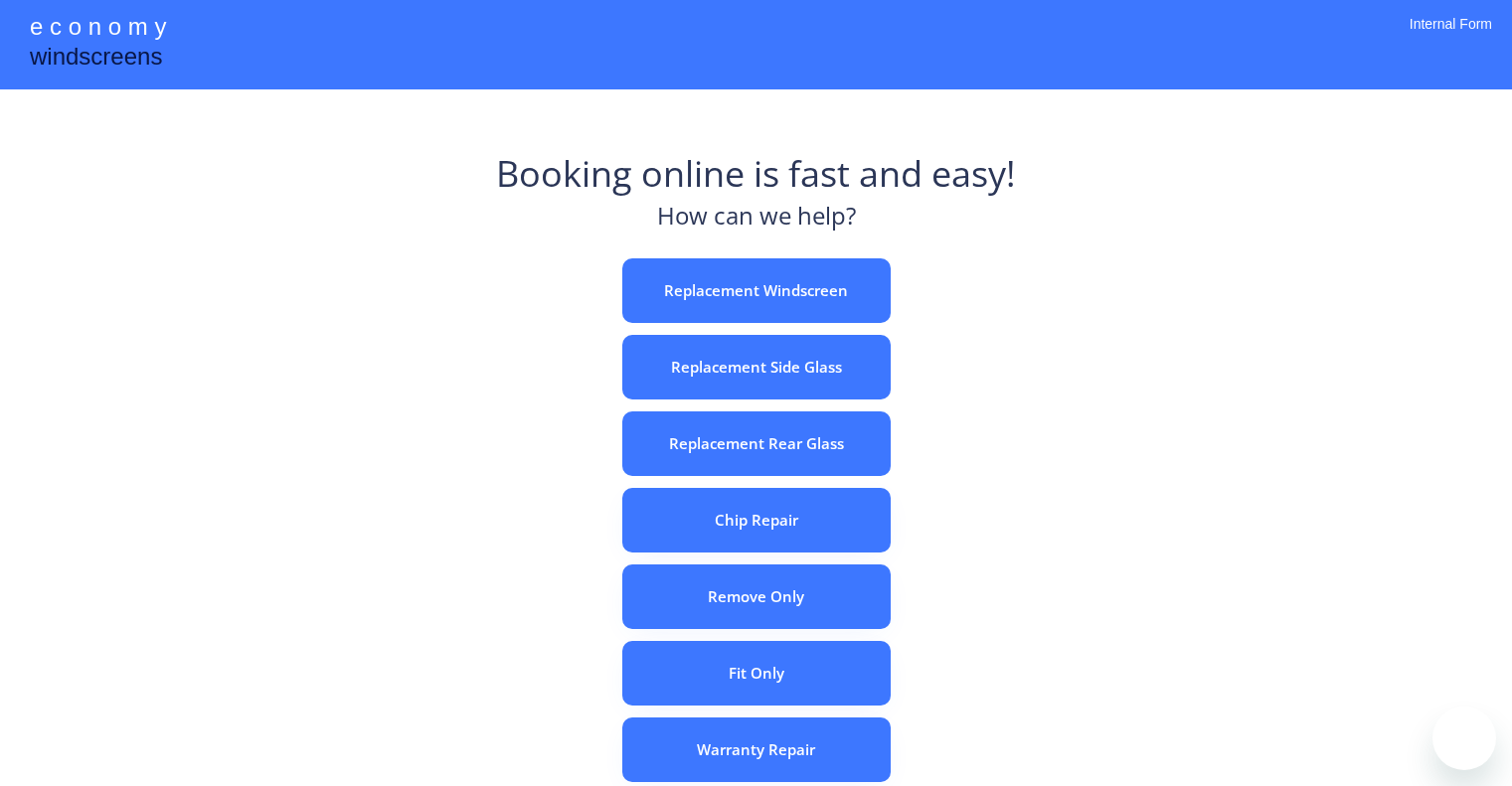 scroll, scrollTop: 0, scrollLeft: 0, axis: both 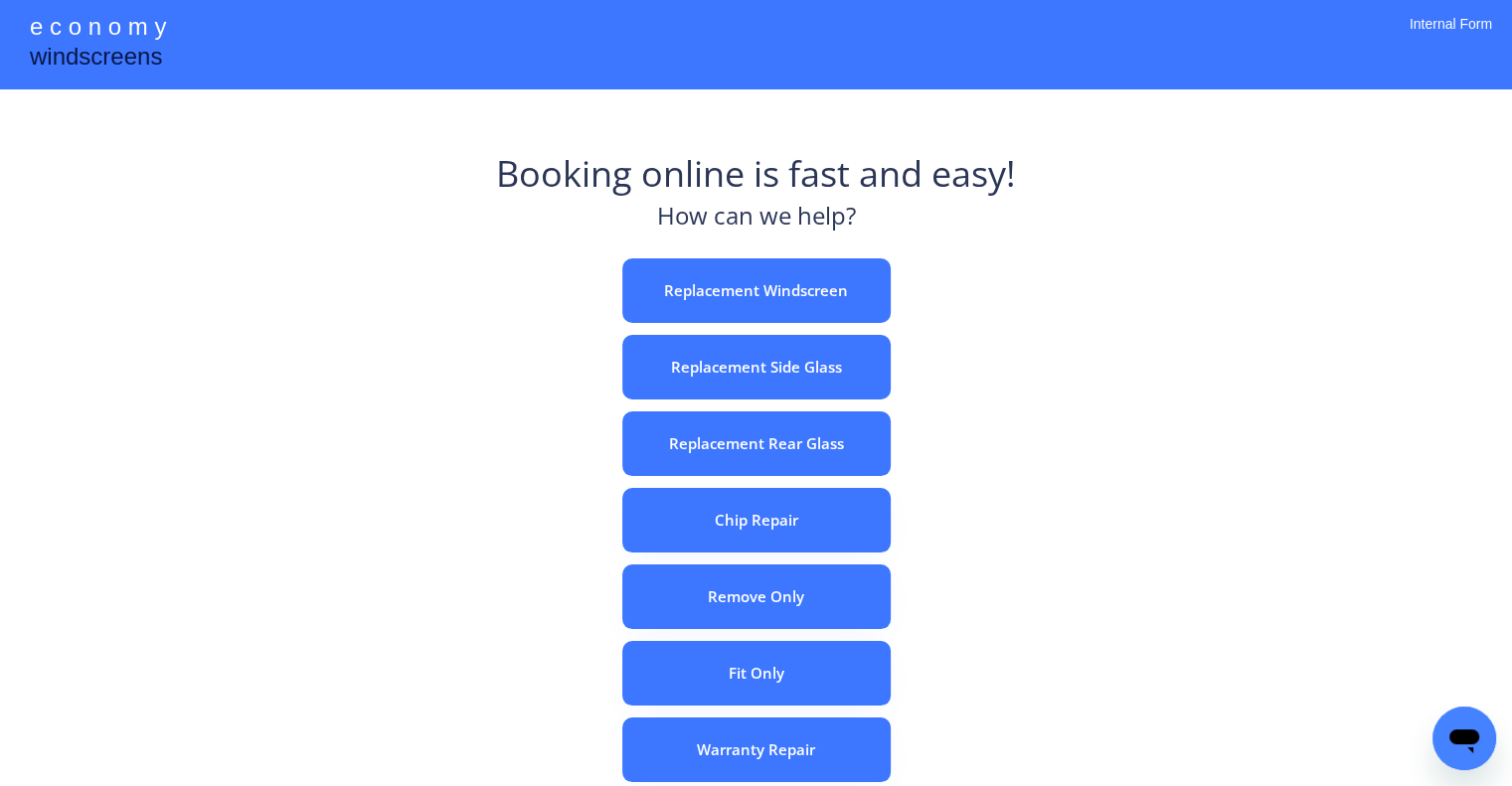 click on "e c o n o m y windscreens Booking online is fast and easy! How can we help? Replacement Windscreen Replacement Side Glass Replacement Rear Glass Chip Repair Remove Only Fit Only Warranty Repair ADAS Recalibration Only Rebook a Job Confirm Quotes Manual Booking Internal Form" at bounding box center [756, 553] 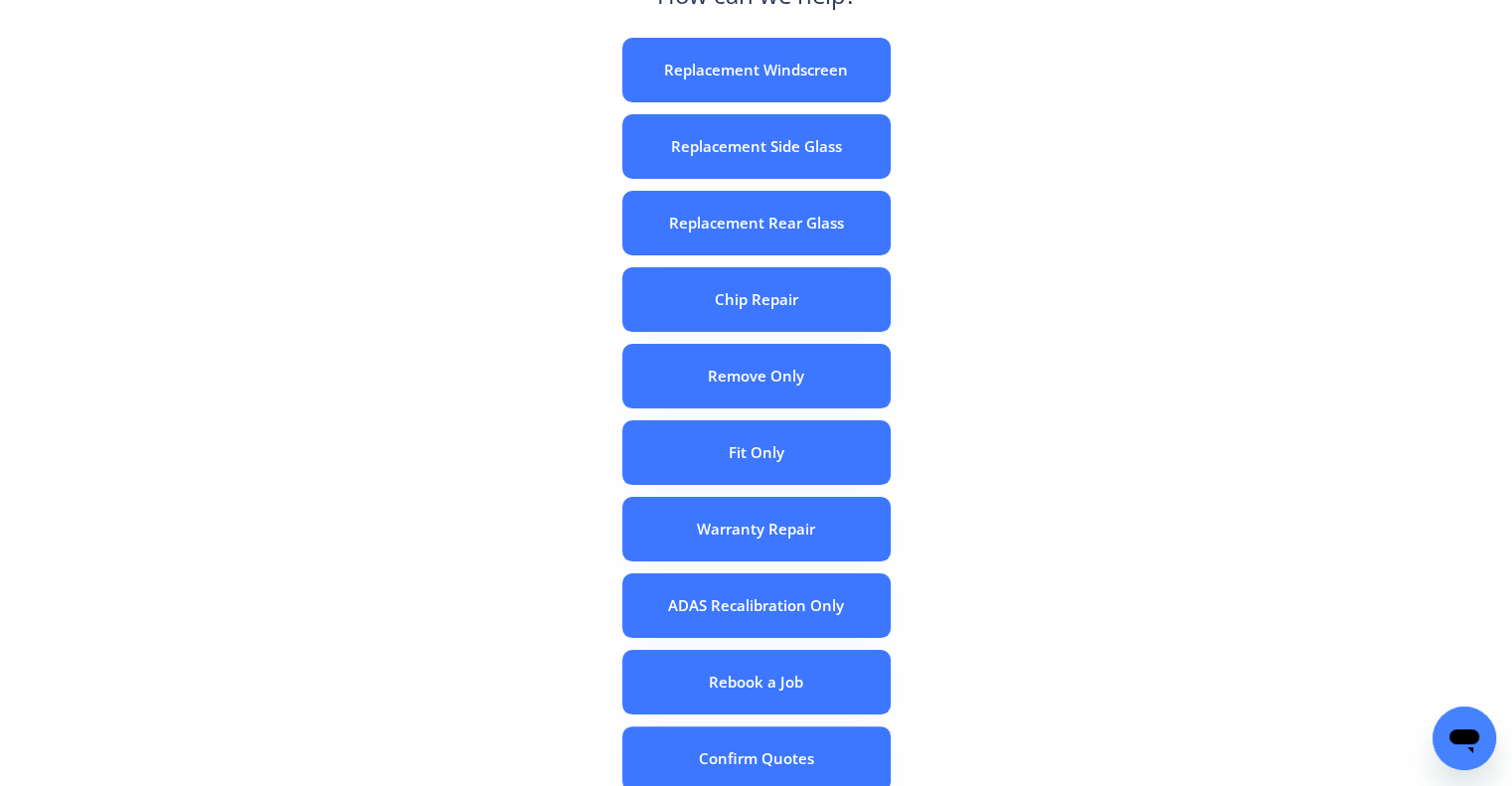 scroll, scrollTop: 322, scrollLeft: 0, axis: vertical 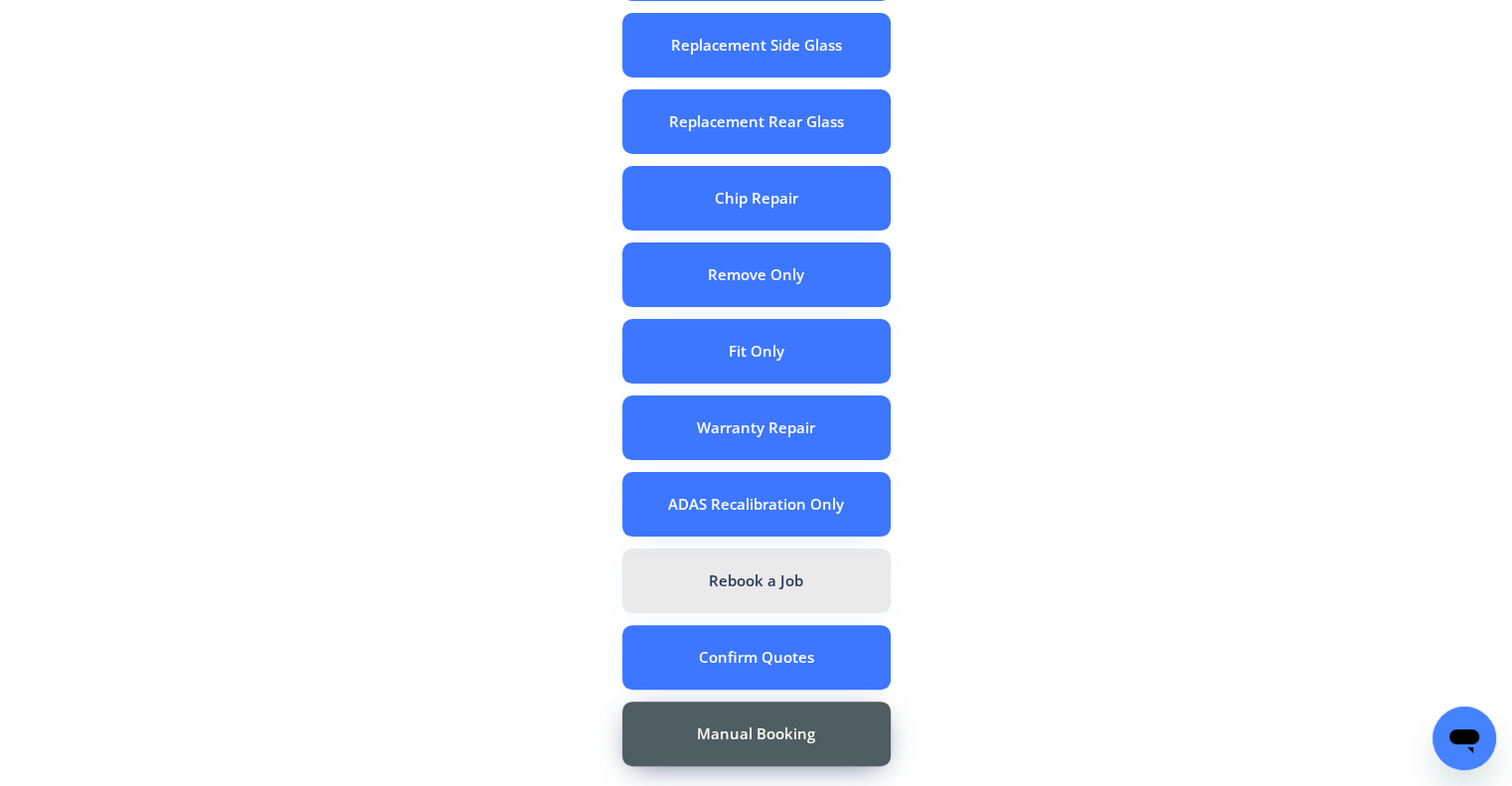 click on "Rebook a Job" at bounding box center (756, 580) 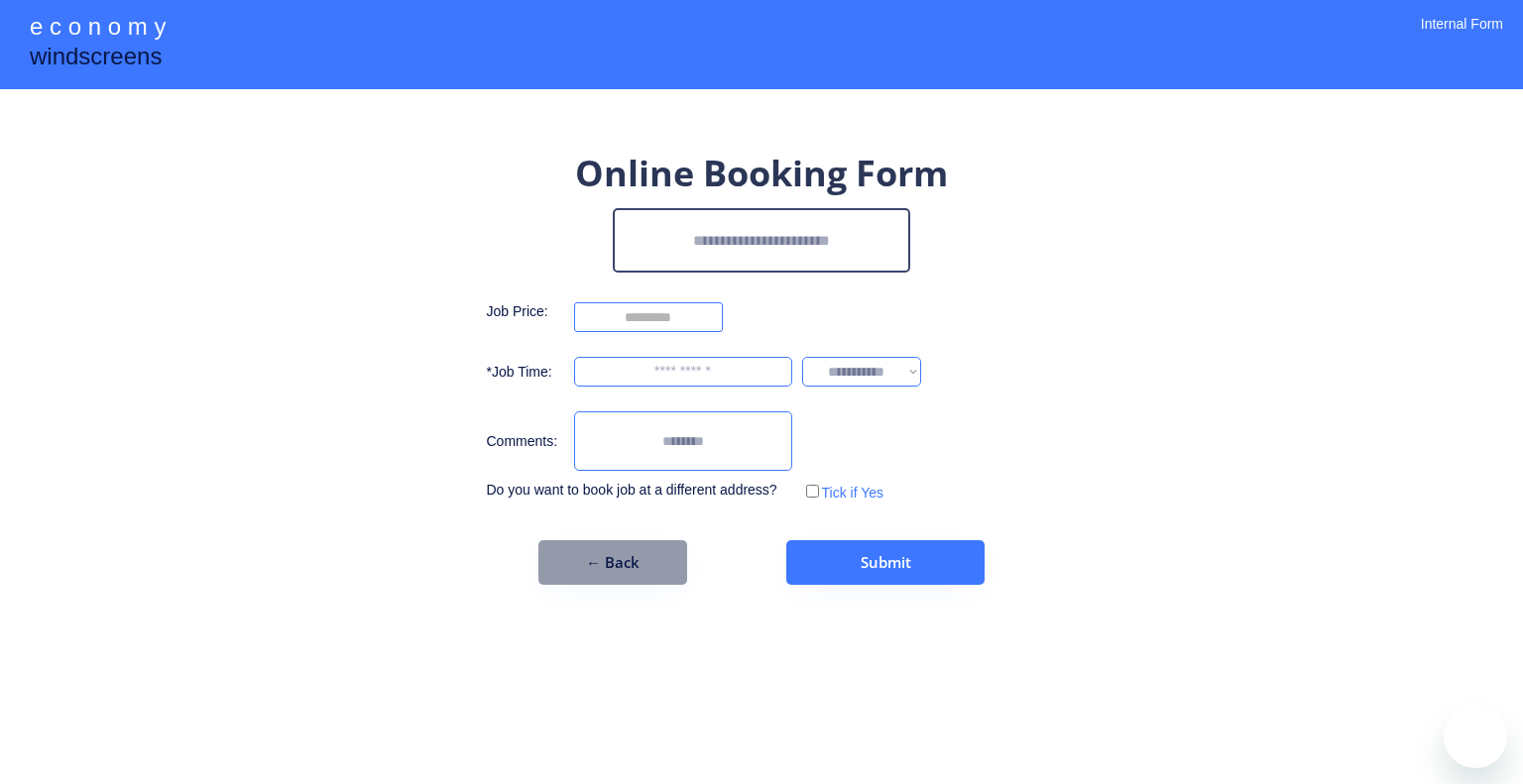 scroll, scrollTop: 0, scrollLeft: 0, axis: both 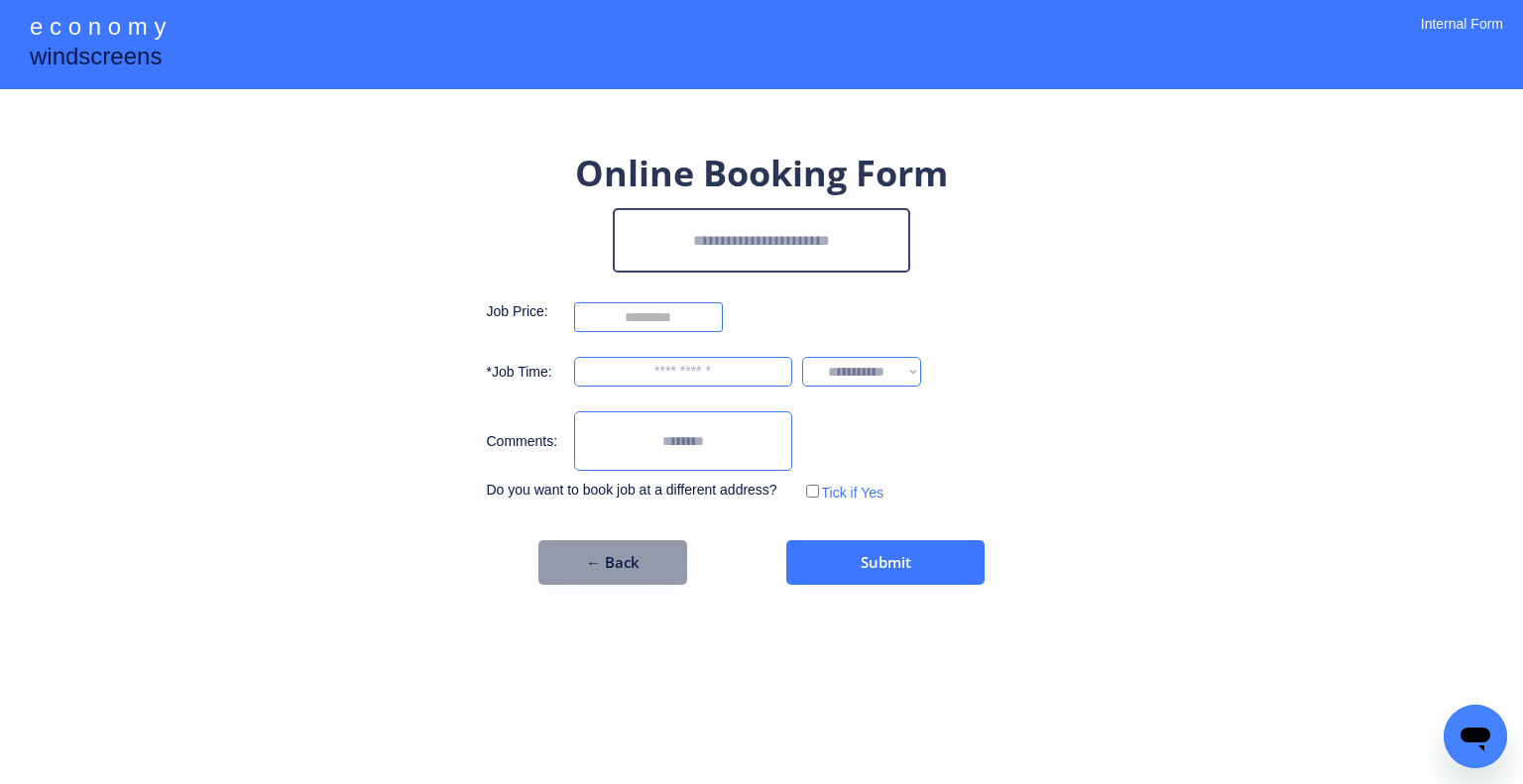 click at bounding box center (762, 240) 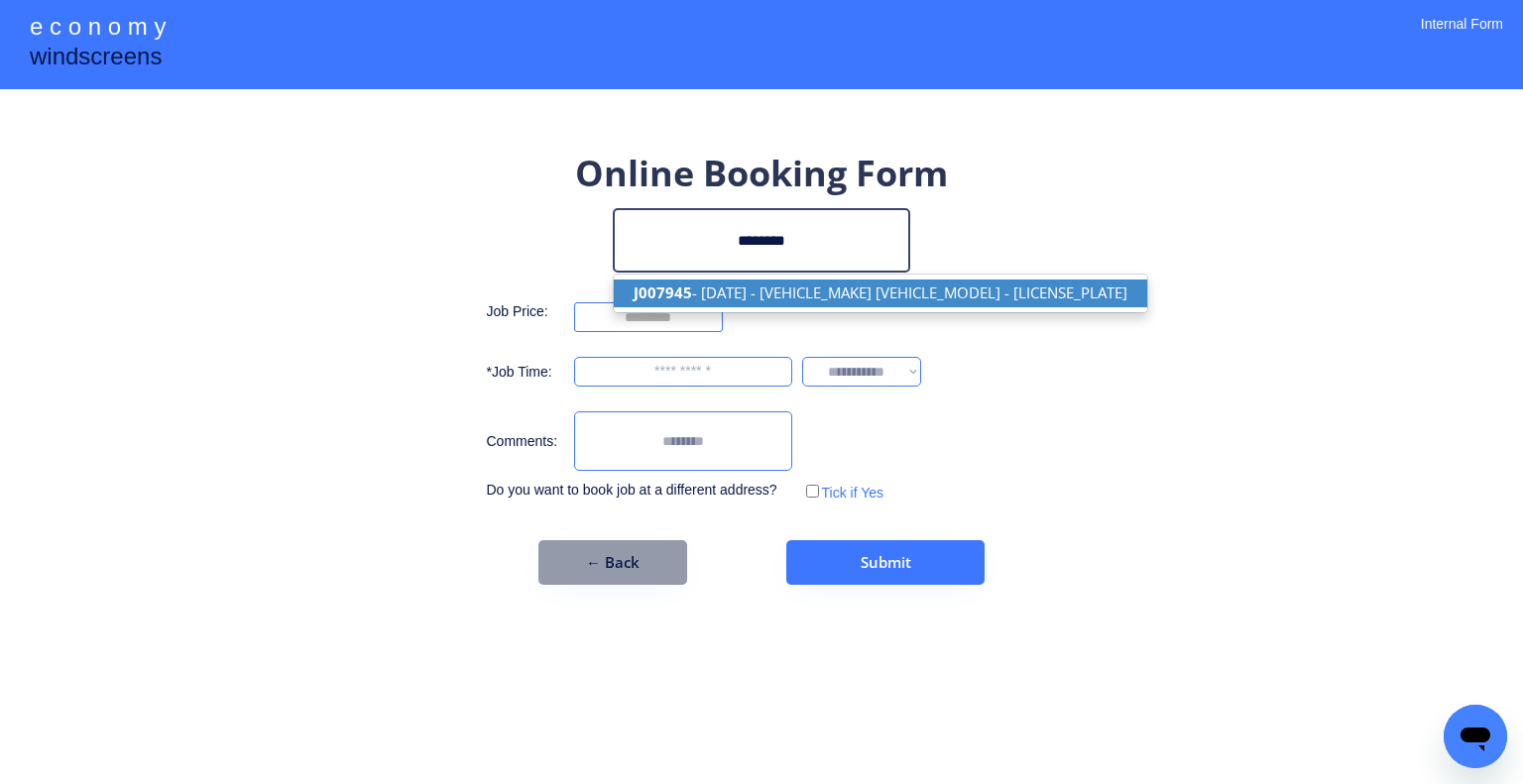 click on "J007945  - 06/08/2025 - TOYOTA HILUX - 943ks6" at bounding box center (880, 292) 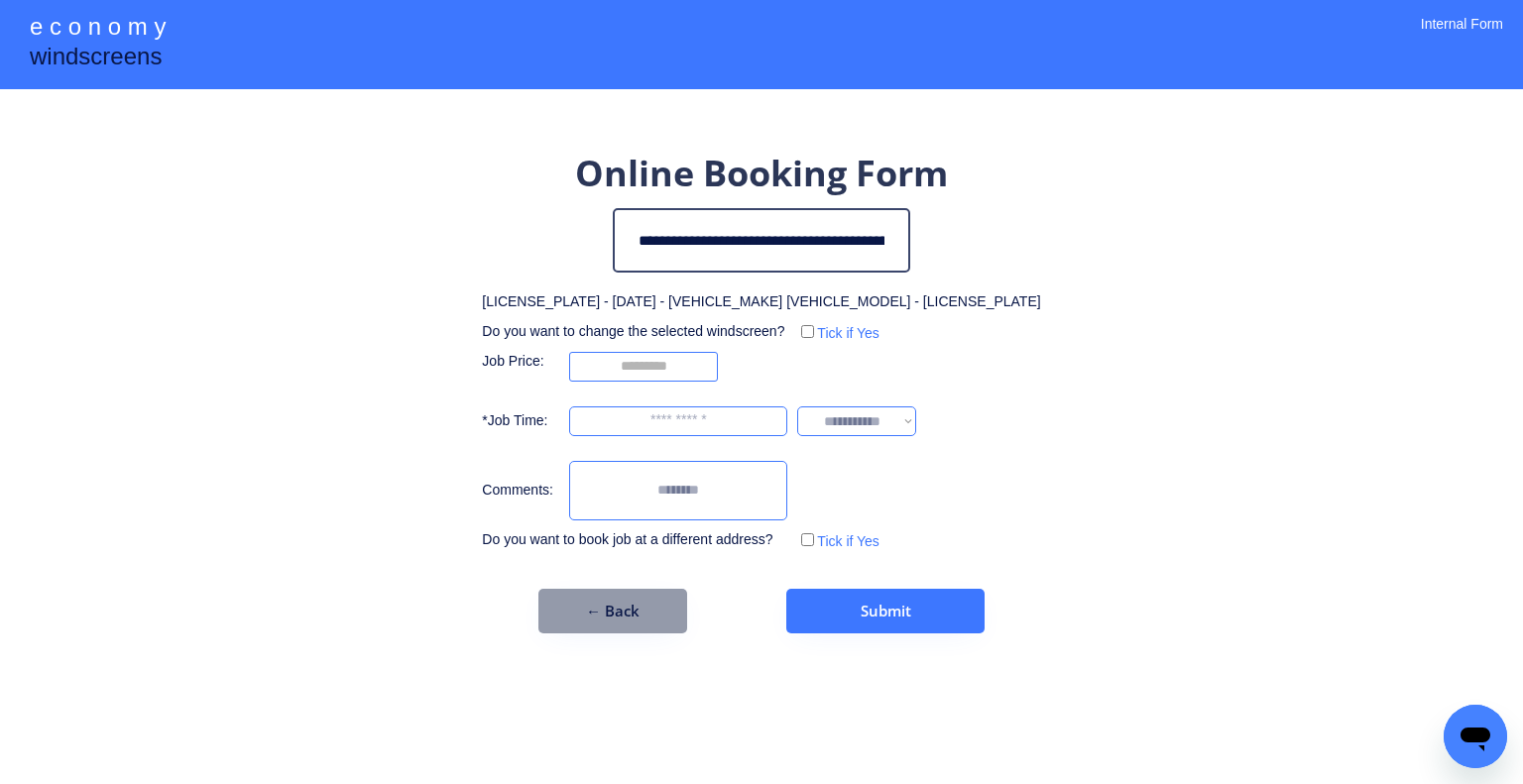 type on "**********" 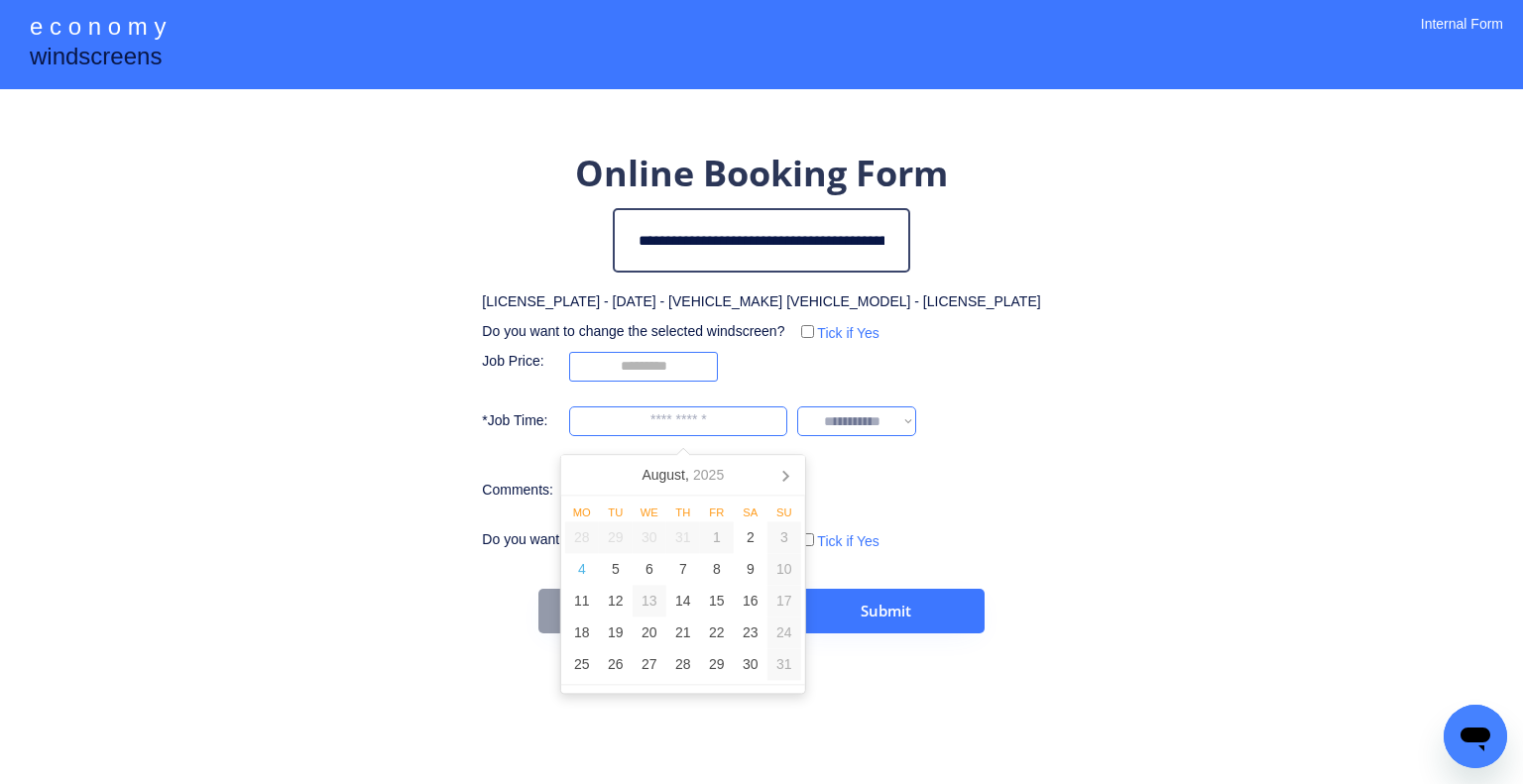 click at bounding box center (678, 421) 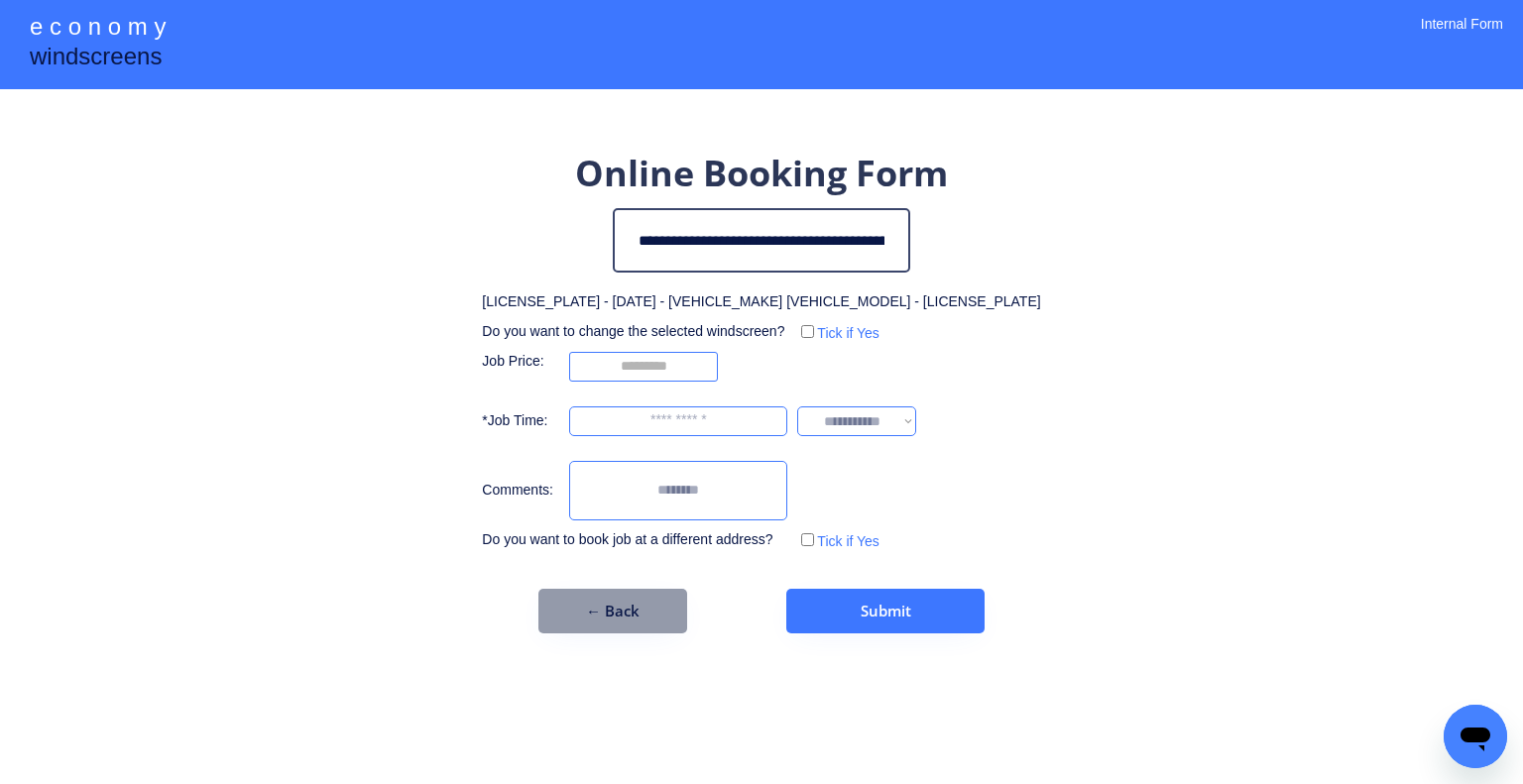 click on "**********" at bounding box center (857, 421) 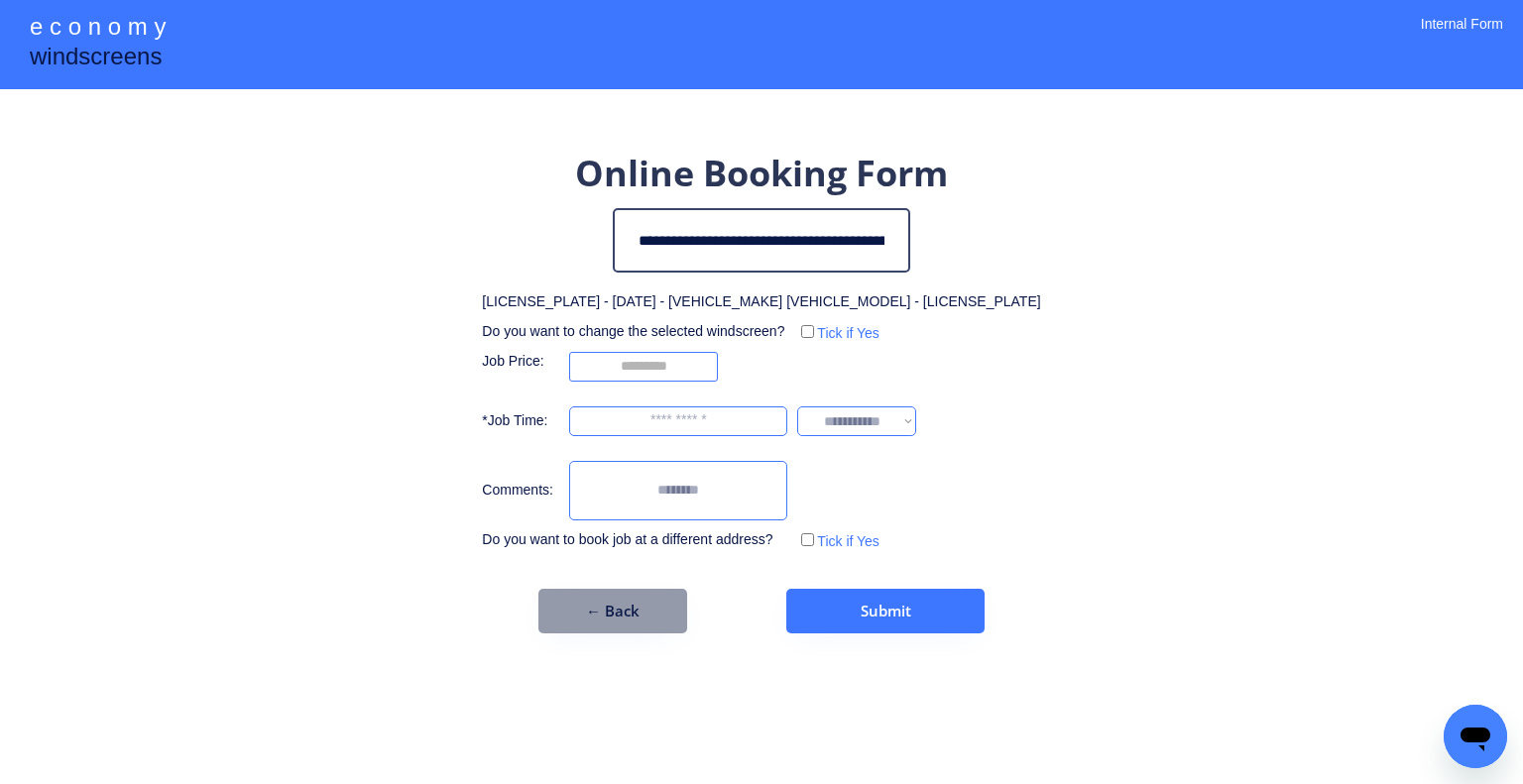 click at bounding box center [678, 421] 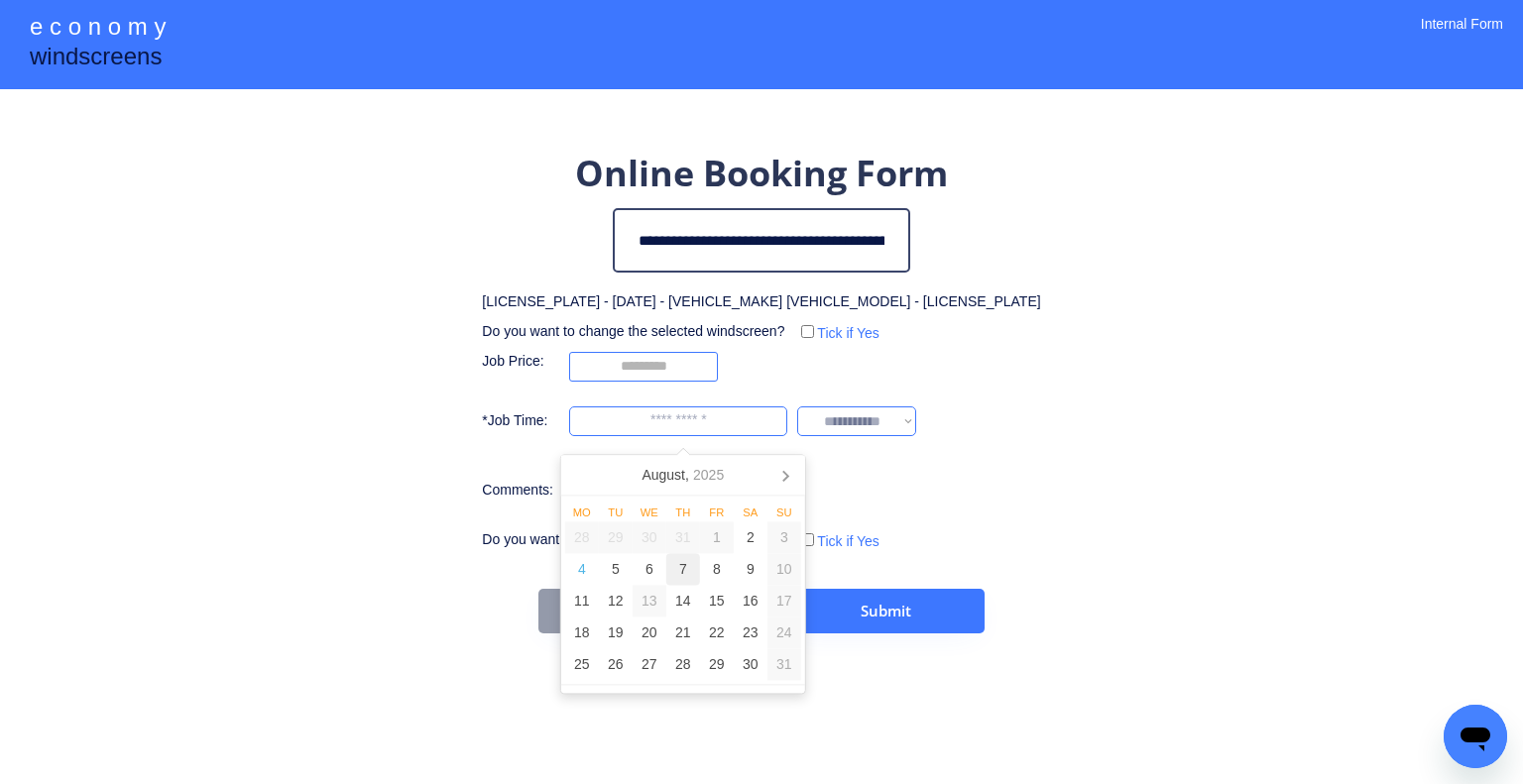 click on "7" at bounding box center (683, 570) 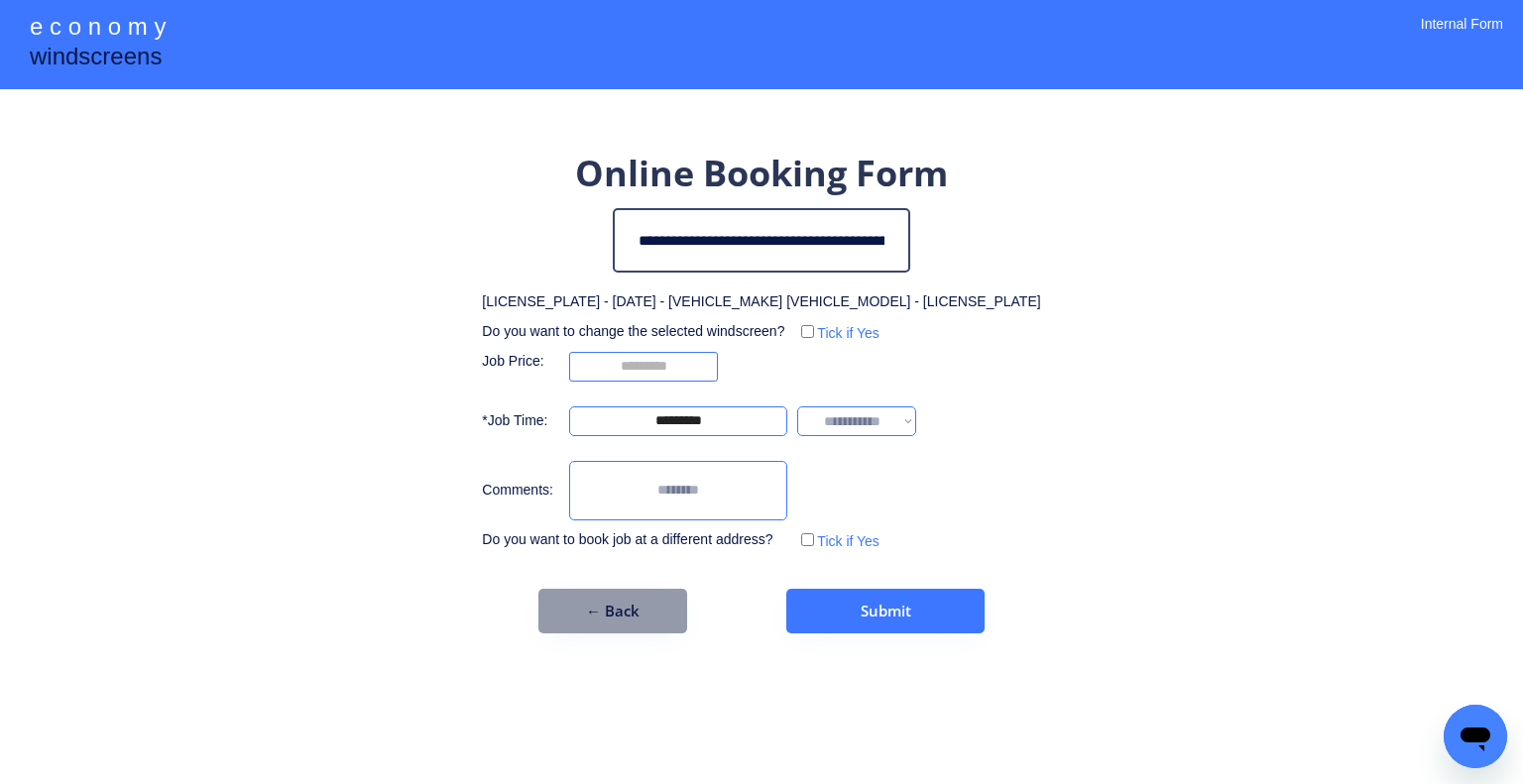 click on "**********" at bounding box center [762, 392] 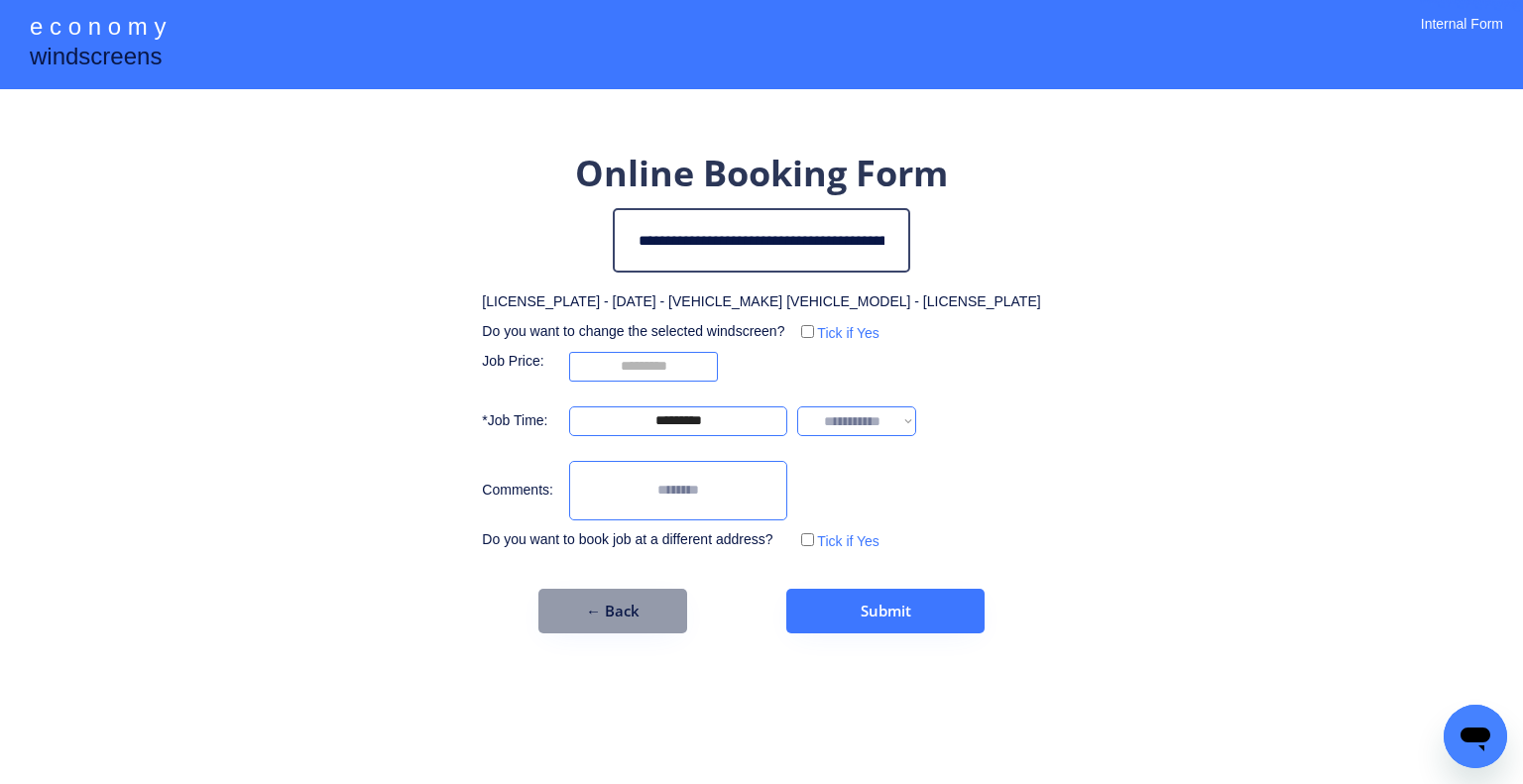 click on "**********" at bounding box center (699, 421) 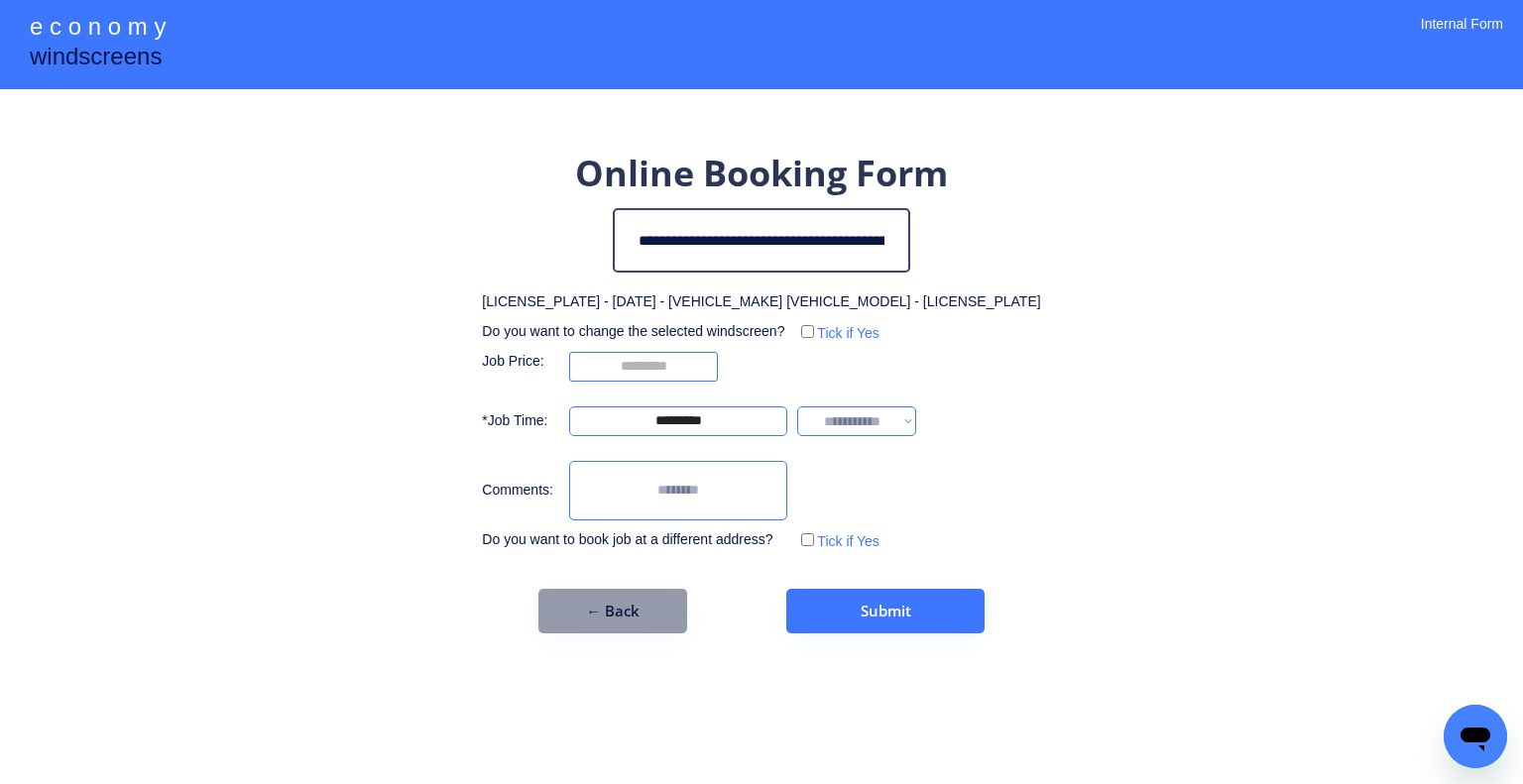 click on "**********" at bounding box center (857, 421) 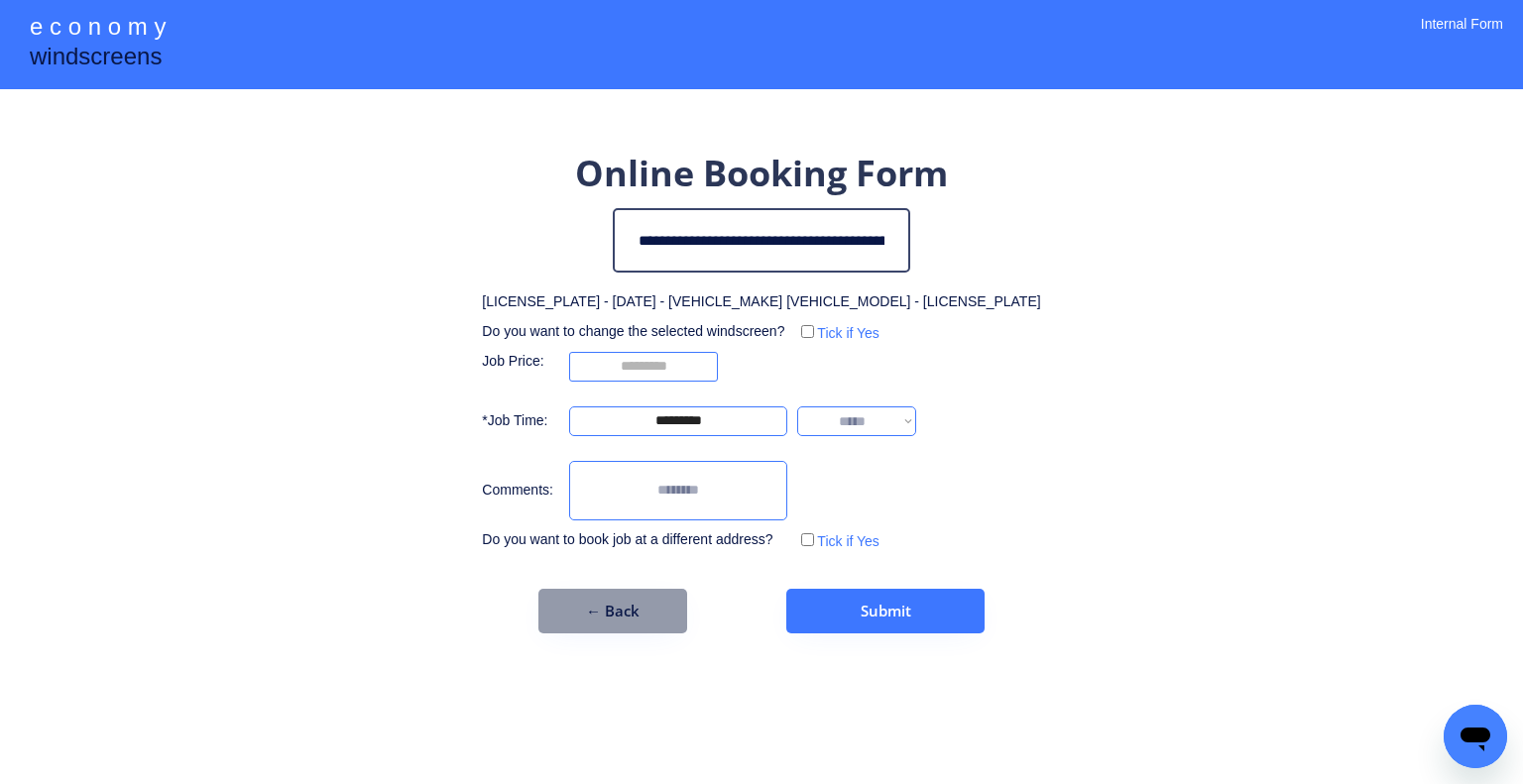 click on "**********" at bounding box center (857, 421) 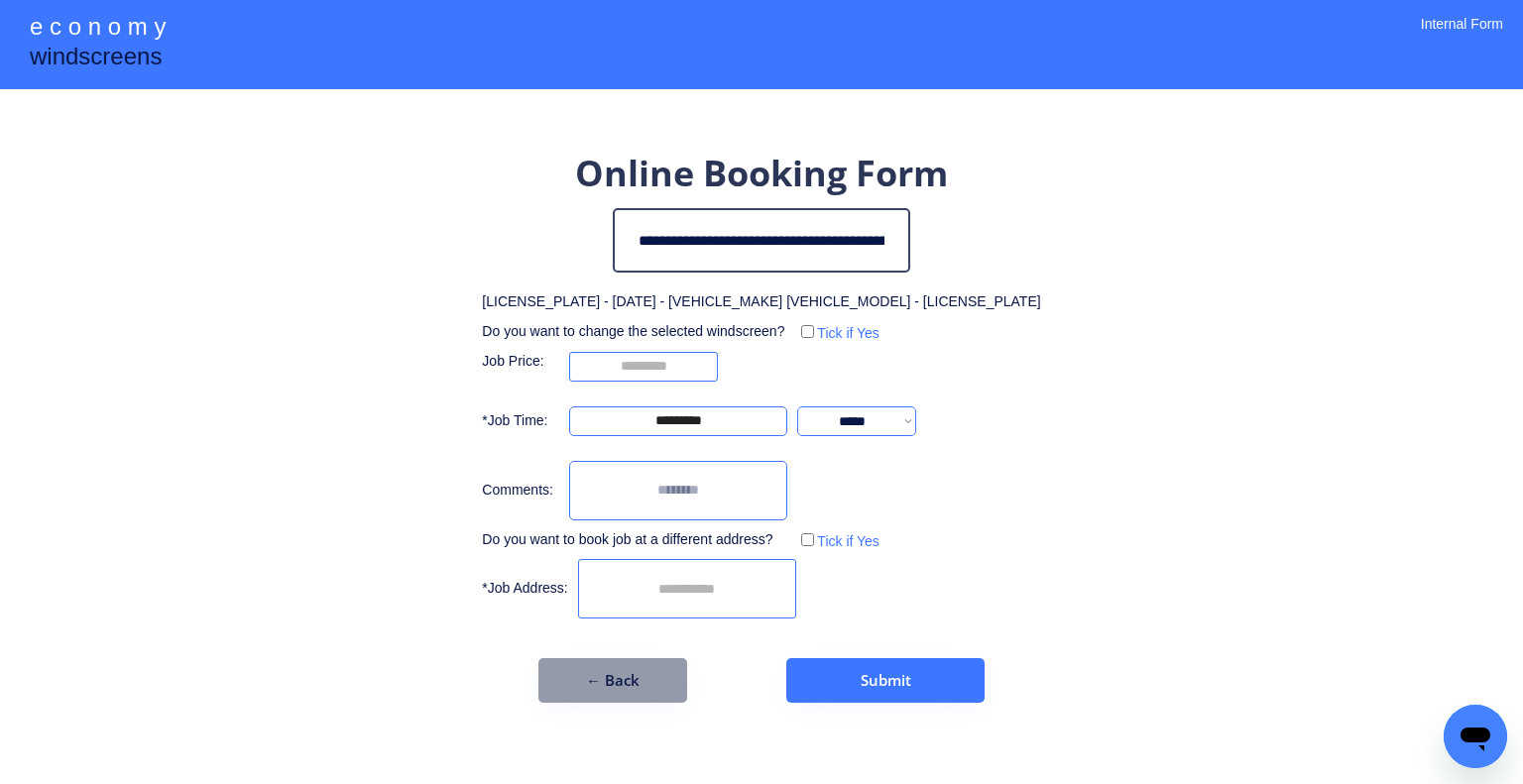 click at bounding box center (687, 589) 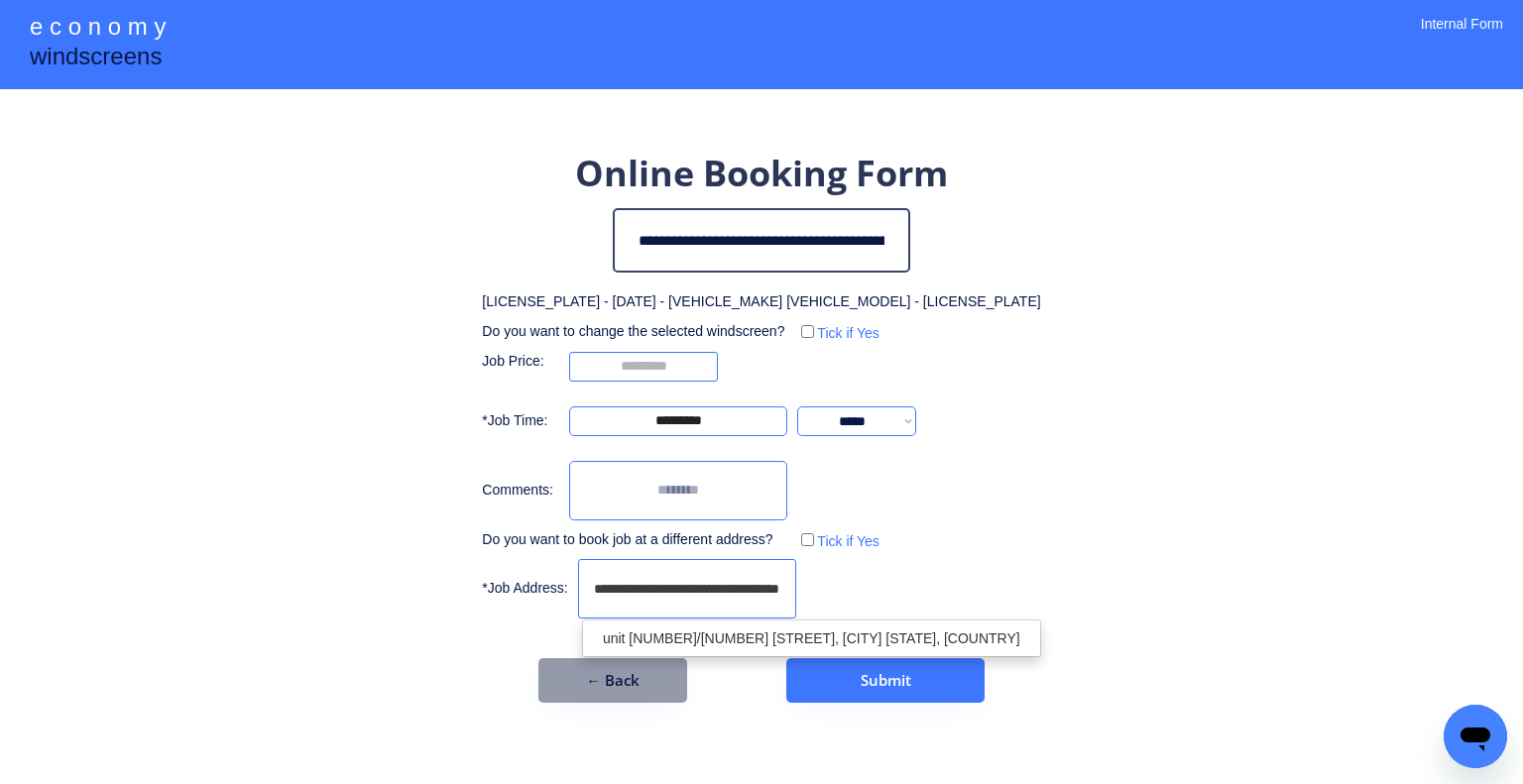 scroll, scrollTop: 0, scrollLeft: 13, axis: horizontal 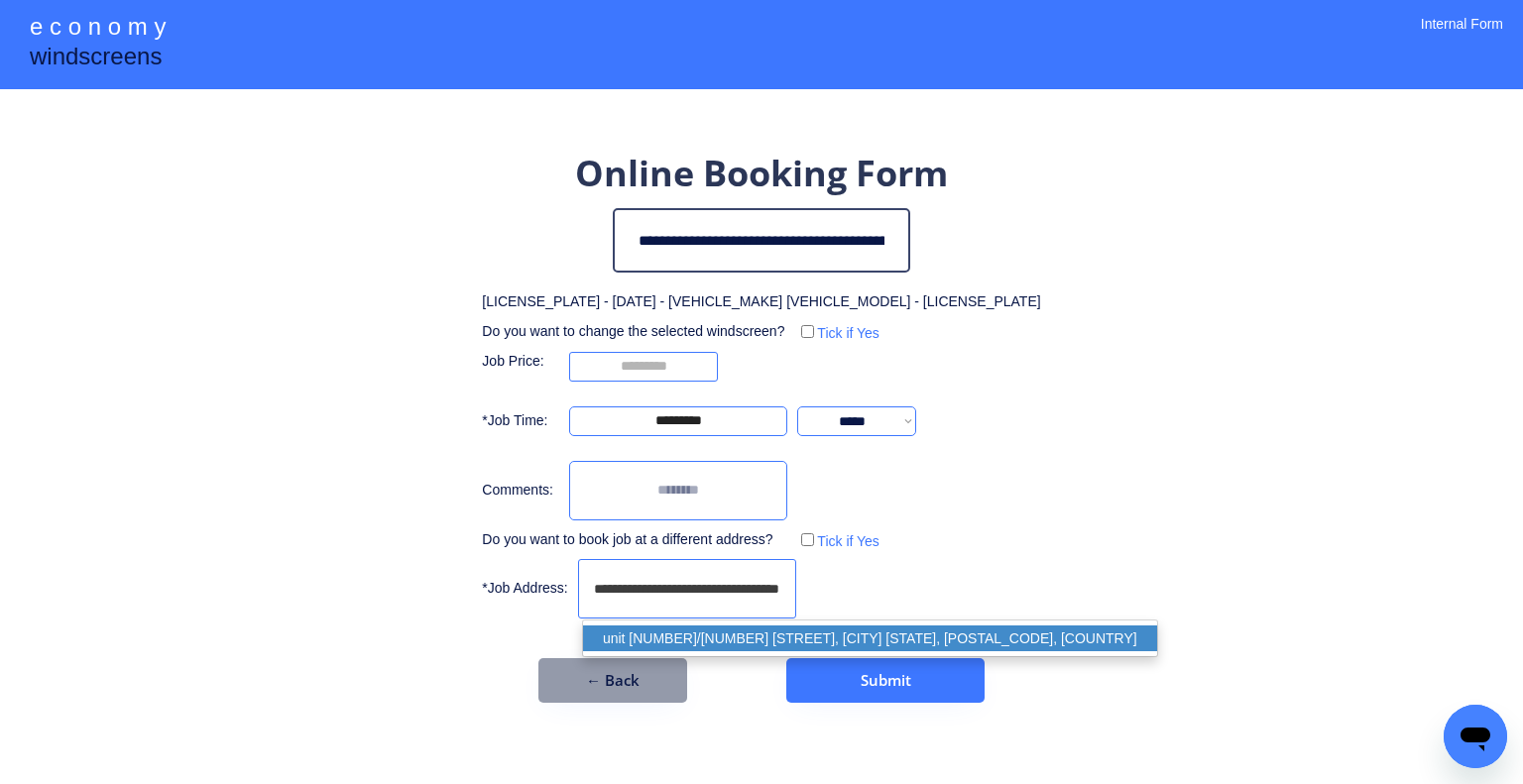 click on "unit 2/37 Ada Street, Coopers Plains QLD 4108, Australia" at bounding box center (870, 638) 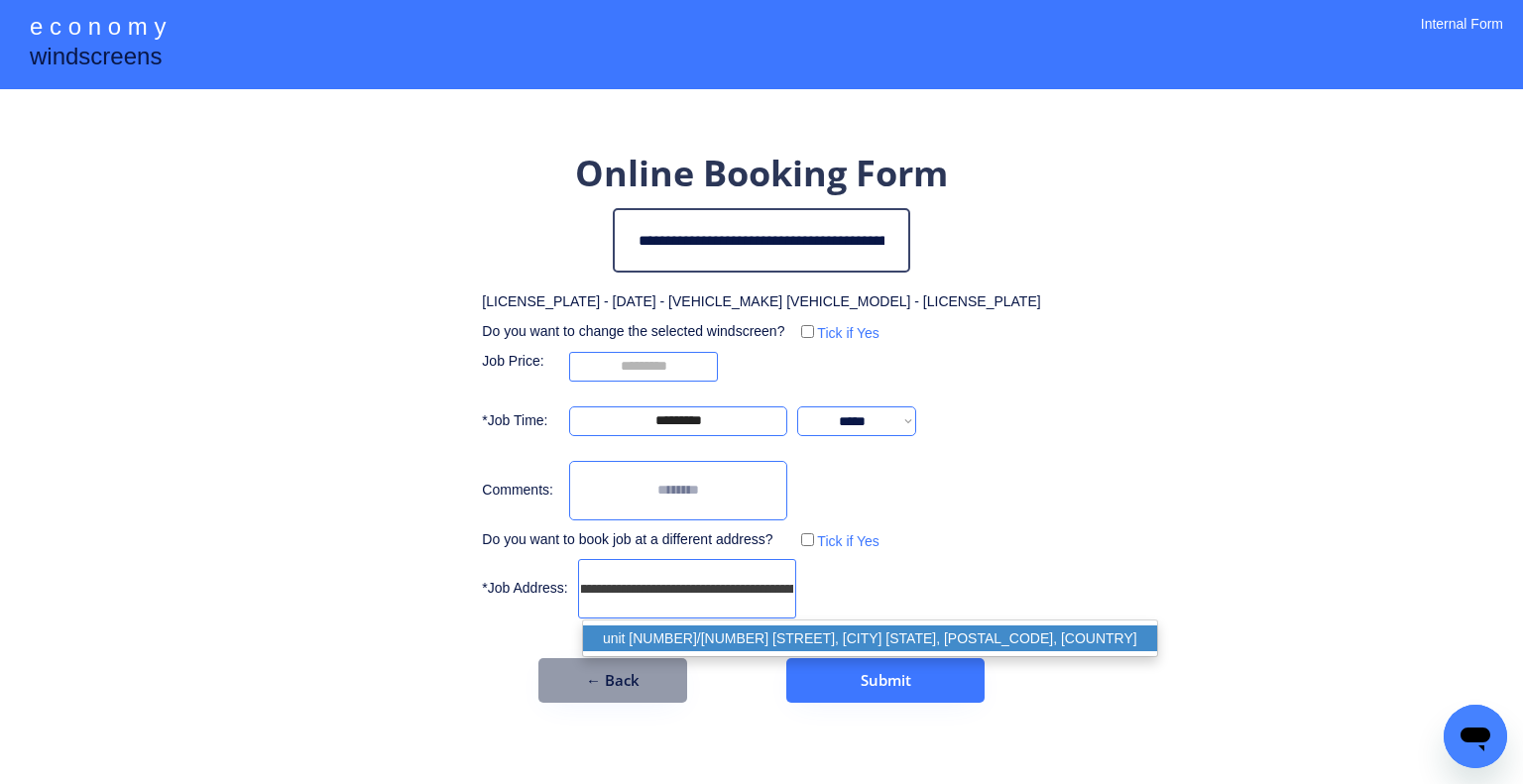 type on "**********" 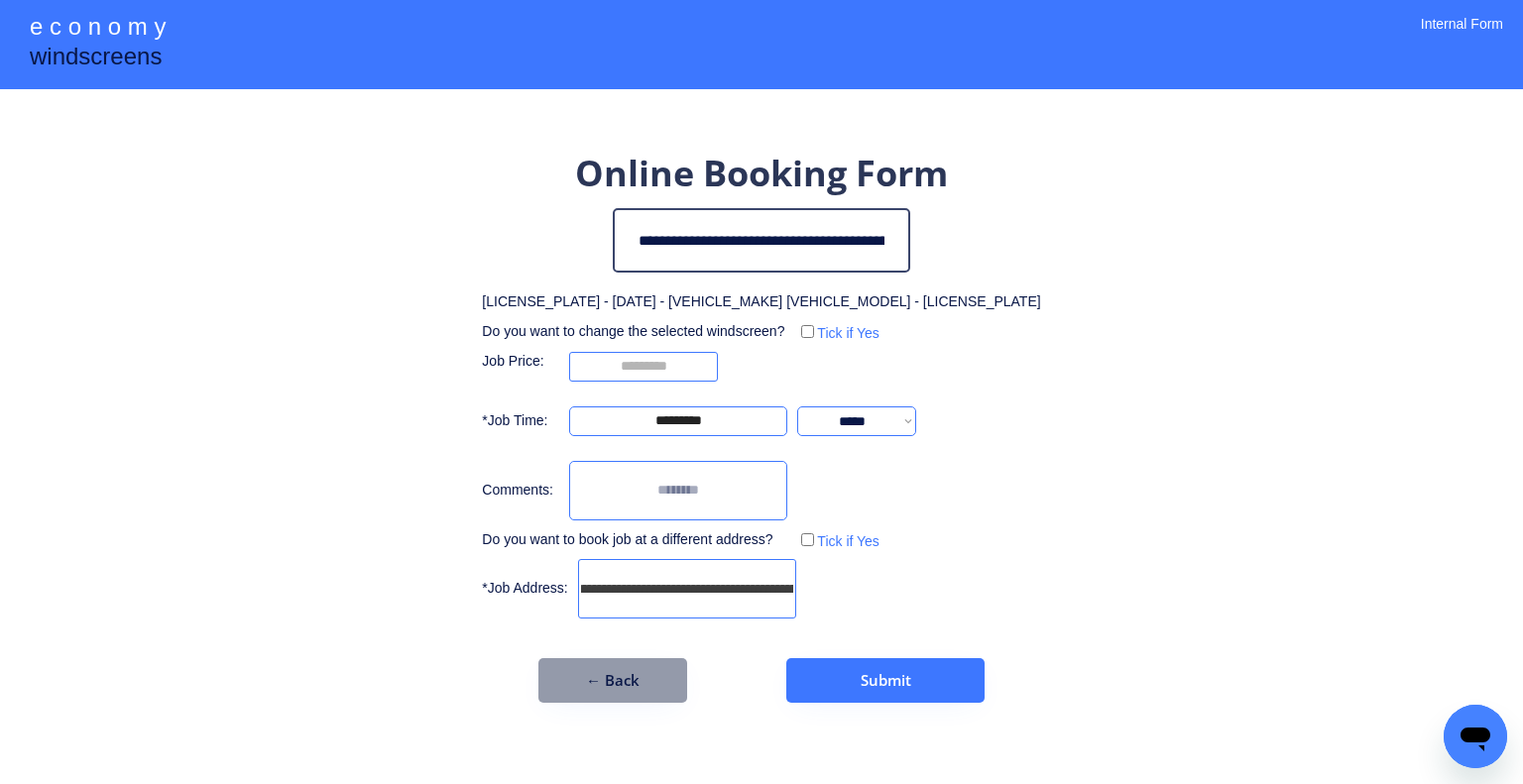 scroll, scrollTop: 0, scrollLeft: 0, axis: both 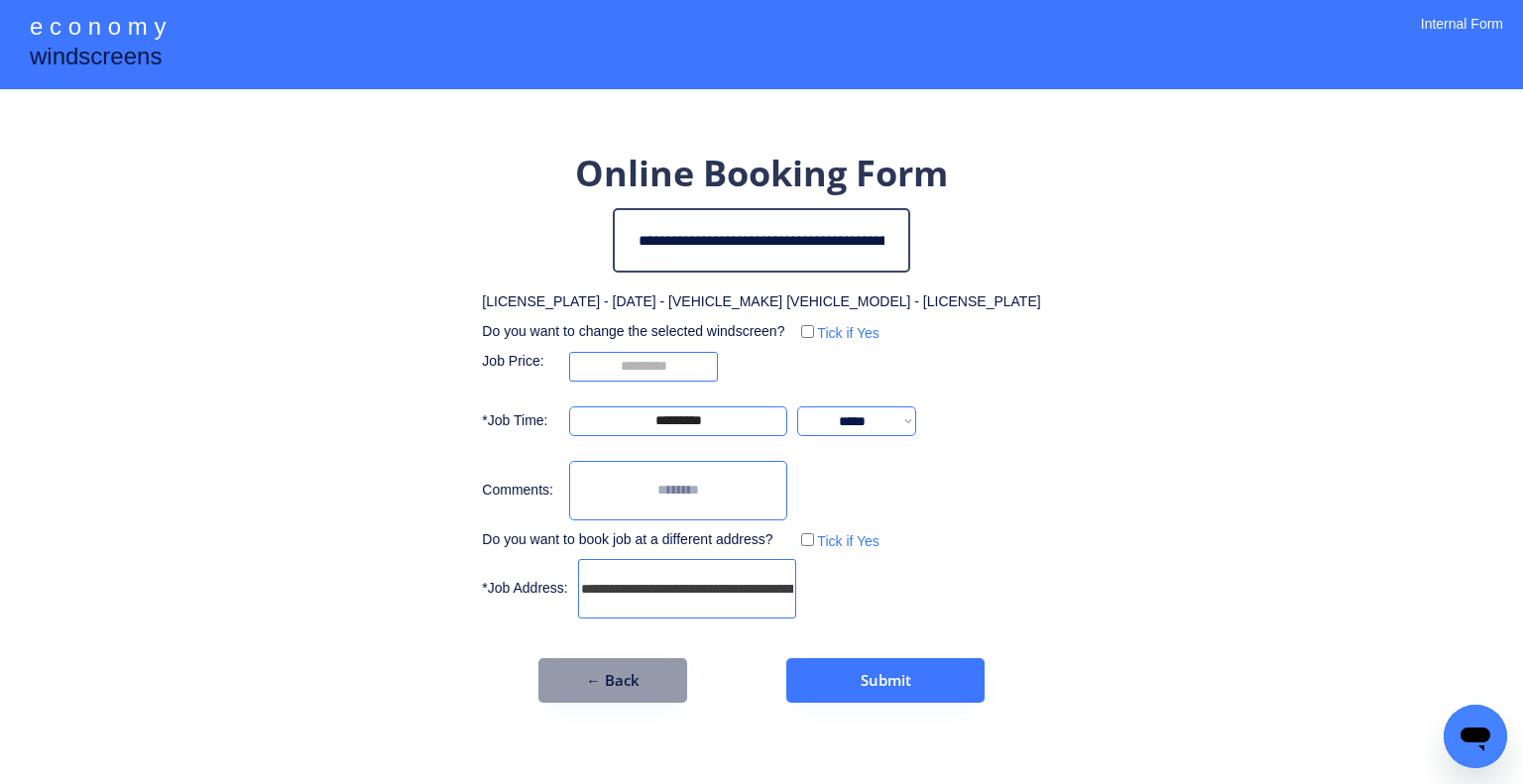 click on "**********" at bounding box center [761, 425] 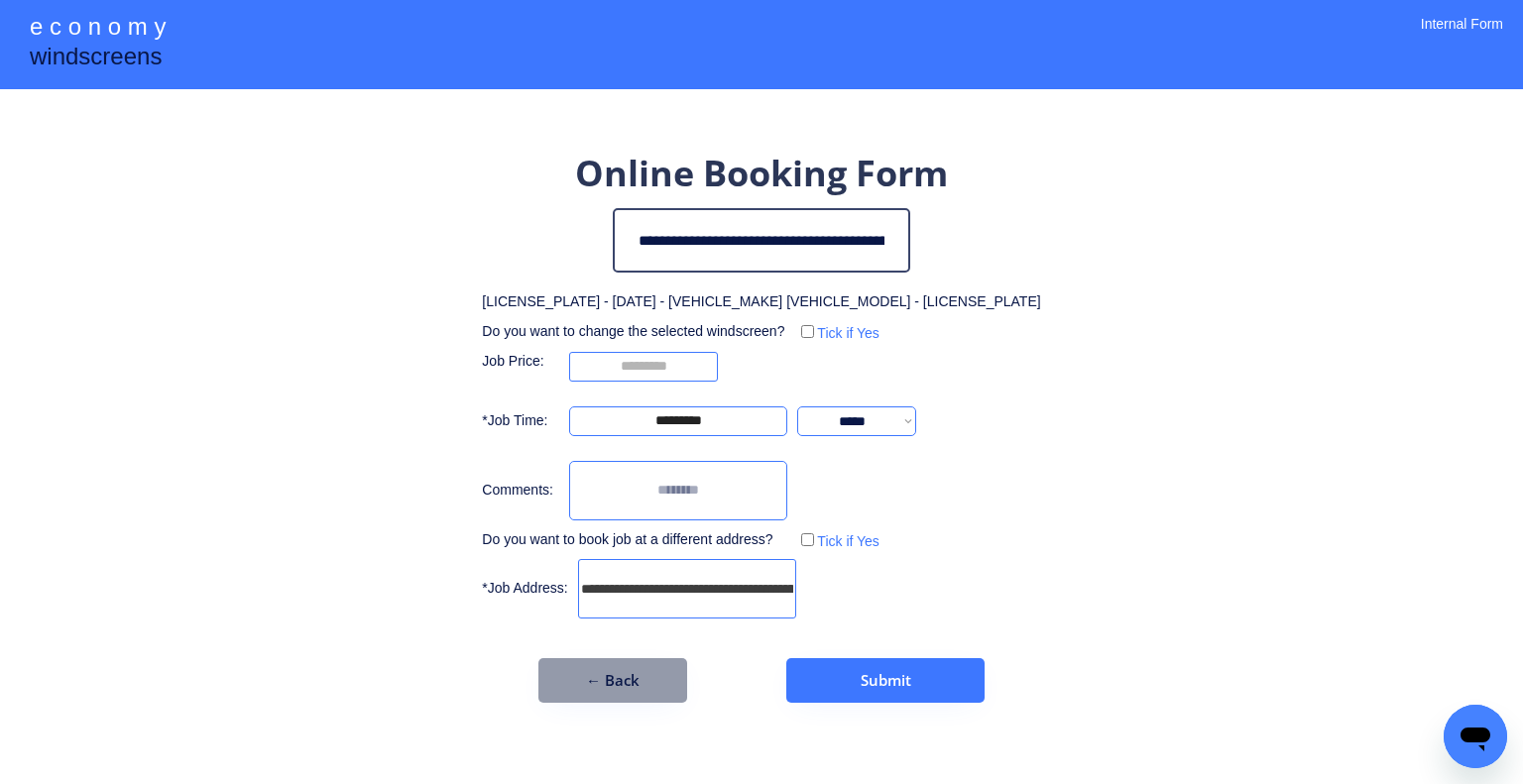 click at bounding box center [678, 491] 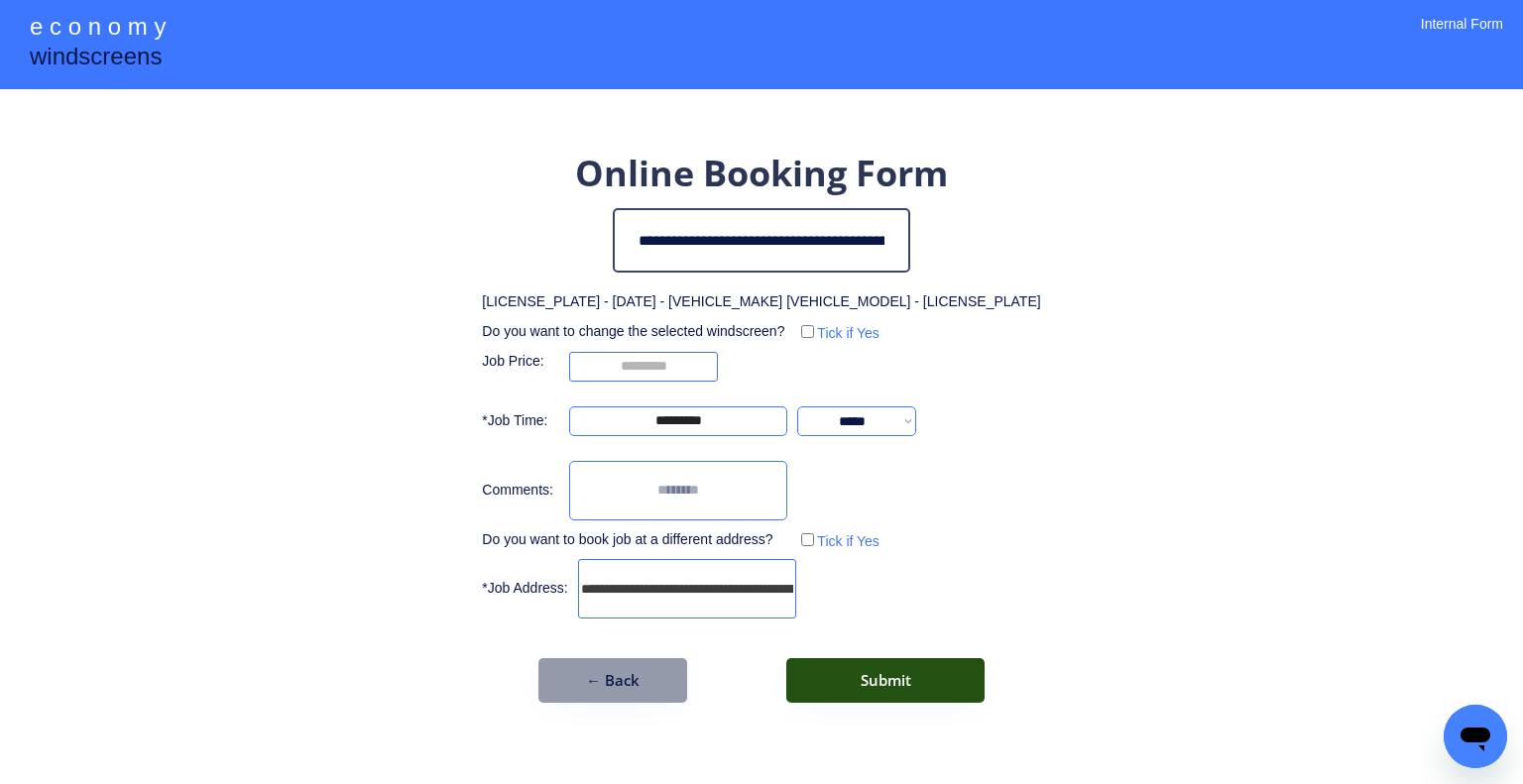 click on "Submit" at bounding box center [885, 680] 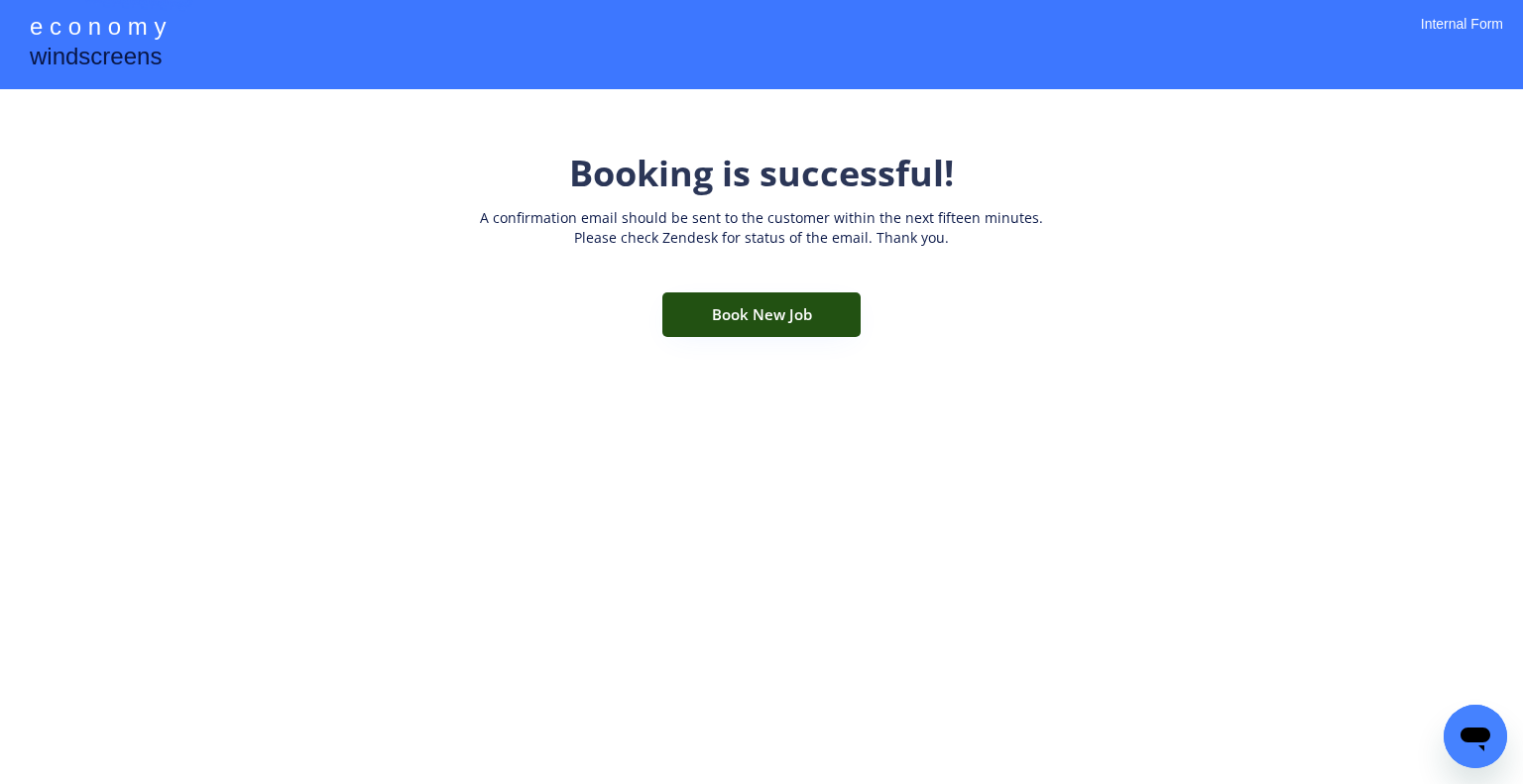 click on "Book New Job" at bounding box center [762, 314] 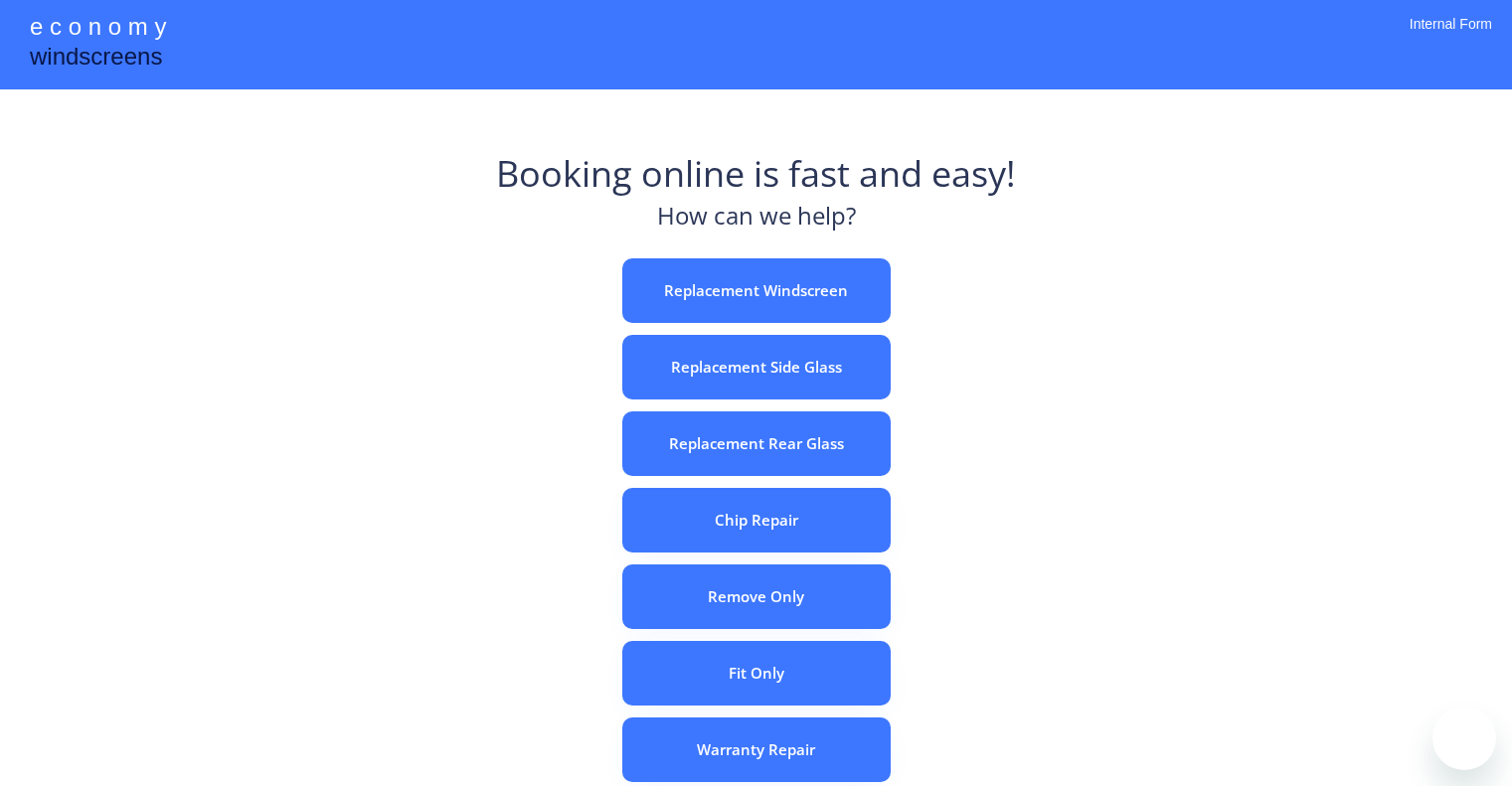 scroll, scrollTop: 0, scrollLeft: 0, axis: both 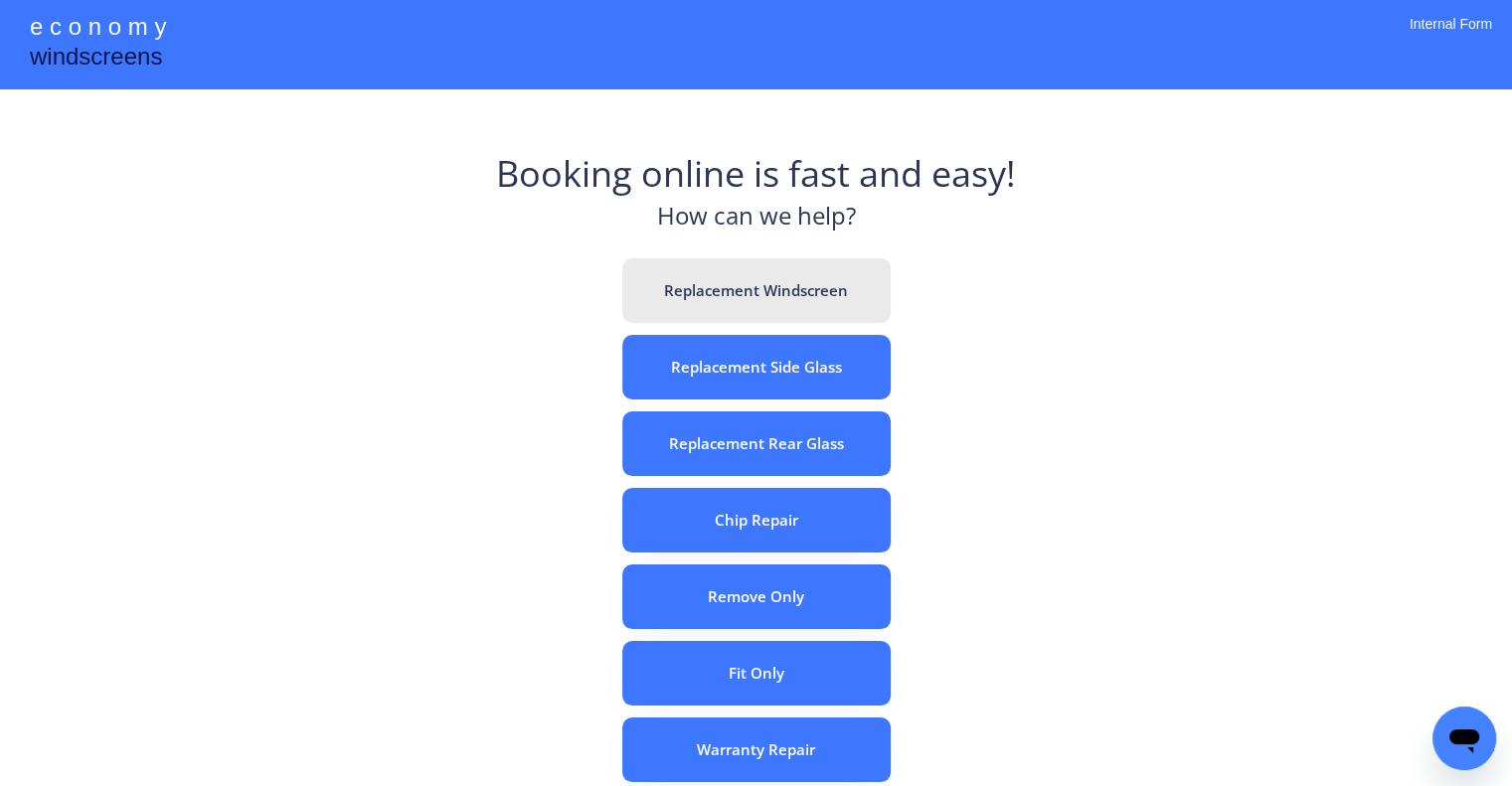click on "Replacement Windscreen" at bounding box center (756, 290) 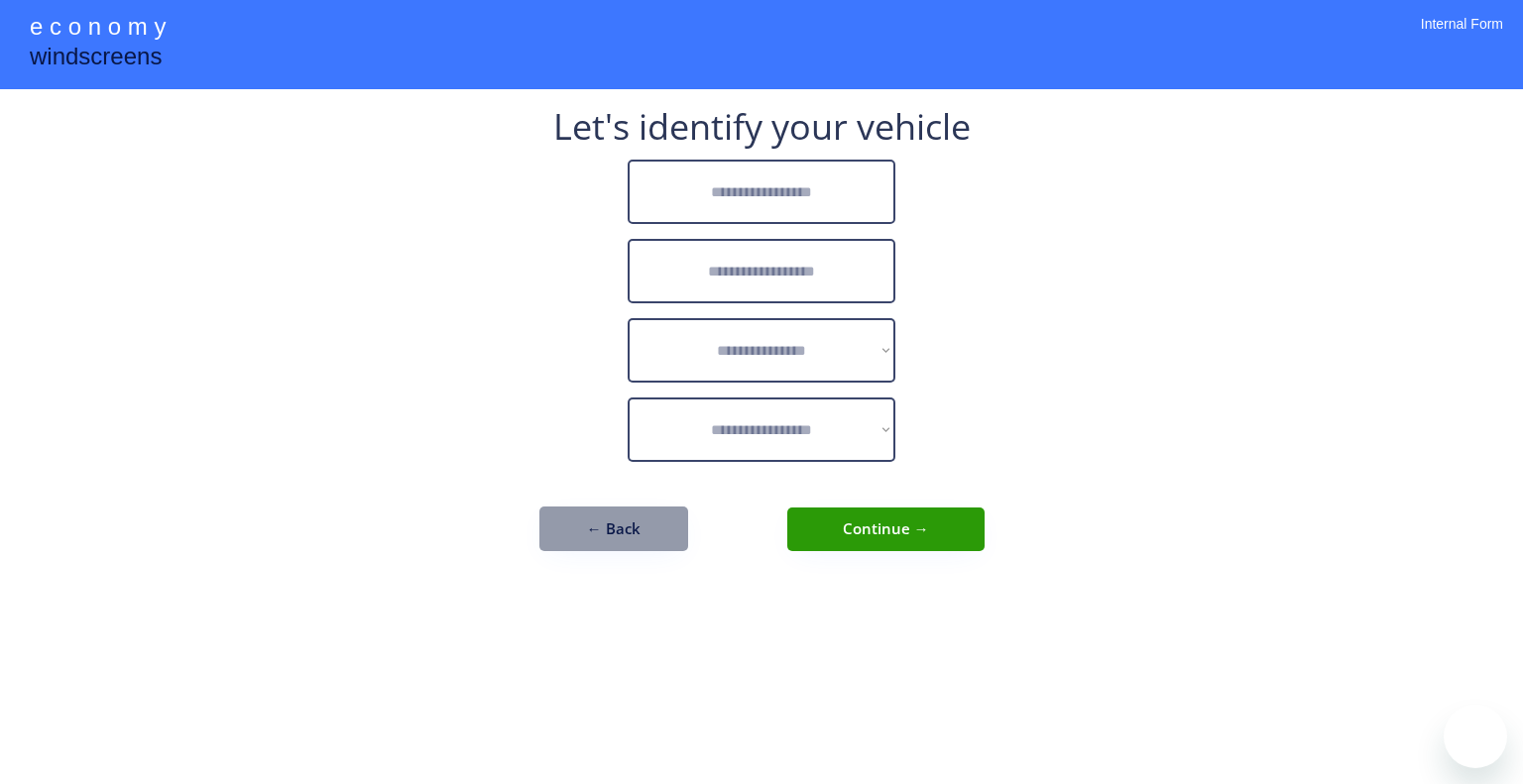 scroll, scrollTop: 0, scrollLeft: 0, axis: both 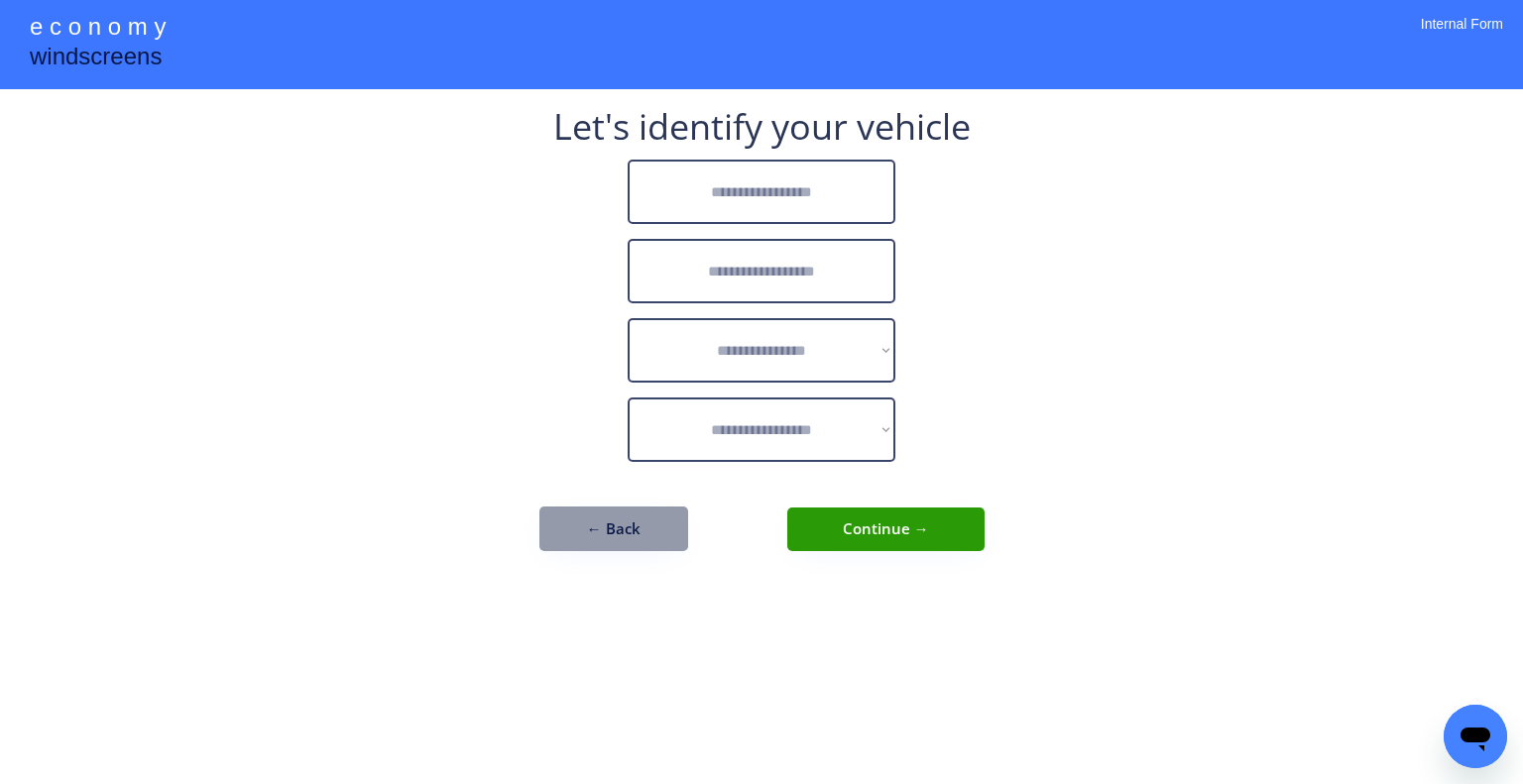 click at bounding box center [762, 191] 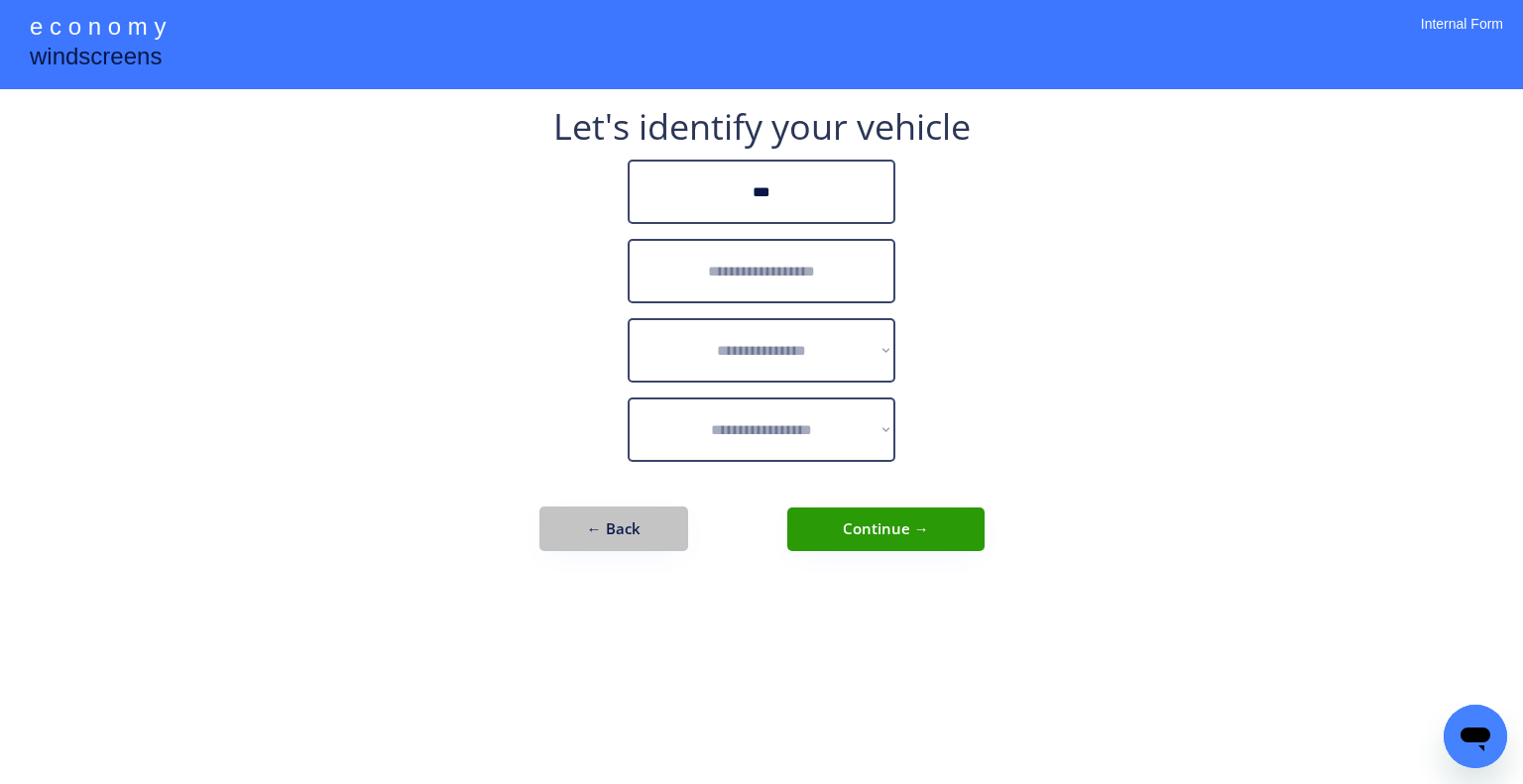 type on "***" 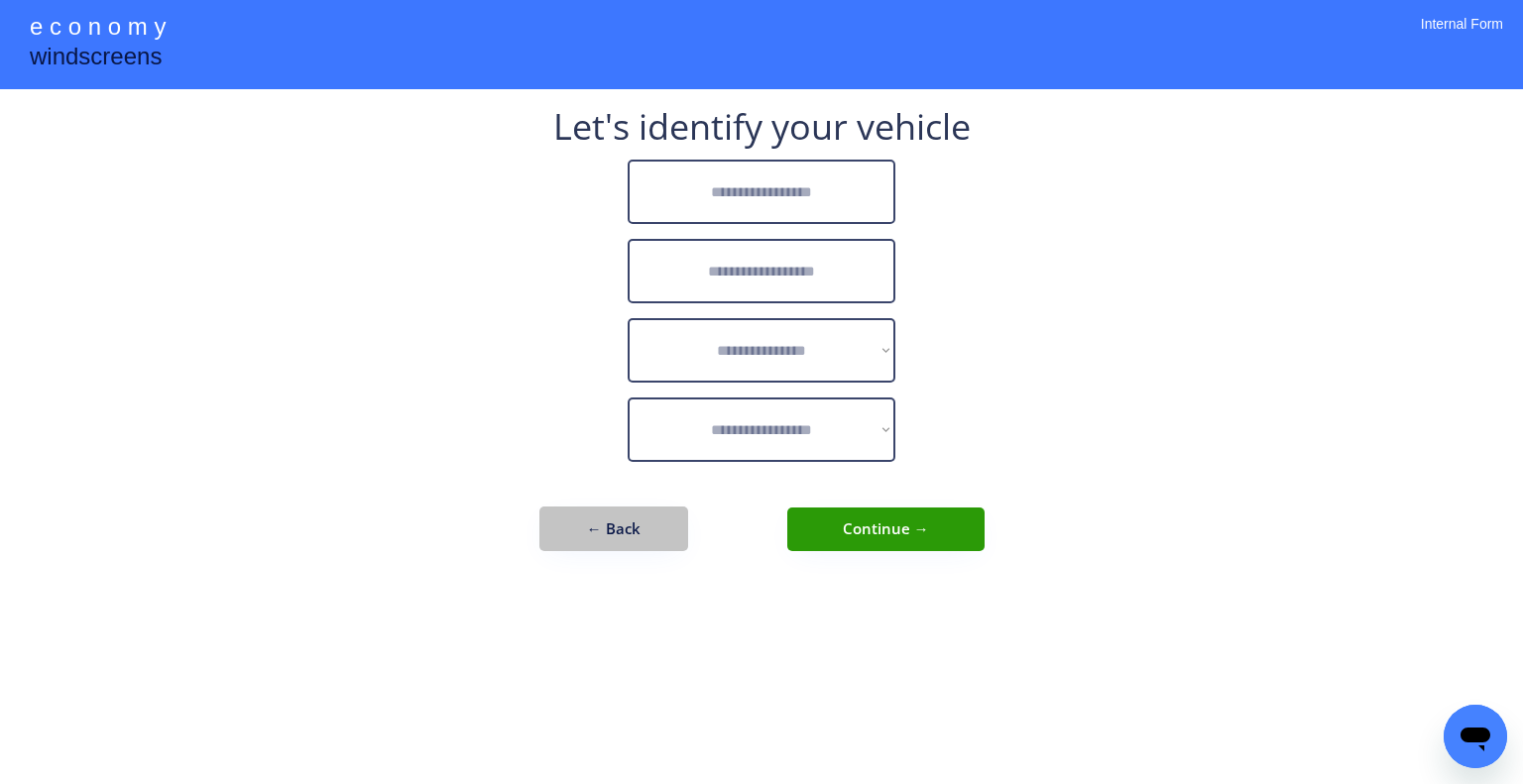 click on "←   Back" at bounding box center [614, 528] 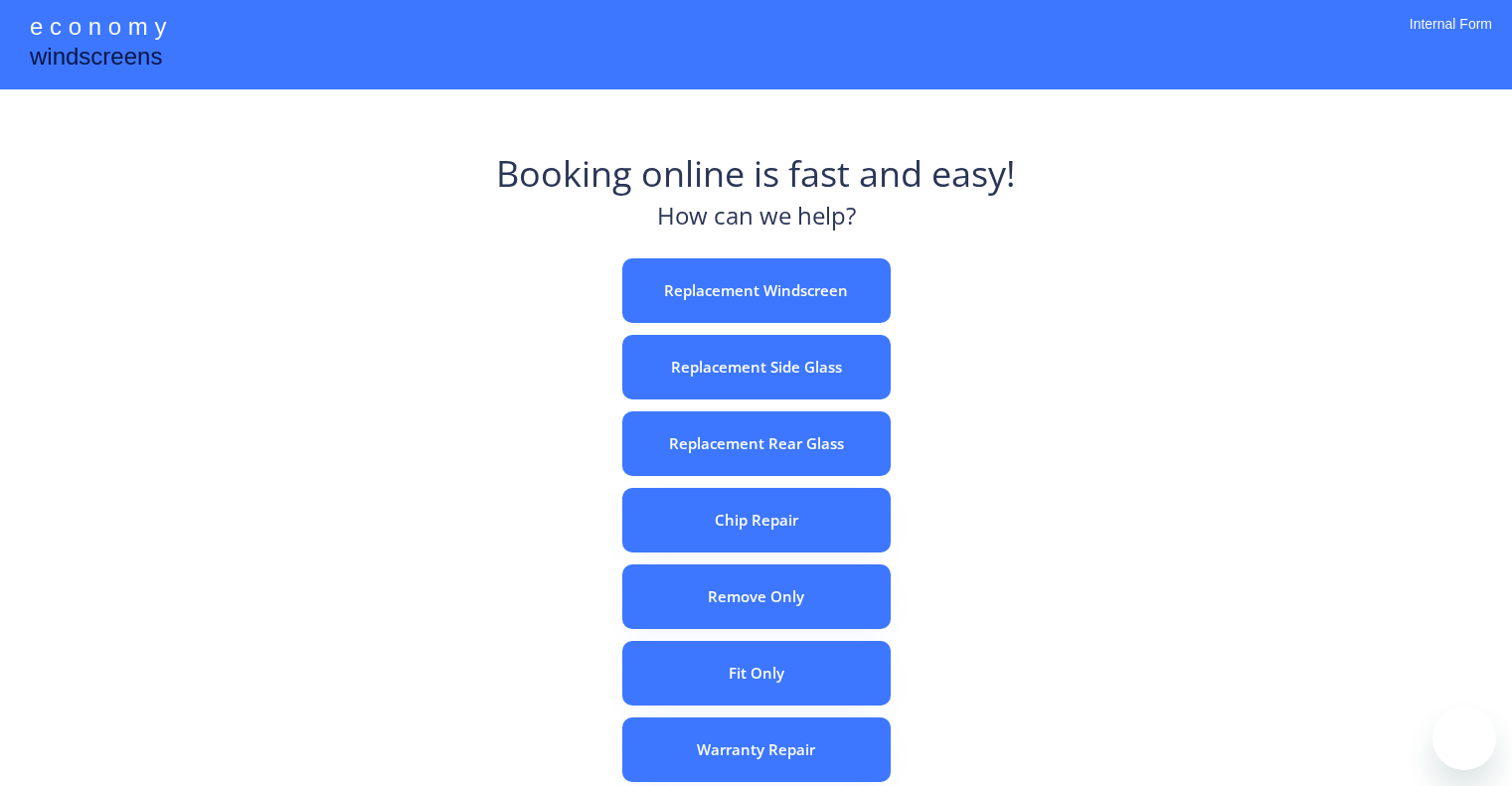 scroll, scrollTop: 0, scrollLeft: 0, axis: both 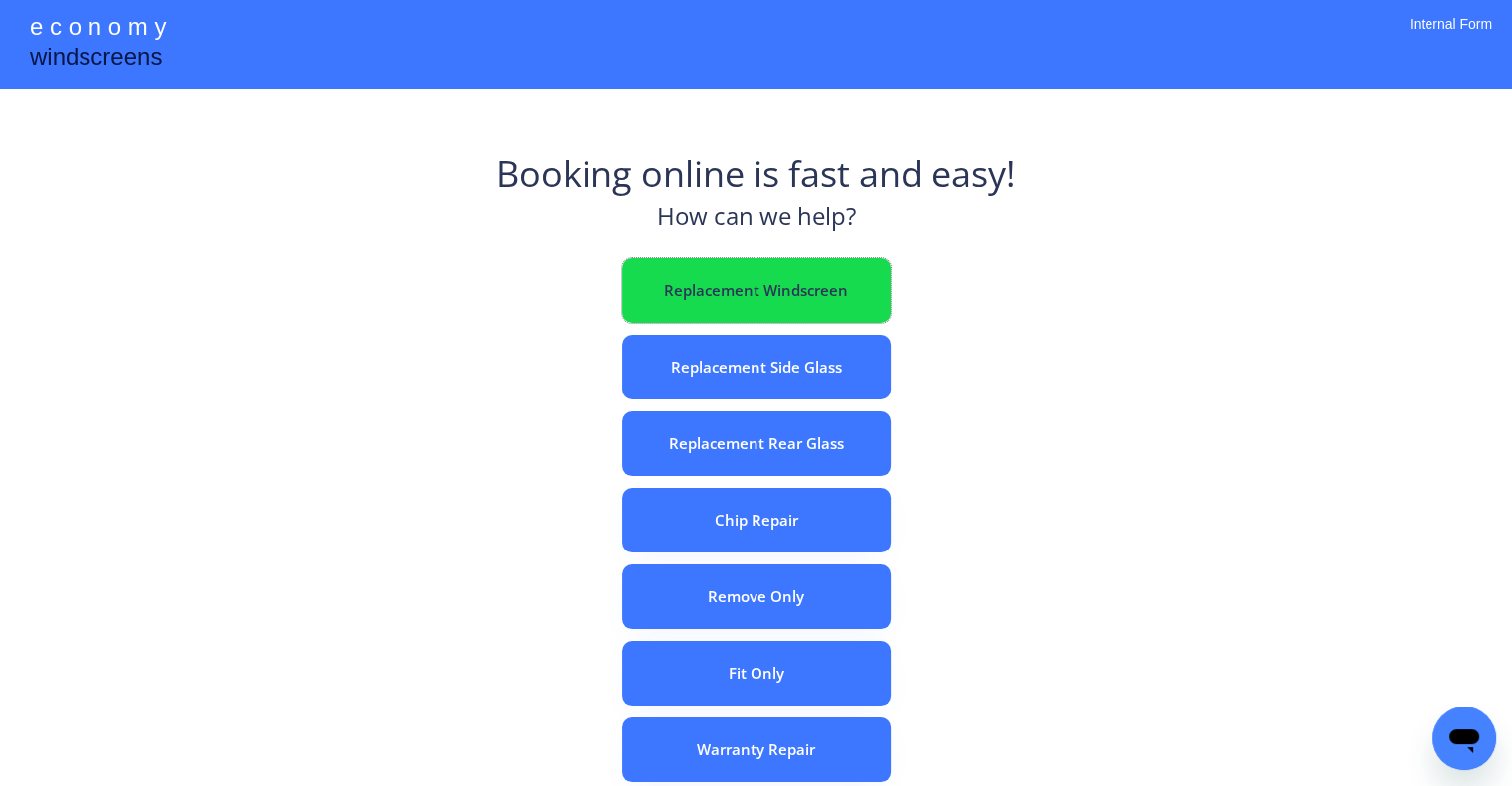 click on "Replacement Windscreen" at bounding box center (756, 290) 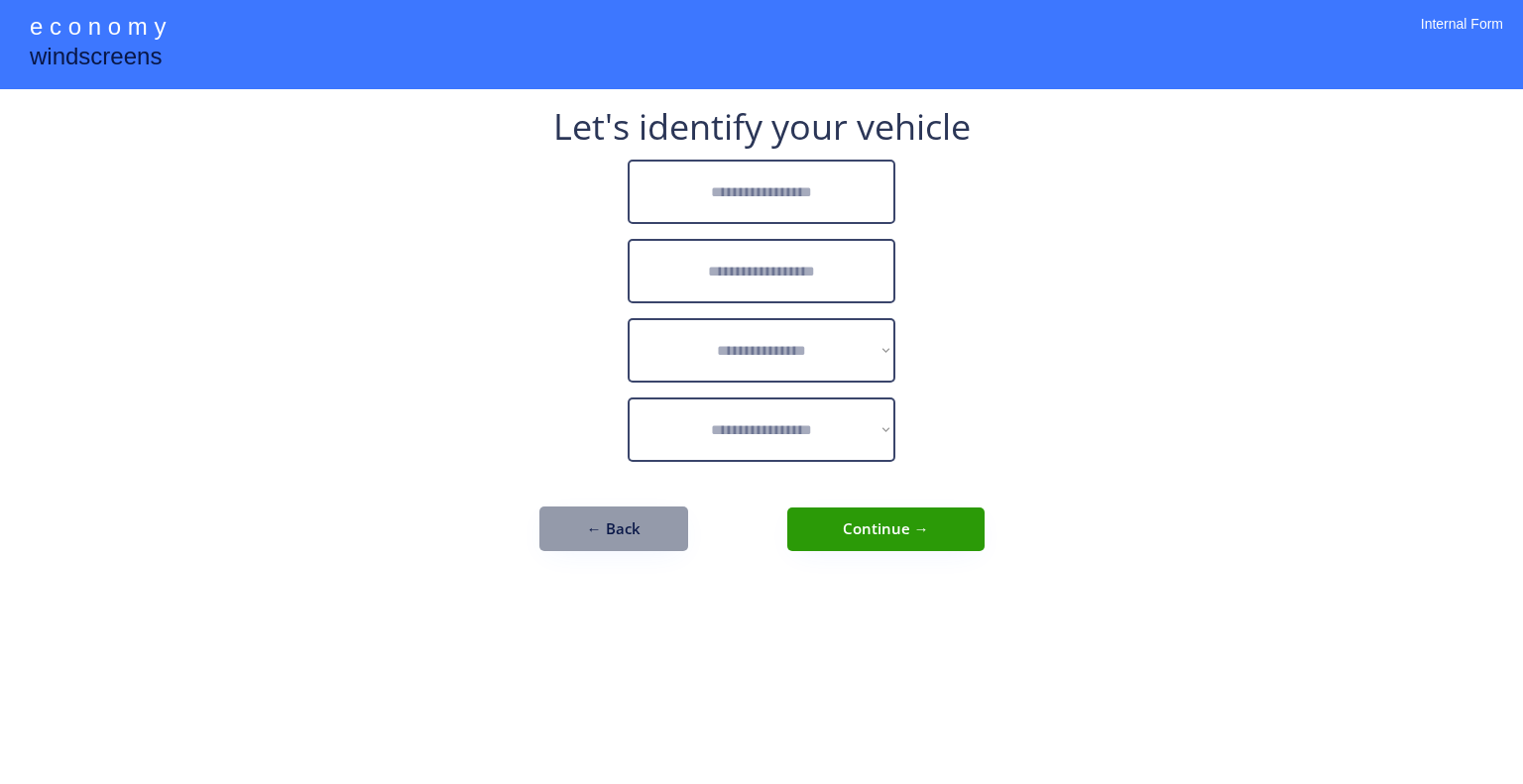 scroll, scrollTop: 0, scrollLeft: 0, axis: both 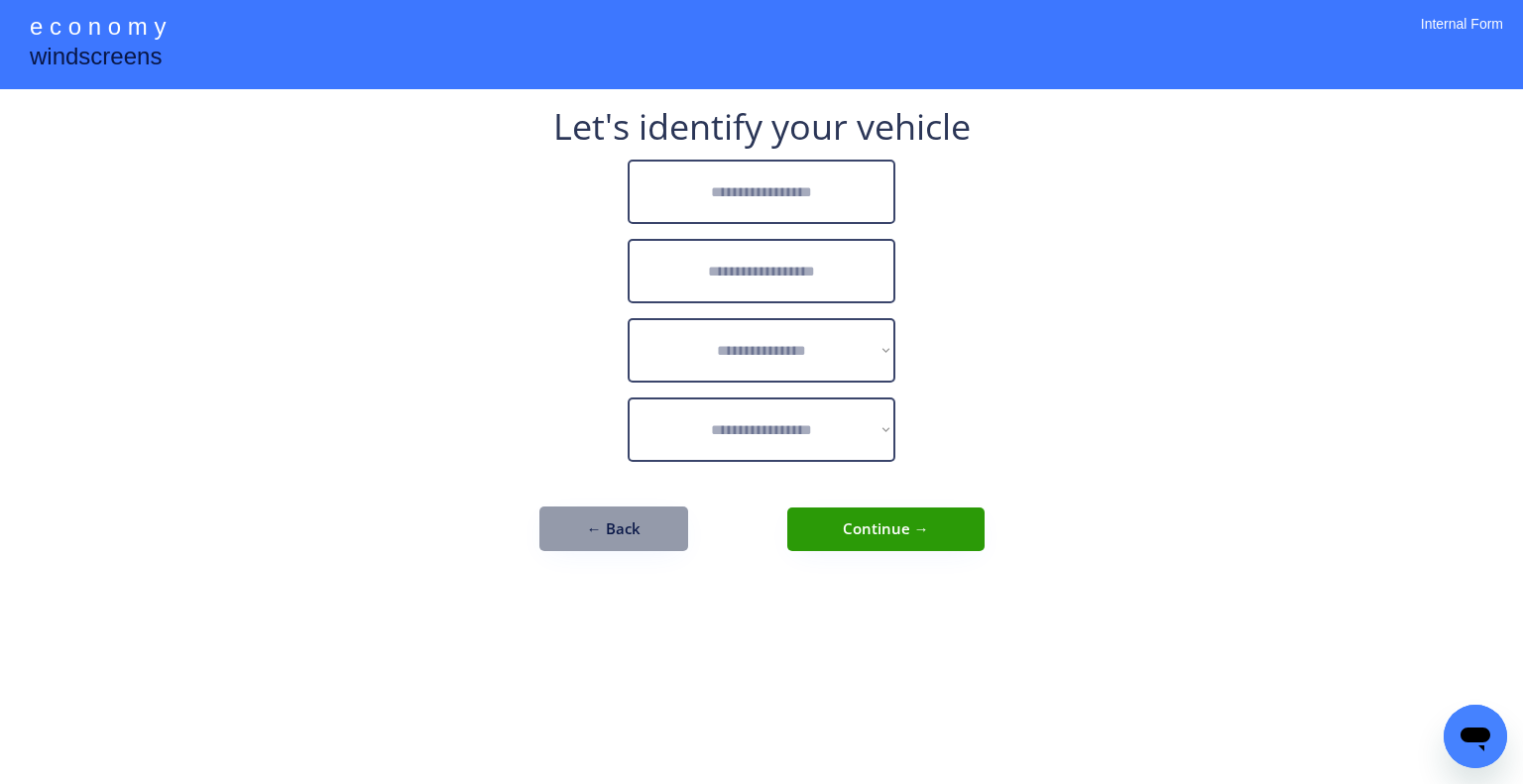 click at bounding box center [762, 191] 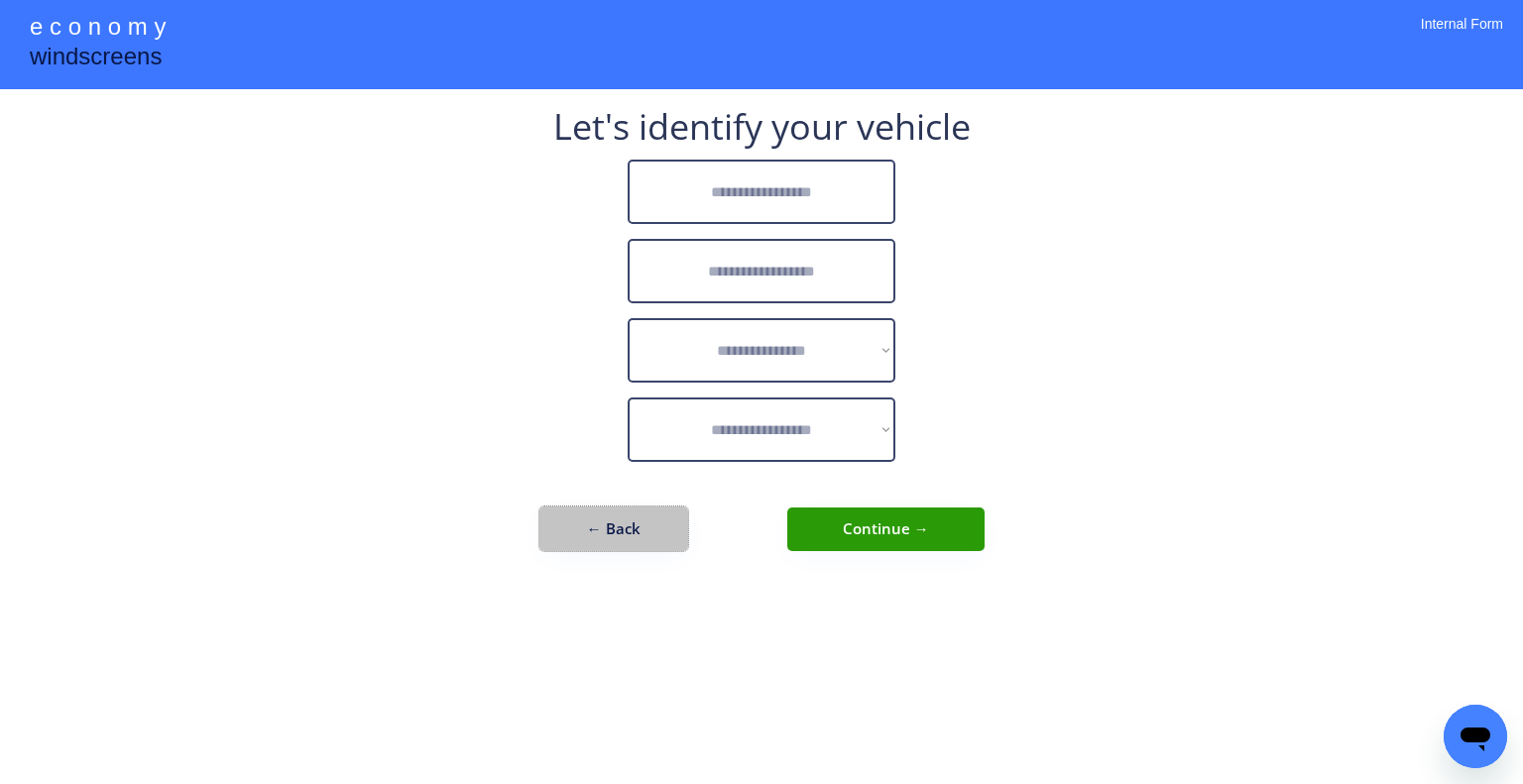 drag, startPoint x: 608, startPoint y: 534, endPoint x: 711, endPoint y: 546, distance: 103.69667 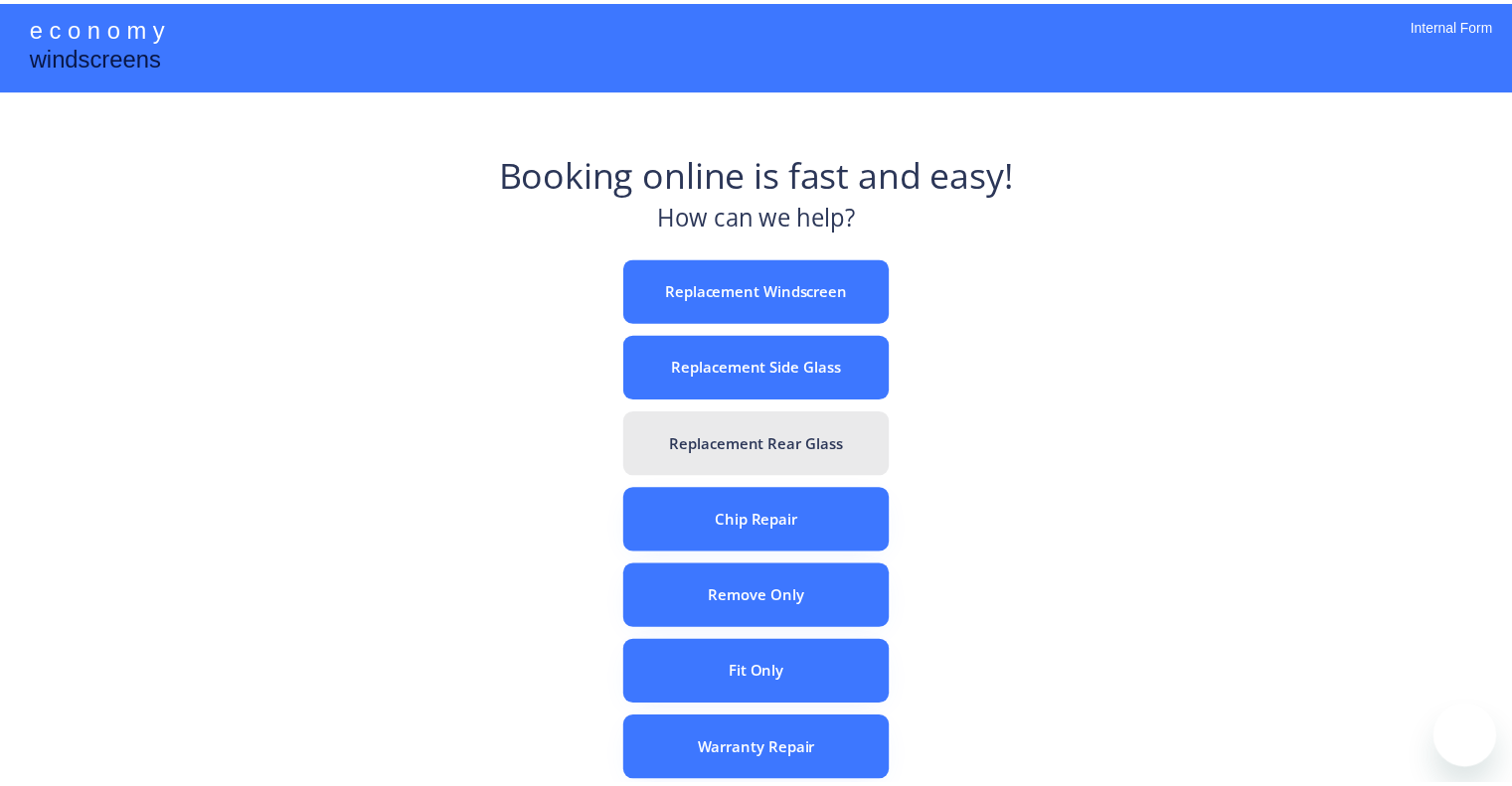 scroll, scrollTop: 0, scrollLeft: 0, axis: both 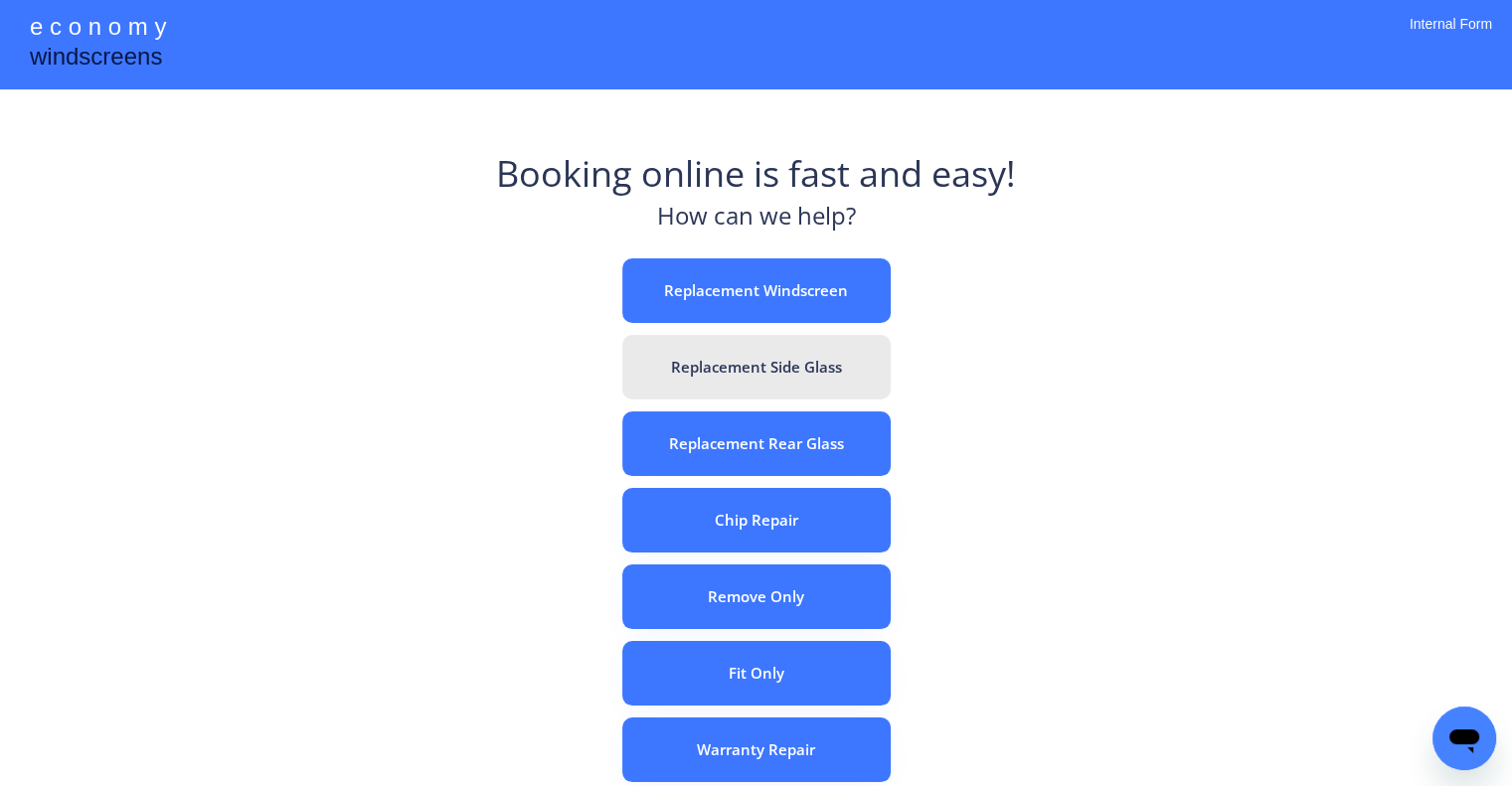 click on "Replacement Side Glass" at bounding box center (756, 367) 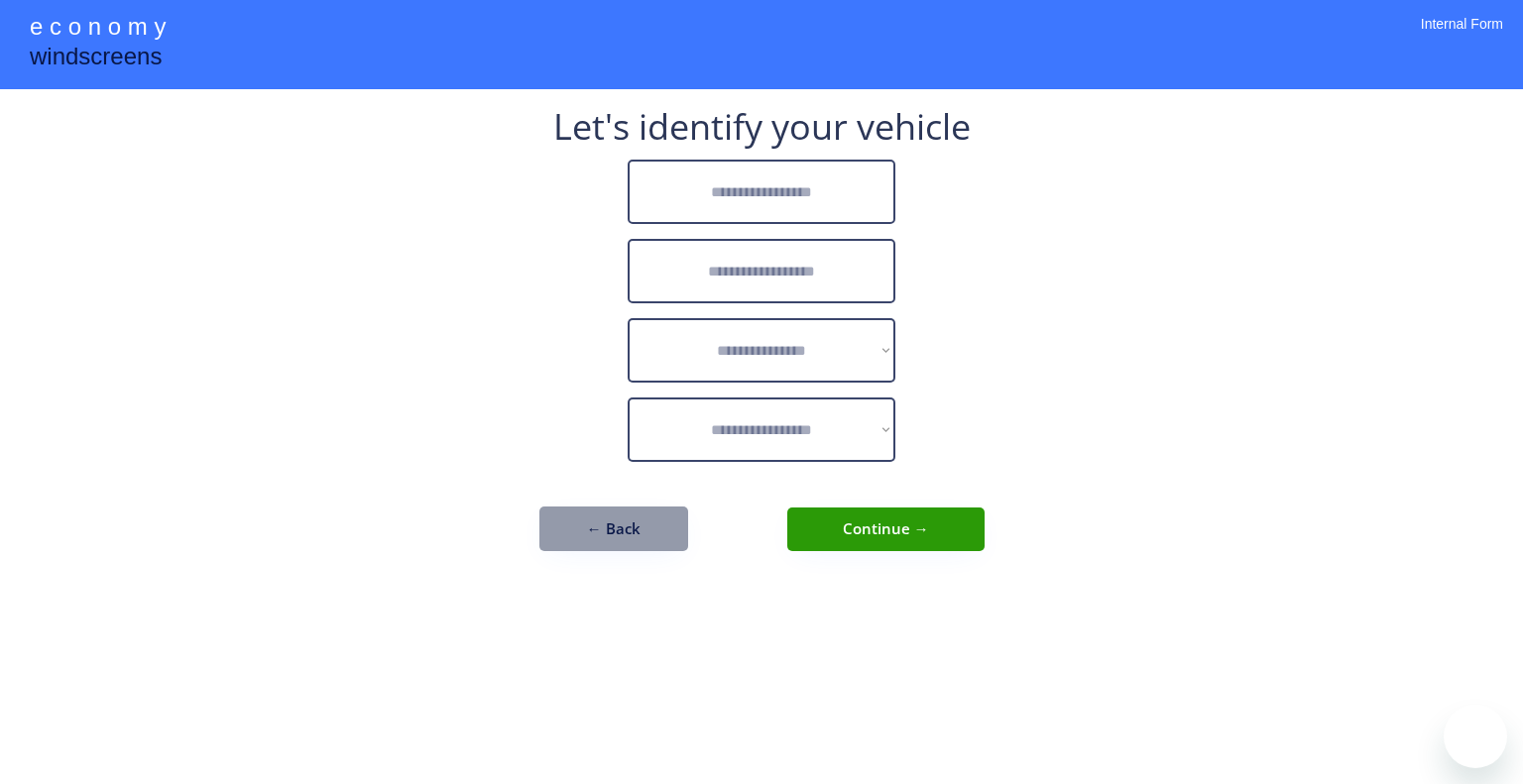 scroll, scrollTop: 0, scrollLeft: 0, axis: both 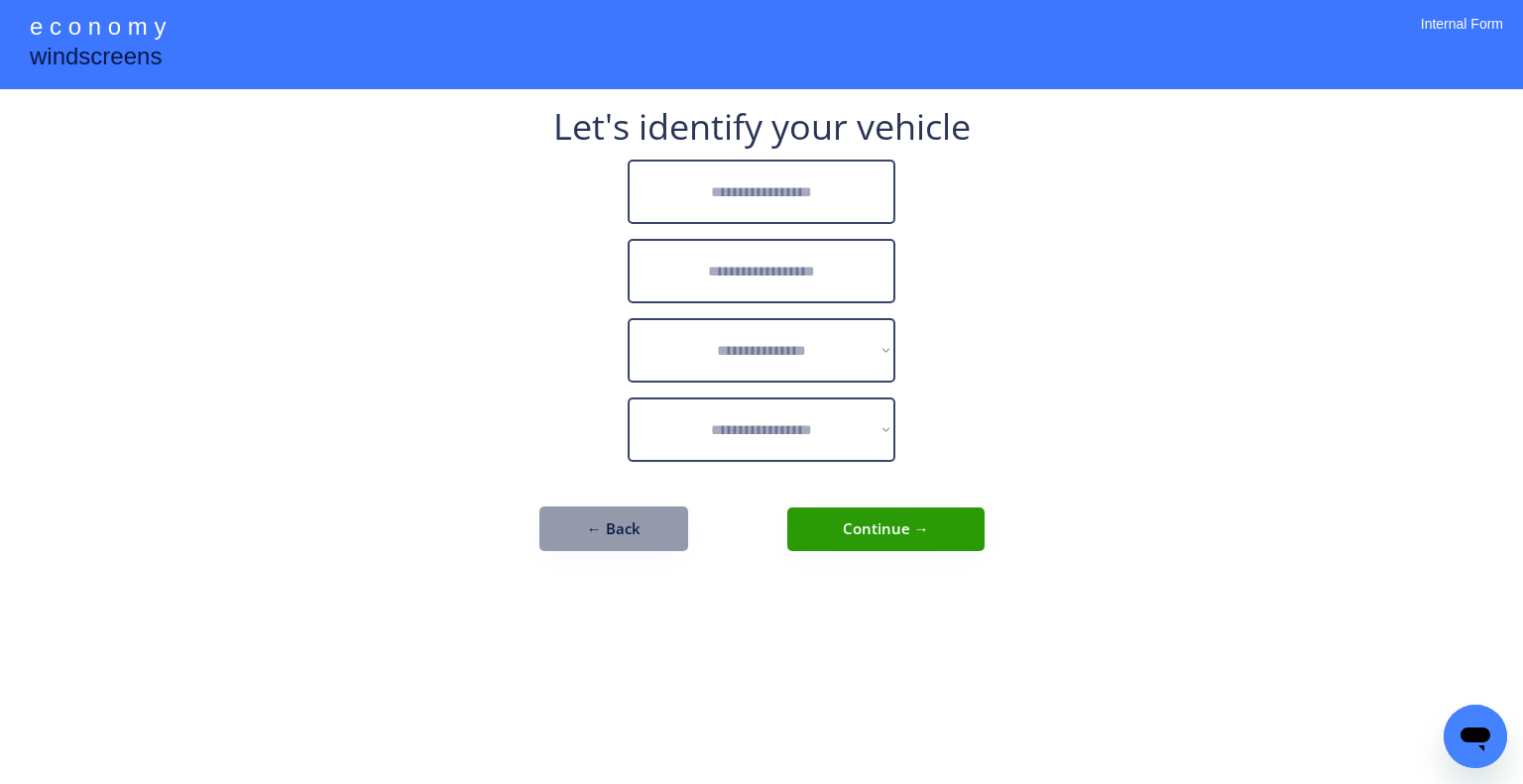click at bounding box center (762, 191) 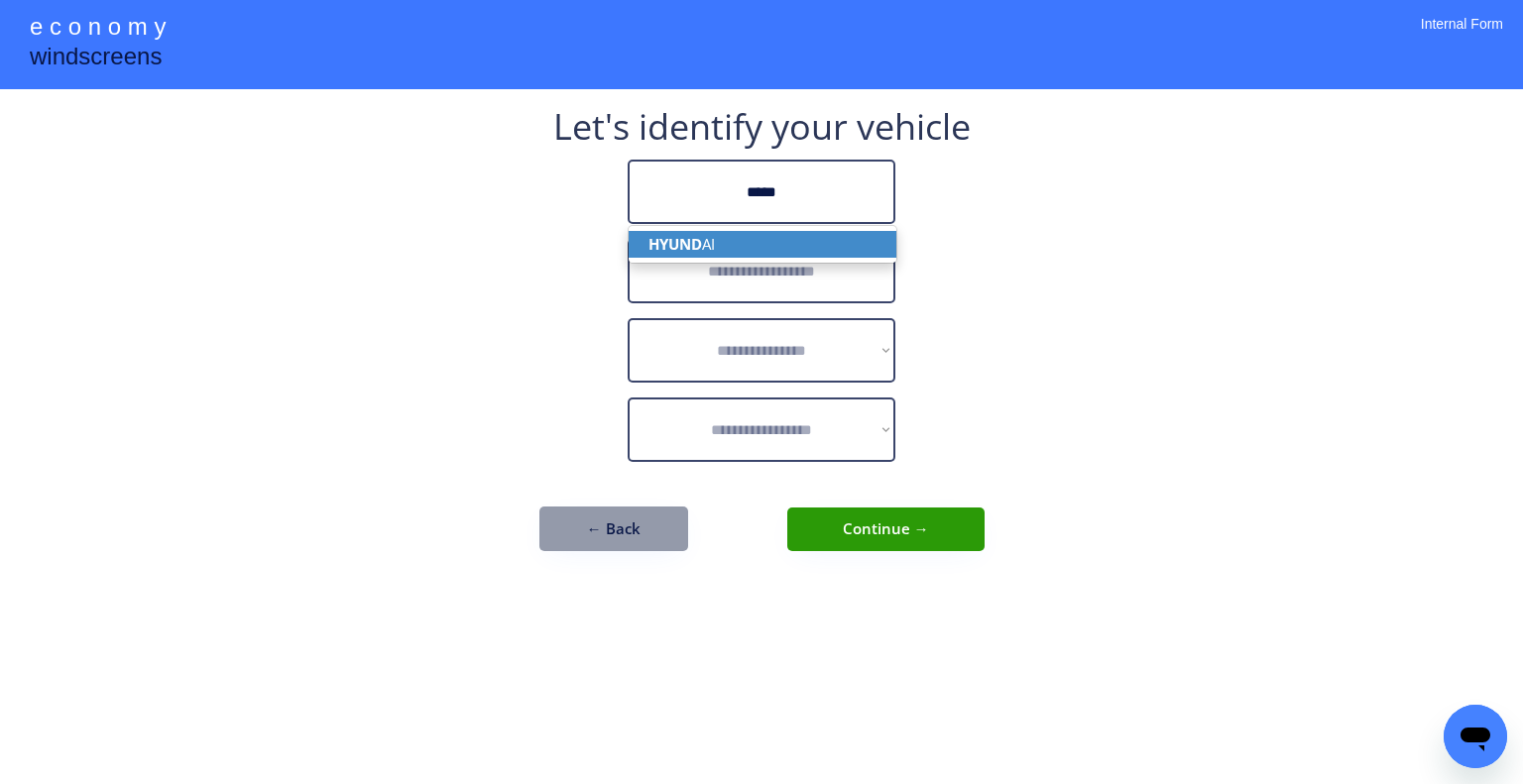 click on "HYUND AI" at bounding box center [762, 244] 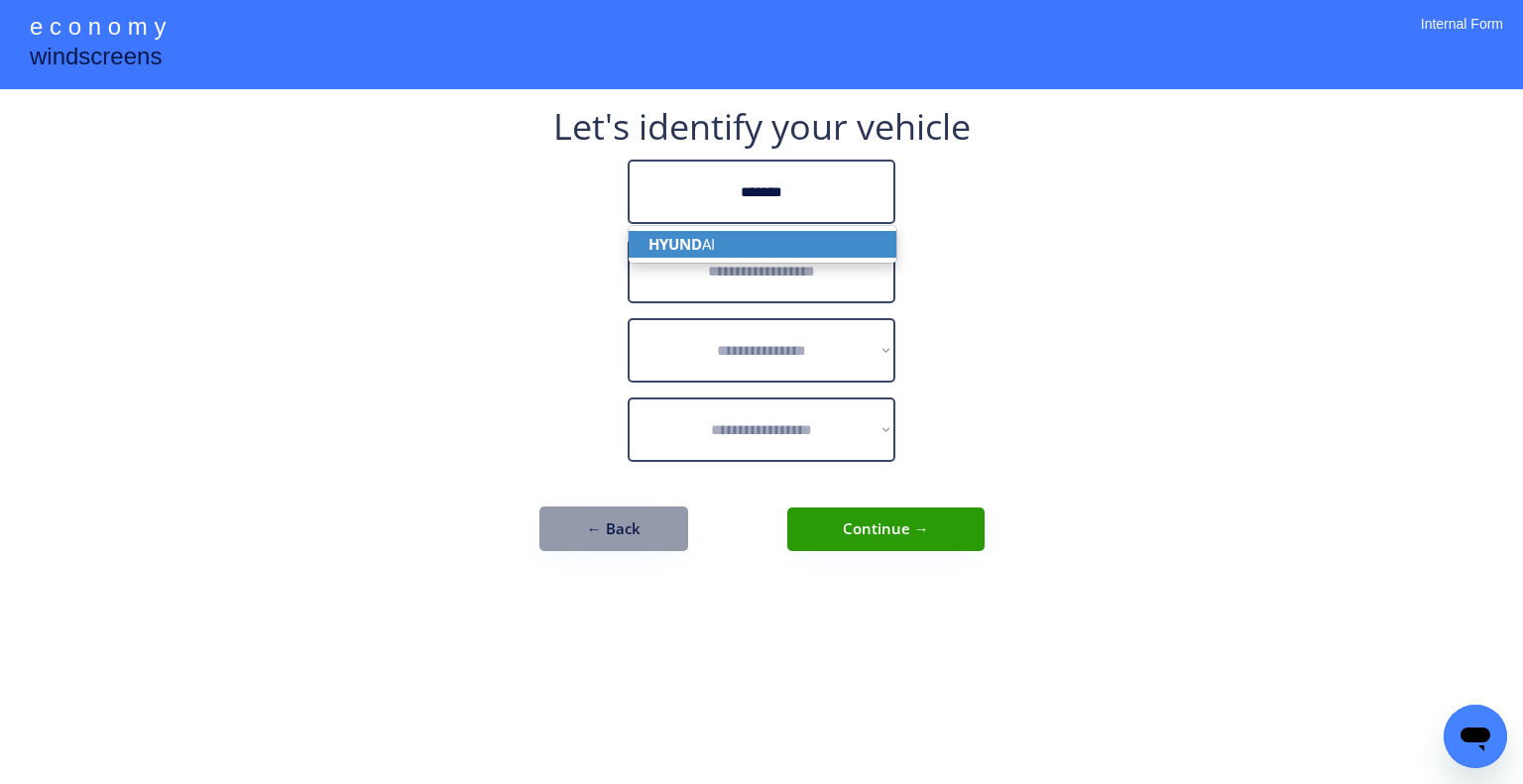 type on "*******" 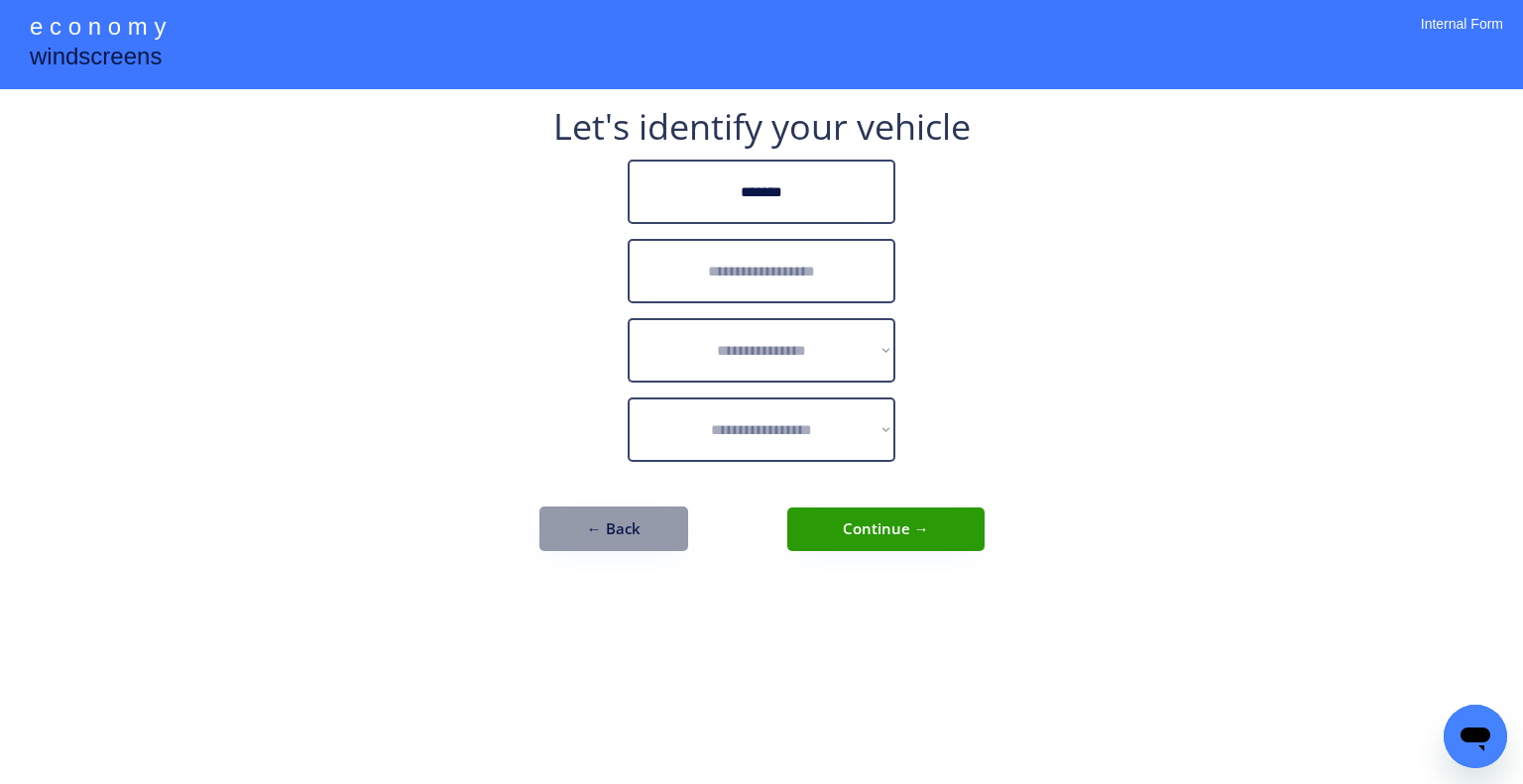 click at bounding box center [762, 271] 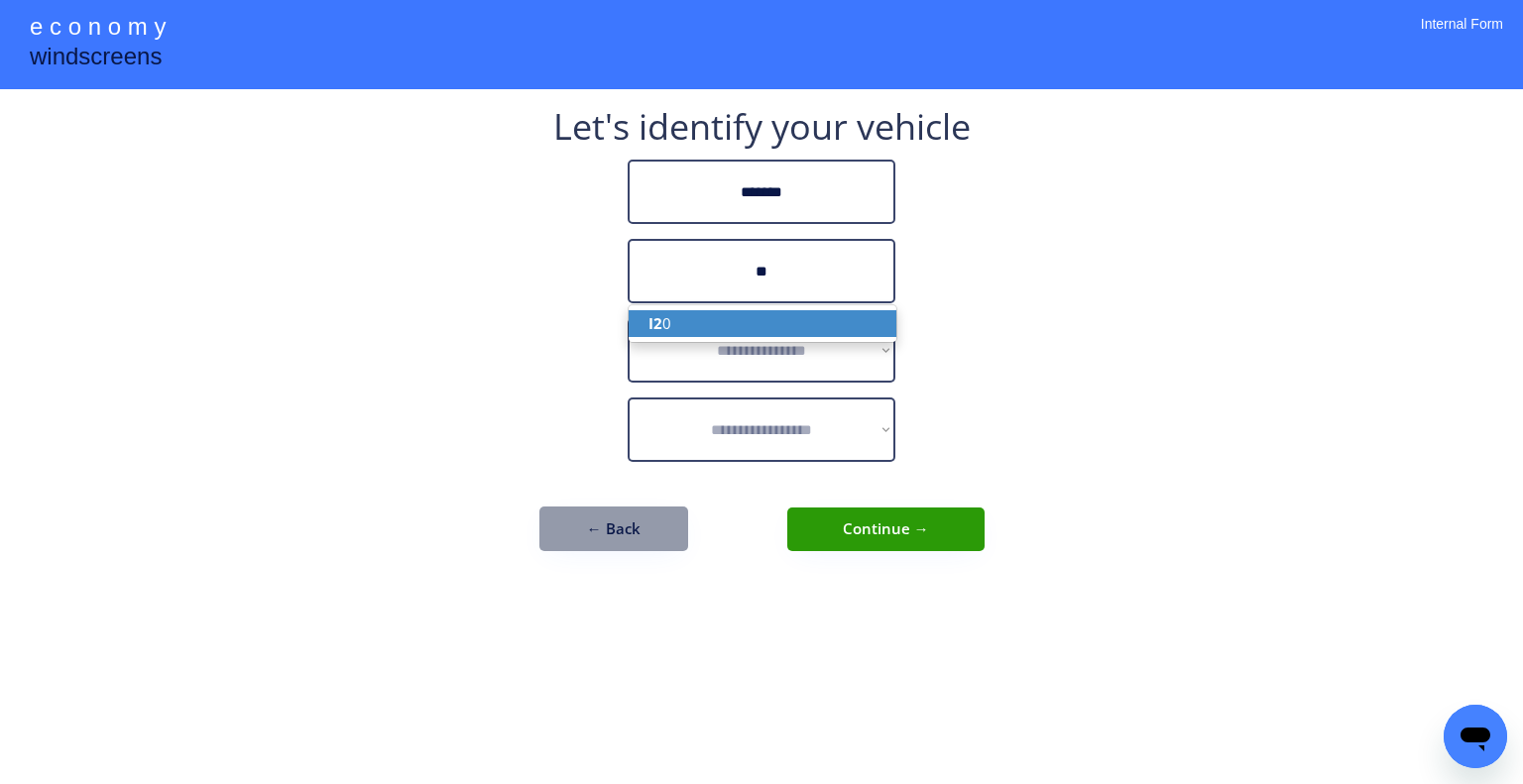 click on "I2 0" at bounding box center [762, 323] 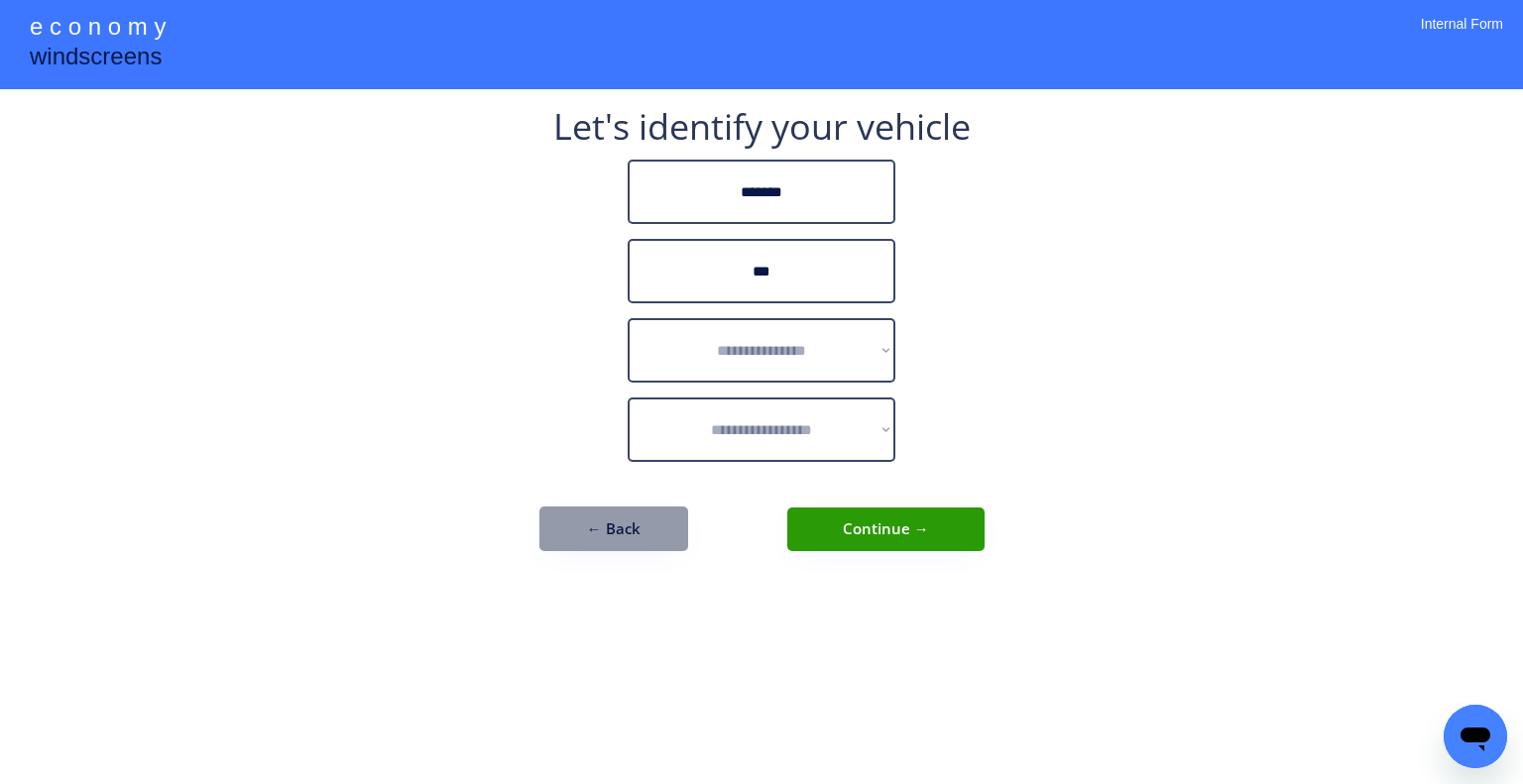 type on "***" 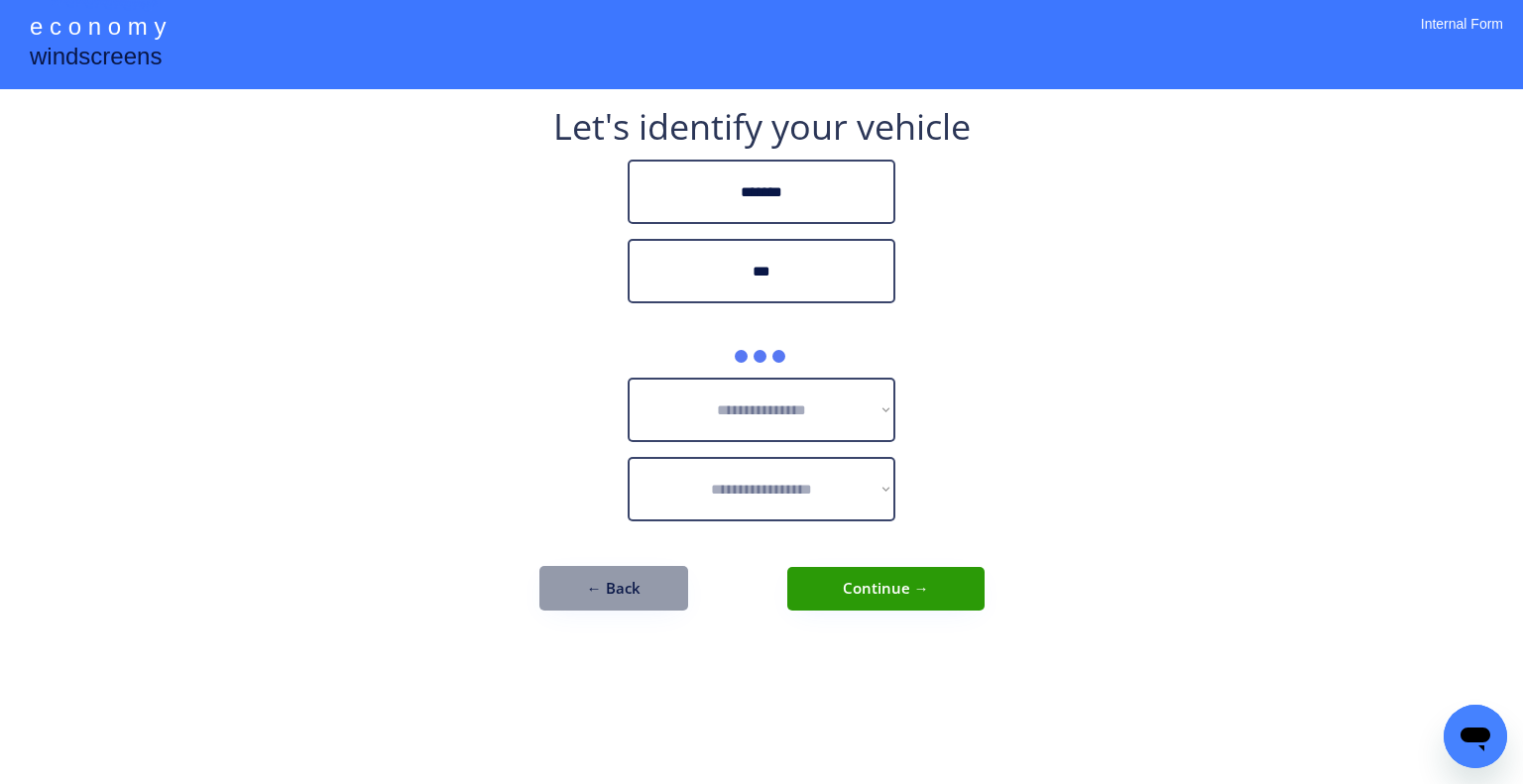 click on "**********" at bounding box center [762, 392] 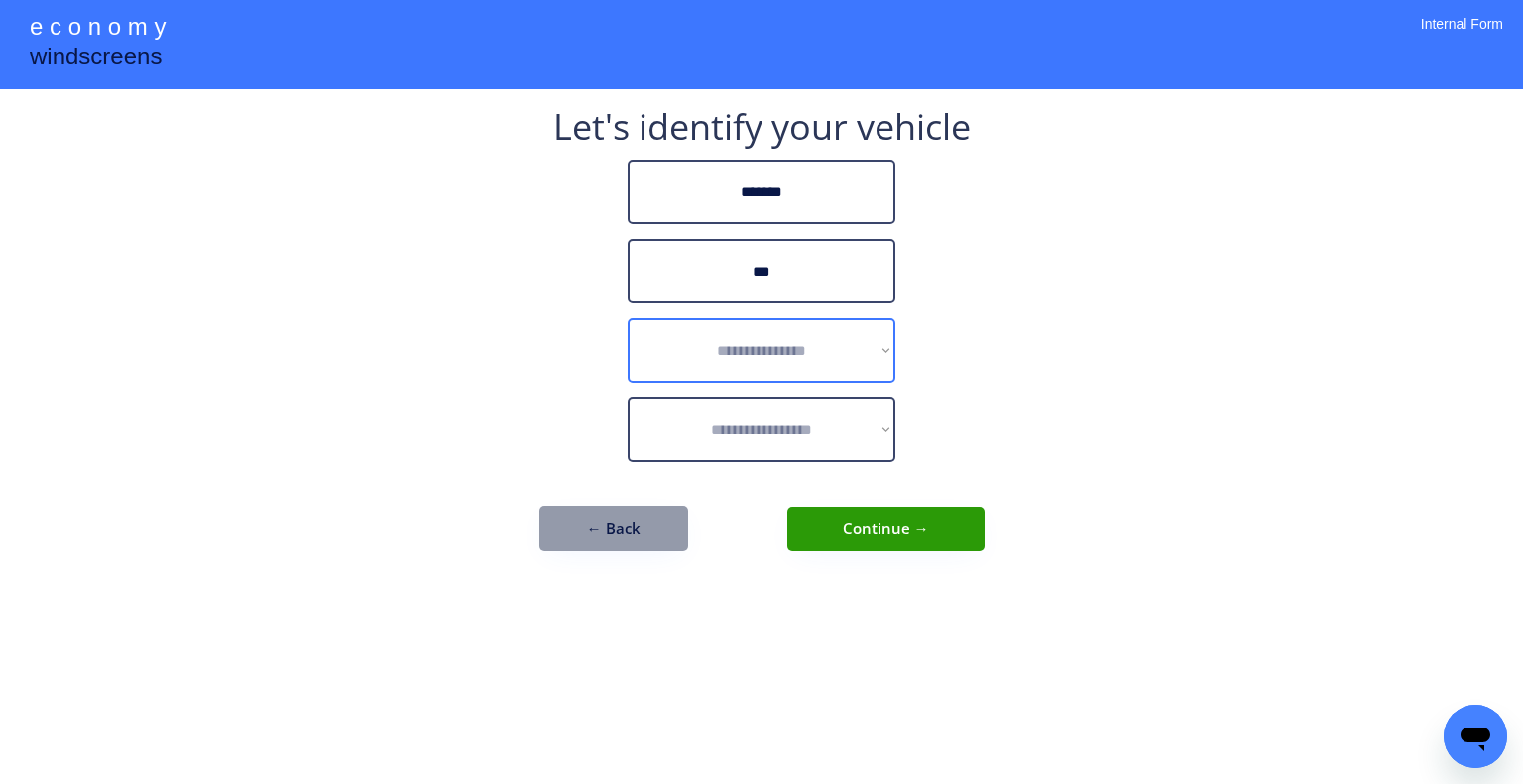 click on "**********" at bounding box center [762, 350] 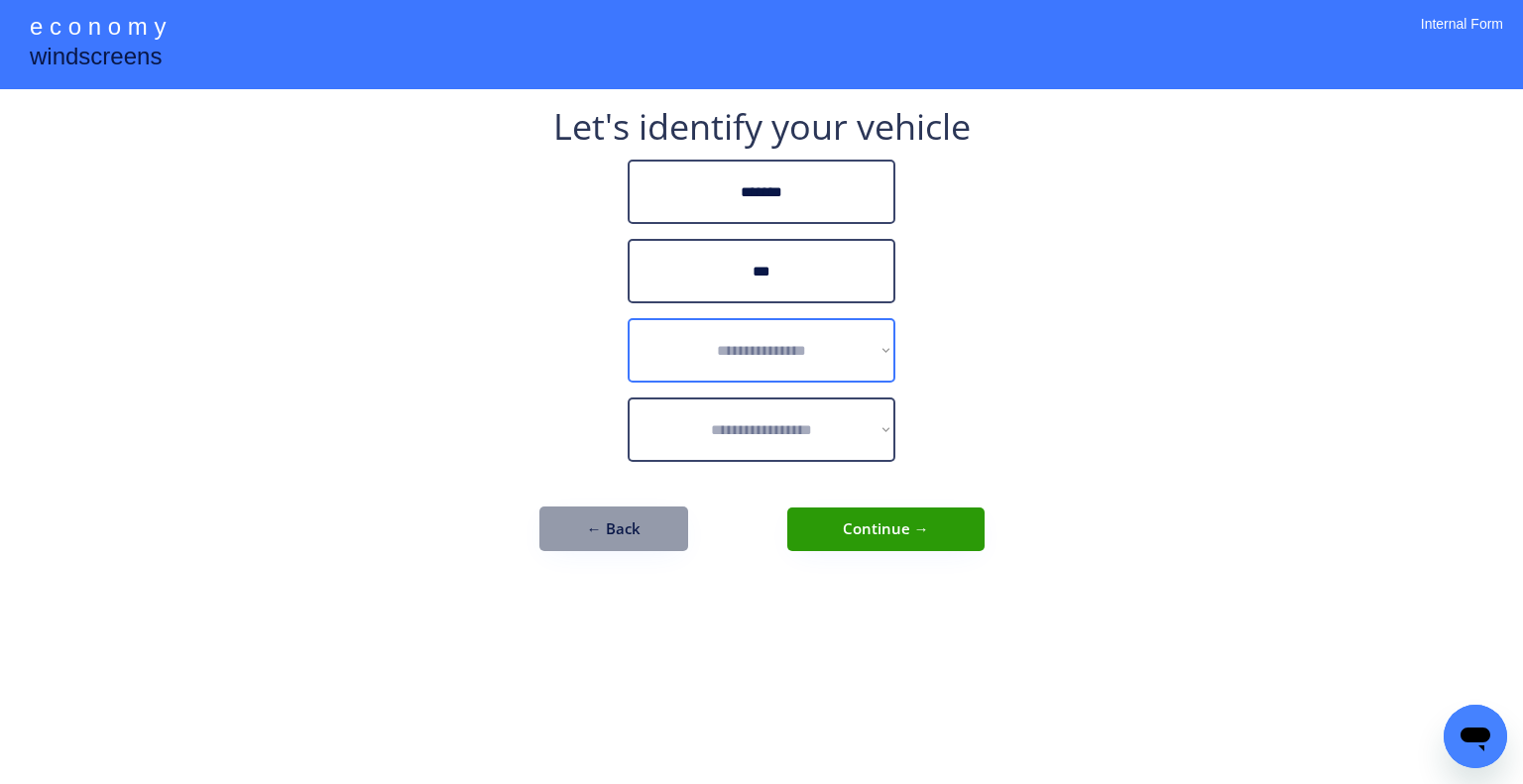 select on "******" 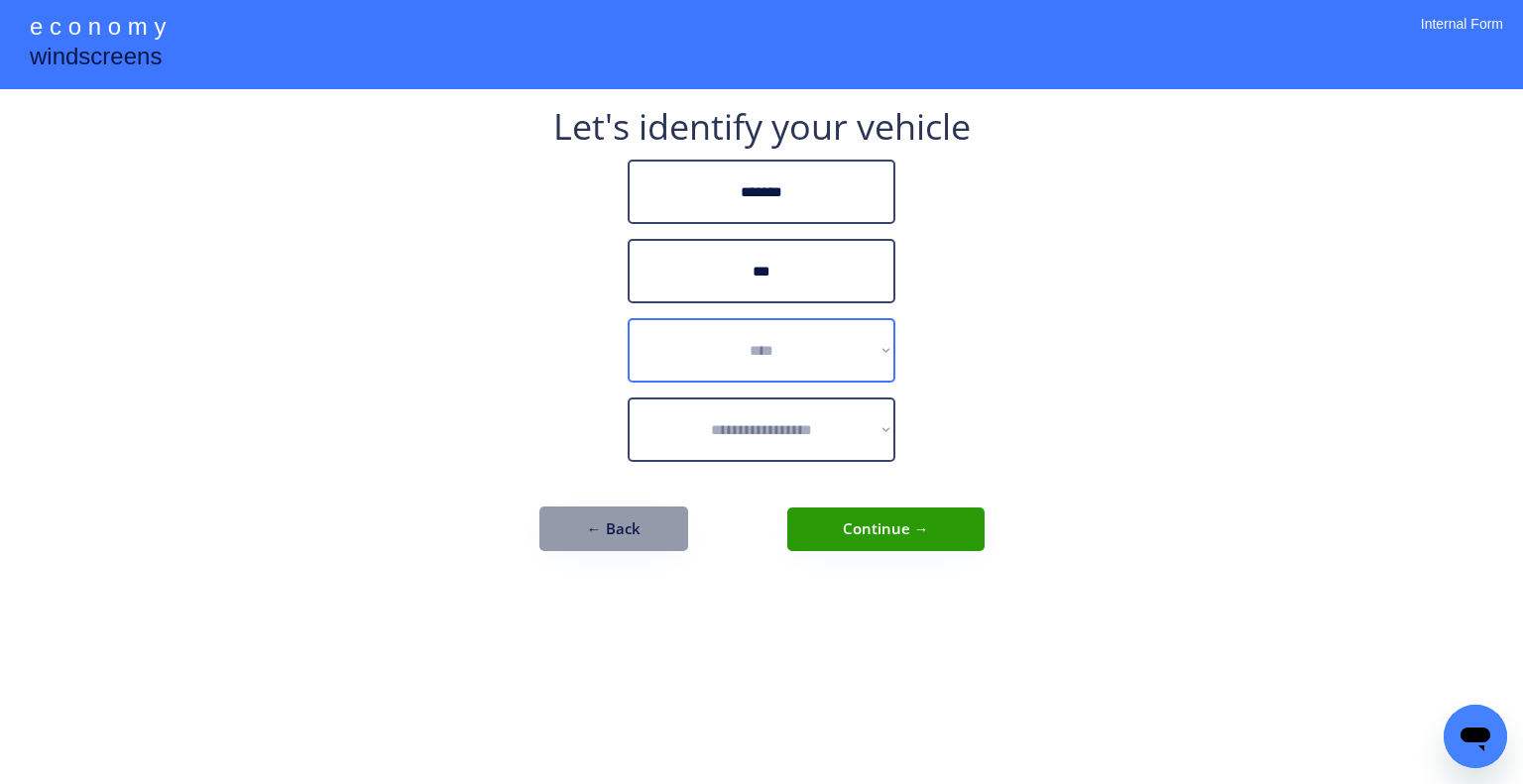 click on "**********" at bounding box center (762, 350) 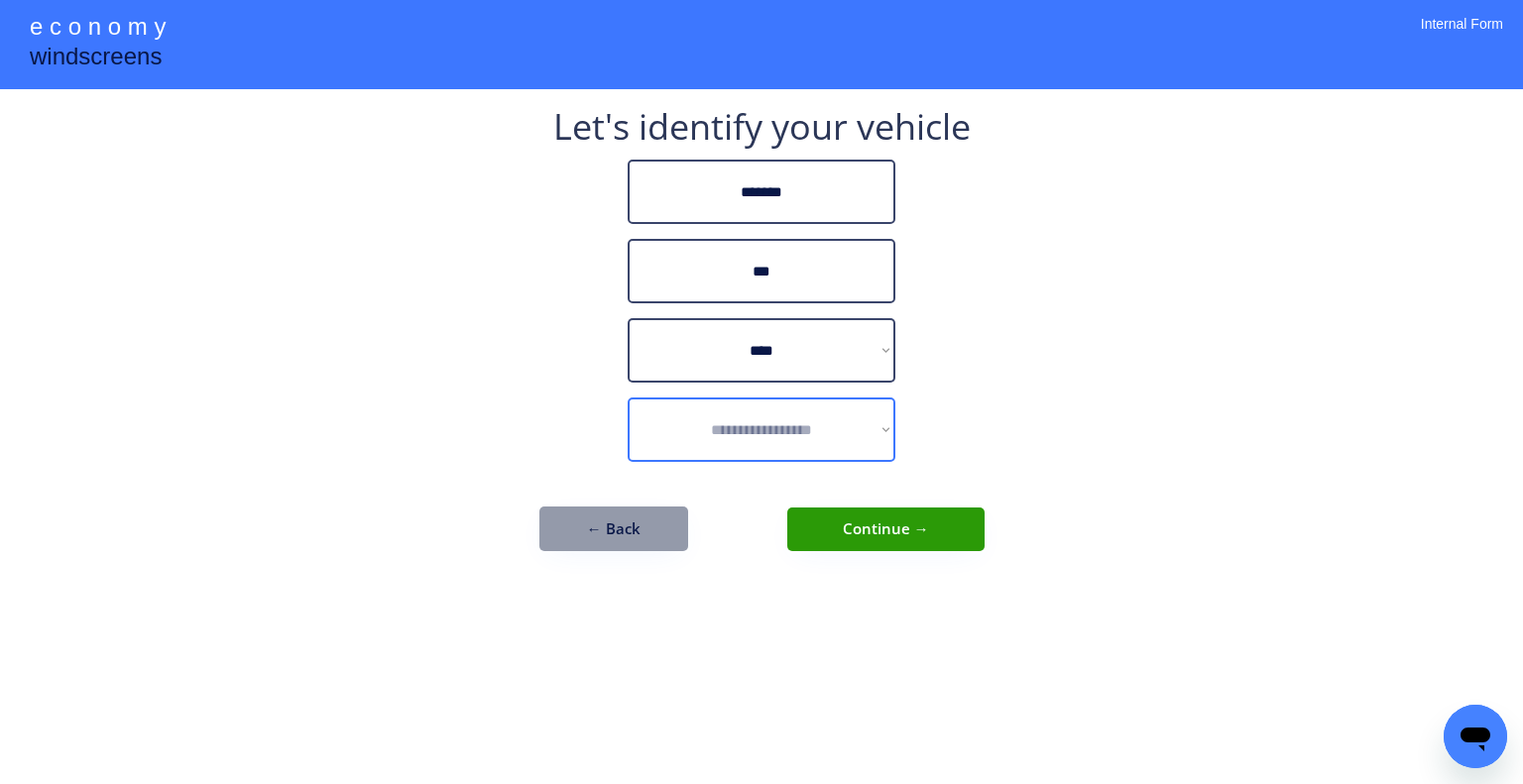 click on "**********" at bounding box center (762, 429) 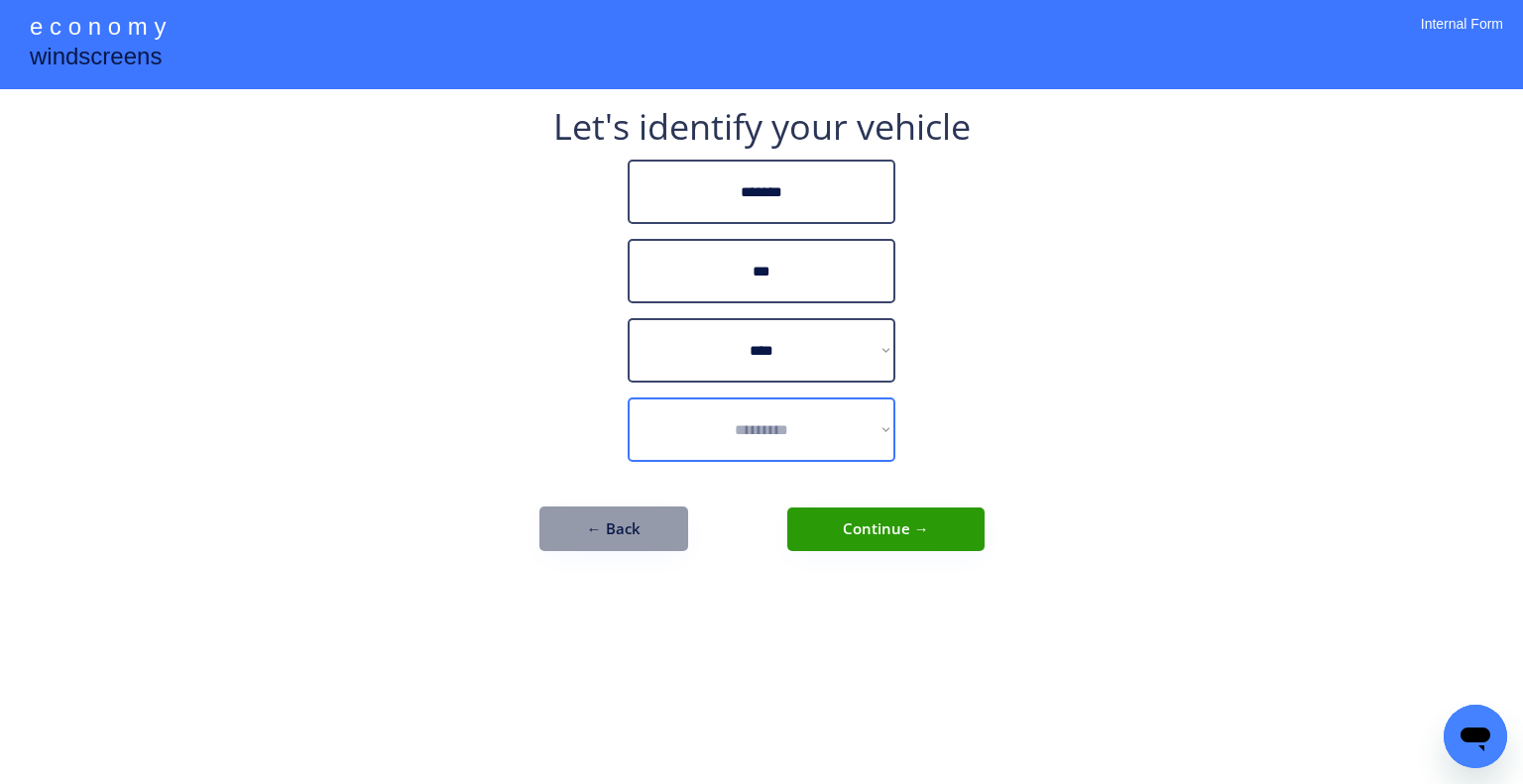 click on "**********" at bounding box center [762, 429] 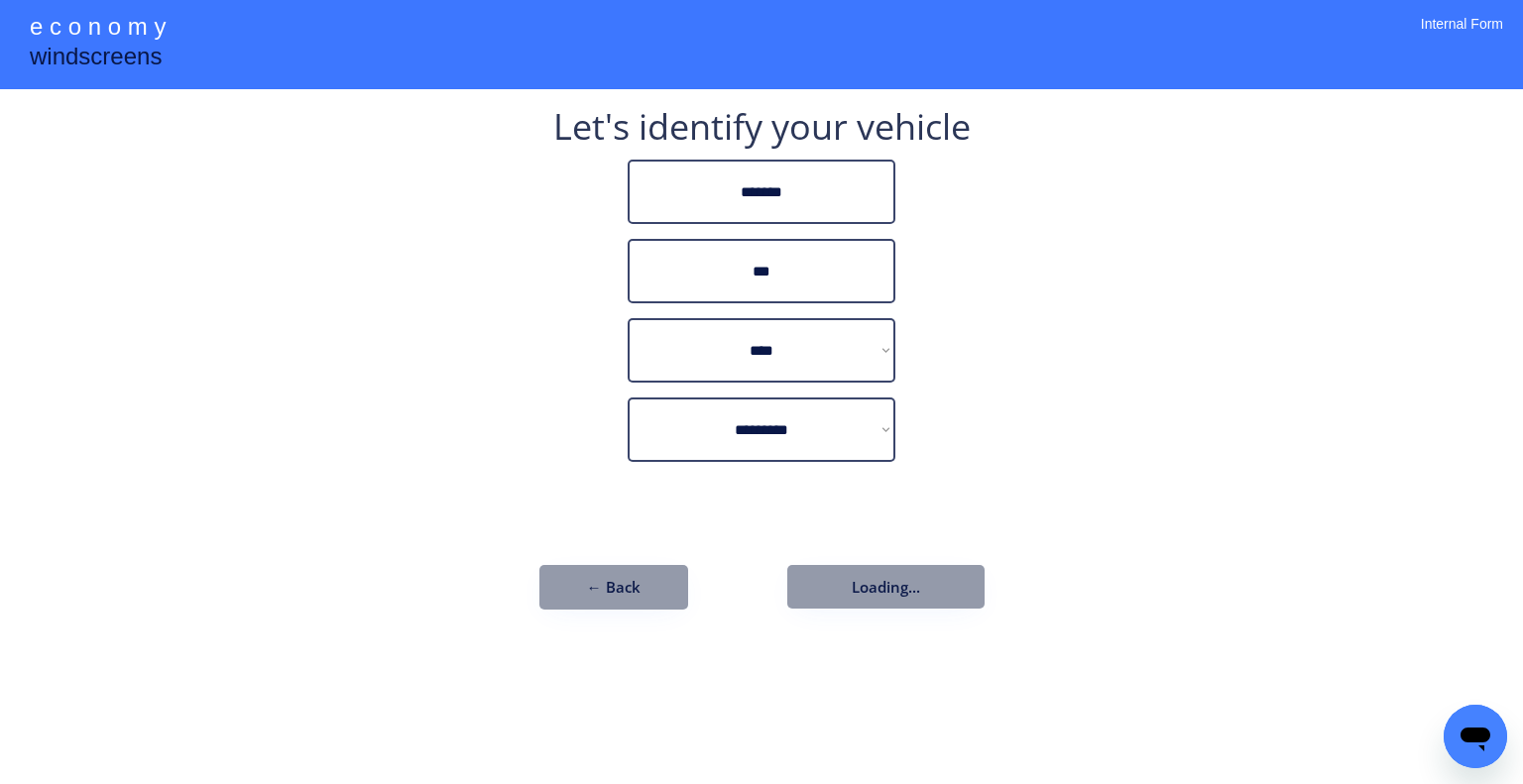 click on "**********" at bounding box center (762, 392) 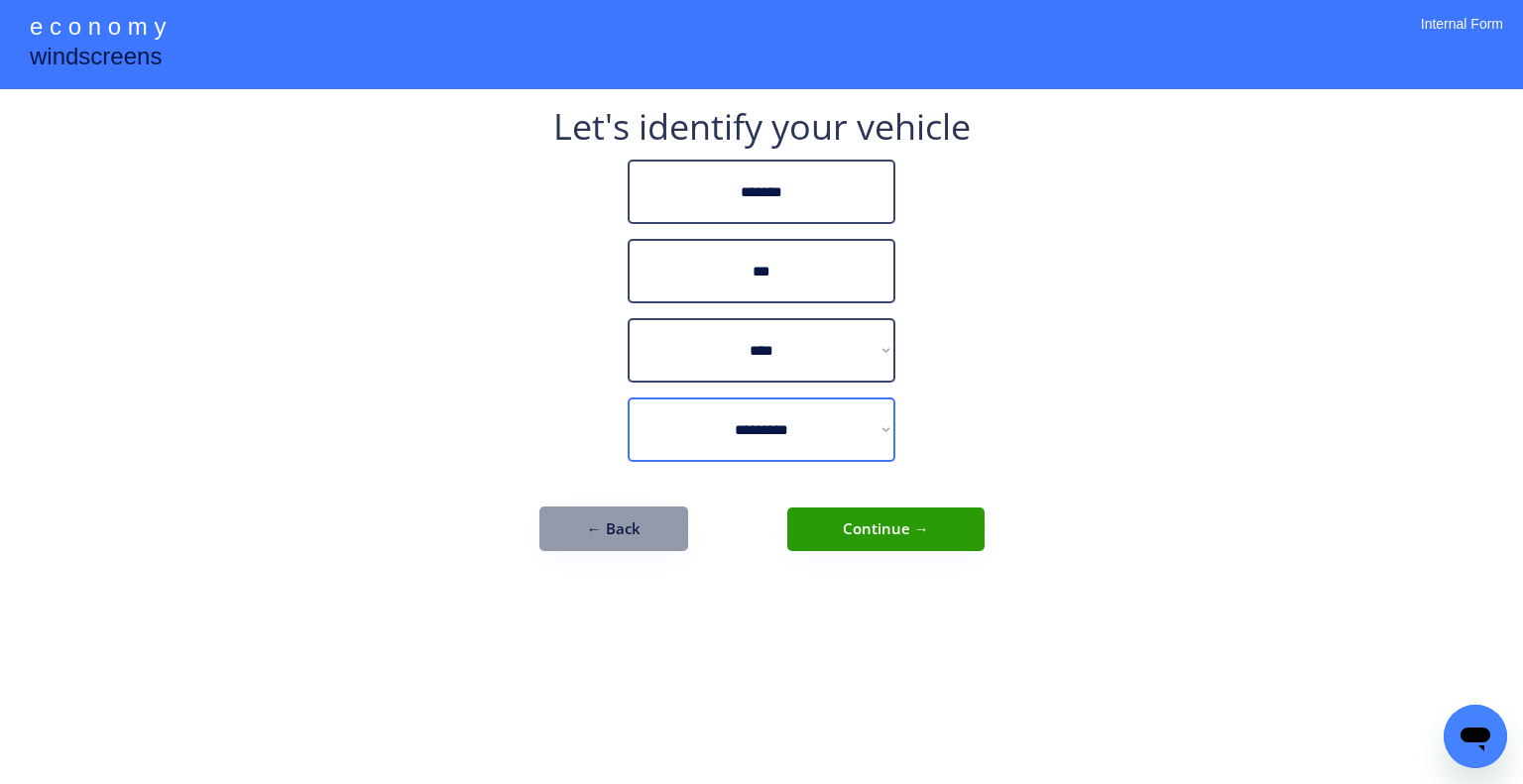 click on "**********" at bounding box center [762, 429] 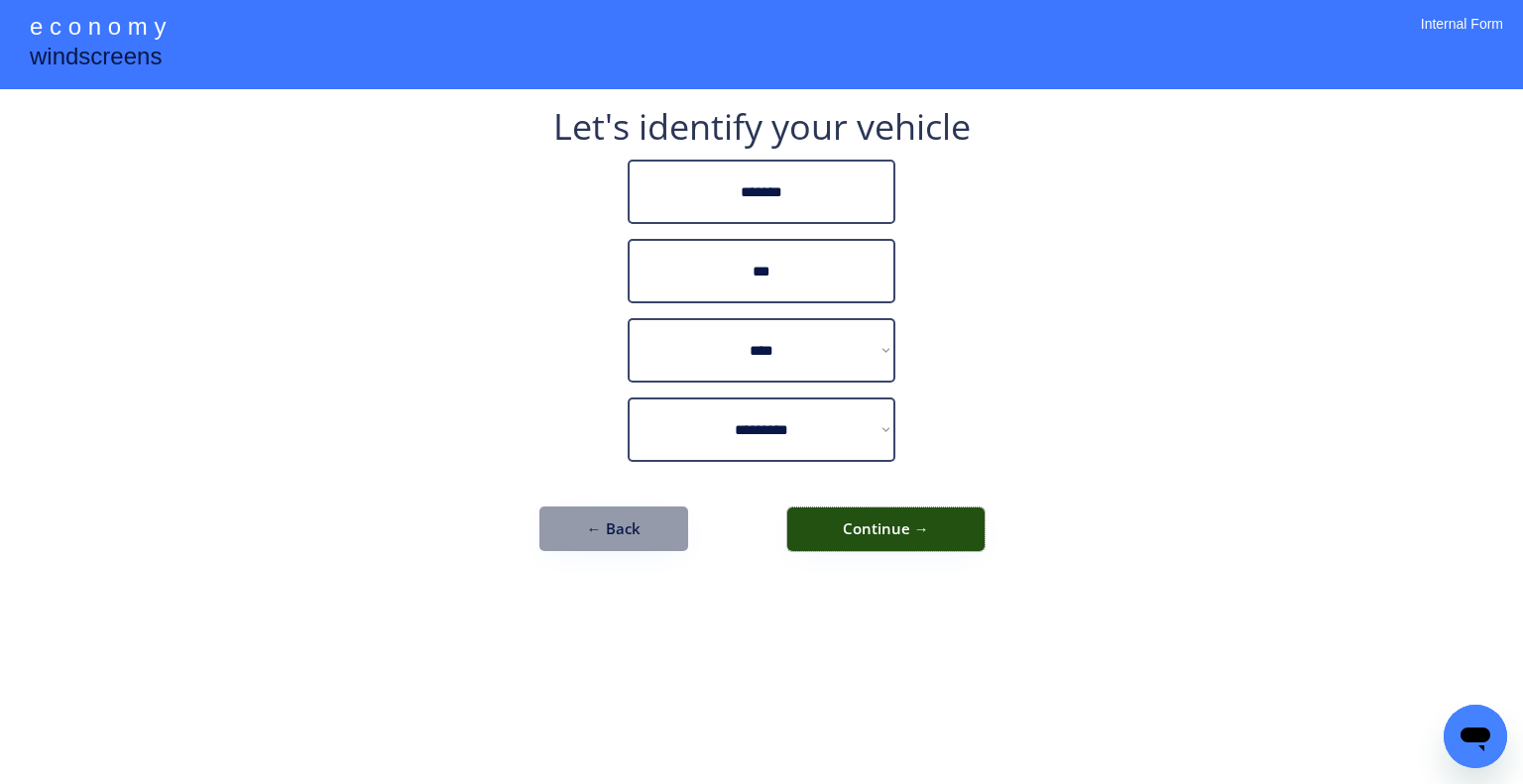 click on "Continue    →" at bounding box center [885, 529] 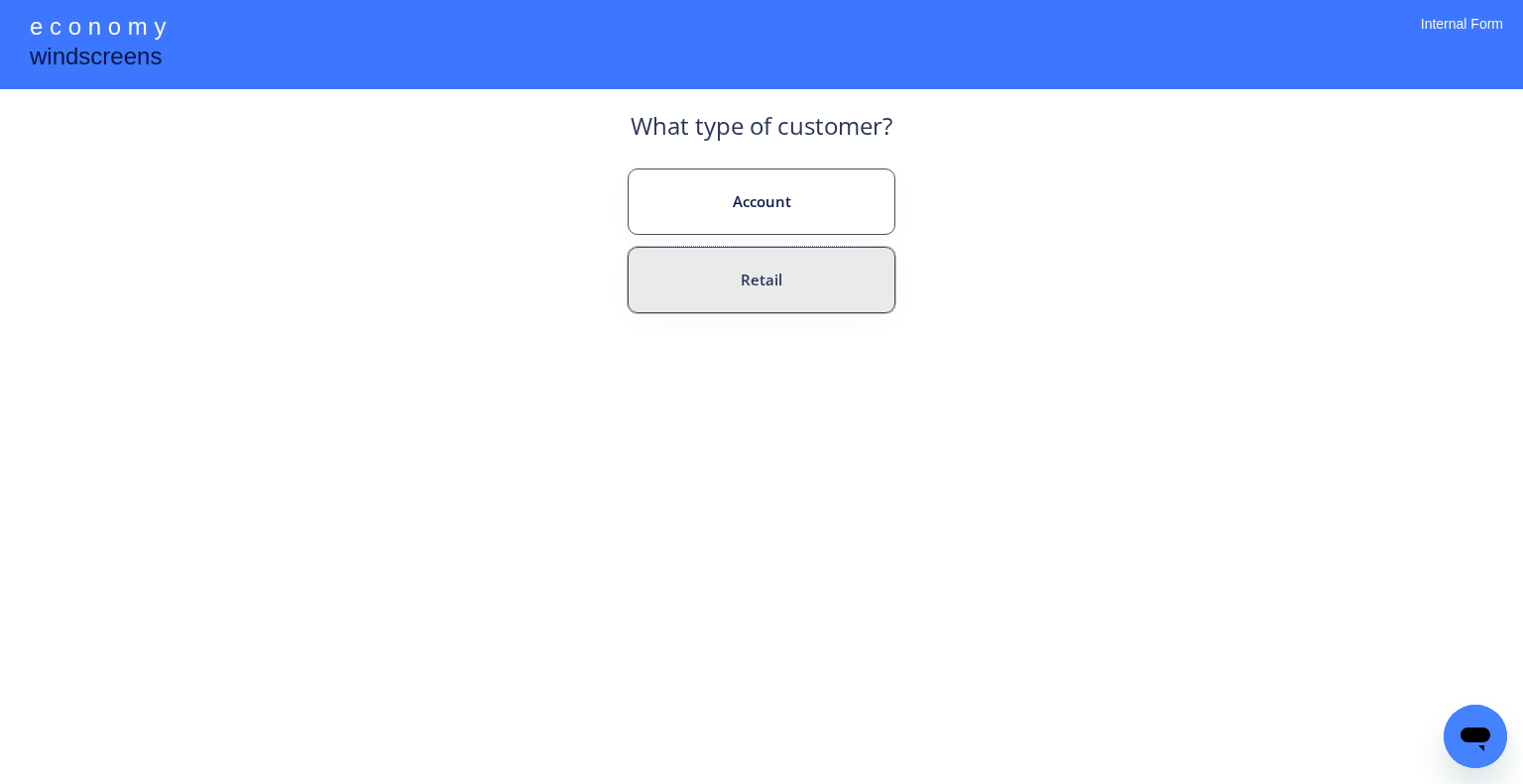 click on "Retail" at bounding box center (762, 280) 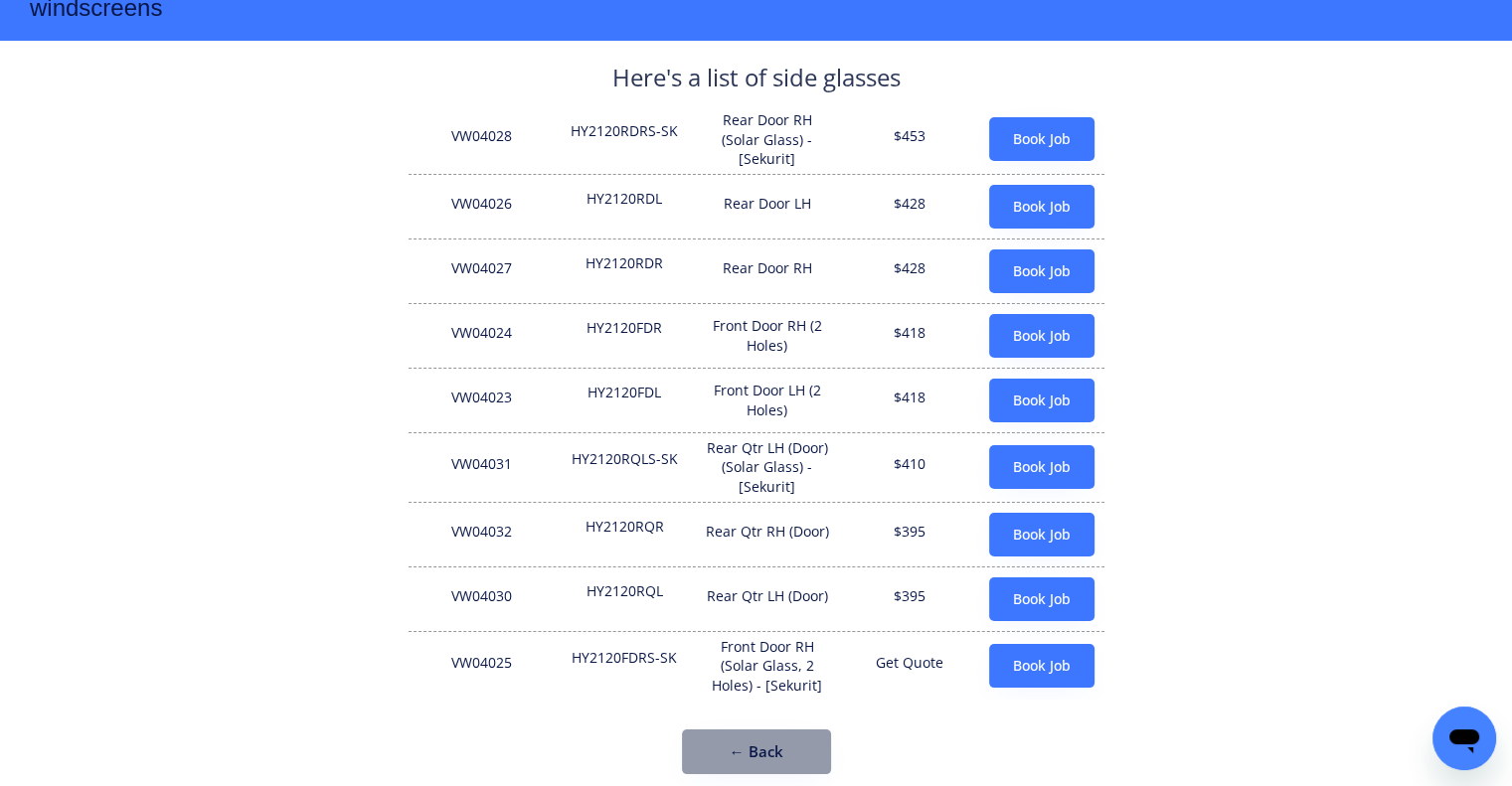 scroll, scrollTop: 76, scrollLeft: 0, axis: vertical 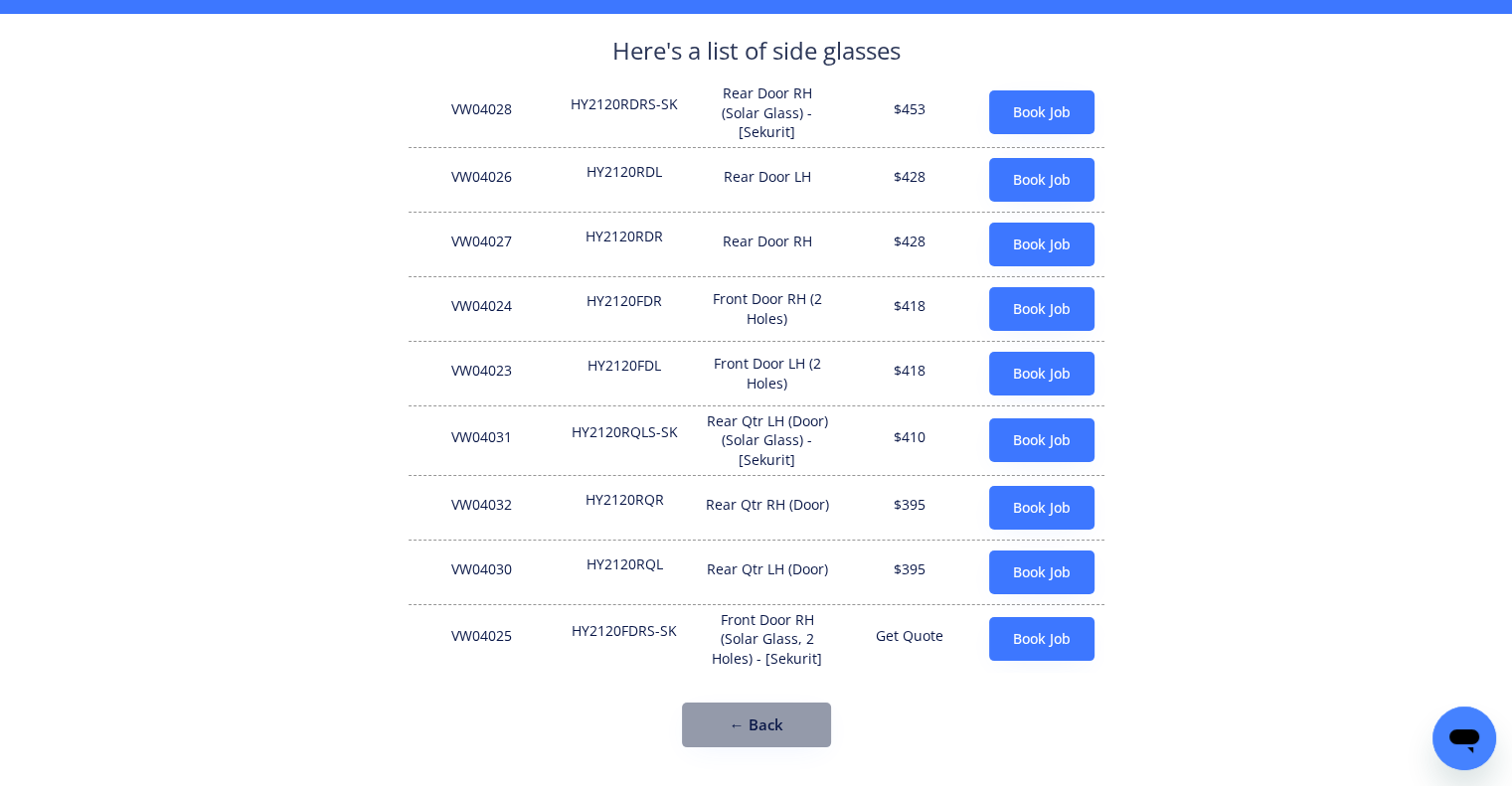 click on "←   Back" at bounding box center [756, 724] 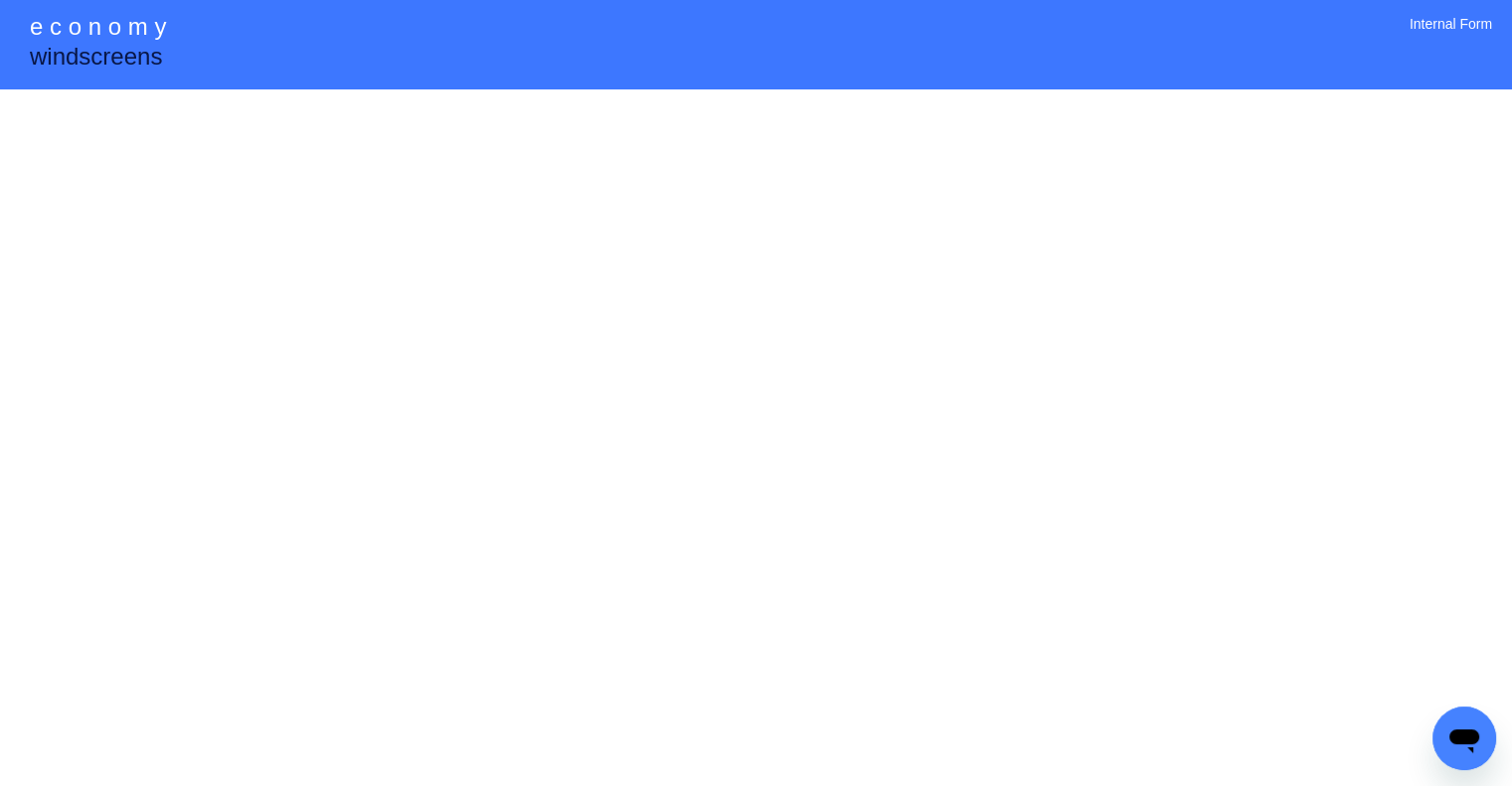 scroll, scrollTop: 0, scrollLeft: 0, axis: both 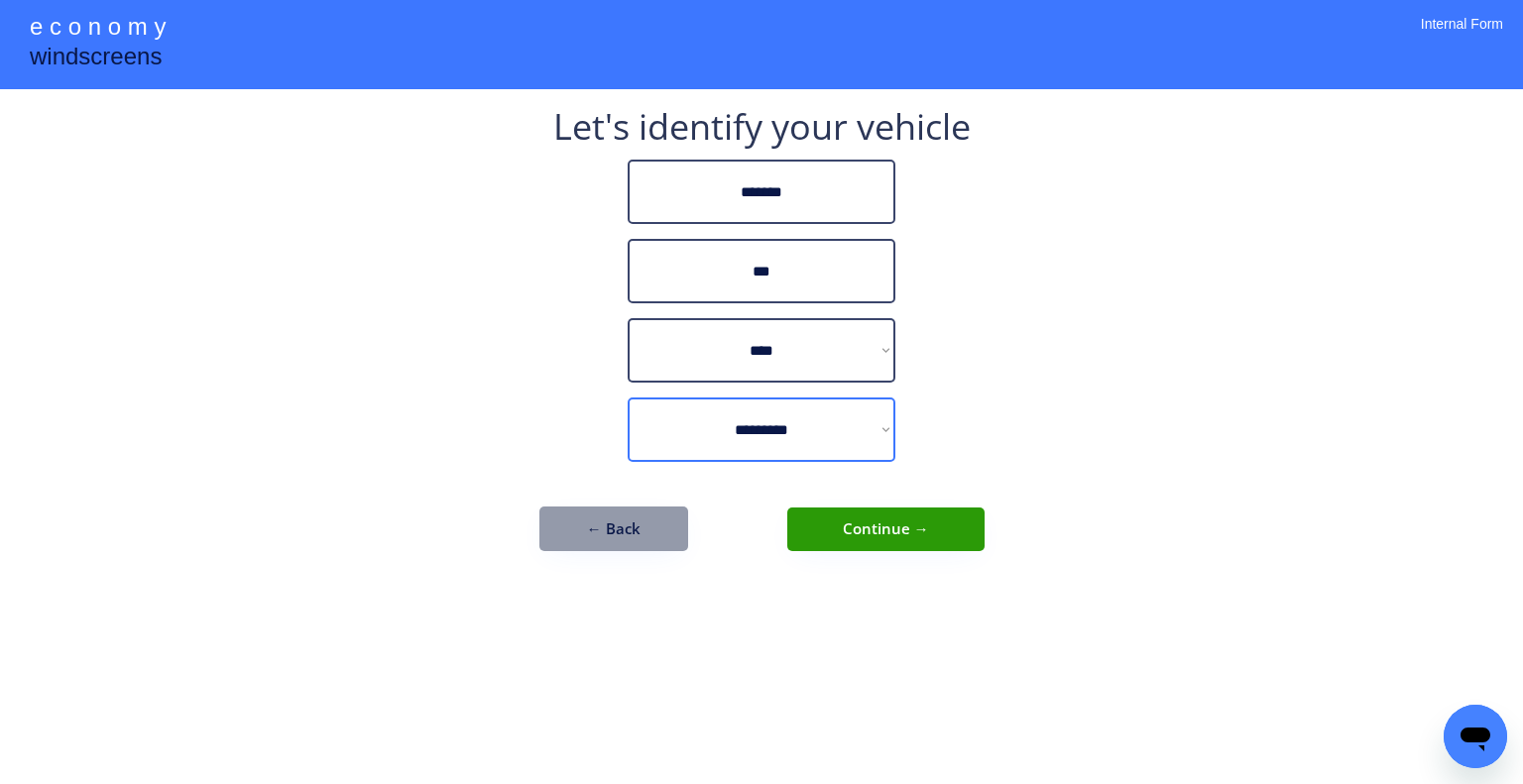 click on "**********" at bounding box center [762, 429] 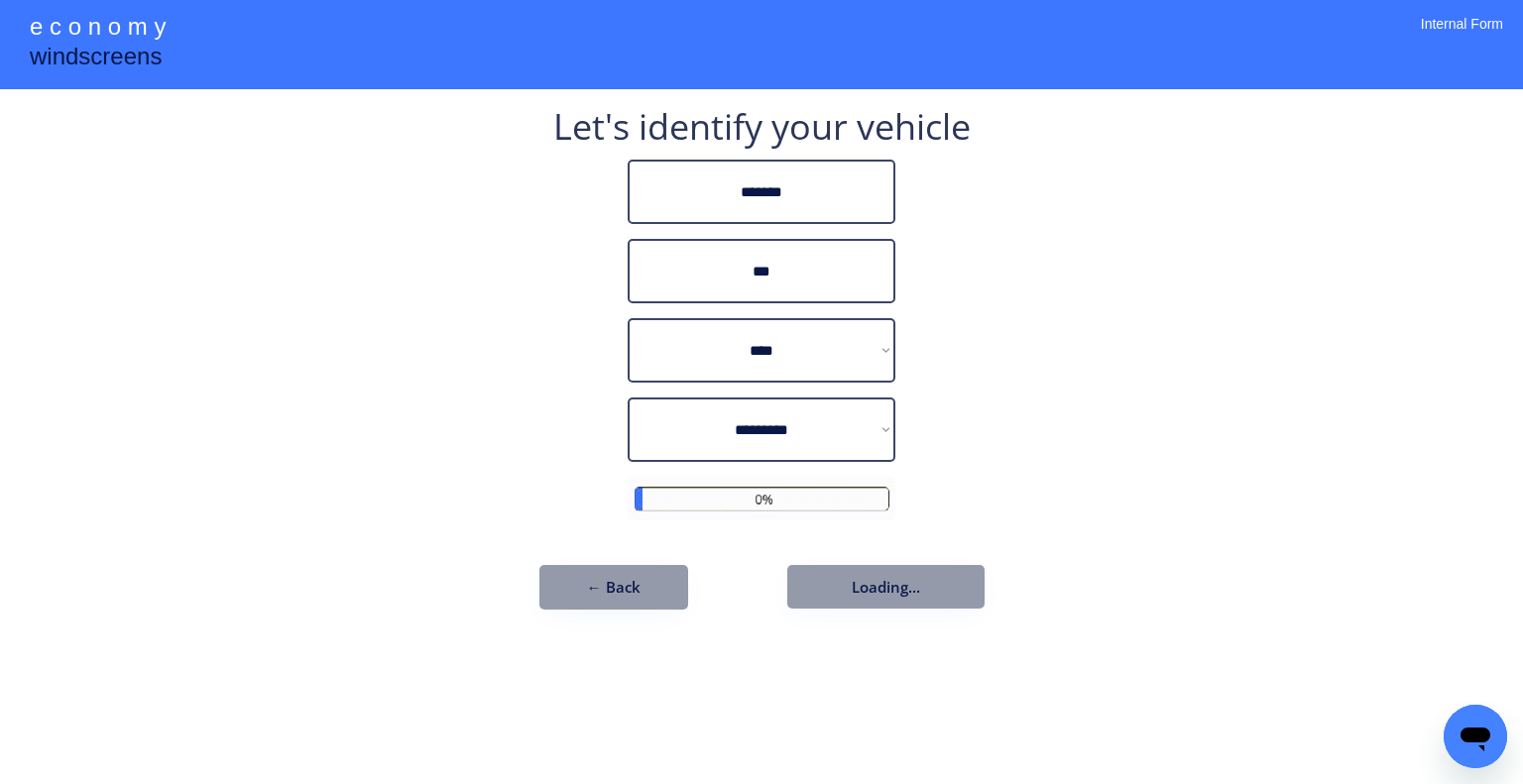 click on "**********" at bounding box center (762, 392) 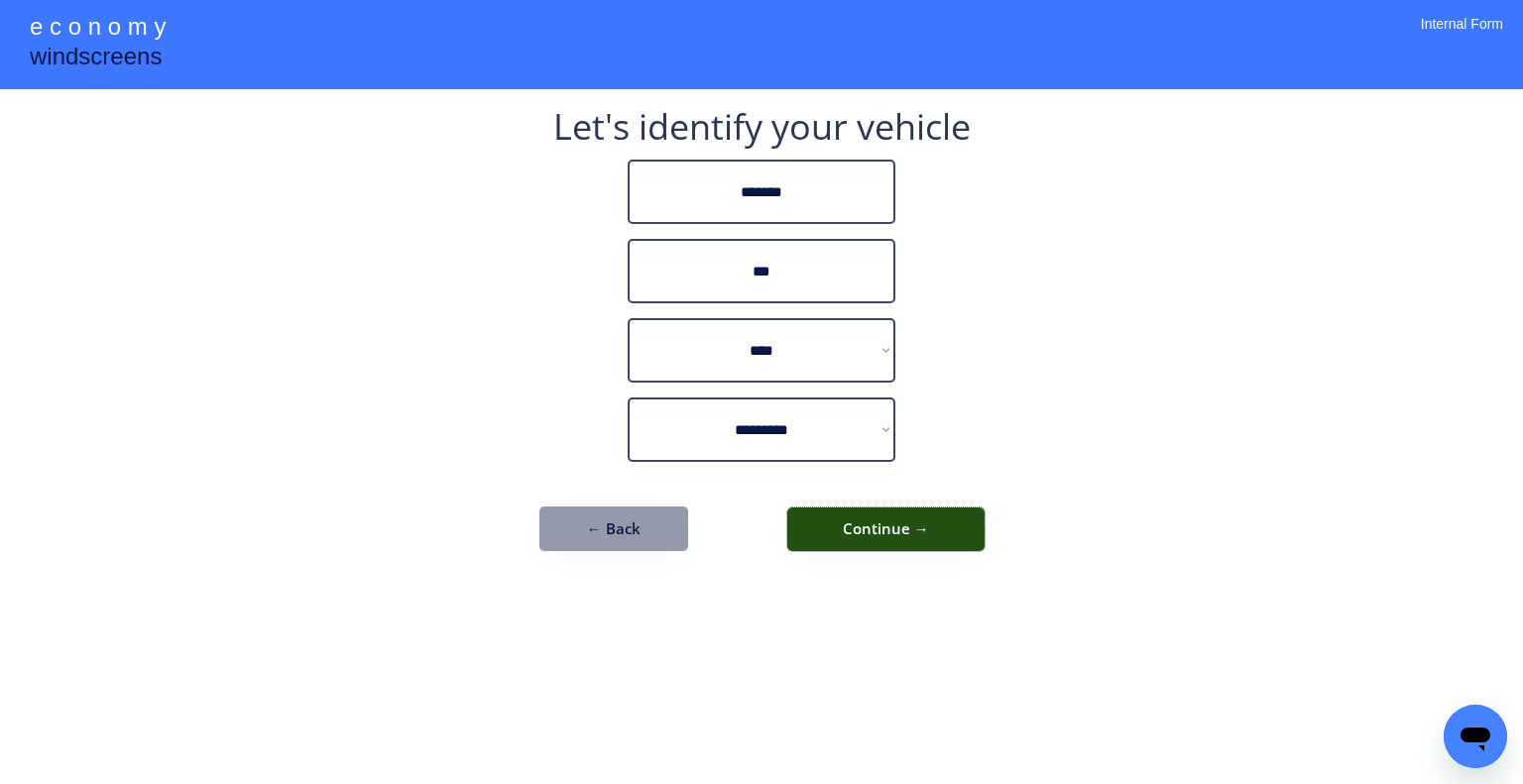 click on "Continue    →" at bounding box center (885, 529) 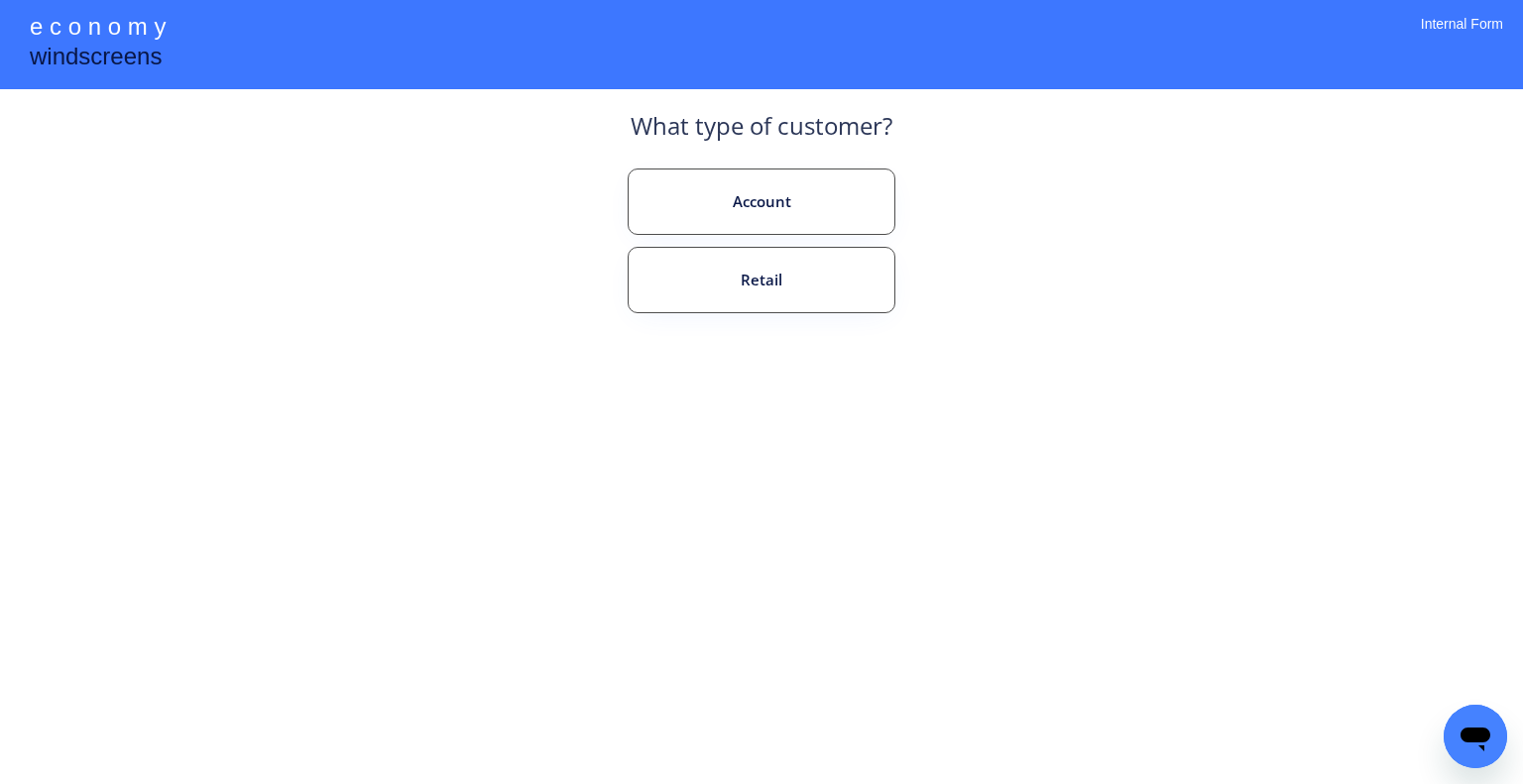 click on "Retail" at bounding box center (762, 280) 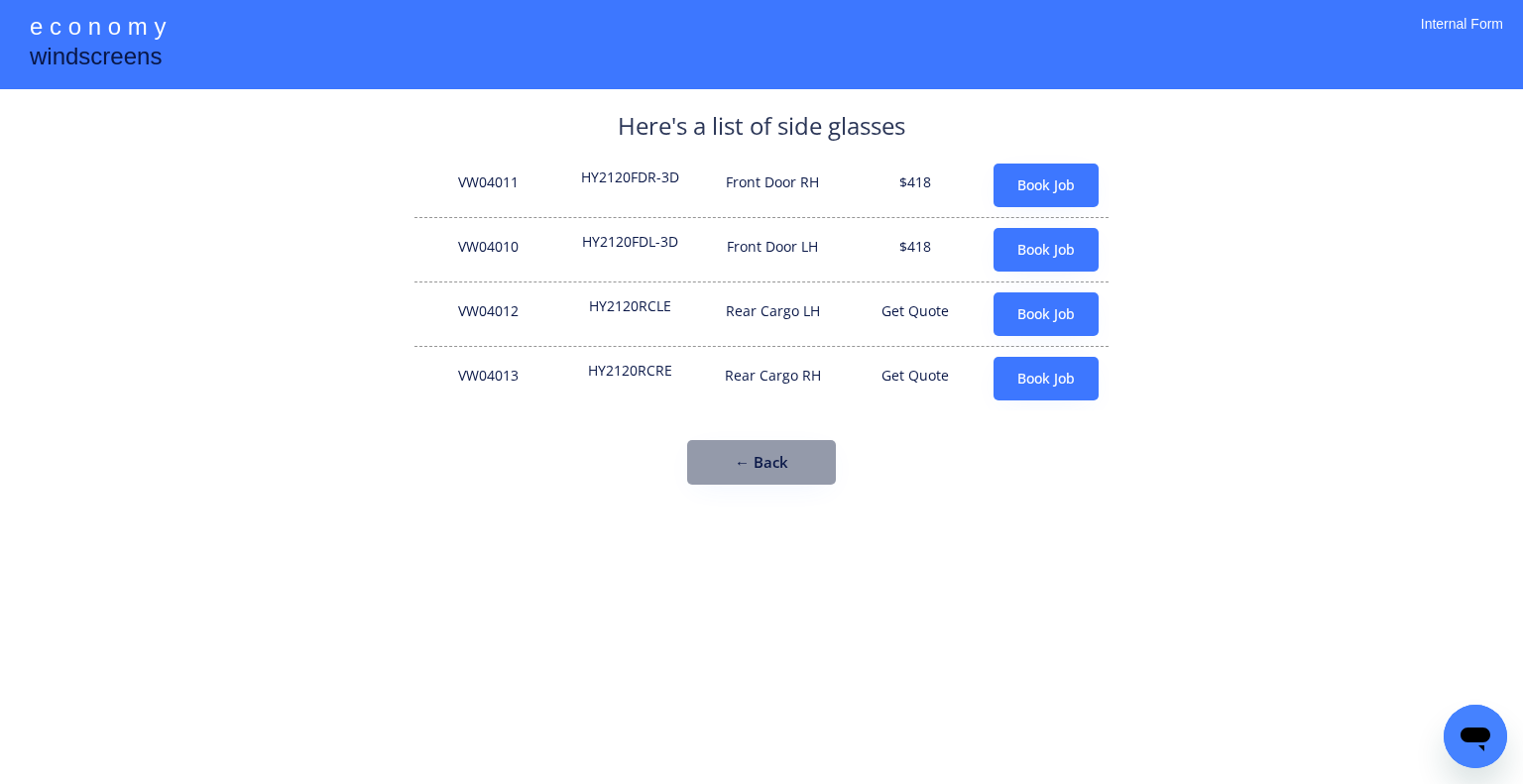 click on "VW04010 HY2120FDL-3D Front Door LH $418 Book Job" at bounding box center [762, 249] 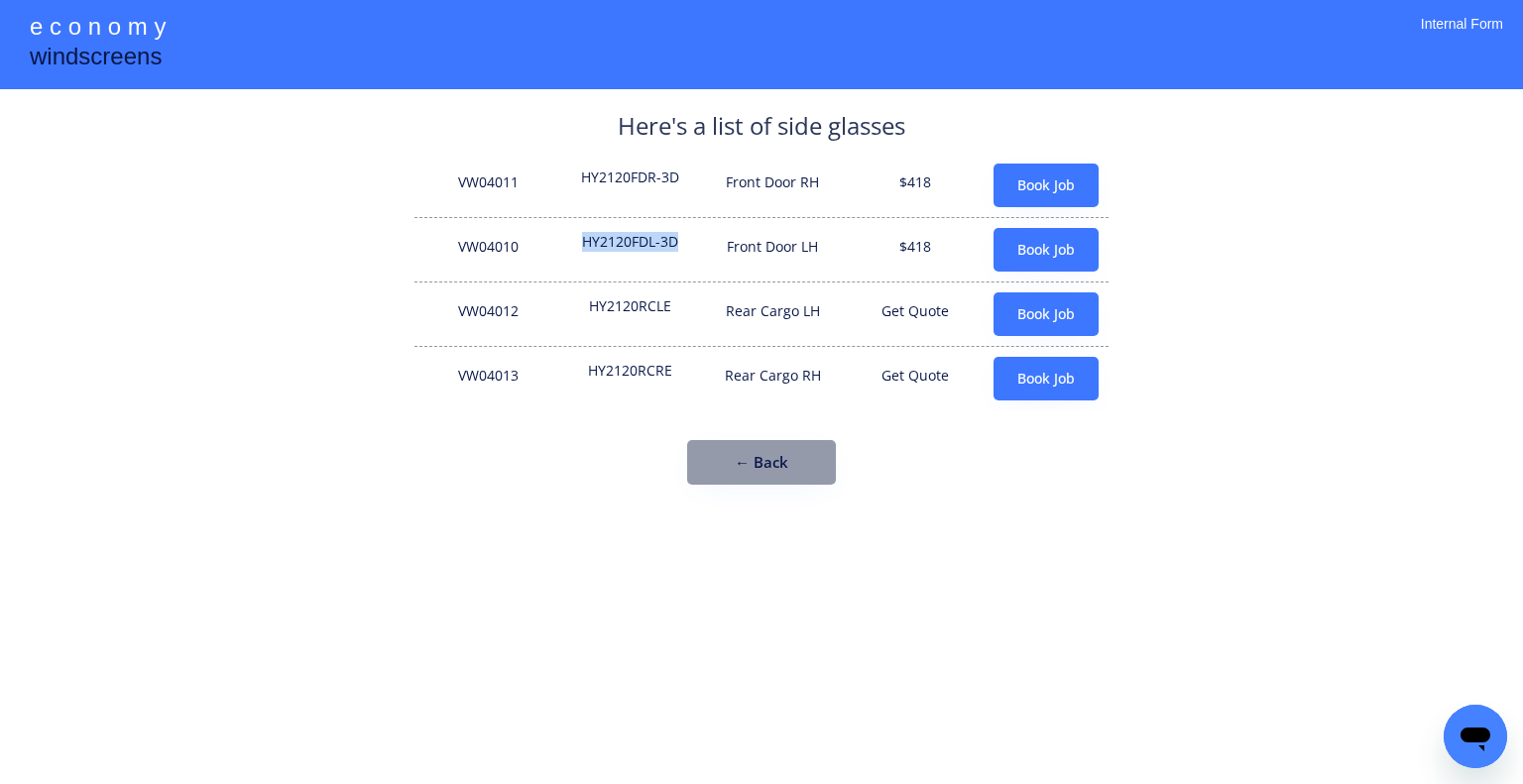 drag, startPoint x: 697, startPoint y: 241, endPoint x: 571, endPoint y: 238, distance: 126.03571 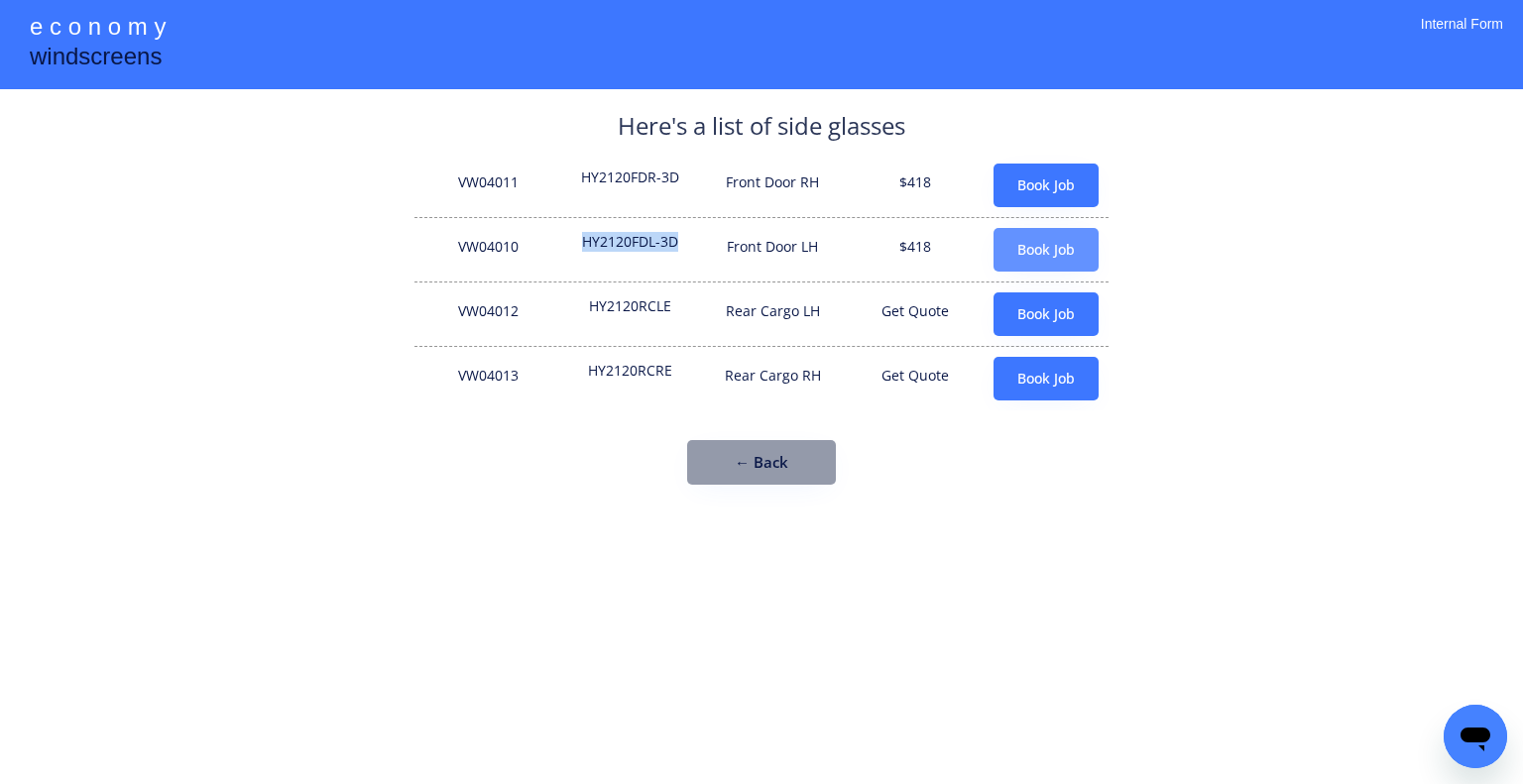 click on "Book Job" at bounding box center (1046, 250) 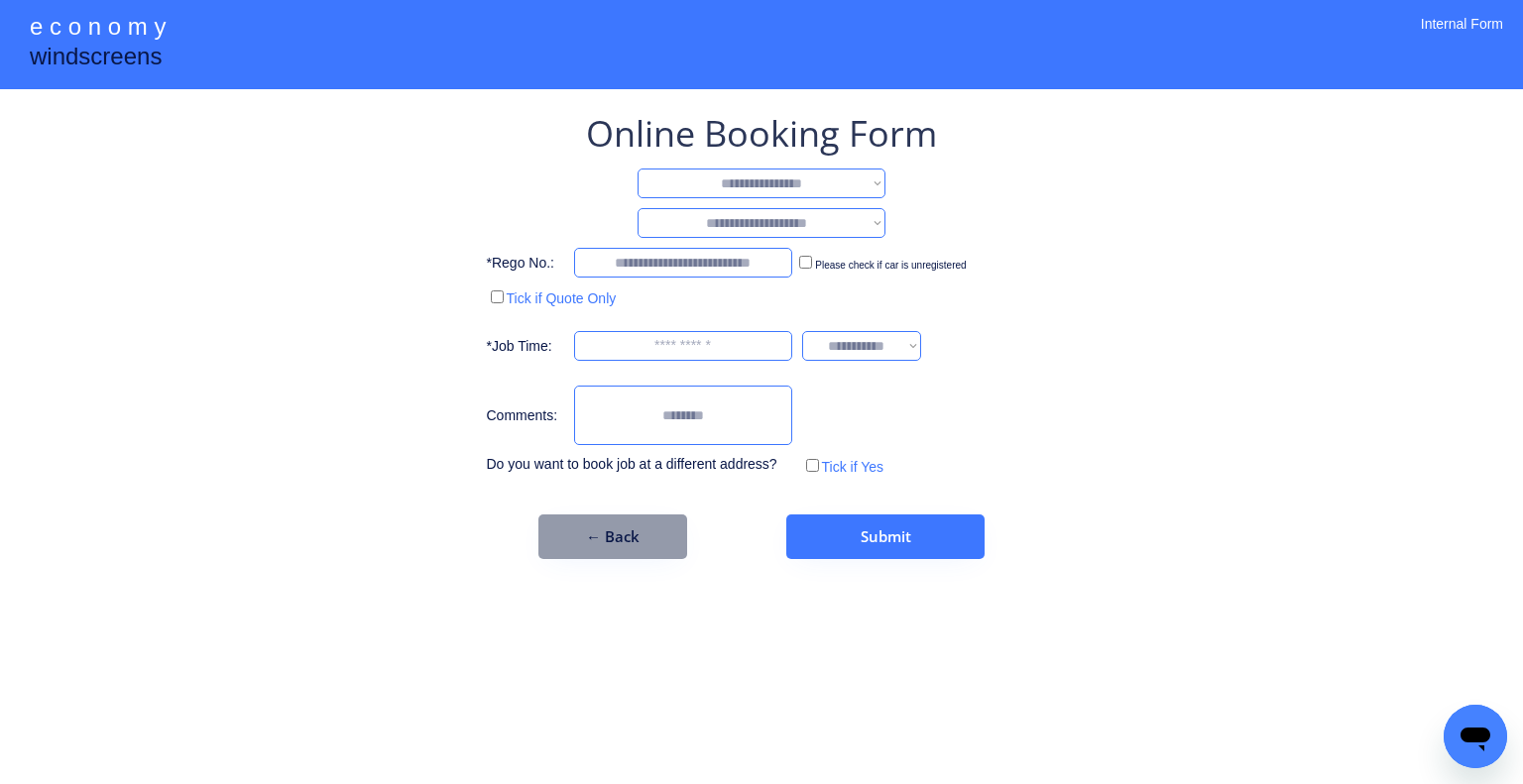 click on "**********" at bounding box center (762, 183) 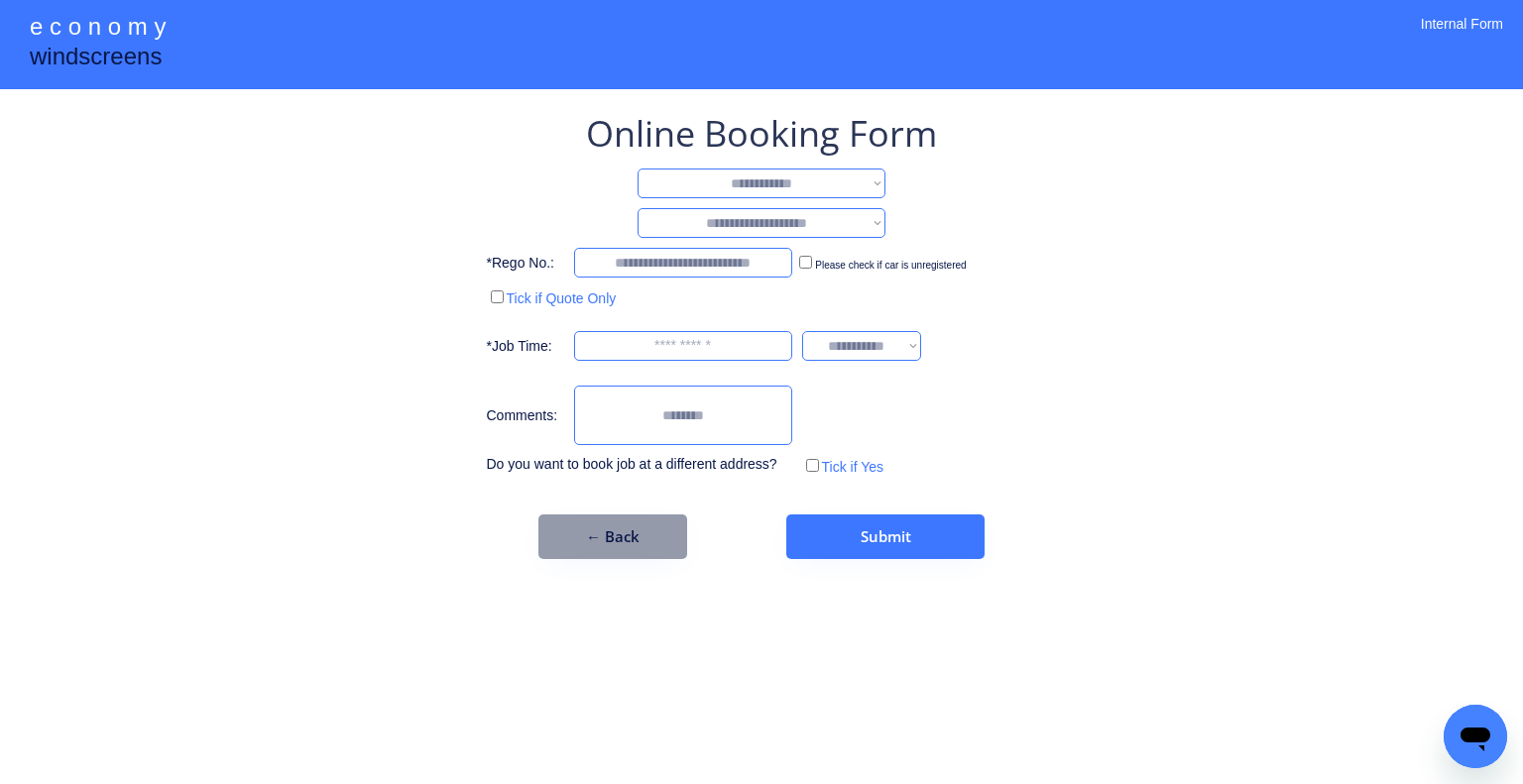 click on "**********" at bounding box center (762, 183) 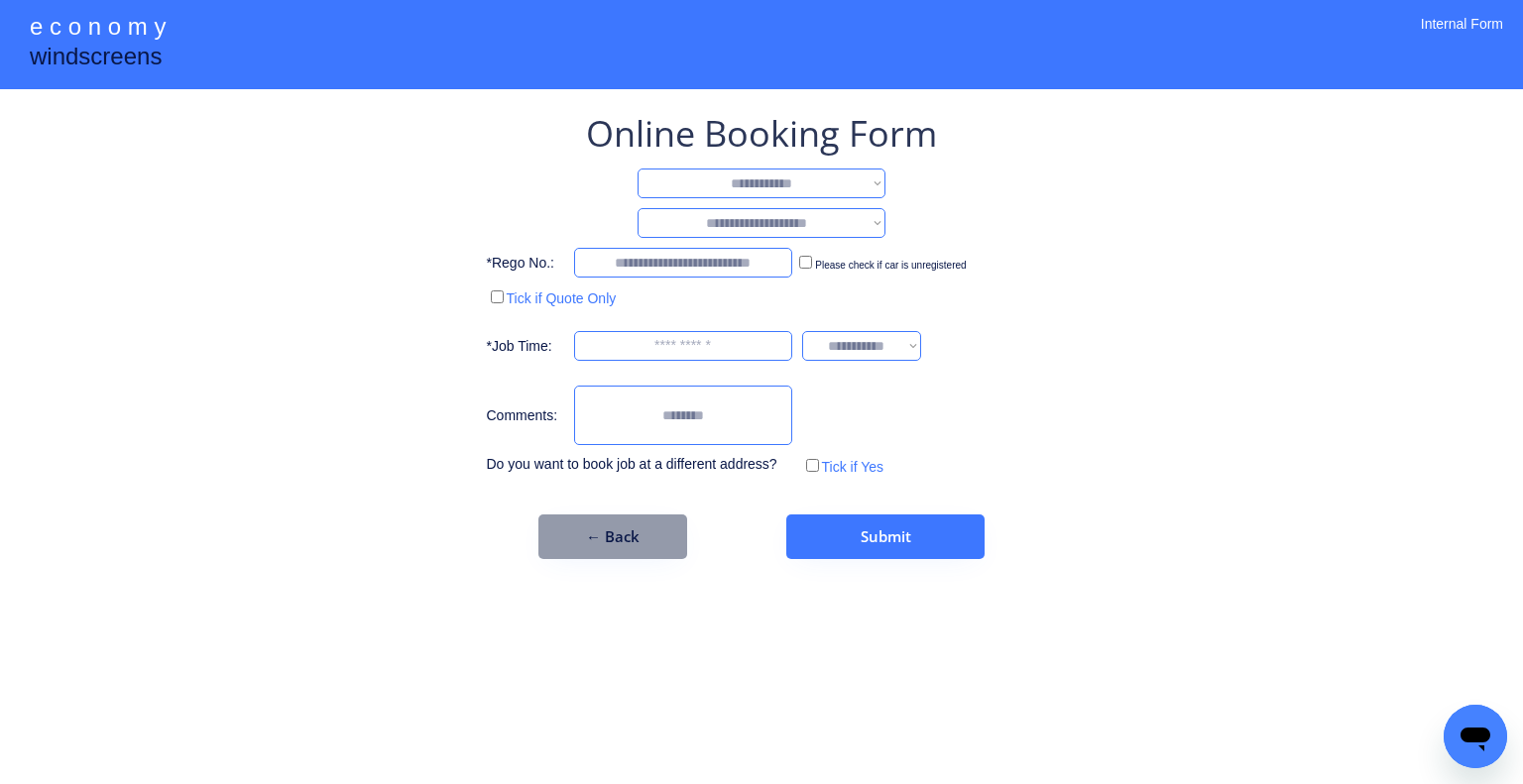 click on "**********" at bounding box center (762, 223) 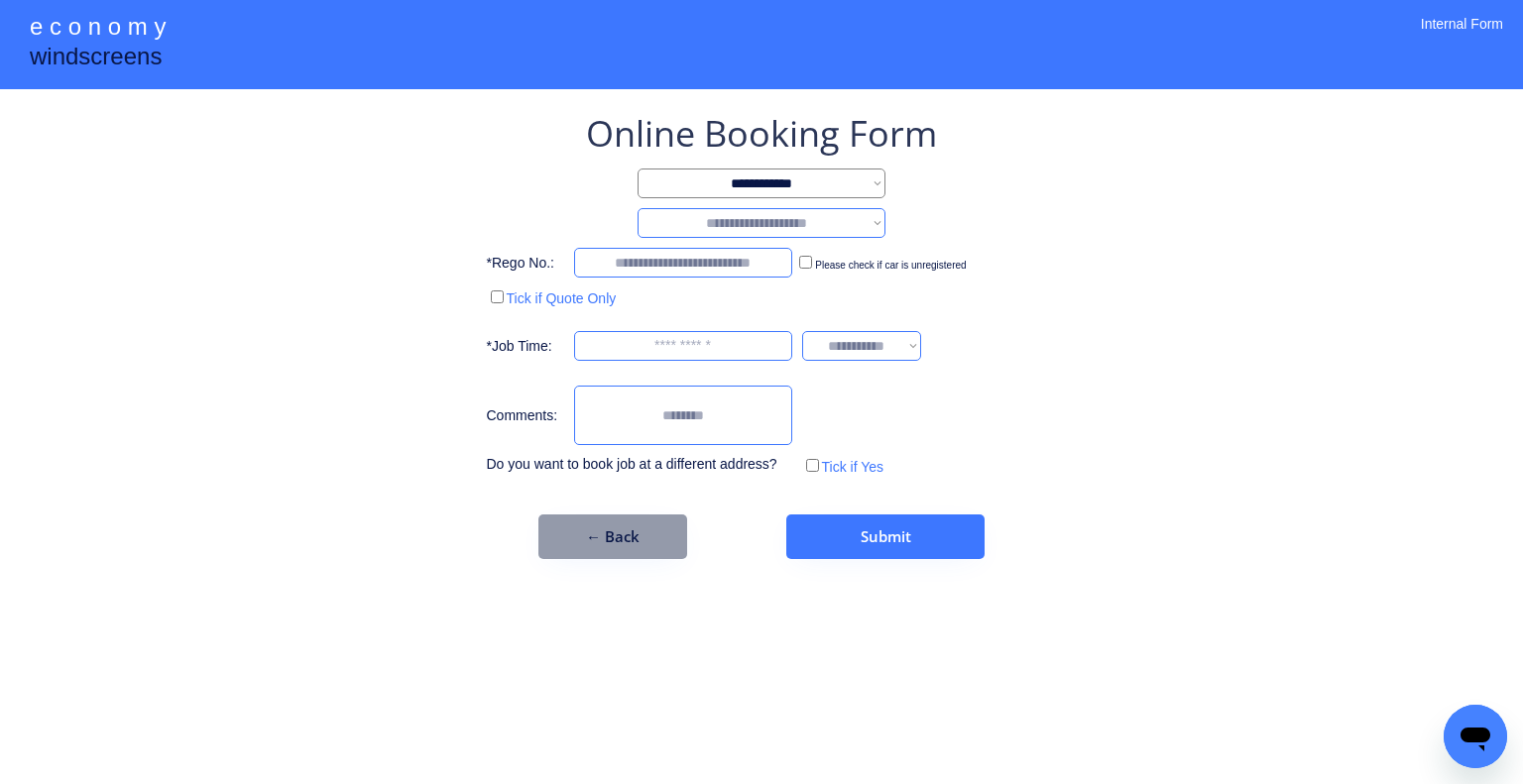 select on "********" 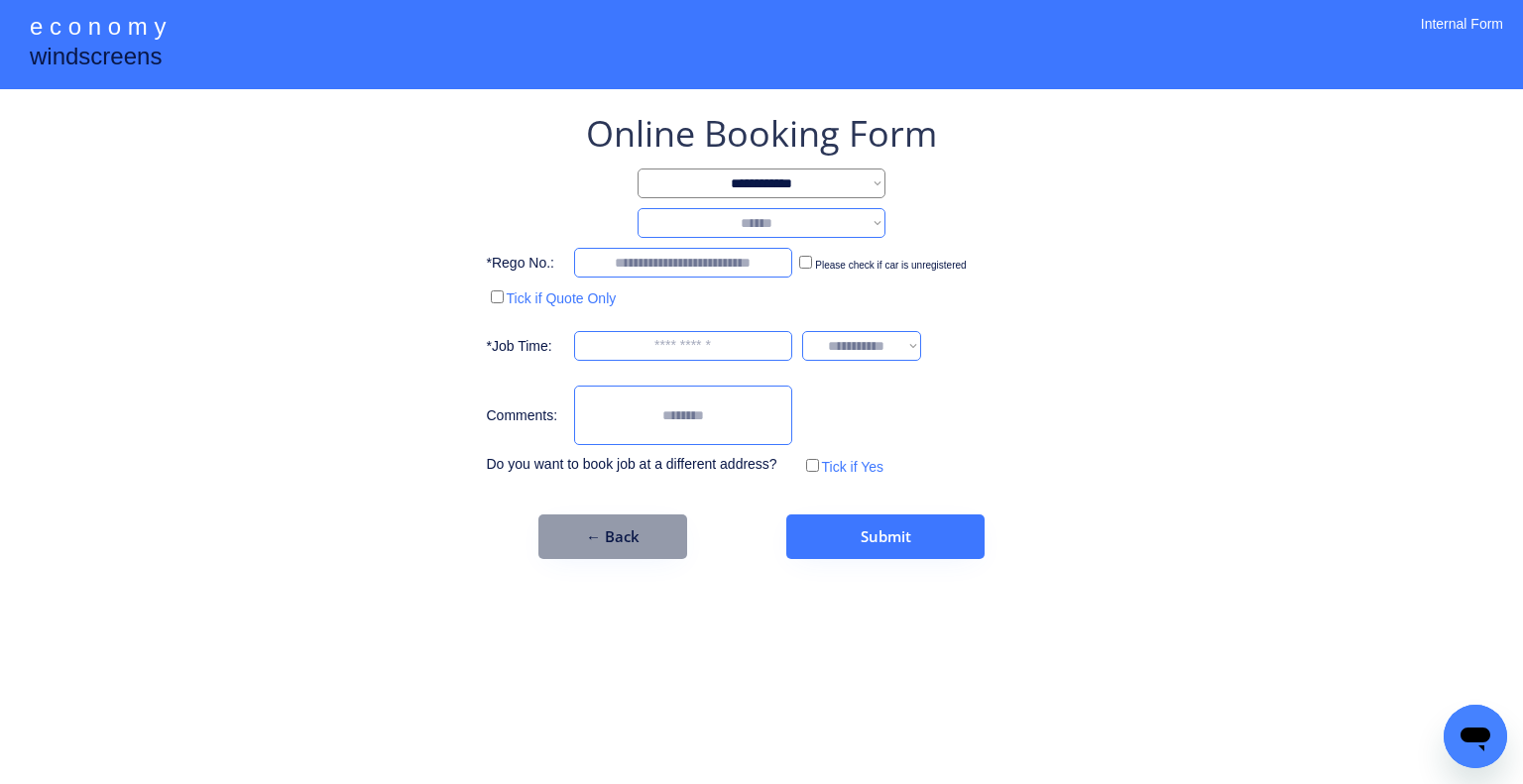 click on "**********" at bounding box center (762, 223) 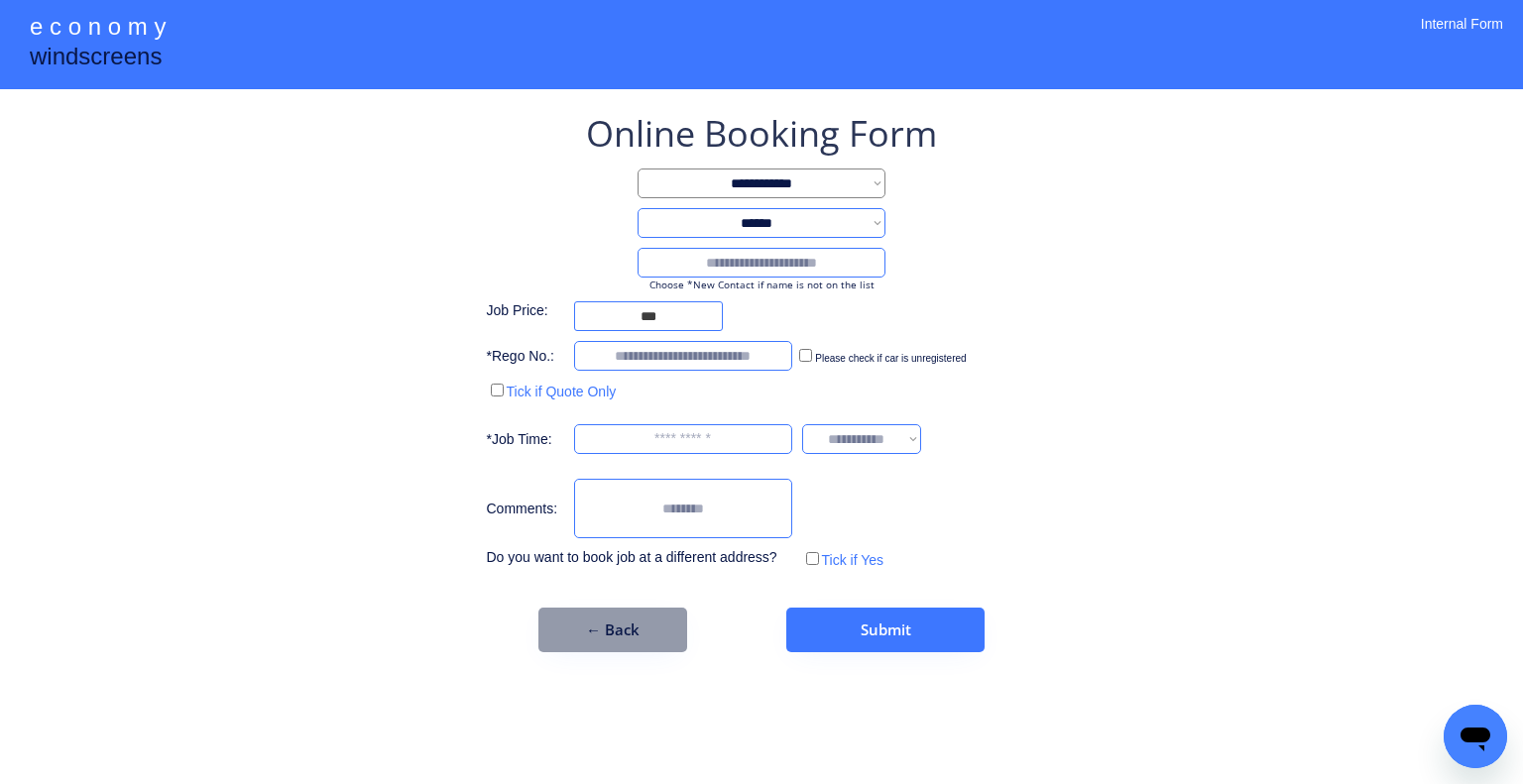 click at bounding box center [762, 263] 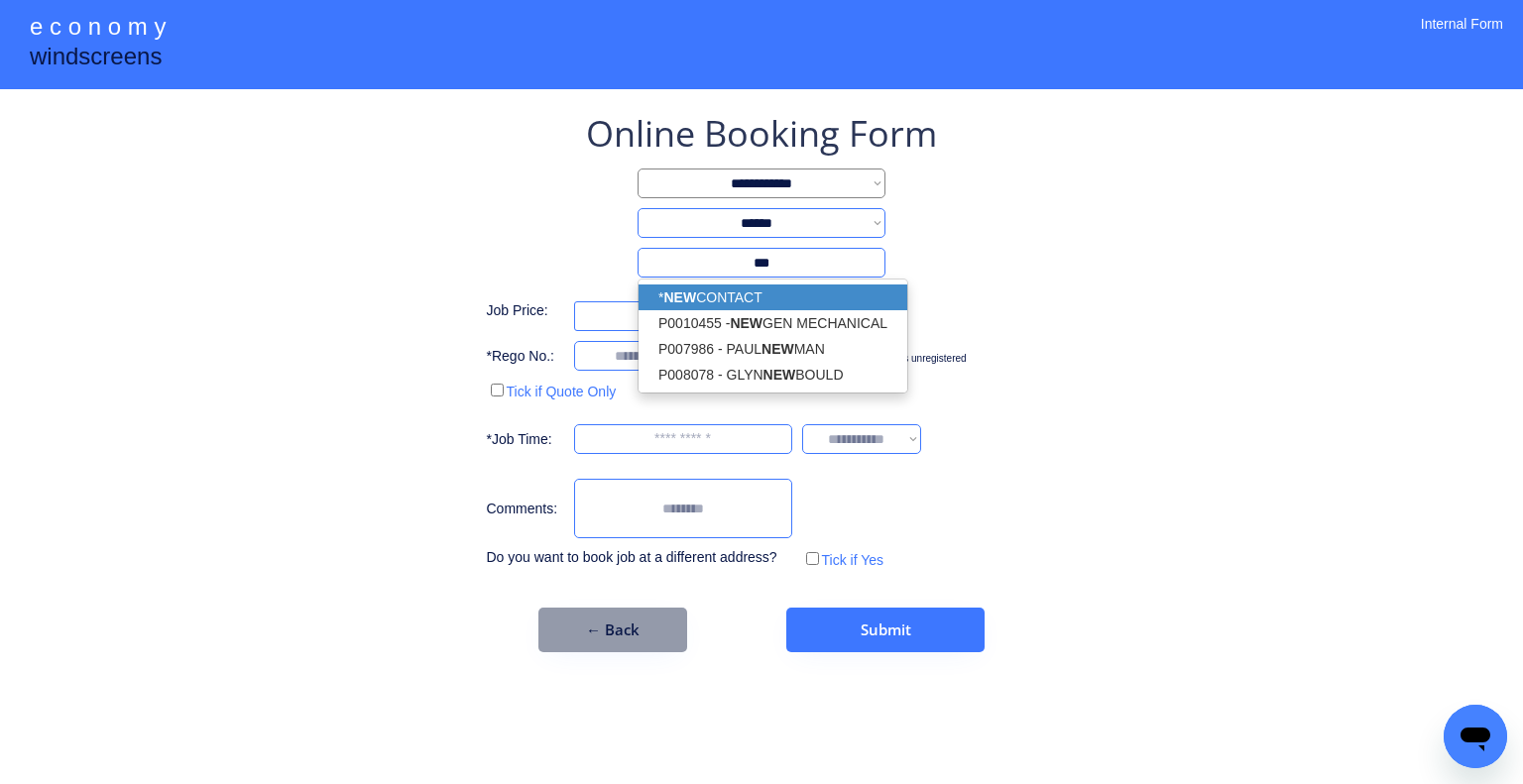 drag, startPoint x: 763, startPoint y: 293, endPoint x: 1090, endPoint y: 257, distance: 328.976 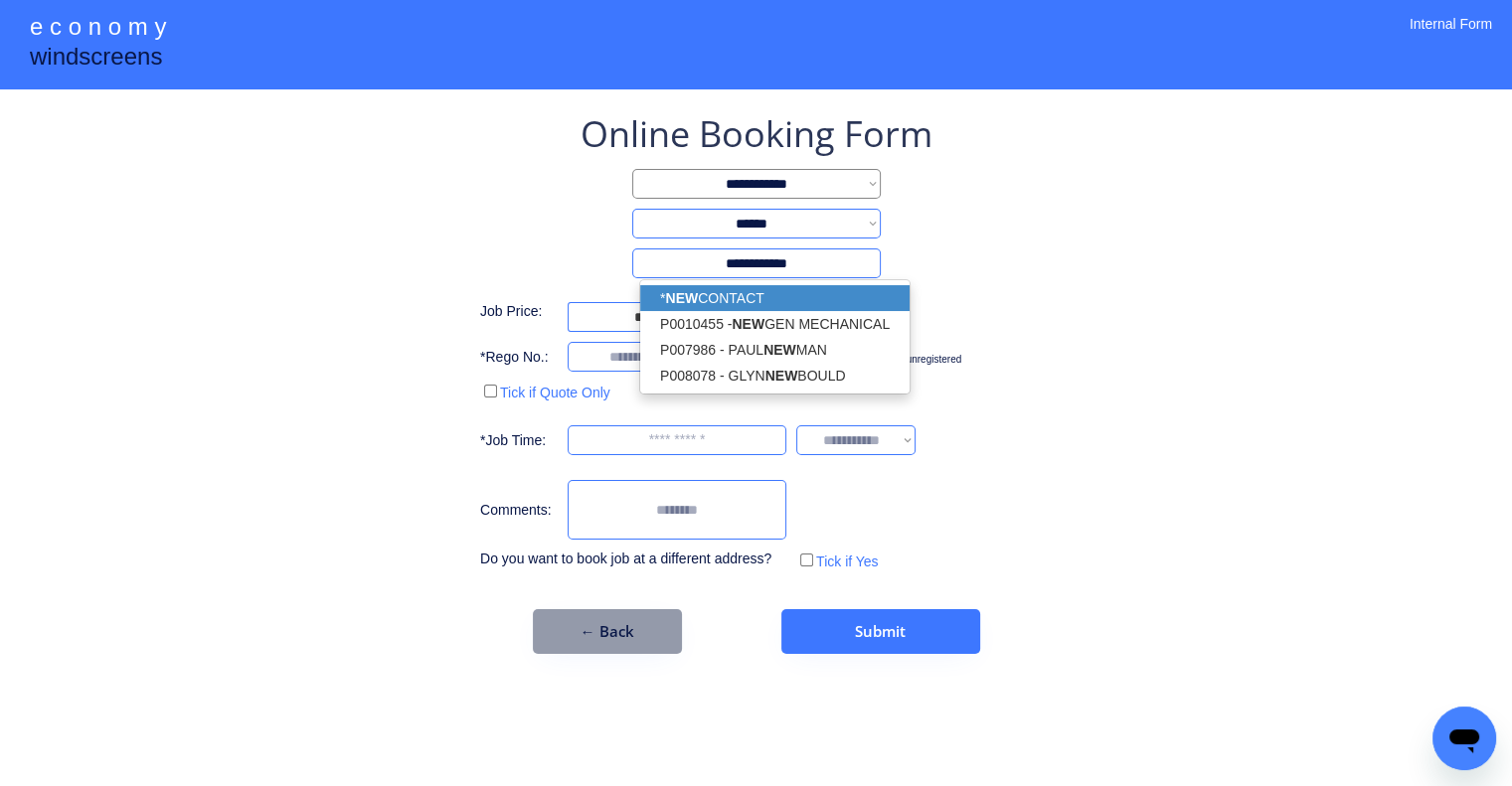 type on "**********" 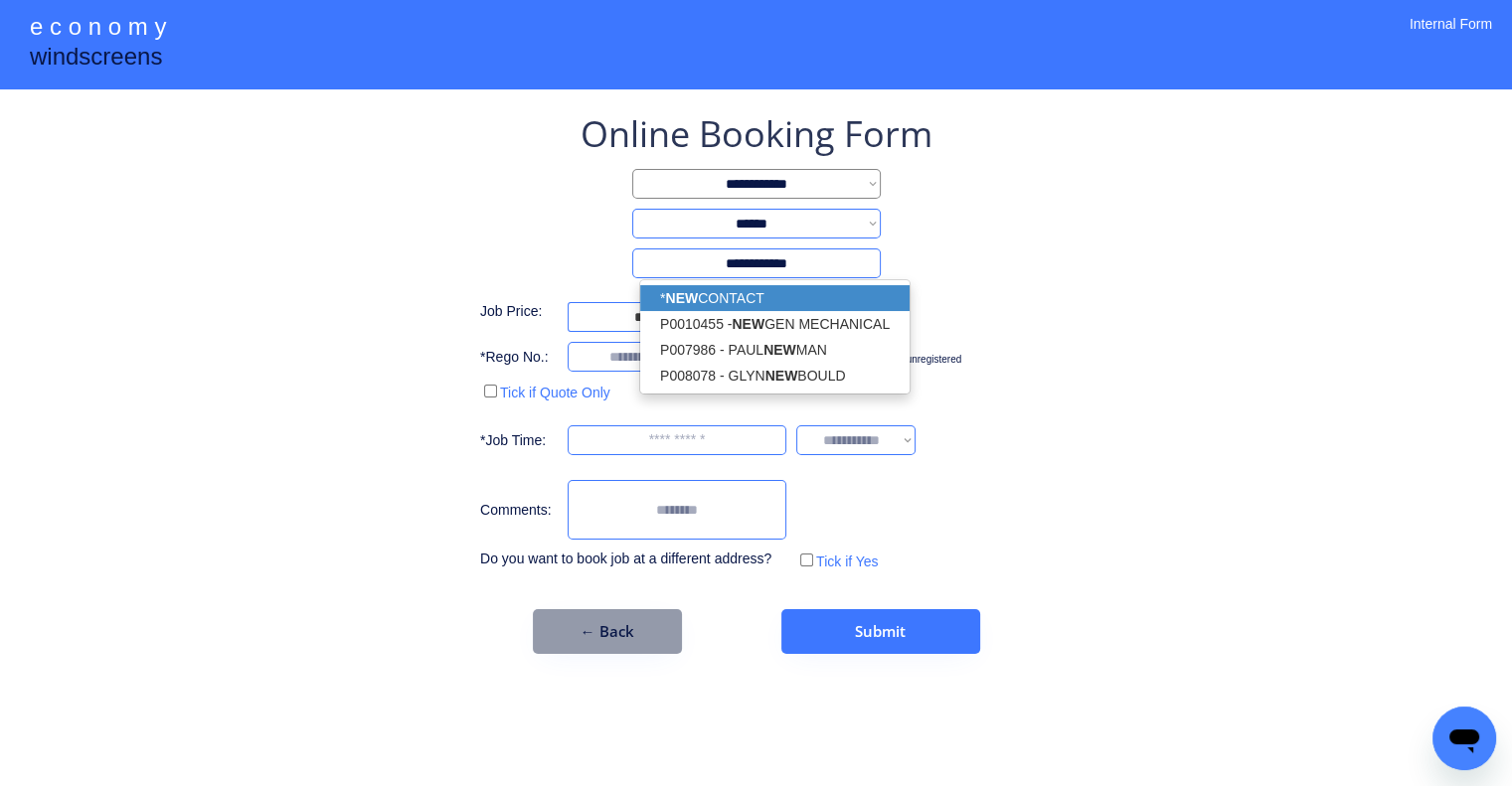 click on "**********" at bounding box center (756, 393) 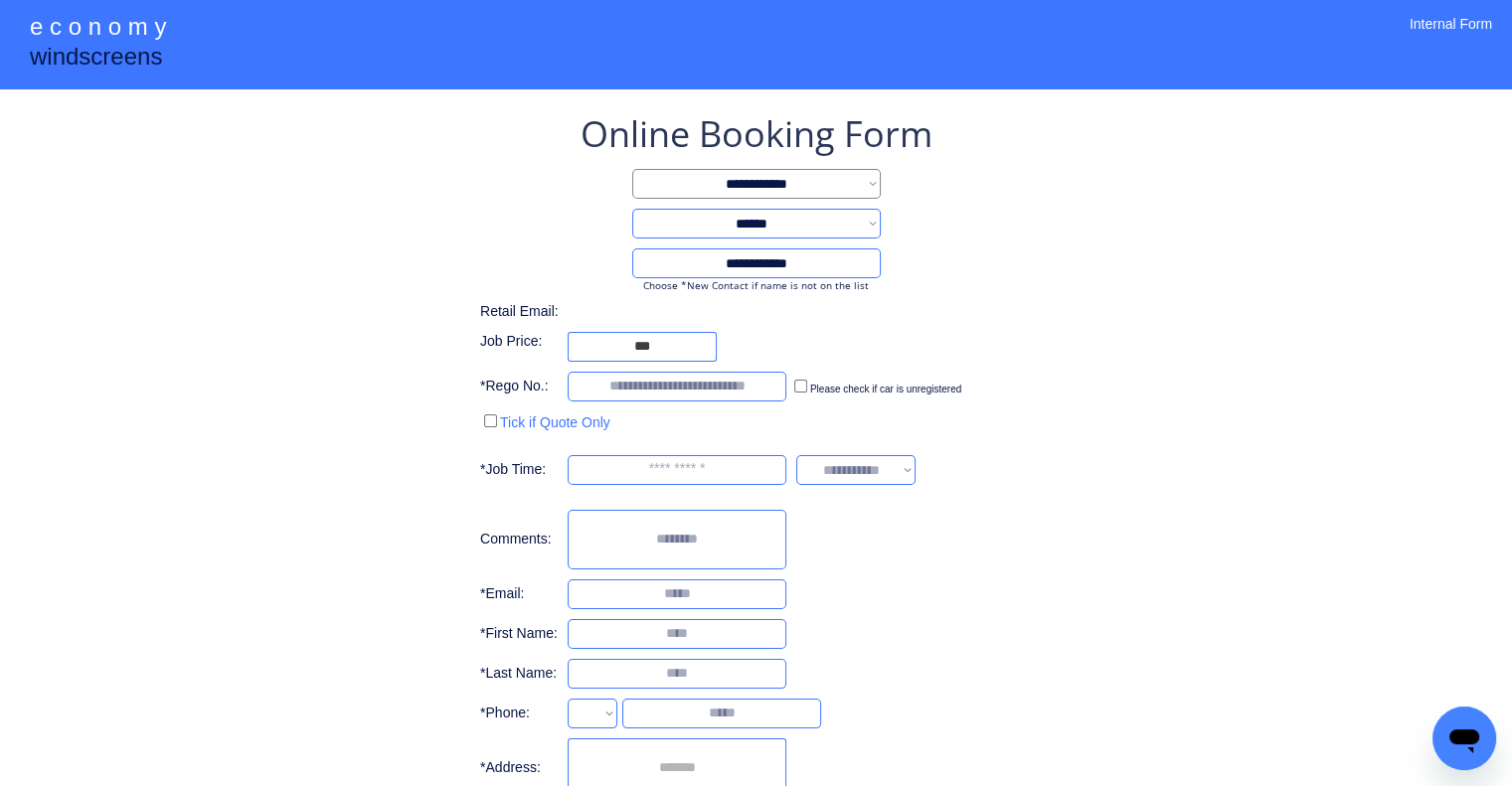 select on "**********" 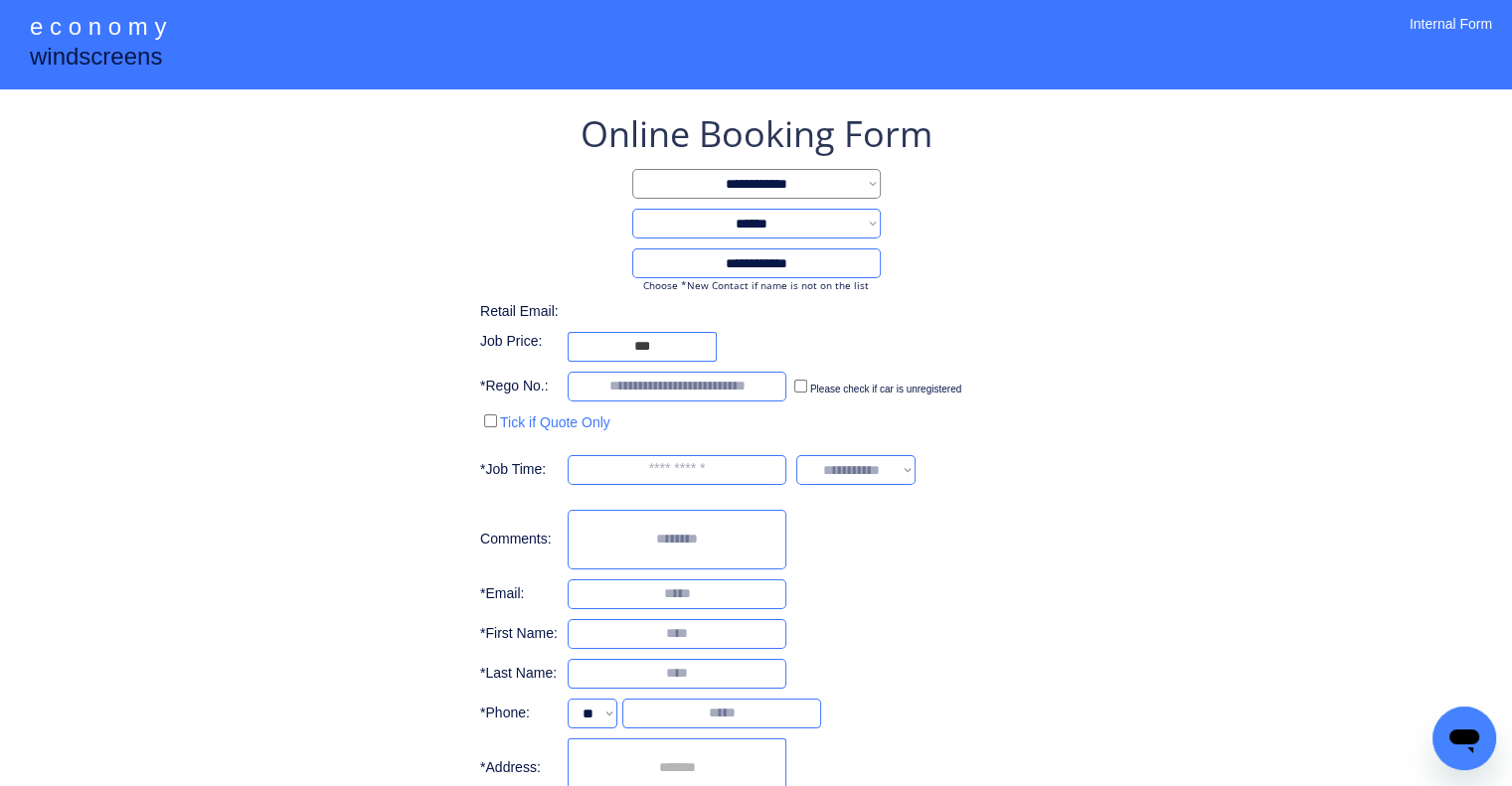 click on "**********" at bounding box center (756, 471) 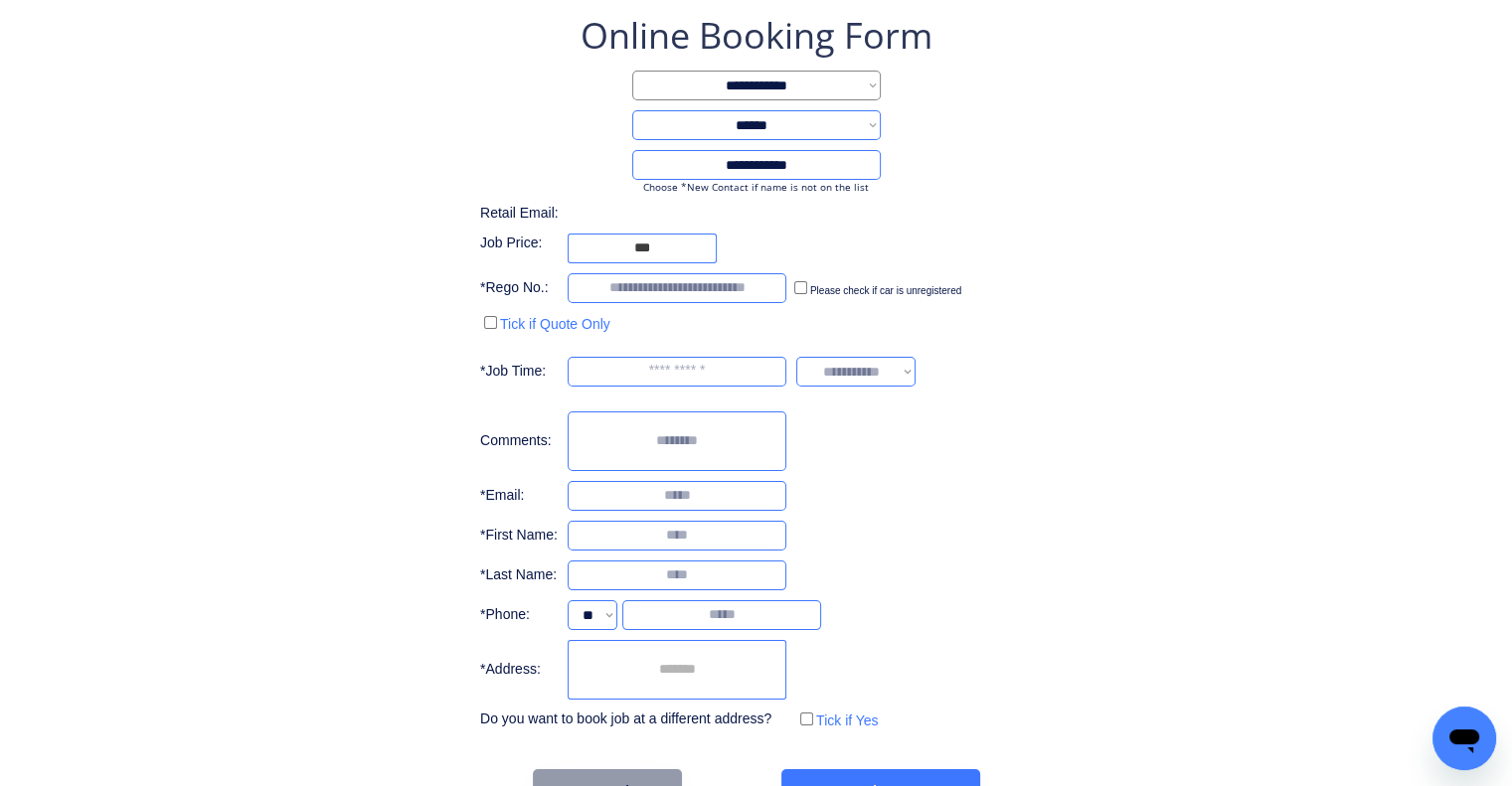 scroll, scrollTop: 155, scrollLeft: 0, axis: vertical 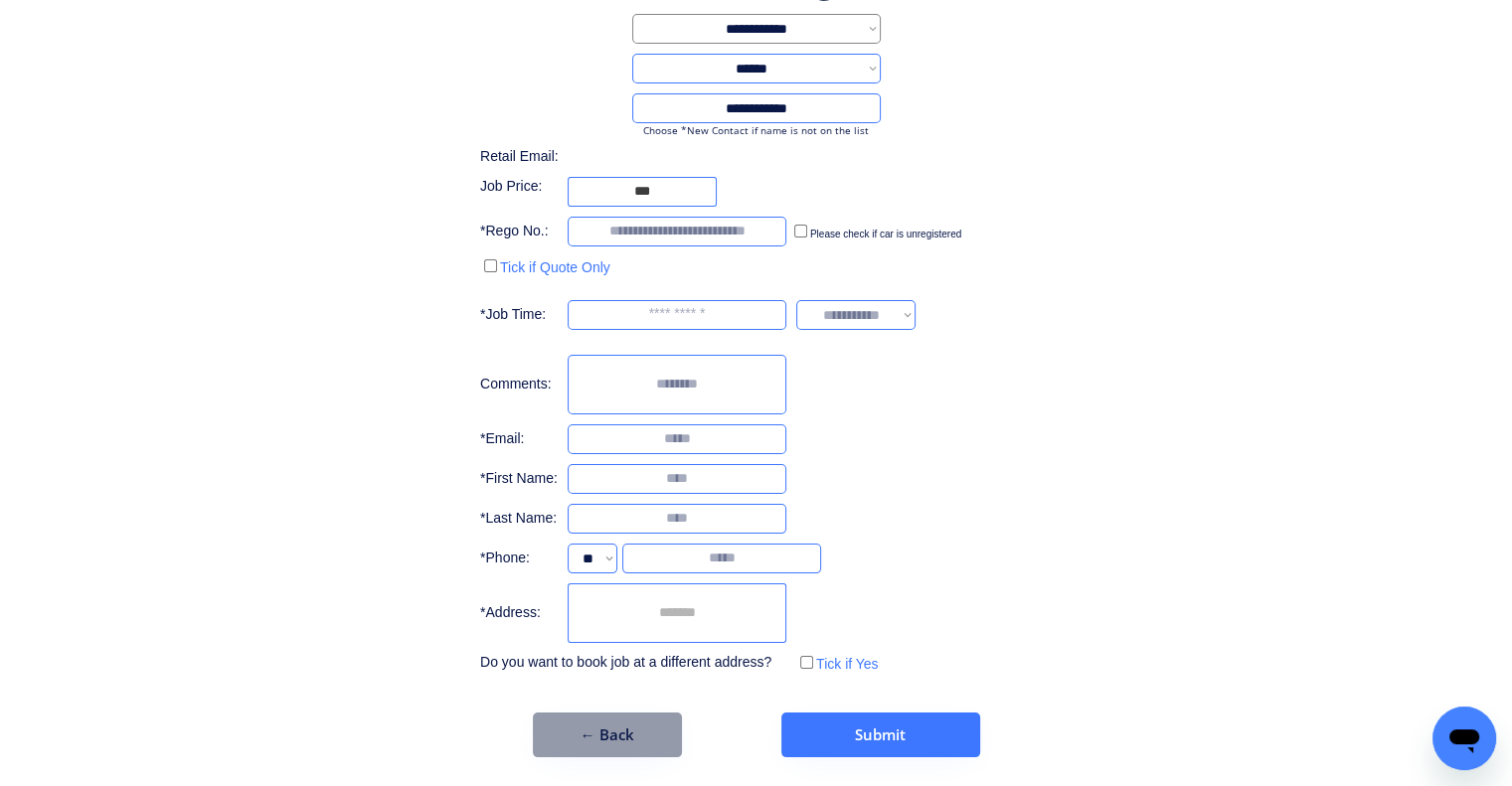 click at bounding box center [677, 613] 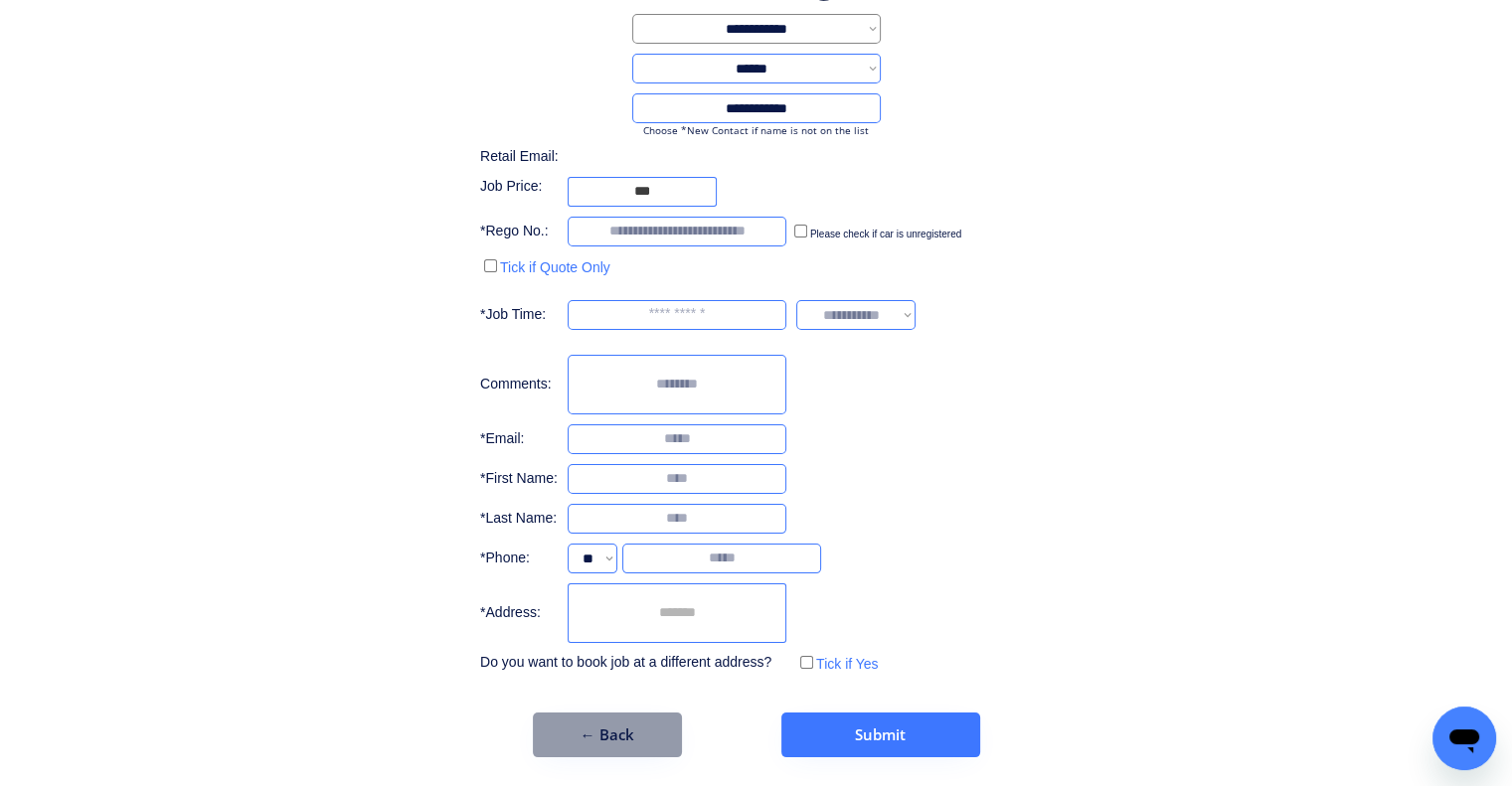 click on "**********" at bounding box center (756, 316) 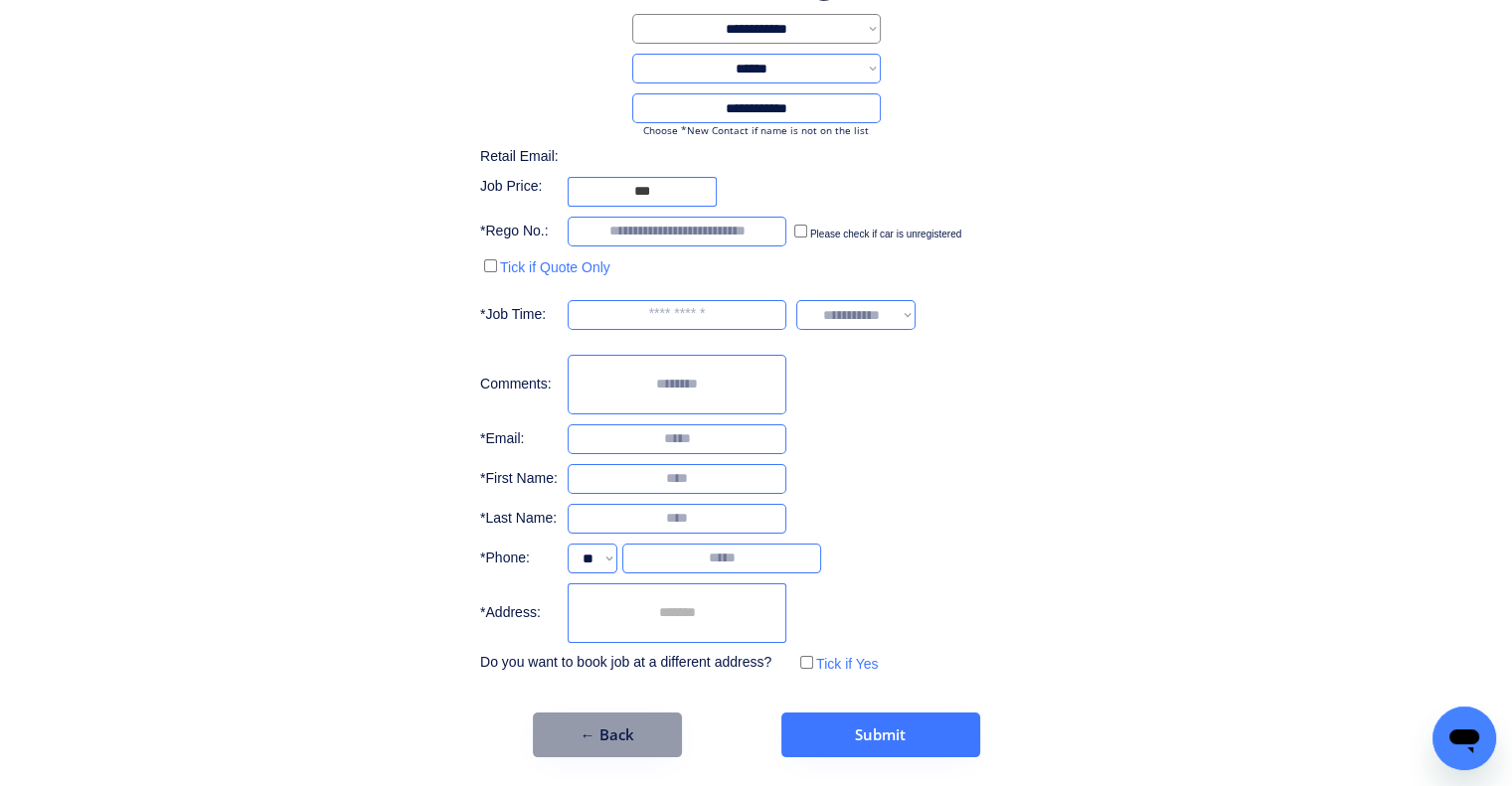 click at bounding box center [677, 613] 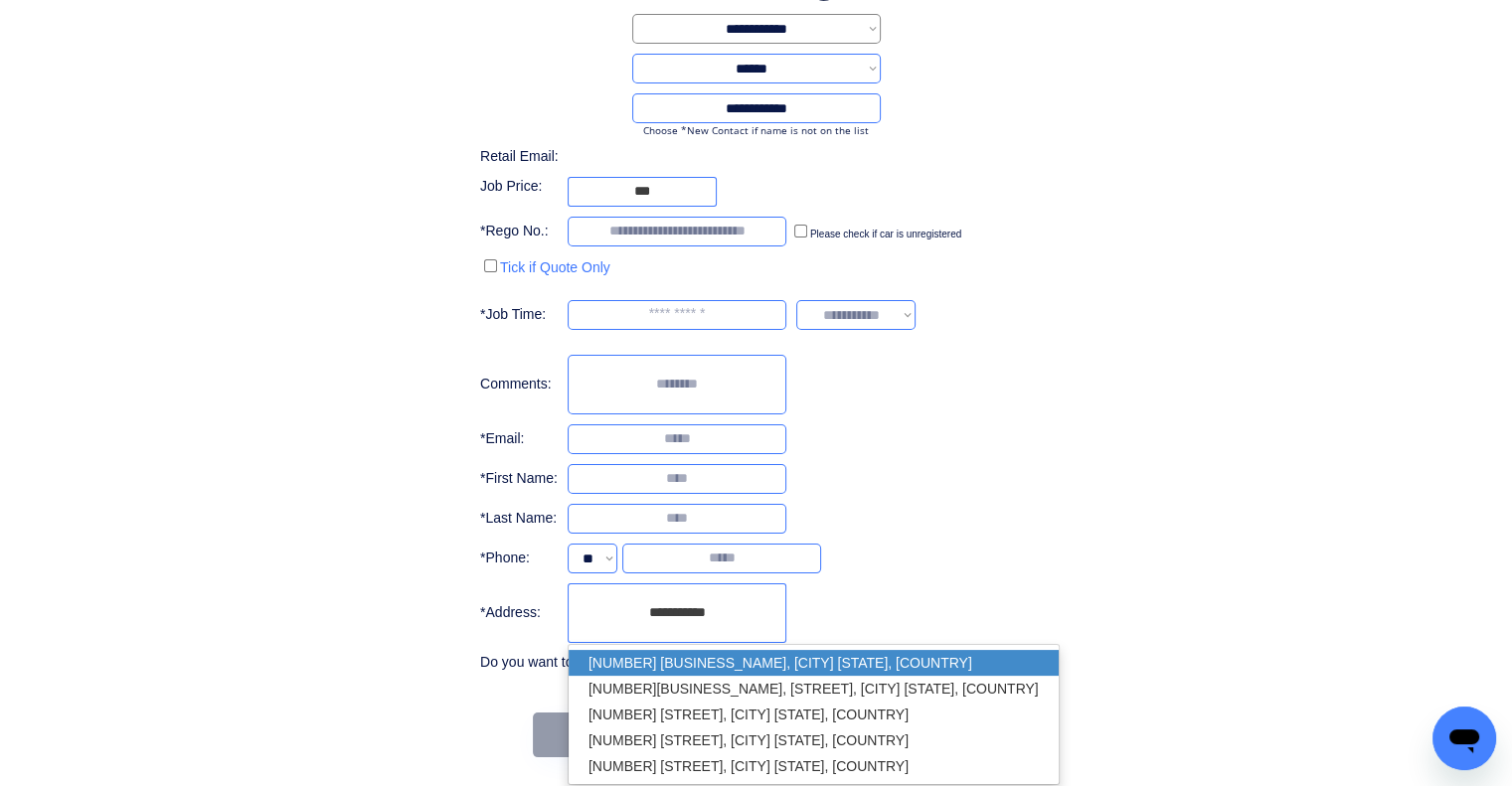 click on "4 Fitness, Byron Bay NSW, Australia" at bounding box center [813, 663] 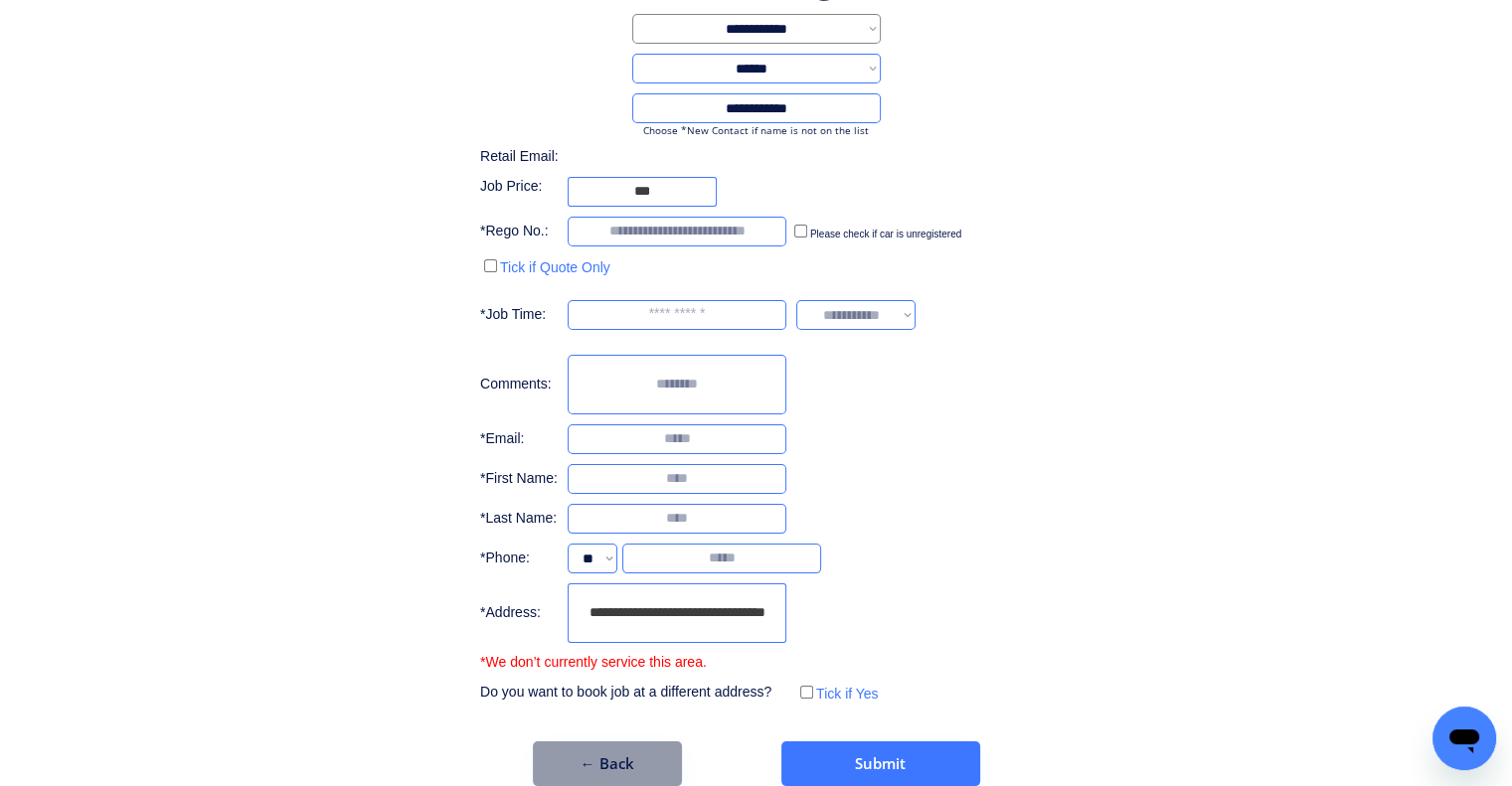 click on "**********" at bounding box center (756, 370) 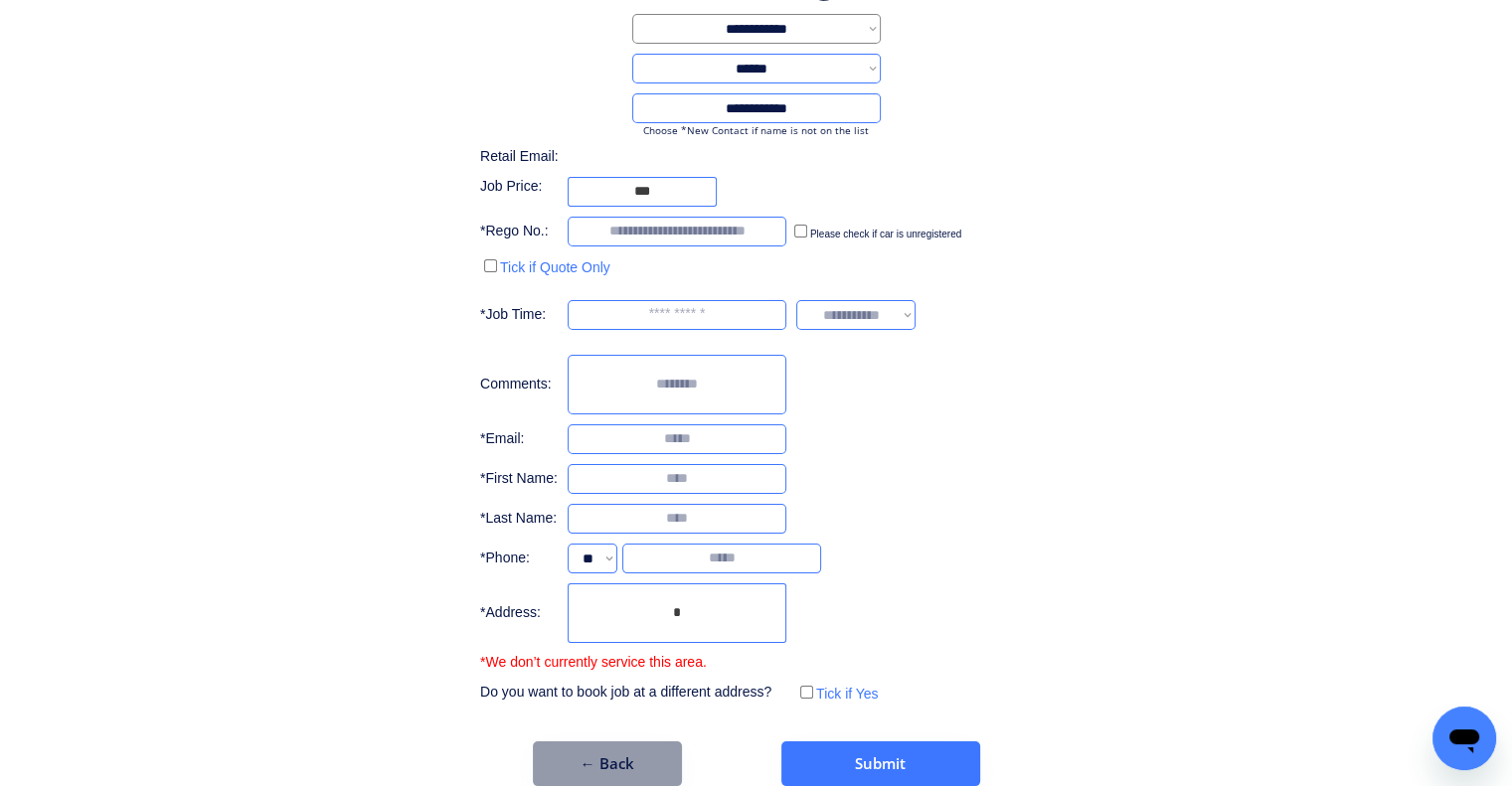 scroll, scrollTop: 0, scrollLeft: 0, axis: both 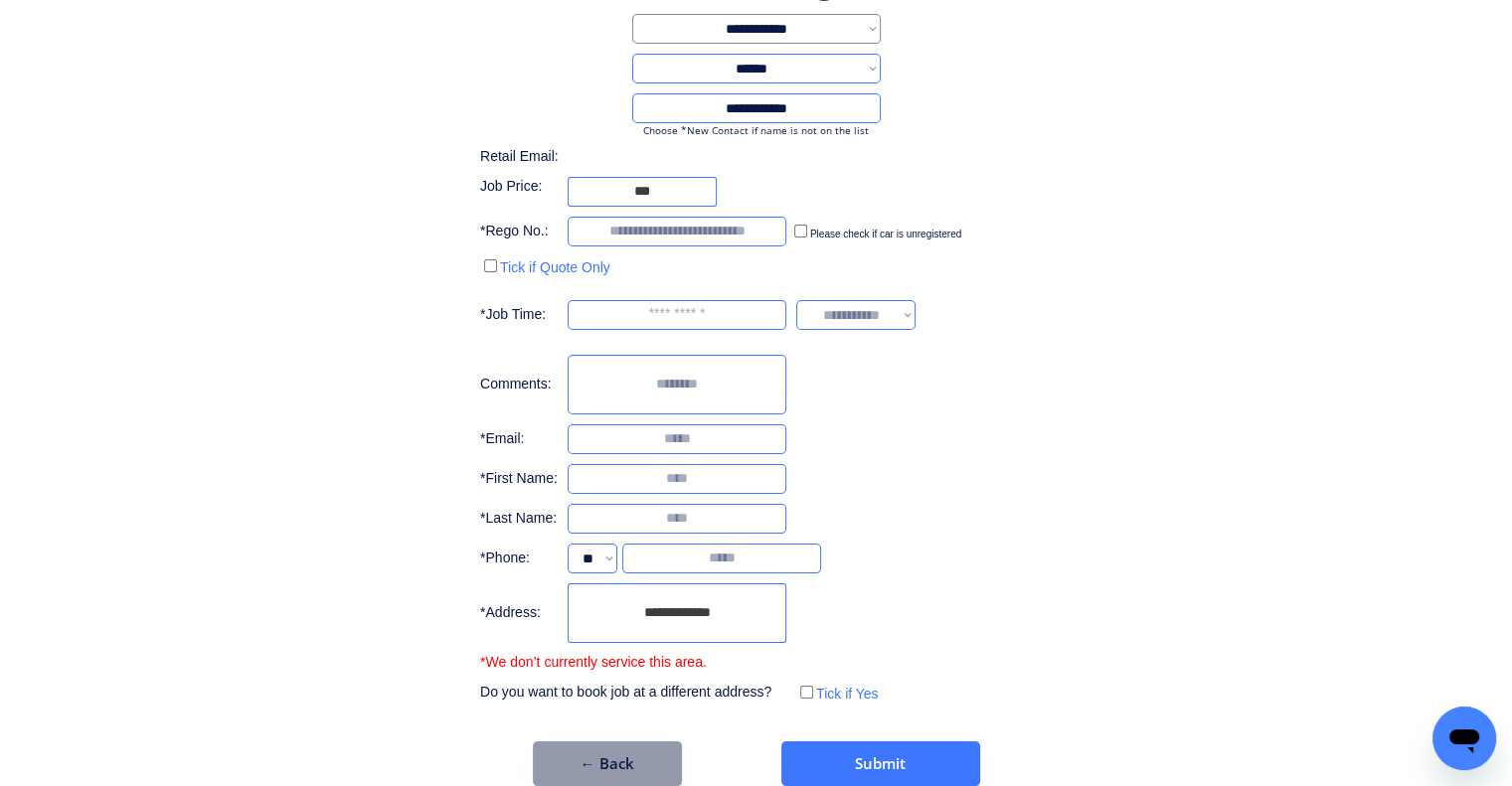 drag, startPoint x: 509, startPoint y: 632, endPoint x: 587, endPoint y: 627, distance: 78.160092 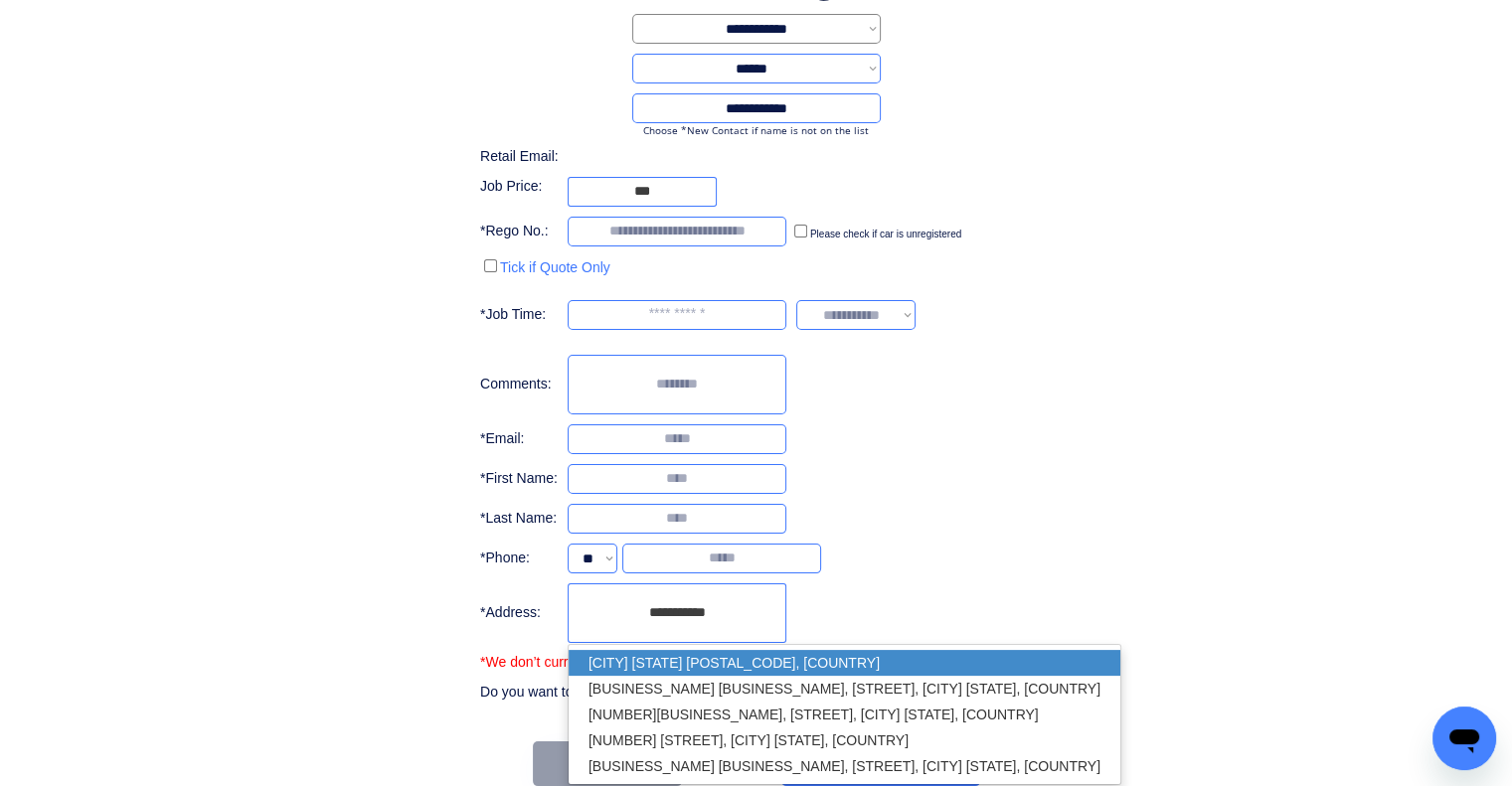 click on "Byron Bay NSW 2481, Australia" at bounding box center [844, 663] 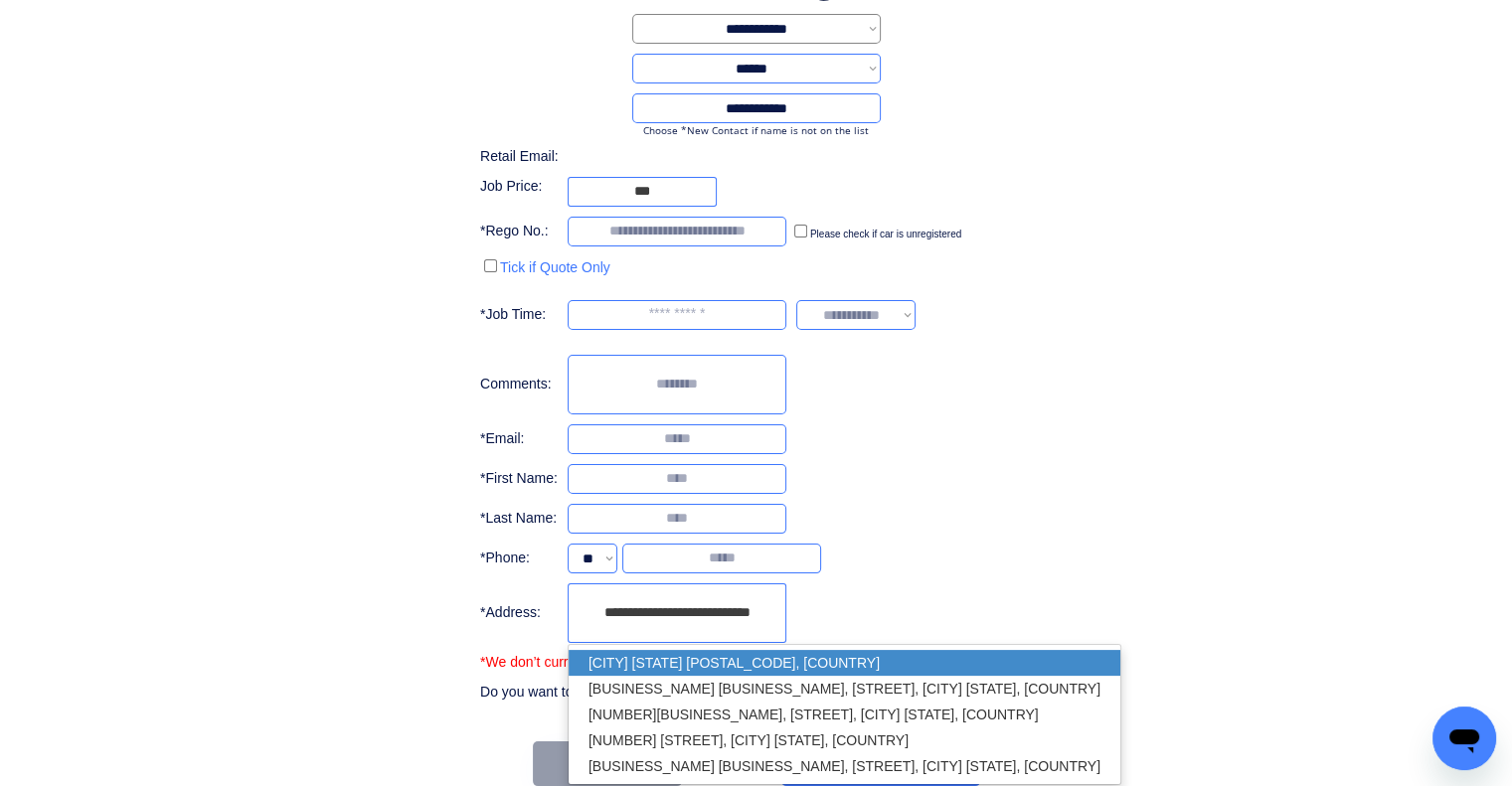 type on "**********" 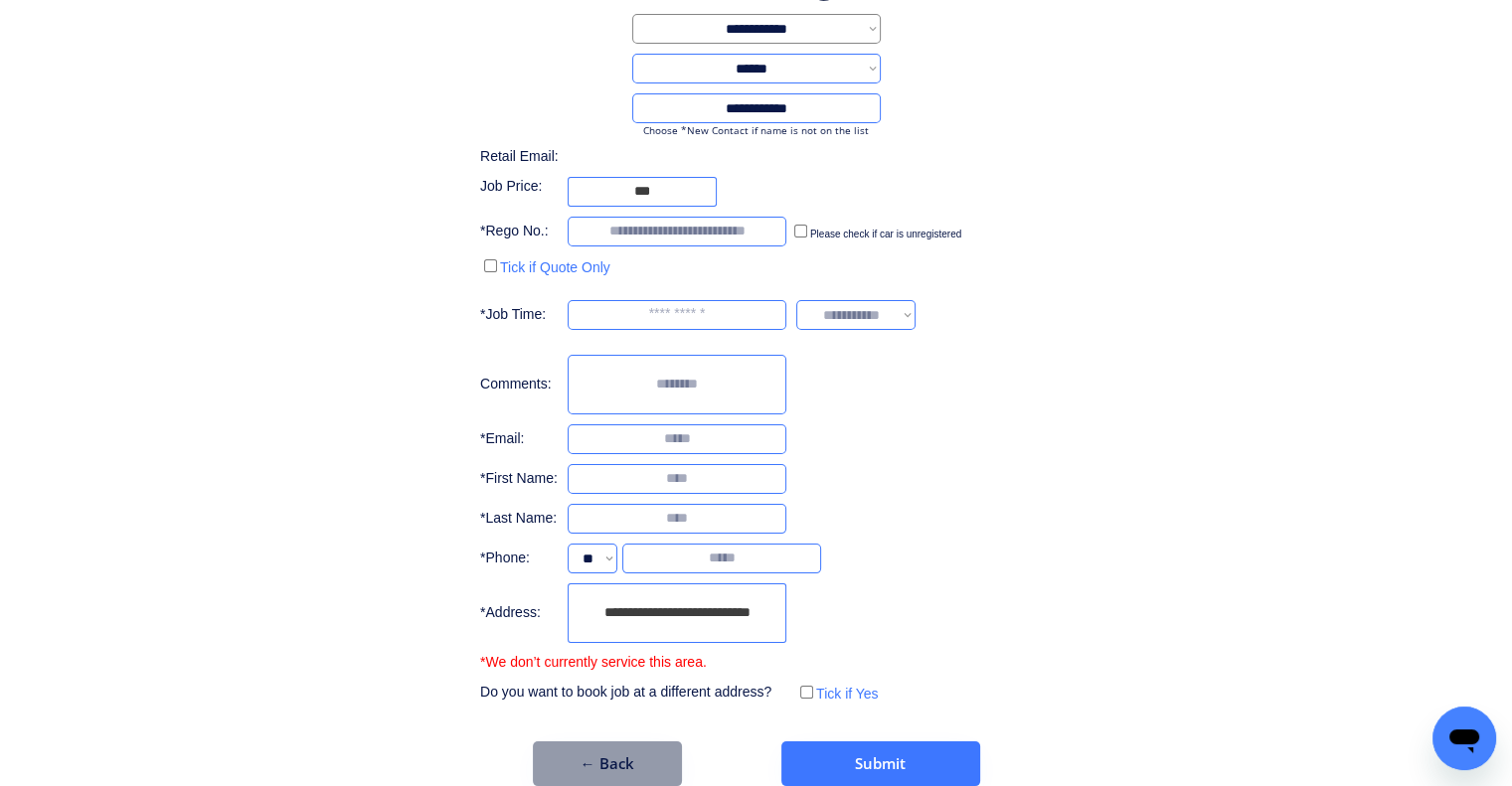 click on "**********" at bounding box center [756, 370] 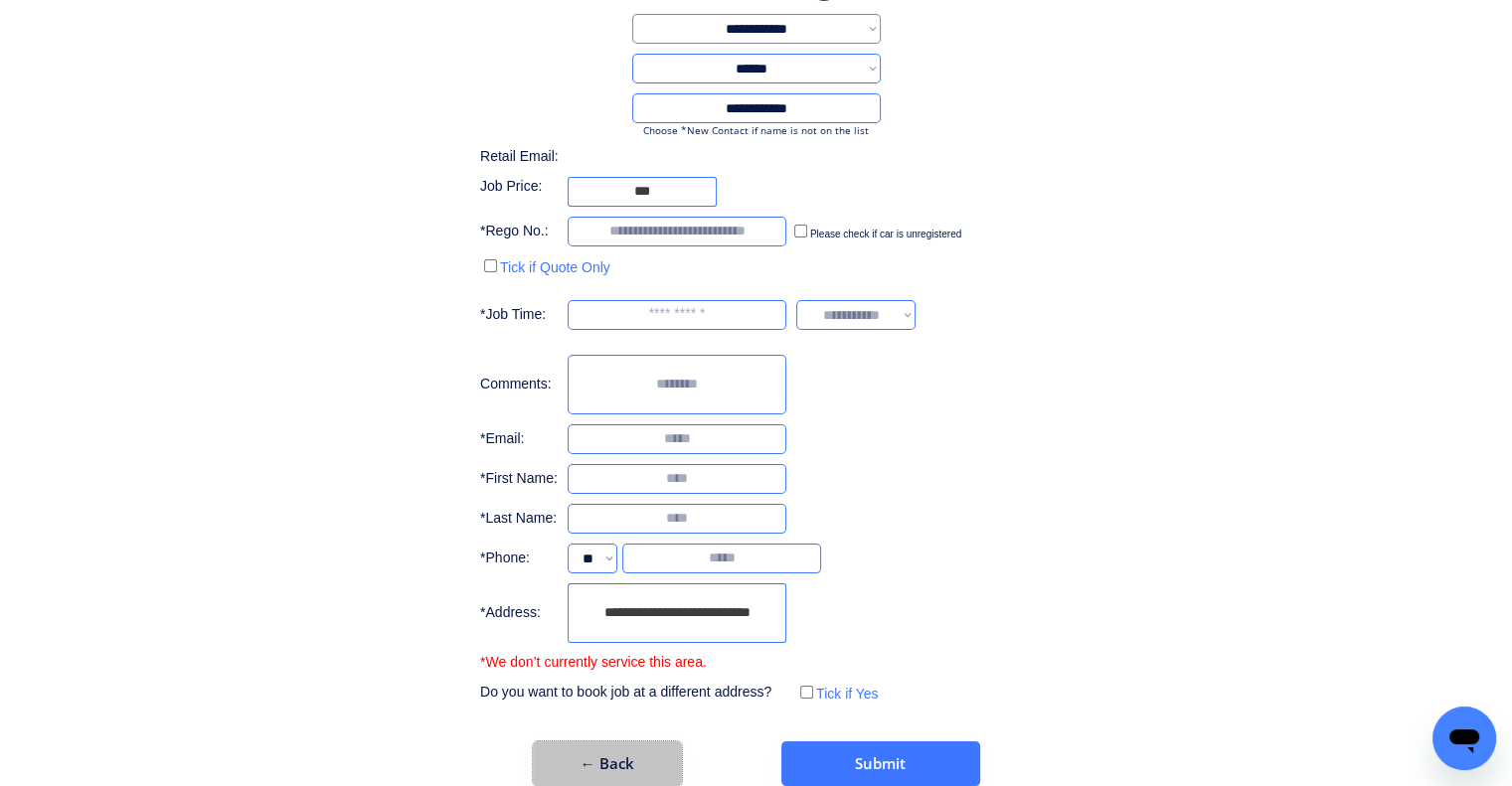 click on "←   Back" at bounding box center [607, 763] 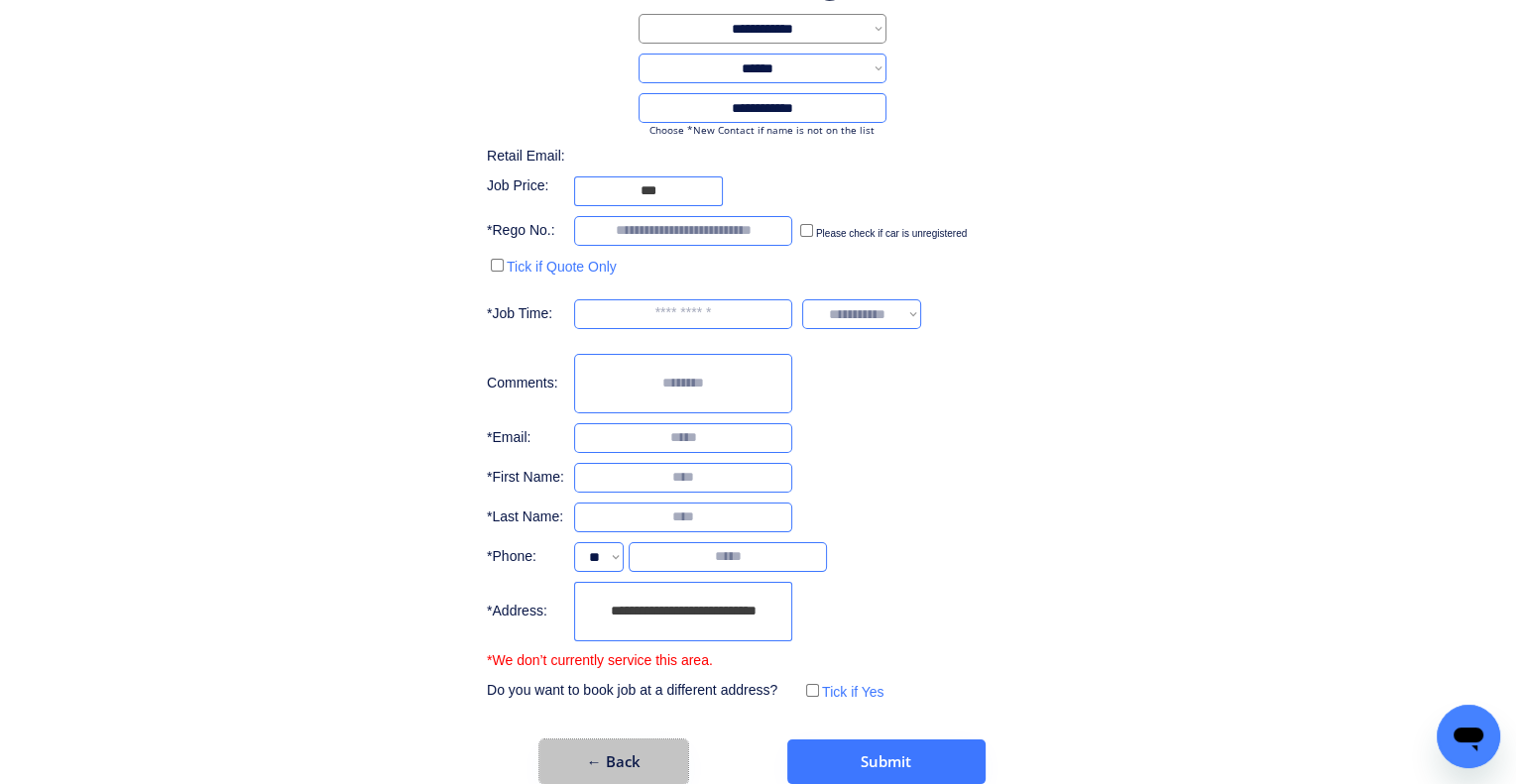scroll, scrollTop: 0, scrollLeft: 0, axis: both 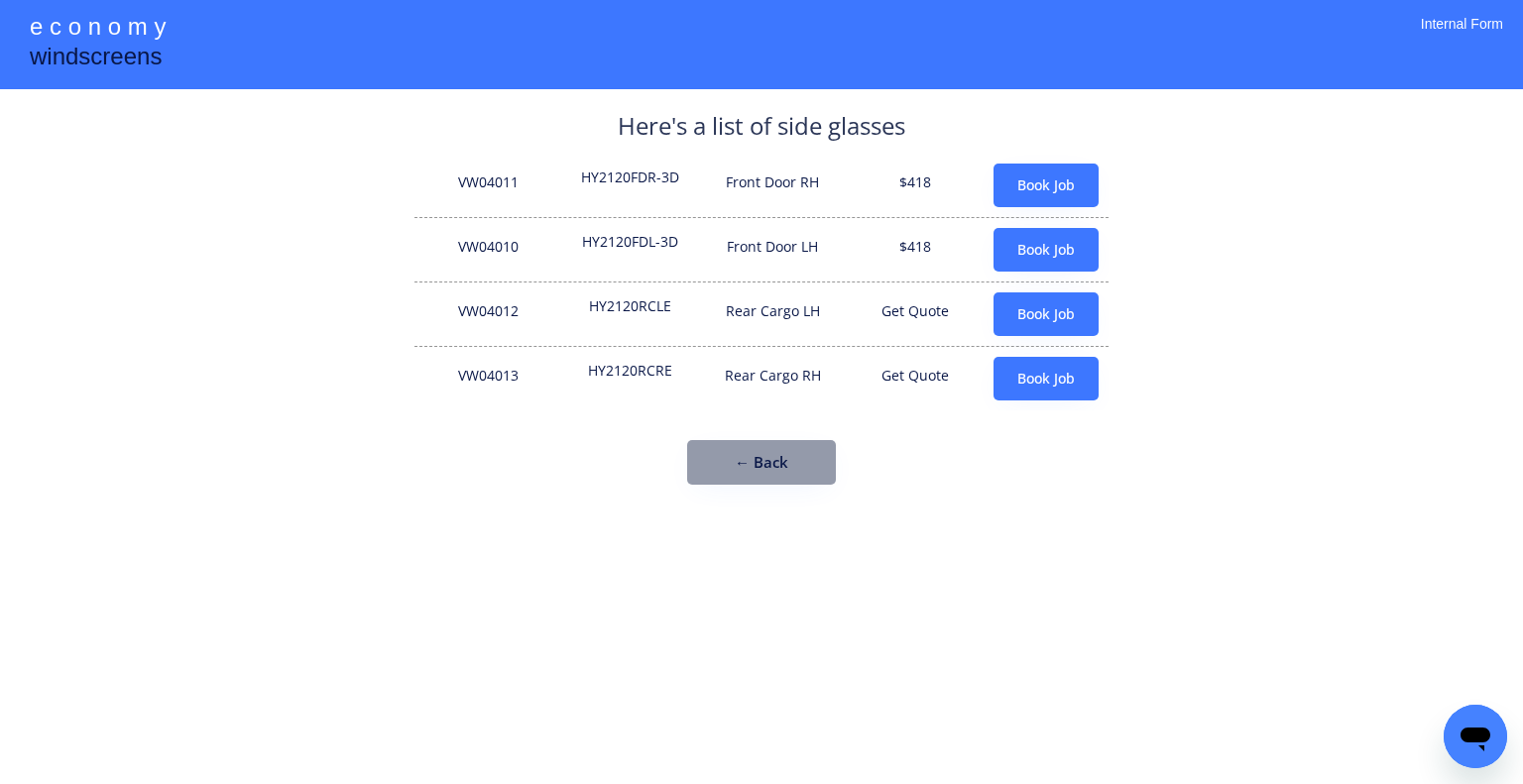 click on "←   Back" at bounding box center (762, 462) 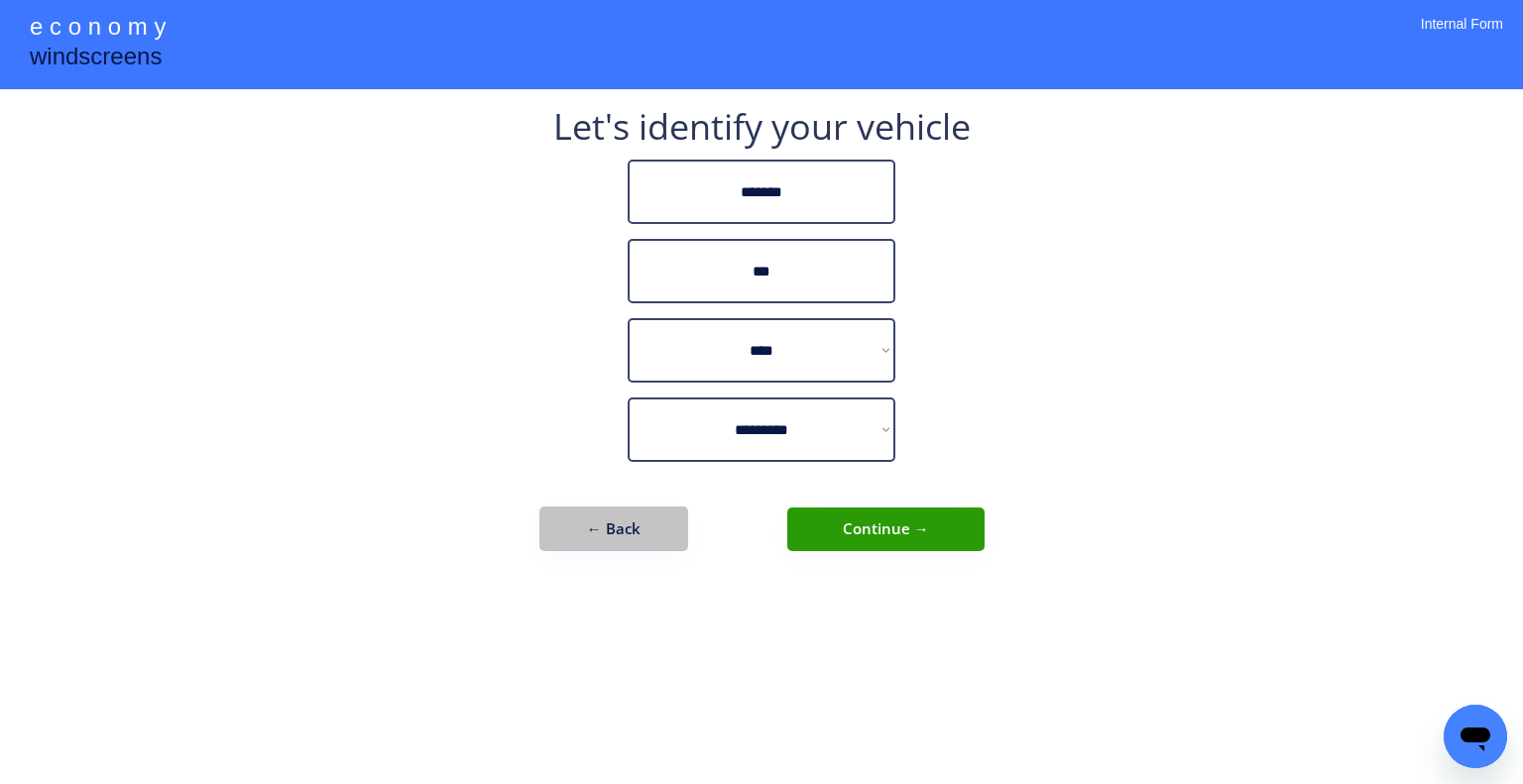 click on "←   Back" at bounding box center [614, 528] 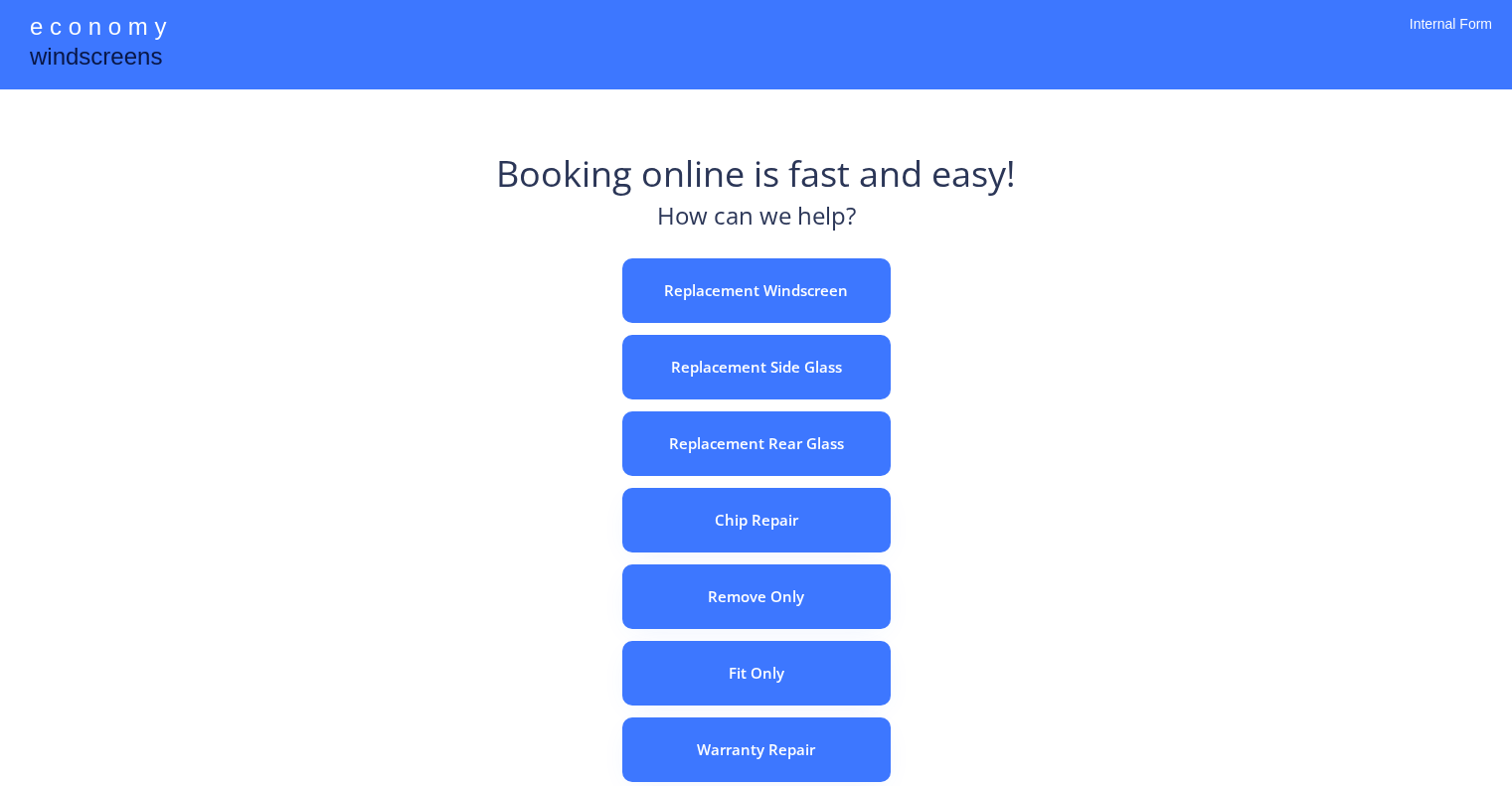scroll, scrollTop: 0, scrollLeft: 0, axis: both 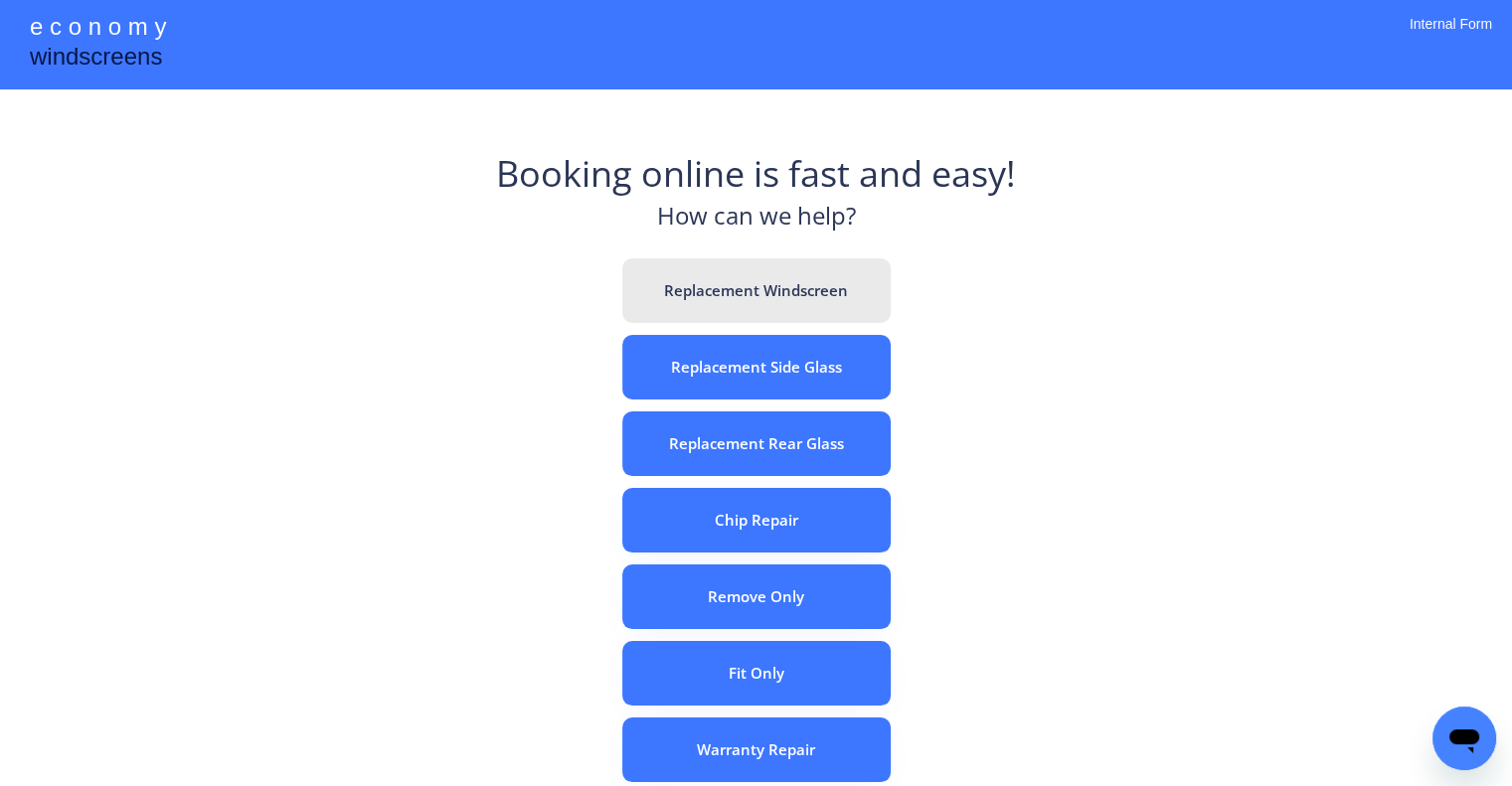 click on "Replacement Windscreen" at bounding box center [756, 290] 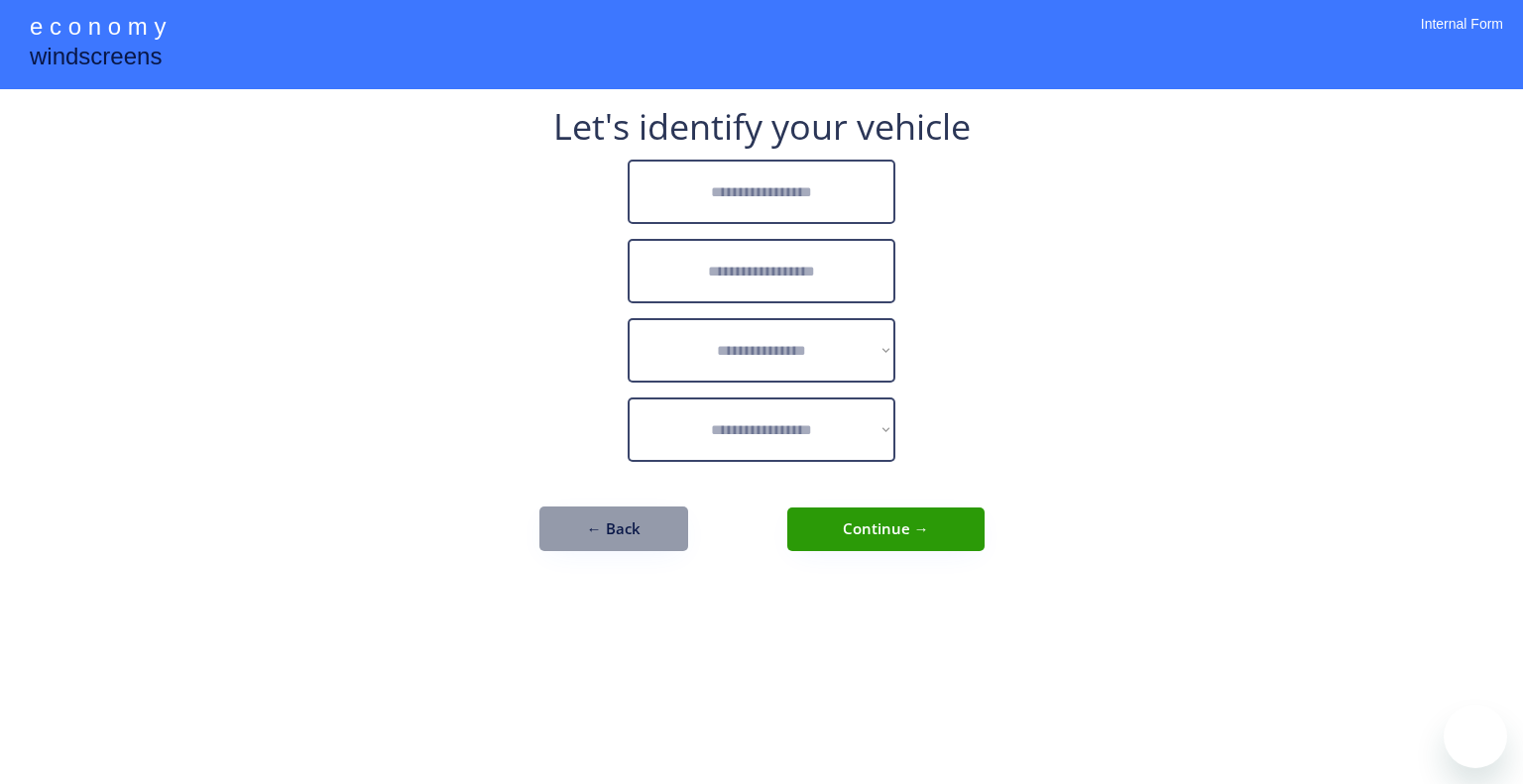 scroll, scrollTop: 0, scrollLeft: 0, axis: both 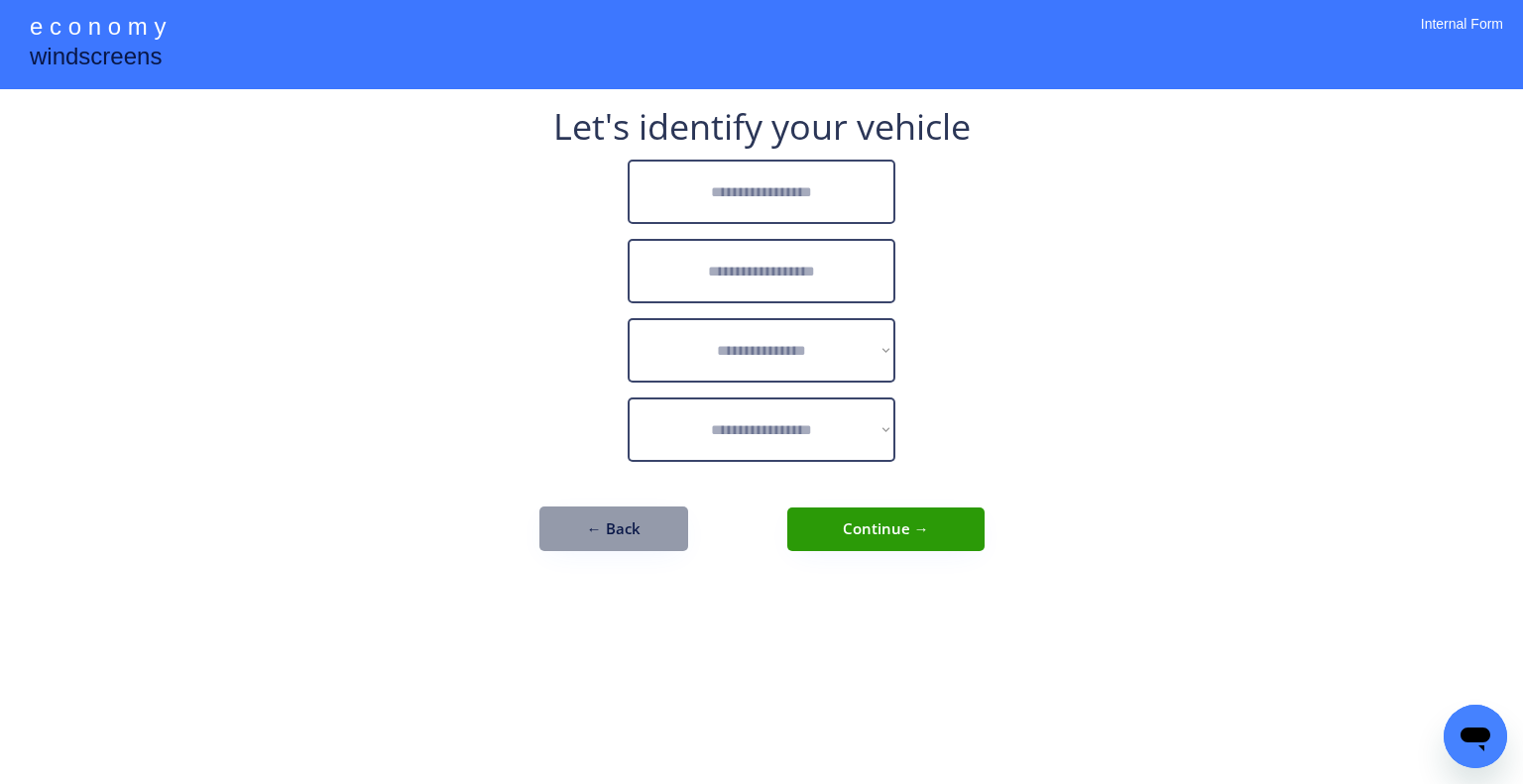 click at bounding box center [762, 191] 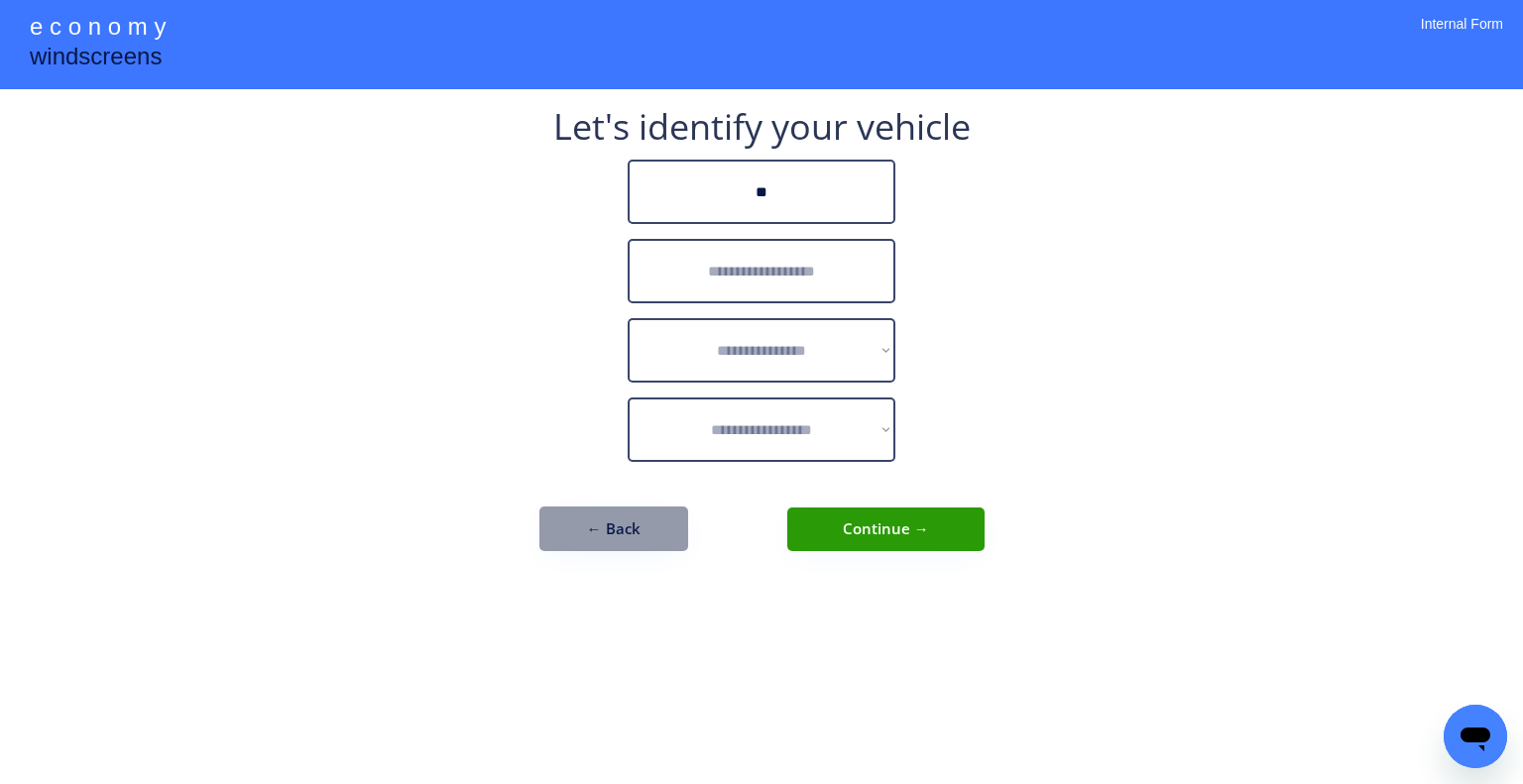 type on "*" 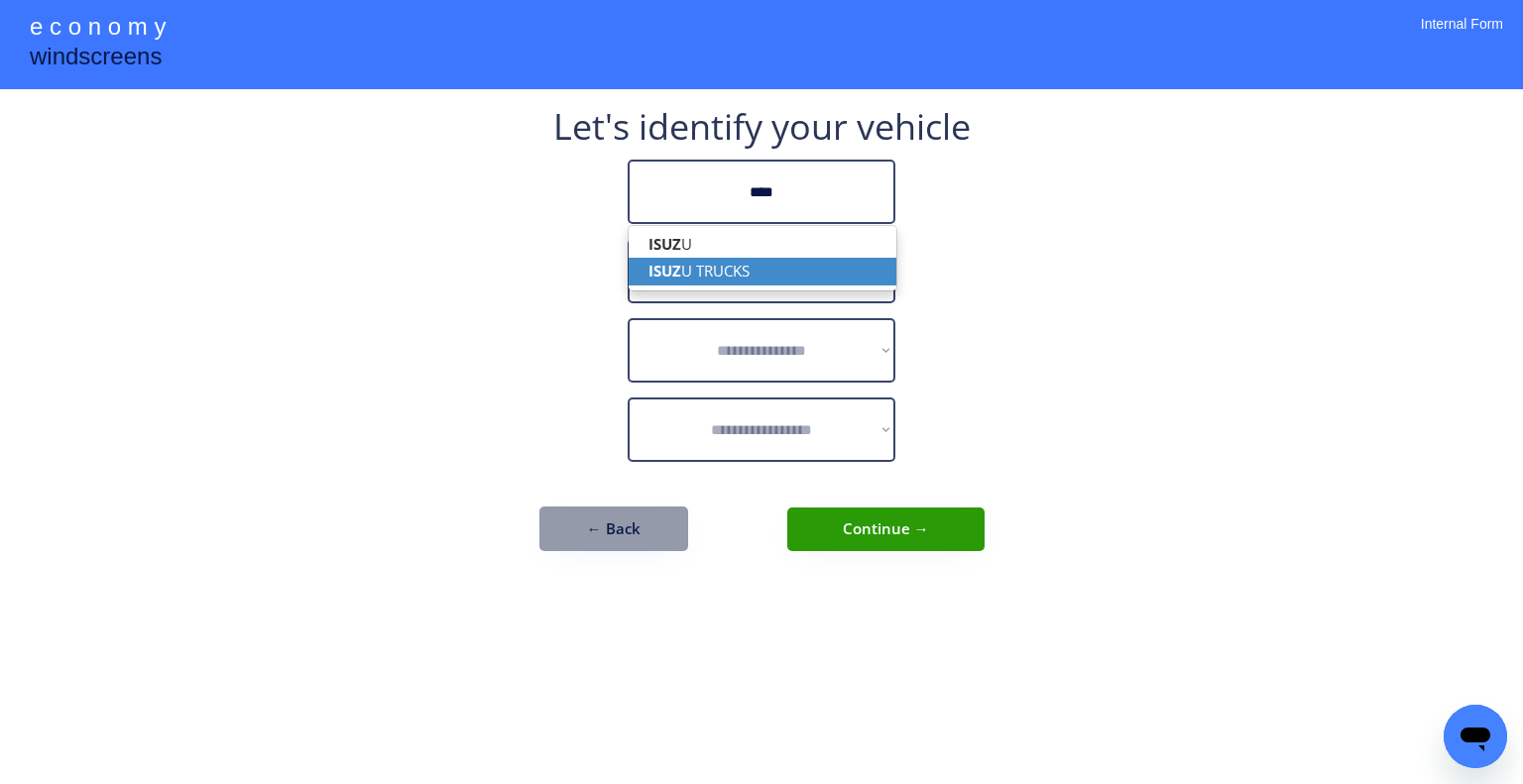 click on "ISUZ U TRUCKS" at bounding box center [762, 271] 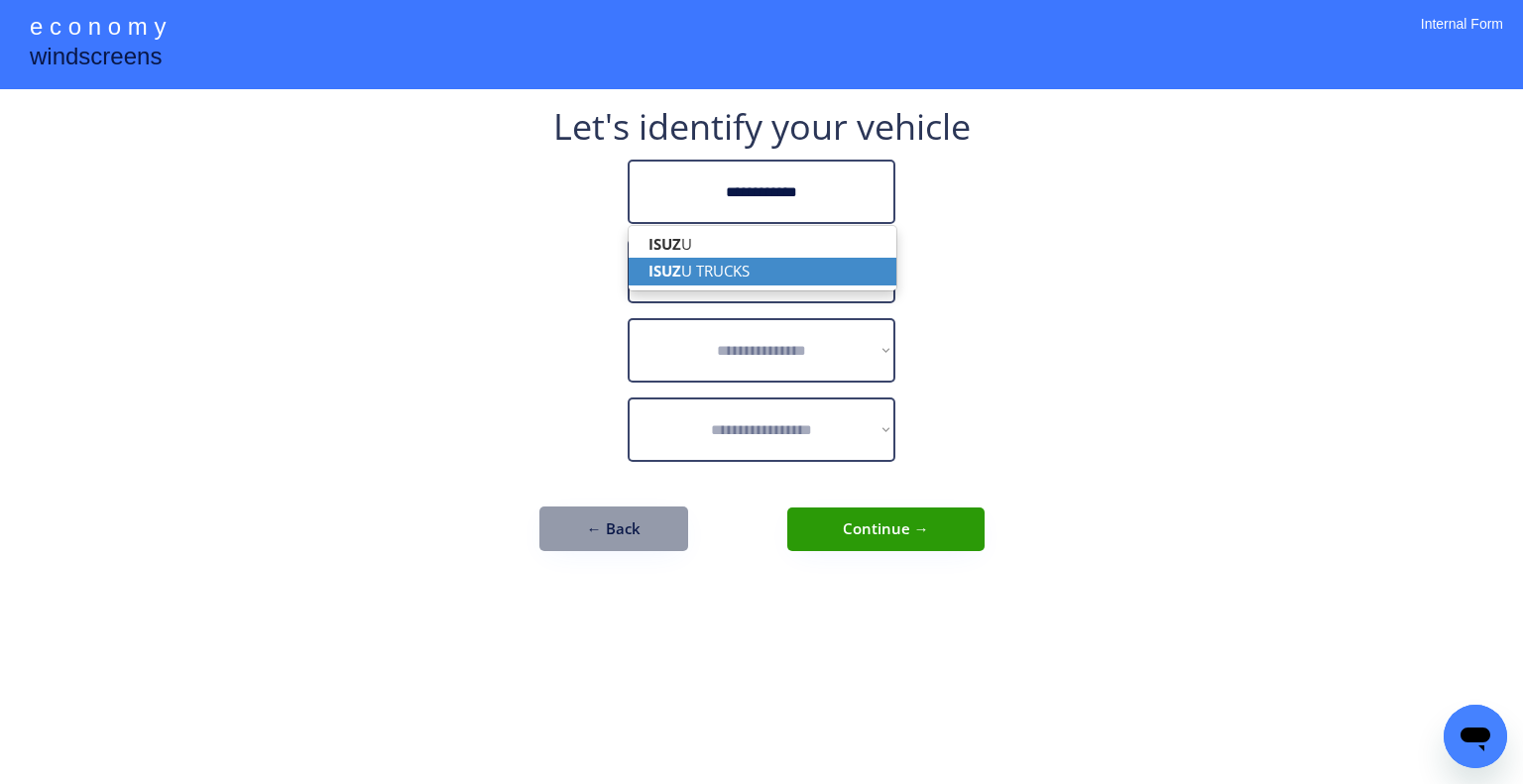 type on "**********" 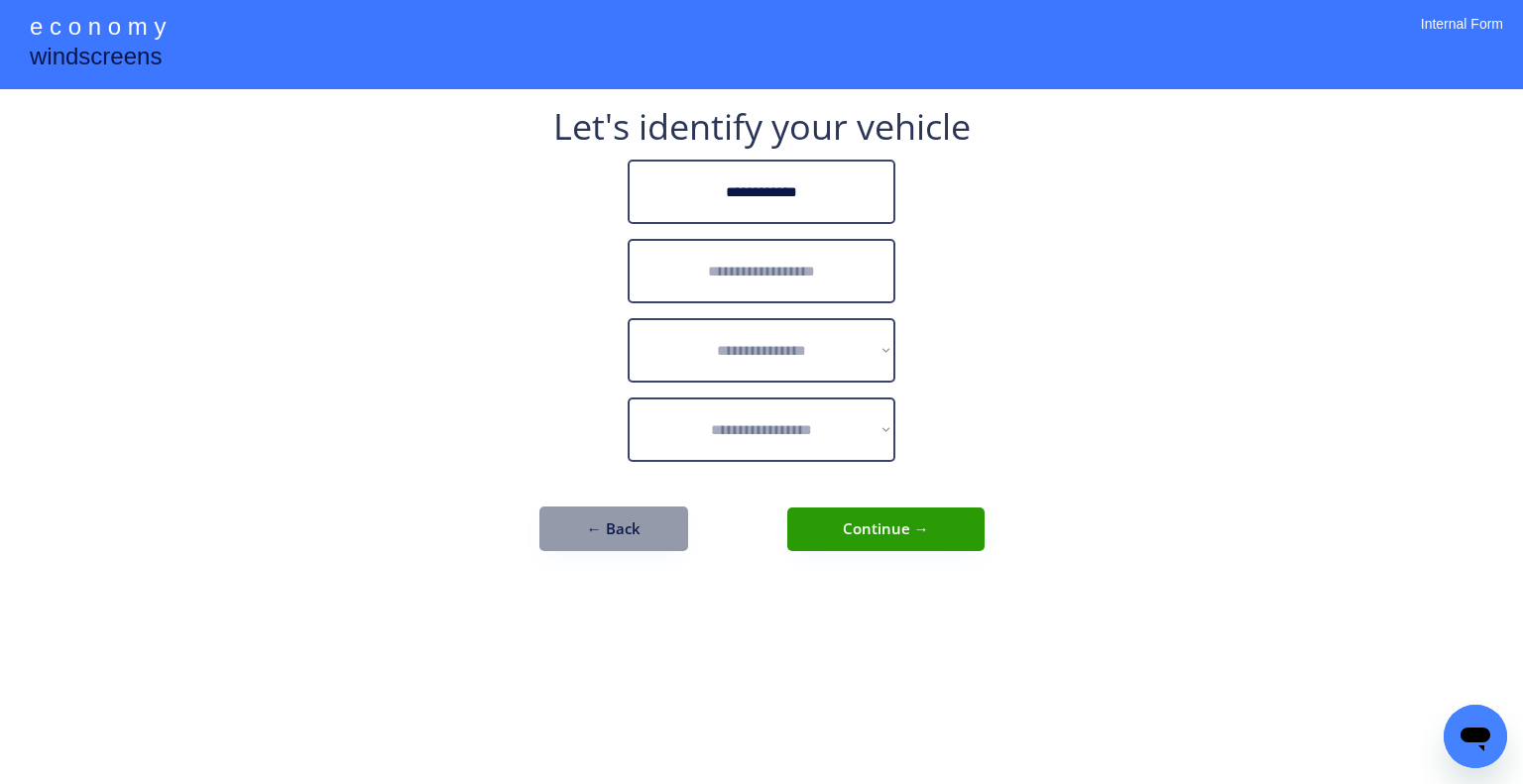 click at bounding box center (762, 271) 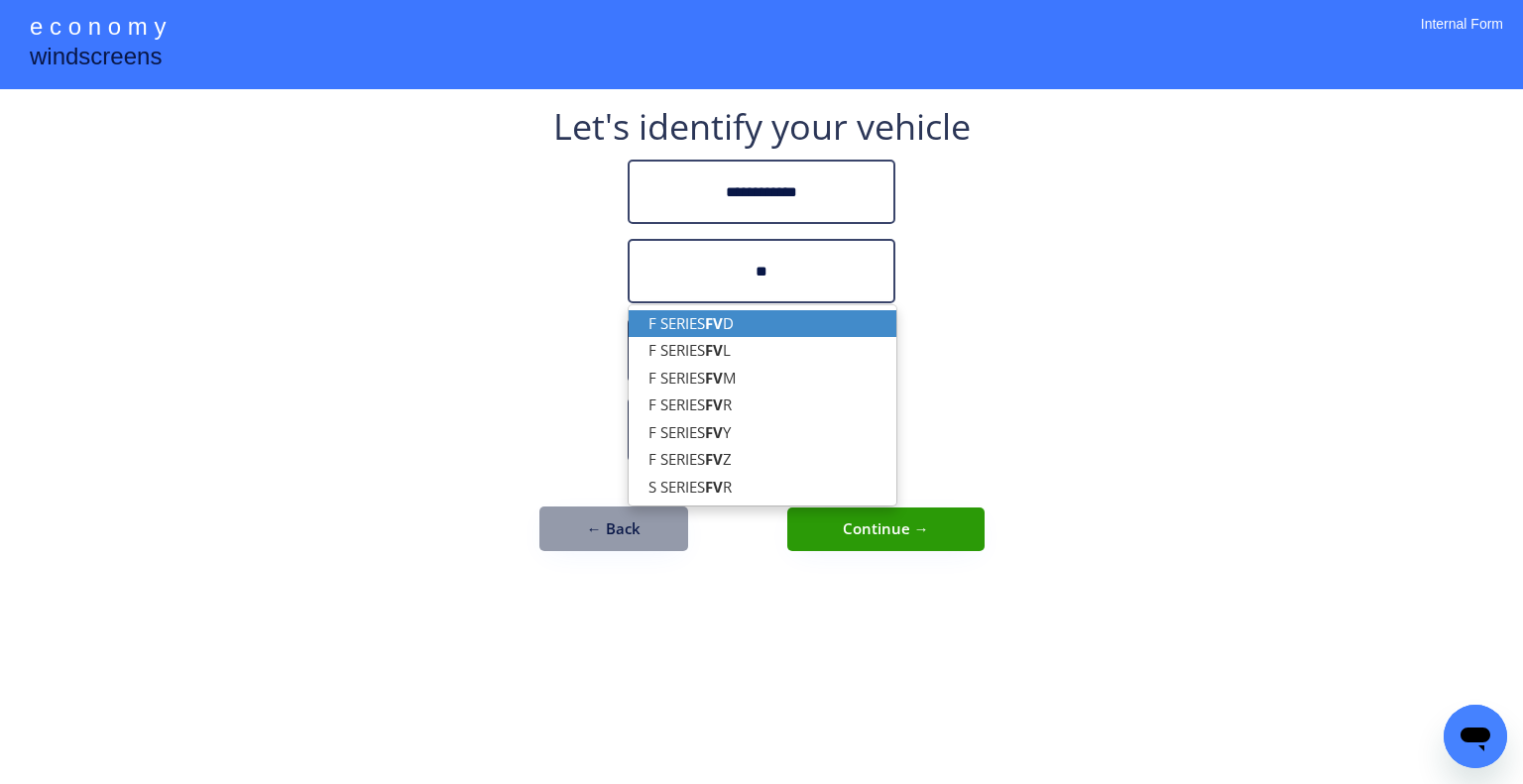 click on "F SERIES  FV D" at bounding box center [762, 323] 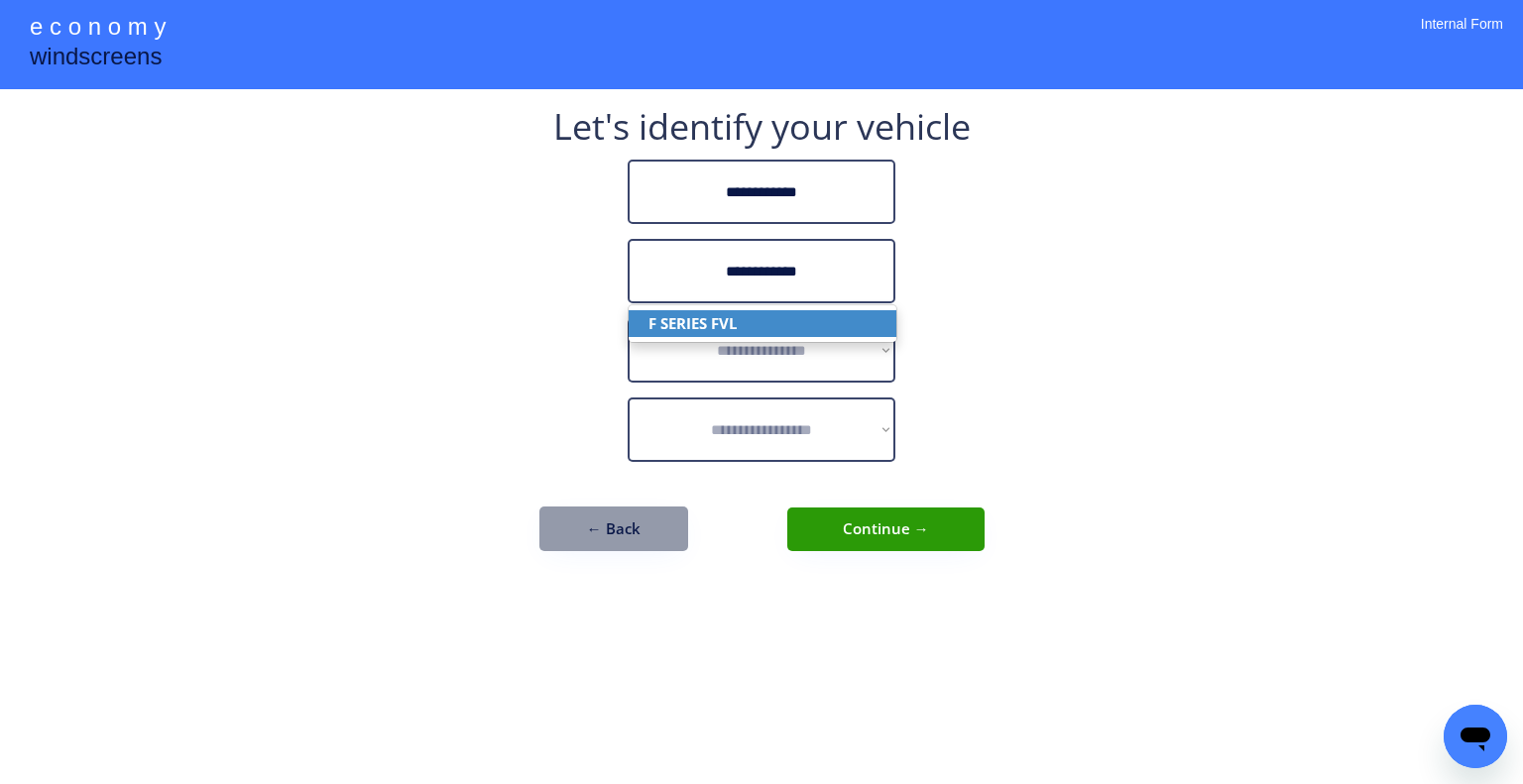 click on "F SERIES FVL" at bounding box center [762, 323] 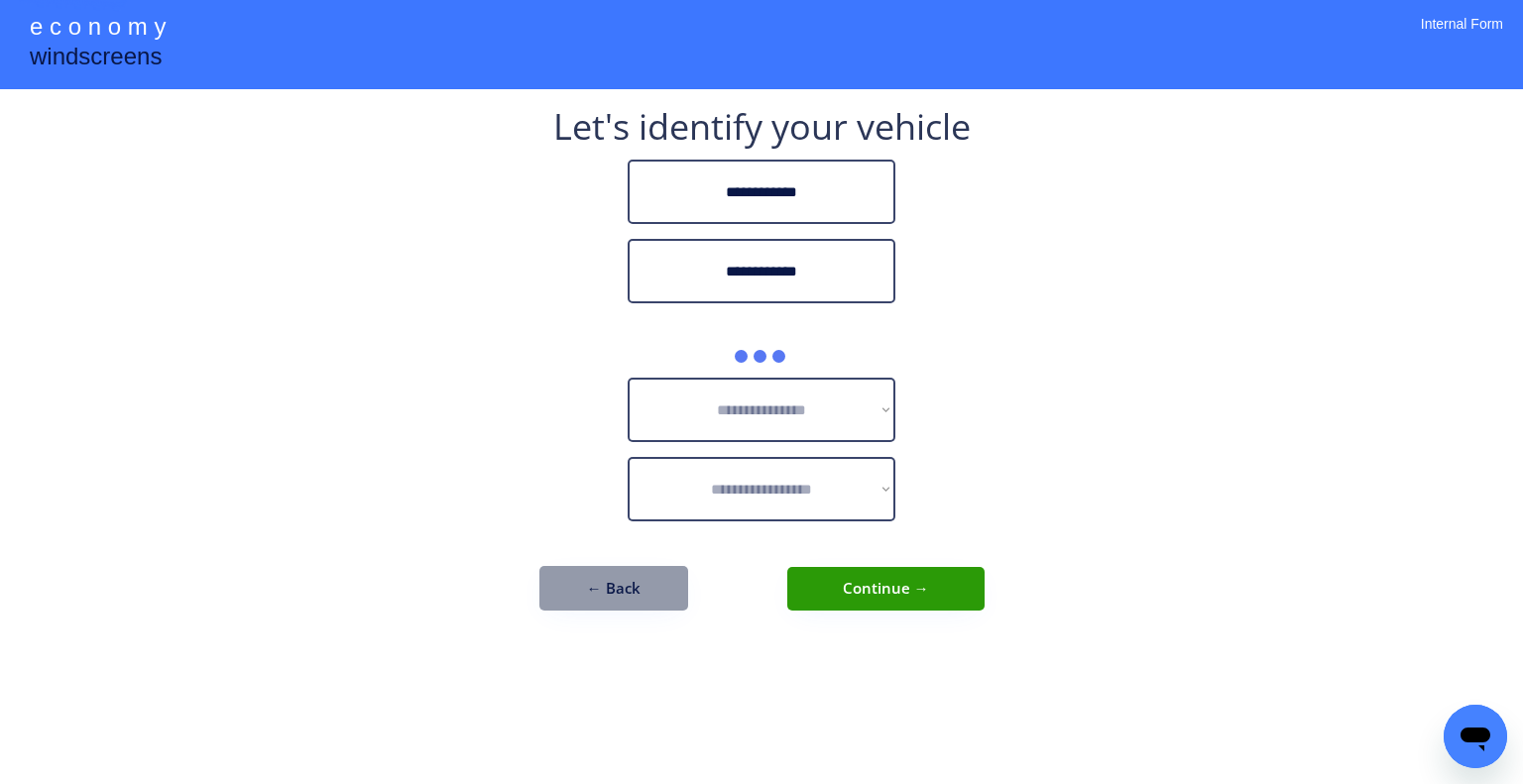 type on "**********" 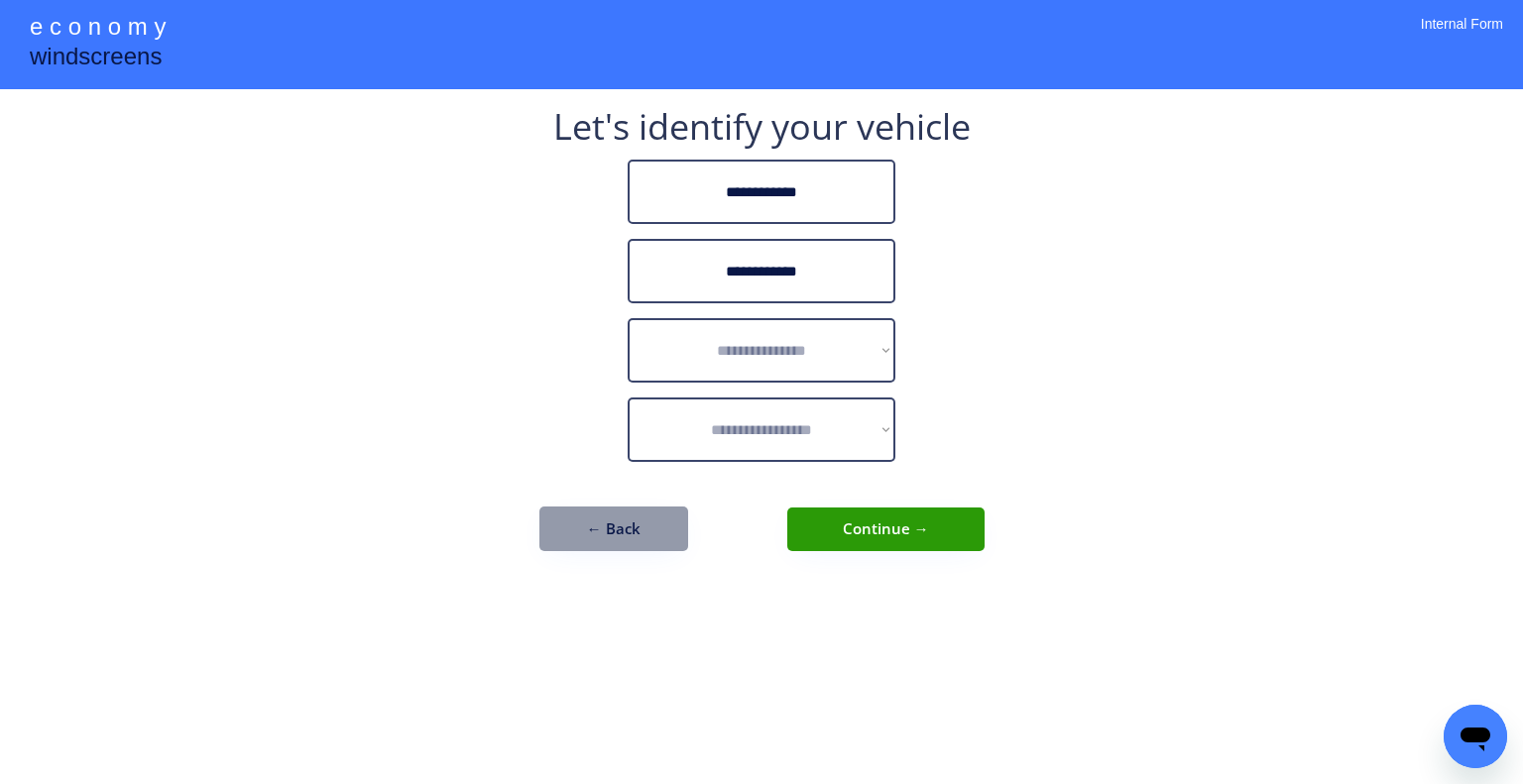 click on "**********" at bounding box center [762, 392] 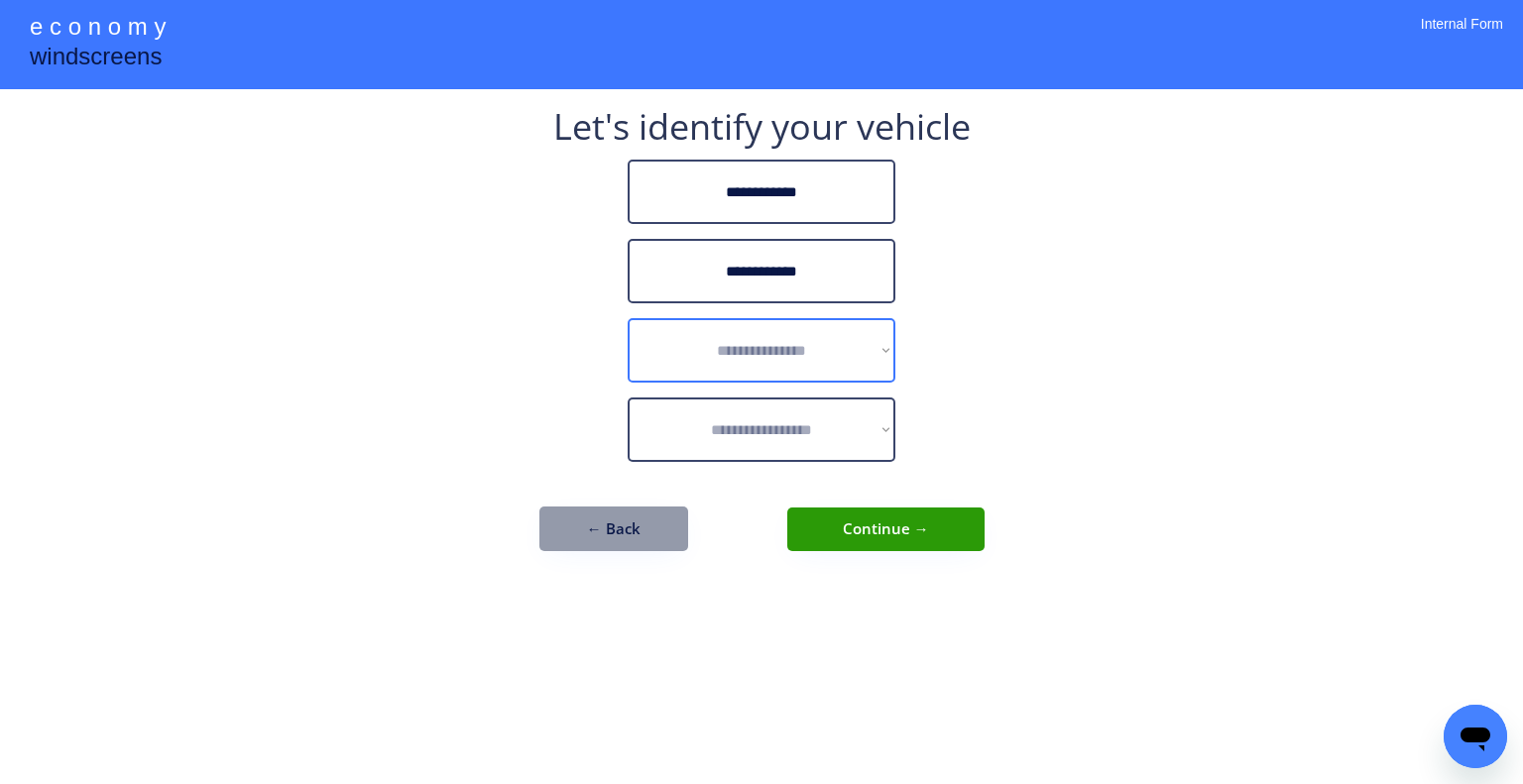 click on "**********" at bounding box center [762, 350] 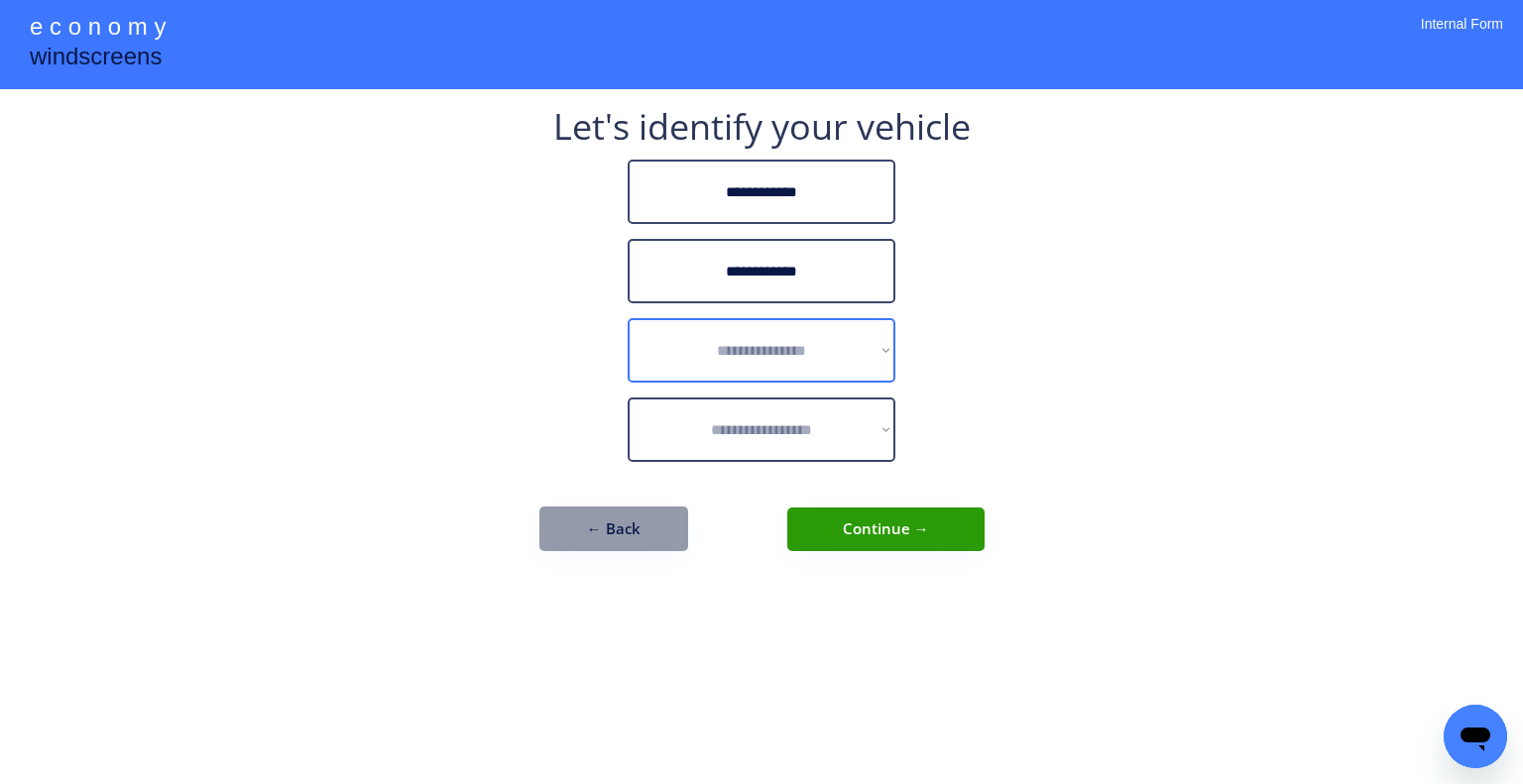 select on "******" 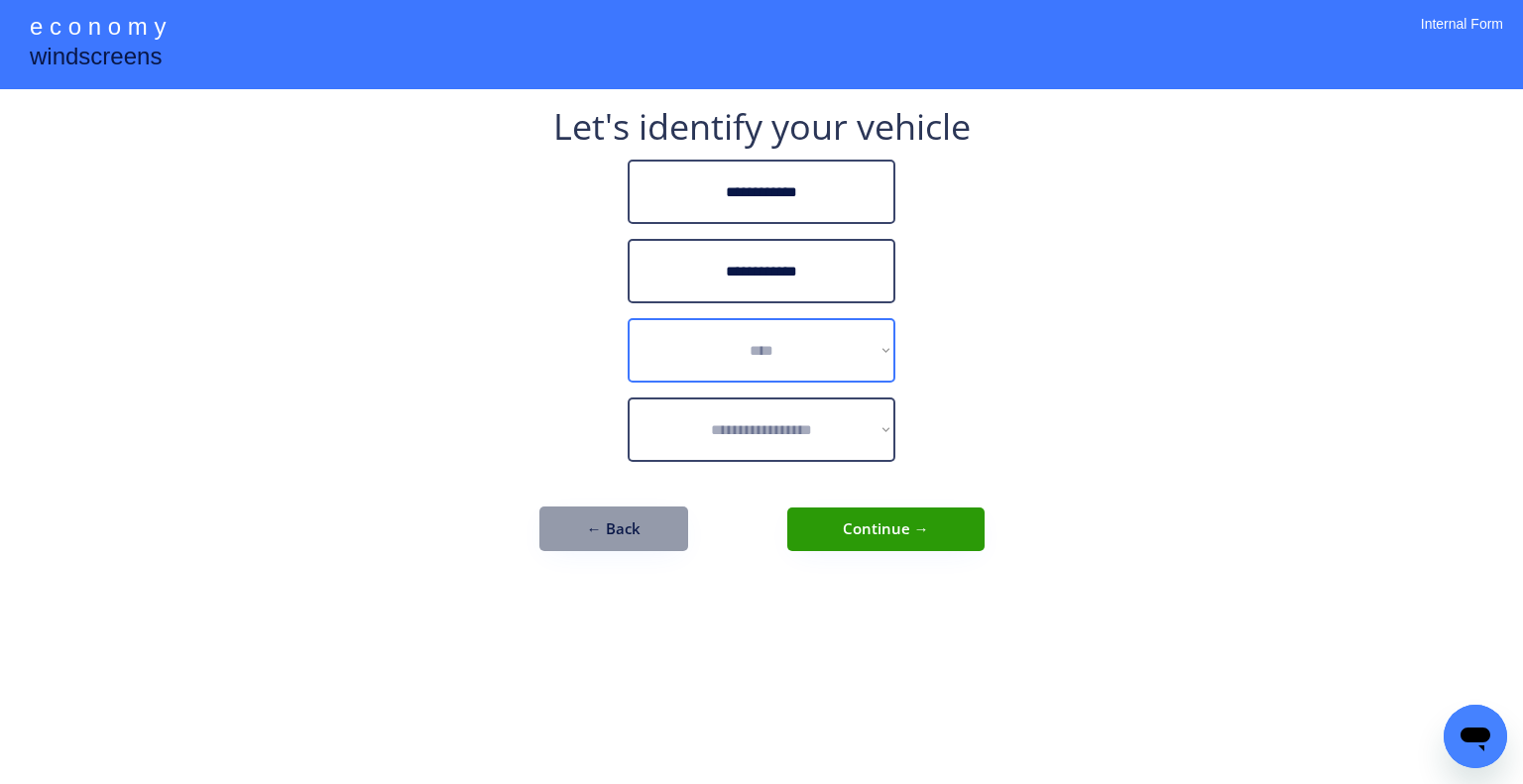 click on "**********" at bounding box center [762, 350] 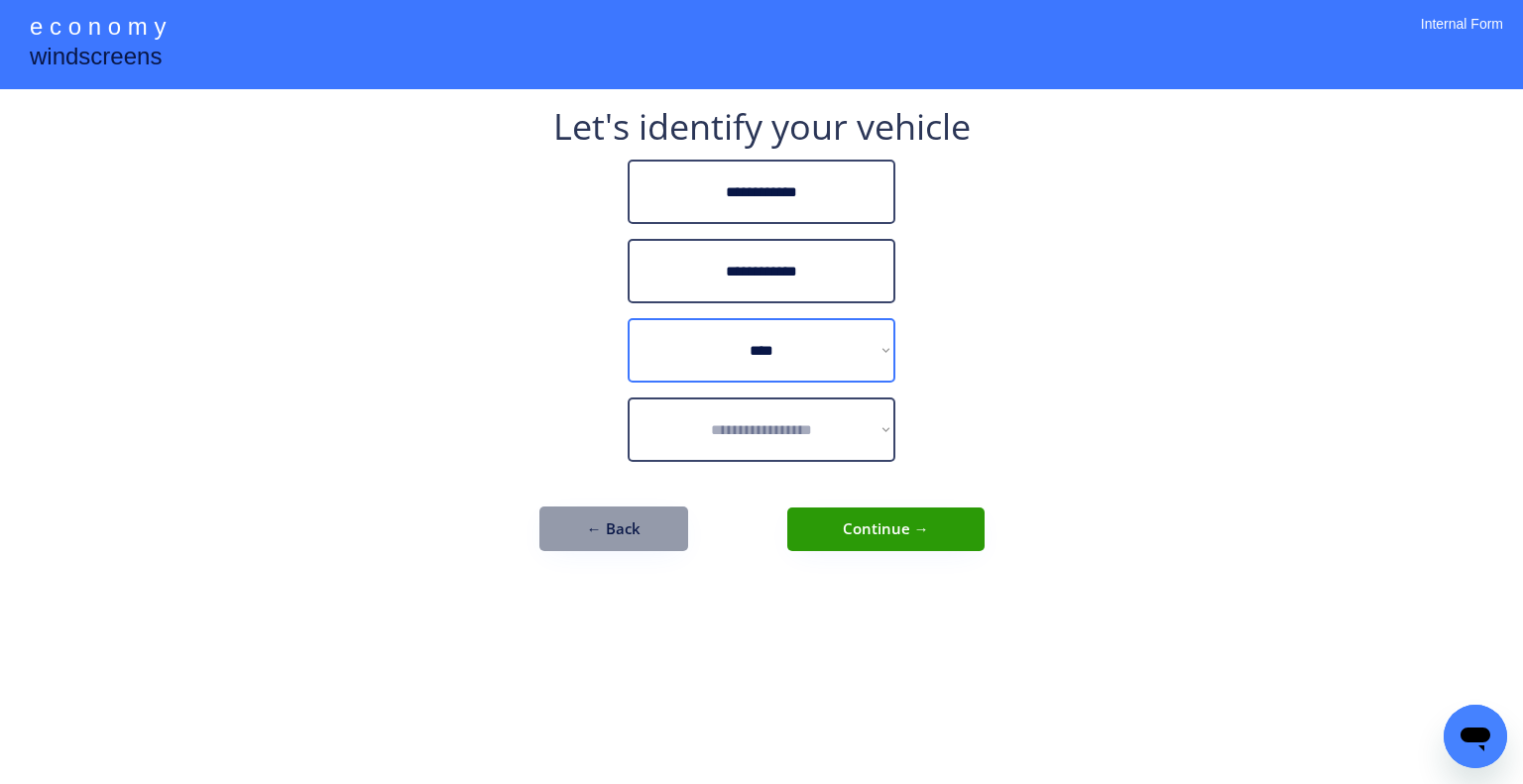 click on "**********" at bounding box center (762, 392) 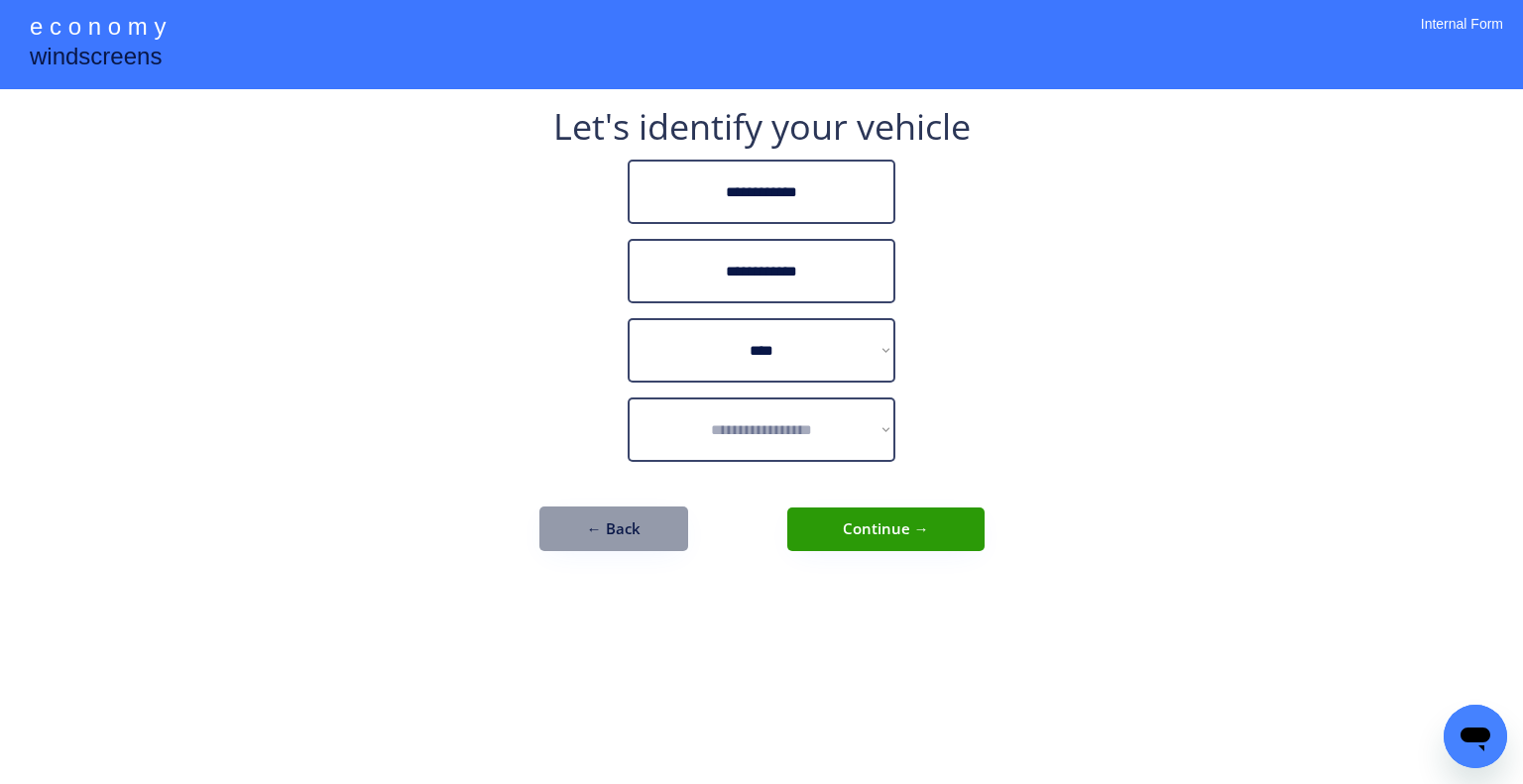 select on "**********" 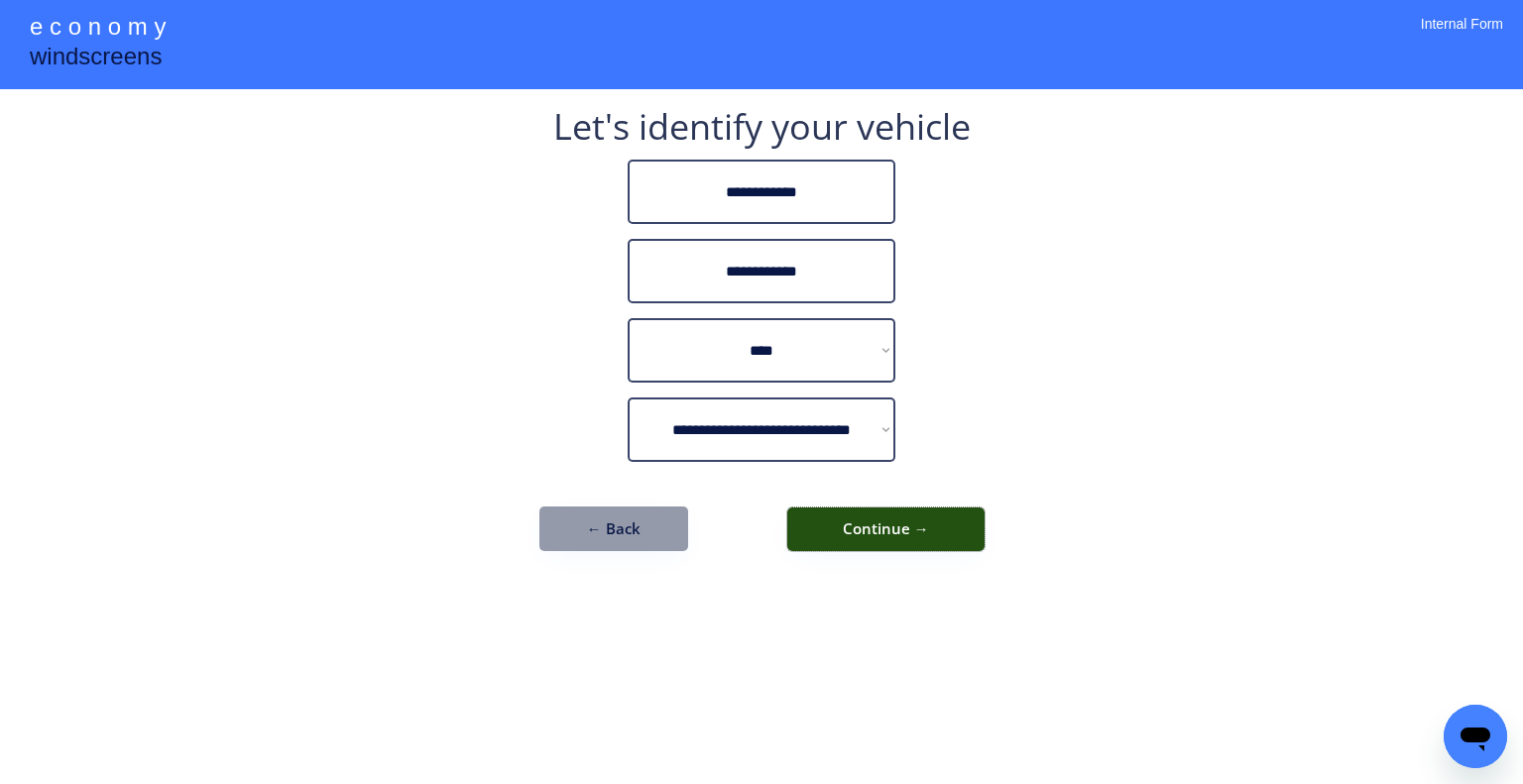 click on "Continue    →" at bounding box center [885, 529] 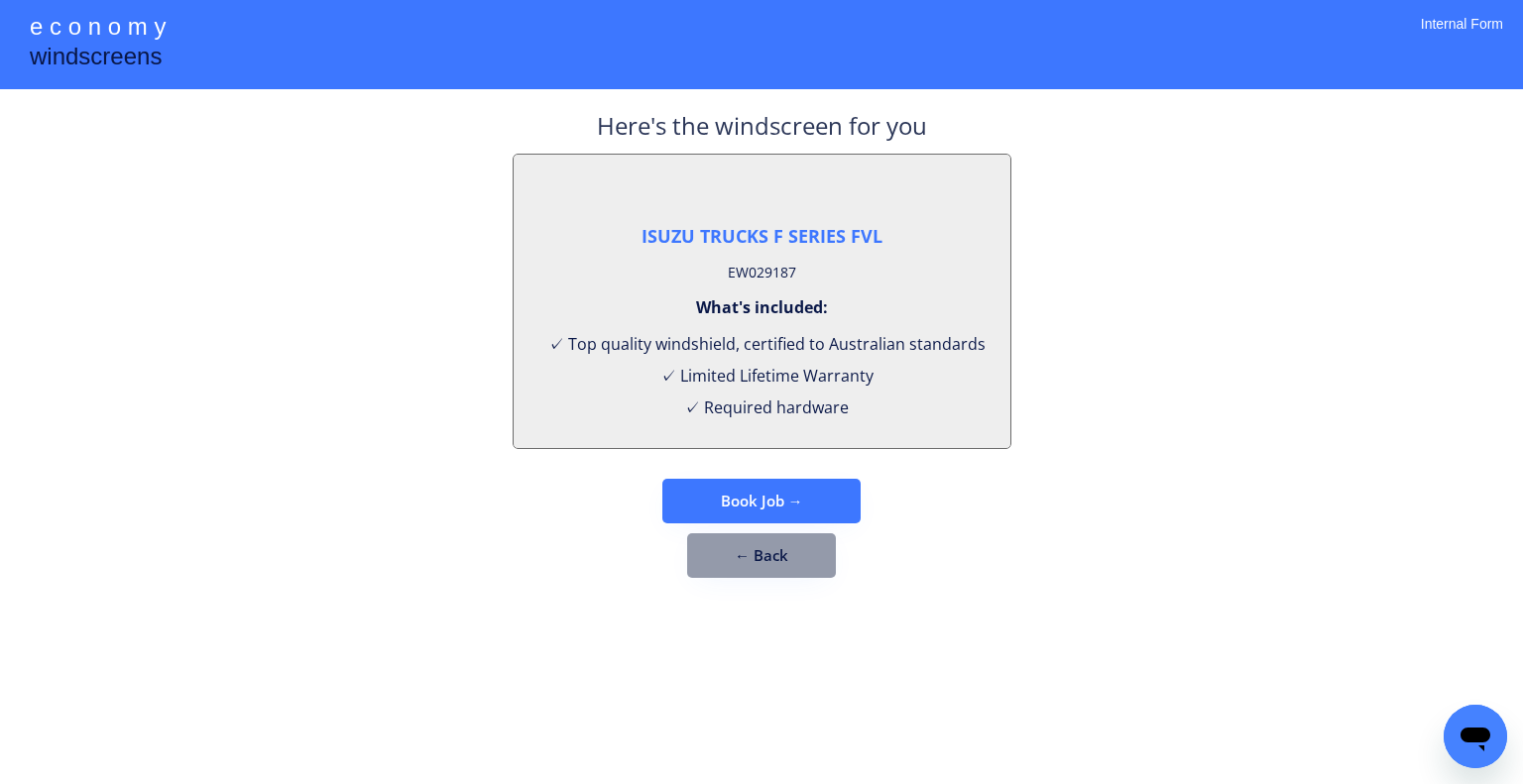 click on "EW029187" at bounding box center [762, 273] 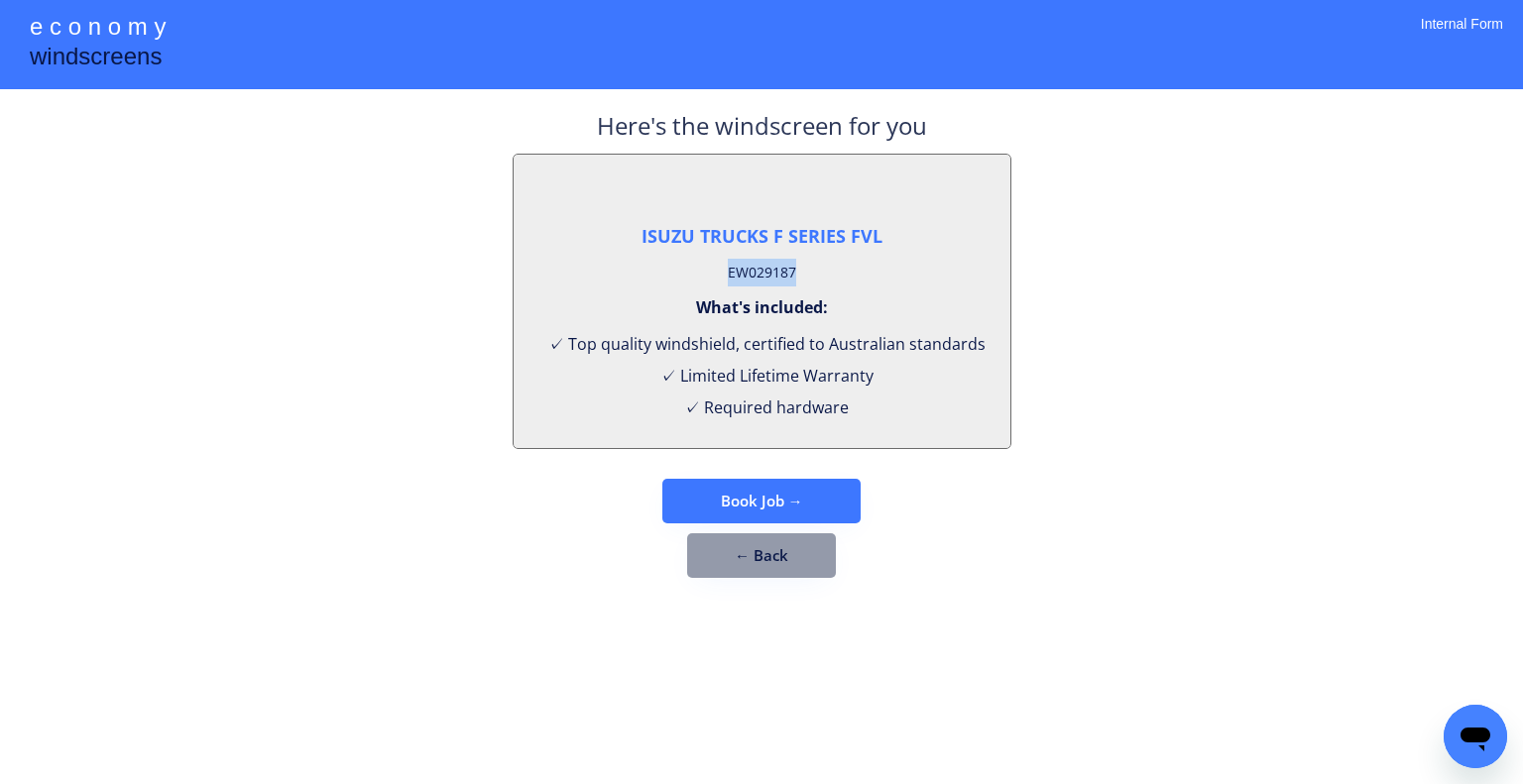 click on "EW029187" at bounding box center [762, 273] 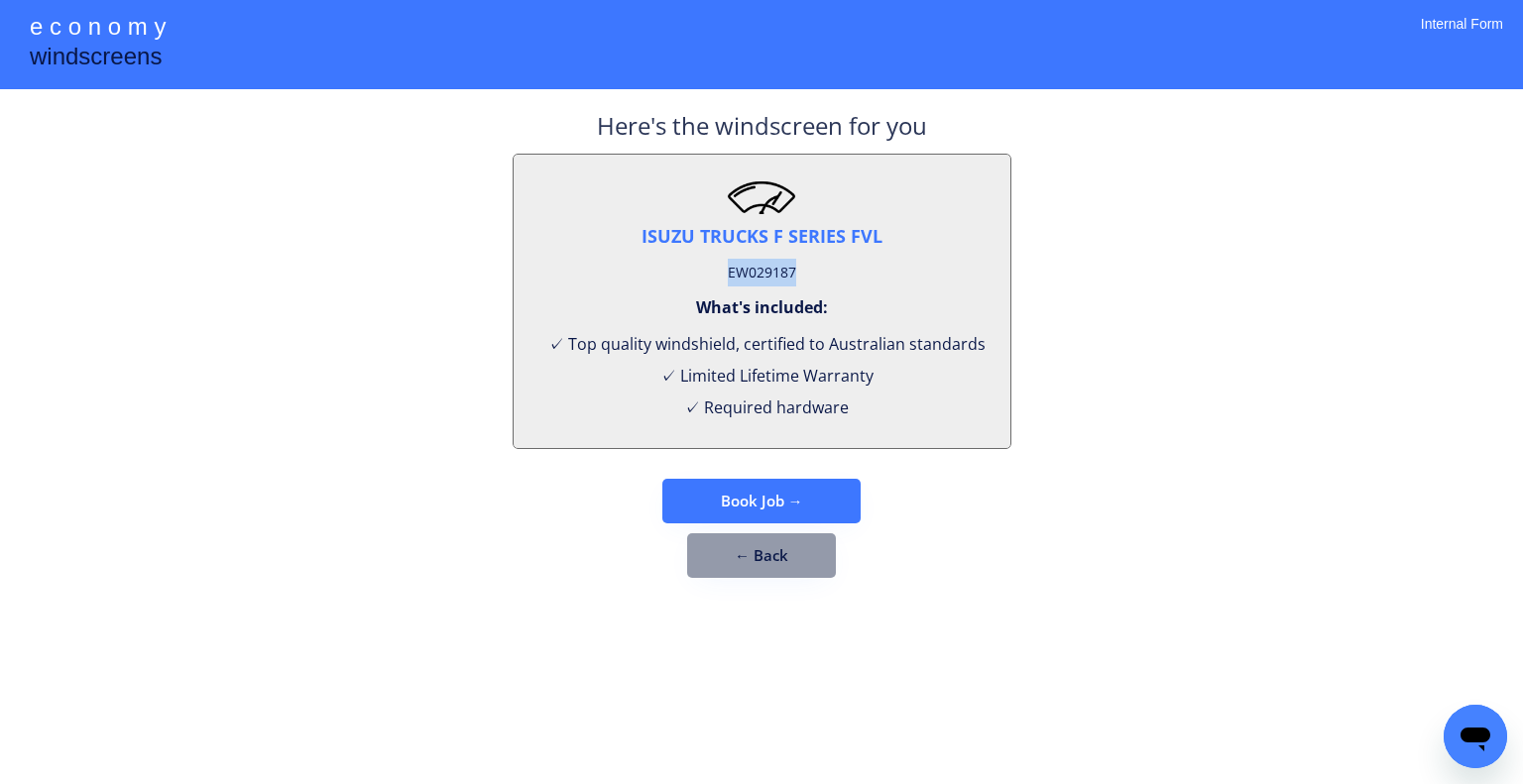 copy on "EW029187" 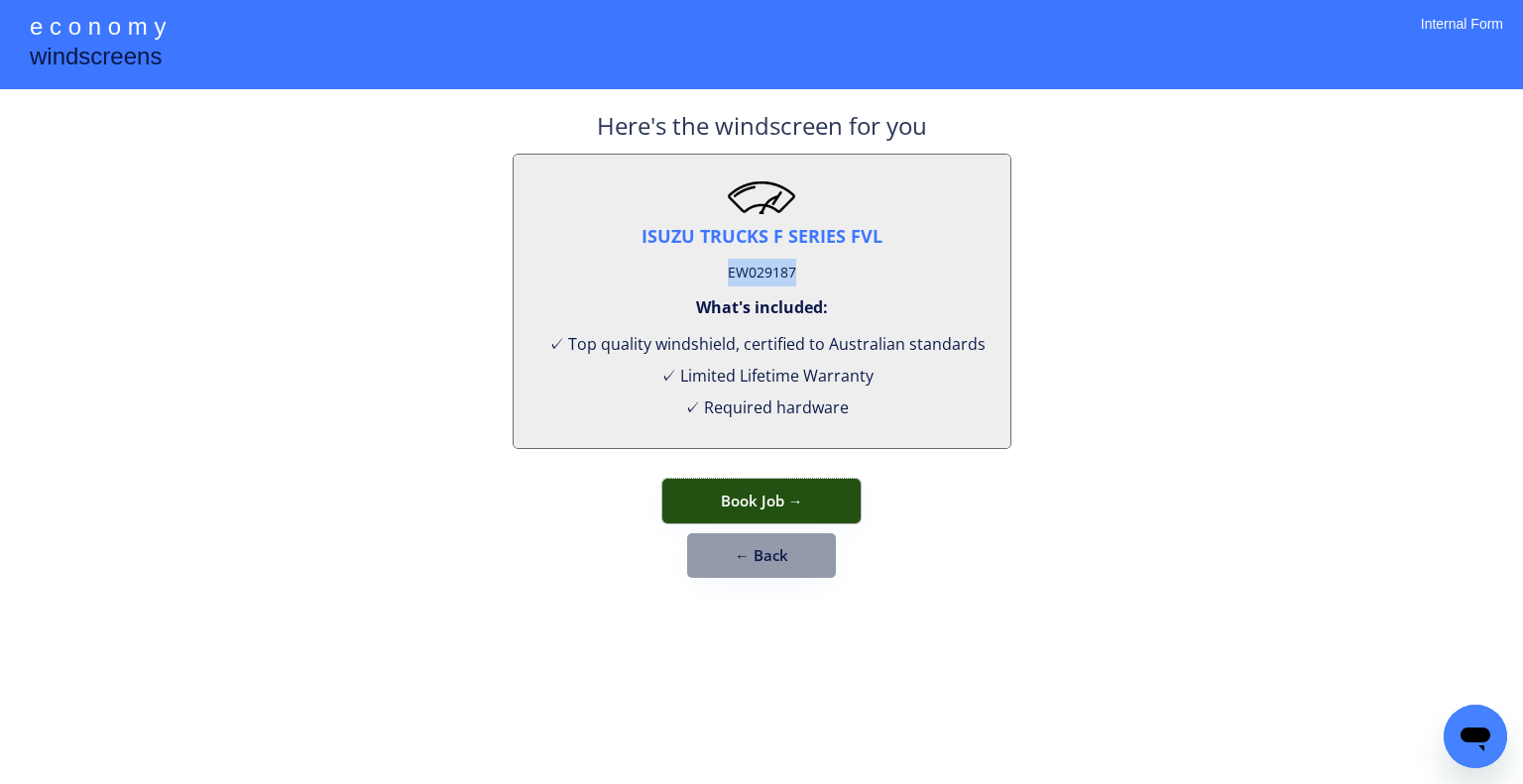 click on "Book Job    →" at bounding box center [762, 501] 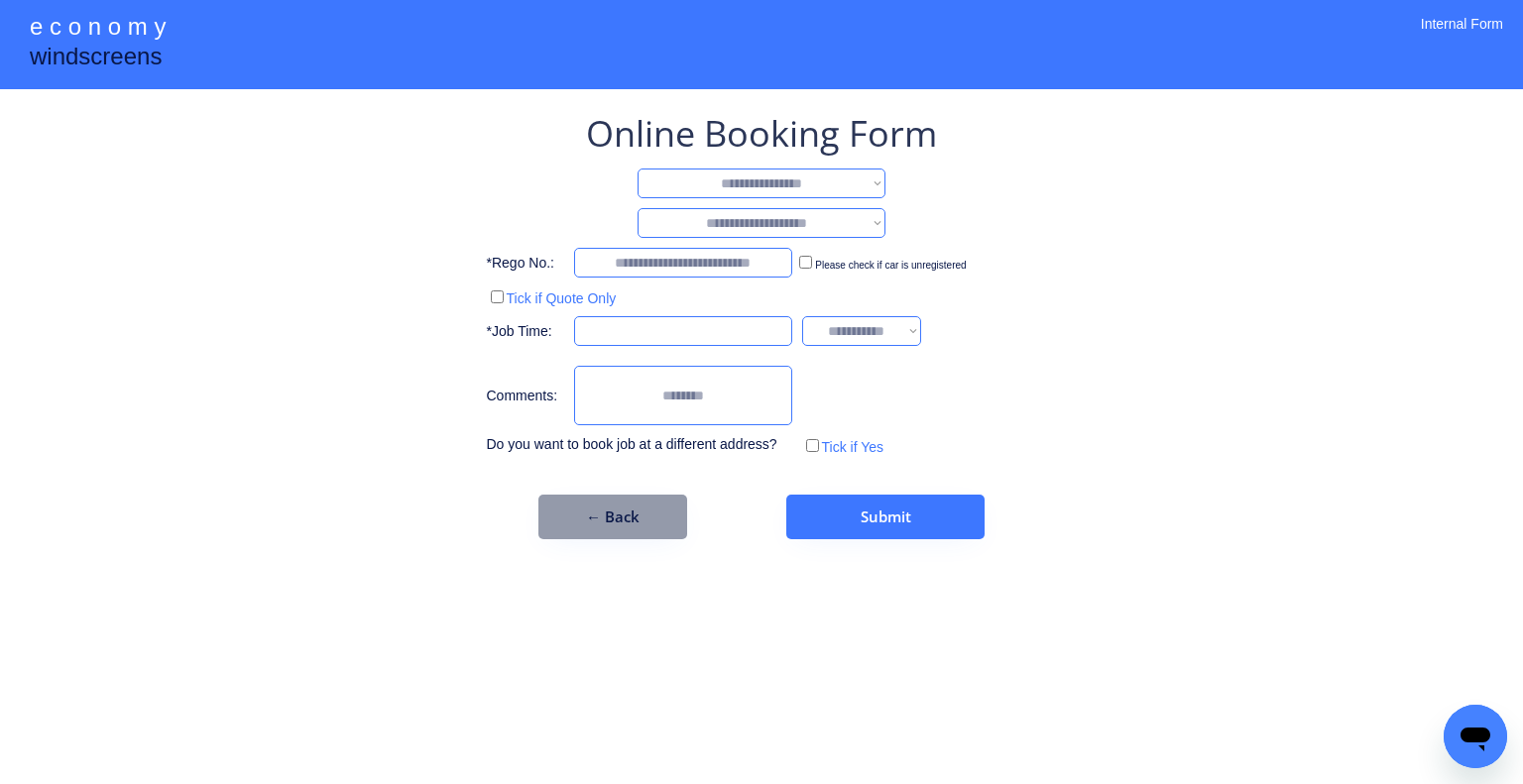 drag, startPoint x: 1111, startPoint y: 271, endPoint x: 827, endPoint y: 270, distance: 284.00176 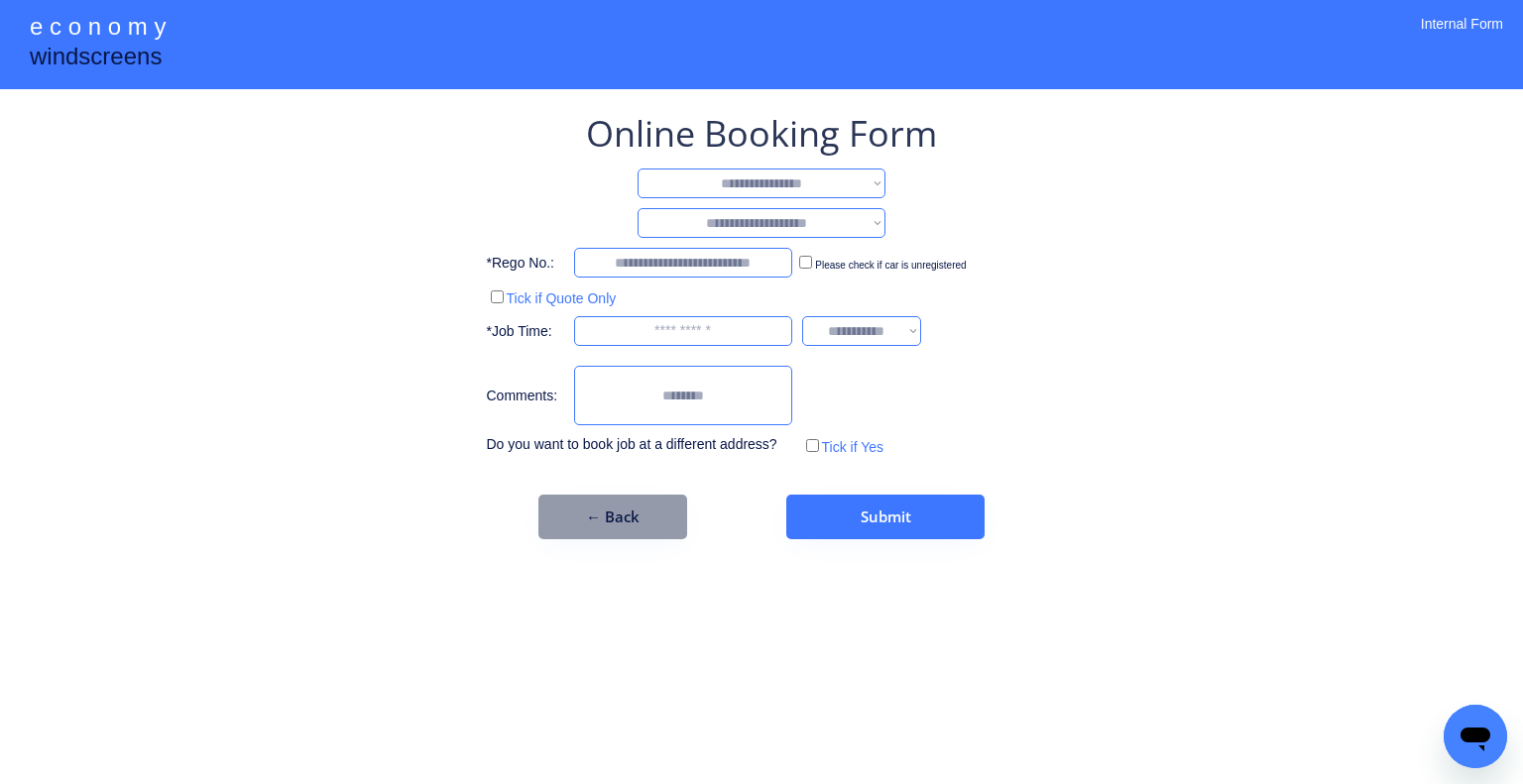 drag, startPoint x: 782, startPoint y: 178, endPoint x: 785, endPoint y: 189, distance: 11.401754 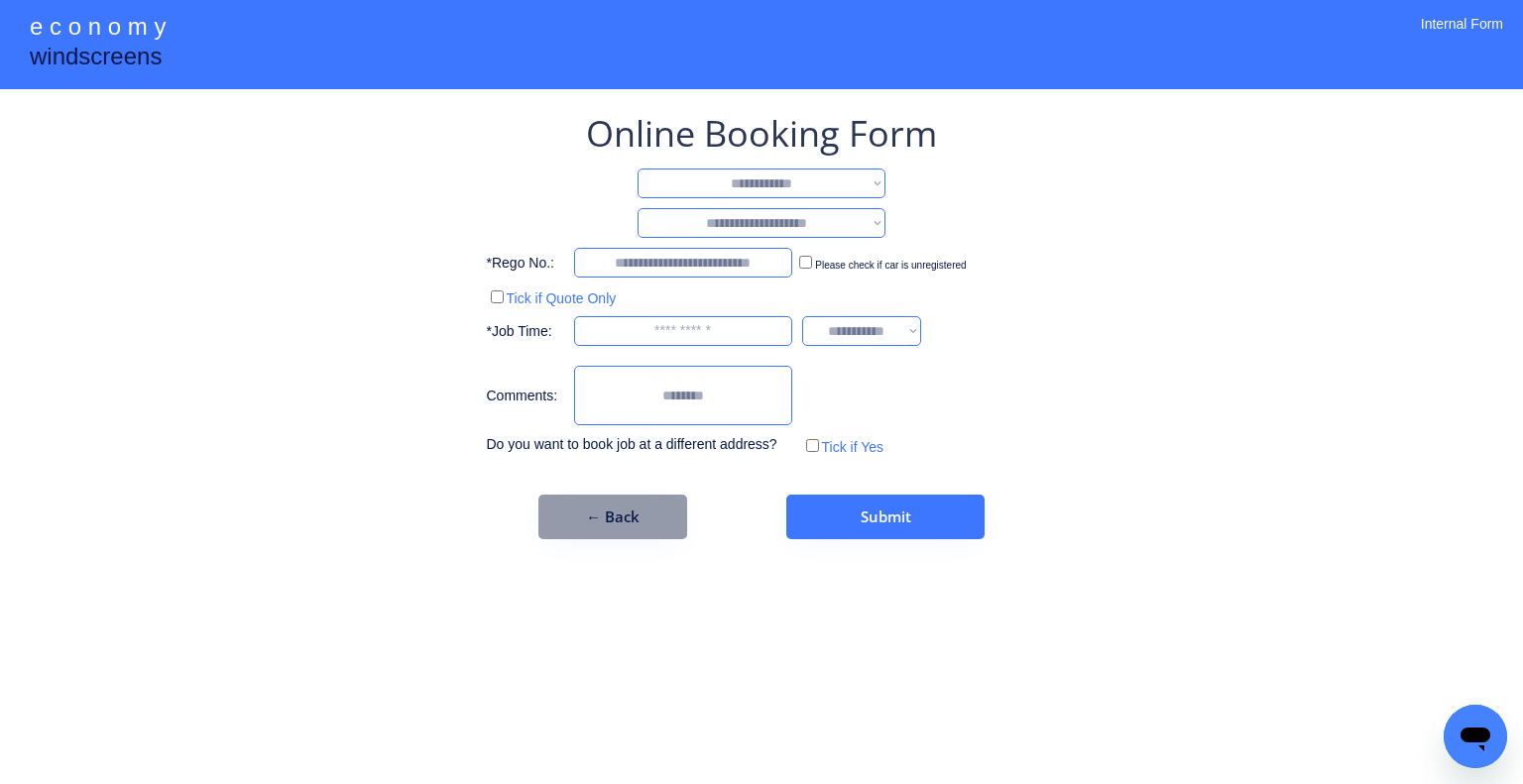 click on "**********" at bounding box center (762, 183) 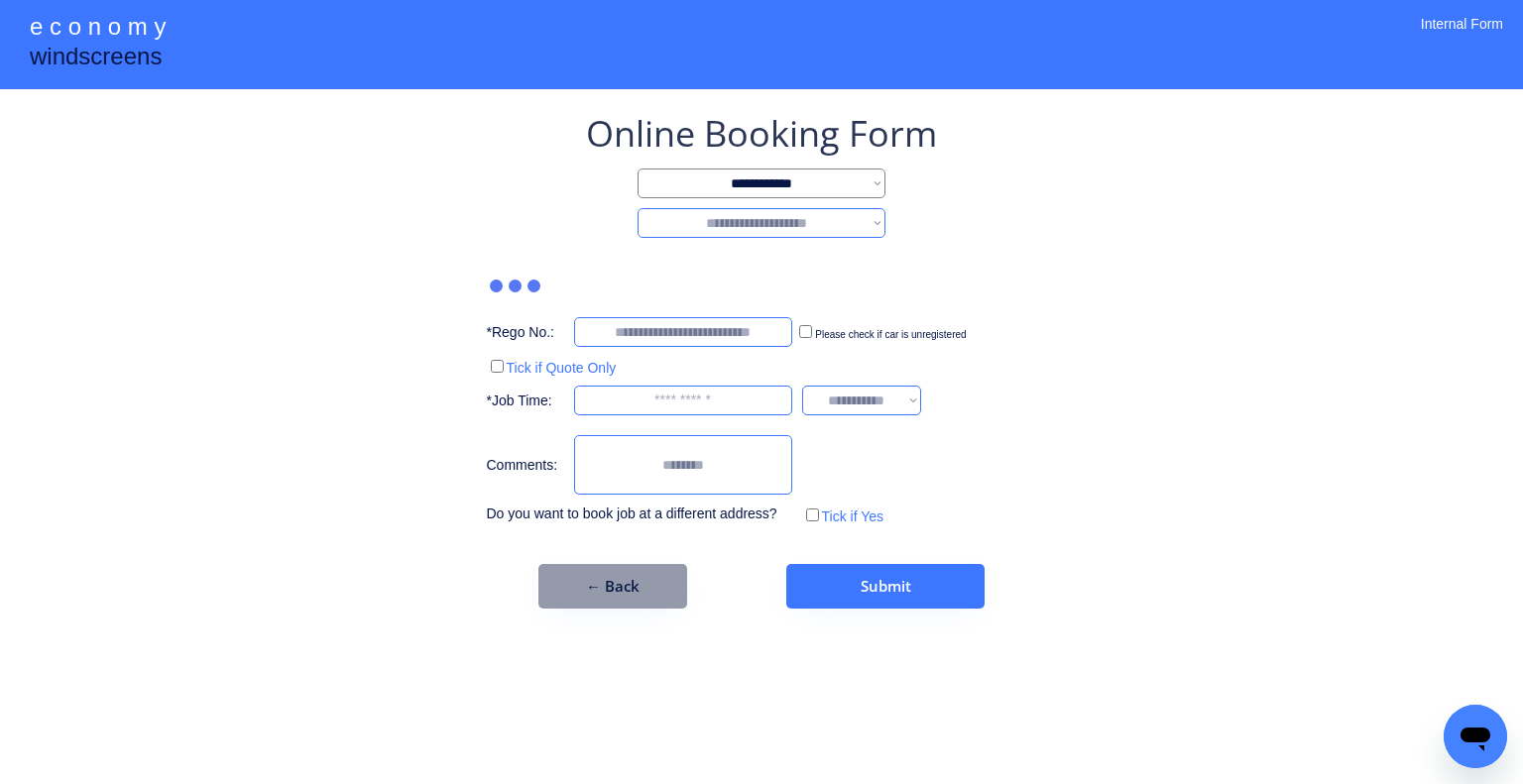 click on "**********" at bounding box center (762, 223) 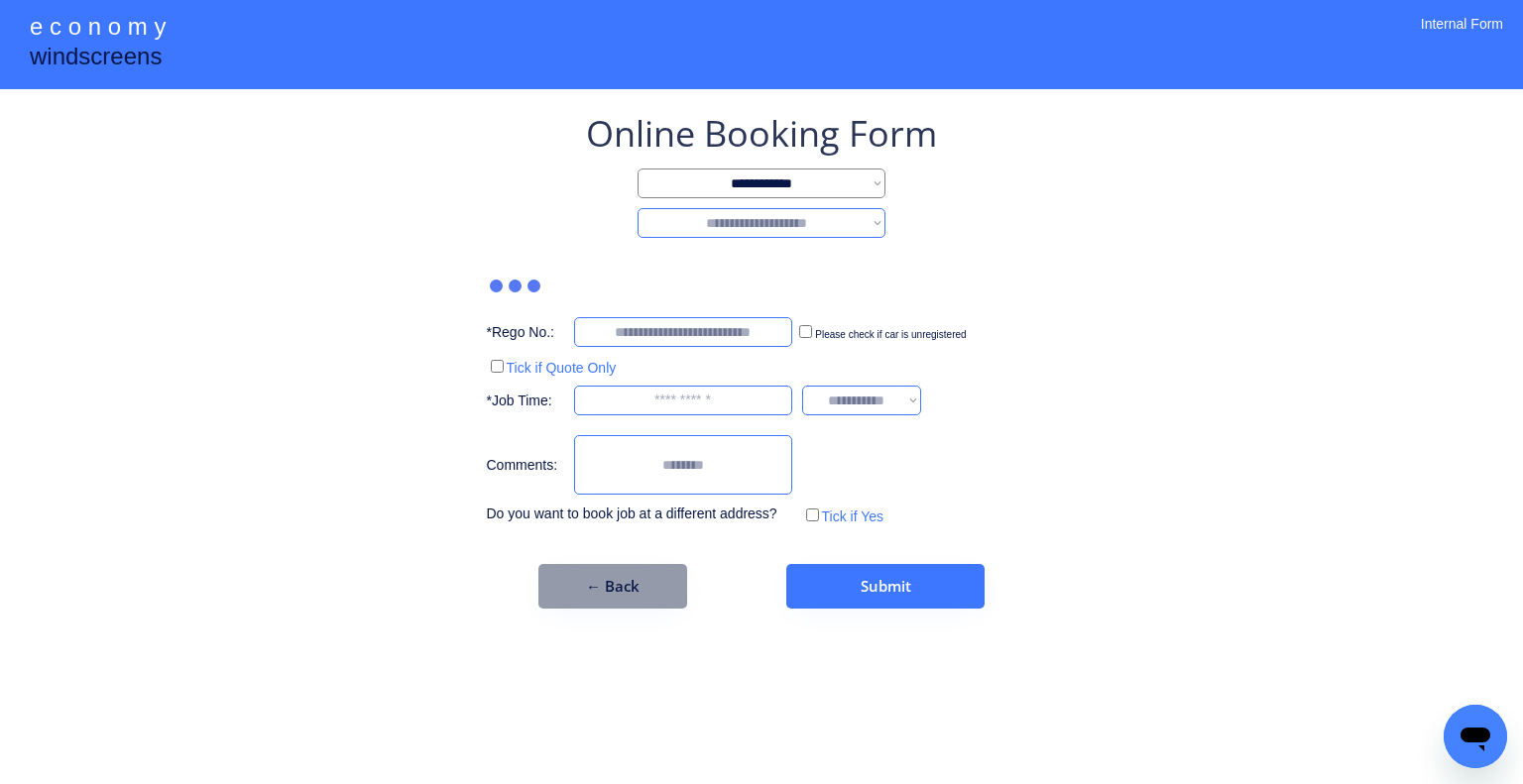 select on "********" 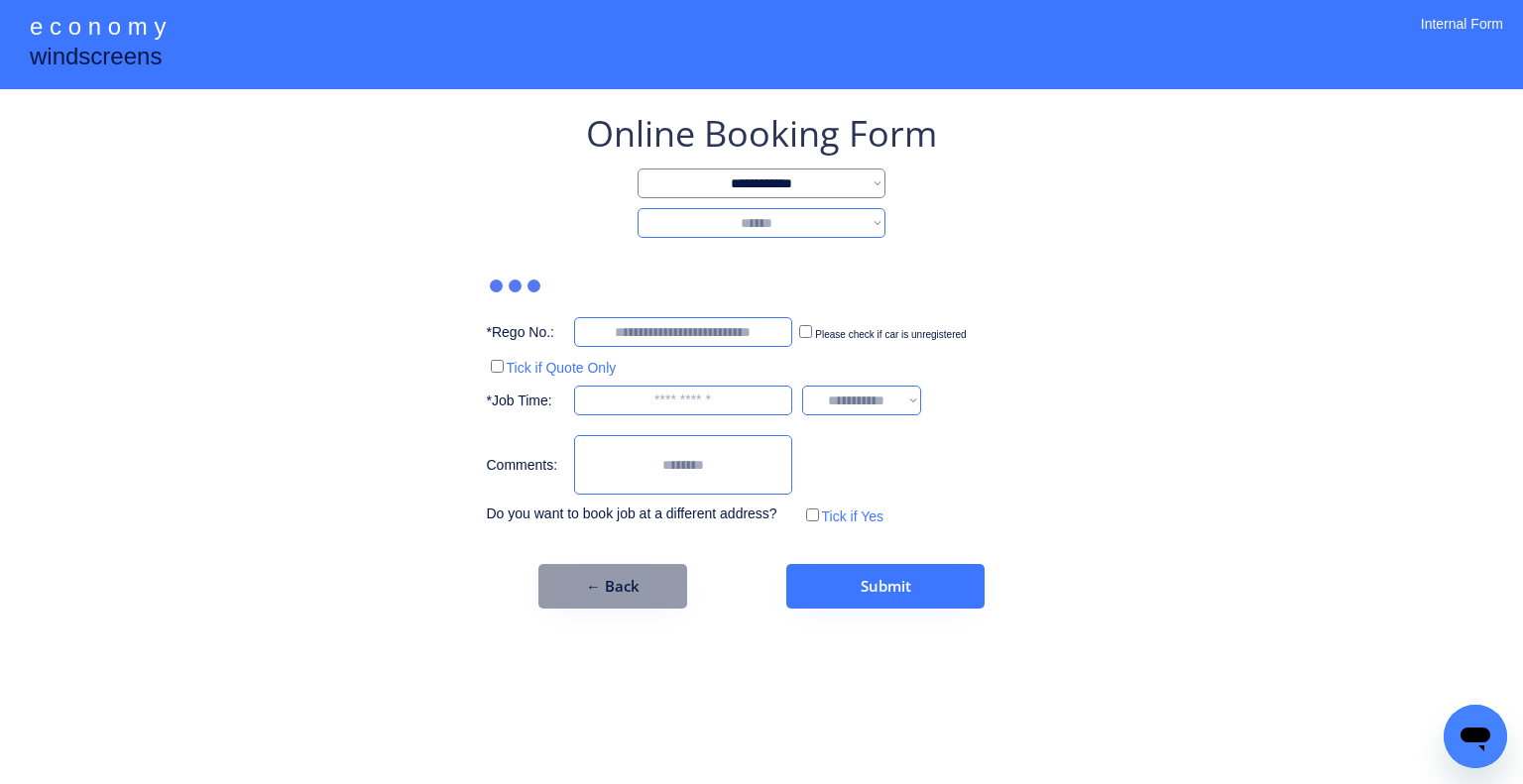 click on "**********" at bounding box center [762, 223] 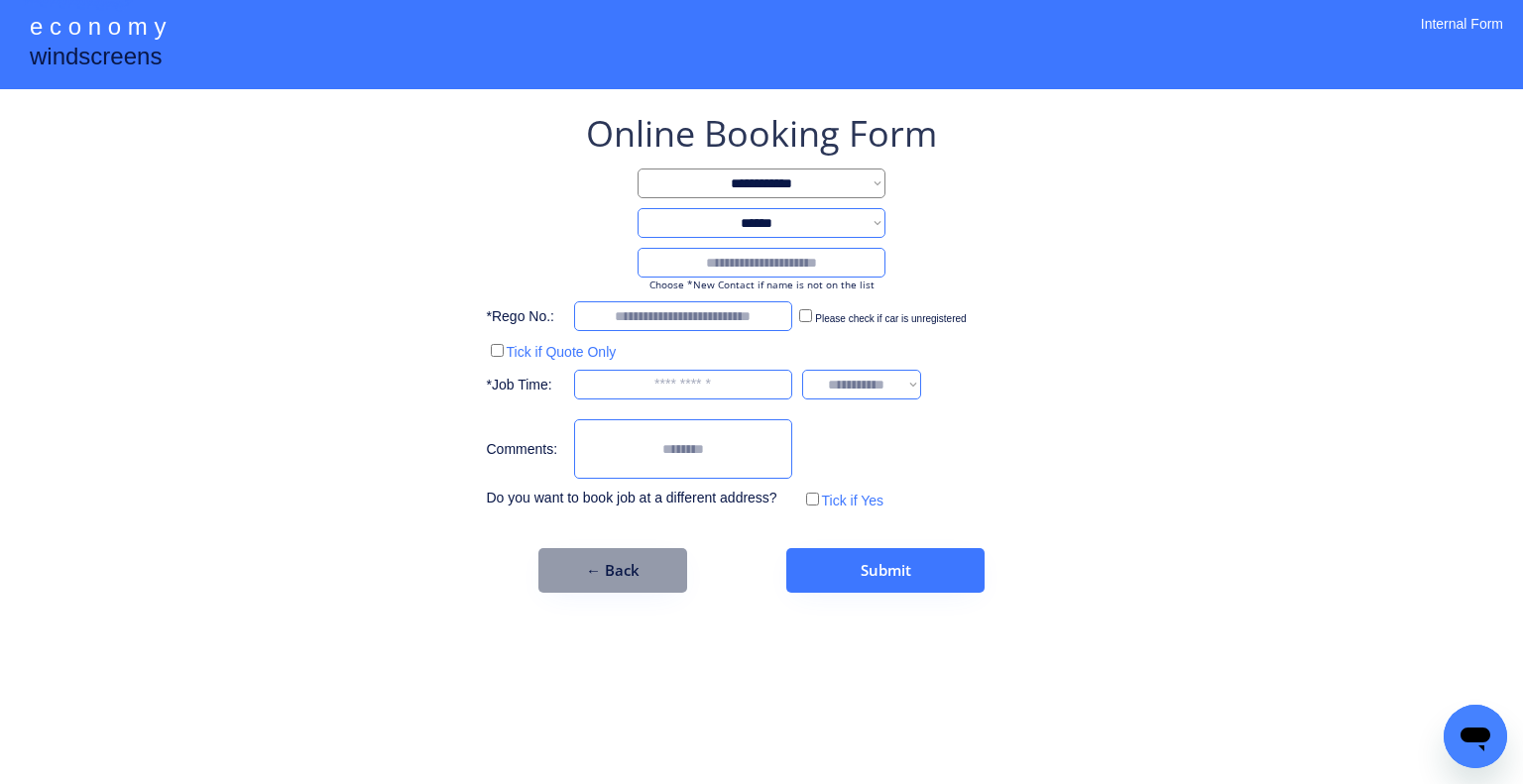 click at bounding box center (762, 263) 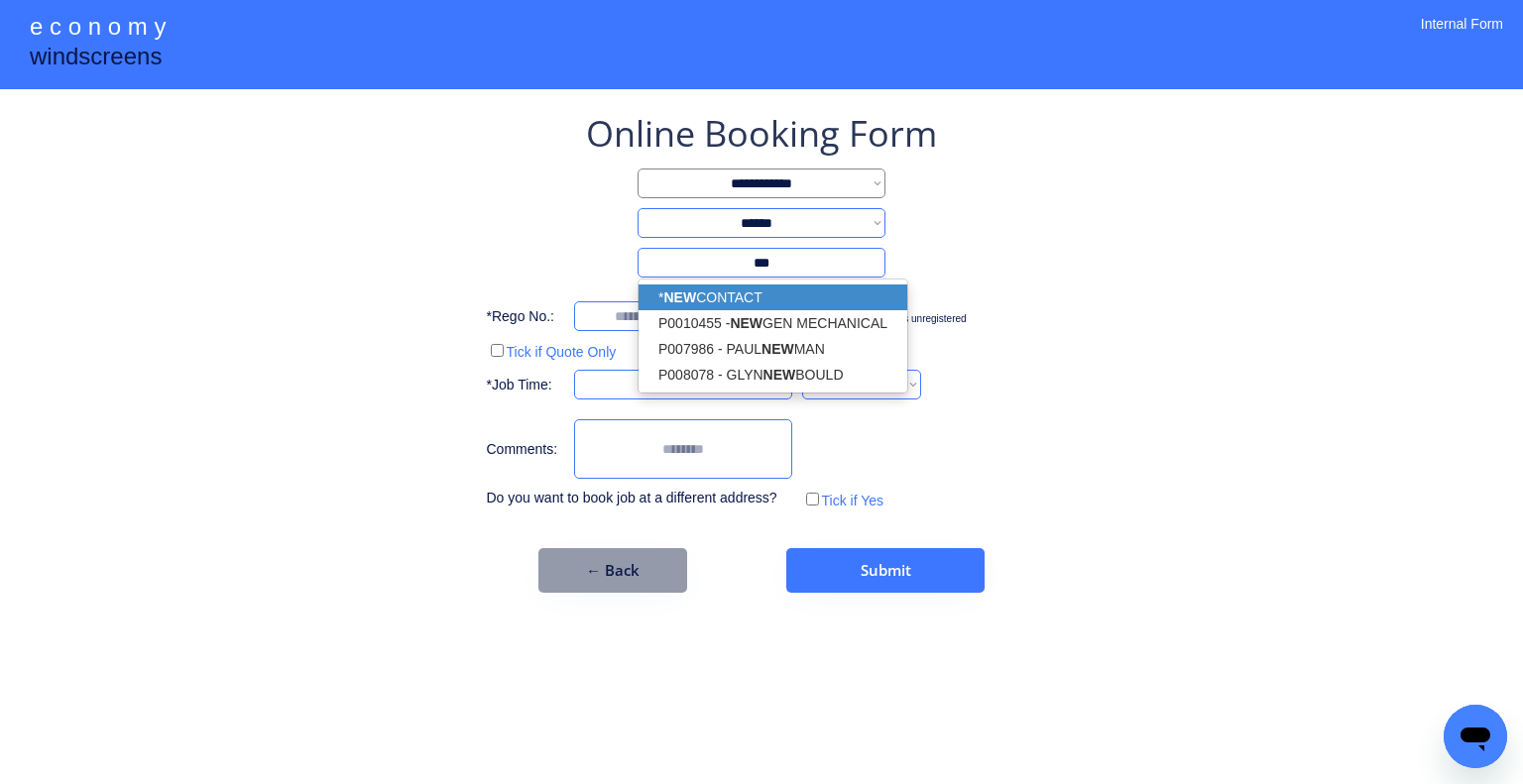 click on "* NEW  CONTACT" at bounding box center [772, 297] 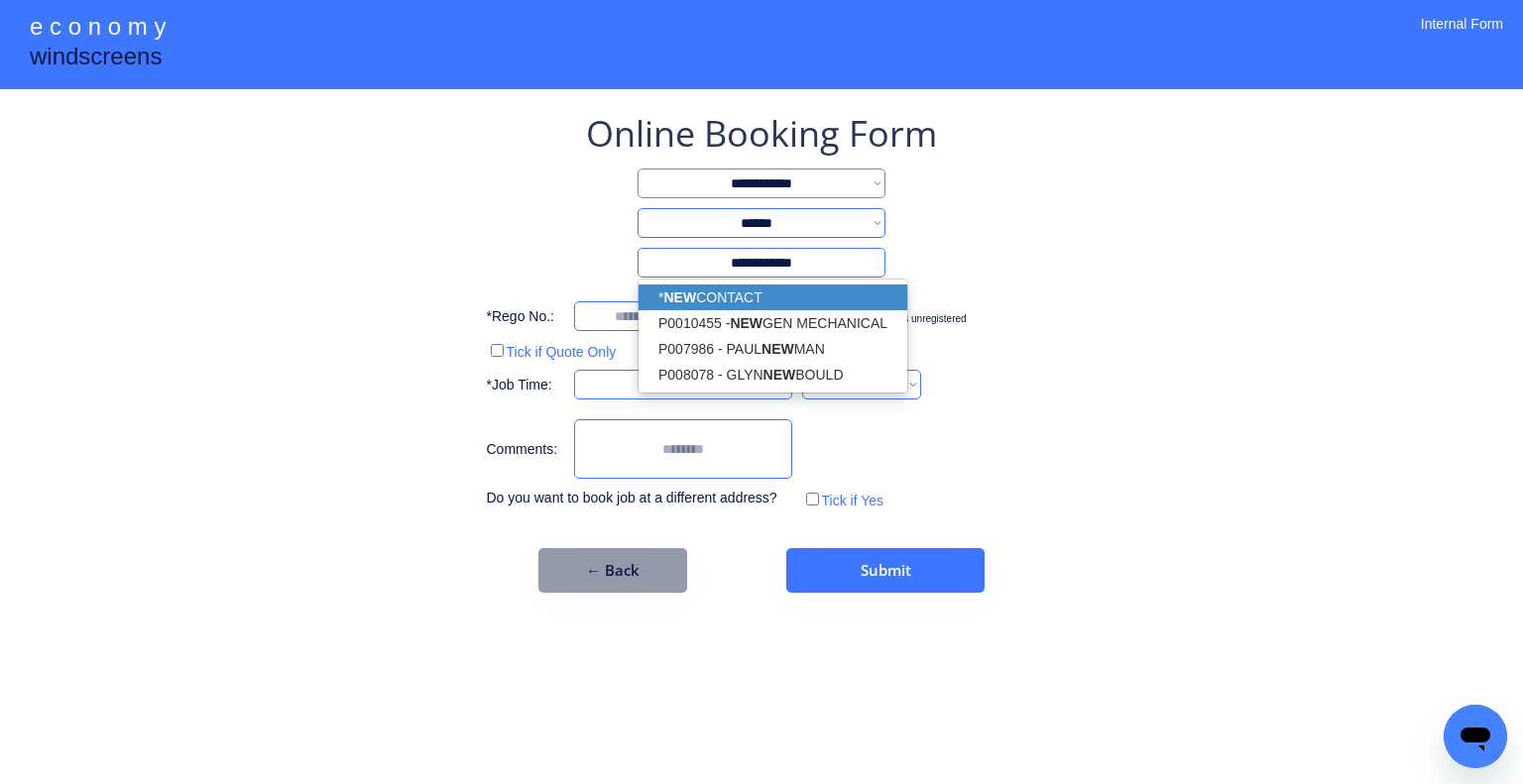 type on "**********" 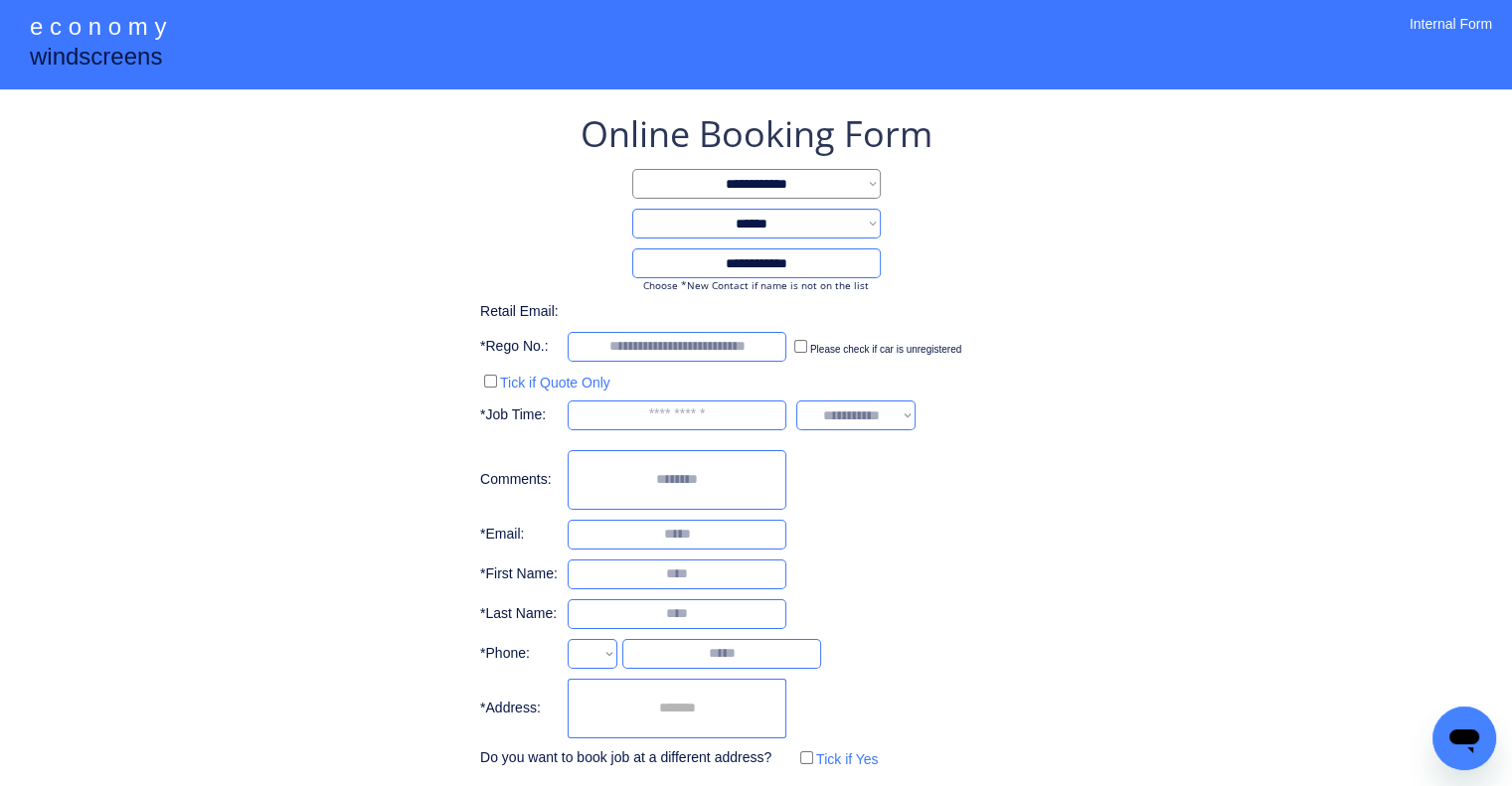 click on "**********" at bounding box center [756, 441] 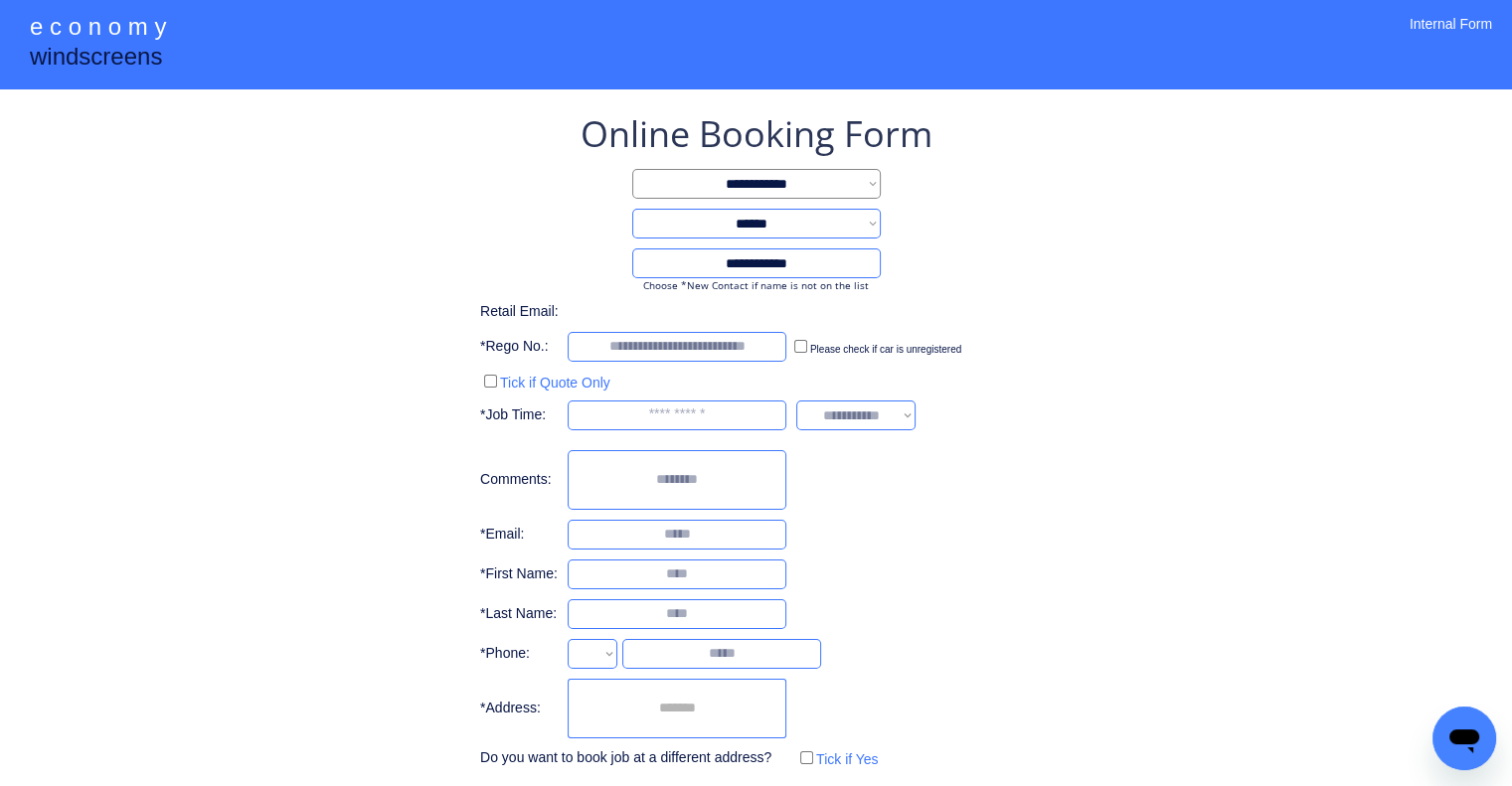 select on "**********" 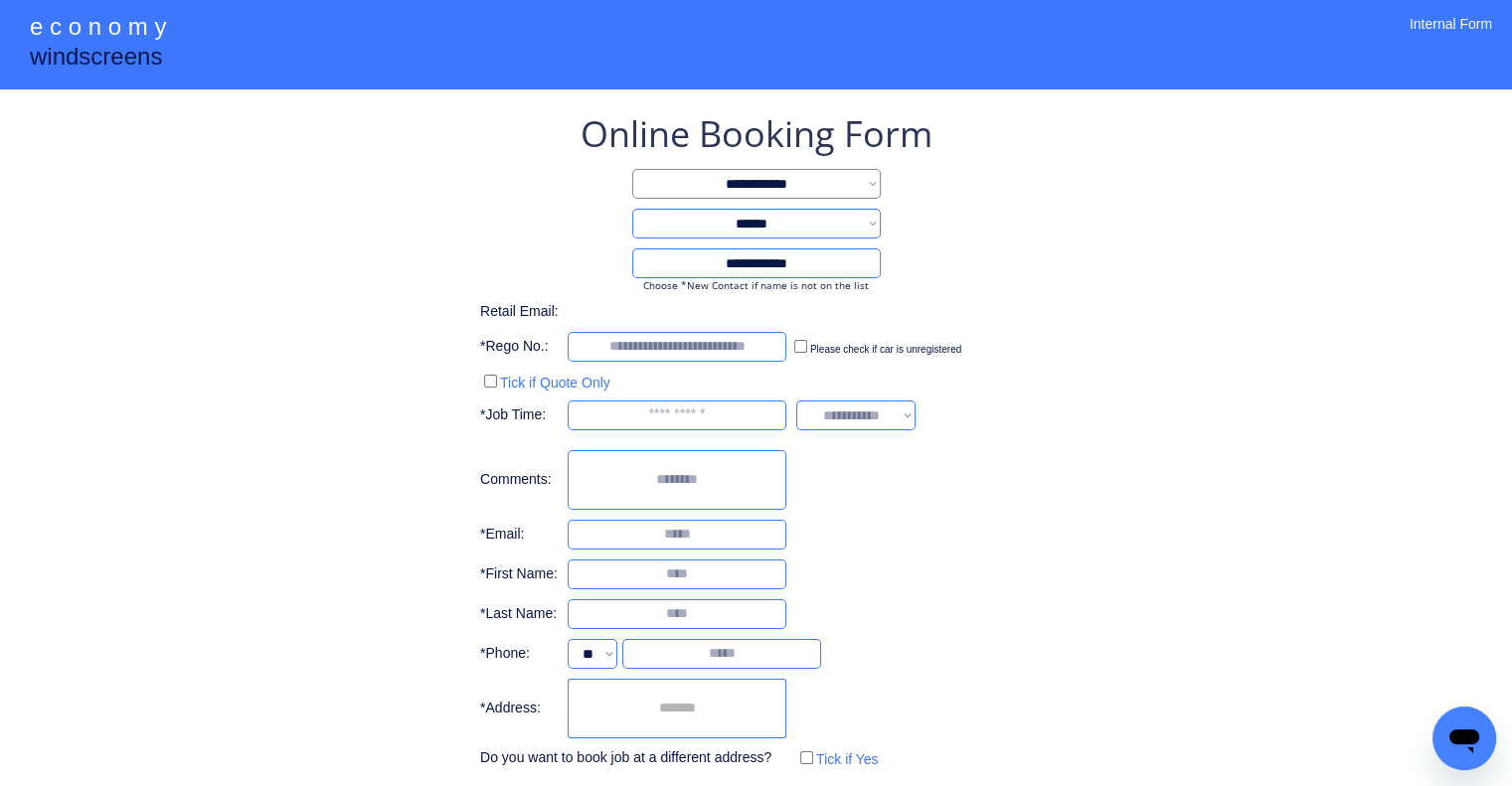click at bounding box center [677, 708] 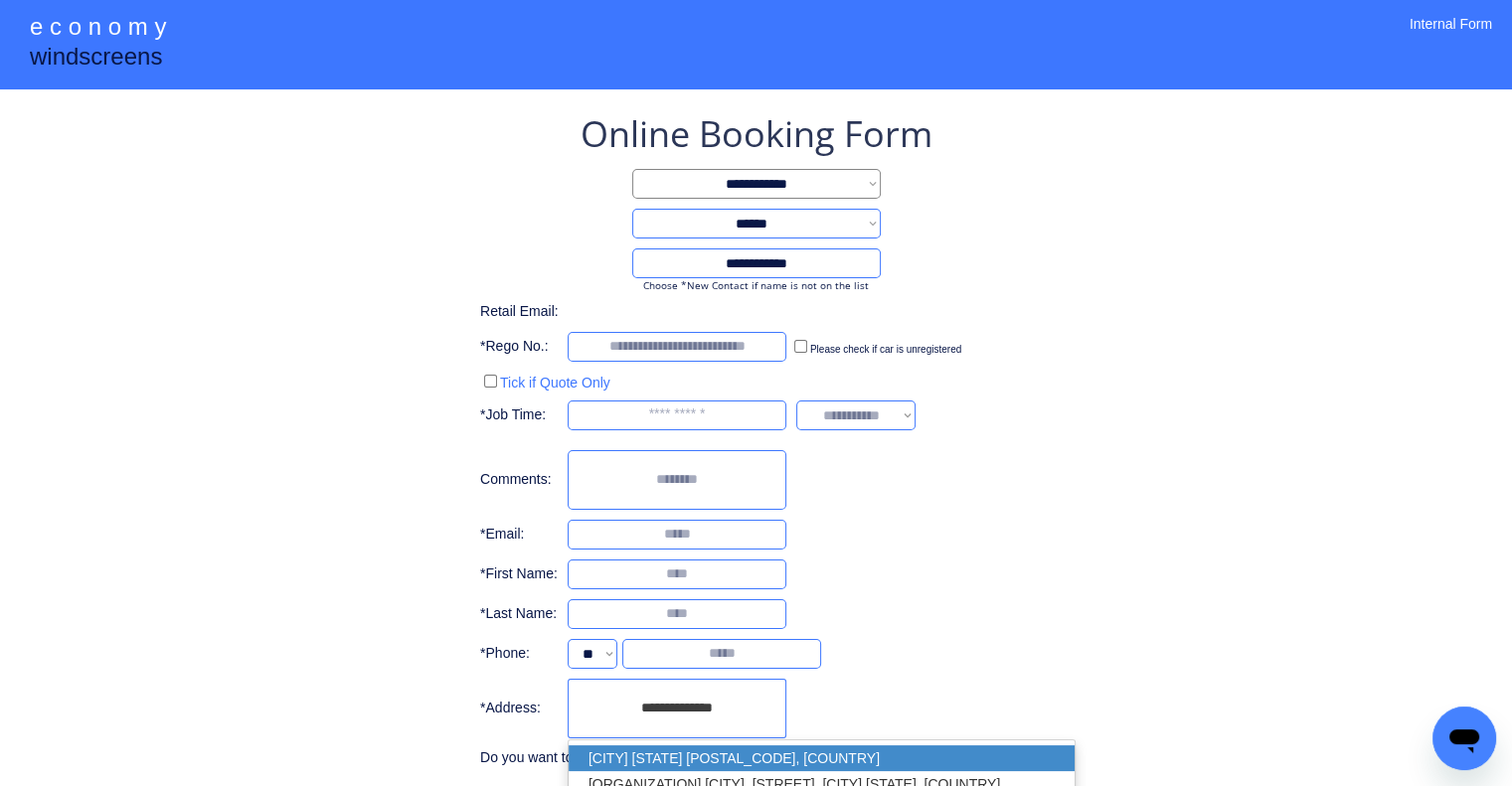click on "Acacia Ridge QLD 4110, Australia" at bounding box center (821, 758) 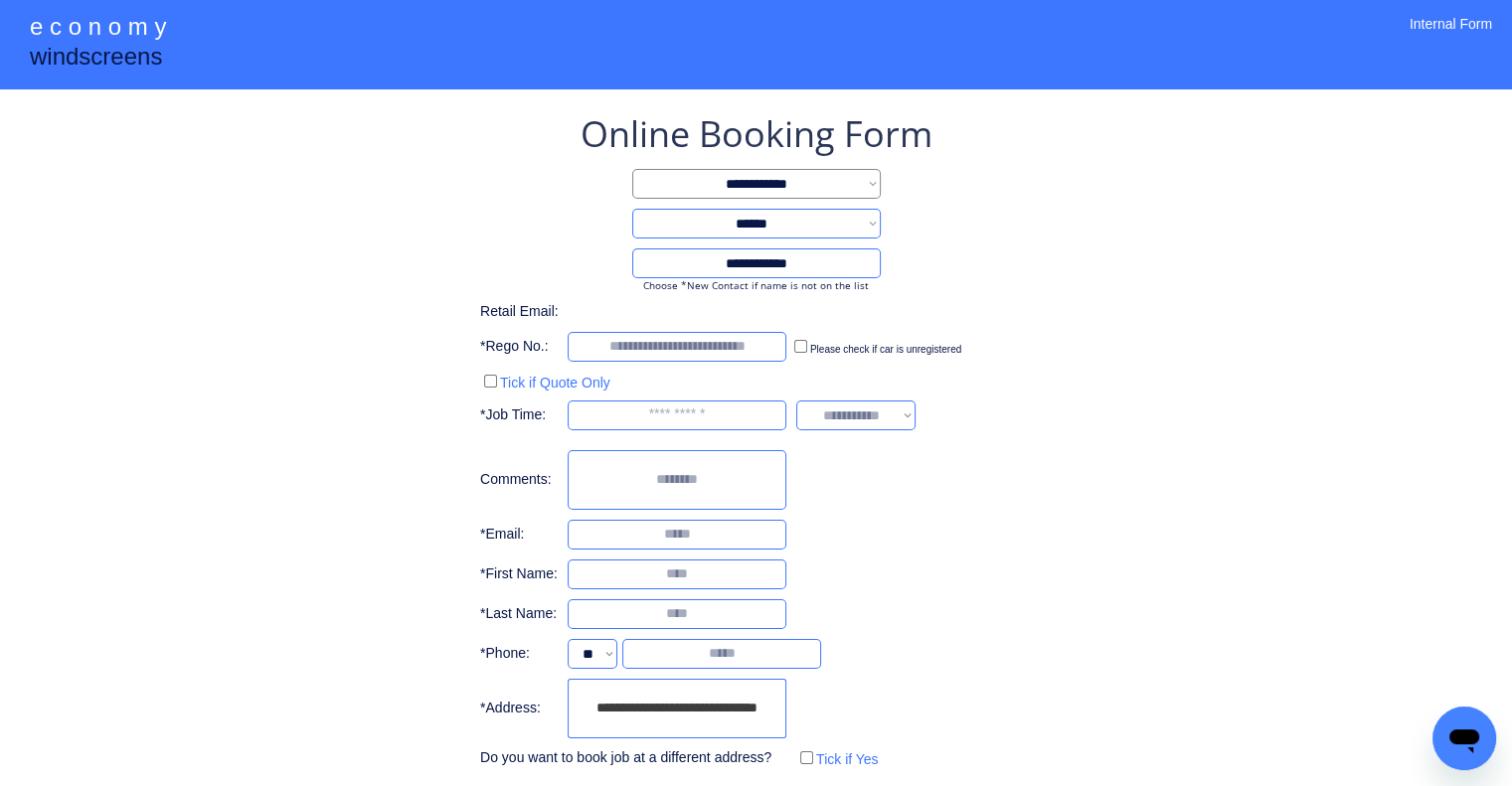 type on "**********" 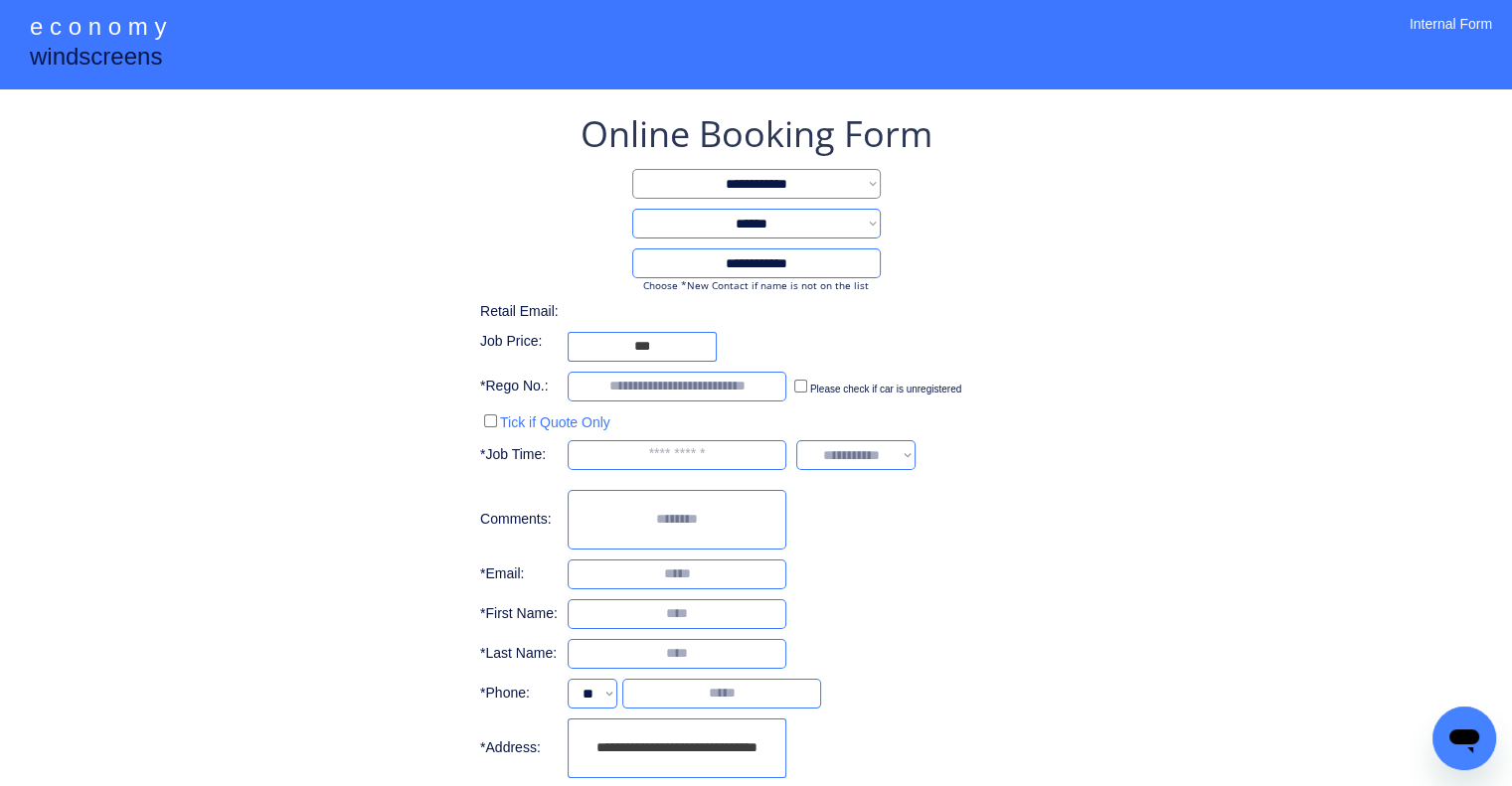 click on "**********" at bounding box center [756, 461] 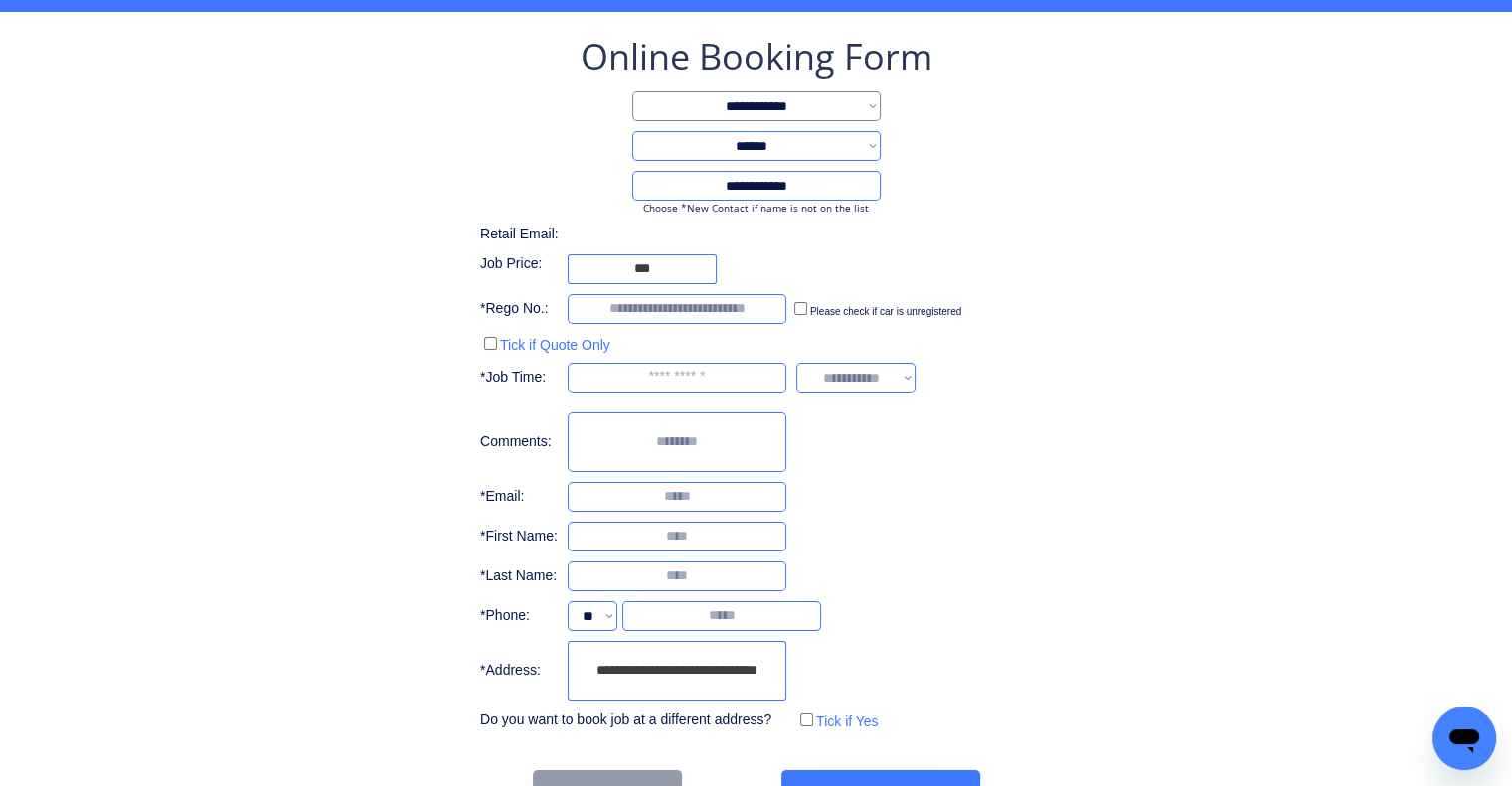scroll, scrollTop: 135, scrollLeft: 0, axis: vertical 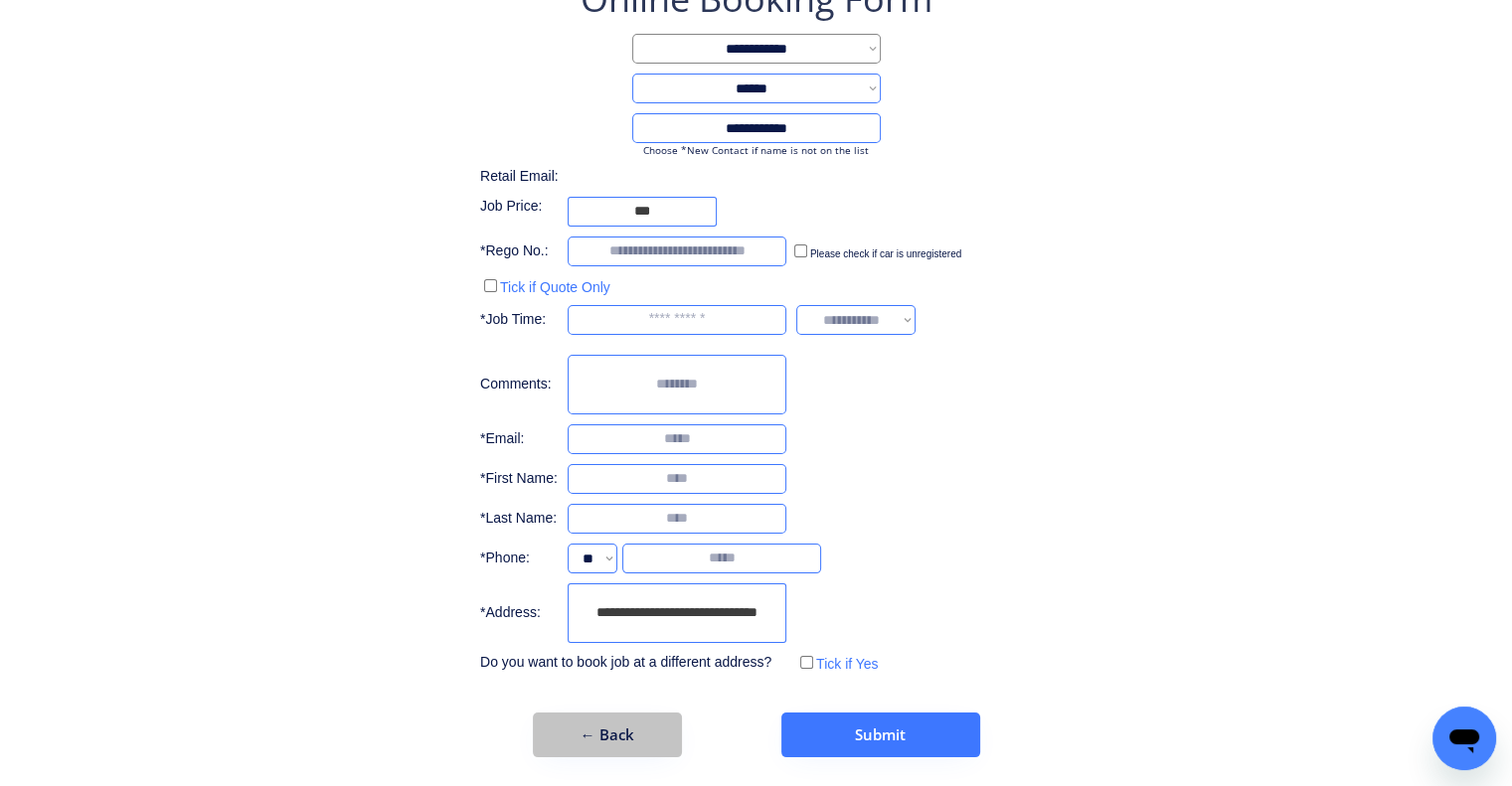 drag, startPoint x: 679, startPoint y: 733, endPoint x: 724, endPoint y: 735, distance: 45.044423 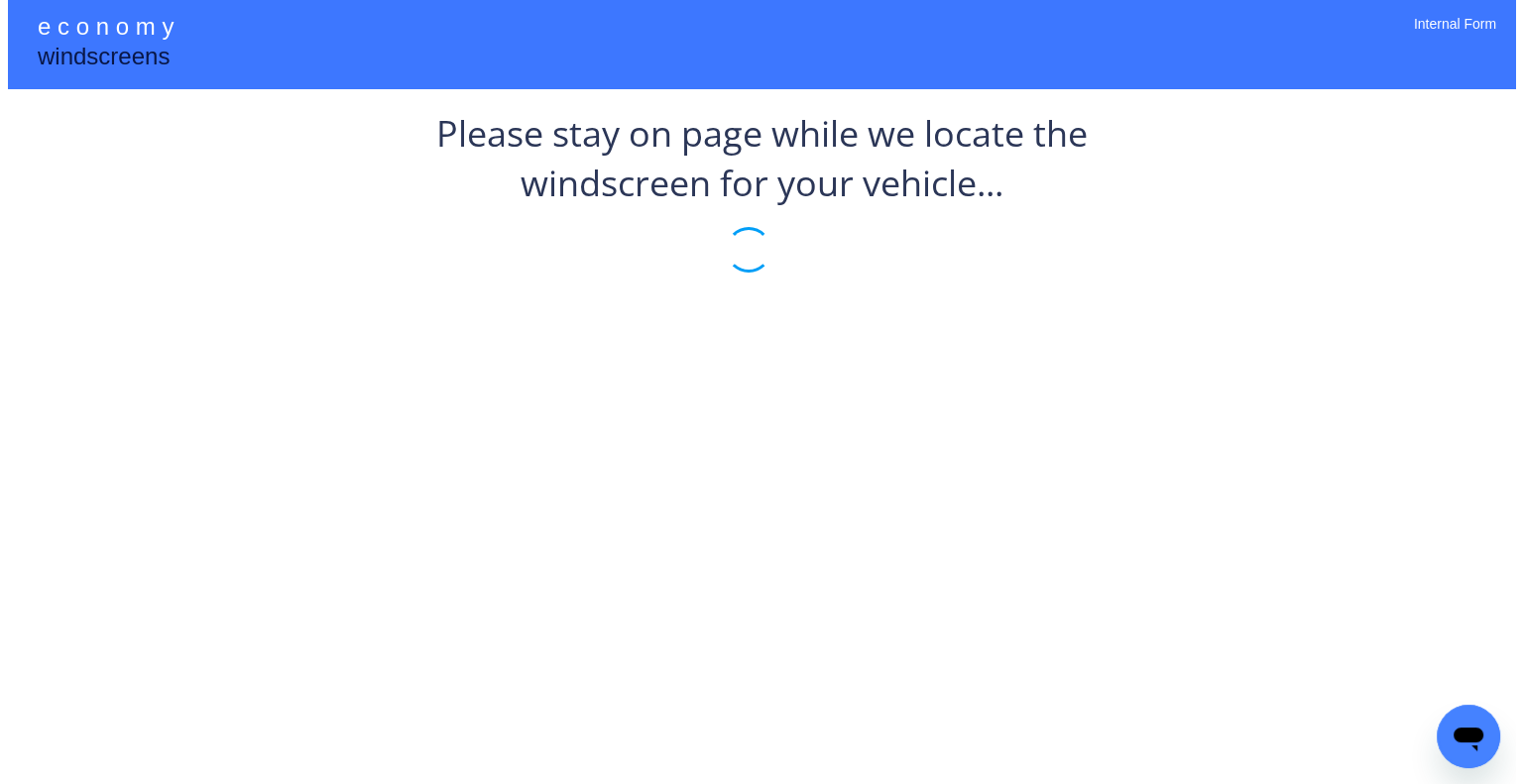 scroll, scrollTop: 0, scrollLeft: 0, axis: both 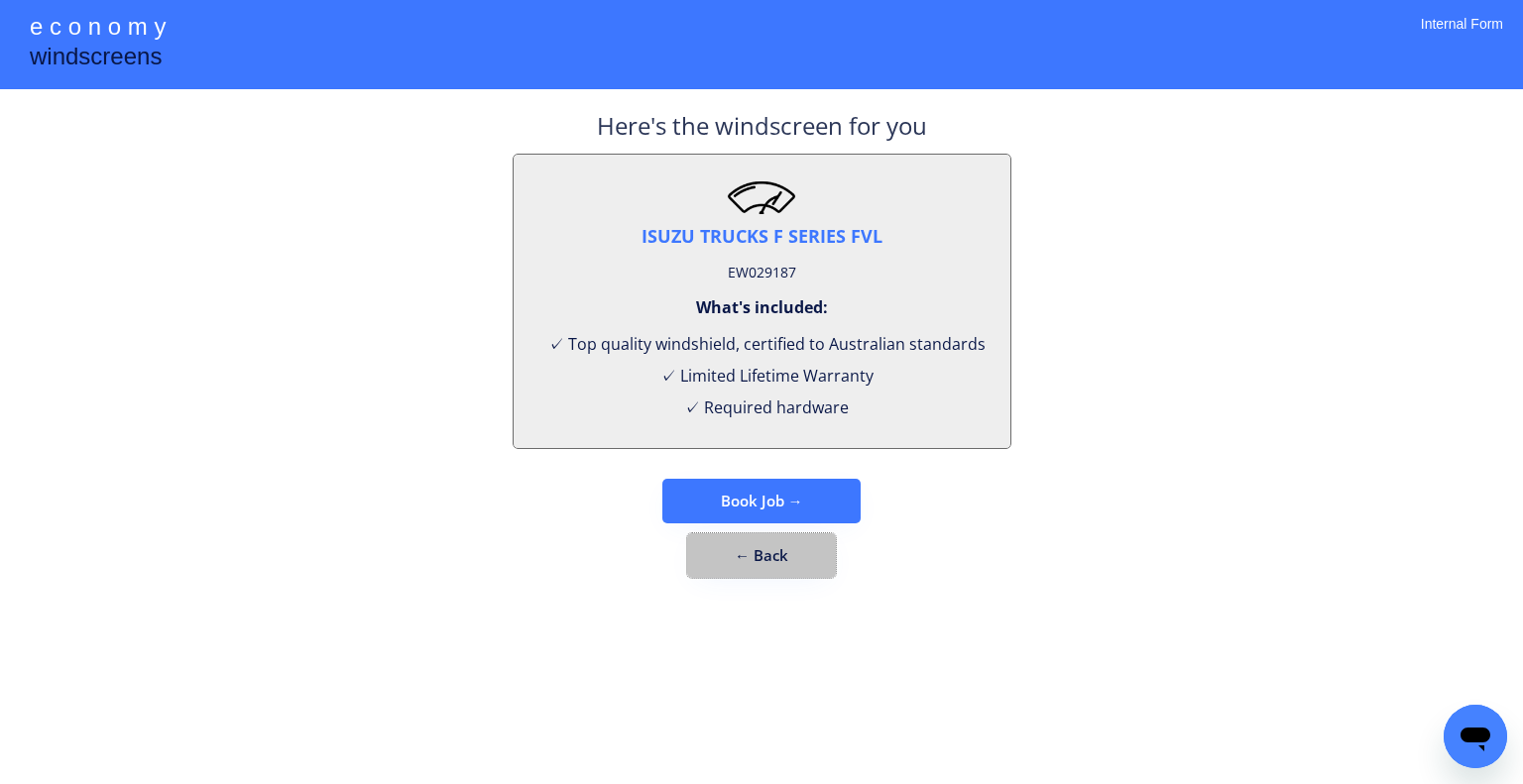 click on "←   Back" at bounding box center (762, 555) 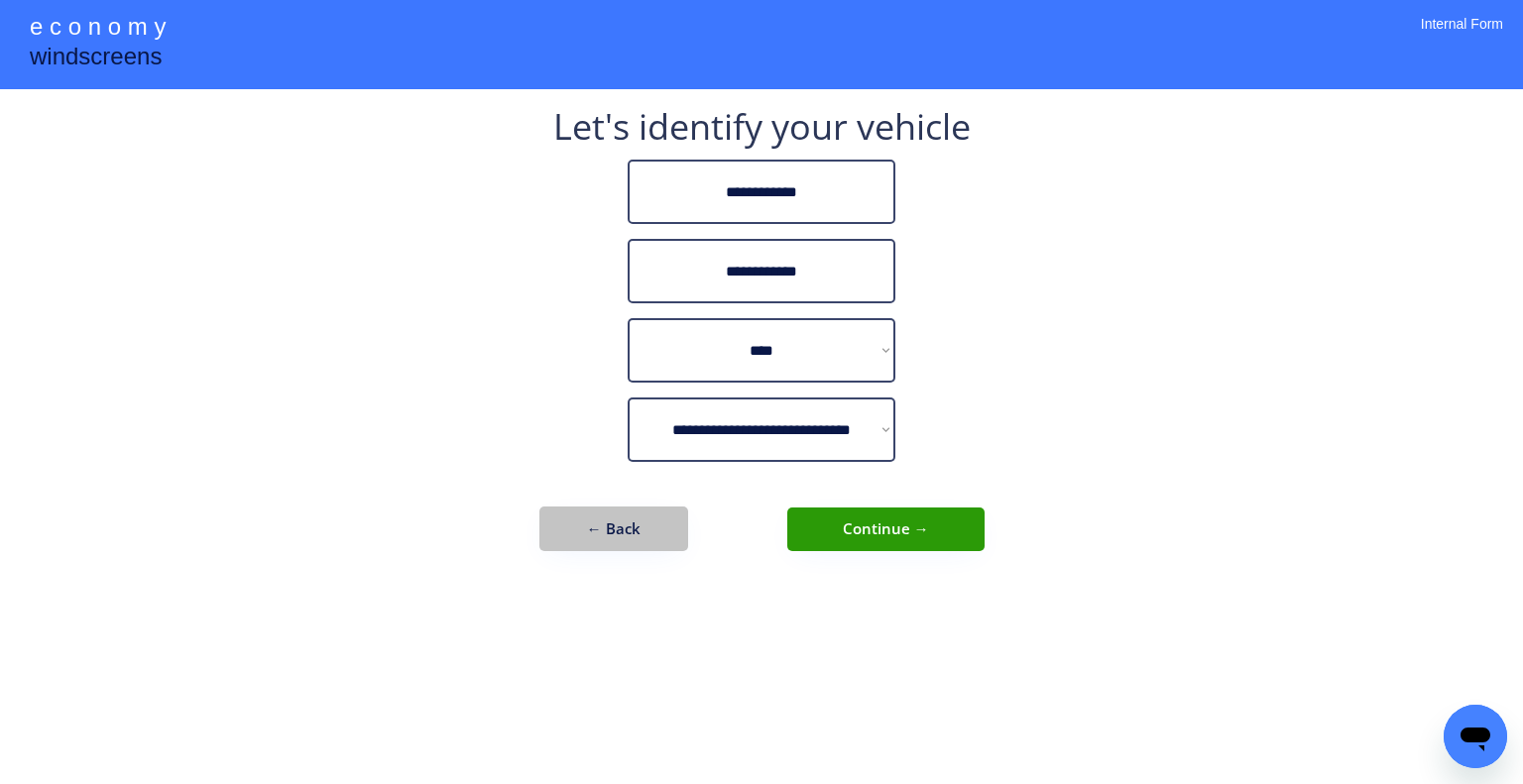 drag, startPoint x: 646, startPoint y: 519, endPoint x: 706, endPoint y: 512, distance: 60.40695 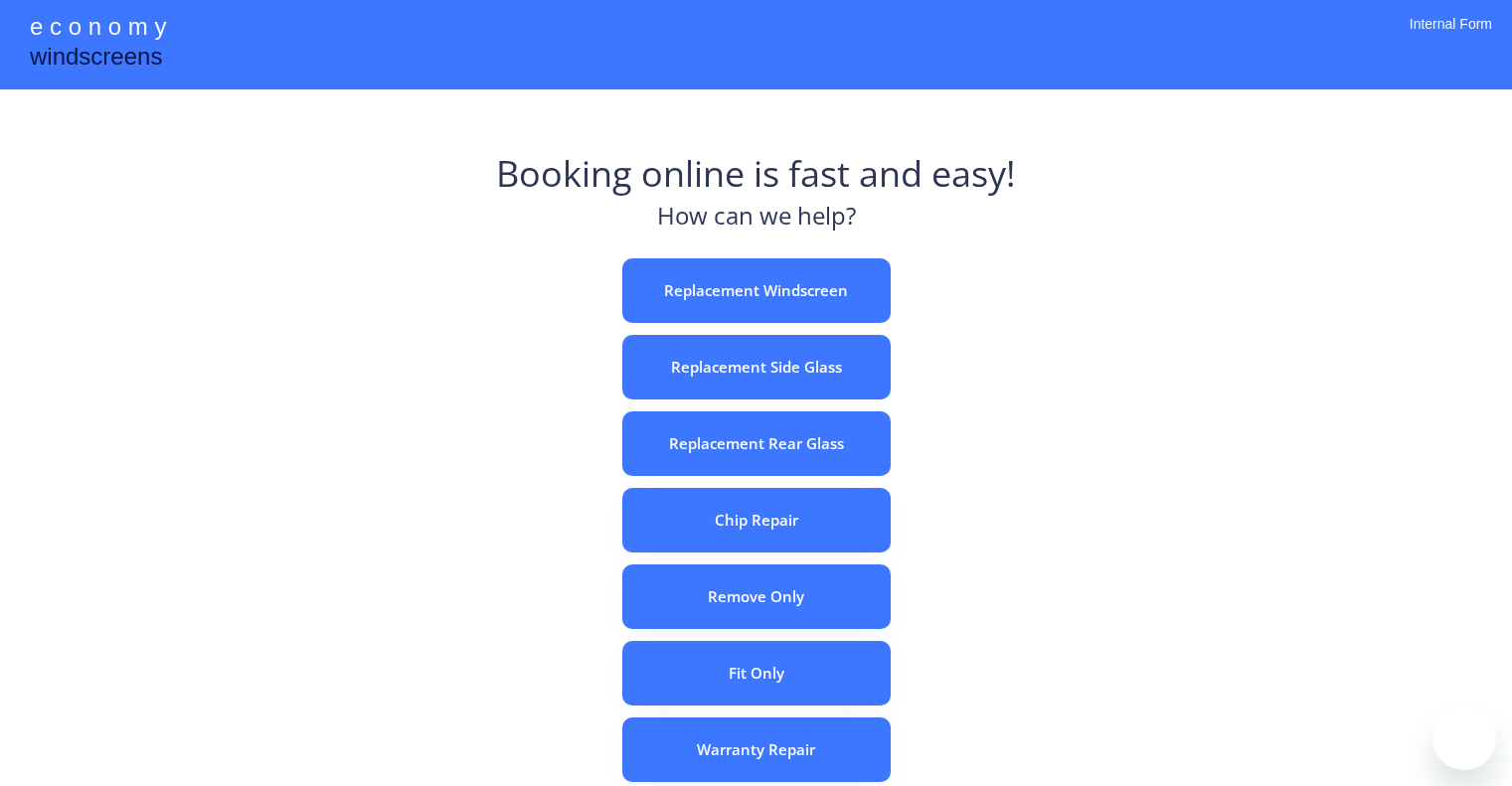 scroll, scrollTop: 0, scrollLeft: 0, axis: both 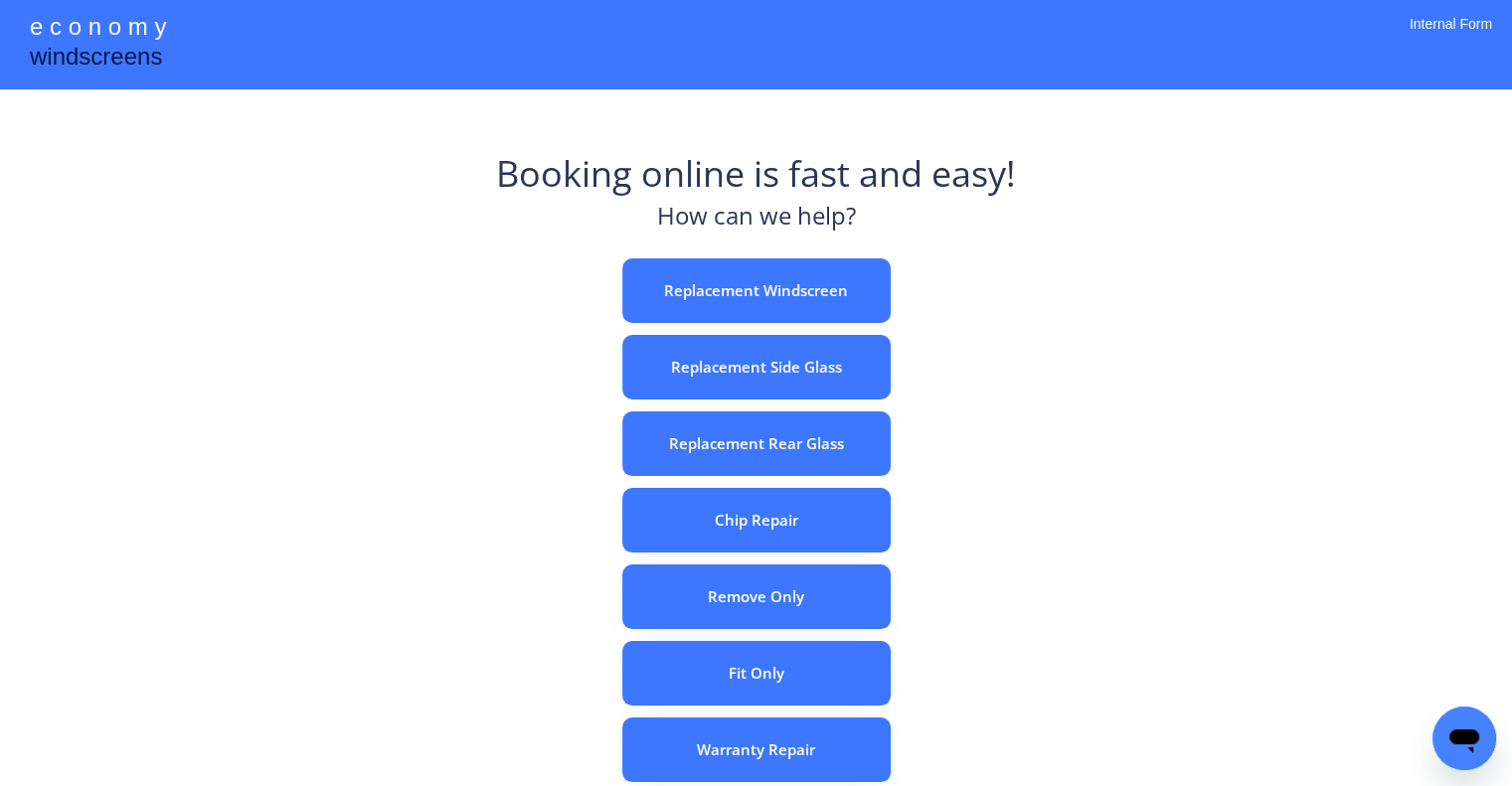 click on "Booking online is fast and easy! How can we help? Replacement Windscreen Replacement Side Glass Replacement Rear Glass Chip Repair Remove Only Fit Only Warranty Repair ADAS Recalibration Only Rebook a Job Confirm Quotes Manual Booking" at bounding box center [756, 618] 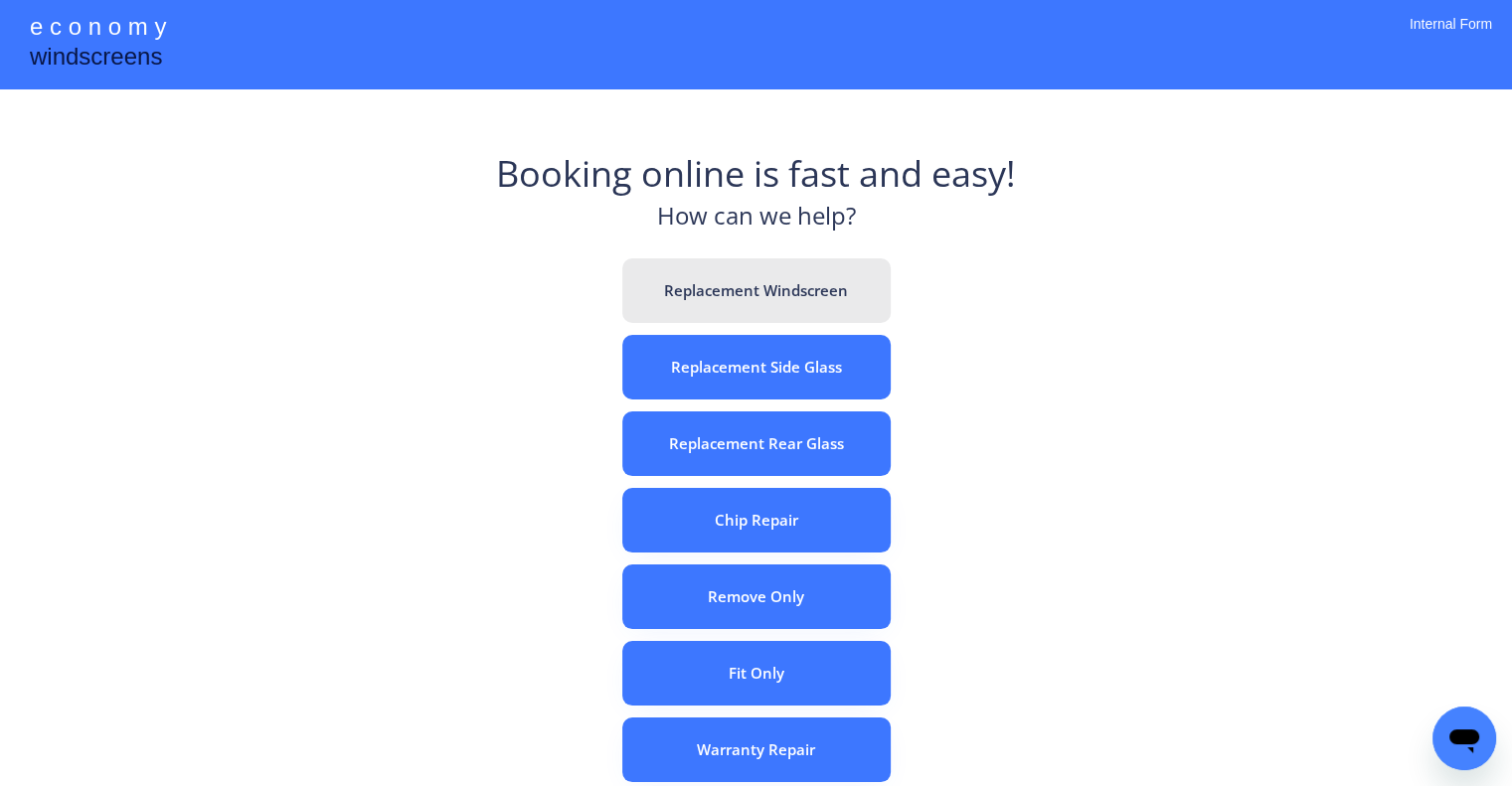 click on "Replacement Windscreen" at bounding box center (756, 290) 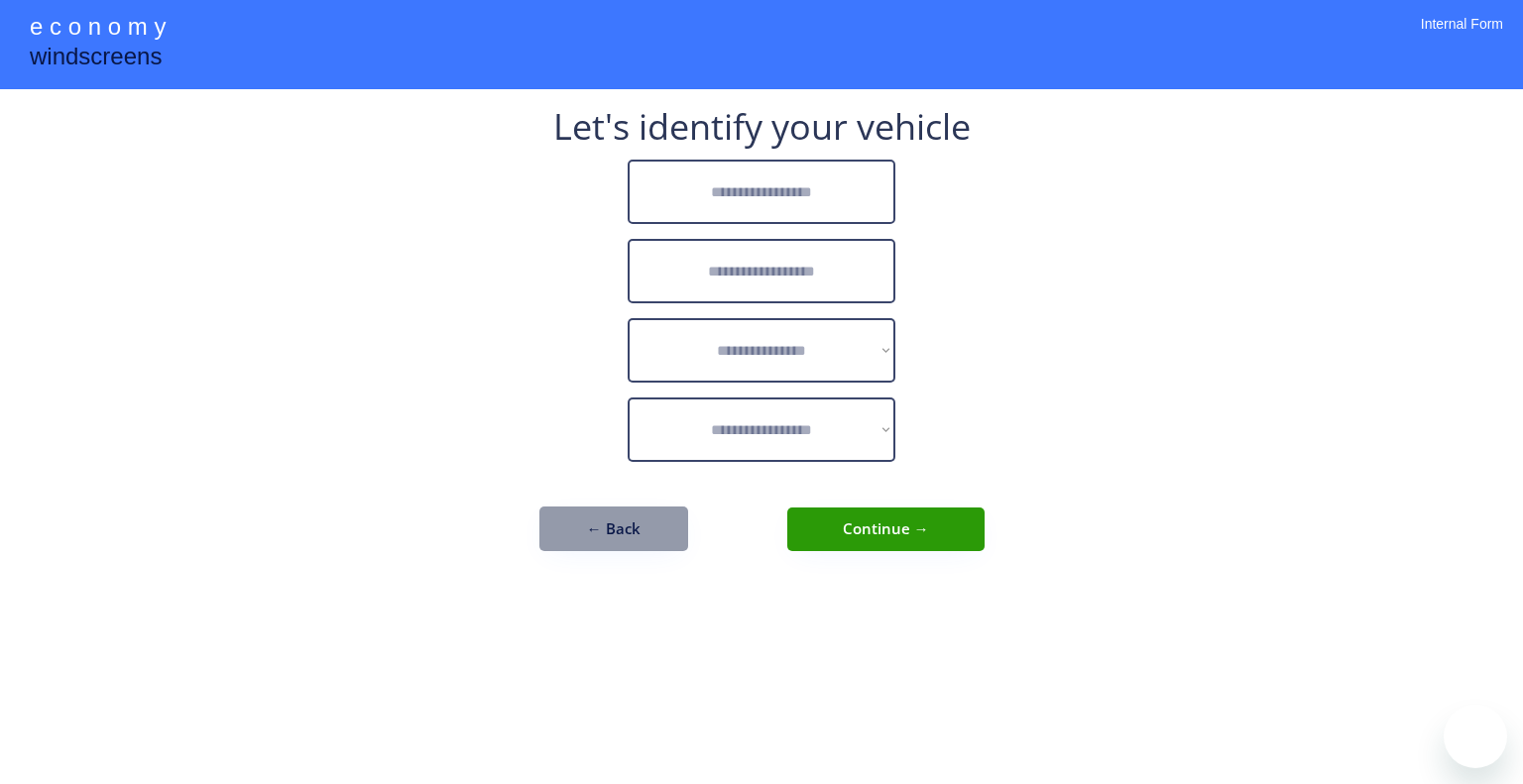scroll, scrollTop: 0, scrollLeft: 0, axis: both 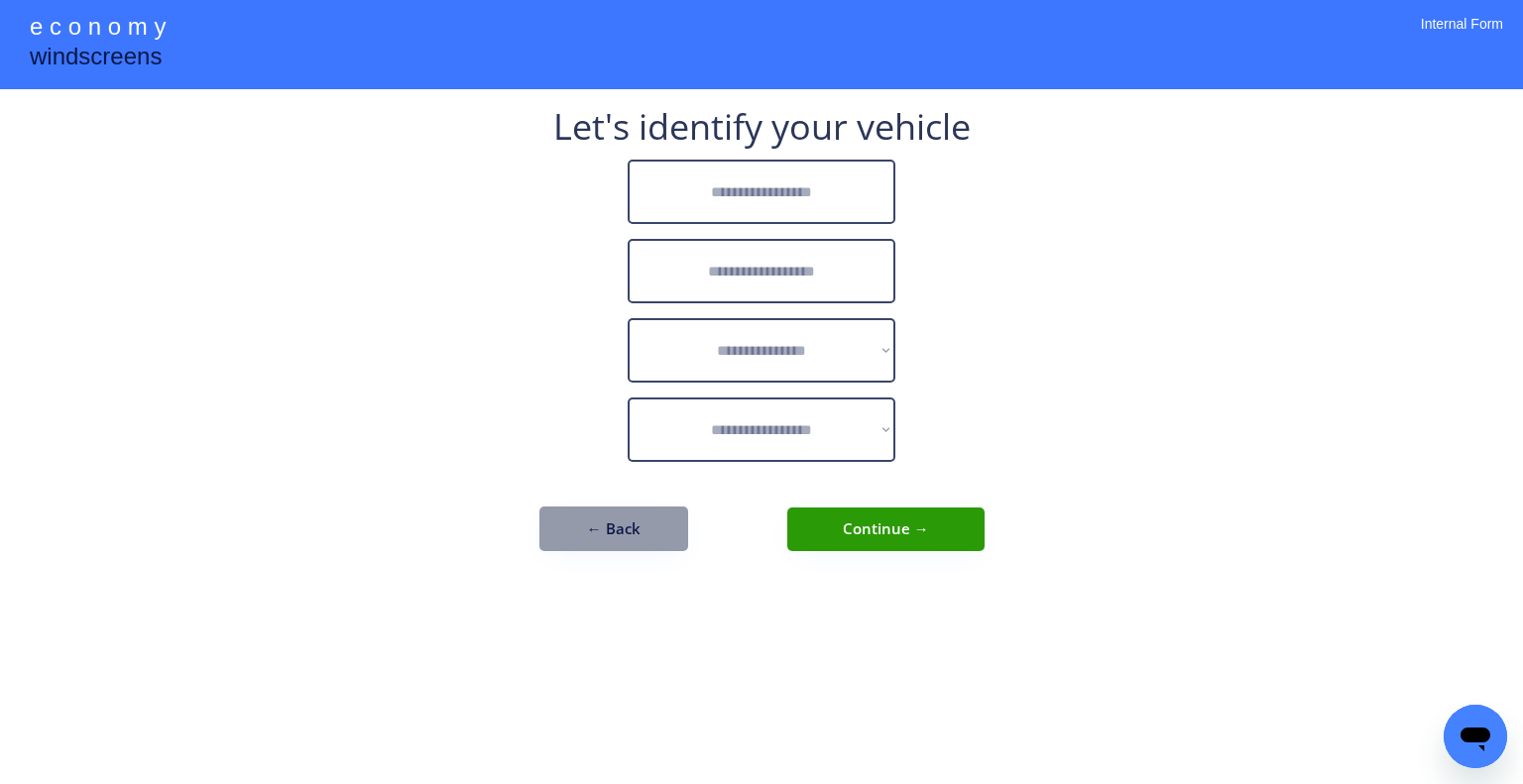 click at bounding box center (762, 191) 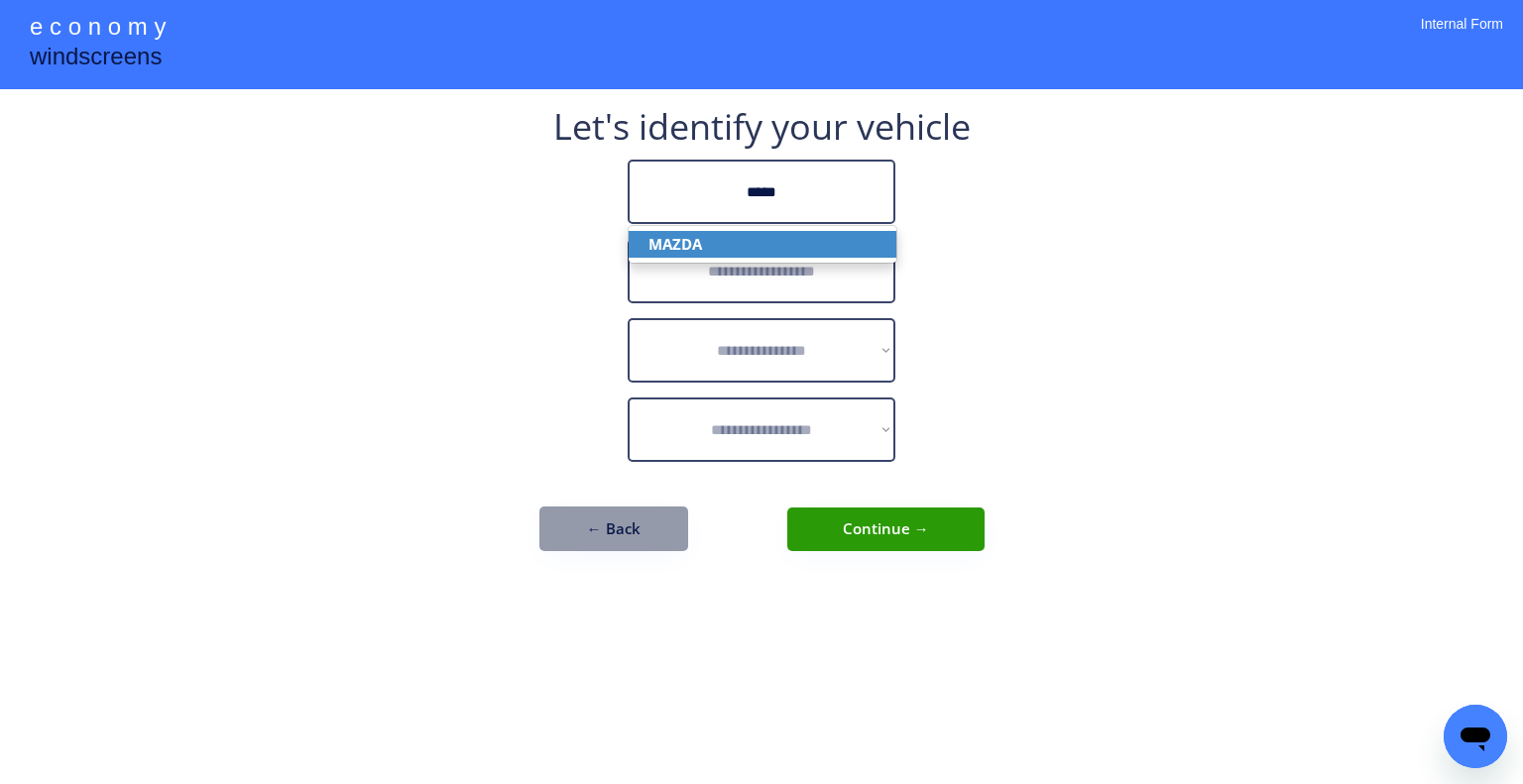 click on "MAZDA" at bounding box center [762, 244] 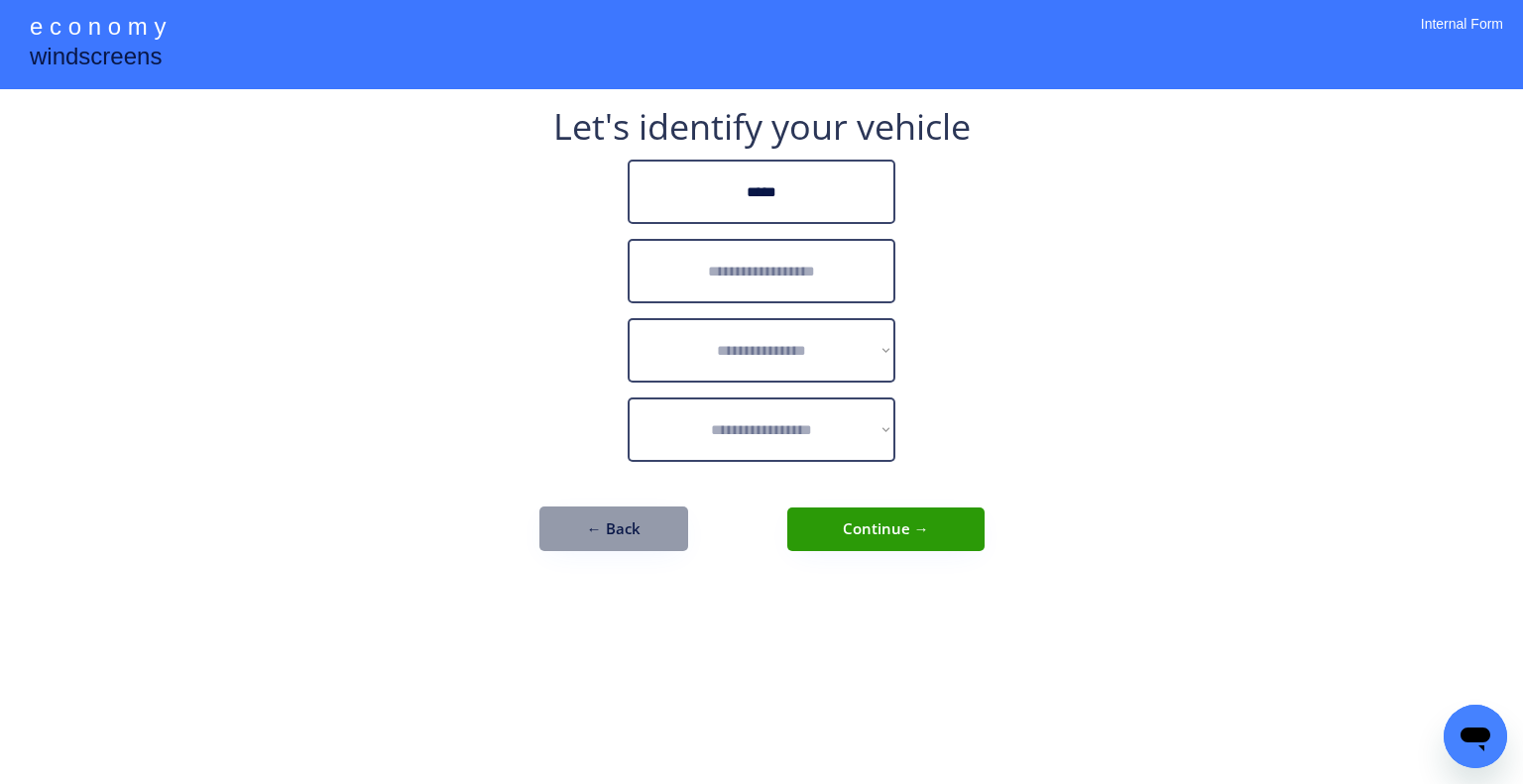 click at bounding box center [762, 271] 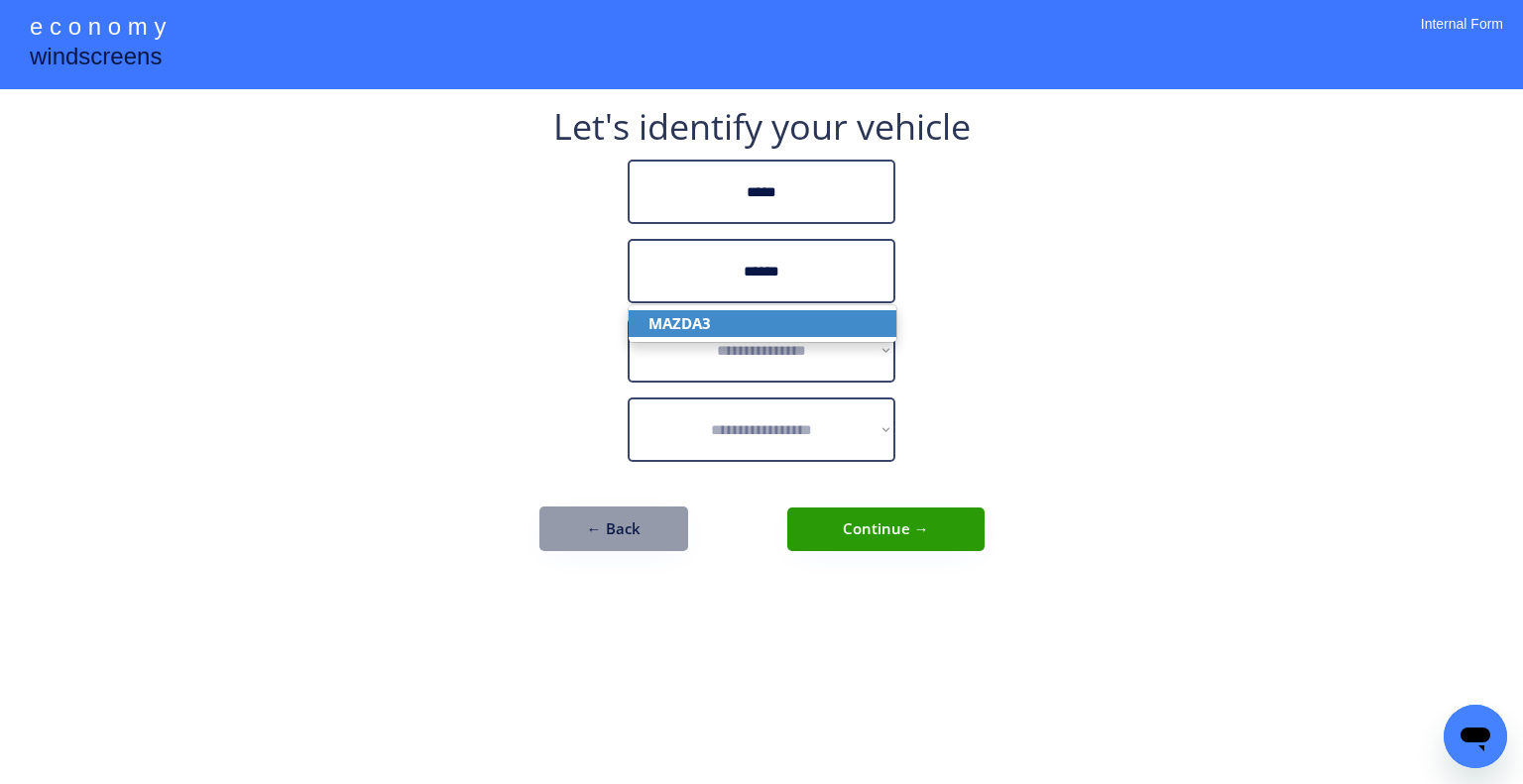 drag, startPoint x: 793, startPoint y: 316, endPoint x: 1071, endPoint y: 262, distance: 283.19605 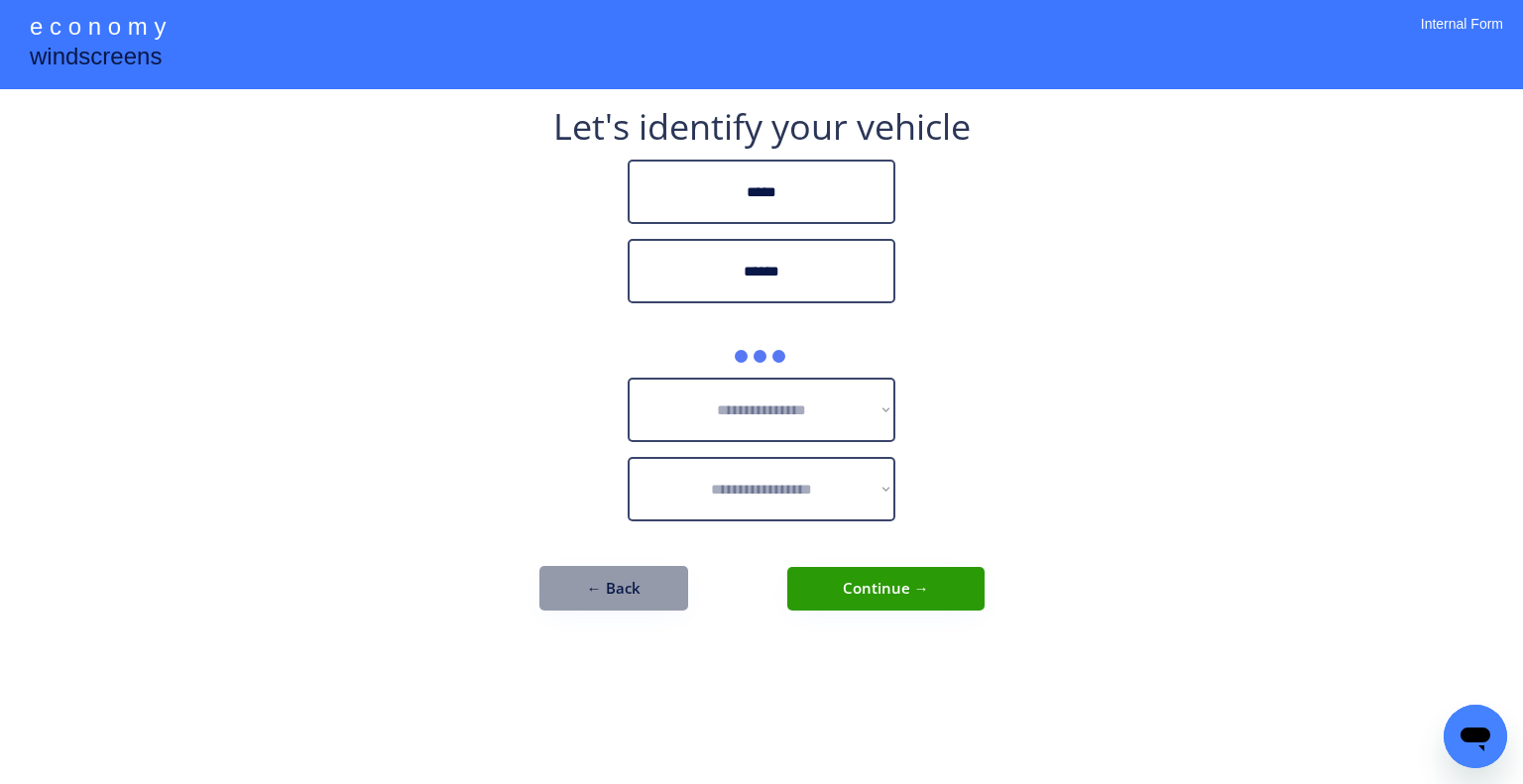 click on "**********" at bounding box center [762, 392] 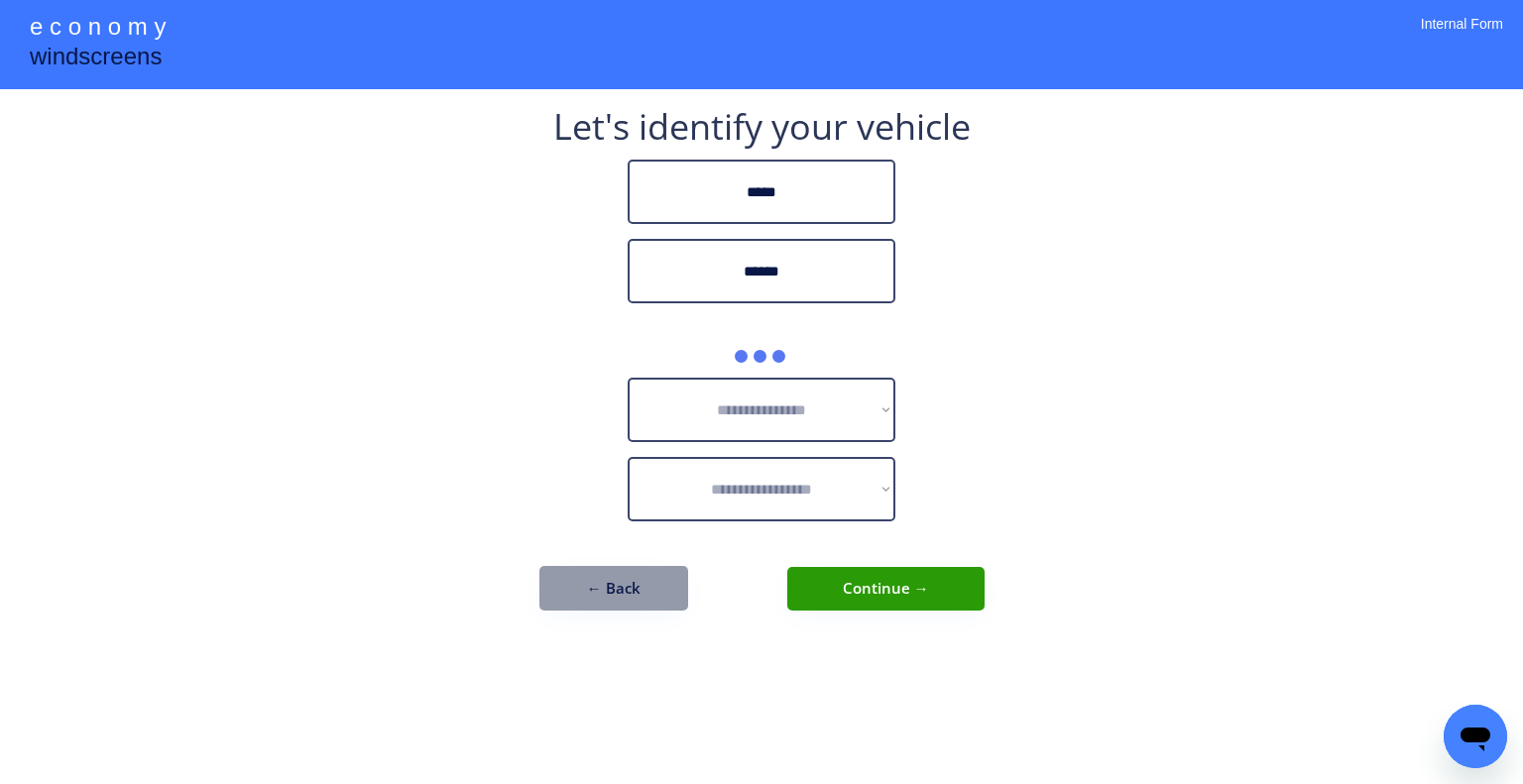 drag, startPoint x: 1074, startPoint y: 260, endPoint x: 1099, endPoint y: 252, distance: 26.24881 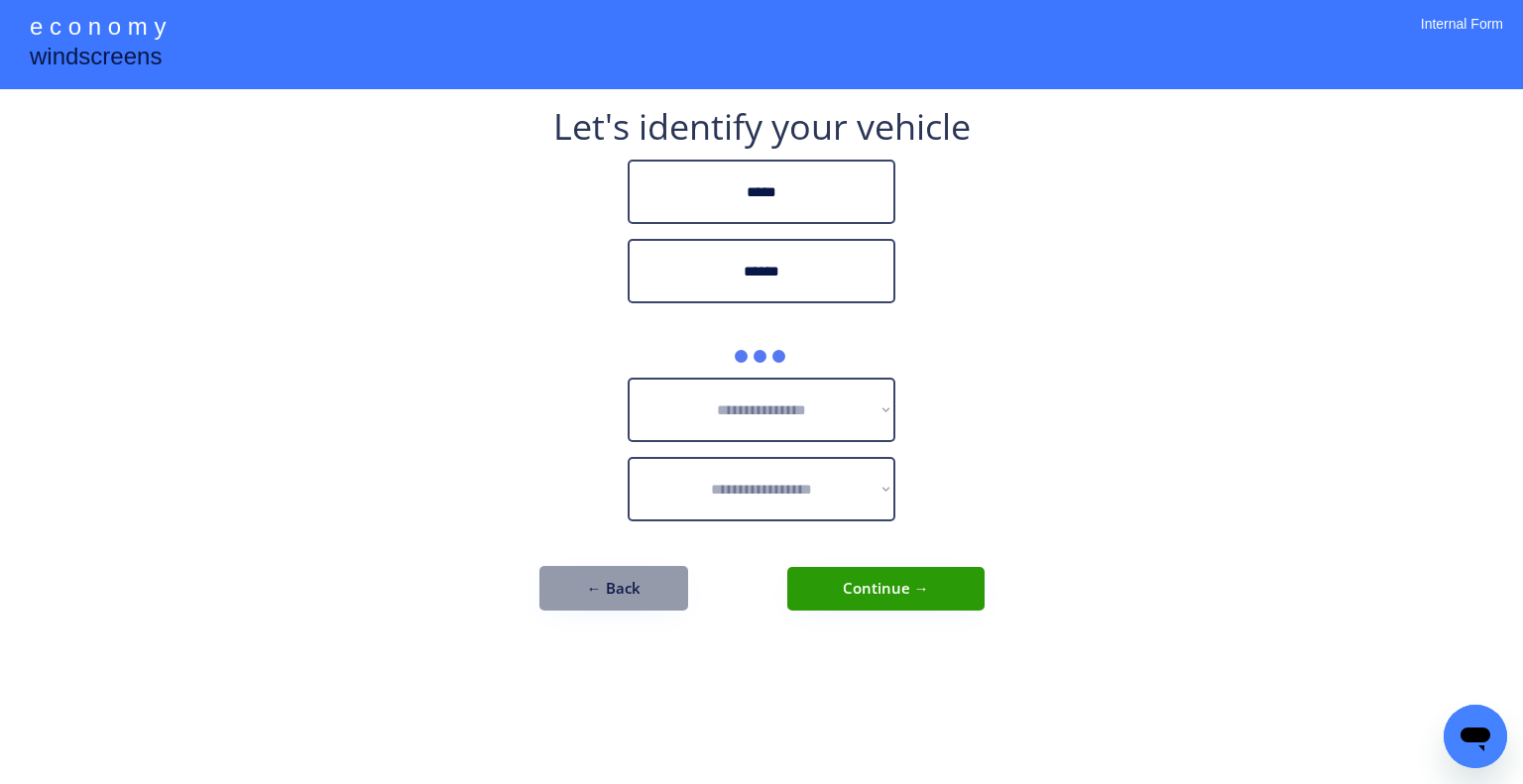 click on "**********" at bounding box center (762, 392) 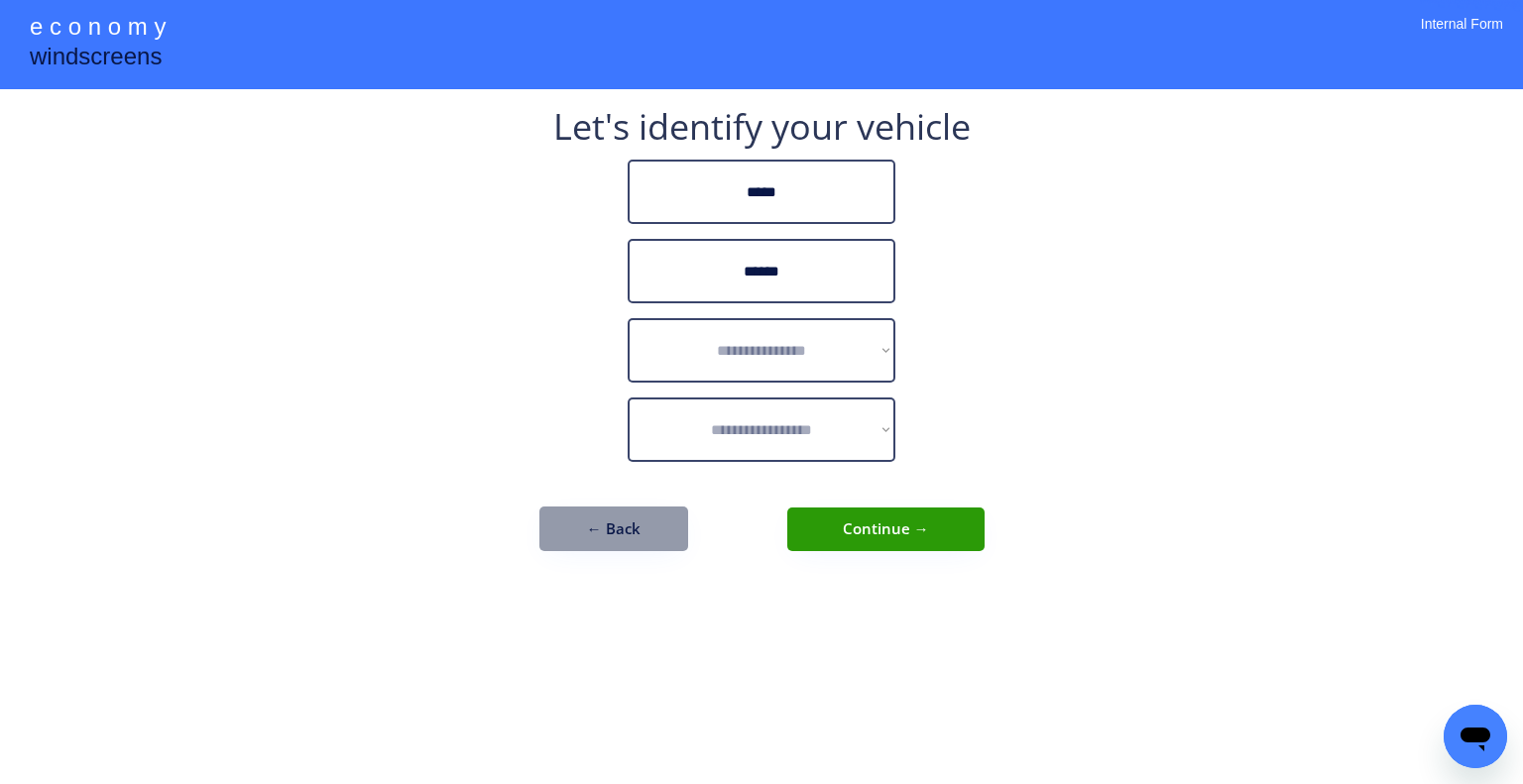 click on "**********" at bounding box center (762, 392) 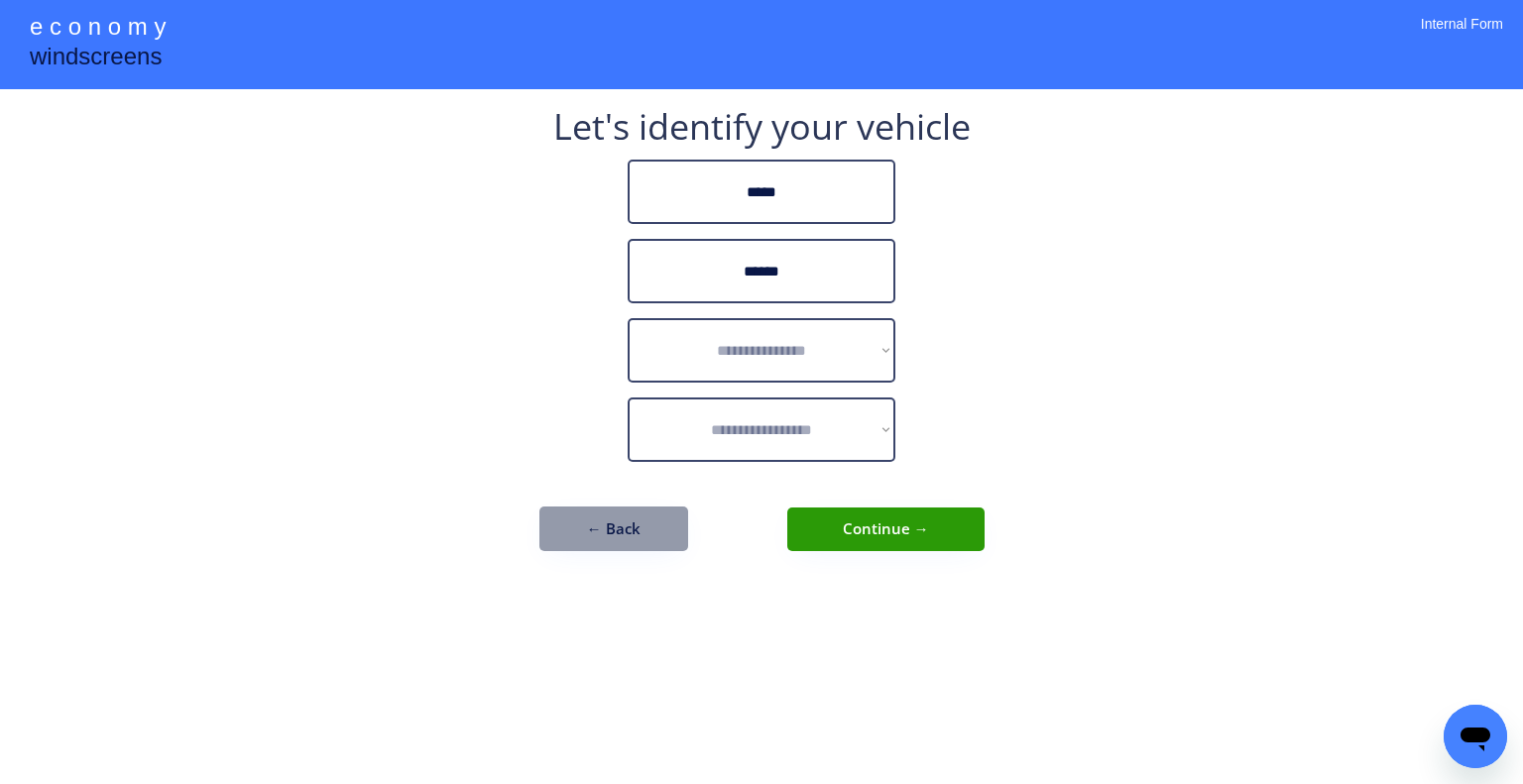 click on "**********" at bounding box center (762, 392) 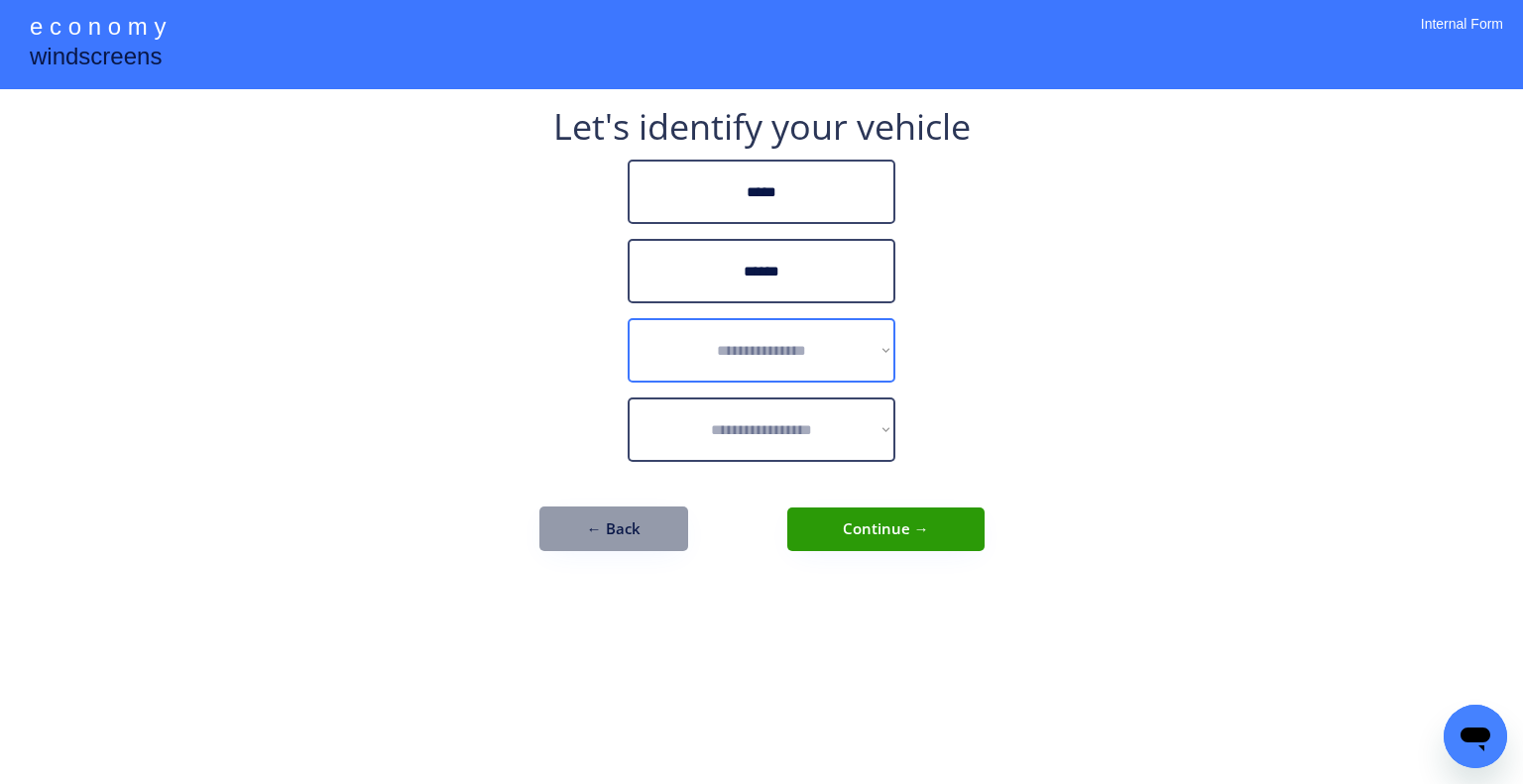 click on "**********" at bounding box center [762, 350] 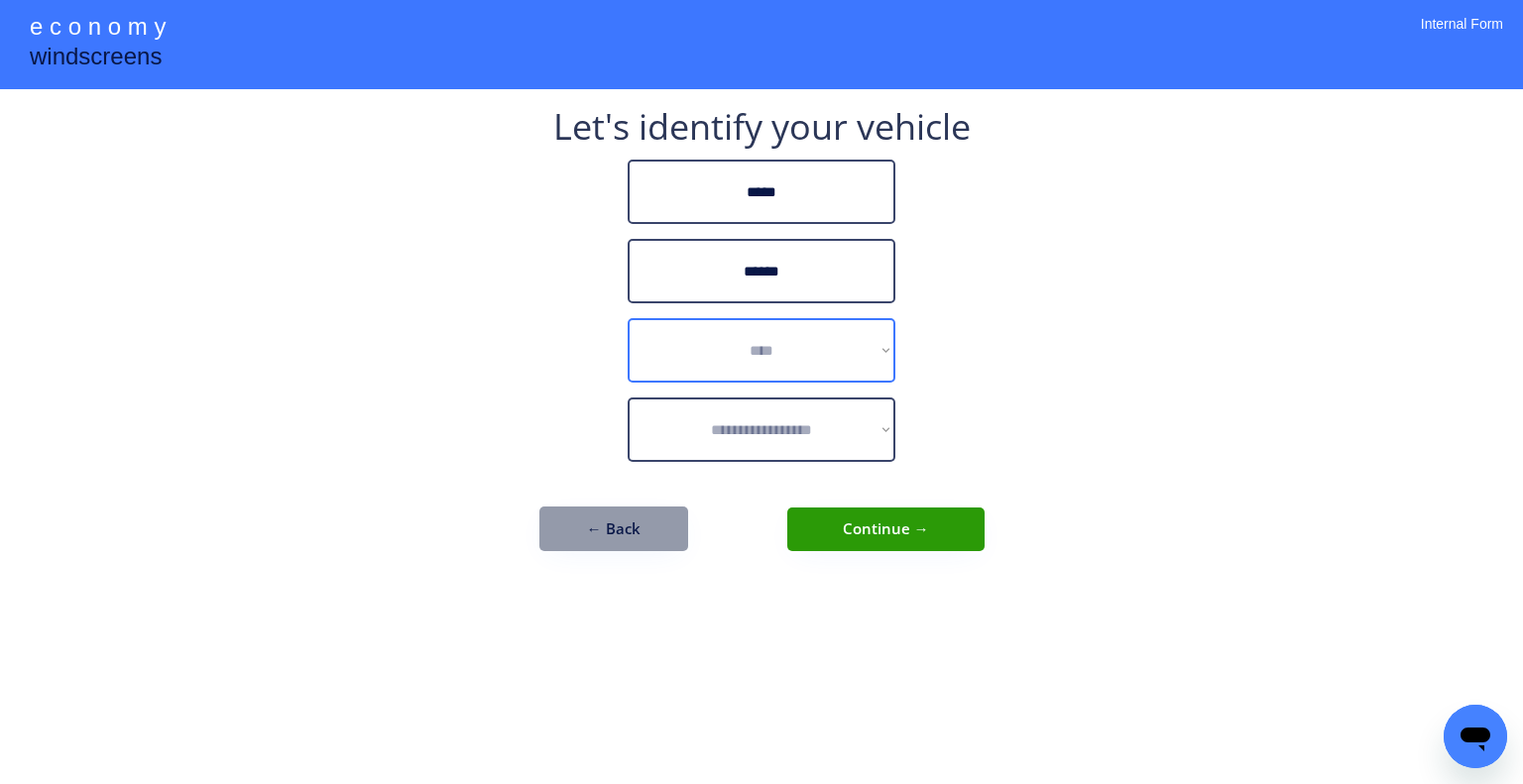 click on "**********" at bounding box center [762, 350] 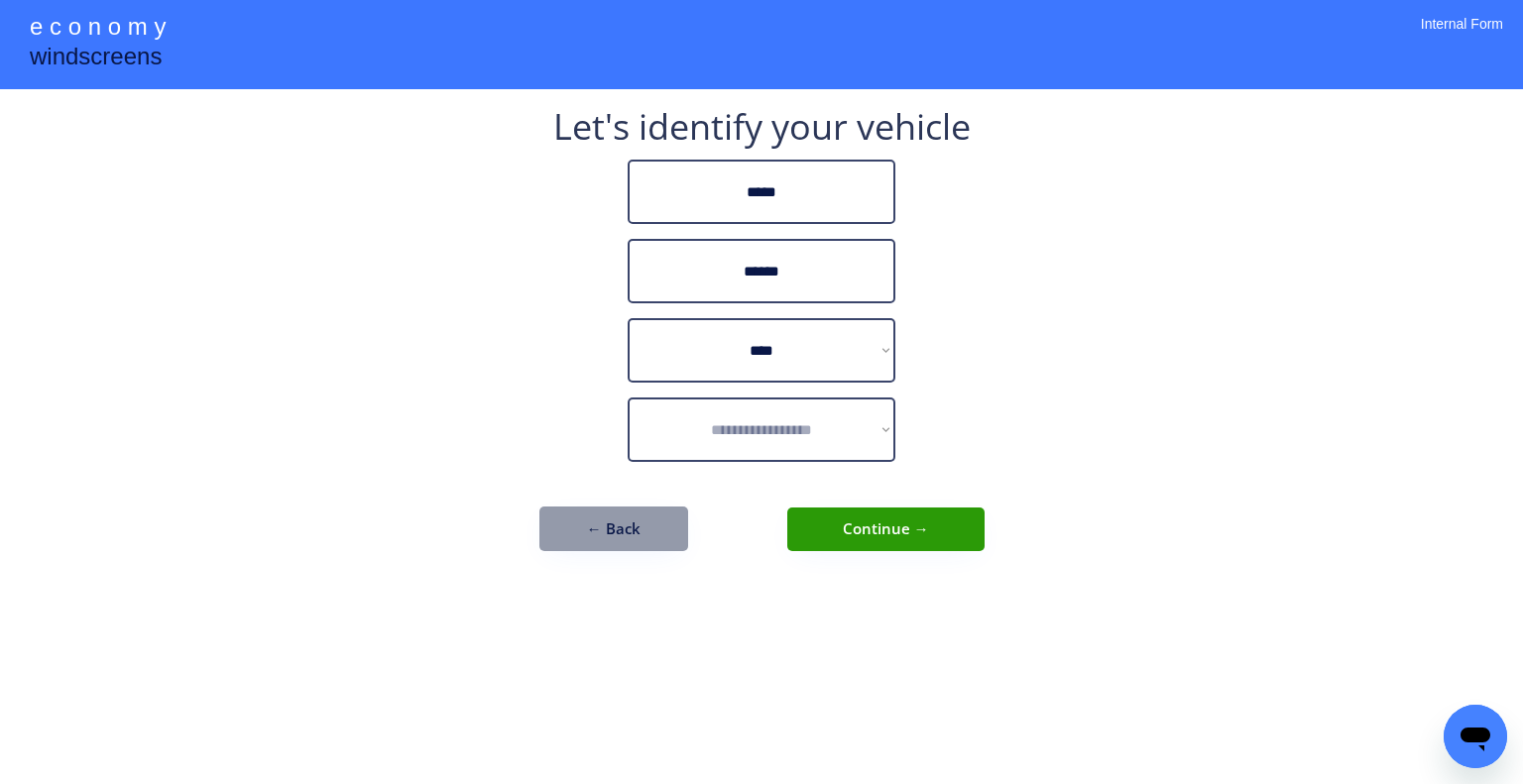 click on "**********" at bounding box center [762, 392] 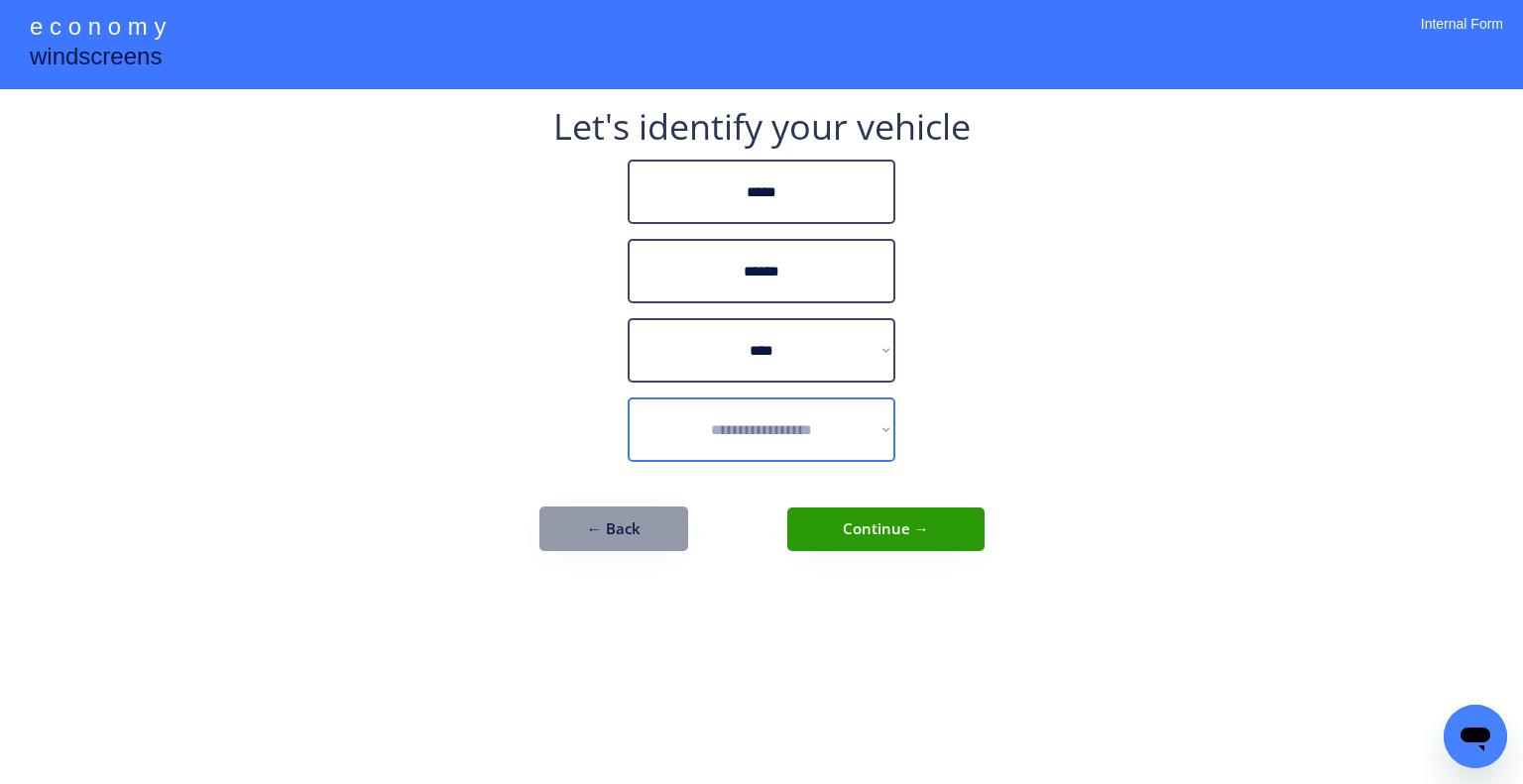 click on "**********" at bounding box center (762, 429) 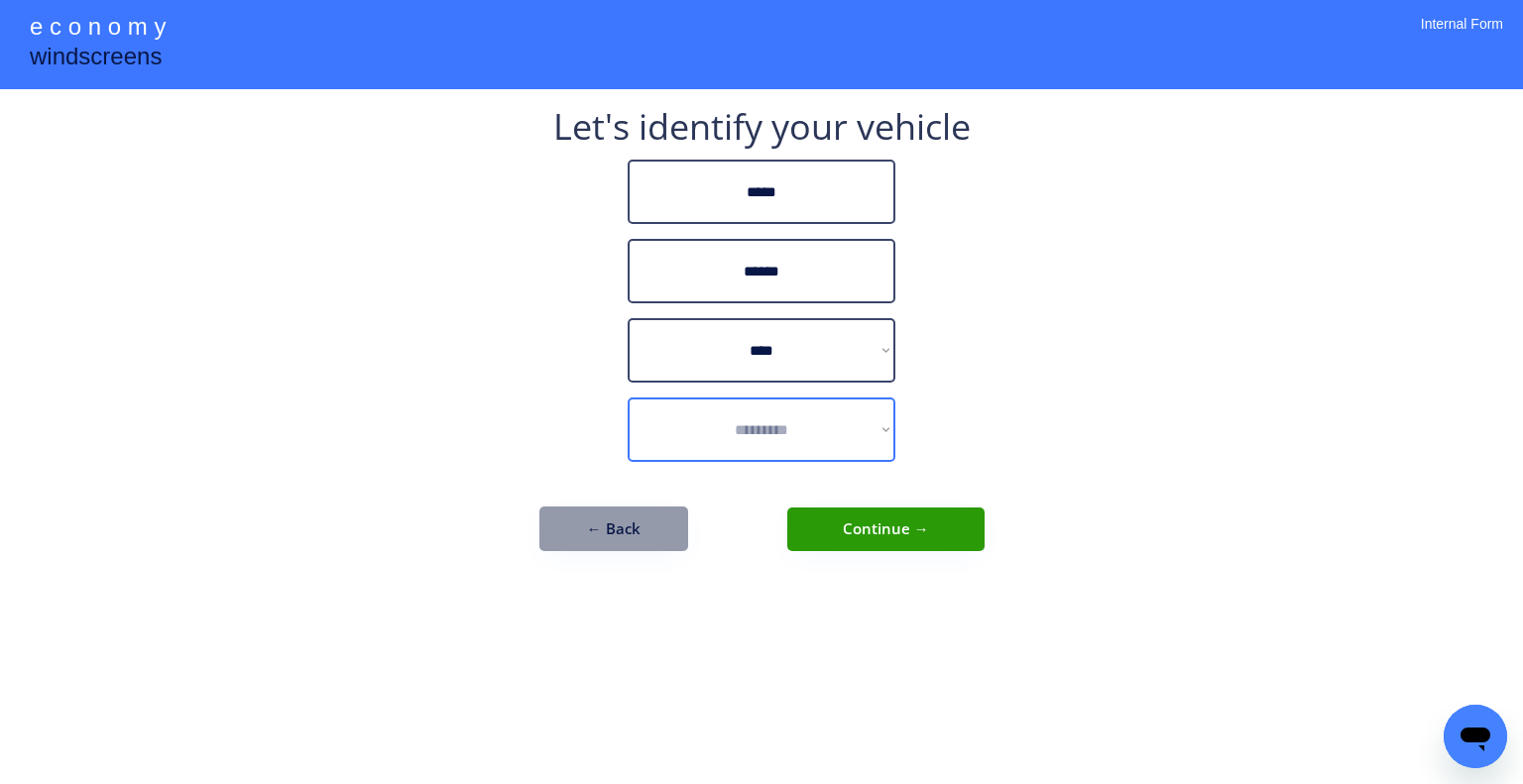 click on "**********" at bounding box center (762, 429) 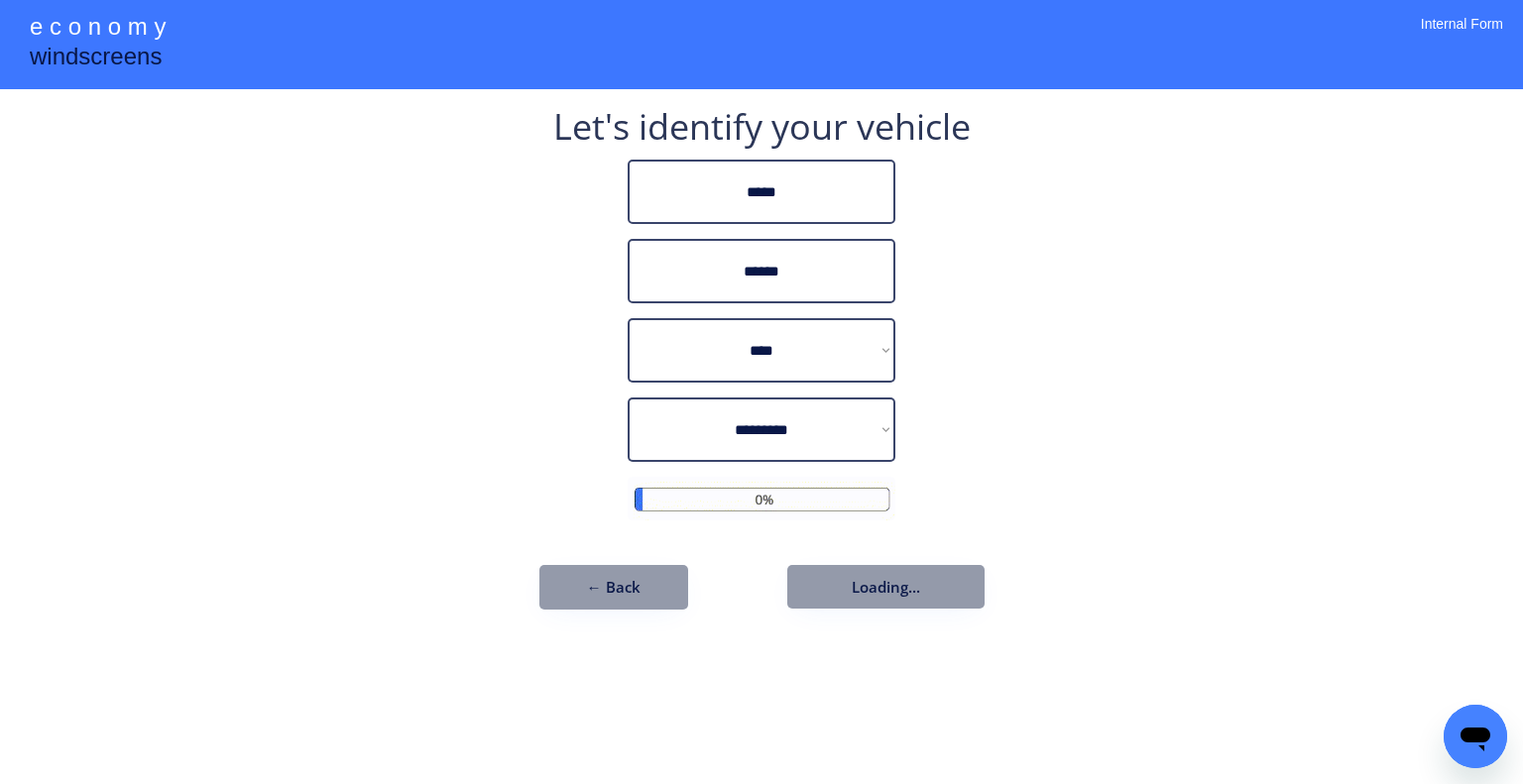 click on "**********" at bounding box center (762, 392) 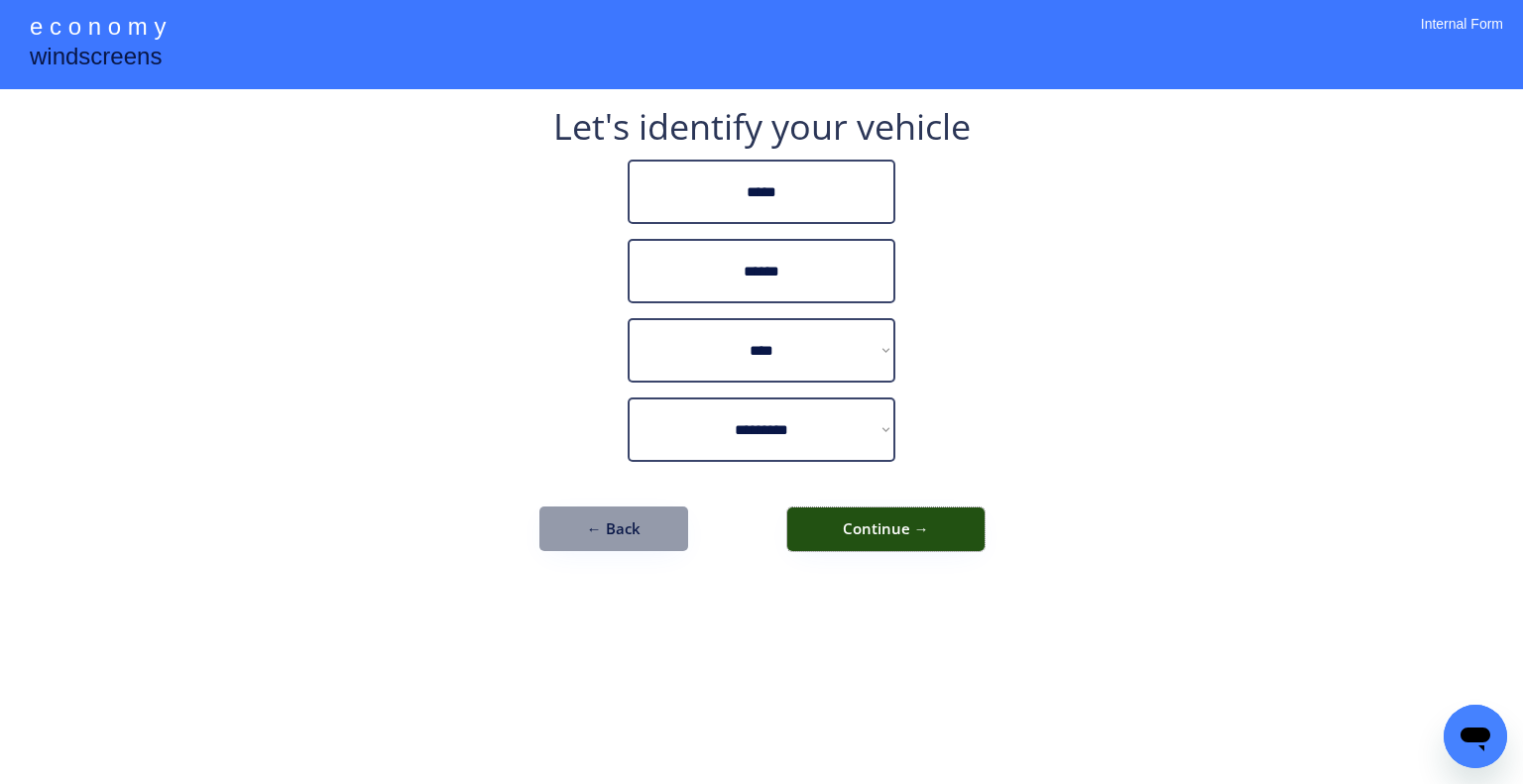 click on "Continue    →" at bounding box center [885, 529] 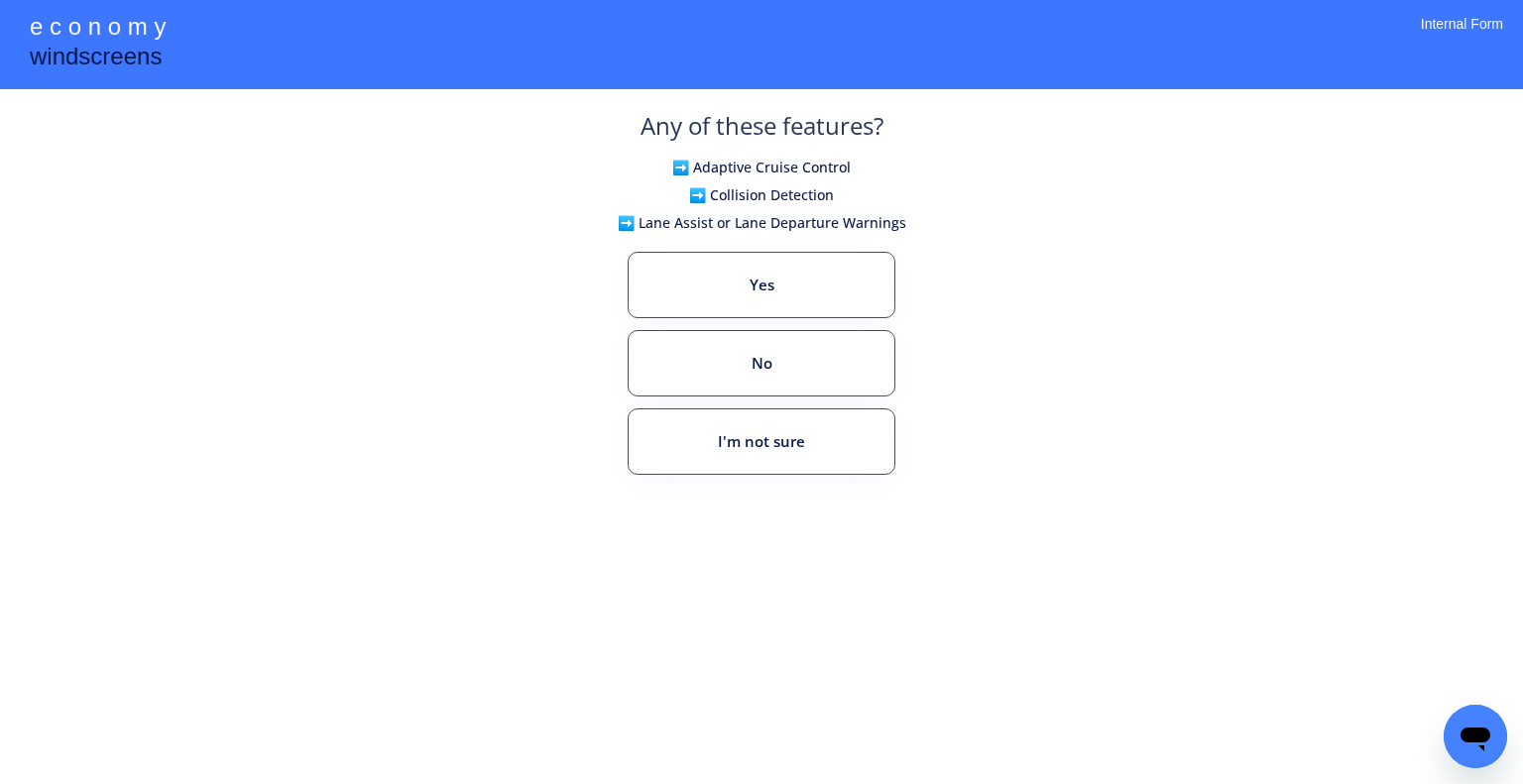 click on "**********" at bounding box center (762, 392) 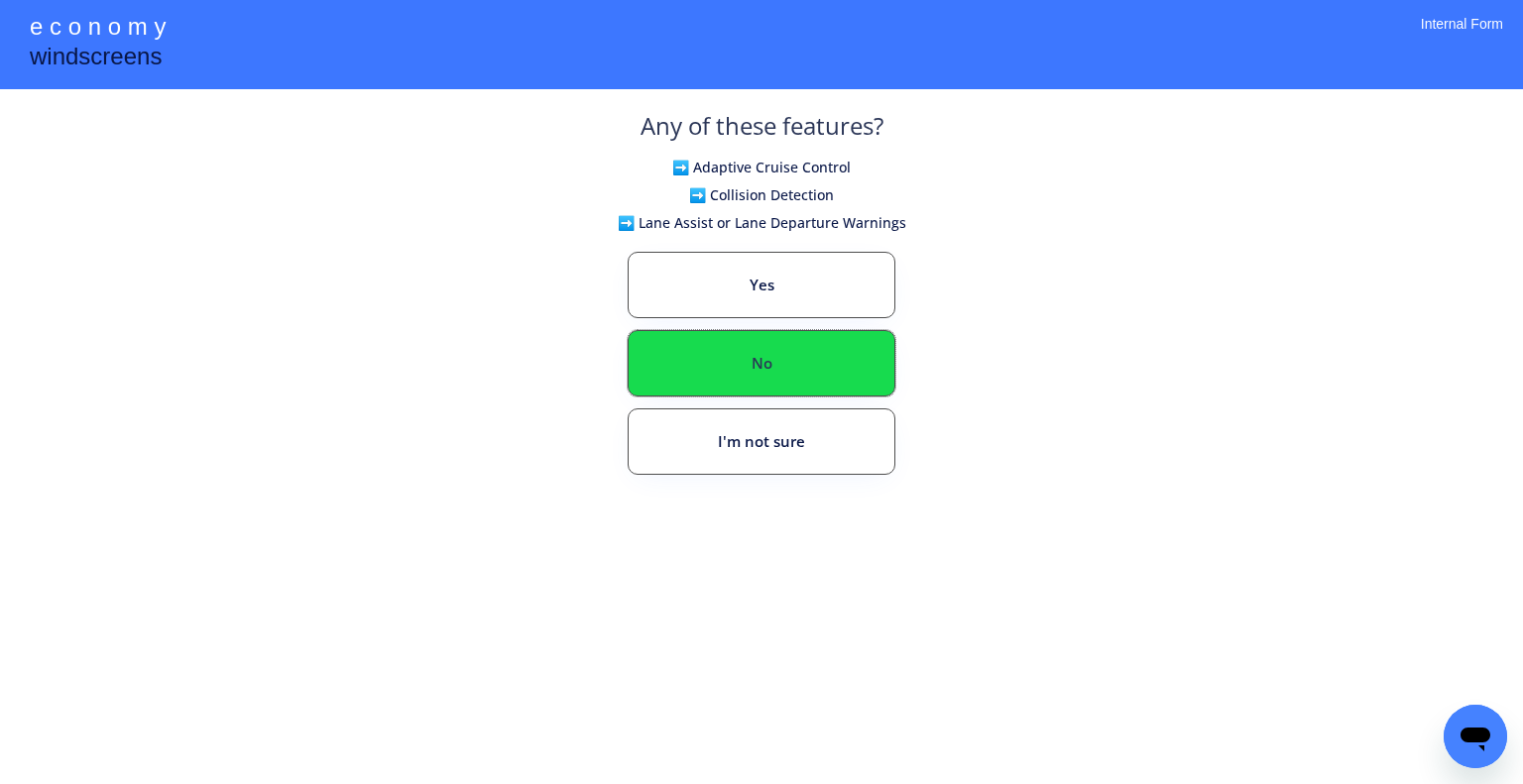 click on "No" at bounding box center [762, 363] 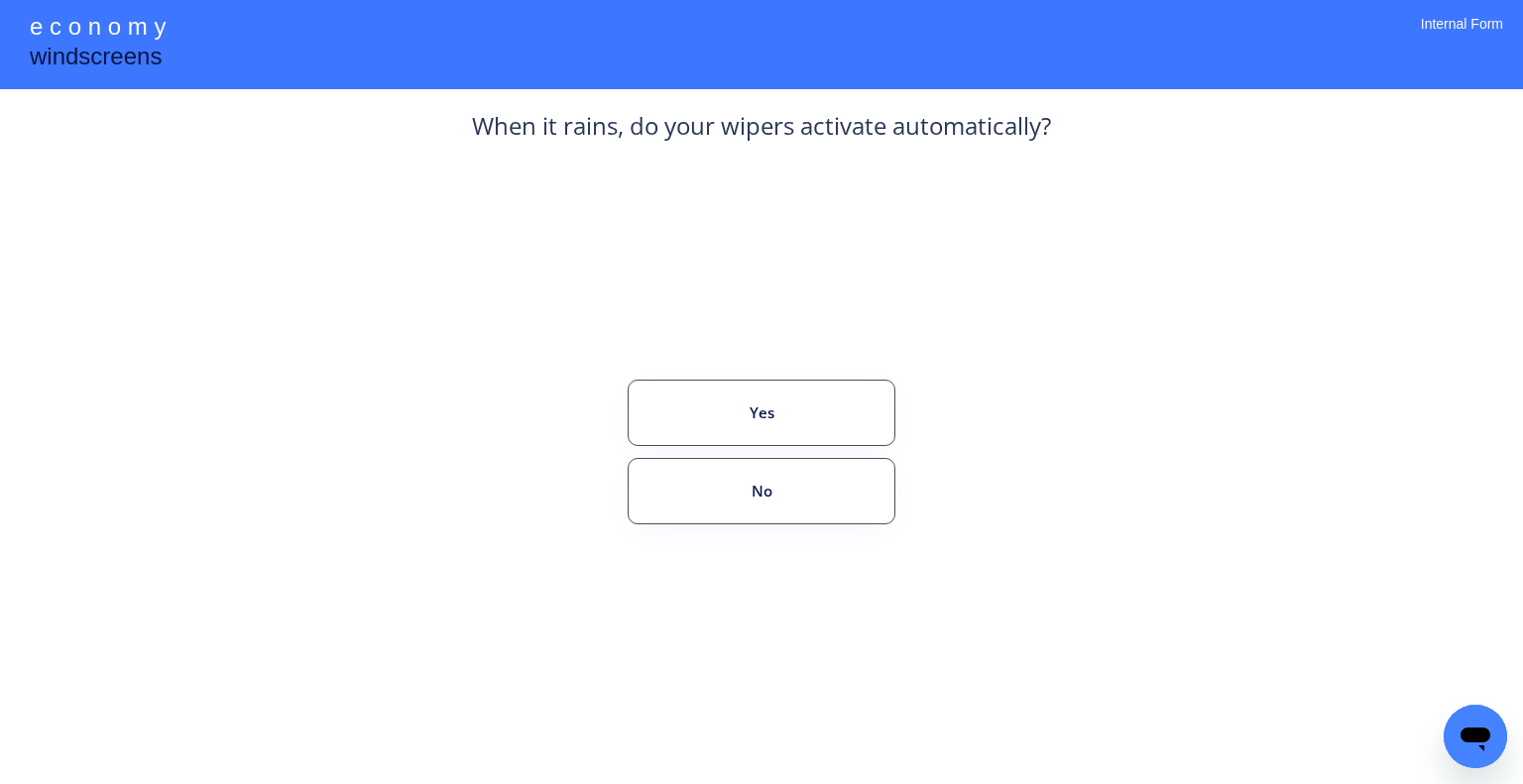 drag, startPoint x: 1146, startPoint y: 453, endPoint x: 781, endPoint y: 16, distance: 569.3804 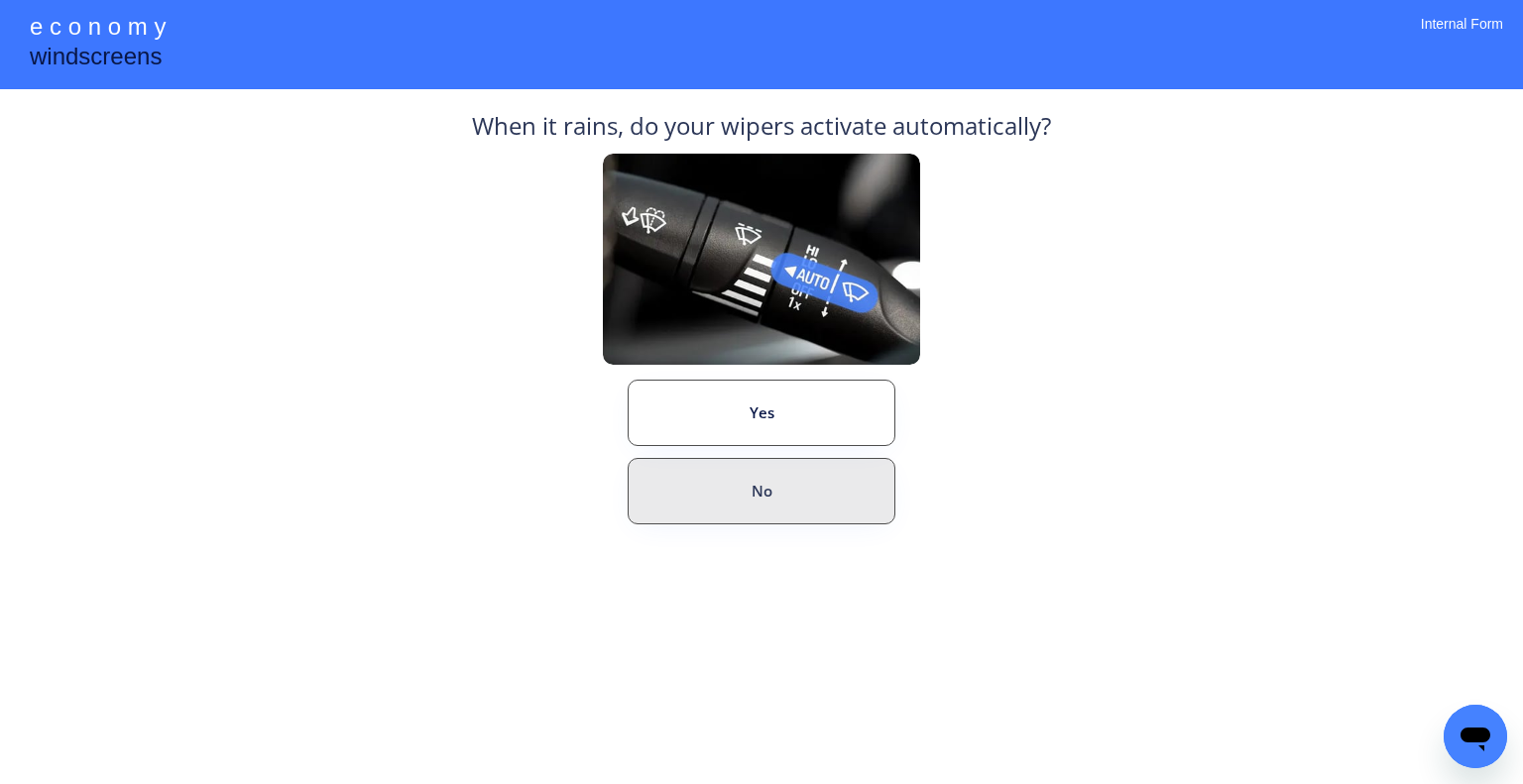 click on "No" at bounding box center [762, 491] 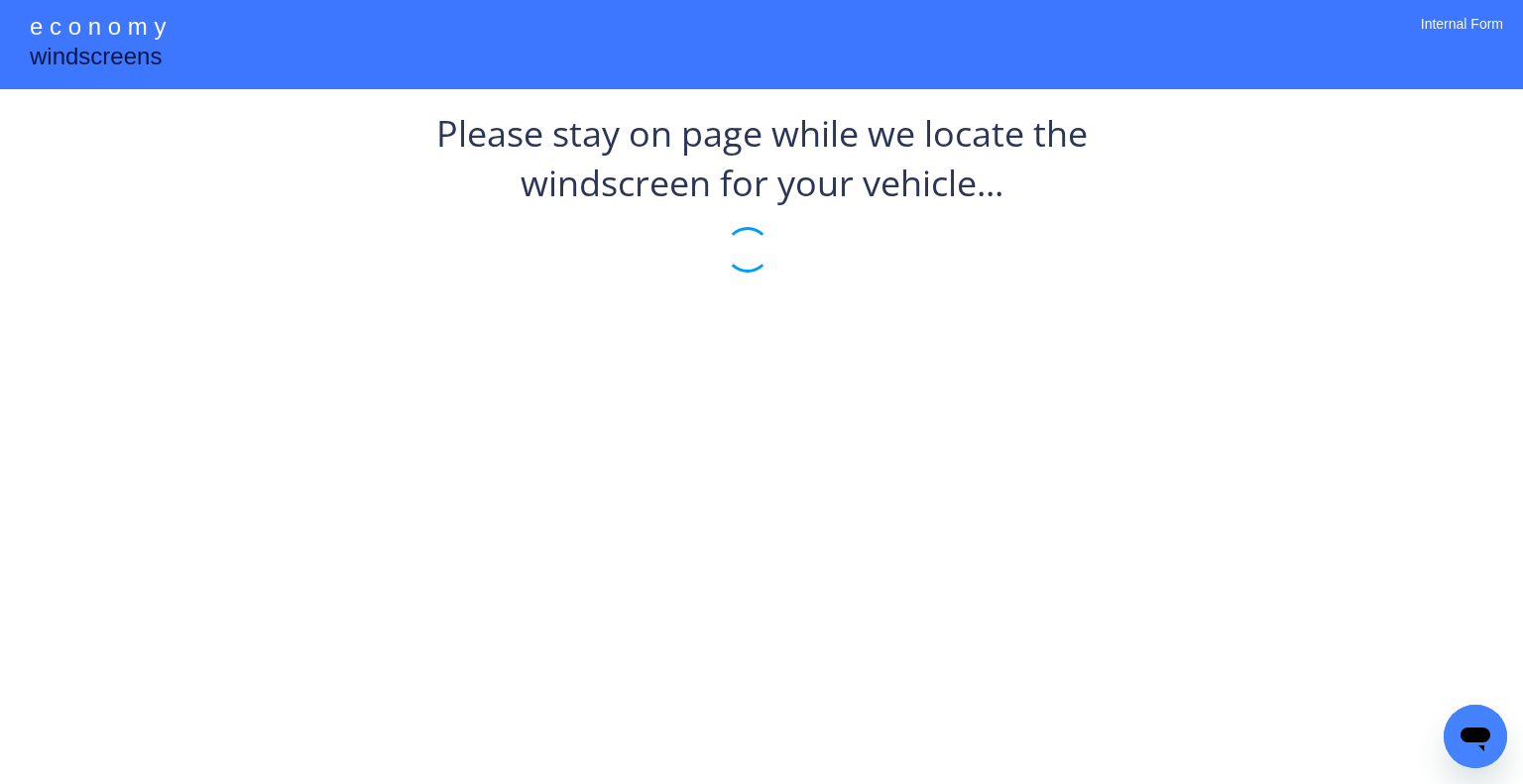 click on "**********" at bounding box center [762, 392] 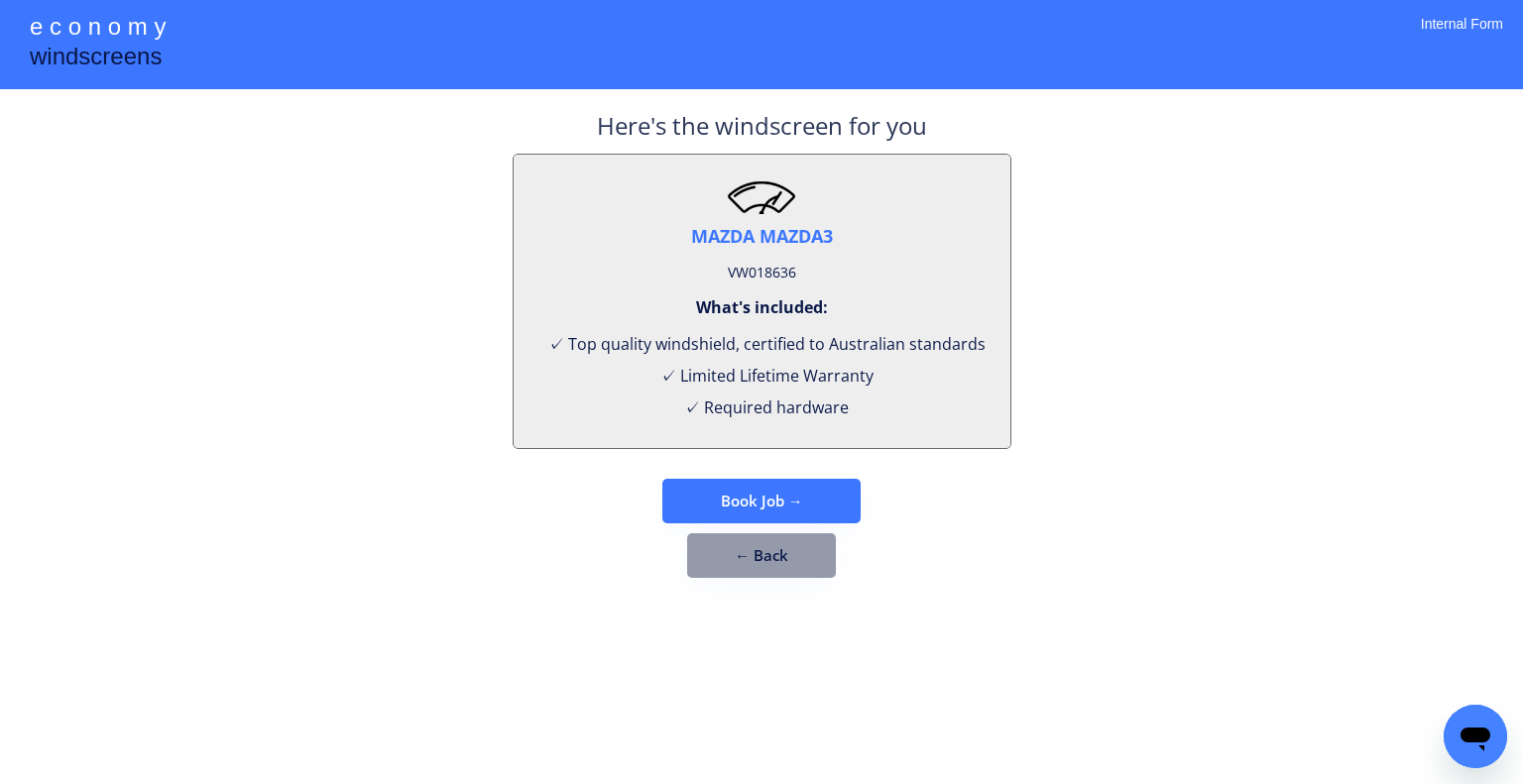 click on "MAZDA MAZDA3 VW018636 What's included: ✓ Top quality windshield, certified to Australian standards
✓ Limited Lifetime Warranty ✓ Required hardware" at bounding box center (762, 301) 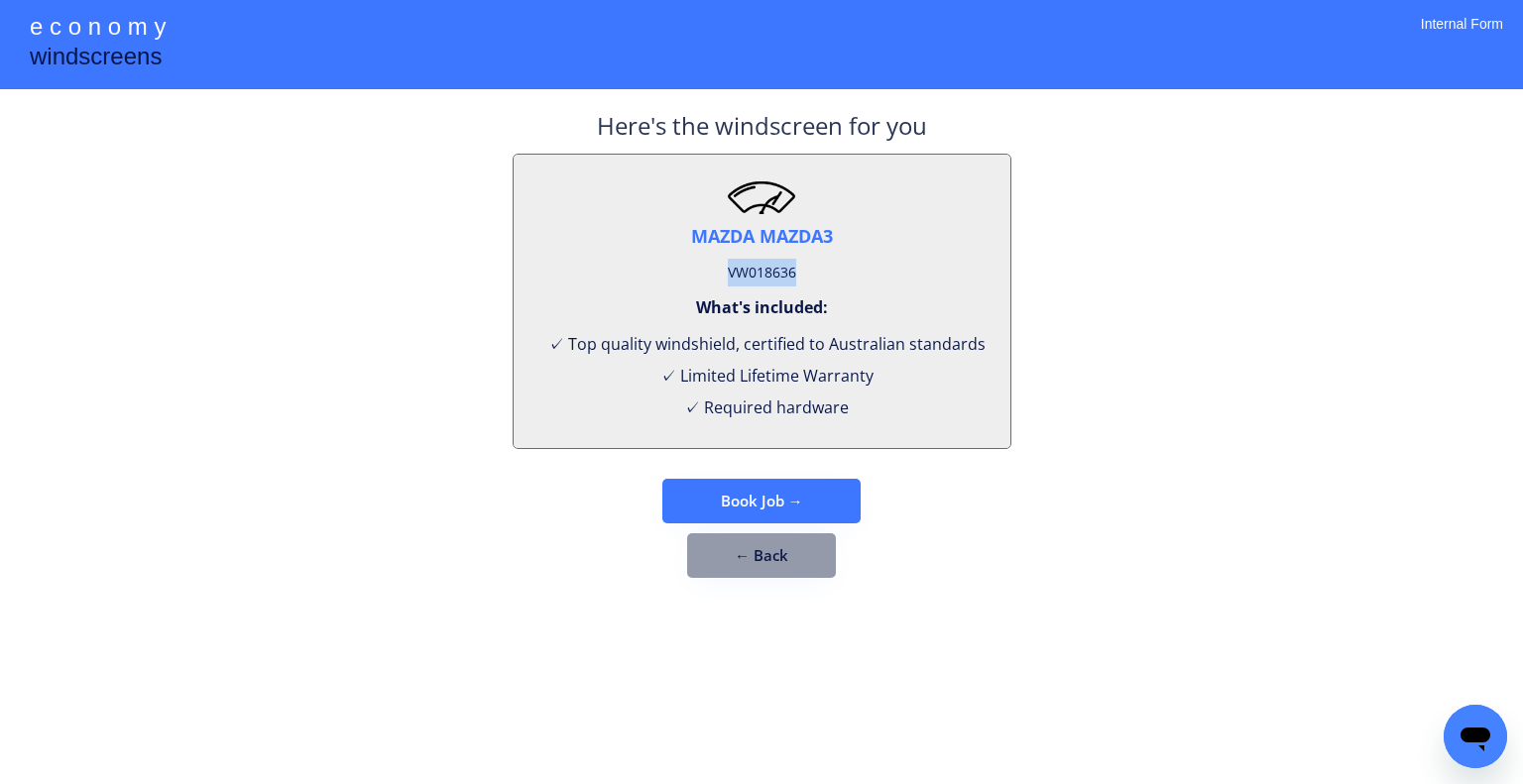 click on "VW018636" at bounding box center [762, 273] 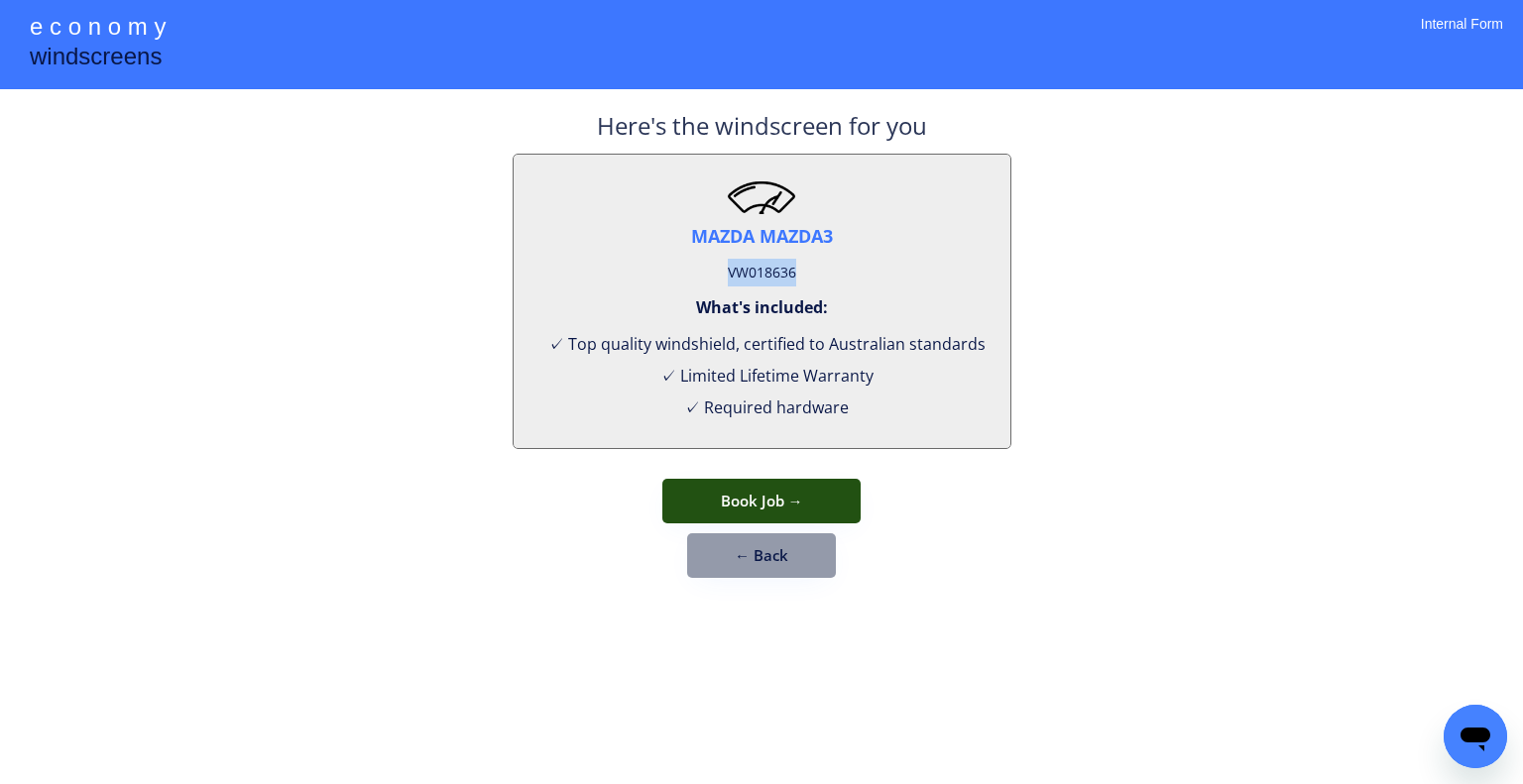 click on "Book Job    →" at bounding box center [762, 501] 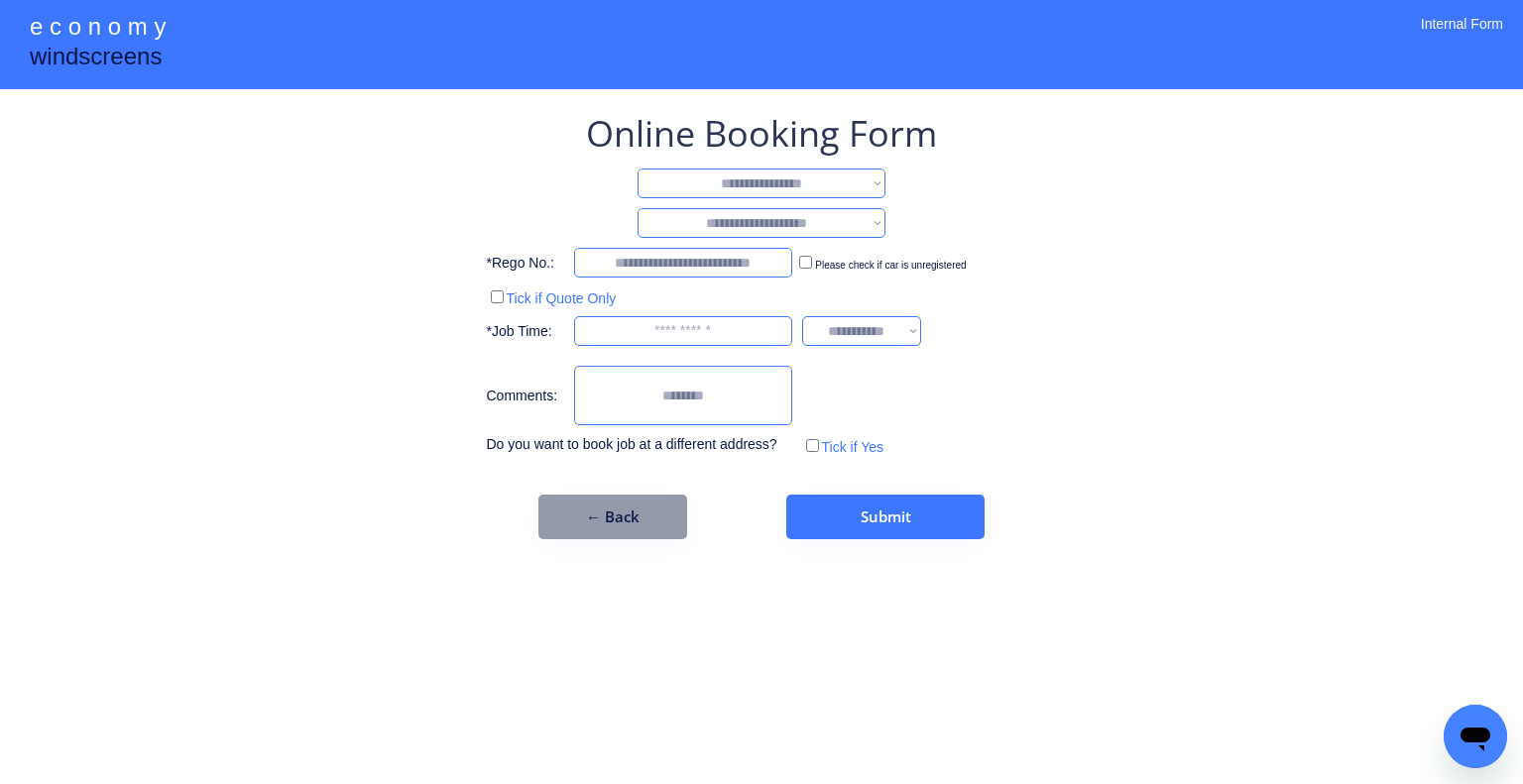 click on "**********" at bounding box center [762, 183] 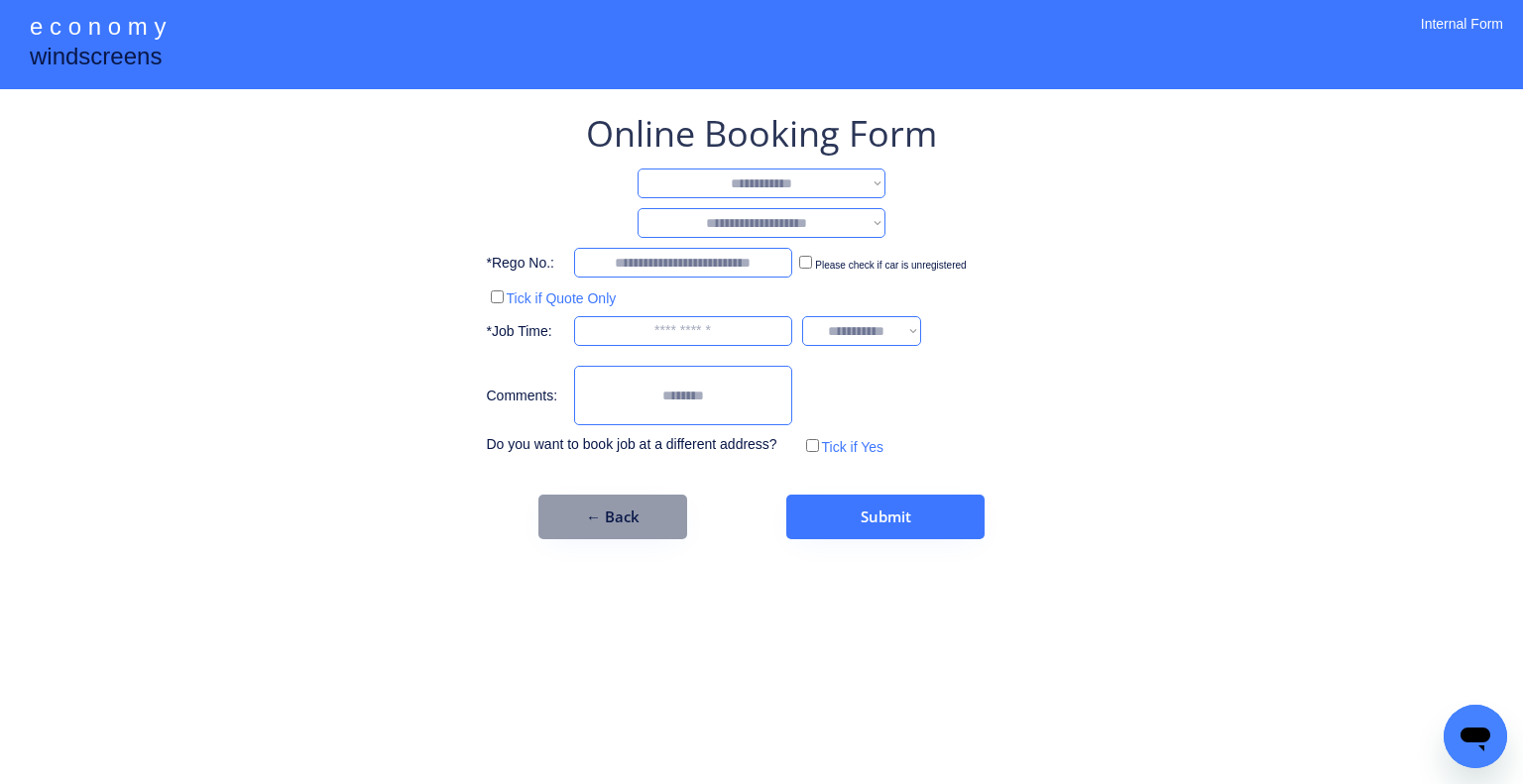 click on "**********" at bounding box center (762, 183) 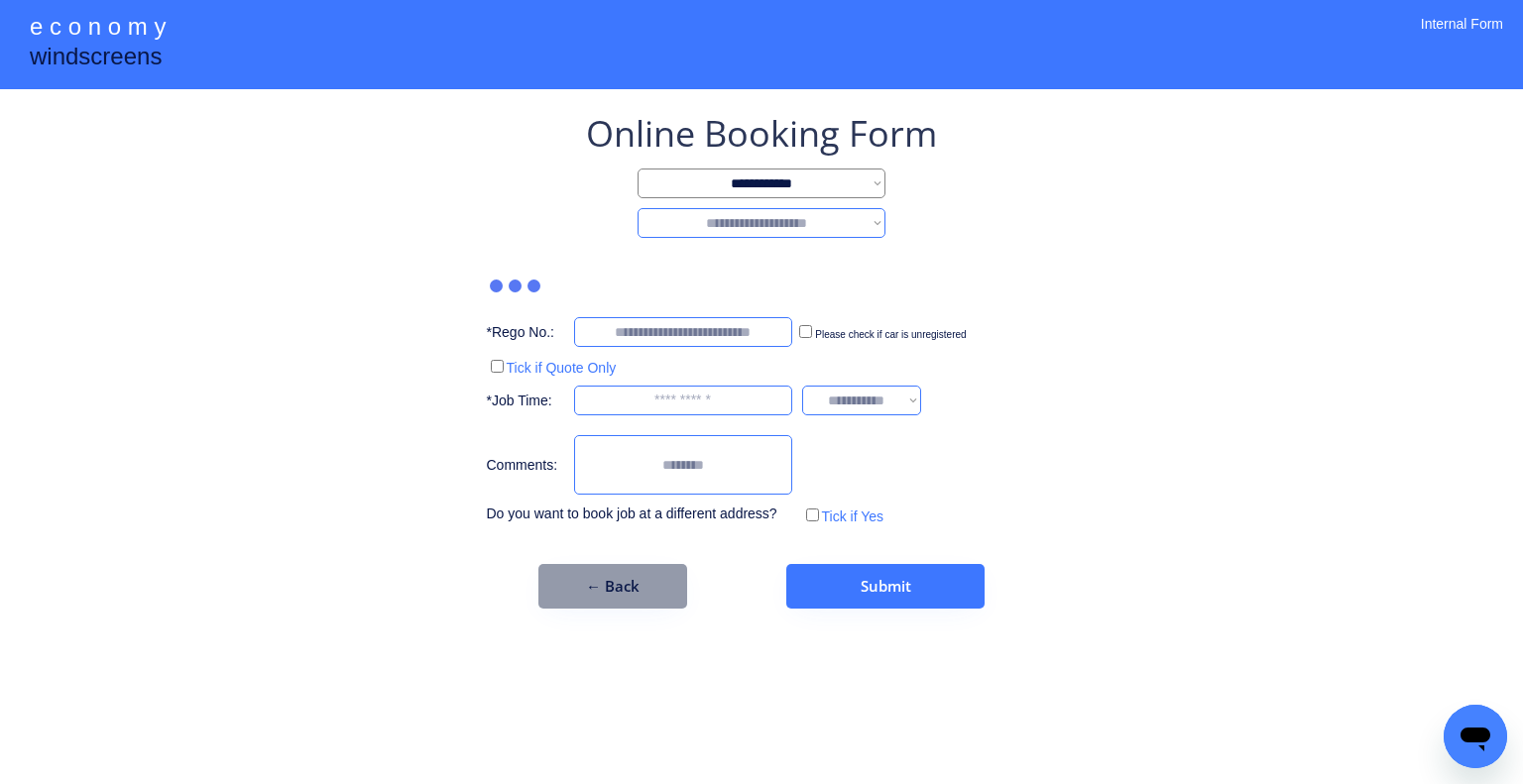 click on "**********" at bounding box center (762, 223) 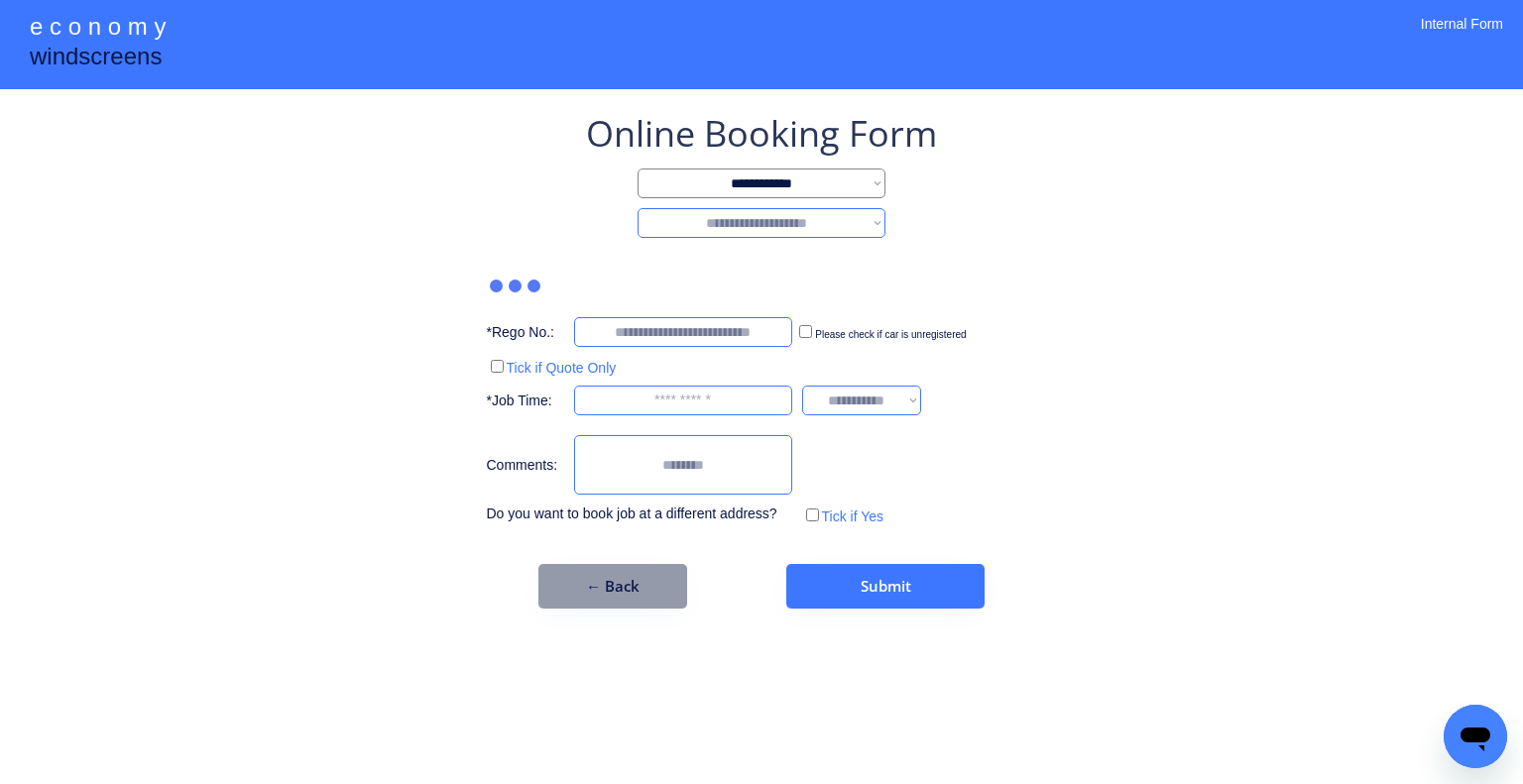 select on "*******" 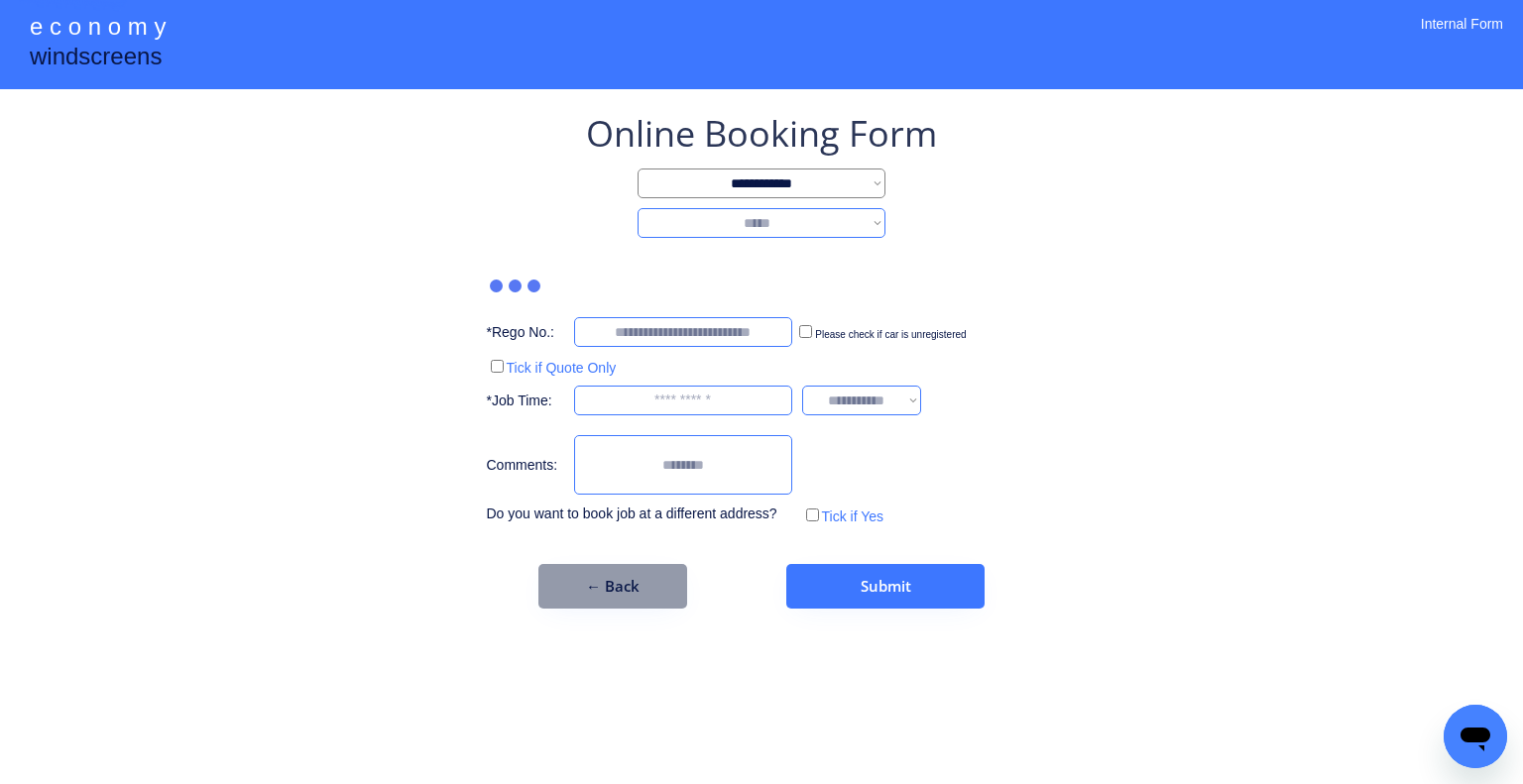 click on "**********" at bounding box center [762, 223] 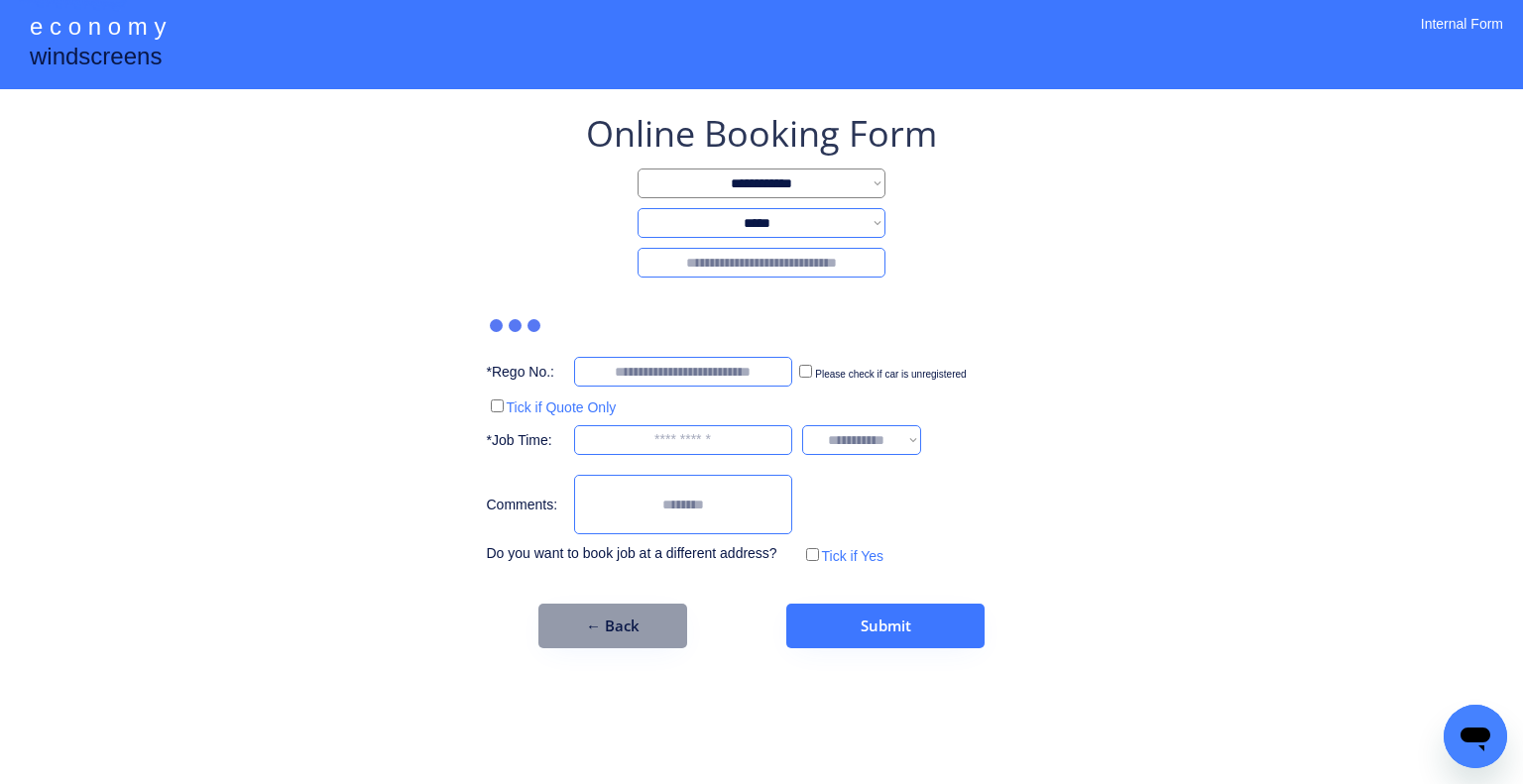 click at bounding box center (762, 263) 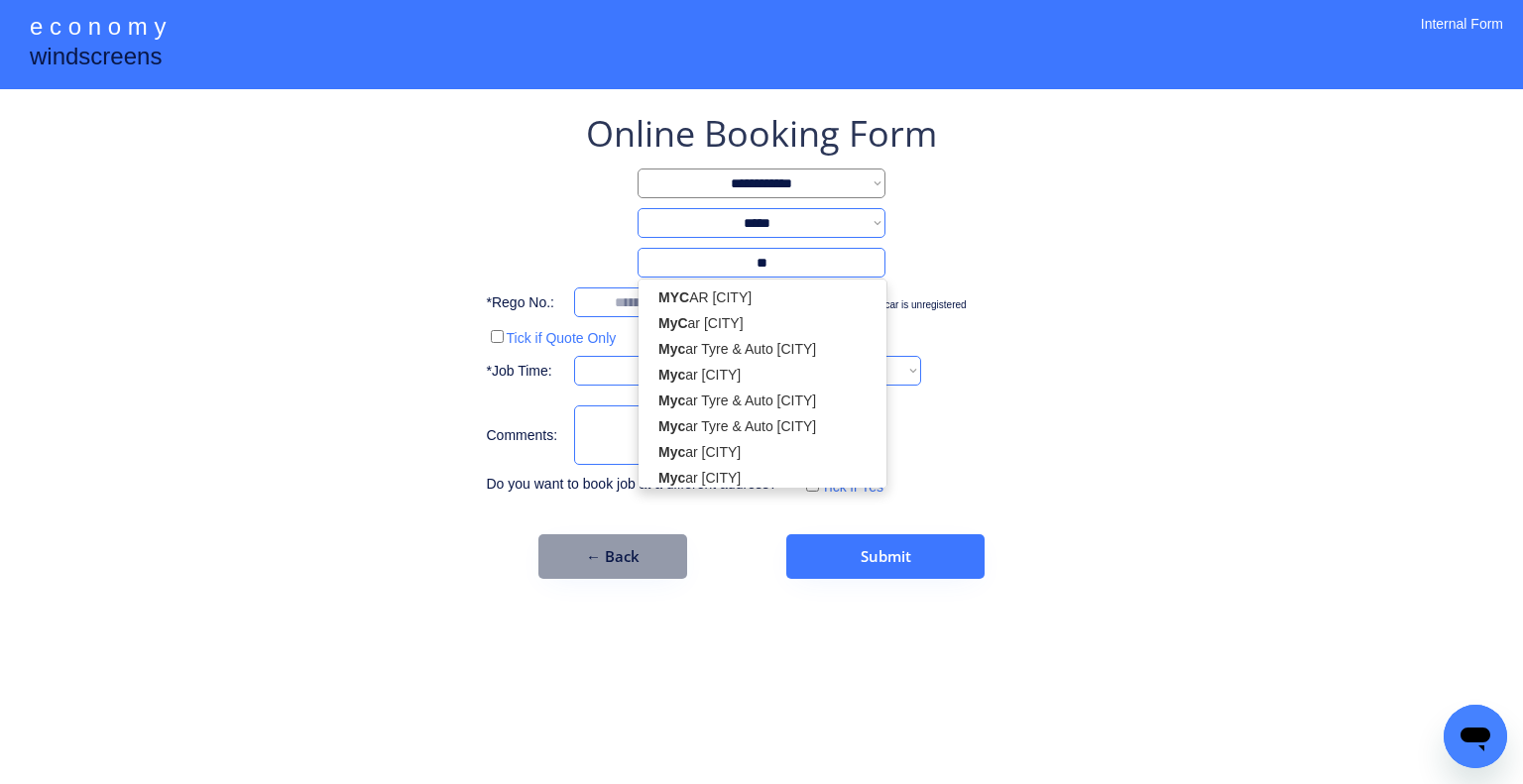 type on "*" 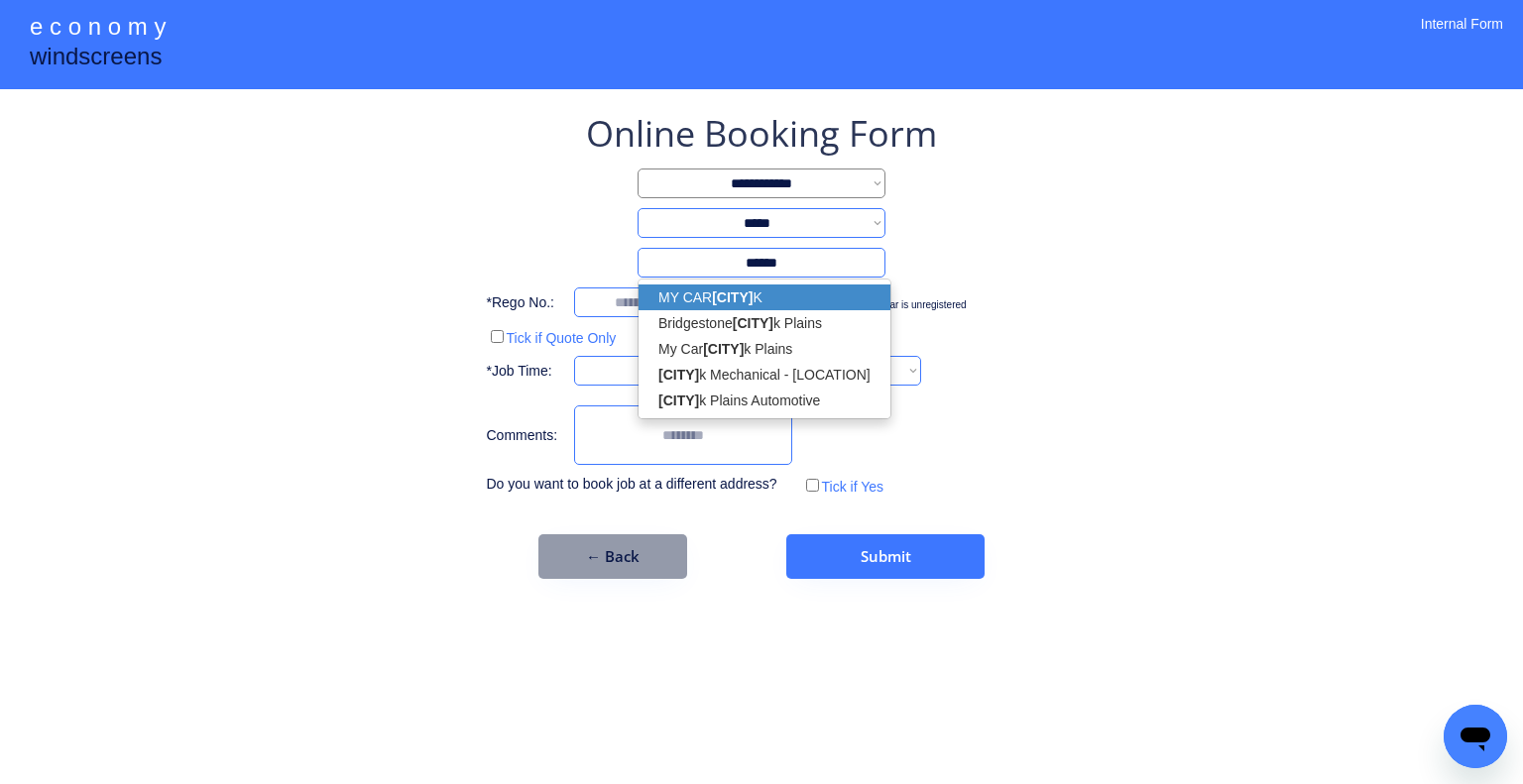 click on "MY CAR  REDBAN K" at bounding box center [764, 297] 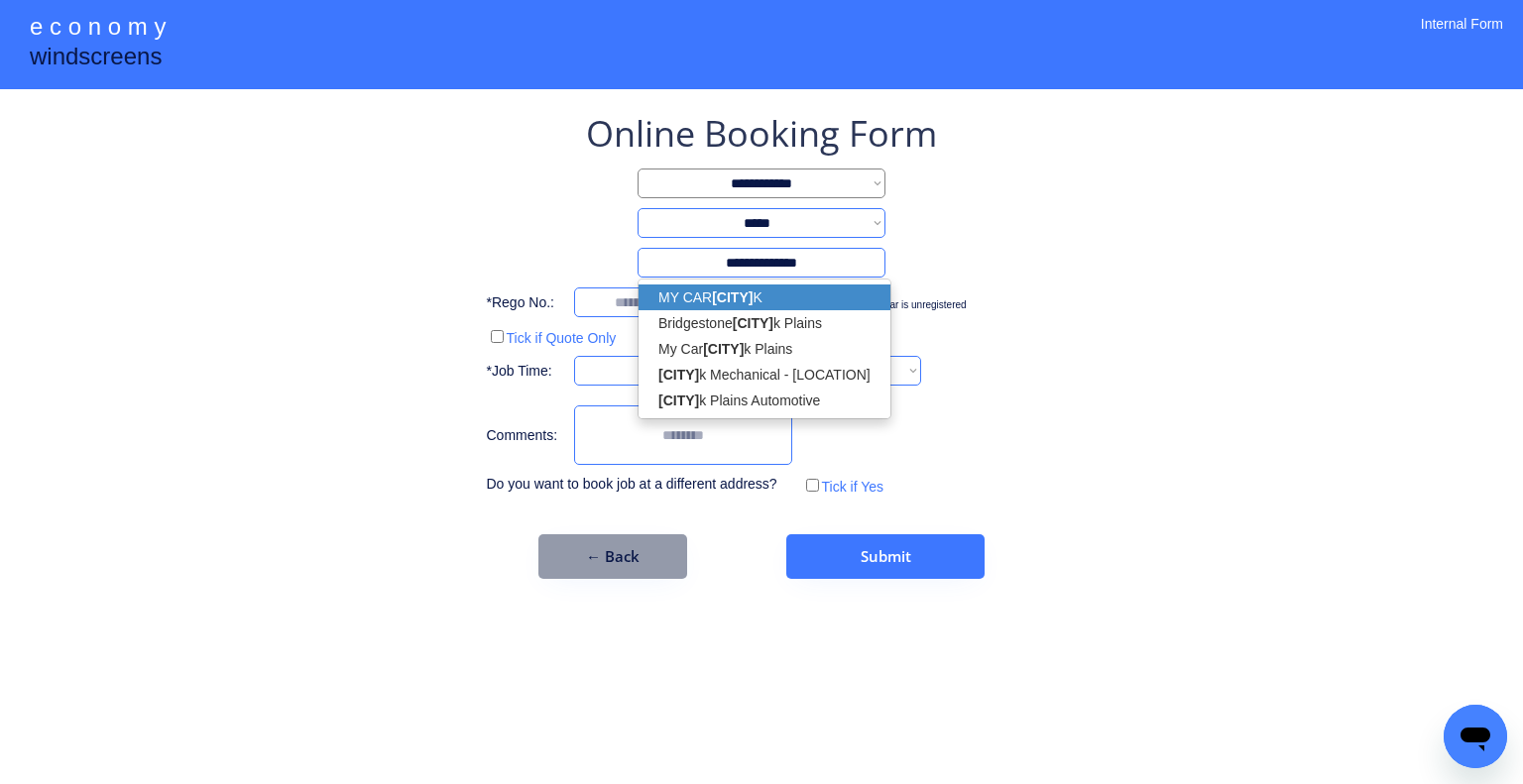 select on "*********" 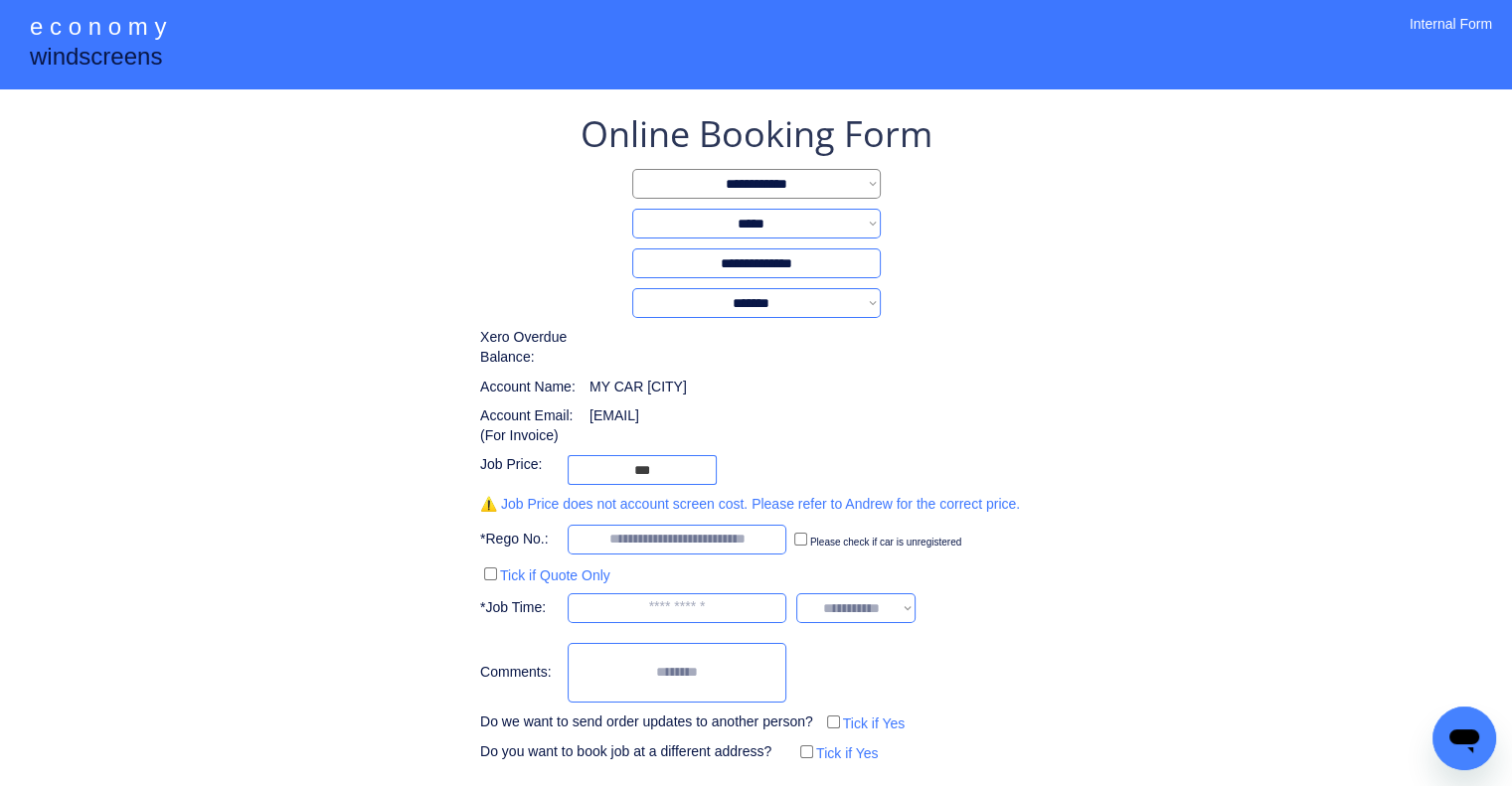 type on "**********" 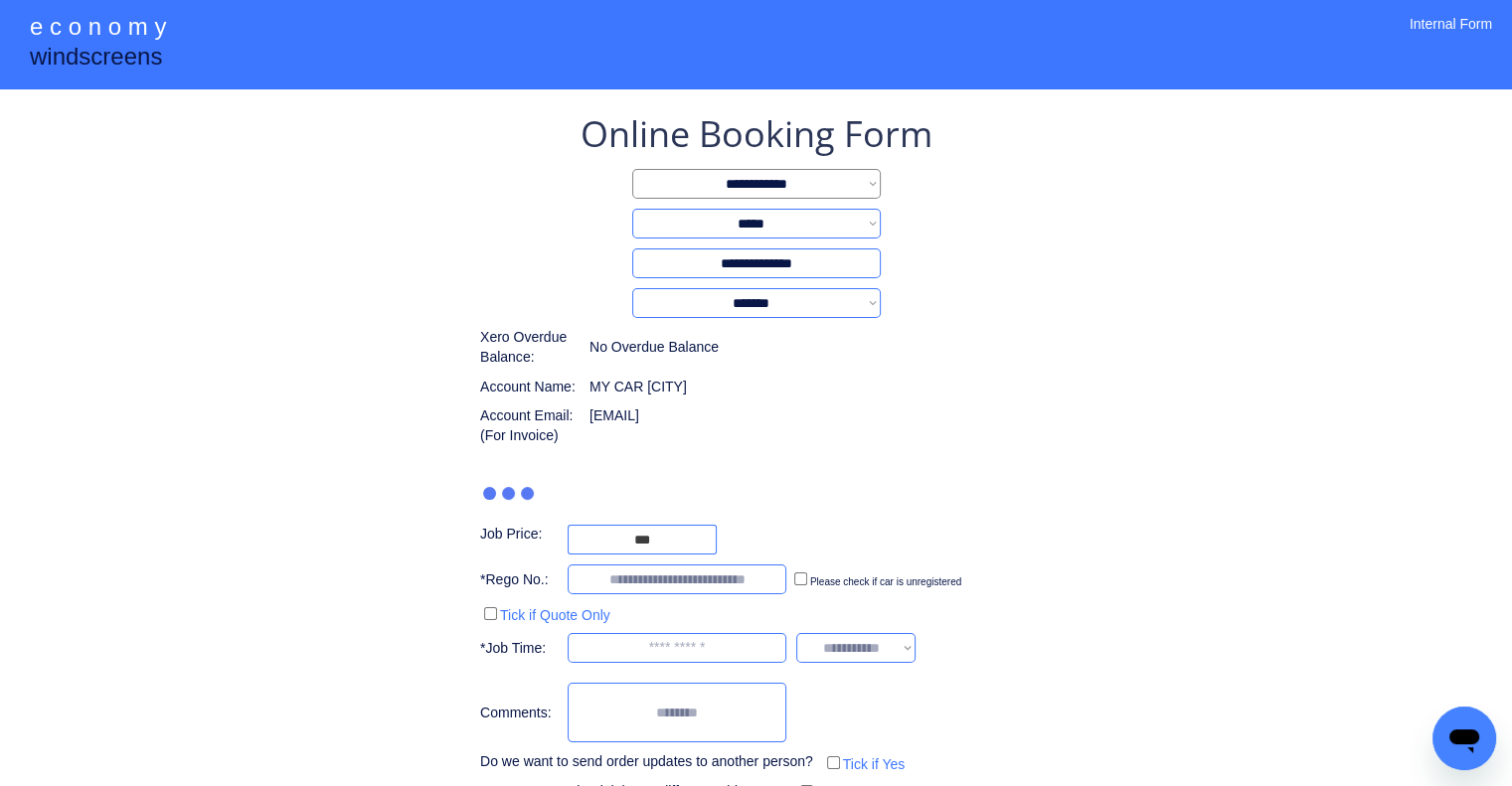 type on "***" 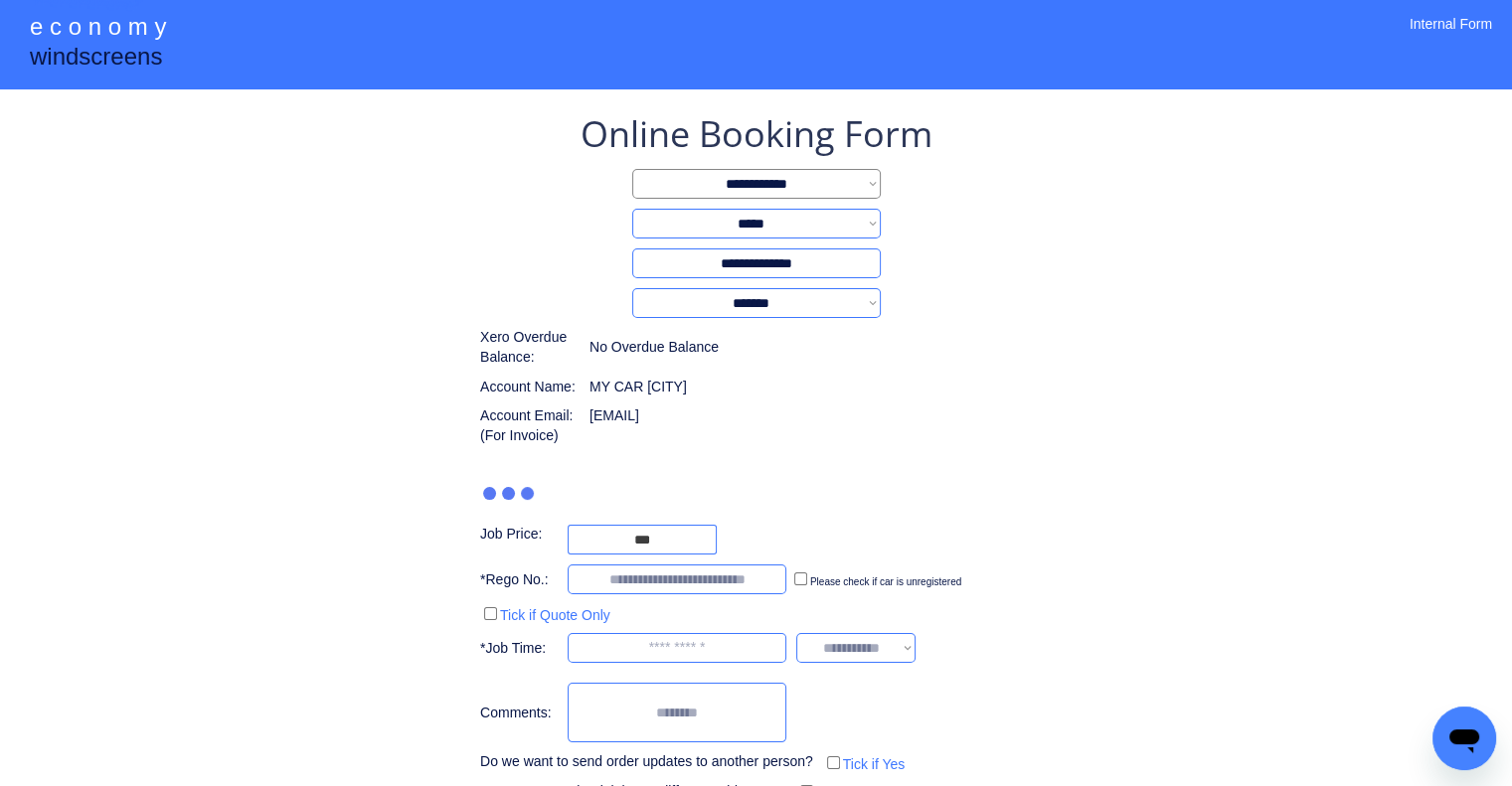 click on "**********" at bounding box center [756, 458] 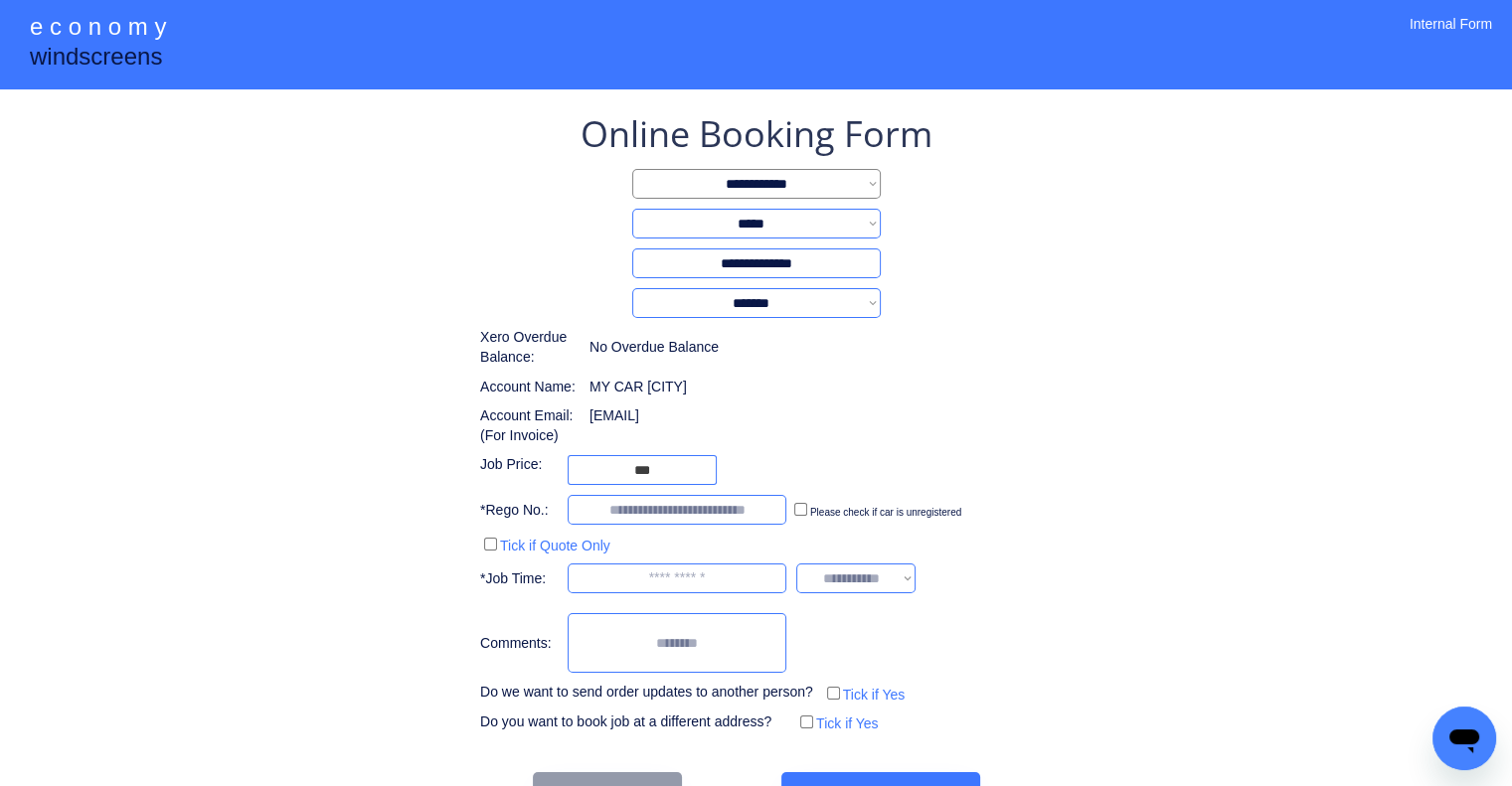 click on "**********" at bounding box center (756, 423) 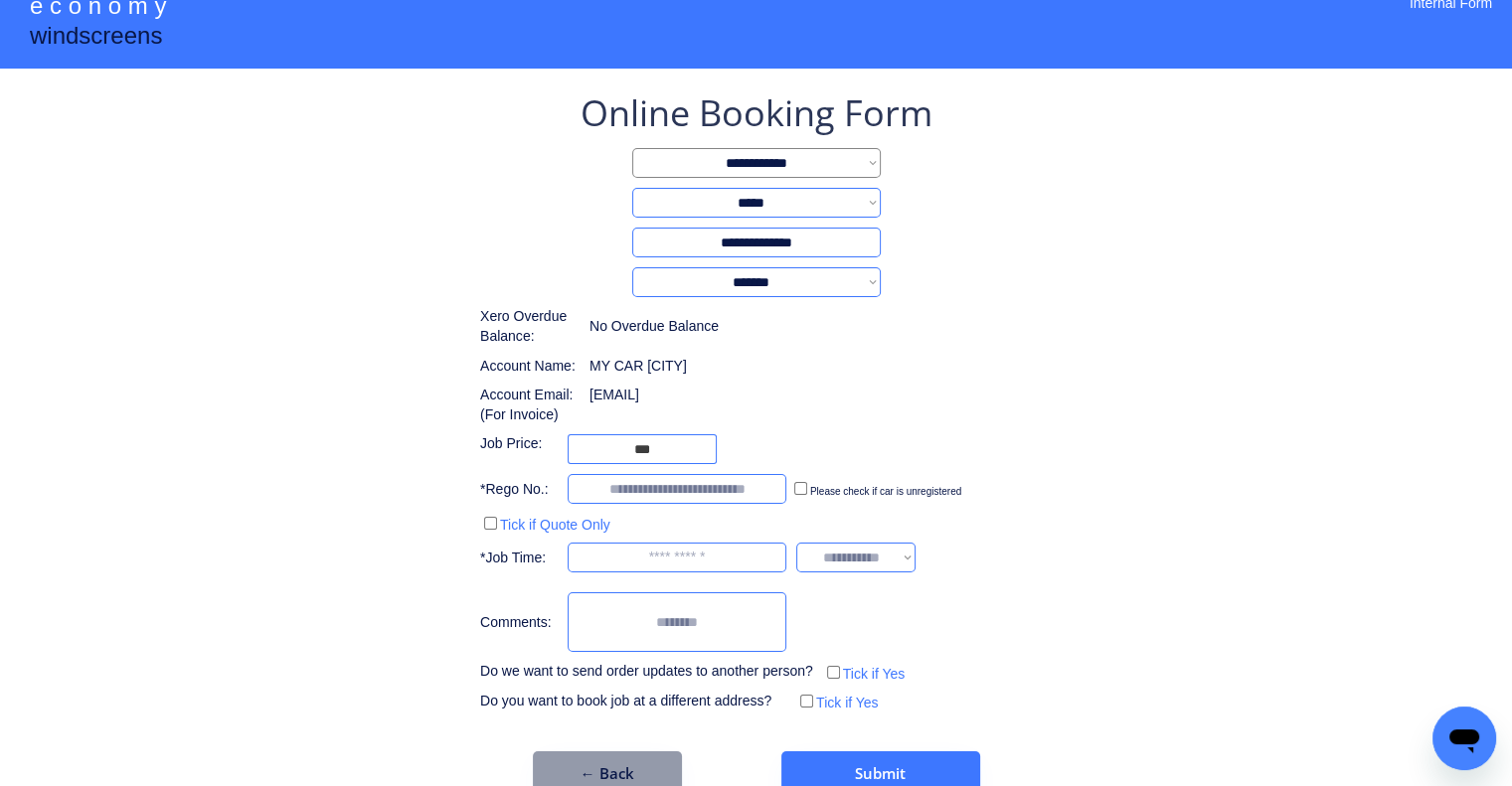 scroll, scrollTop: 60, scrollLeft: 0, axis: vertical 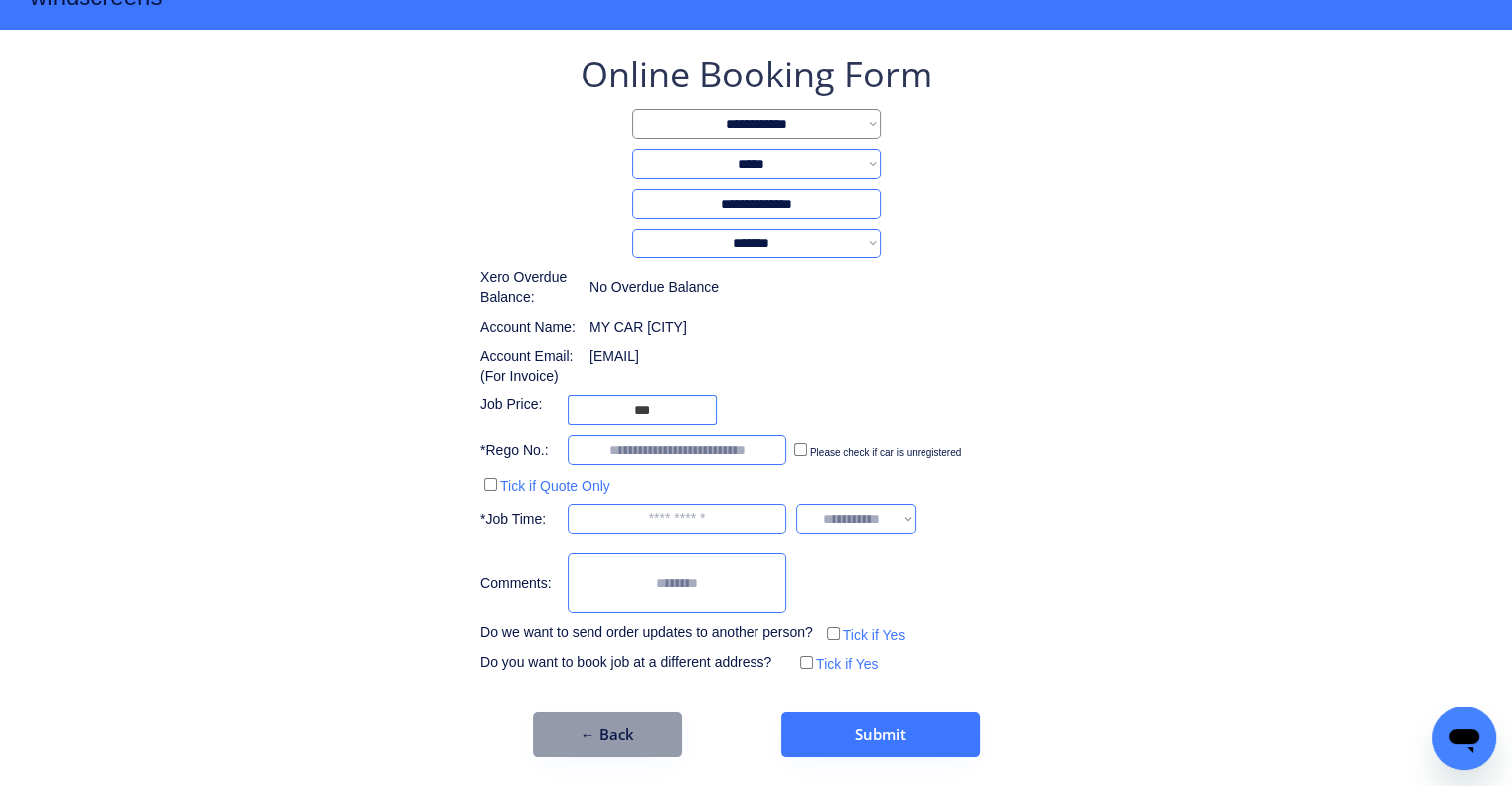 click on "**********" at bounding box center [756, 364] 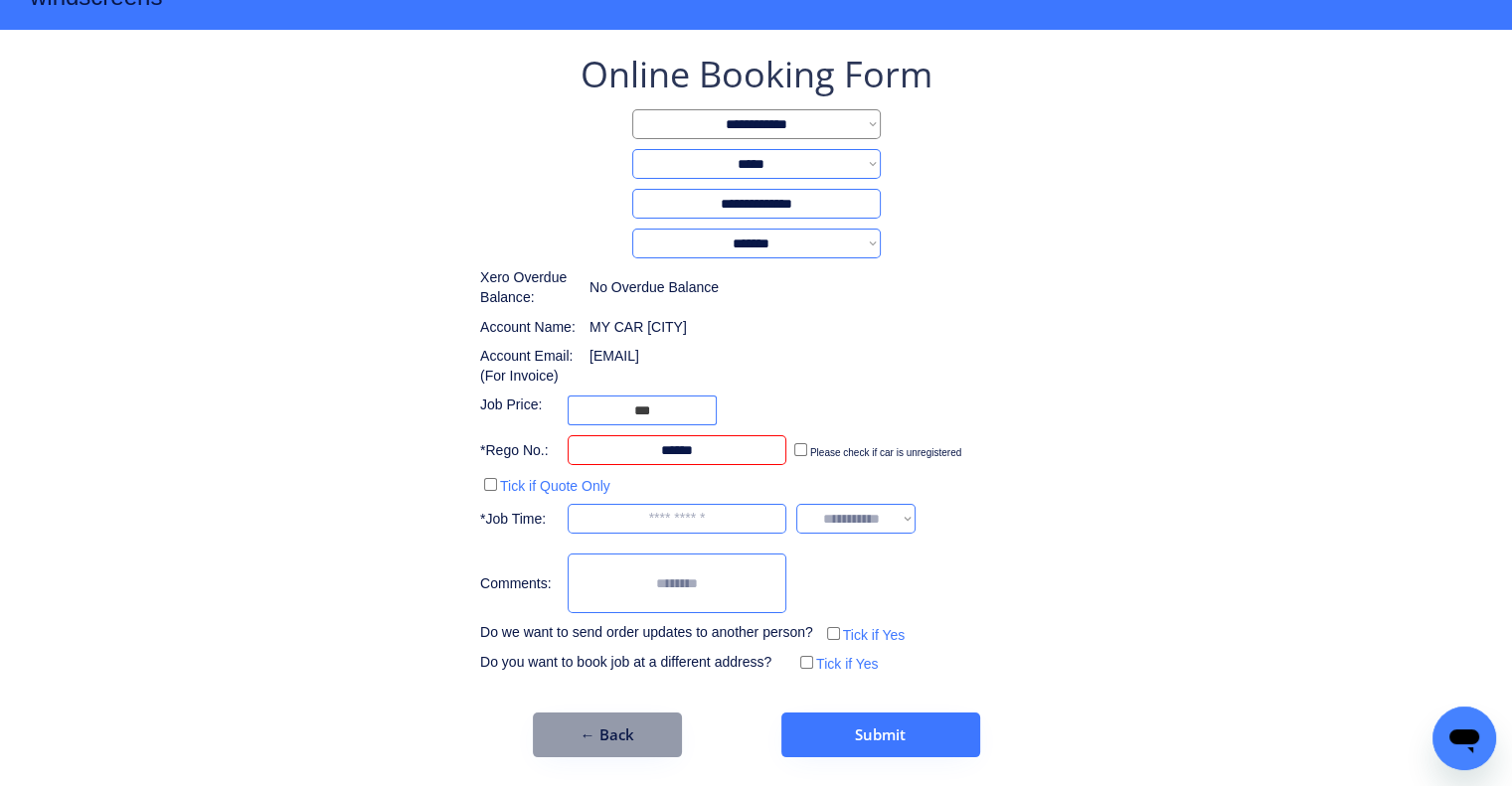 type on "******" 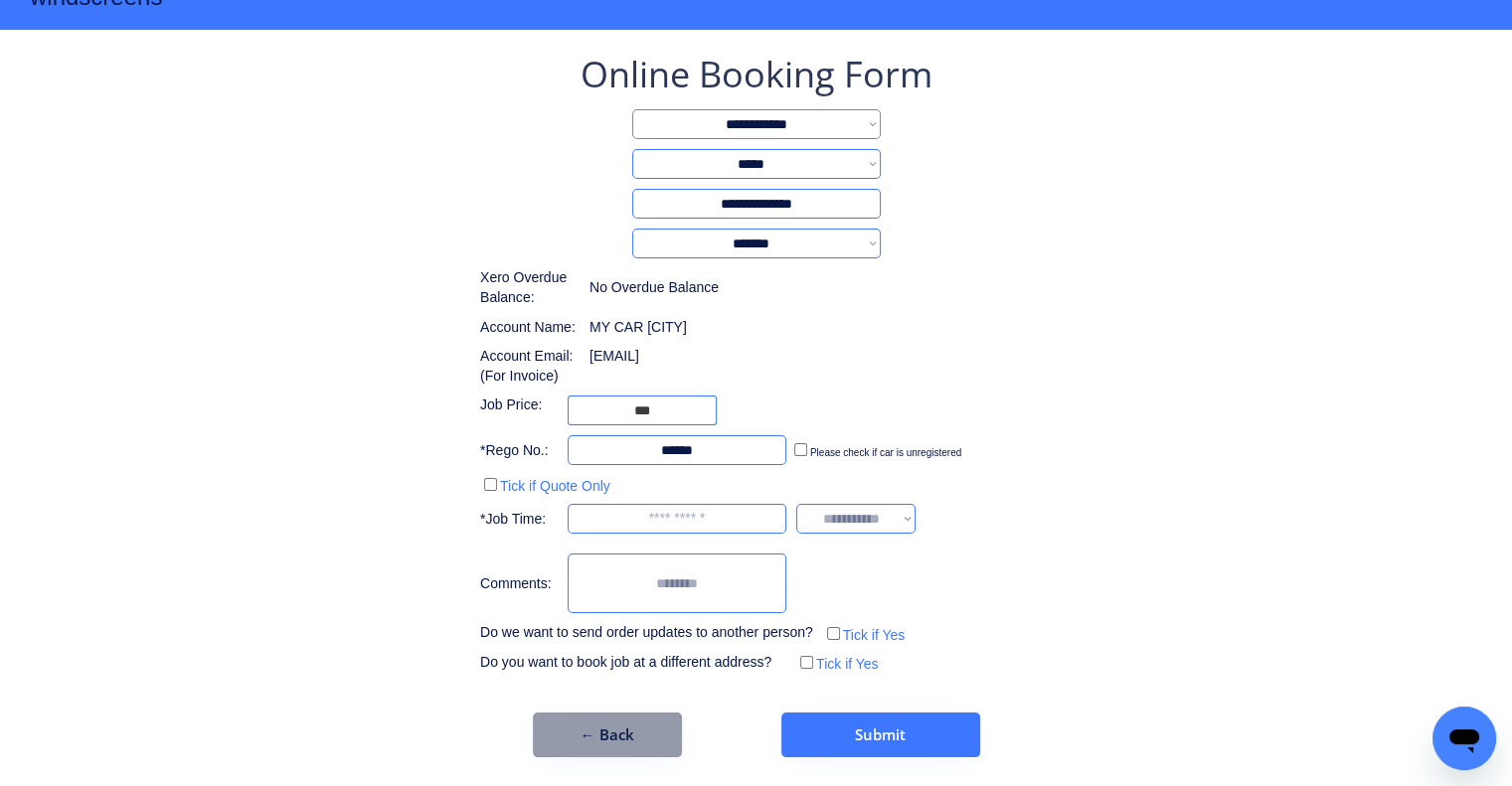 click on "Account Email: (For Invoice) ktassm.1108@store.mycar.com.au" at bounding box center [656, 366] 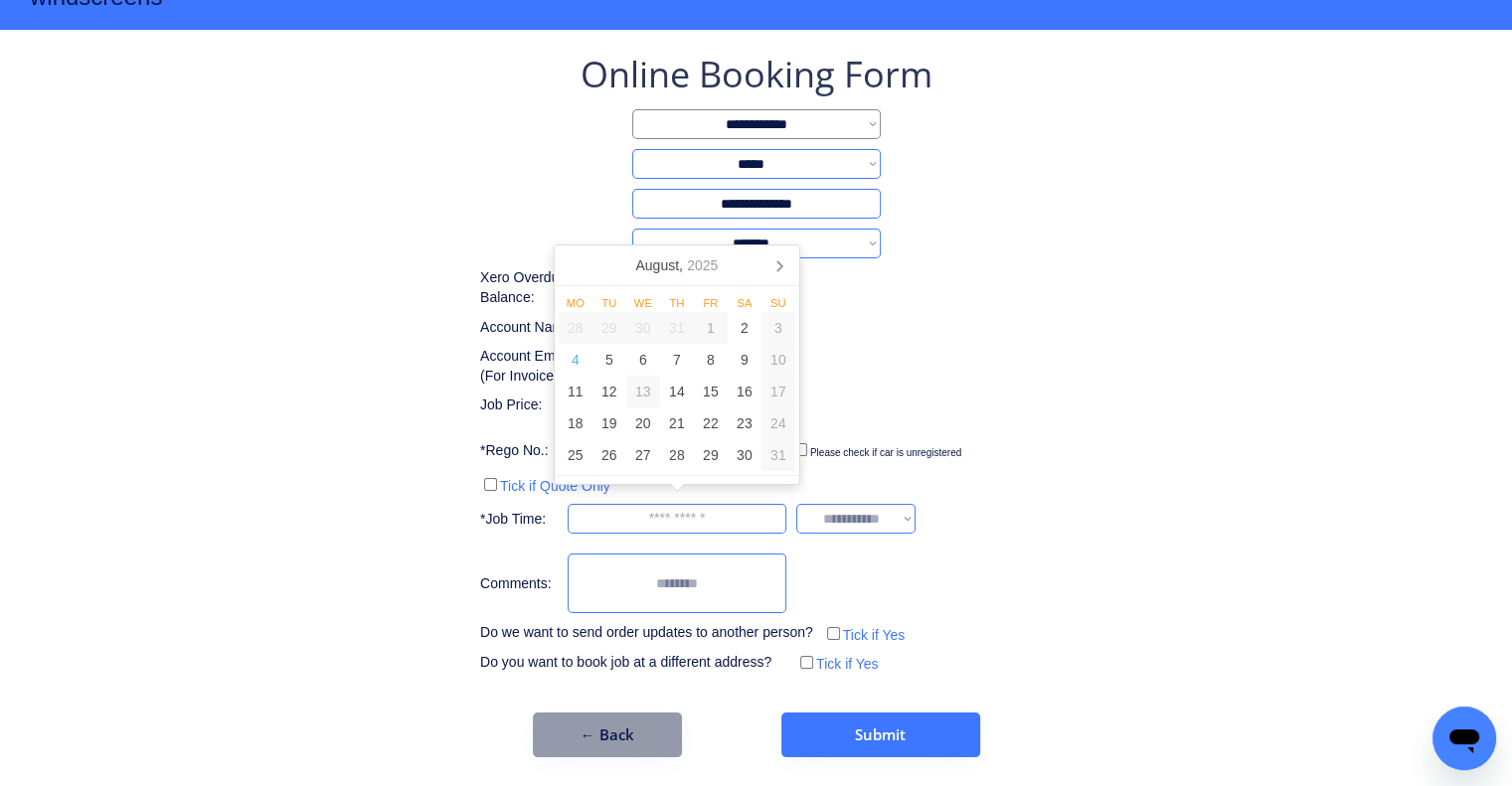 click at bounding box center [677, 519] 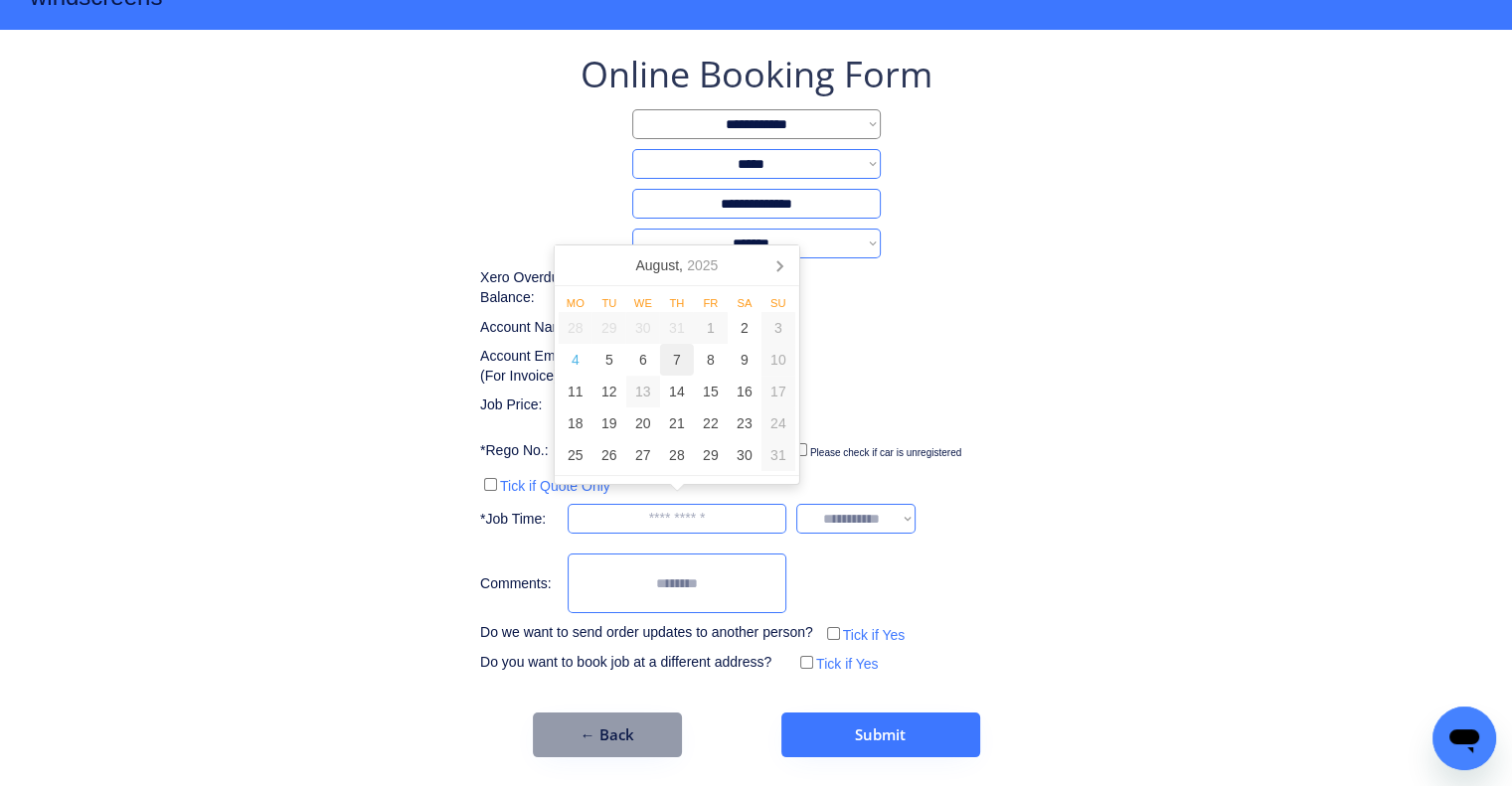 click on "7" at bounding box center [677, 360] 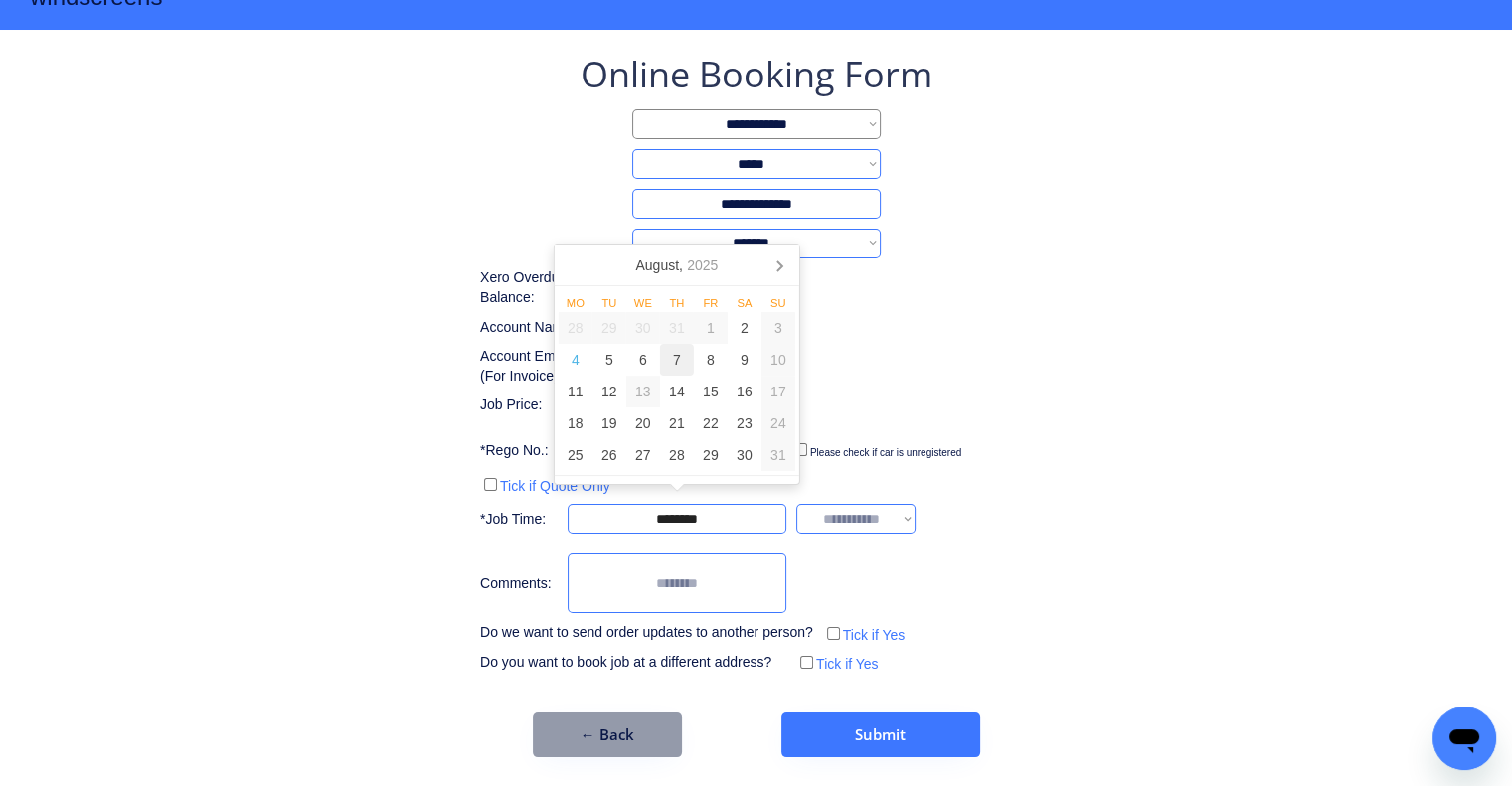 click on "**********" at bounding box center (756, 364) 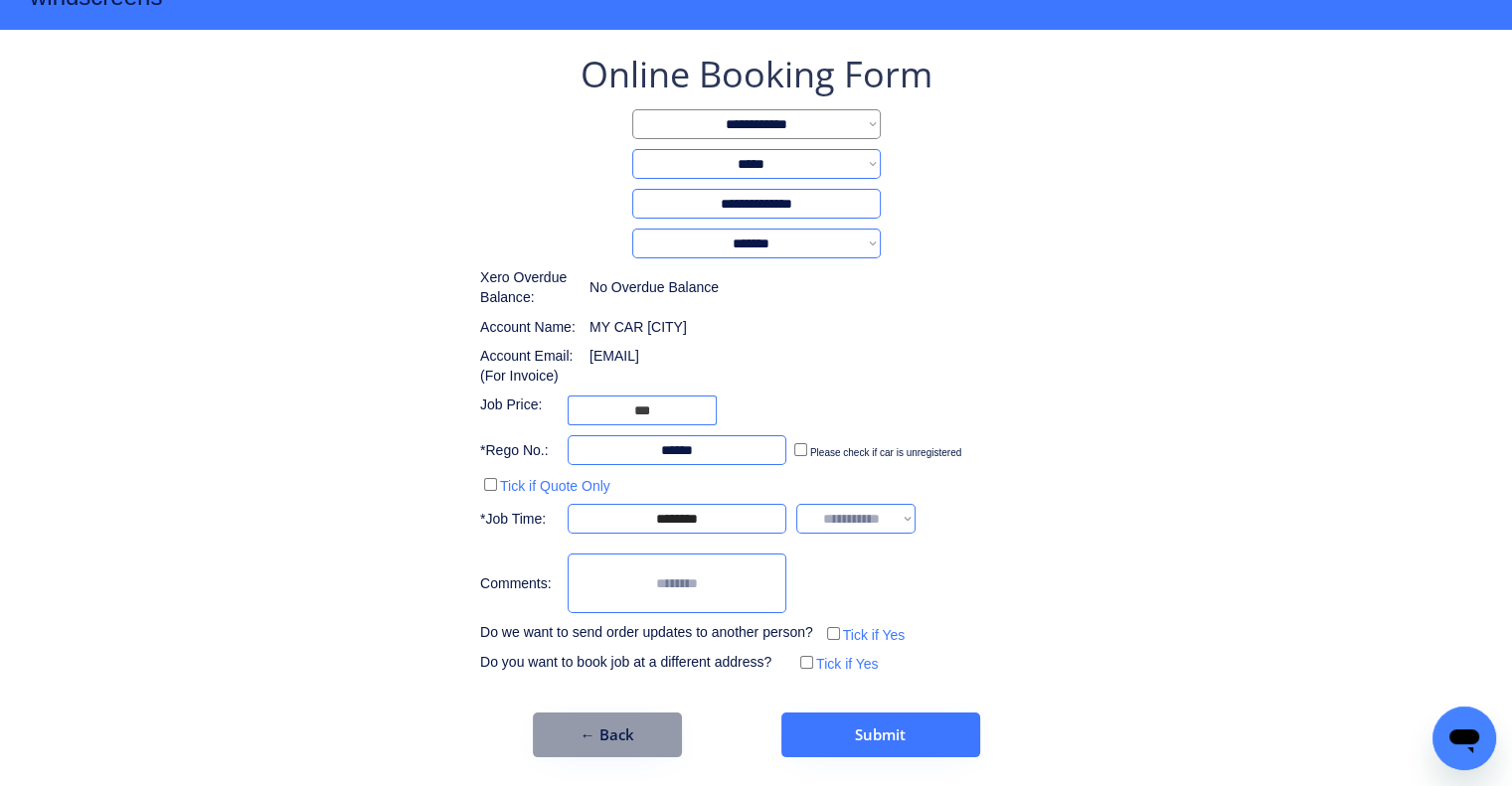 click on "**********" at bounding box center (756, 364) 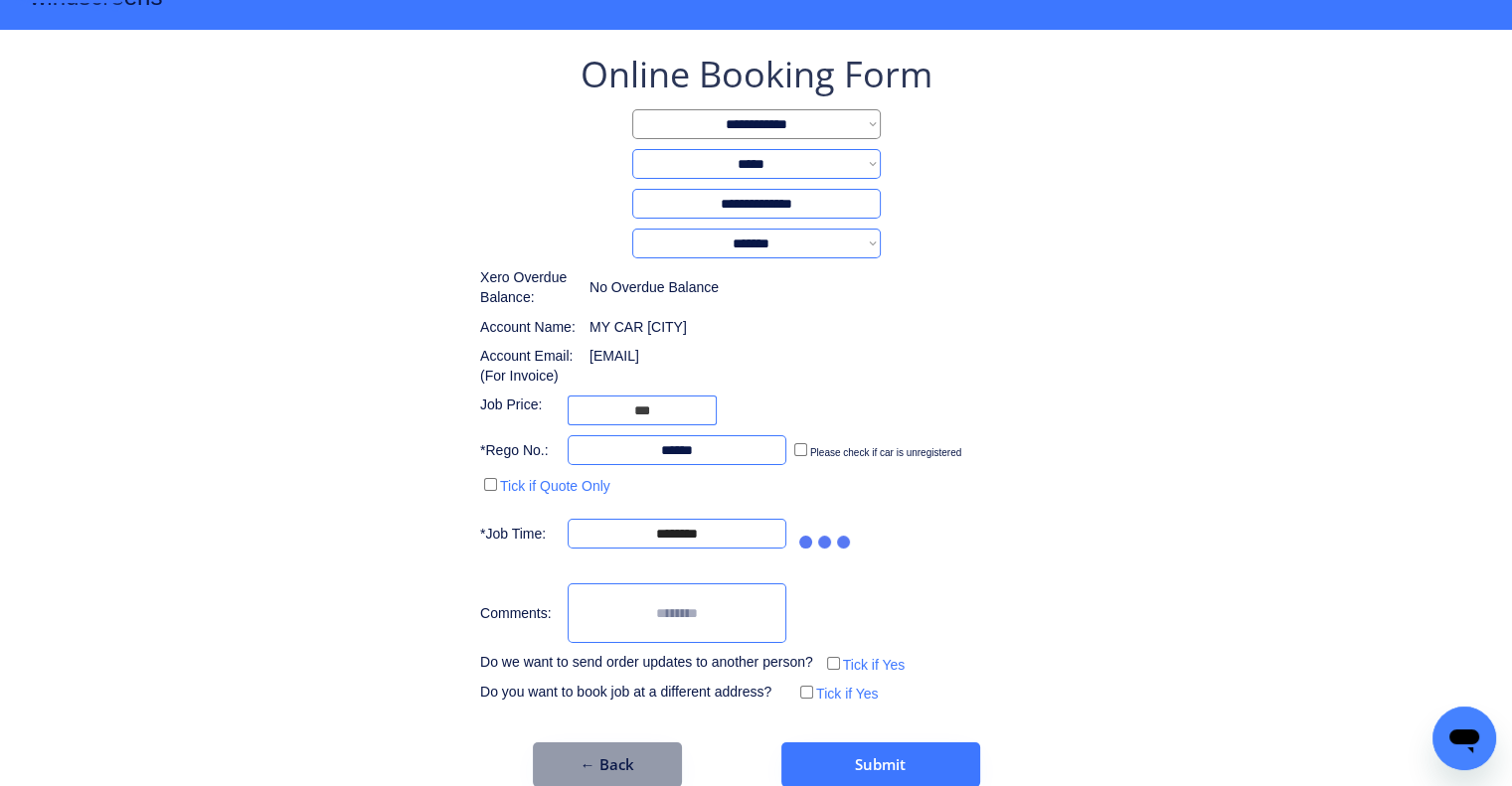 click on "**********" at bounding box center [756, 379] 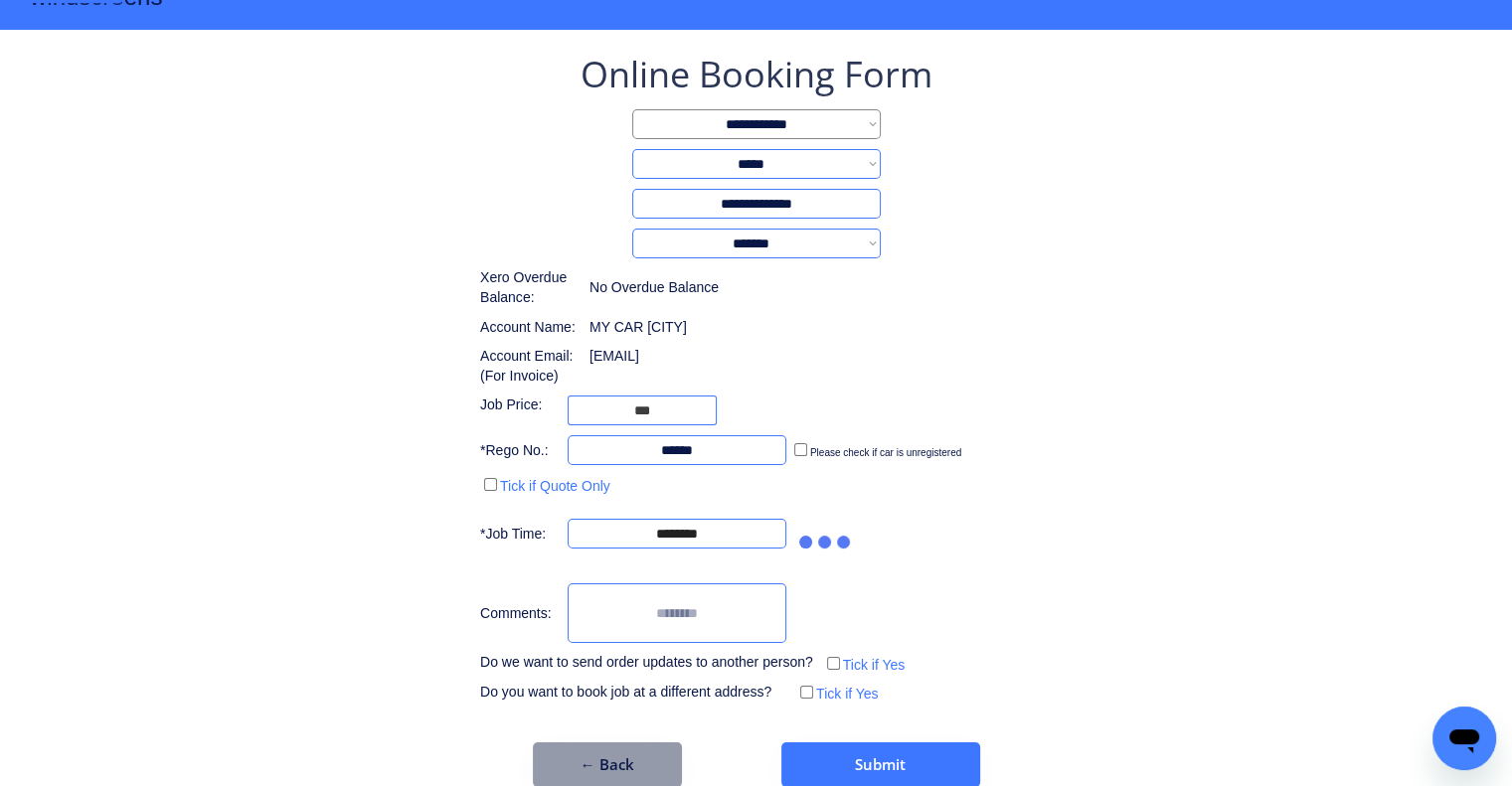 click on "**********" at bounding box center (756, 379) 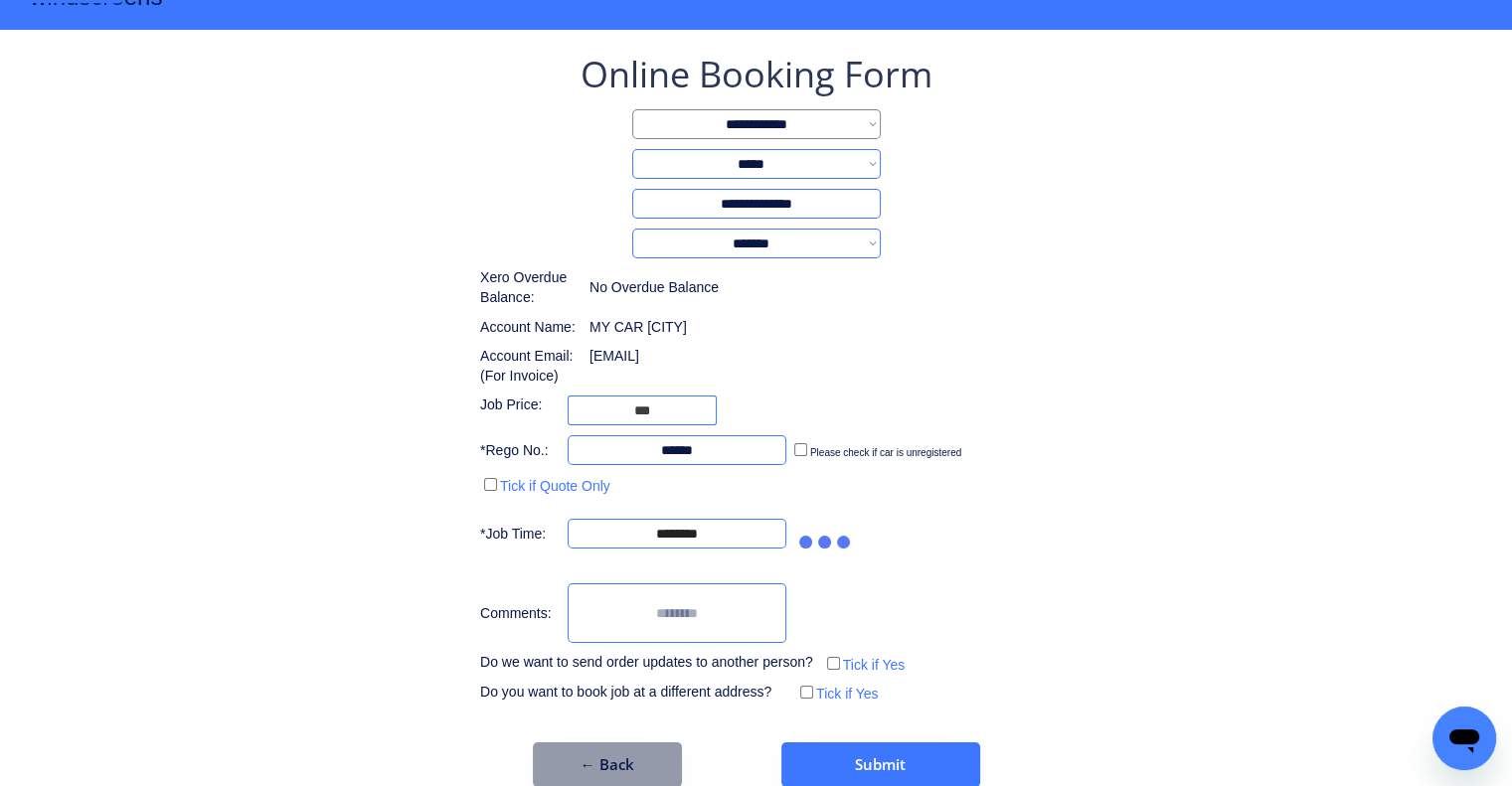 click on "**********" at bounding box center [756, 379] 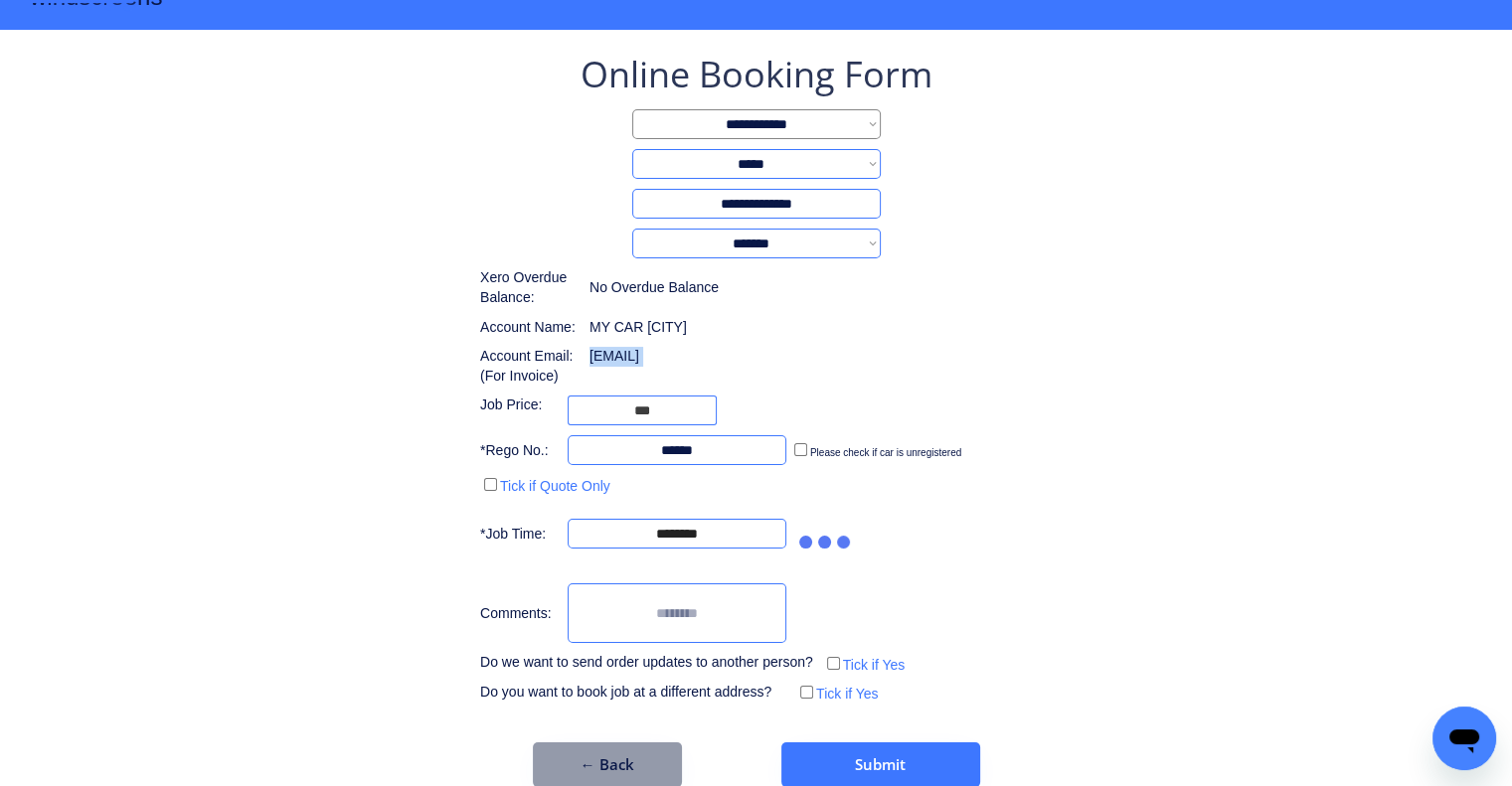 click on "**********" at bounding box center [756, 379] 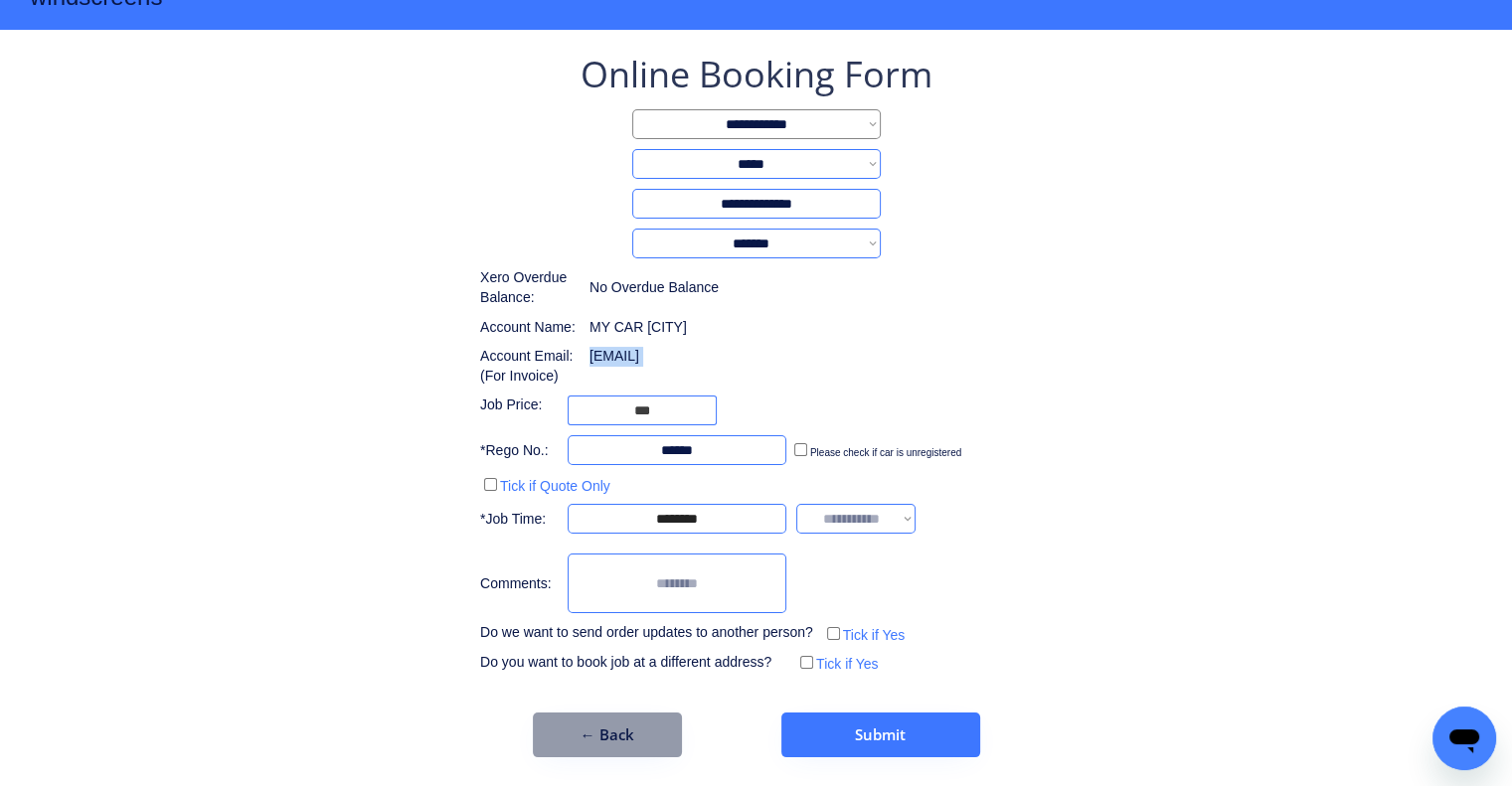 click on "**********" at bounding box center [756, 364] 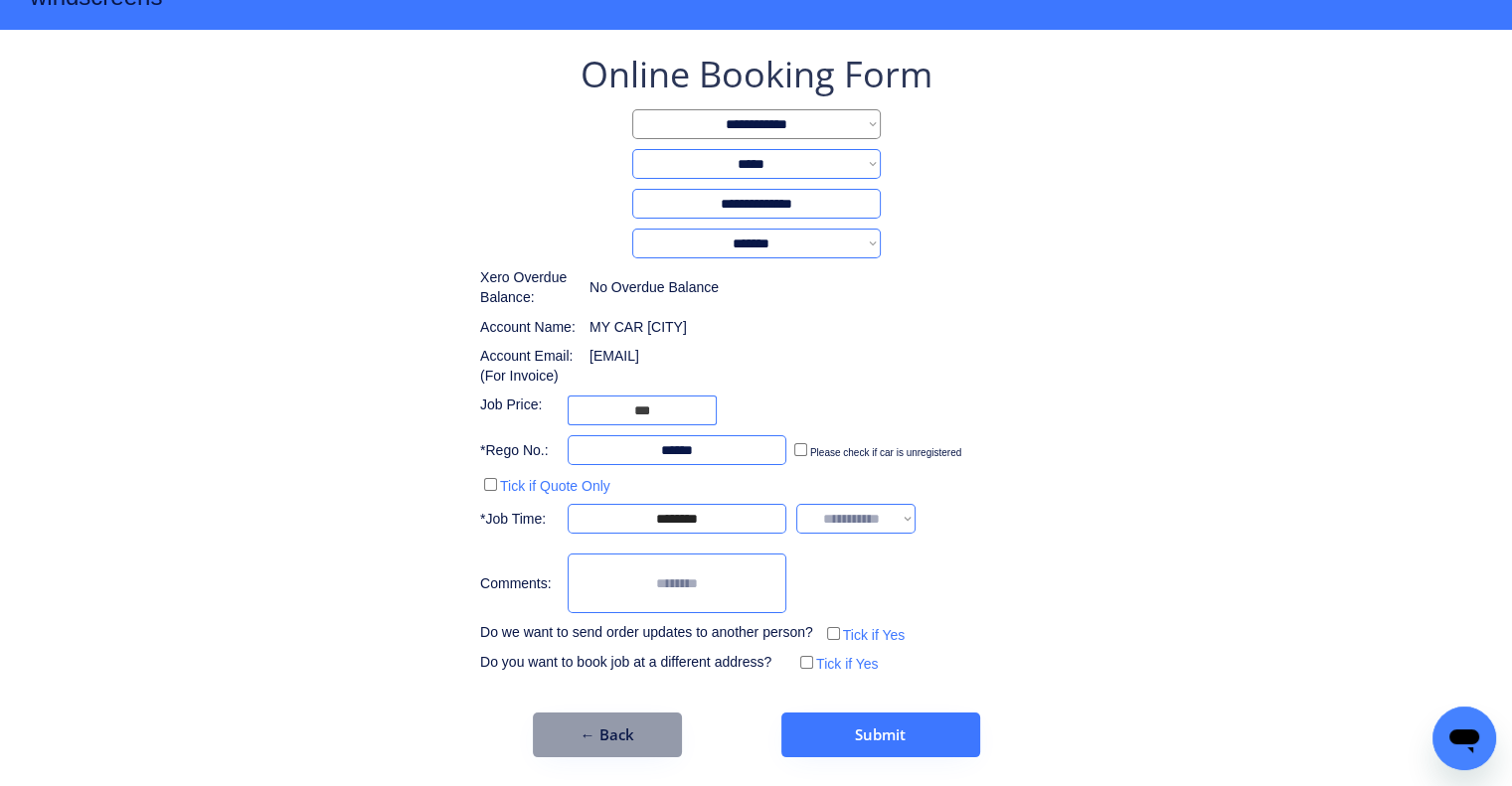 click on "**********" at bounding box center [856, 519] 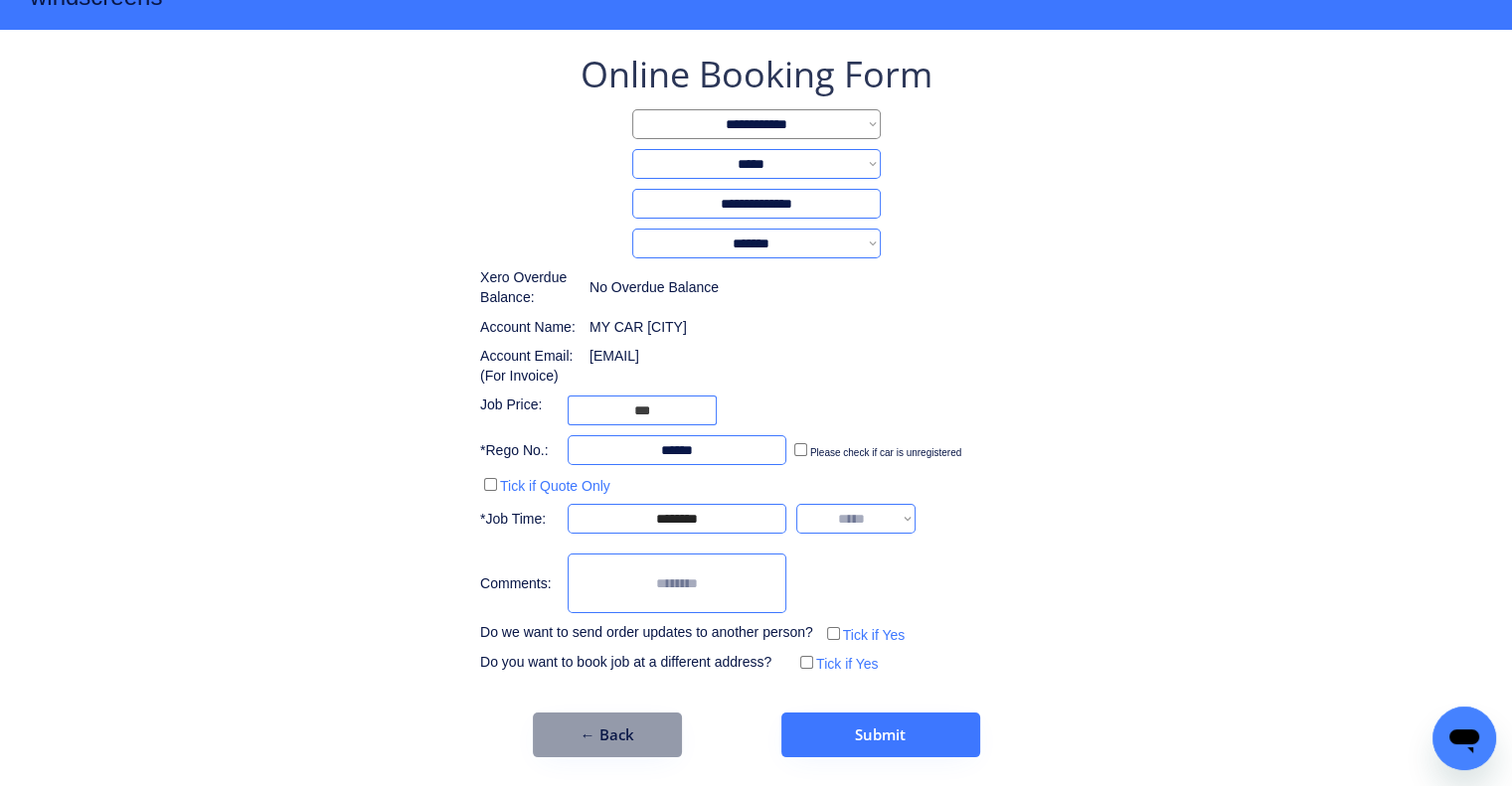 click on "**********" at bounding box center (856, 519) 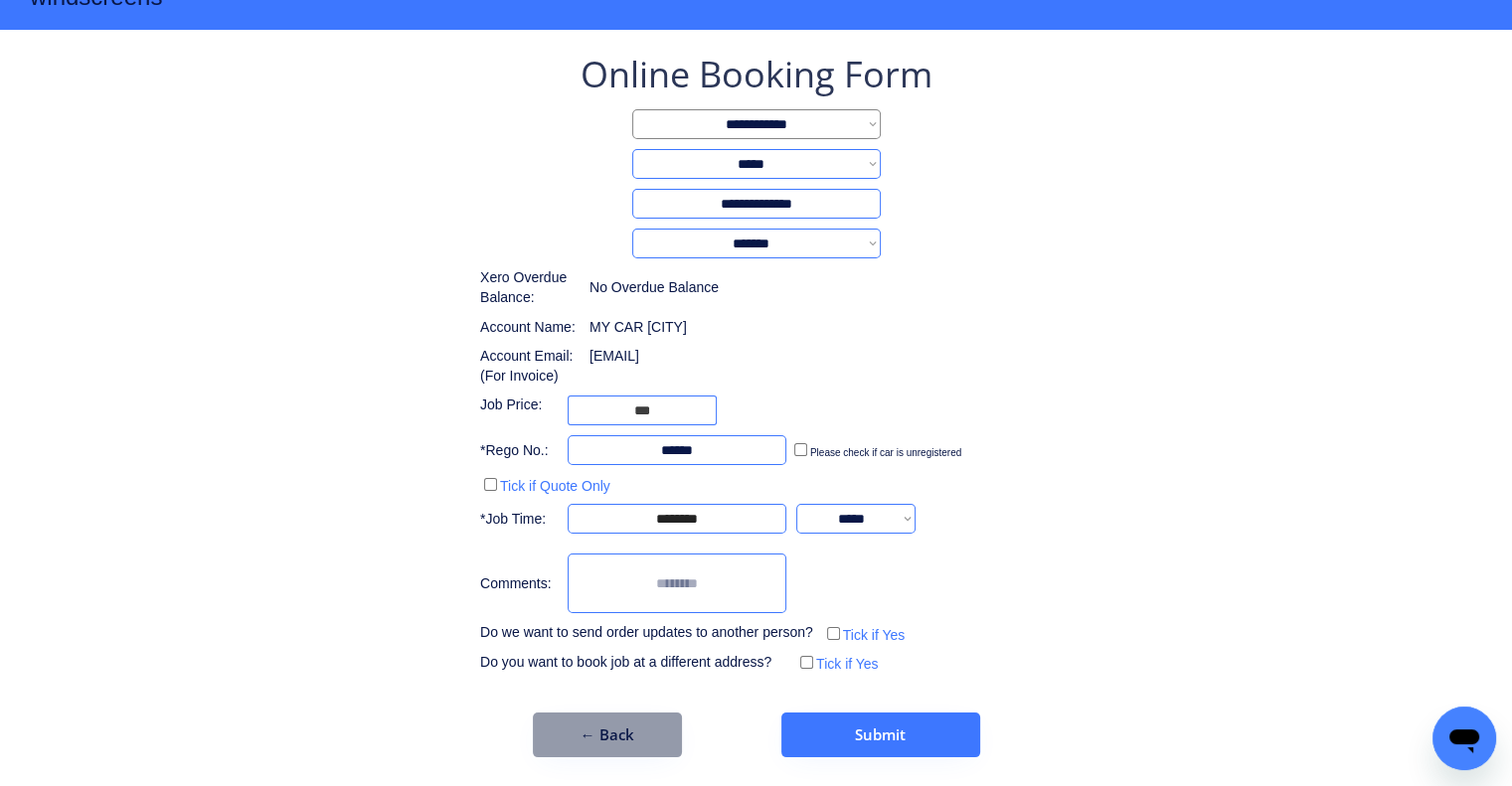 click on "**********" at bounding box center (756, 364) 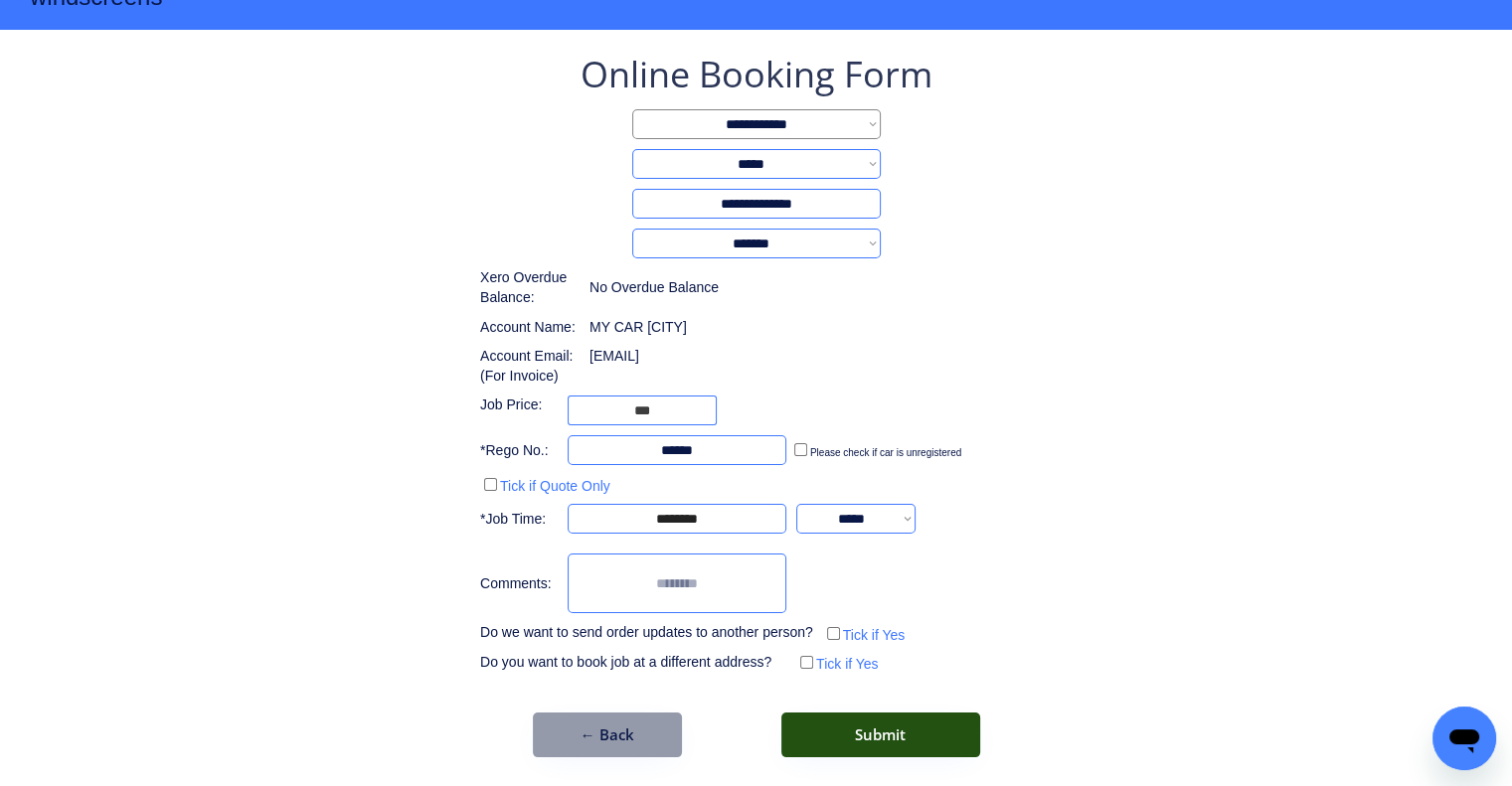 click on "Submit" at bounding box center [881, 734] 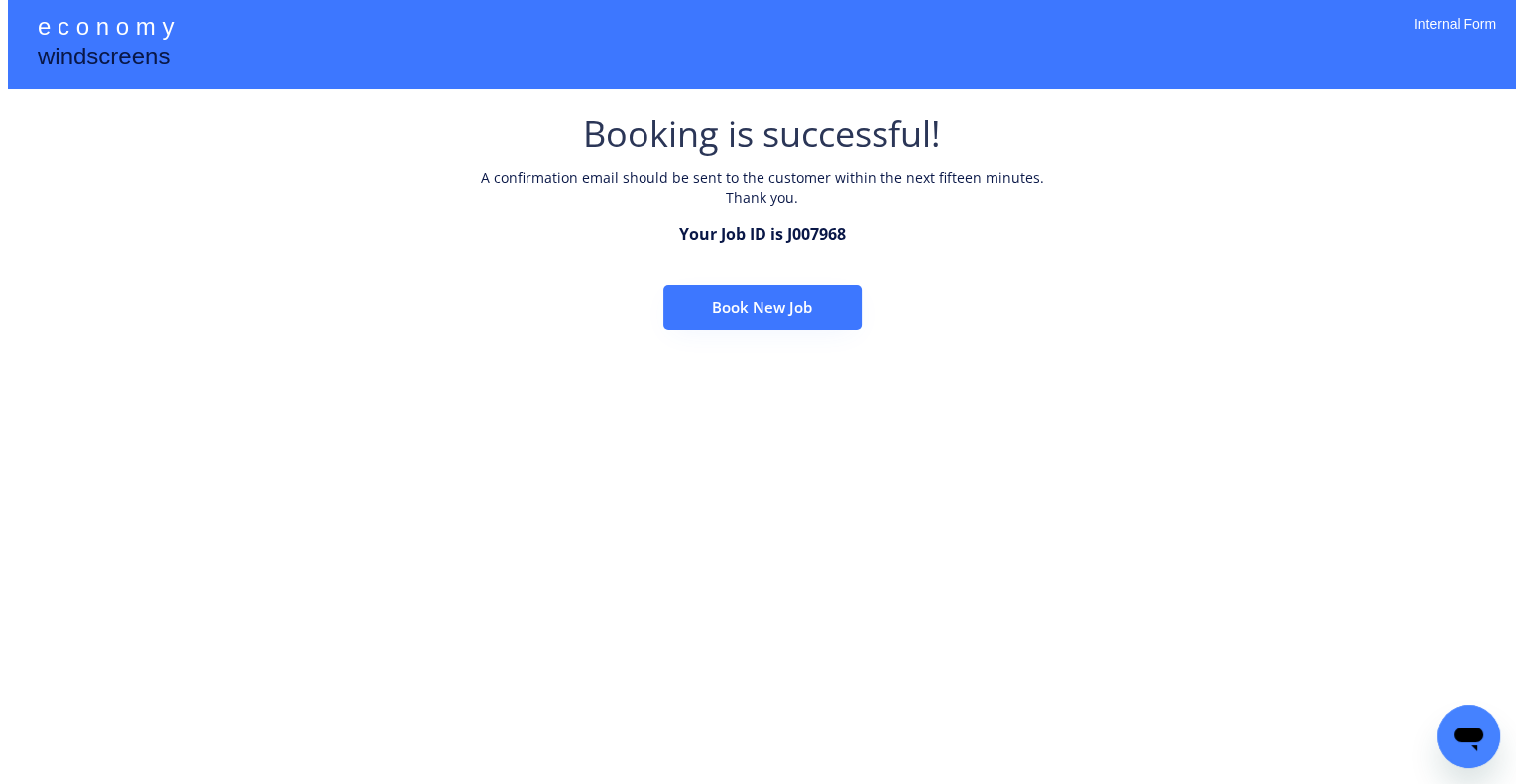 scroll, scrollTop: 0, scrollLeft: 0, axis: both 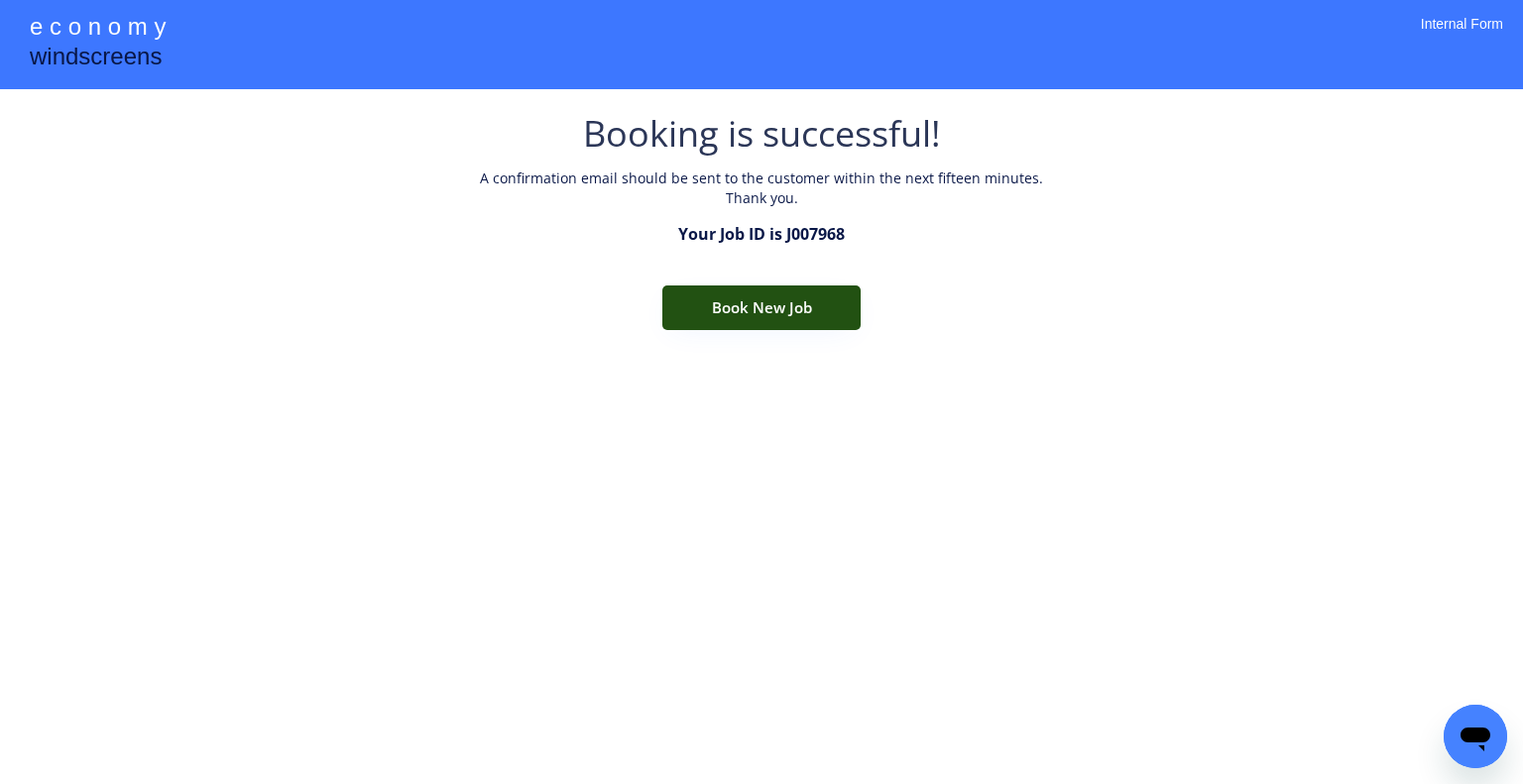 click on "Book New Job" at bounding box center (762, 307) 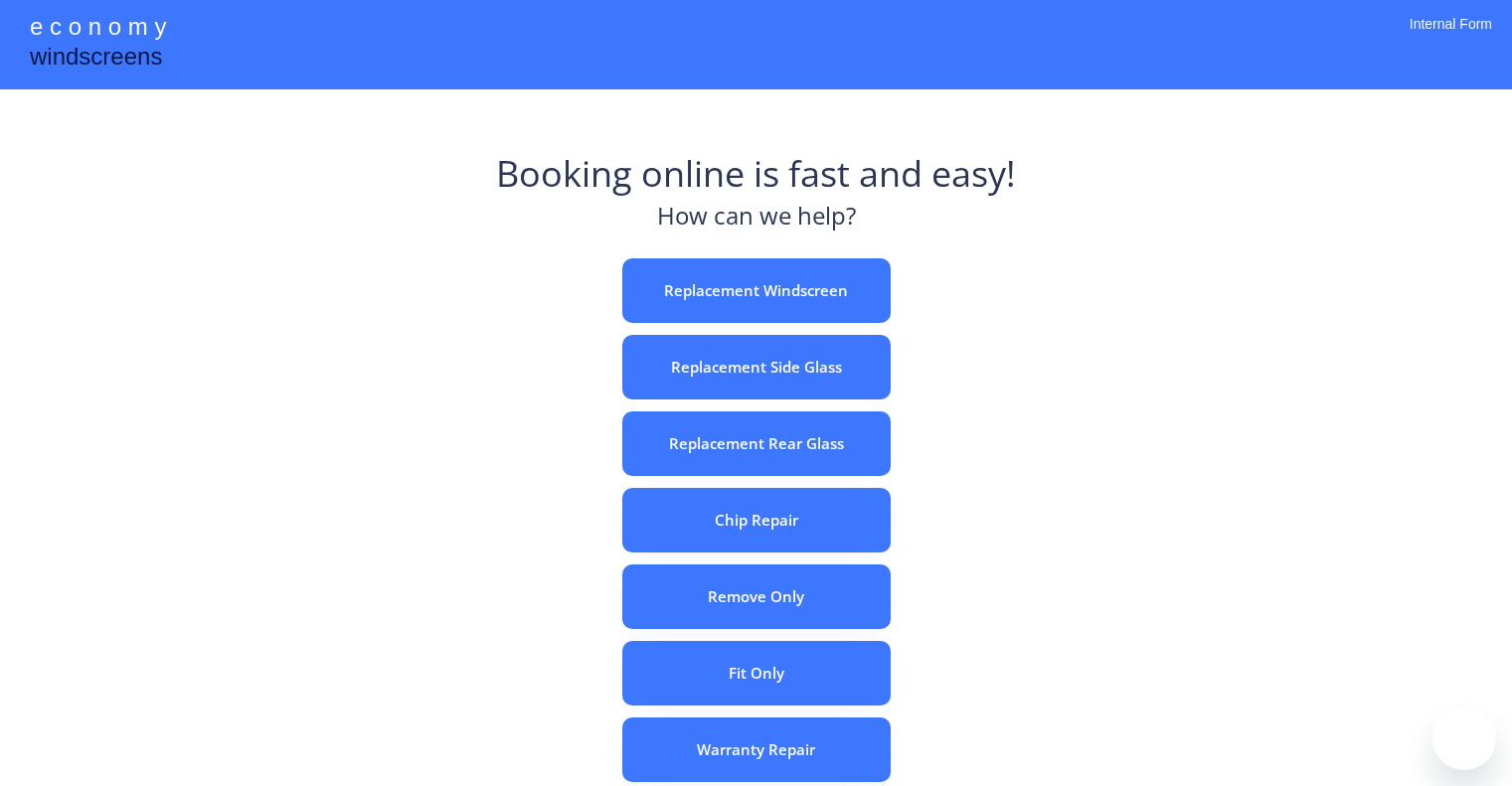scroll, scrollTop: 0, scrollLeft: 0, axis: both 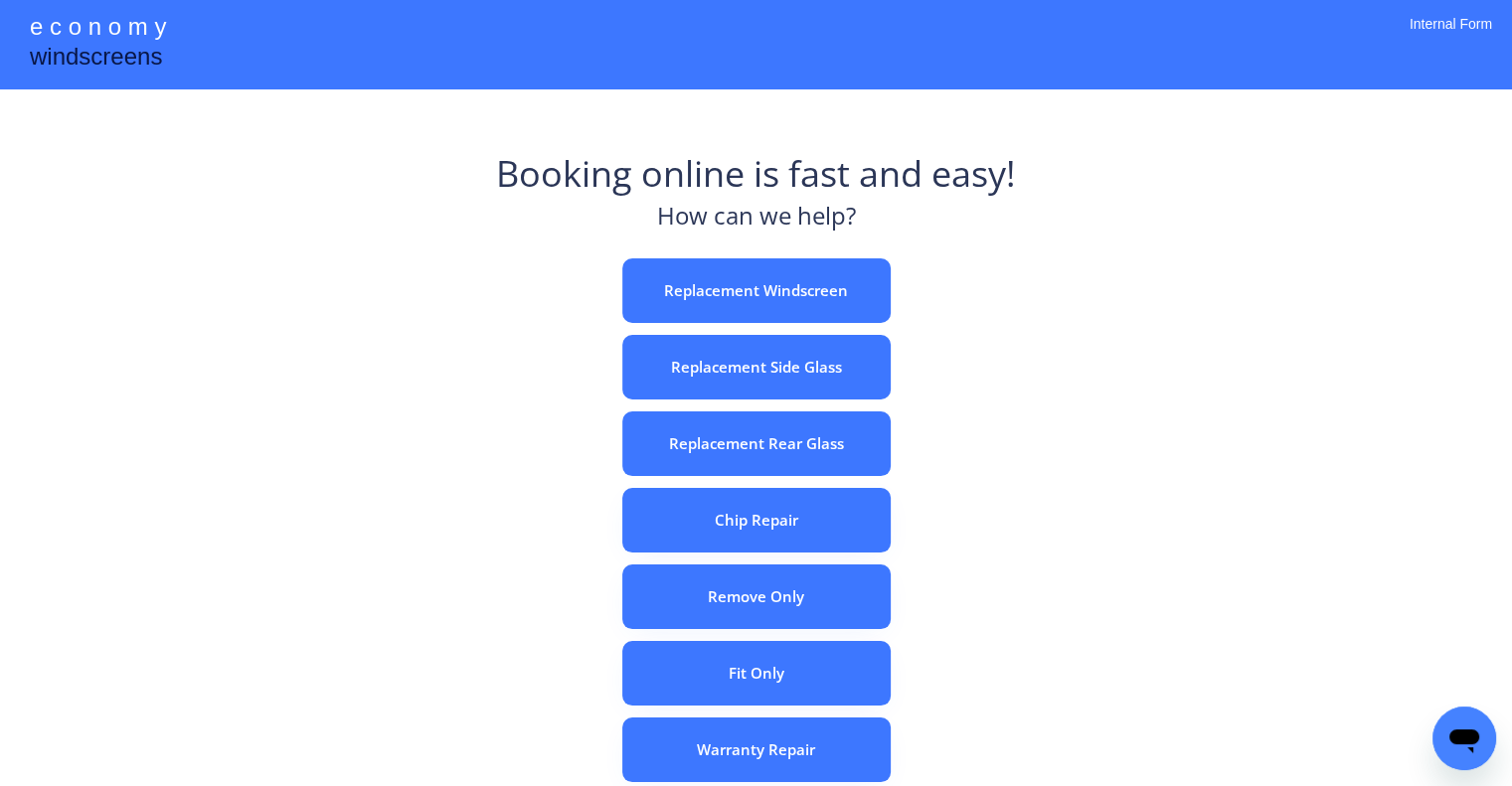 click on "e c o n o m y windscreens Booking online is fast and easy! How can we help? Replacement Windscreen Replacement Side Glass Replacement Rear Glass Chip Repair Remove Only Fit Only Warranty Repair ADAS Recalibration Only Rebook a Job Confirm Quotes Manual Booking Internal Form" at bounding box center [756, 553] 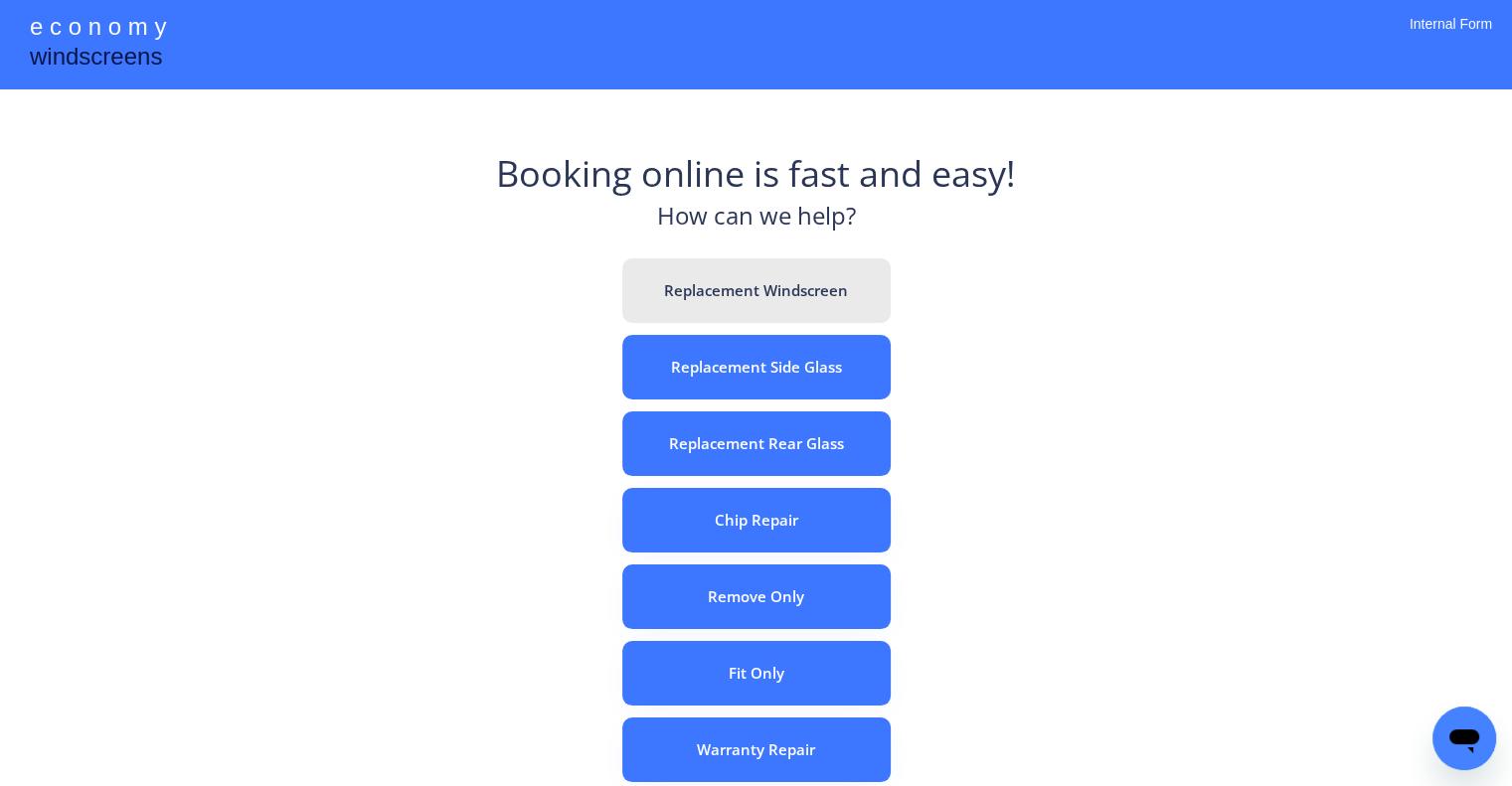 drag, startPoint x: 811, startPoint y: 297, endPoint x: 649, endPoint y: 13, distance: 326.9557 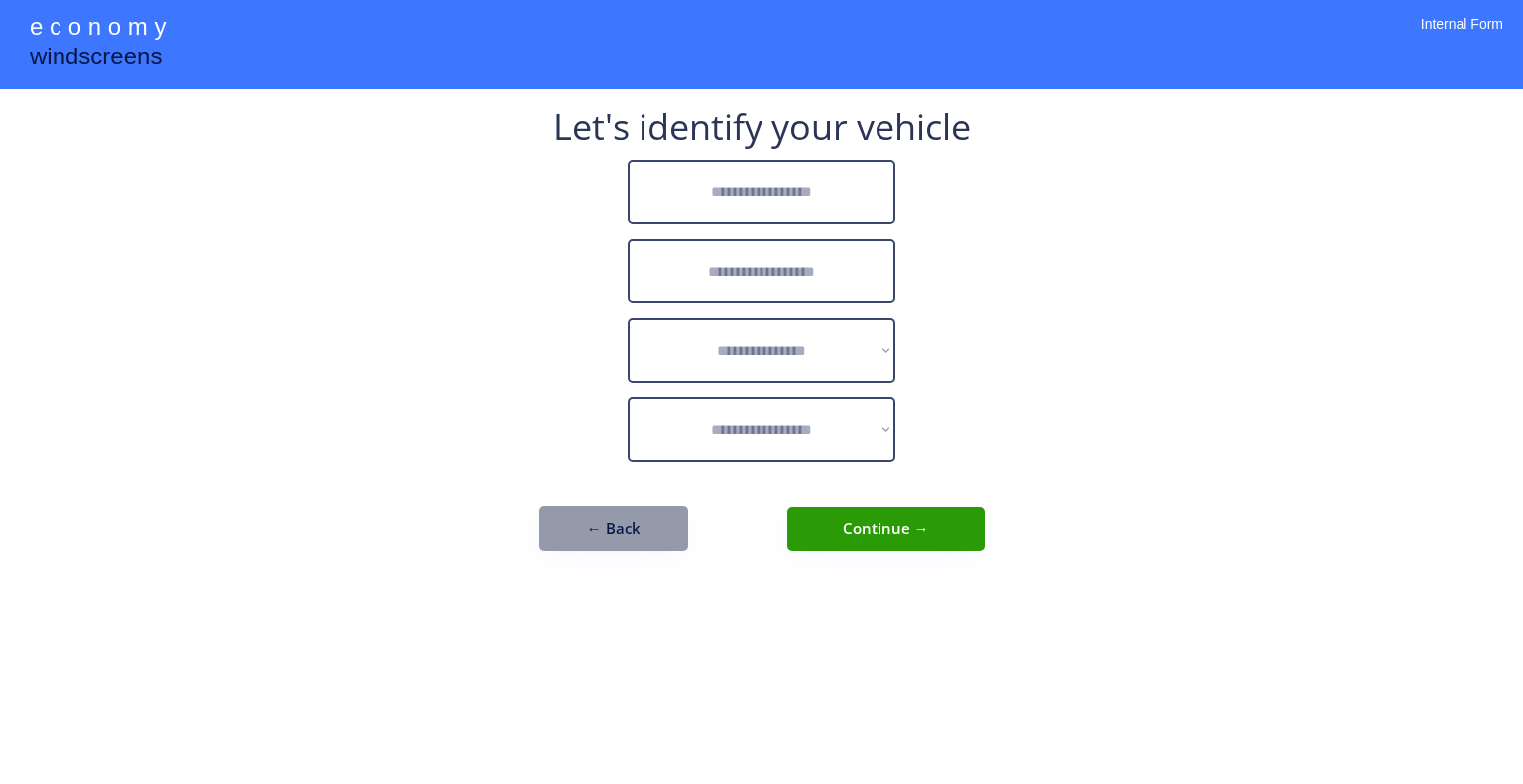 scroll, scrollTop: 0, scrollLeft: 0, axis: both 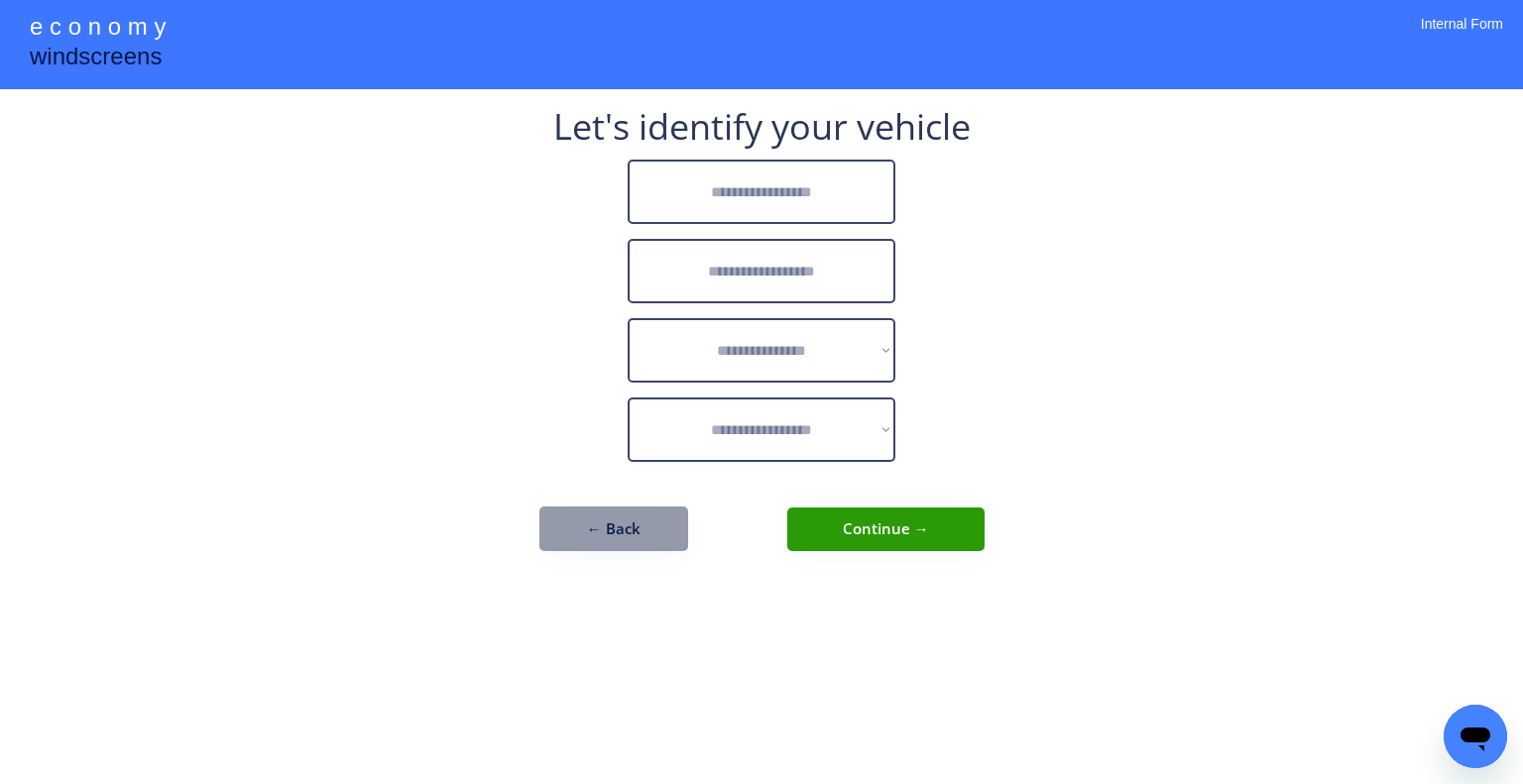 click at bounding box center [762, 191] 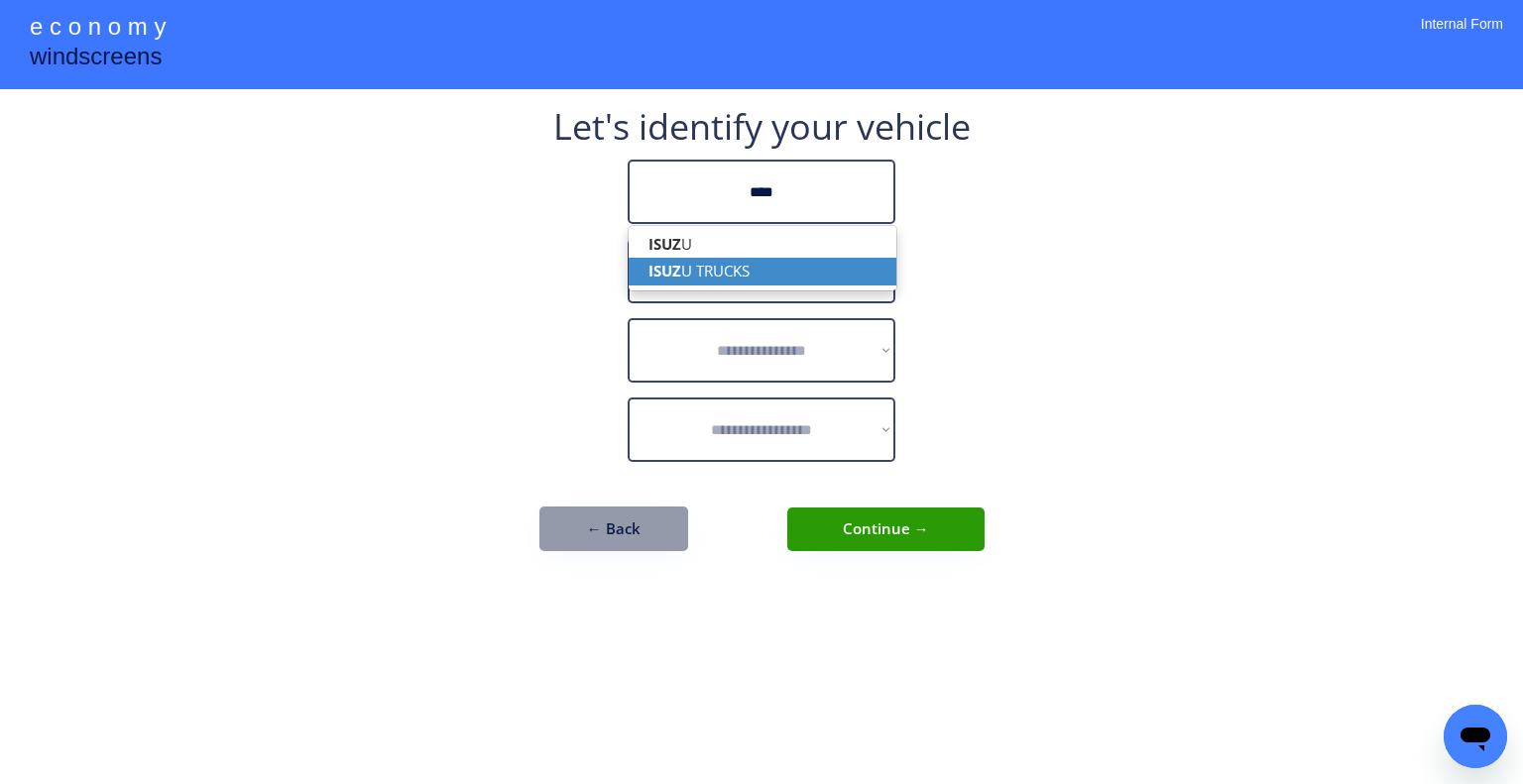 click on "ISUZ U TRUCKS" at bounding box center [762, 271] 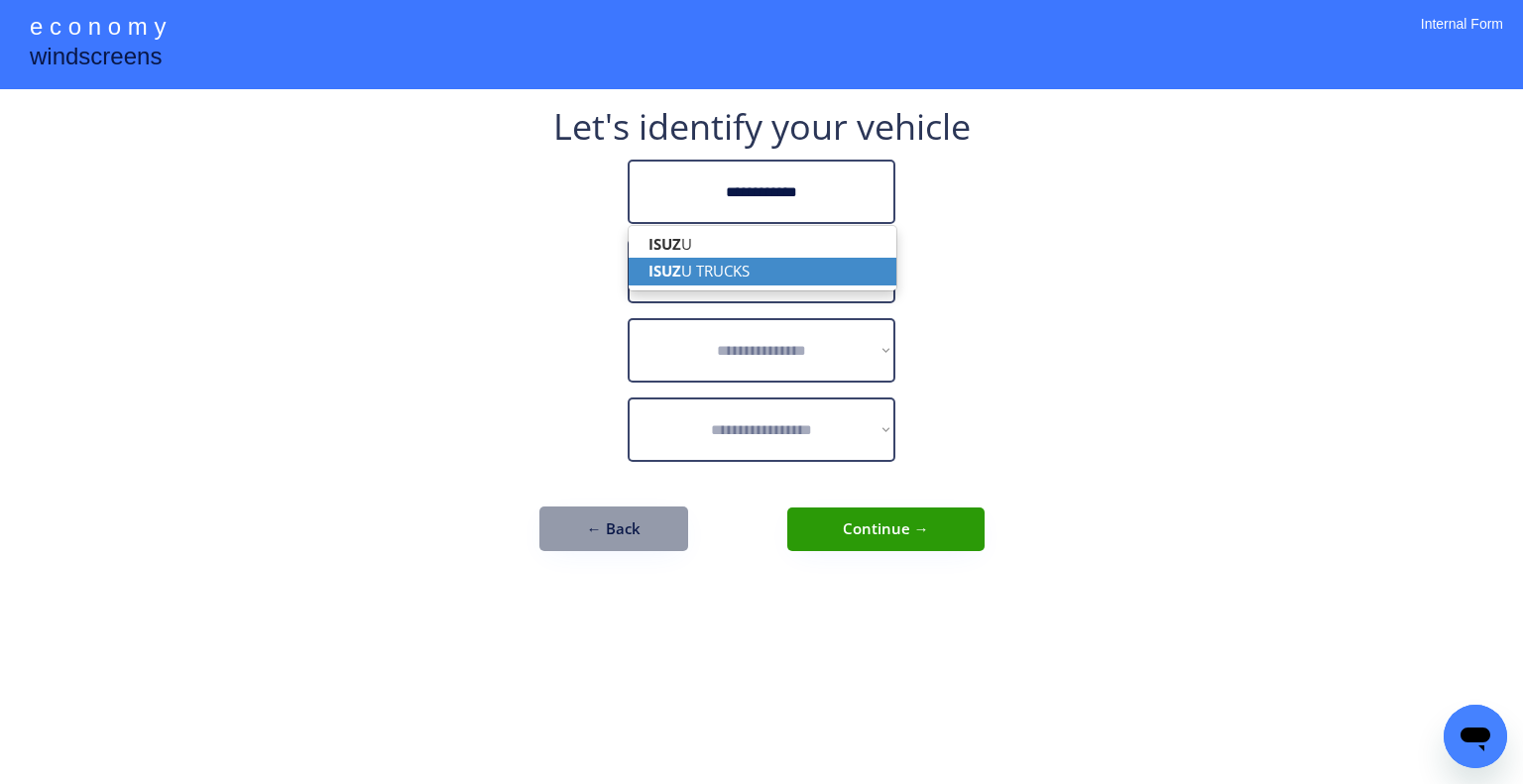 type on "**********" 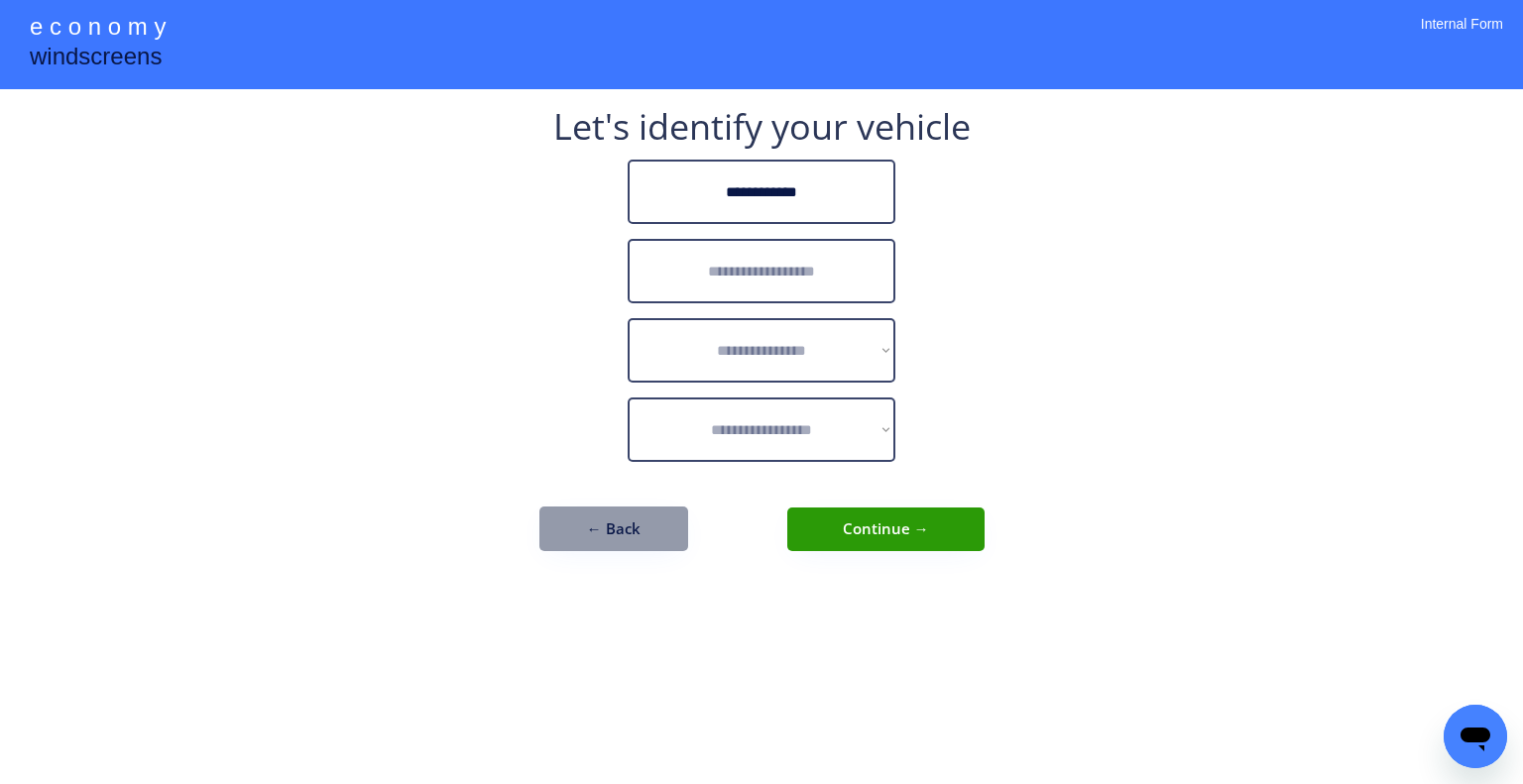 click at bounding box center (762, 271) 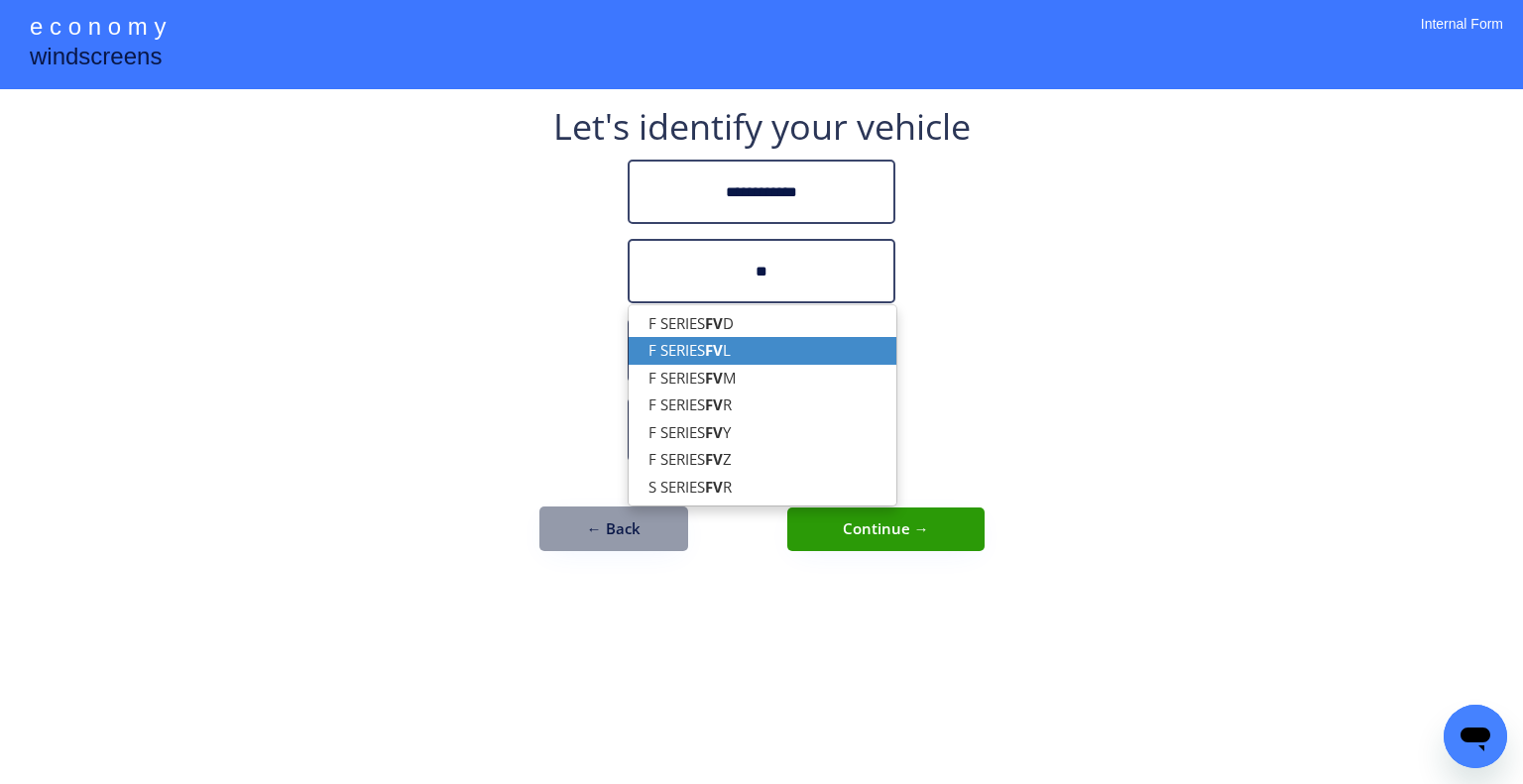 click on "F SERIES  FV L" at bounding box center (762, 350) 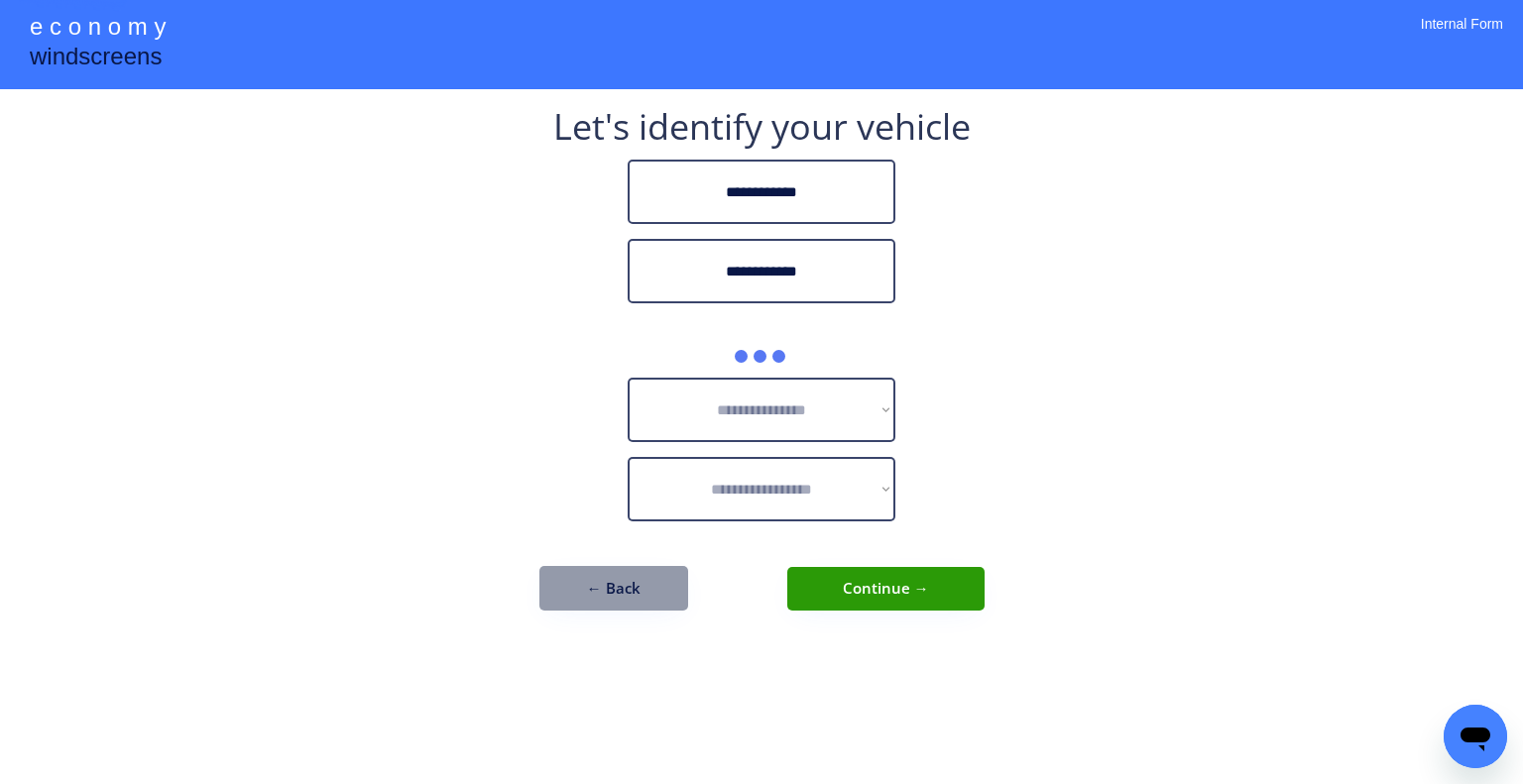 type on "**********" 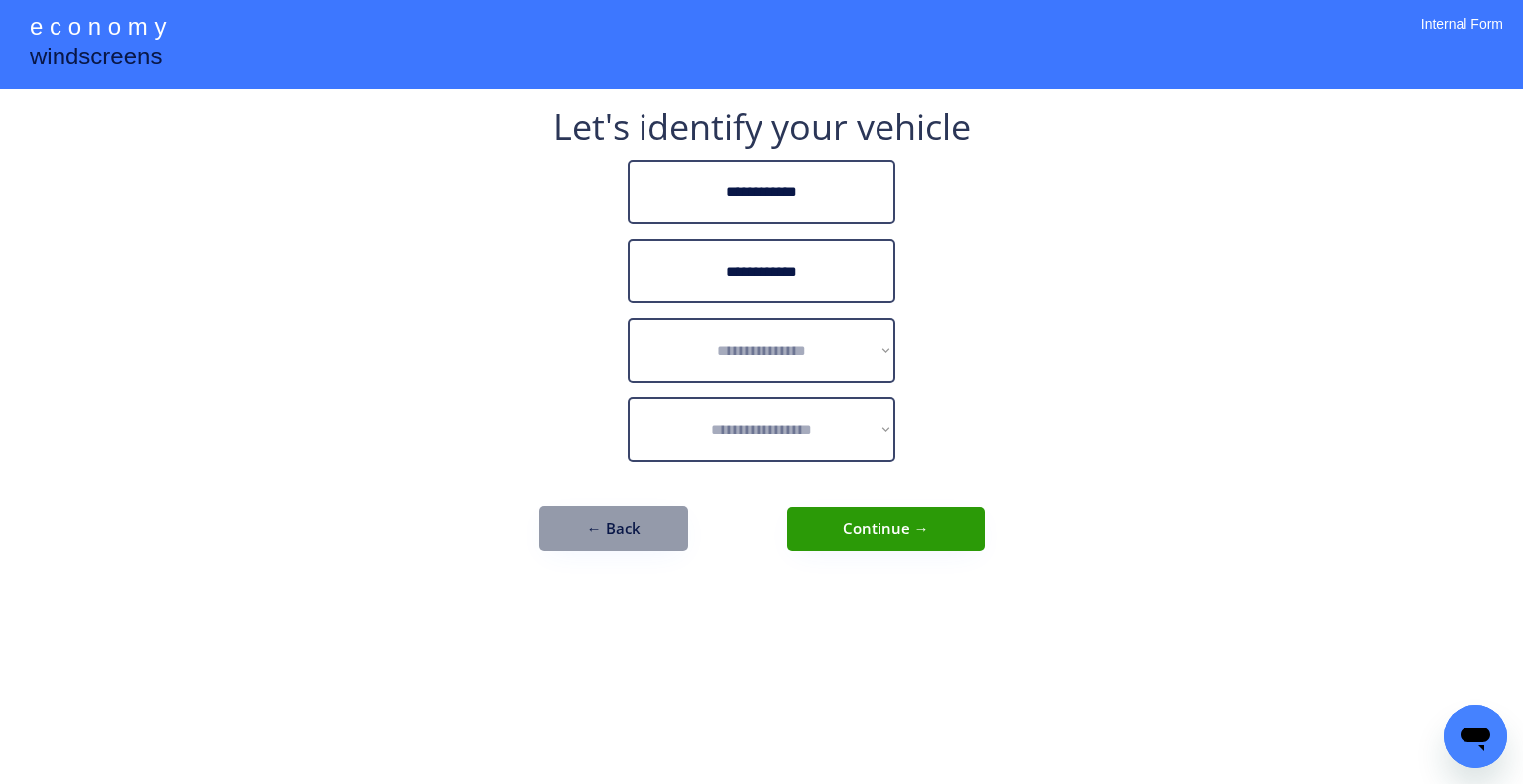 click on "**********" at bounding box center [762, 392] 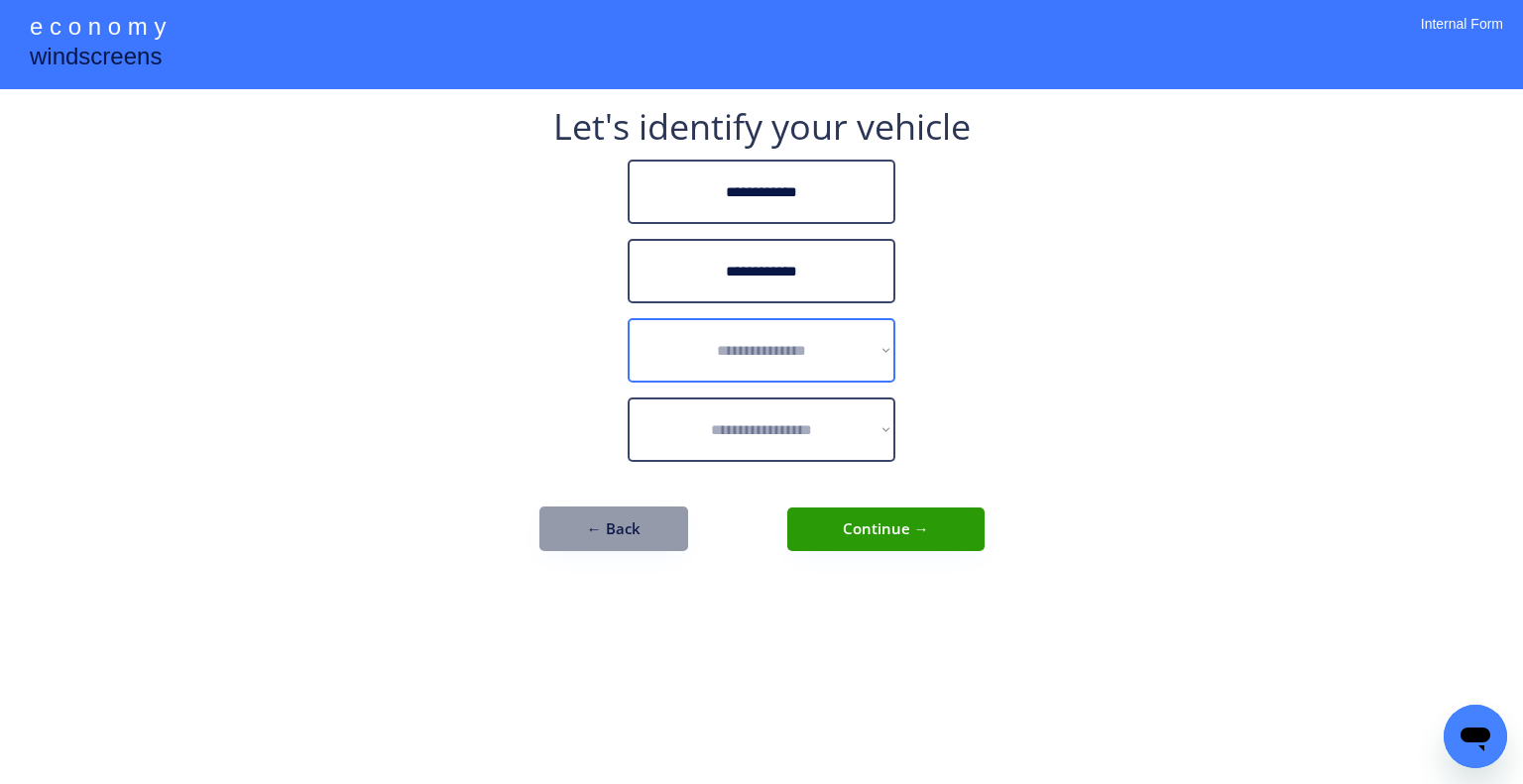 click on "**********" at bounding box center [762, 350] 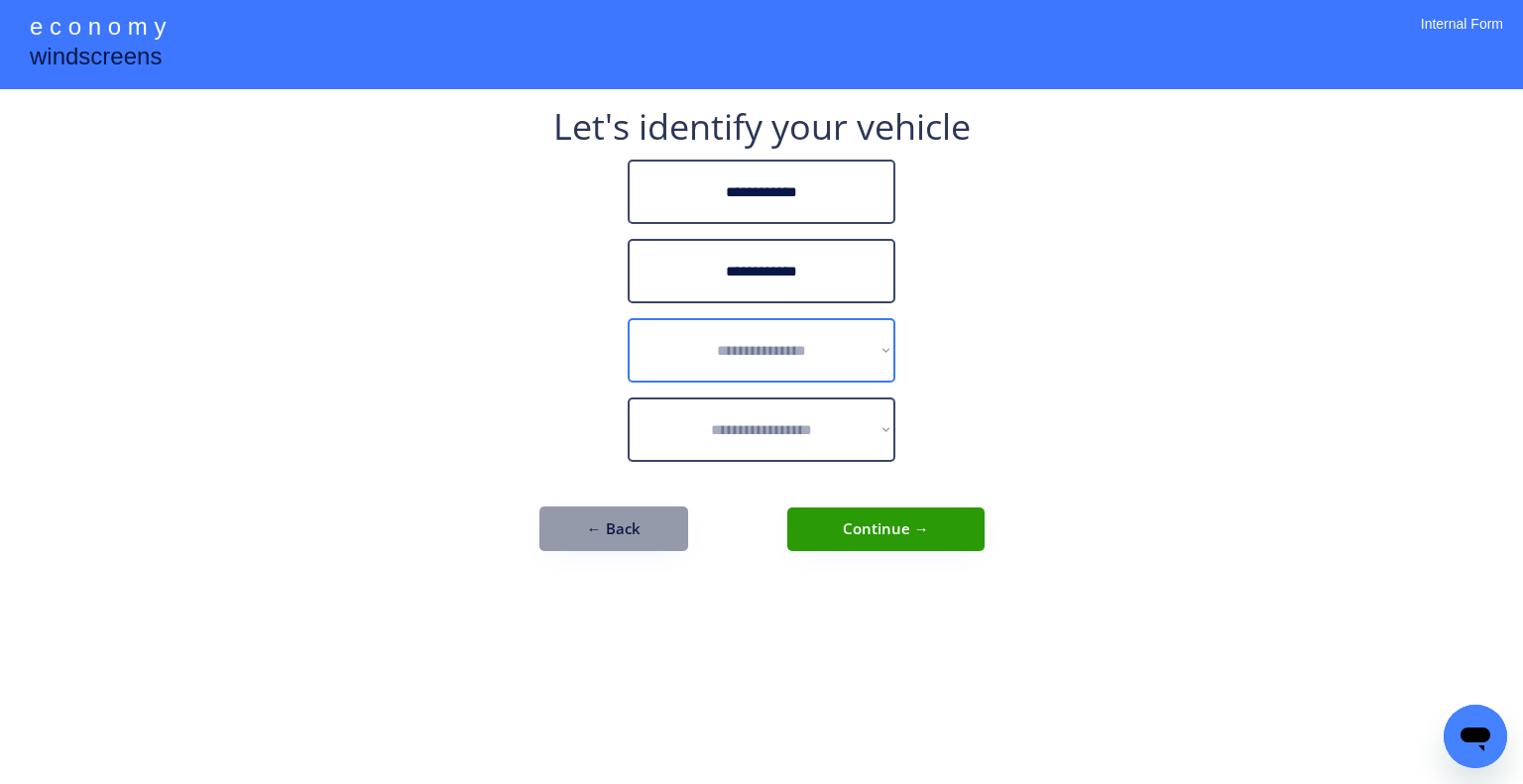 select on "******" 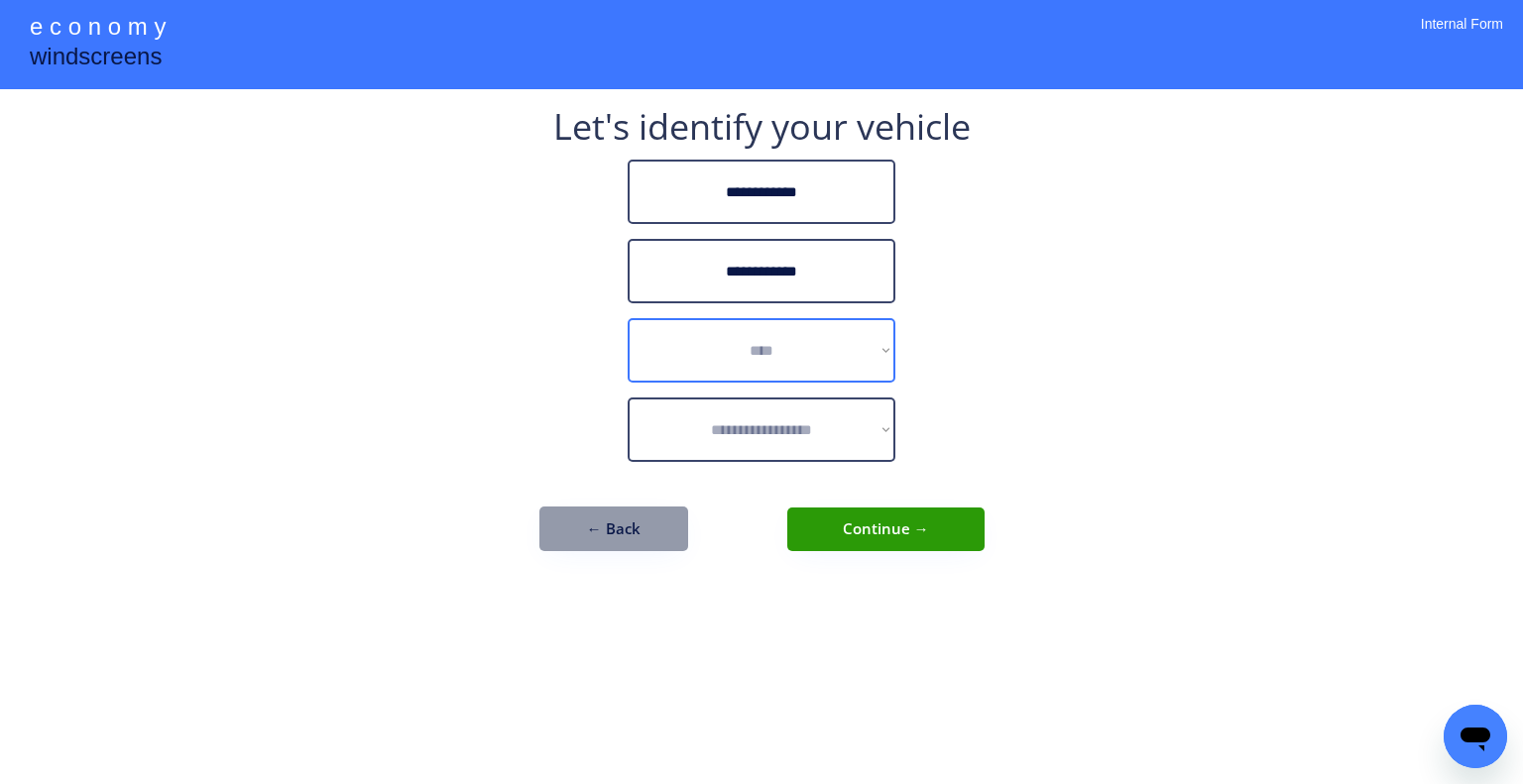click on "**********" at bounding box center [762, 350] 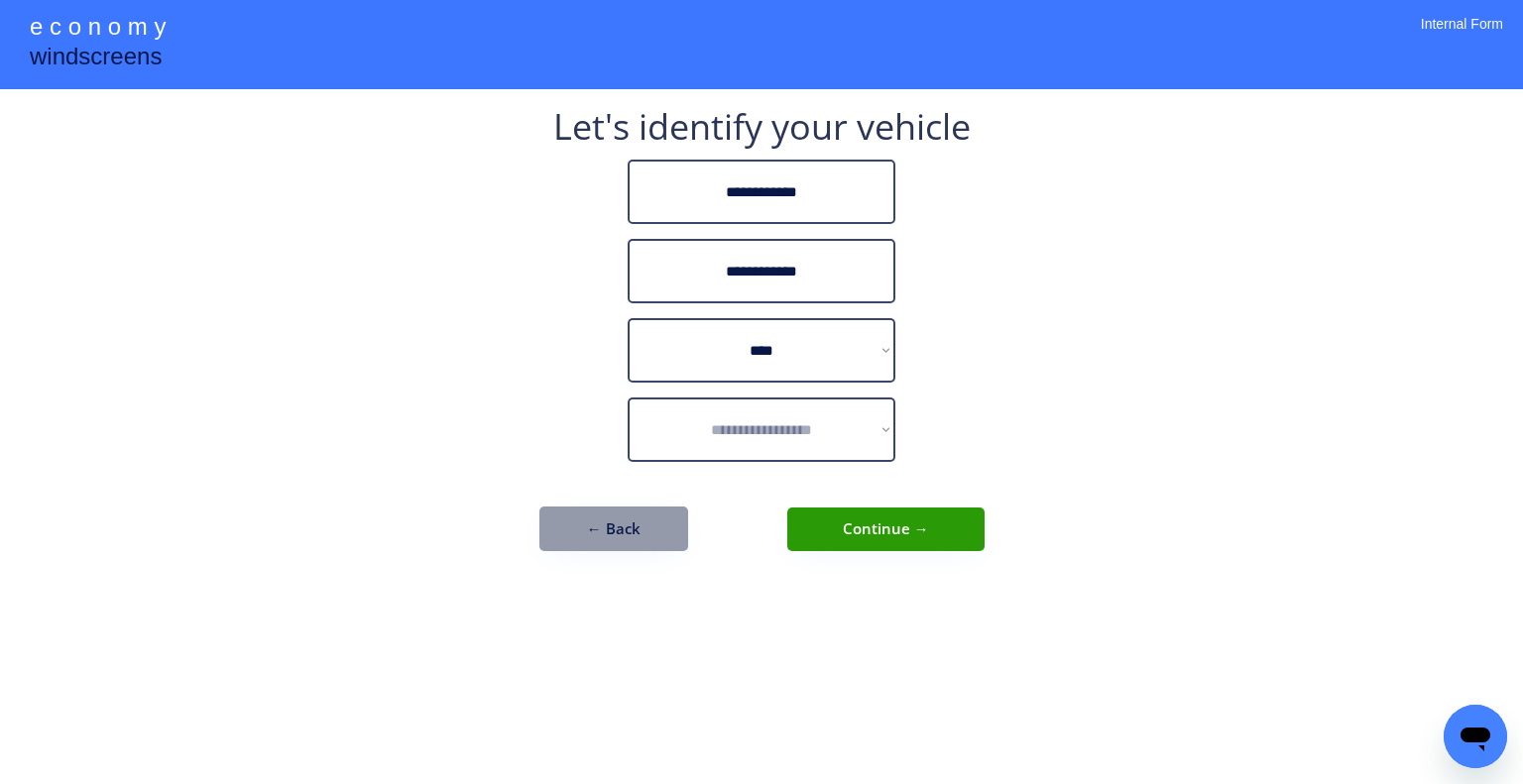 click on "**********" at bounding box center (762, 392) 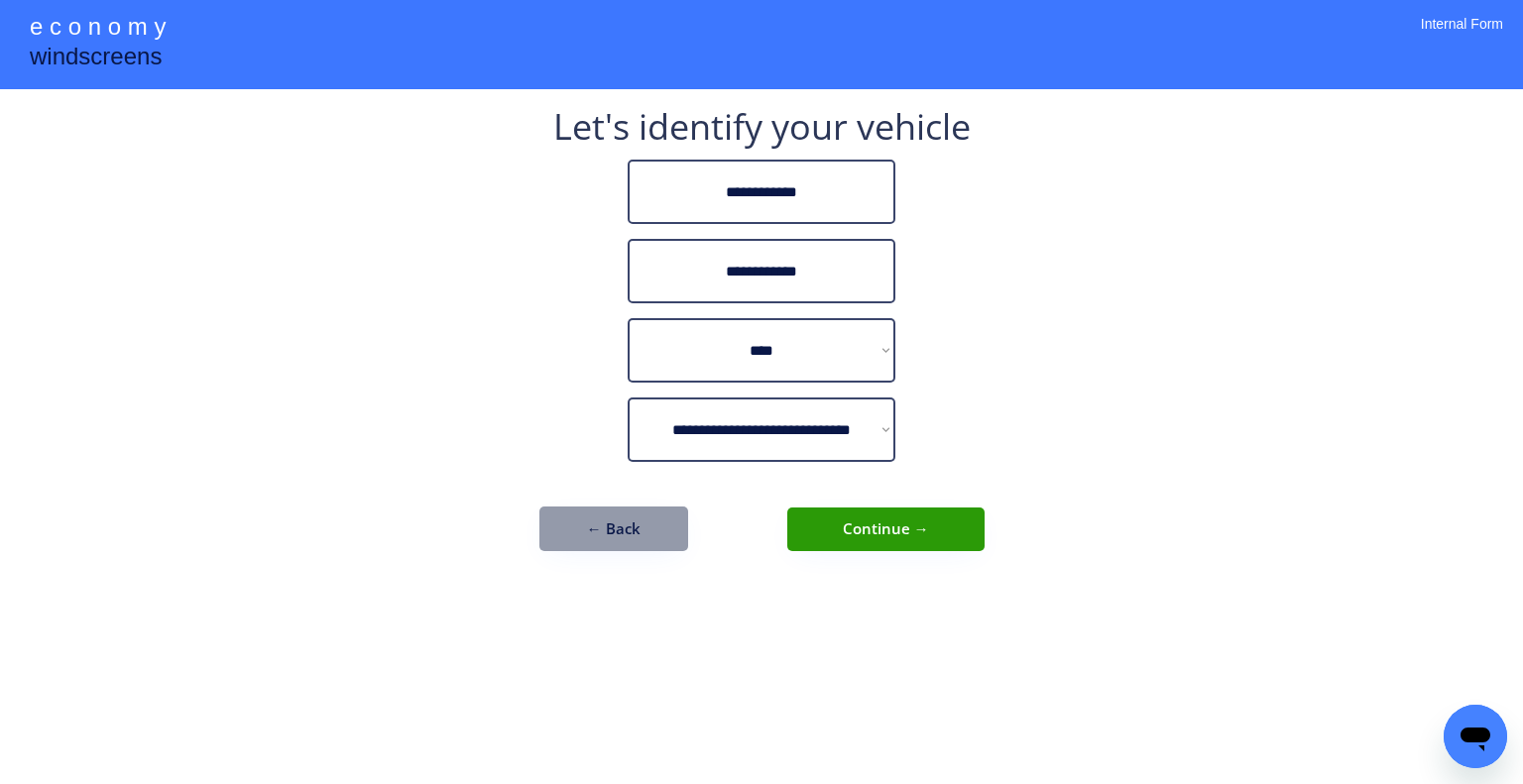 click on "**********" at bounding box center (762, 340) 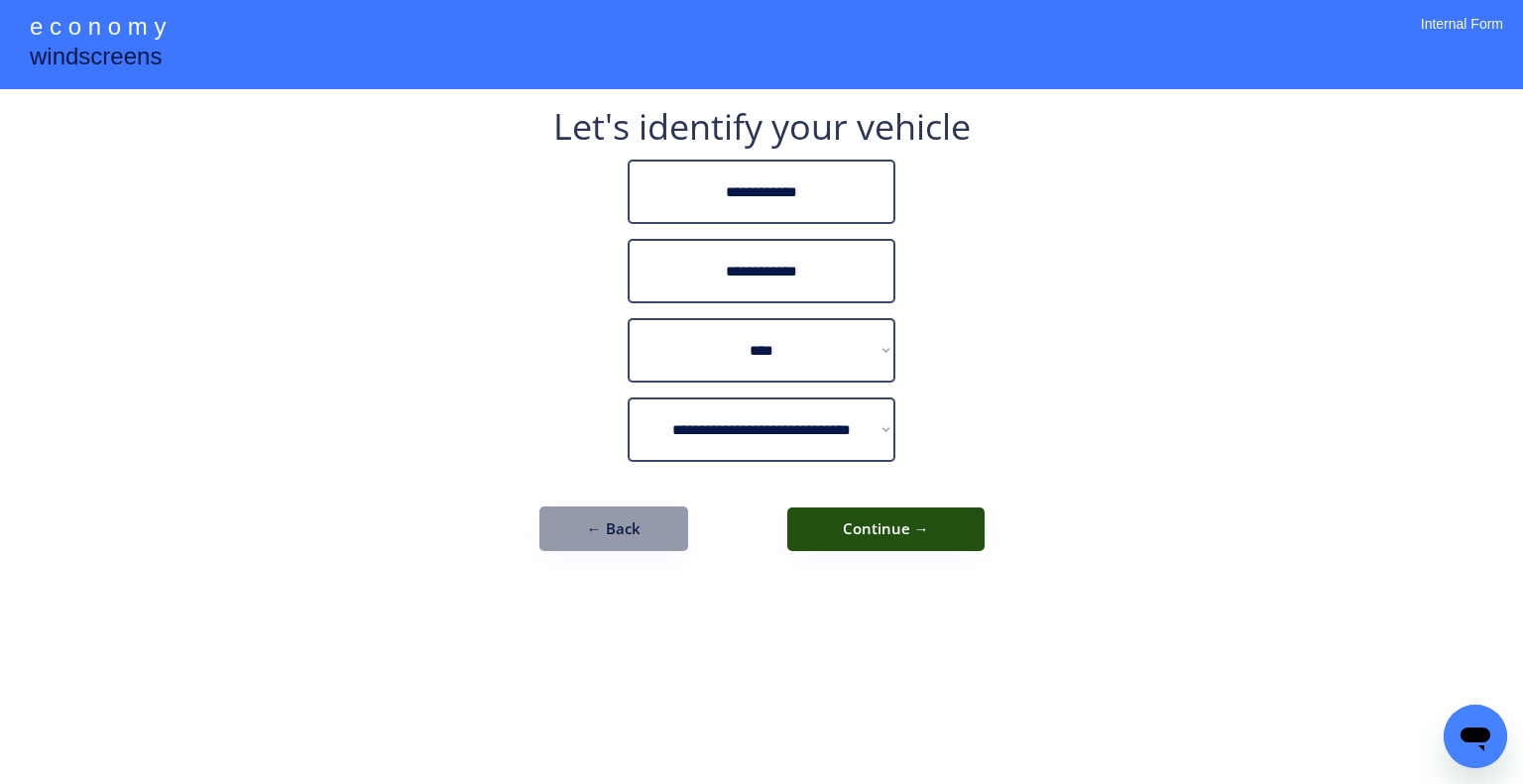 click on "Continue    →" at bounding box center [885, 529] 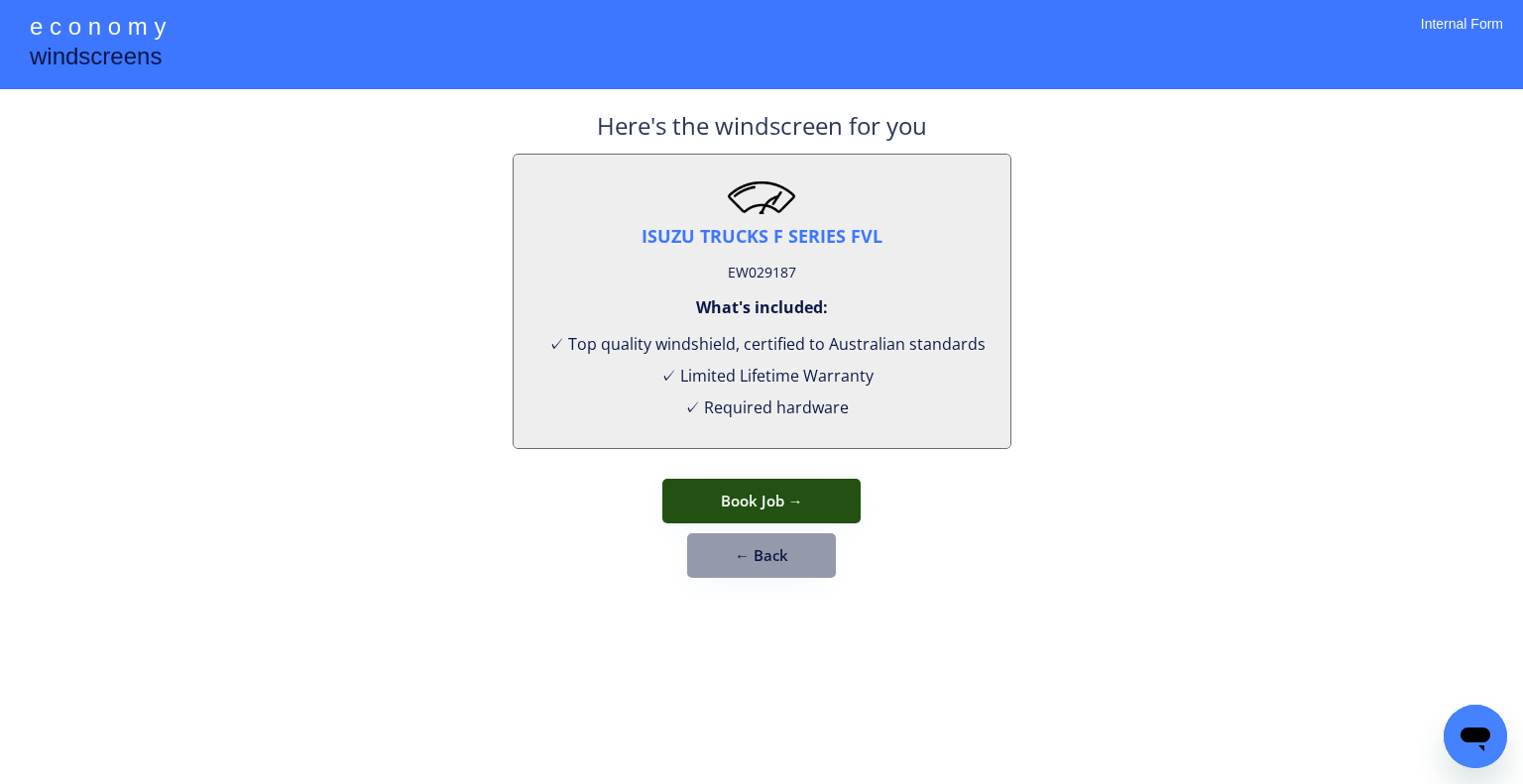 drag, startPoint x: 800, startPoint y: 491, endPoint x: 850, endPoint y: 415, distance: 90.97252 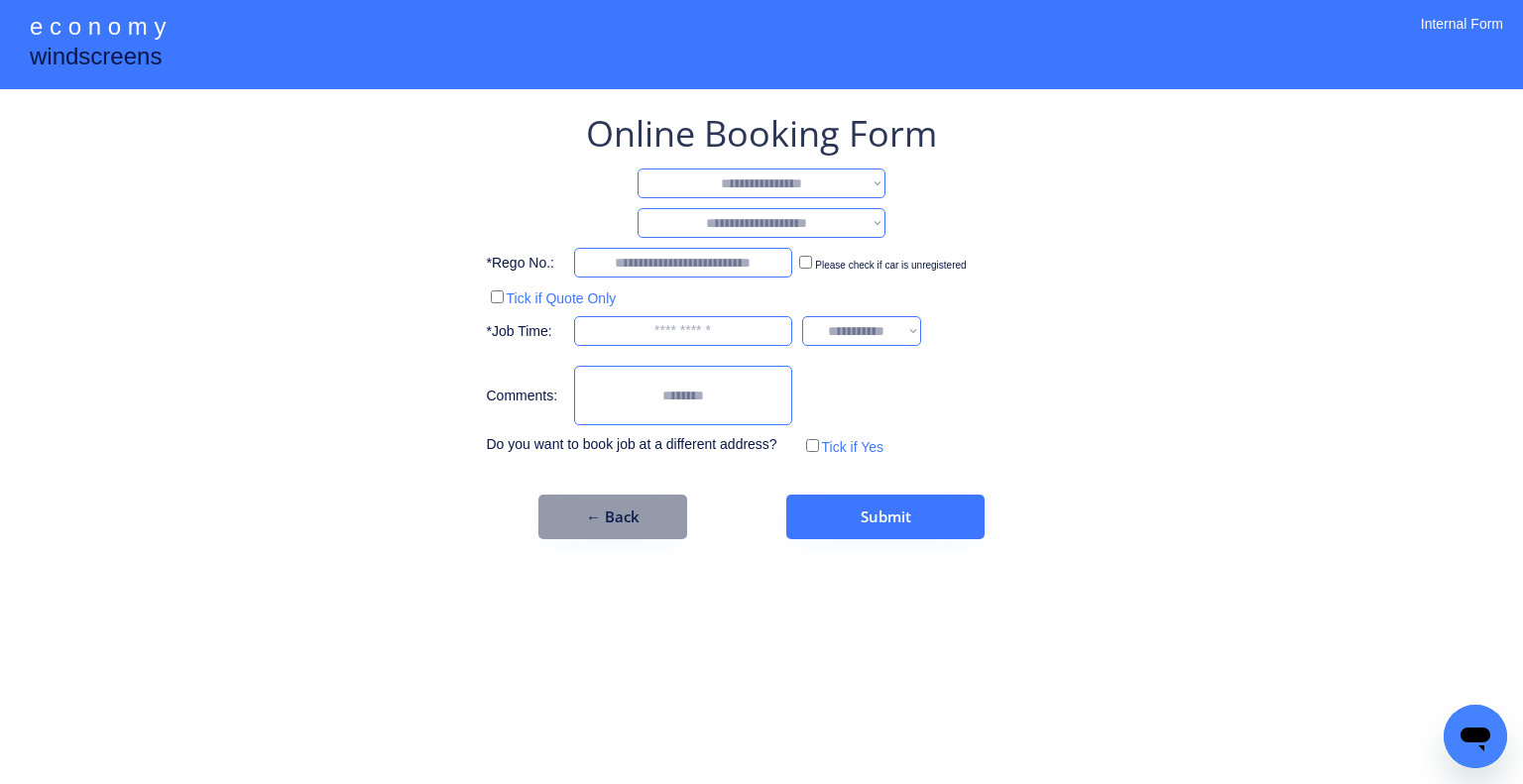 drag, startPoint x: 830, startPoint y: 179, endPoint x: 827, endPoint y: 189, distance: 10.440307 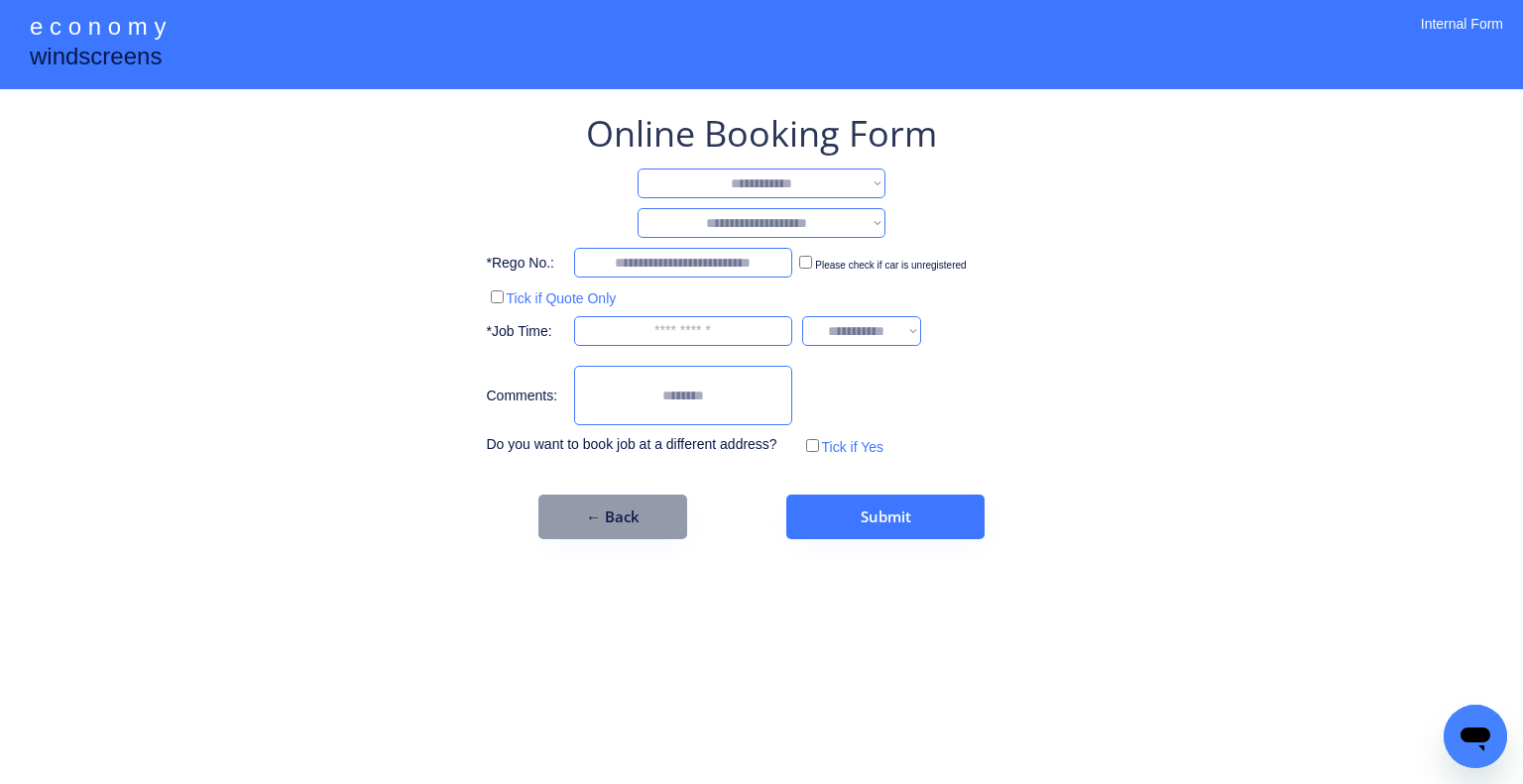 click on "**********" at bounding box center [762, 183] 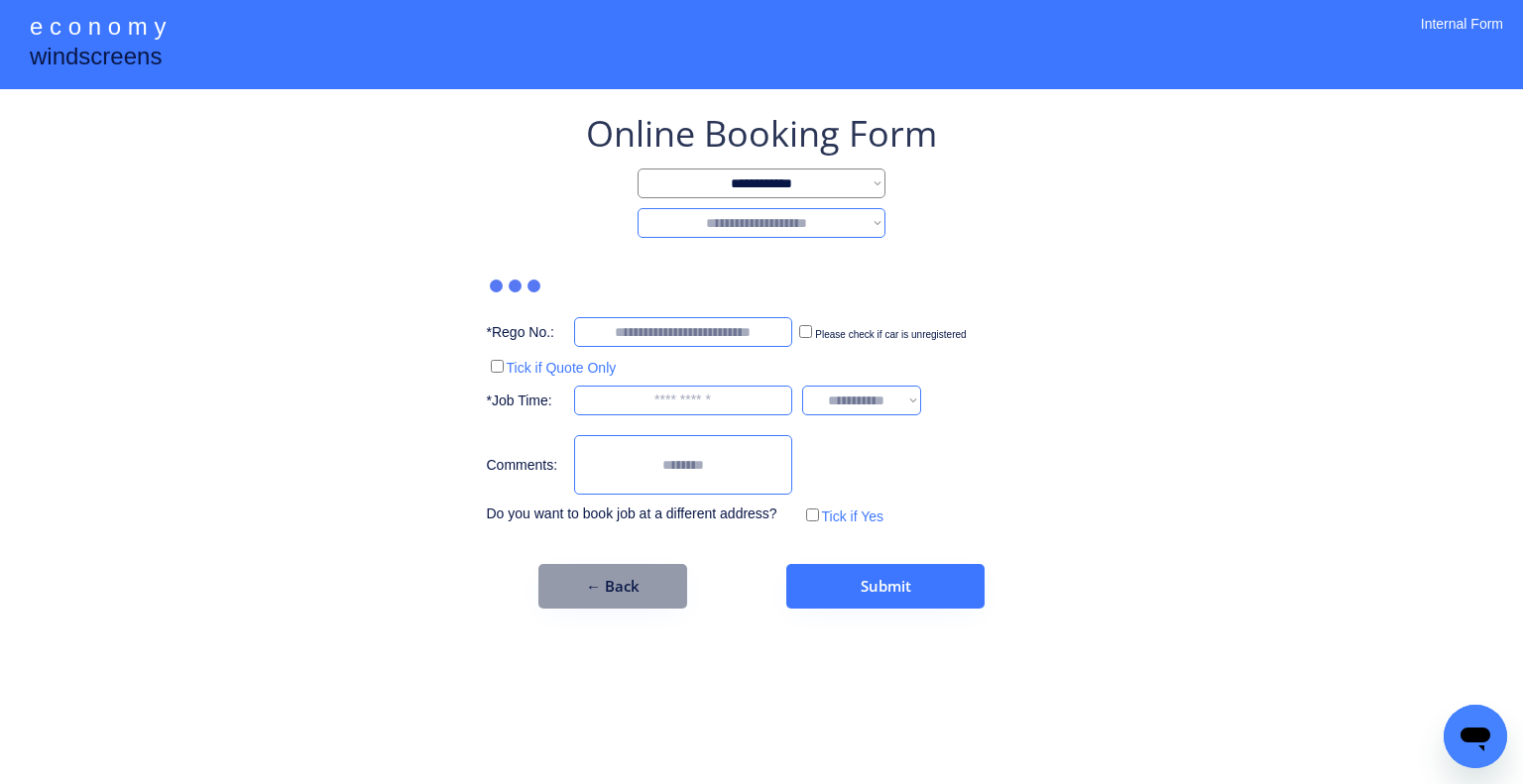 click on "**********" at bounding box center [762, 223] 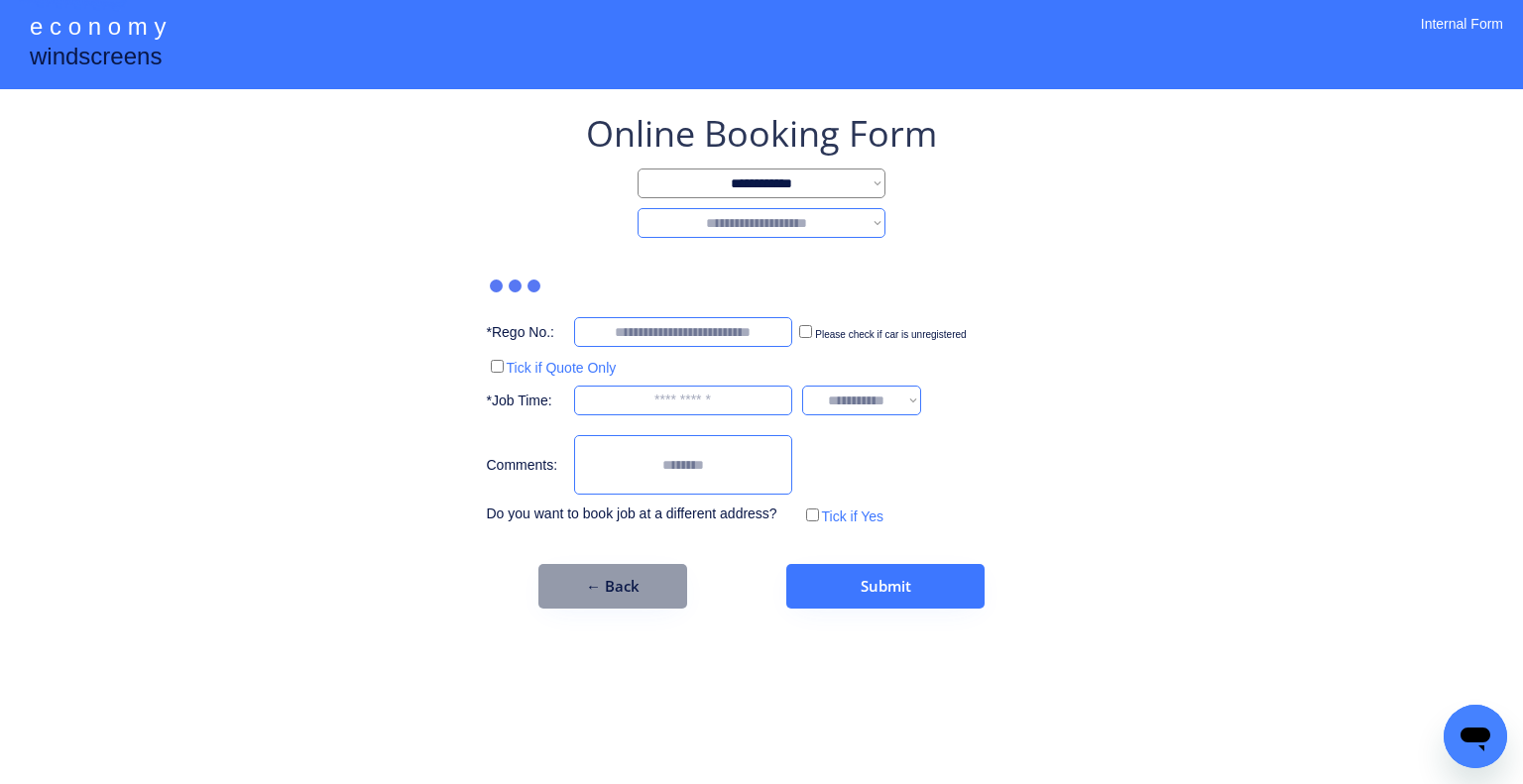 select on "********" 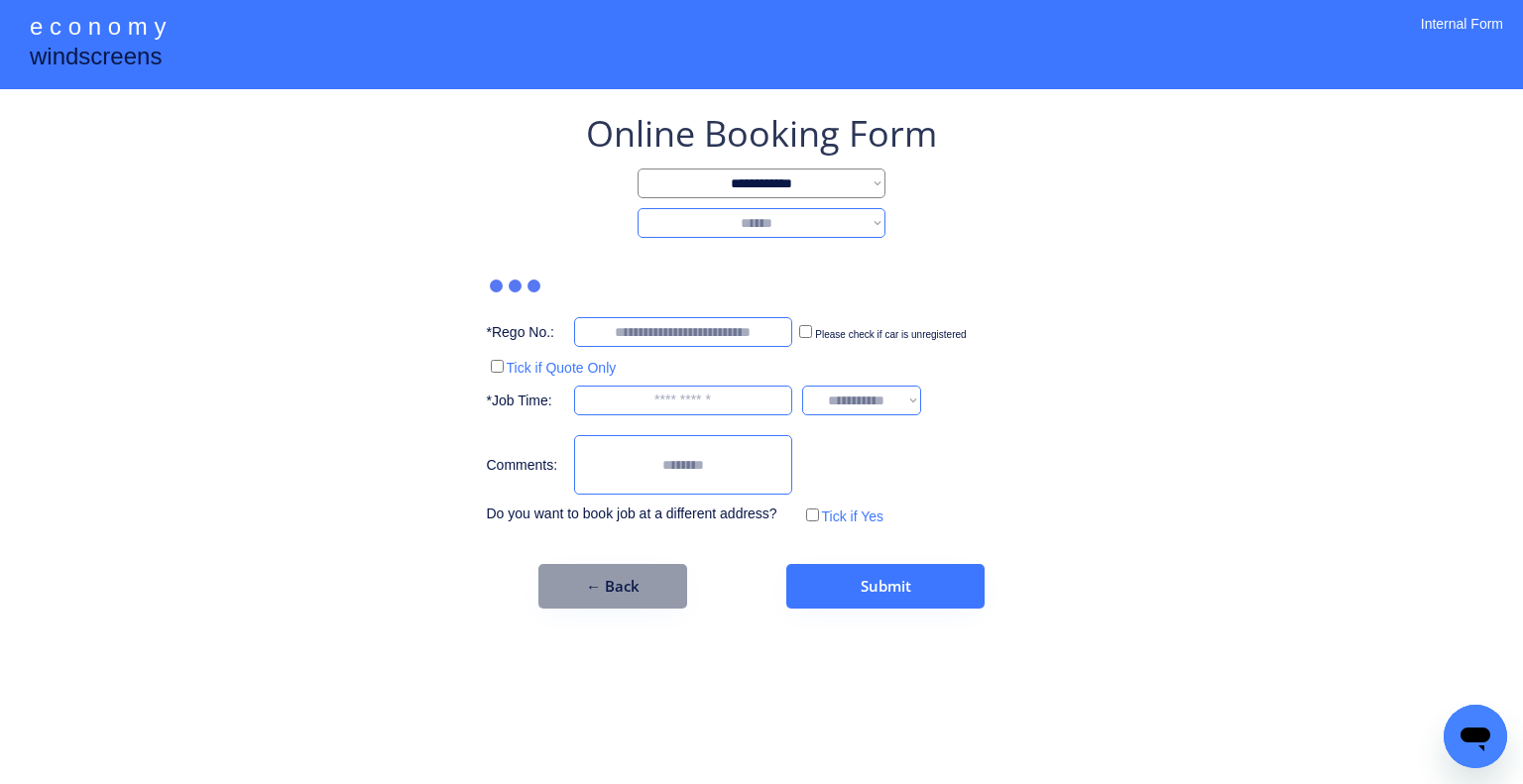 click on "**********" at bounding box center (762, 223) 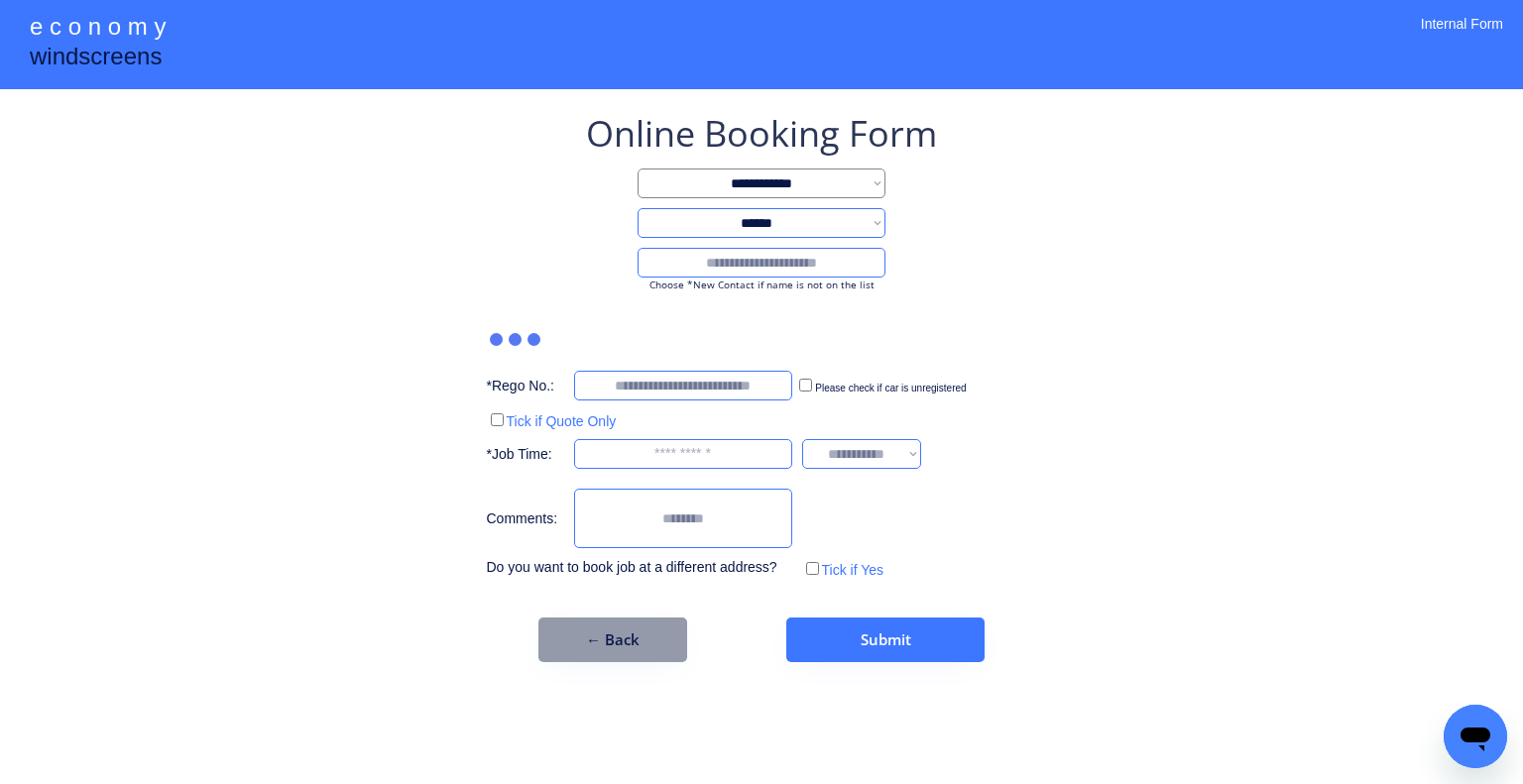 click at bounding box center (762, 263) 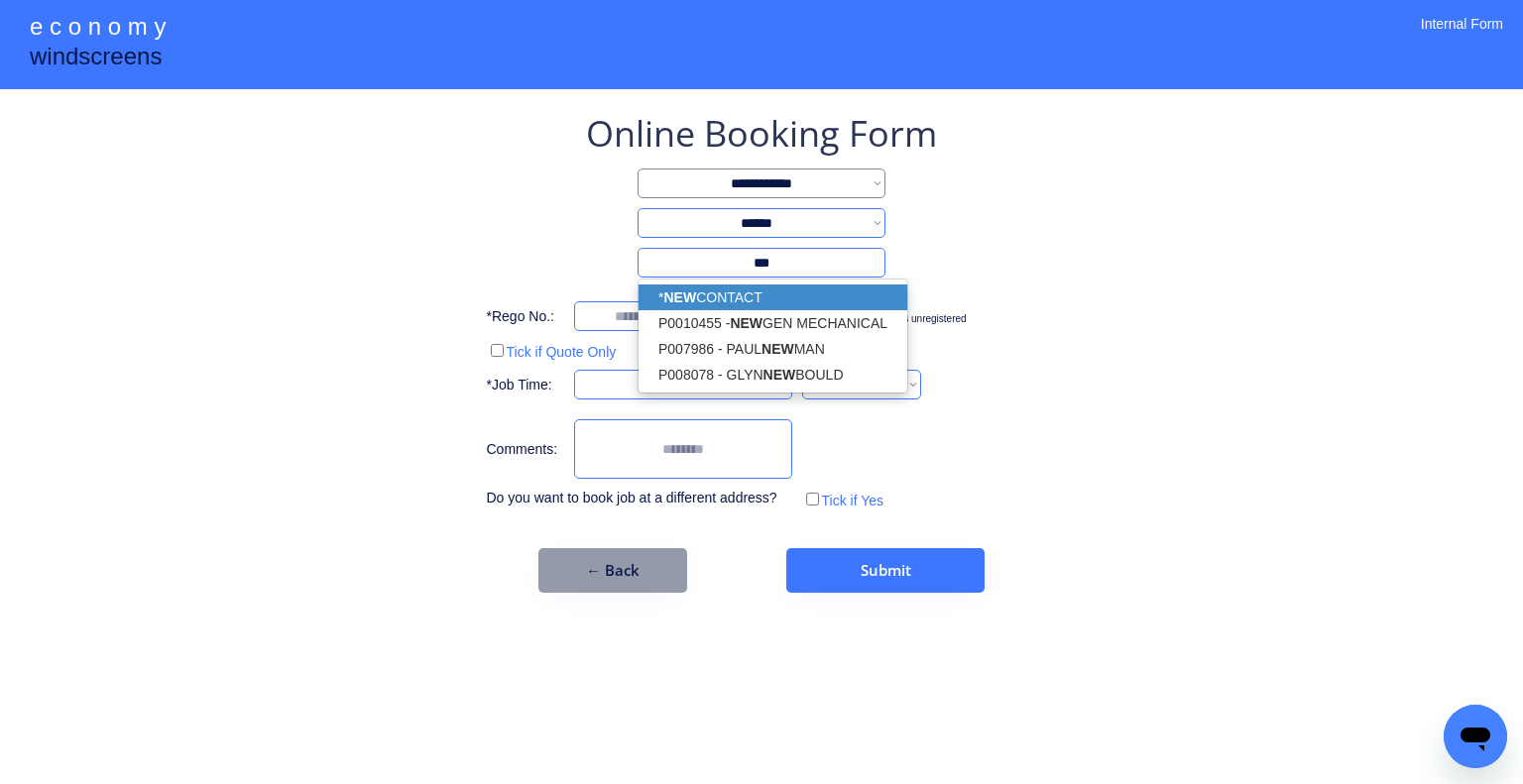 click on "* NEW  CONTACT" at bounding box center (772, 297) 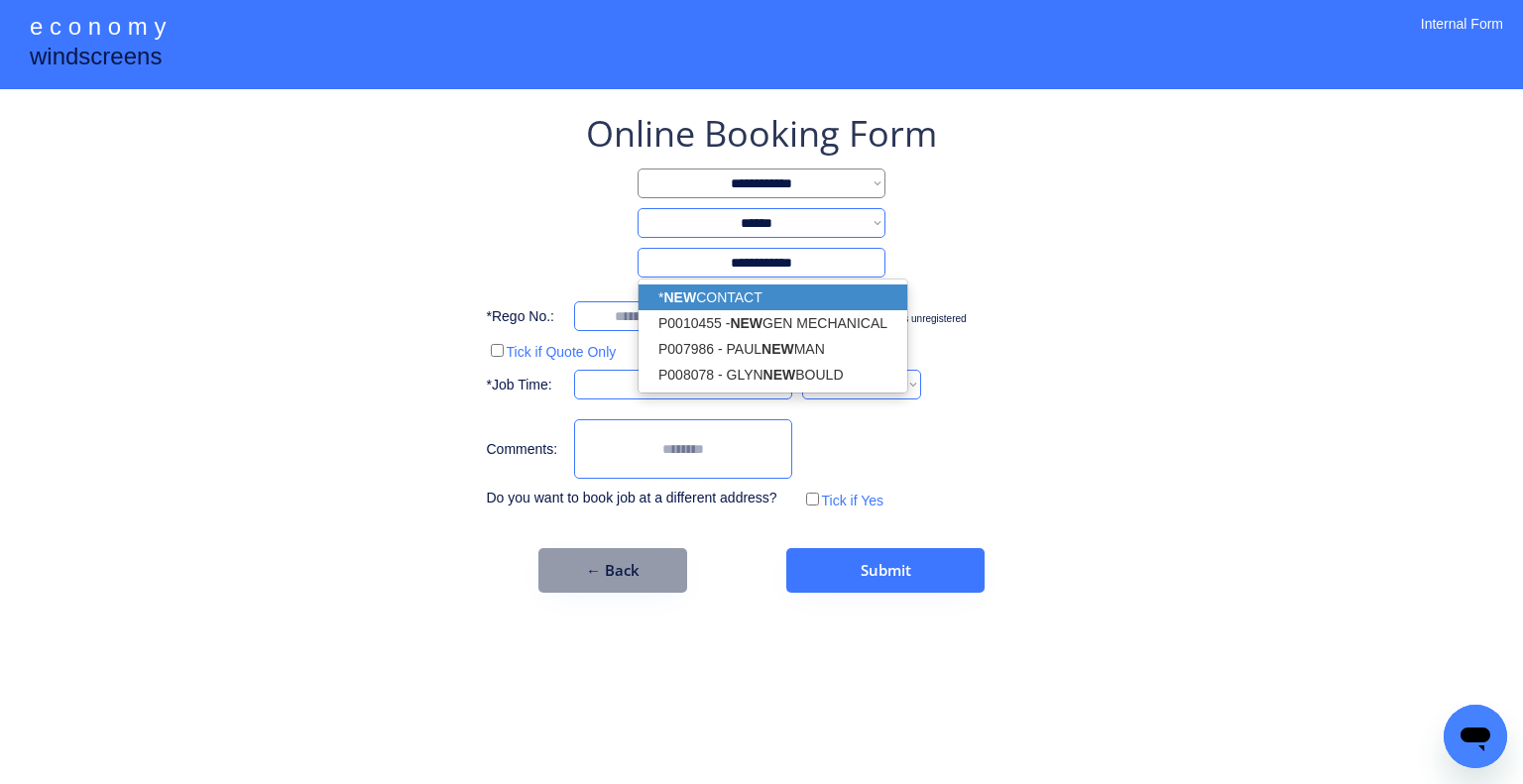 type on "**********" 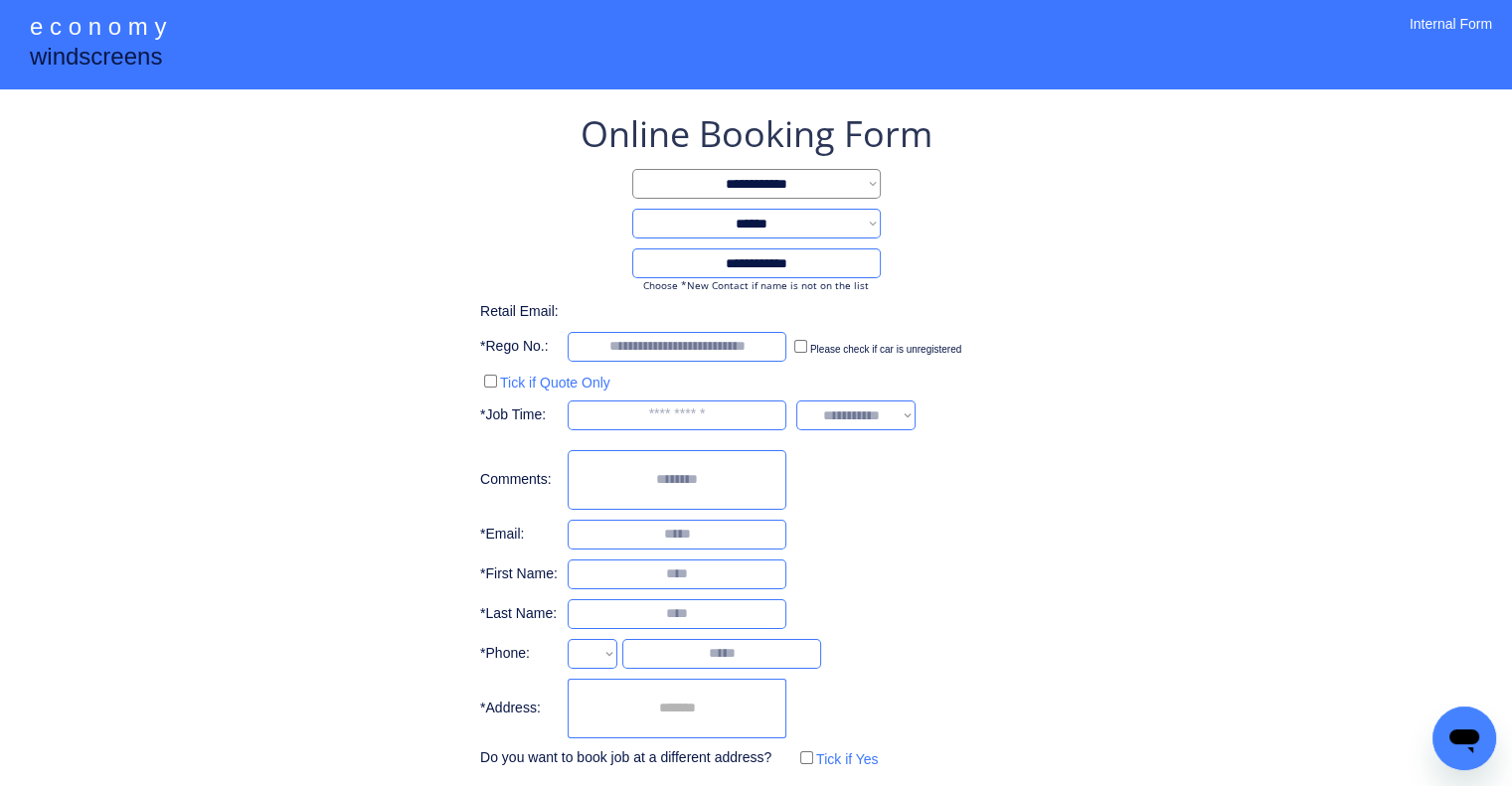 click on "**********" at bounding box center (756, 441) 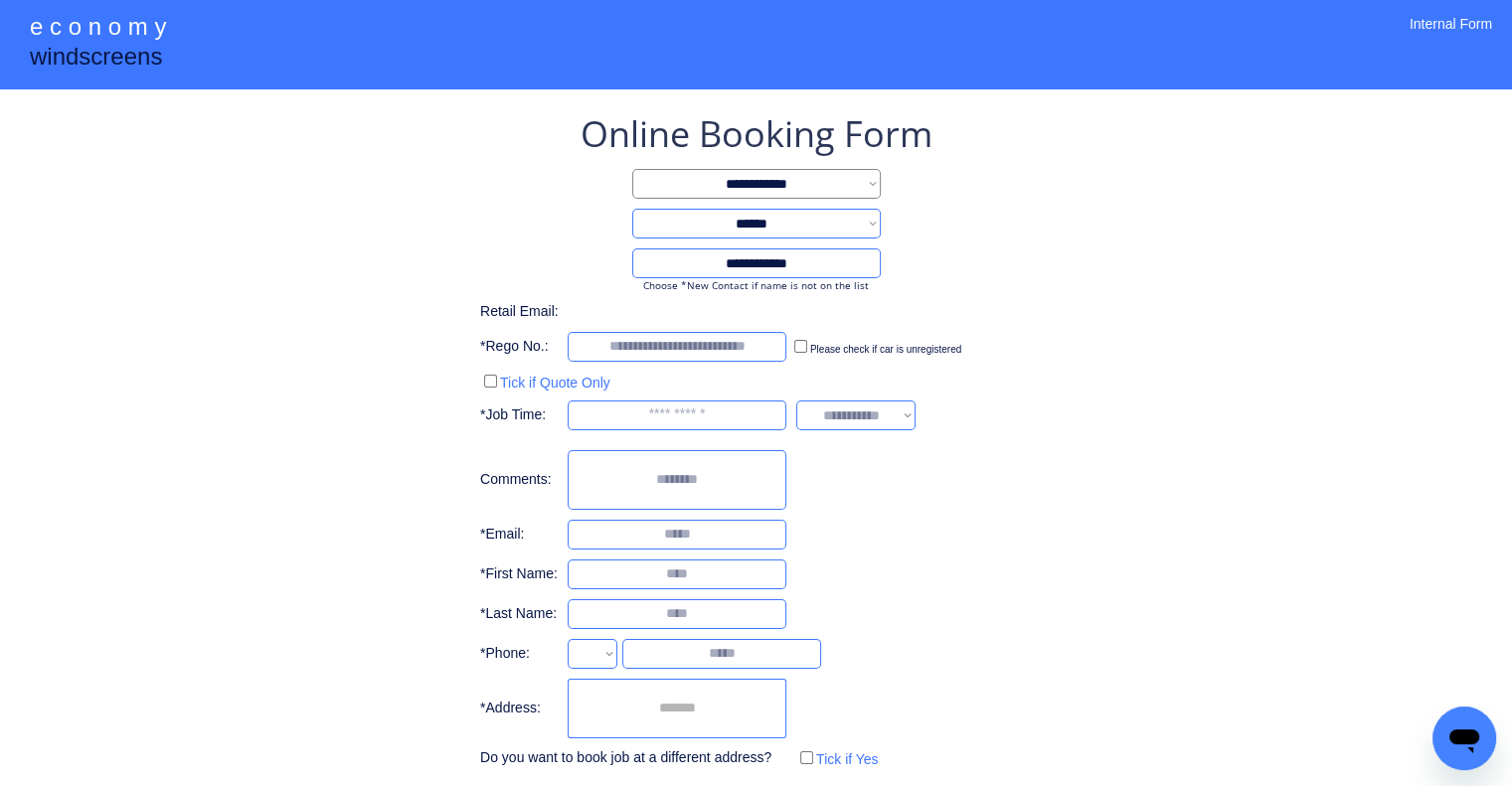 select on "**********" 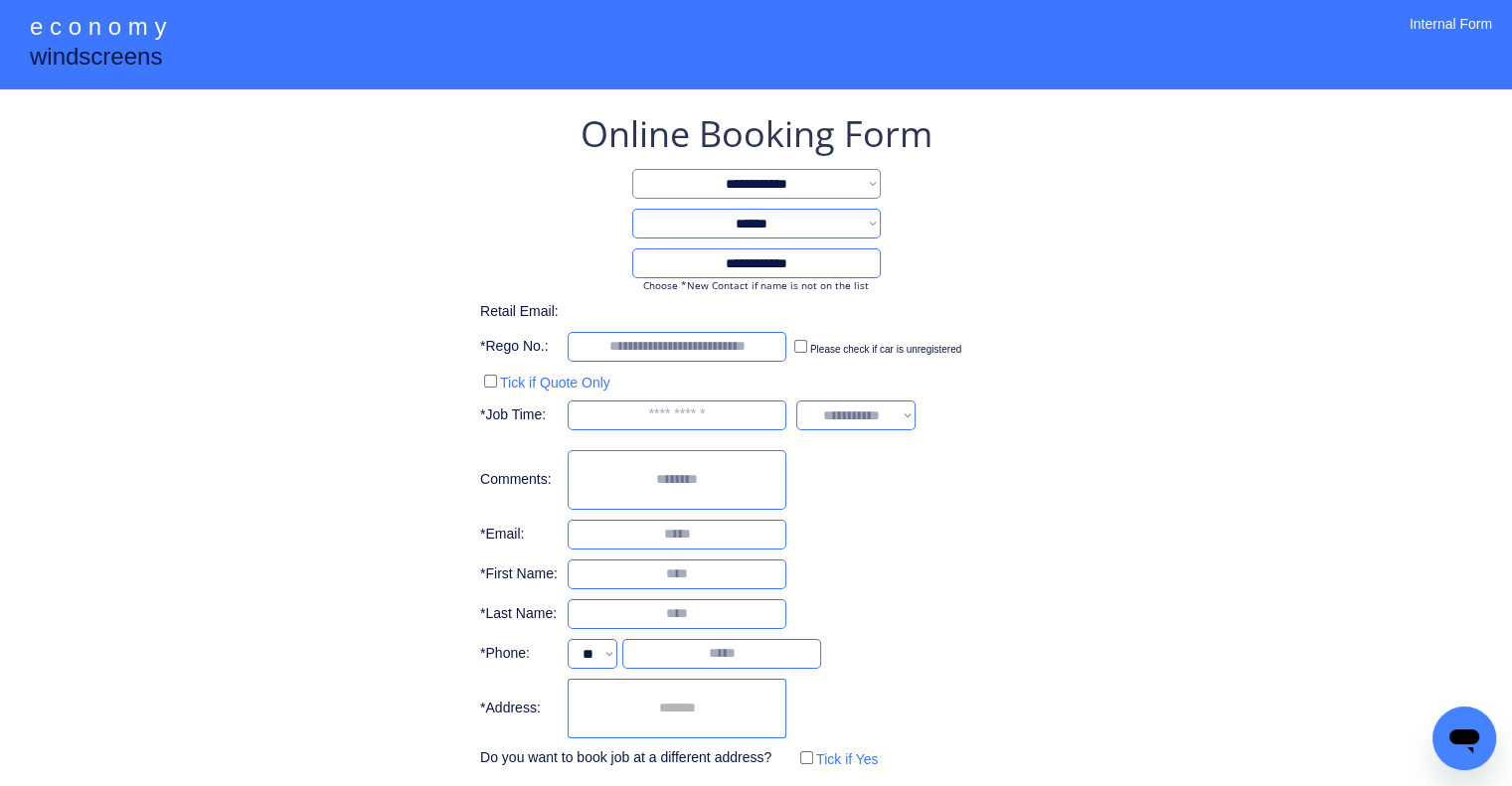 click at bounding box center (677, 574) 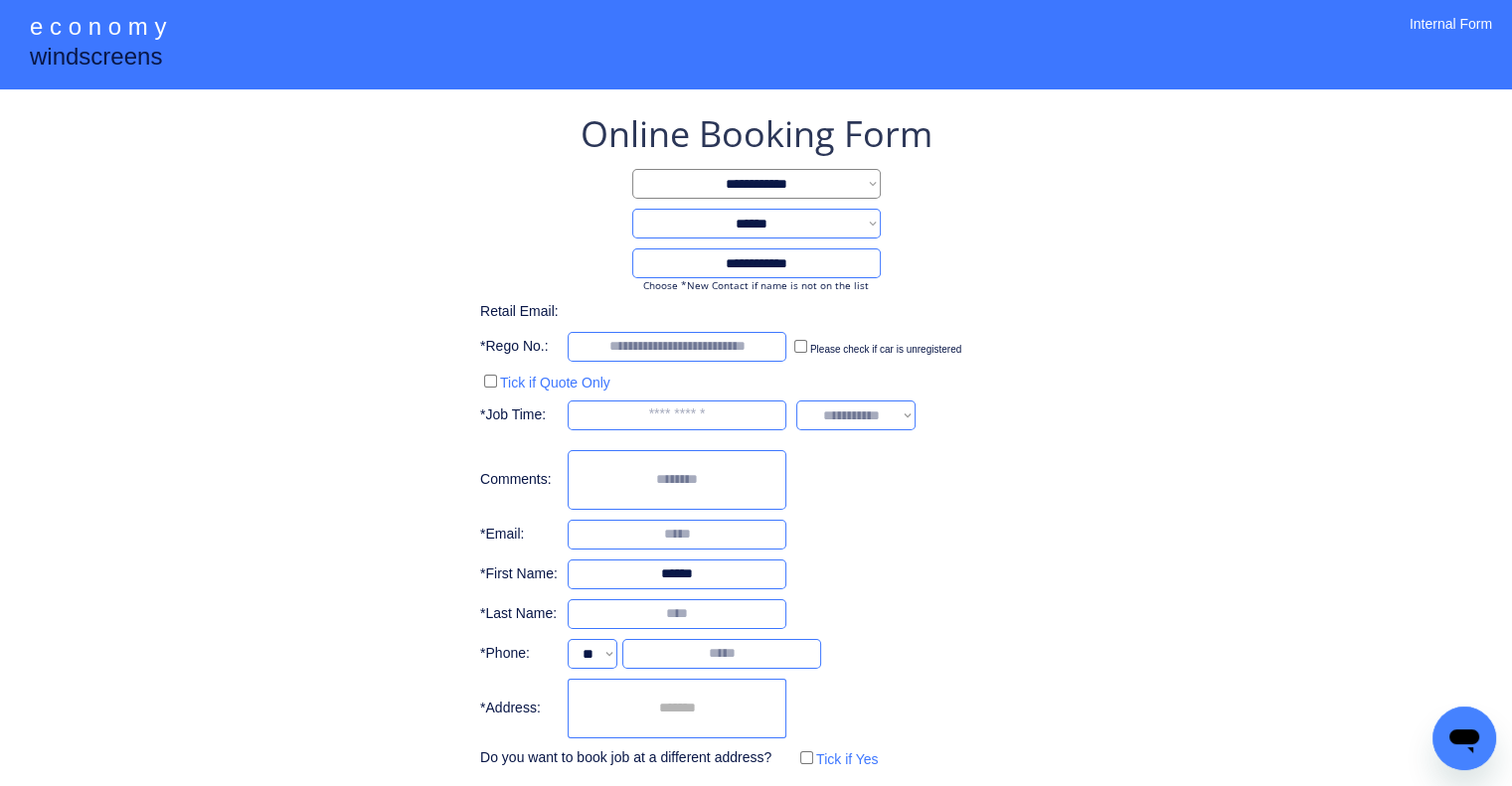 type on "******" 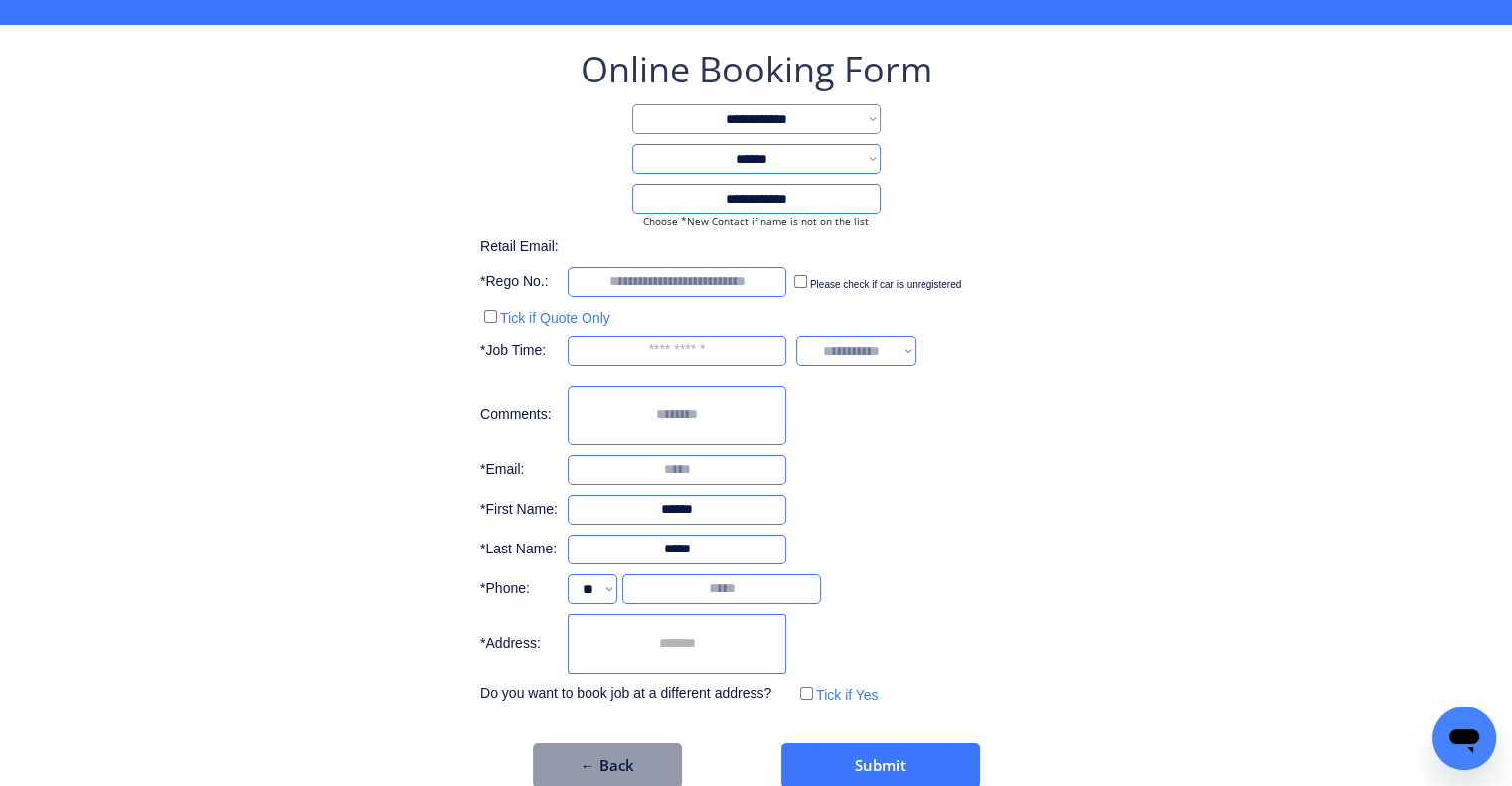 scroll, scrollTop: 95, scrollLeft: 0, axis: vertical 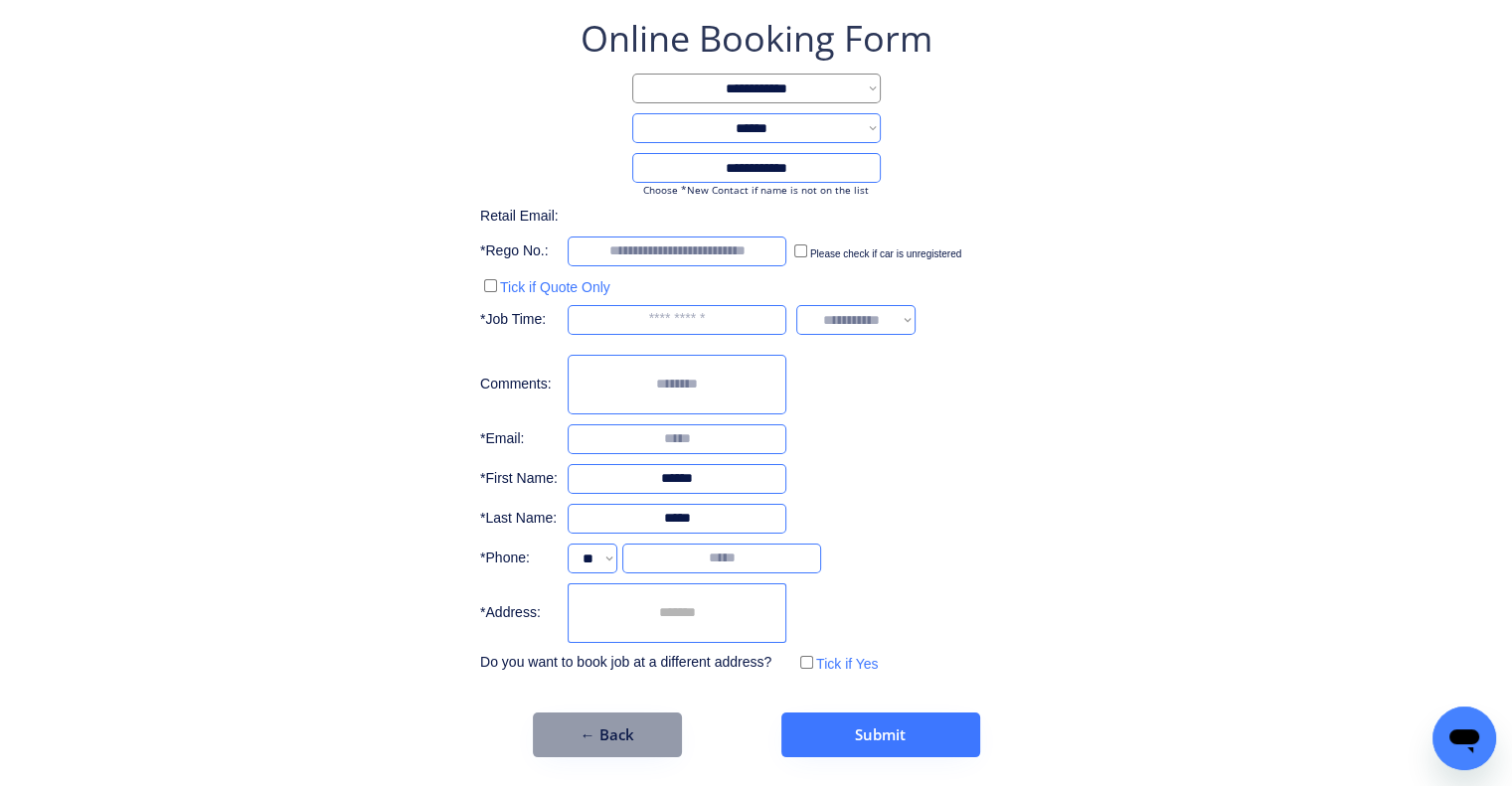 type on "*****" 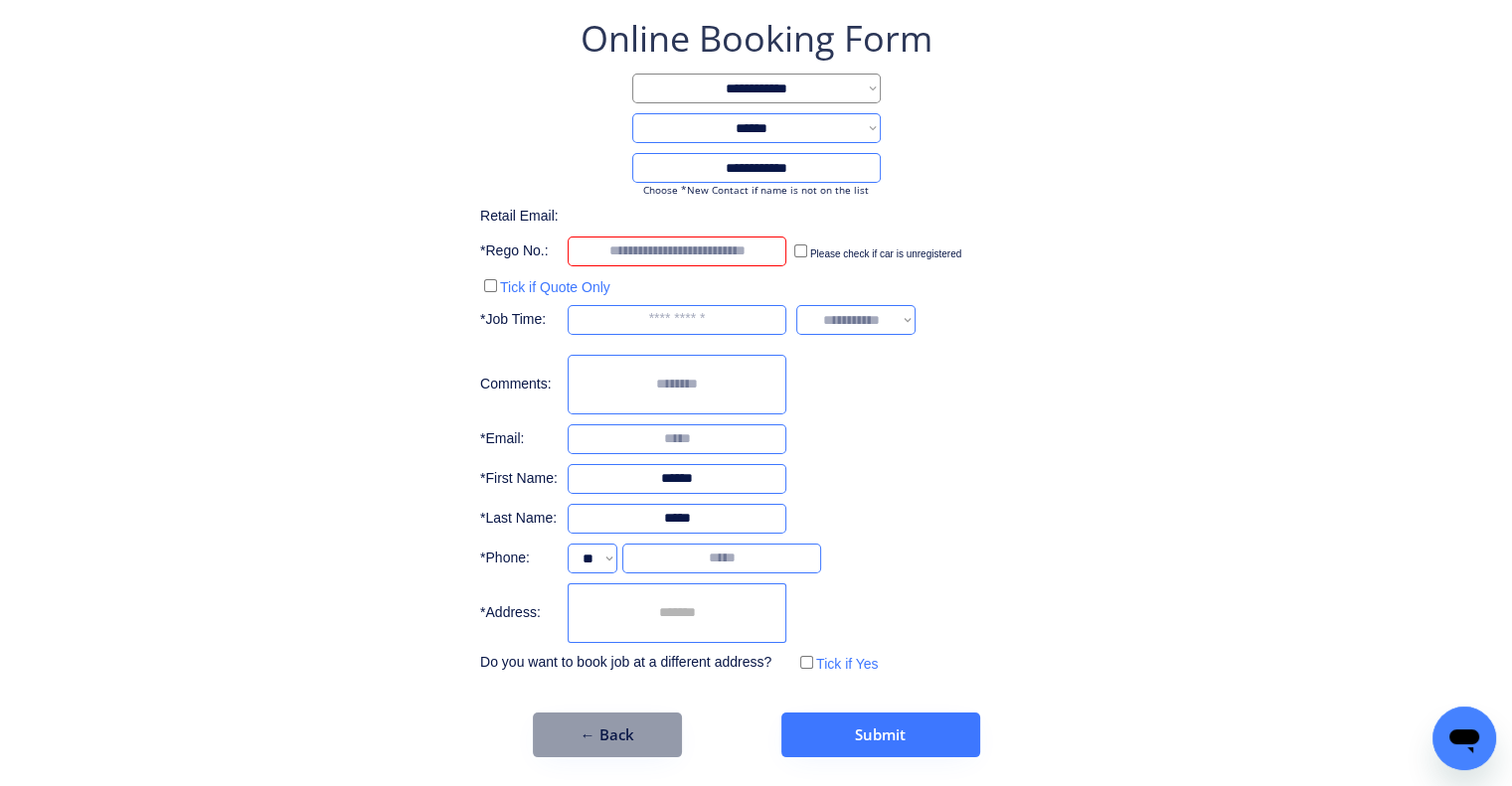 click at bounding box center (677, 251) 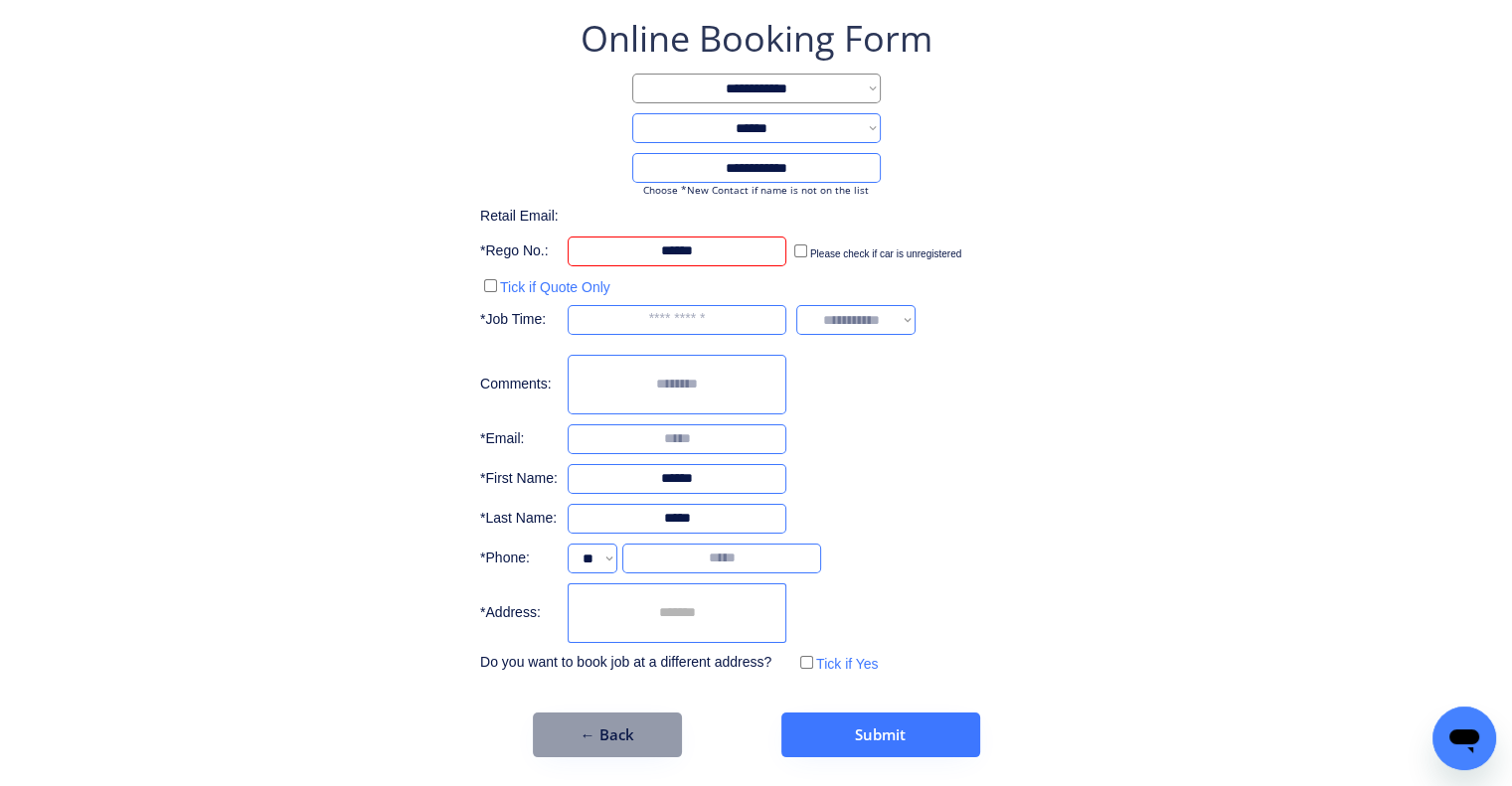 type on "******" 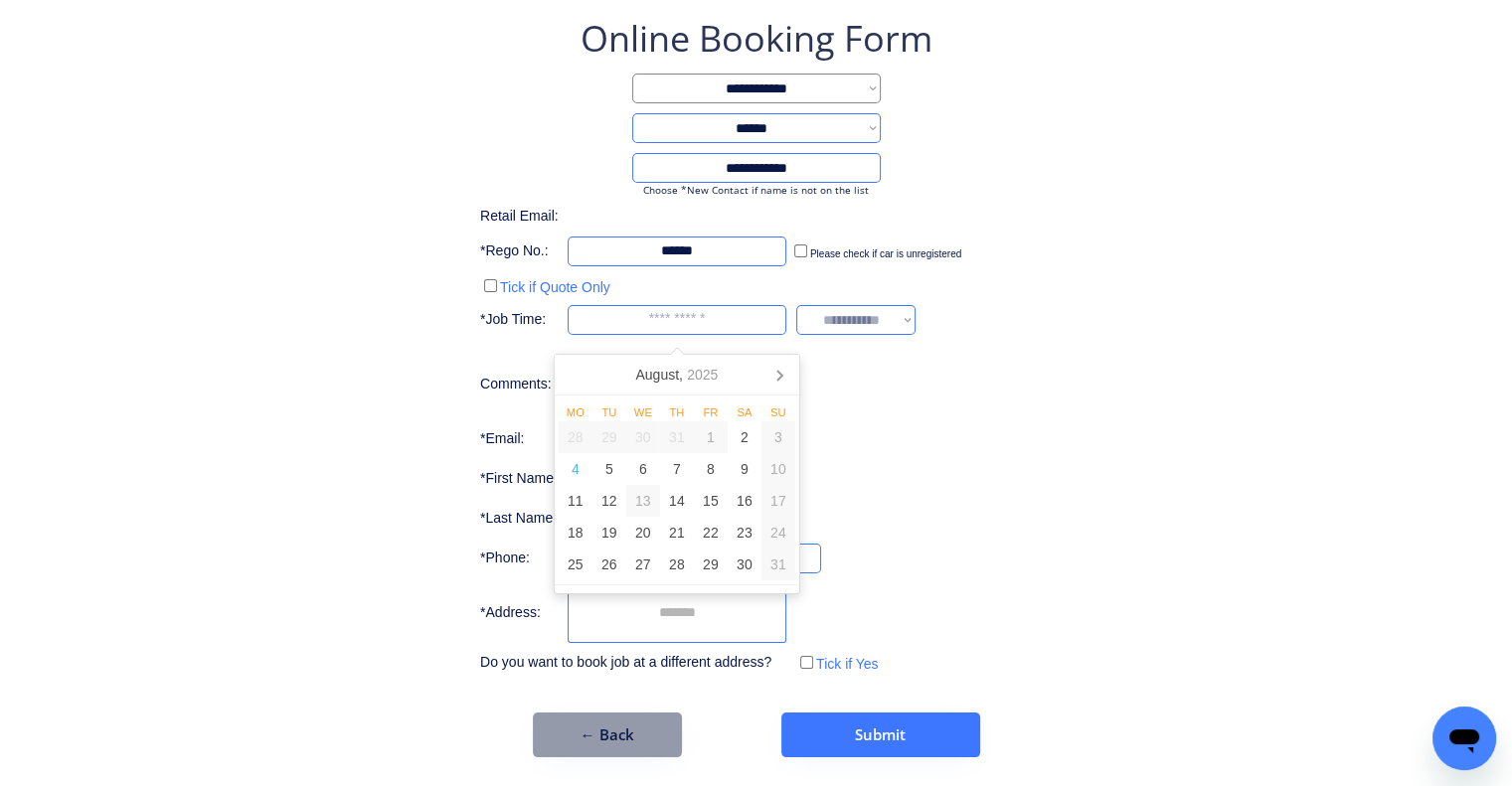 click at bounding box center (677, 320) 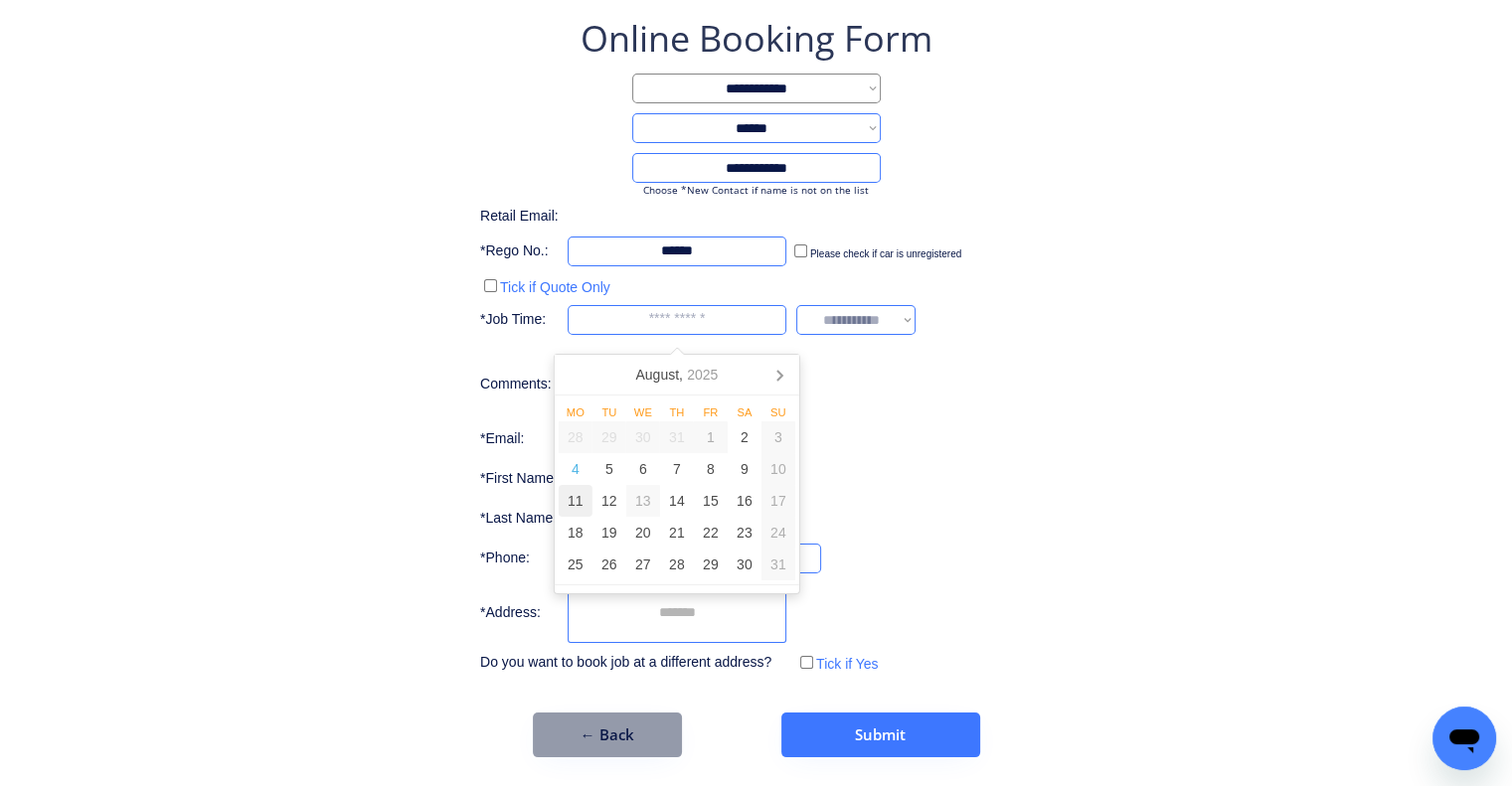 click on "11" at bounding box center (576, 501) 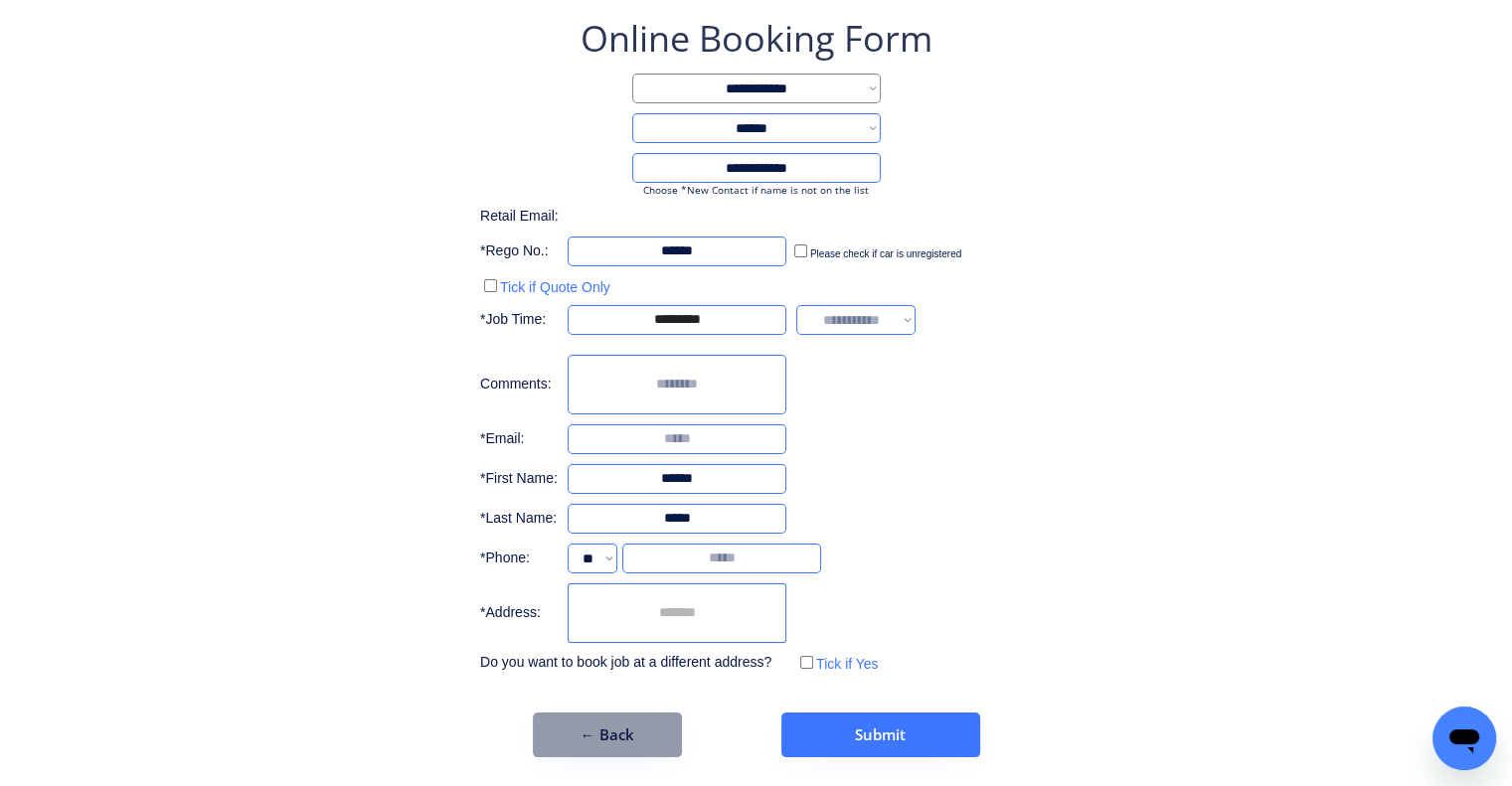 click on "**********" at bounding box center [756, 386] 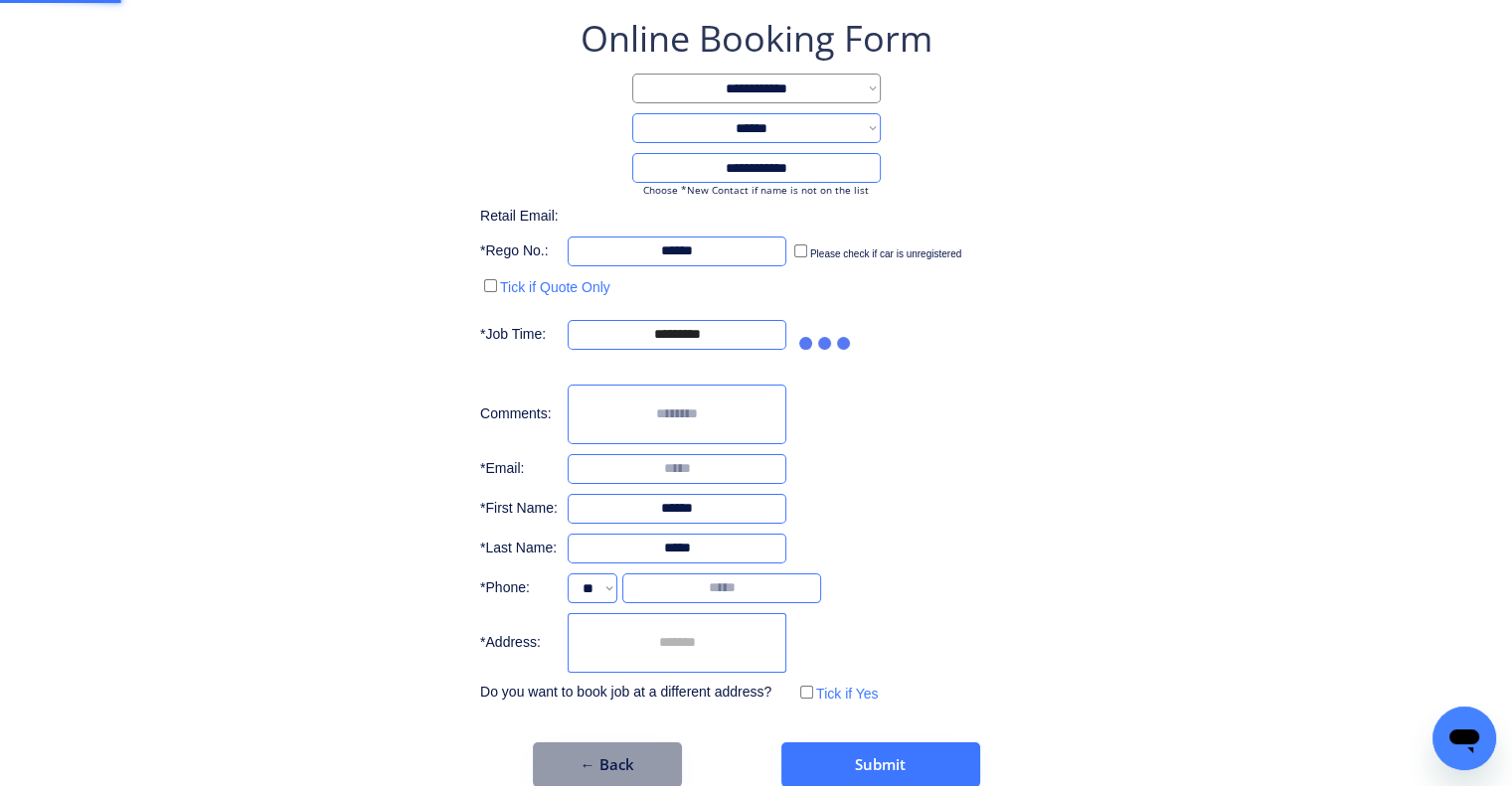 click on "**********" at bounding box center [756, 361] 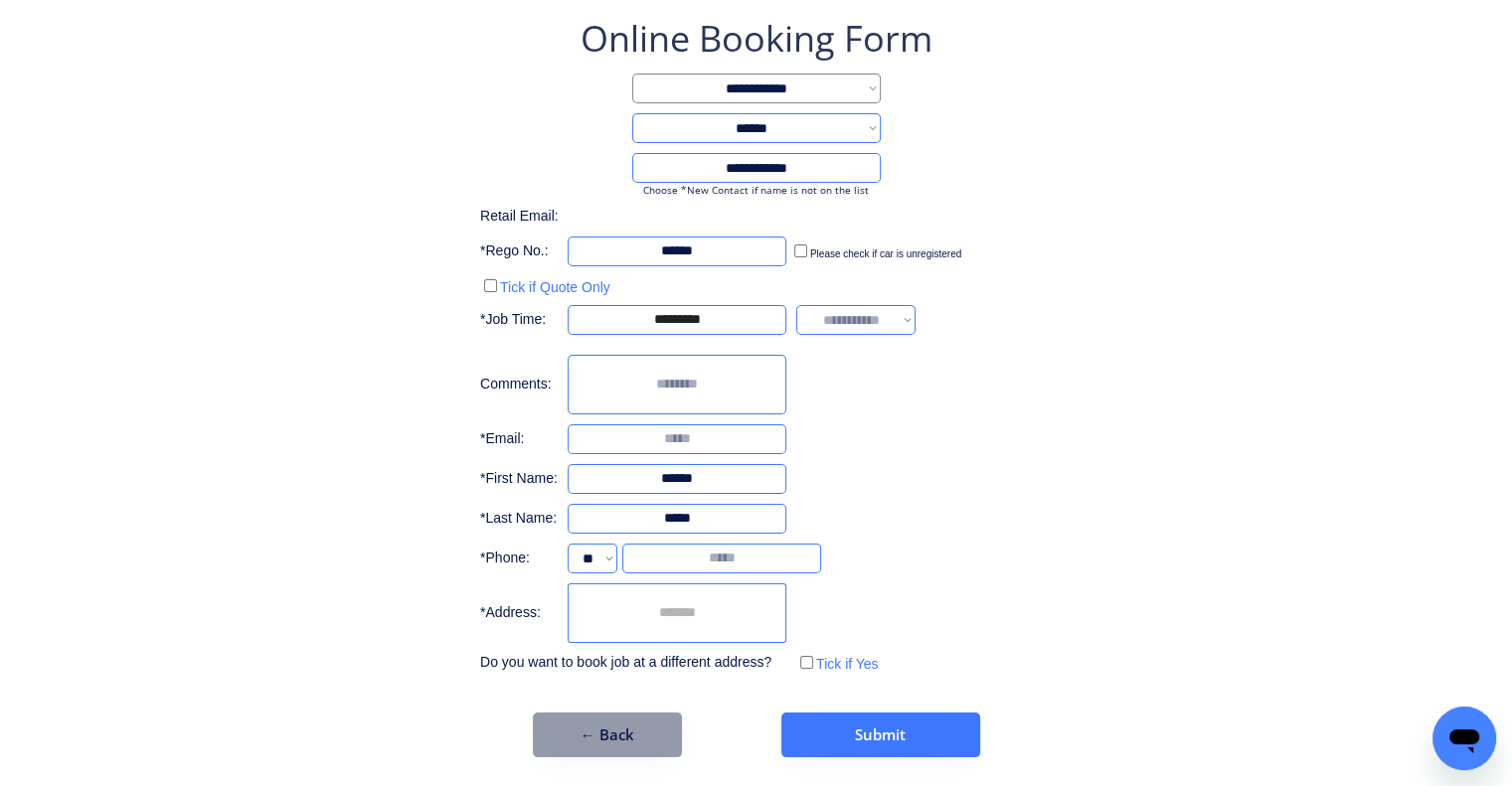 drag, startPoint x: 879, startPoint y: 317, endPoint x: 882, endPoint y: 327, distance: 10.440307 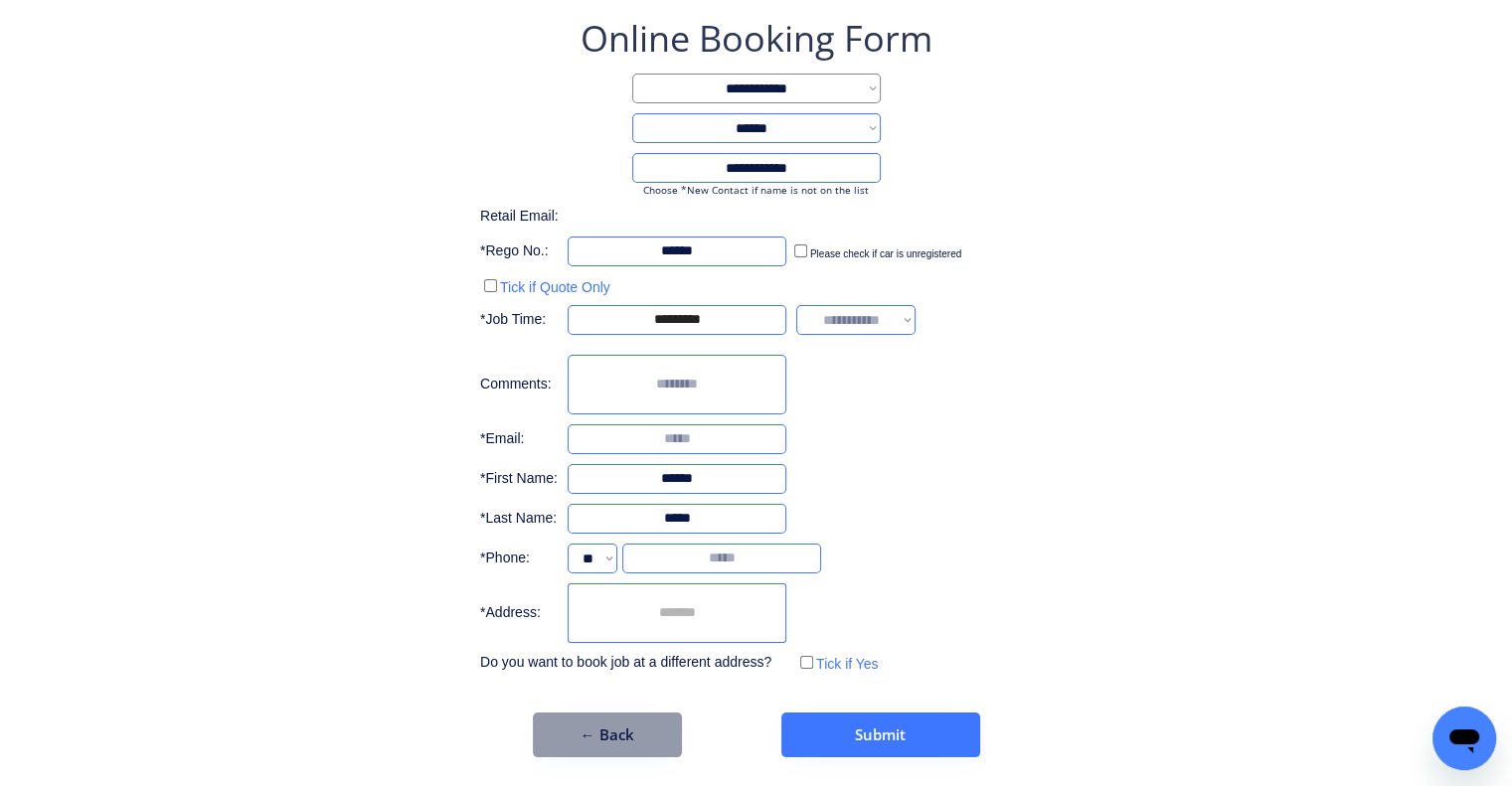 select on "*******" 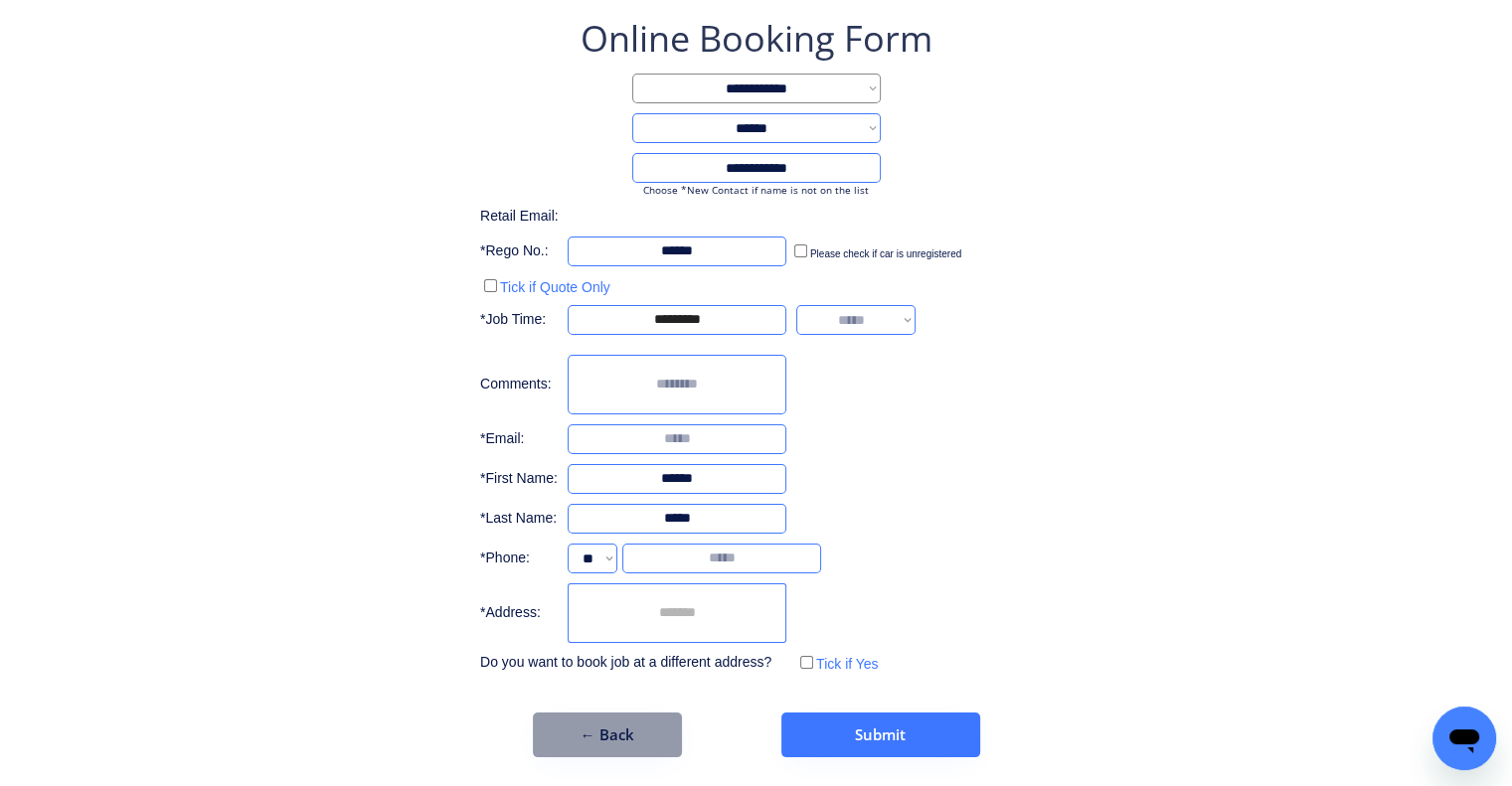 click on "**********" at bounding box center (856, 320) 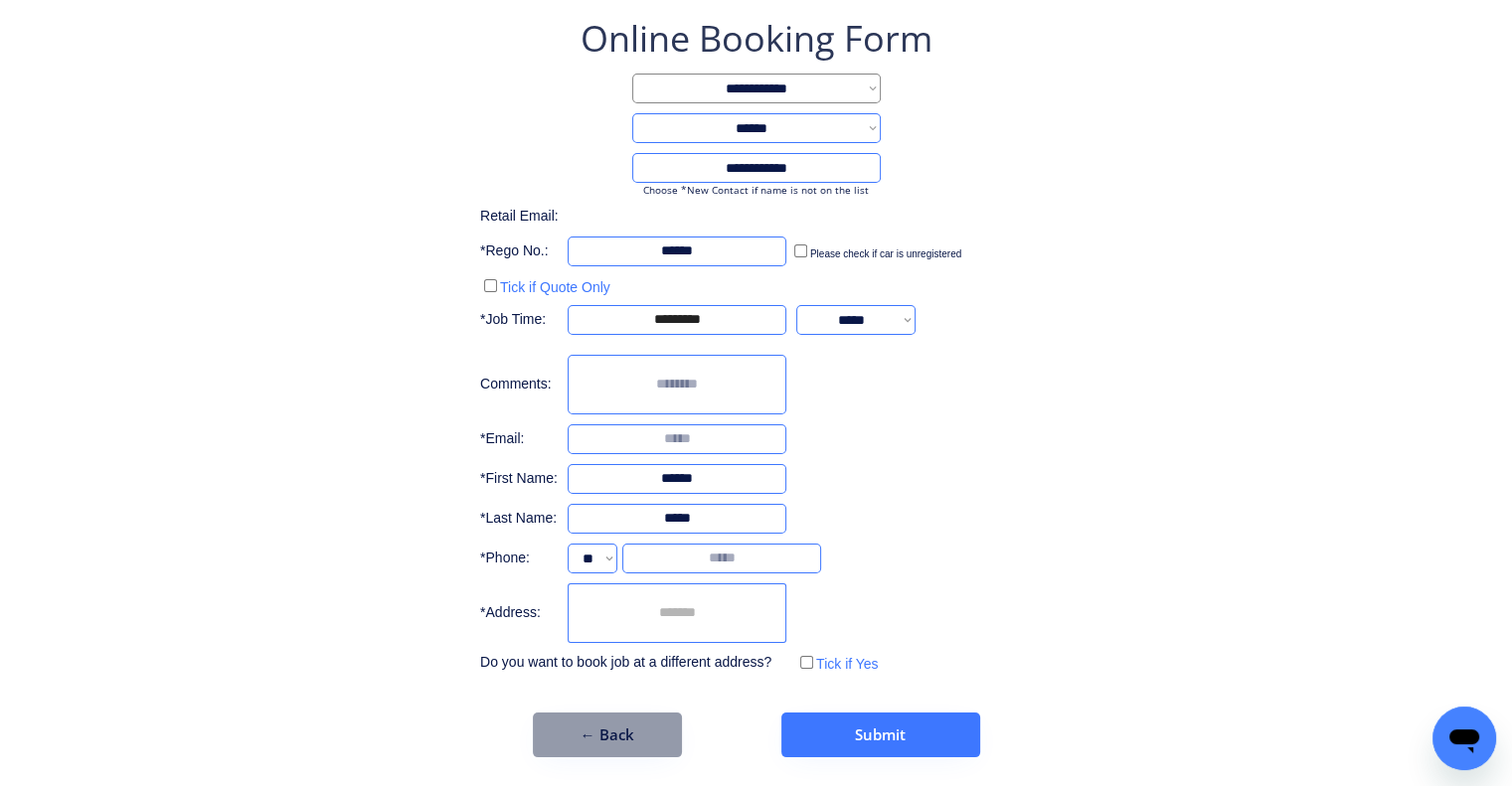 click on "**********" at bounding box center (756, 346) 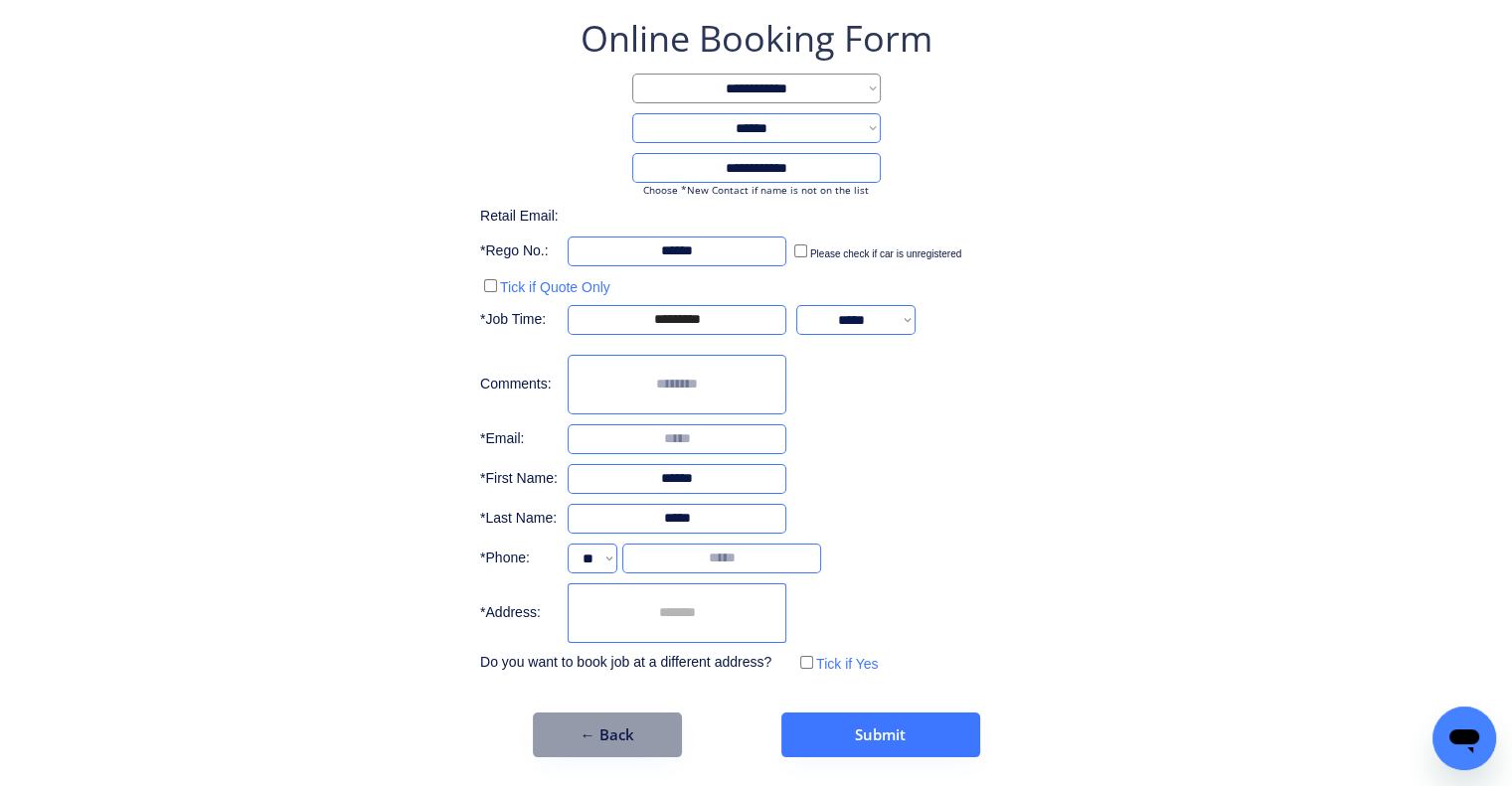 click on "**********" at bounding box center [756, 386] 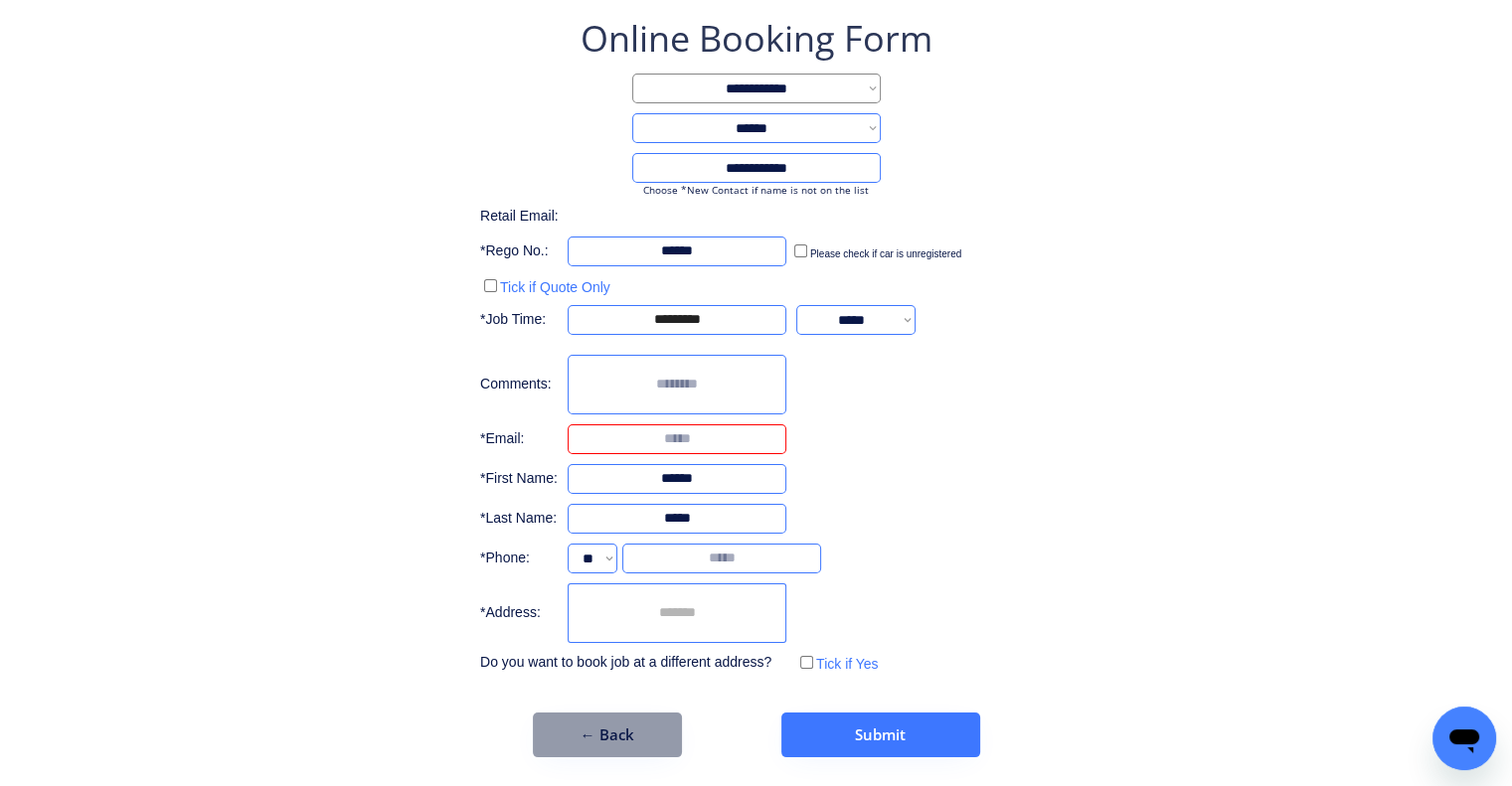 click at bounding box center [677, 439] 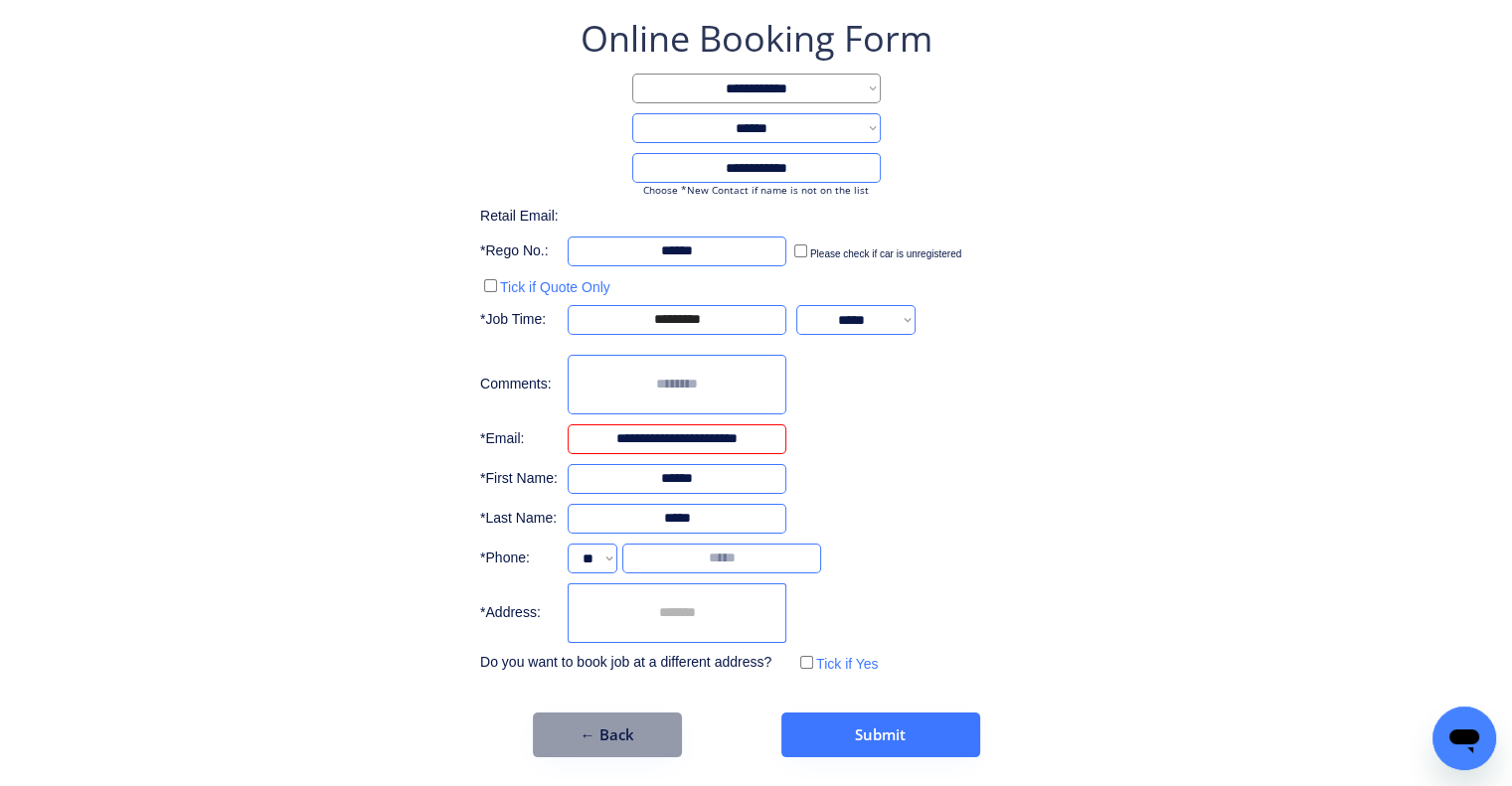 type on "**********" 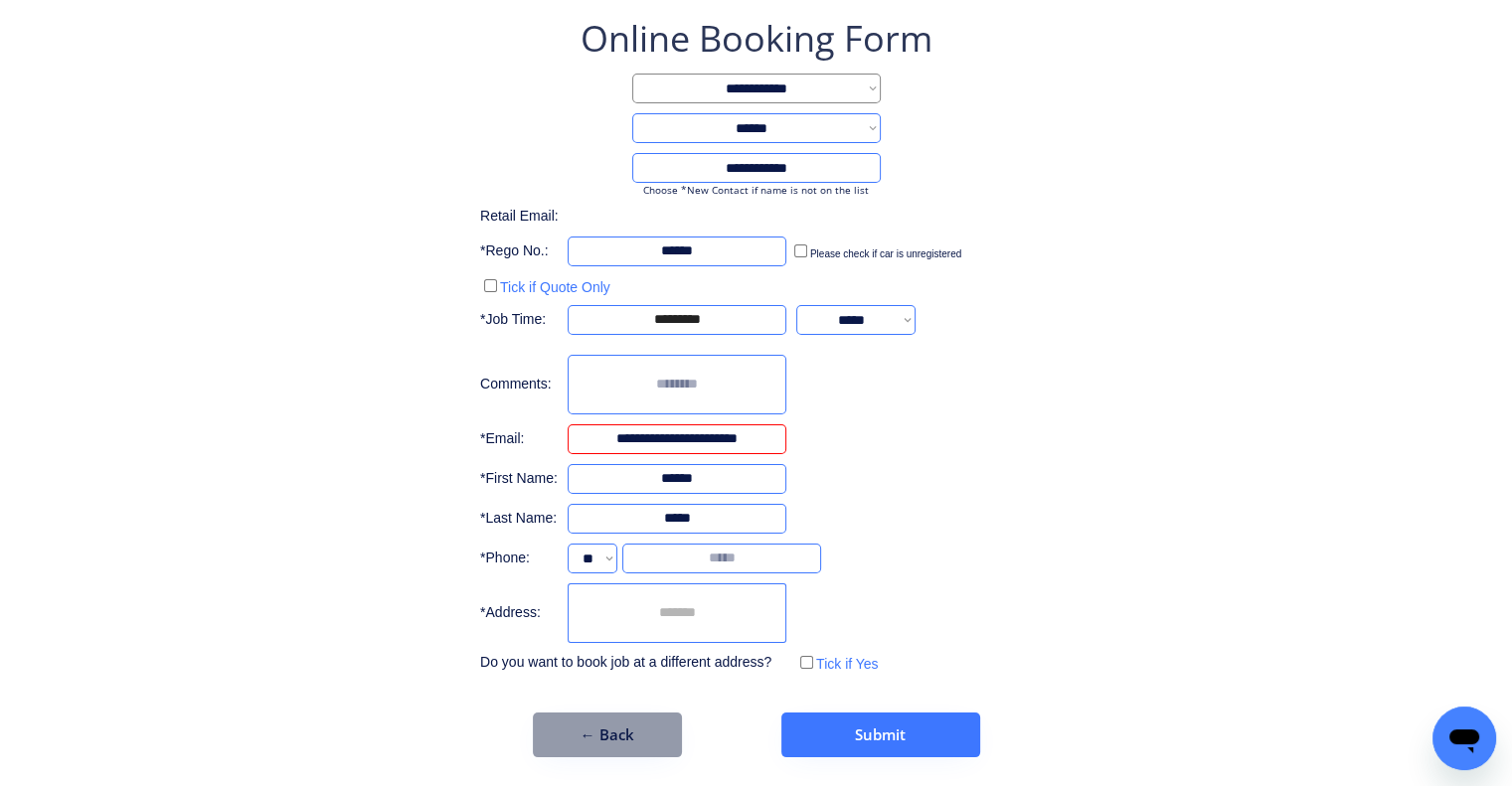 click on "**********" at bounding box center (756, 386) 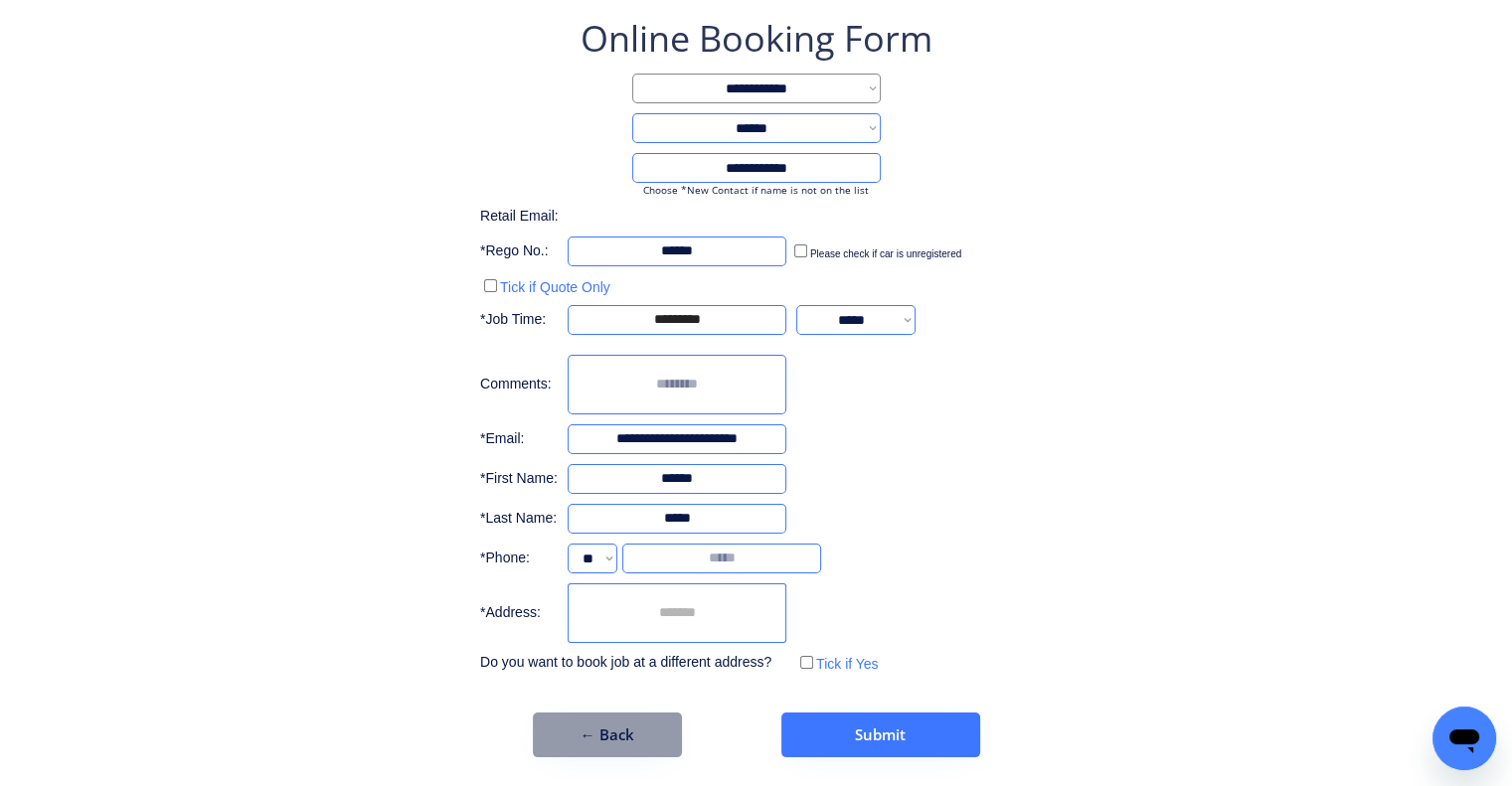 click at bounding box center [677, 613] 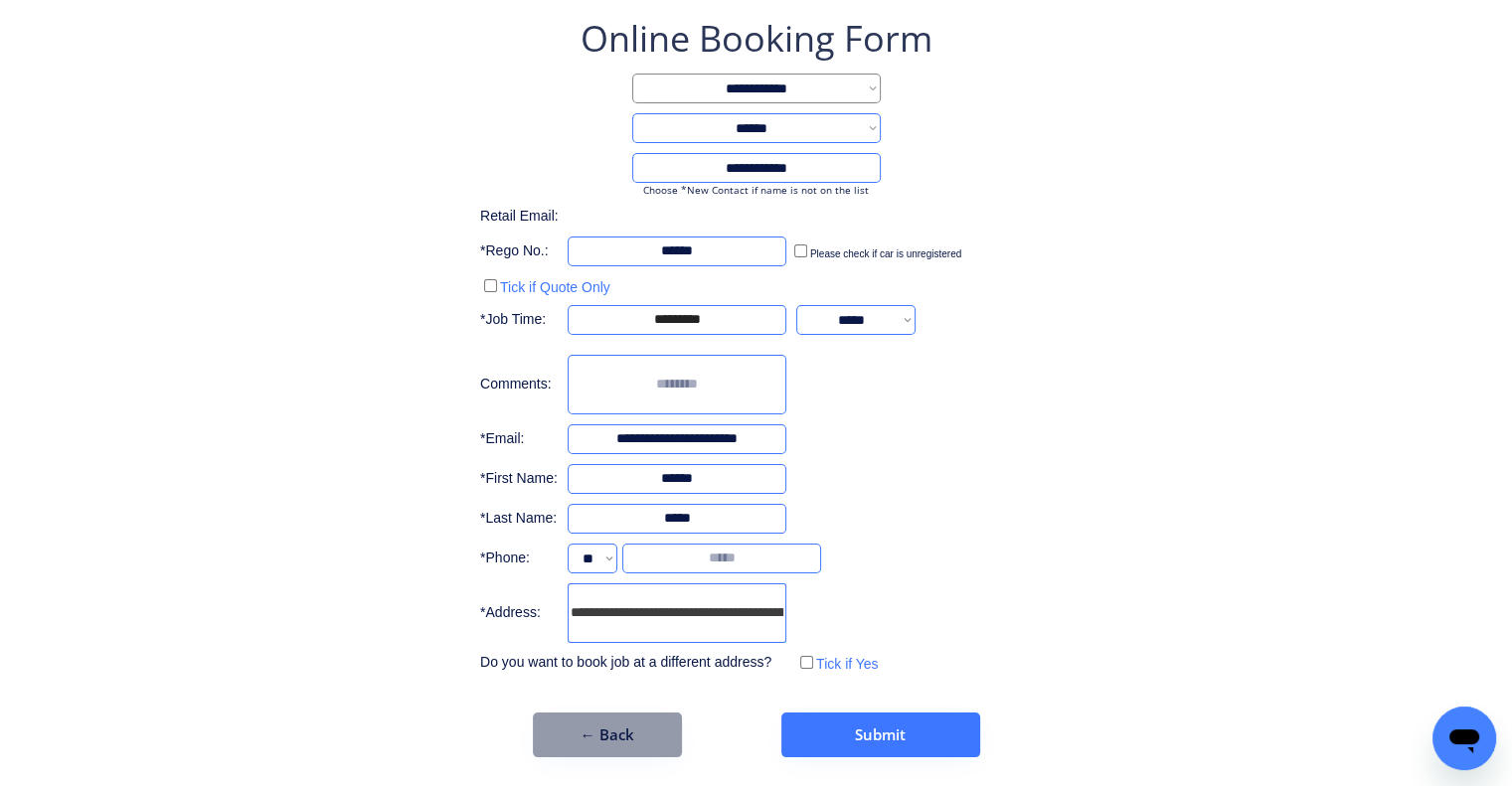 scroll, scrollTop: 0, scrollLeft: 103, axis: horizontal 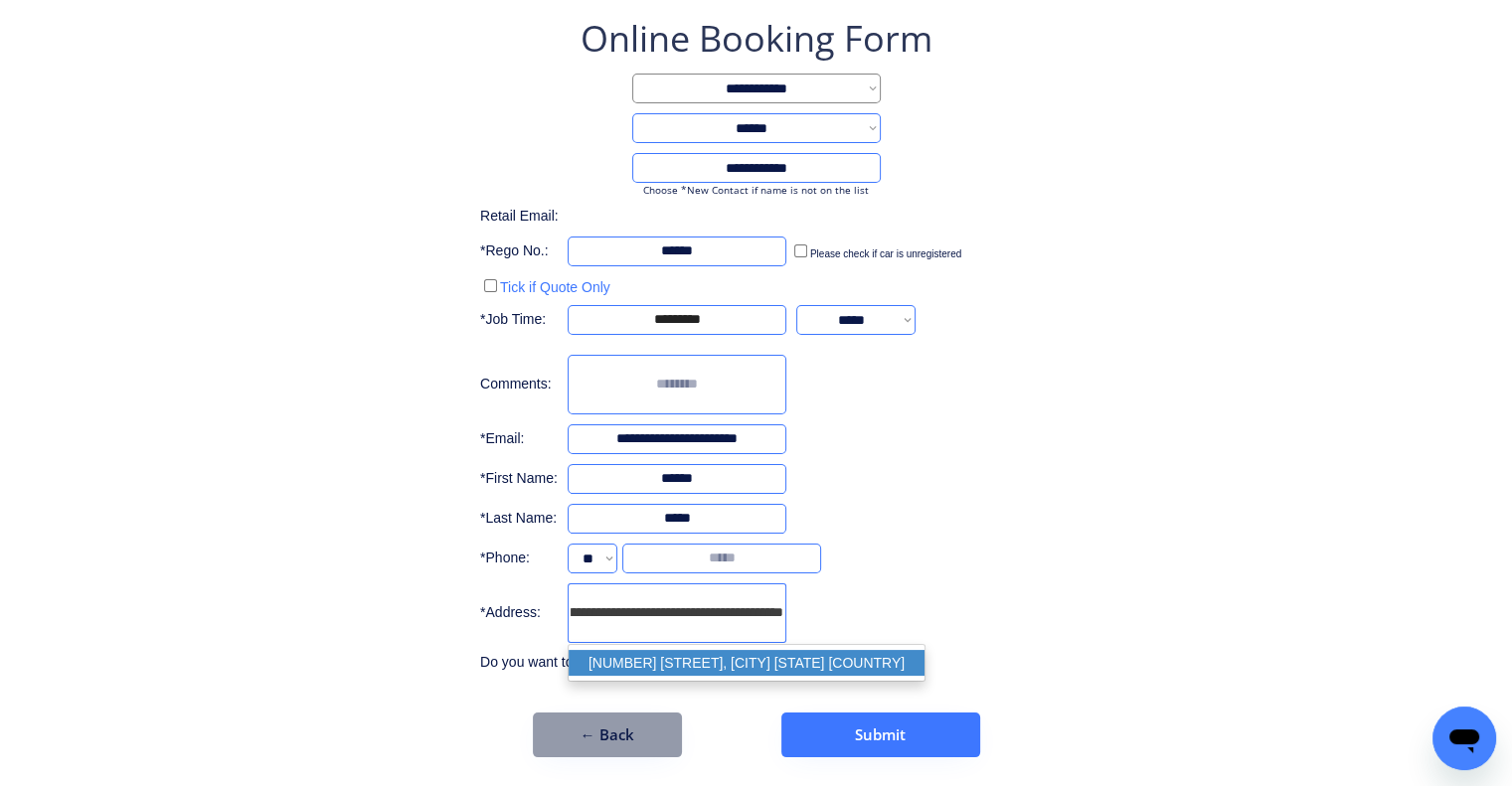 click on "355 Mortimer Rd, Acacia Ridge QLD 4110, Australia" at bounding box center [747, 663] 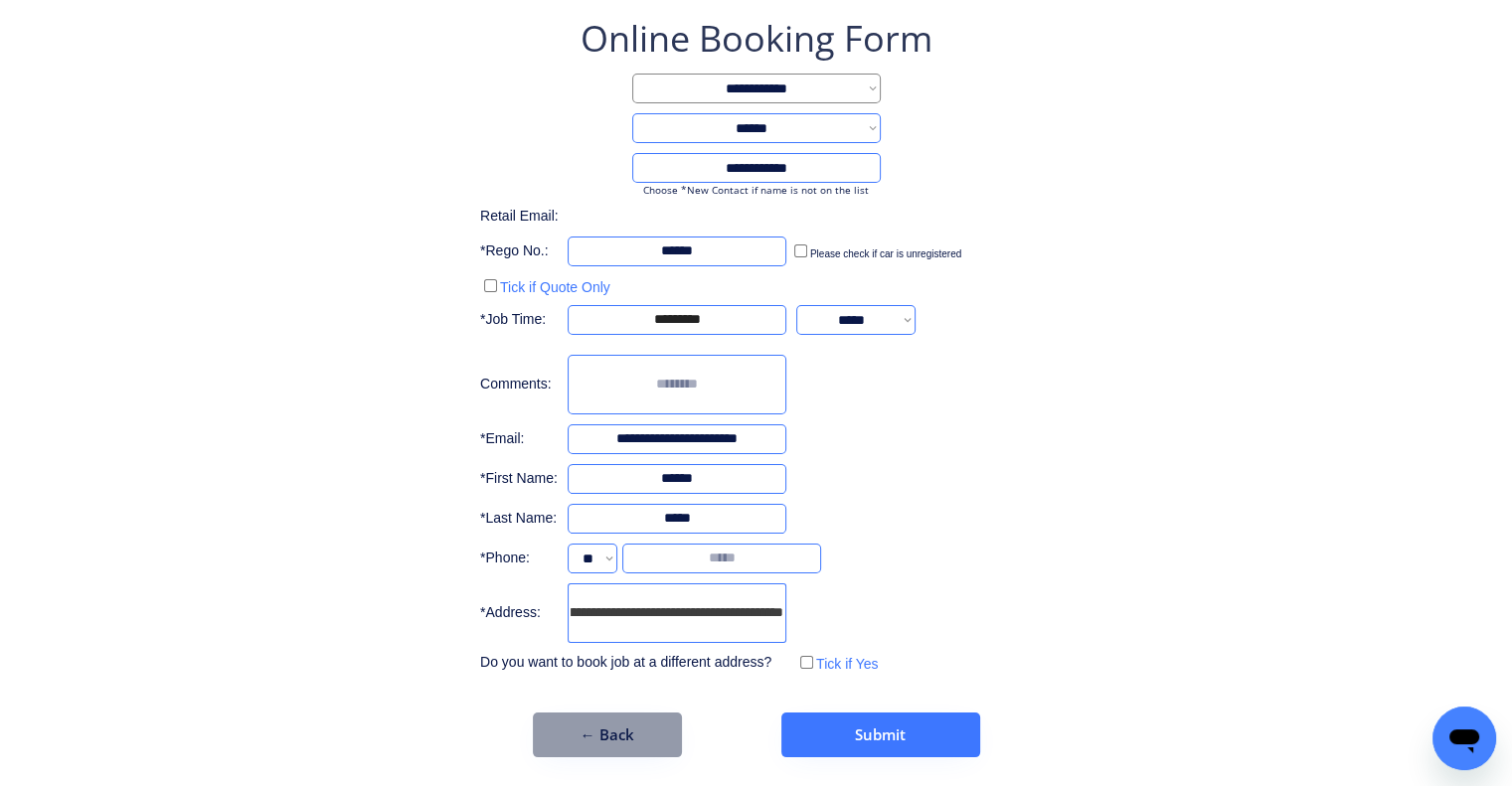 type on "**********" 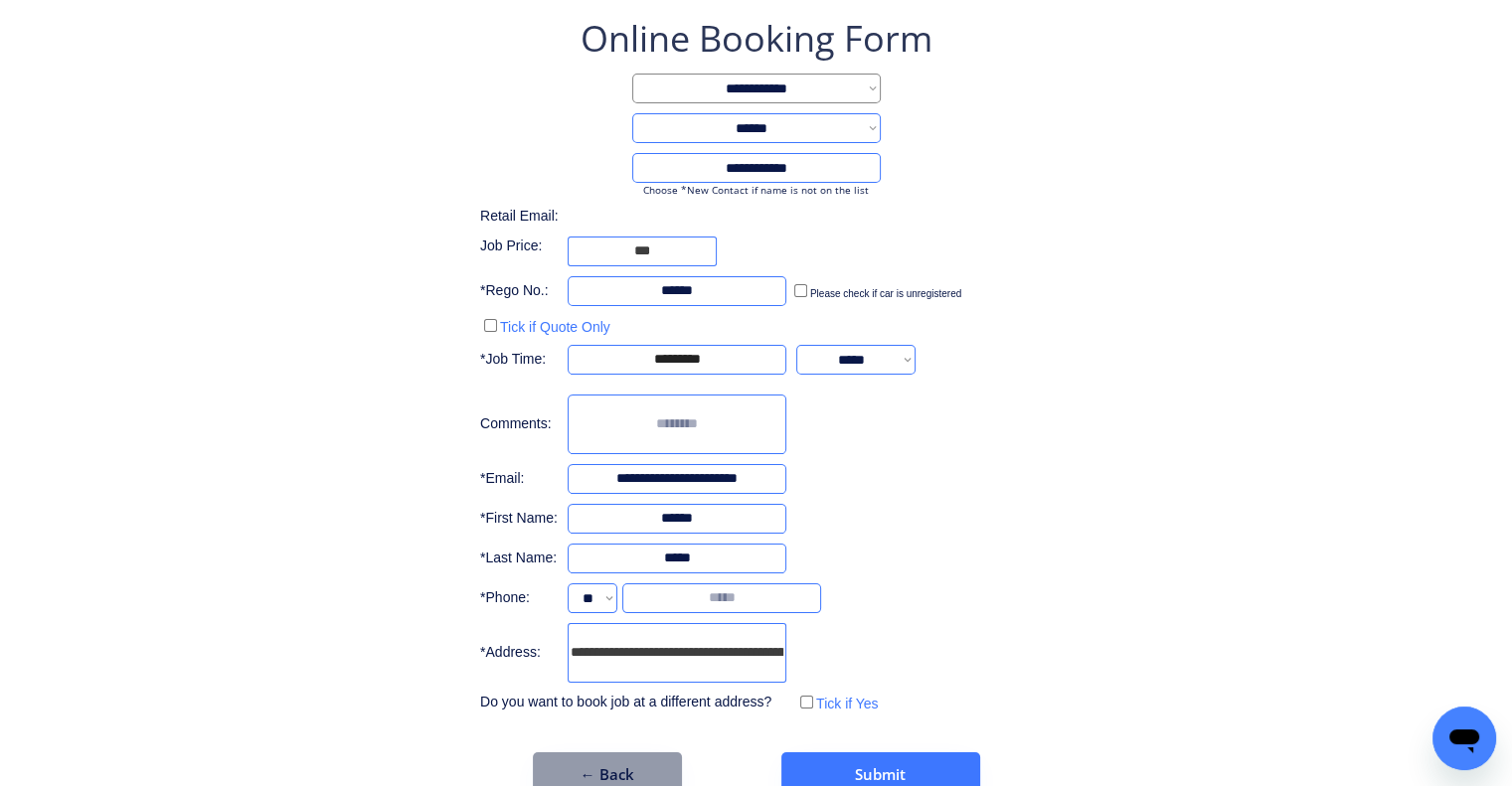 click at bounding box center [722, 598] 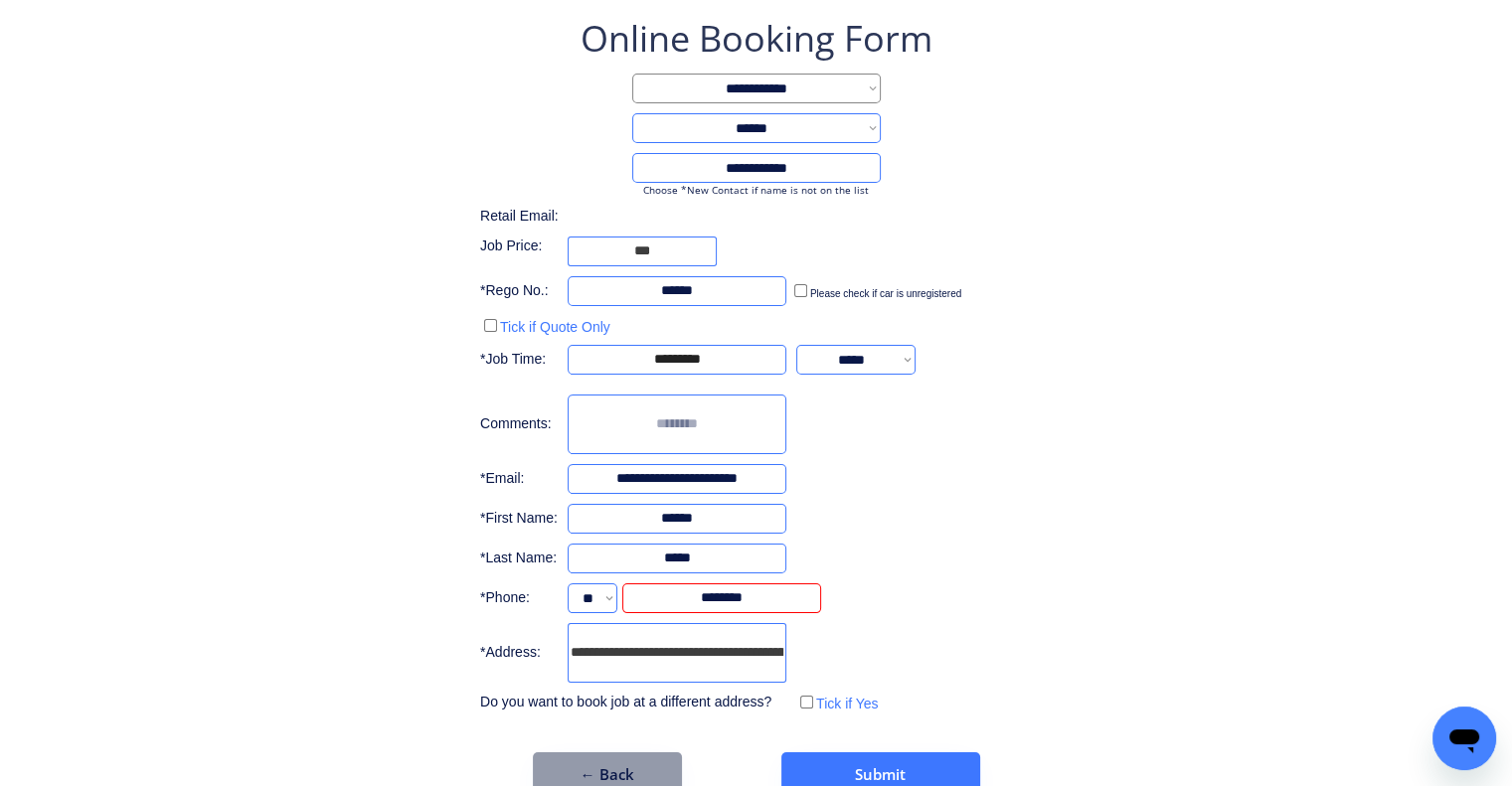 click on "**********" at bounding box center [756, 405] 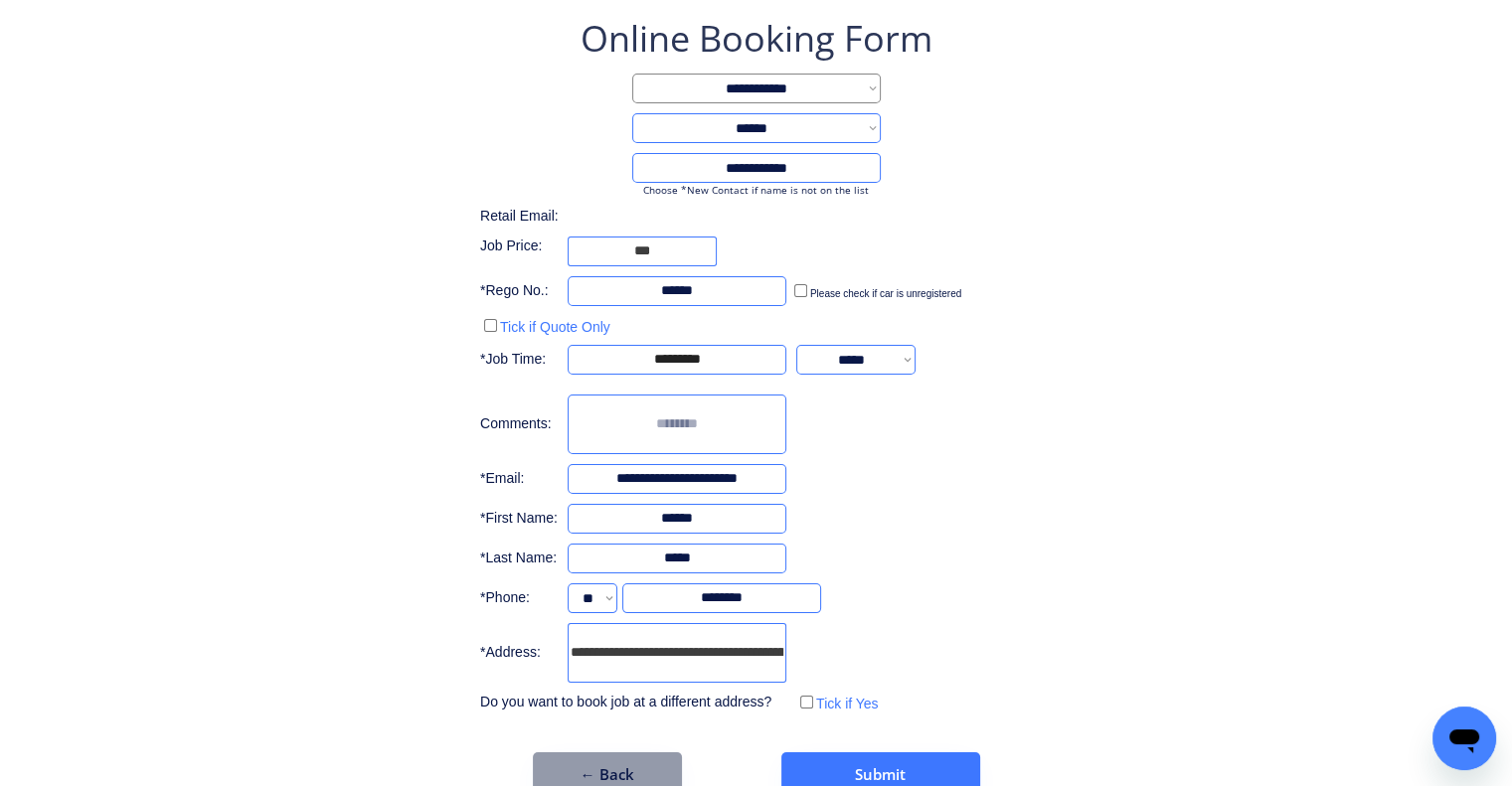 click on "**********" at bounding box center [756, 405] 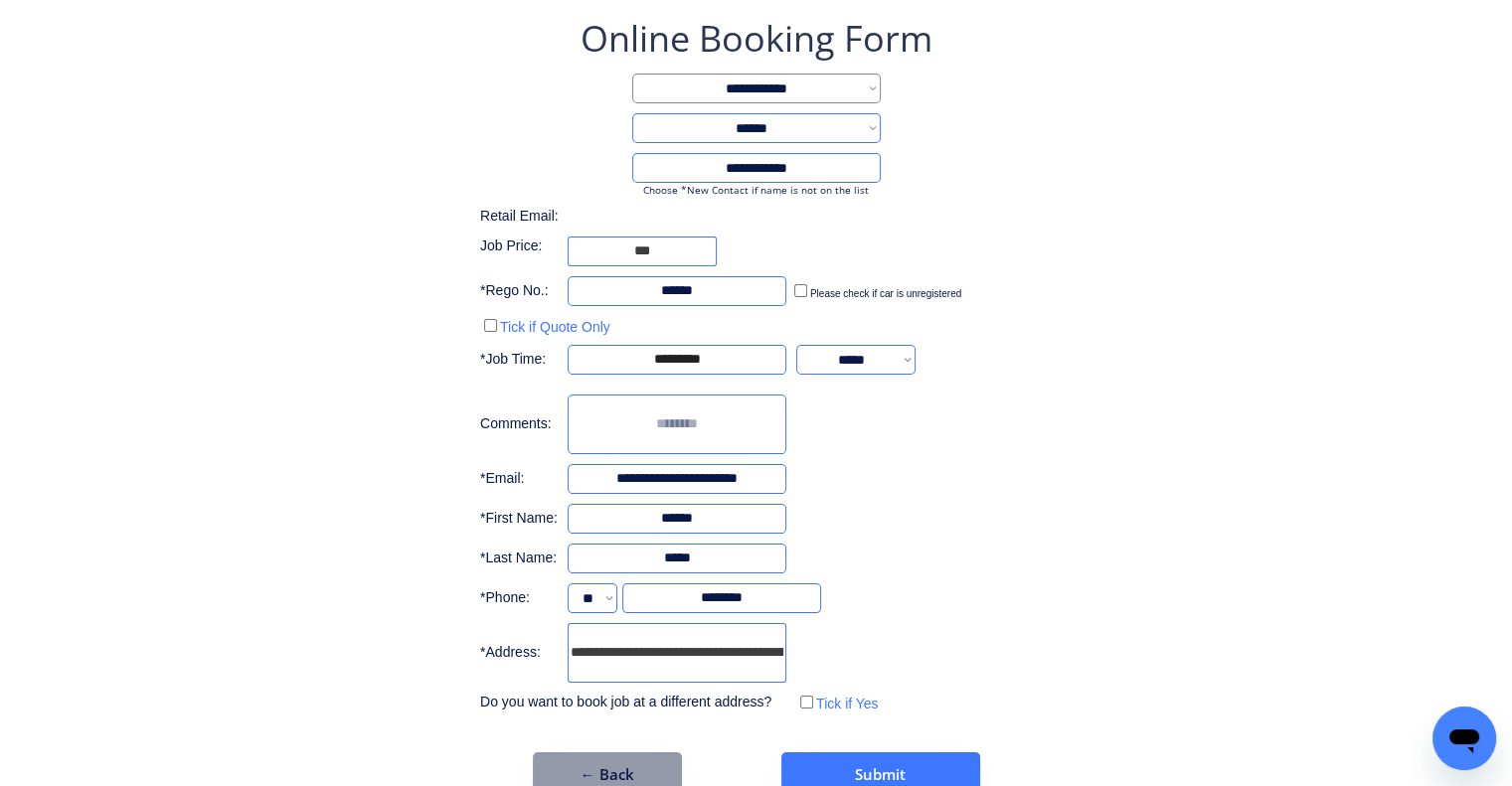 click at bounding box center [677, 424] 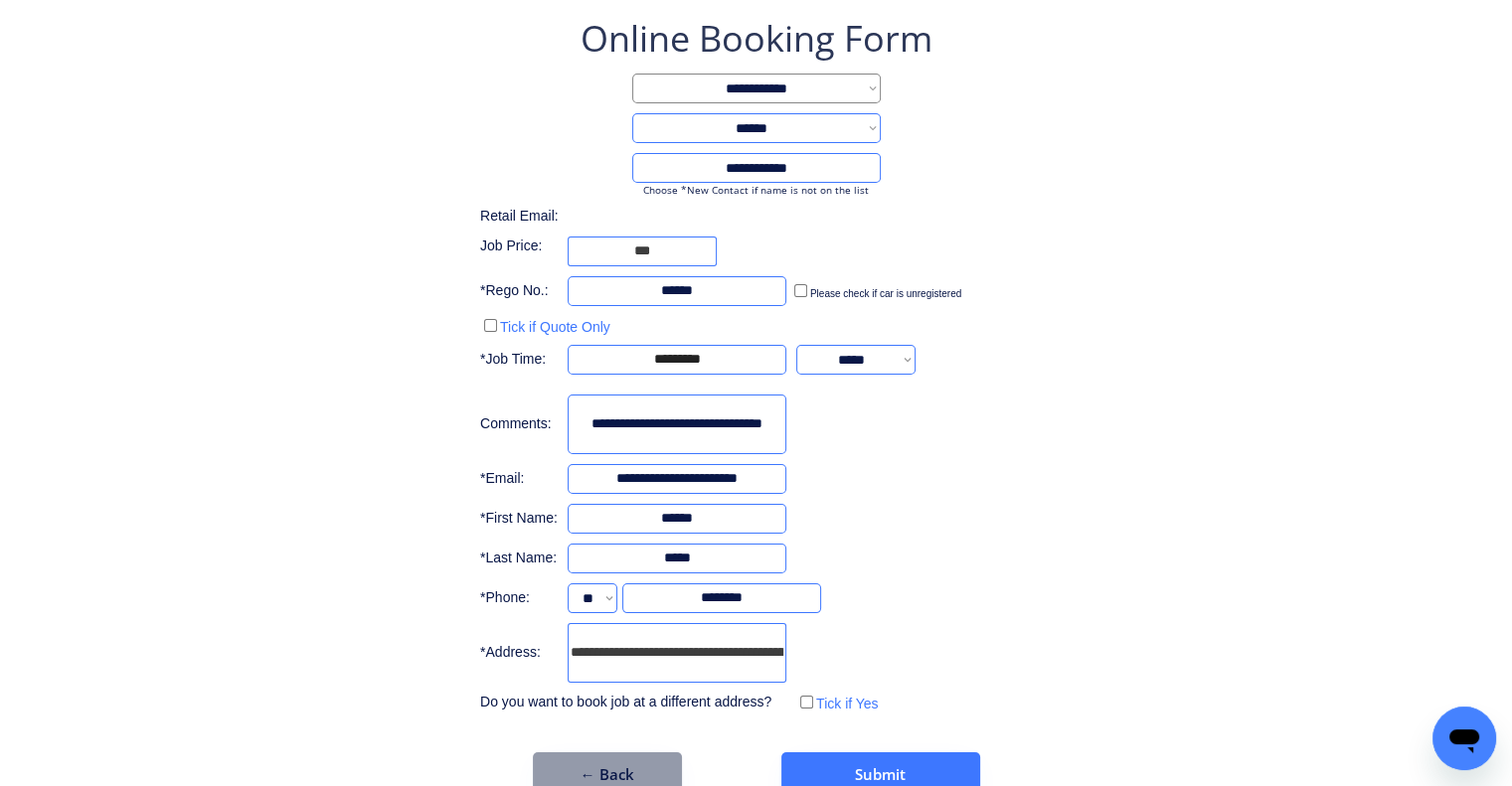 scroll, scrollTop: 0, scrollLeft: 23, axis: horizontal 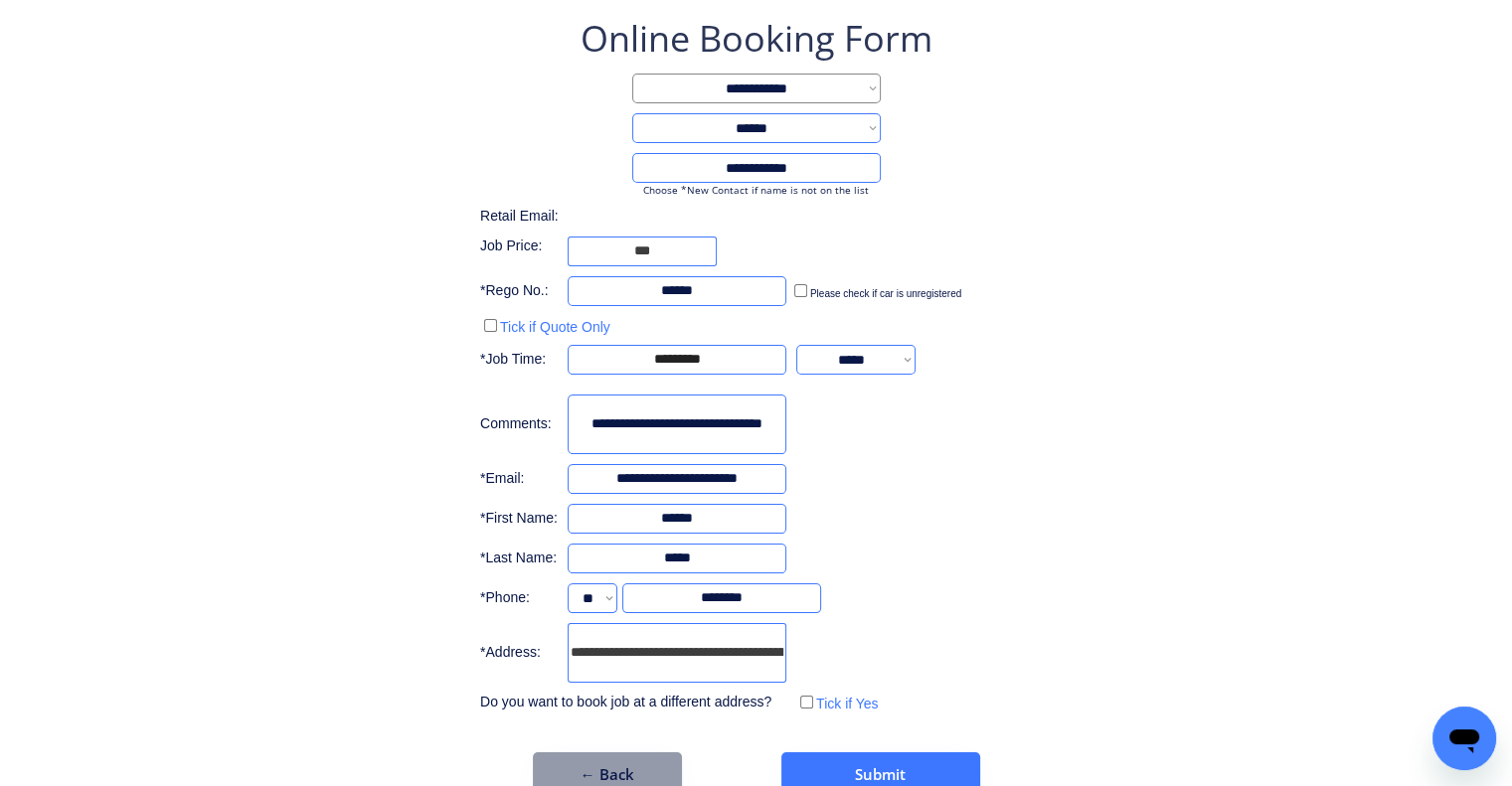click on "**********" at bounding box center [756, 405] 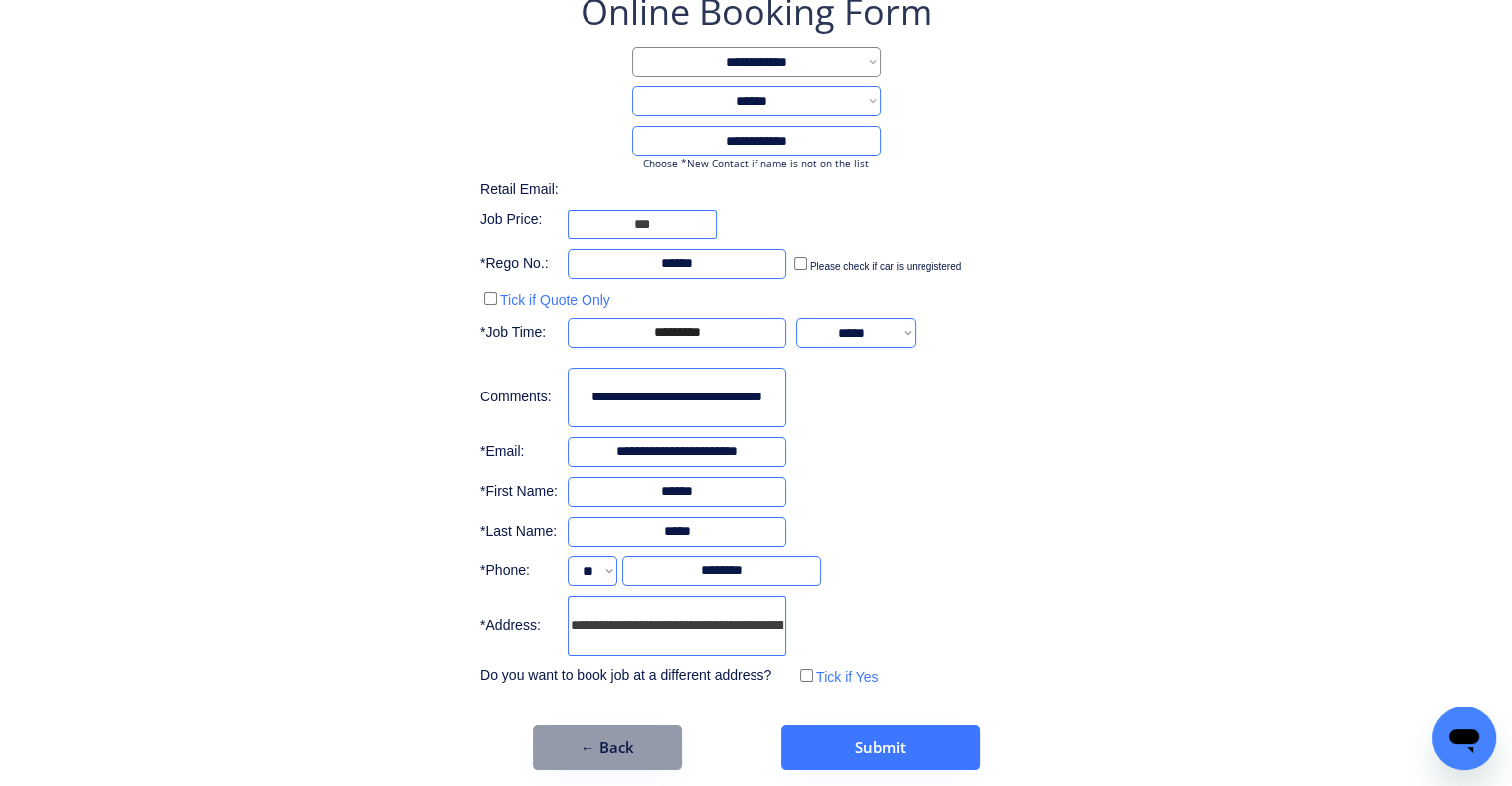 scroll, scrollTop: 135, scrollLeft: 0, axis: vertical 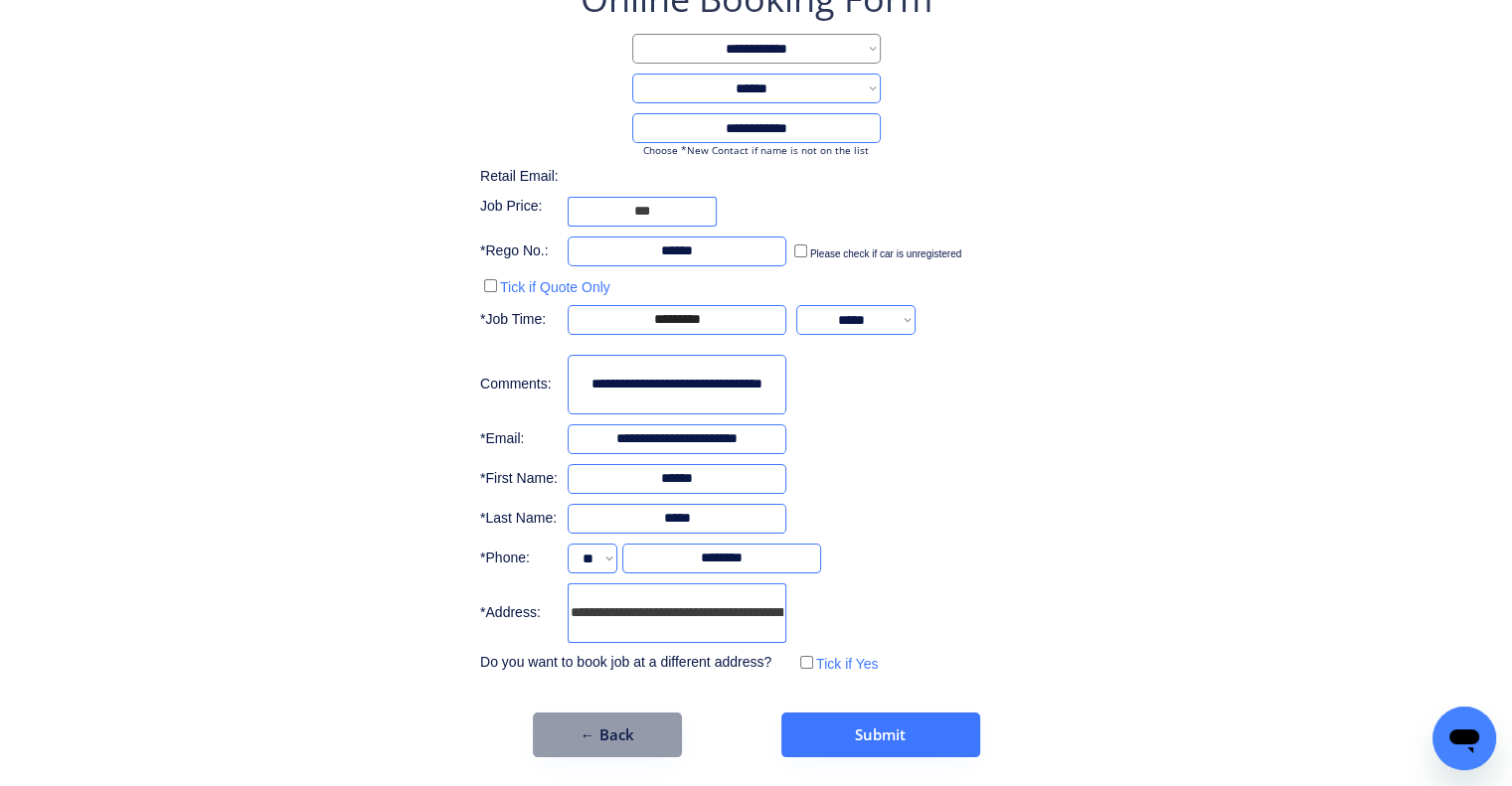 drag, startPoint x: 585, startPoint y: 381, endPoint x: 530, endPoint y: 378, distance: 55.081757 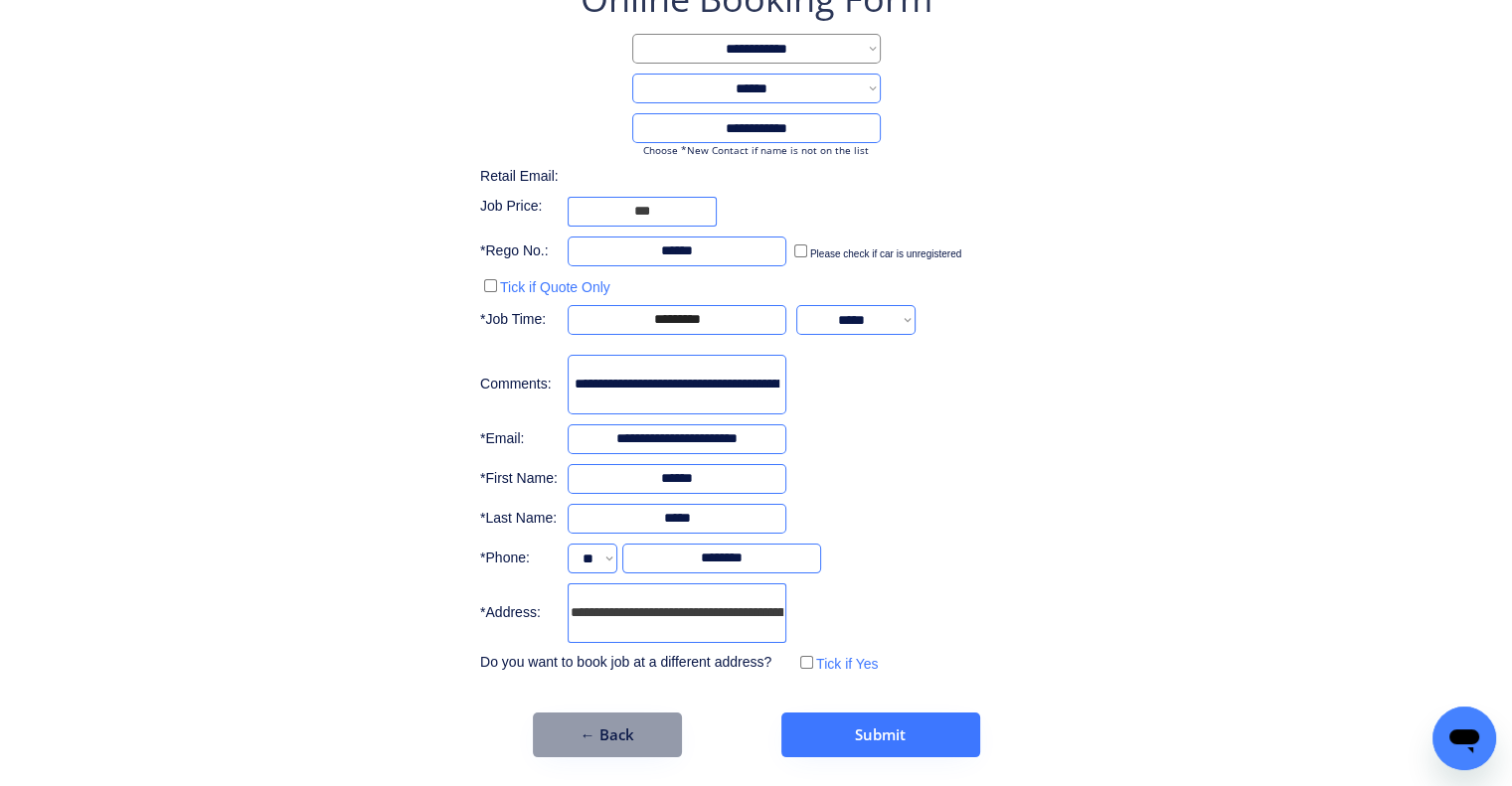 type on "**********" 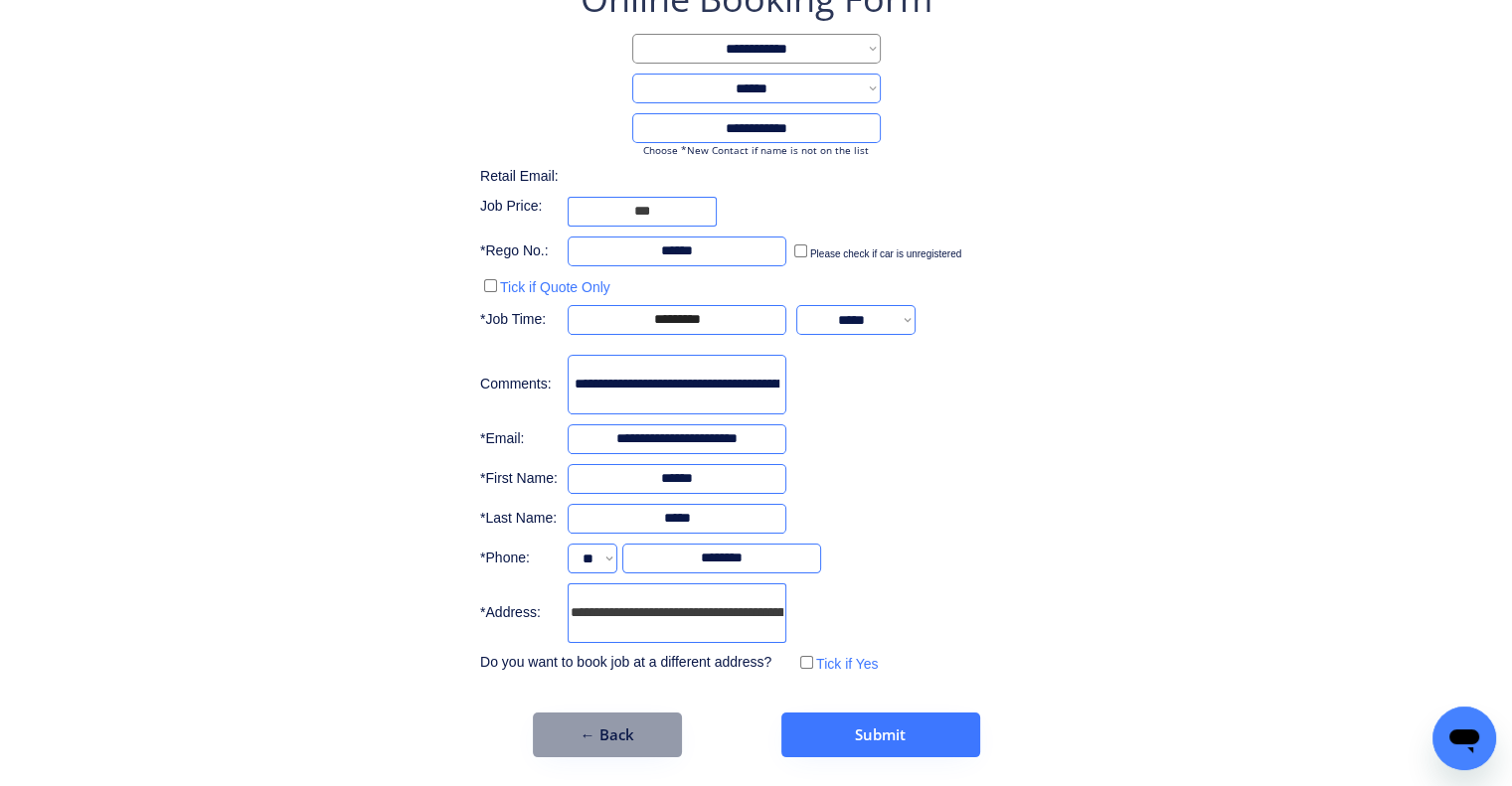 click on "**********" at bounding box center [756, 366] 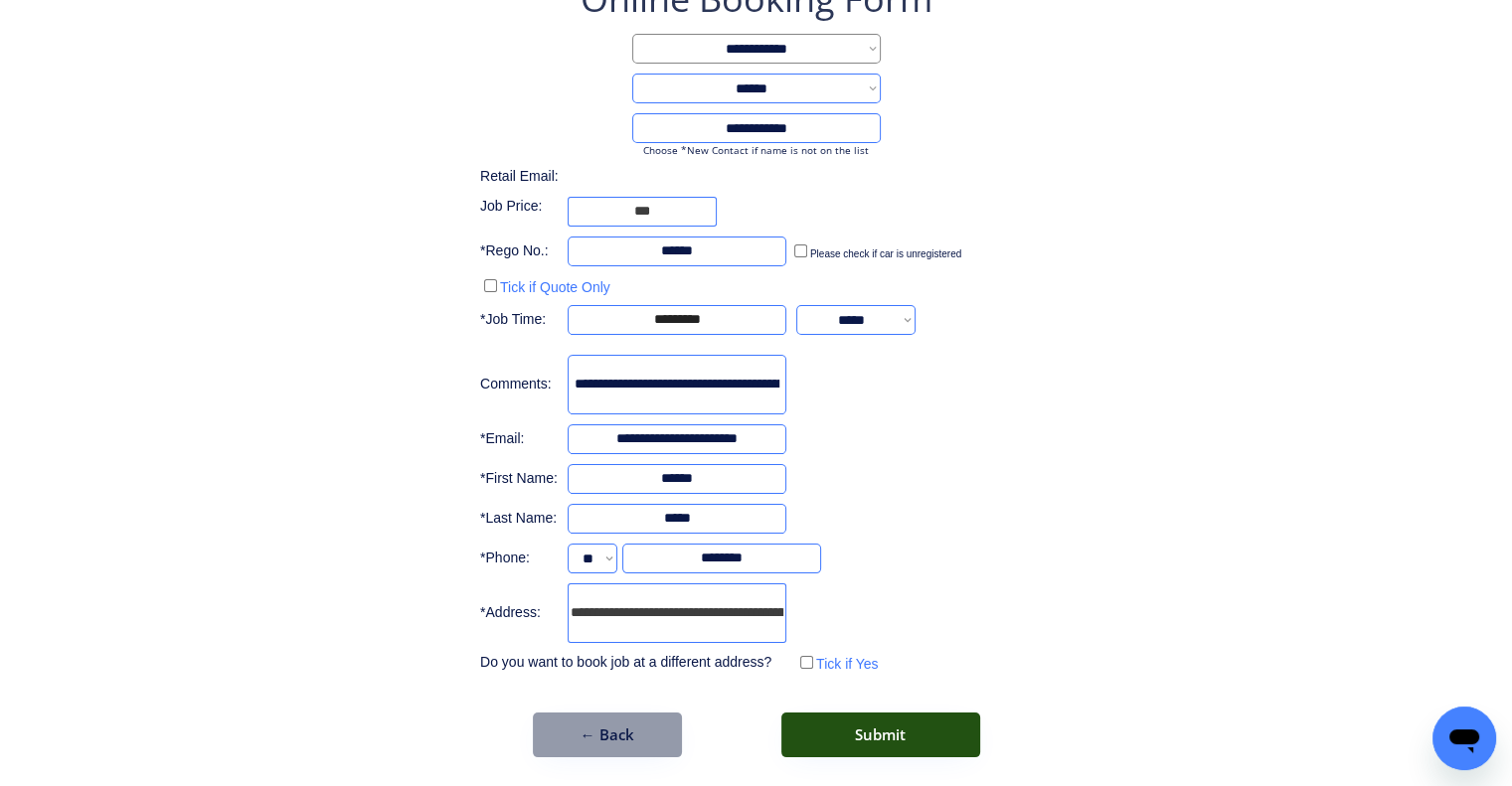 click on "Submit" at bounding box center (881, 734) 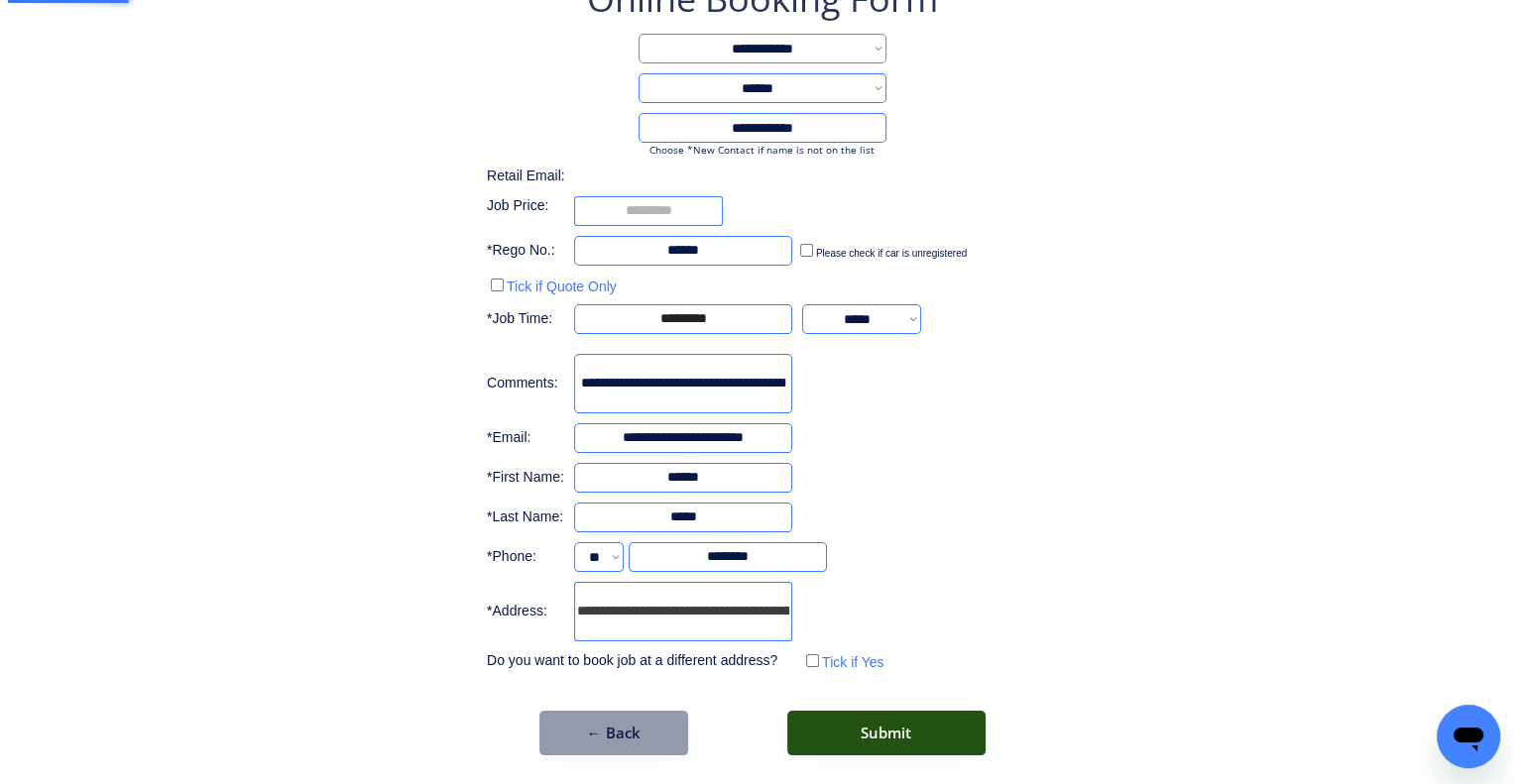 scroll, scrollTop: 0, scrollLeft: 0, axis: both 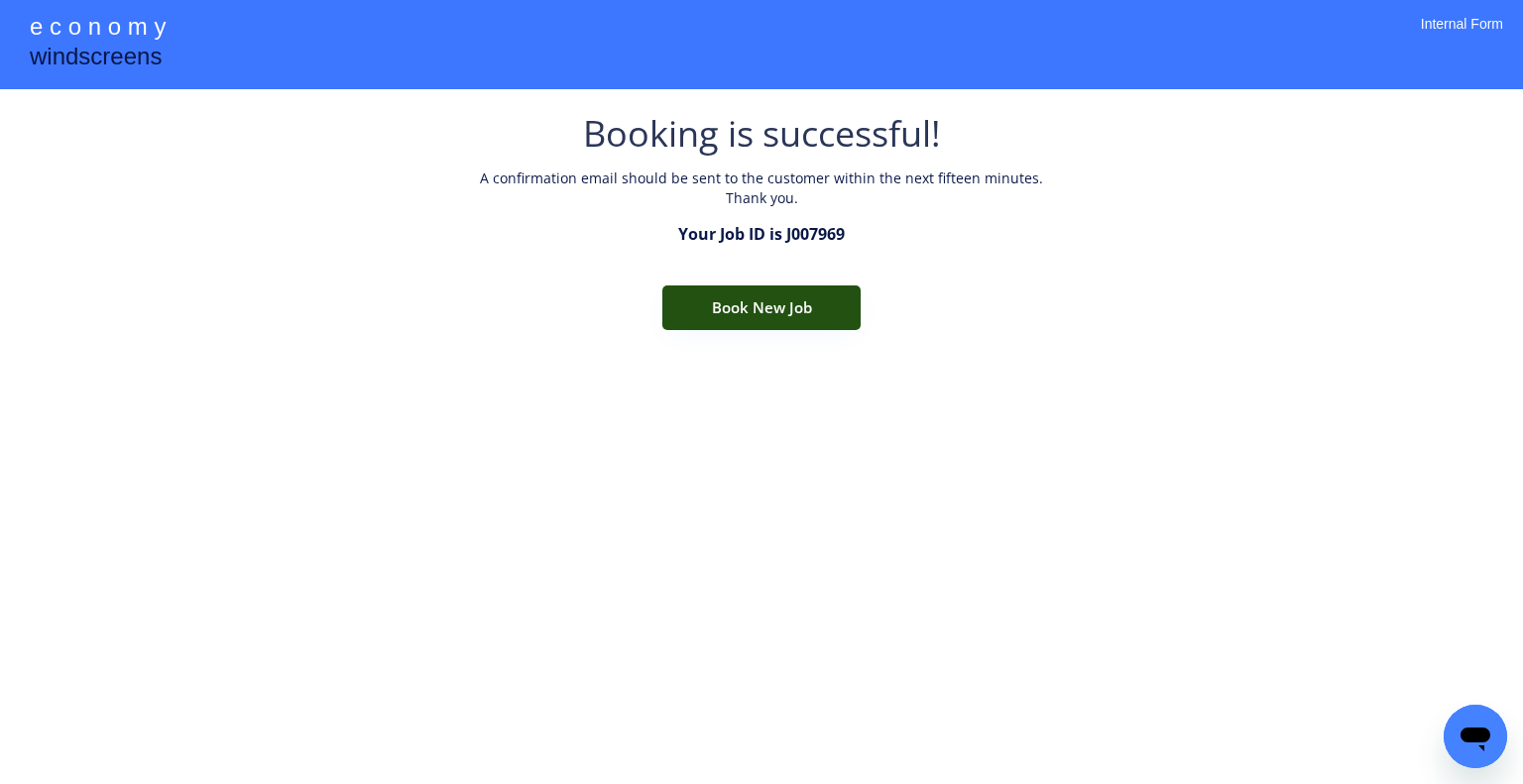 click on "Book New Job" at bounding box center (762, 307) 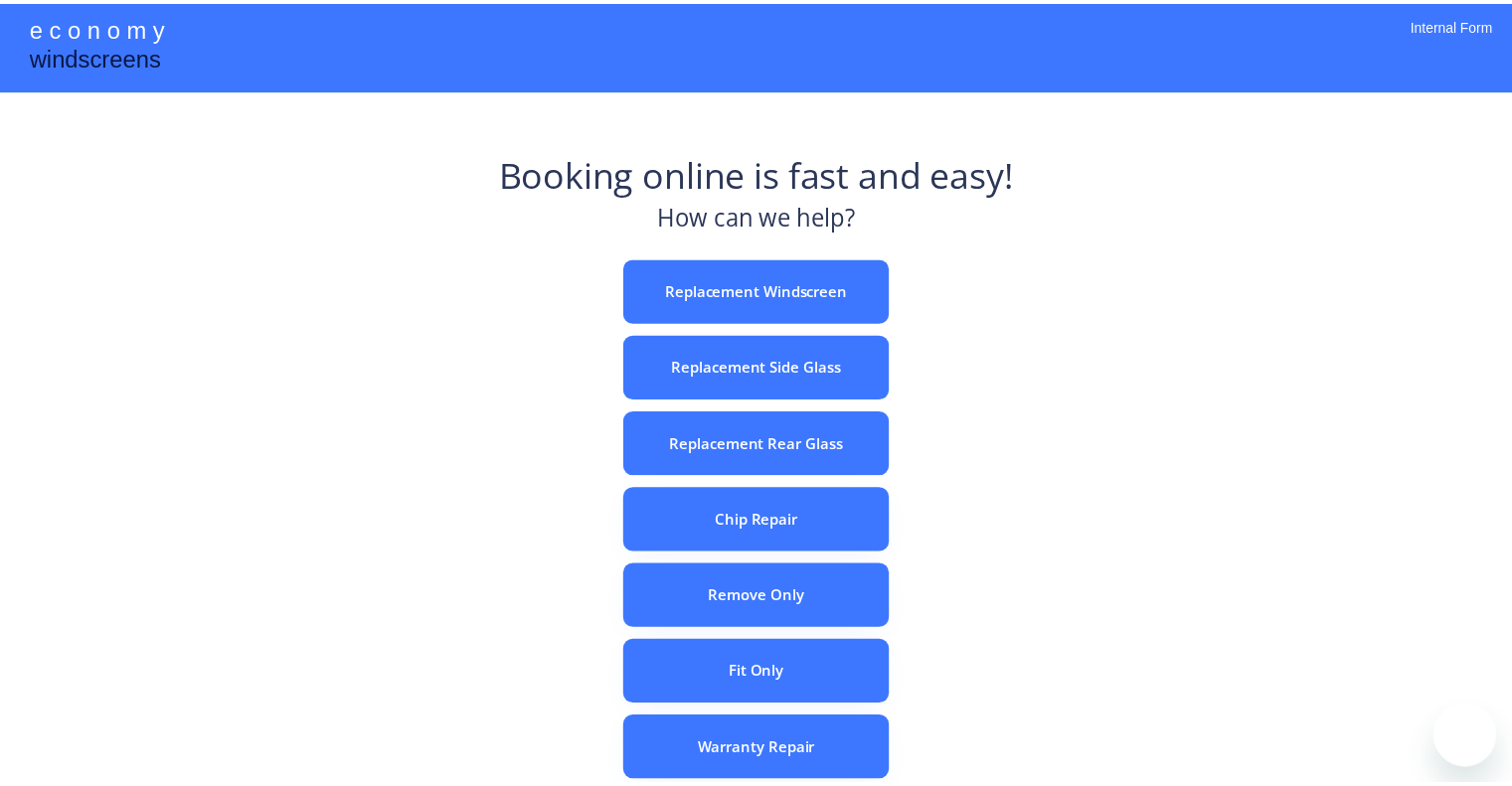 scroll, scrollTop: 0, scrollLeft: 0, axis: both 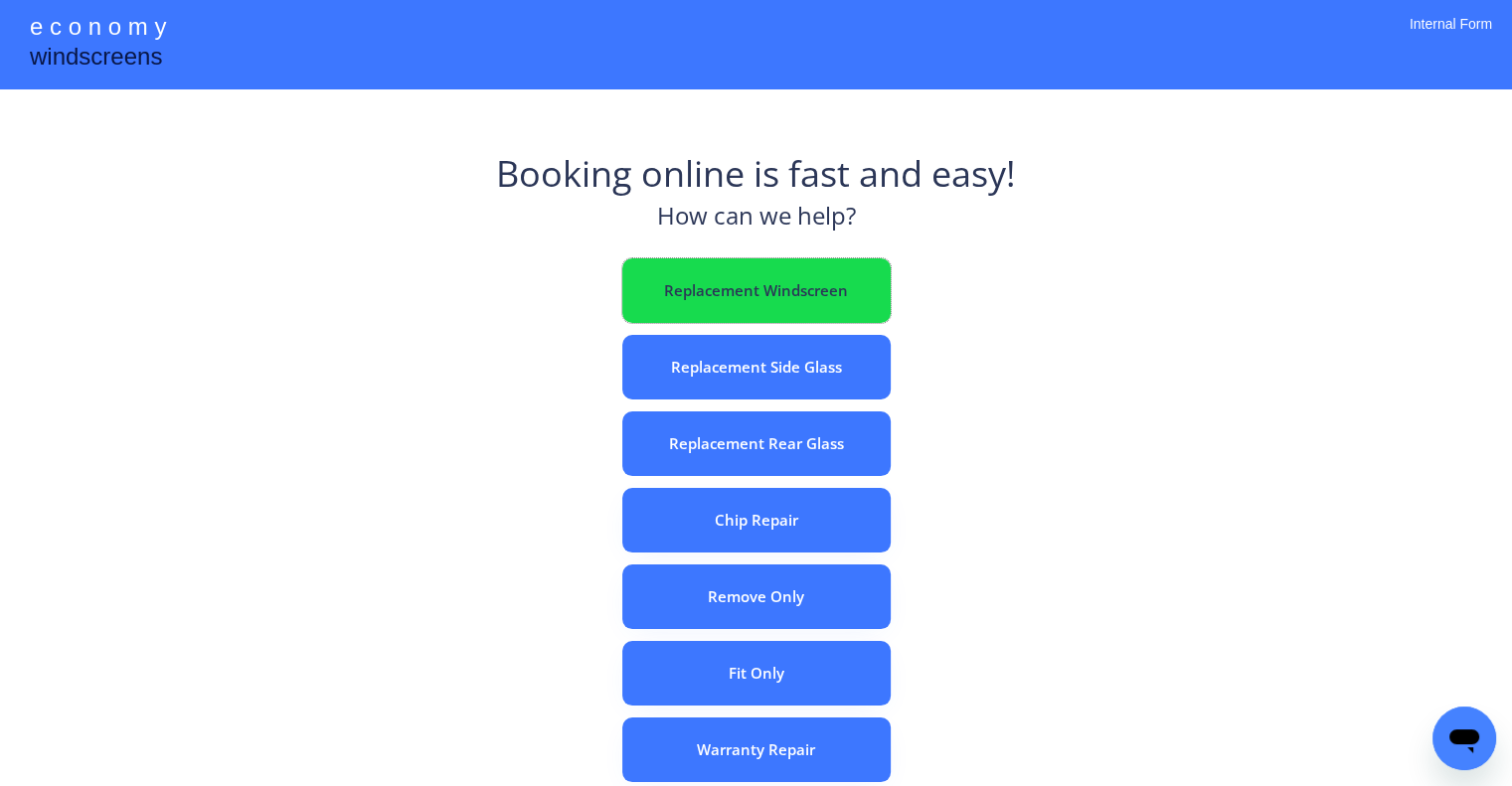 click on "Replacement Windscreen" at bounding box center [756, 290] 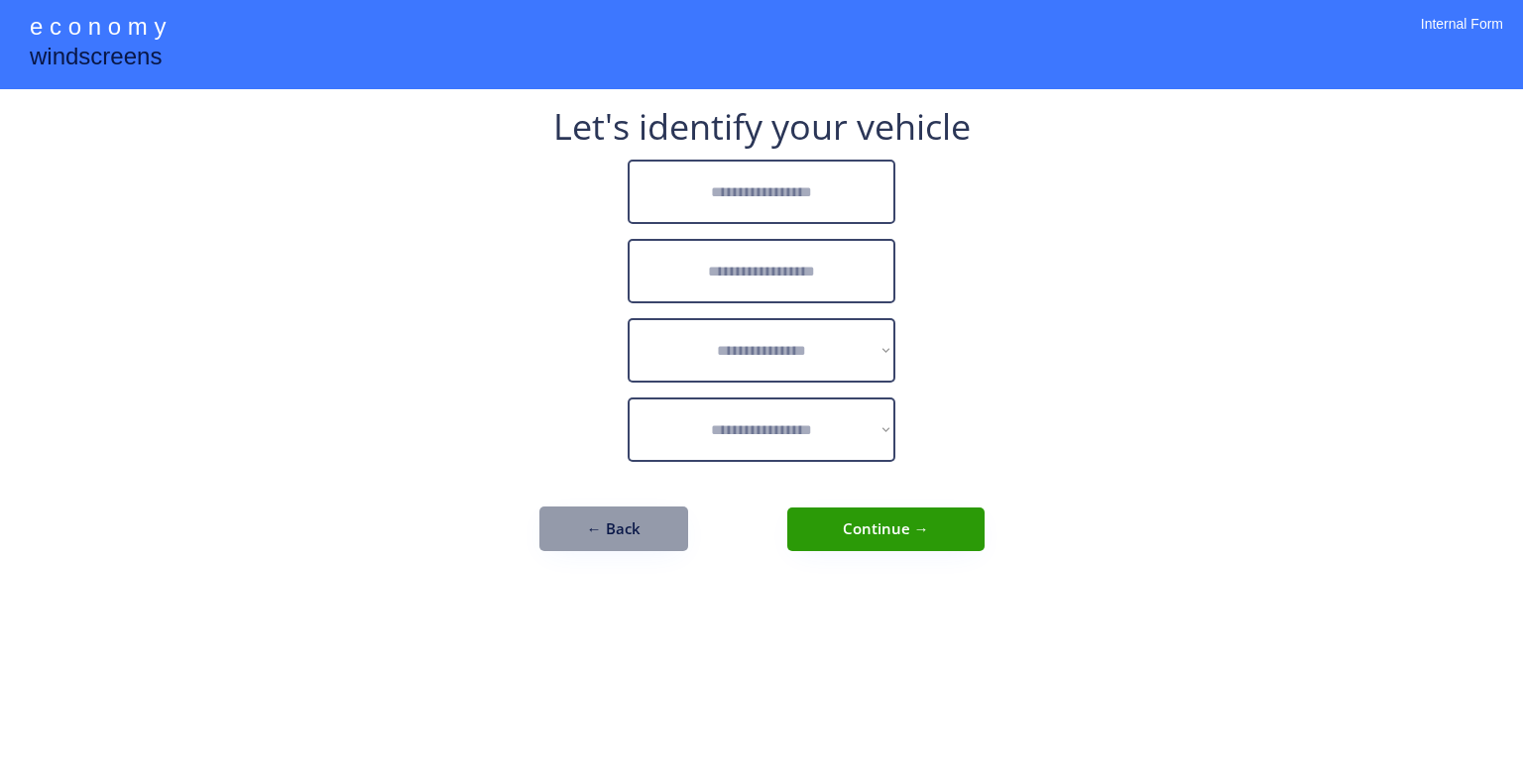 click at bounding box center [762, 191] 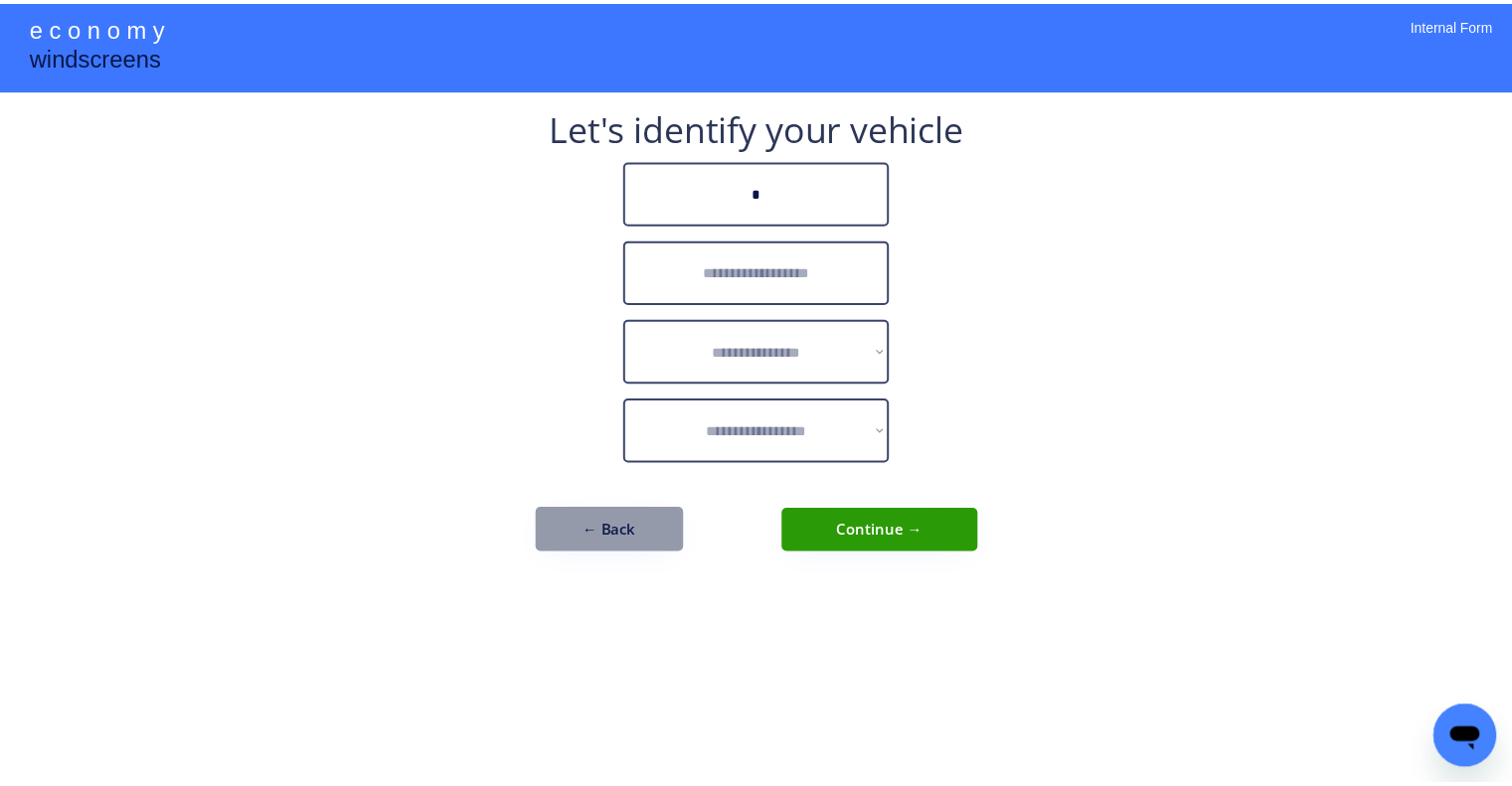 scroll, scrollTop: 0, scrollLeft: 0, axis: both 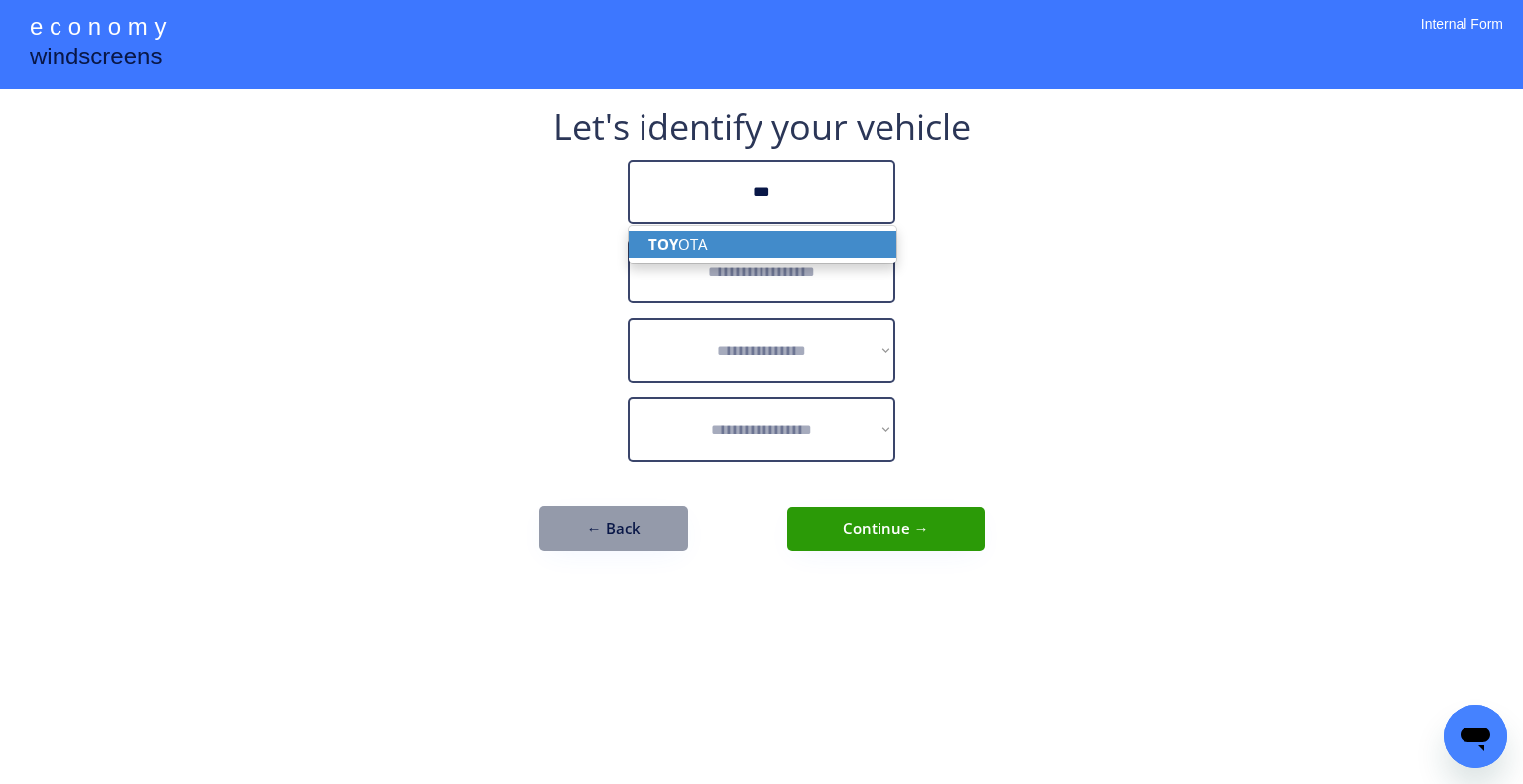 click on "TOY OTA" at bounding box center [762, 244] 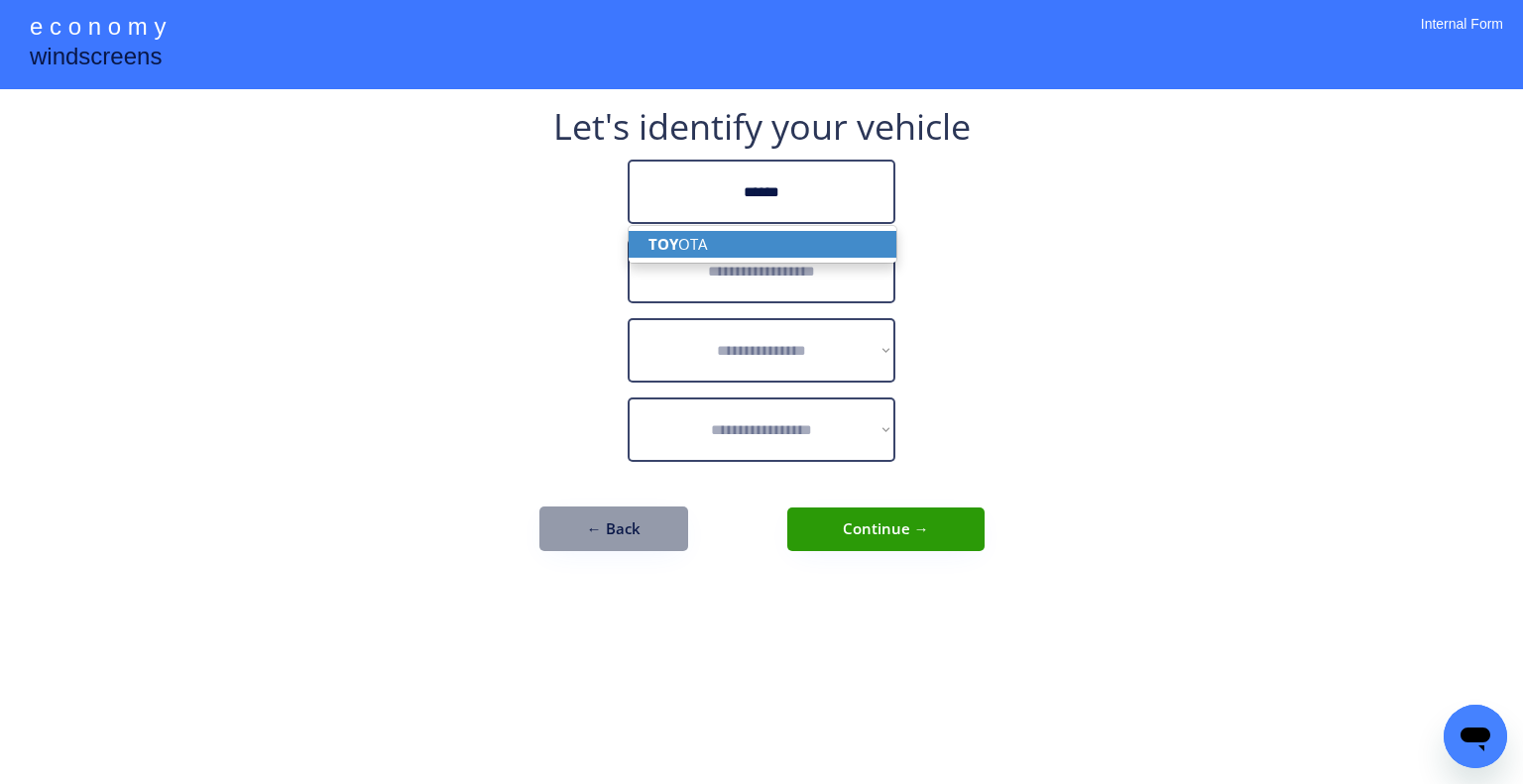 type on "******" 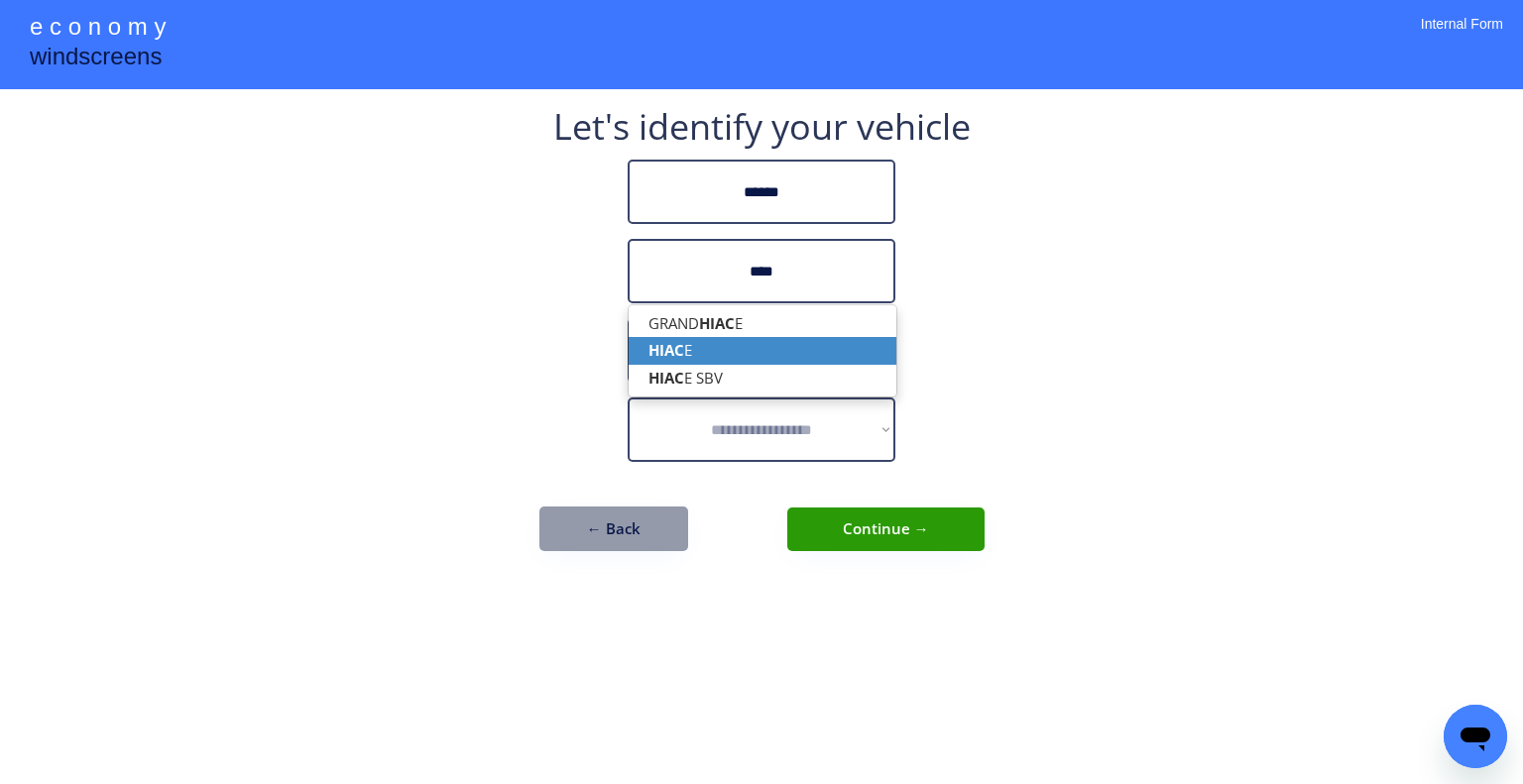 click on "HIAC E" at bounding box center [762, 350] 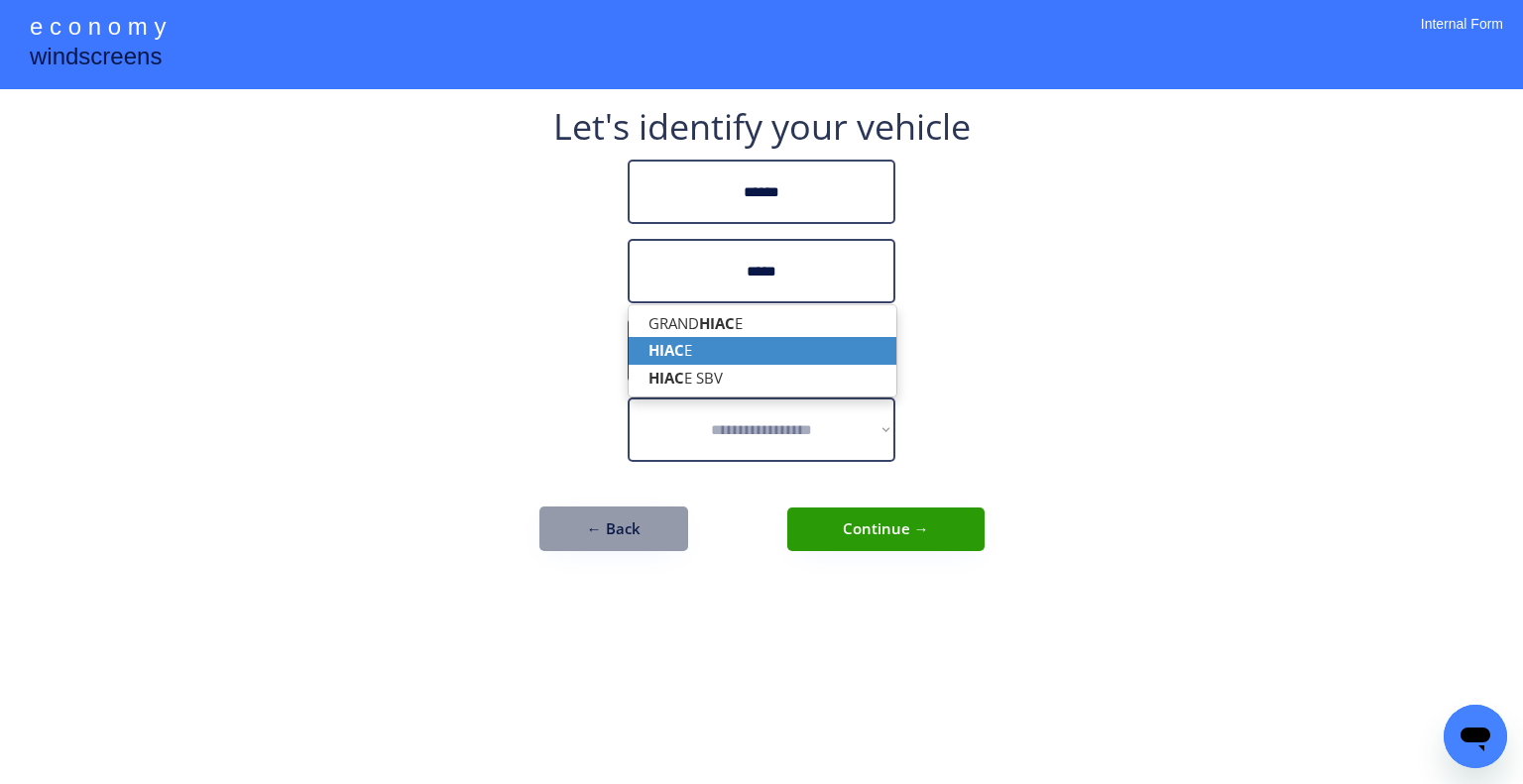 type on "*****" 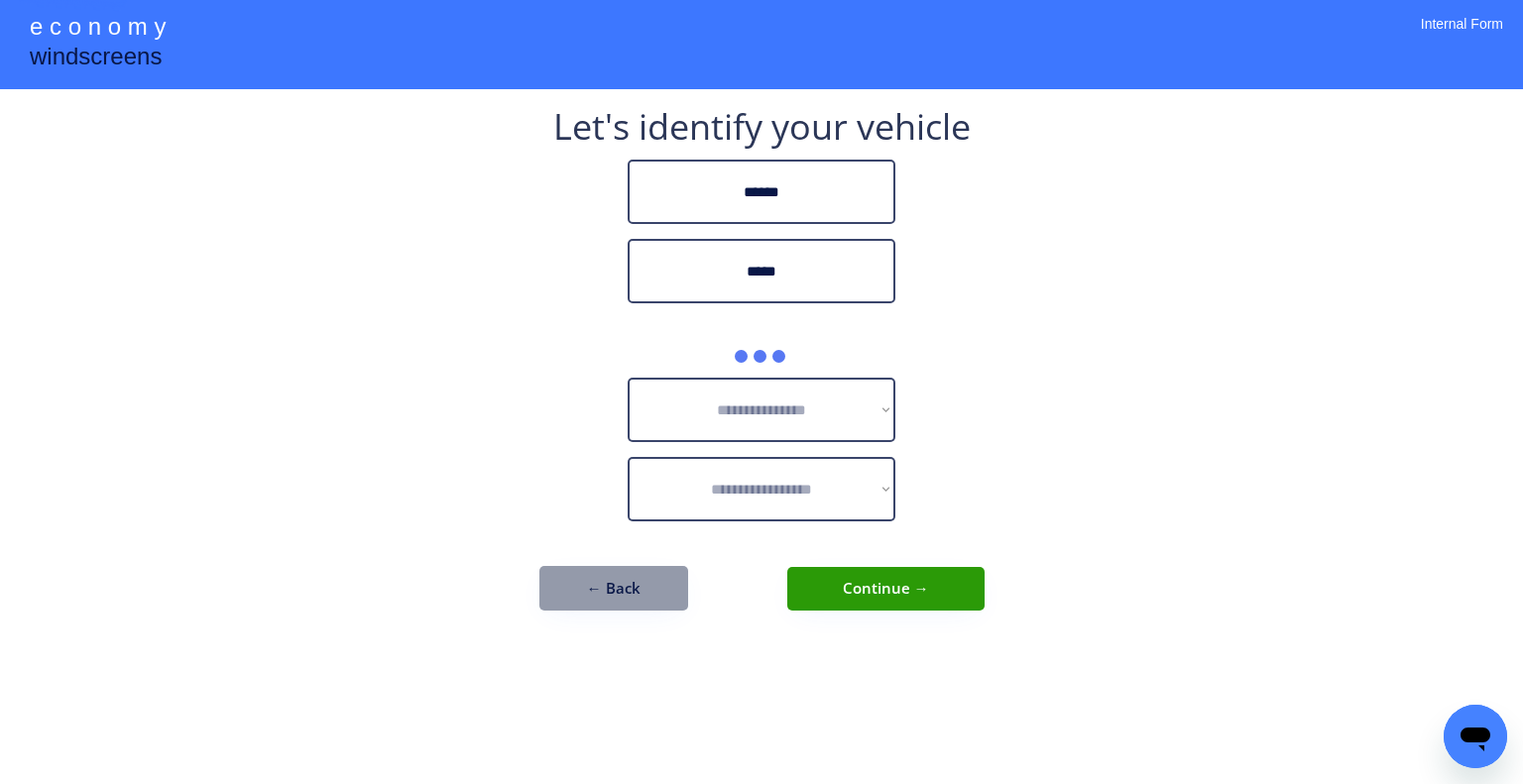 click on "**********" at bounding box center [762, 392] 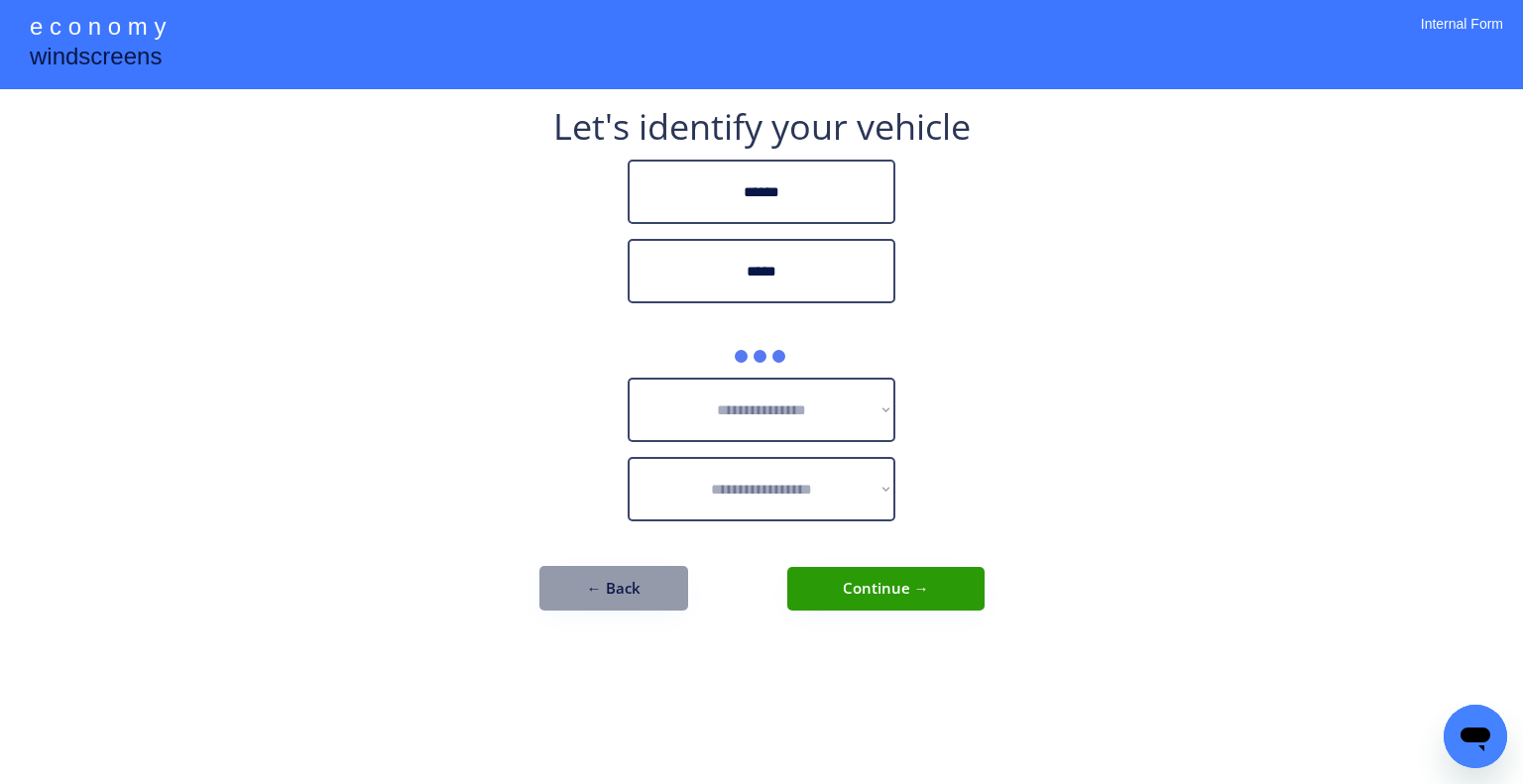 click on "**********" at bounding box center [762, 392] 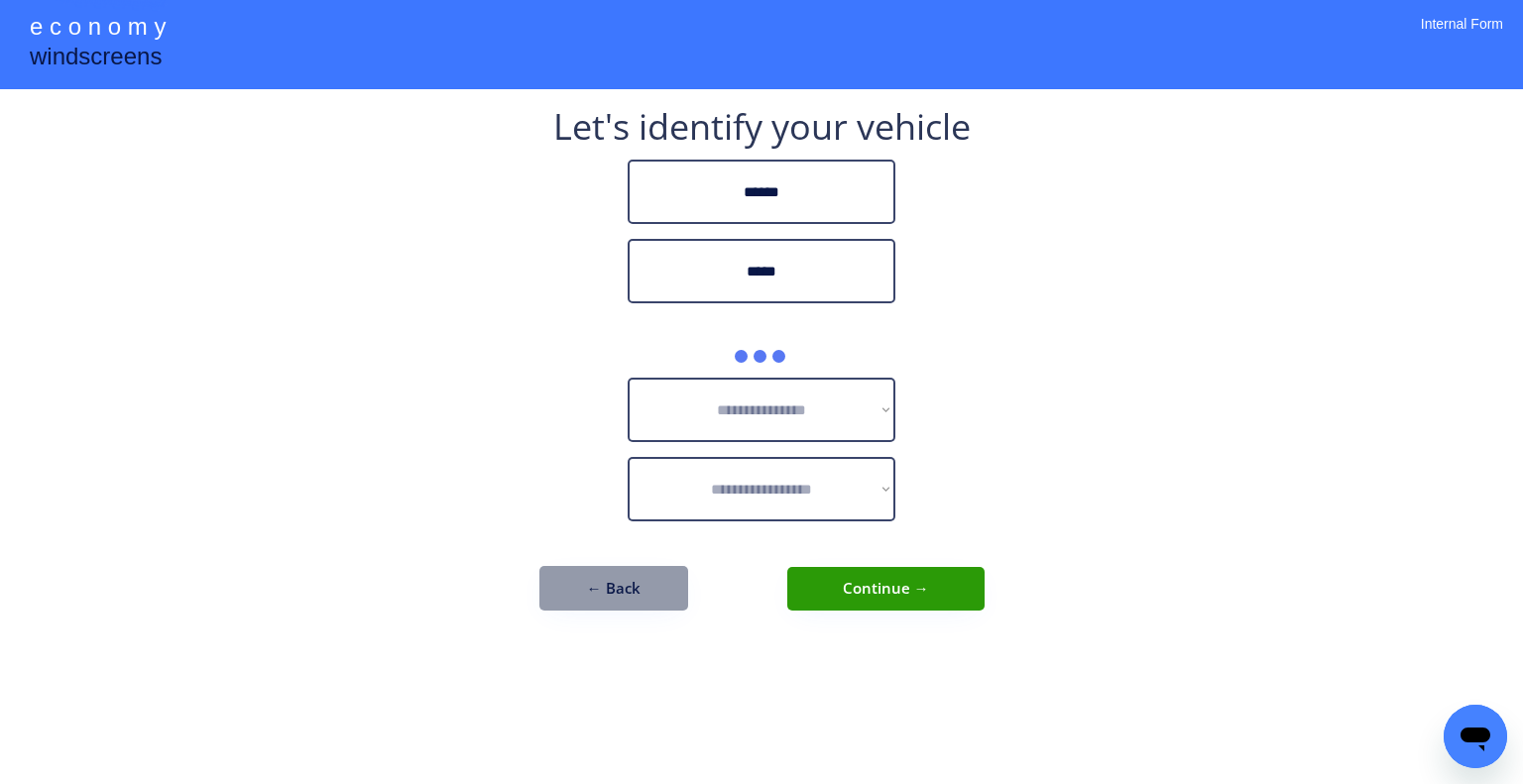 click on "**********" at bounding box center [762, 392] 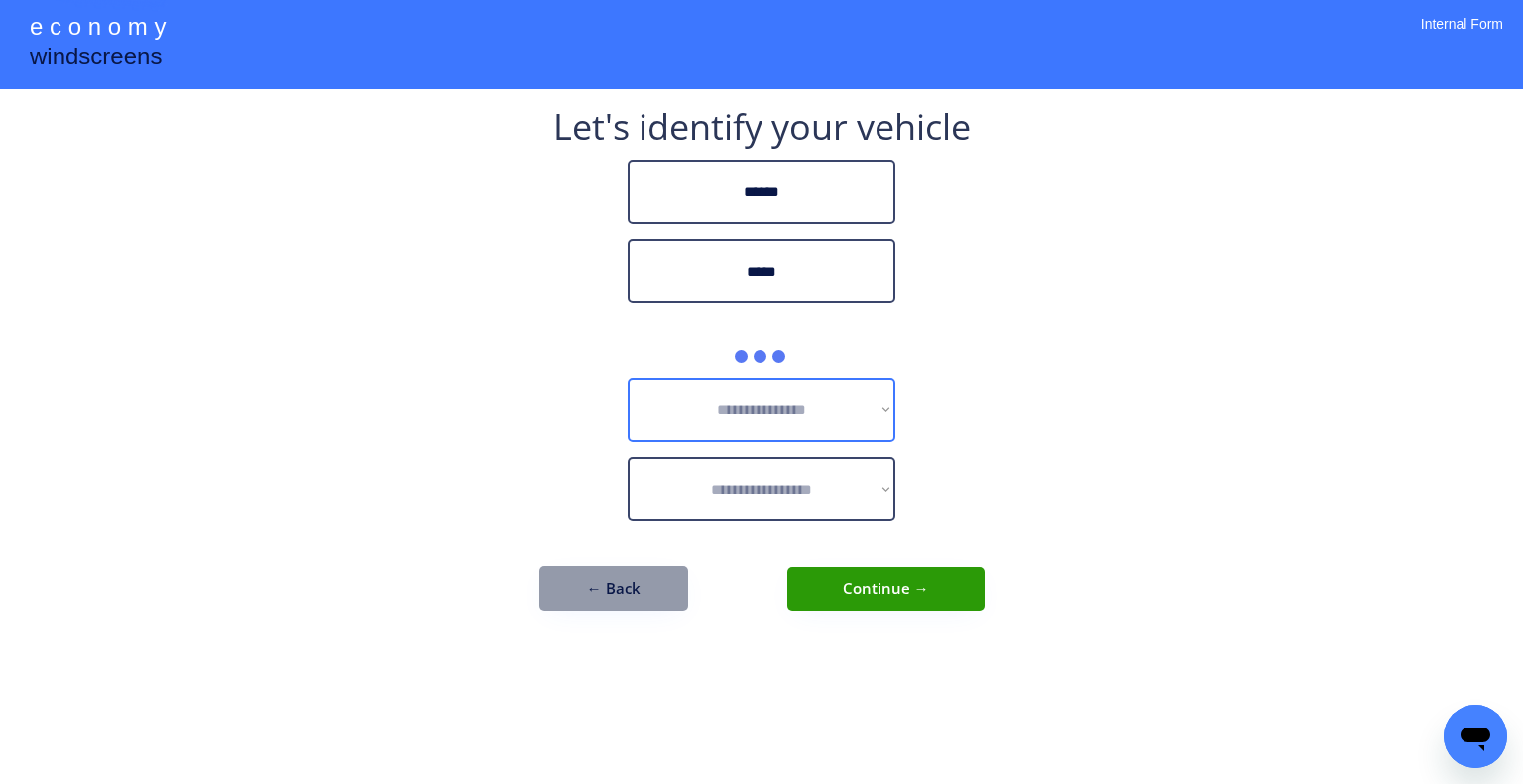 drag, startPoint x: 726, startPoint y: 380, endPoint x: 767, endPoint y: 376, distance: 41.19466 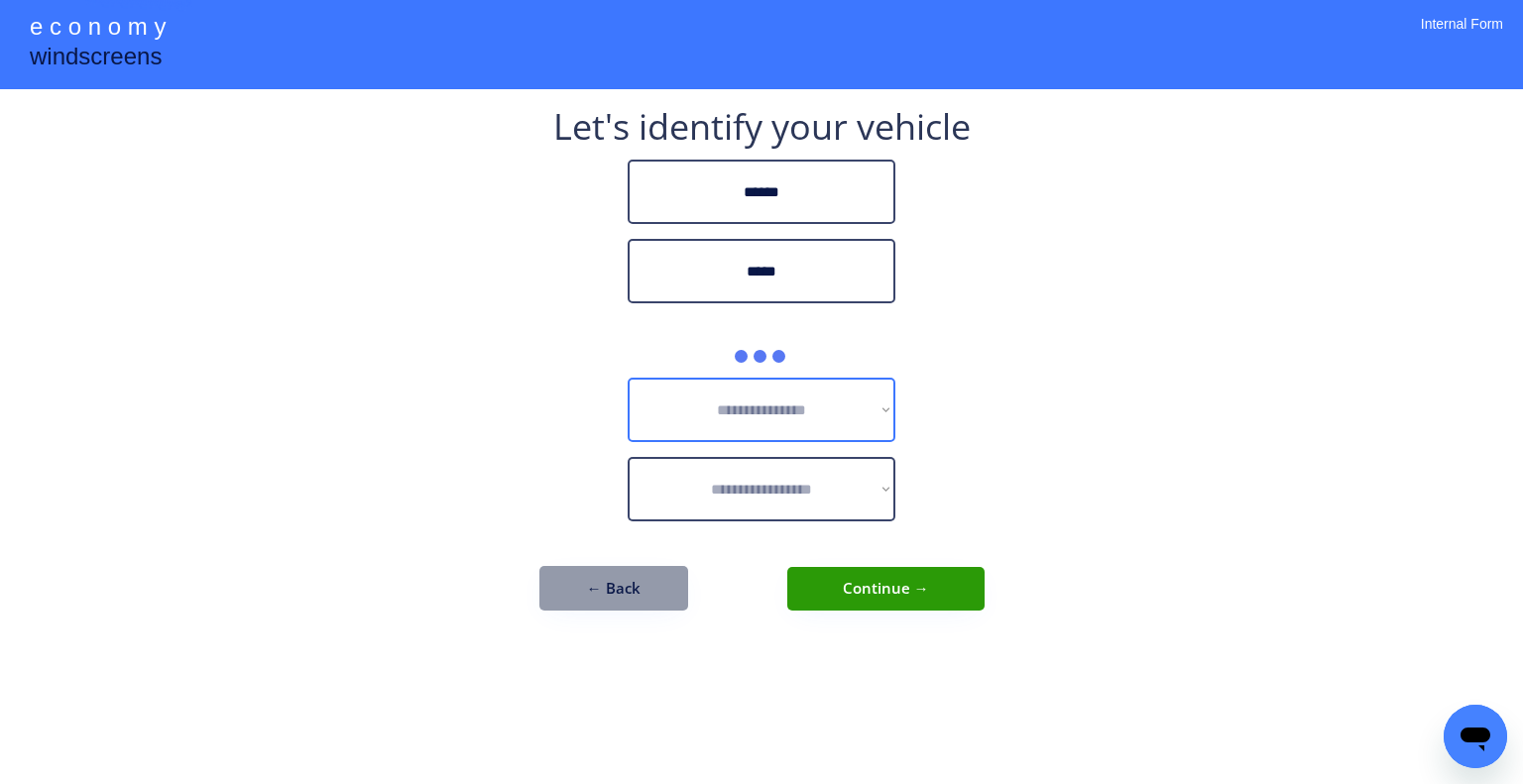 click on "**********" at bounding box center [762, 392] 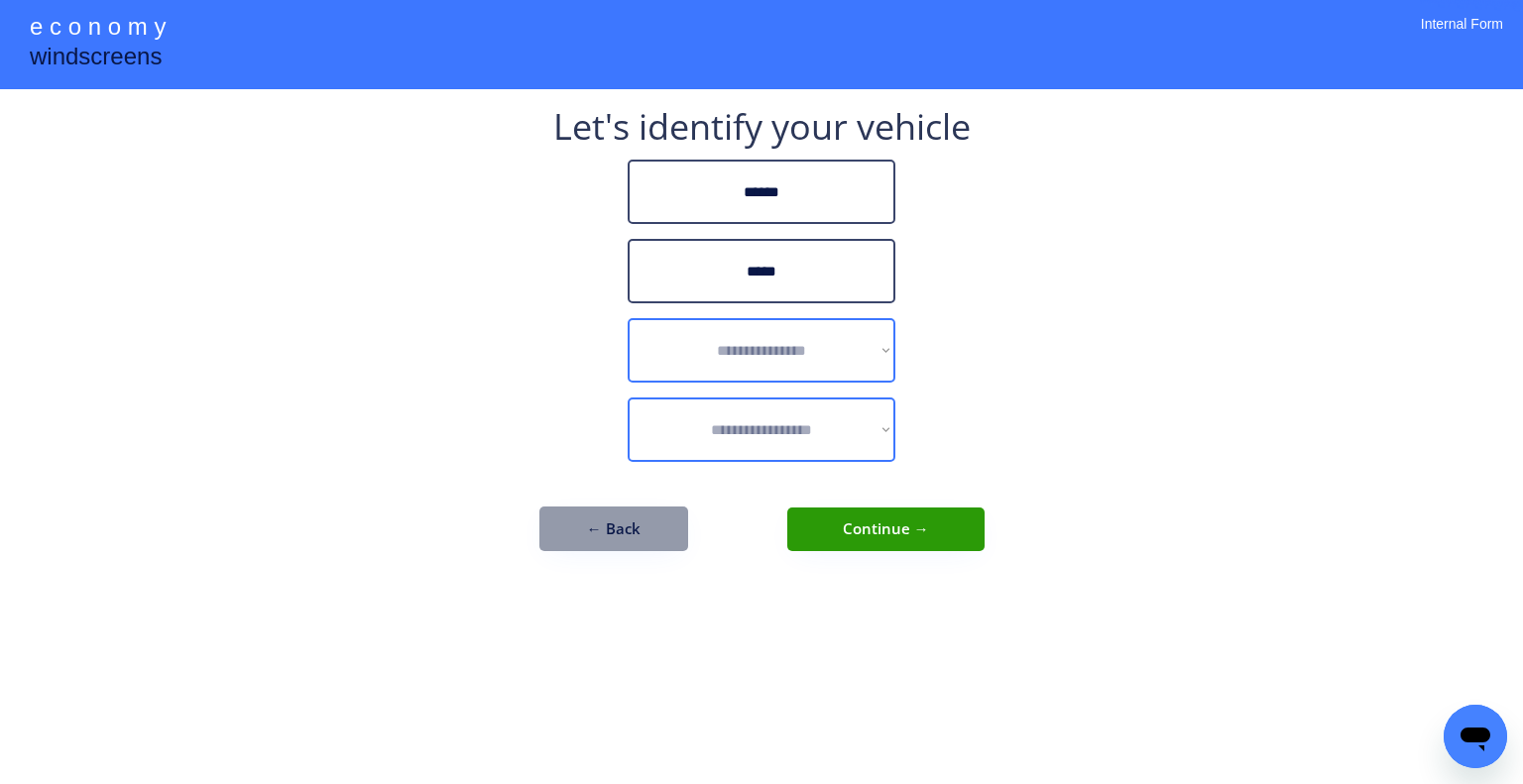click on "**********" at bounding box center (762, 340) 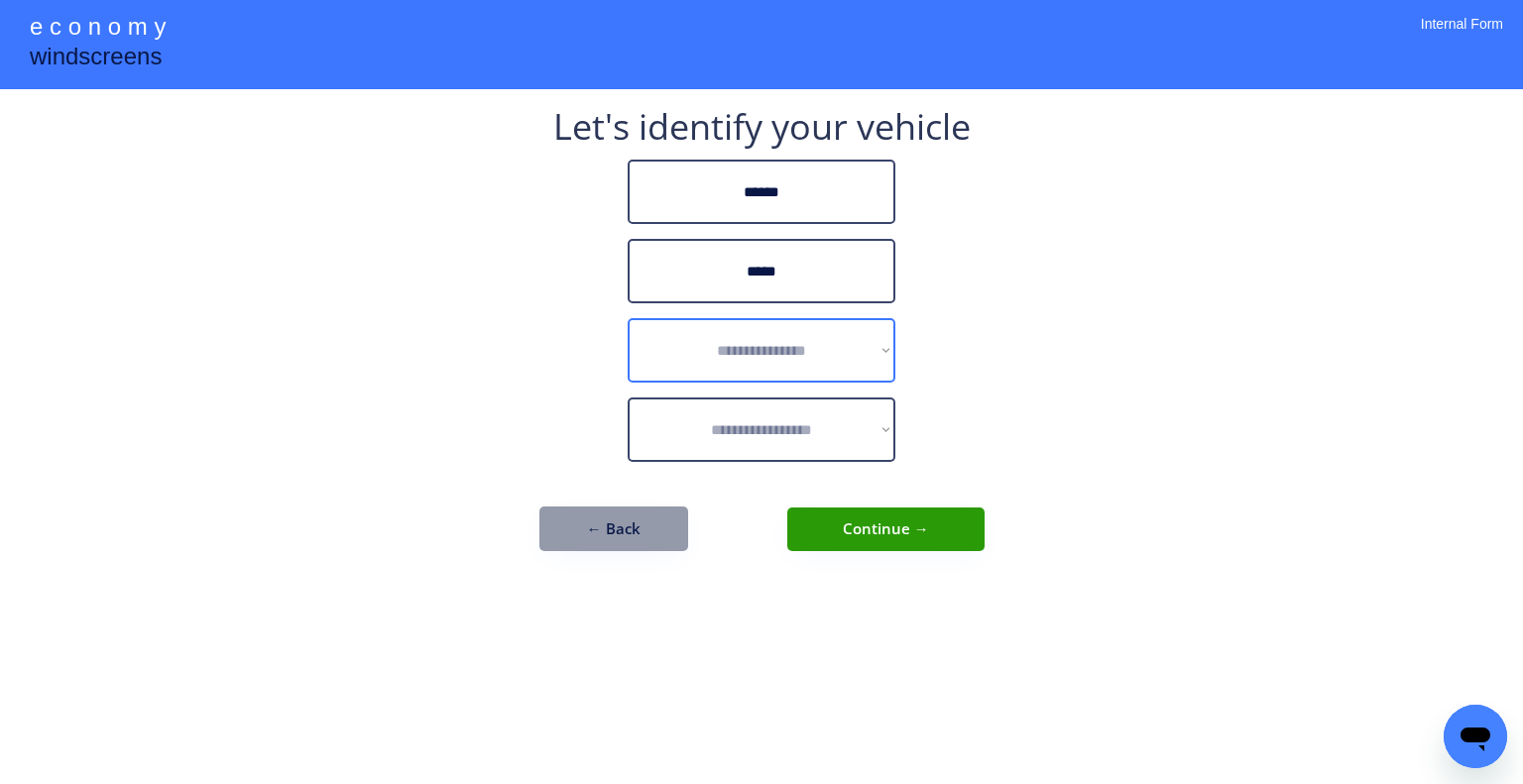 drag, startPoint x: 873, startPoint y: 342, endPoint x: 883, endPoint y: 339, distance: 10.440307 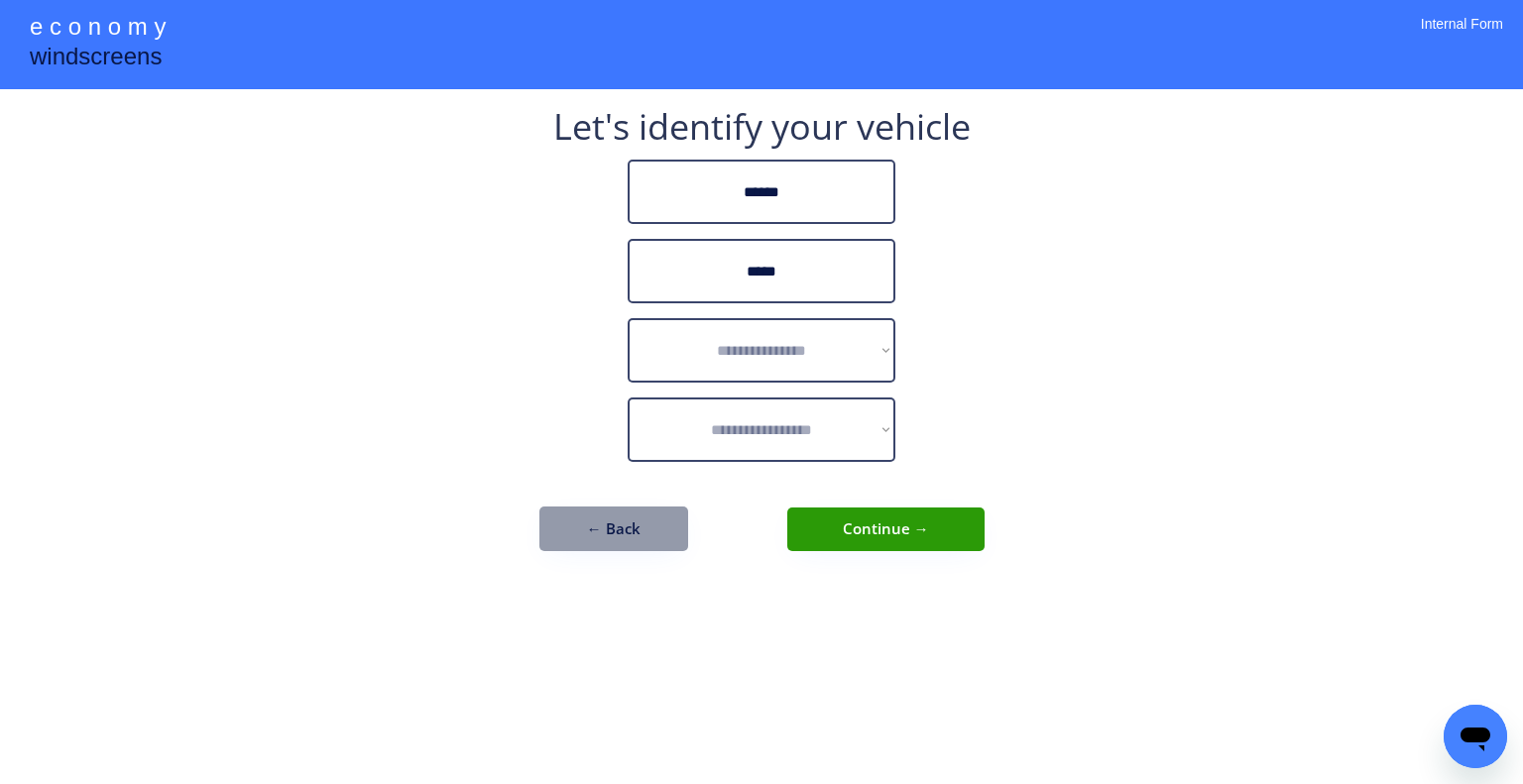 click on "**********" at bounding box center [762, 340] 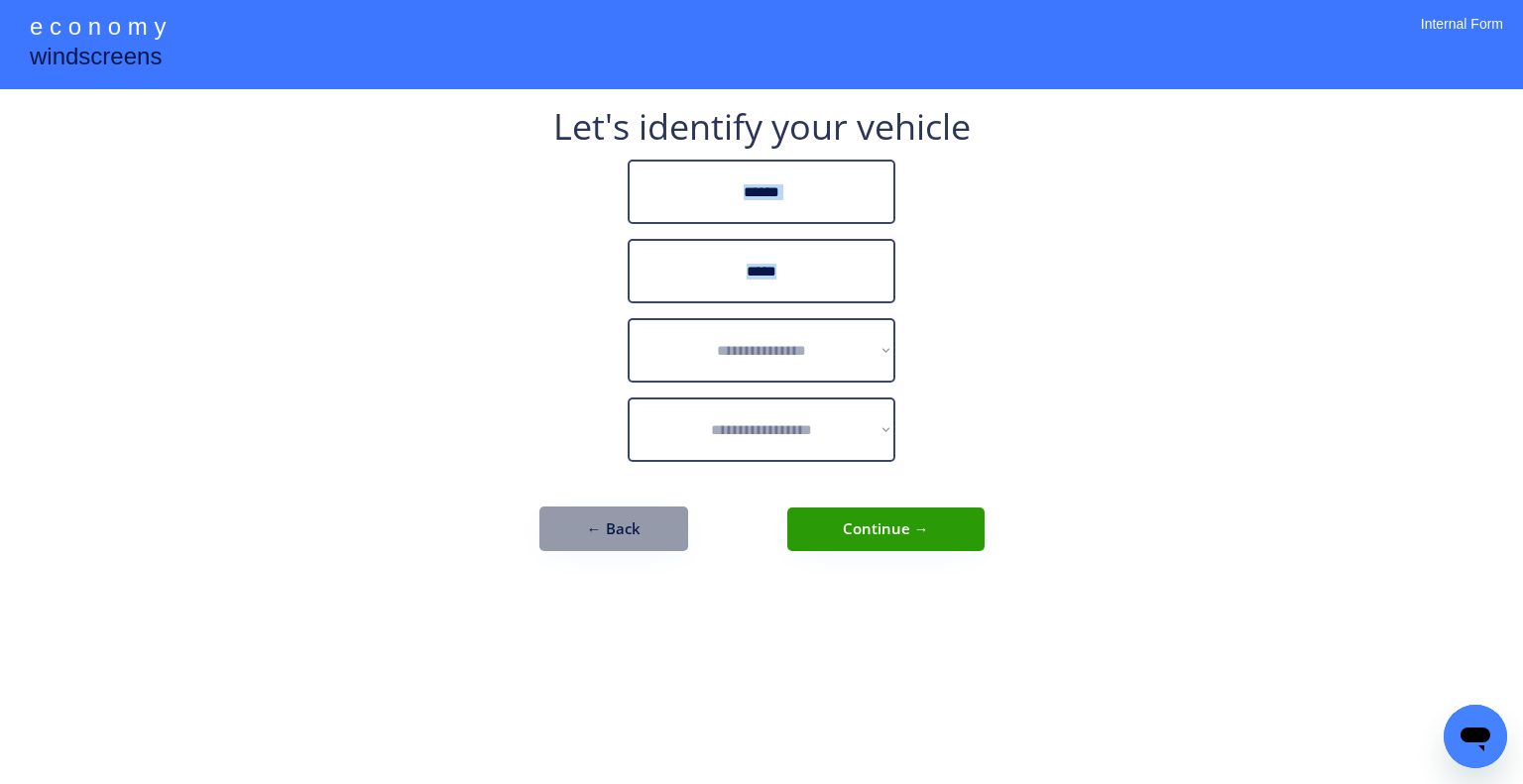 click on "**********" at bounding box center [762, 340] 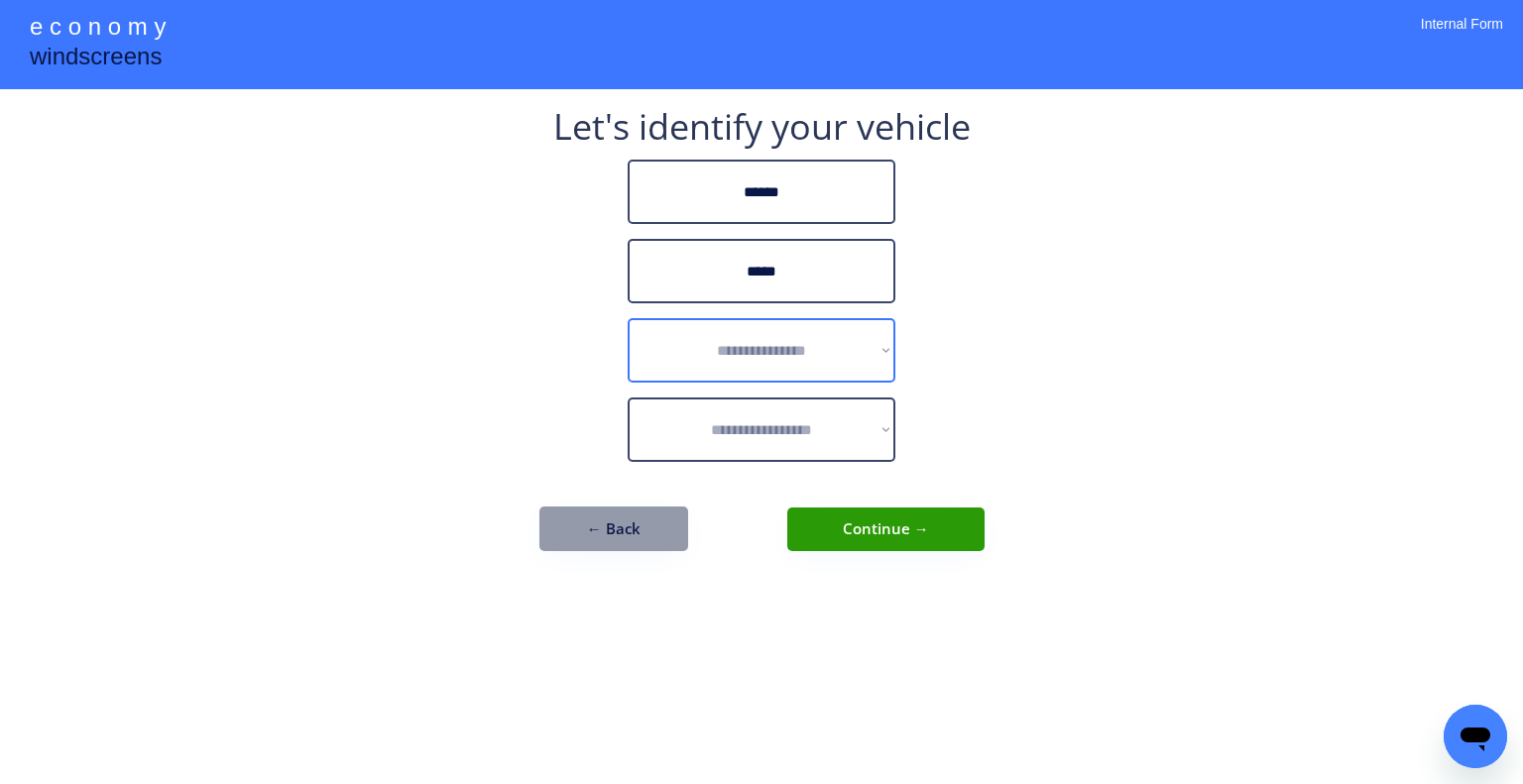 click on "**********" at bounding box center (762, 350) 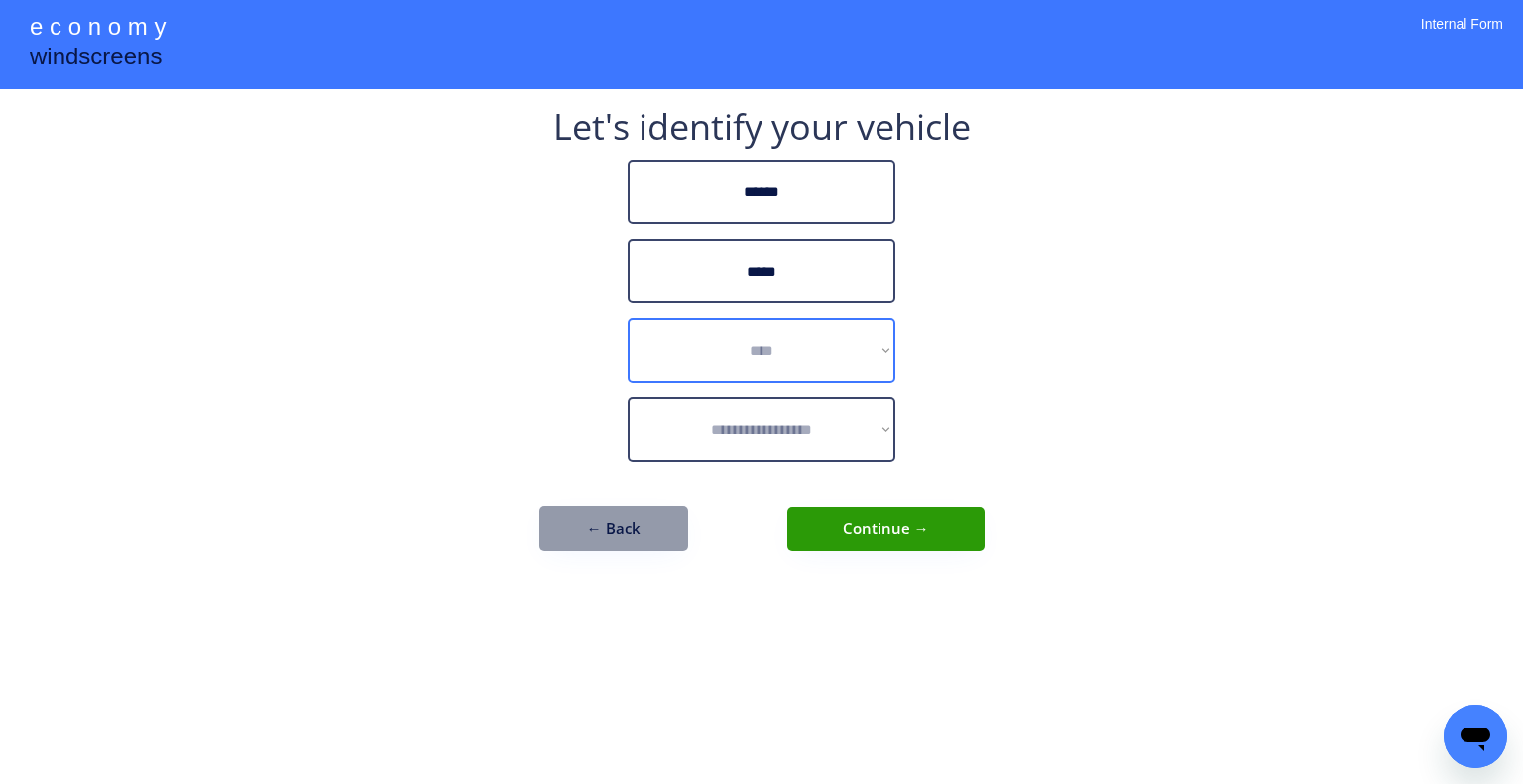 click on "**********" at bounding box center [762, 350] 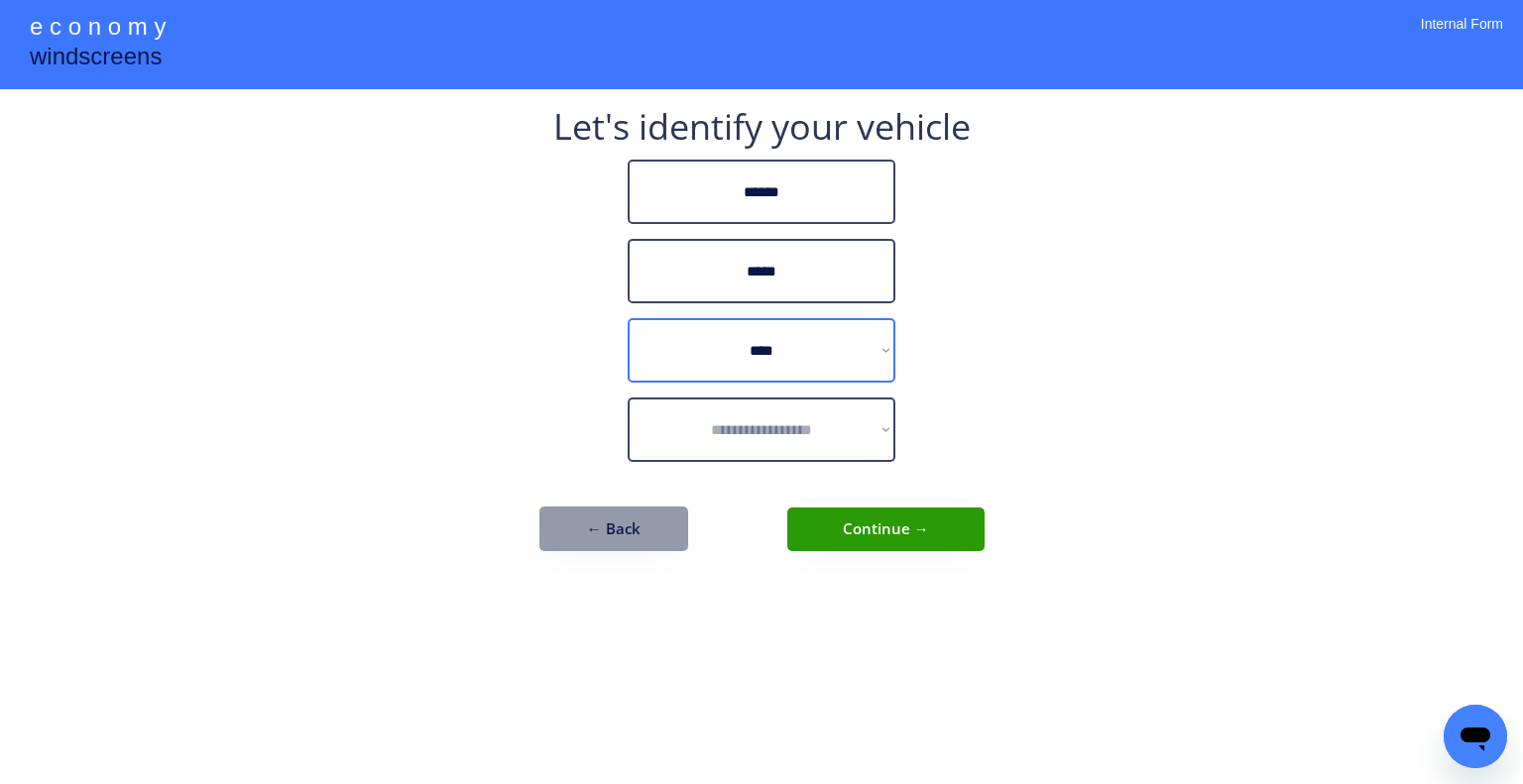 click on "**********" at bounding box center (762, 392) 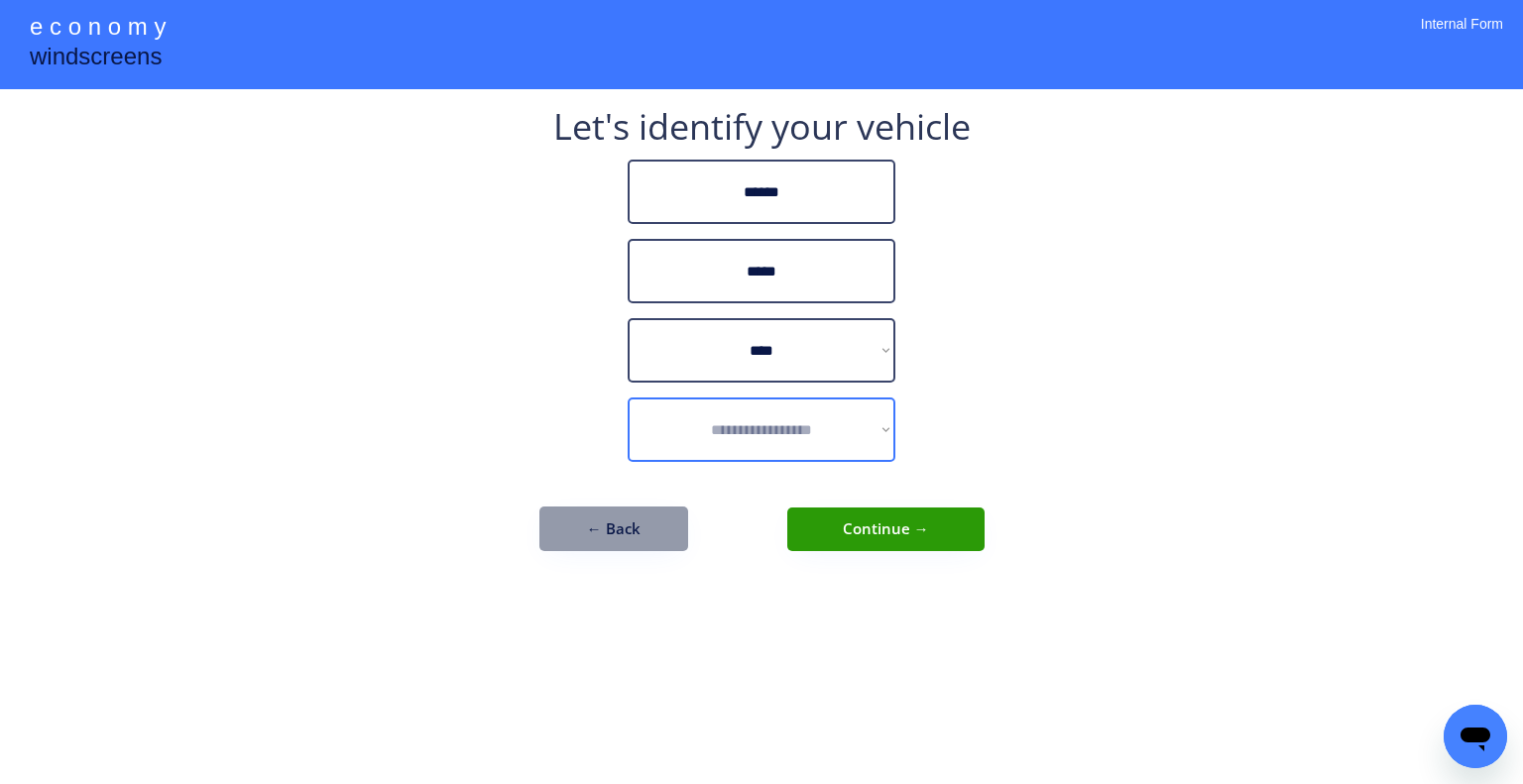 click on "**********" at bounding box center [762, 429] 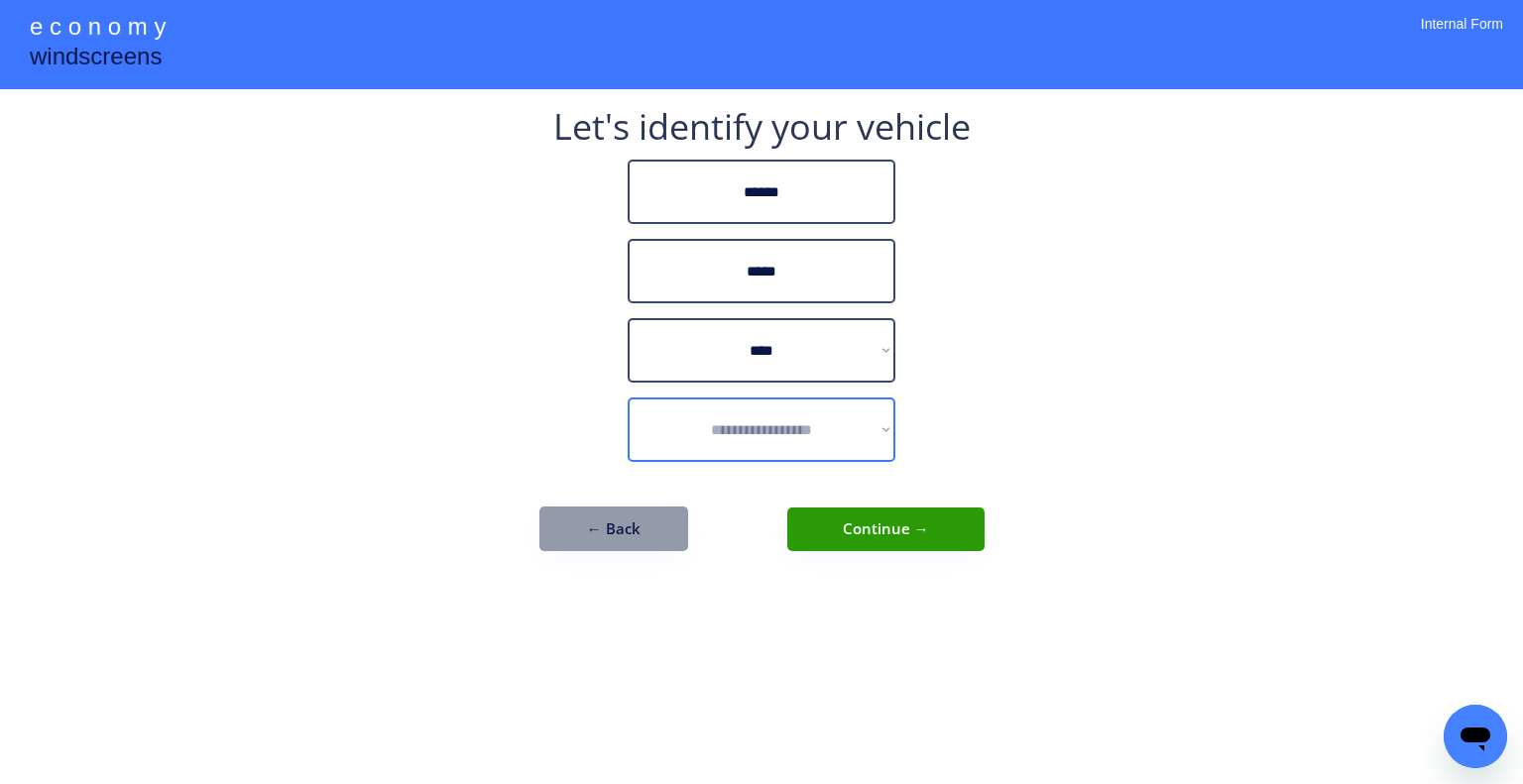 select on "**********" 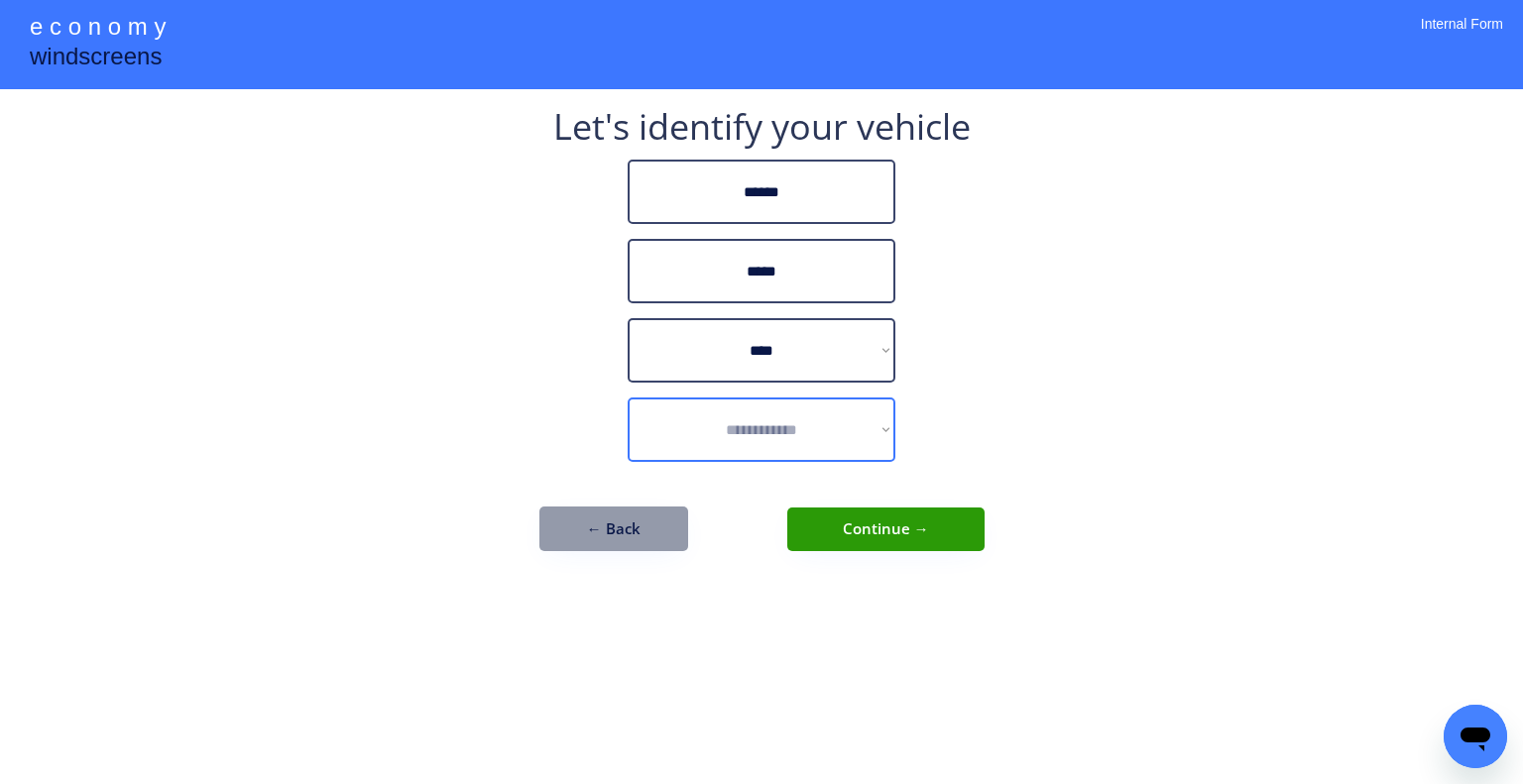 click on "**********" at bounding box center (762, 429) 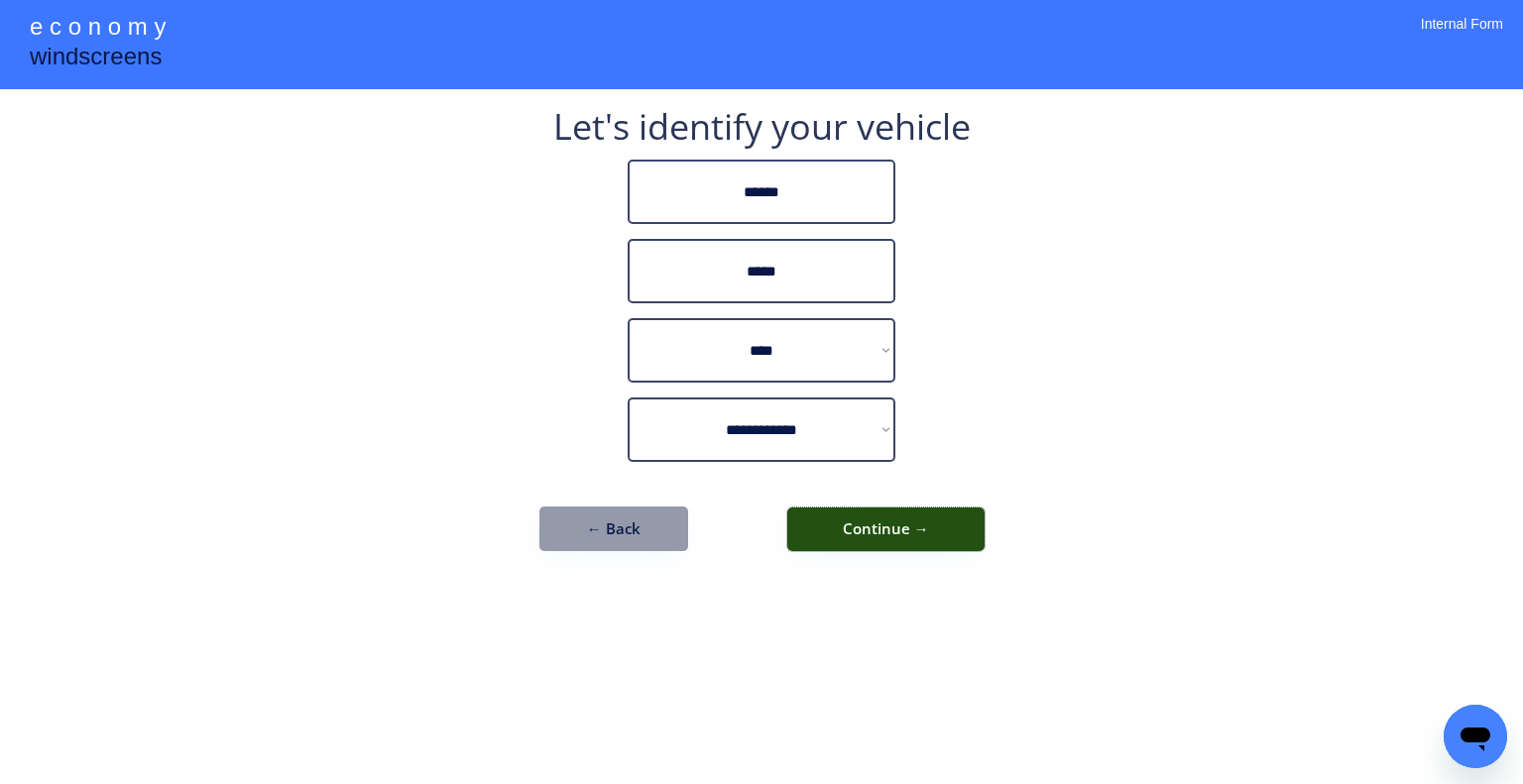click on "Continue    →" at bounding box center [885, 529] 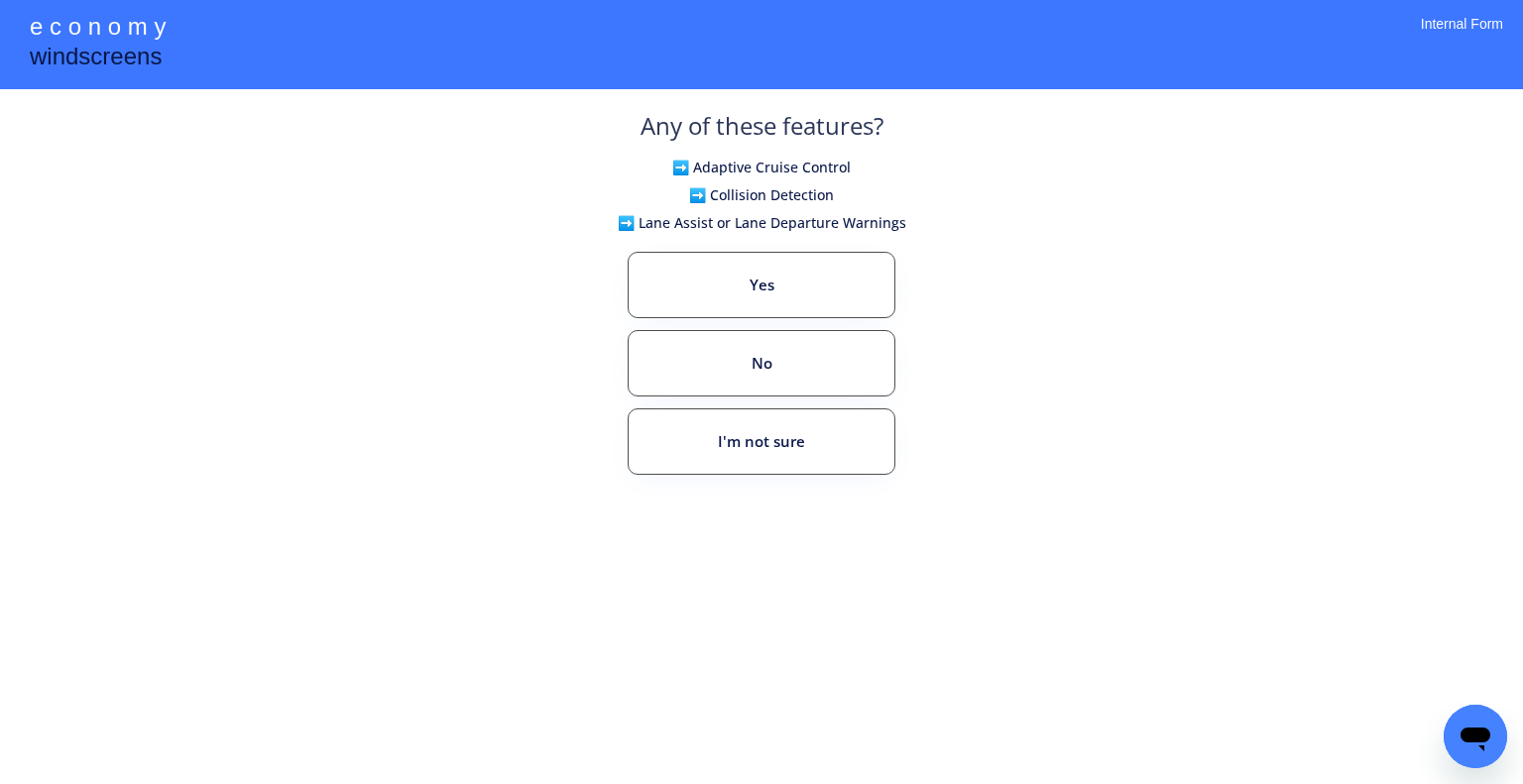 click on "**********" at bounding box center [762, 392] 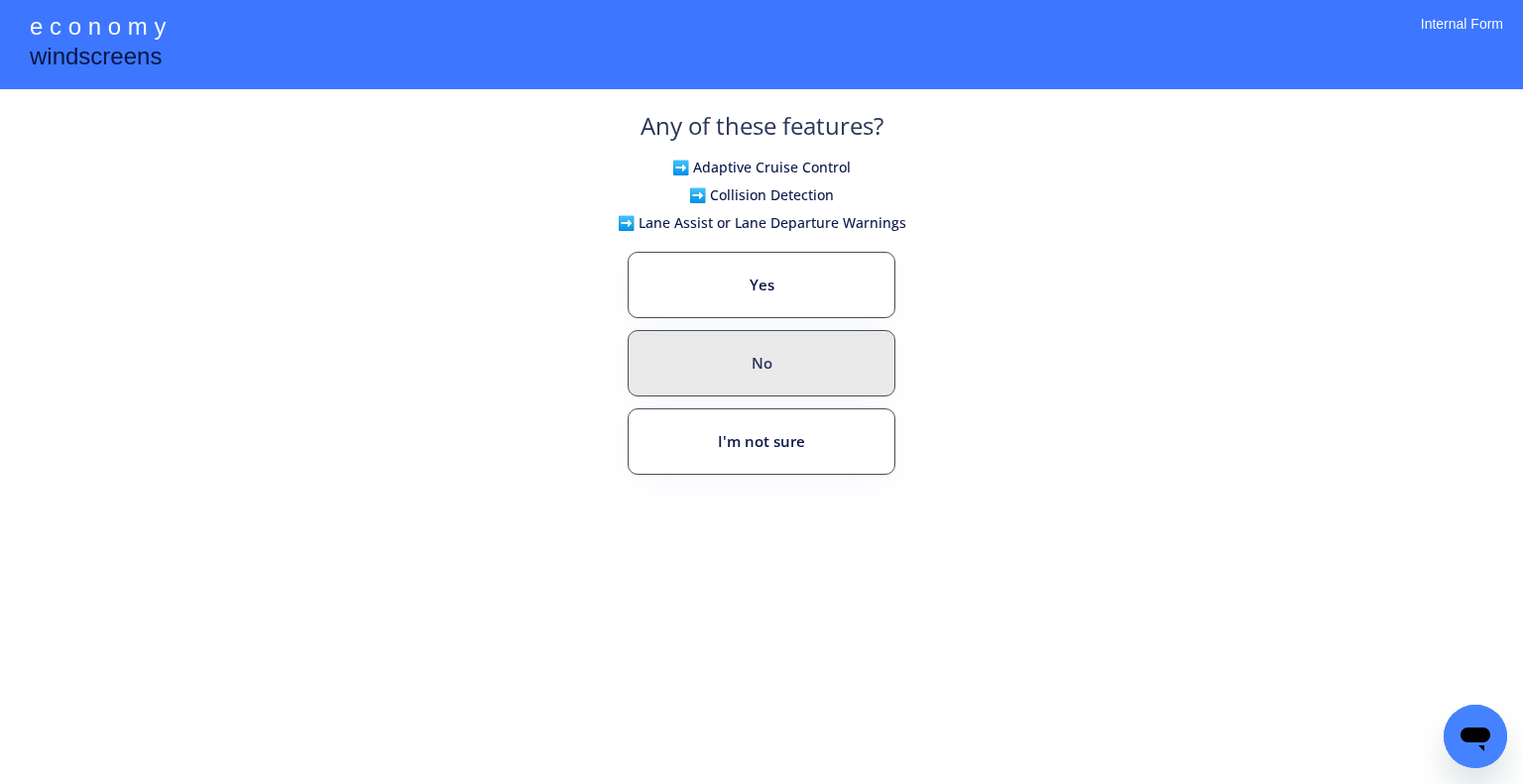click on "No" at bounding box center [762, 363] 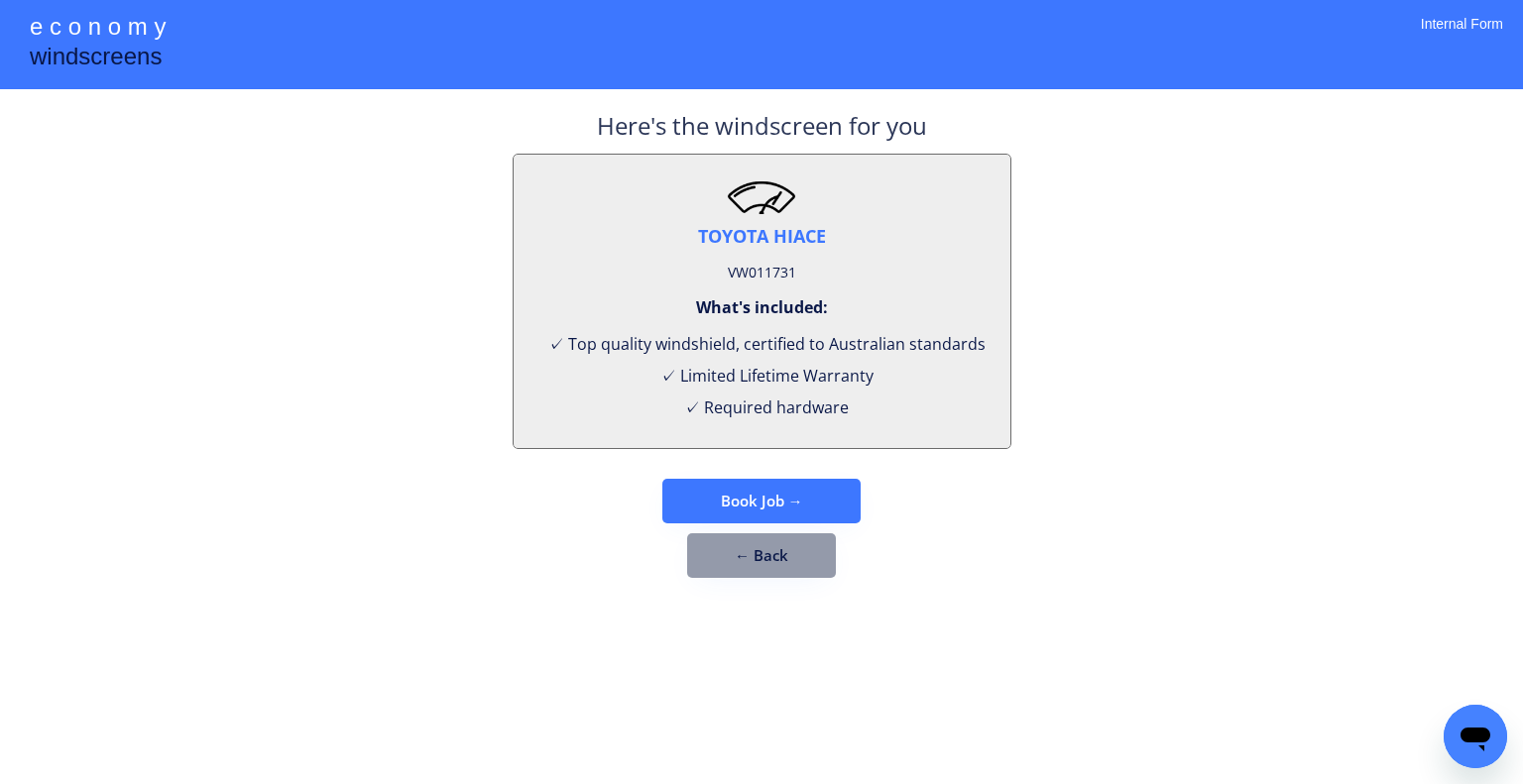 click on "VW011731" at bounding box center (762, 273) 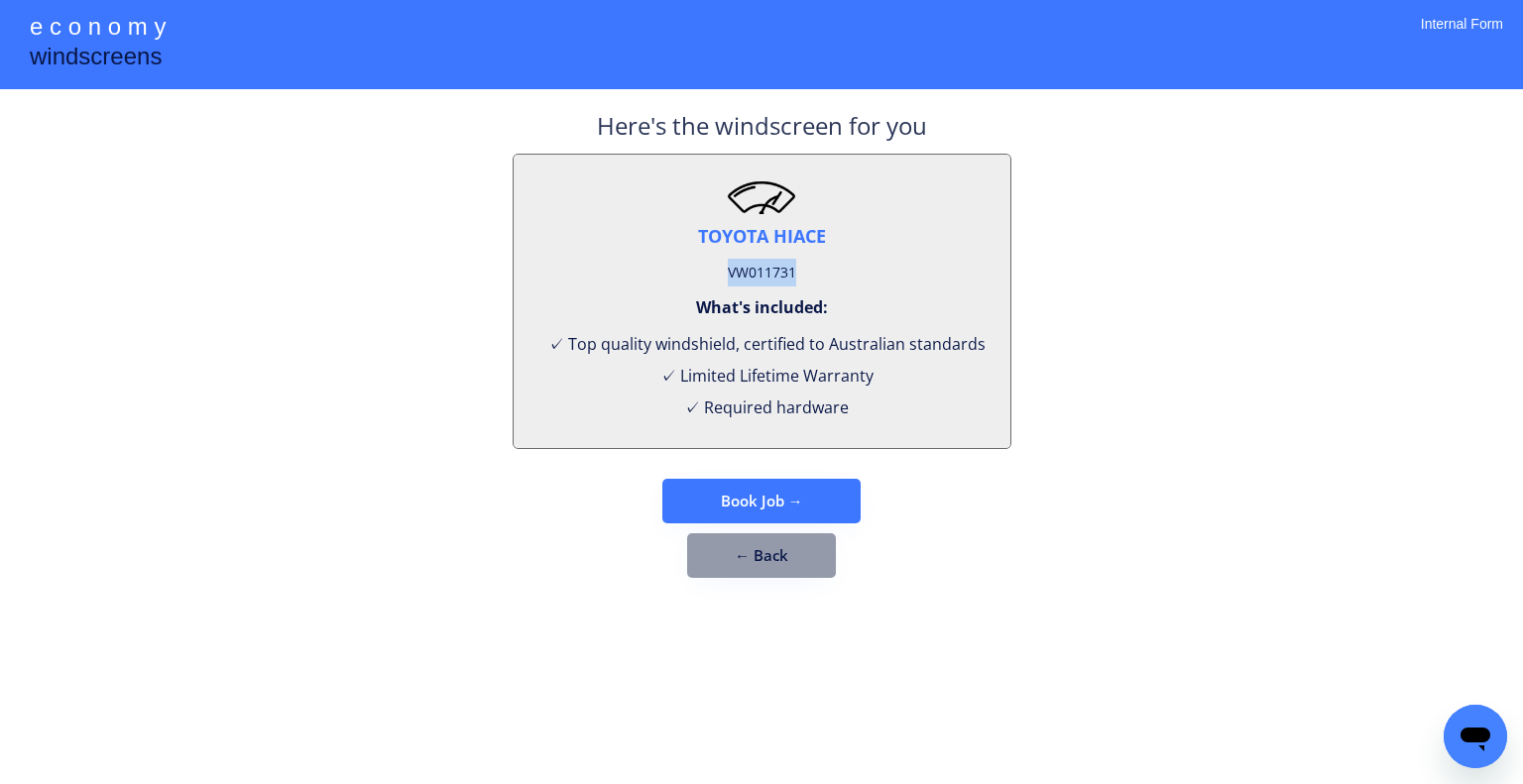 click on "VW011731" at bounding box center [762, 273] 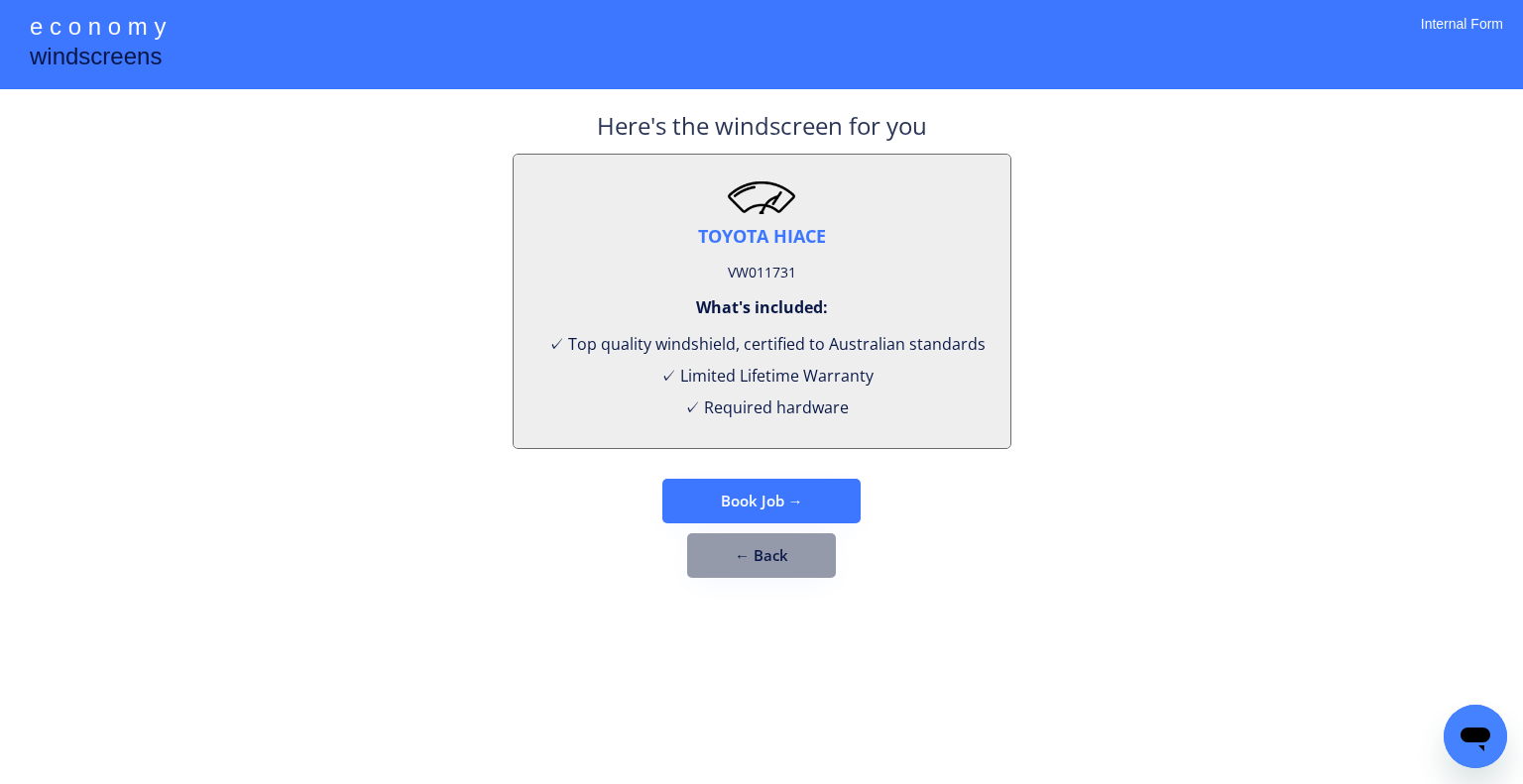 click on "TOYOTA HIACE VW011731 What's included: ✓ Top quality windshield, certified to Australian standards
✓ Limited Lifetime Warranty ✓ Required hardware" at bounding box center (762, 301) 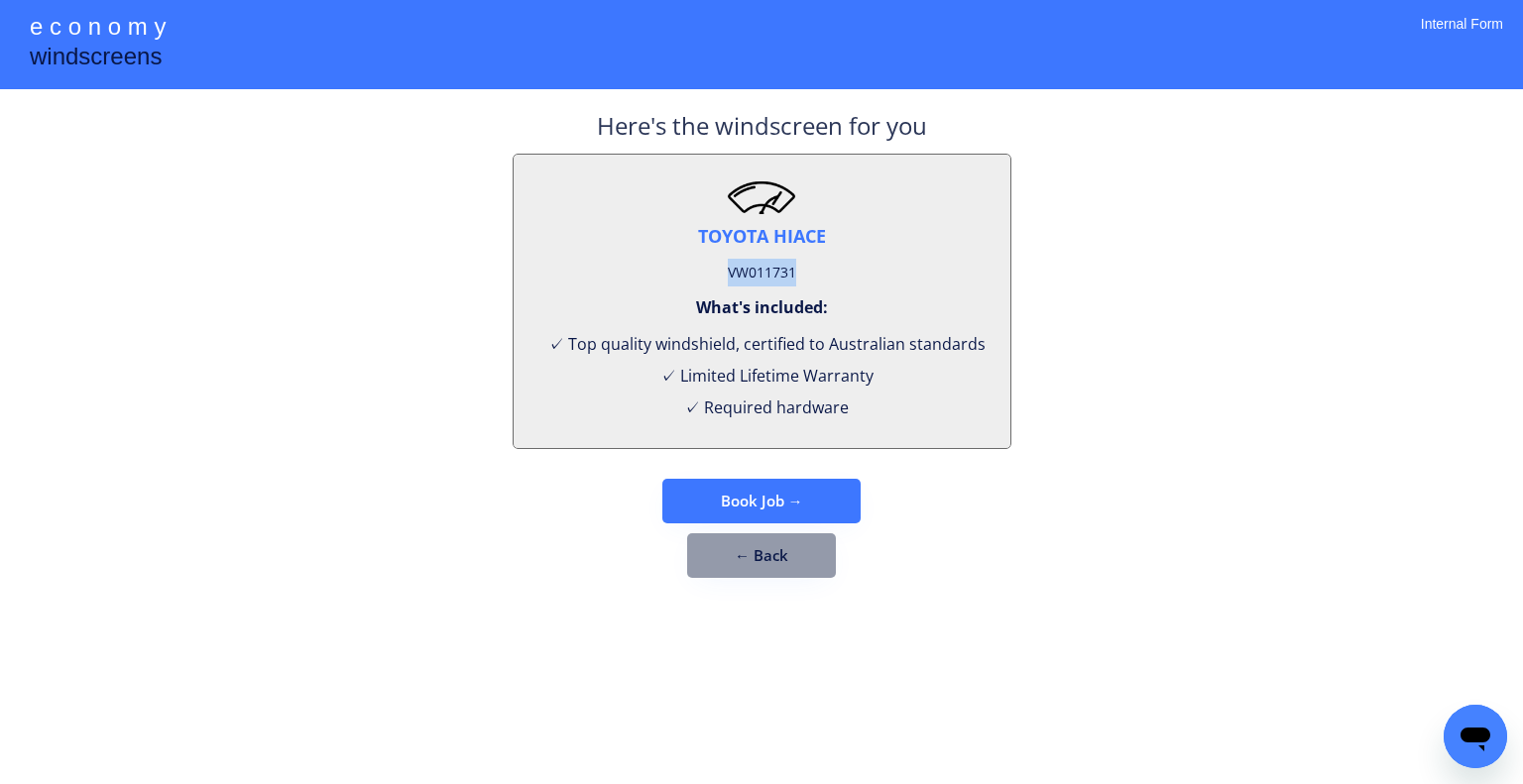 click on "VW011731" at bounding box center [762, 273] 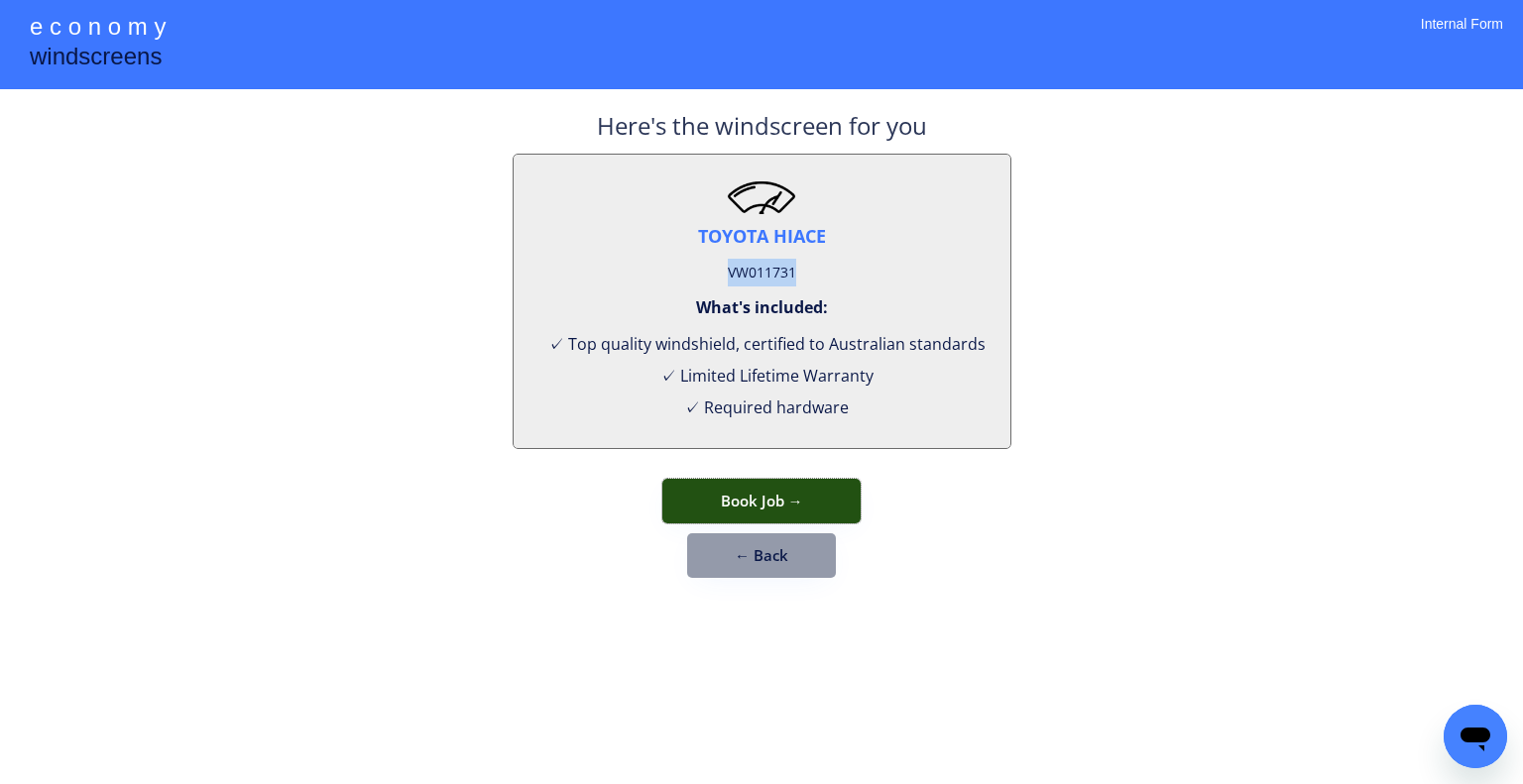 click on "Book Job    →" at bounding box center [762, 501] 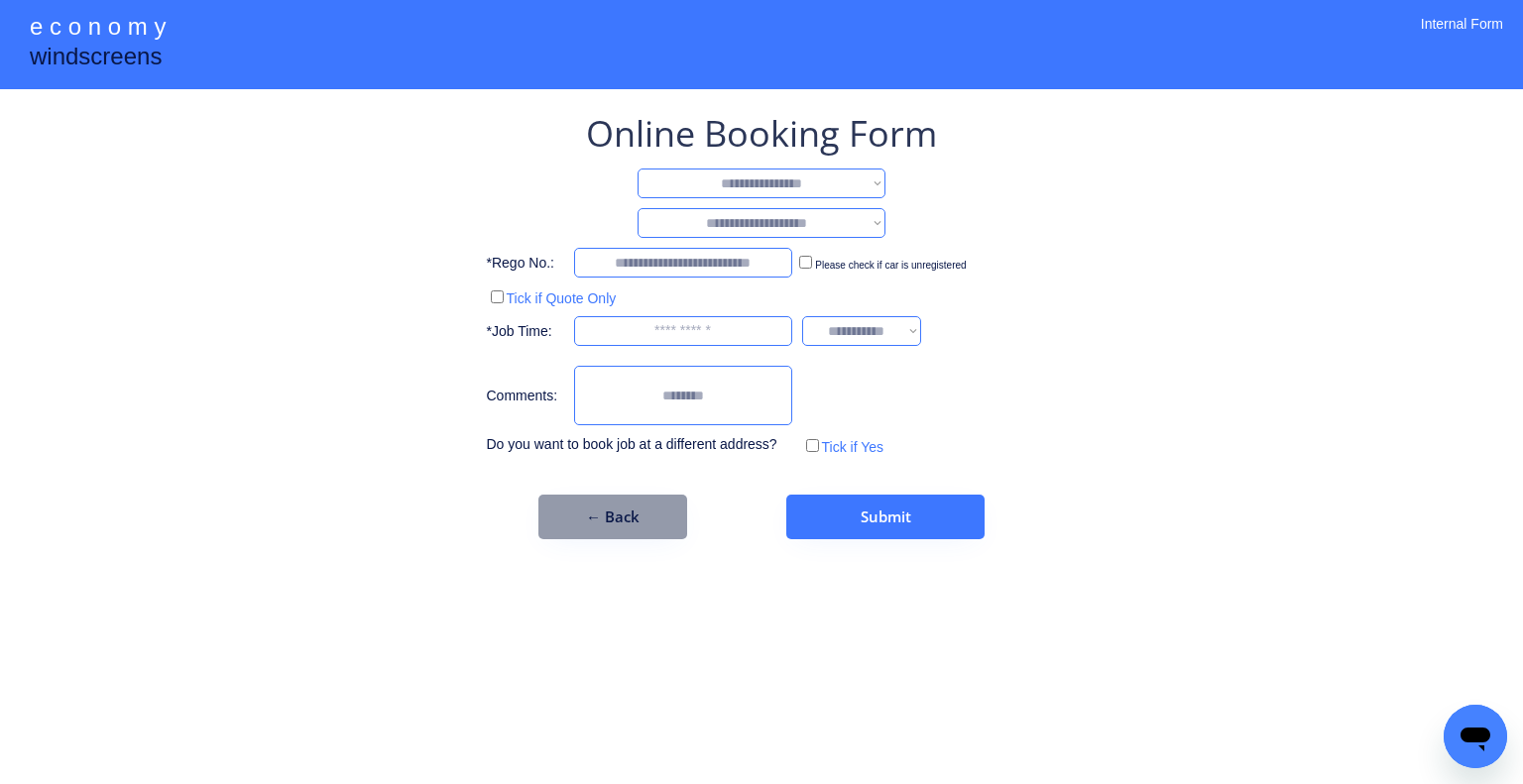 click on "**********" at bounding box center [762, 183] 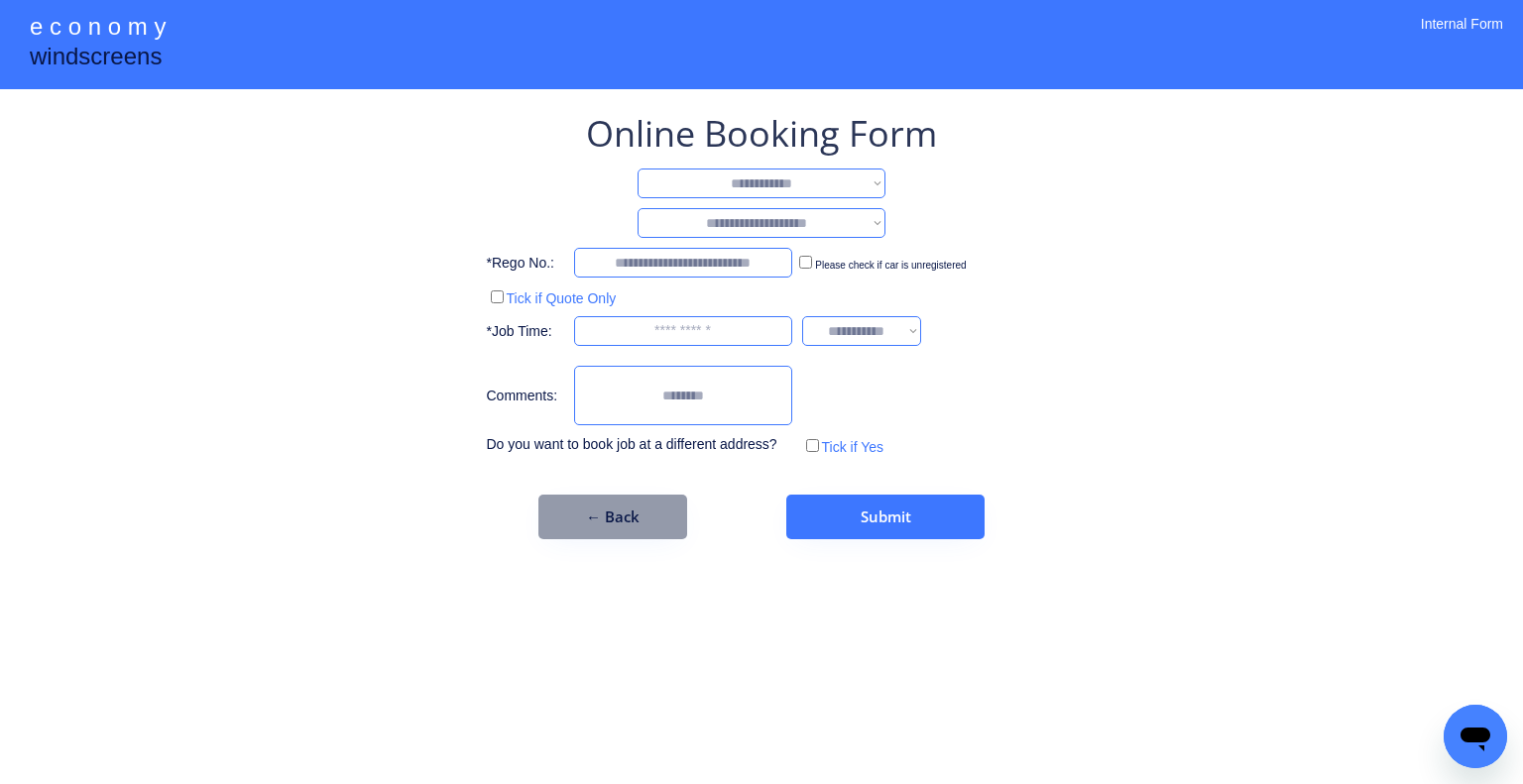 click on "**********" at bounding box center [762, 183] 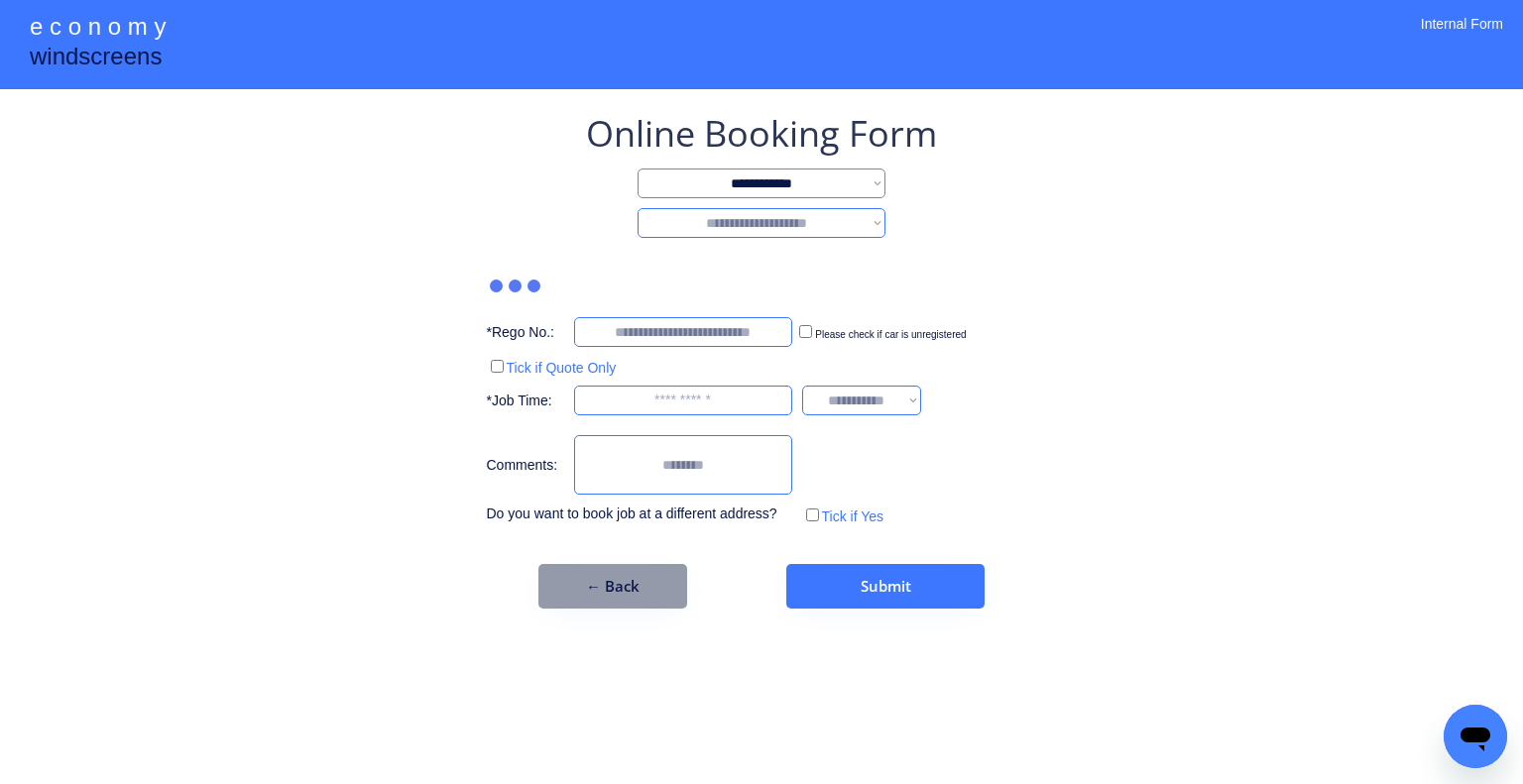 click on "**********" at bounding box center (762, 223) 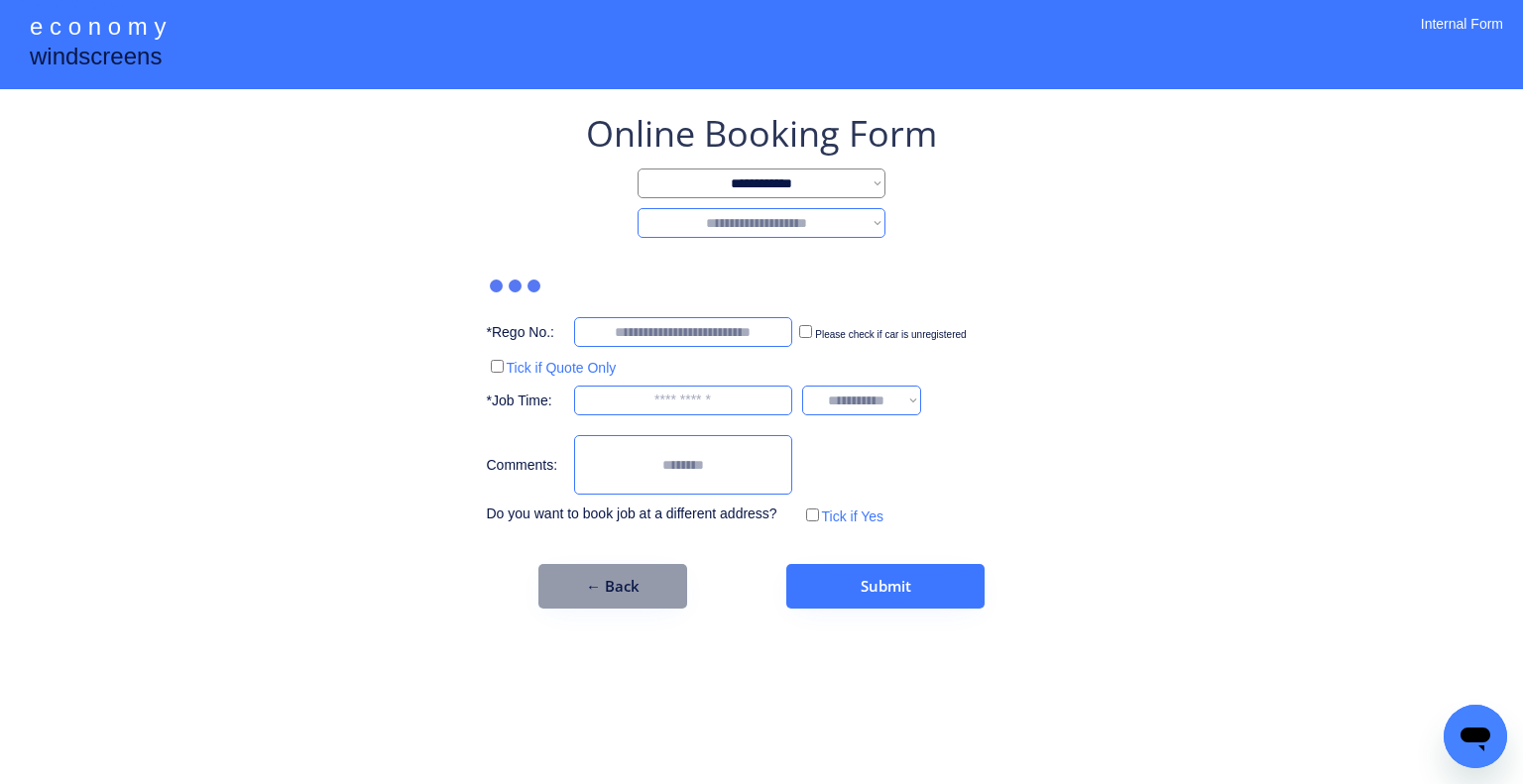 select on "********" 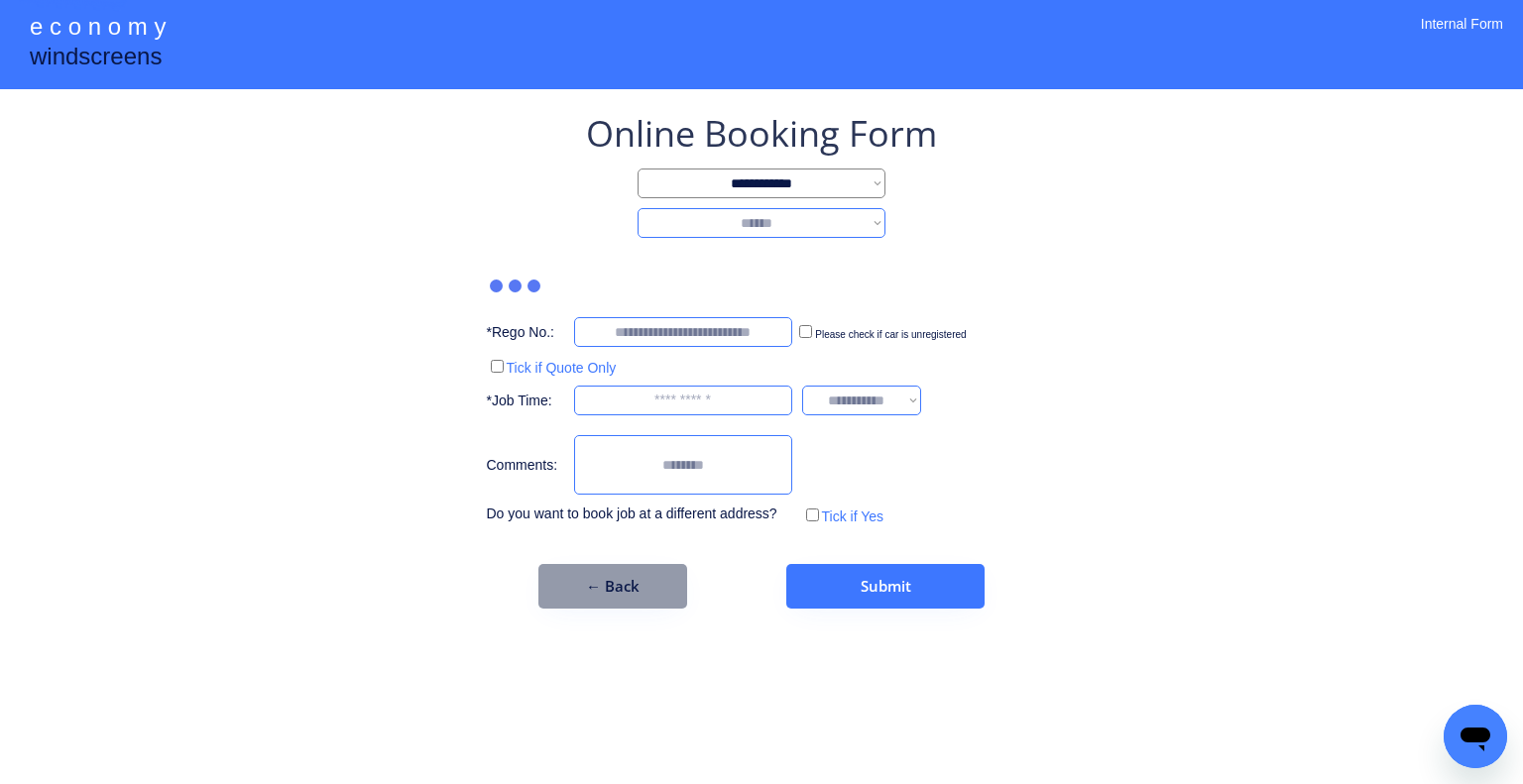 click on "**********" at bounding box center (762, 223) 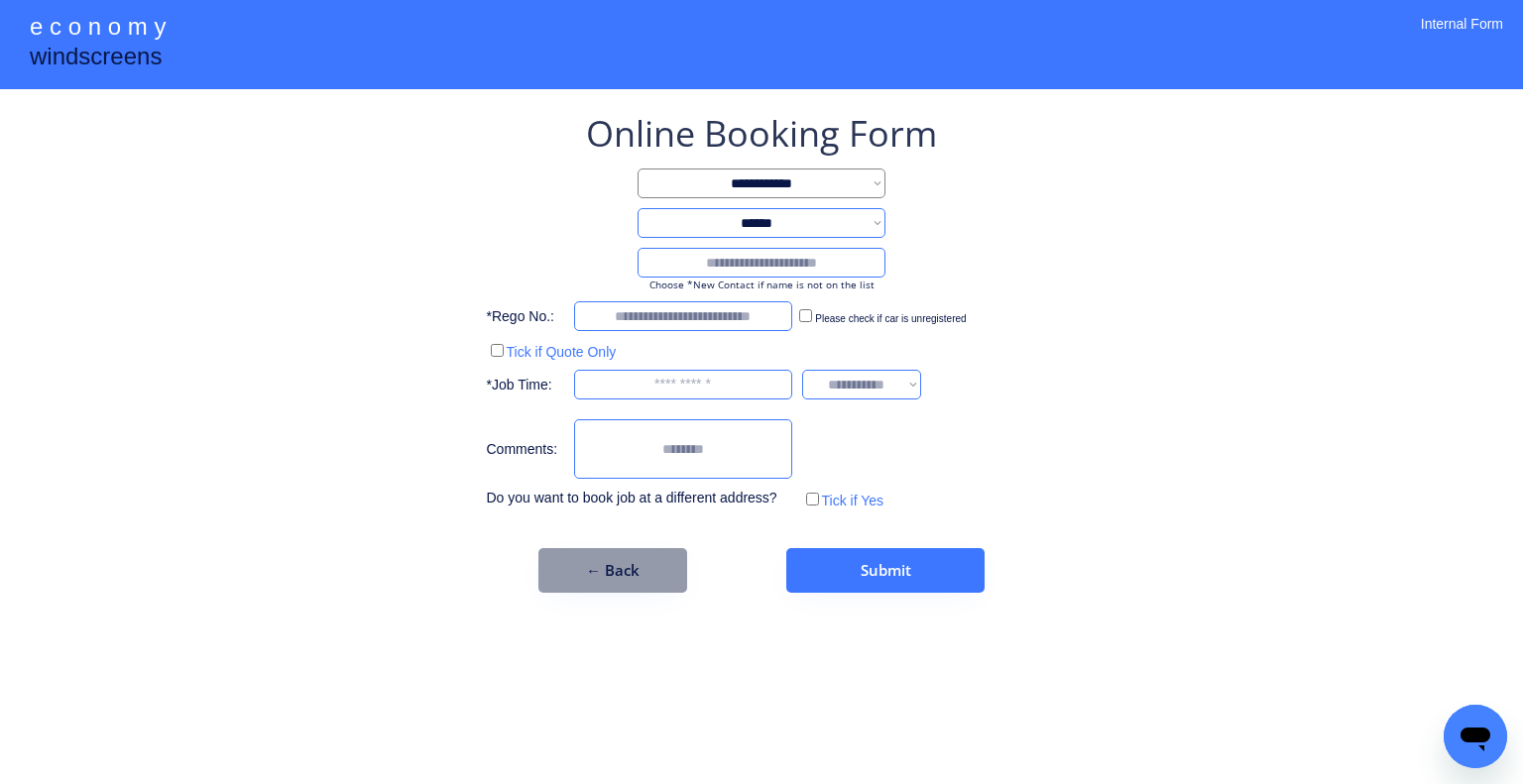 click at bounding box center (762, 263) 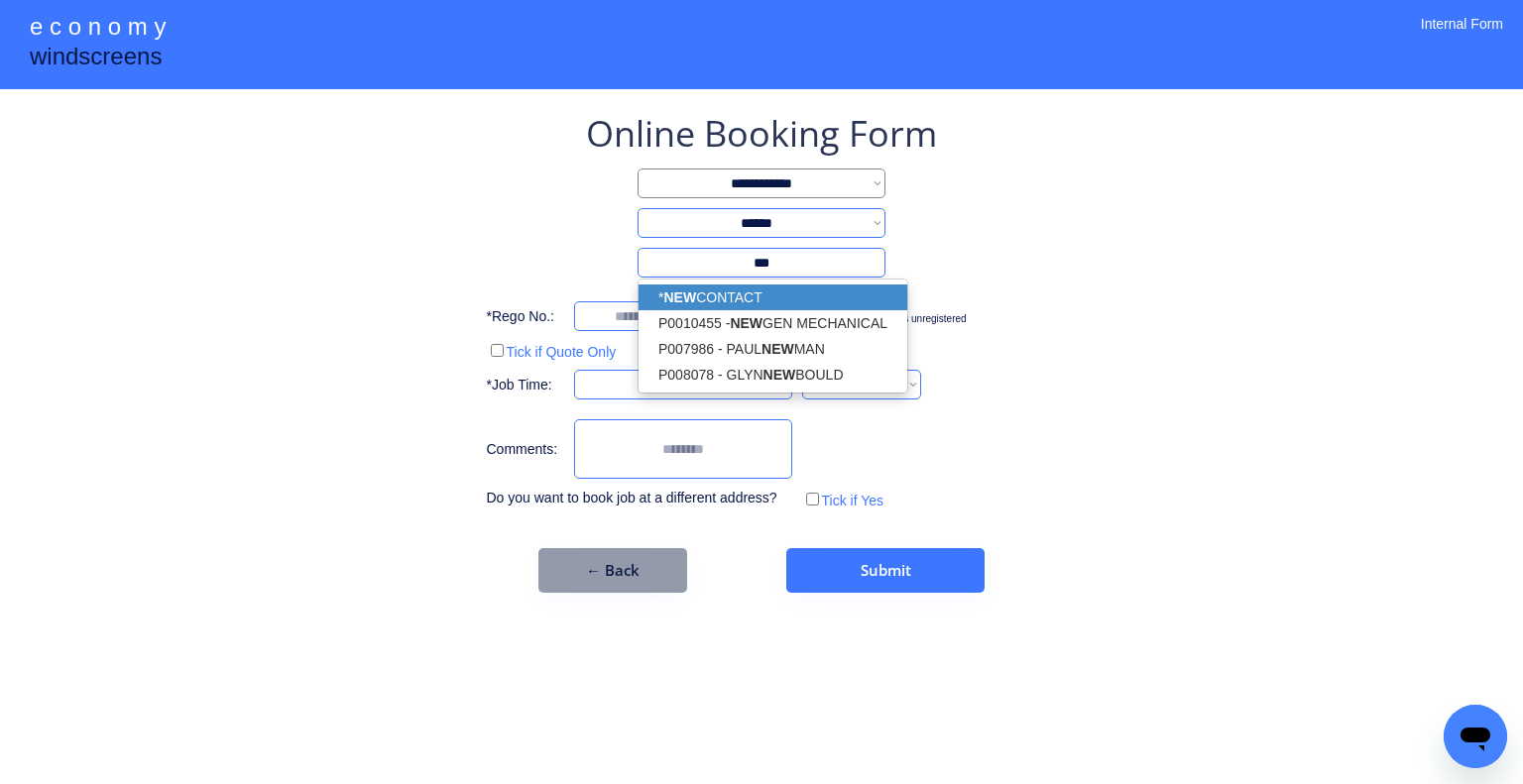 click on "* NEW  CONTACT" at bounding box center (772, 297) 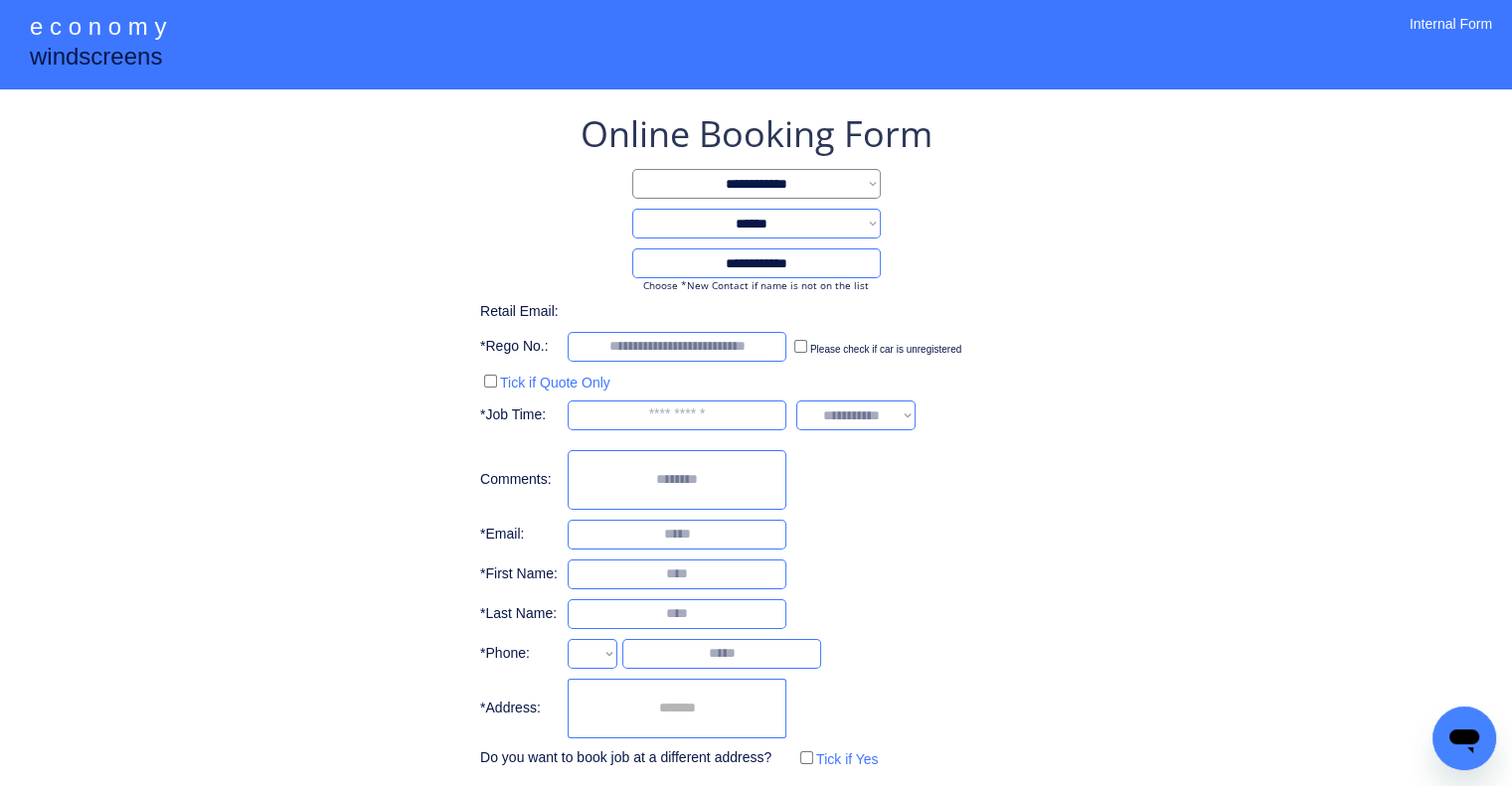 type on "**********" 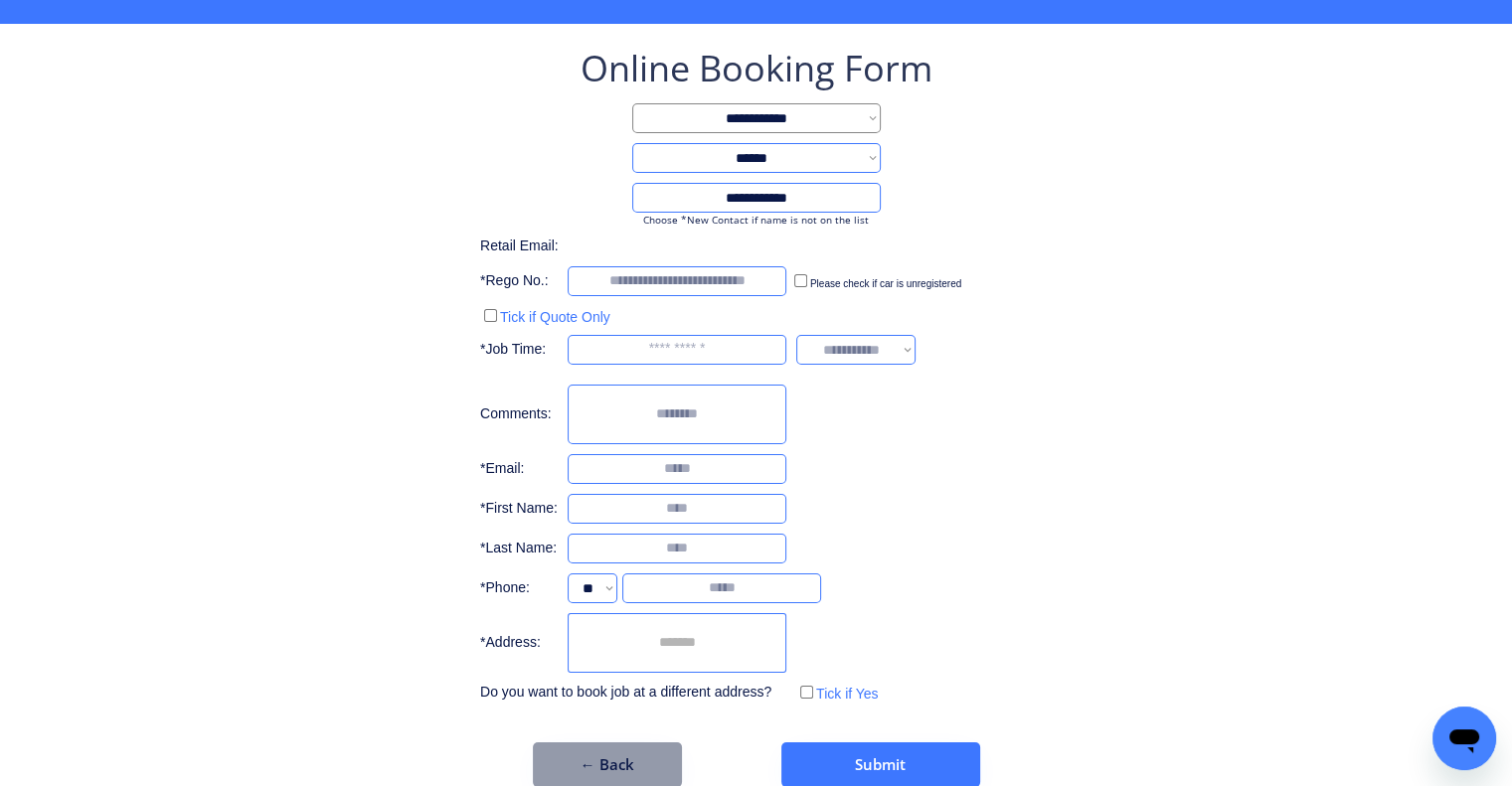 scroll, scrollTop: 95, scrollLeft: 0, axis: vertical 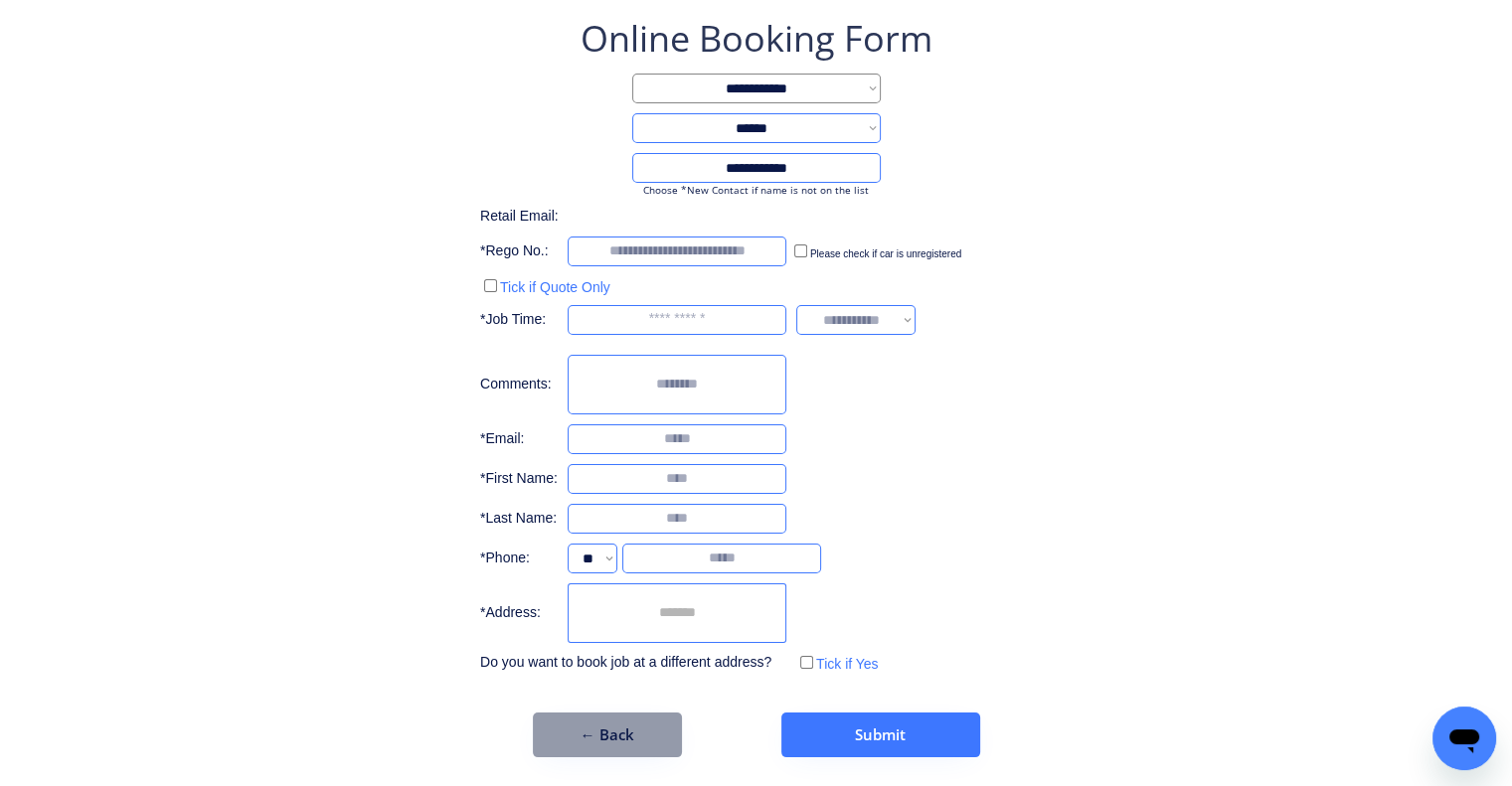 click at bounding box center (677, 613) 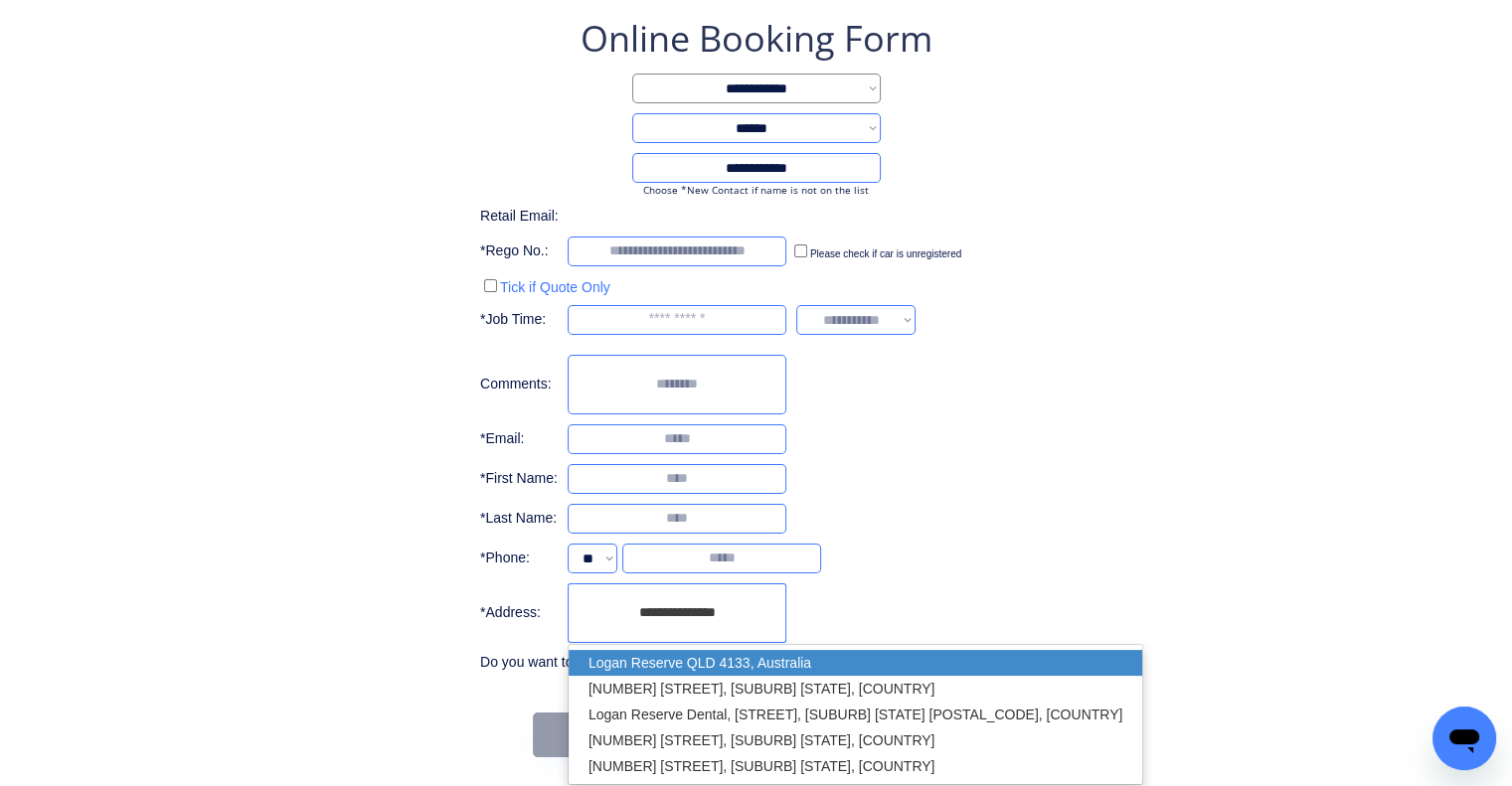 drag, startPoint x: 736, startPoint y: 664, endPoint x: 748, endPoint y: 656, distance: 14.422205 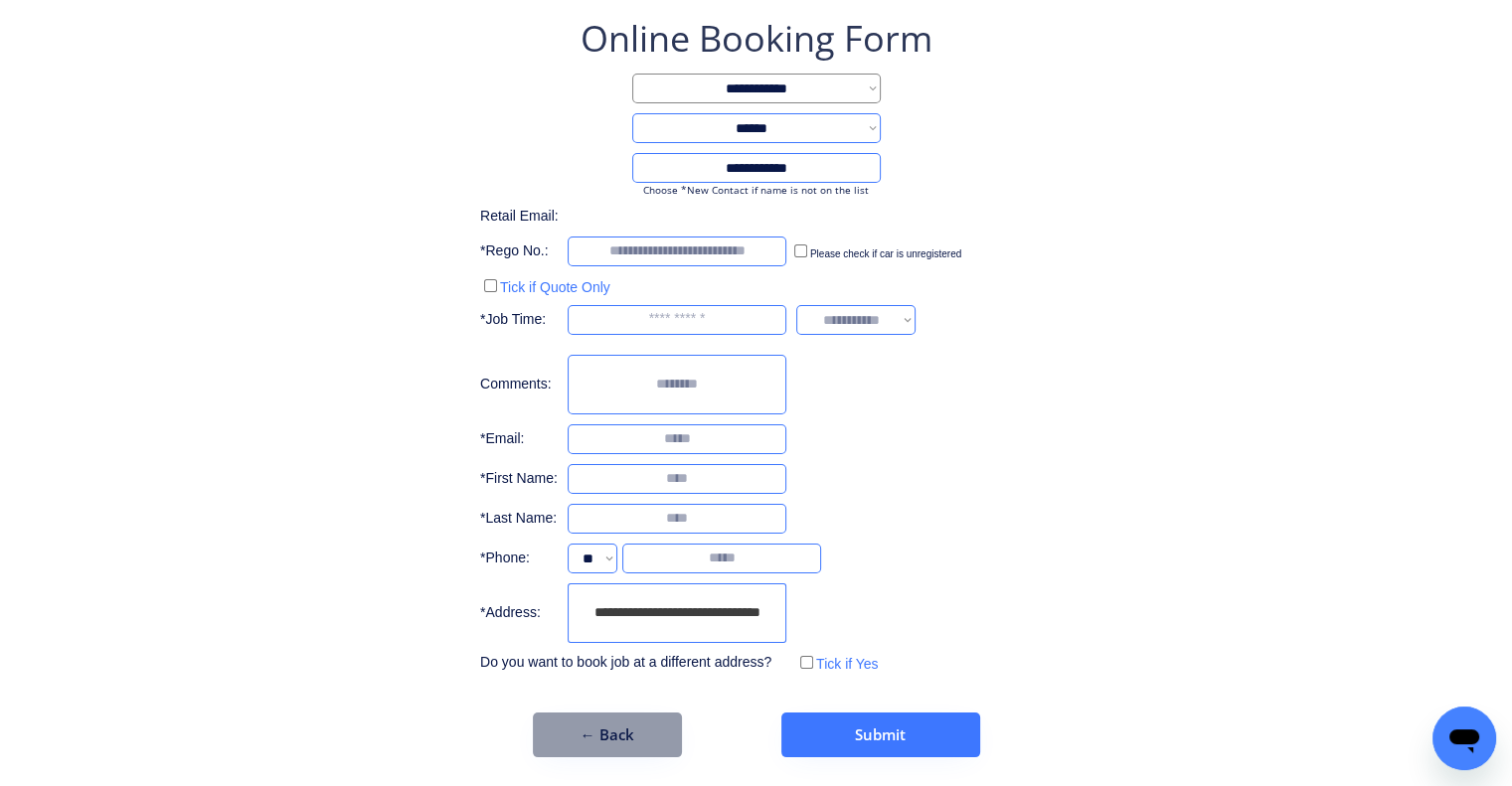type on "**********" 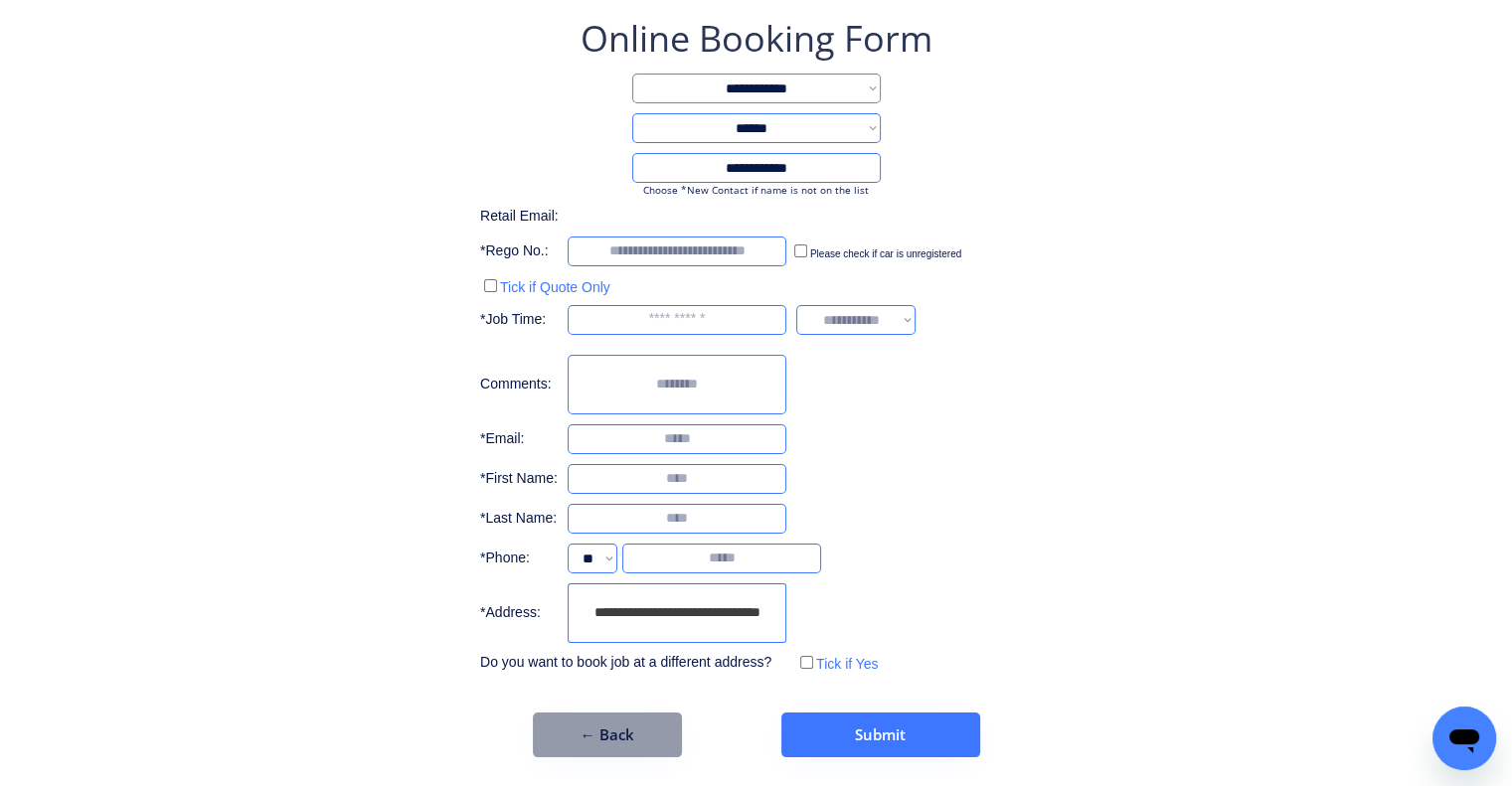 click on "**********" at bounding box center [756, 346] 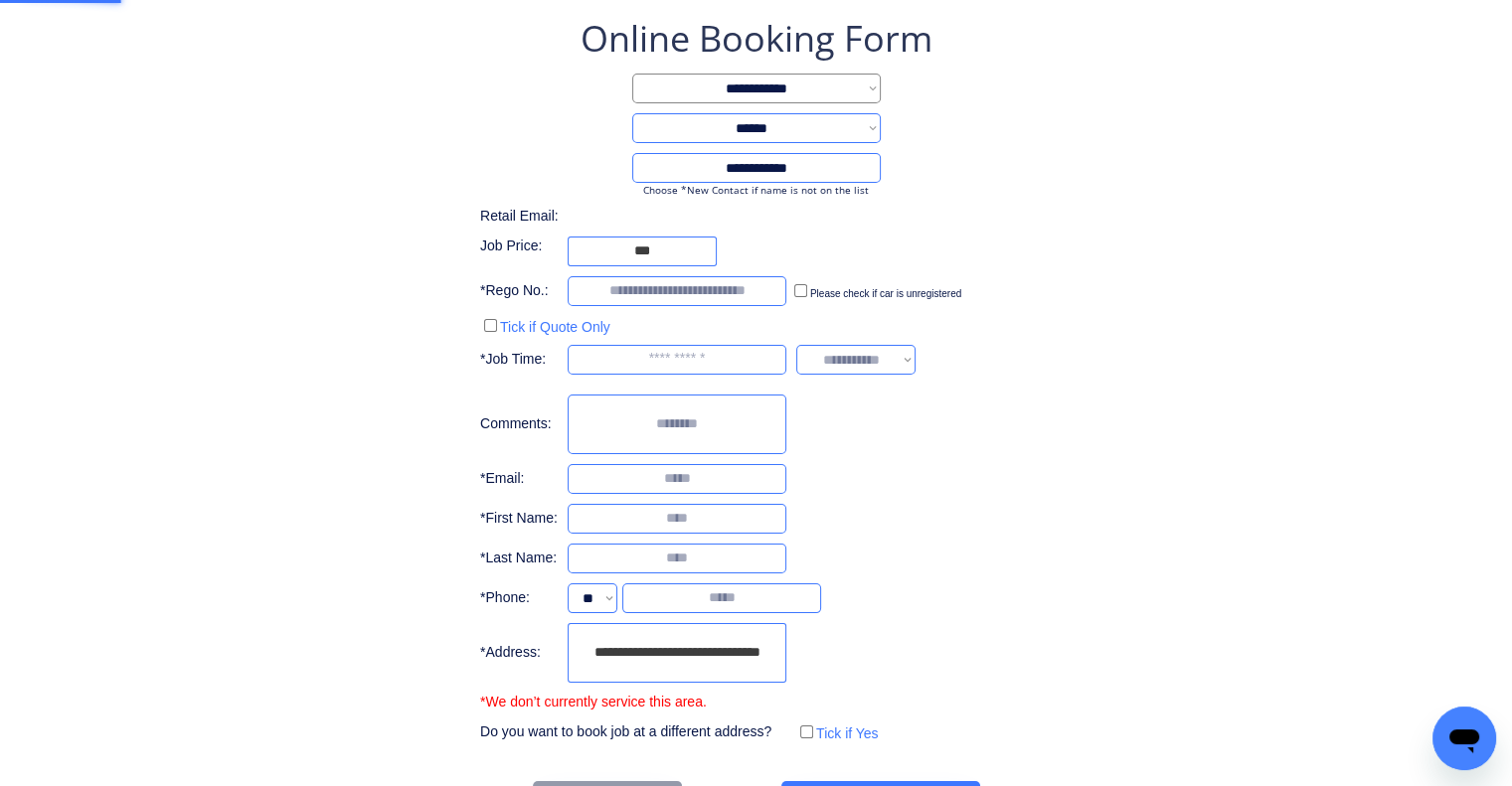 click on "**********" at bounding box center (756, 380) 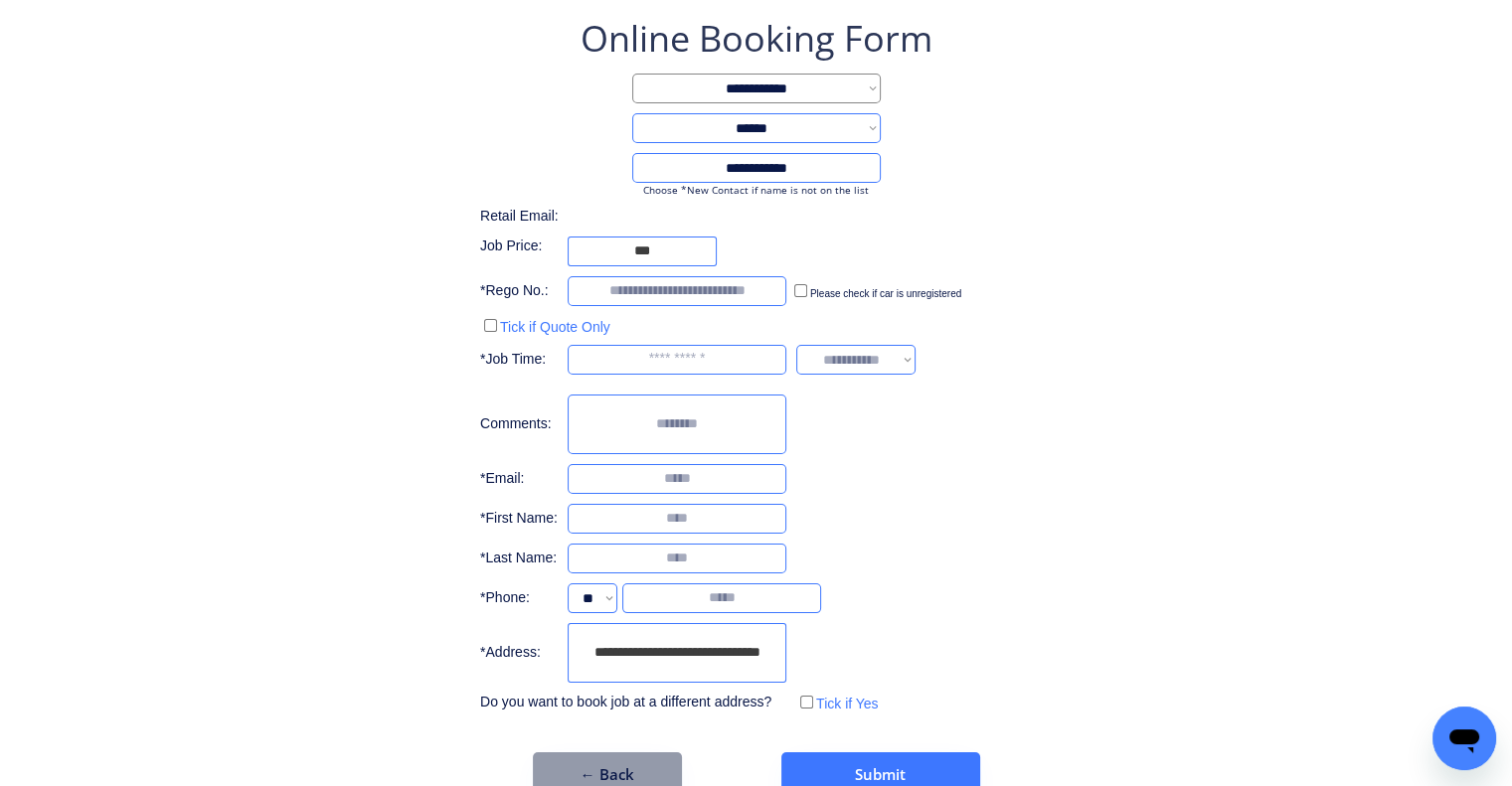 click on "**********" at bounding box center (756, 366) 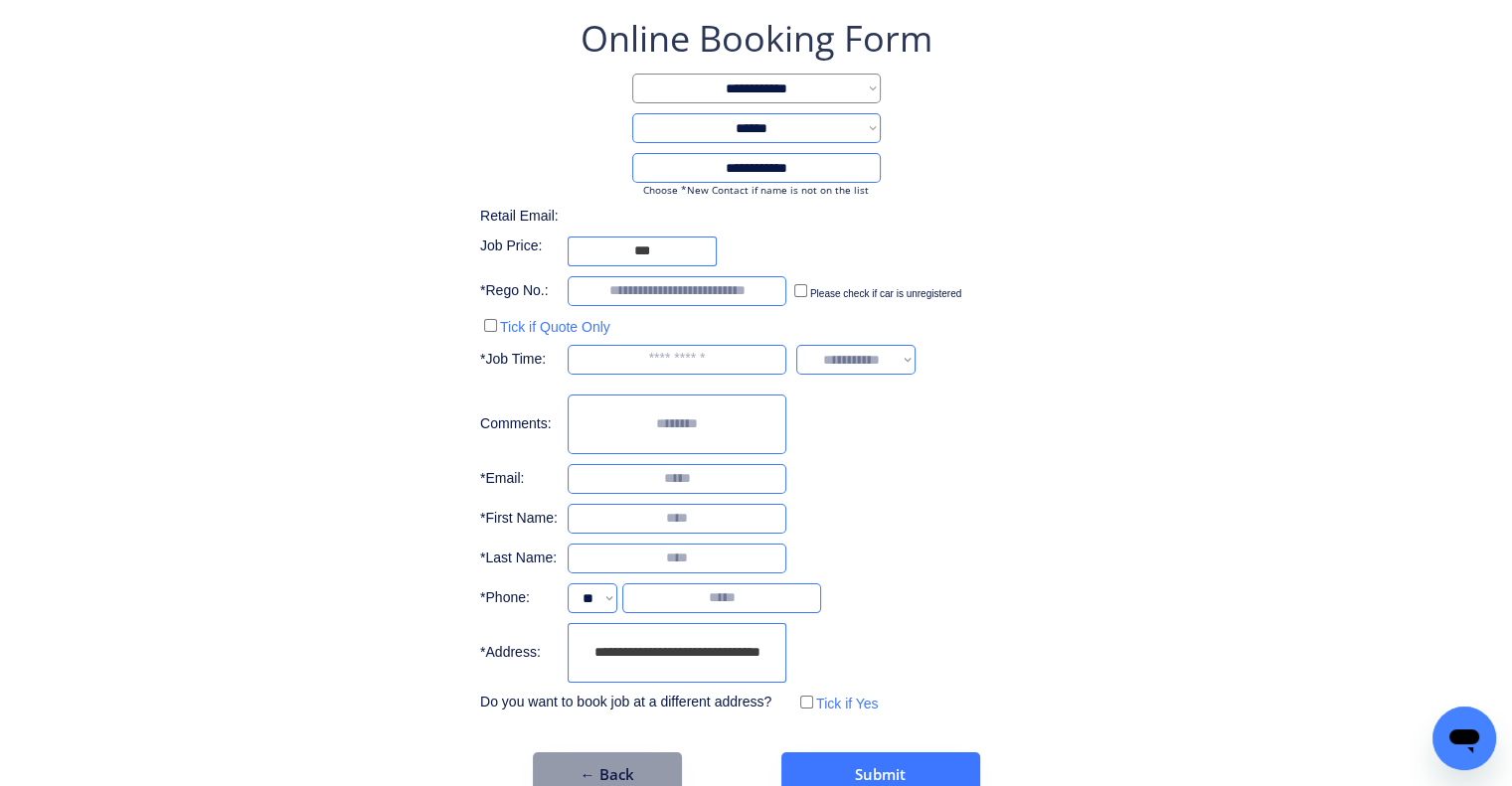 click on "**********" at bounding box center [756, 405] 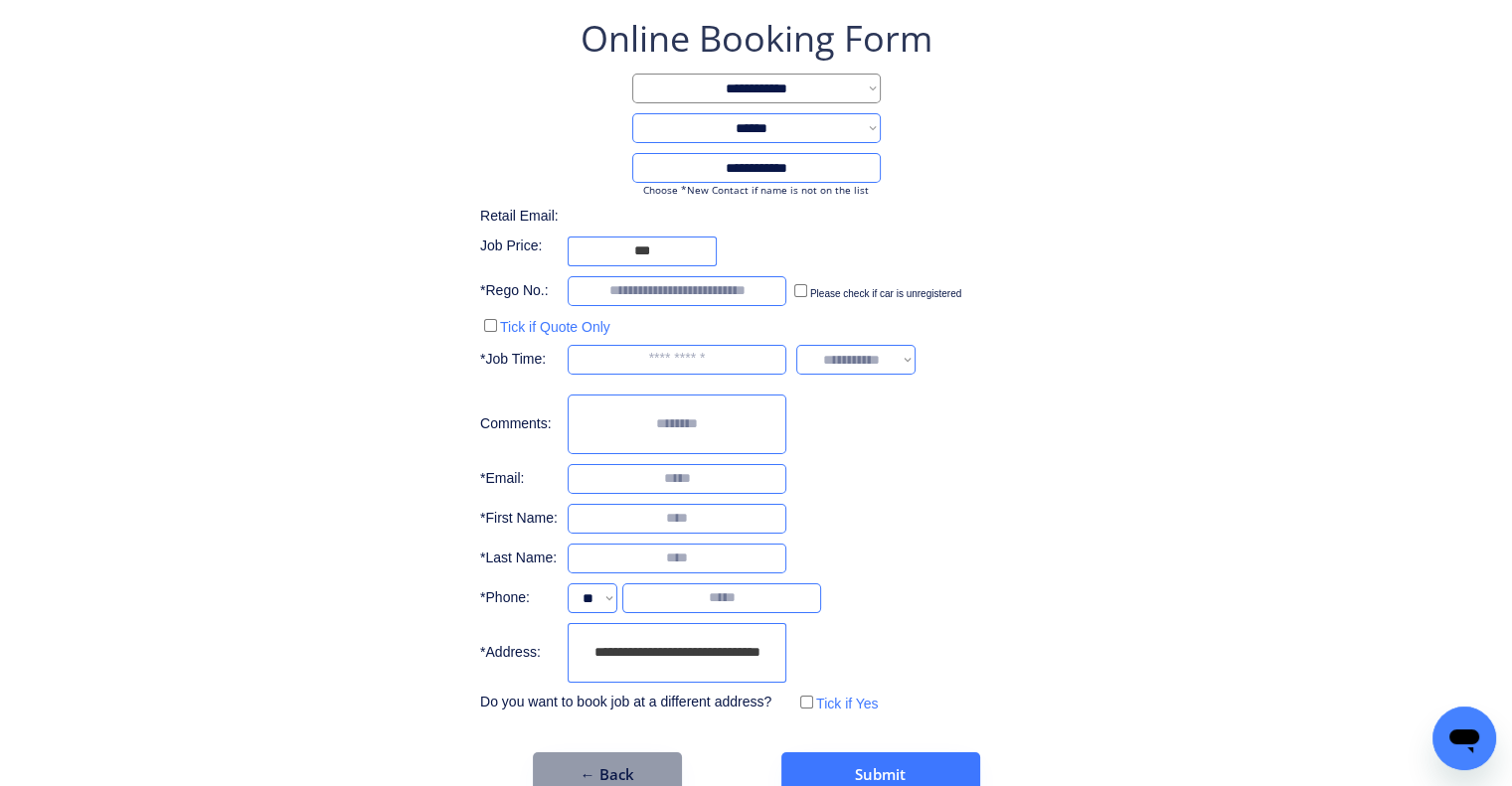 click on "**********" at bounding box center (756, 366) 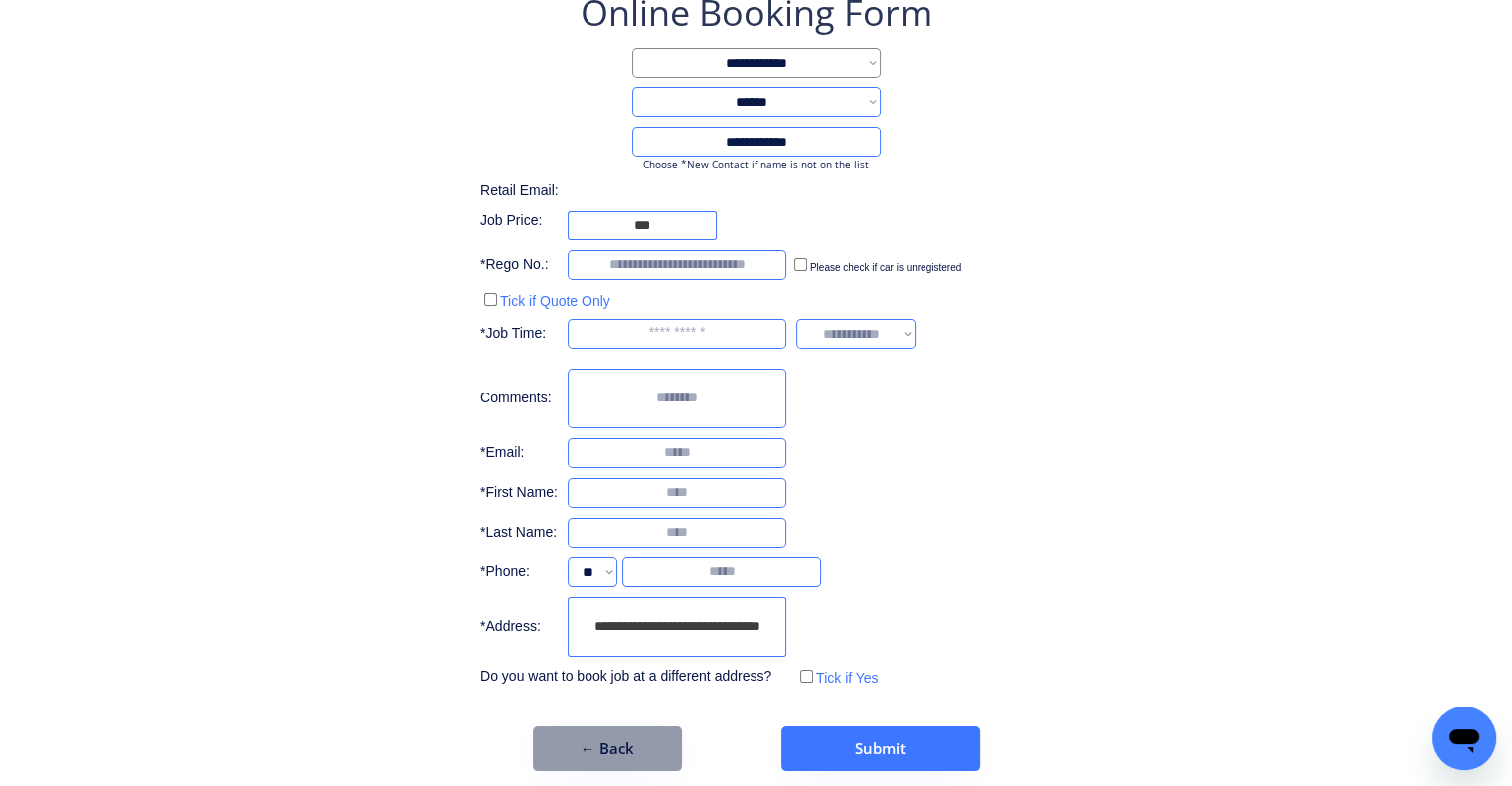scroll, scrollTop: 135, scrollLeft: 0, axis: vertical 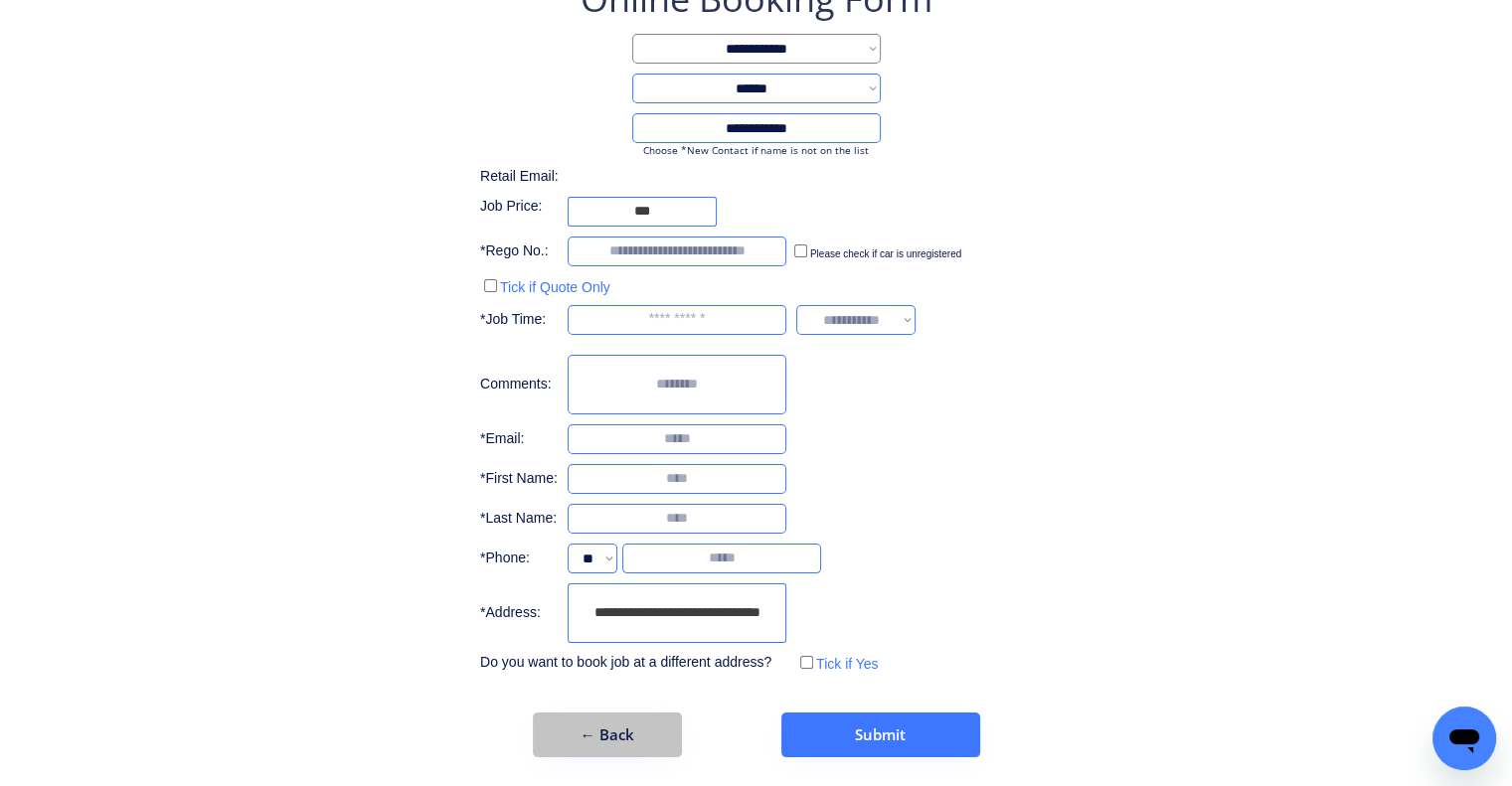 click on "←   Back" at bounding box center (607, 734) 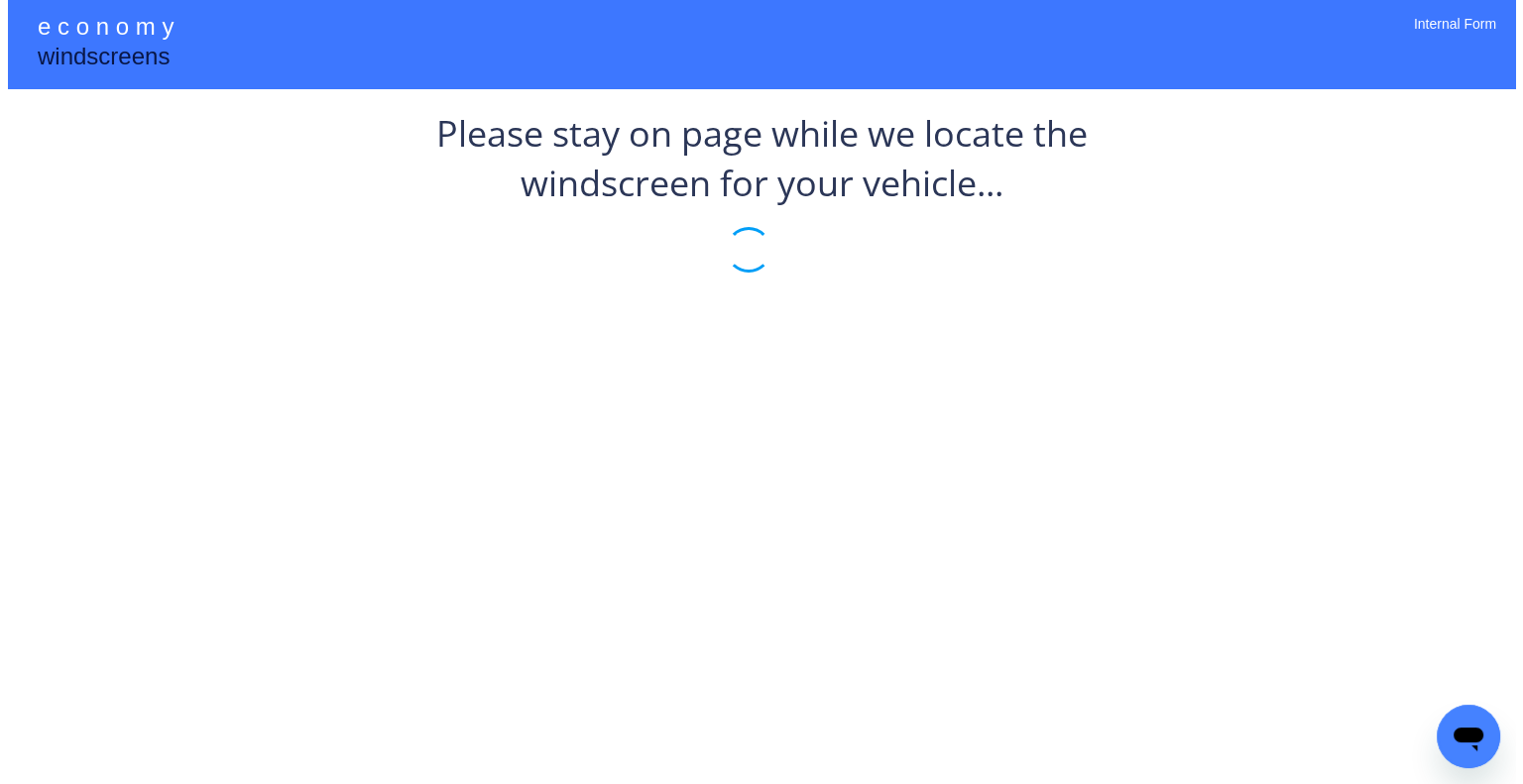 scroll, scrollTop: 0, scrollLeft: 0, axis: both 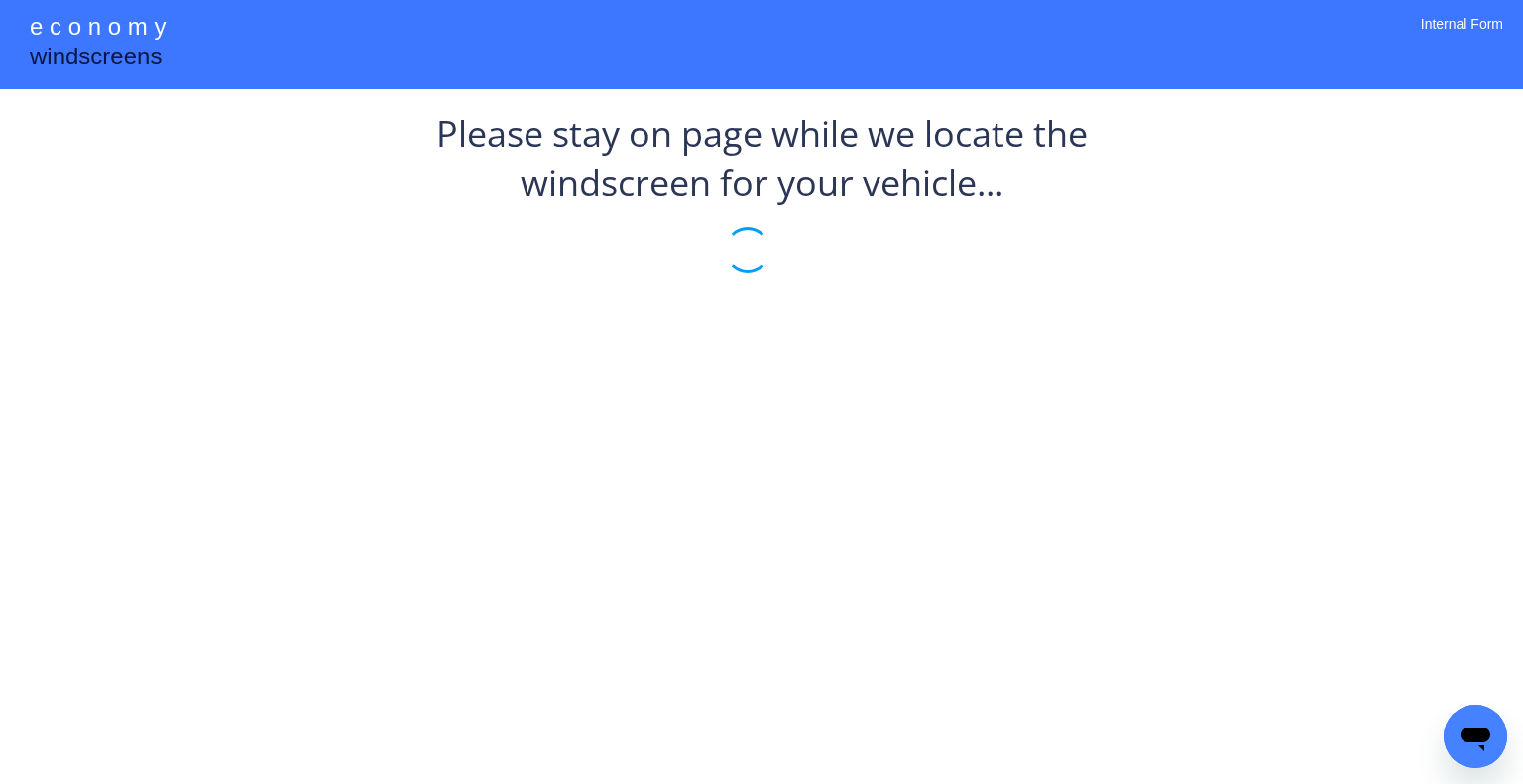 click on "TOYOTA HIACE VW011731 What's included: ✓ Top quality windshield, certified to Australian standards
✓ Limited Lifetime Warranty ✓ Required hardware" at bounding box center [0, 0] 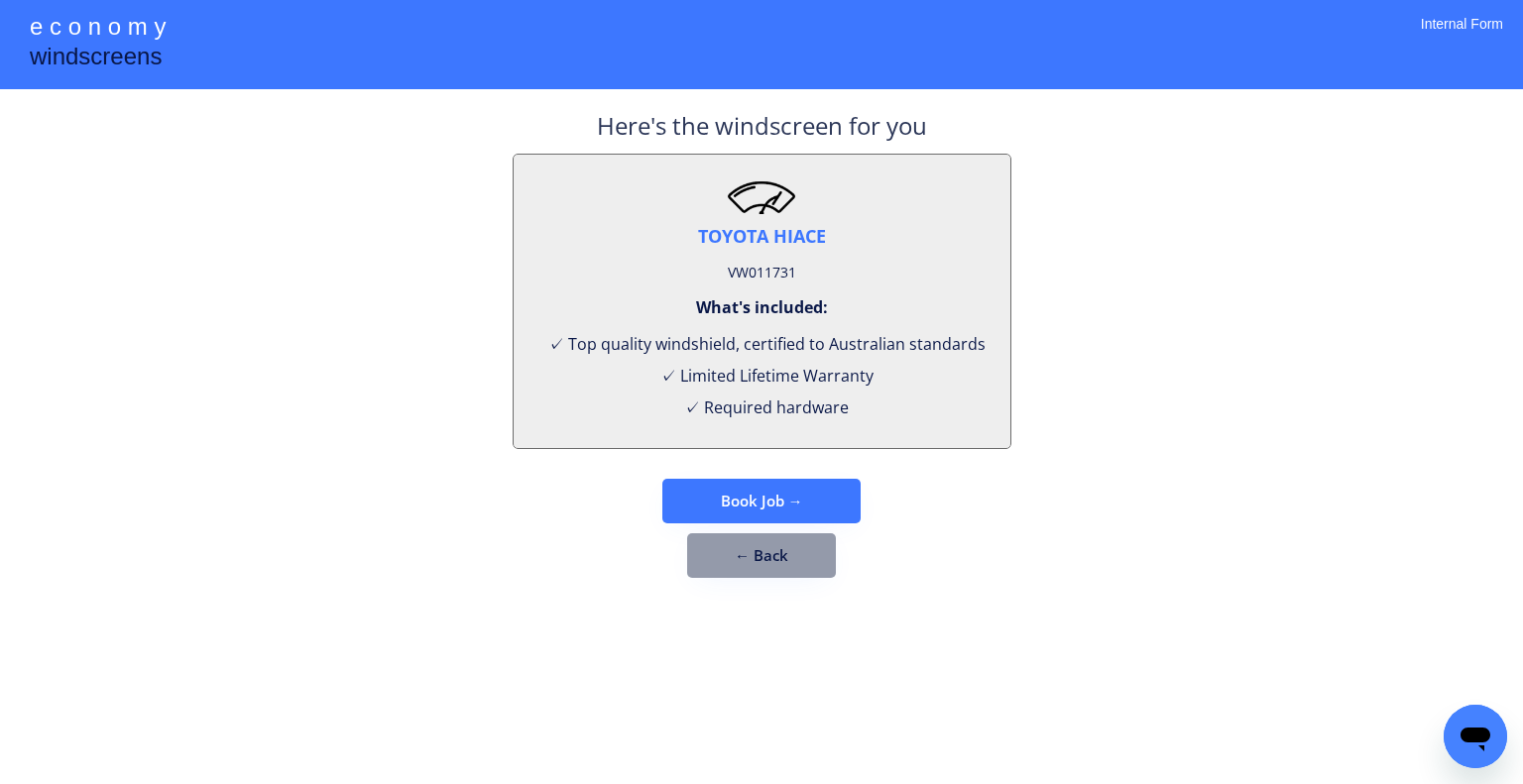 click on "VW011731" at bounding box center [762, 273] 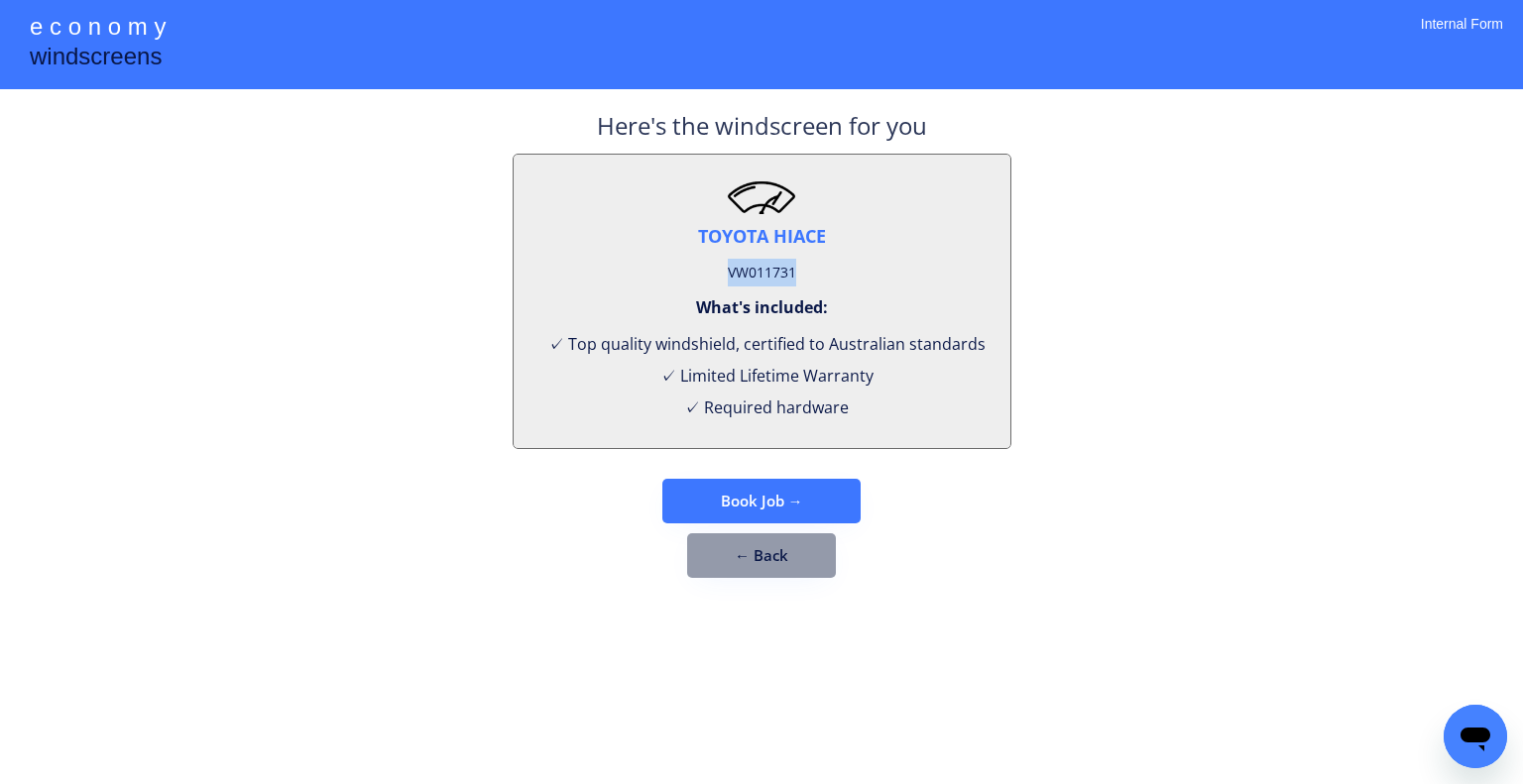 click on "VW011731" at bounding box center (762, 273) 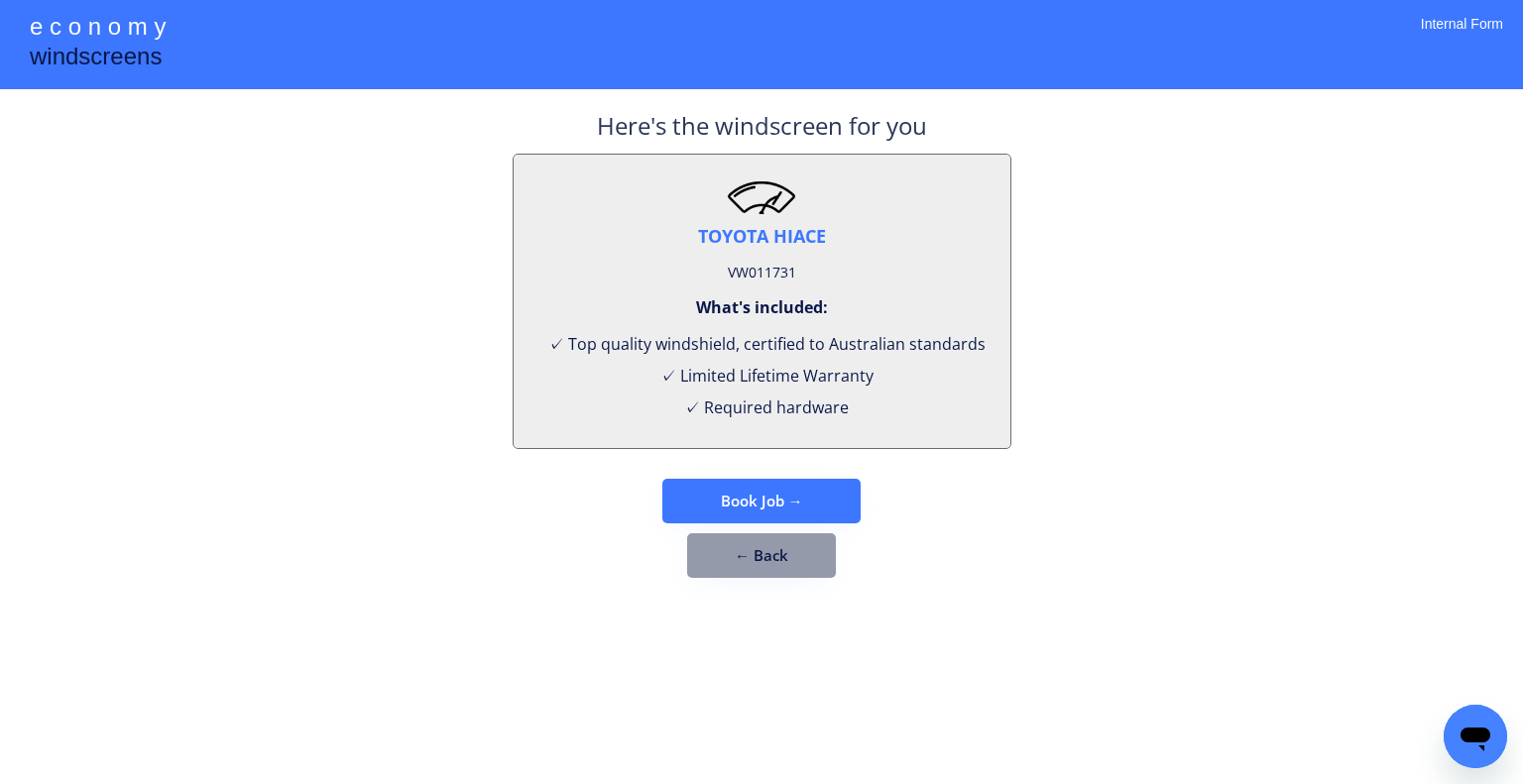 click on "**********" at bounding box center [762, 392] 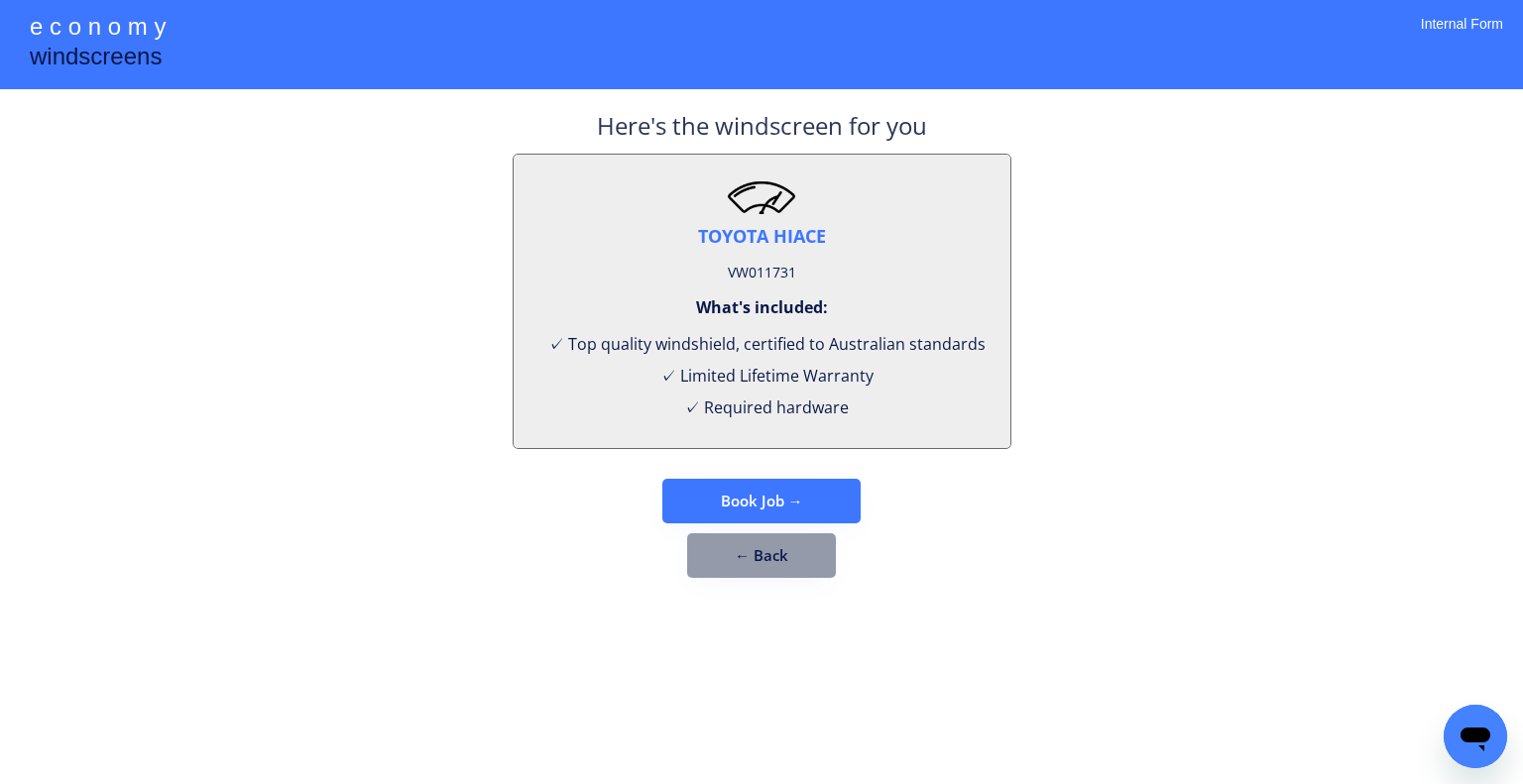 click on "Here's the windscreen for you TOYOTA HIACE VW011731 What's included: ✓ Top quality windshield, certified to Australian standards
✓ Limited Lifetime Warranty ✓ Required hardware Book Job    →   ←   Back" at bounding box center (762, 343) 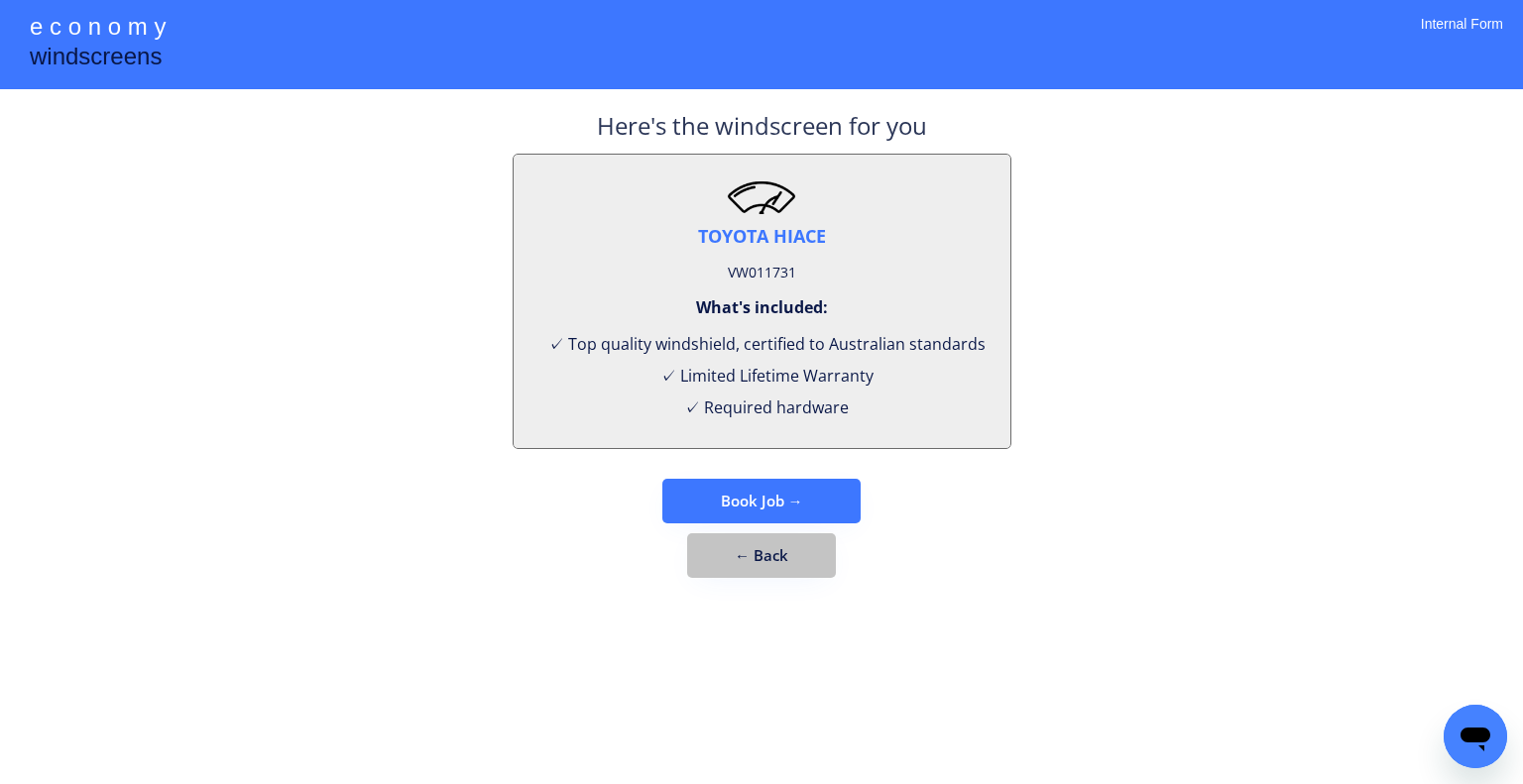 click on "←   Back" at bounding box center (762, 555) 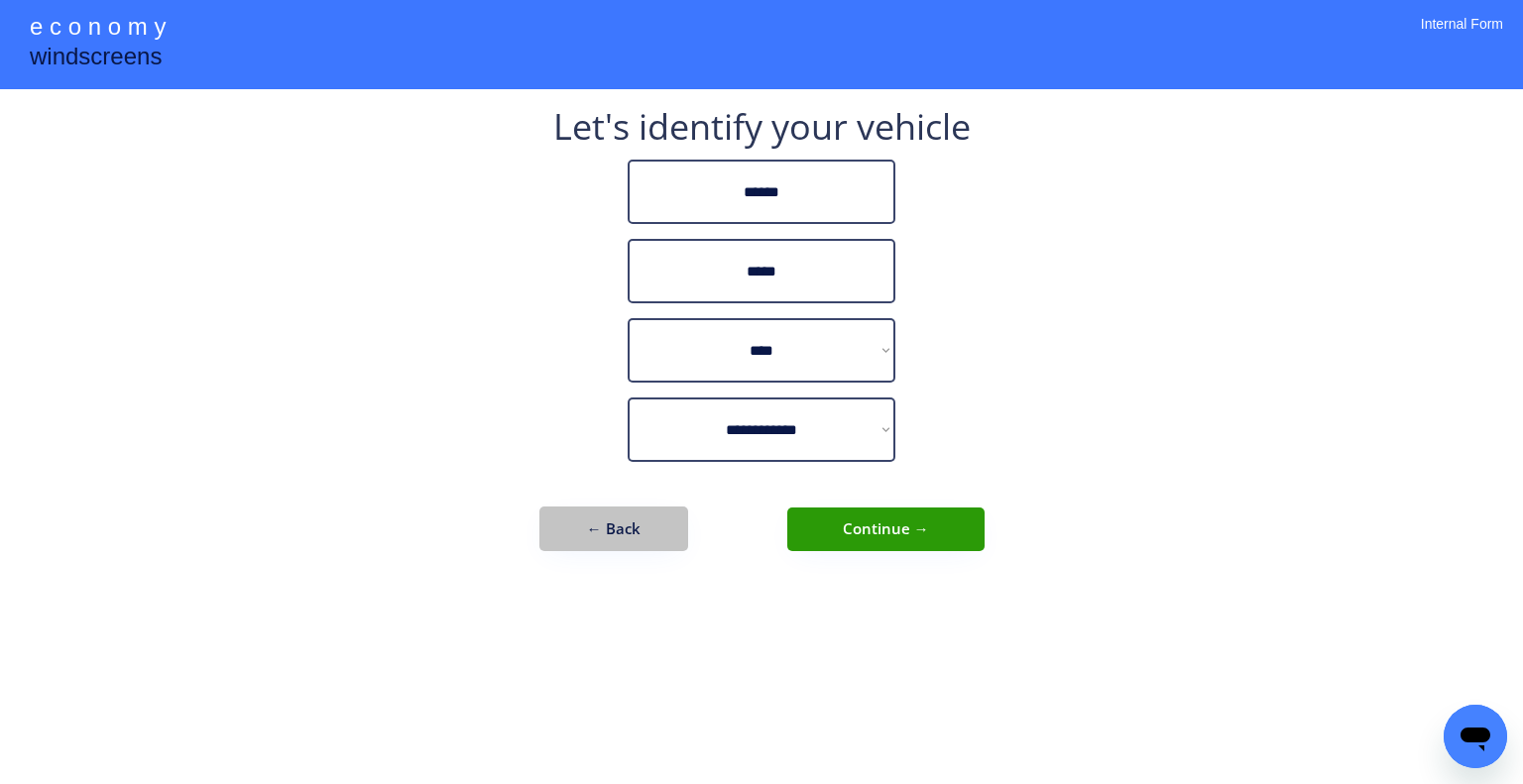 click on "←   Back" at bounding box center [614, 528] 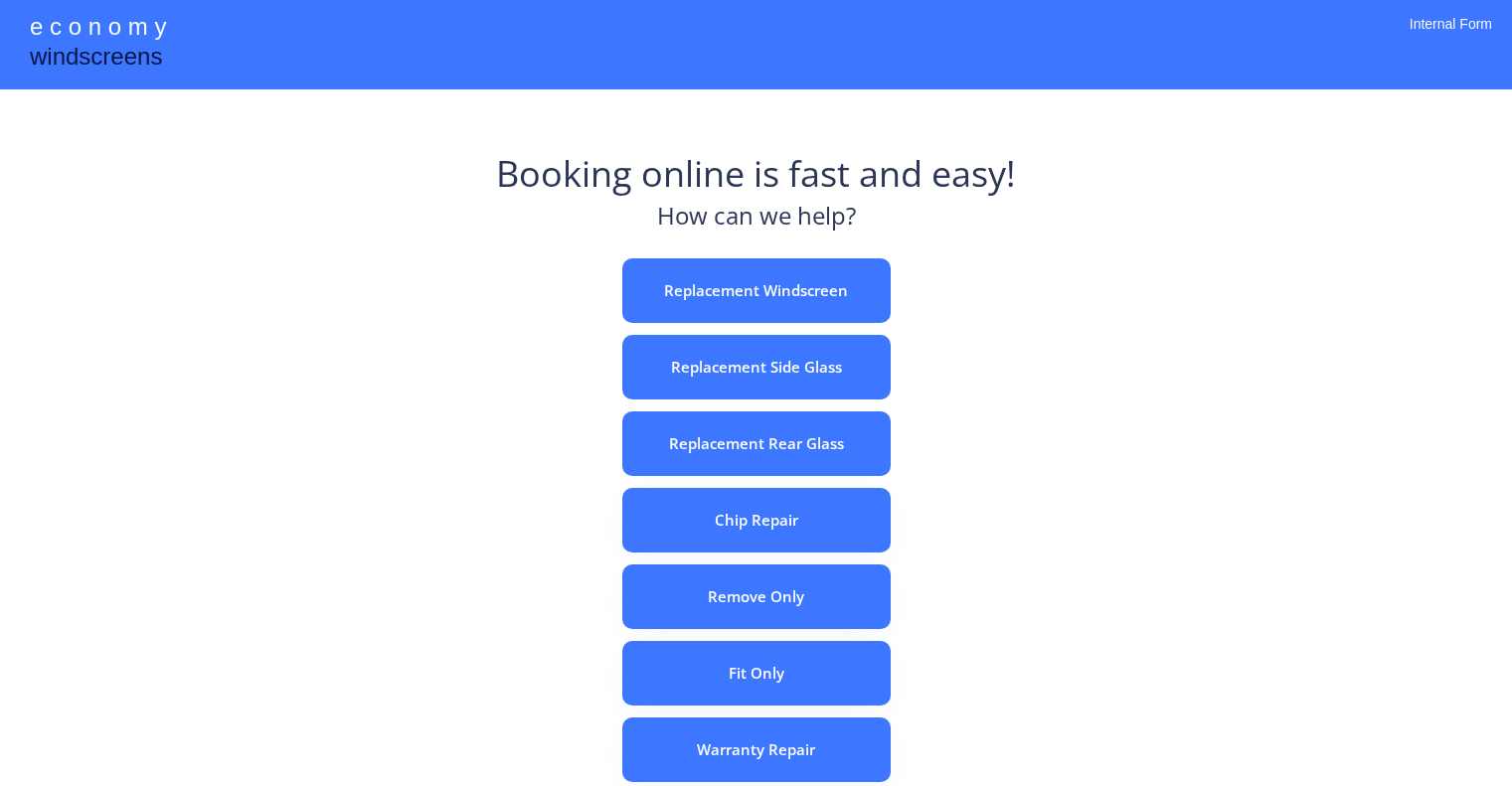 scroll, scrollTop: 0, scrollLeft: 0, axis: both 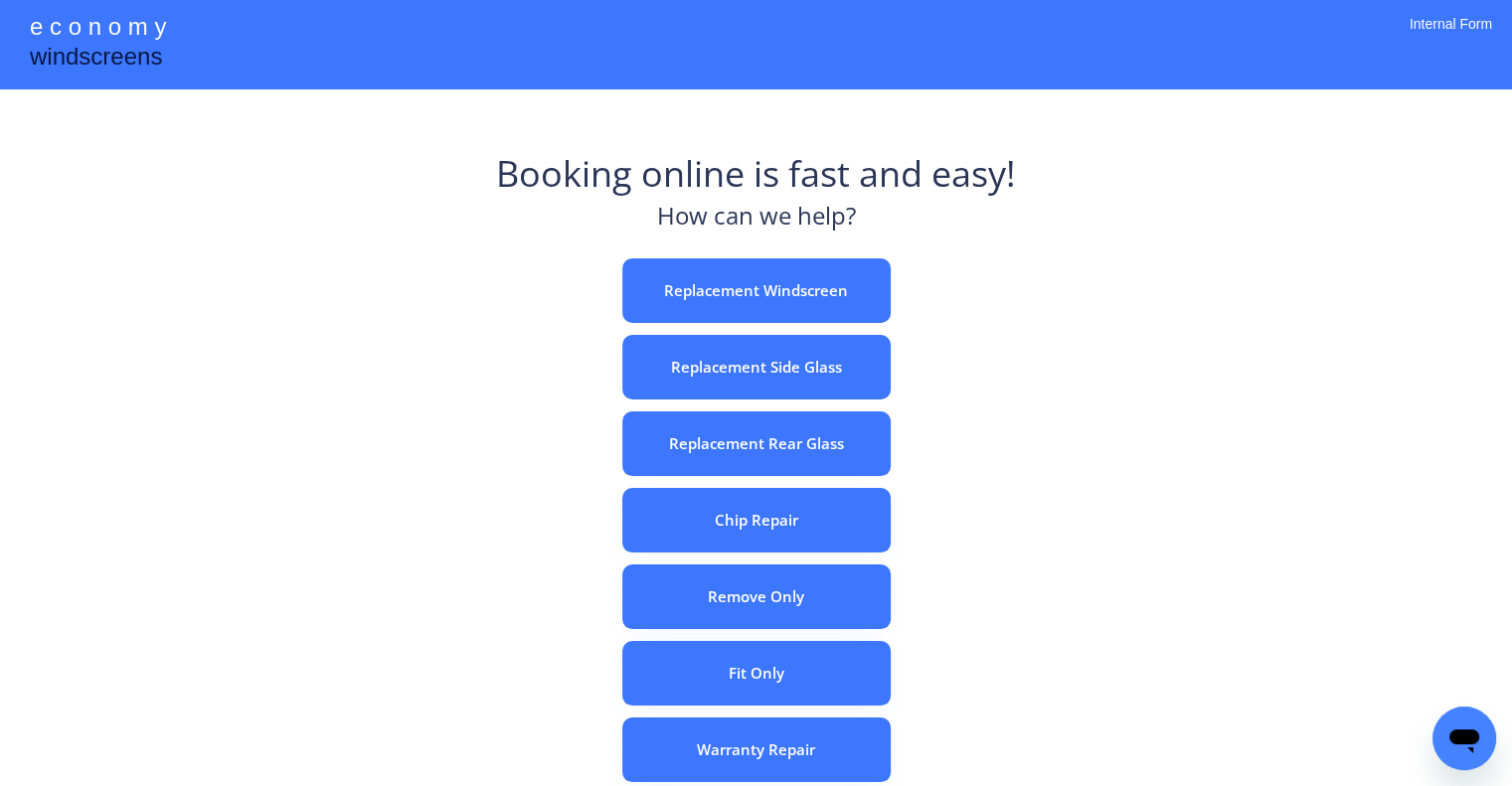 click on "e c o n o m y windscreens Booking online is fast and easy! How can we help? Replacement Windscreen Replacement Side Glass Replacement Rear Glass Chip Repair Remove Only Fit Only Warranty Repair ADAS Recalibration Only Rebook a Job Confirm Quotes Manual Booking Internal Form" at bounding box center (756, 553) 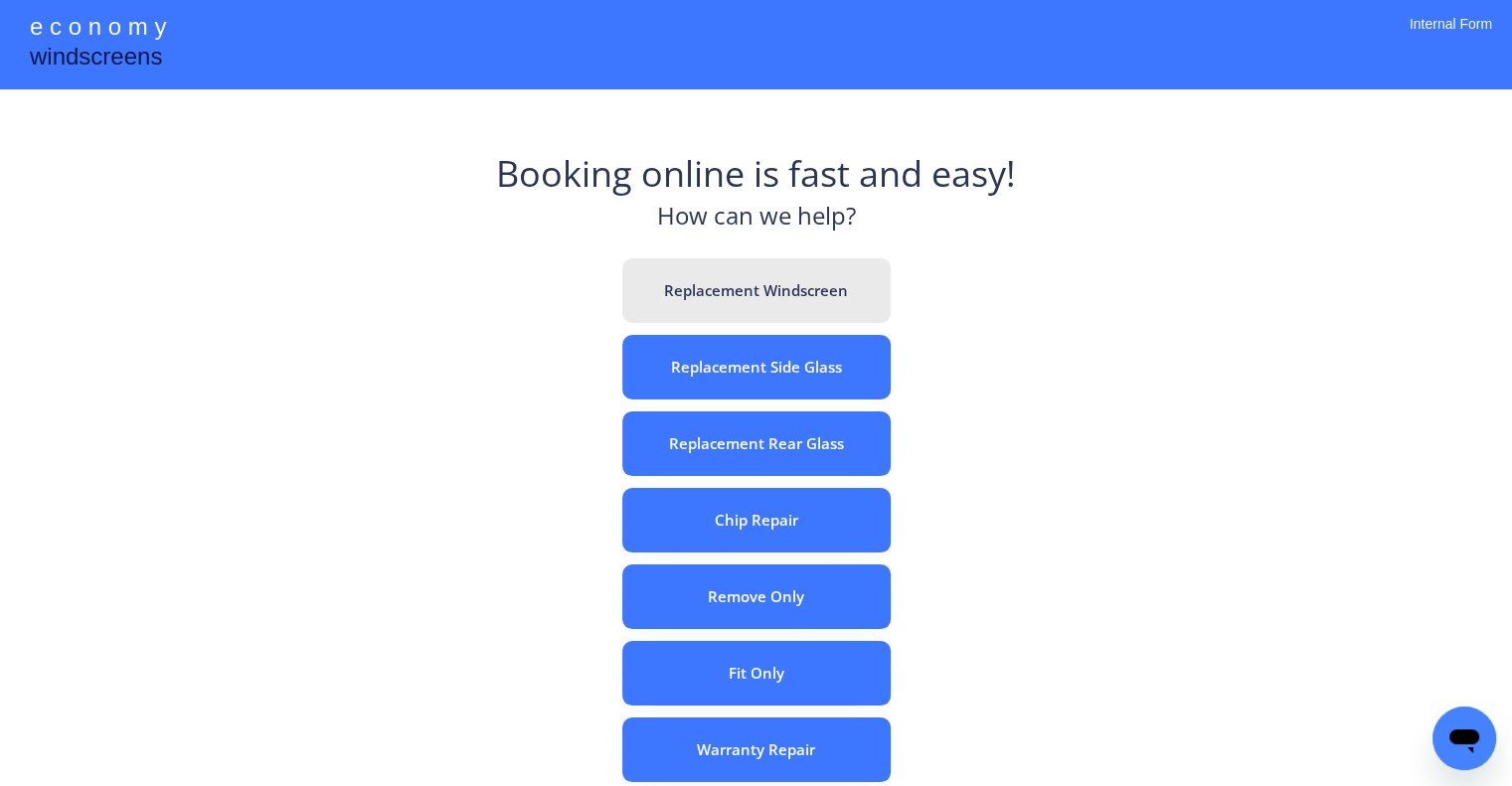 click on "Replacement Windscreen" at bounding box center (756, 290) 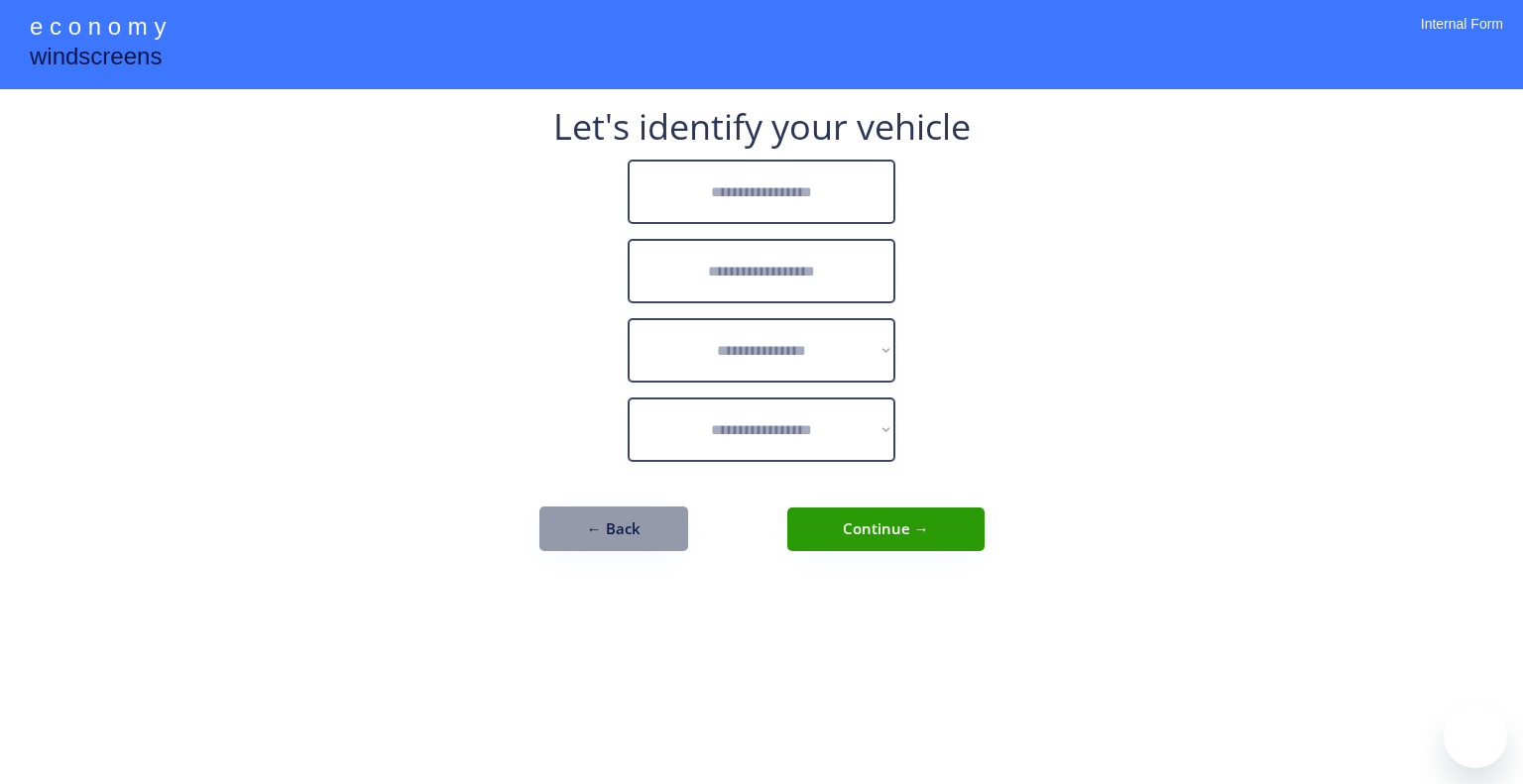 scroll, scrollTop: 0, scrollLeft: 0, axis: both 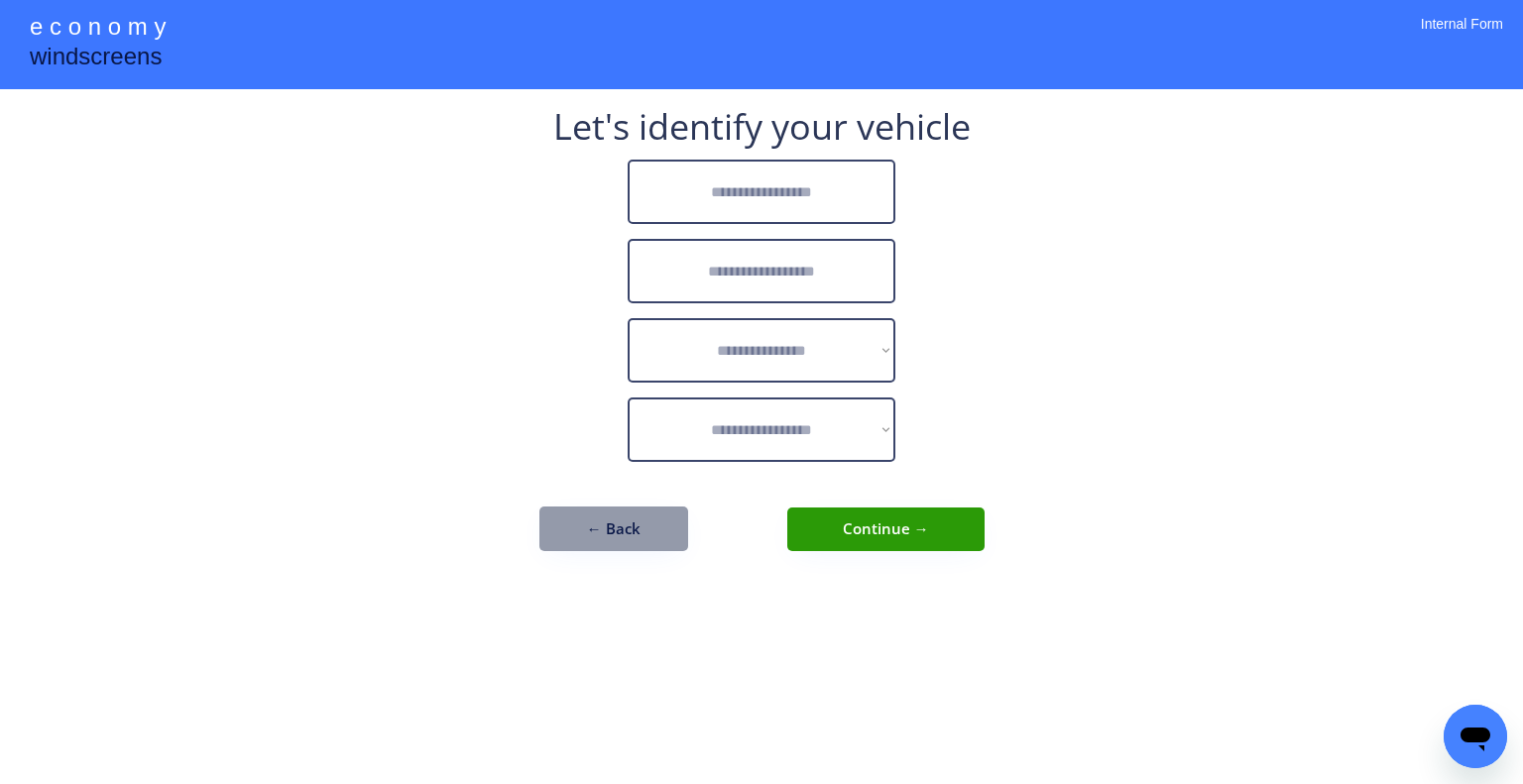 click at bounding box center (762, 191) 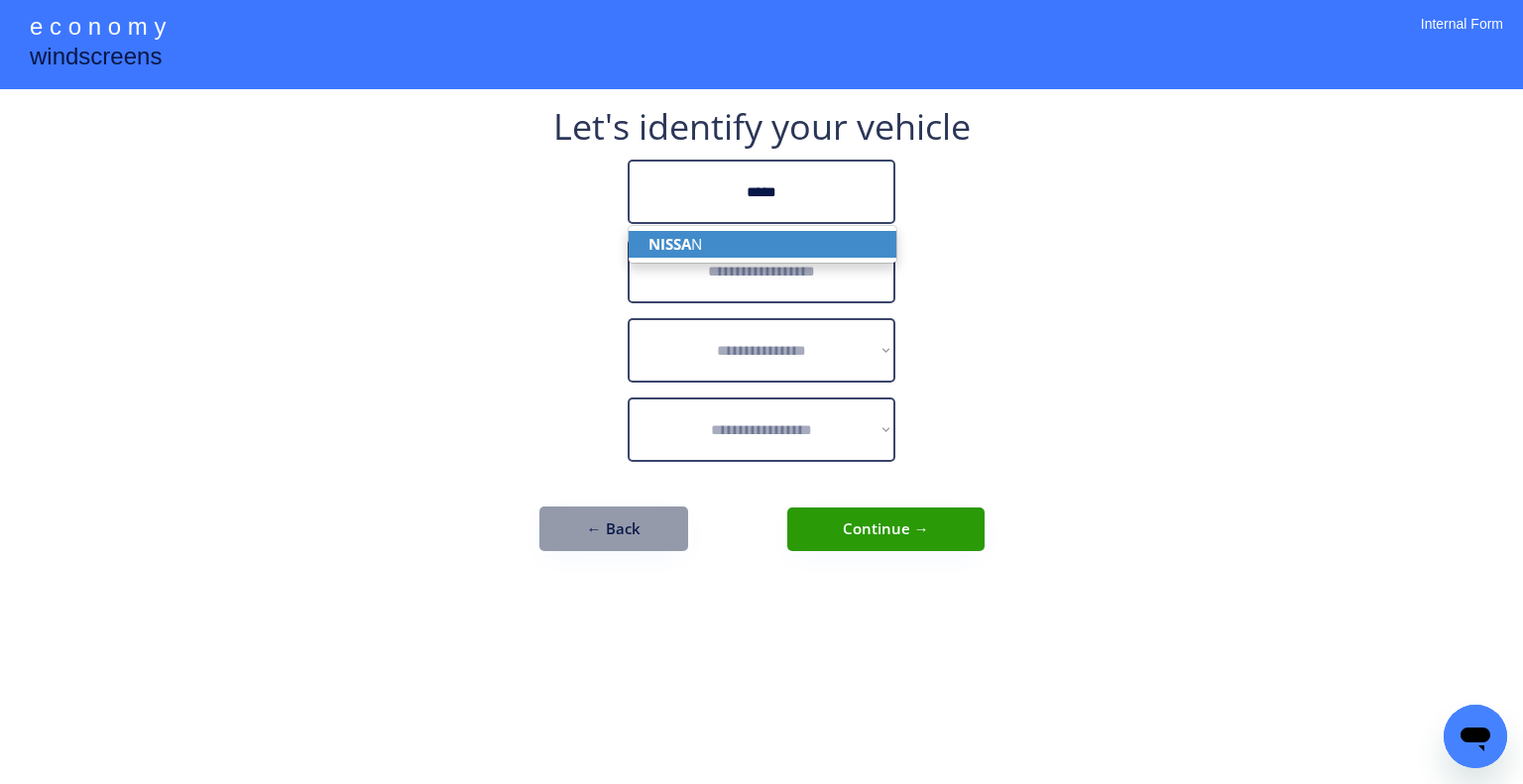 click on "NISSA N" at bounding box center [762, 244] 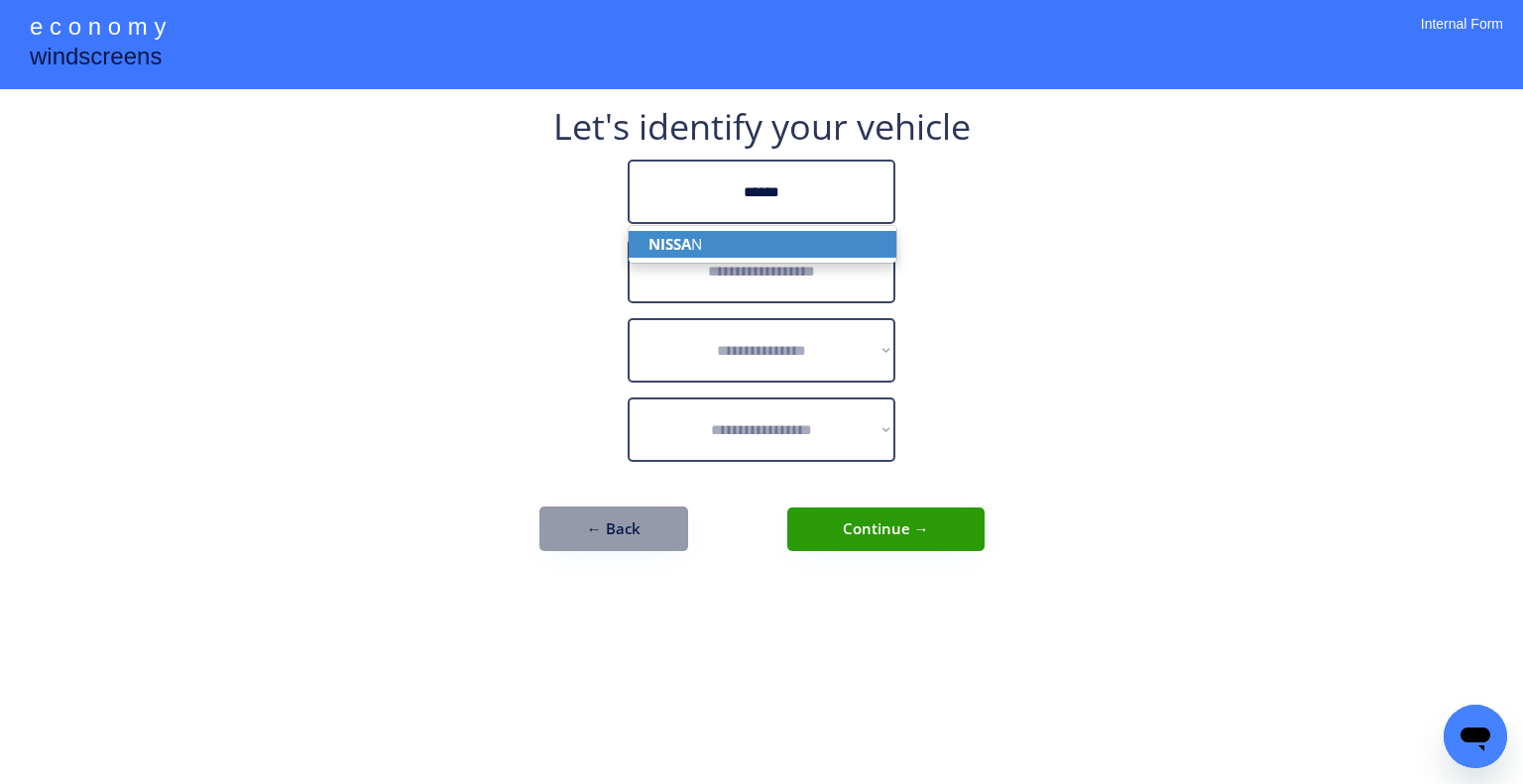 type on "******" 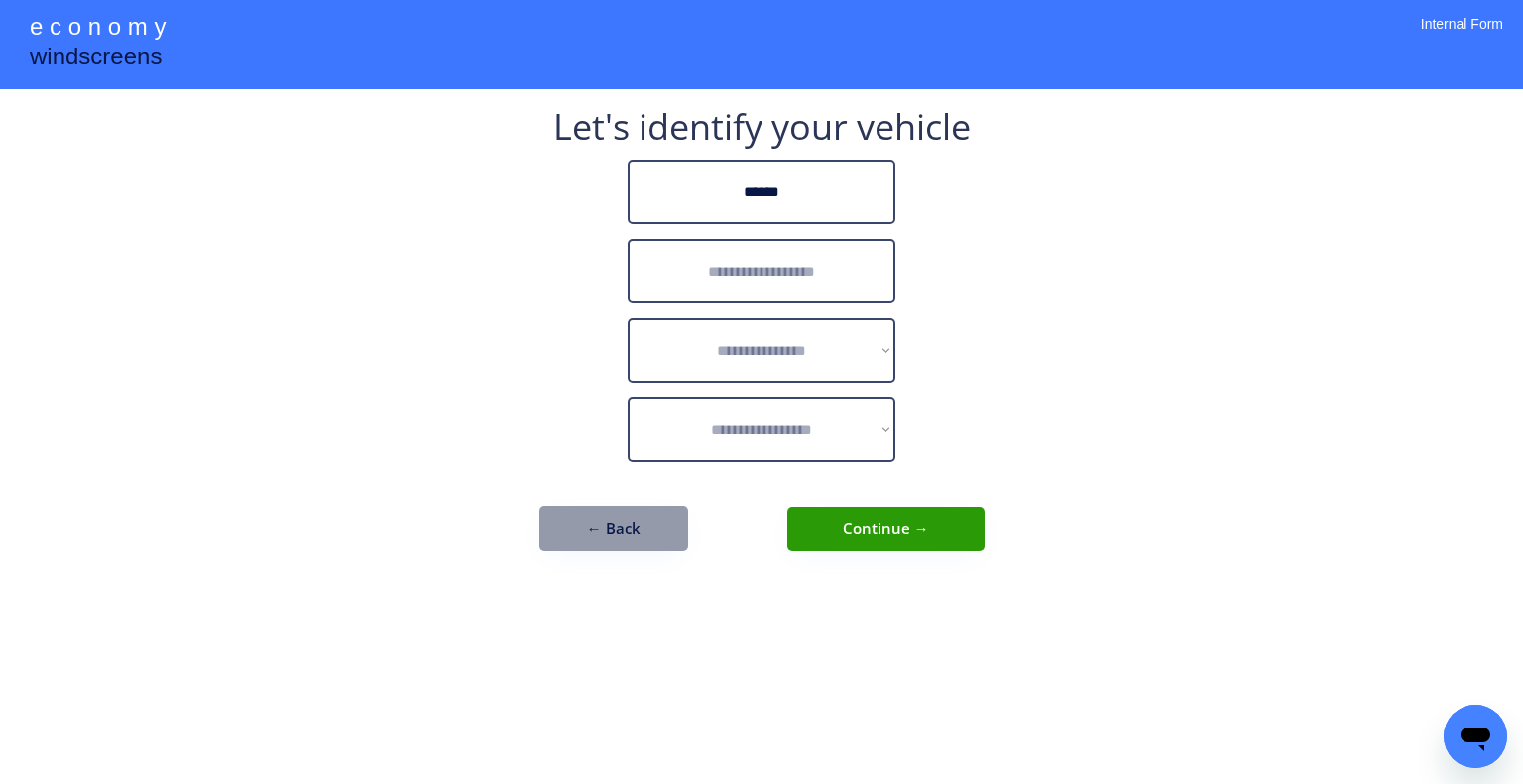 click at bounding box center [762, 271] 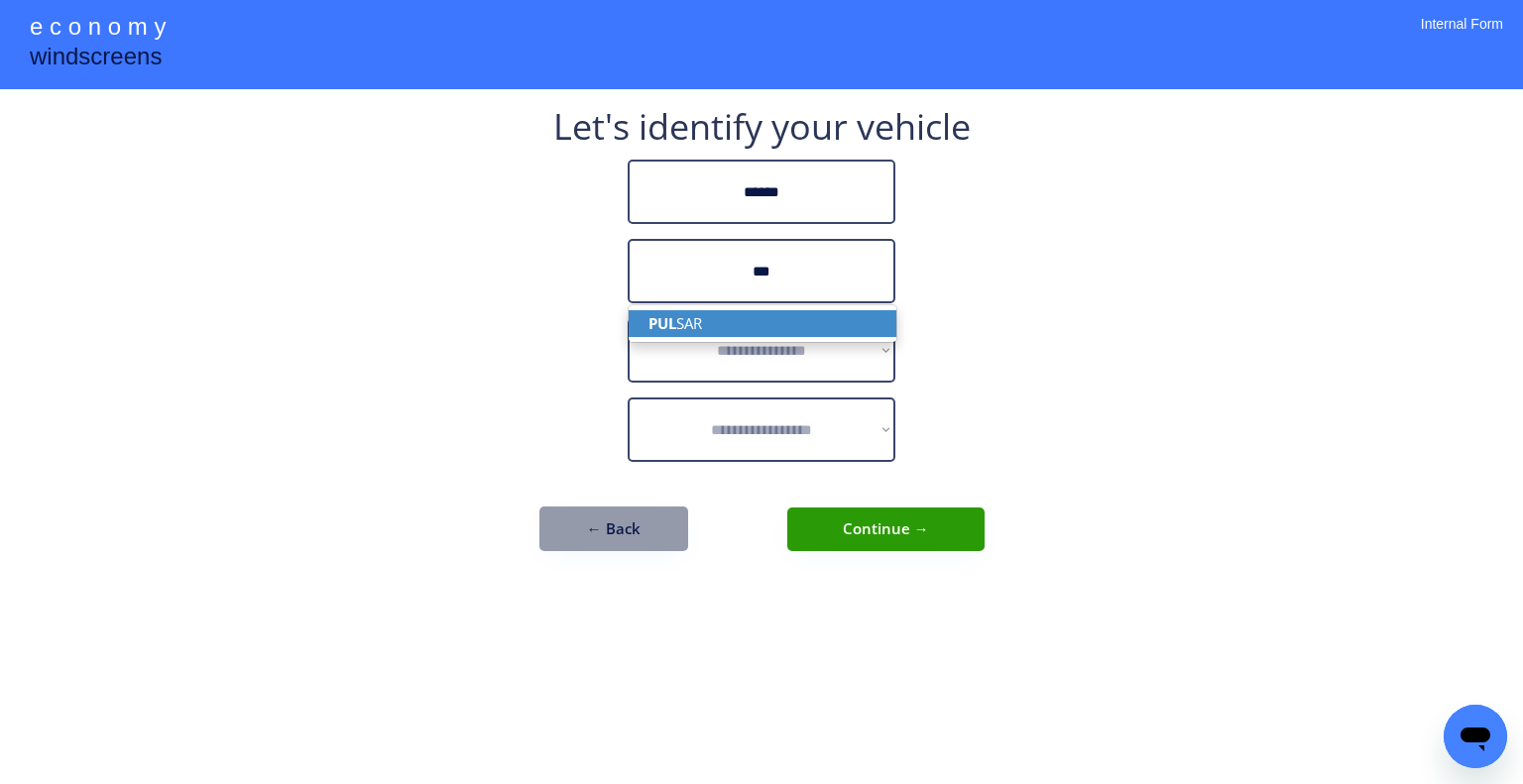 click on "PUL SAR" at bounding box center (762, 323) 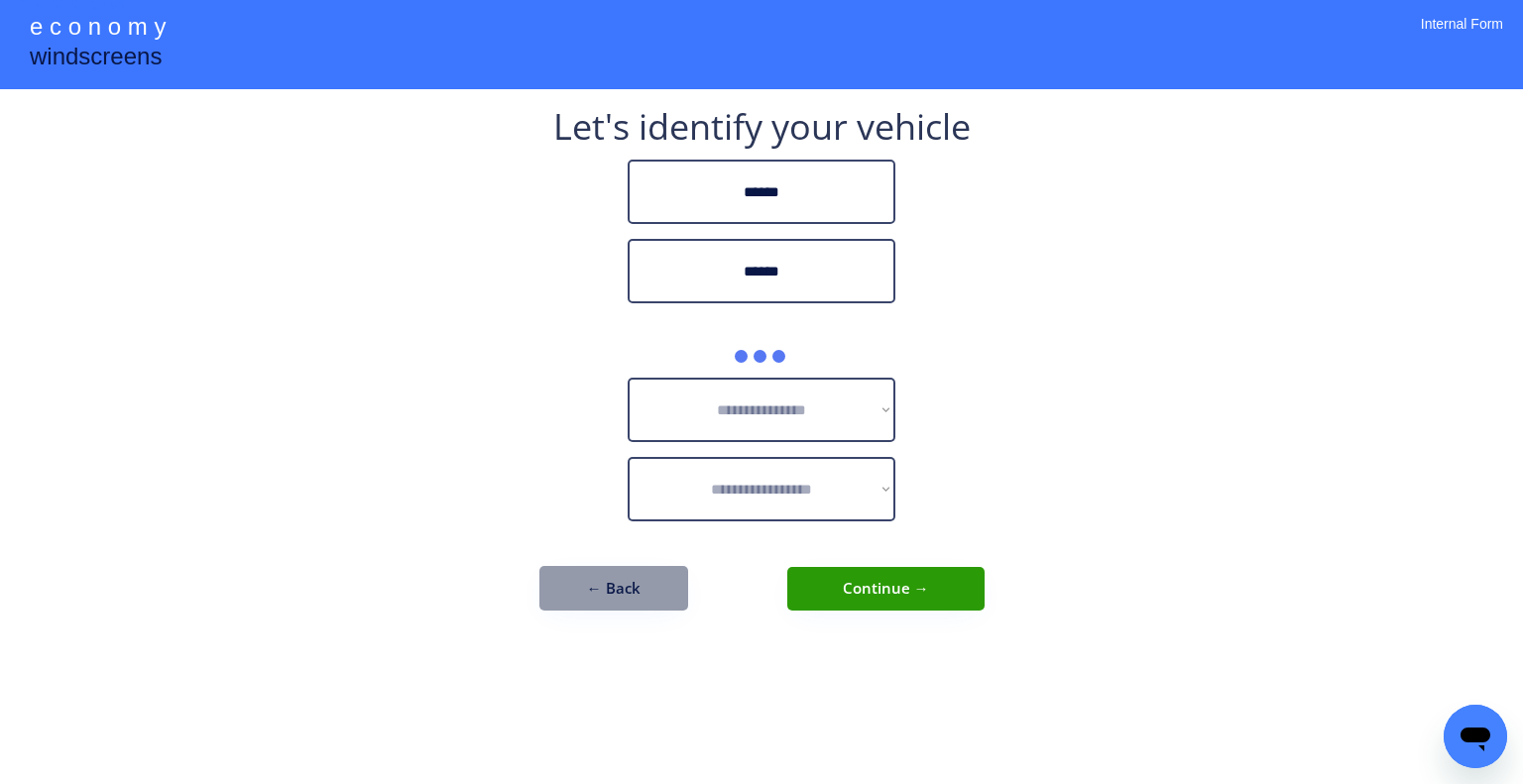 type on "******" 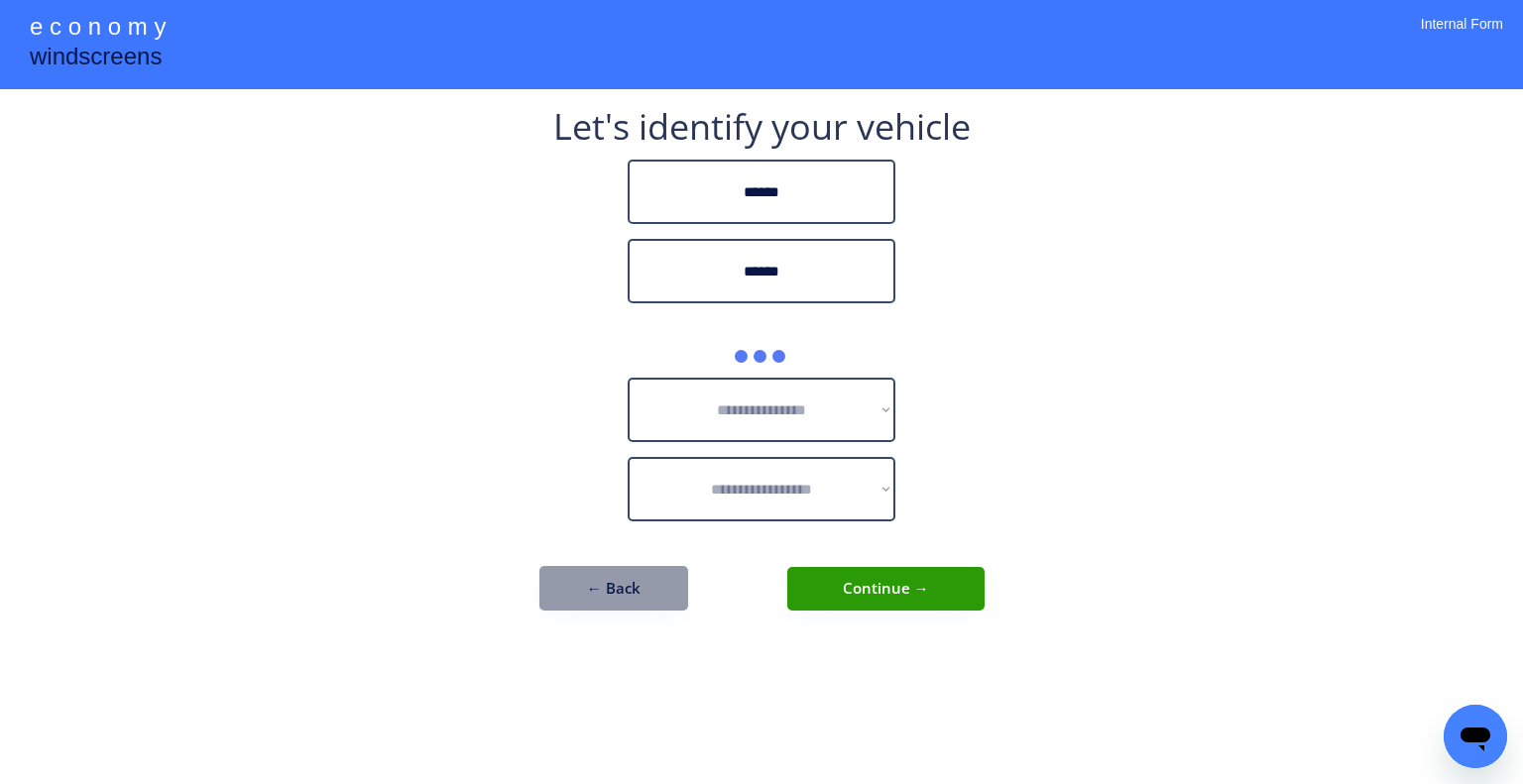 click on "**********" at bounding box center (762, 392) 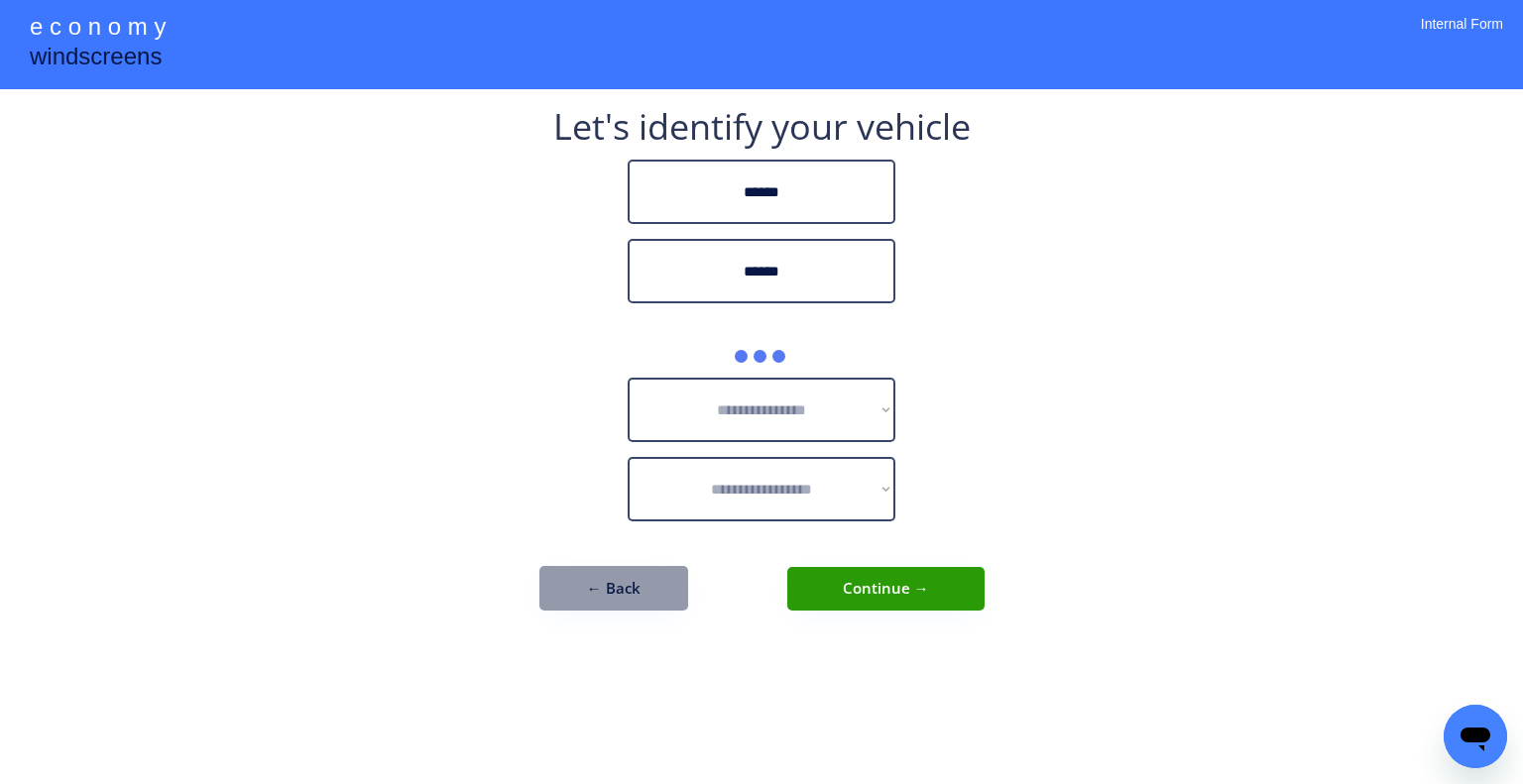 click on "**********" at bounding box center (762, 392) 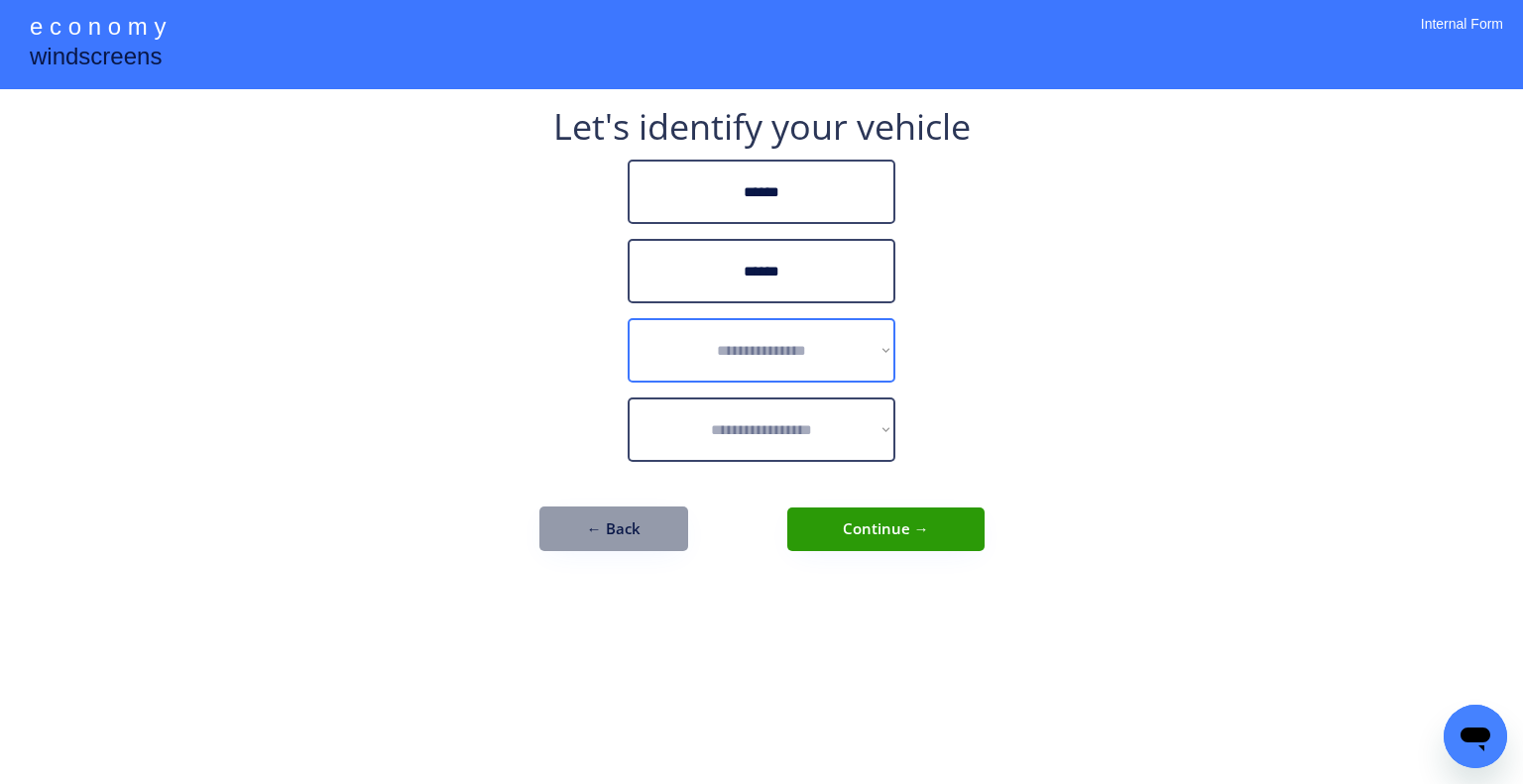 click on "**********" at bounding box center [762, 350] 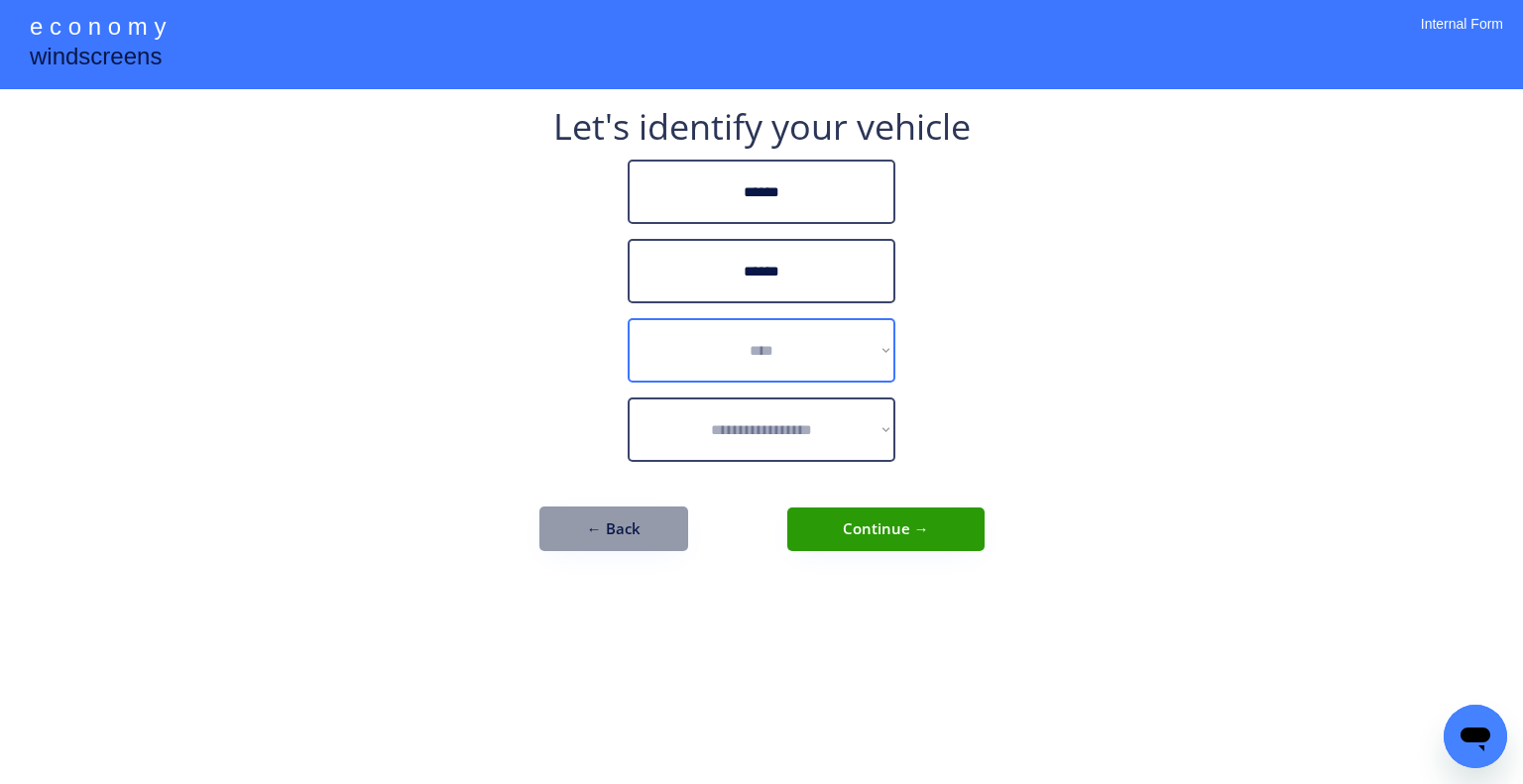 click on "**********" at bounding box center [762, 350] 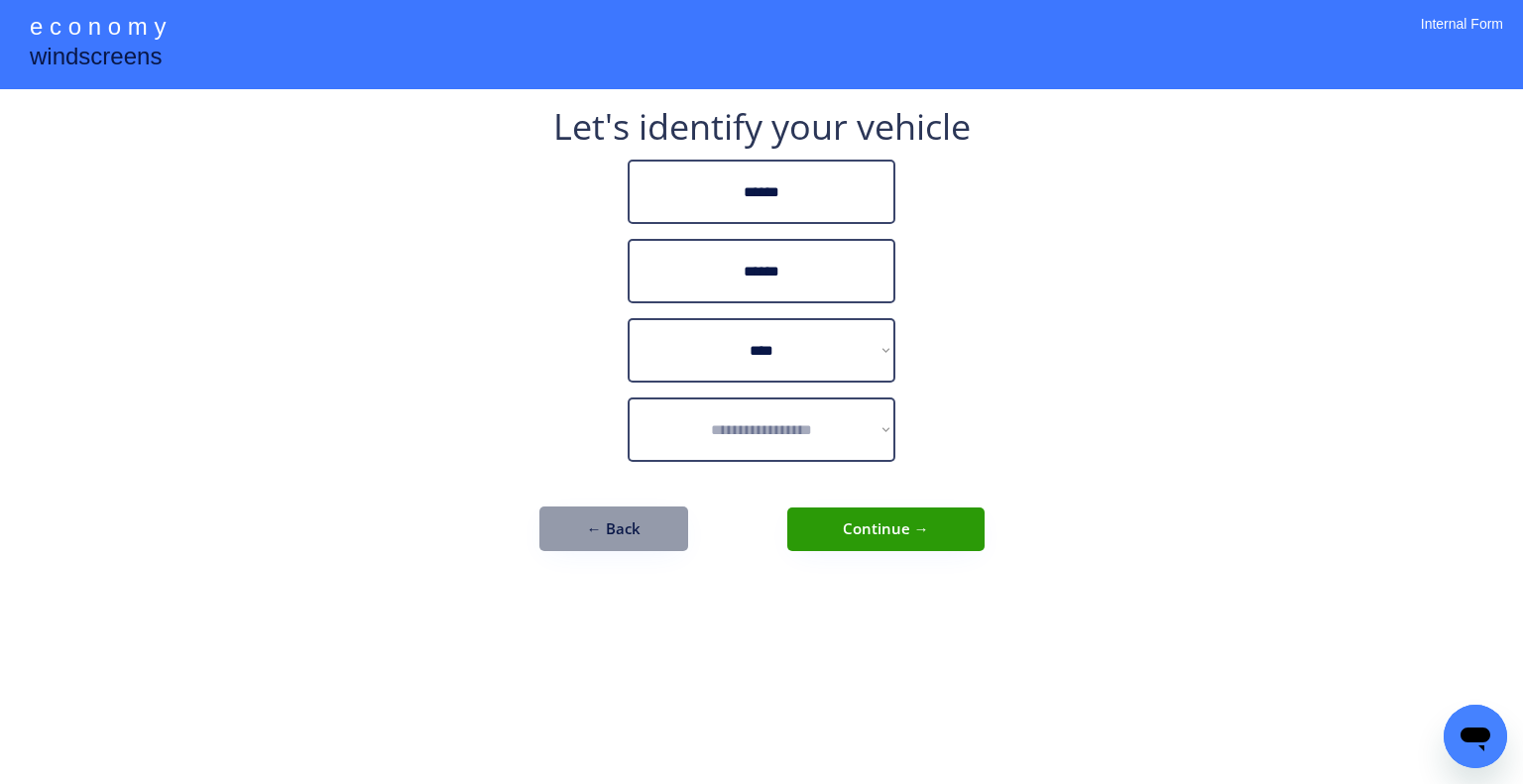 drag, startPoint x: 1208, startPoint y: 581, endPoint x: 1159, endPoint y: 555, distance: 55.470713 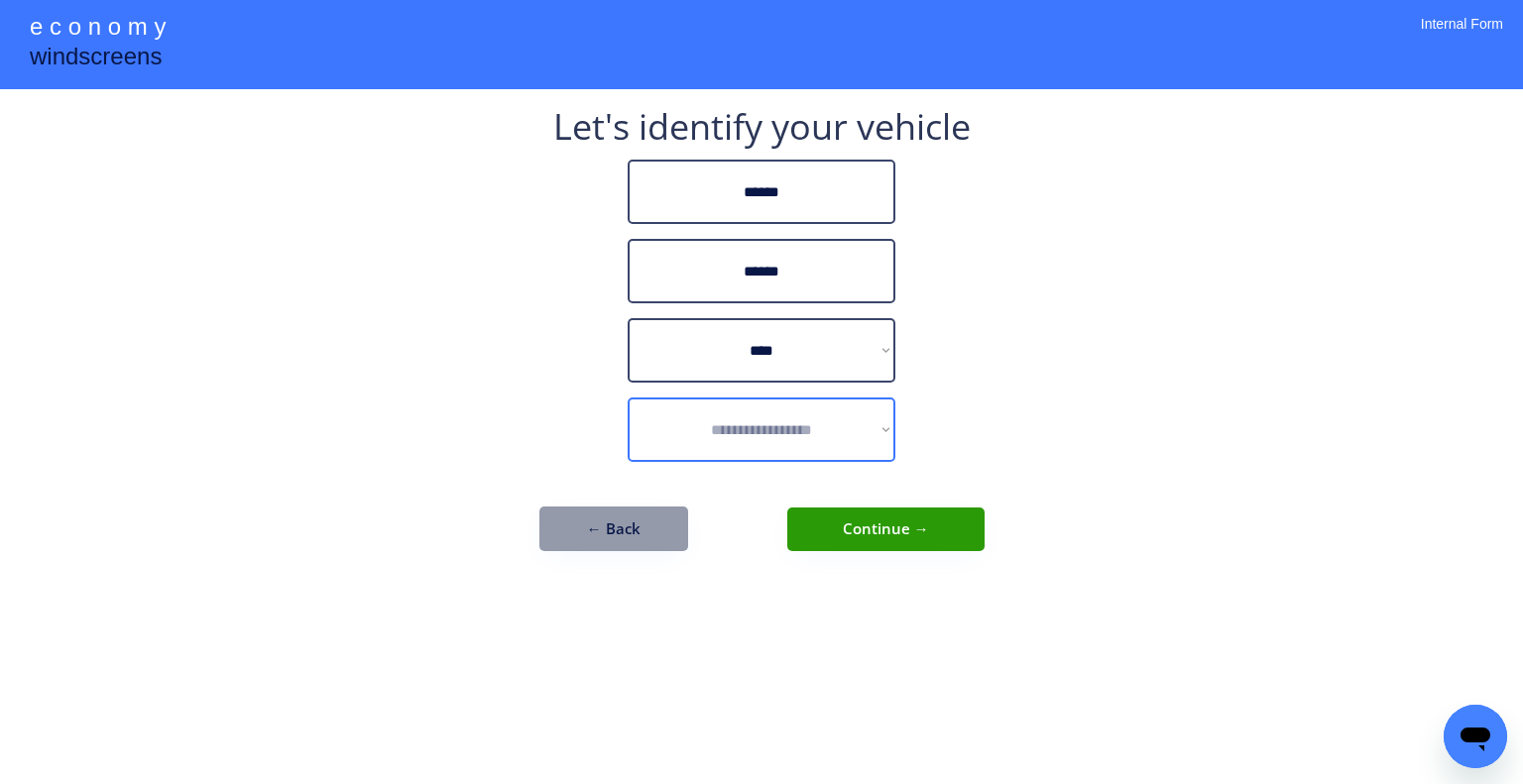 click on "**********" at bounding box center [762, 429] 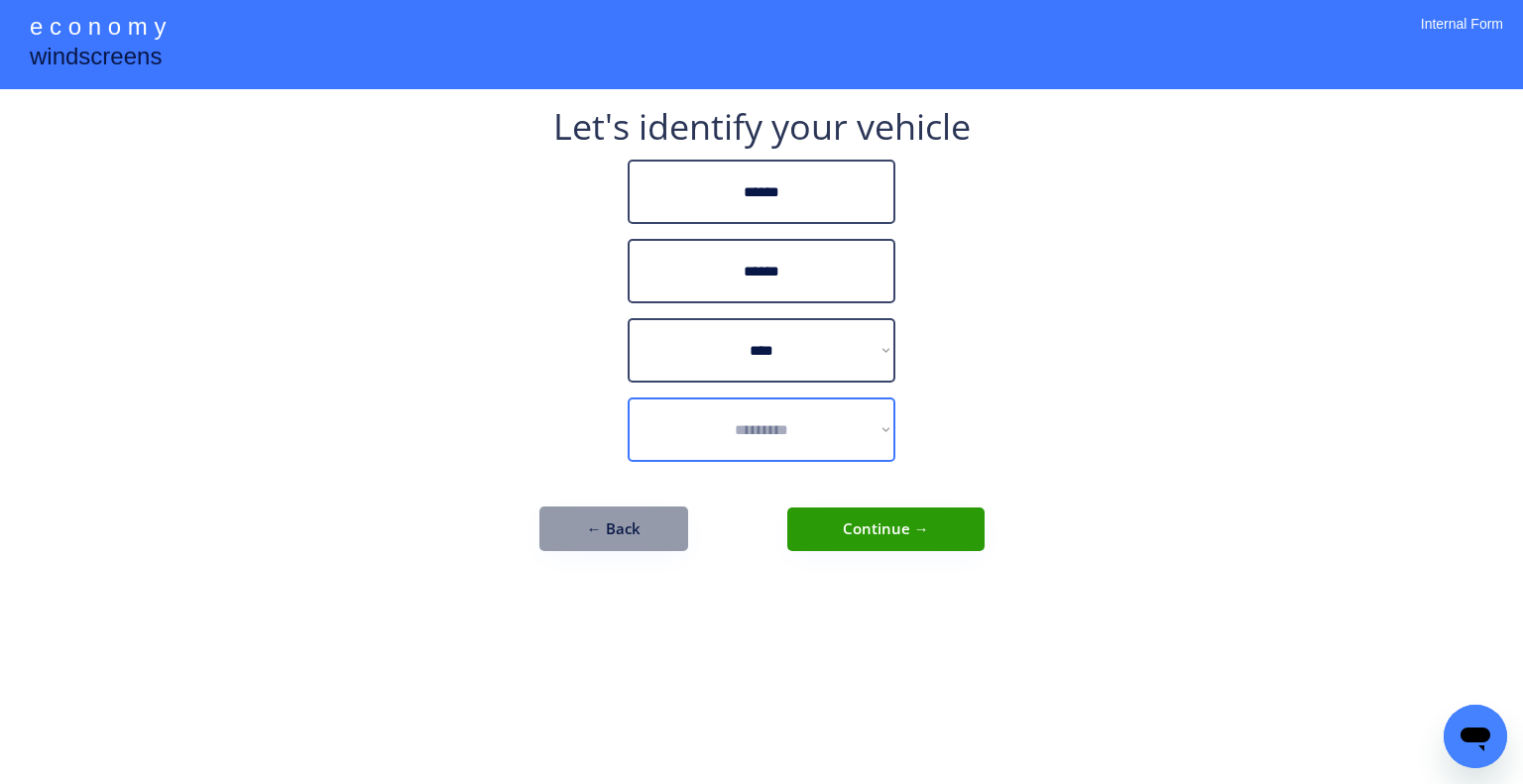 click on "**********" at bounding box center (762, 429) 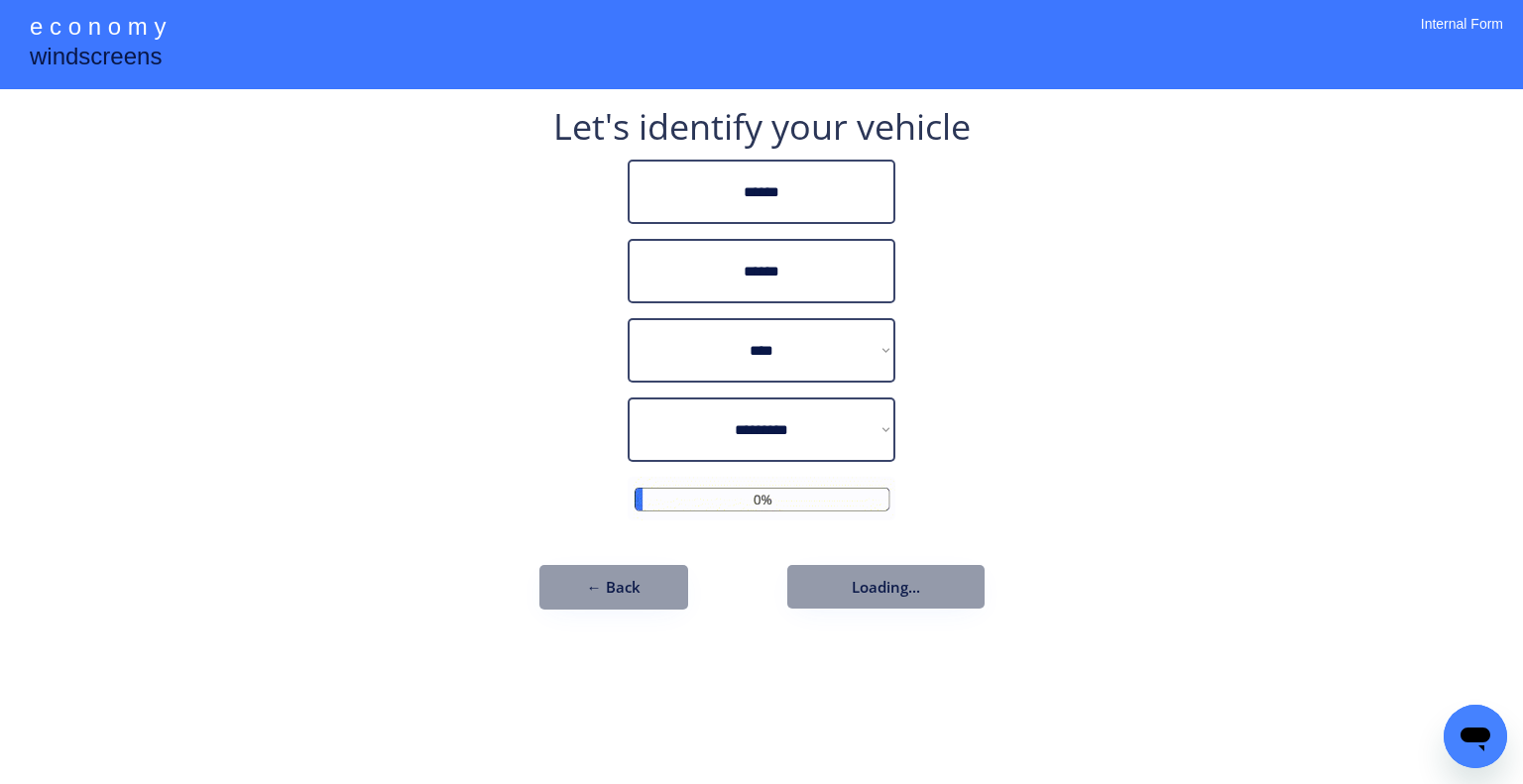 click on "**********" at bounding box center [762, 392] 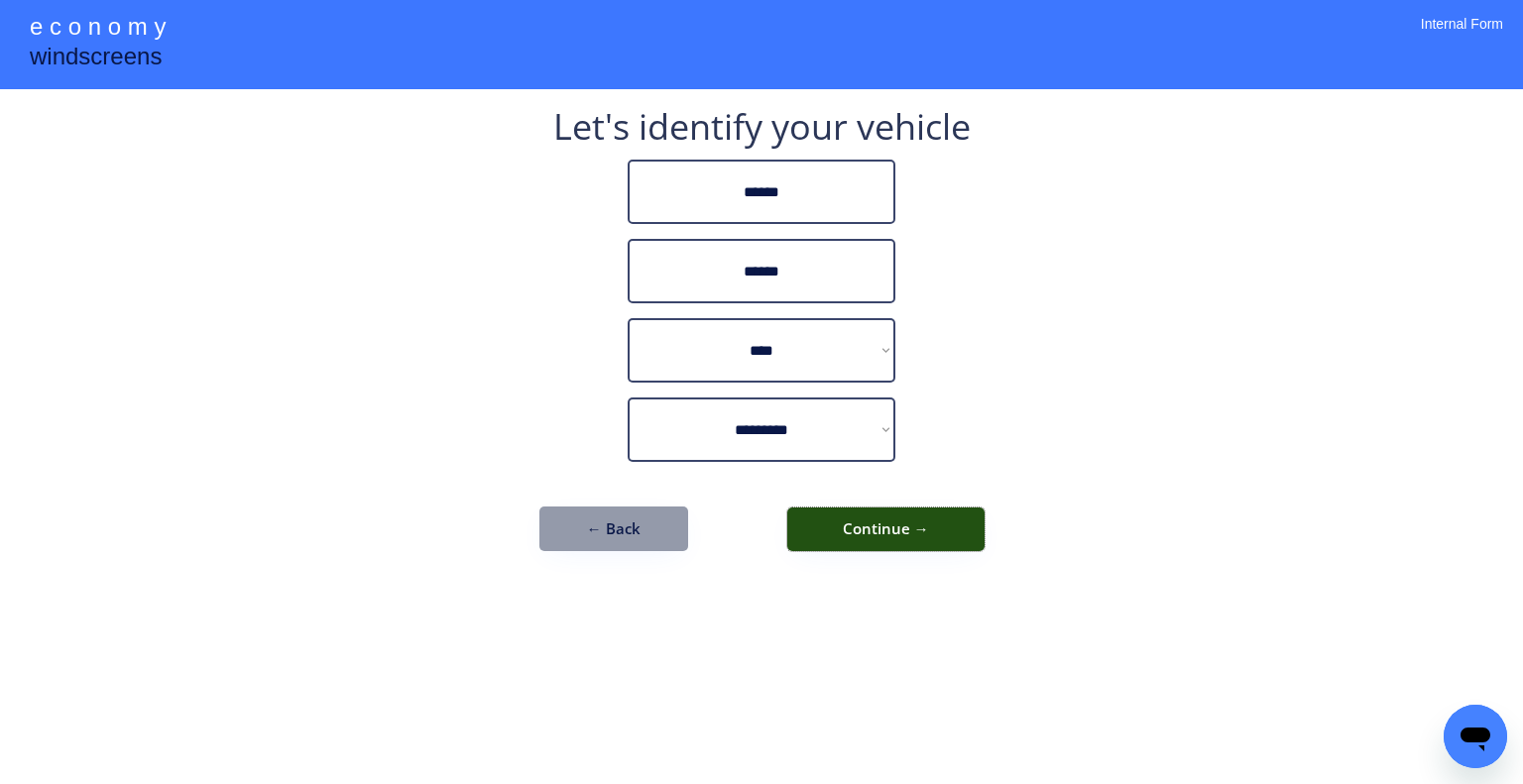 click on "Continue    →" at bounding box center [885, 529] 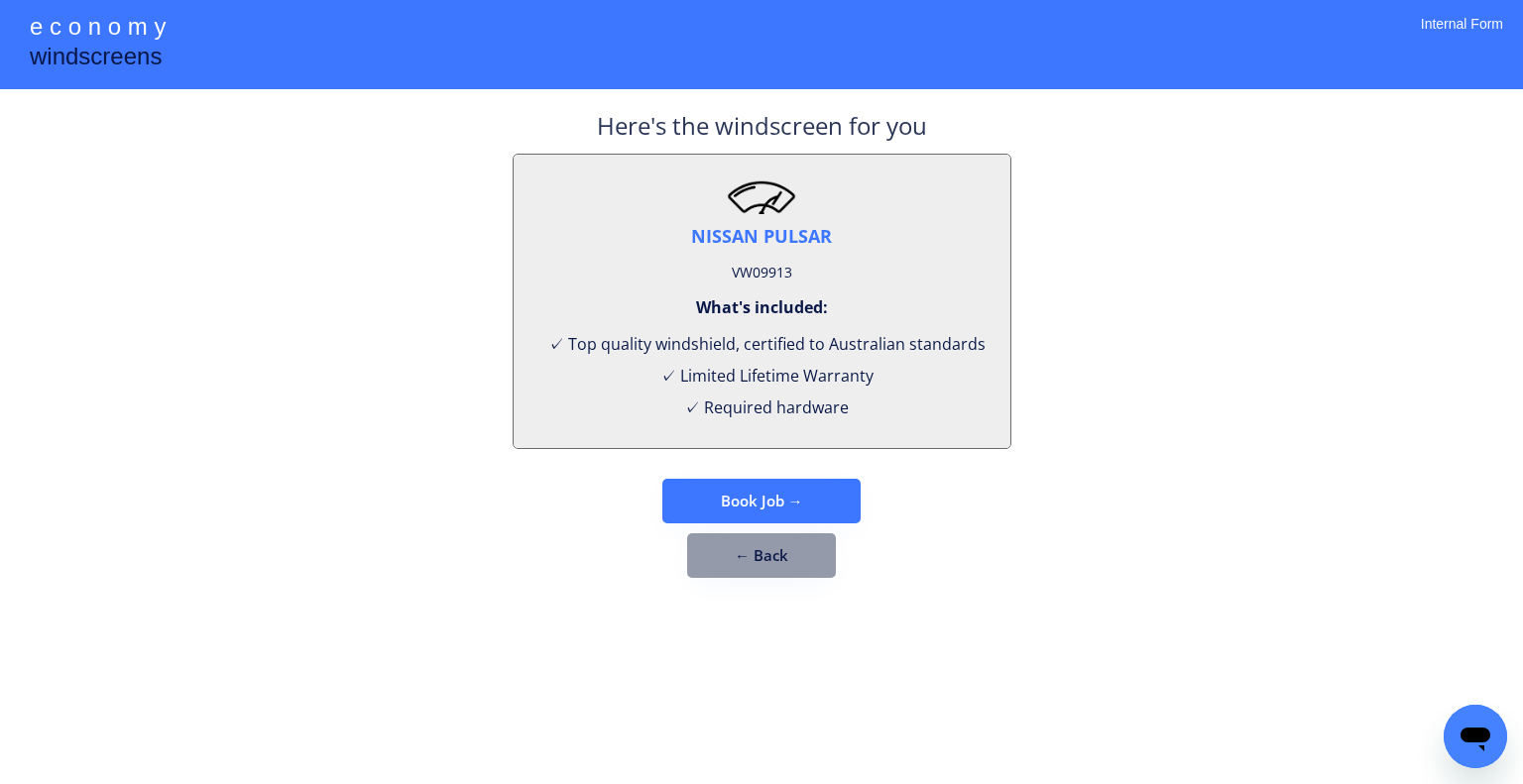 click on "Book Job    →" at bounding box center (762, 501) 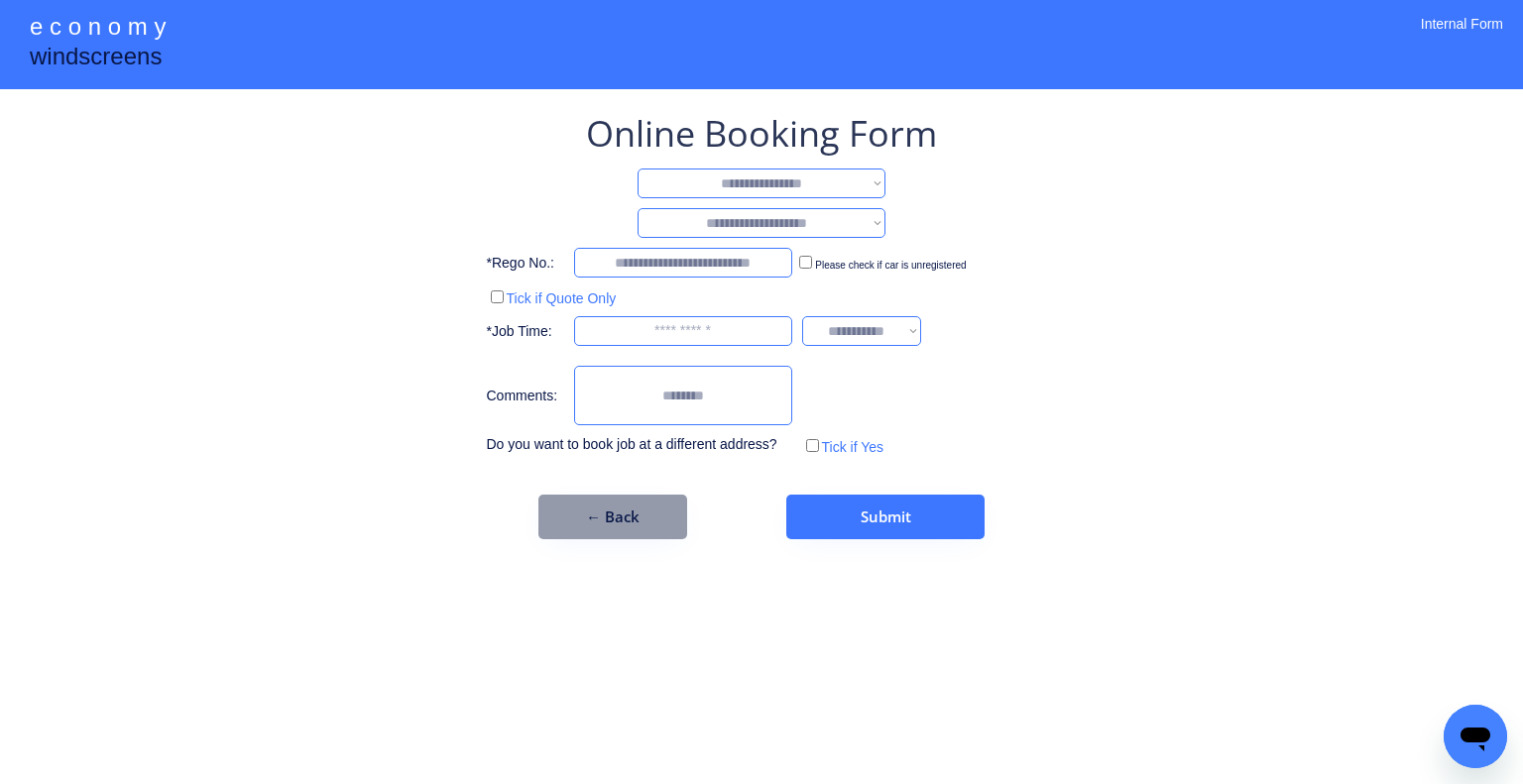 drag, startPoint x: 835, startPoint y: 182, endPoint x: 832, endPoint y: 195, distance: 13.341664 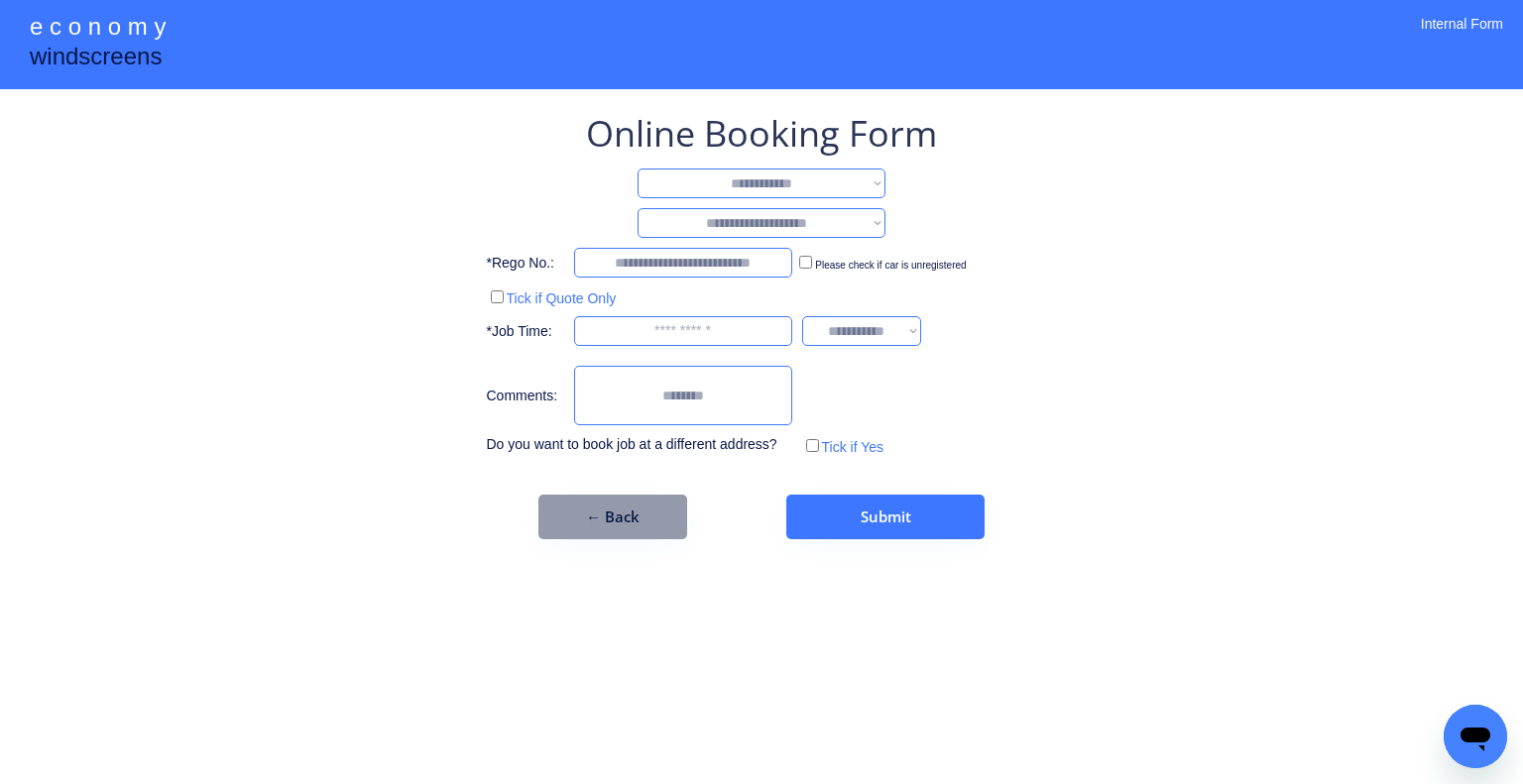 click on "**********" at bounding box center [762, 183] 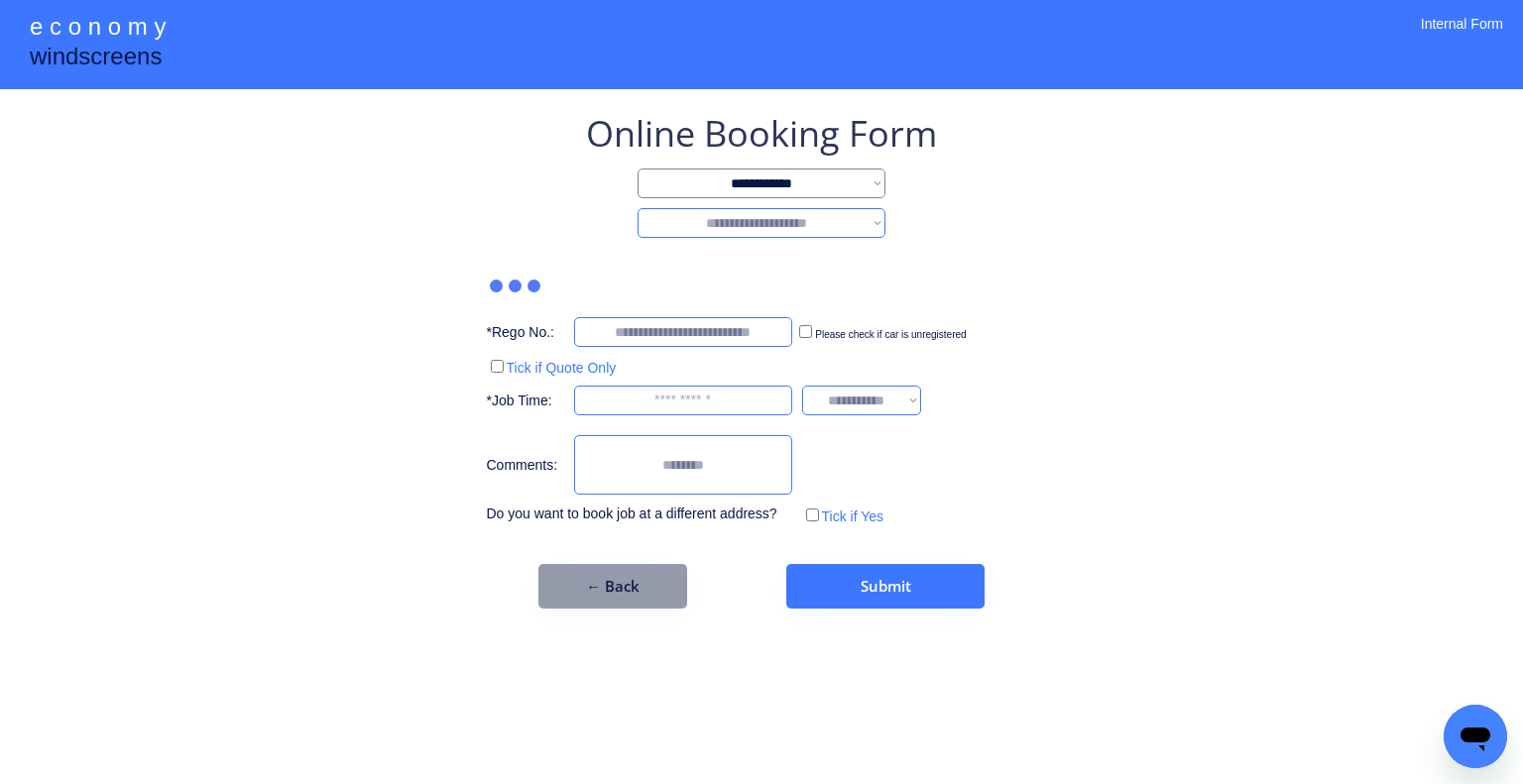 click on "**********" at bounding box center (762, 223) 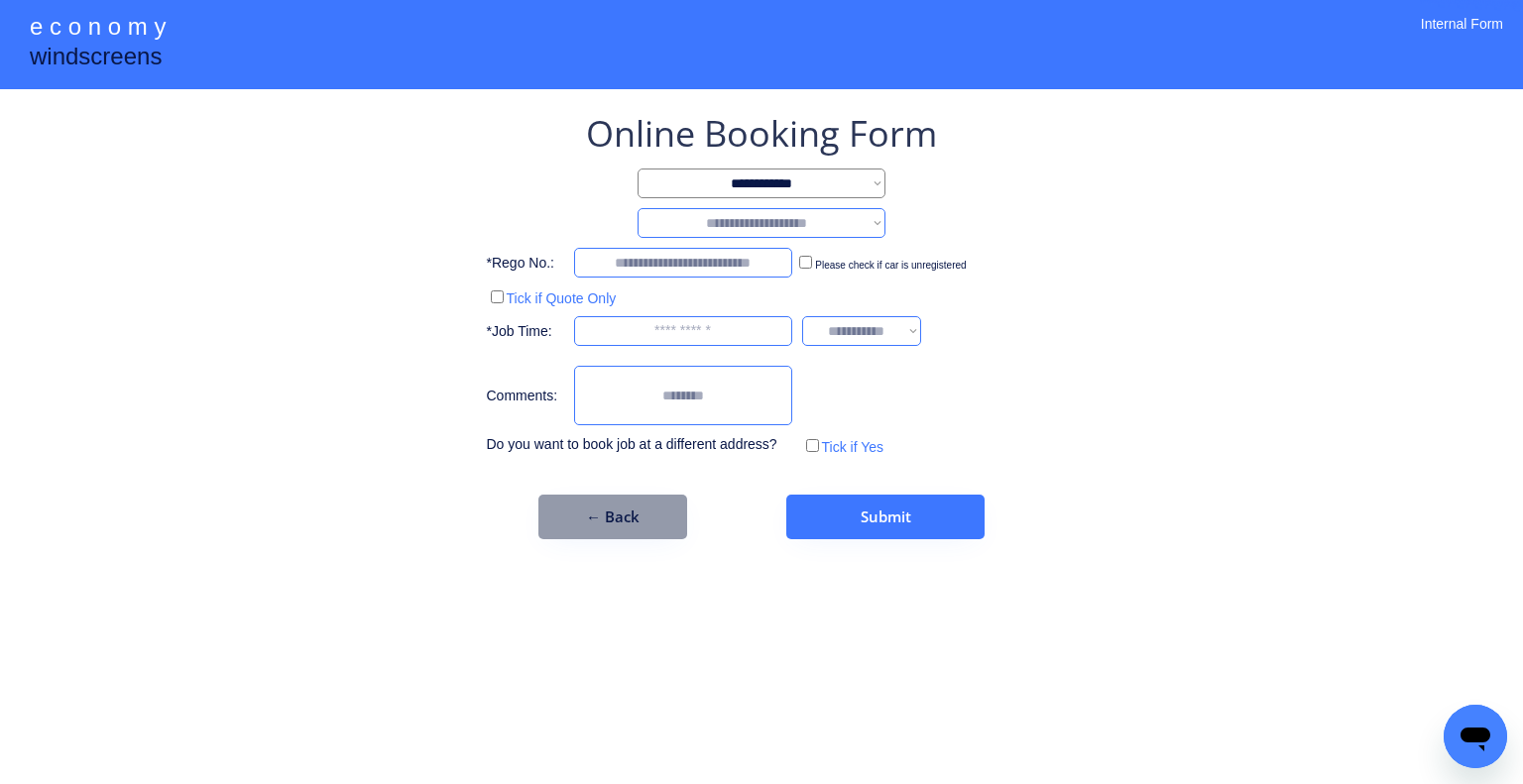 select on "********" 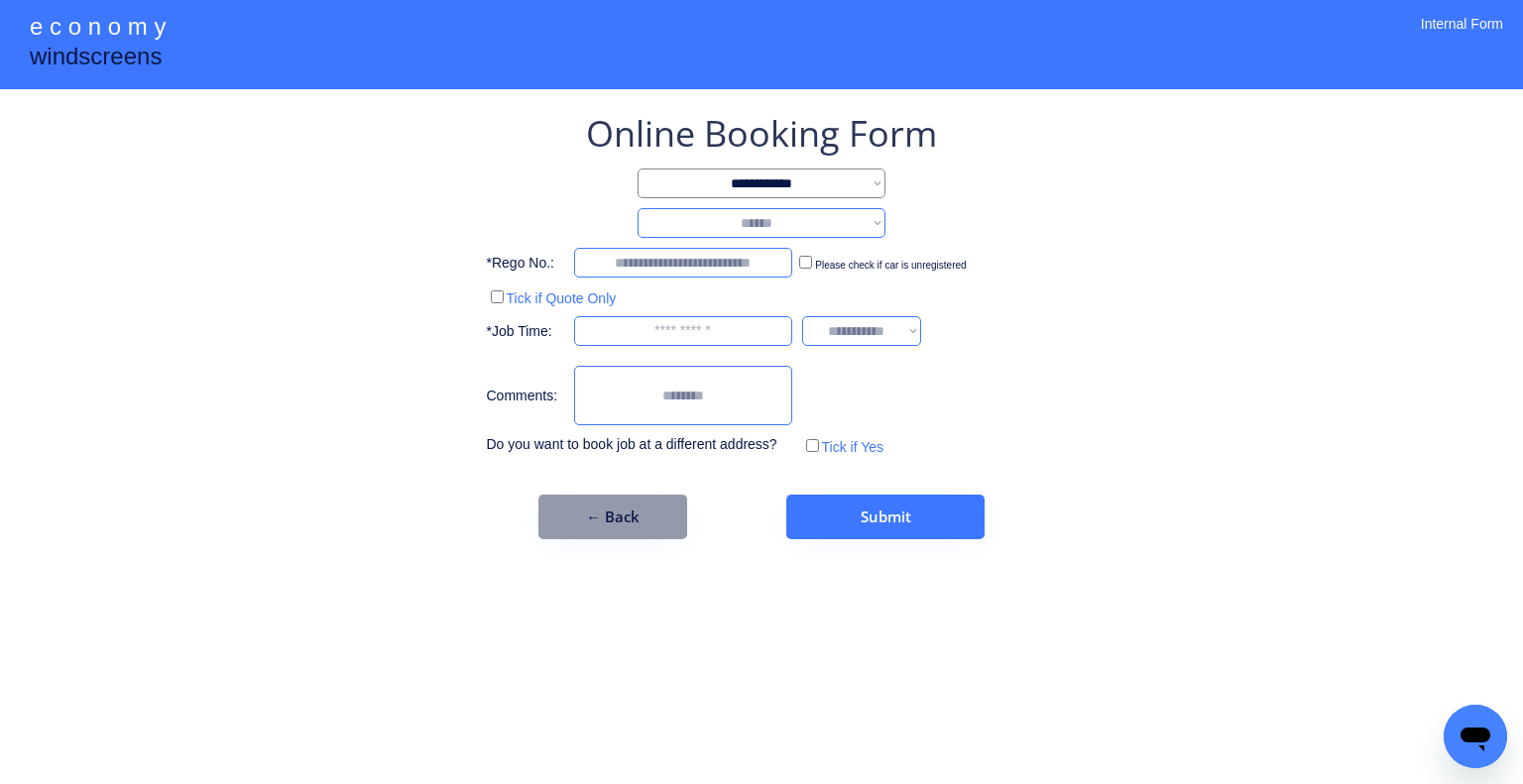 click on "**********" at bounding box center (762, 223) 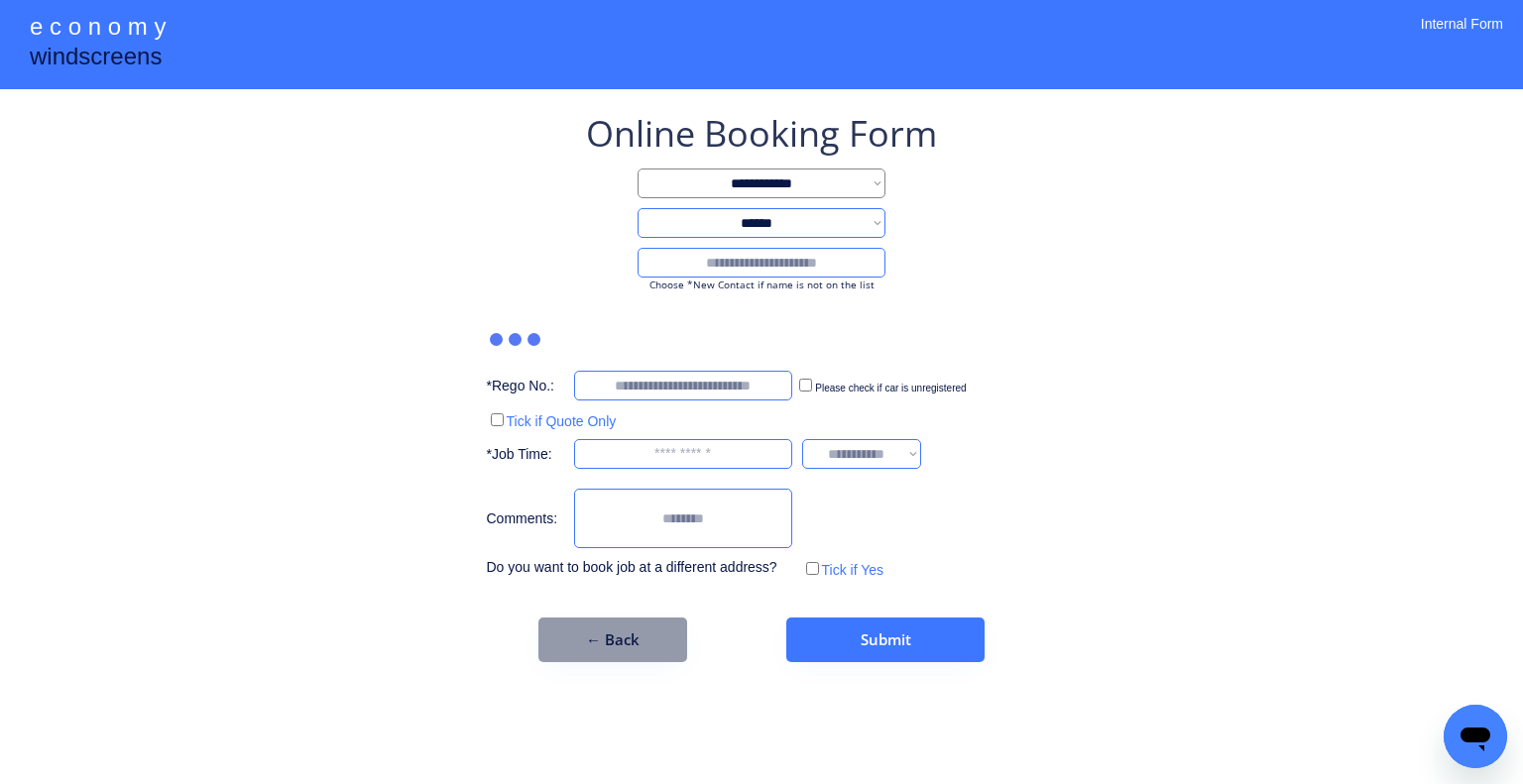 drag, startPoint x: 824, startPoint y: 284, endPoint x: 841, endPoint y: 270, distance: 22.022716 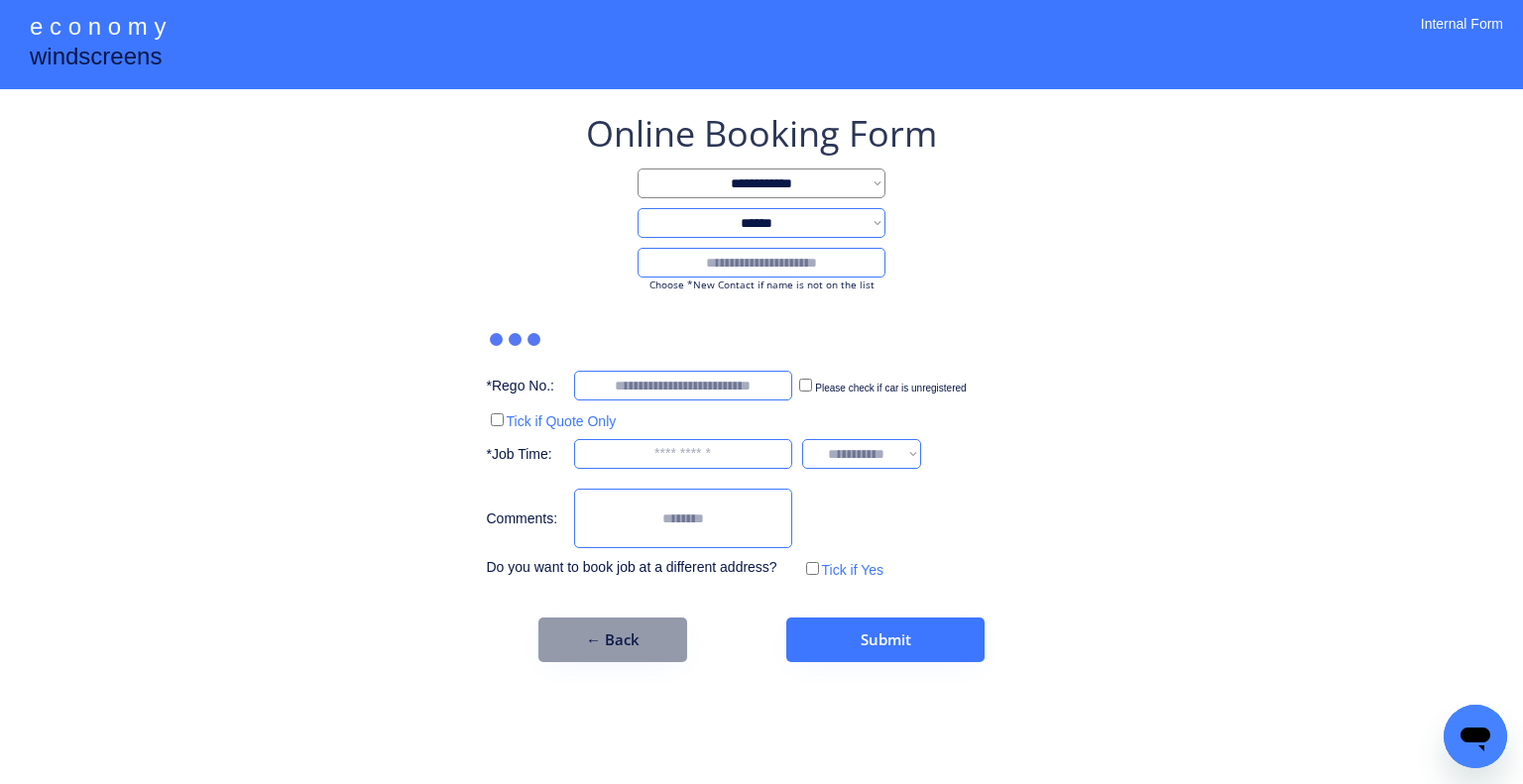 click at bounding box center [762, 263] 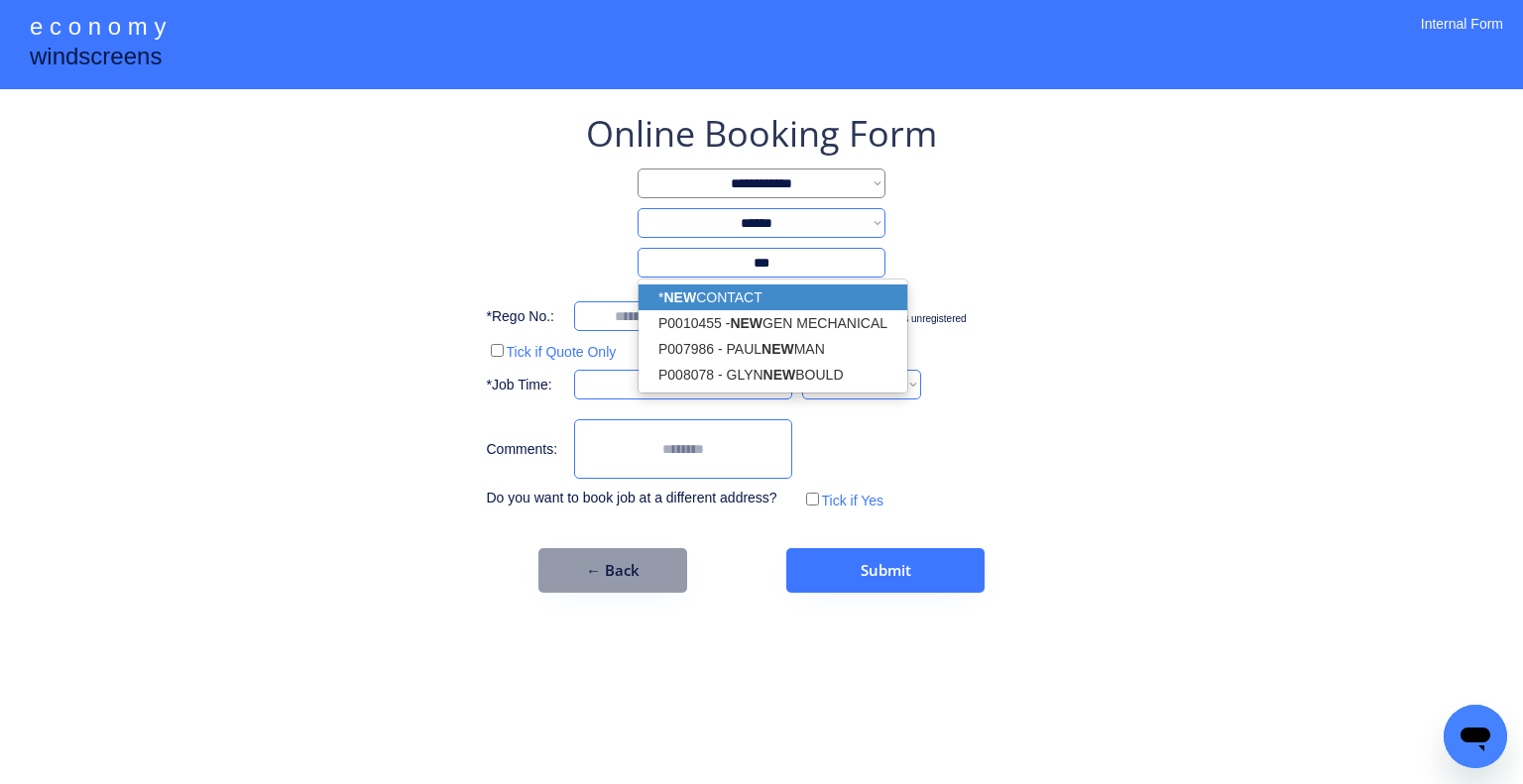 click on "* NEW  CONTACT" at bounding box center (772, 297) 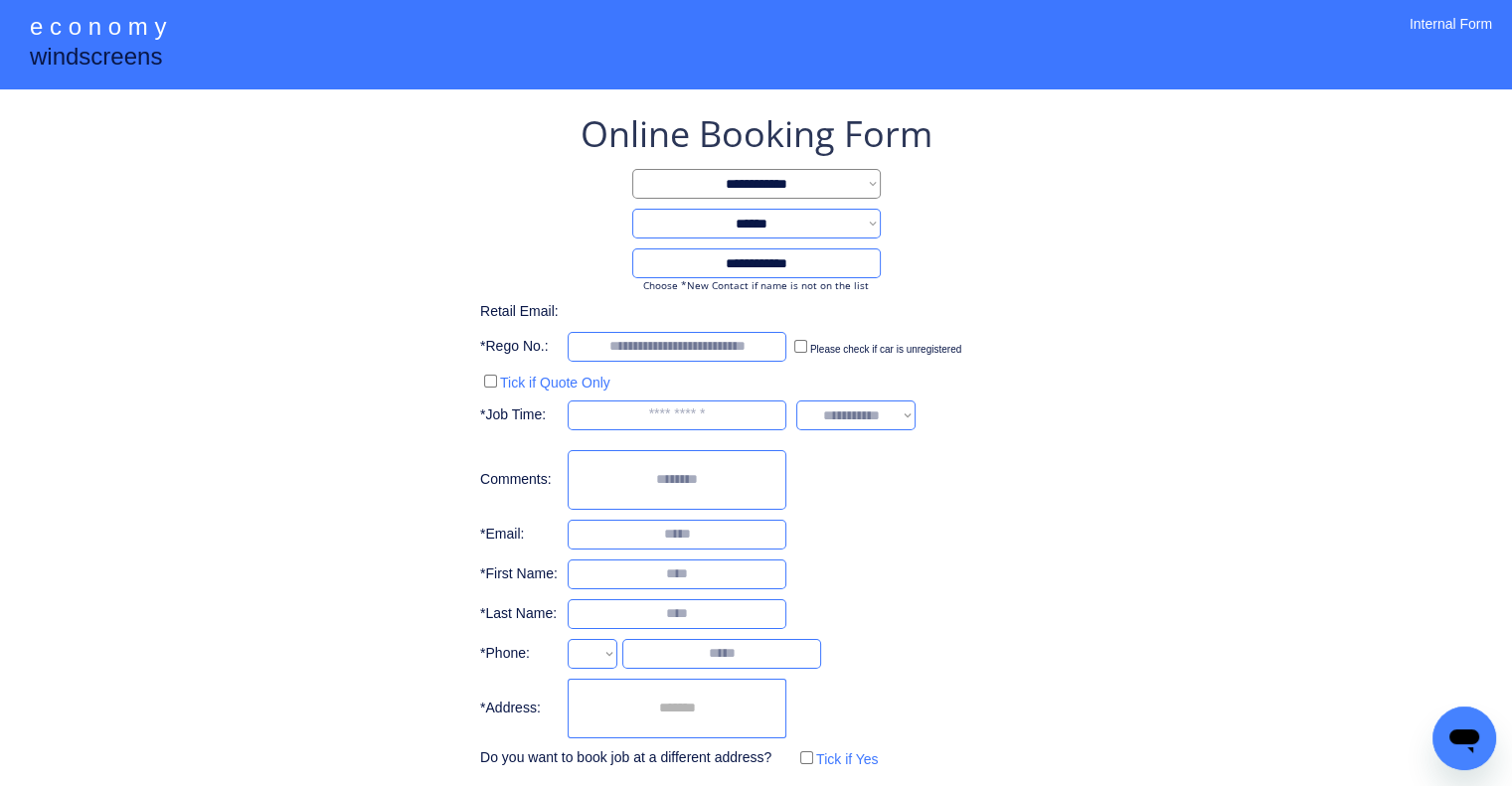 type on "**********" 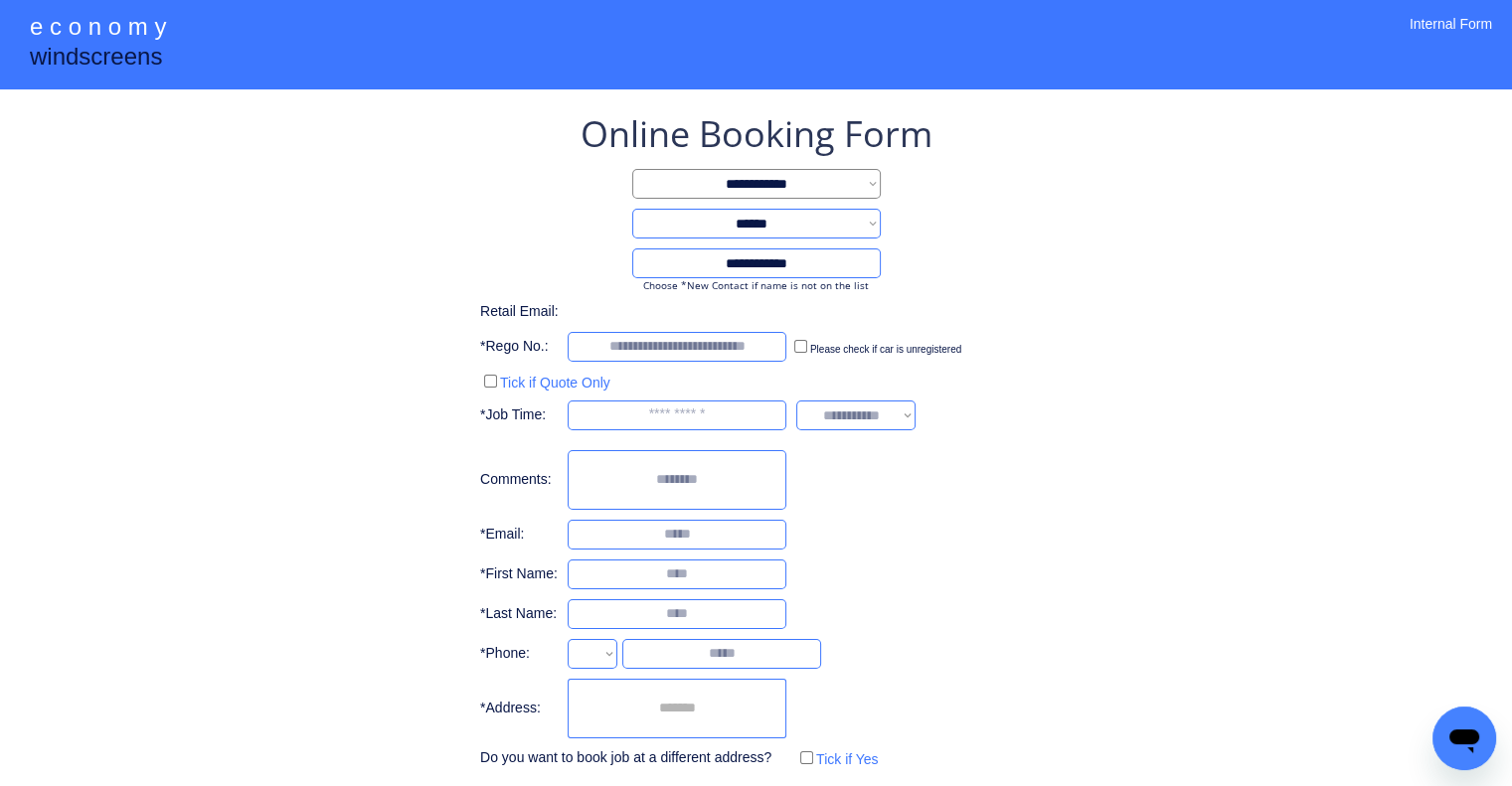 click on "**********" at bounding box center (756, 441) 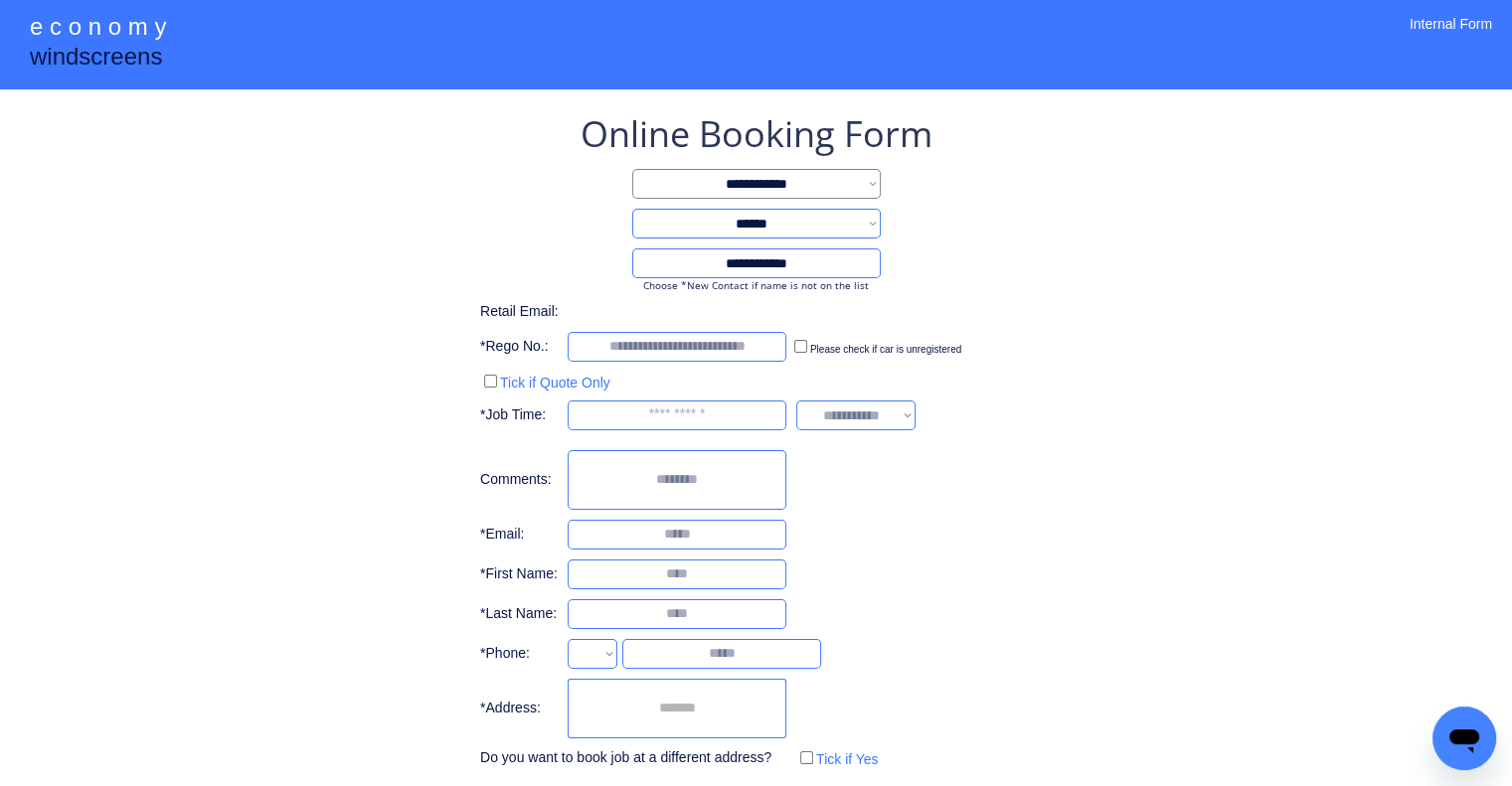 select on "**********" 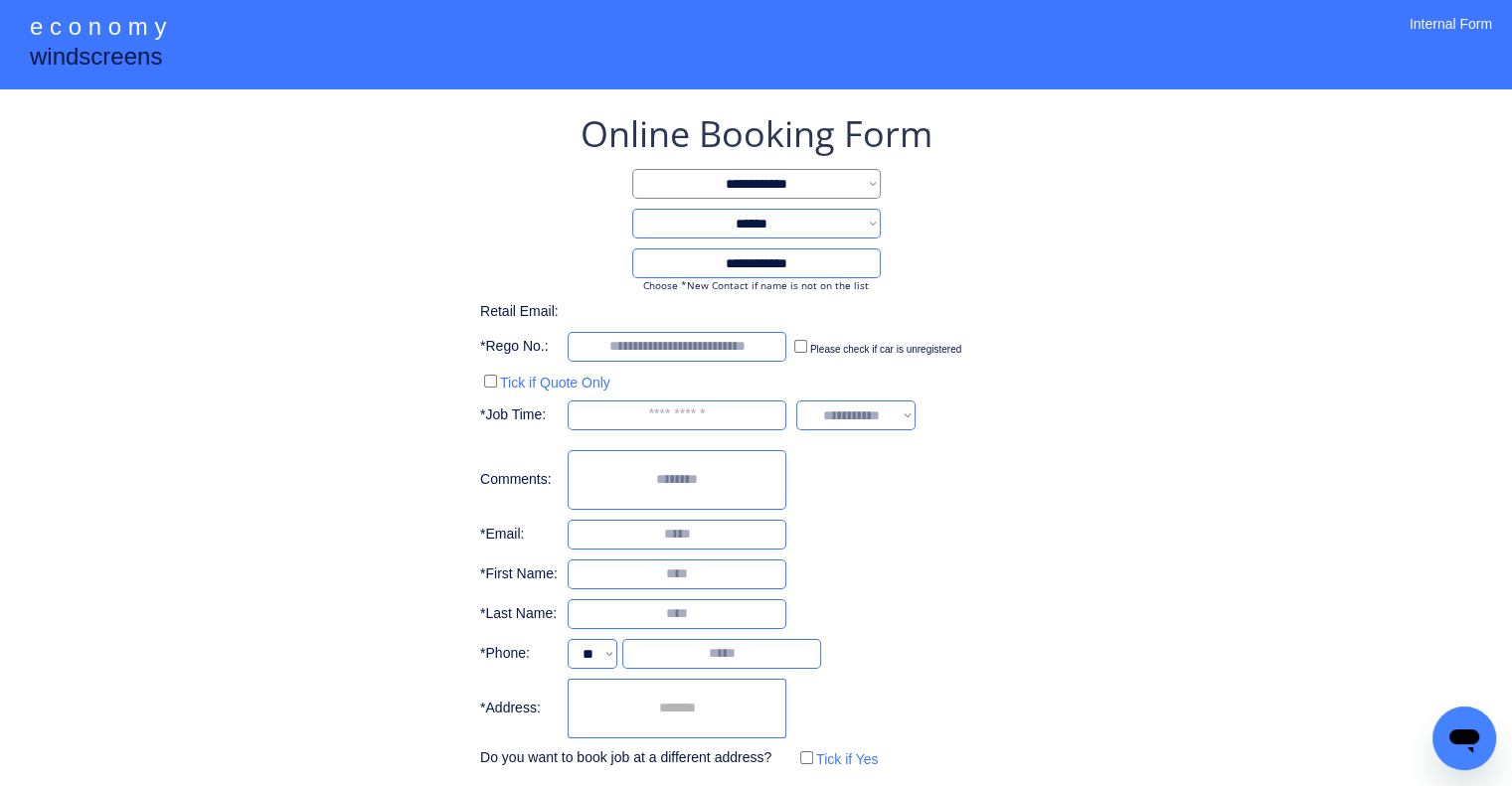 click at bounding box center [677, 347] 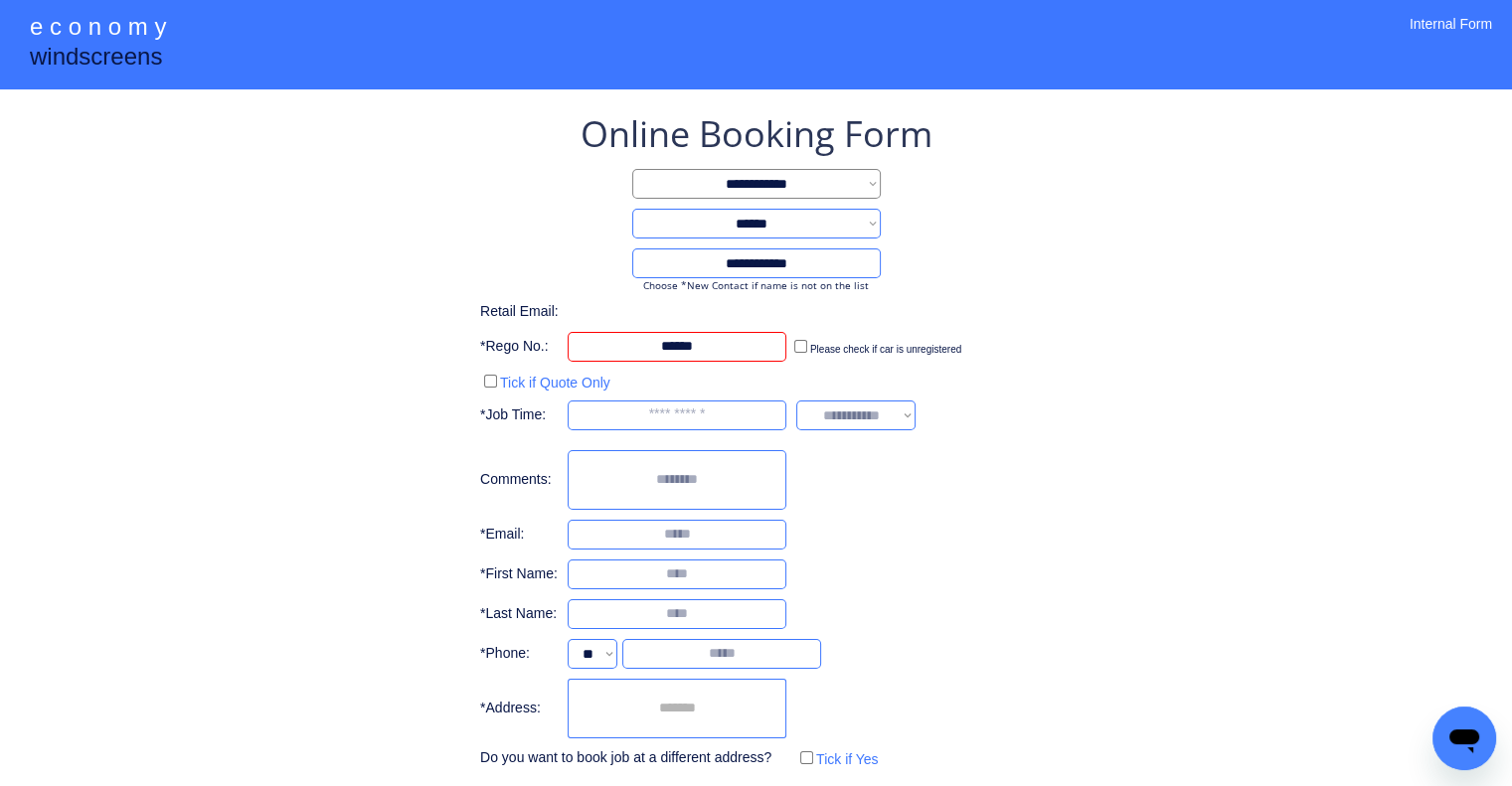 type on "******" 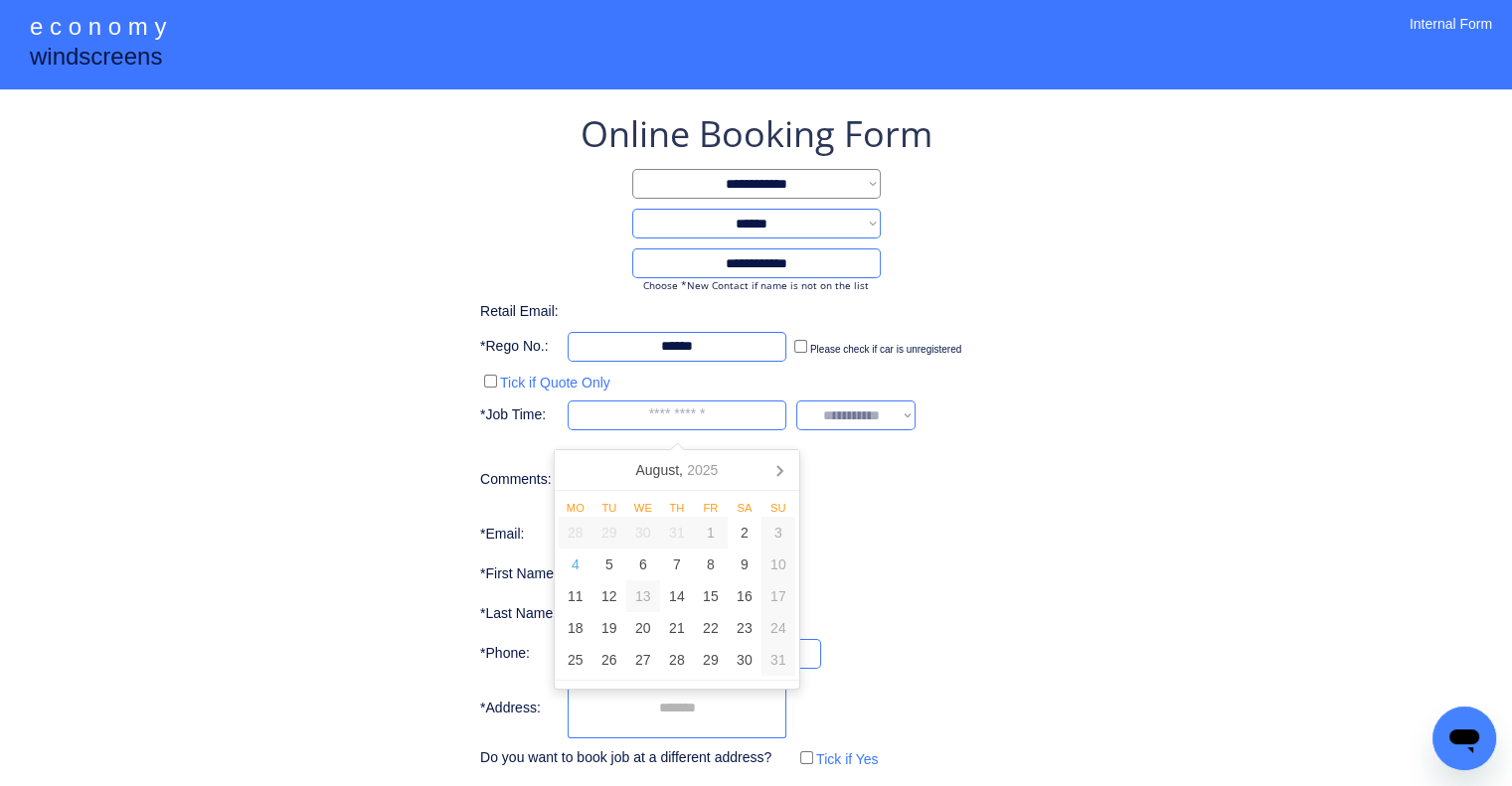 click at bounding box center [677, 415] 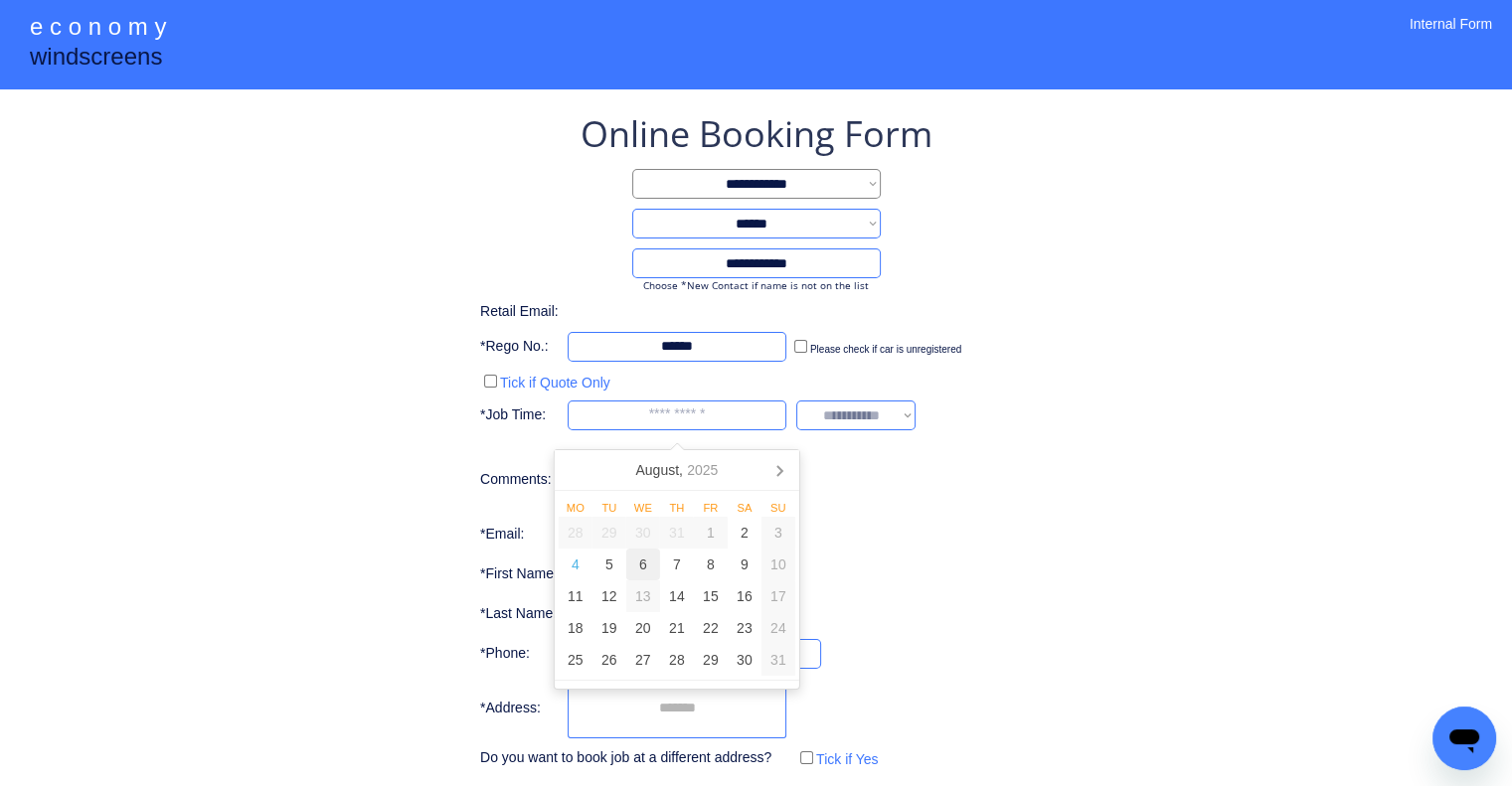 click on "6" at bounding box center [643, 564] 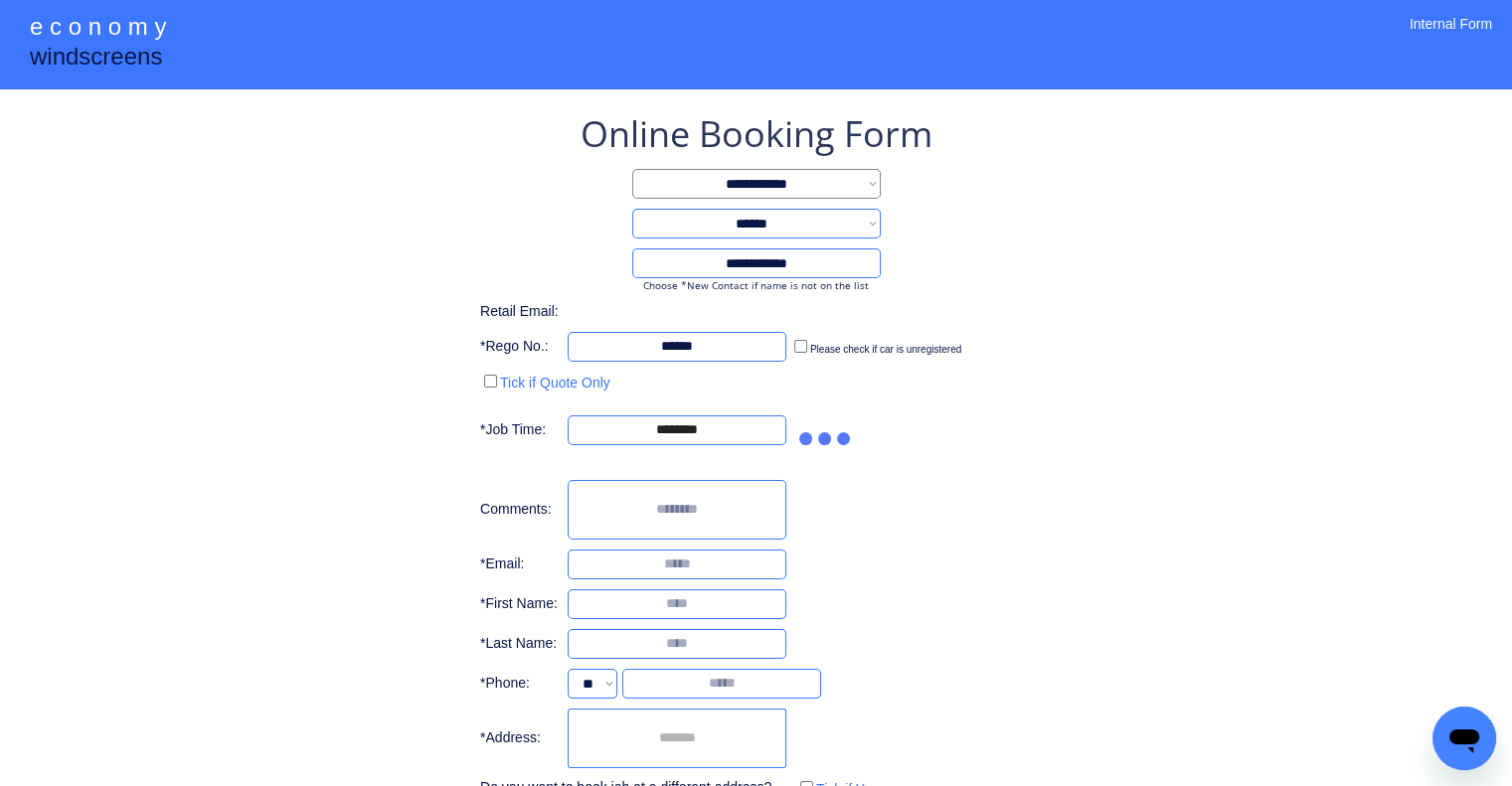 click on "********" at bounding box center (677, 430) 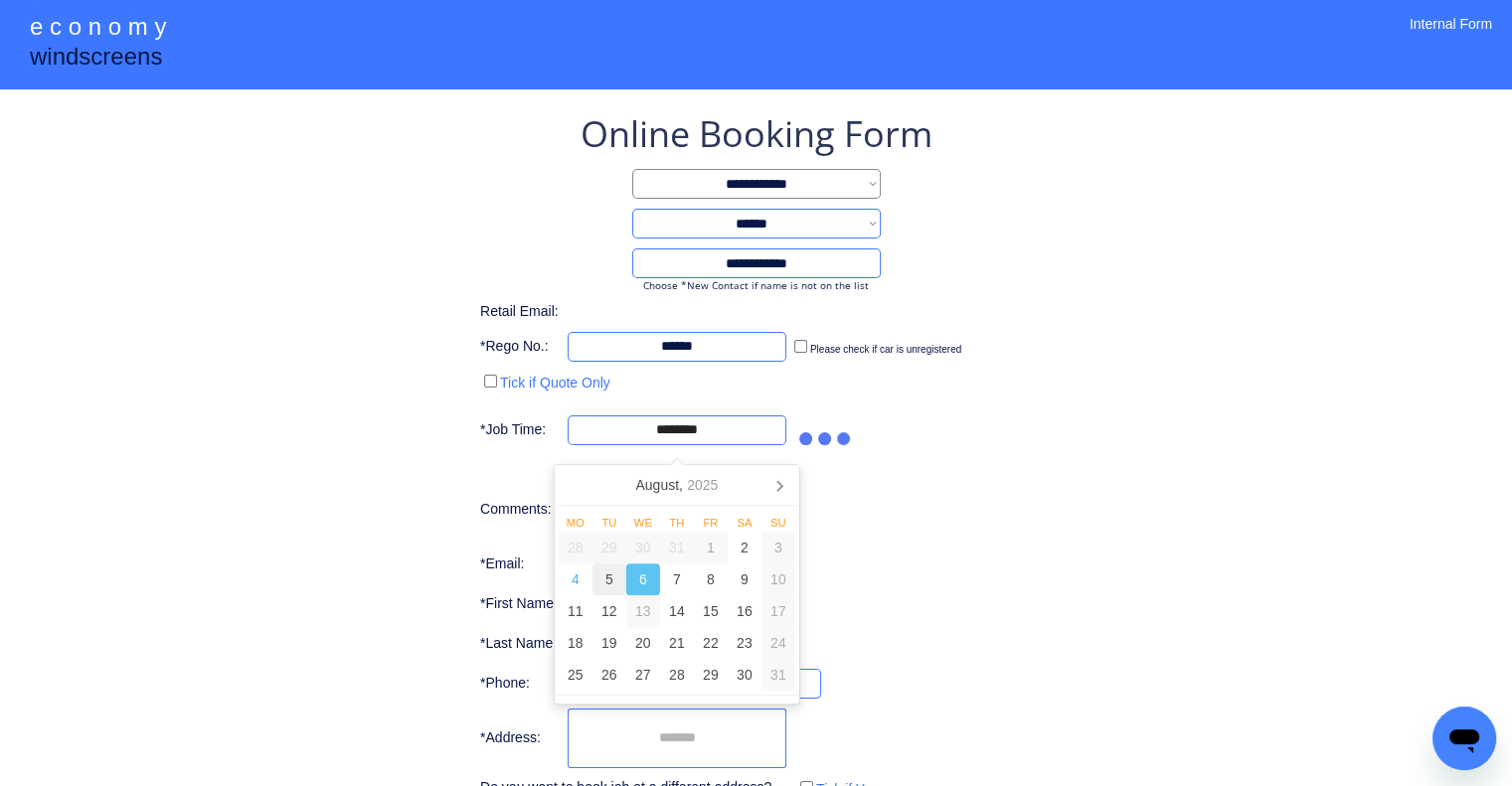 click on "5" at bounding box center [609, 579] 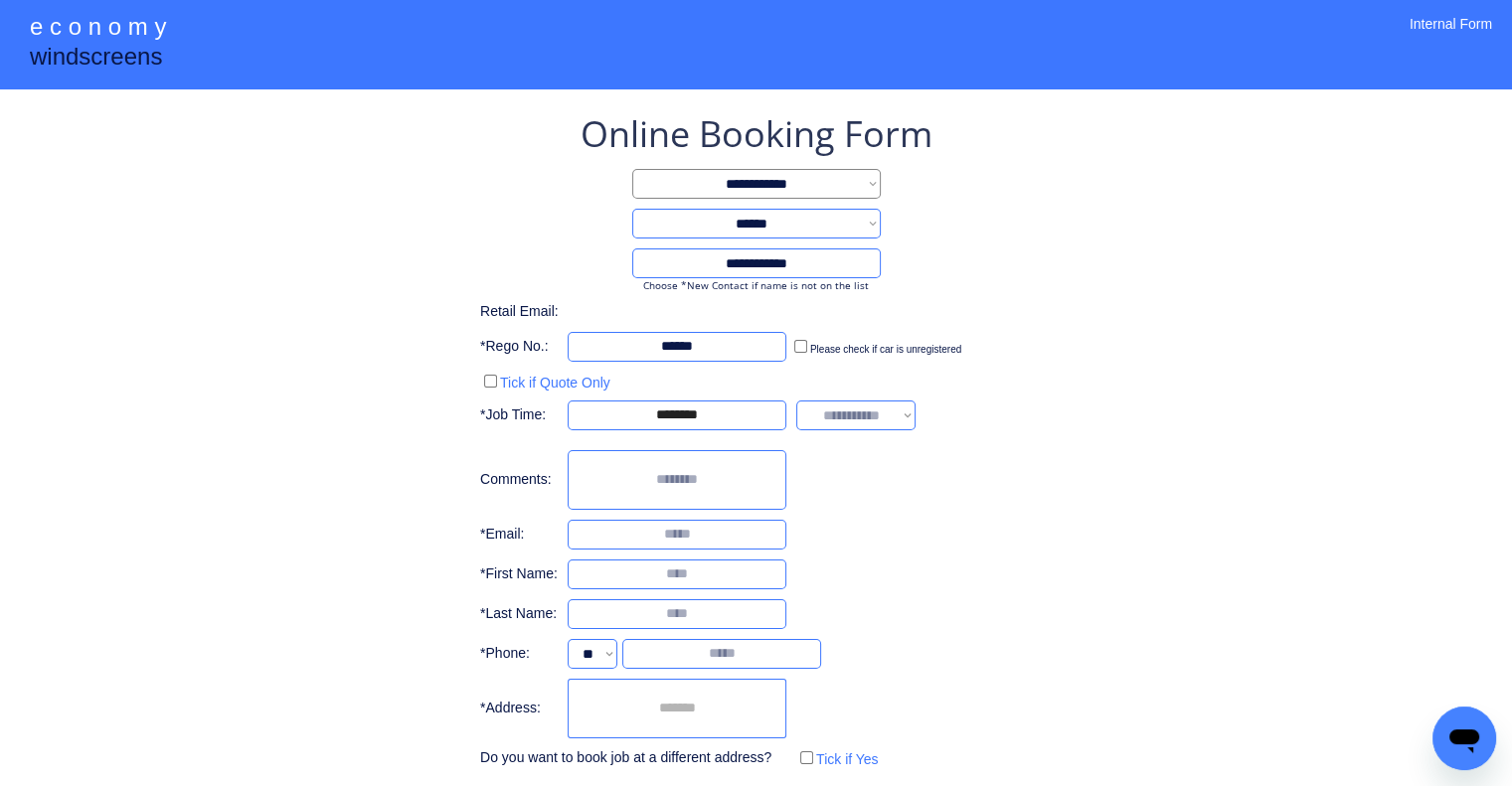 click on "**********" at bounding box center (756, 481) 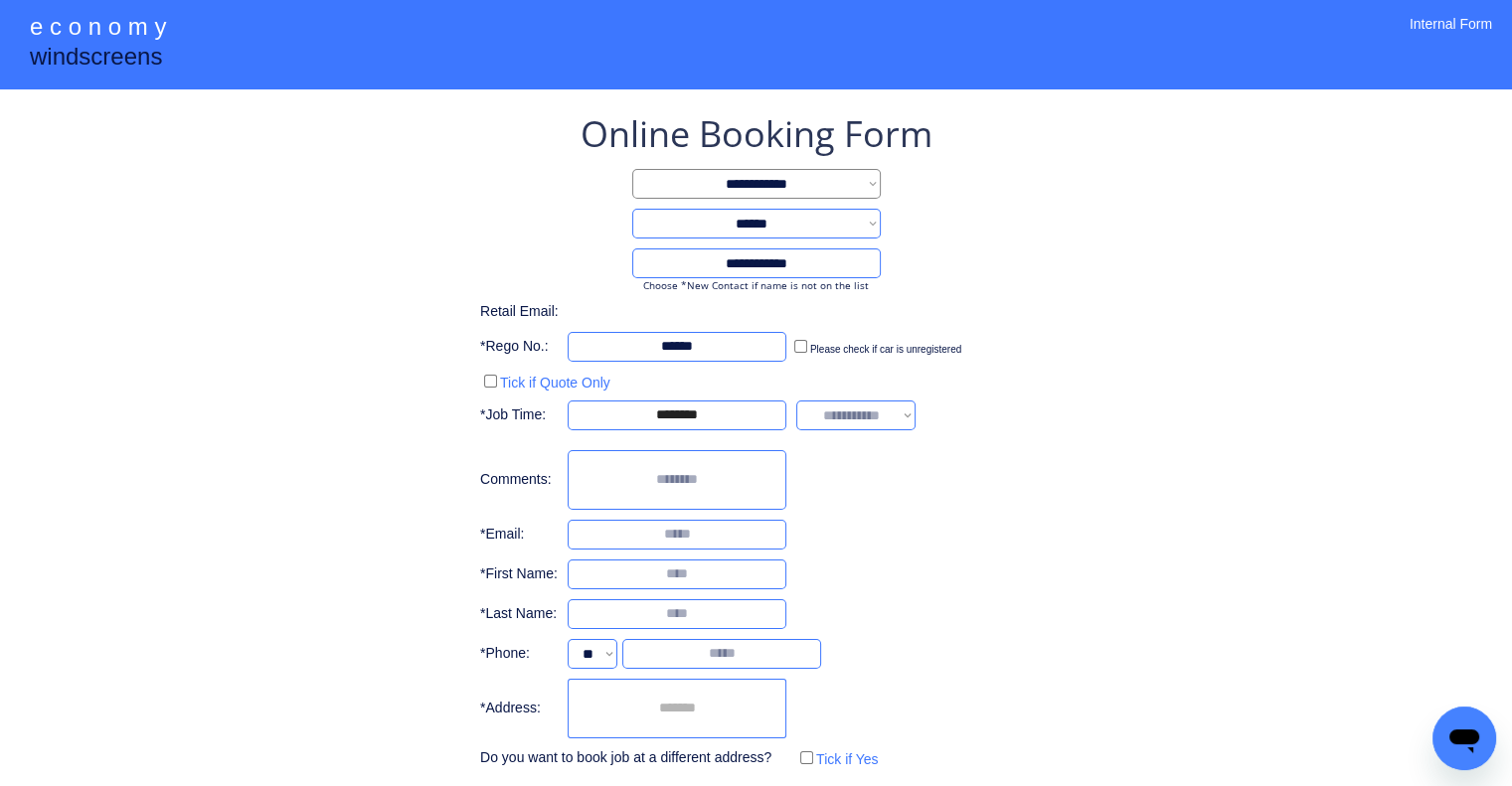 click on "**********" at bounding box center (856, 415) 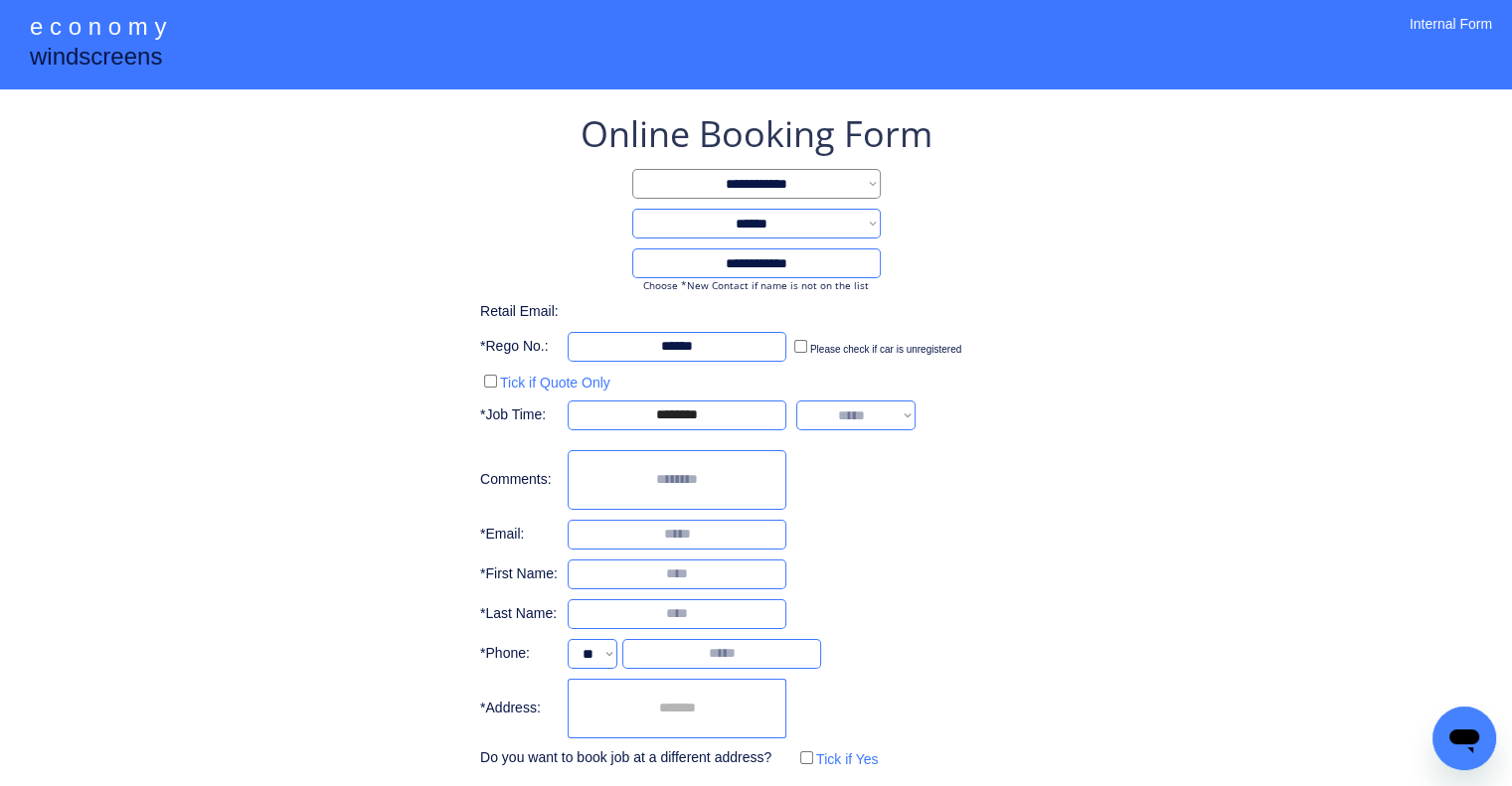 click on "**********" at bounding box center (856, 415) 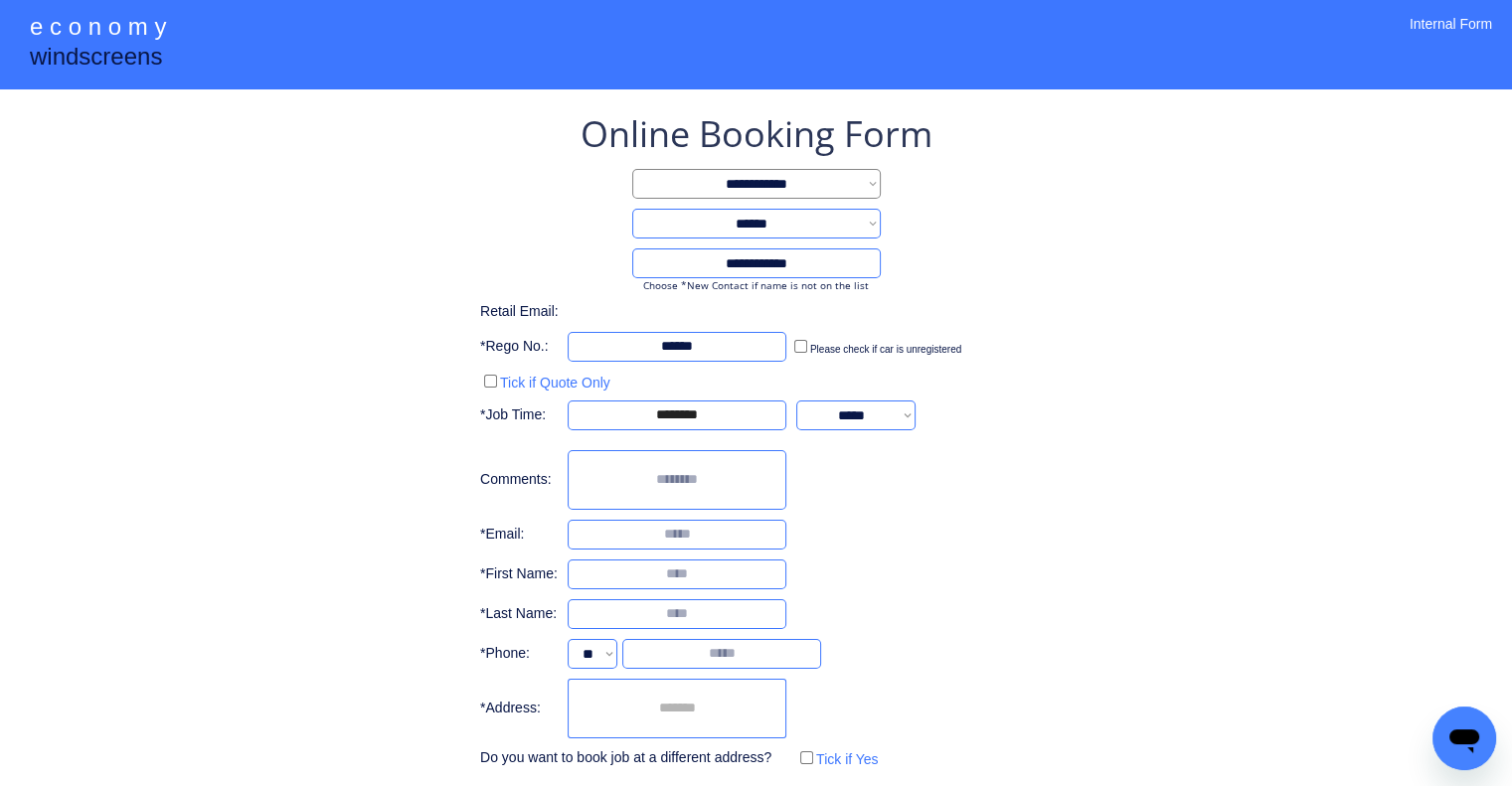 drag, startPoint x: 1124, startPoint y: 446, endPoint x: 1101, endPoint y: 408, distance: 44.418465 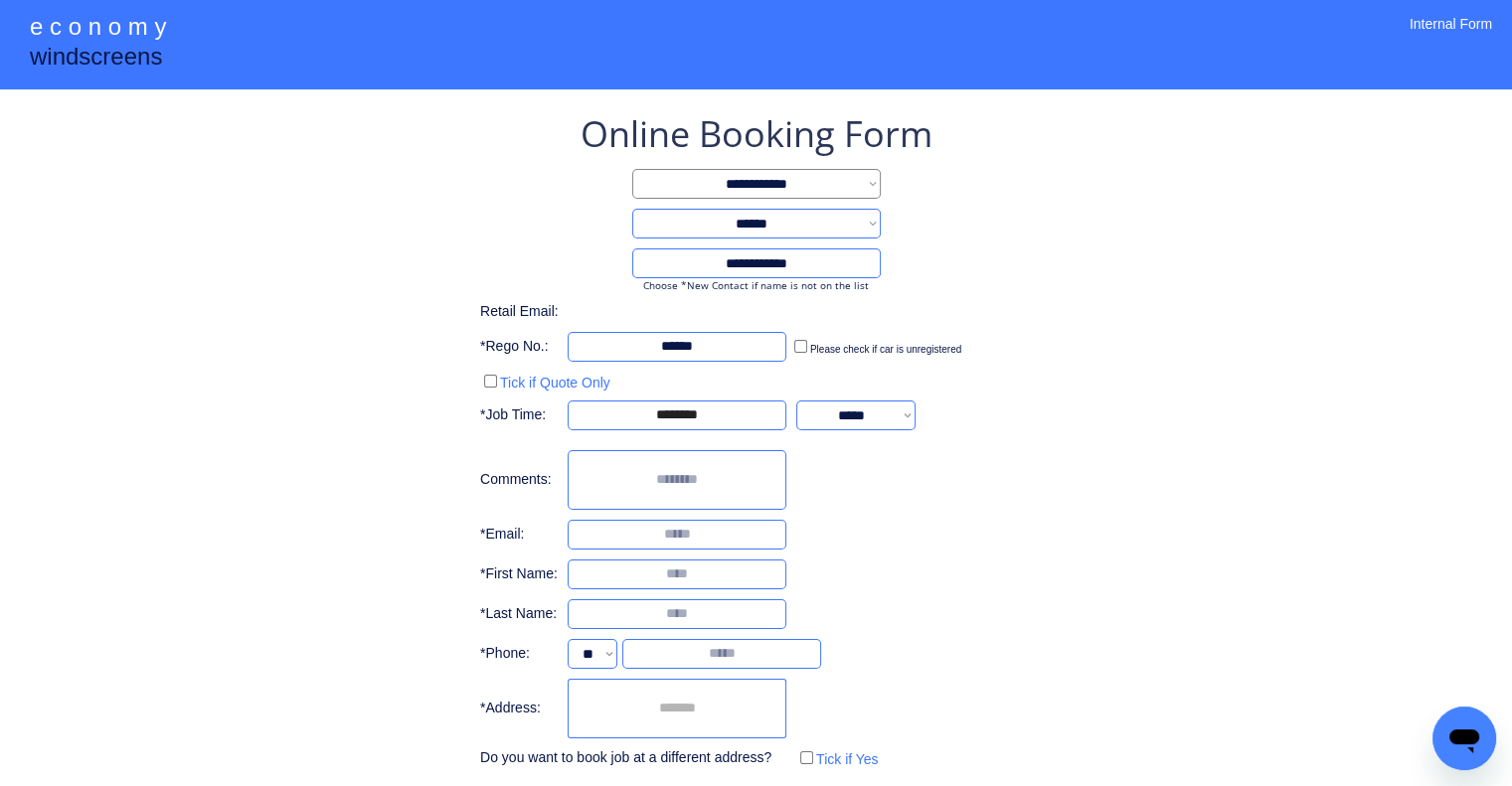 click at bounding box center [677, 708] 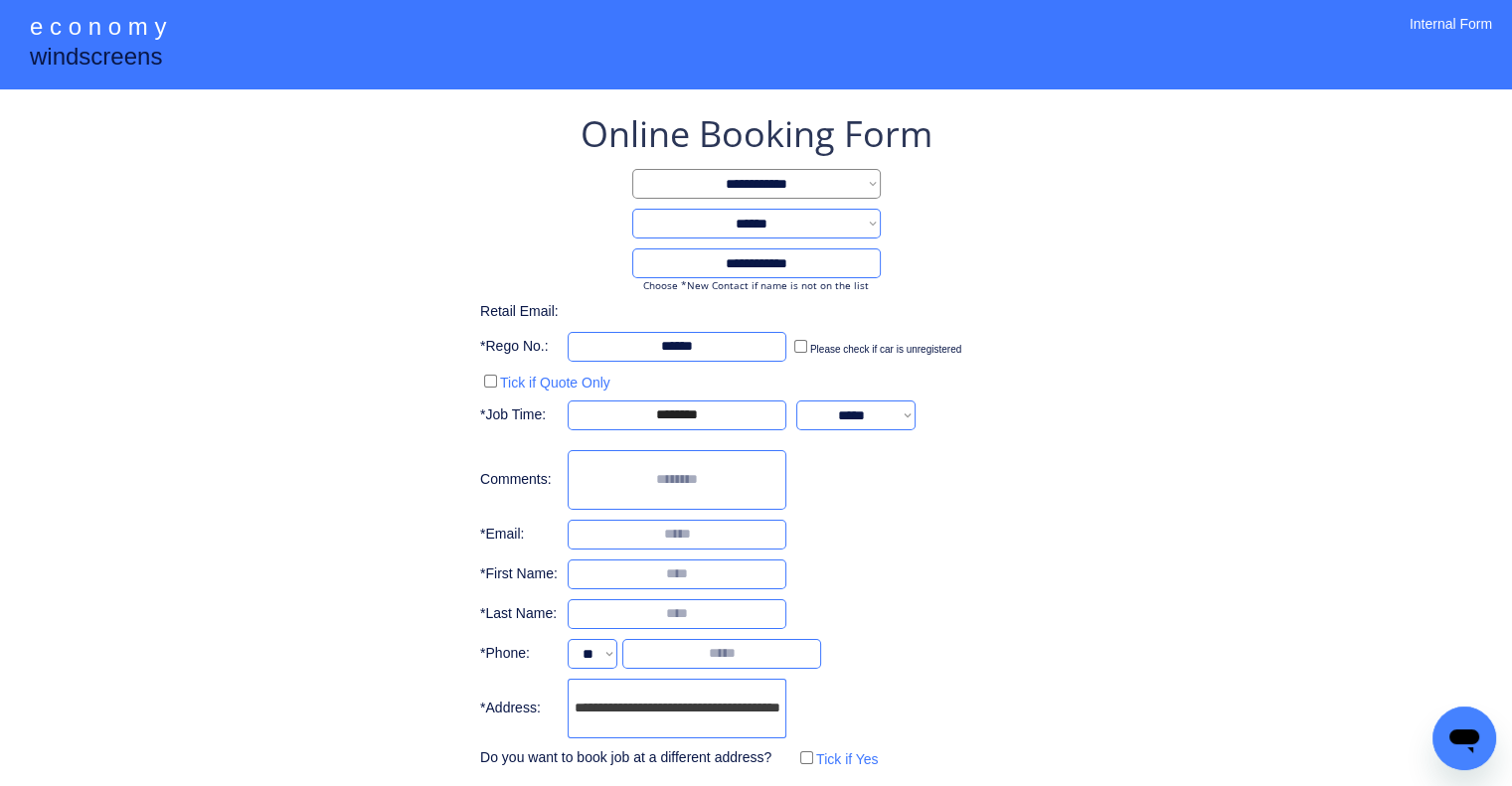 scroll, scrollTop: 0, scrollLeft: 48, axis: horizontal 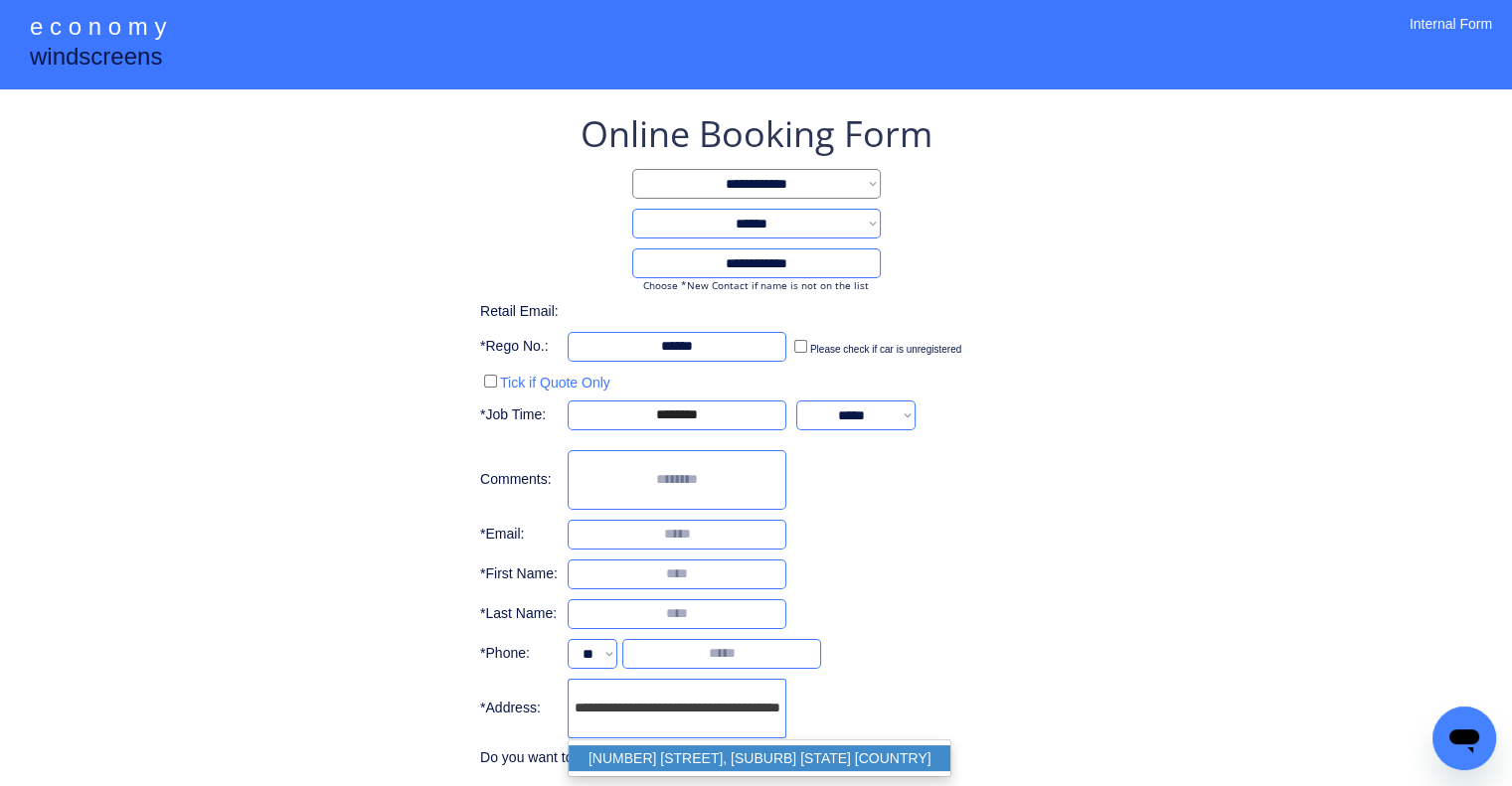 click on "45 Collins St, Annerley QLD 4103, Australia" at bounding box center [759, 758] 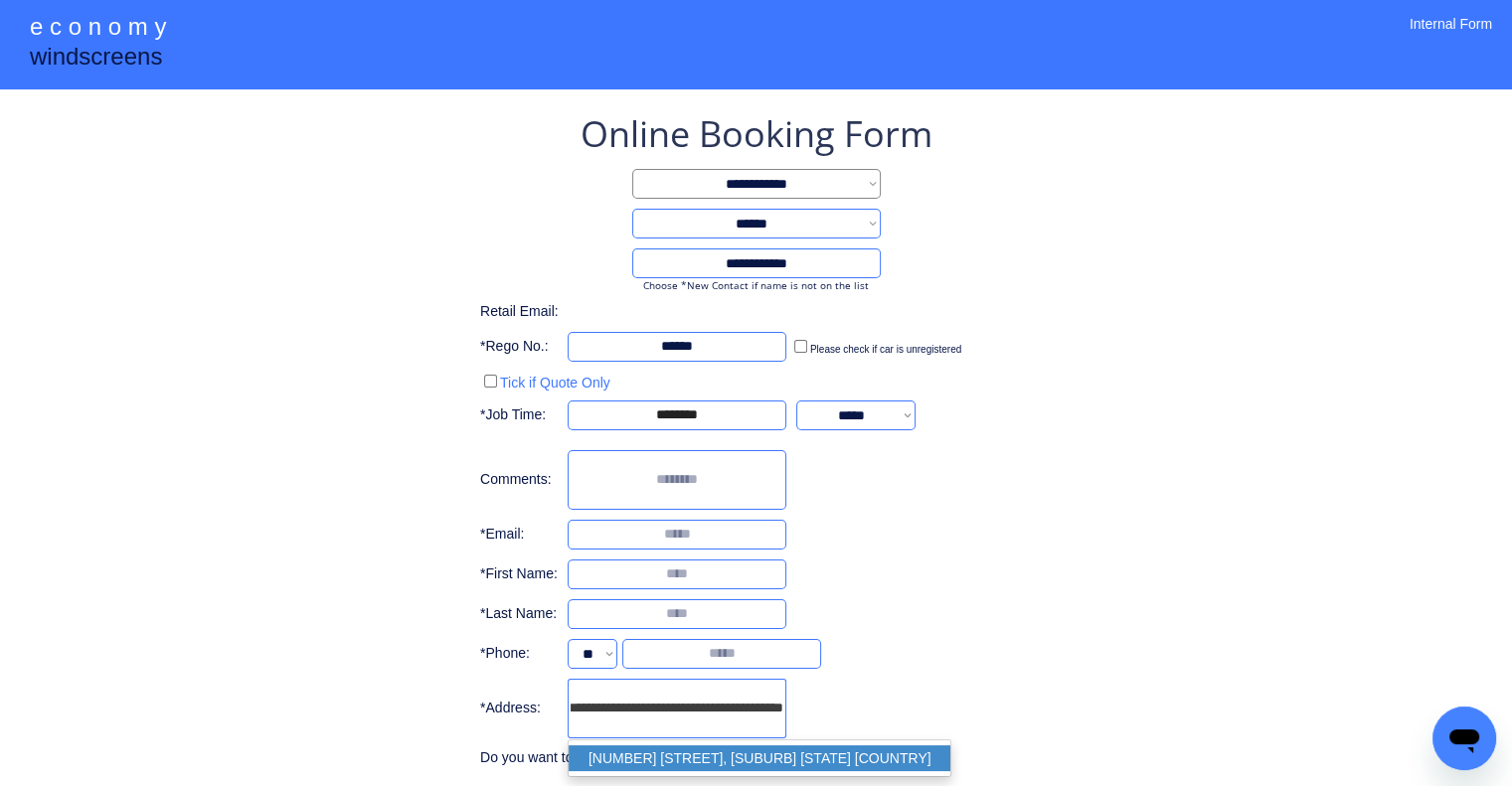 type on "**********" 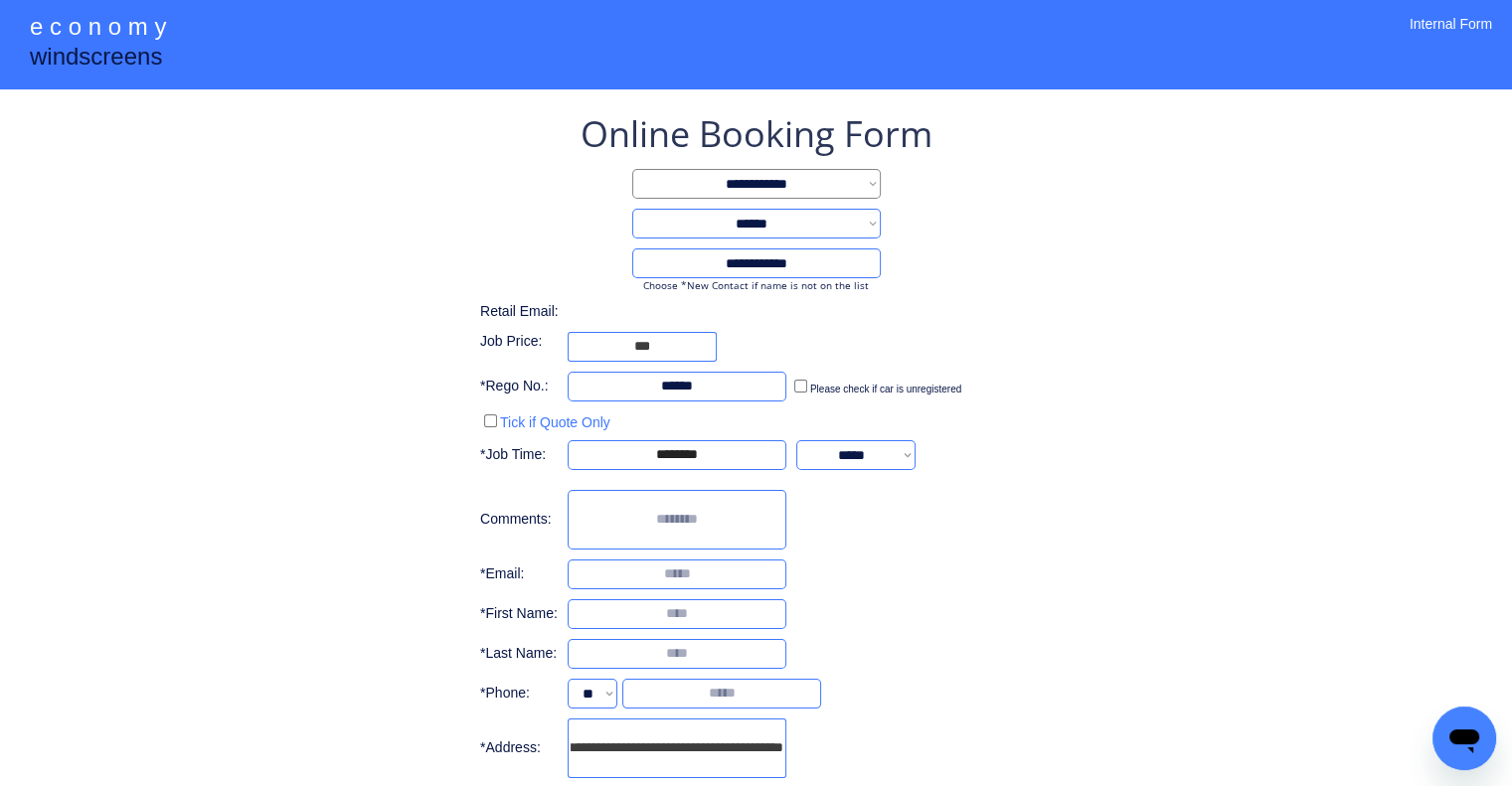 scroll, scrollTop: 0, scrollLeft: 0, axis: both 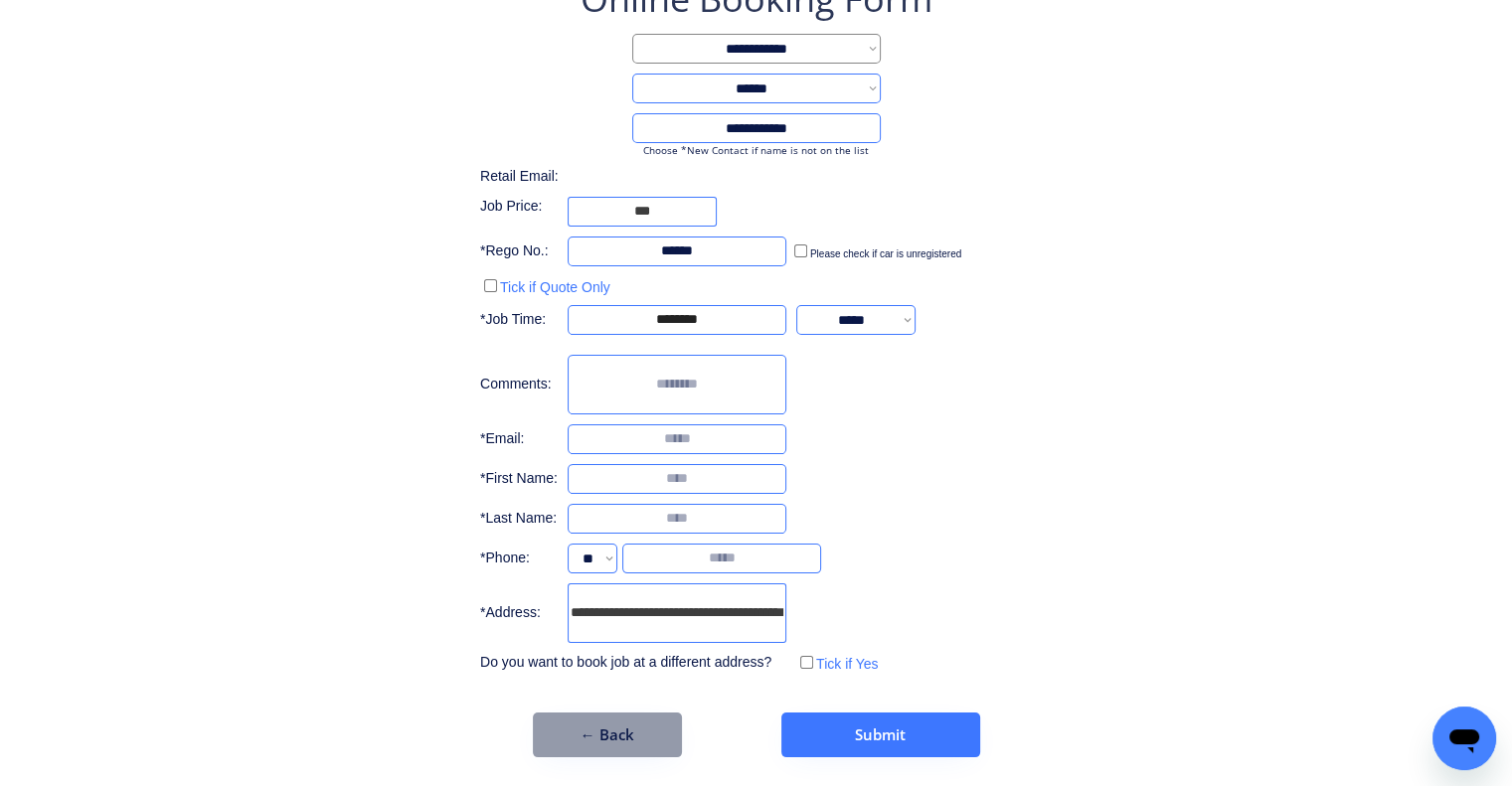 click at bounding box center [677, 439] 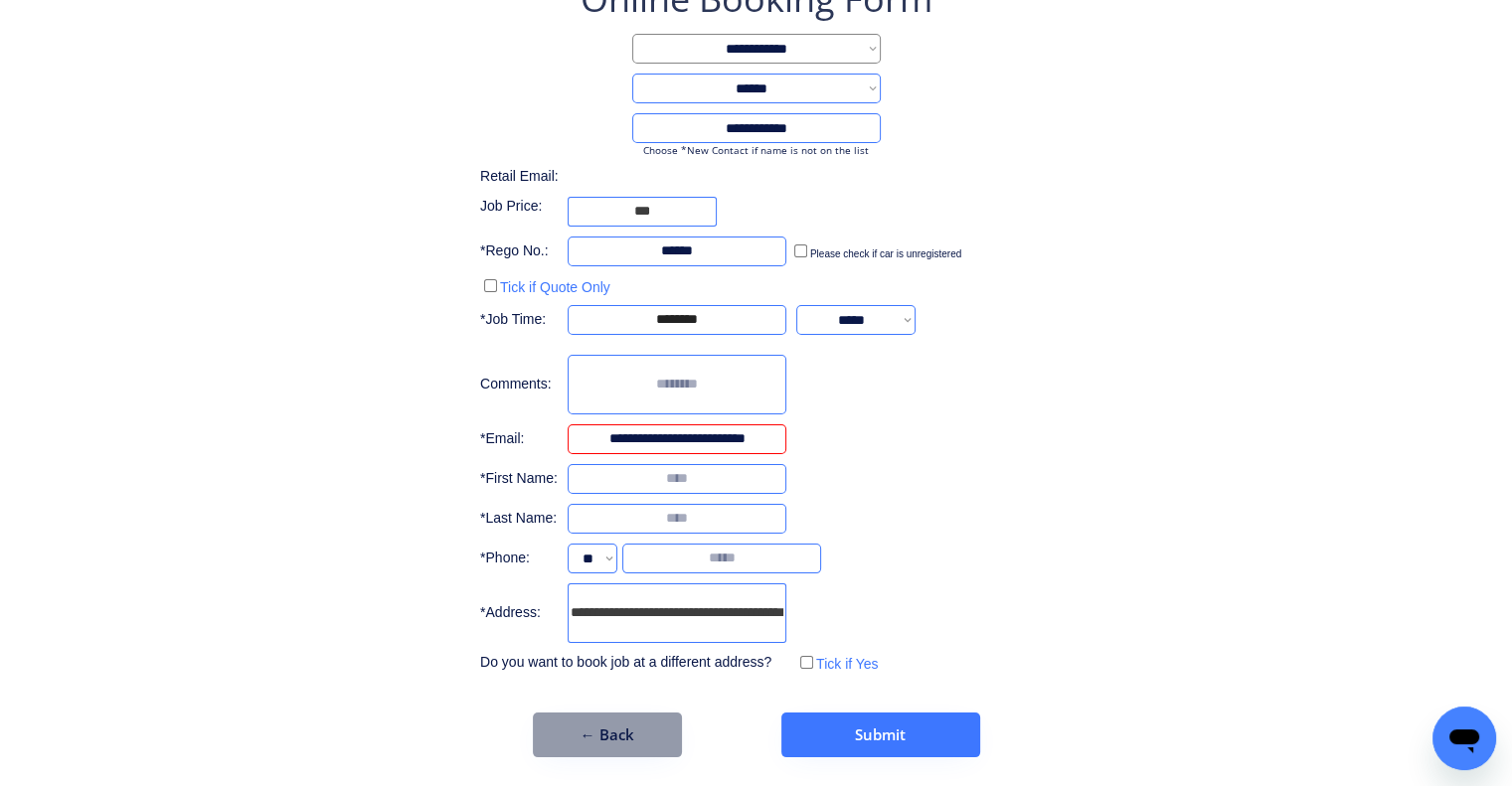 type on "**********" 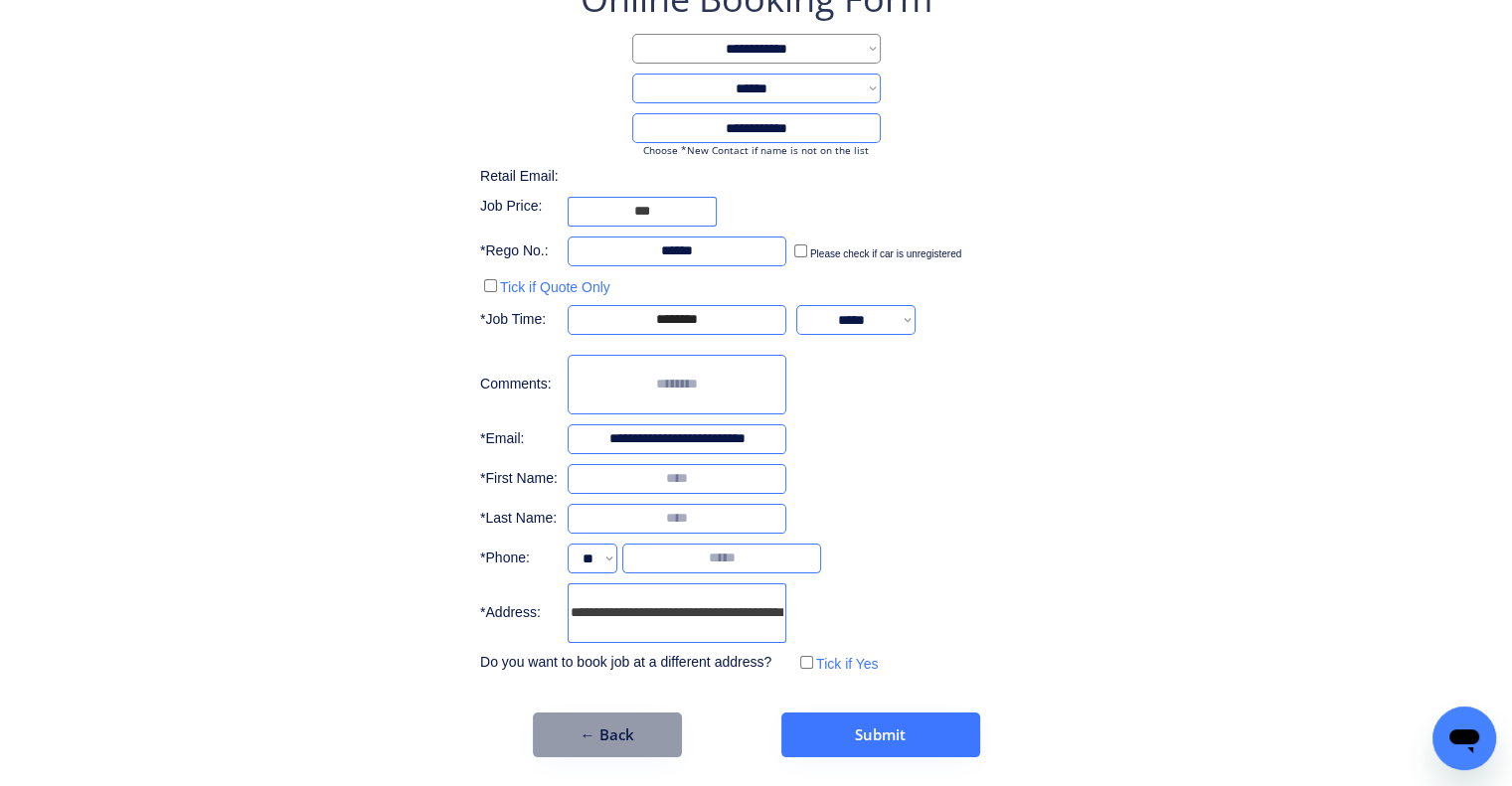 click on "**********" at bounding box center [756, 366] 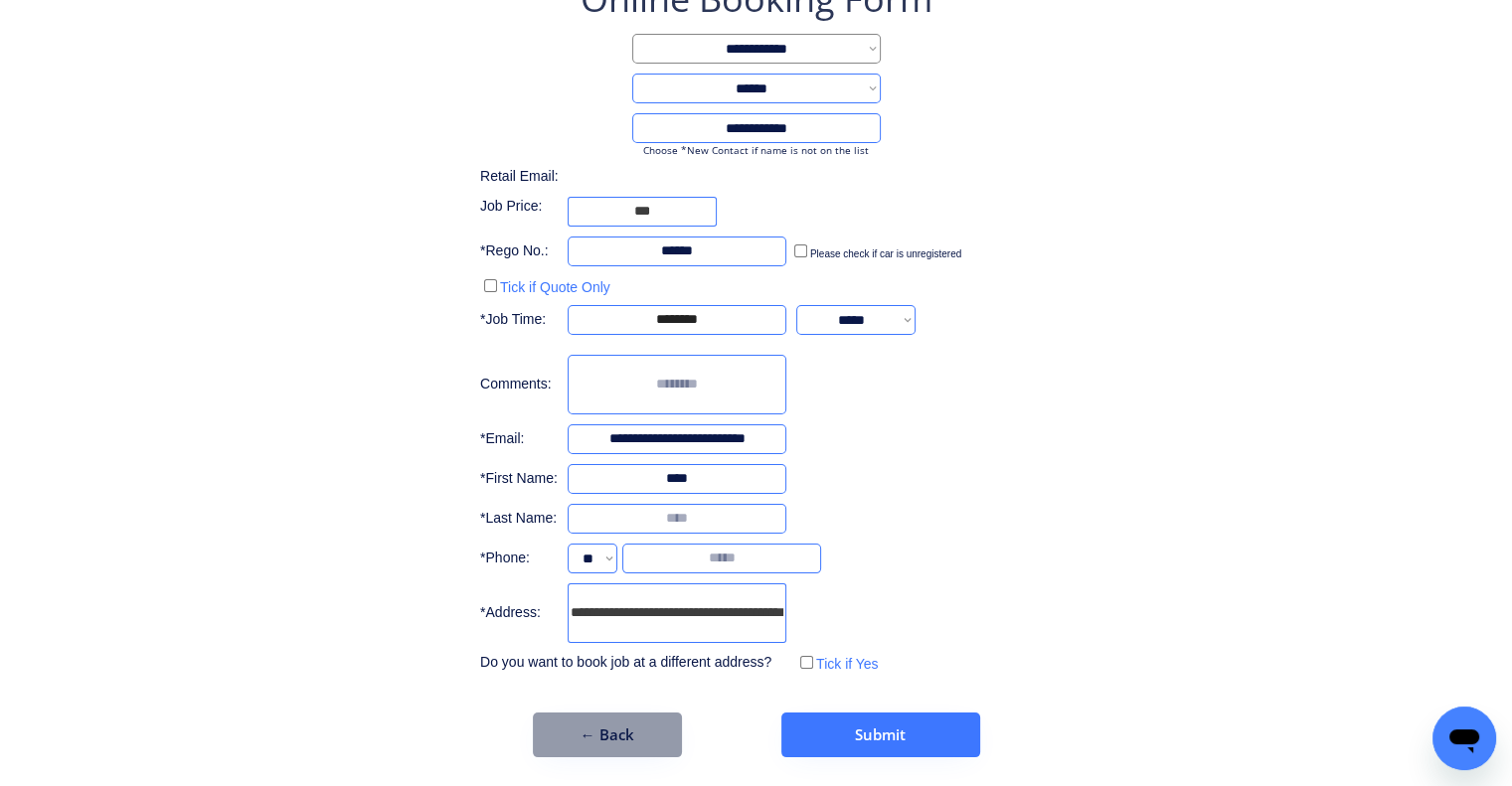 type on "****" 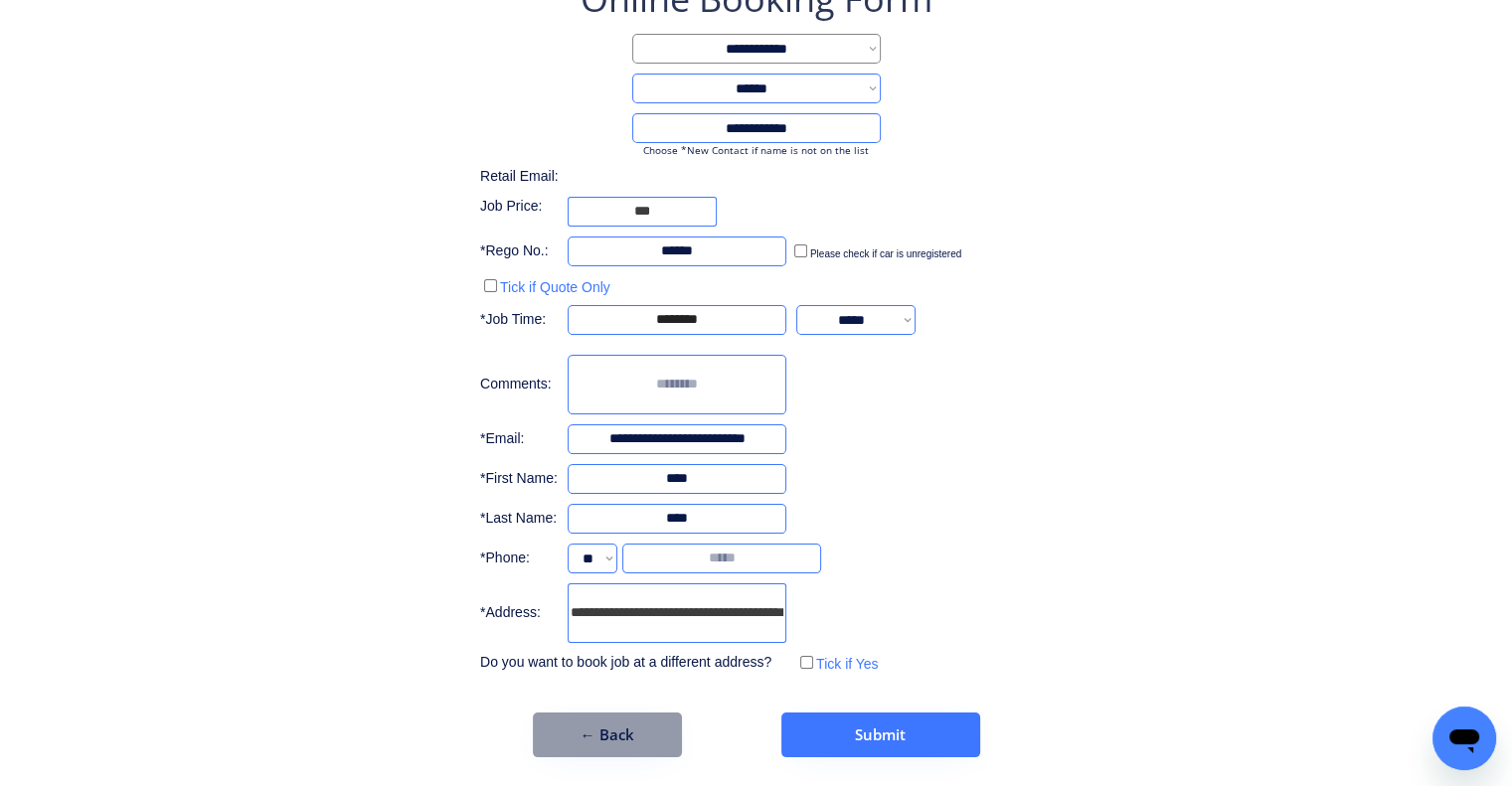 type on "****" 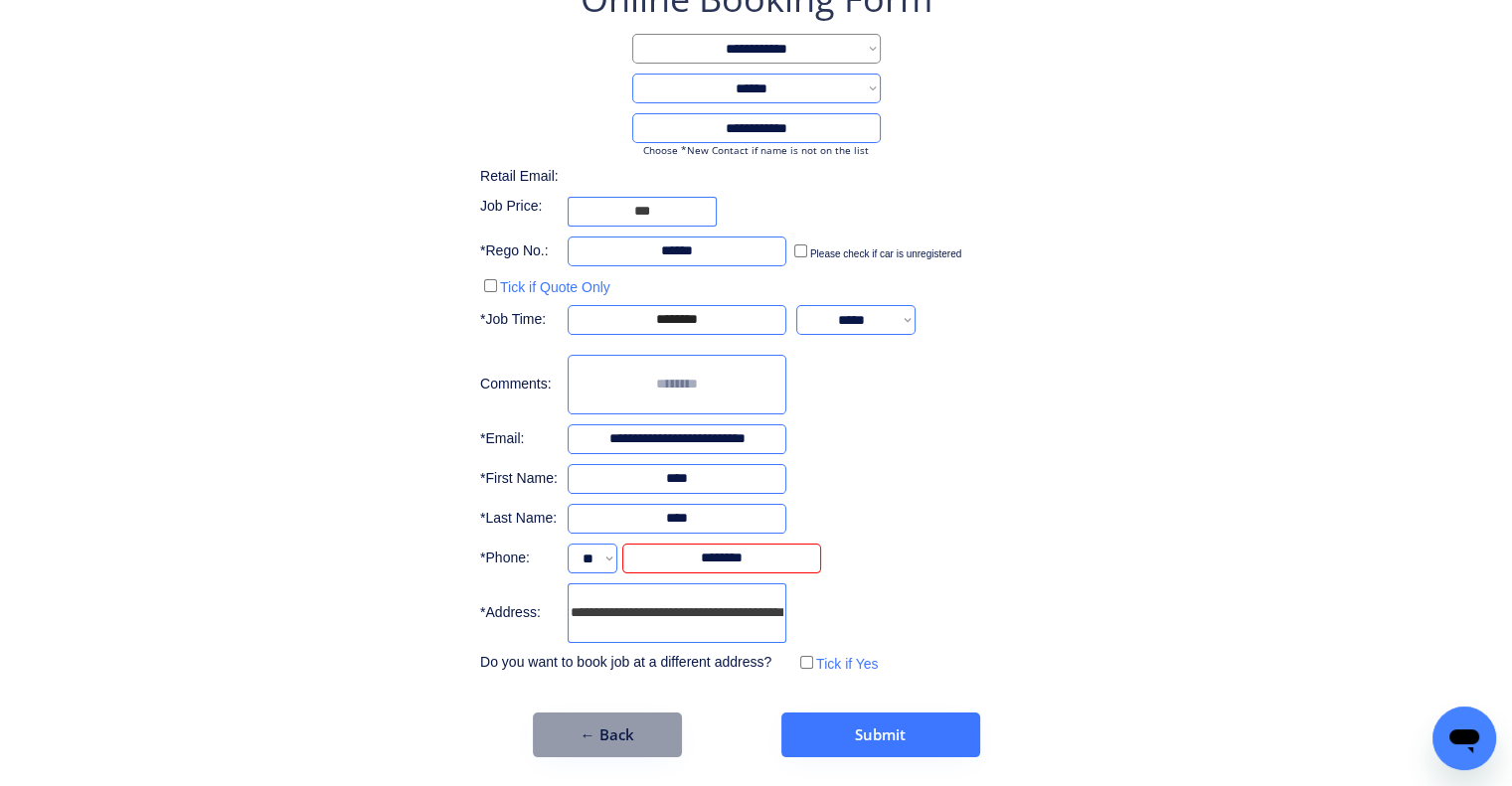 click on "**********" at bounding box center (756, 366) 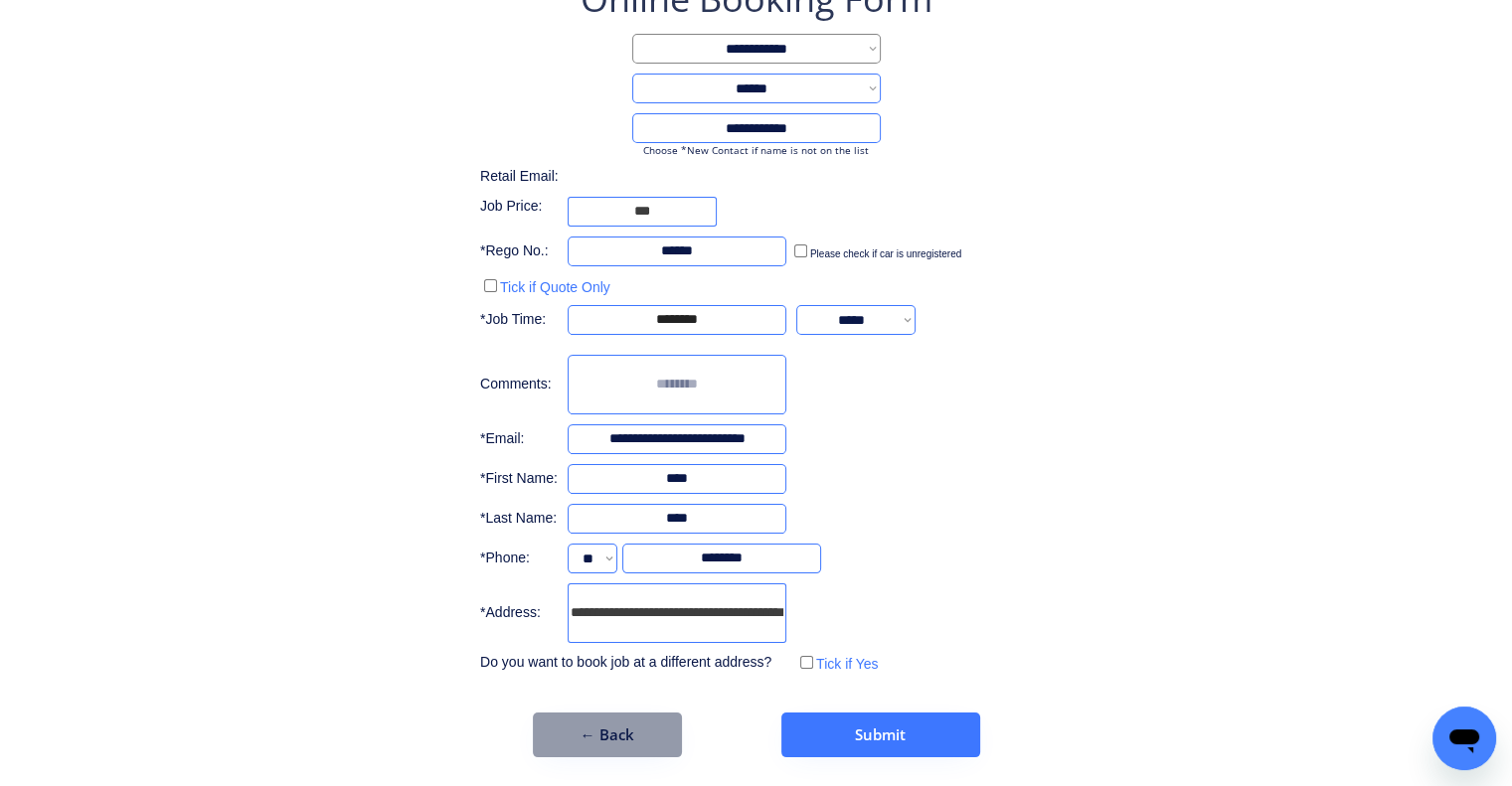 click on "**********" at bounding box center [756, 326] 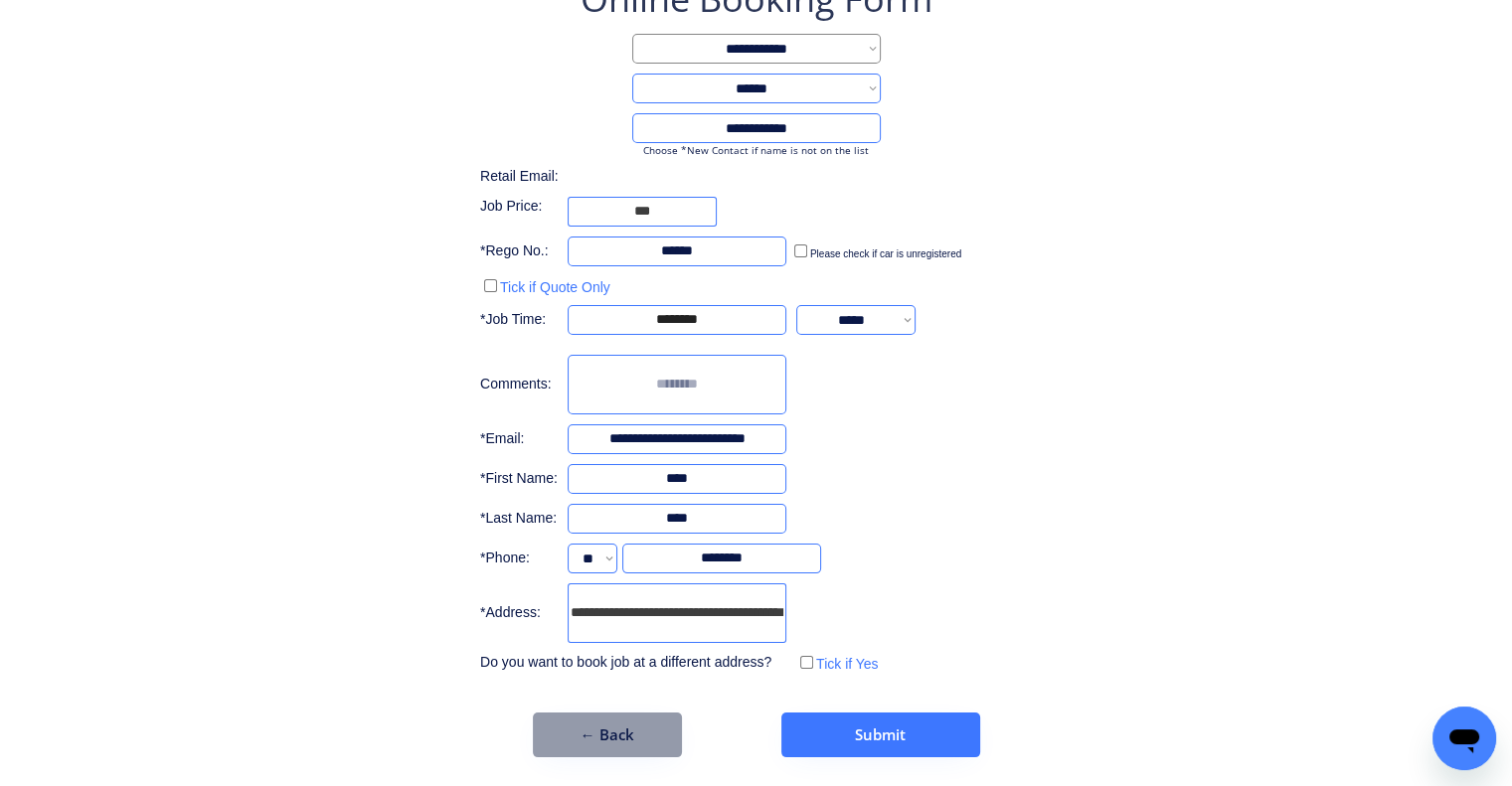 type on "***" 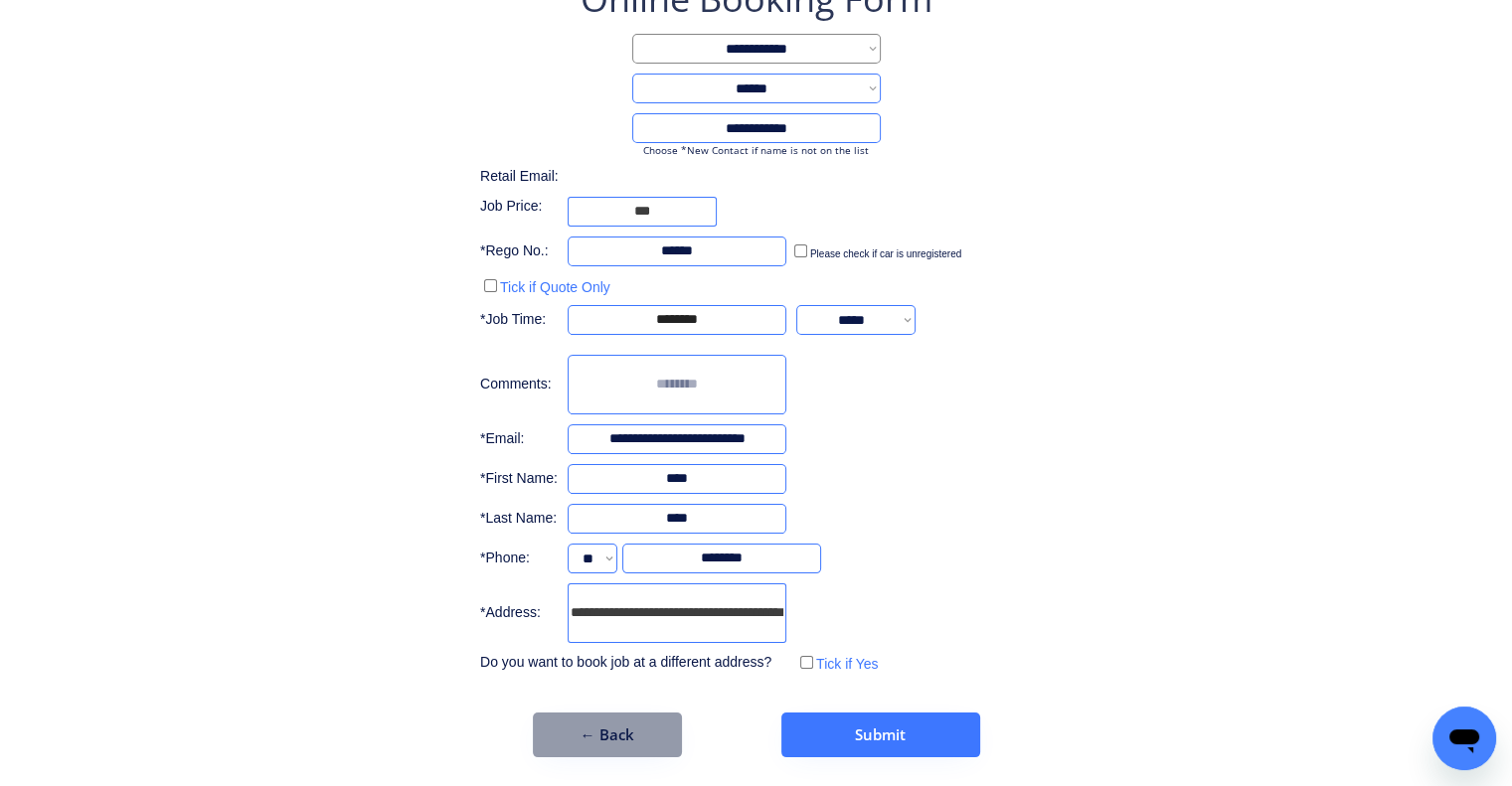 click on "**********" at bounding box center [756, 366] 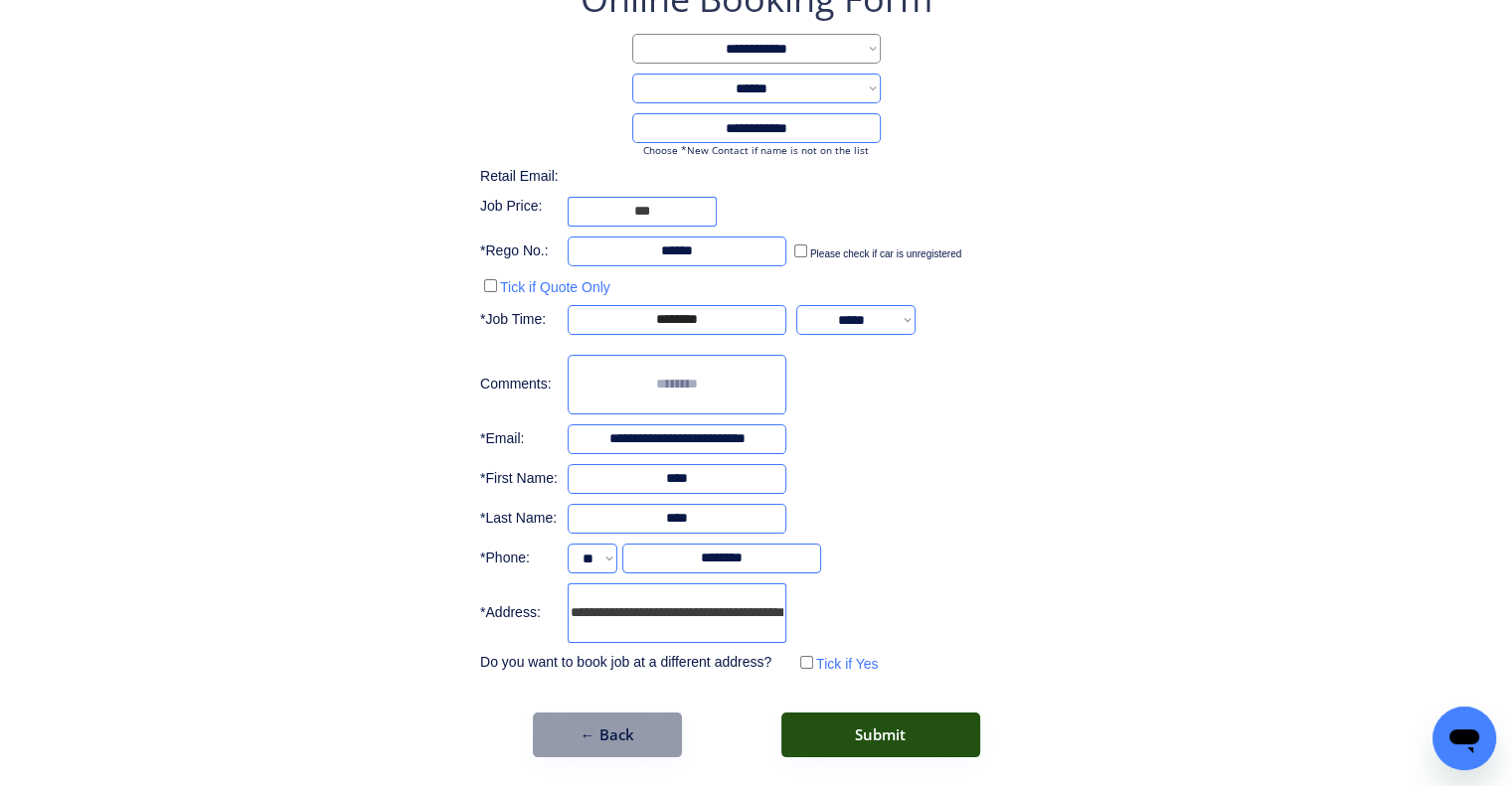 click on "Submit" at bounding box center [881, 734] 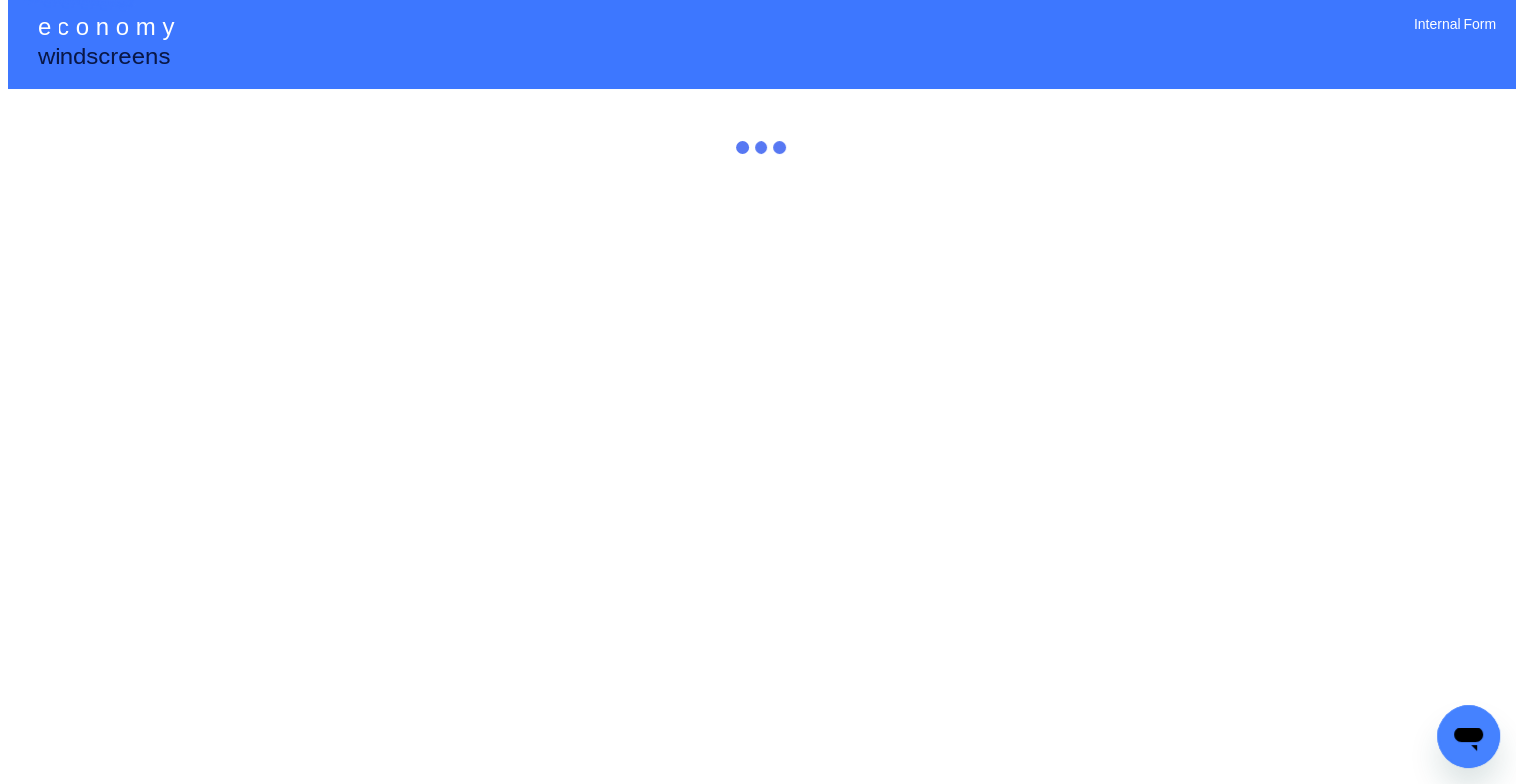 scroll, scrollTop: 0, scrollLeft: 0, axis: both 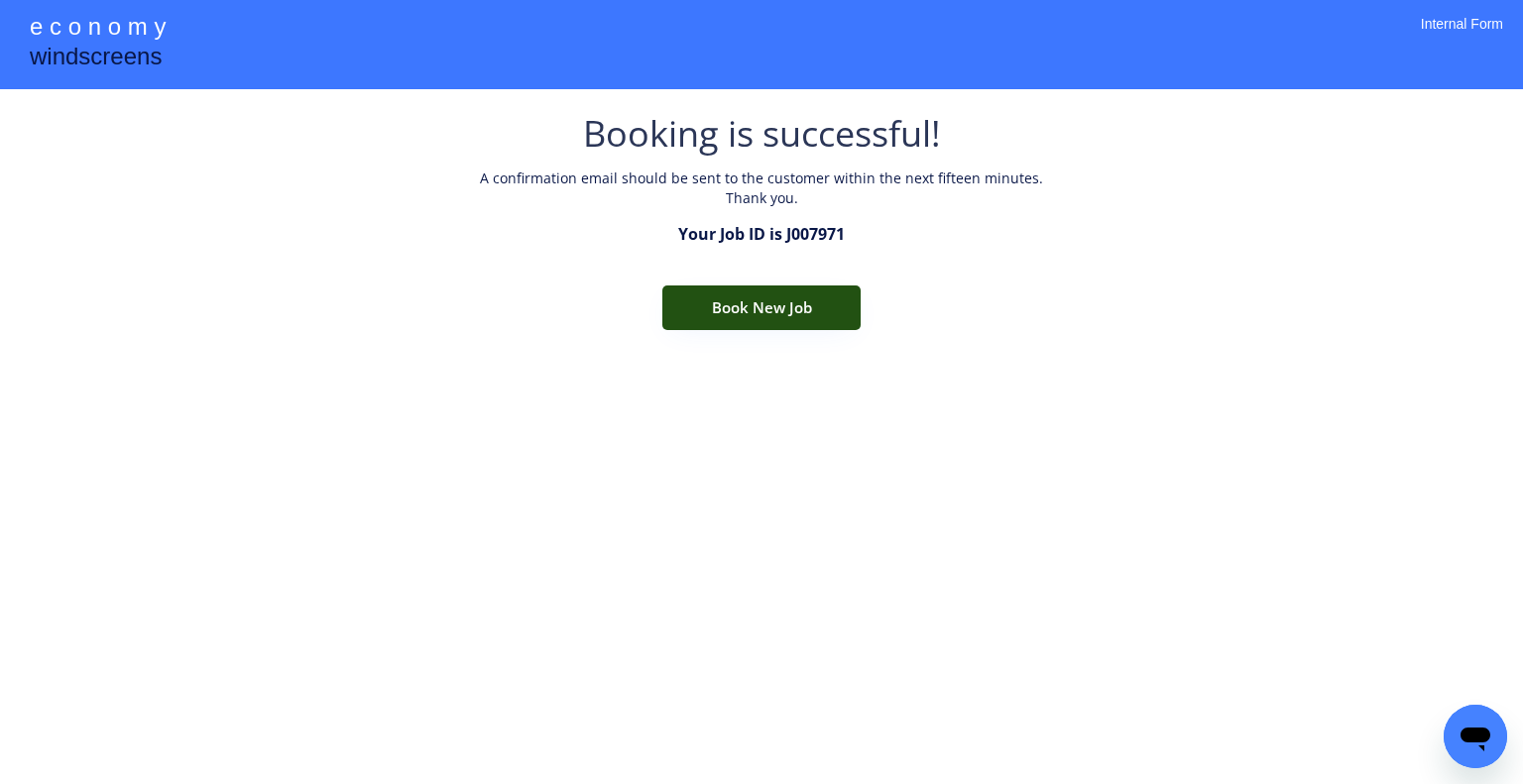 click on "Book New Job" at bounding box center [762, 307] 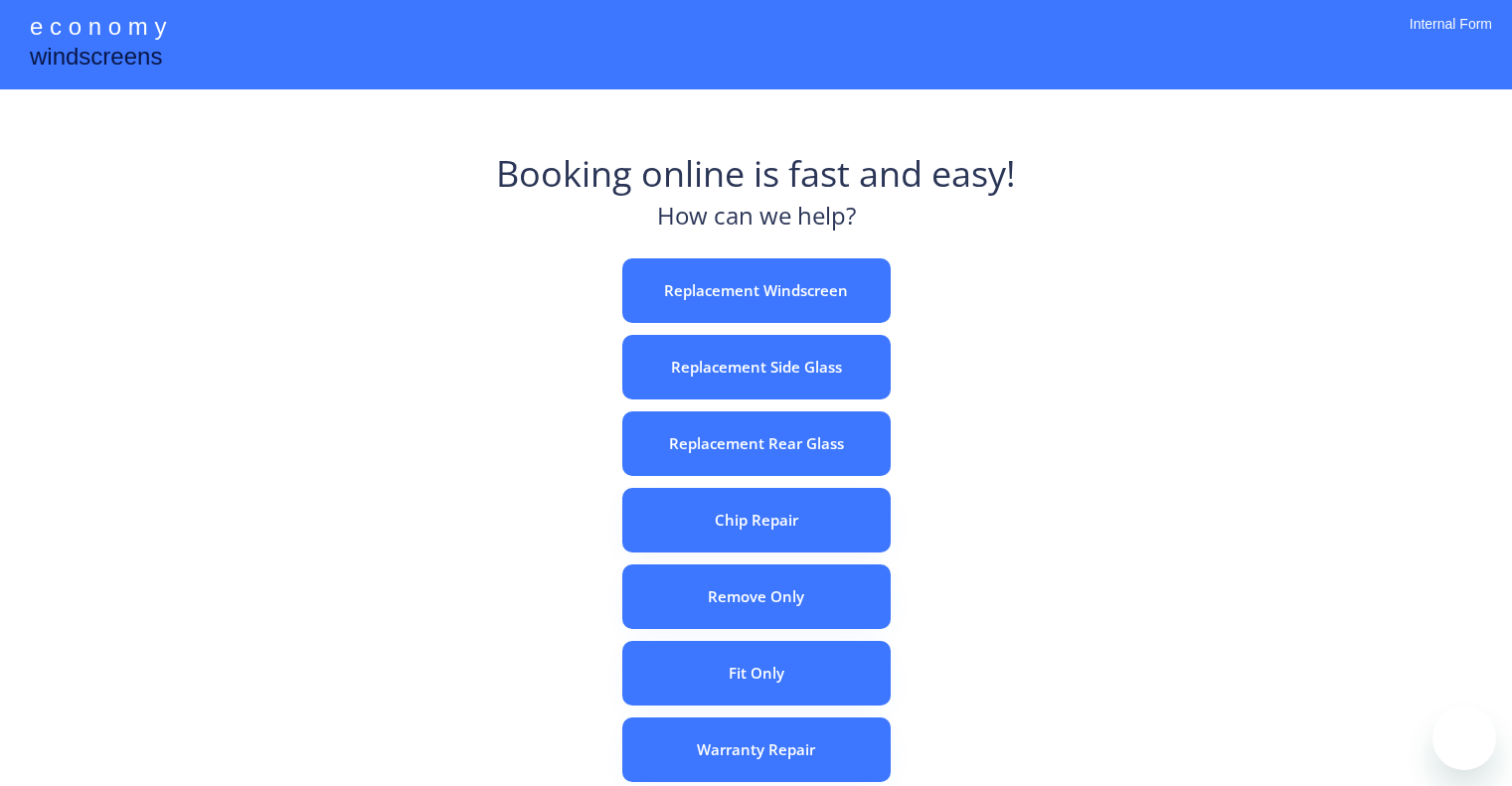 scroll, scrollTop: 0, scrollLeft: 0, axis: both 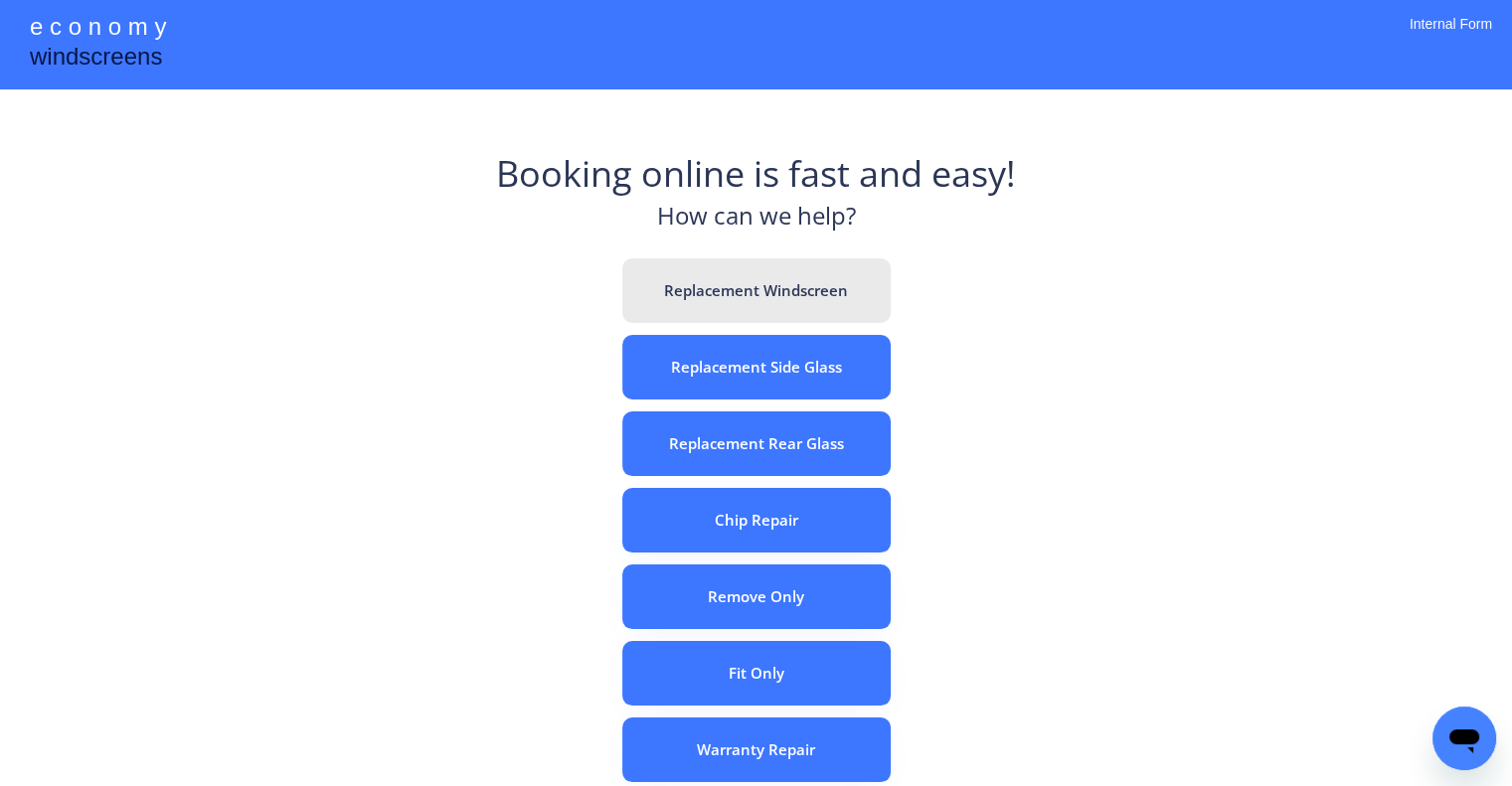 click on "Replacement Windscreen" at bounding box center [756, 290] 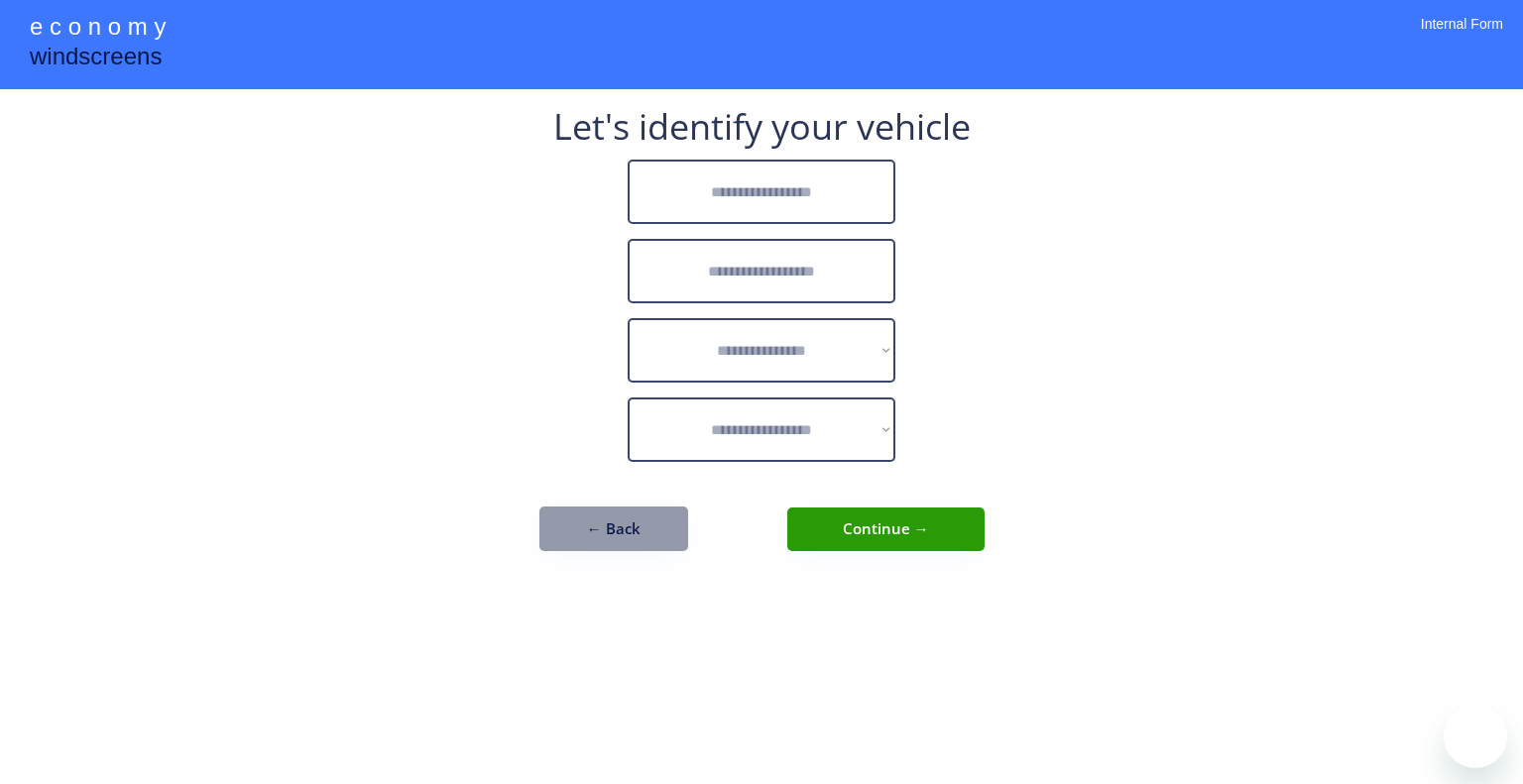 scroll, scrollTop: 0, scrollLeft: 0, axis: both 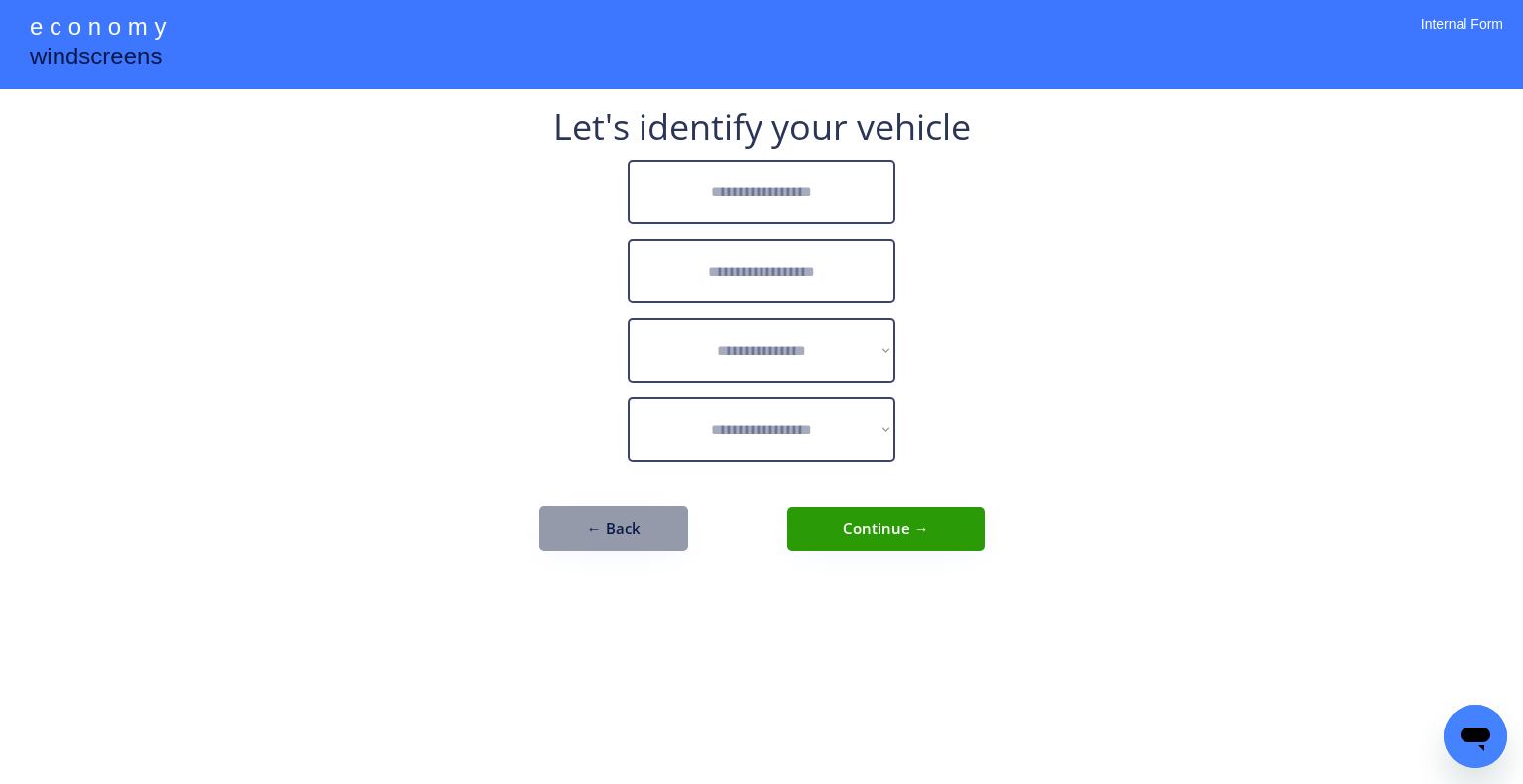click at bounding box center [762, 191] 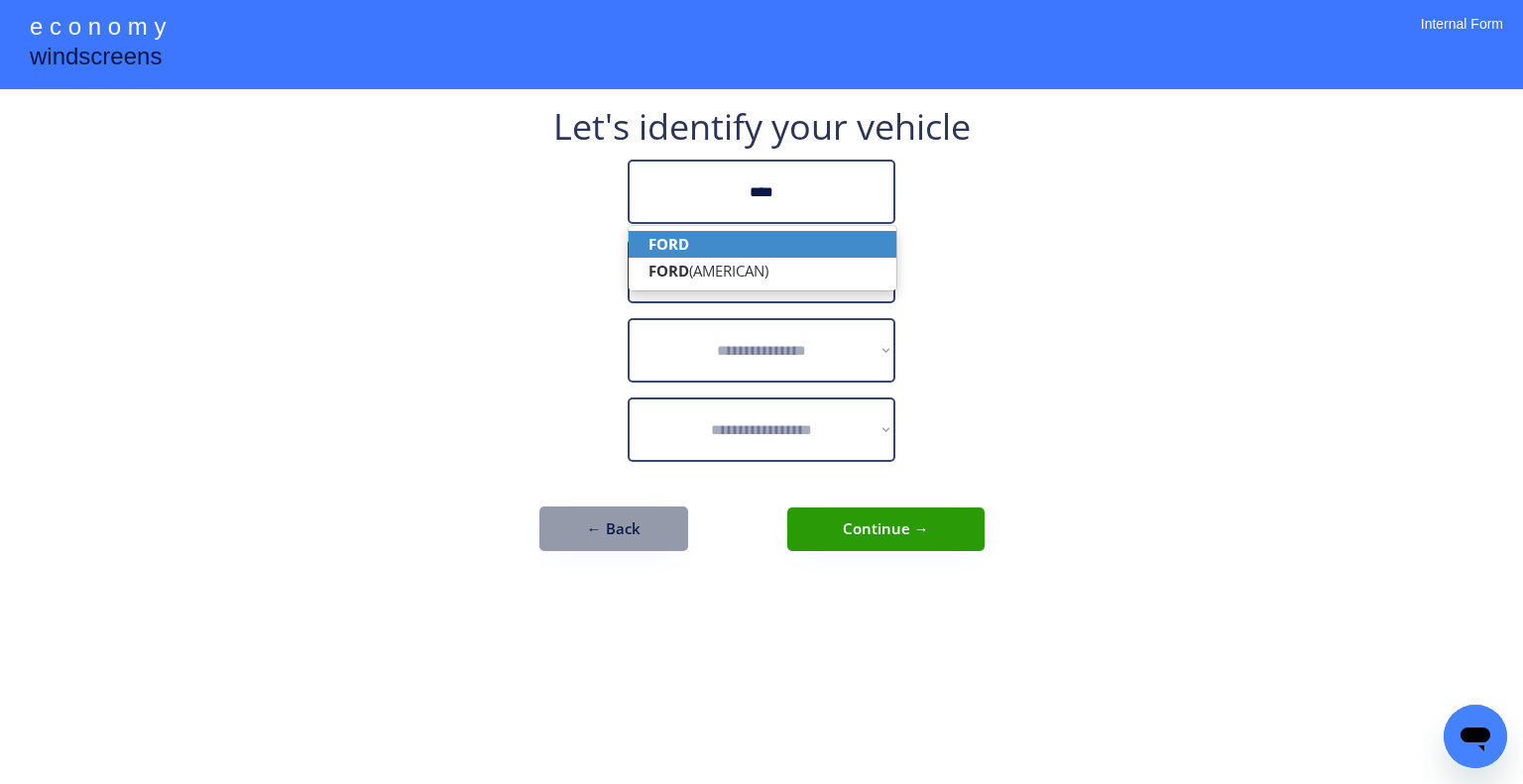 click on "FORD" at bounding box center [762, 244] 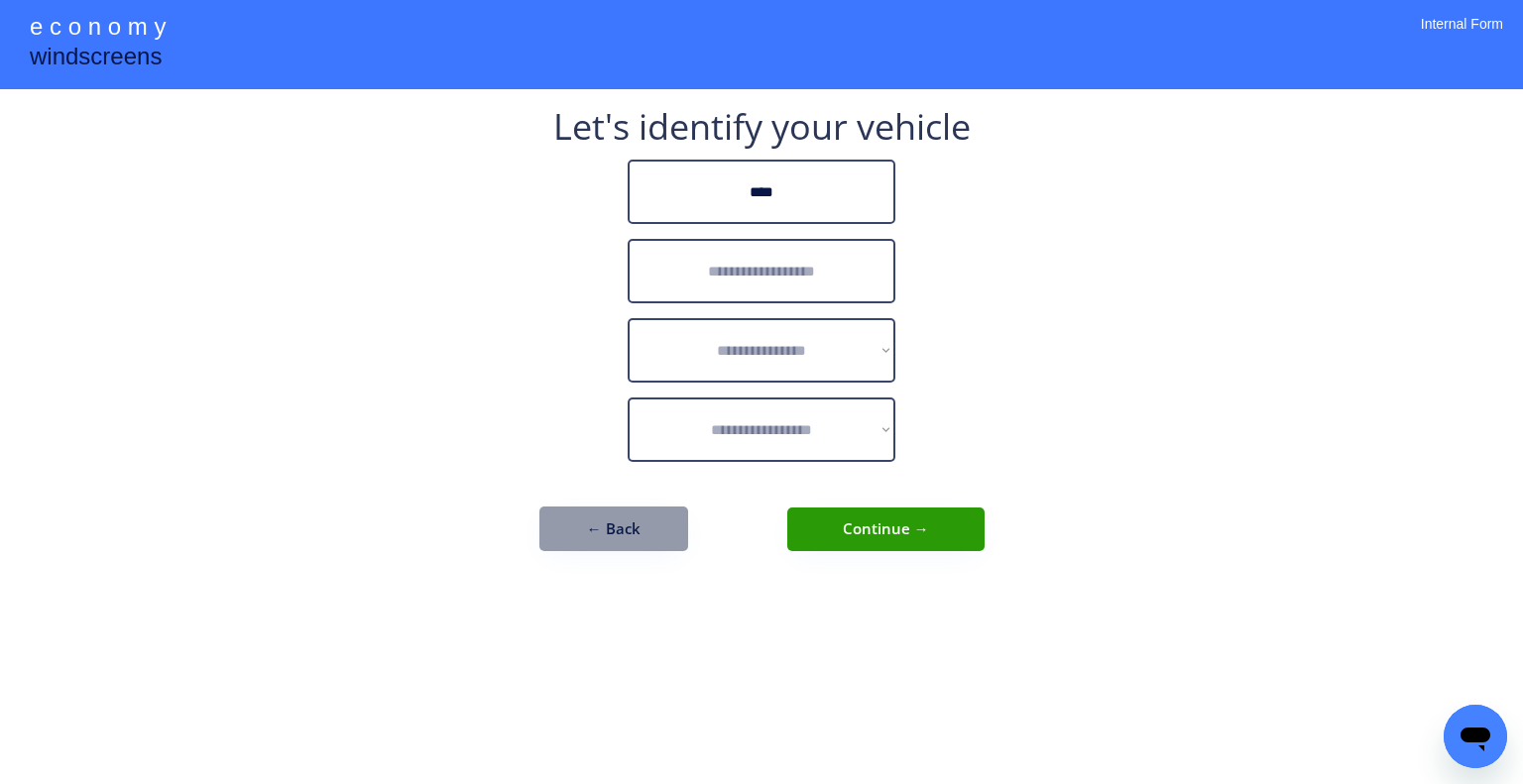 click at bounding box center [762, 271] 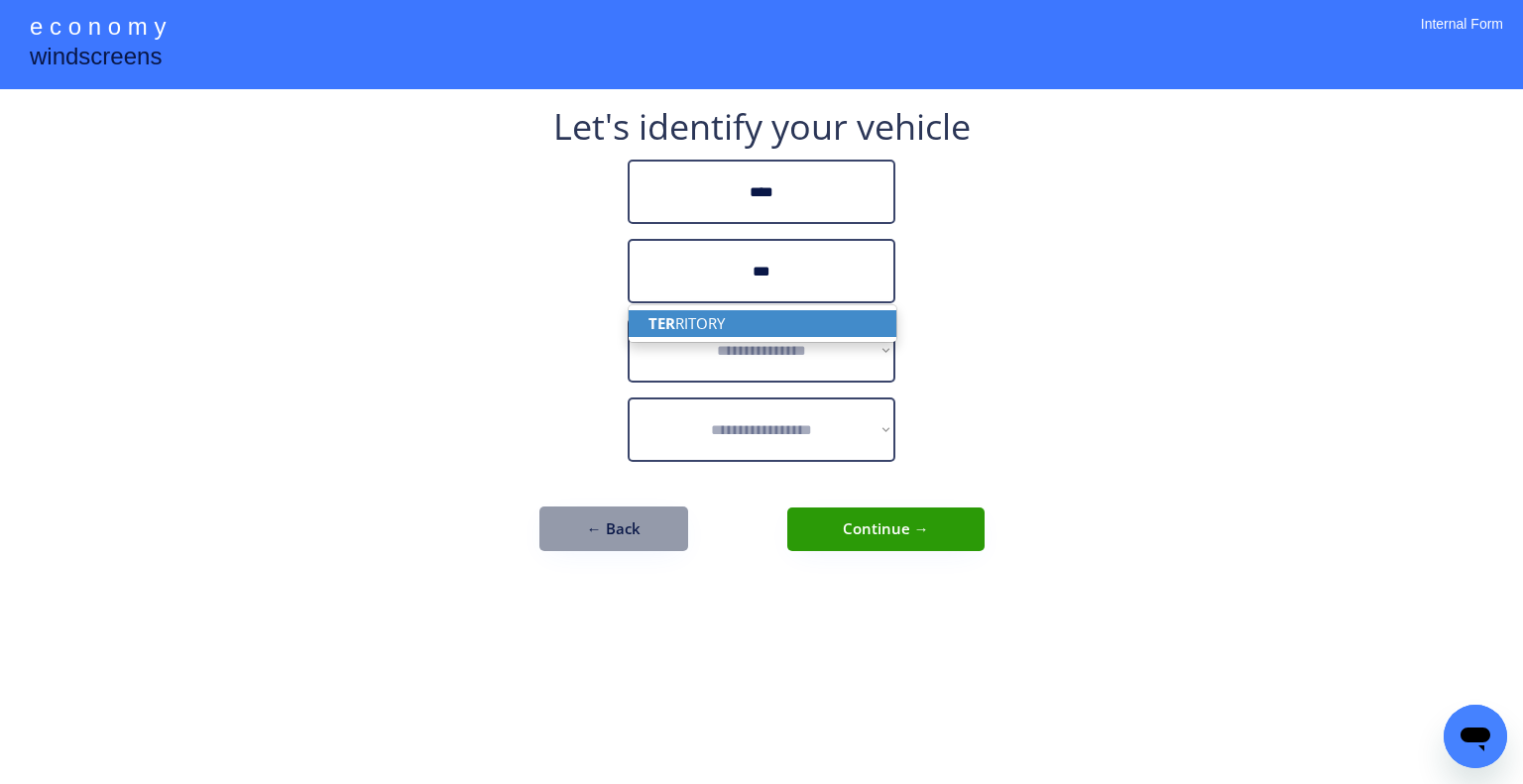 click on "TER RITORY" at bounding box center [762, 323] 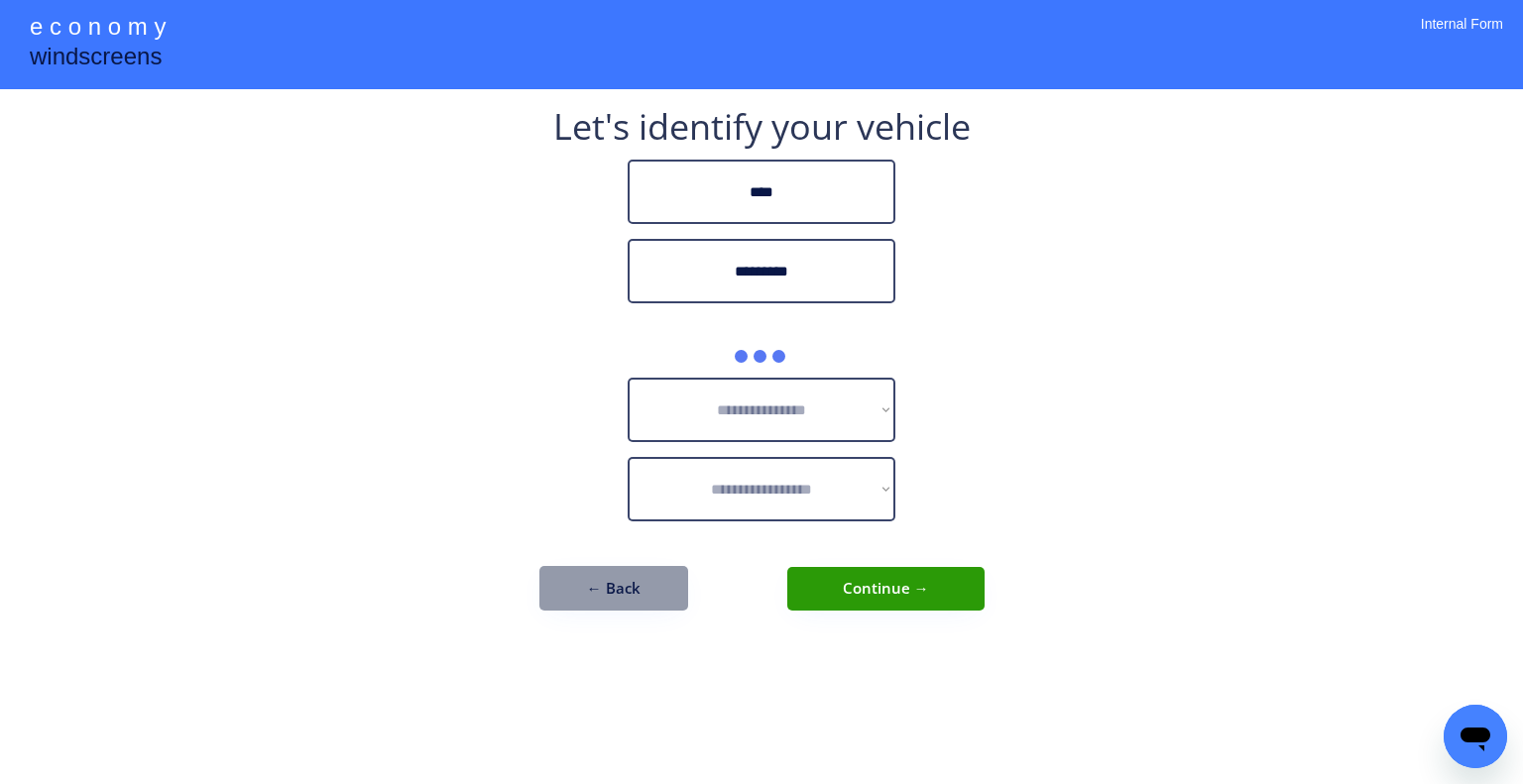 type on "*********" 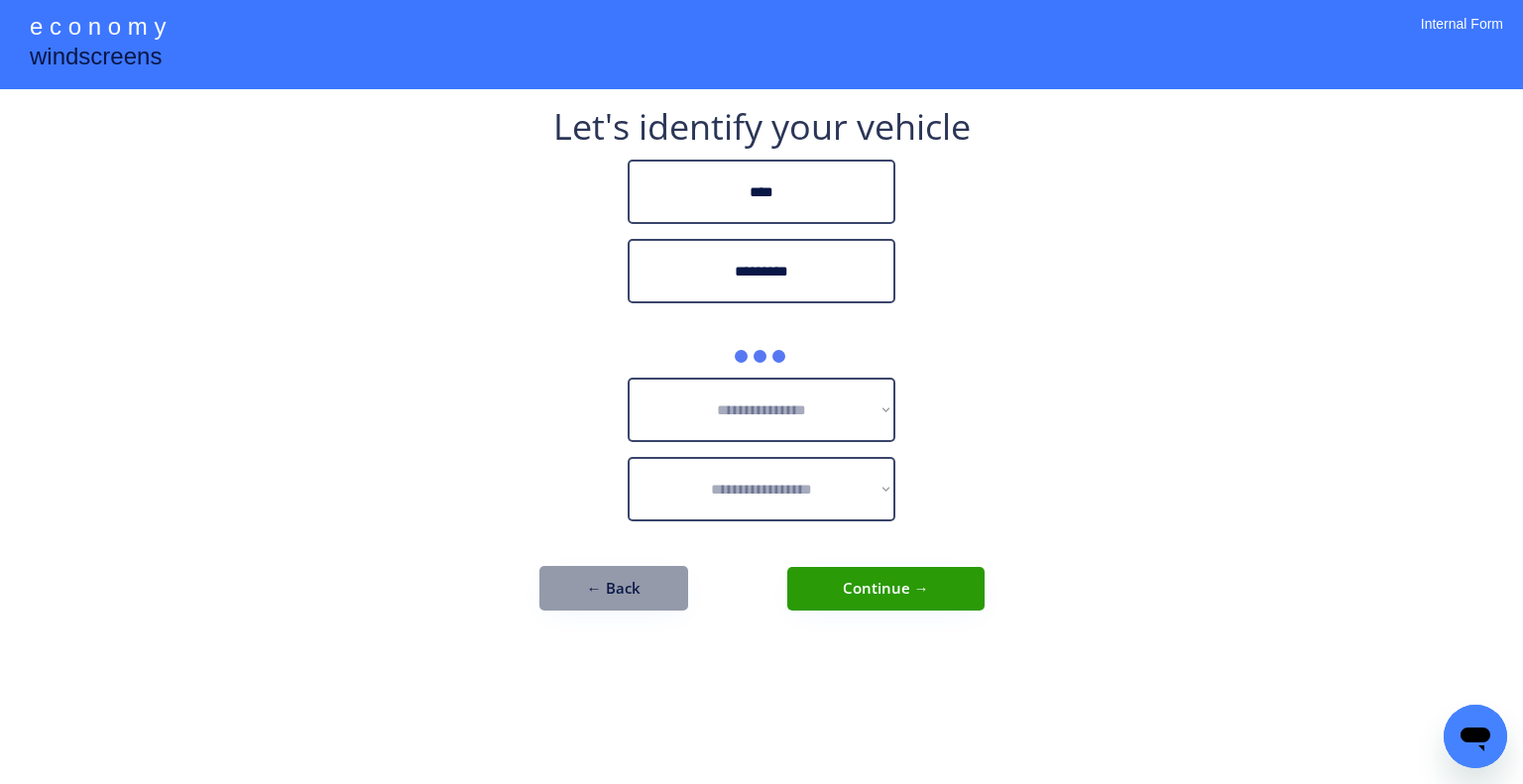 click on "**********" at bounding box center (762, 370) 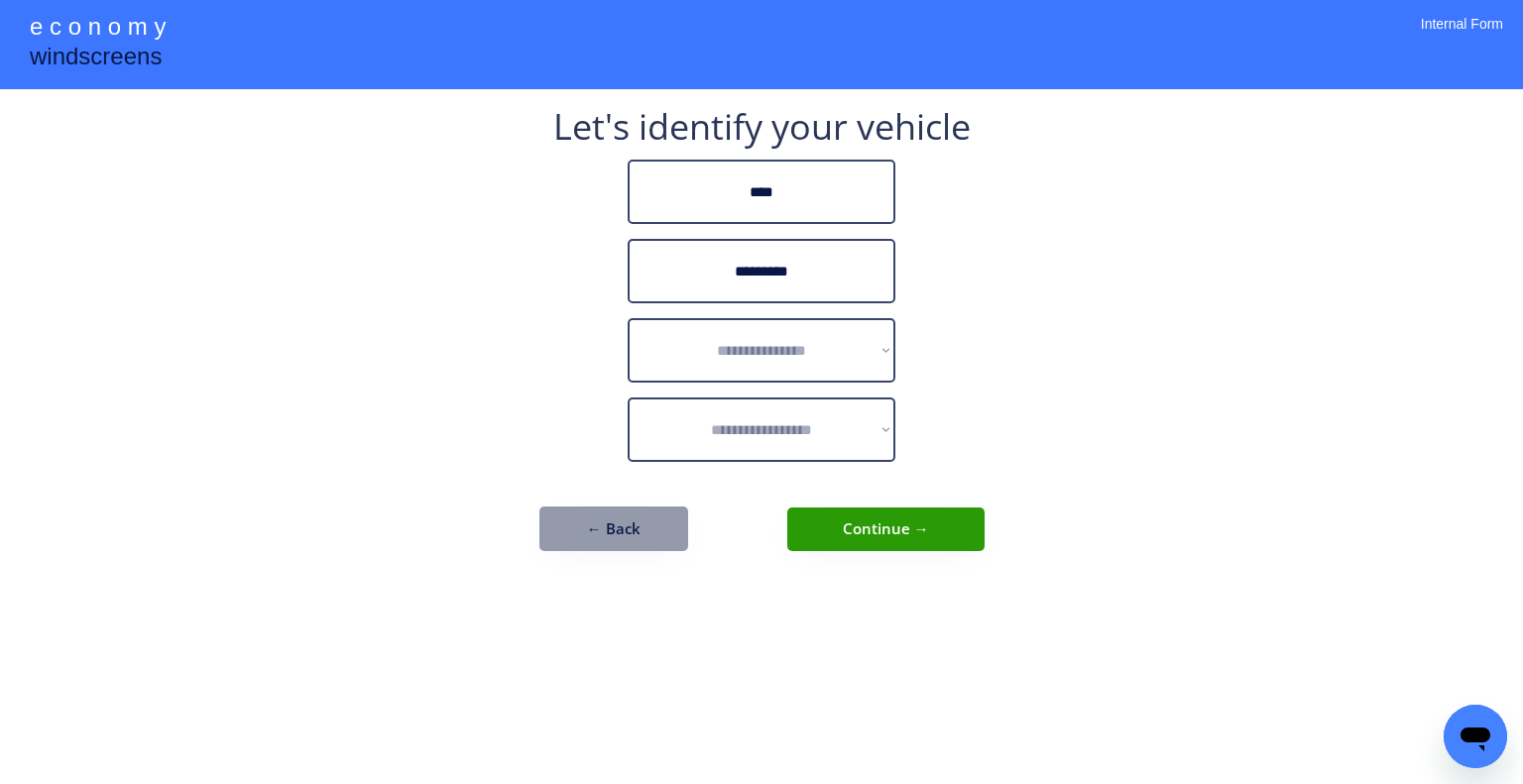 click on "**********" at bounding box center (762, 392) 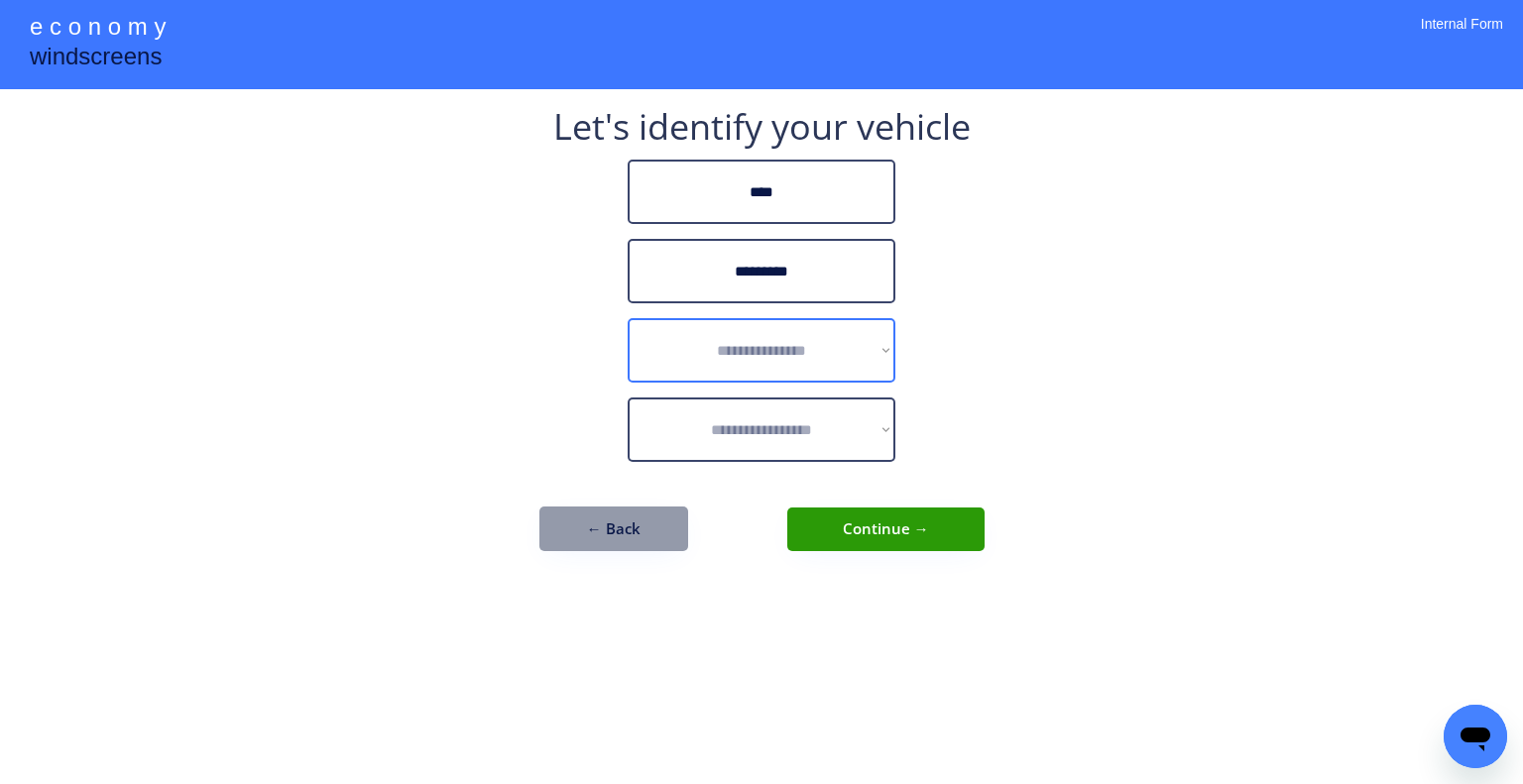 click on "**********" at bounding box center (762, 350) 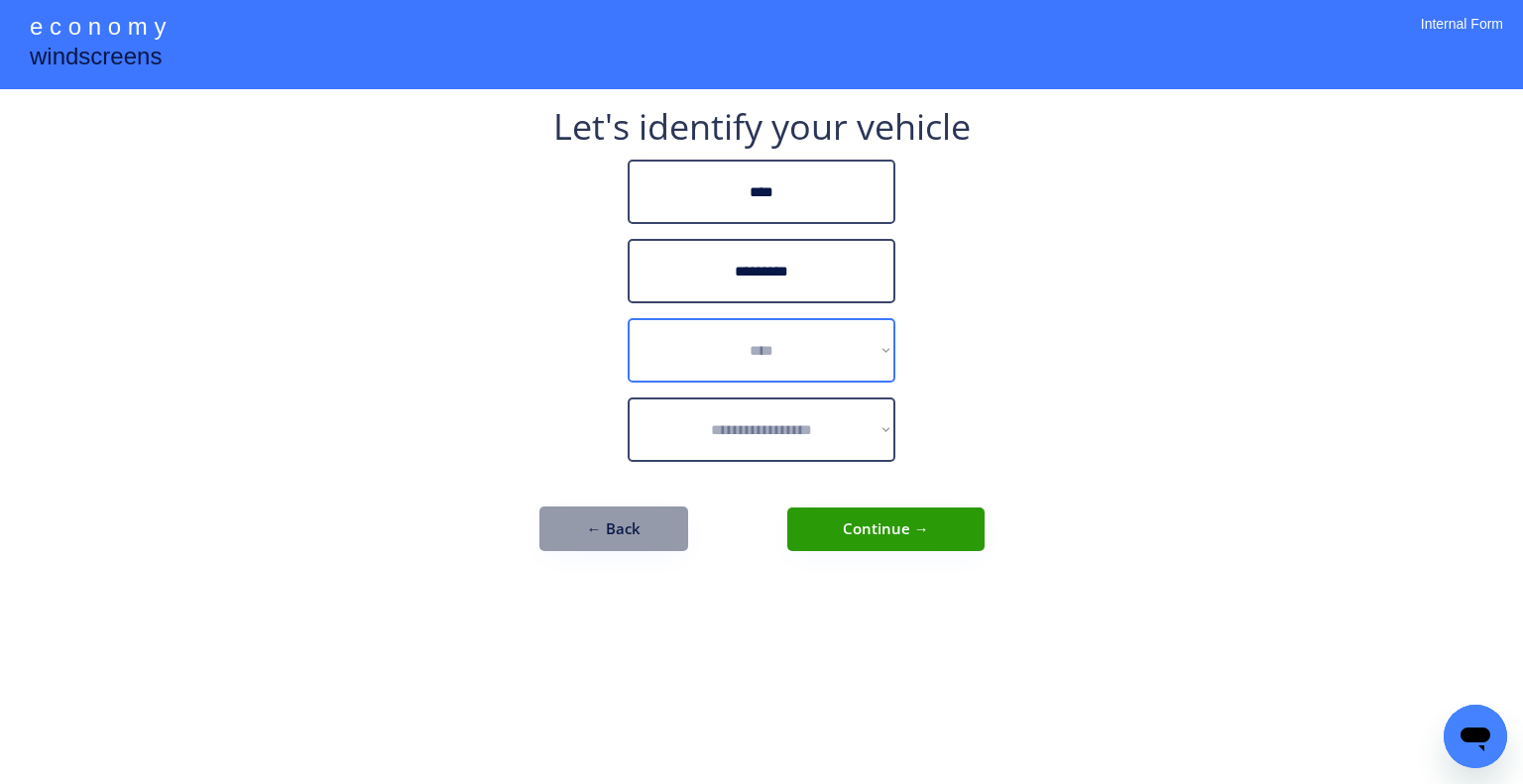 click on "**********" at bounding box center [762, 350] 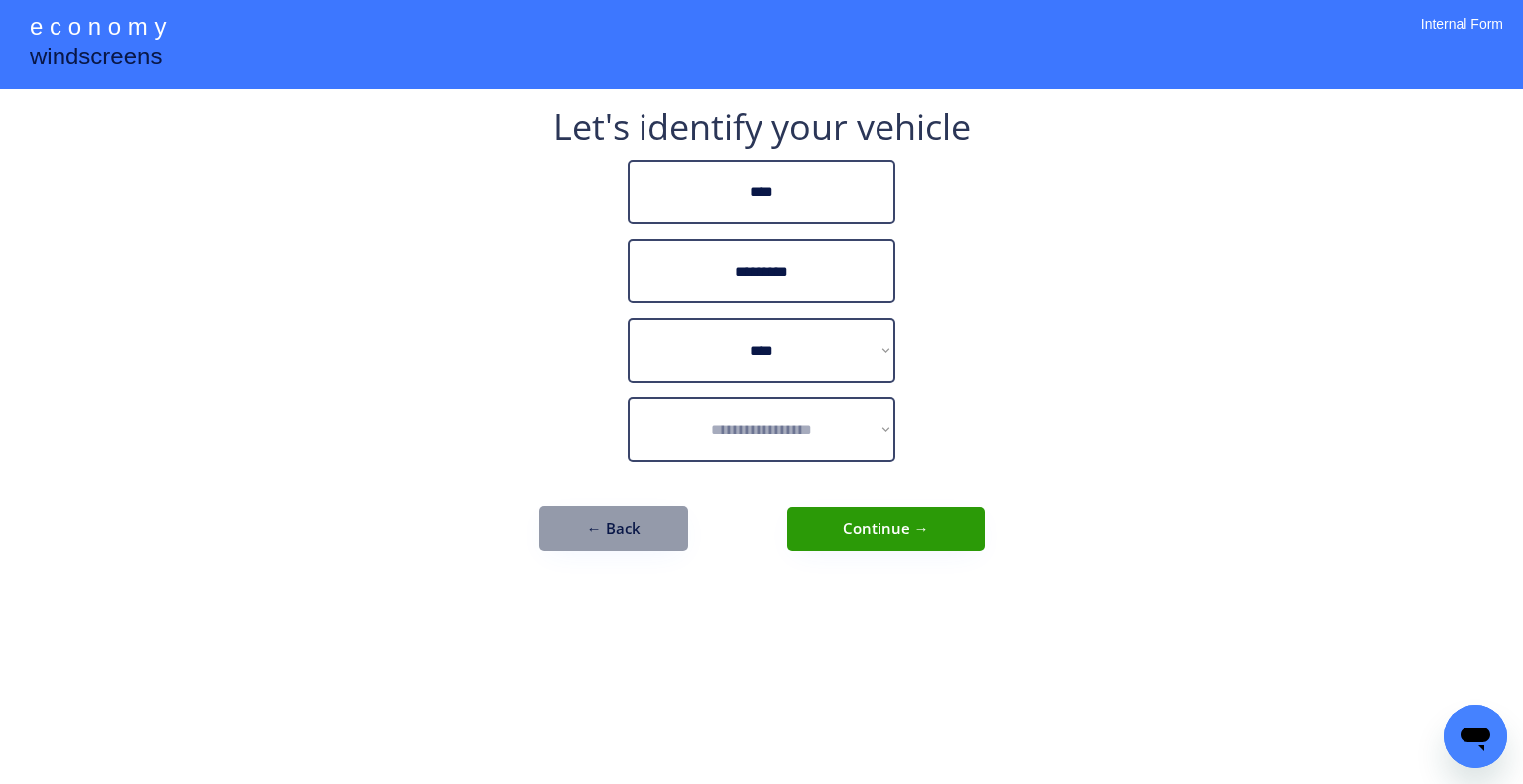 click on "**********" at bounding box center [762, 340] 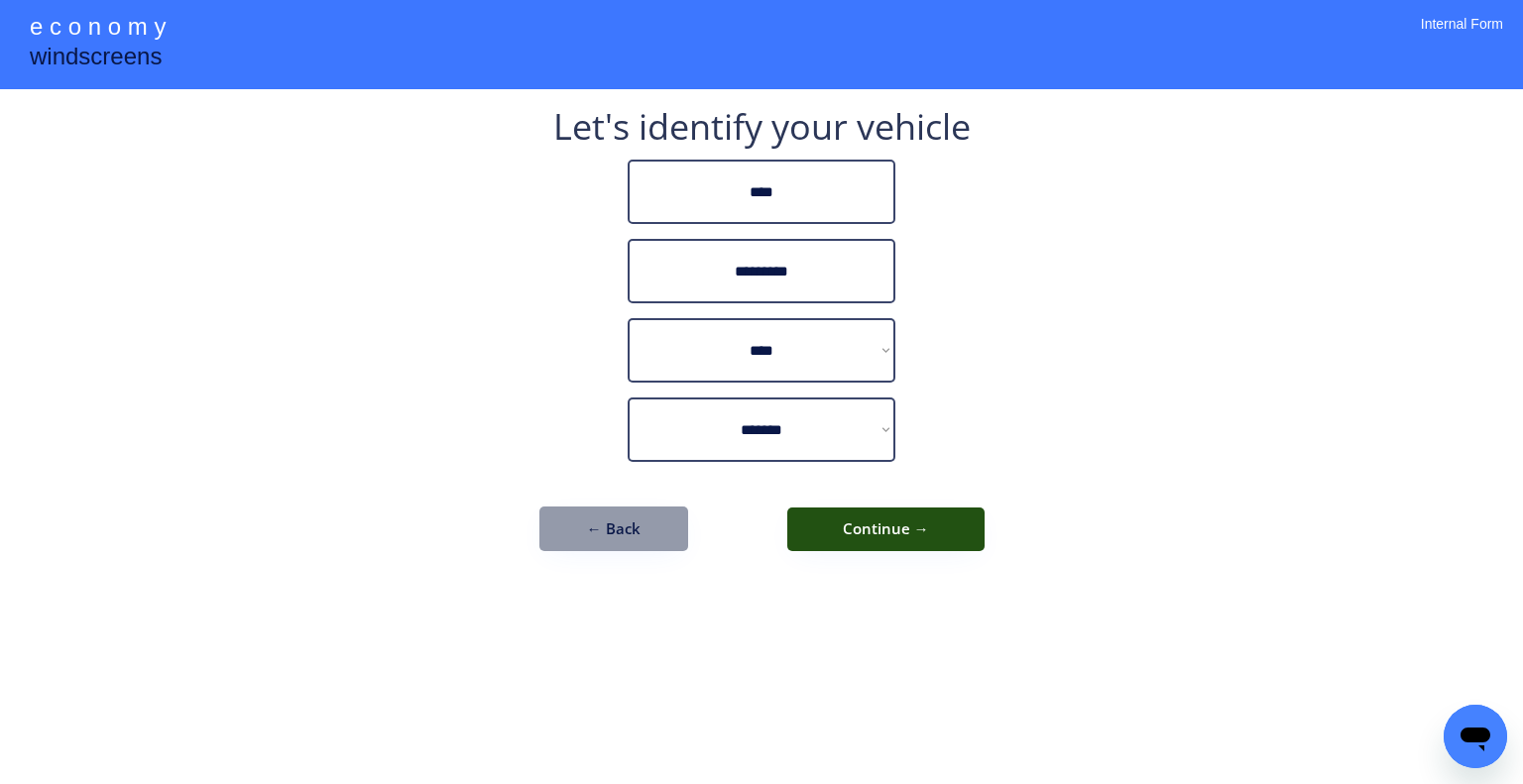 click on "Continue    →" at bounding box center (885, 529) 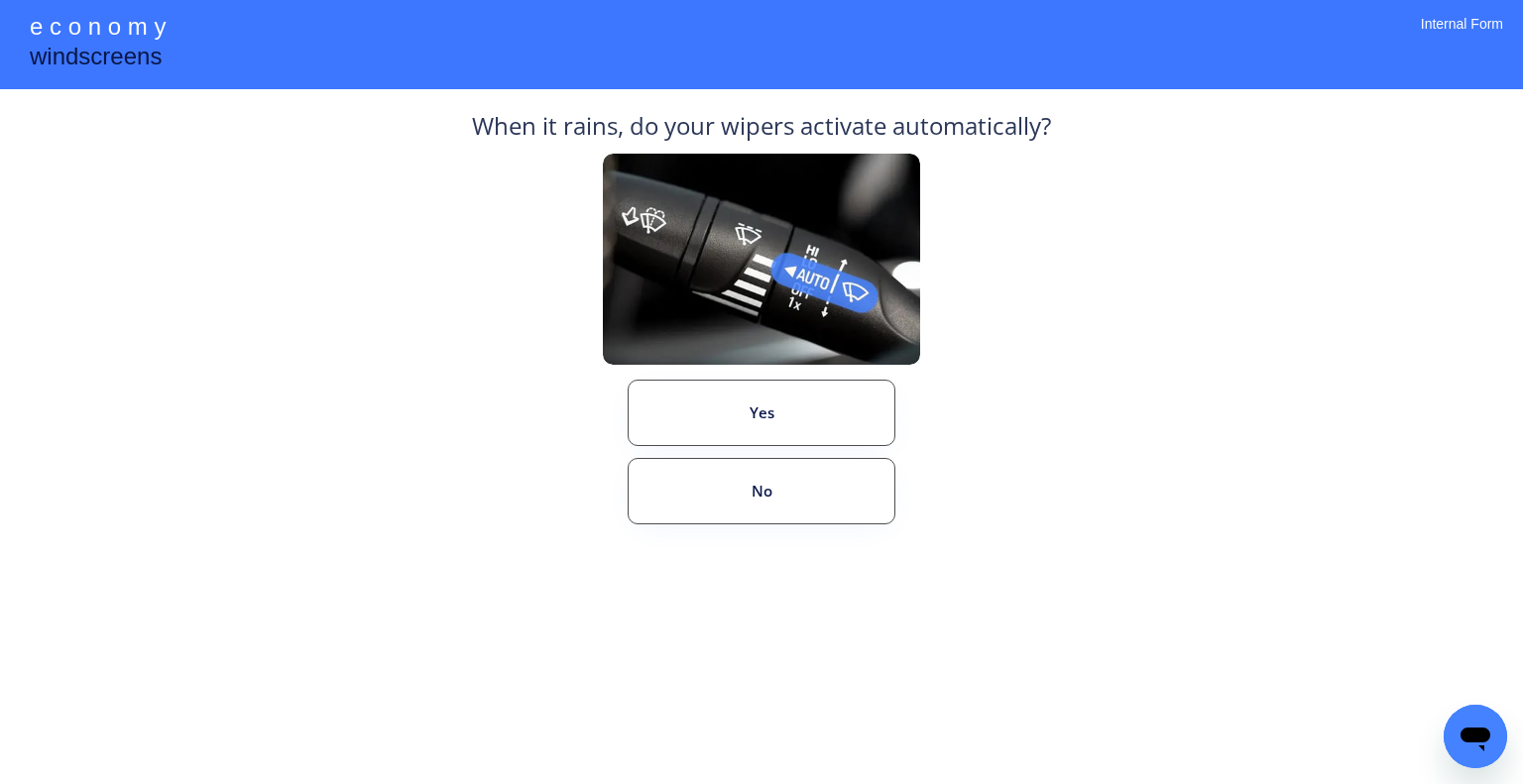 click on "**********" at bounding box center [762, 392] 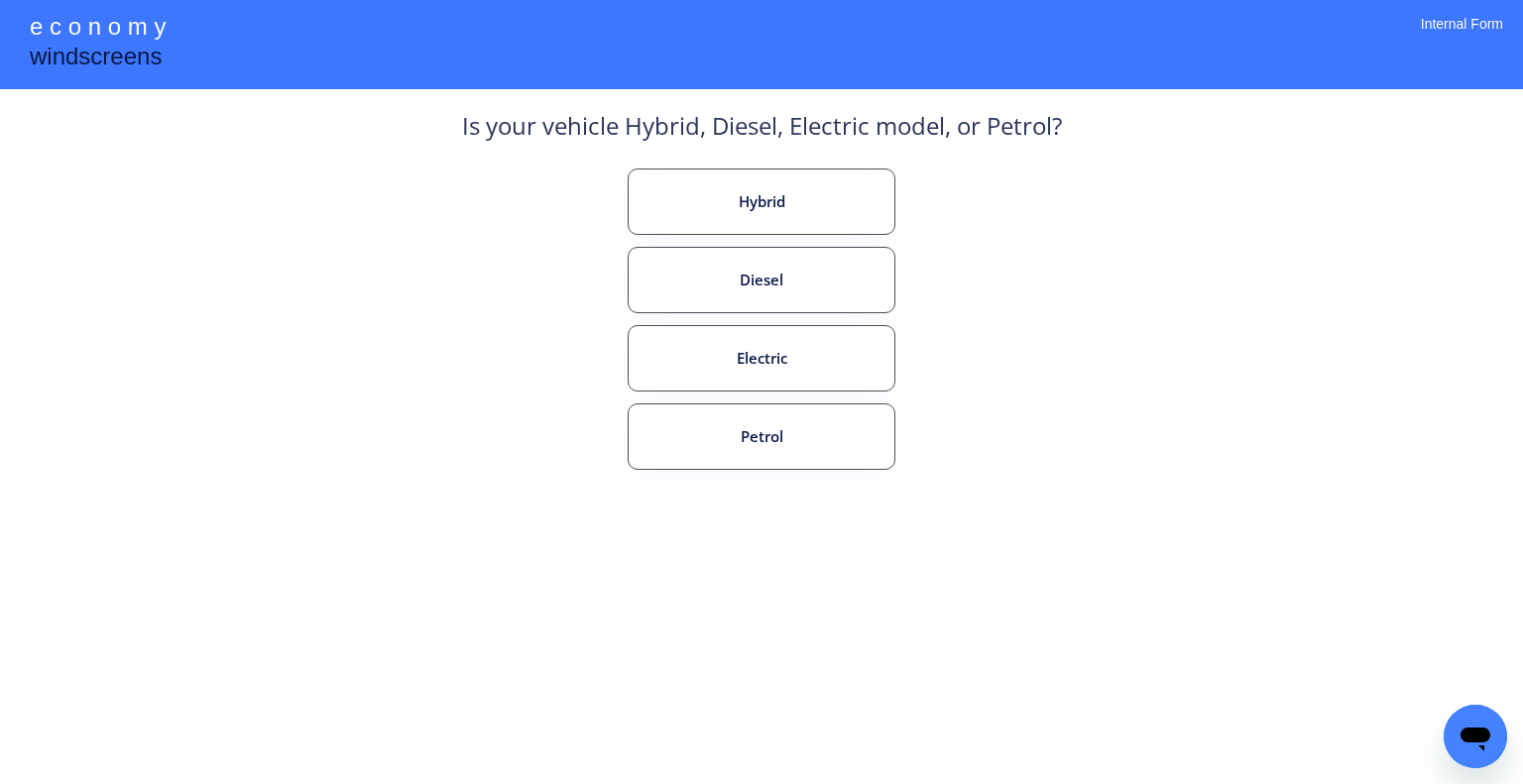 click on "**********" at bounding box center [762, 392] 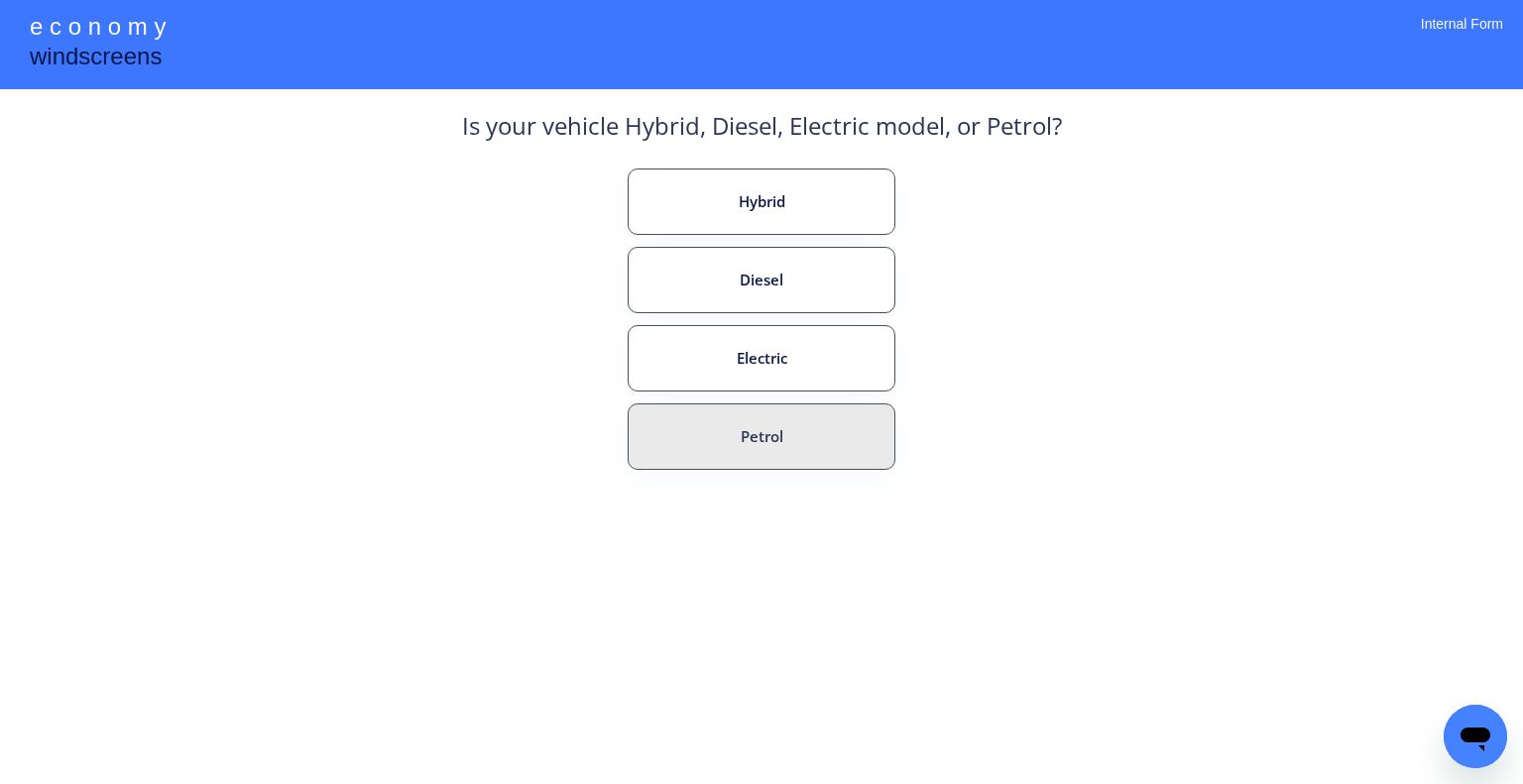 click on "Petrol" at bounding box center [762, 436] 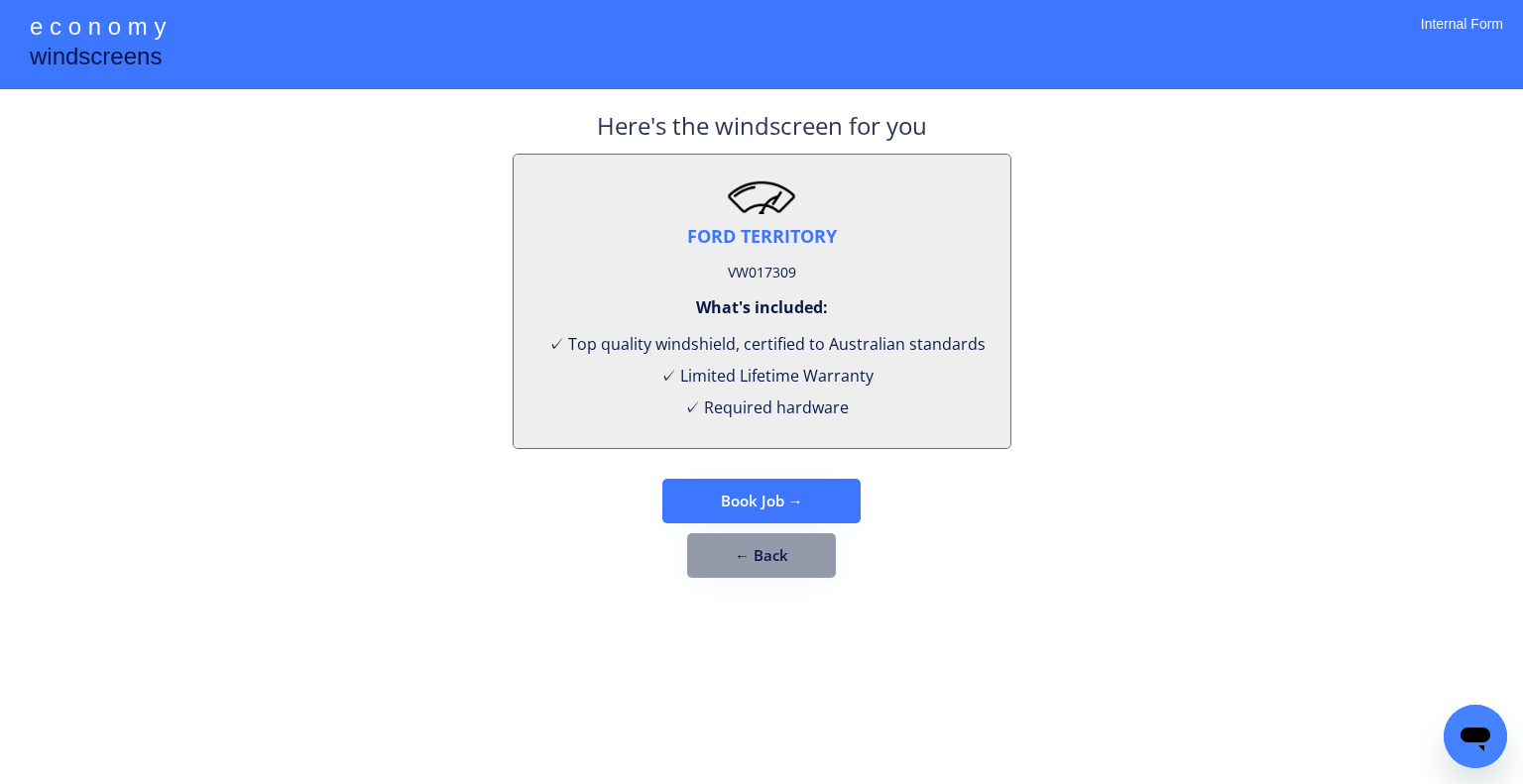click on "**********" at bounding box center [762, 392] 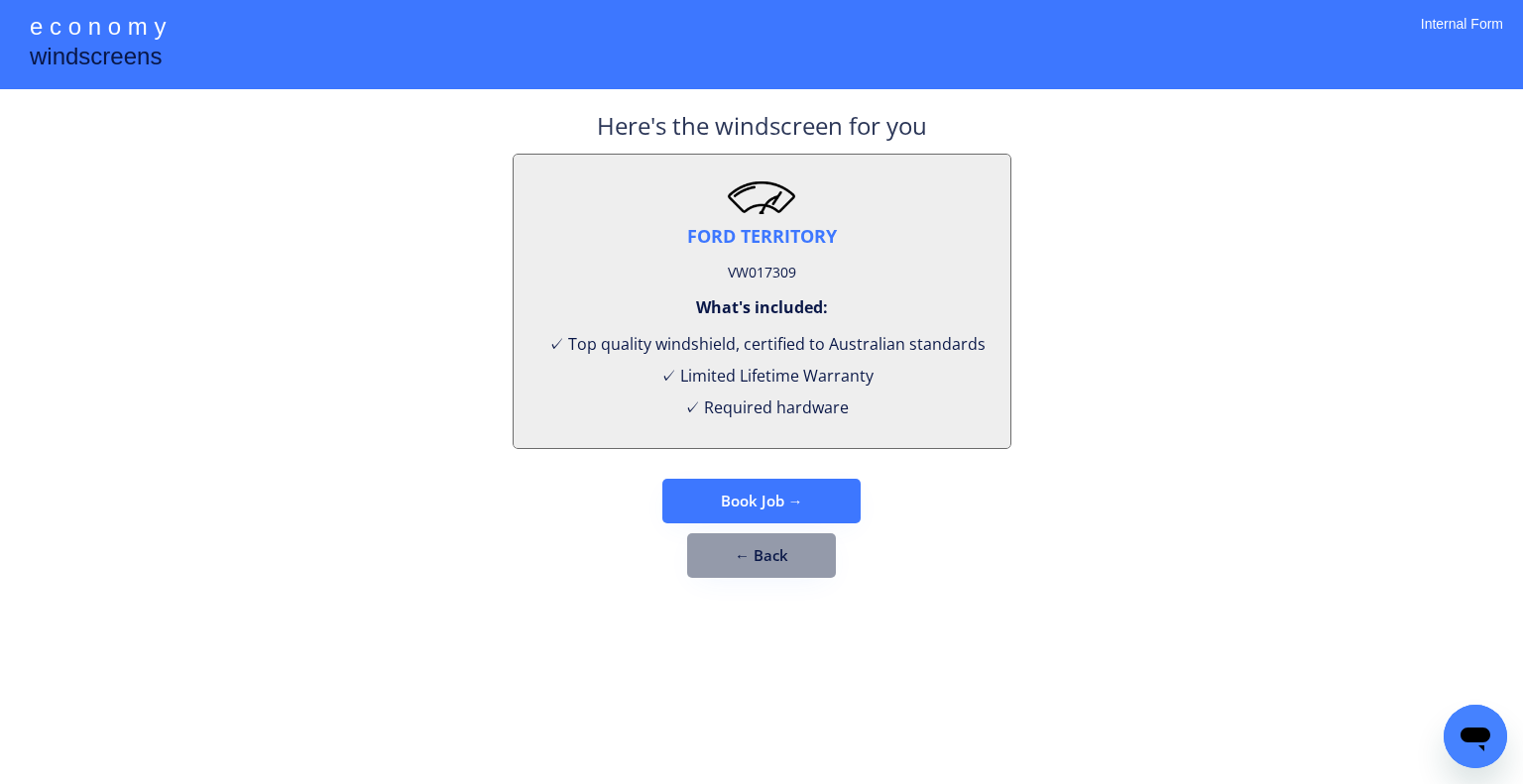 click on "VW017309" at bounding box center [762, 273] 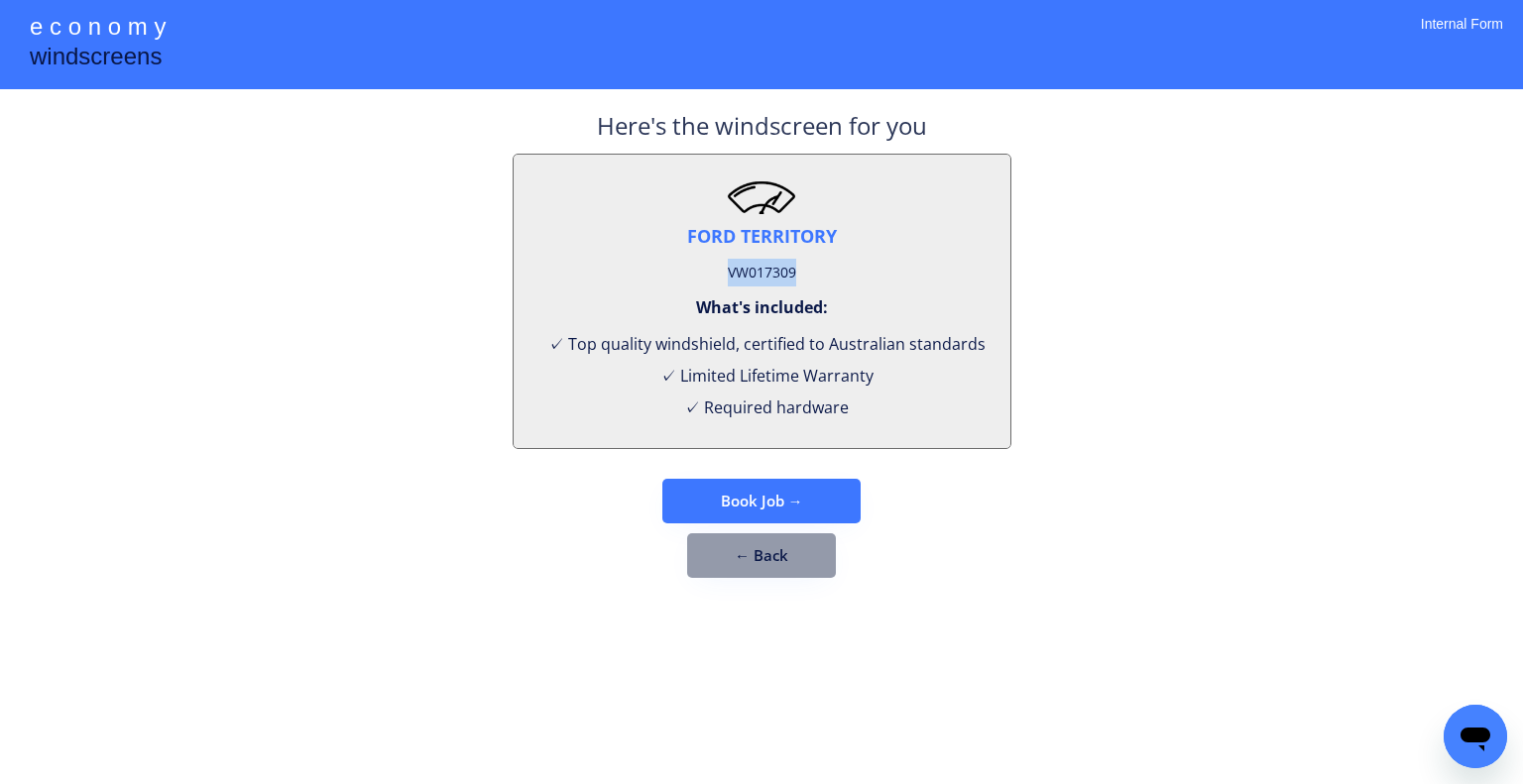 click on "VW017309" at bounding box center [762, 273] 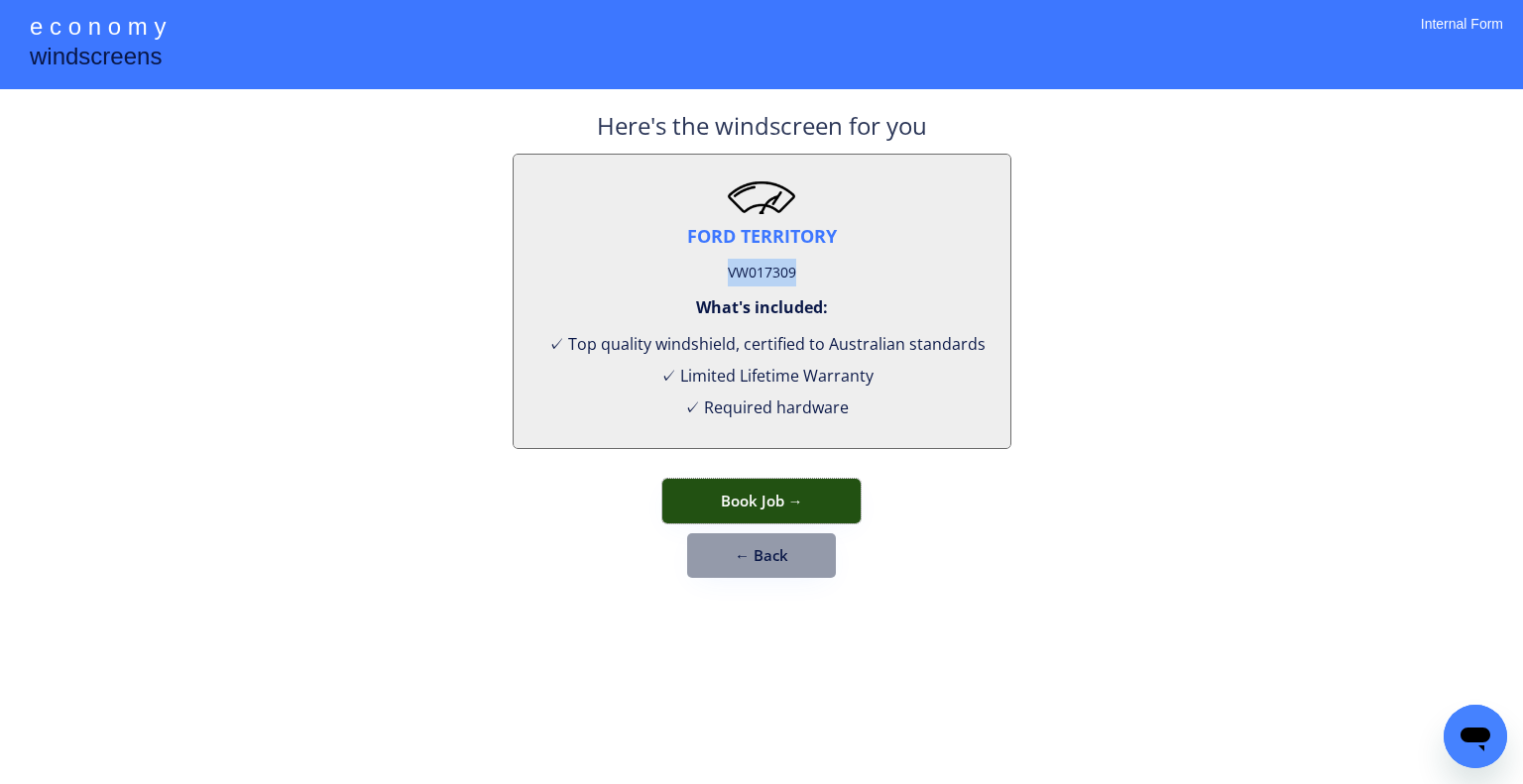 drag, startPoint x: 809, startPoint y: 486, endPoint x: 877, endPoint y: 303, distance: 195.2255 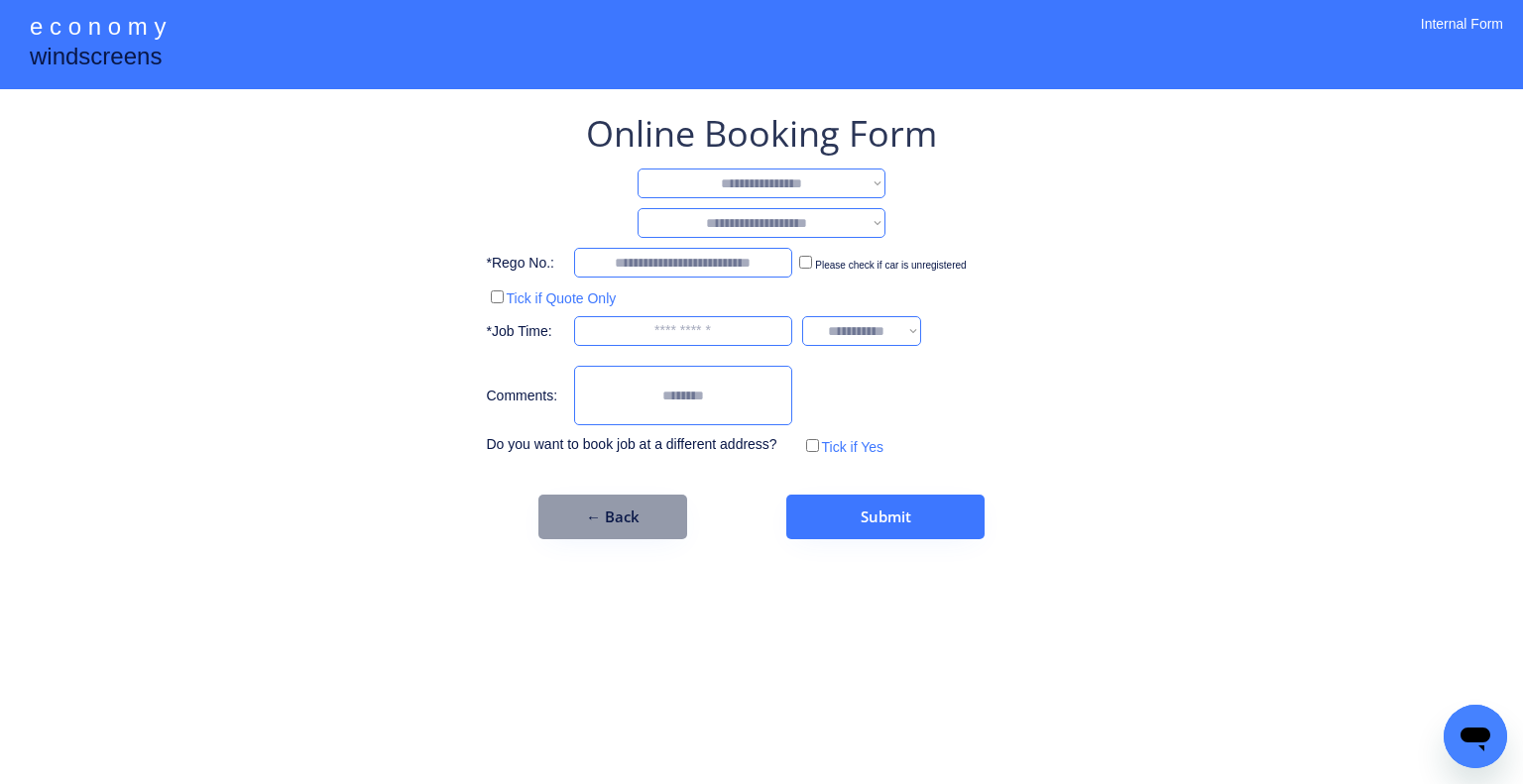 click on "**********" at bounding box center [762, 183] 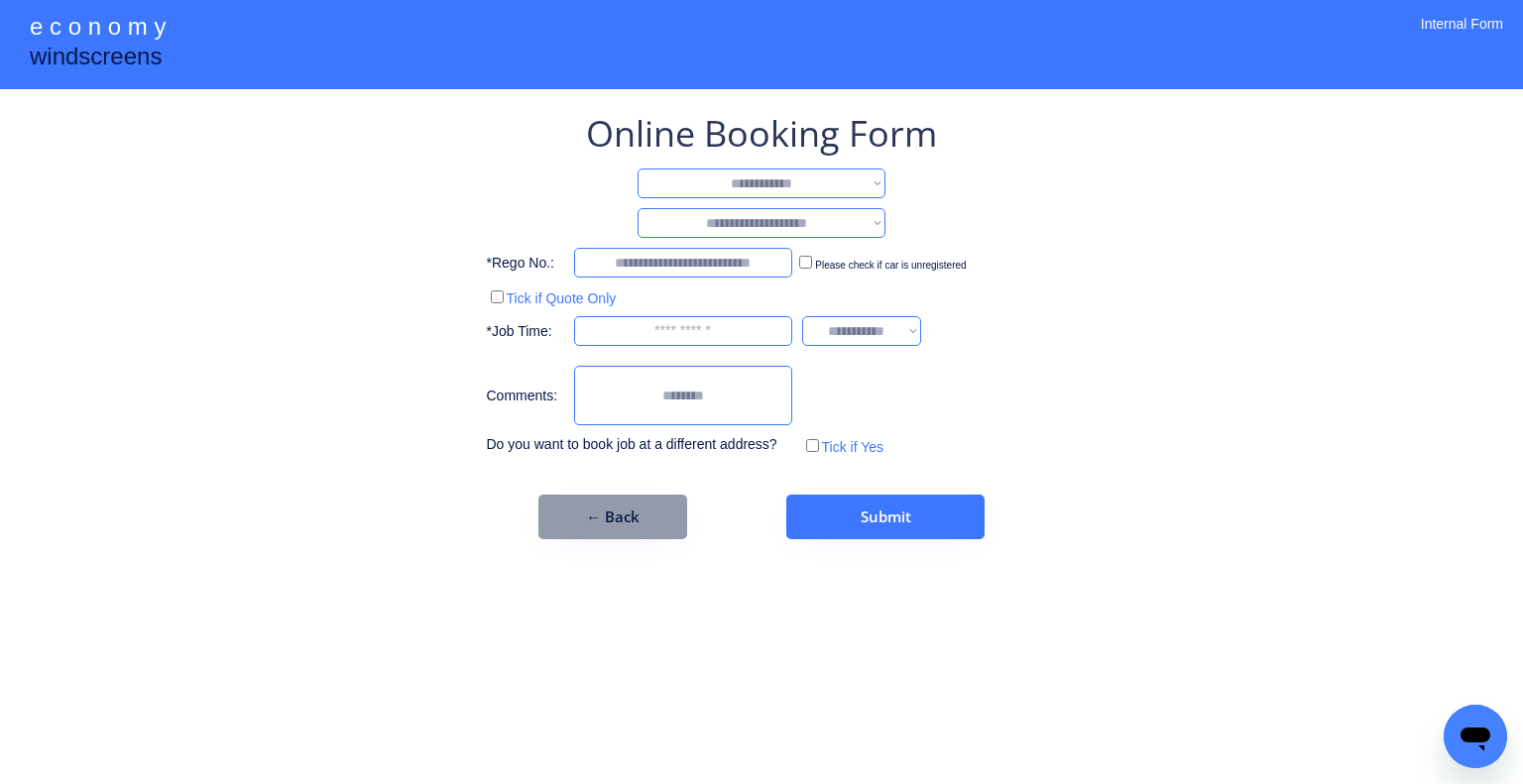 click on "**********" at bounding box center (762, 183) 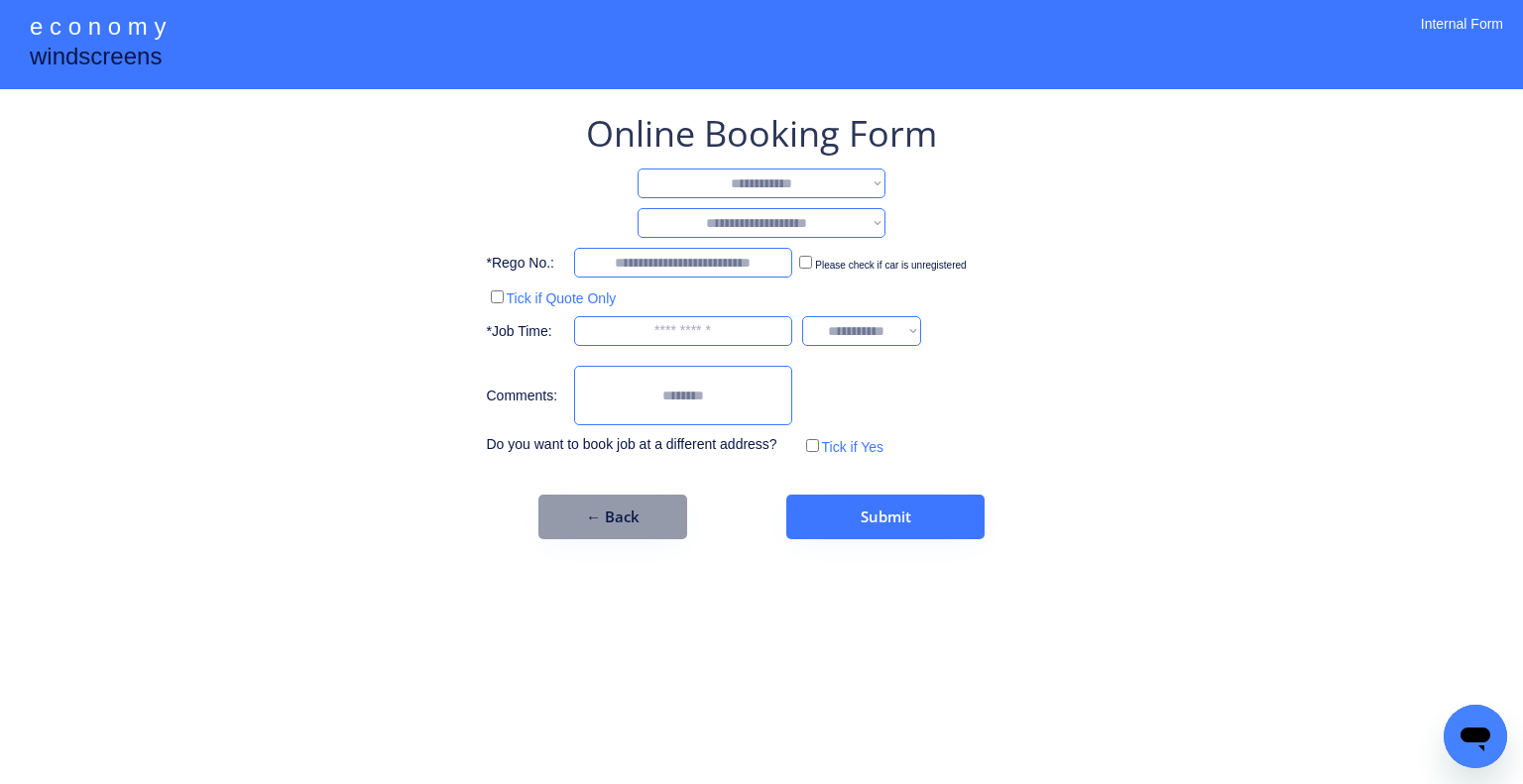 click on "**********" at bounding box center [762, 223] 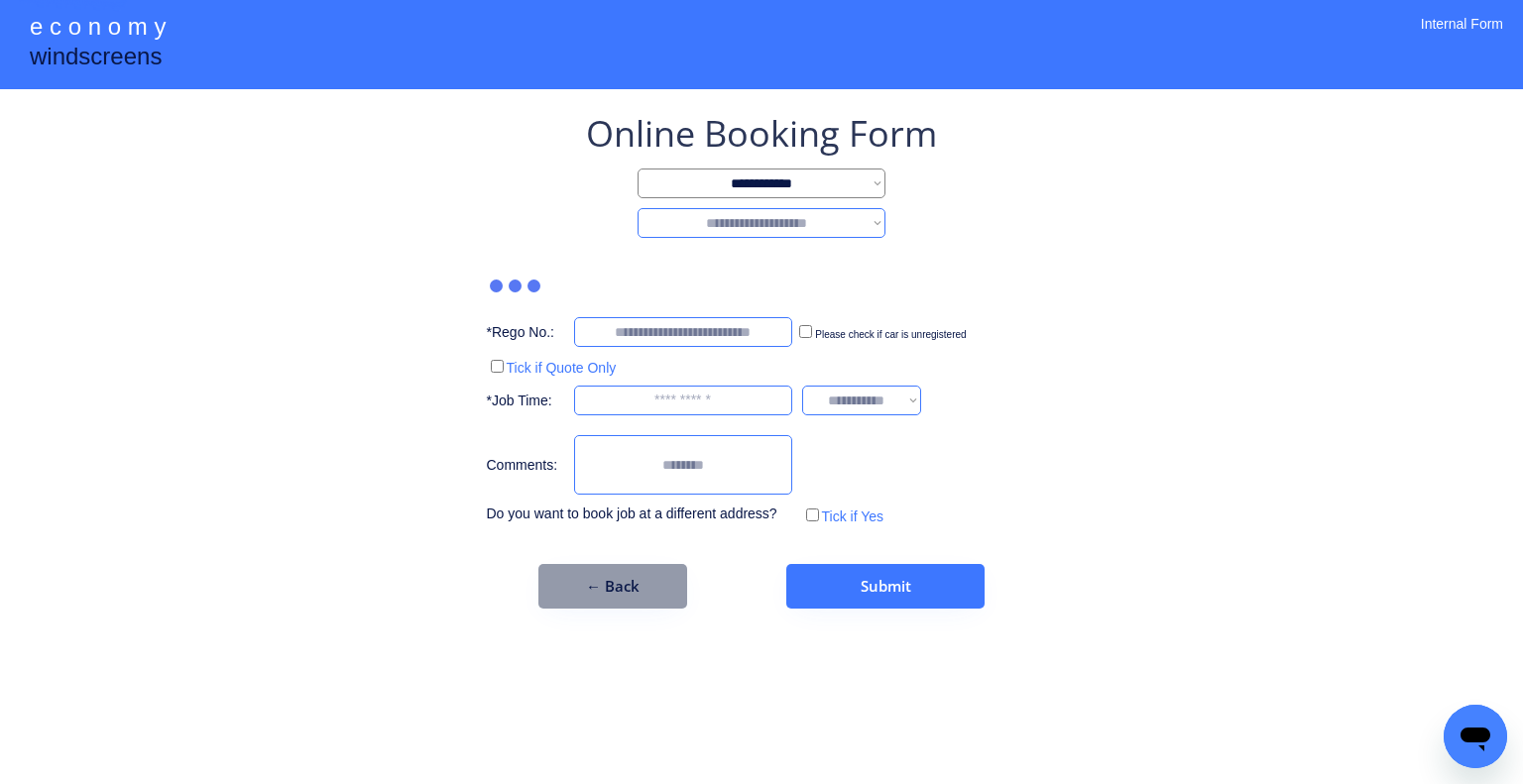 select on "*******" 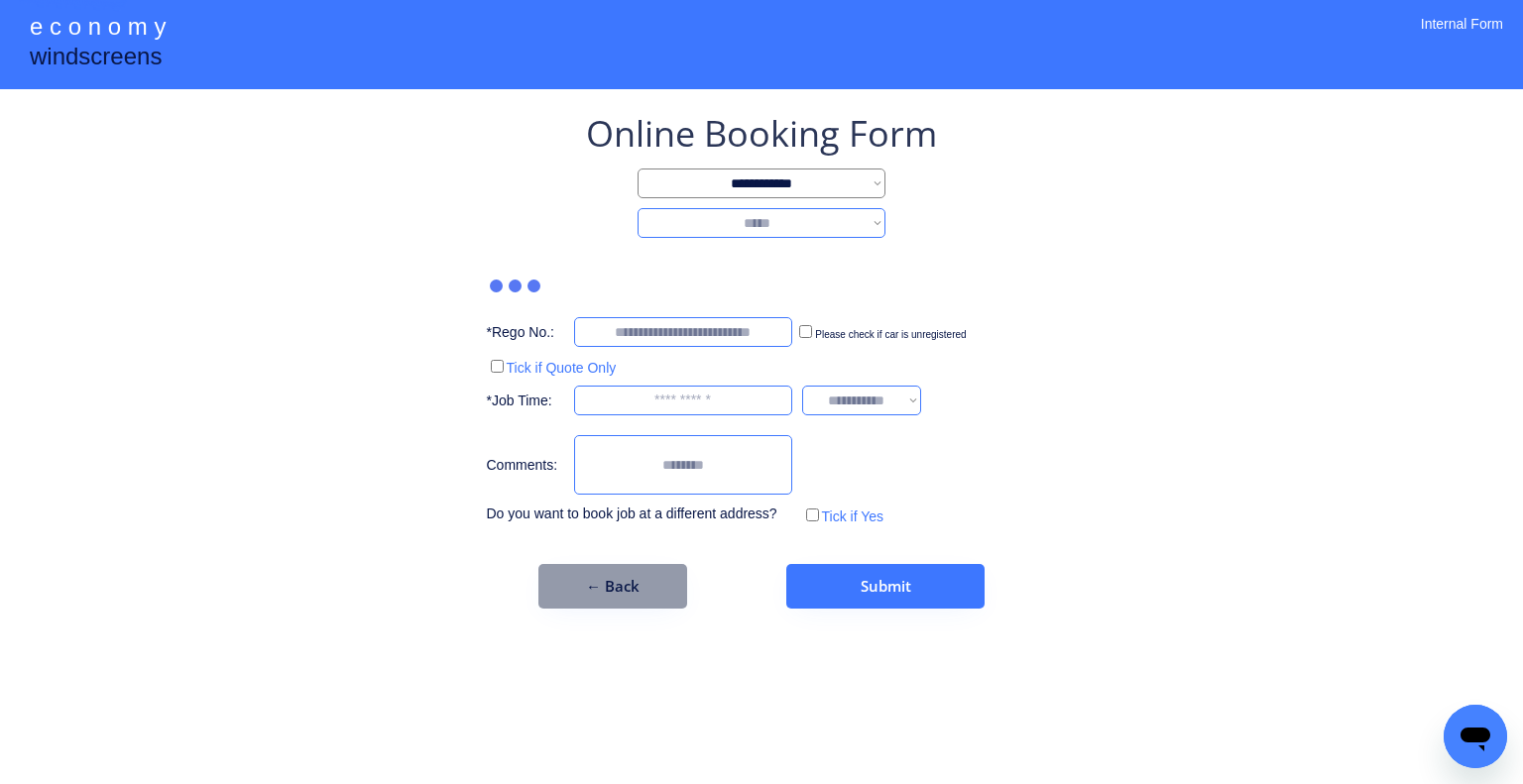 click on "**********" at bounding box center [762, 223] 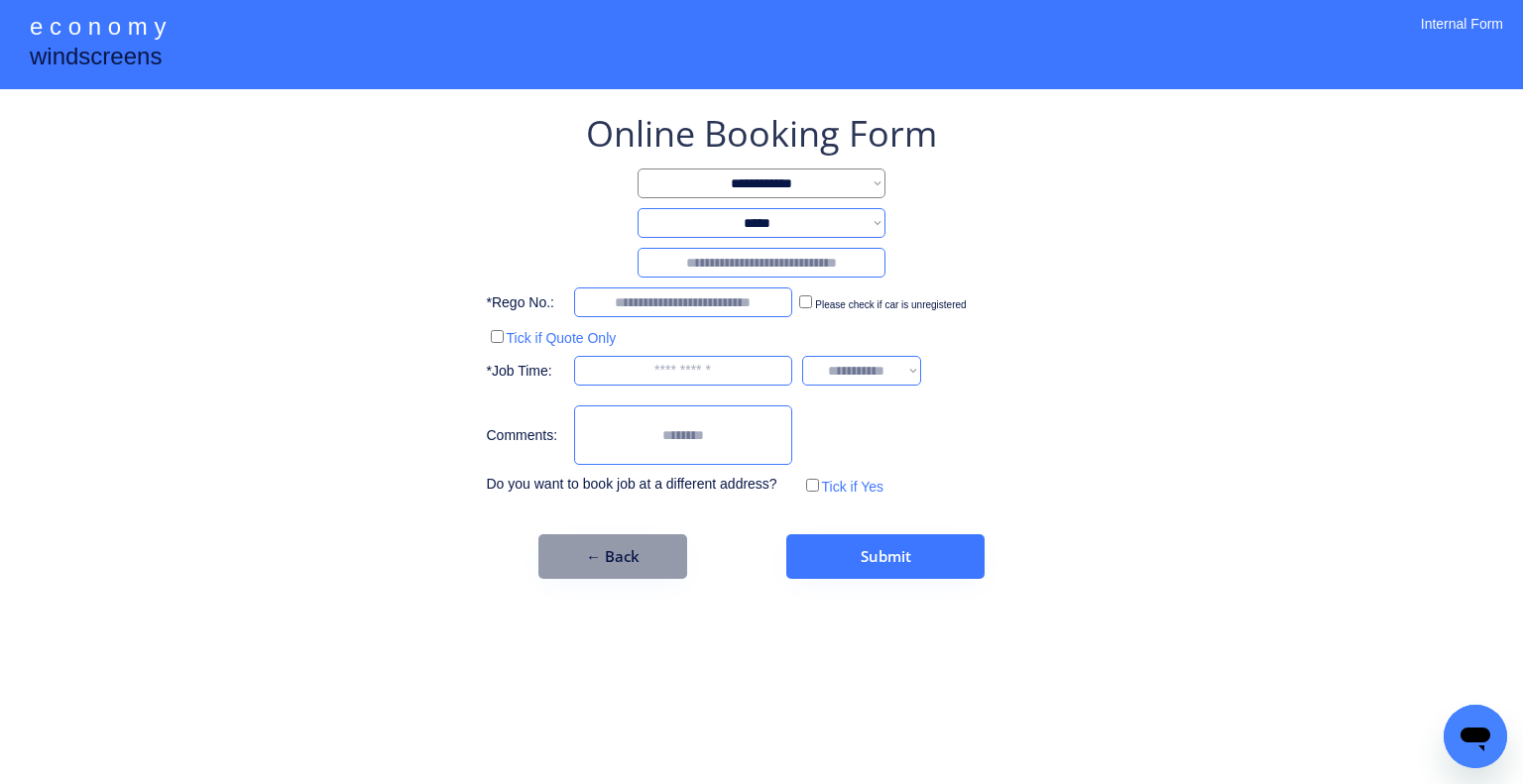 click at bounding box center (762, 263) 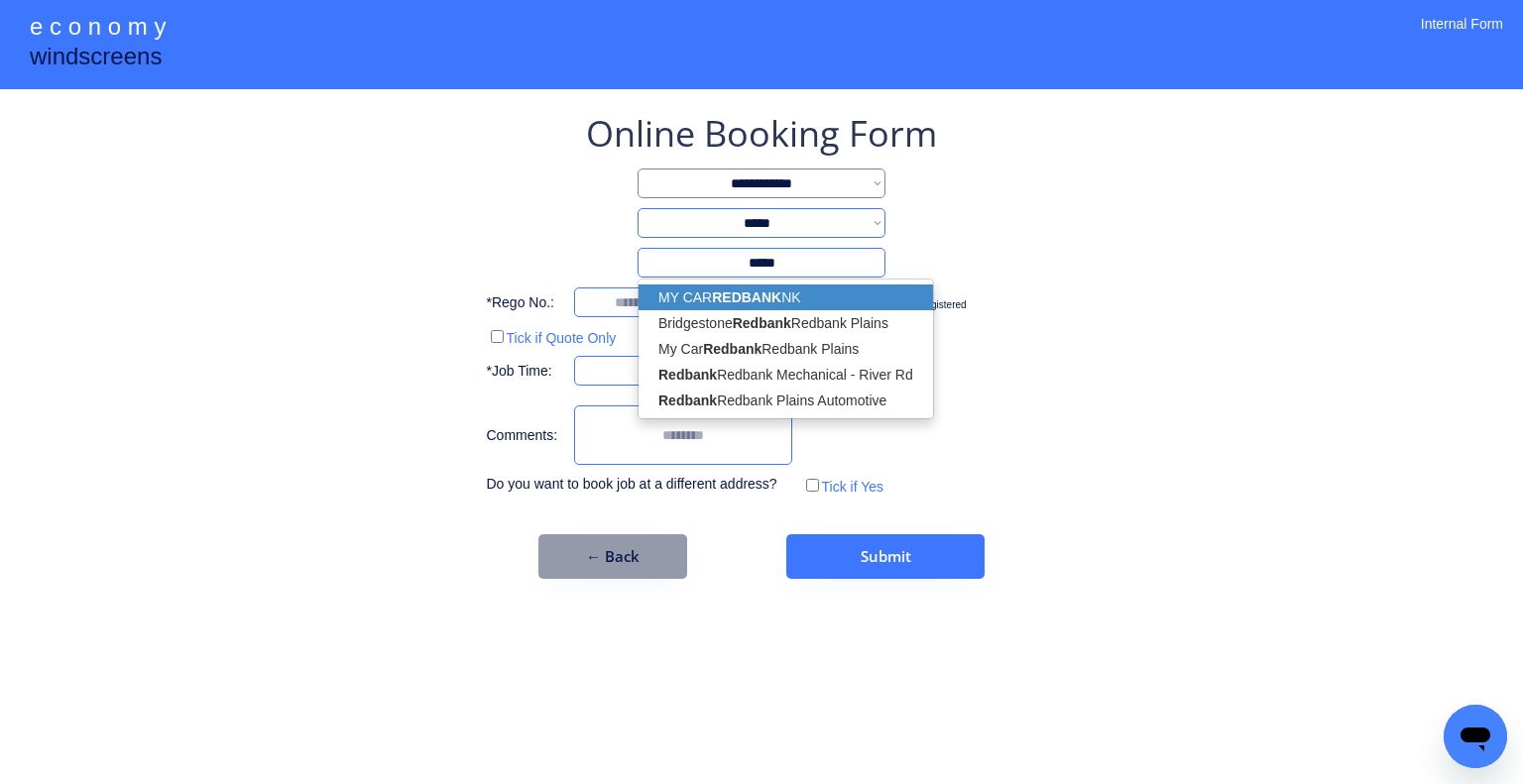 click on "MY CAR  REDBA NK" at bounding box center (785, 297) 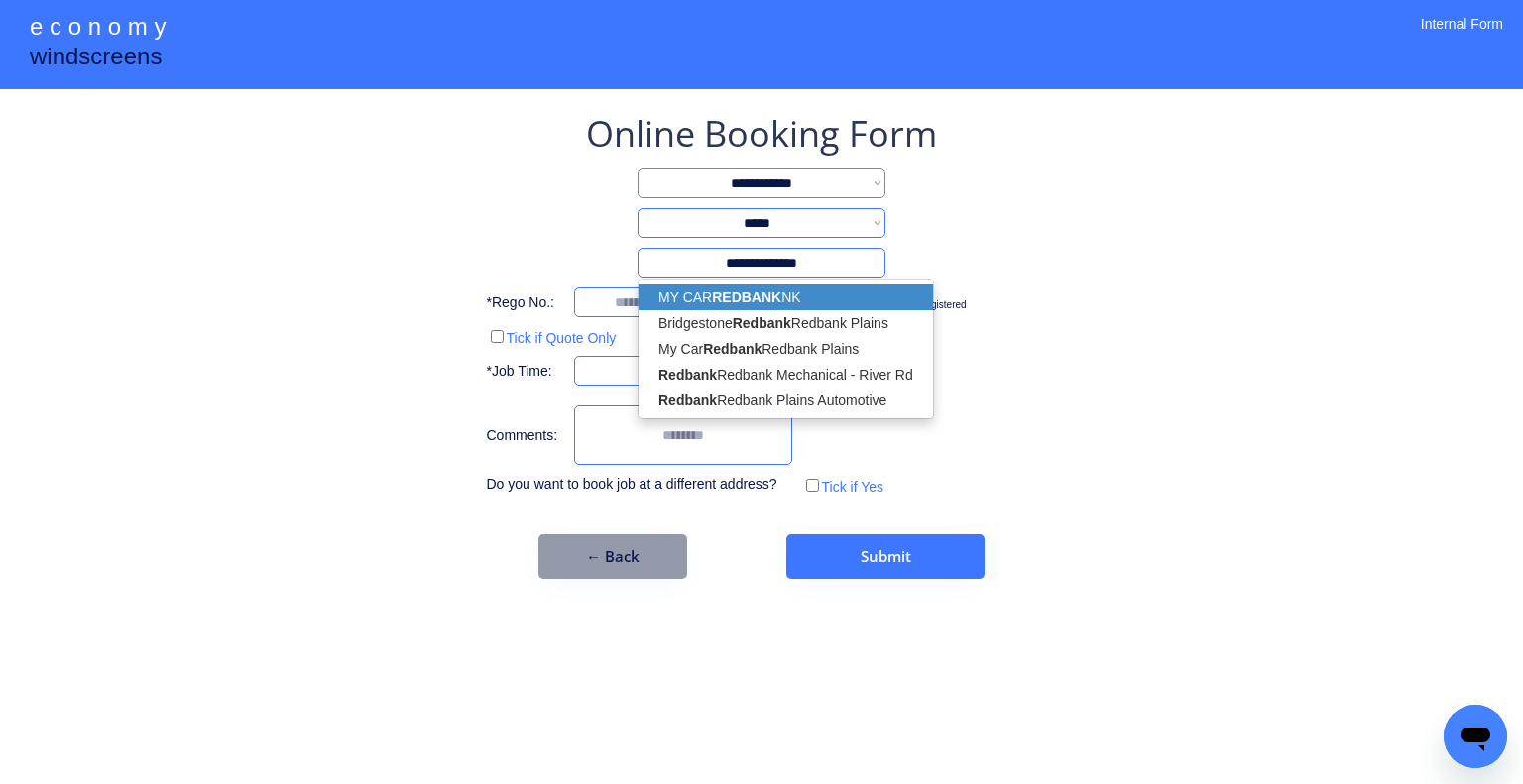 select on "*********" 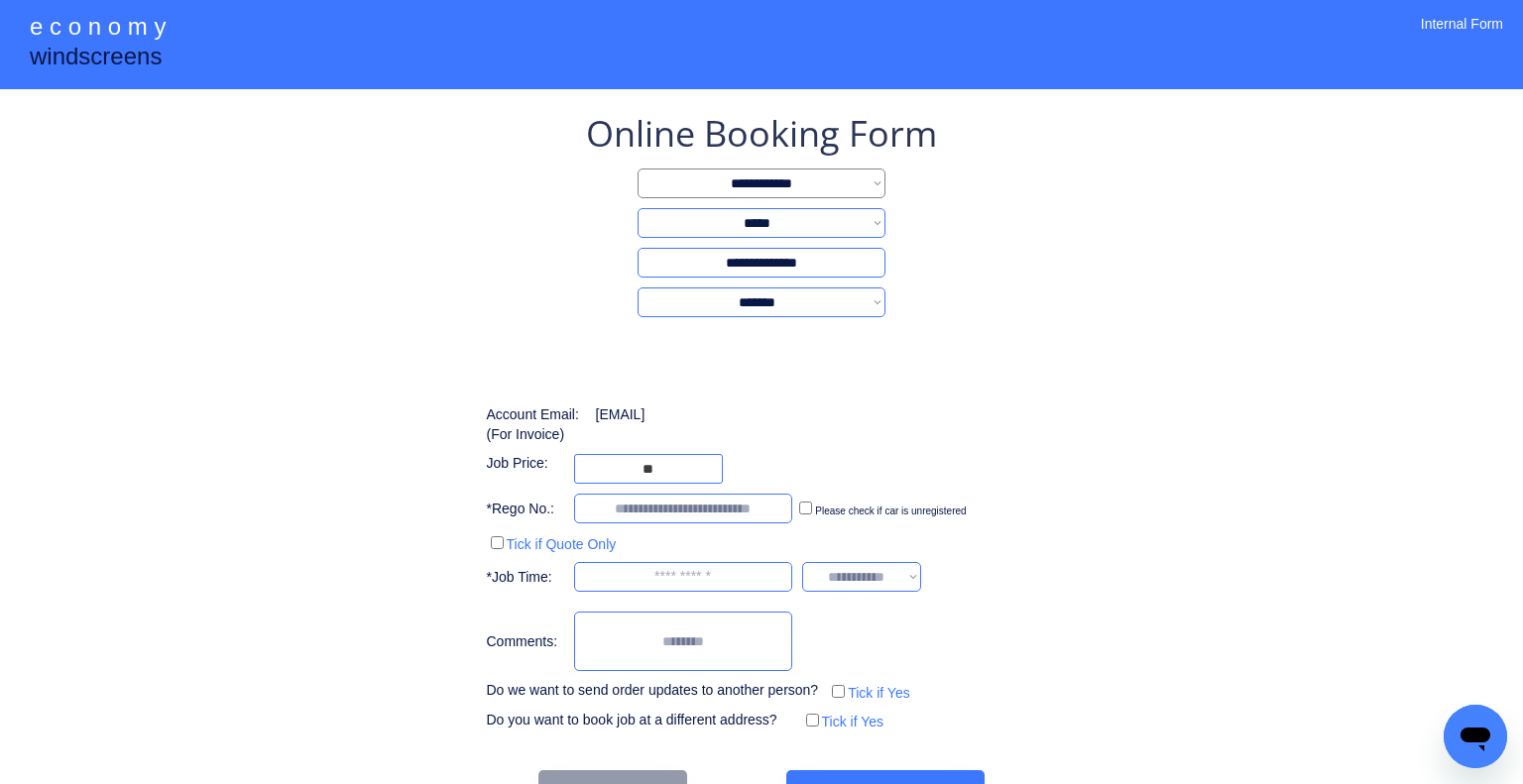 type on "**********" 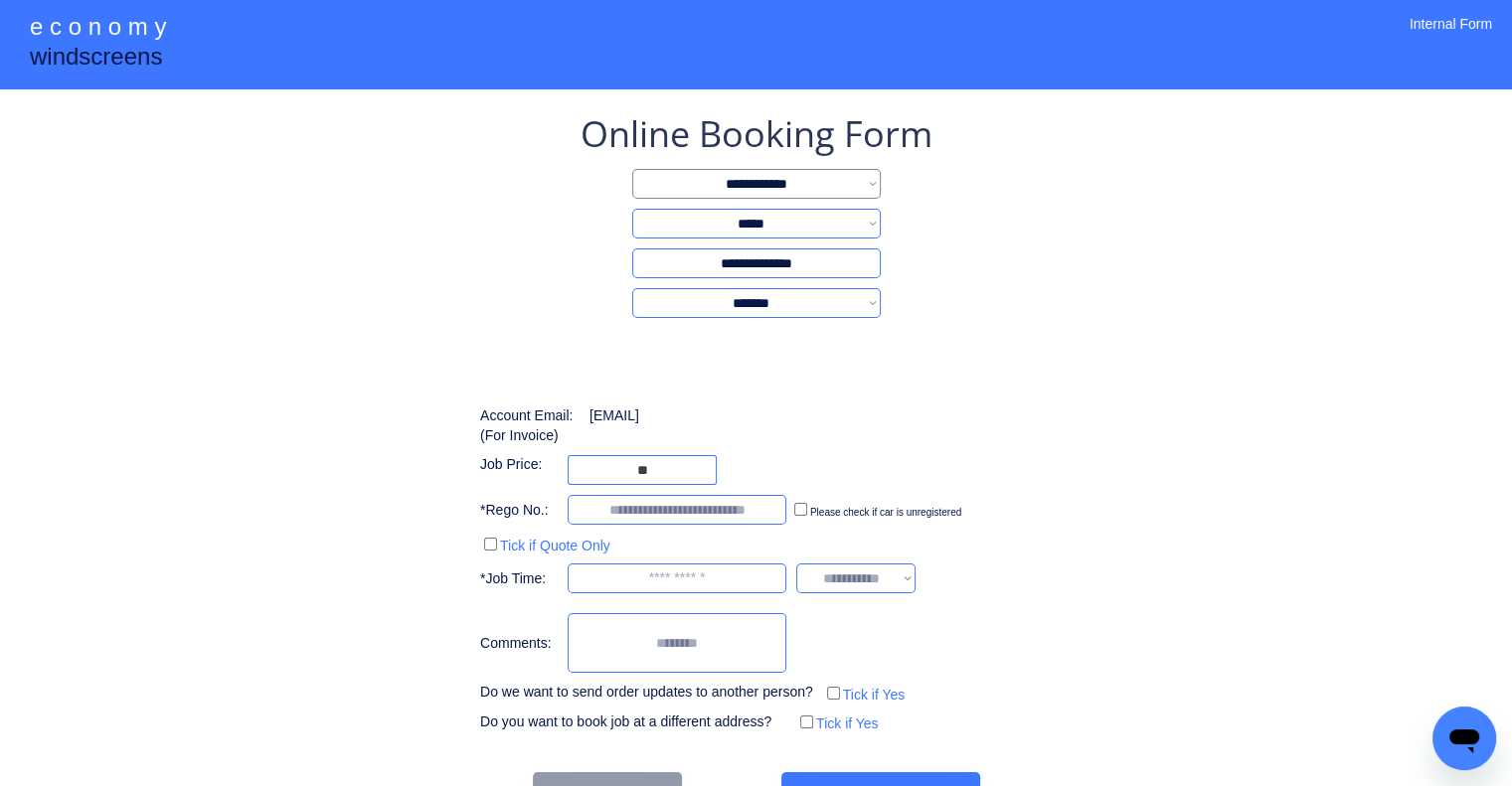 click on "**********" at bounding box center [756, 463] 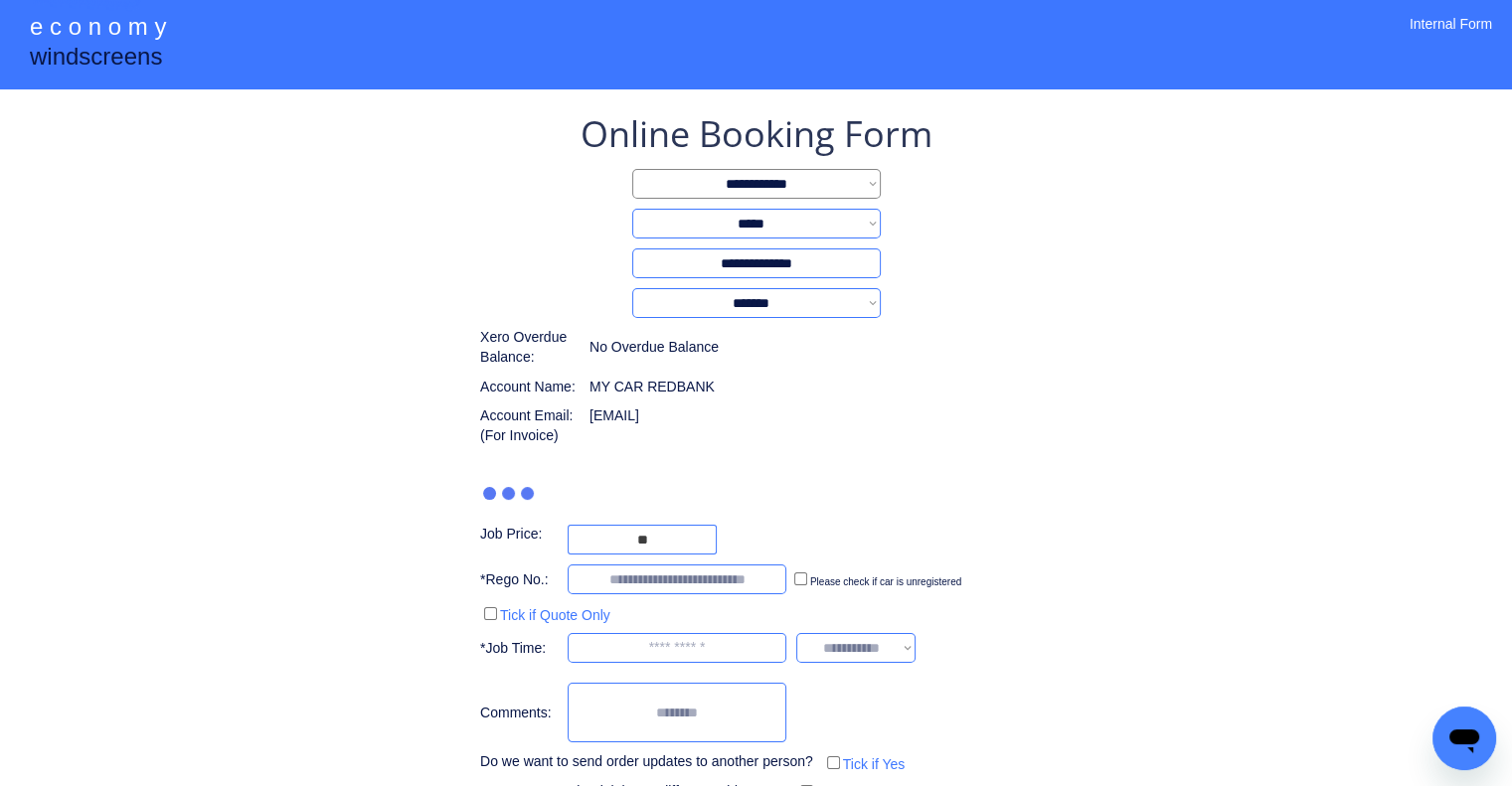 type on "***" 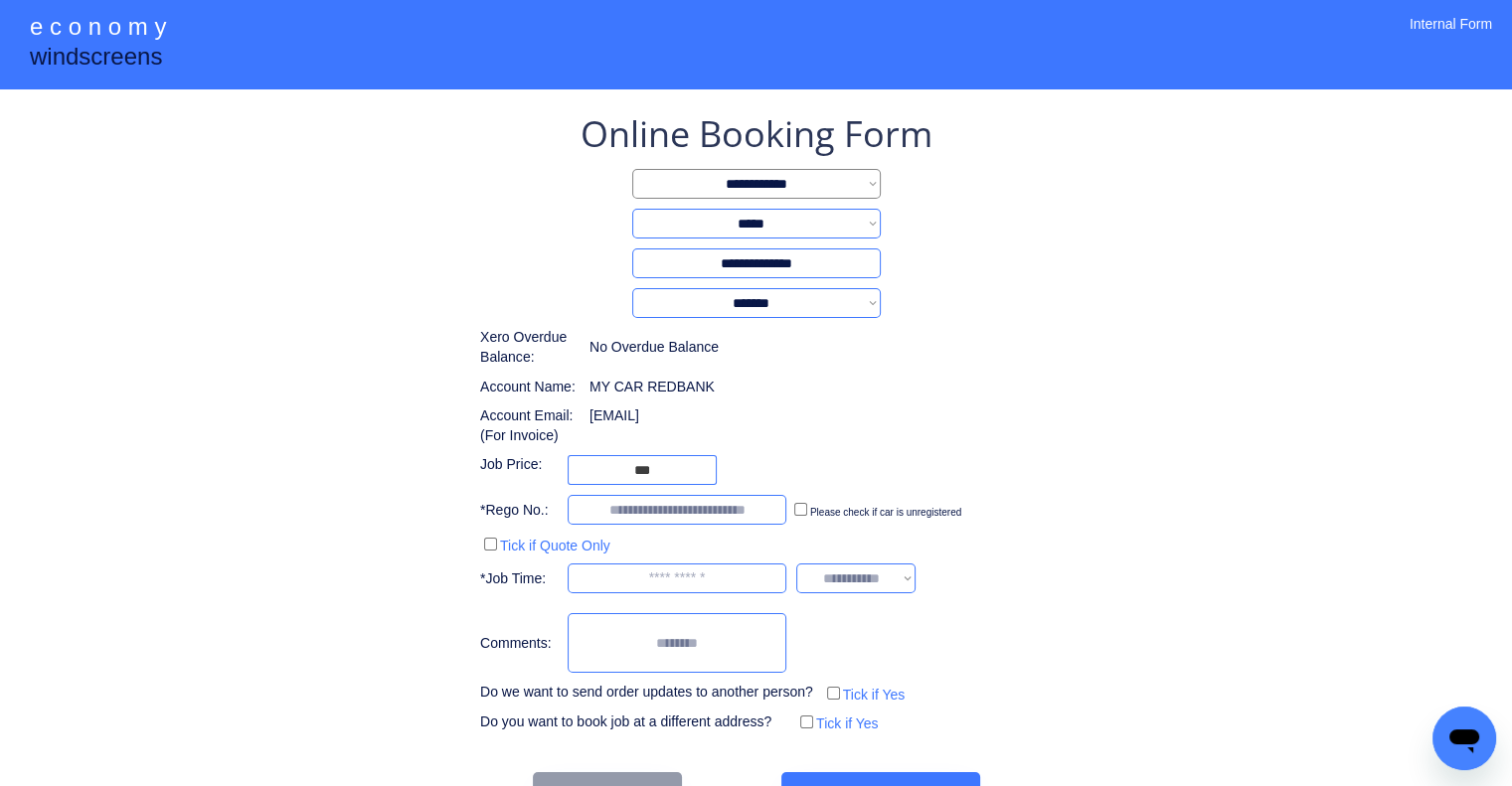 click on "**********" at bounding box center (756, 423) 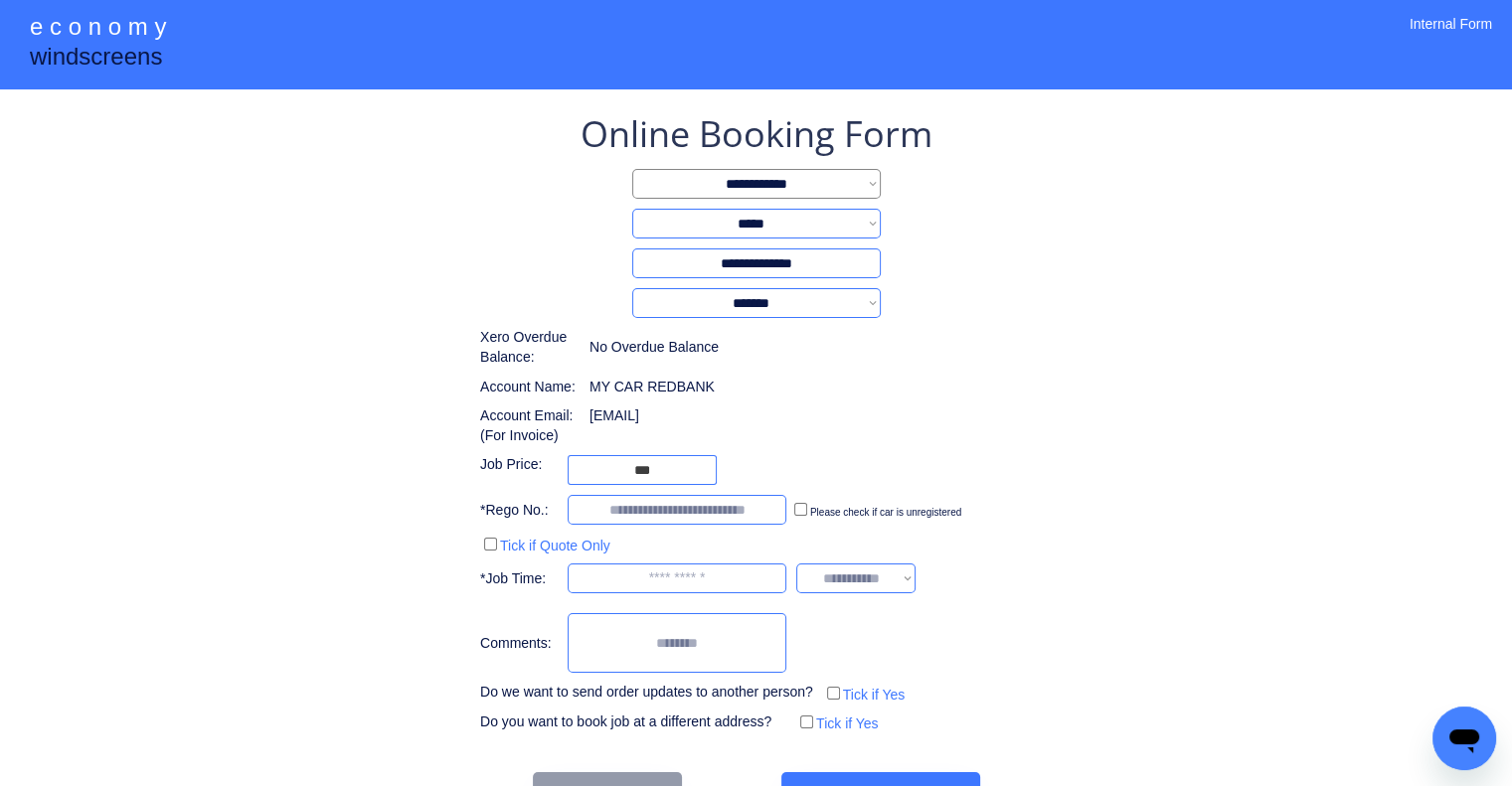 click on "**********" at bounding box center [756, 463] 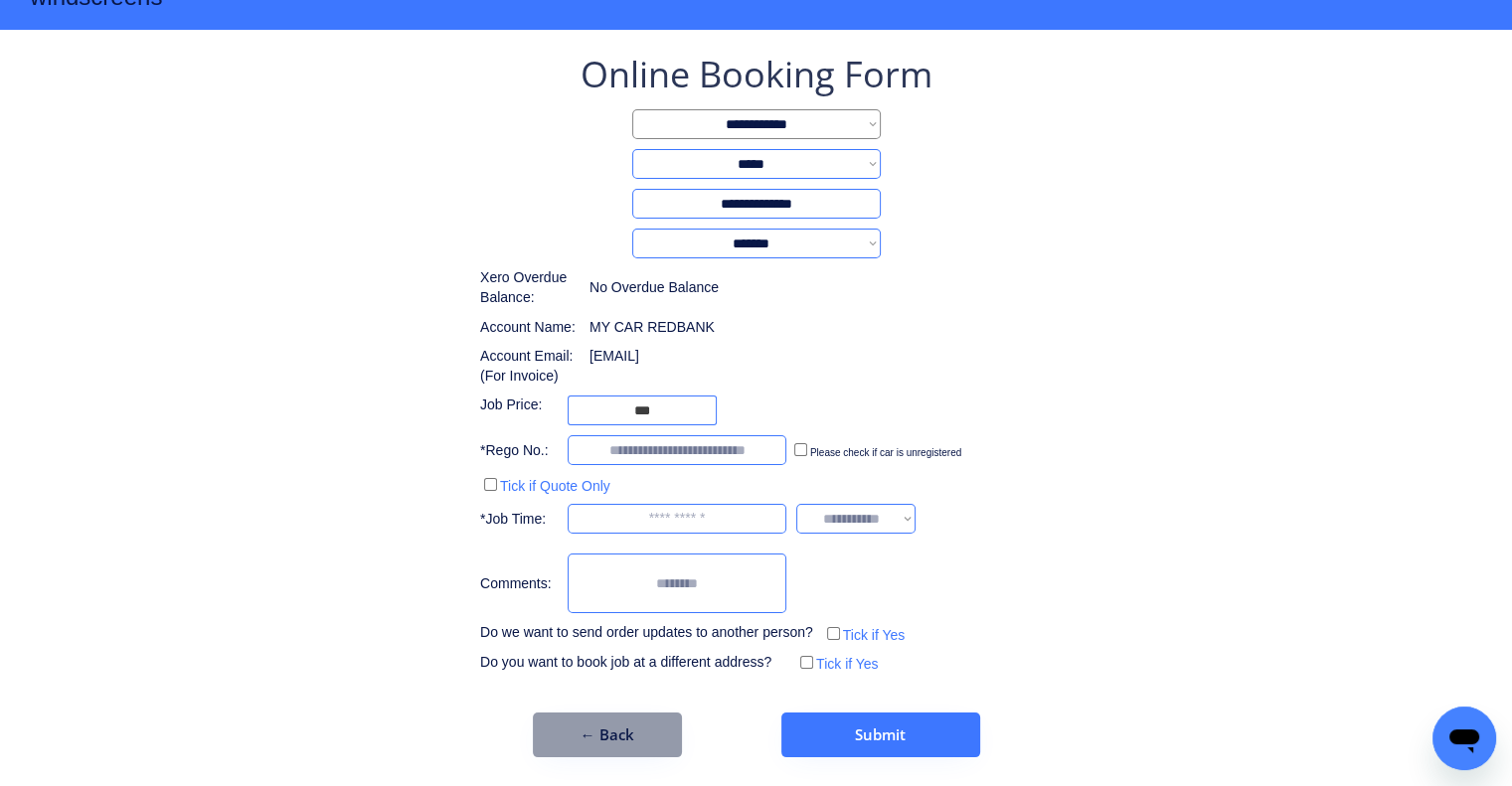 click on "**********" at bounding box center [756, 403] 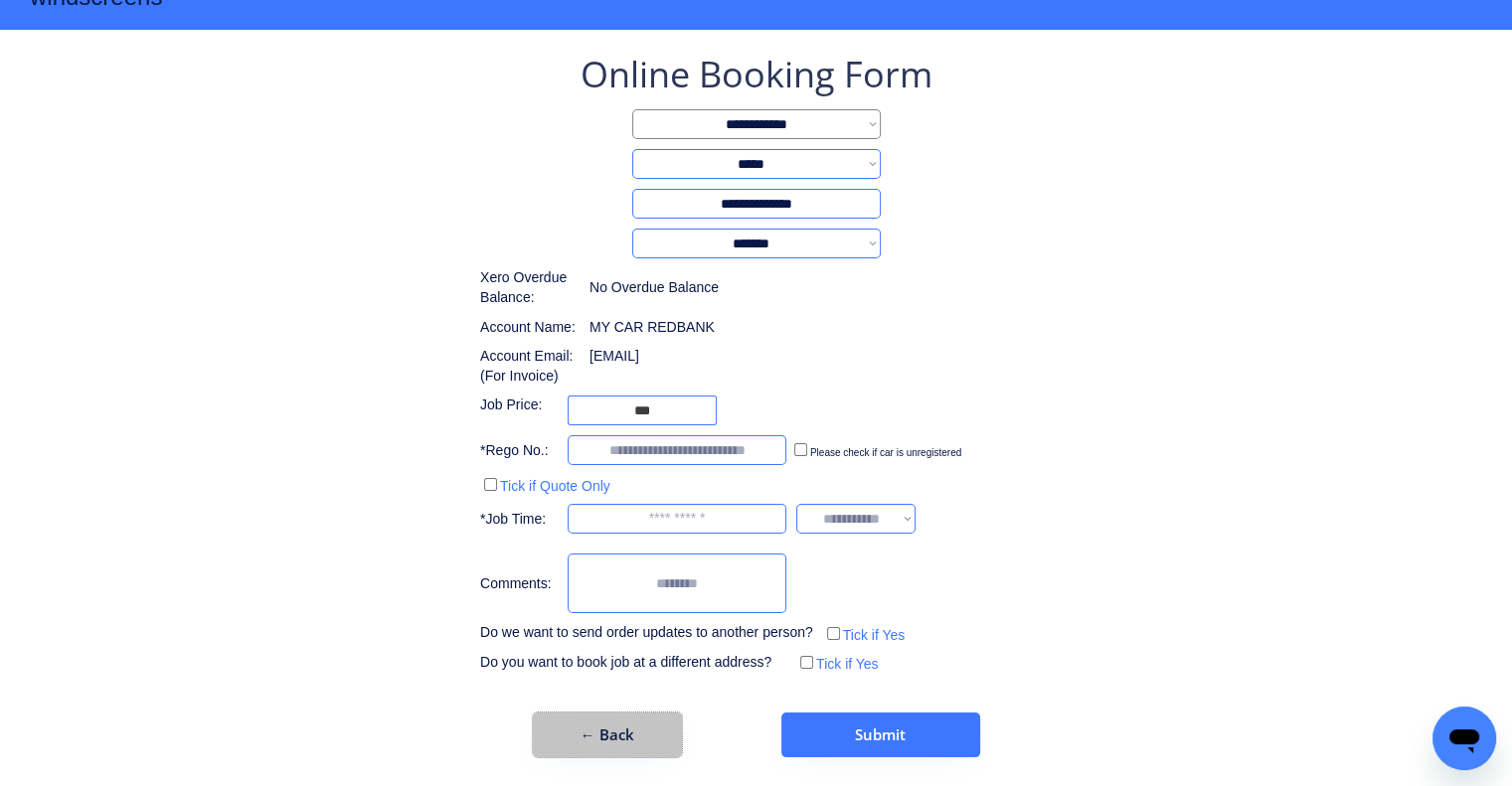 click on "←   Back" at bounding box center (607, 734) 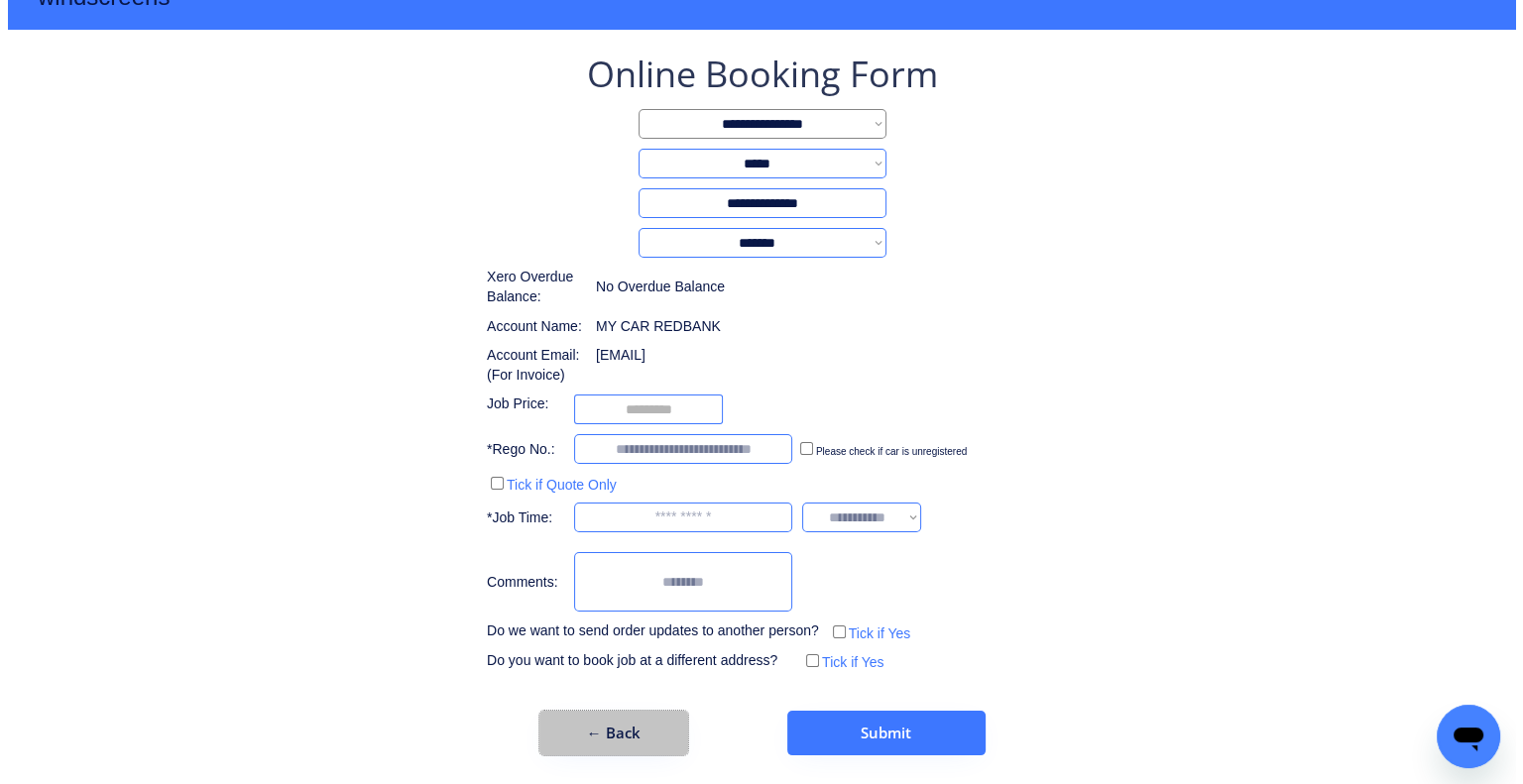 scroll, scrollTop: 0, scrollLeft: 0, axis: both 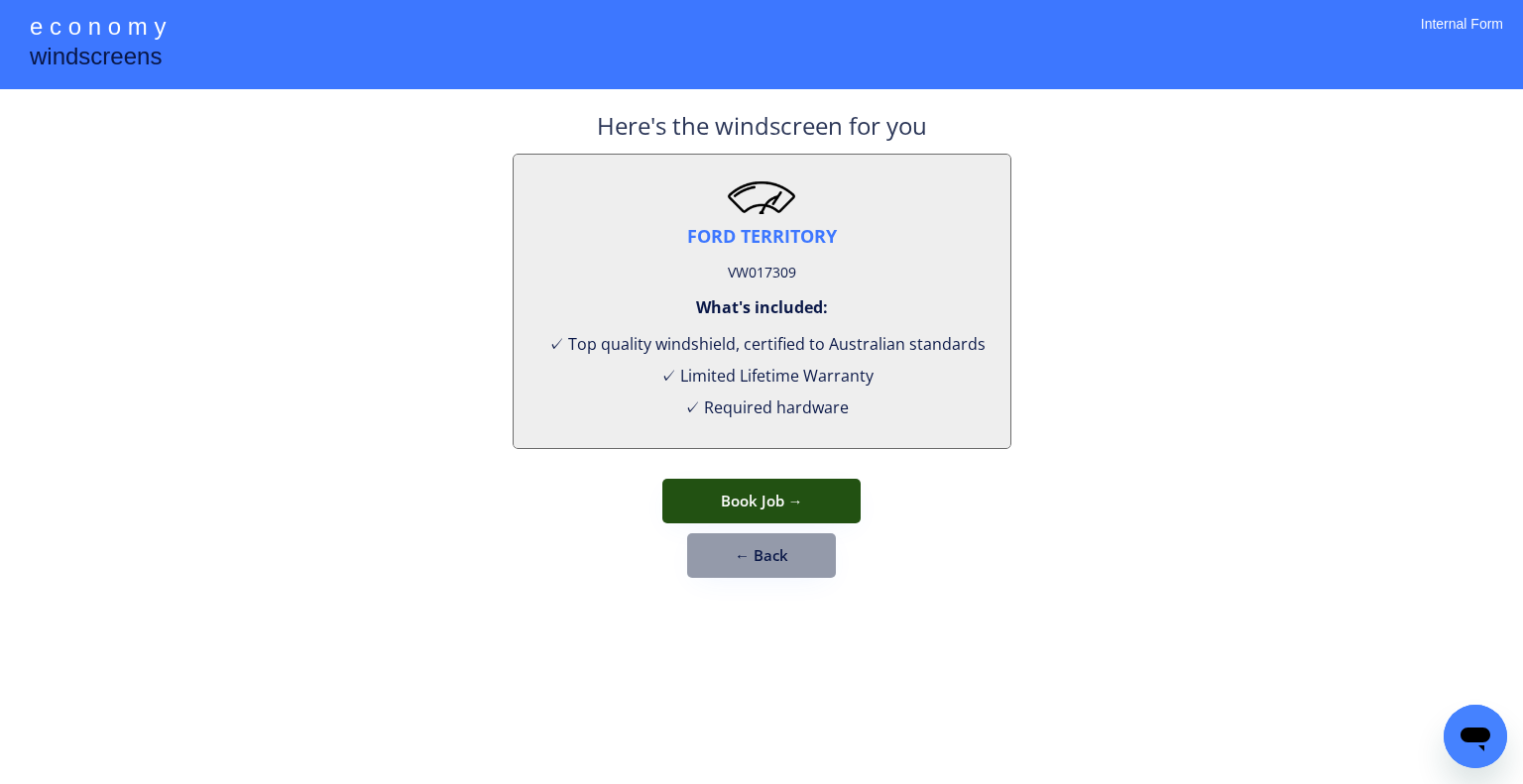 drag, startPoint x: 762, startPoint y: 561, endPoint x: 753, endPoint y: 548, distance: 15.81139 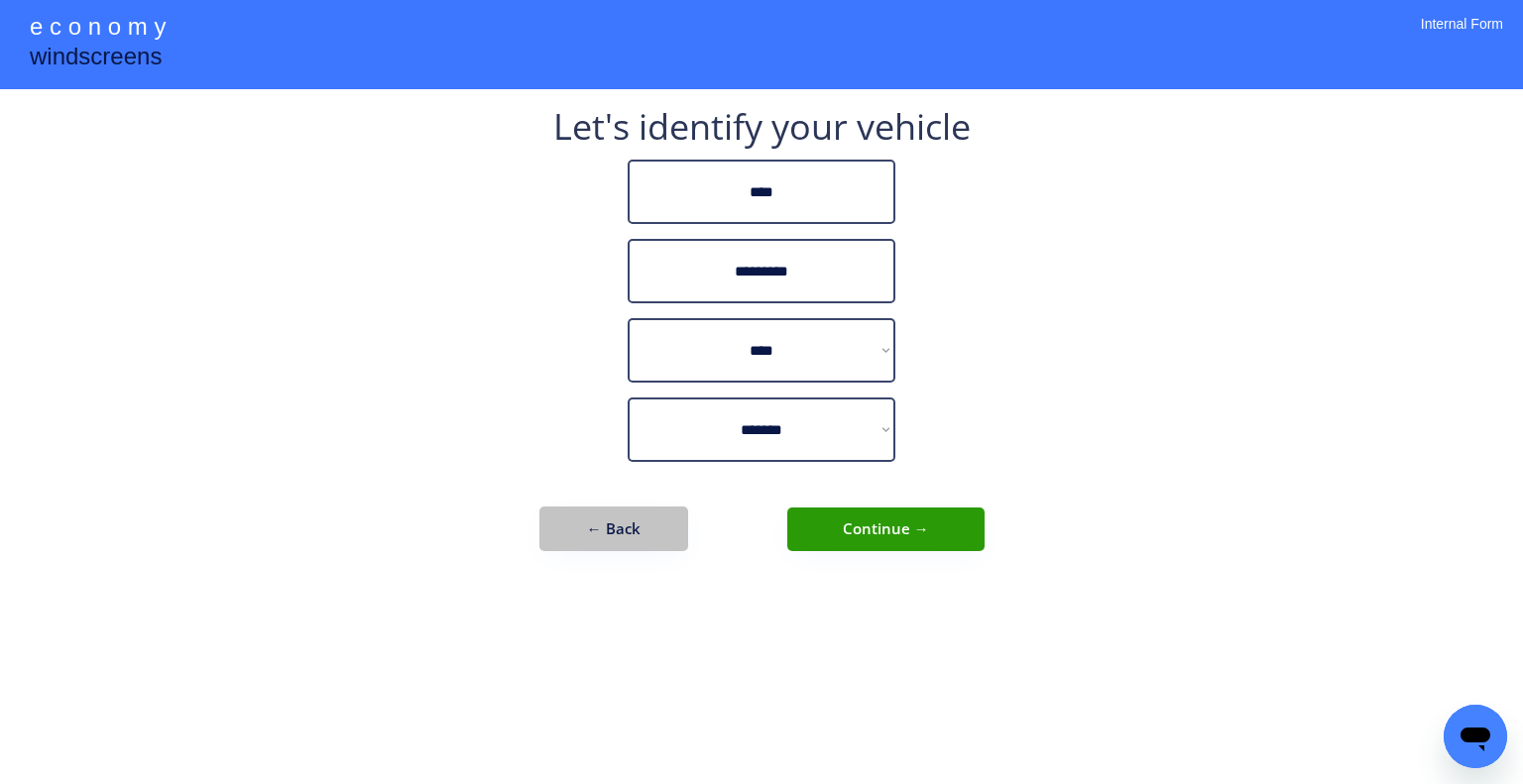 click on "←   Back" at bounding box center [614, 528] 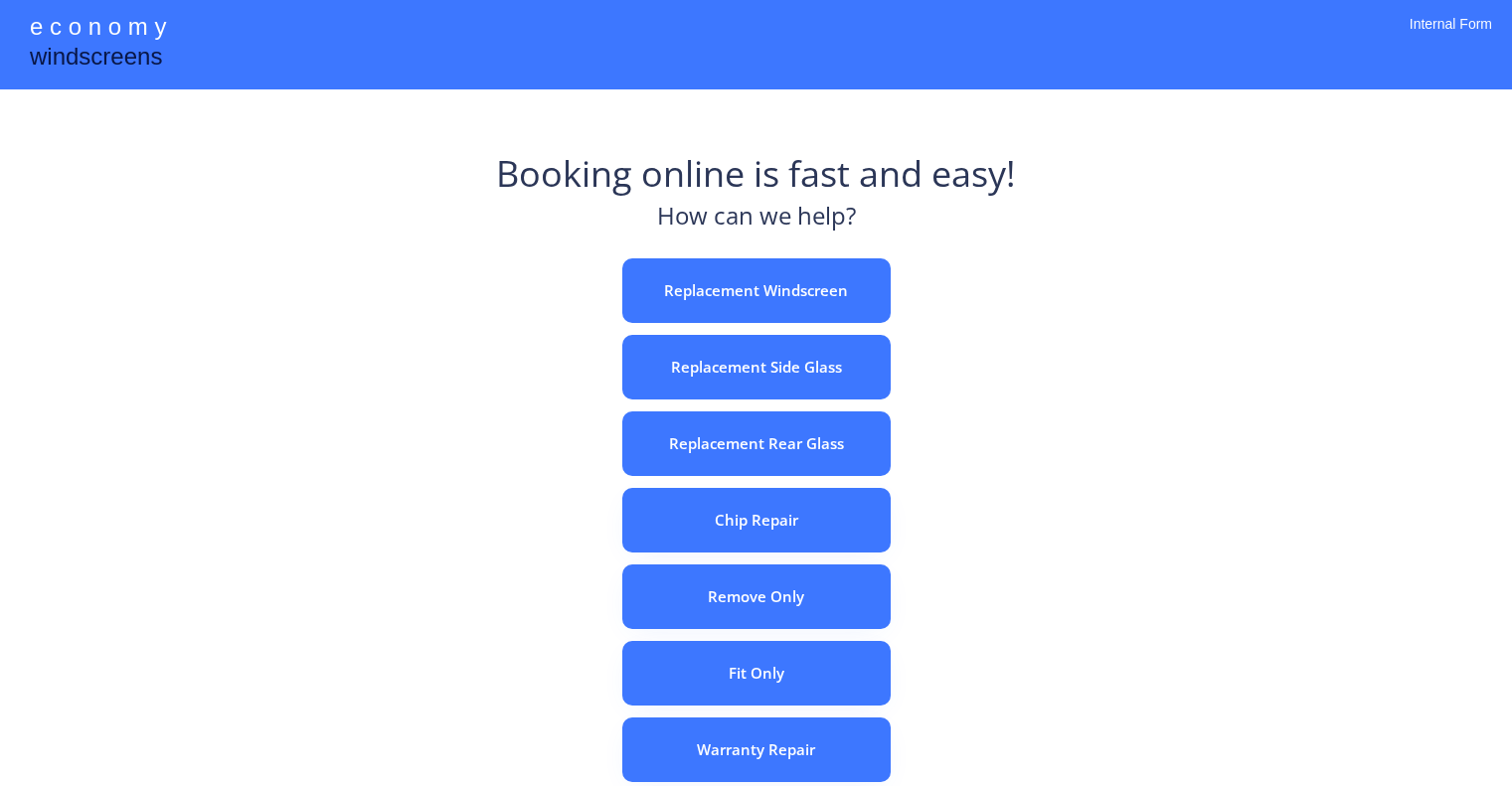 scroll, scrollTop: 0, scrollLeft: 0, axis: both 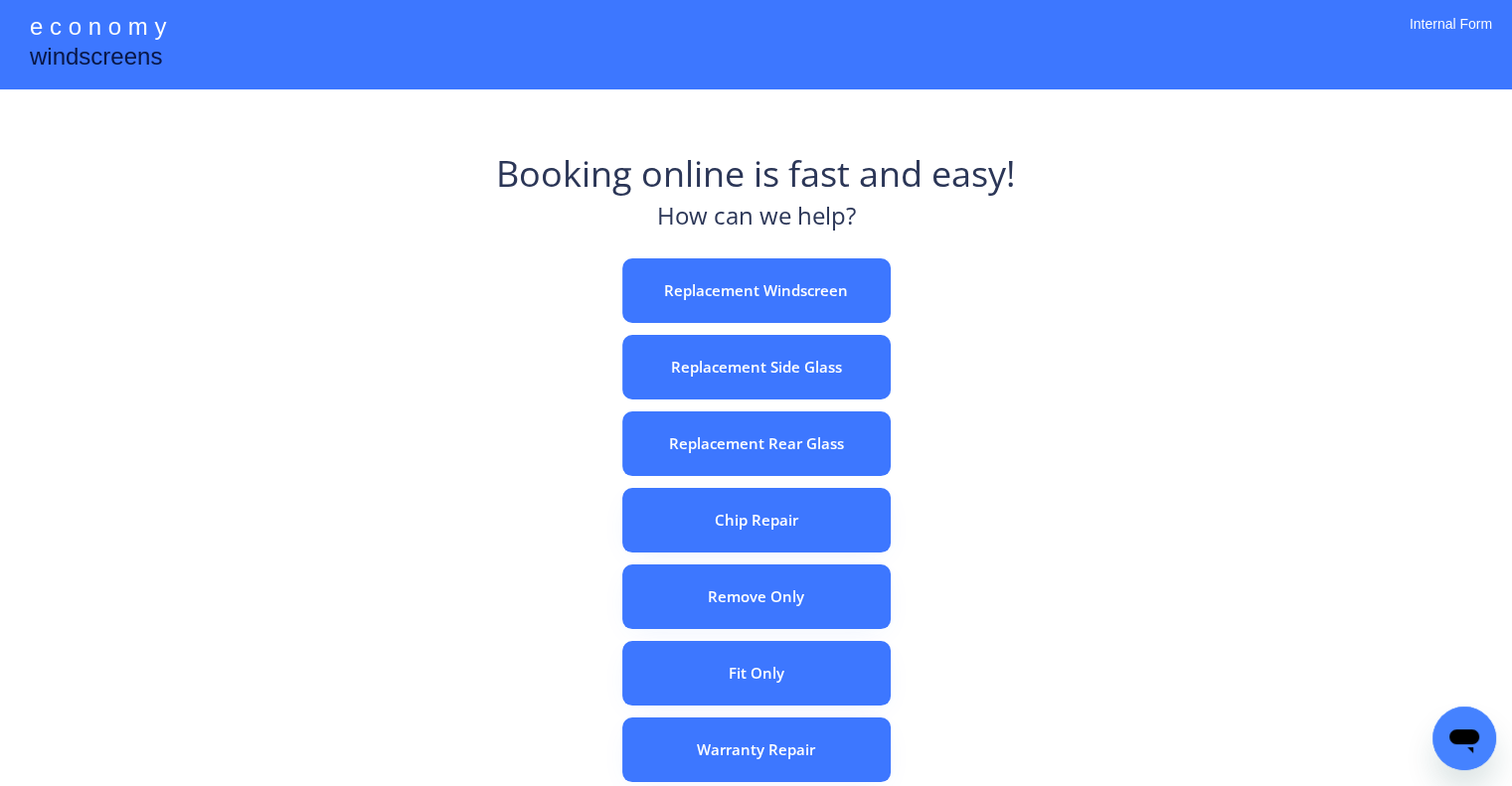 click on "e c o n o m y windscreens Booking online is fast and easy! How can we help? Replacement Windscreen Replacement Side Glass Replacement Rear Glass Chip Repair Remove Only Fit Only Warranty Repair ADAS Recalibration Only Rebook a Job Confirm Quotes Manual Booking Internal Form" at bounding box center [756, 553] 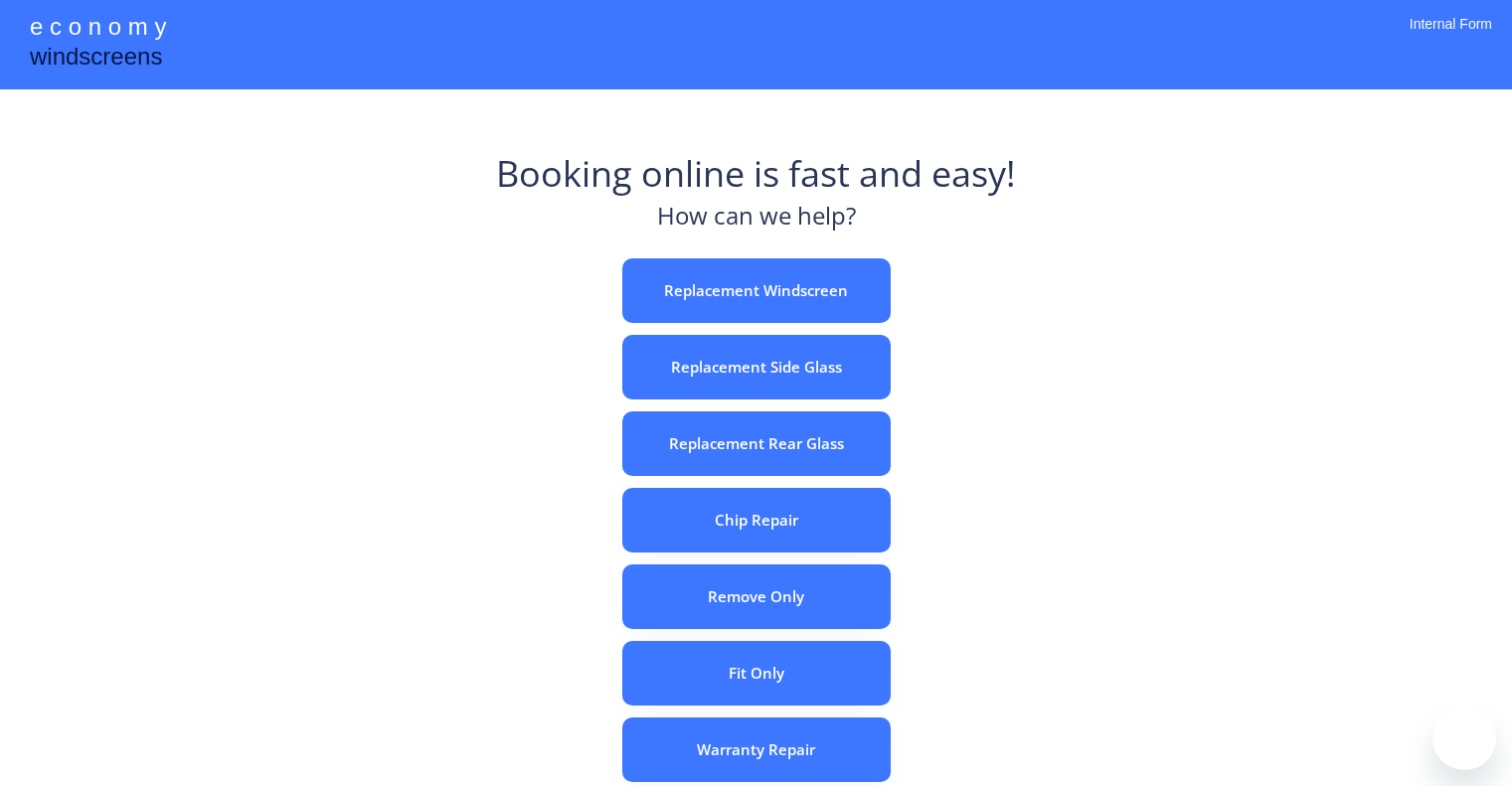 scroll, scrollTop: 0, scrollLeft: 0, axis: both 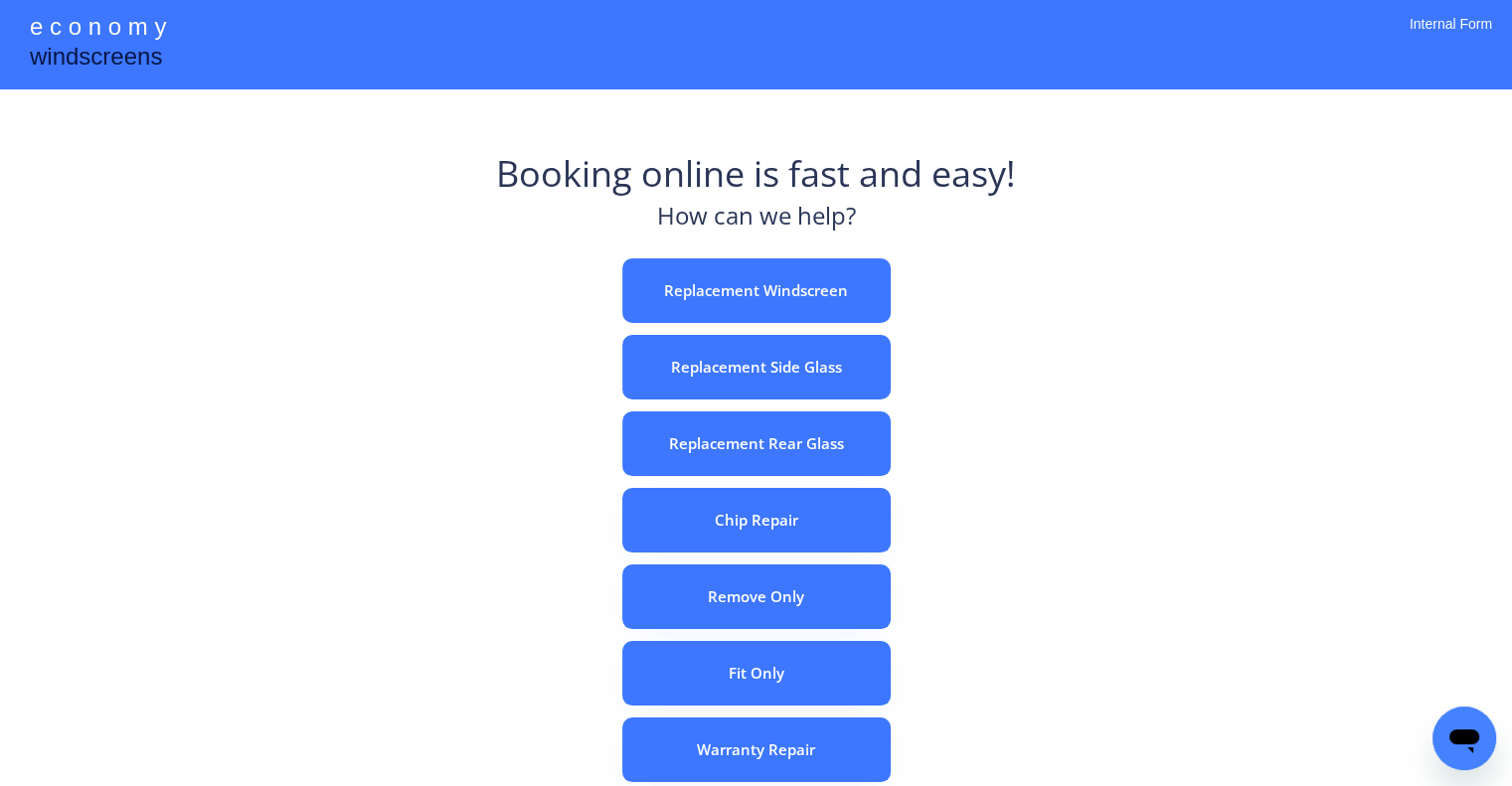 drag, startPoint x: 1160, startPoint y: 394, endPoint x: 1130, endPoint y: 390, distance: 30.265492 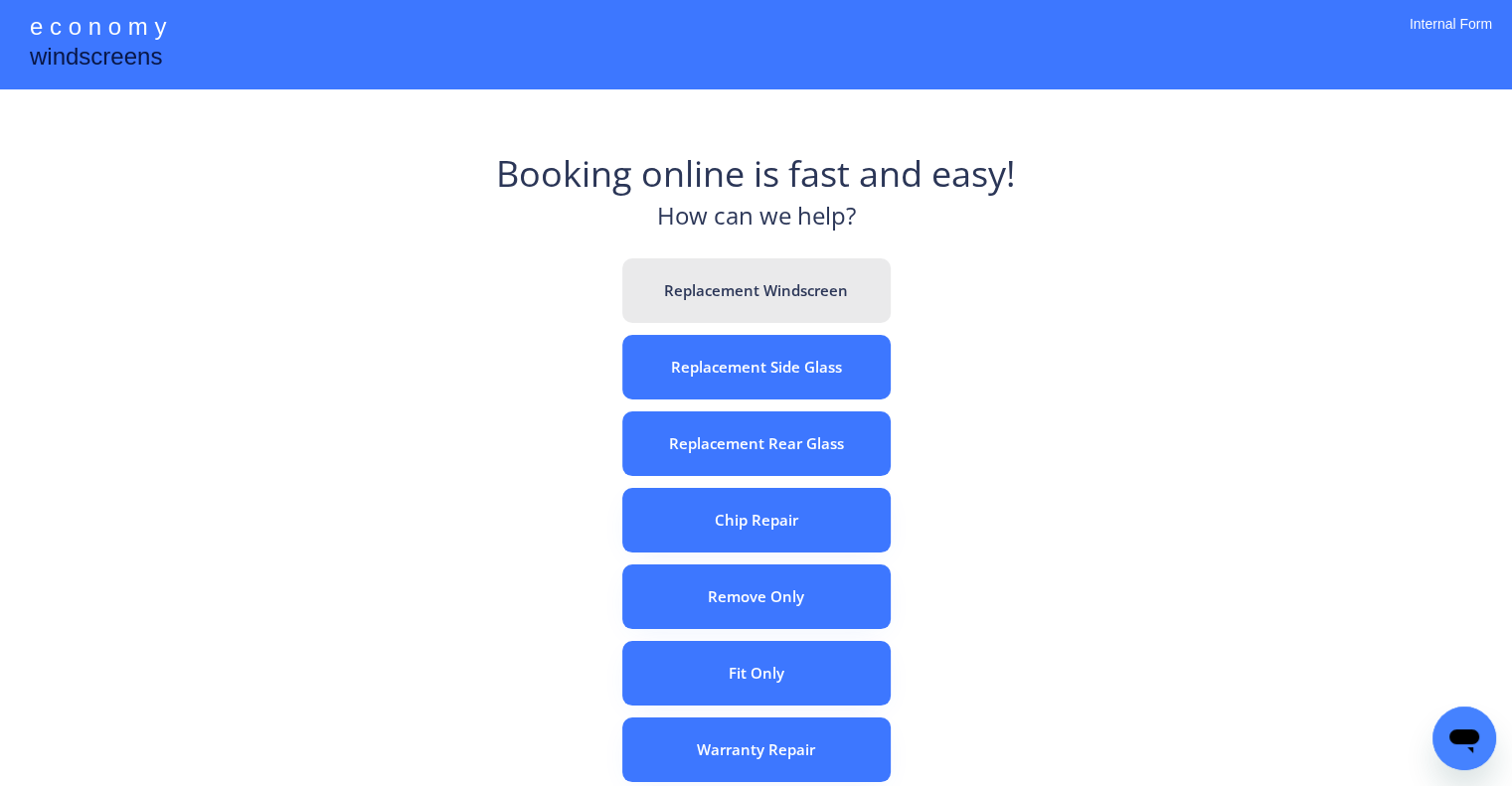 drag, startPoint x: 849, startPoint y: 284, endPoint x: 826, endPoint y: 35, distance: 250.05999 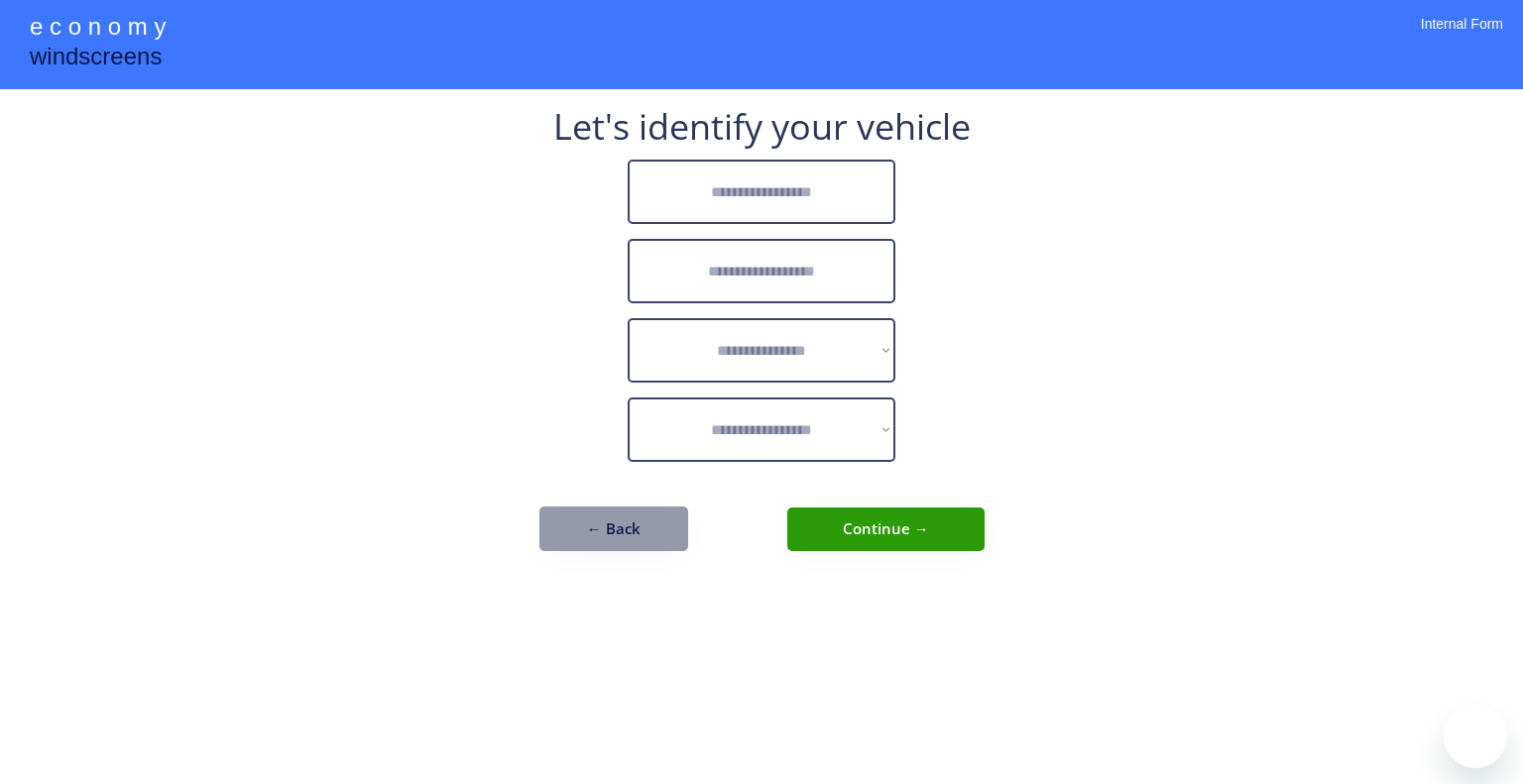 scroll, scrollTop: 0, scrollLeft: 0, axis: both 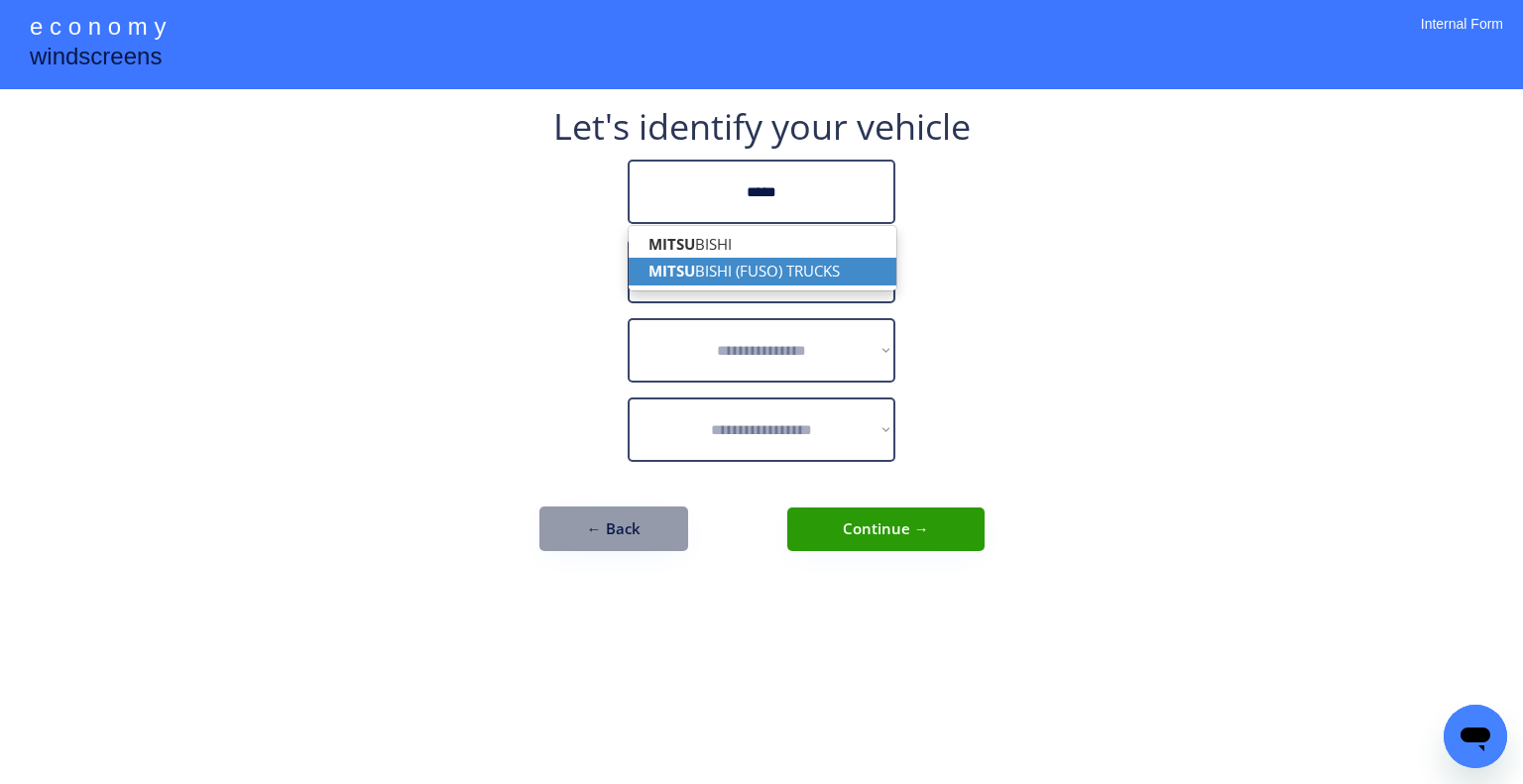 click on "MITSU BISHI (FUSO) TRUCKS" at bounding box center [762, 271] 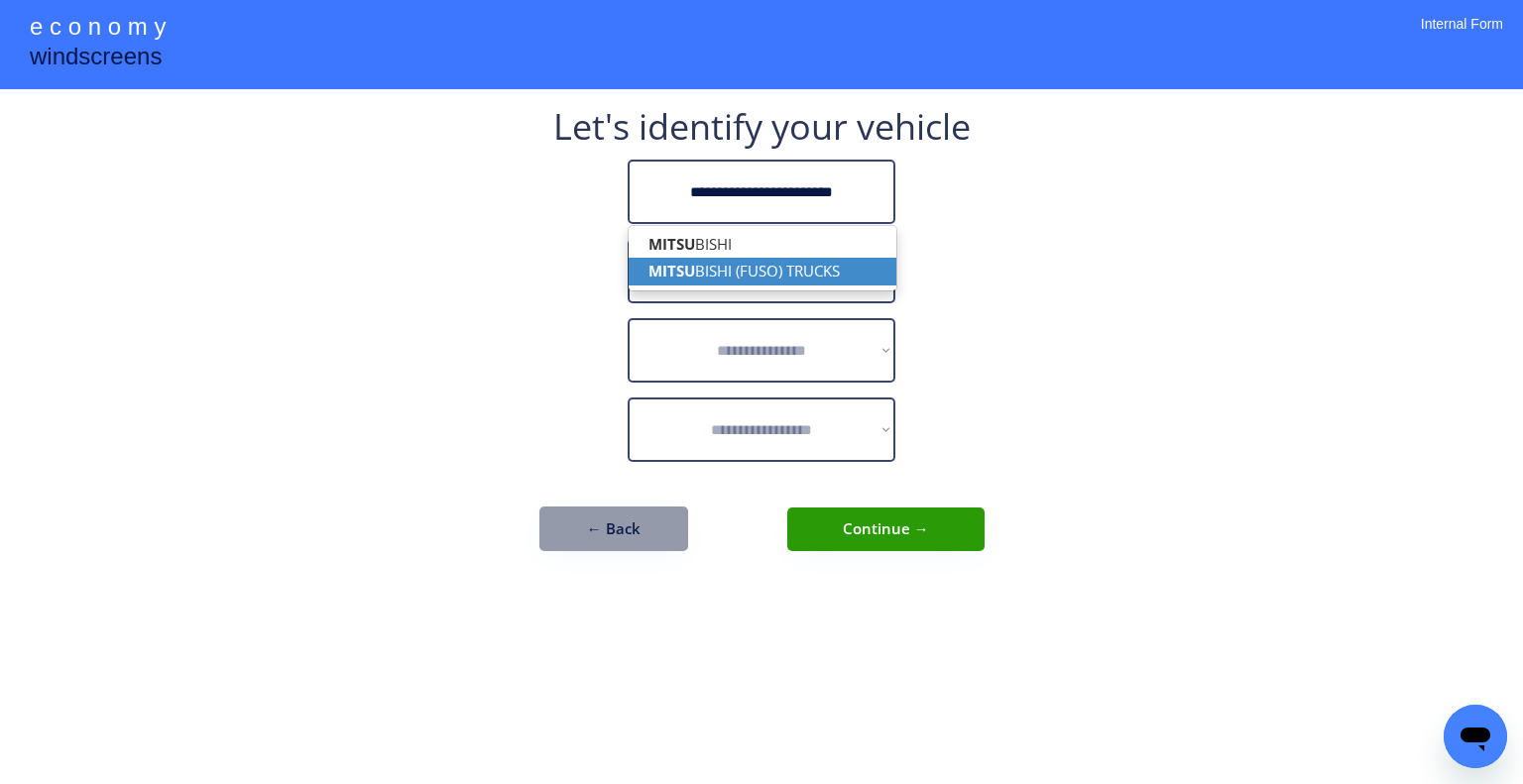 type on "**********" 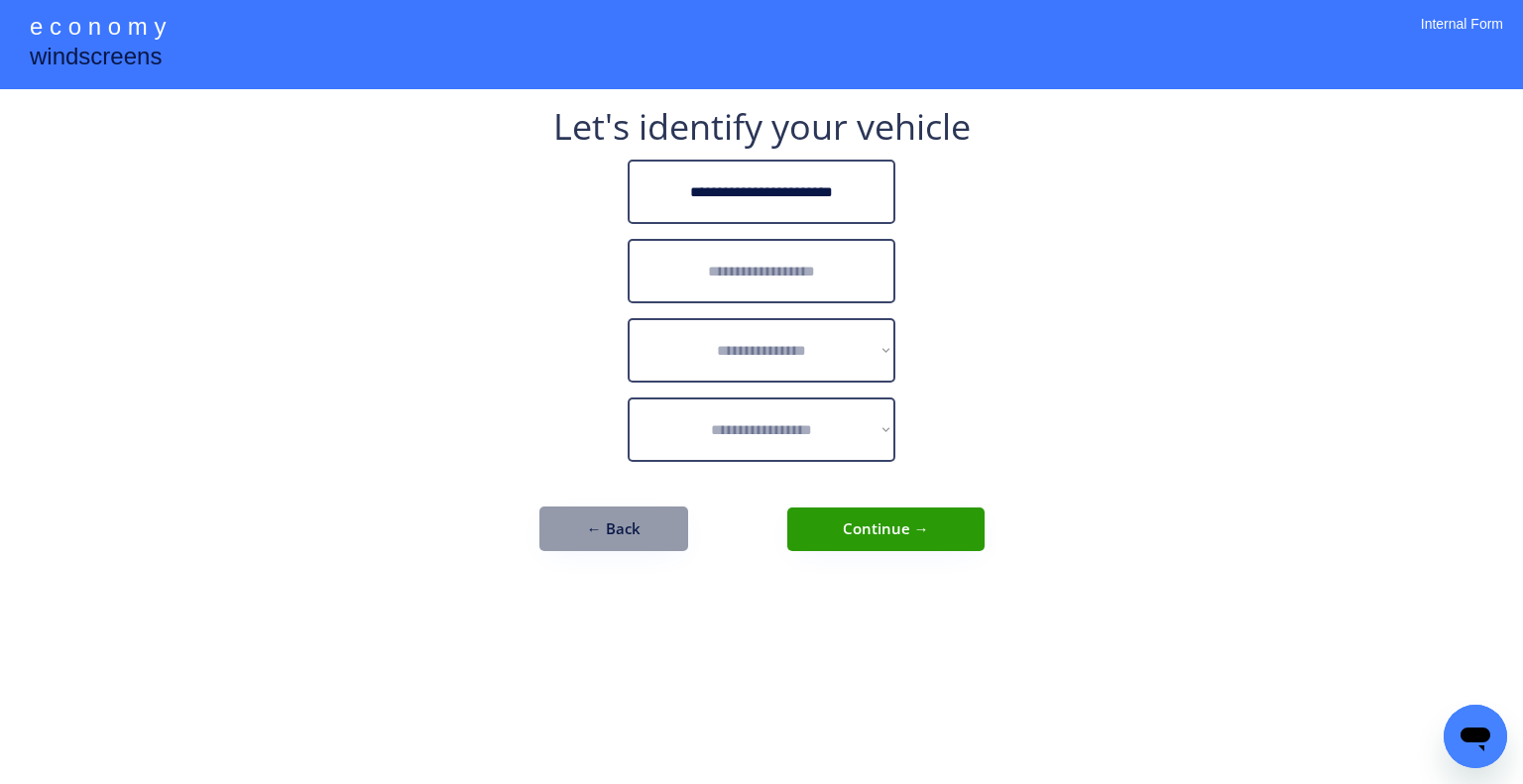 click at bounding box center (762, 271) 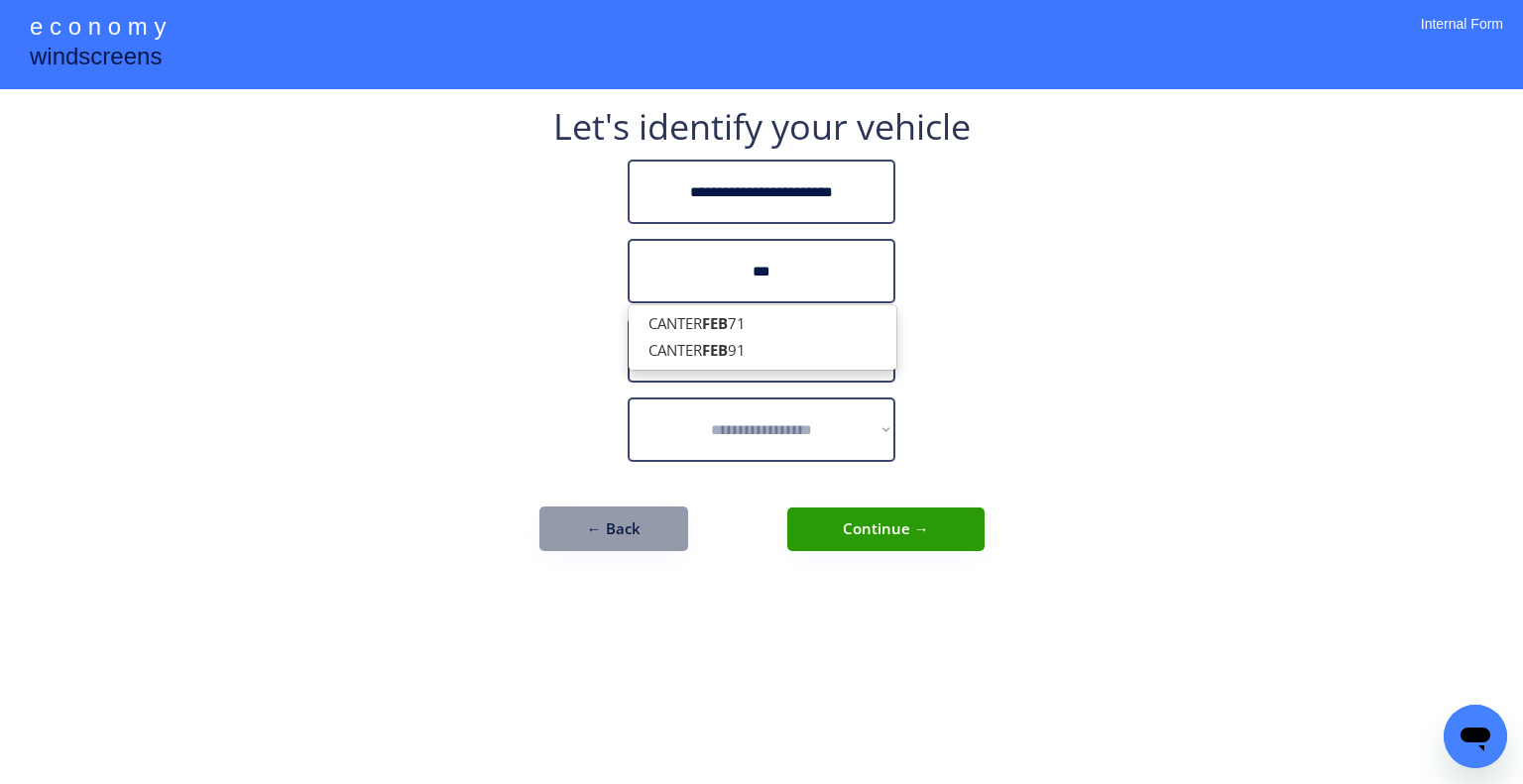 type on "***" 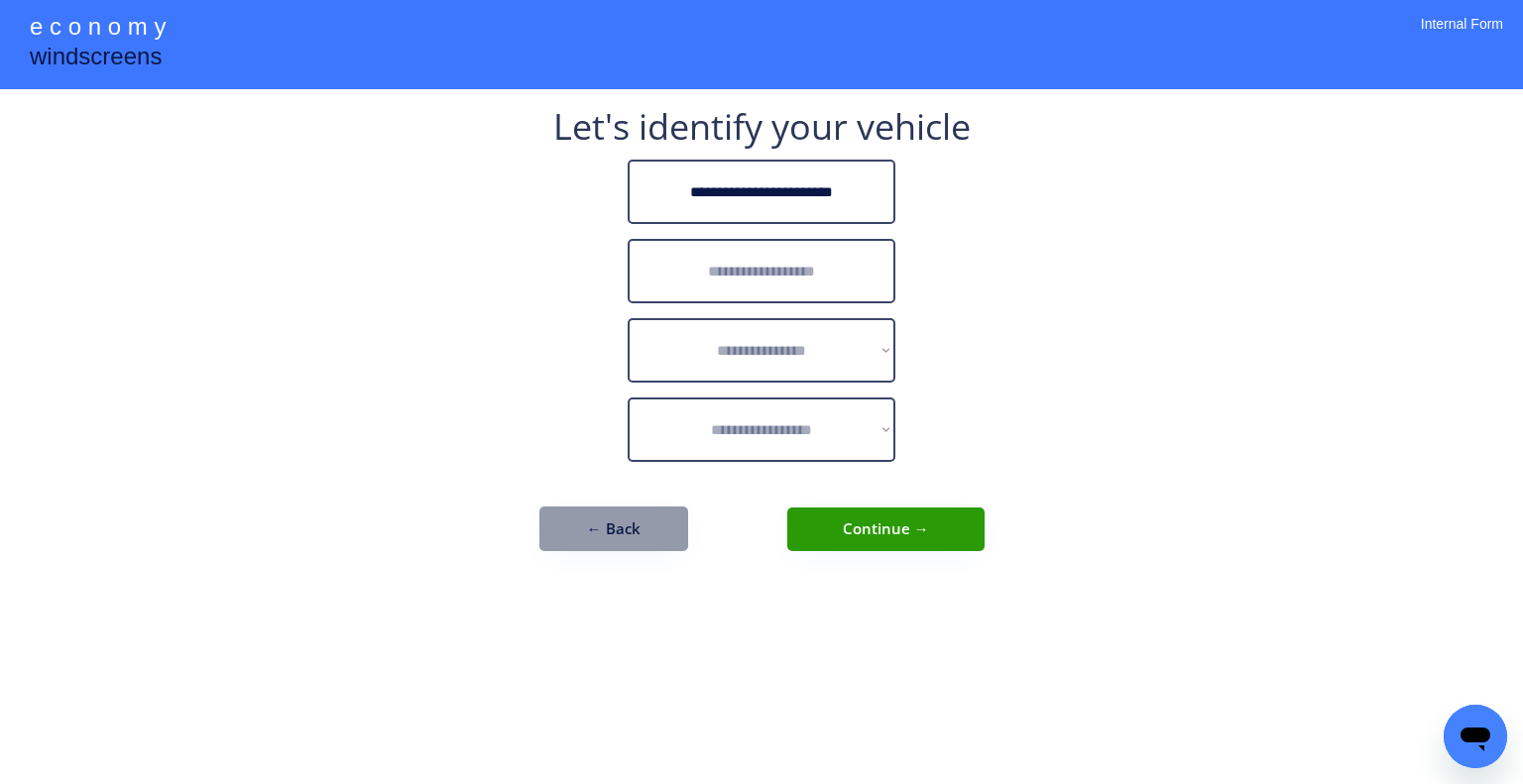 click at bounding box center (762, 271) 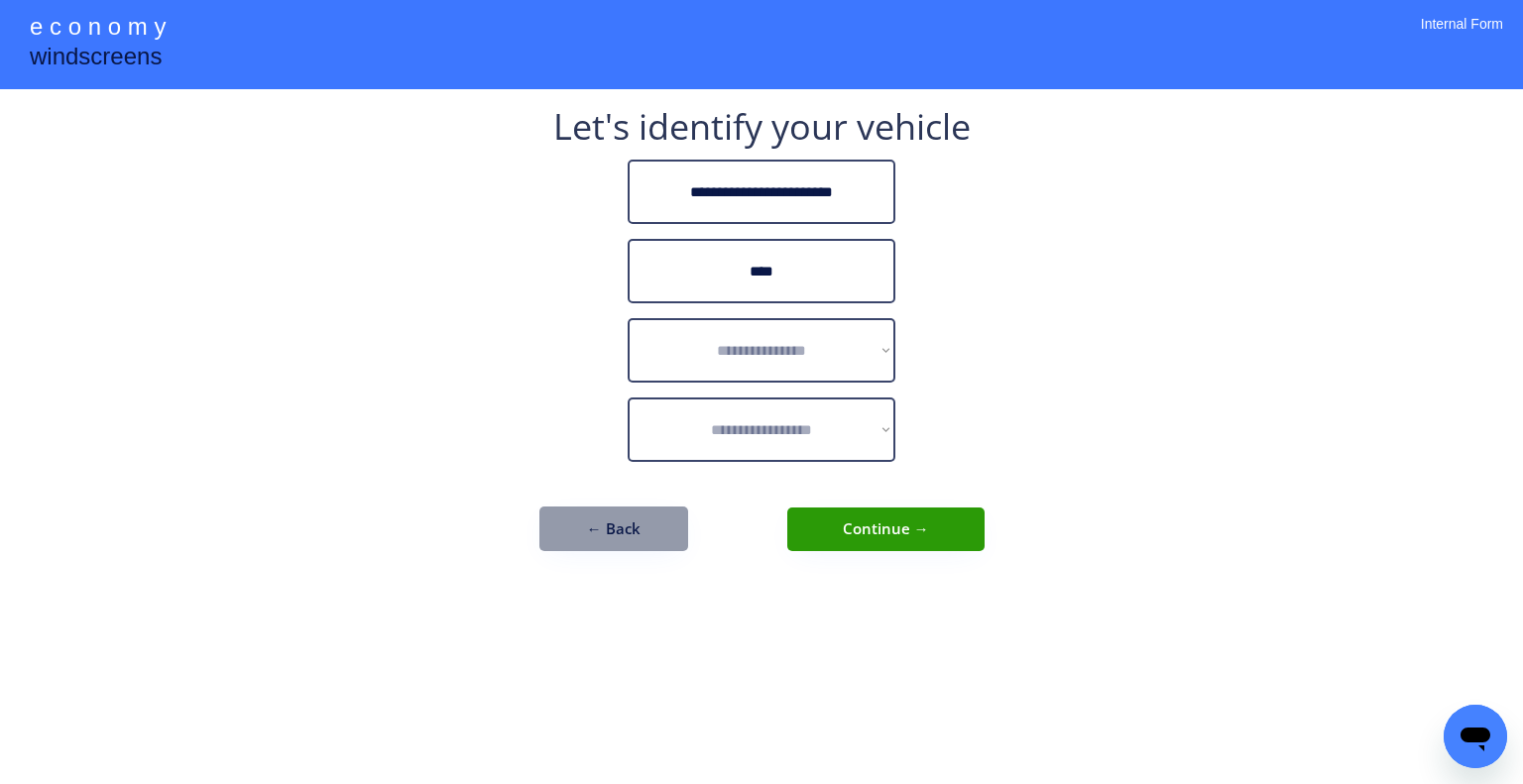 type on "****" 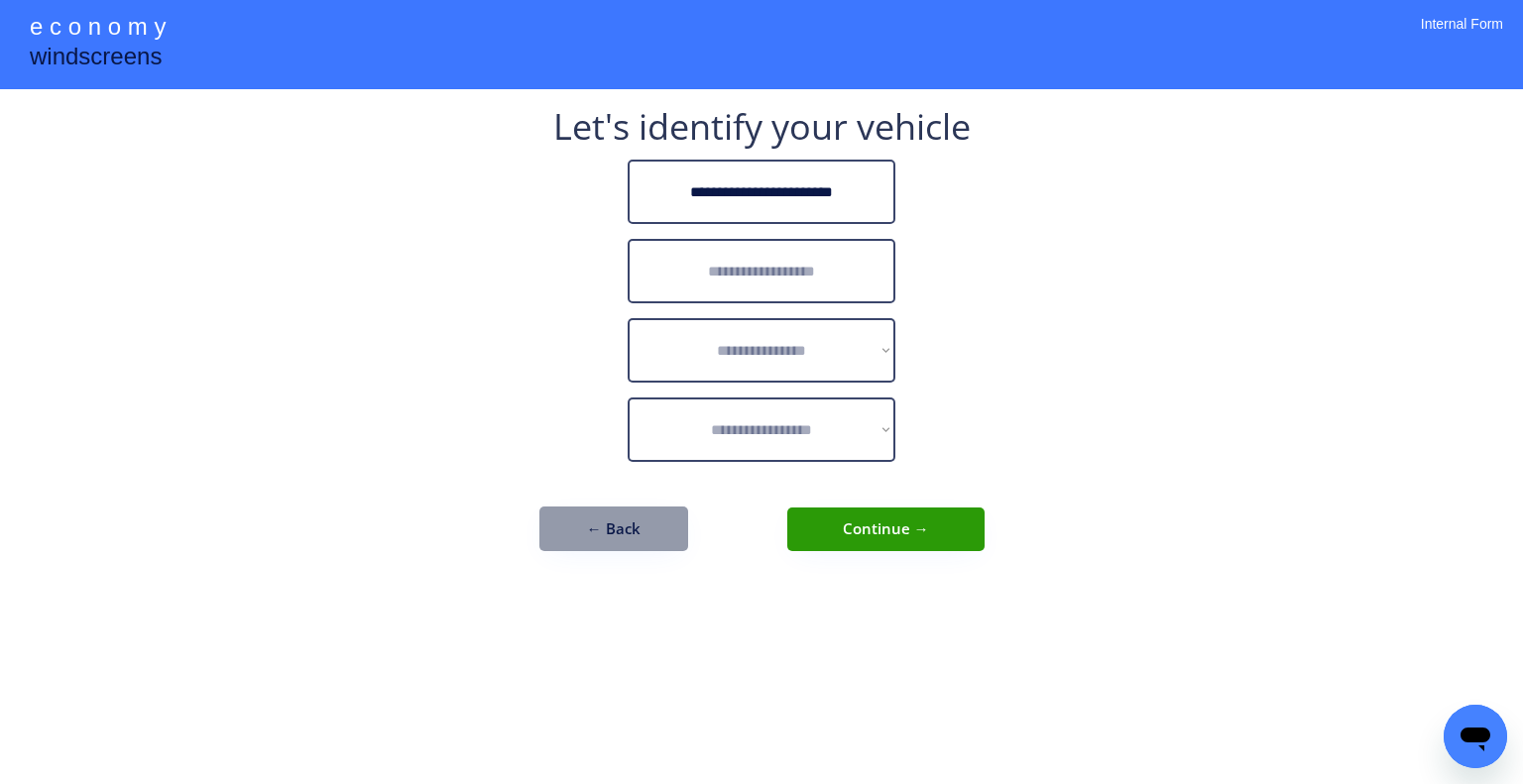click on "**********" at bounding box center [762, 392] 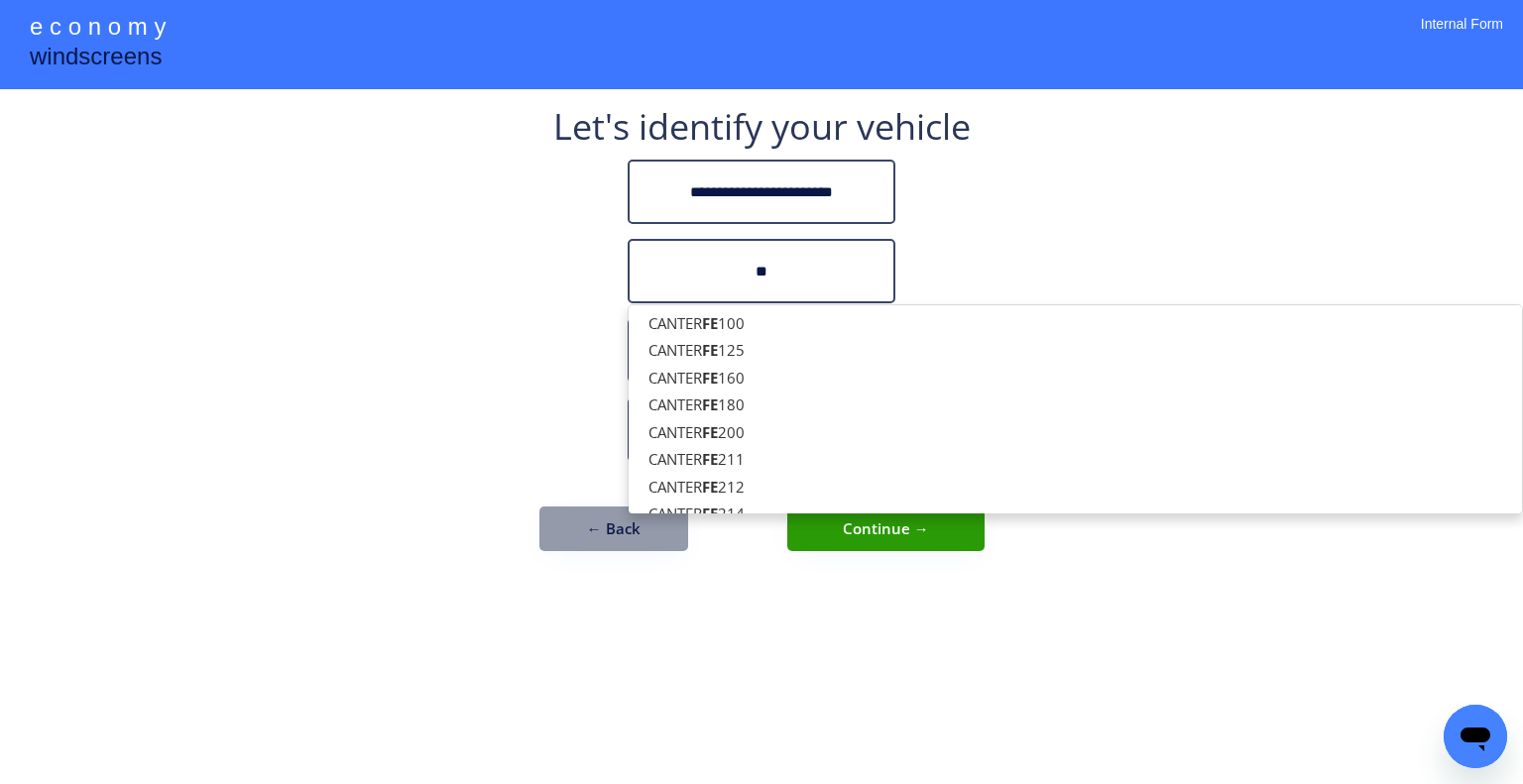 type on "**" 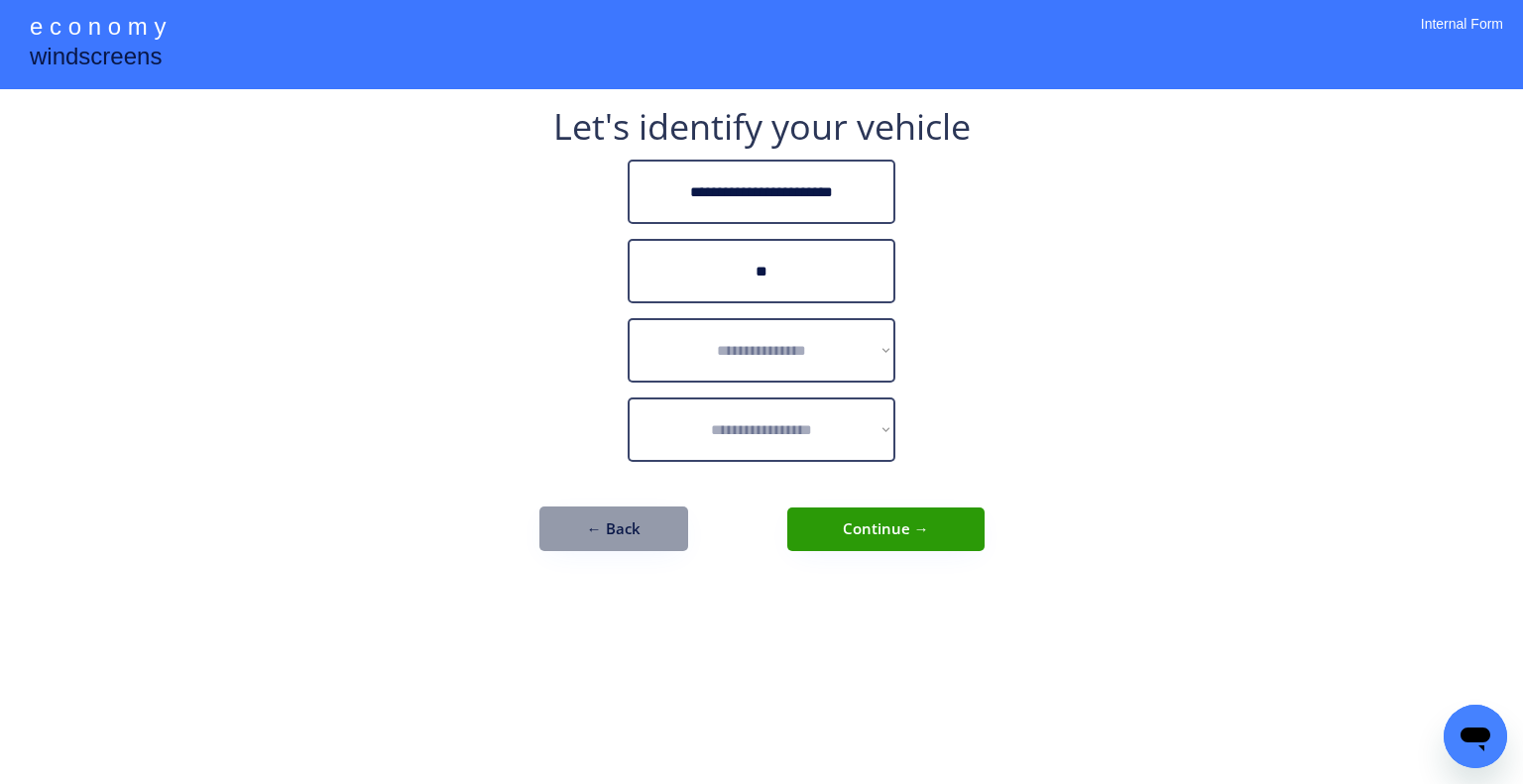 type 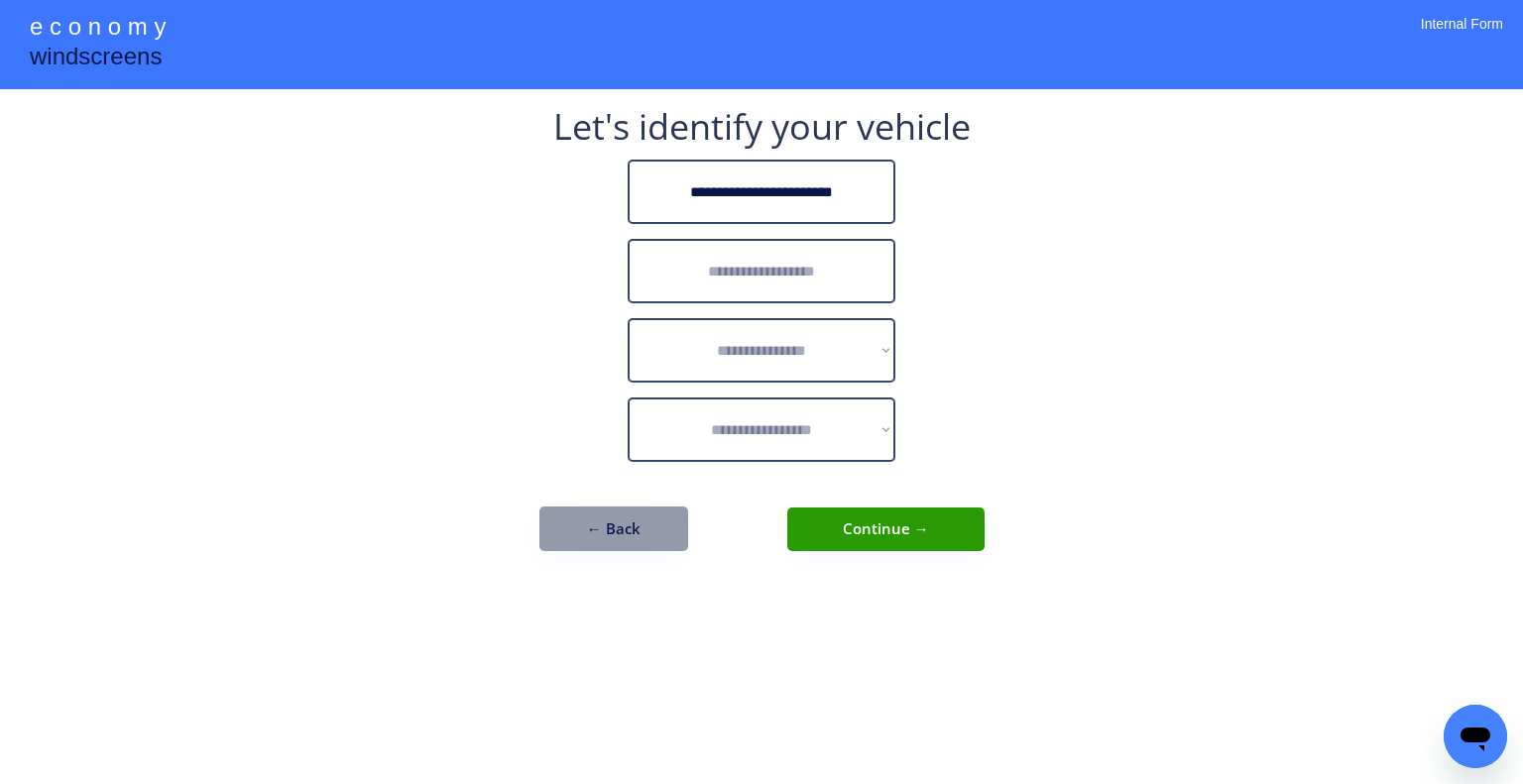 click on "**********" at bounding box center [762, 392] 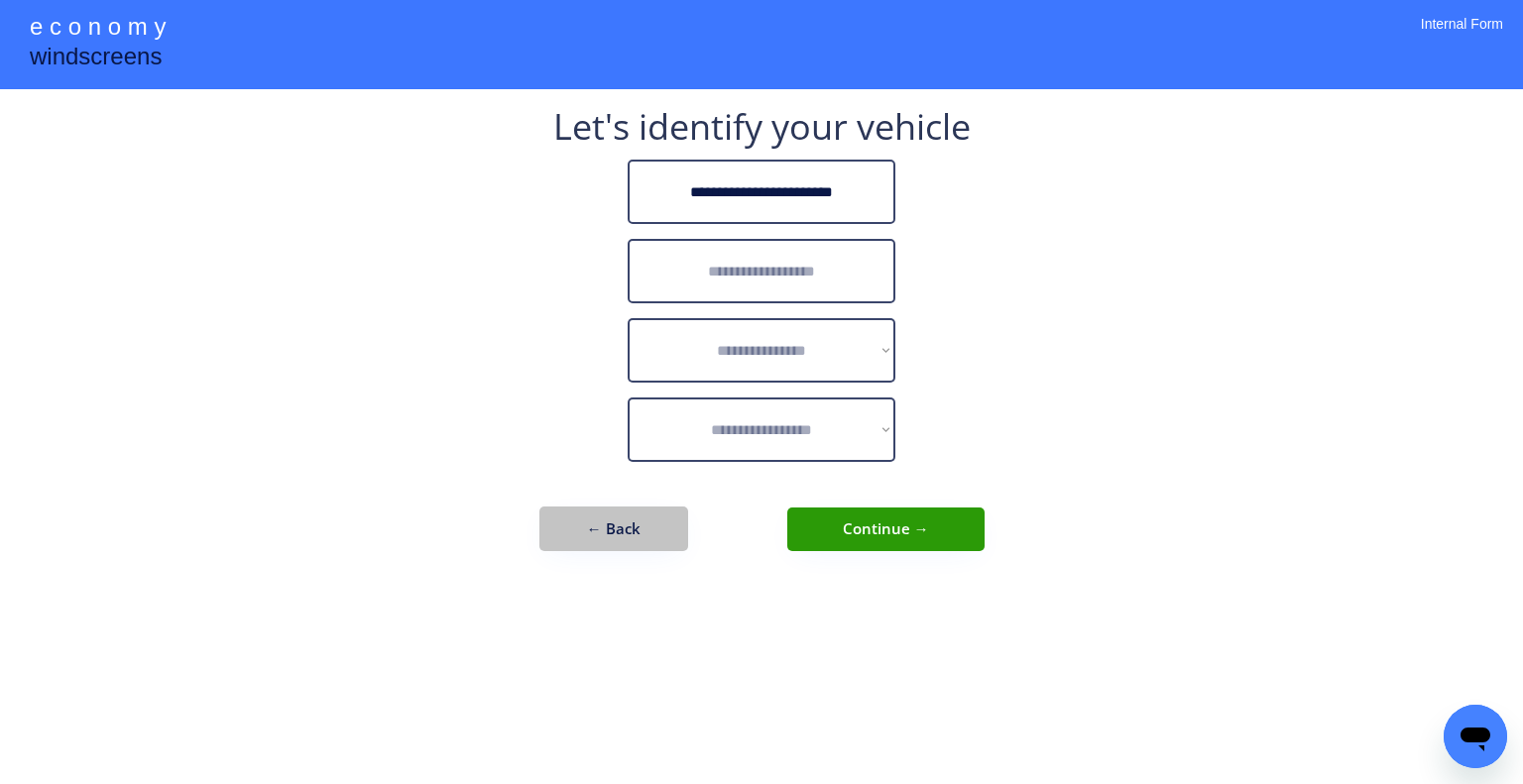 click on "←   Back" at bounding box center (614, 528) 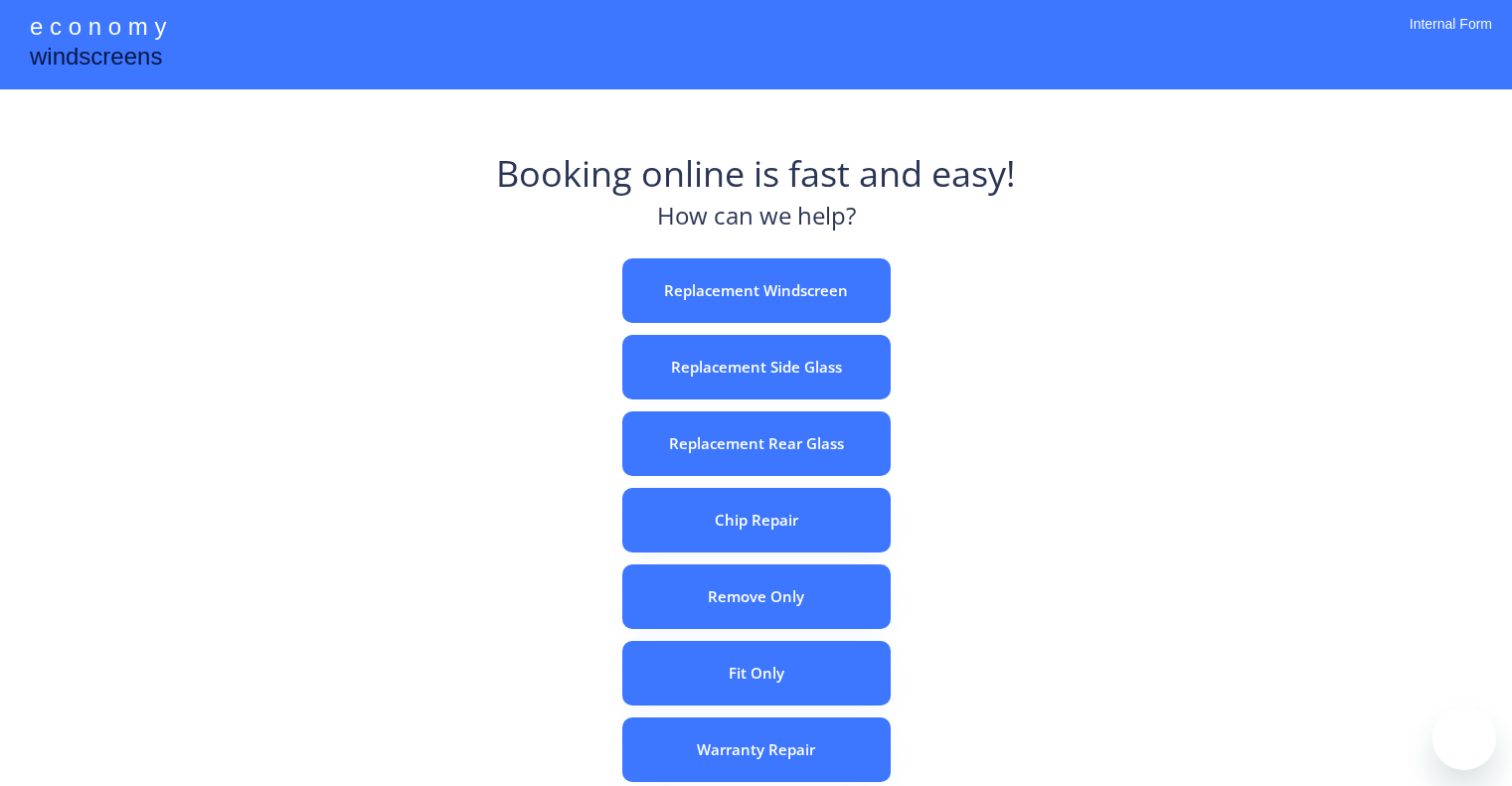 scroll, scrollTop: 0, scrollLeft: 0, axis: both 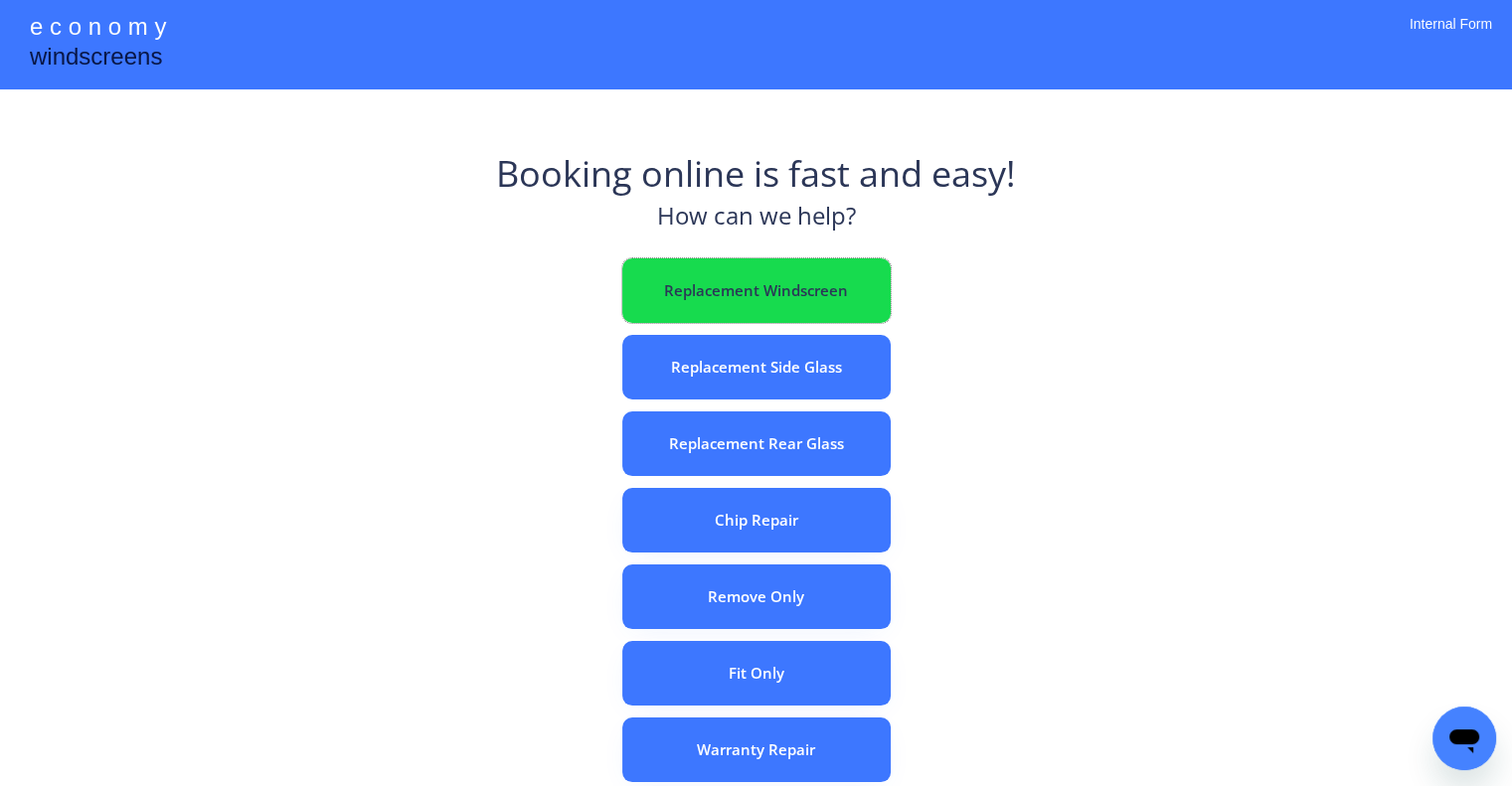 click on "Replacement Windscreen" at bounding box center [756, 290] 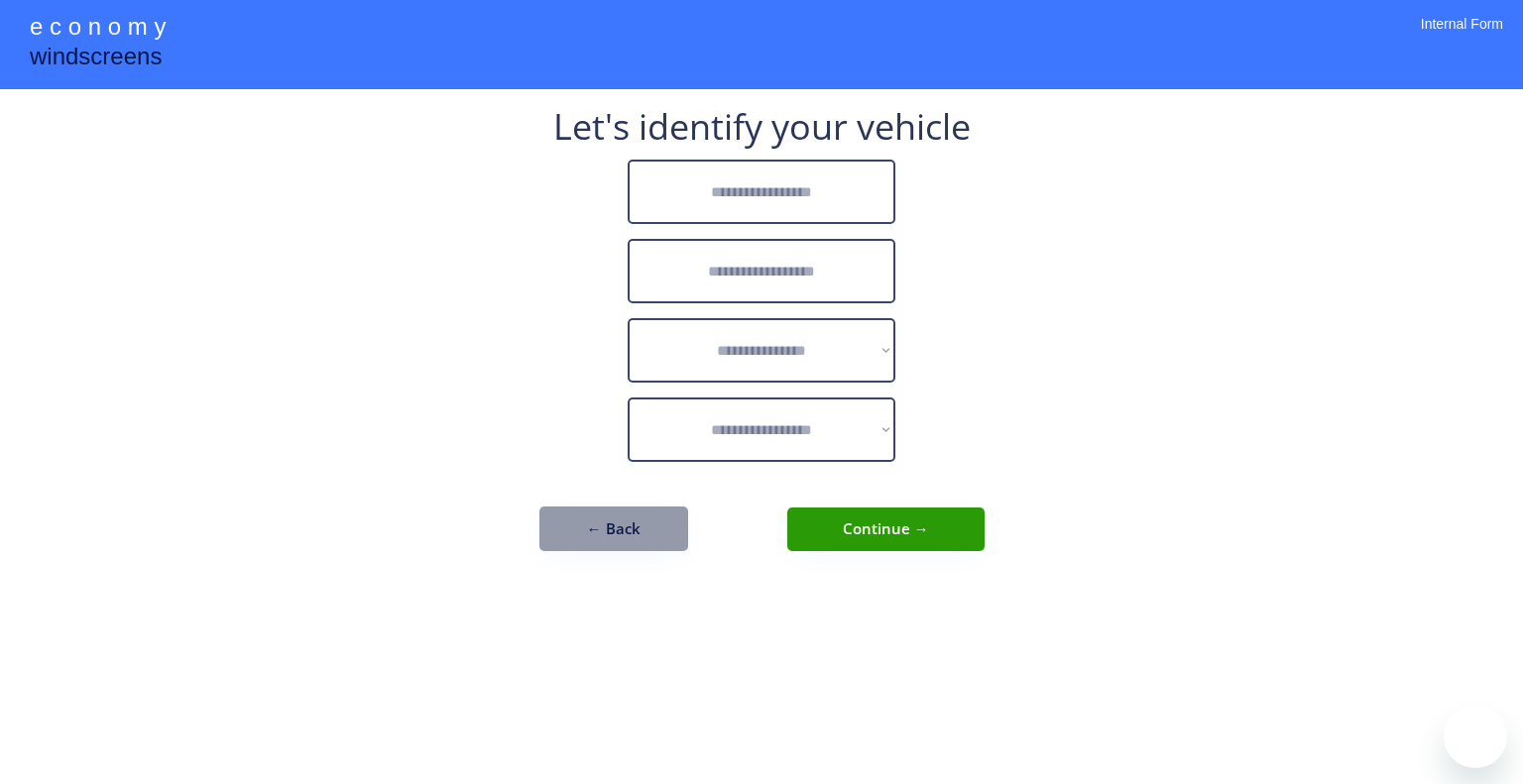 scroll, scrollTop: 0, scrollLeft: 0, axis: both 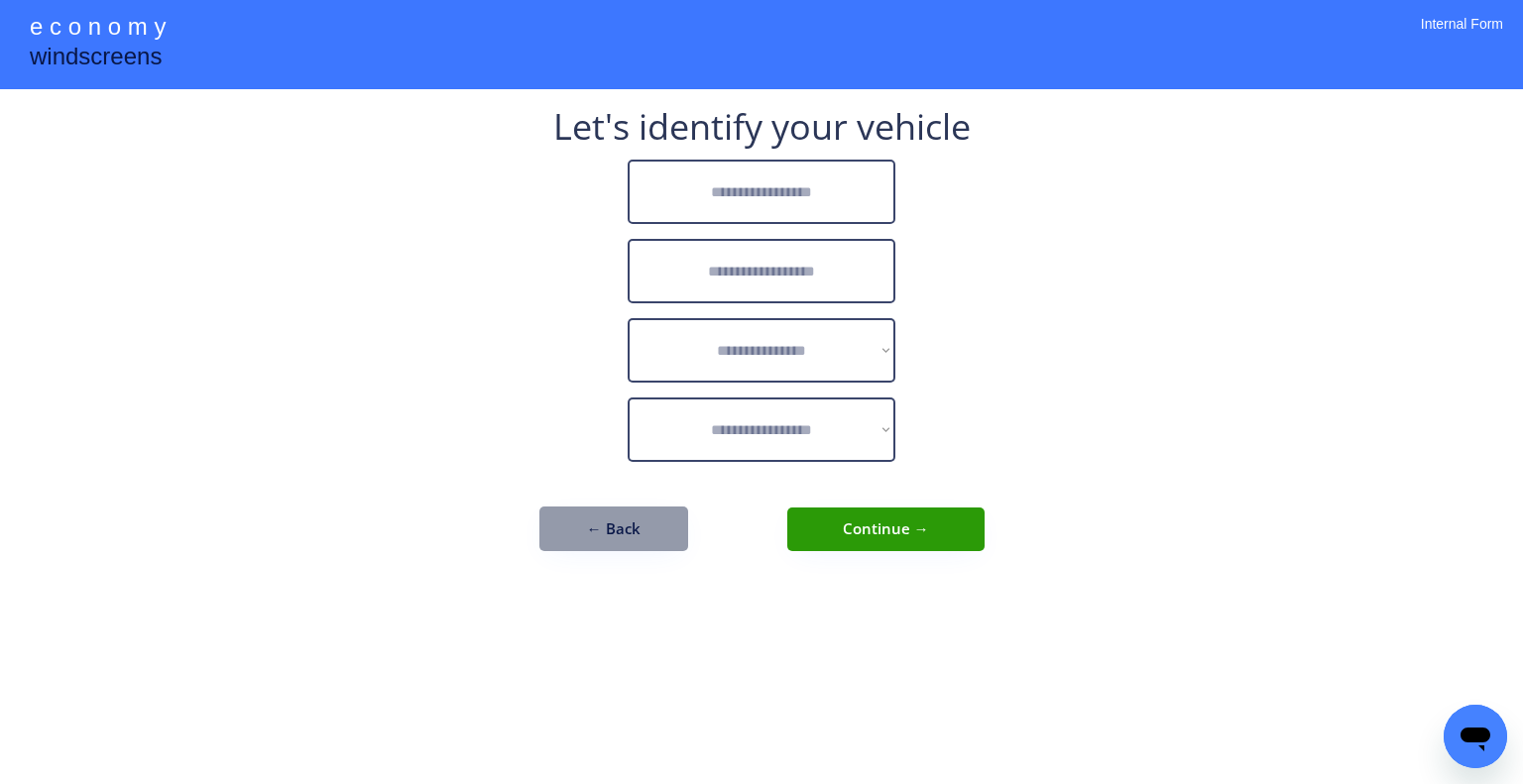 click at bounding box center (762, 191) 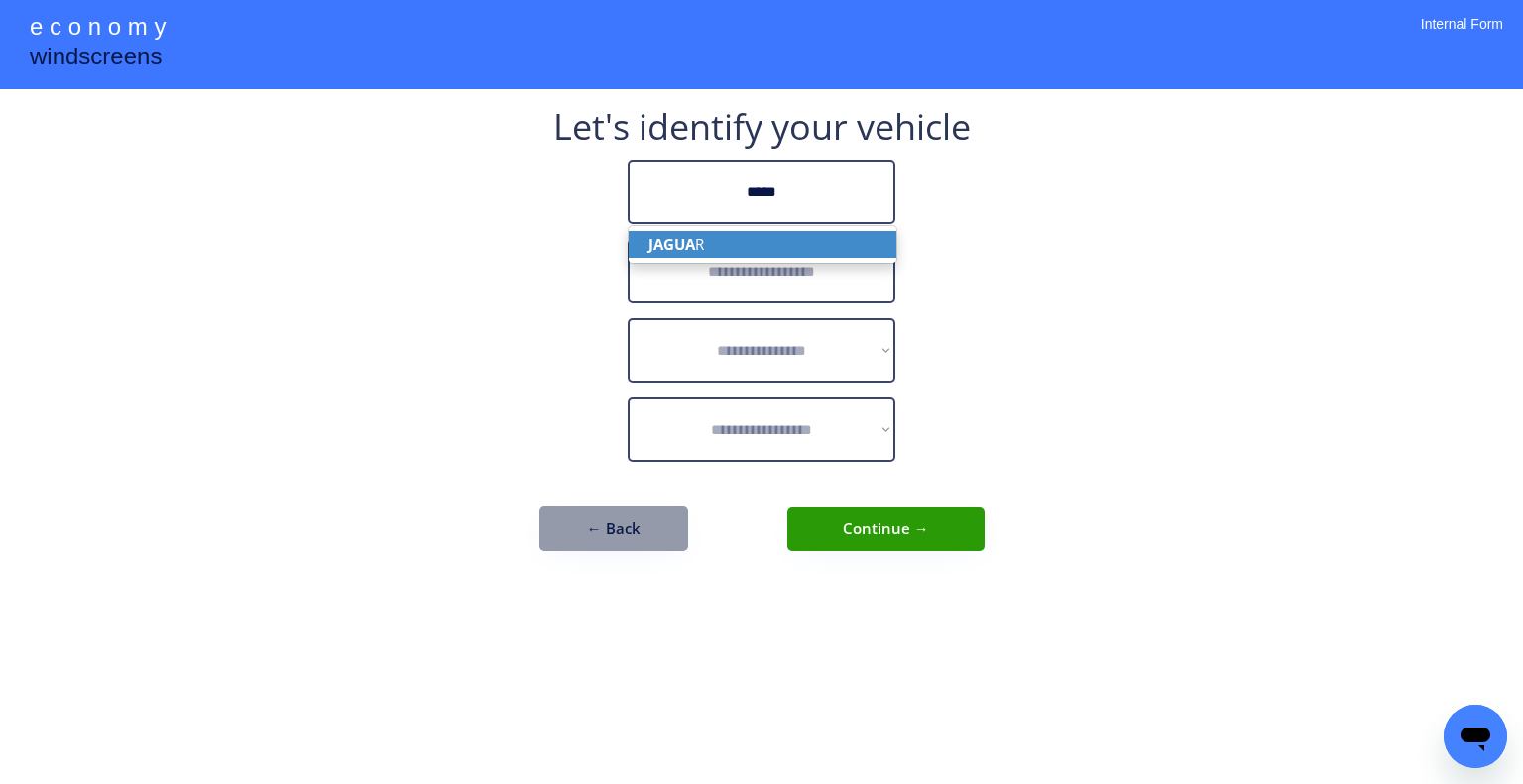 click on "JAGUA R" at bounding box center [762, 244] 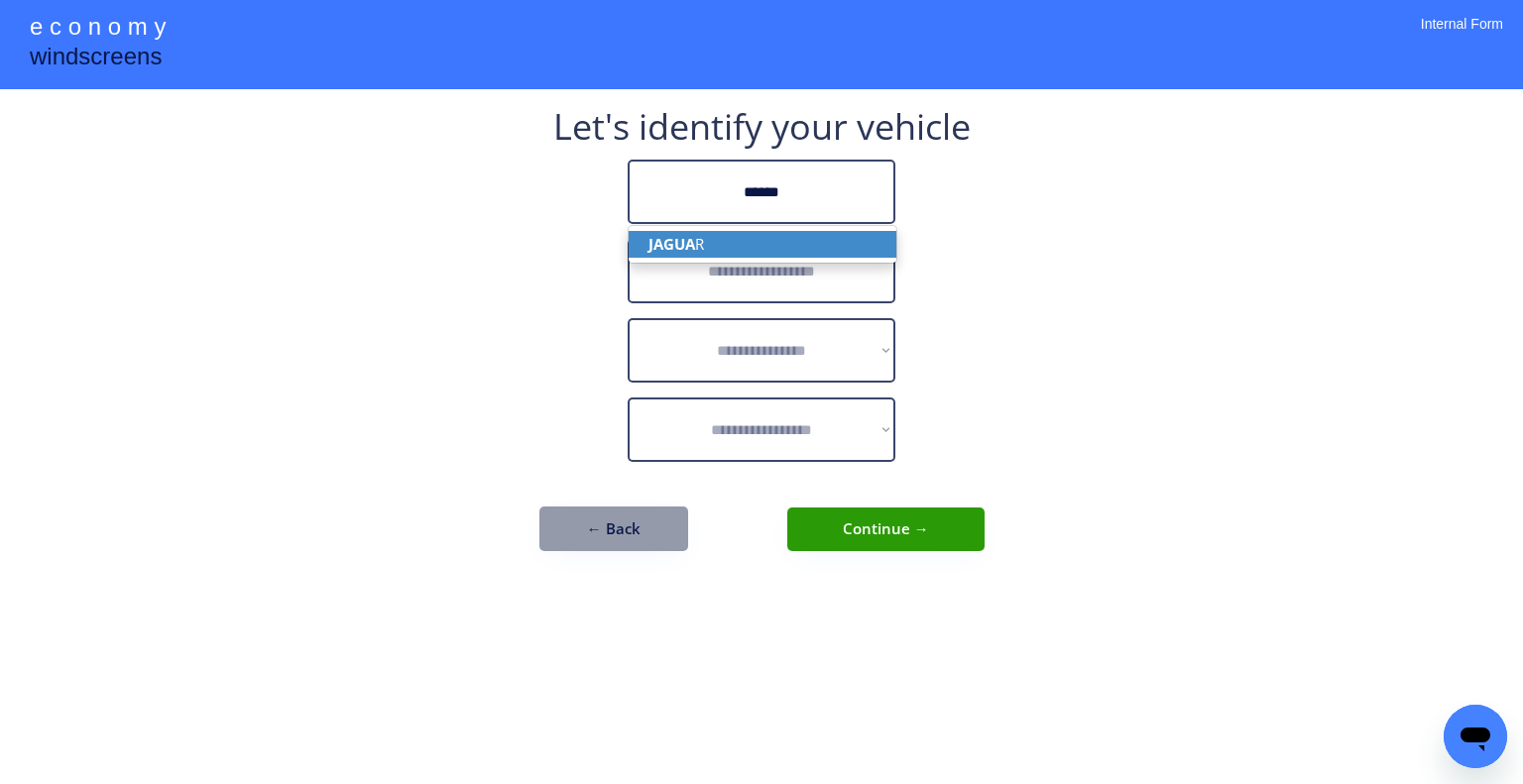 type on "******" 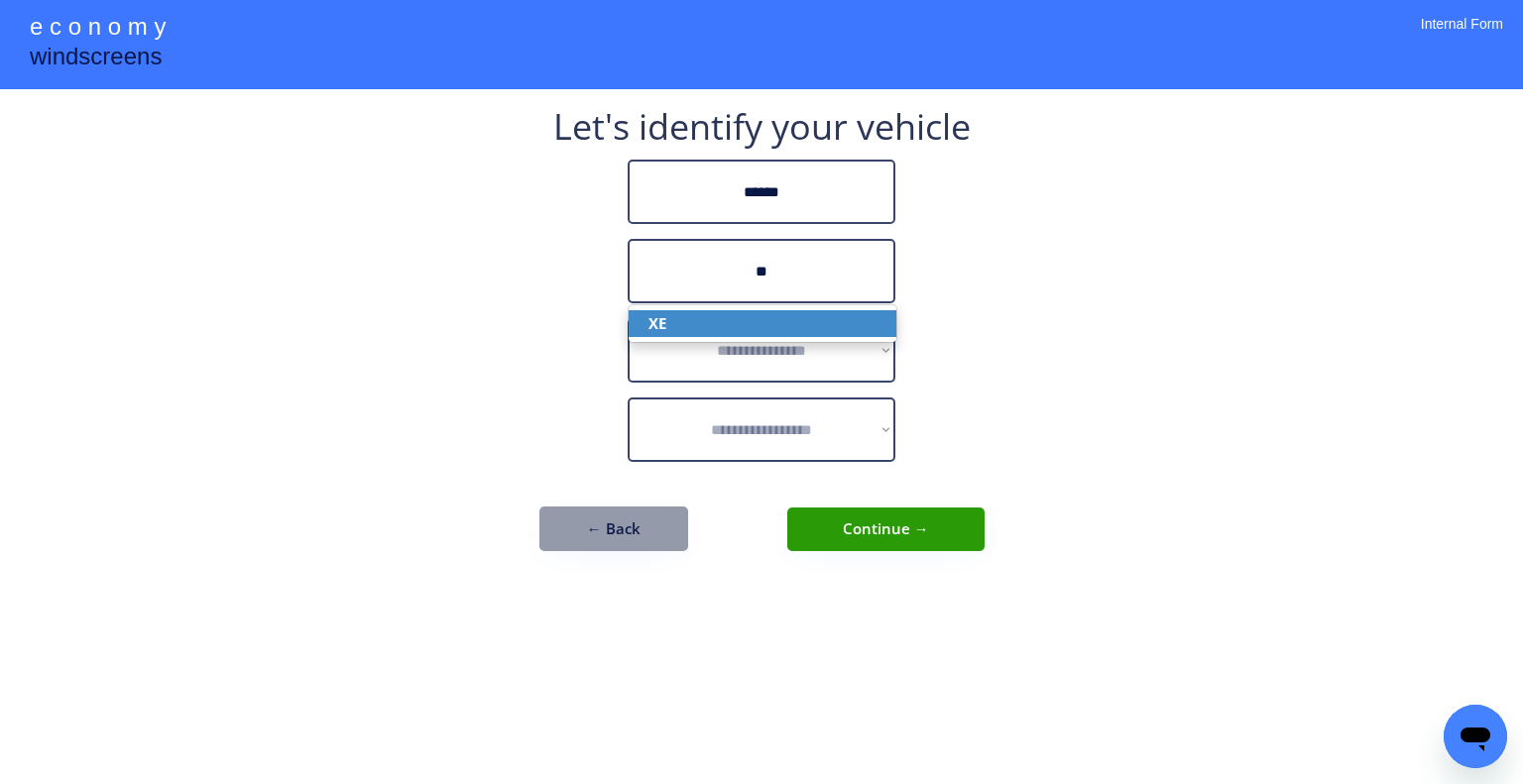 click on "XE" at bounding box center [762, 323] 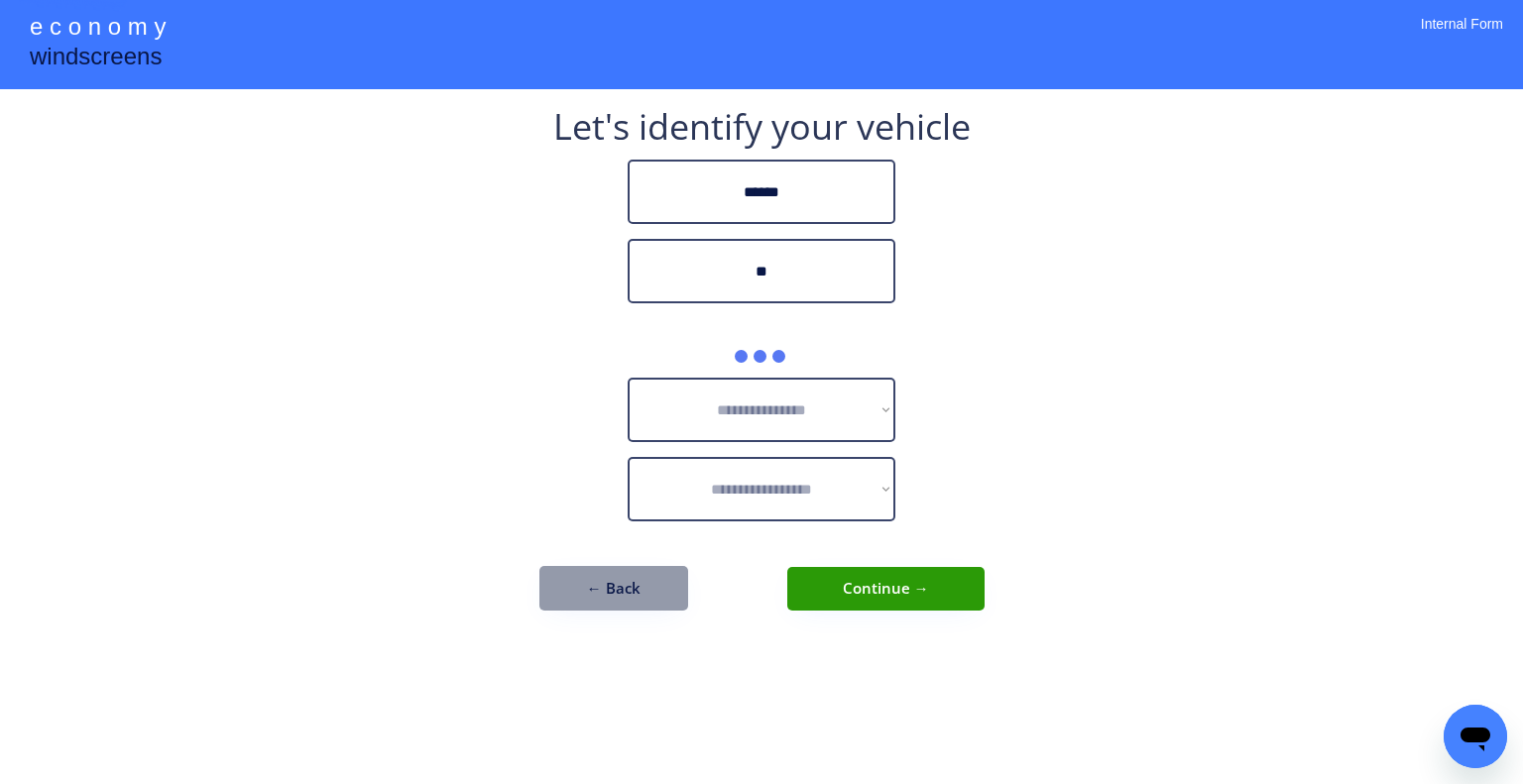 type on "**" 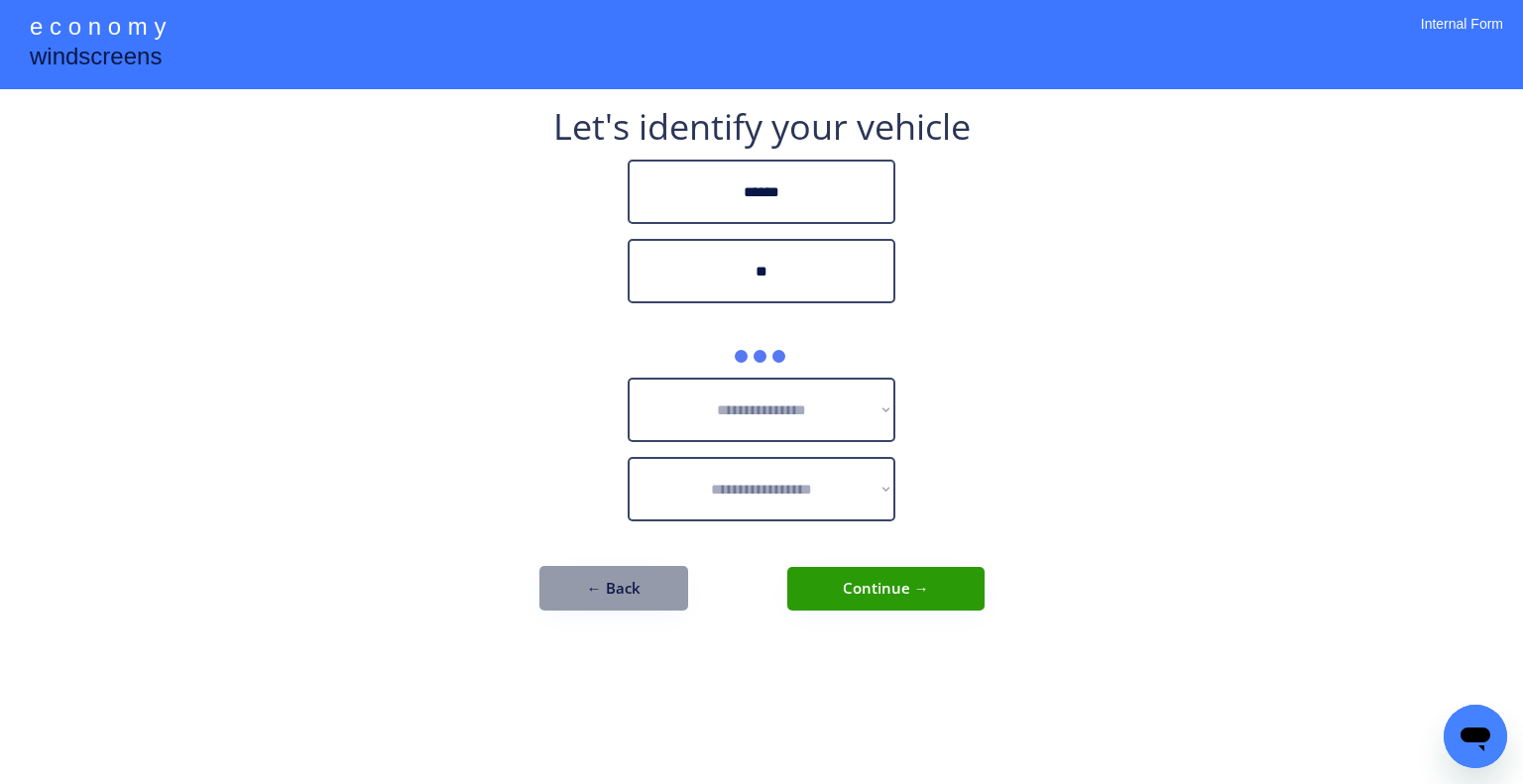 click on "**********" at bounding box center [762, 392] 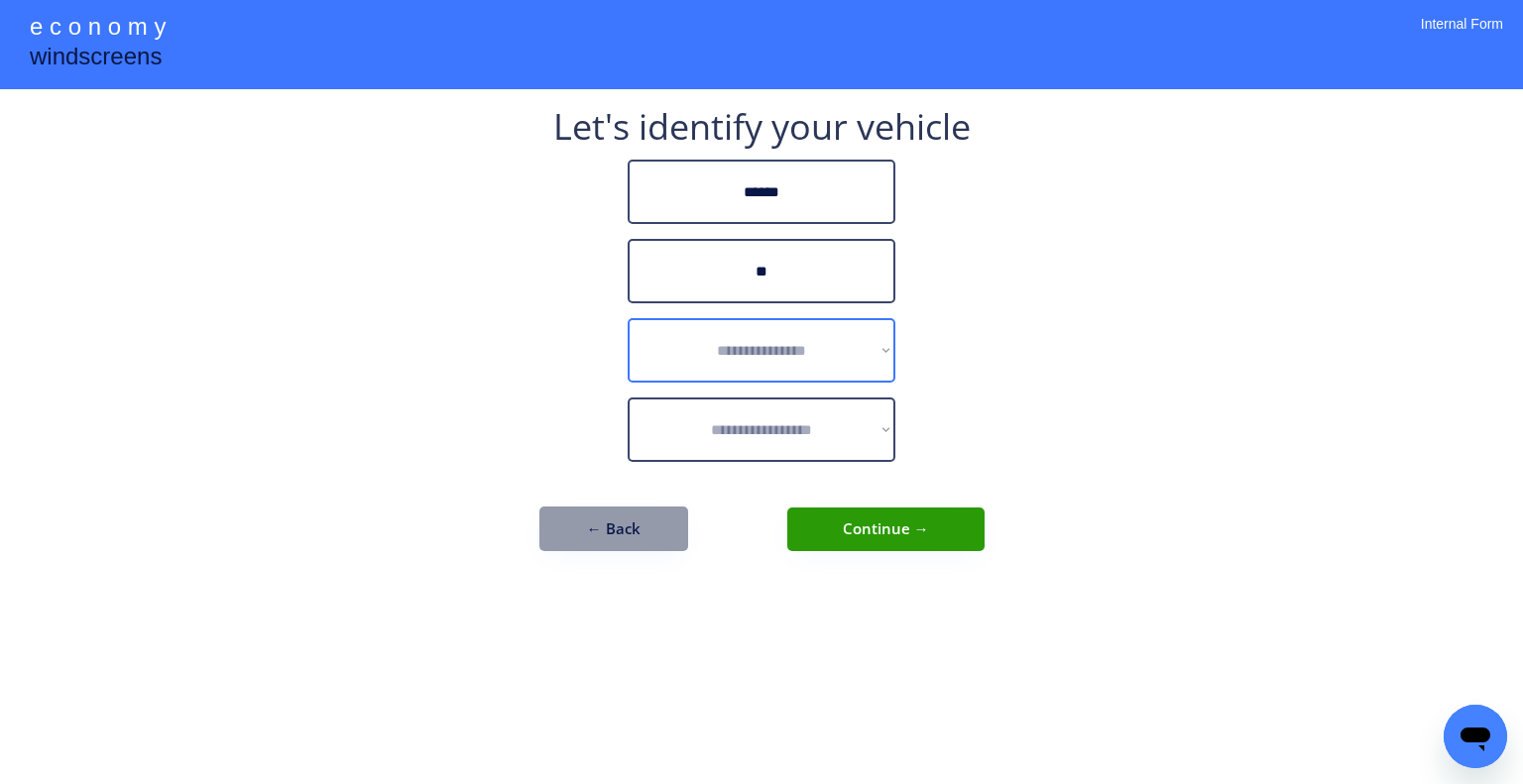 click on "**********" at bounding box center [762, 350] 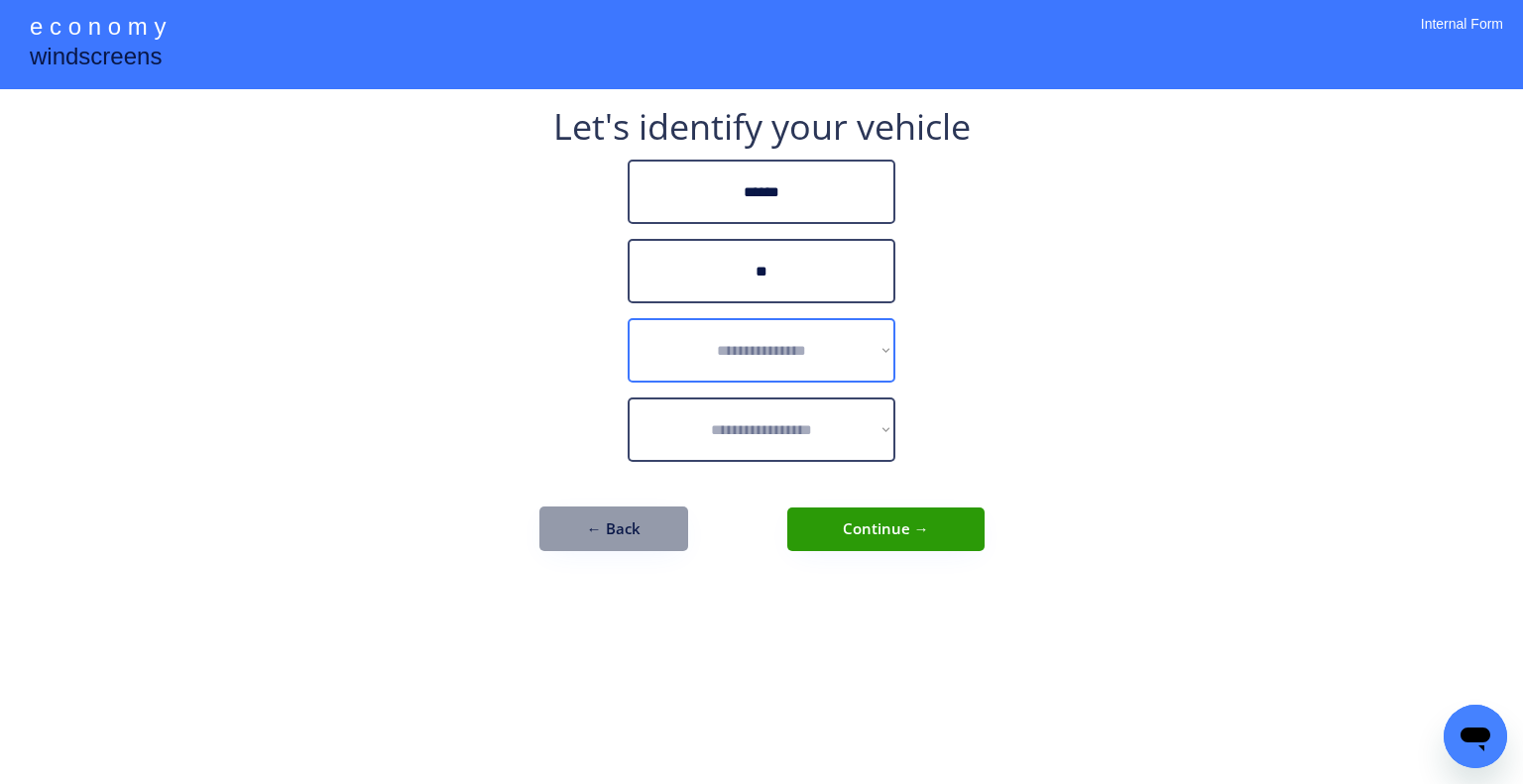 select on "******" 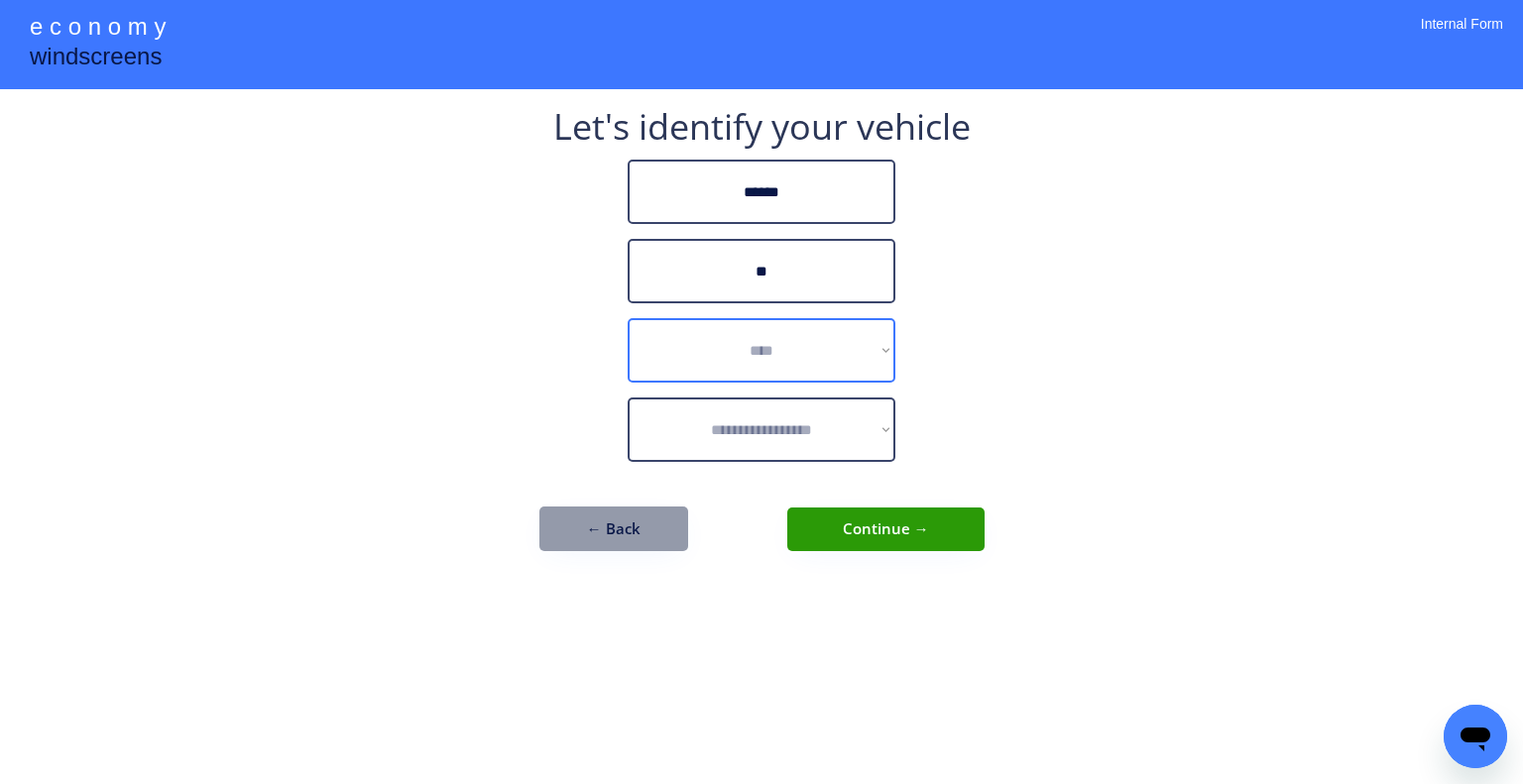 click on "**********" at bounding box center [762, 350] 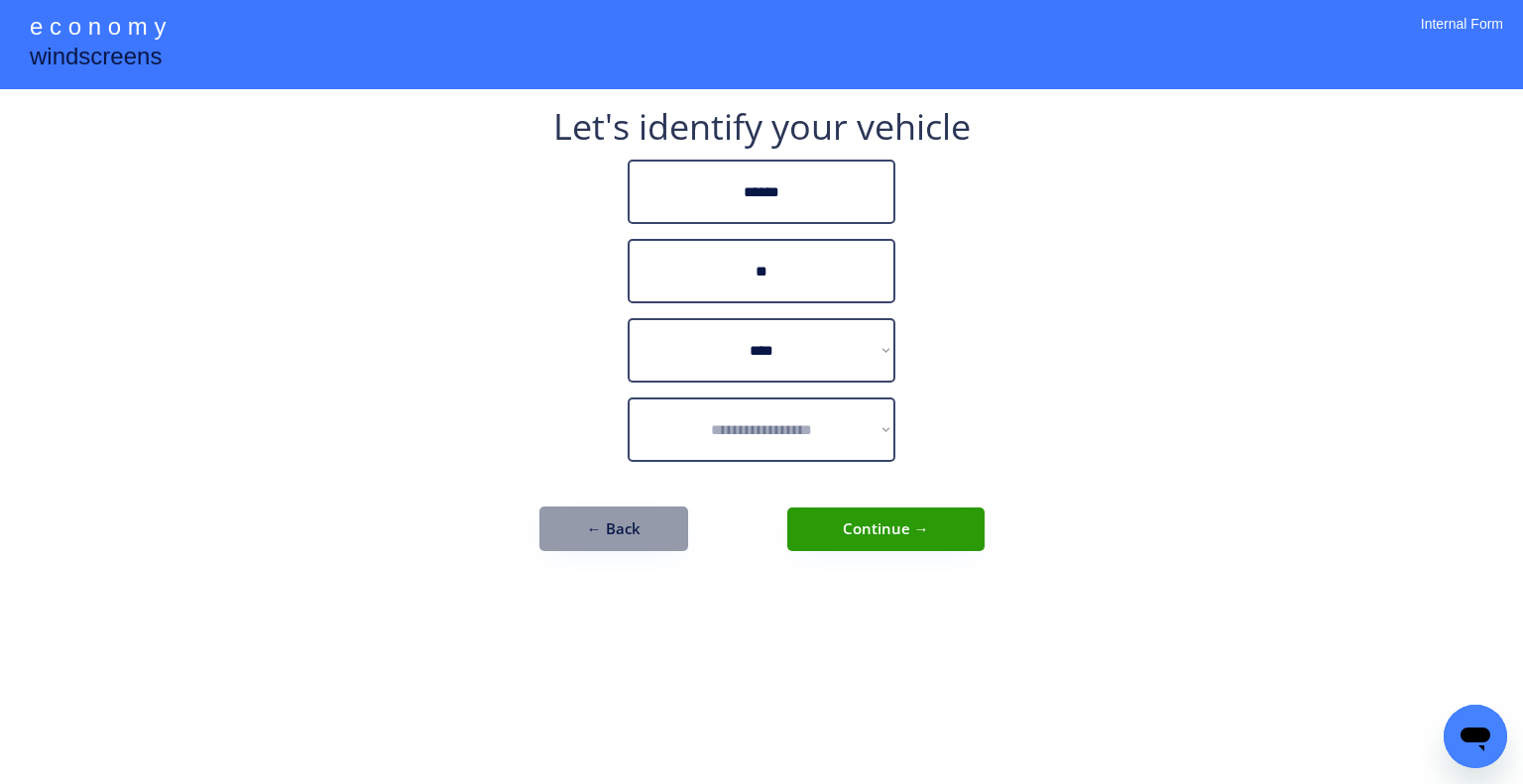 select on "**********" 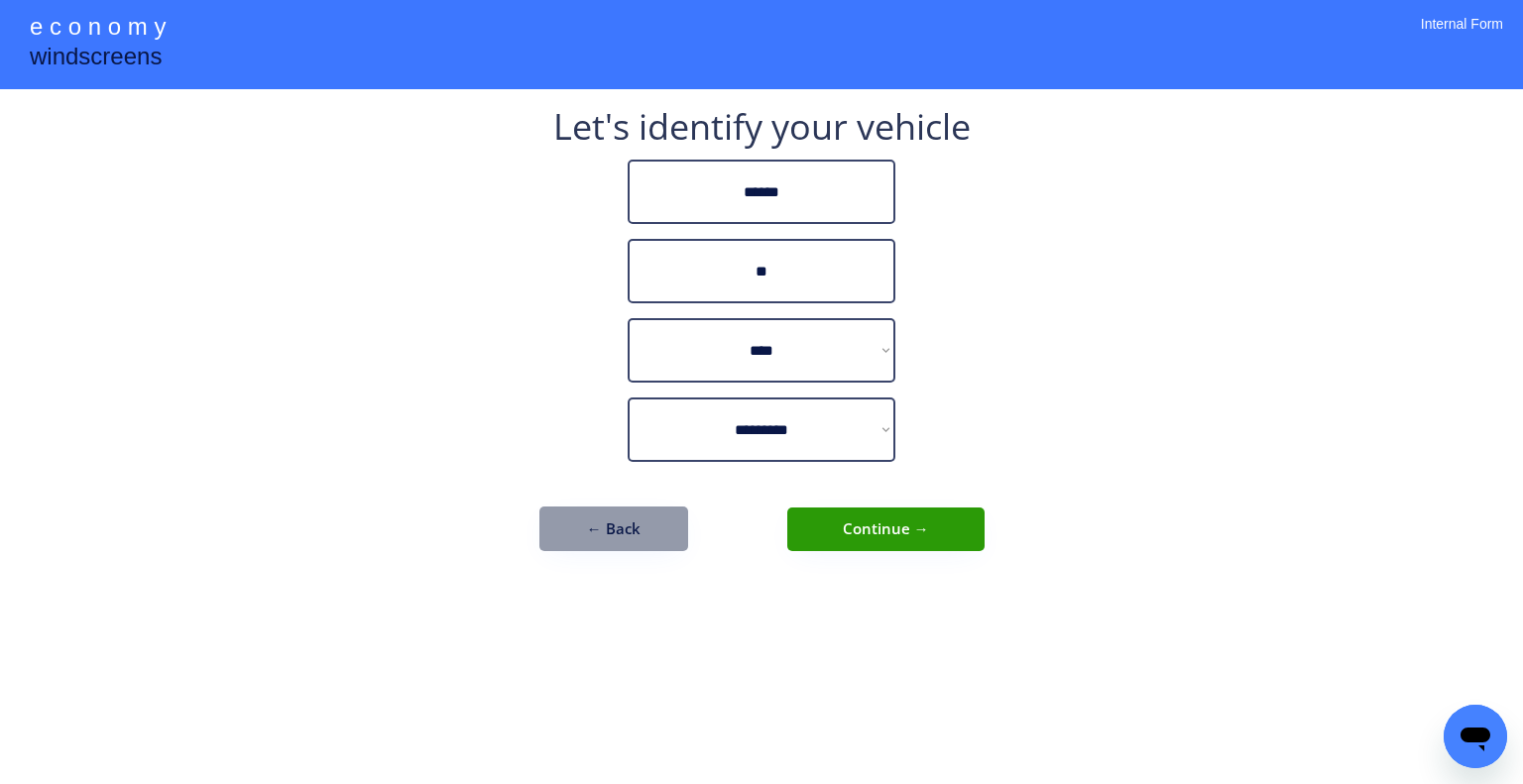 click on "**********" at bounding box center [762, 392] 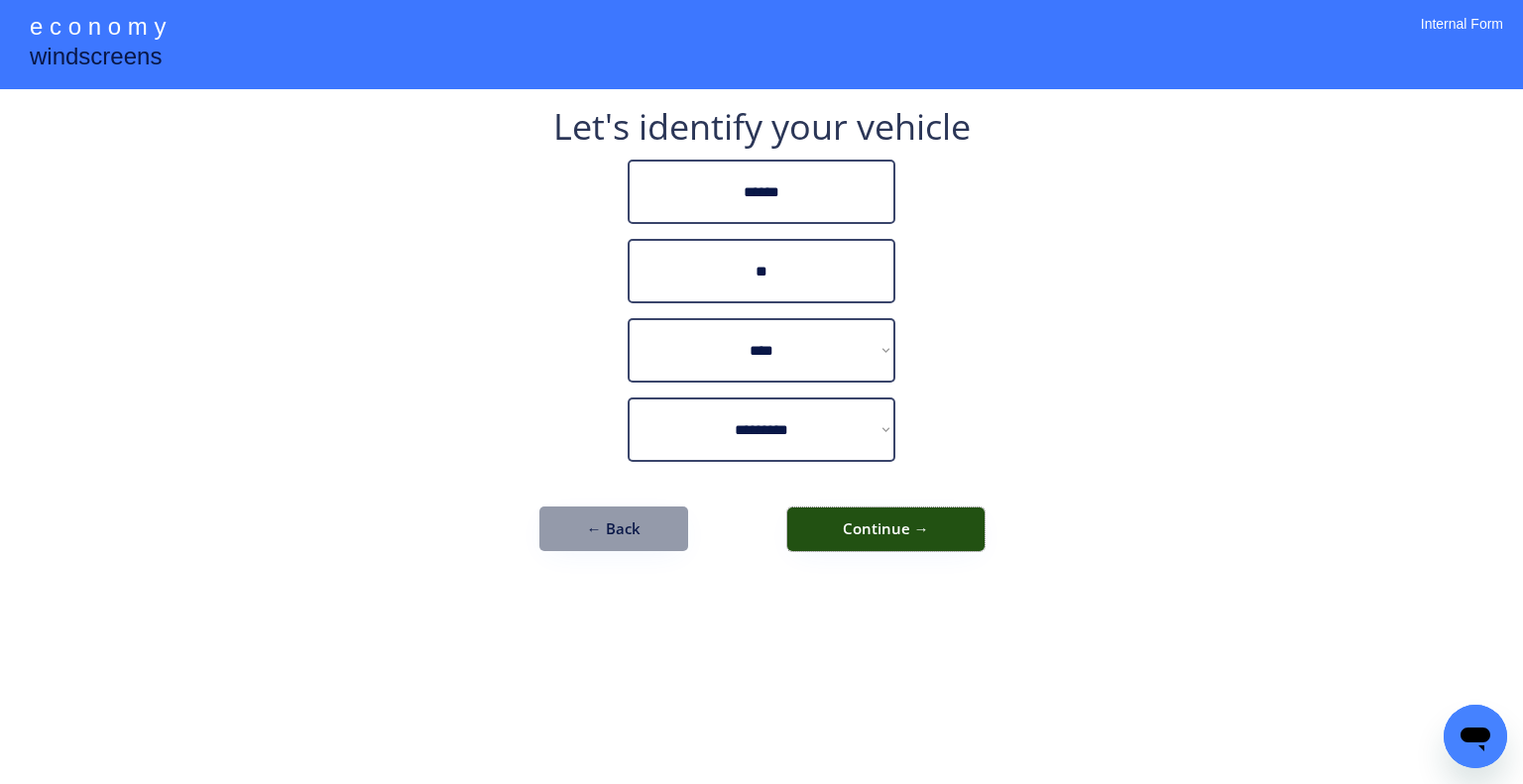 click on "Continue    →" at bounding box center [885, 529] 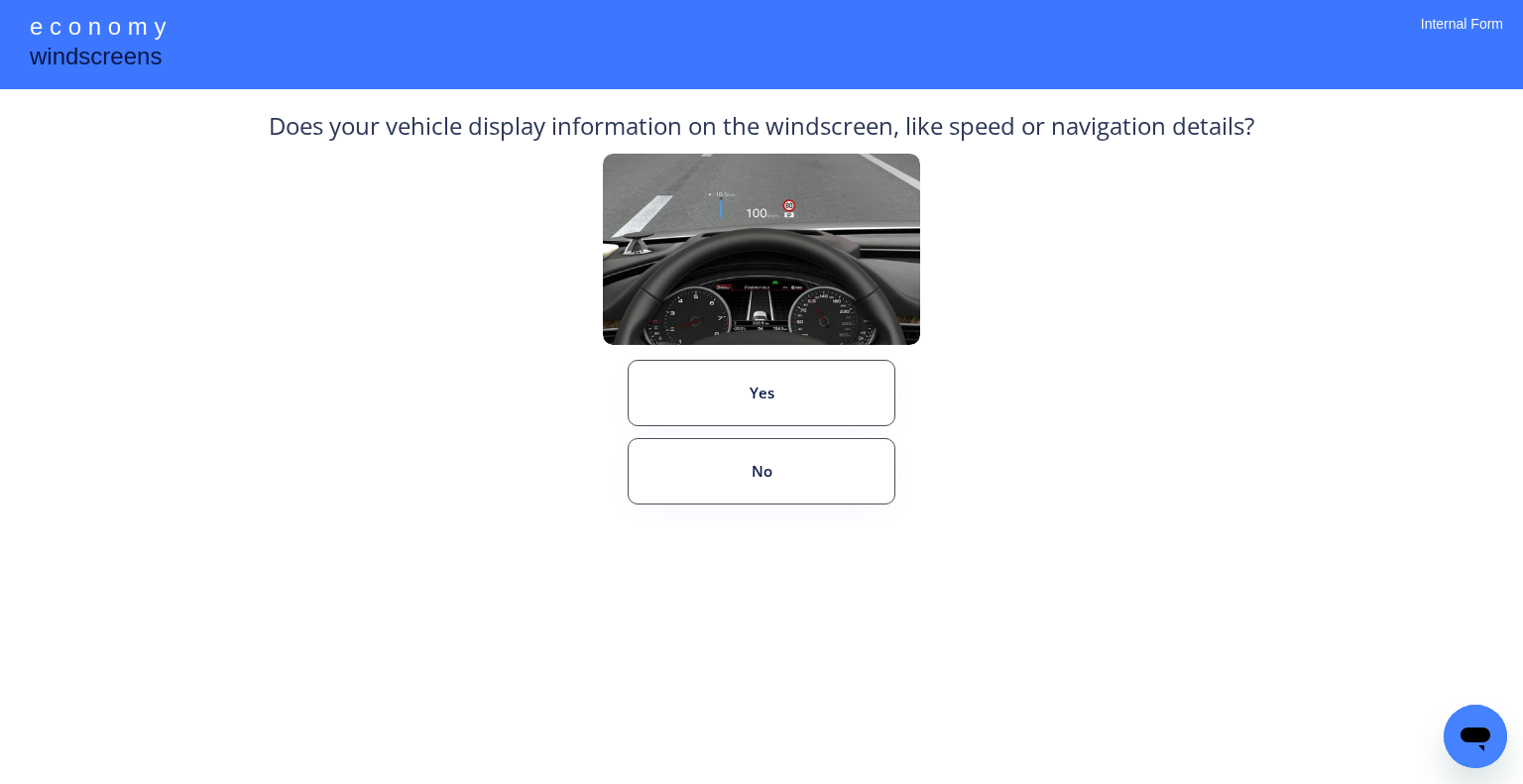 click on "Does your vehicle display information on the windscreen, like speed or navigation details? Yes No" at bounding box center [762, 350] 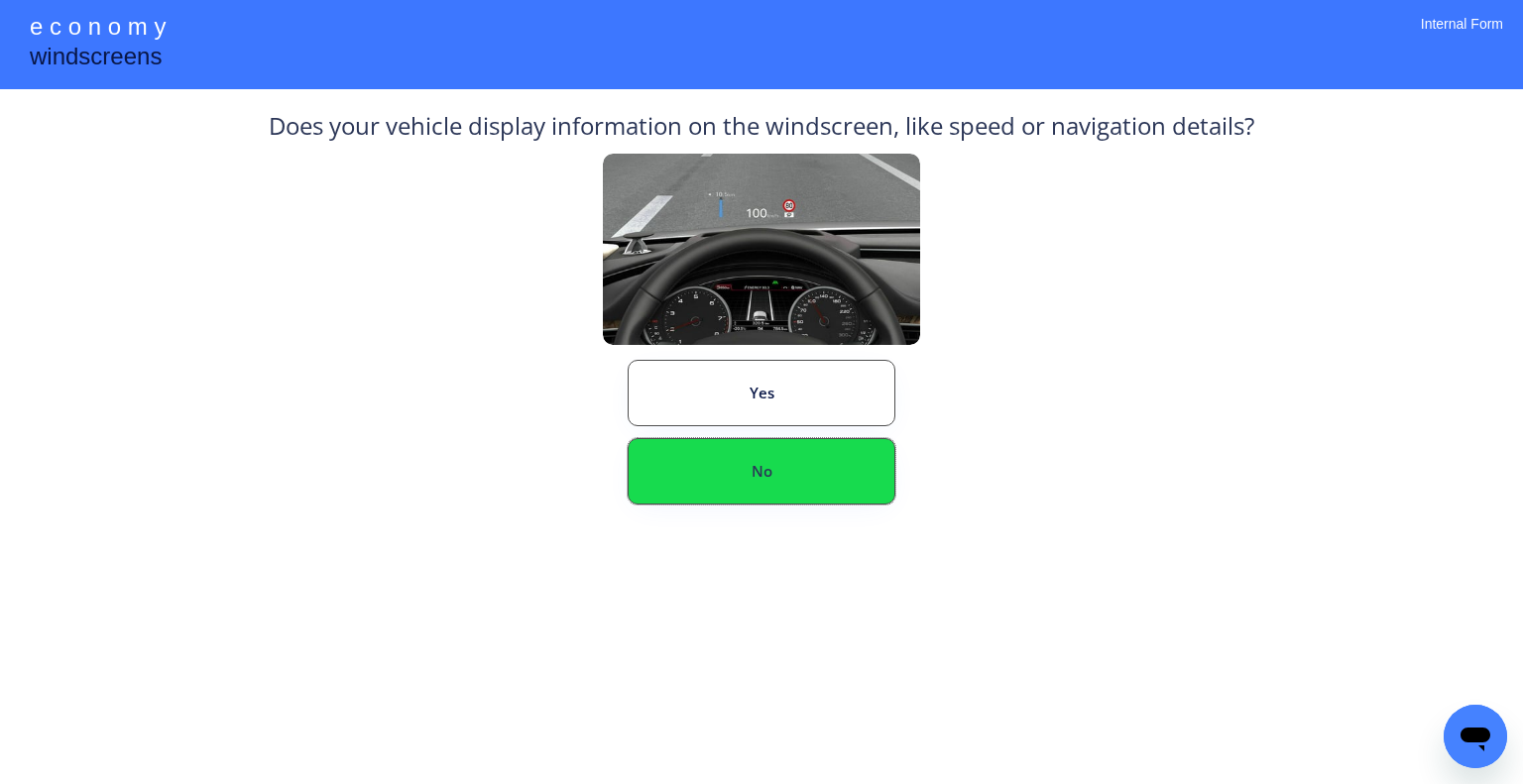 click on "No" at bounding box center [762, 471] 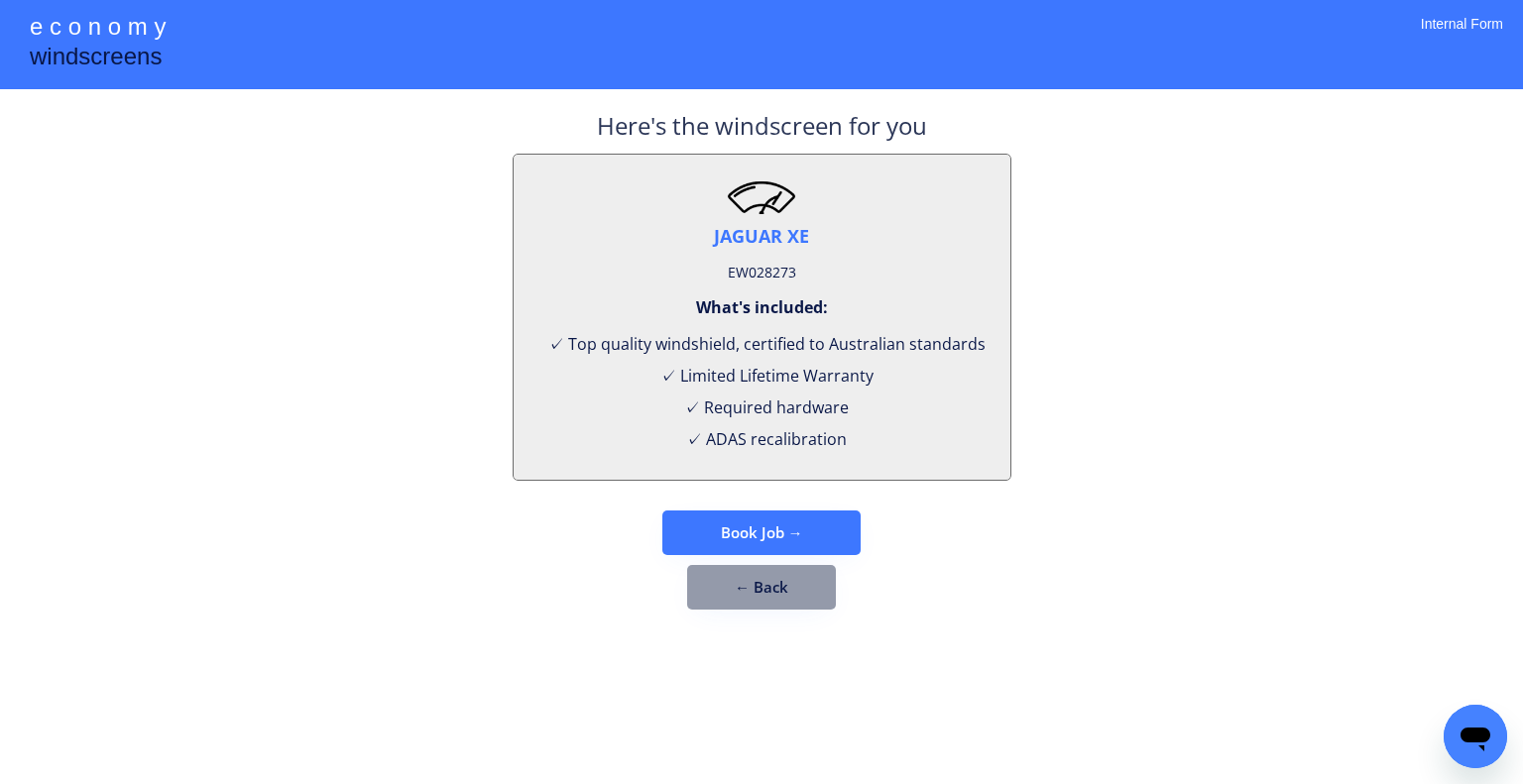 click on "**********" at bounding box center [762, 392] 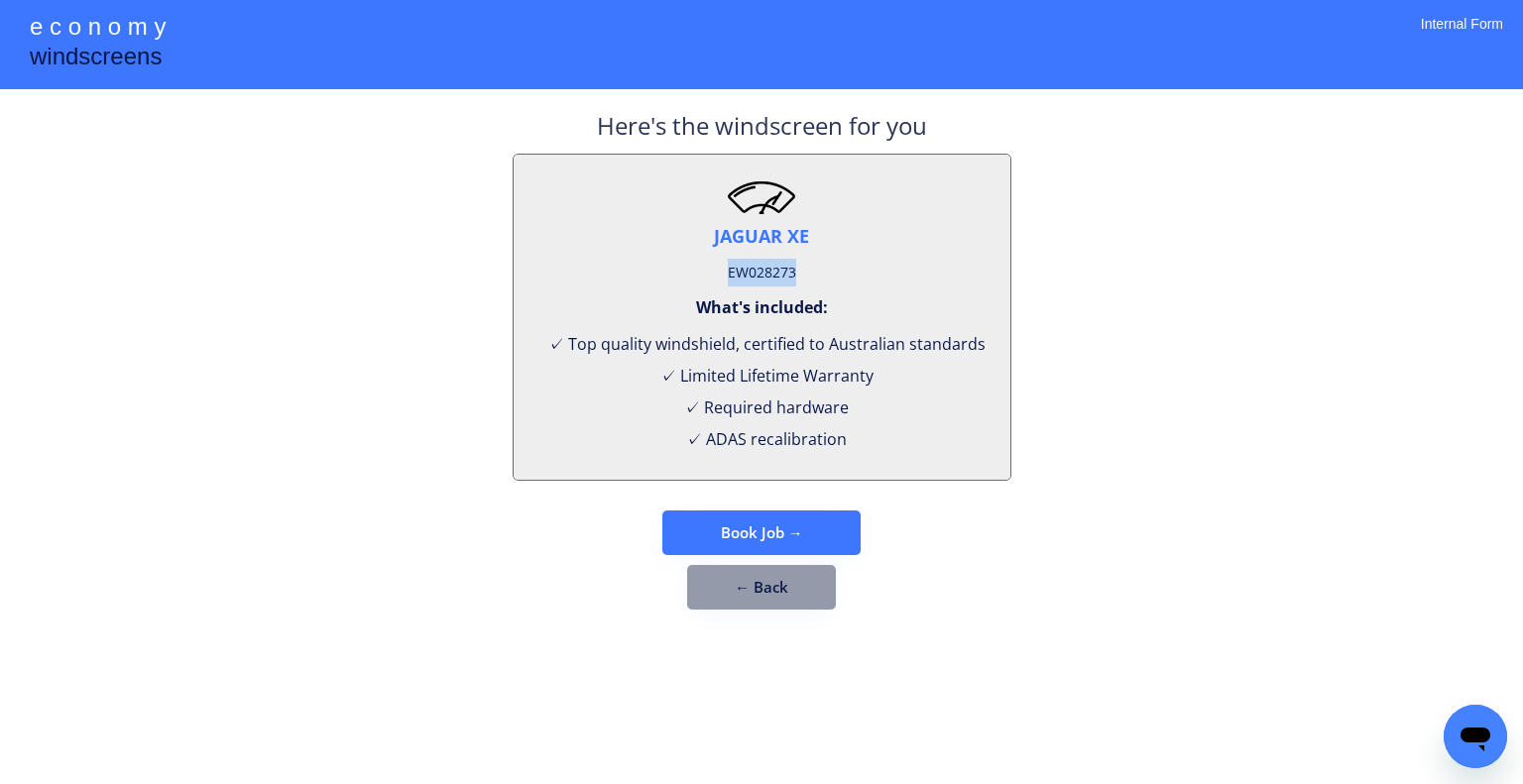 click on "EW028273" at bounding box center (762, 273) 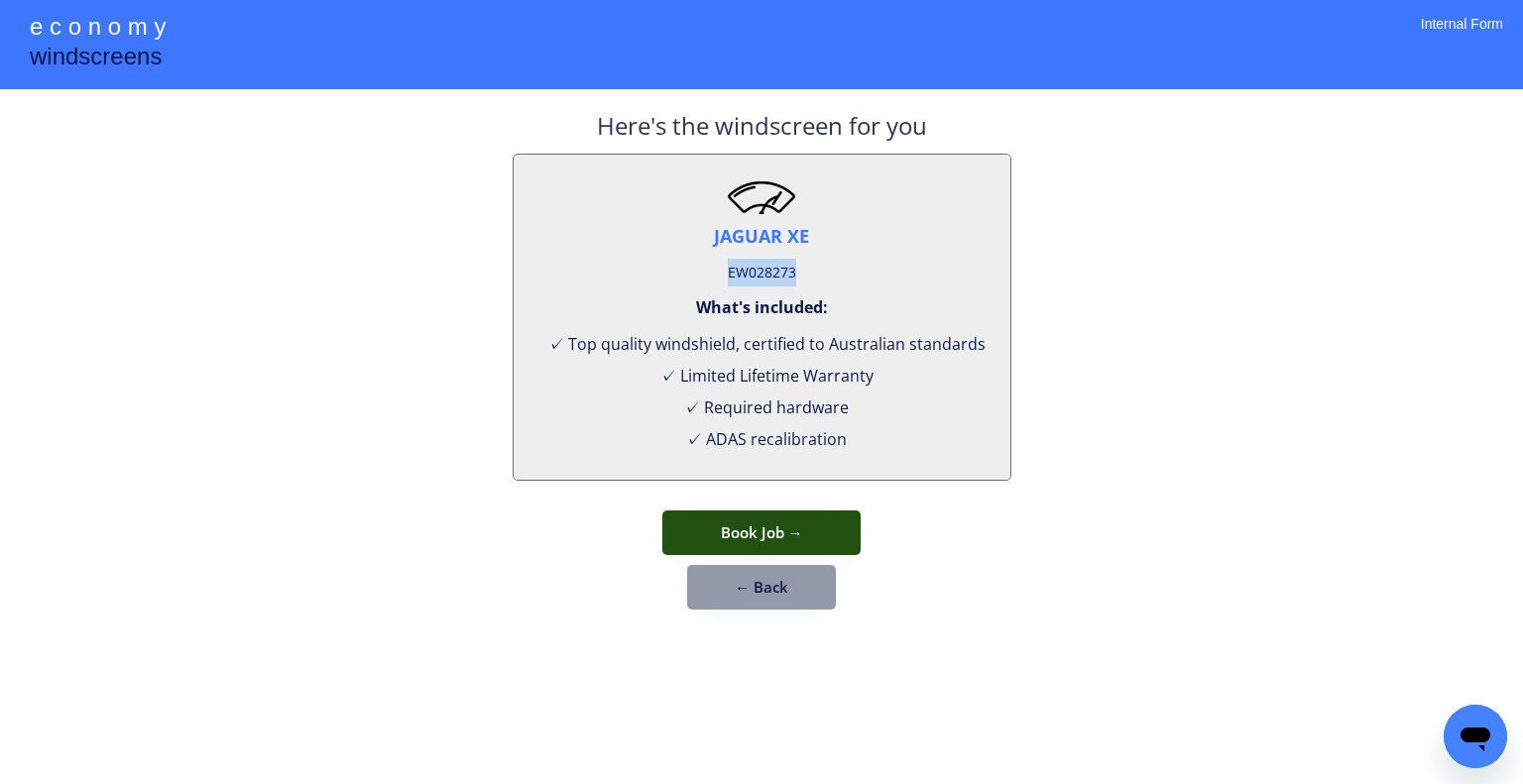 click on "Book Job    →" at bounding box center [762, 532] 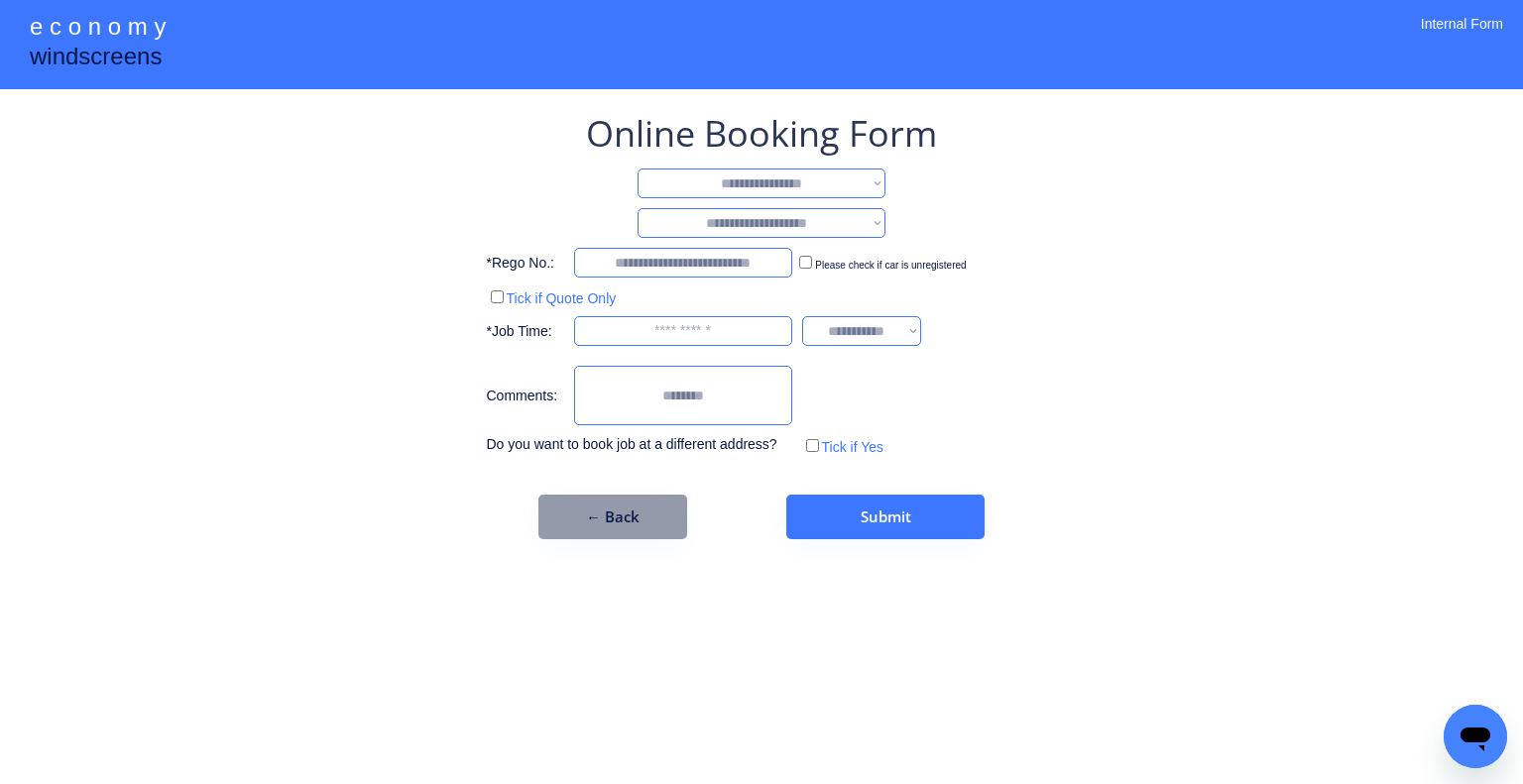 click on "**********" at bounding box center [762, 392] 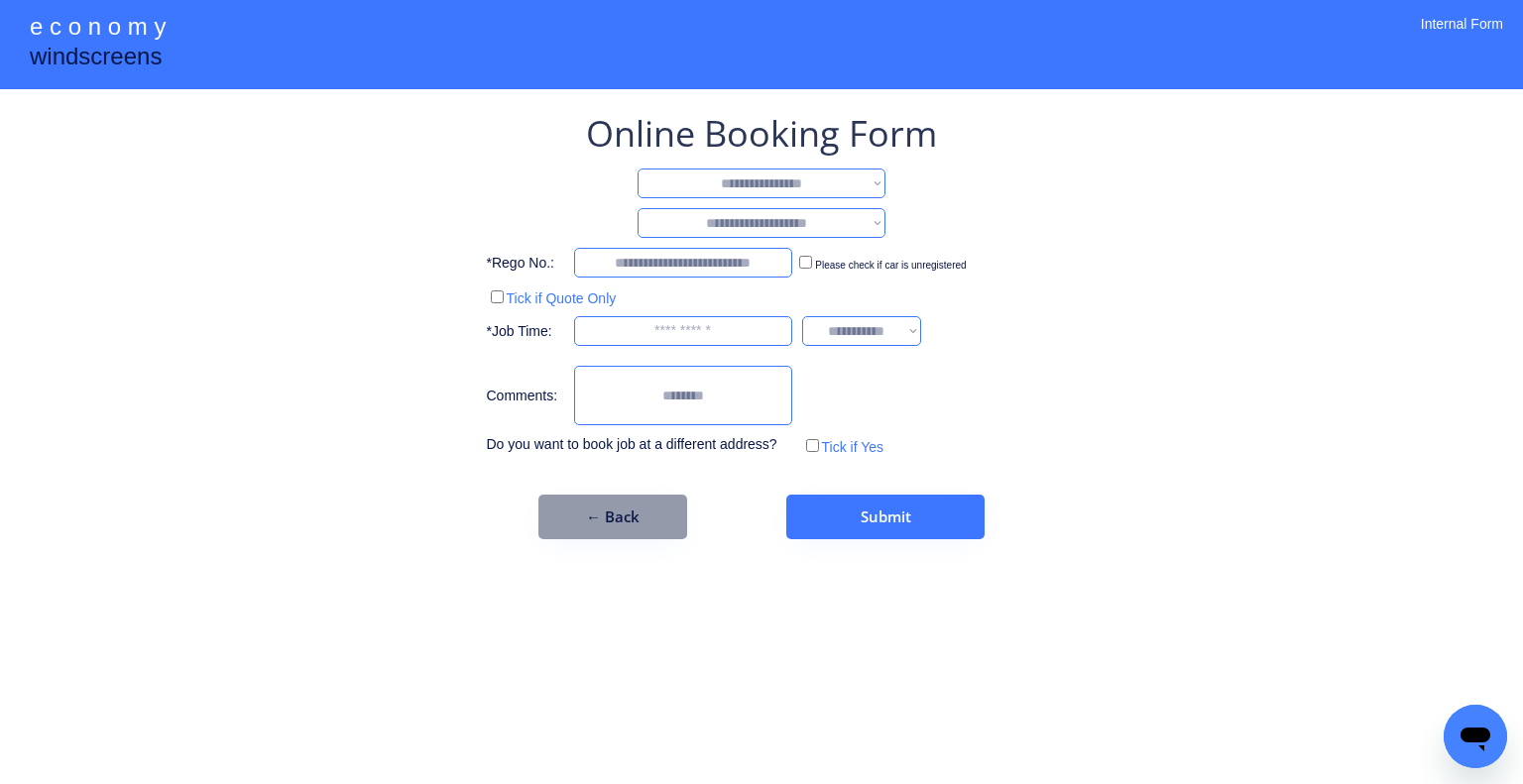 click on "**********" at bounding box center [762, 183] 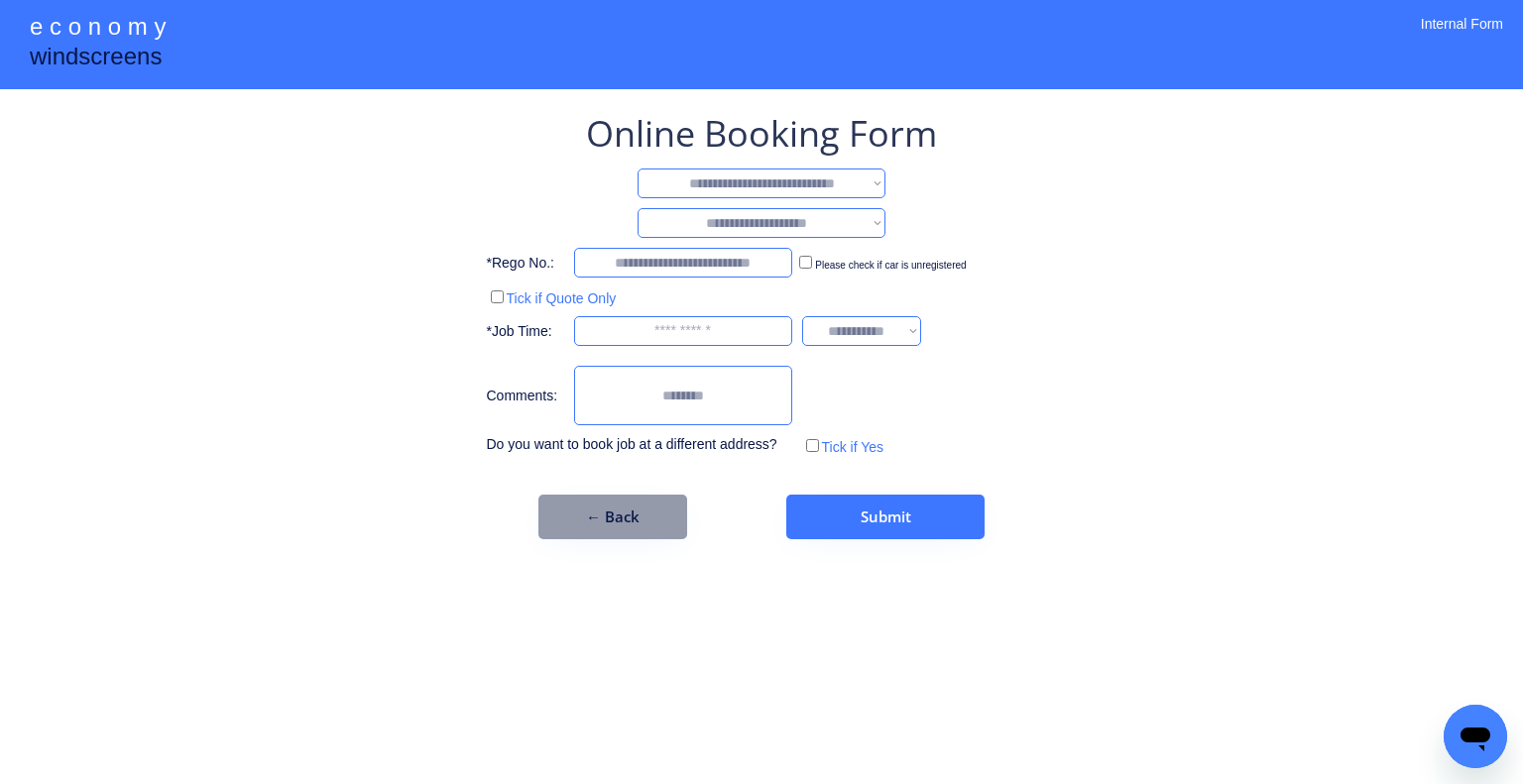 click on "**********" at bounding box center [762, 183] 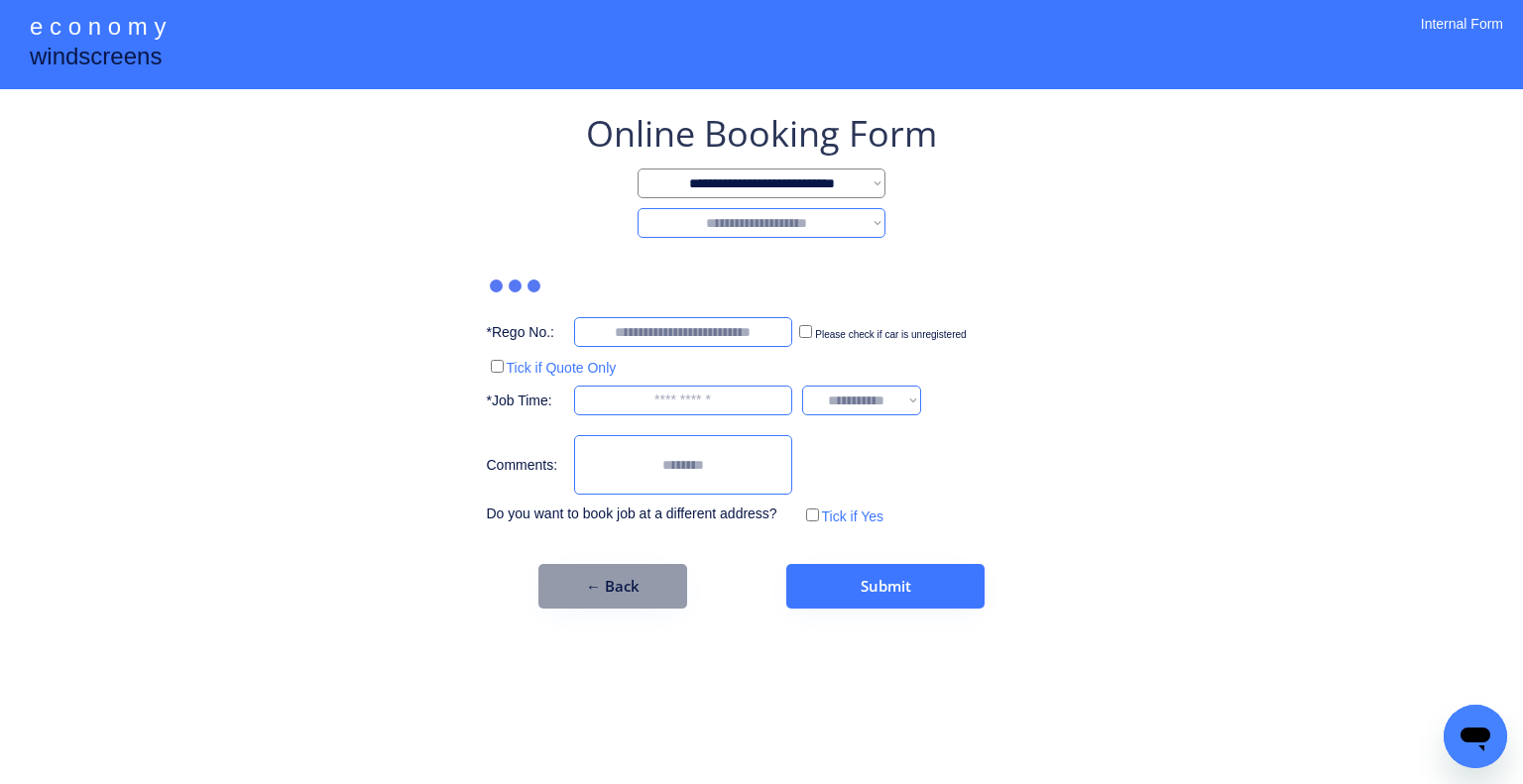 click on "**********" at bounding box center [762, 223] 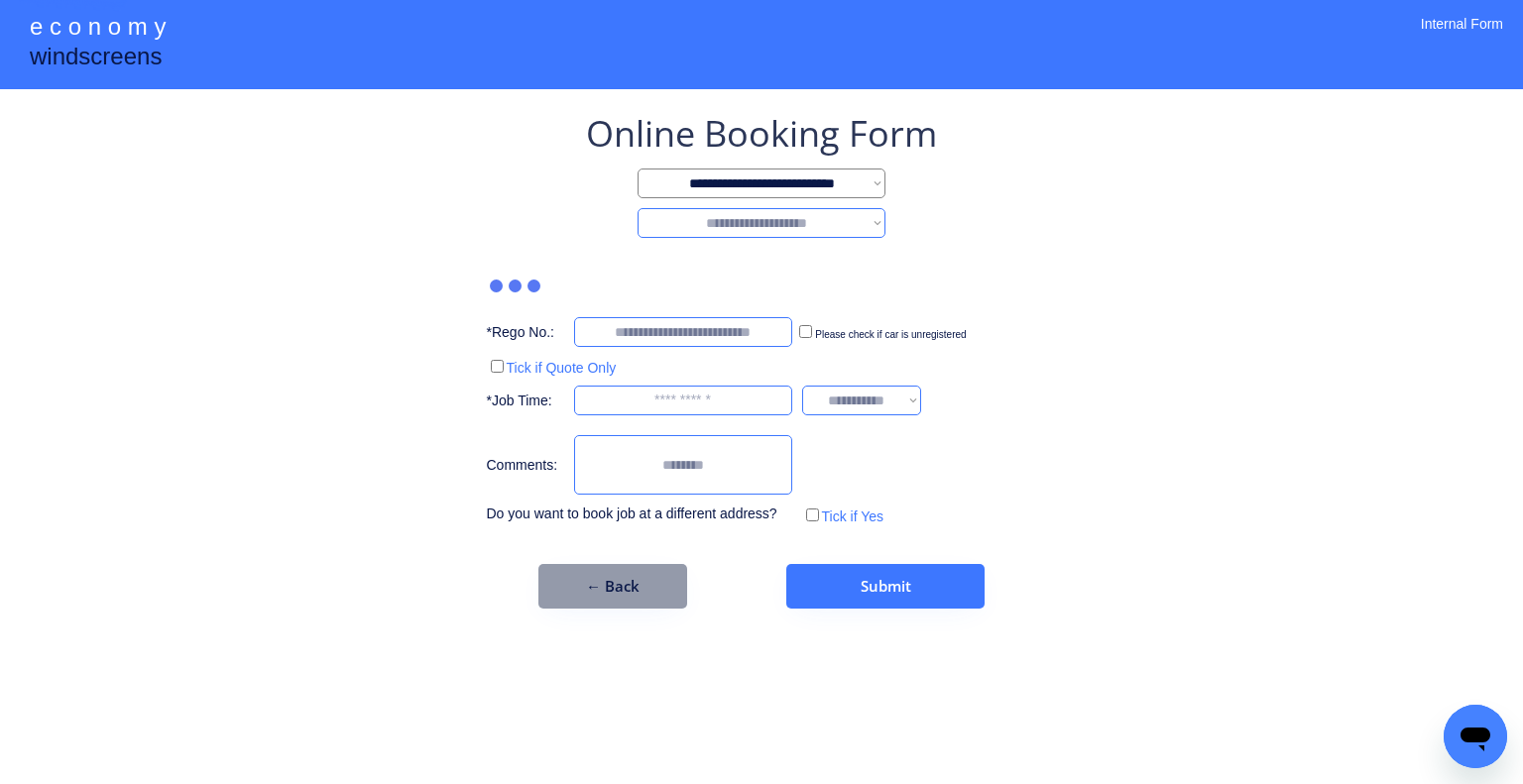 click on "**********" at bounding box center (762, 223) 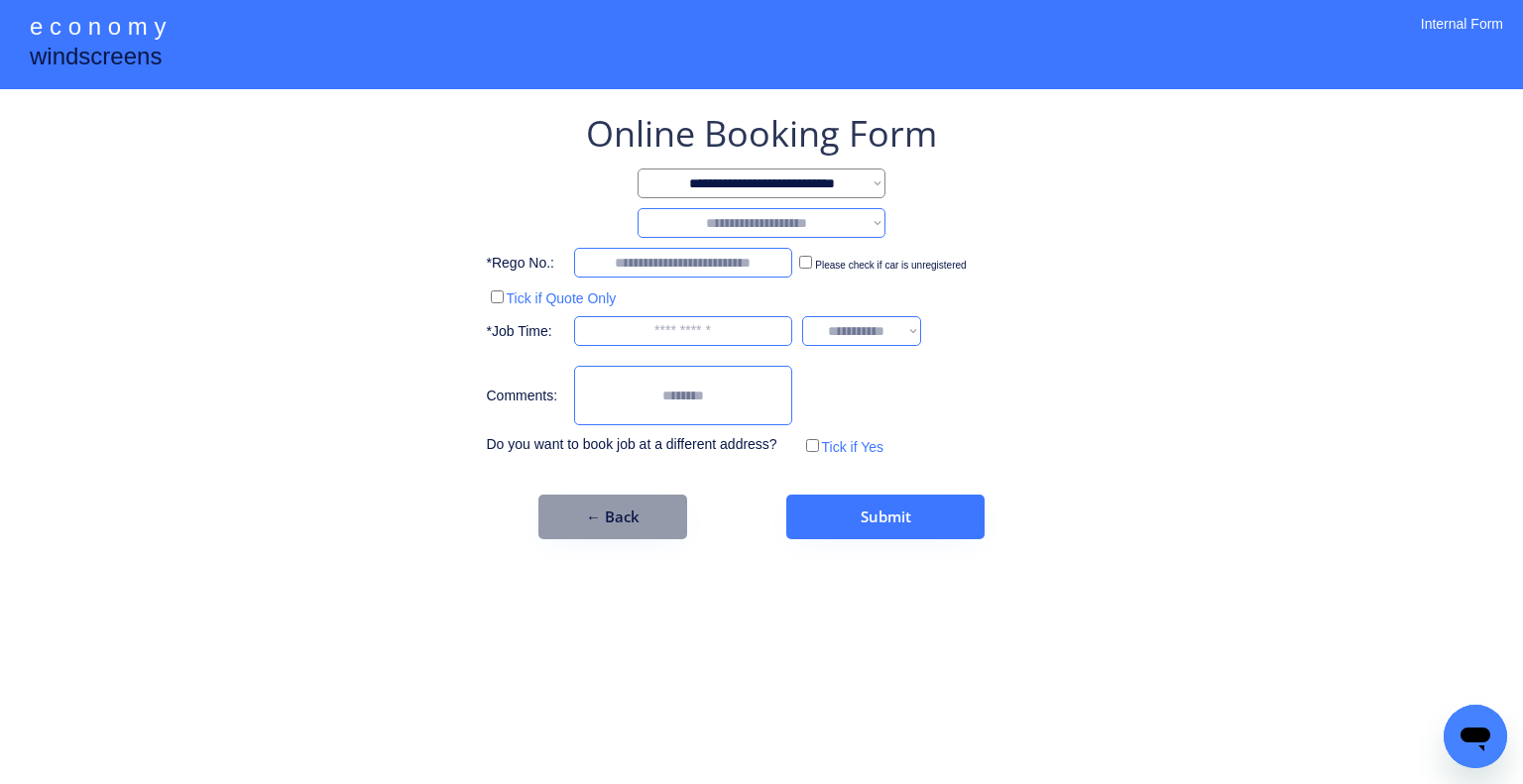 select on "********" 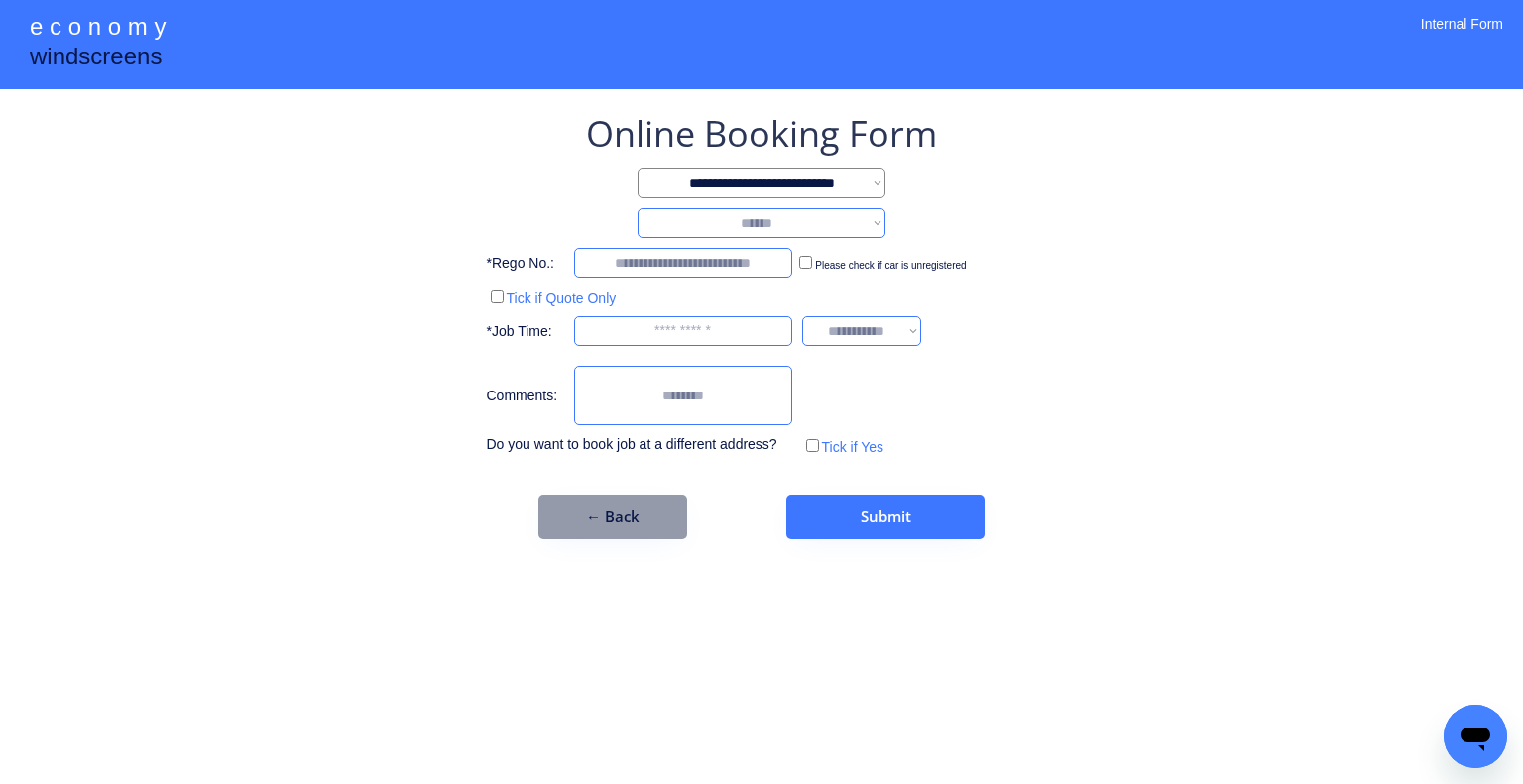 click on "**********" at bounding box center [762, 223] 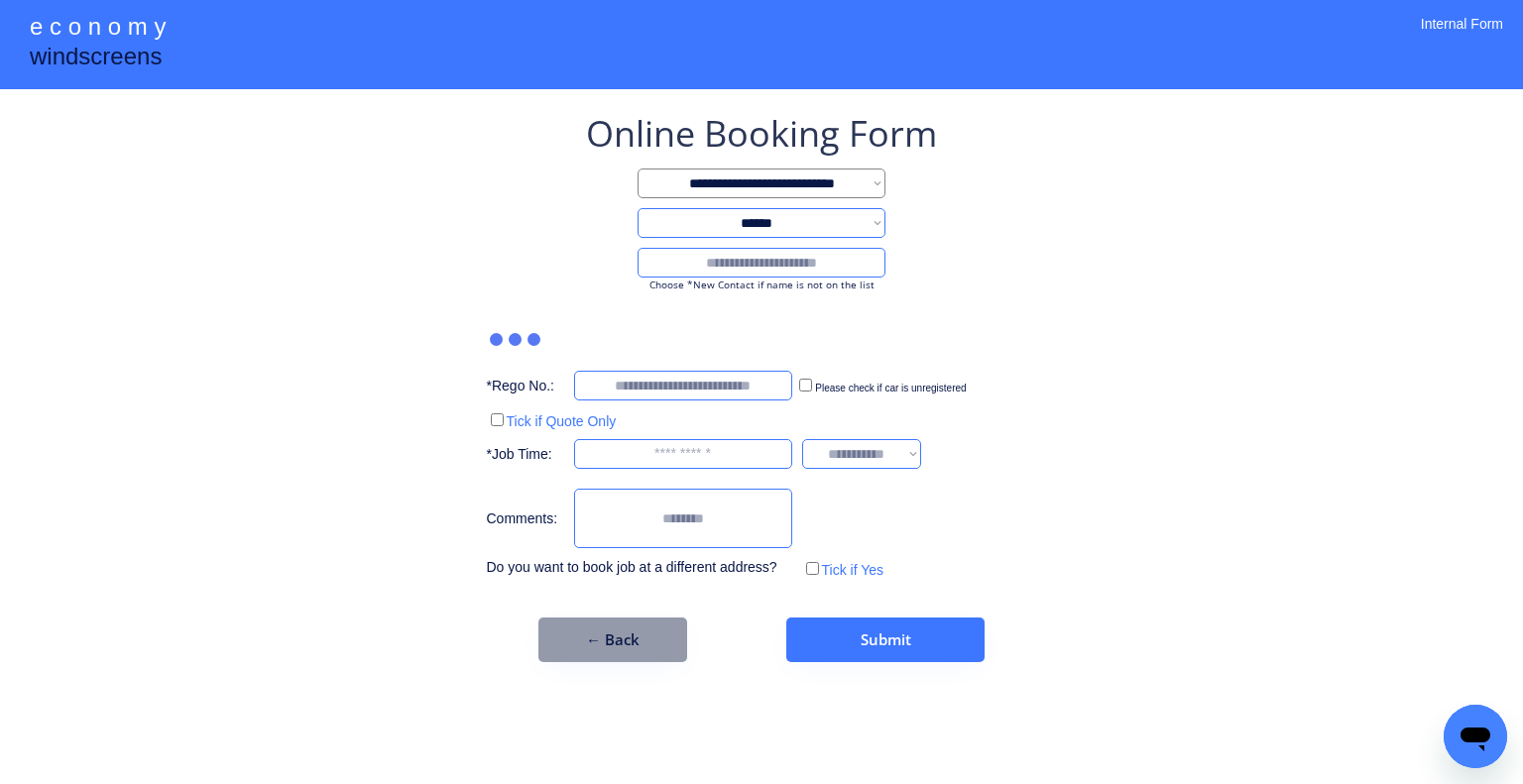 click at bounding box center [762, 263] 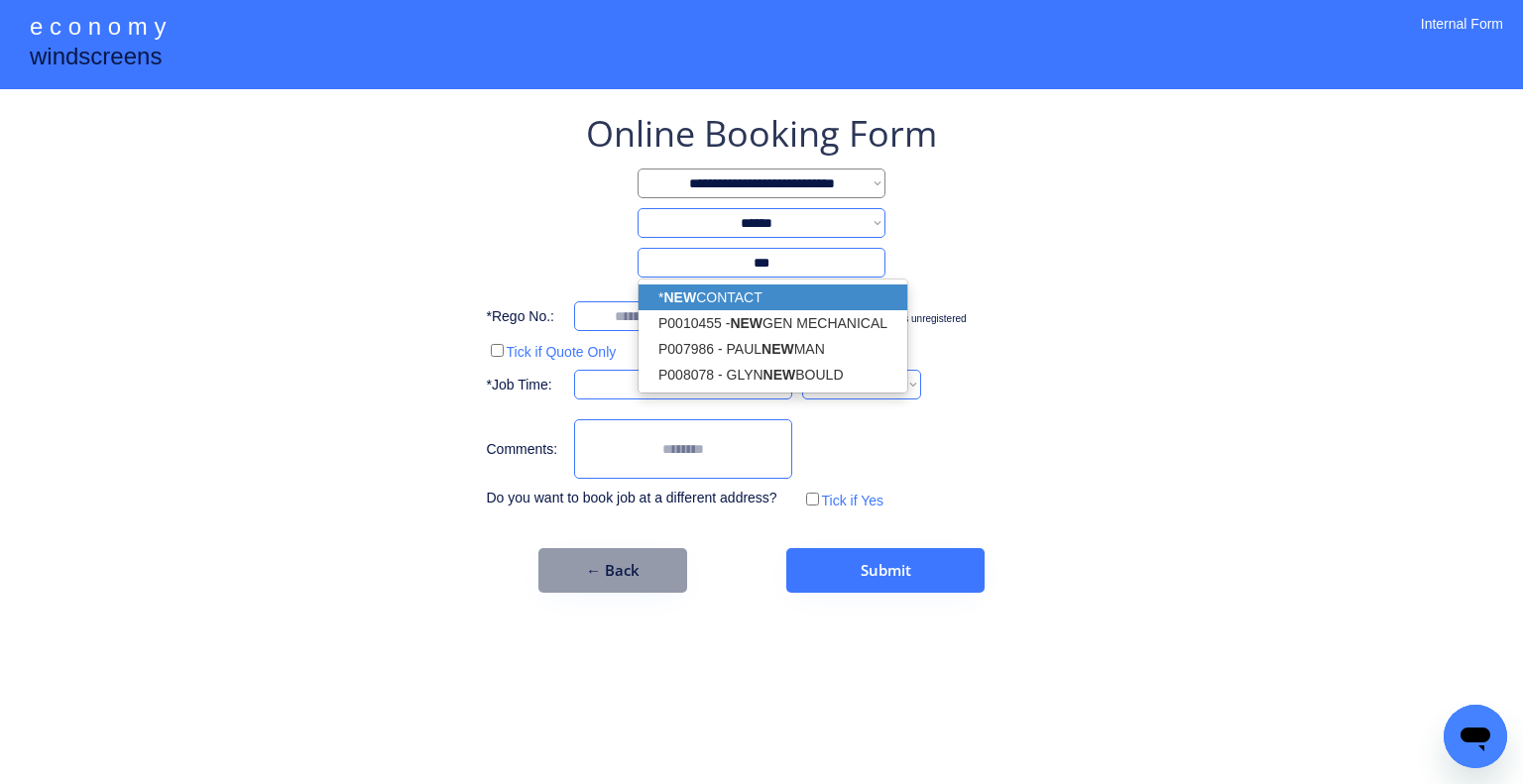 click on "* NEW  CONTACT" at bounding box center (772, 297) 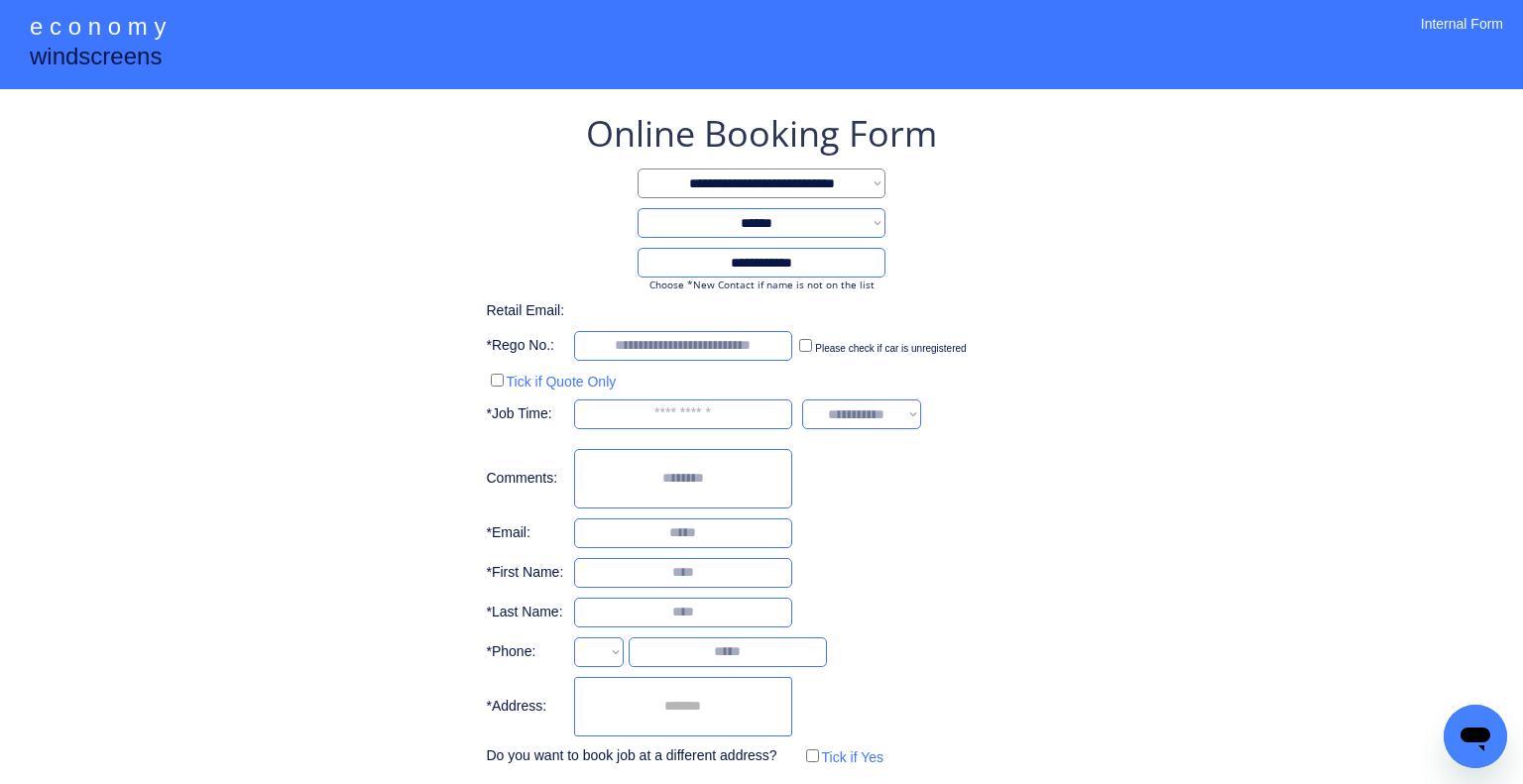 type on "**********" 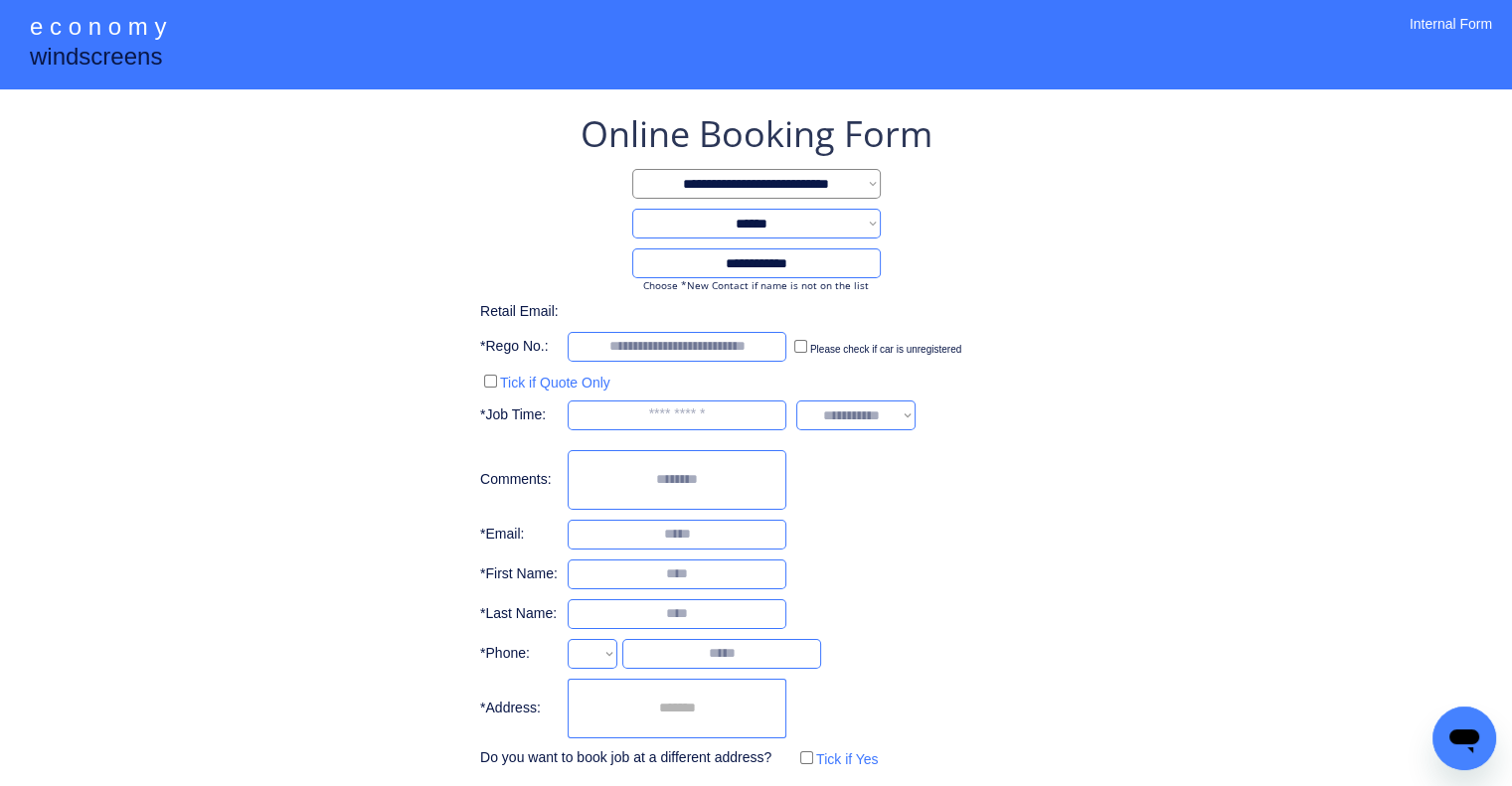 click on "**********" at bounding box center (756, 441) 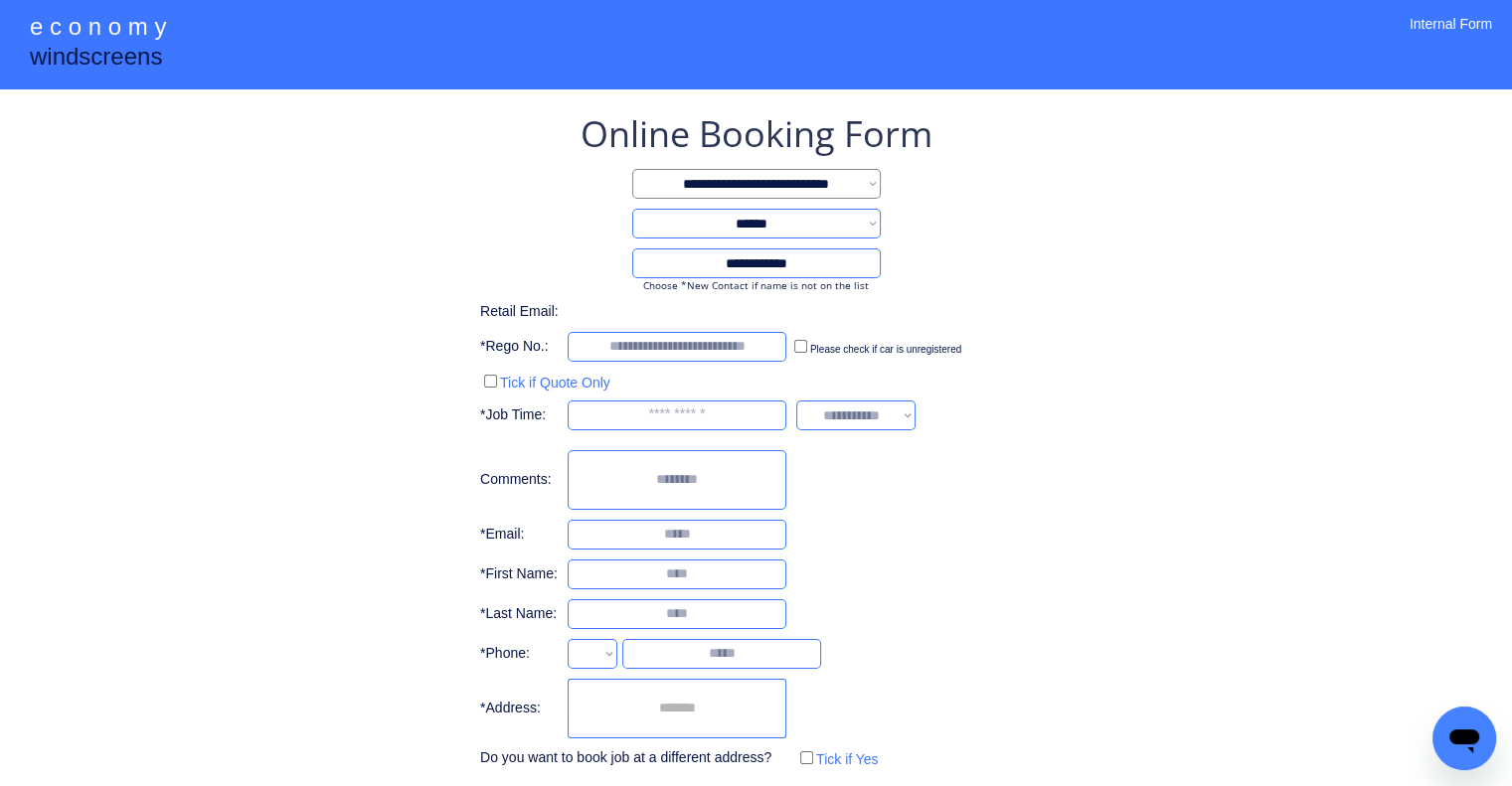 select on "**********" 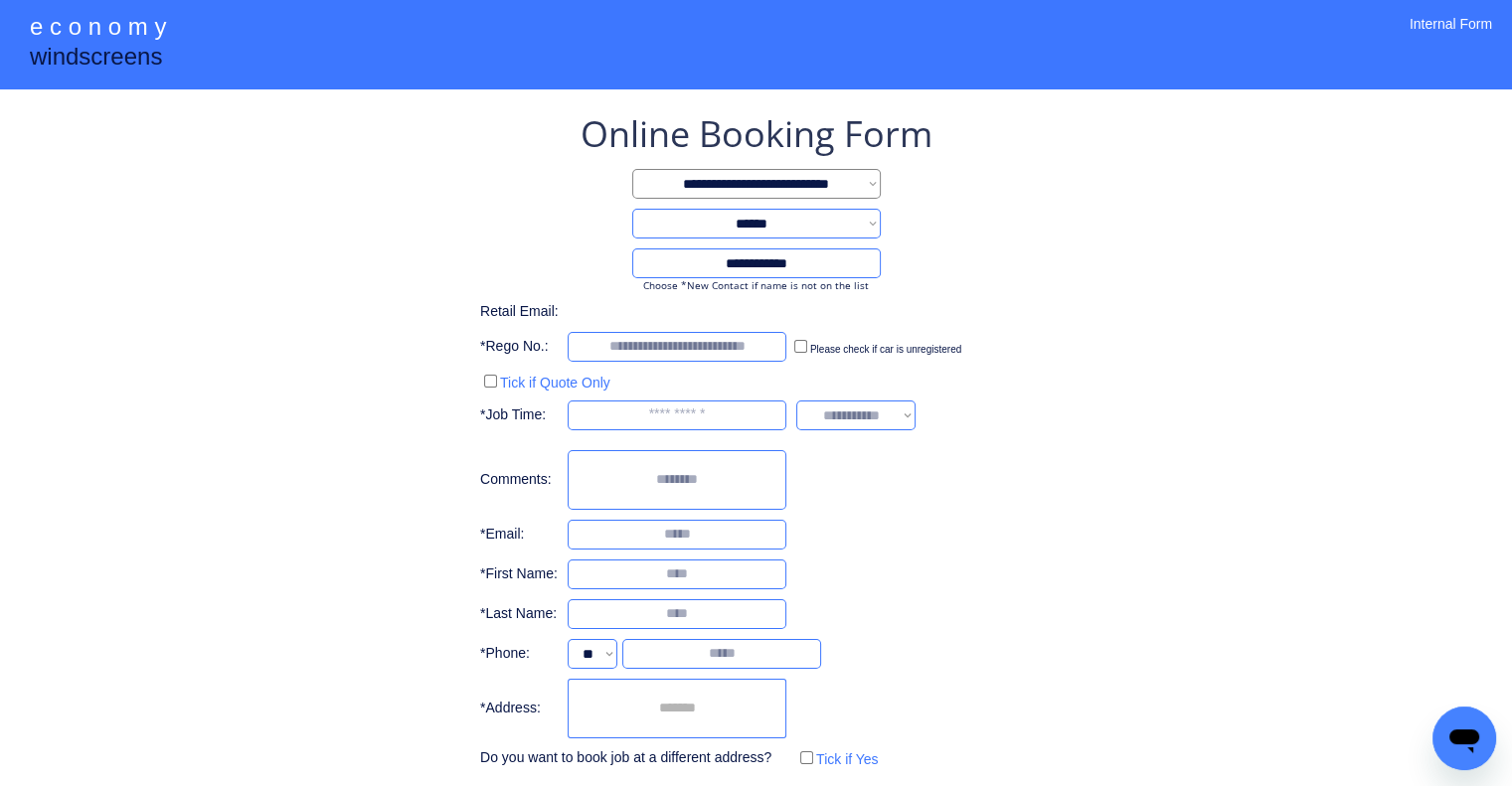 drag, startPoint x: 744, startPoint y: 708, endPoint x: 755, endPoint y: 699, distance: 14.21267 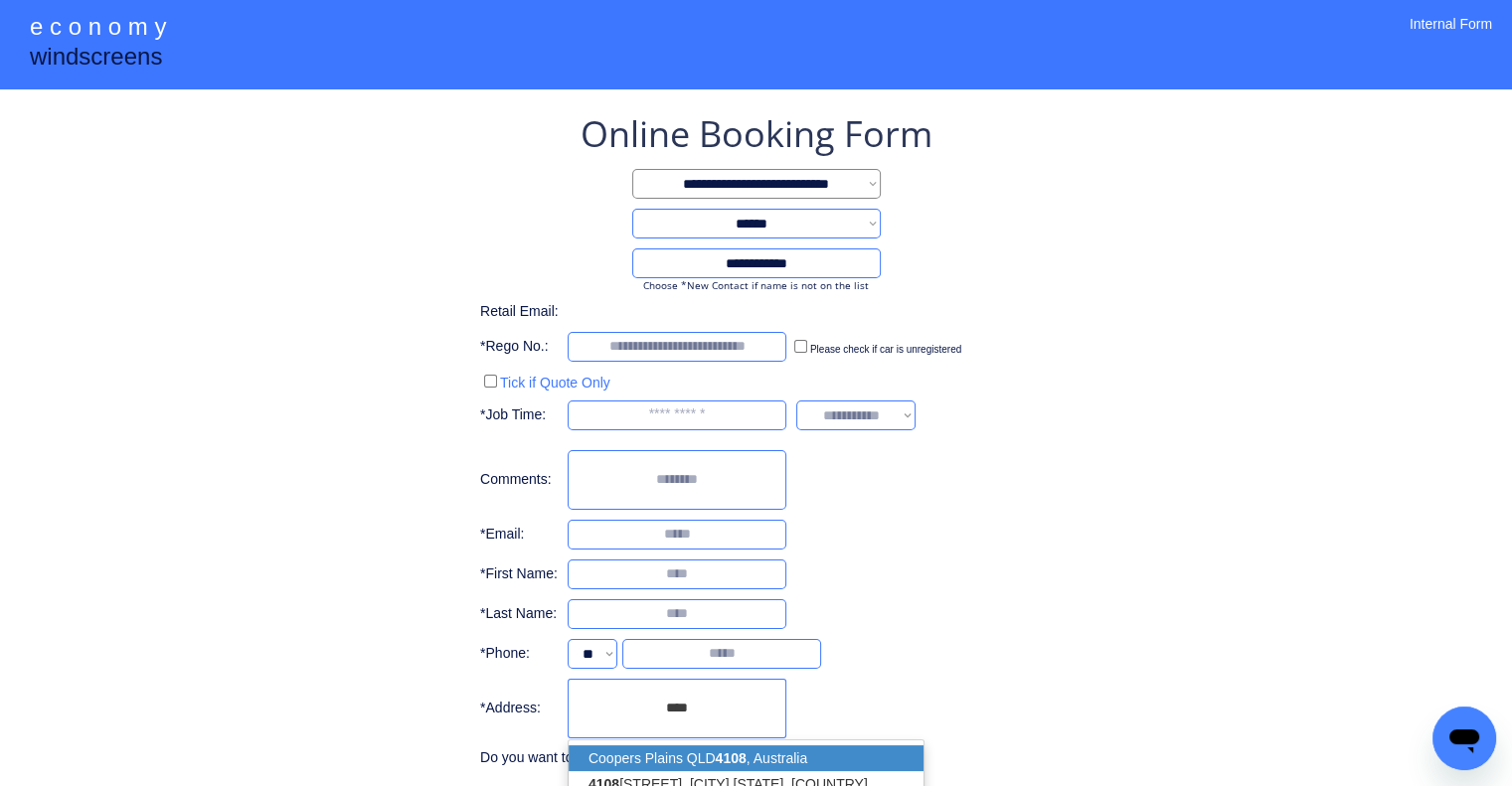 click on "Coopers Plains QLD  4108 , Australia" at bounding box center (746, 758) 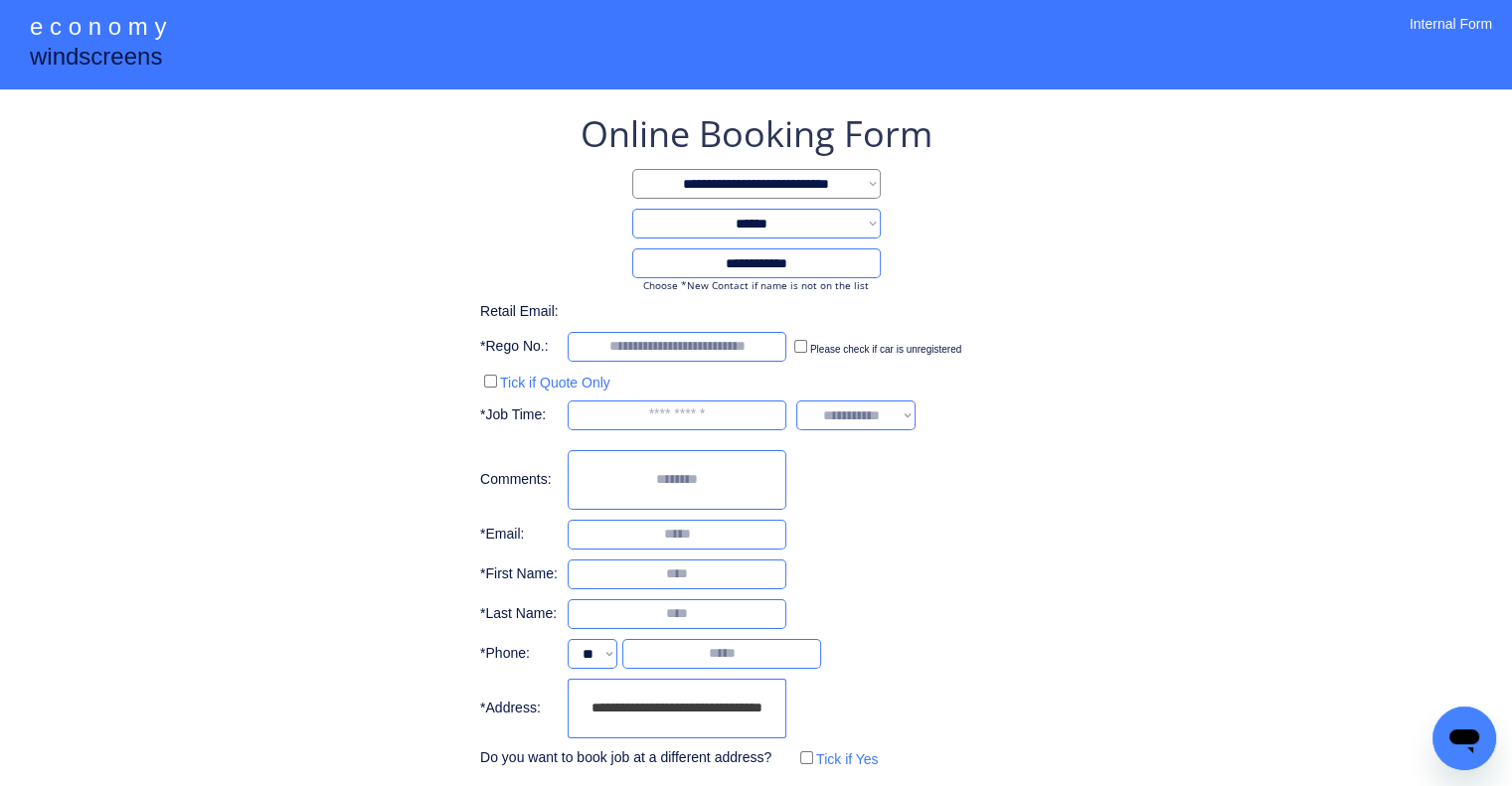 type on "**********" 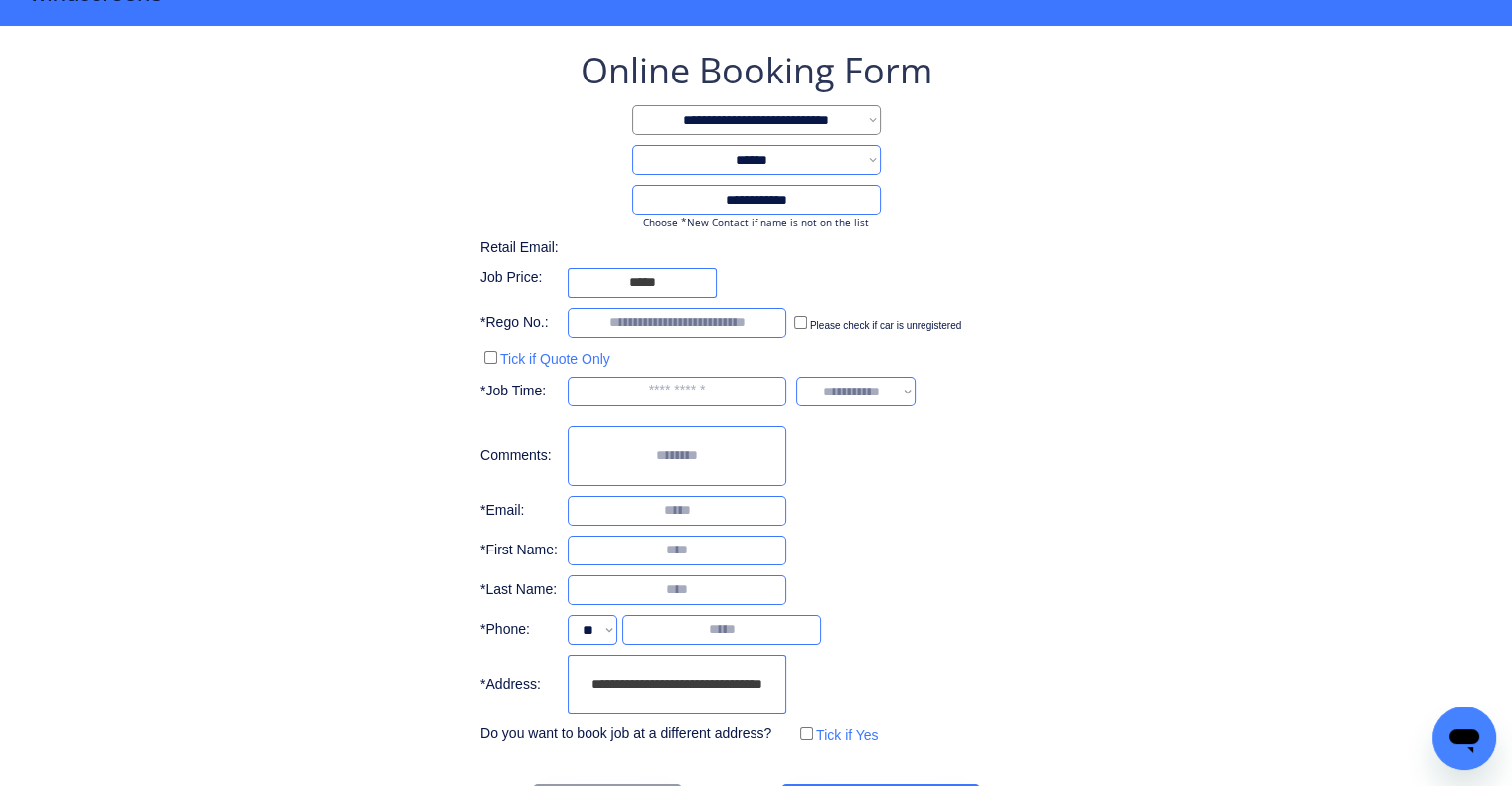 scroll, scrollTop: 135, scrollLeft: 0, axis: vertical 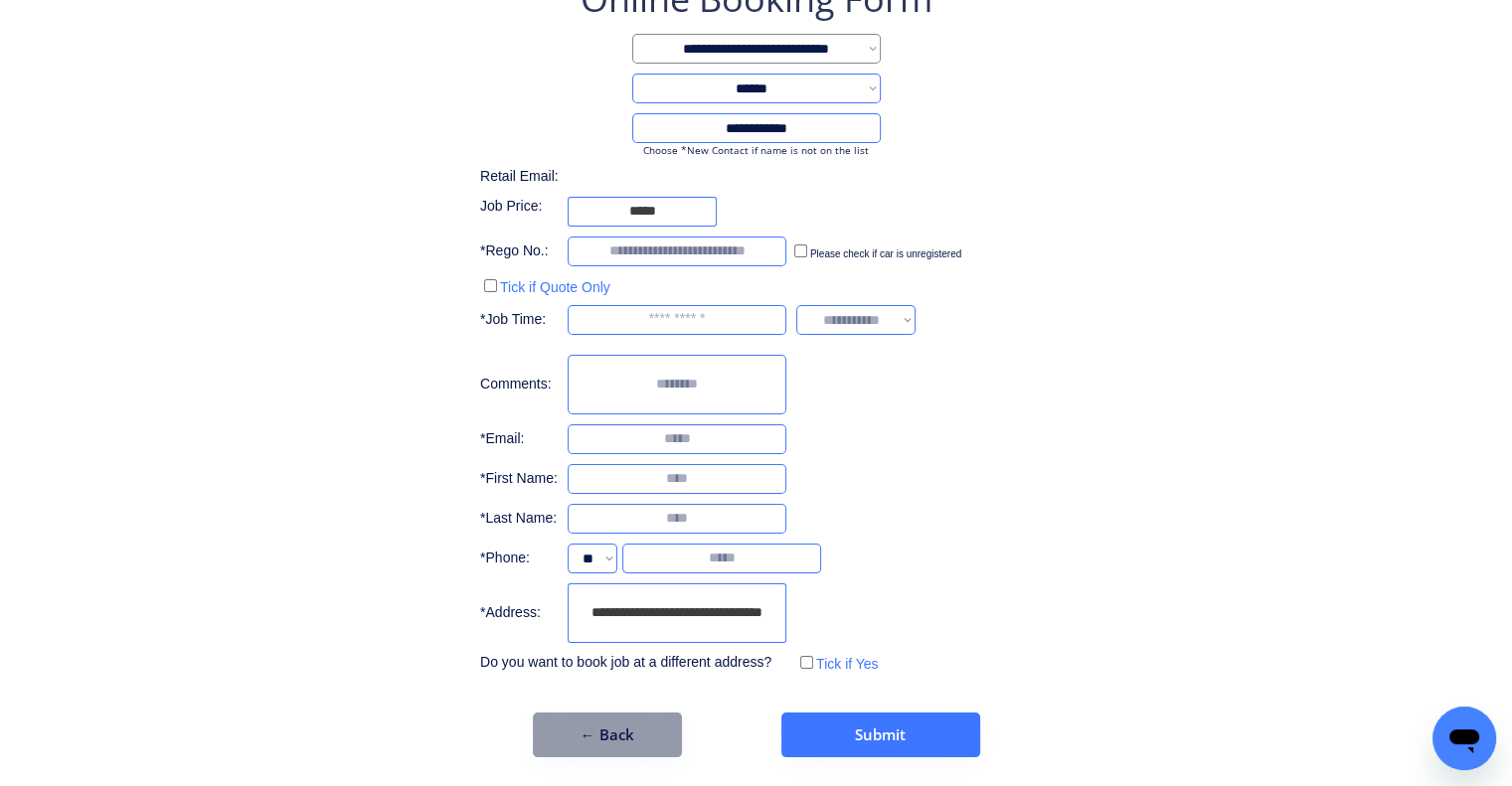 click on "**********" at bounding box center (756, 366) 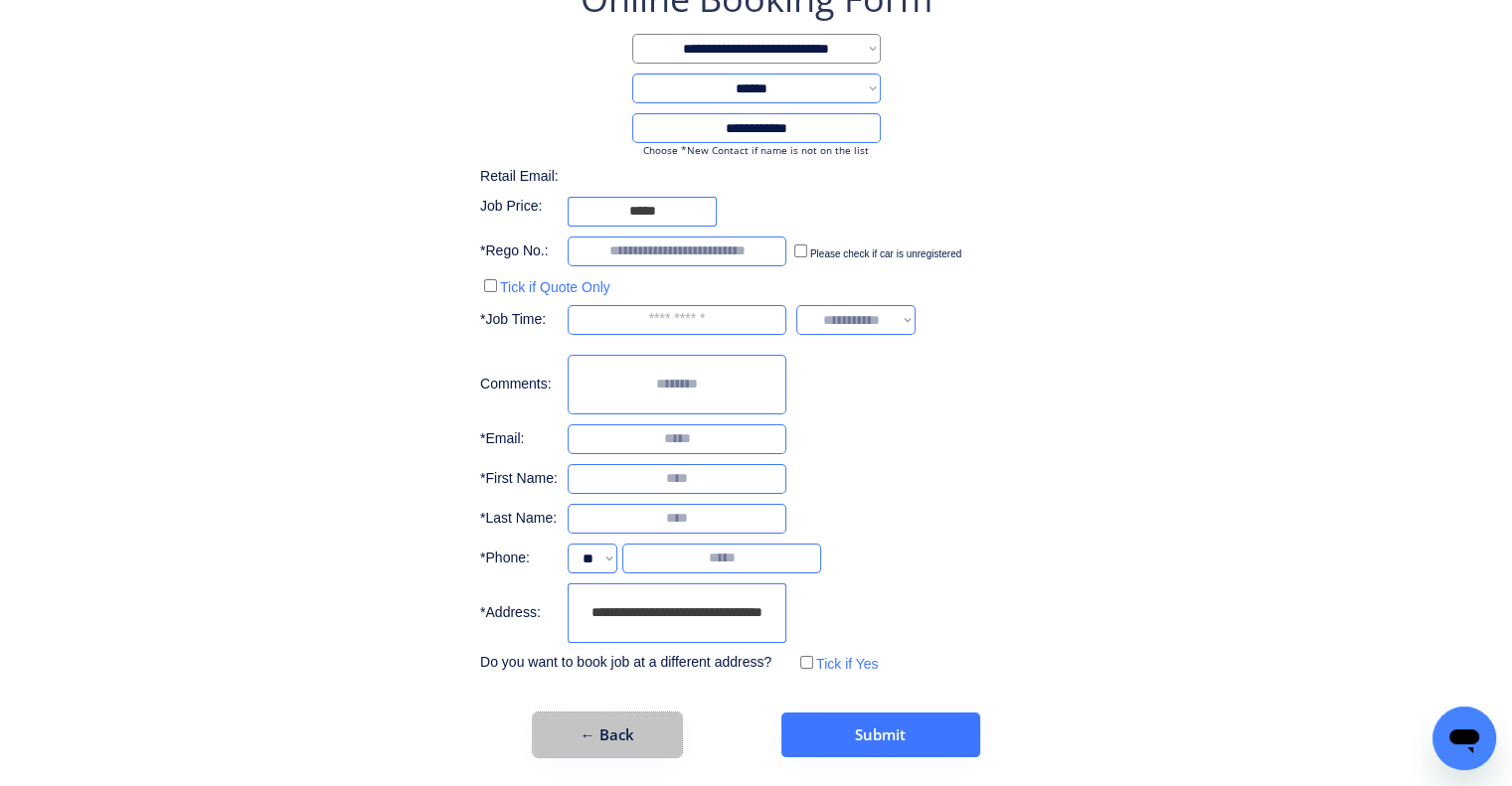 drag, startPoint x: 635, startPoint y: 731, endPoint x: 803, endPoint y: 234, distance: 524.6265 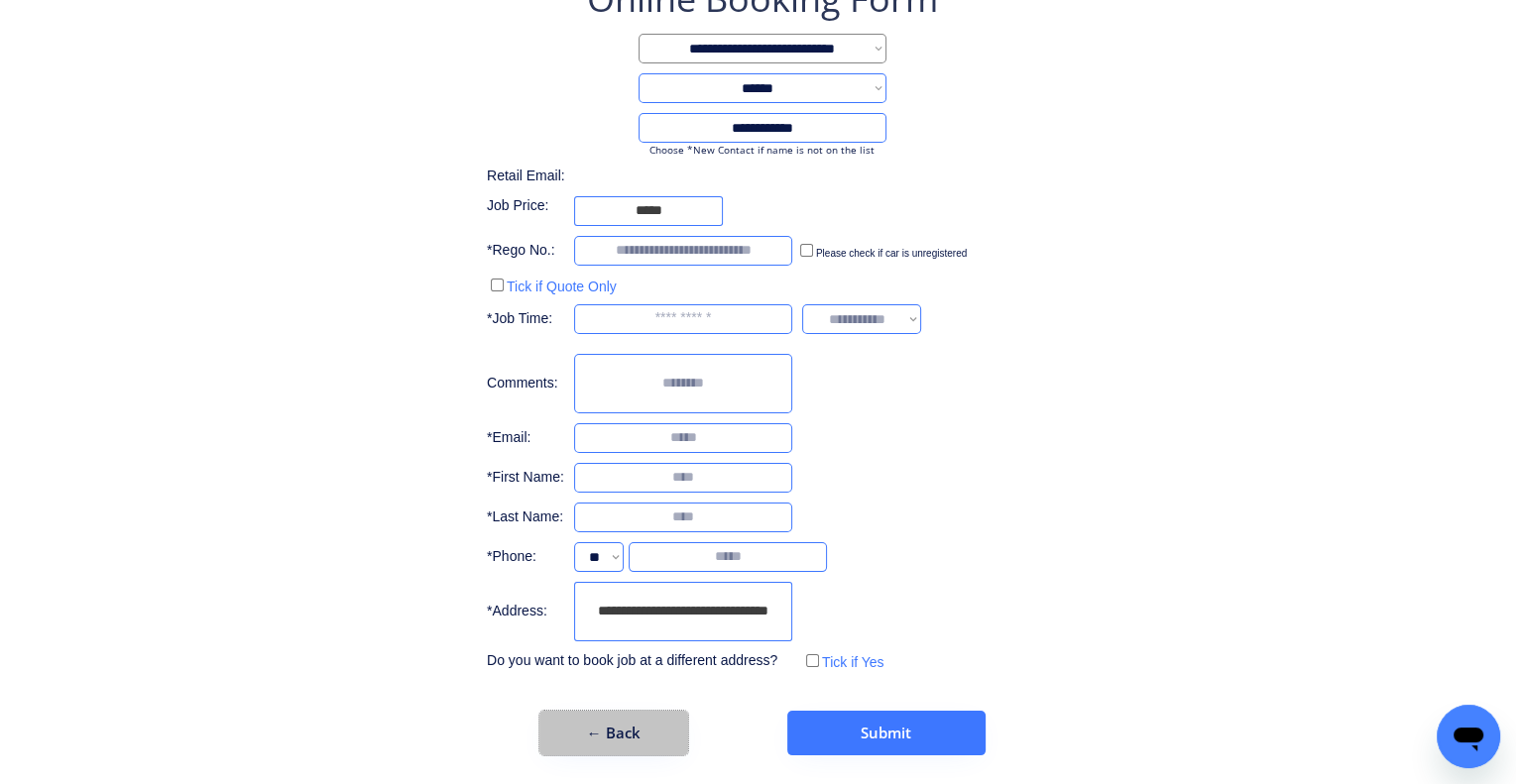 scroll, scrollTop: 0, scrollLeft: 0, axis: both 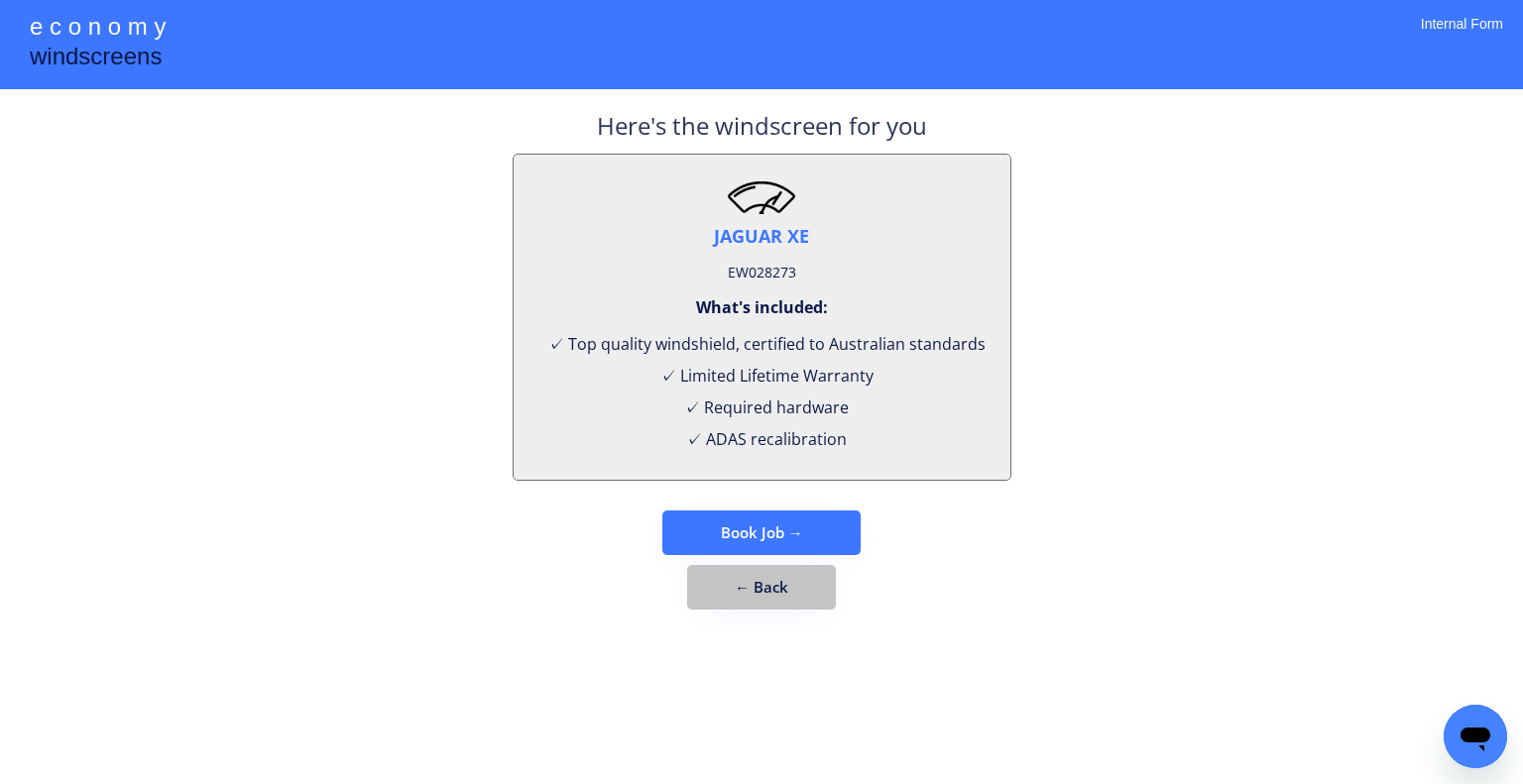 click on "←   Back" at bounding box center (762, 587) 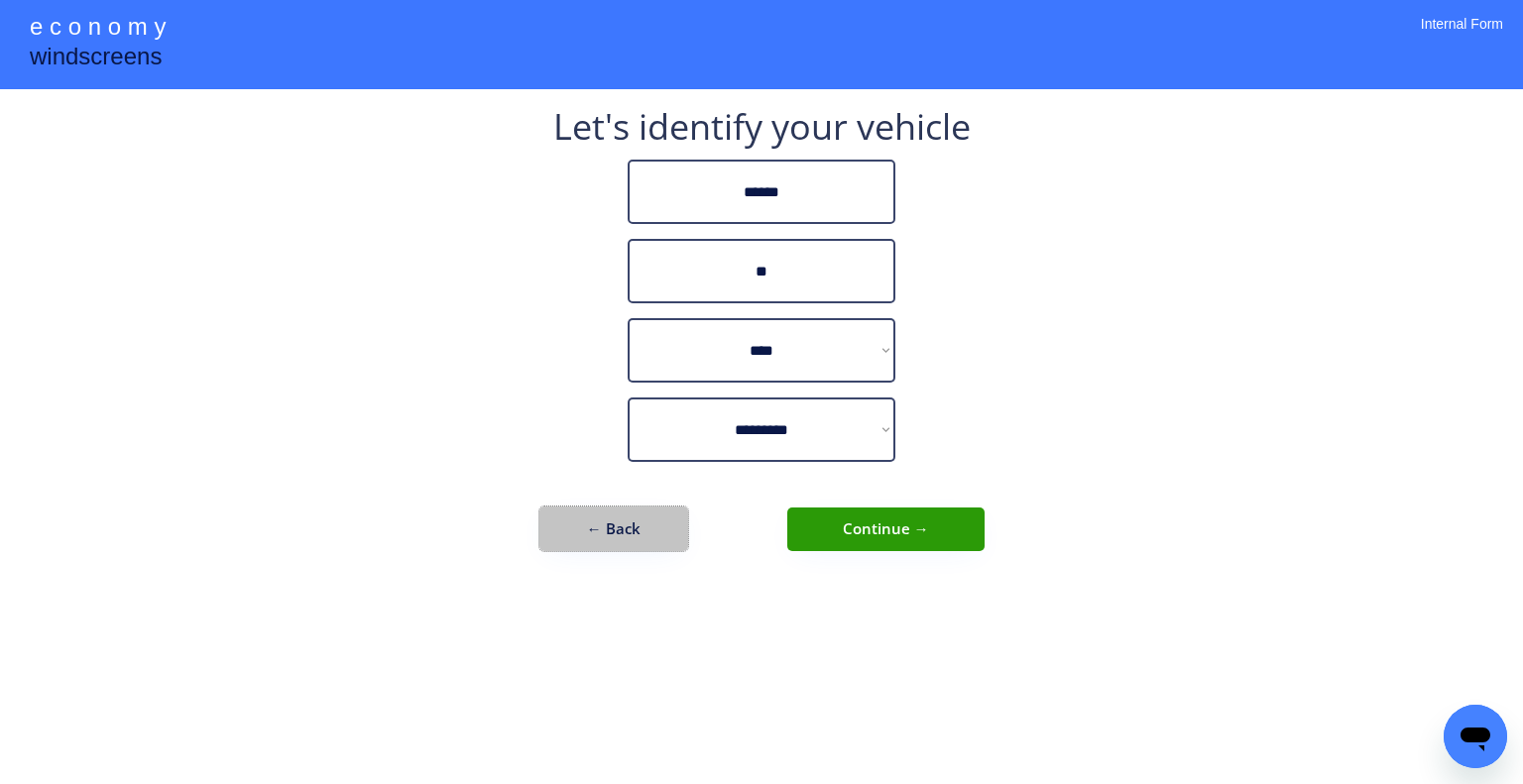click on "←   Back" at bounding box center [614, 528] 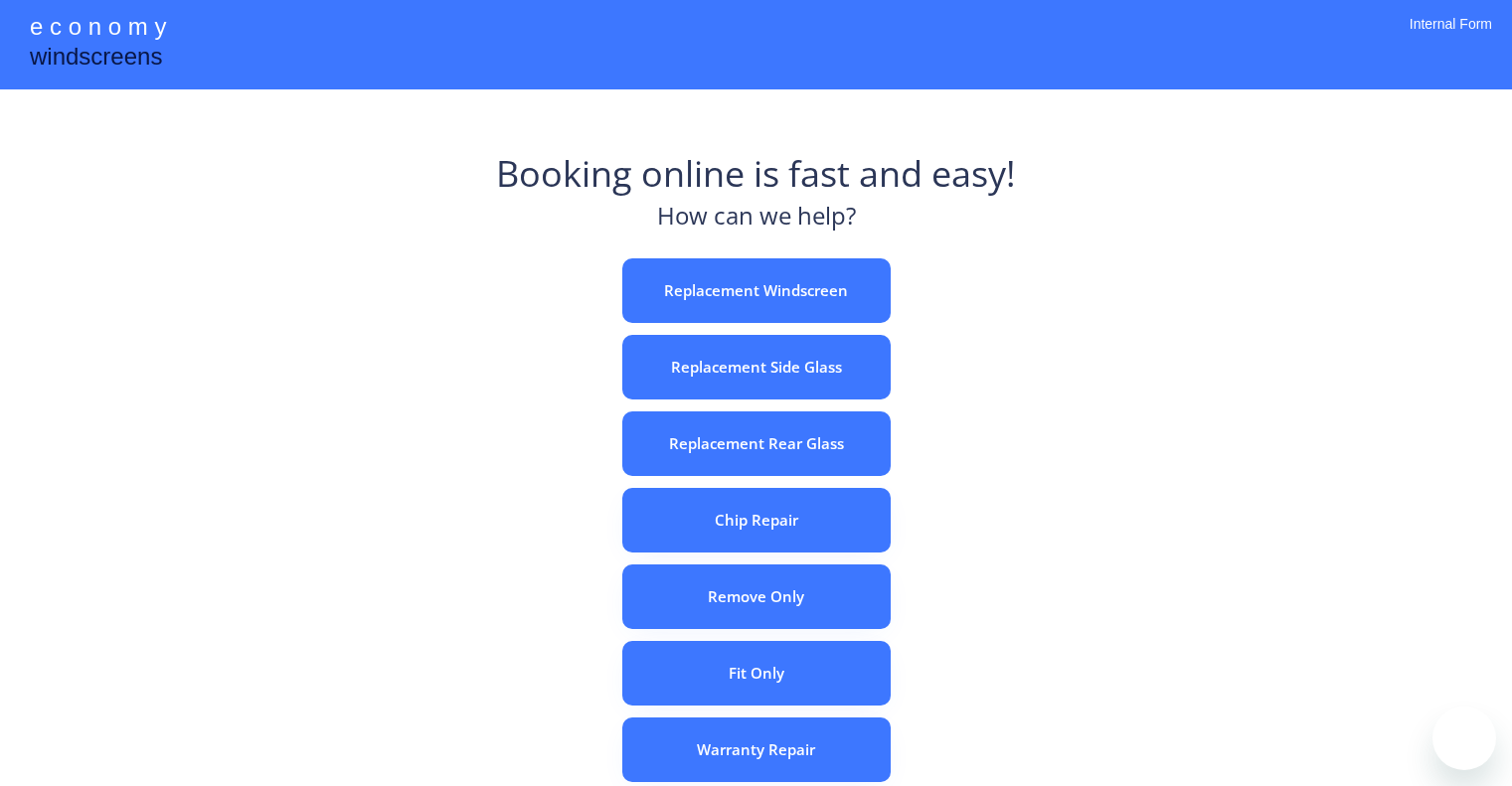 scroll, scrollTop: 0, scrollLeft: 0, axis: both 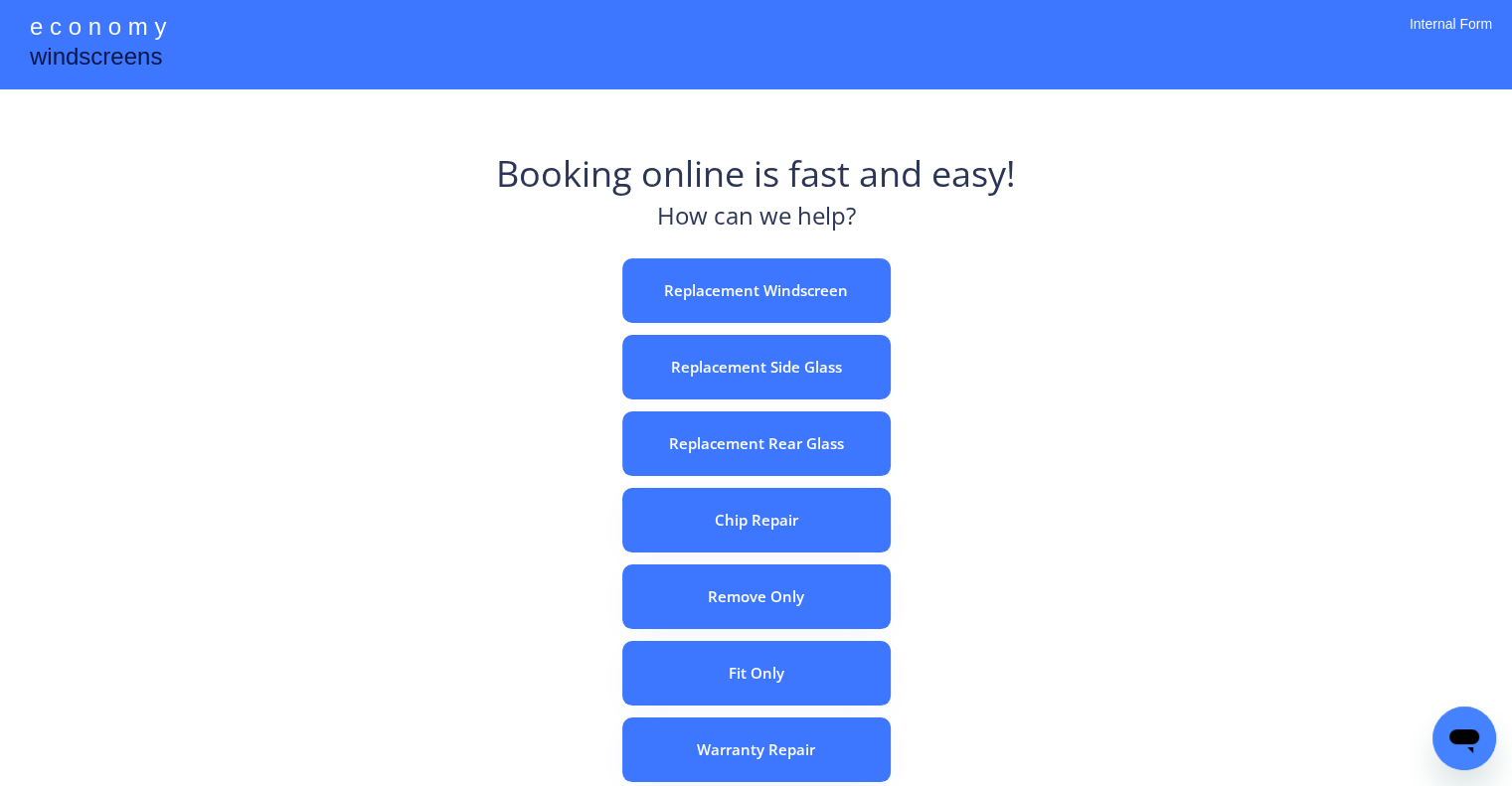click on "e c o n o m y windscreens Booking online is fast and easy! How can we help? Replacement Windscreen Replacement Side Glass Replacement Rear Glass Chip Repair Remove Only Fit Only Warranty Repair ADAS Recalibration Only Rebook a Job Confirm Quotes Manual Booking Internal Form" at bounding box center [756, 553] 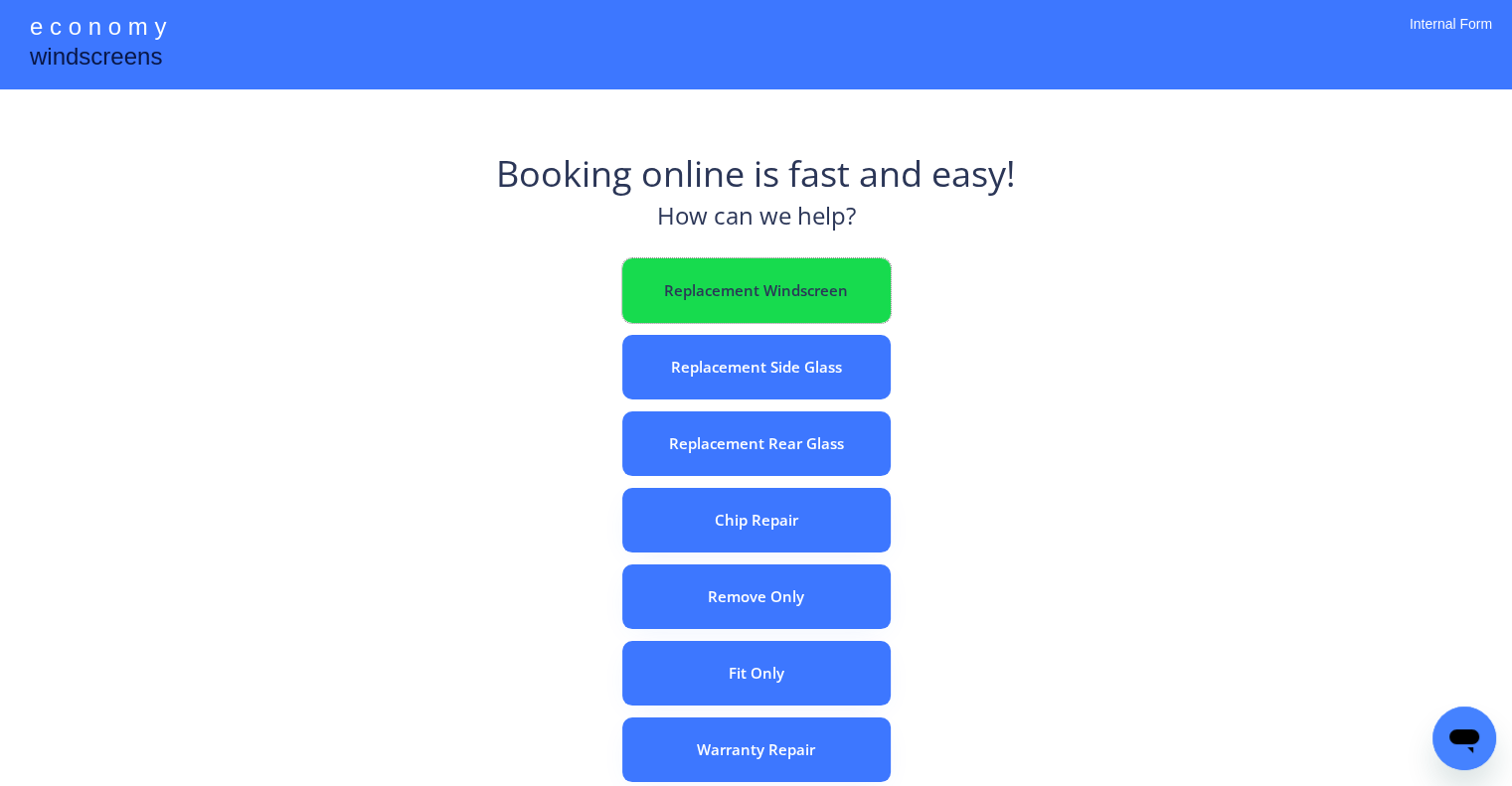 click on "Replacement Windscreen" at bounding box center (756, 290) 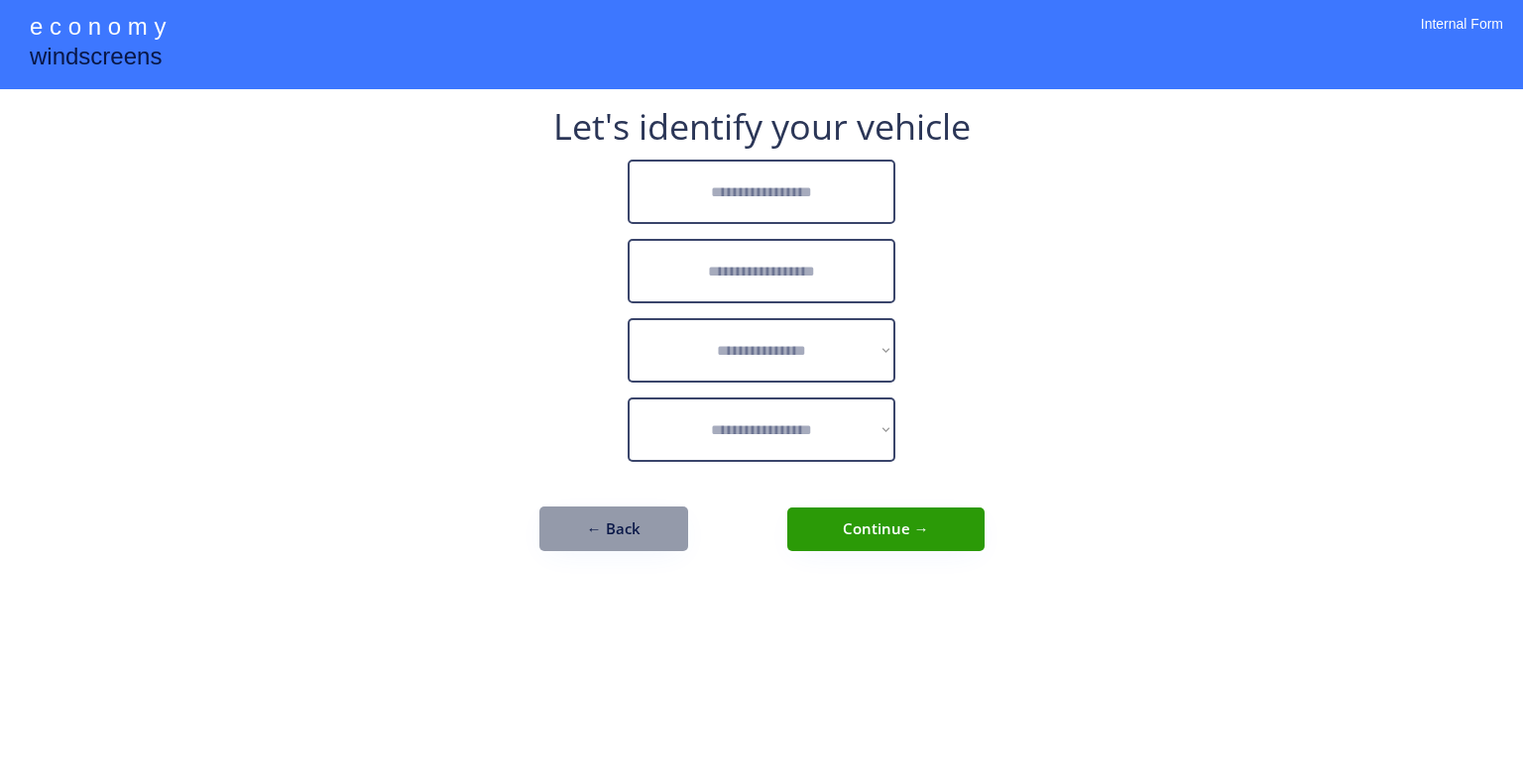 scroll, scrollTop: 0, scrollLeft: 0, axis: both 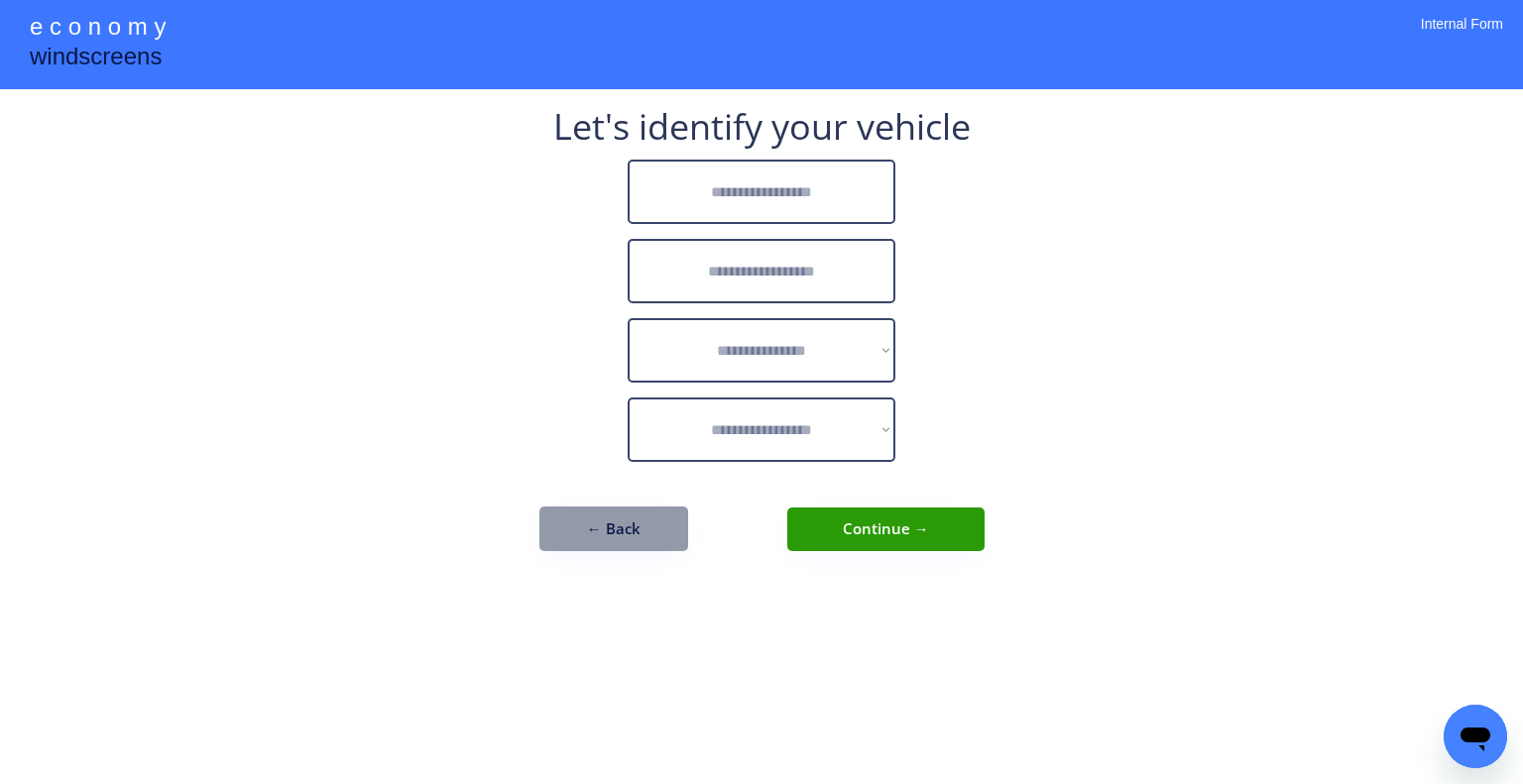 click at bounding box center (762, 191) 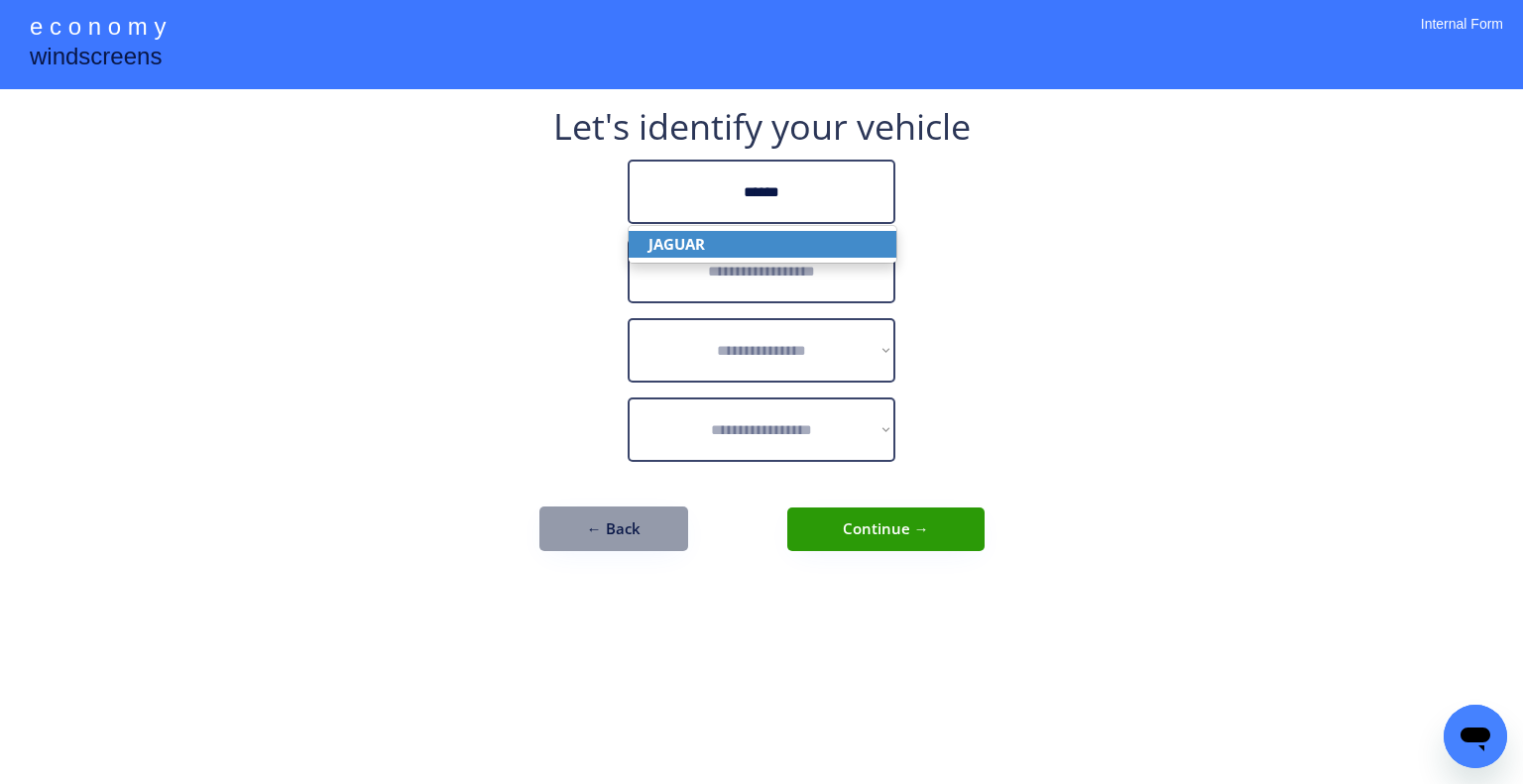 click on "JAGUAR" at bounding box center (762, 244) 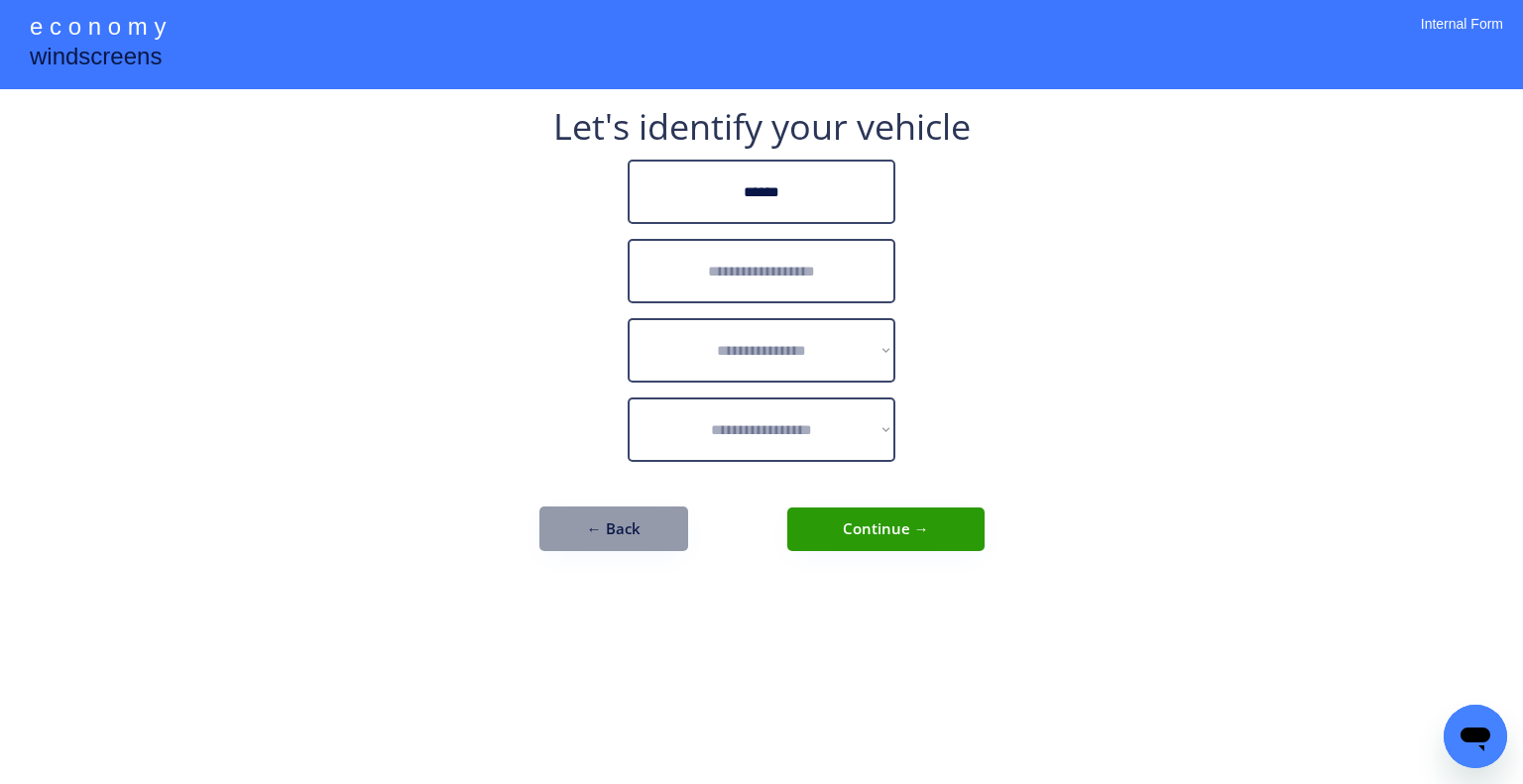 click on "**********" at bounding box center (762, 392) 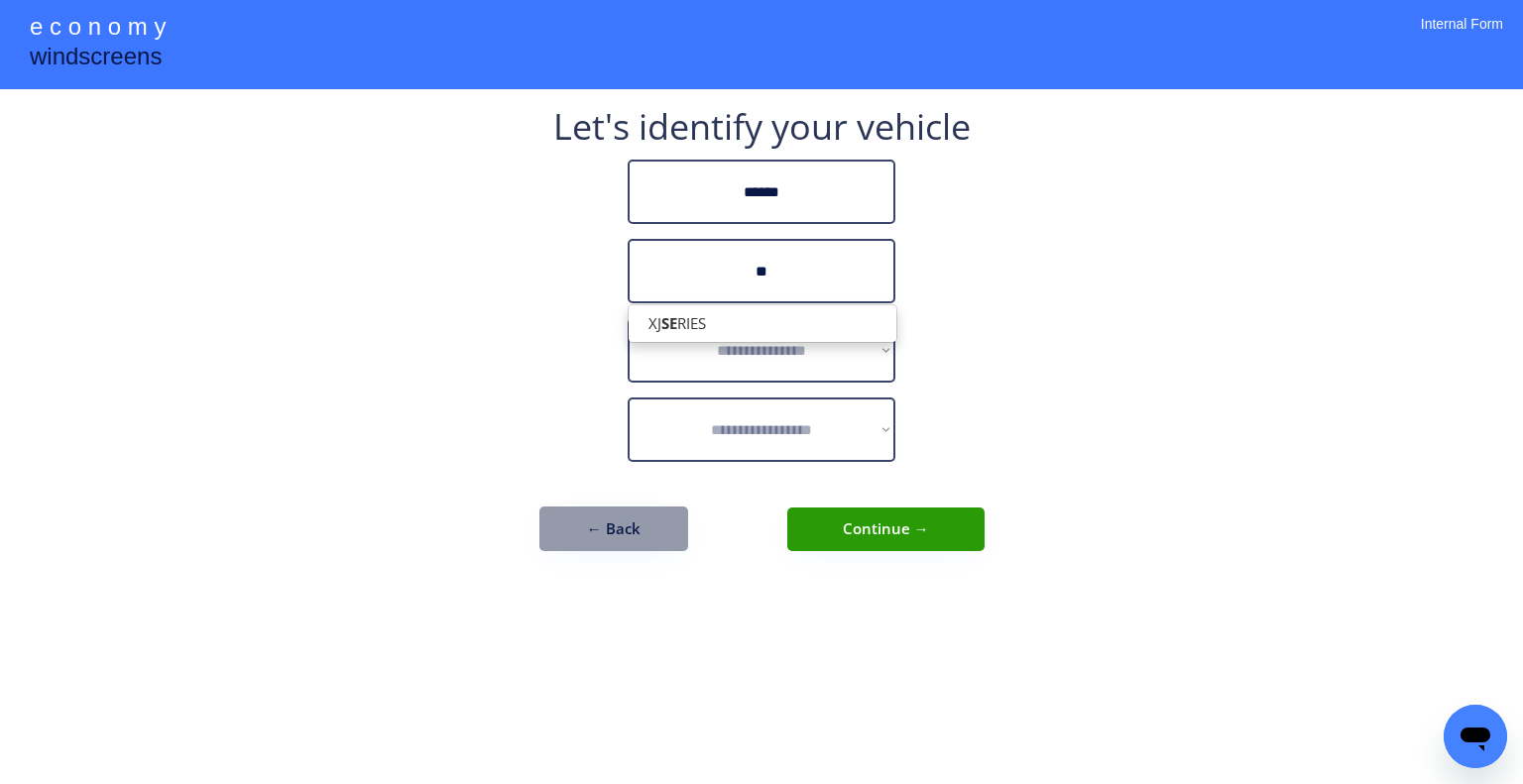 type on "*" 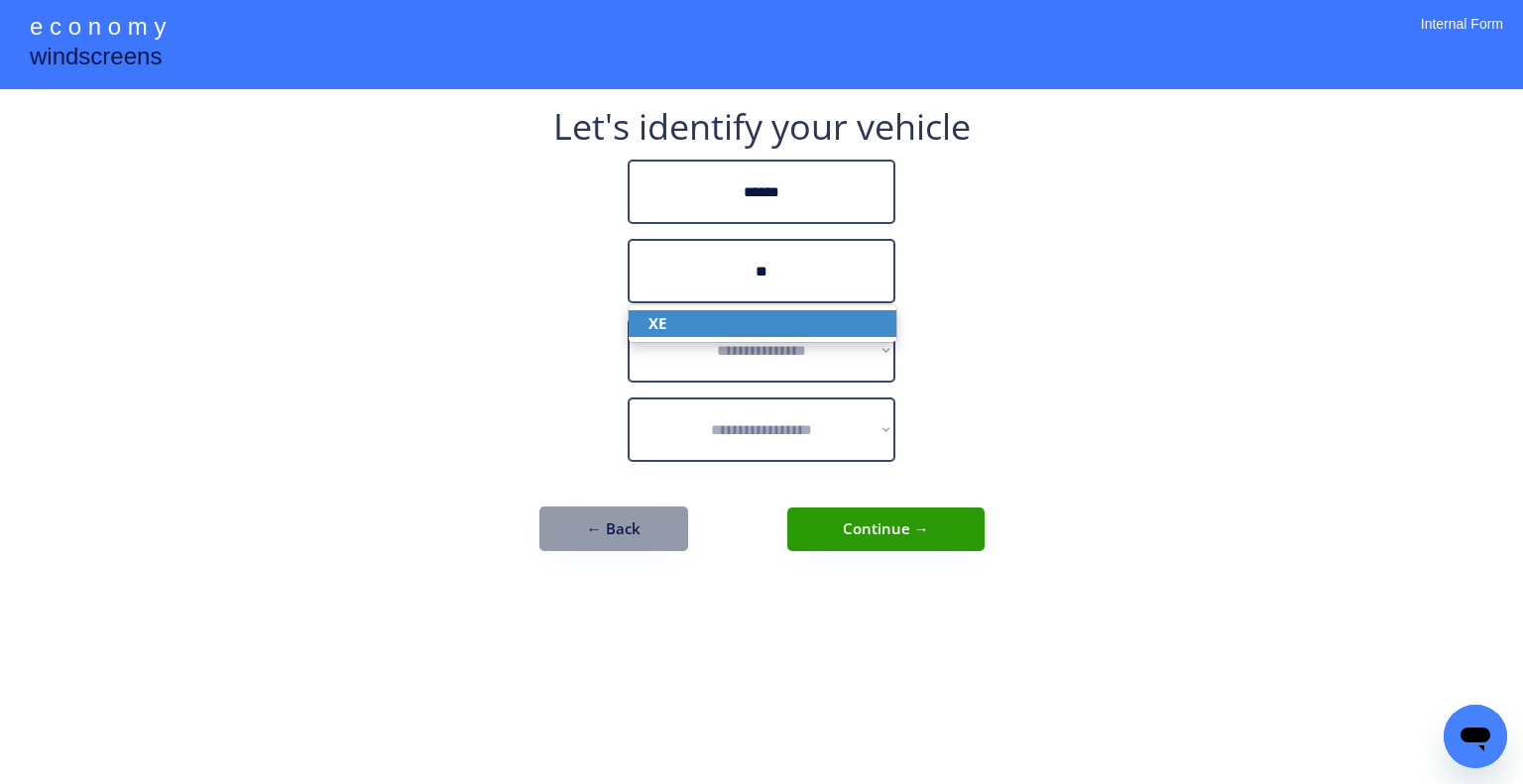 click on "XE" at bounding box center [762, 323] 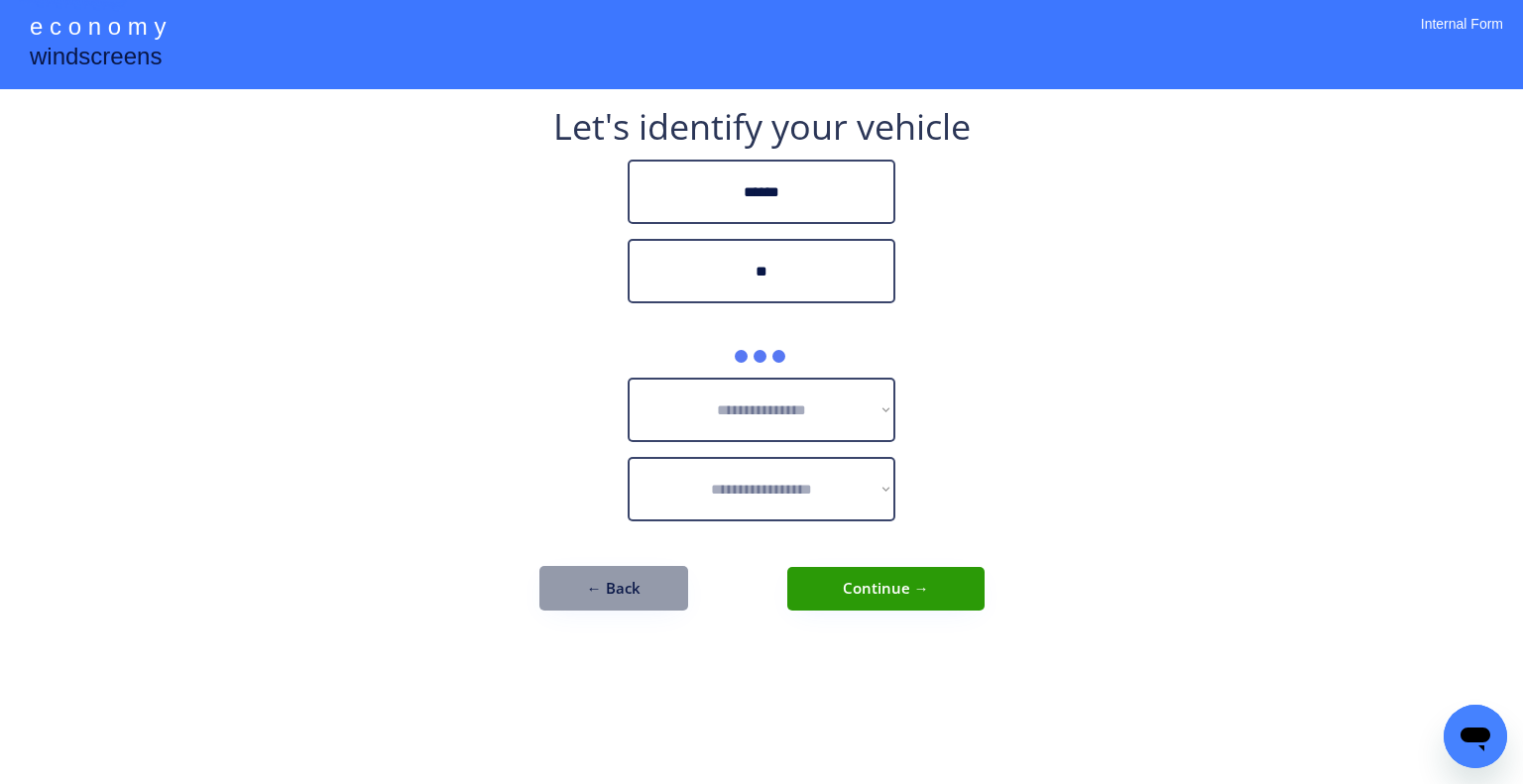 type on "**" 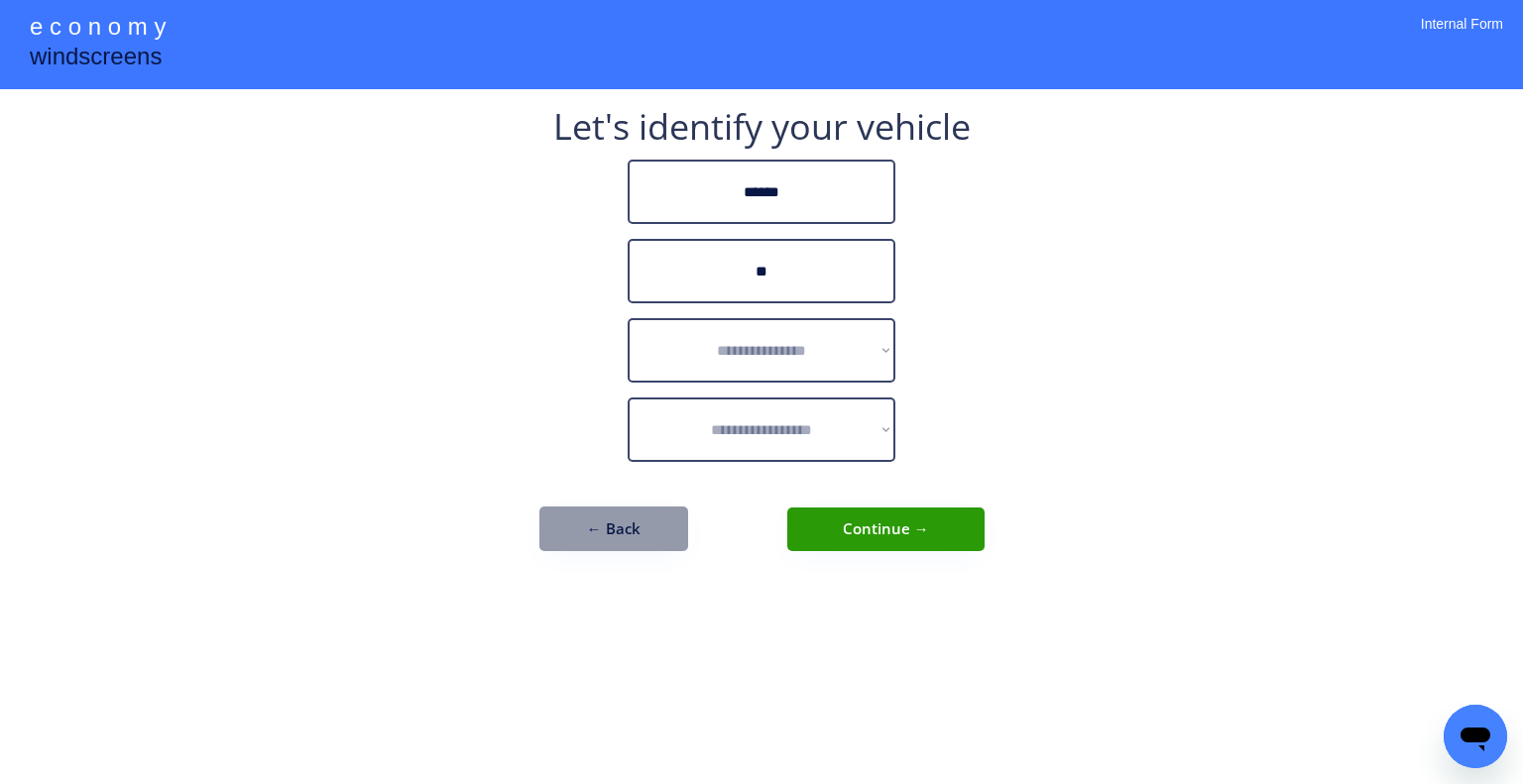 click on "**********" at bounding box center (762, 392) 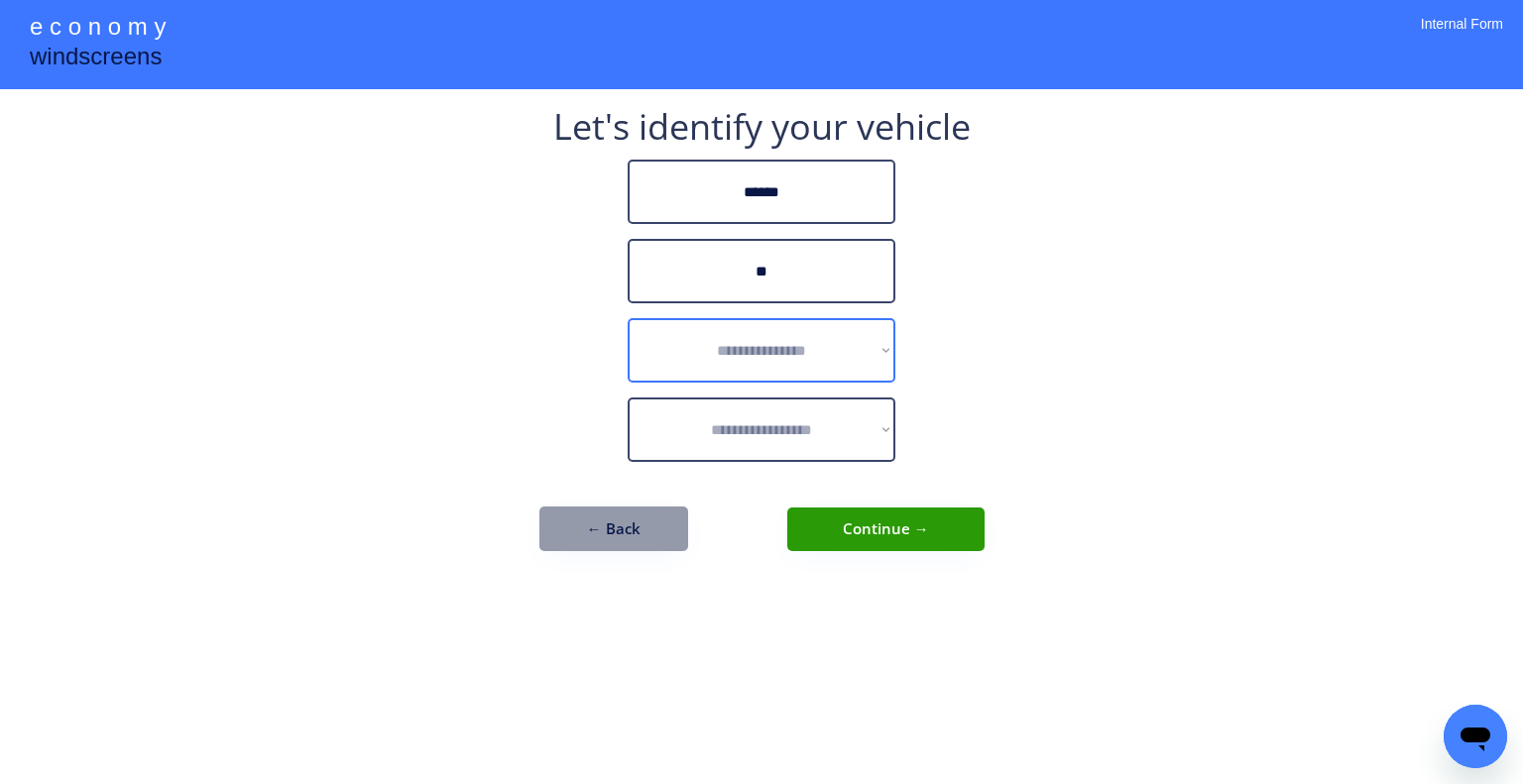 select on "******" 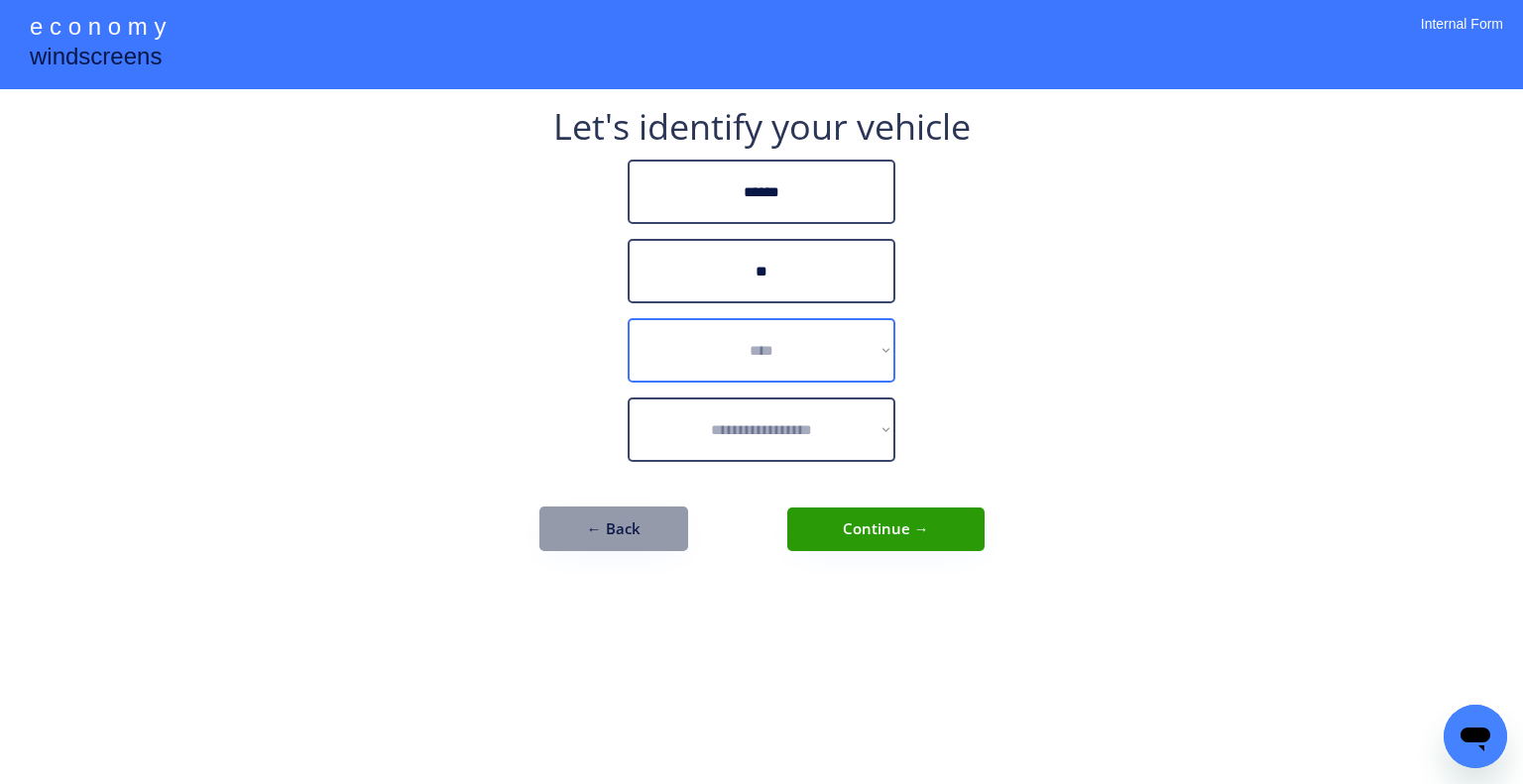 click on "**********" at bounding box center [762, 350] 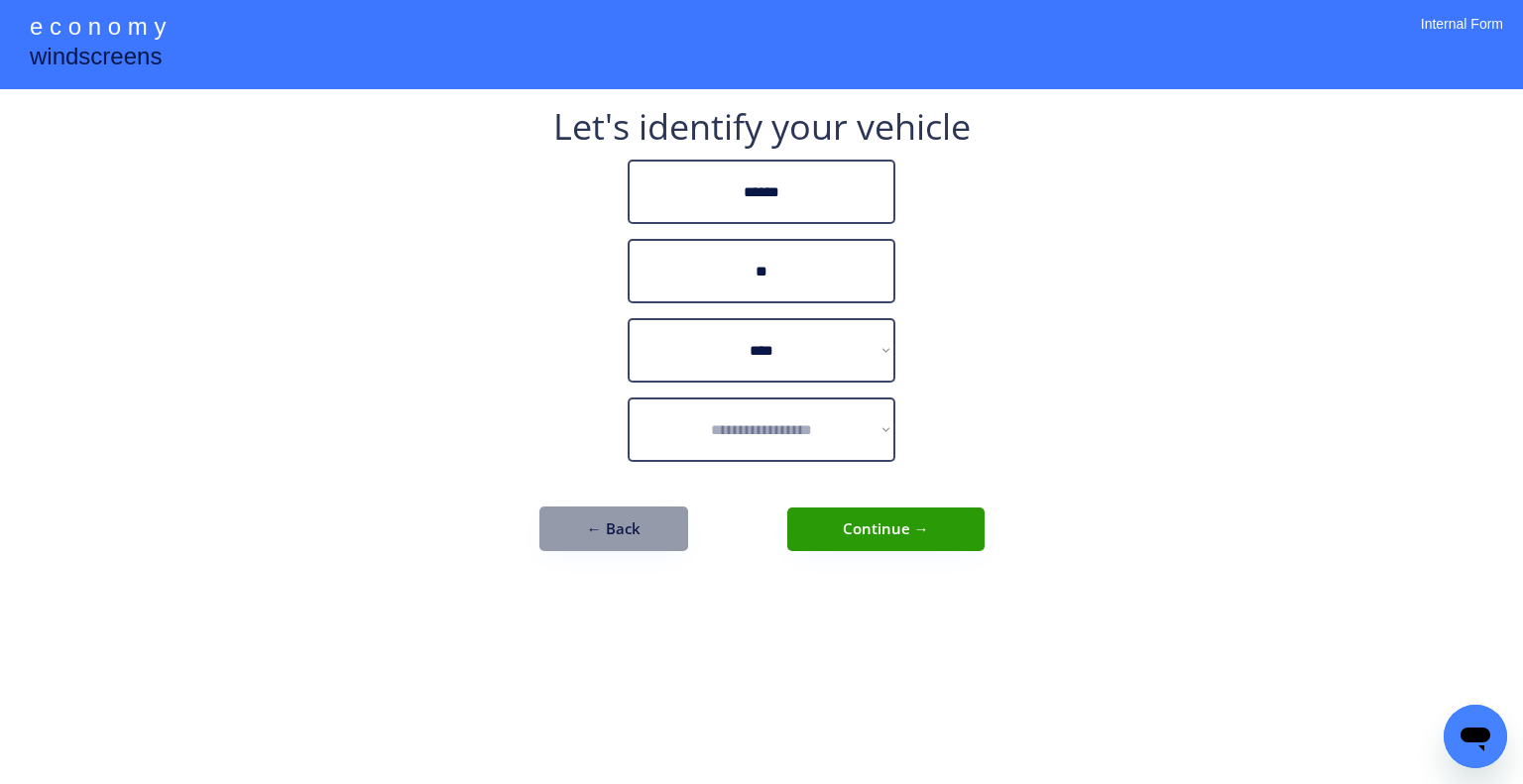click on "**********" at bounding box center (762, 392) 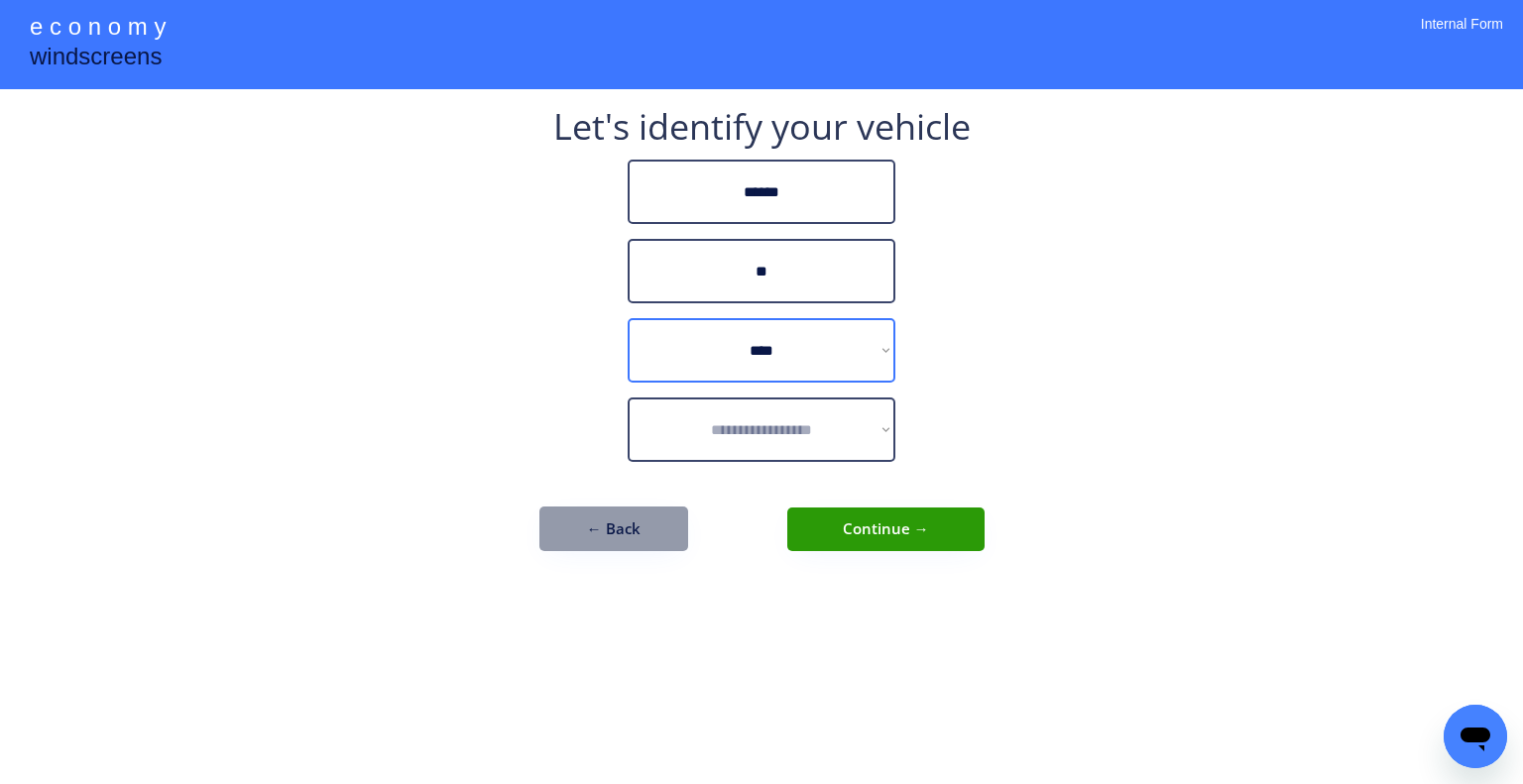 select on "**********" 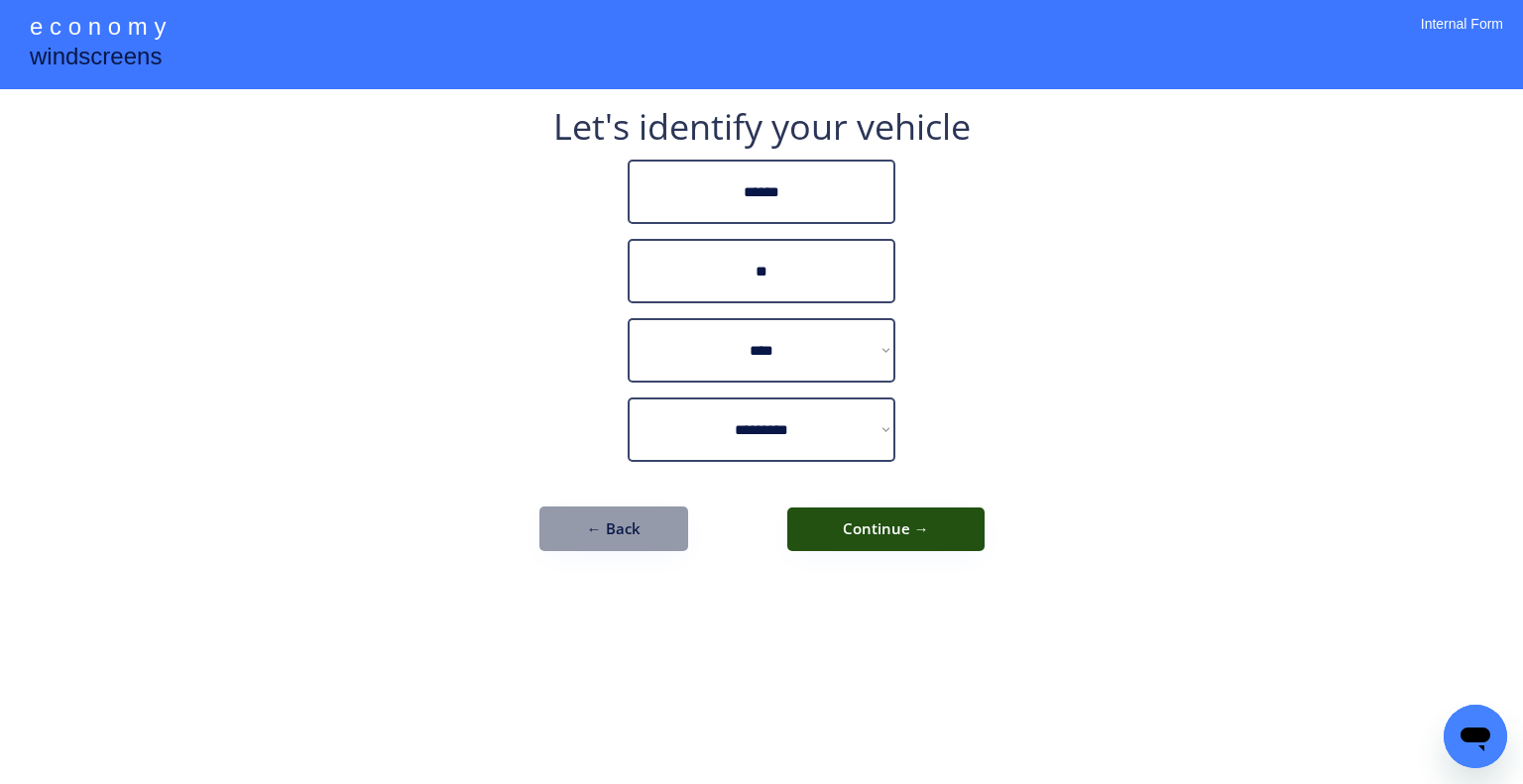 click on "Continue    →" at bounding box center [885, 529] 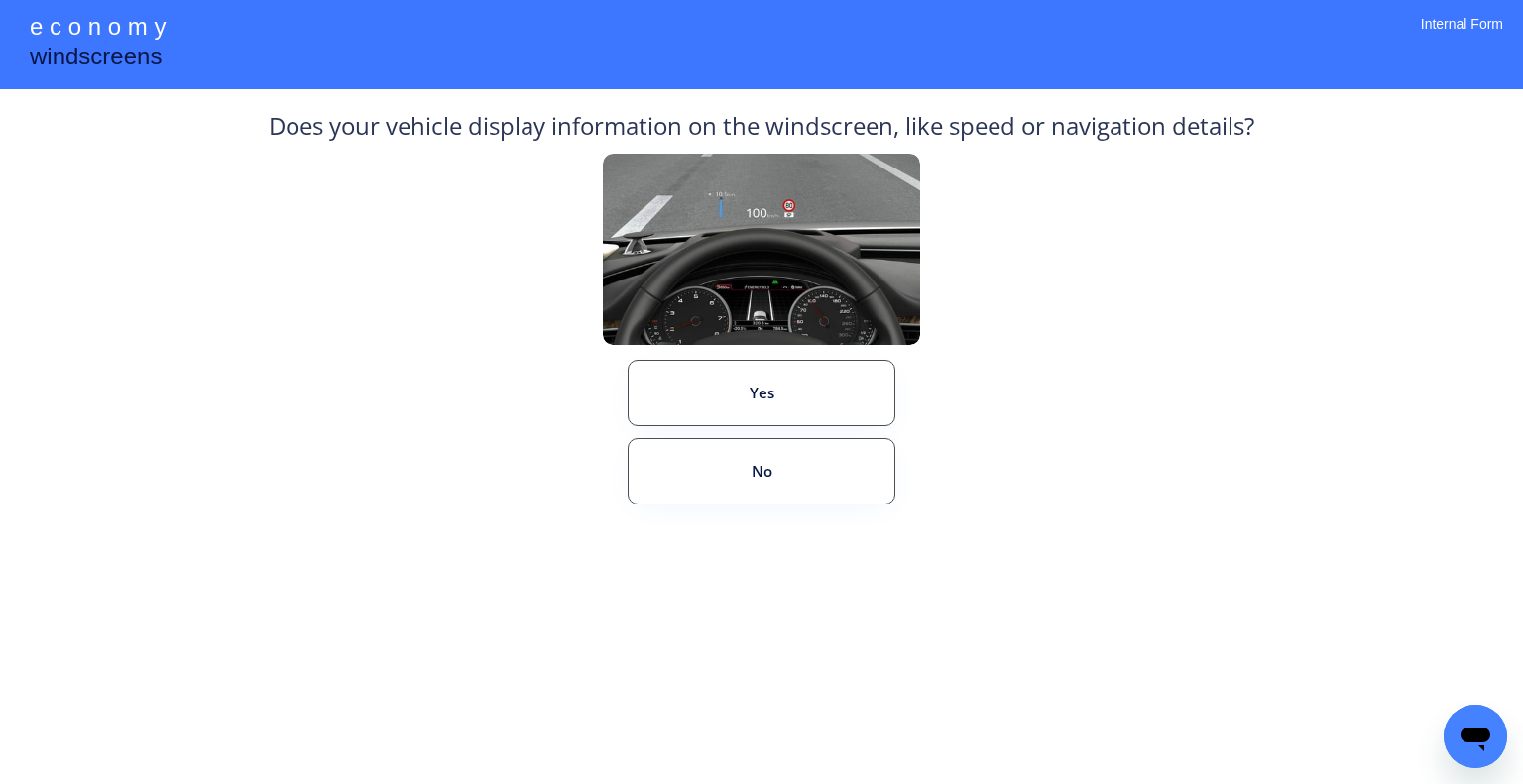 drag, startPoint x: 781, startPoint y: 518, endPoint x: 802, endPoint y: 522, distance: 21.377558 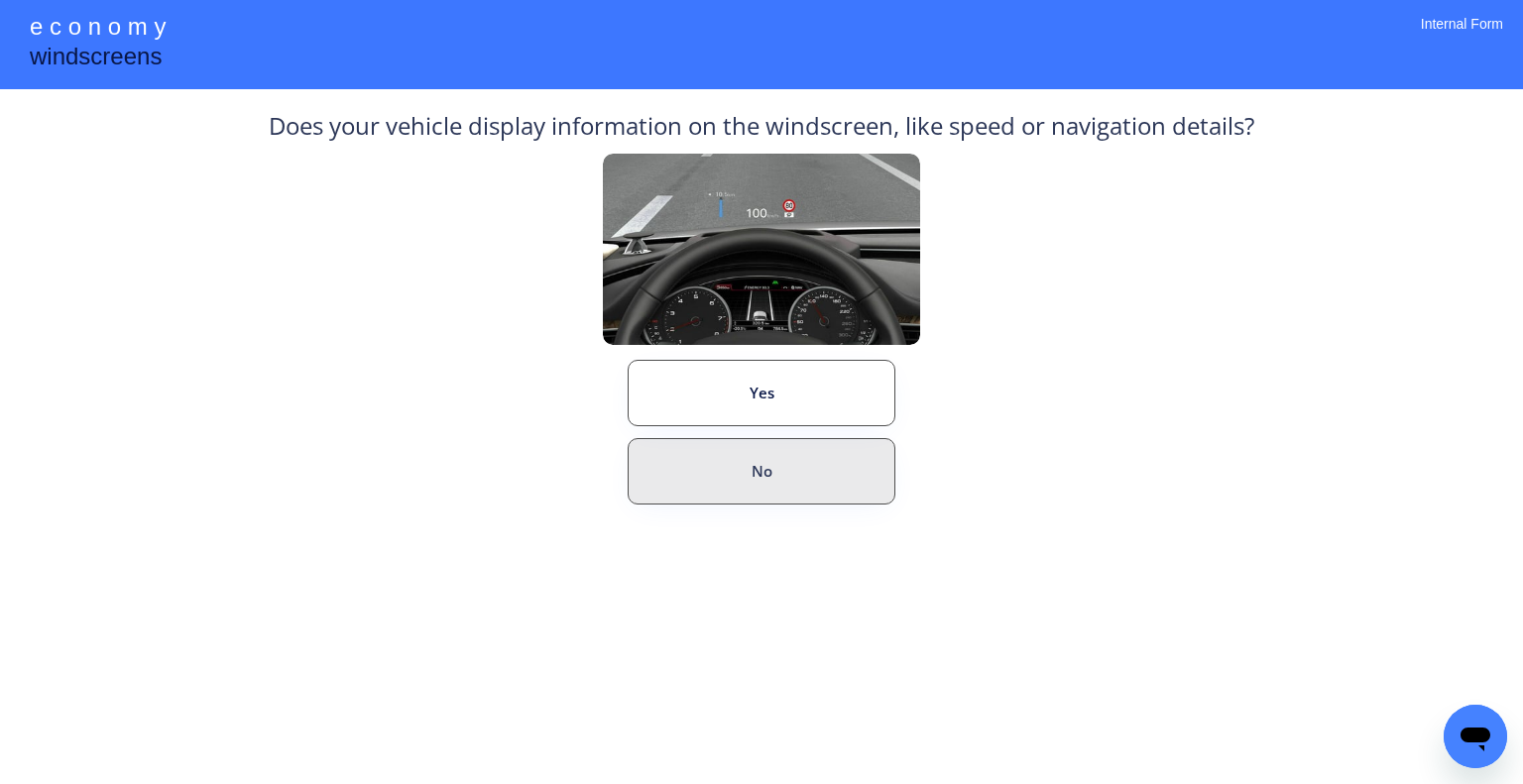 click on "No" at bounding box center [762, 471] 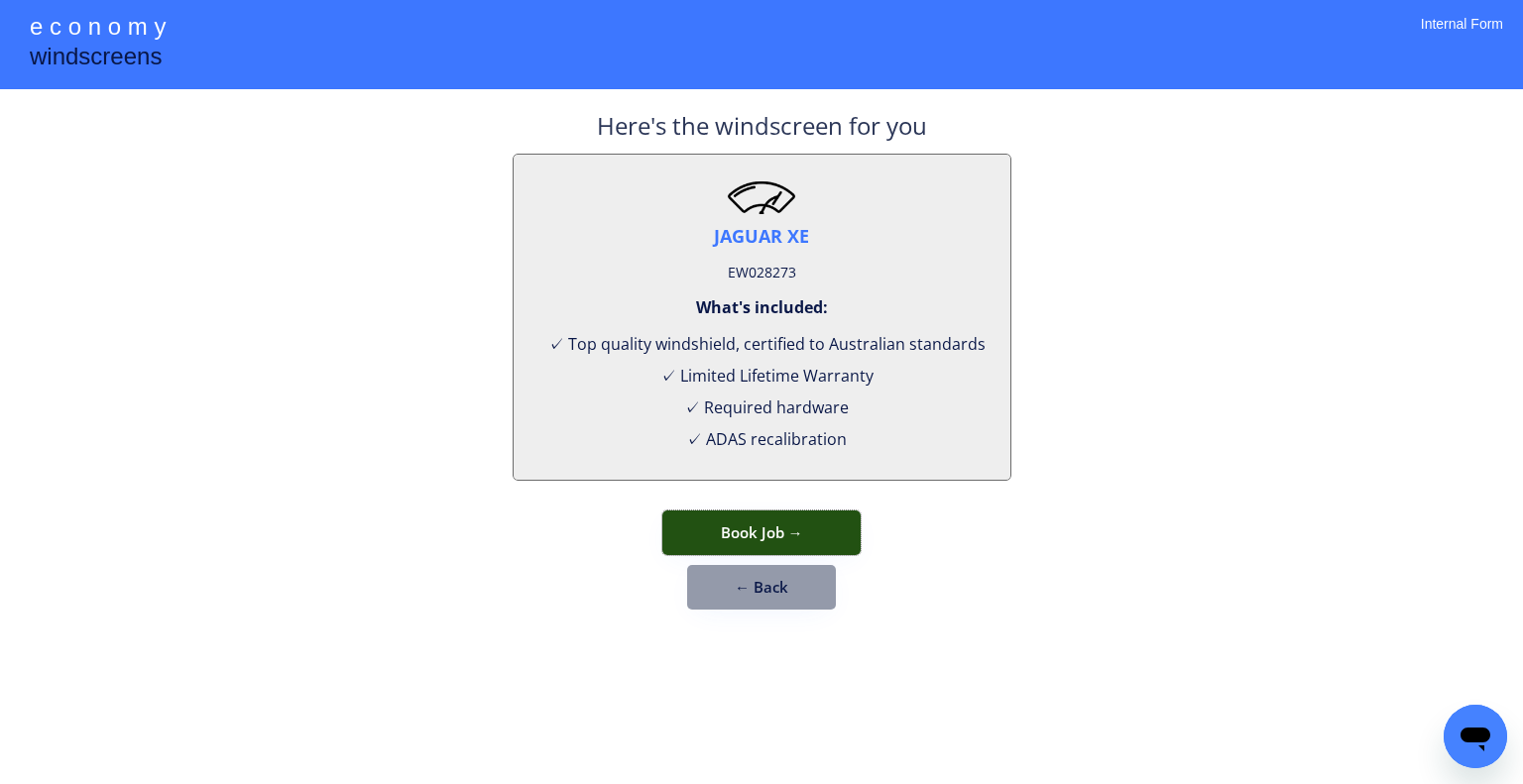 click on "Book Job    →" at bounding box center (762, 532) 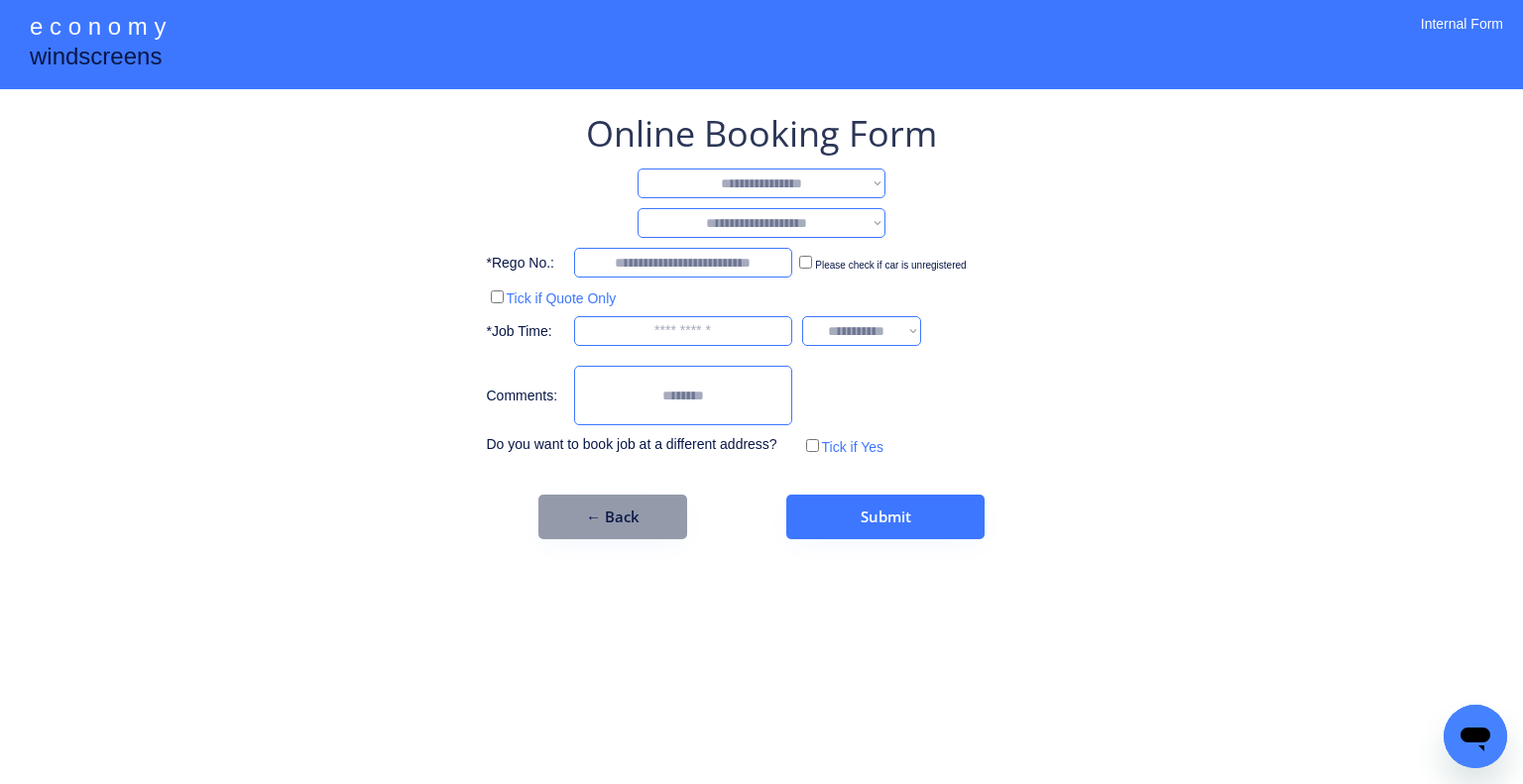 click on "**********" at bounding box center [762, 183] 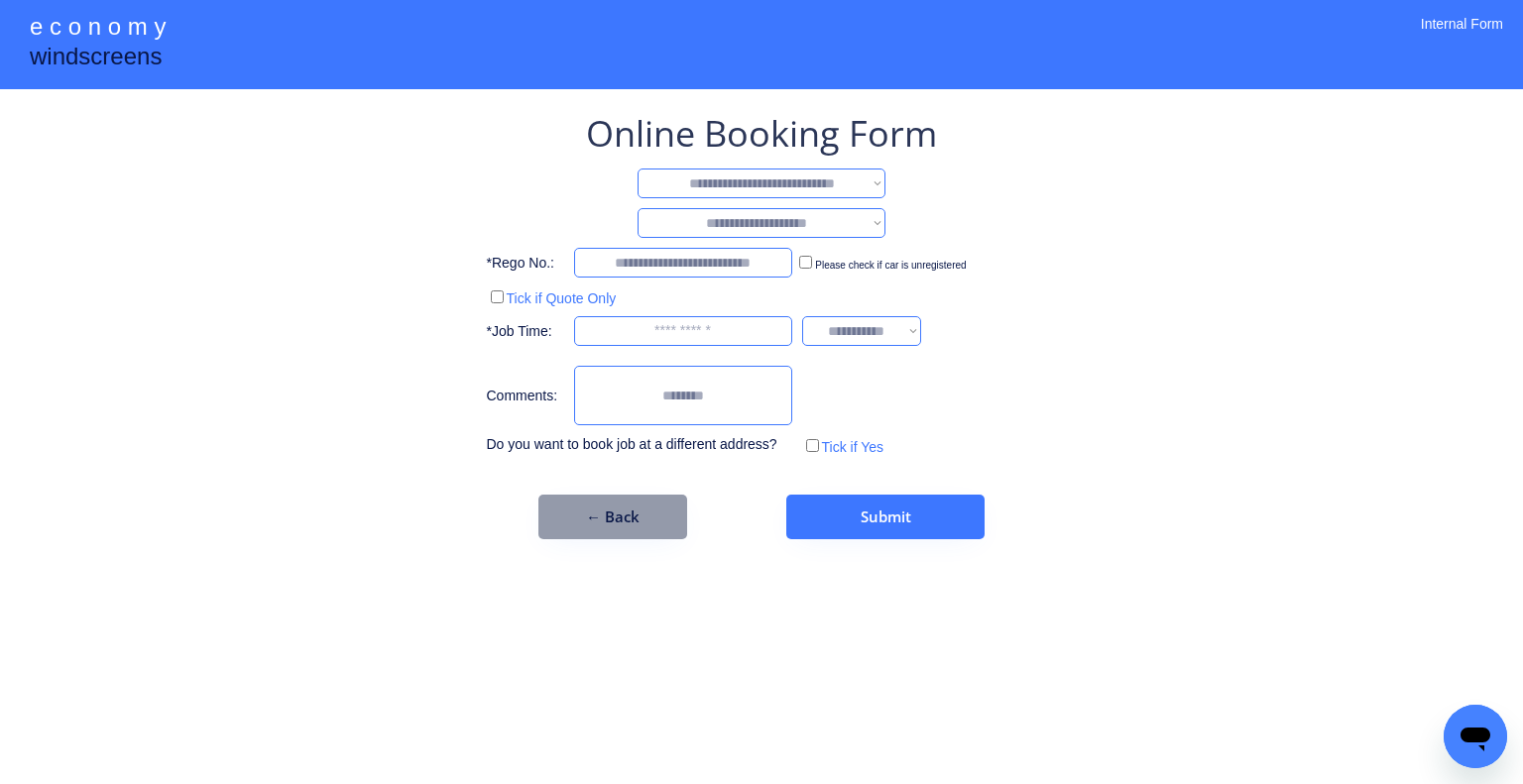 click on "**********" at bounding box center (762, 183) 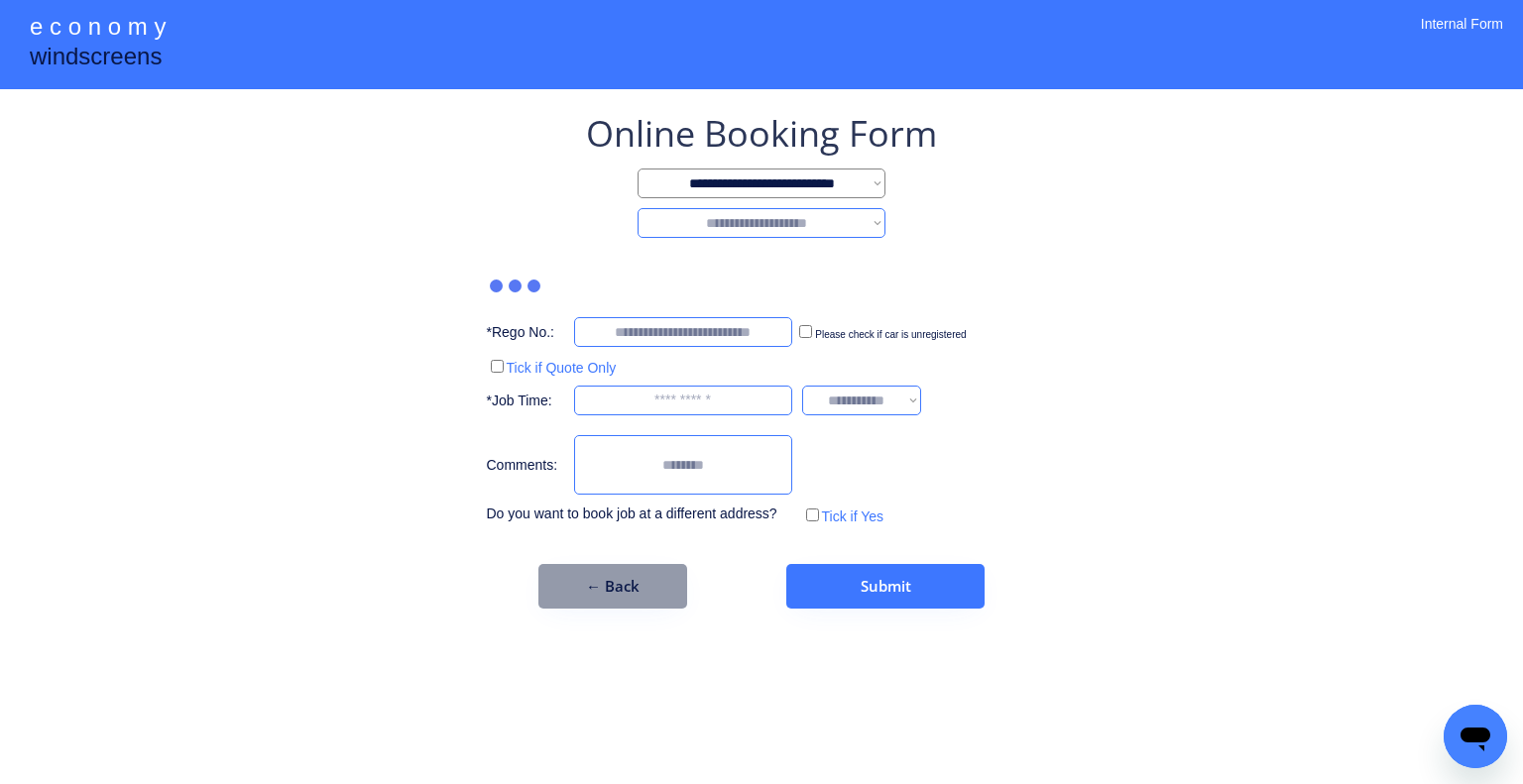 click on "**********" at bounding box center (762, 359) 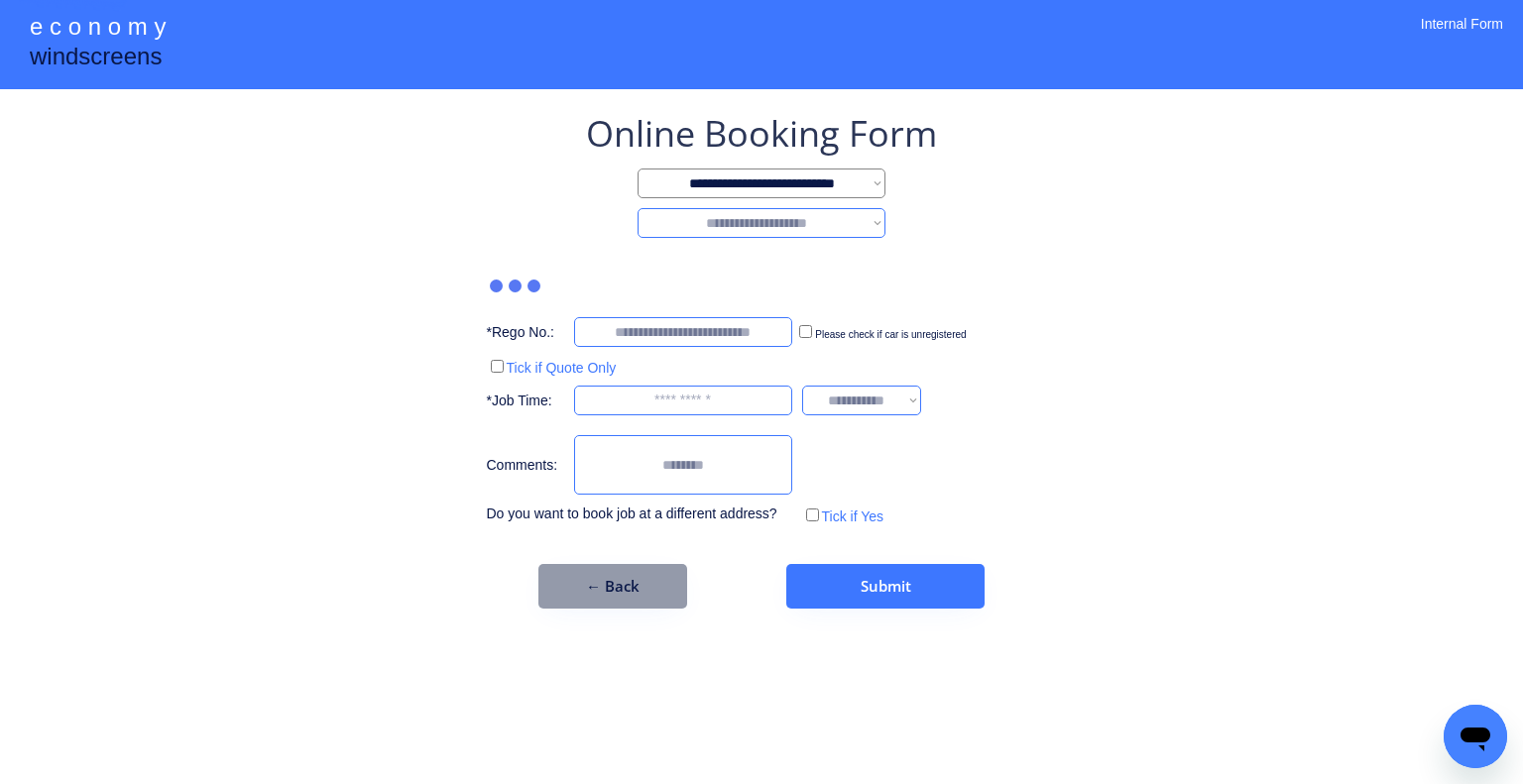 click on "**********" at bounding box center [762, 223] 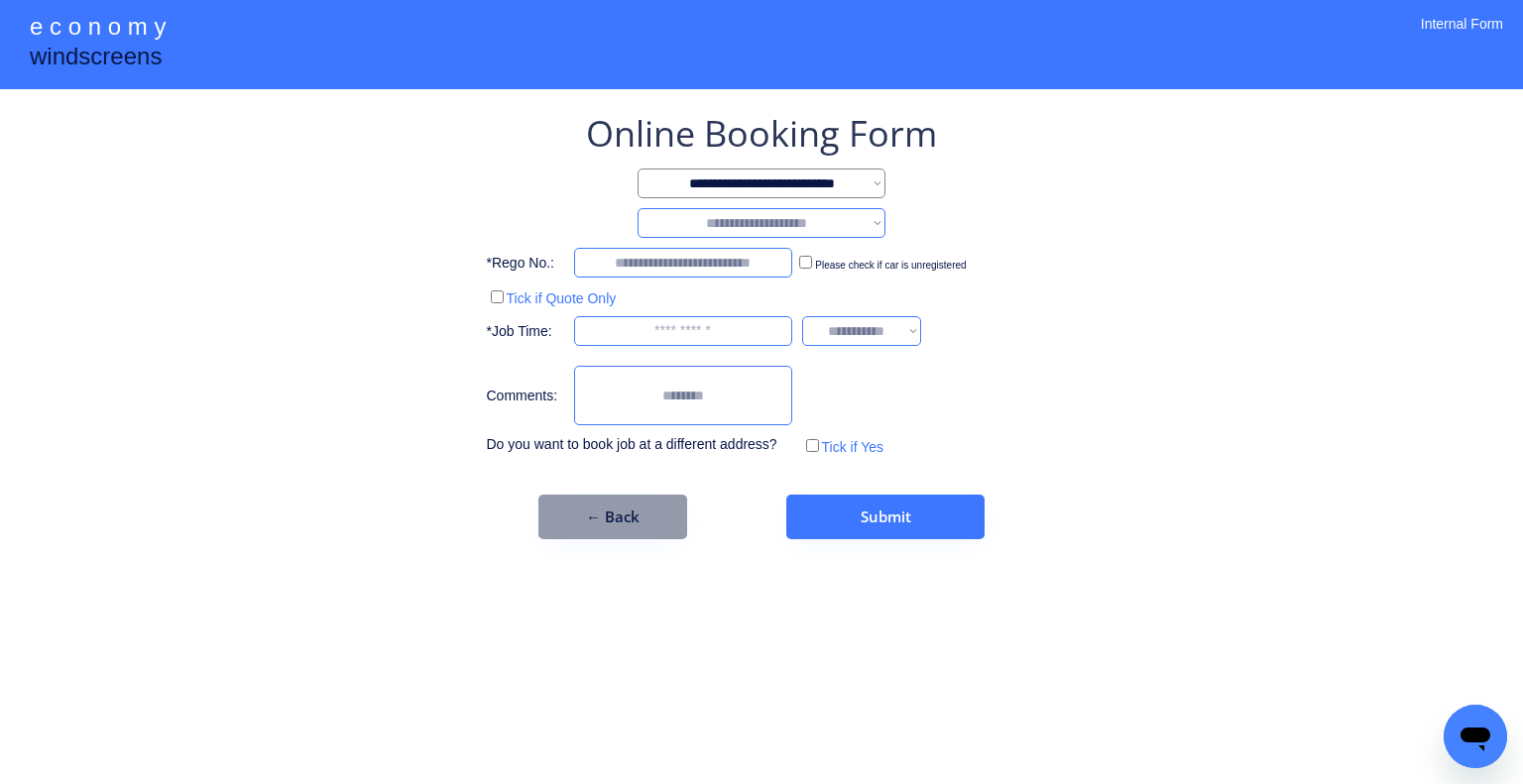 select on "********" 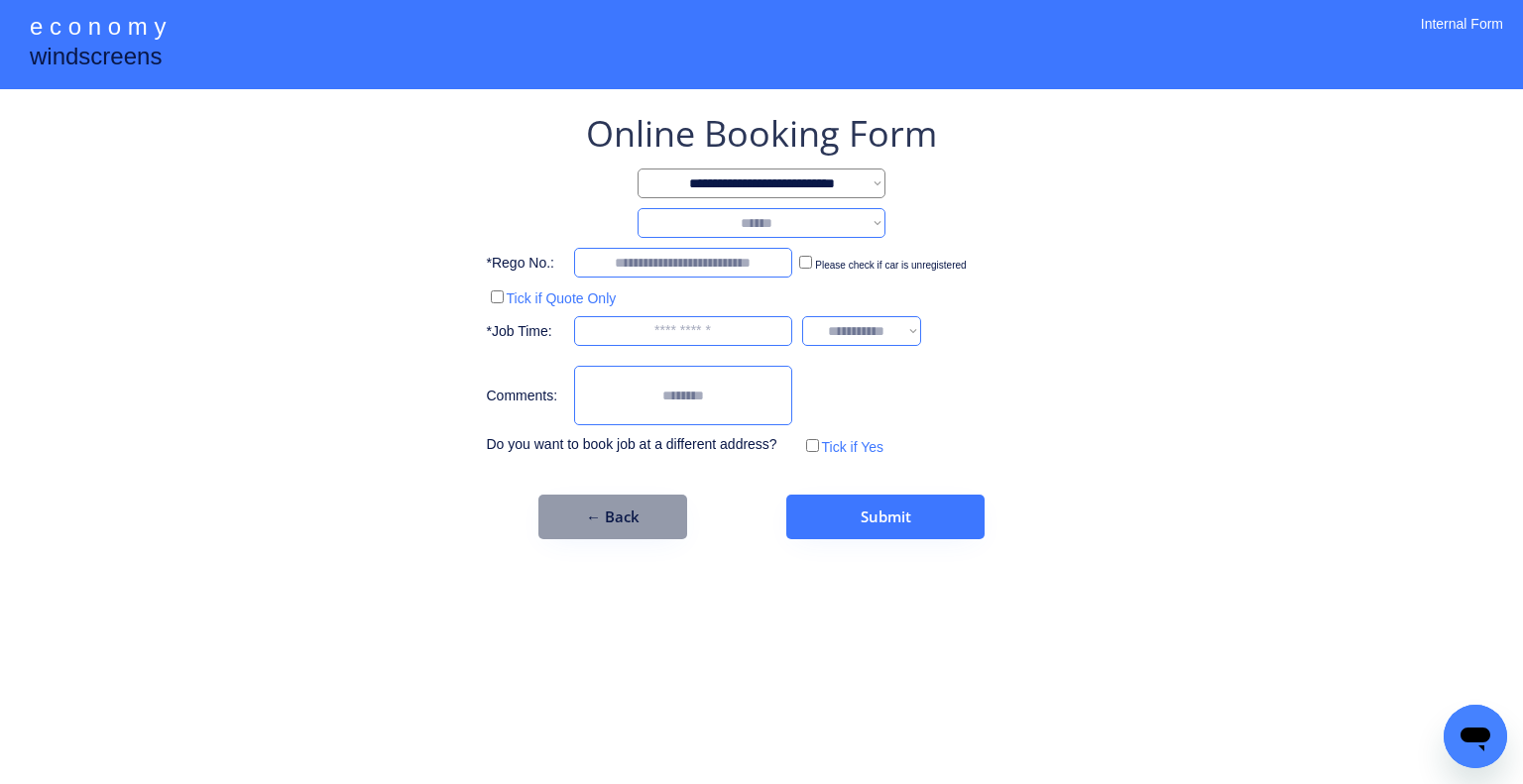 click on "**********" at bounding box center [762, 223] 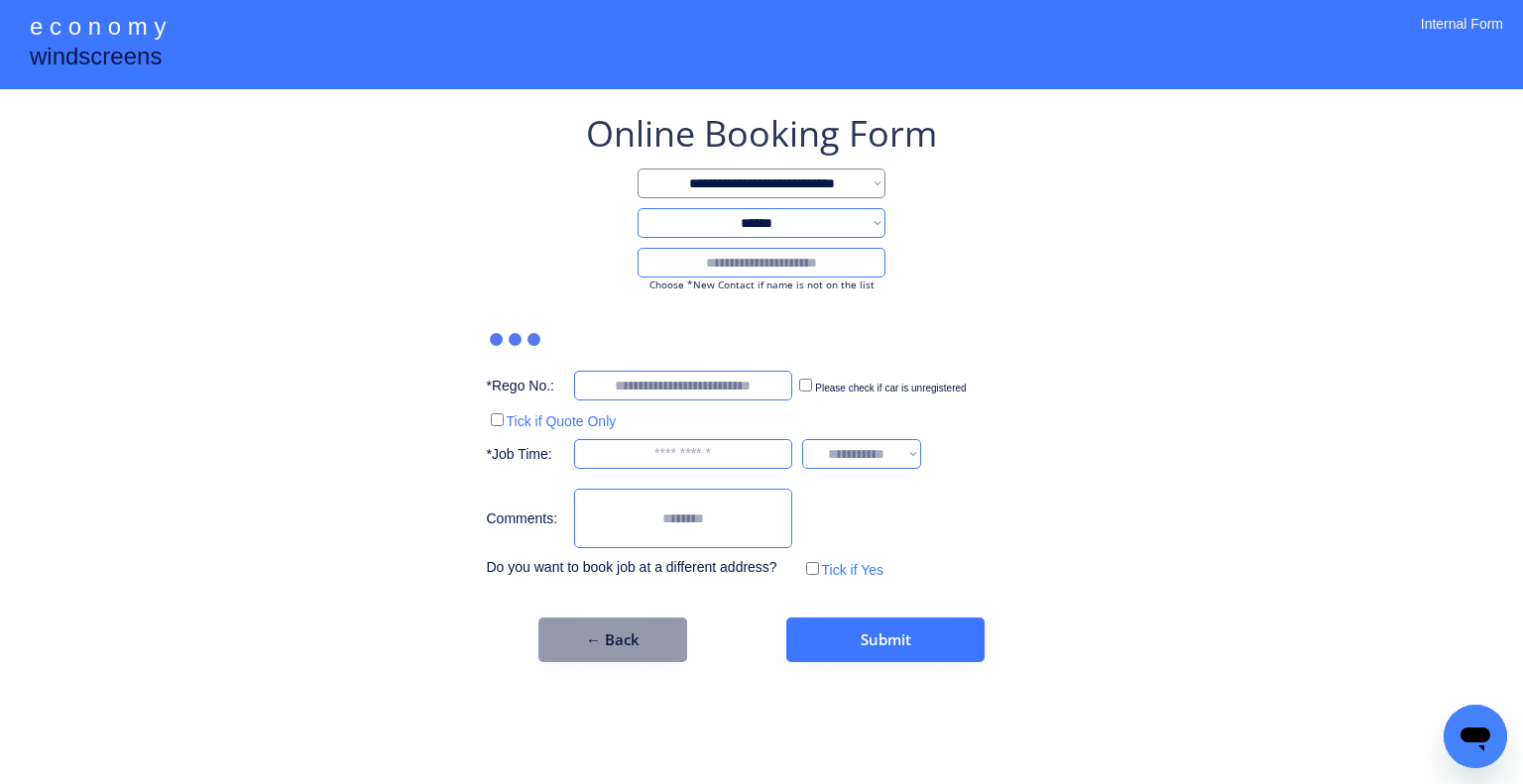 click on "Choose *New Contact if name is not on the list" at bounding box center (762, 284) 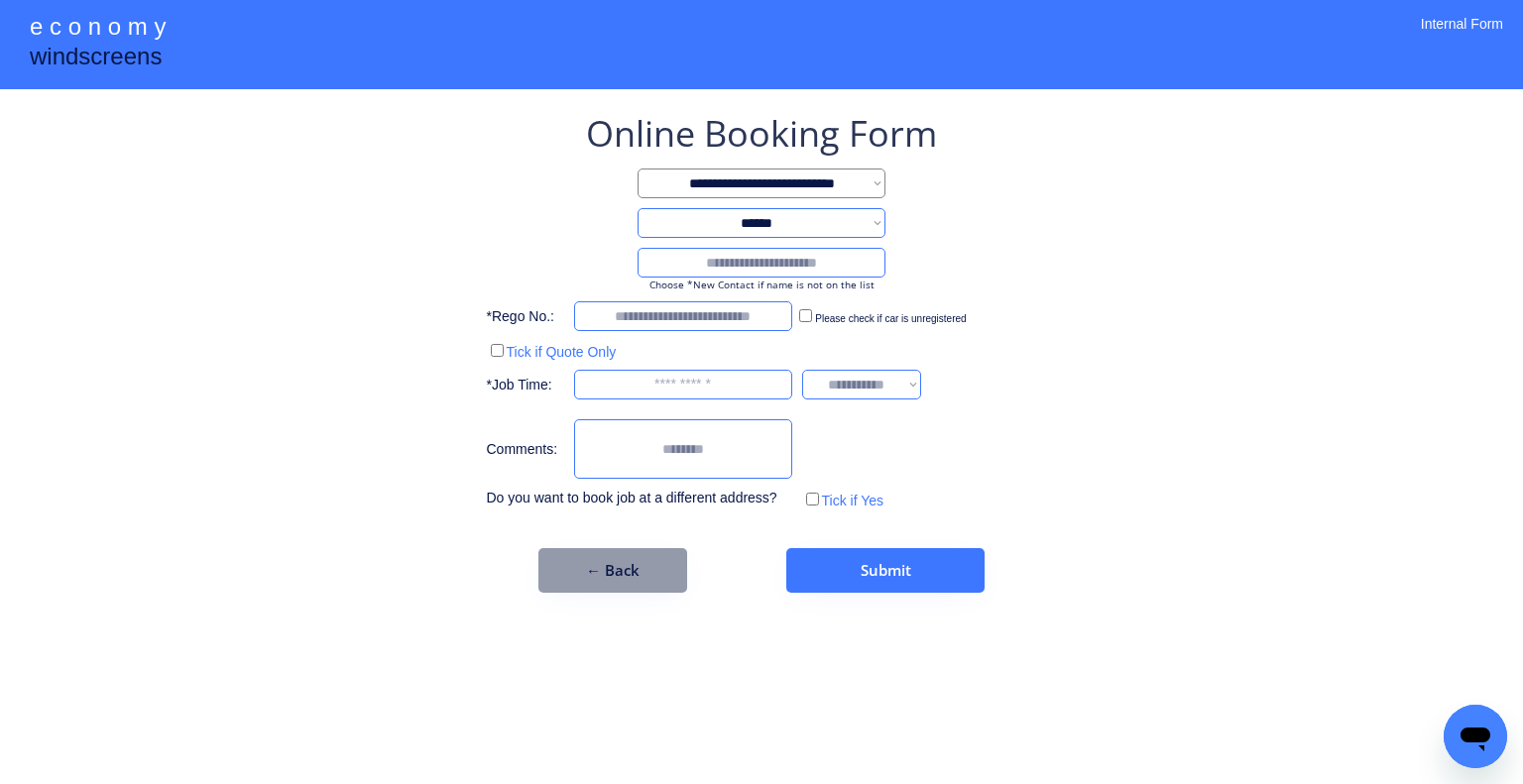 click at bounding box center (762, 263) 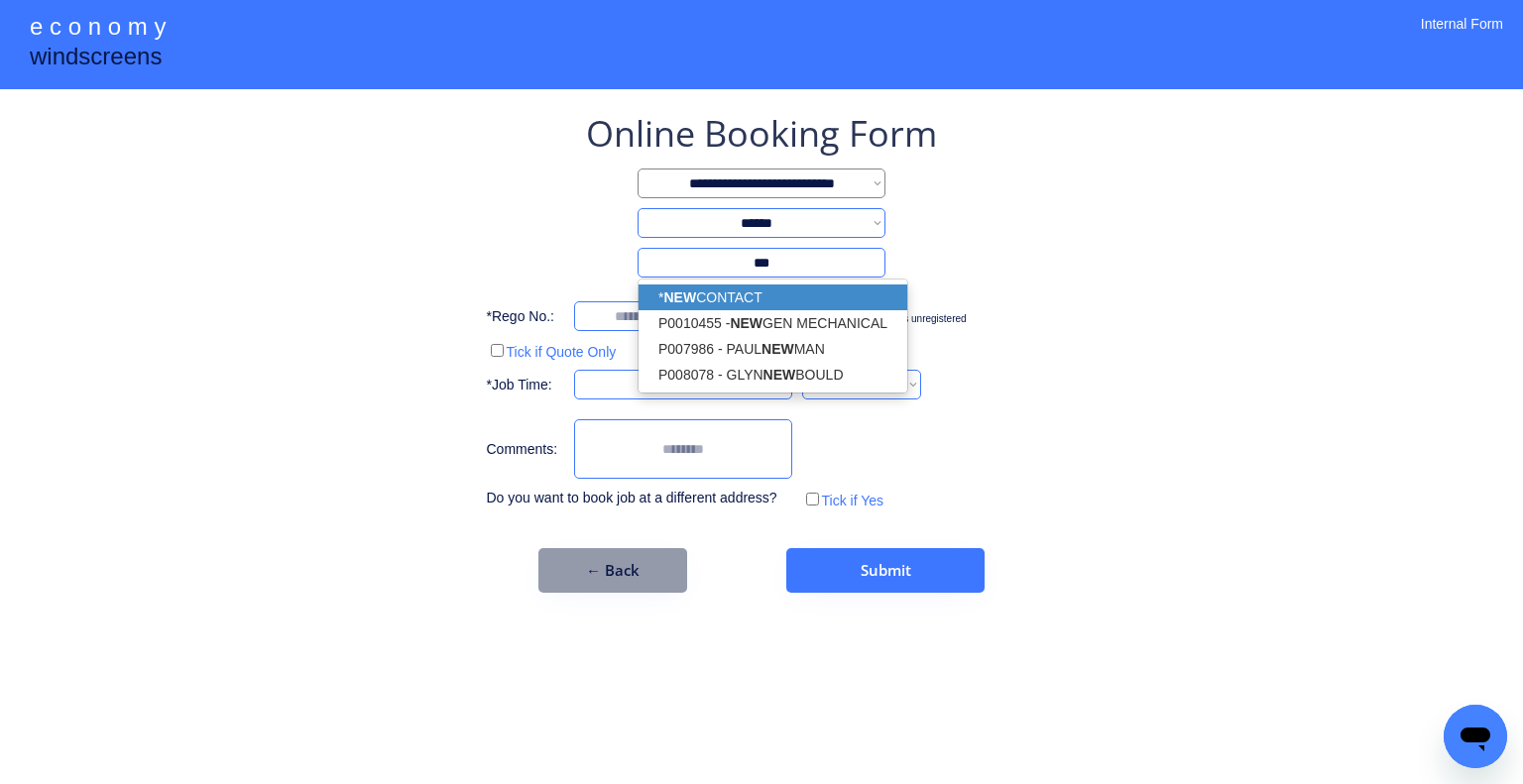 click on "* NEW  CONTACT" at bounding box center (772, 297) 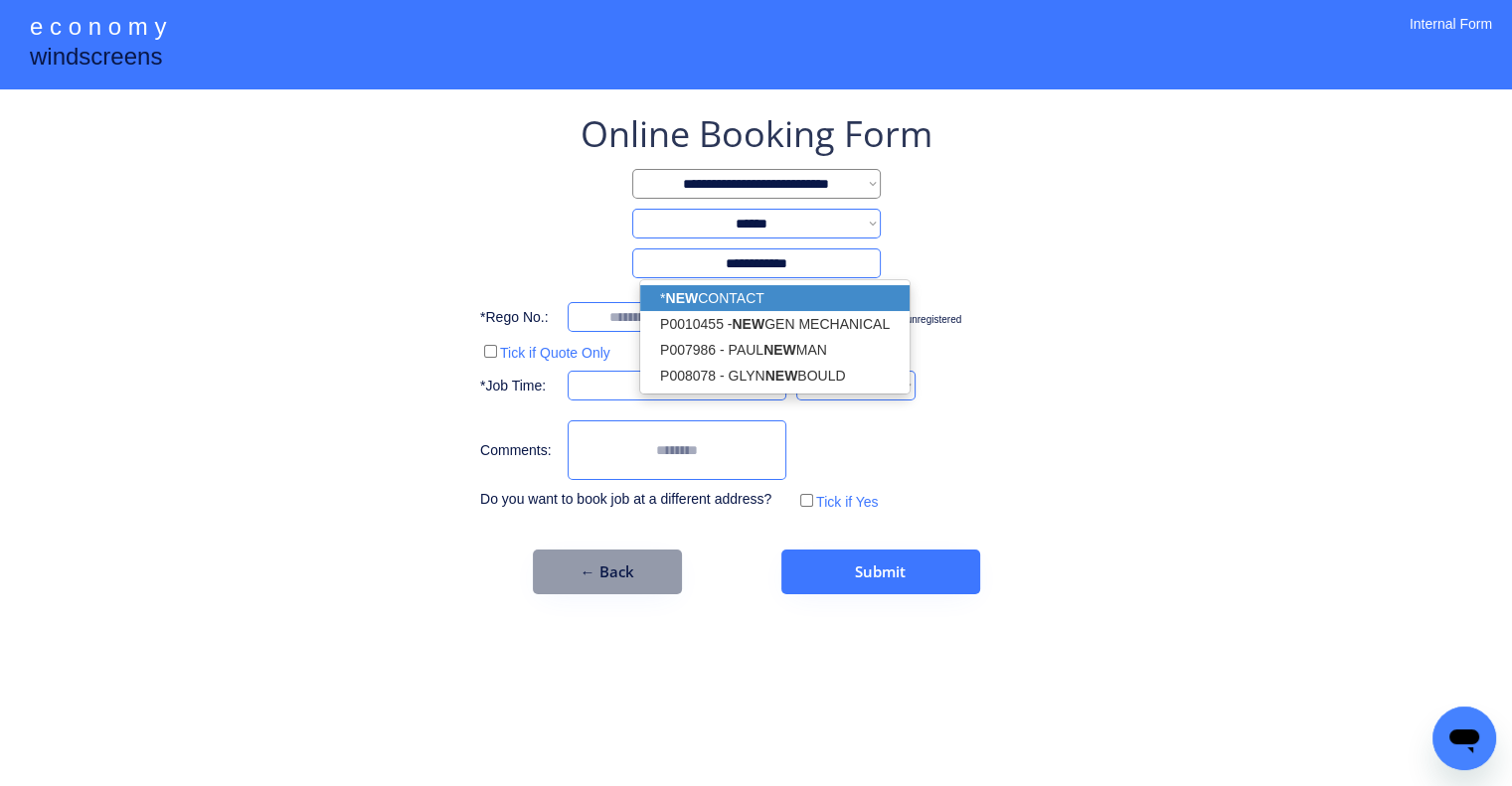 type on "**********" 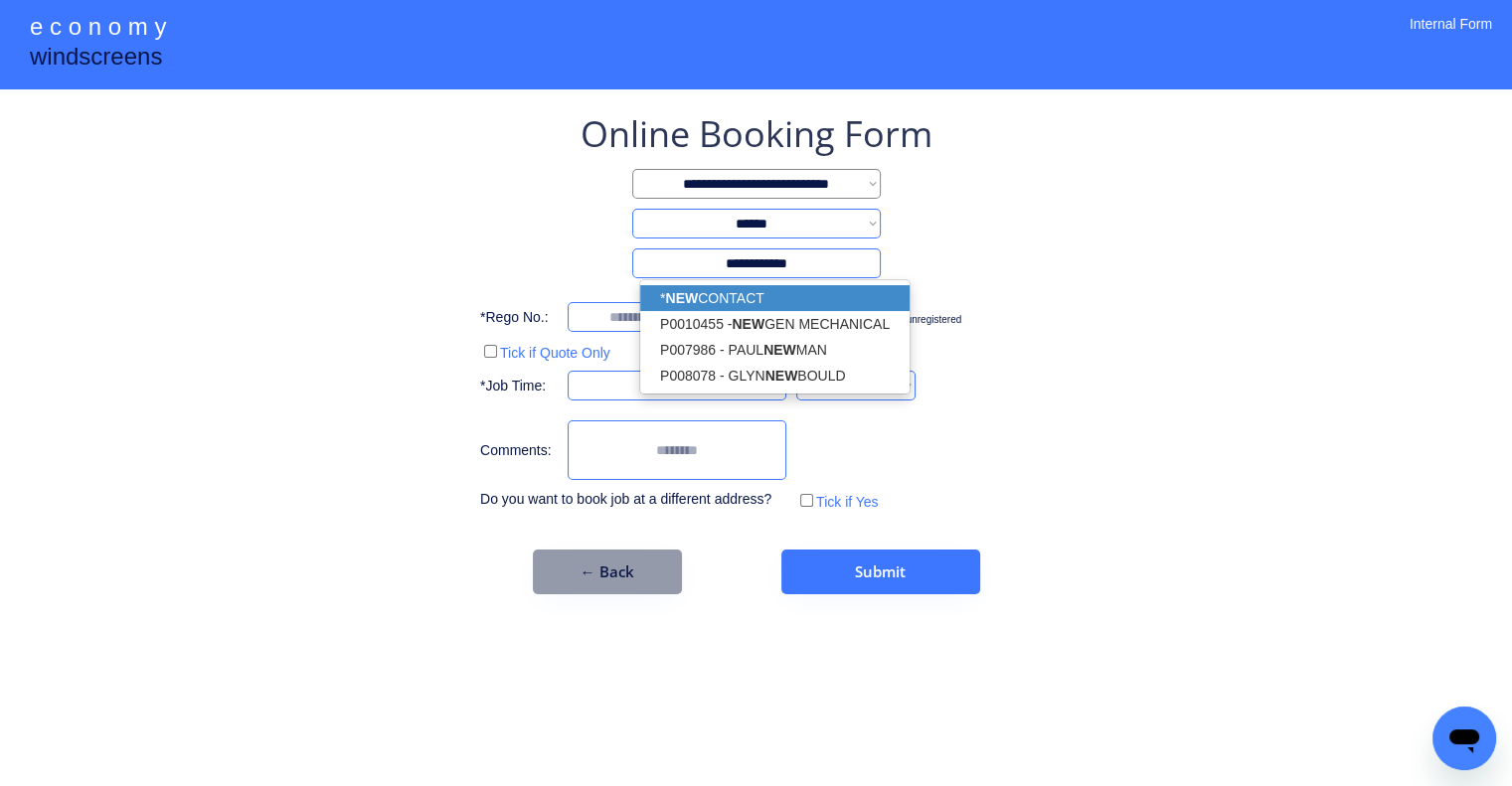 click on "**********" at bounding box center [756, 352] 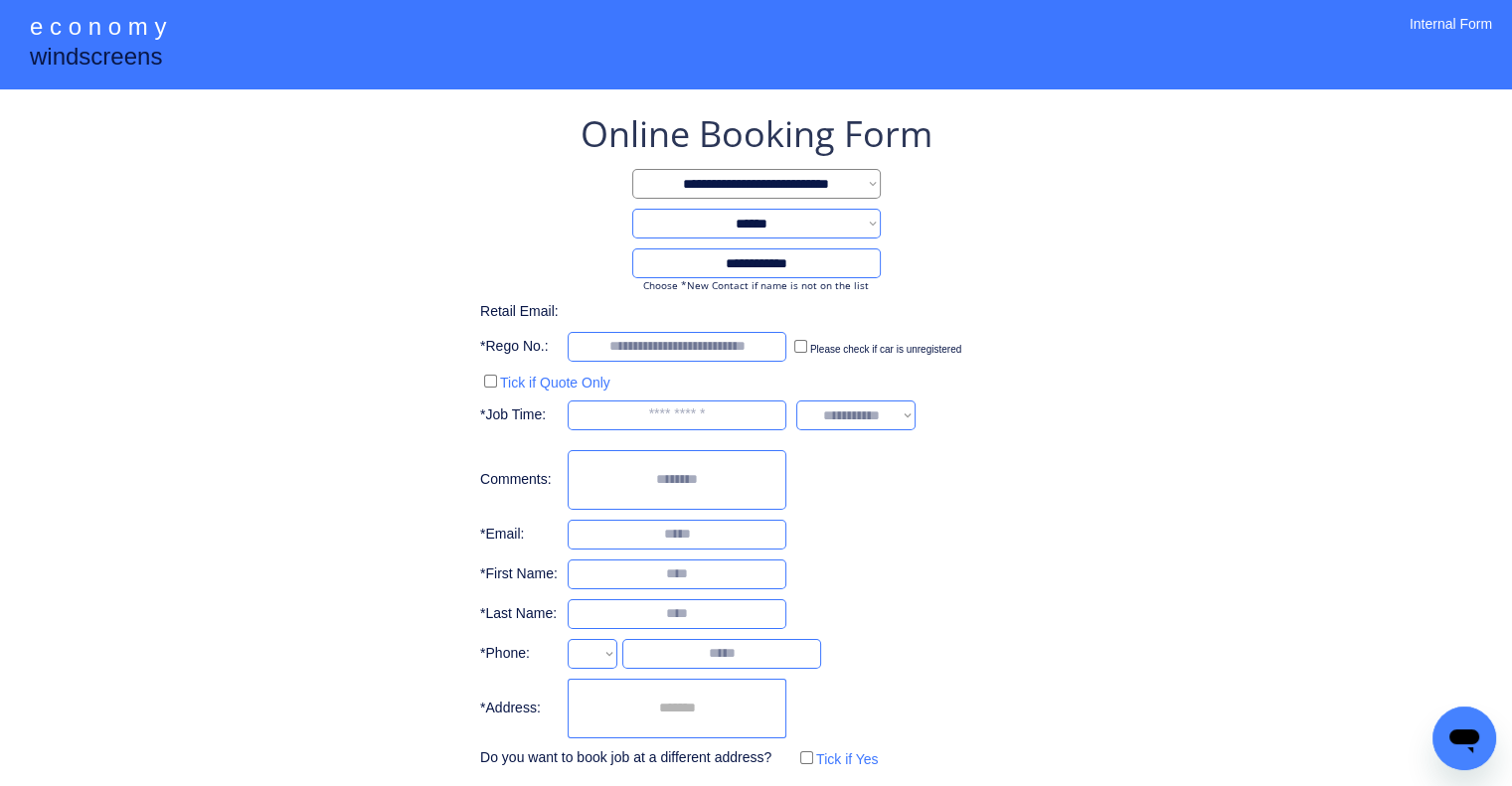 select on "**********" 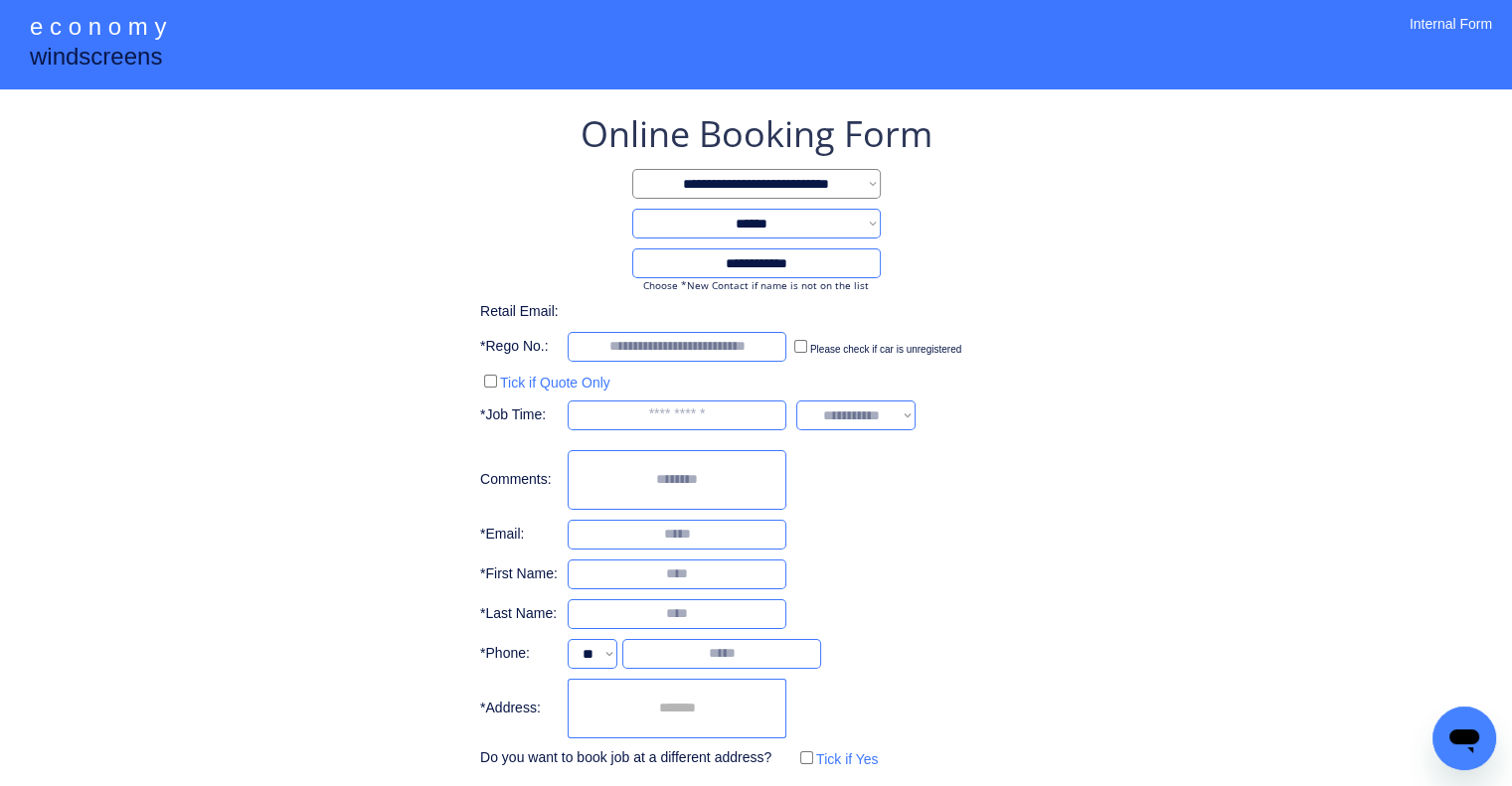 click on "**********" at bounding box center (756, 441) 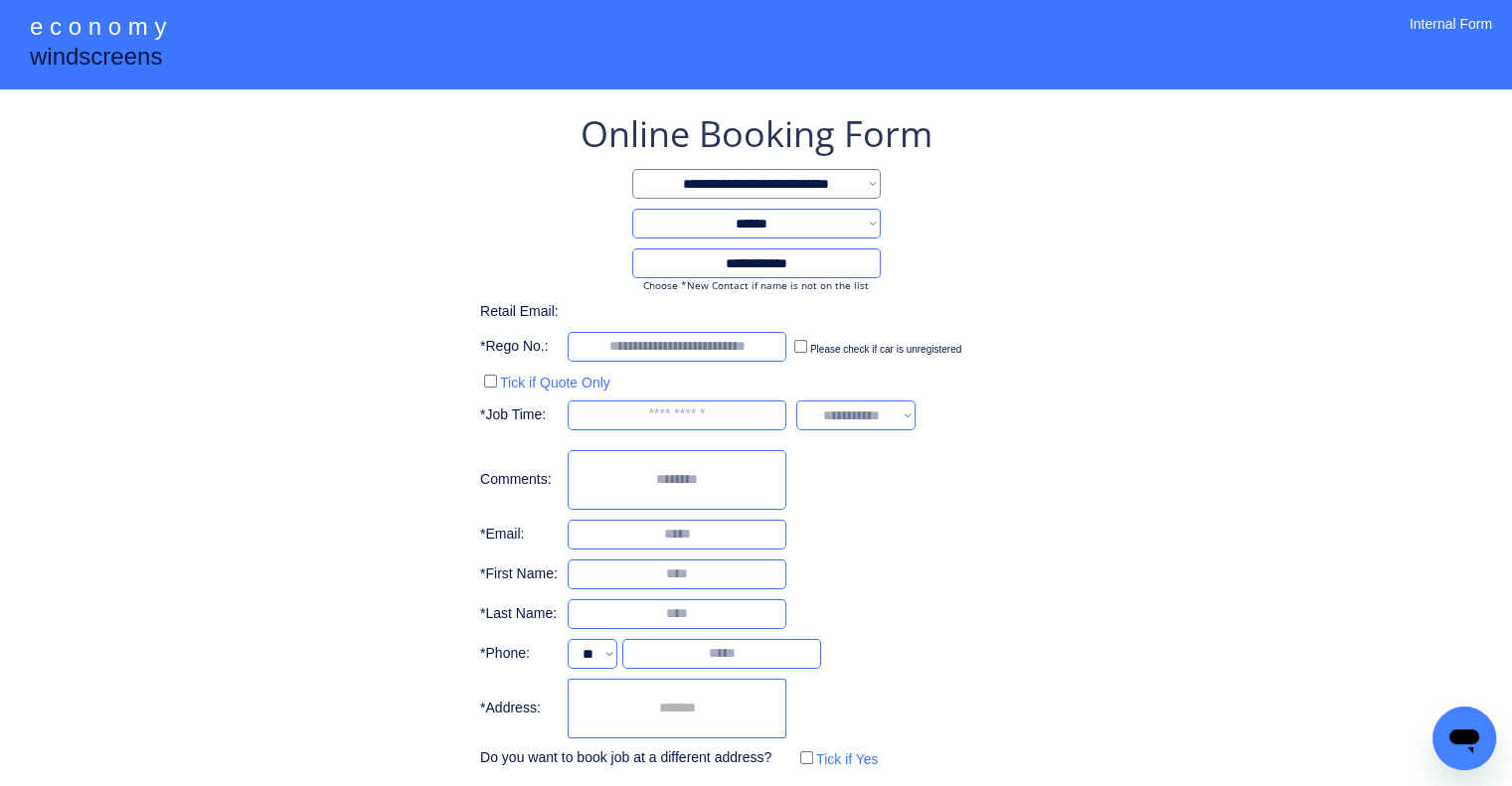 click at bounding box center (677, 347) 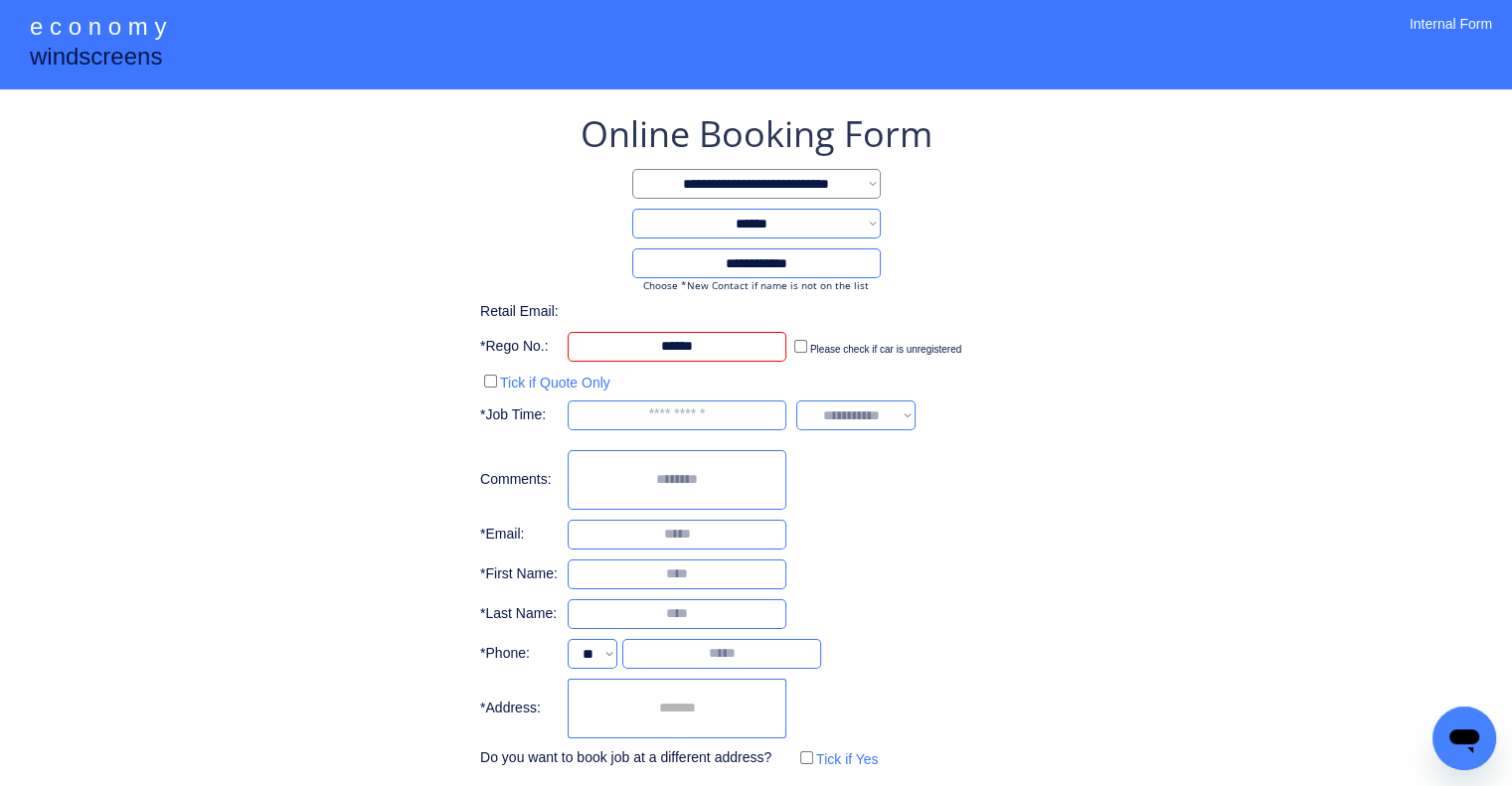 type on "******" 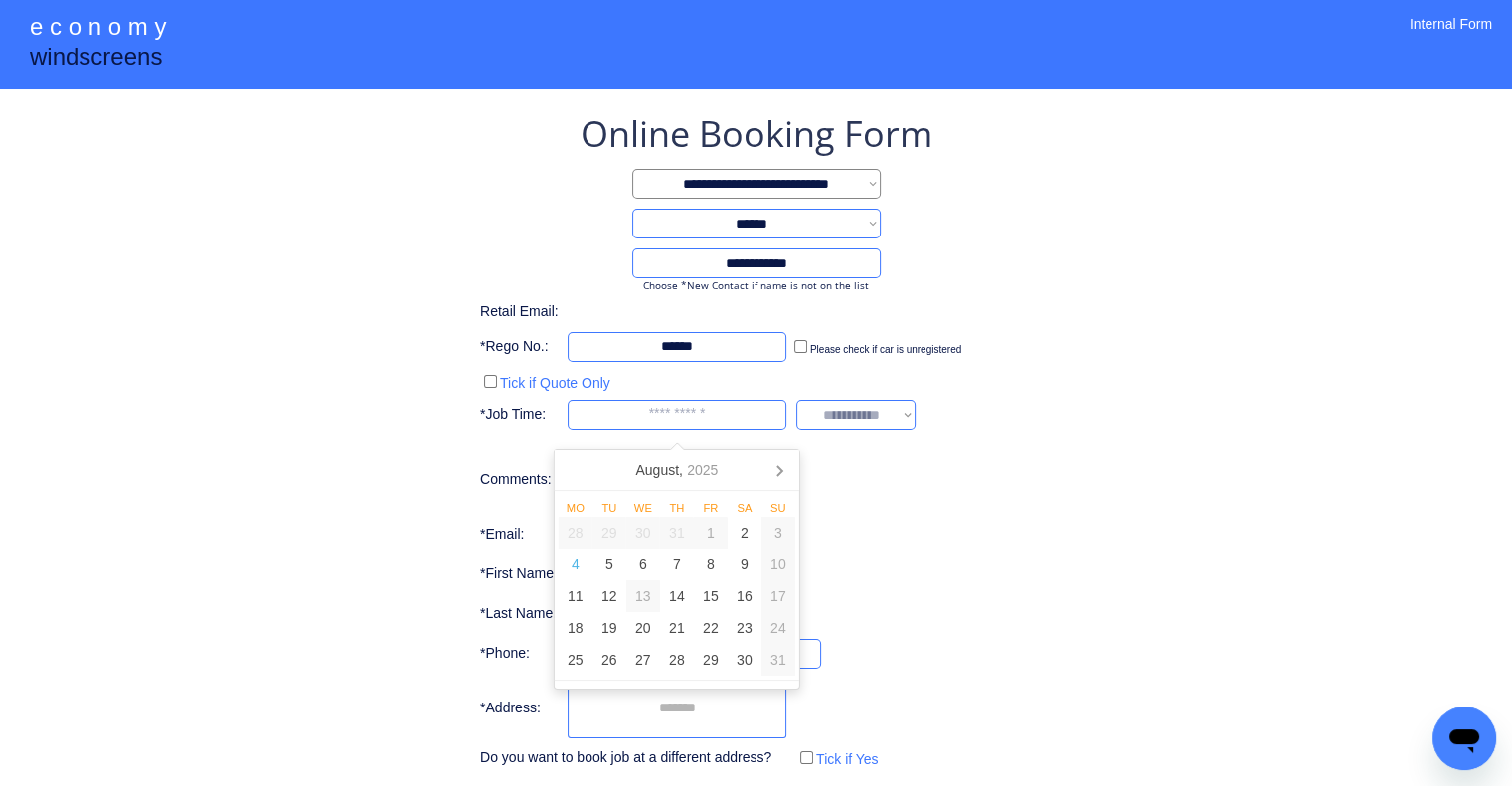 click at bounding box center (677, 415) 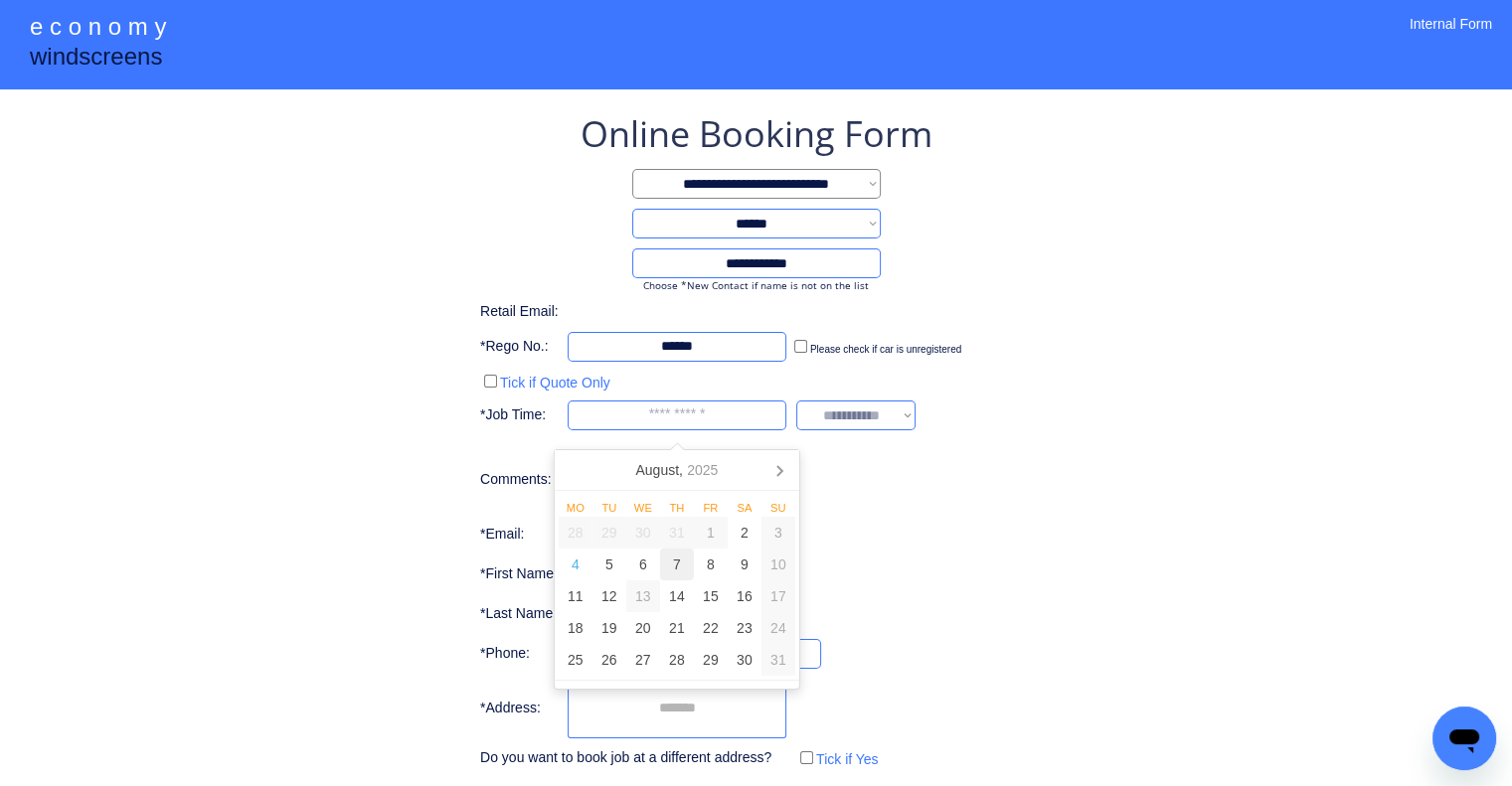 click on "7" at bounding box center [677, 564] 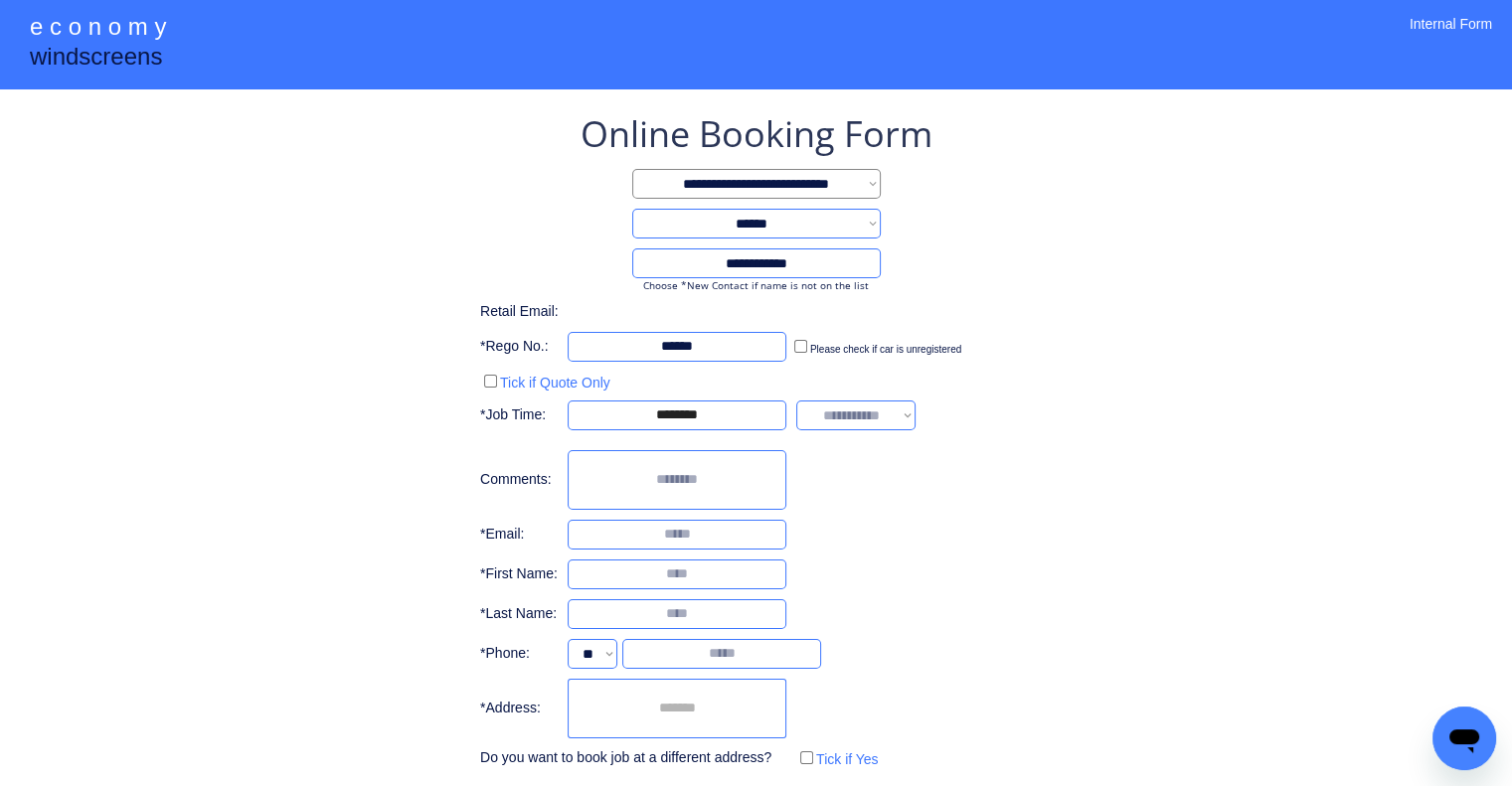 drag, startPoint x: 1145, startPoint y: 400, endPoint x: 1087, endPoint y: 406, distance: 58.3095 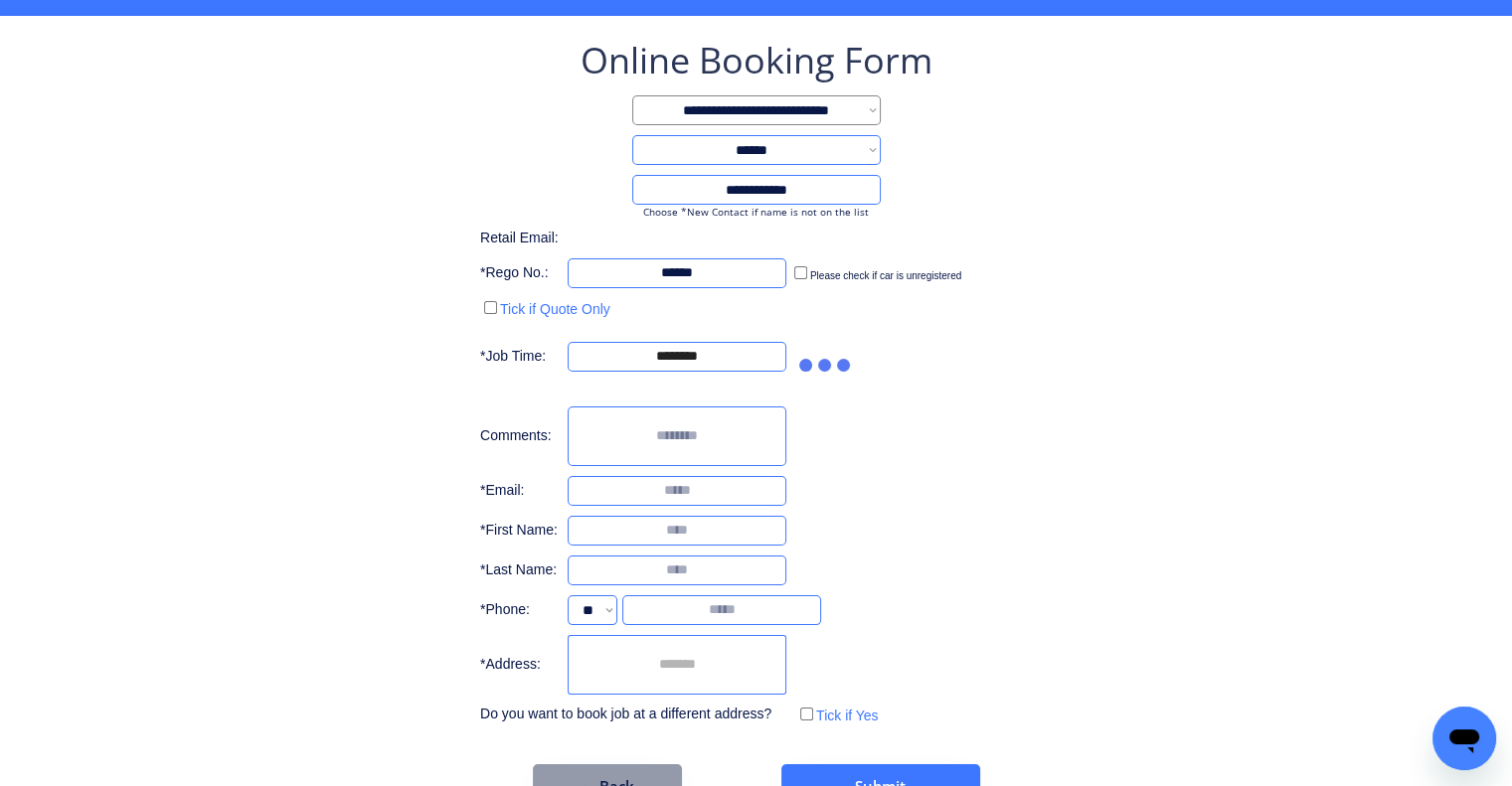 scroll, scrollTop: 125, scrollLeft: 0, axis: vertical 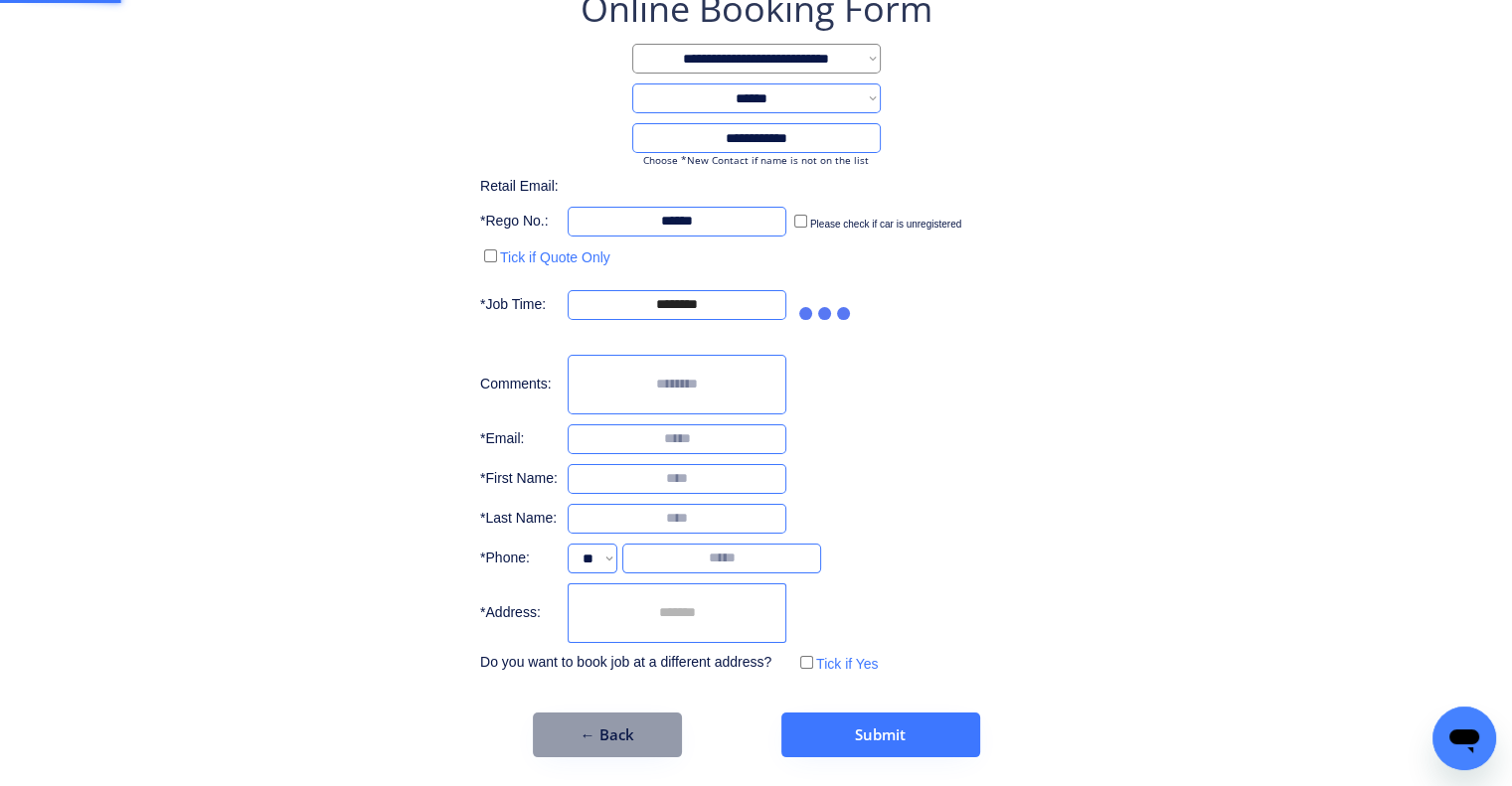 click on "**********" at bounding box center [756, 371] 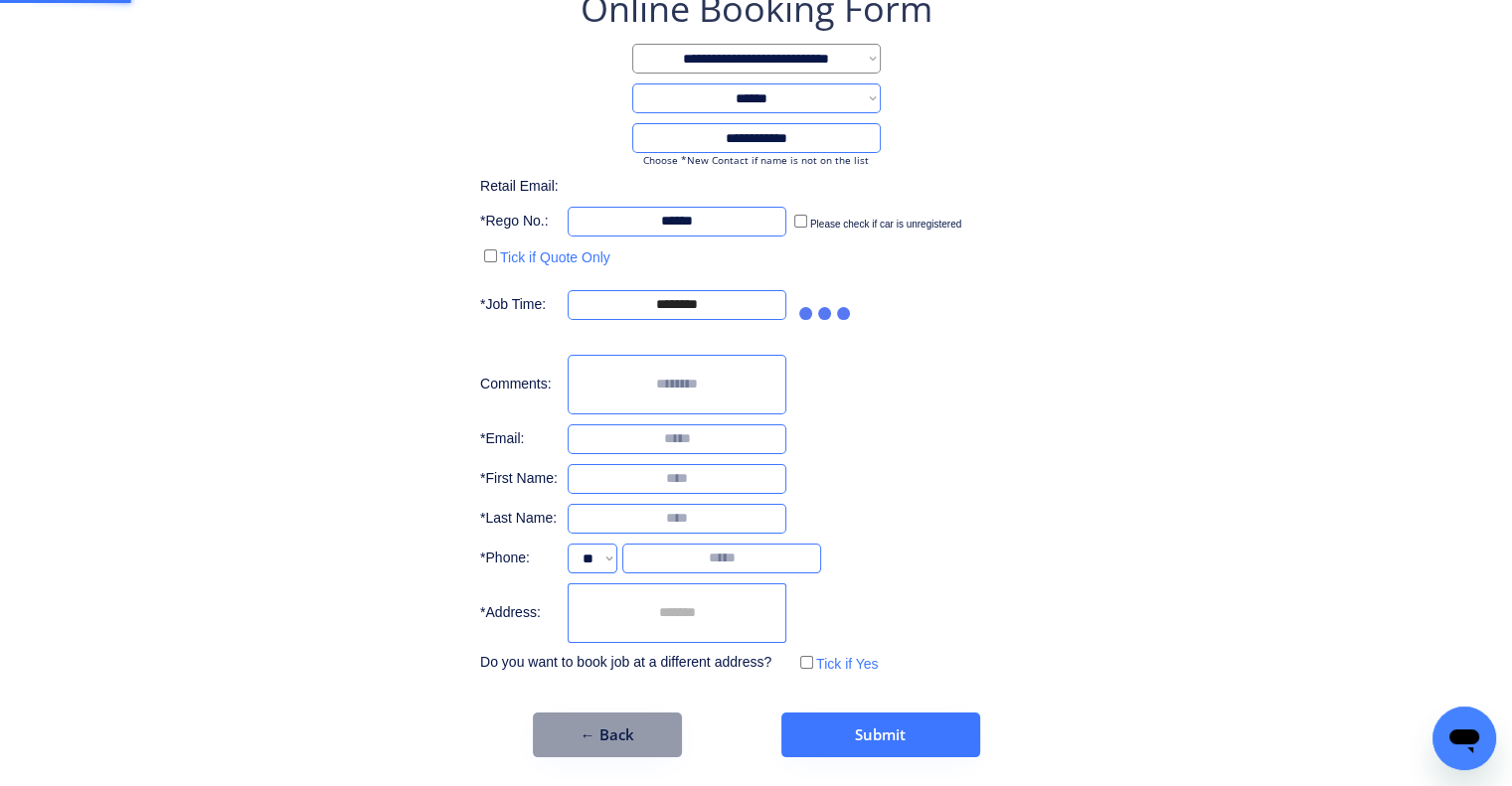 click on "**********" at bounding box center (756, 371) 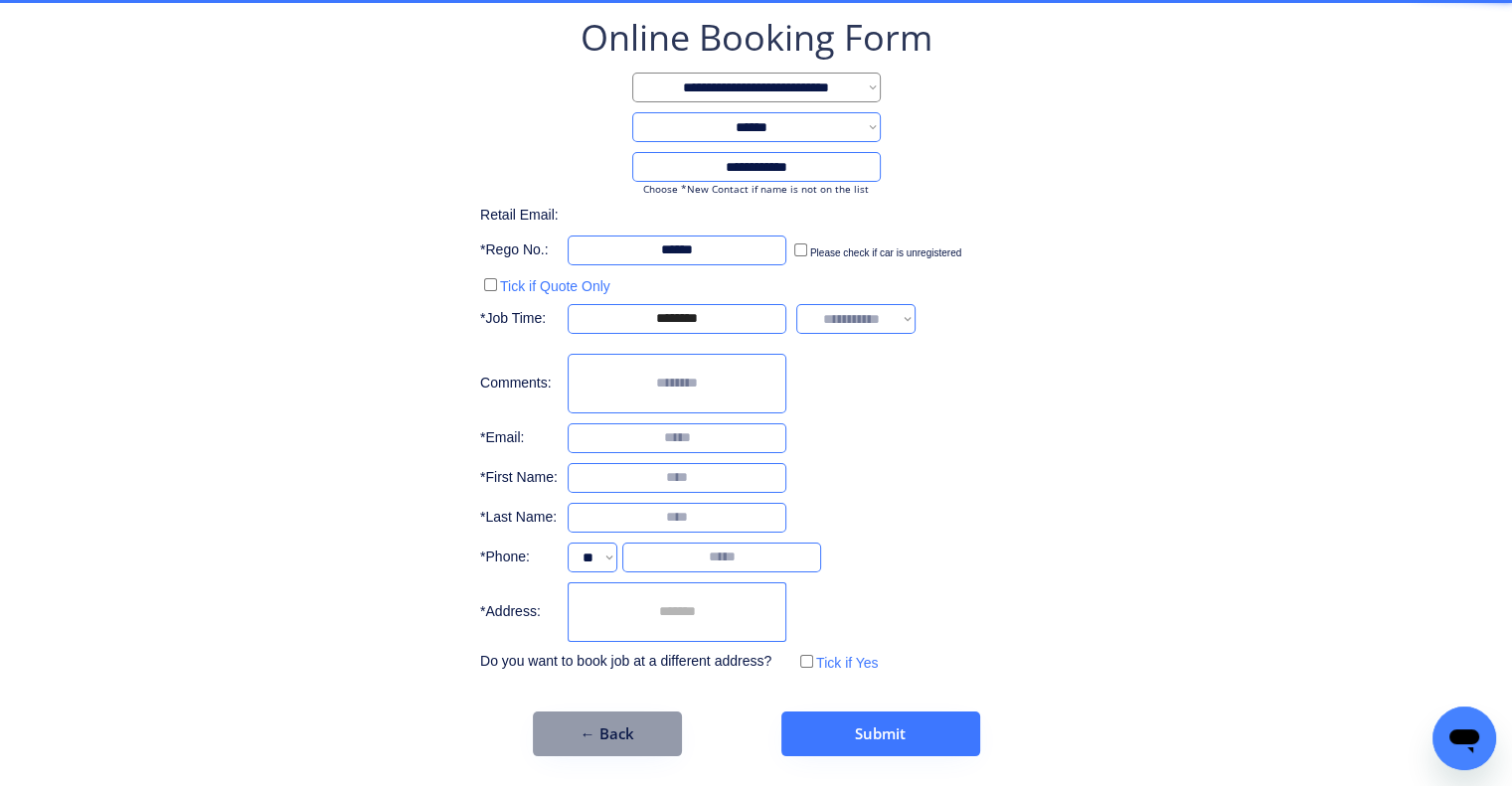 scroll, scrollTop: 95, scrollLeft: 0, axis: vertical 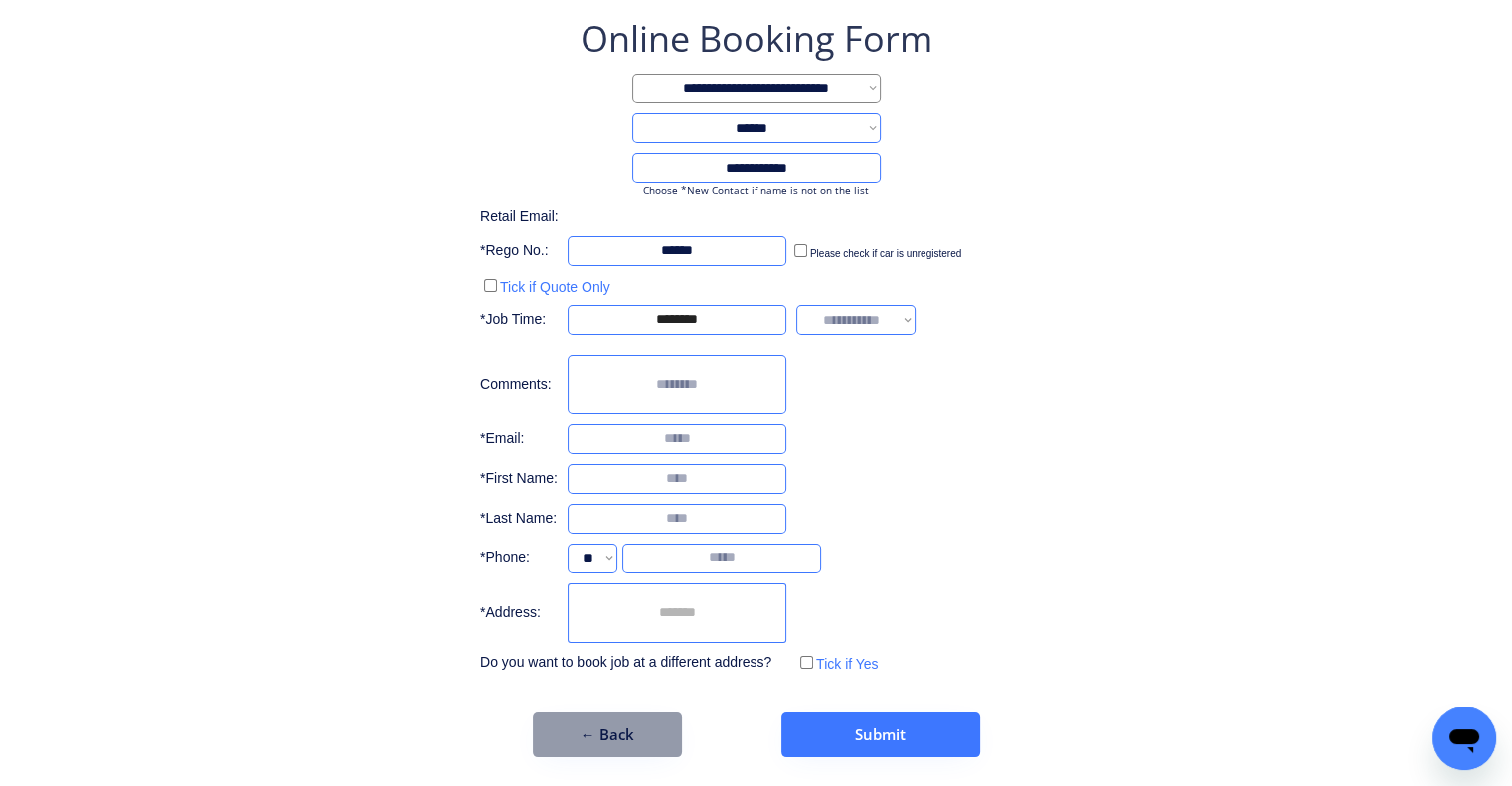 click on "**********" at bounding box center [756, 386] 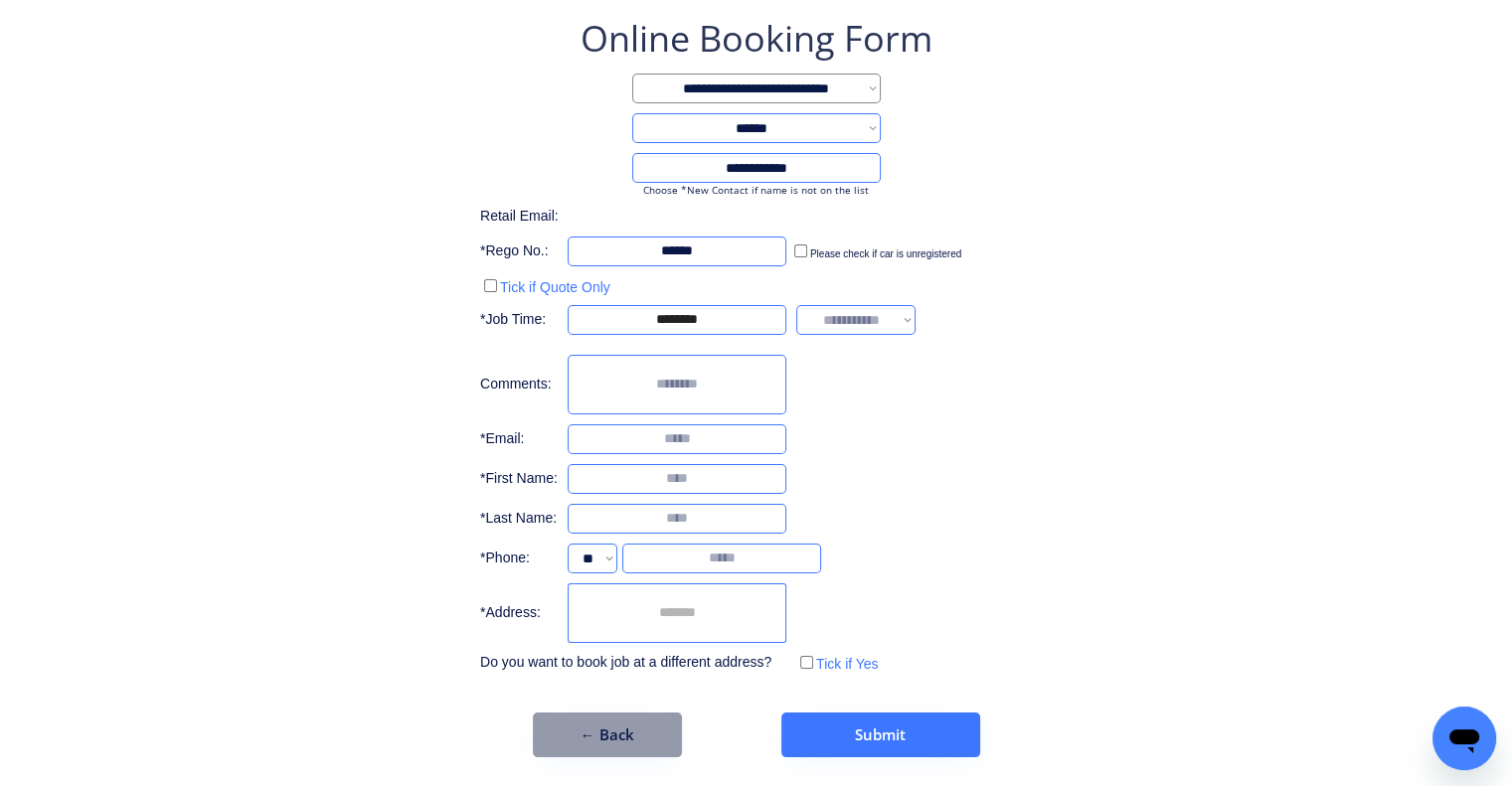 click on "**********" at bounding box center [856, 320] 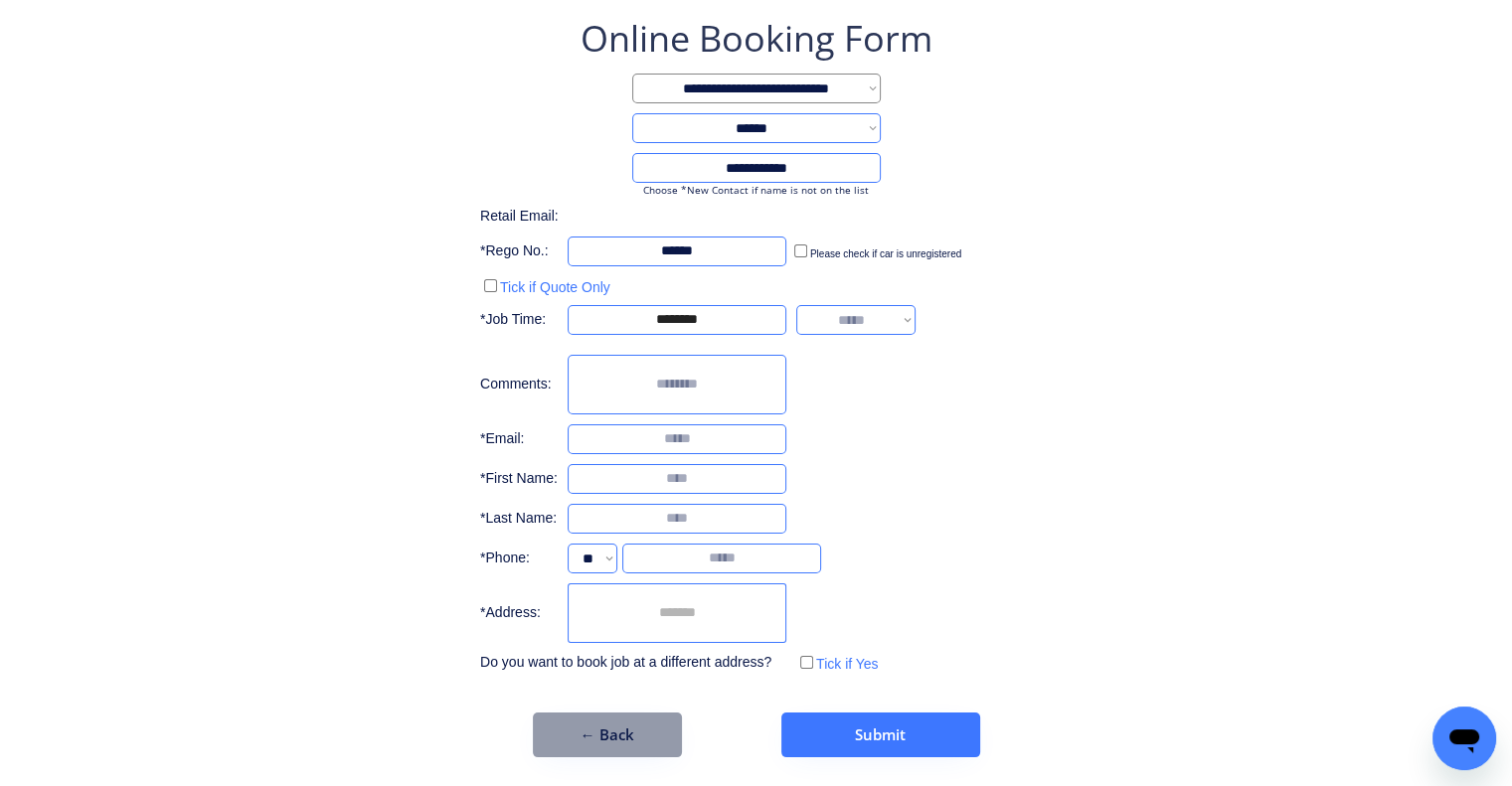 click on "**********" at bounding box center [856, 320] 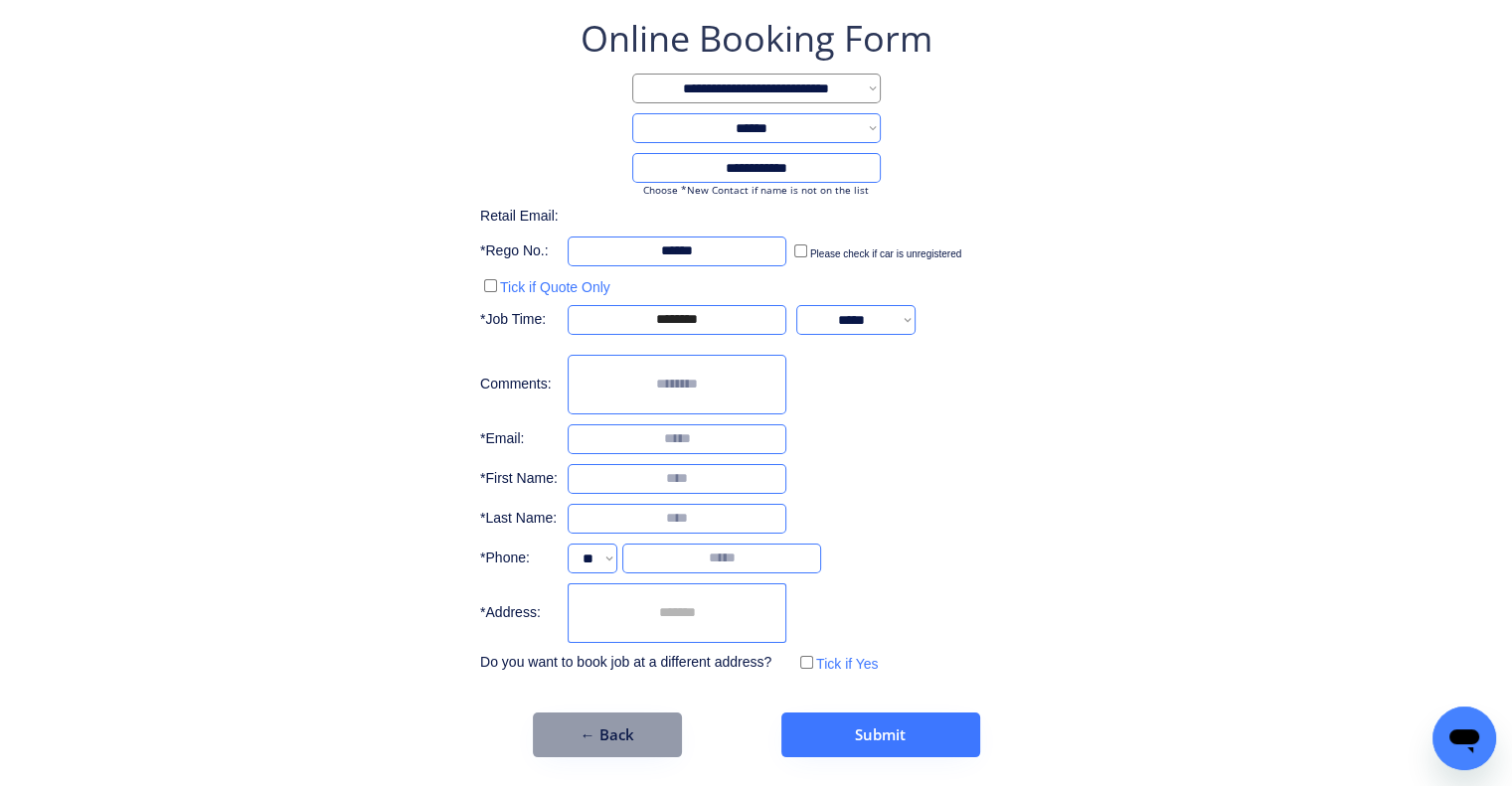 click on "**********" at bounding box center [756, 346] 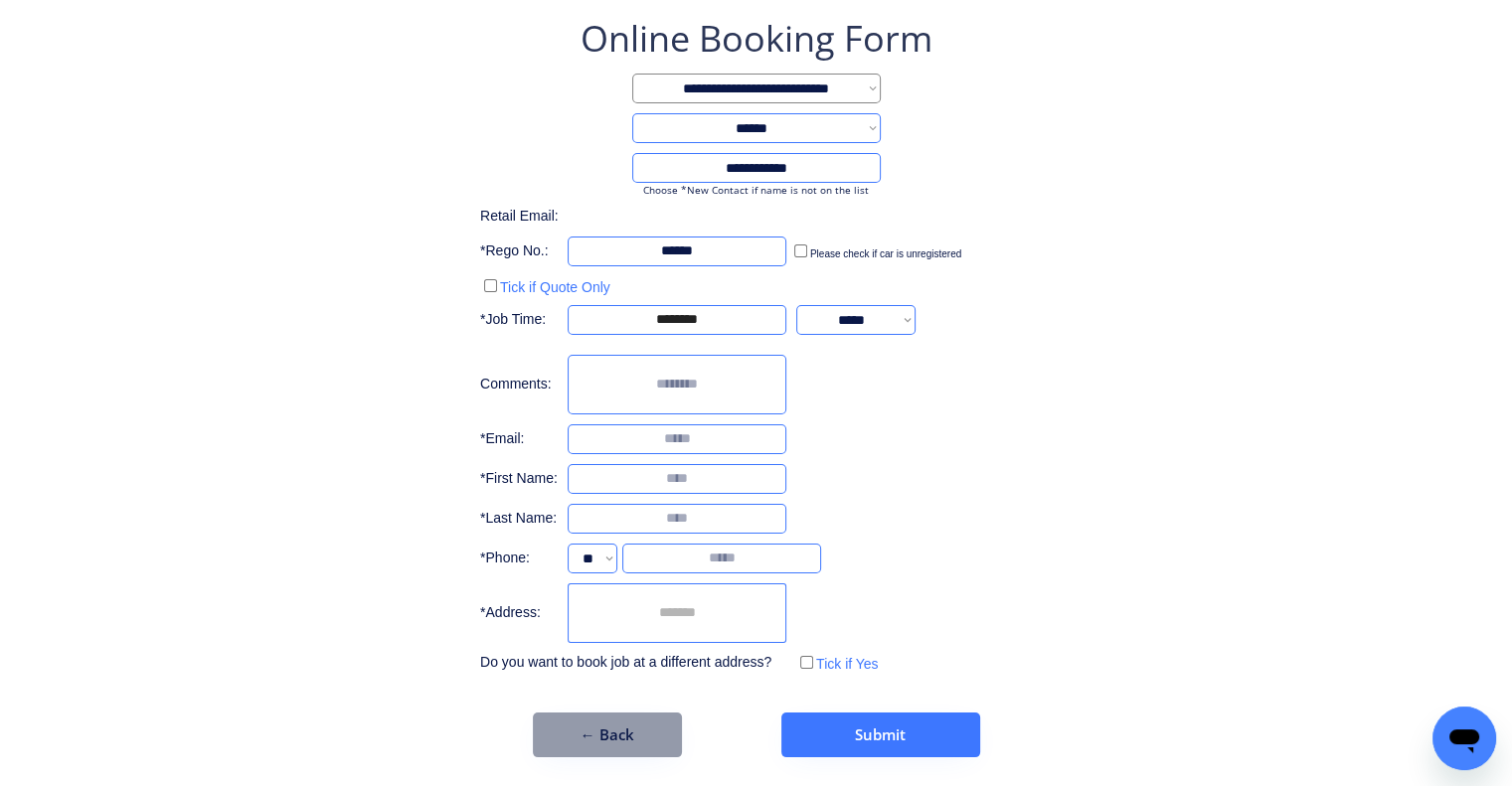 paste on "**********" 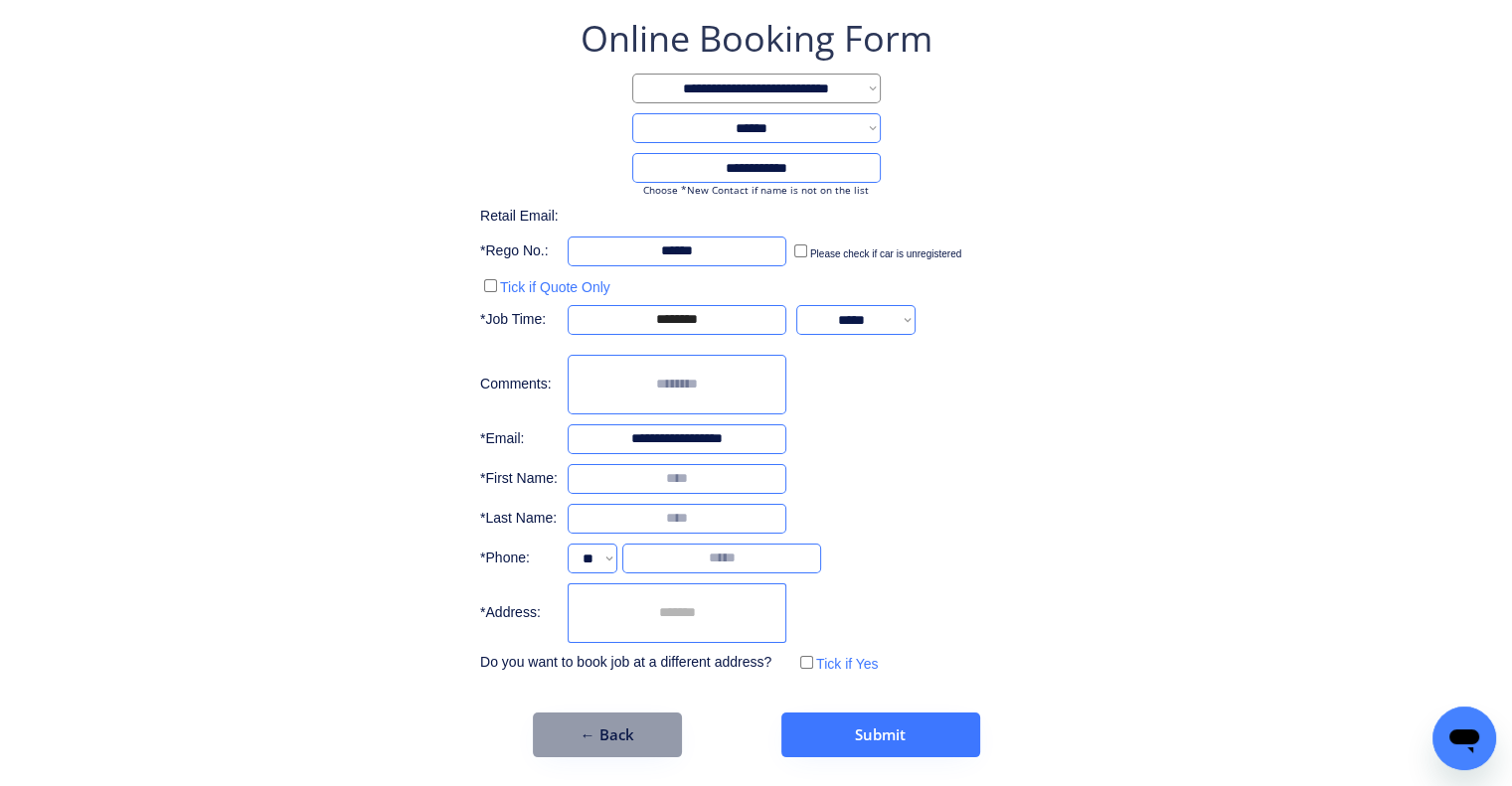click on "**********" at bounding box center (677, 439) 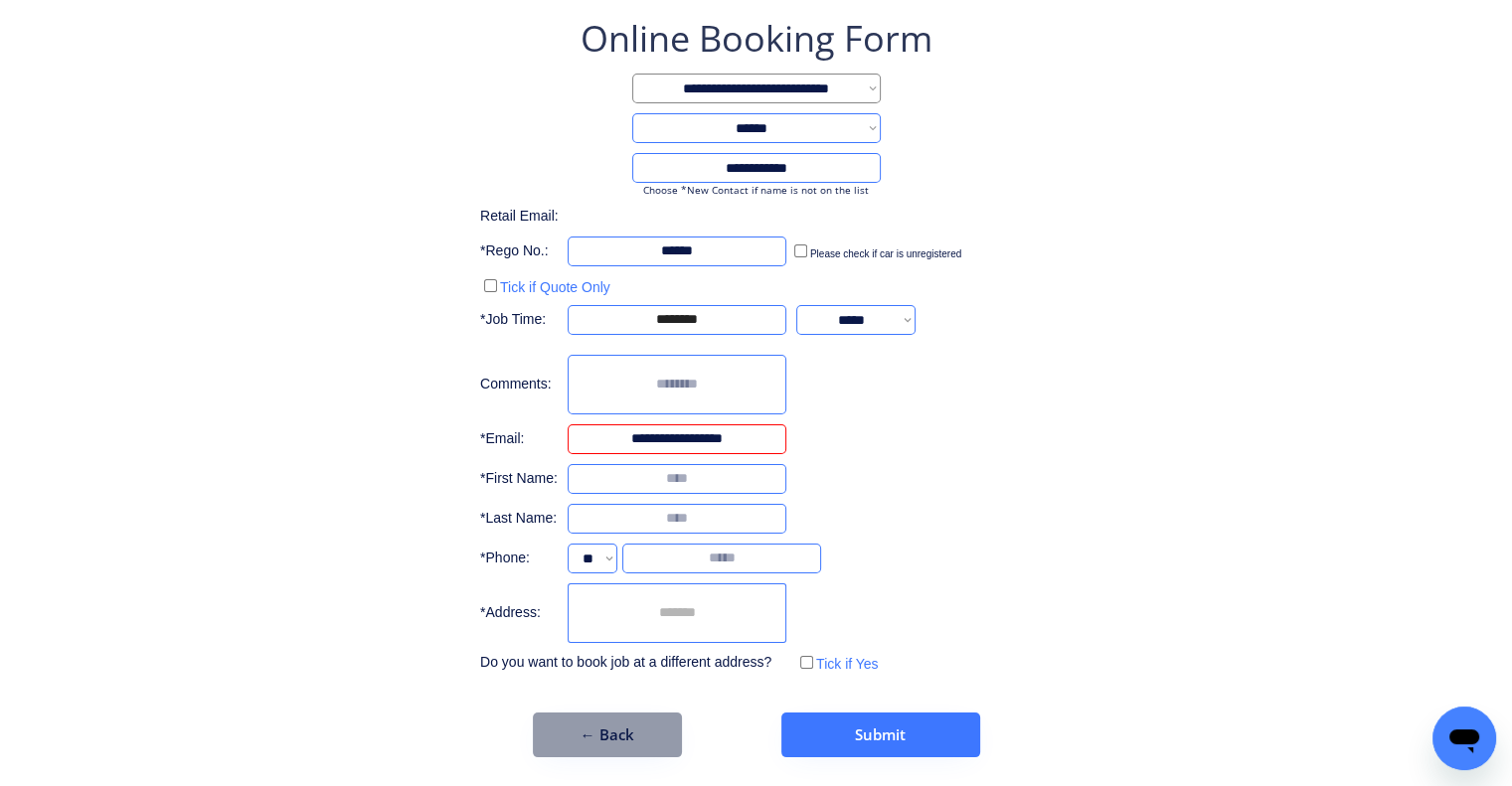 click on "**********" at bounding box center [677, 439] 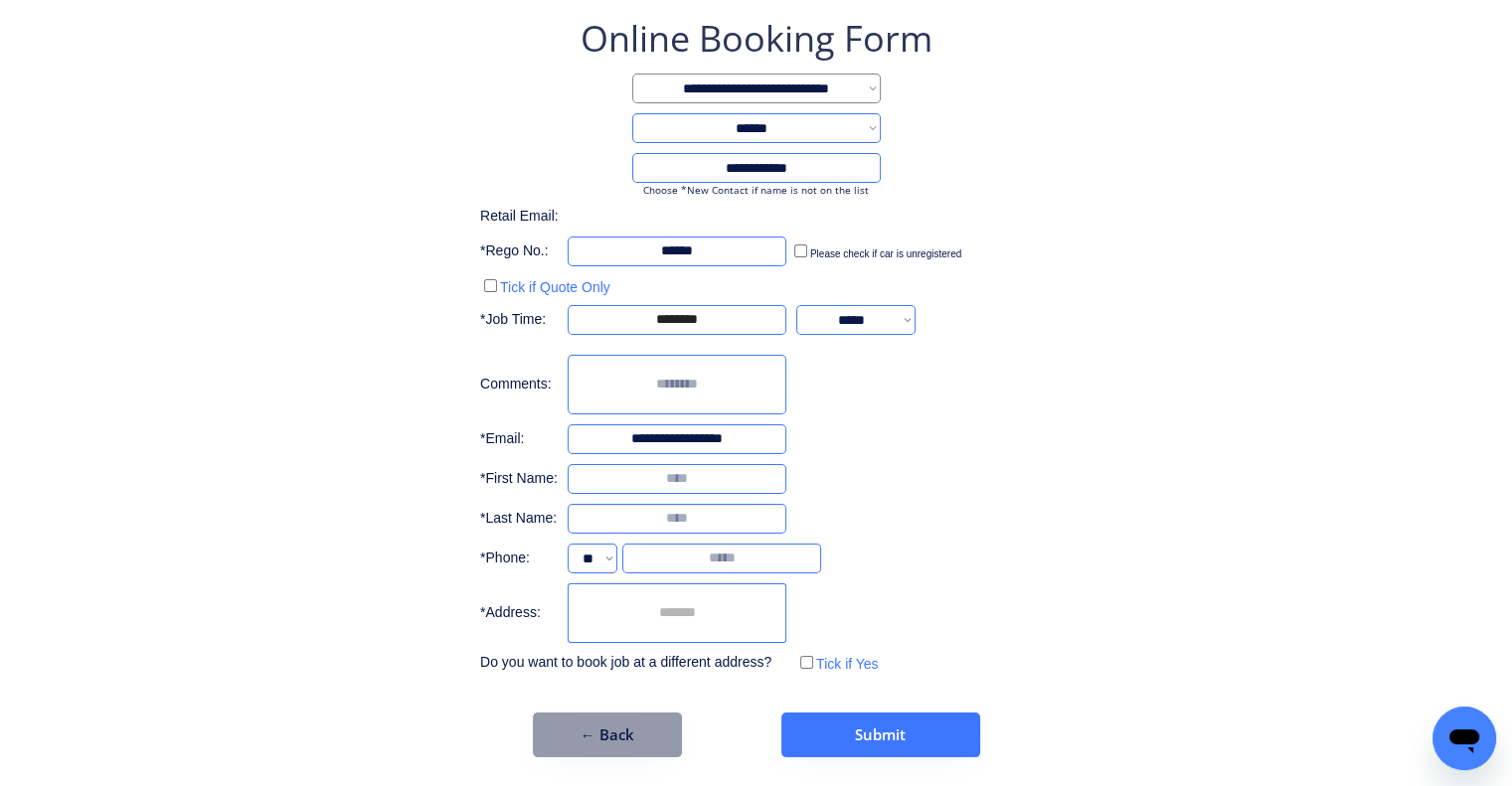 type on "**********" 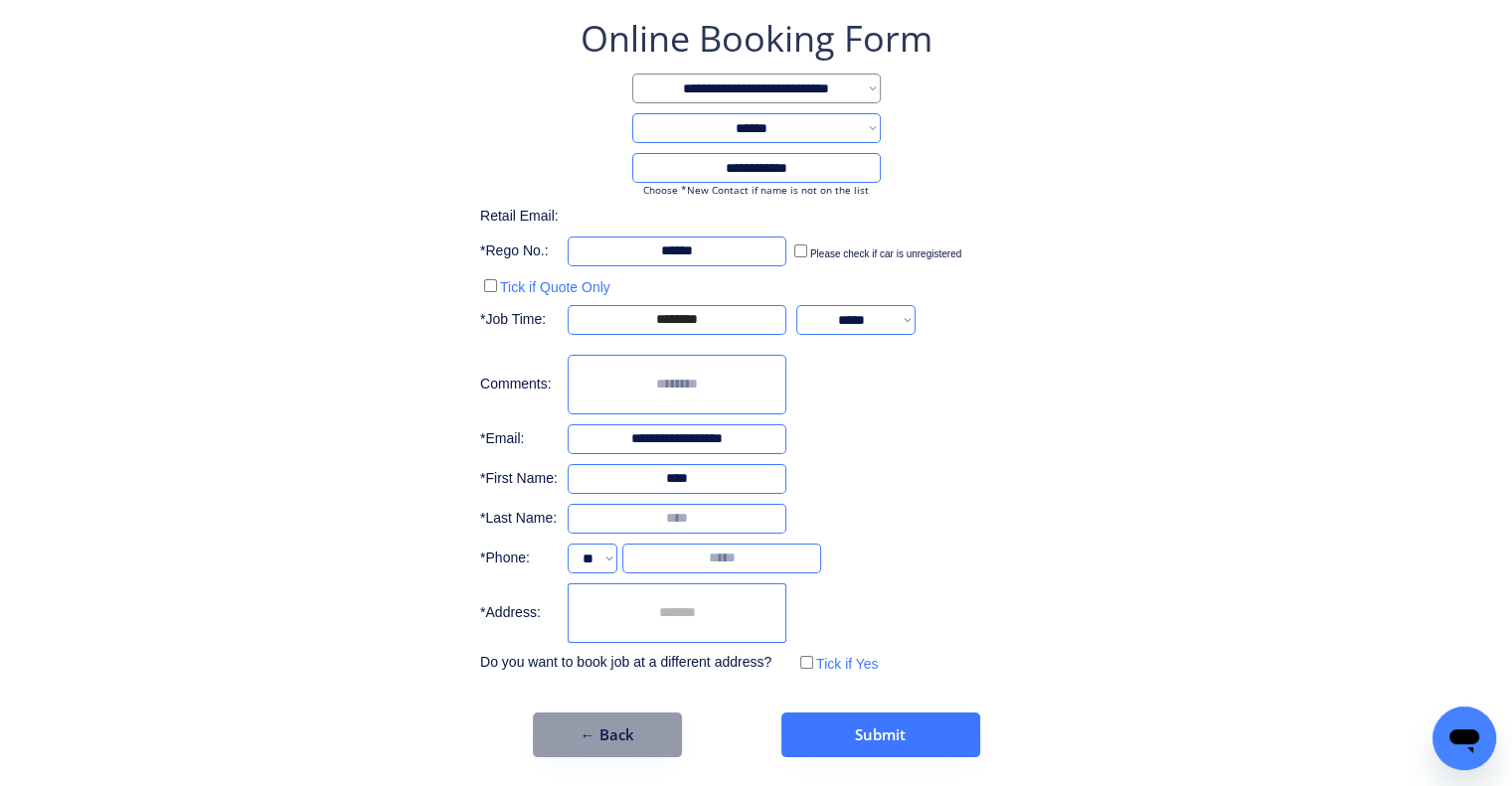 click at bounding box center [677, 479] 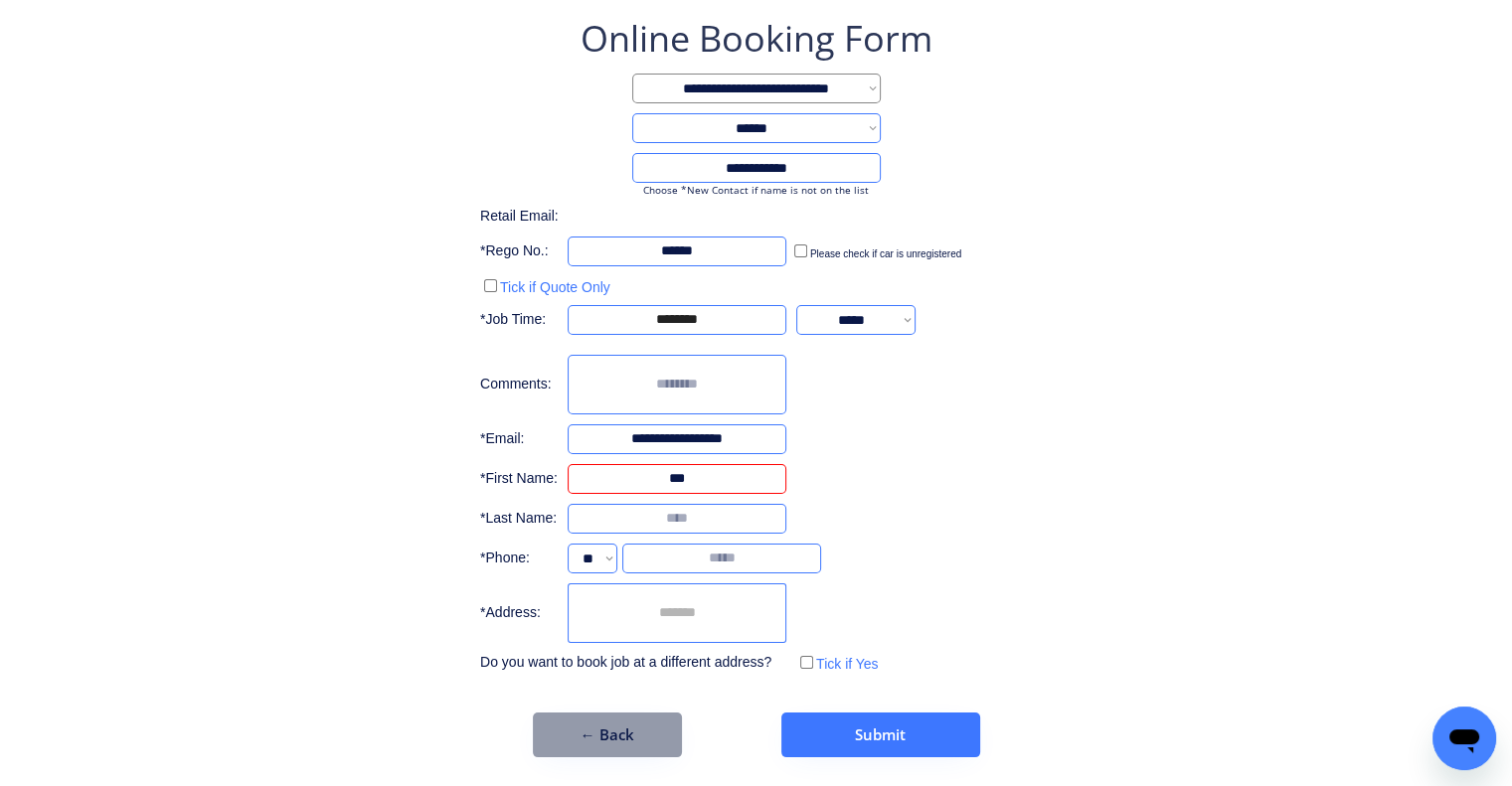 type on "***" 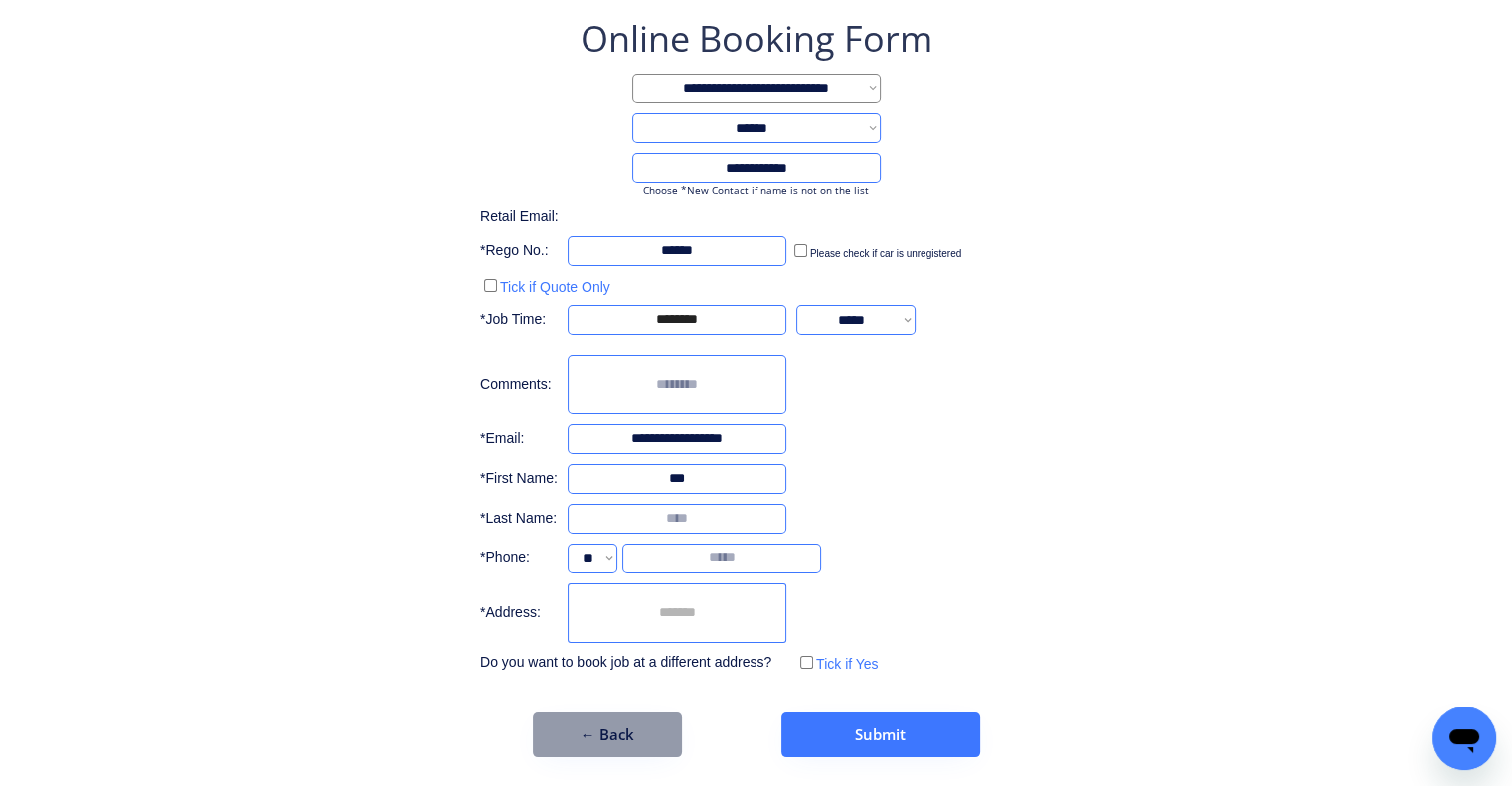 click at bounding box center [677, 519] 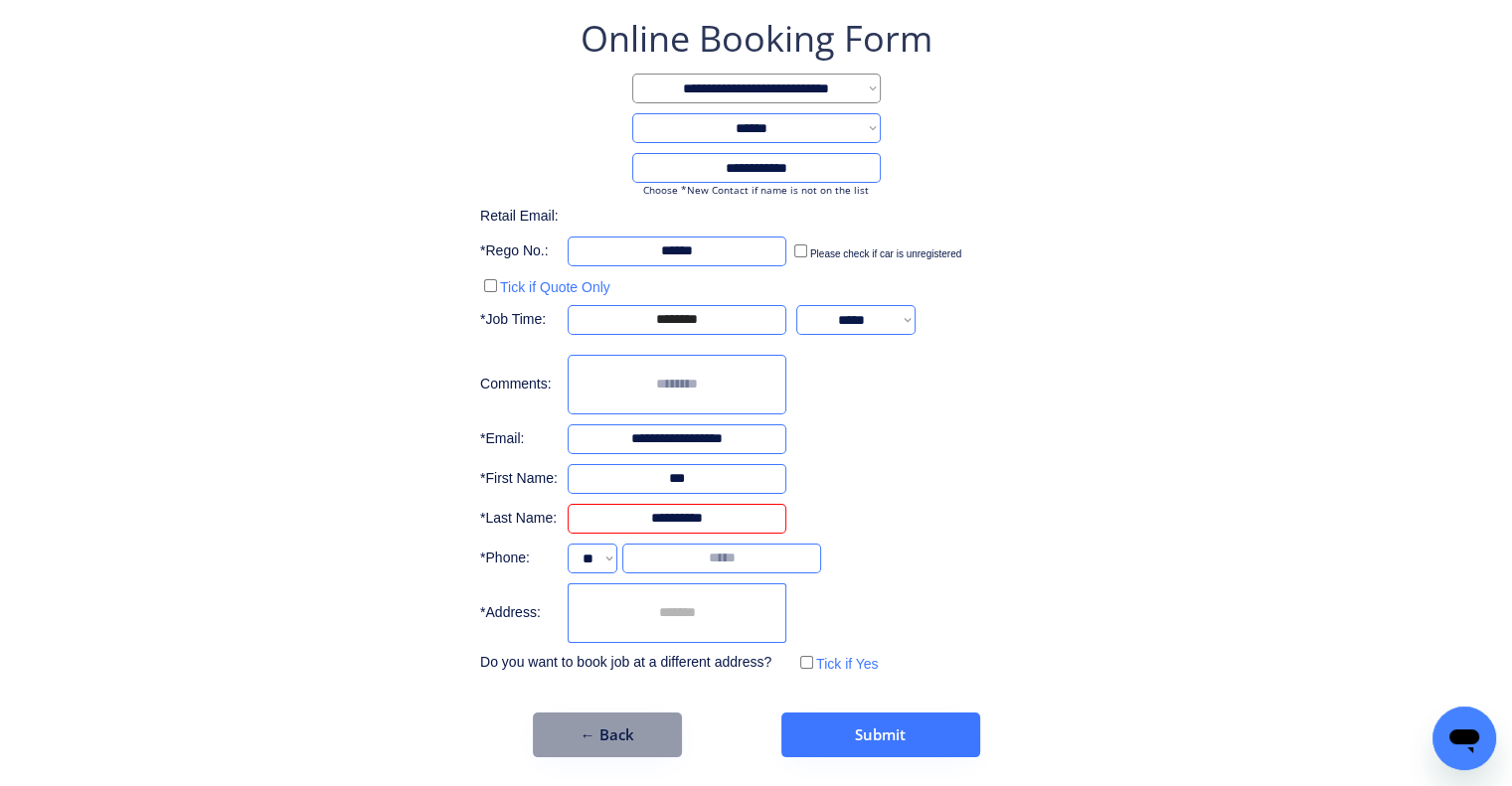 click at bounding box center [677, 519] 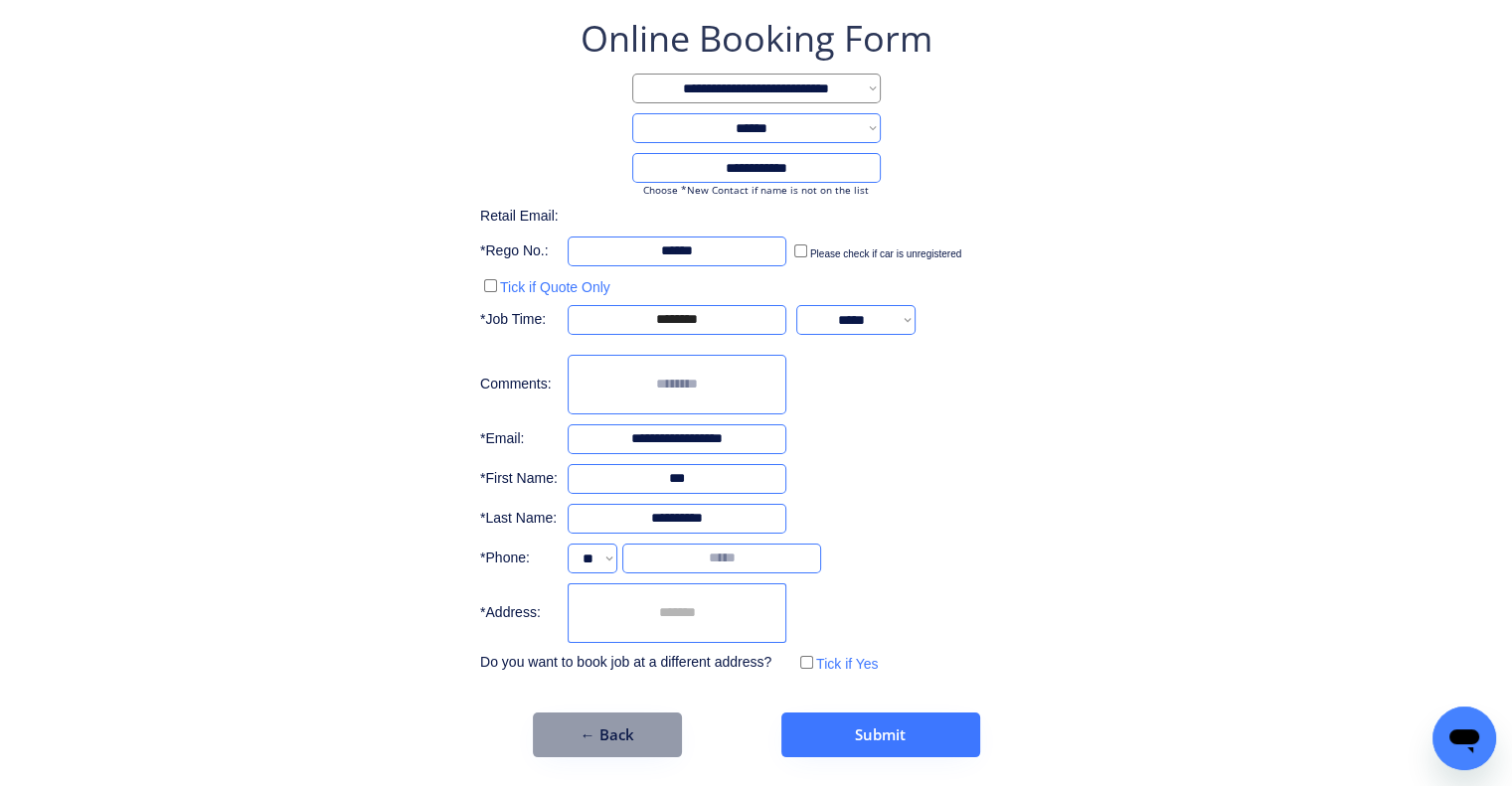 type on "**********" 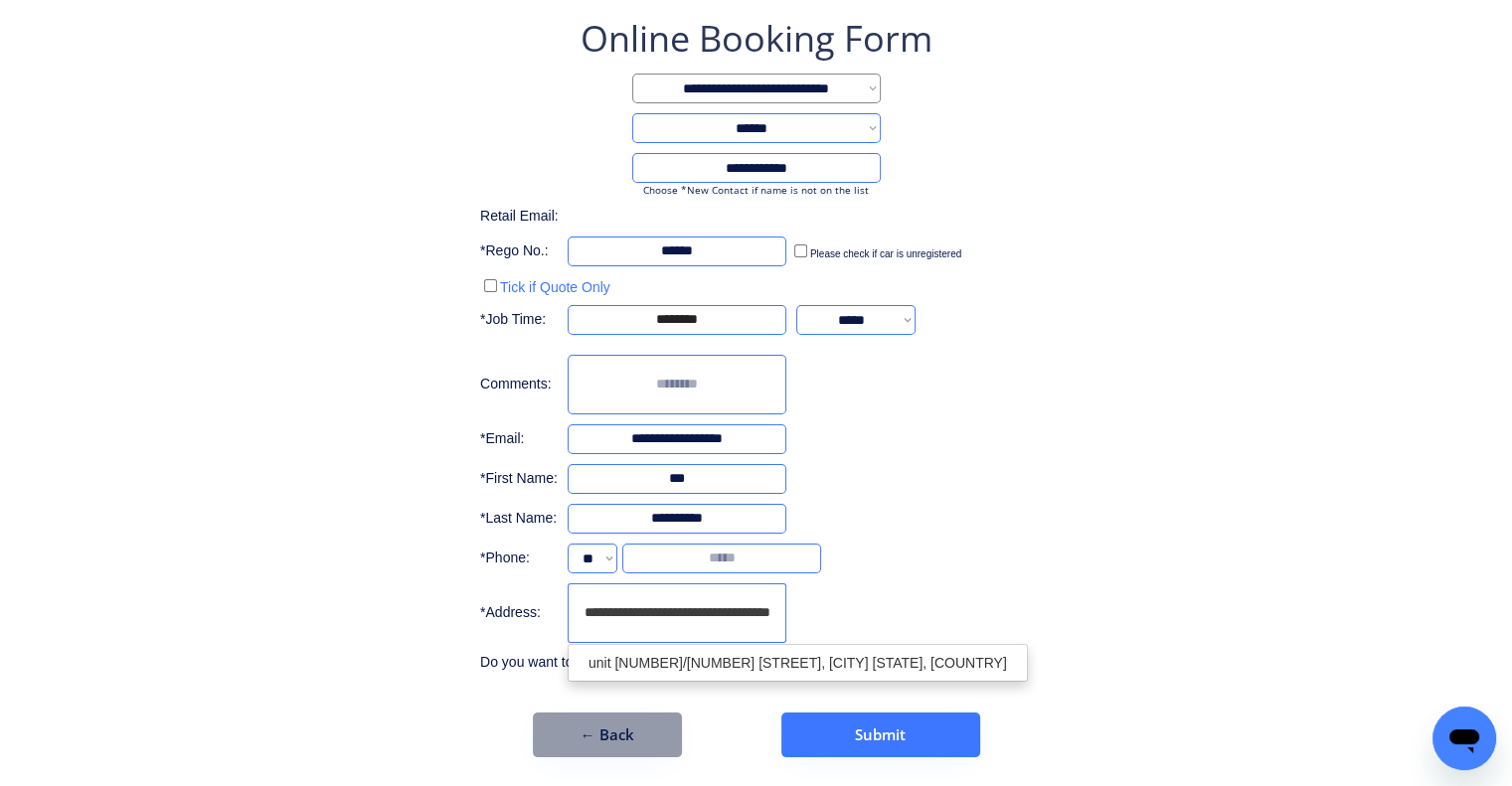 scroll, scrollTop: 0, scrollLeft: 13, axis: horizontal 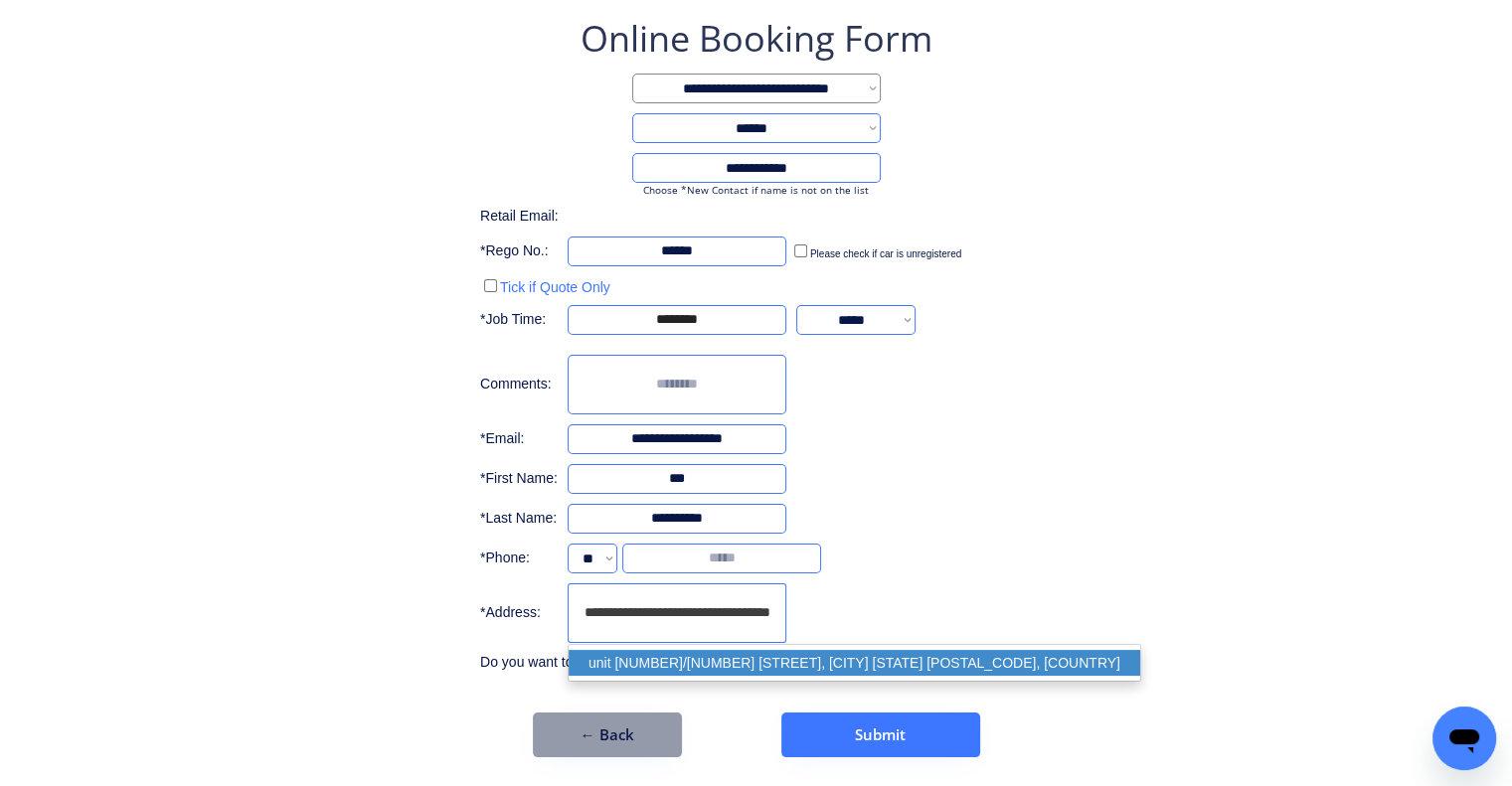drag, startPoint x: 802, startPoint y: 648, endPoint x: 855, endPoint y: 595, distance: 74.953319 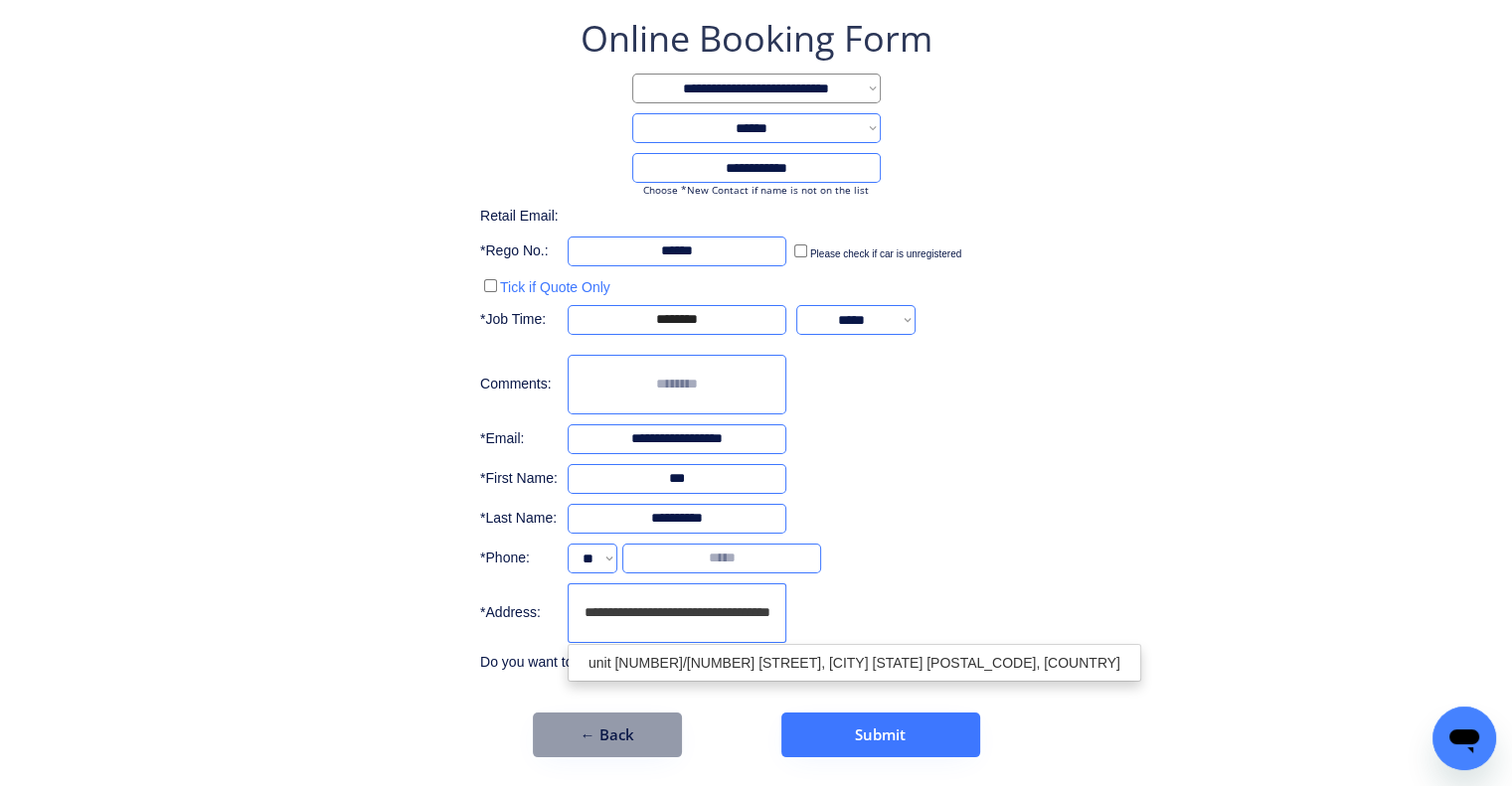 type on "**********" 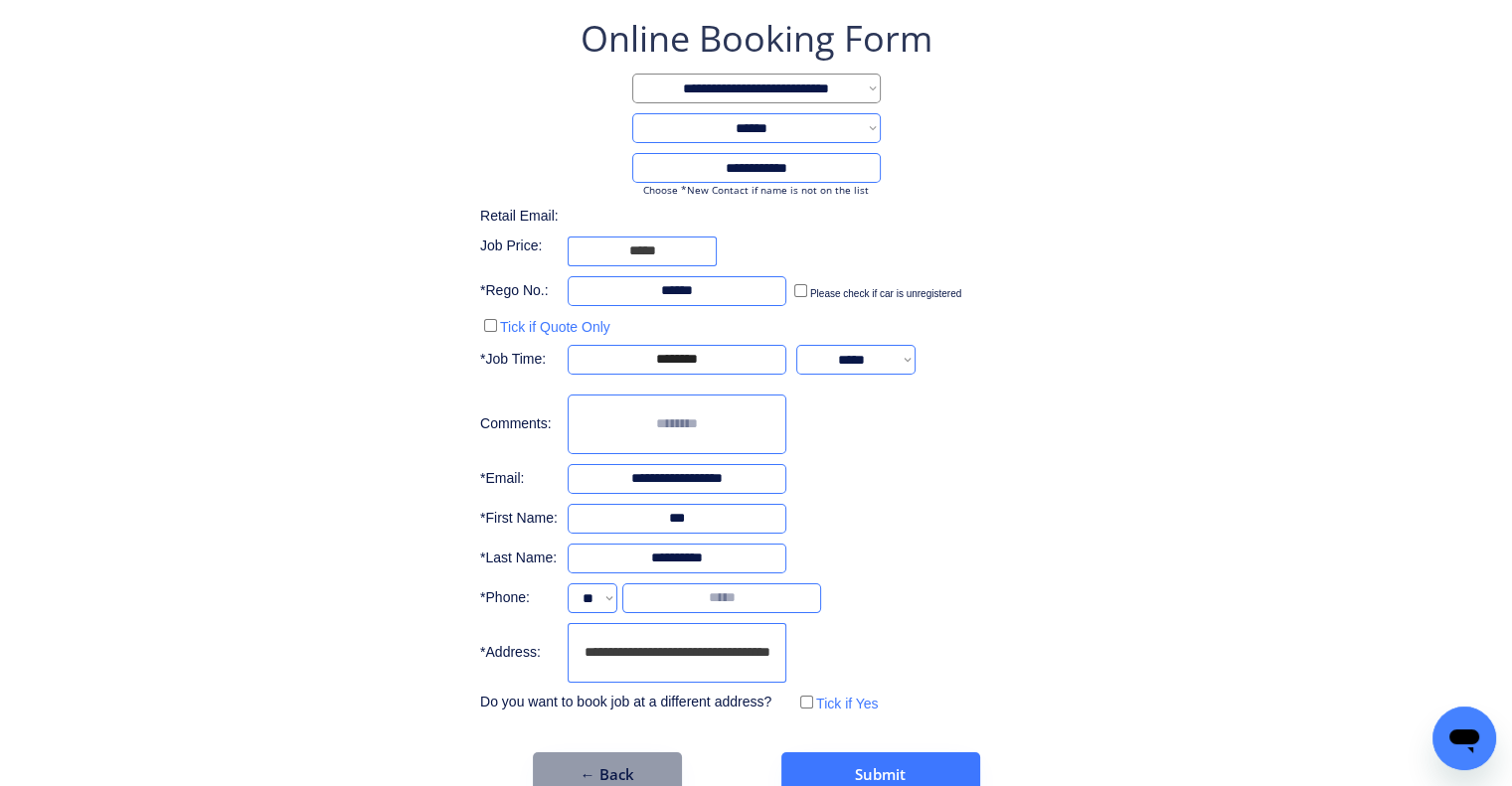 click at bounding box center (722, 598) 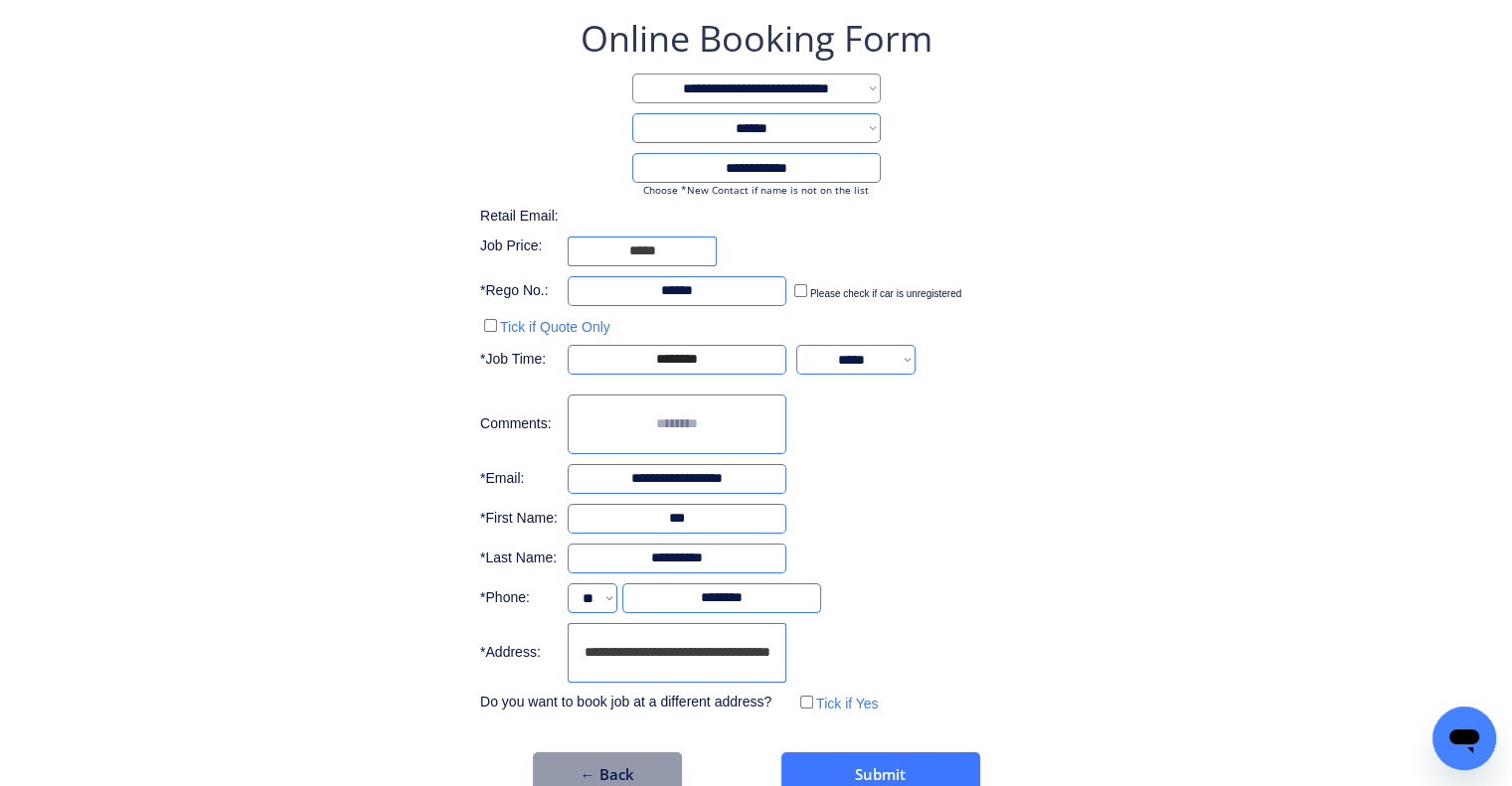 click on "**********" at bounding box center [756, 405] 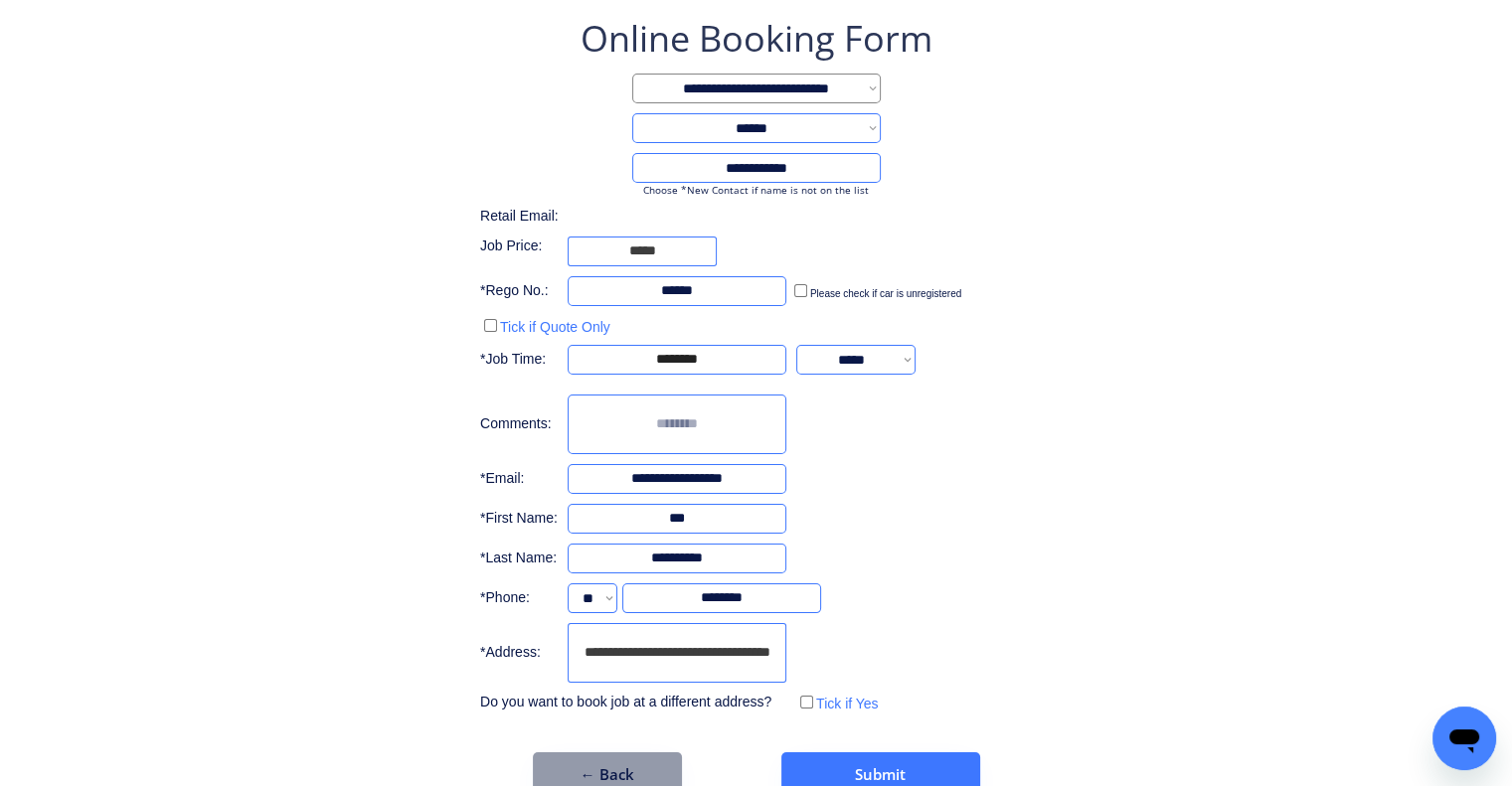 click at bounding box center (677, 424) 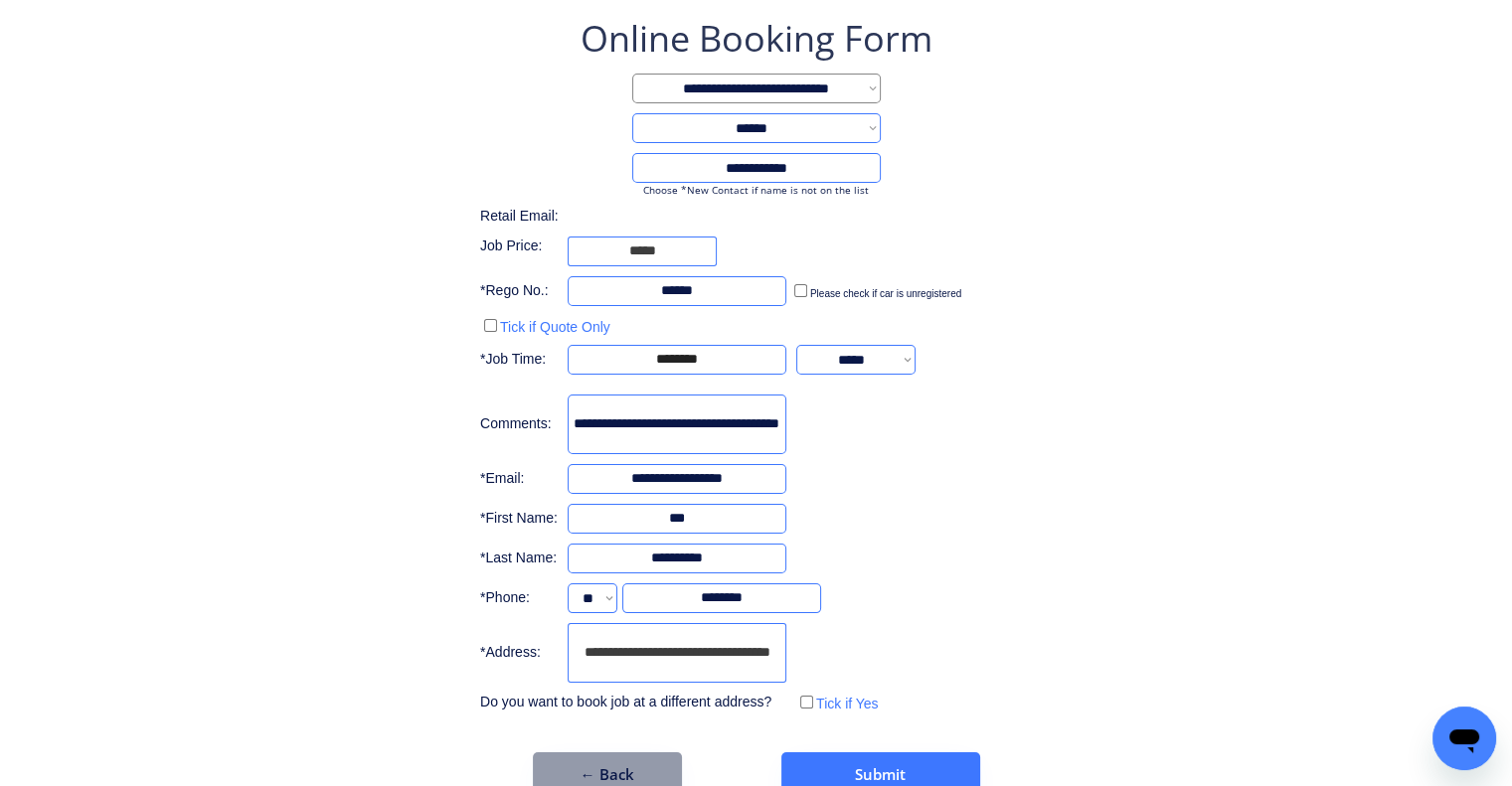 scroll, scrollTop: 0, scrollLeft: 51, axis: horizontal 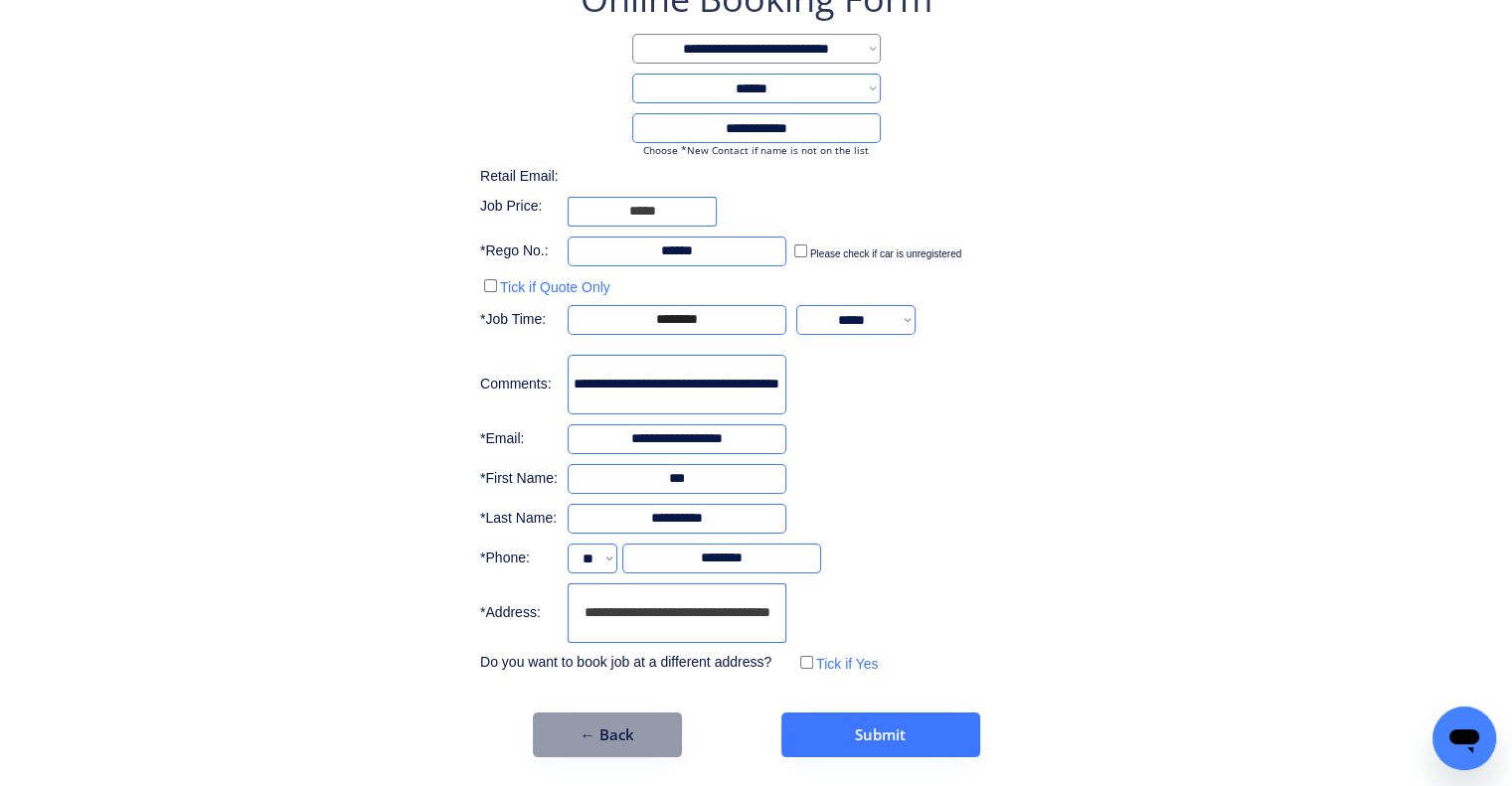 type on "**********" 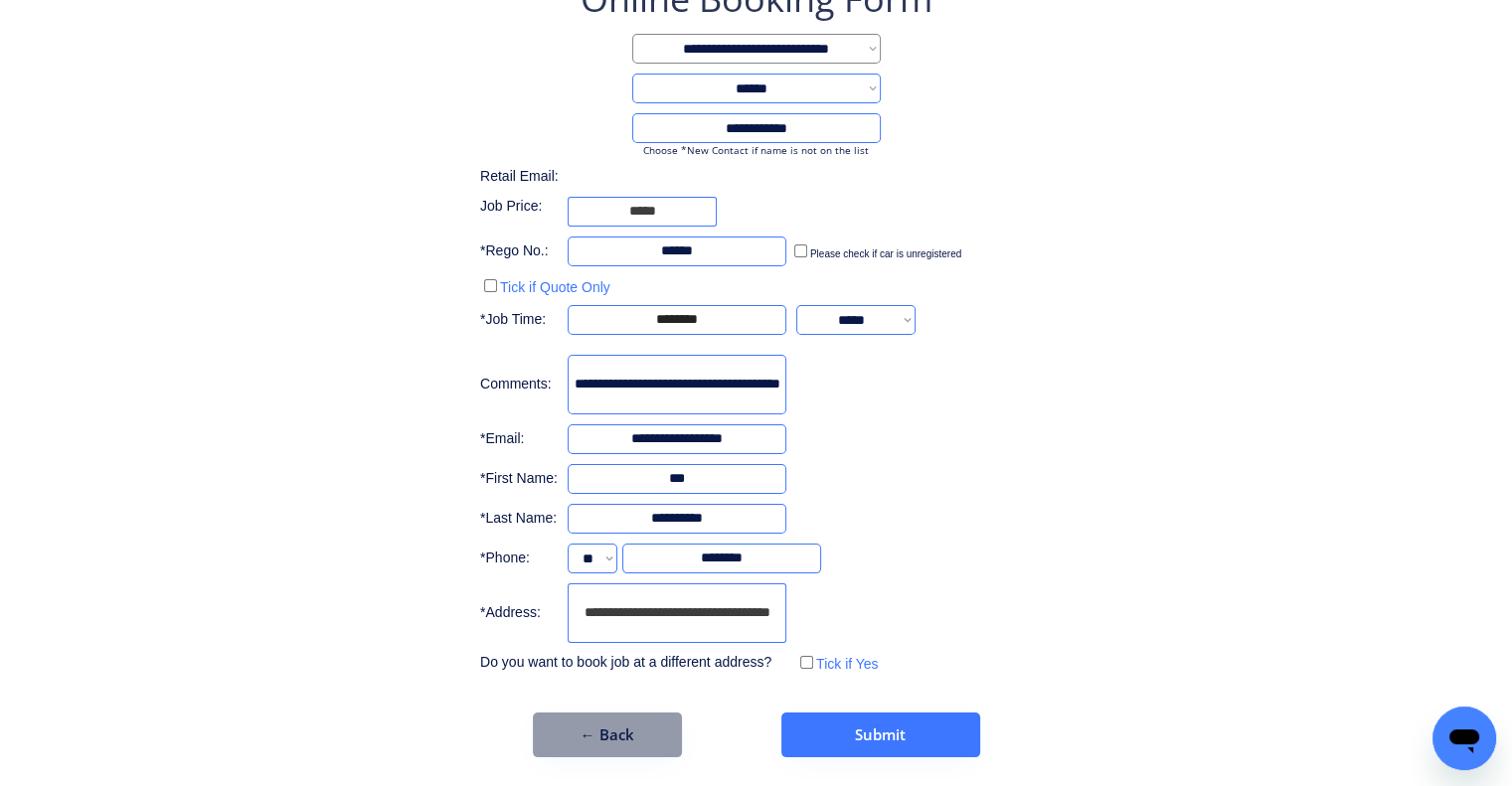 click on "**********" at bounding box center (677, 613) 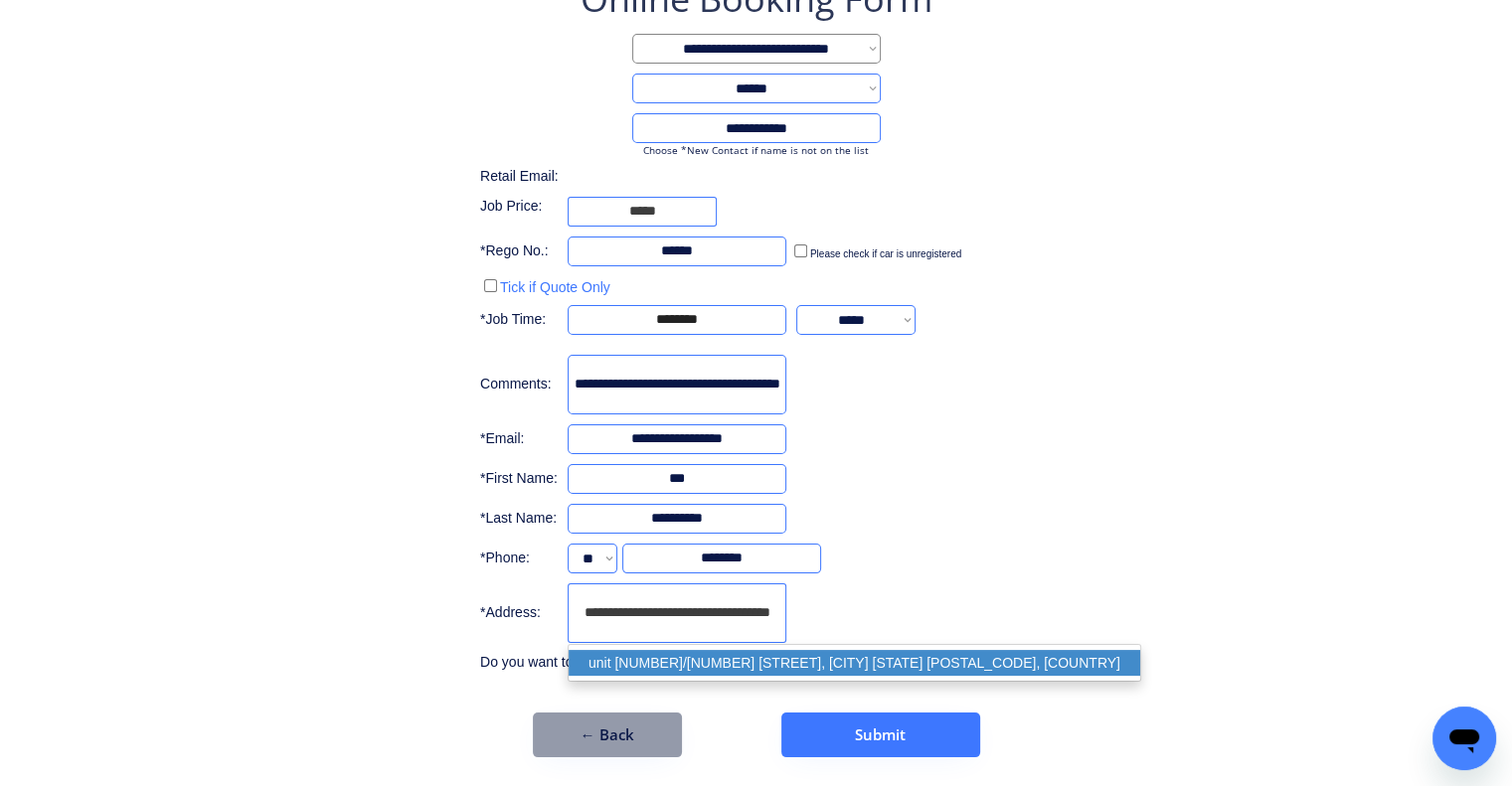 click on "unit 2/37 Ada Street, Coopers Plains QLD 4108, Australia" at bounding box center [854, 663] 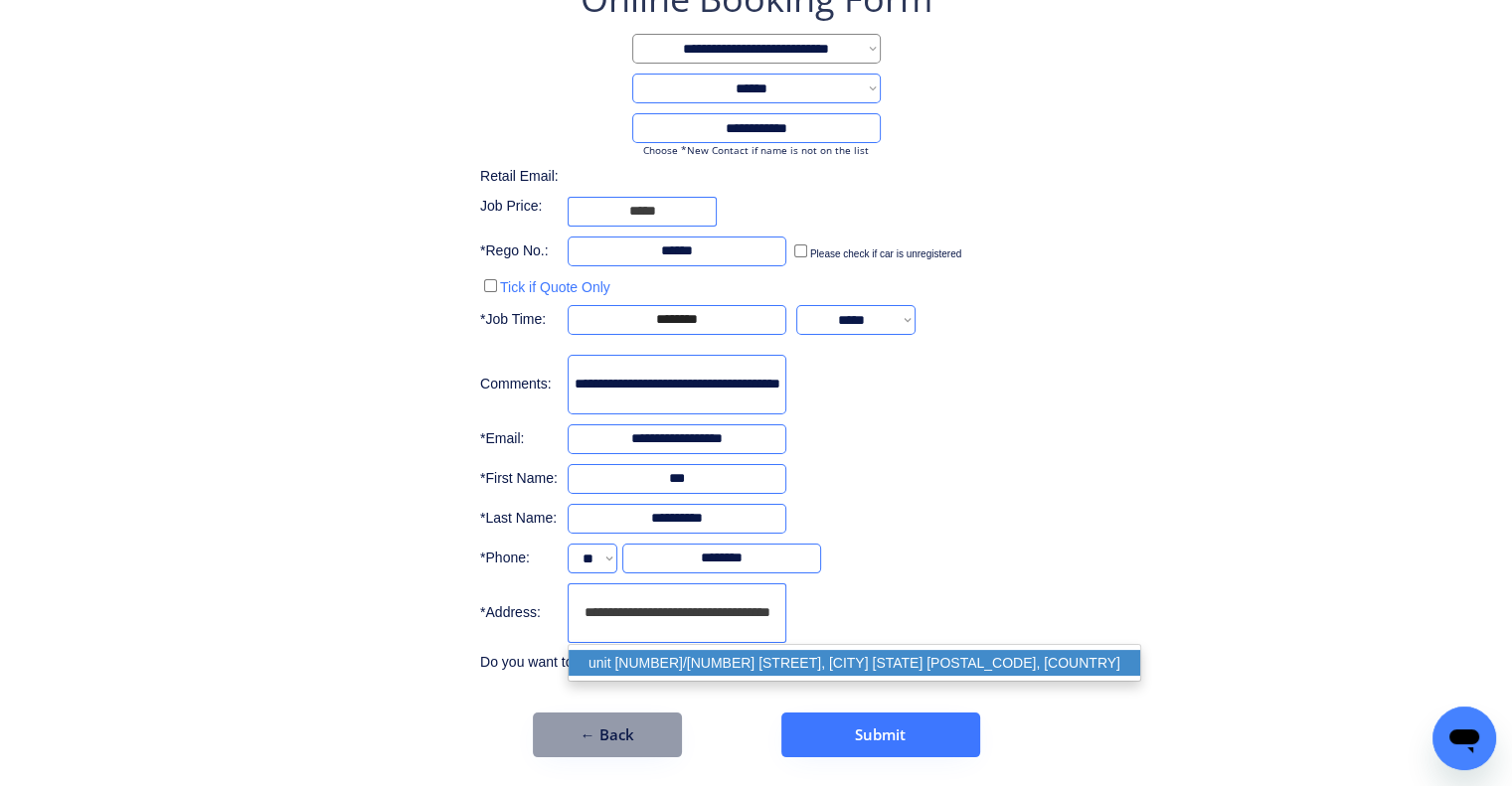 type on "**********" 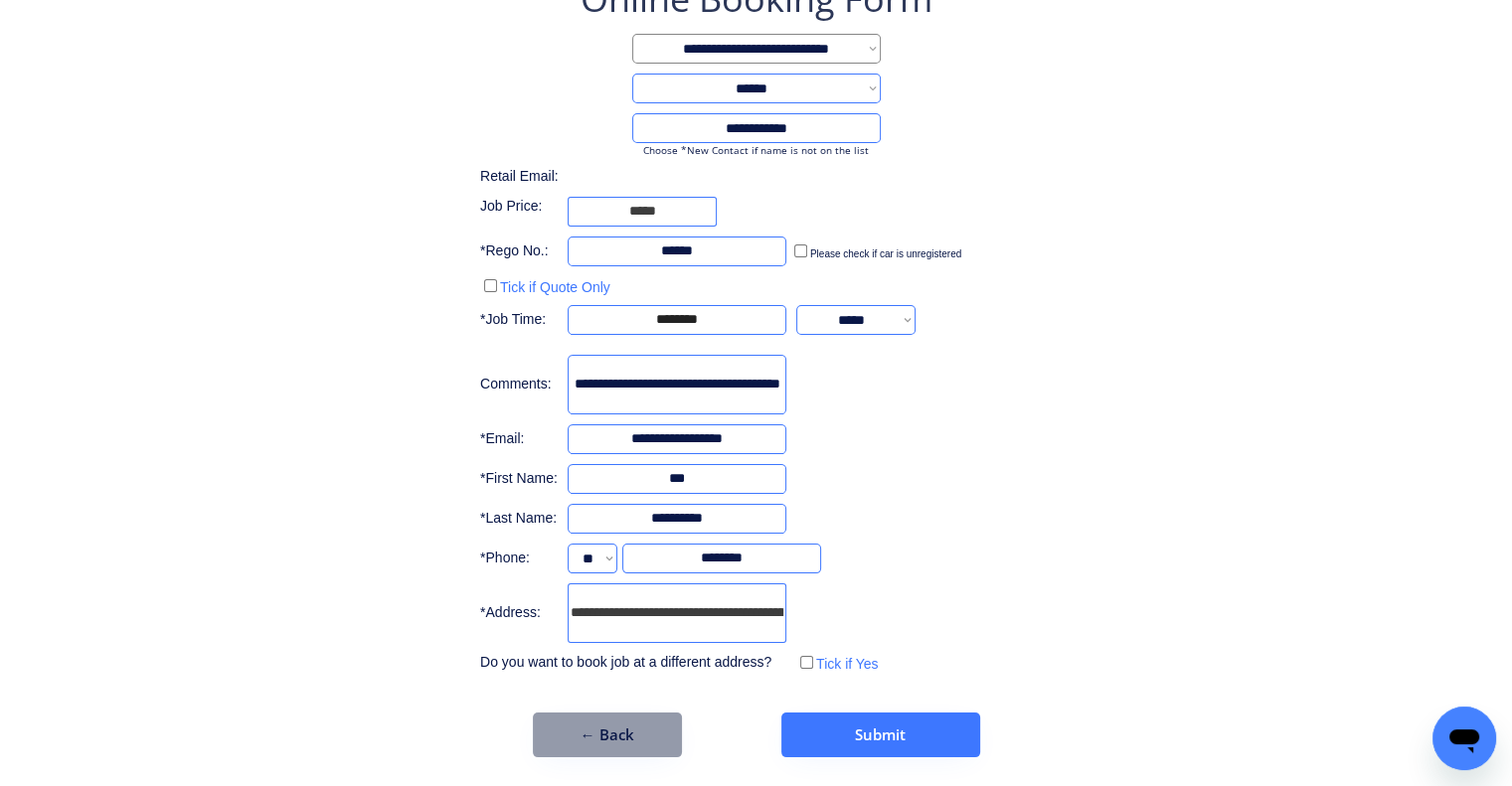 click on "**********" at bounding box center (756, 366) 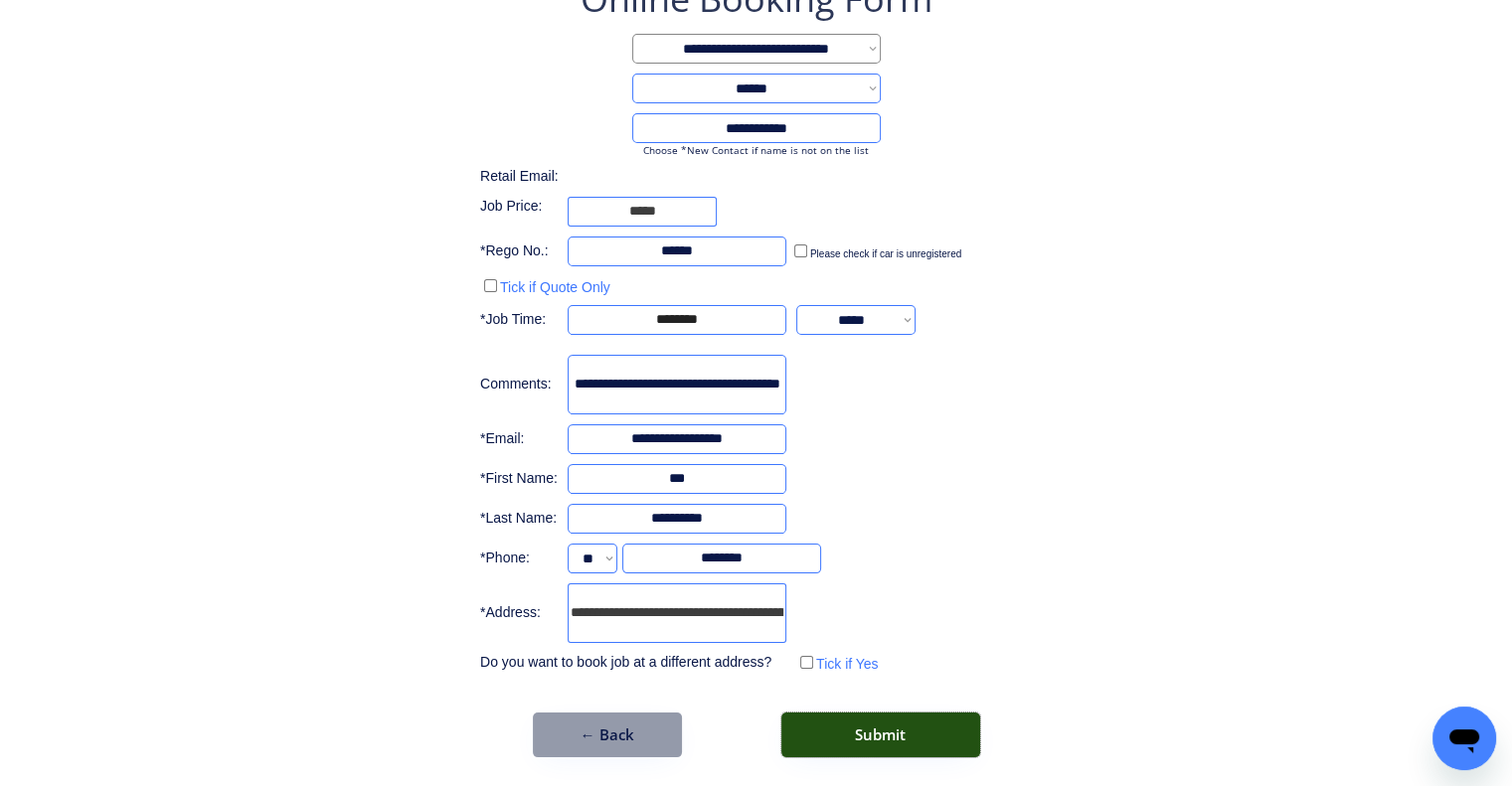 click on "Submit" at bounding box center (881, 734) 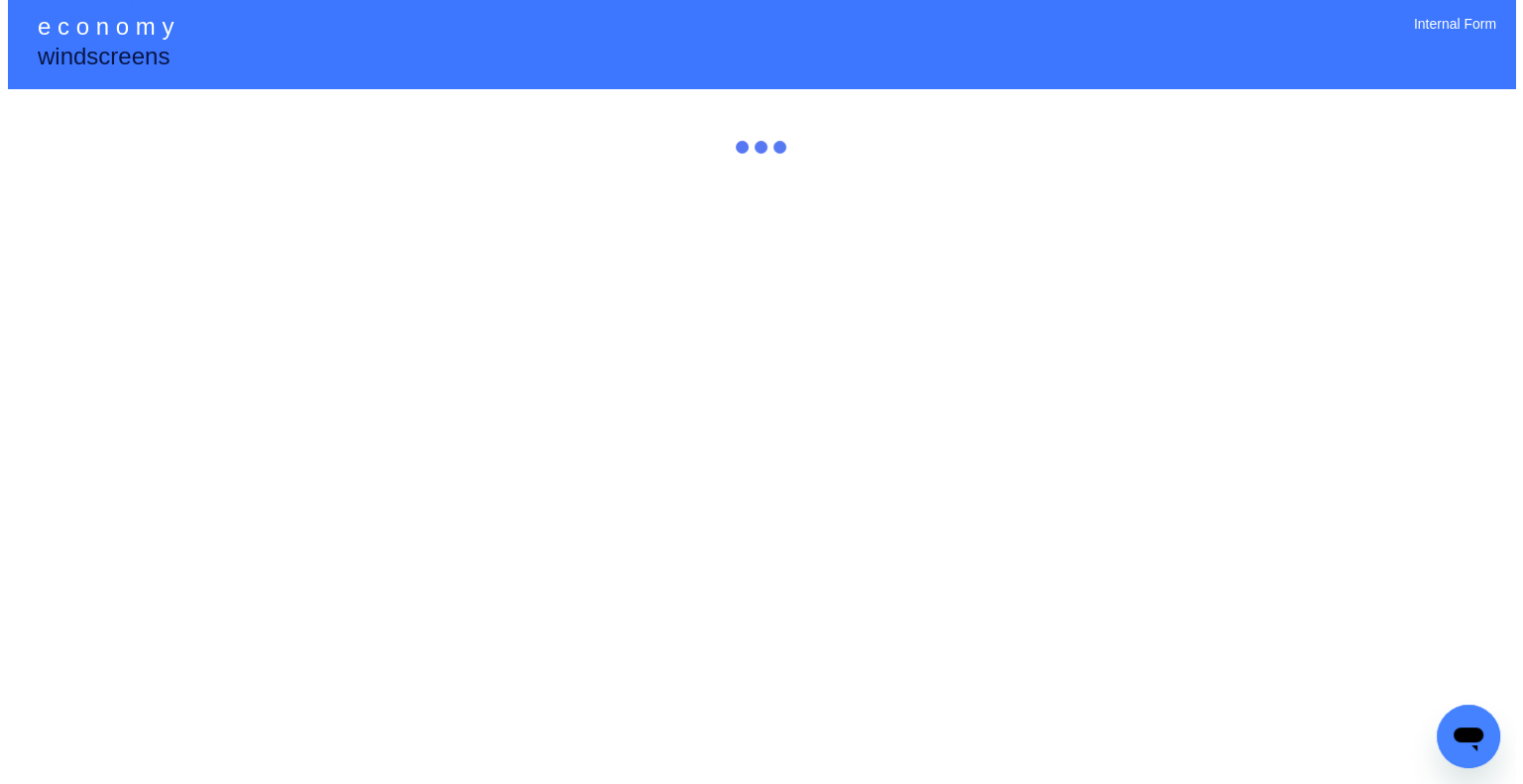 scroll, scrollTop: 0, scrollLeft: 0, axis: both 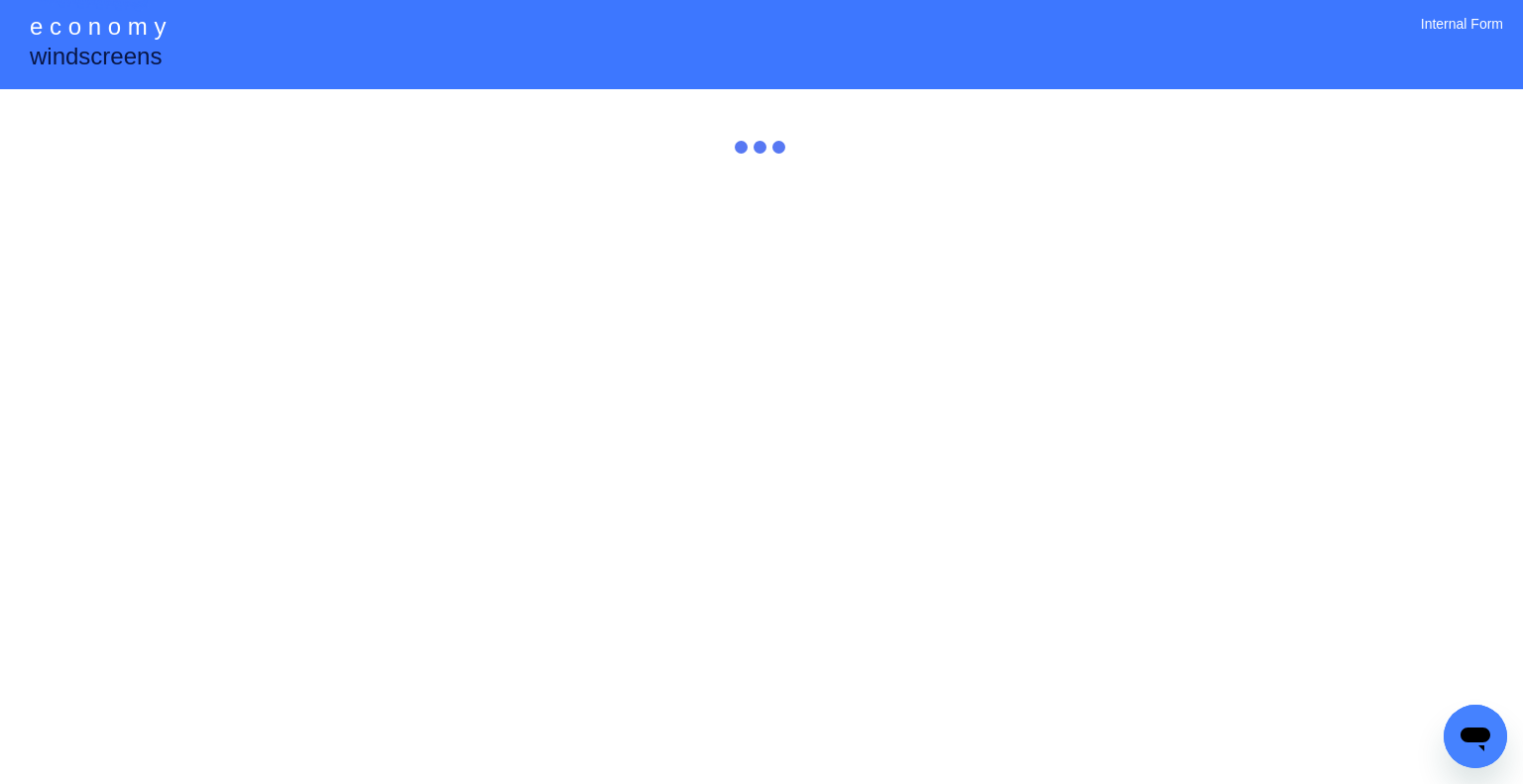 click on "**********" at bounding box center (762, 392) 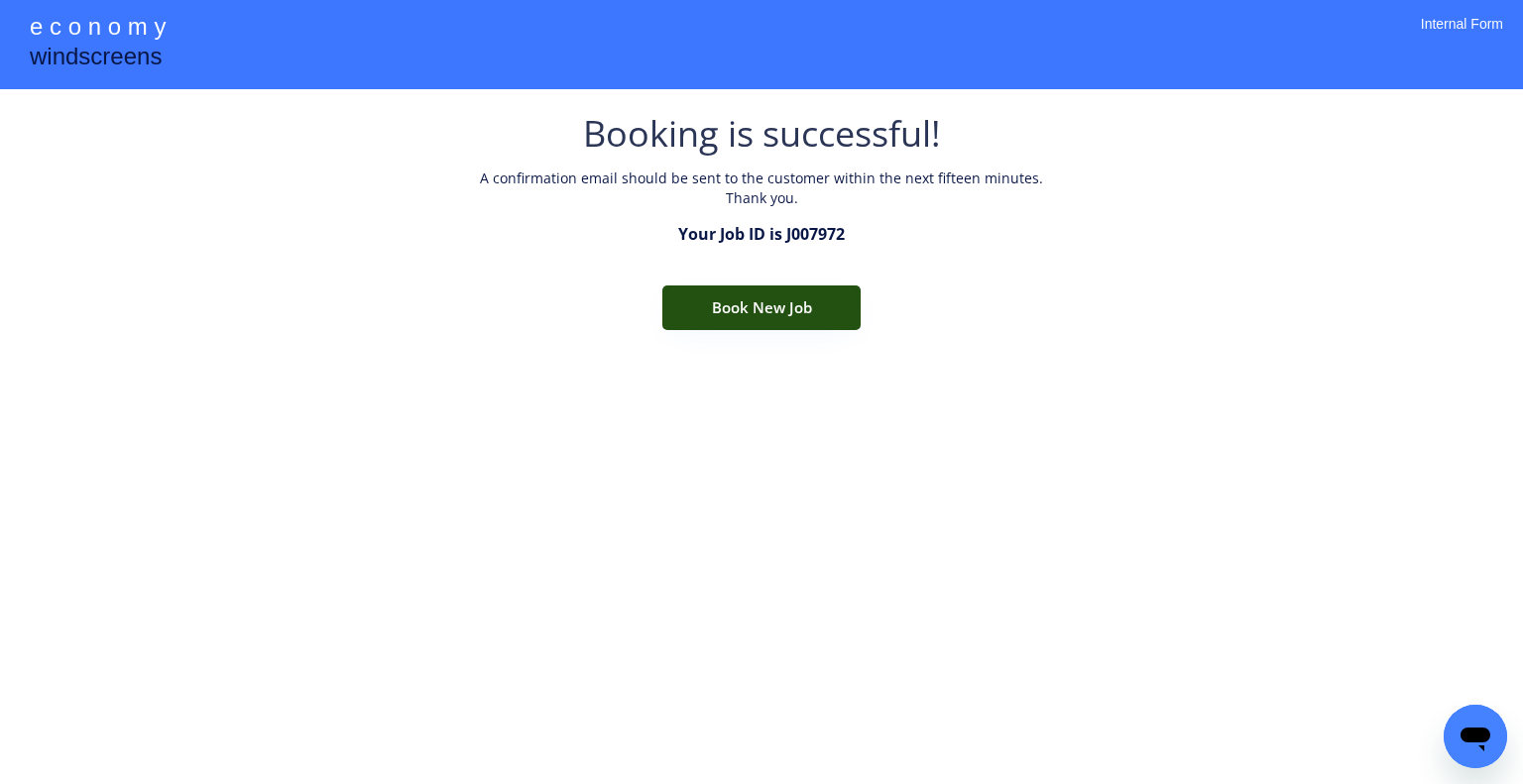 click on "Book New Job" at bounding box center (762, 307) 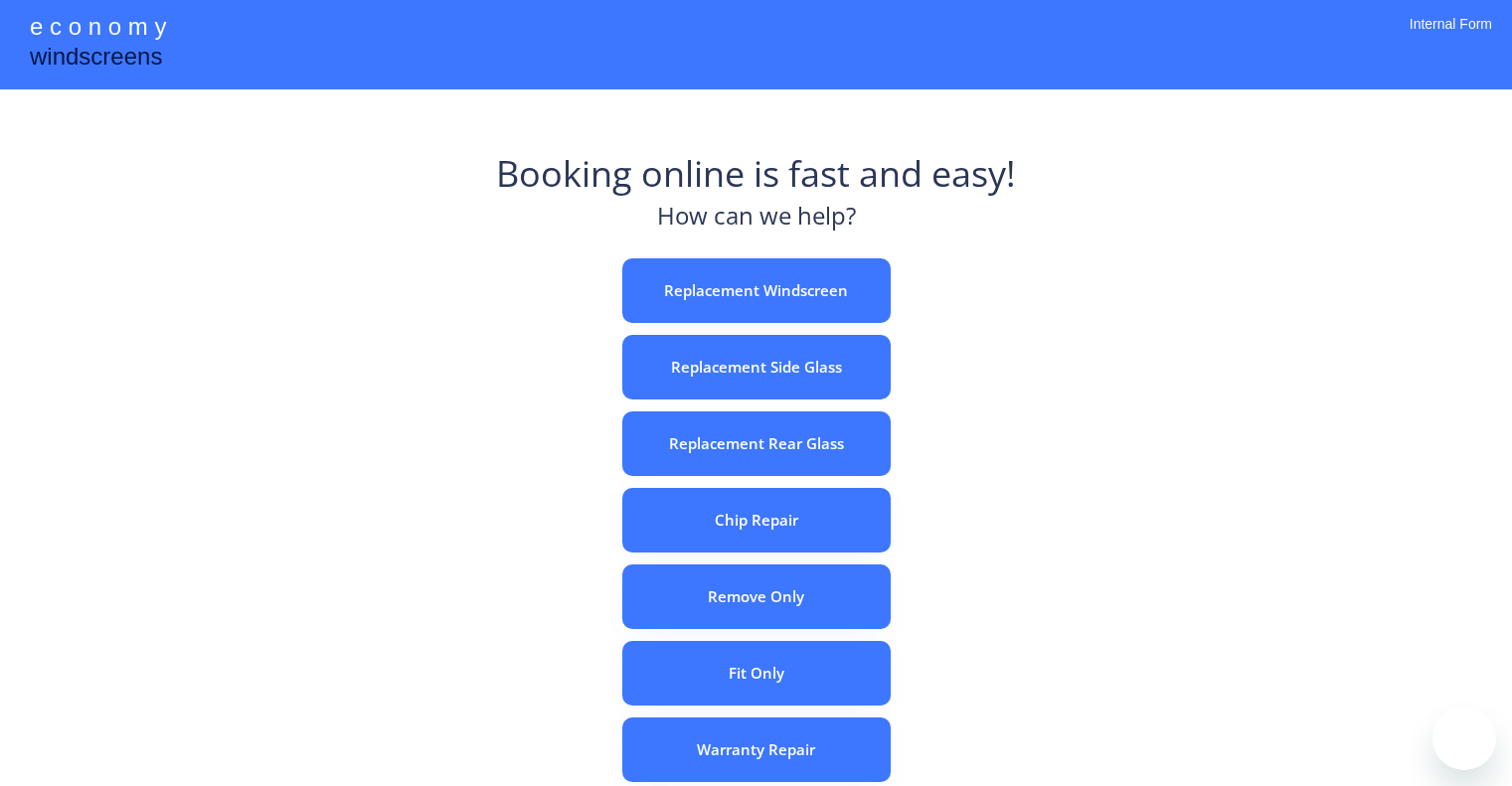 scroll, scrollTop: 0, scrollLeft: 0, axis: both 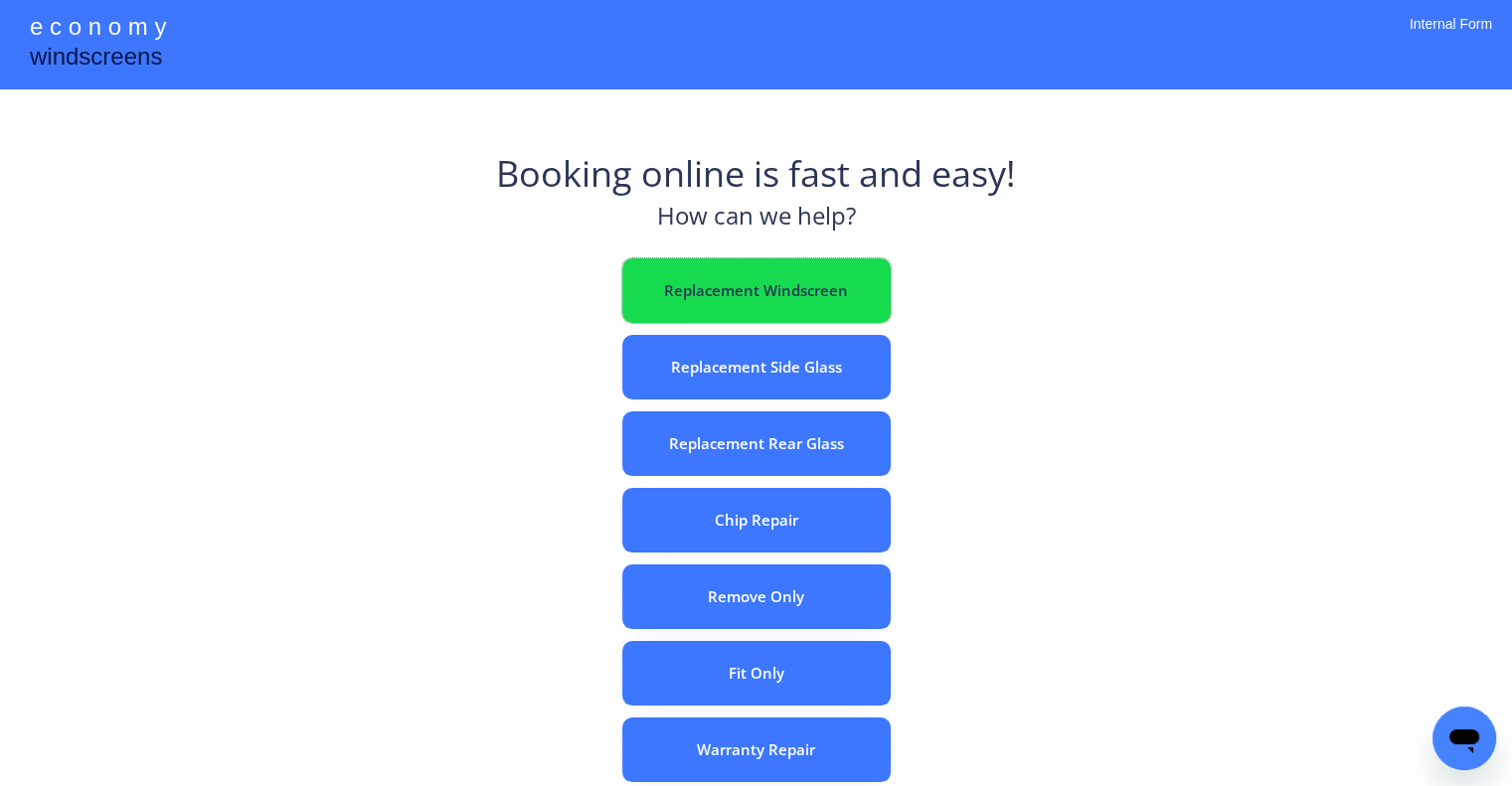 click on "Replacement Windscreen" at bounding box center (756, 290) 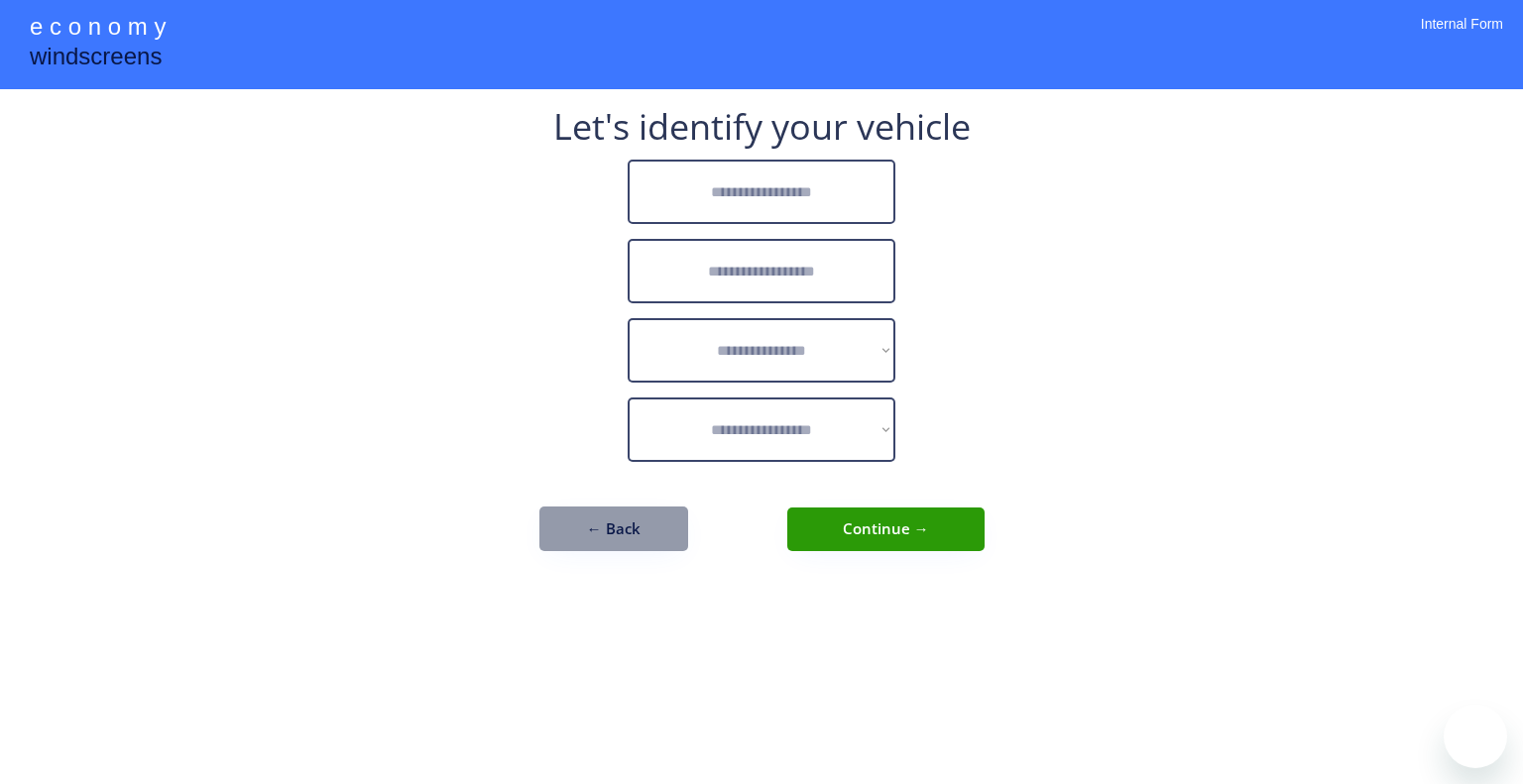 scroll, scrollTop: 0, scrollLeft: 0, axis: both 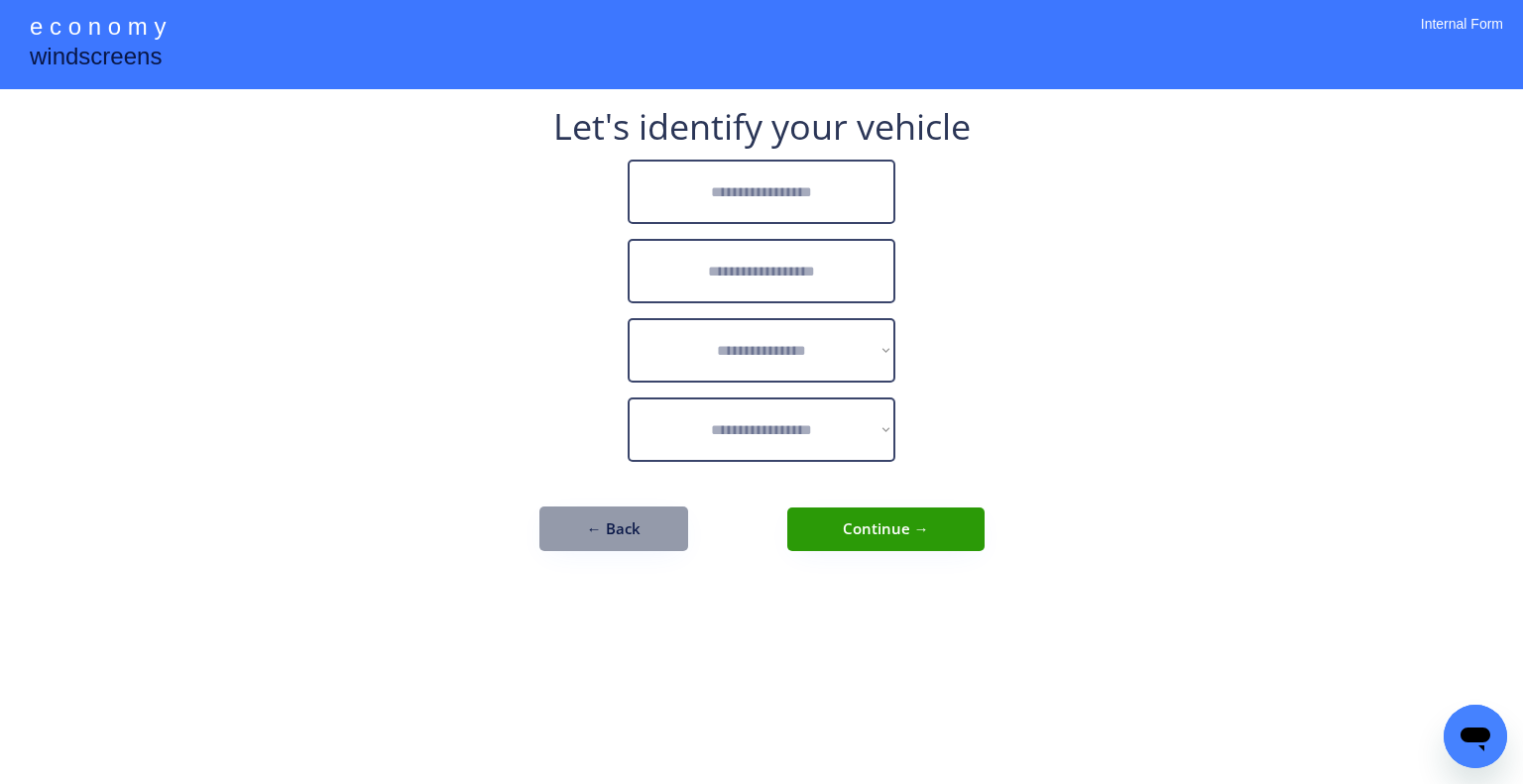 click on "**********" at bounding box center (762, 392) 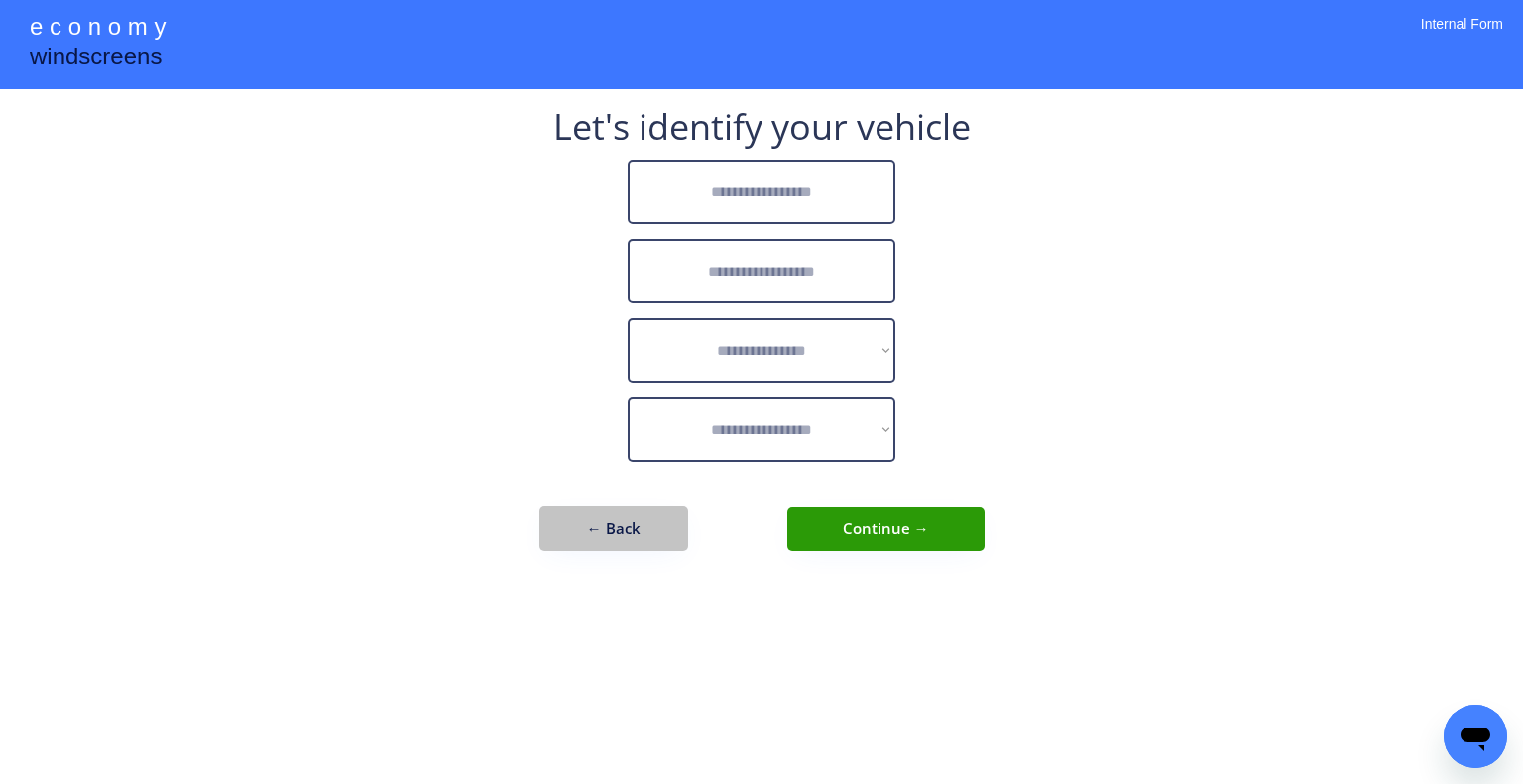 click on "←   Back" at bounding box center (614, 528) 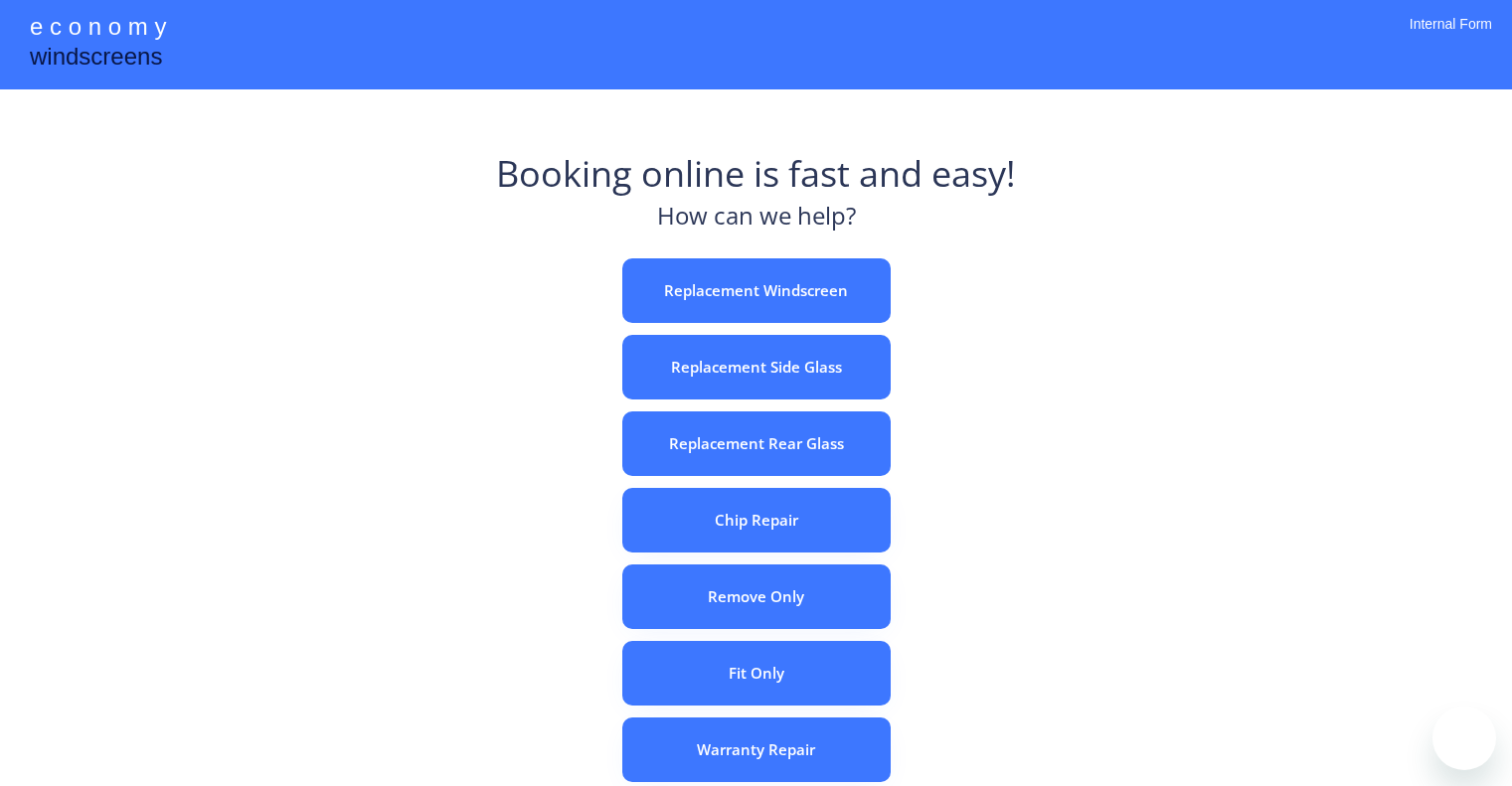 scroll, scrollTop: 0, scrollLeft: 0, axis: both 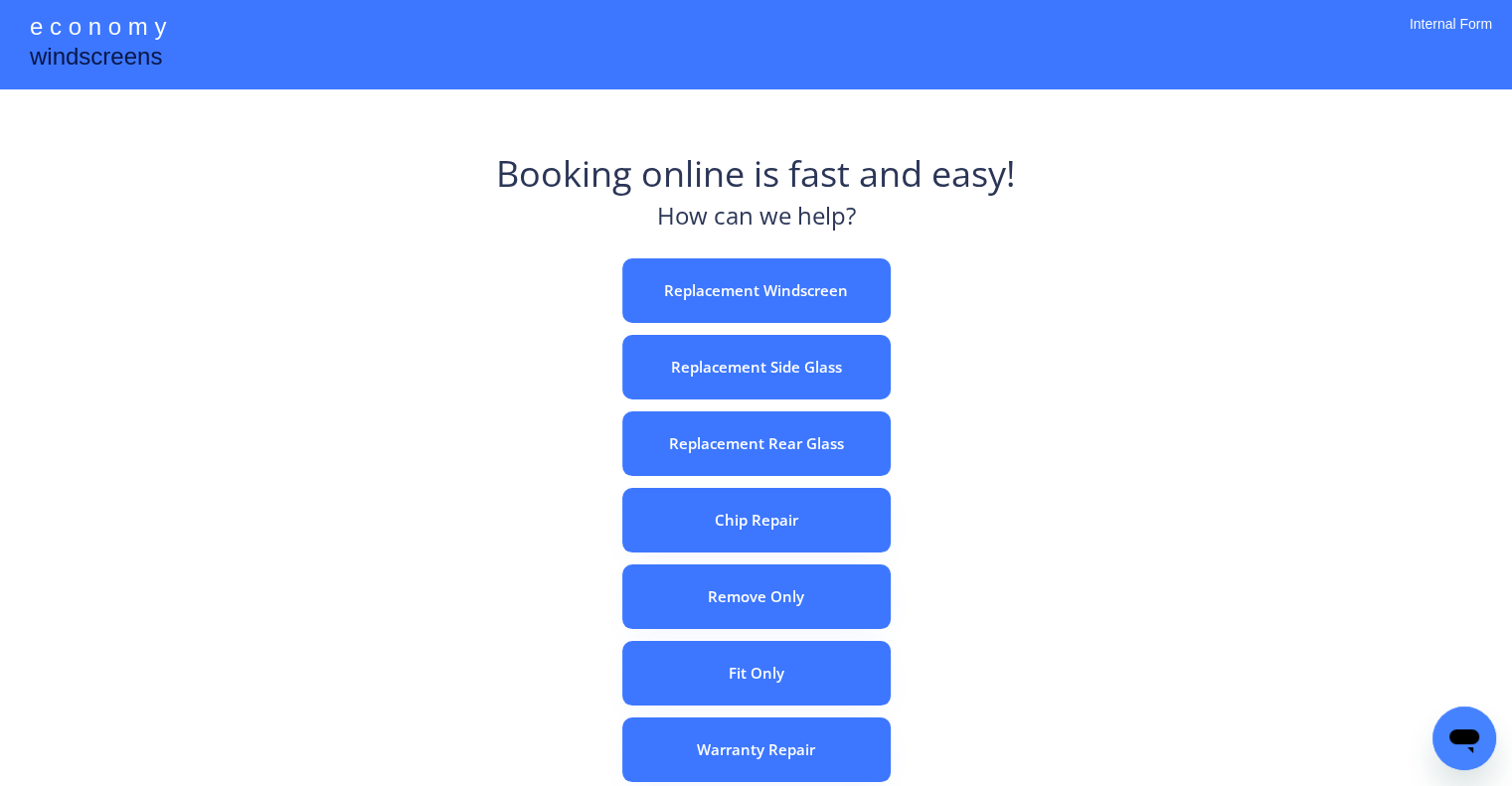 click on "e c o n o m y windscreens Booking online is fast and easy! How can we help? Replacement Windscreen Replacement Side Glass Replacement Rear Glass Chip Repair Remove Only Fit Only Warranty Repair ADAS Recalibration Only Rebook a Job Confirm Quotes Manual Booking Internal Form" at bounding box center (756, 553) 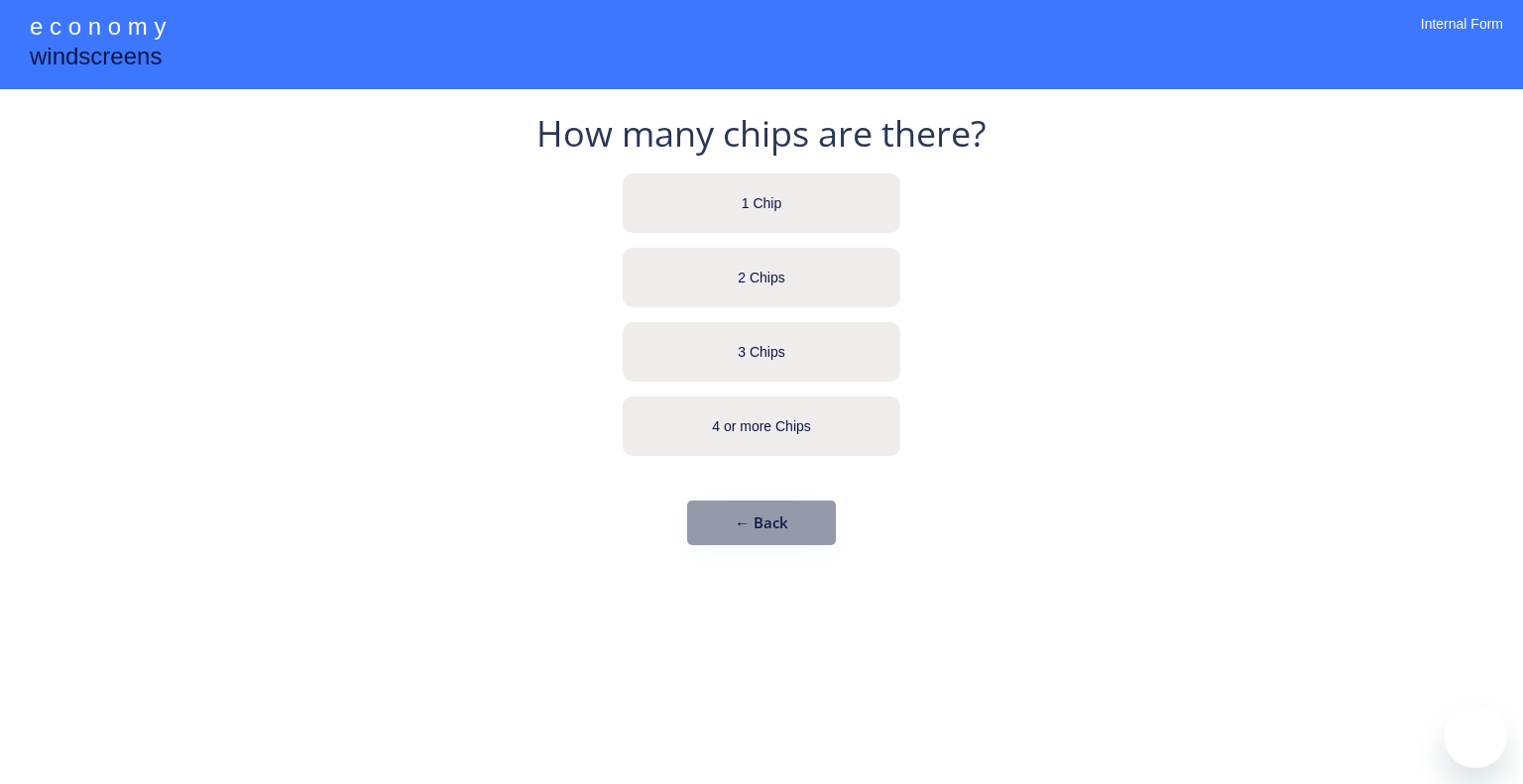 scroll, scrollTop: 0, scrollLeft: 0, axis: both 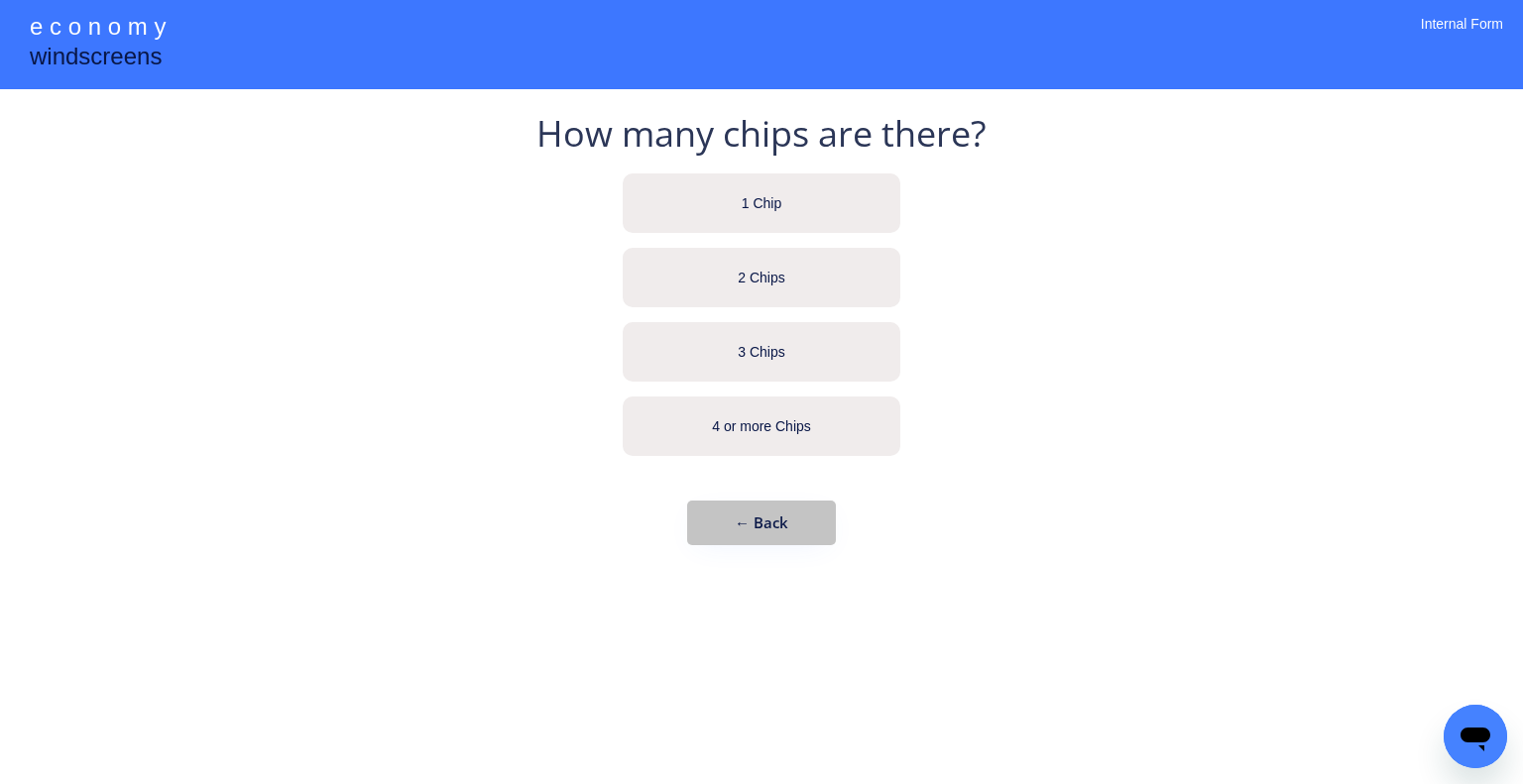 drag, startPoint x: 808, startPoint y: 517, endPoint x: 837, endPoint y: 513, distance: 29.274562 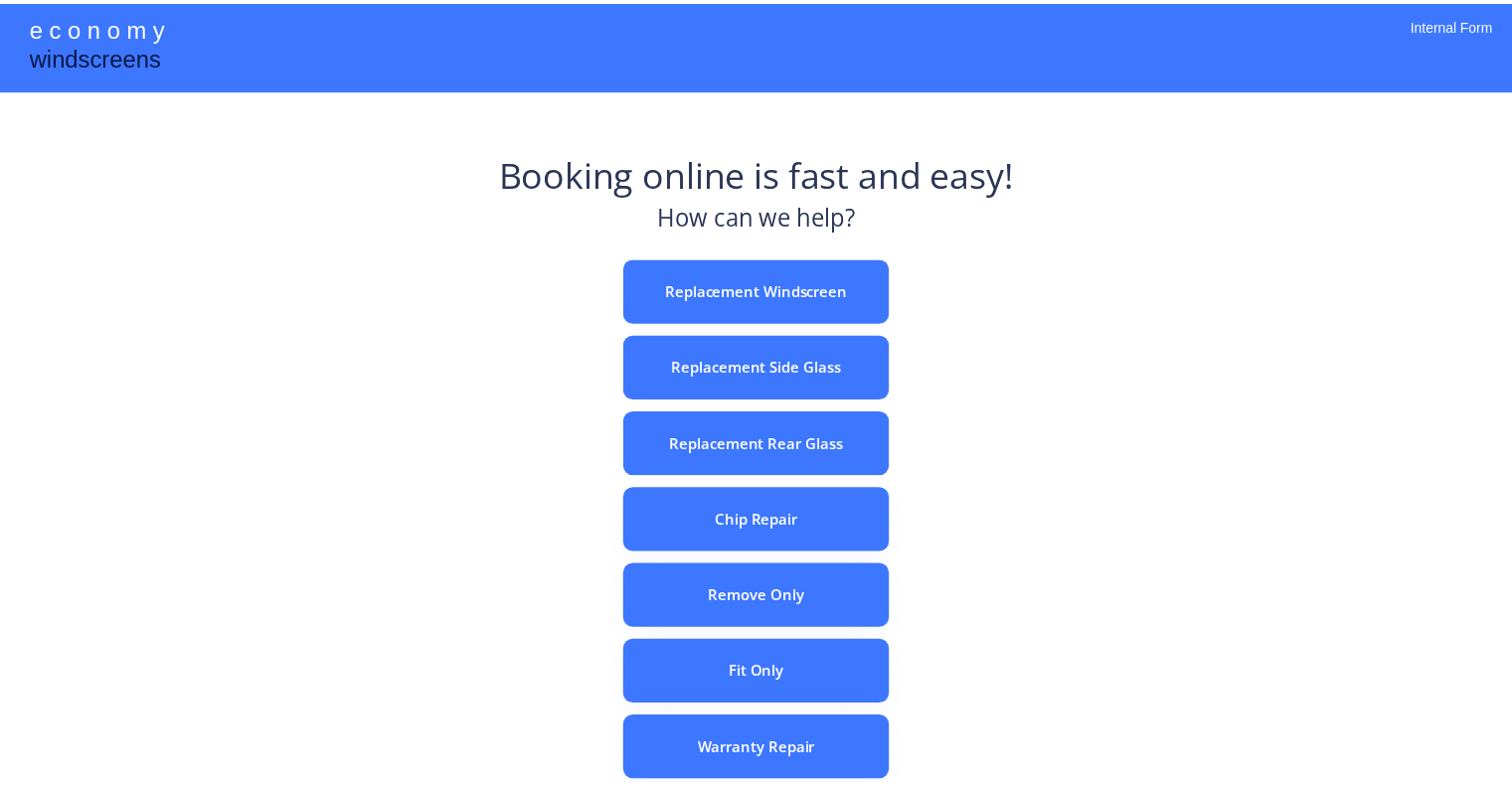 scroll, scrollTop: 0, scrollLeft: 0, axis: both 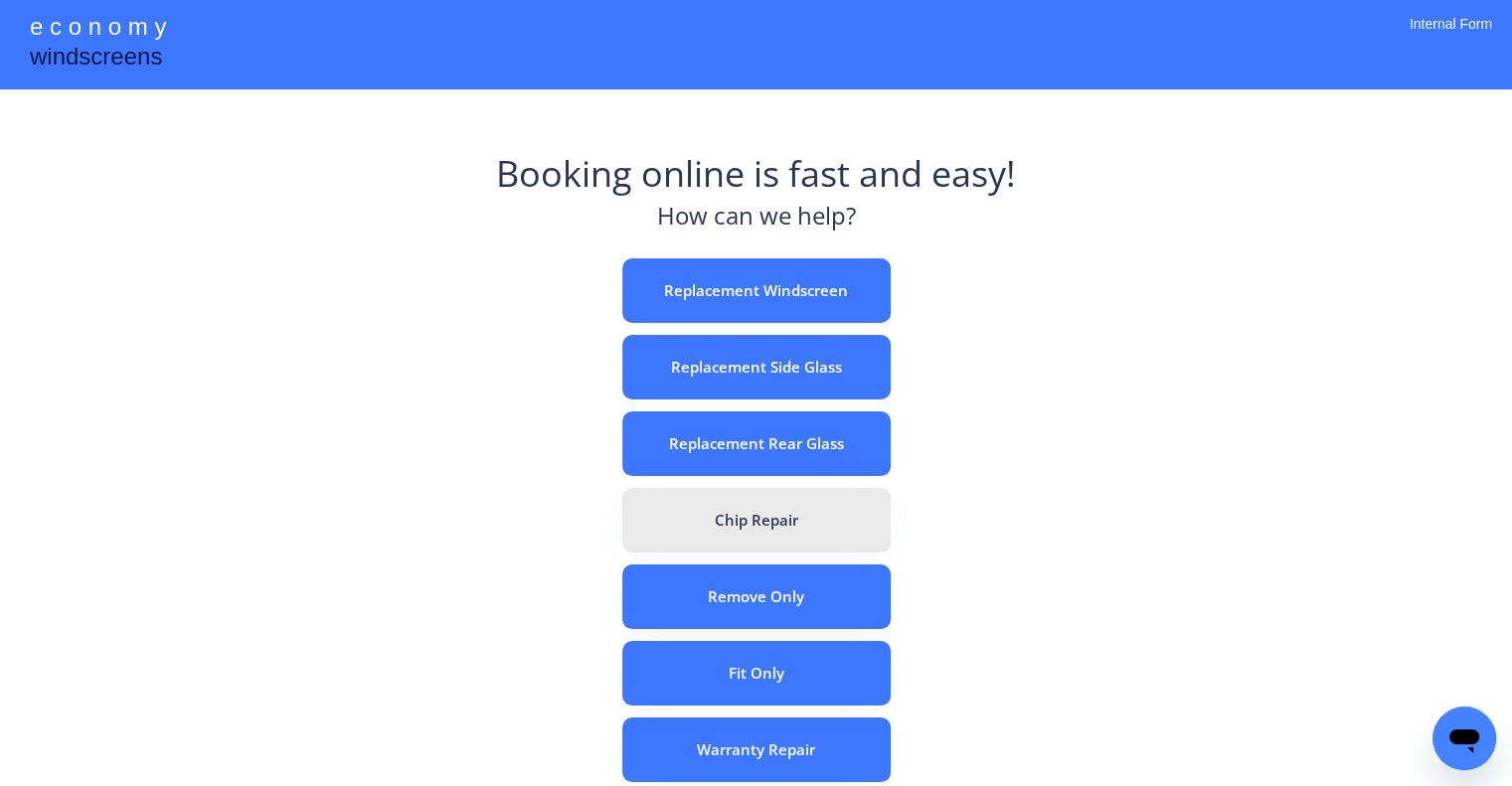 click on "Chip Repair" at bounding box center (756, 520) 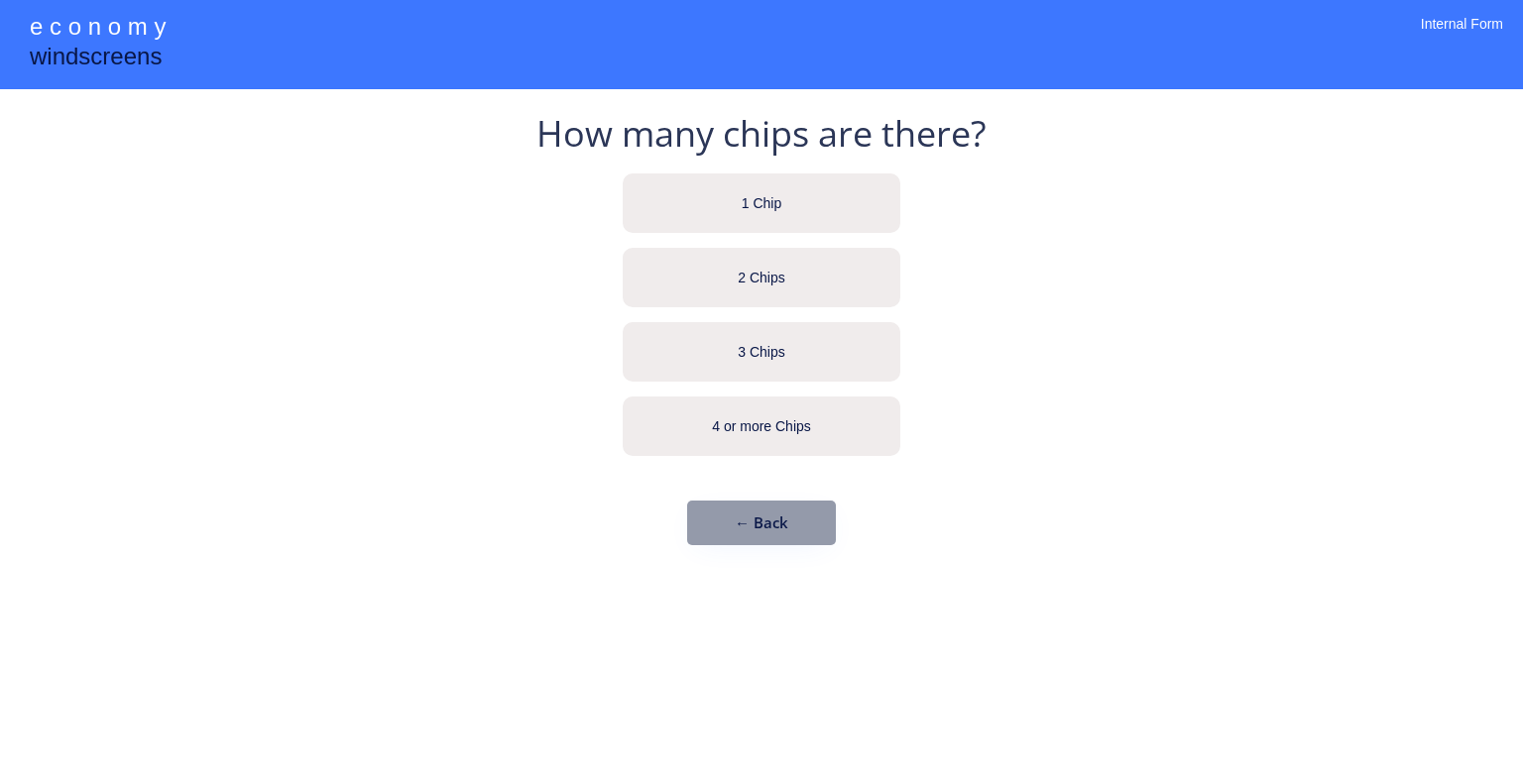 scroll, scrollTop: 0, scrollLeft: 0, axis: both 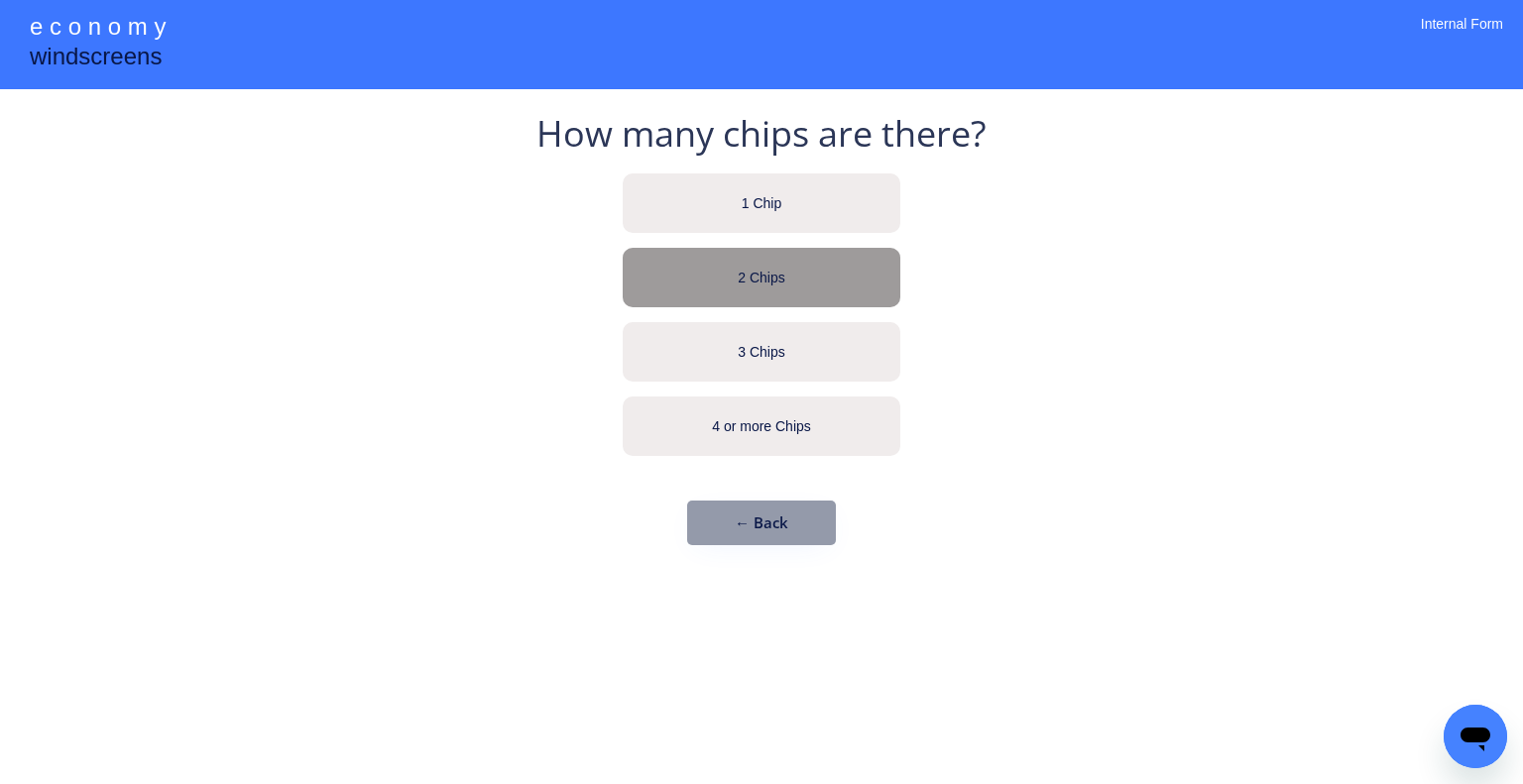 click on "1 Chip" at bounding box center [762, 203] 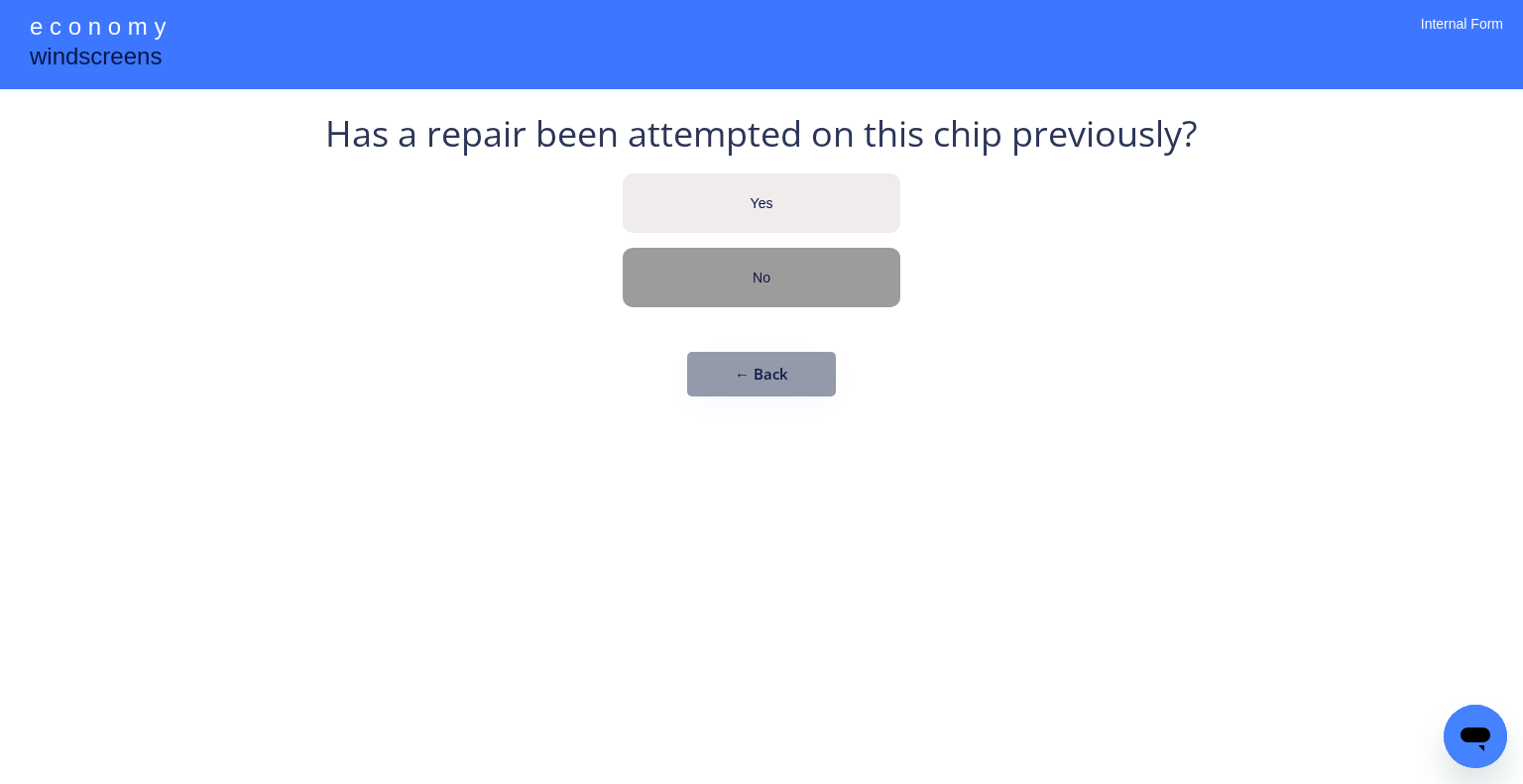 click on "No" at bounding box center [762, 278] 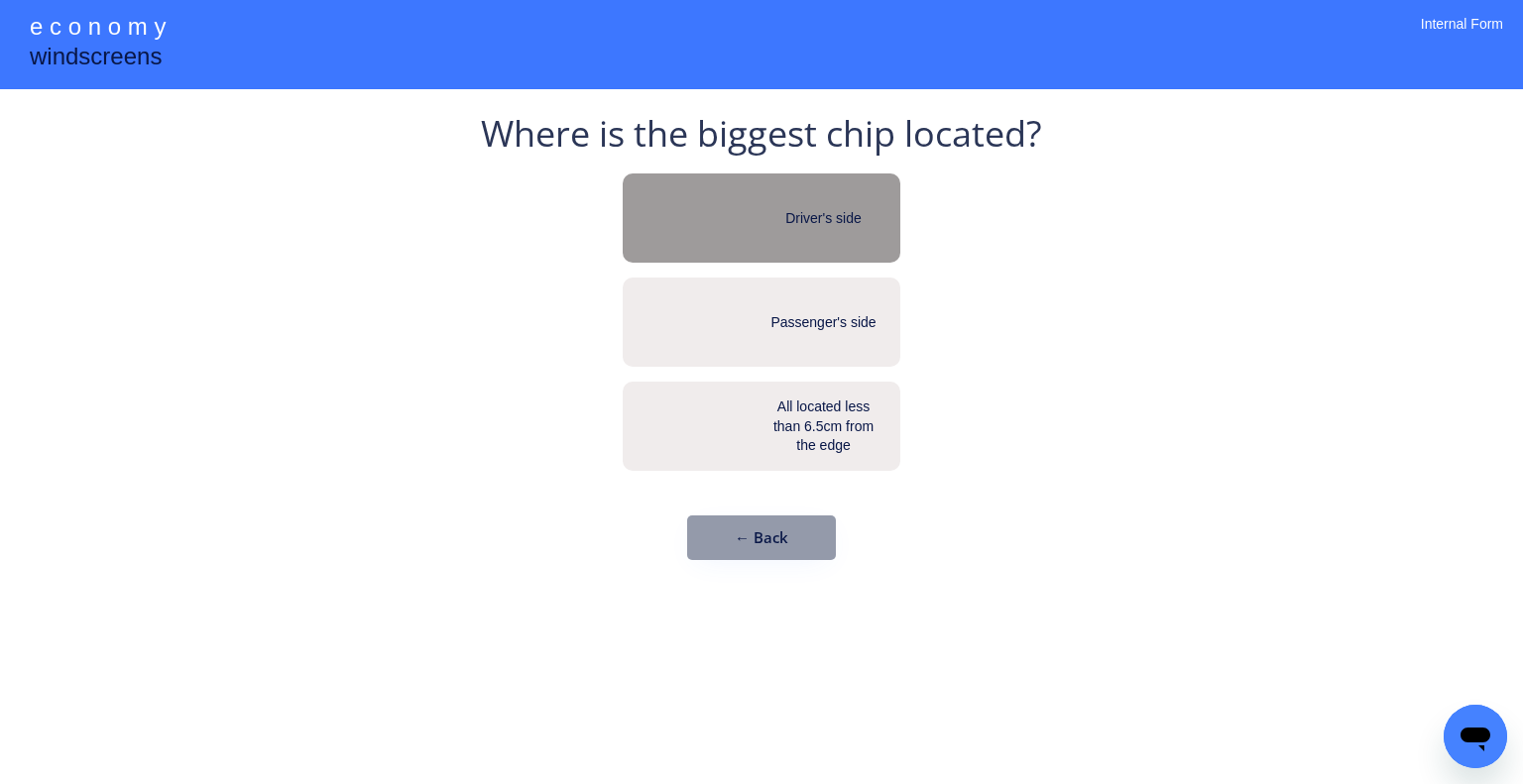 click on "Driver's side" at bounding box center [762, 218] 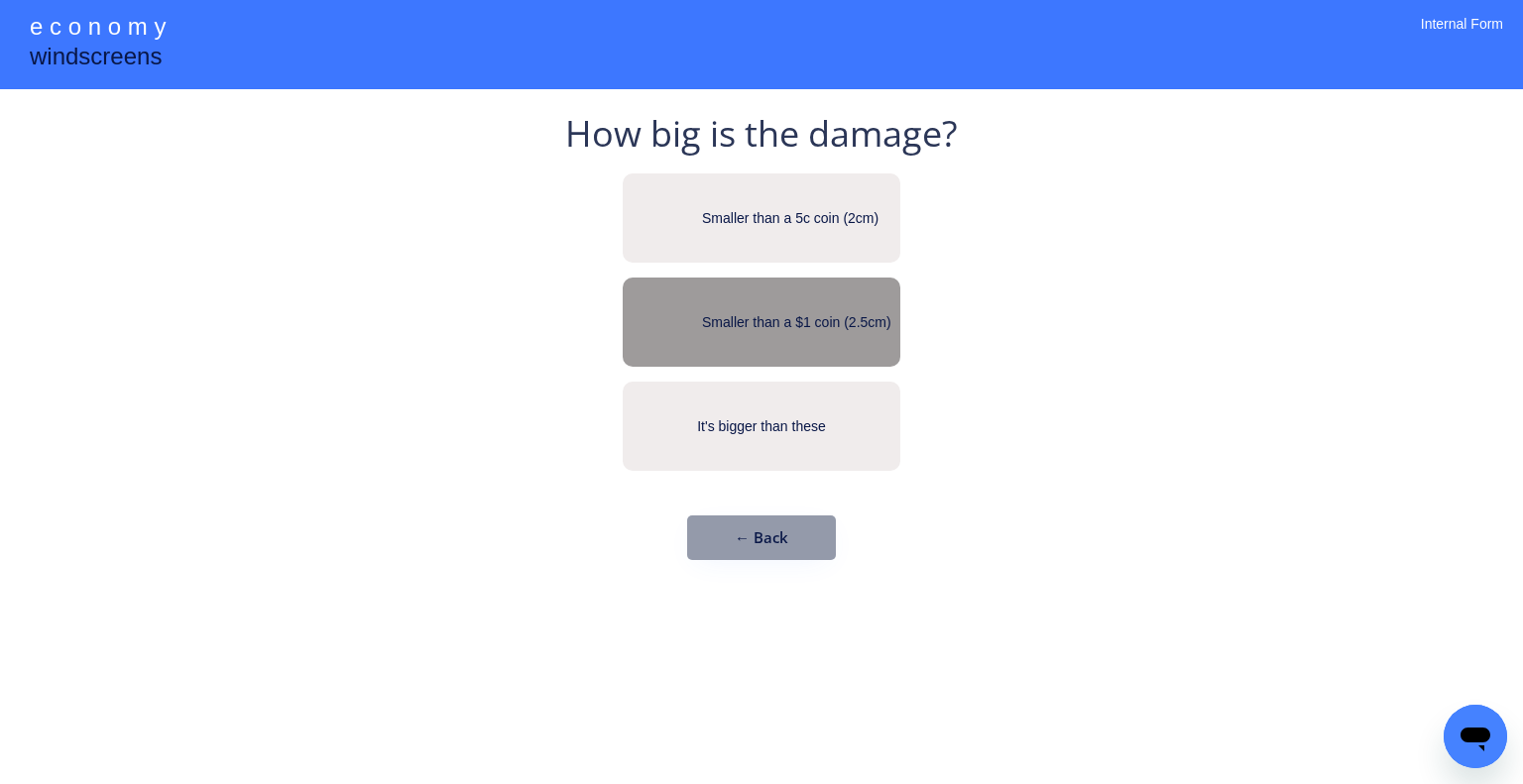 click on "Smaller than a 5c coin (2cm)" at bounding box center [762, 218] 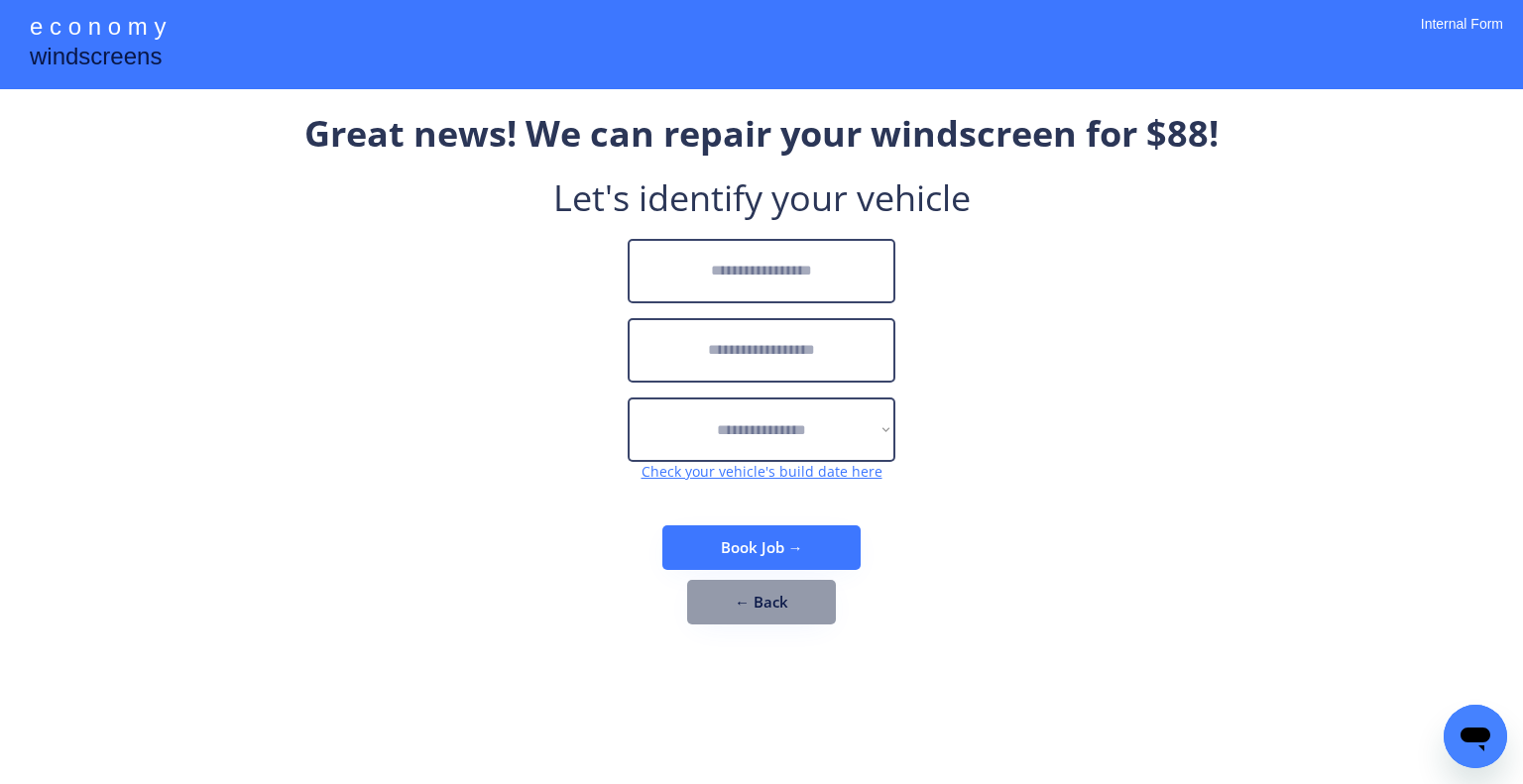 click at bounding box center (762, 271) 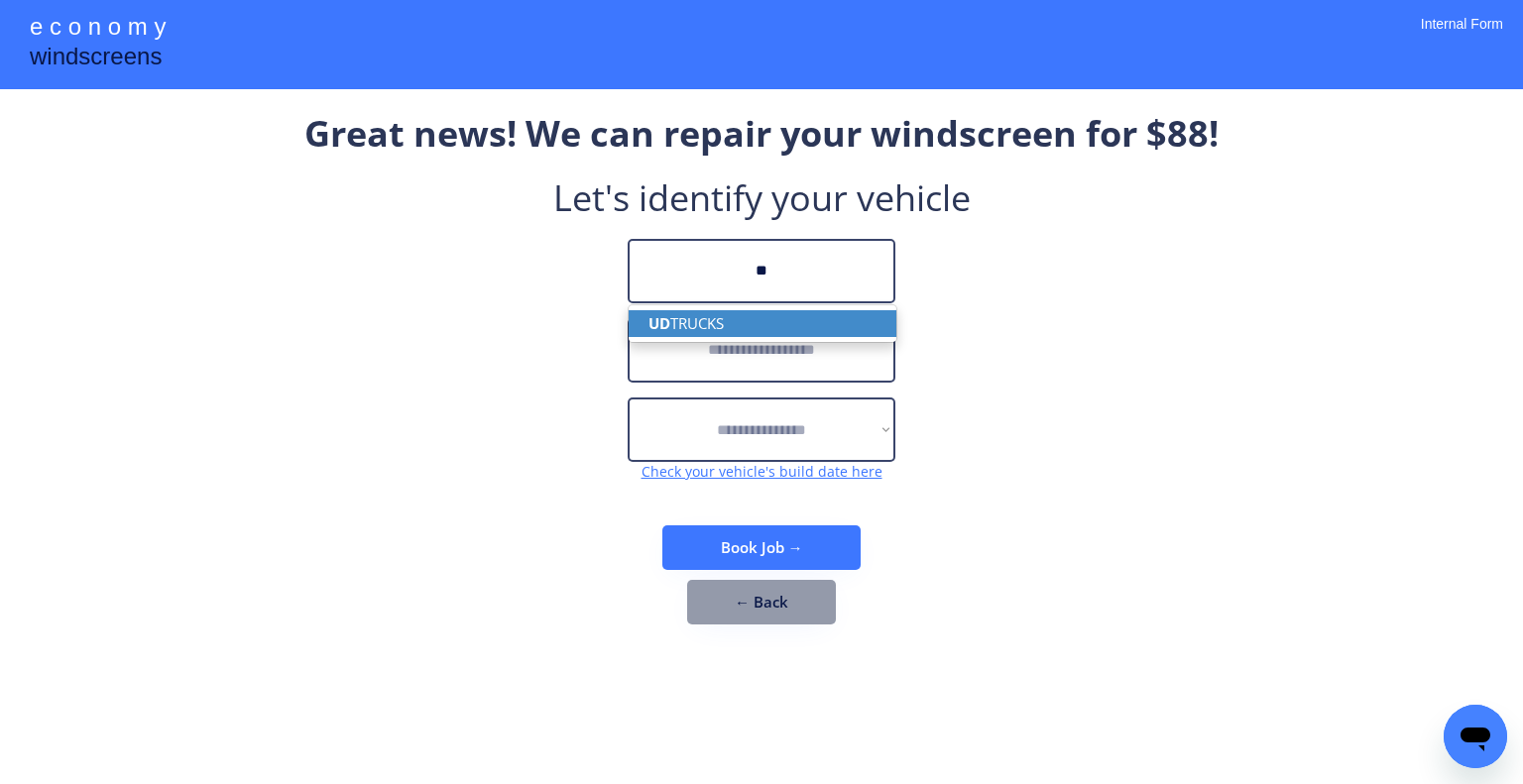 click on "UD  TRUCKS" at bounding box center [762, 323] 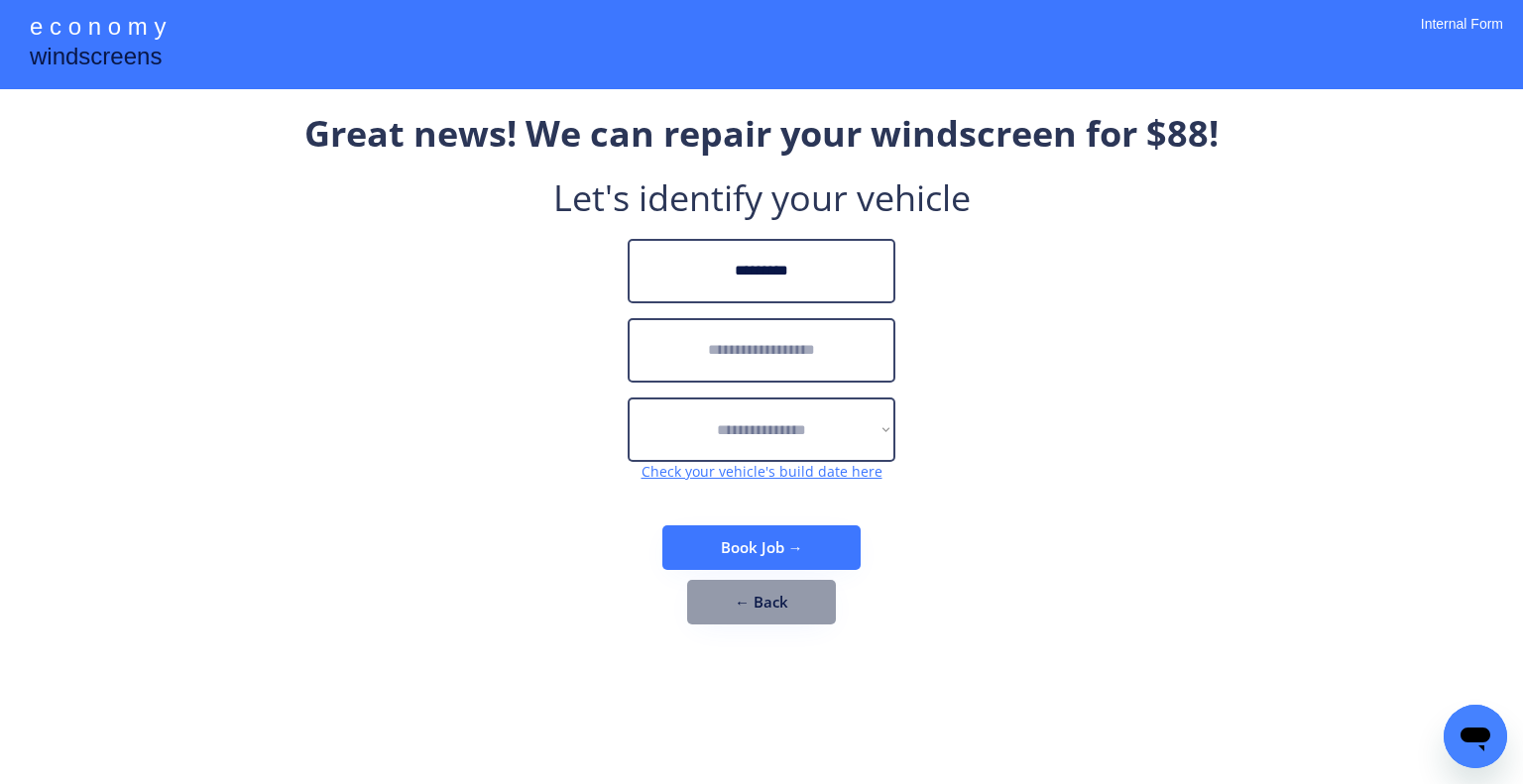 click on "*********" at bounding box center [762, 271] 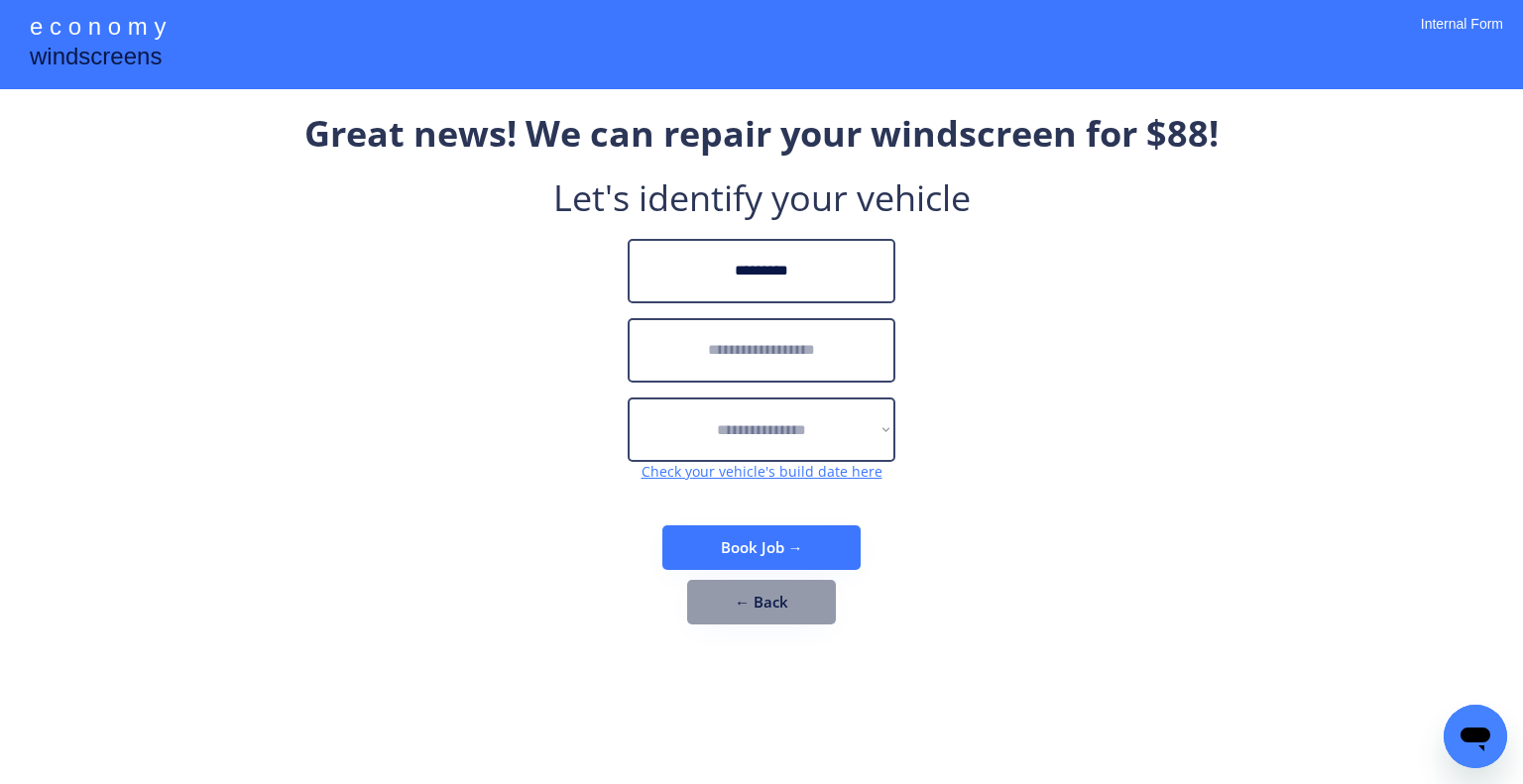 type on "*********" 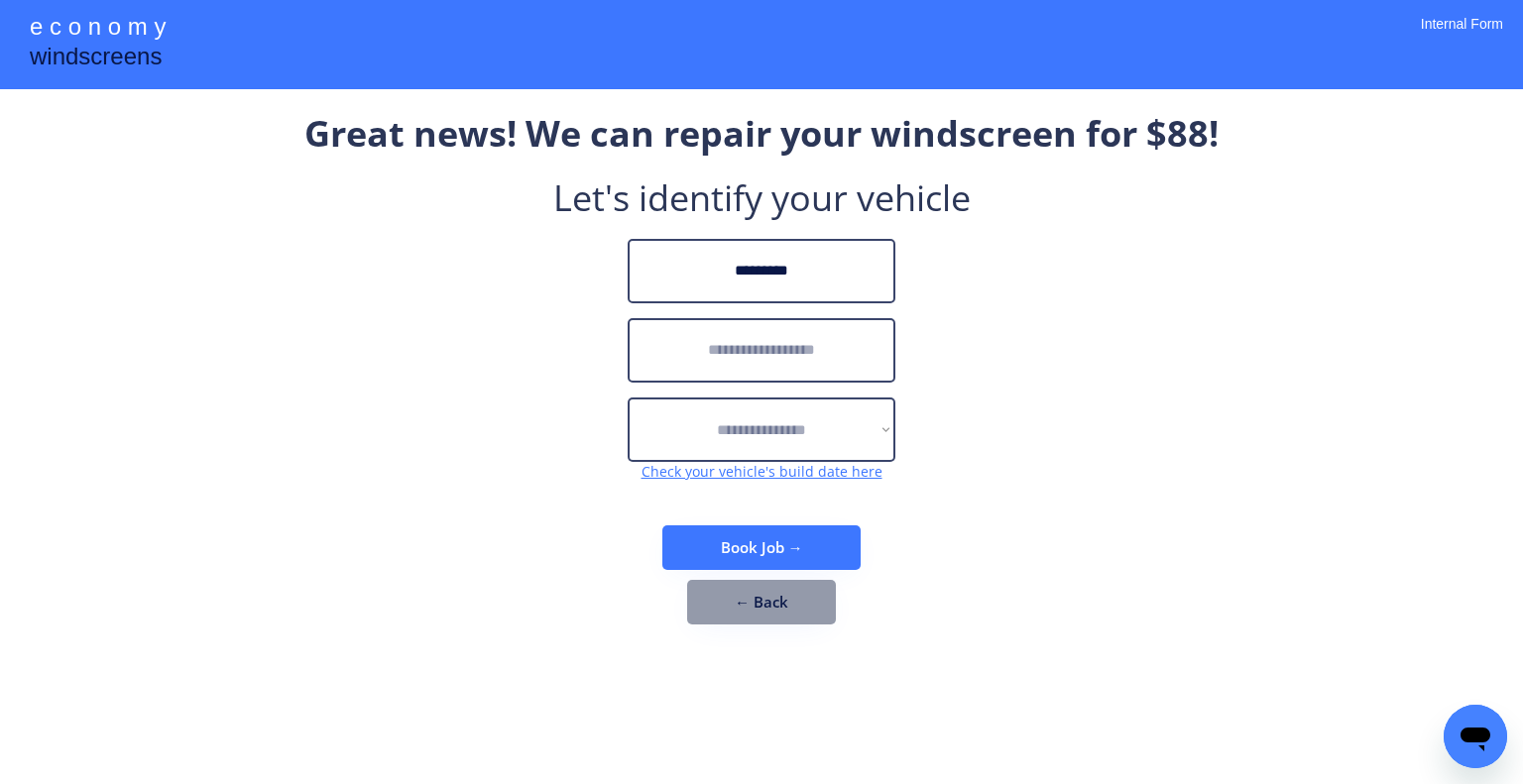 click at bounding box center [762, 350] 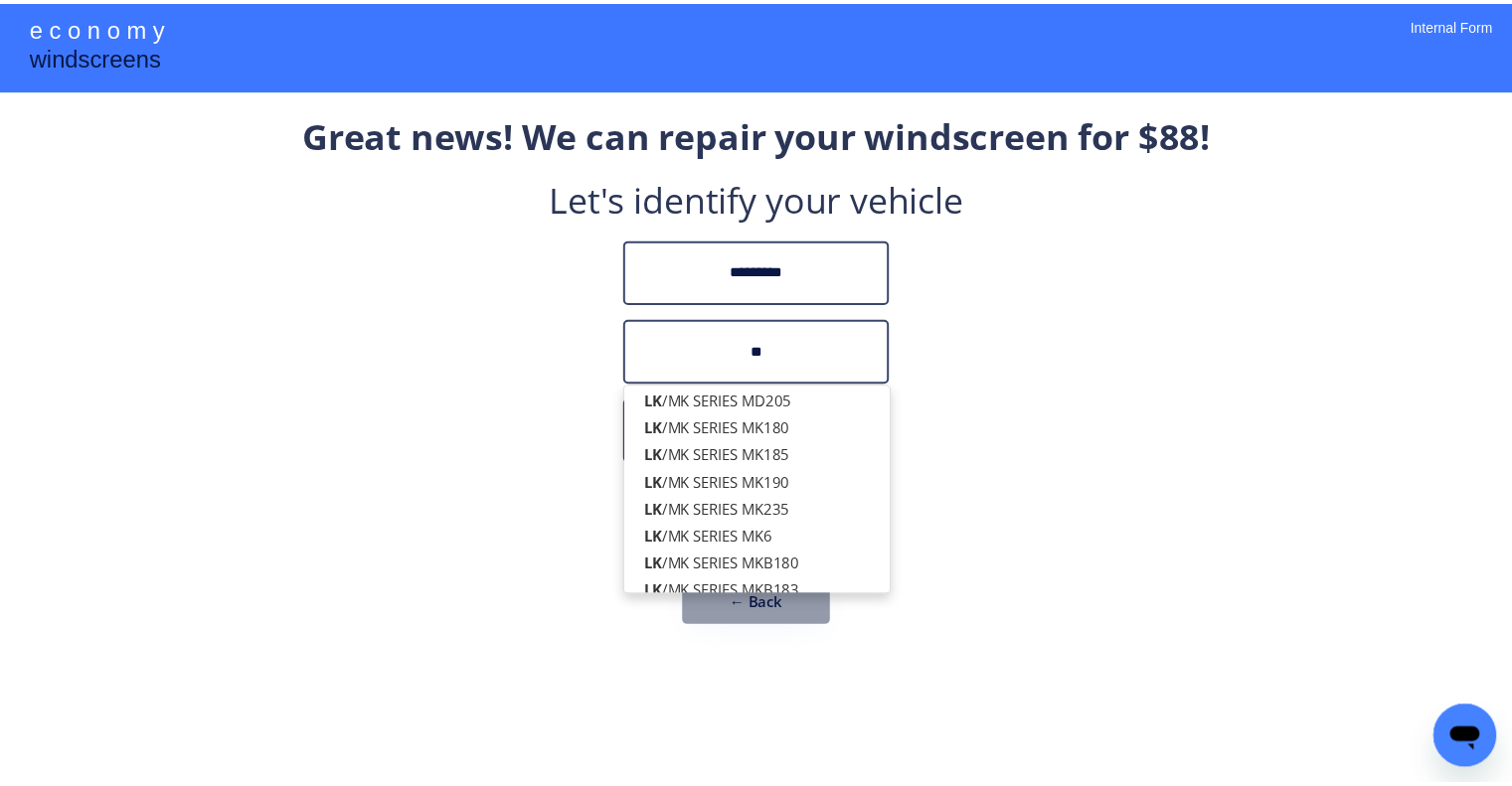 scroll, scrollTop: 0, scrollLeft: 0, axis: both 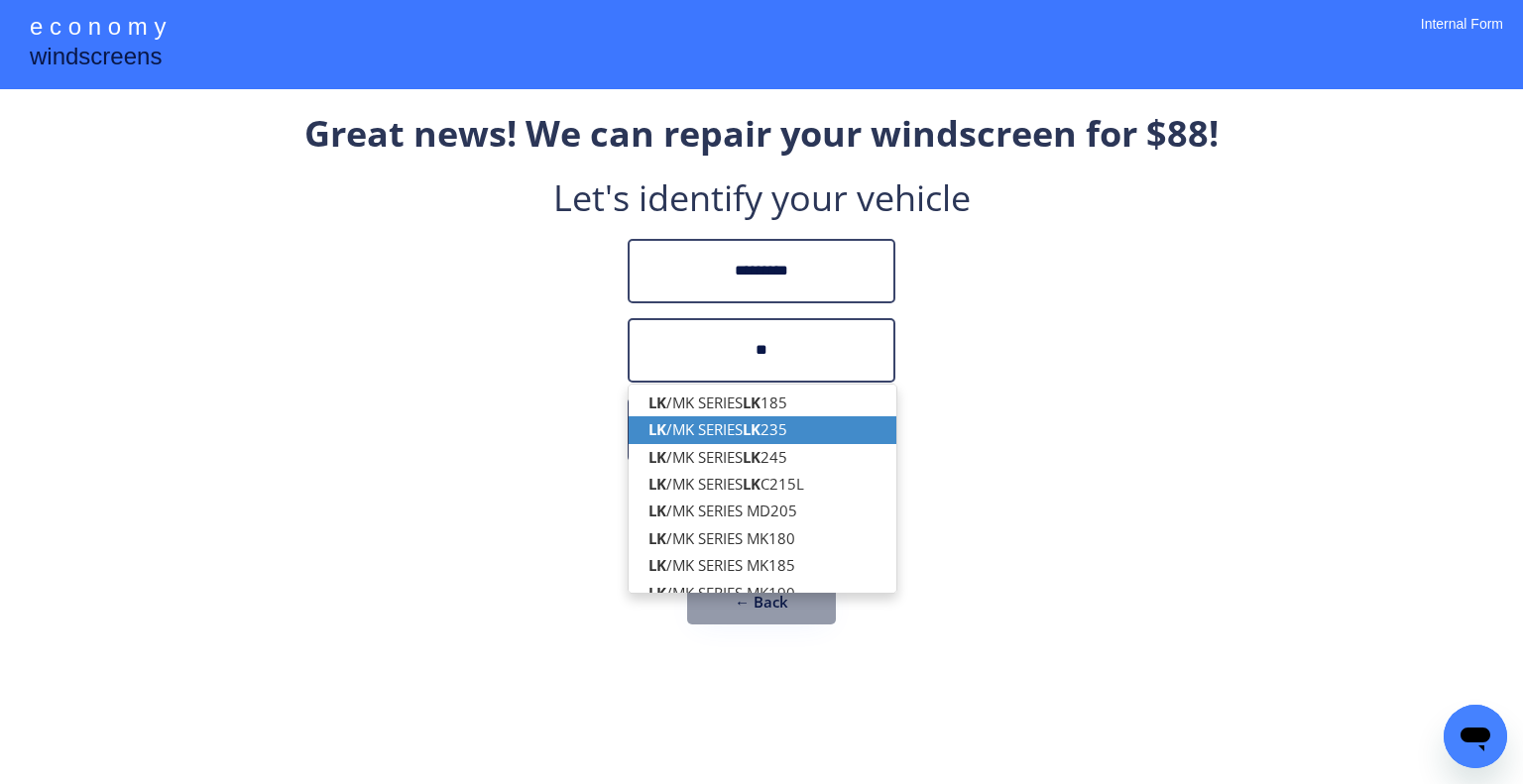 click on "LK /MK SERIES  LK 235" at bounding box center (762, 429) 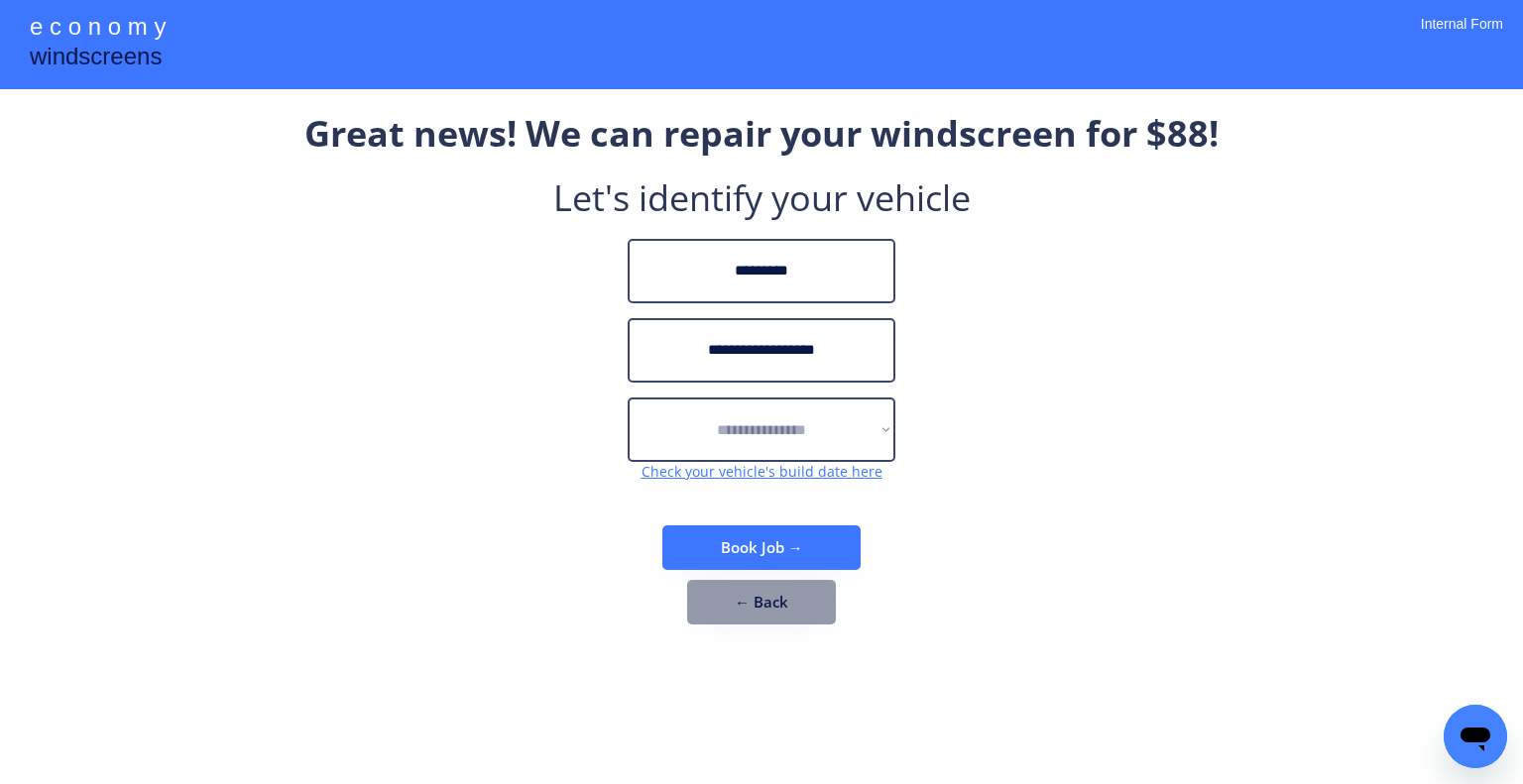 click on "**********" at bounding box center [762, 350] 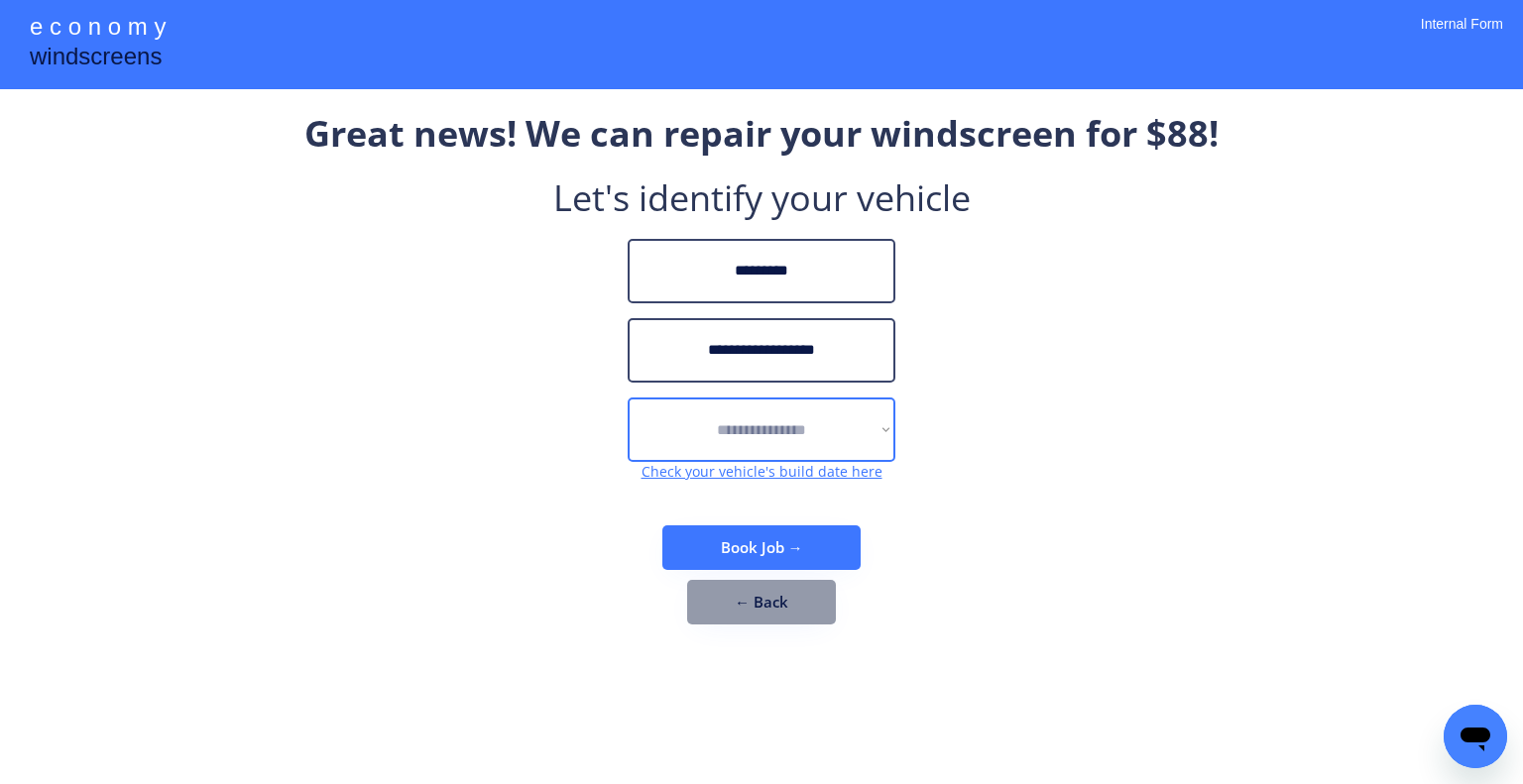 click on "**********" at bounding box center [762, 429] 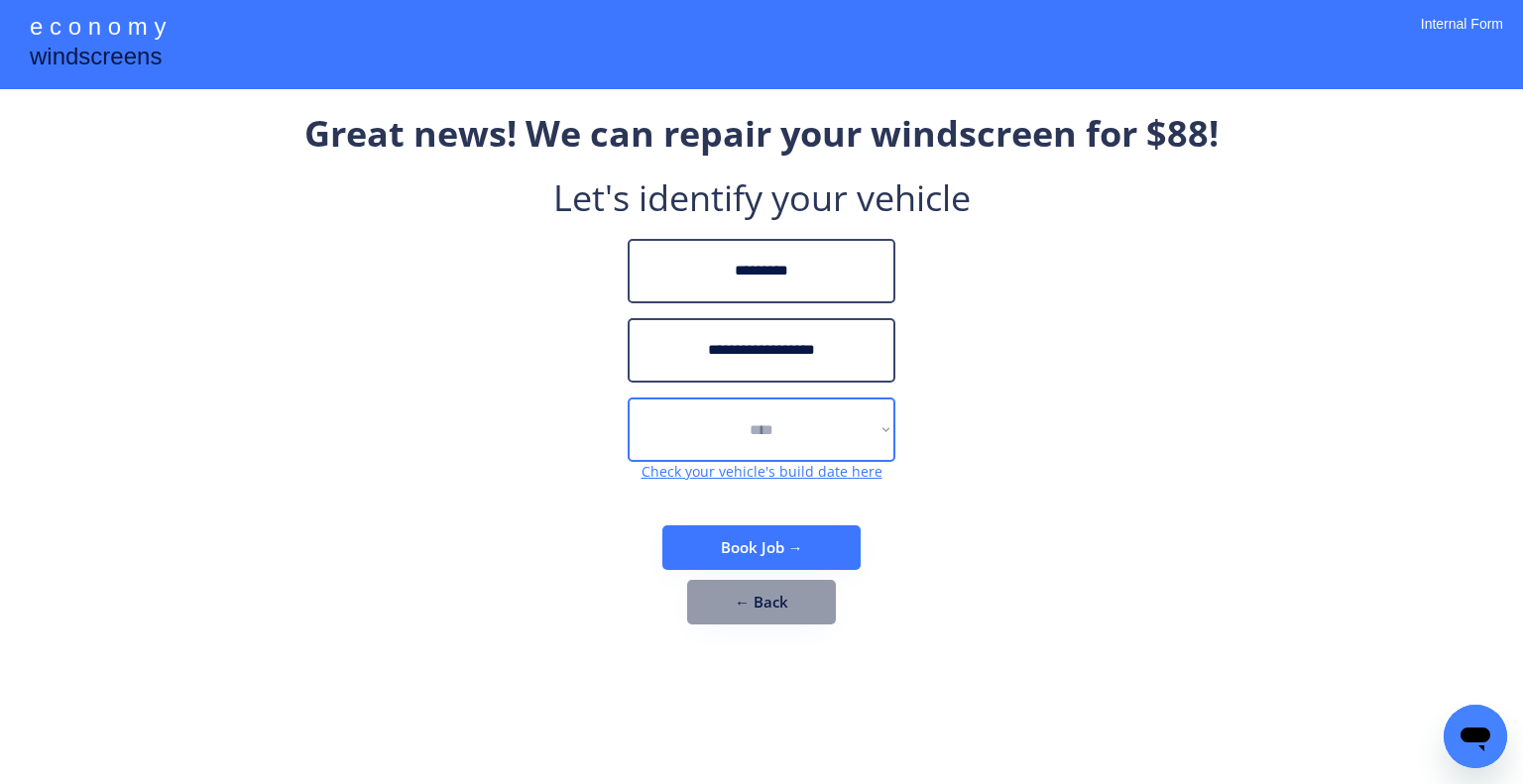 click on "**********" at bounding box center [762, 429] 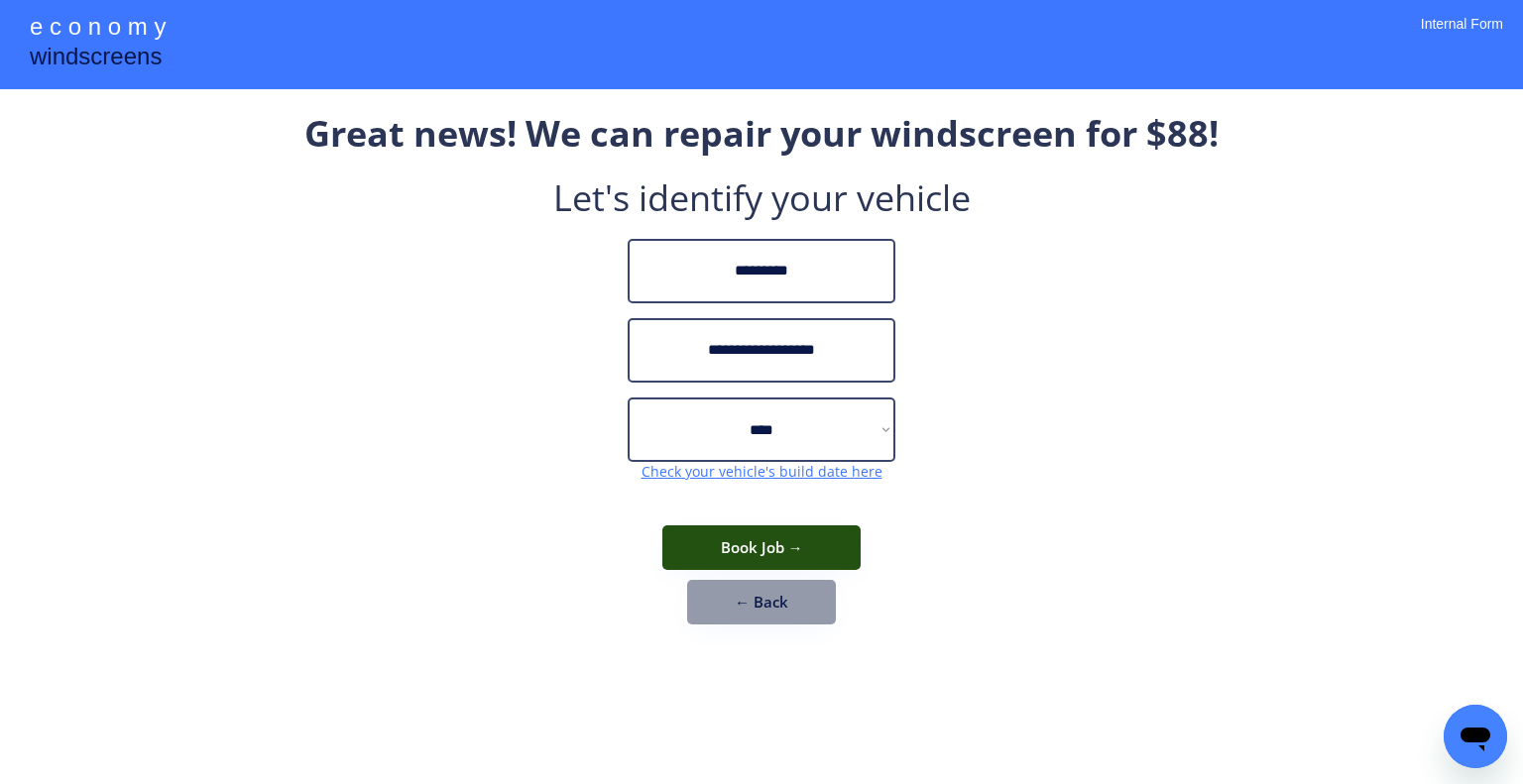 click on "Book Job    →" at bounding box center [762, 547] 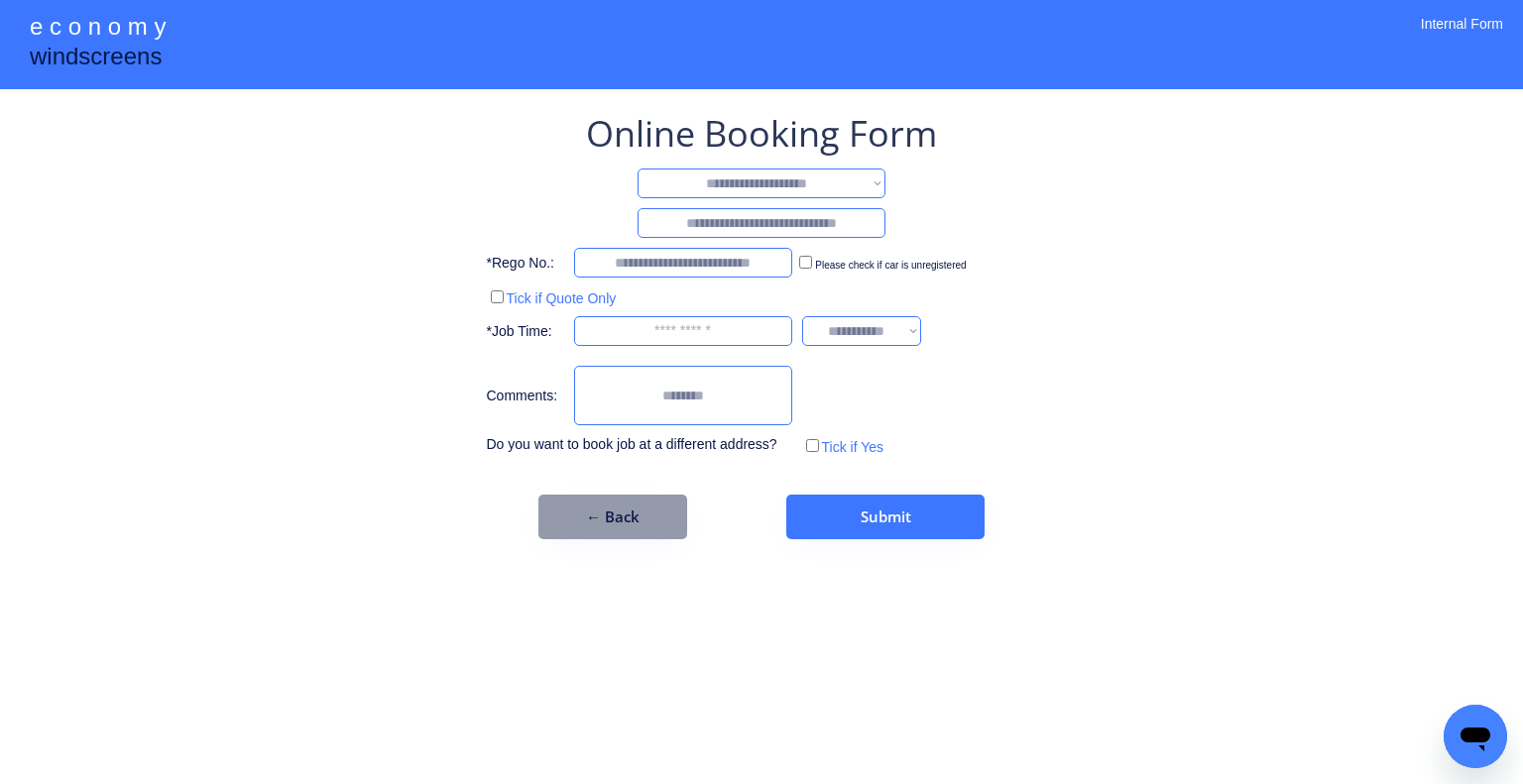 click on "**********" at bounding box center (762, 183) 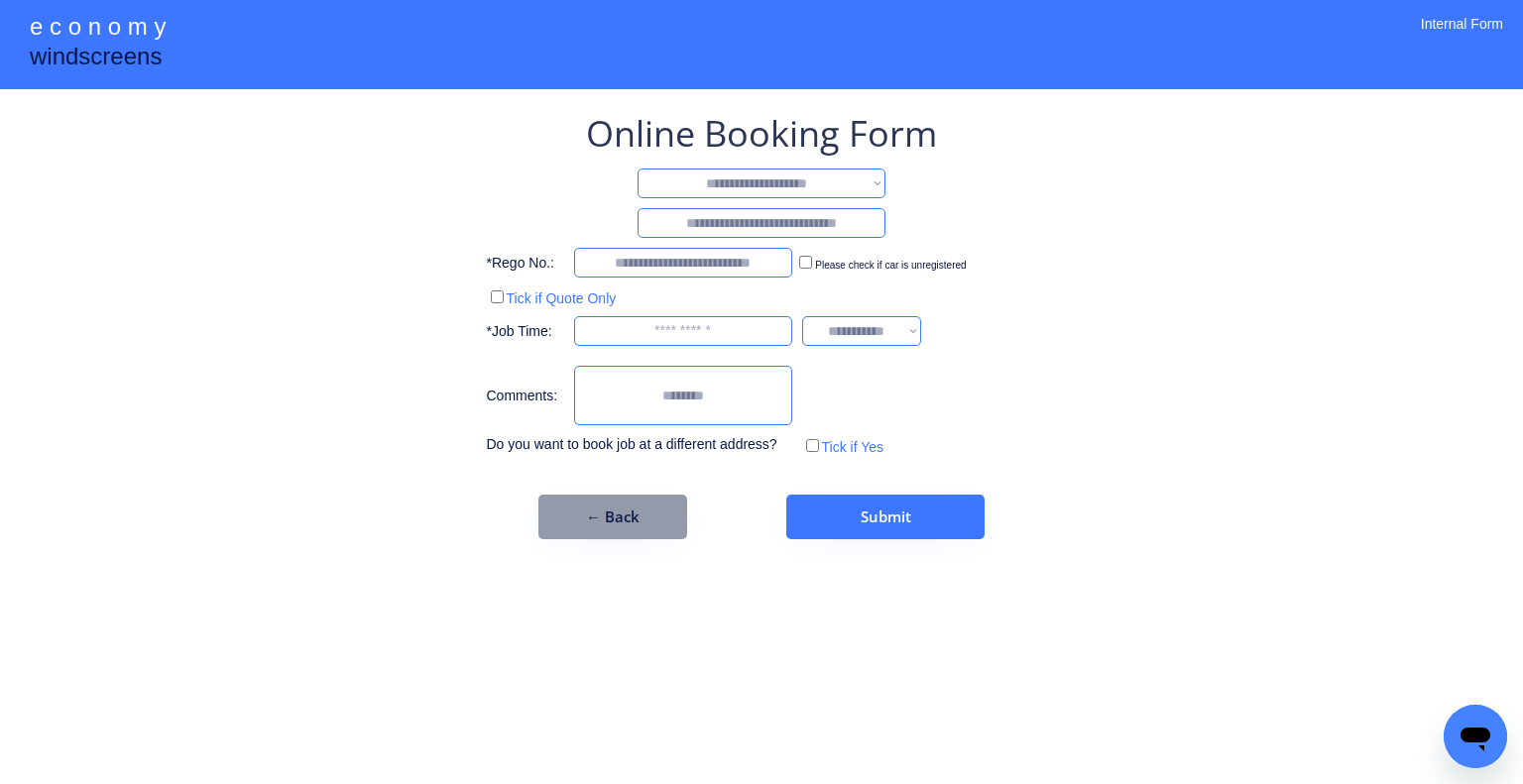 select on "*******" 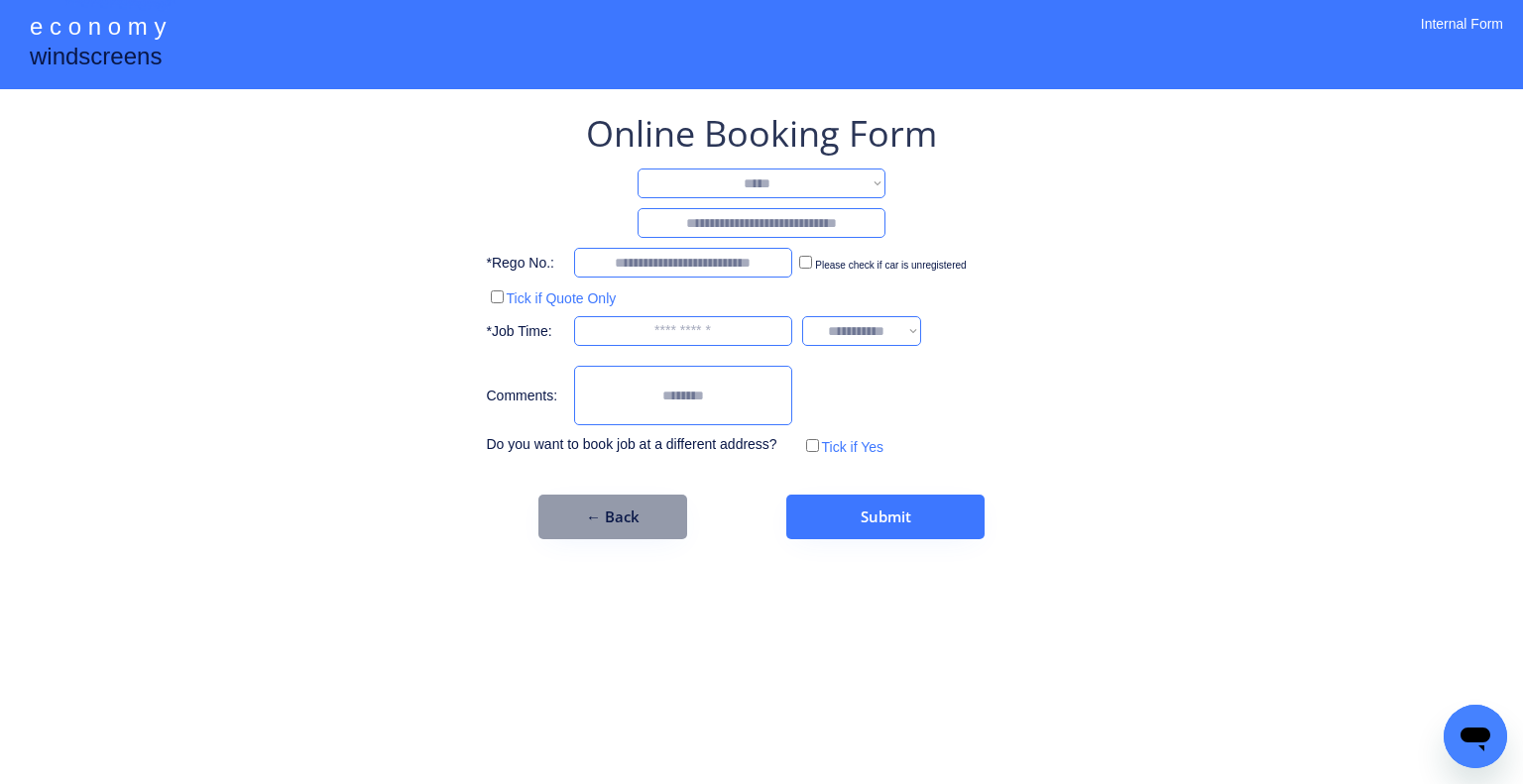 click on "**********" at bounding box center (762, 183) 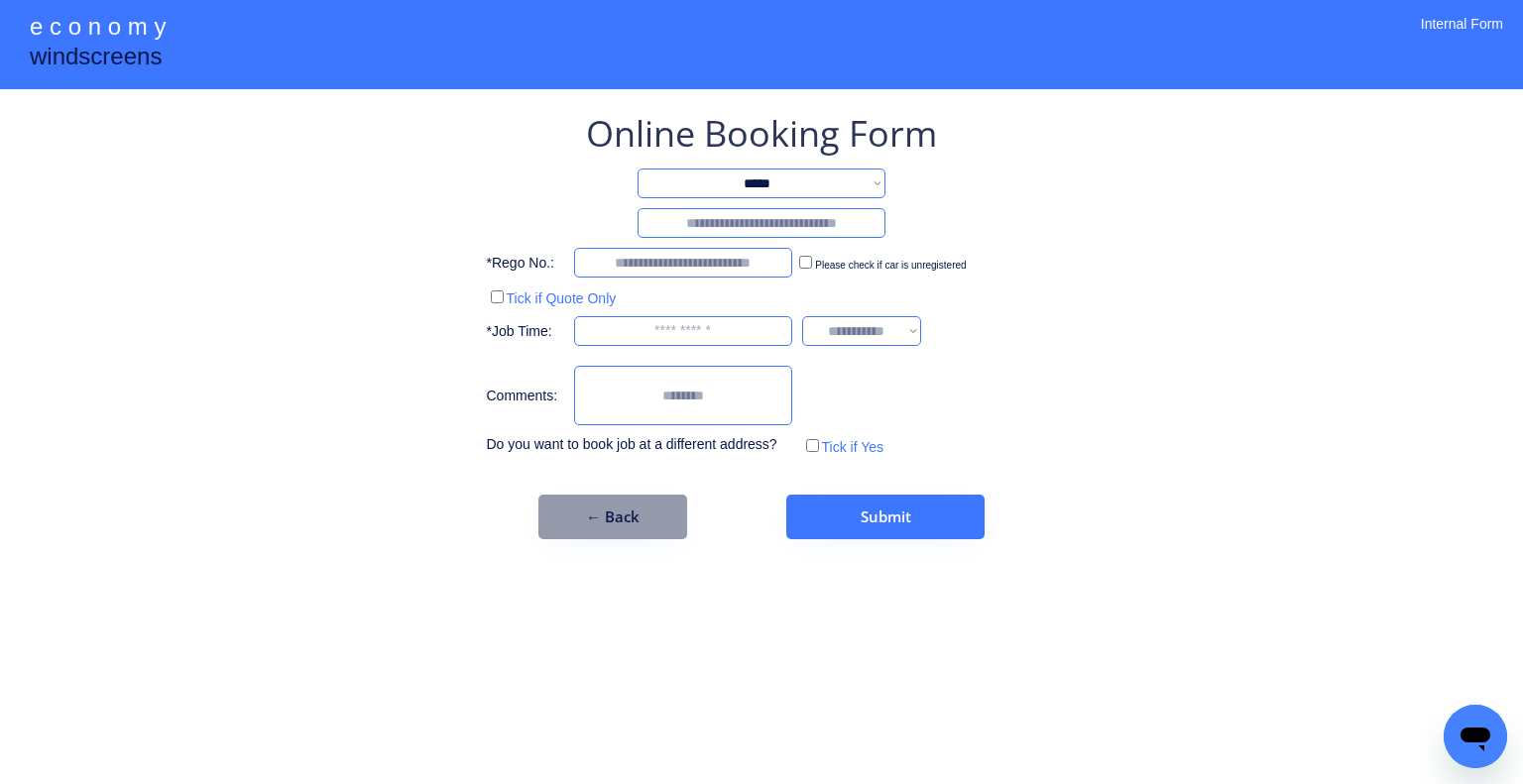 click at bounding box center (762, 223) 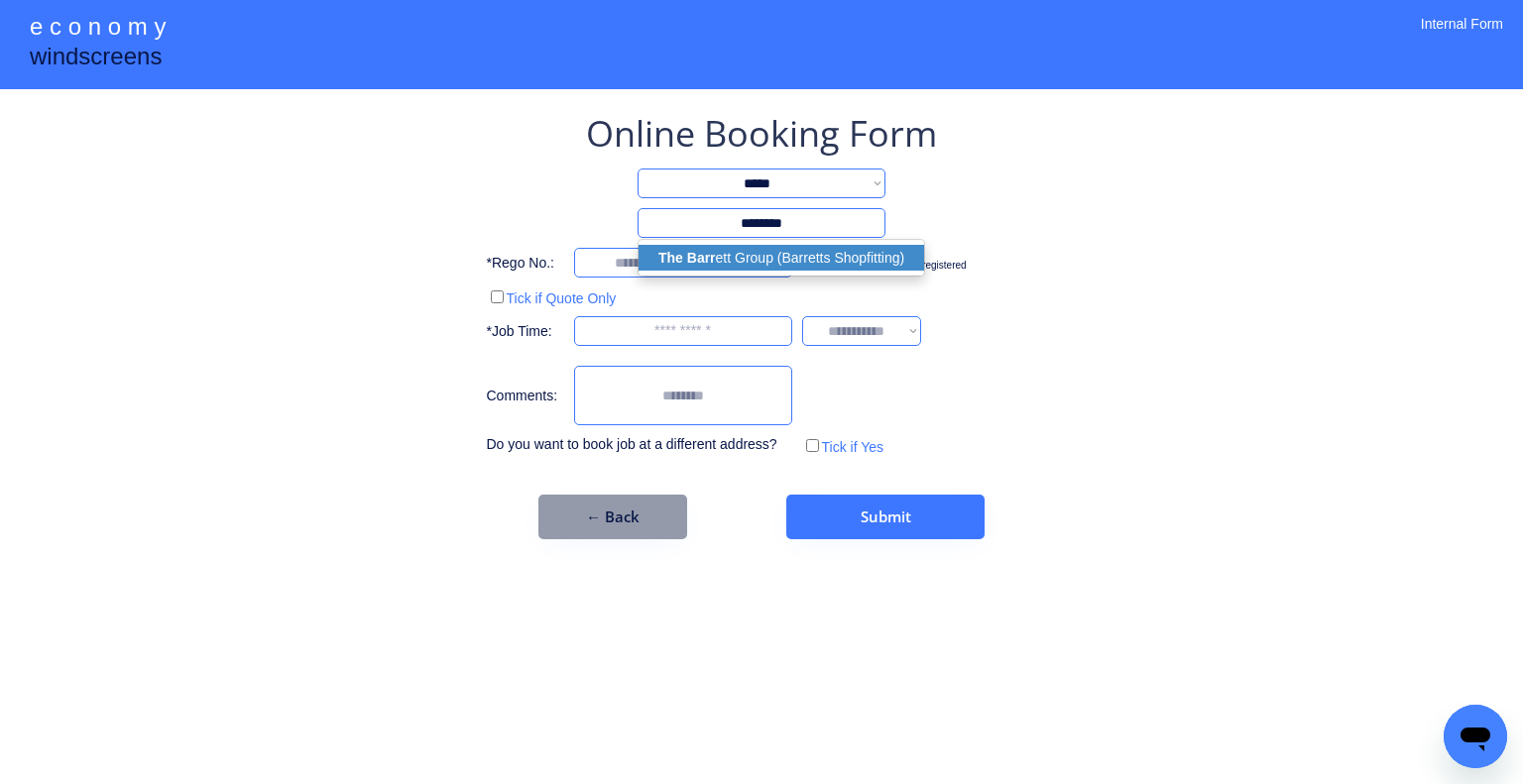 click on "The Barr ett Group (Barretts Shopfitting)" at bounding box center (781, 258) 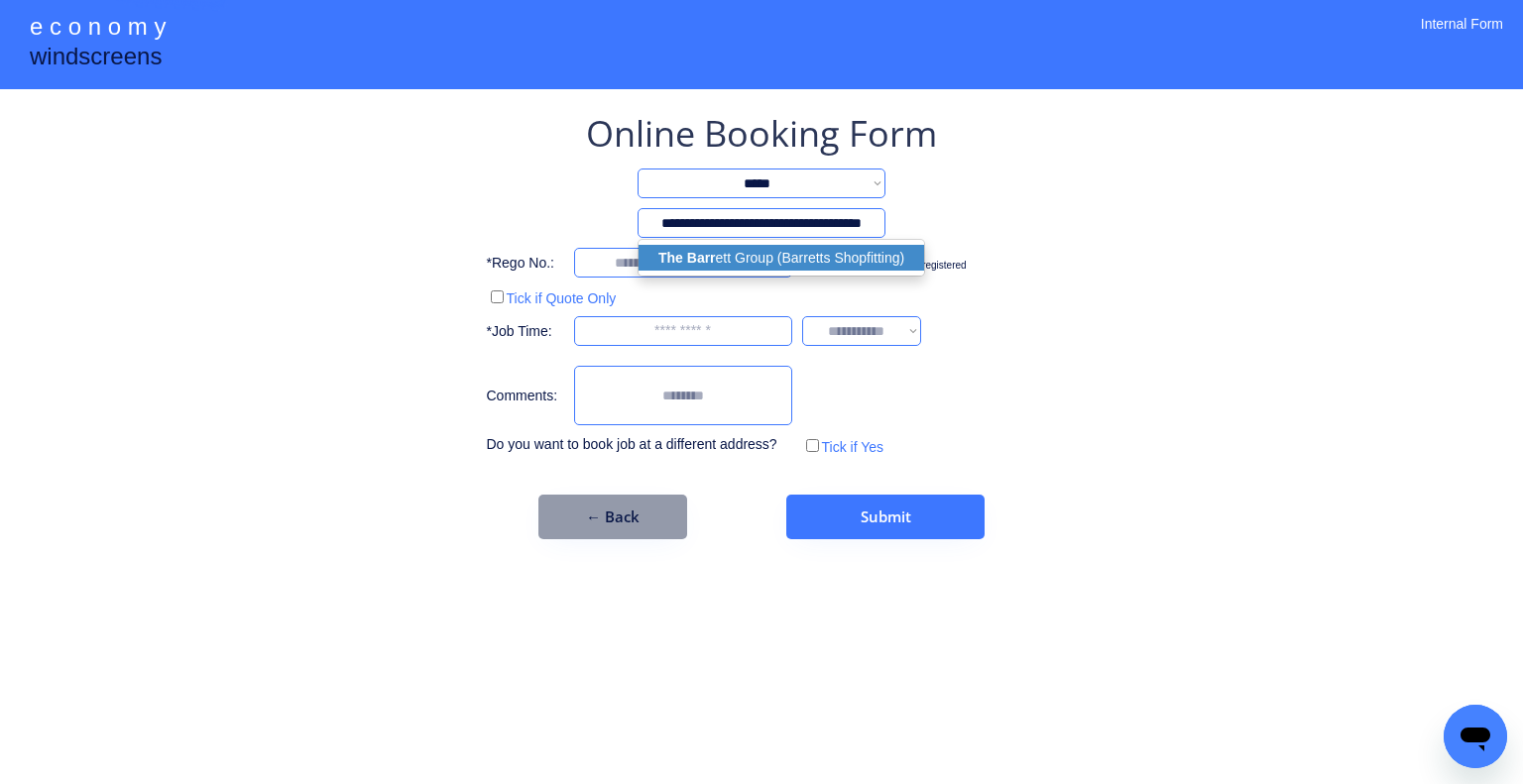 select on "*****" 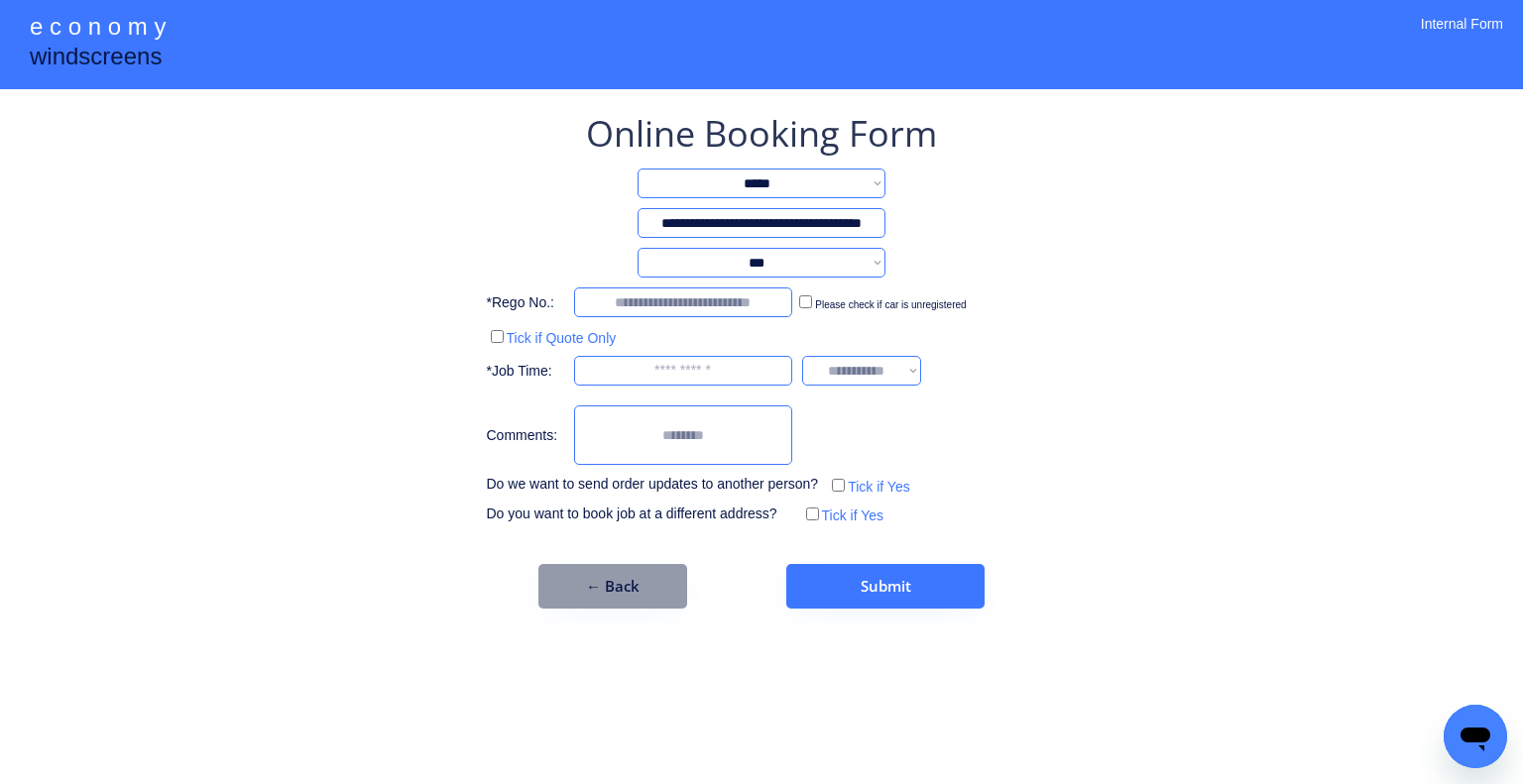 type on "**********" 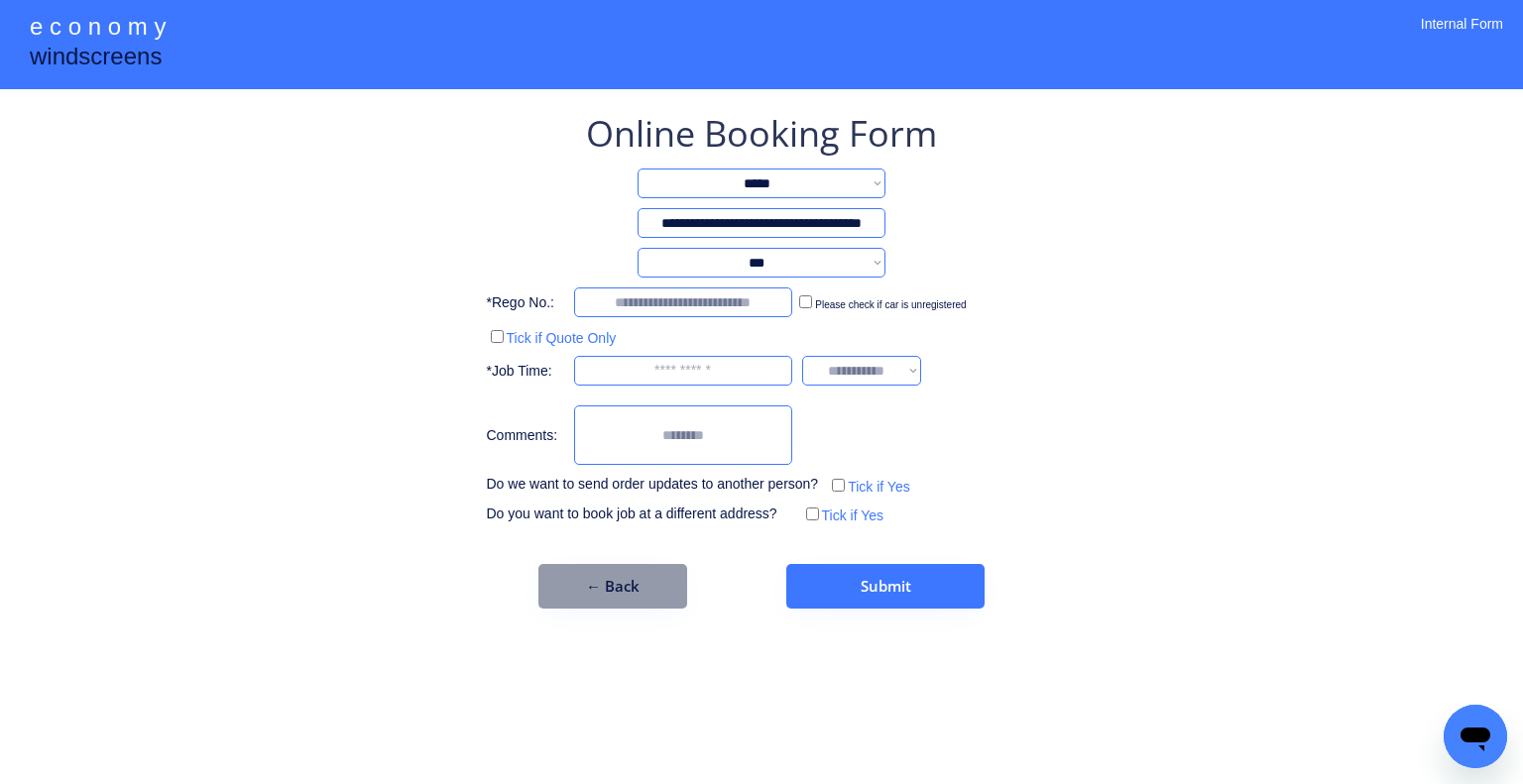click on "**********" at bounding box center (762, 263) 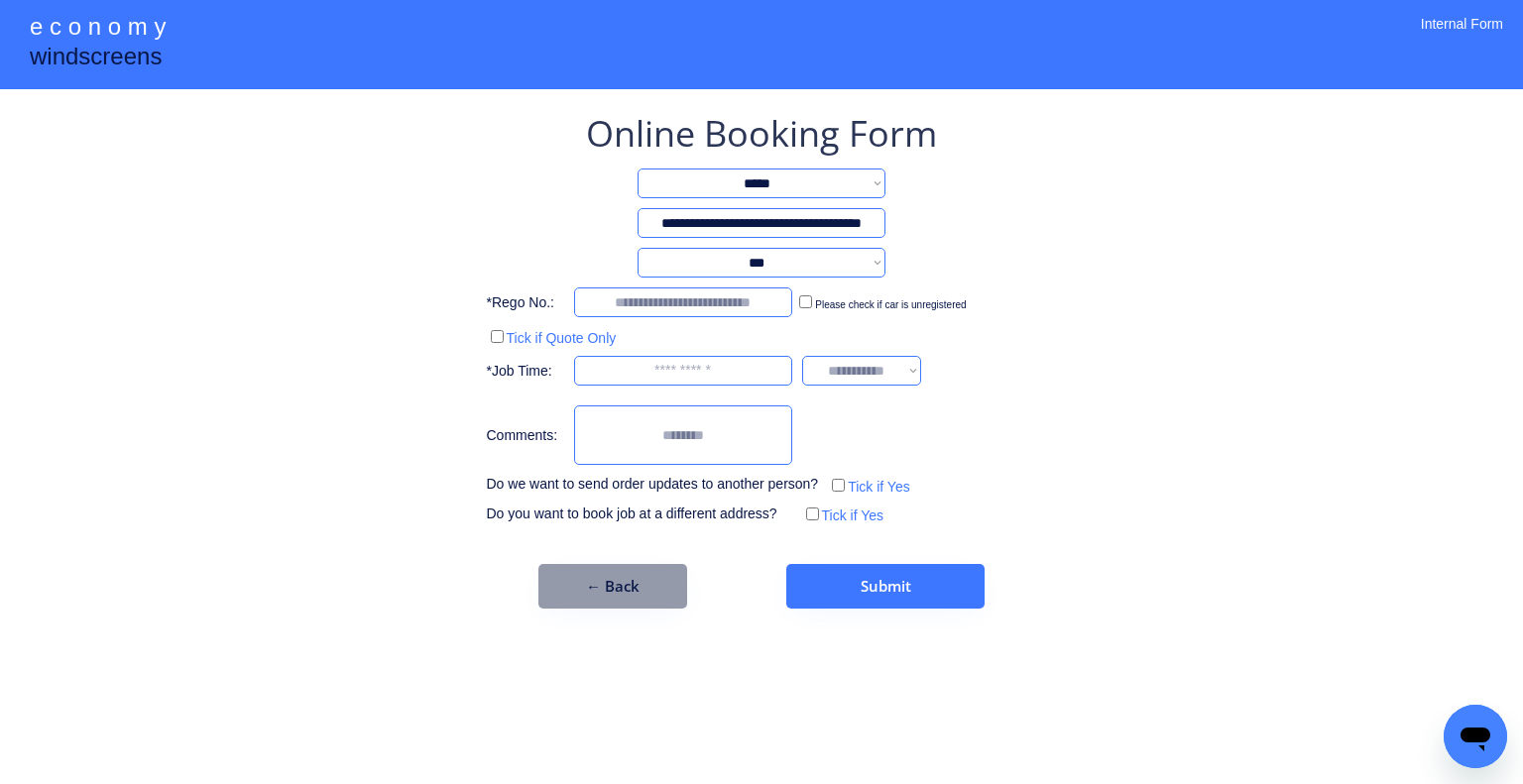 select on "*********" 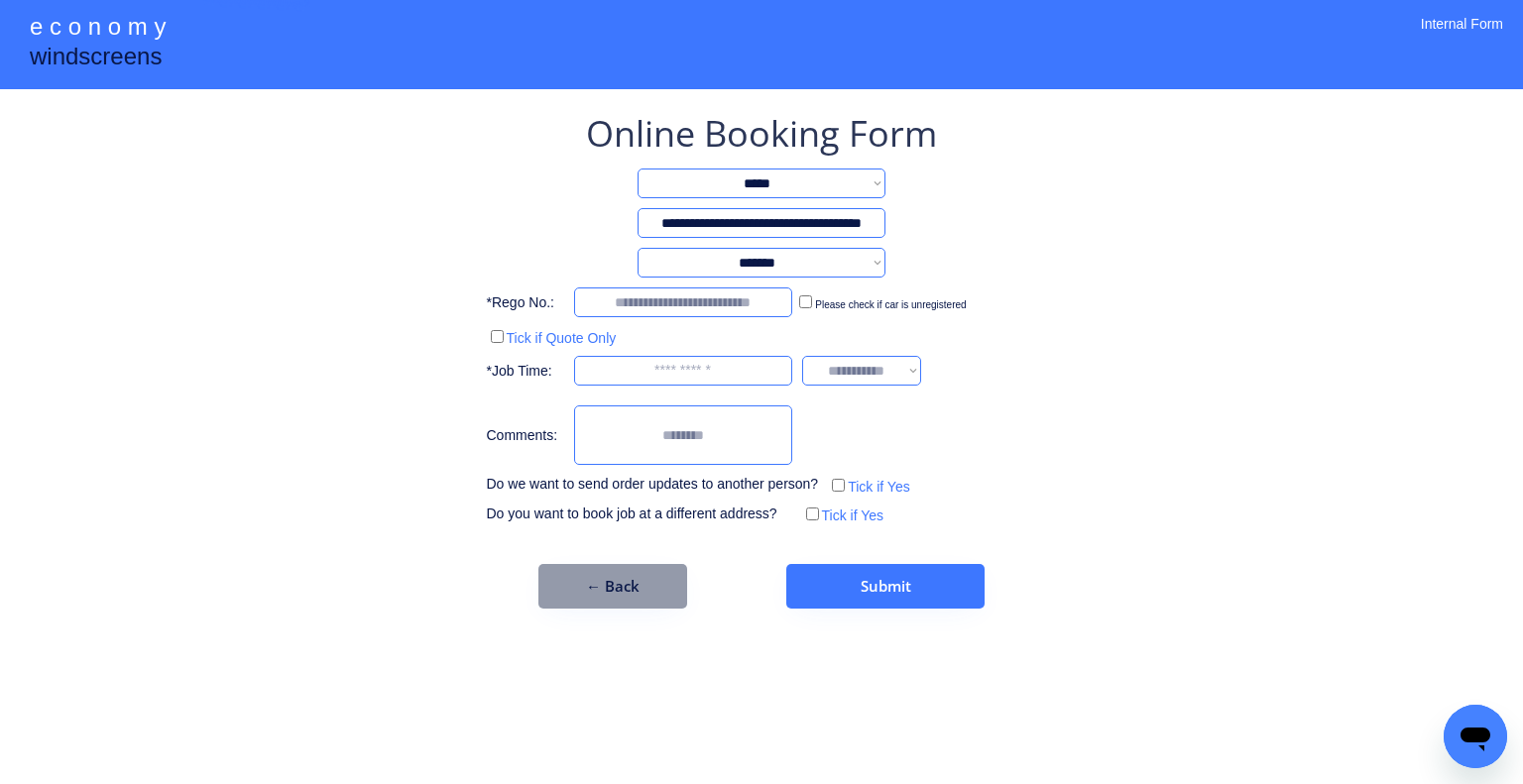 click on "**********" at bounding box center (762, 263) 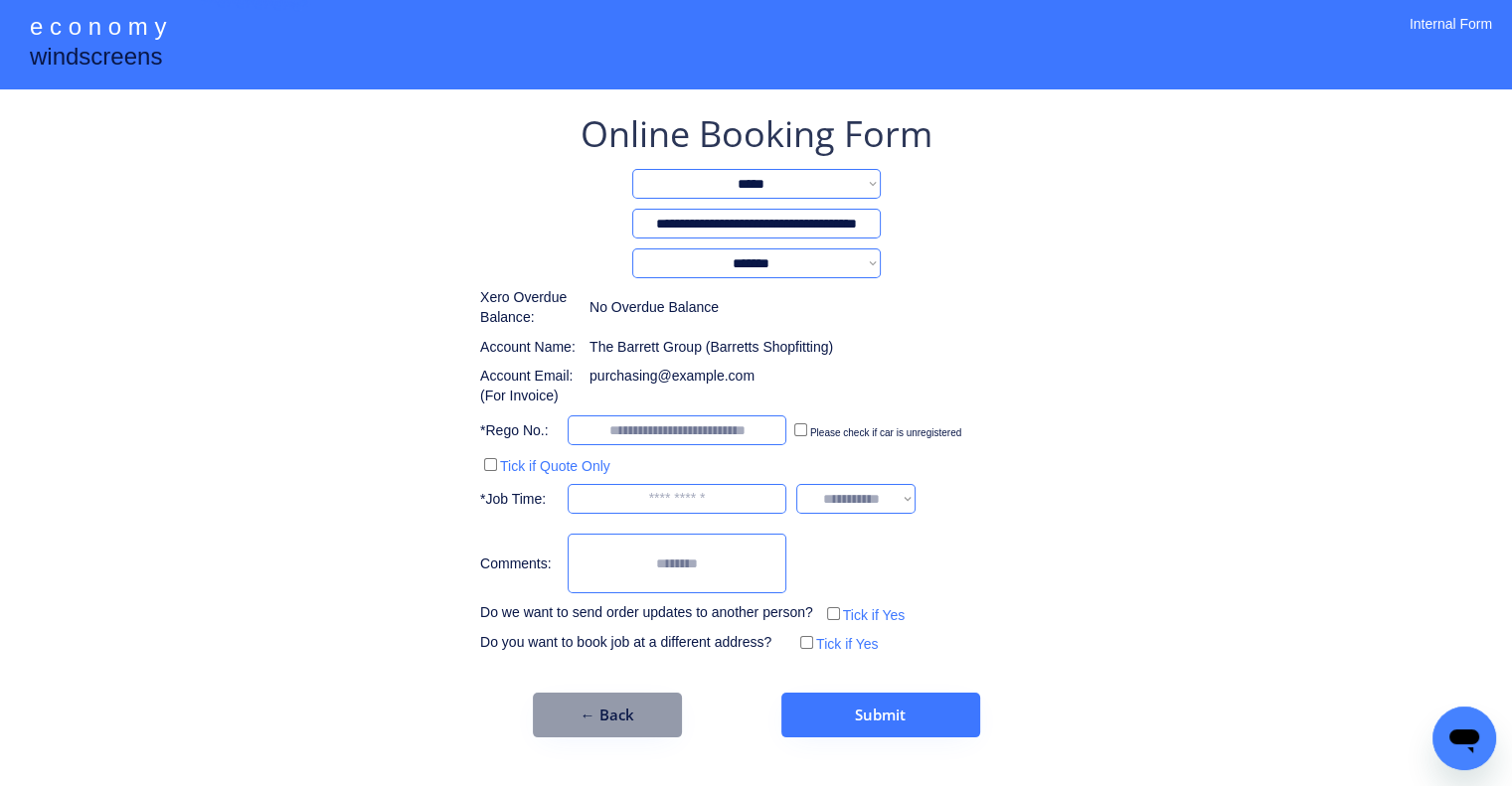 click on "**********" at bounding box center (756, 398) 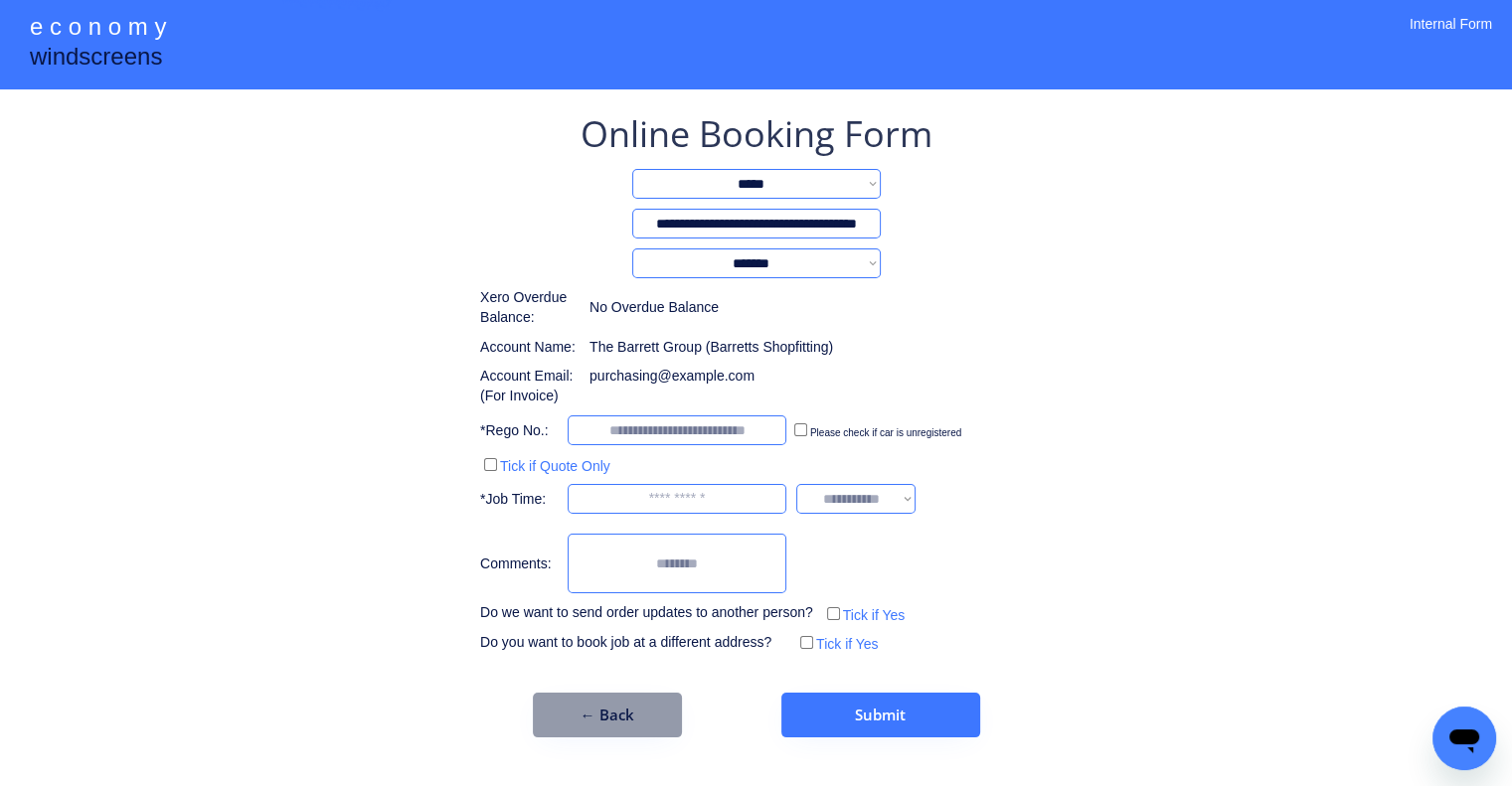 click on "**********" at bounding box center (756, 423) 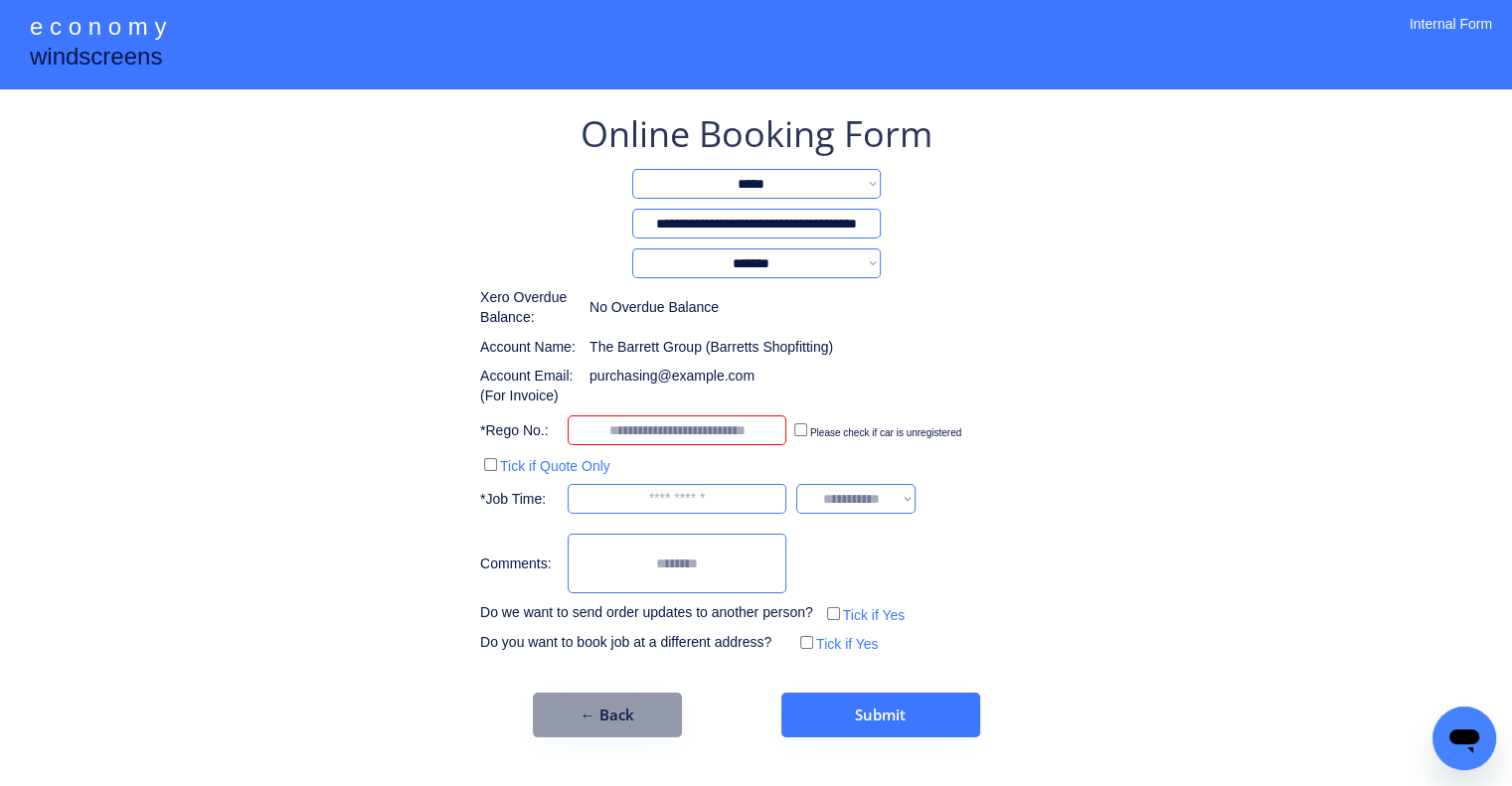 click at bounding box center (677, 430) 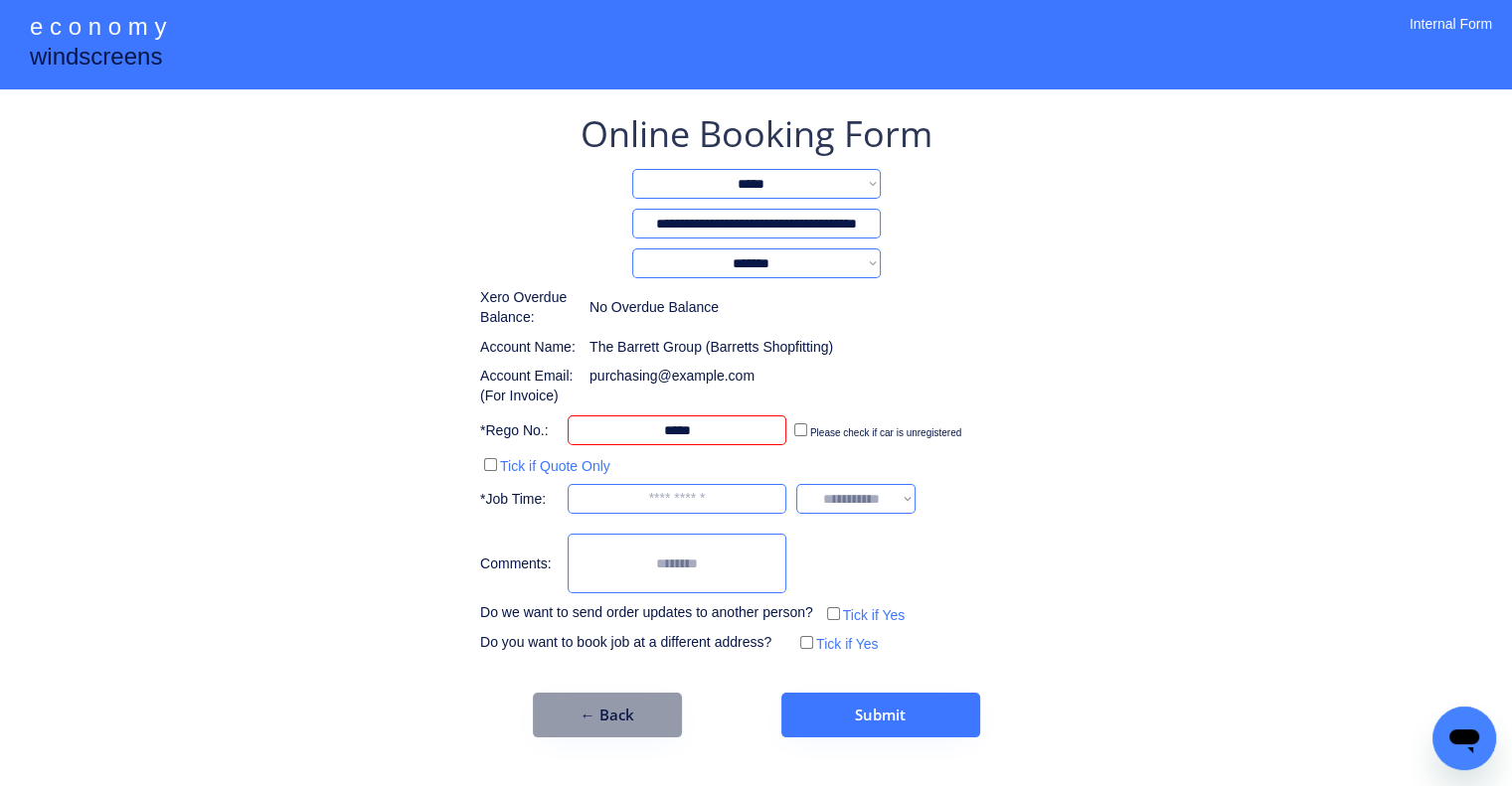 type on "*****" 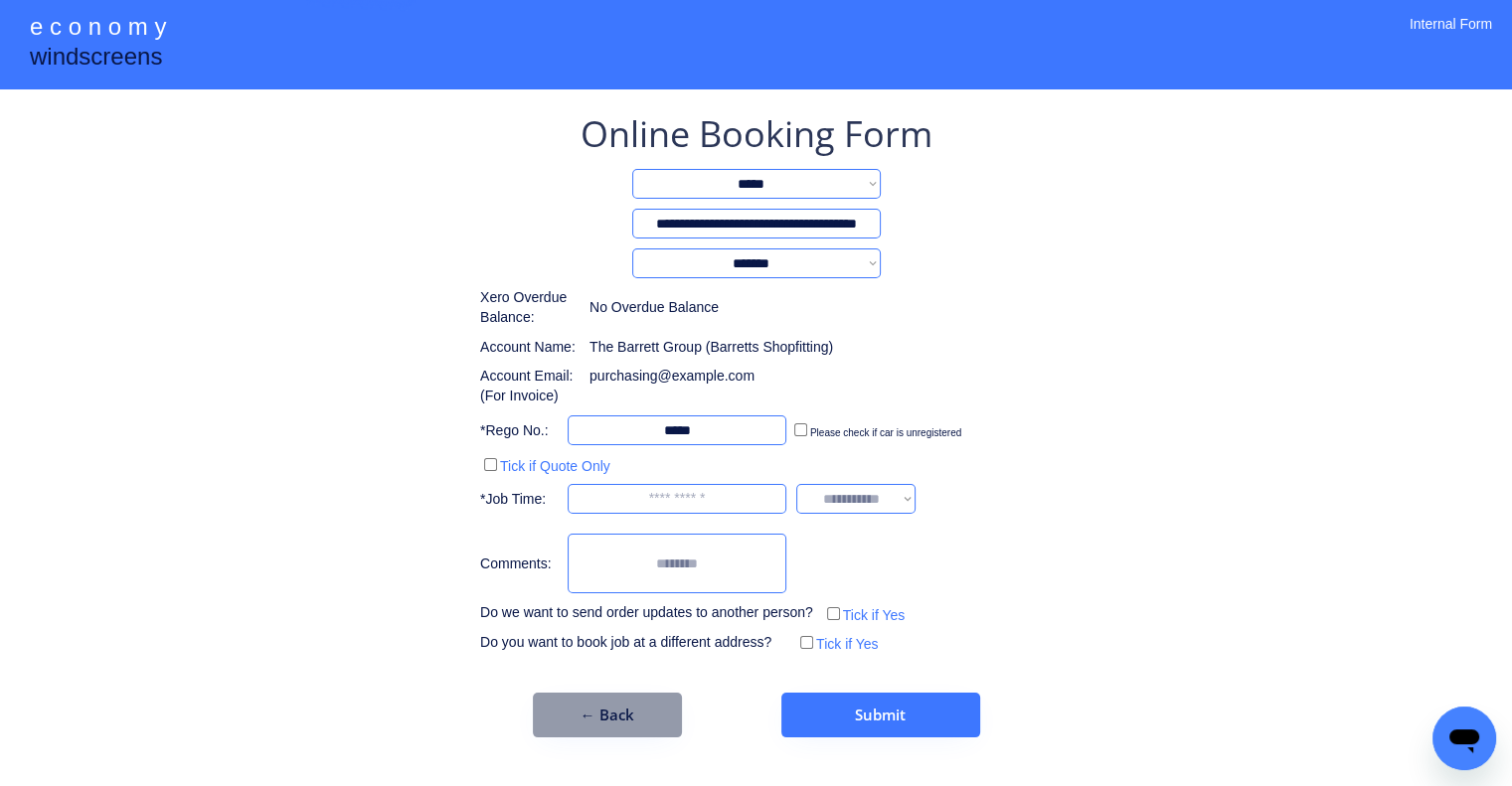 click at bounding box center [677, 499] 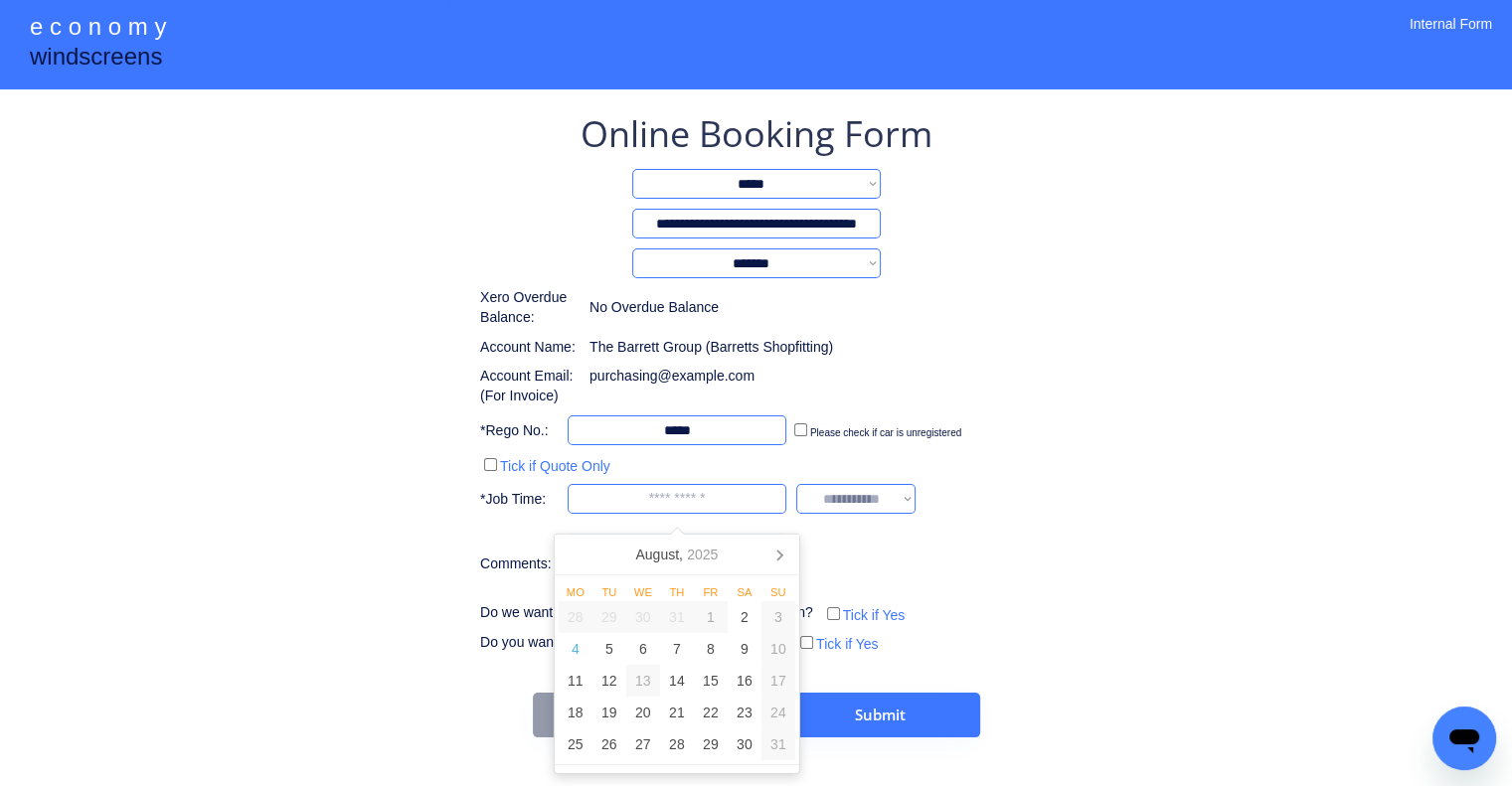 click at bounding box center (677, 499) 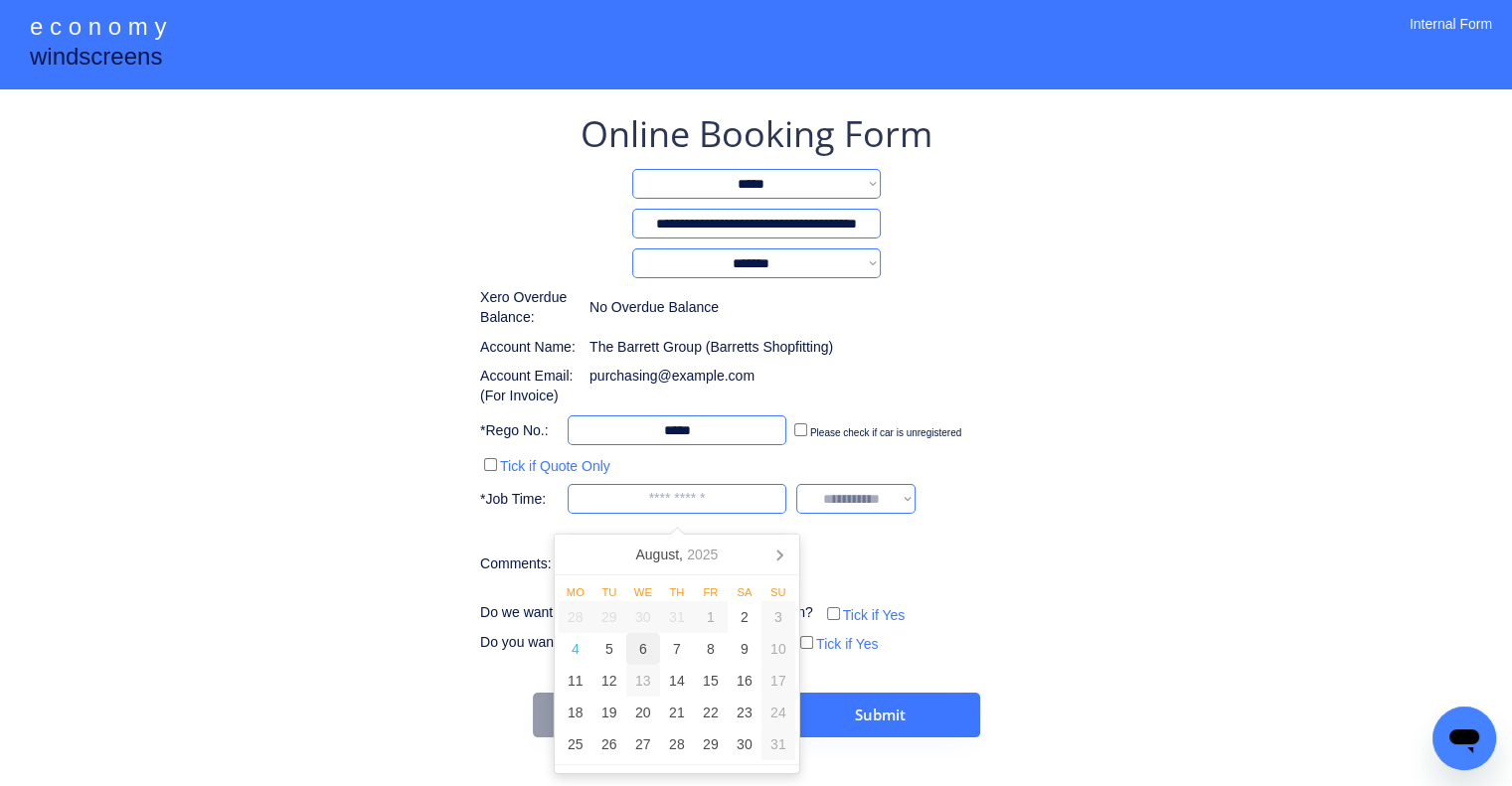 drag, startPoint x: 637, startPoint y: 648, endPoint x: 1057, endPoint y: 446, distance: 466.0515 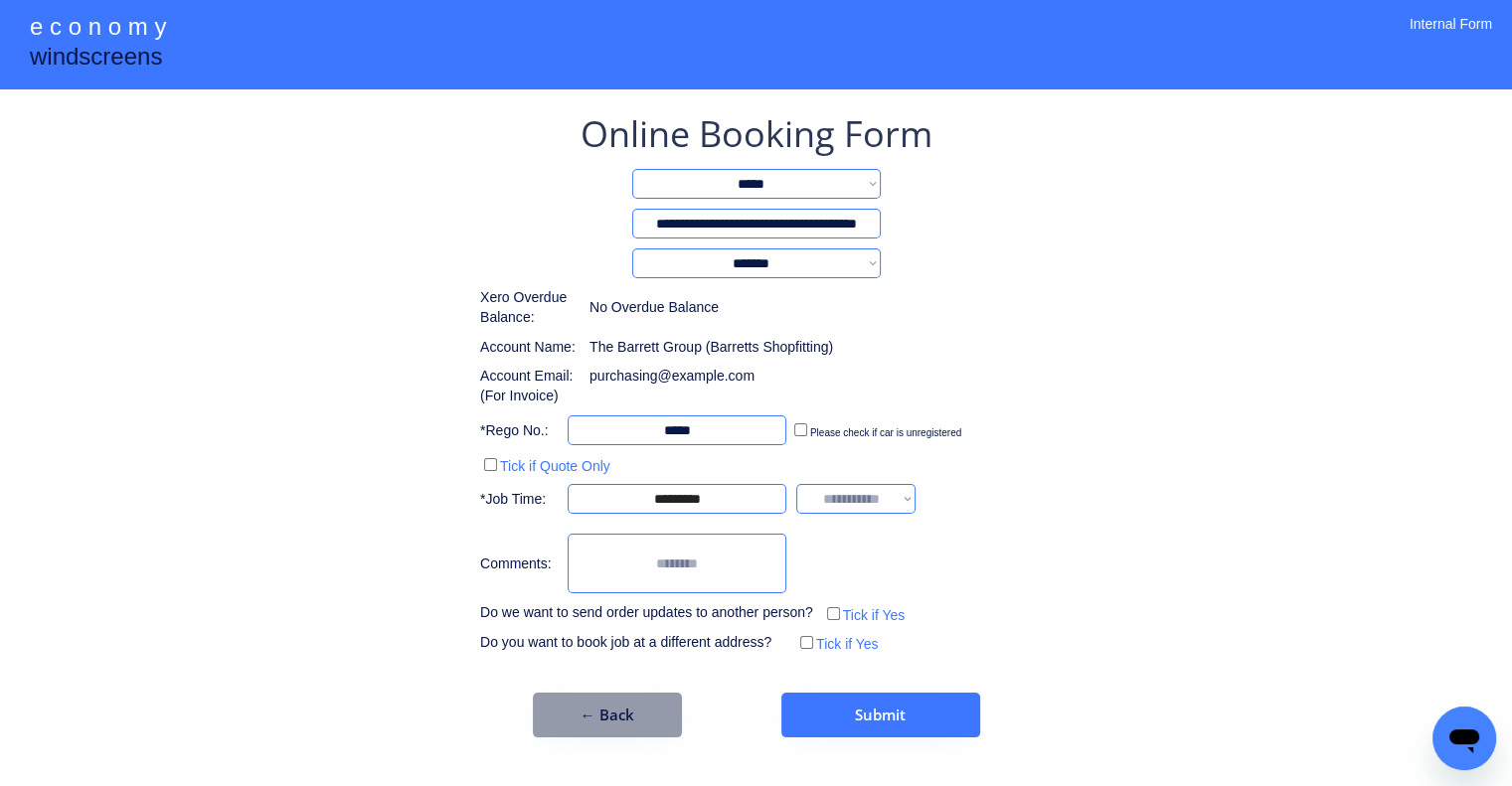 click on "**********" at bounding box center [756, 398] 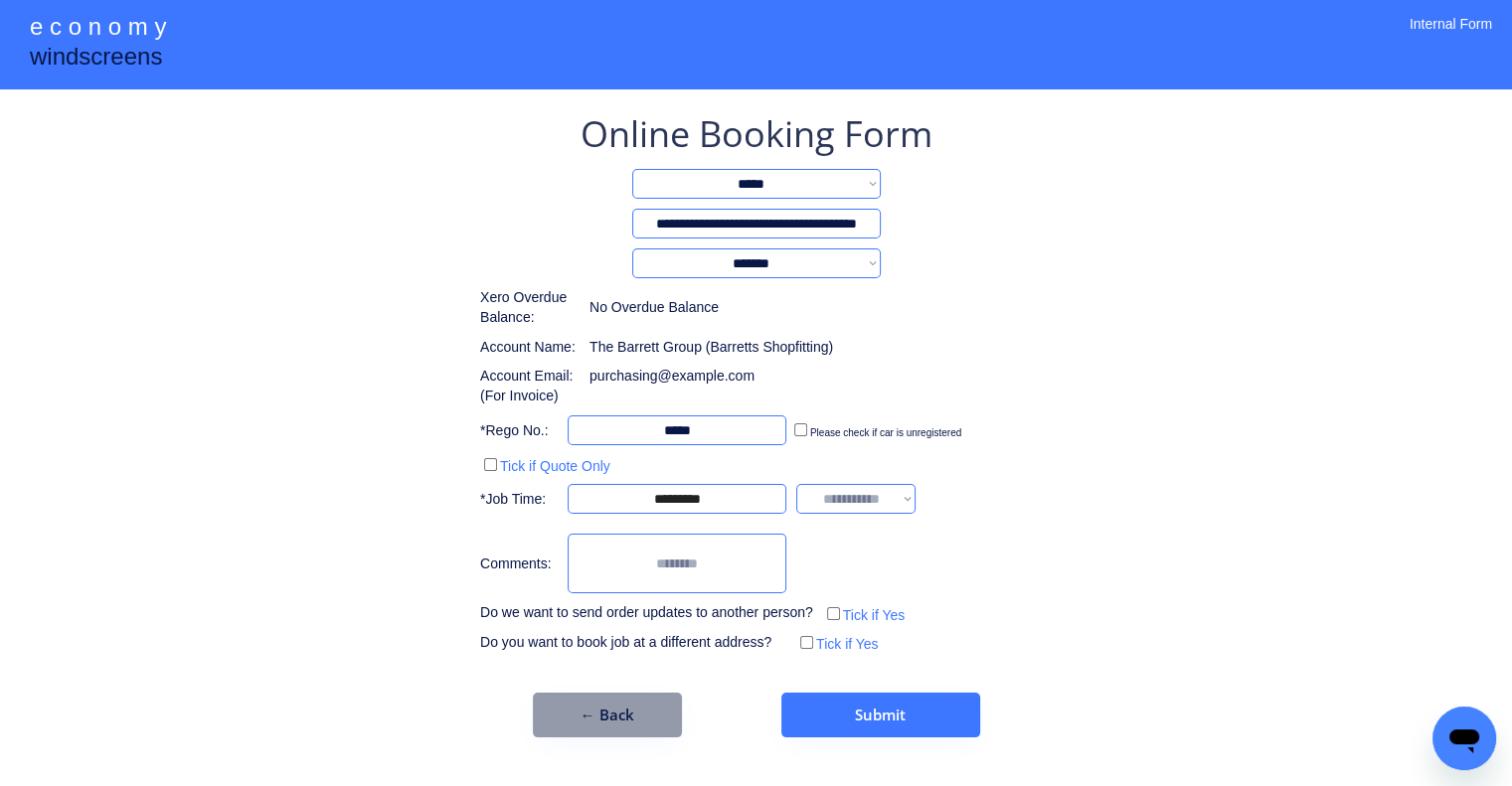 click on "**********" at bounding box center [856, 499] 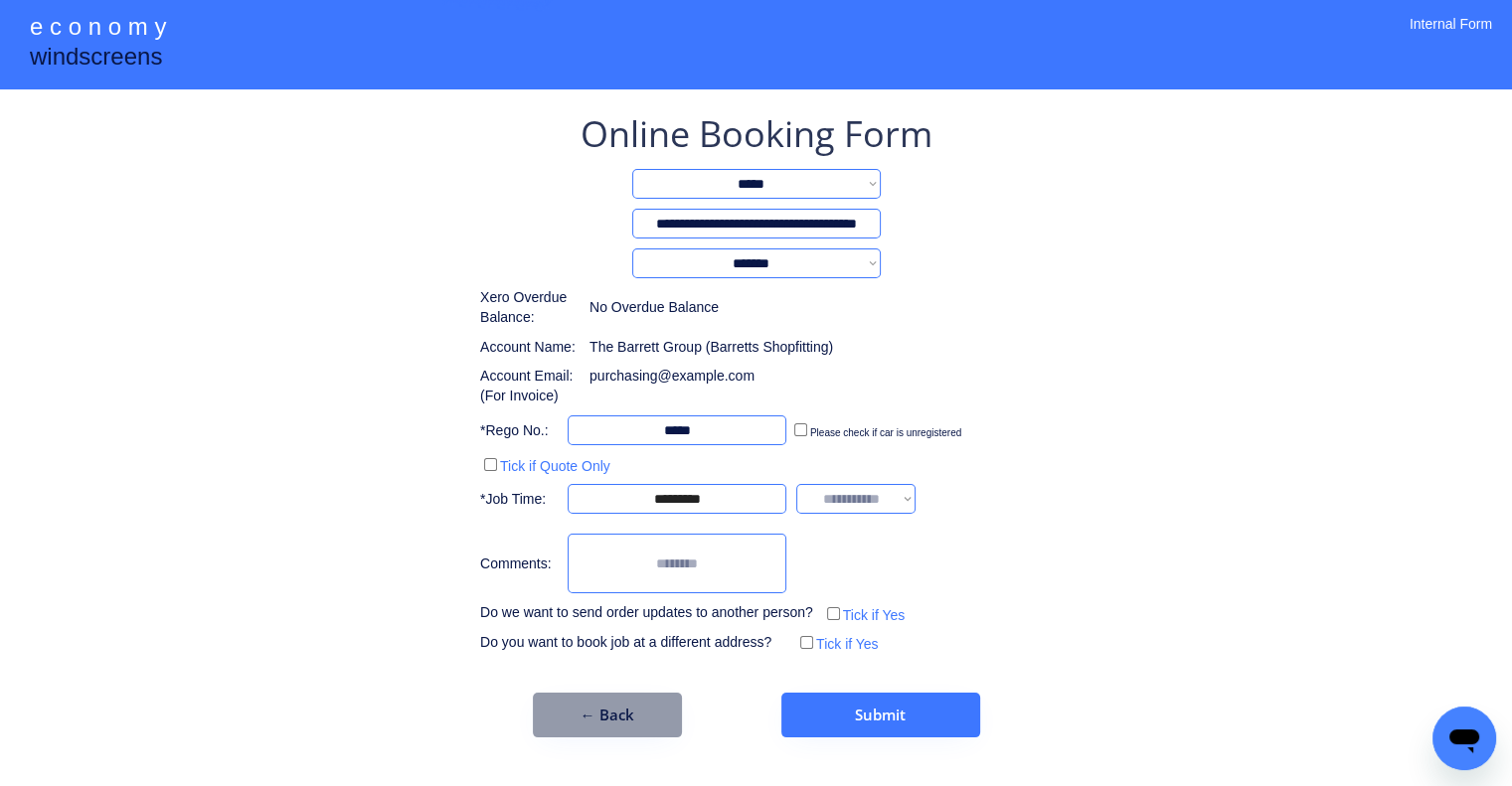 select on "*******" 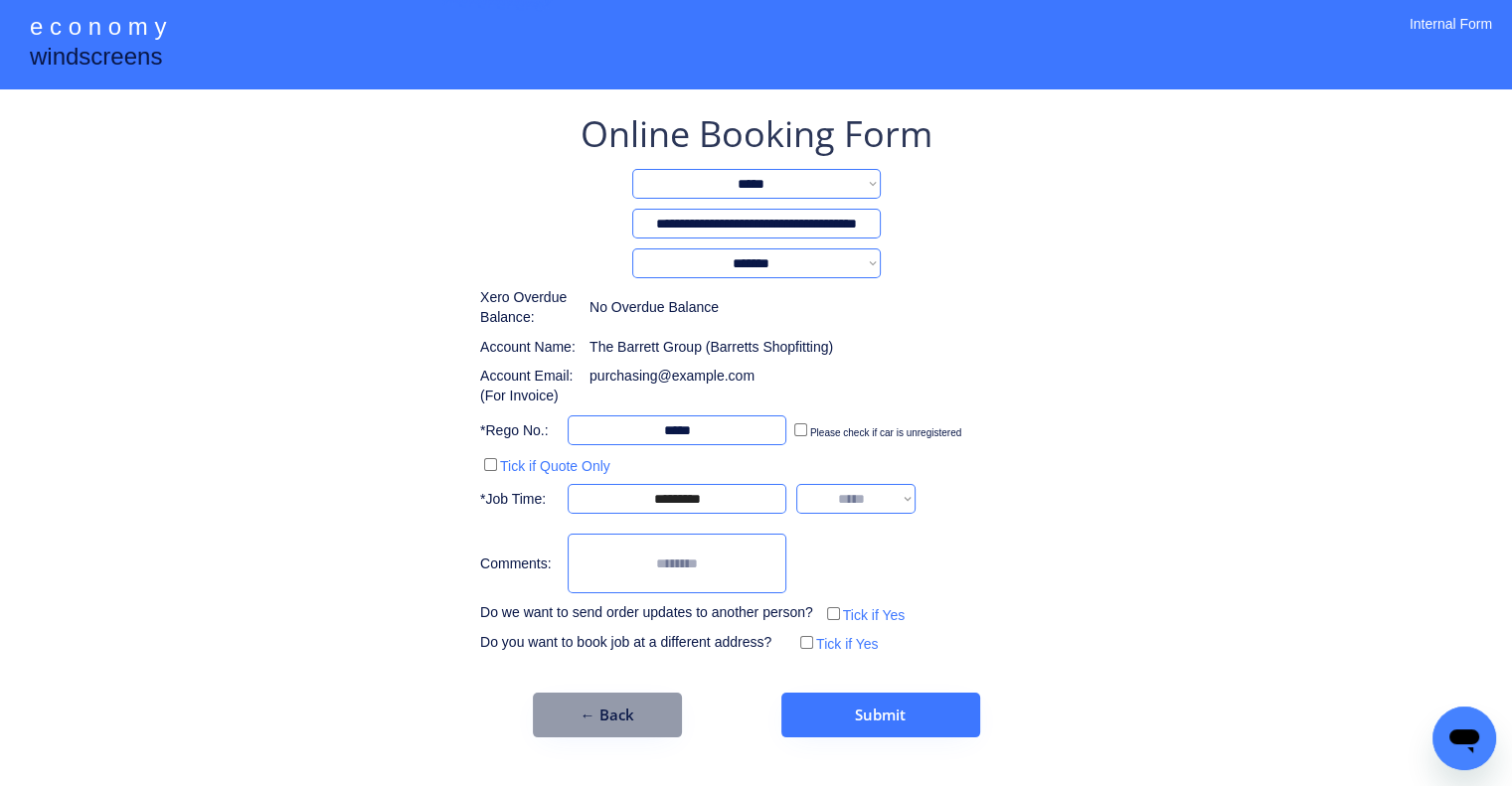 click on "**********" at bounding box center (856, 499) 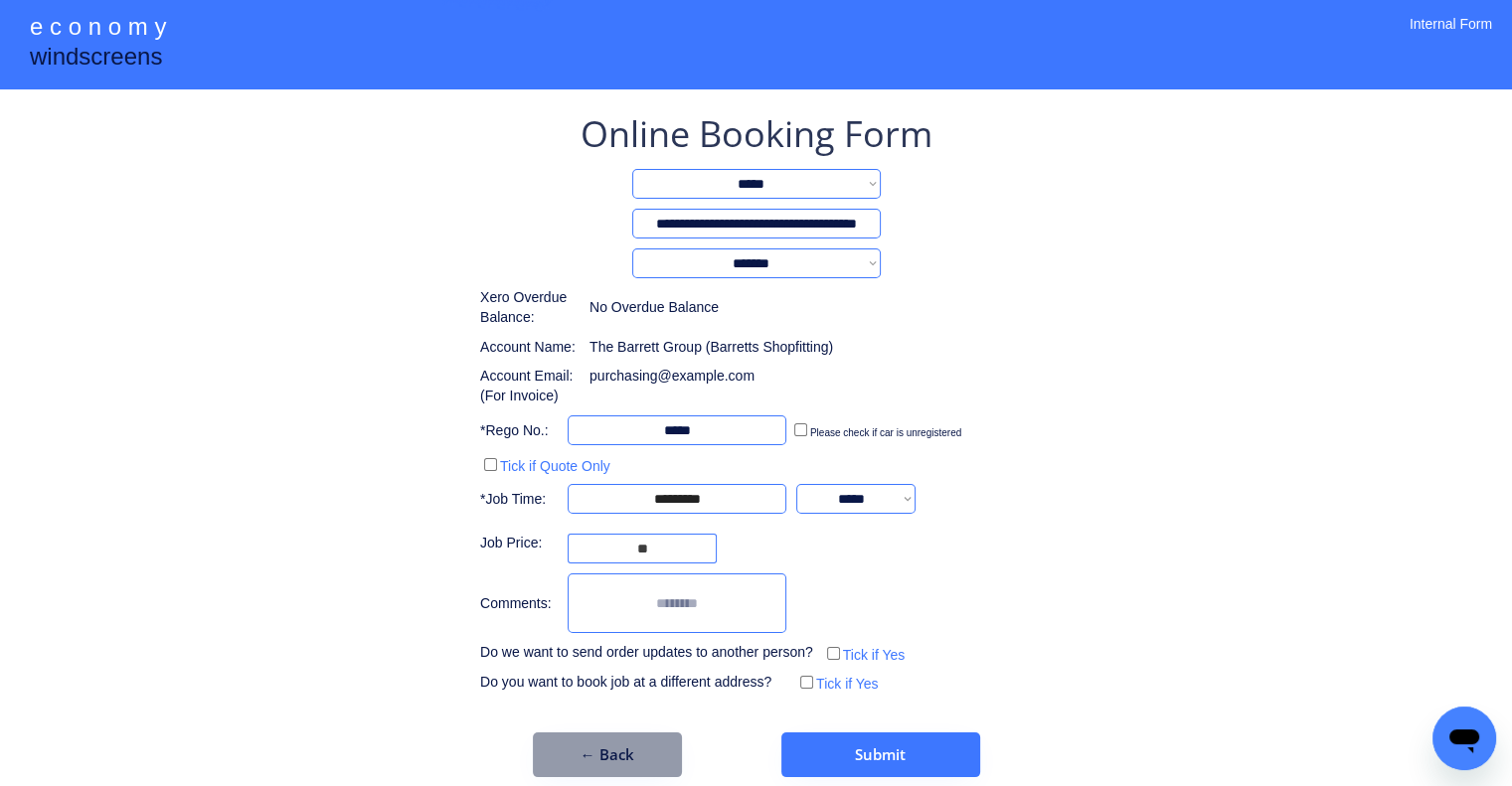 click at bounding box center (642, 549) 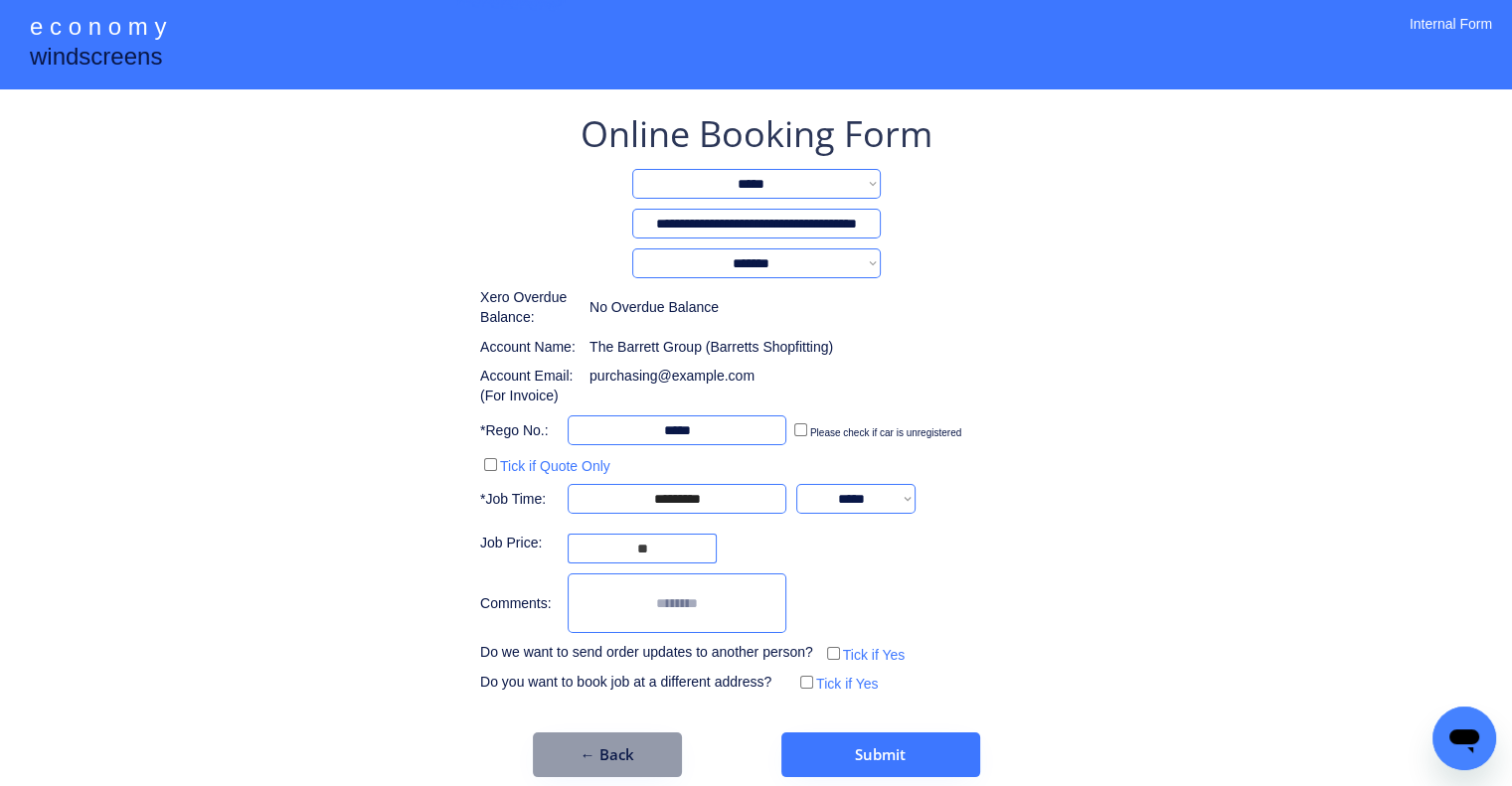 click at bounding box center (677, 603) 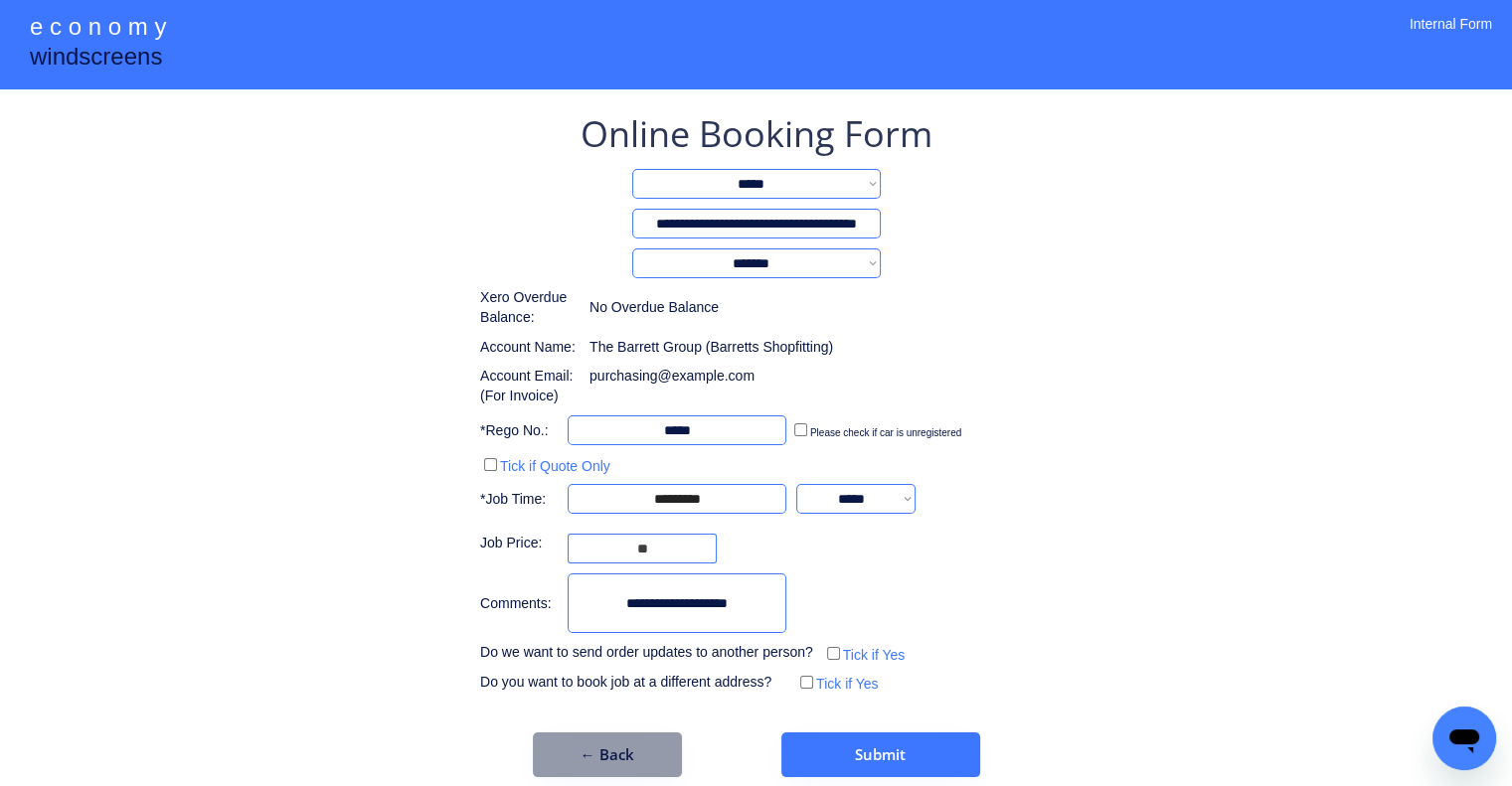 click on "**********" at bounding box center [756, 418] 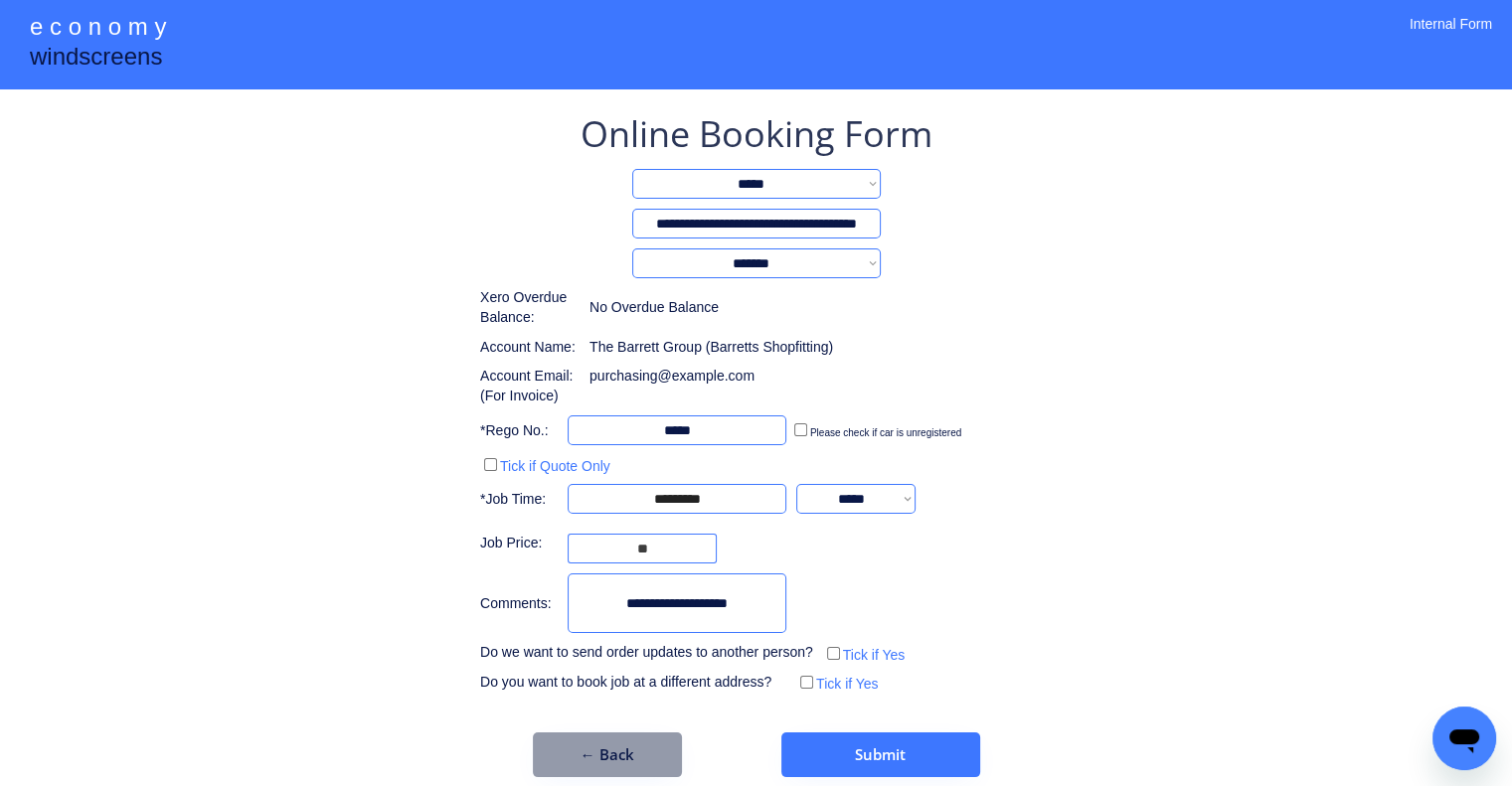 click at bounding box center [677, 603] 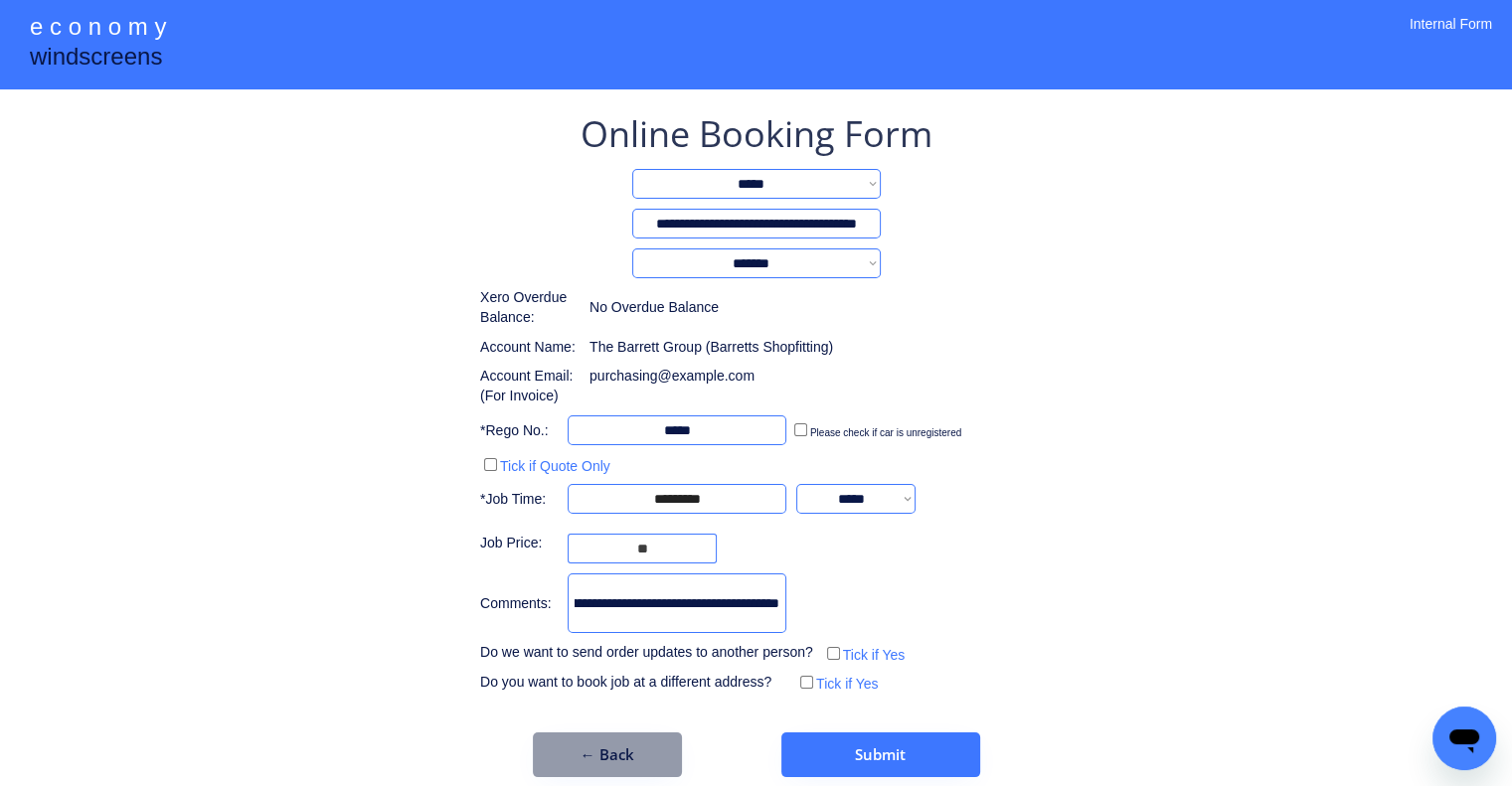 scroll, scrollTop: 0, scrollLeft: 406, axis: horizontal 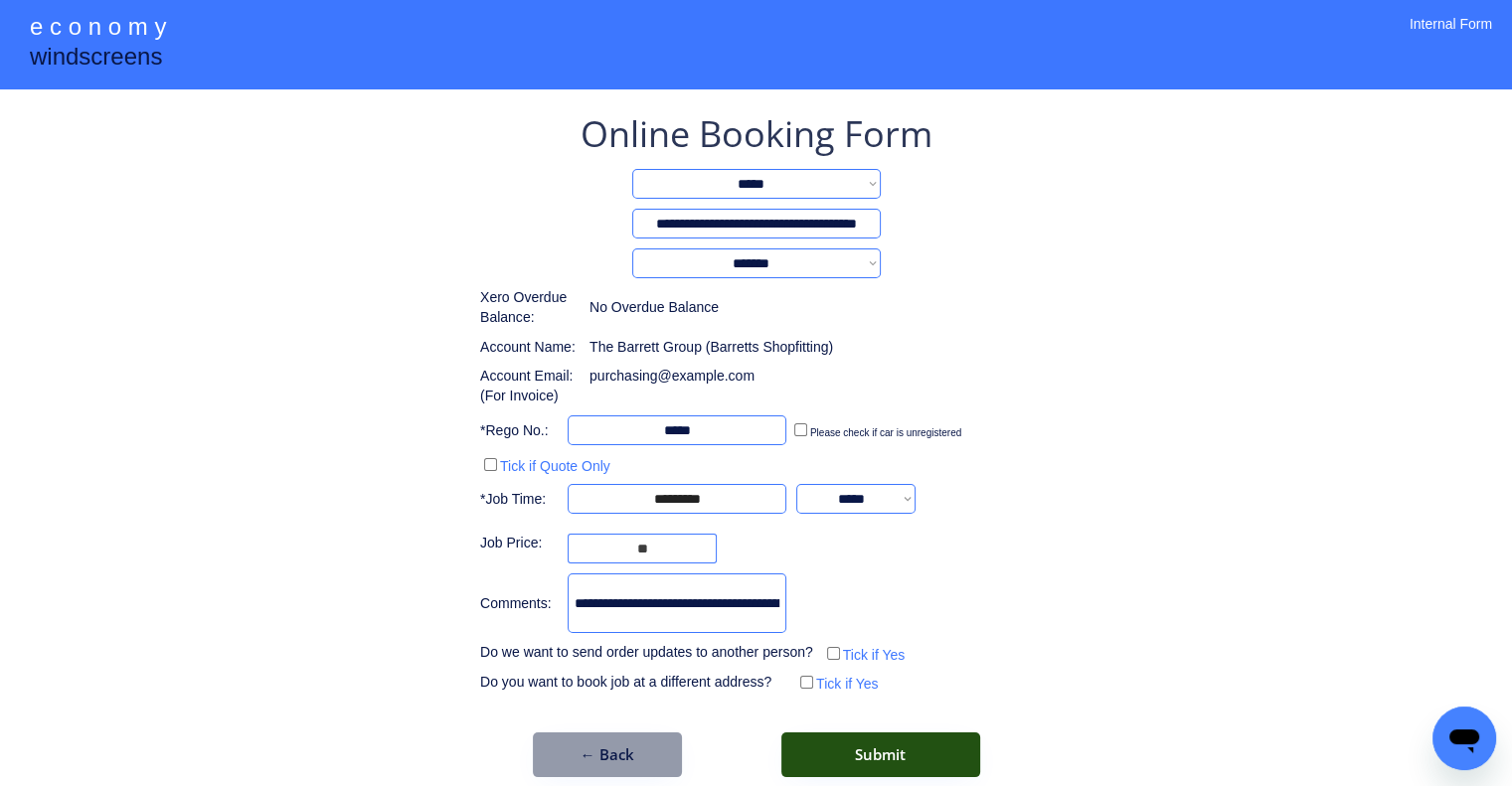 drag, startPoint x: 961, startPoint y: 737, endPoint x: 1046, endPoint y: 717, distance: 87.32125 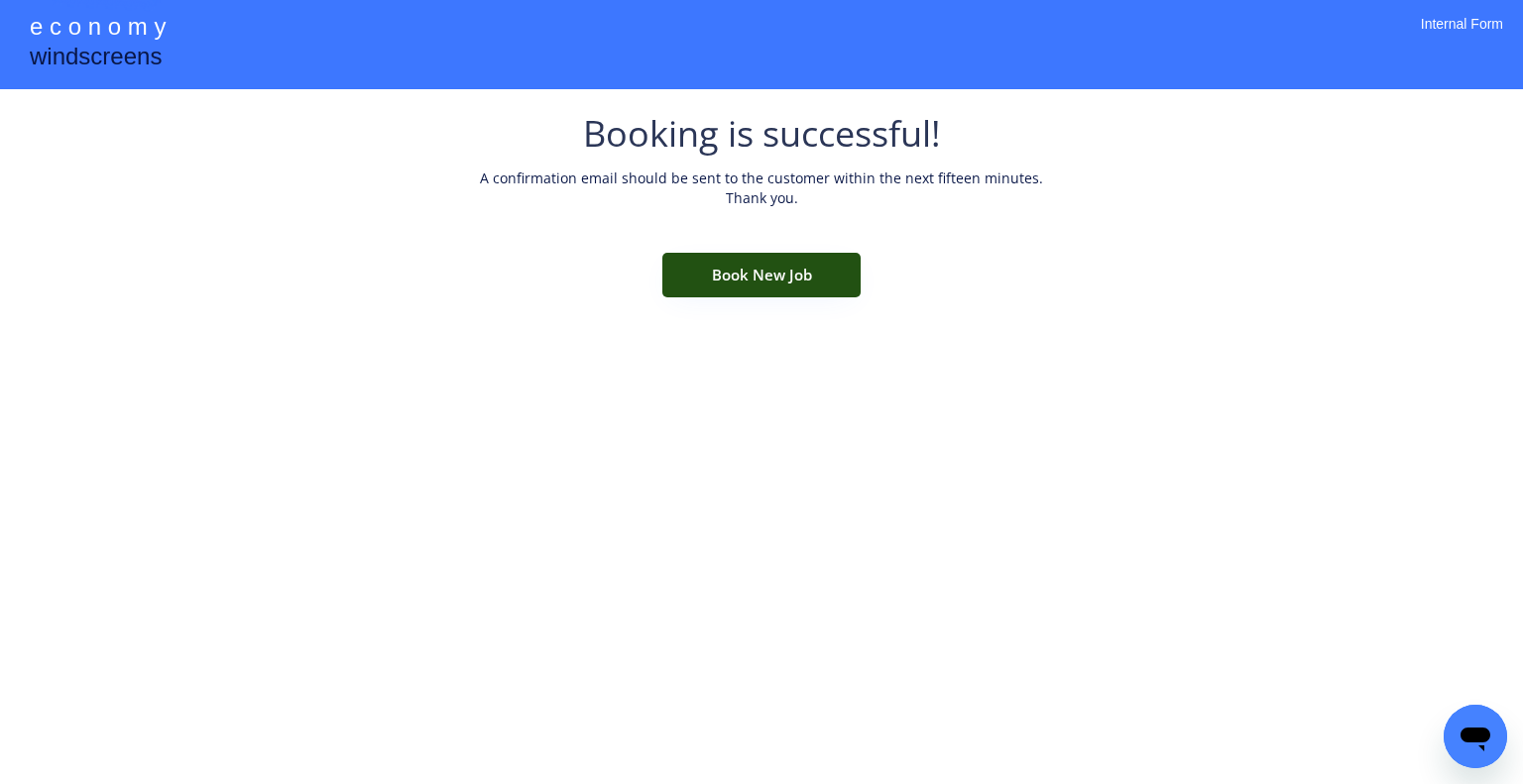 drag, startPoint x: 801, startPoint y: 258, endPoint x: 762, endPoint y: 28, distance: 233.28309 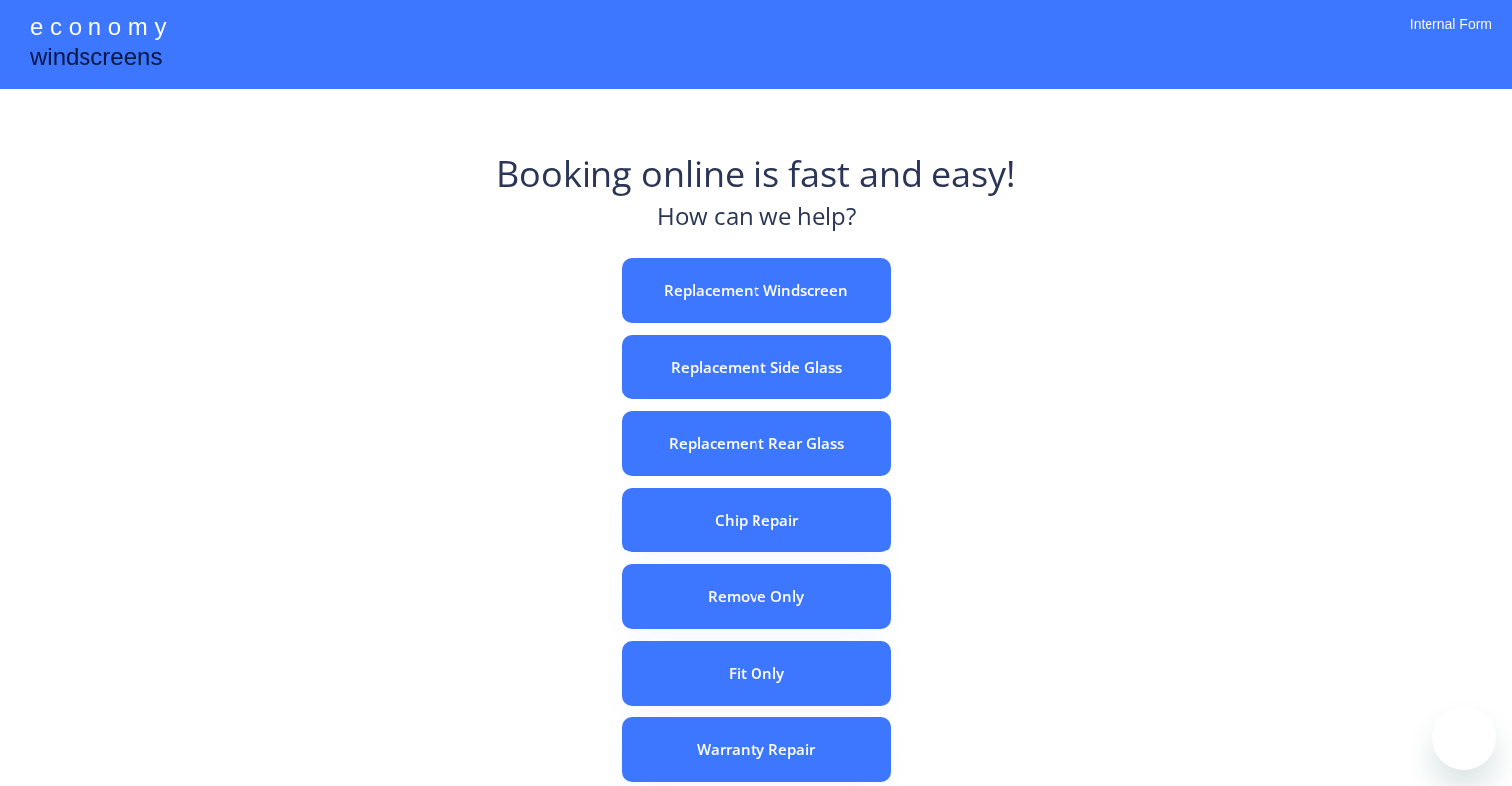 scroll, scrollTop: 0, scrollLeft: 0, axis: both 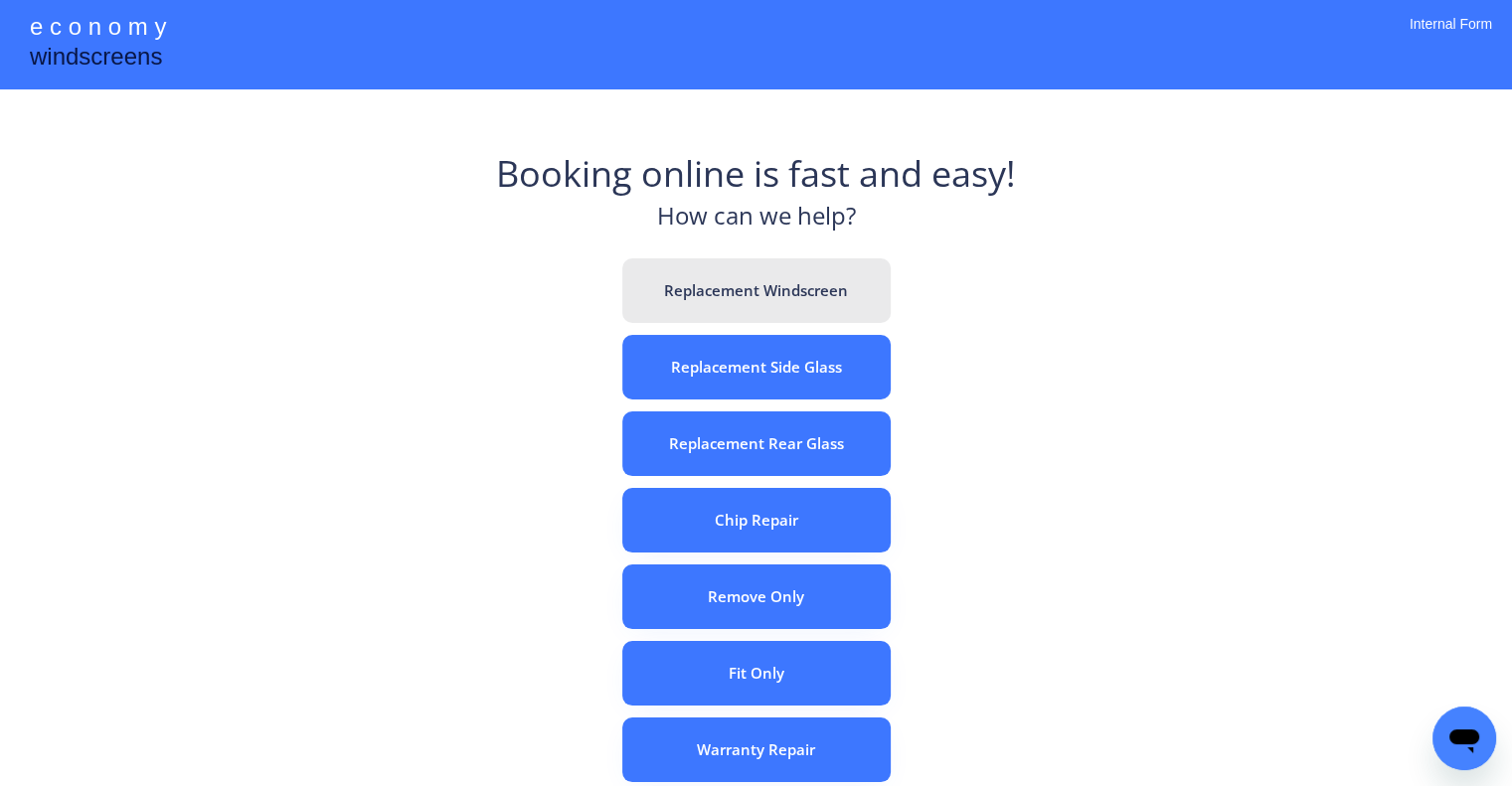 click on "Replacement Windscreen" at bounding box center (756, 290) 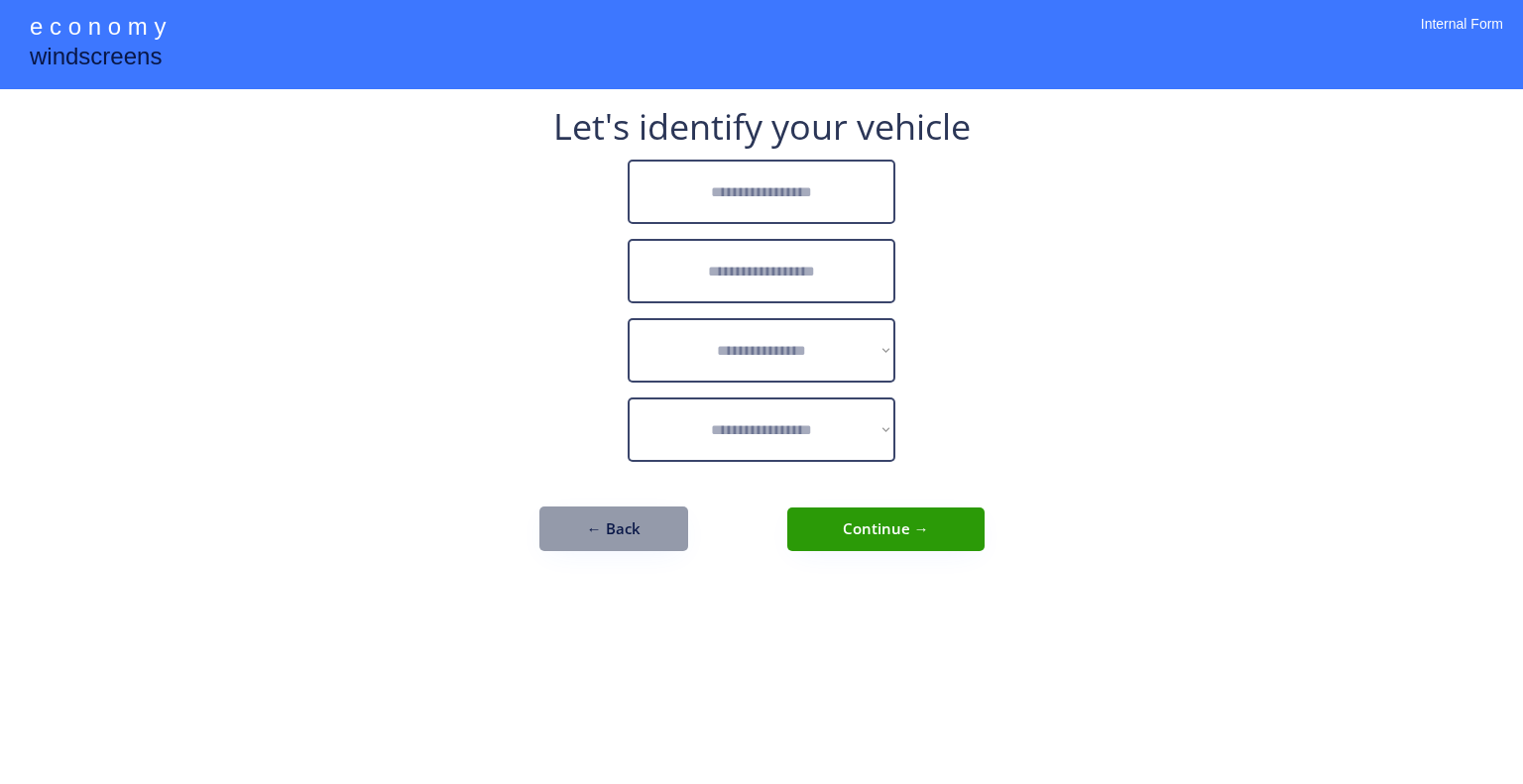 scroll, scrollTop: 0, scrollLeft: 0, axis: both 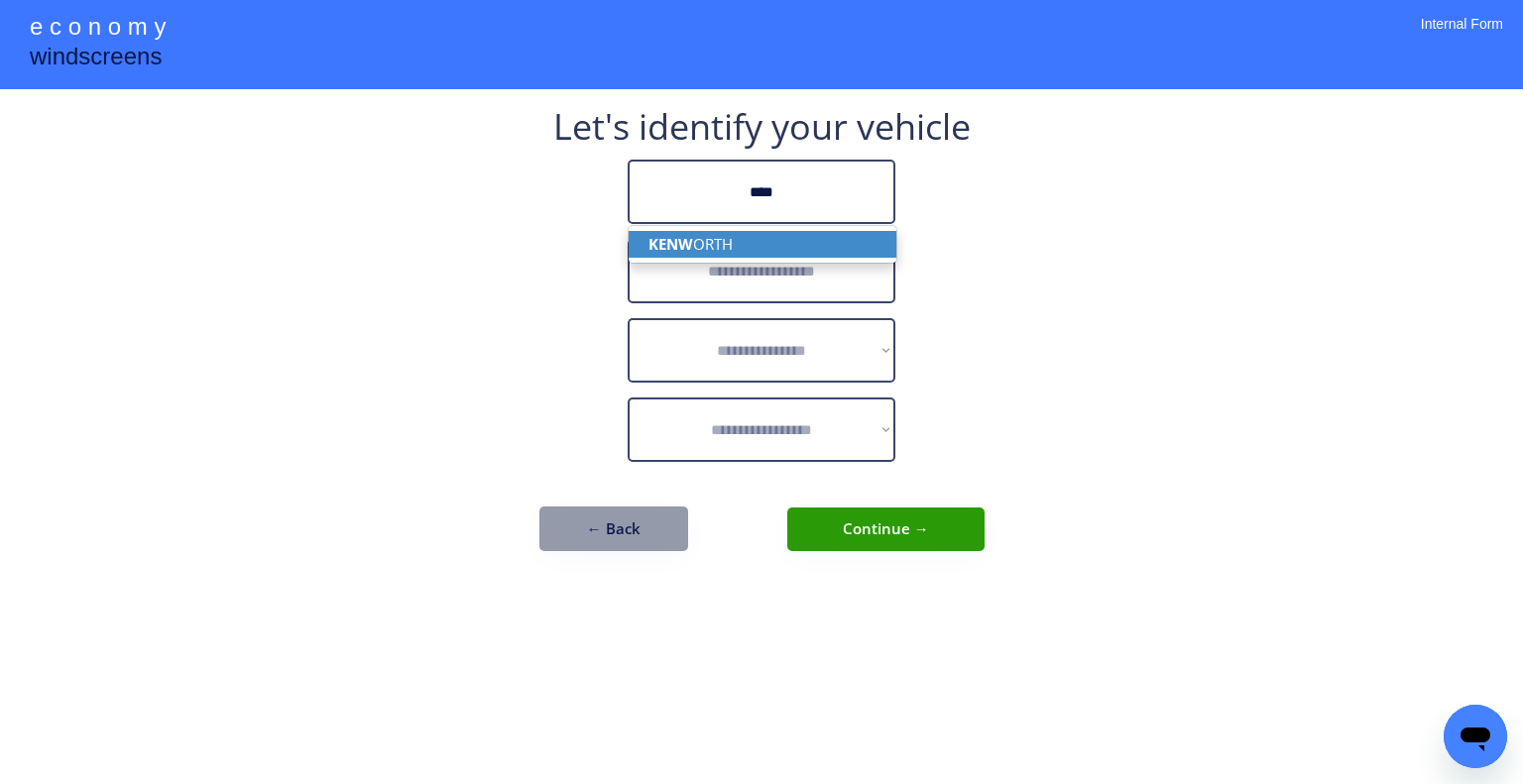 click on "KENW ORTH" at bounding box center [762, 244] 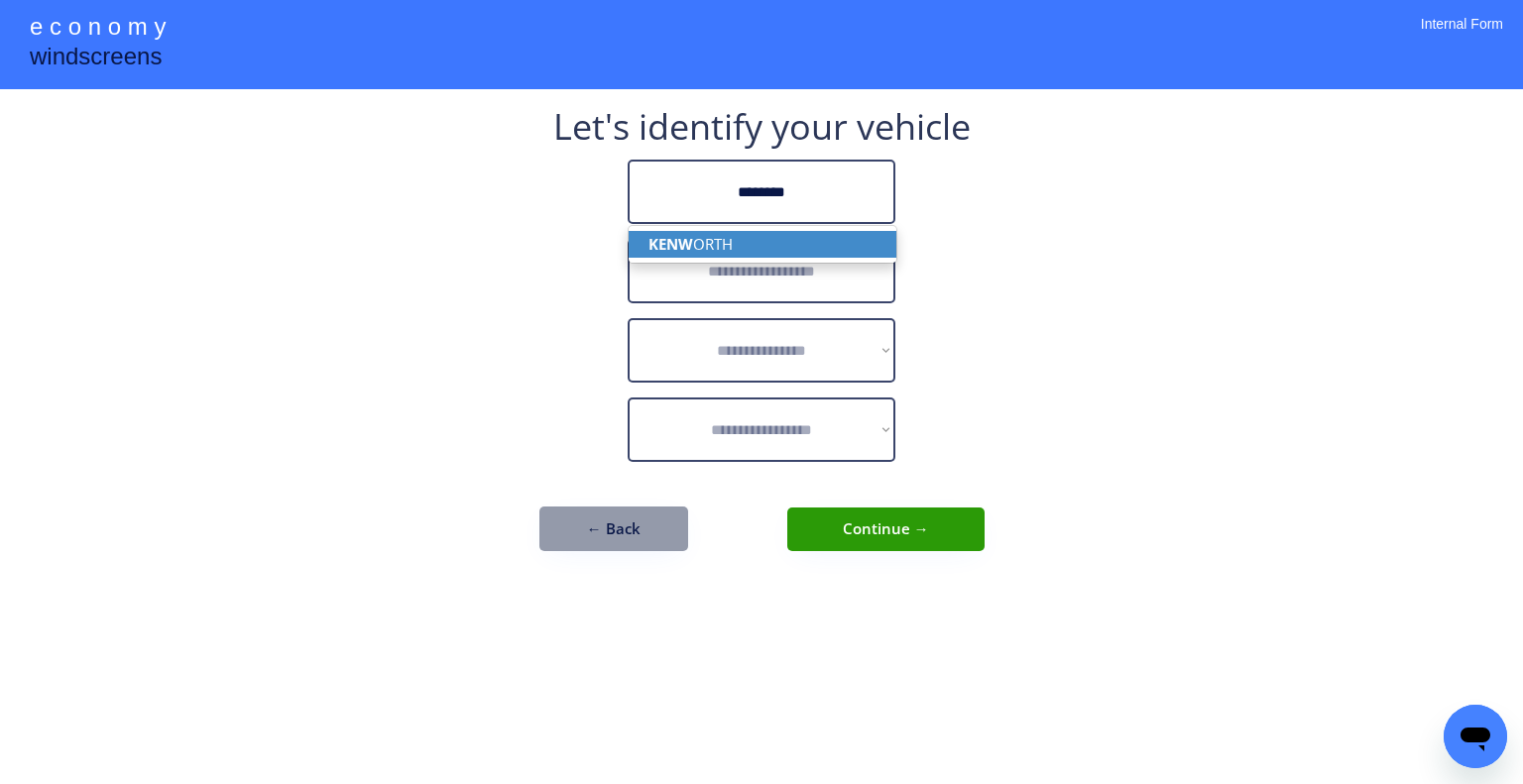 type on "********" 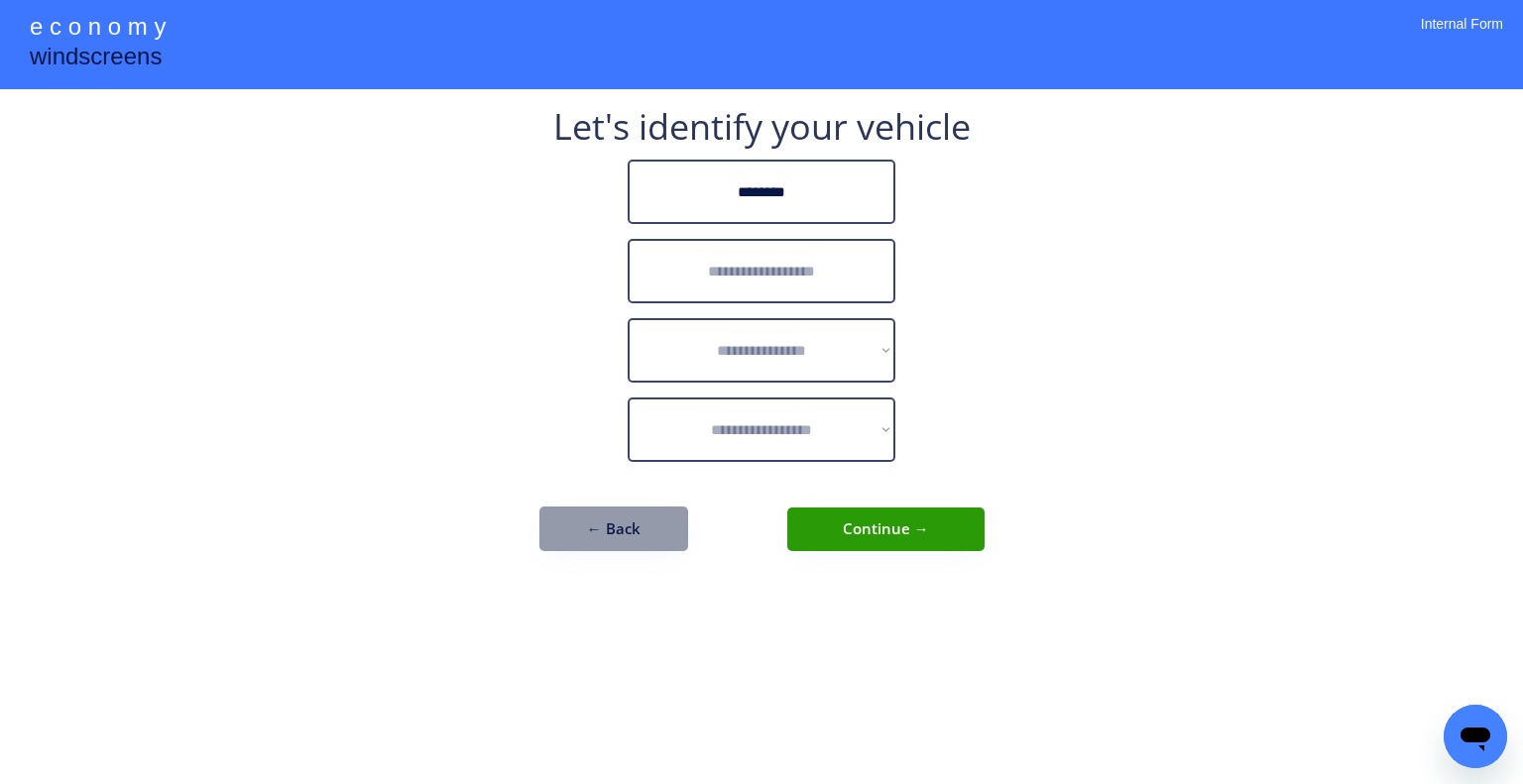 click at bounding box center (762, 271) 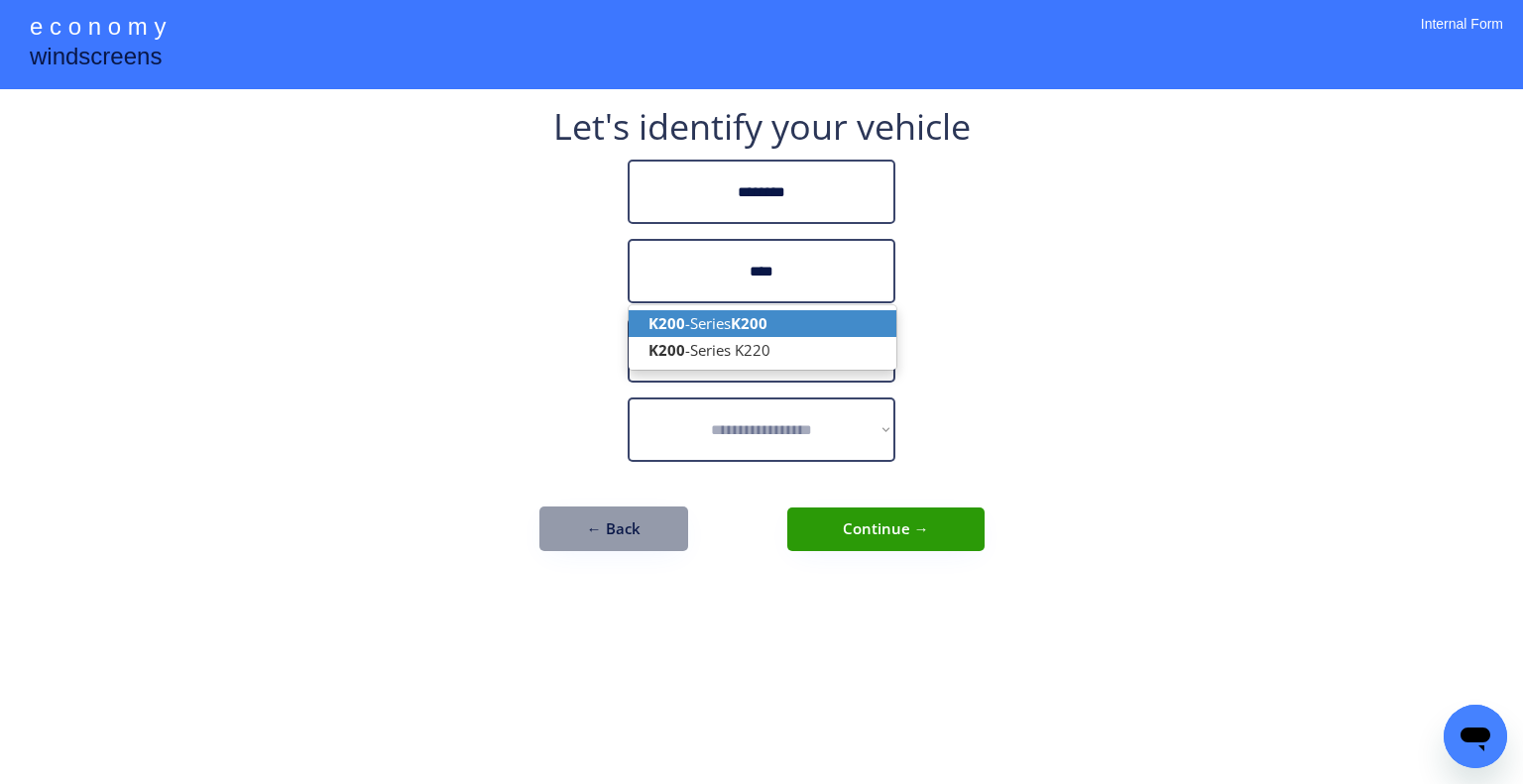 drag, startPoint x: 801, startPoint y: 316, endPoint x: 1046, endPoint y: 306, distance: 245.204 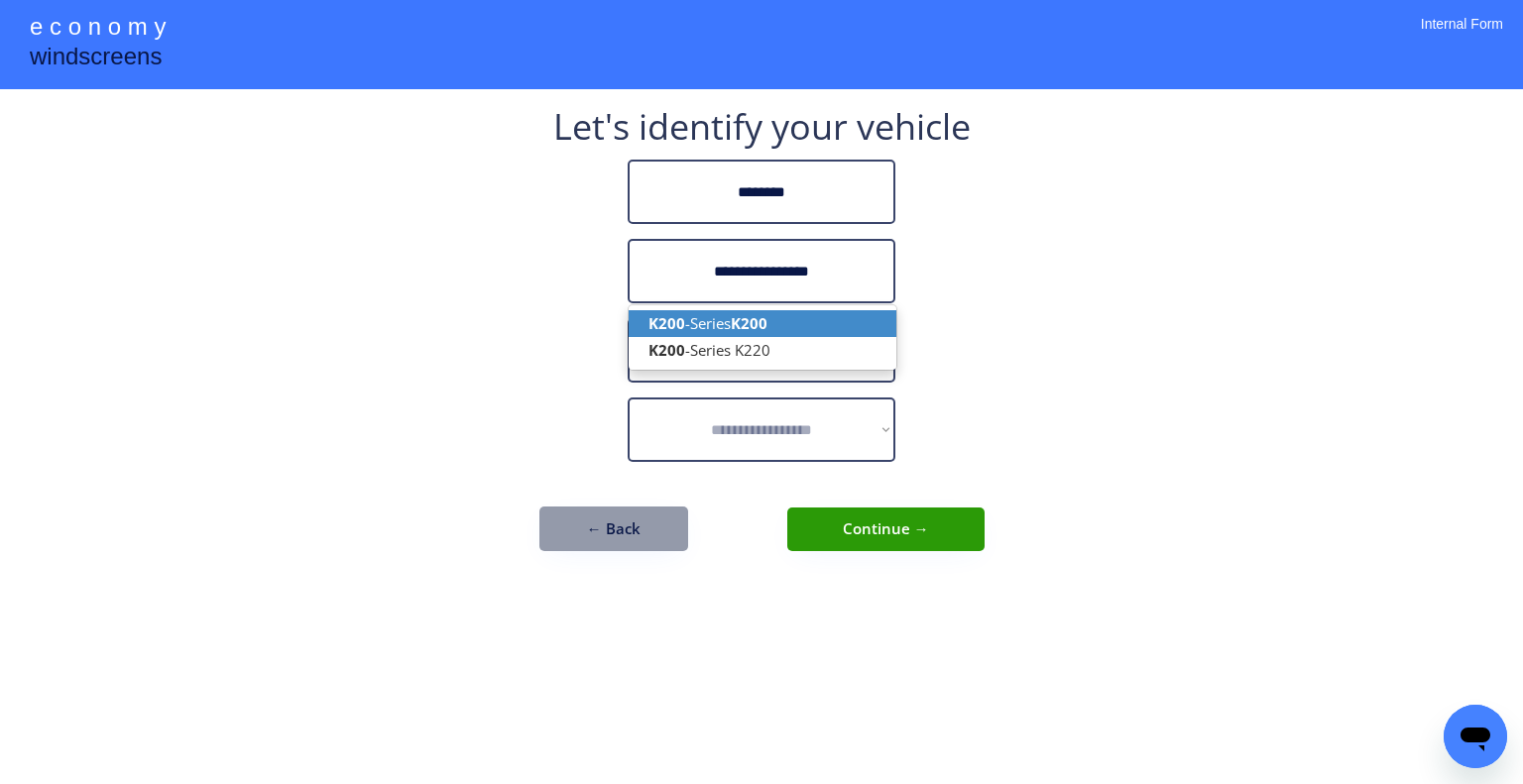 type on "**********" 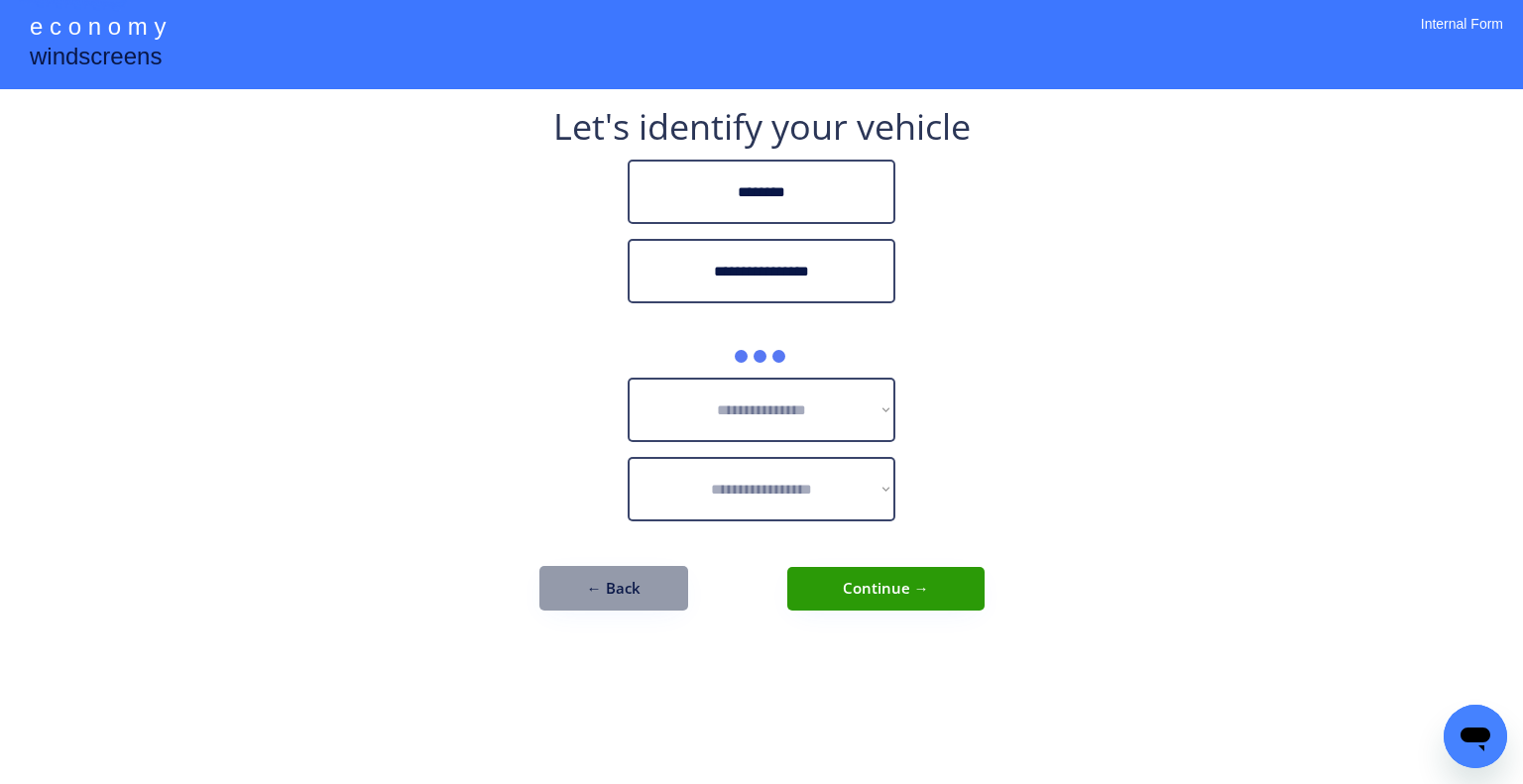 click on "**********" at bounding box center [762, 392] 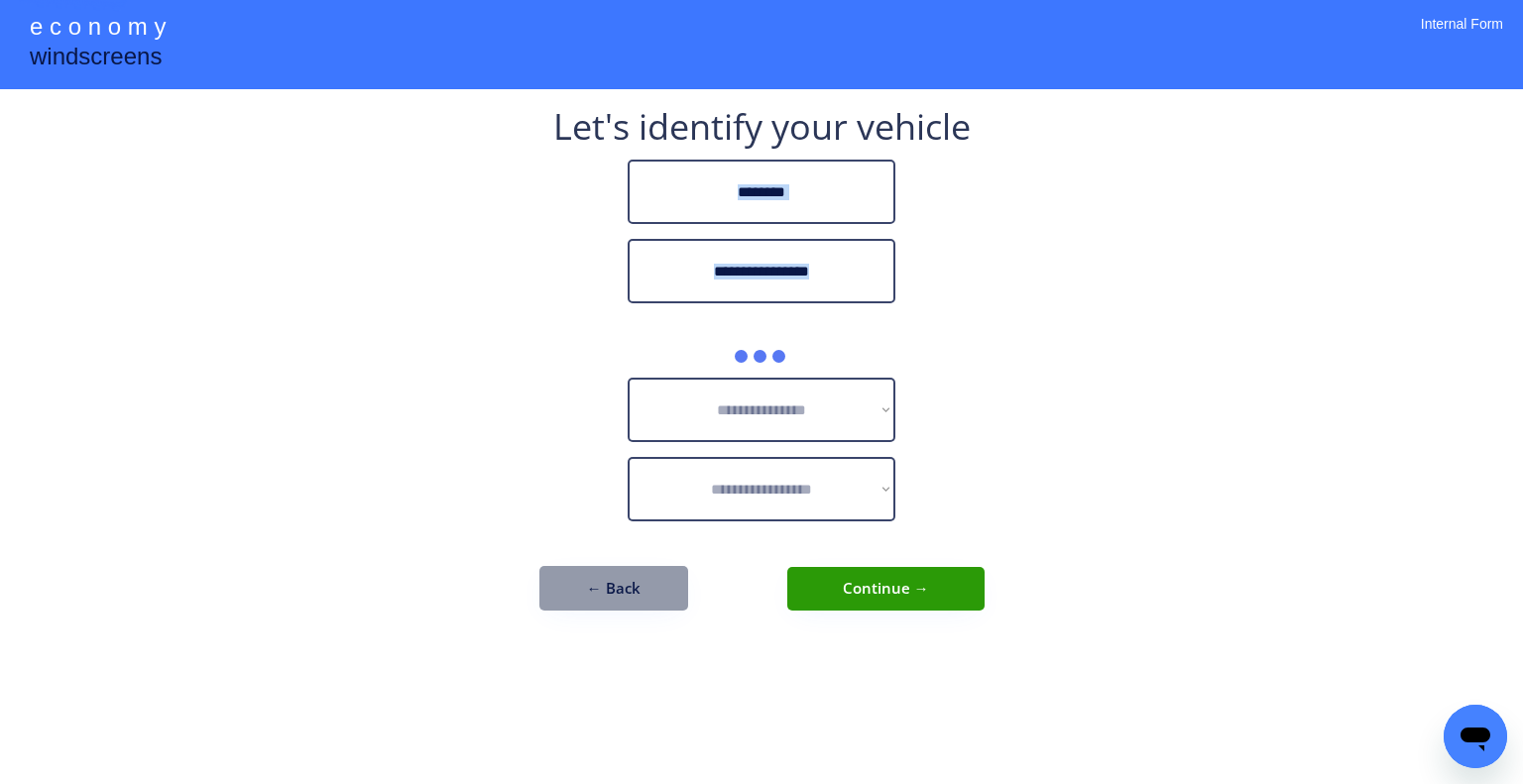 click on "**********" at bounding box center [762, 392] 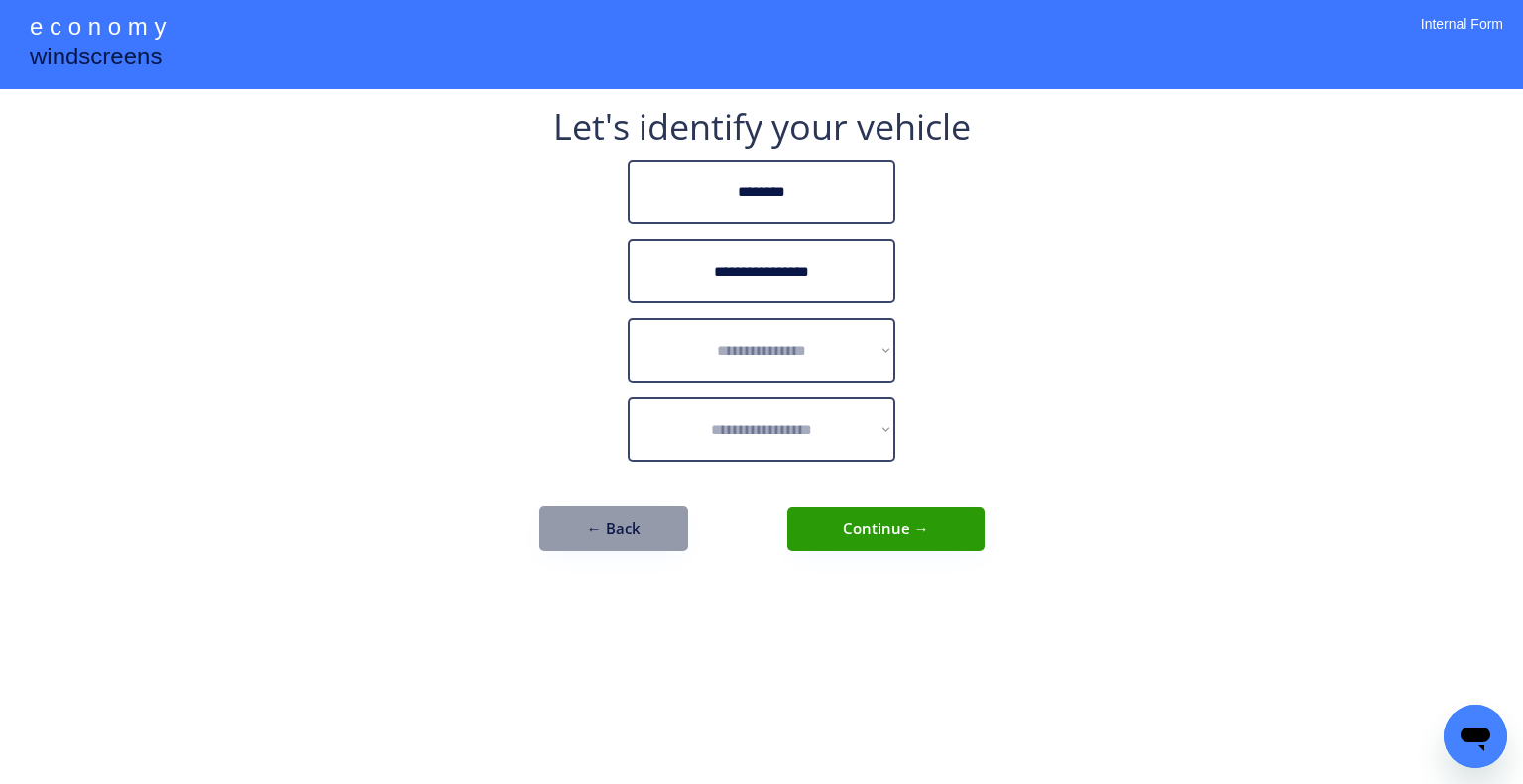 drag, startPoint x: 1116, startPoint y: 388, endPoint x: 852, endPoint y: 445, distance: 270.08332 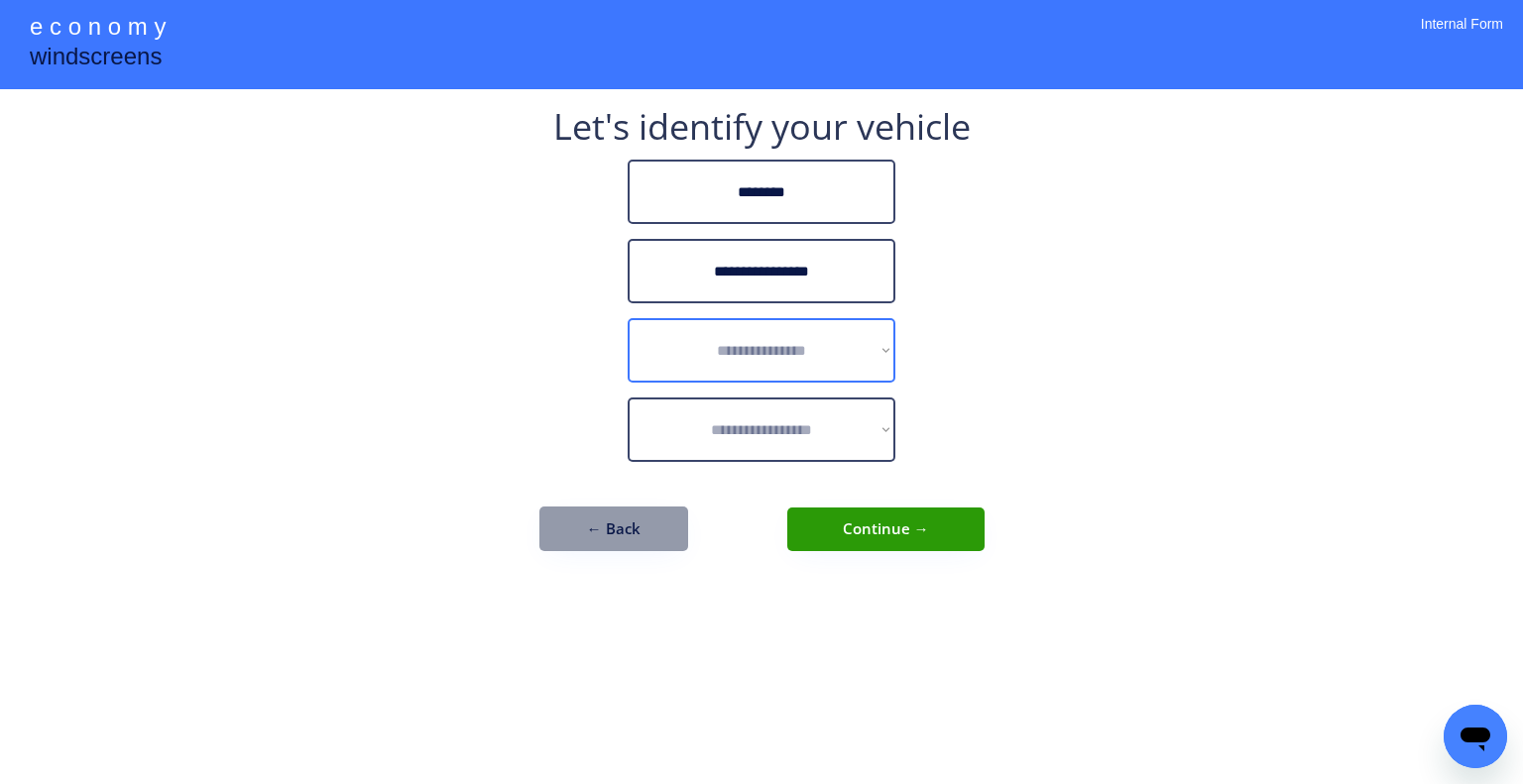 drag, startPoint x: 810, startPoint y: 364, endPoint x: 801, endPoint y: 410, distance: 46.872167 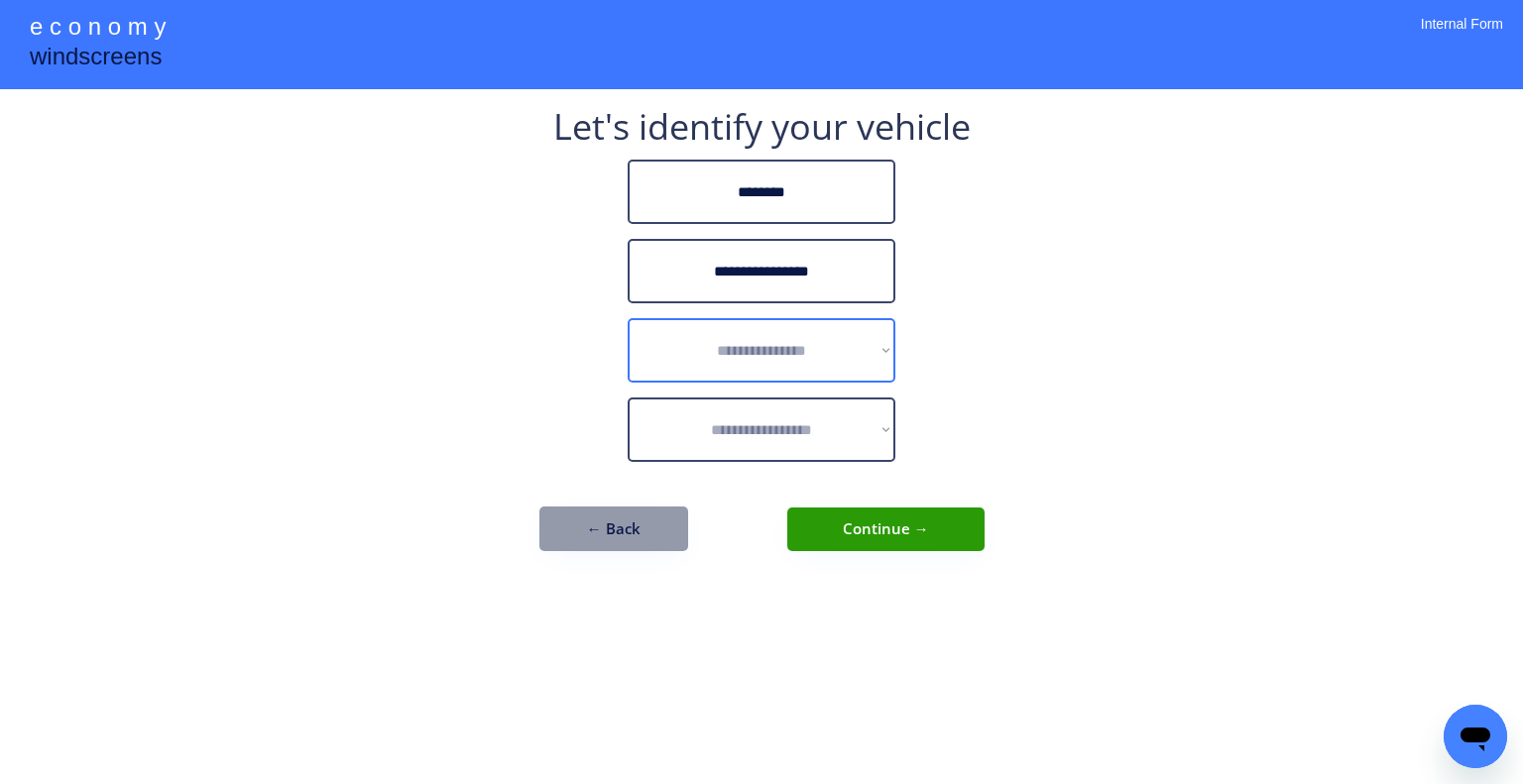 click on "**********" at bounding box center (762, 350) 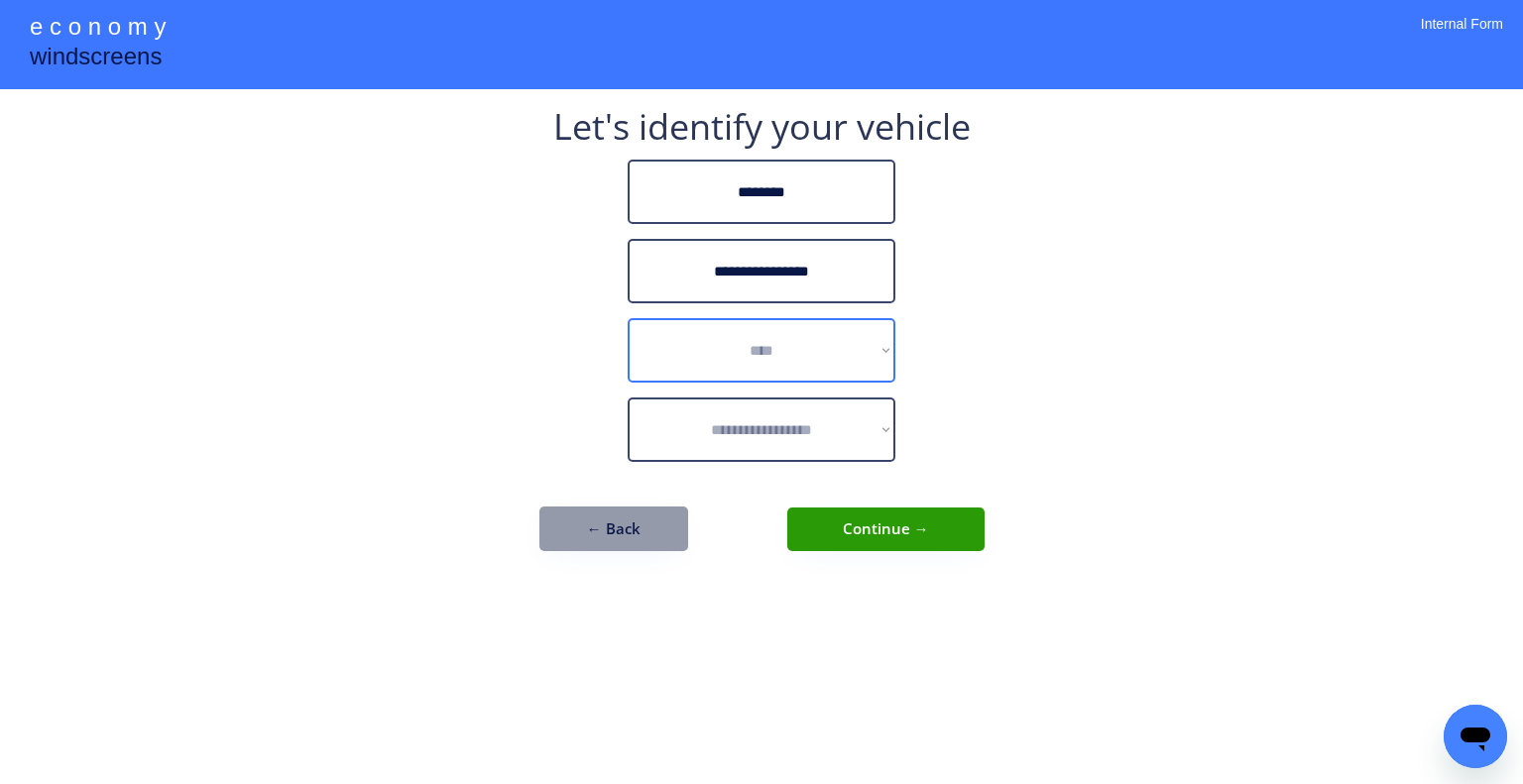 click on "**********" at bounding box center (762, 350) 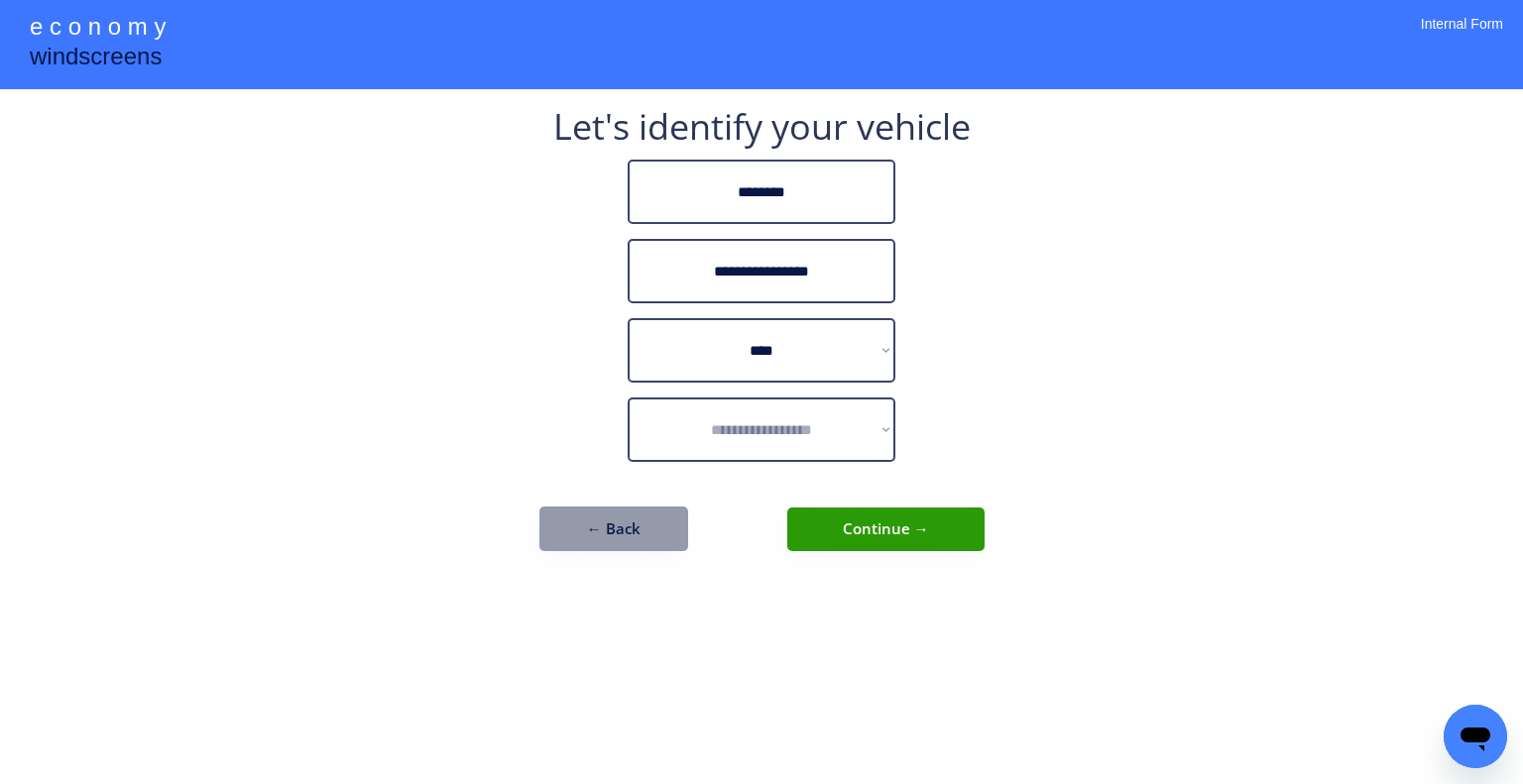 click on "**********" at bounding box center (762, 392) 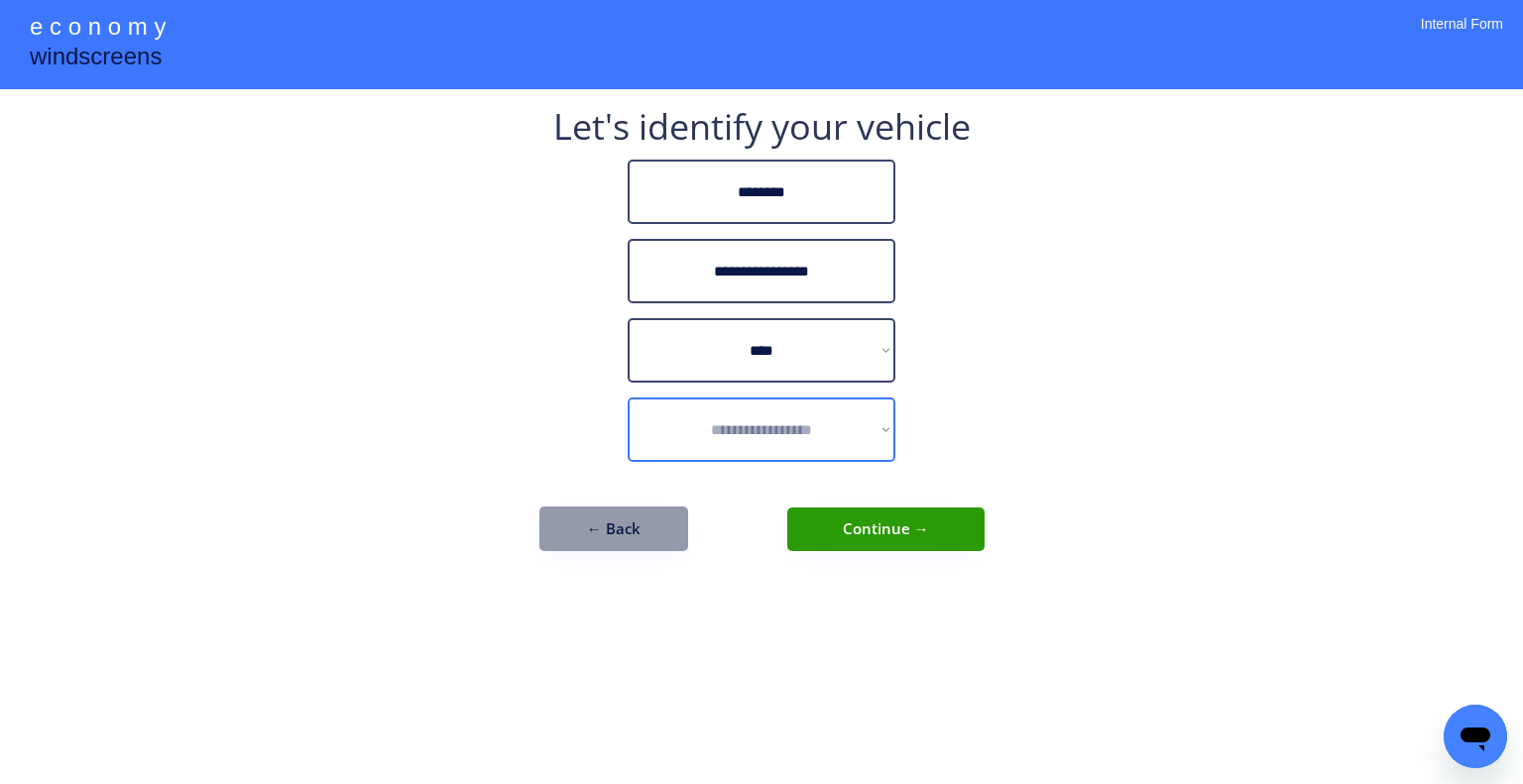 click on "**********" at bounding box center (762, 429) 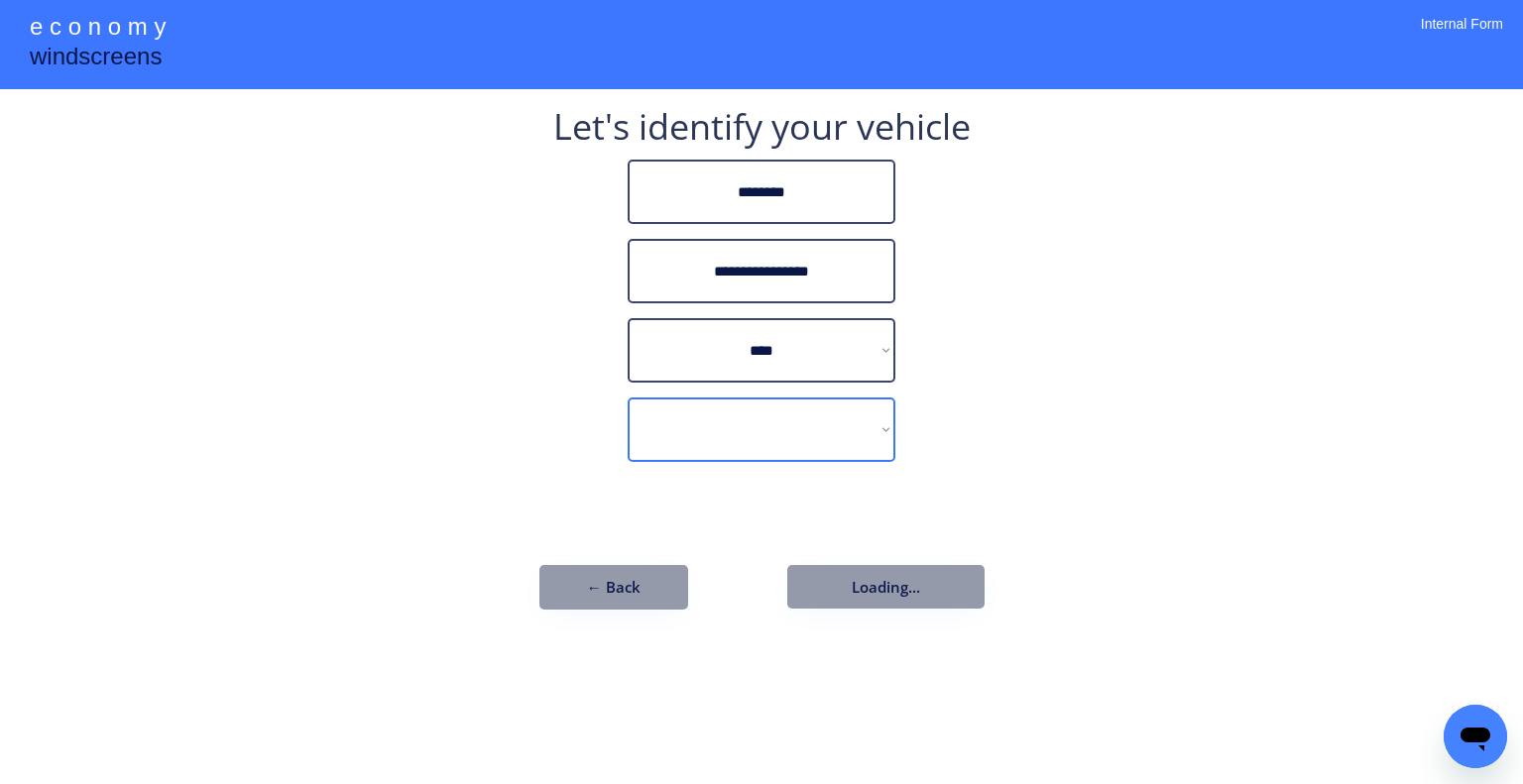 click on "**********" at bounding box center [762, 392] 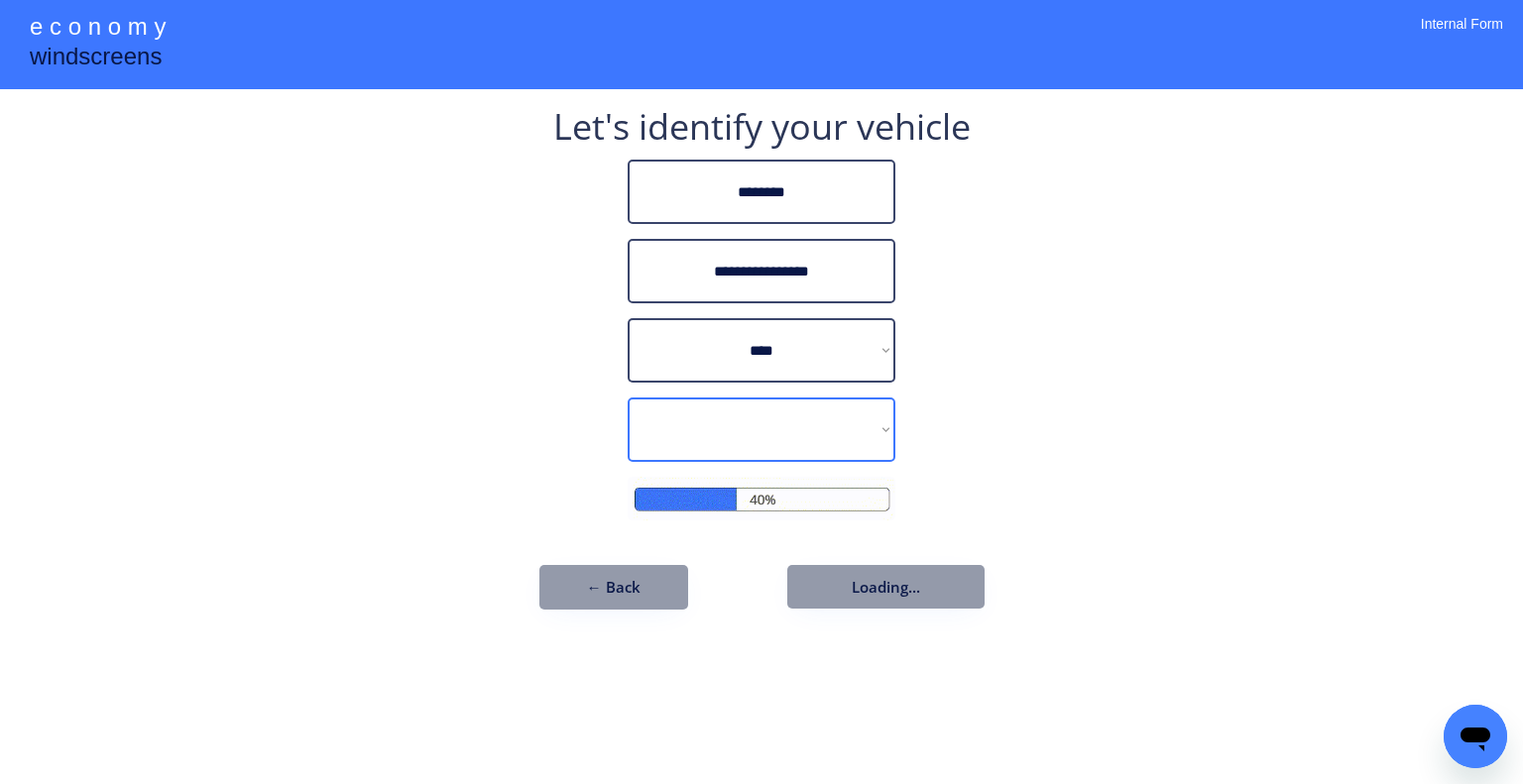 select on "**********" 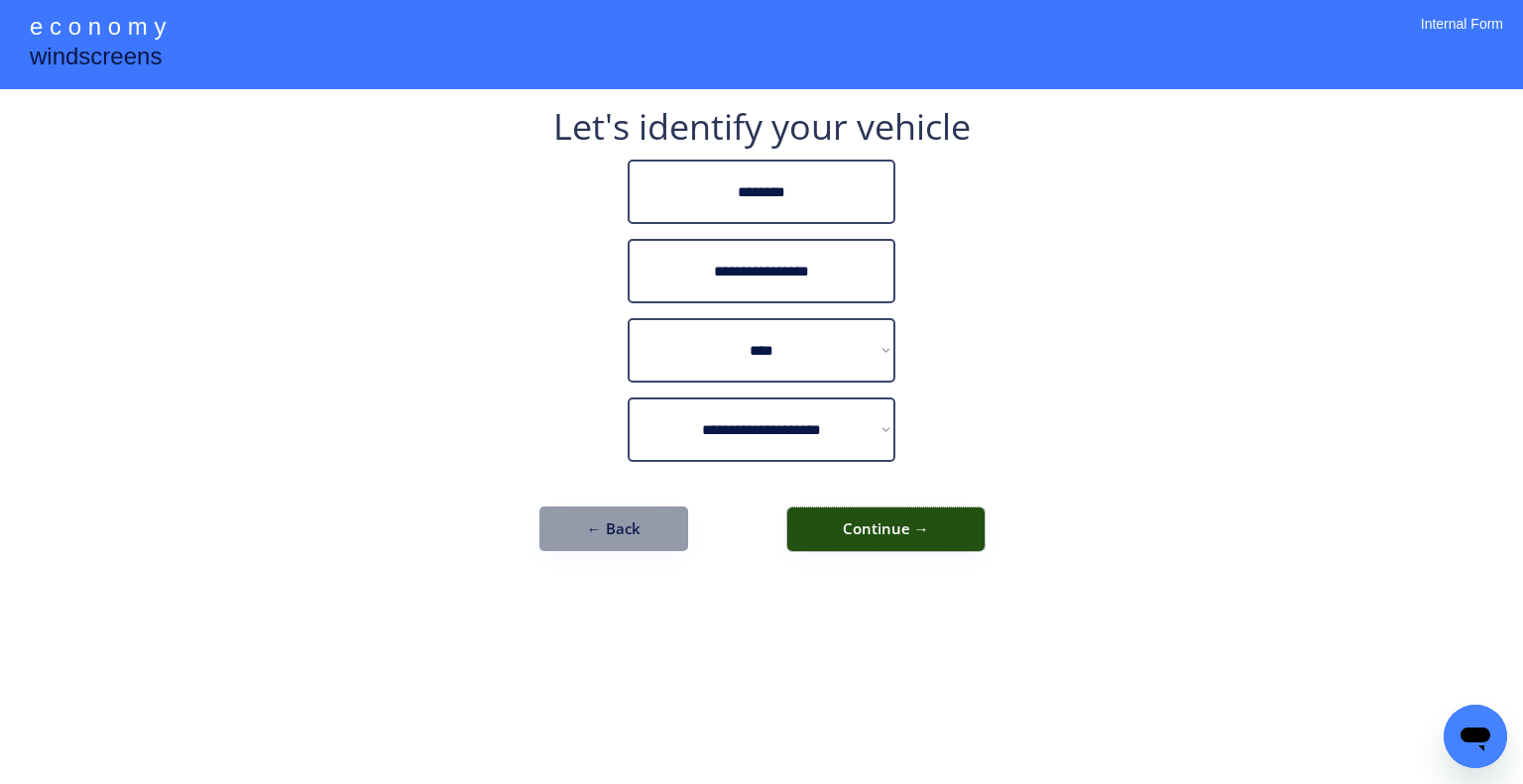 drag, startPoint x: 924, startPoint y: 511, endPoint x: 950, endPoint y: 504, distance: 26.925824 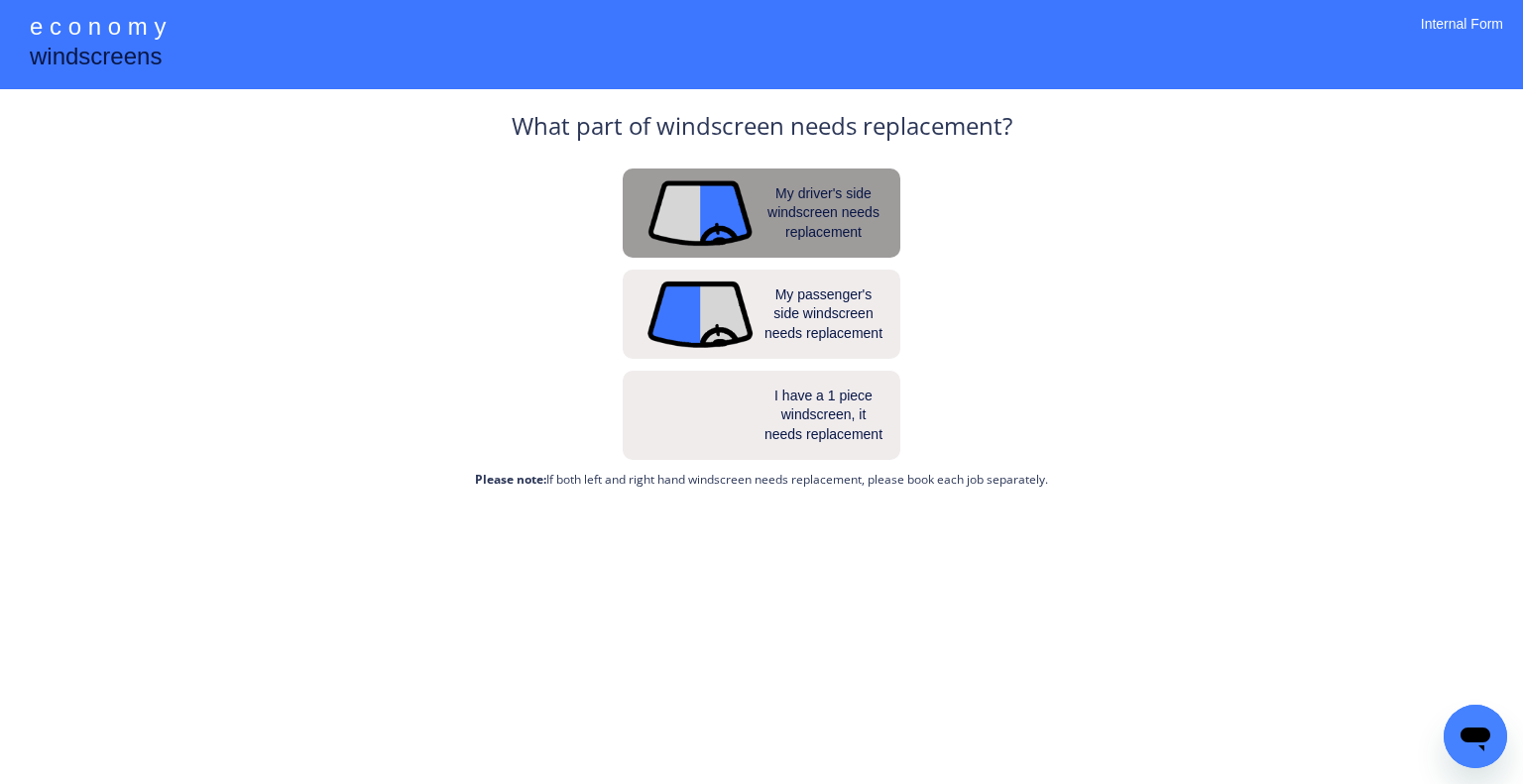 click on "My driver's side windscreen needs replacement" at bounding box center (824, 213) 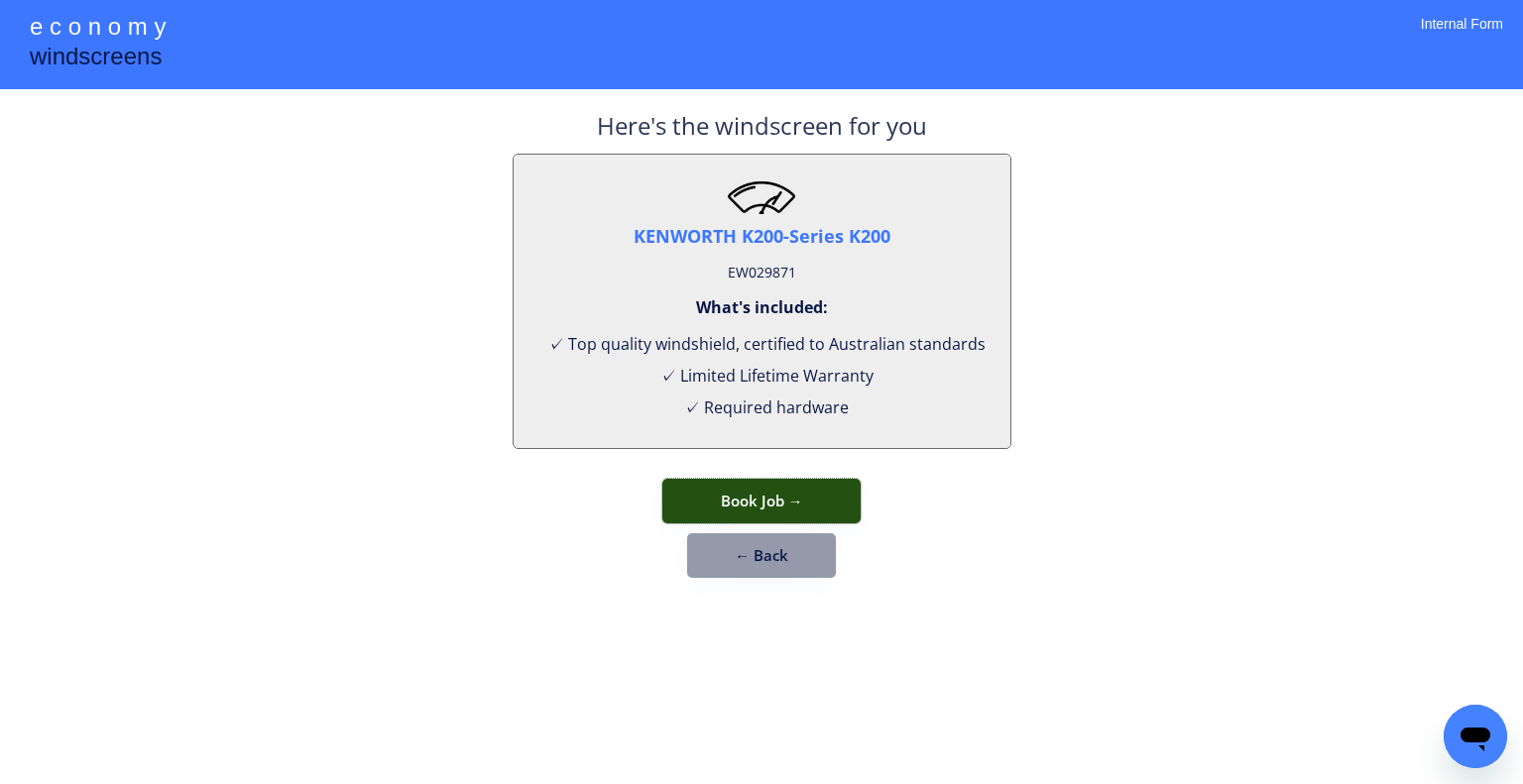 click on "Book Job    →" at bounding box center (762, 501) 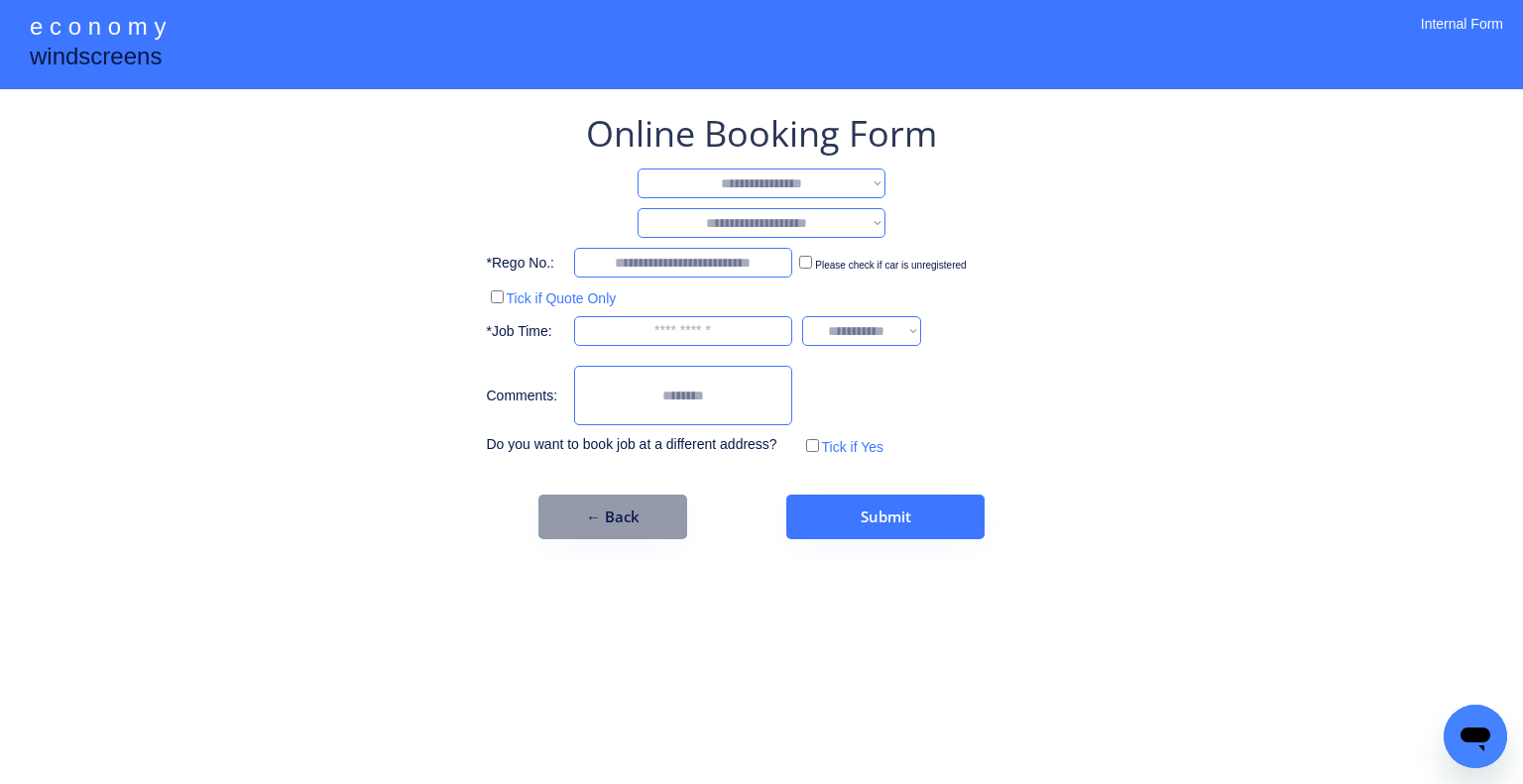 click on "**********" at bounding box center (762, 183) 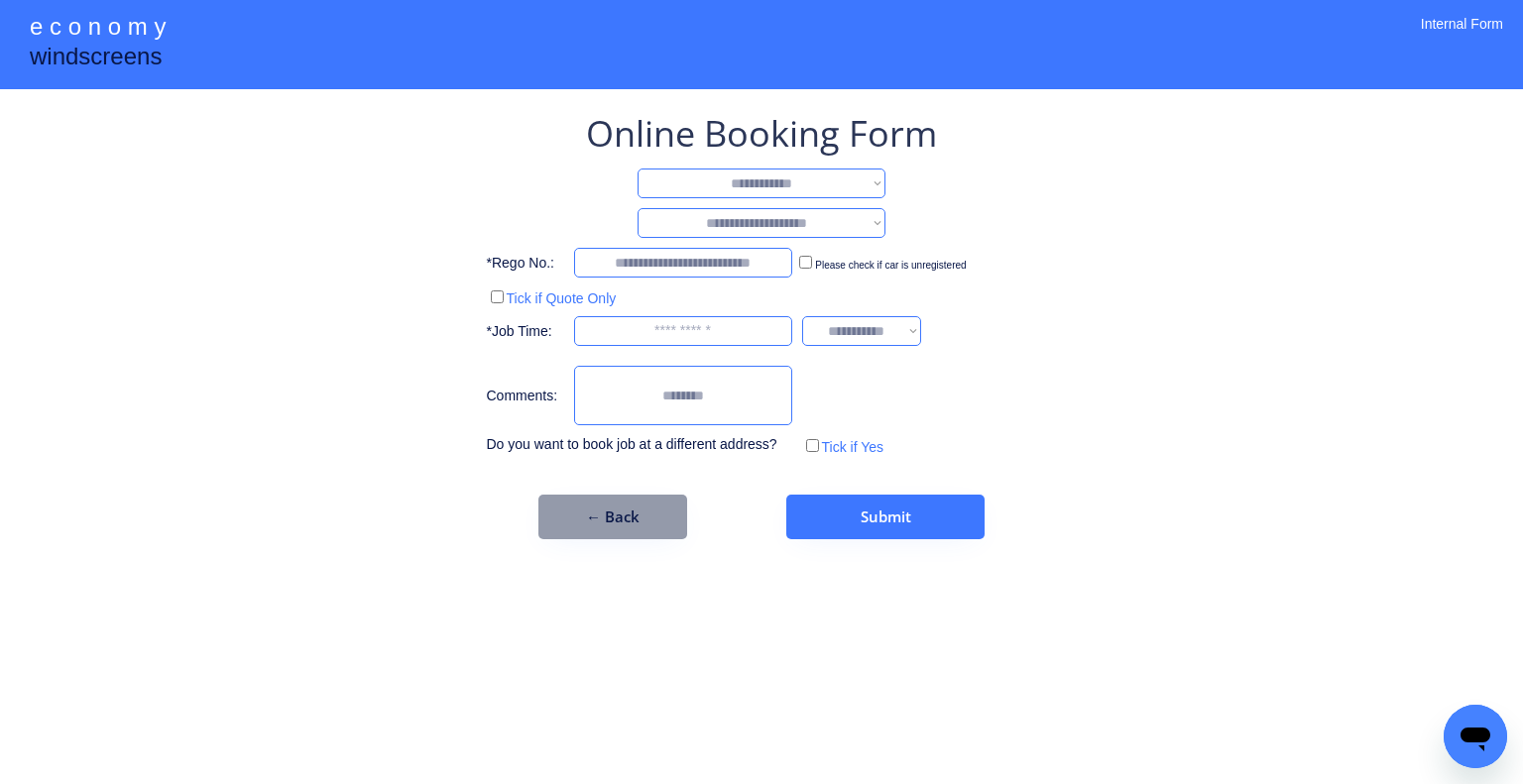 click on "**********" at bounding box center [762, 183] 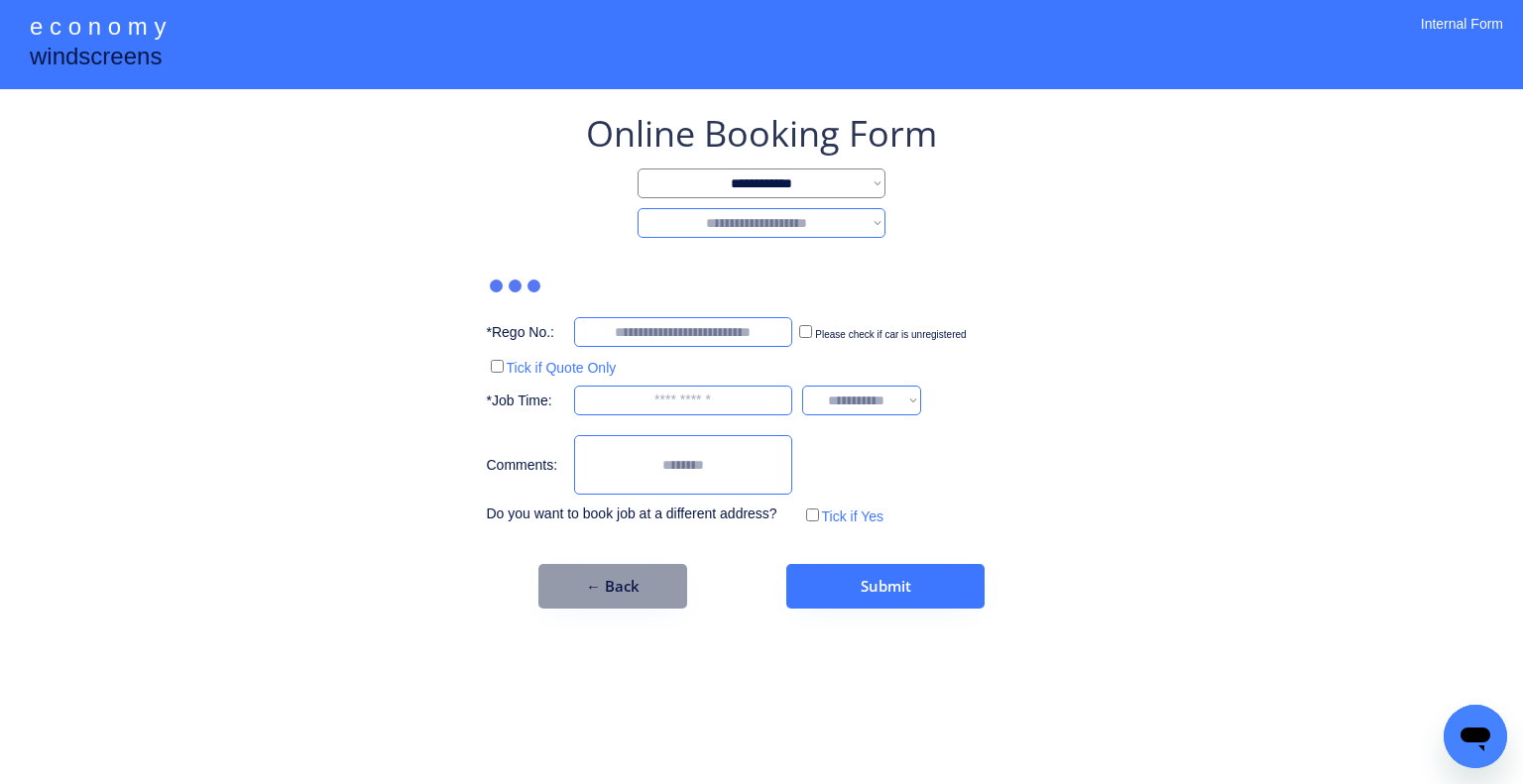 click on "**********" at bounding box center (762, 223) 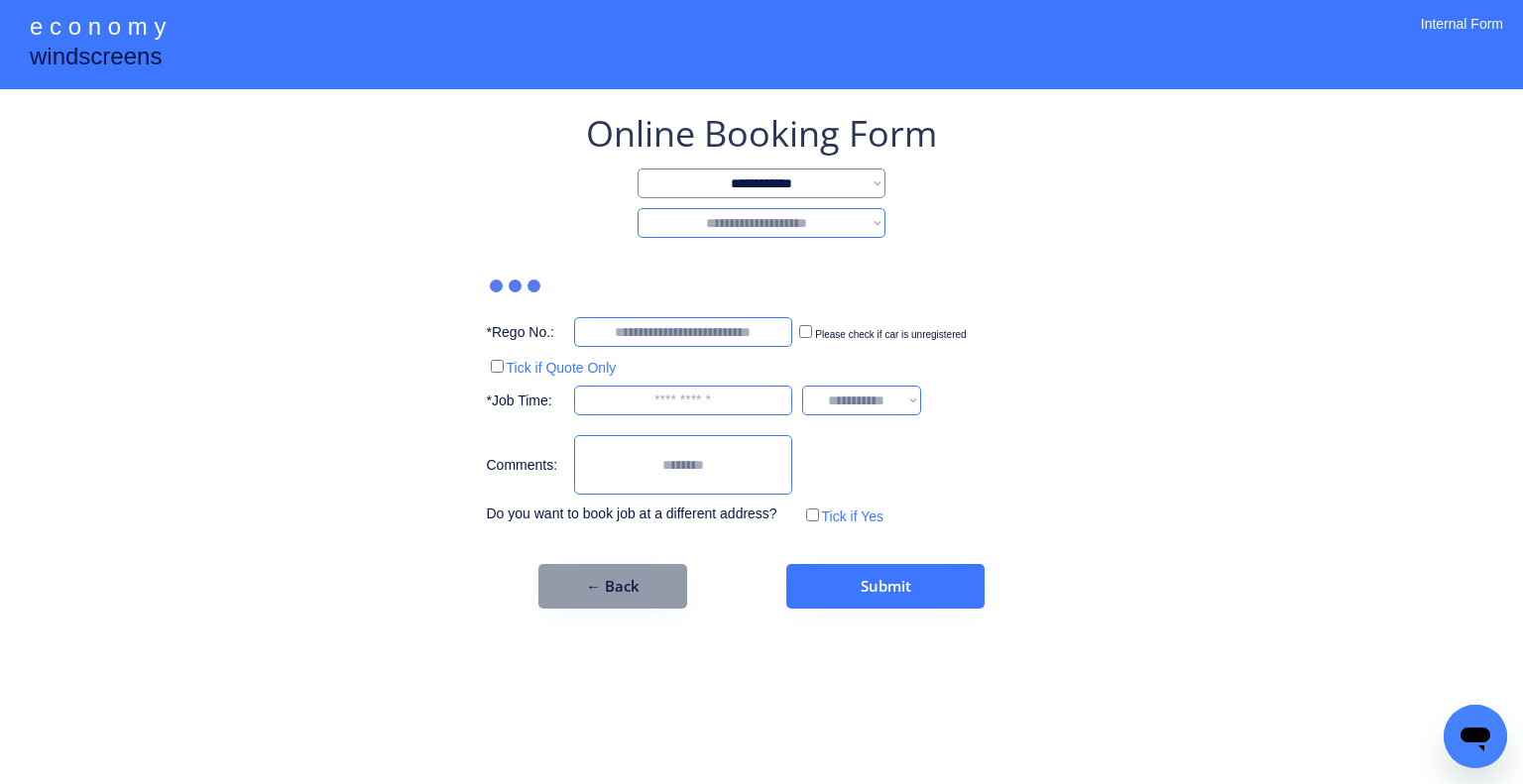 select on "*******" 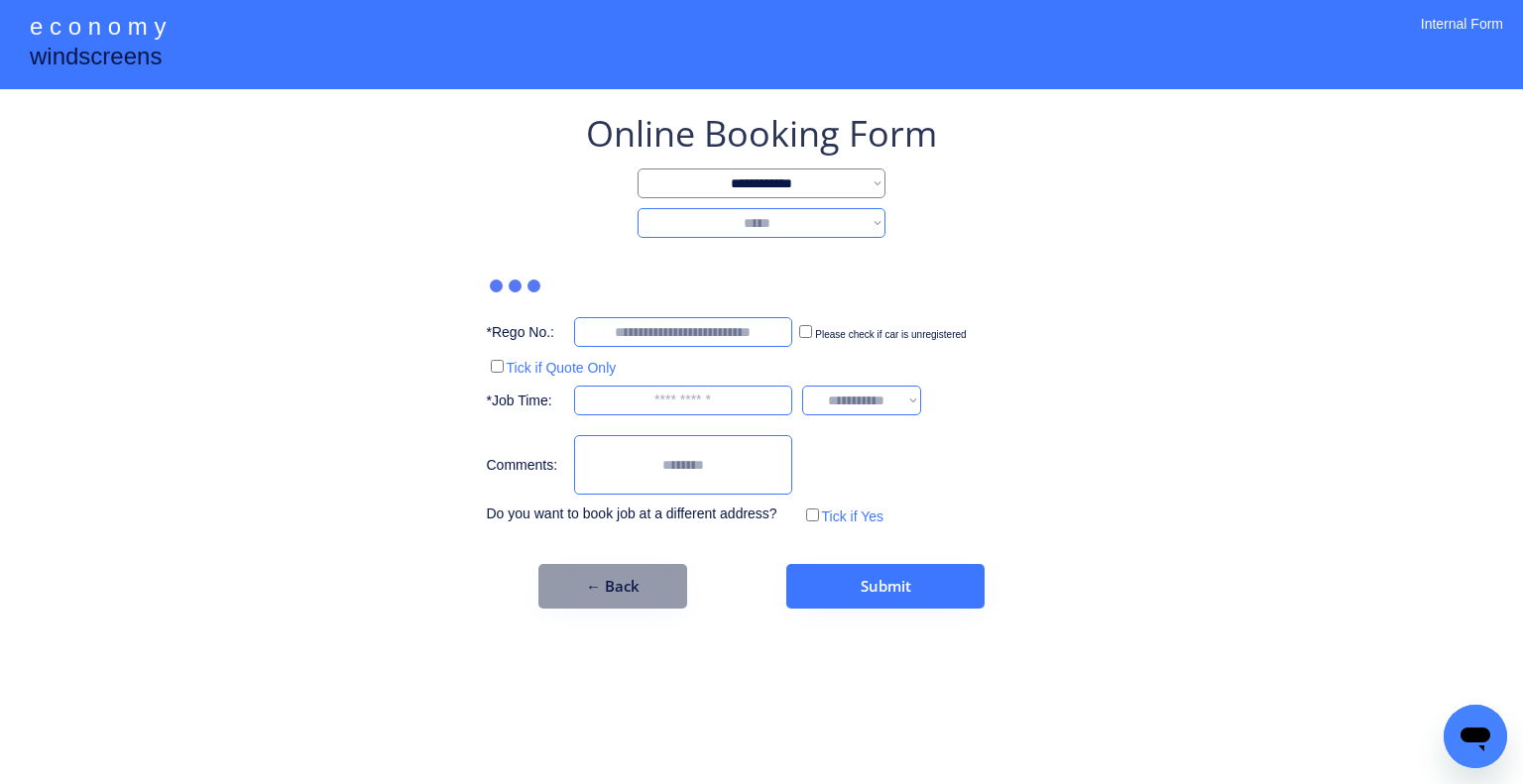 click on "**********" at bounding box center (762, 223) 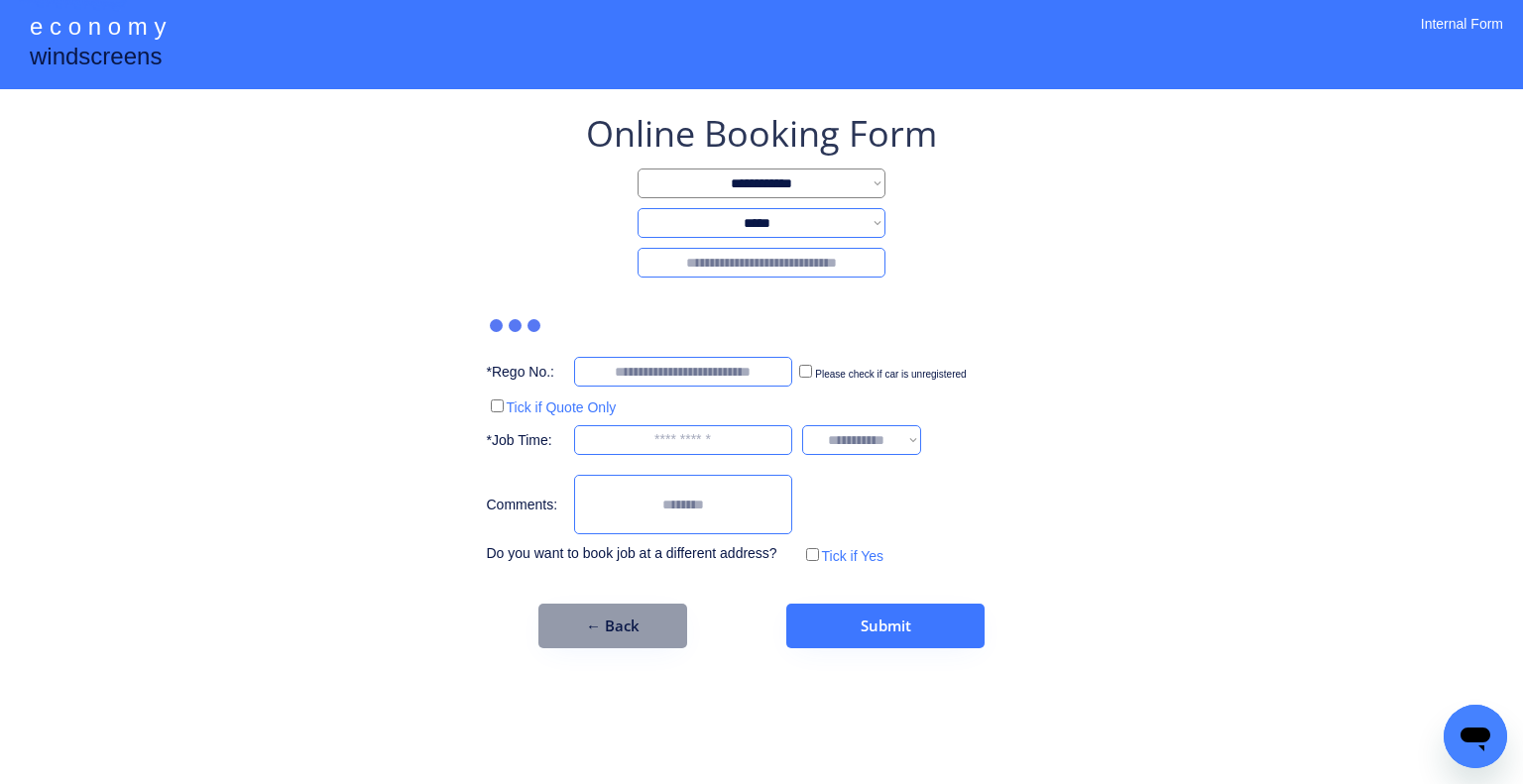 click at bounding box center (762, 263) 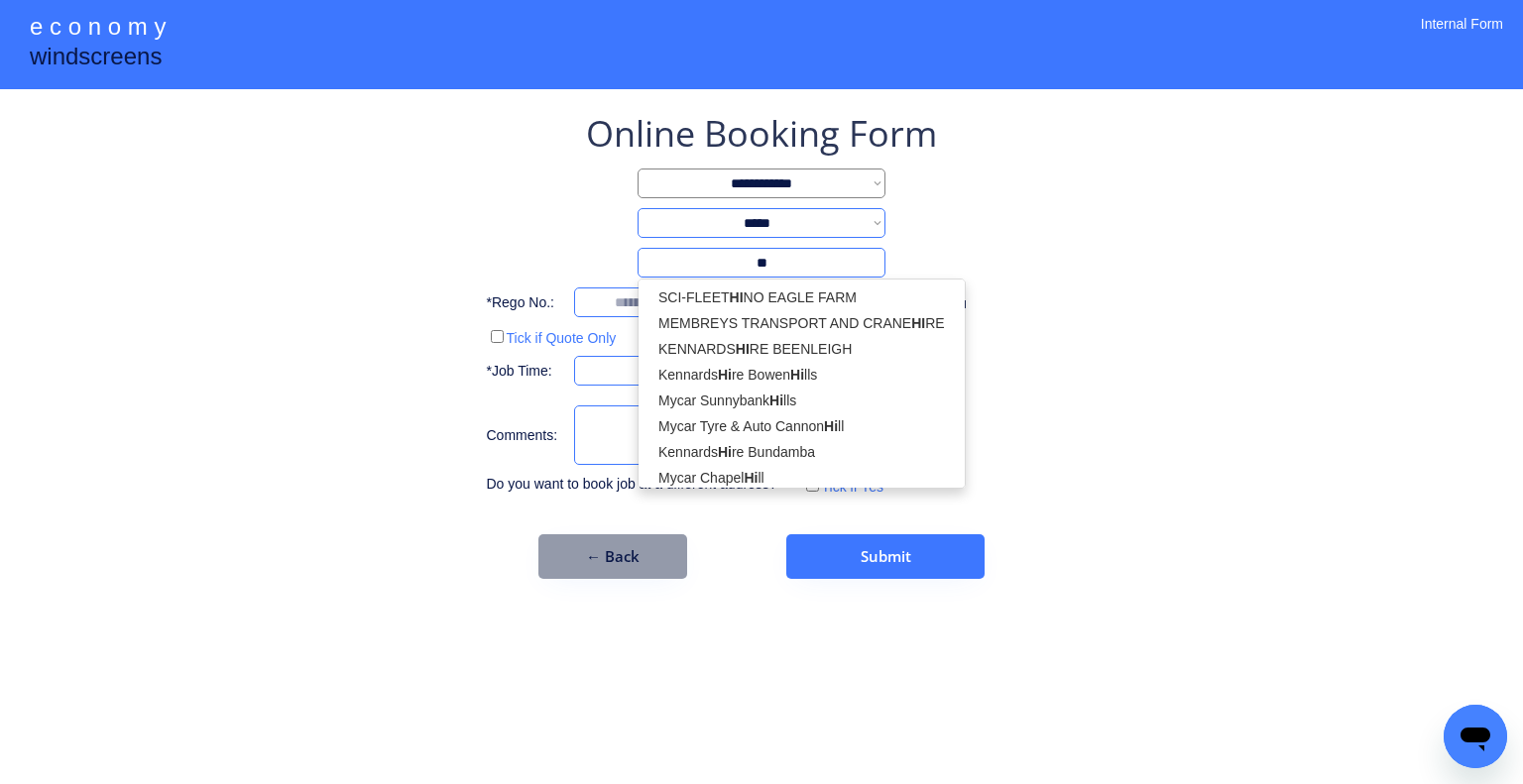 type on "*" 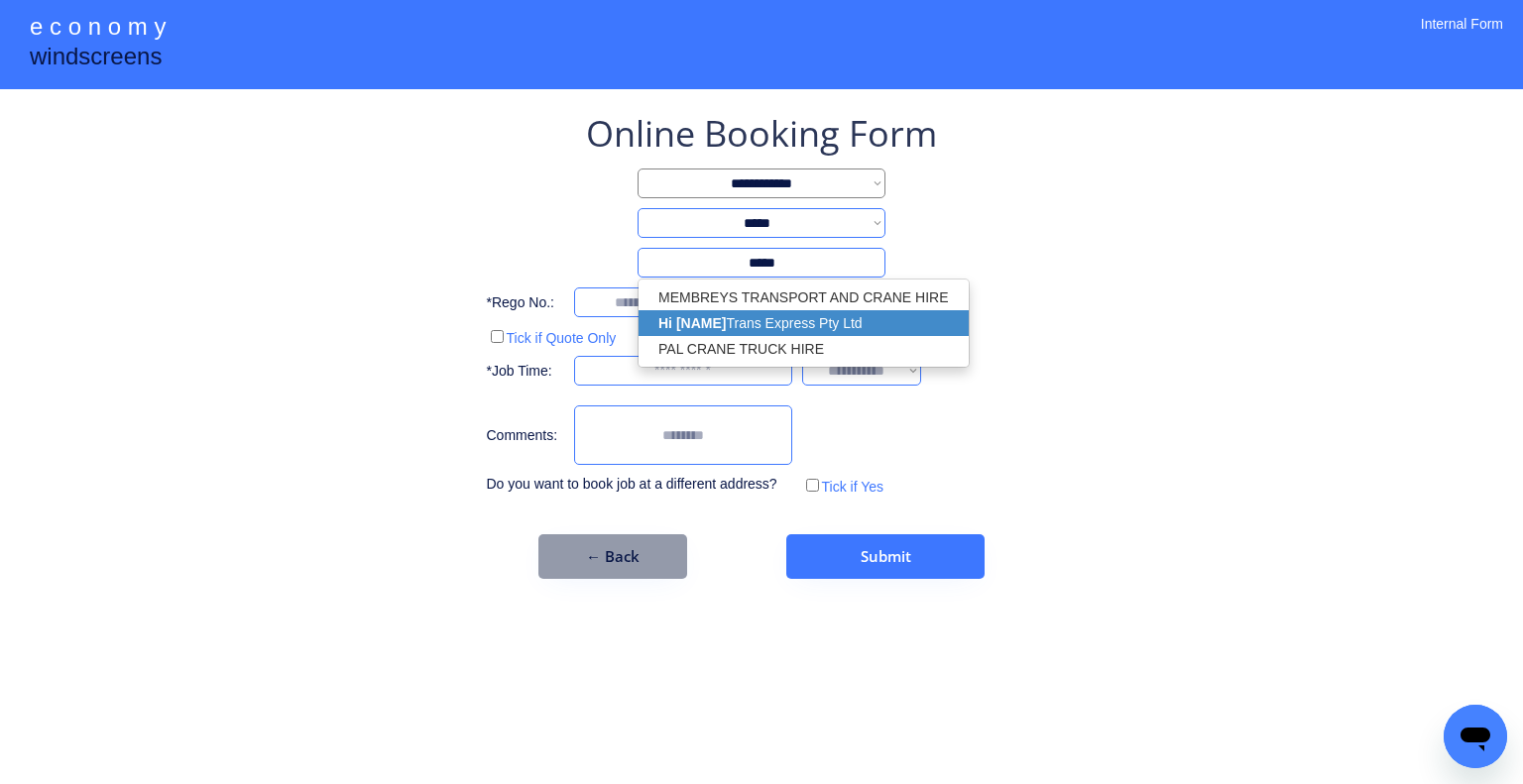 click on "Hi Tr ans Express Pty Ltd" at bounding box center (803, 323) 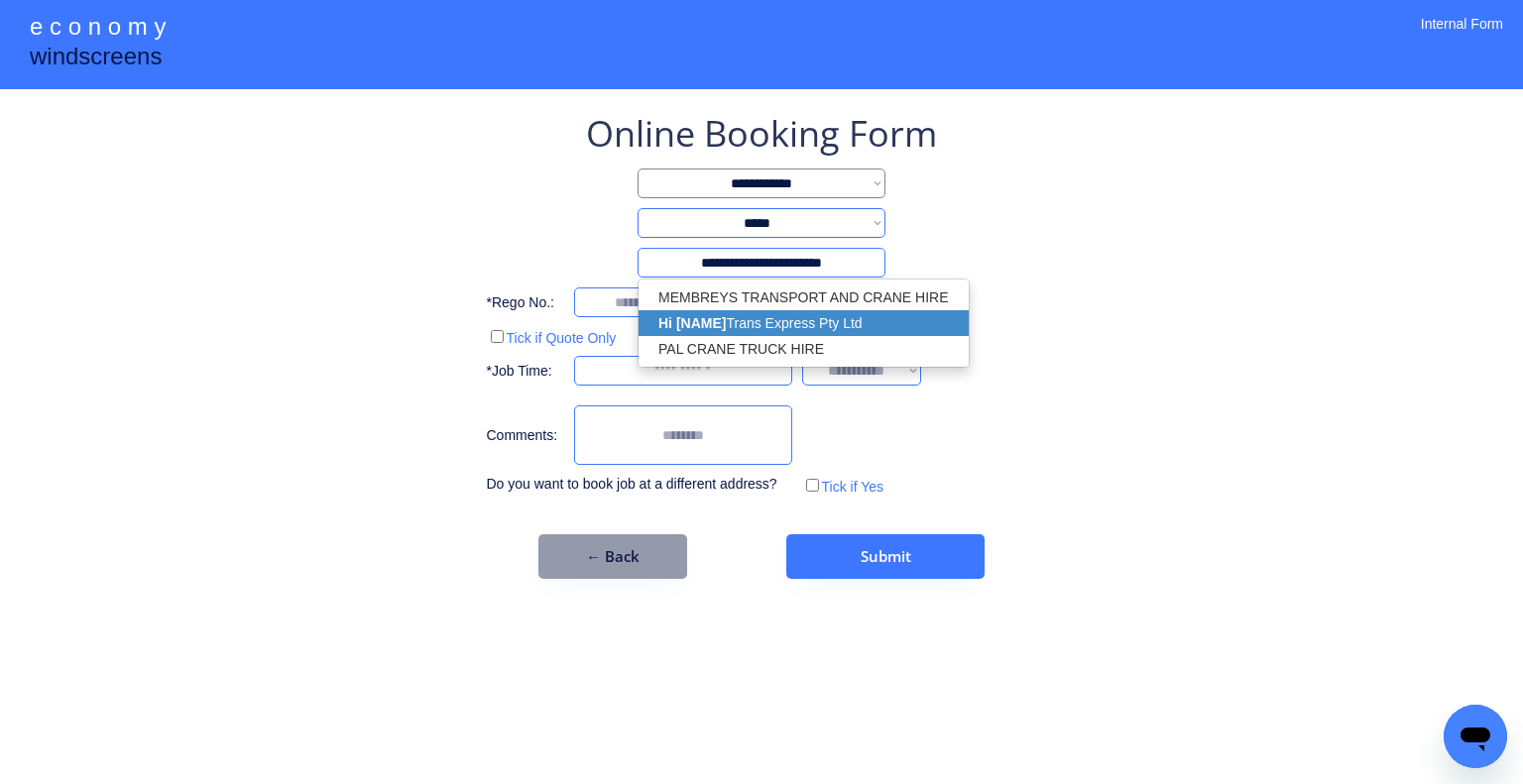 select on "*********" 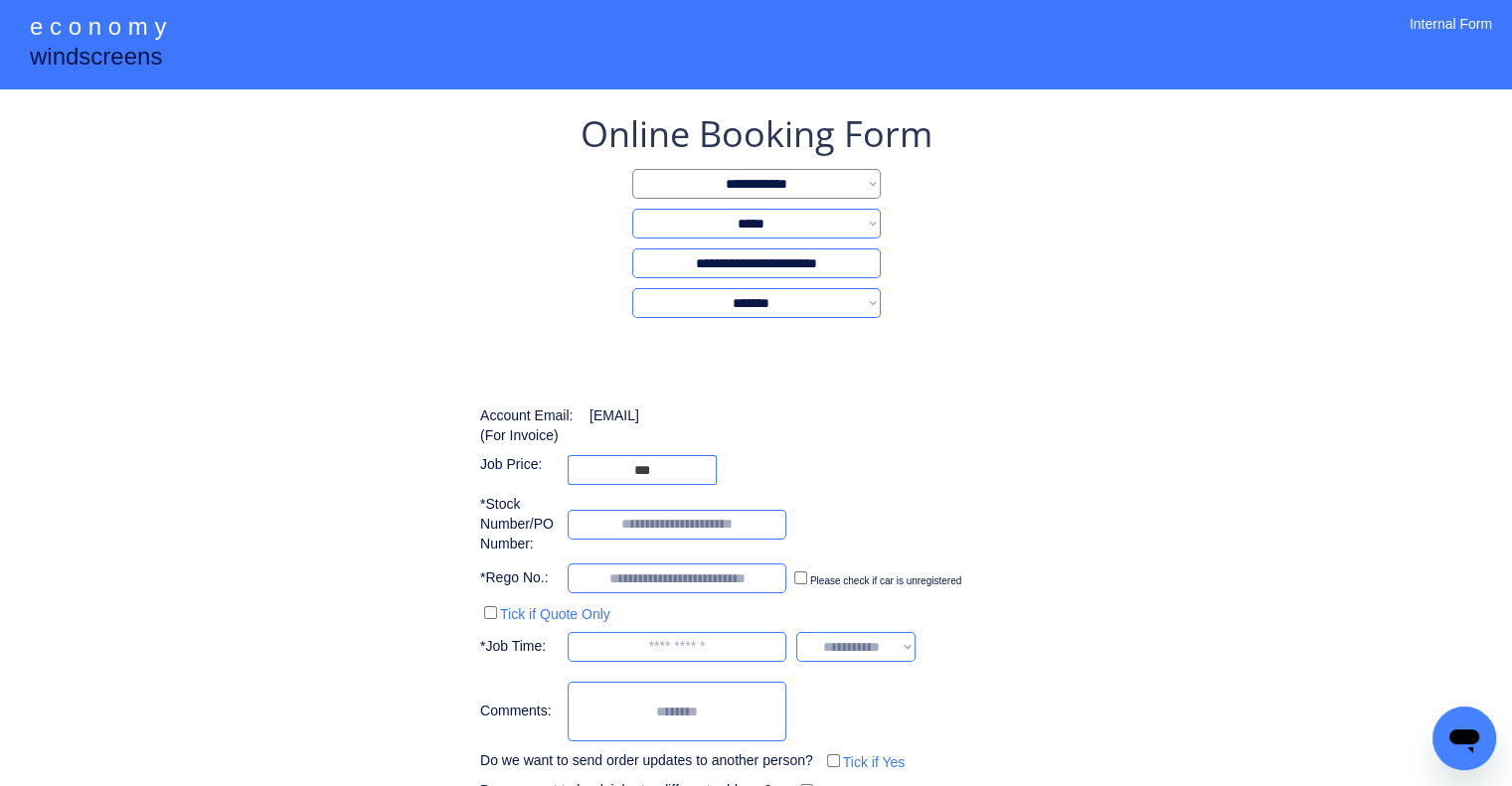 type on "**********" 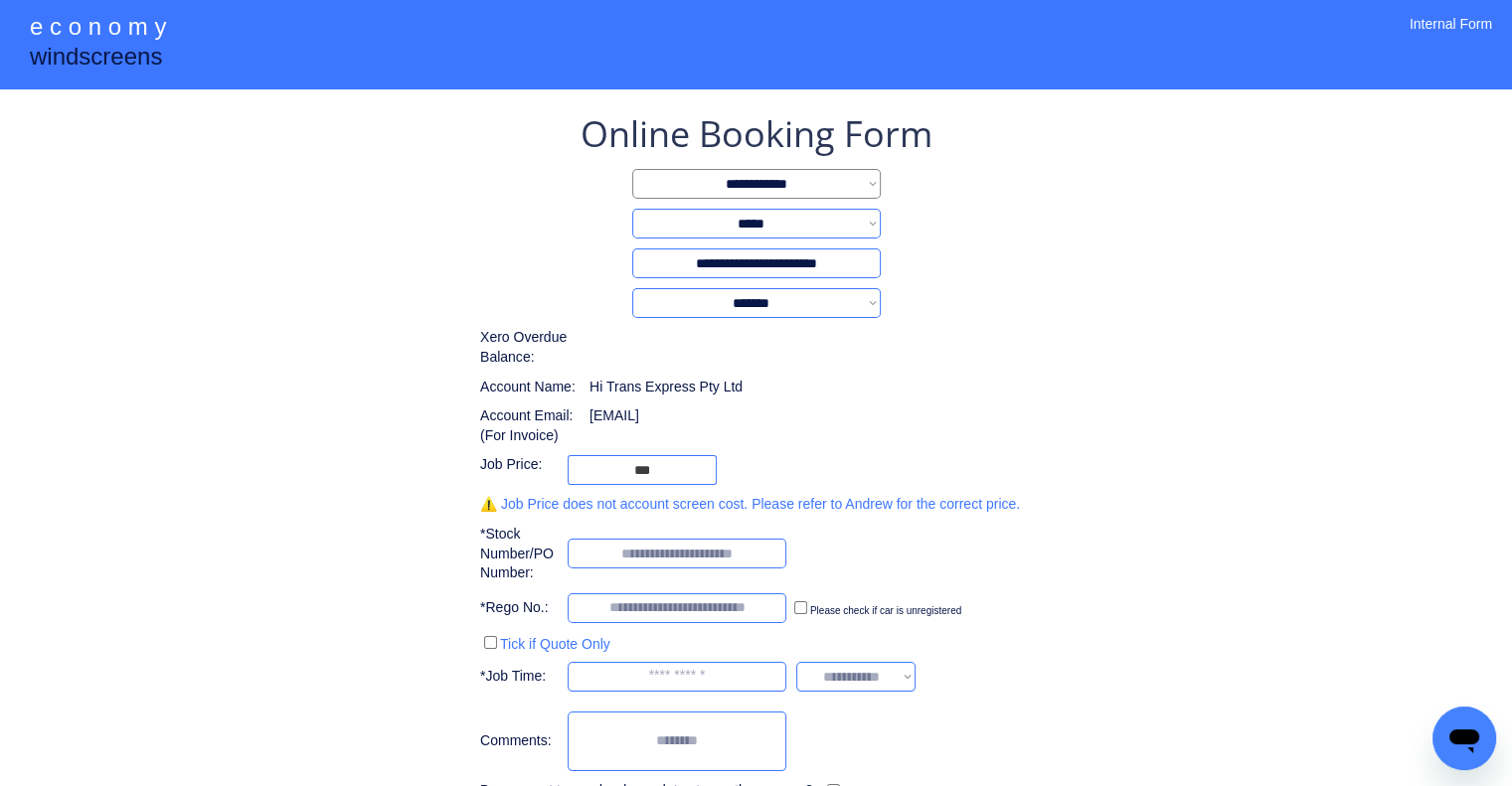 click on "**********" at bounding box center (756, 472) 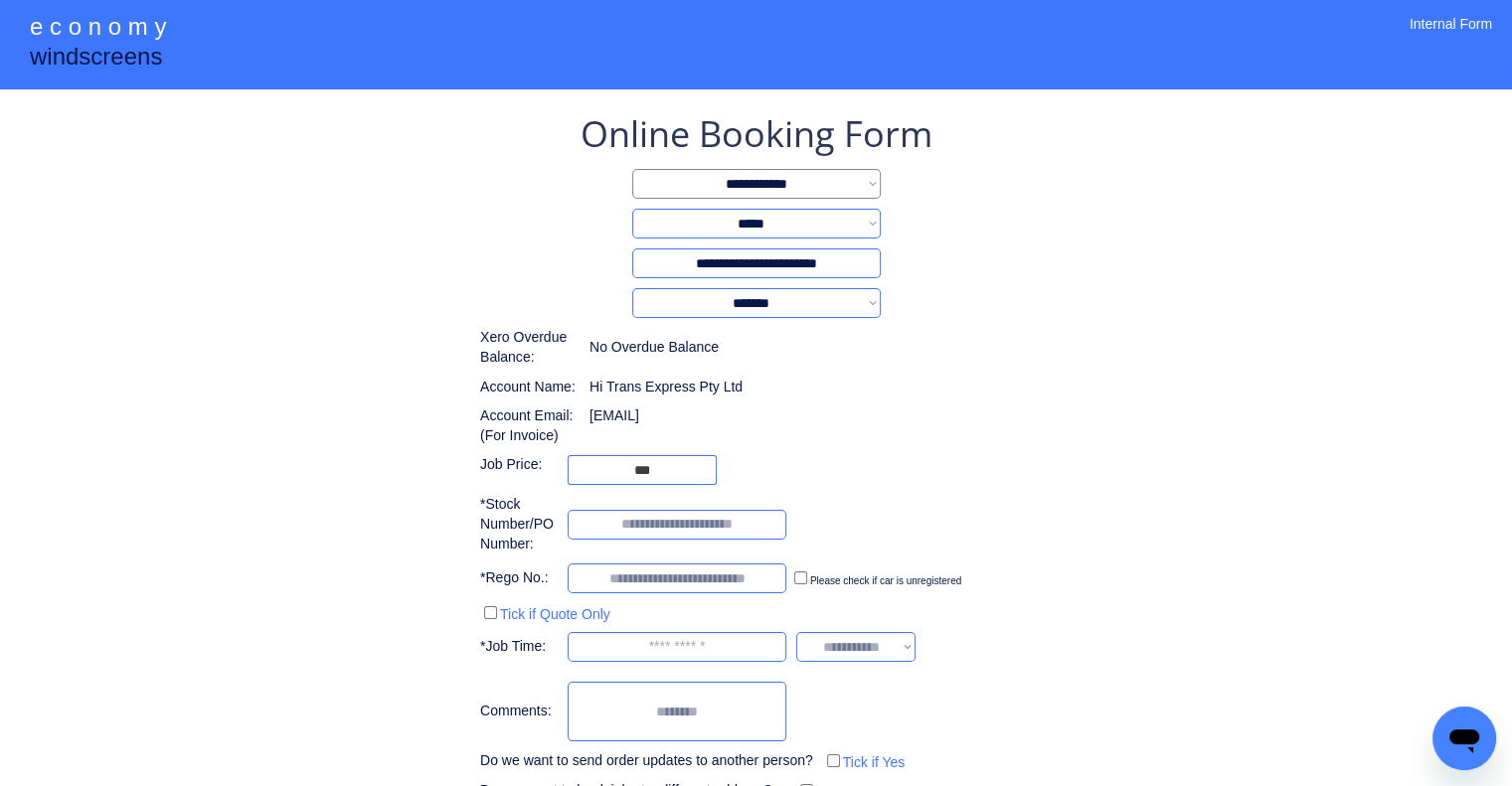 click on "**********" at bounding box center (756, 457) 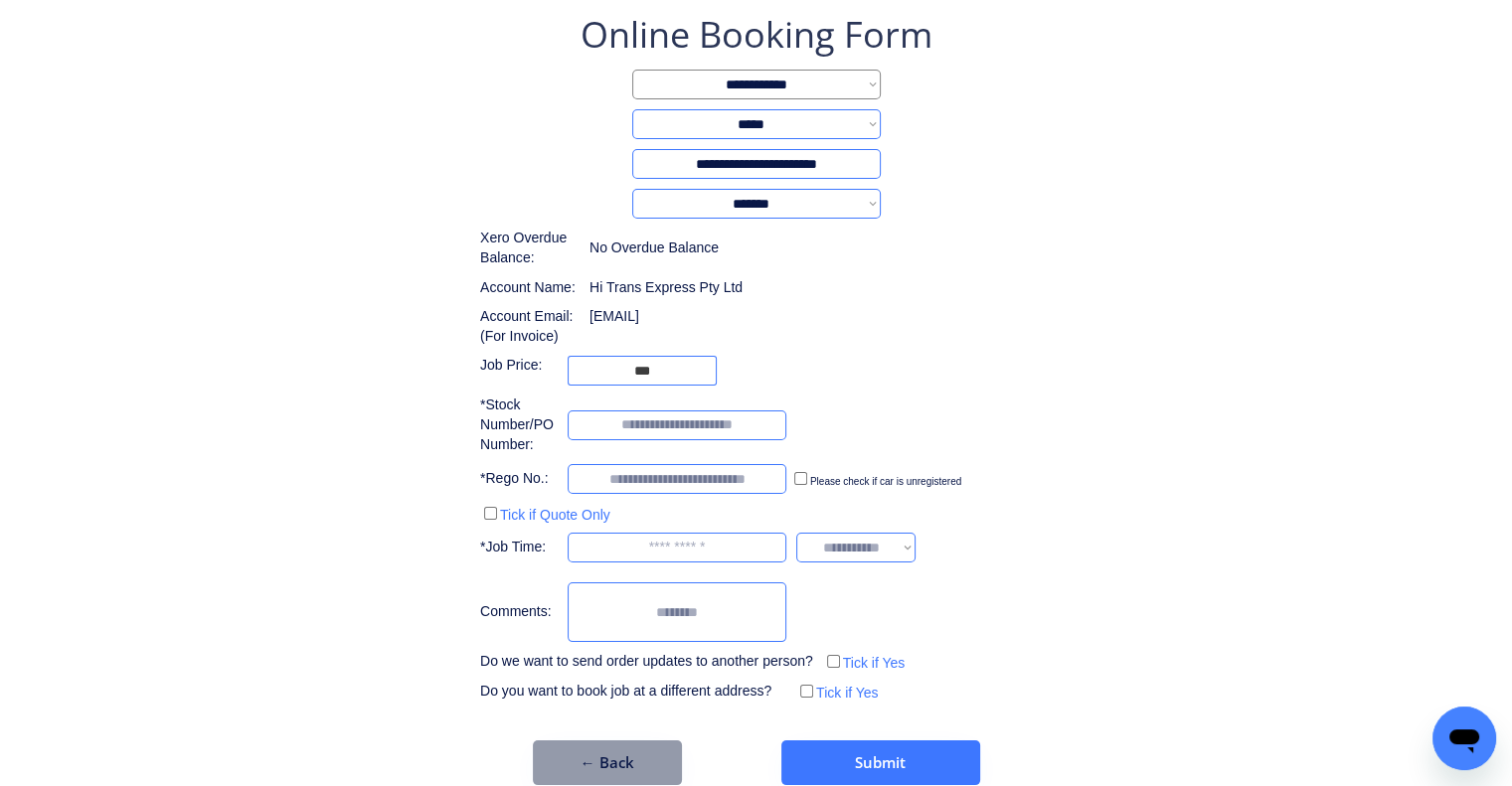 click on "**********" at bounding box center [756, 397] 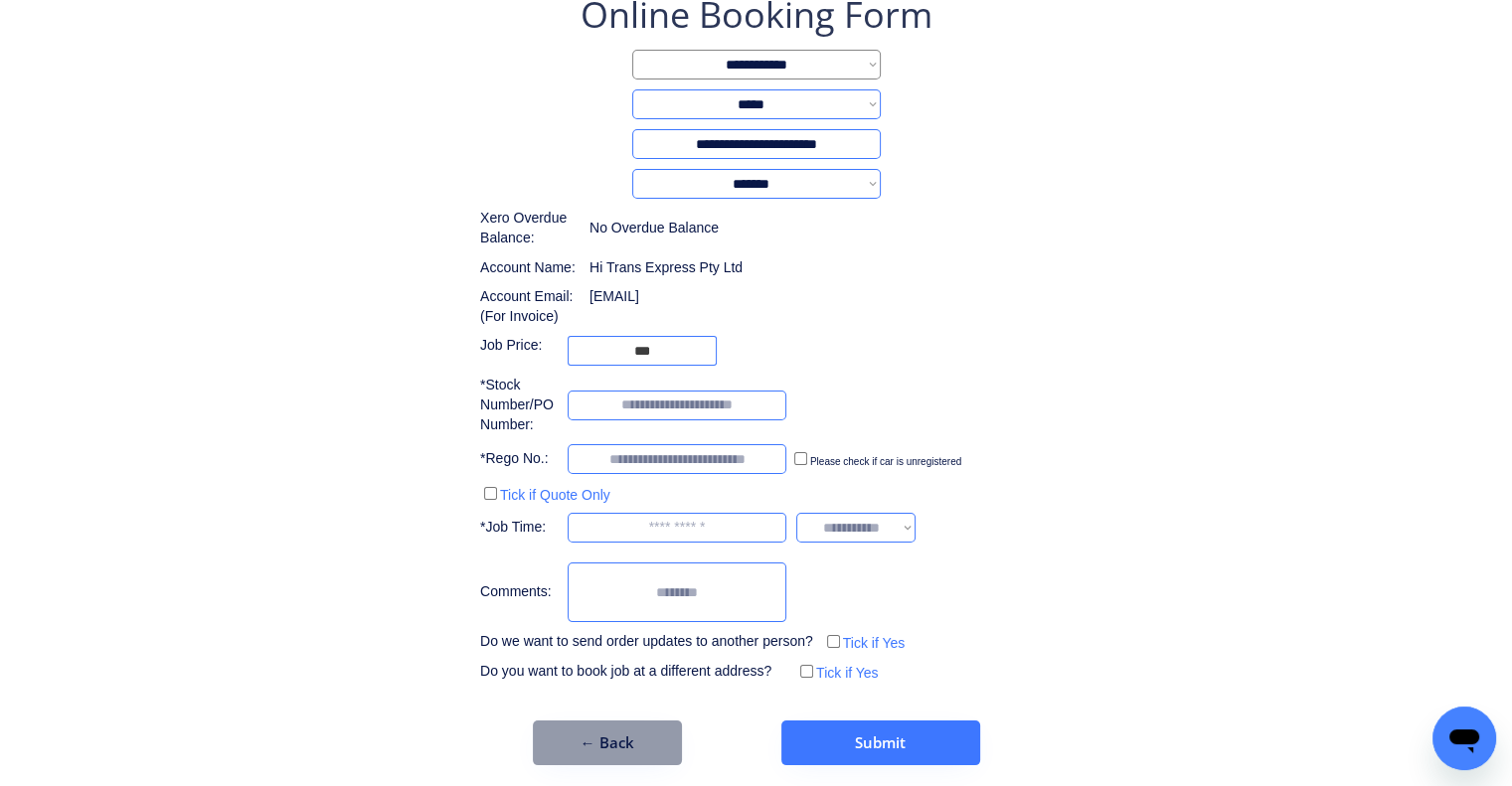 scroll, scrollTop: 128, scrollLeft: 0, axis: vertical 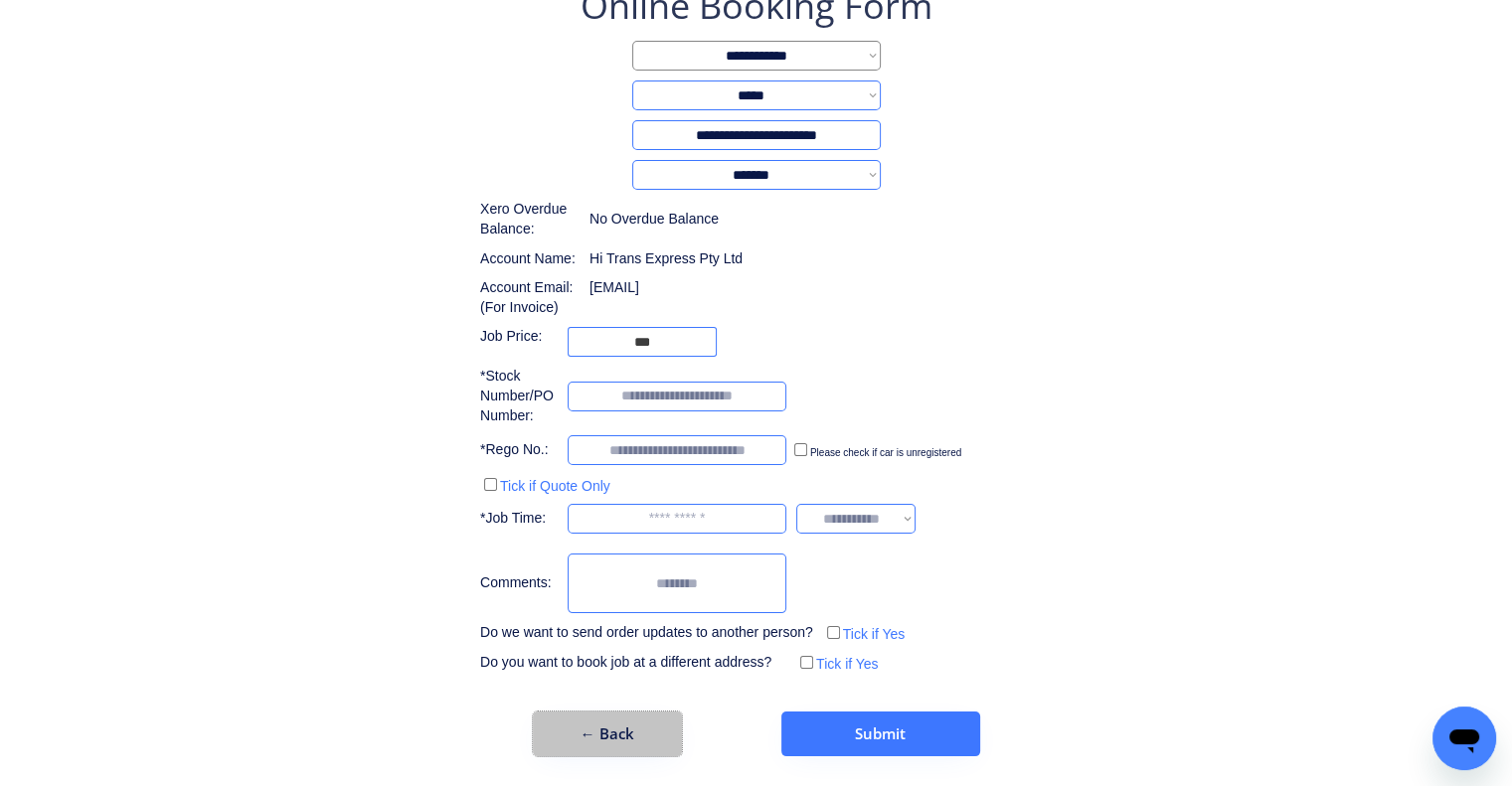 click on "←   Back" at bounding box center (607, 733) 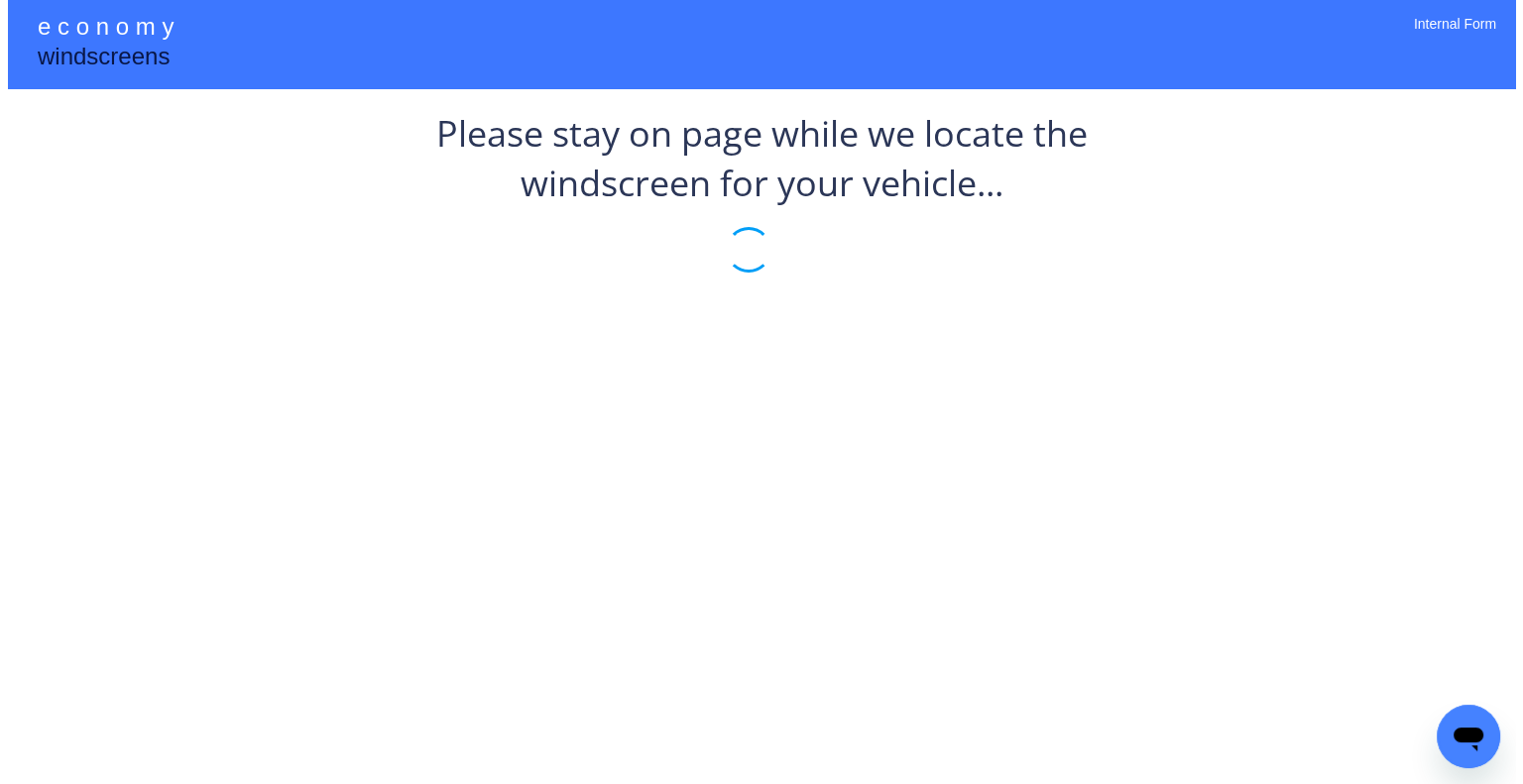 scroll, scrollTop: 0, scrollLeft: 0, axis: both 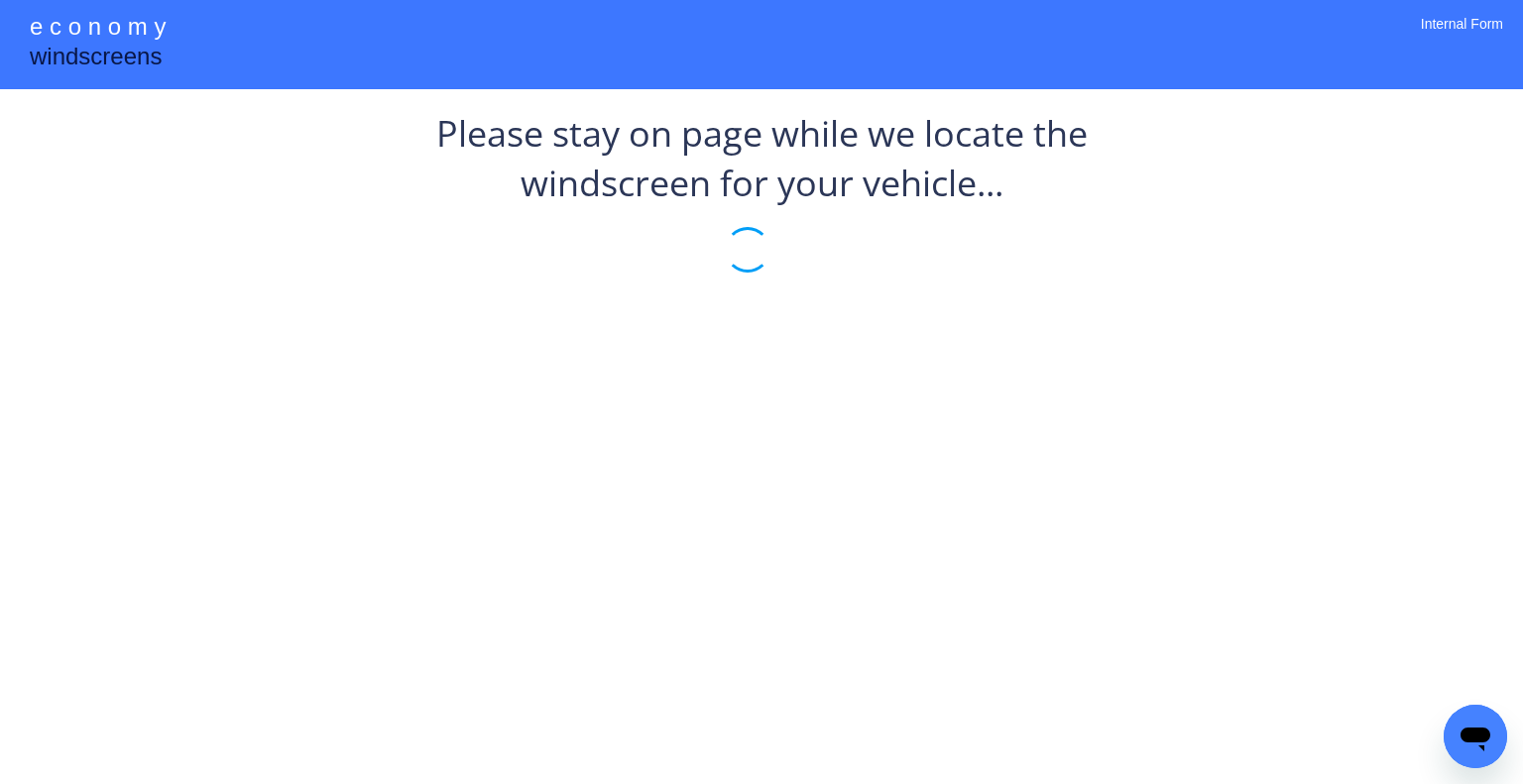 click on "Please stay on page while we locate the windscreen for your vehicle..." at bounding box center [762, 208] 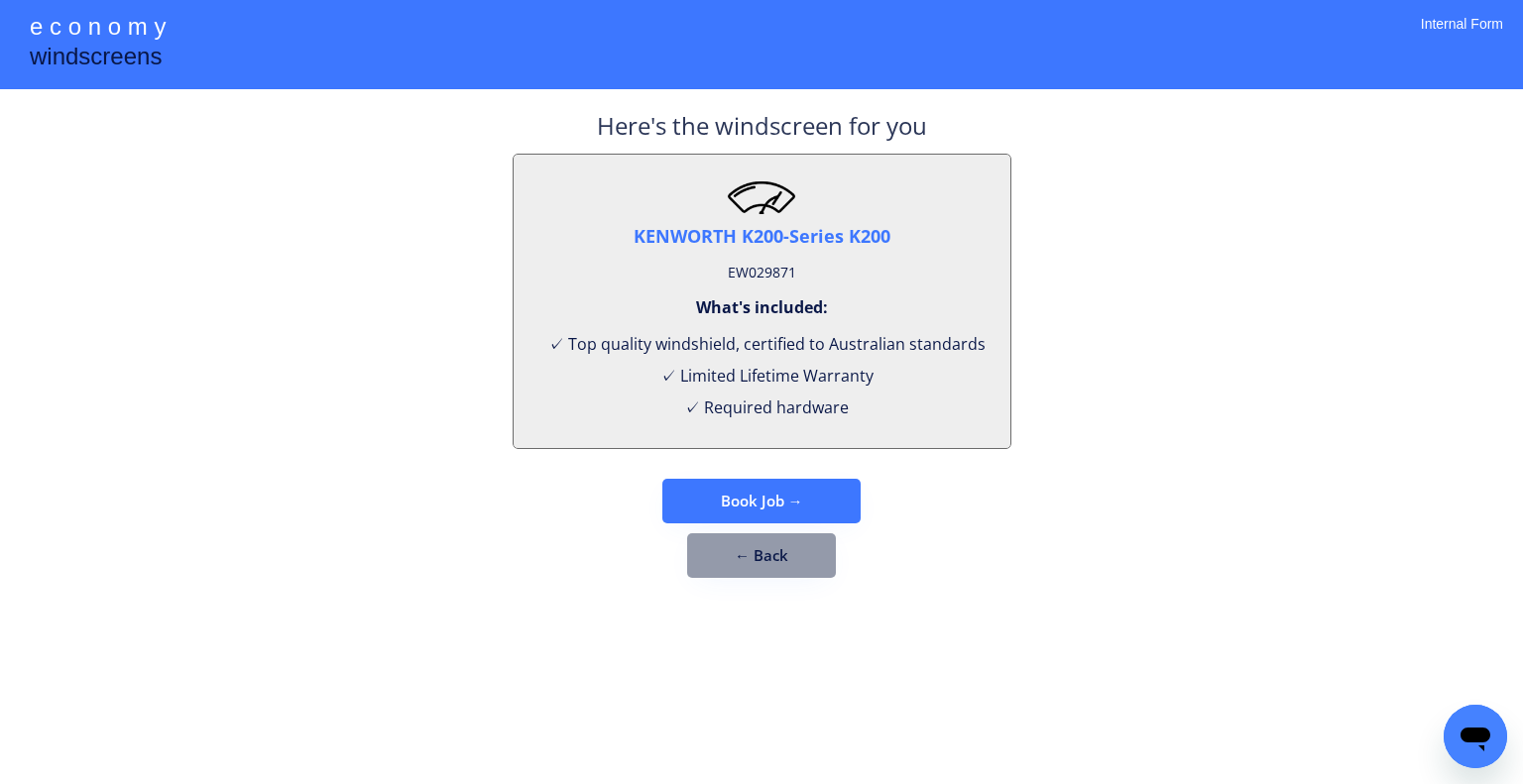 click on "EW029871" at bounding box center (762, 273) 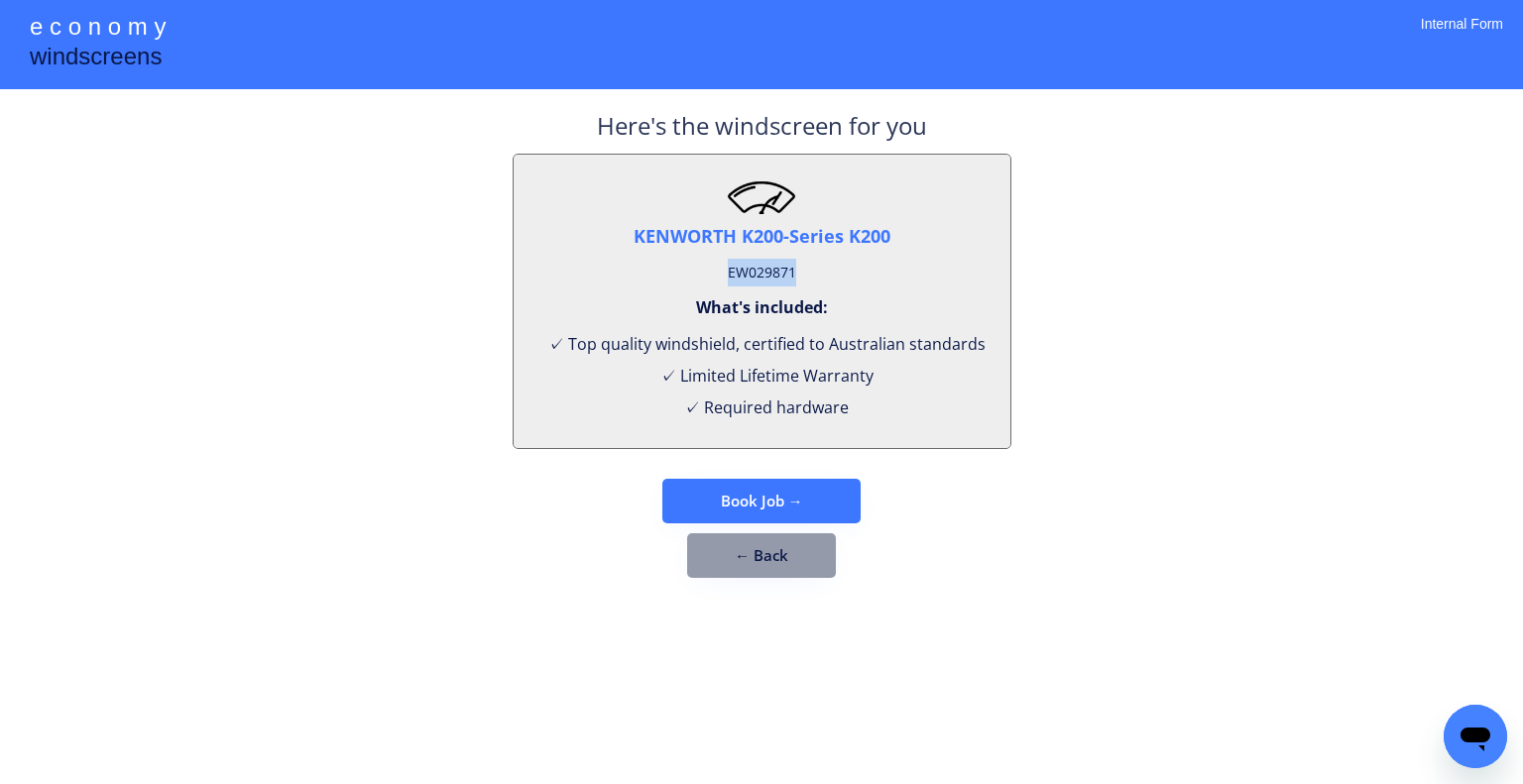 click on "EW029871" at bounding box center (762, 273) 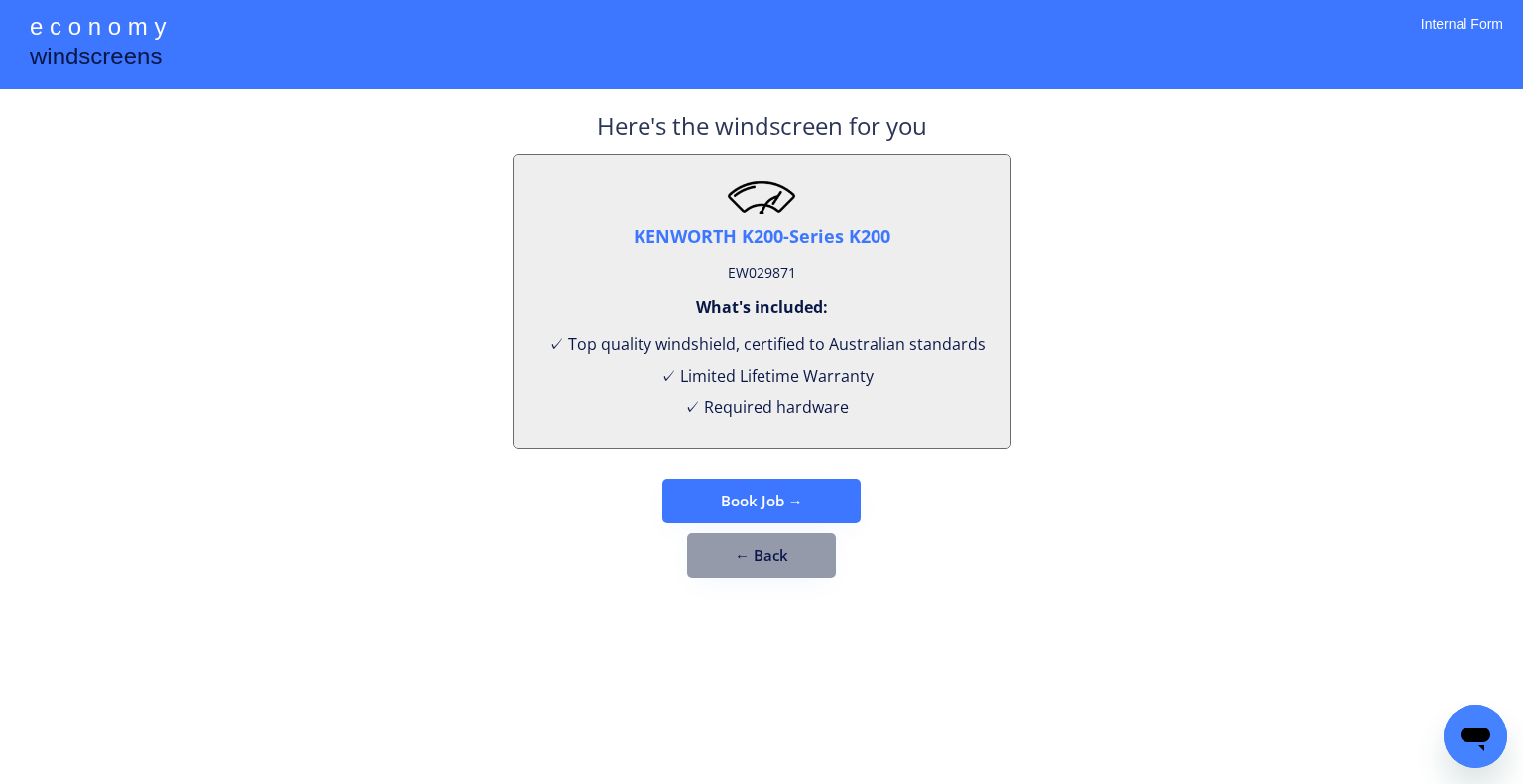 drag, startPoint x: 1030, startPoint y: 526, endPoint x: 654, endPoint y: 197, distance: 499.6169 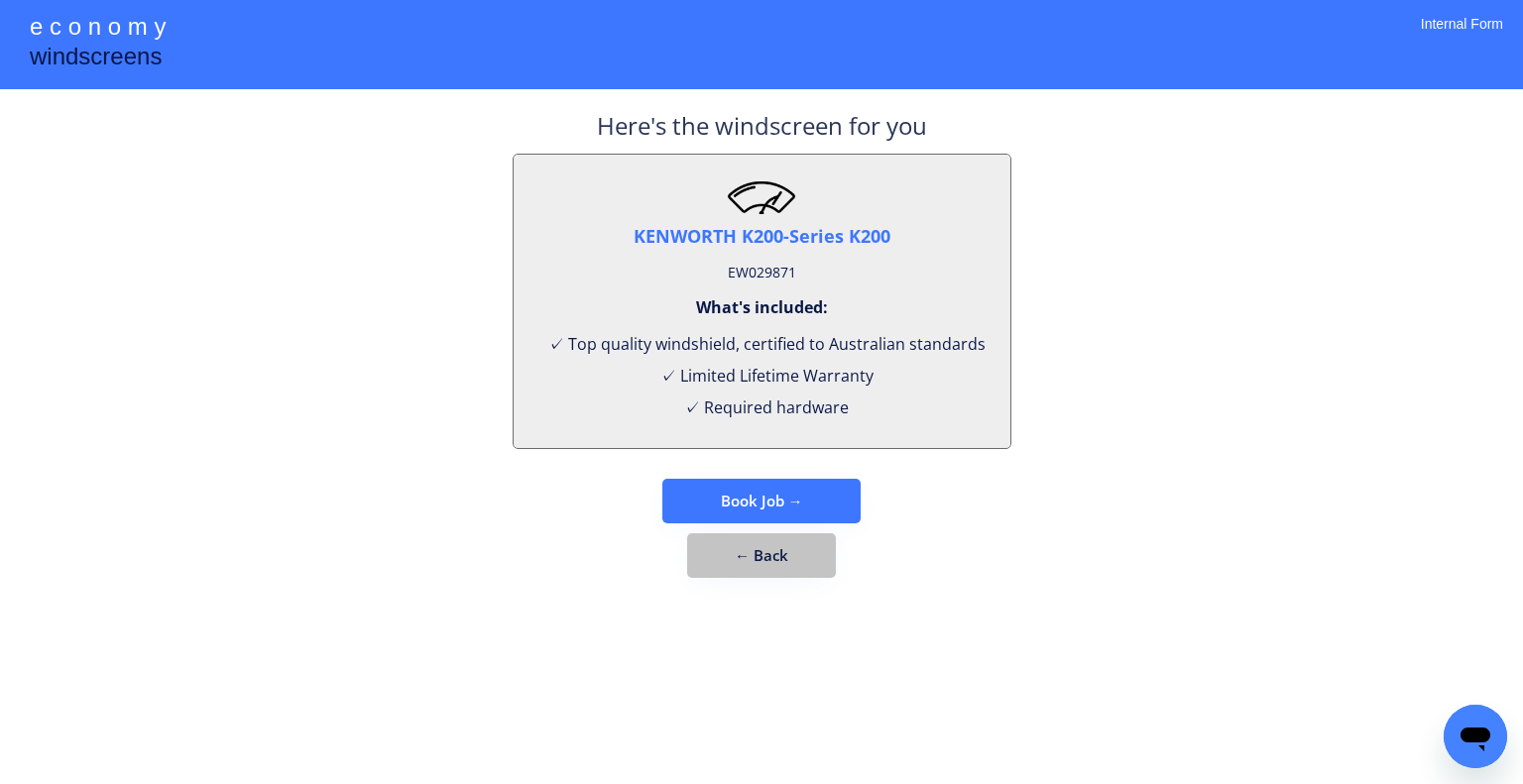 click on "←   Back" at bounding box center [762, 555] 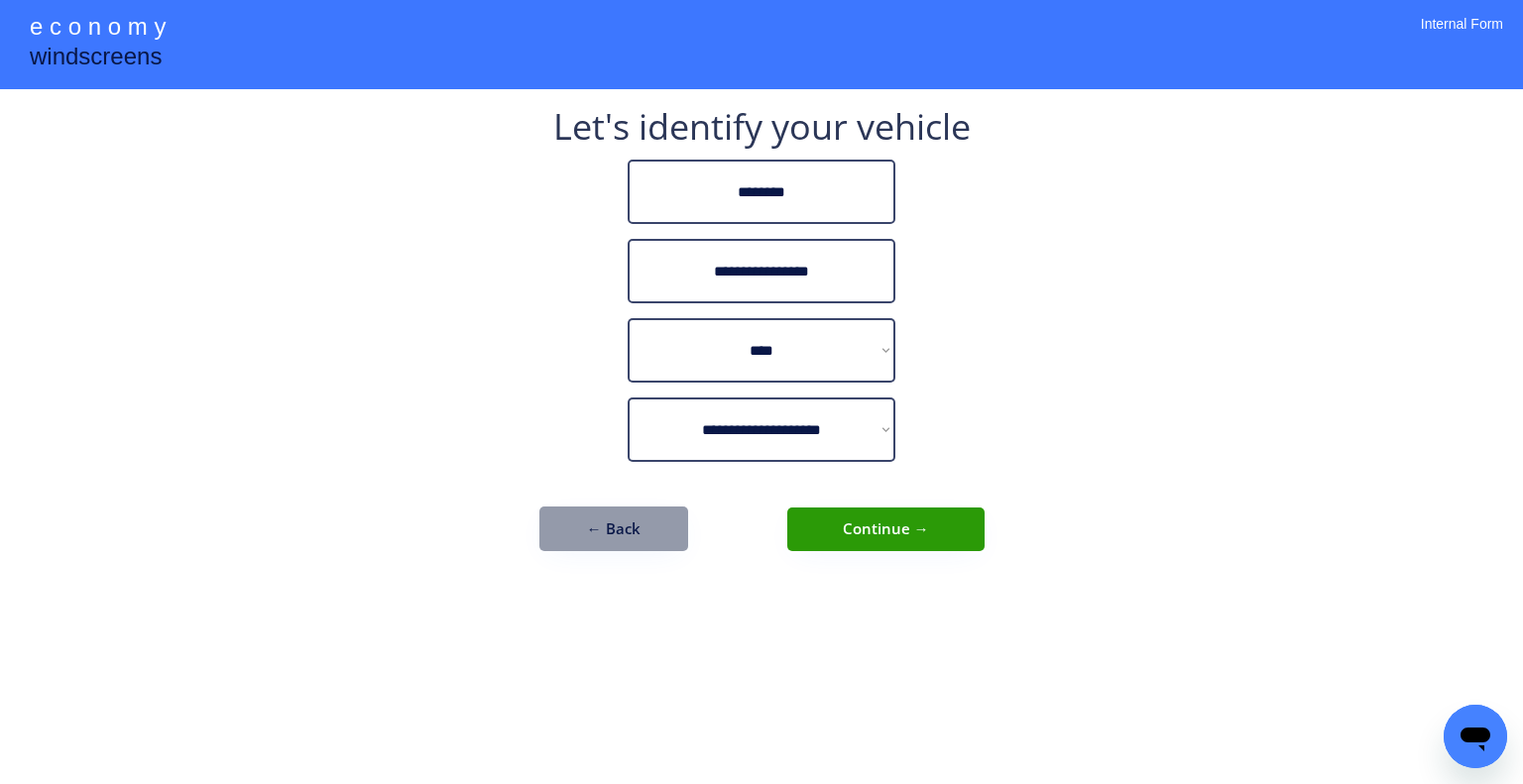 click on "**********" at bounding box center (762, 340) 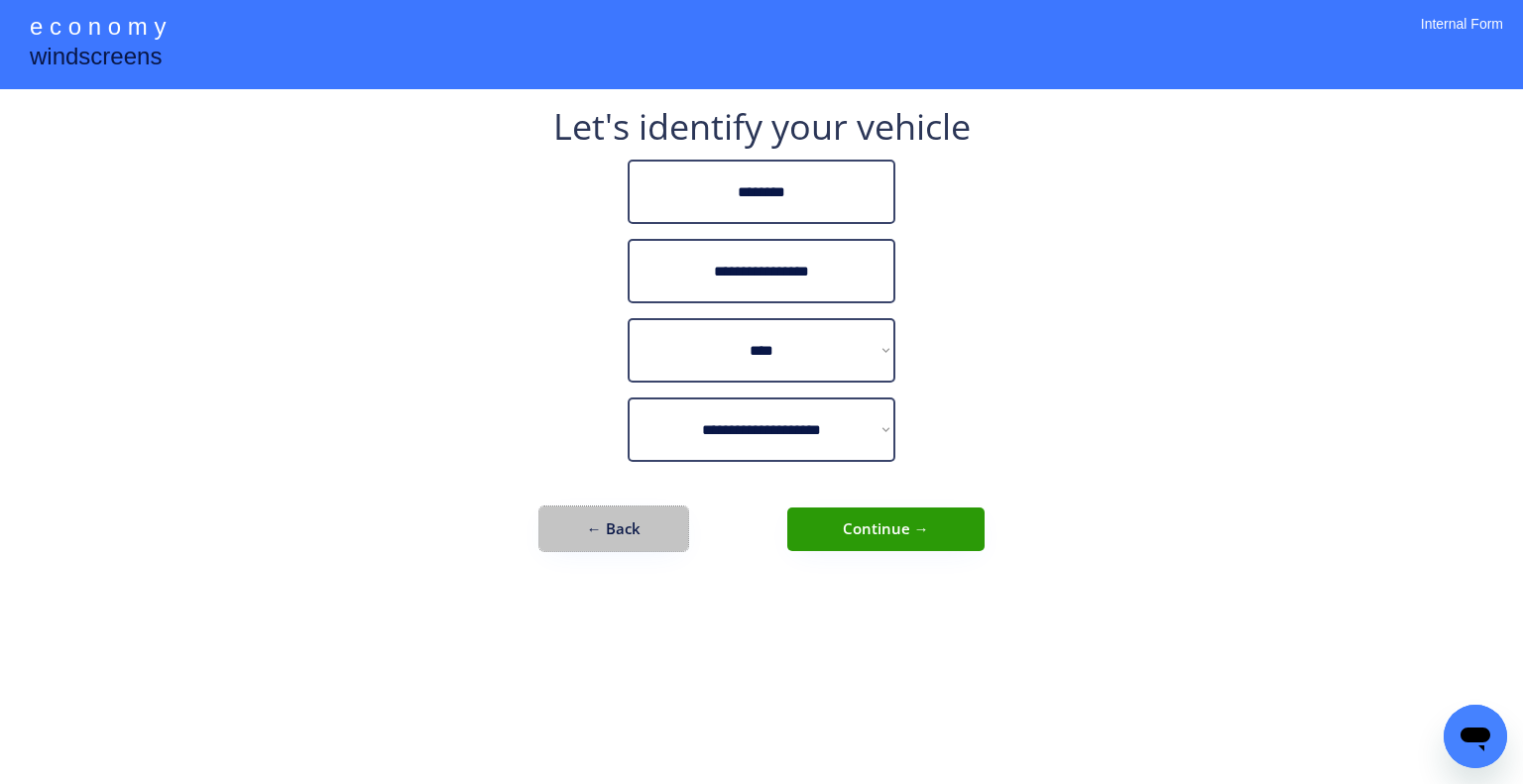 click on "←   Back" at bounding box center (614, 528) 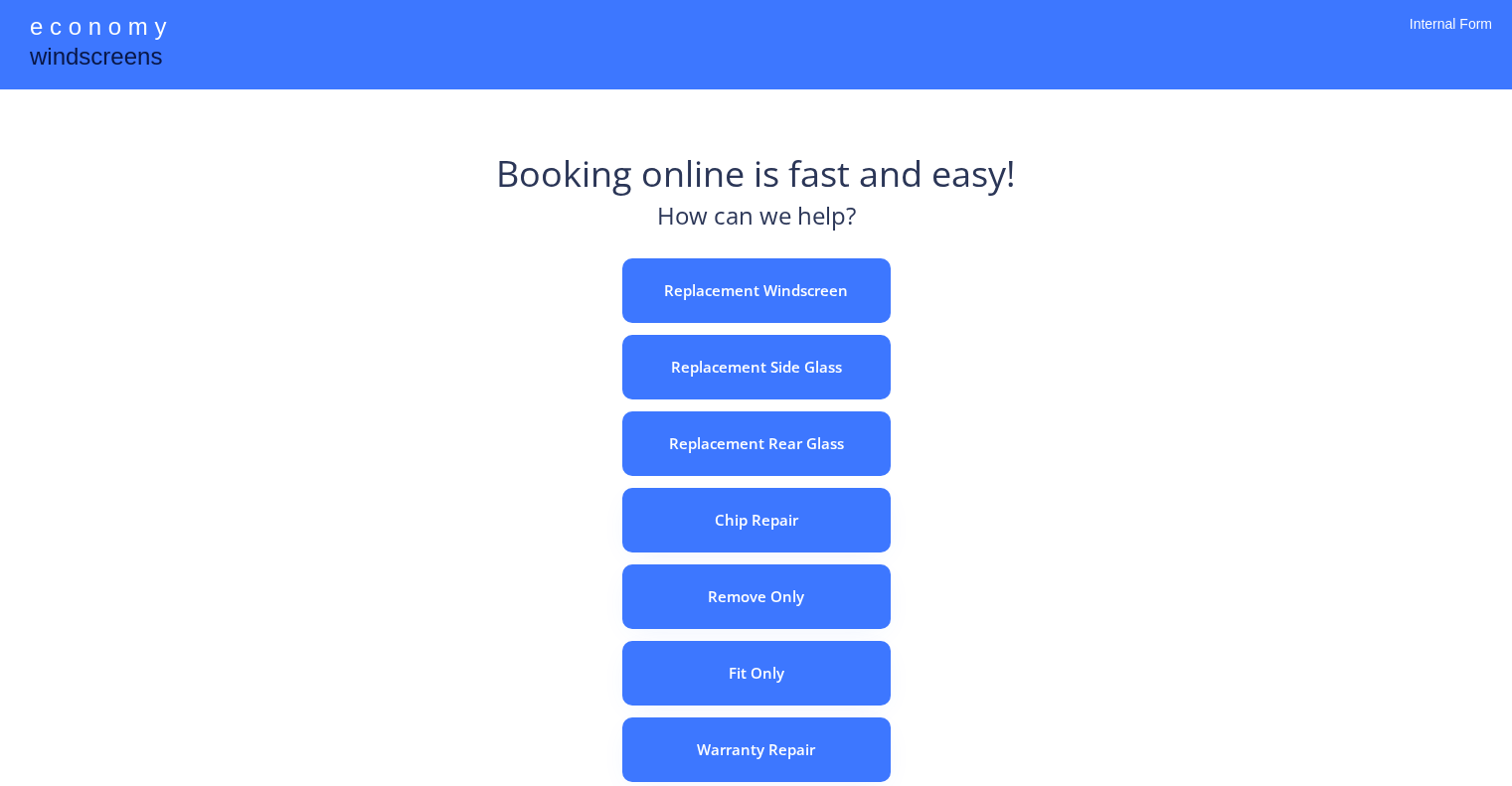 scroll, scrollTop: 0, scrollLeft: 0, axis: both 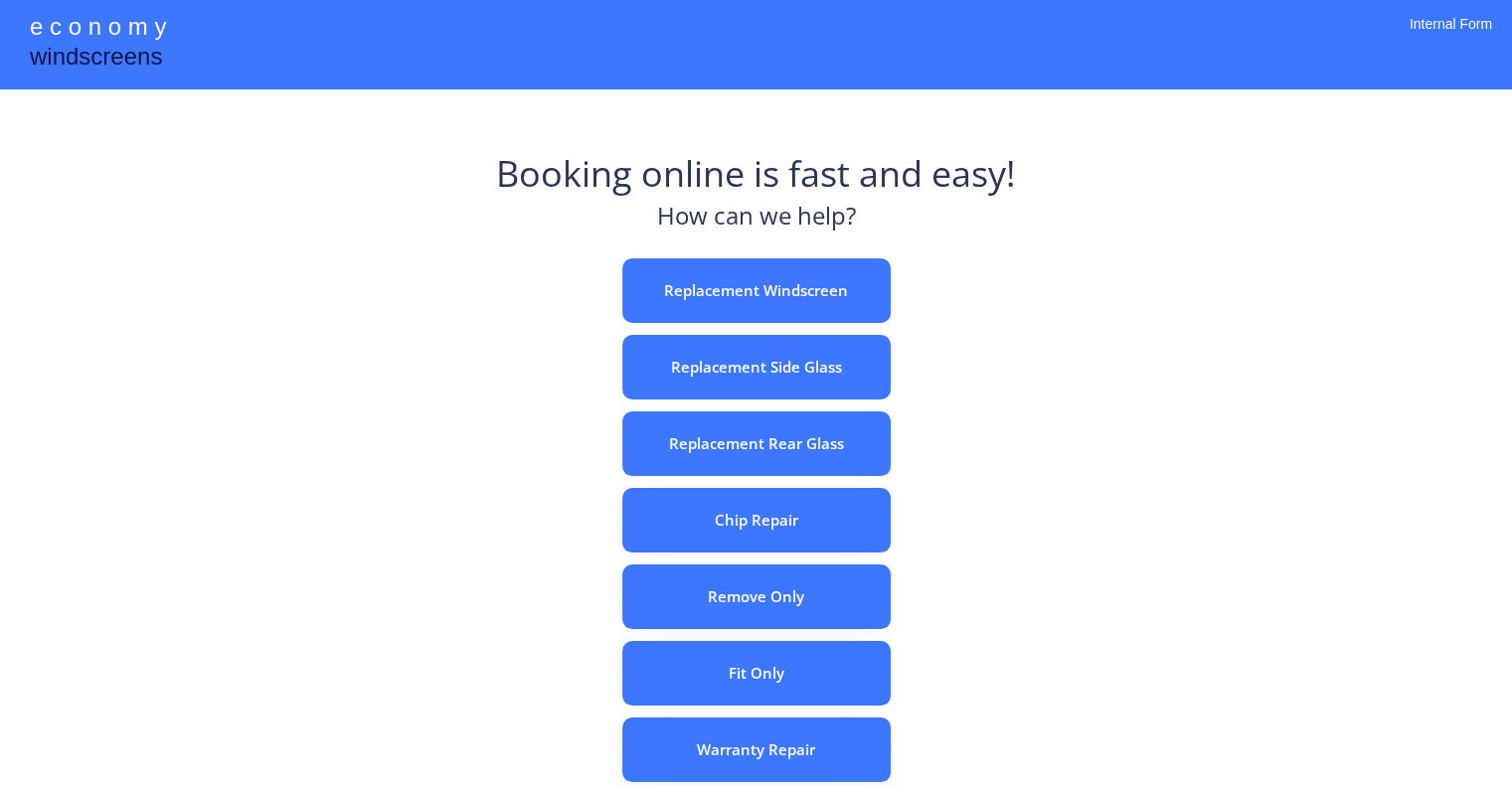 click on "e c o n o m y windscreens Booking online is fast and easy! How can we help? Replacement Windscreen Replacement Side Glass Replacement Rear Glass Chip Repair Remove Only Fit Only Warranty Repair ADAS Recalibration Only Rebook a Job Confirm Quotes Manual Booking Internal Form" at bounding box center (756, 553) 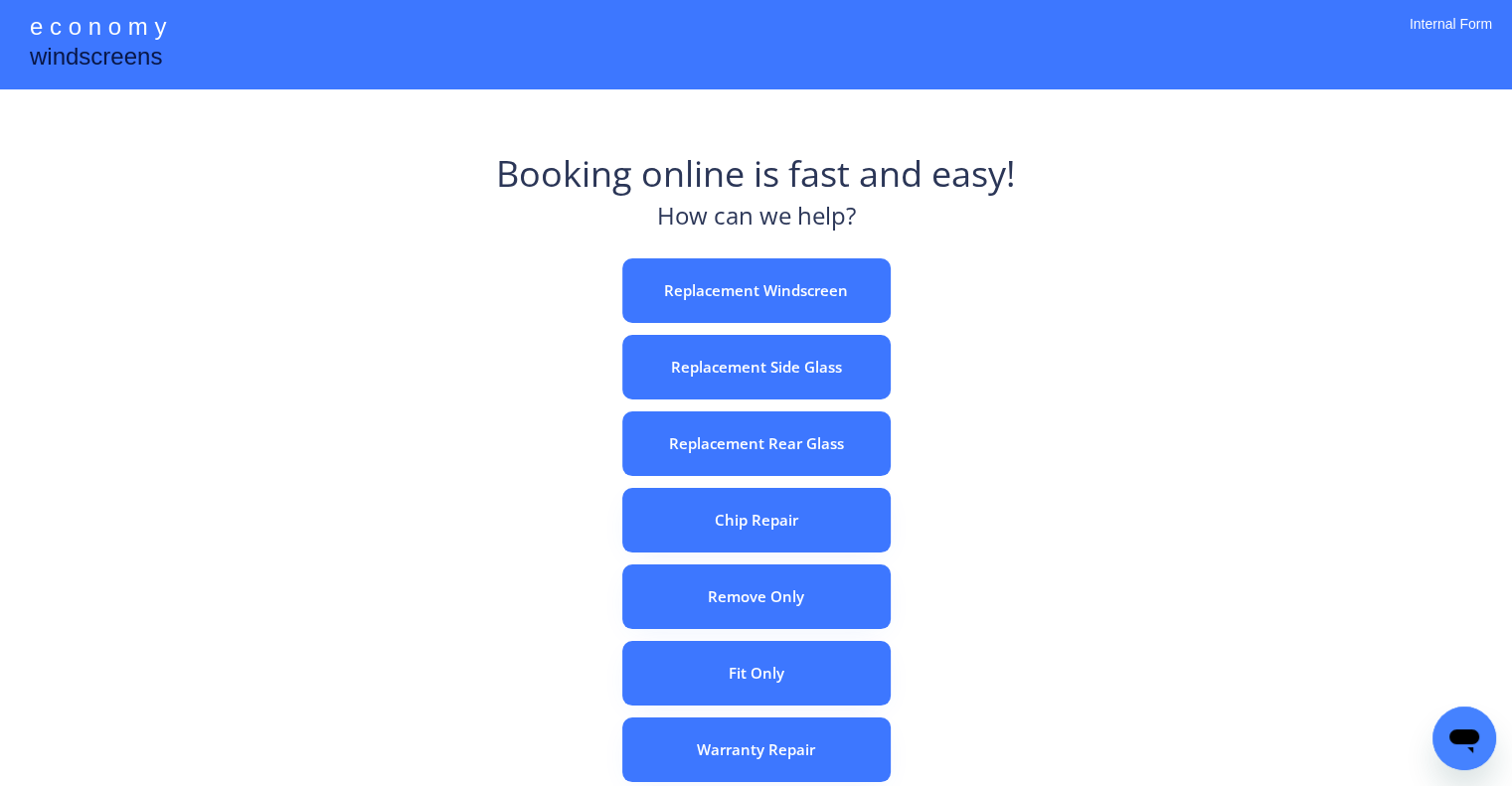 scroll, scrollTop: 0, scrollLeft: 0, axis: both 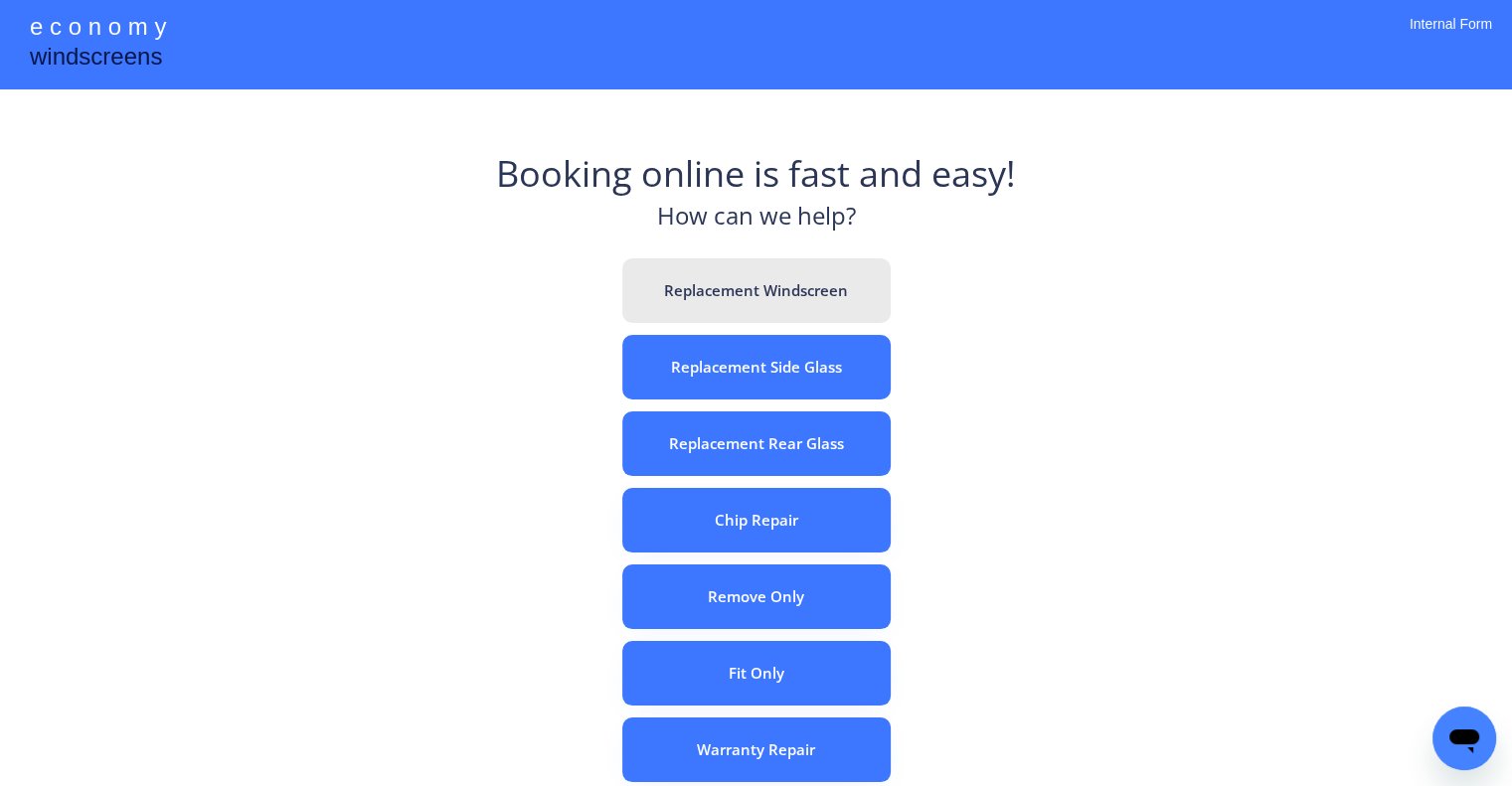 click on "Replacement Windscreen" at bounding box center [756, 290] 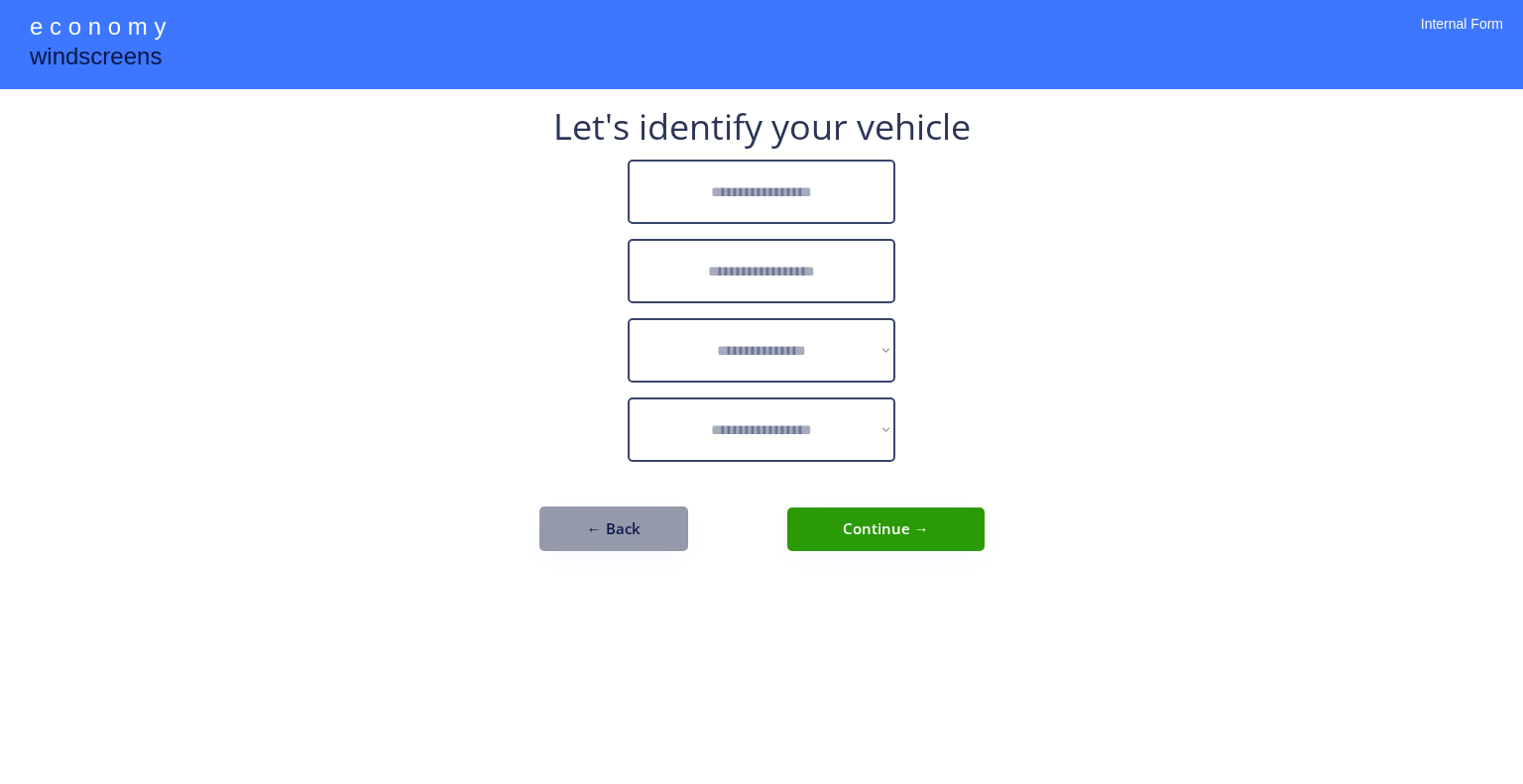 scroll, scrollTop: 0, scrollLeft: 0, axis: both 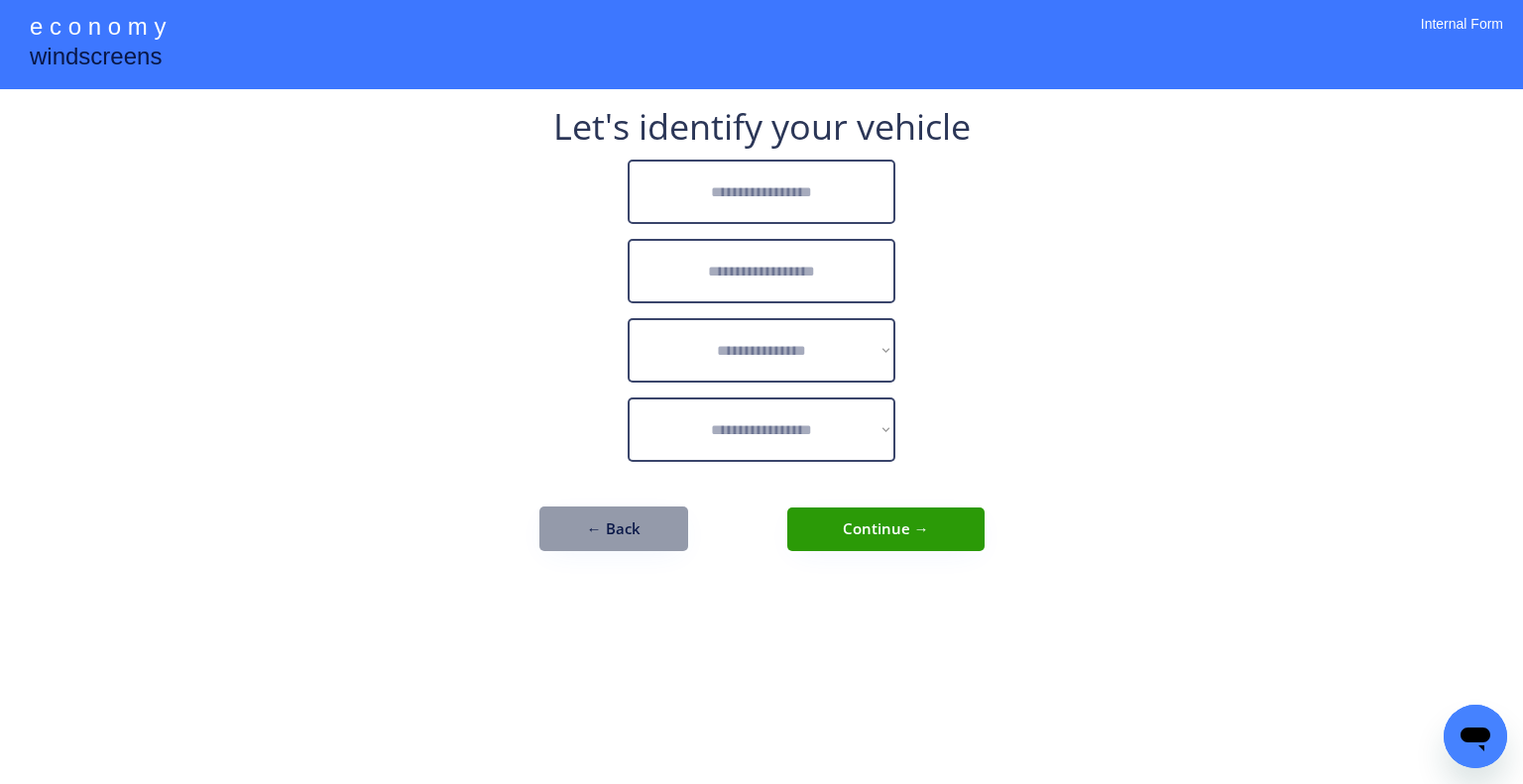 click at bounding box center [762, 191] 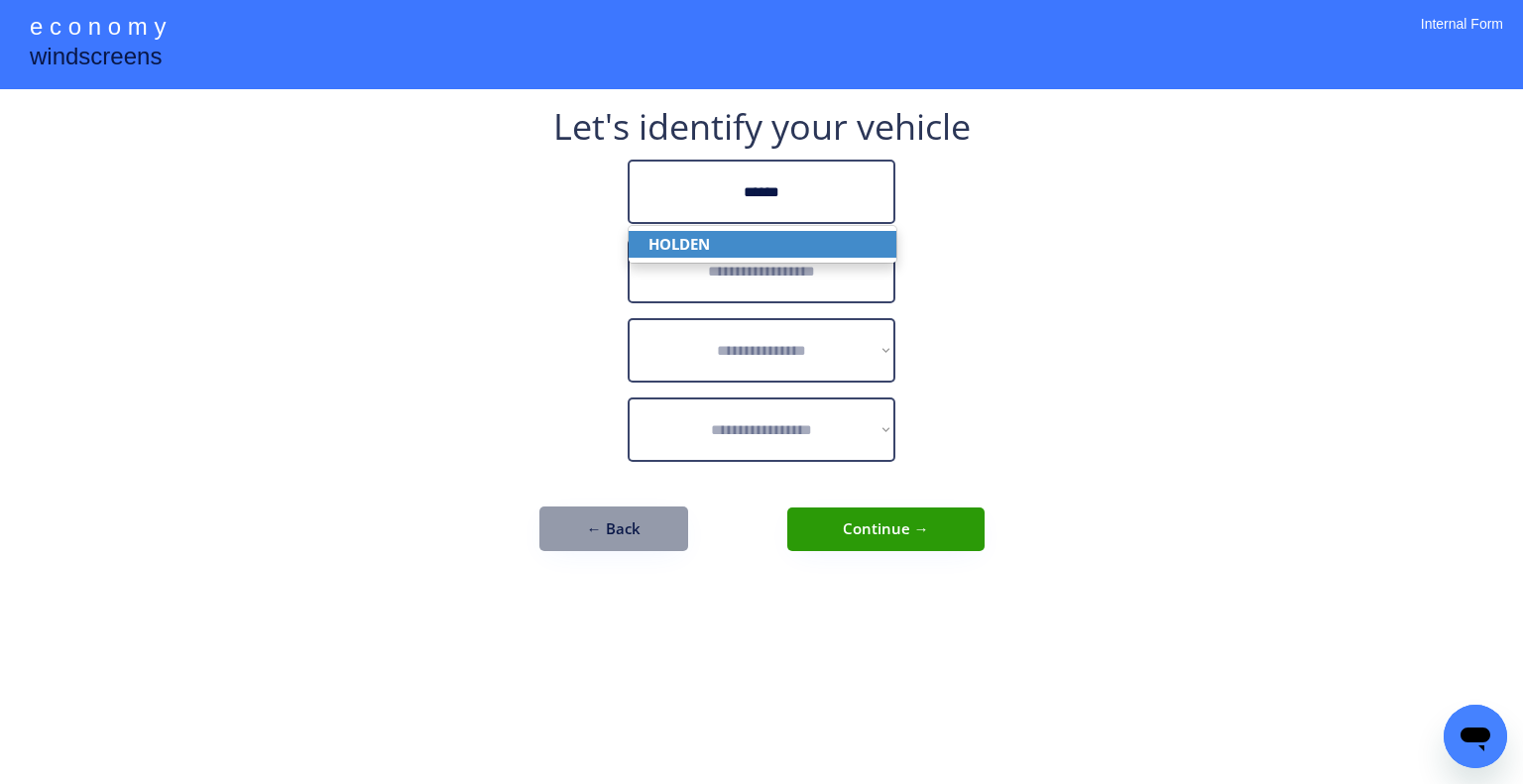 click on "HOLDEN" at bounding box center (762, 244) 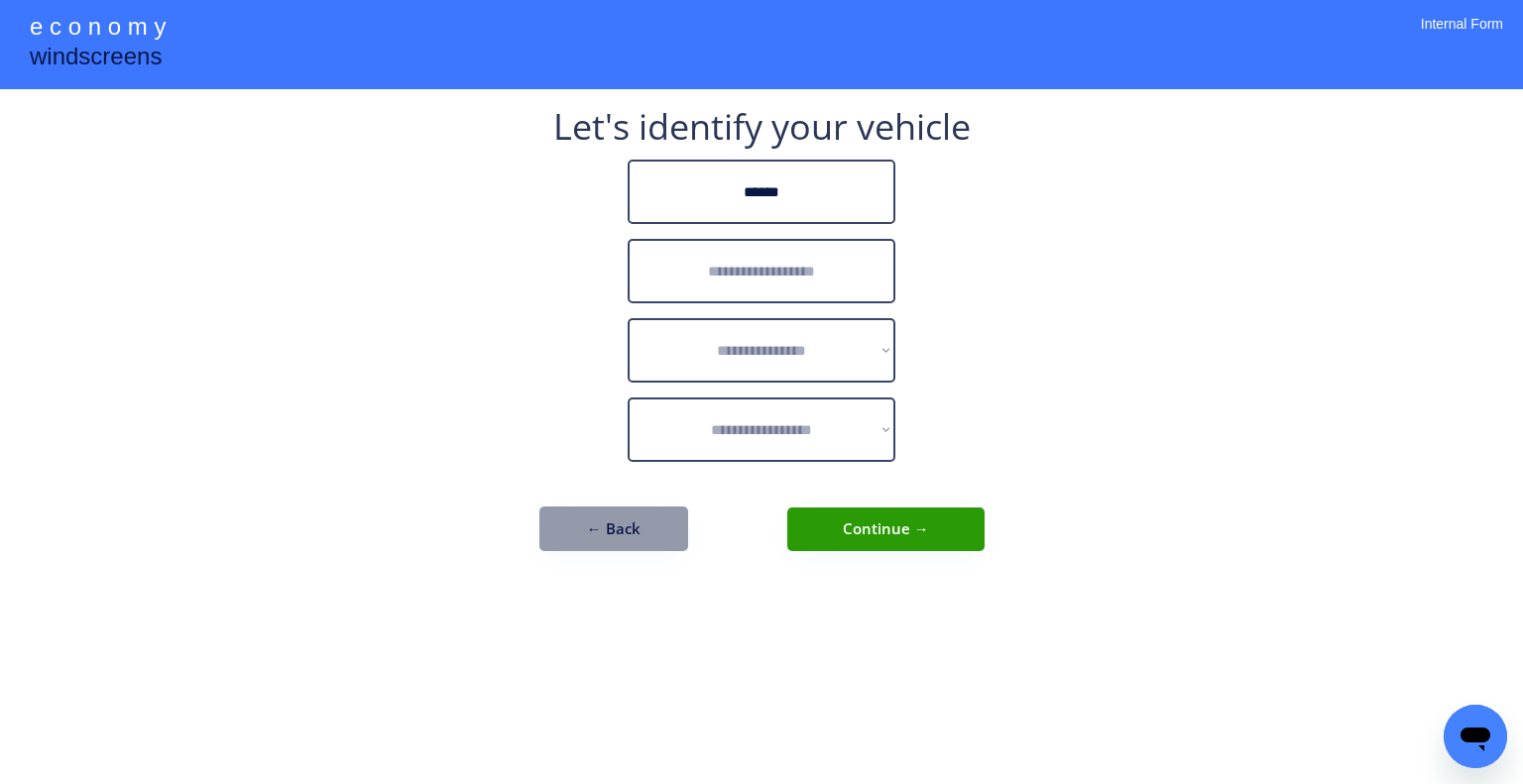 type on "******" 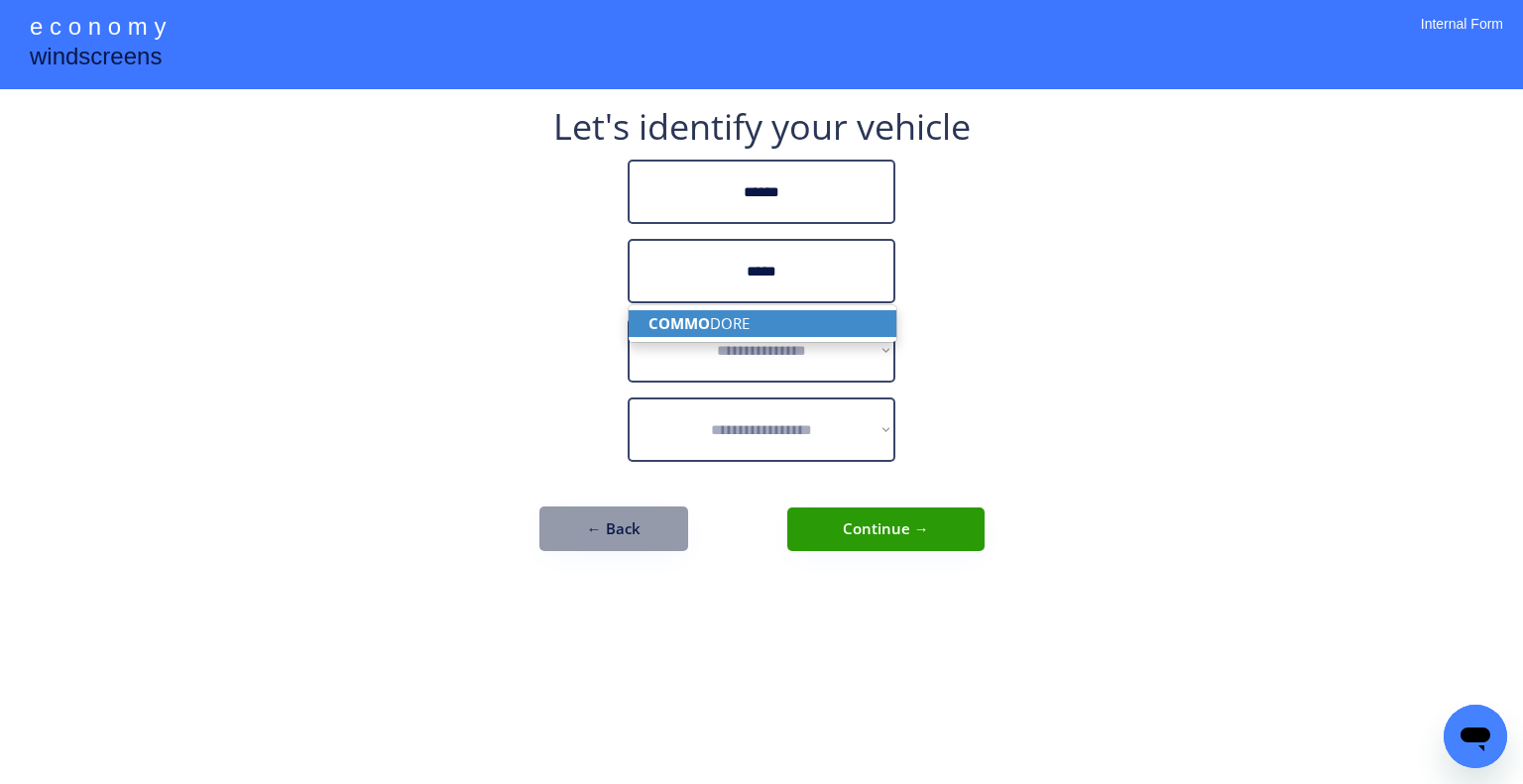 click on "COMMO DORE" at bounding box center [762, 323] 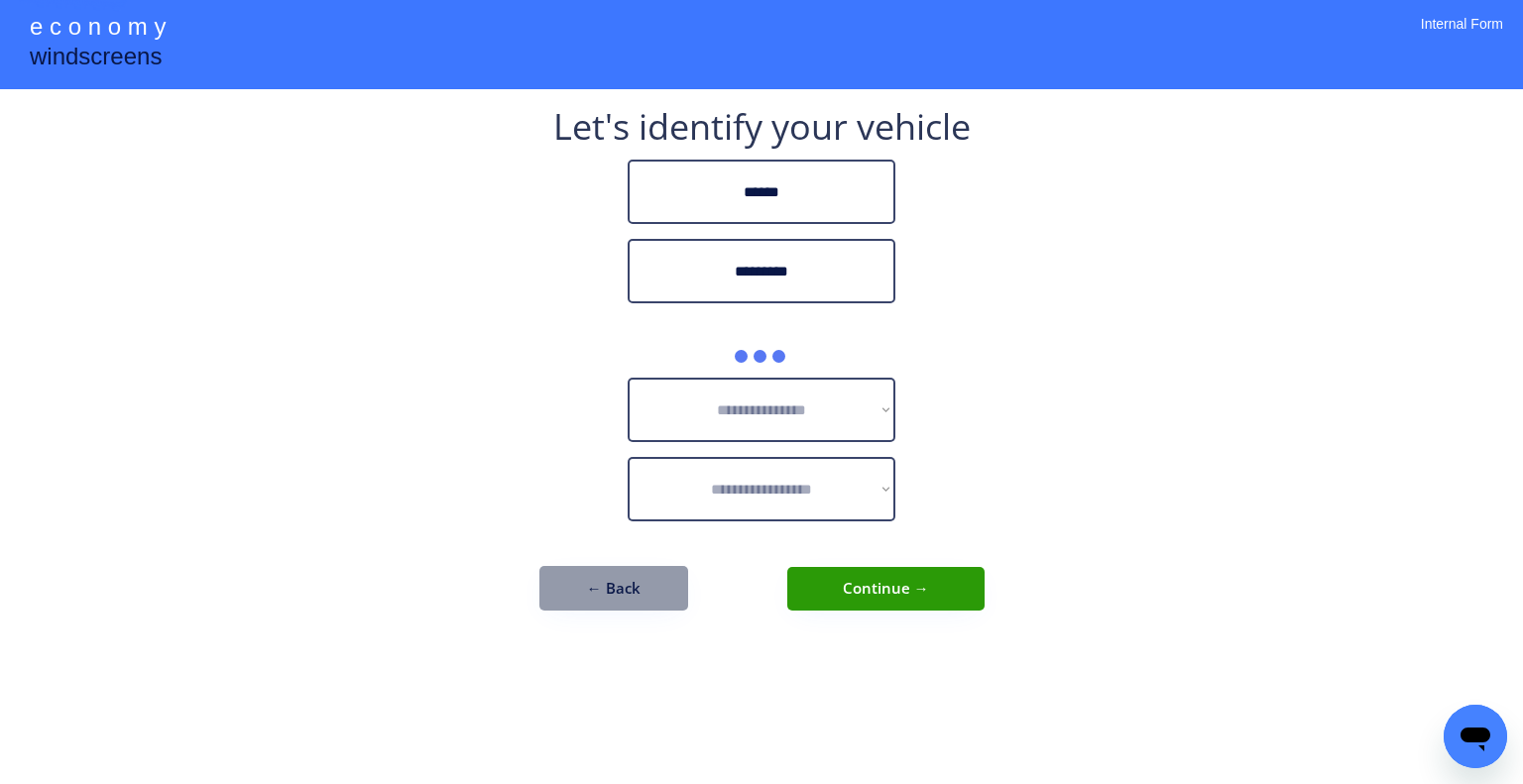type on "*********" 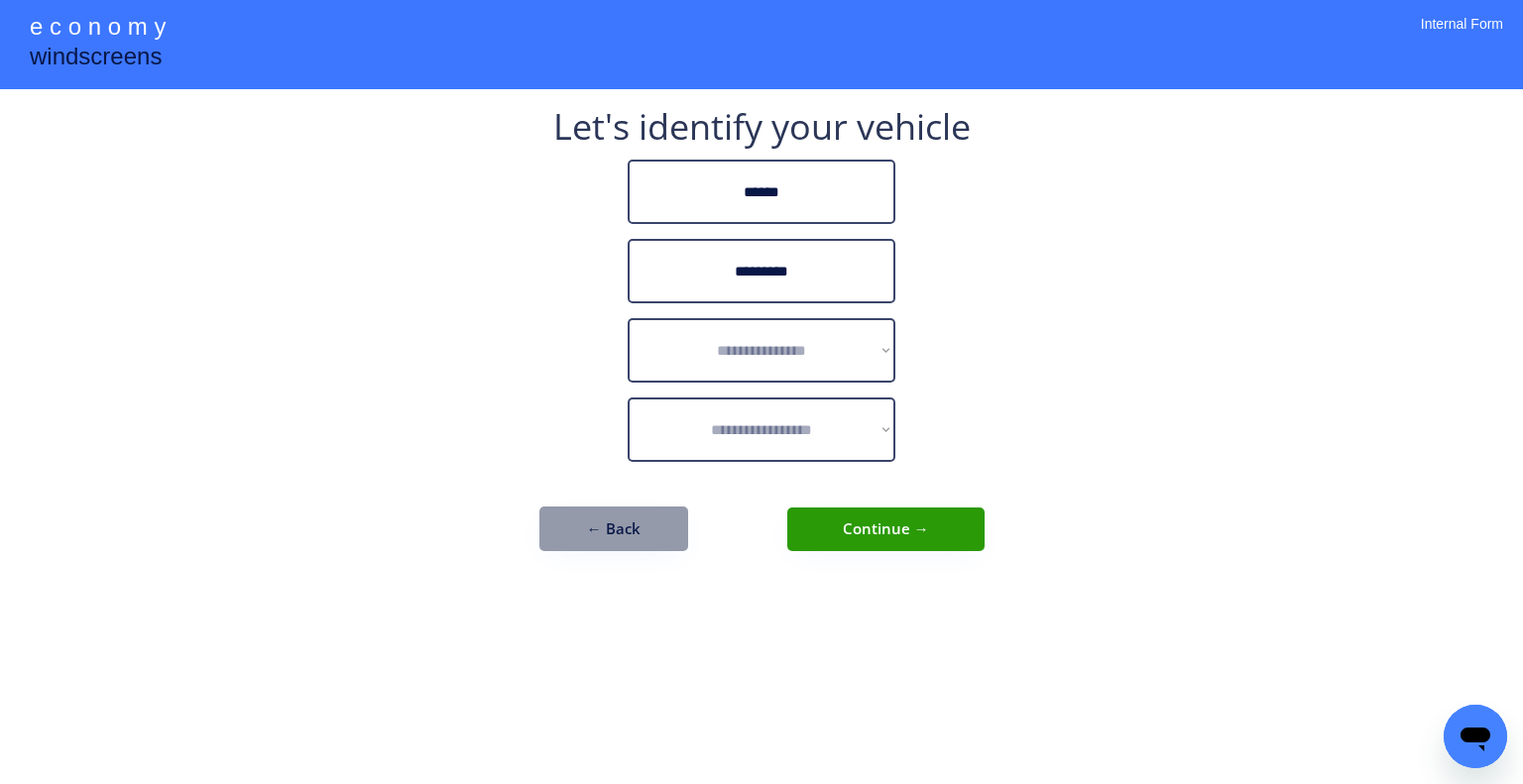 click on "**********" at bounding box center [762, 392] 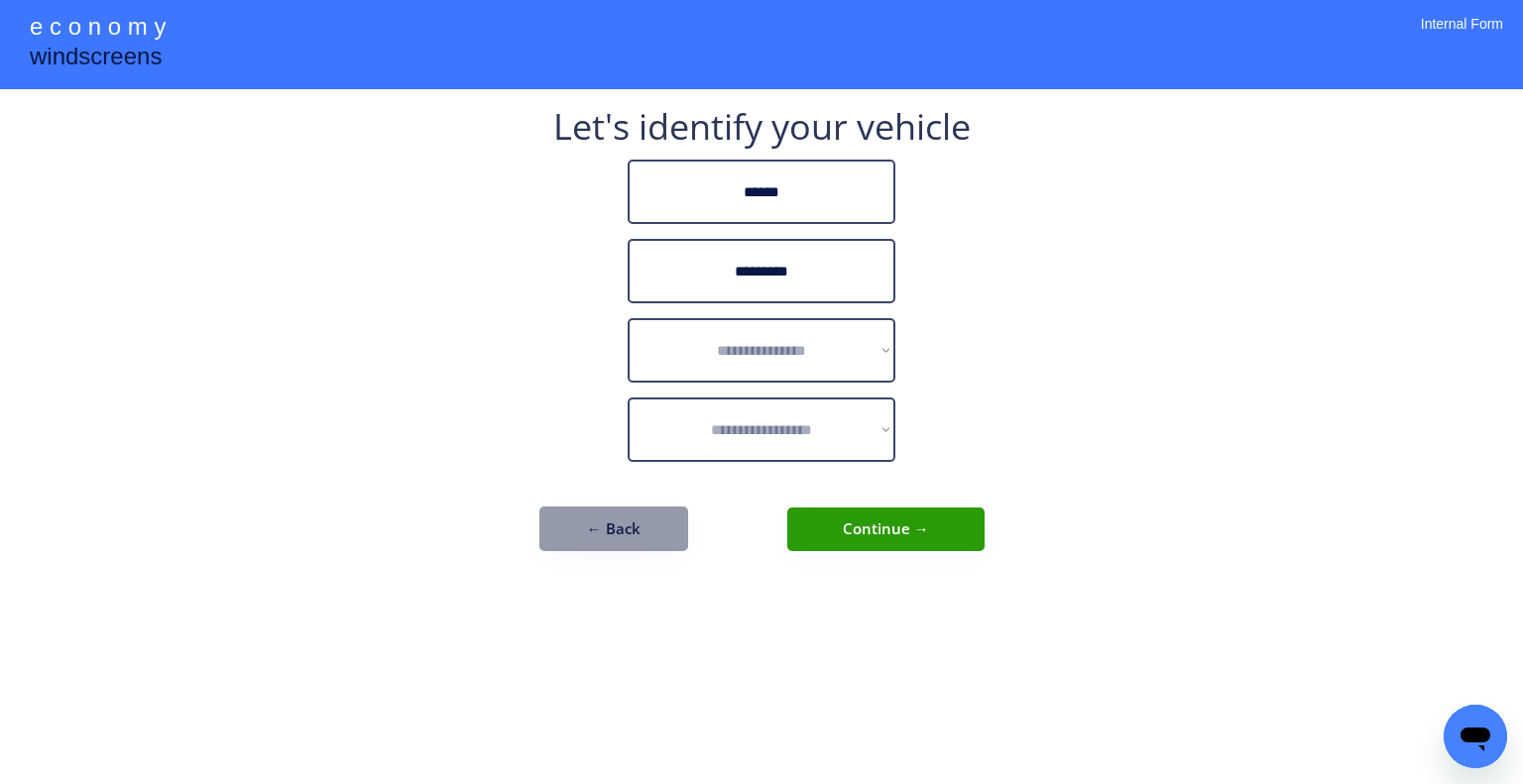 click on "**********" at bounding box center (762, 340) 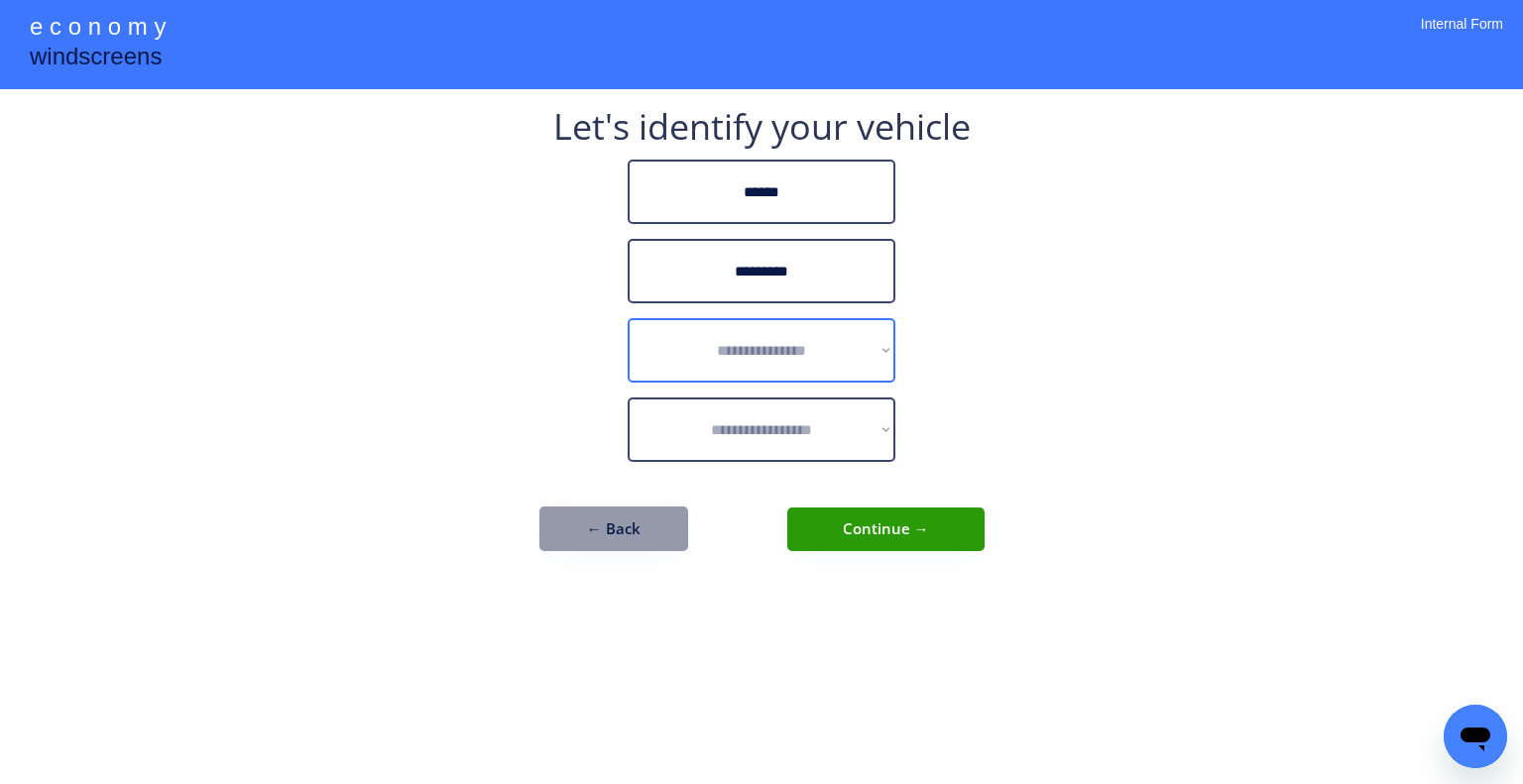 drag, startPoint x: 766, startPoint y: 330, endPoint x: 864, endPoint y: 382, distance: 110.94143 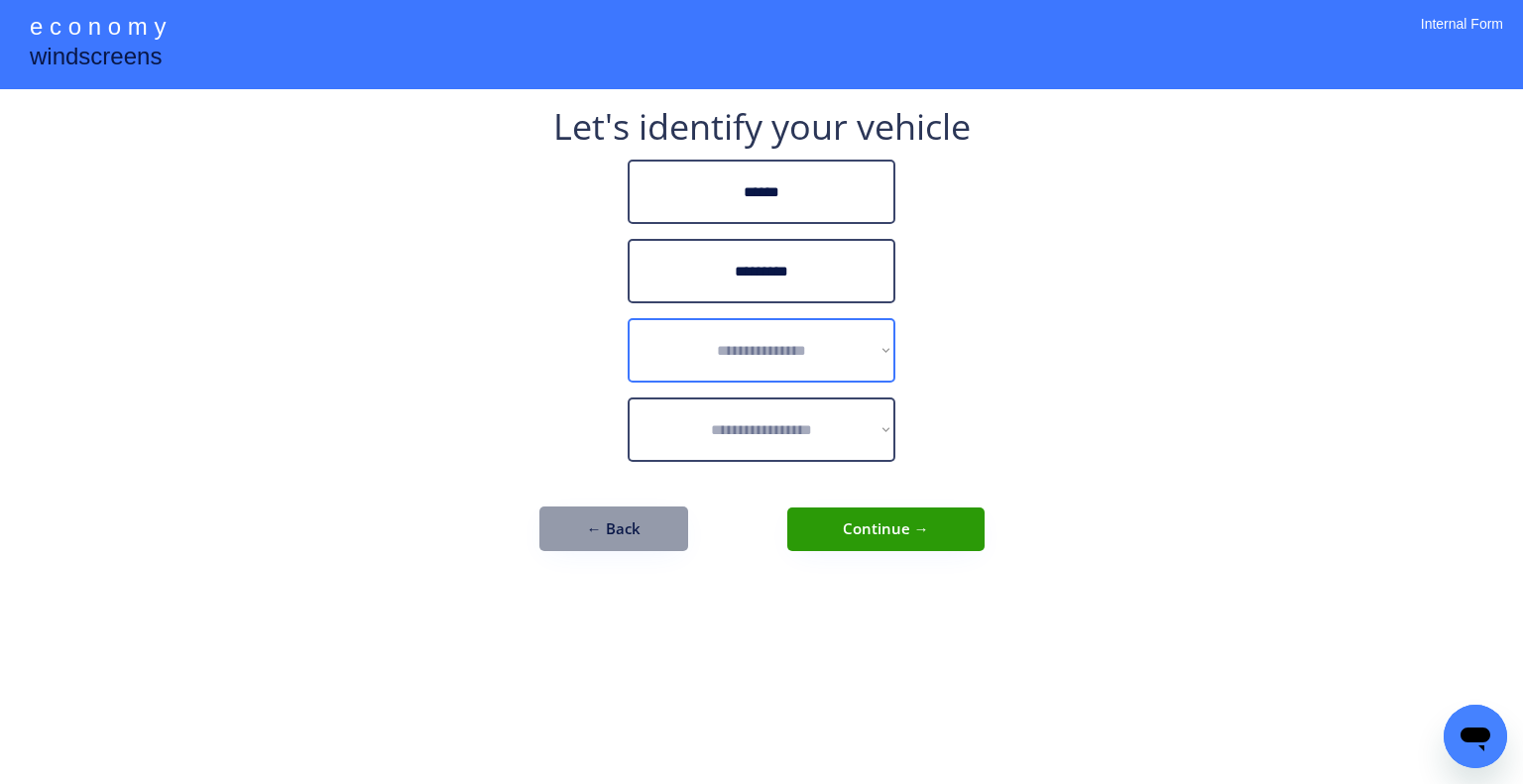 select on "******" 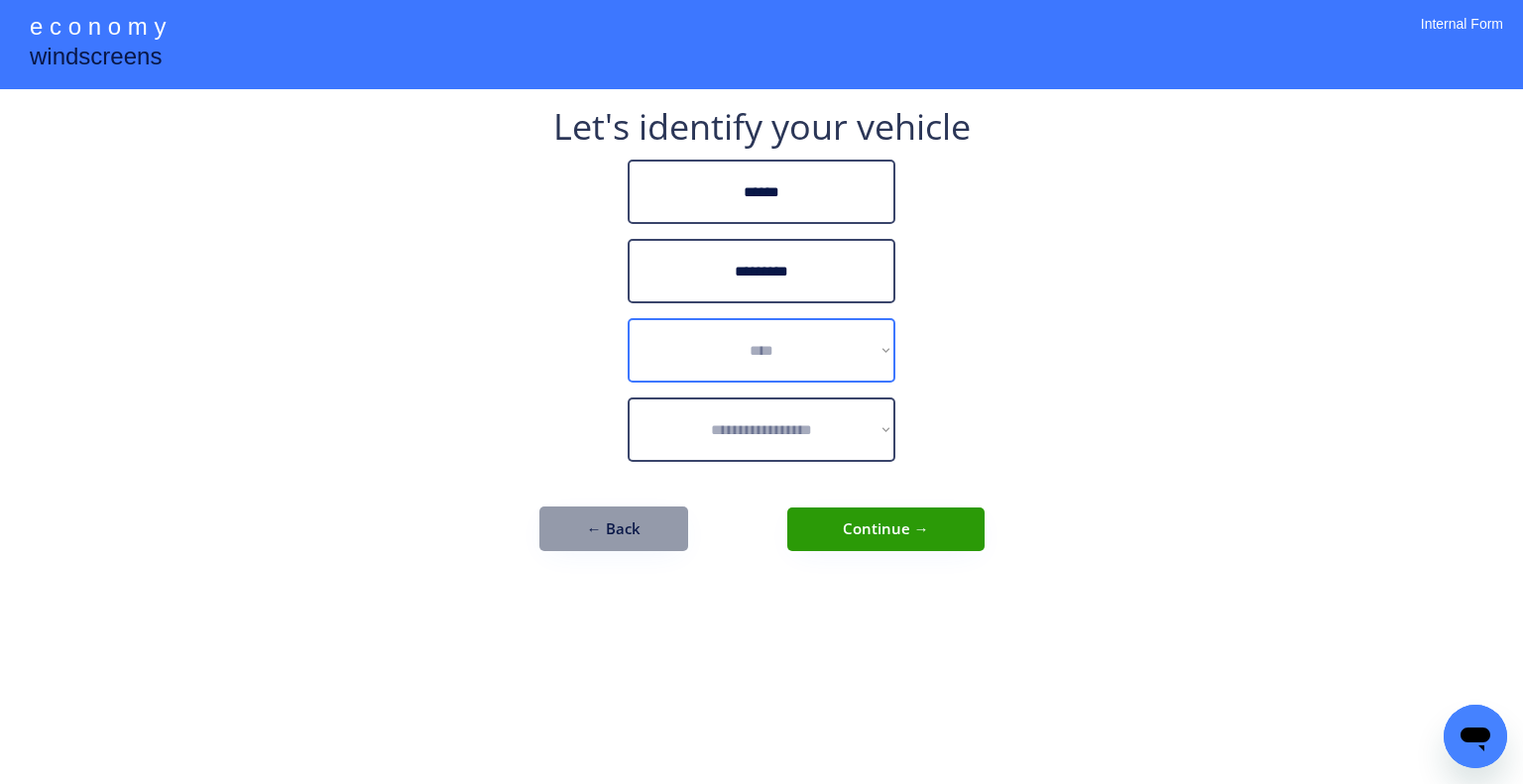 click on "**********" at bounding box center [762, 350] 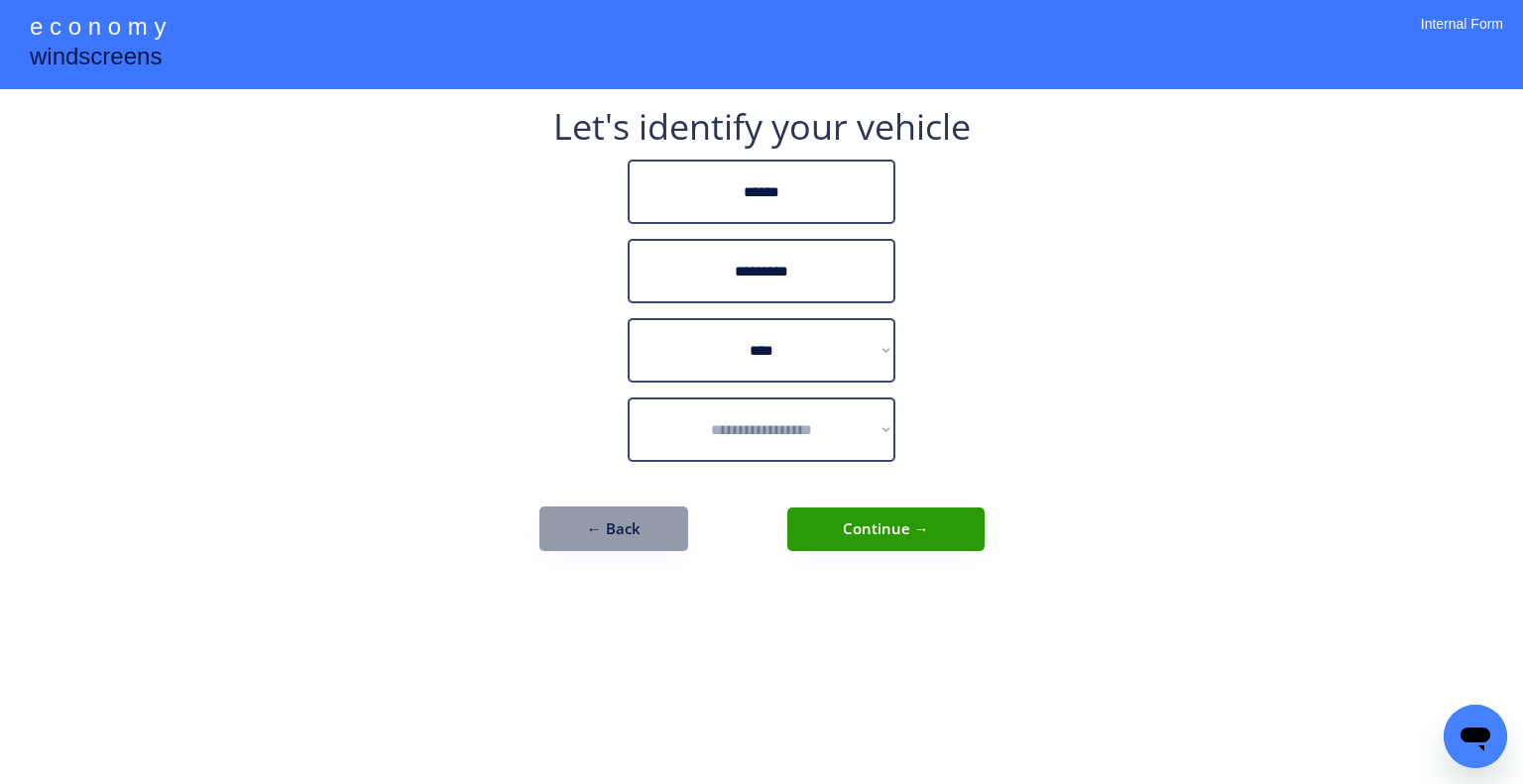 click on "**********" at bounding box center [762, 392] 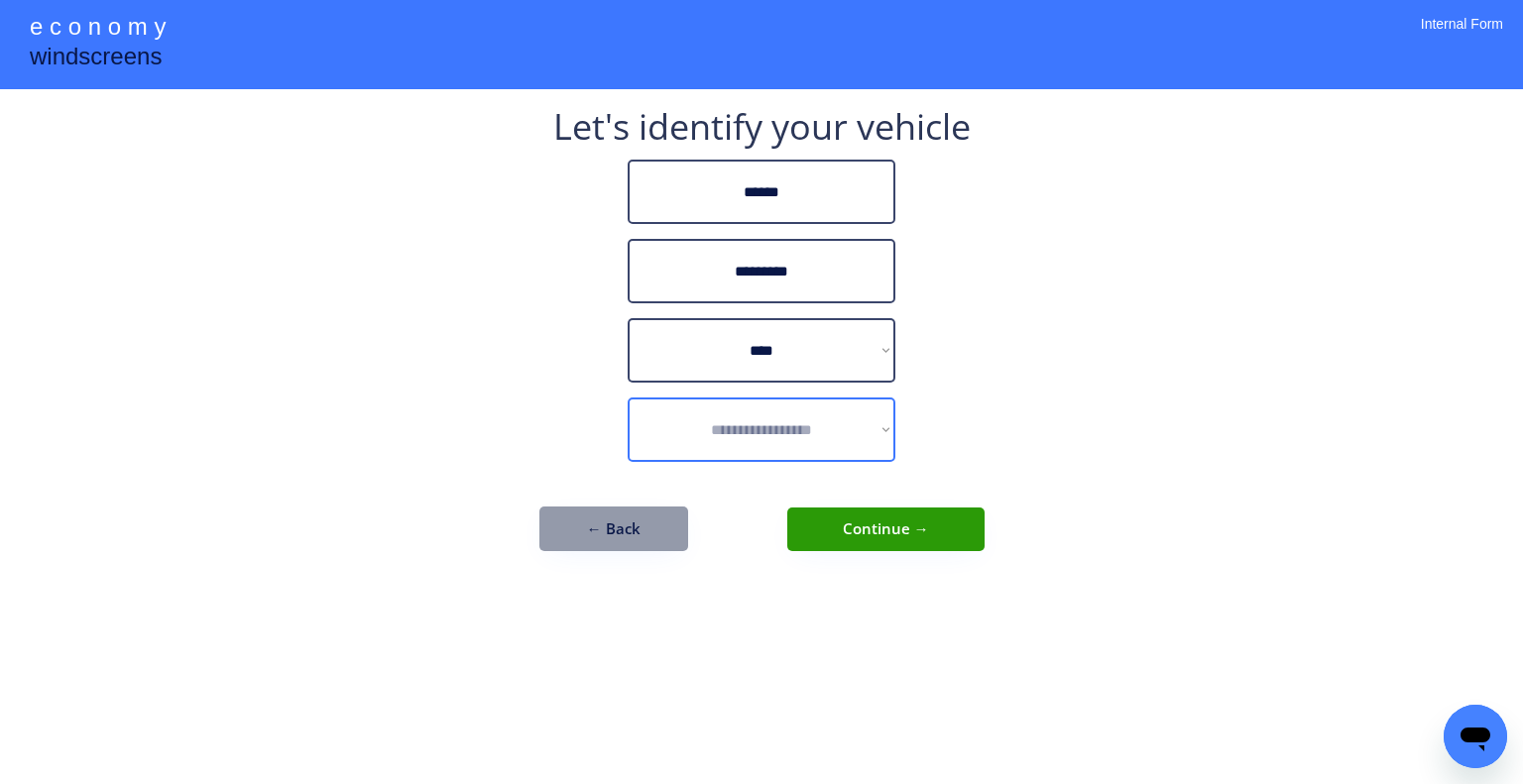click on "**********" at bounding box center [762, 429] 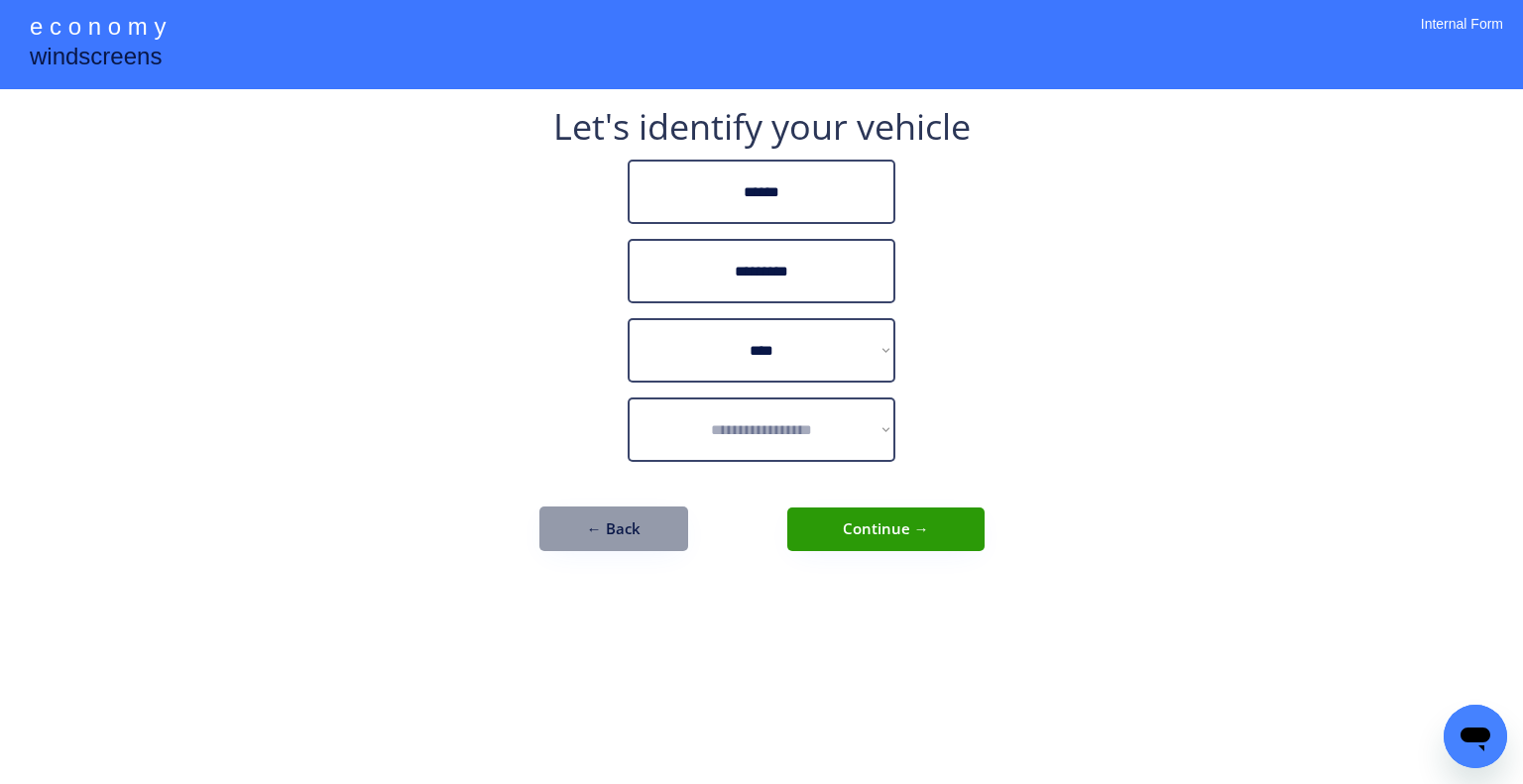 click on "**********" at bounding box center (762, 340) 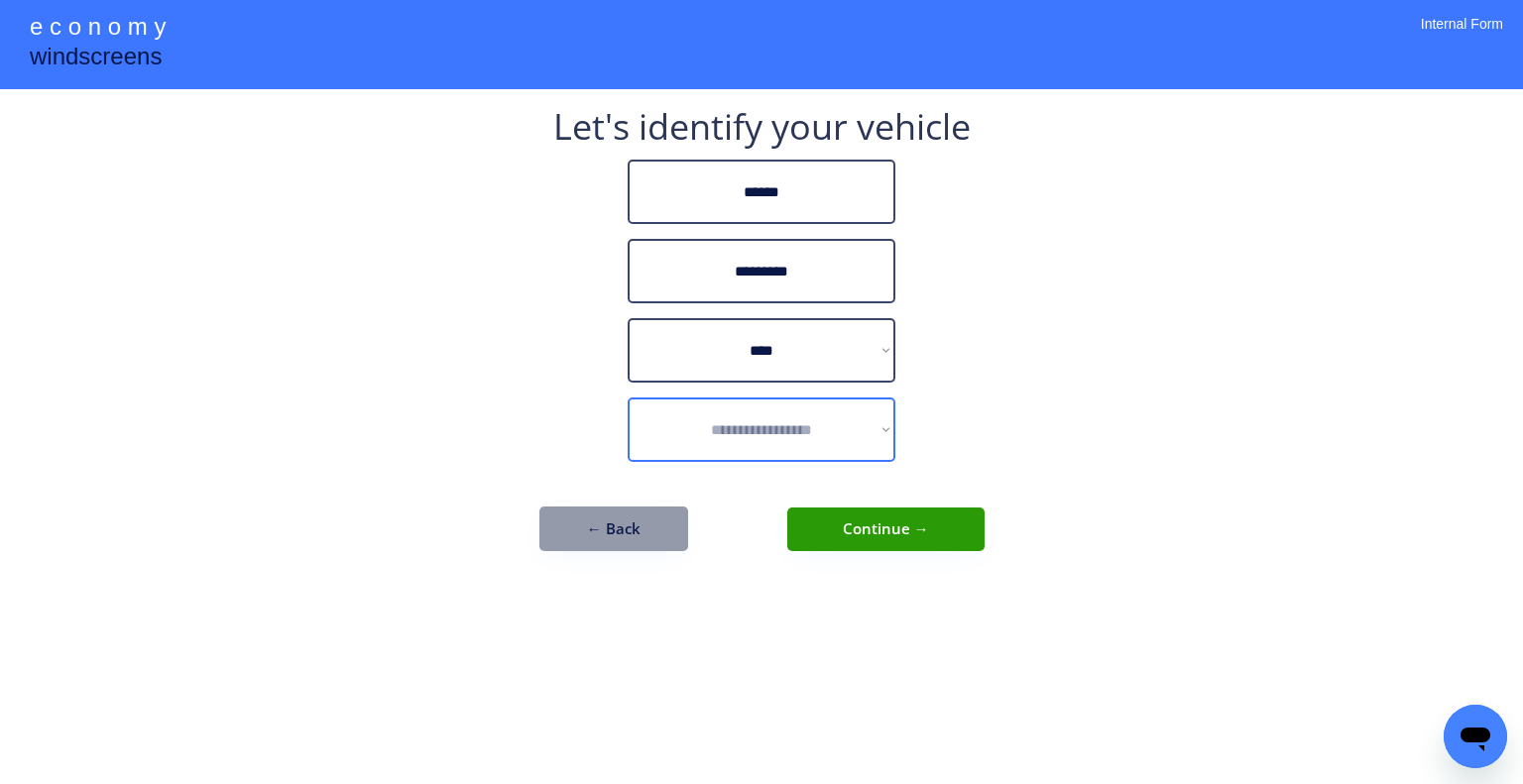 select on "**********" 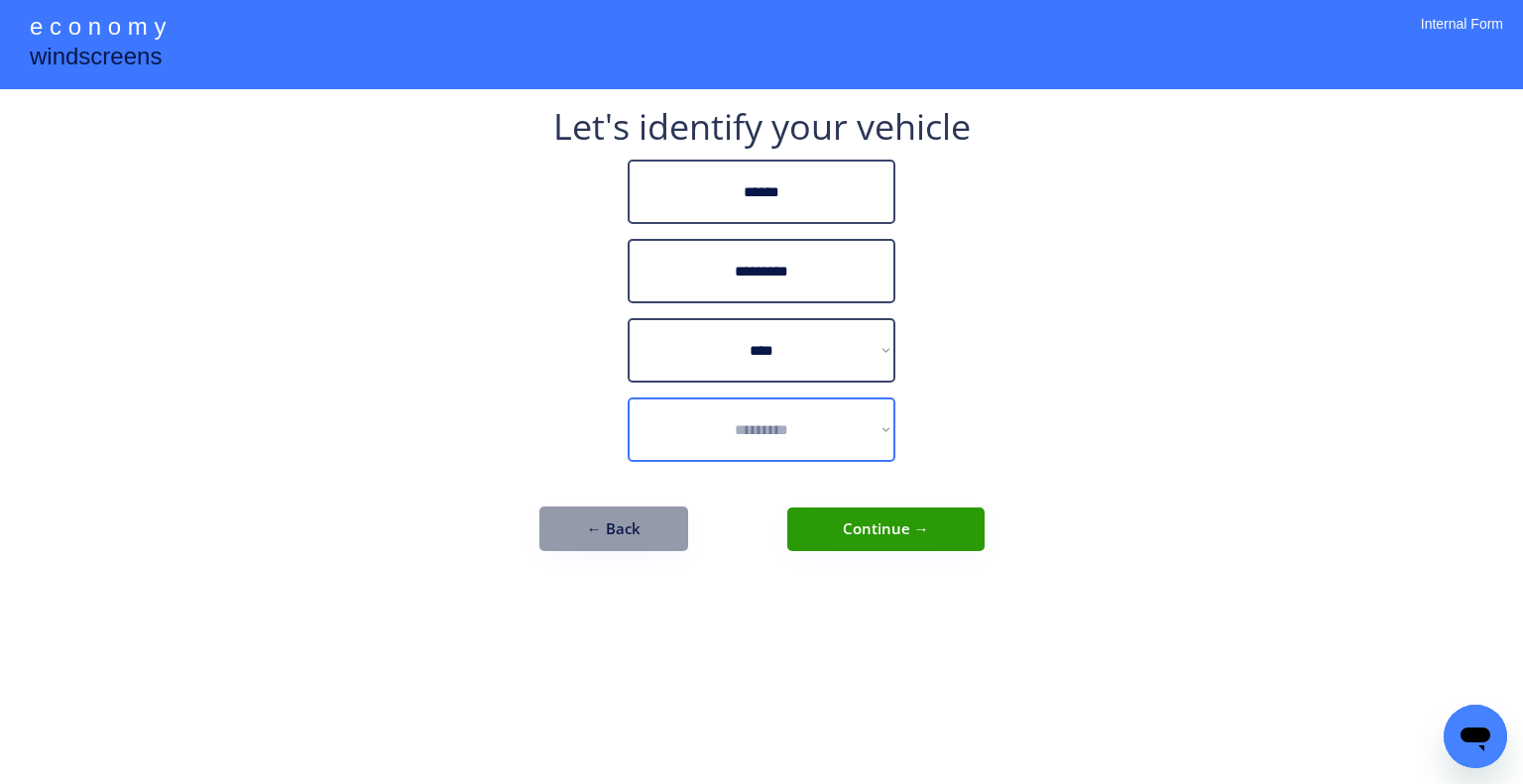 click on "**********" at bounding box center [762, 429] 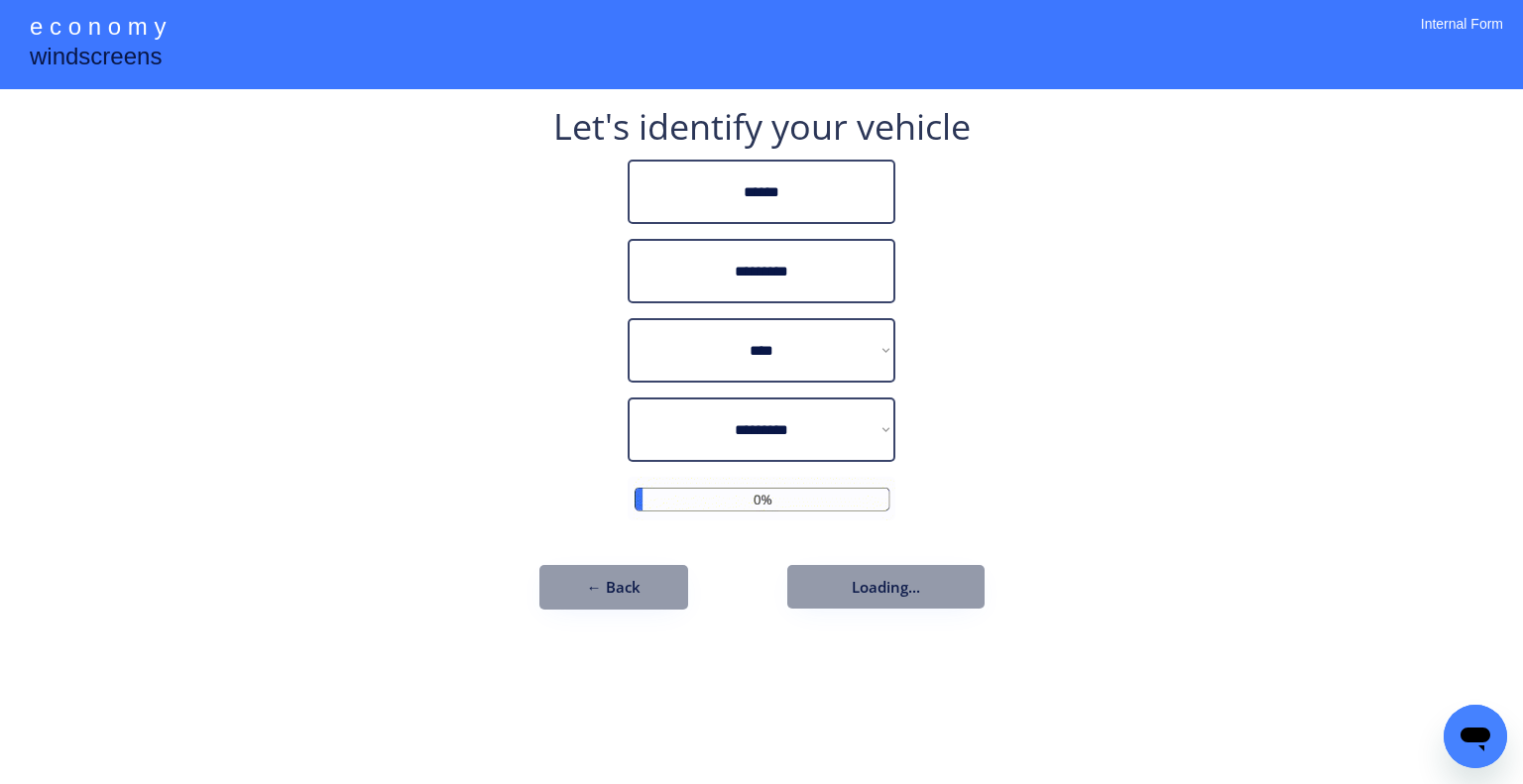 click on "**********" at bounding box center [762, 392] 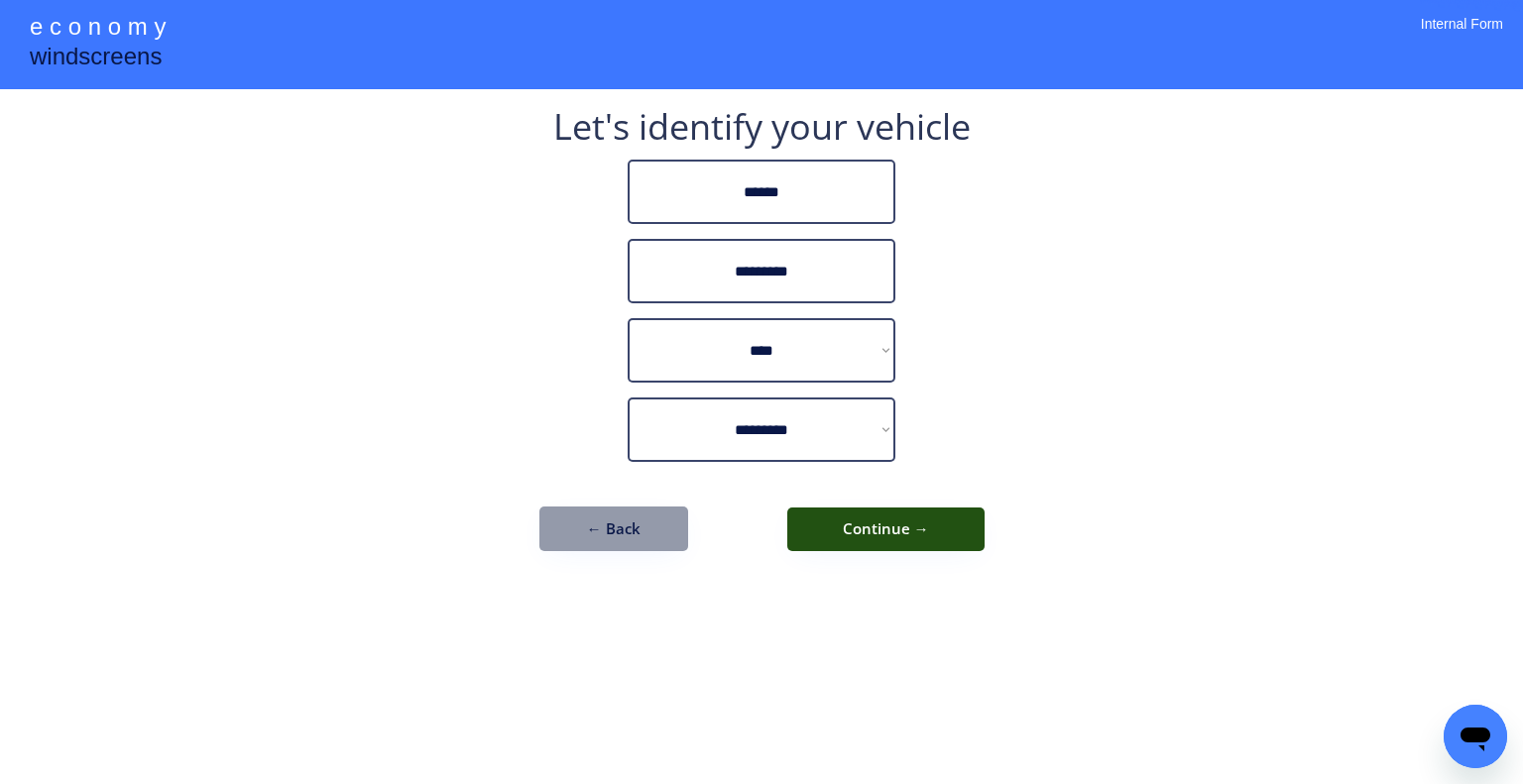 drag, startPoint x: 890, startPoint y: 514, endPoint x: 1033, endPoint y: 522, distance: 143.2236 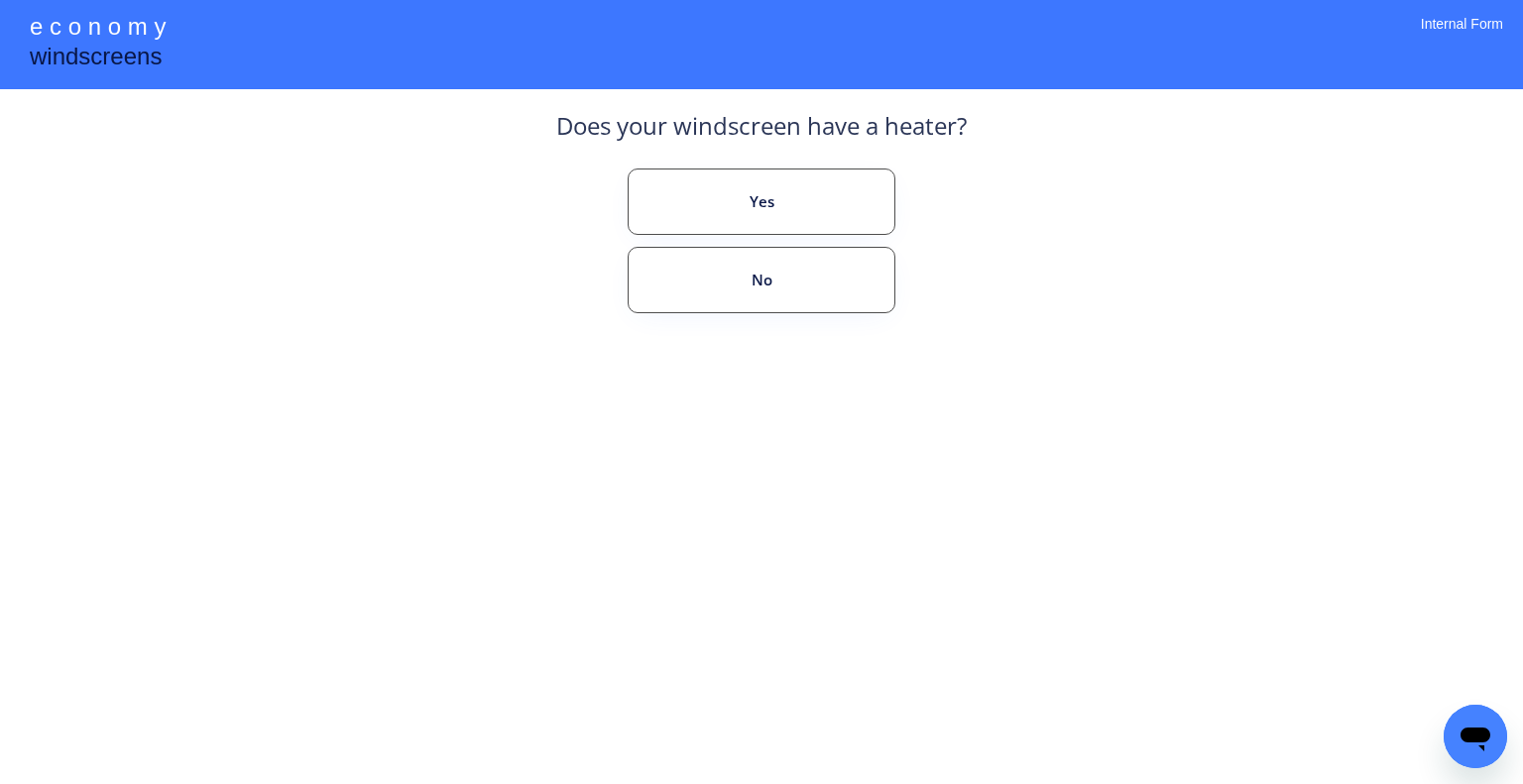 click on "**********" at bounding box center (762, 392) 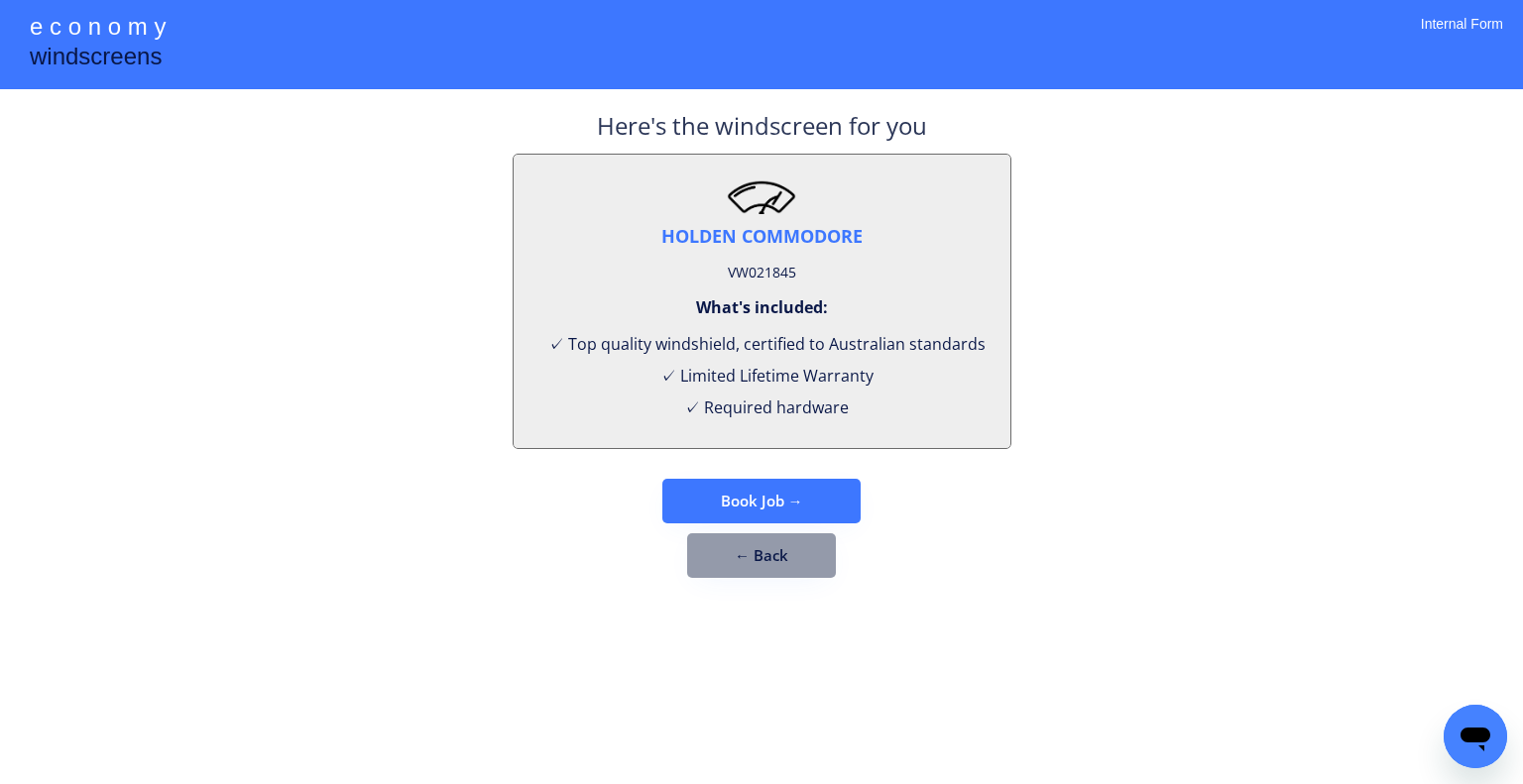 click on "VW021845" at bounding box center [762, 273] 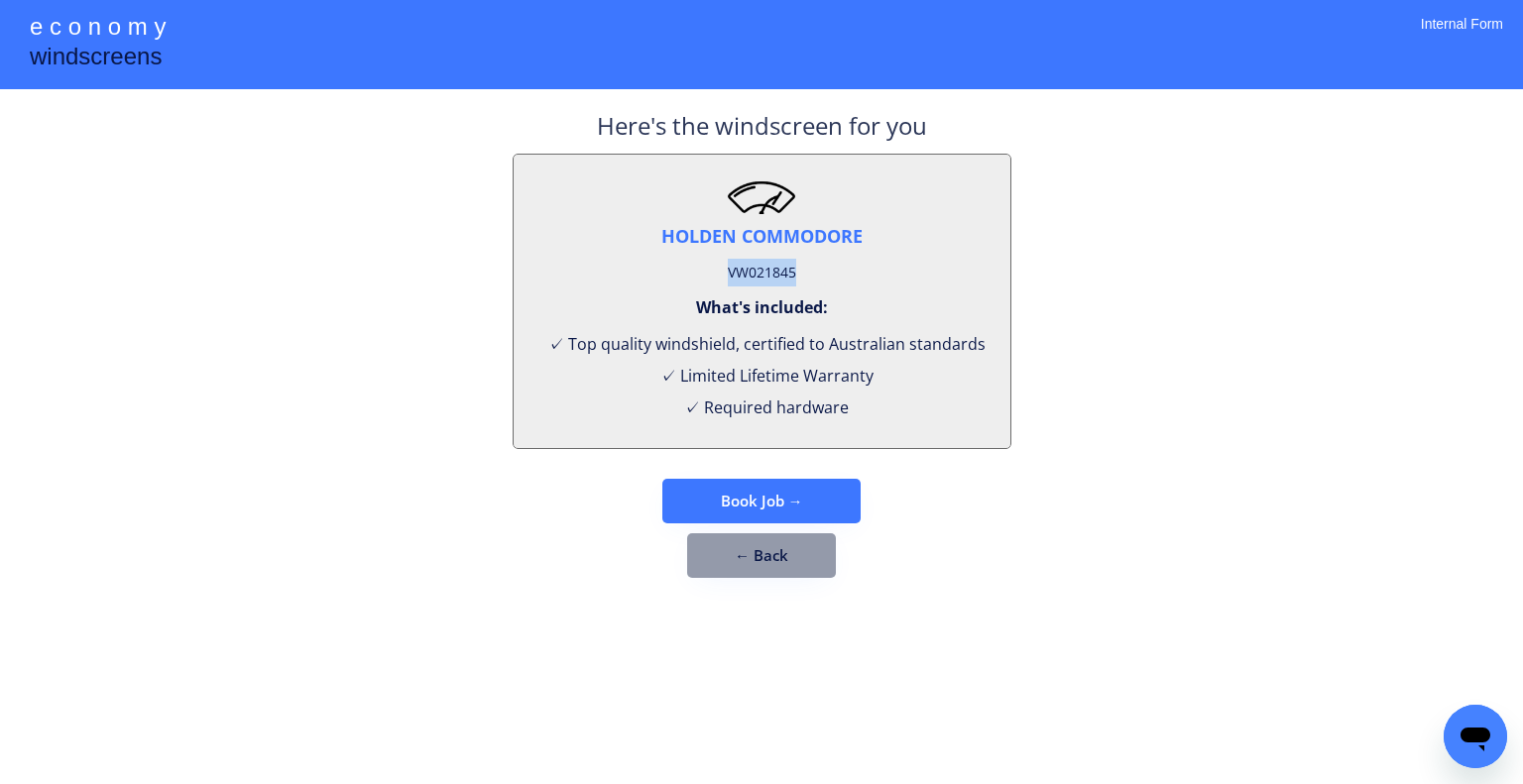 click on "VW021845" at bounding box center (762, 273) 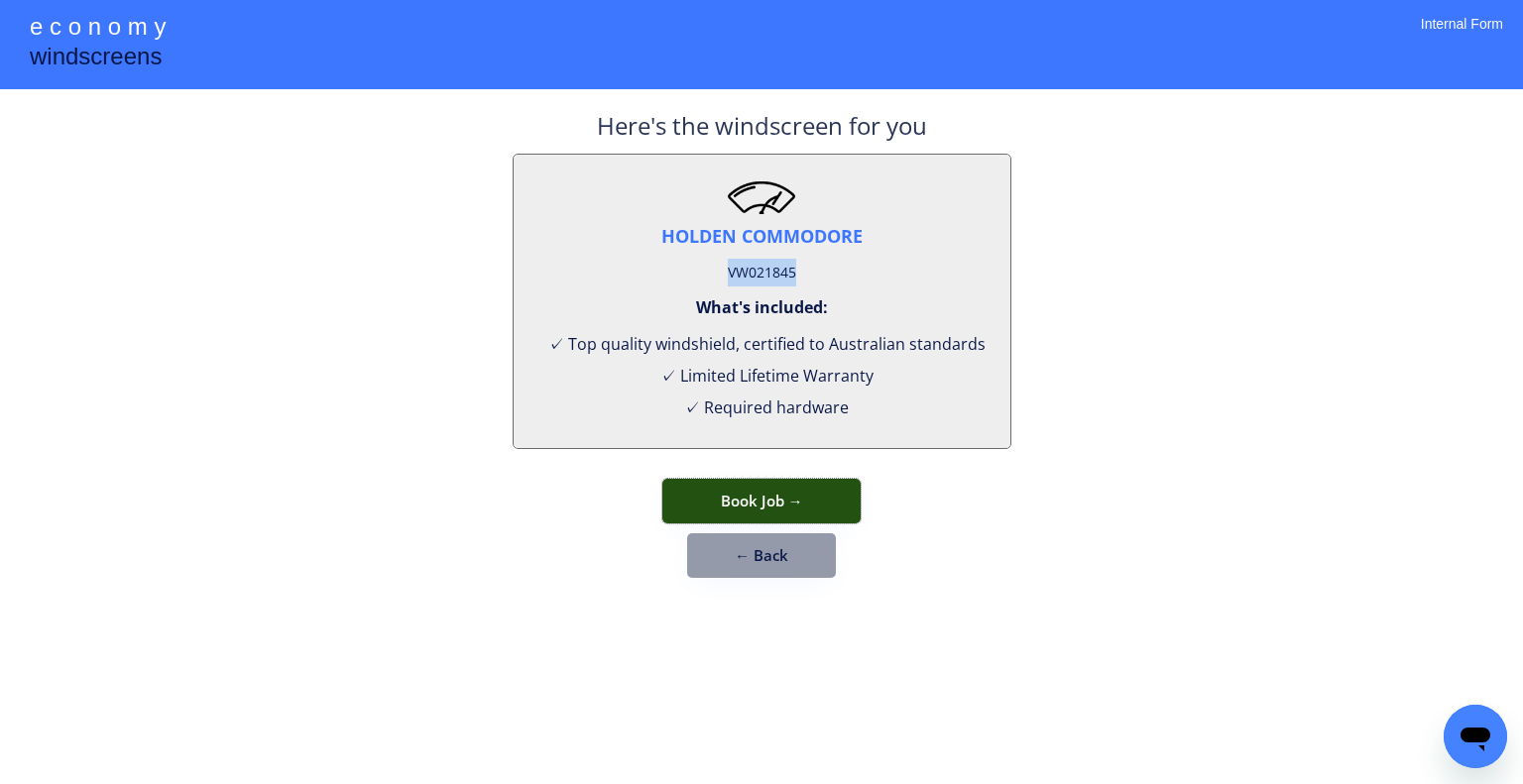 drag, startPoint x: 836, startPoint y: 487, endPoint x: 1172, endPoint y: 314, distance: 377.92195 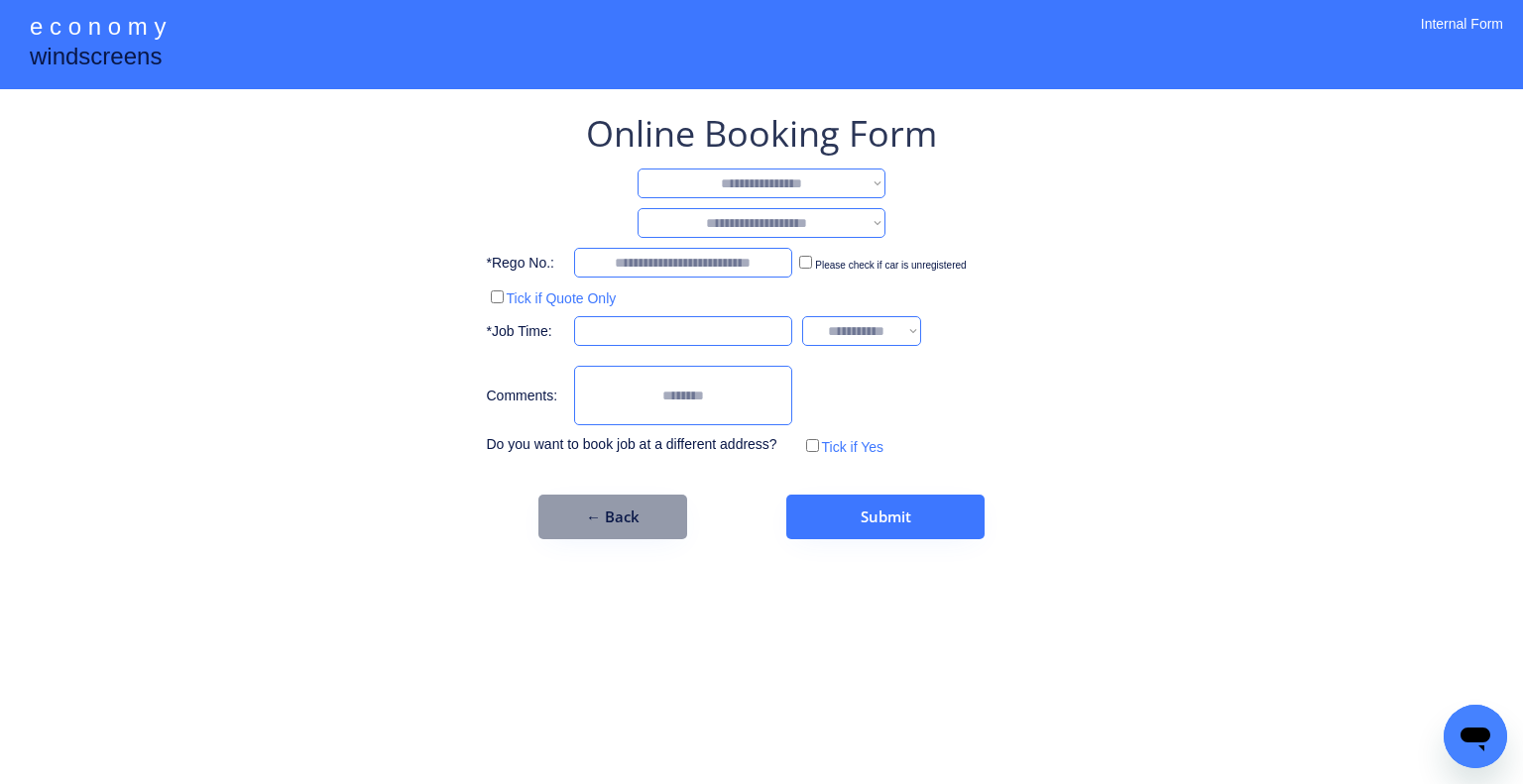 drag, startPoint x: 1178, startPoint y: 300, endPoint x: 1149, endPoint y: 307, distance: 29.832868 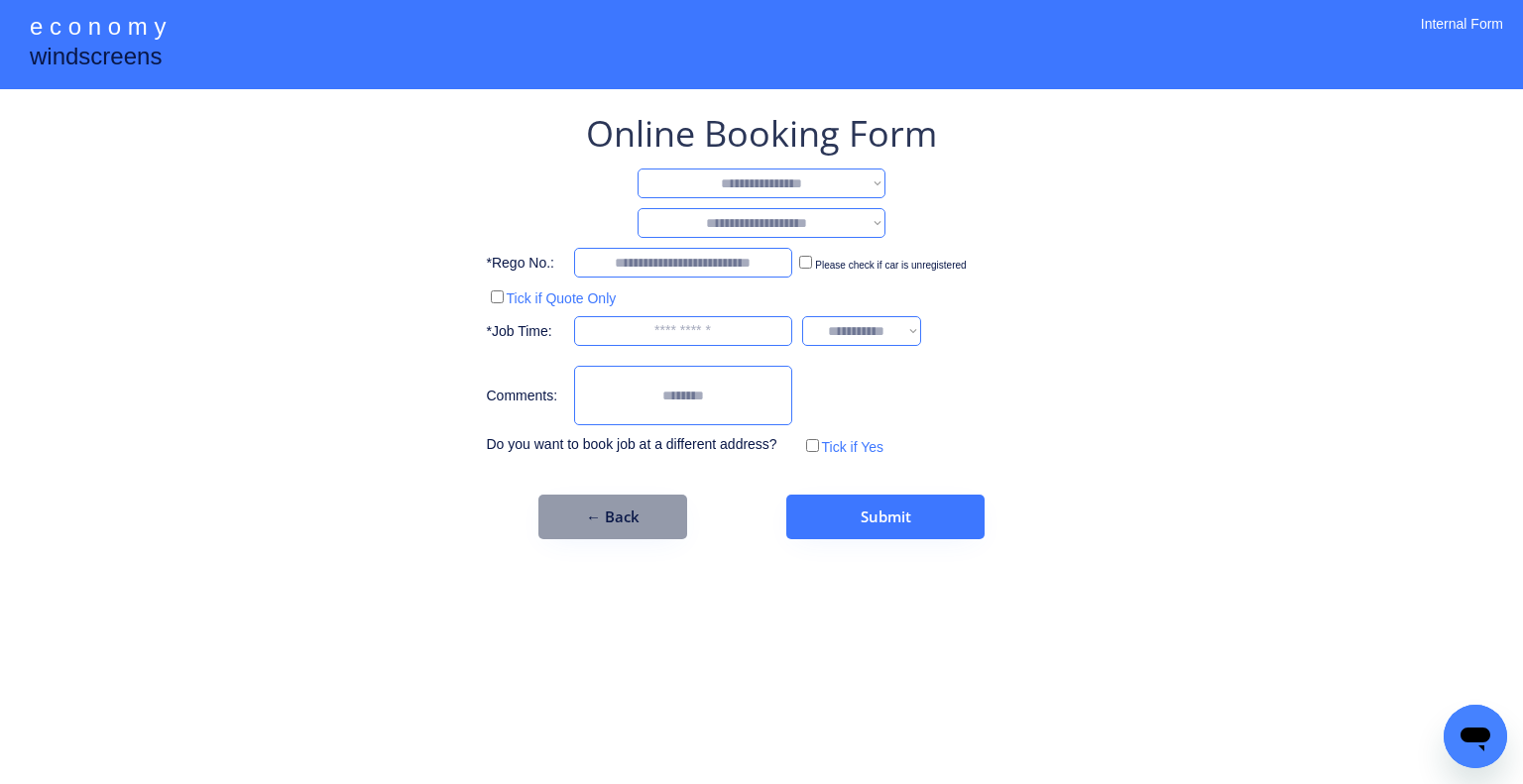 click on "**********" at bounding box center (762, 183) 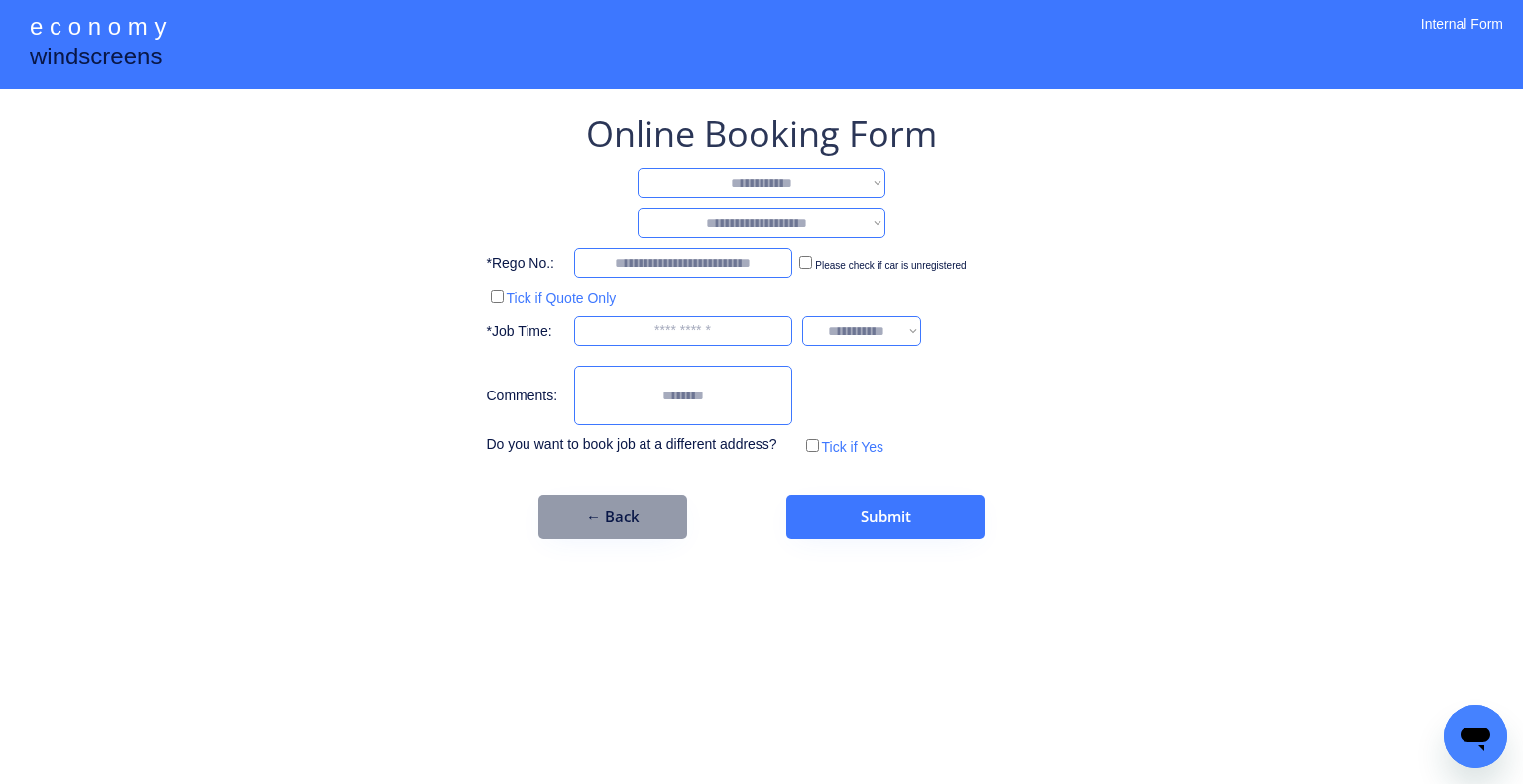 click on "**********" at bounding box center [762, 183] 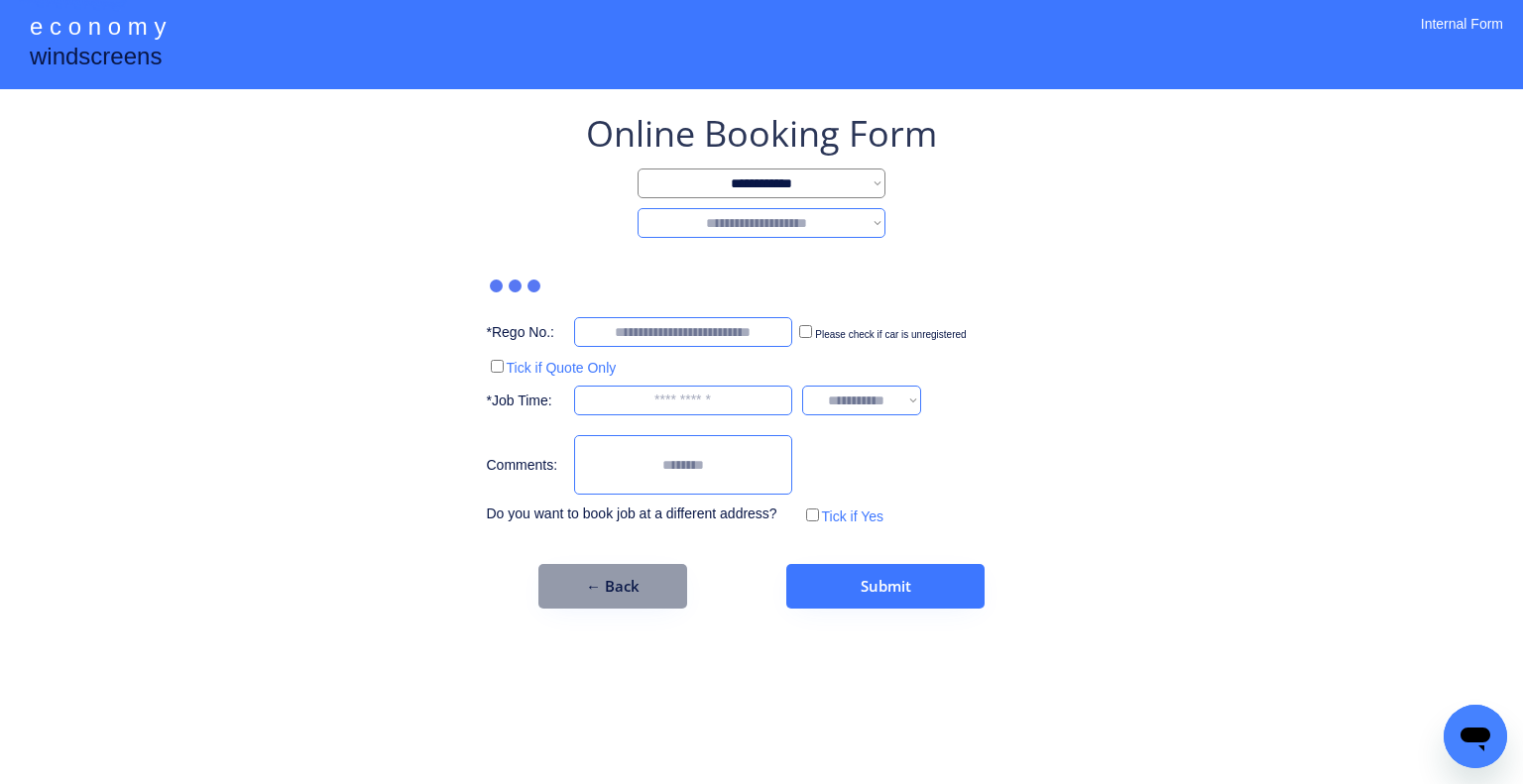 click on "**********" at bounding box center (762, 223) 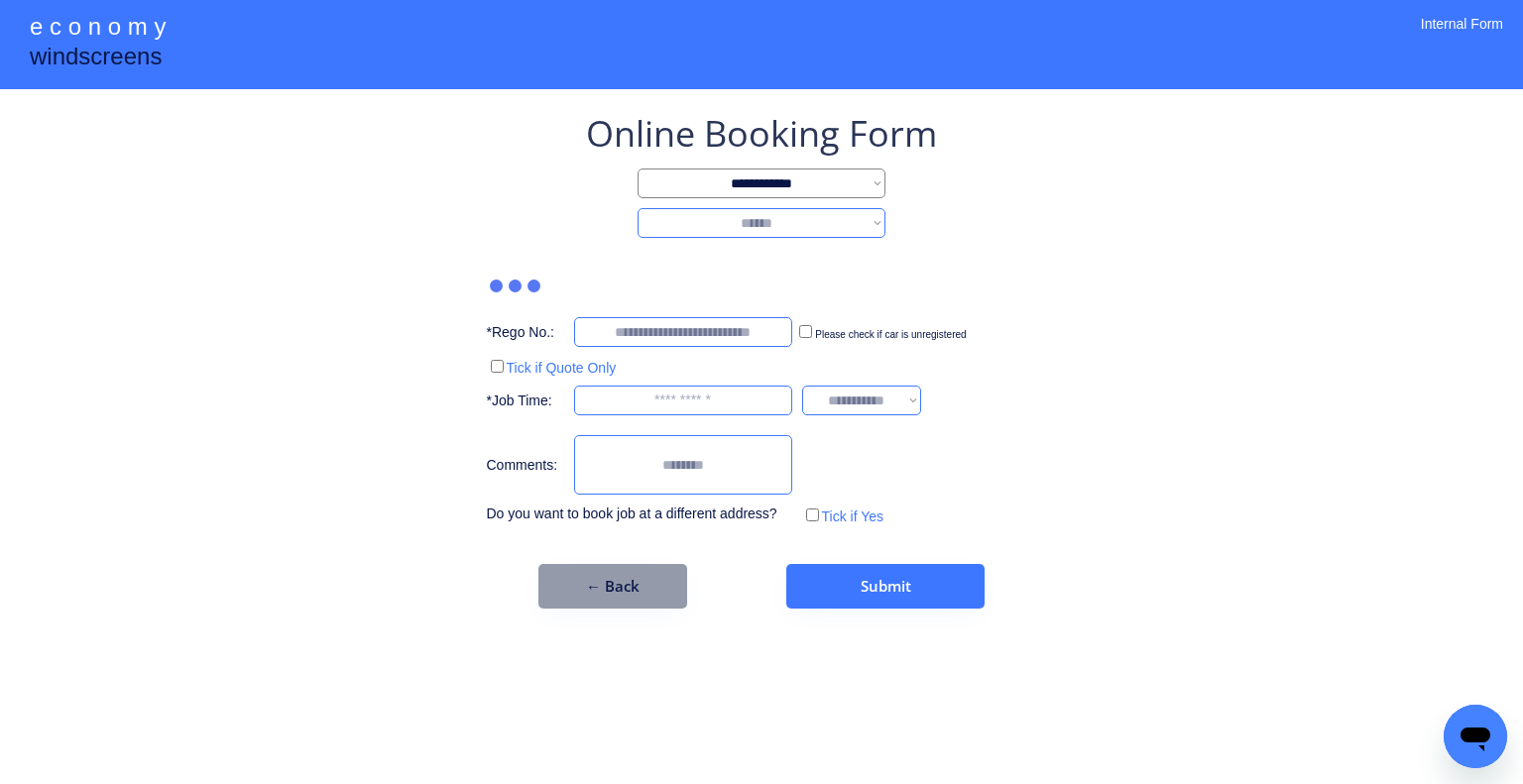 click on "**********" at bounding box center [762, 223] 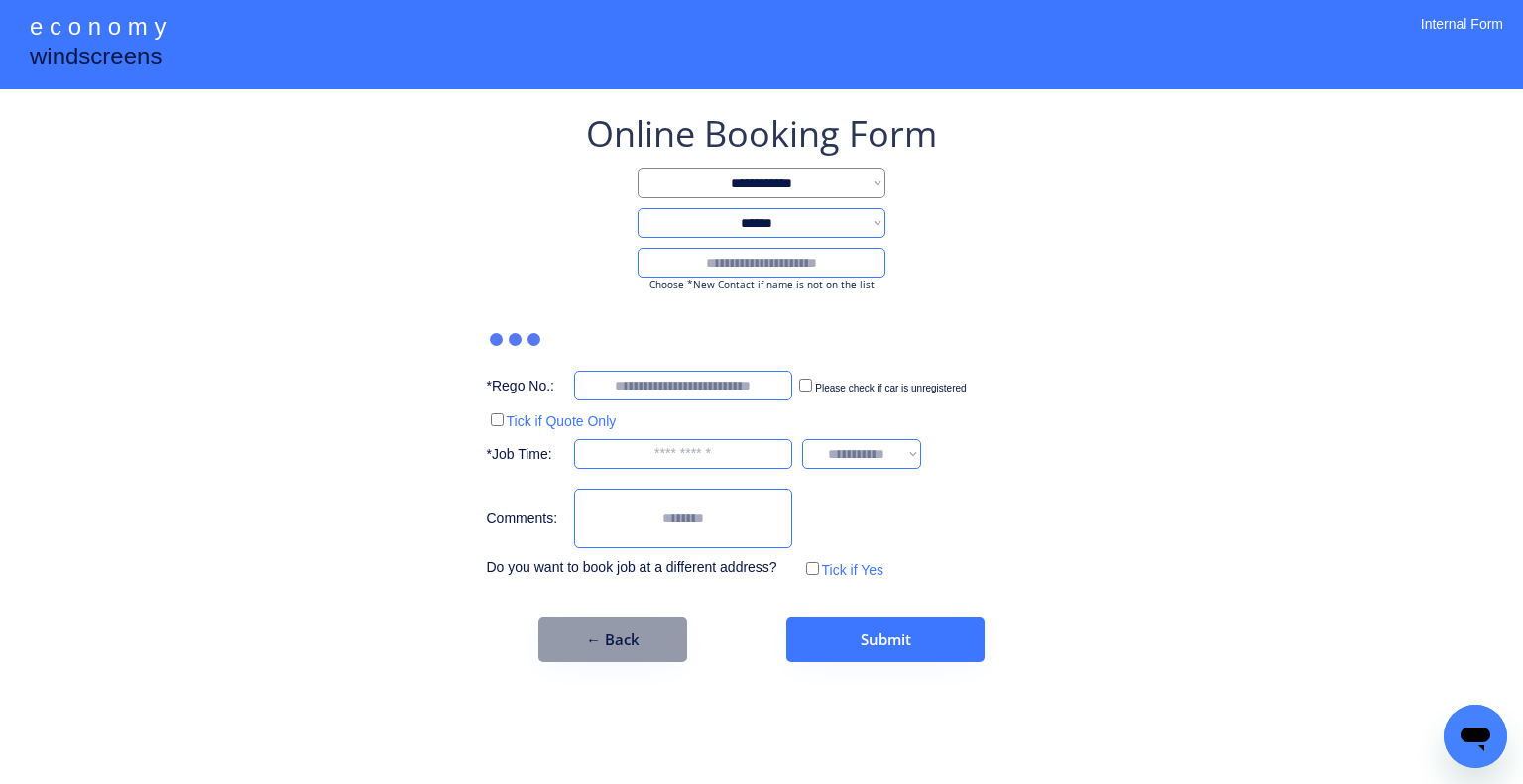 click at bounding box center (762, 263) 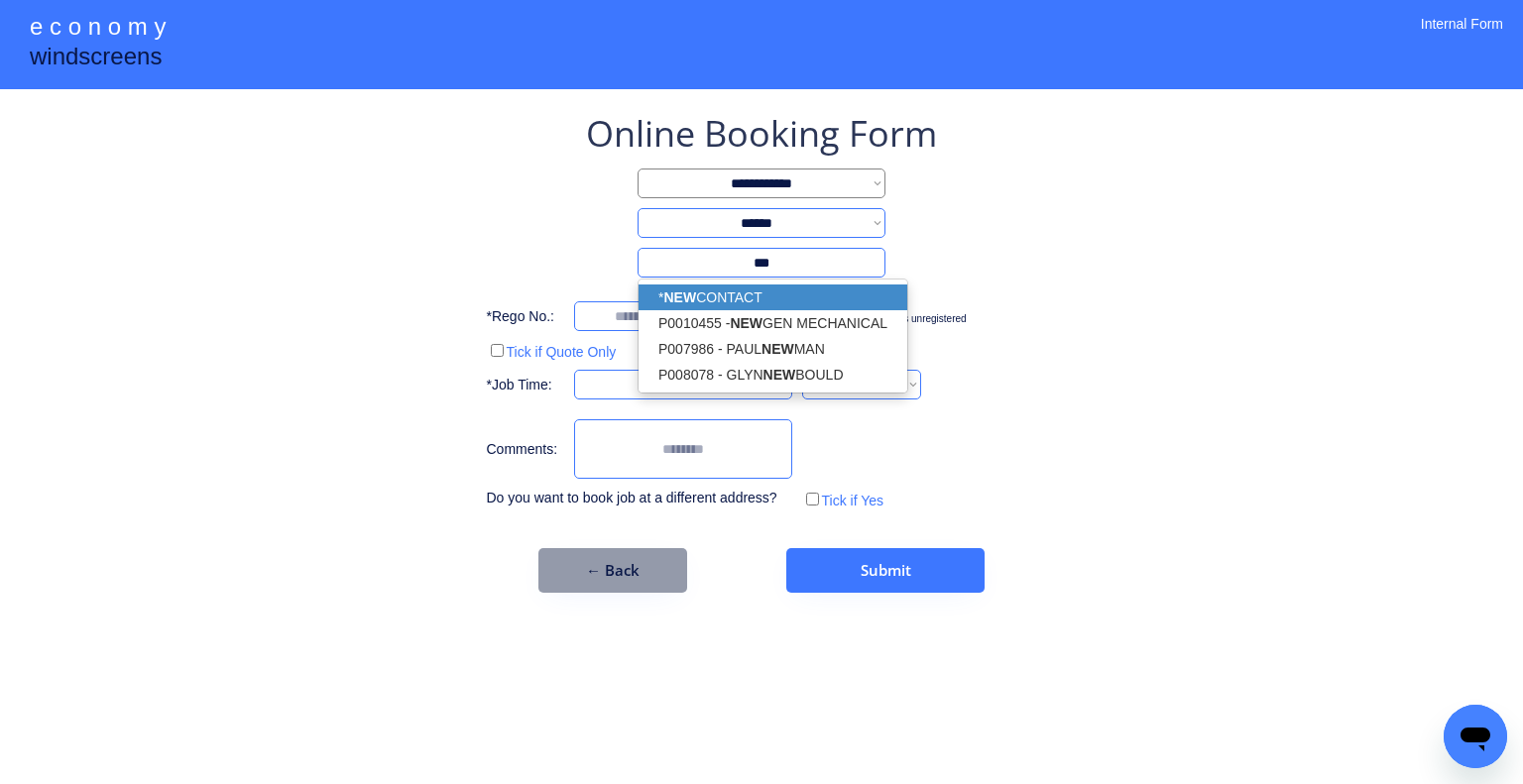 click on "* NEW  CONTACT" at bounding box center (772, 297) 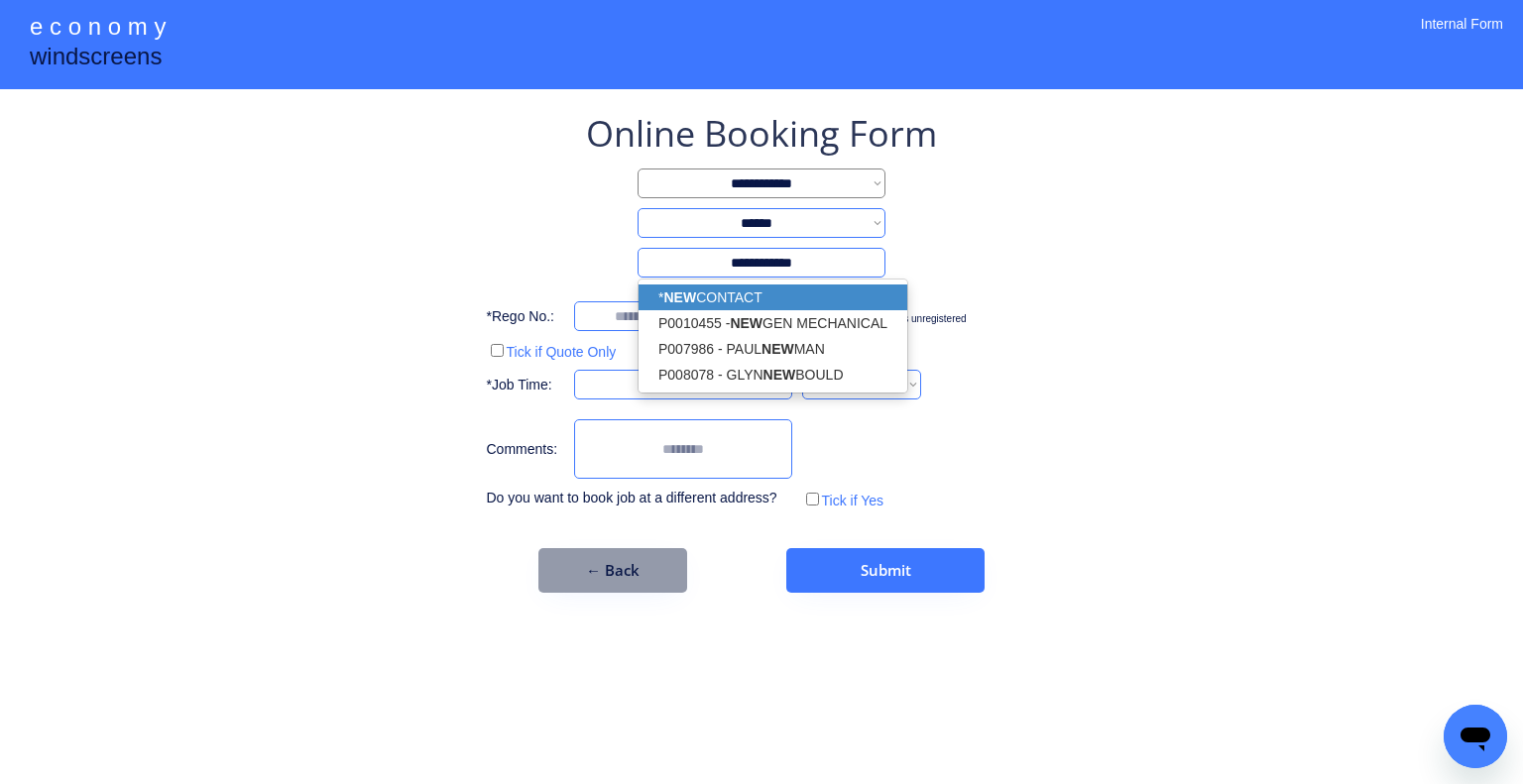 type on "**********" 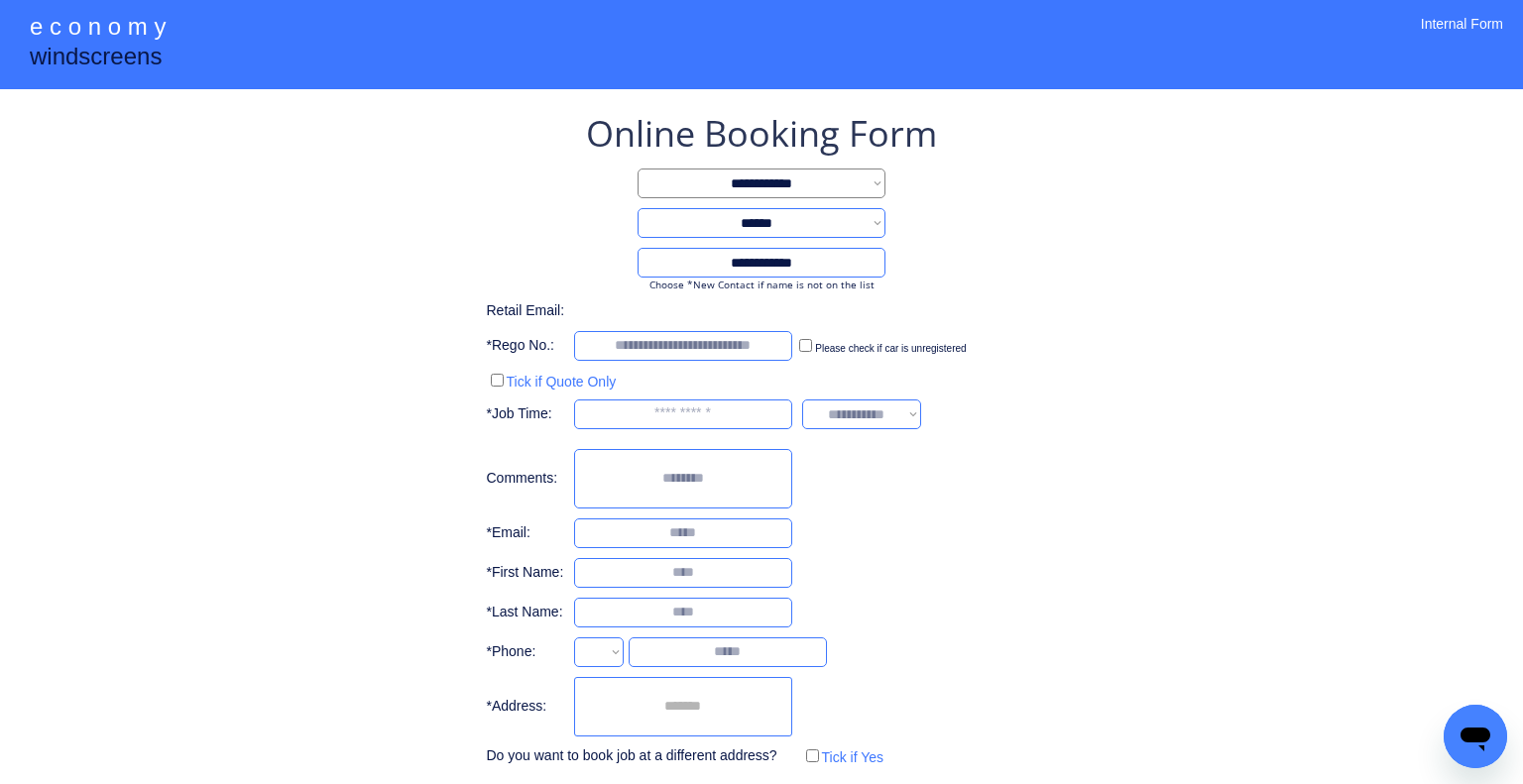 drag, startPoint x: 1158, startPoint y: 277, endPoint x: 1164, endPoint y: 193, distance: 84.21401 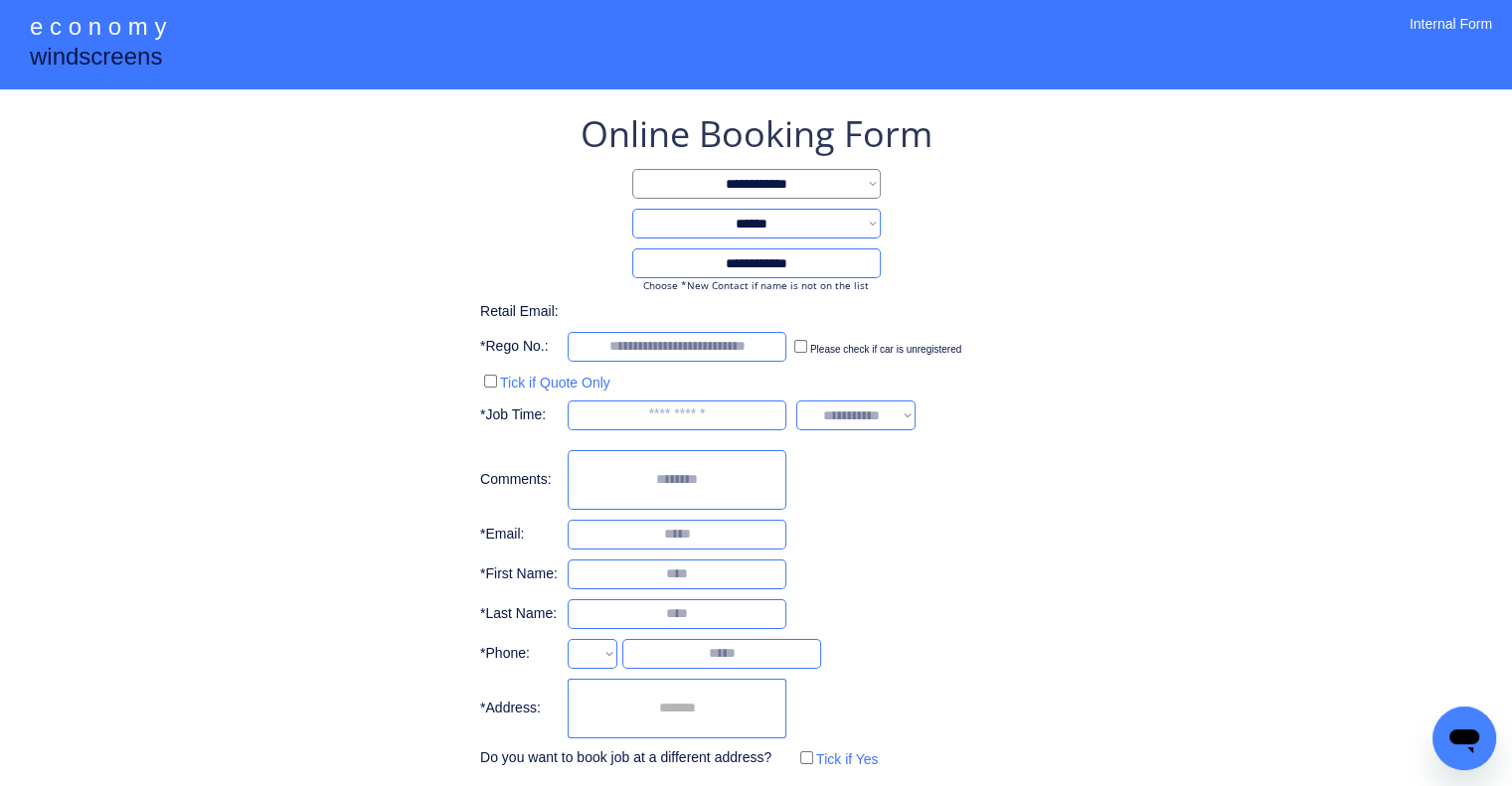 select on "**********" 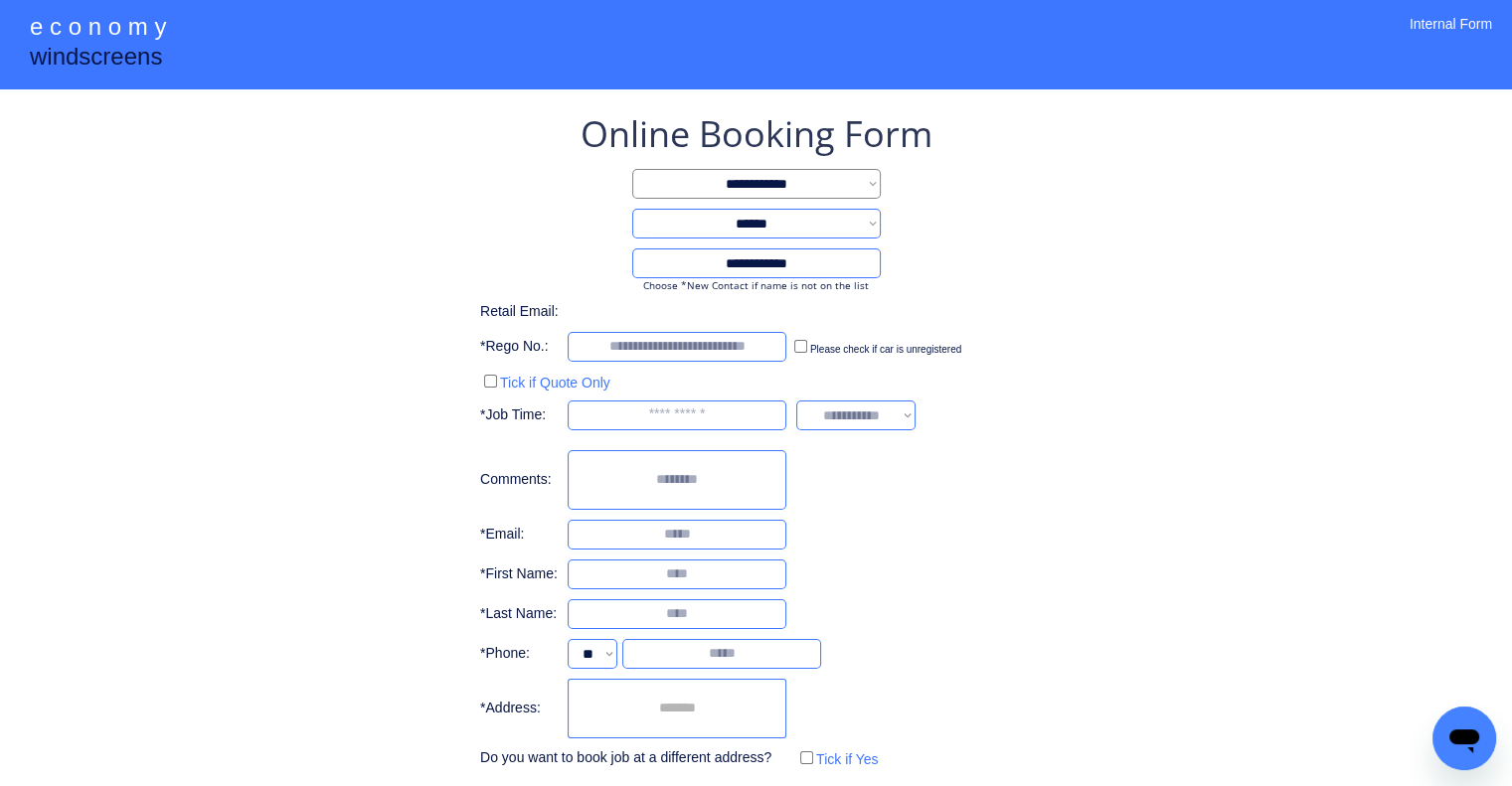 click on "**********" at bounding box center [756, 481] 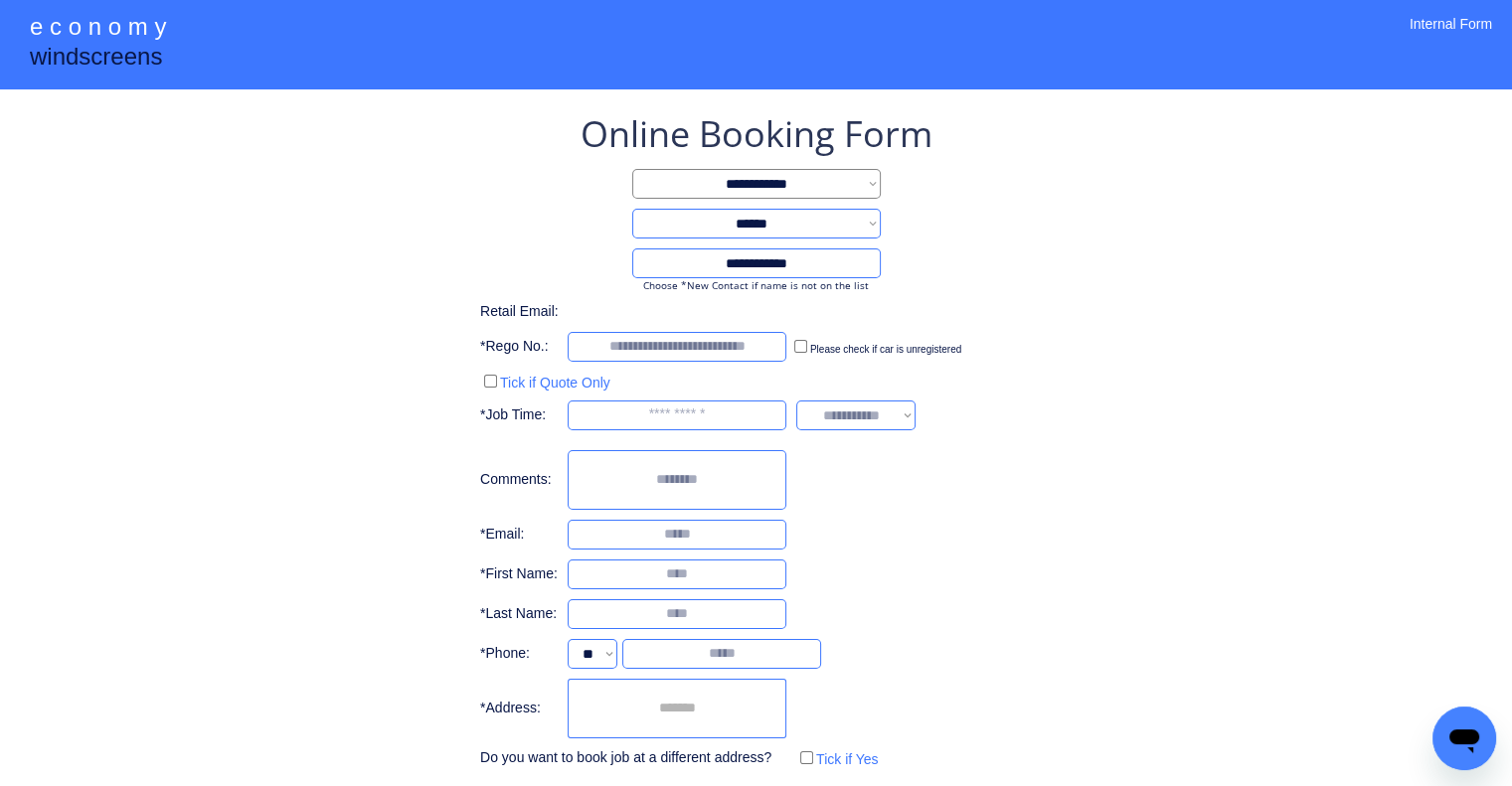 scroll, scrollTop: 95, scrollLeft: 0, axis: vertical 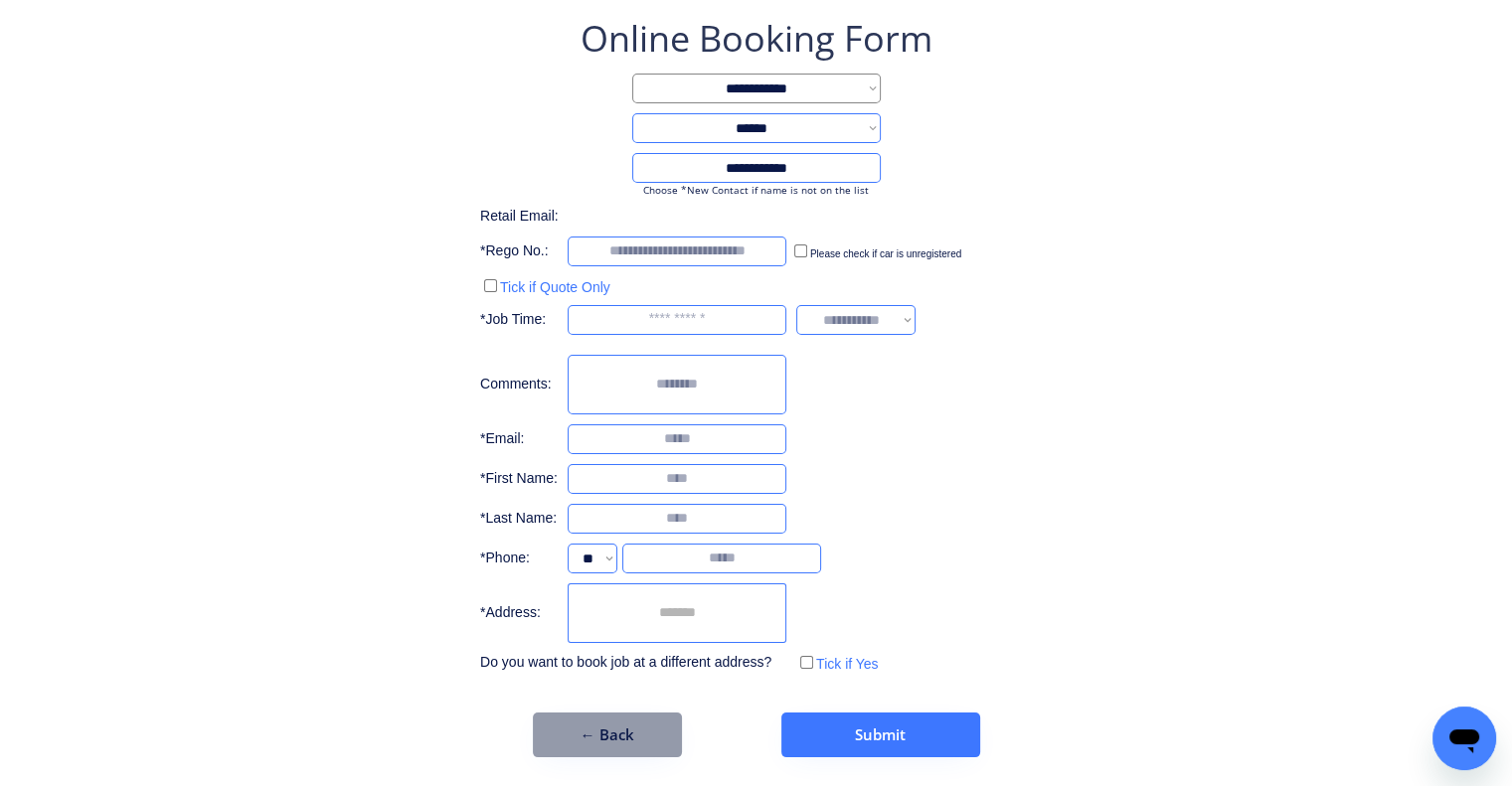 click at bounding box center (677, 613) 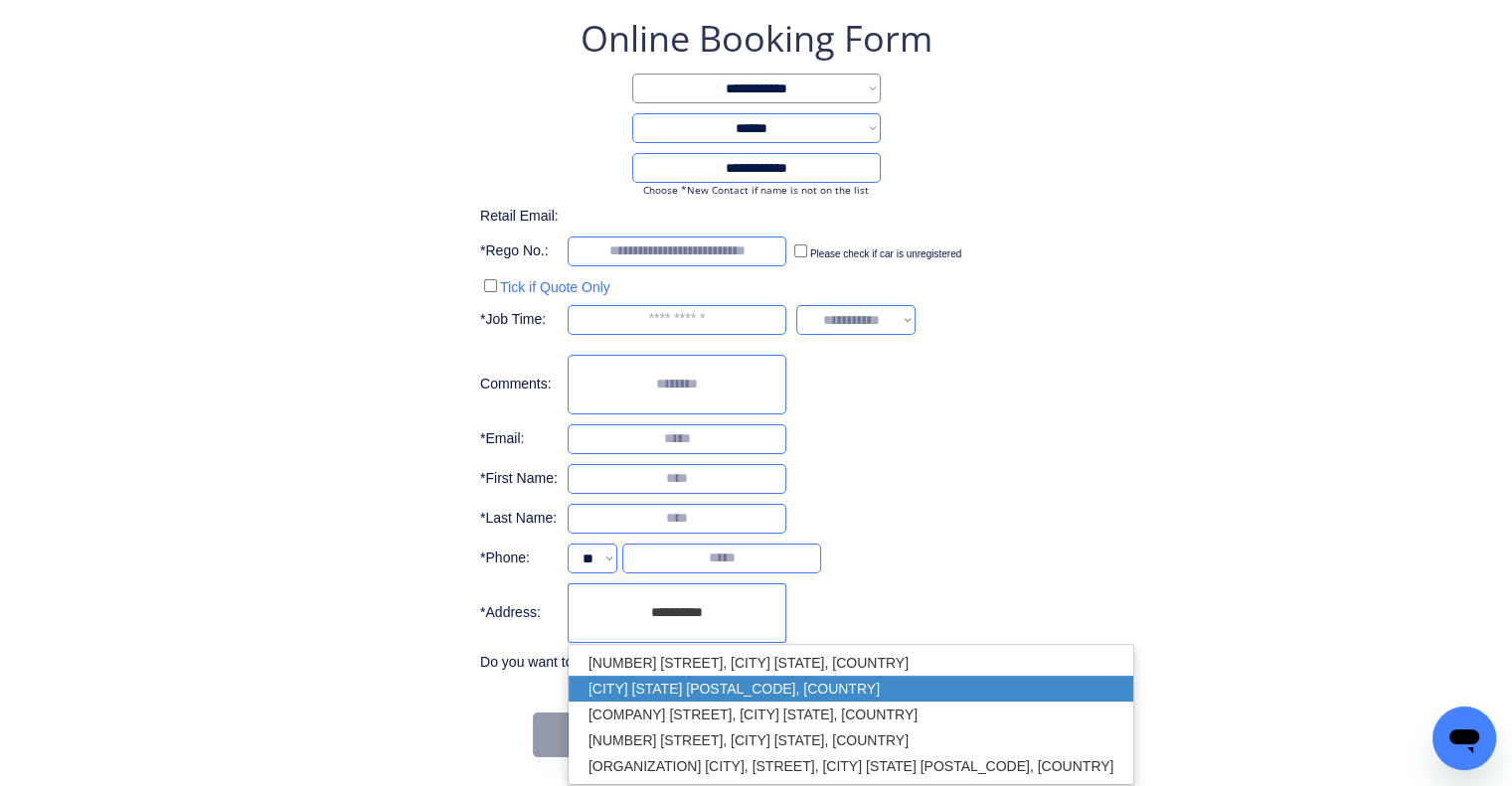 click on "Annerley QLD 4103, Australia" at bounding box center [851, 689] 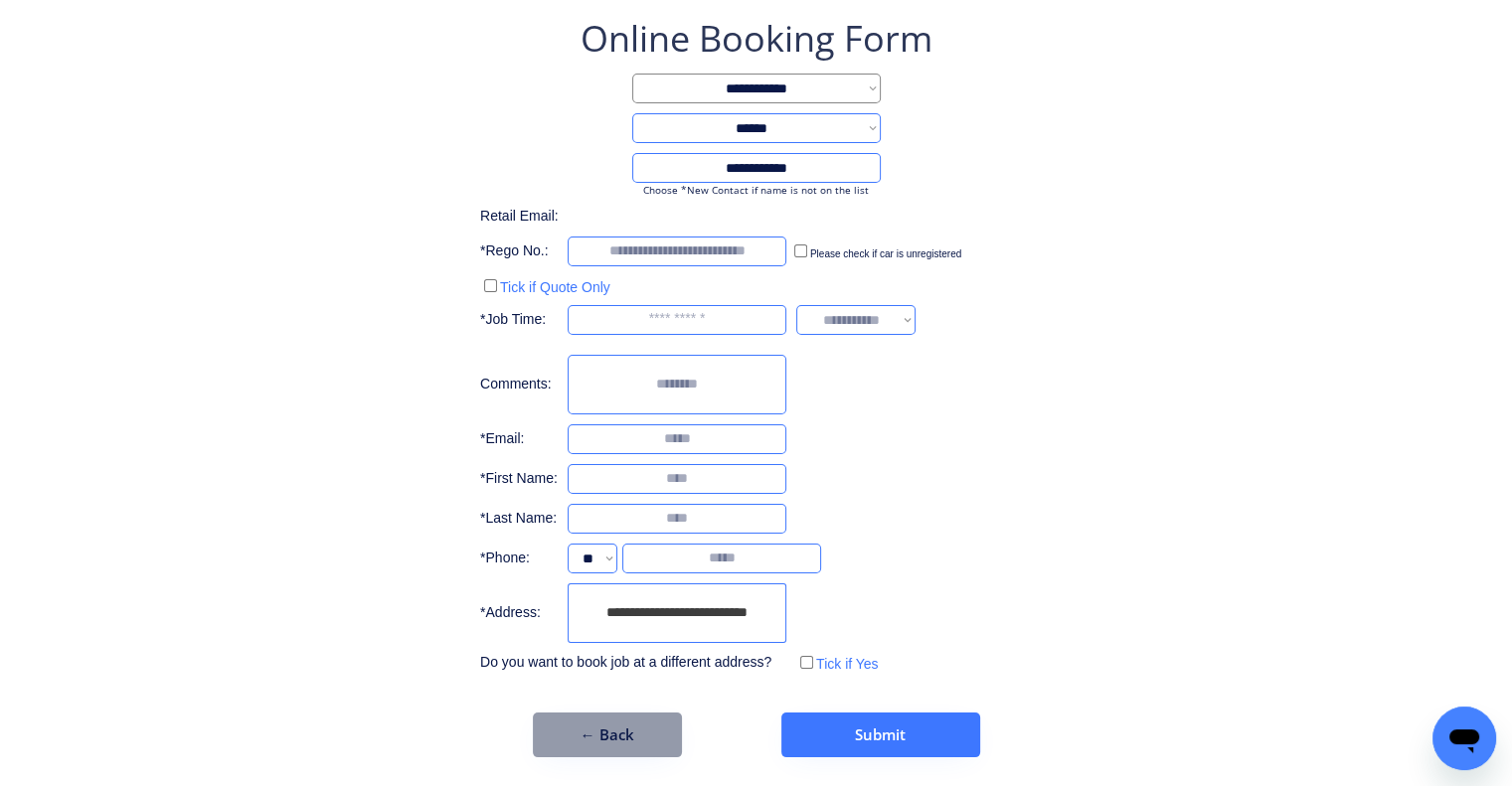 type on "**********" 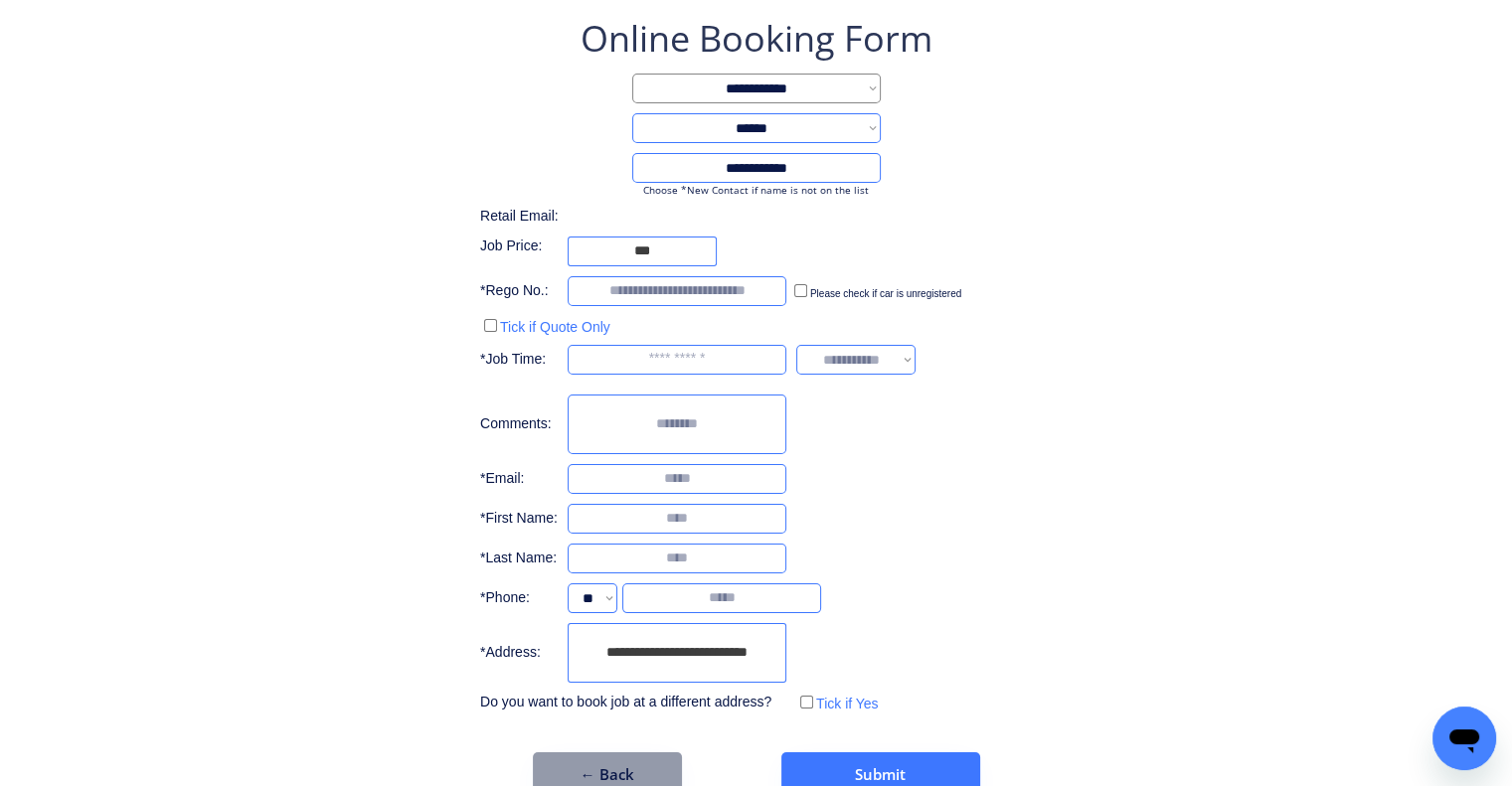 click on "**********" at bounding box center (677, 653) 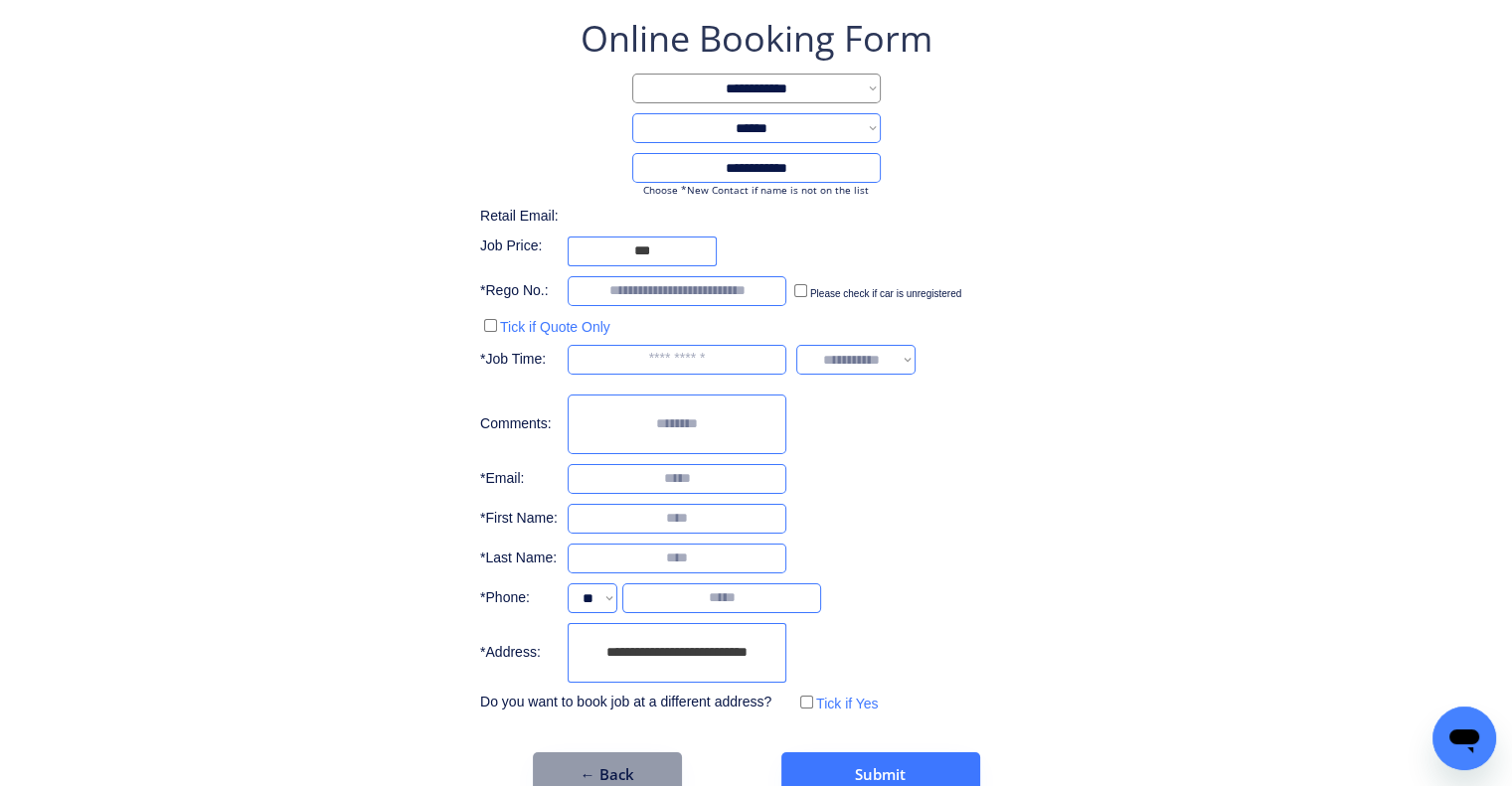 click on "**********" at bounding box center [756, 366] 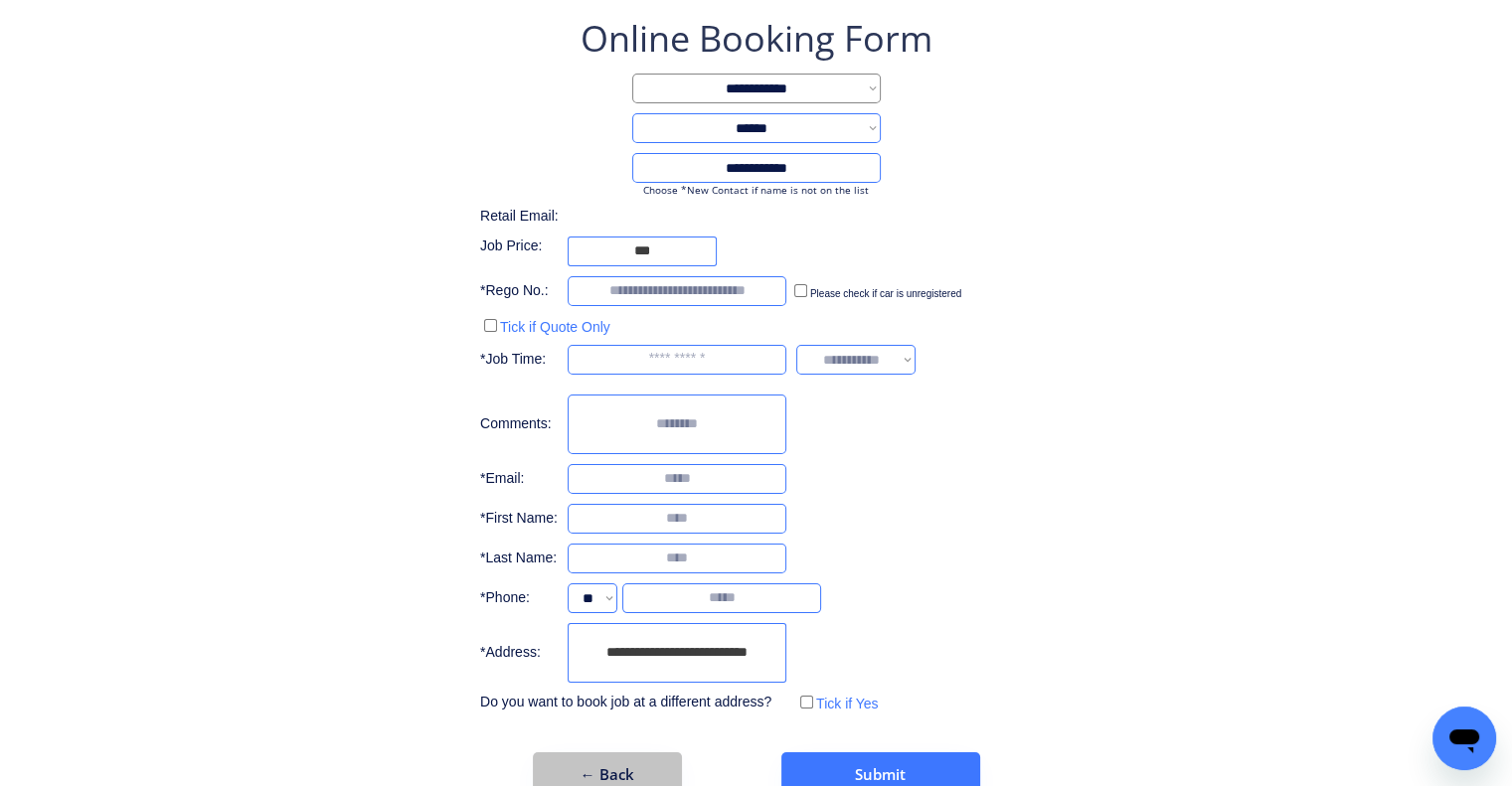 drag, startPoint x: 661, startPoint y: 774, endPoint x: 602, endPoint y: 11, distance: 765.27773 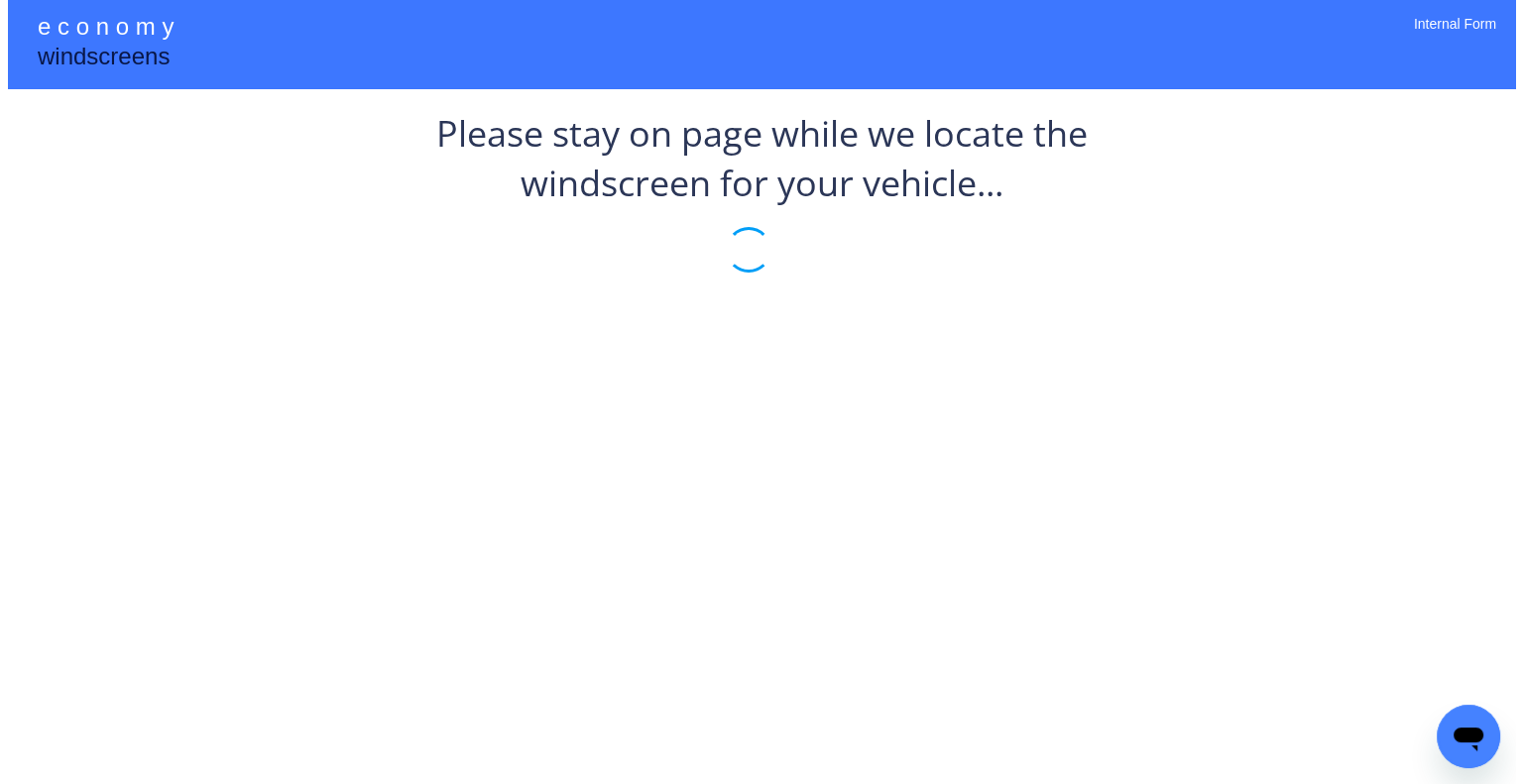 scroll, scrollTop: 0, scrollLeft: 0, axis: both 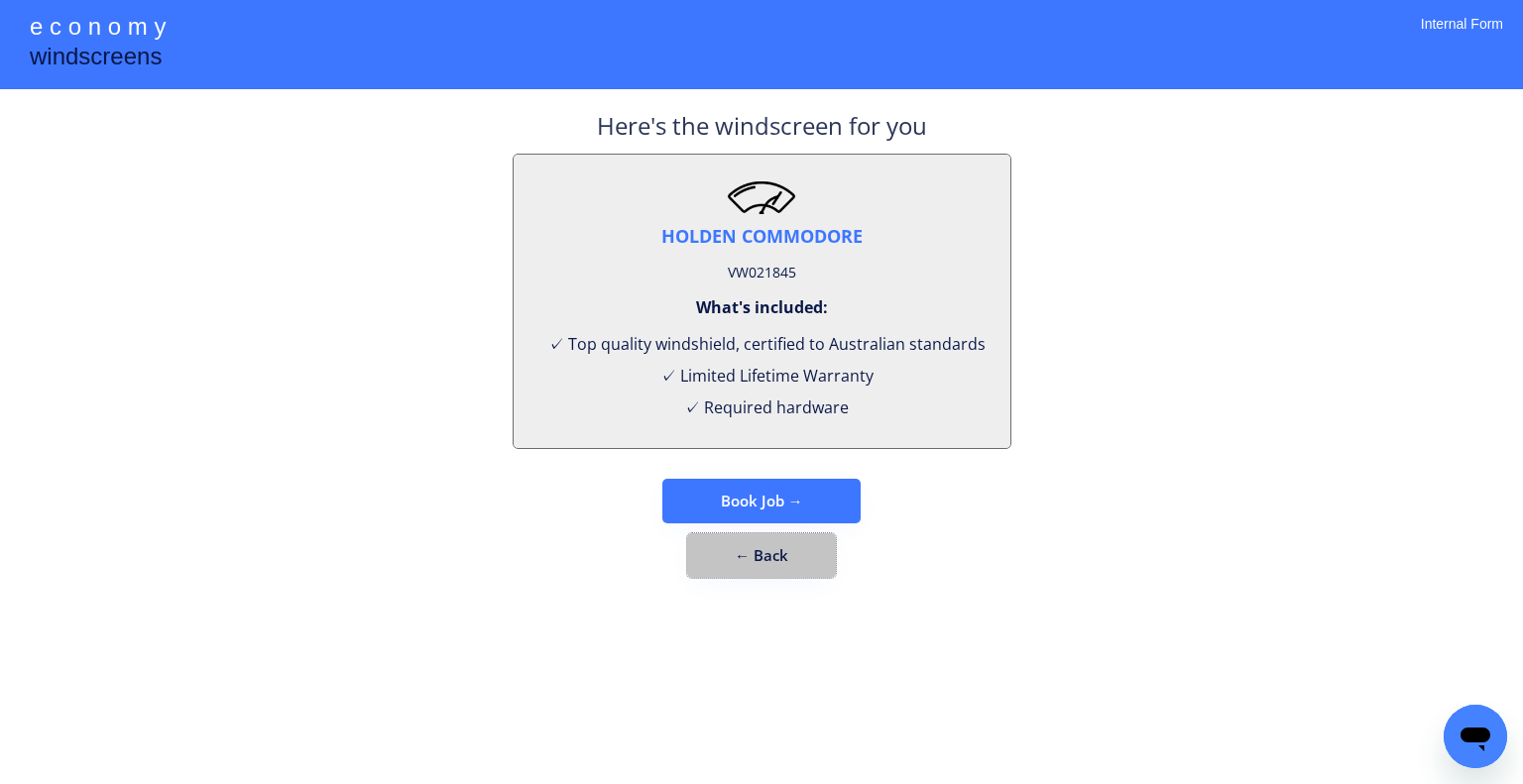 click on "←   Back" at bounding box center [762, 555] 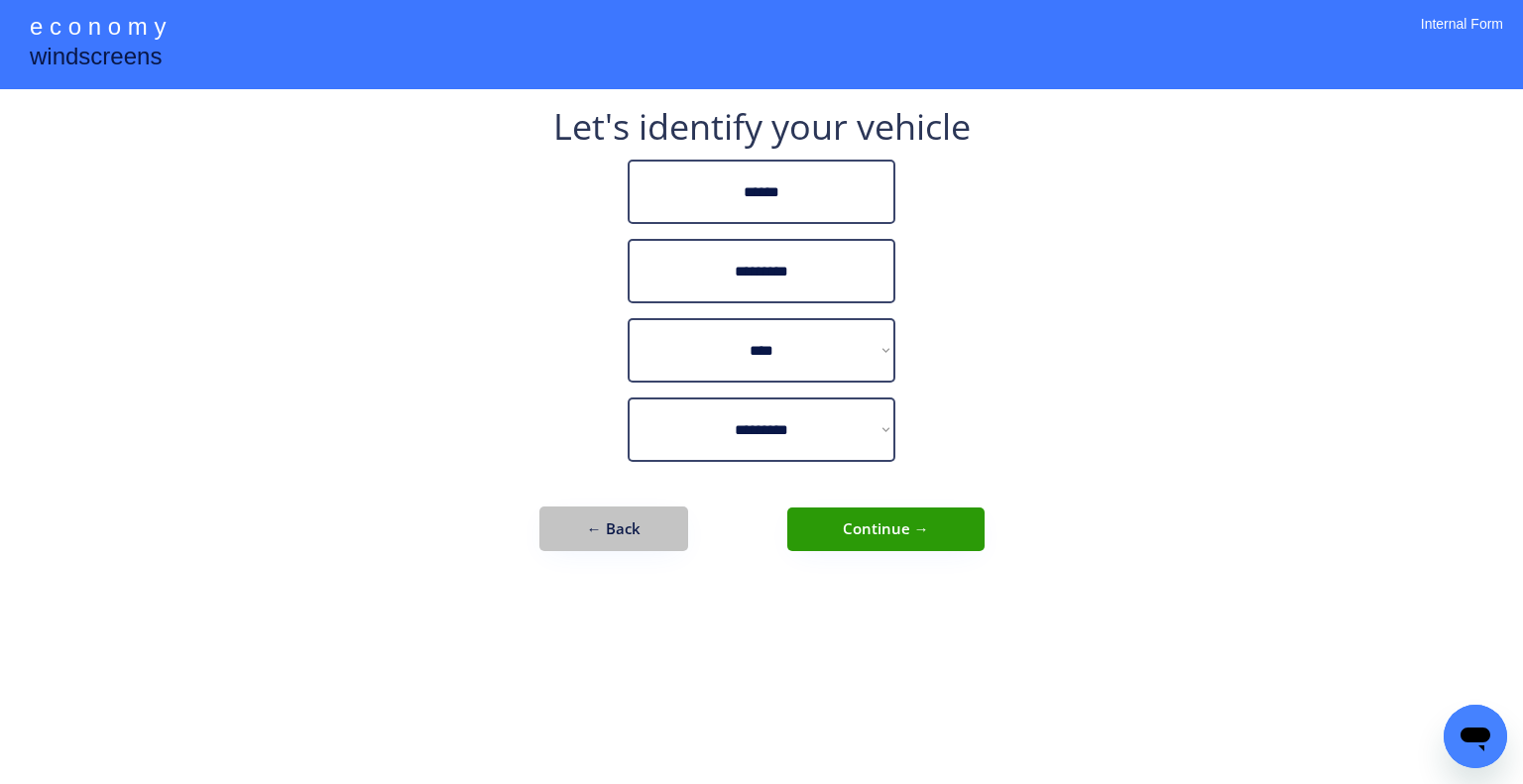 click on "←   Back" at bounding box center [614, 528] 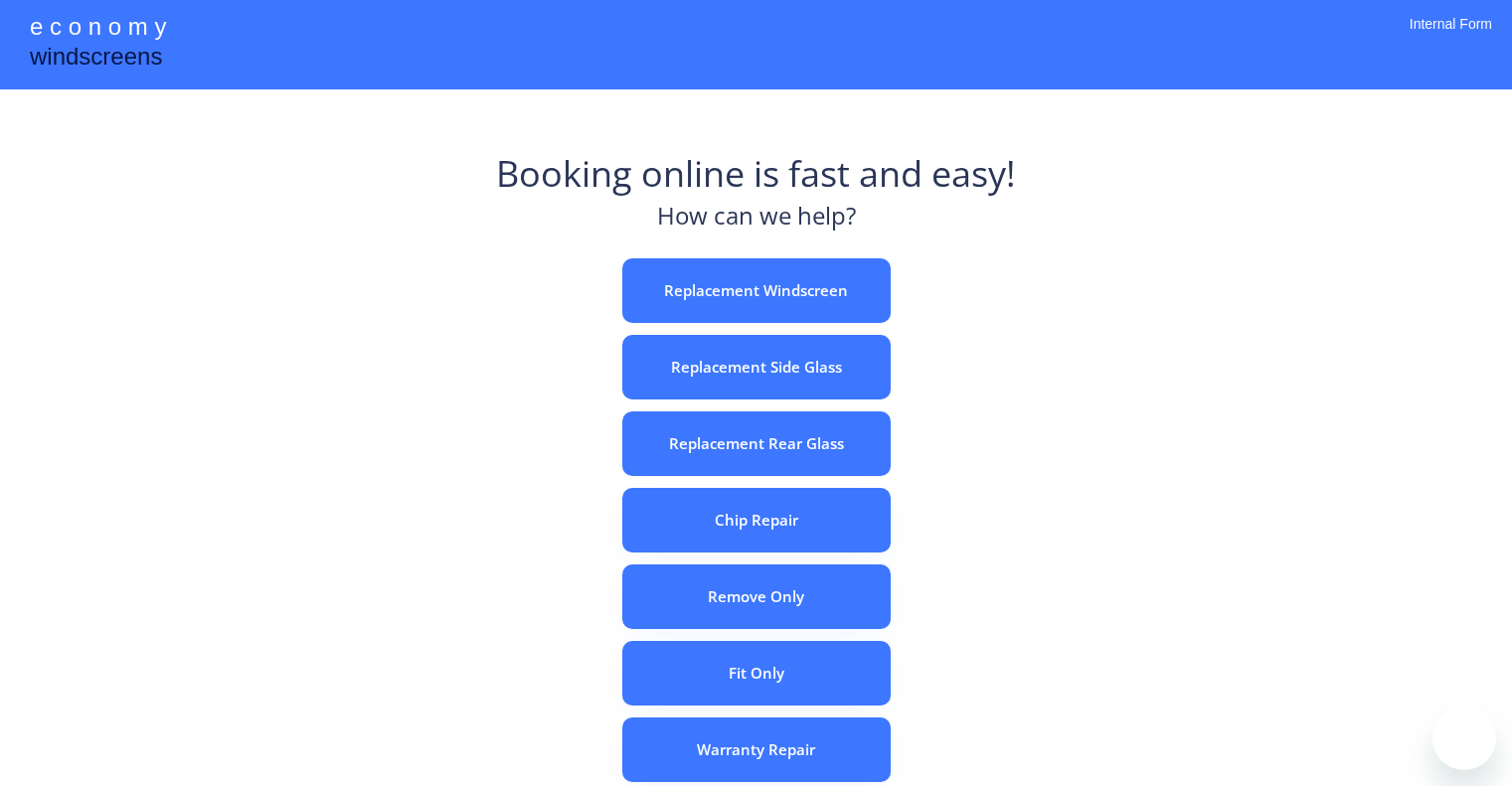 scroll, scrollTop: 0, scrollLeft: 0, axis: both 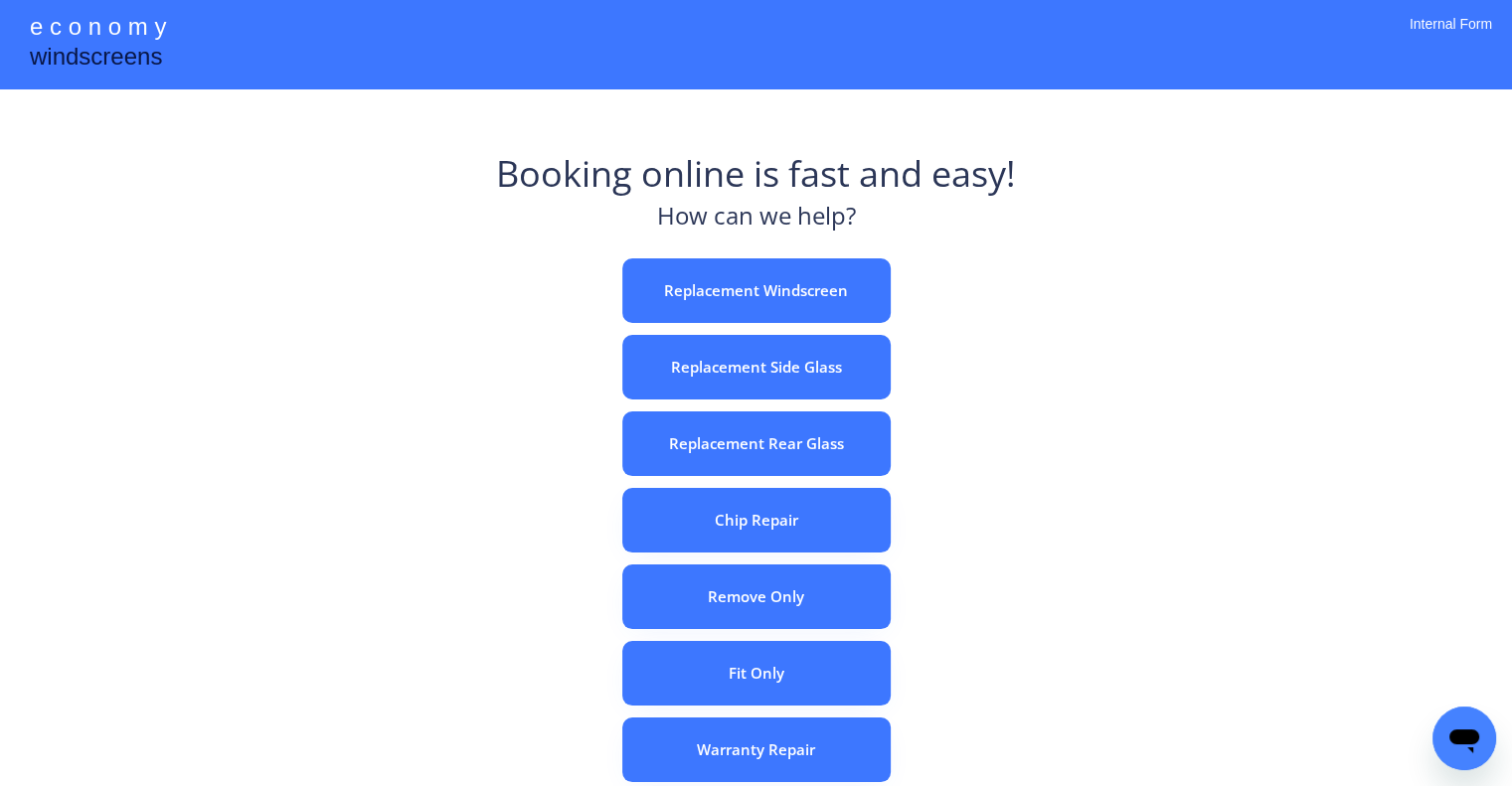 click on "Booking online is fast and easy! How can we help? Replacement Windscreen Replacement Side Glass Replacement Rear Glass Chip Repair Remove Only Fit Only Warranty Repair ADAS Recalibration Only Rebook a Job Confirm Quotes Manual Booking" at bounding box center (756, 618) 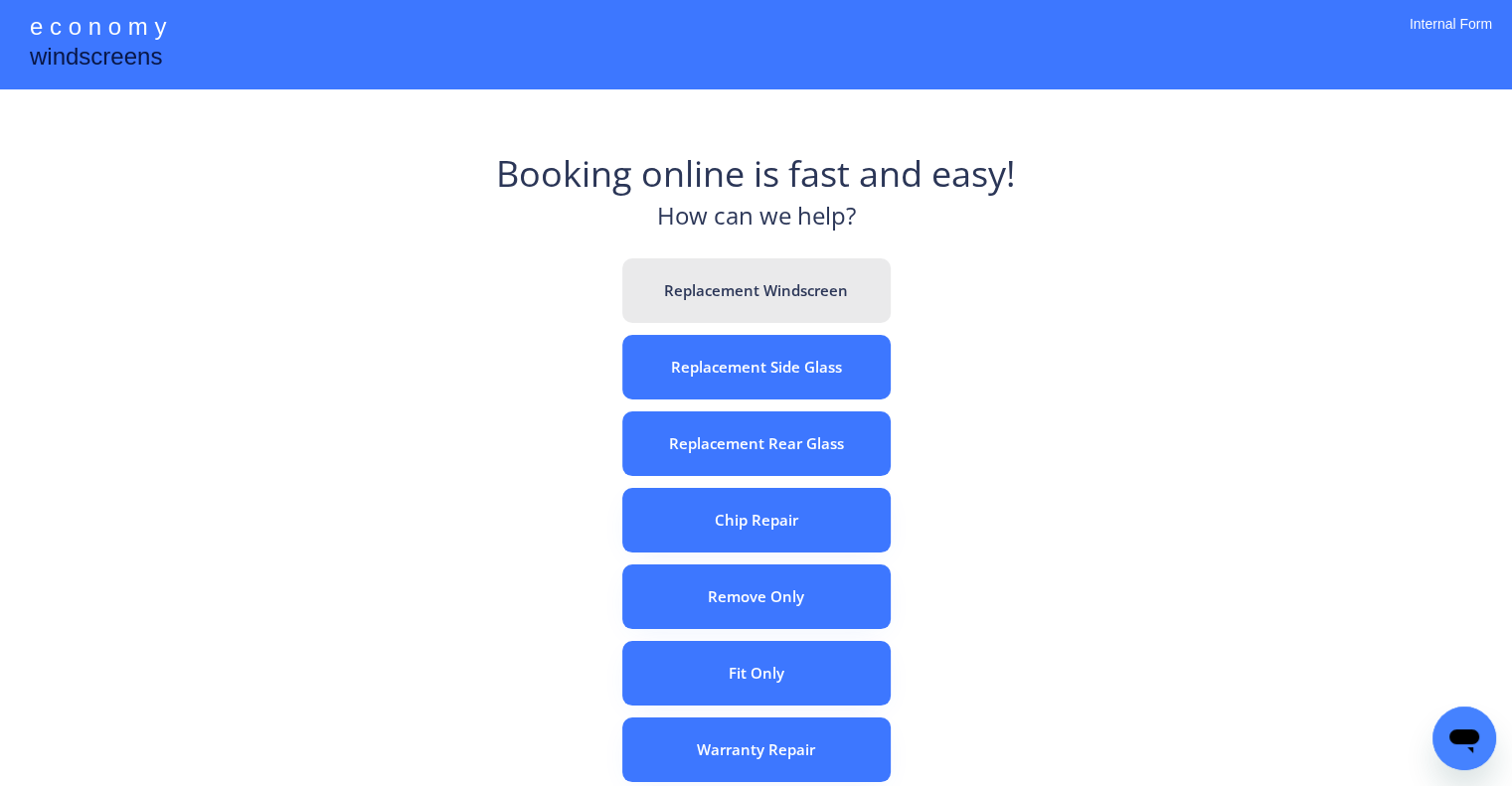 click on "Replacement Windscreen" at bounding box center (756, 290) 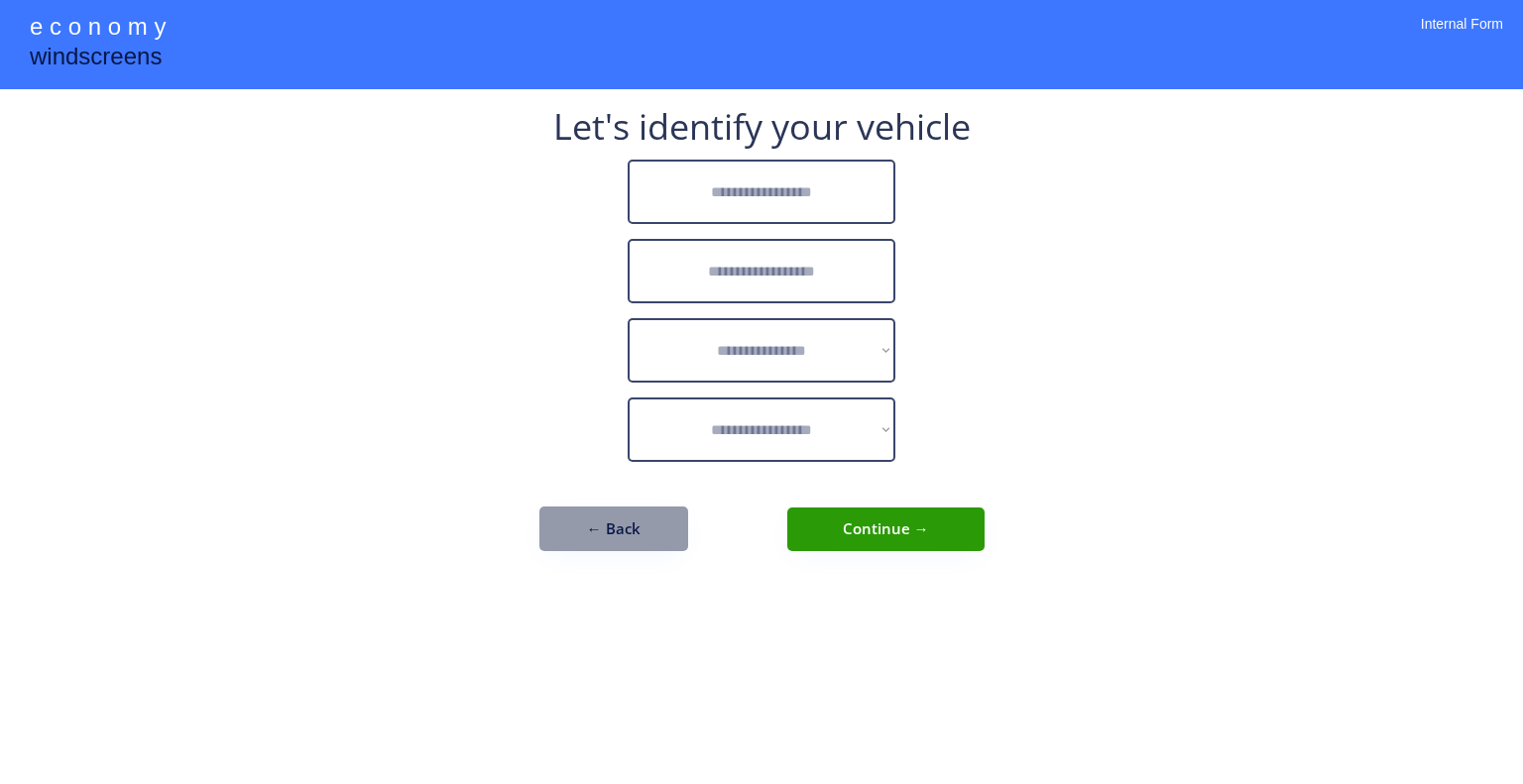 scroll, scrollTop: 0, scrollLeft: 0, axis: both 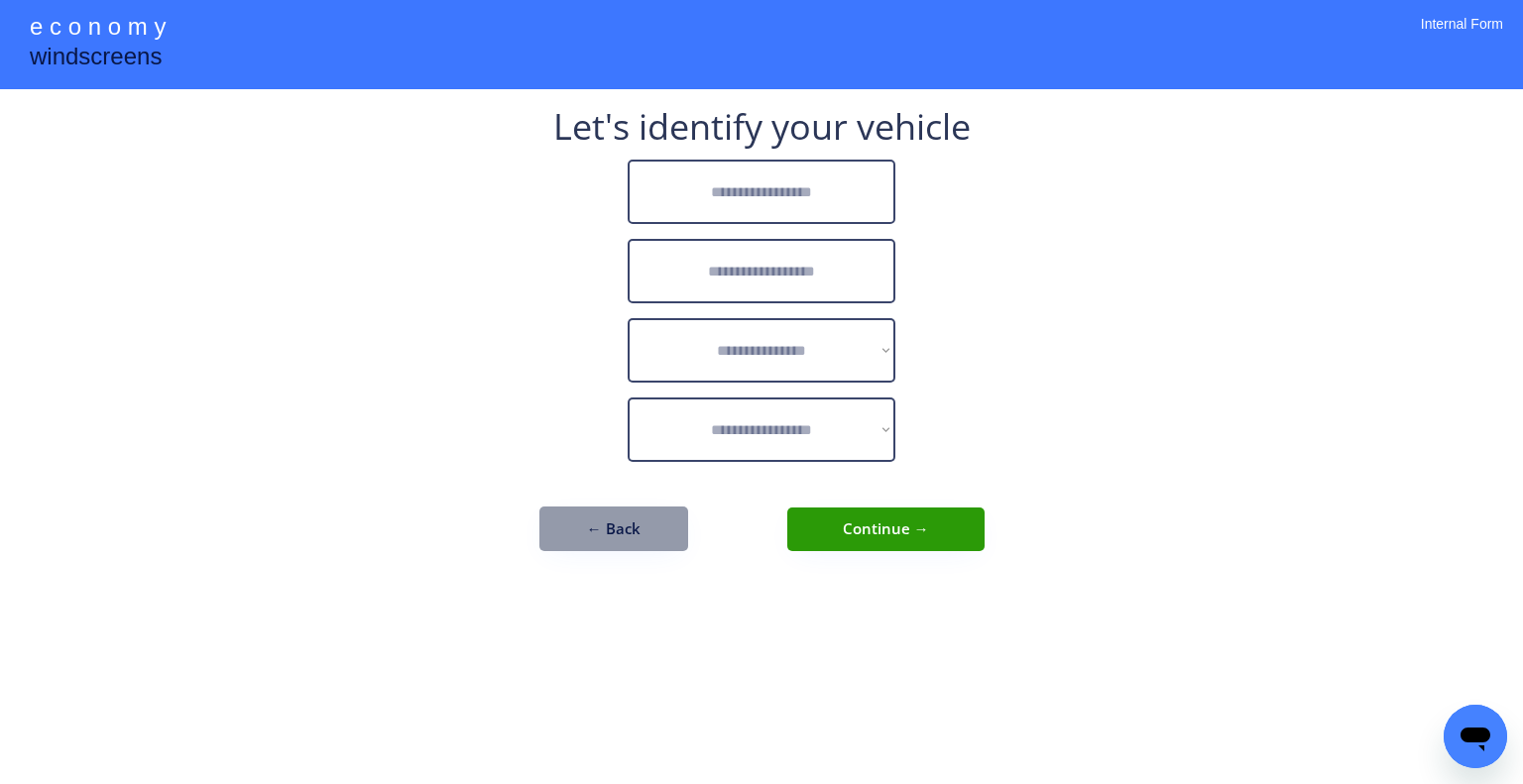 click at bounding box center (762, 191) 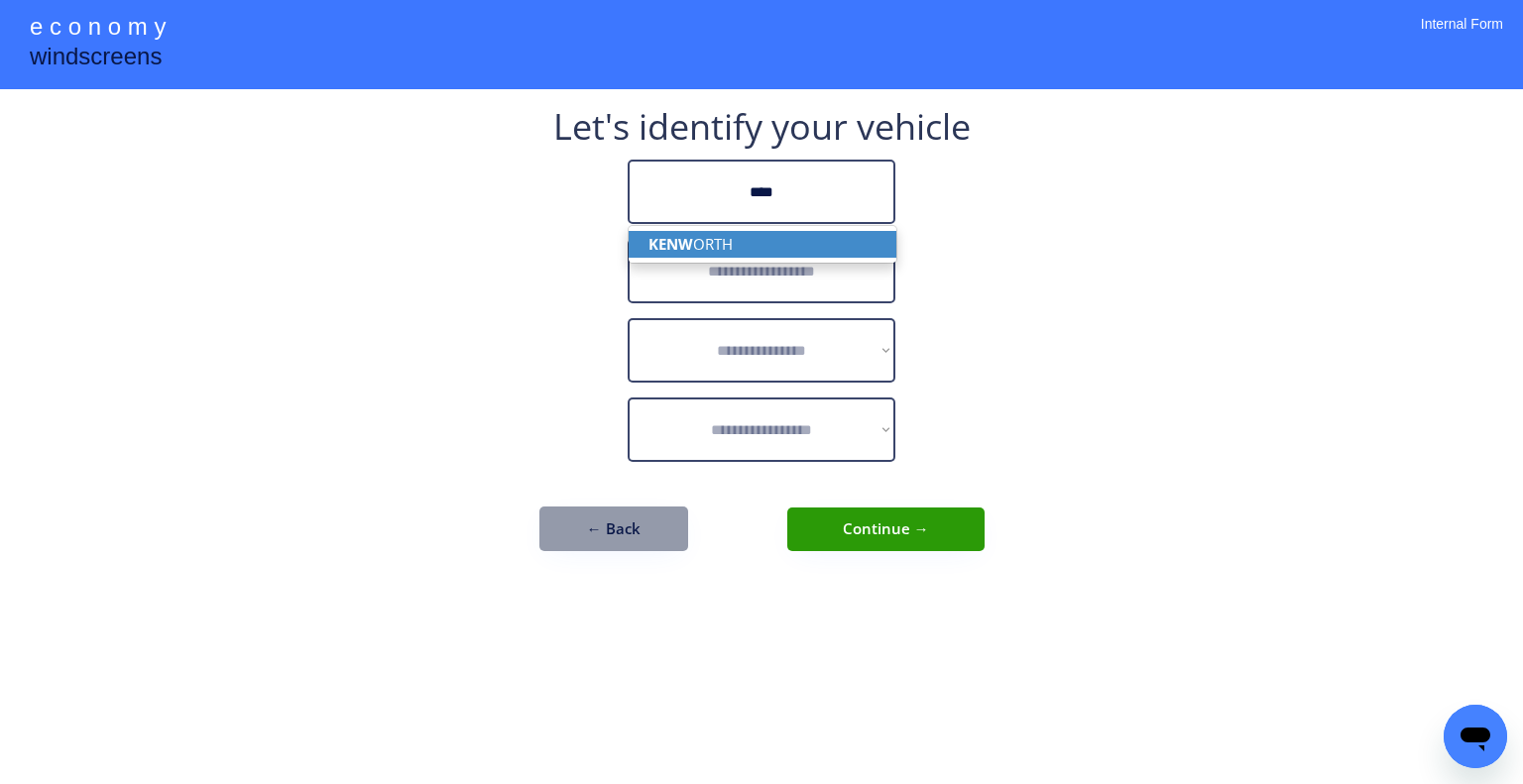 click on "KENW ORTH" at bounding box center [762, 244] 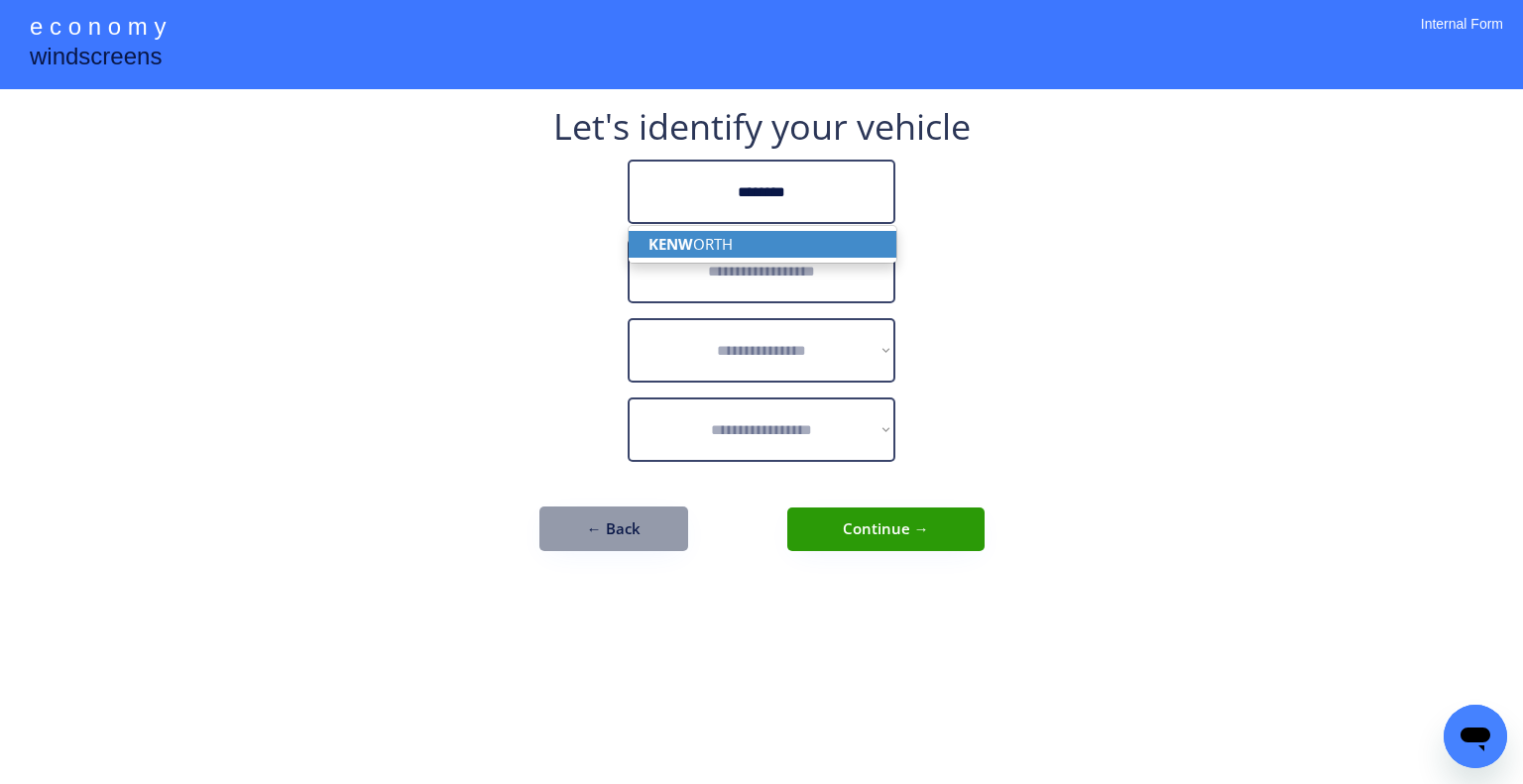 type on "********" 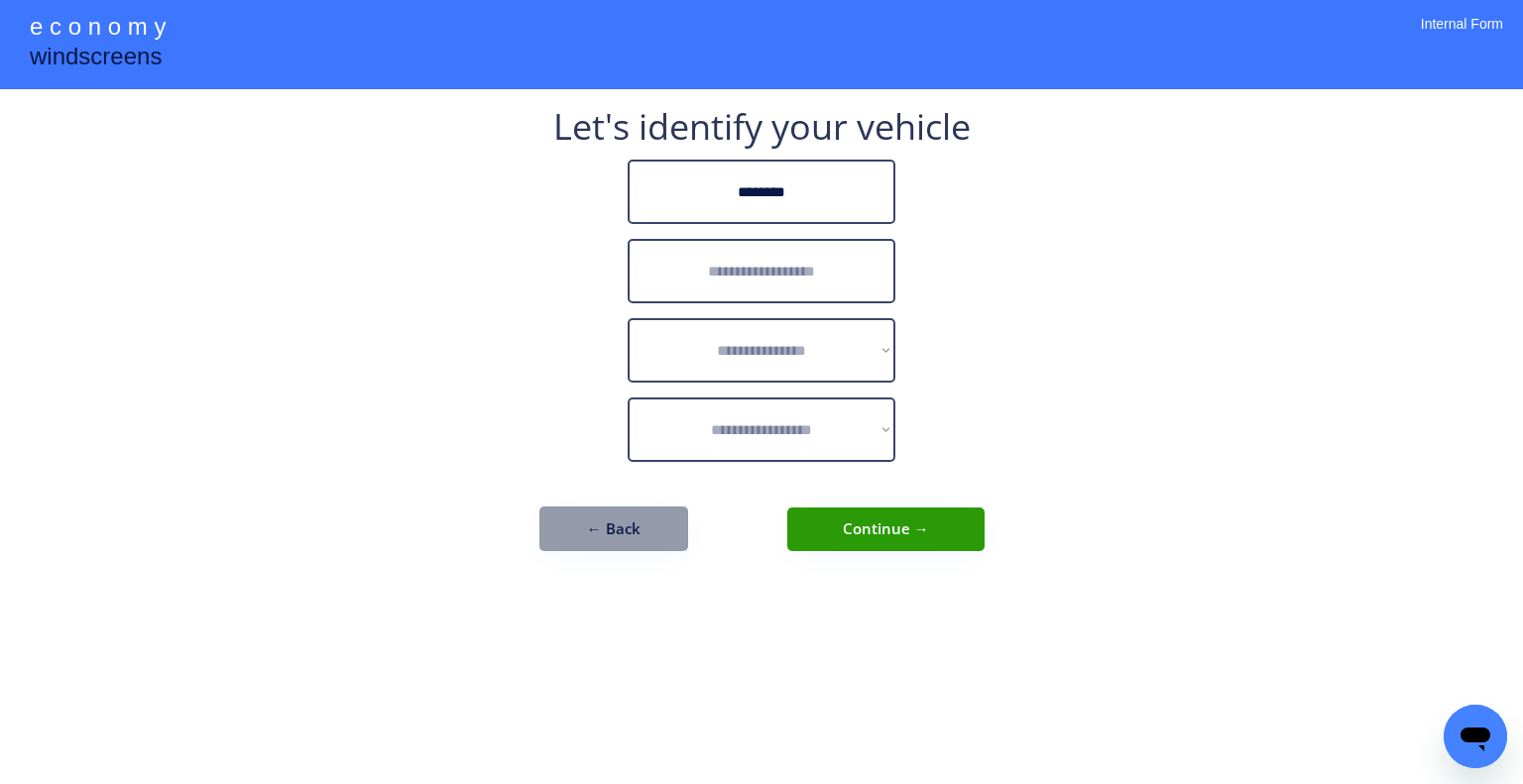 click at bounding box center (762, 271) 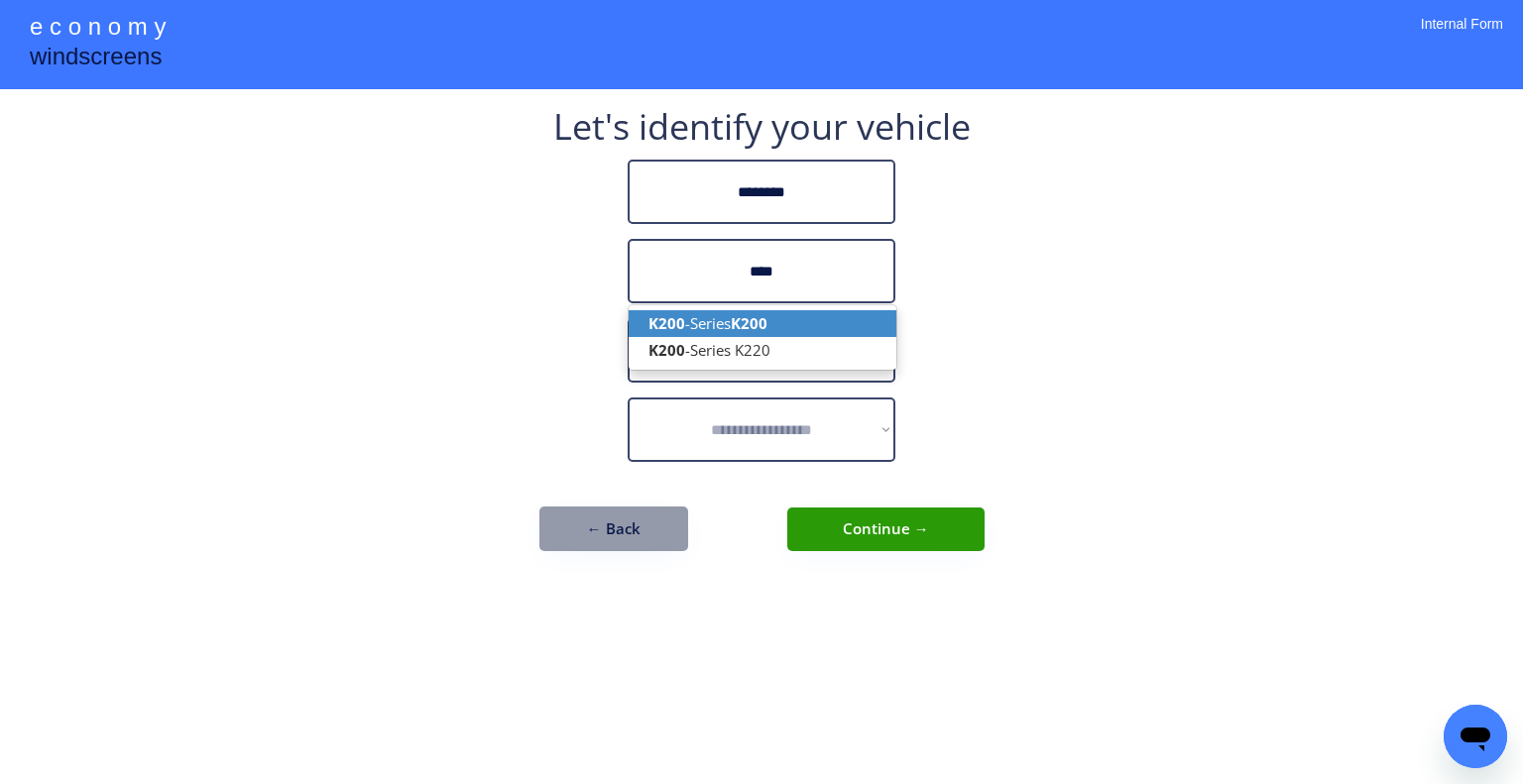 click on "K200 -Series  K200" at bounding box center [762, 323] 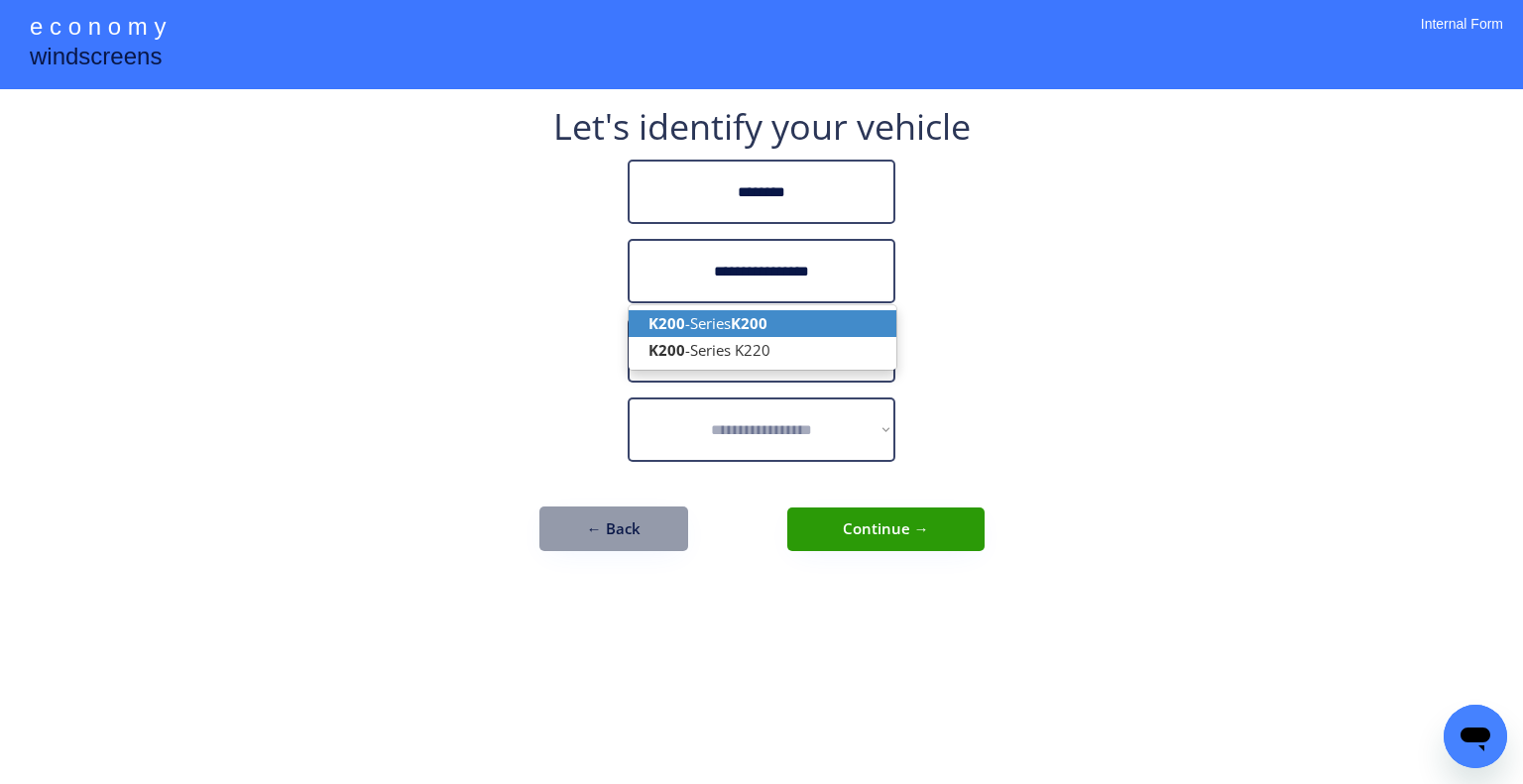 type on "**********" 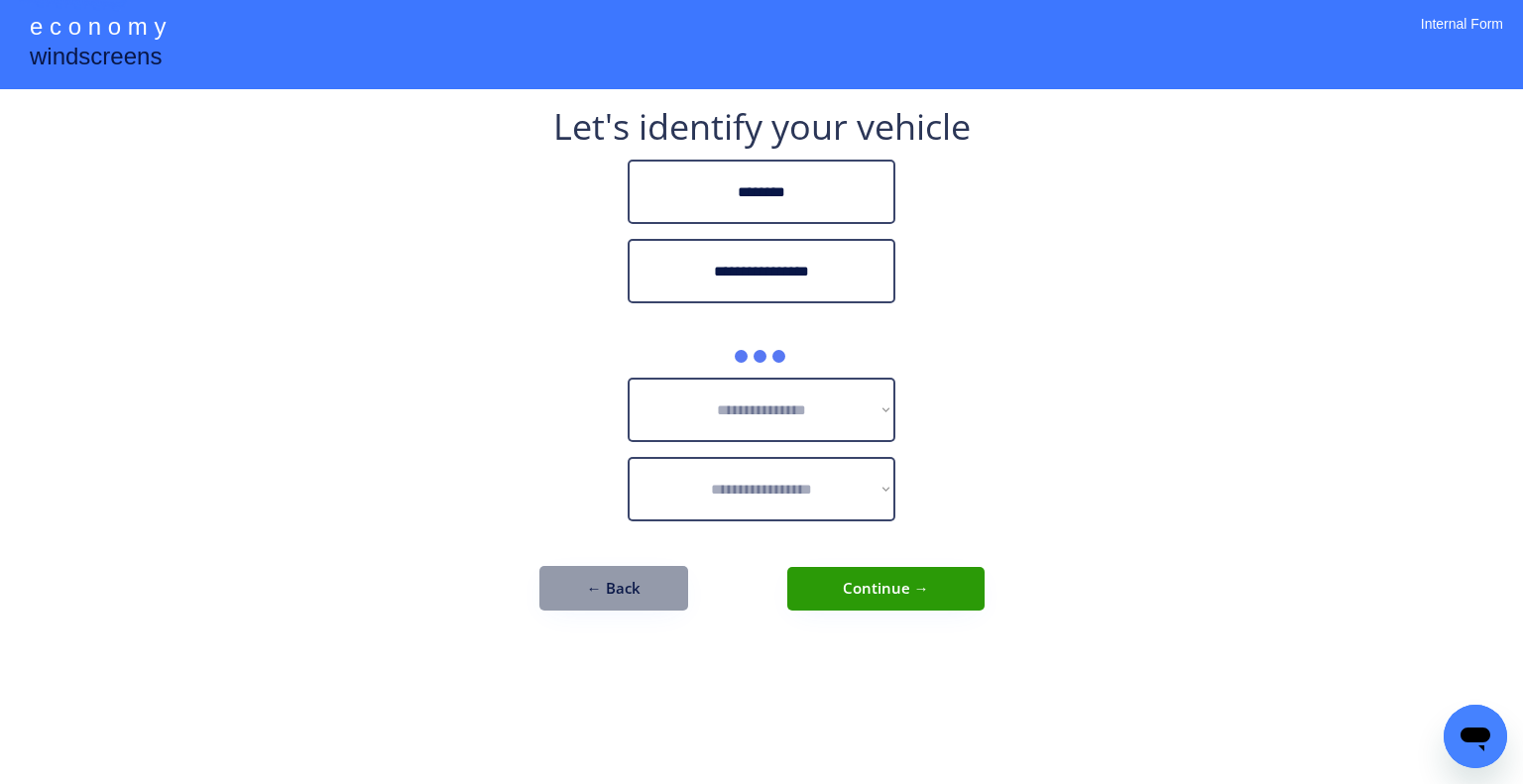 click on "**********" at bounding box center (762, 392) 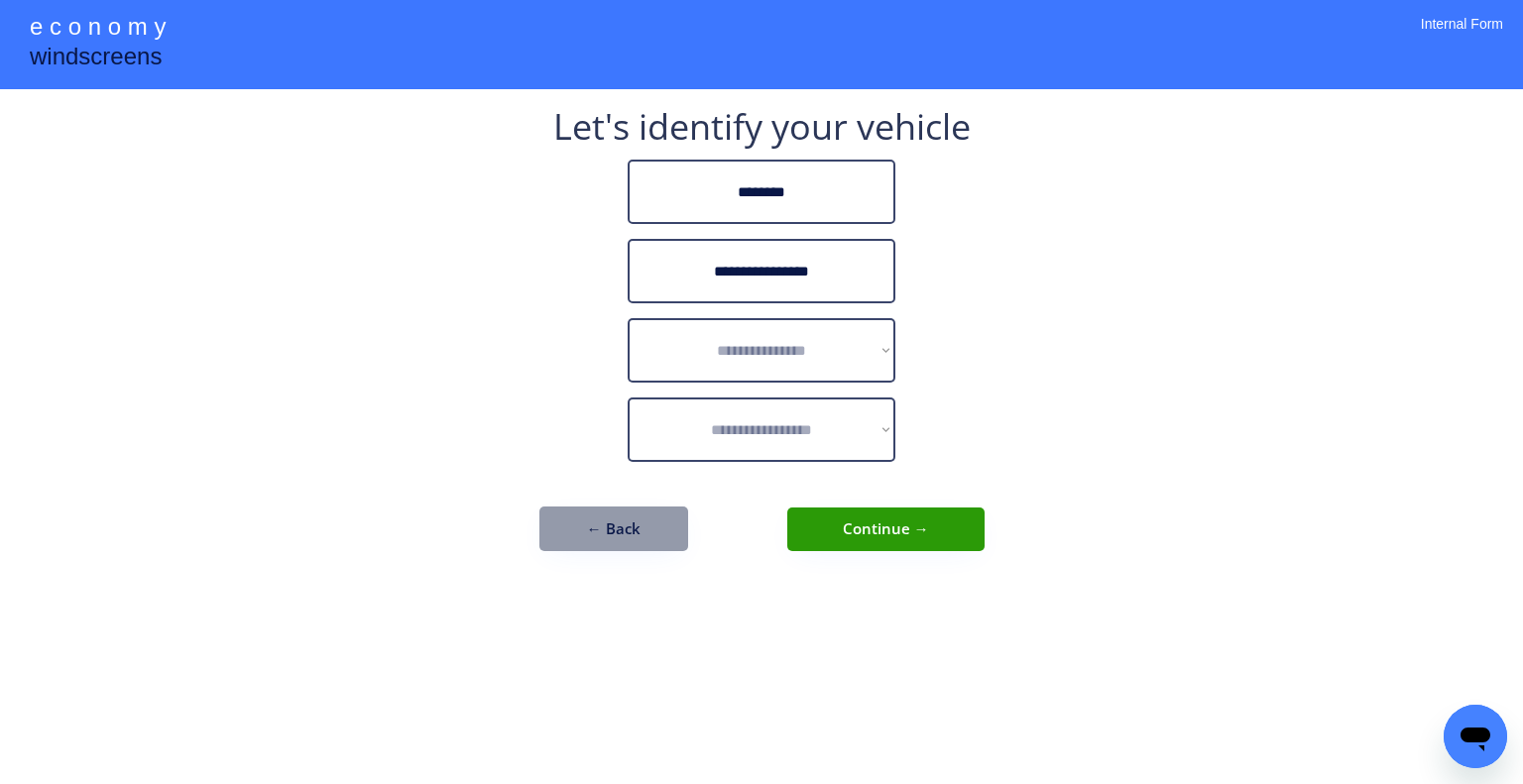 drag, startPoint x: 809, startPoint y: 365, endPoint x: 848, endPoint y: 364, distance: 39.012818 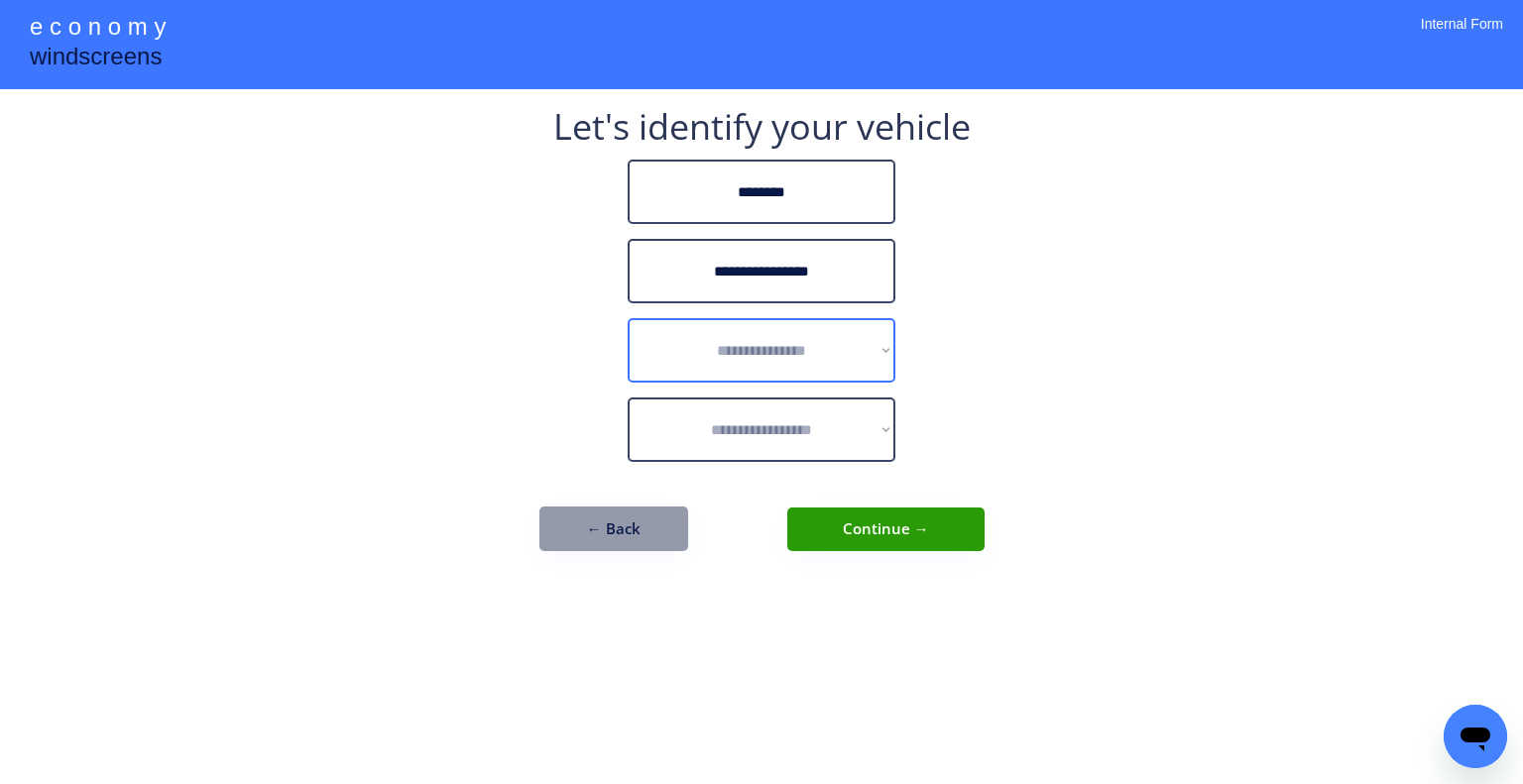 select on "******" 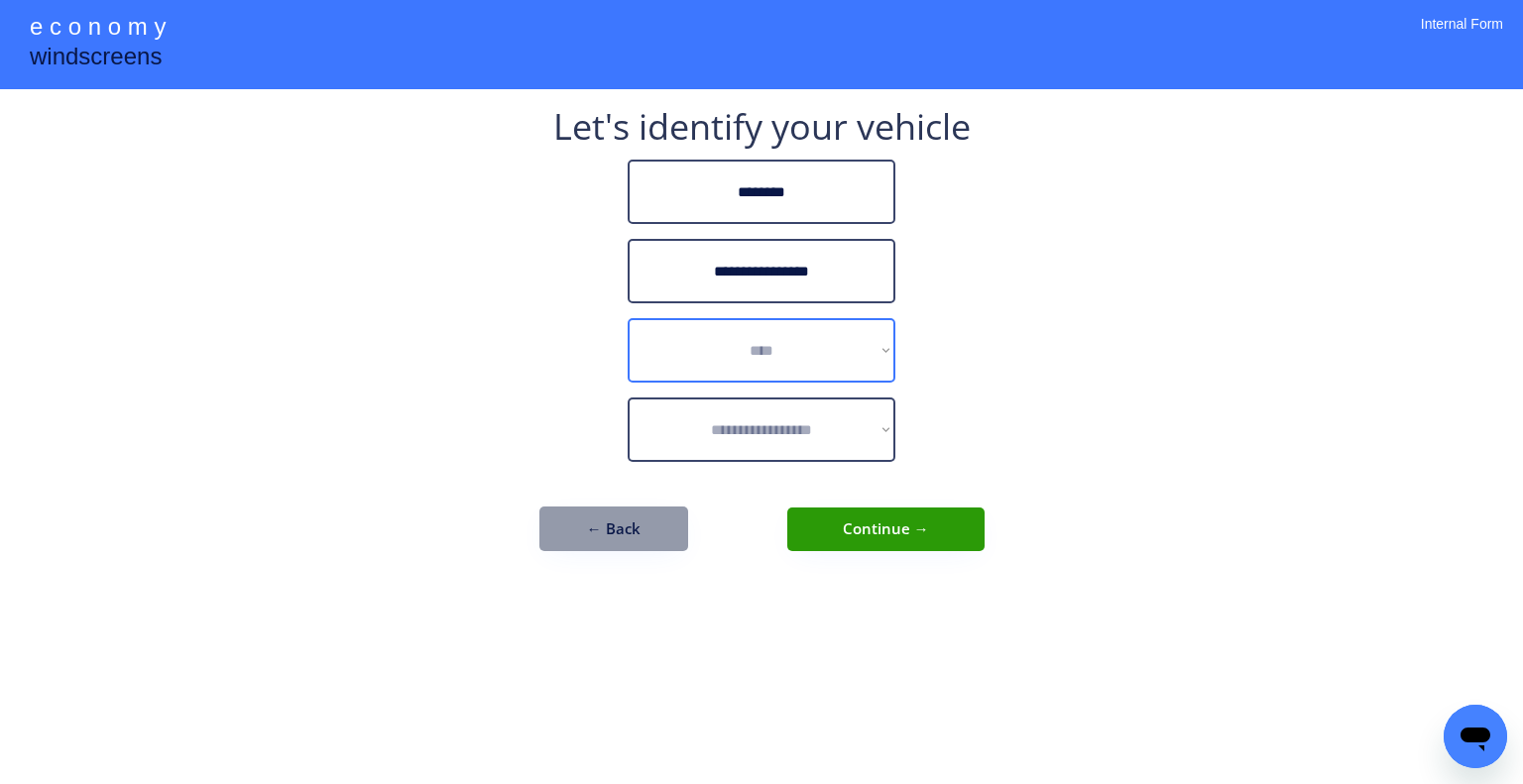 click on "**********" at bounding box center [762, 350] 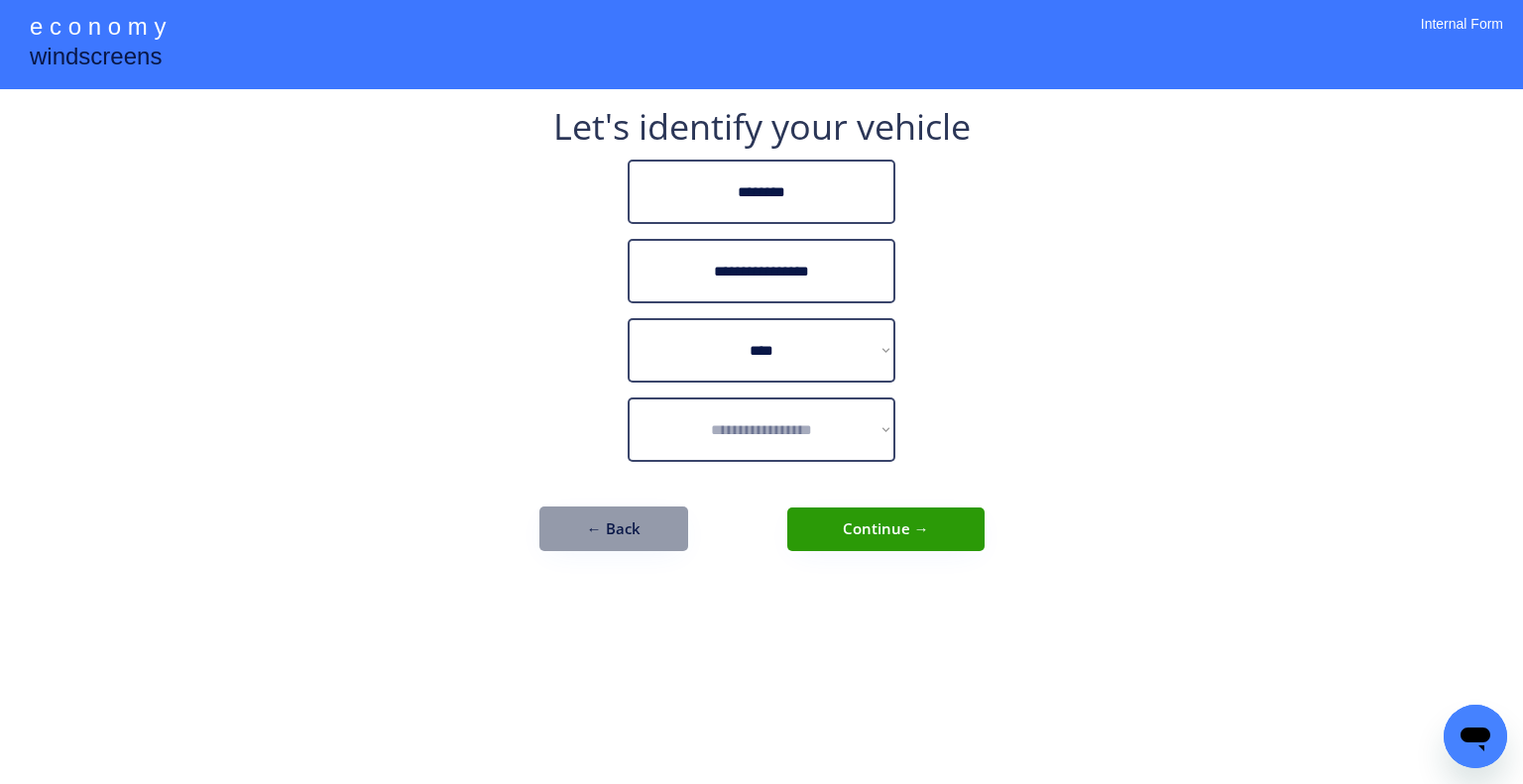 click on "**********" at bounding box center [762, 392] 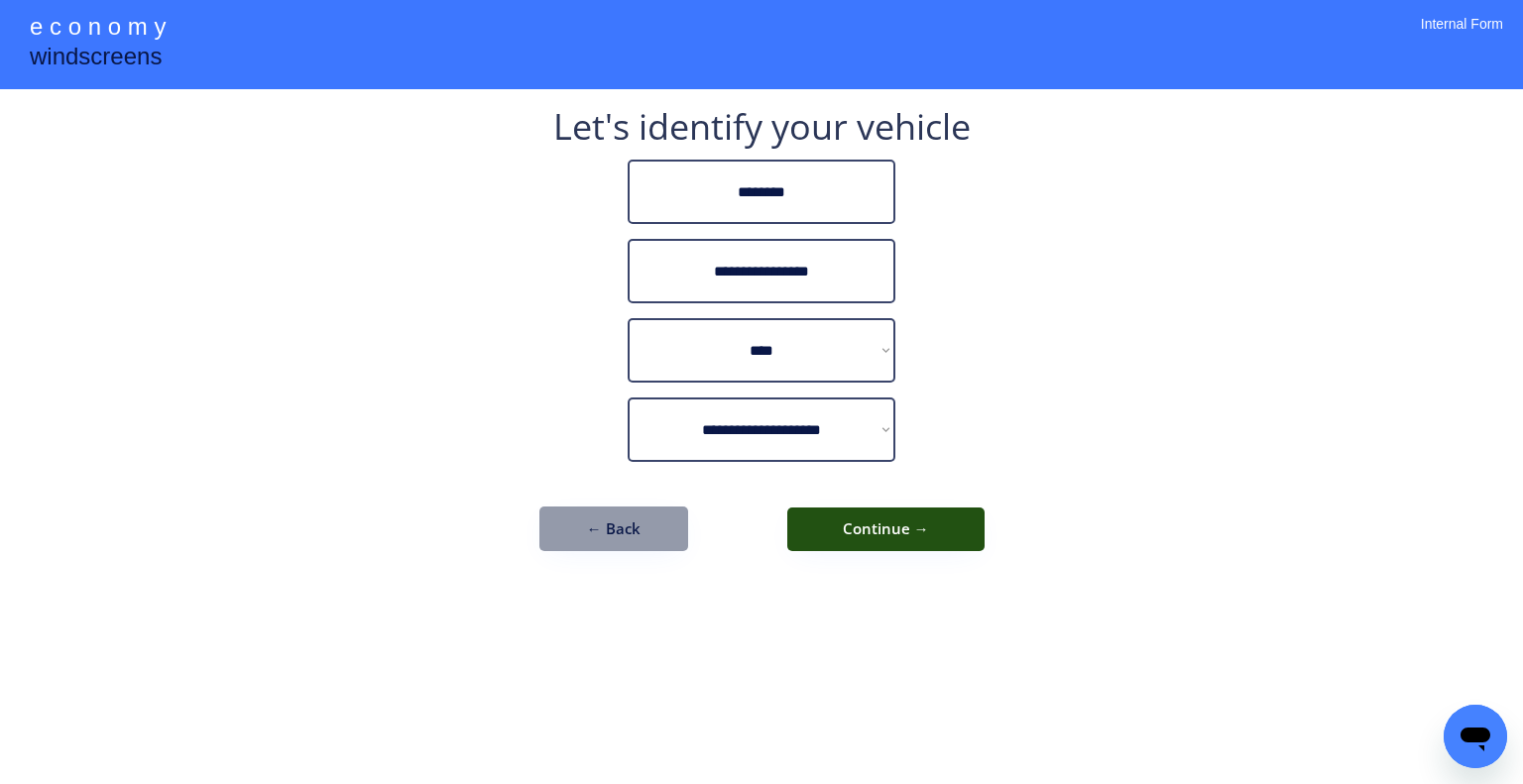 click on "Continue    →" at bounding box center [885, 529] 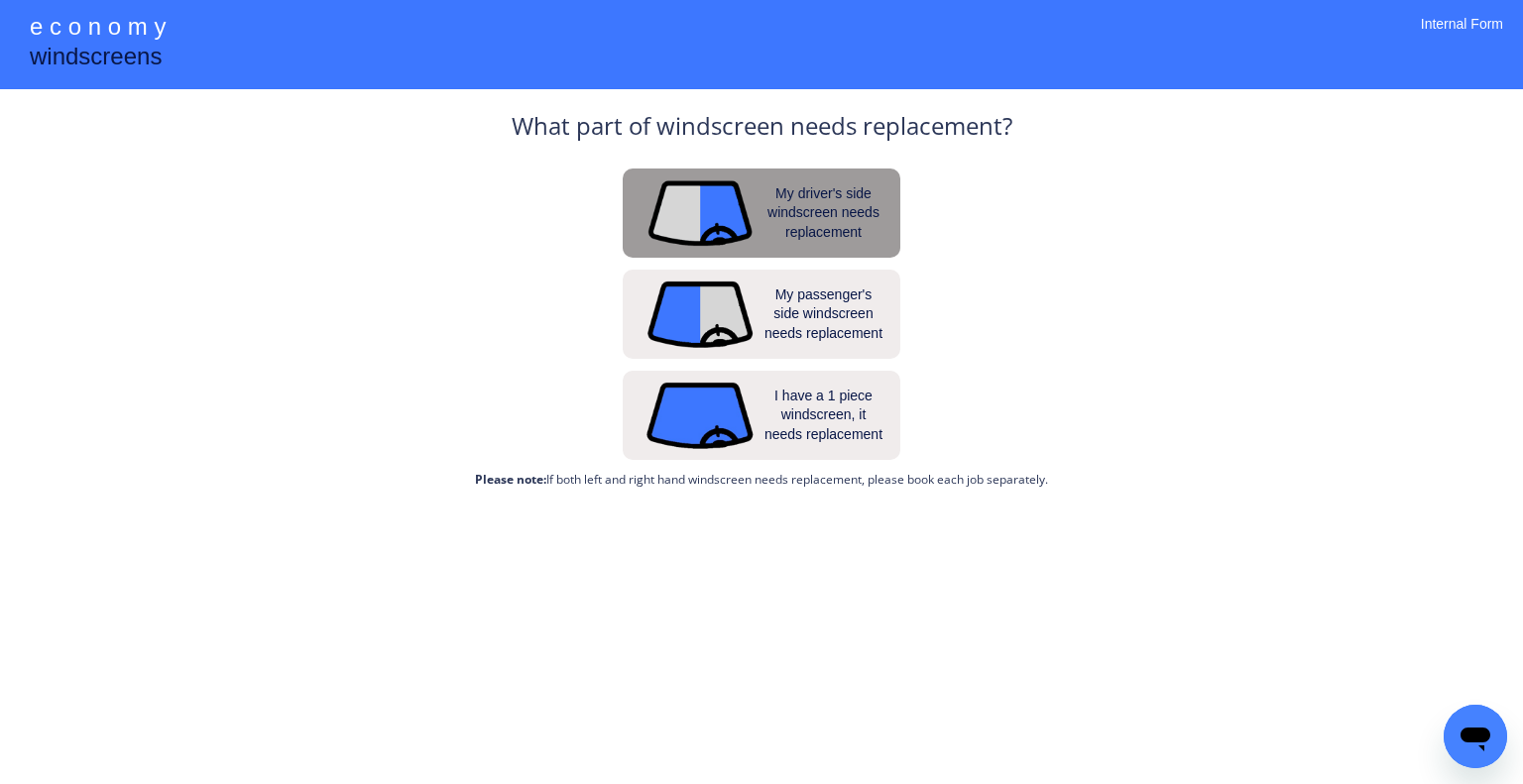 click on "My driver's side windscreen needs replacement" at bounding box center (824, 213) 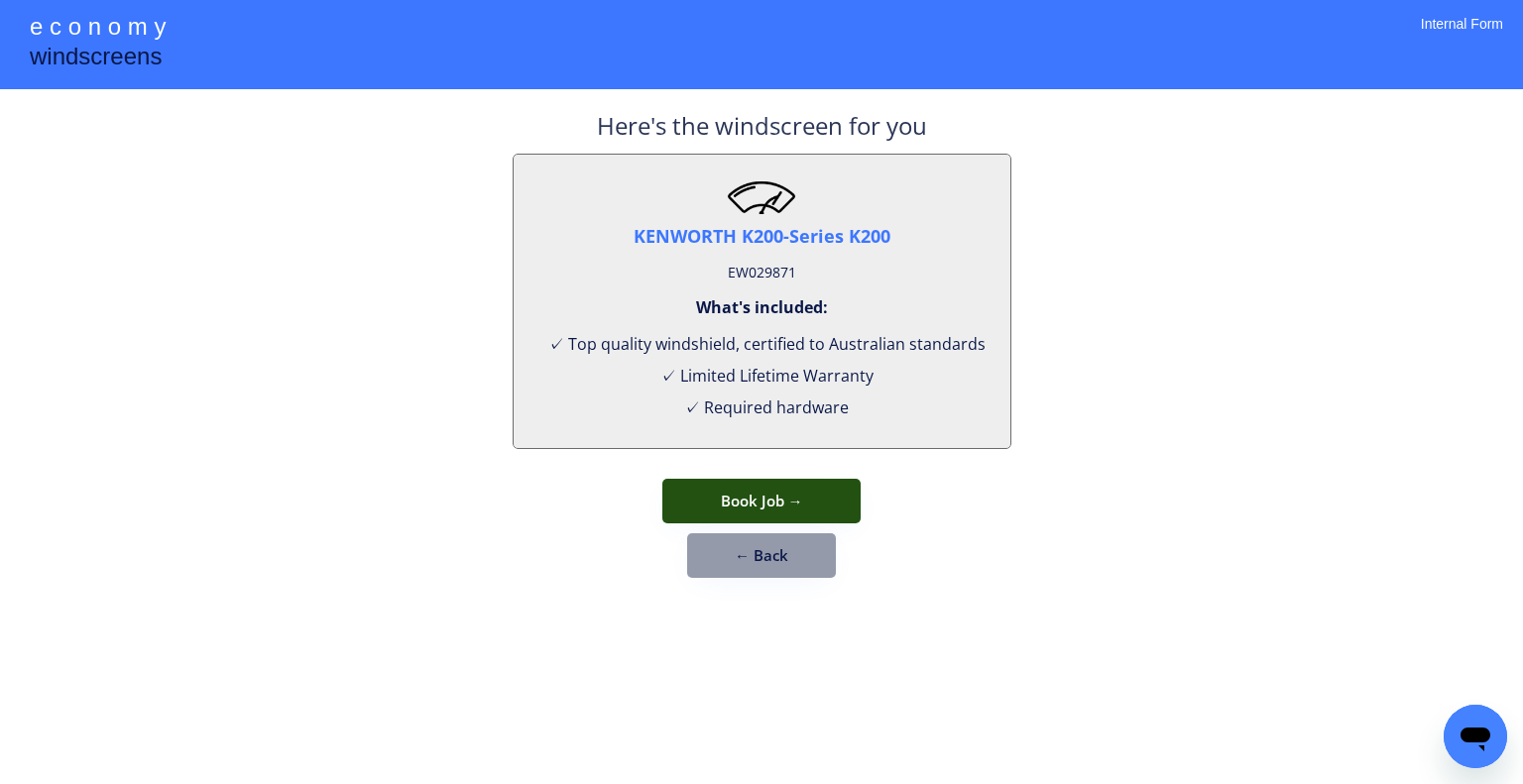 click on "Book Job    →" at bounding box center (762, 501) 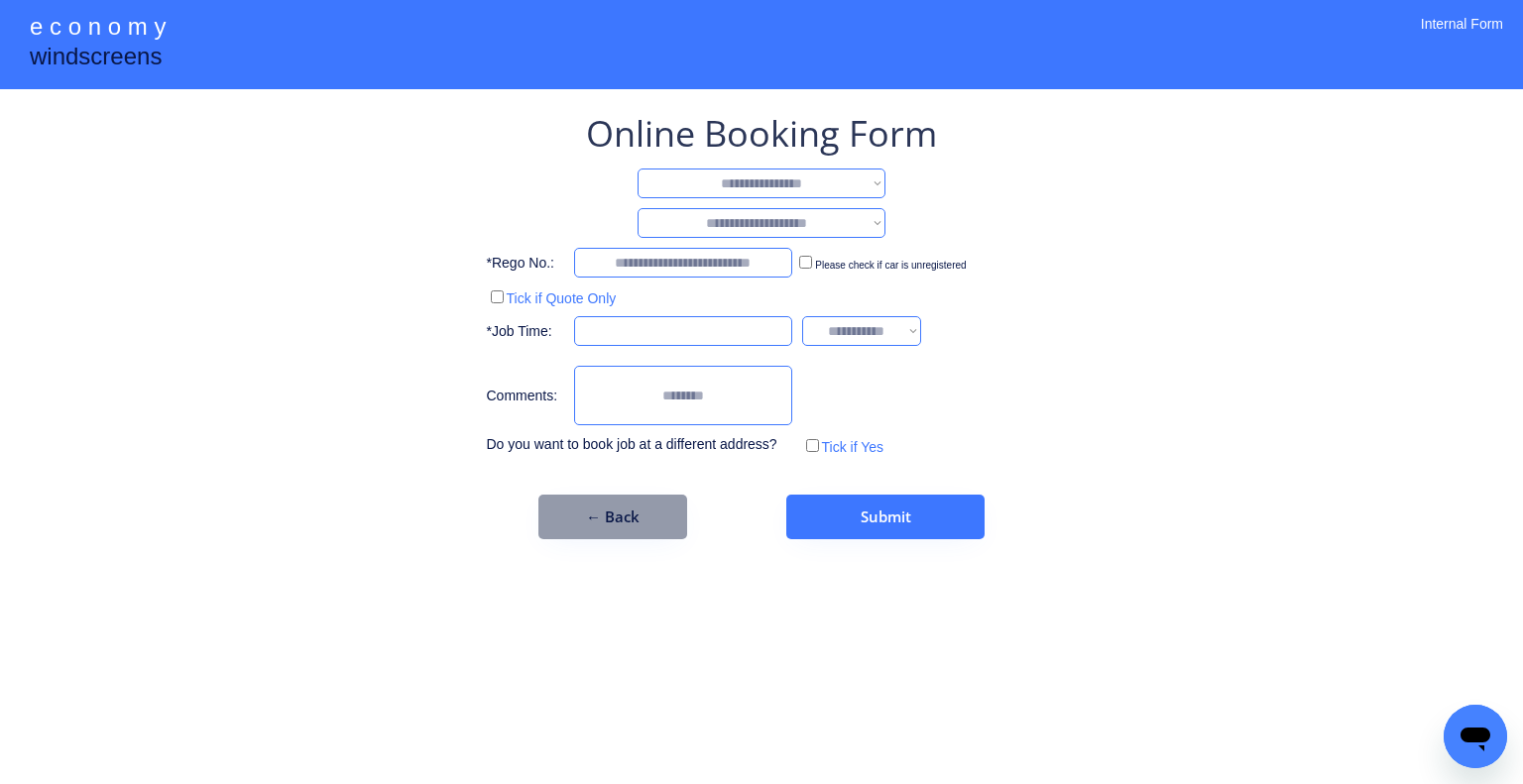 click on "**********" at bounding box center [762, 183] 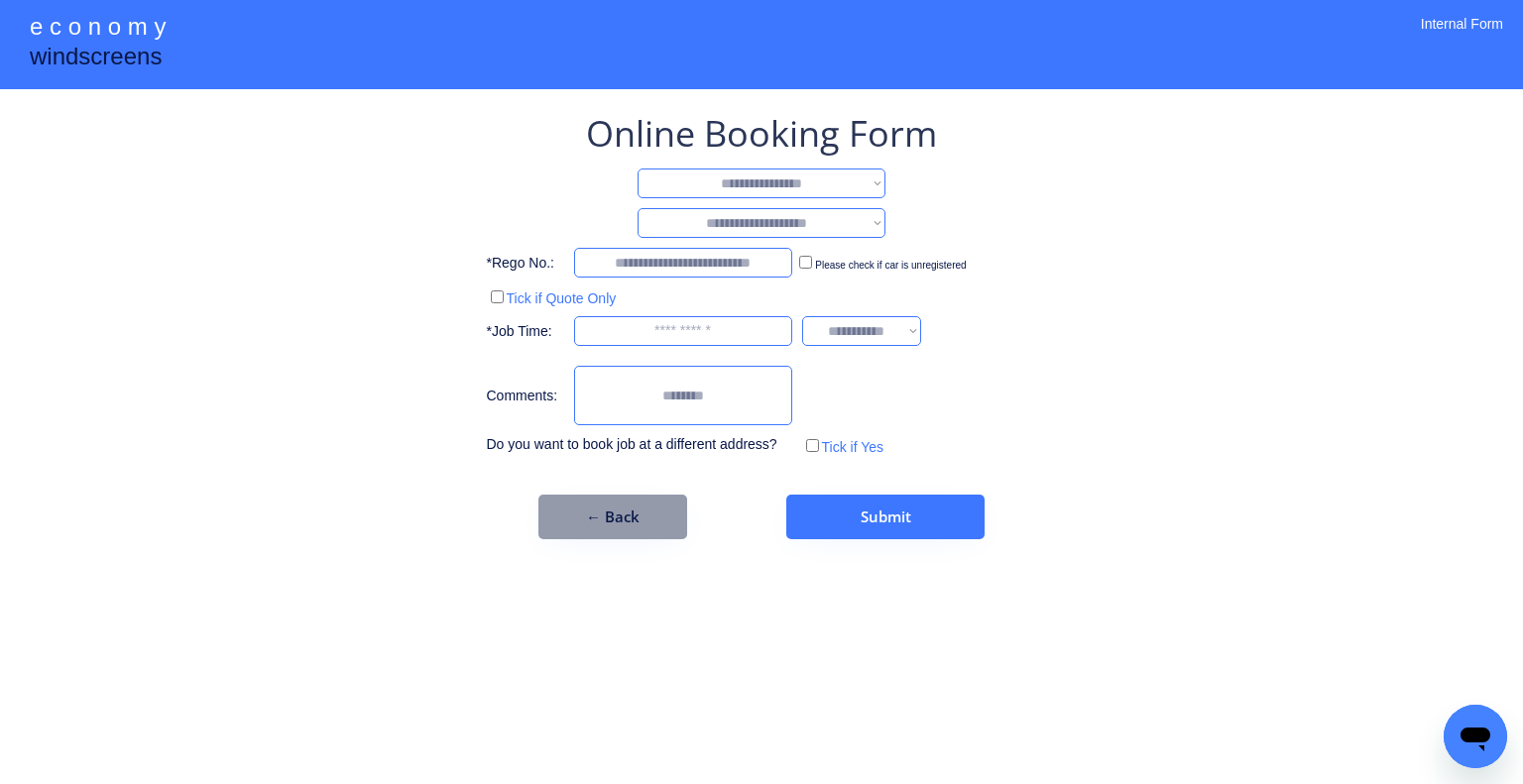 select on "**********" 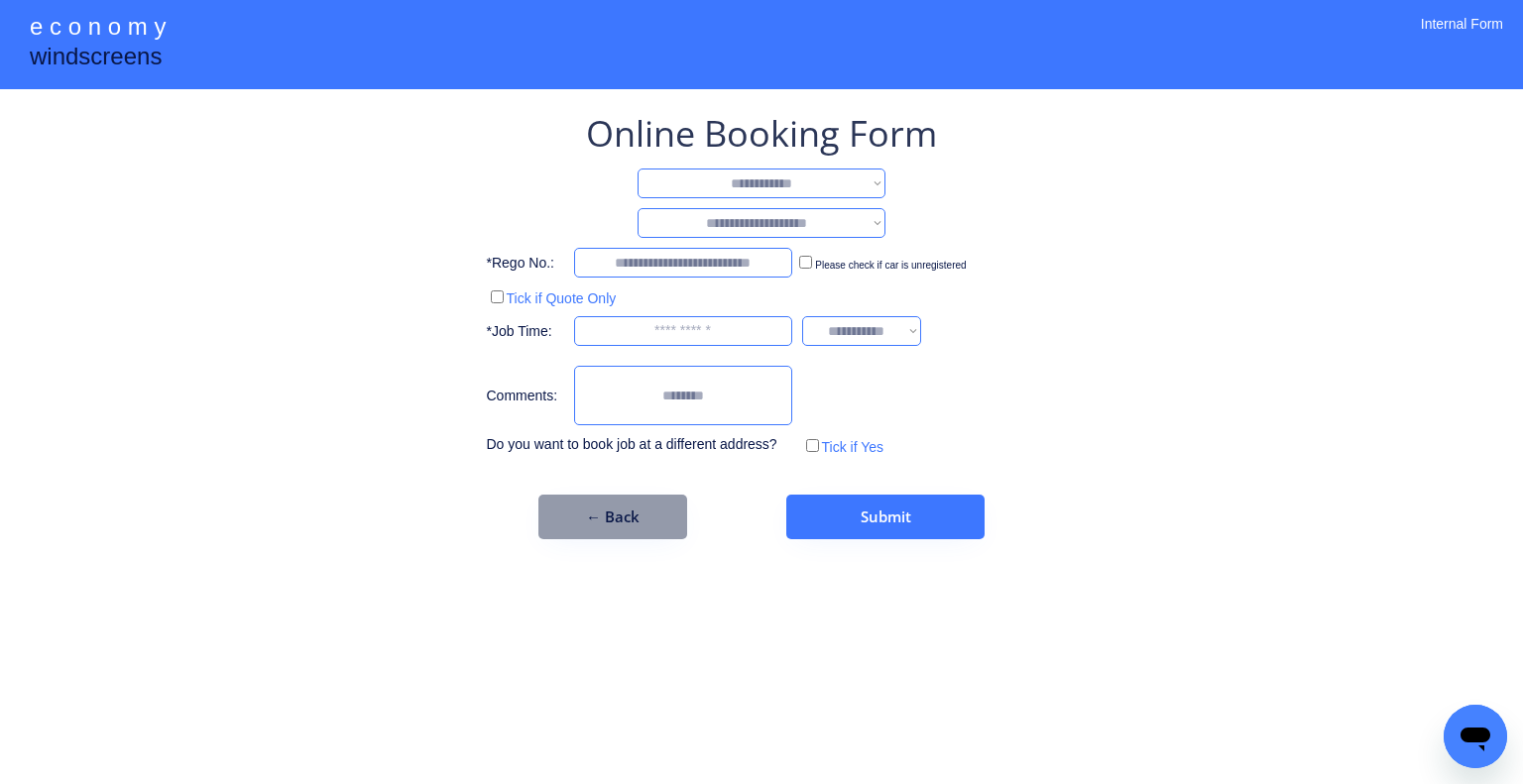 click on "**********" at bounding box center [762, 183] 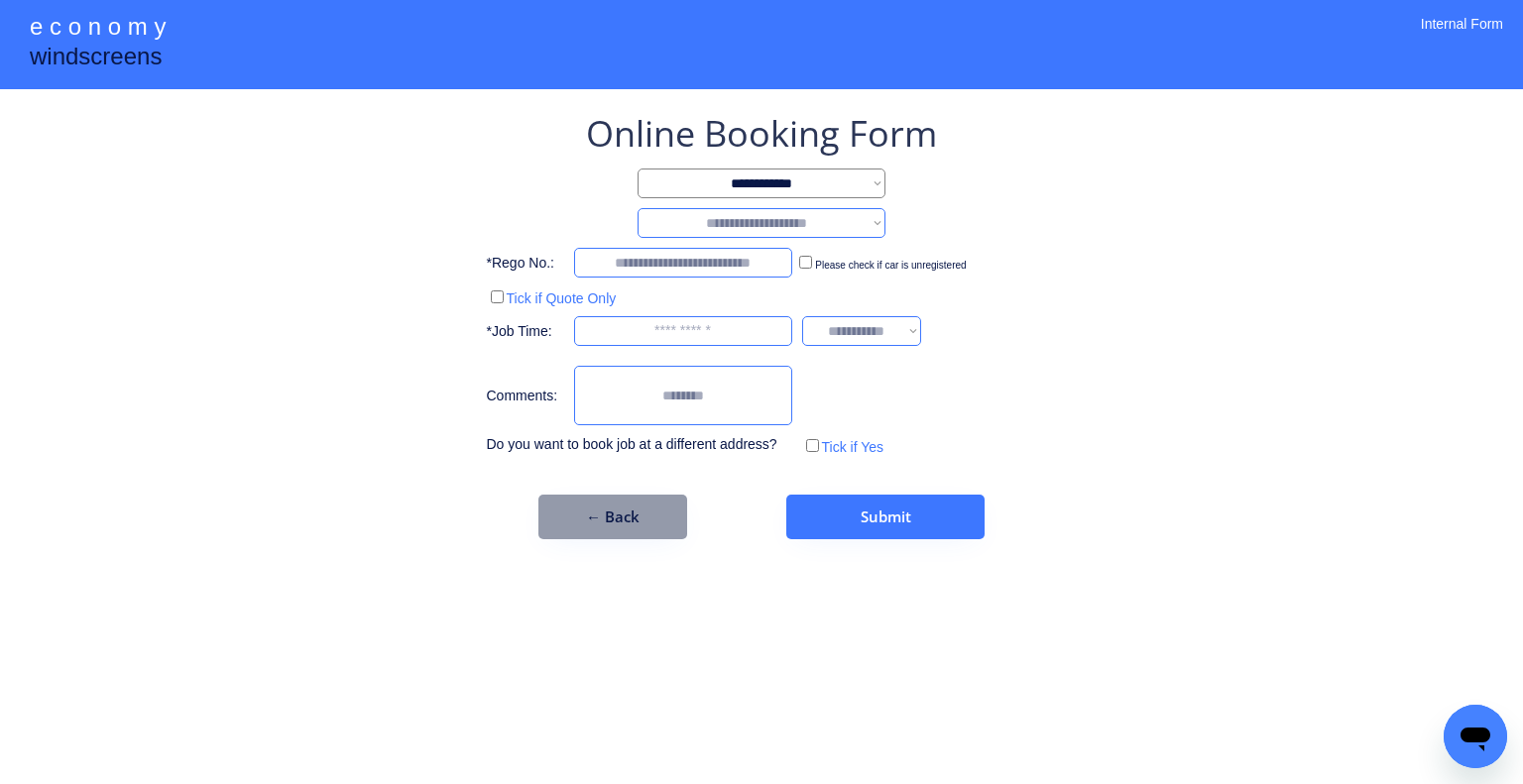 click on "**********" at bounding box center (762, 223) 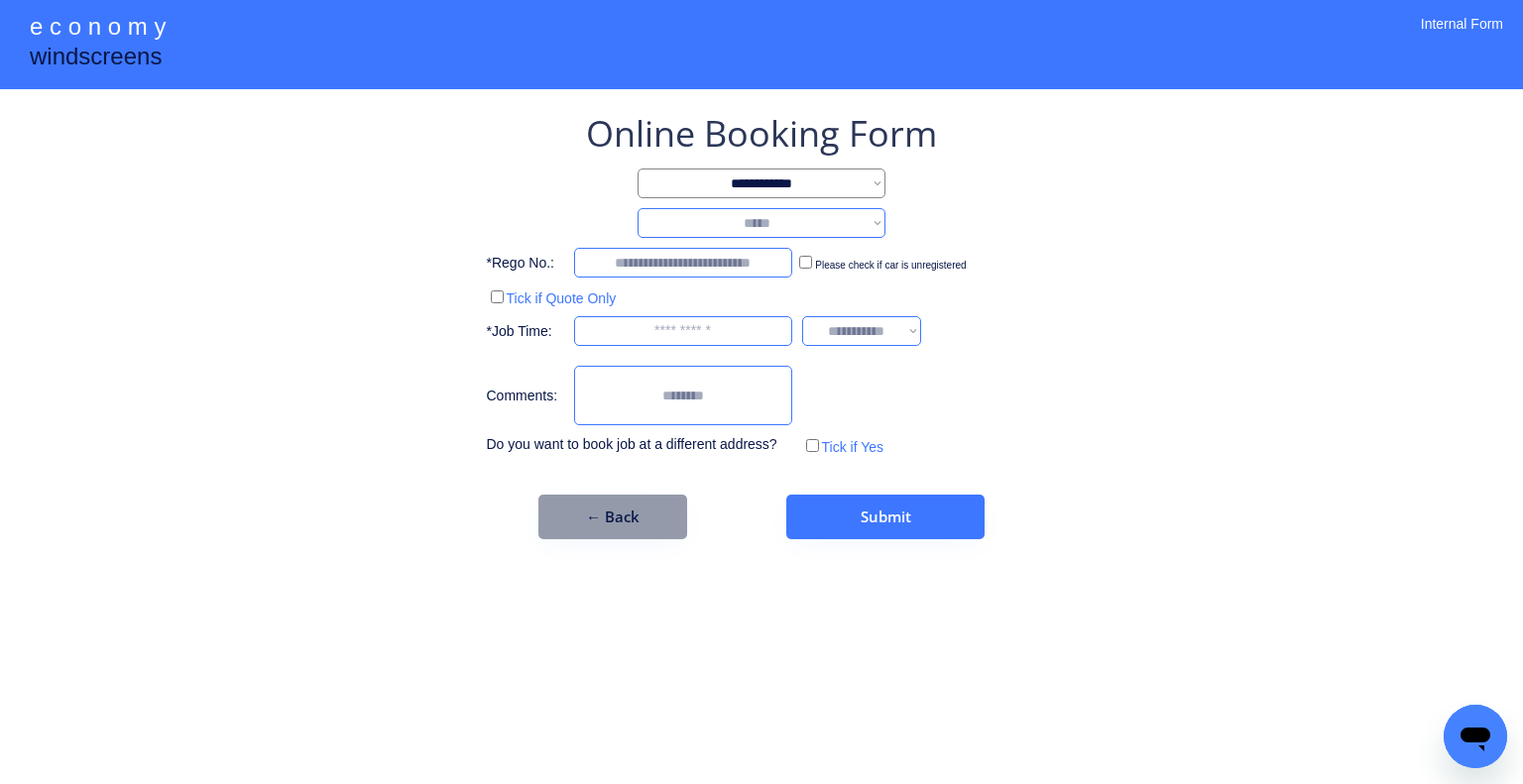 click on "**********" at bounding box center [762, 223] 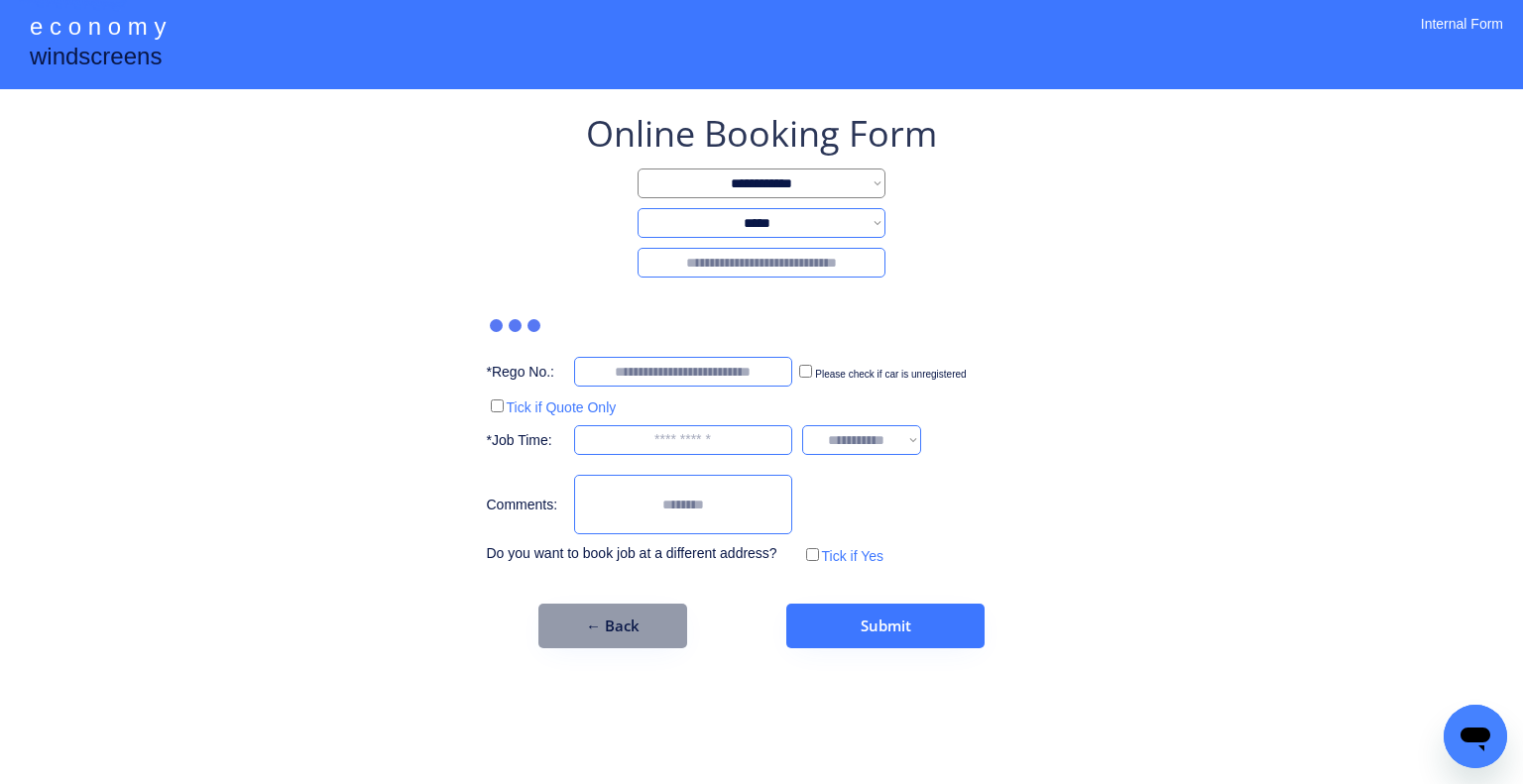 click at bounding box center [762, 263] 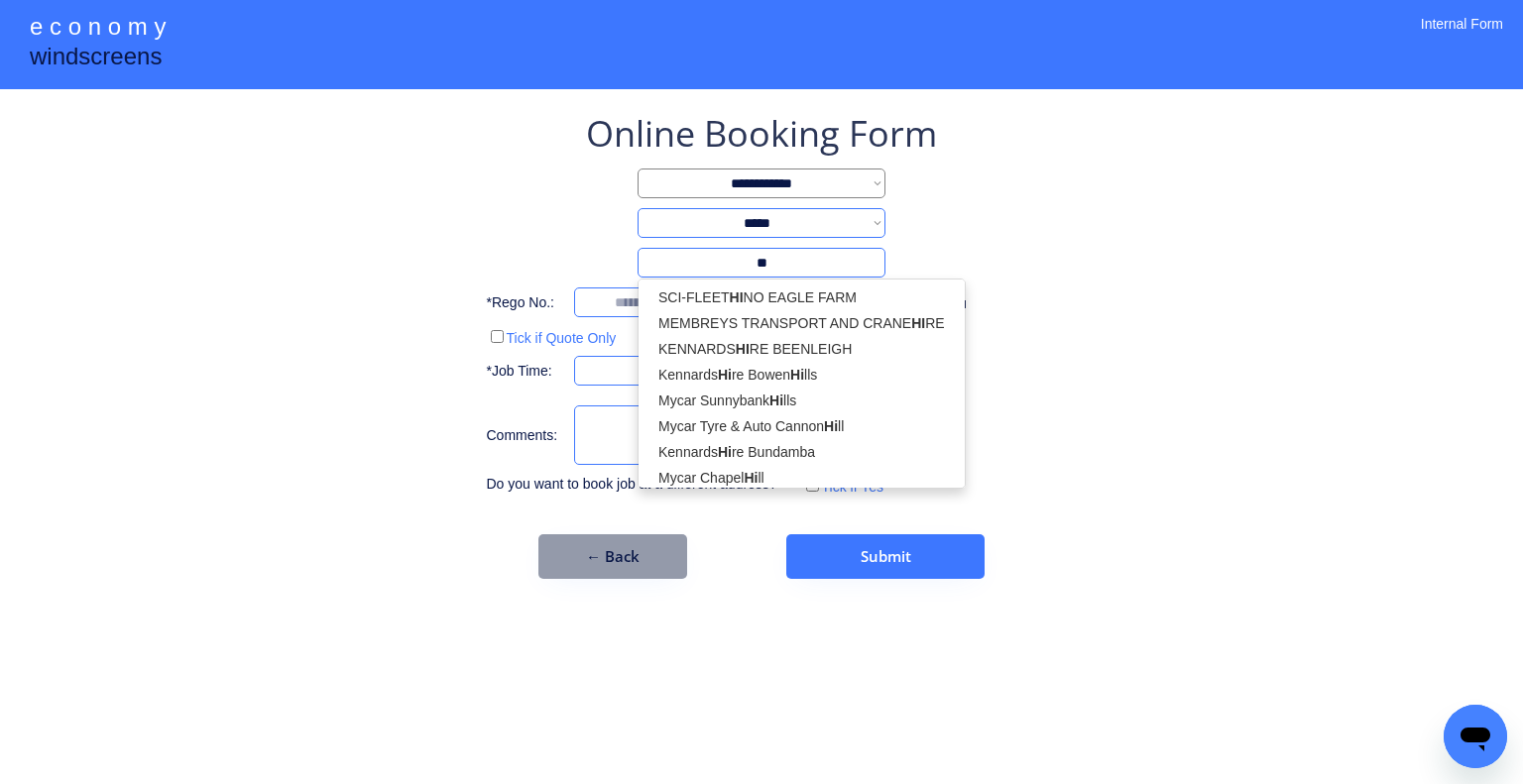 type on "*" 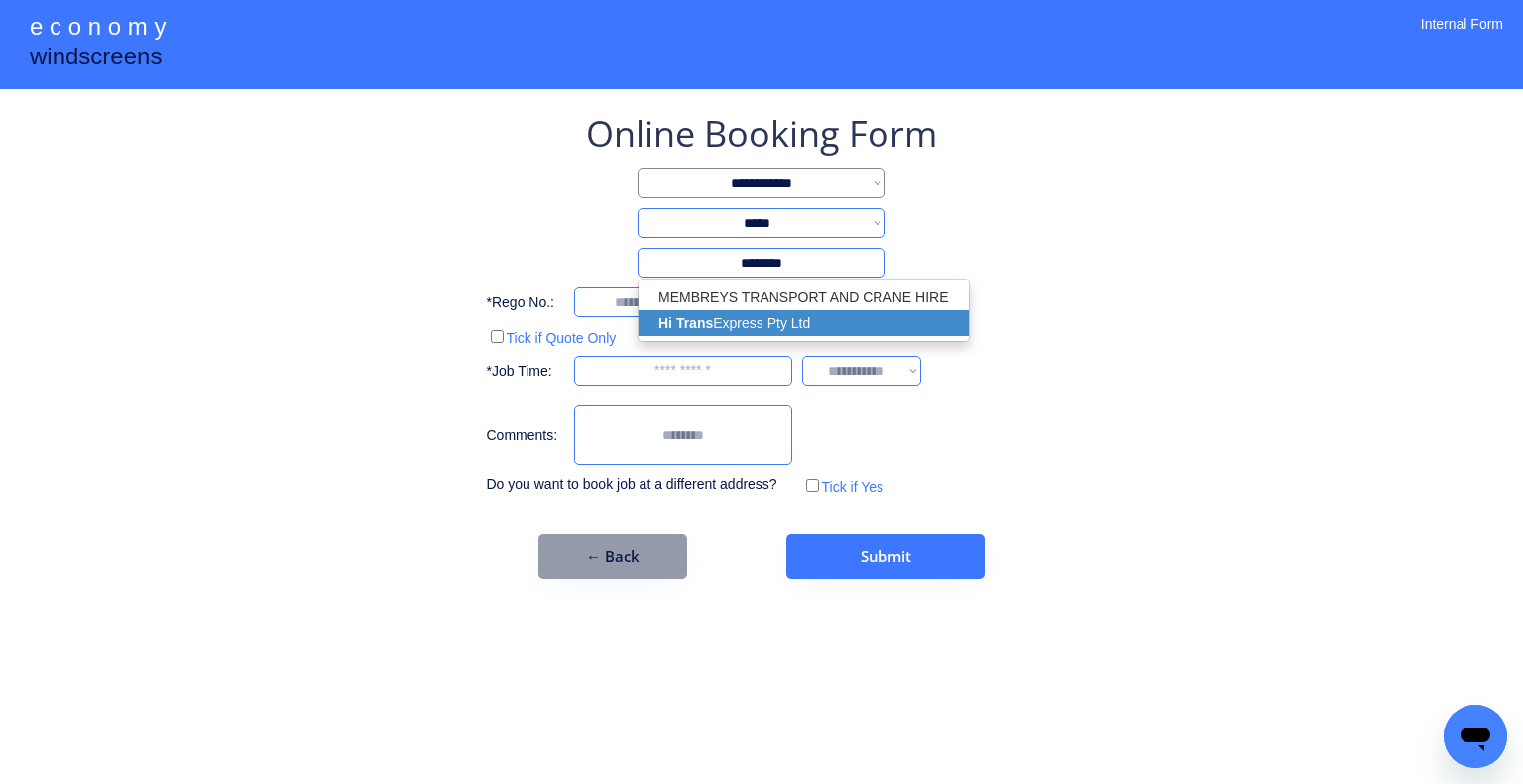 click on "Hi Trans  Express Pty Ltd" at bounding box center [803, 323] 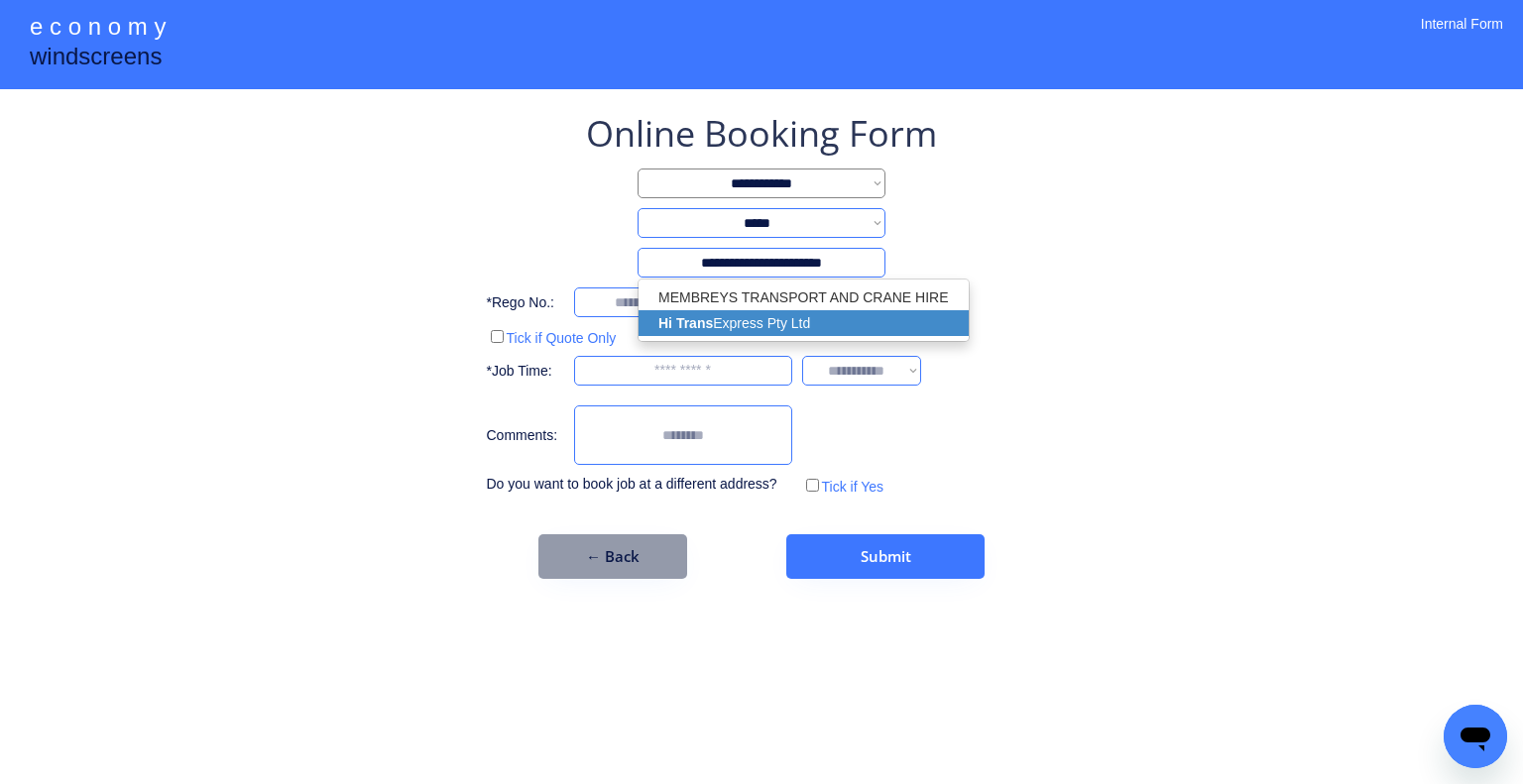 select on "*********" 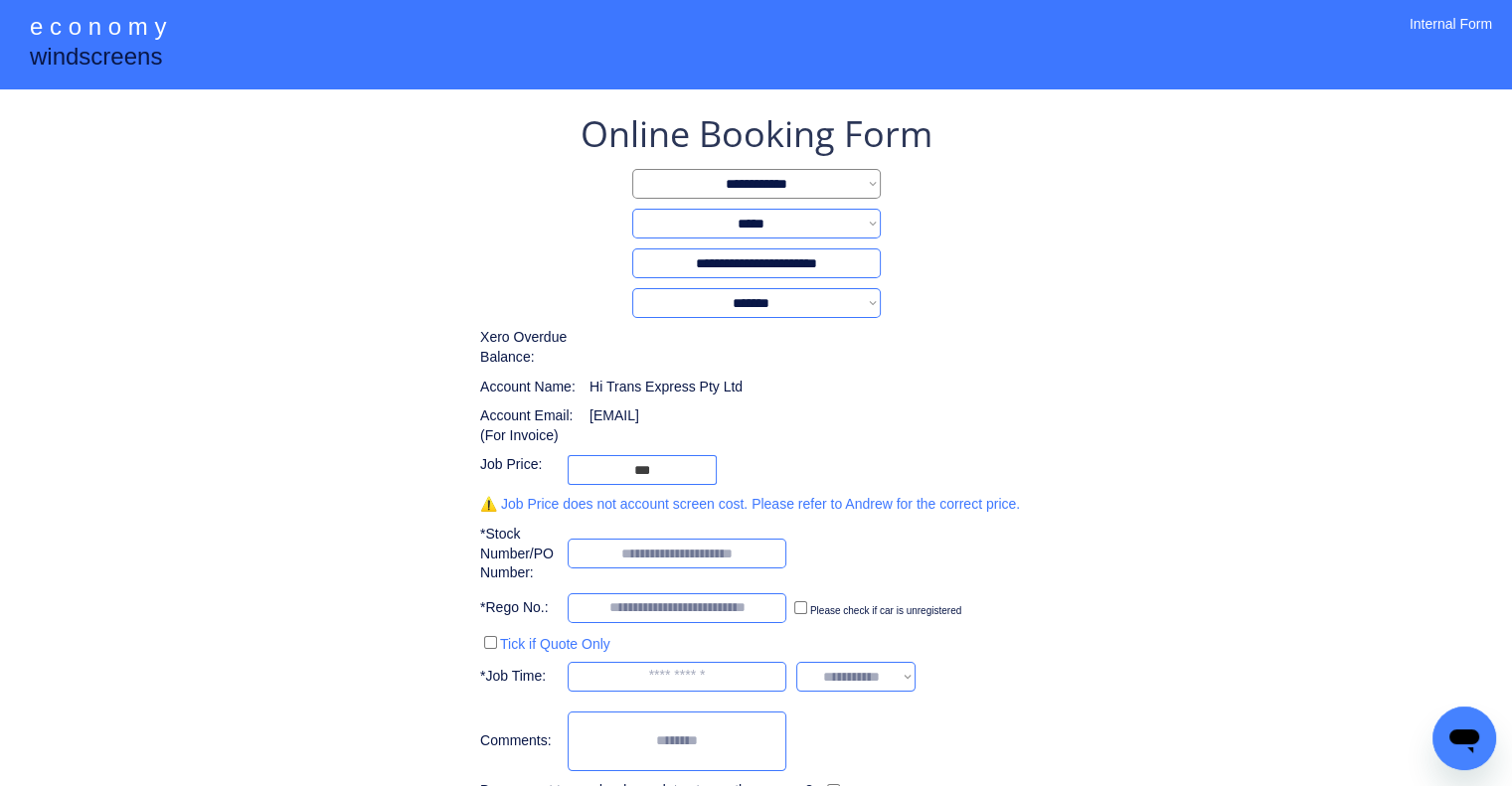 type on "**********" 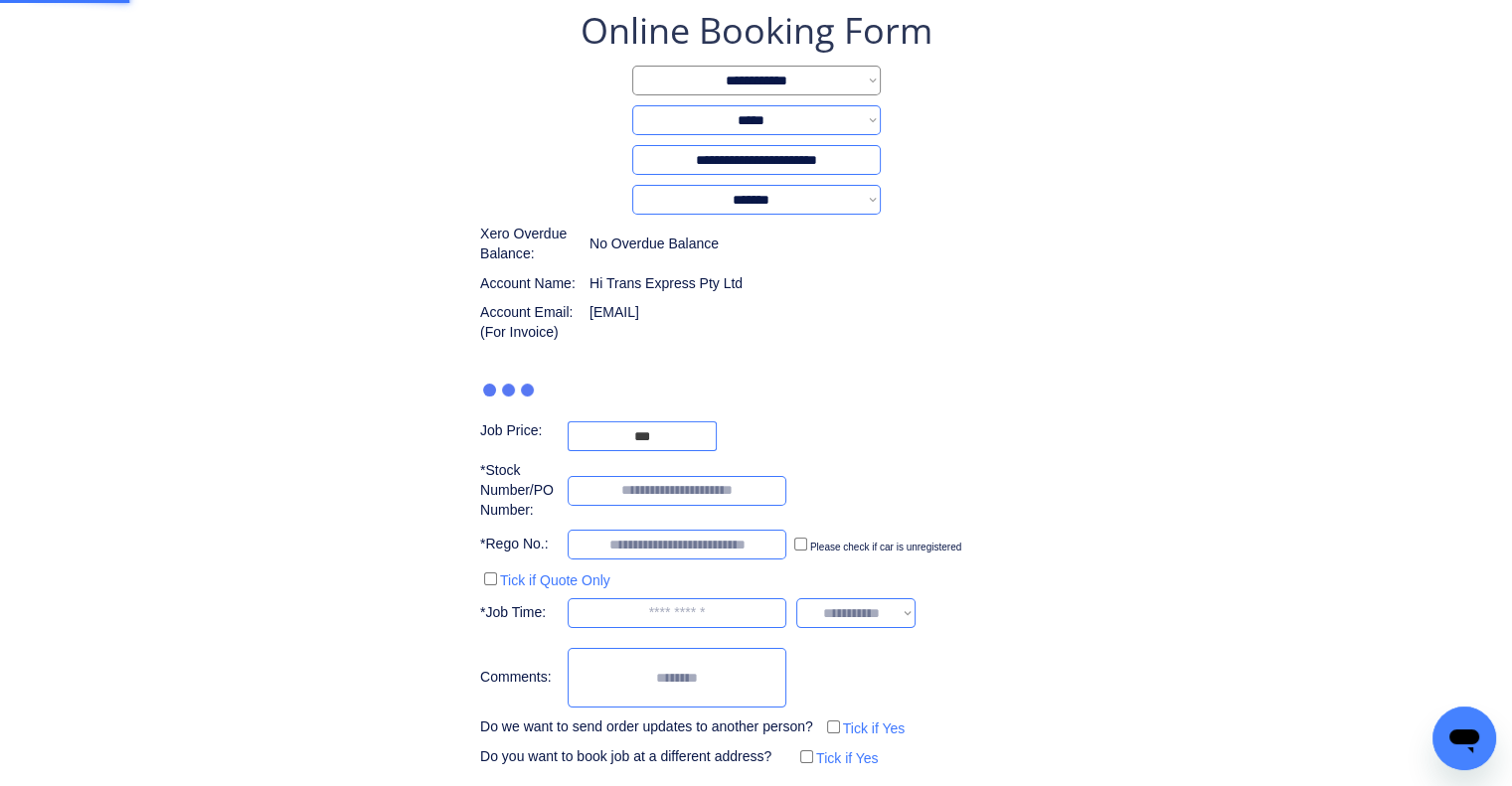 scroll, scrollTop: 128, scrollLeft: 0, axis: vertical 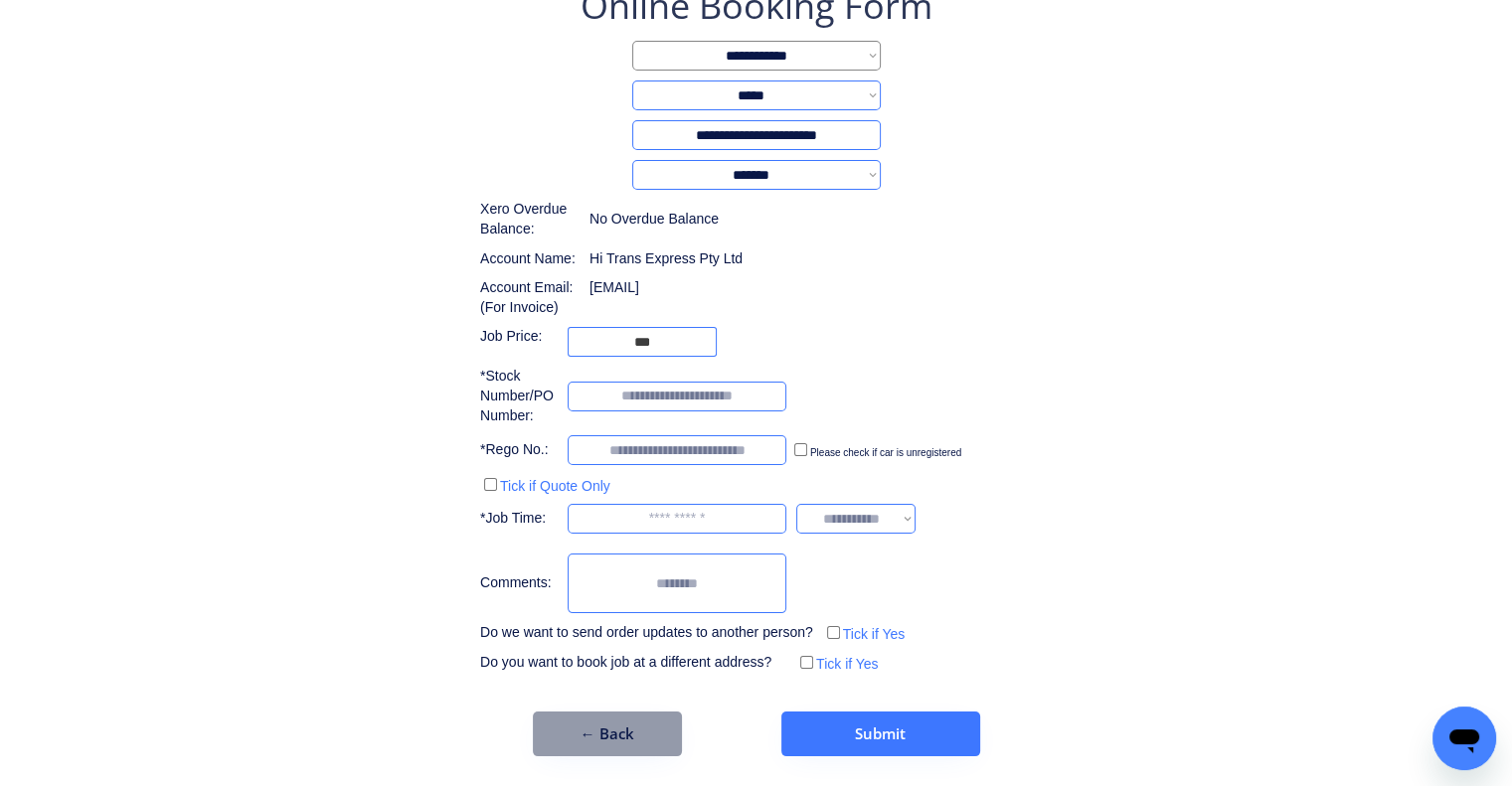 click on "**********" at bounding box center [756, 369] 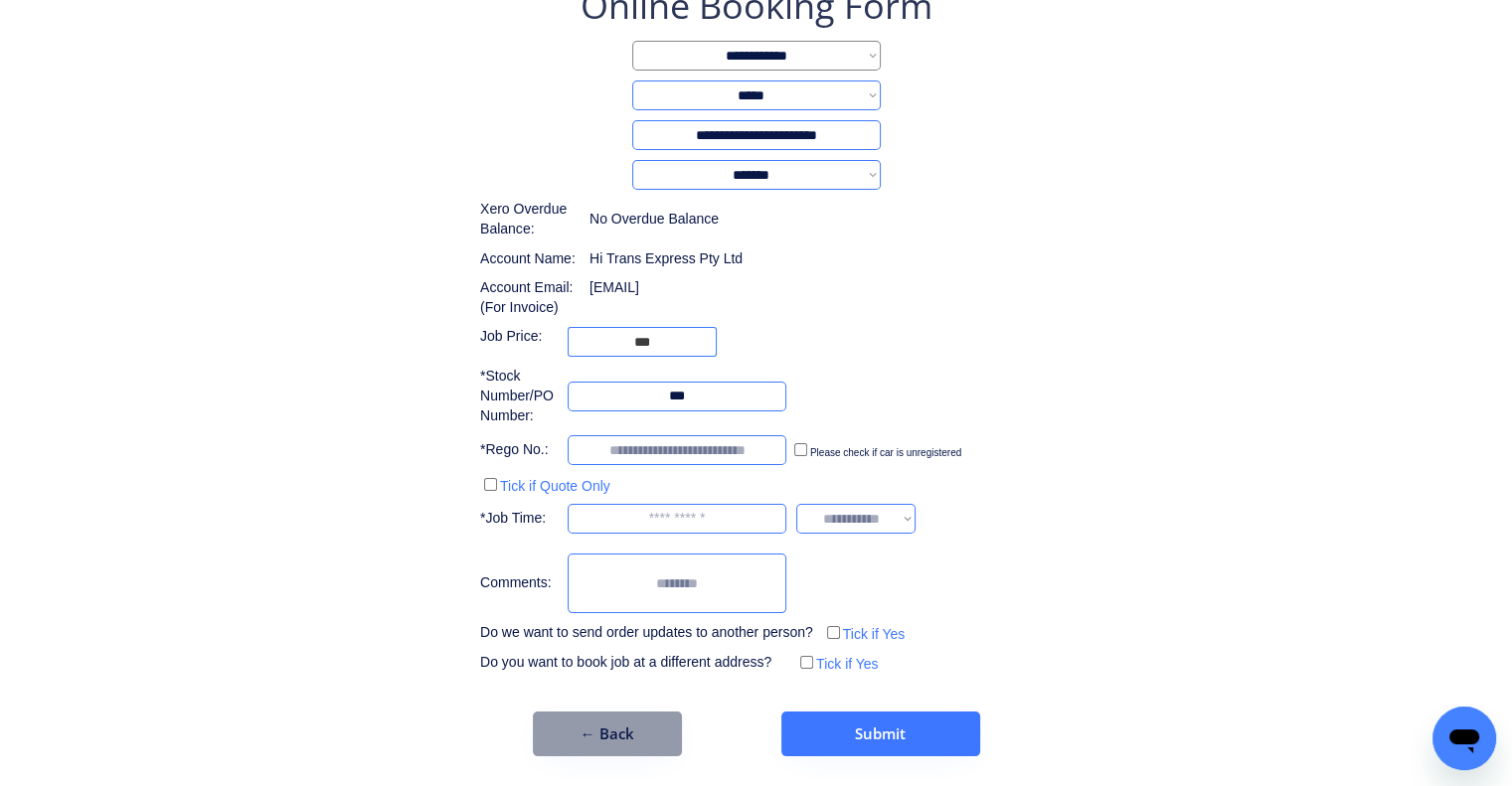 type on "***" 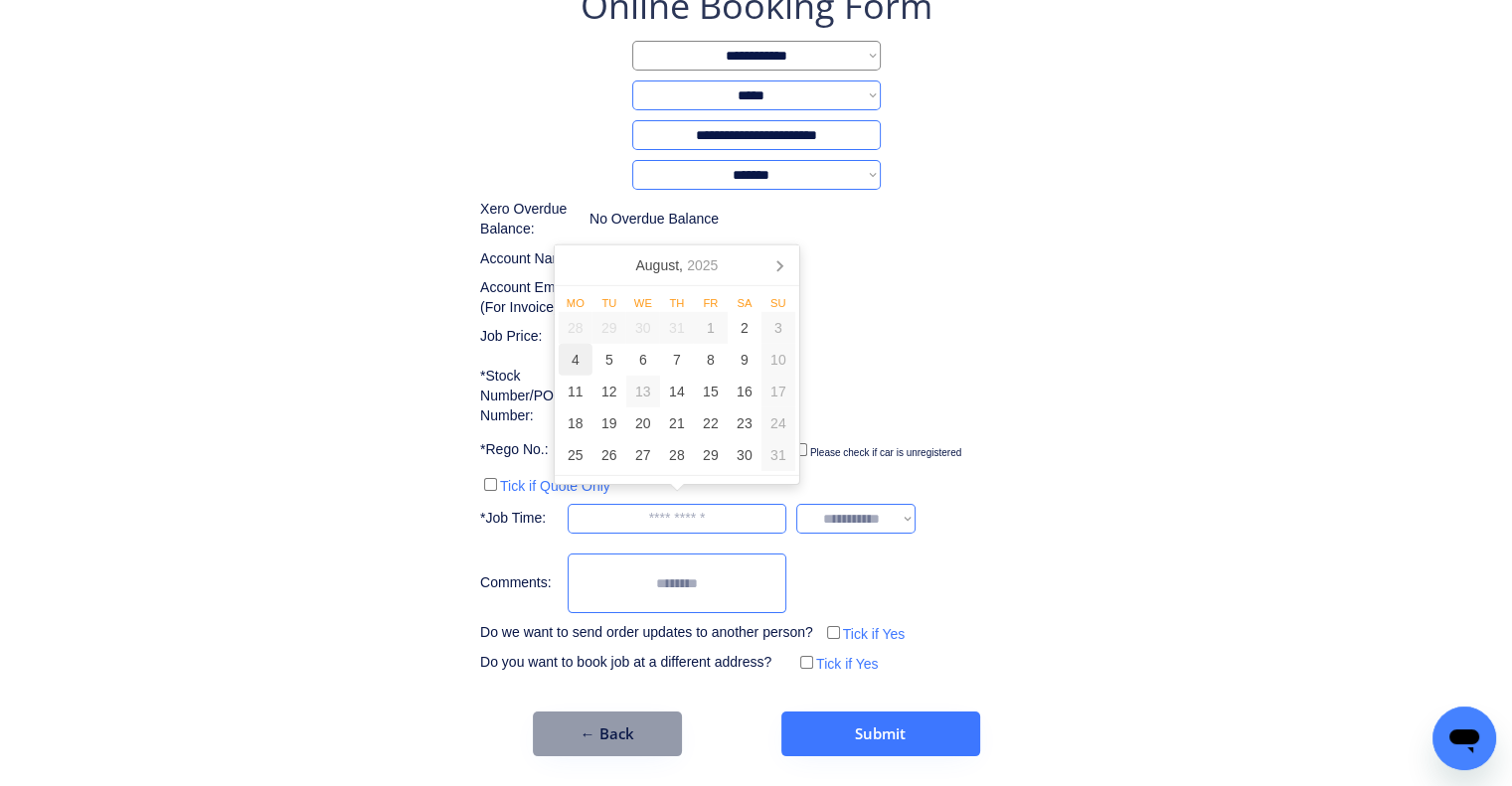 click on "4" at bounding box center [576, 360] 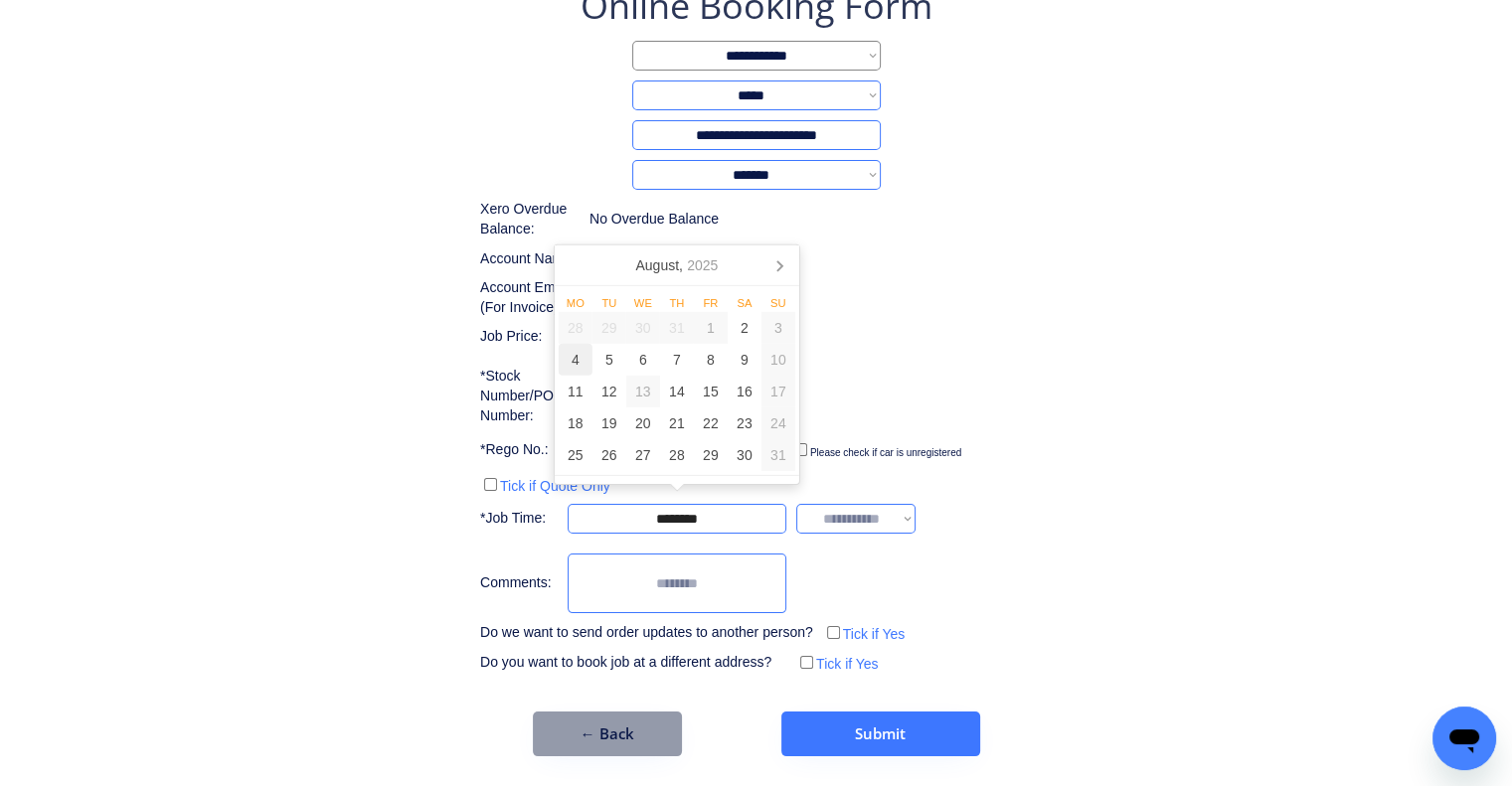 click on "**********" at bounding box center [756, 329] 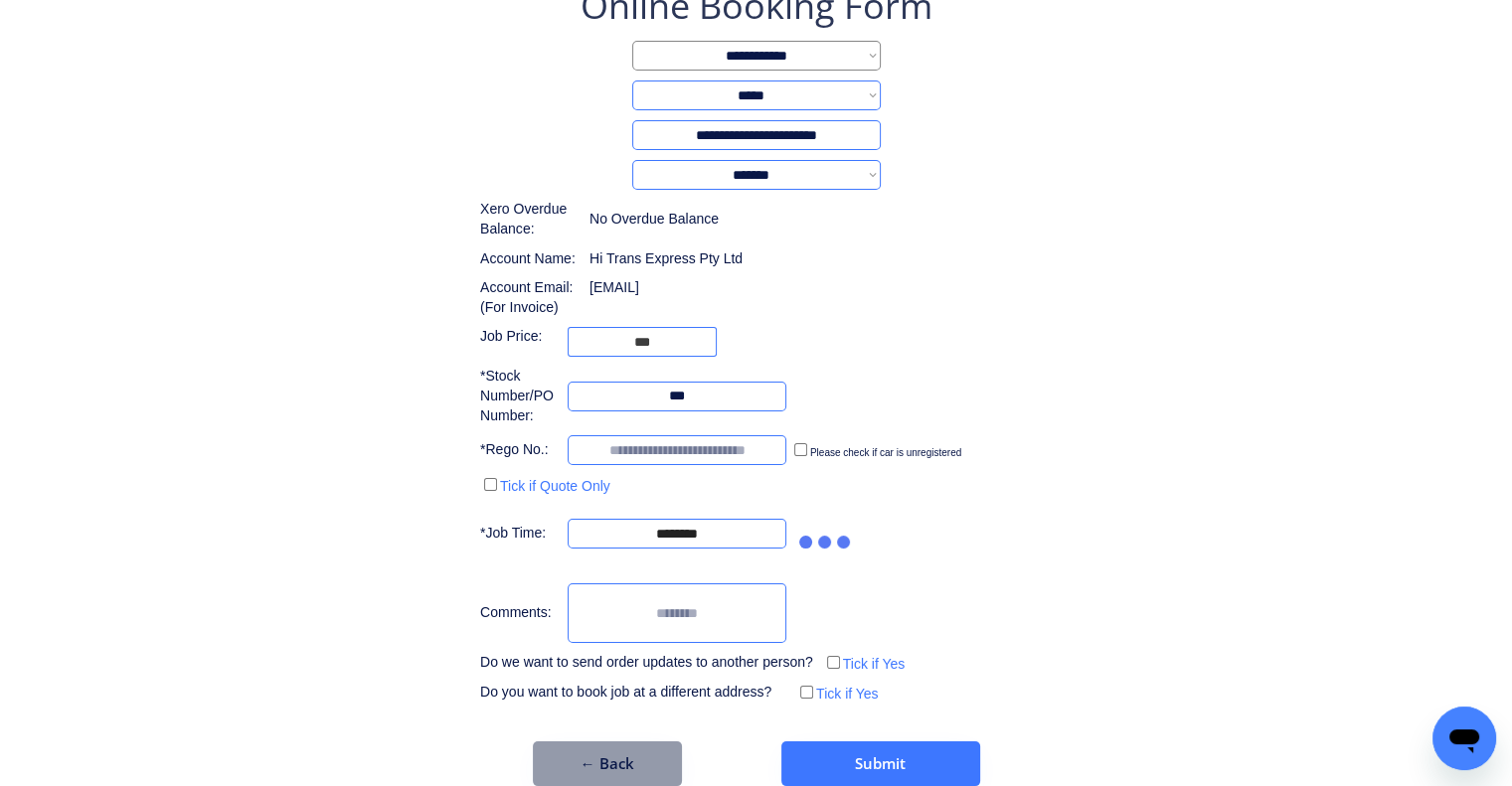 click on "**********" at bounding box center (756, 344) 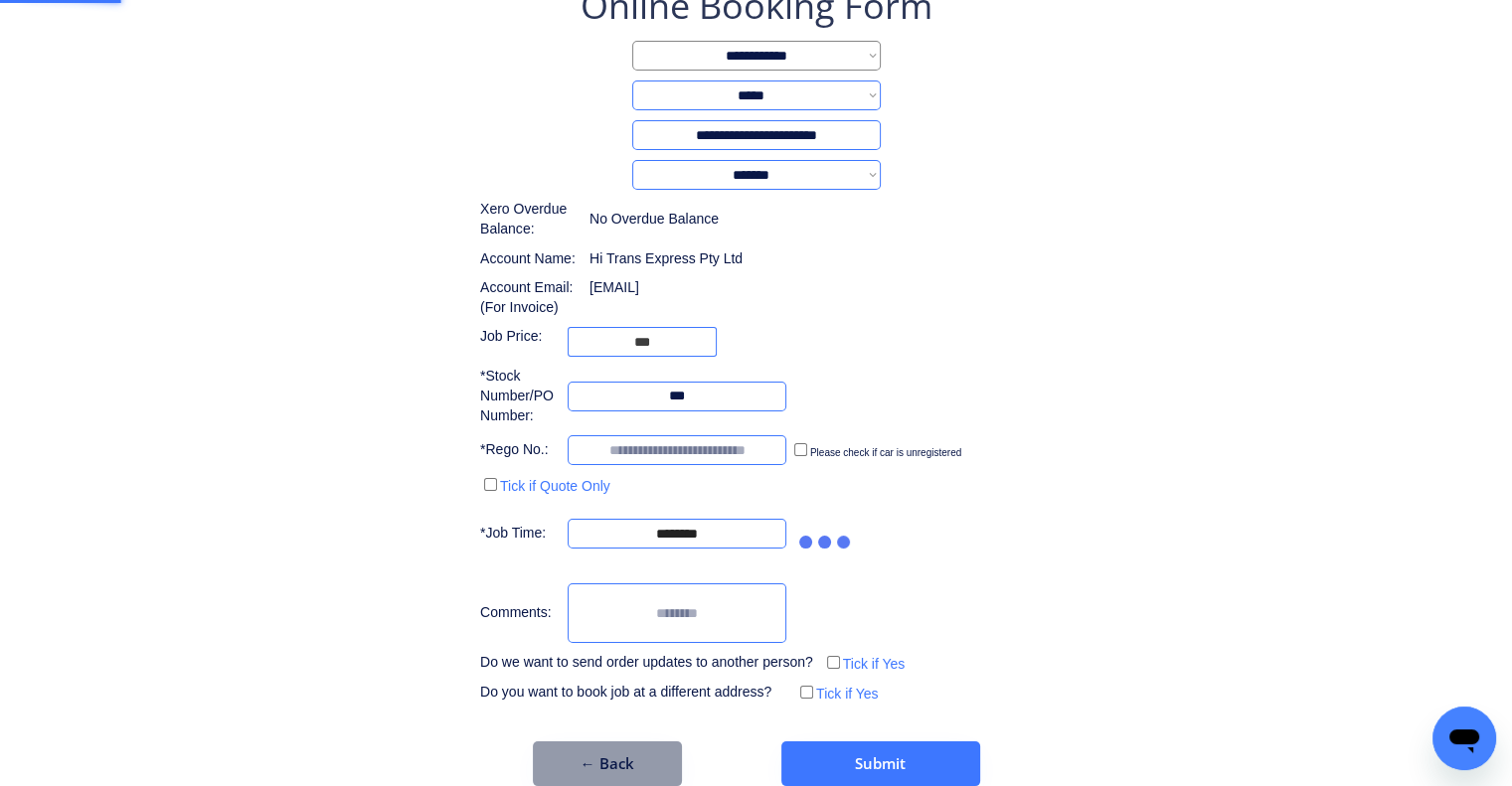 click on "**********" at bounding box center [756, 344] 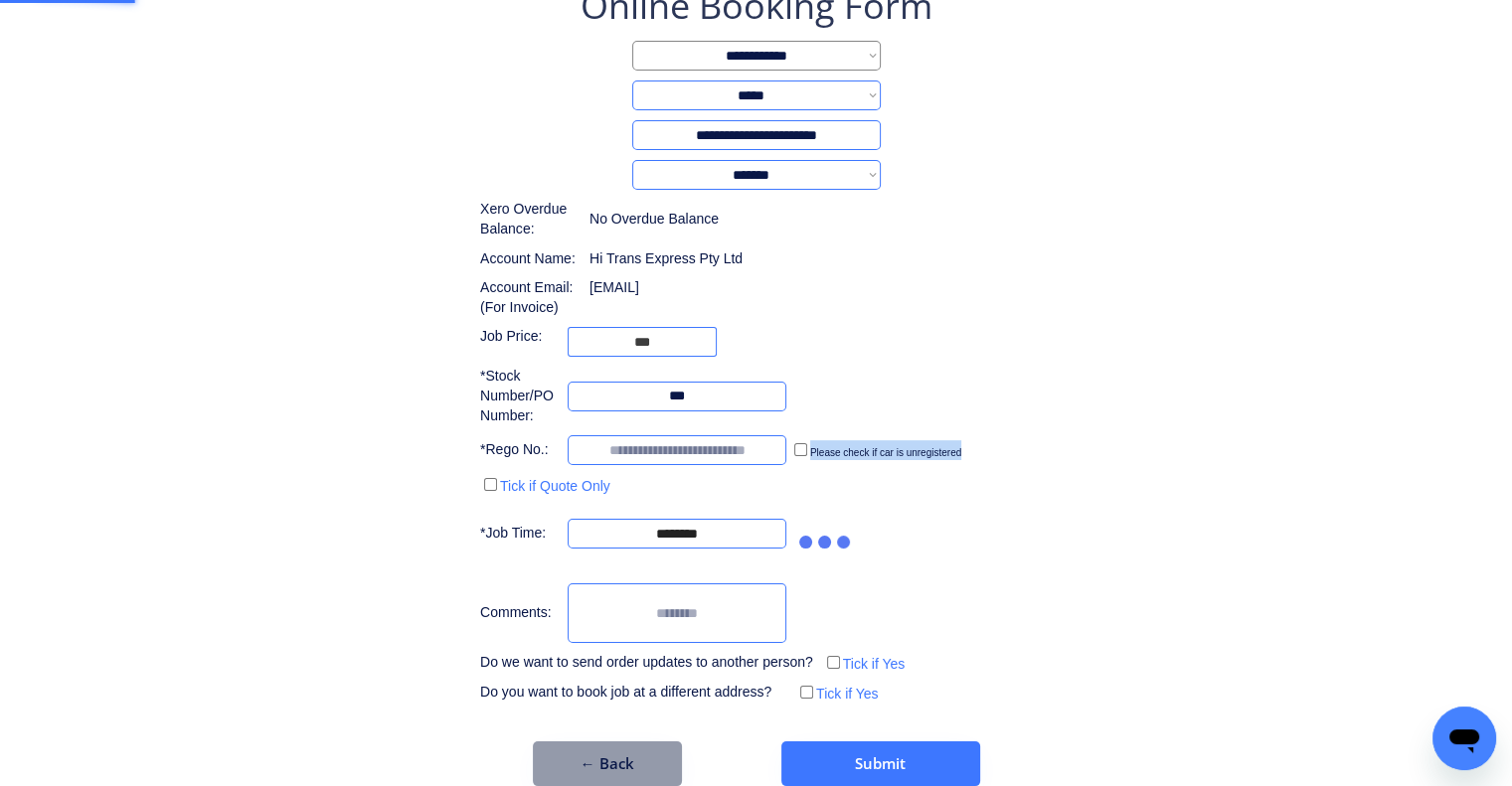 click on "**********" at bounding box center [756, 344] 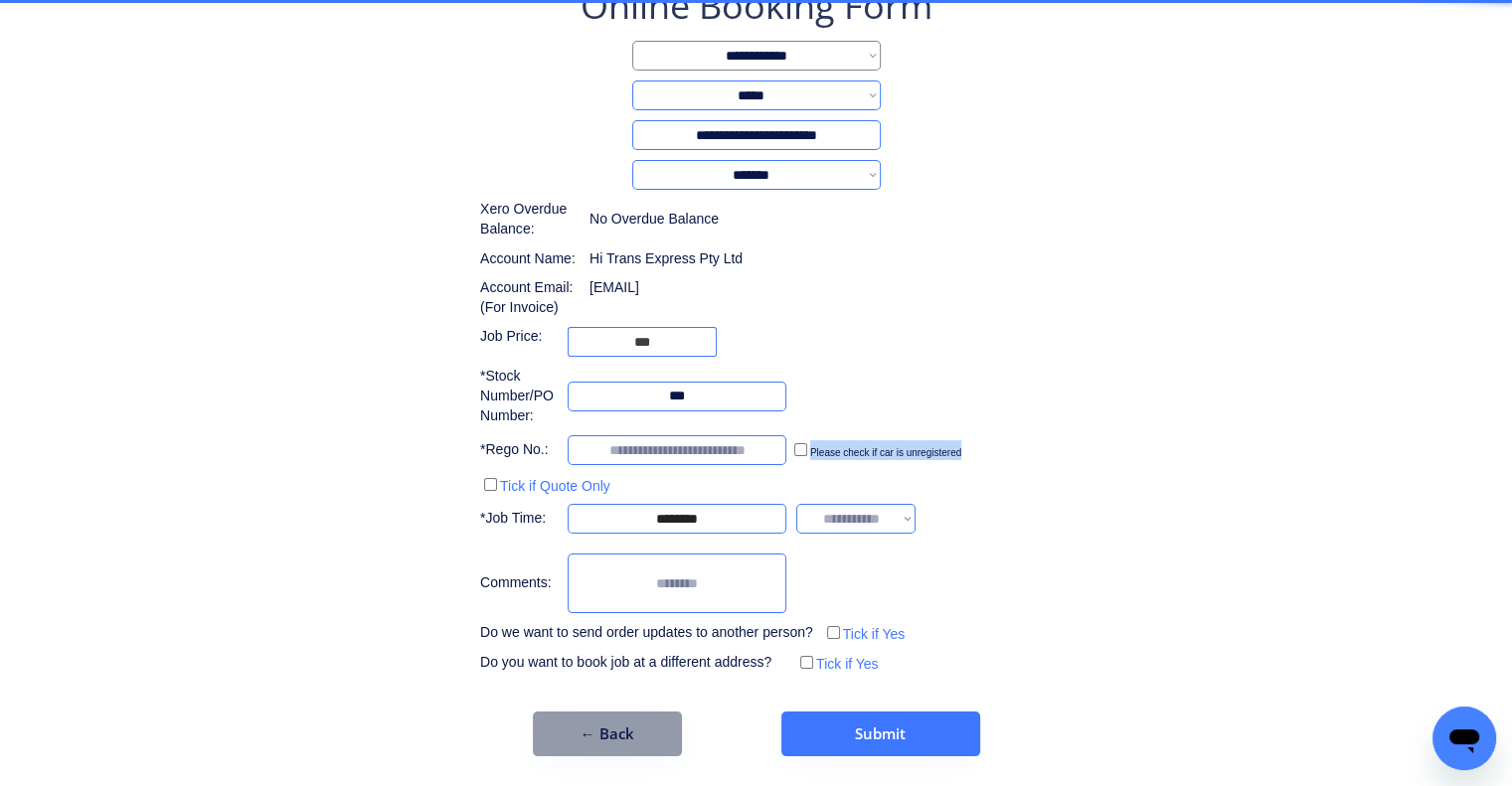 click on "**********" at bounding box center (756, 329) 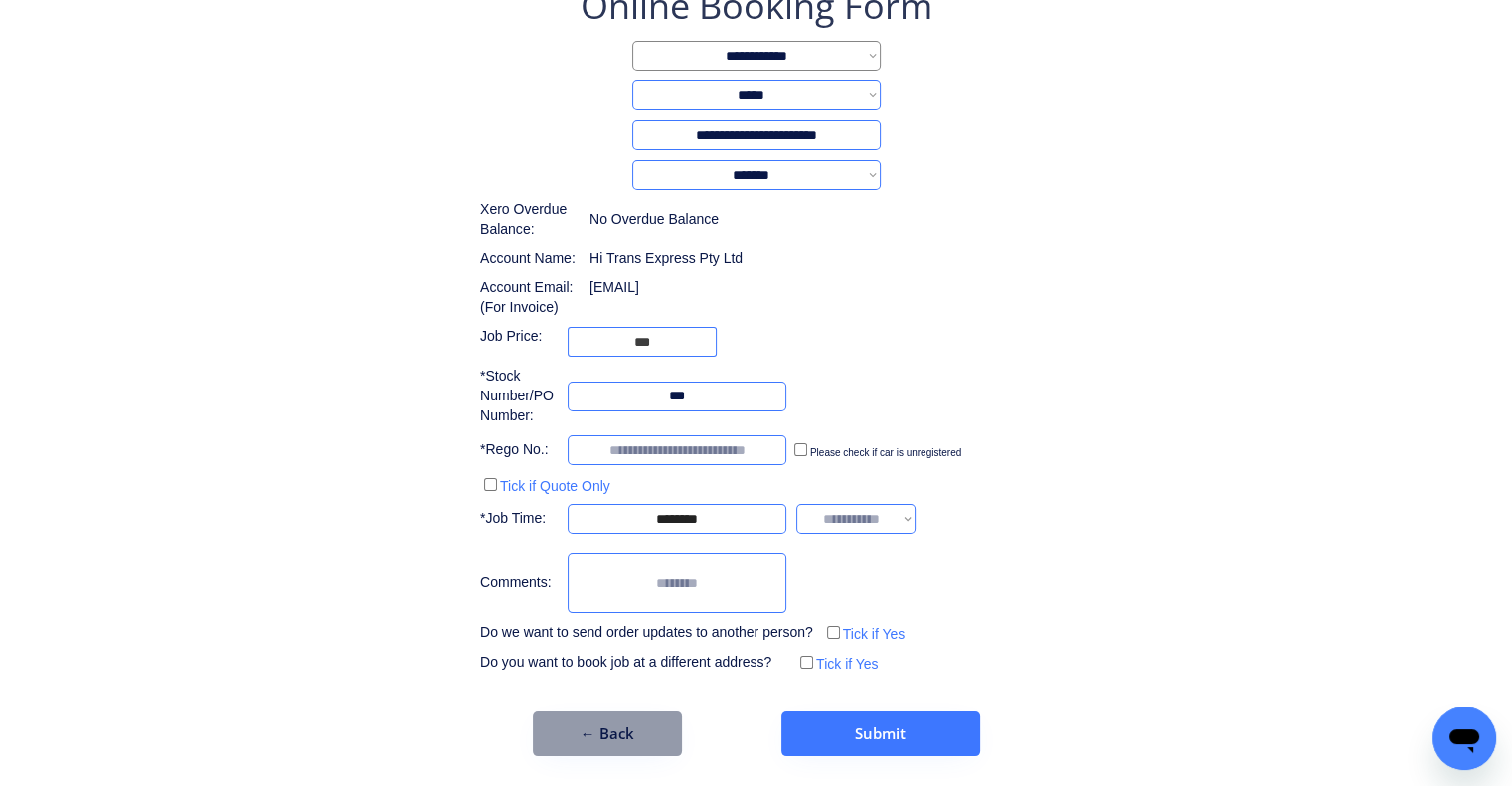 click on "**********" at bounding box center [856, 519] 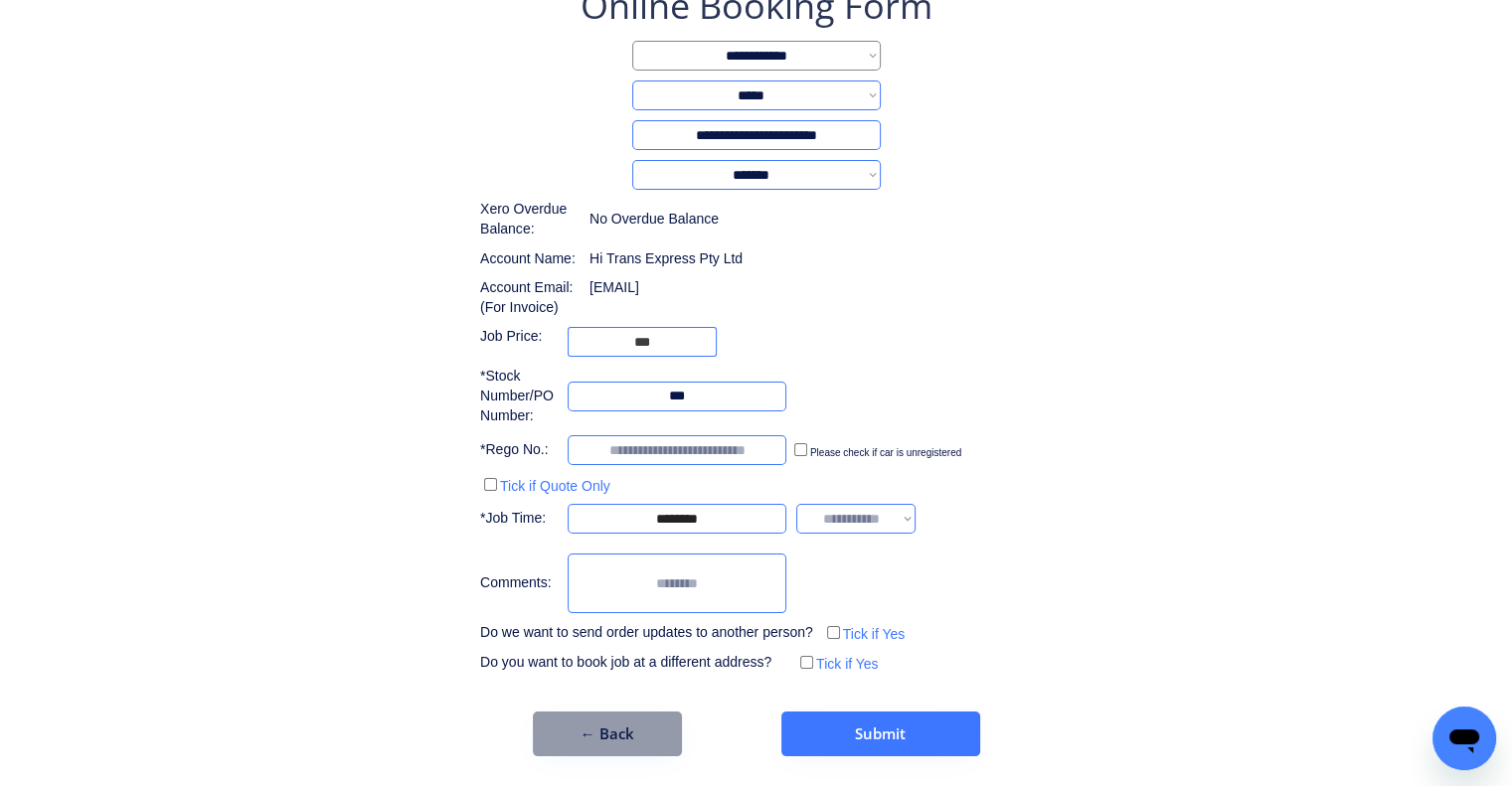 select on "*******" 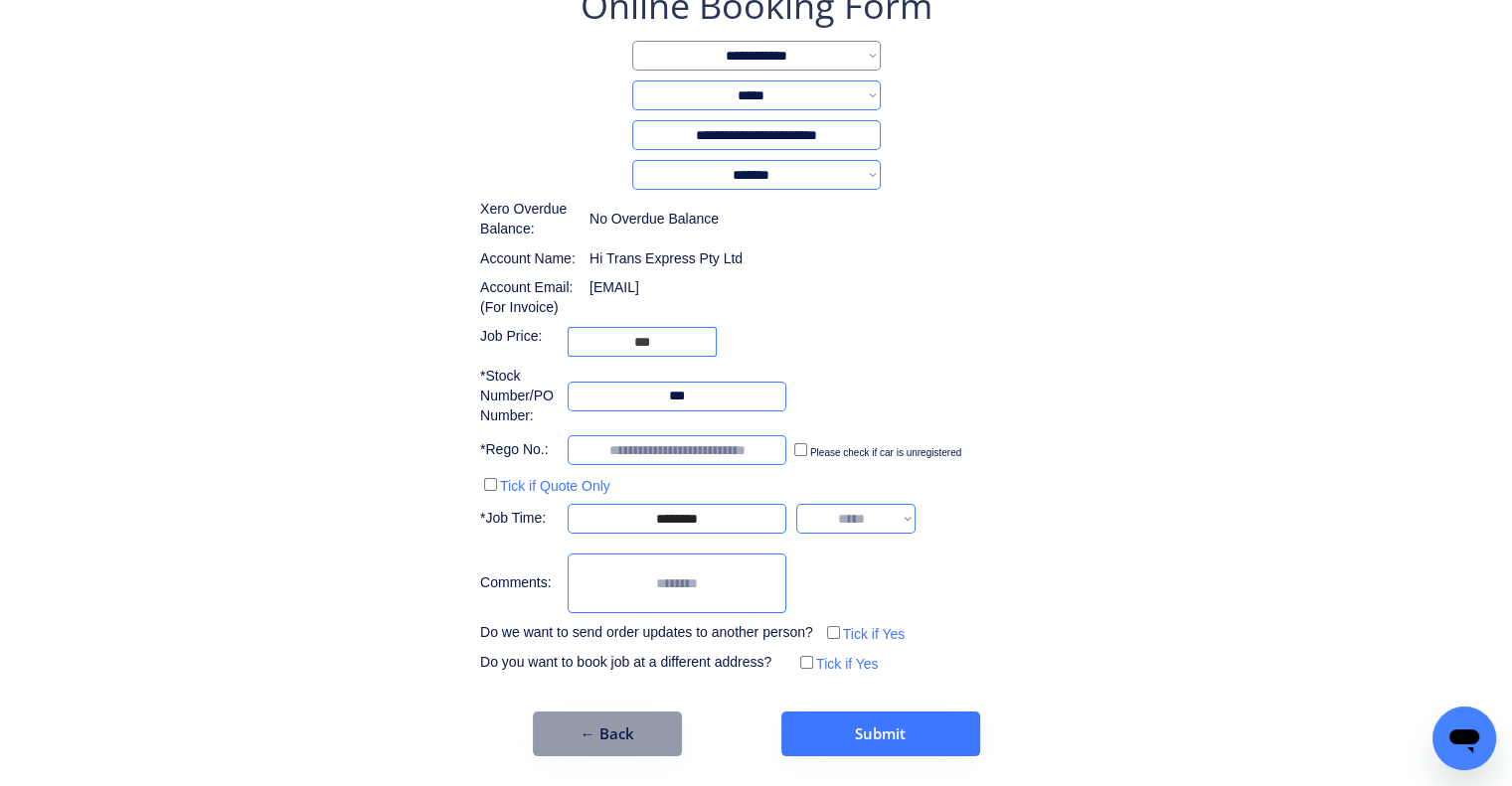click on "**********" at bounding box center (856, 519) 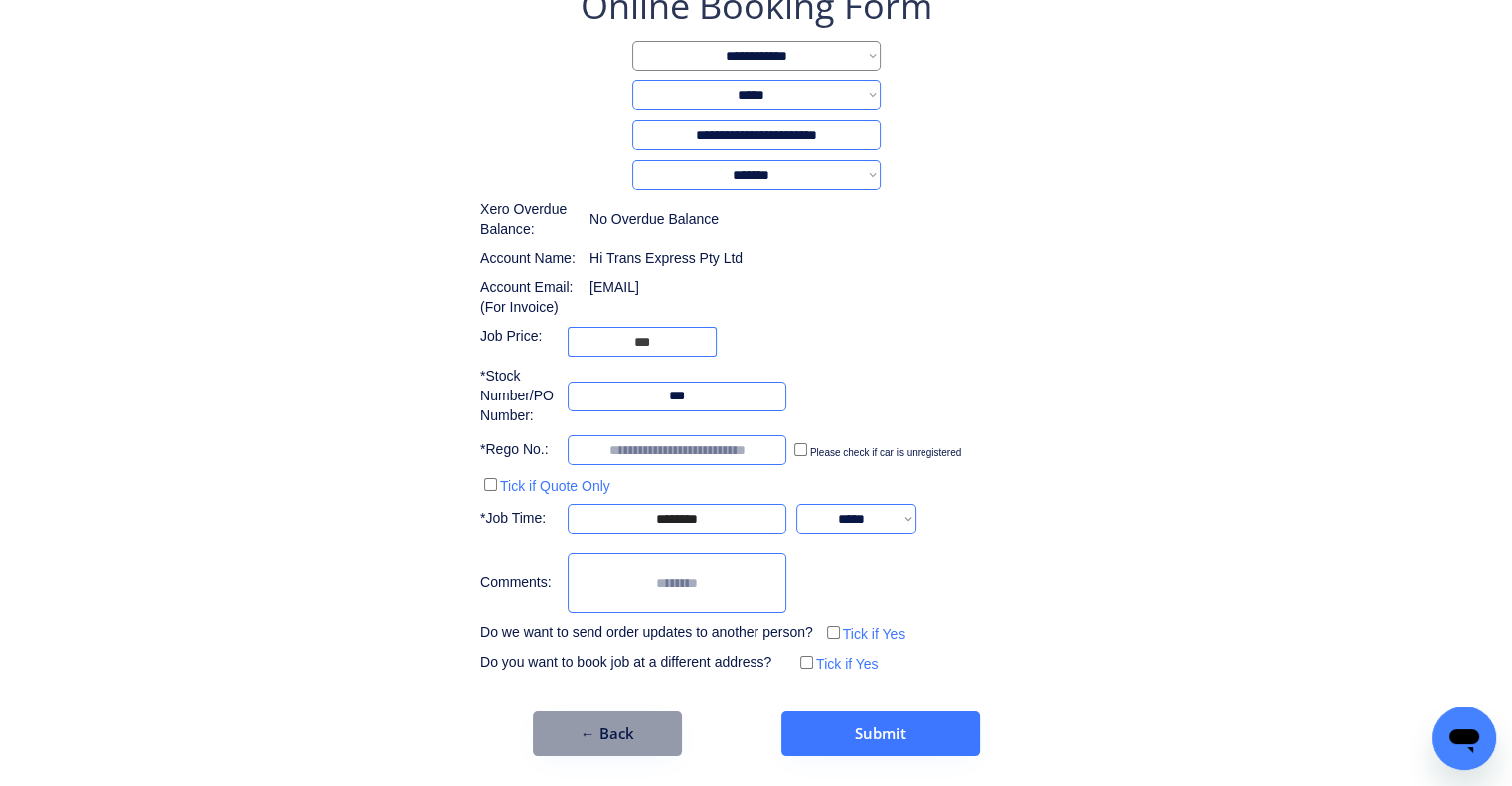 click on "**********" at bounding box center [756, 329] 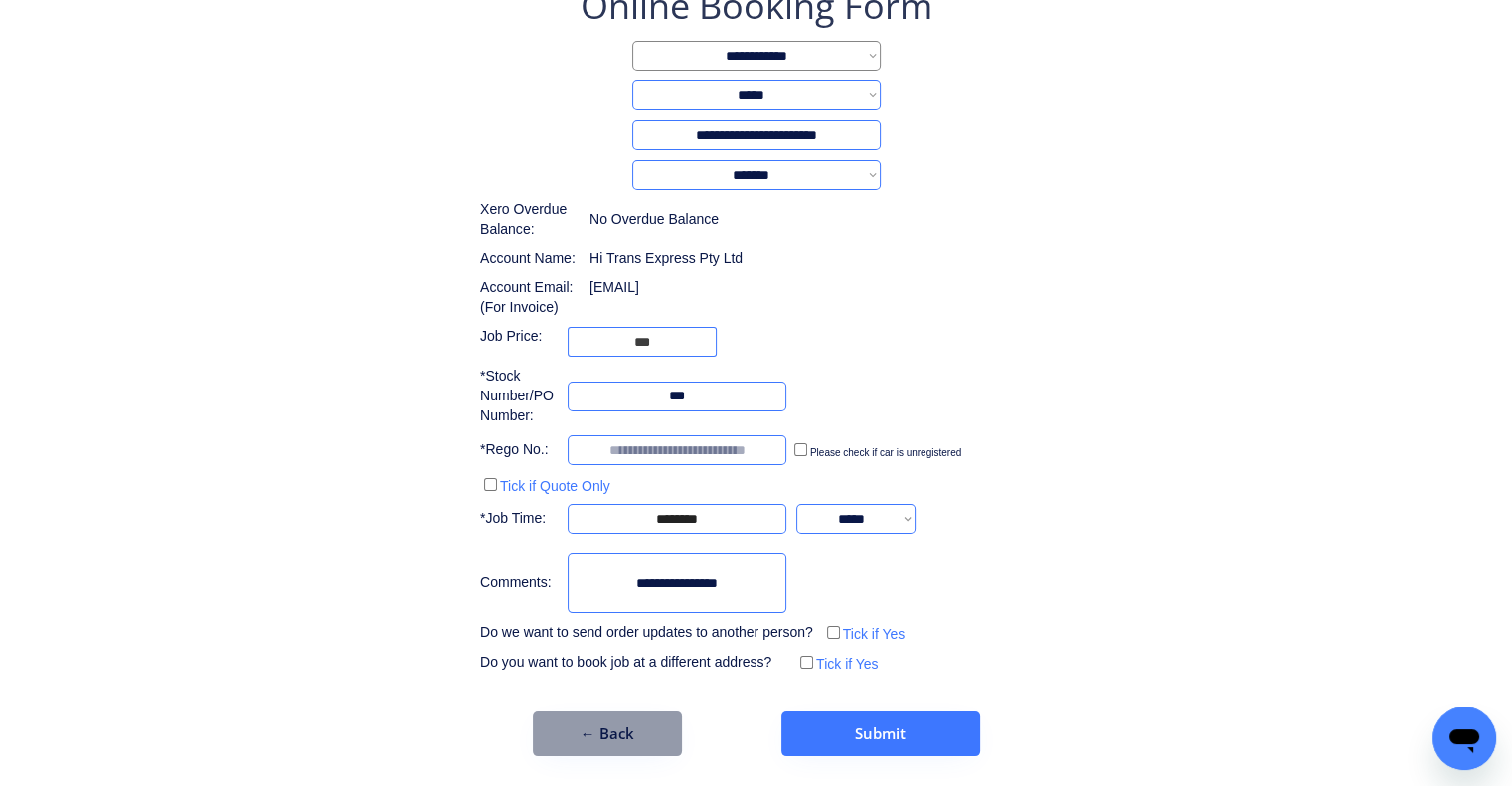 click at bounding box center [677, 583] 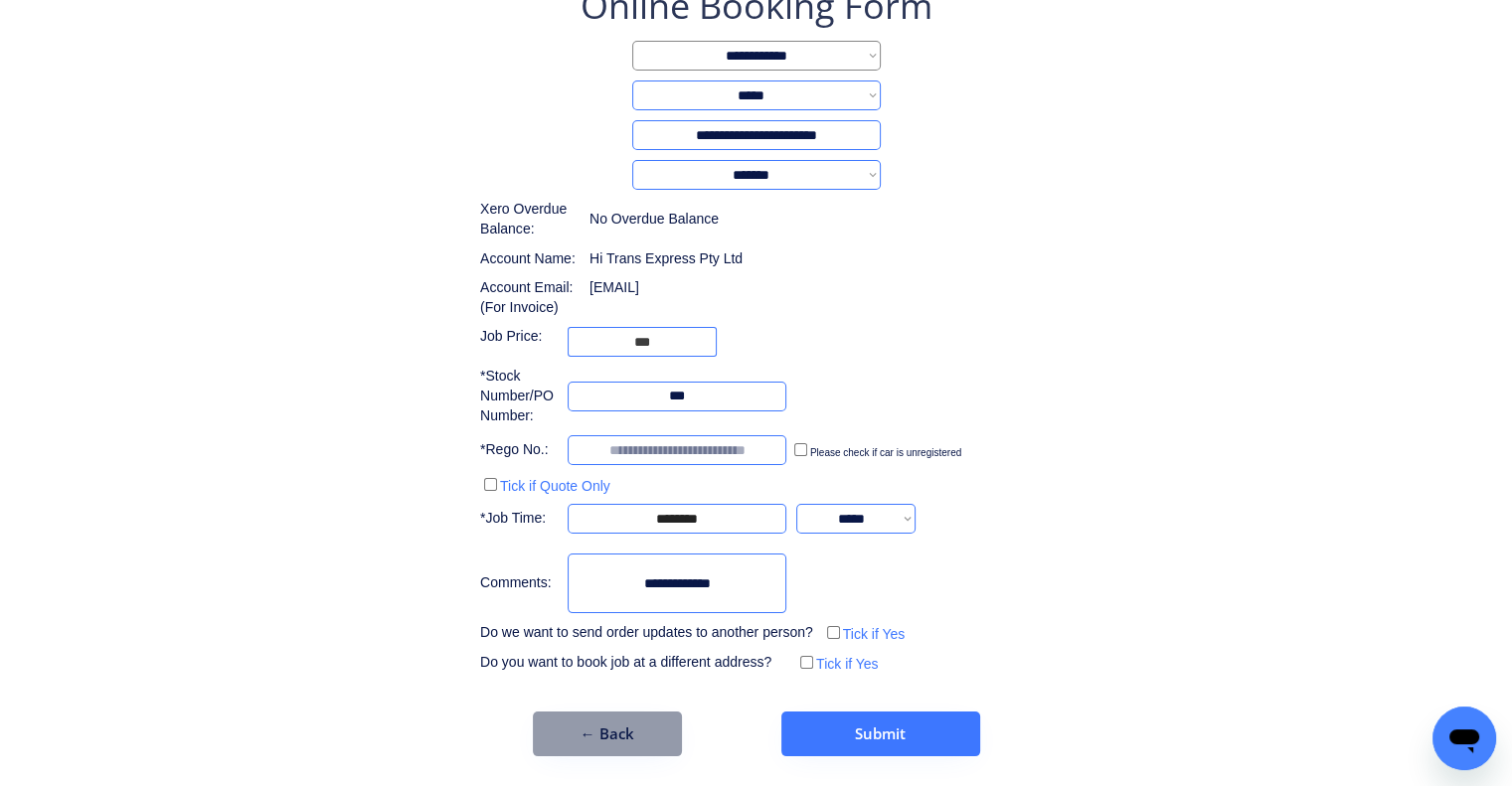 type on "**********" 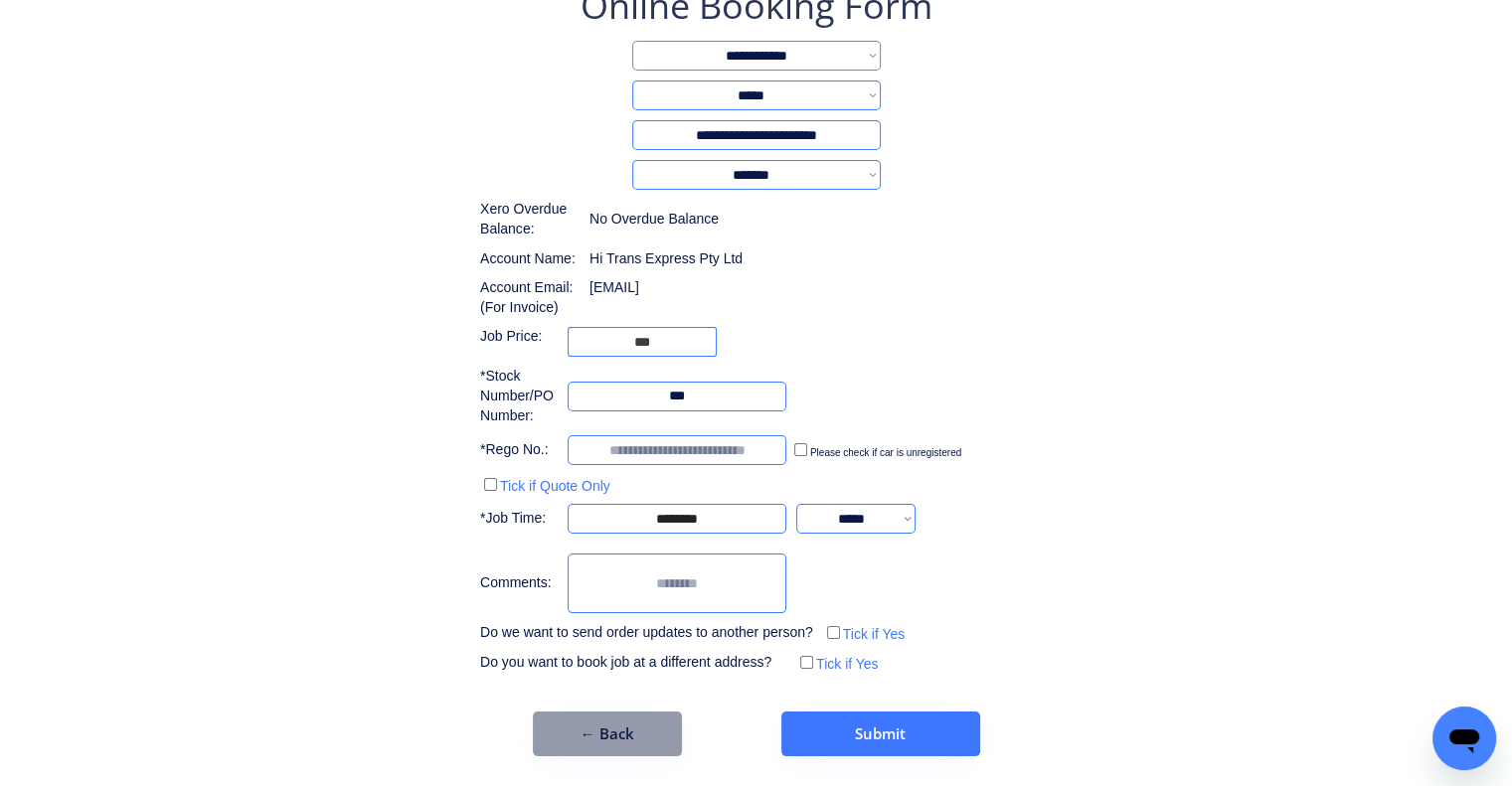type 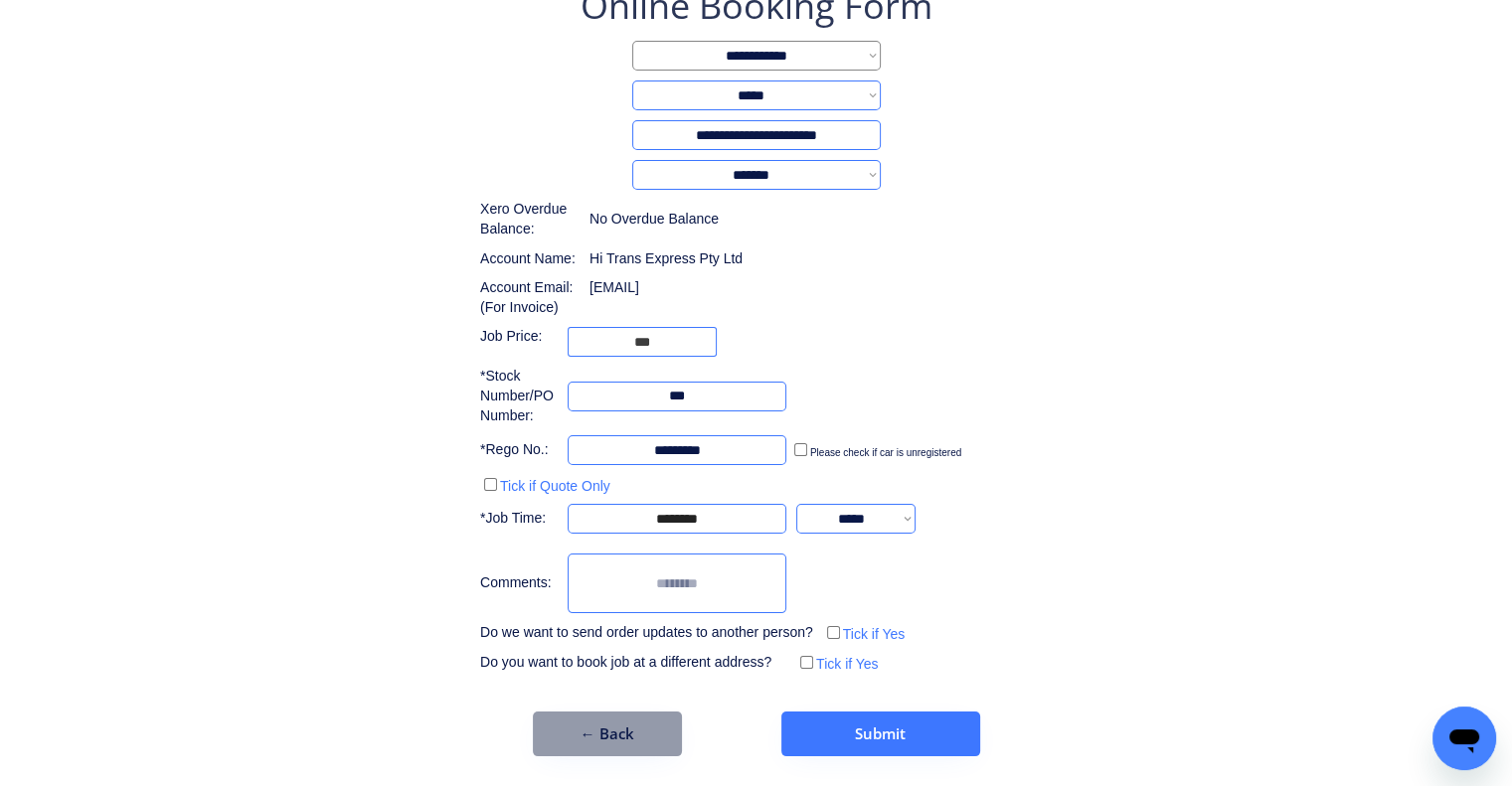 type on "*********" 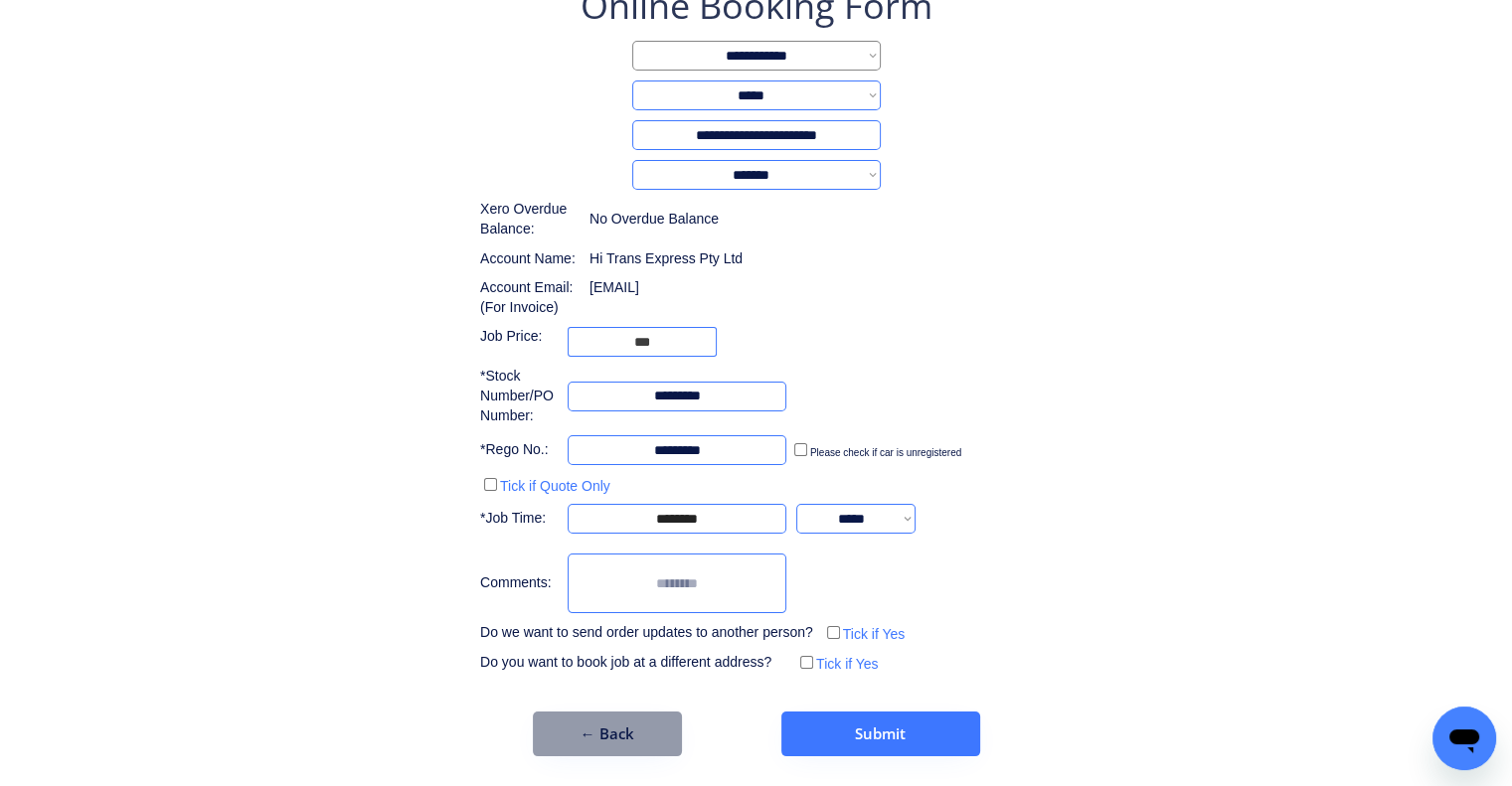 type on "*********" 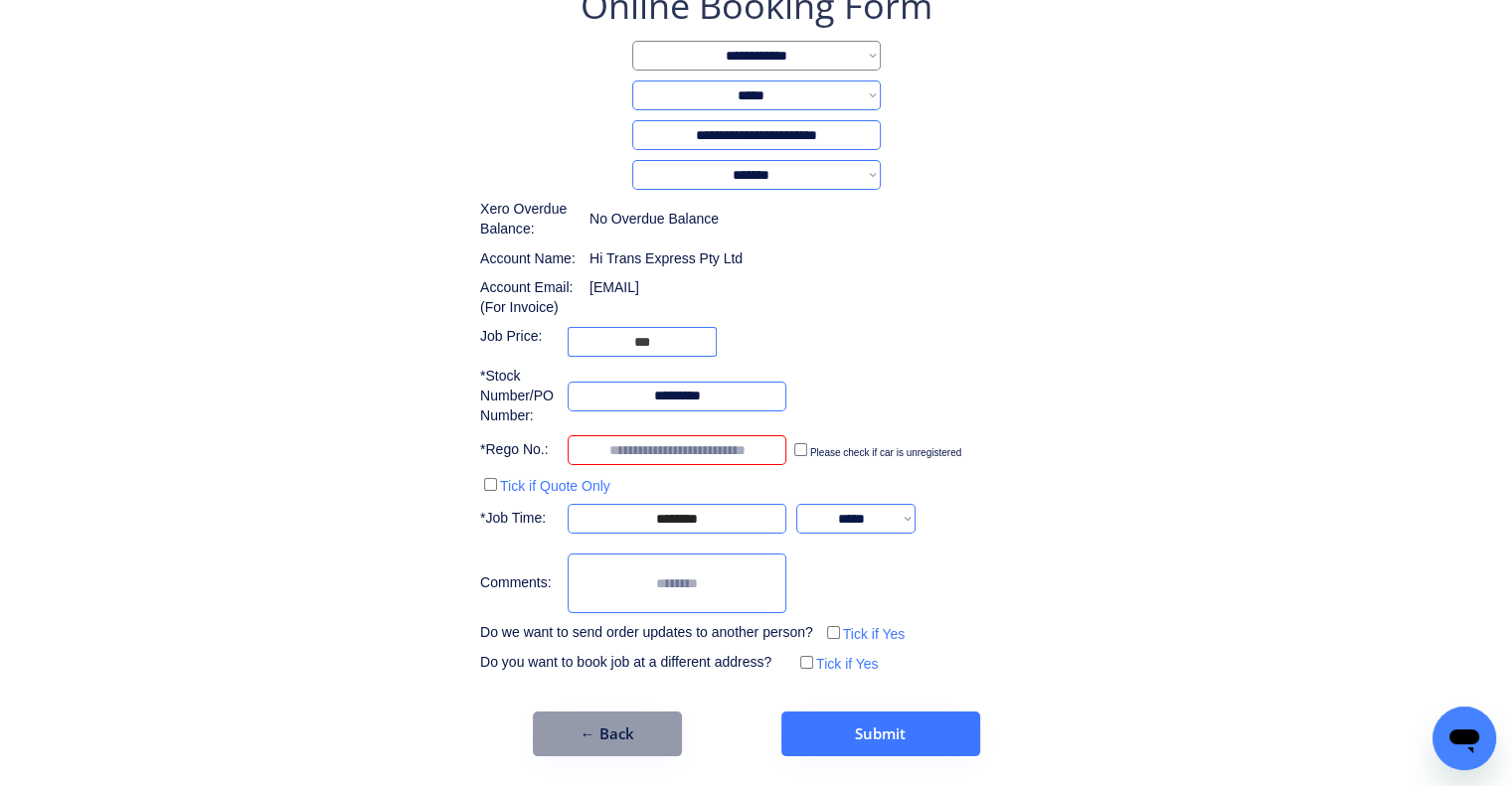 click on "**********" at bounding box center [756, 369] 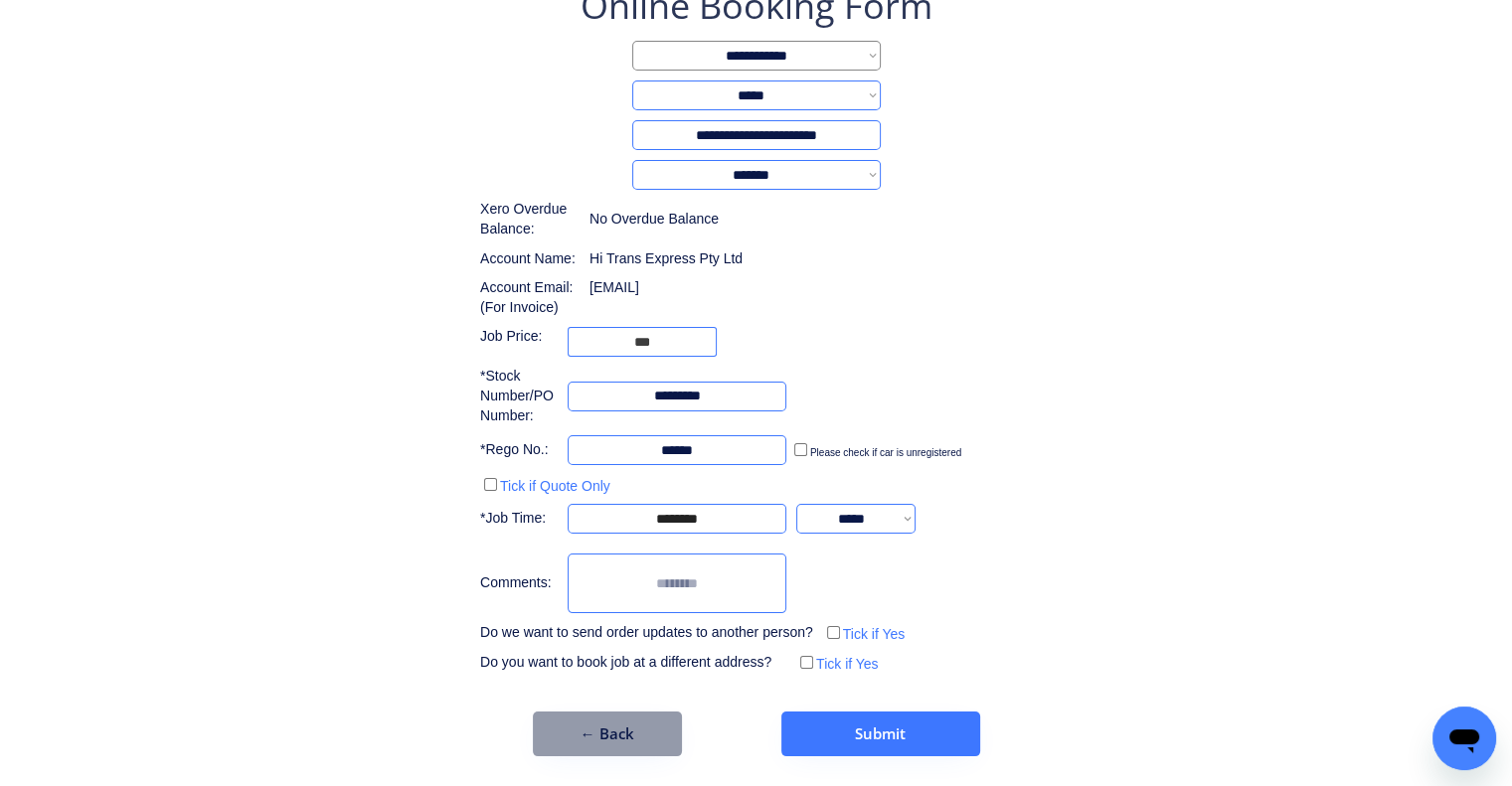 type on "******" 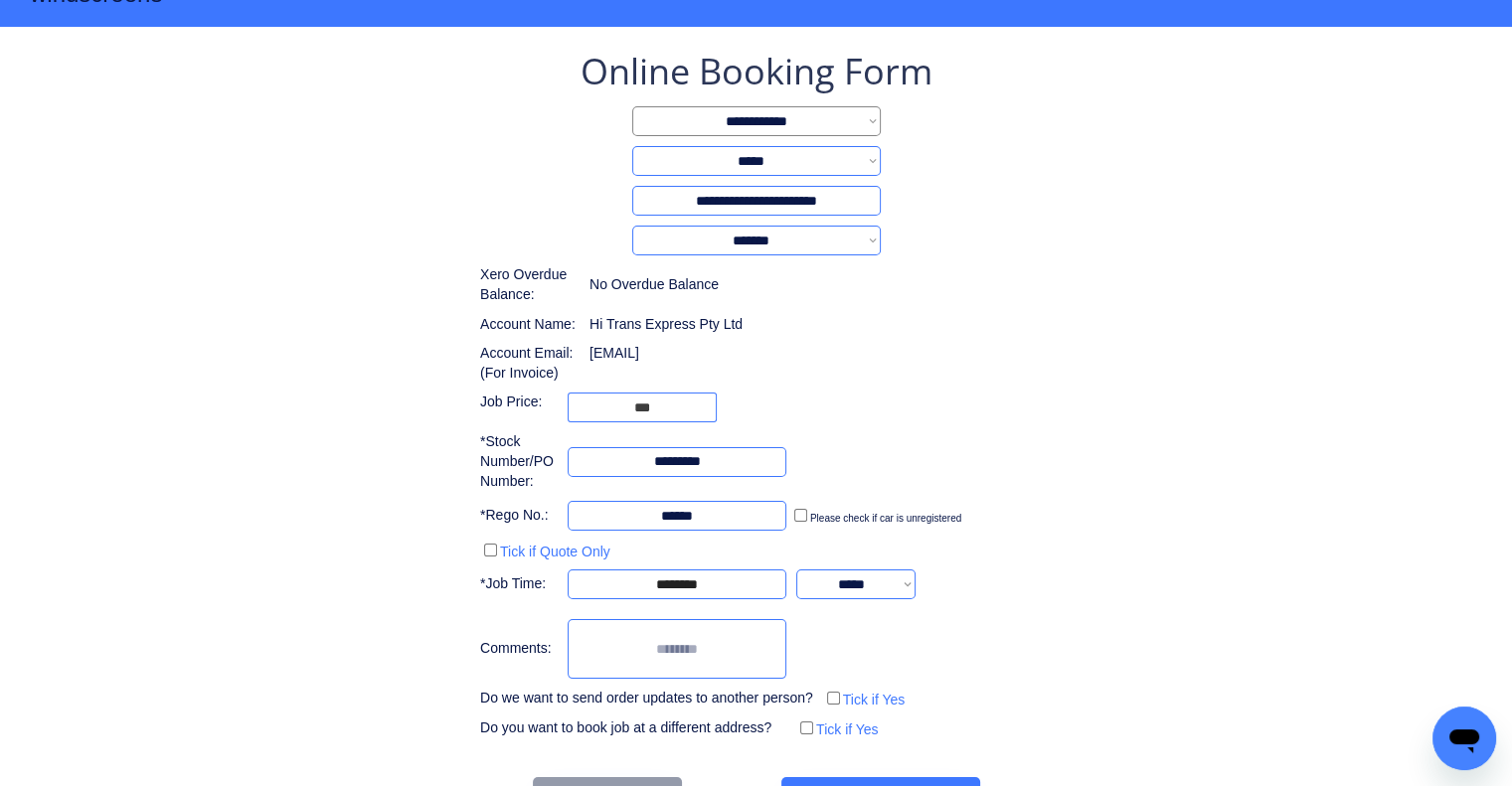 scroll, scrollTop: 29, scrollLeft: 0, axis: vertical 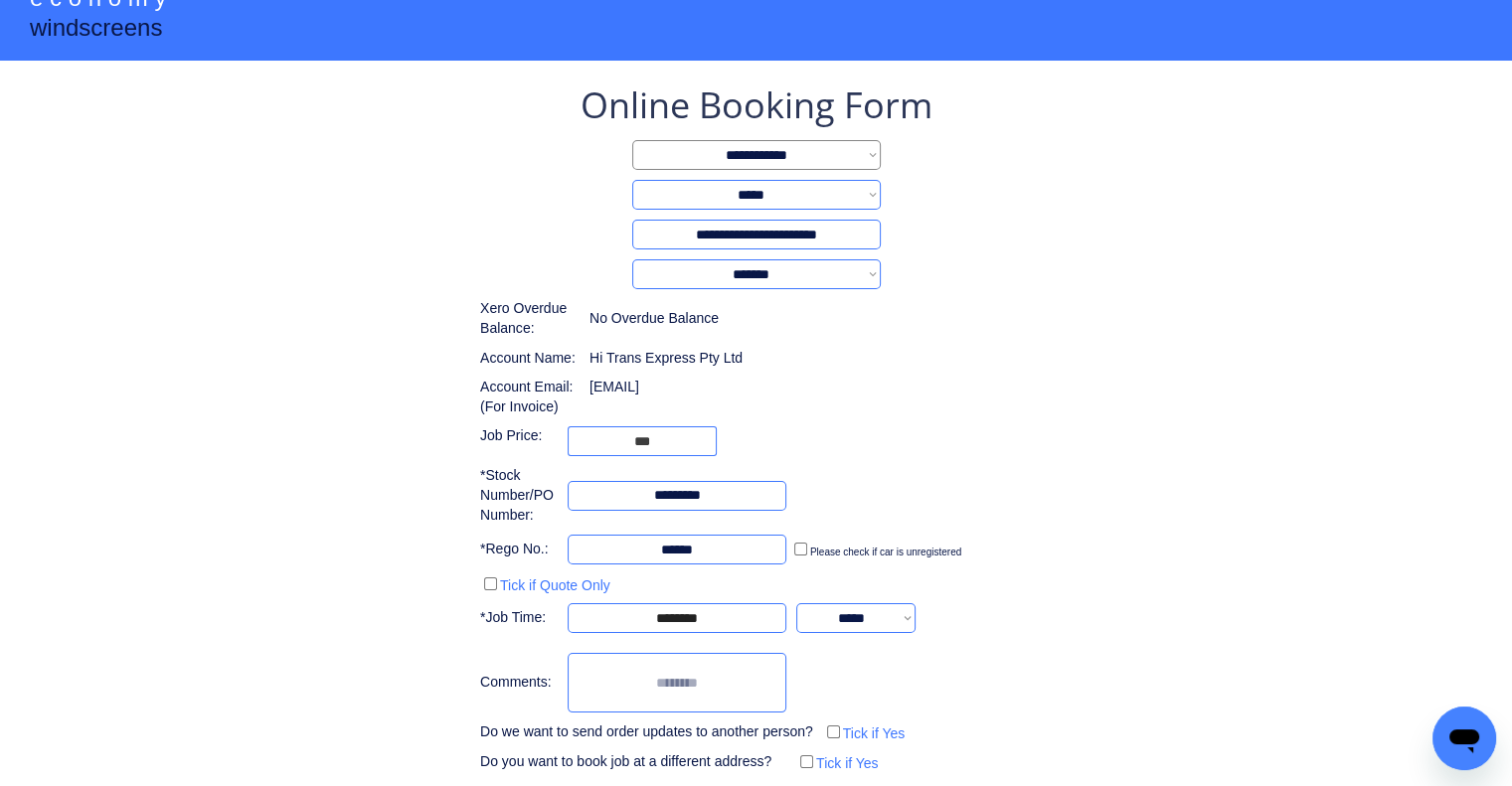 click on "**********" at bounding box center [756, 468] 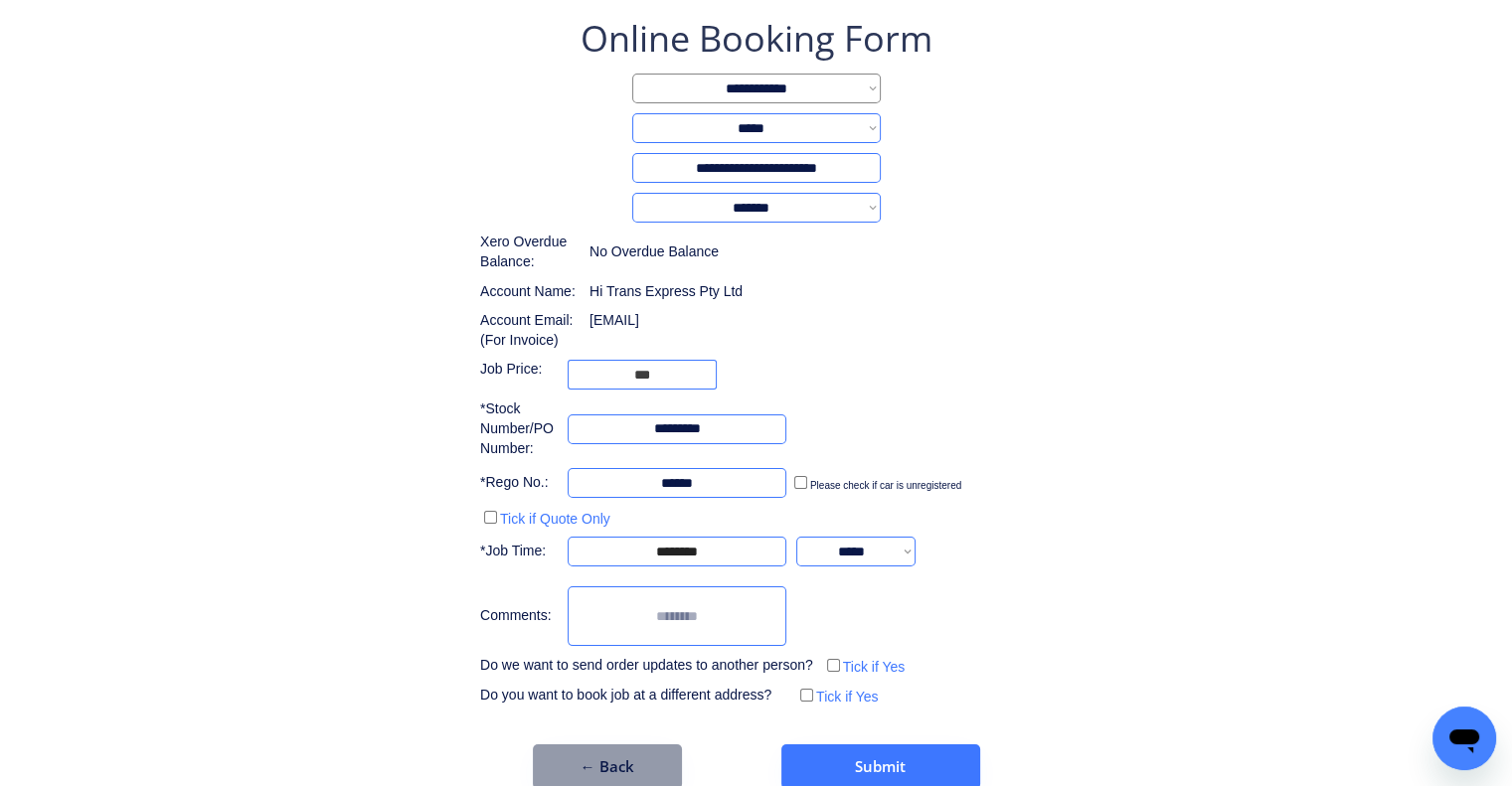 scroll, scrollTop: 128, scrollLeft: 0, axis: vertical 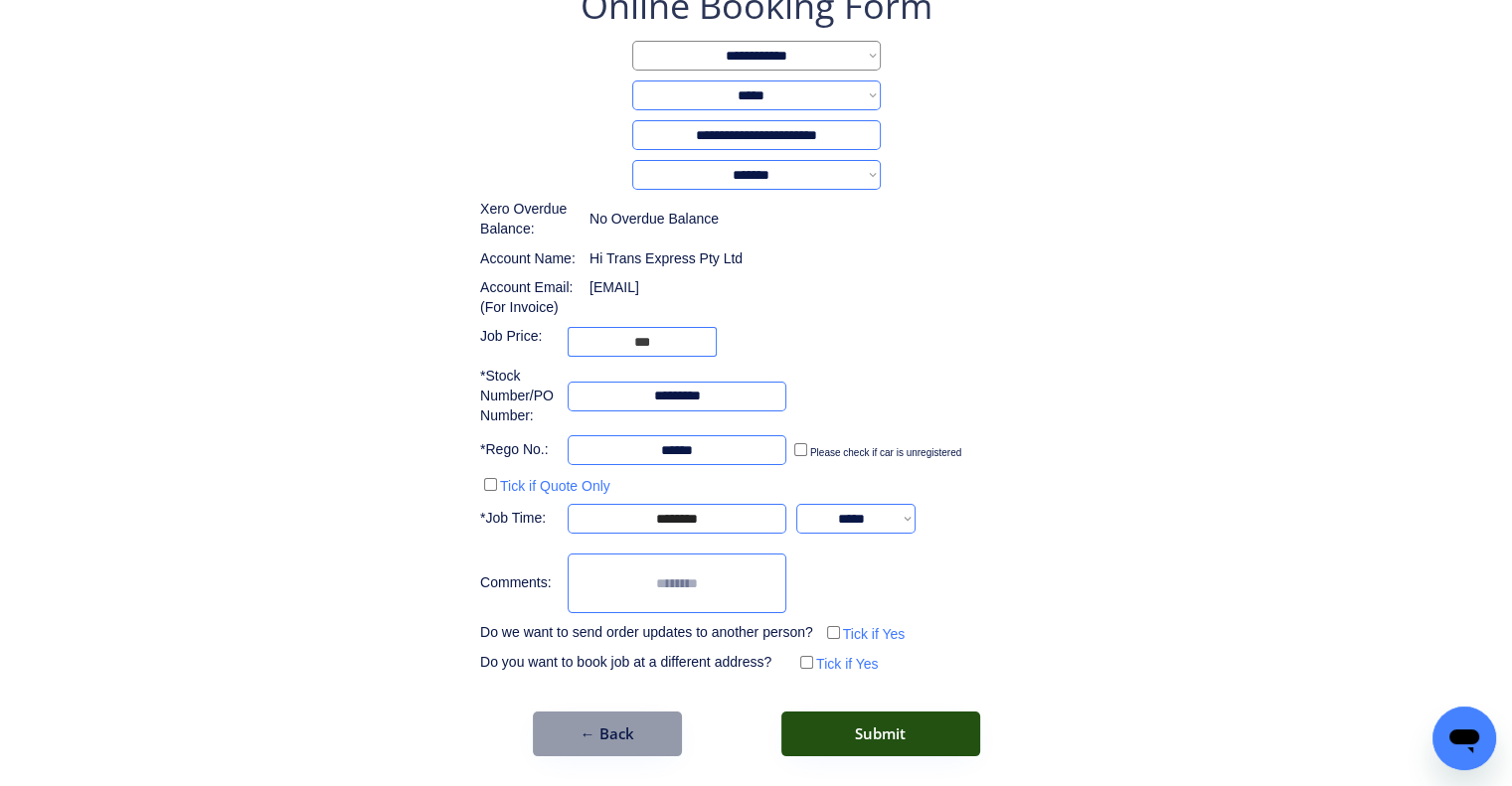 click on "Submit" at bounding box center (881, 733) 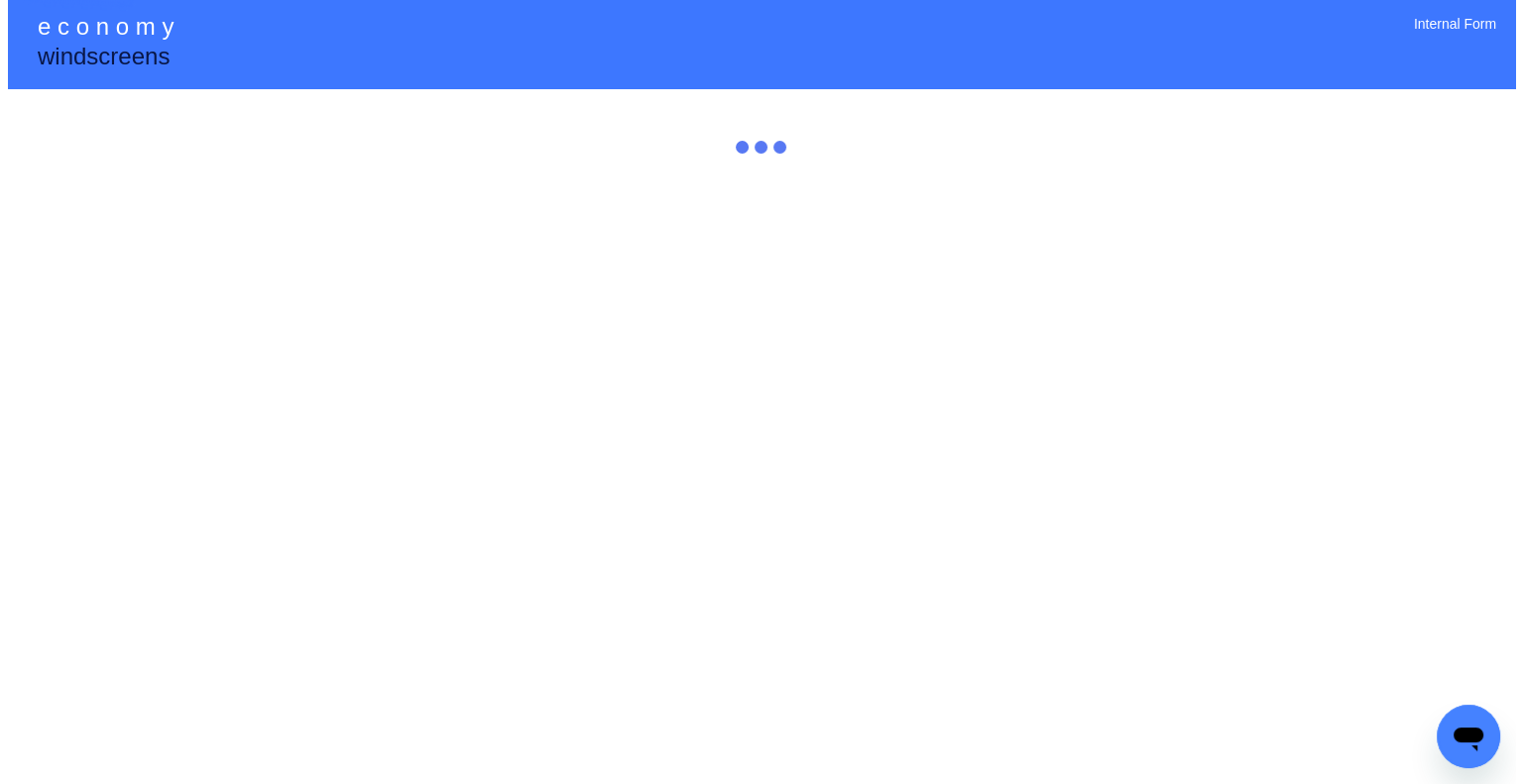 scroll, scrollTop: 0, scrollLeft: 0, axis: both 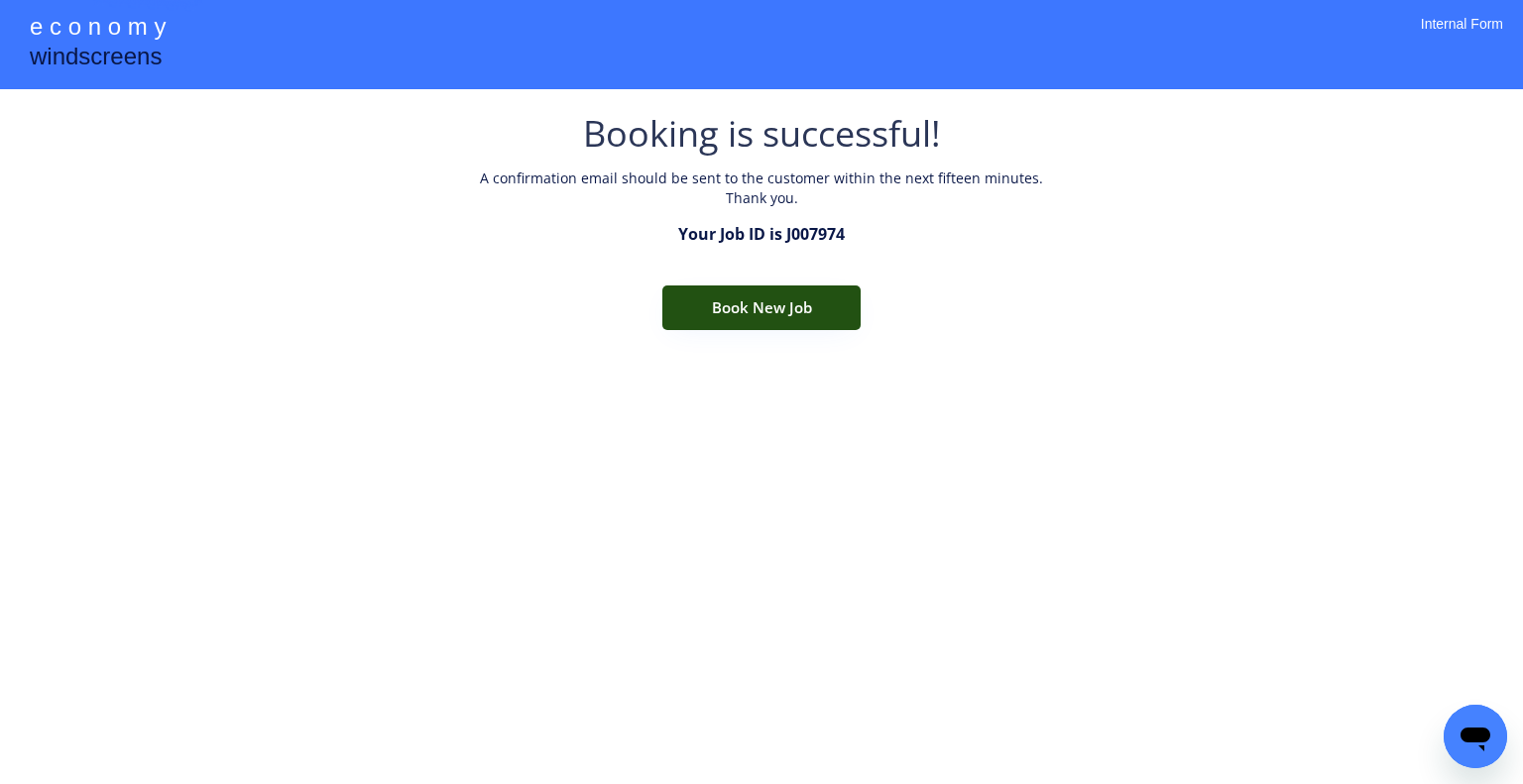 click on "Book New Job" at bounding box center [762, 307] 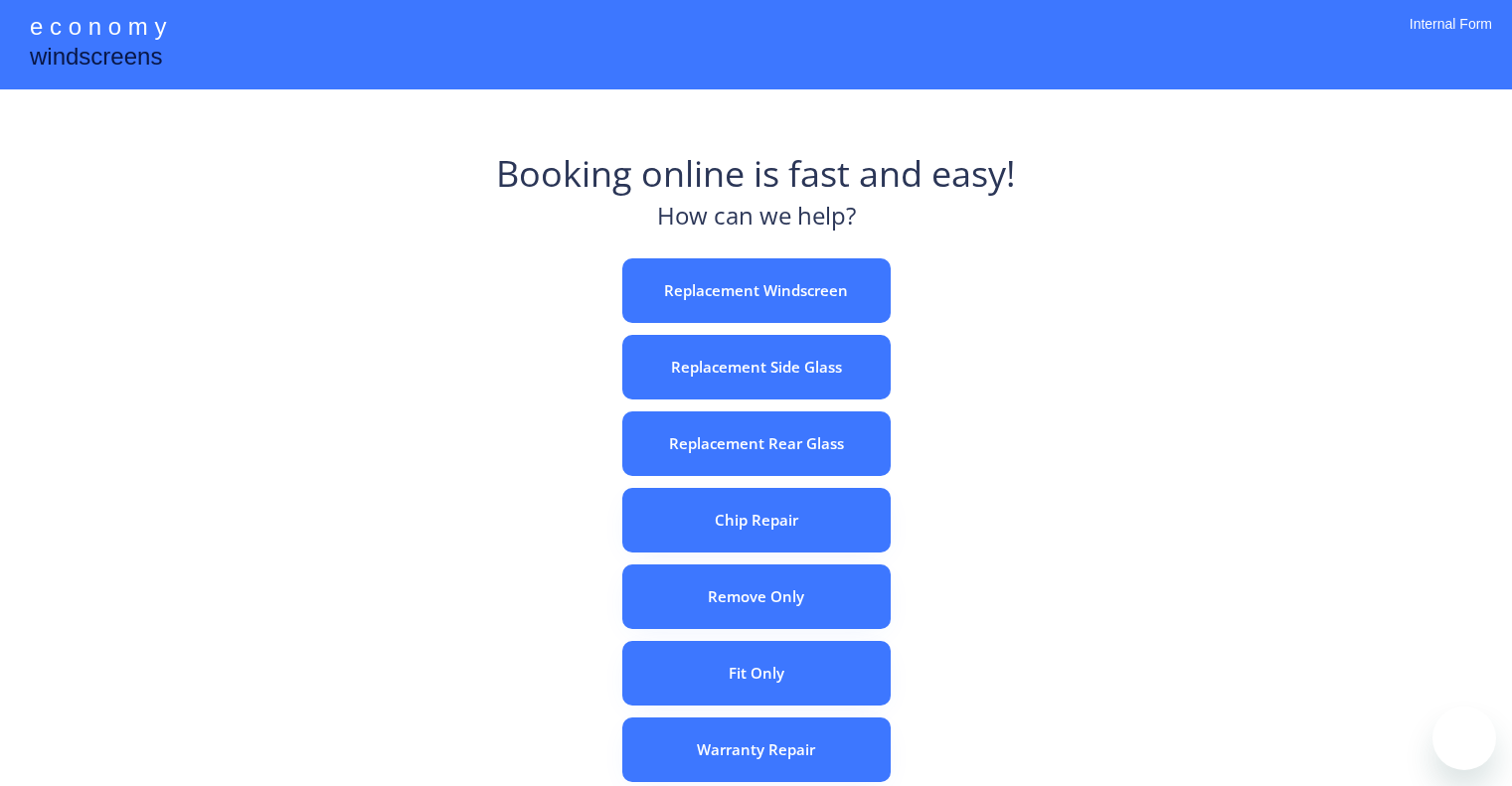 scroll, scrollTop: 0, scrollLeft: 0, axis: both 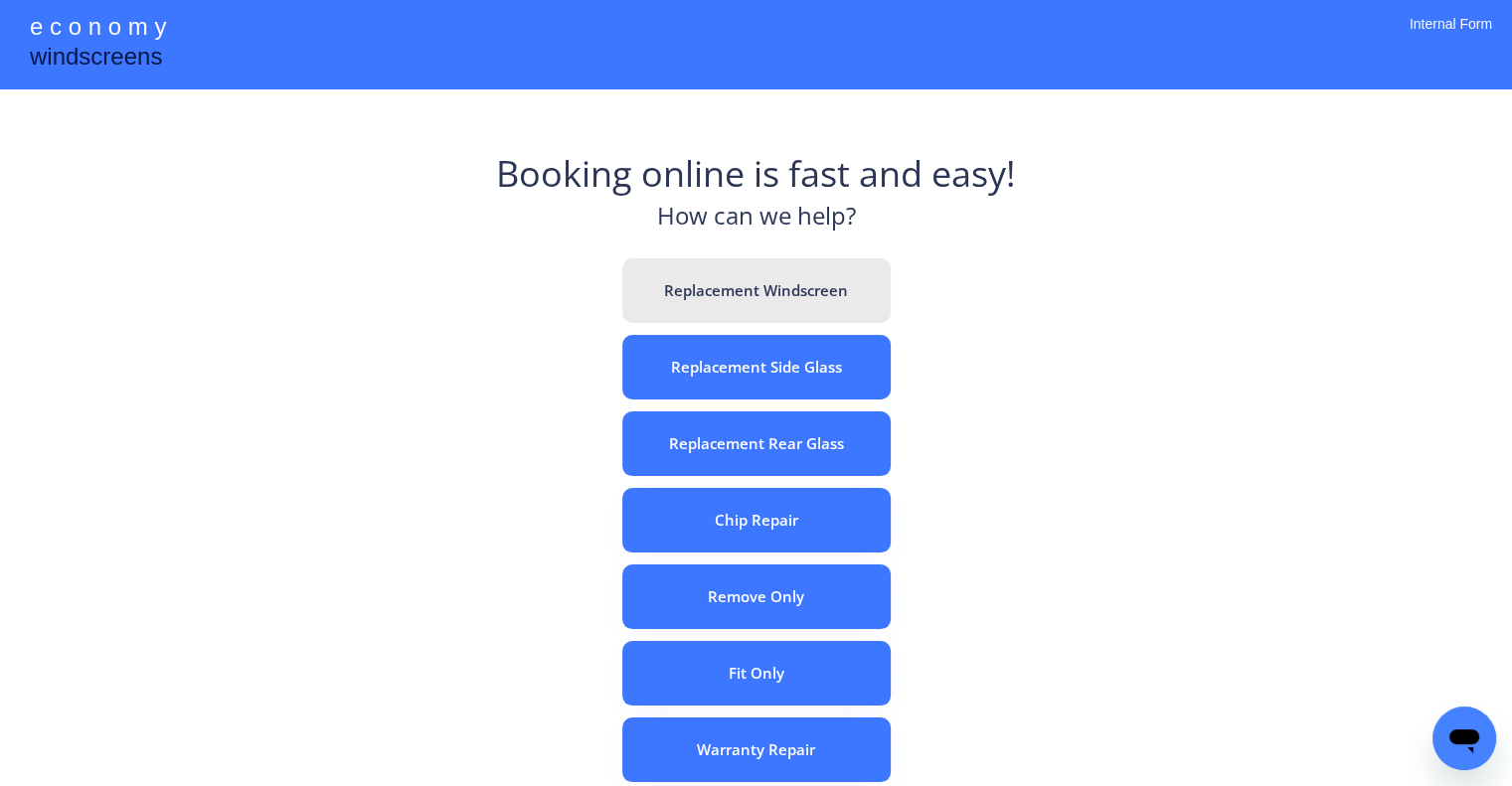click on "Replacement Windscreen" at bounding box center [756, 290] 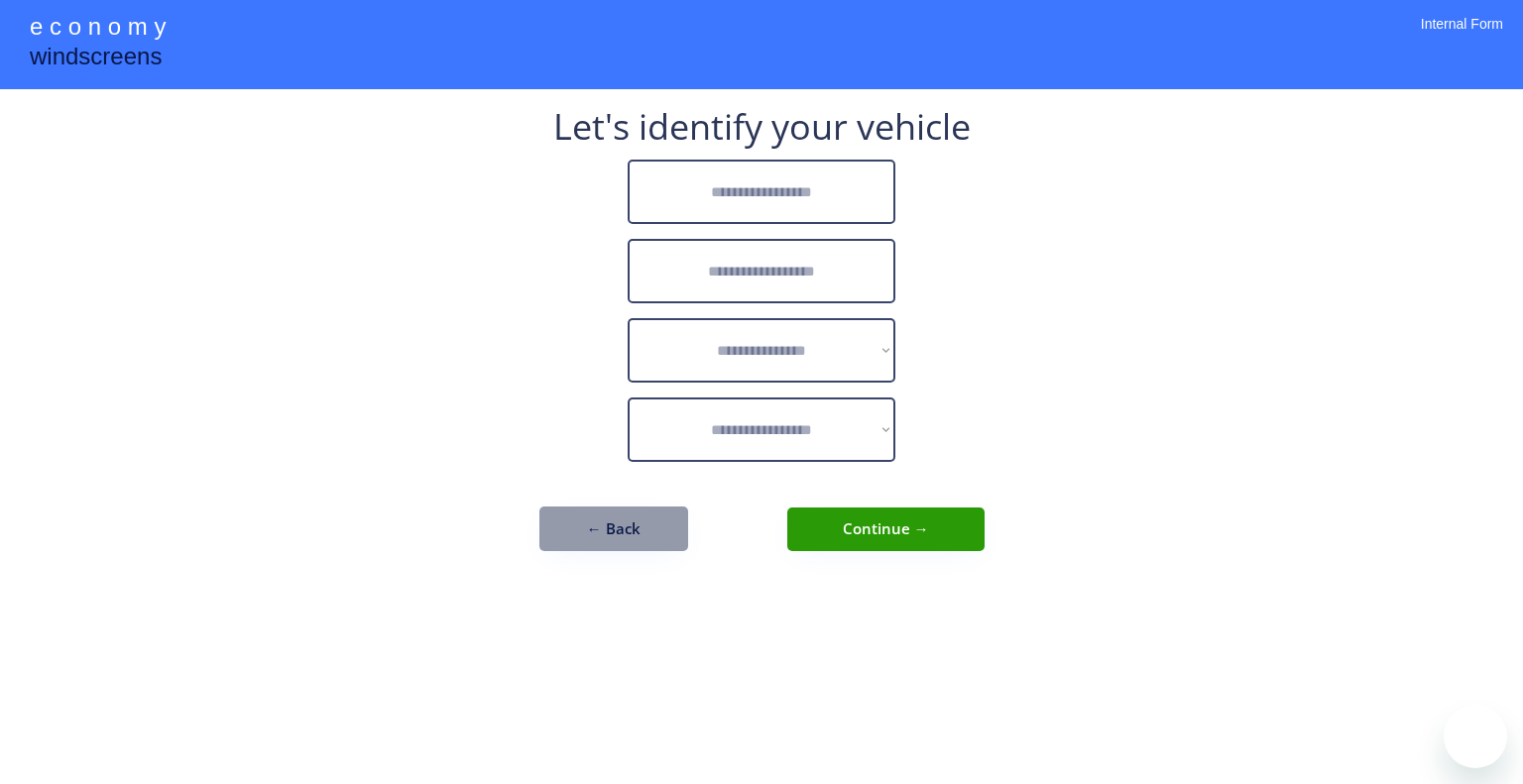 scroll, scrollTop: 0, scrollLeft: 0, axis: both 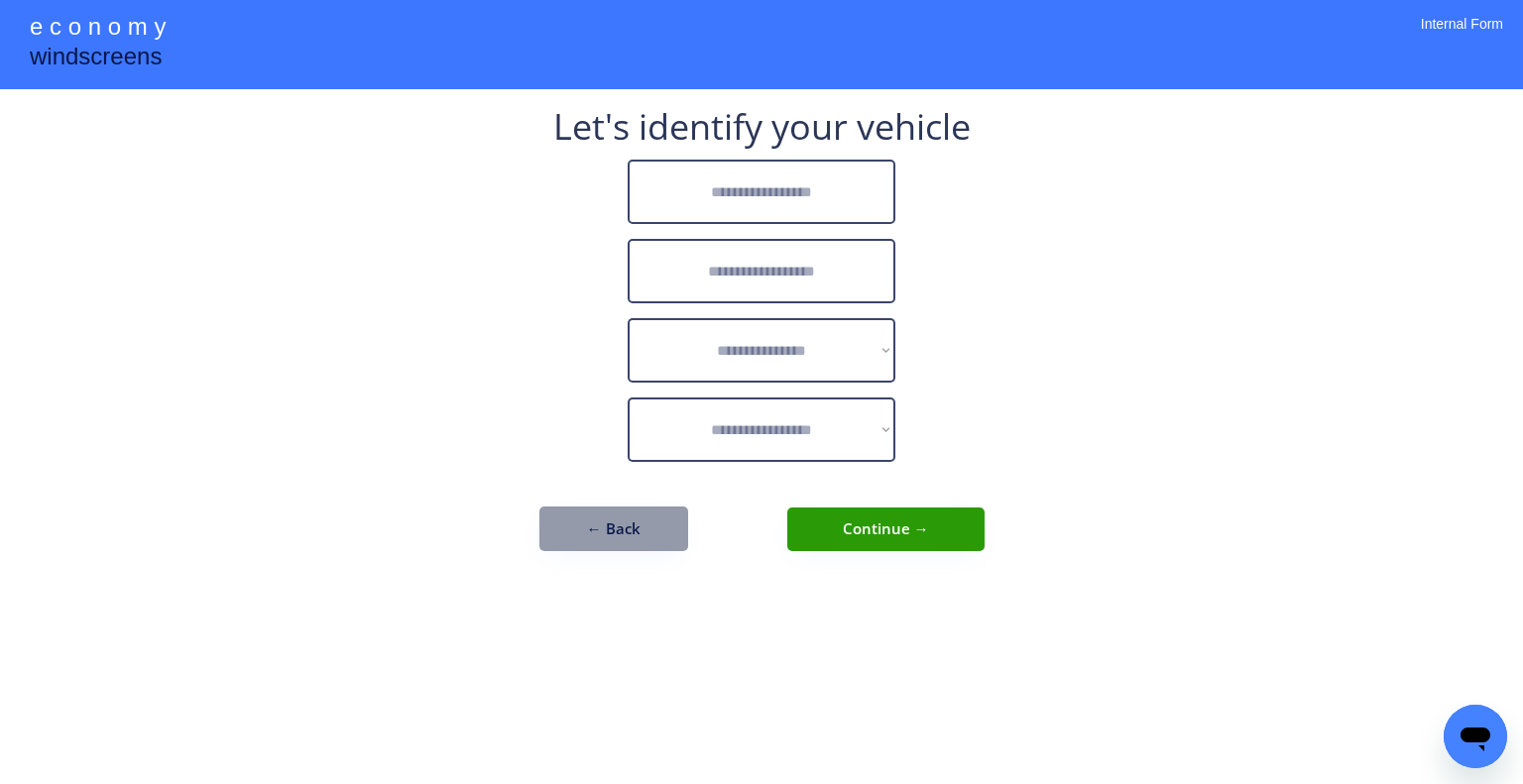 click at bounding box center (762, 191) 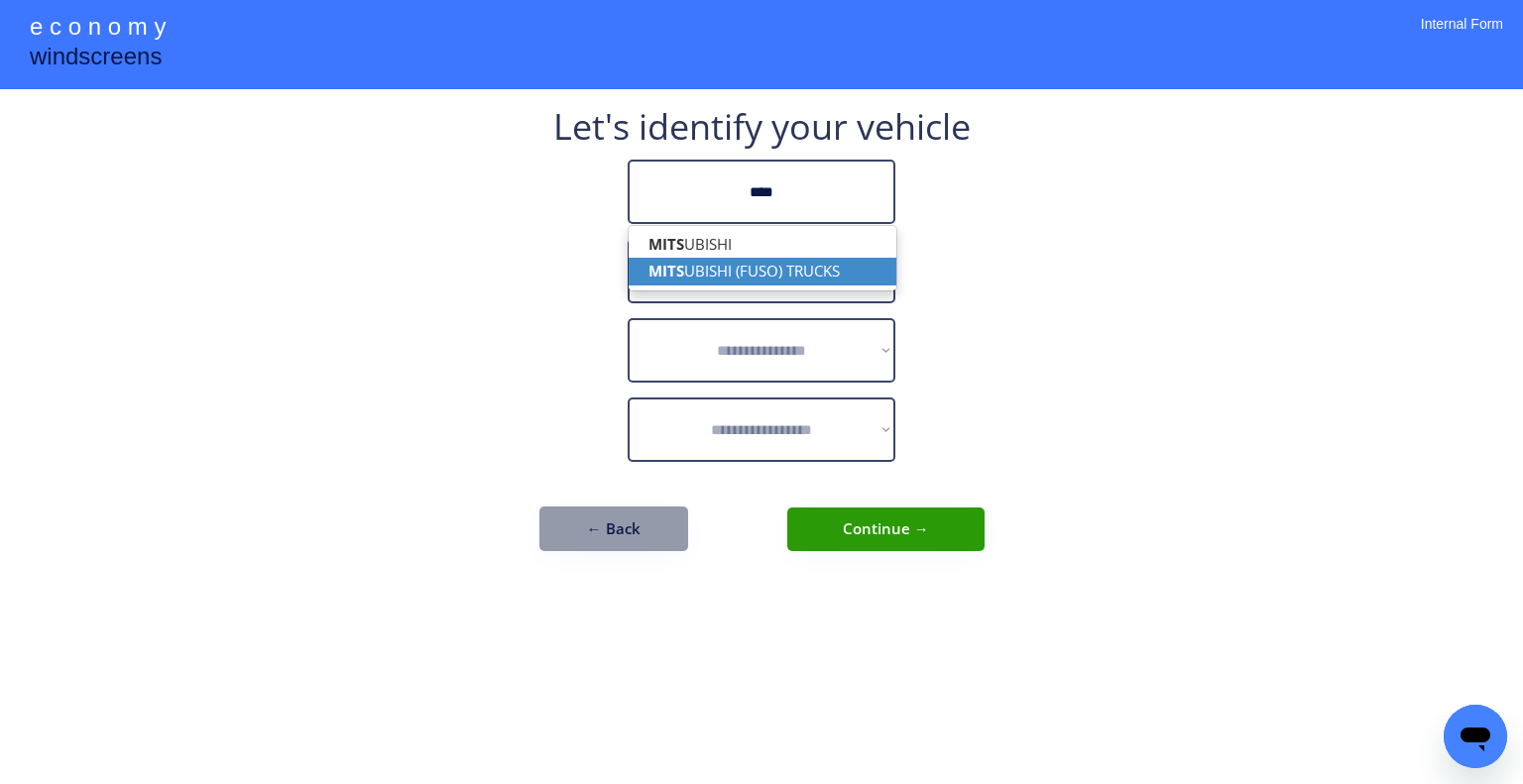 click on "MITS UBISHI (FUSO) TRUCKS" at bounding box center (762, 271) 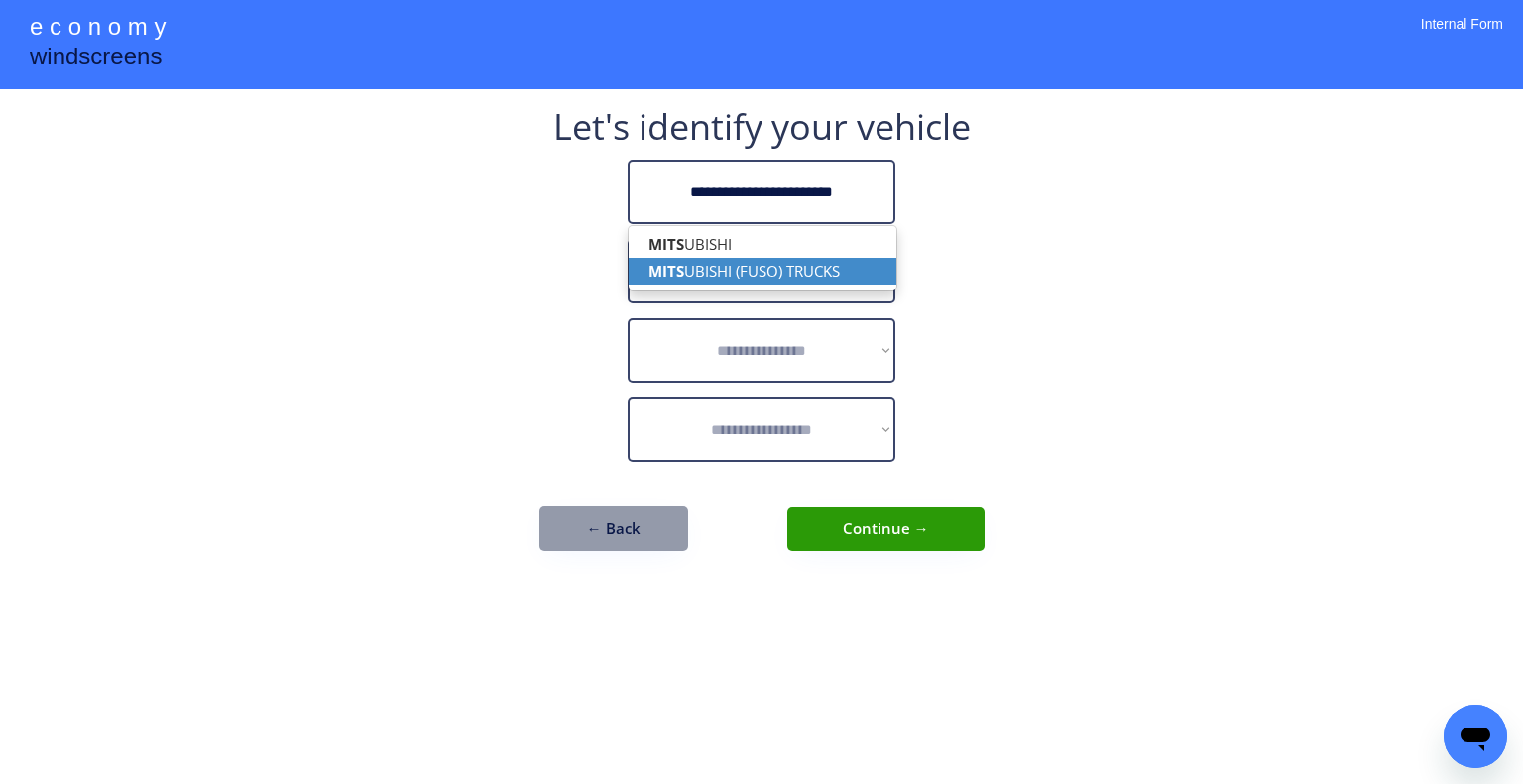 type on "**********" 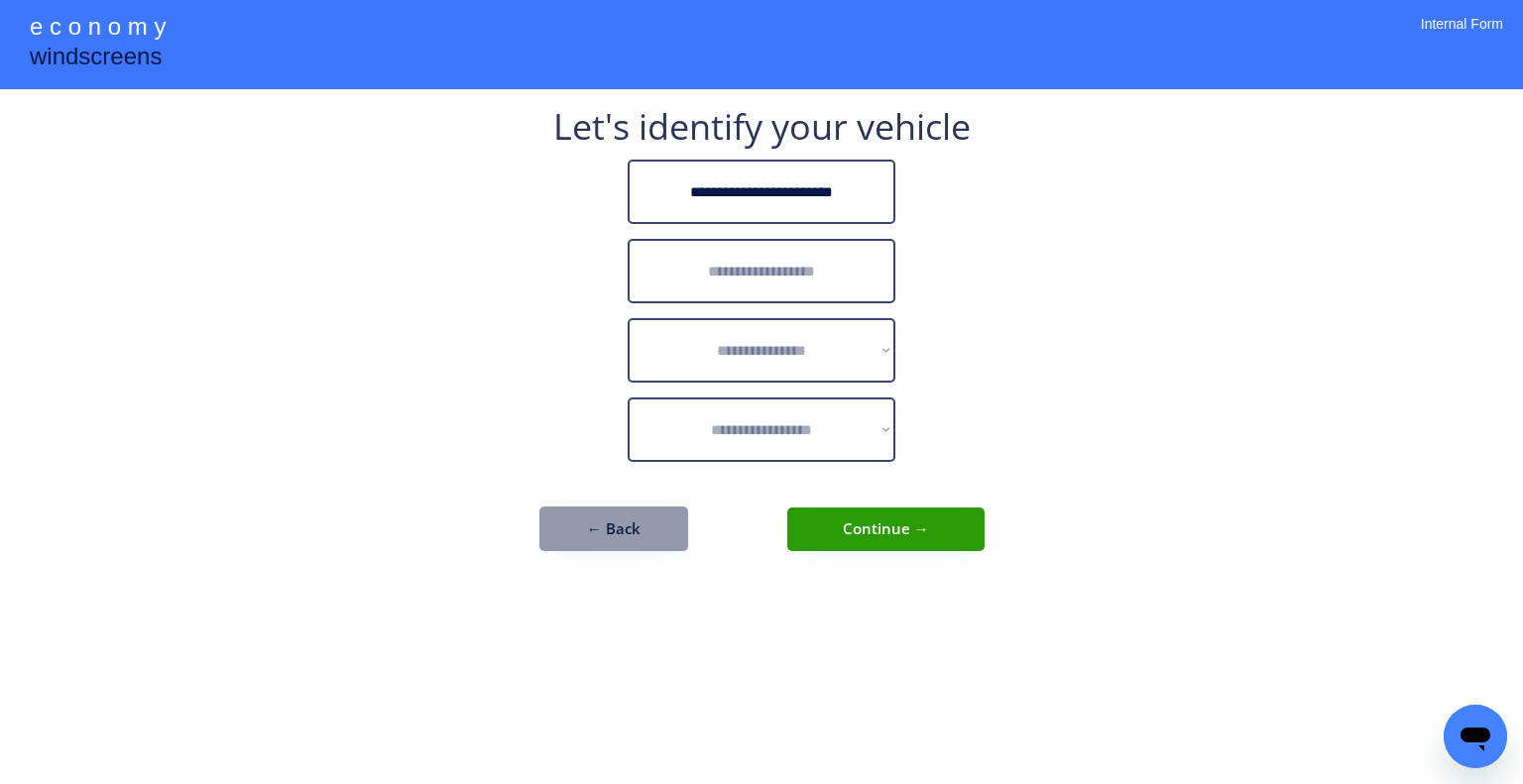click at bounding box center (762, 271) 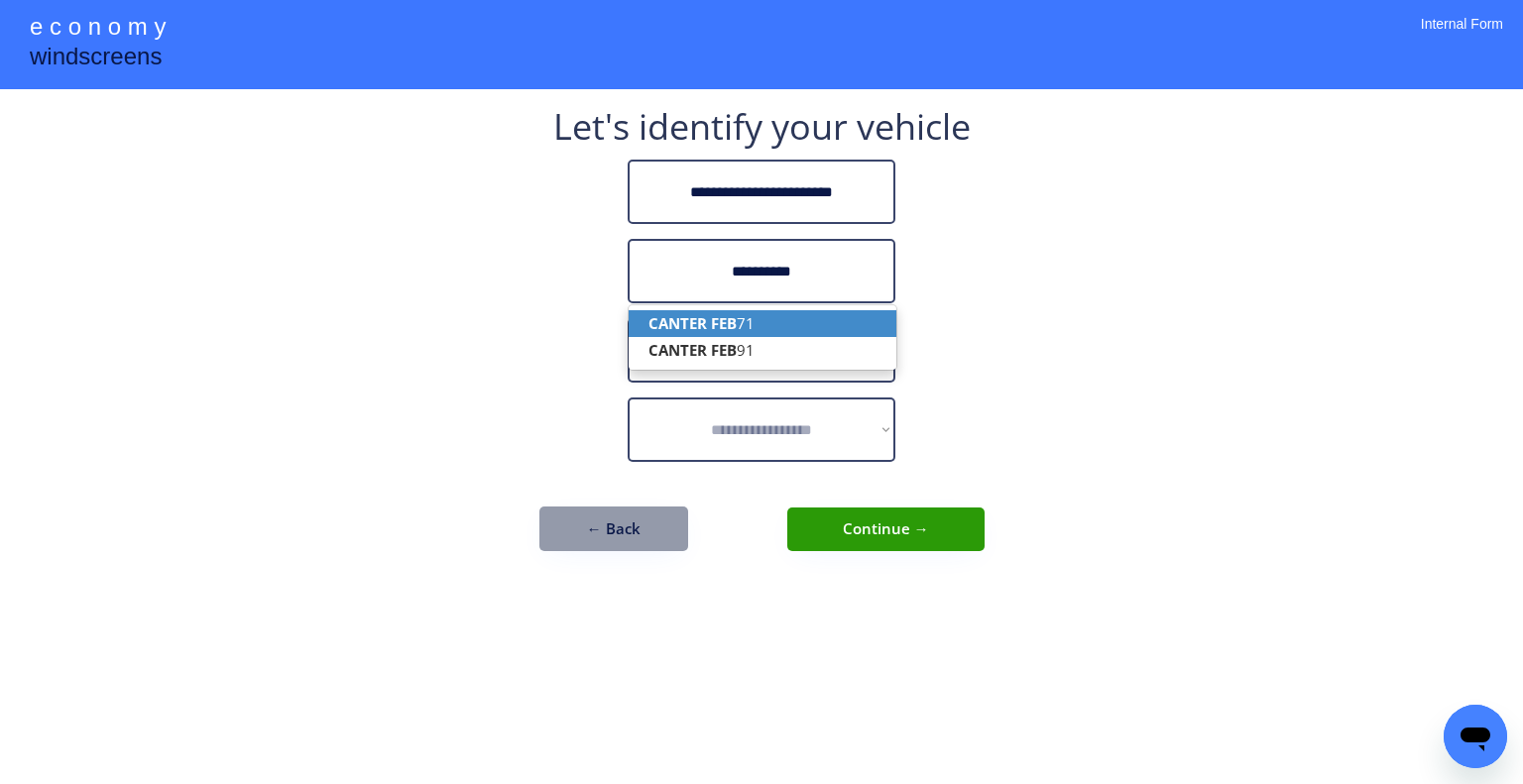 click on "CANTER FEB 71" at bounding box center (762, 323) 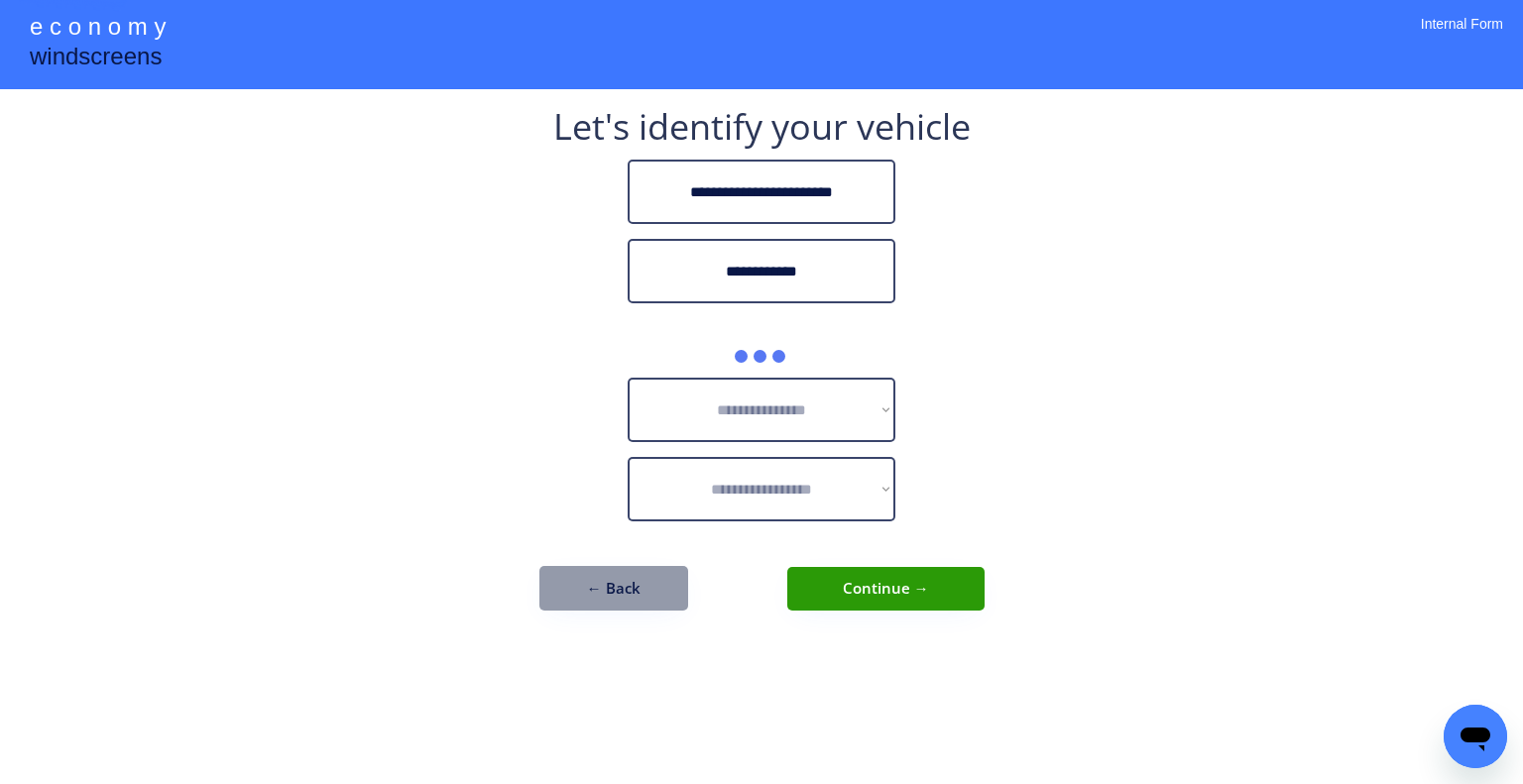 type on "**********" 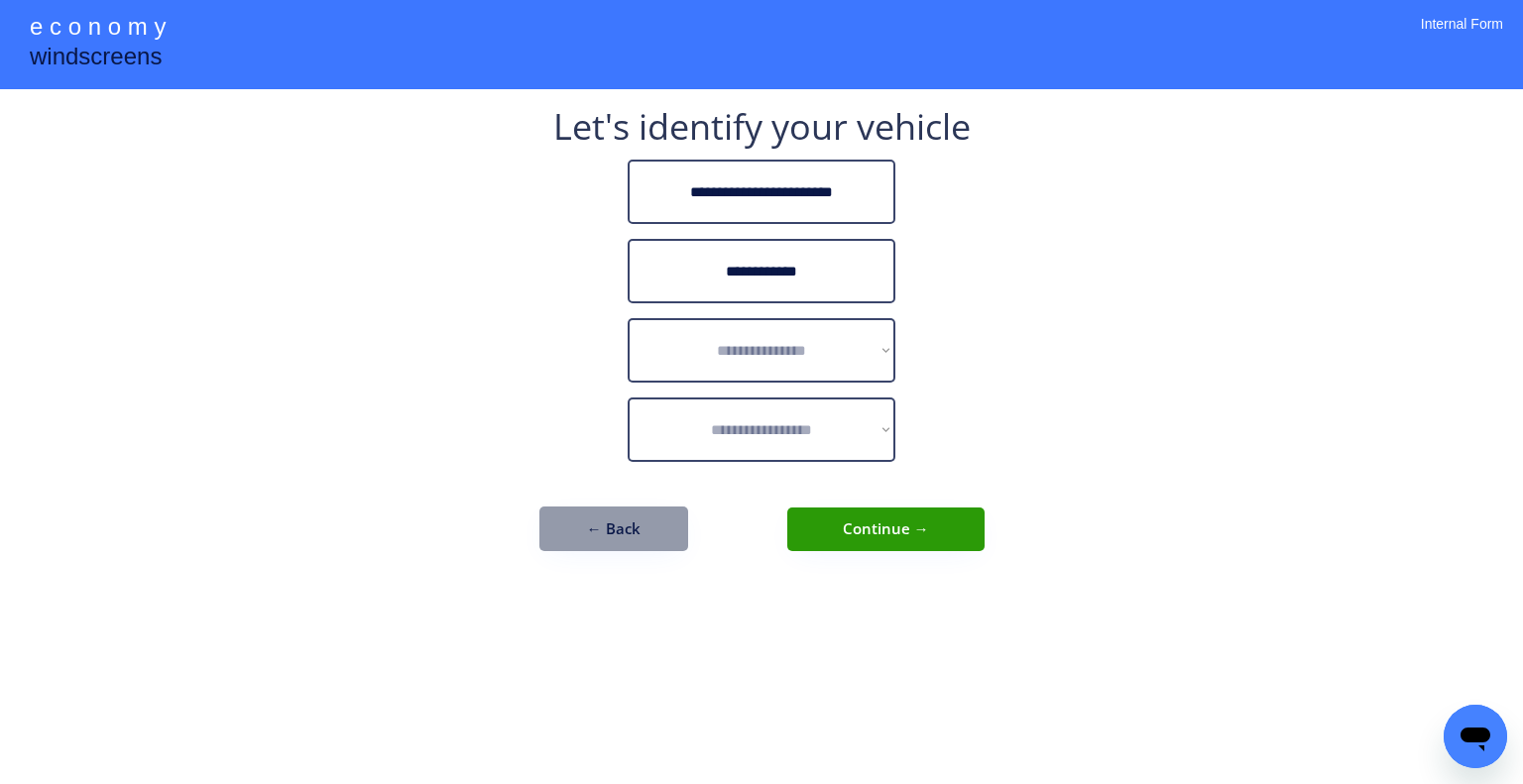 click on "**********" at bounding box center [762, 350] 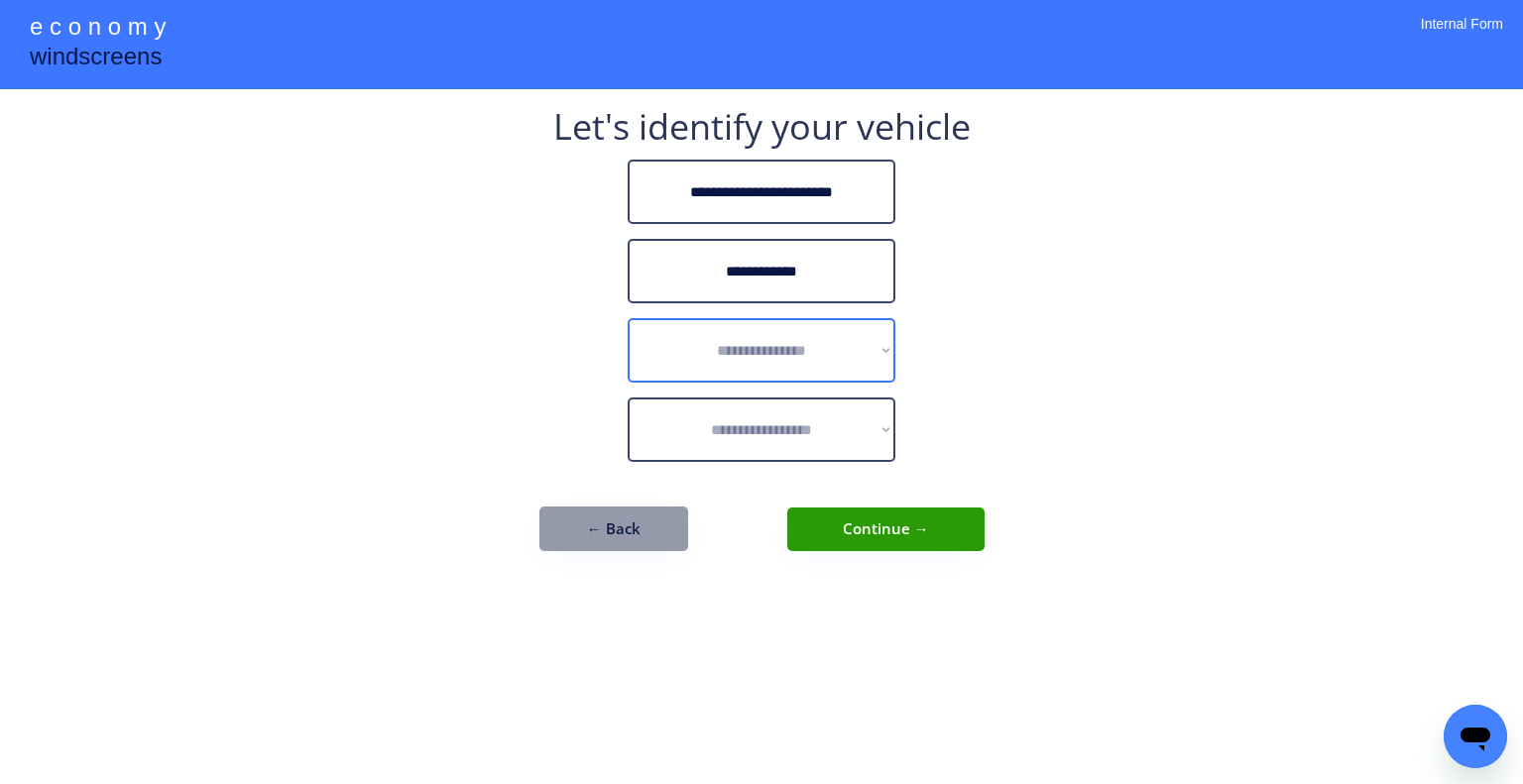click on "**********" at bounding box center (762, 350) 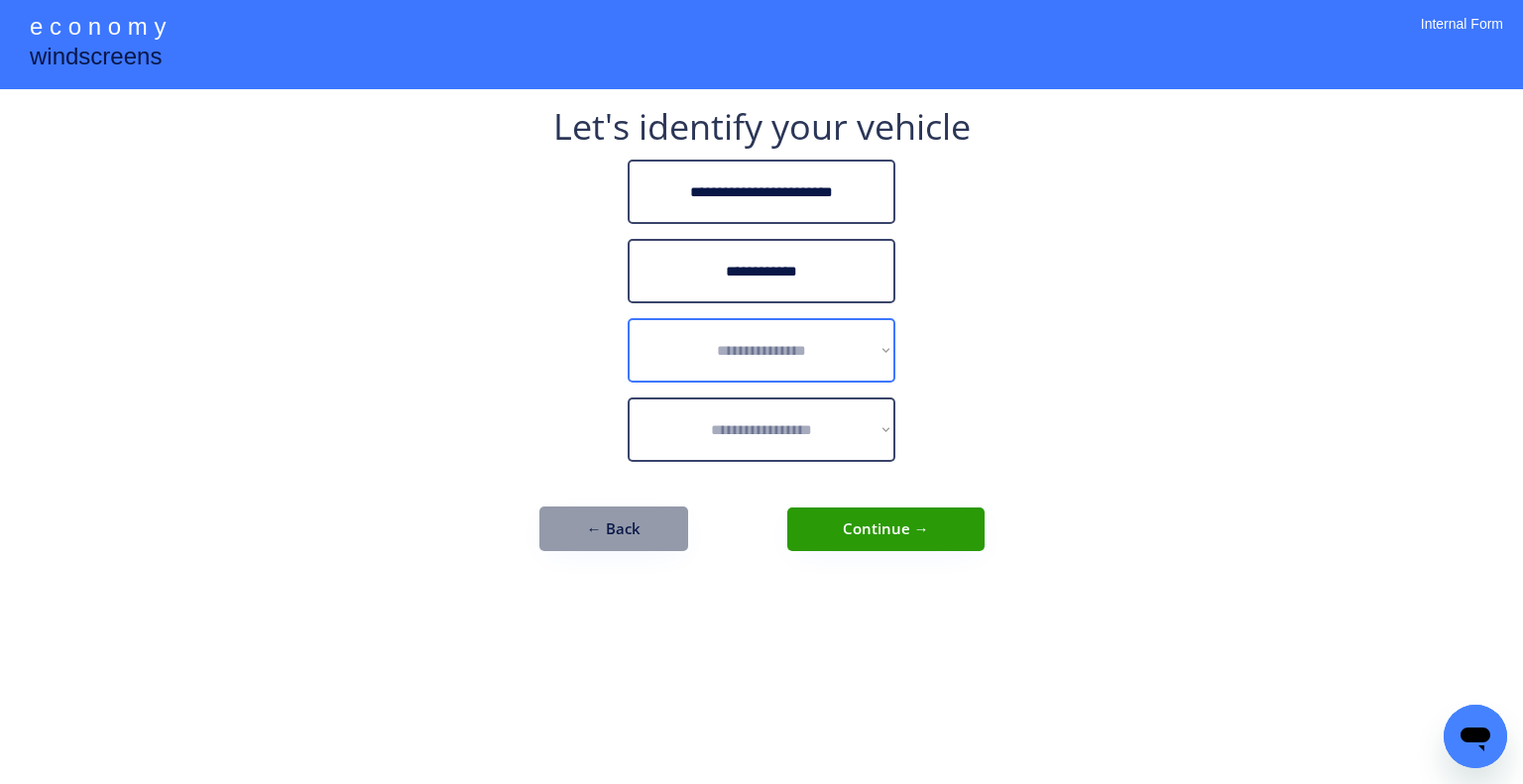 select on "******" 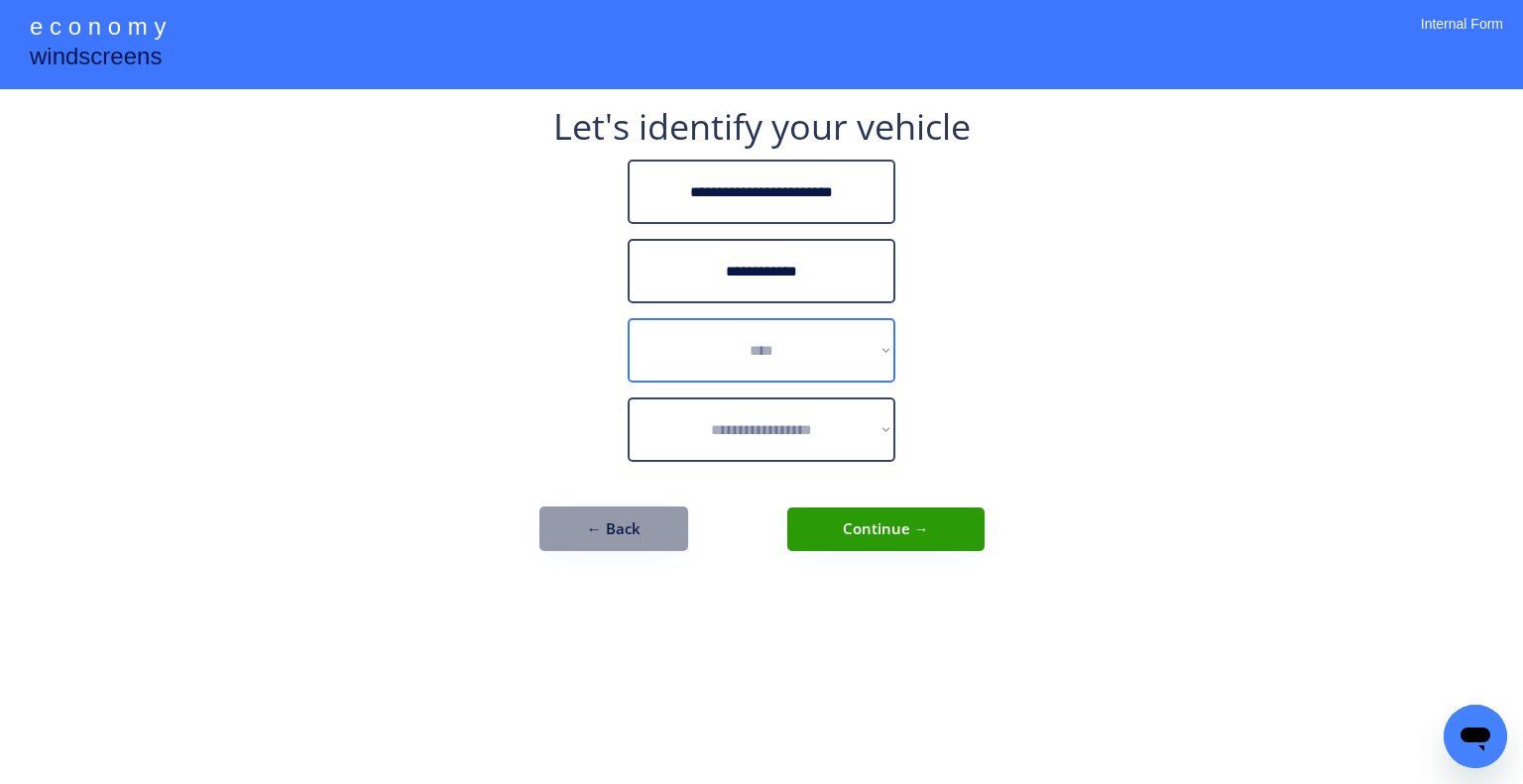 click on "**********" at bounding box center [762, 350] 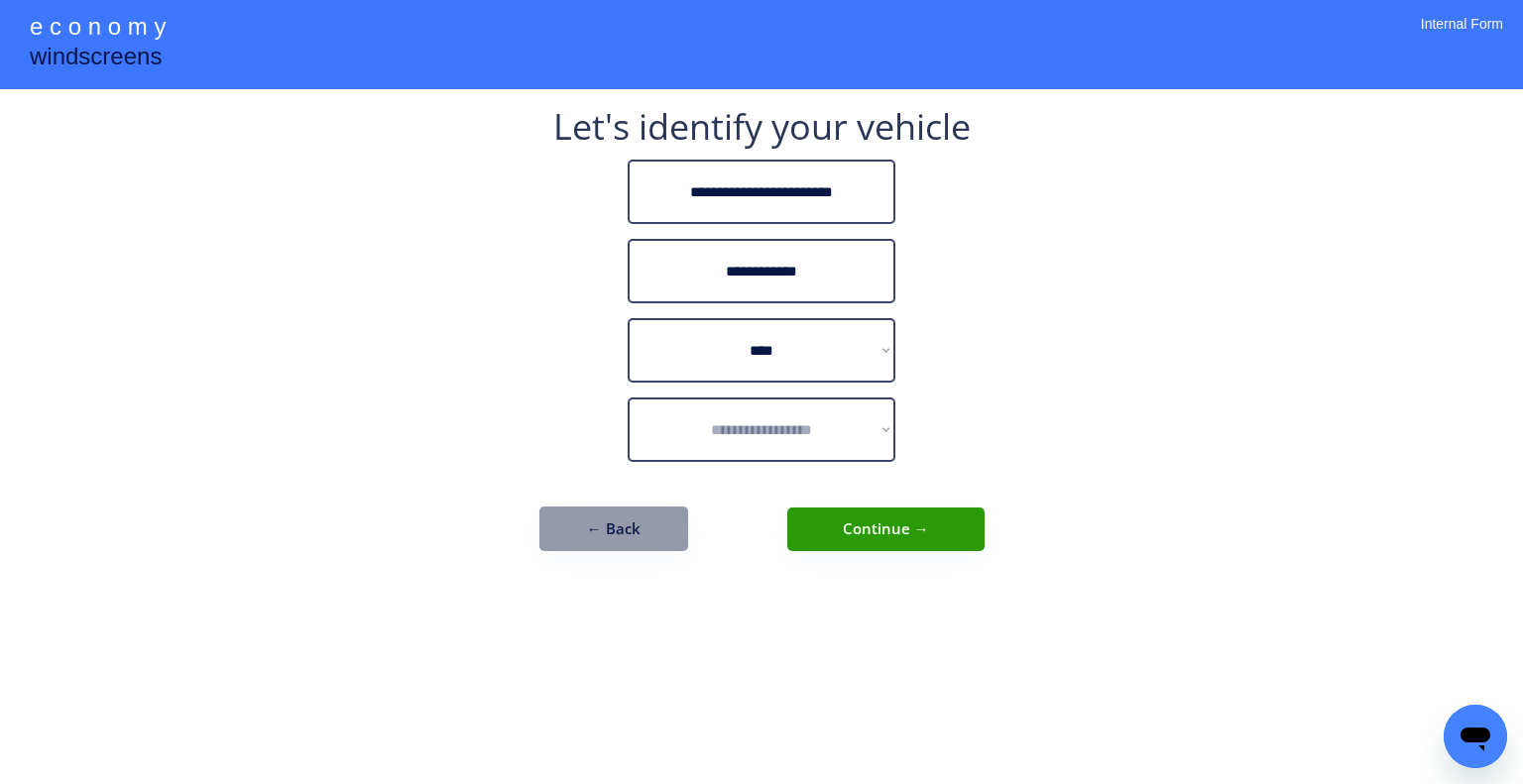 click on "**********" at bounding box center [762, 340] 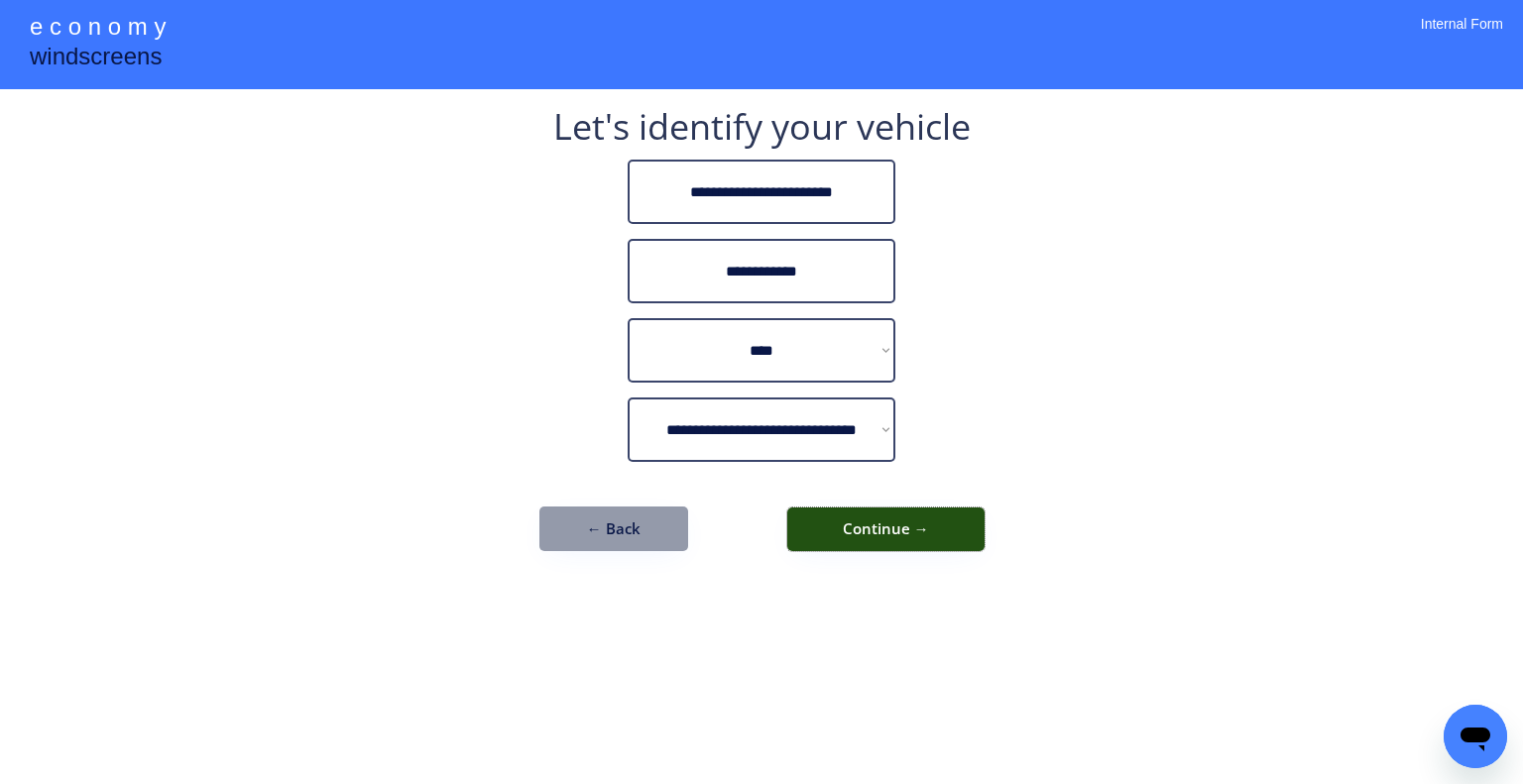 drag, startPoint x: 899, startPoint y: 521, endPoint x: 904, endPoint y: 511, distance: 11.18034 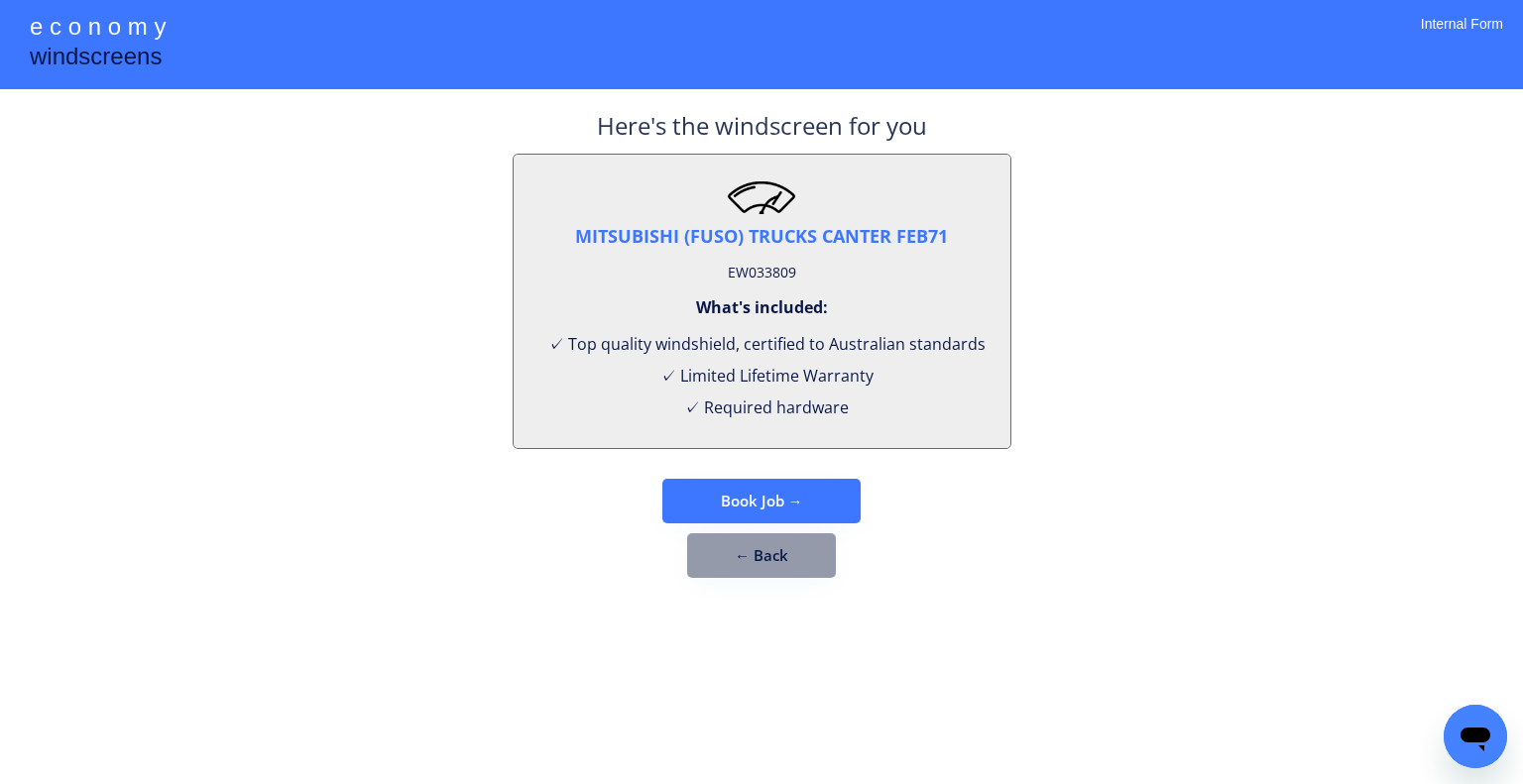 click on "EW033809" at bounding box center [762, 273] 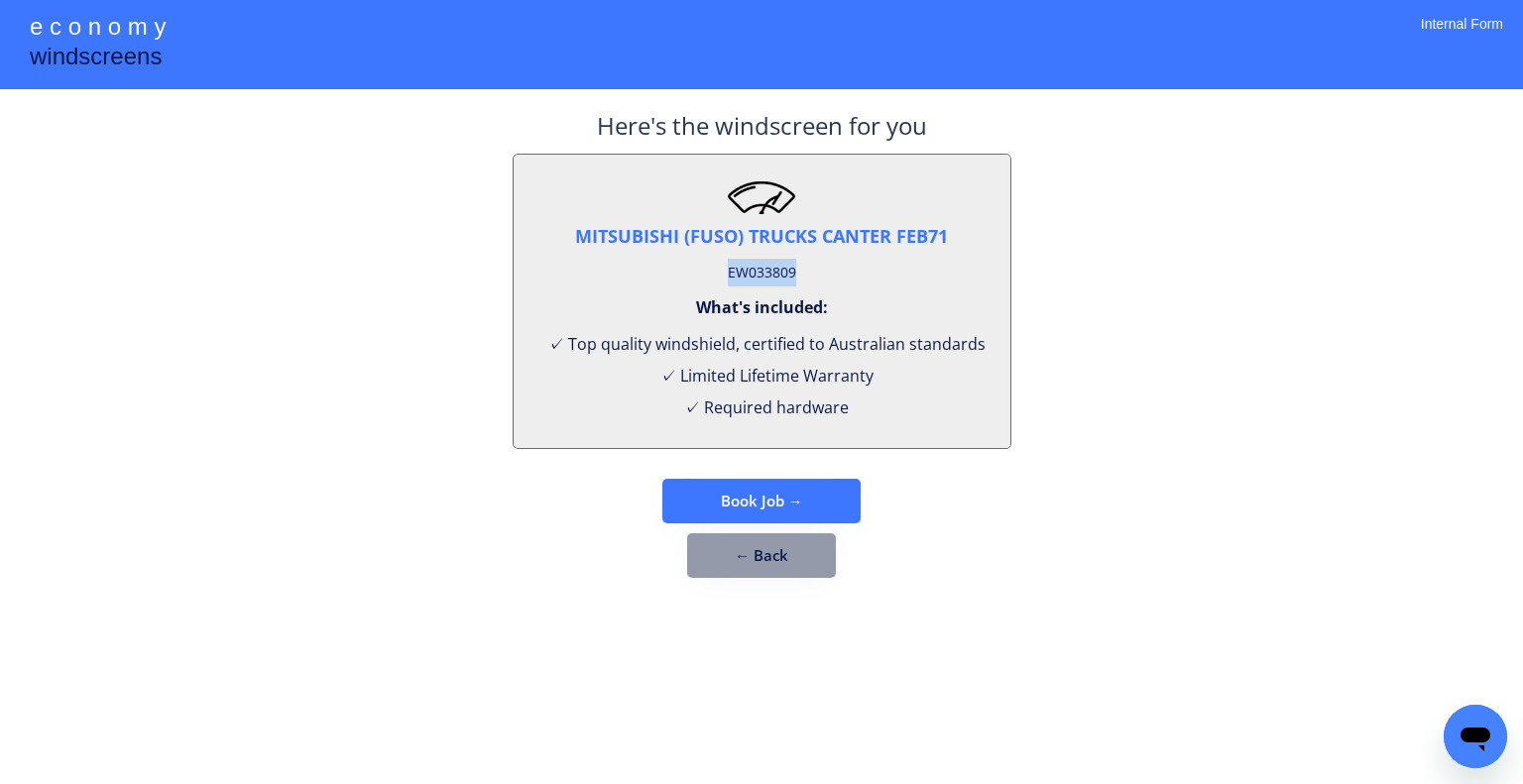 click on "EW033809" at bounding box center [762, 273] 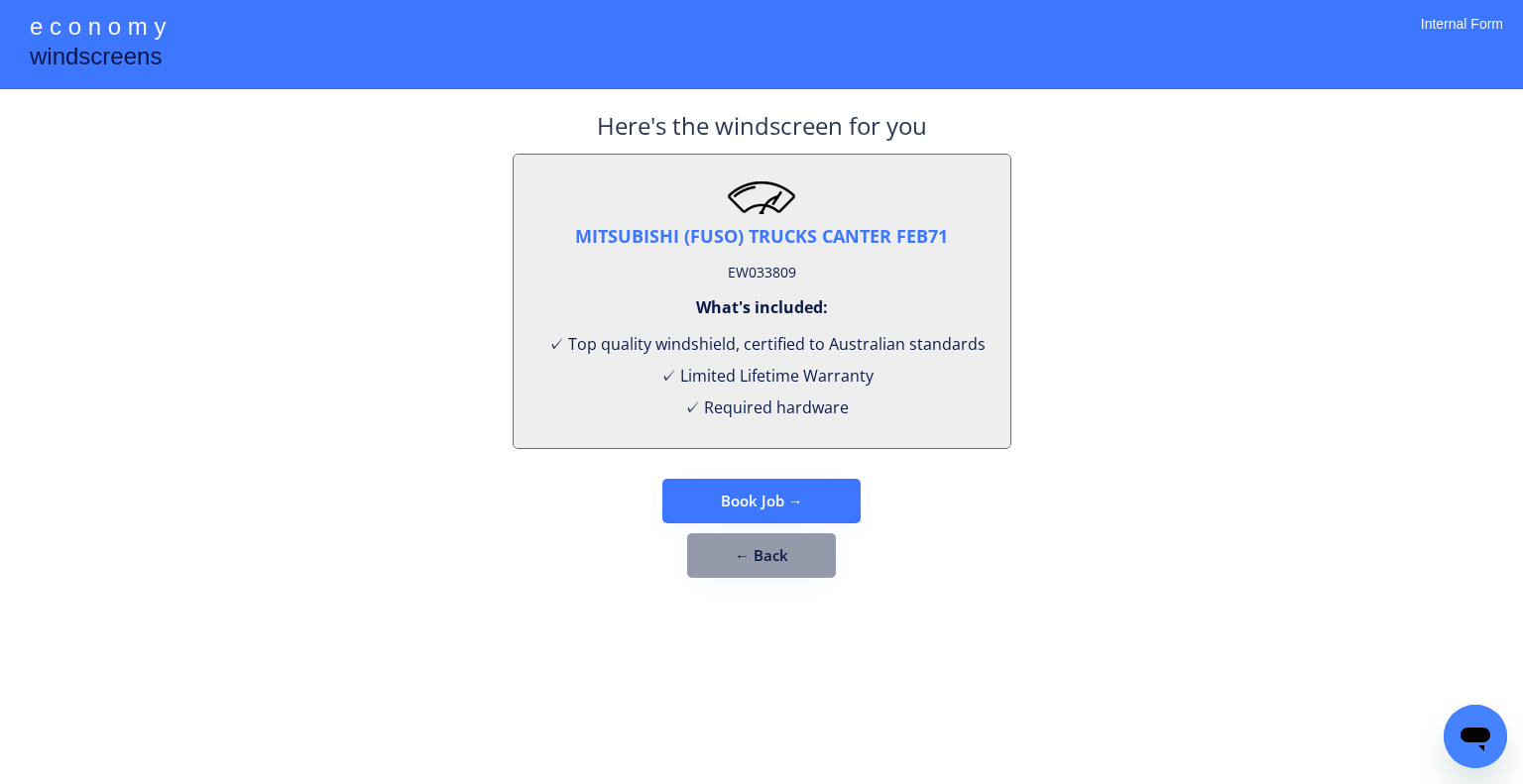 click on "Here's the windscreen for you MITSUBISHI (FUSO) TRUCKS CANTER FEB71 EW033809 What's included: ✓ Top quality windshield, certified to Australian standards
✓ Limited Lifetime Warranty ✓ Required hardware Book Job    →   ←   Back" at bounding box center (762, 343) 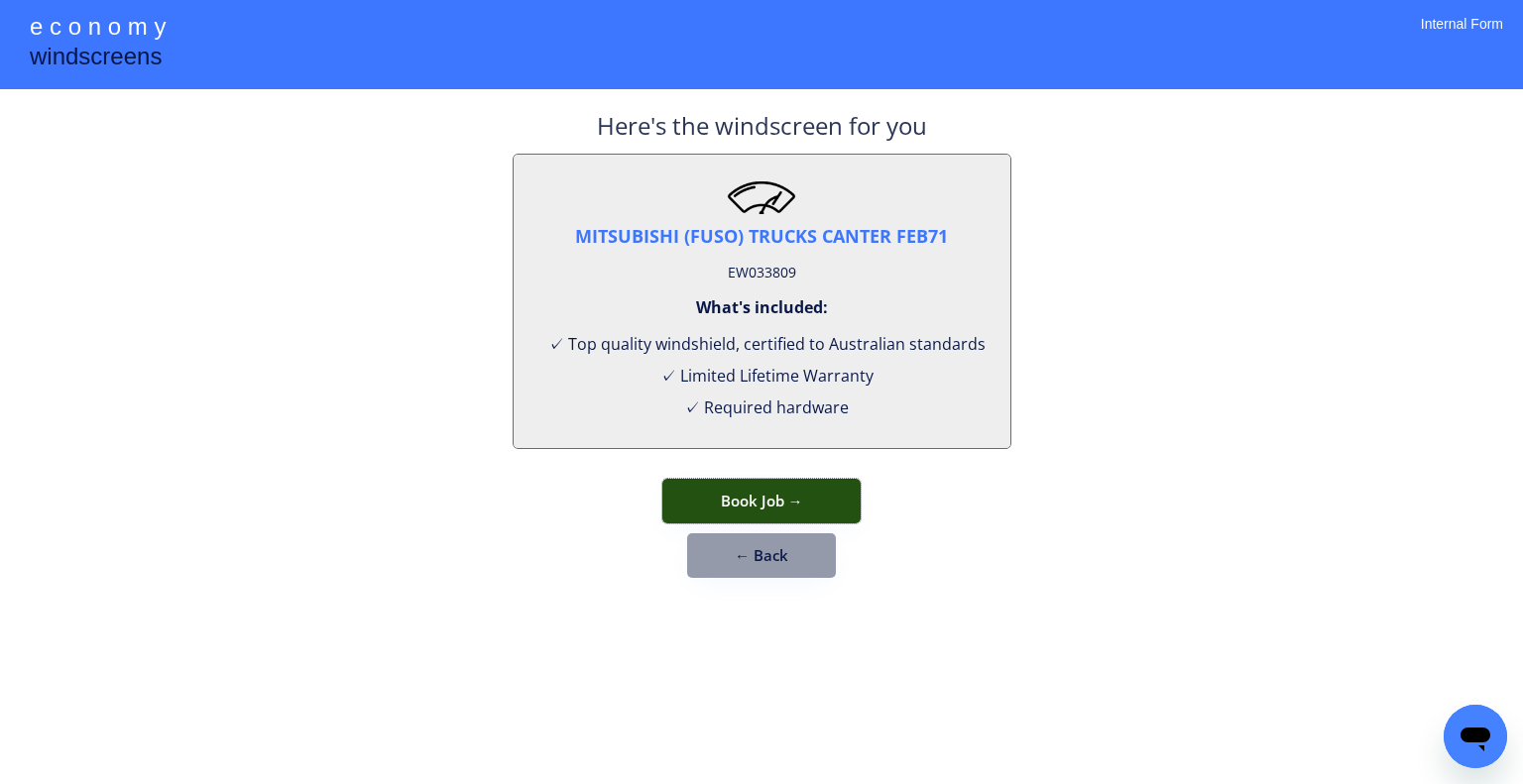 click on "Book Job    →" at bounding box center (762, 501) 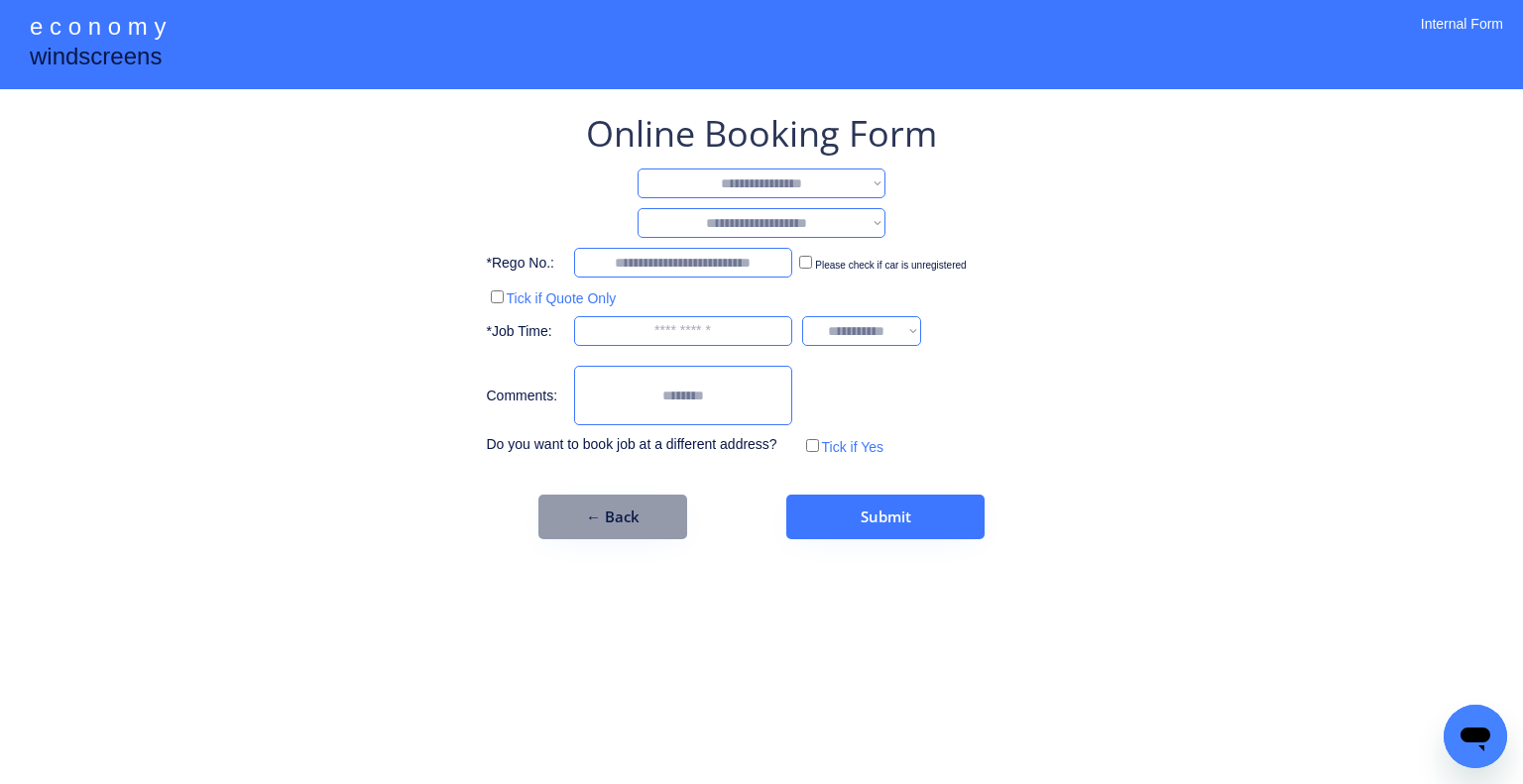 click on "**********" at bounding box center (762, 183) 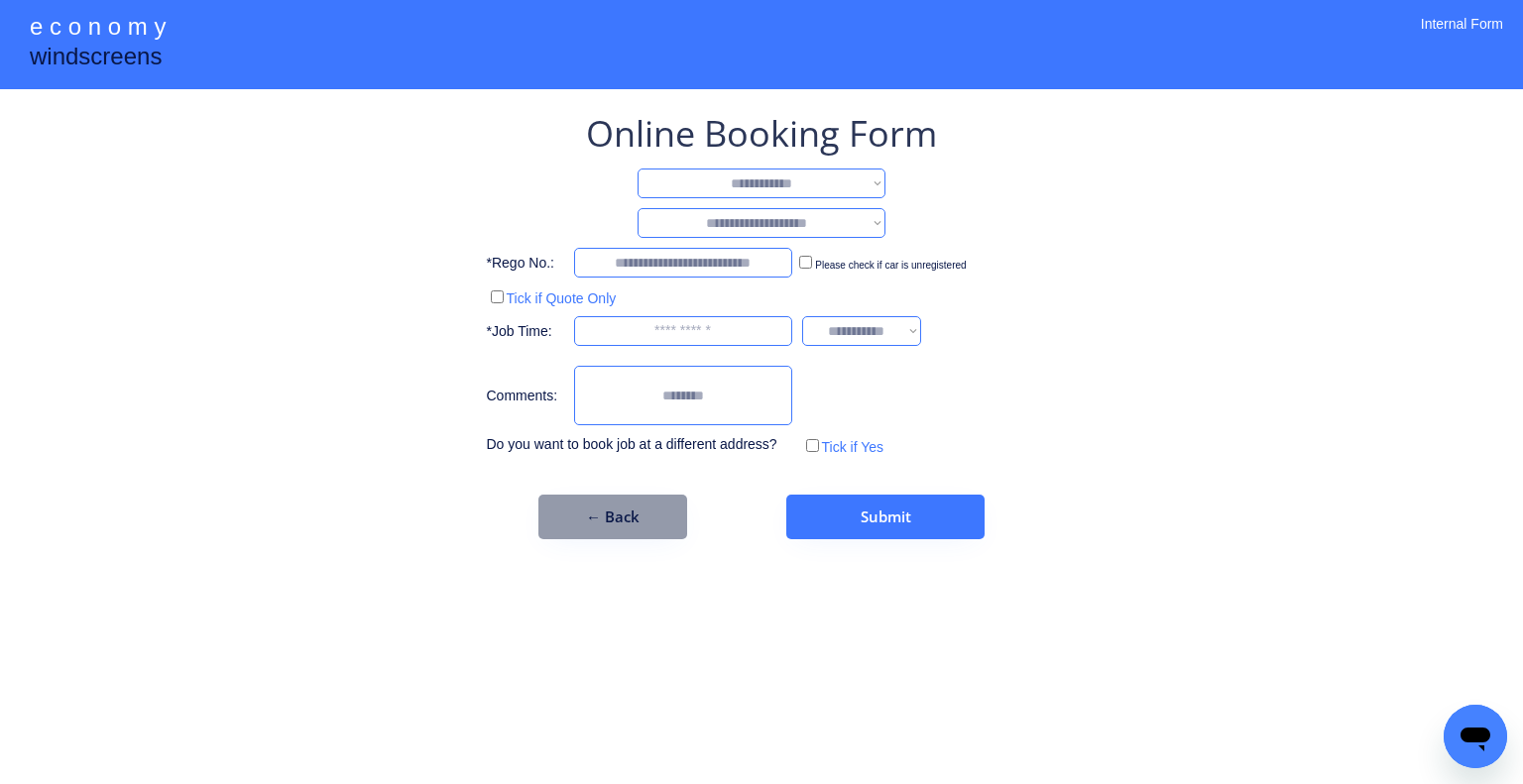 click on "**********" at bounding box center [762, 183] 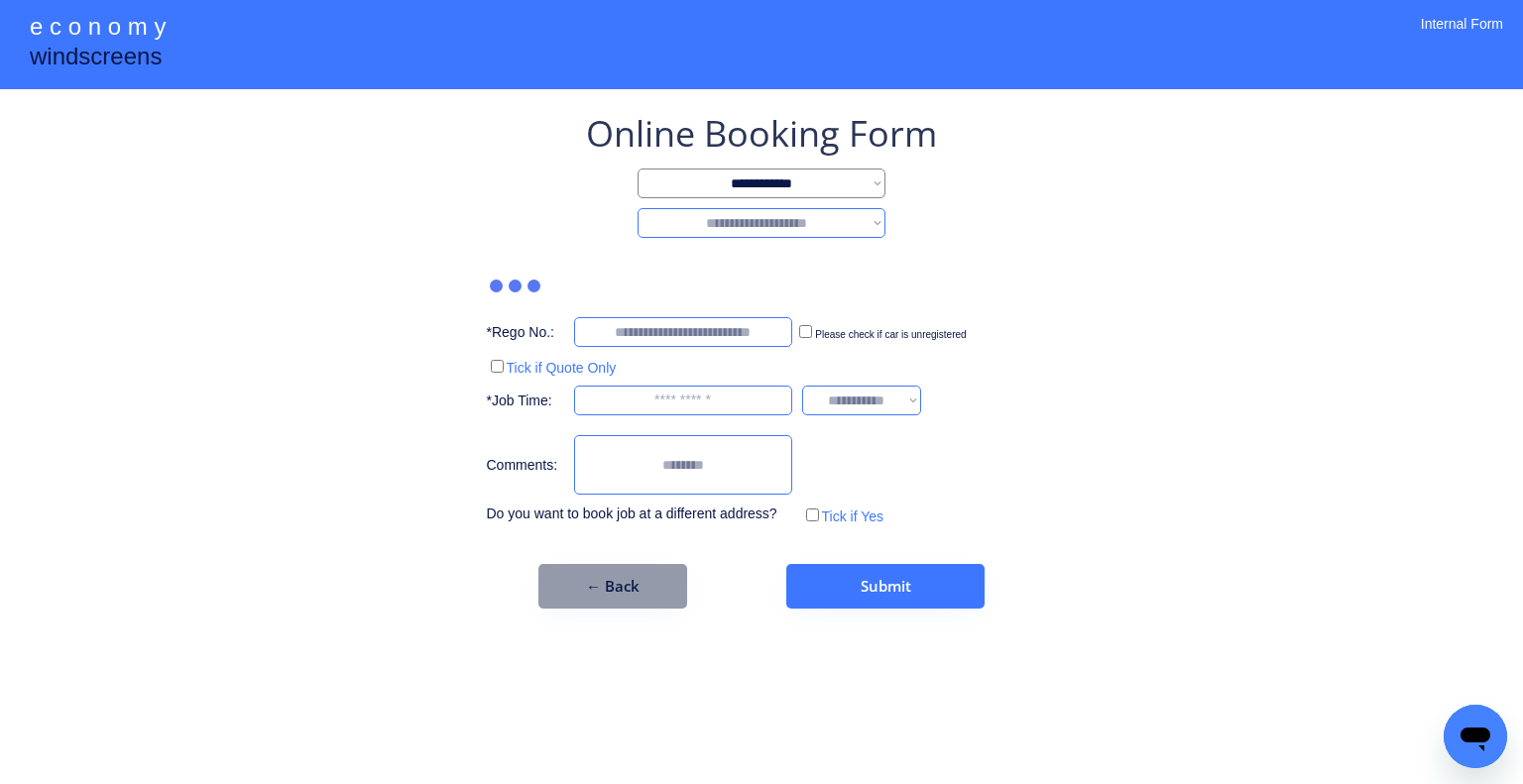 click on "**********" at bounding box center [762, 223] 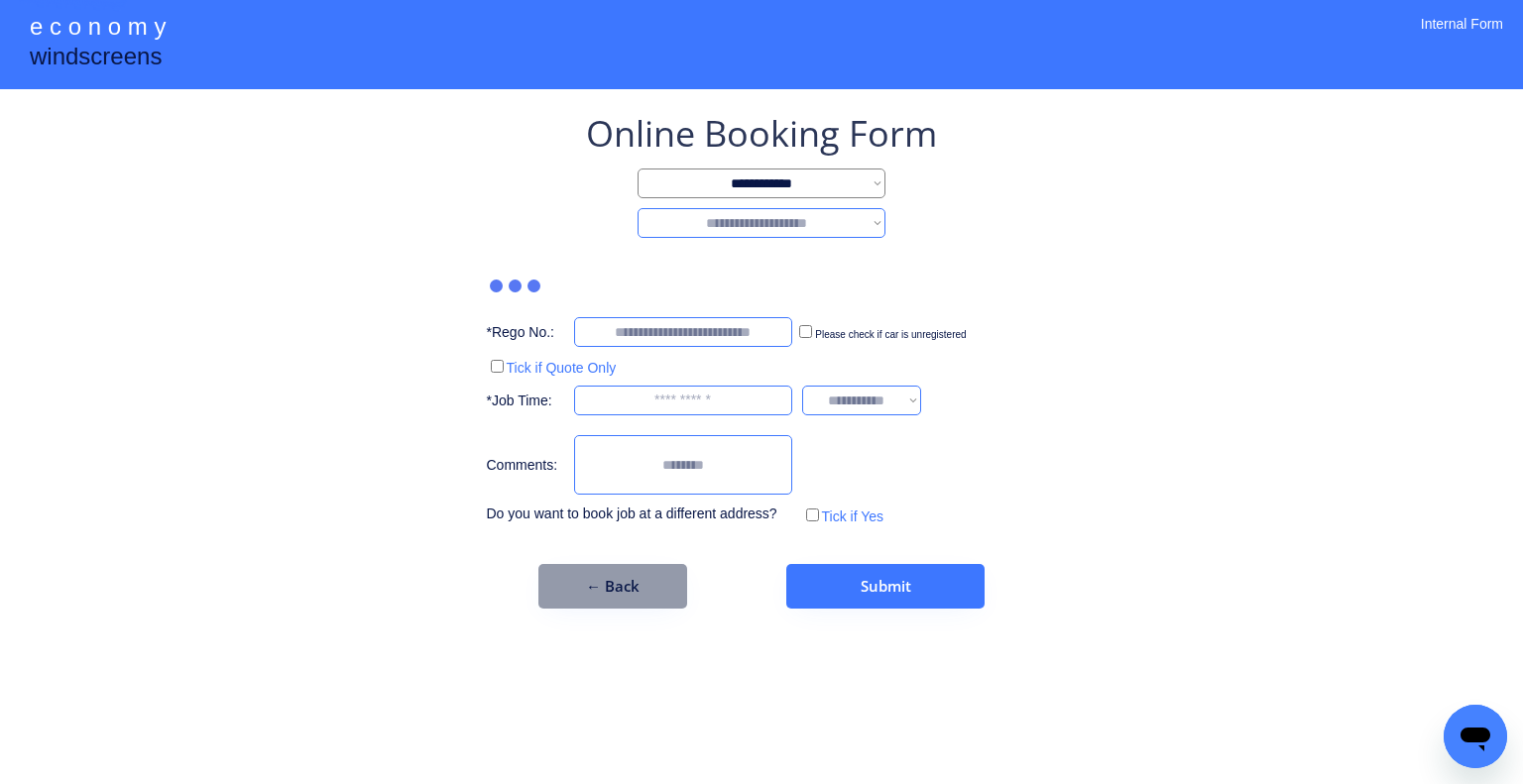 select on "*******" 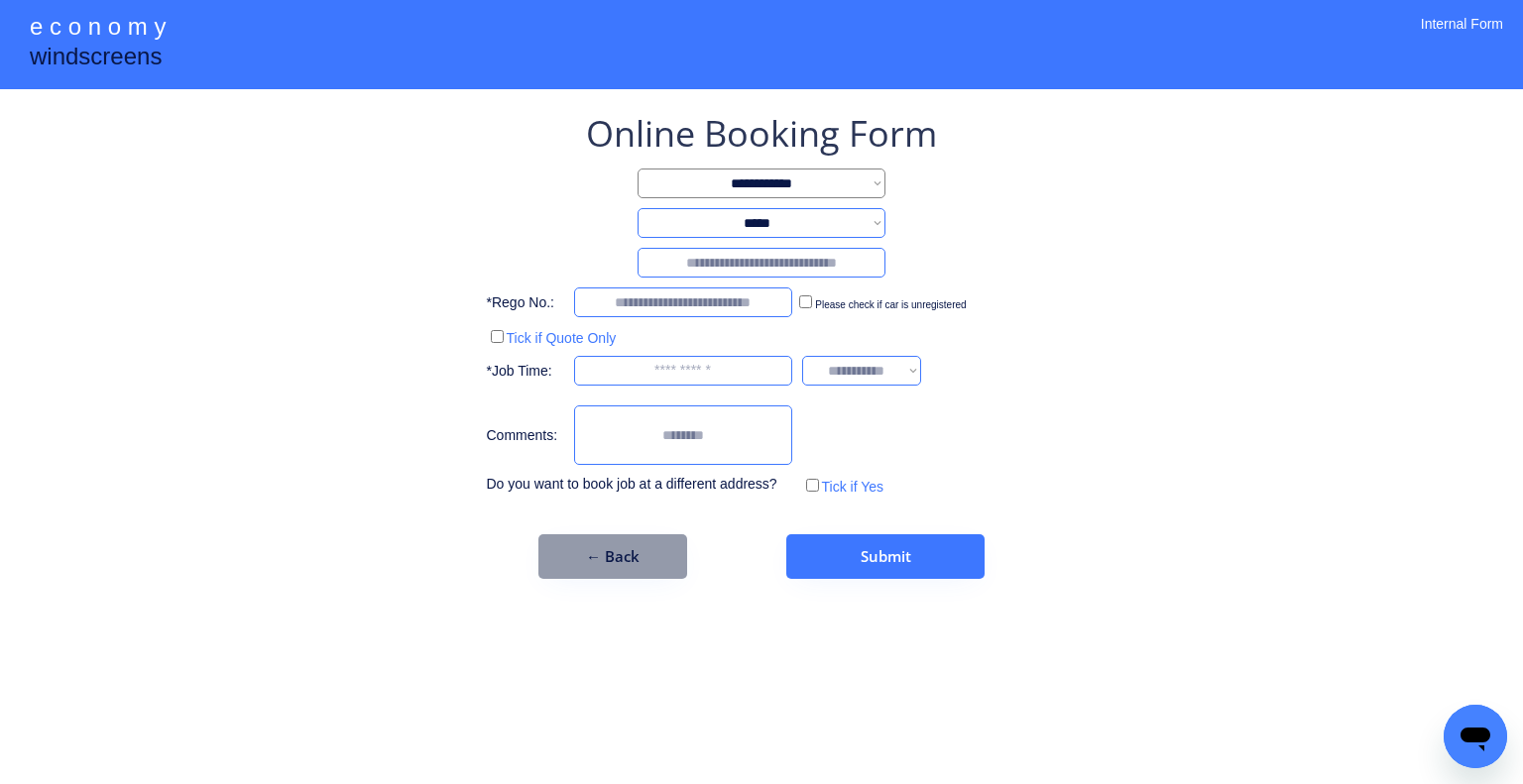 click at bounding box center (762, 263) 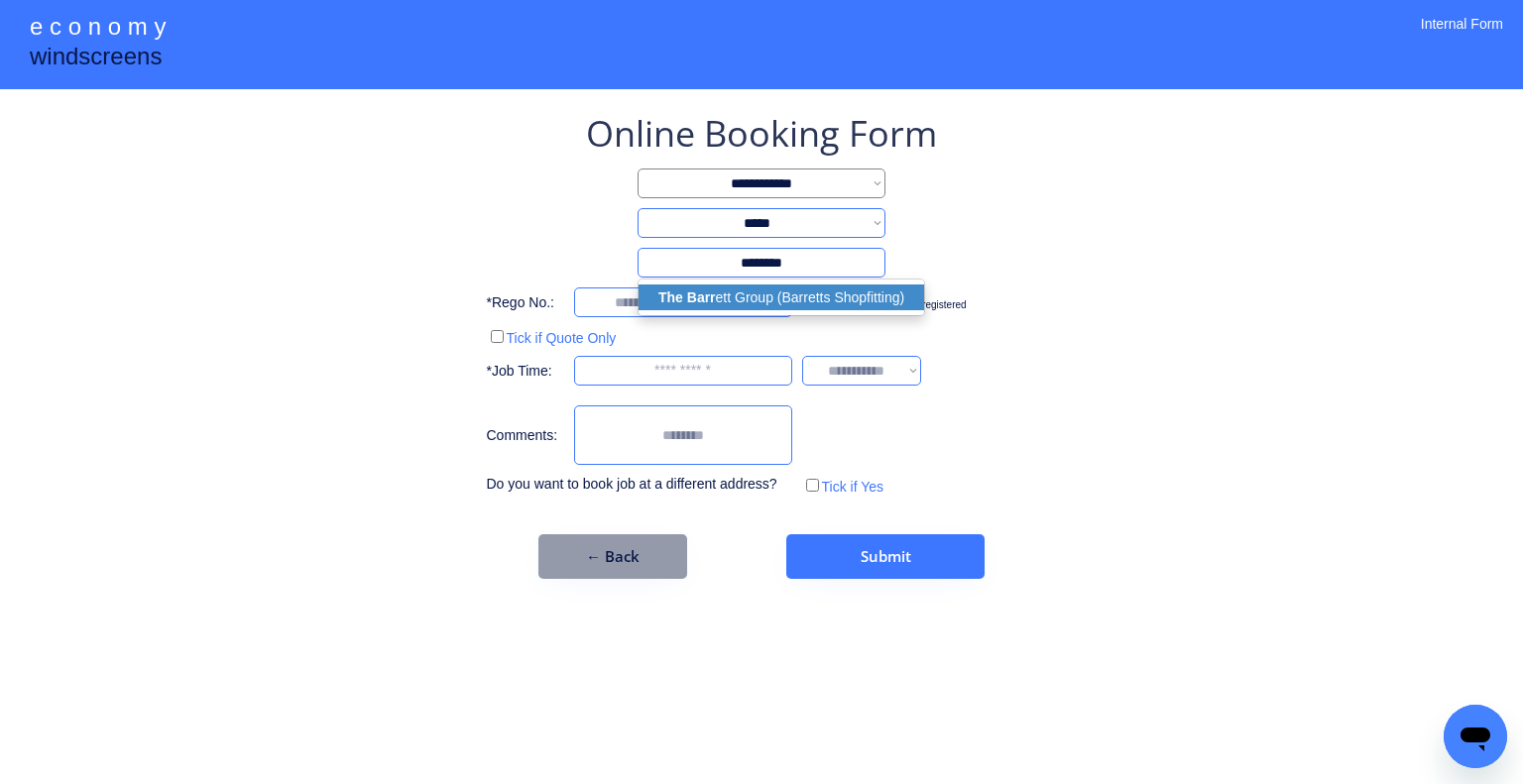 click on "The Barr ett Group (Barretts Shopfitting)" at bounding box center [781, 297] 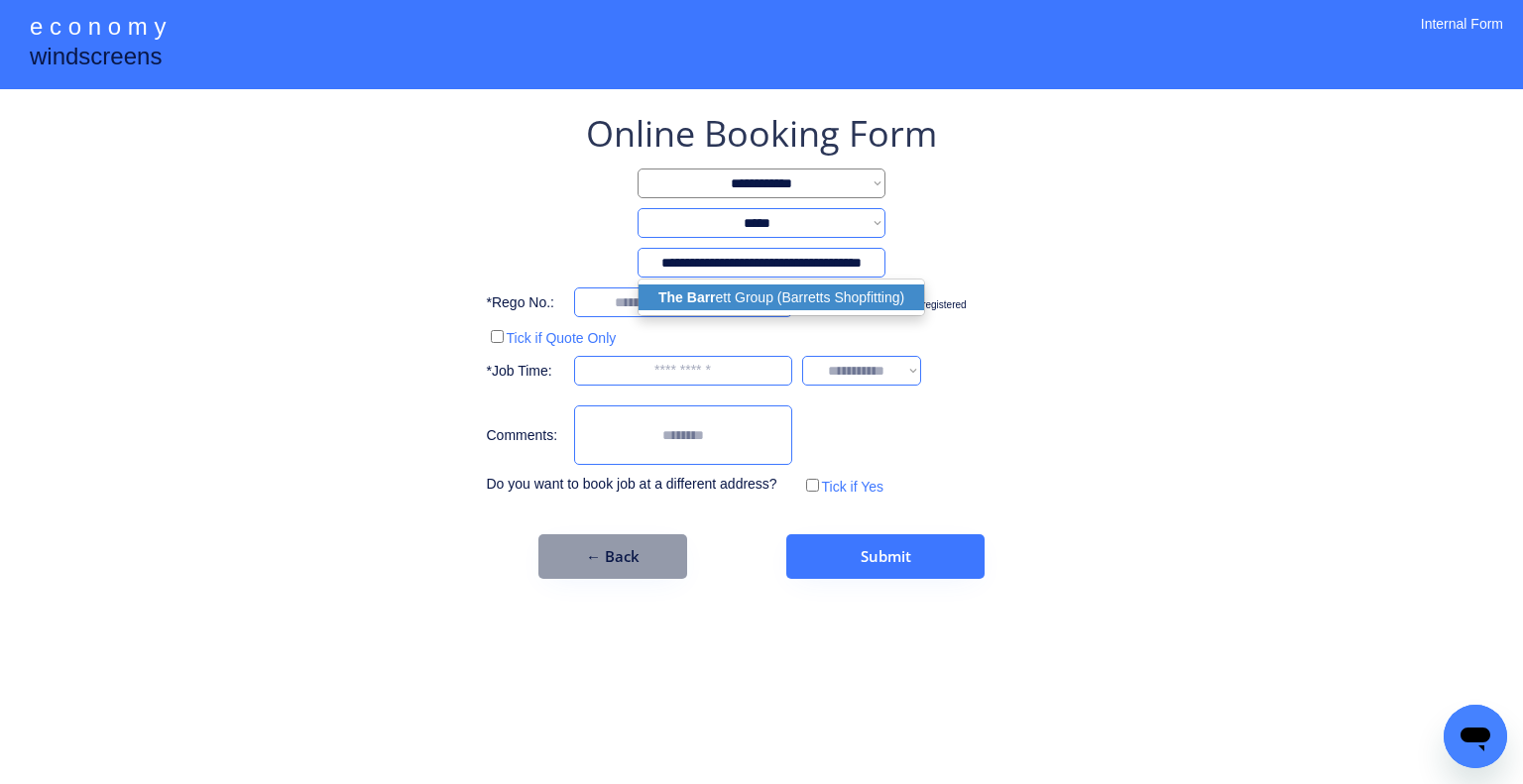 select on "*****" 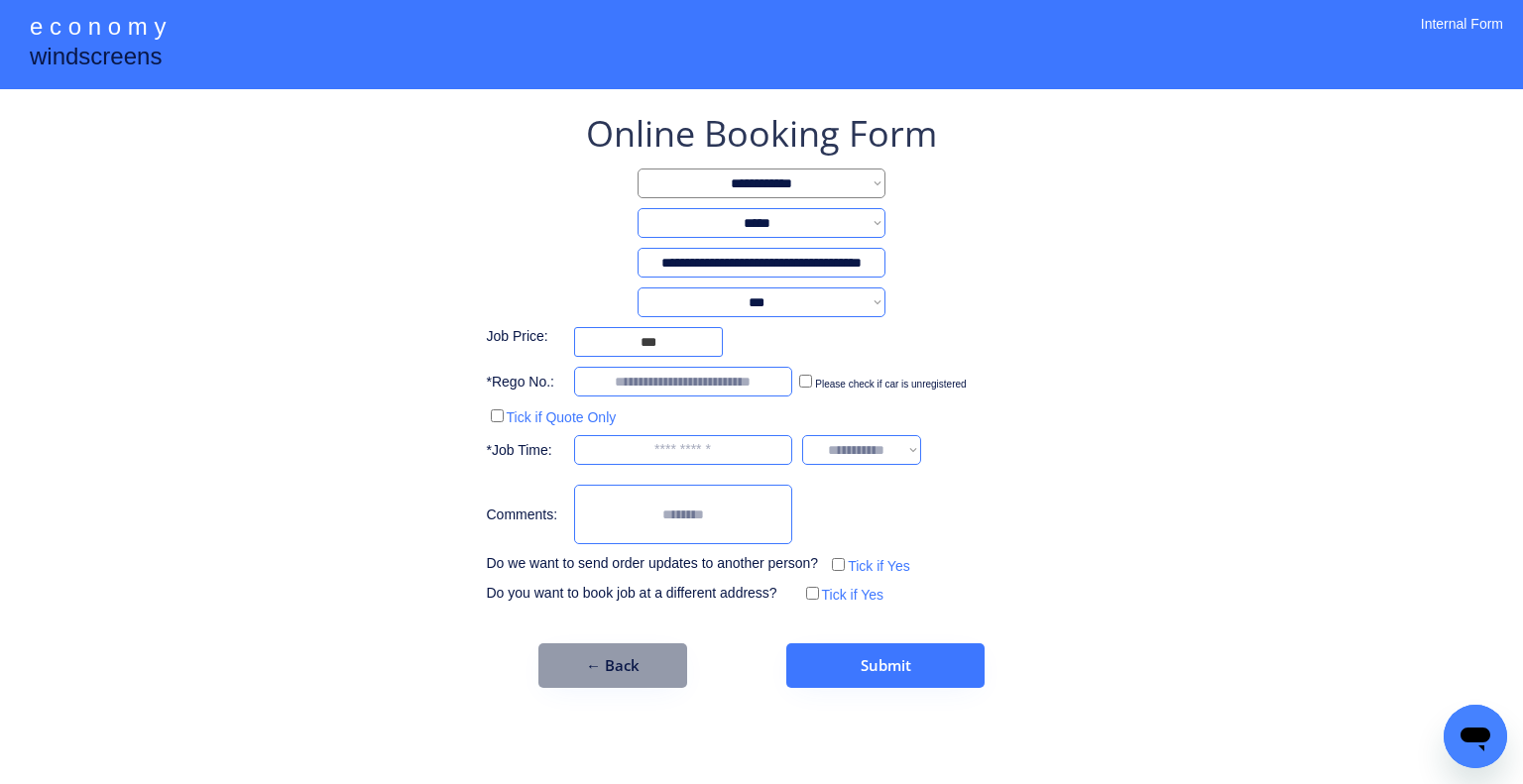 type on "**********" 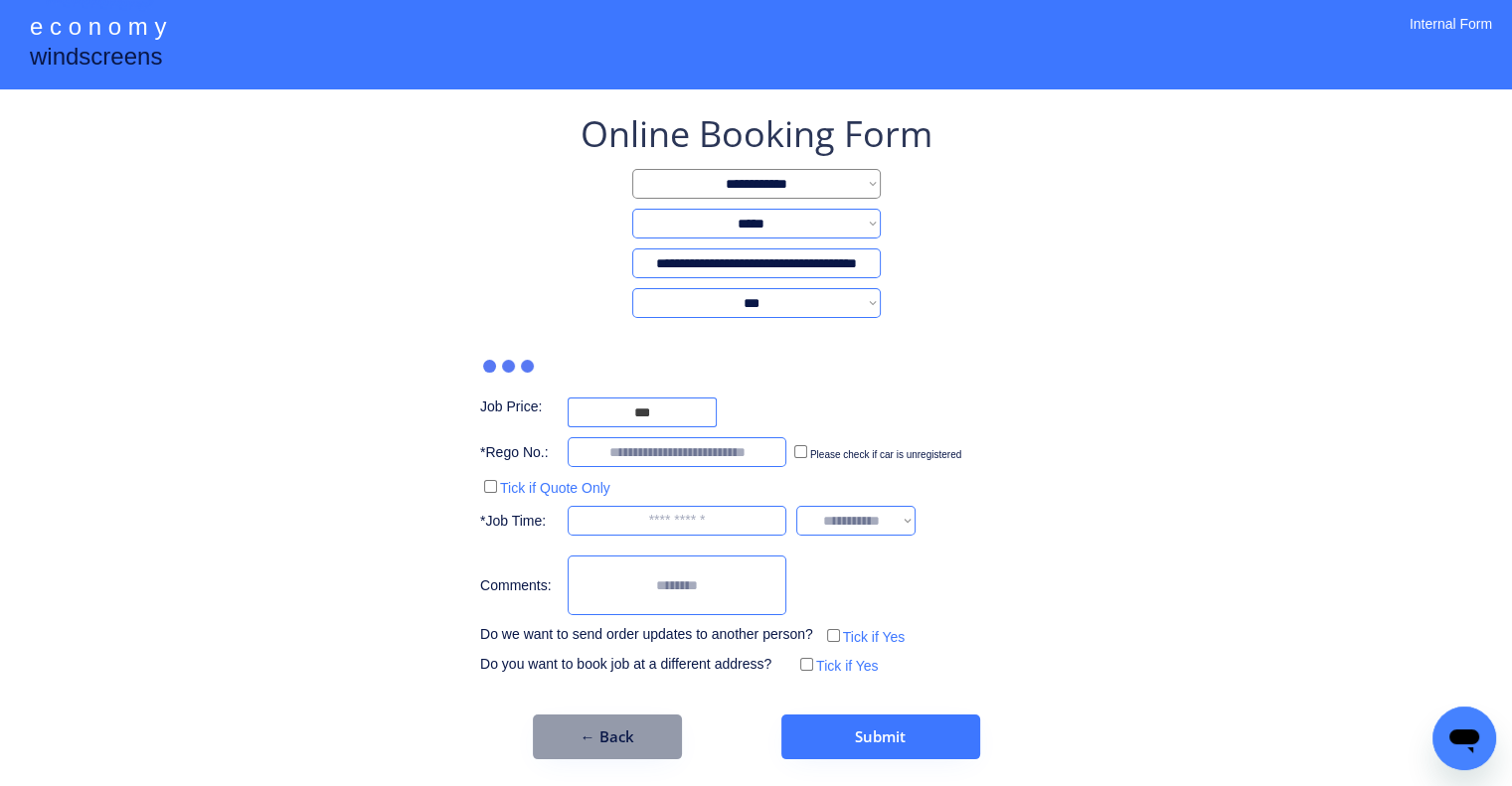 type on "***" 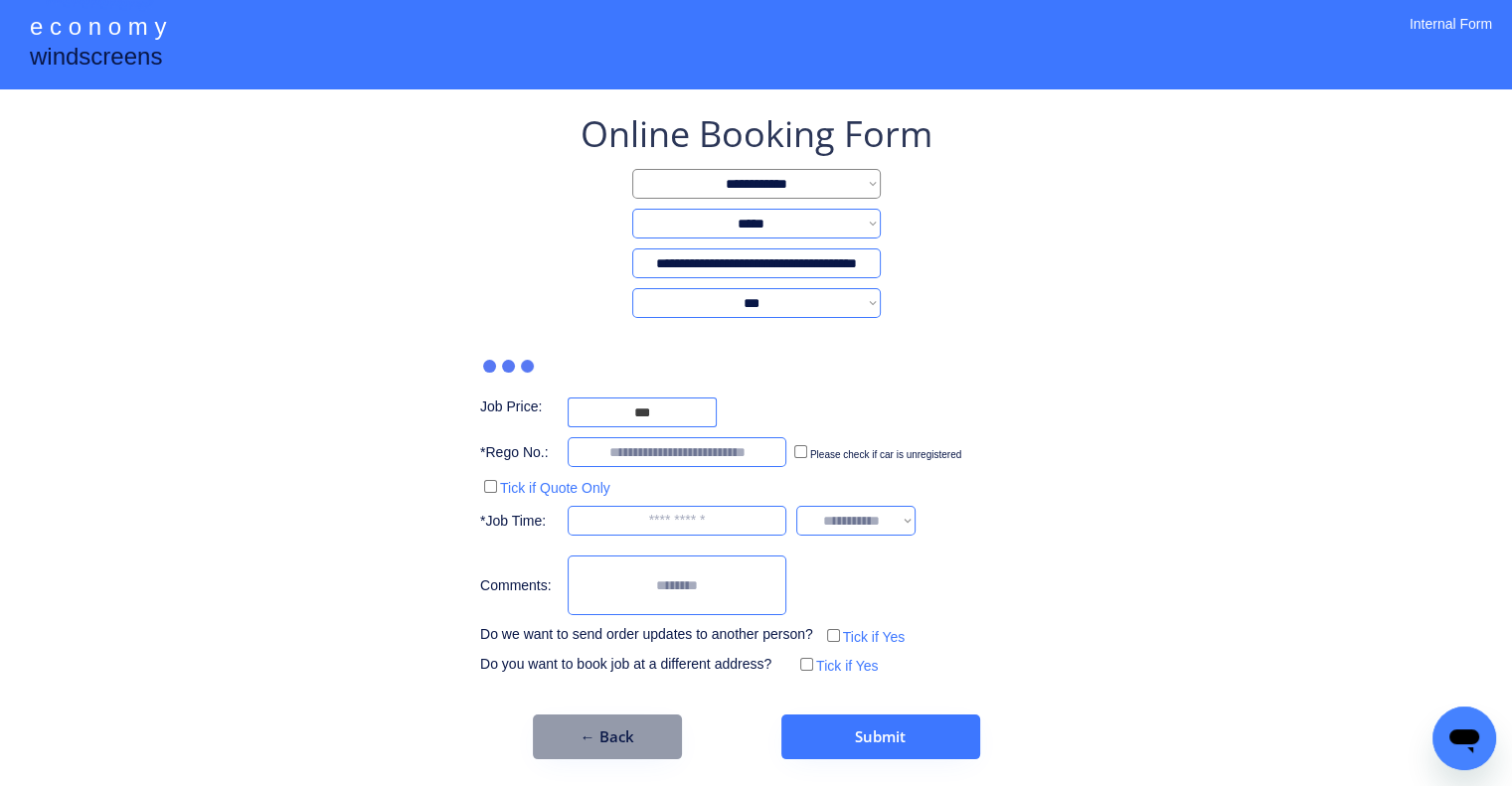 drag, startPoint x: 807, startPoint y: 301, endPoint x: 867, endPoint y: 296, distance: 60.207973 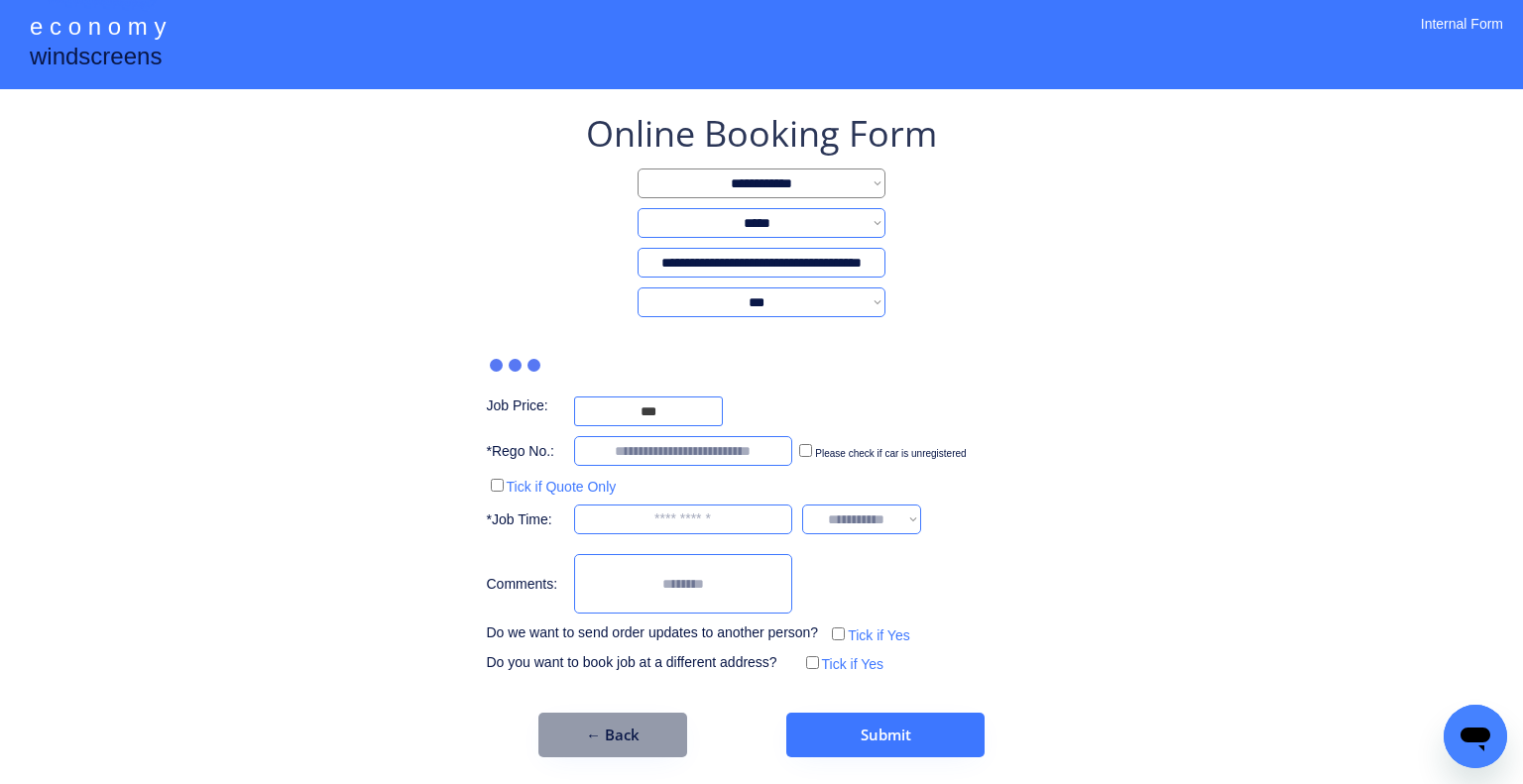 select on "*********" 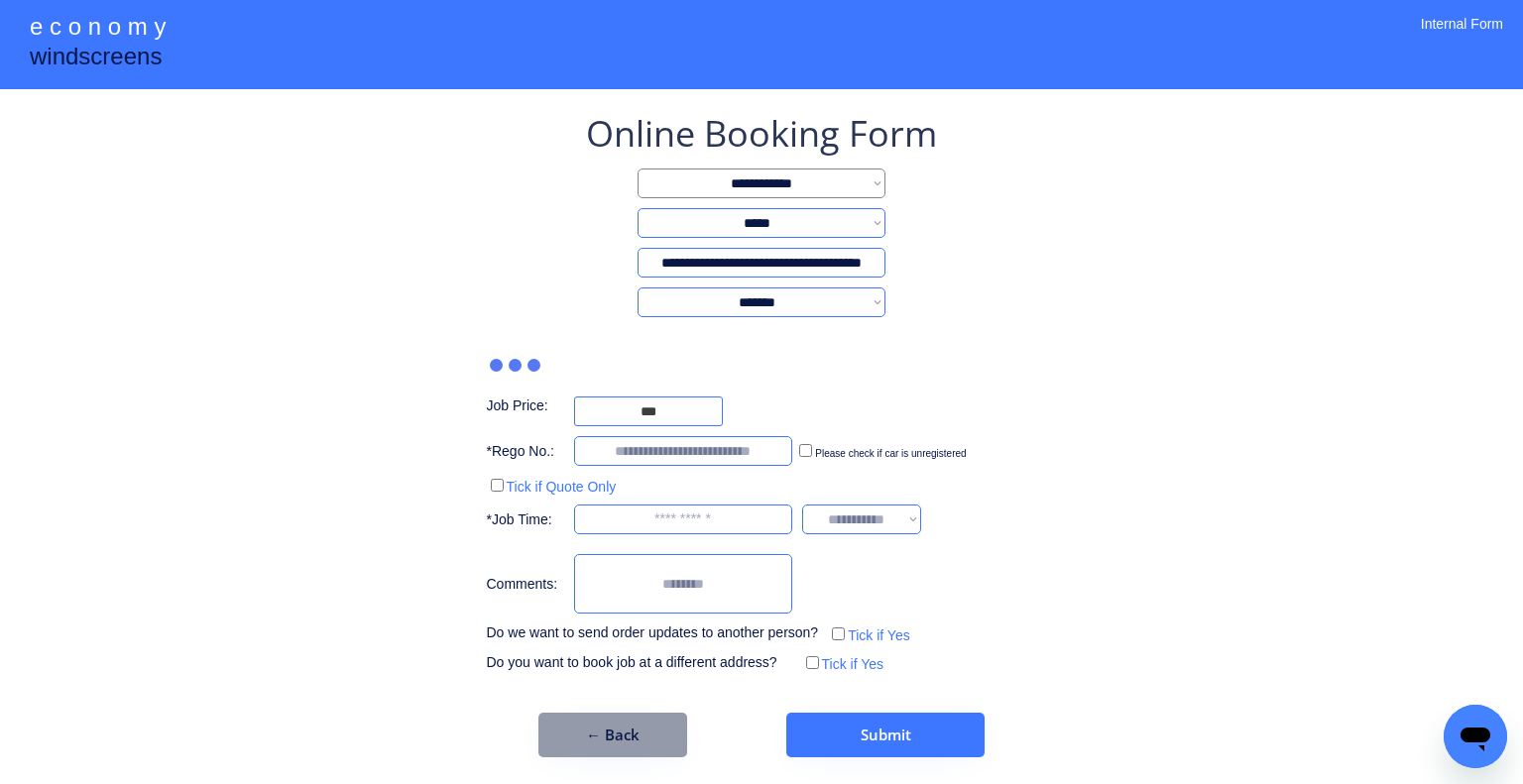 click on "**********" at bounding box center [762, 302] 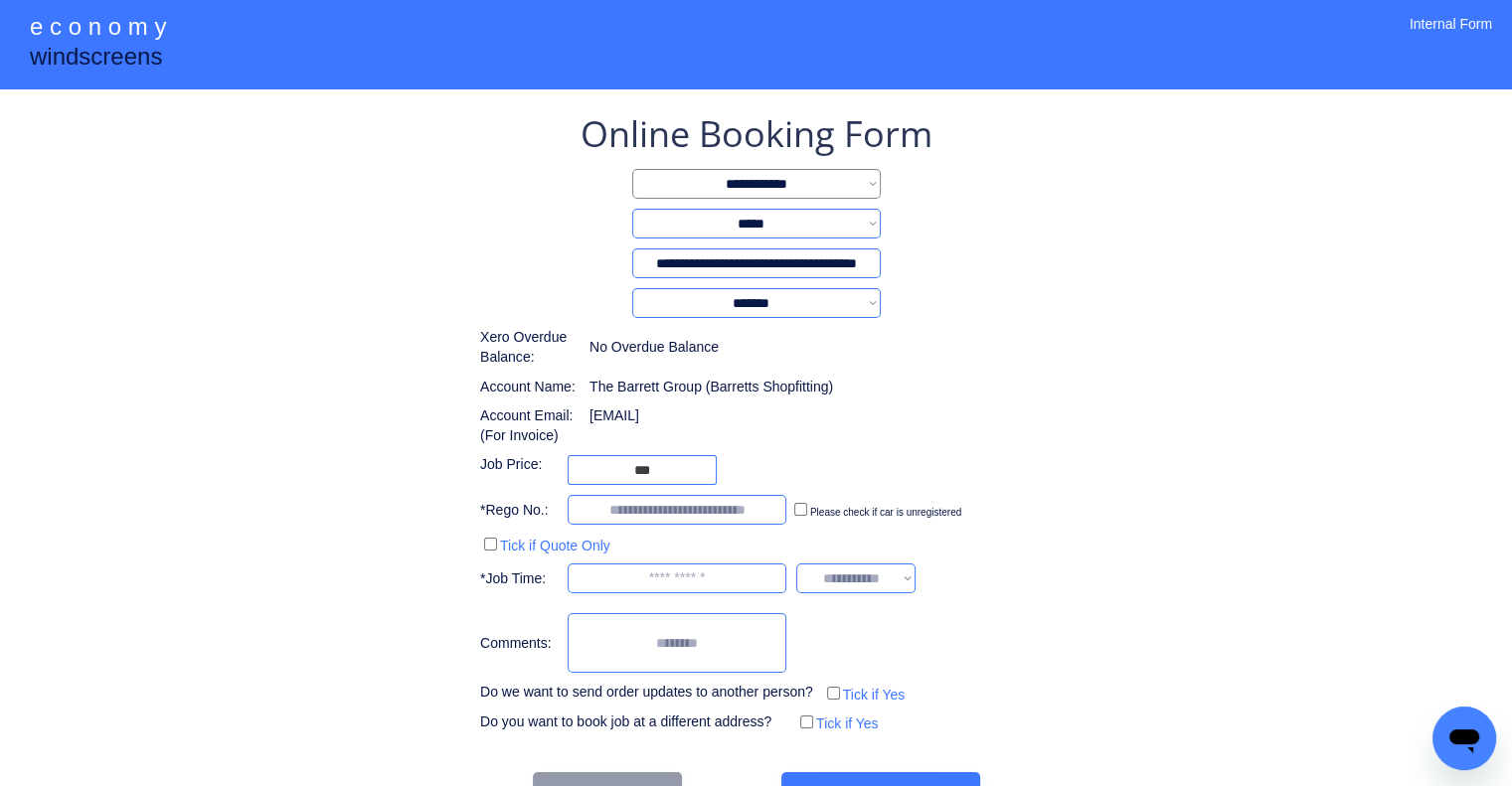 click on "**********" at bounding box center (756, 423) 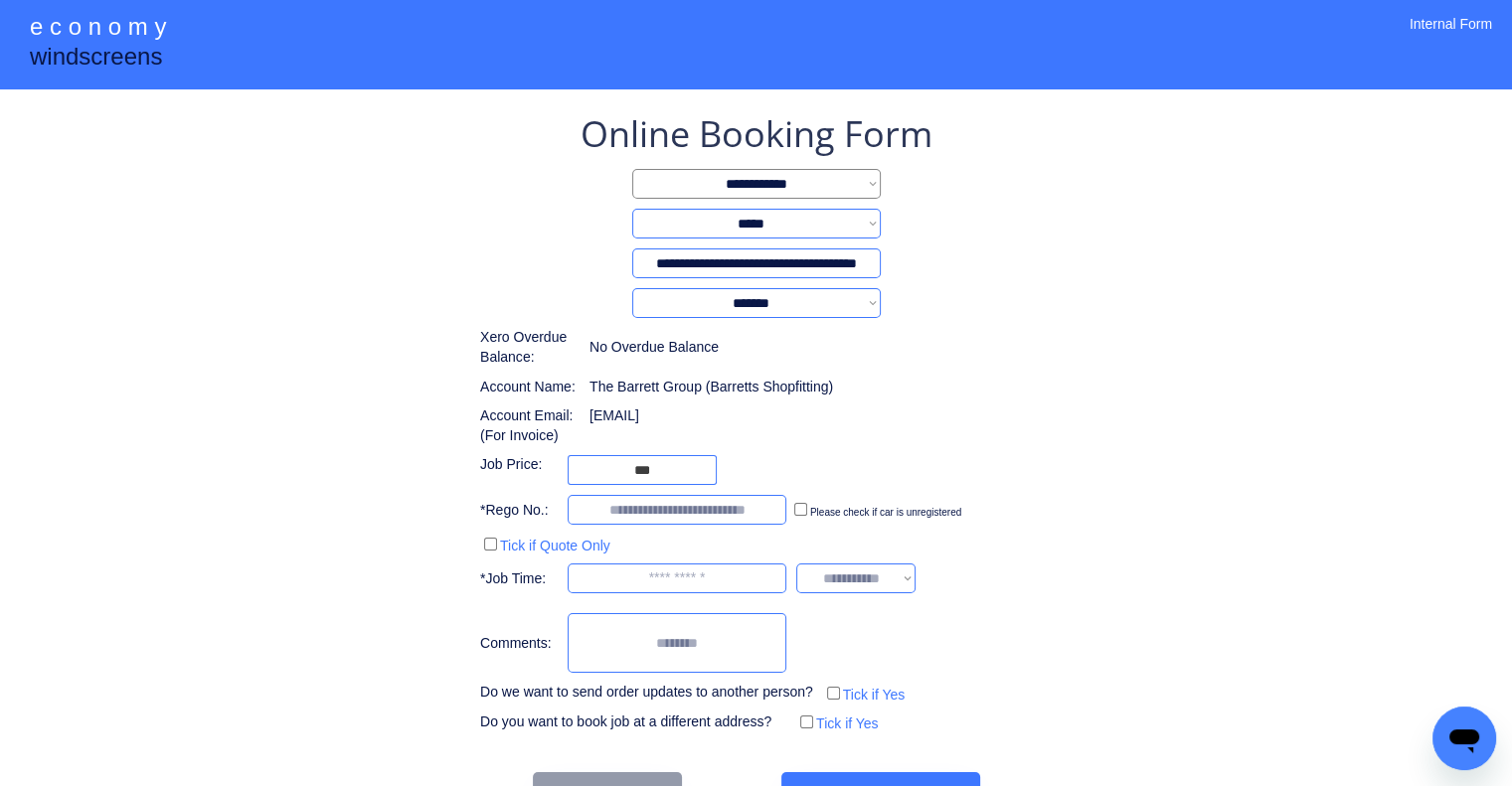 click at bounding box center [677, 510] 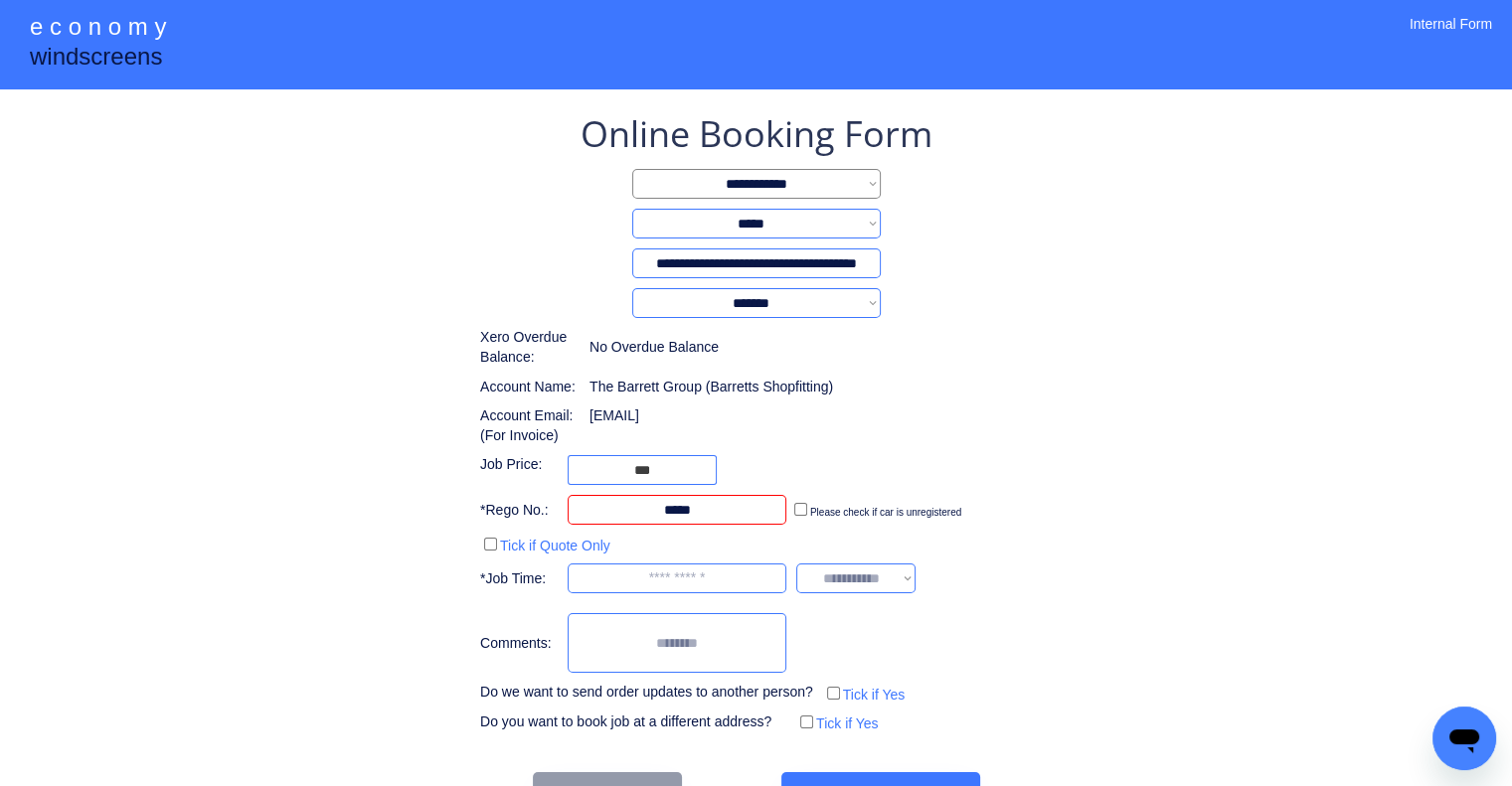 type on "*****" 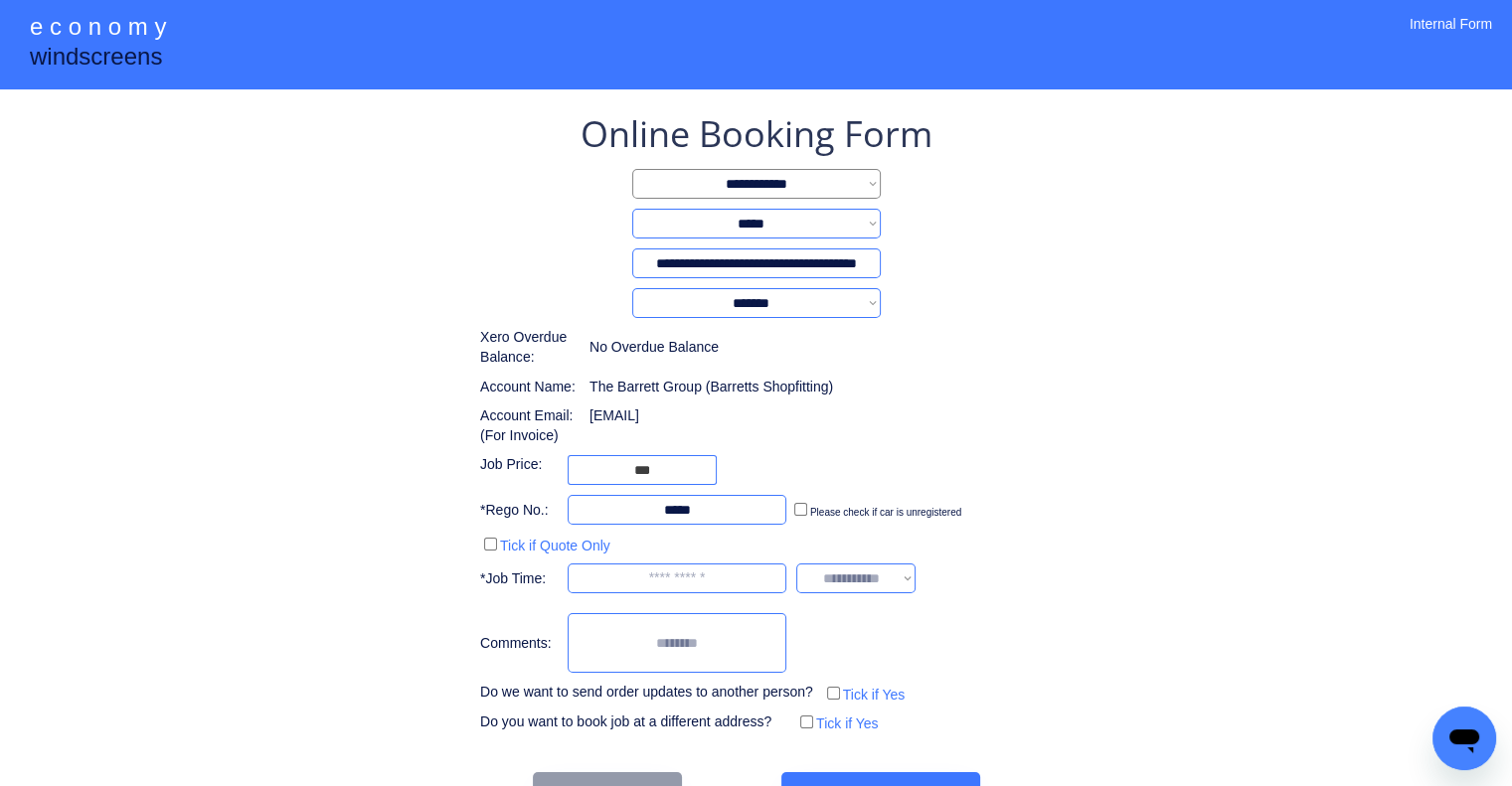click on "**********" at bounding box center [756, 463] 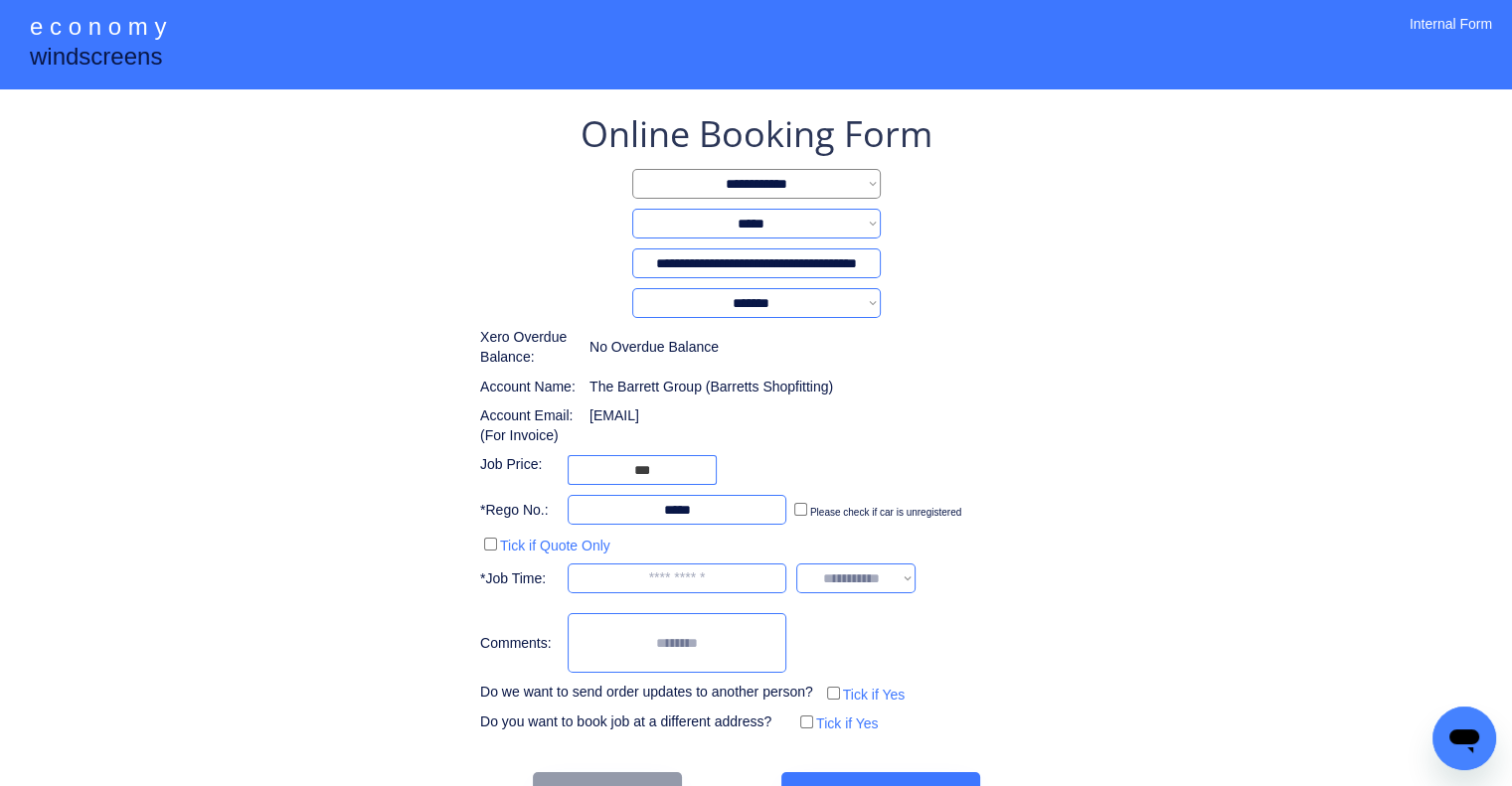 click at bounding box center (677, 578) 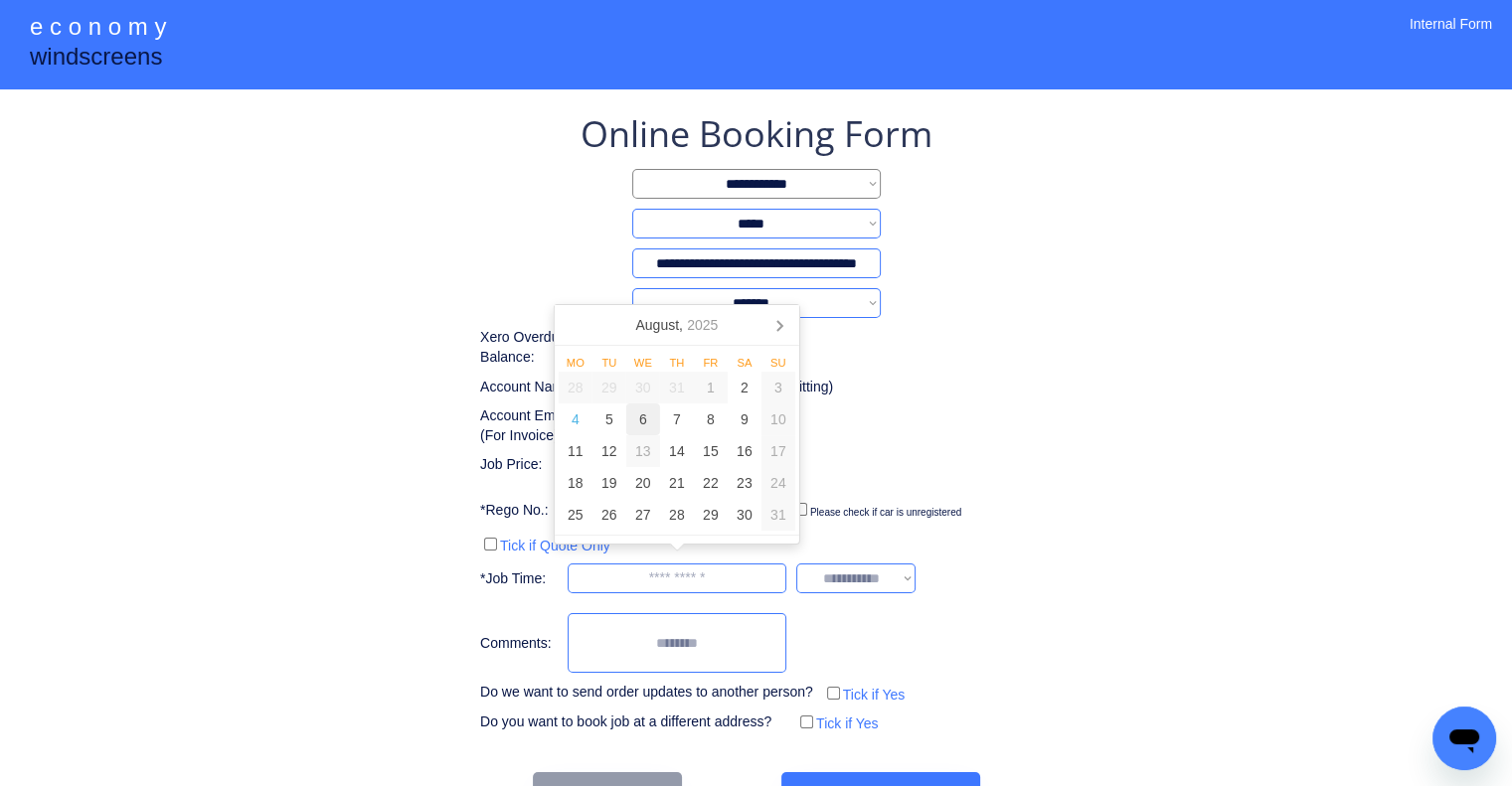 click on "6" at bounding box center (643, 419) 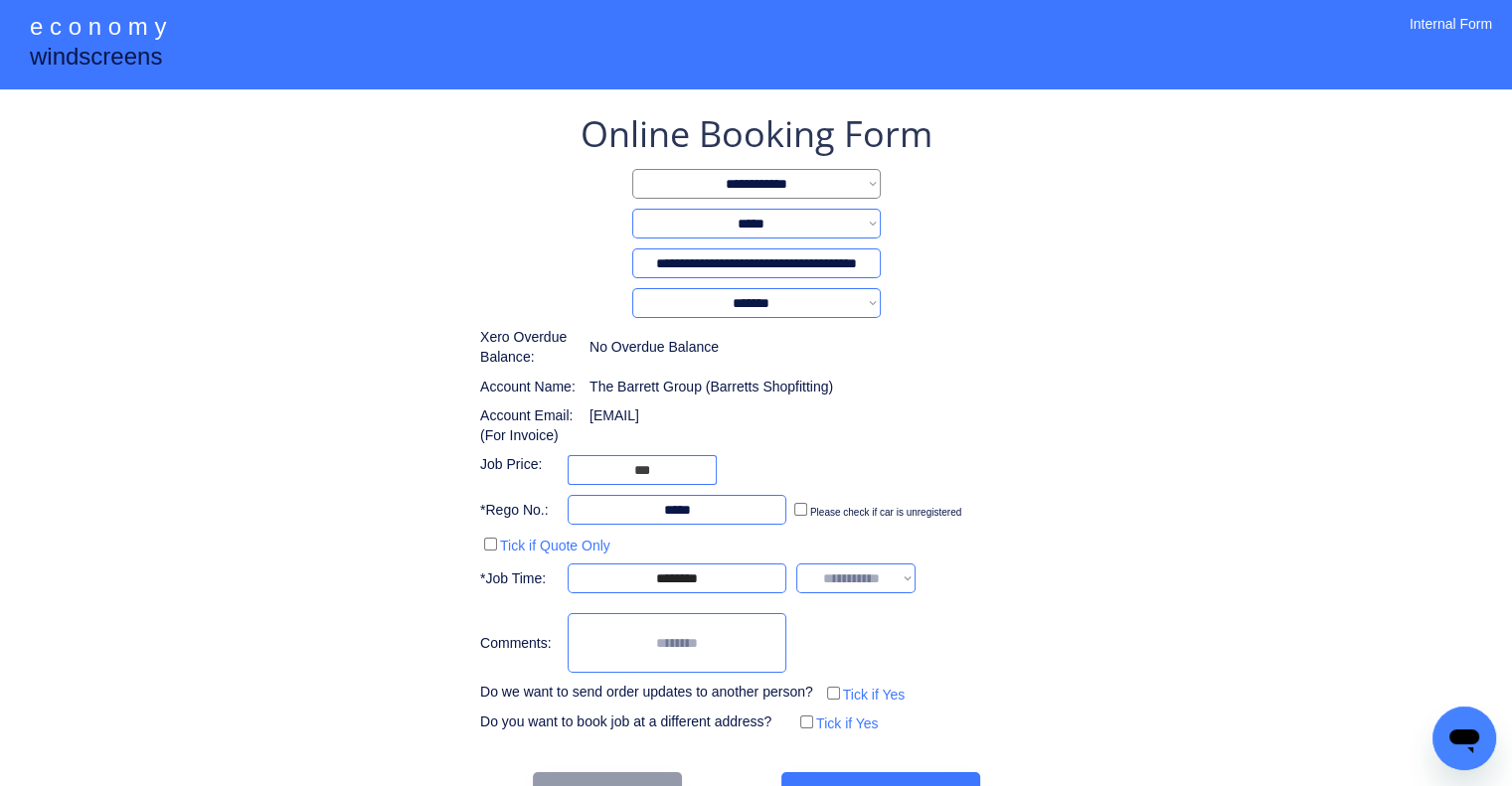 click on "**********" at bounding box center (756, 423) 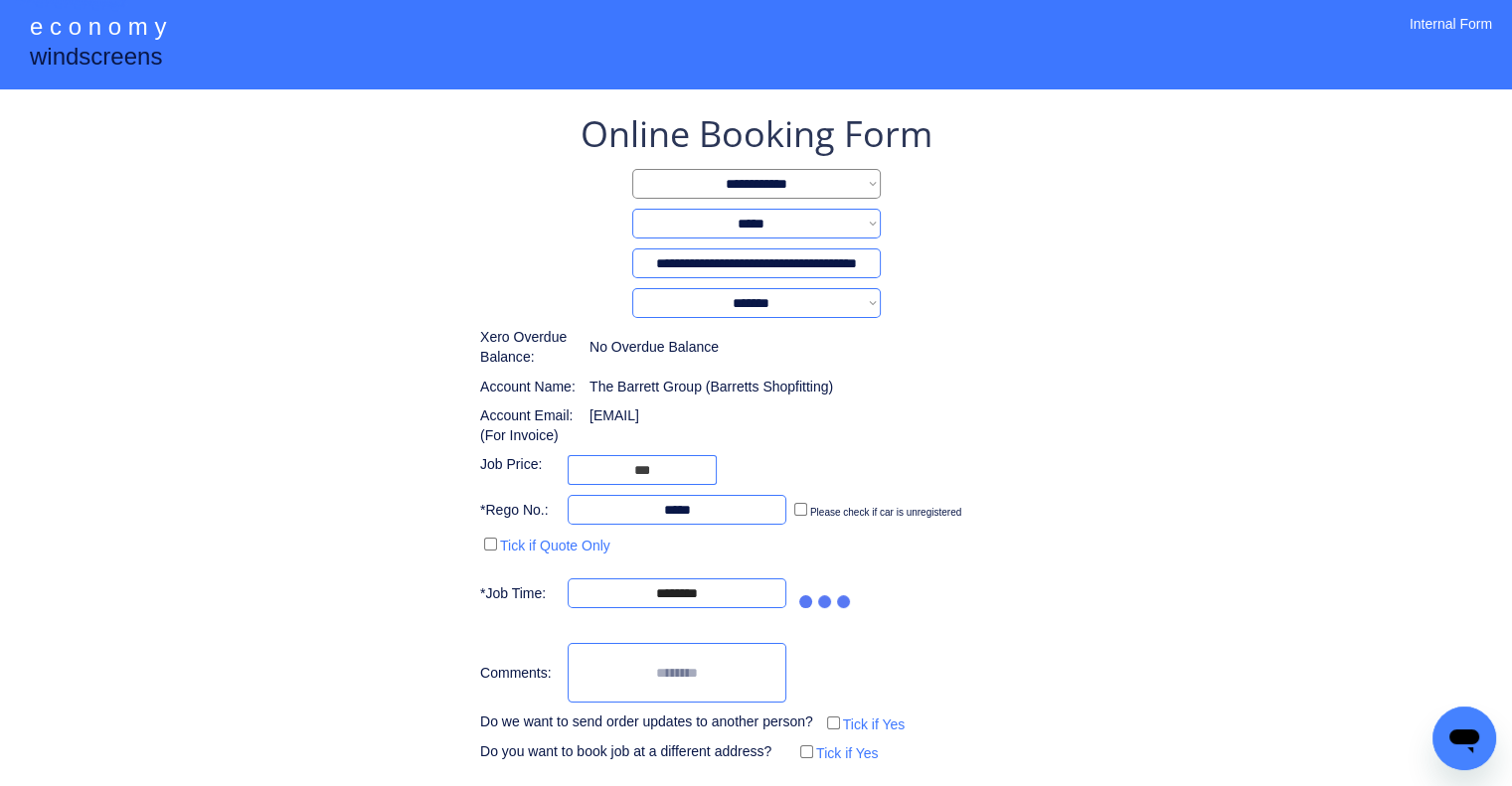 click on "**********" at bounding box center [756, 438] 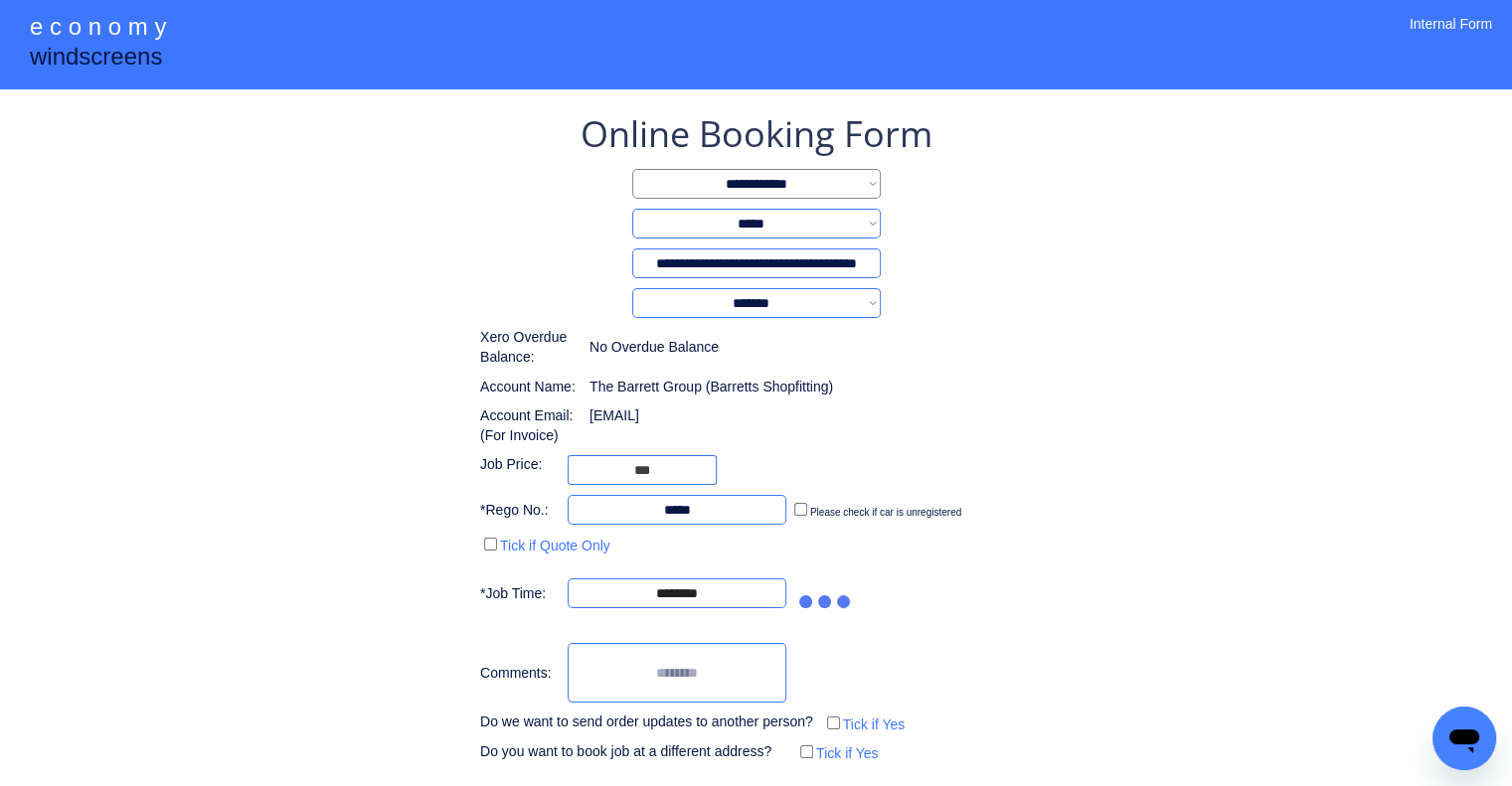click on "**********" at bounding box center [756, 478] 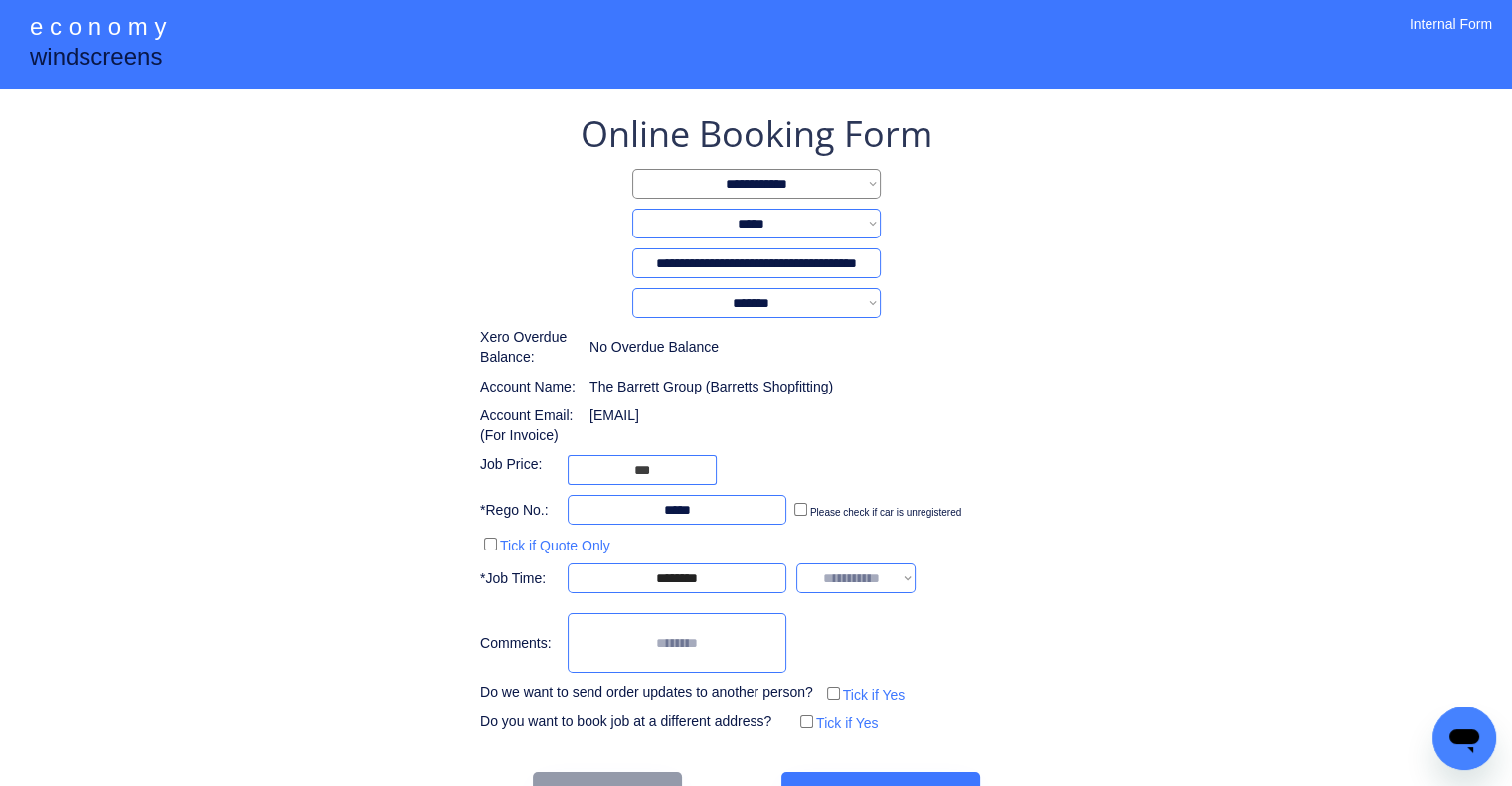 click on "**********" at bounding box center (856, 578) 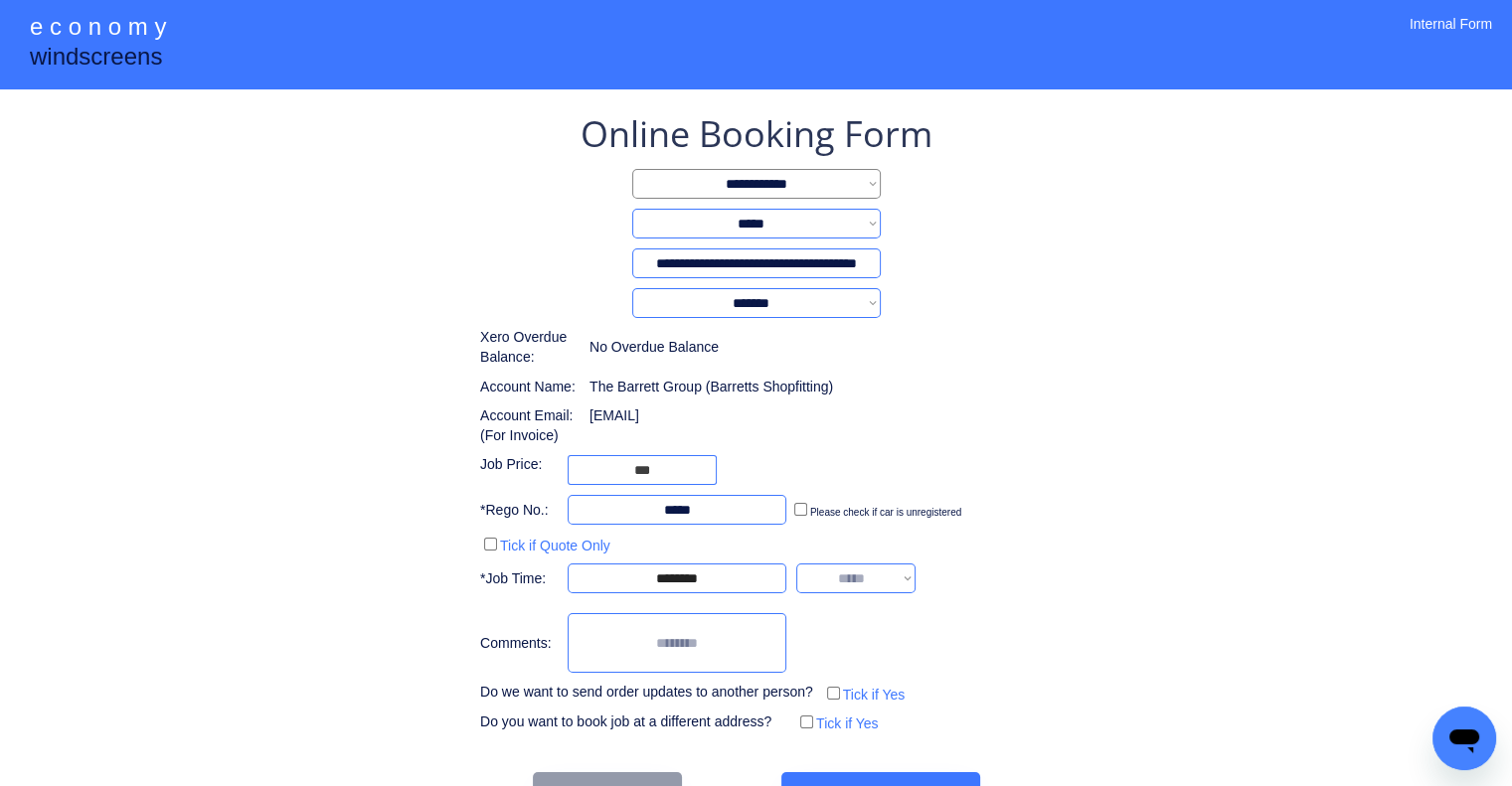 click on "**********" at bounding box center (856, 578) 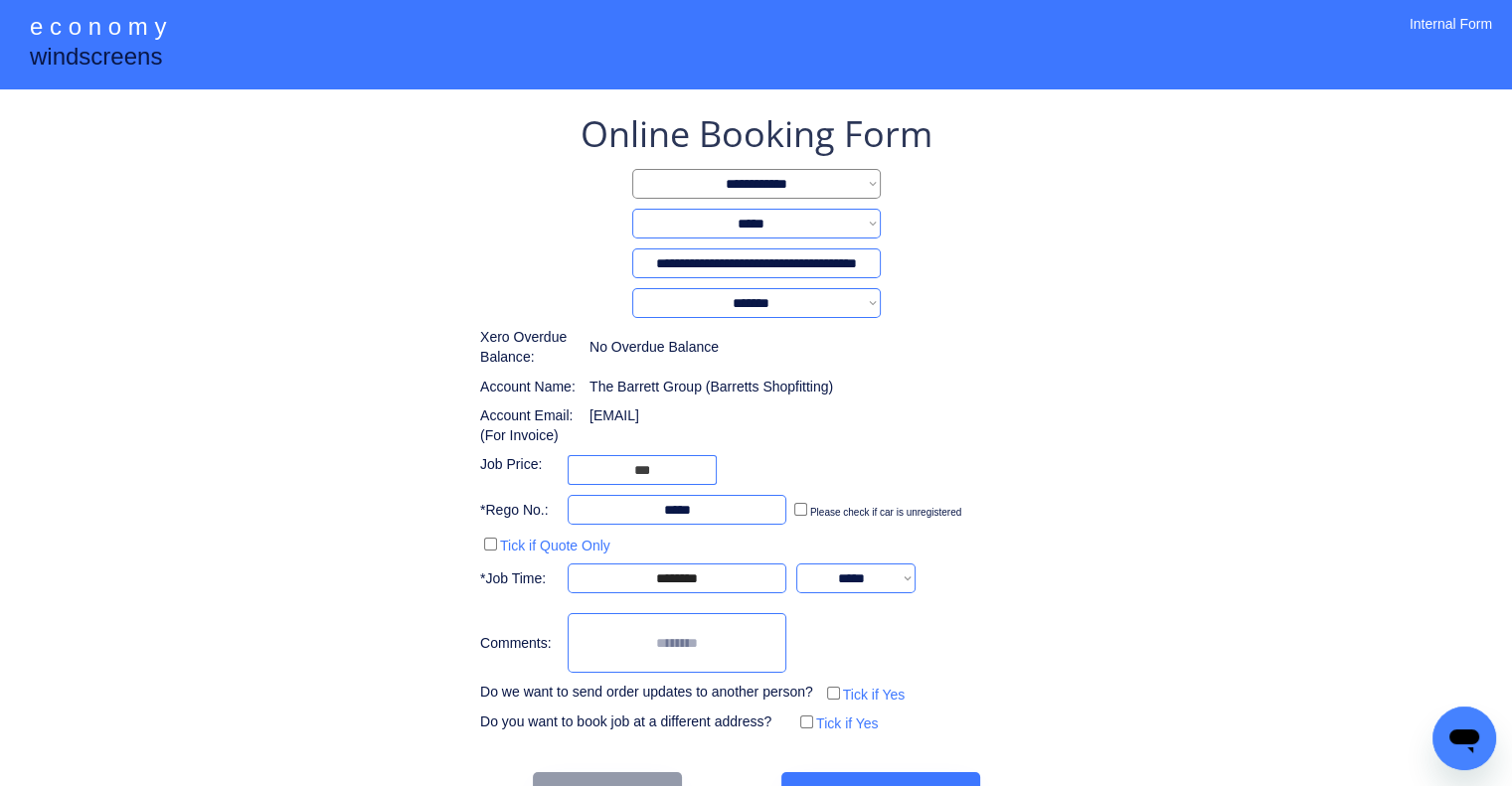click on "**********" at bounding box center (756, 463) 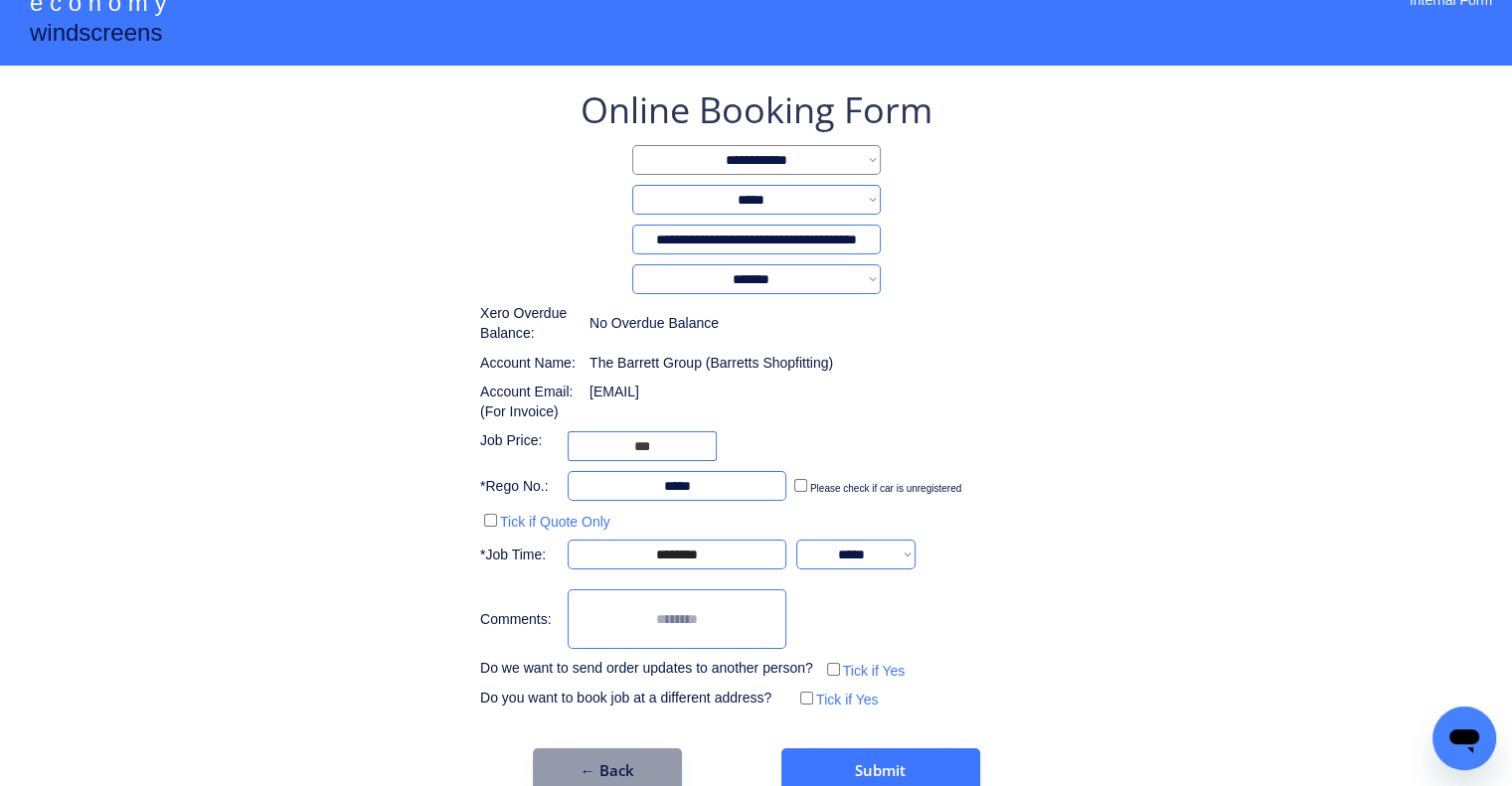 scroll, scrollTop: 60, scrollLeft: 0, axis: vertical 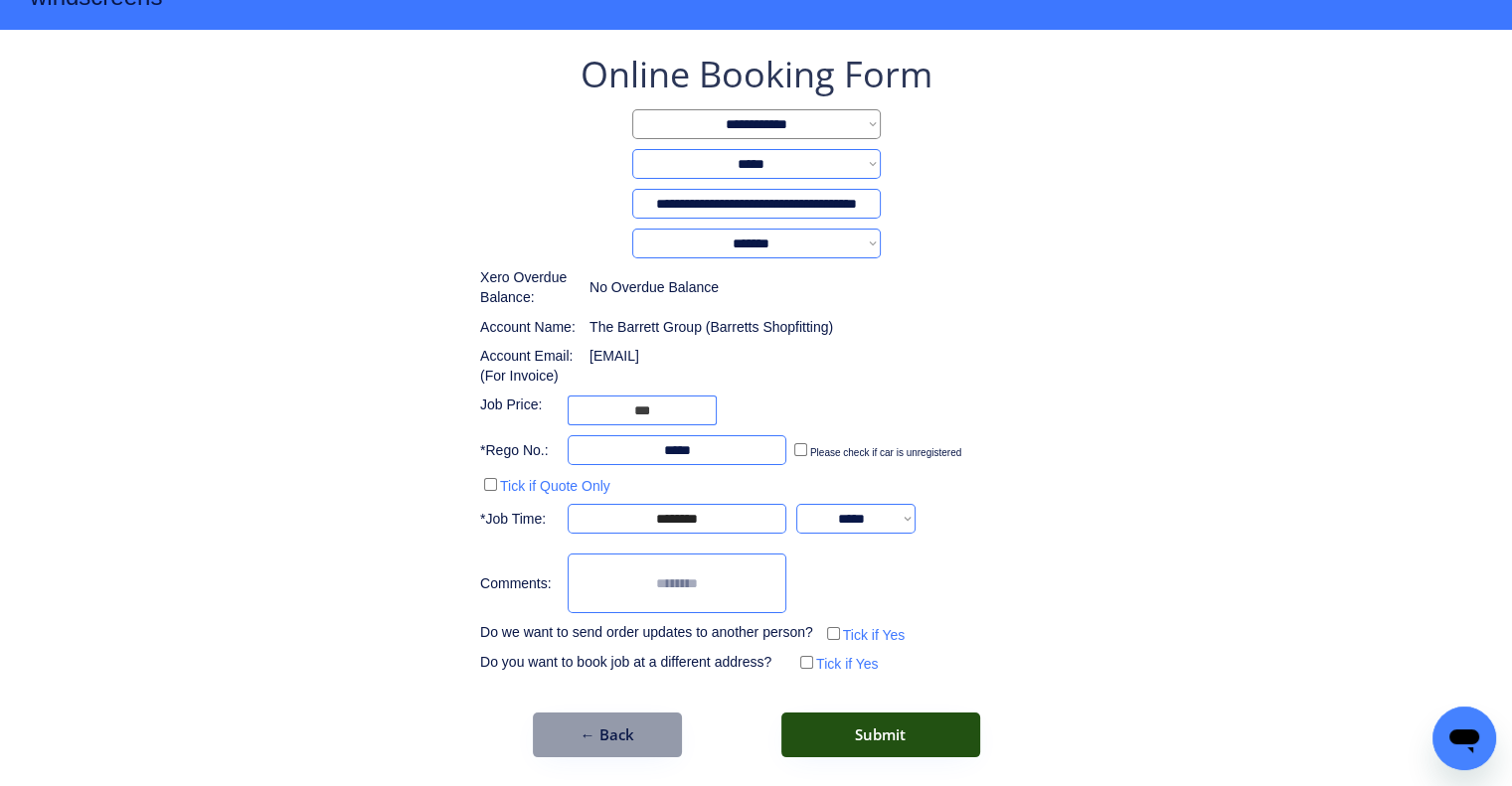 click on "Submit" at bounding box center (881, 734) 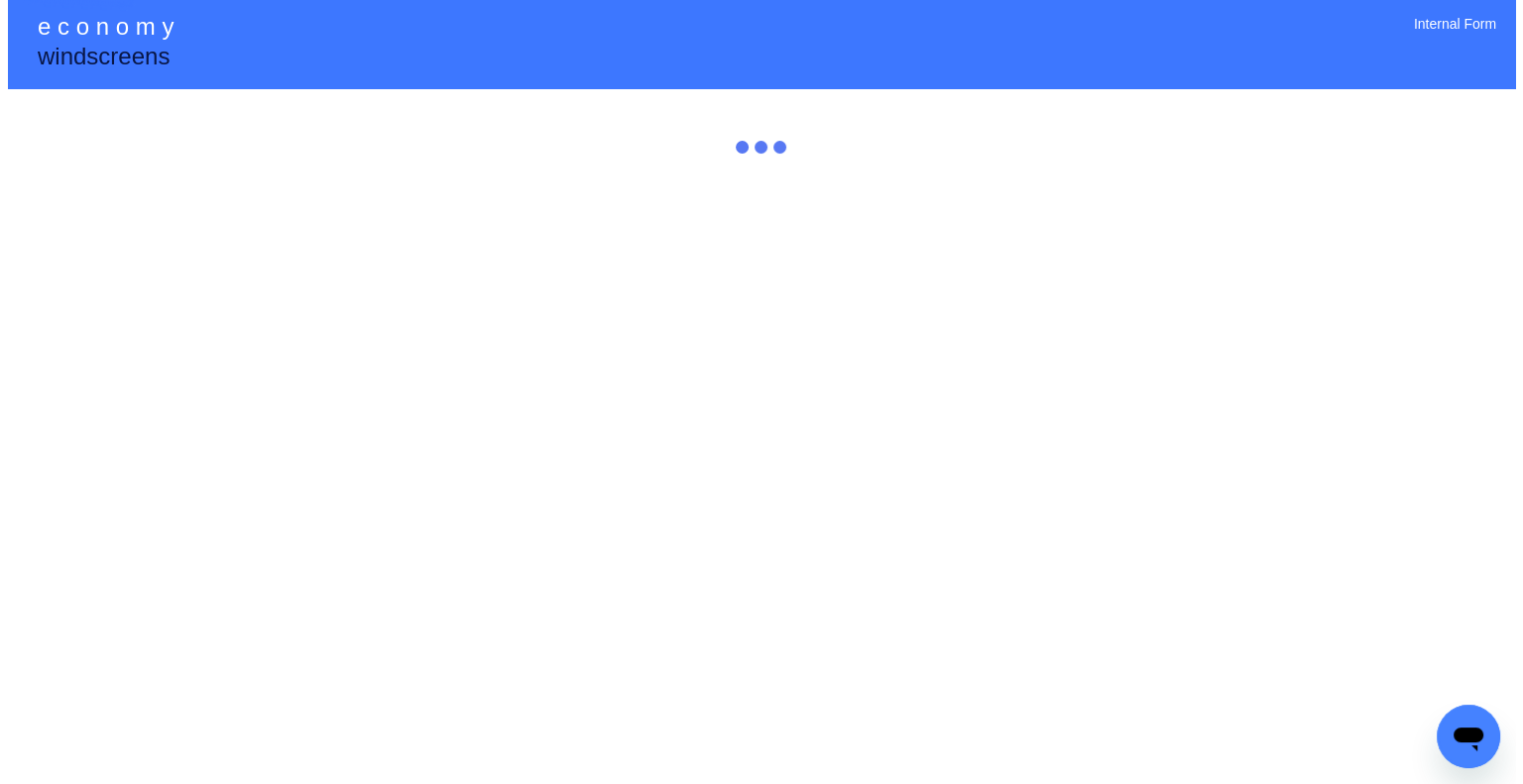 scroll, scrollTop: 0, scrollLeft: 0, axis: both 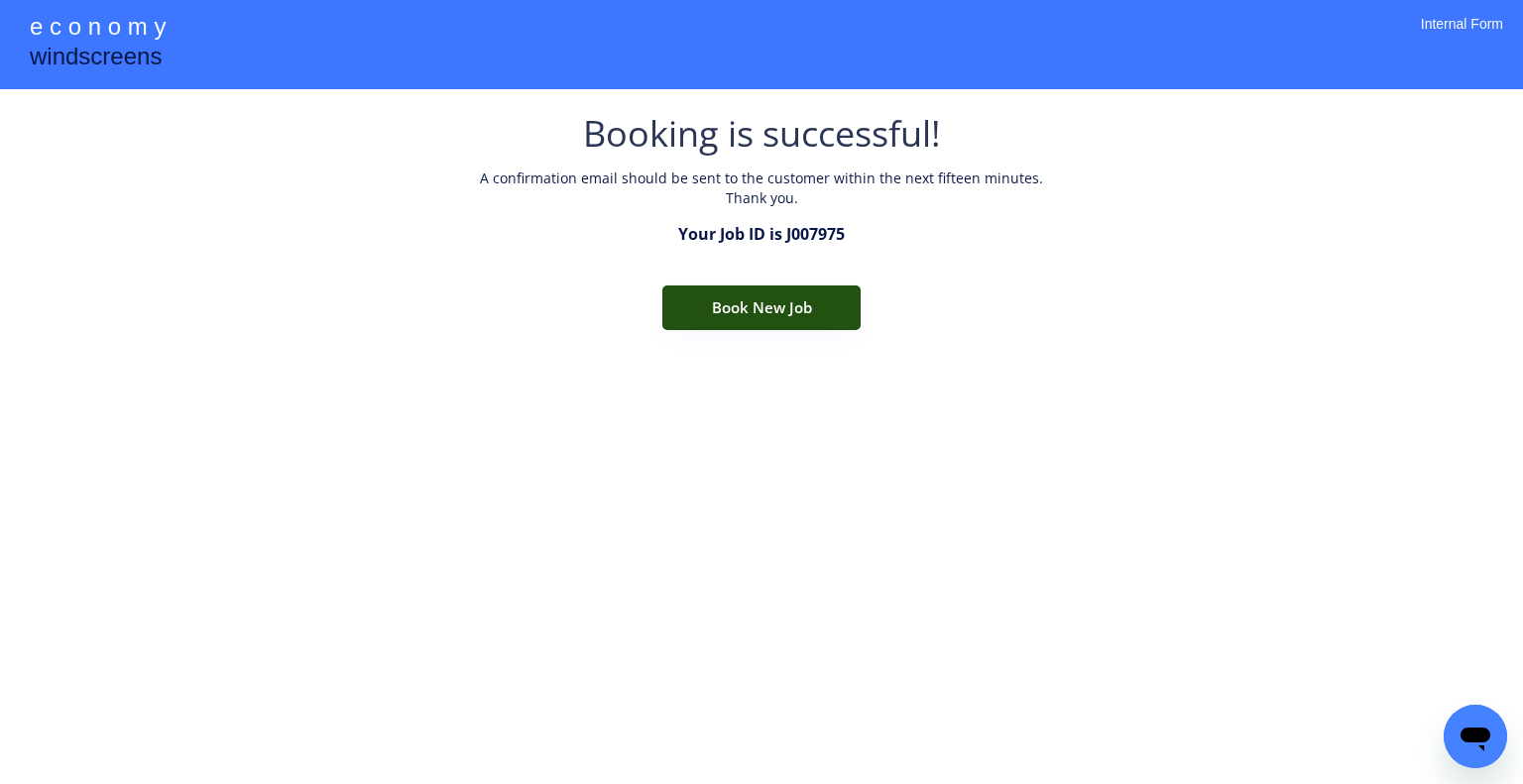 click on "Book New Job" at bounding box center [762, 307] 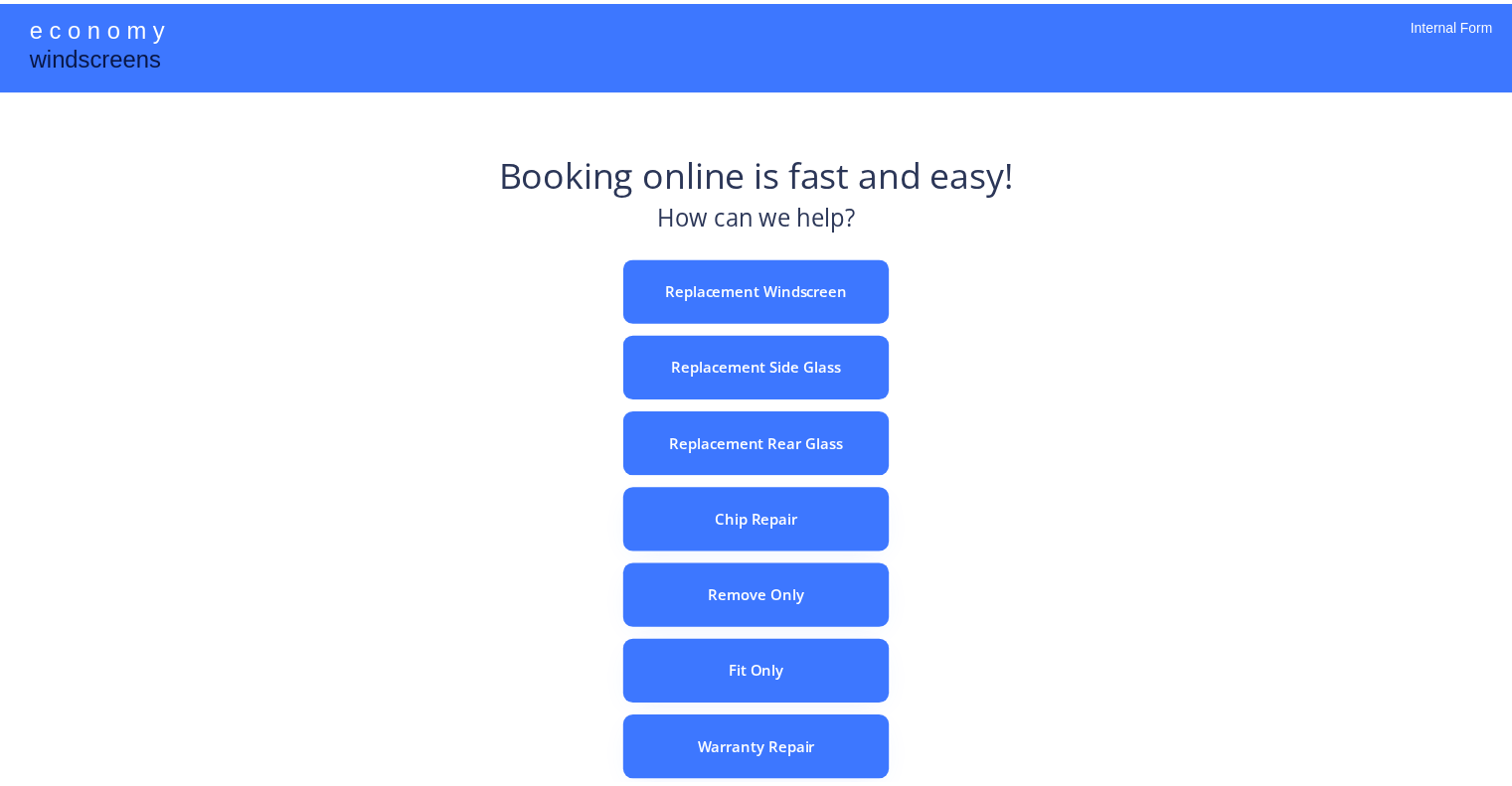 scroll, scrollTop: 0, scrollLeft: 0, axis: both 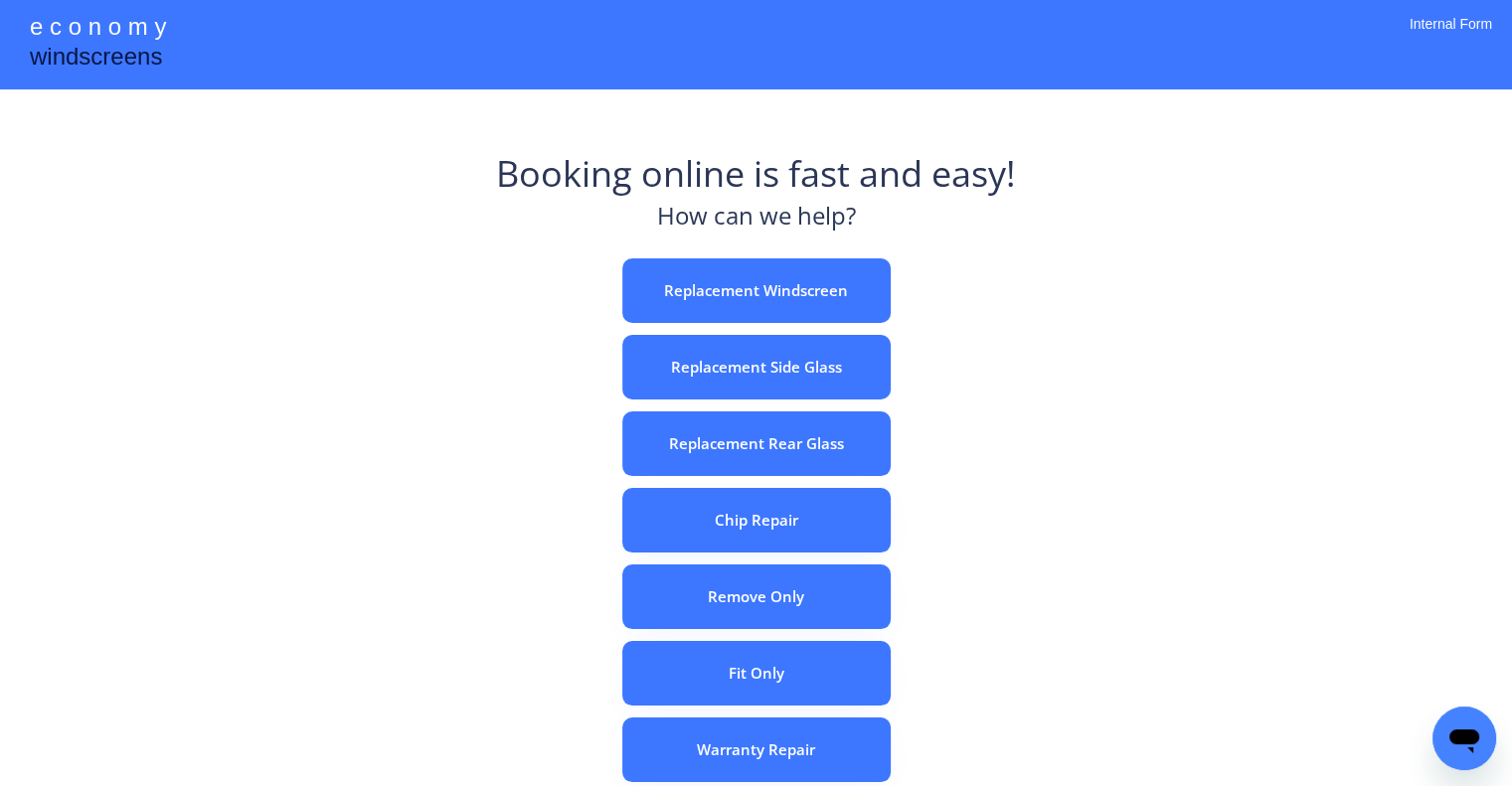 click on "e c o n o m y windscreens Booking online is fast and easy! How can we help? Replacement Windscreen Replacement Side Glass Replacement Rear Glass Chip Repair Remove Only Fit Only Warranty Repair ADAS Recalibration Only Rebook a Job Confirm Quotes Manual Booking Internal Form" at bounding box center [756, 553] 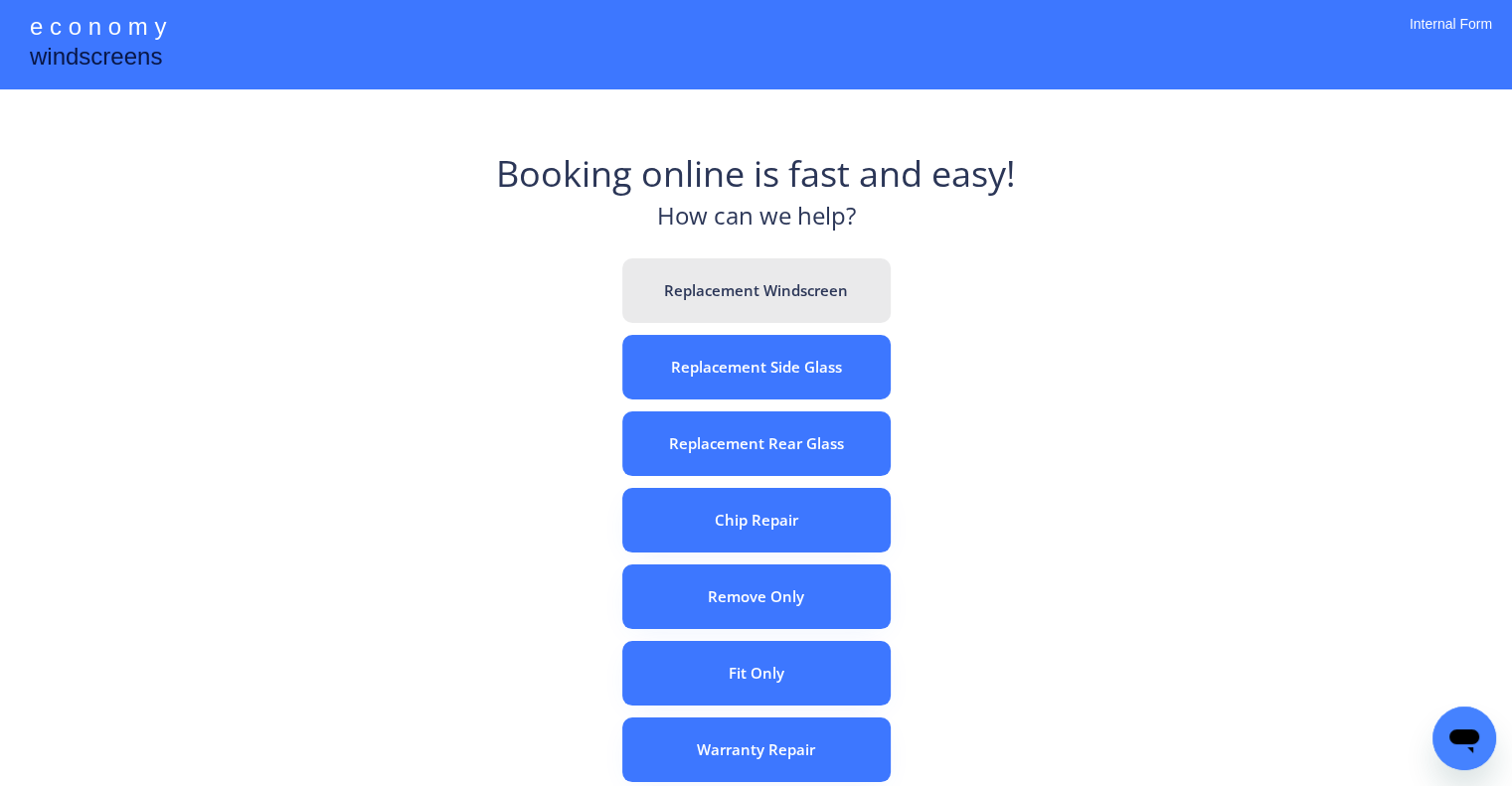 click on "Replacement Windscreen" at bounding box center (756, 290) 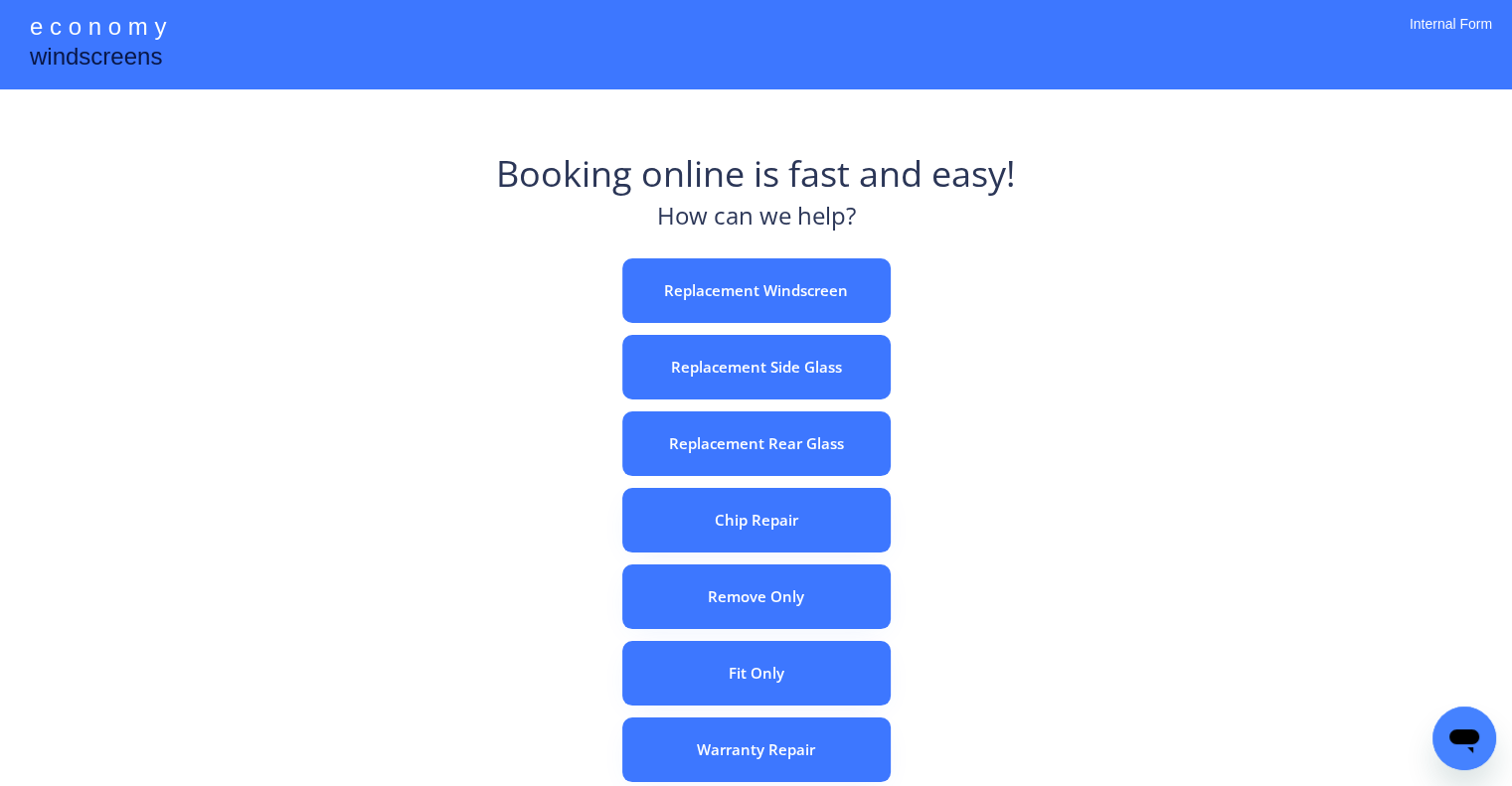 click on "e c o n o m y windscreens Booking online is fast and easy! How can we help? Replacement Windscreen Replacement Side Glass Replacement Rear Glass Chip Repair Remove Only Fit Only Warranty Repair ADAS Recalibration Only Rebook a Job Confirm Quotes Manual Booking Internal Form" at bounding box center [756, 553] 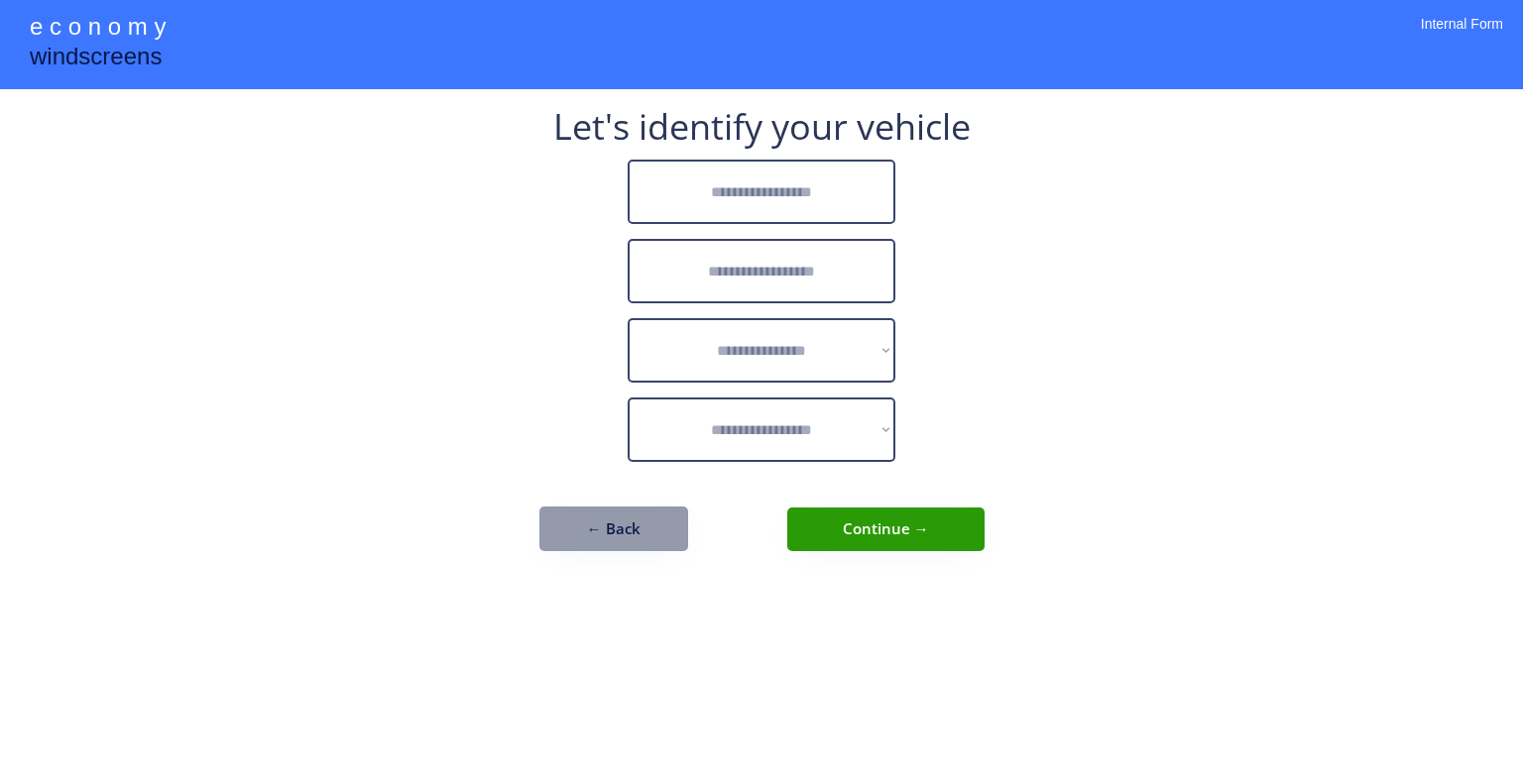 scroll, scrollTop: 0, scrollLeft: 0, axis: both 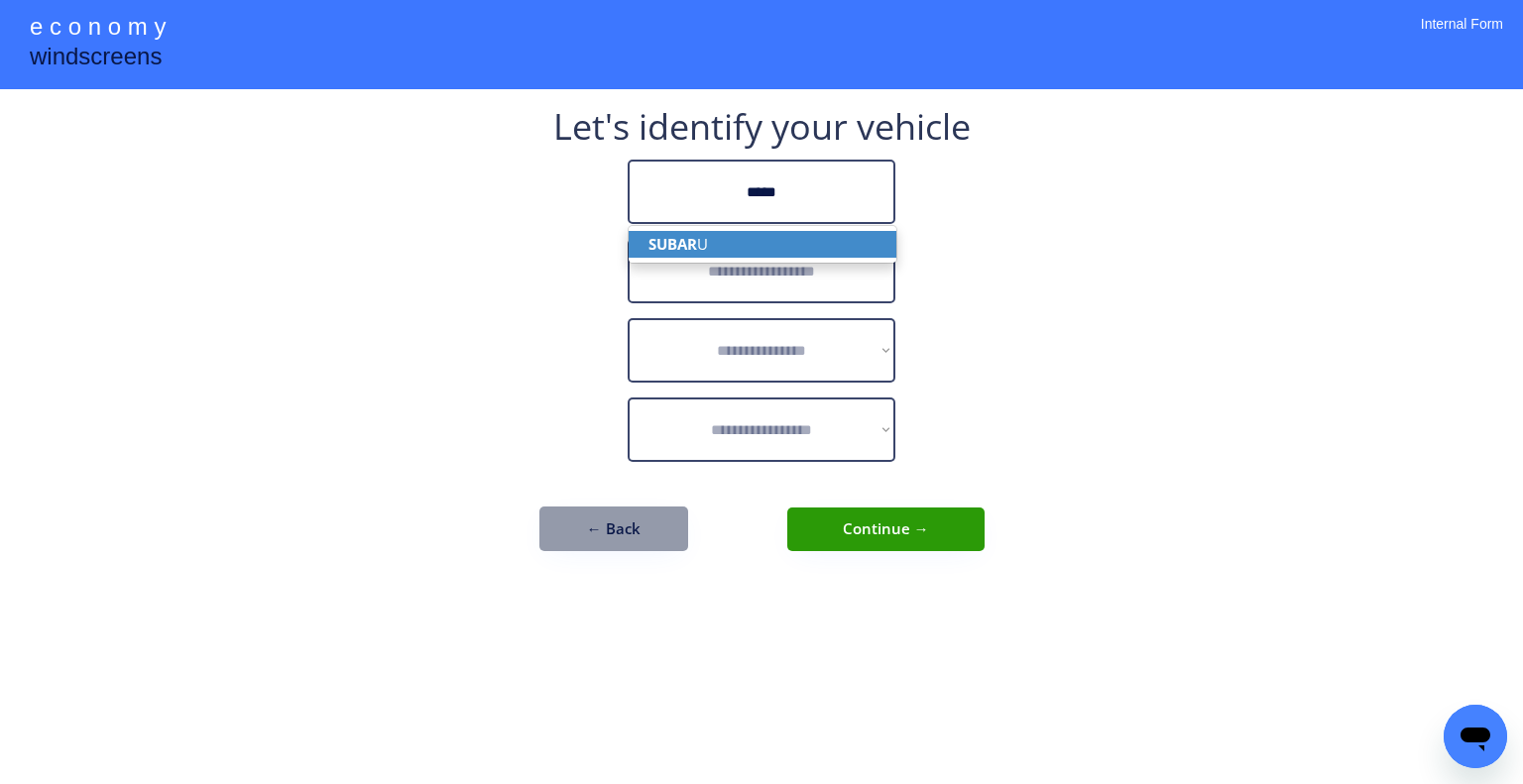 click on "SUBAR U" at bounding box center [762, 244] 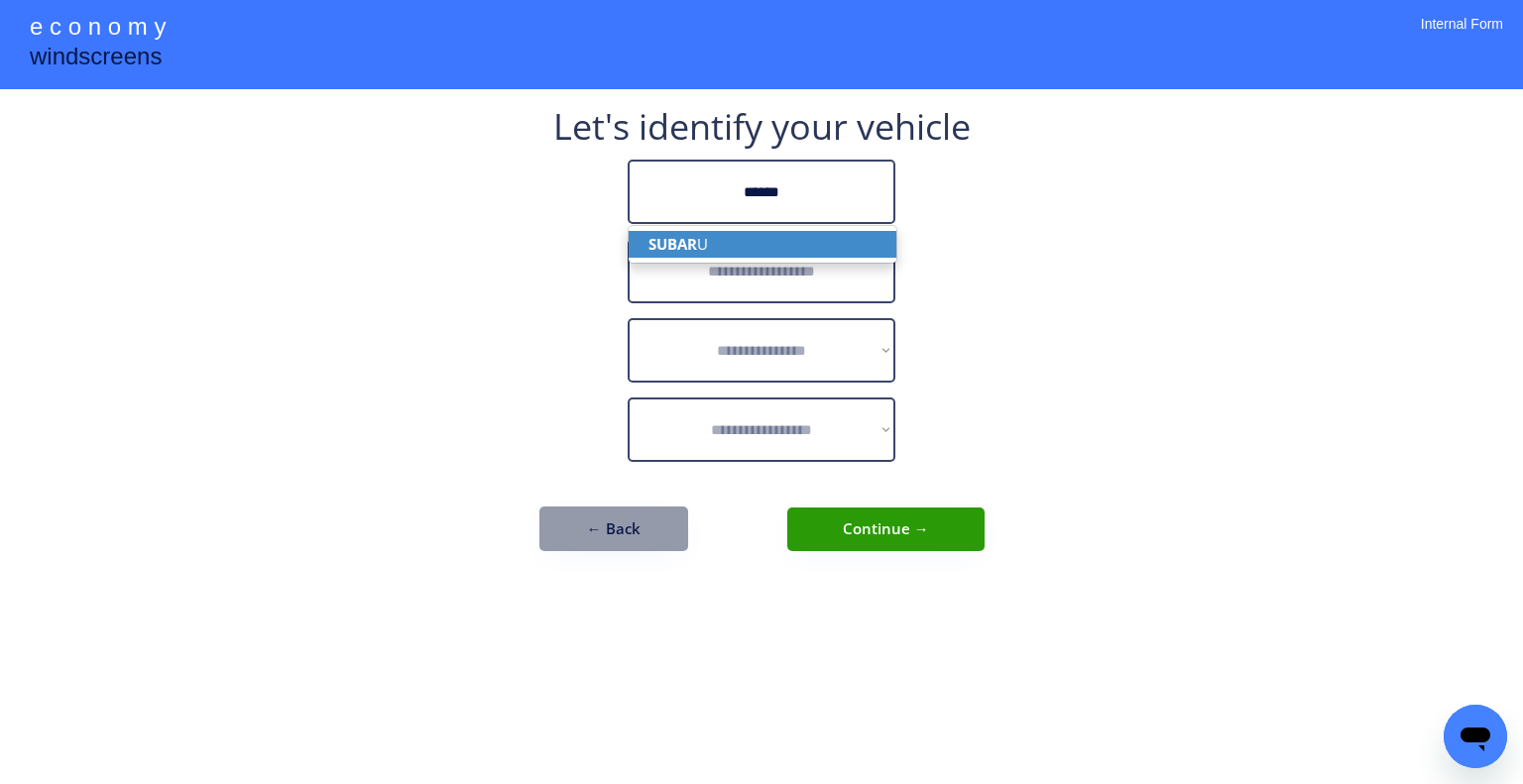 type on "******" 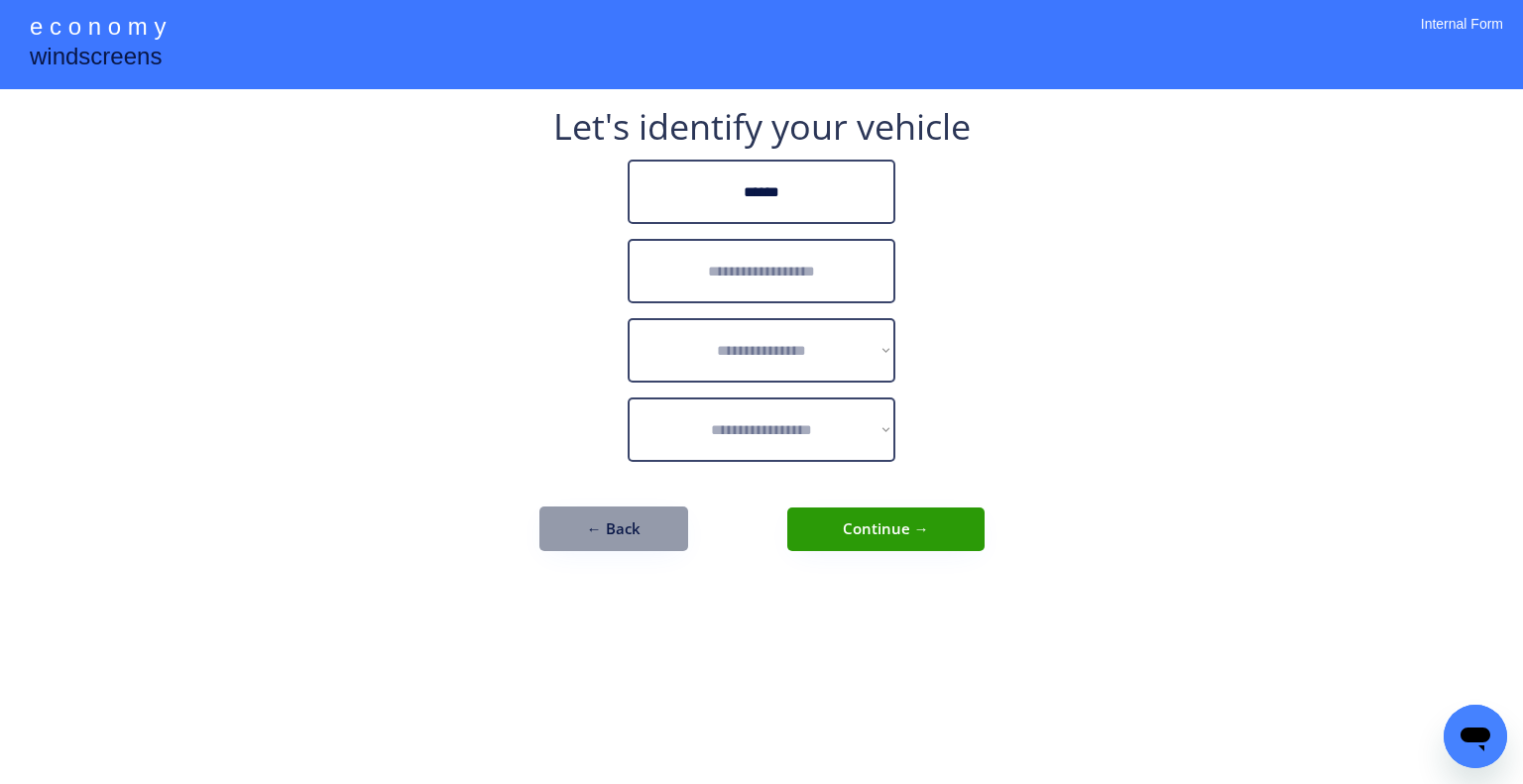 click at bounding box center [762, 271] 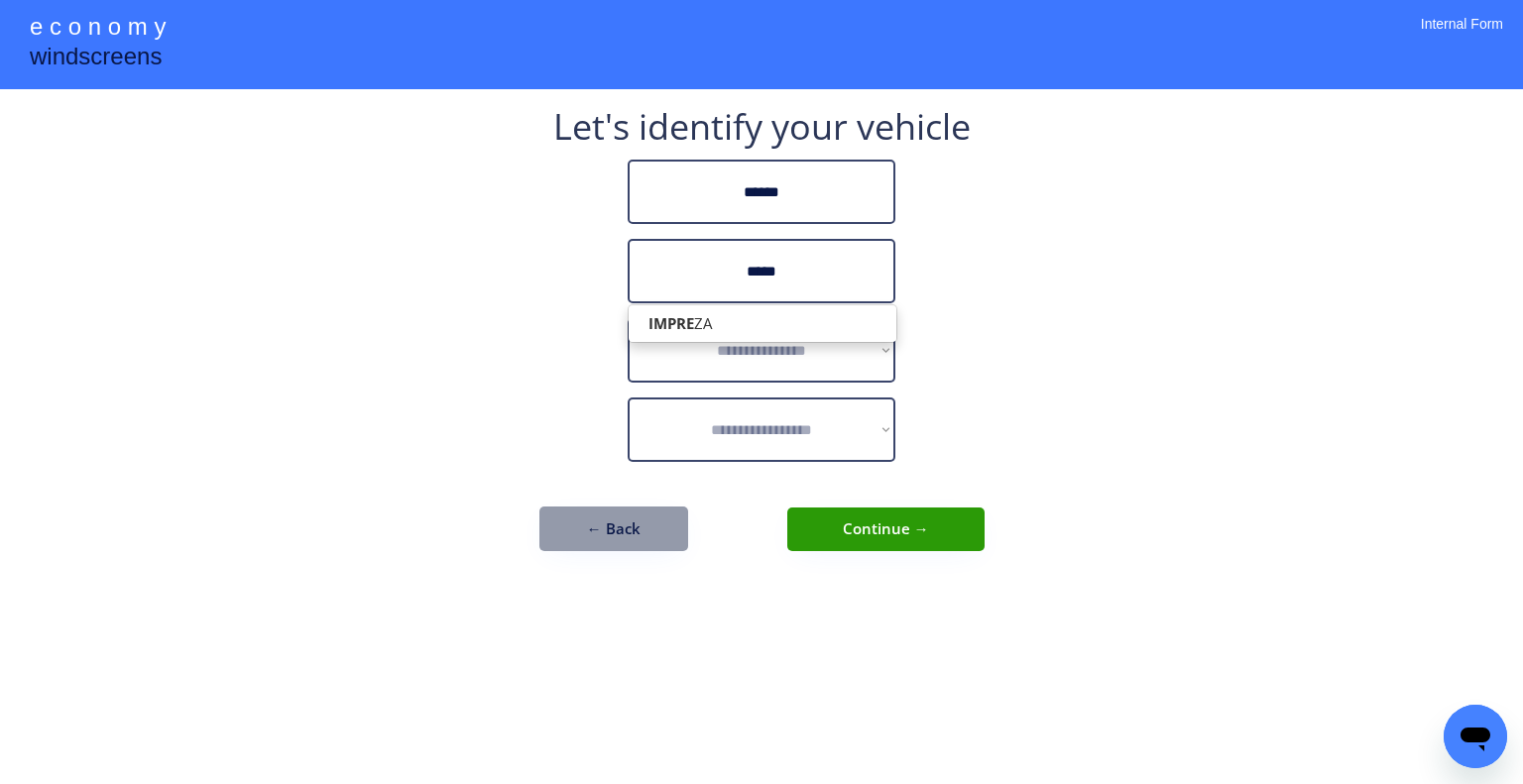 type on "*****" 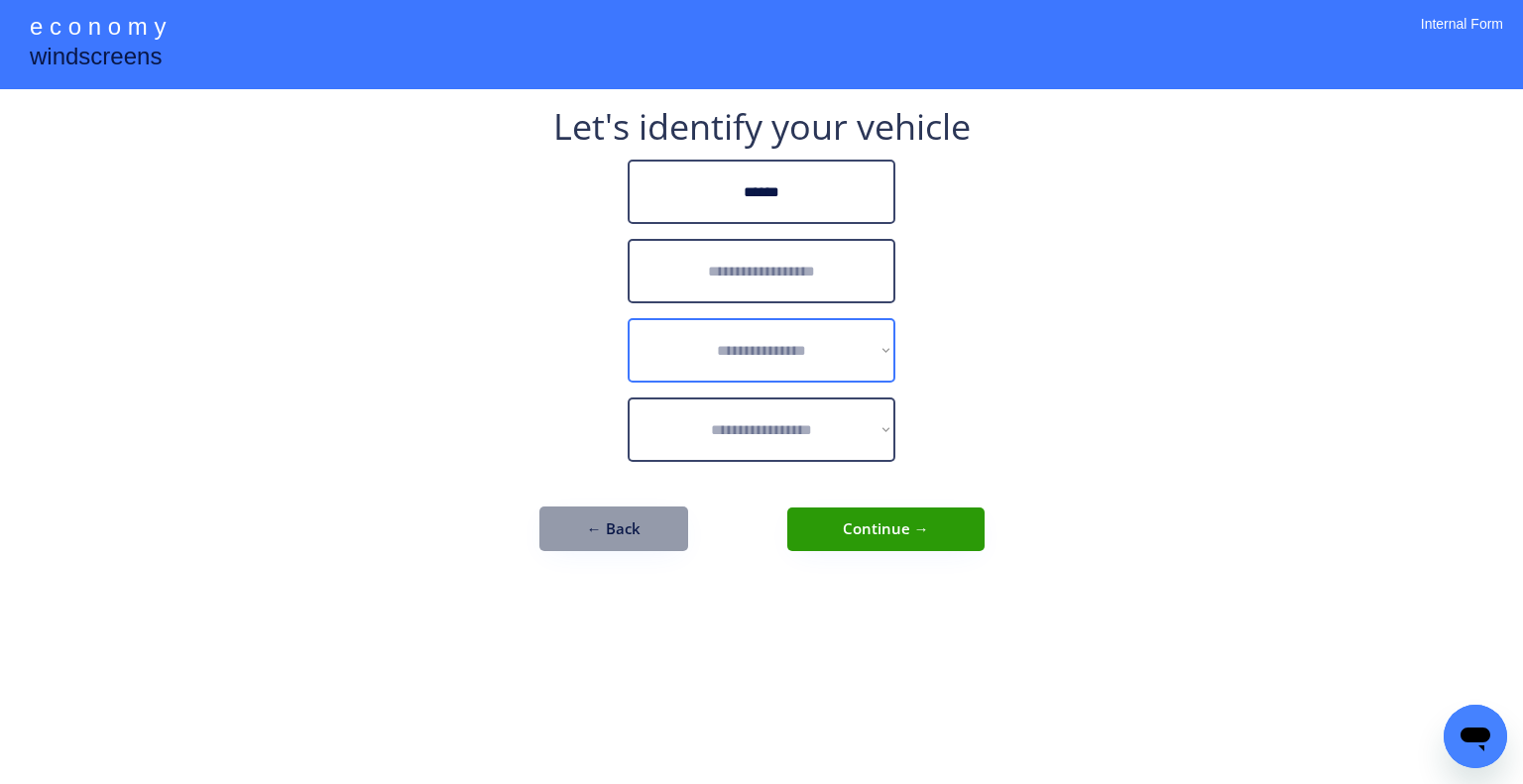 click on "**********" at bounding box center (762, 350) 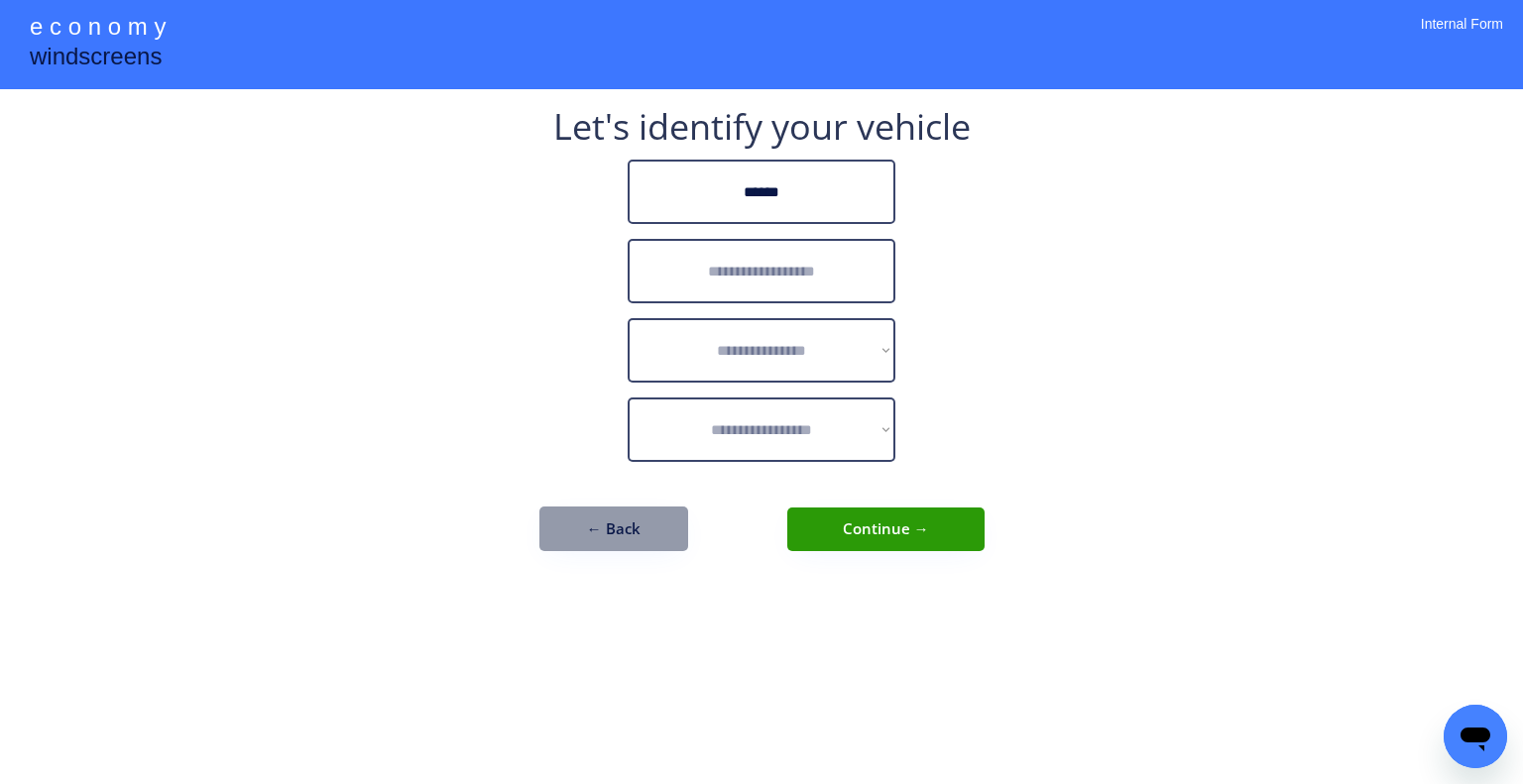 click at bounding box center (762, 271) 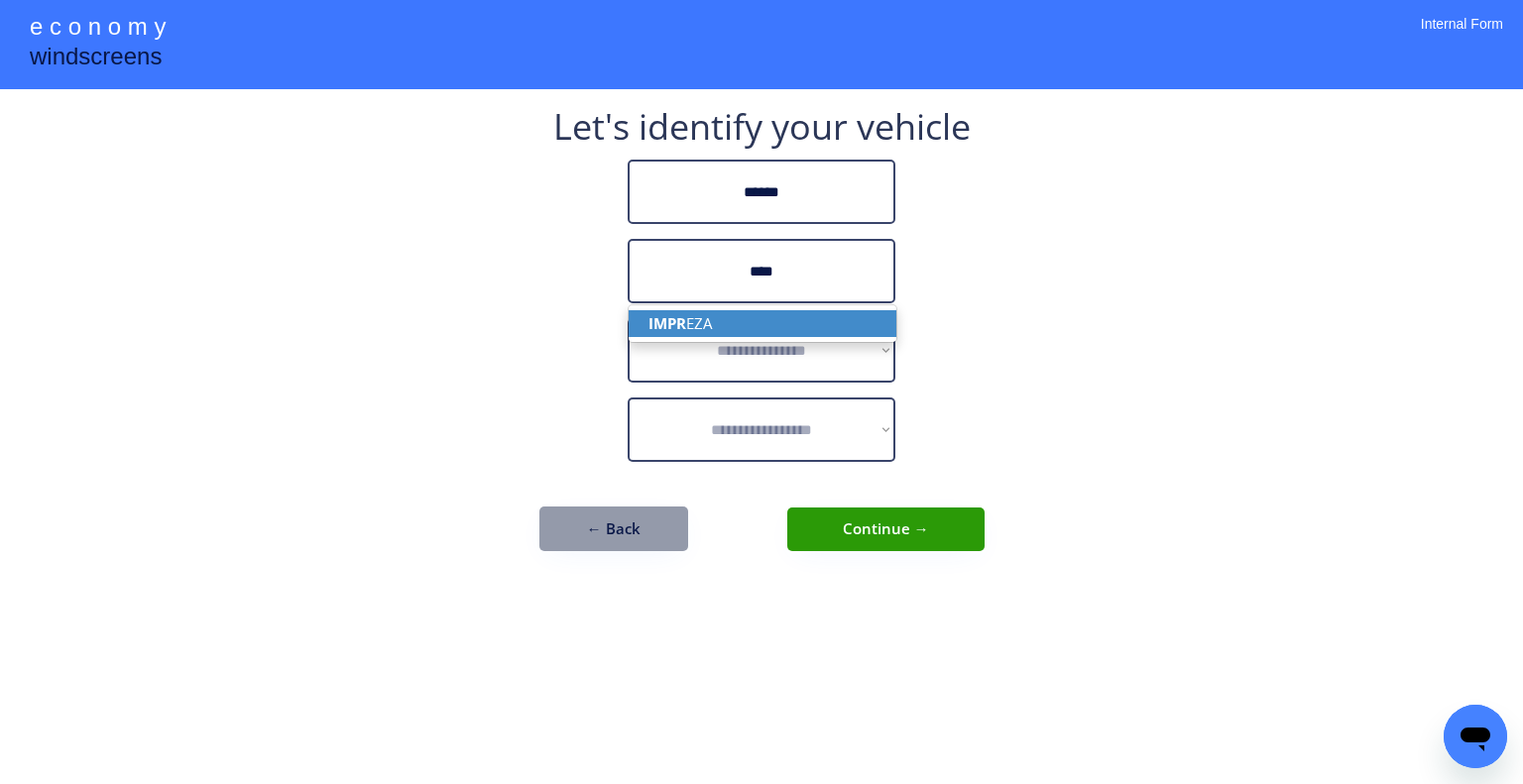 drag, startPoint x: 771, startPoint y: 321, endPoint x: 691, endPoint y: 44, distance: 288.321 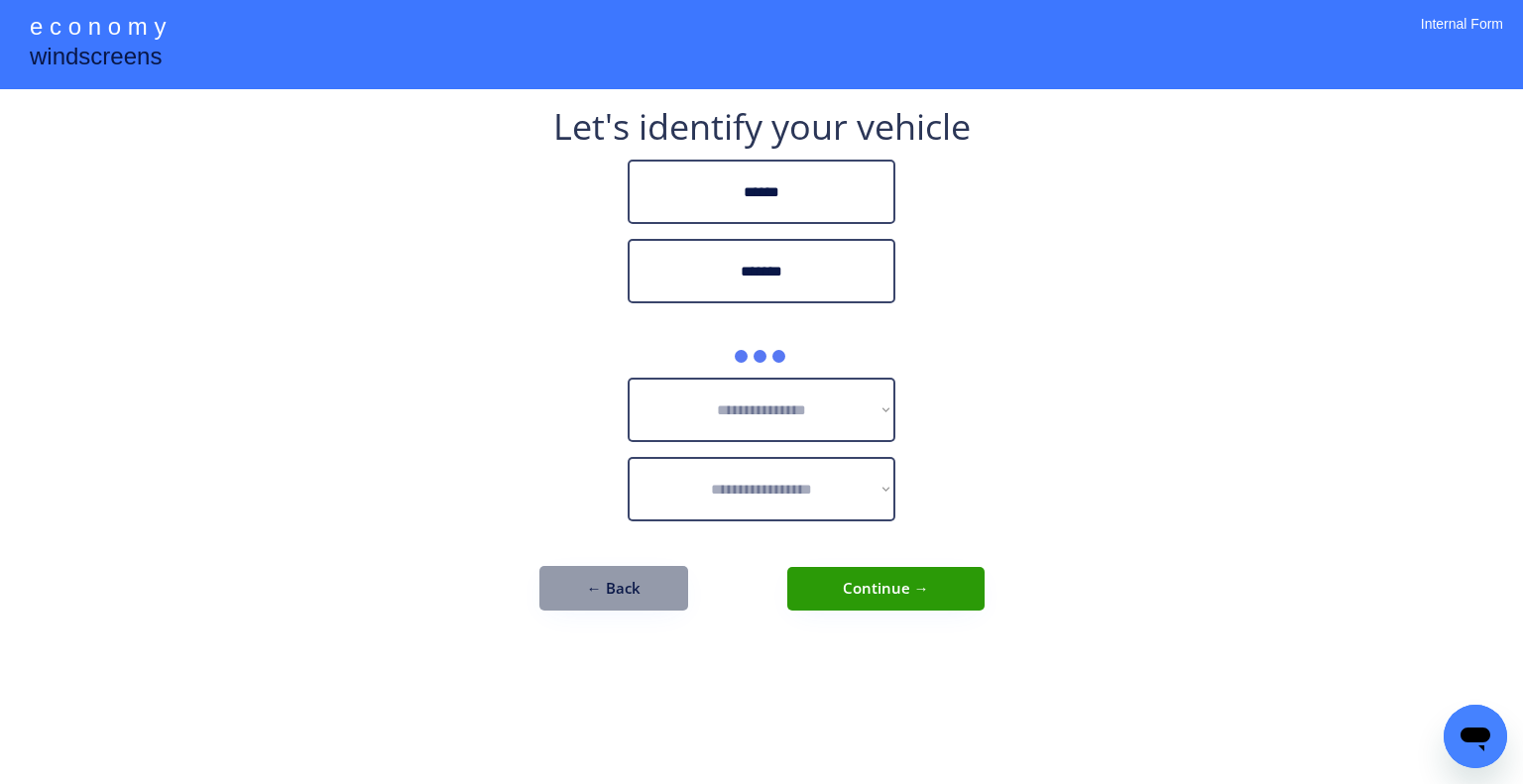type on "*******" 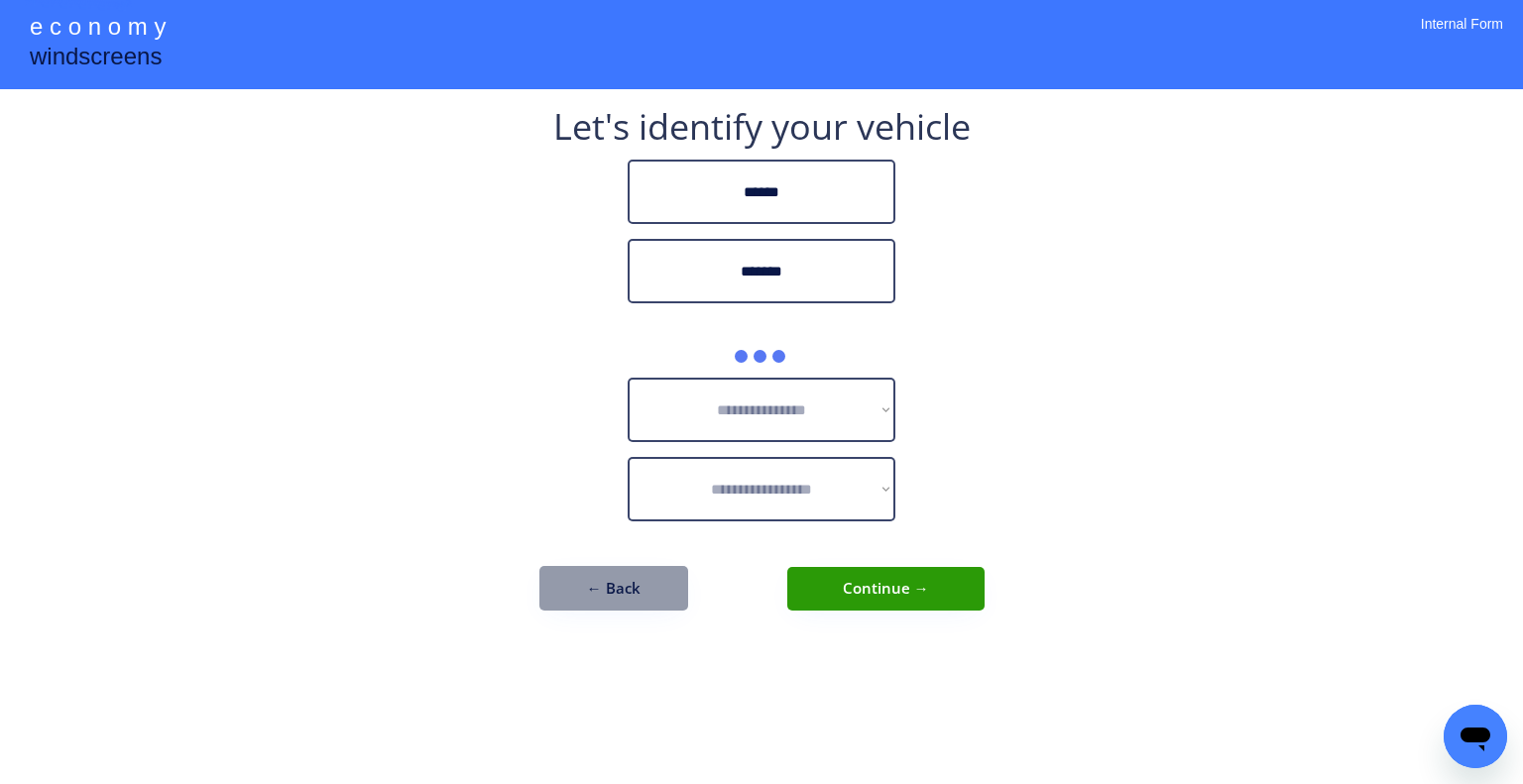 click on "**********" at bounding box center (762, 392) 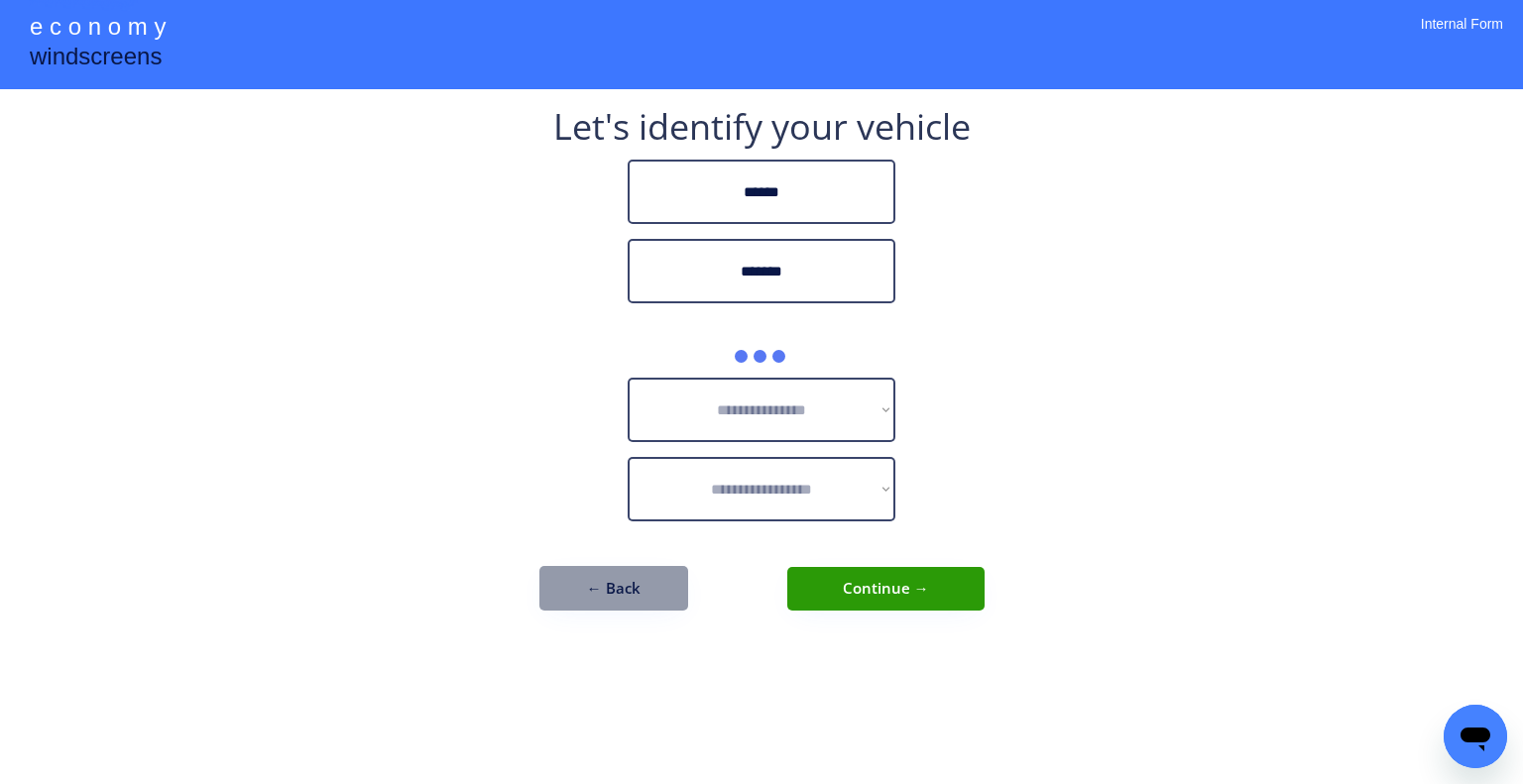 click on "**********" at bounding box center (762, 409) 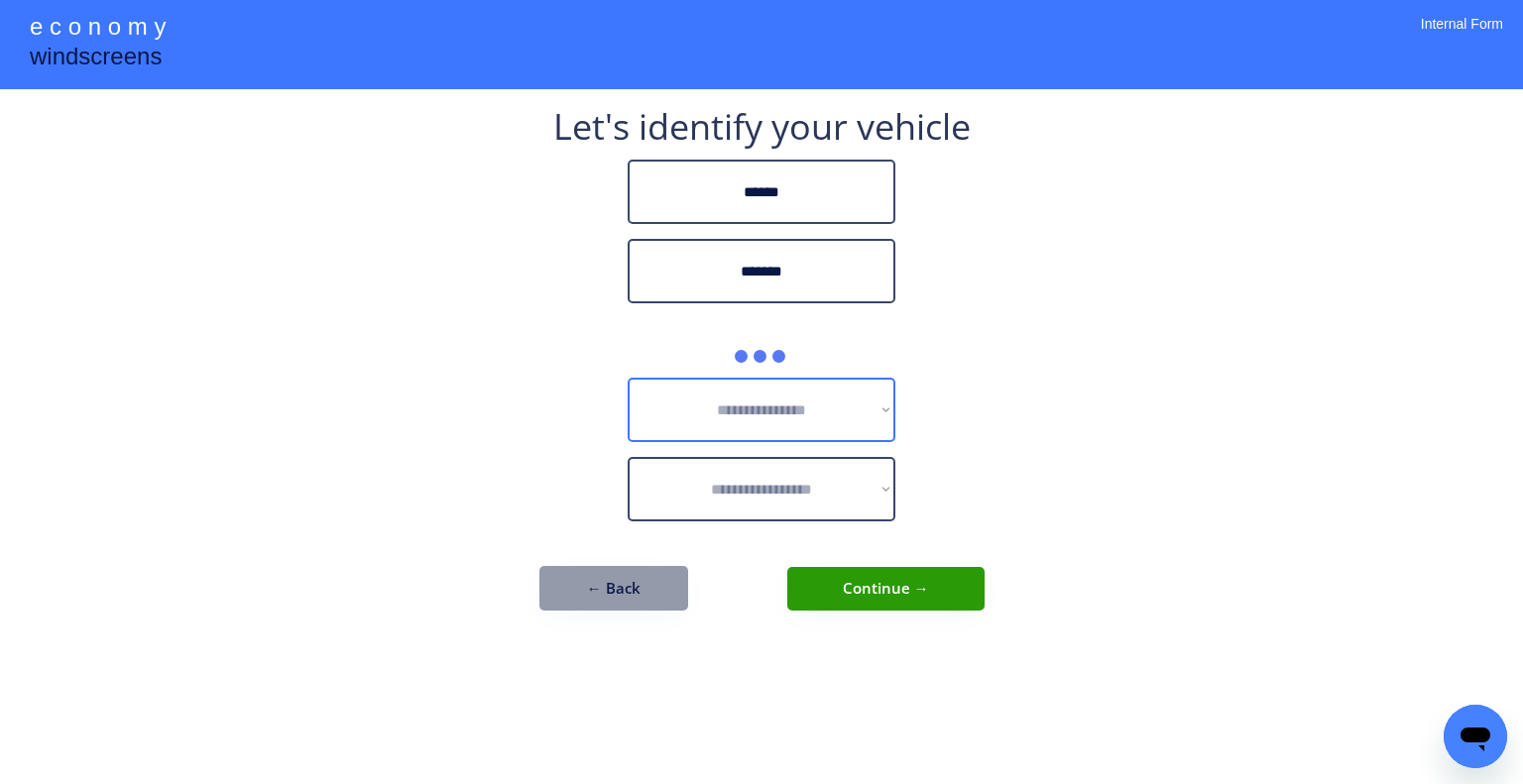 drag, startPoint x: 1031, startPoint y: 368, endPoint x: 1015, endPoint y: 360, distance: 17.888544 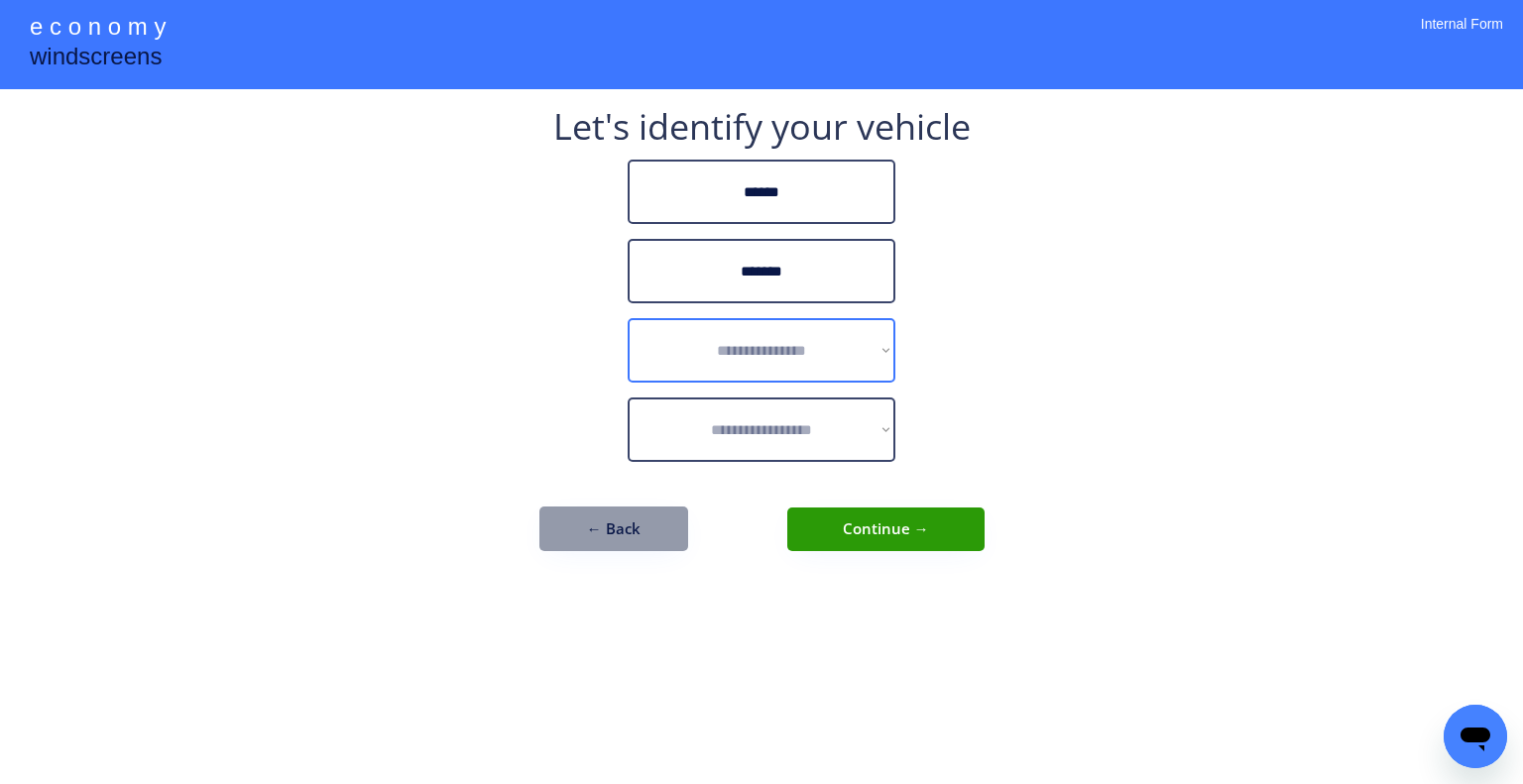drag, startPoint x: 869, startPoint y: 345, endPoint x: 883, endPoint y: 335, distance: 17.204651 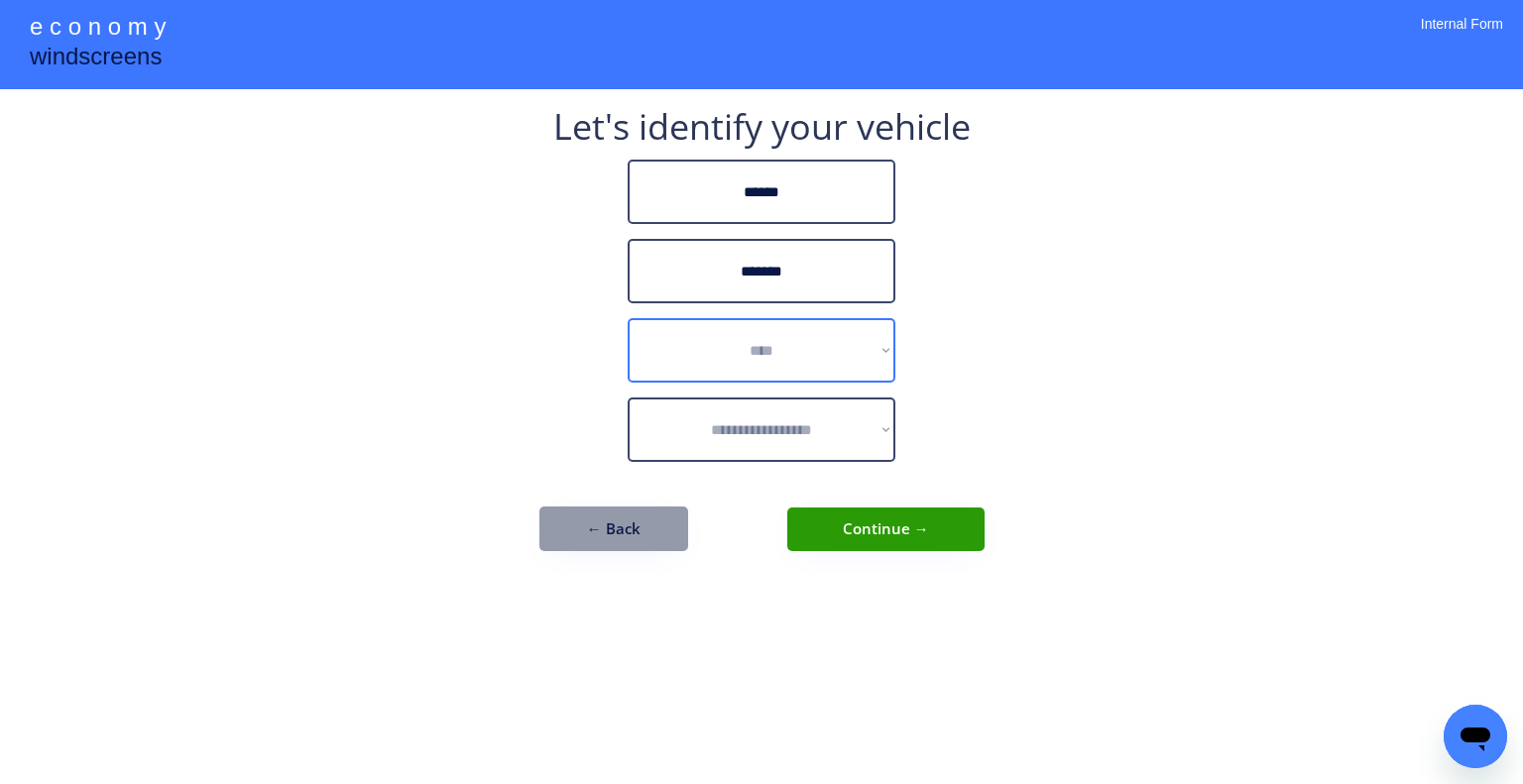 click on "**********" at bounding box center (762, 350) 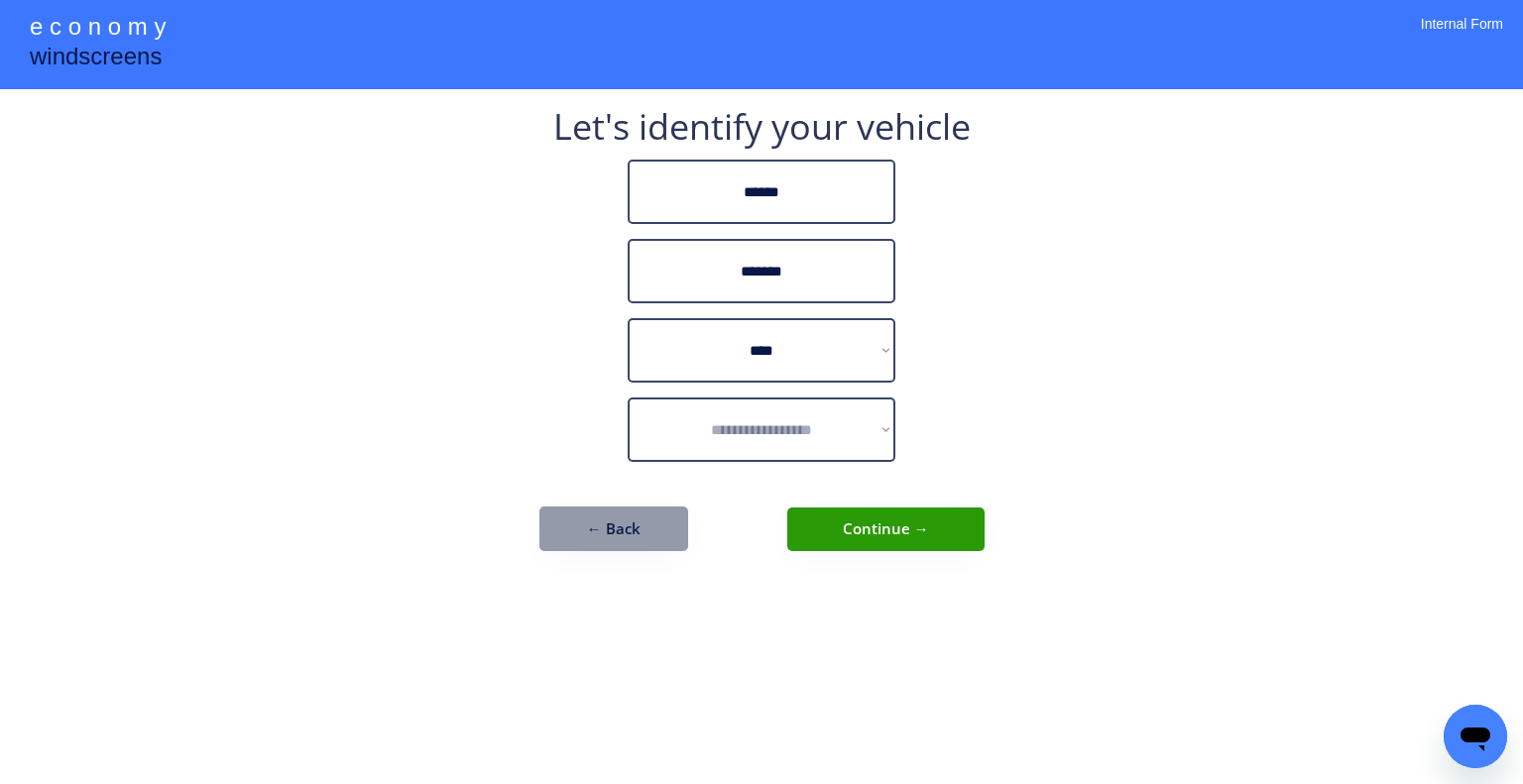drag, startPoint x: 1320, startPoint y: 324, endPoint x: 983, endPoint y: 384, distance: 342.29958 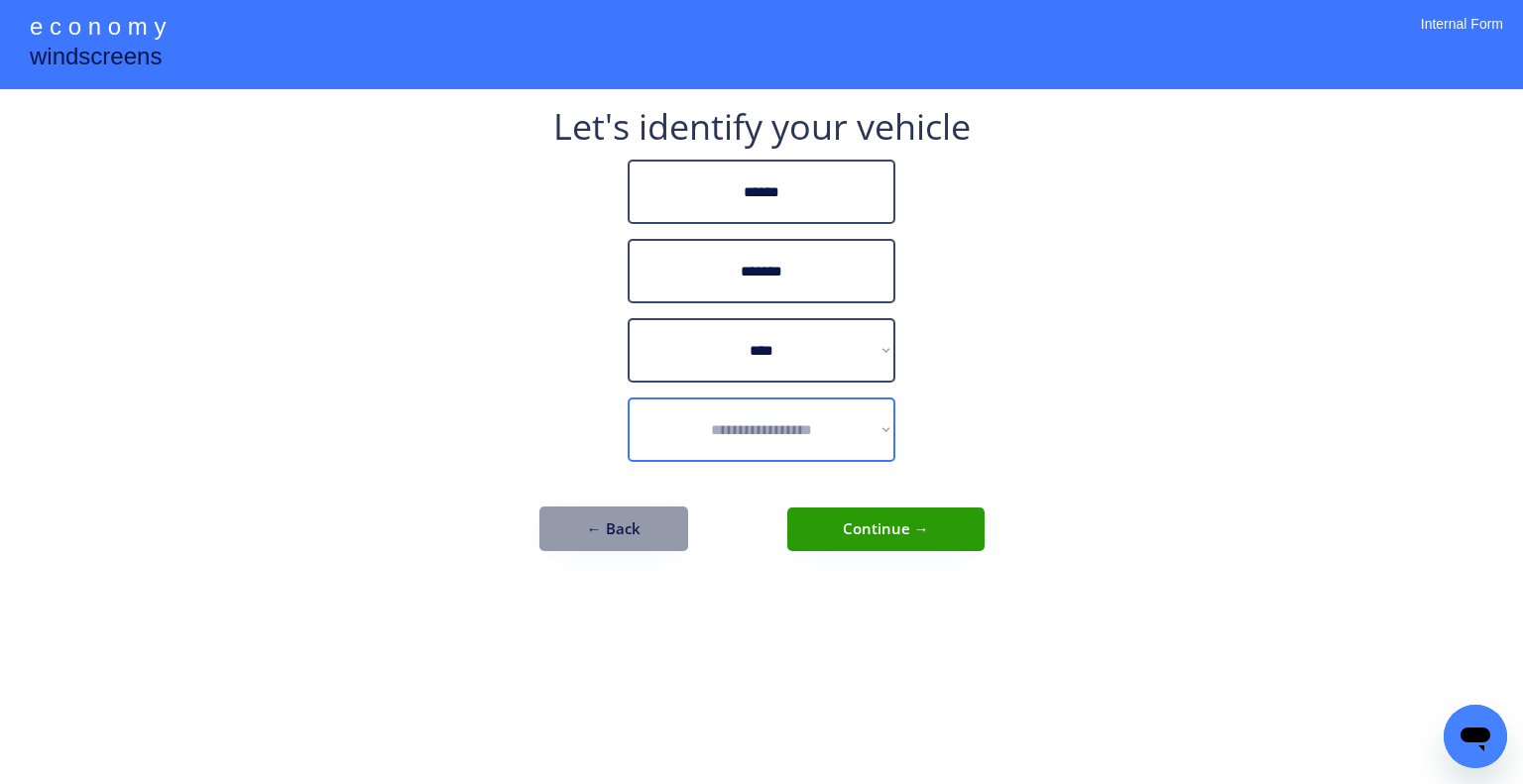 drag, startPoint x: 867, startPoint y: 413, endPoint x: 921, endPoint y: 424, distance: 55.108983 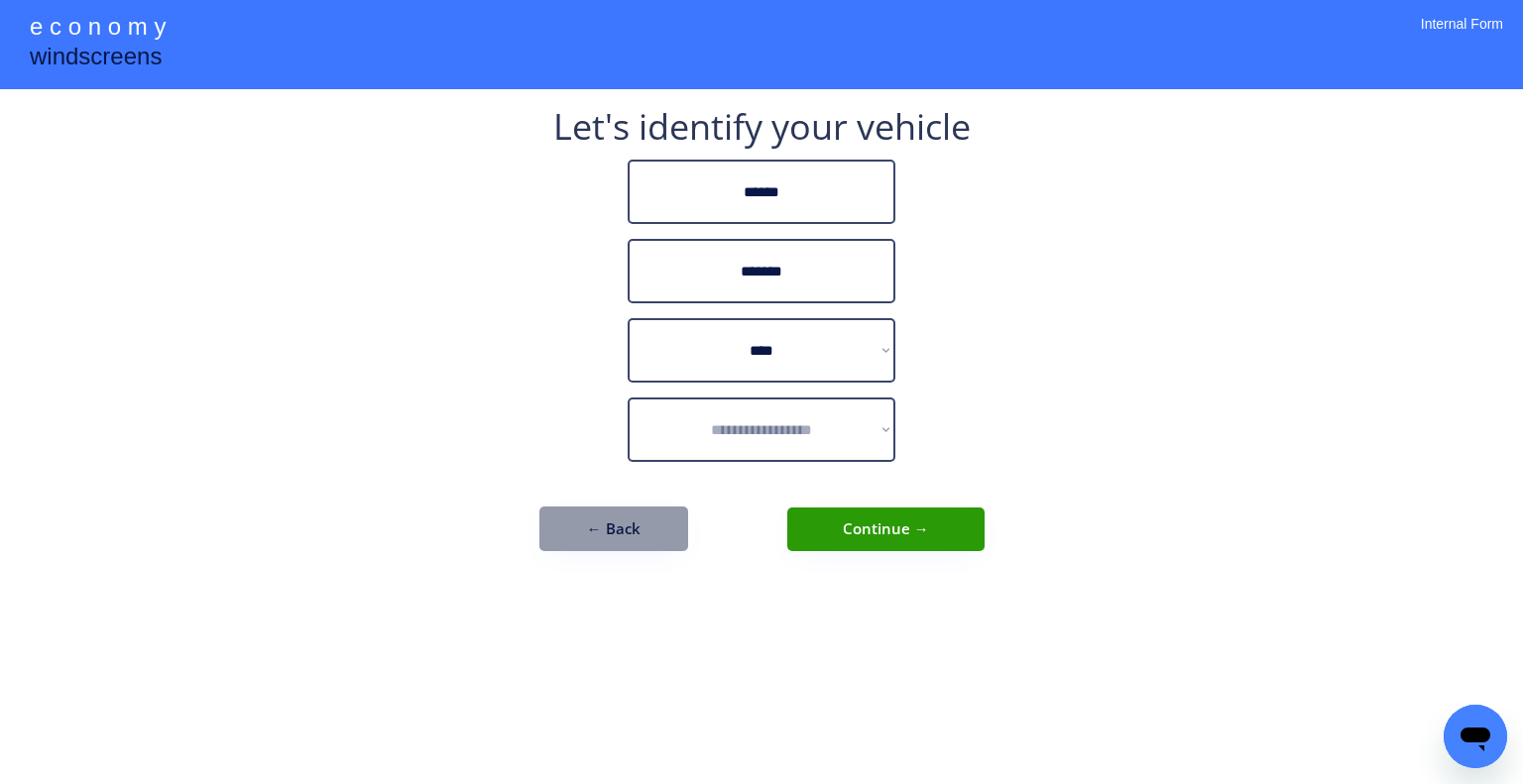 click on "**********" at bounding box center [762, 340] 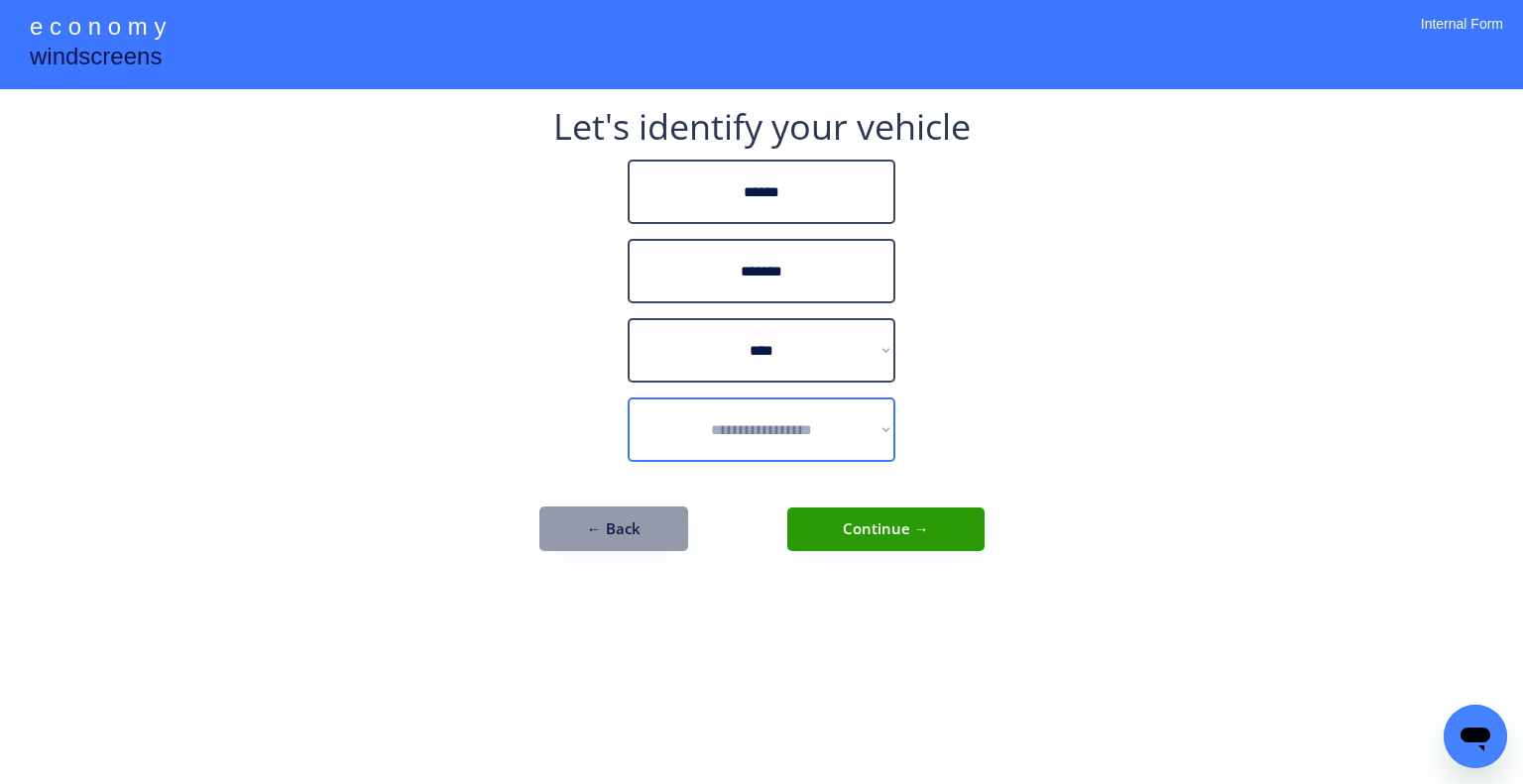 drag, startPoint x: 820, startPoint y: 443, endPoint x: 848, endPoint y: 452, distance: 29.410882 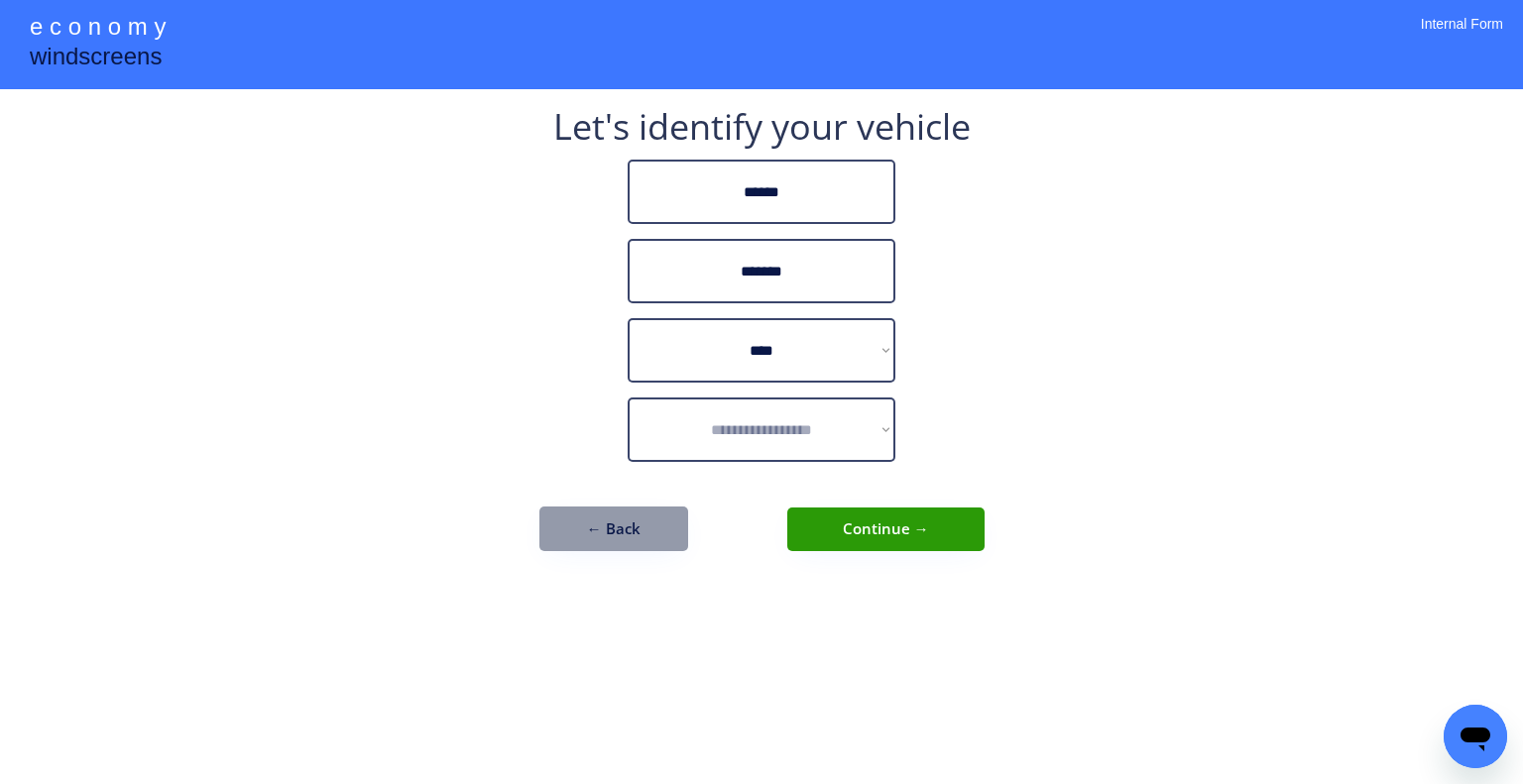 click on "**********" at bounding box center (762, 429) 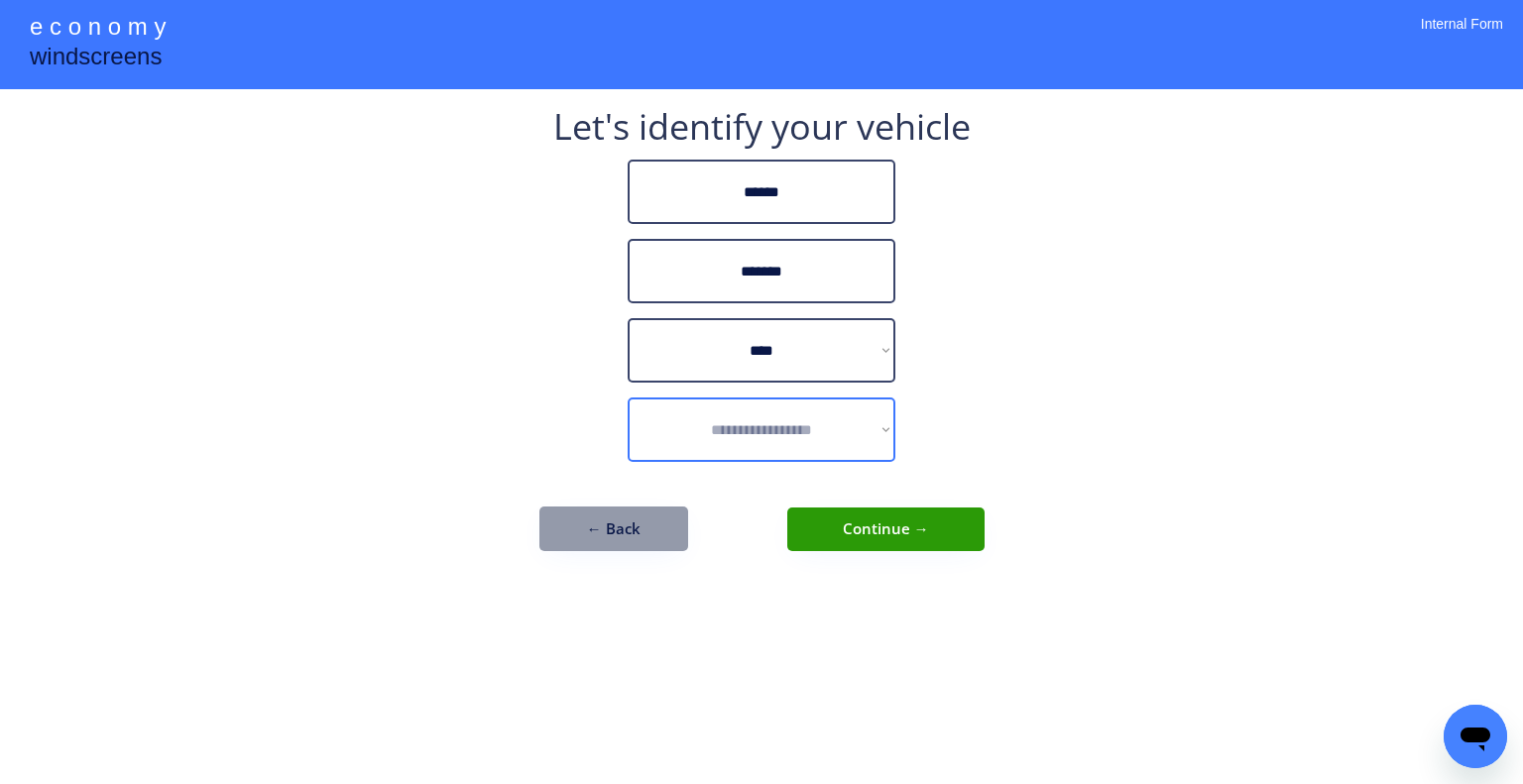 select on "**********" 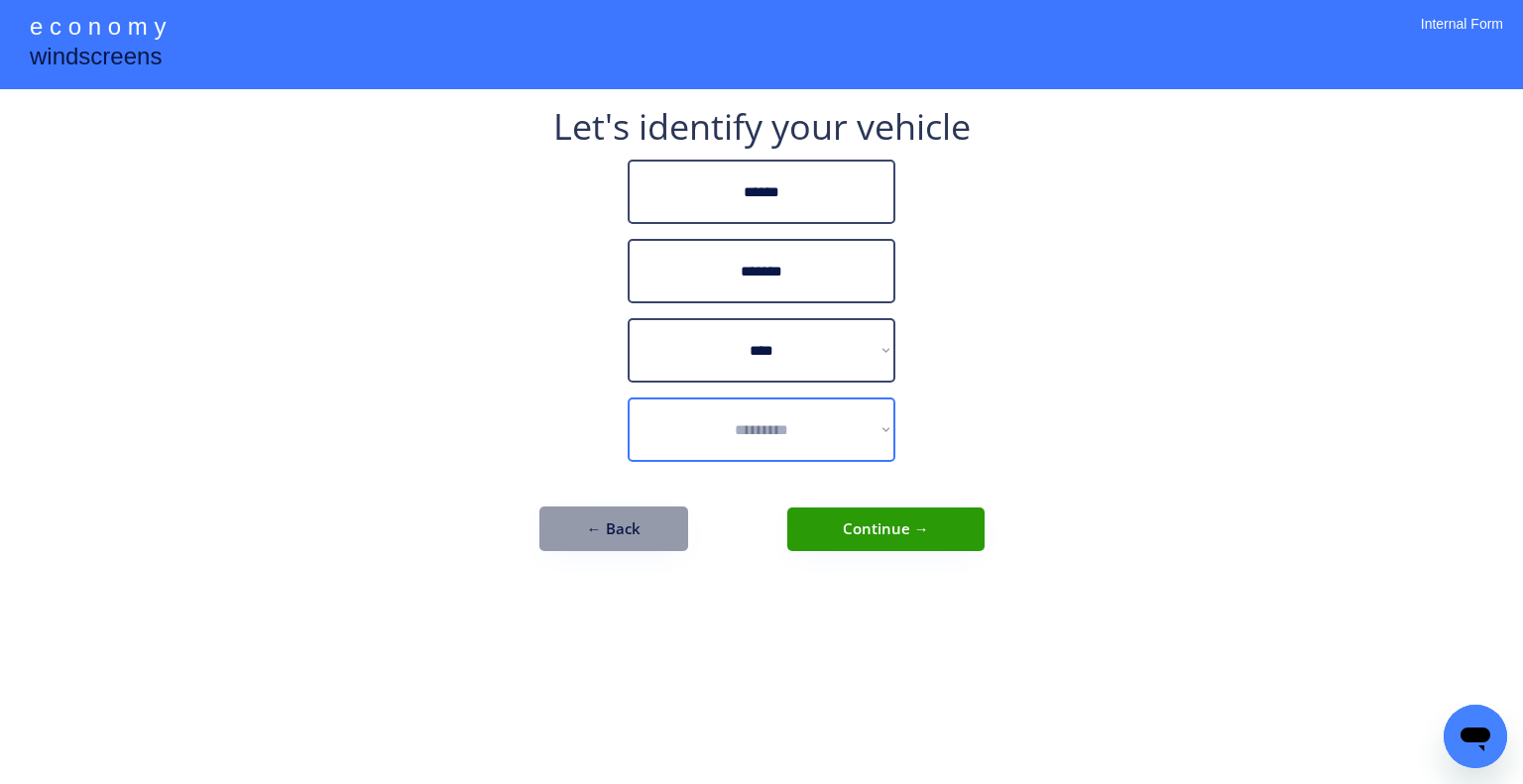 click on "**********" at bounding box center [762, 429] 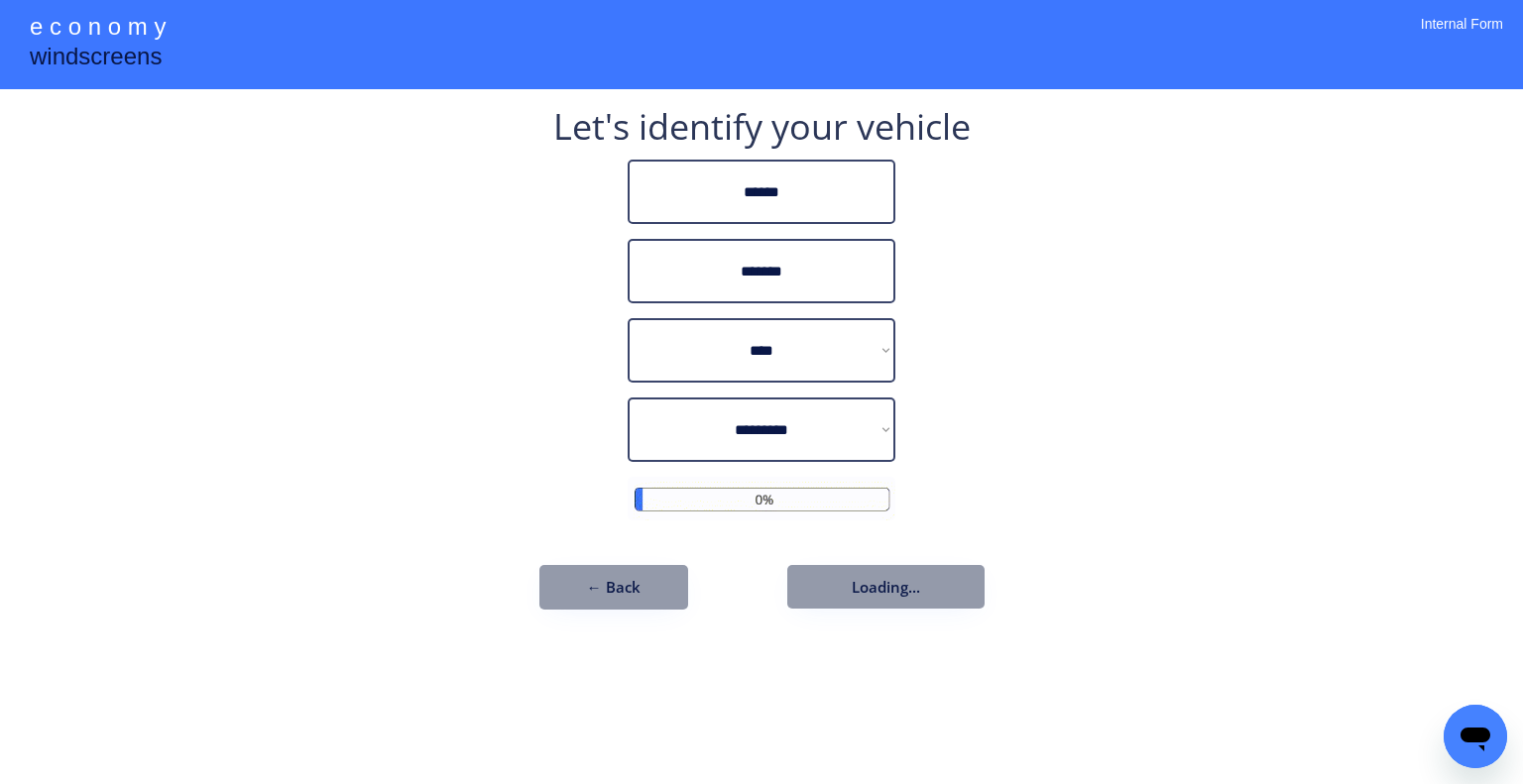 drag, startPoint x: 1427, startPoint y: 248, endPoint x: 1215, endPoint y: 372, distance: 245.6013 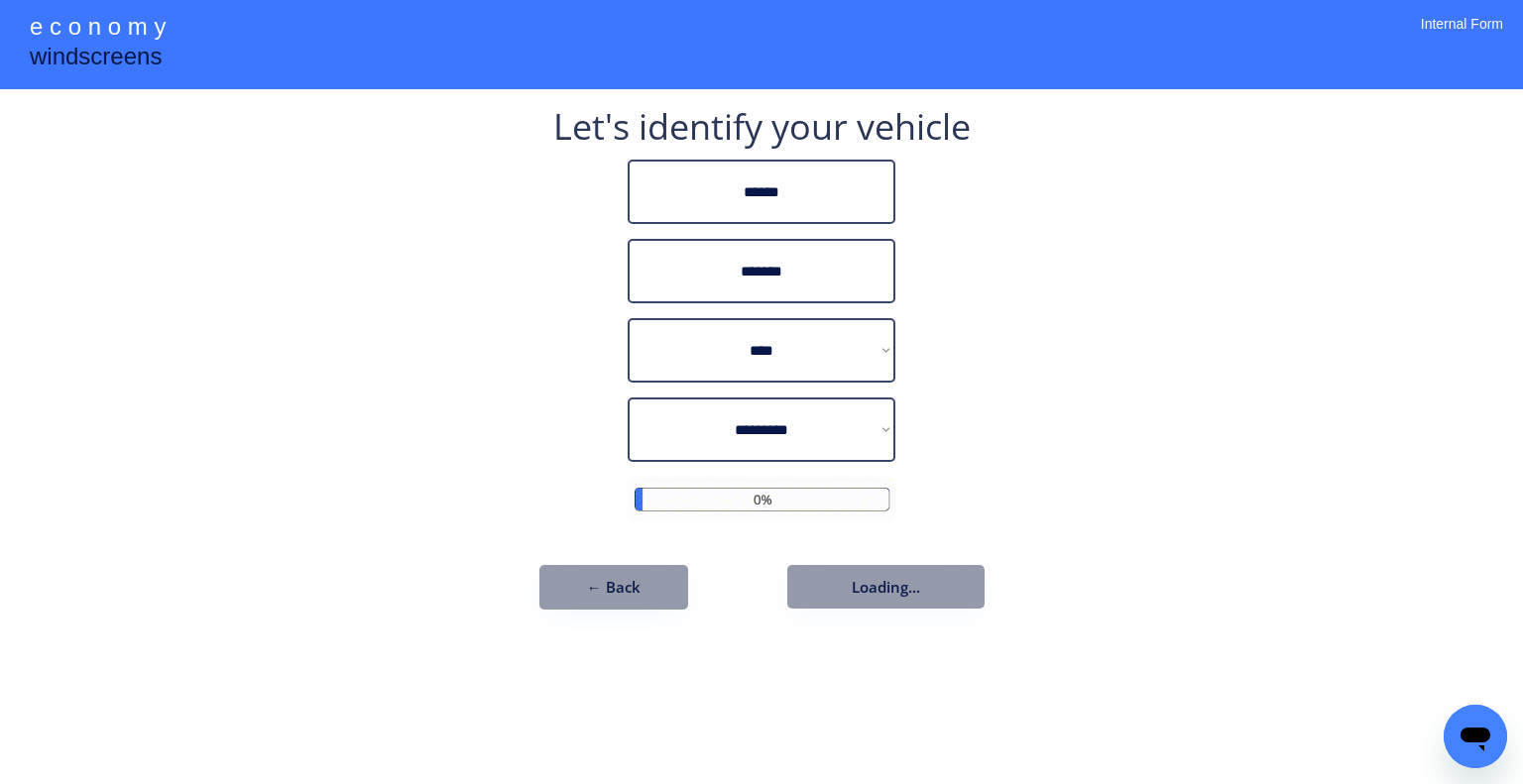 click on "**********" at bounding box center [762, 392] 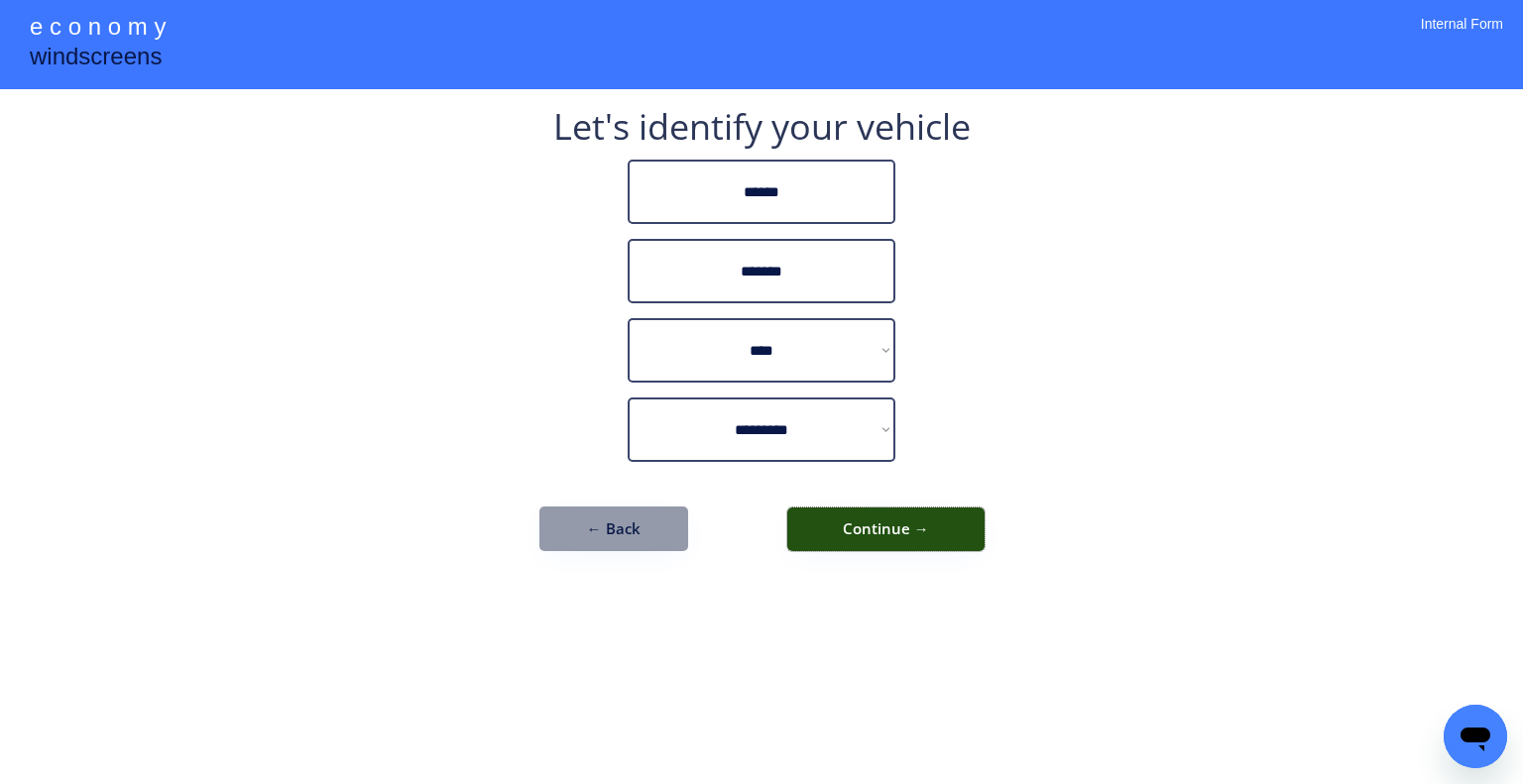 drag, startPoint x: 932, startPoint y: 526, endPoint x: 960, endPoint y: 522, distance: 28.284271 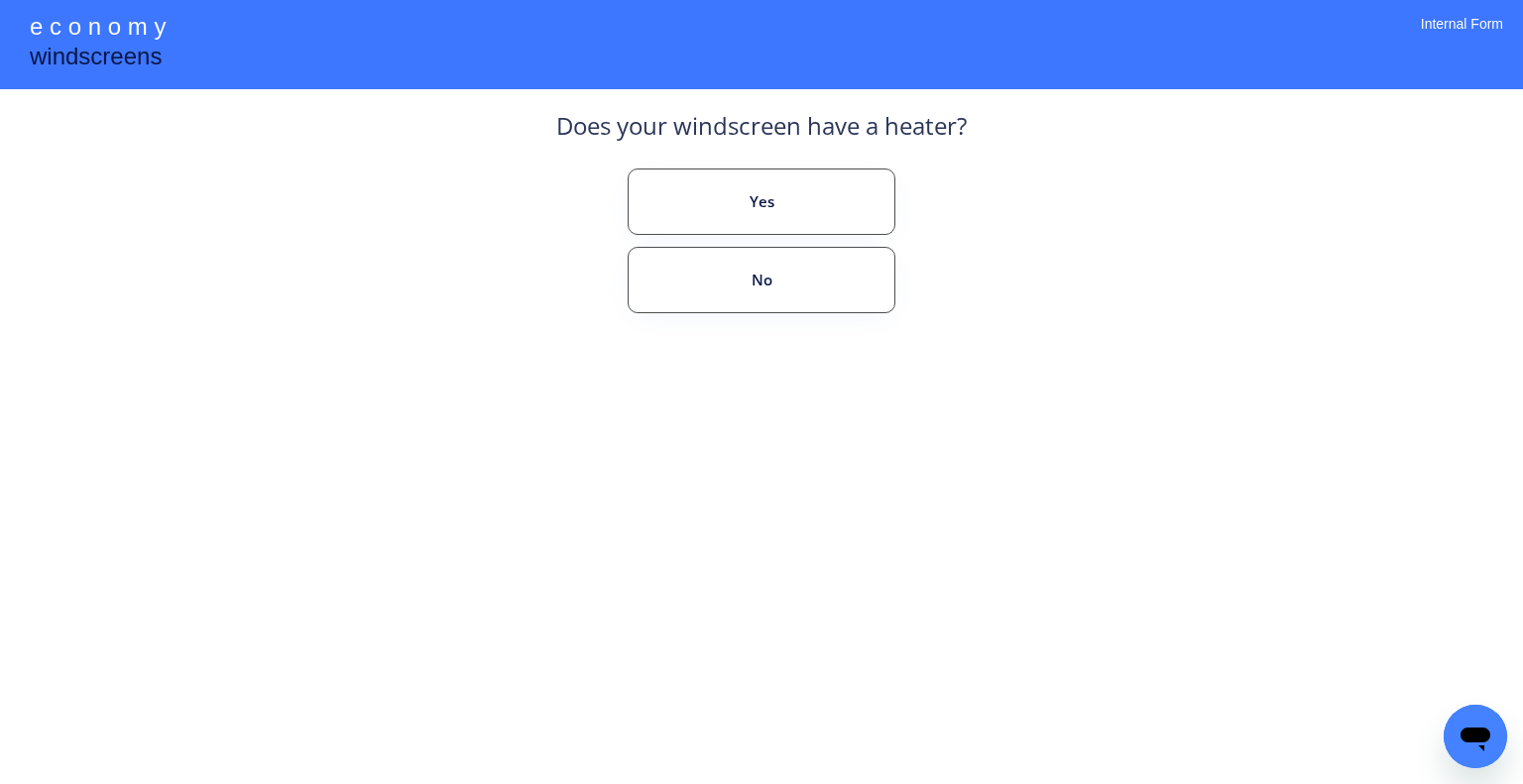 drag, startPoint x: 1085, startPoint y: 360, endPoint x: 986, endPoint y: 379, distance: 100.806746 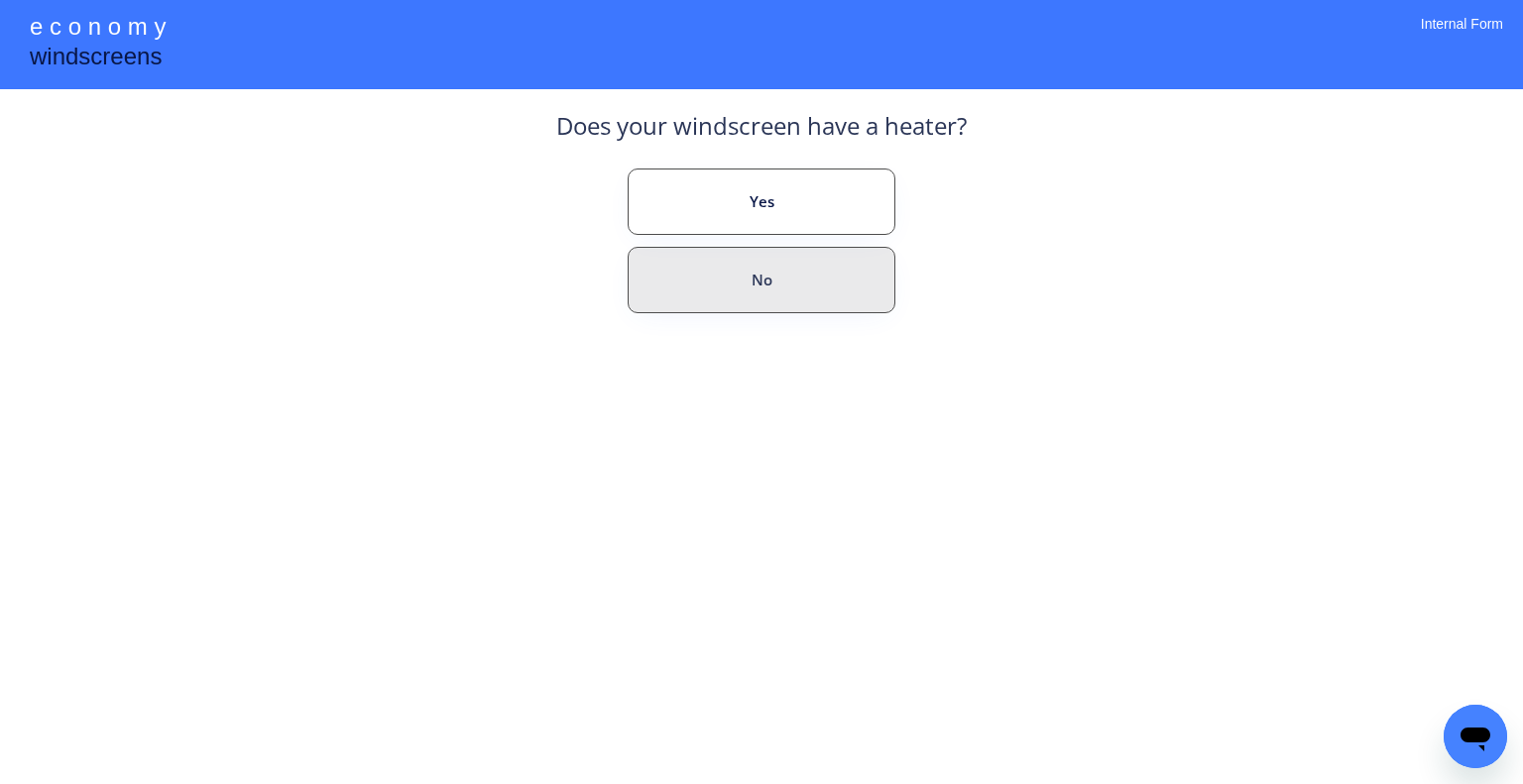 click on "No" at bounding box center (762, 280) 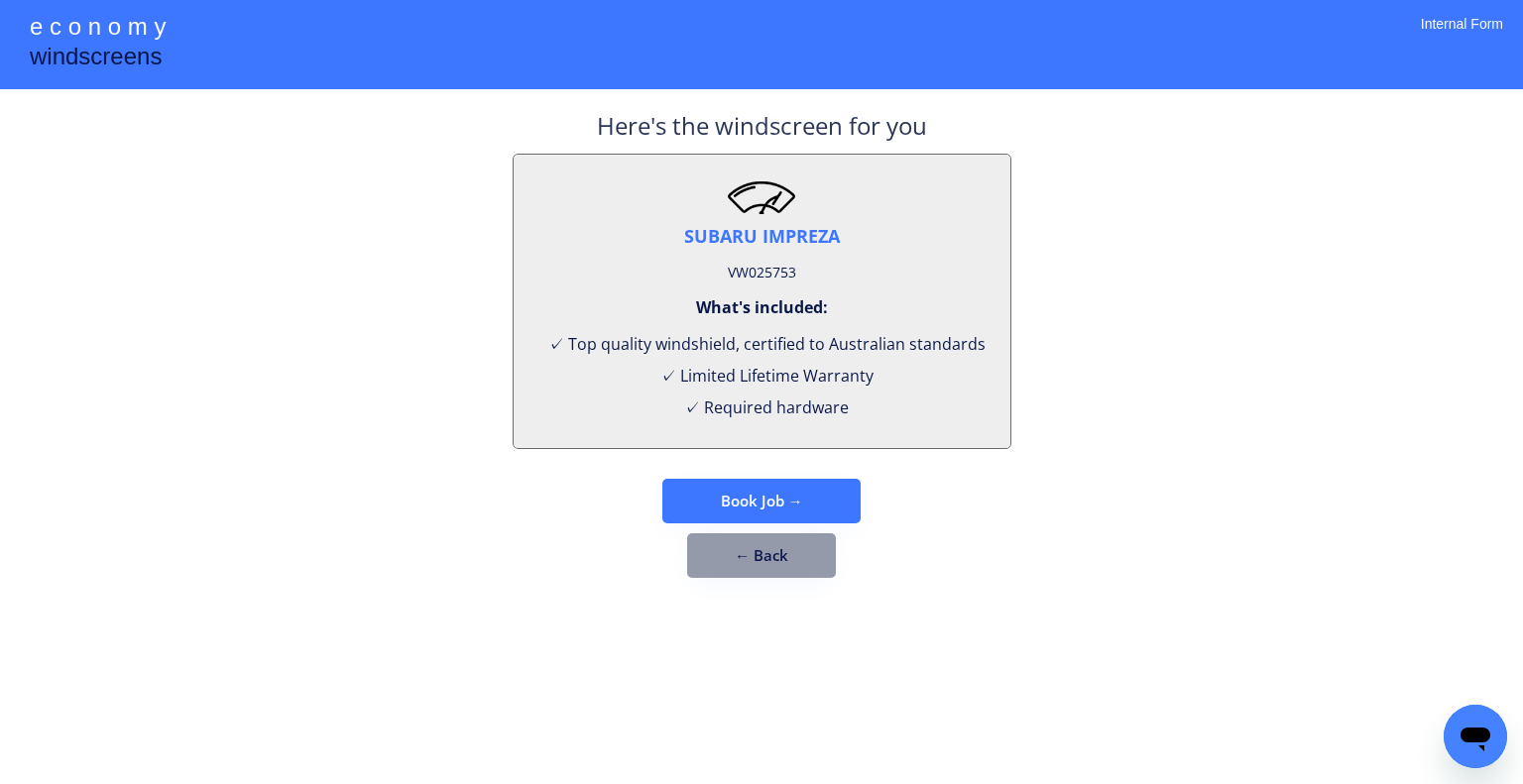 click on "VW025753" at bounding box center (762, 273) 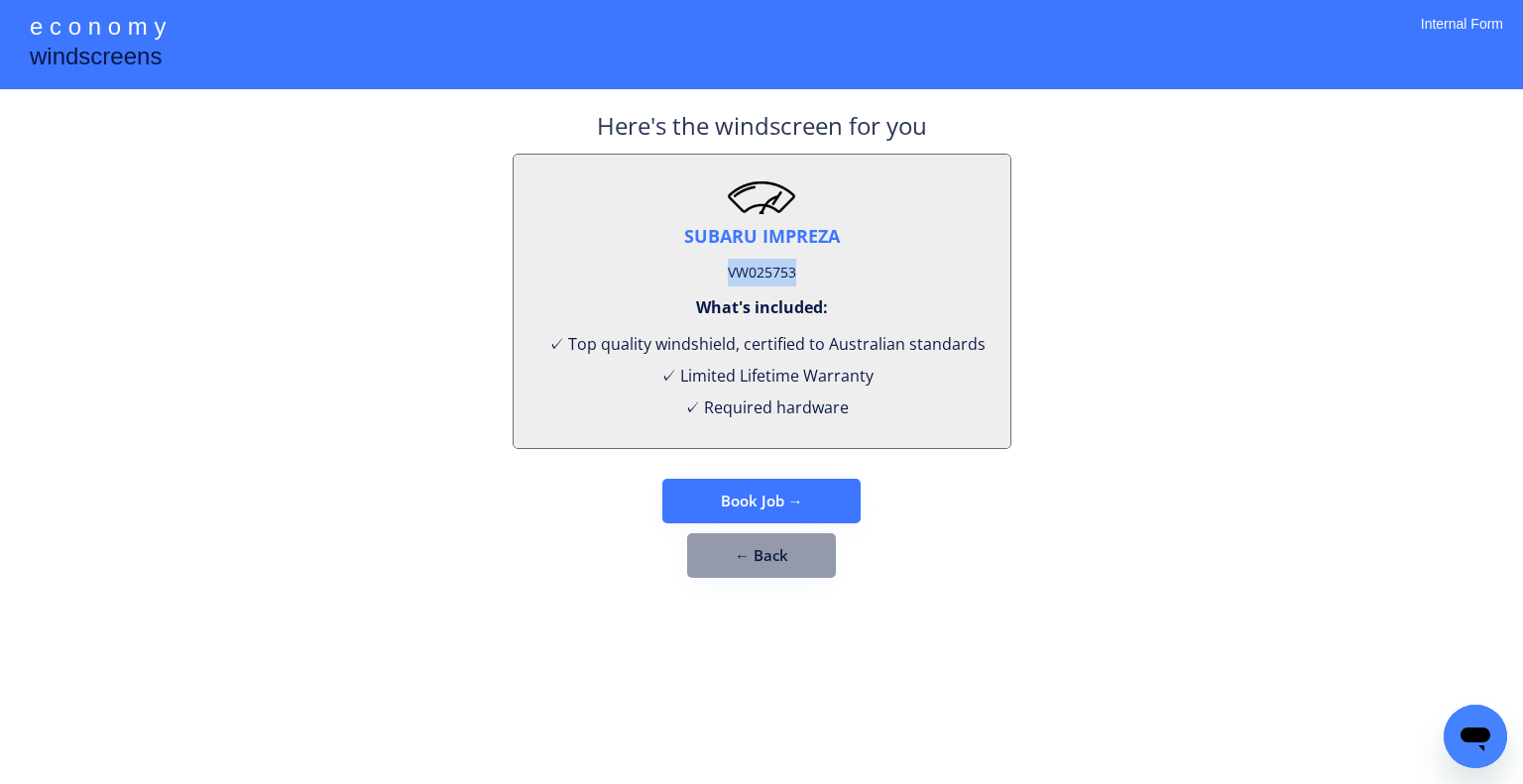 click on "VW025753" at bounding box center (762, 273) 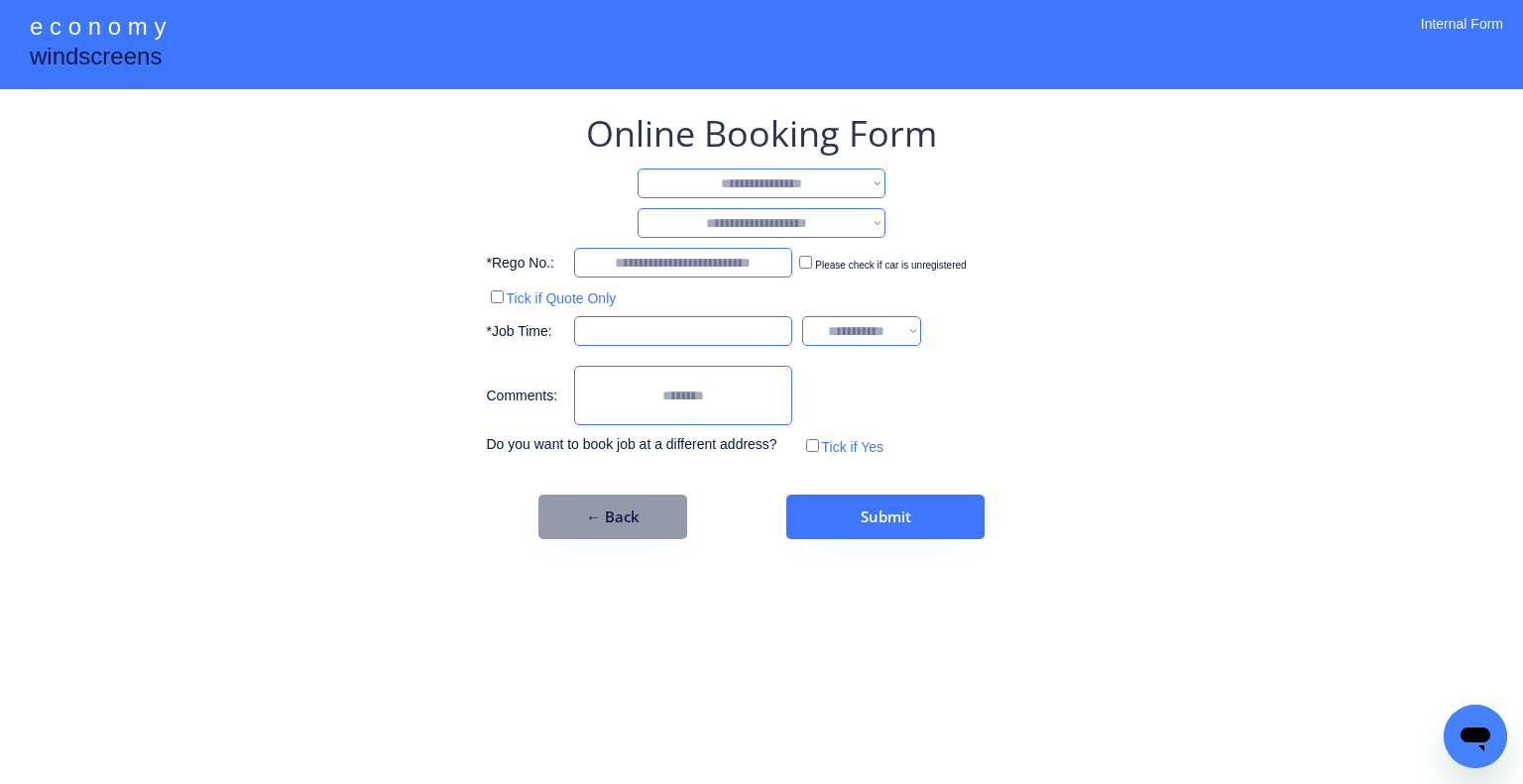 click on "**********" at bounding box center (762, 183) 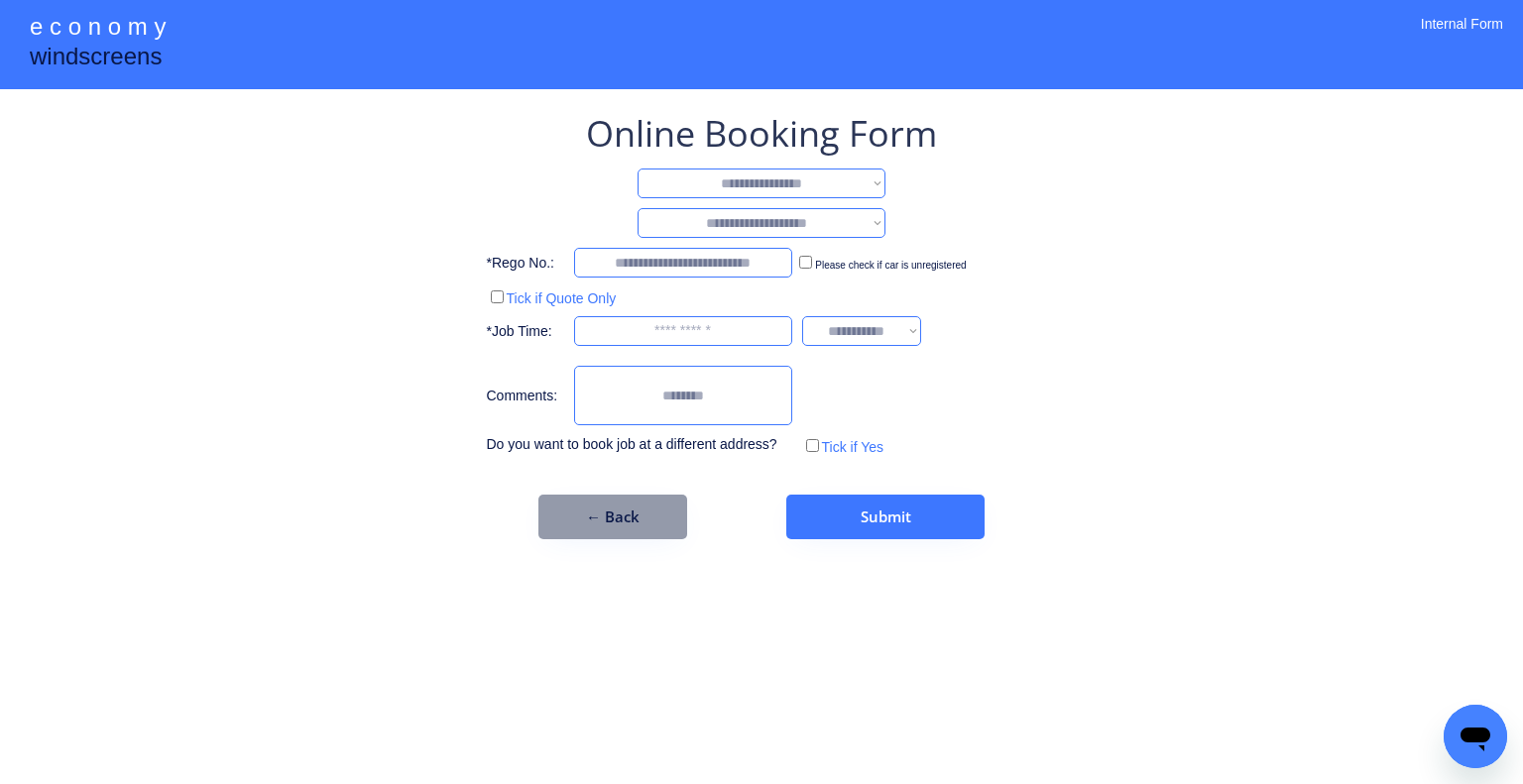 select on "**********" 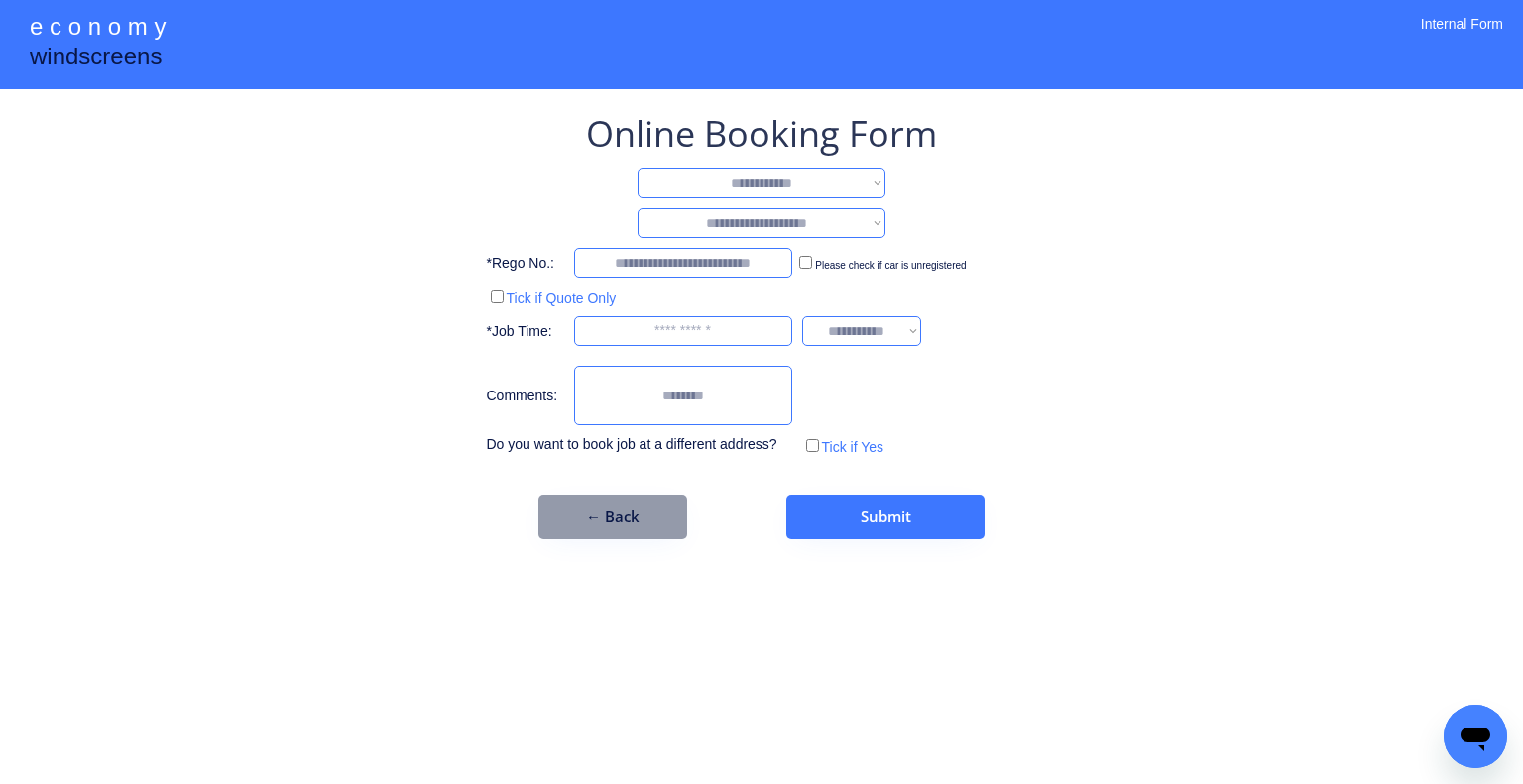 click on "**********" at bounding box center (762, 183) 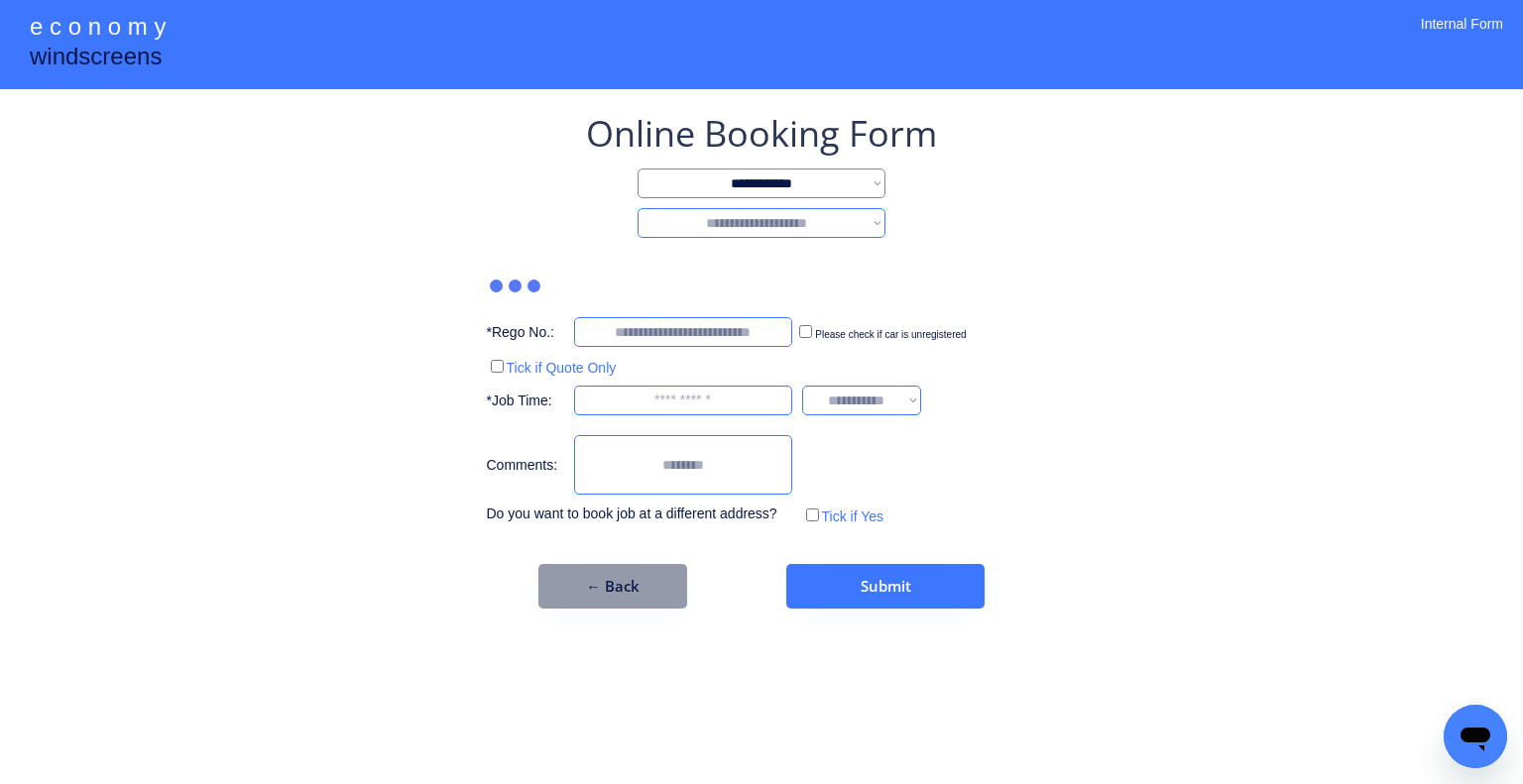 click on "**********" at bounding box center [762, 223] 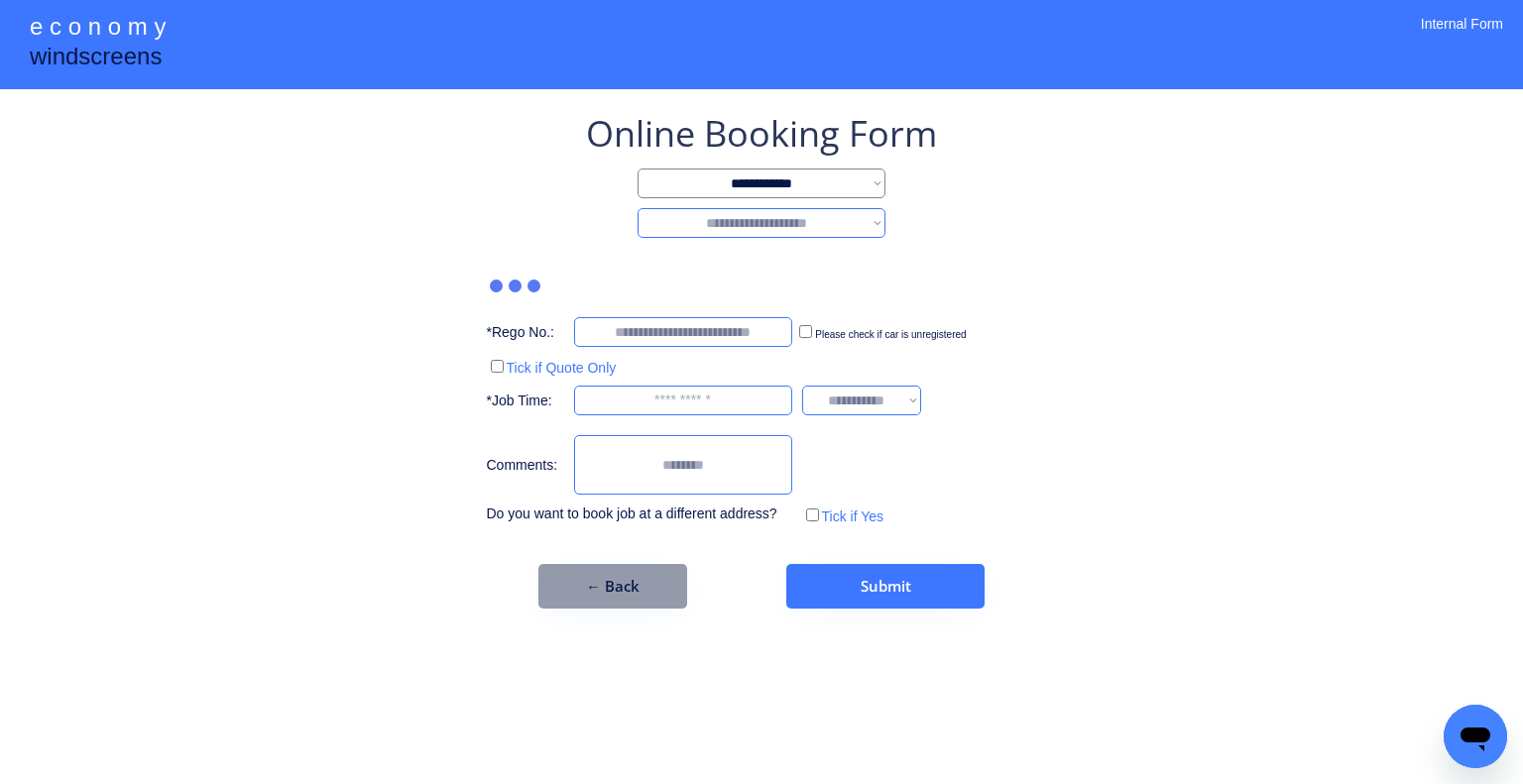 select on "********" 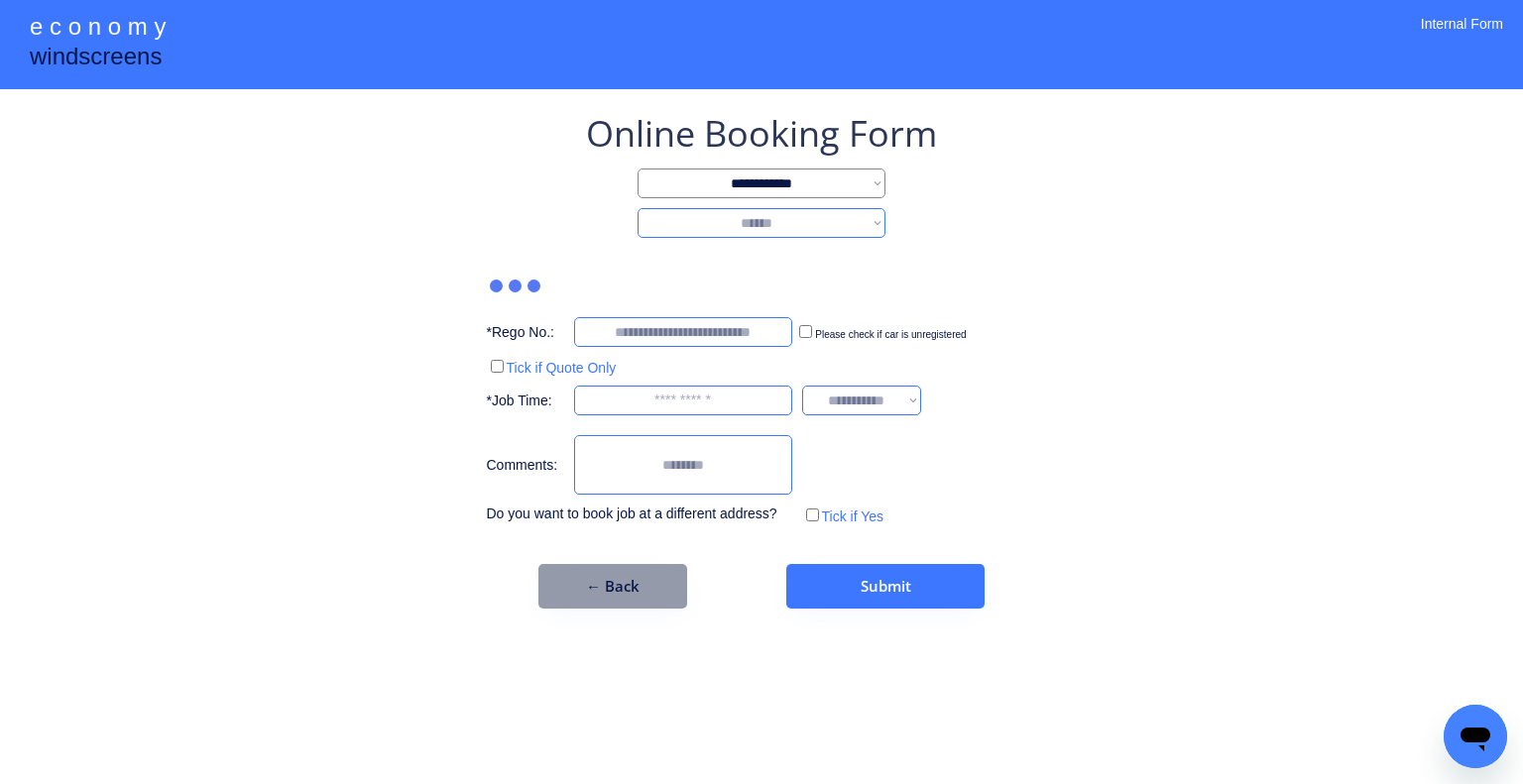 click on "**********" at bounding box center (762, 223) 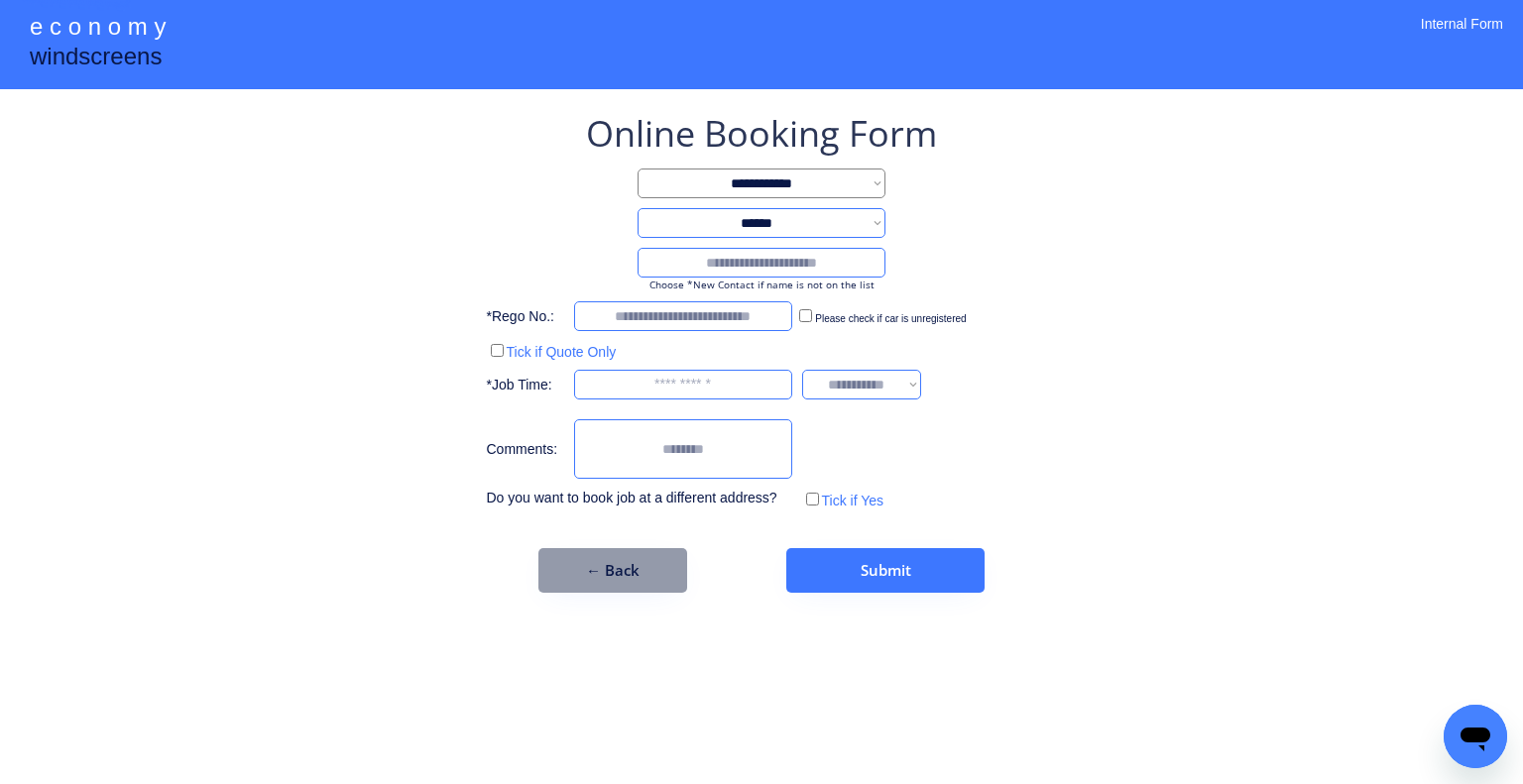 click at bounding box center [762, 263] 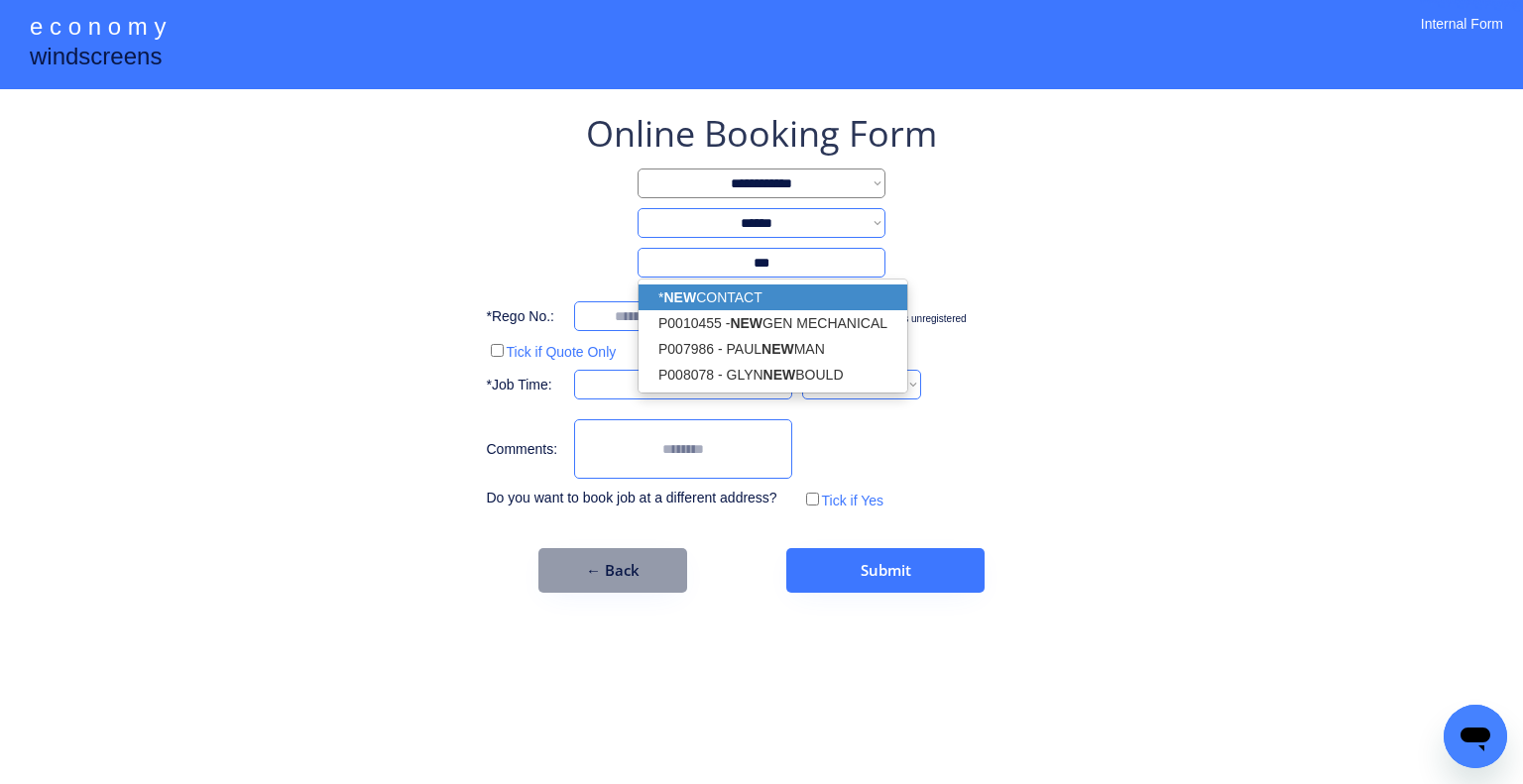 drag, startPoint x: 789, startPoint y: 303, endPoint x: 1049, endPoint y: 339, distance: 262.48048 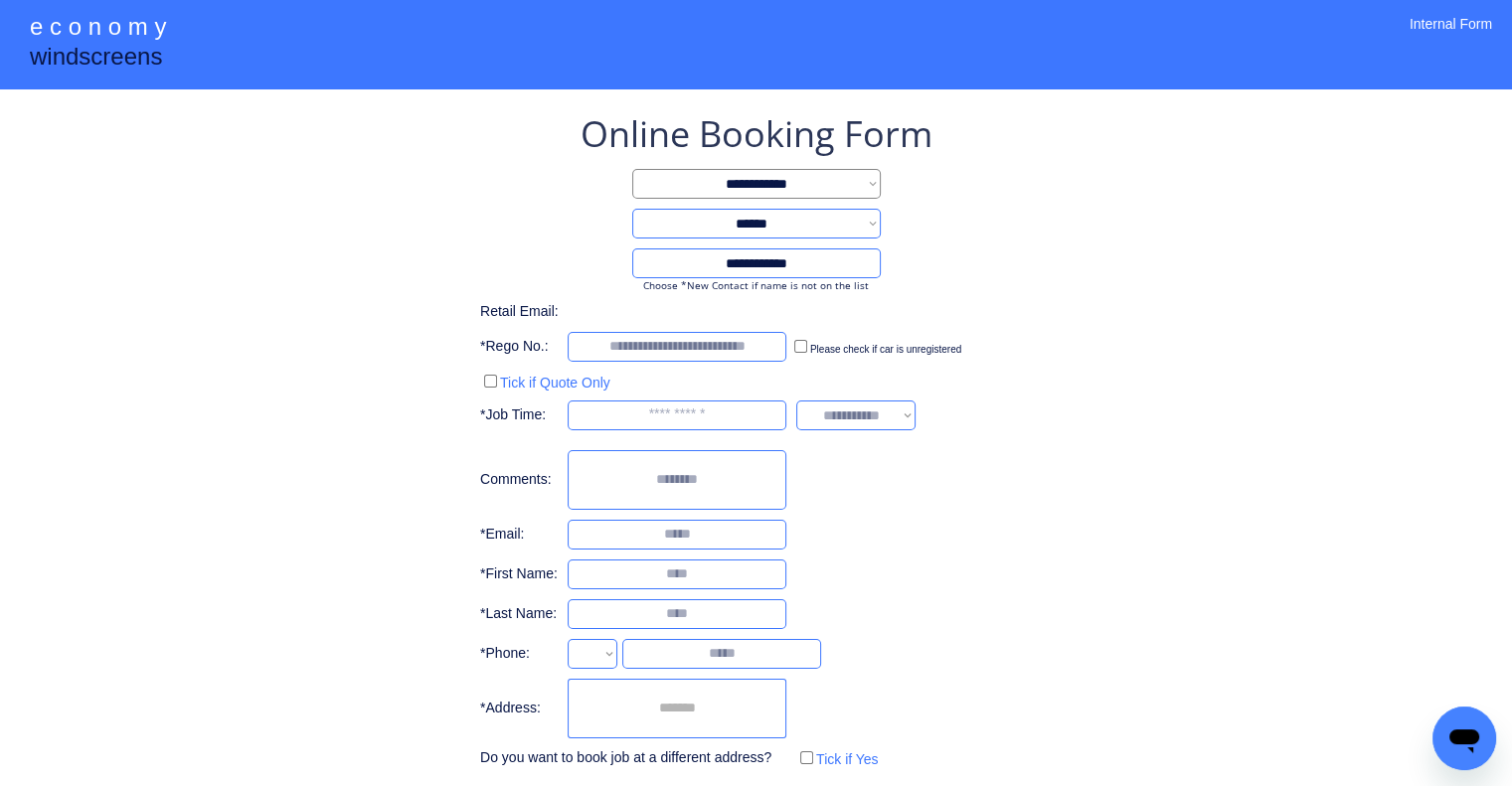type on "**********" 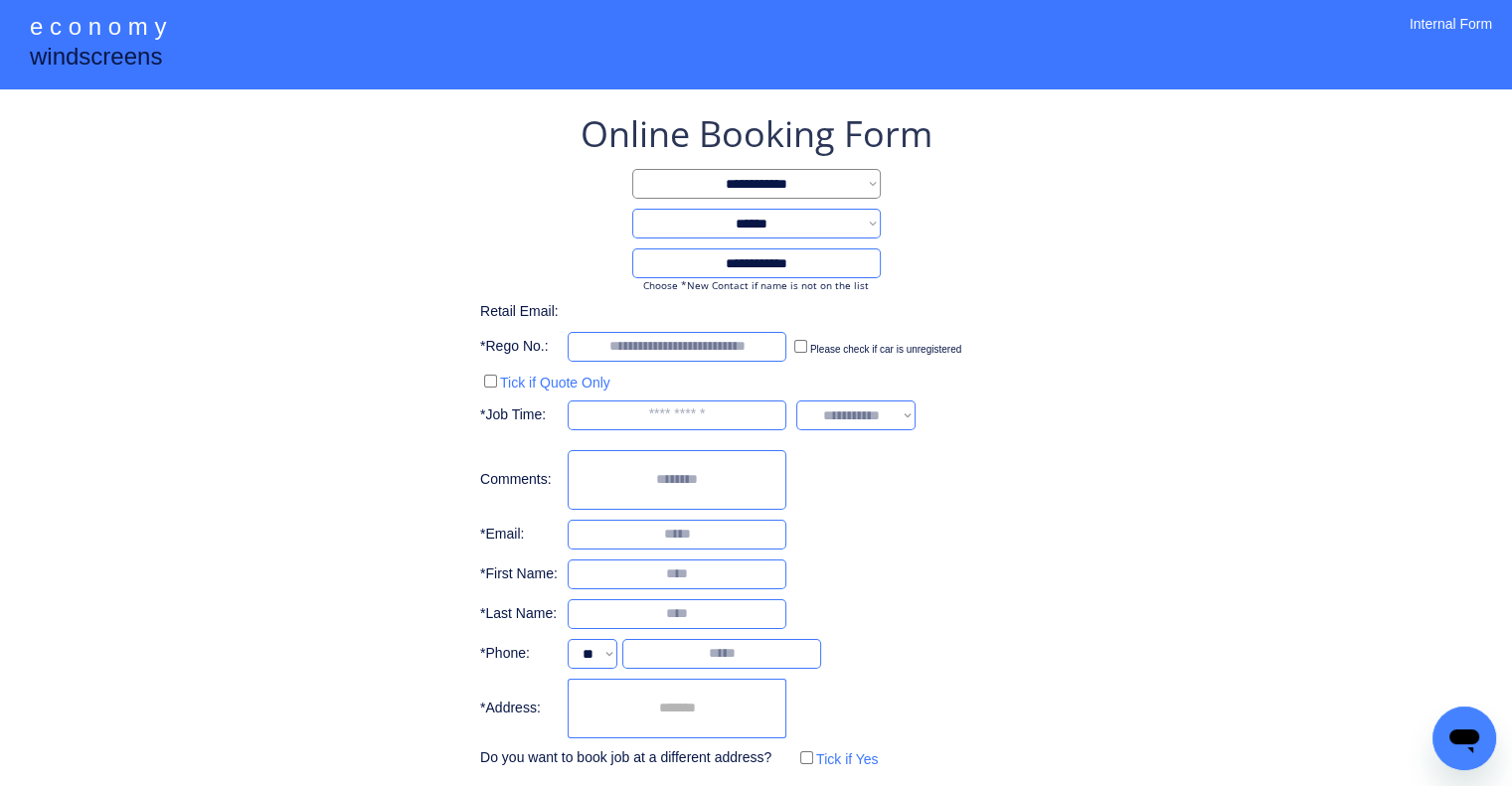 click at bounding box center [677, 708] 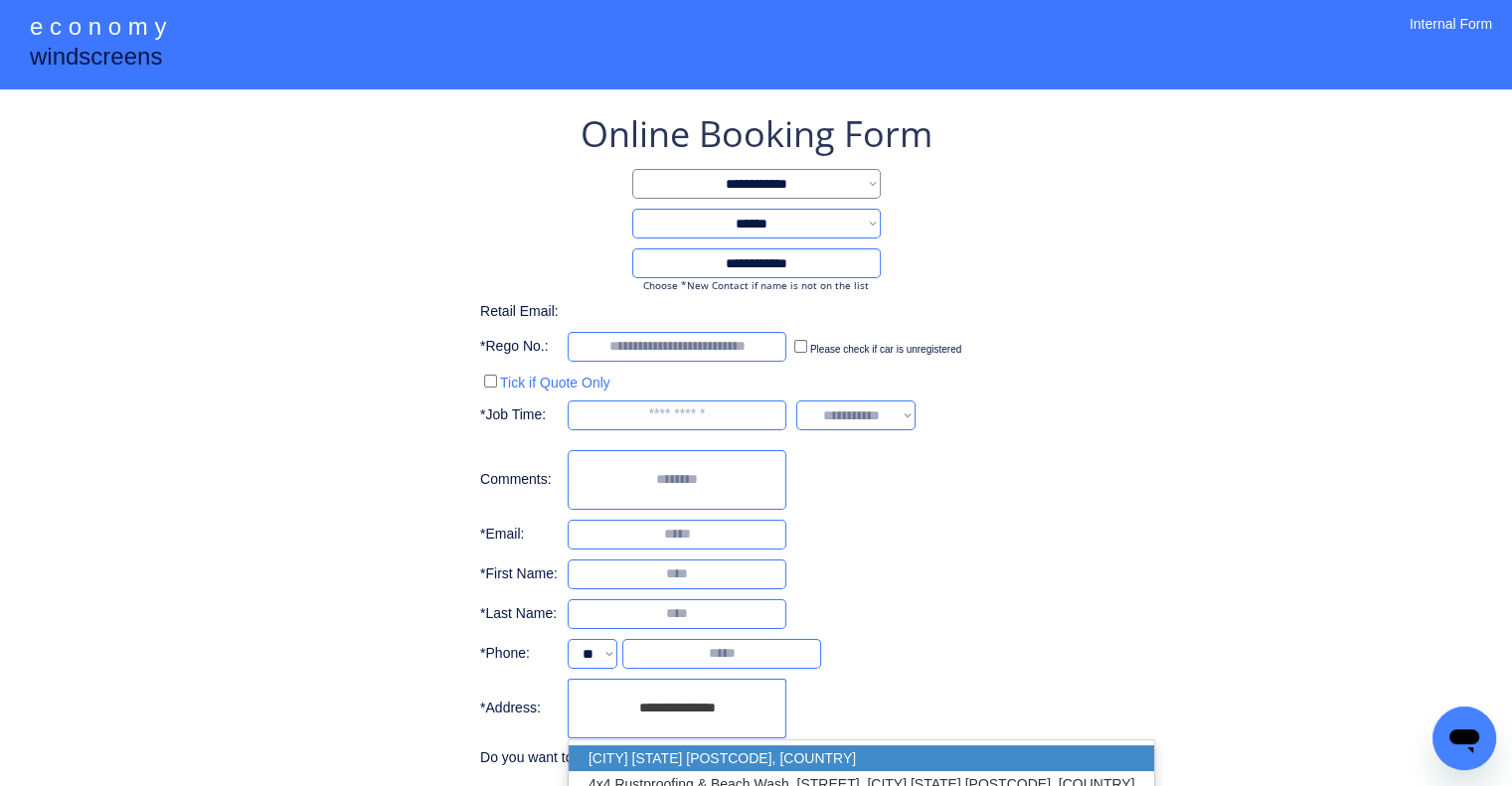drag, startPoint x: 763, startPoint y: 750, endPoint x: 772, endPoint y: 738, distance: 15 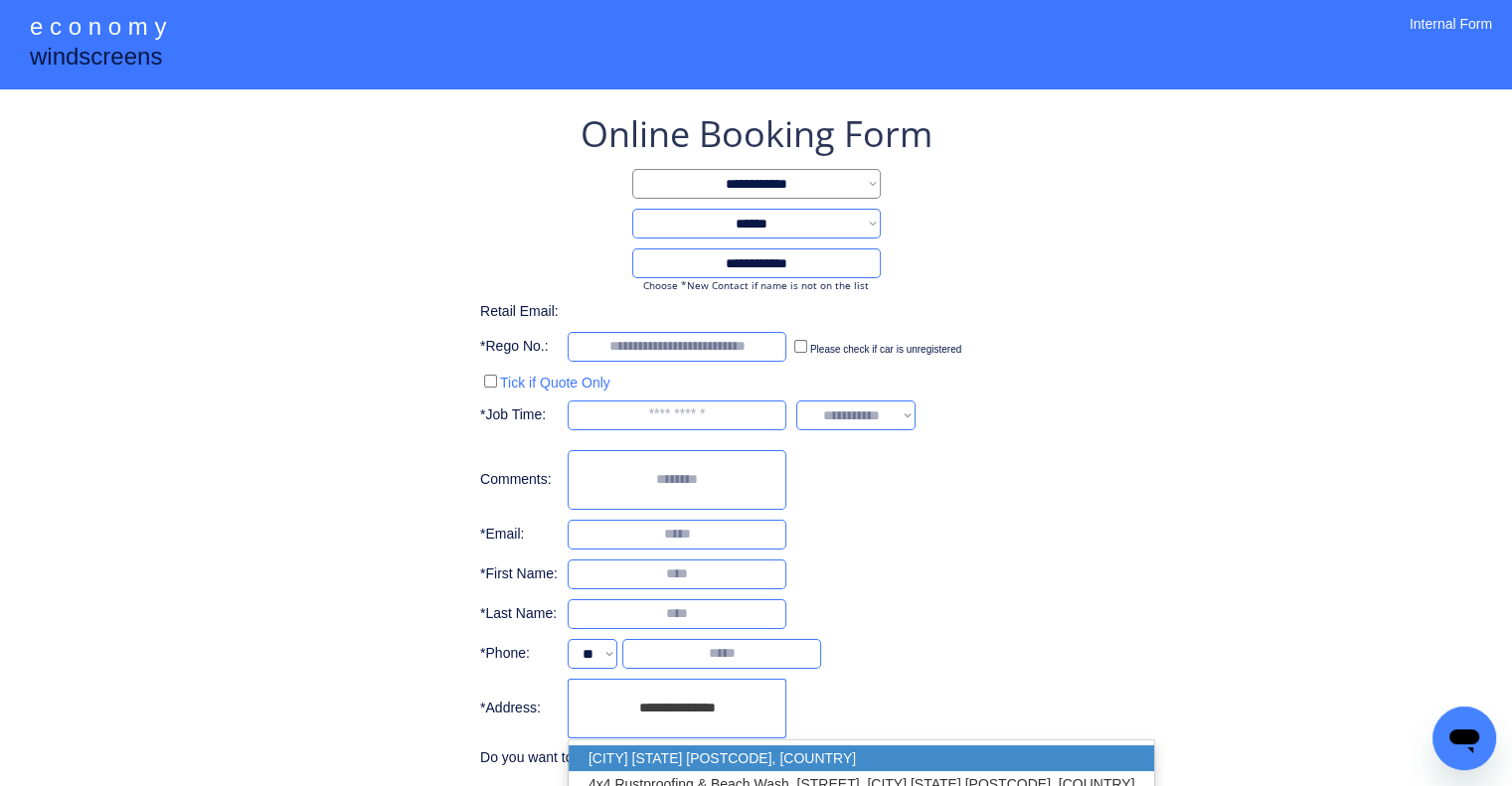 click on "Everton Hills QLD 4053, Australia" at bounding box center [862, 758] 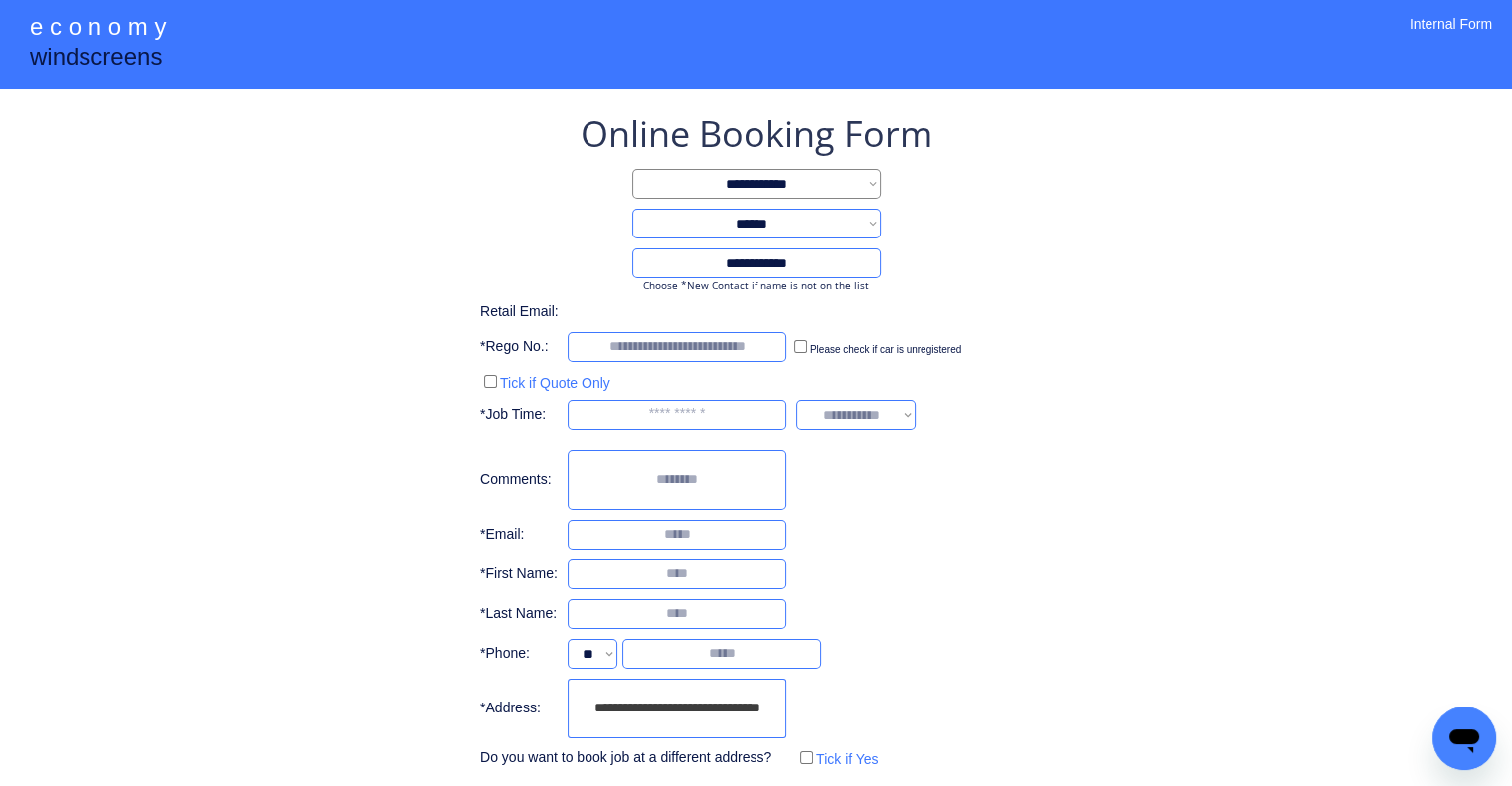 type on "**********" 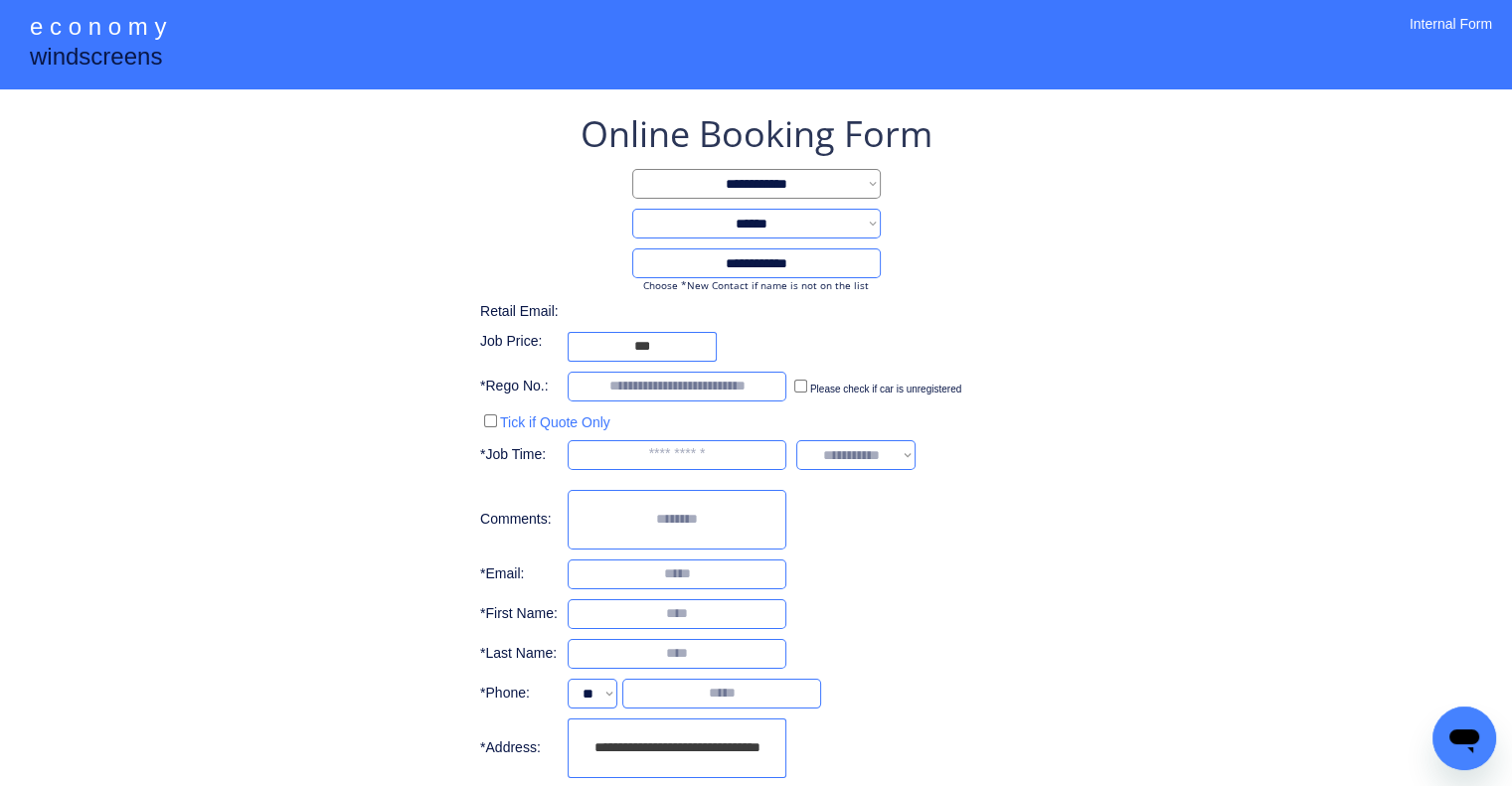 click on "**********" at bounding box center (756, 461) 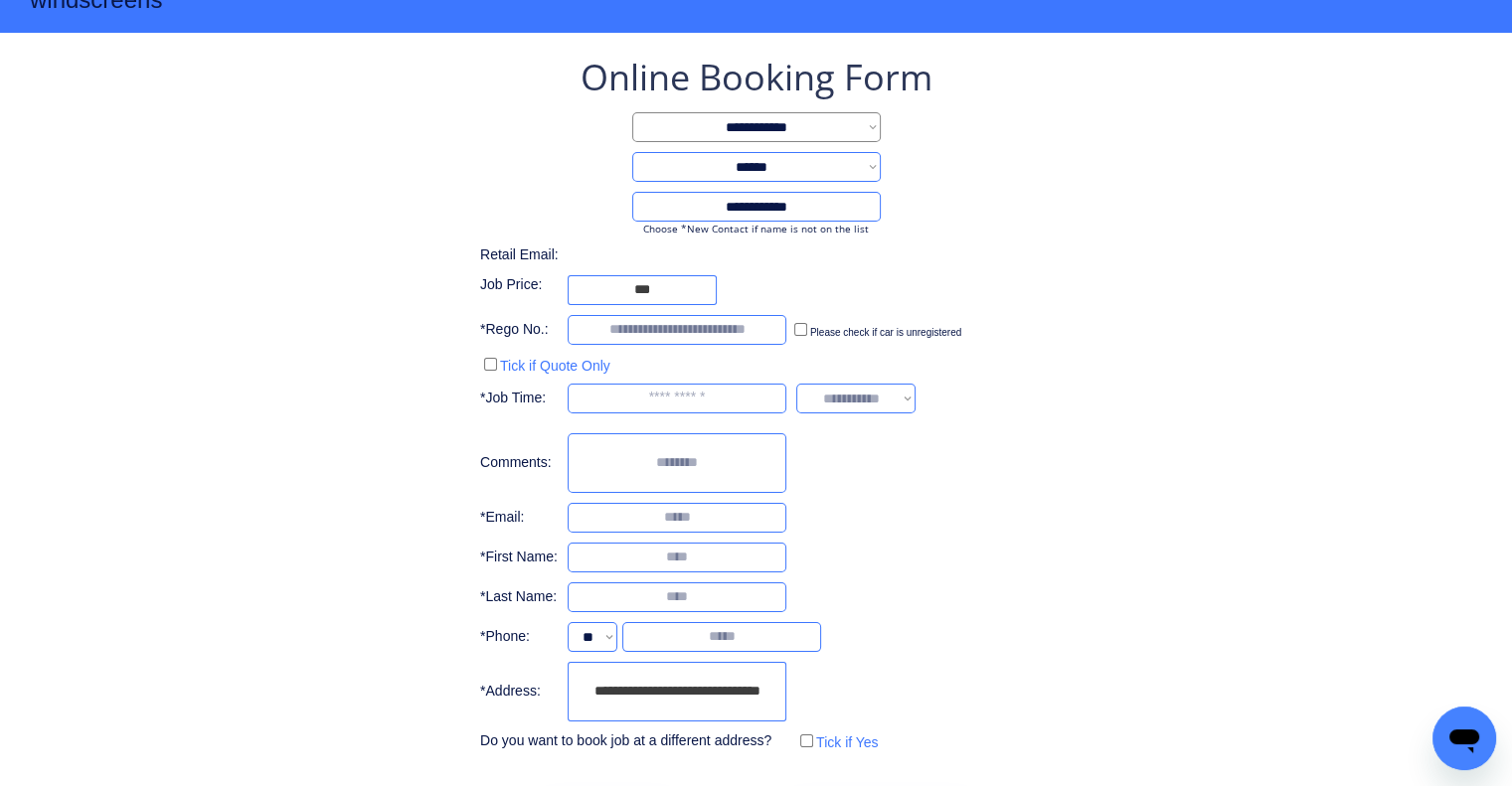 scroll, scrollTop: 135, scrollLeft: 0, axis: vertical 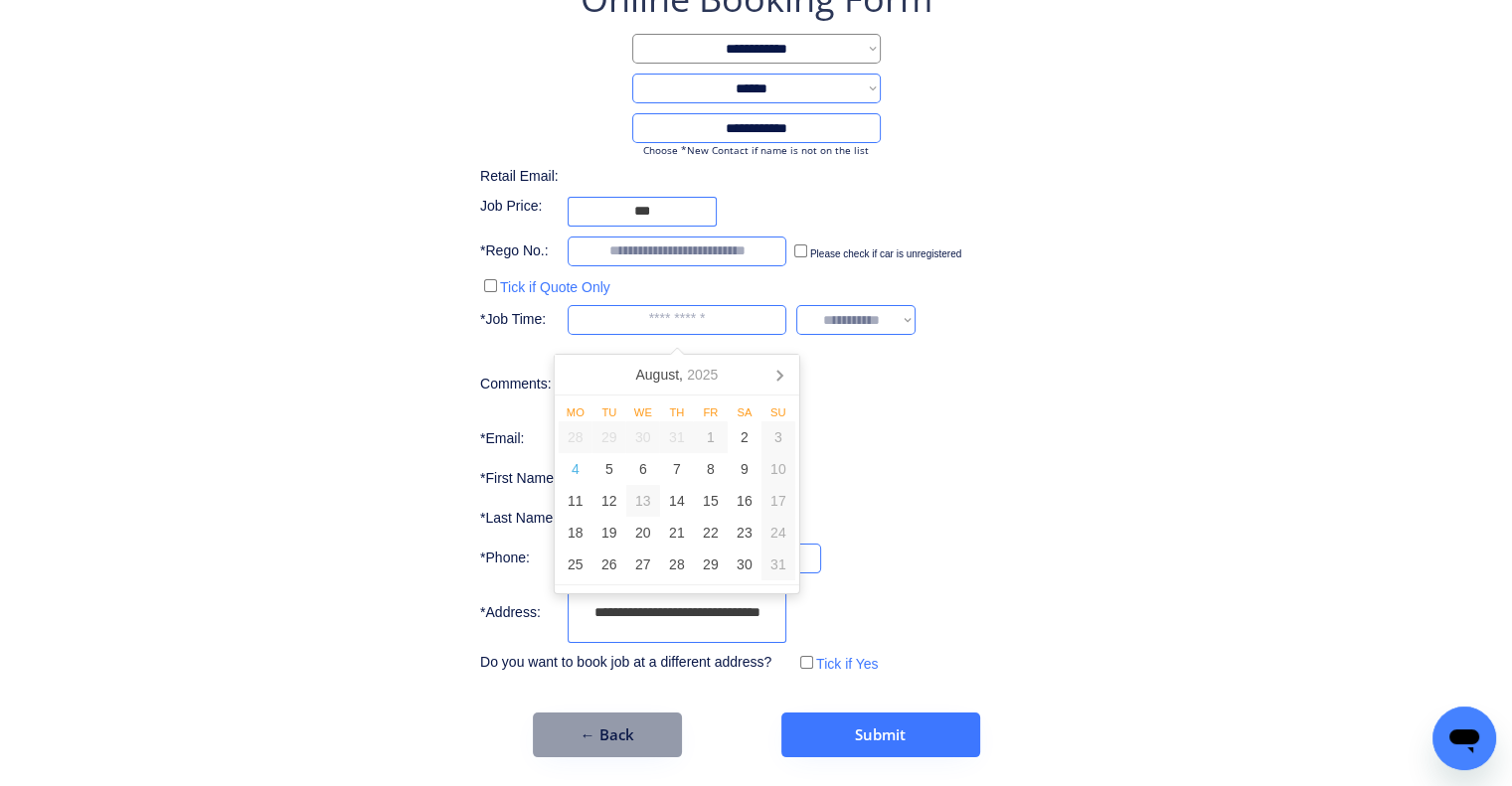 click at bounding box center (677, 320) 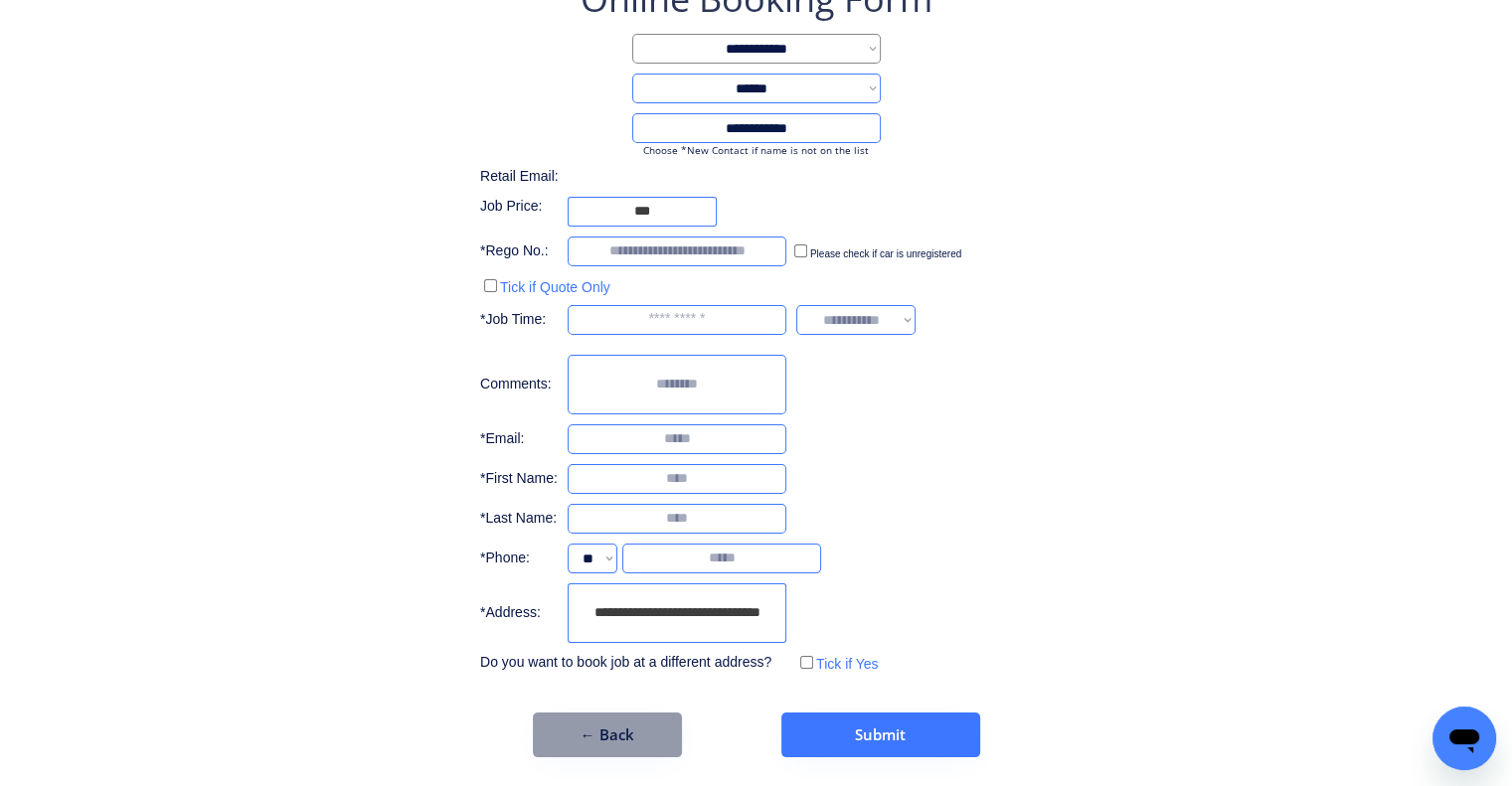 click on "**********" at bounding box center [756, 366] 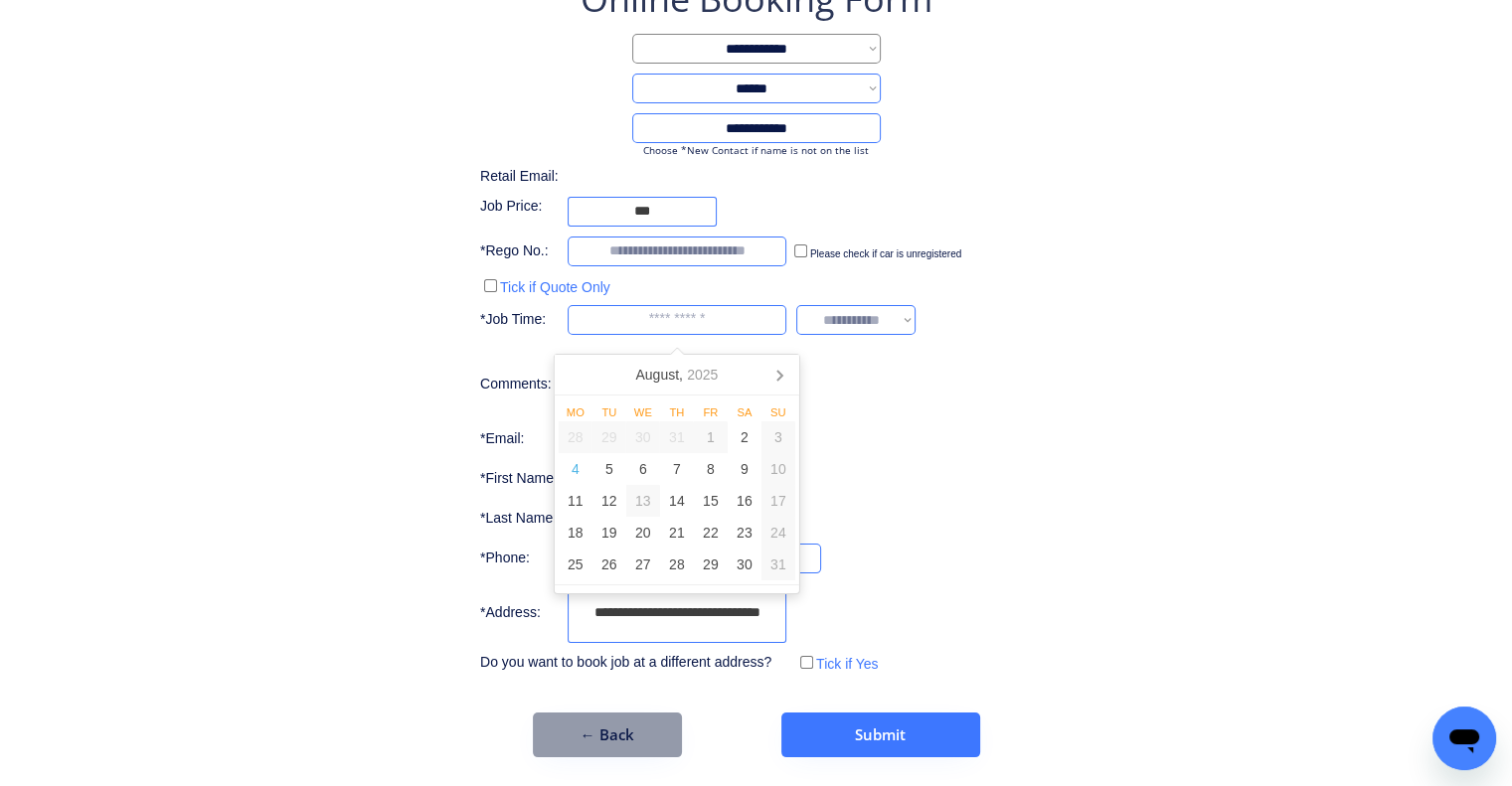 click at bounding box center (677, 320) 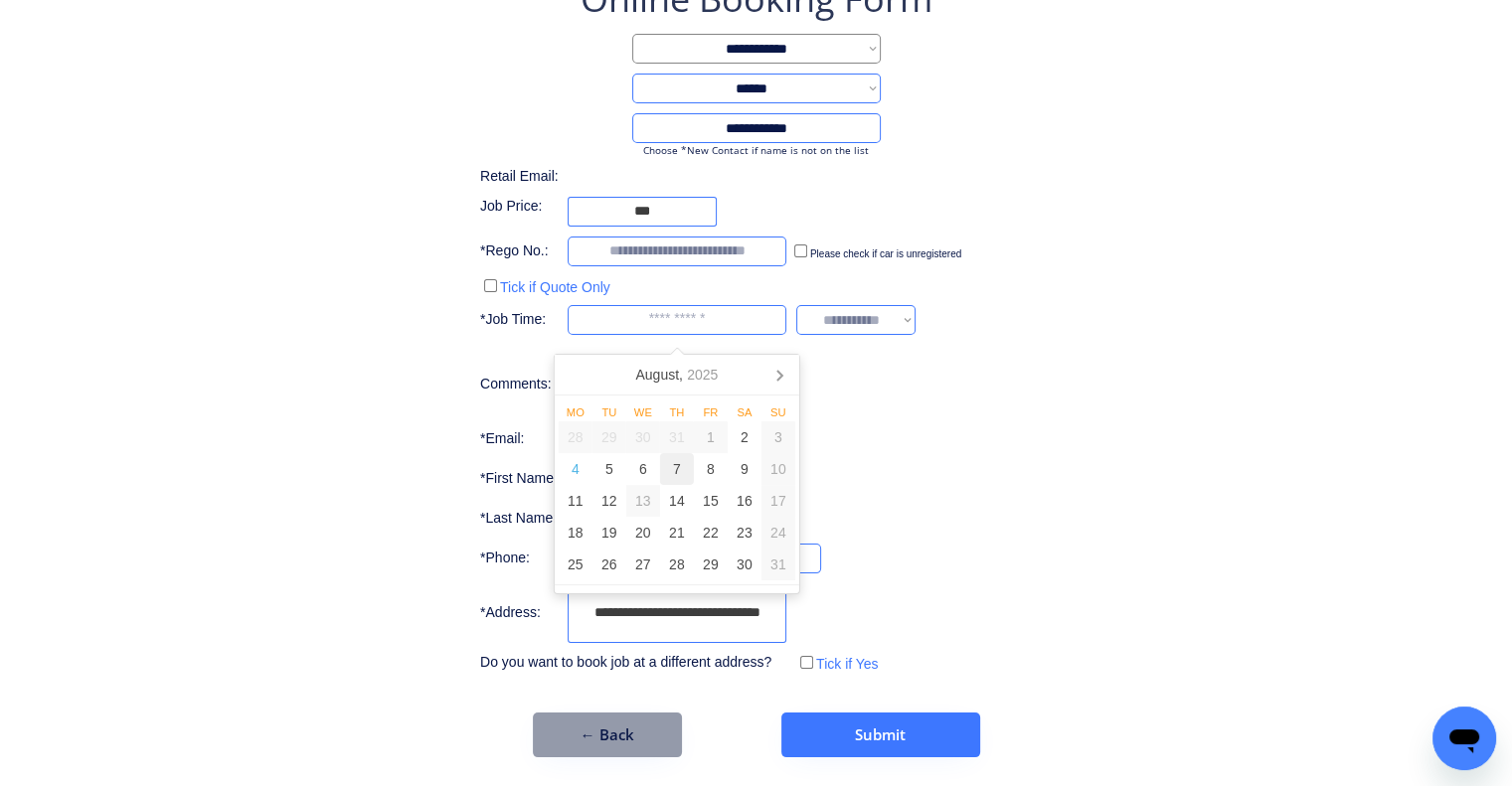 click on "7" at bounding box center [677, 469] 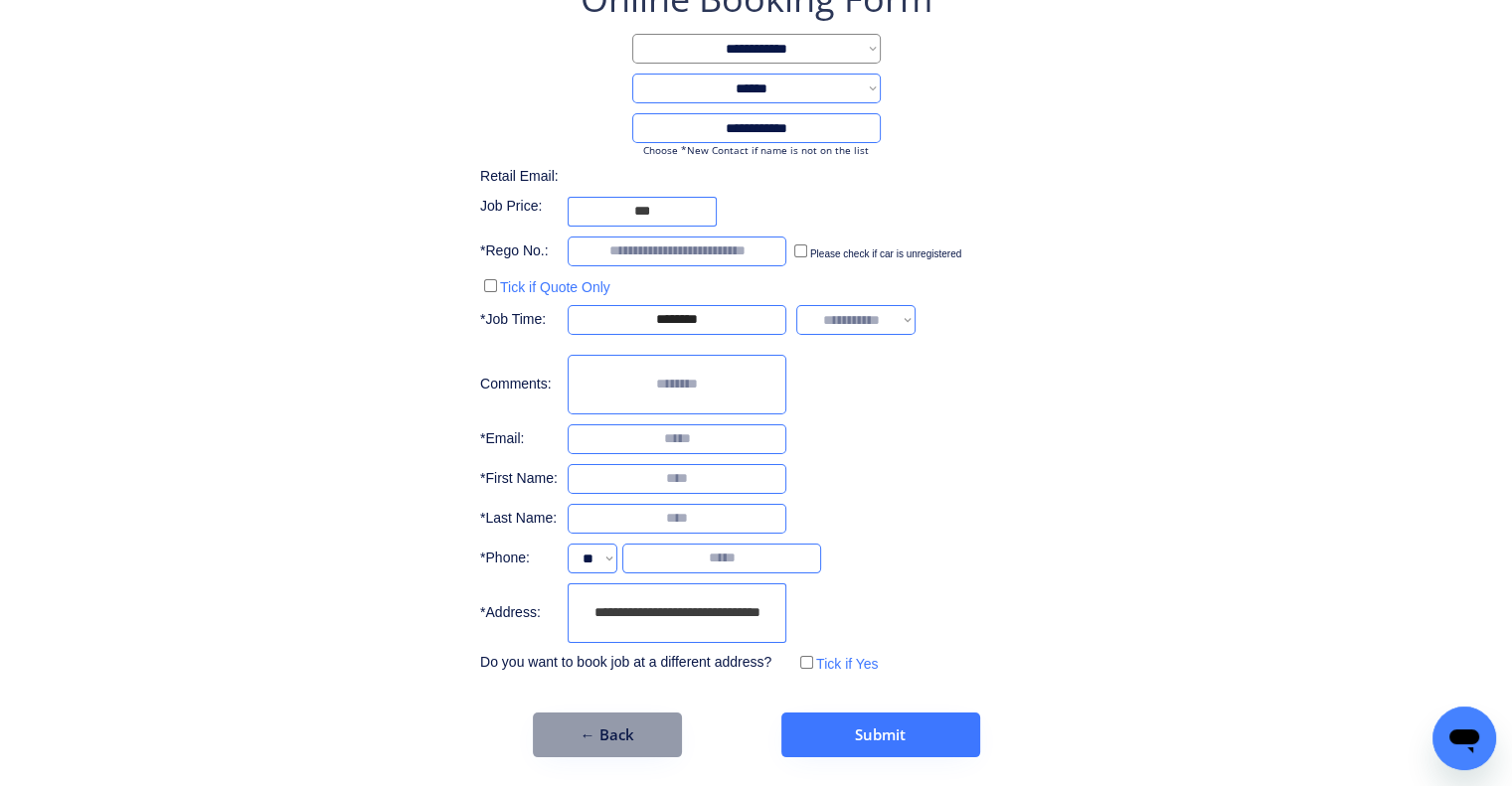 click on "**********" at bounding box center (756, 366) 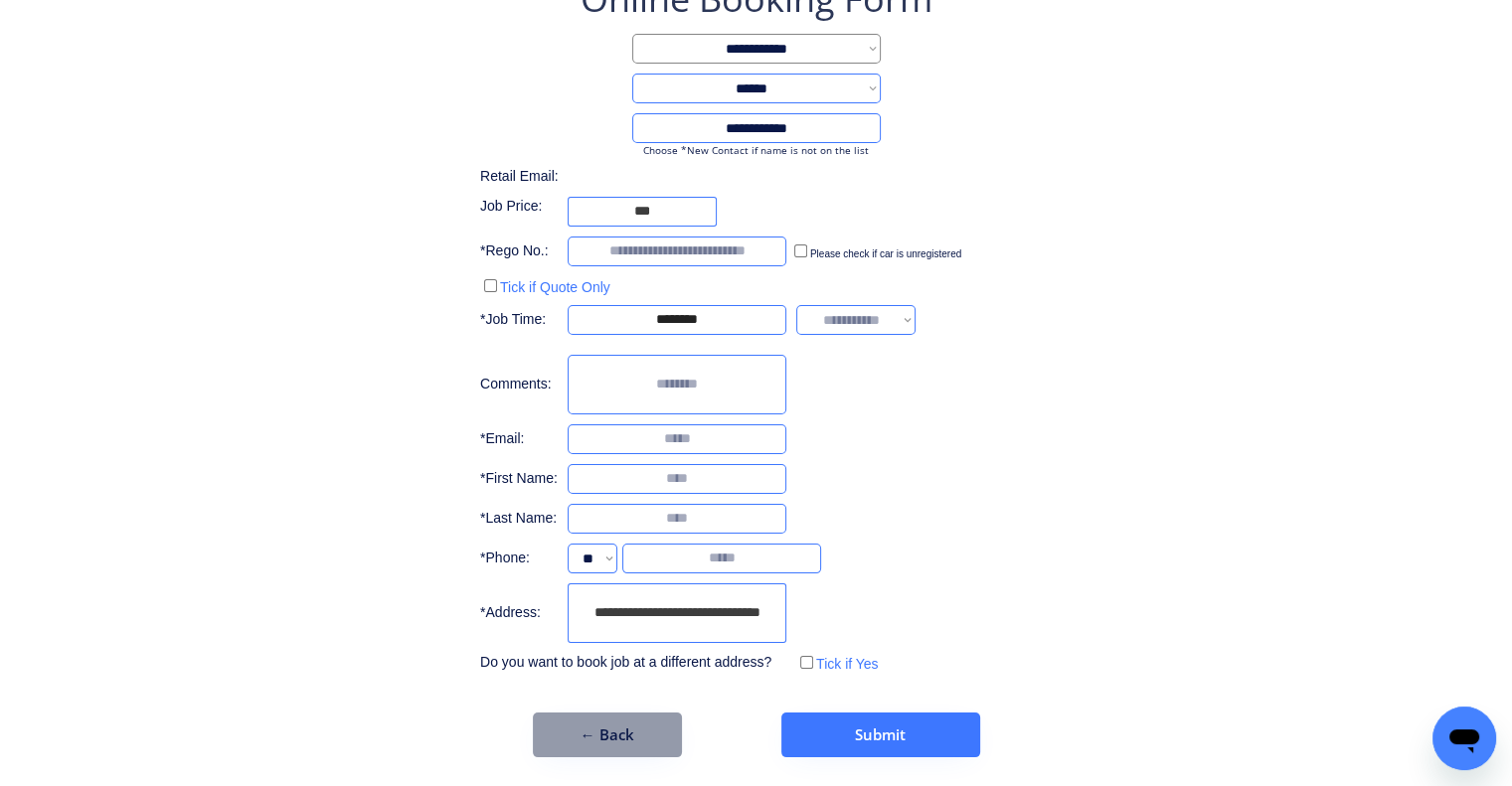 click on "**********" at bounding box center (856, 320) 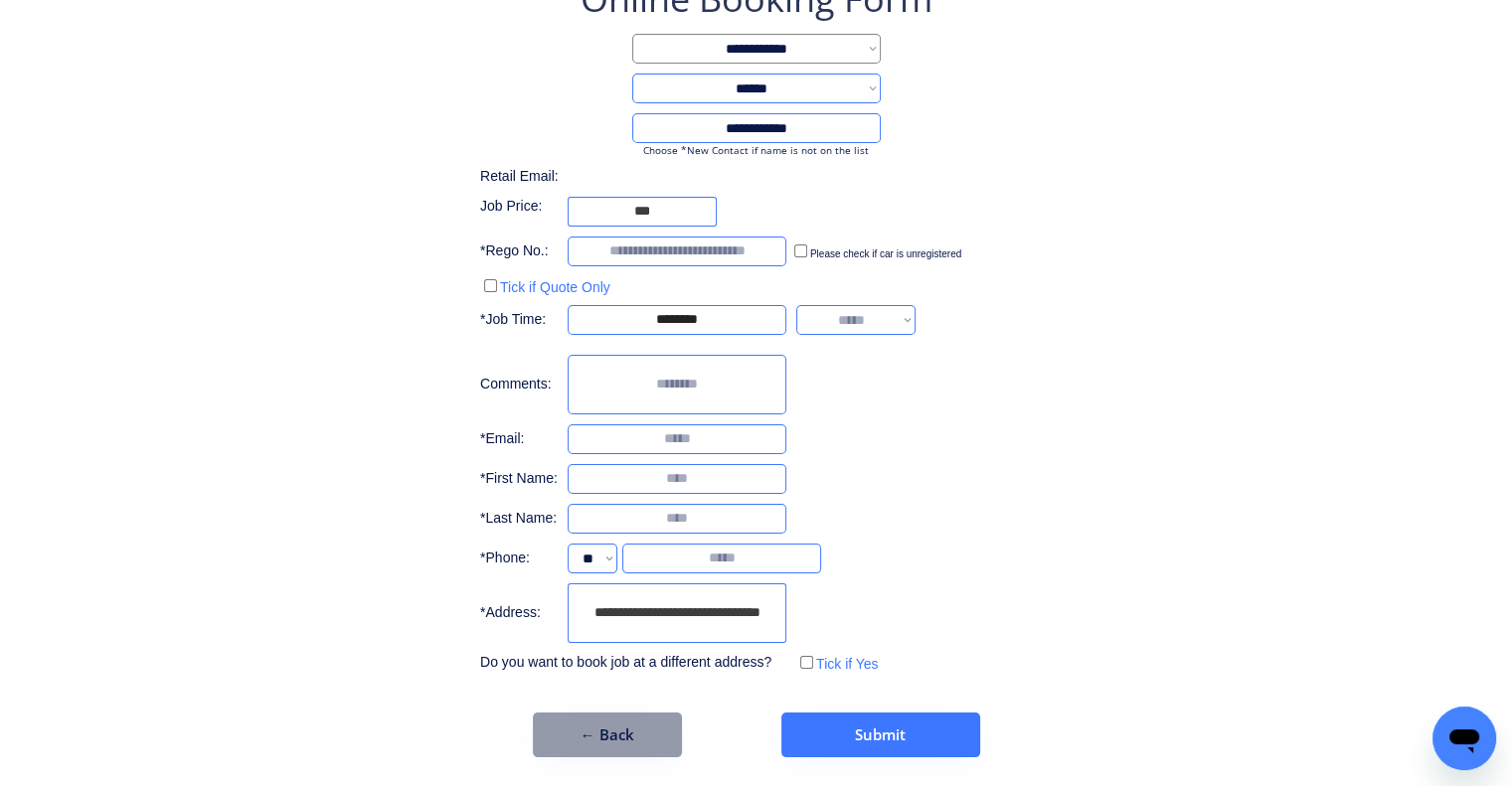 click on "**********" at bounding box center (856, 320) 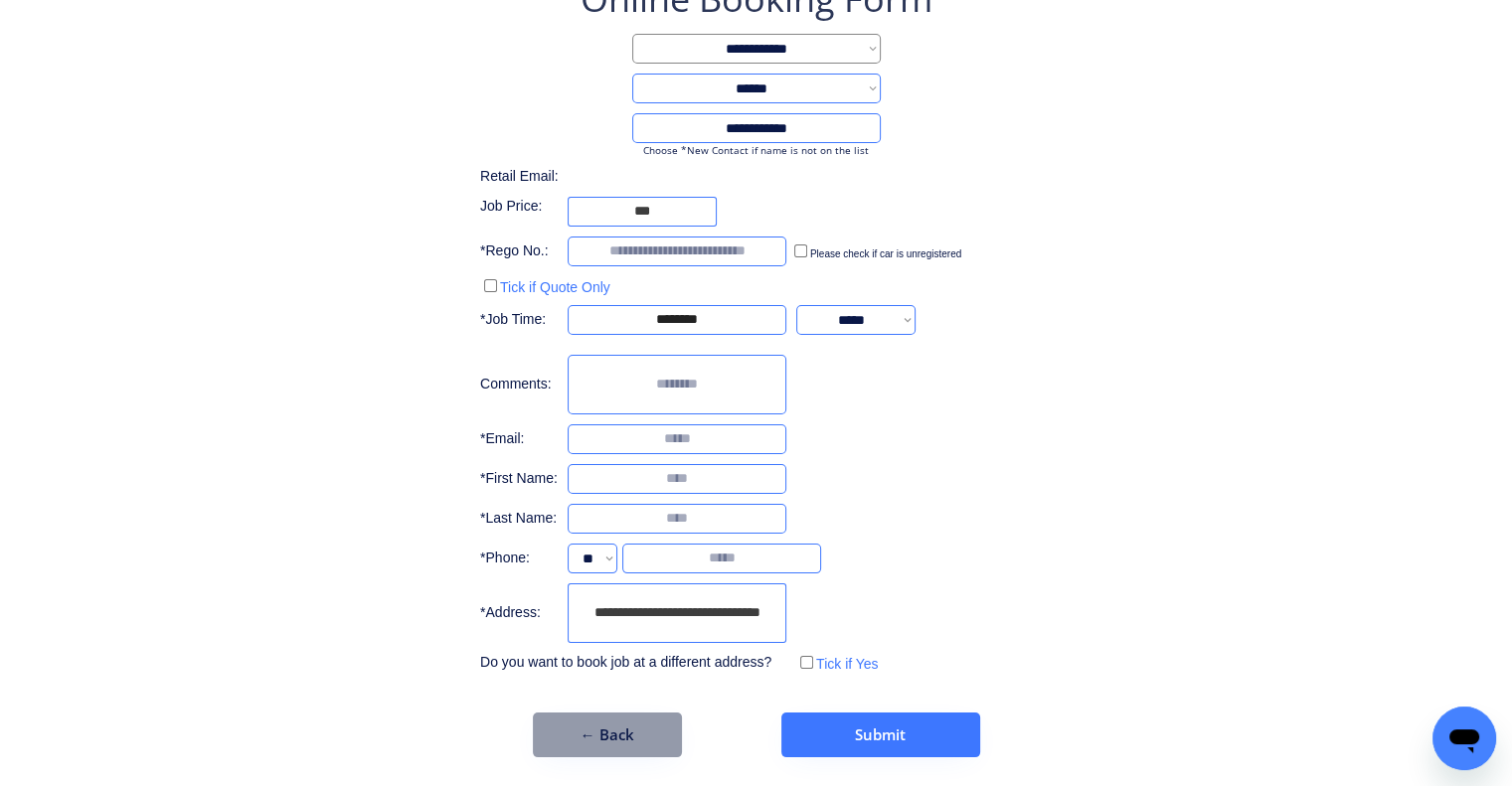 click on "**********" at bounding box center (756, 326) 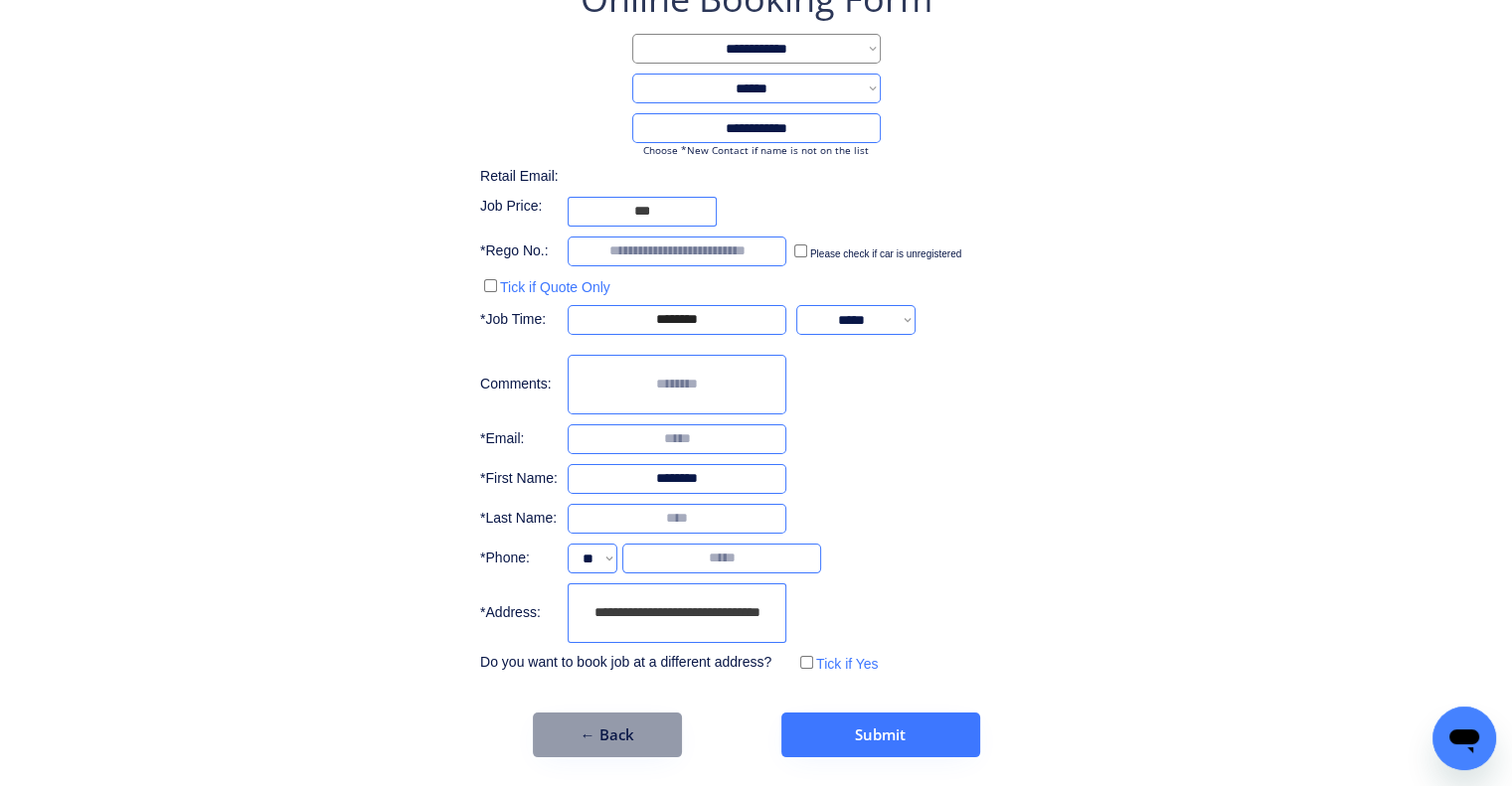 type on "********" 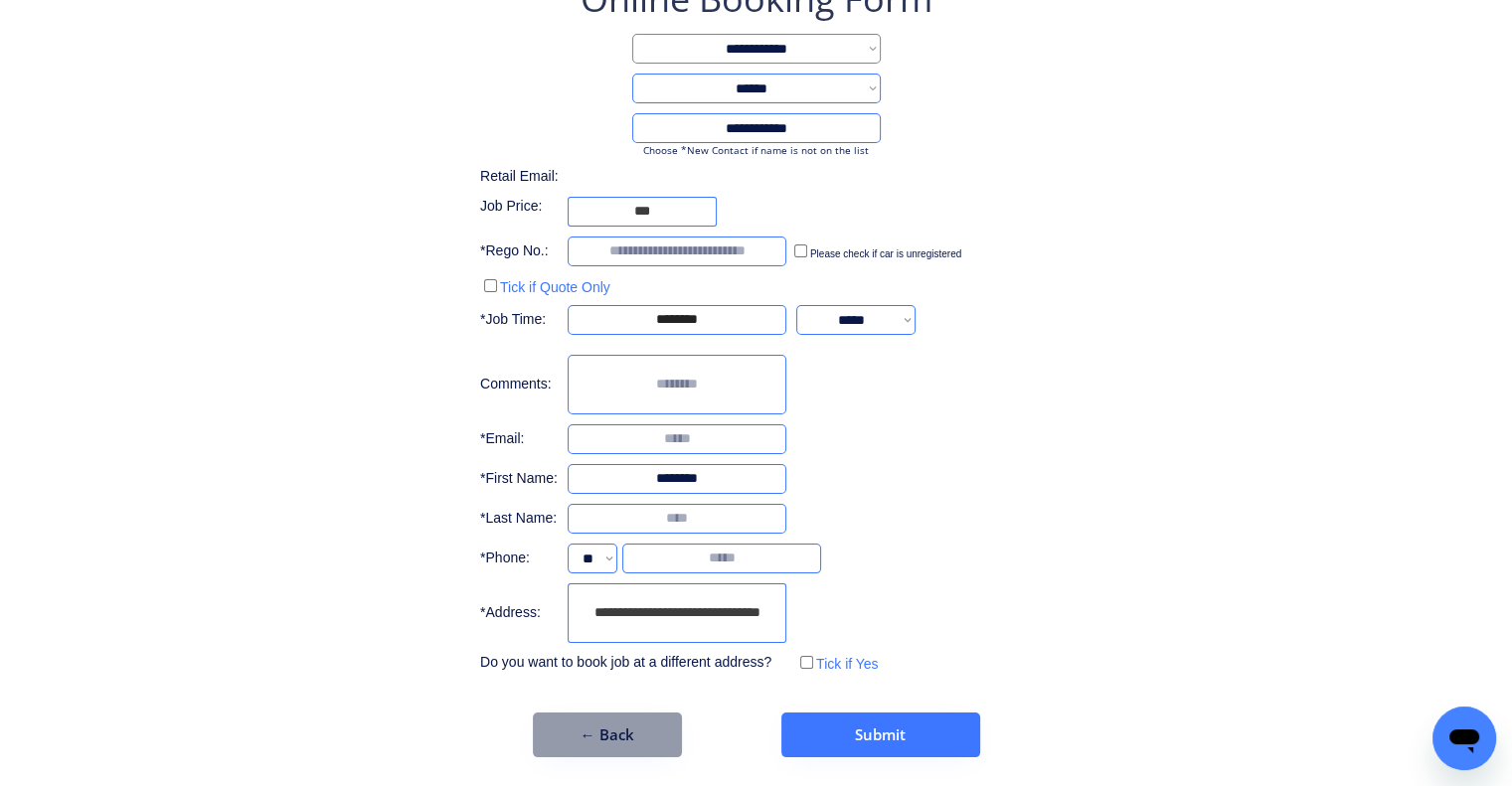 type on "*" 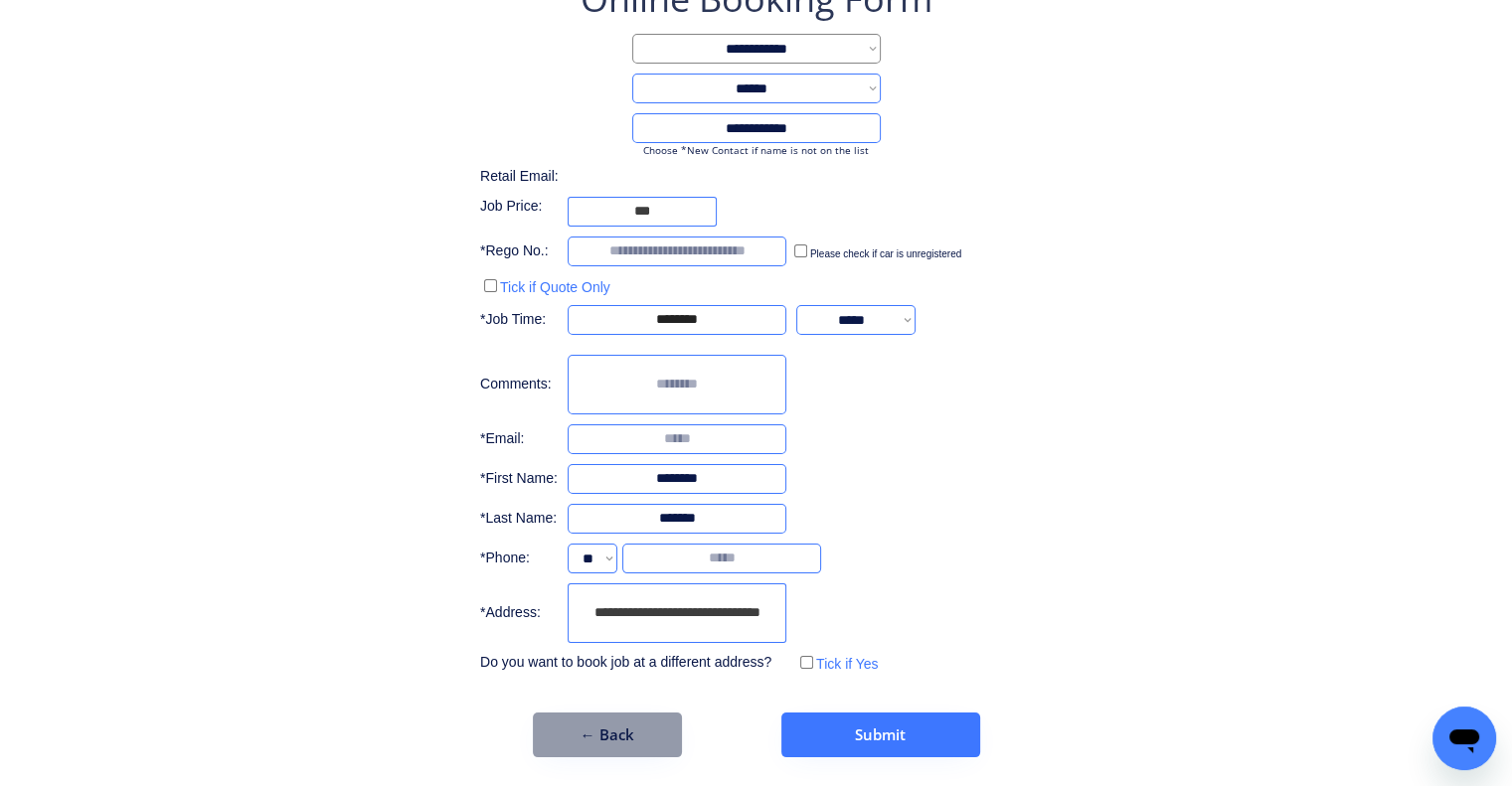 type on "*******" 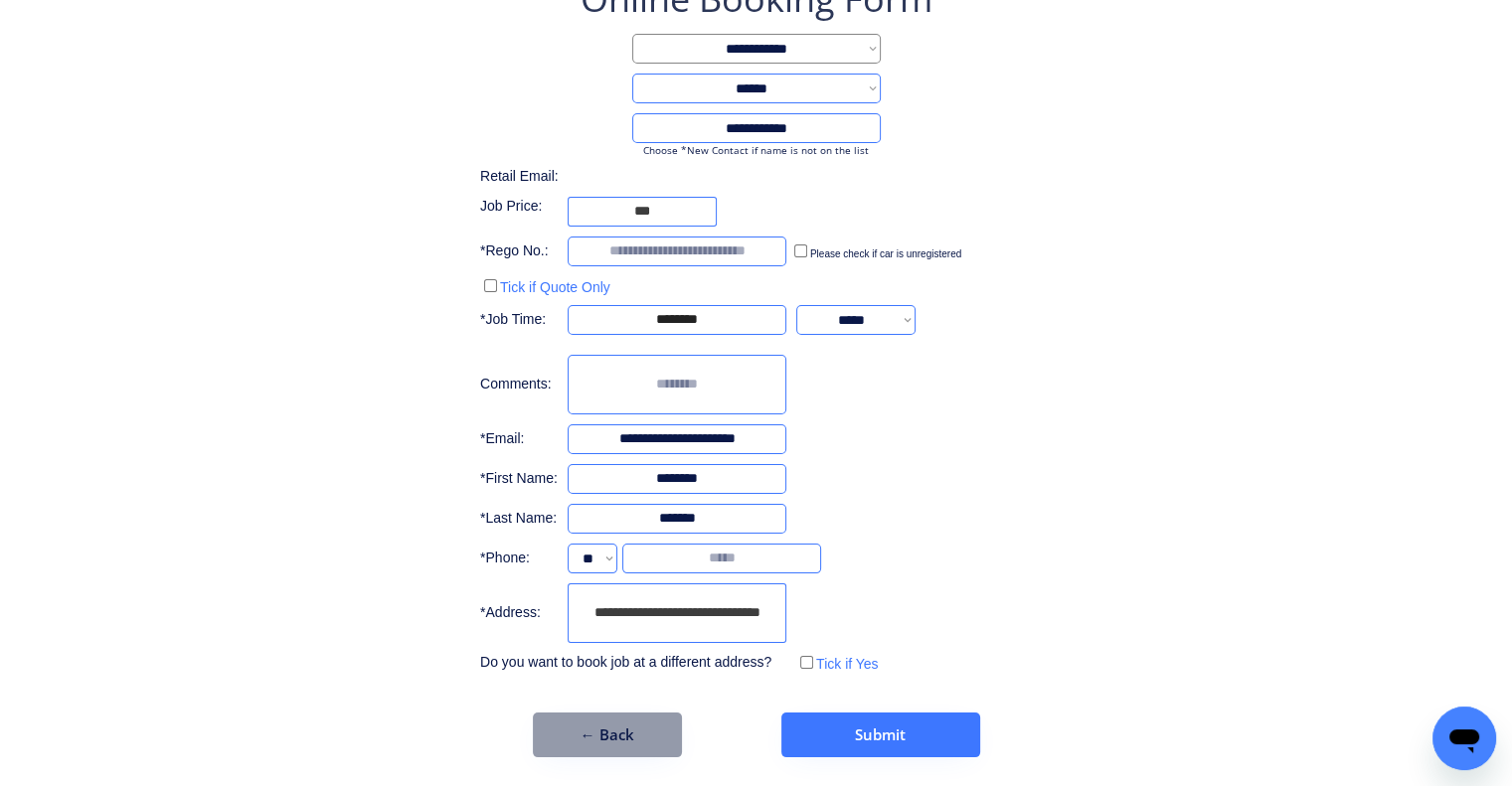 type on "**********" 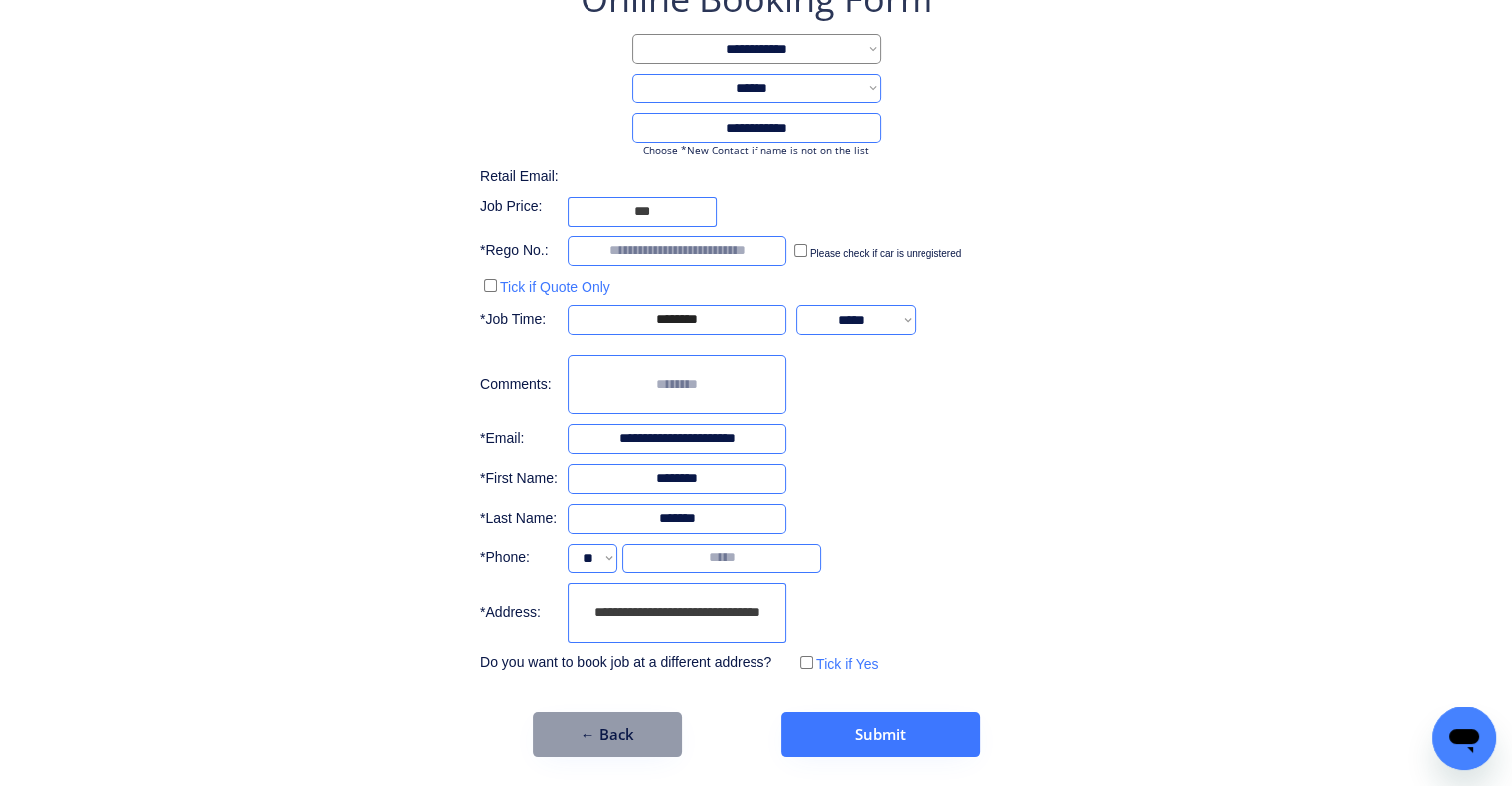 click on "**********" at bounding box center [756, 326] 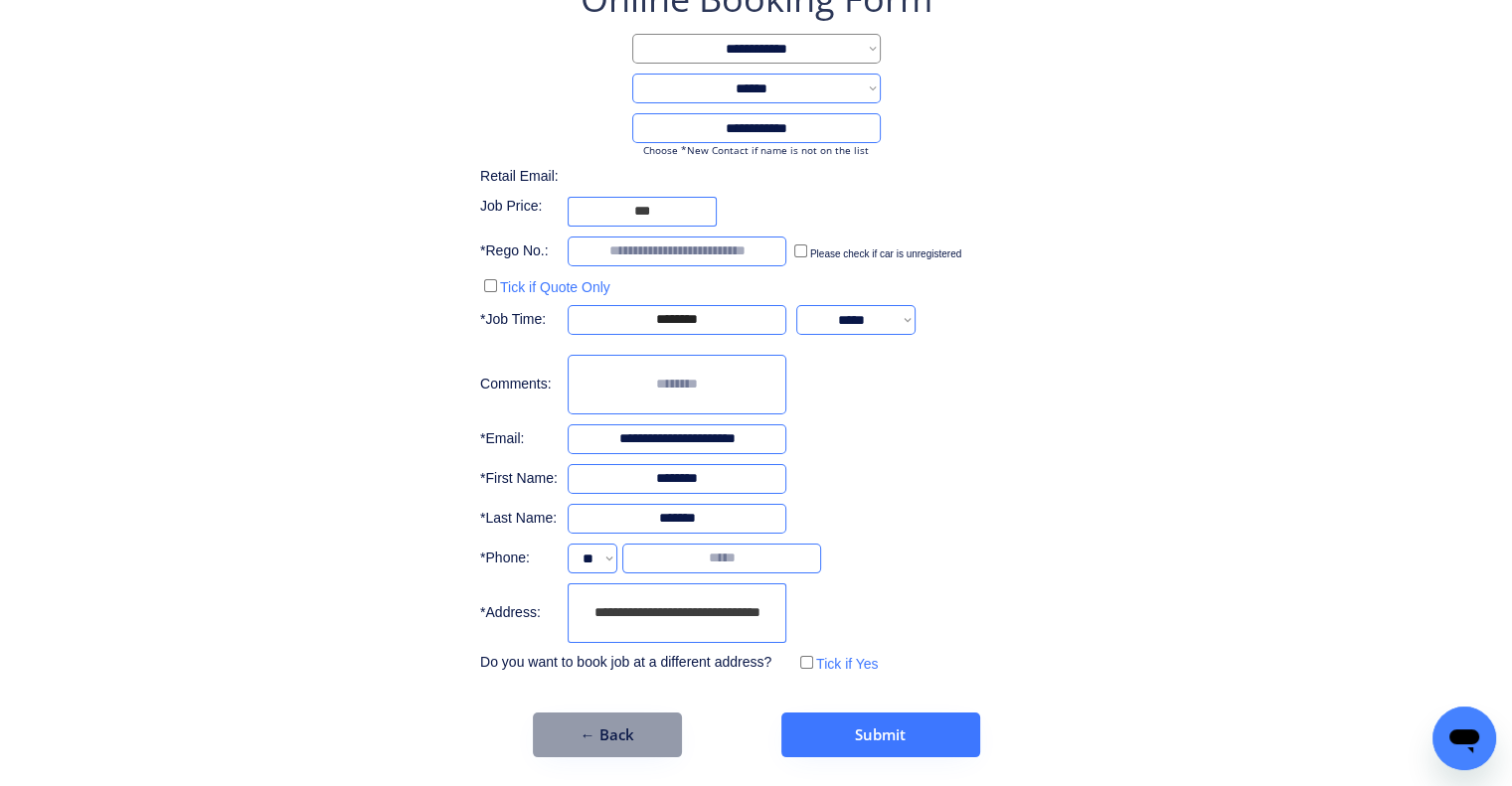 click on "**********" at bounding box center (756, 366) 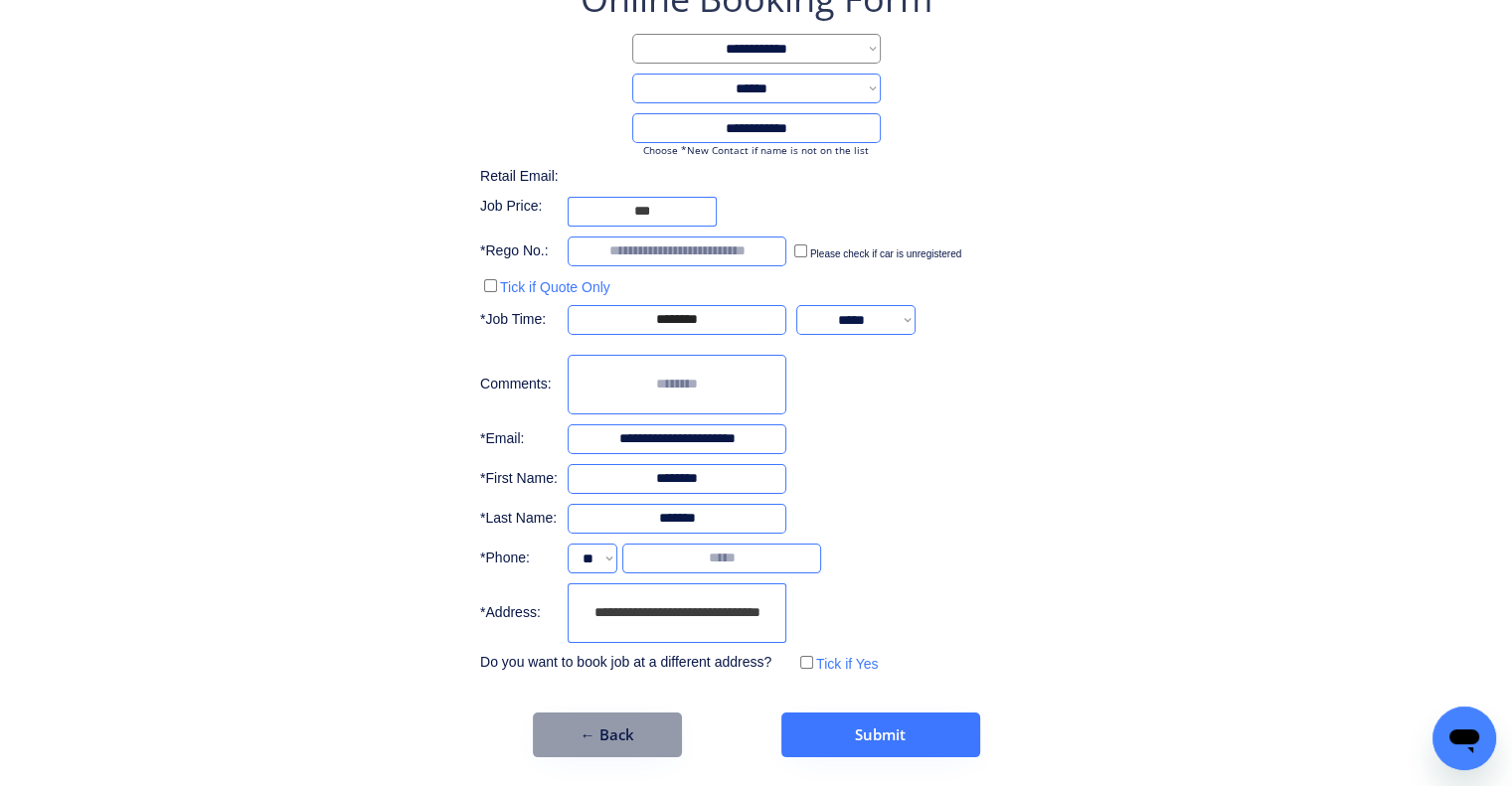 click on "**********" at bounding box center [756, 366] 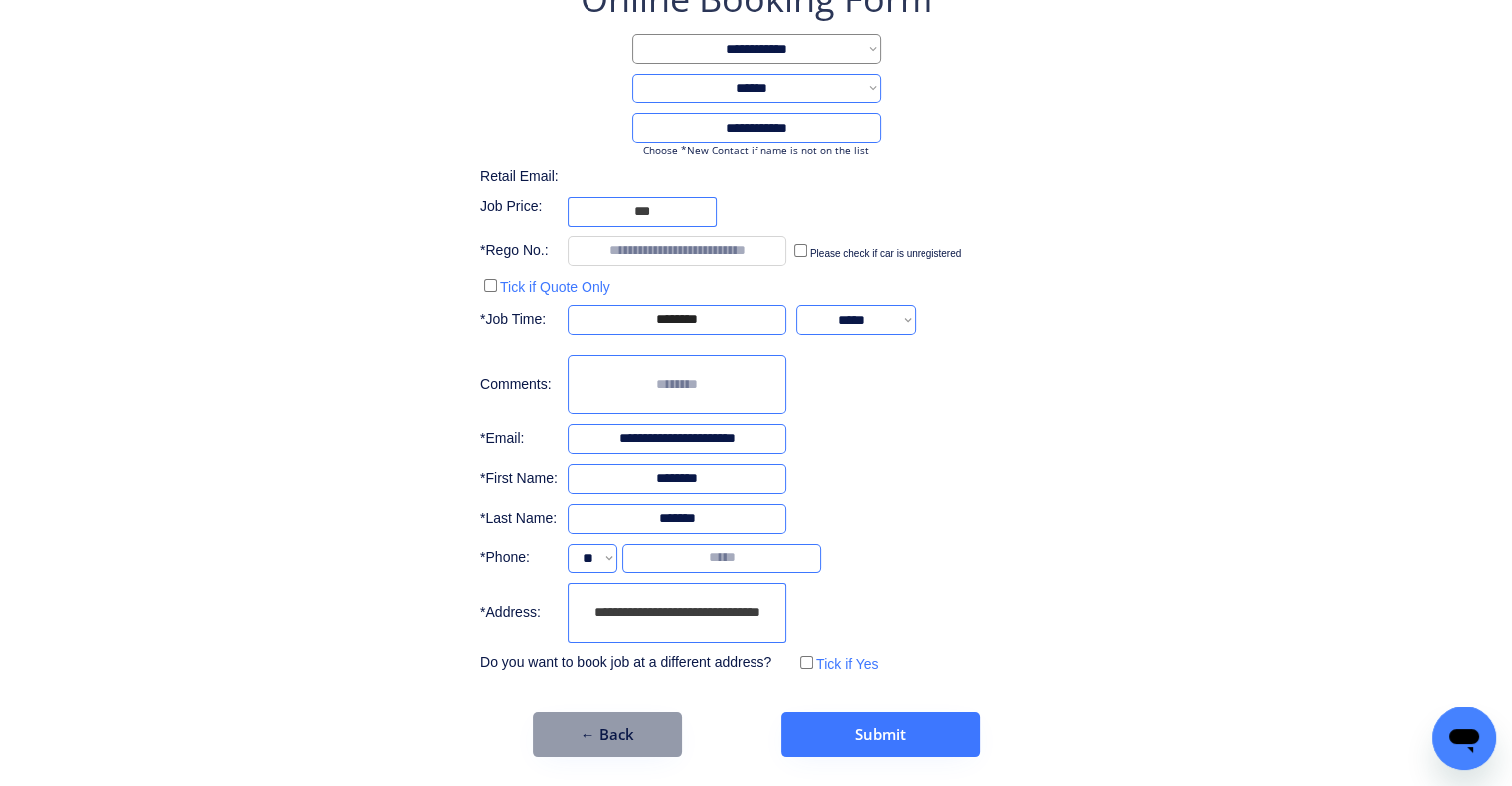 click on "**********" at bounding box center (756, 366) 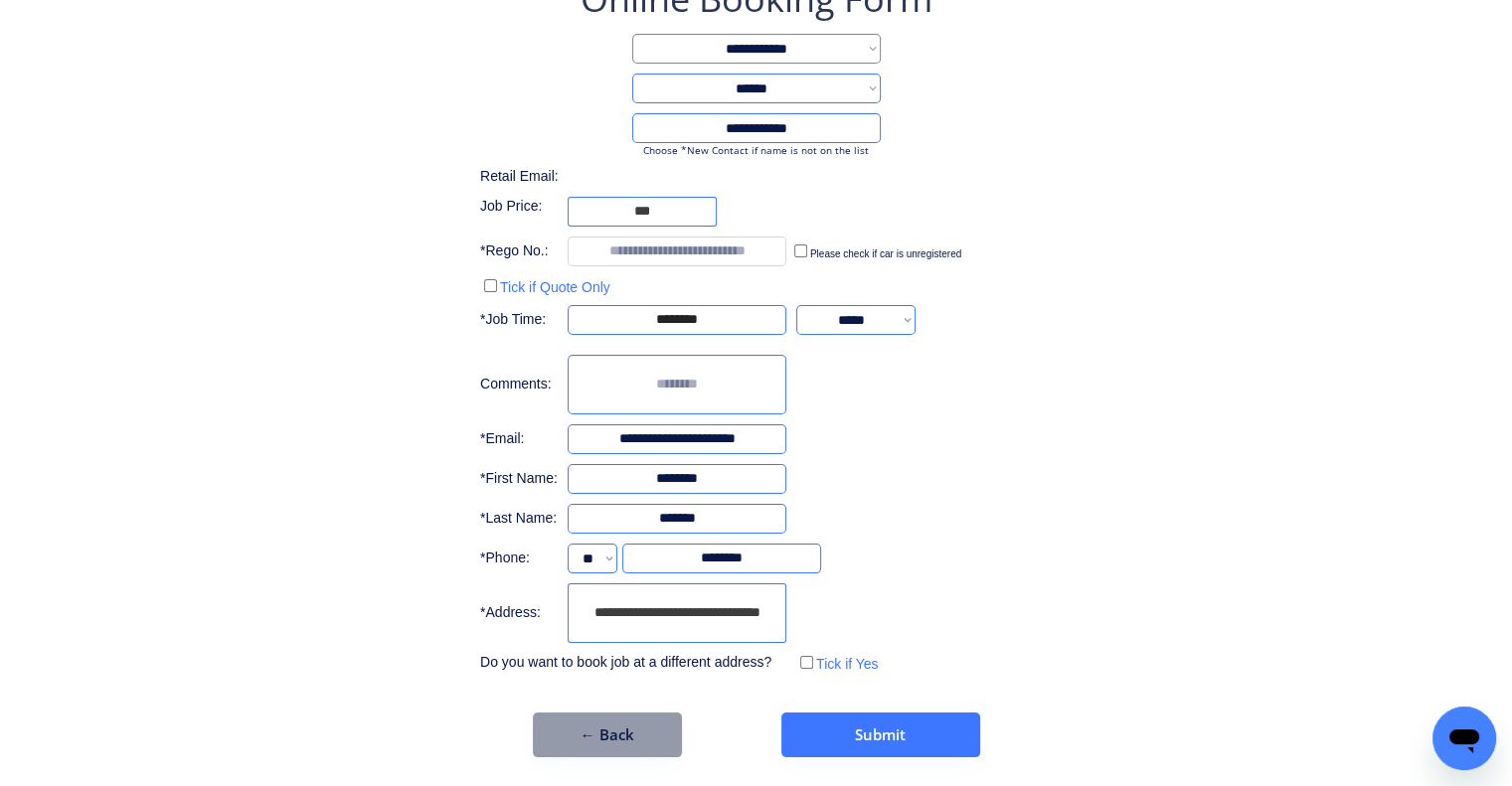 click at bounding box center (722, 558) 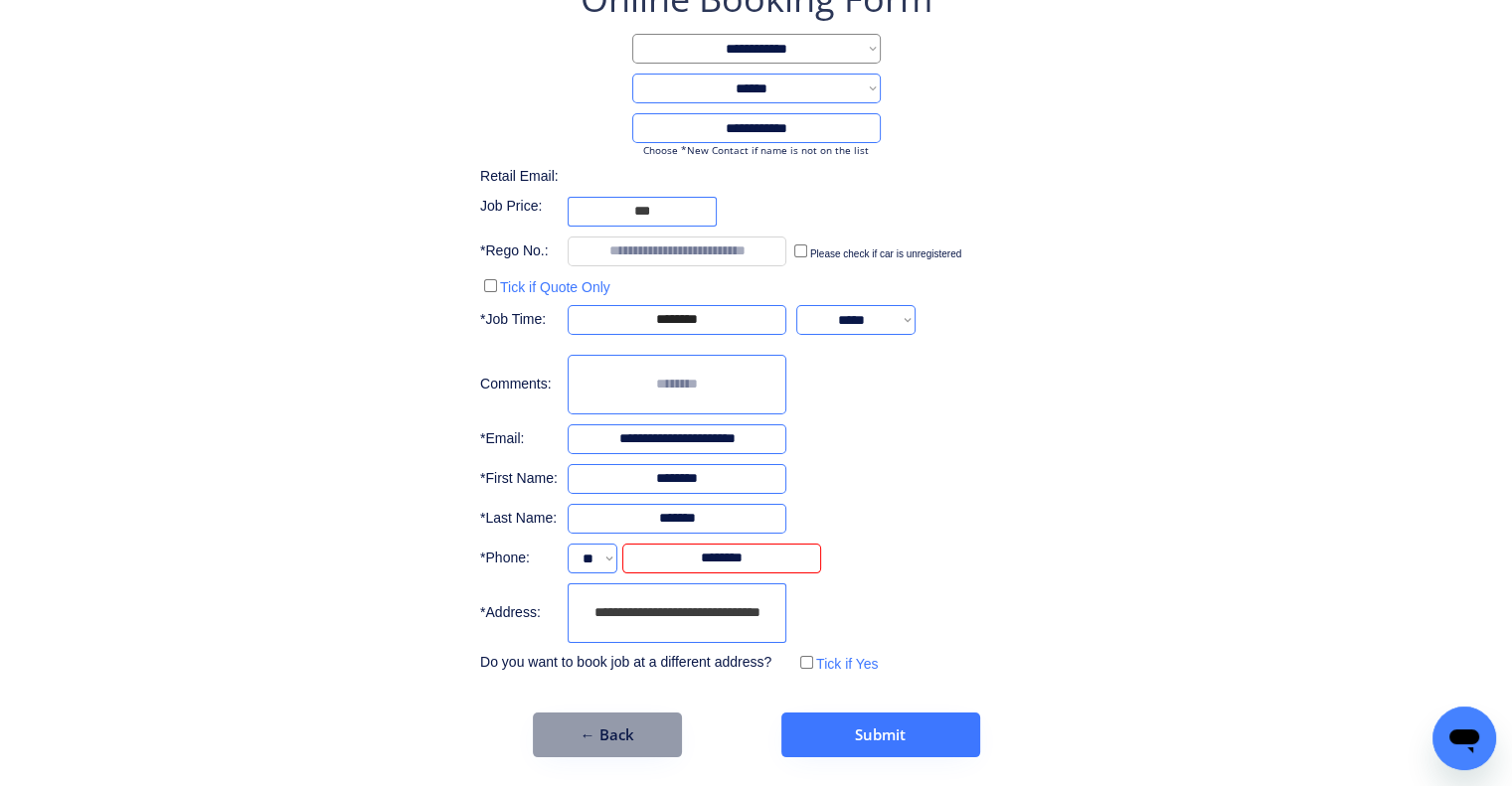 click on "**********" at bounding box center (756, 366) 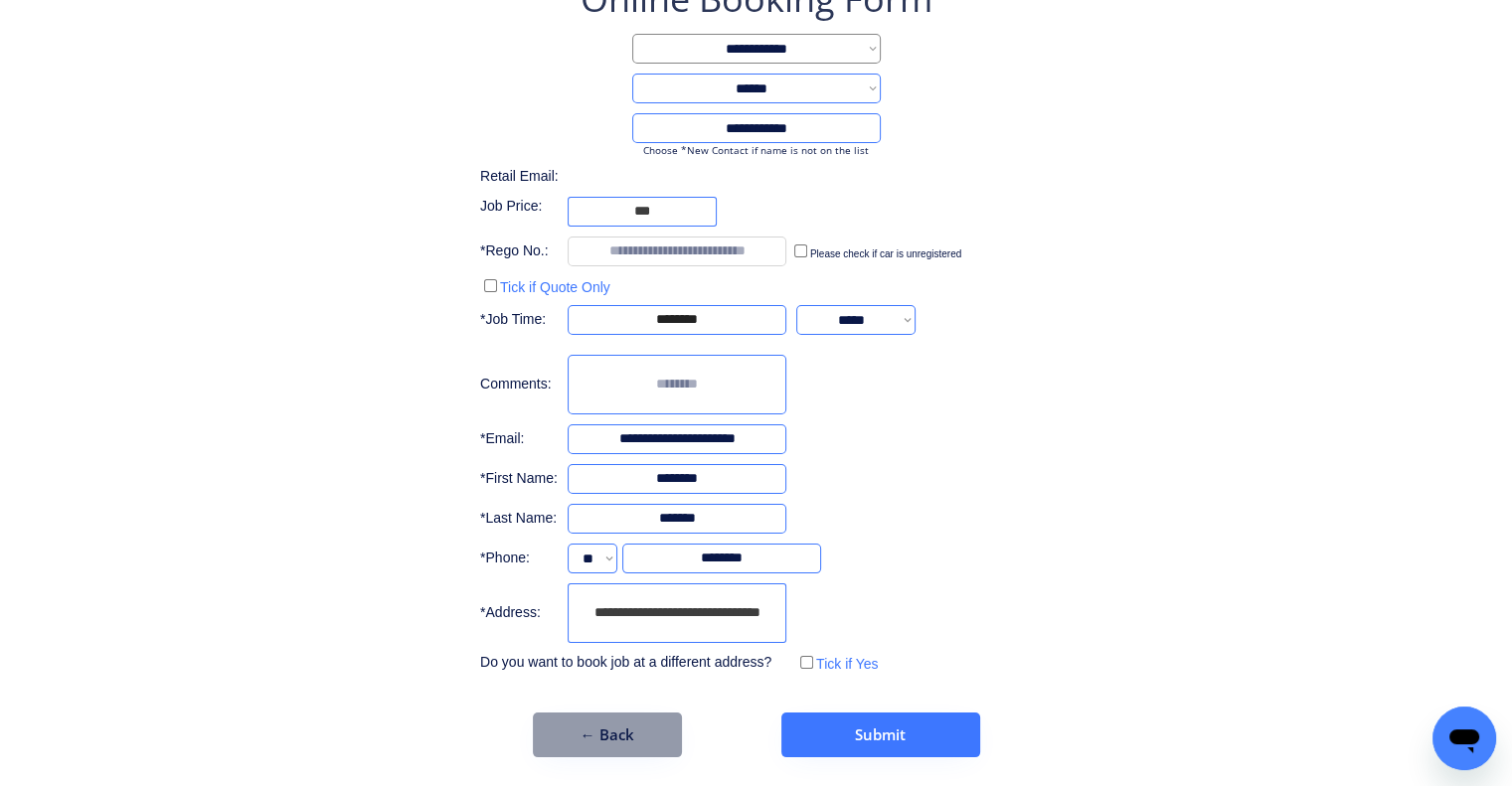 click on "**********" at bounding box center (756, 326) 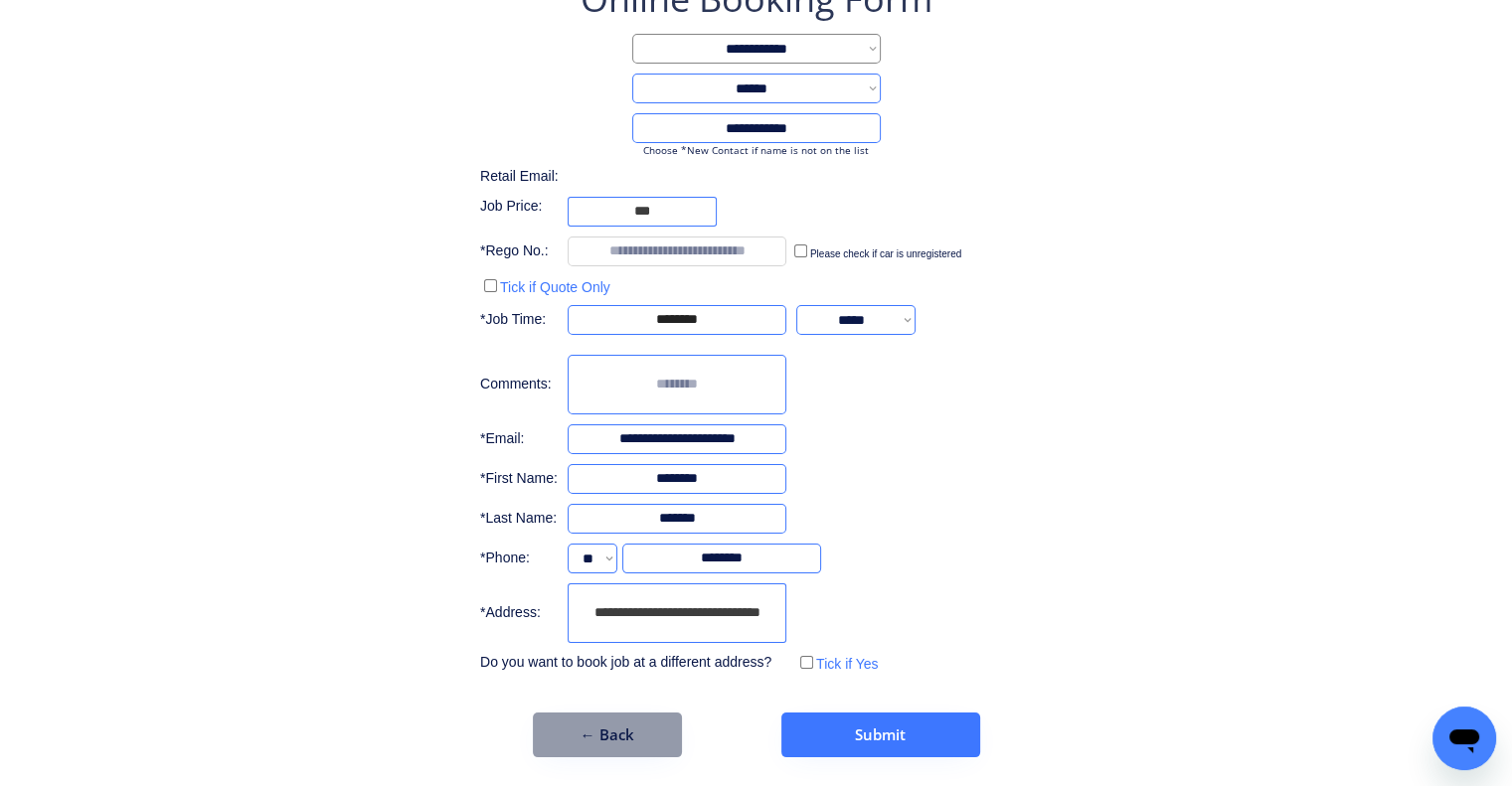 click on "**********" at bounding box center [677, 613] 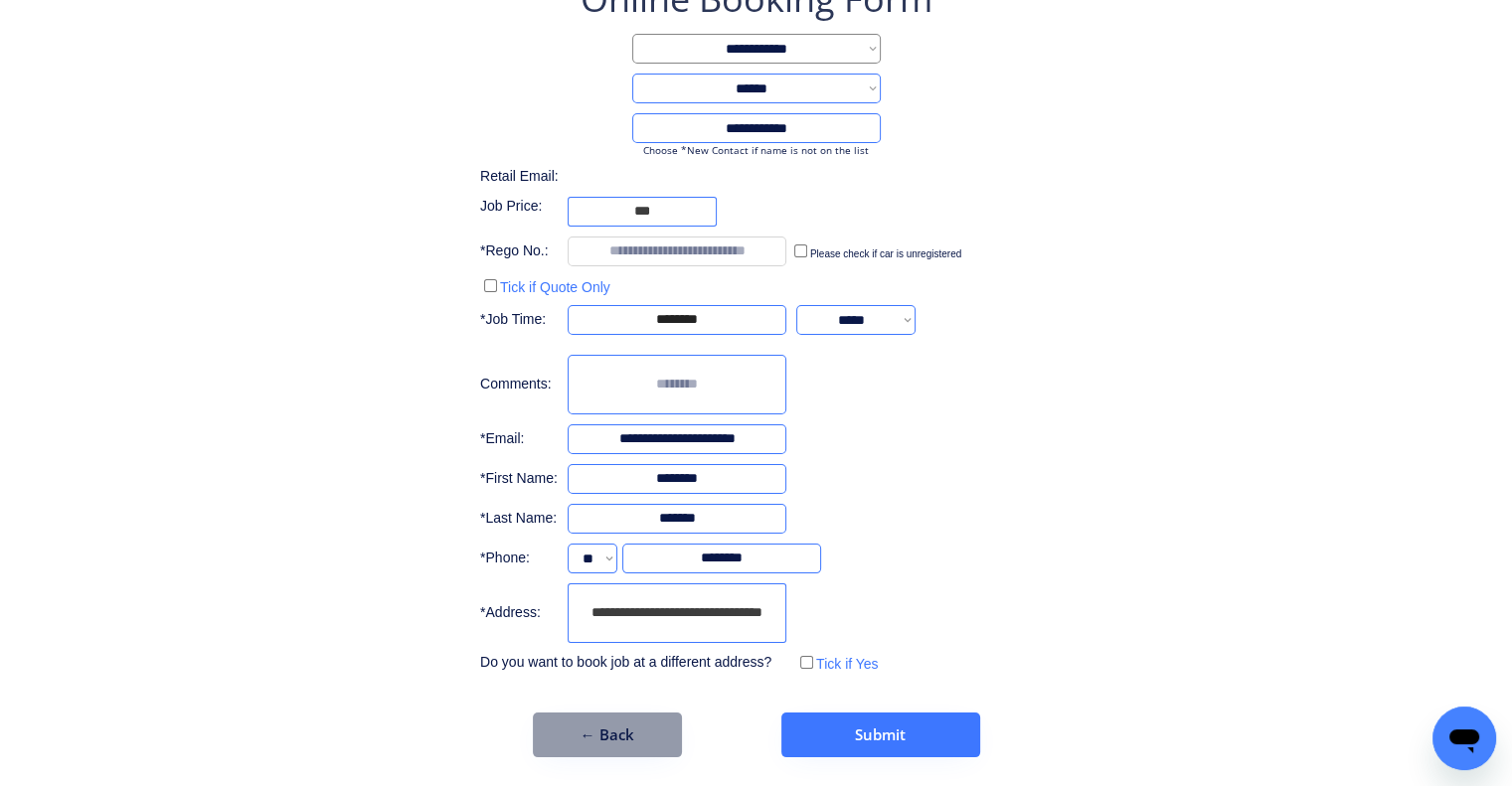 click on "**********" at bounding box center [756, 366] 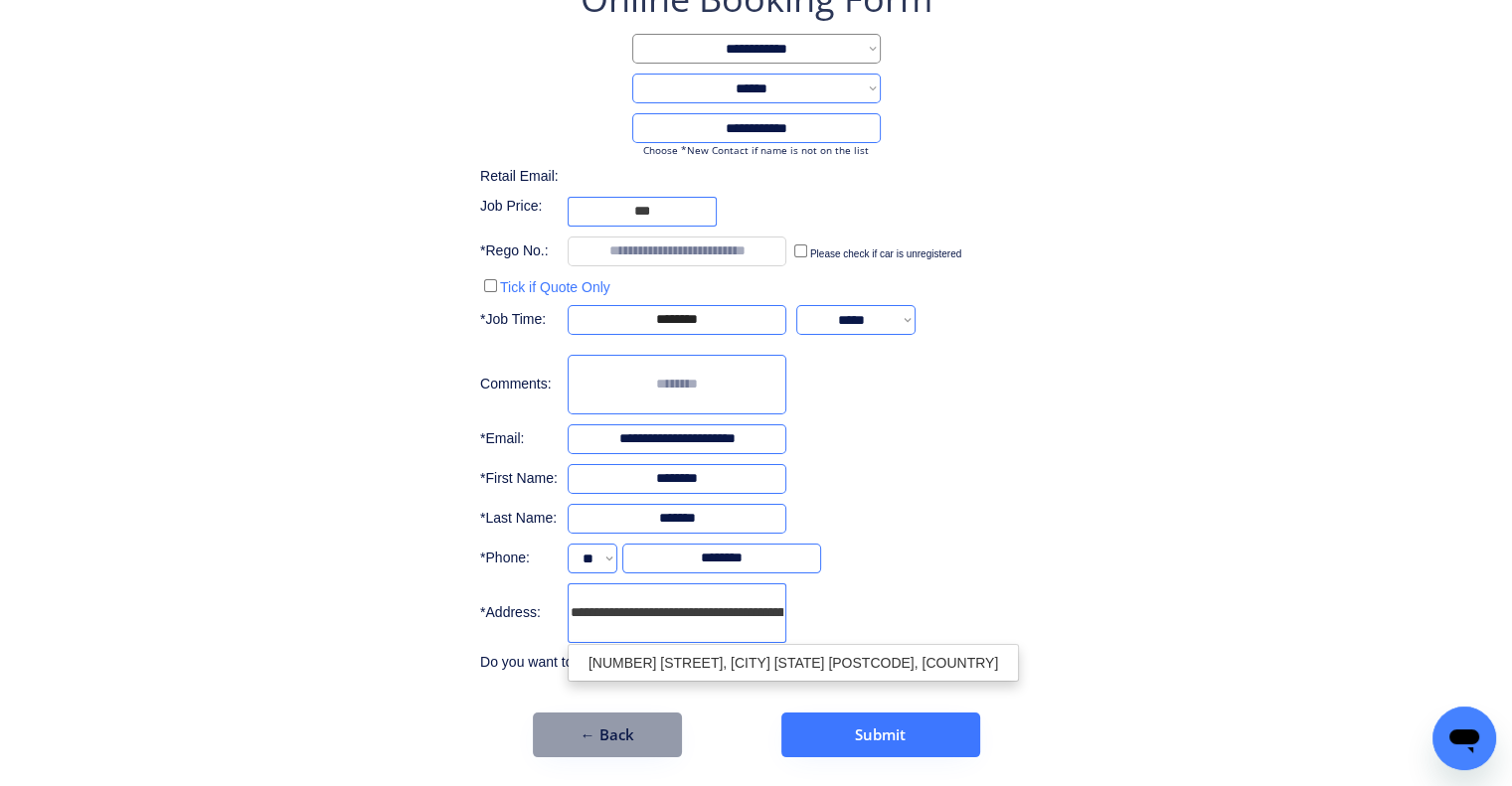 click on "**********" at bounding box center [677, 613] 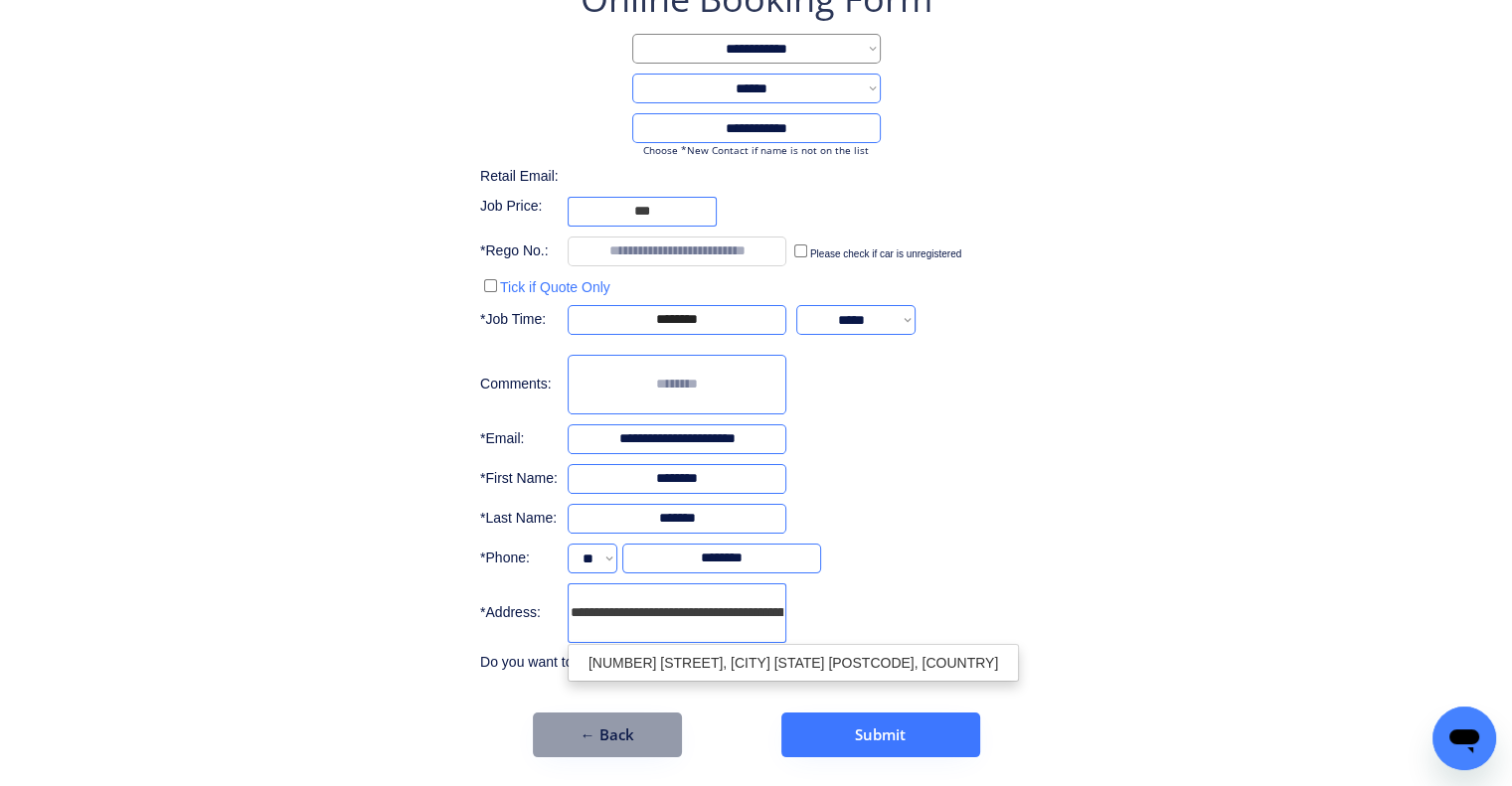 click on "**********" at bounding box center [677, 613] 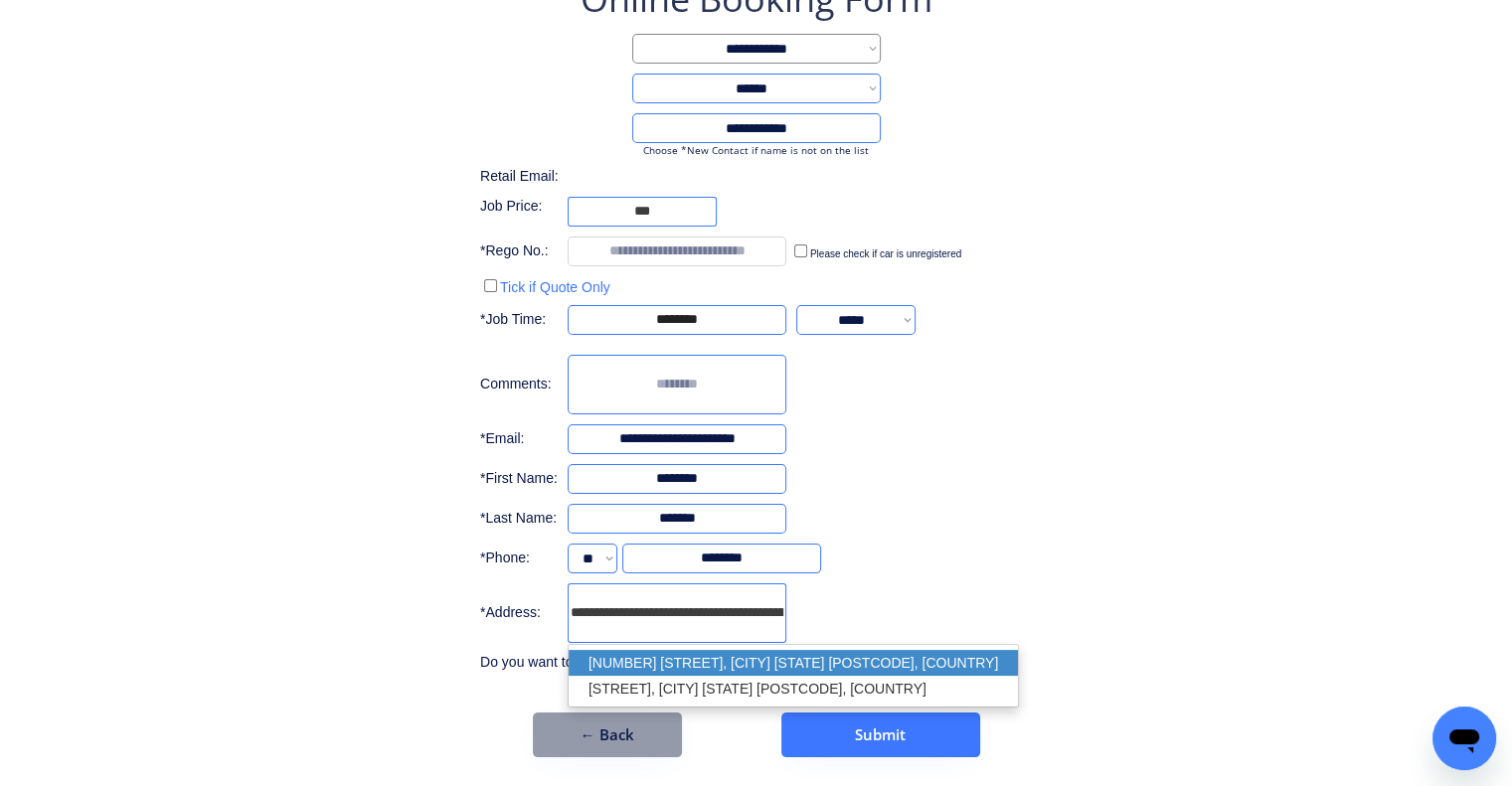 drag, startPoint x: 779, startPoint y: 656, endPoint x: 900, endPoint y: 598, distance: 134.18271 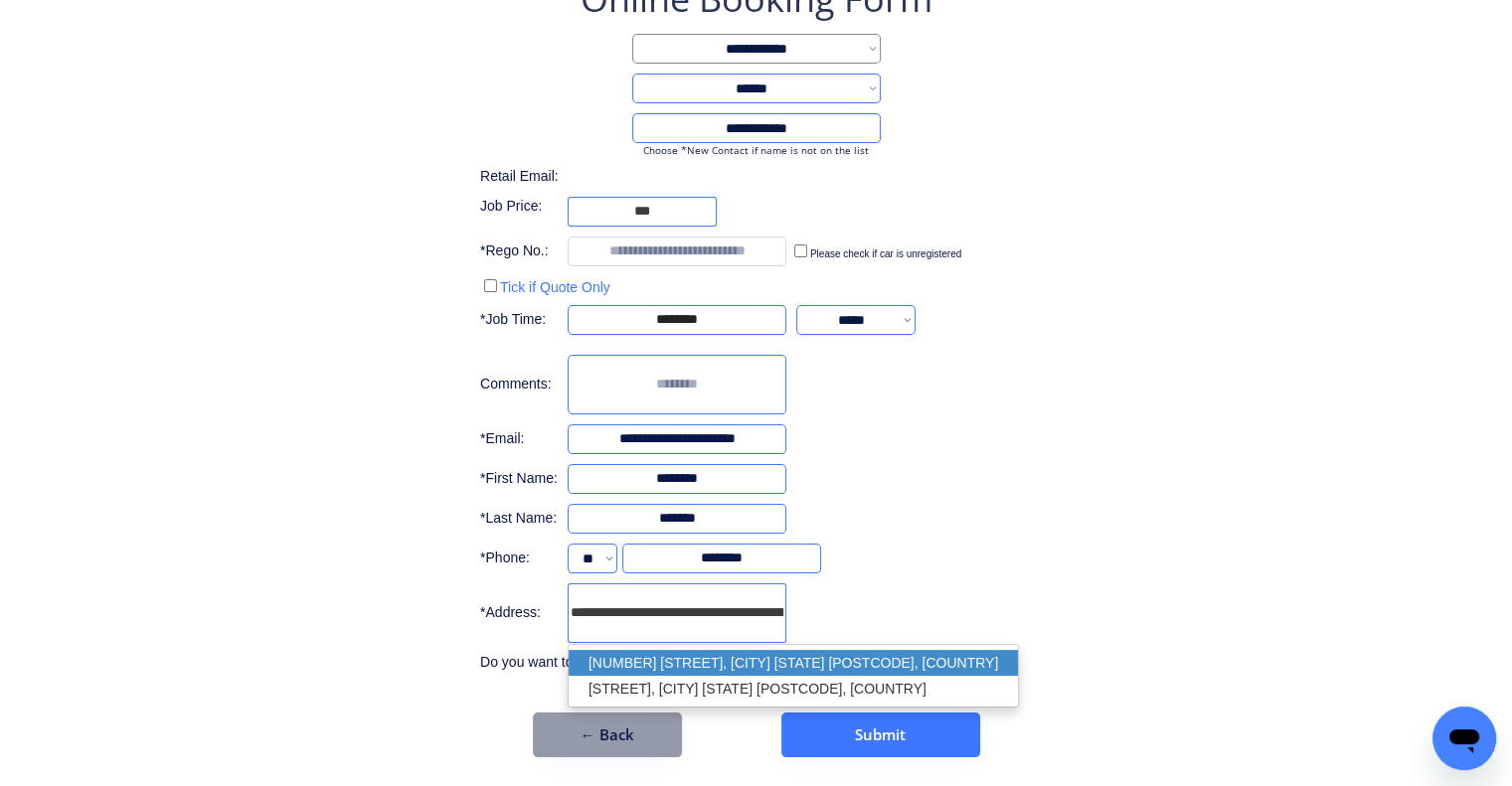 click on "39 Hunter Street, Everton Park QLD 4053, Australia" at bounding box center [793, 663] 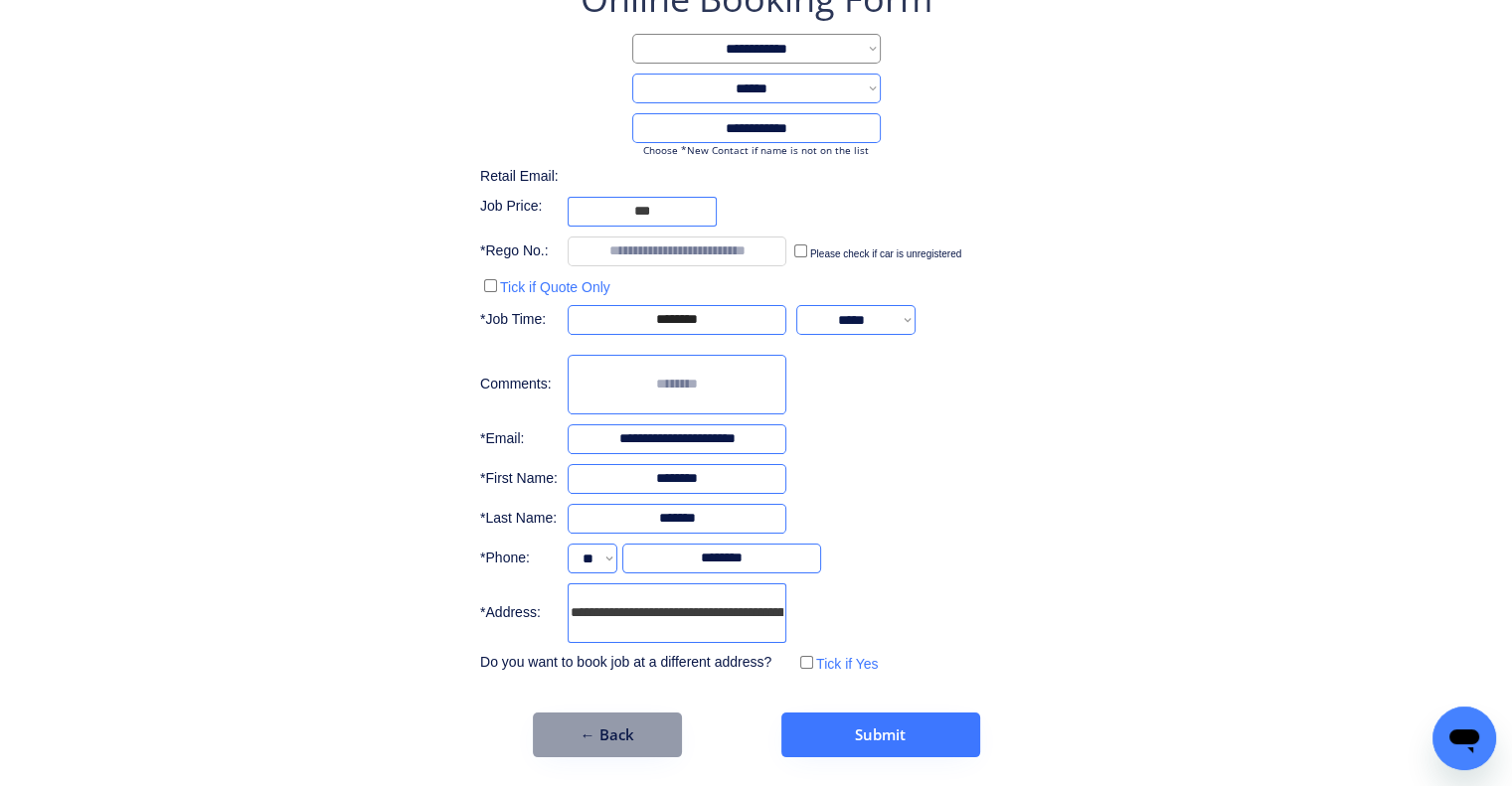 type on "**********" 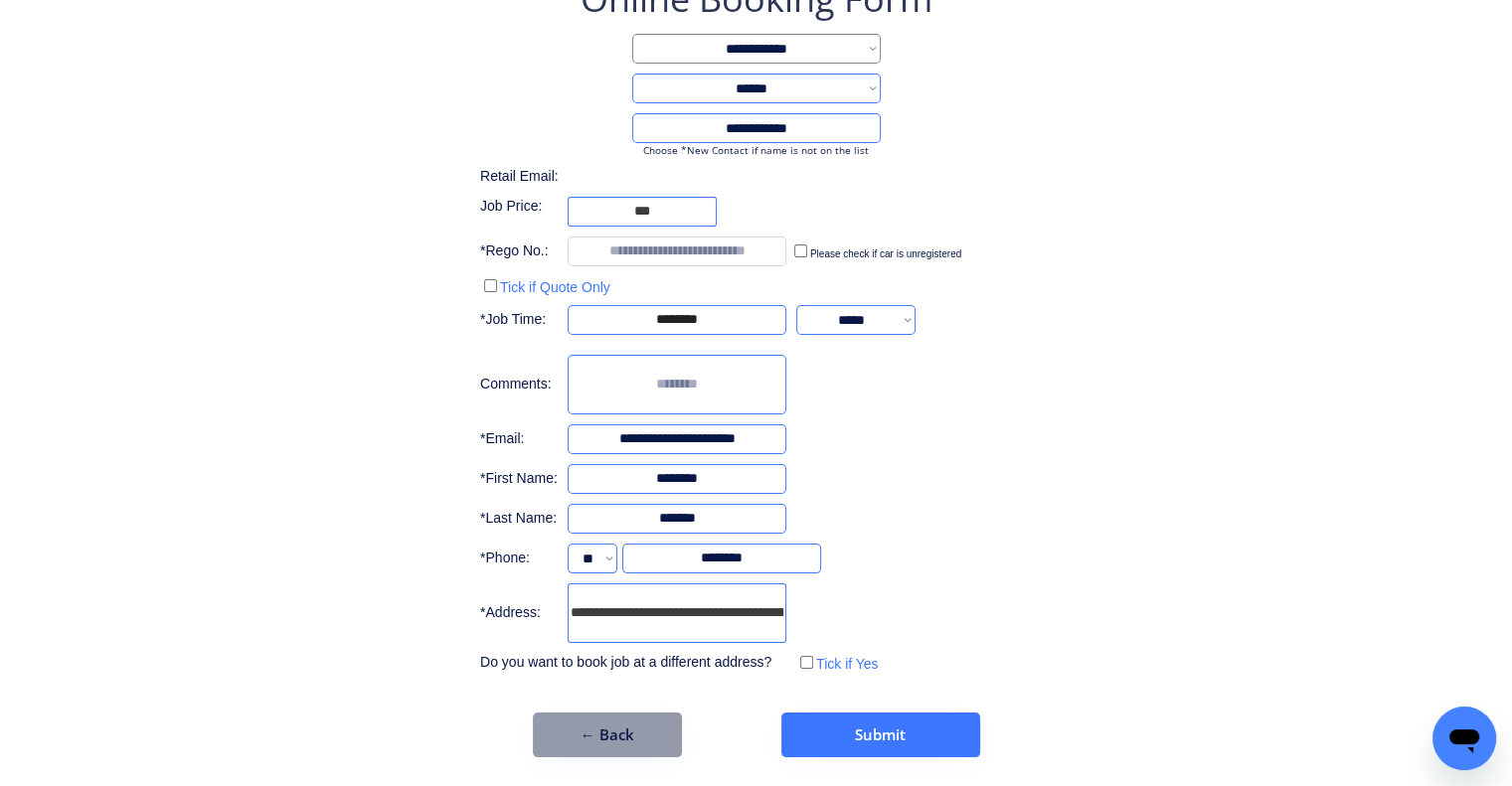 click on "**********" at bounding box center [756, 366] 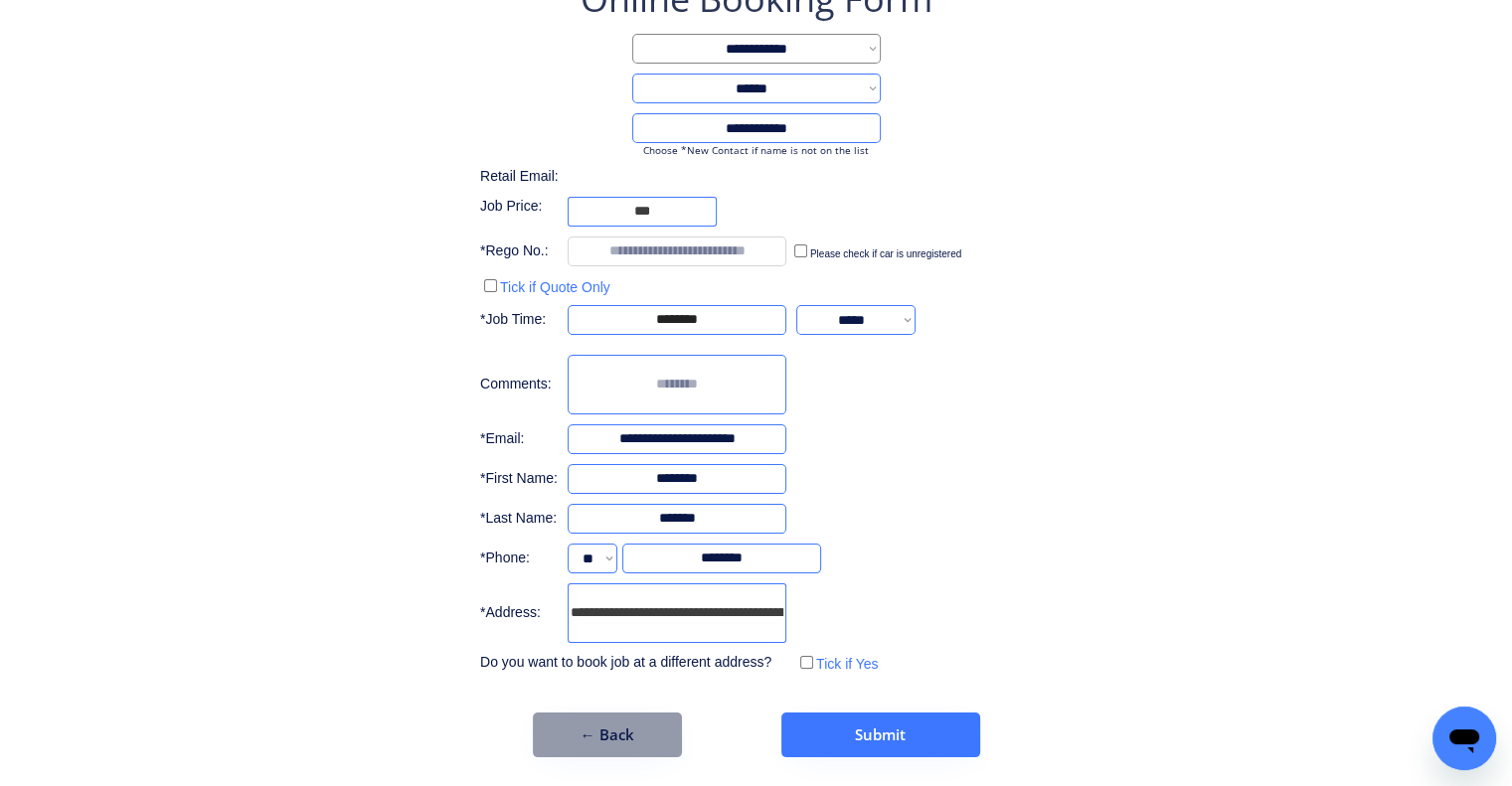 drag, startPoint x: 606, startPoint y: 607, endPoint x: 776, endPoint y: 611, distance: 170.04705 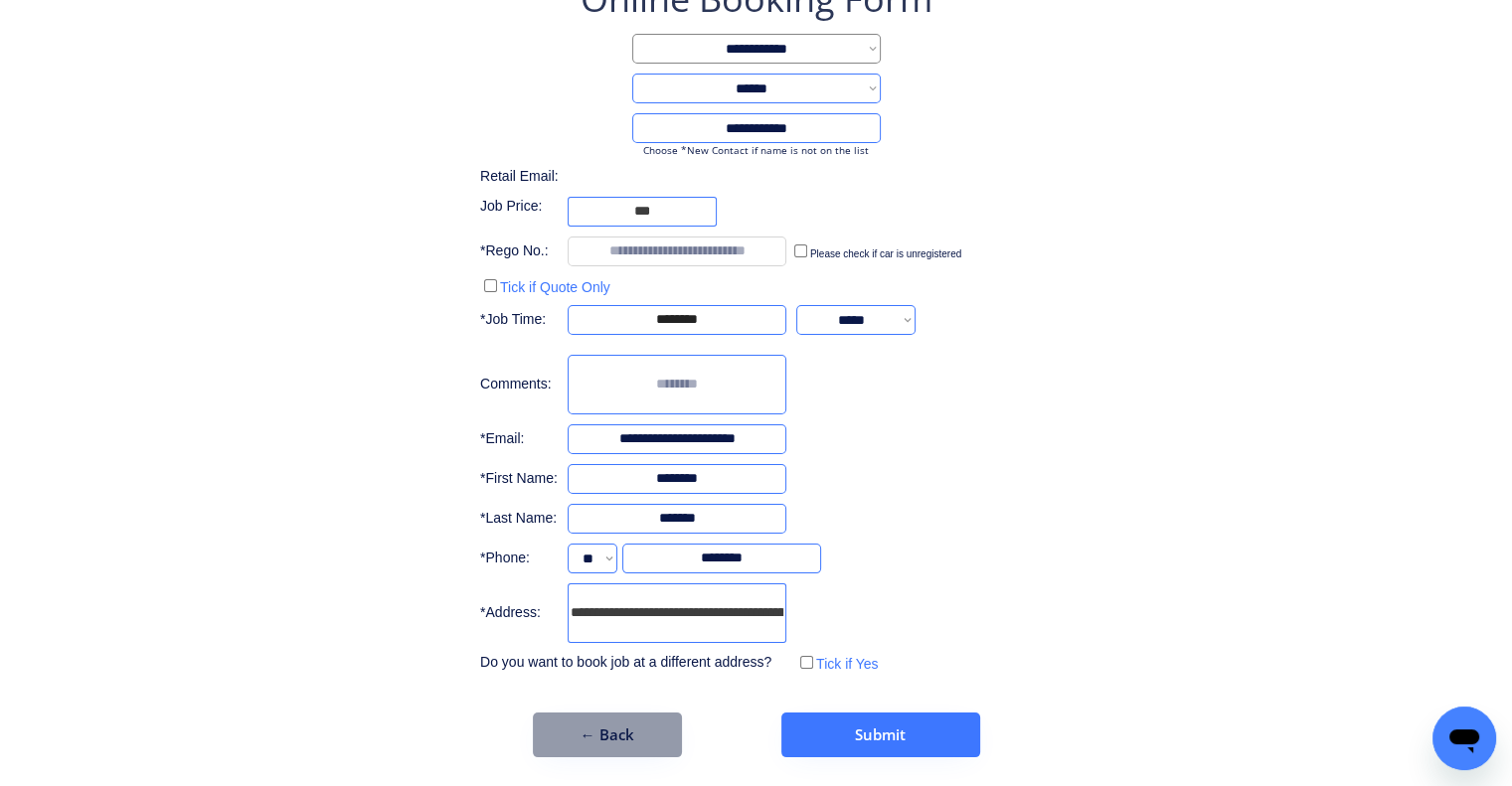 click on "**********" at bounding box center [756, 326] 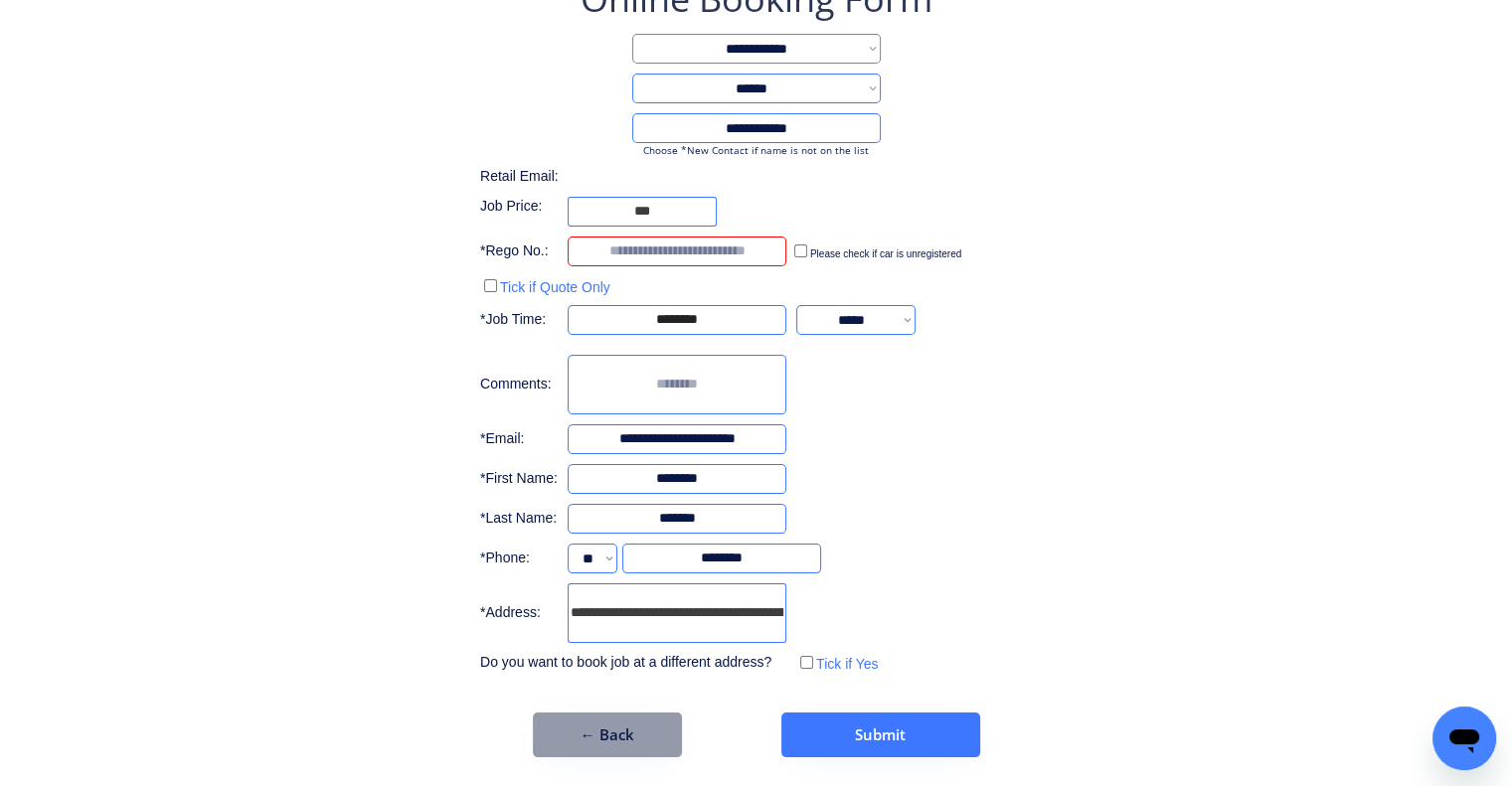 click at bounding box center (677, 251) 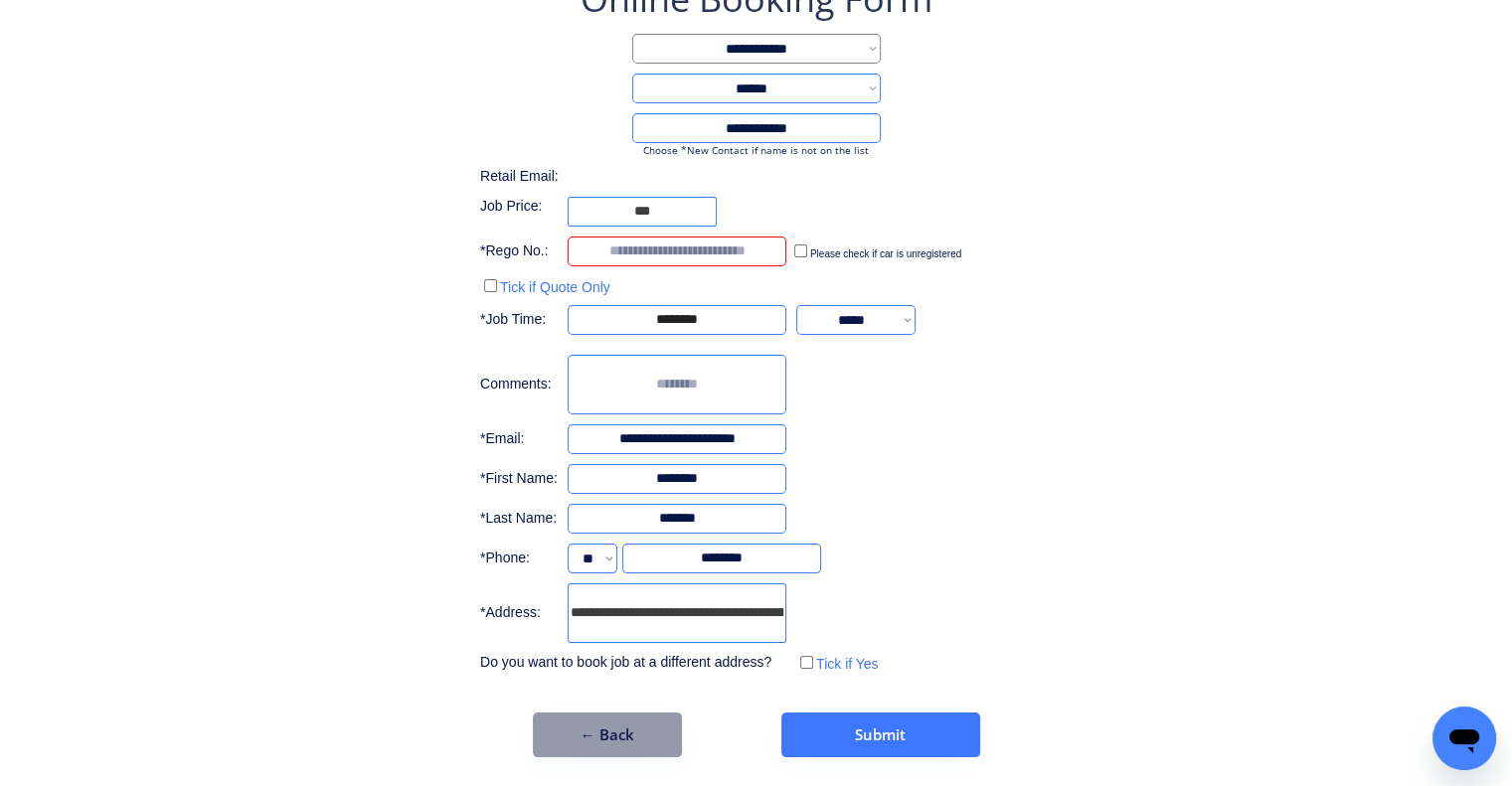 type on "*" 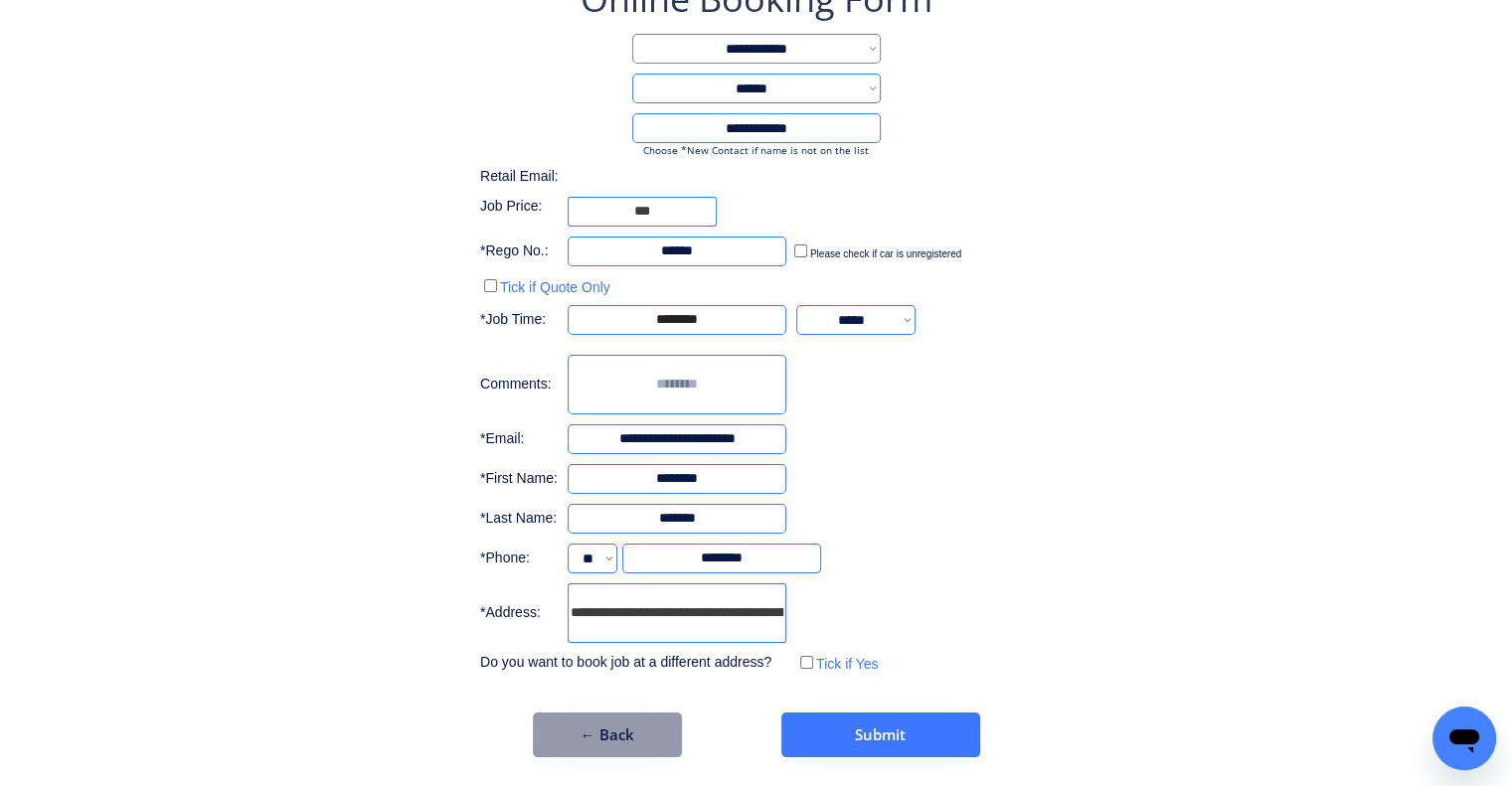 type on "******" 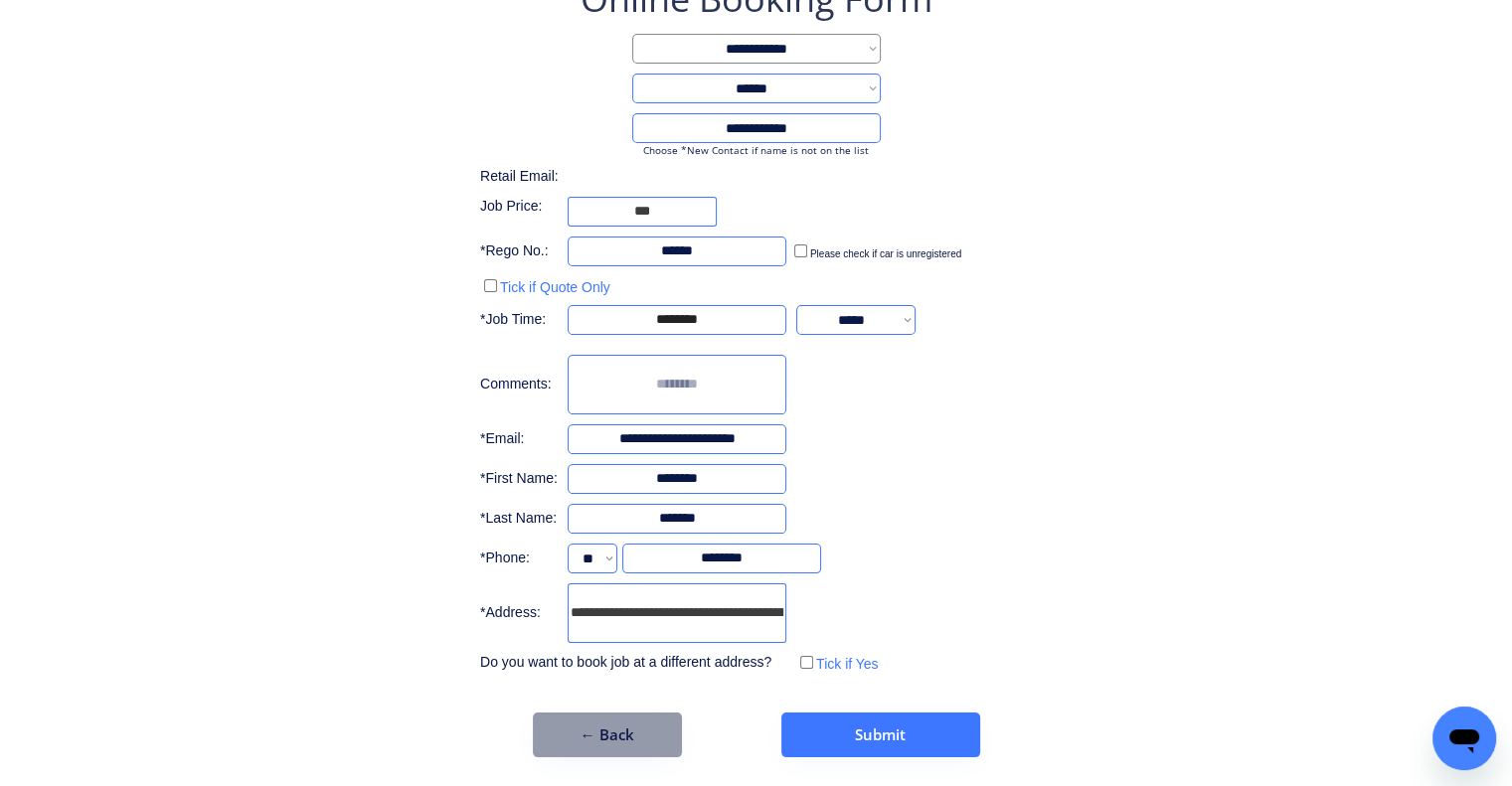 click on "**********" at bounding box center (756, 366) 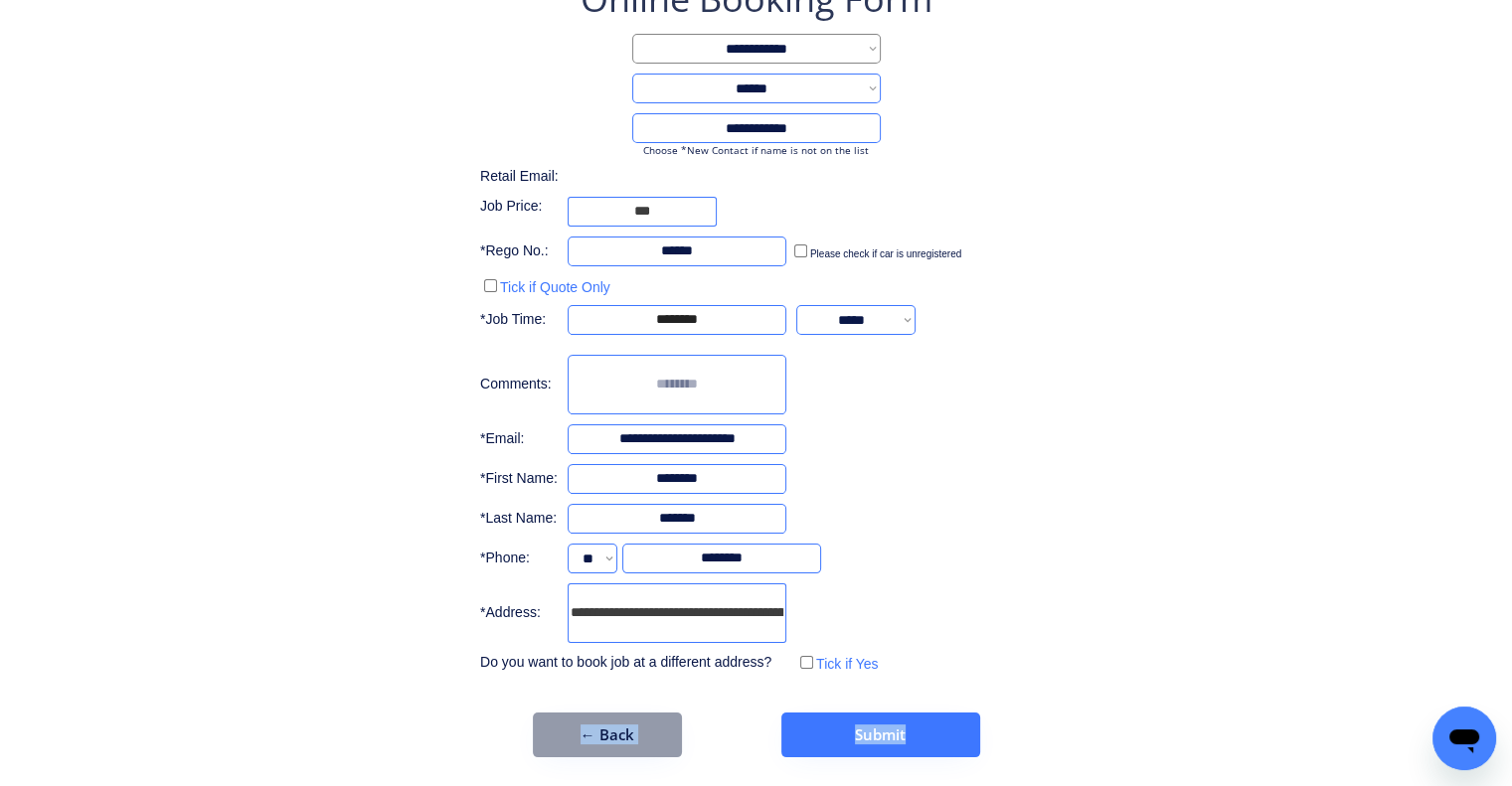 click on "**********" at bounding box center (756, 326) 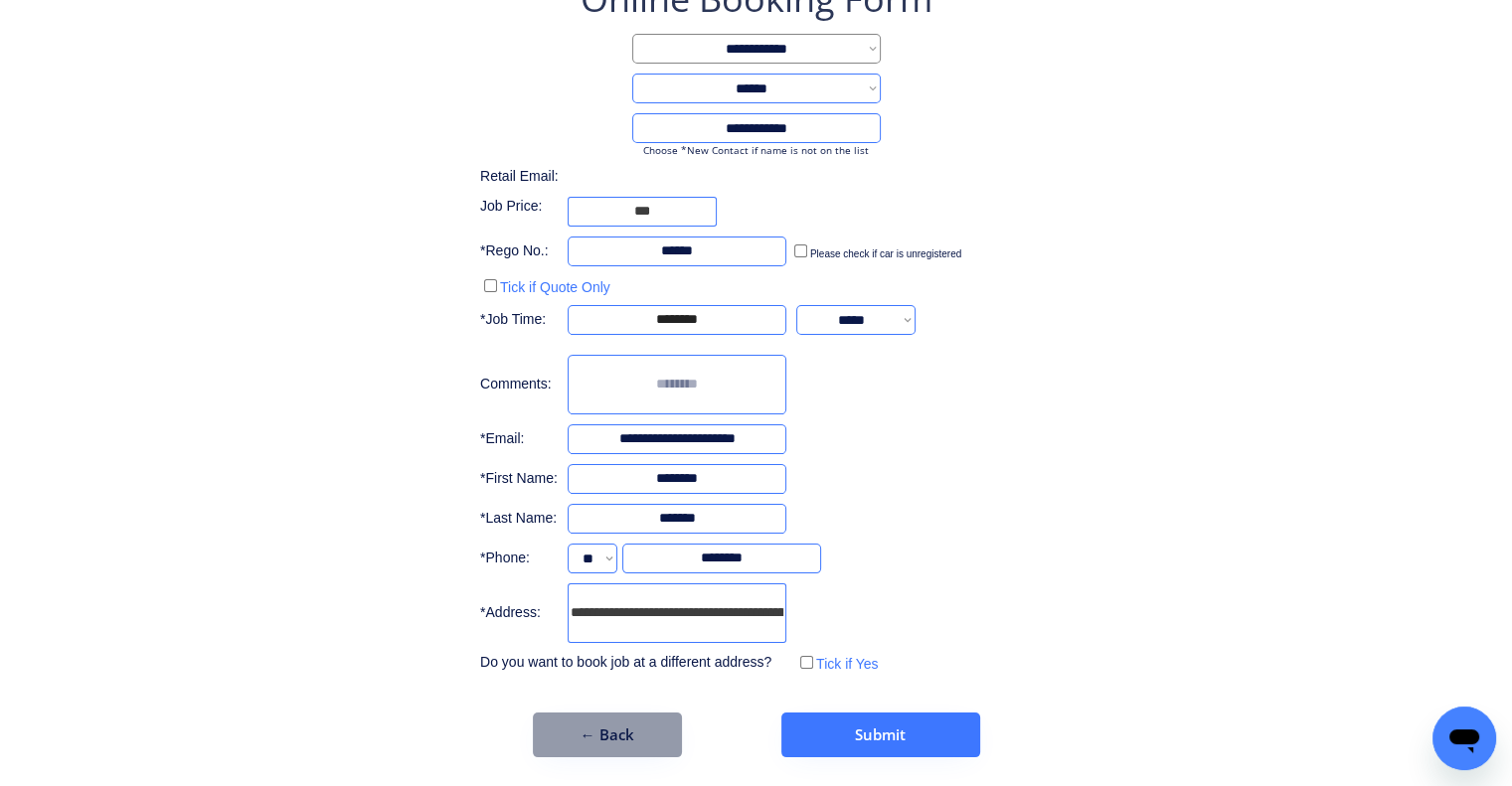 click at bounding box center (677, 385) 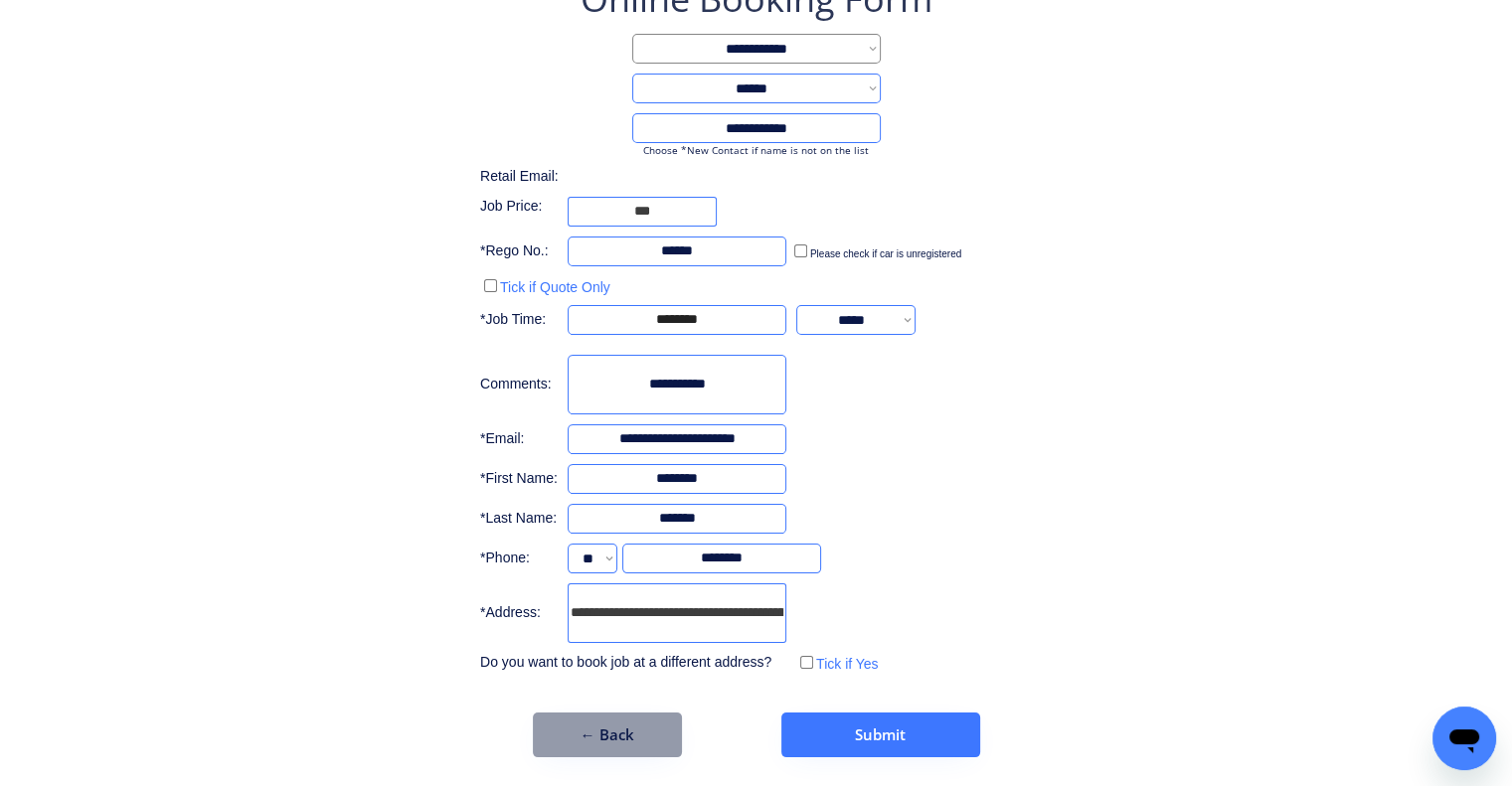 drag, startPoint x: 633, startPoint y: 377, endPoint x: 918, endPoint y: 566, distance: 341.97368 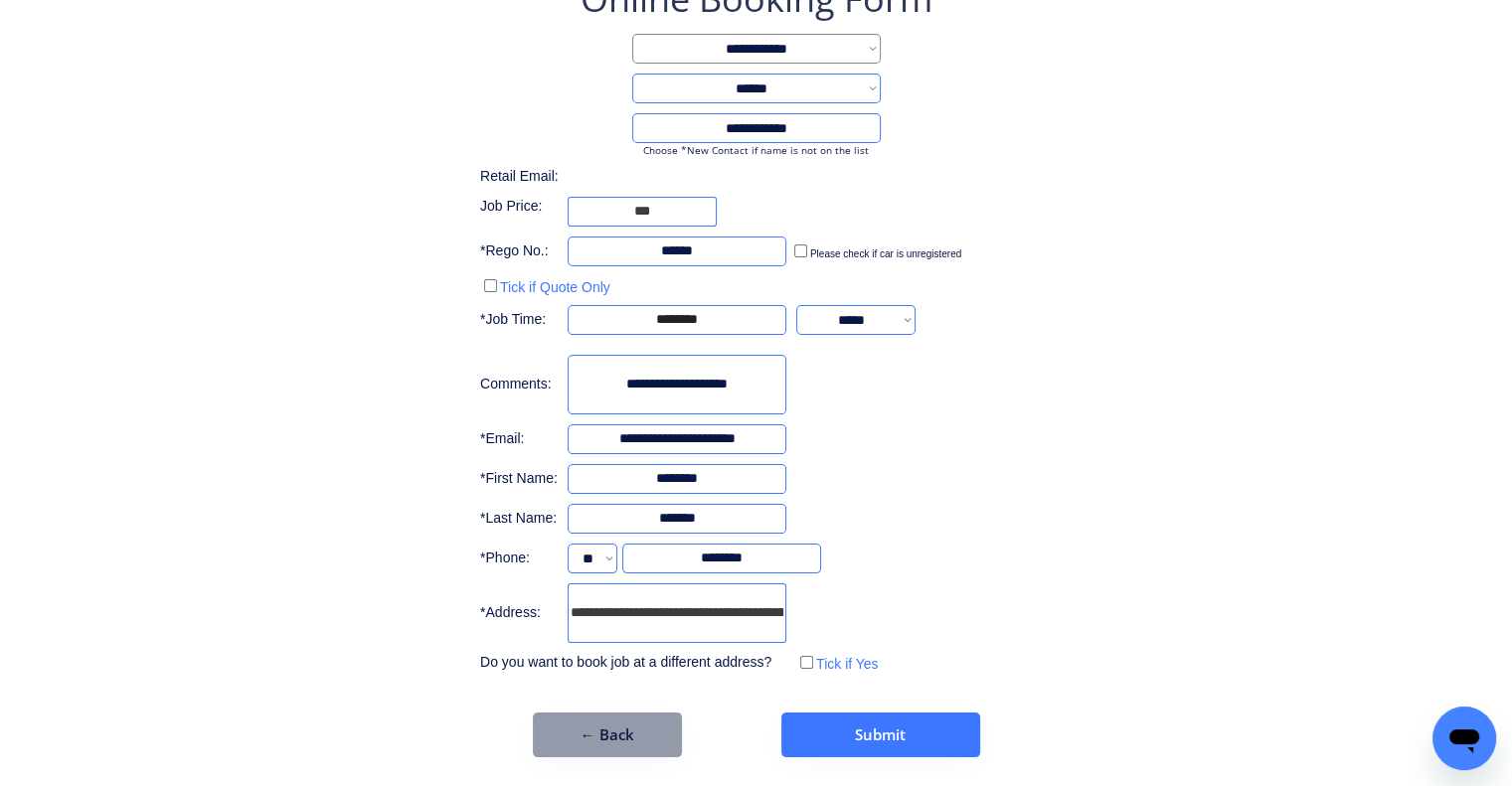 type on "**********" 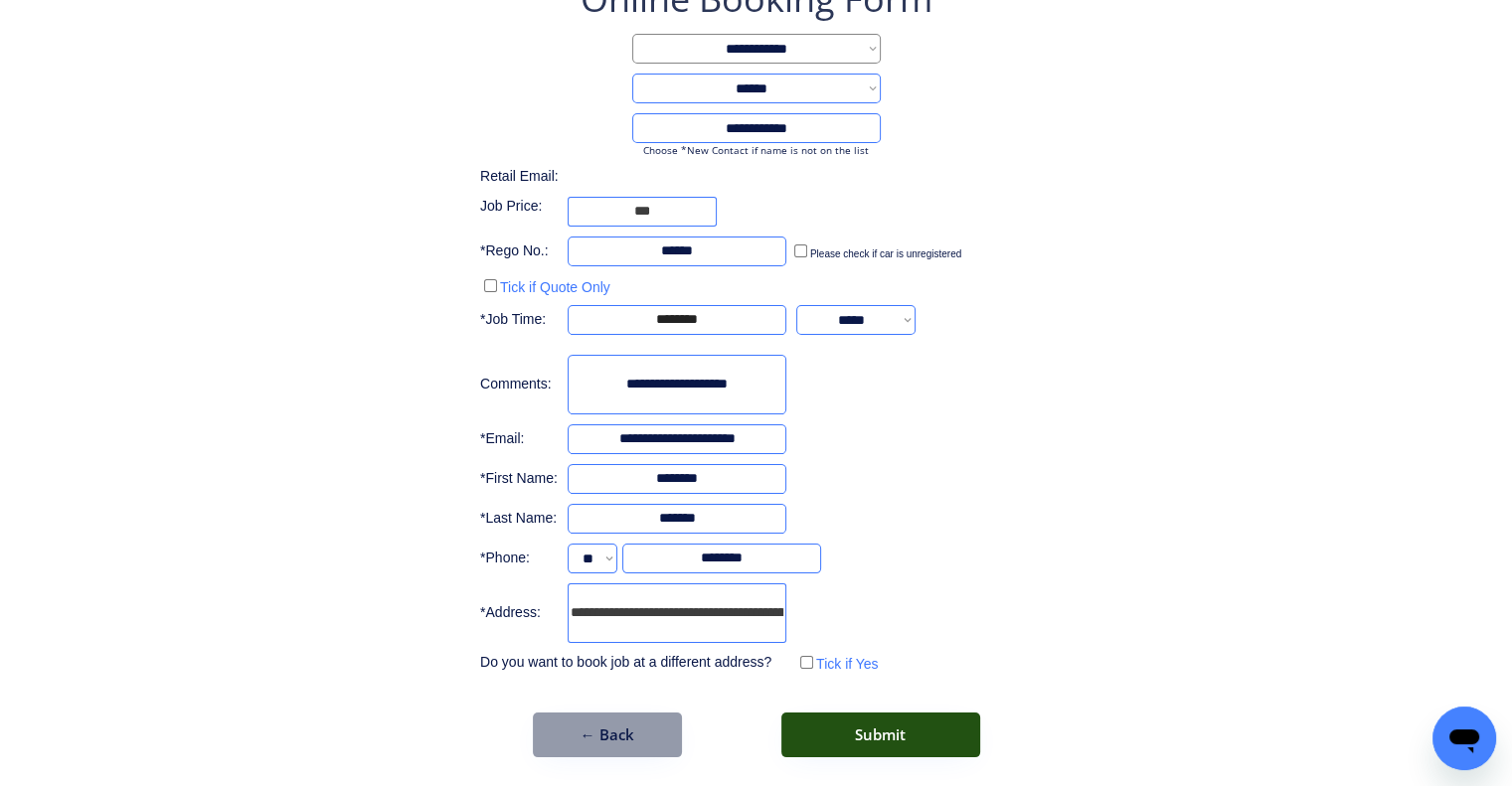 click on "Submit" at bounding box center [881, 734] 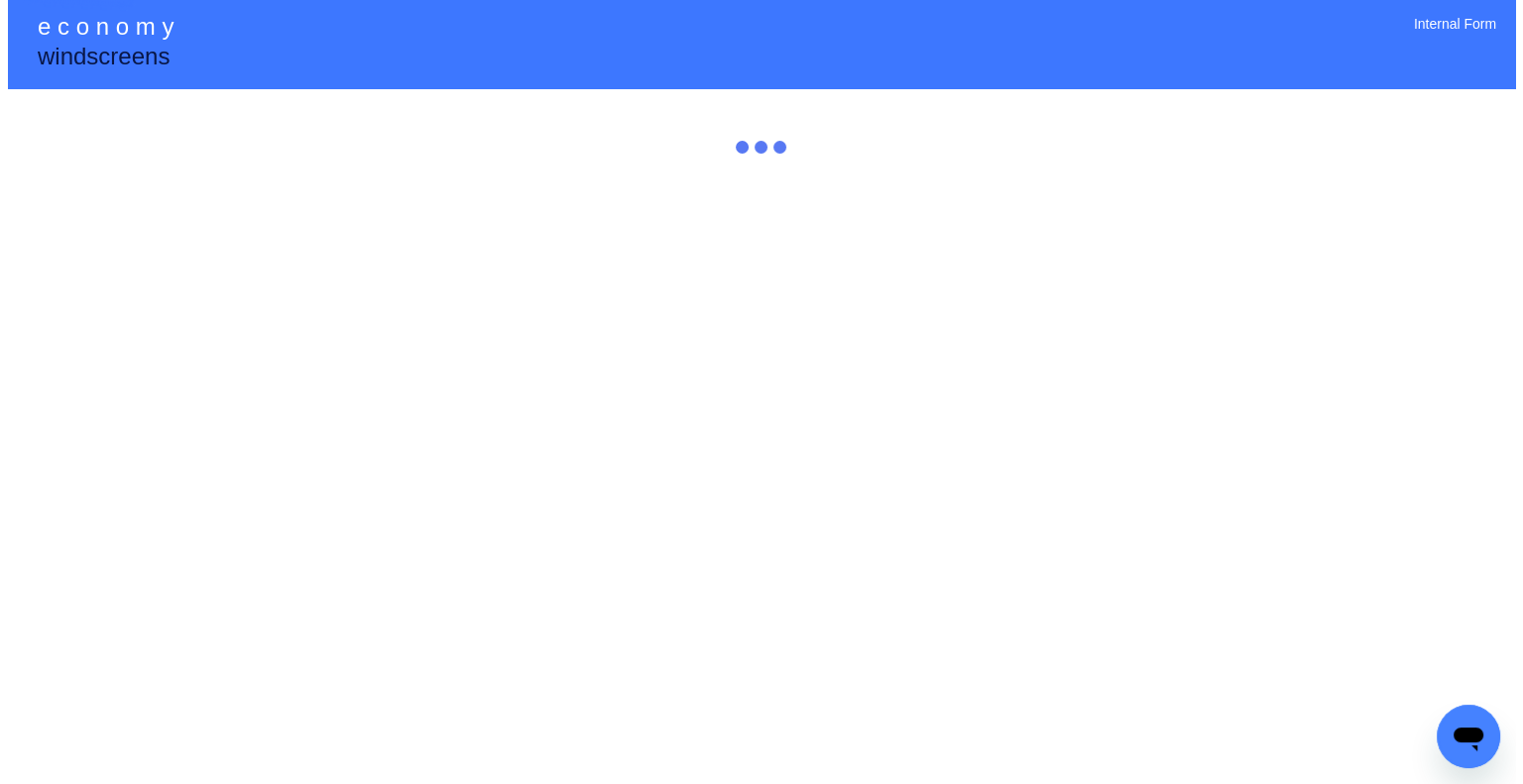 scroll, scrollTop: 0, scrollLeft: 0, axis: both 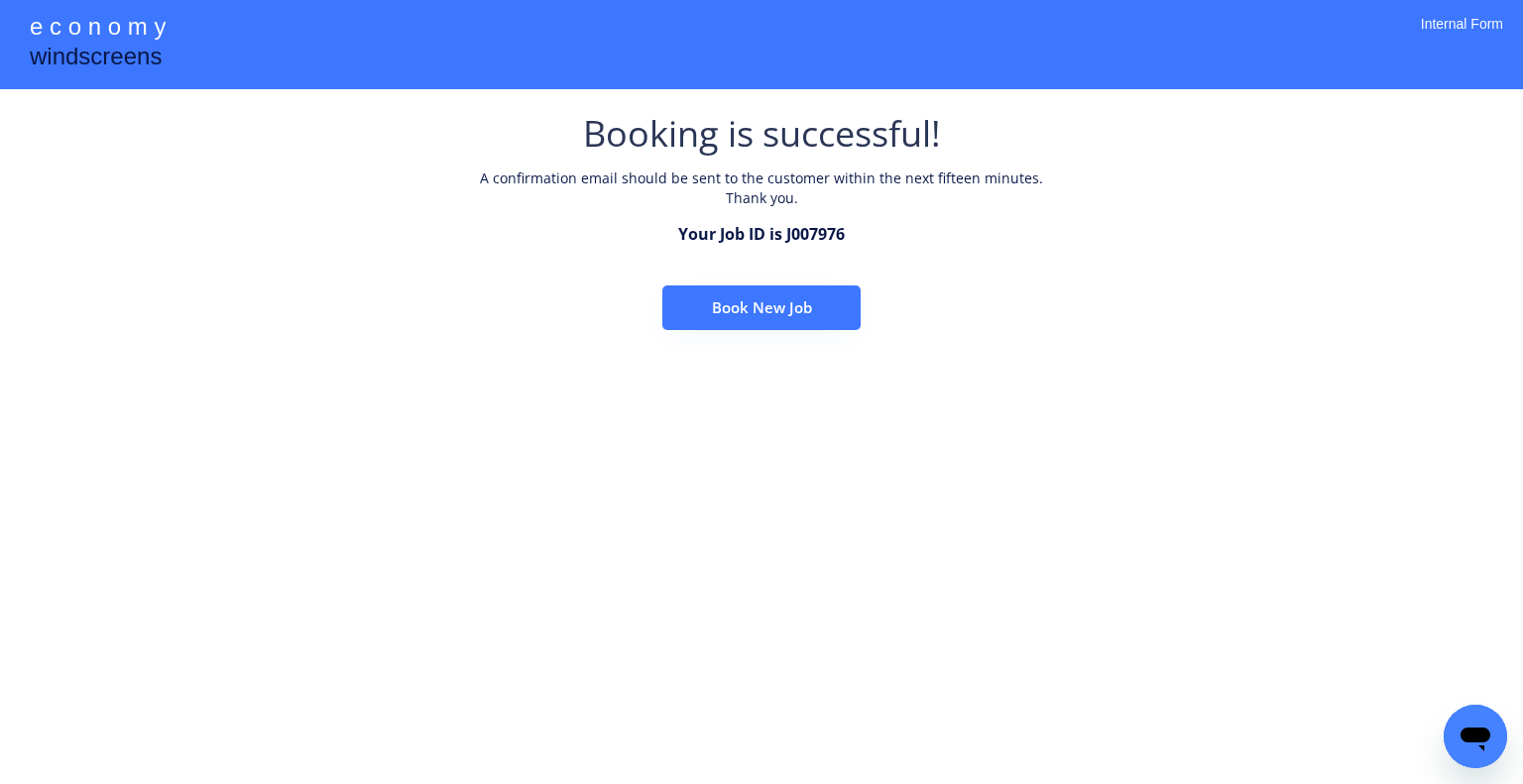 click on "Book New Job" at bounding box center [762, 307] 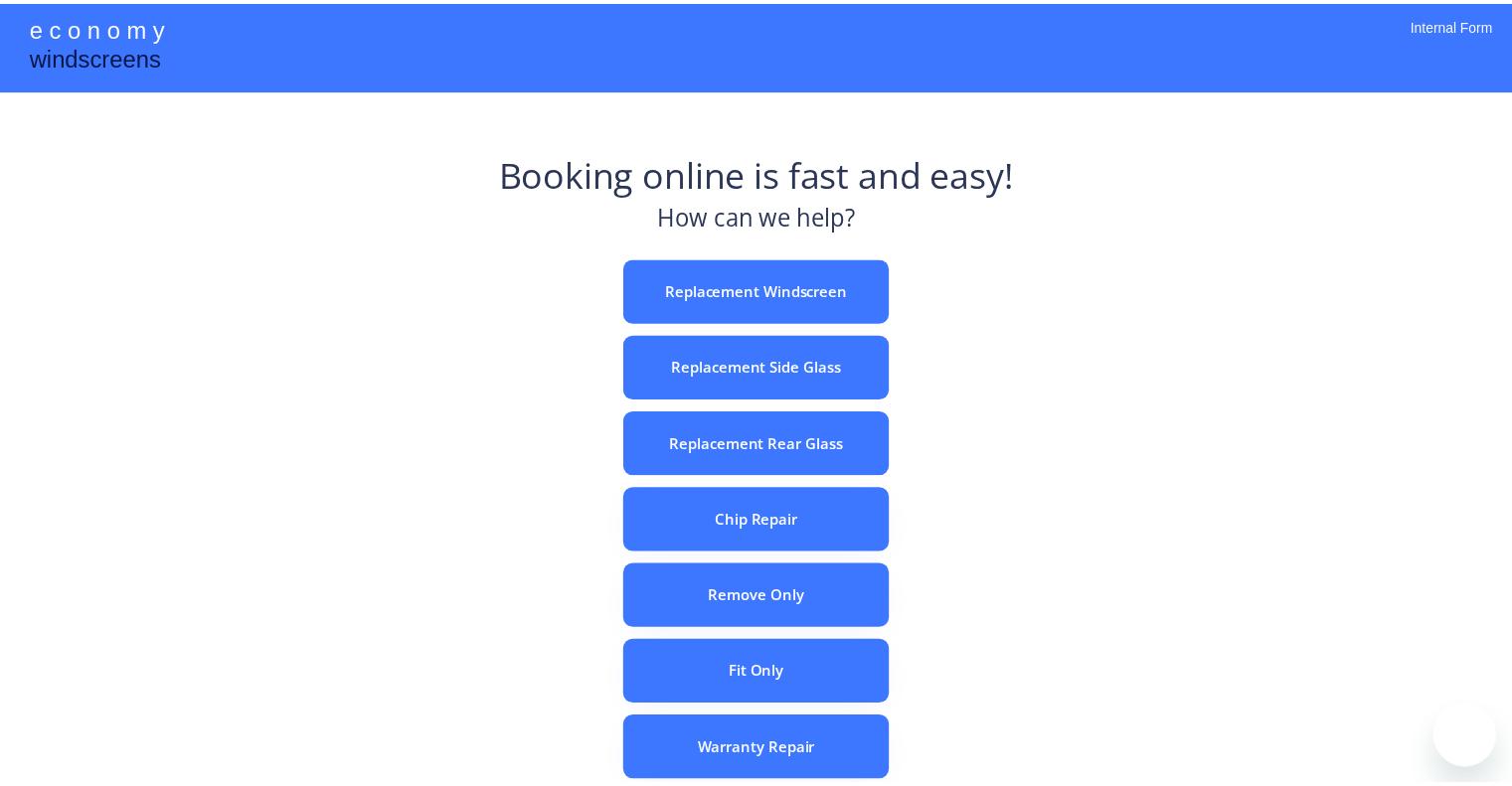 scroll, scrollTop: 0, scrollLeft: 0, axis: both 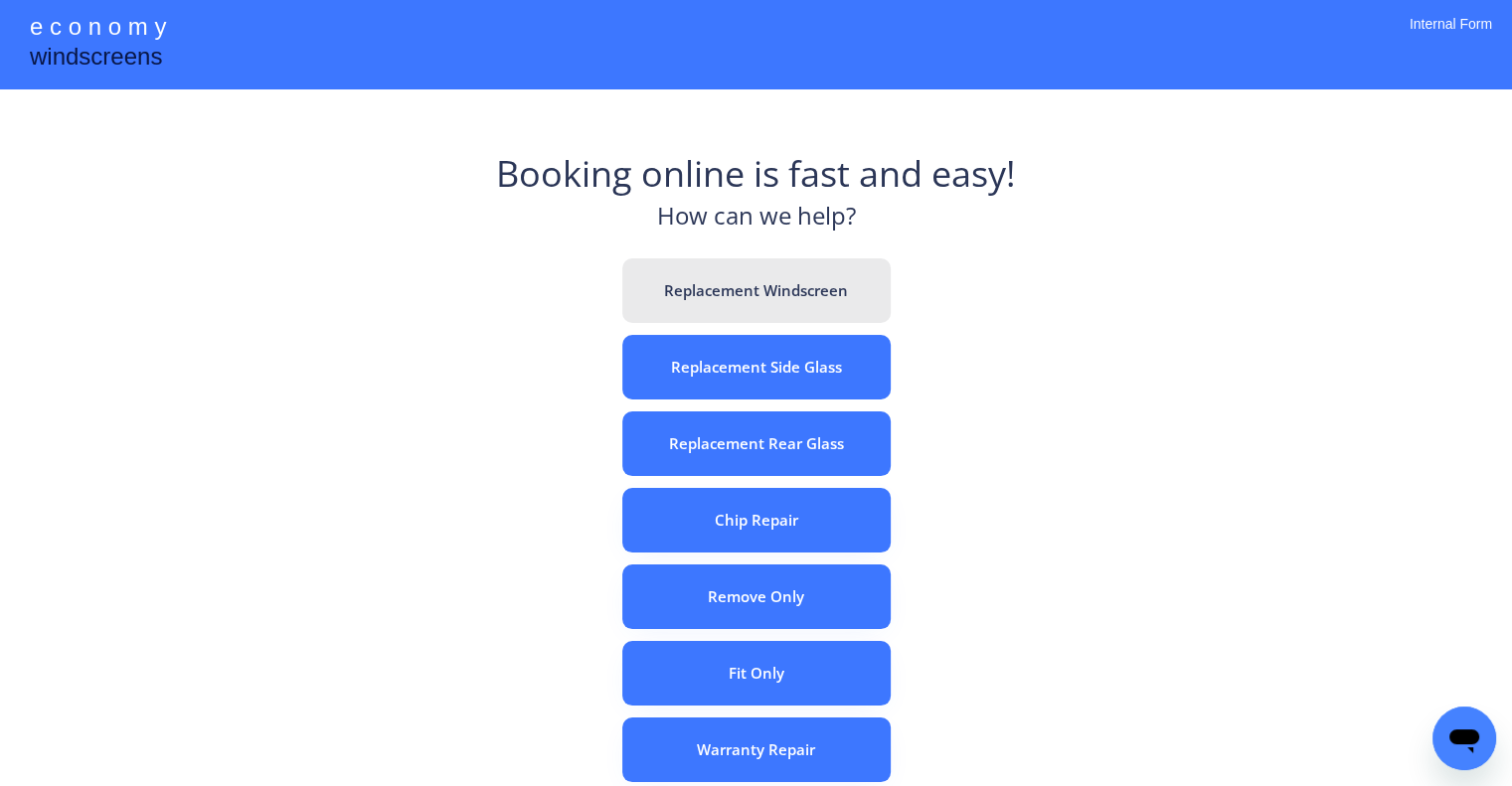 click on "Replacement Windscreen" at bounding box center [756, 290] 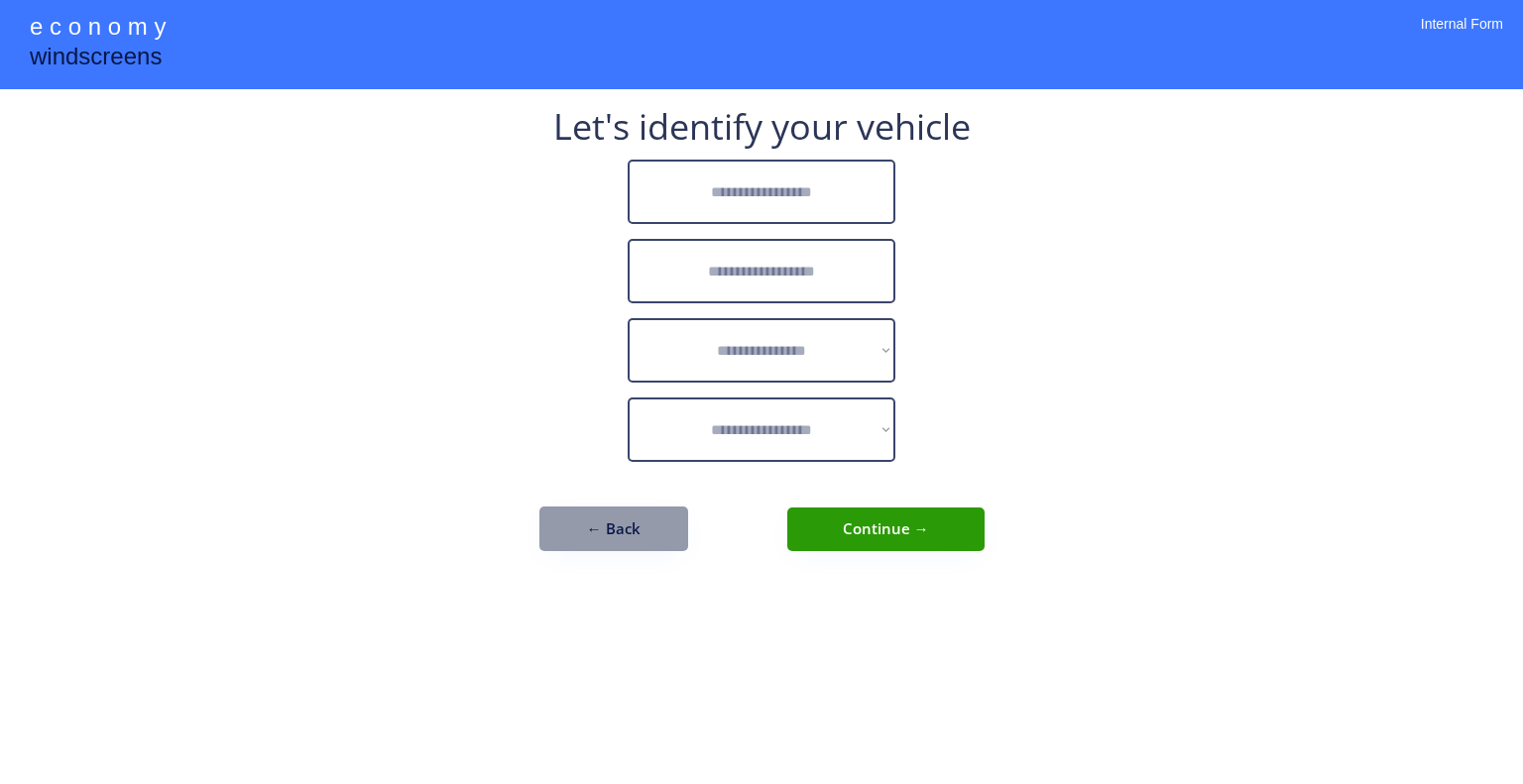 scroll, scrollTop: 0, scrollLeft: 0, axis: both 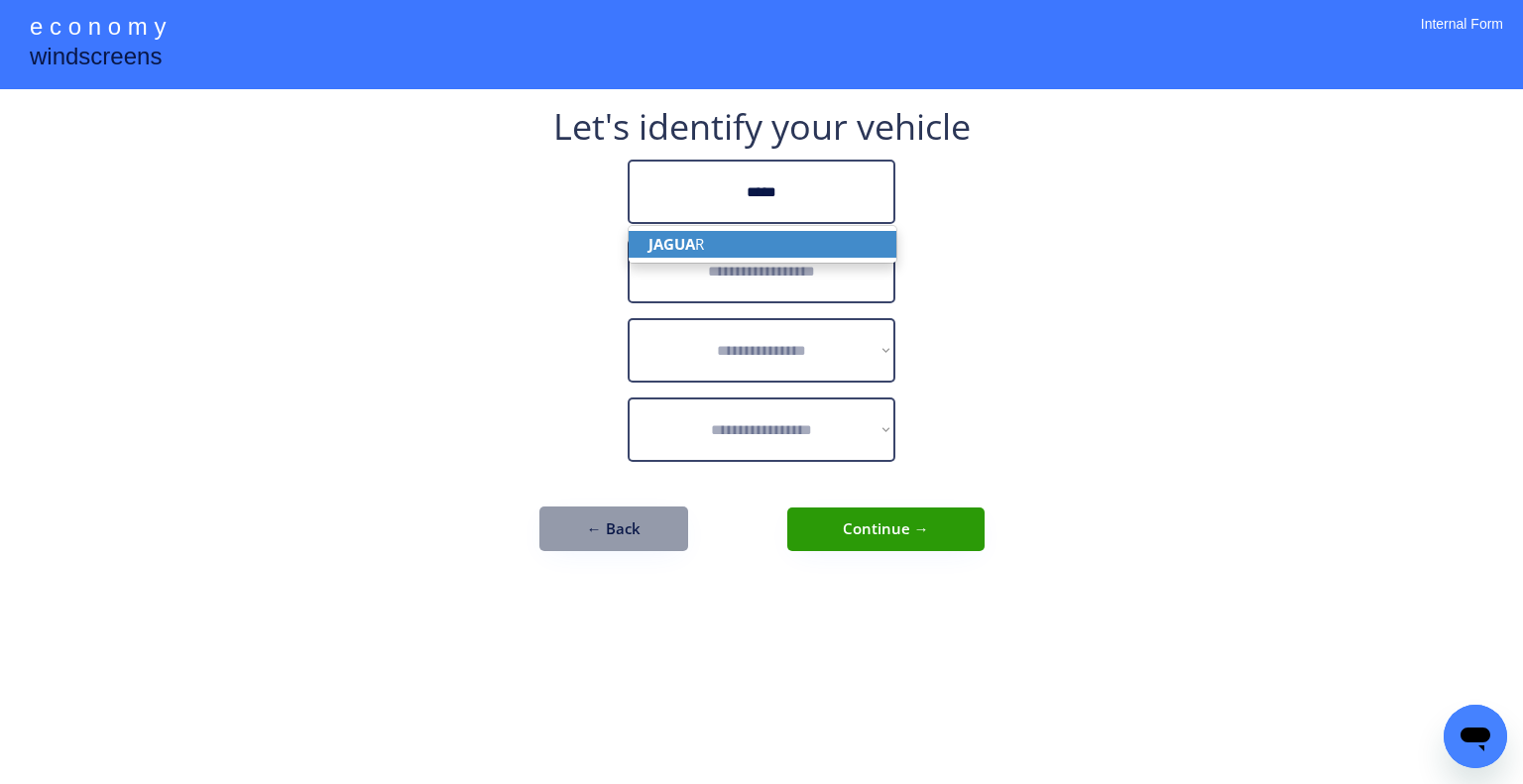 click on "JAGUA R" at bounding box center (762, 244) 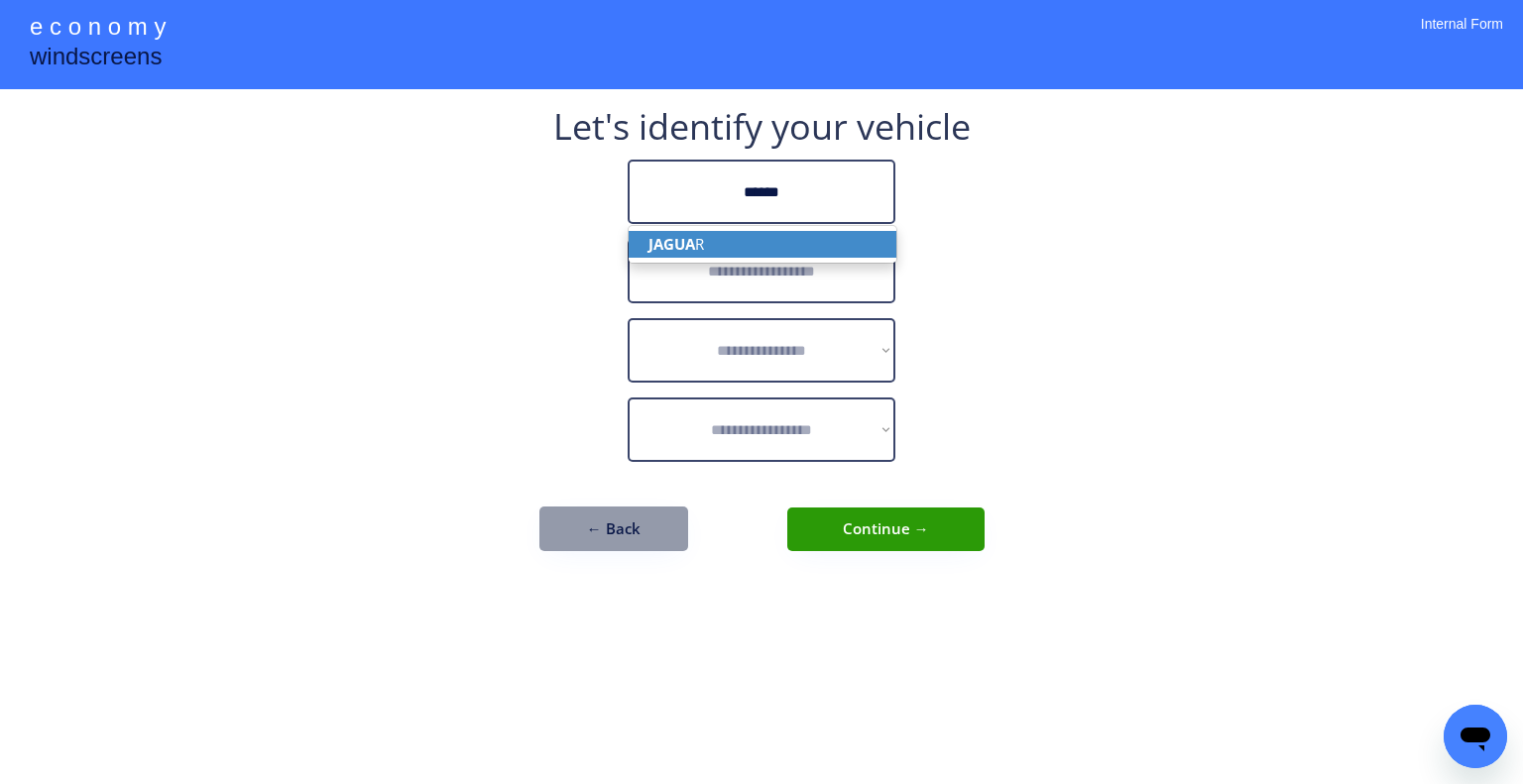 type on "******" 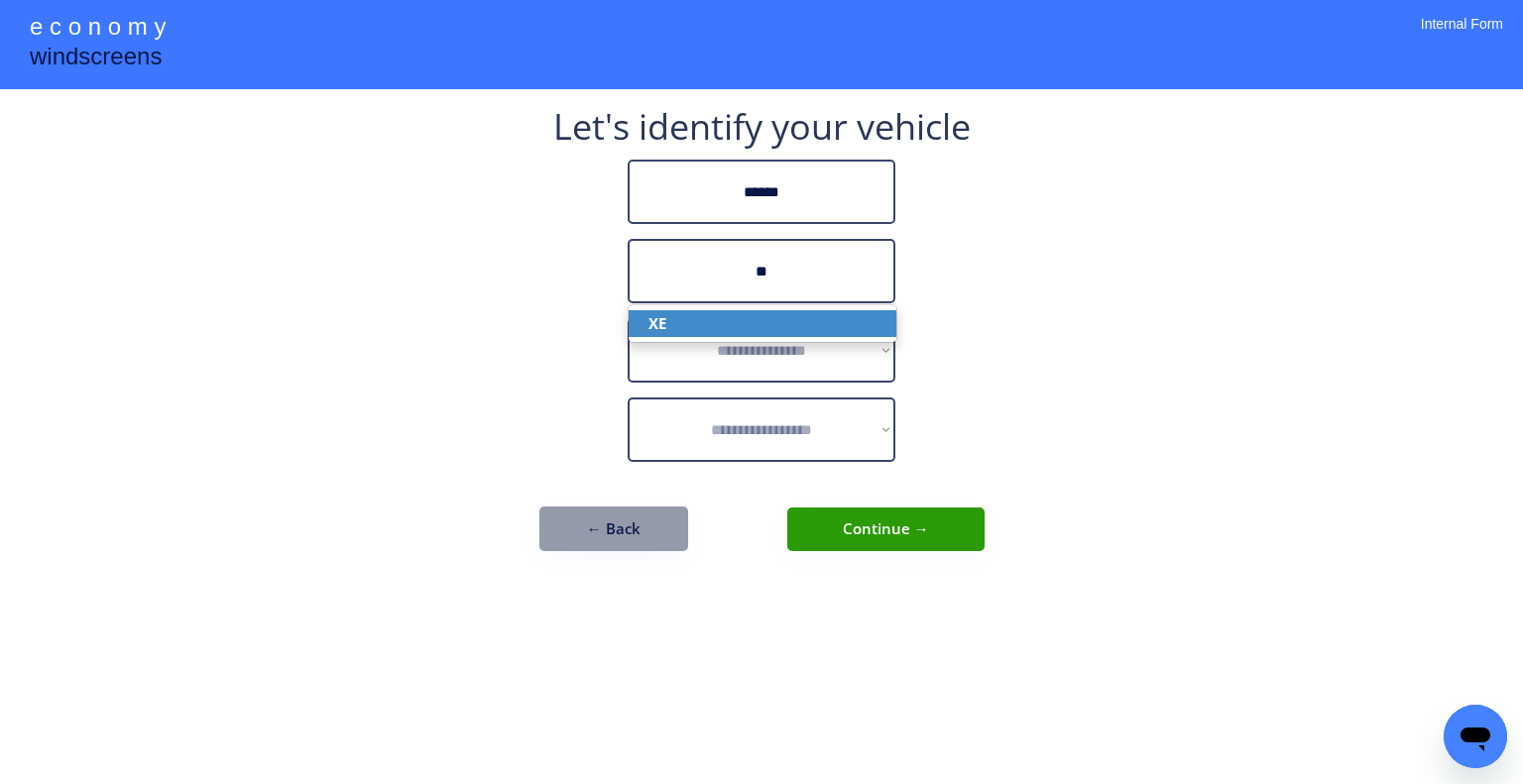 drag, startPoint x: 763, startPoint y: 323, endPoint x: 763, endPoint y: 239, distance: 84 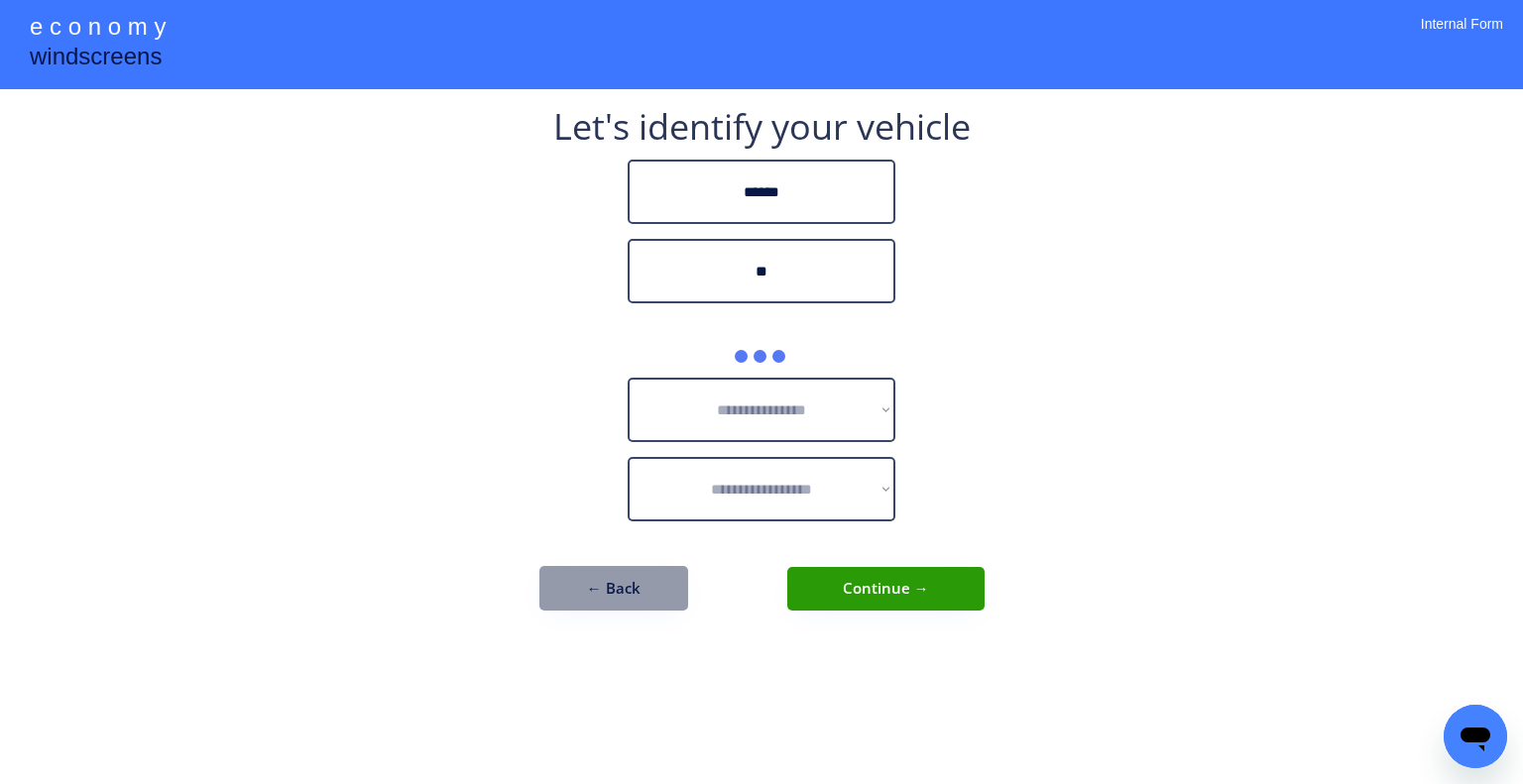 type on "**" 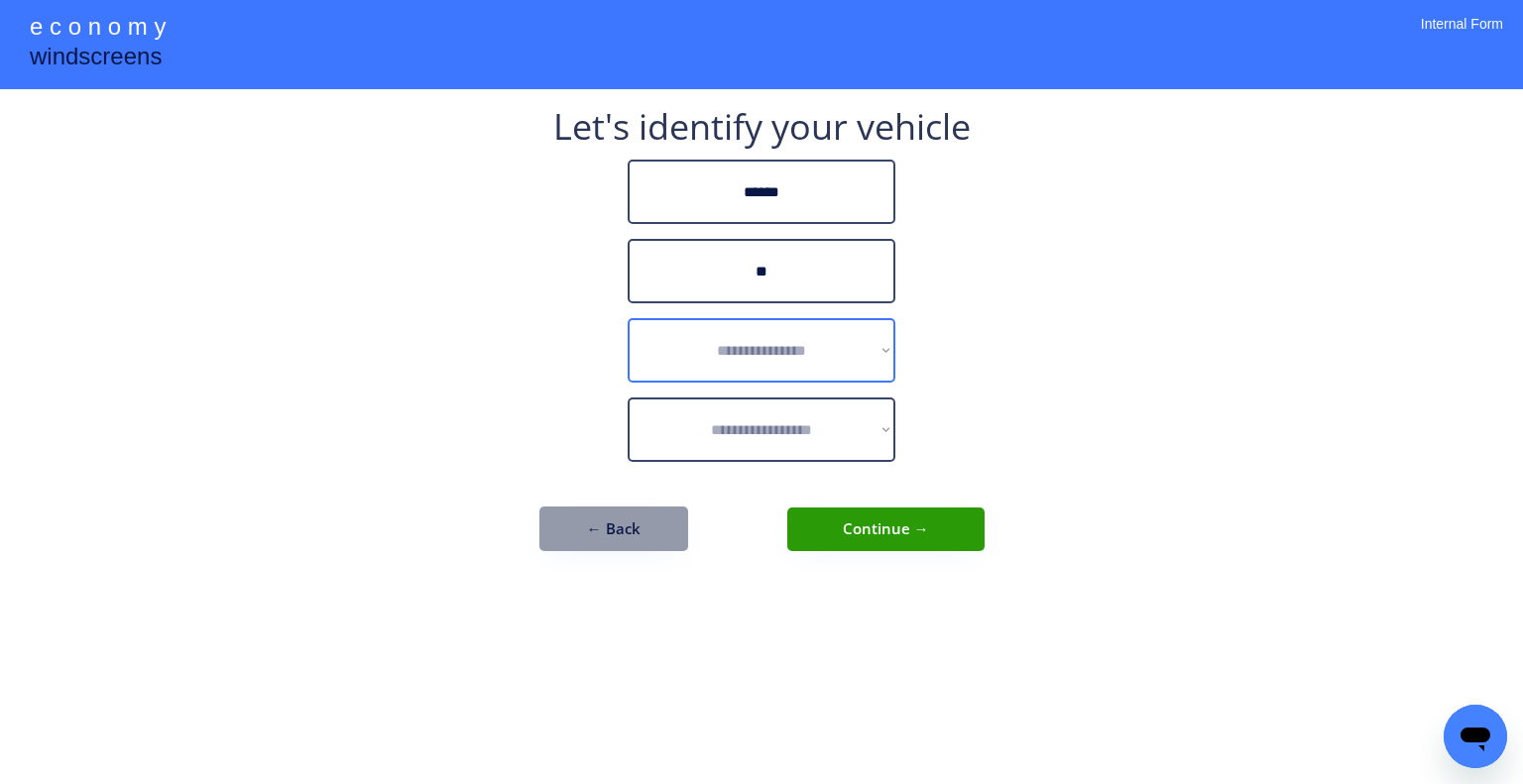 drag, startPoint x: 780, startPoint y: 340, endPoint x: 799, endPoint y: 327, distance: 23.021729 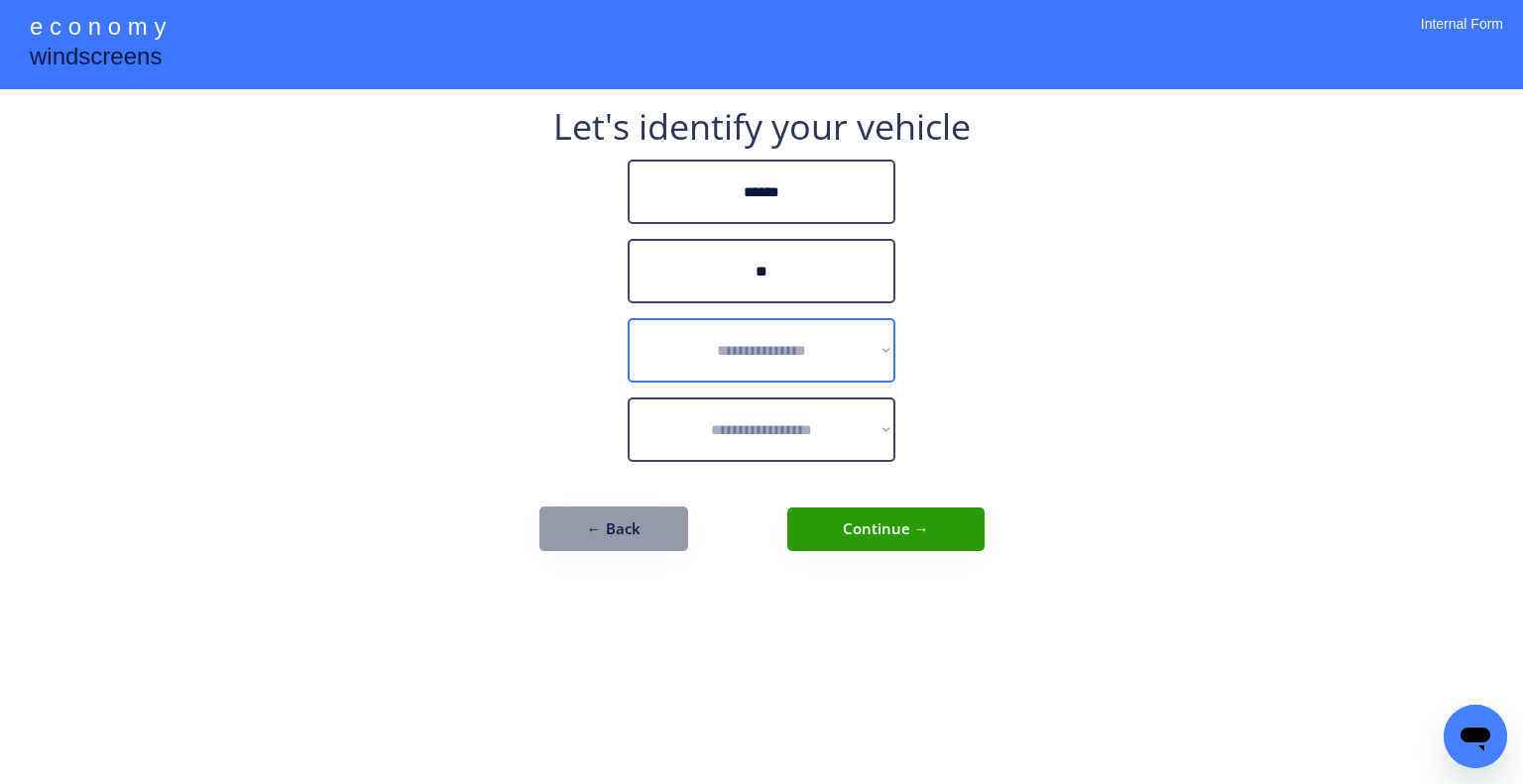 select on "******" 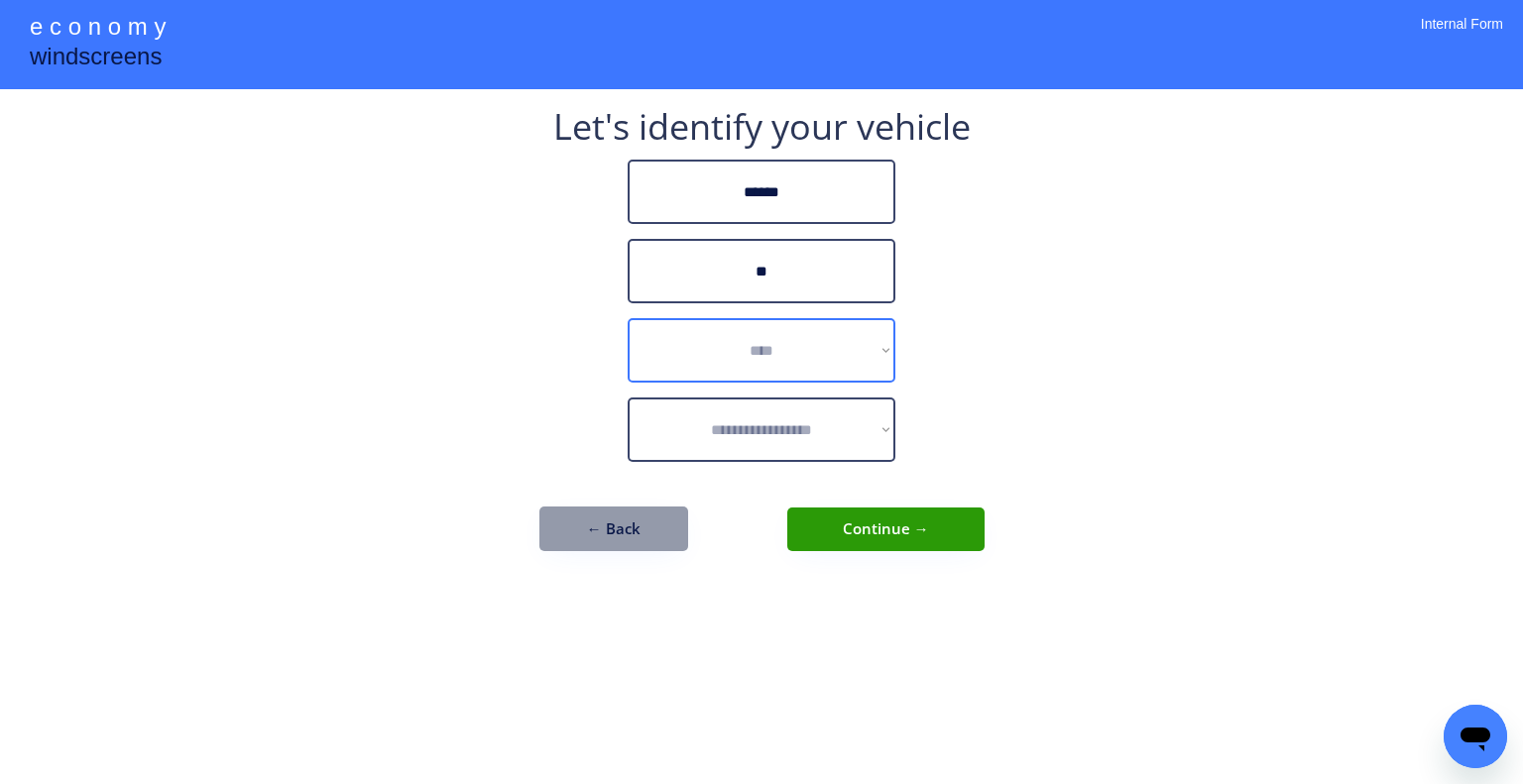 click on "**********" at bounding box center [762, 350] 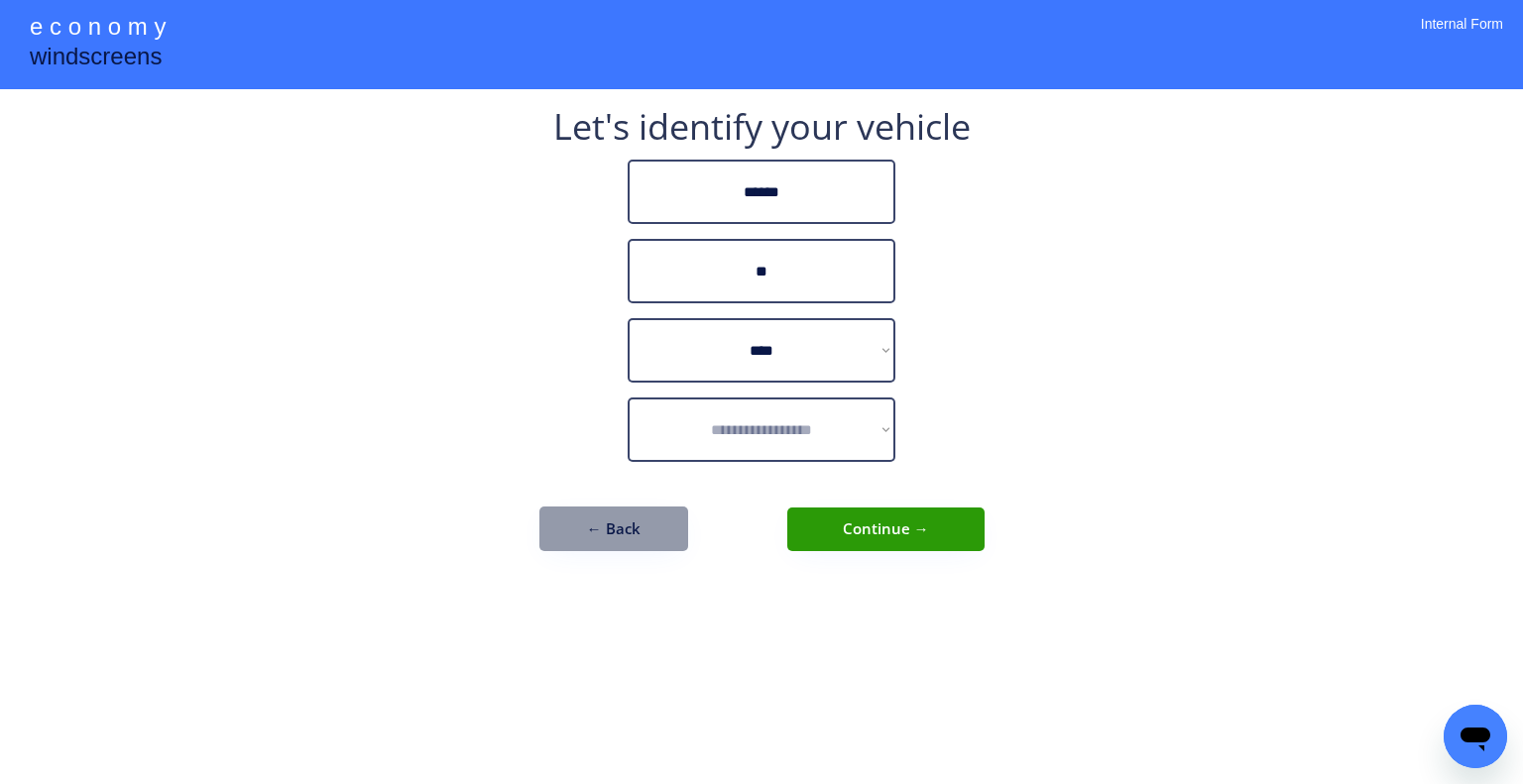 click on "**********" at bounding box center (762, 392) 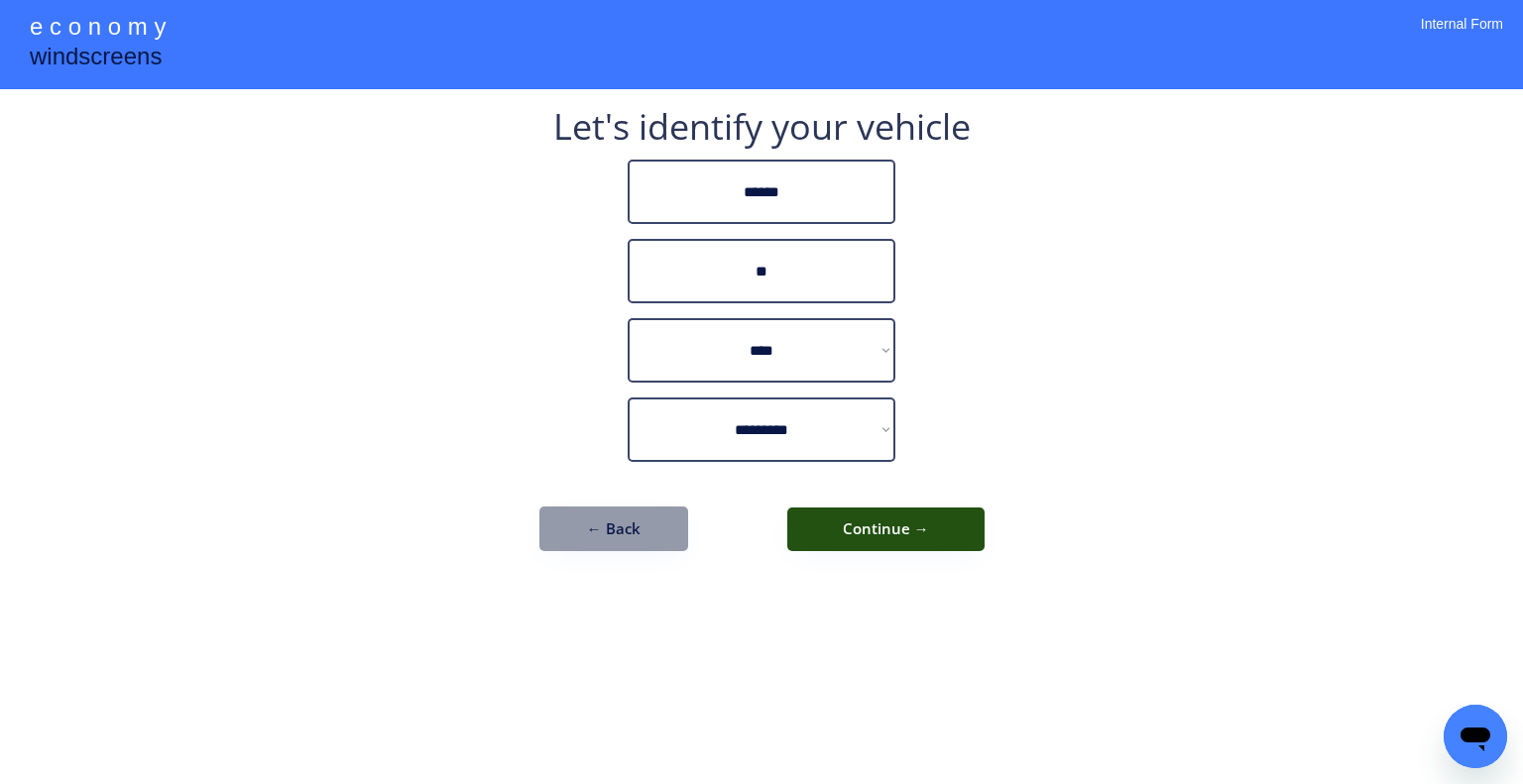 click on "Continue    →" at bounding box center (885, 529) 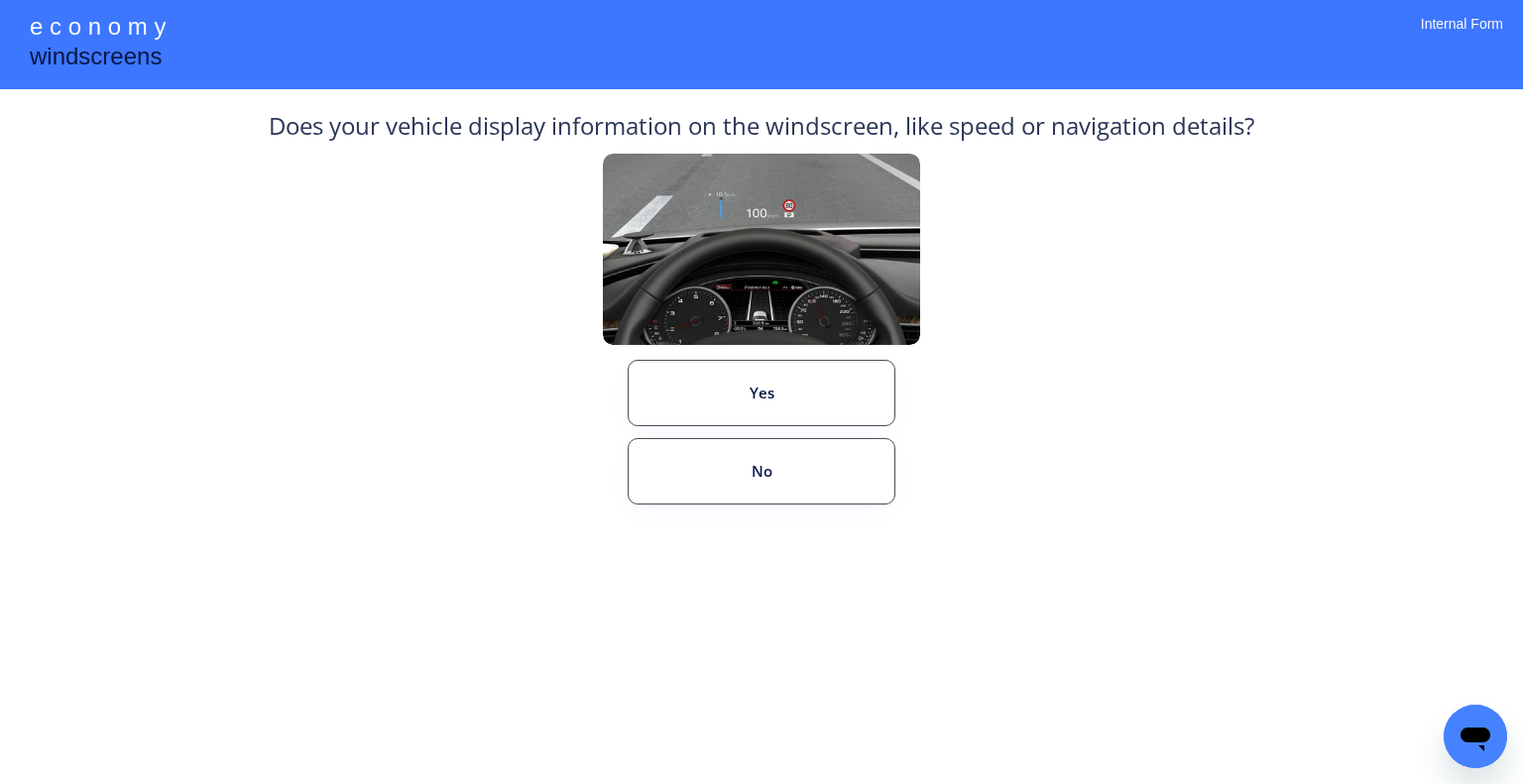 click on "Does your vehicle display information on the windscreen, like speed or navigation details? Yes No" at bounding box center [762, 350] 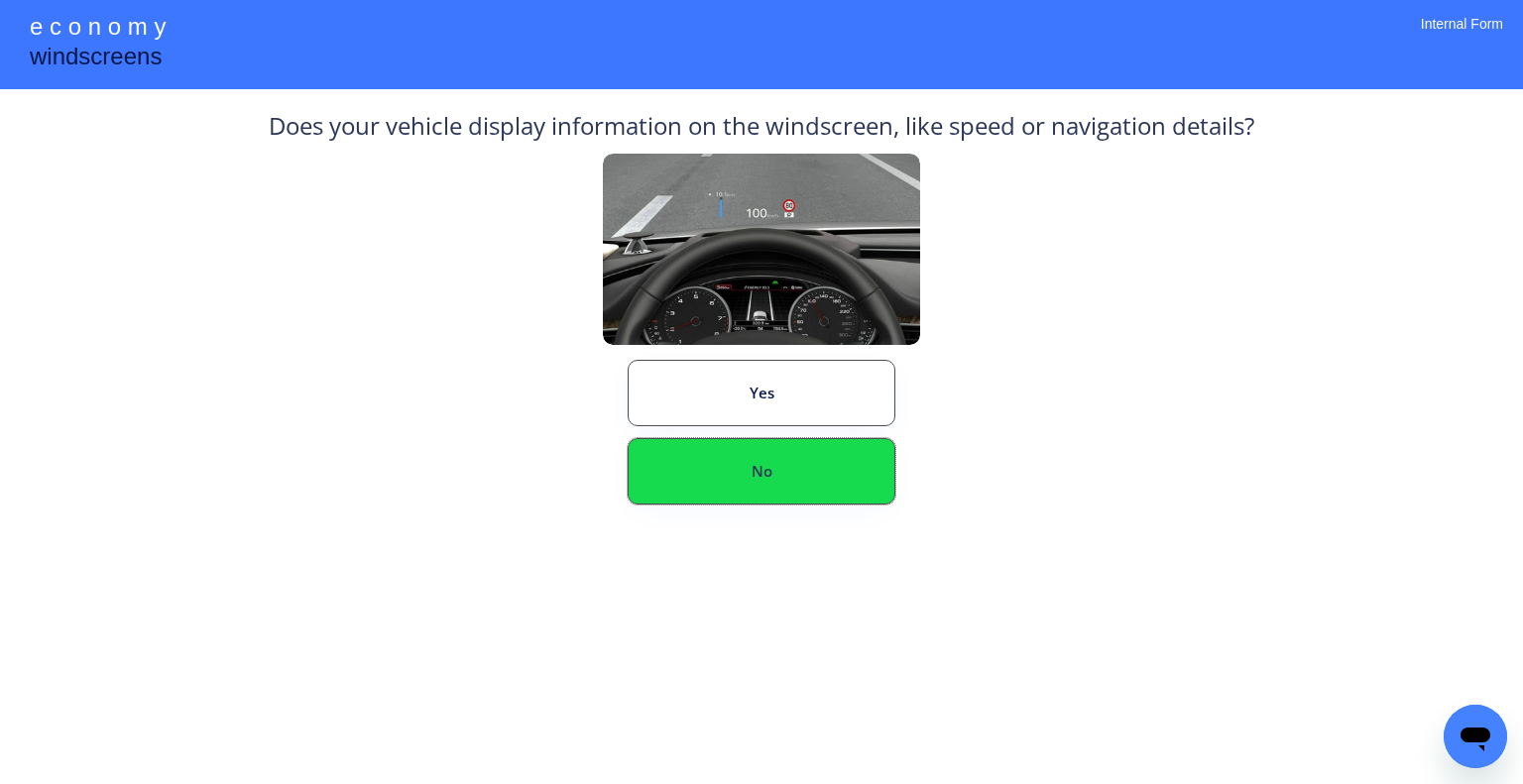 click on "No" at bounding box center (762, 471) 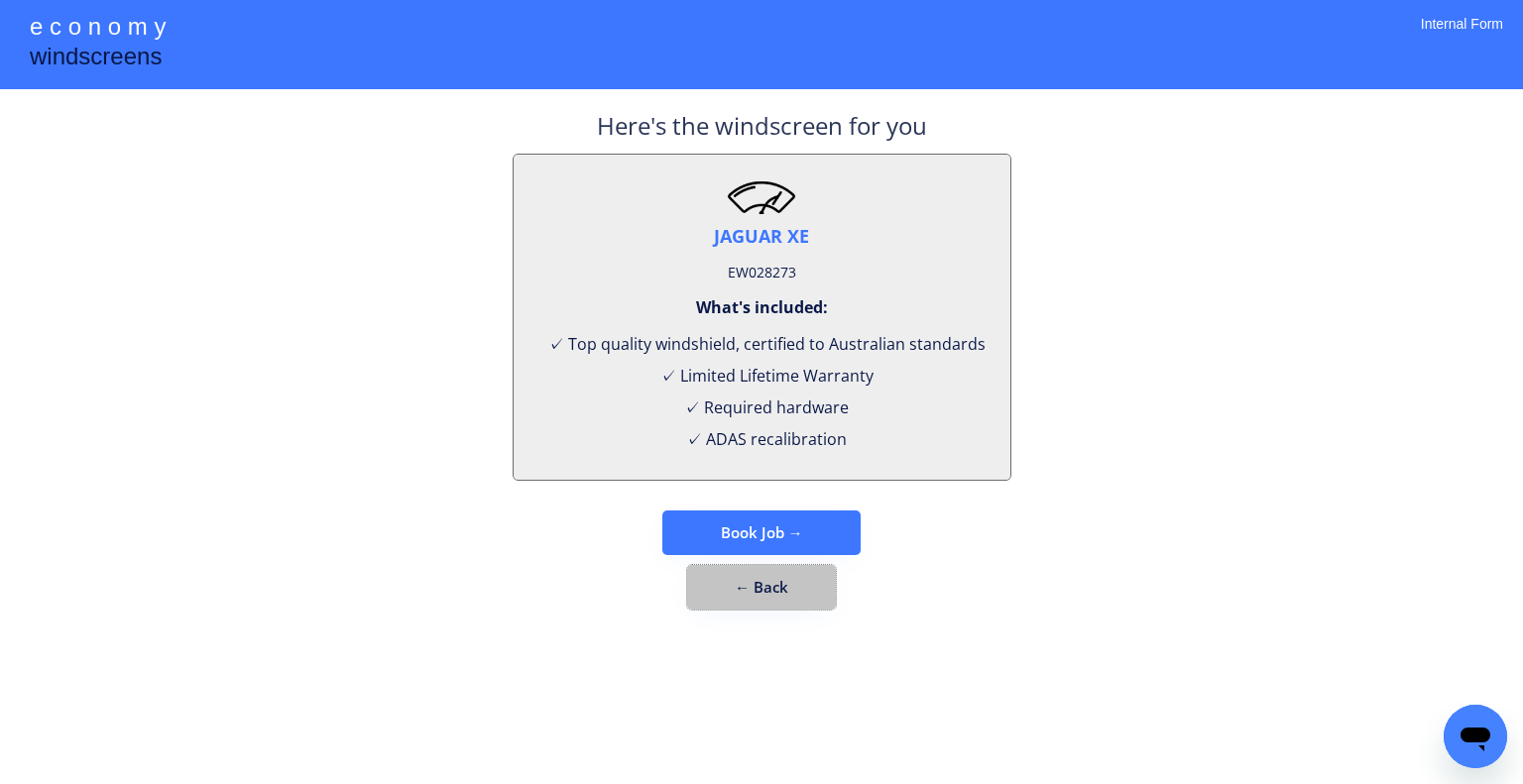 click on "←   Back" at bounding box center (762, 587) 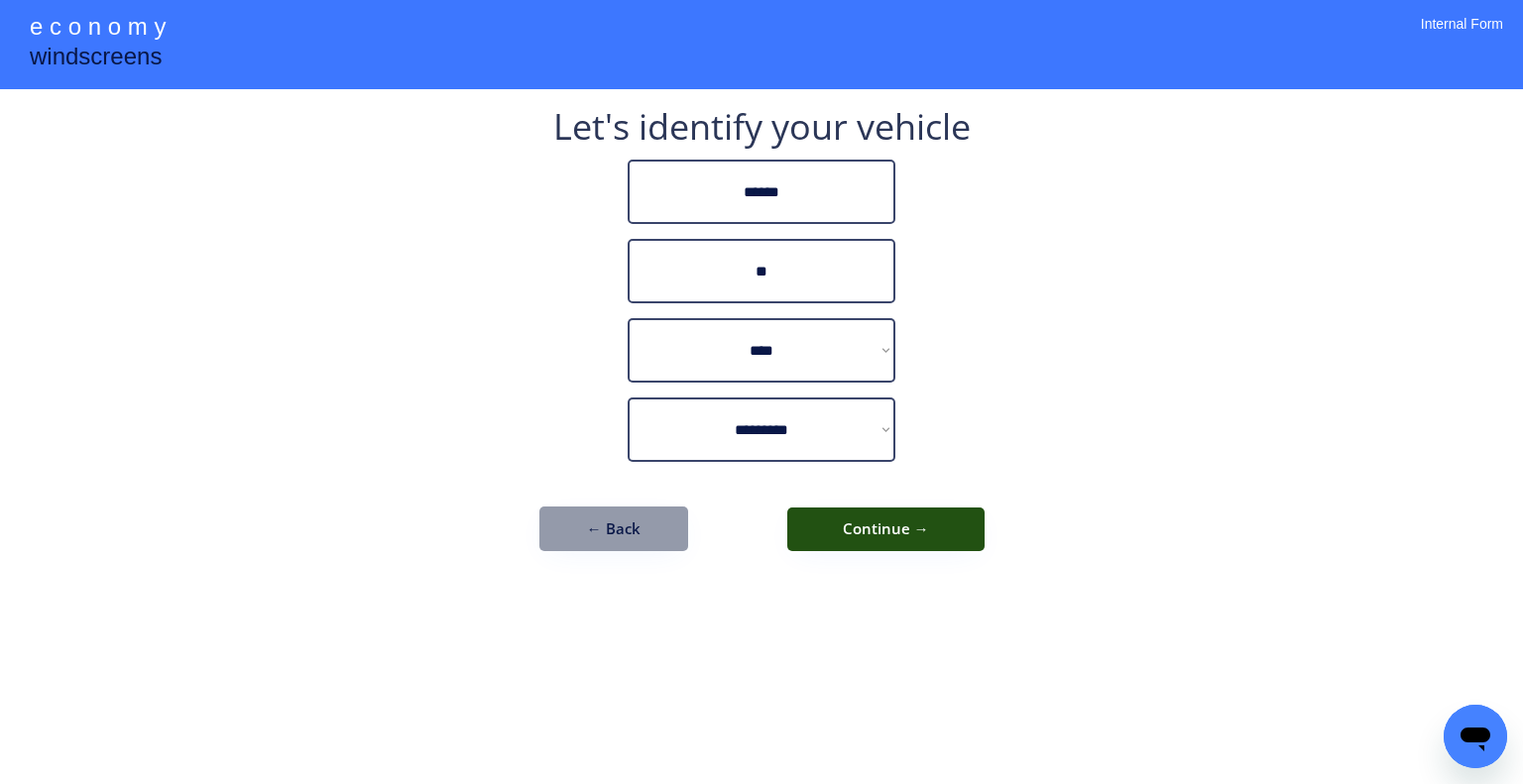 click on "Continue    →" at bounding box center (885, 529) 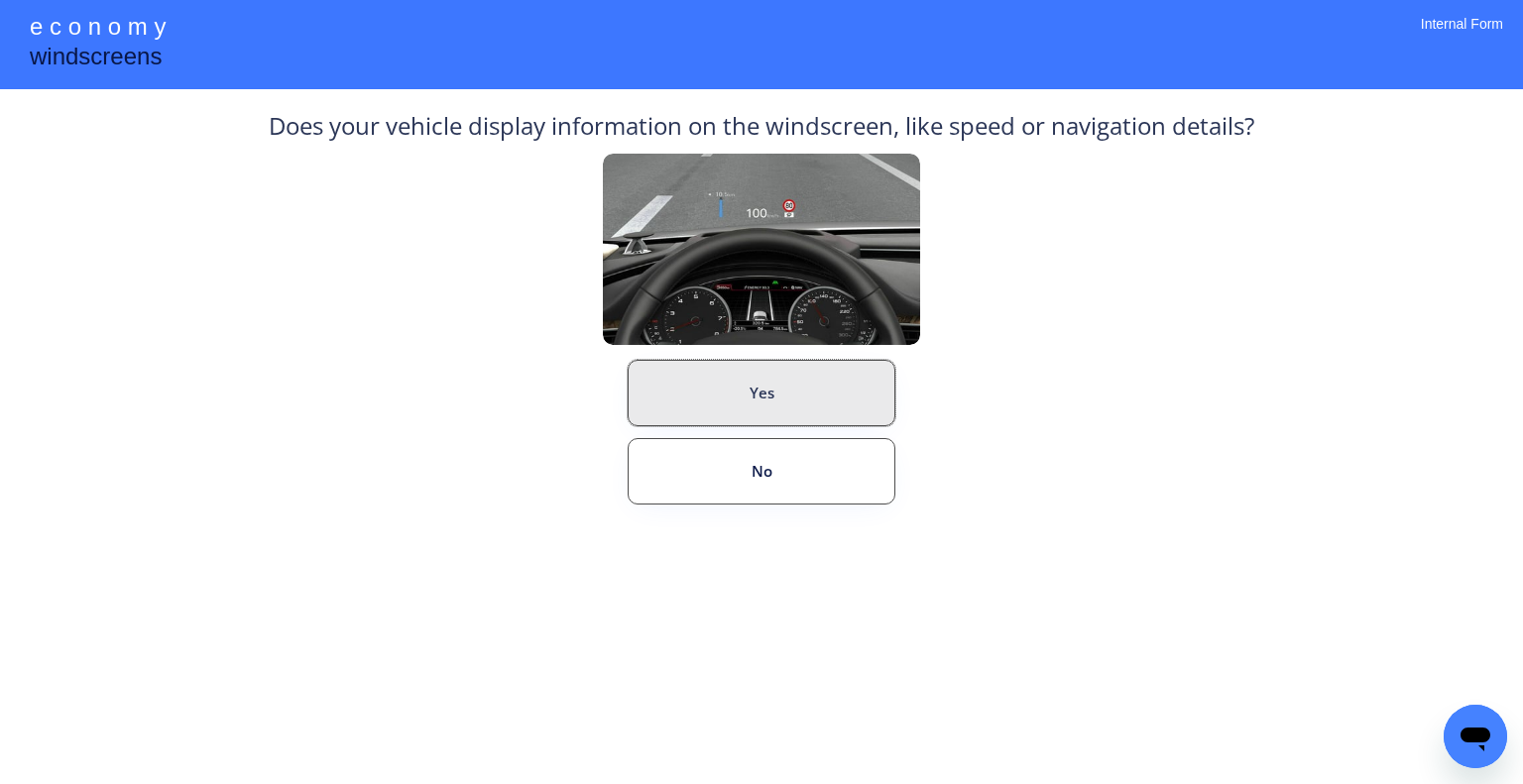 click on "Yes" at bounding box center [762, 392] 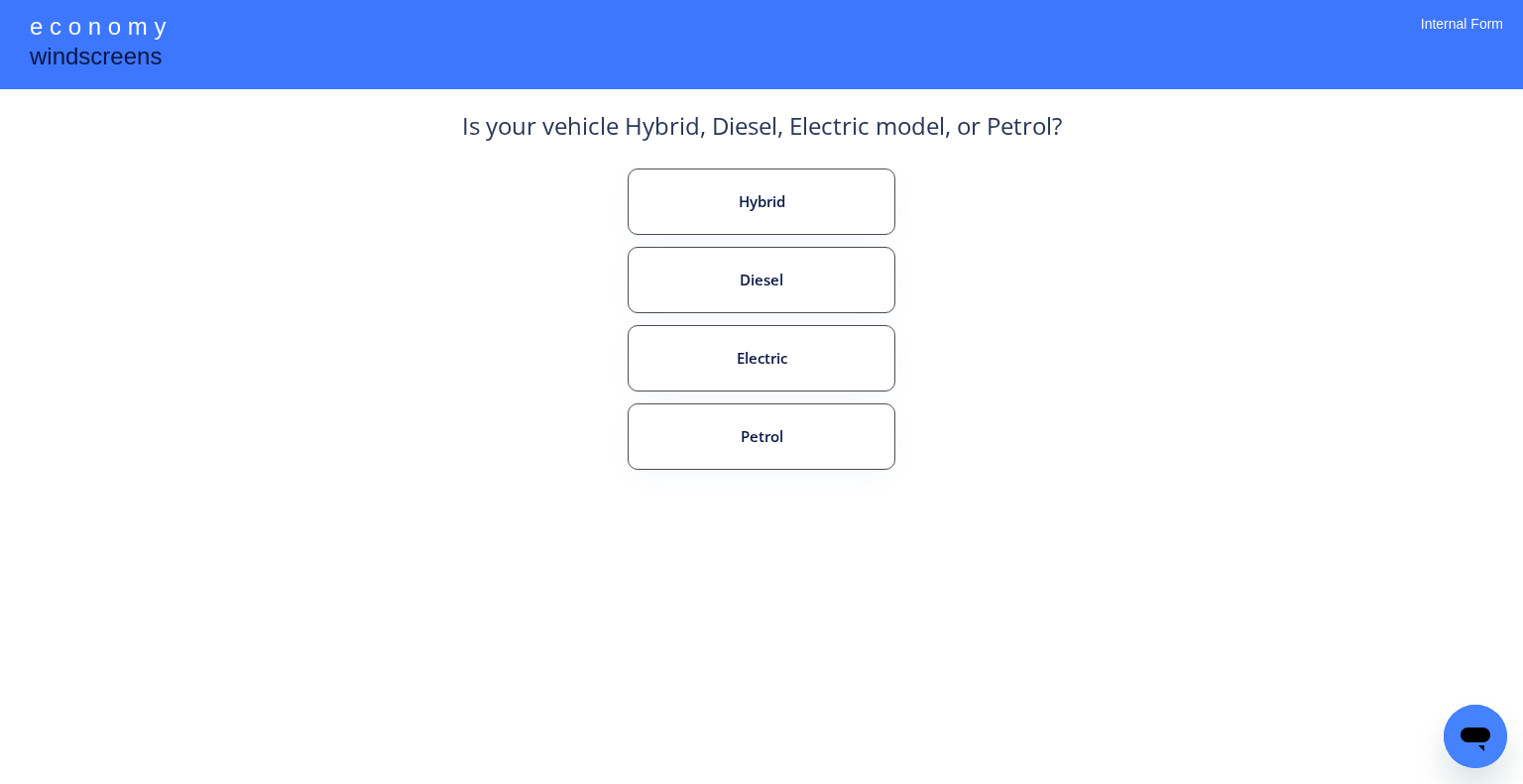 click on "**********" at bounding box center [762, 392] 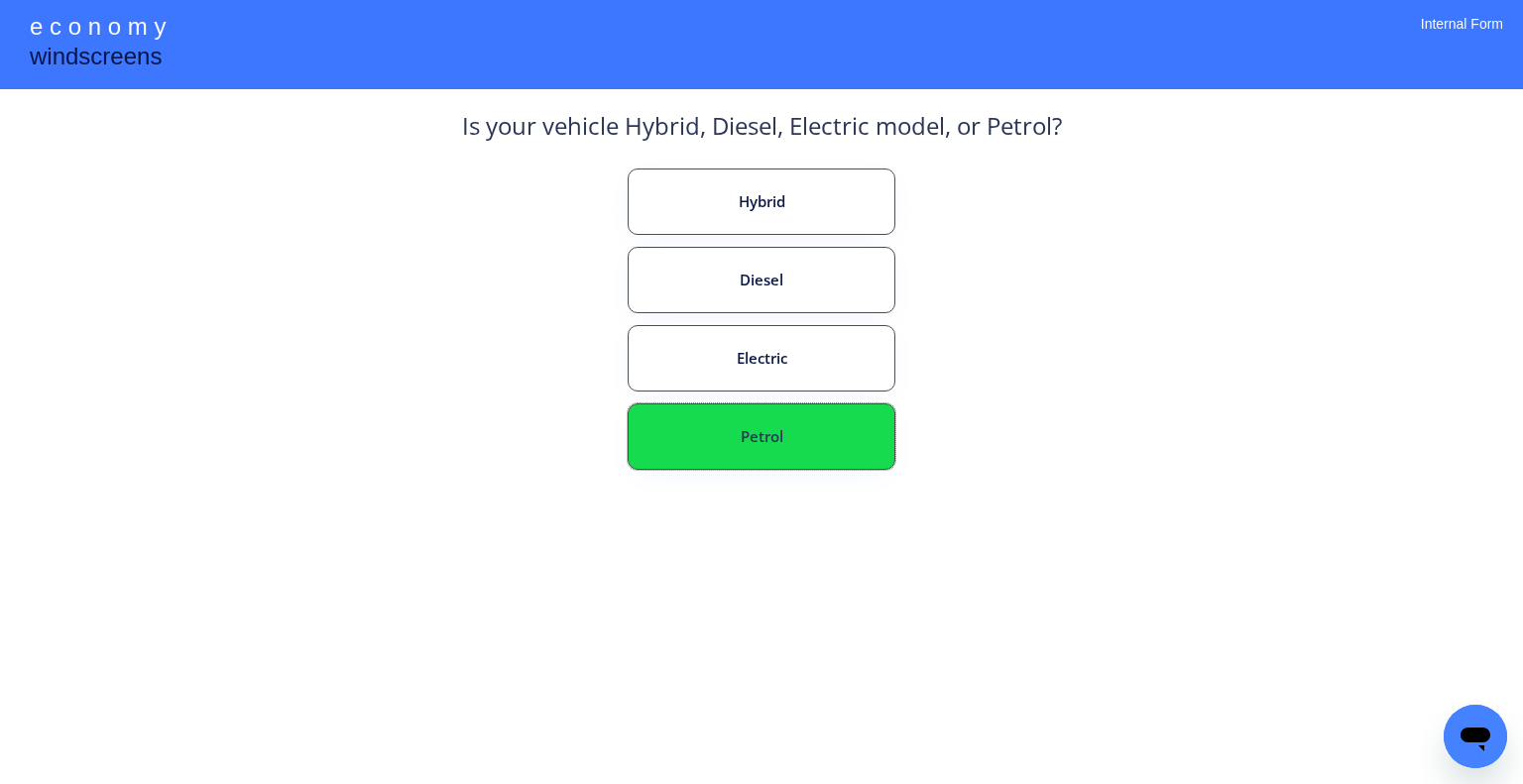 click on "Petrol" at bounding box center [762, 436] 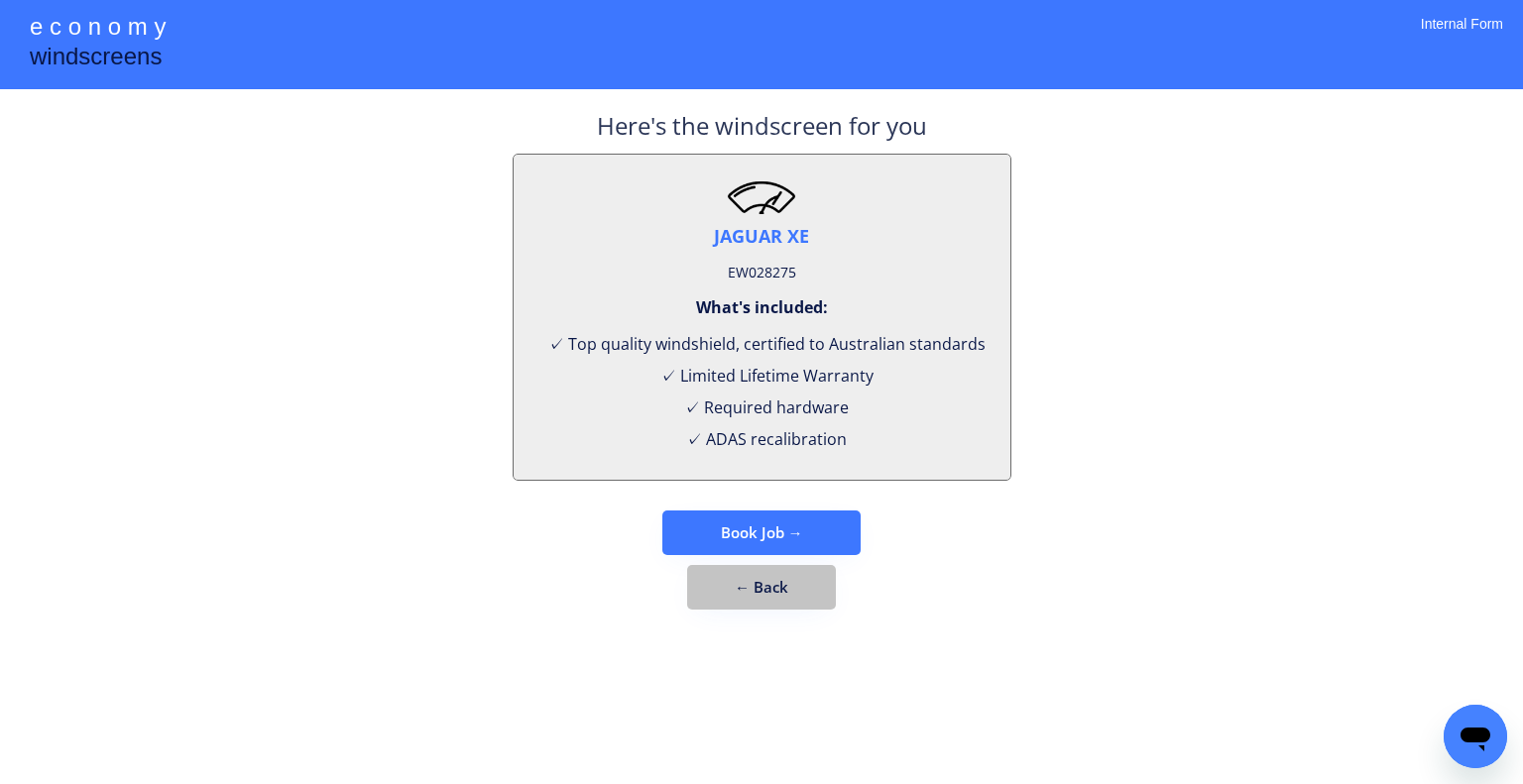 drag, startPoint x: 773, startPoint y: 597, endPoint x: 784, endPoint y: 586, distance: 15.556349 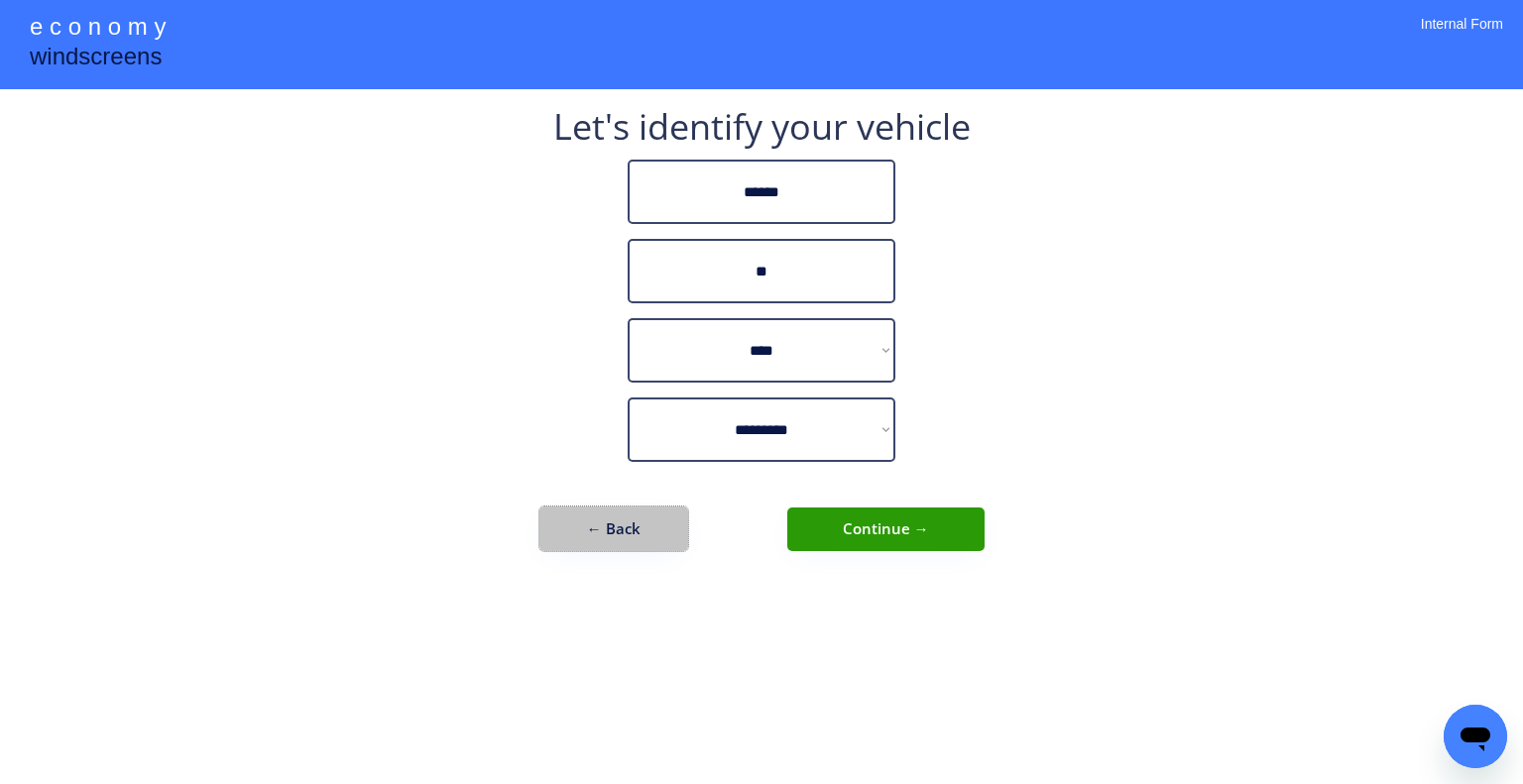 click on "←   Back" at bounding box center [614, 528] 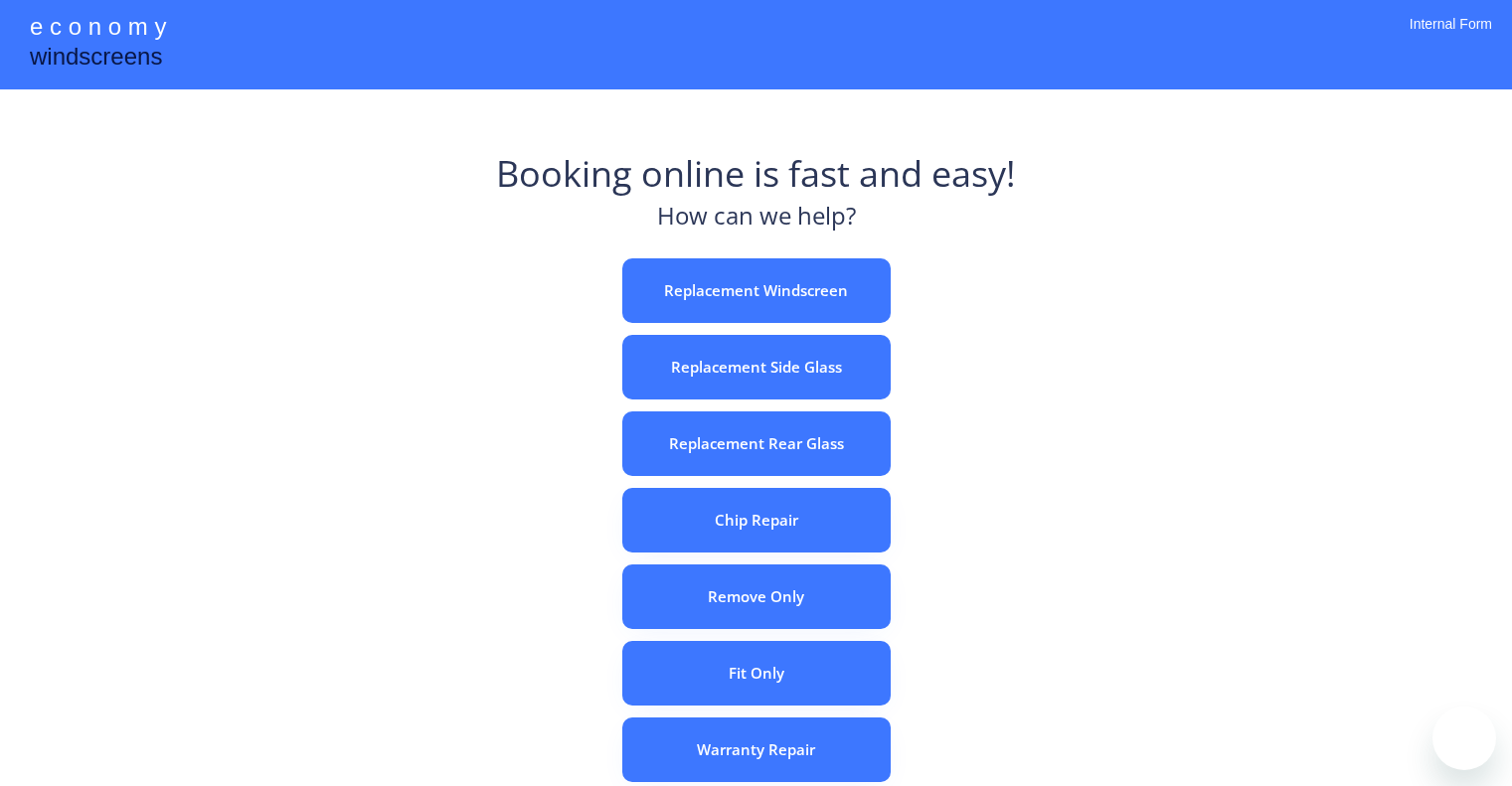 scroll, scrollTop: 0, scrollLeft: 0, axis: both 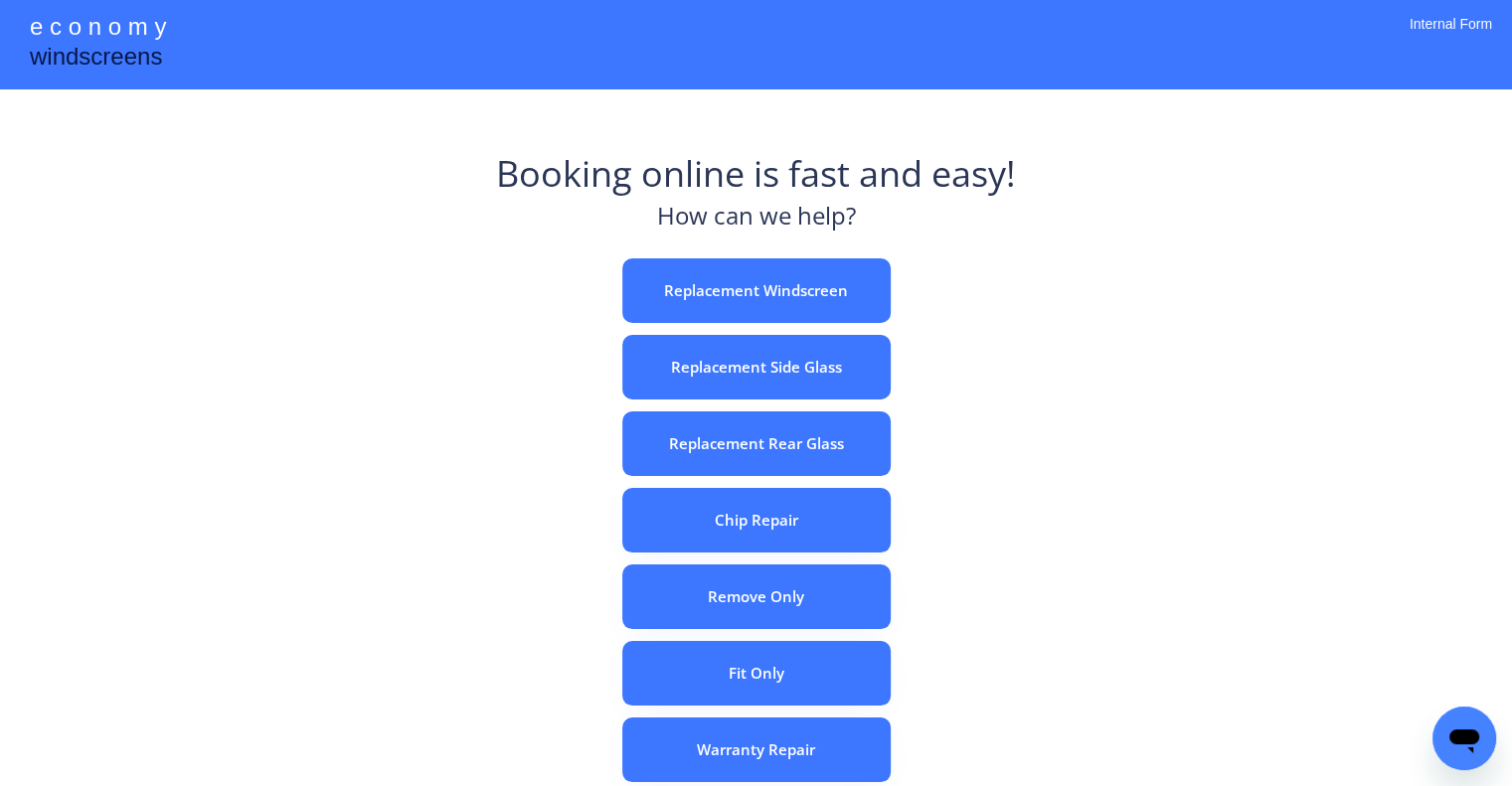 click on "e c o n o m y windscreens Booking online is fast and easy! How can we help? Replacement Windscreen Replacement Side Glass Replacement Rear Glass Chip Repair Remove Only Fit Only Warranty Repair ADAS Recalibration Only Rebook a Job Confirm Quotes Manual Booking Internal Form" at bounding box center [756, 553] 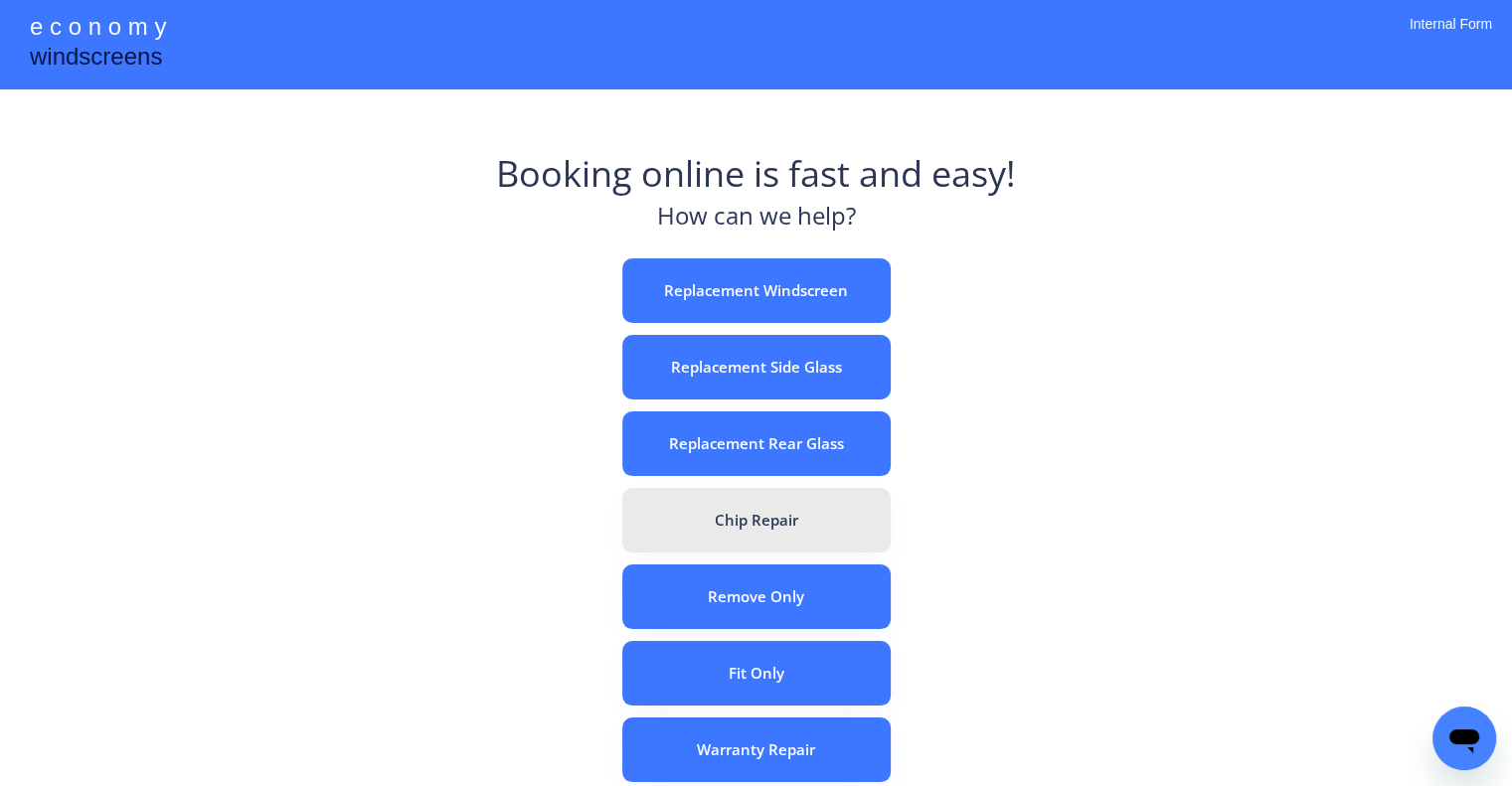 scroll, scrollTop: 322, scrollLeft: 0, axis: vertical 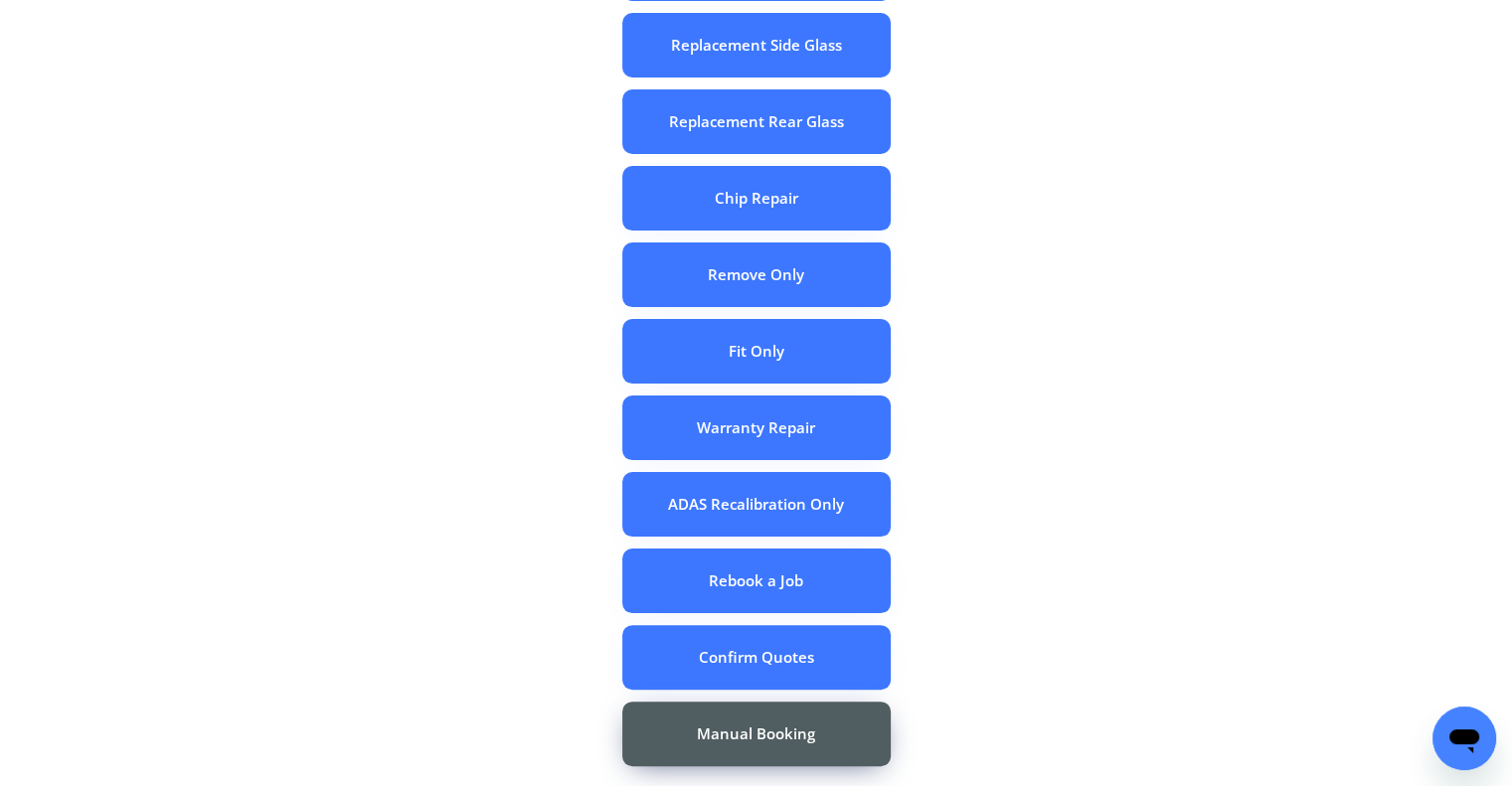 click on "Fit Only" at bounding box center [756, 351] 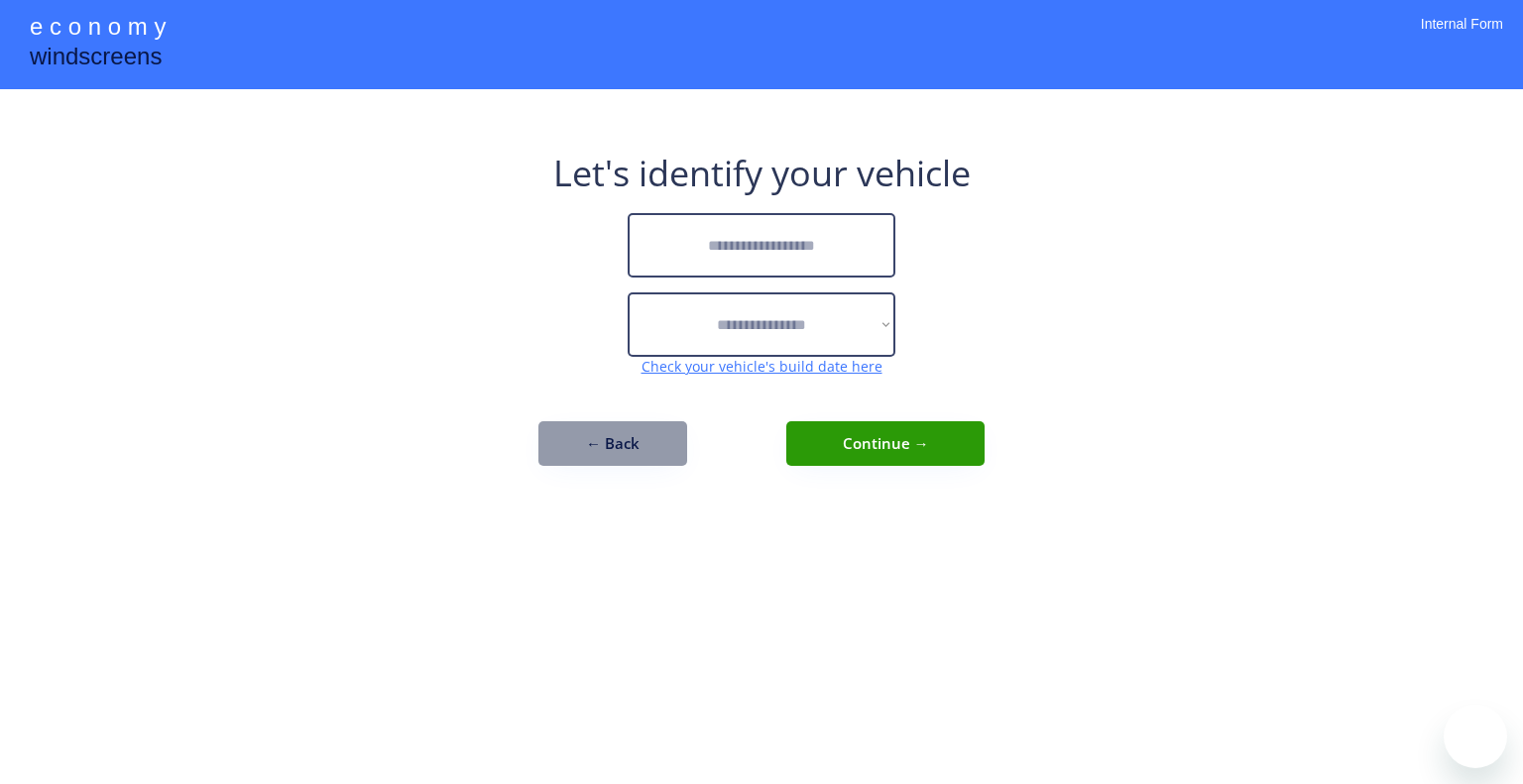 scroll, scrollTop: 0, scrollLeft: 0, axis: both 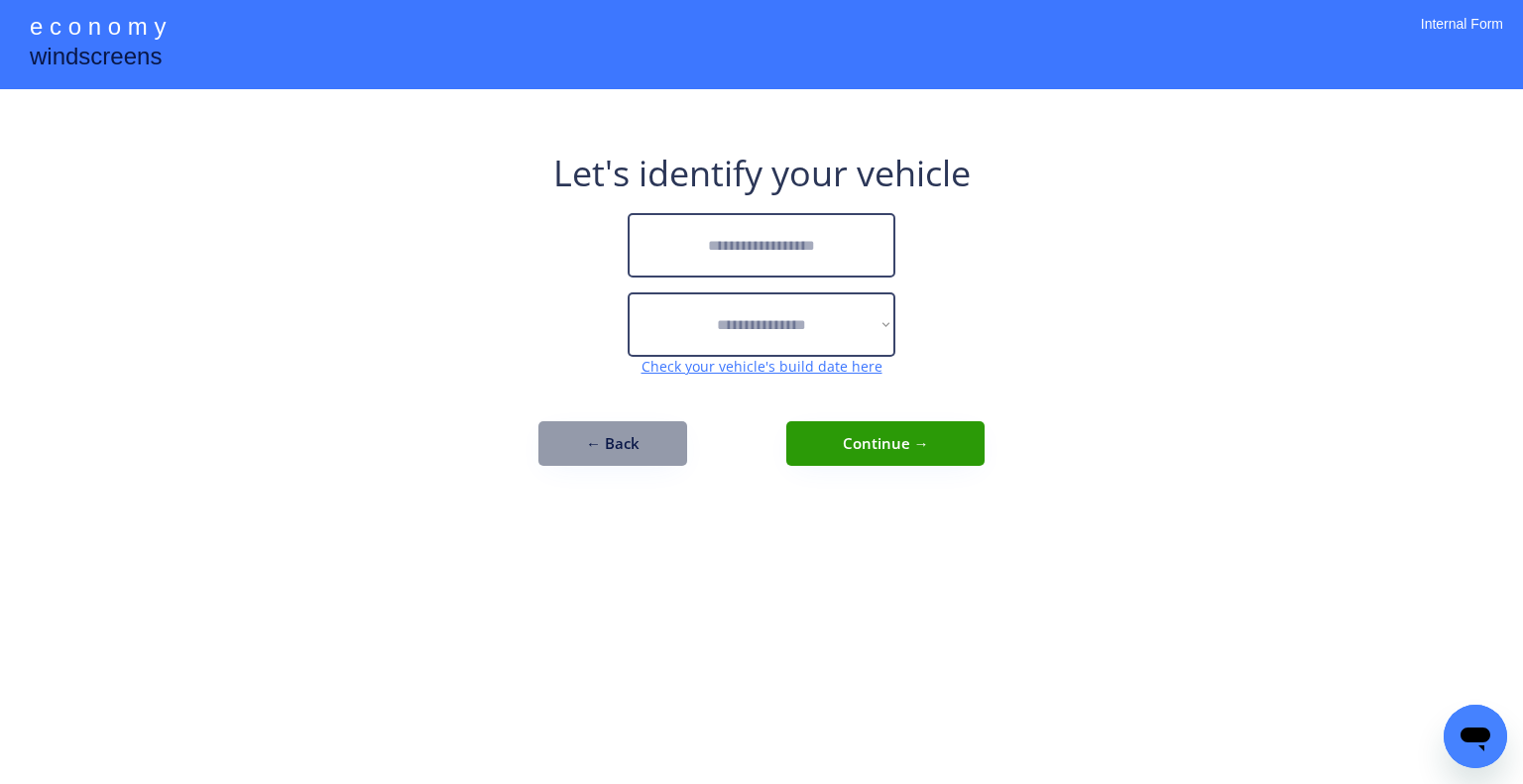 click at bounding box center [762, 245] 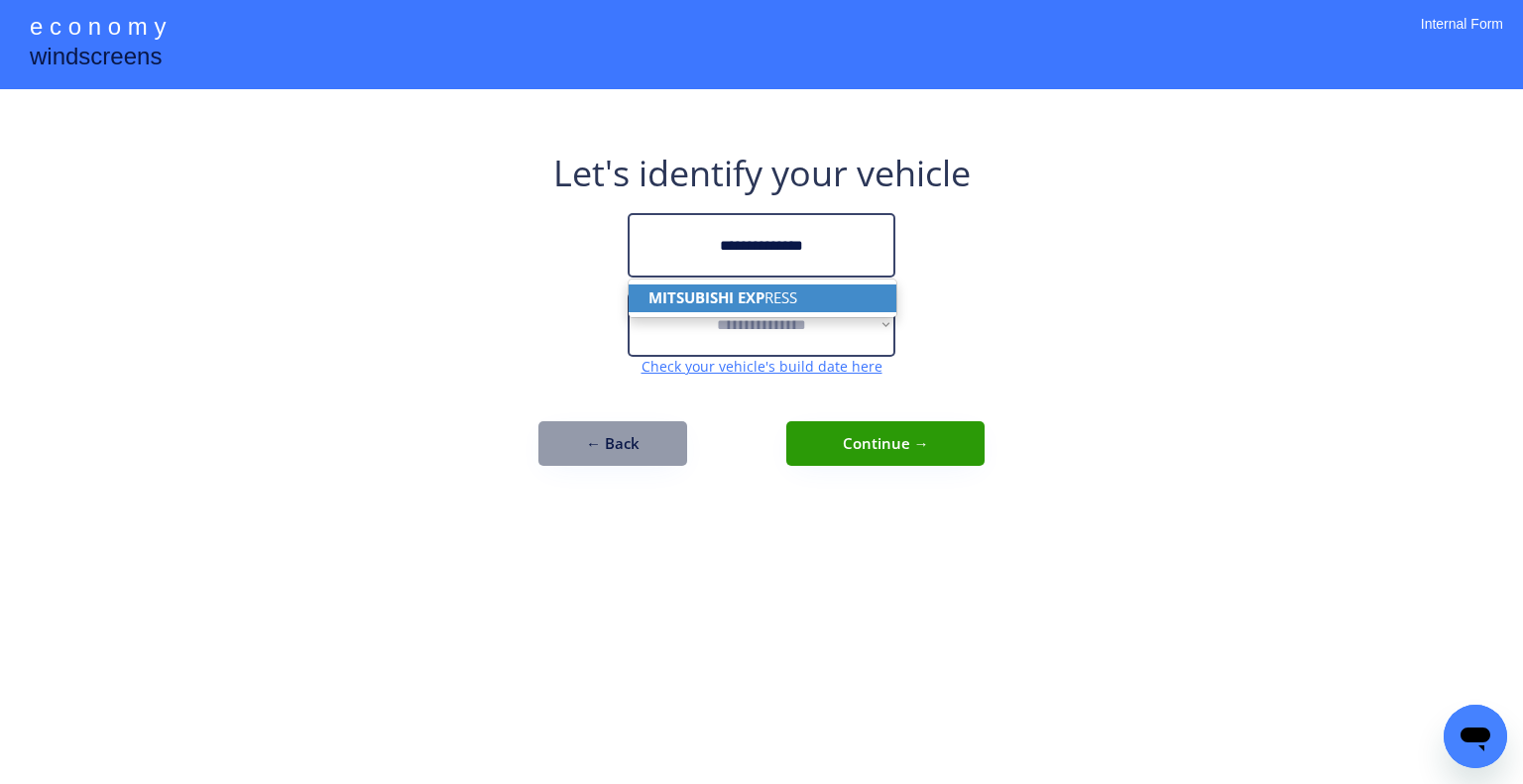 click on "MITSUBISHI EXP RESS" at bounding box center (762, 297) 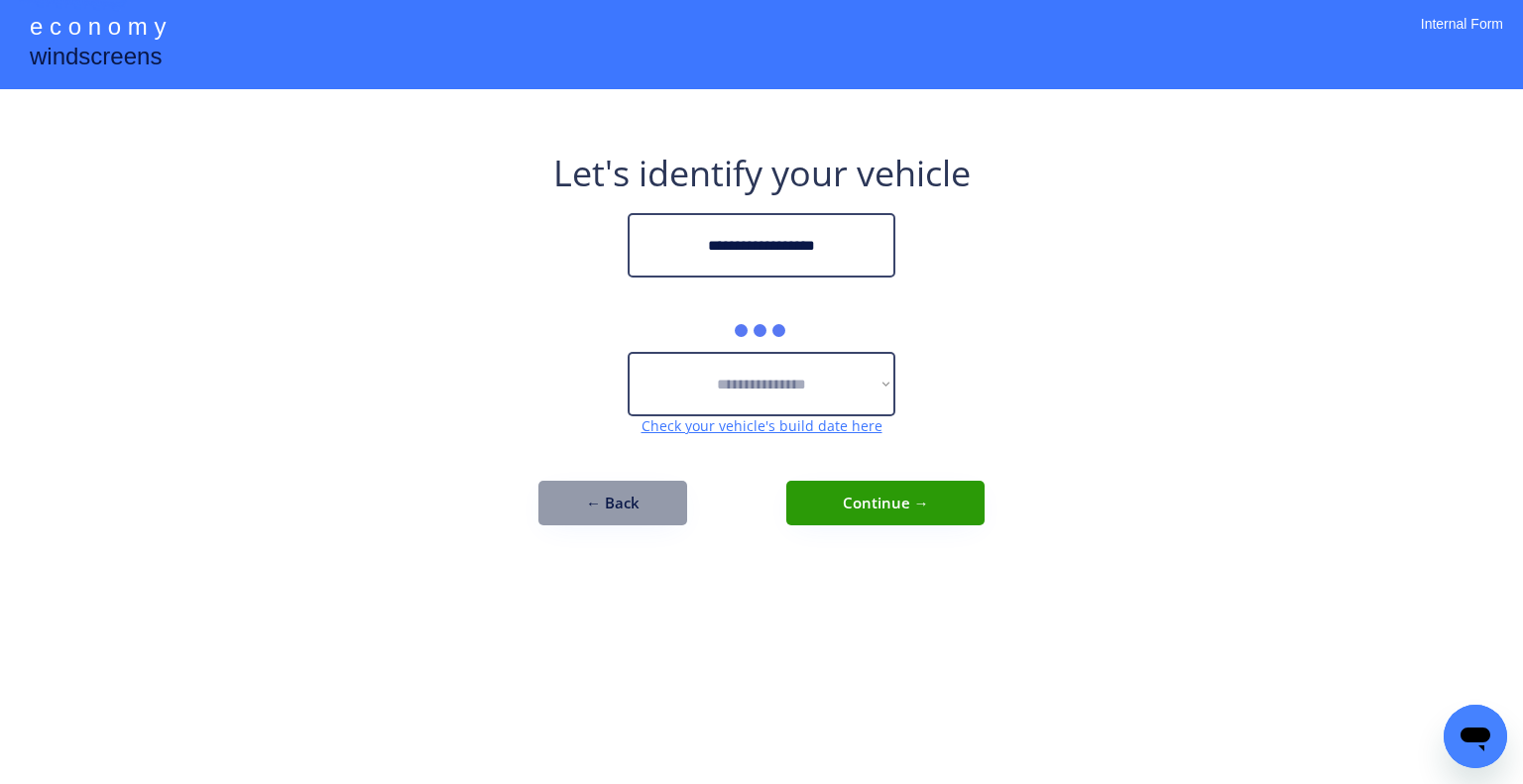 type on "**********" 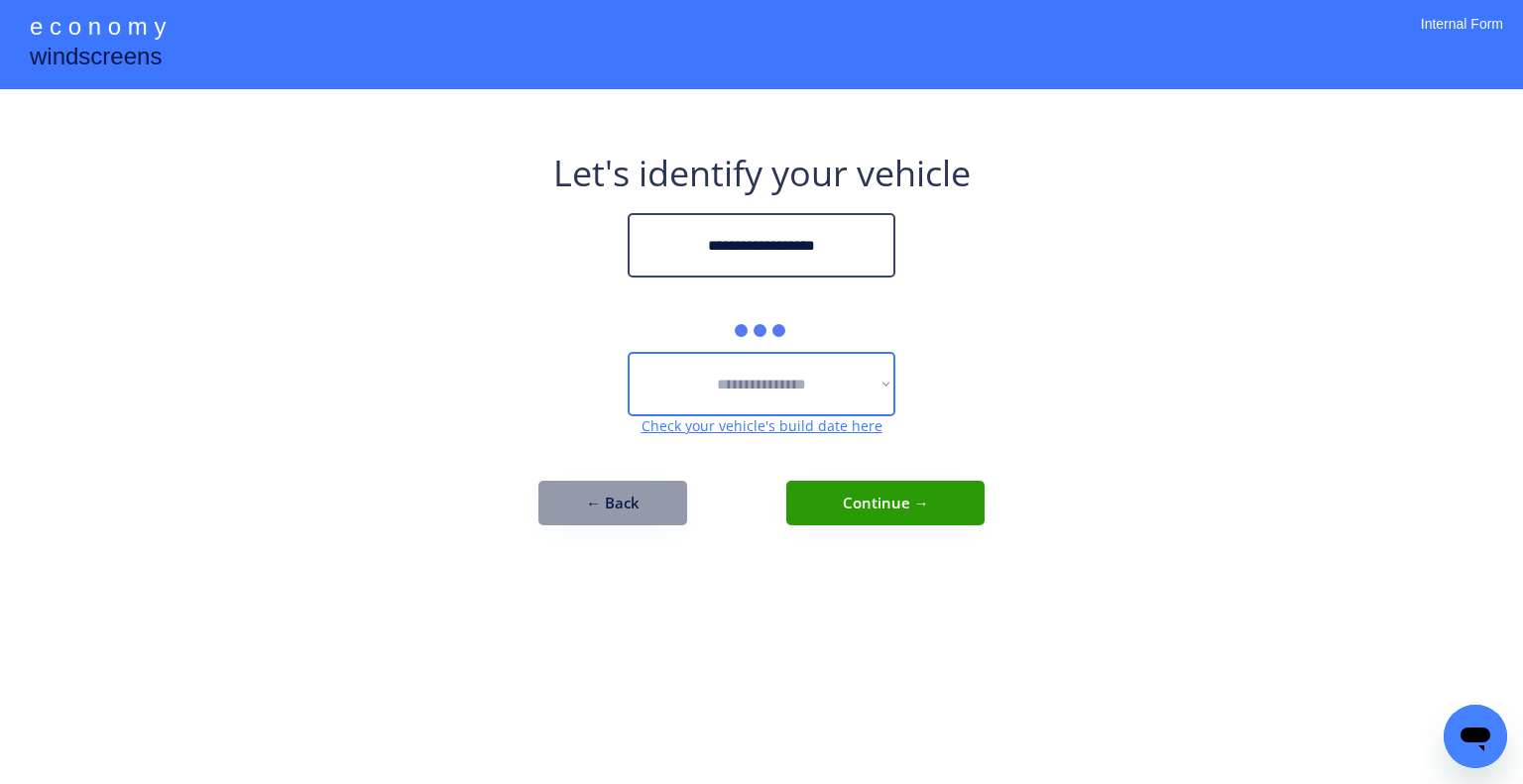 click on "**********" at bounding box center (762, 347) 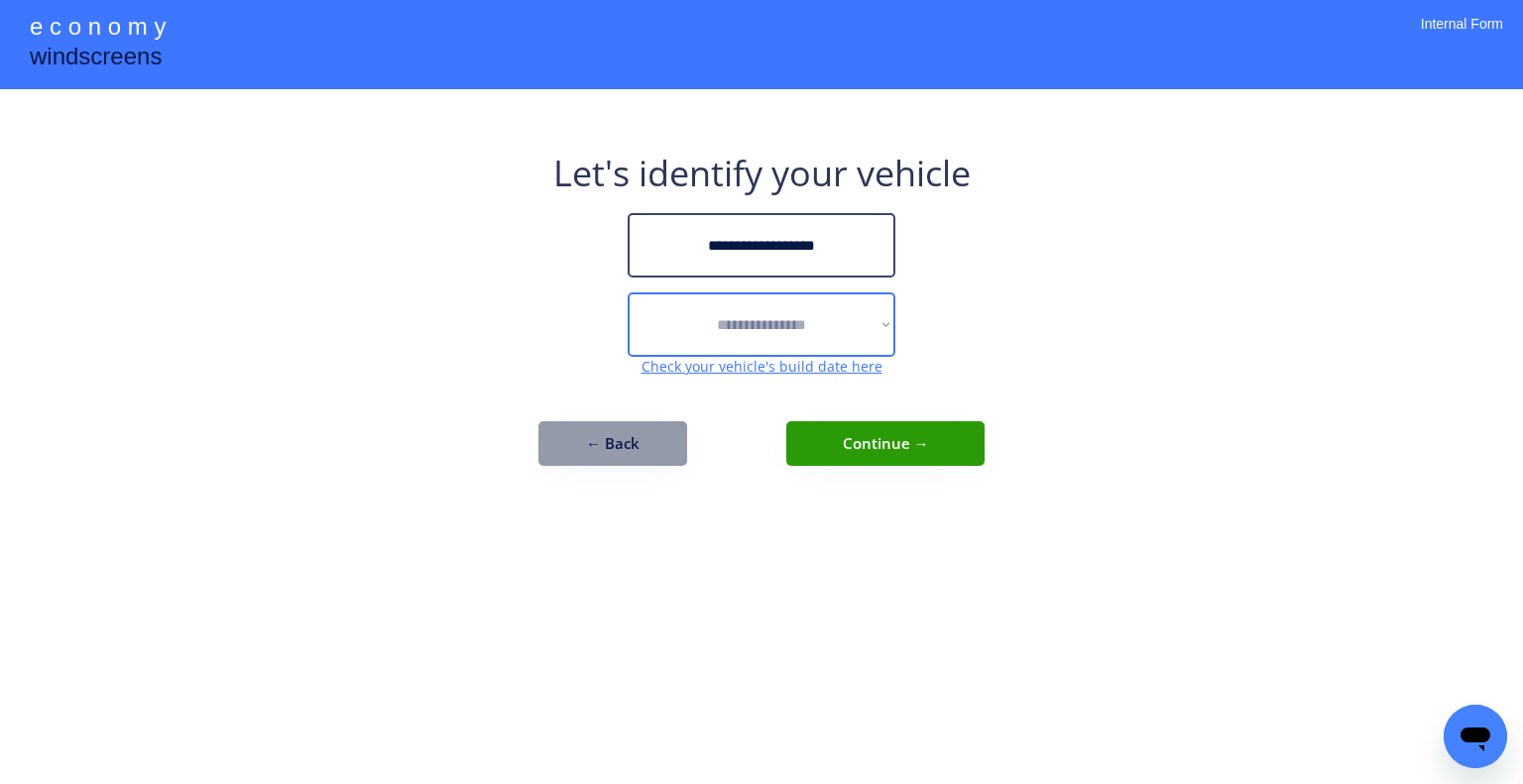 click on "**********" at bounding box center [762, 392] 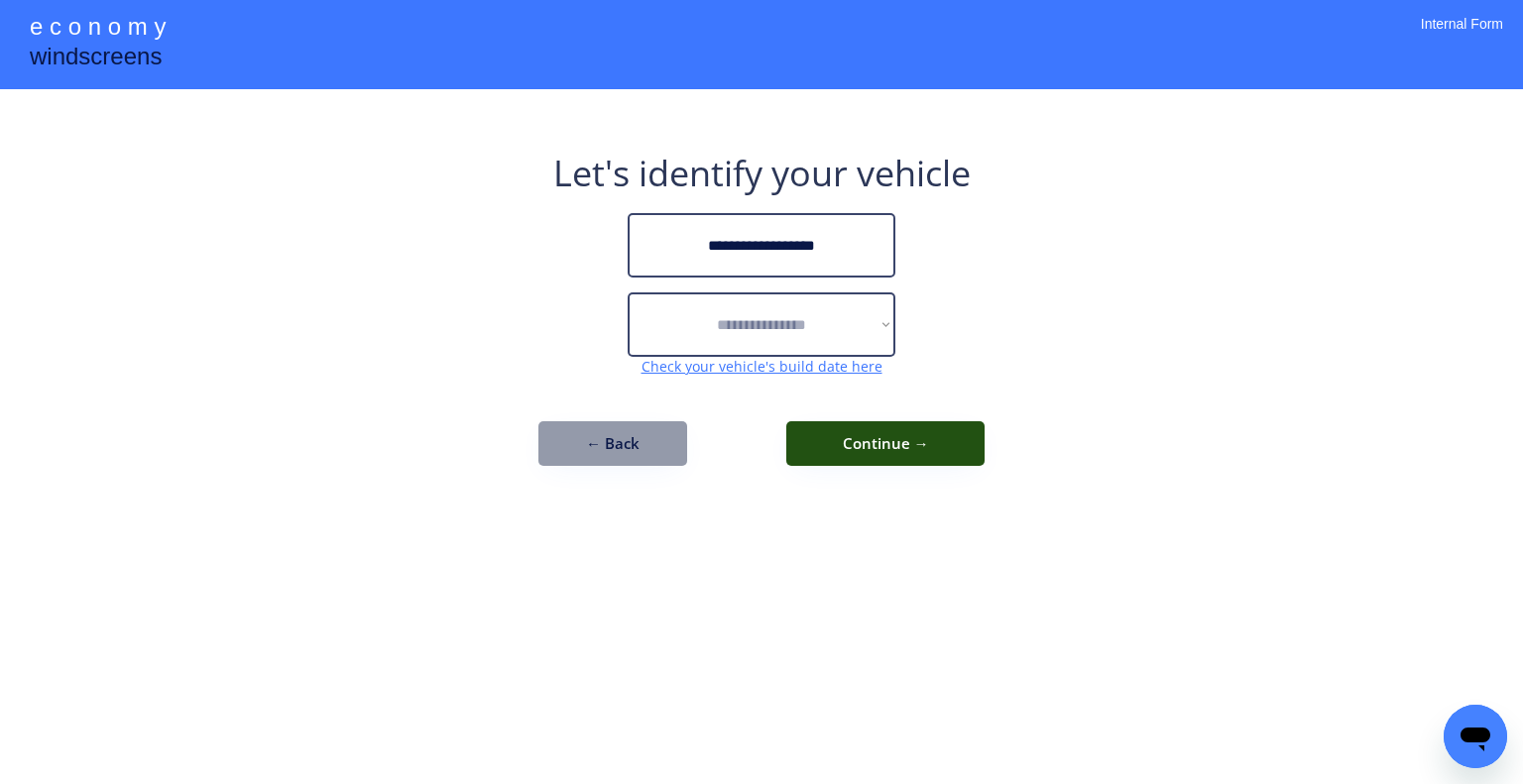 drag, startPoint x: 986, startPoint y: 442, endPoint x: 712, endPoint y: 325, distance: 297.93456 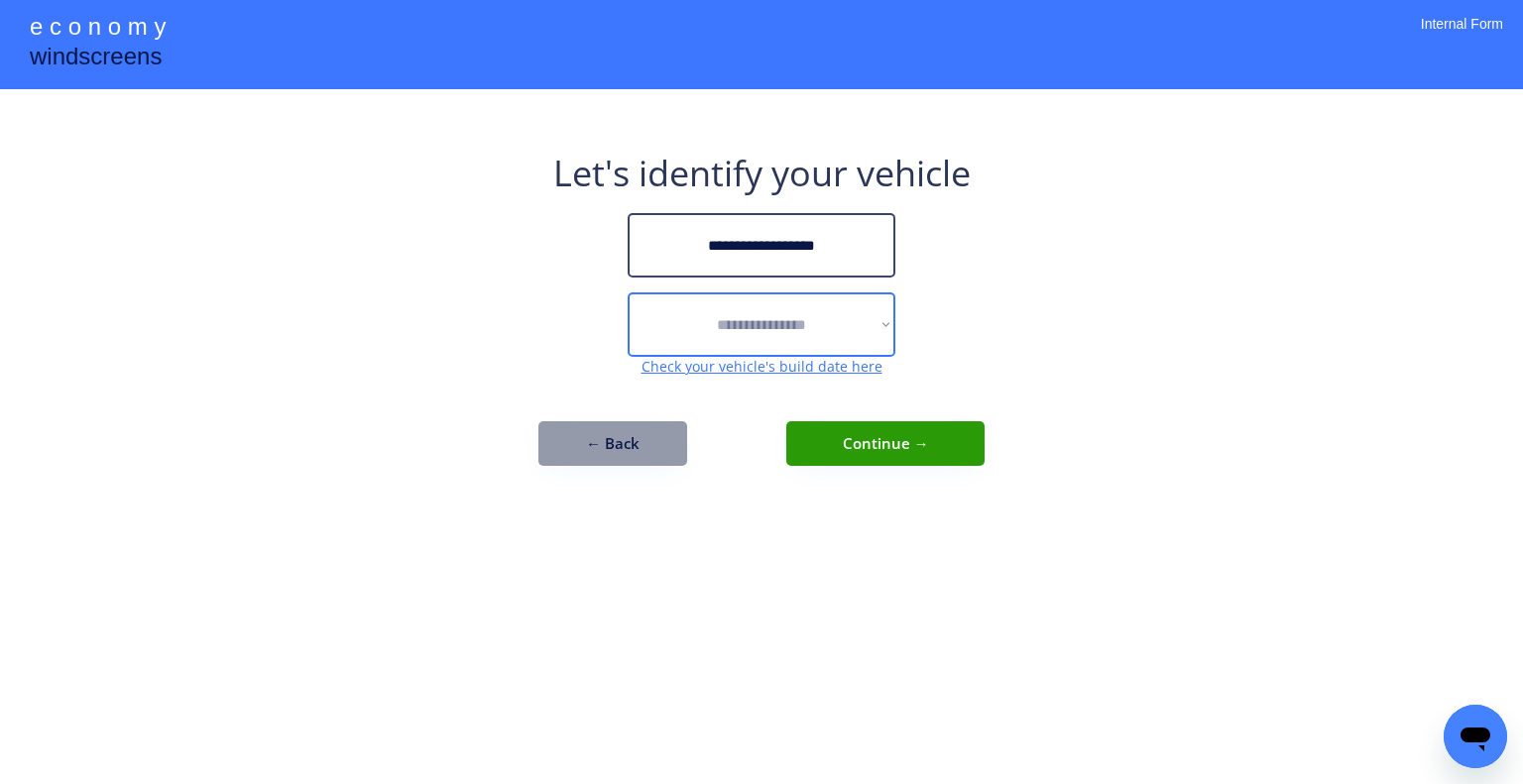 drag, startPoint x: 710, startPoint y: 316, endPoint x: 873, endPoint y: 355, distance: 167.60072 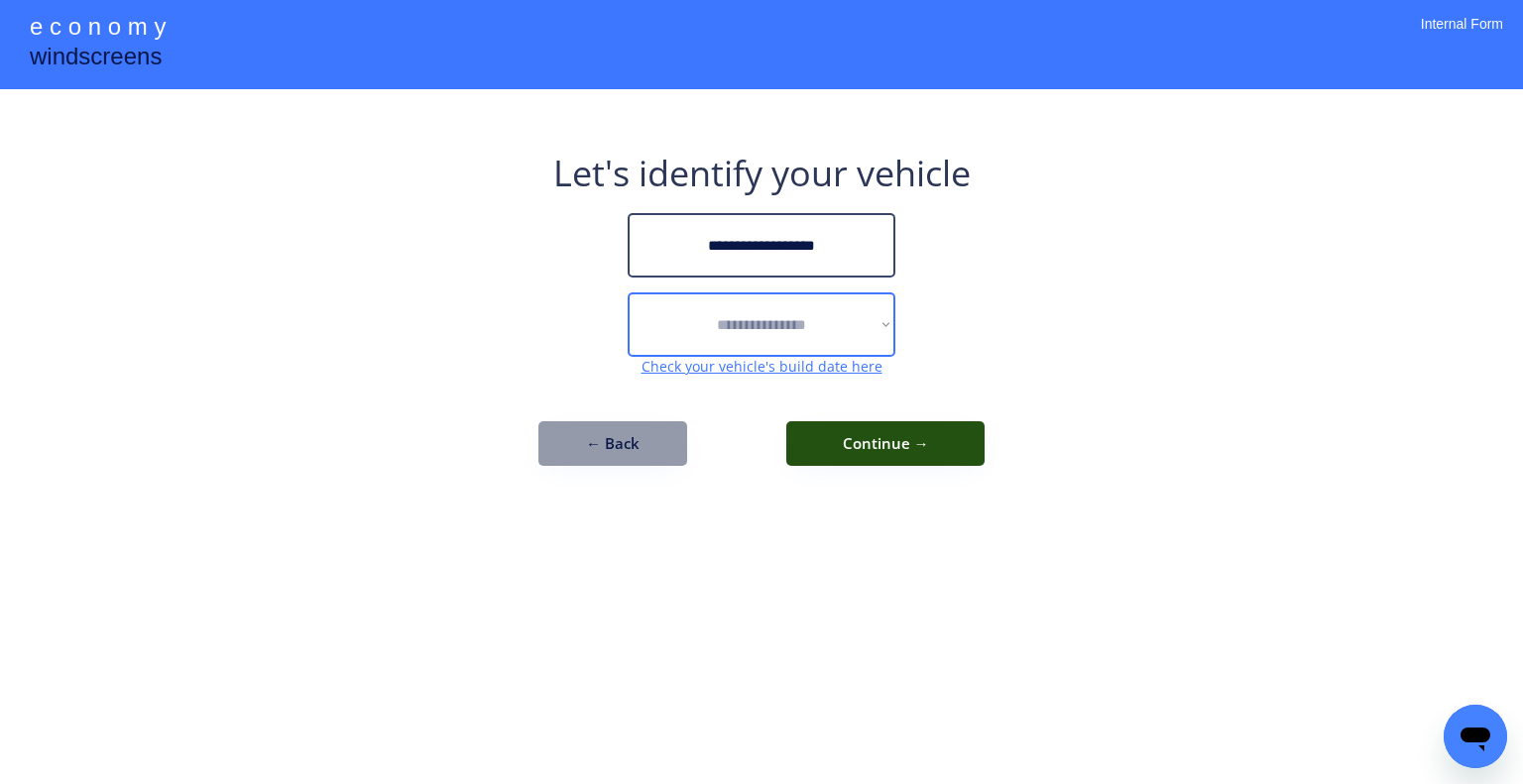 select on "******" 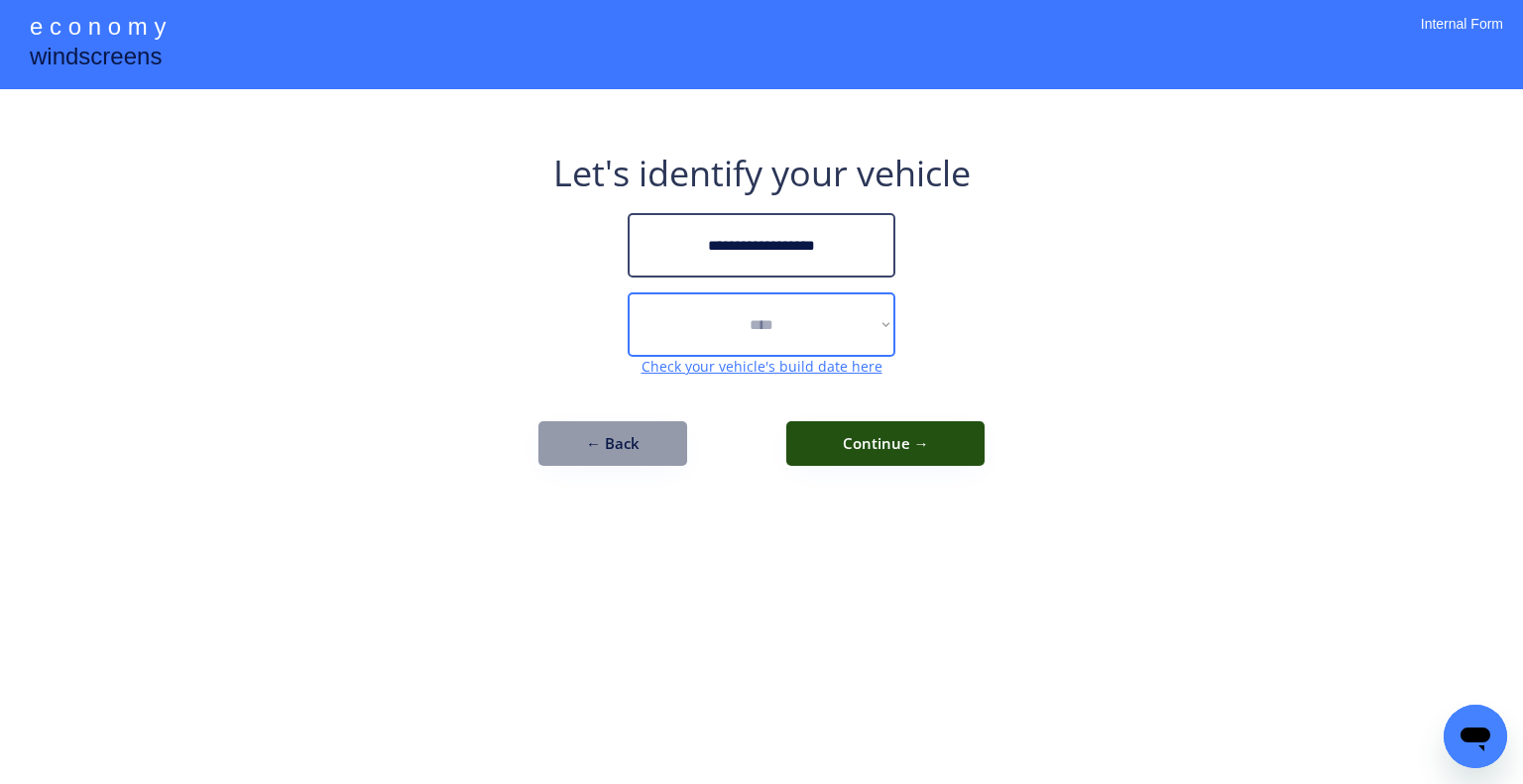 click on "**********" at bounding box center [762, 324] 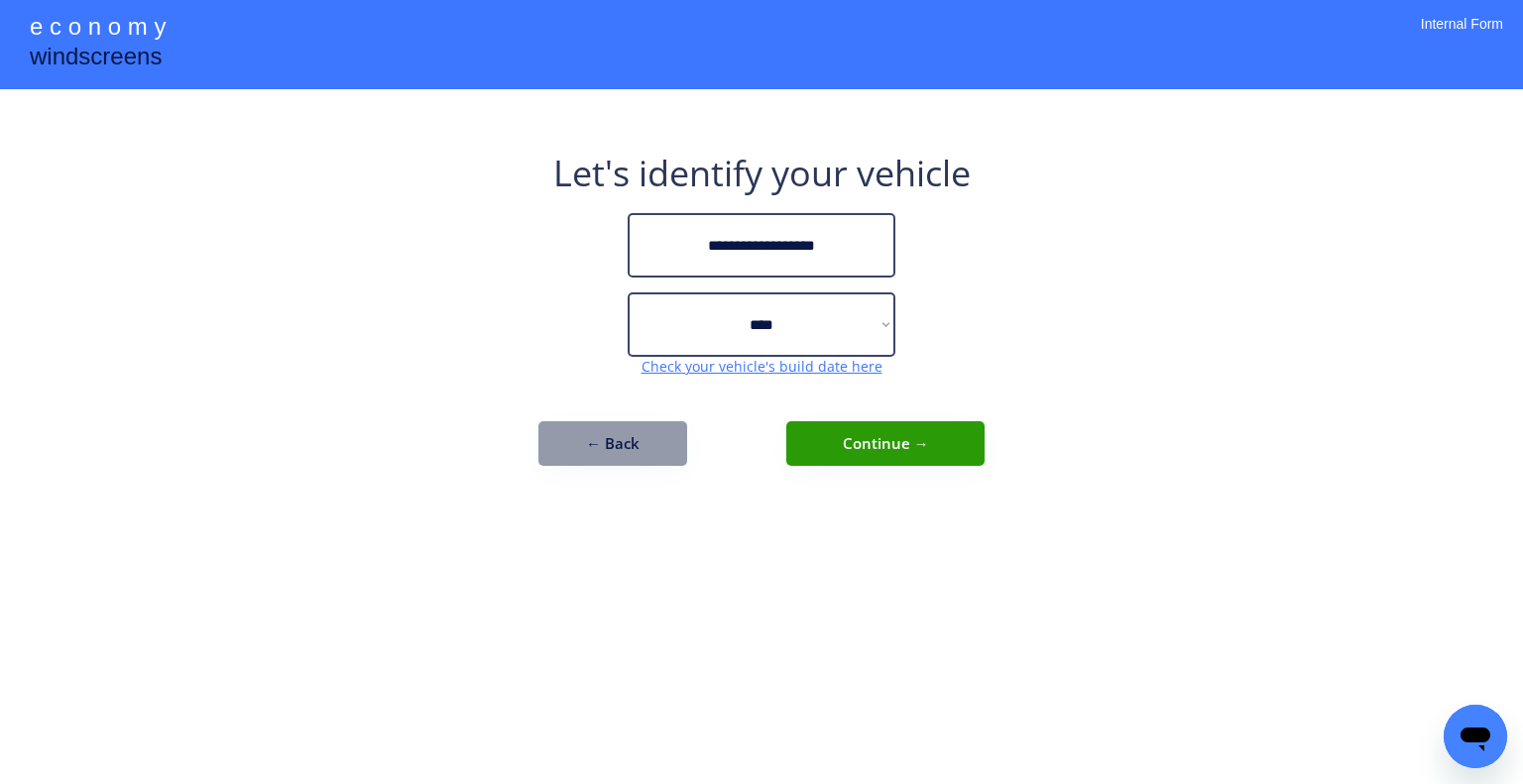 click on "**********" at bounding box center (762, 392) 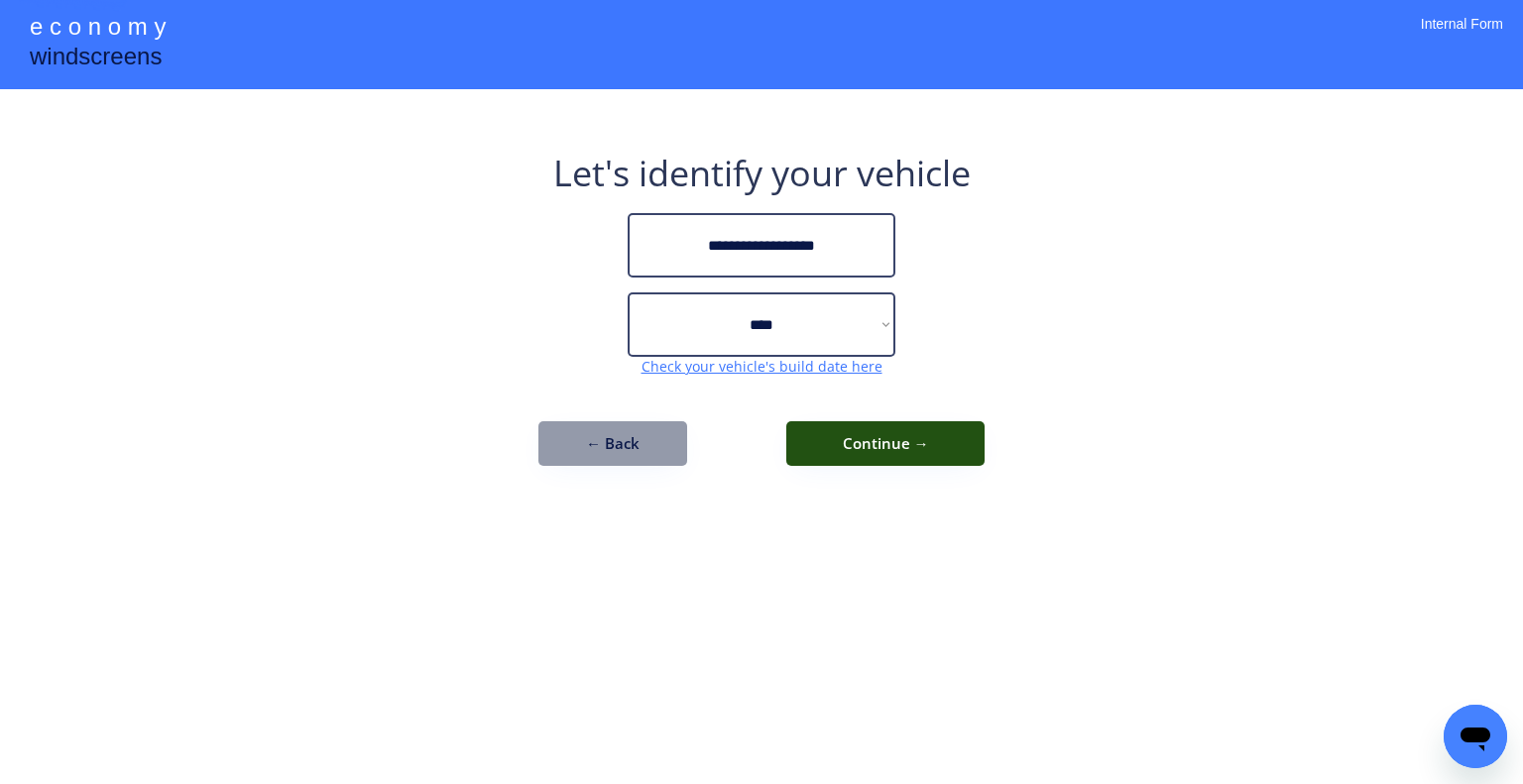 click on "Continue    →" at bounding box center [885, 443] 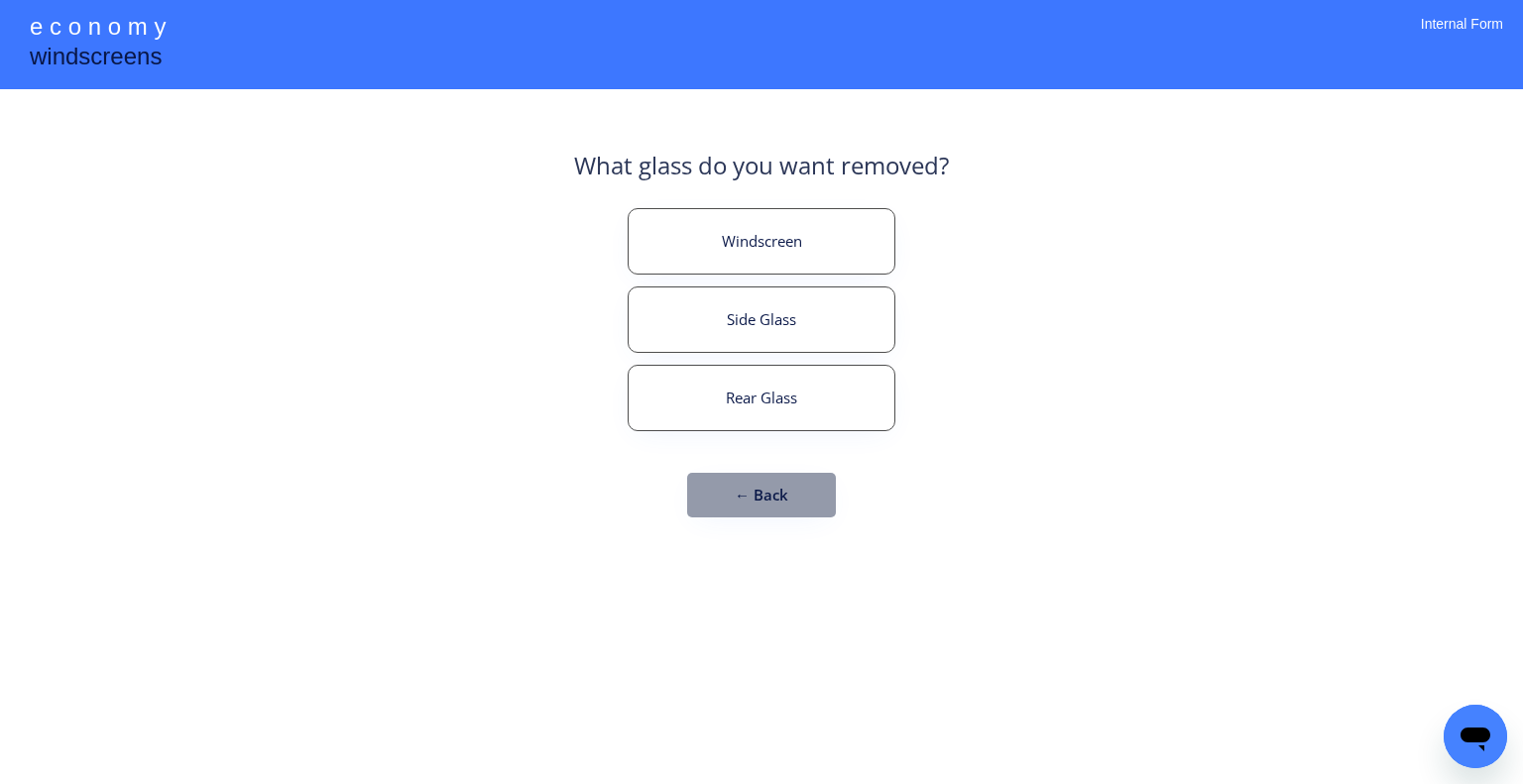 drag, startPoint x: 1249, startPoint y: 378, endPoint x: 1028, endPoint y: 309, distance: 231.52106 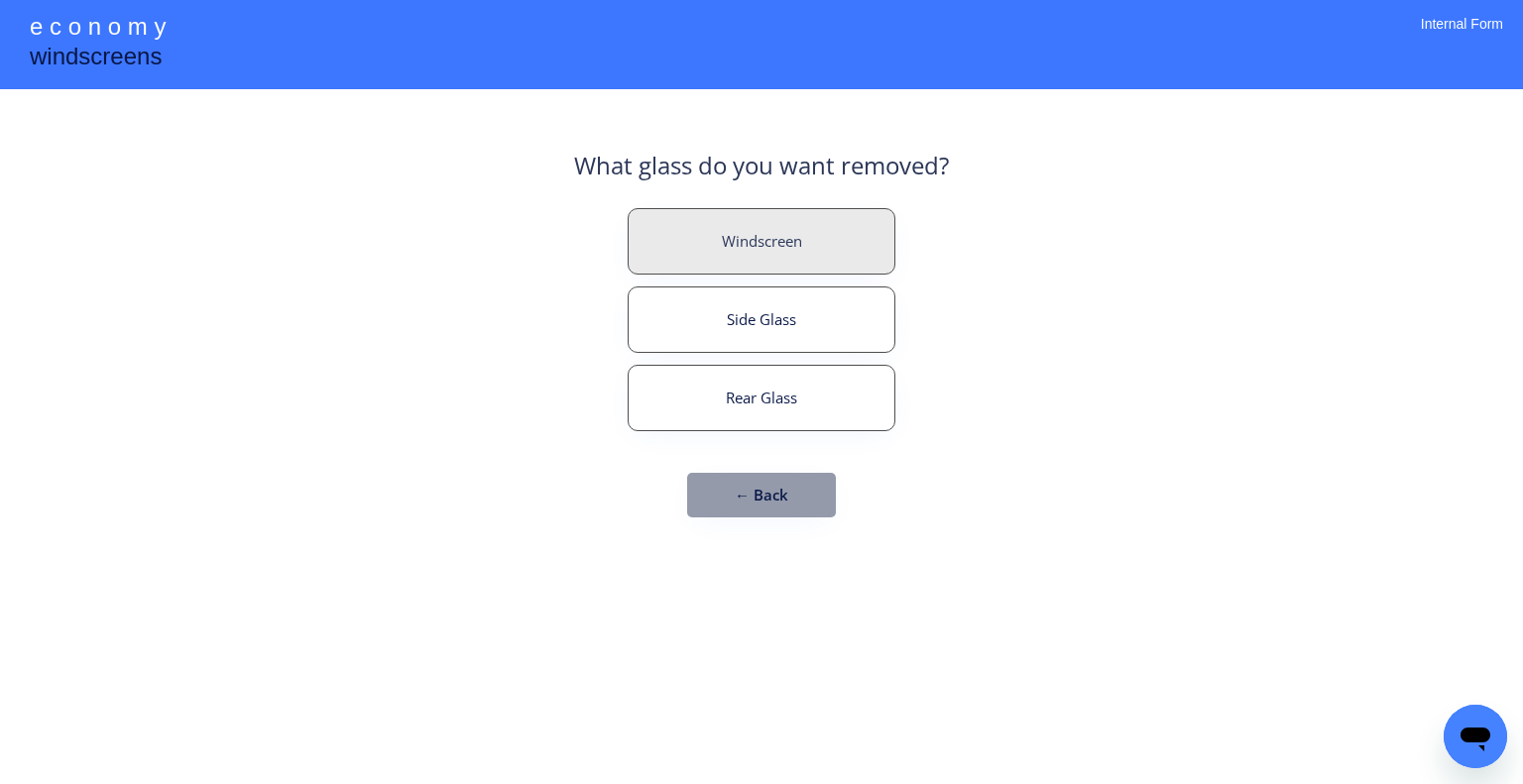 click on "Windscreen" at bounding box center [762, 241] 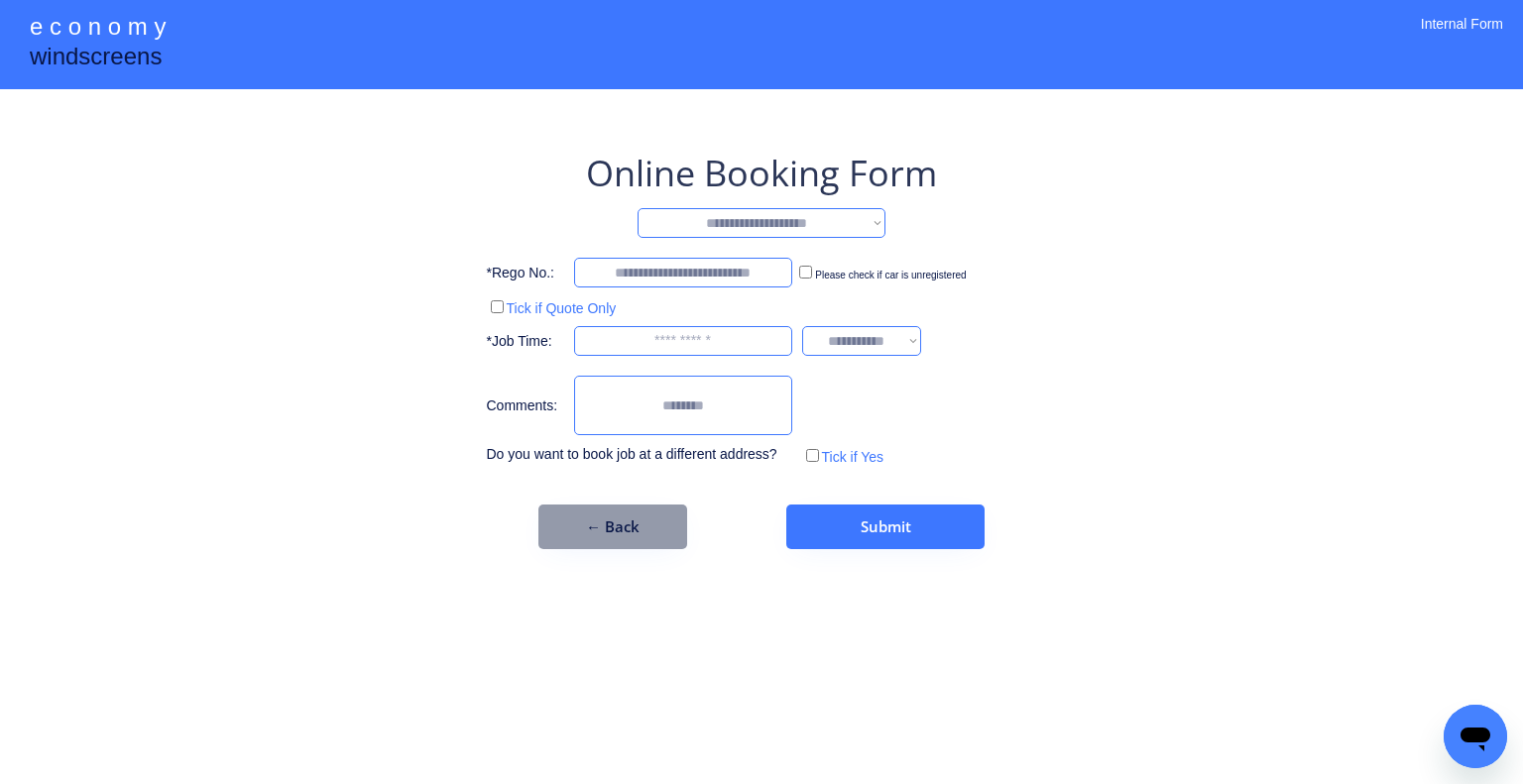 click on "**********" at bounding box center [762, 223] 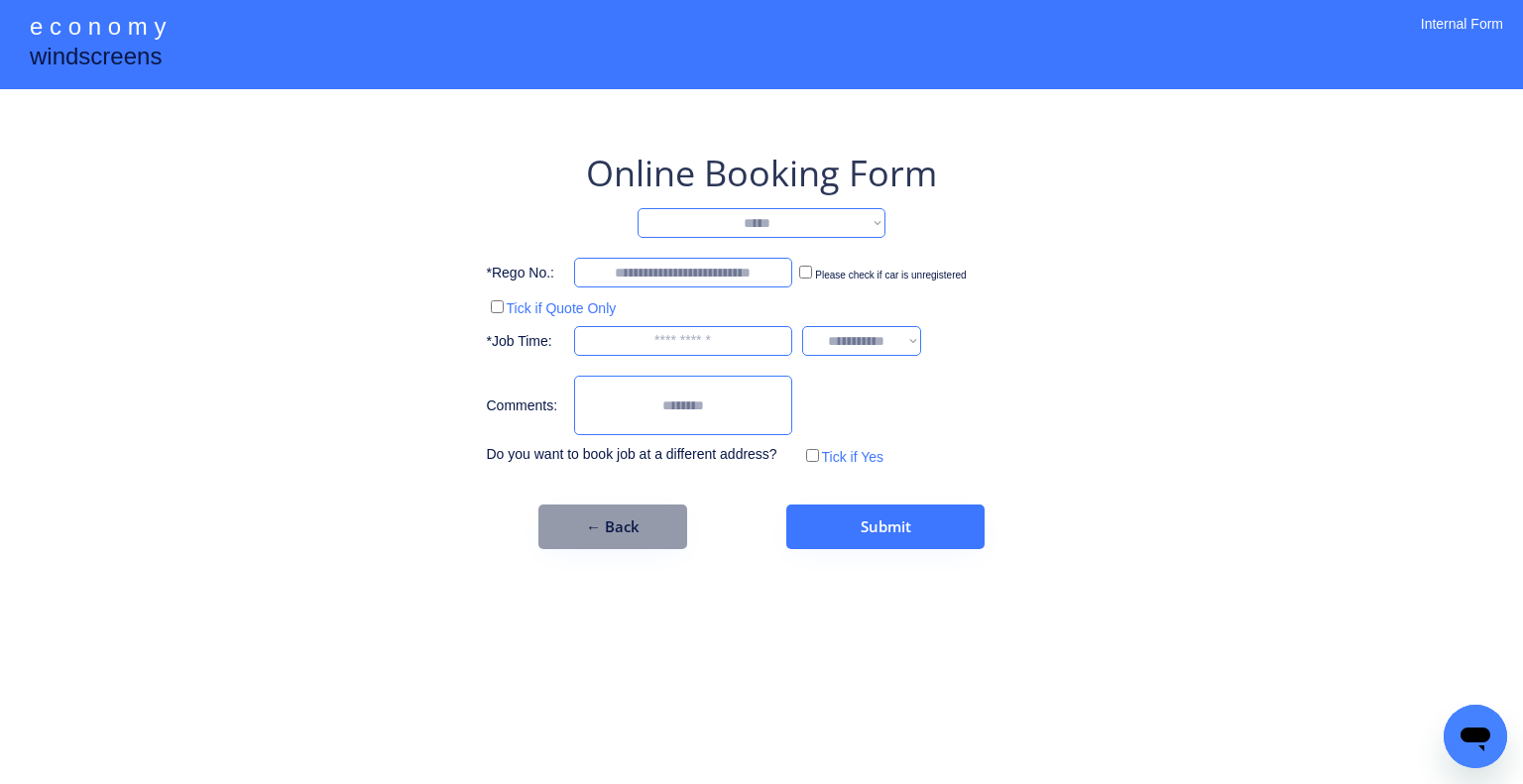 click on "**********" at bounding box center [762, 223] 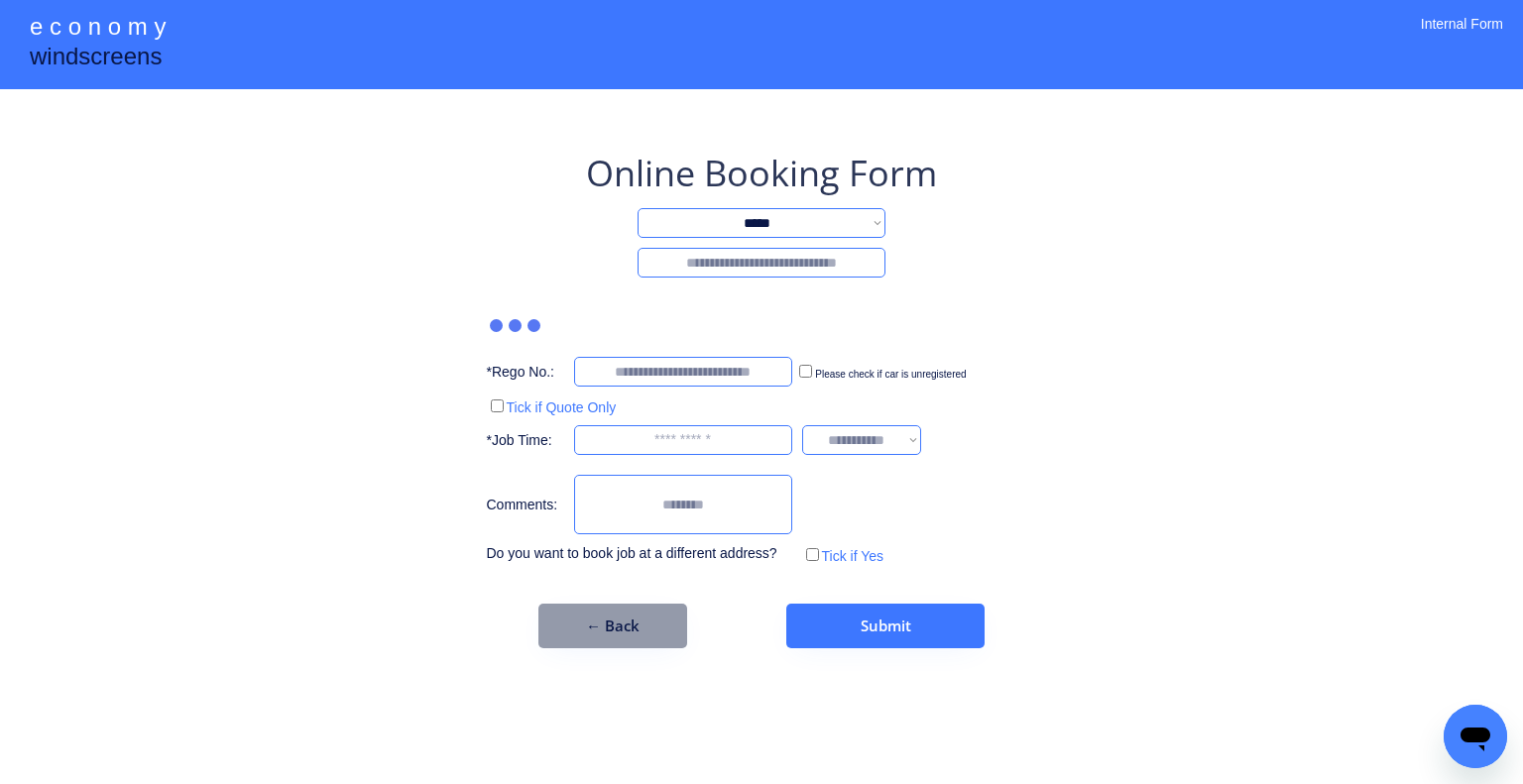 click at bounding box center (762, 263) 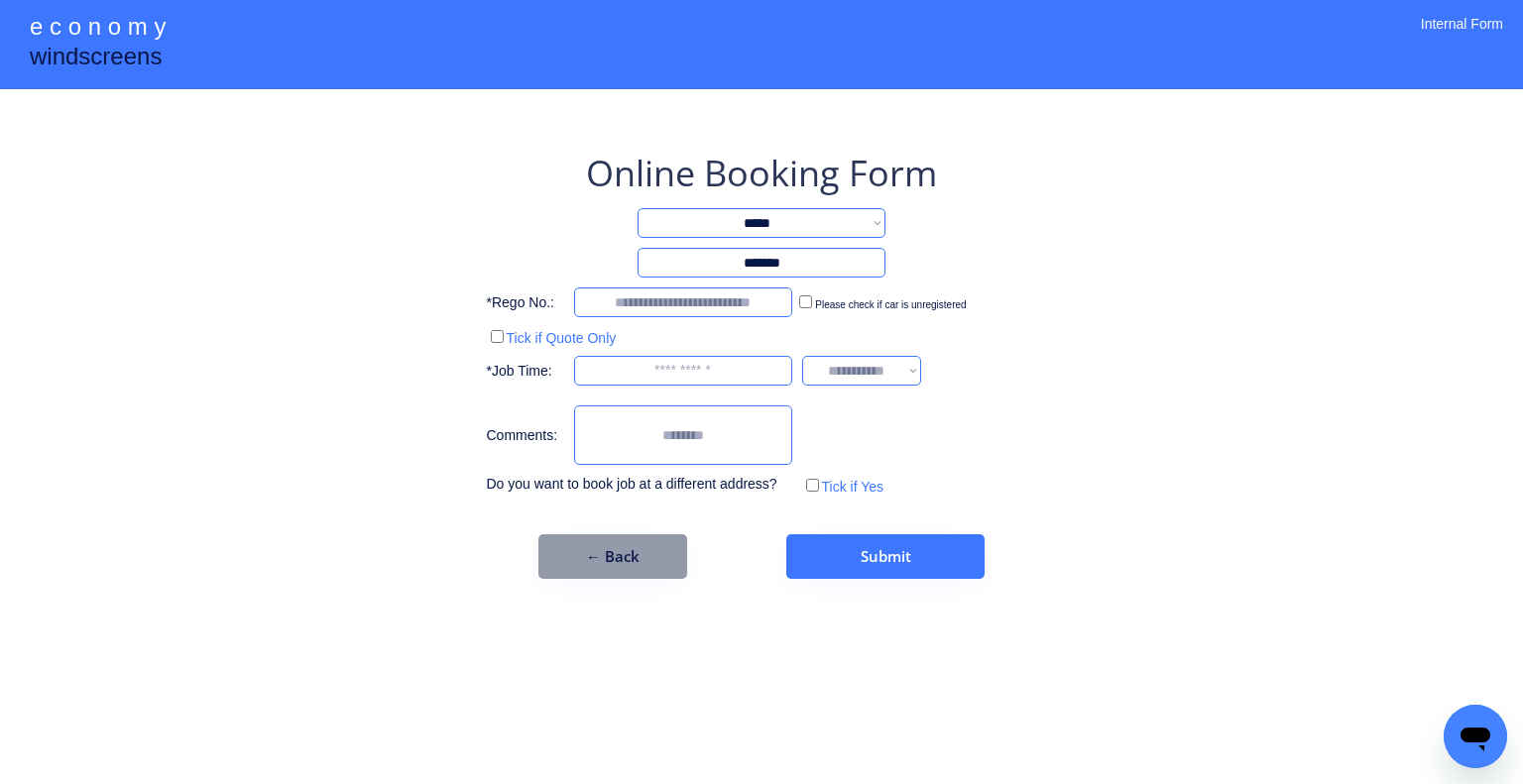type on "*******" 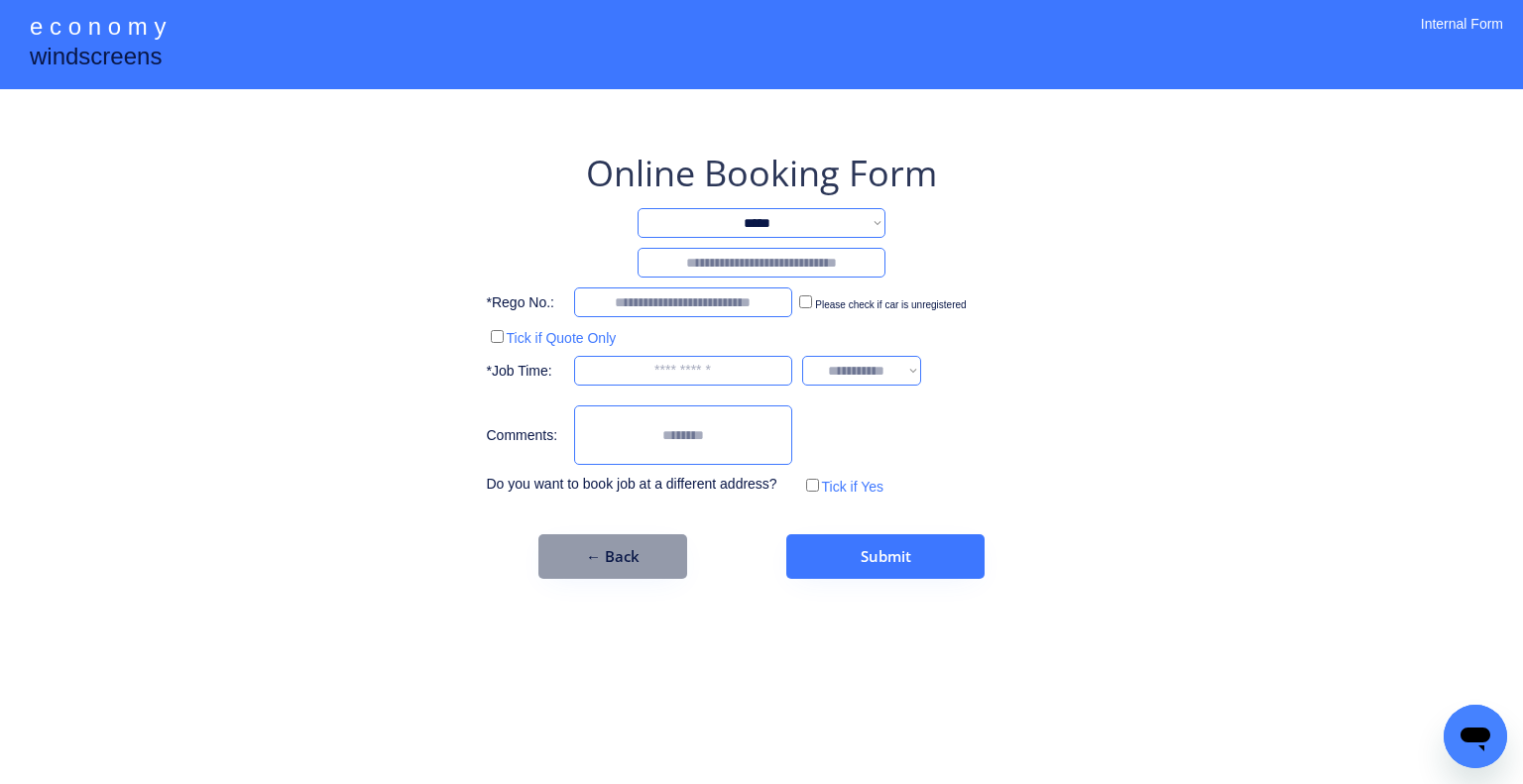 click on "**********" at bounding box center (762, 223) 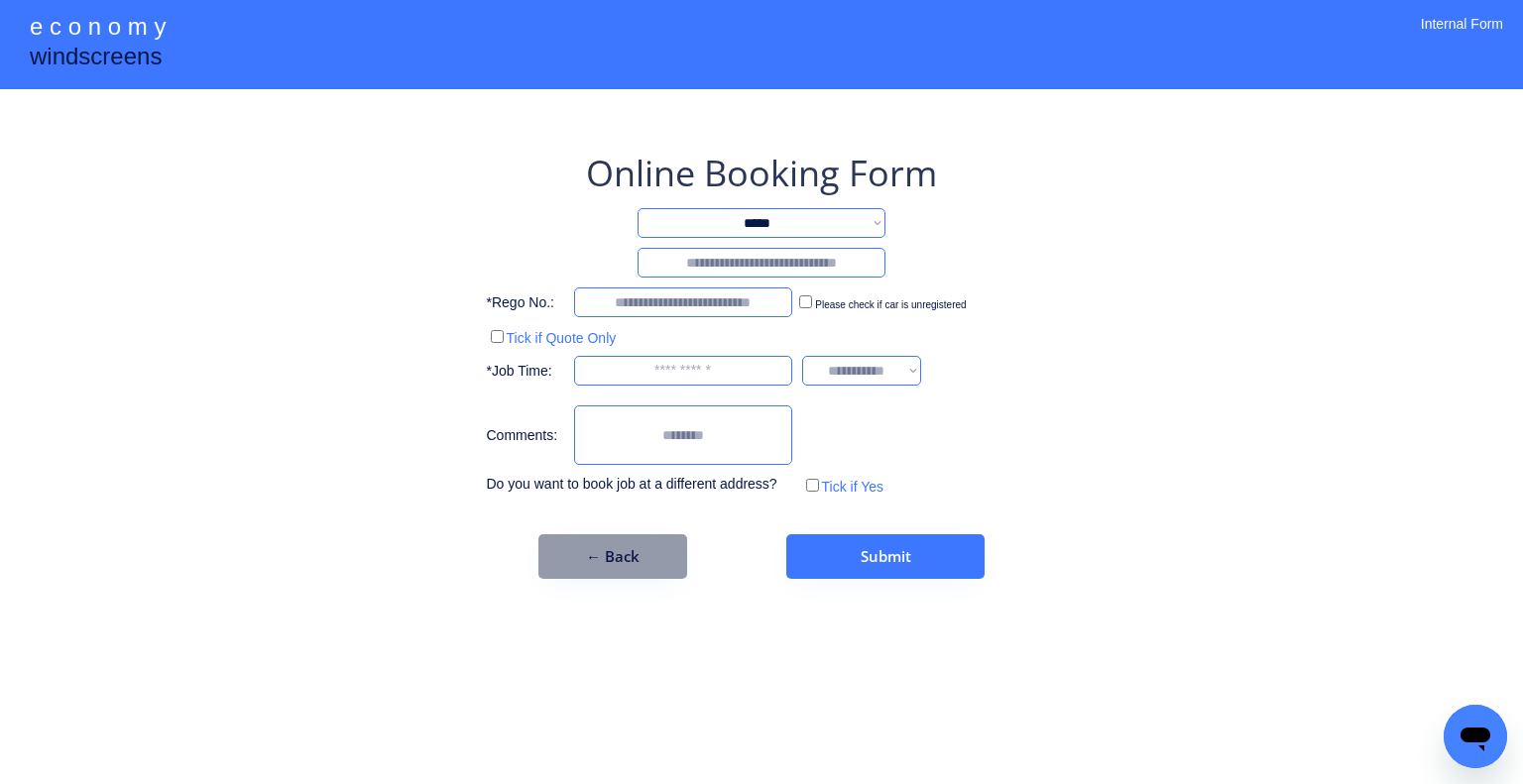 select on "********" 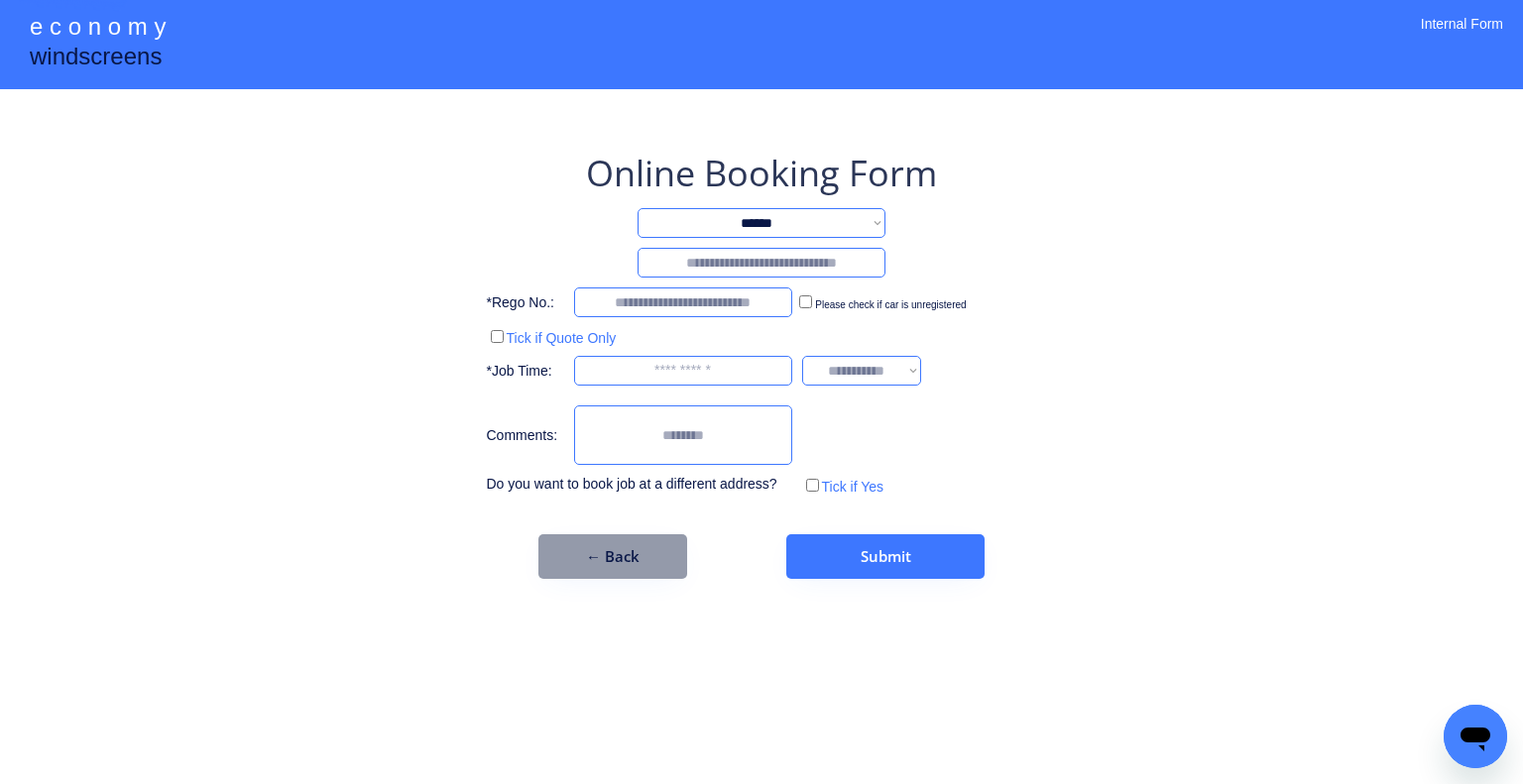 click on "**********" at bounding box center (762, 223) 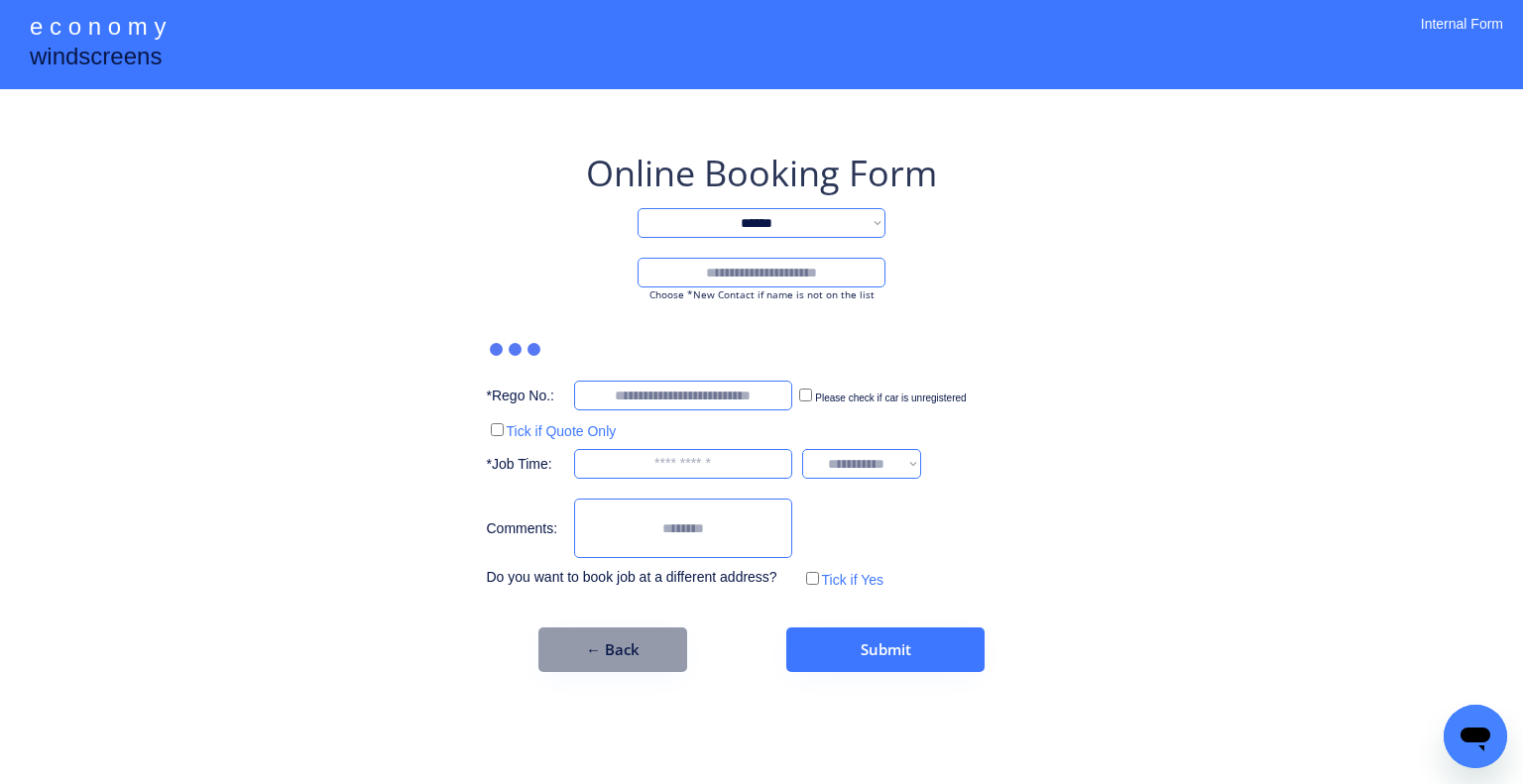 click at bounding box center [762, 273] 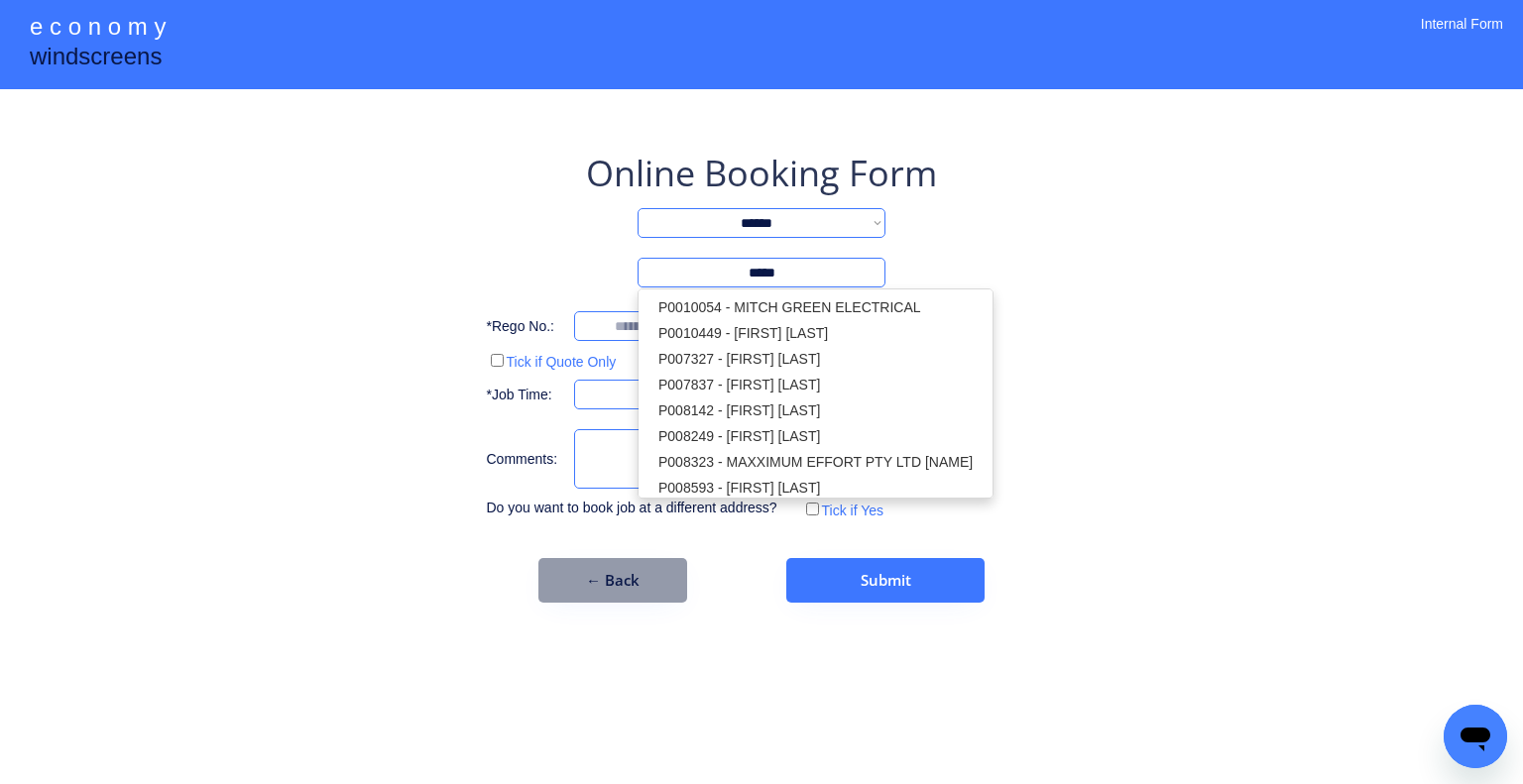 type on "*****" 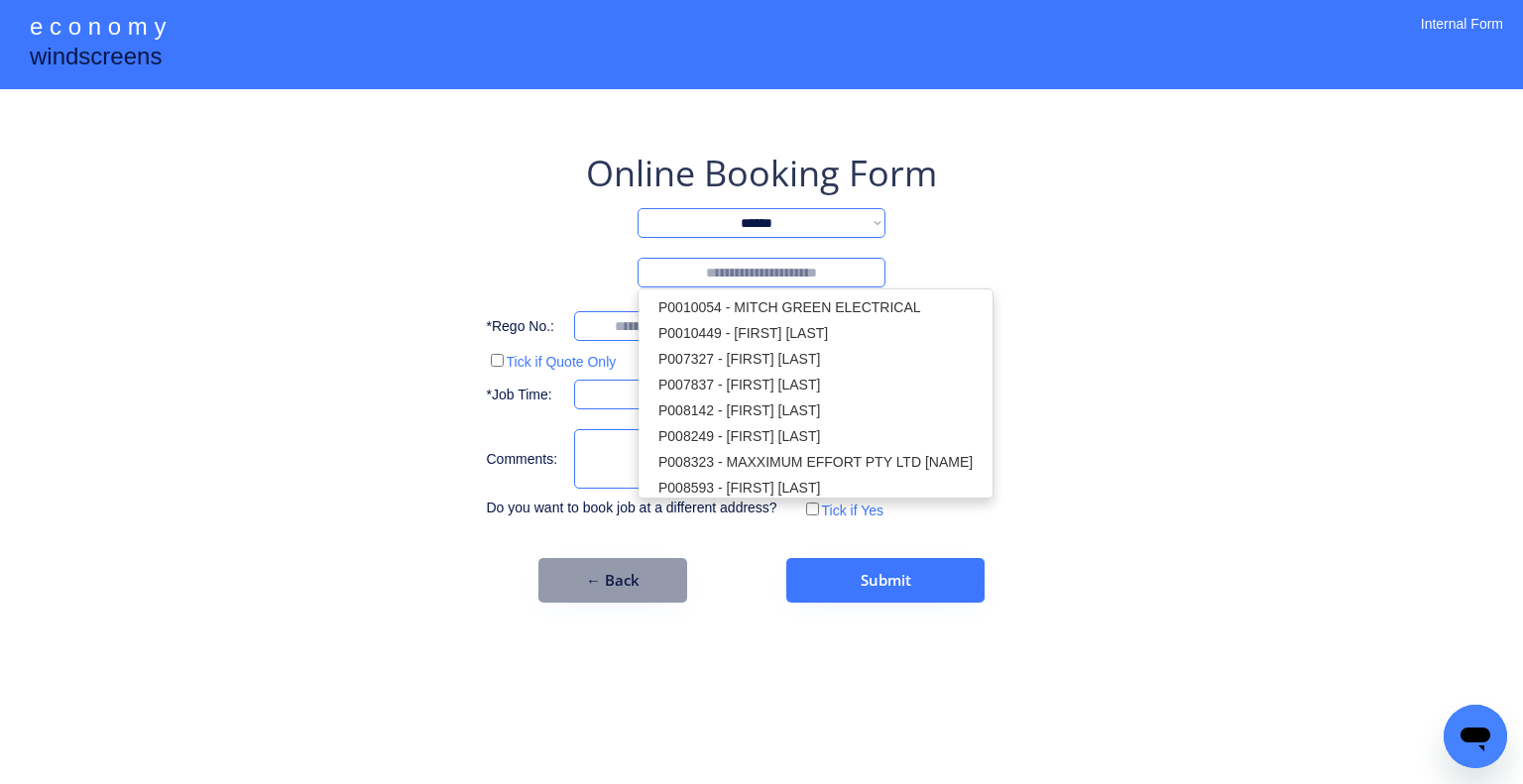 click on "**********" at bounding box center [762, 223] 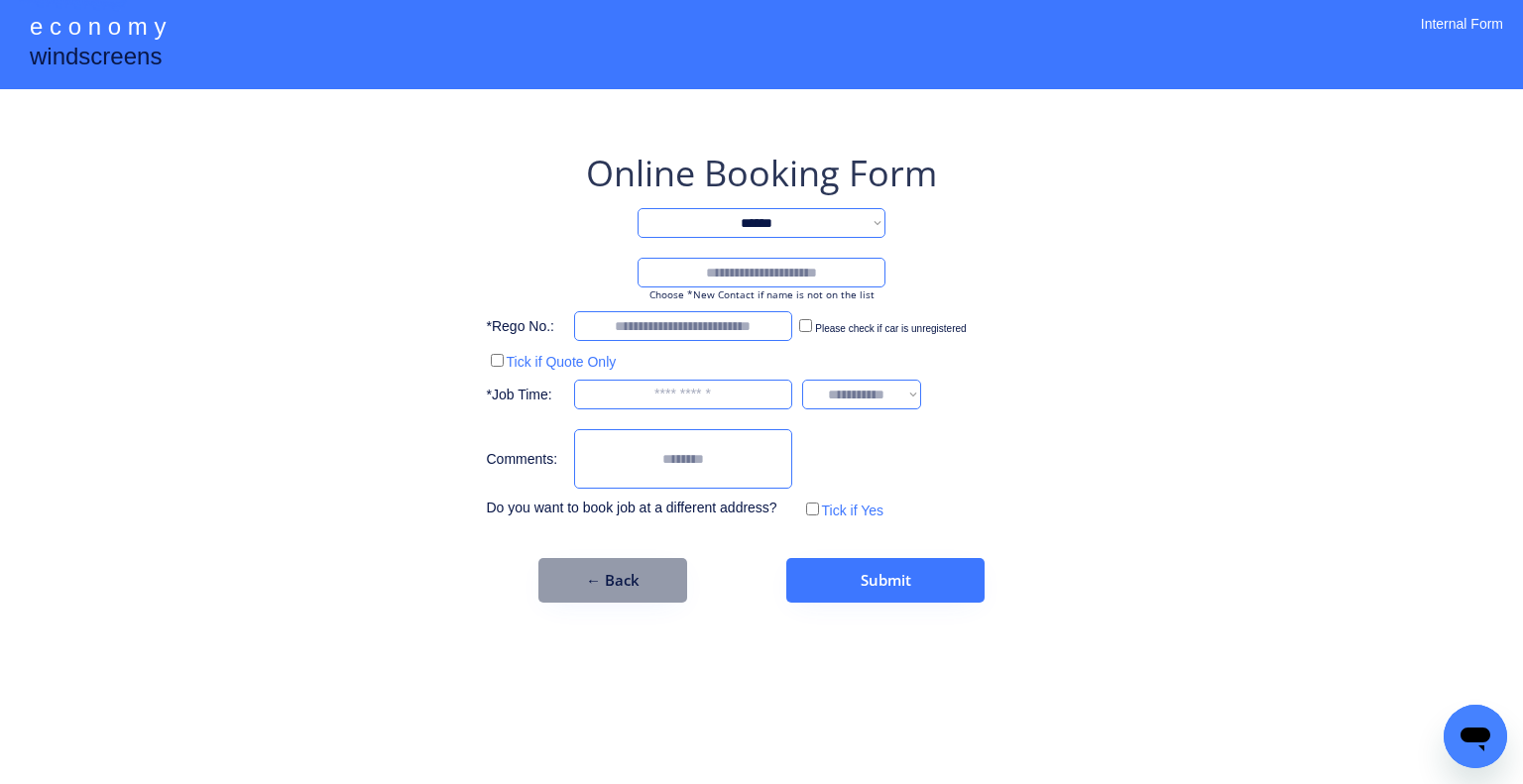 select on "*******" 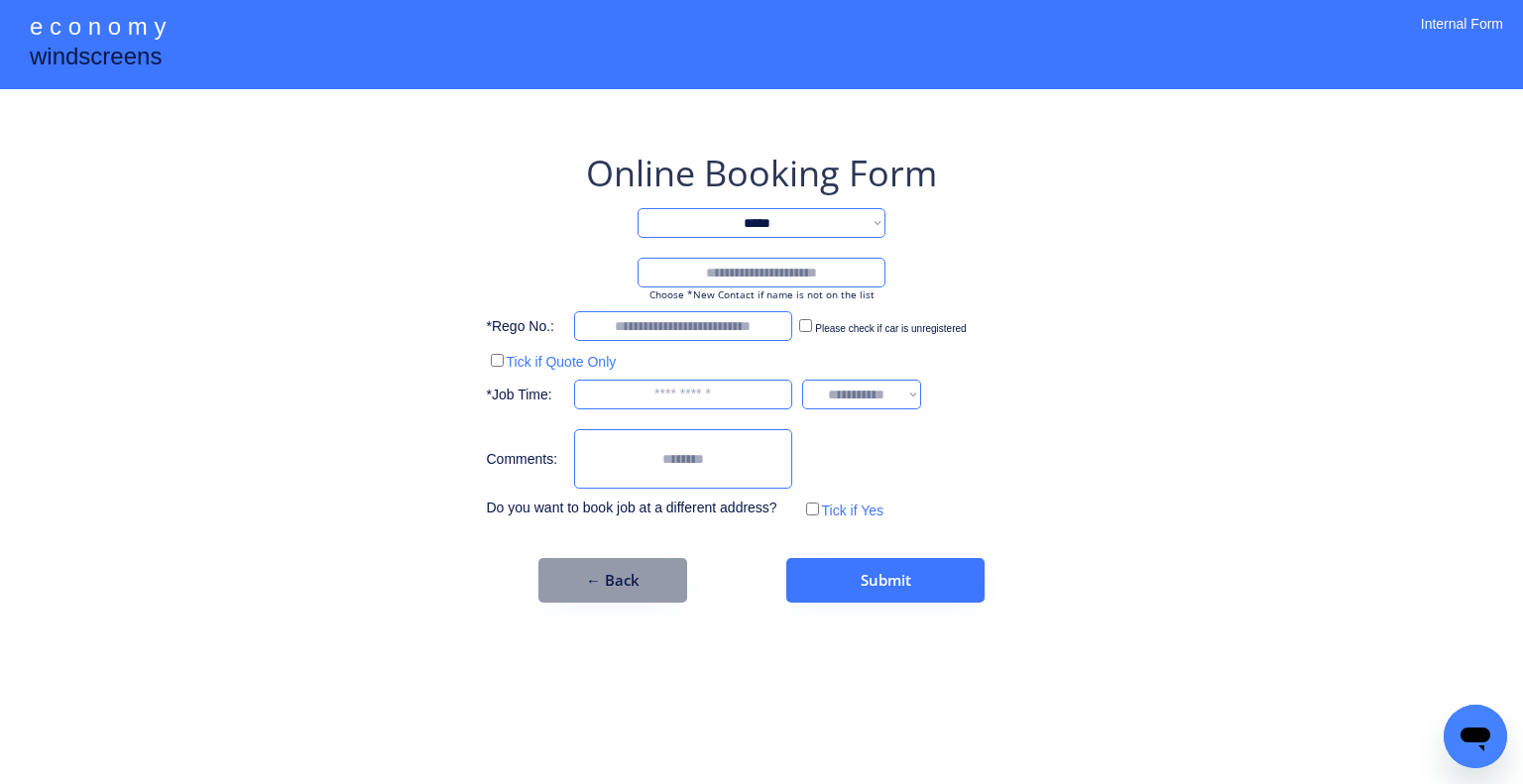 click on "**********" at bounding box center [762, 223] 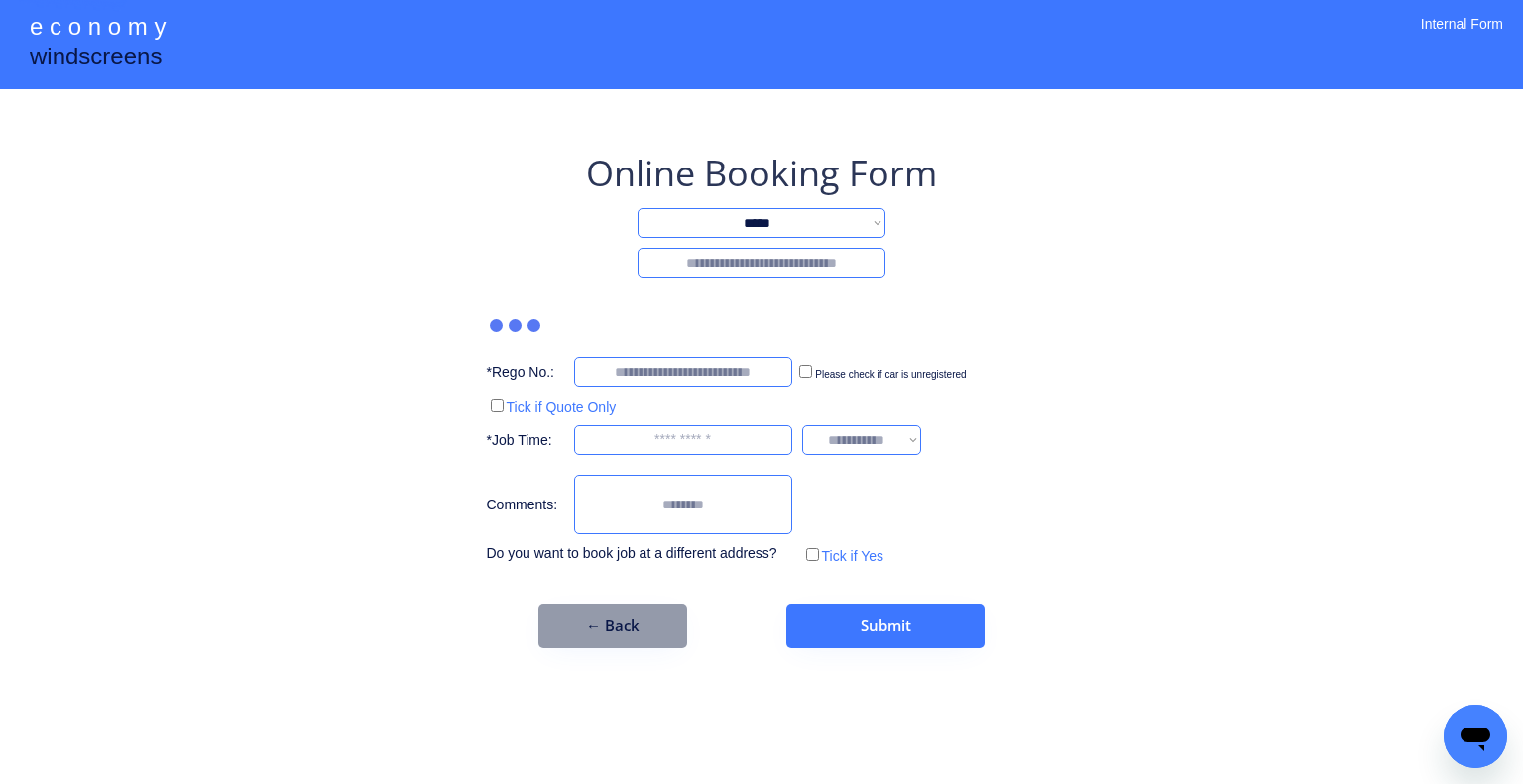 click at bounding box center (762, 263) 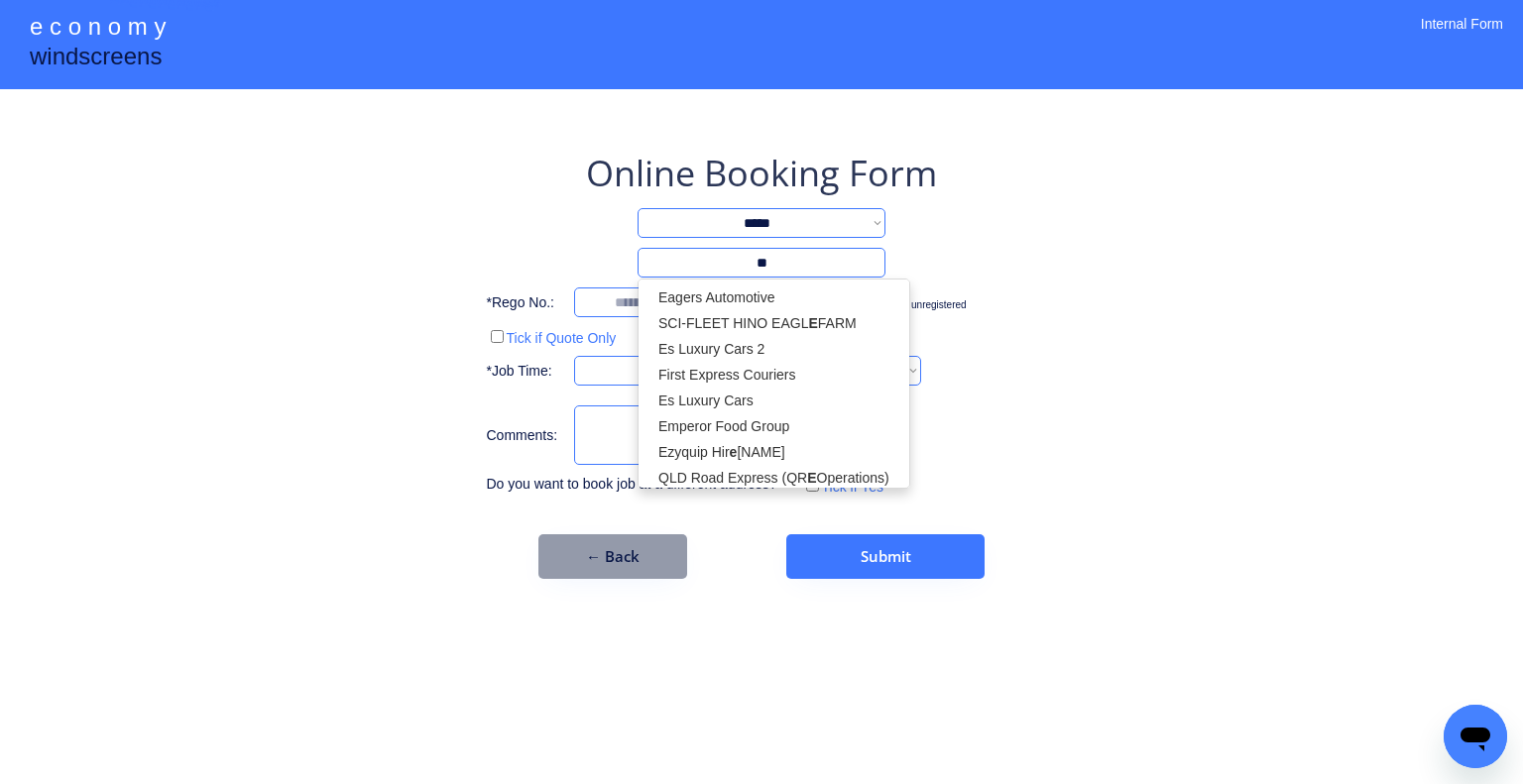 type on "*" 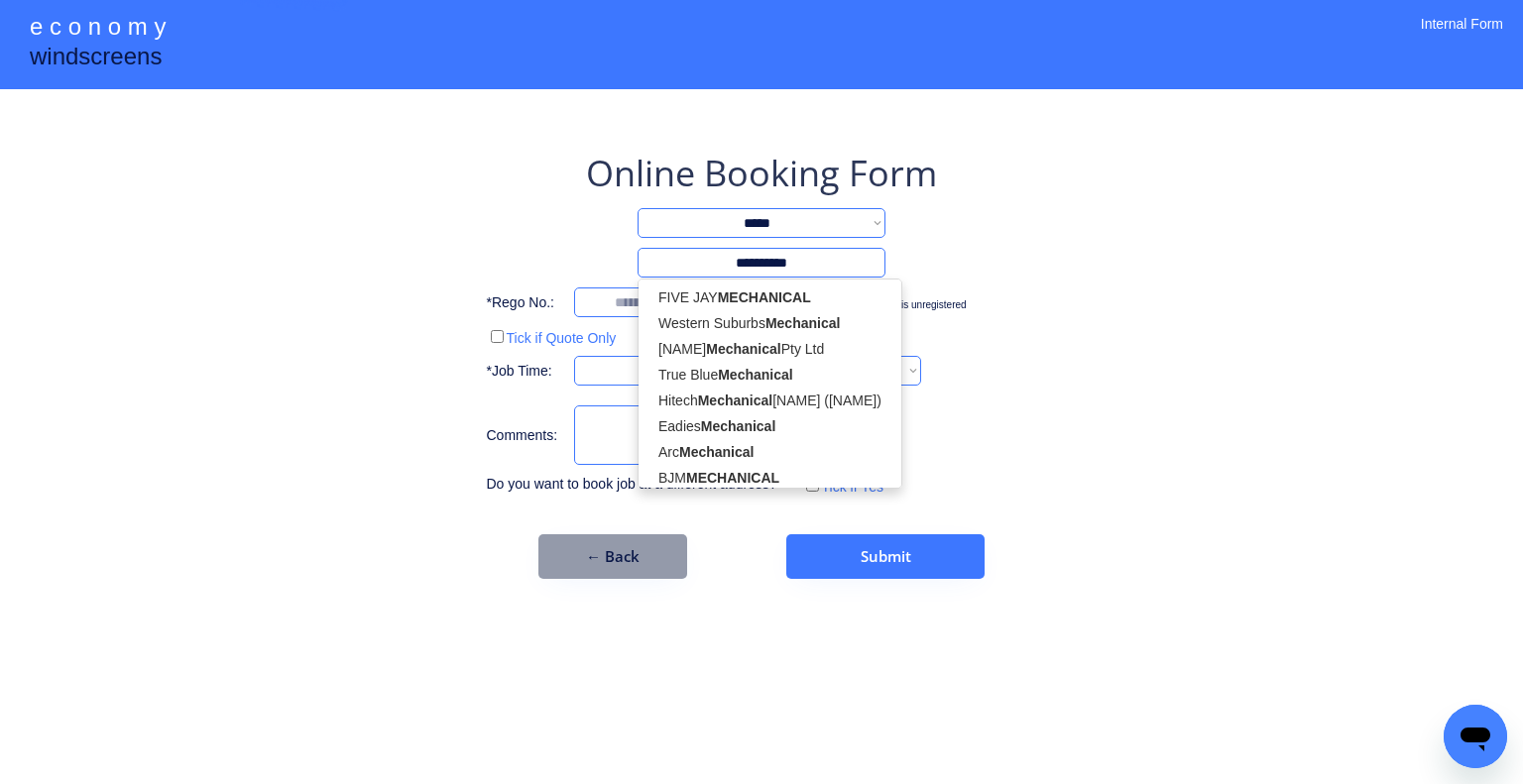 type on "**********" 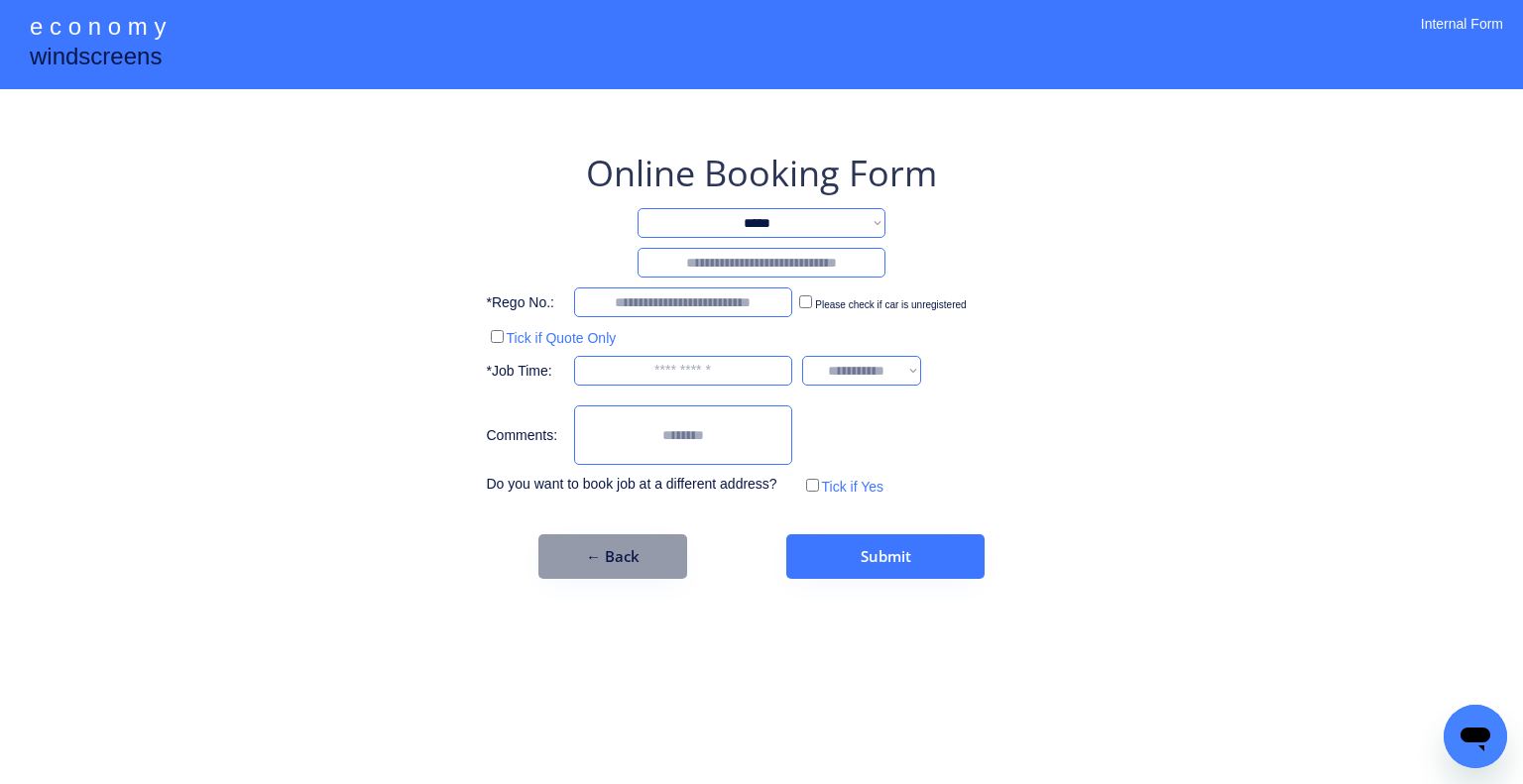 type on "*" 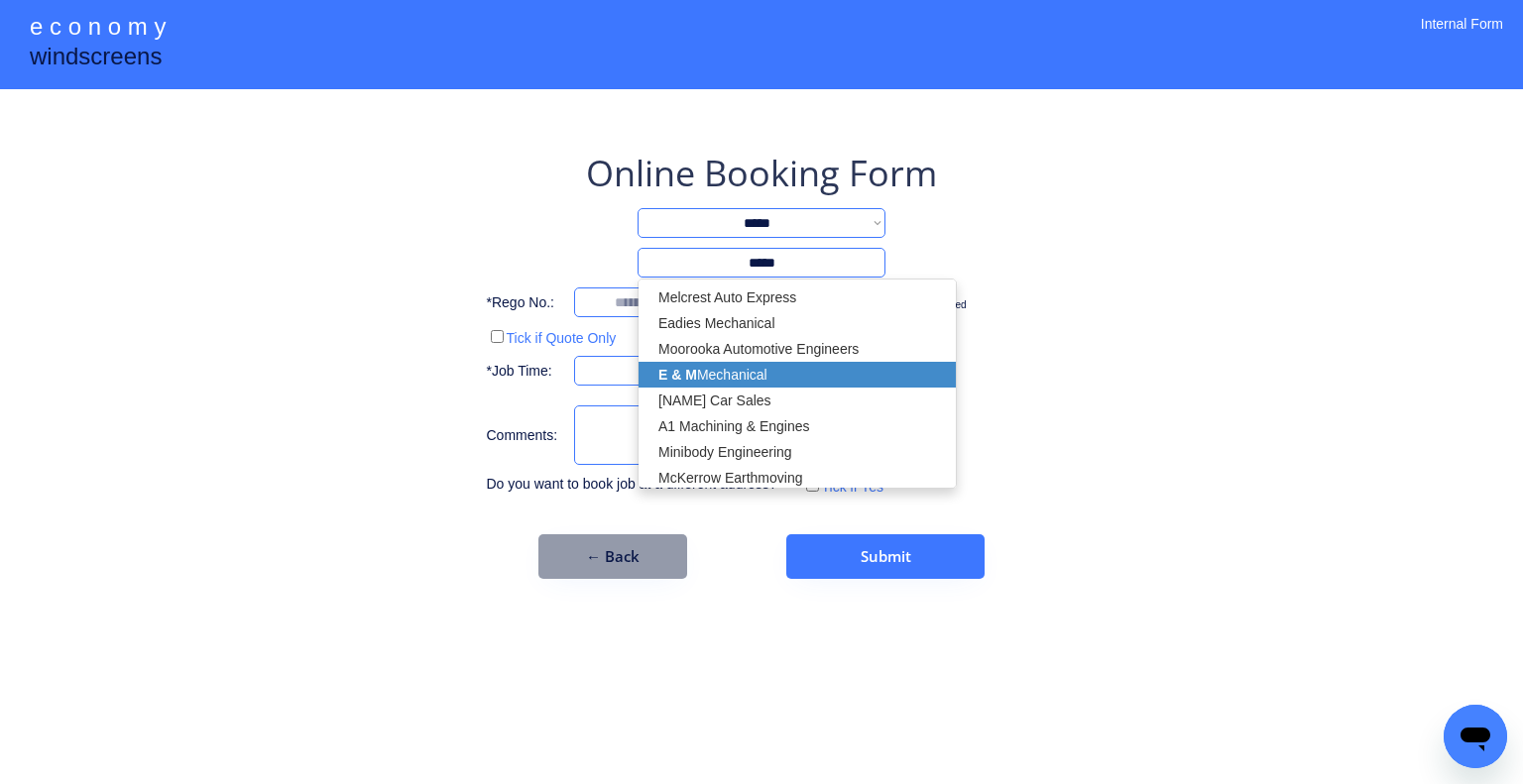 click on "E & M  Mechanical" at bounding box center [797, 375] 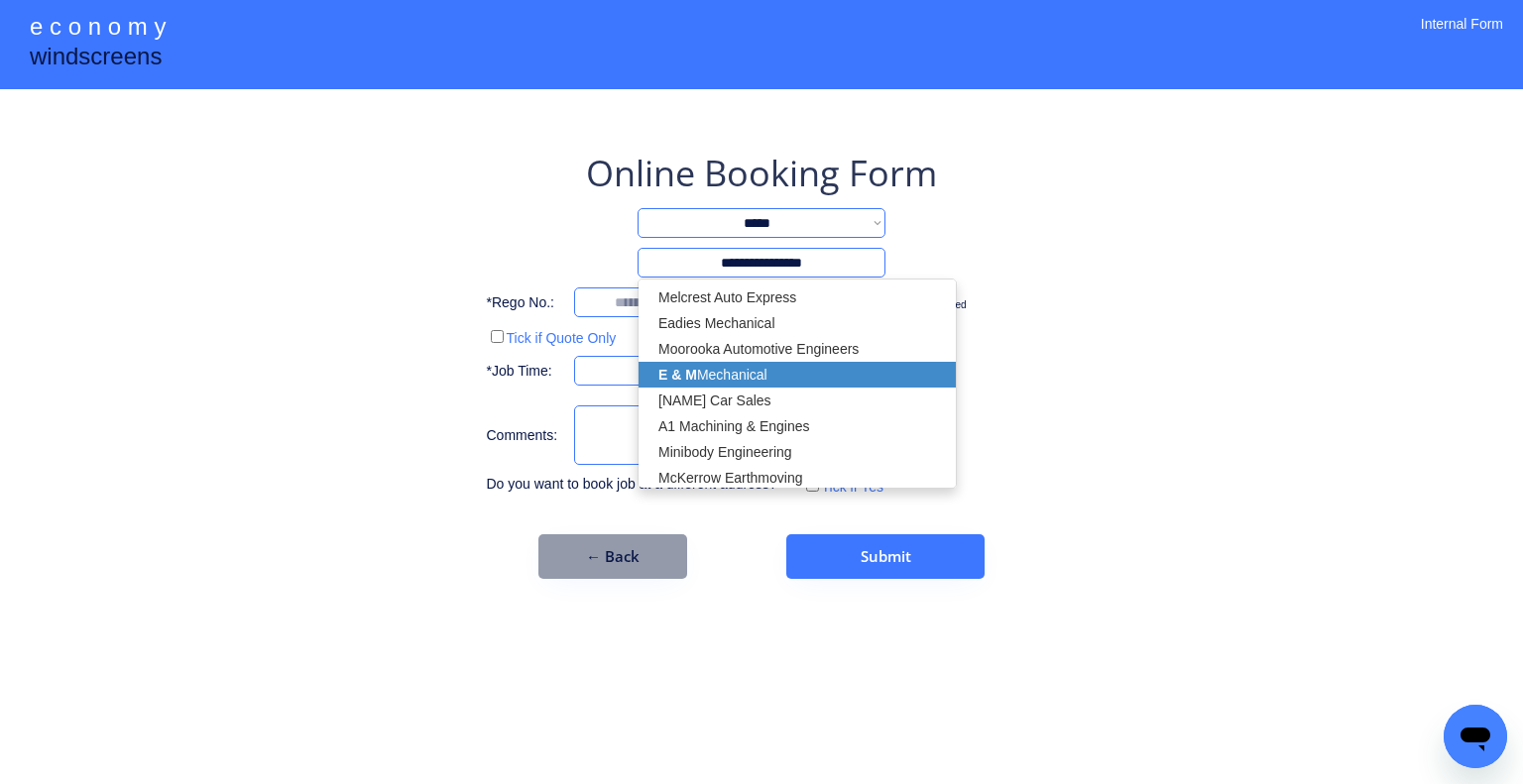select on "*****" 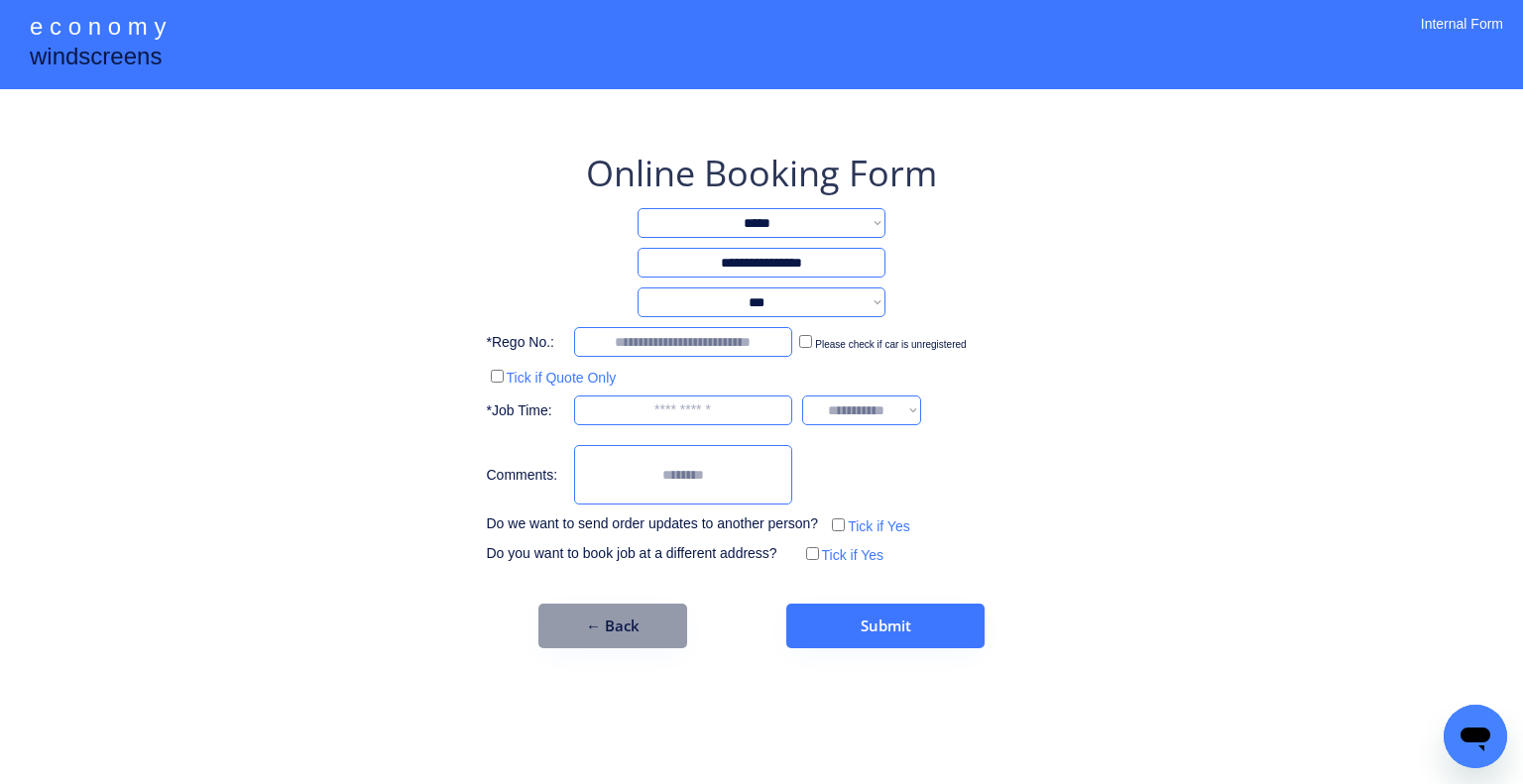 type on "**********" 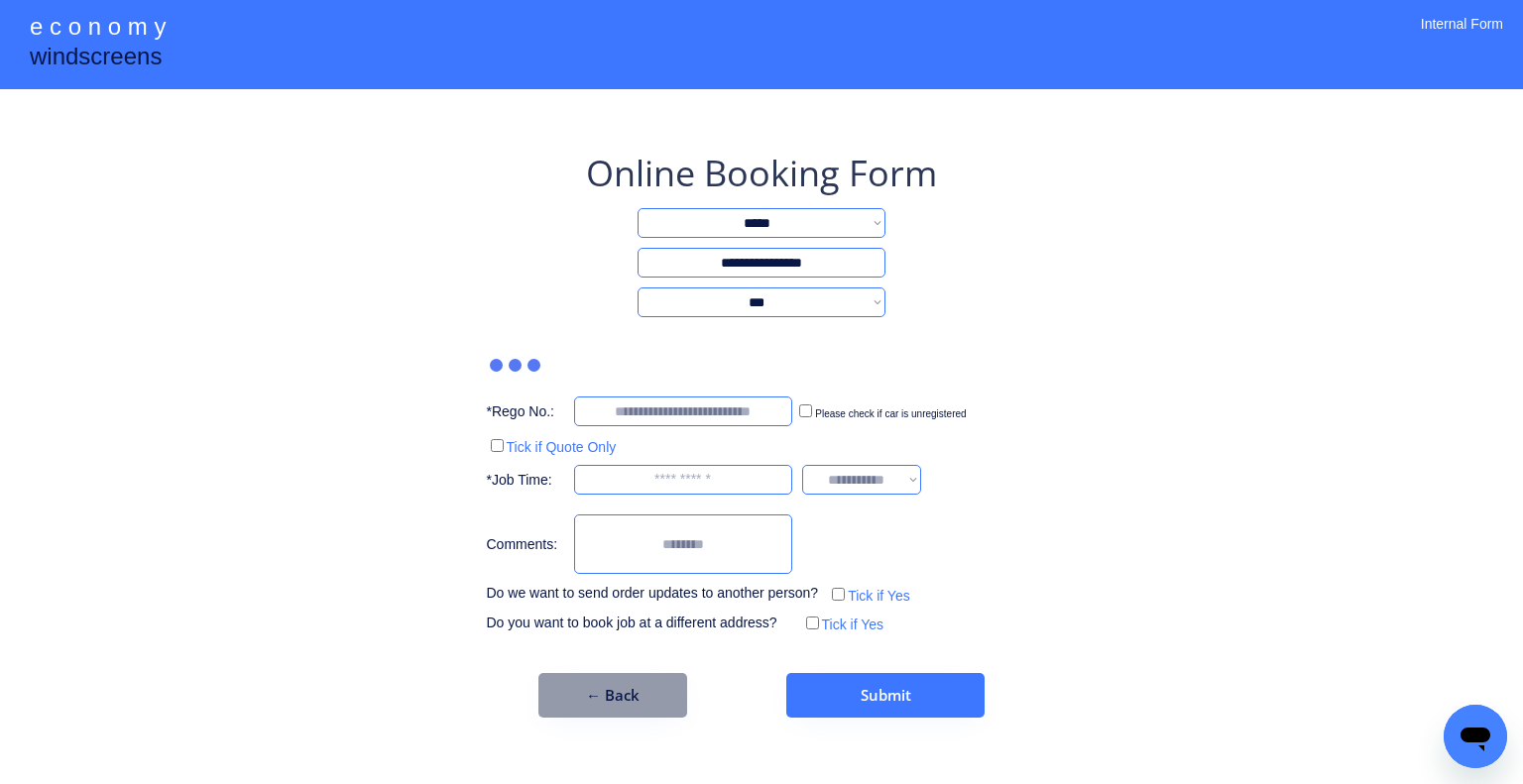 click on "**********" at bounding box center (762, 302) 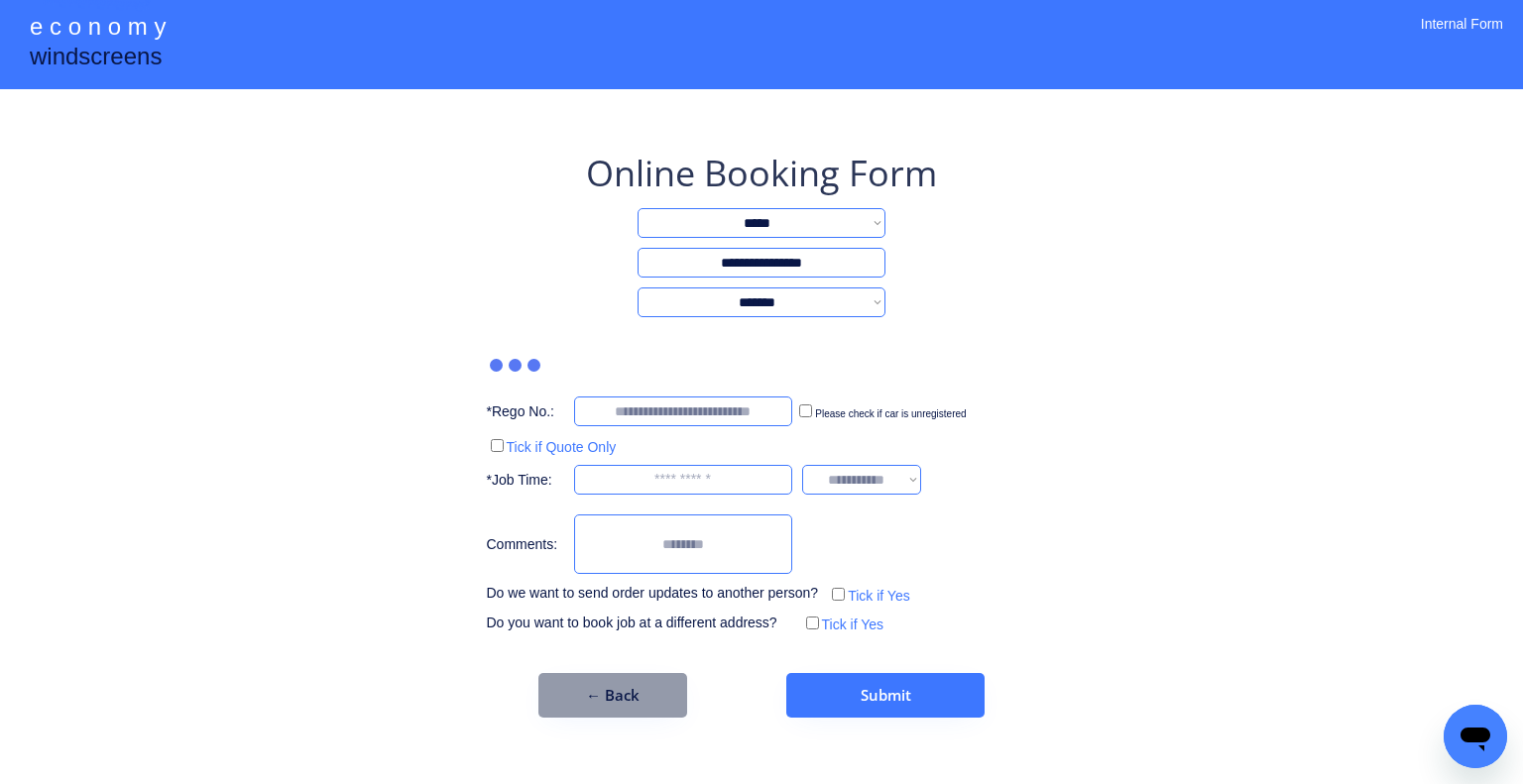 click on "**********" at bounding box center (762, 302) 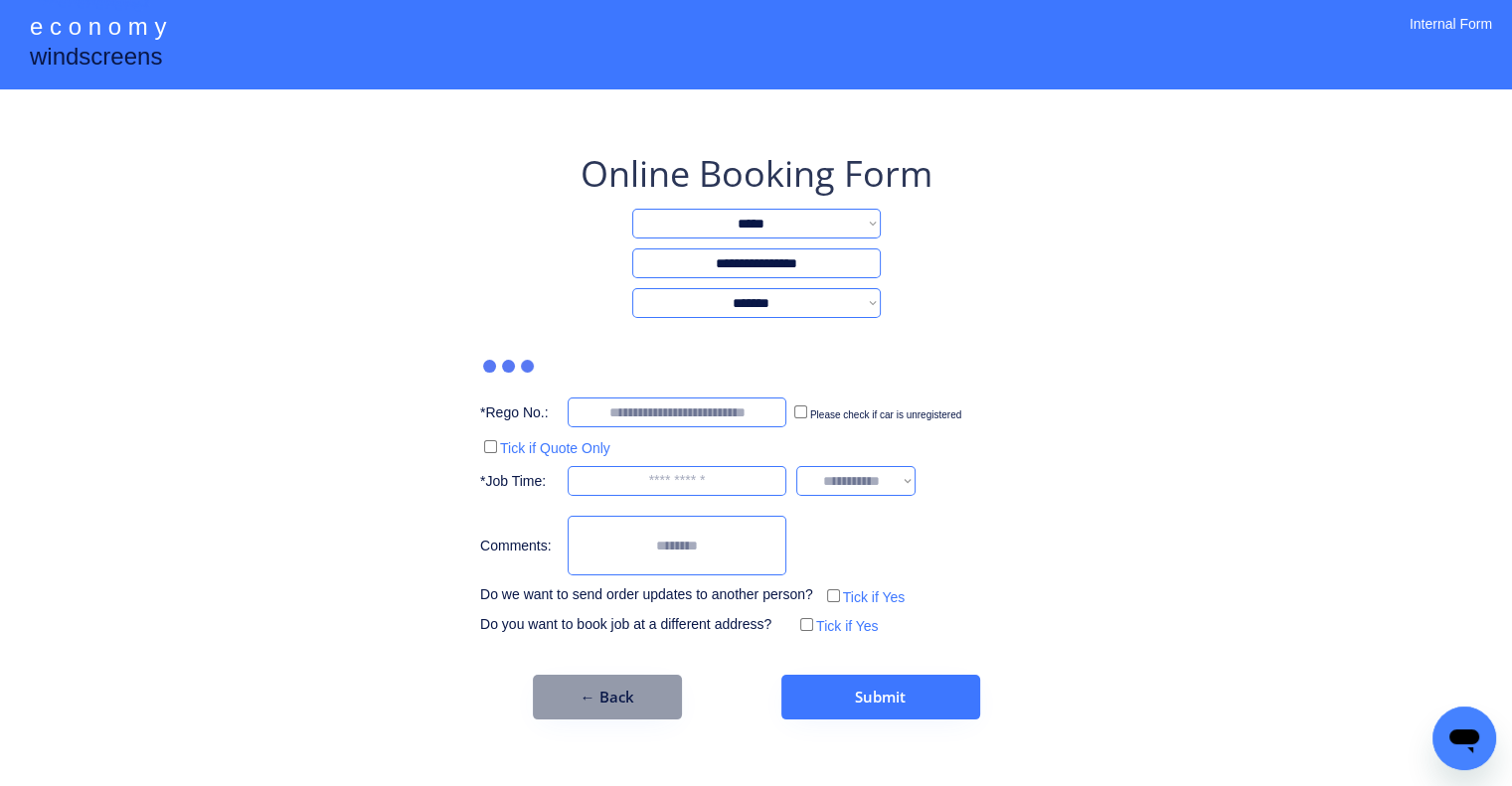 click on "**********" at bounding box center [756, 393] 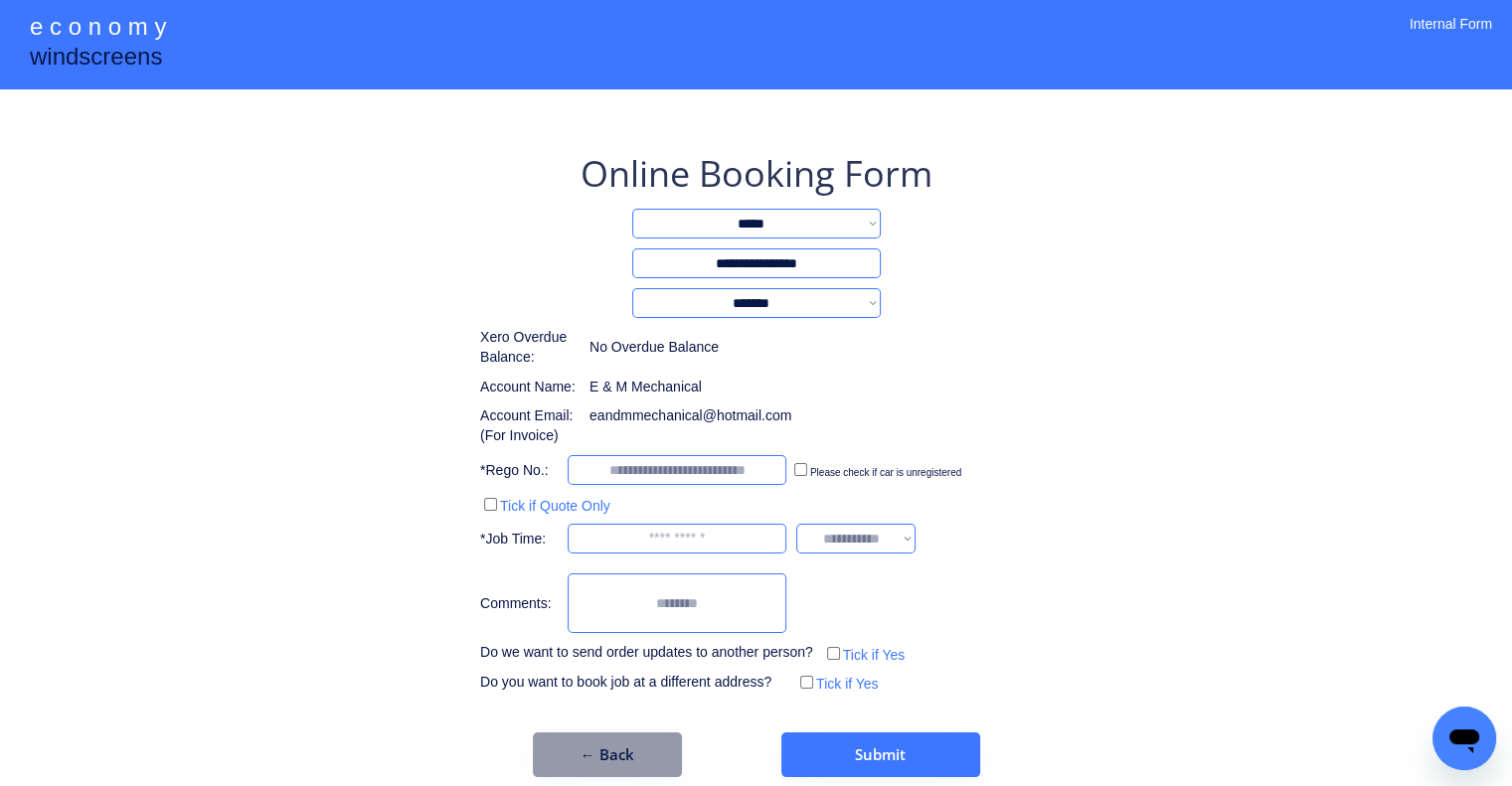 click at bounding box center [677, 470] 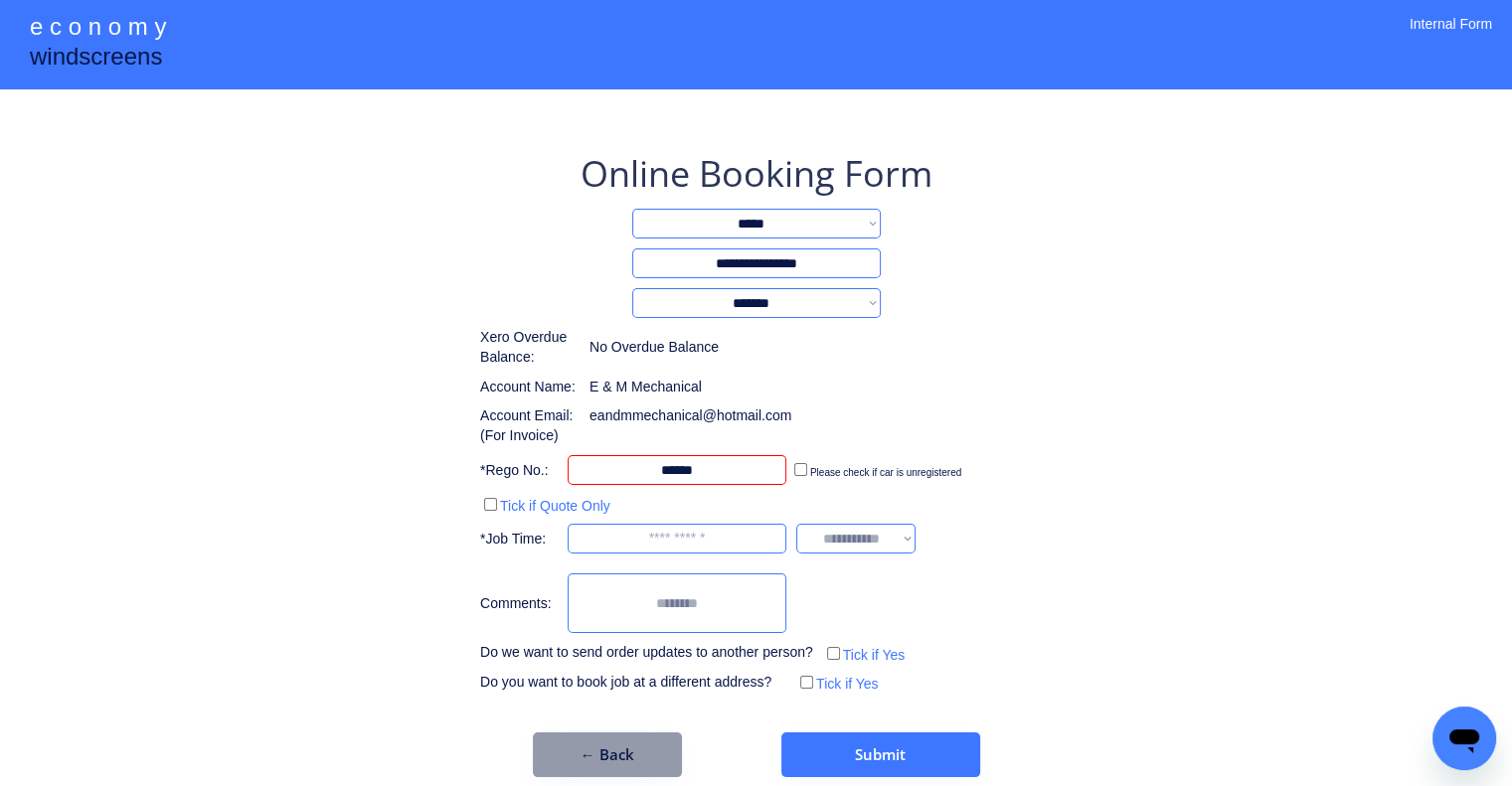 type on "******" 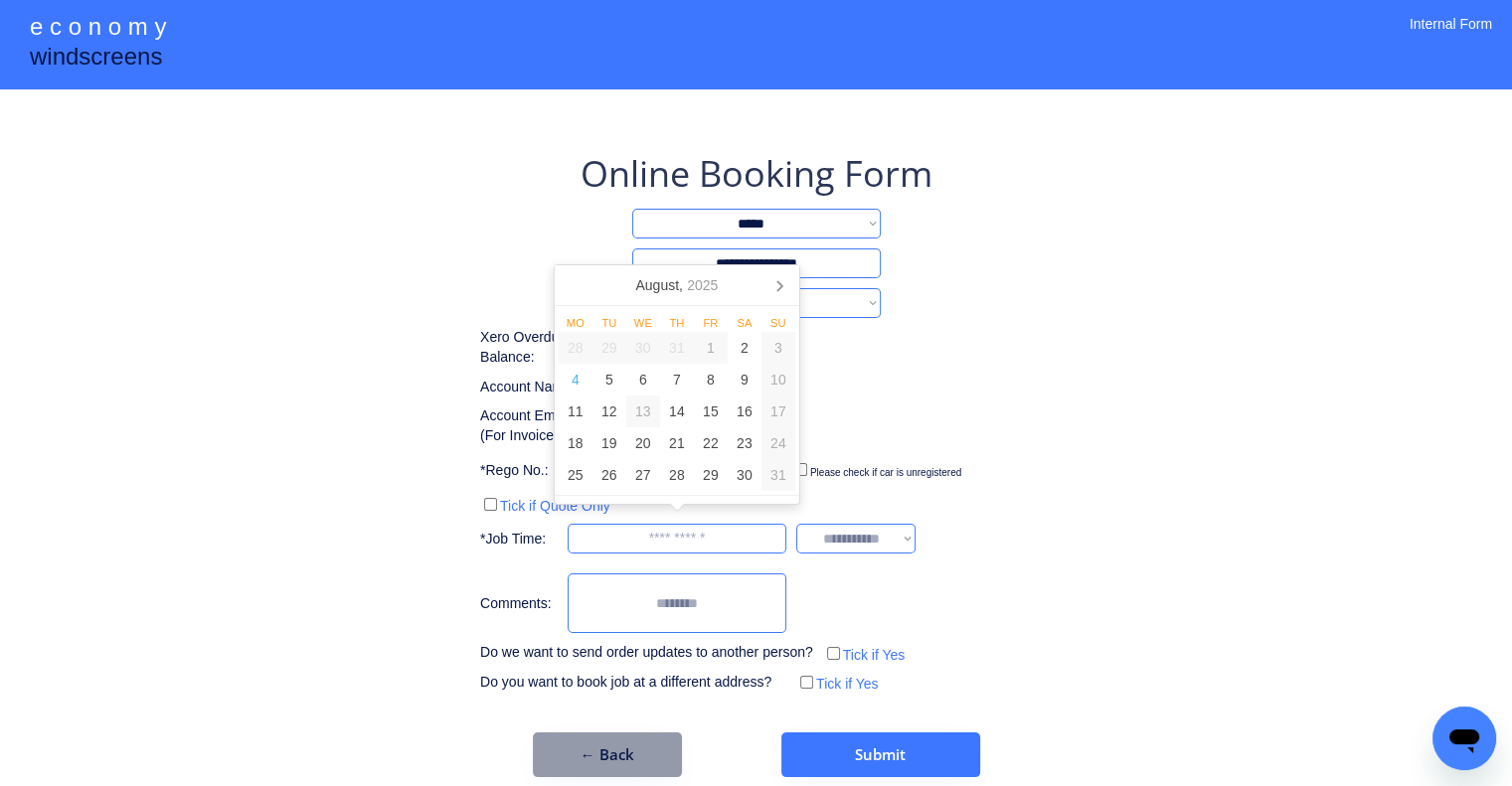 click at bounding box center (677, 539) 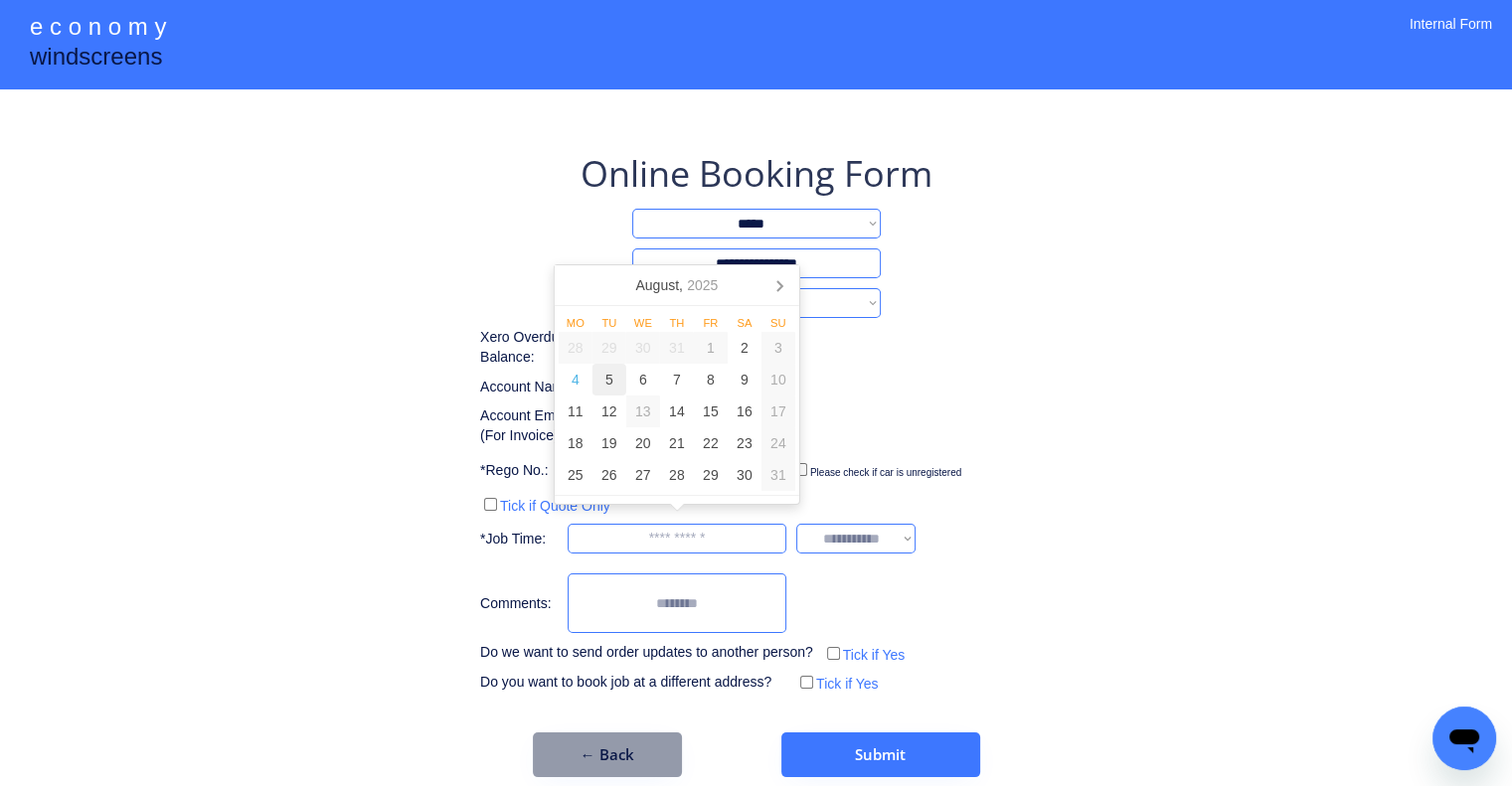 click on "5" at bounding box center [609, 380] 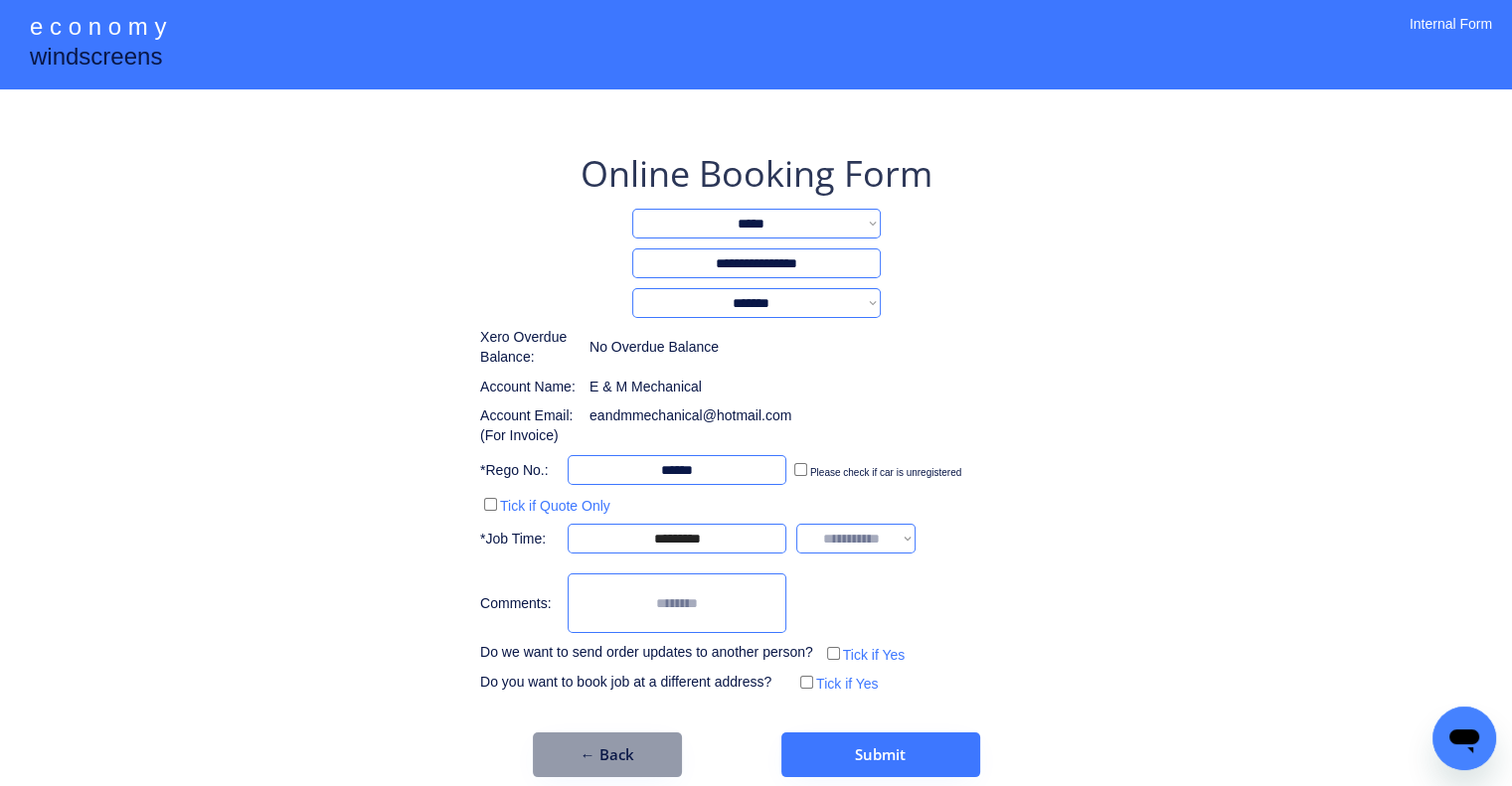 drag, startPoint x: 1021, startPoint y: 438, endPoint x: 961, endPoint y: 444, distance: 60.299254 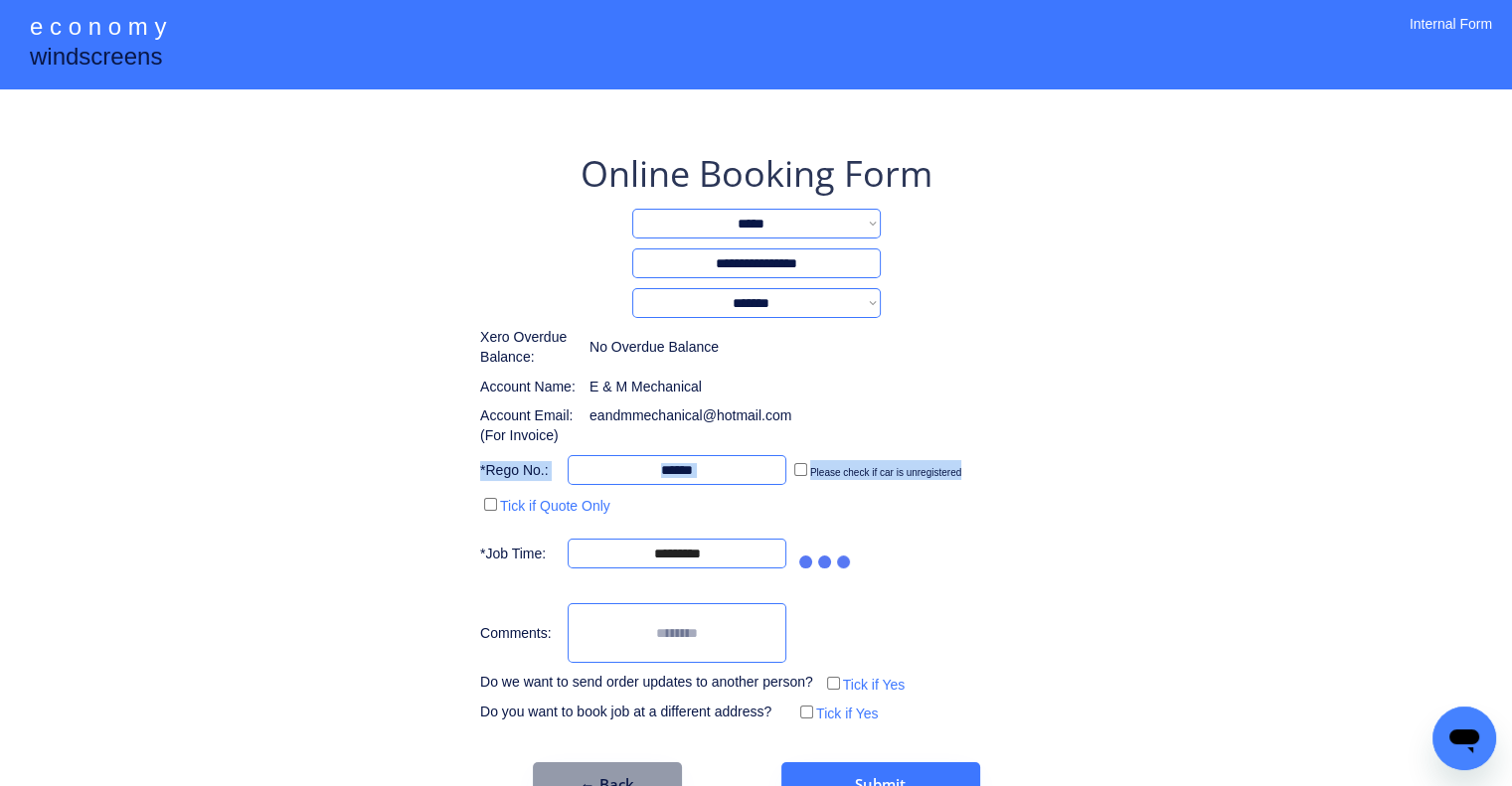 click on "**********" at bounding box center [756, 418] 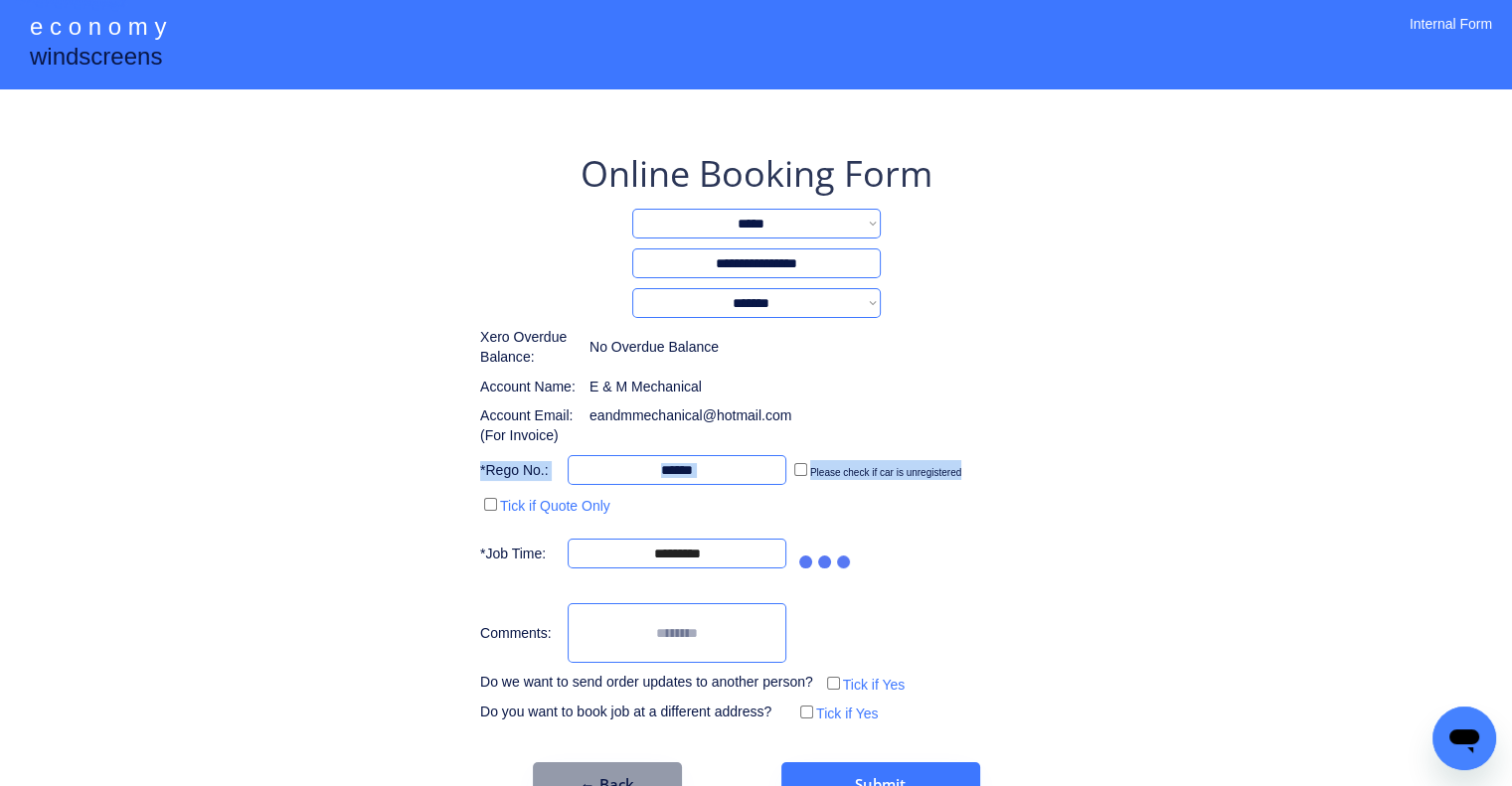 click on "**********" at bounding box center (756, 418) 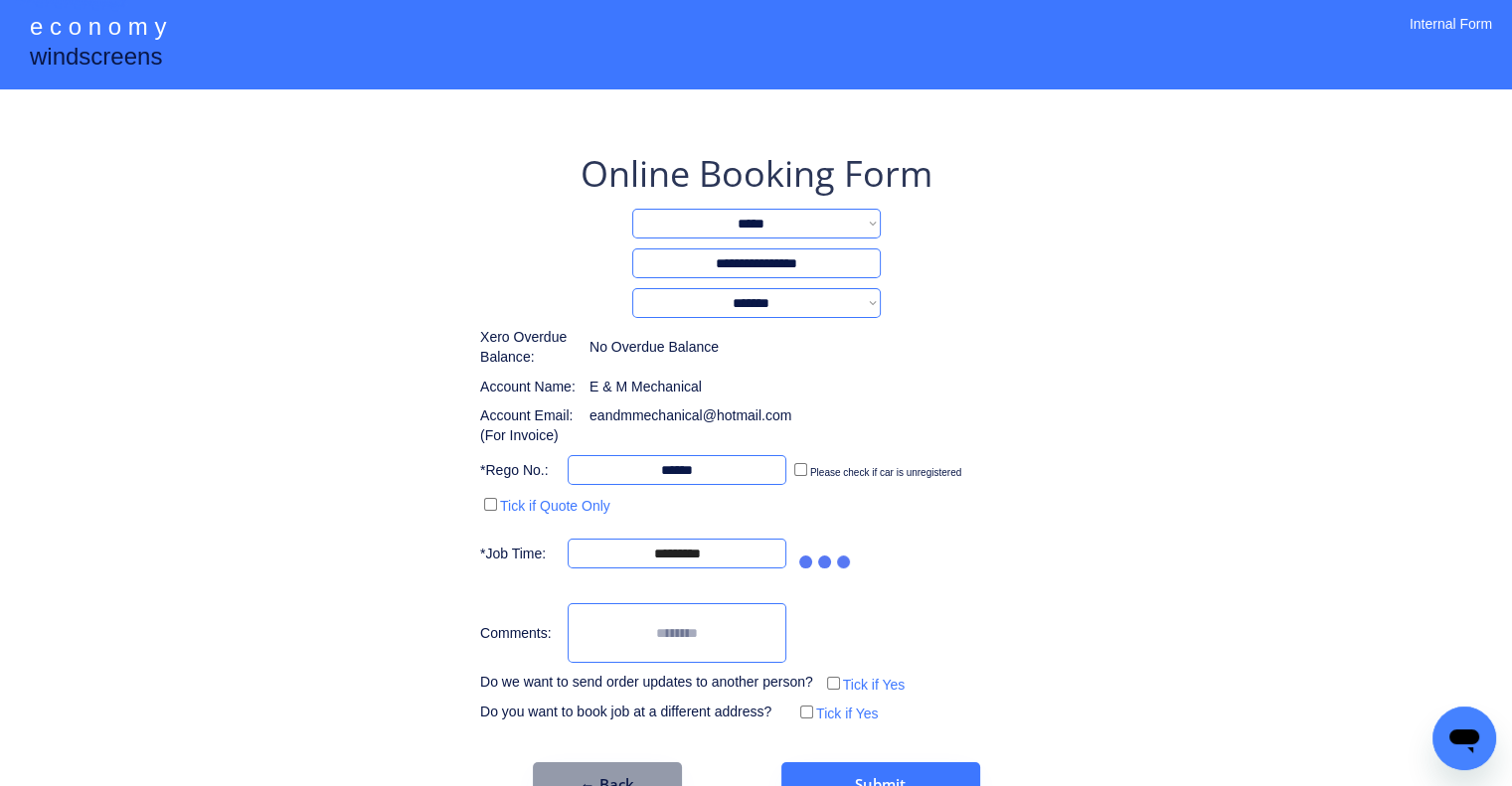 click on "**********" at bounding box center (756, 418) 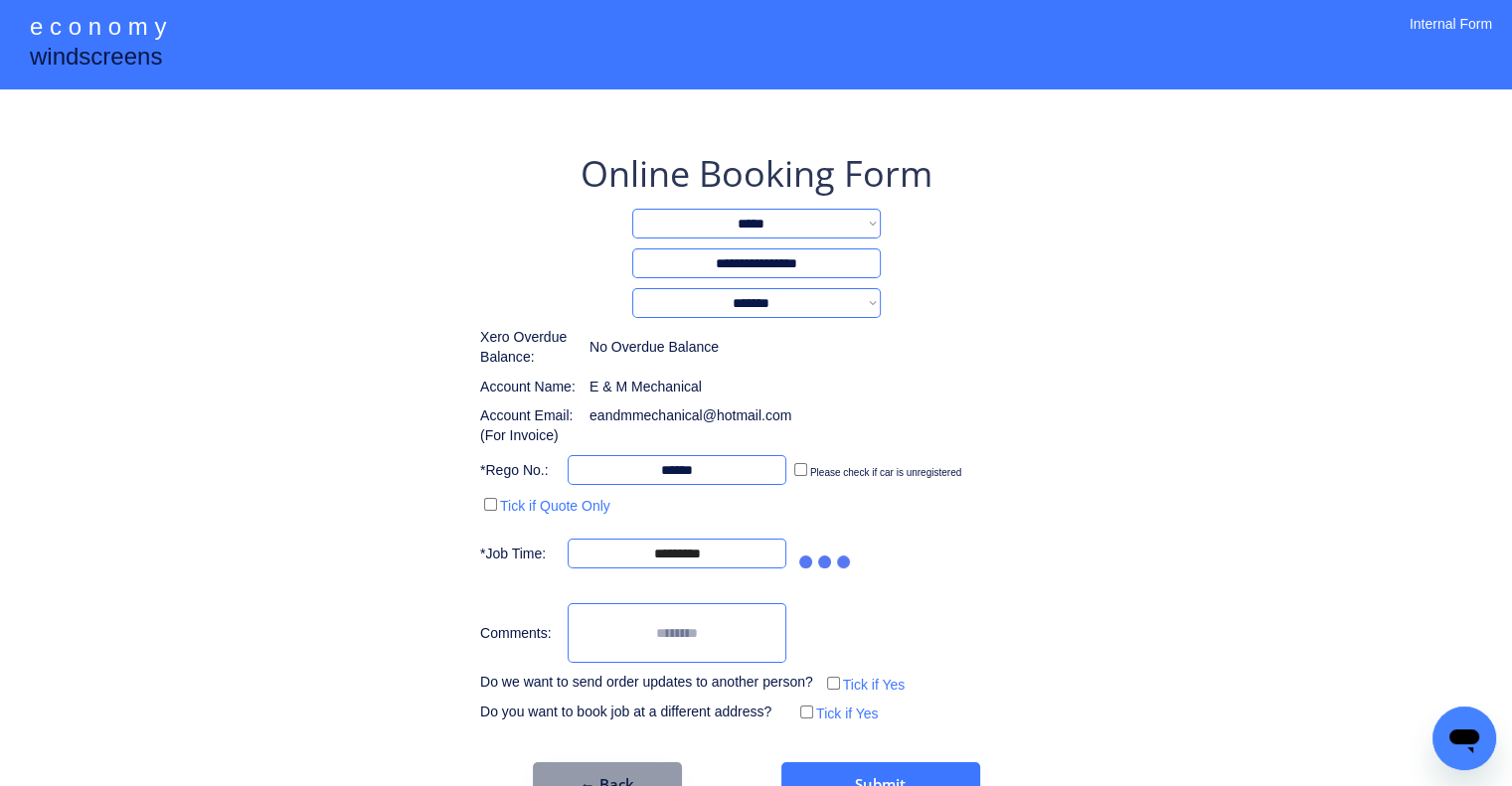 click on "**********" at bounding box center [756, 478] 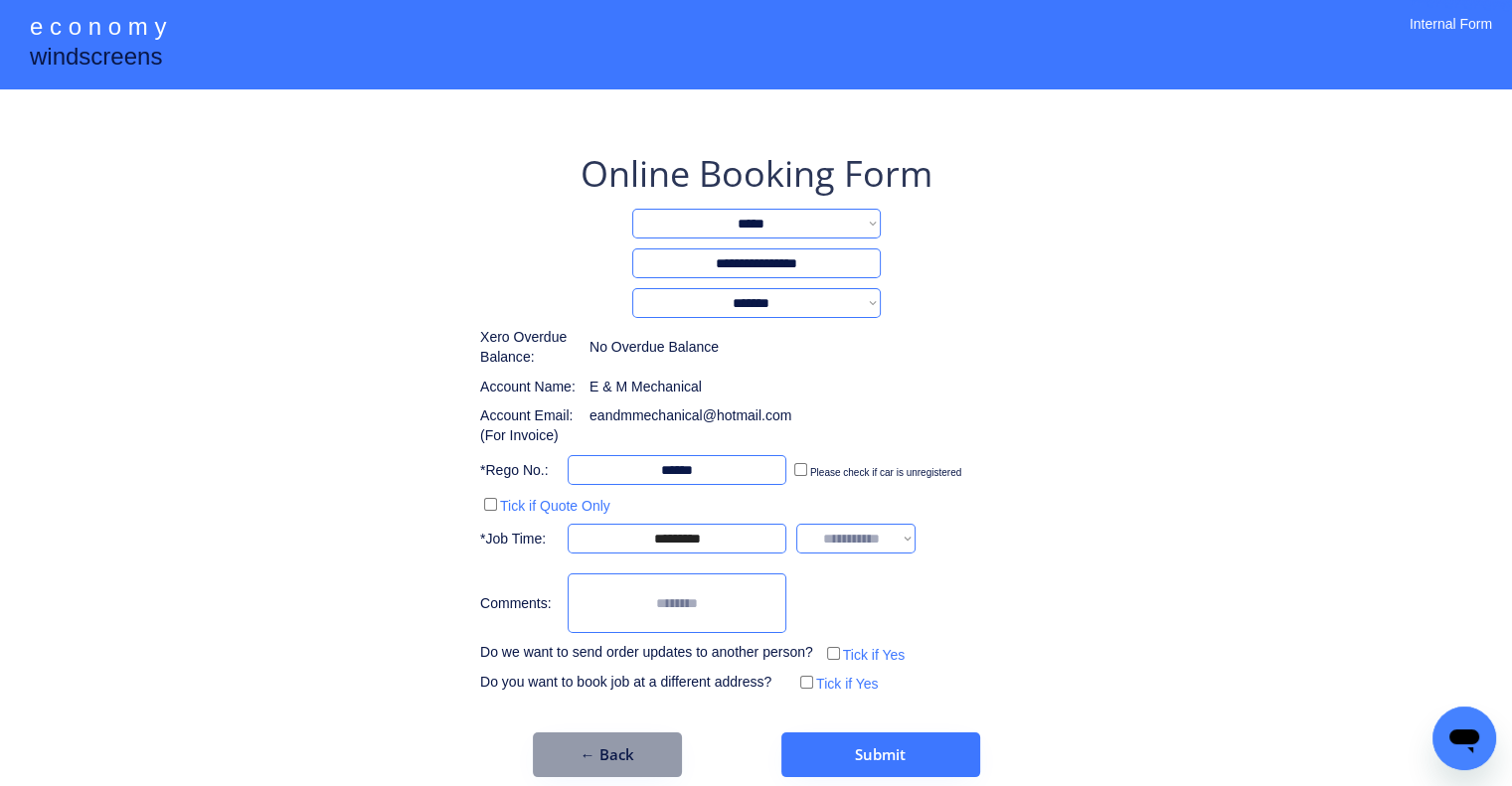click on "**********" at bounding box center (856, 539) 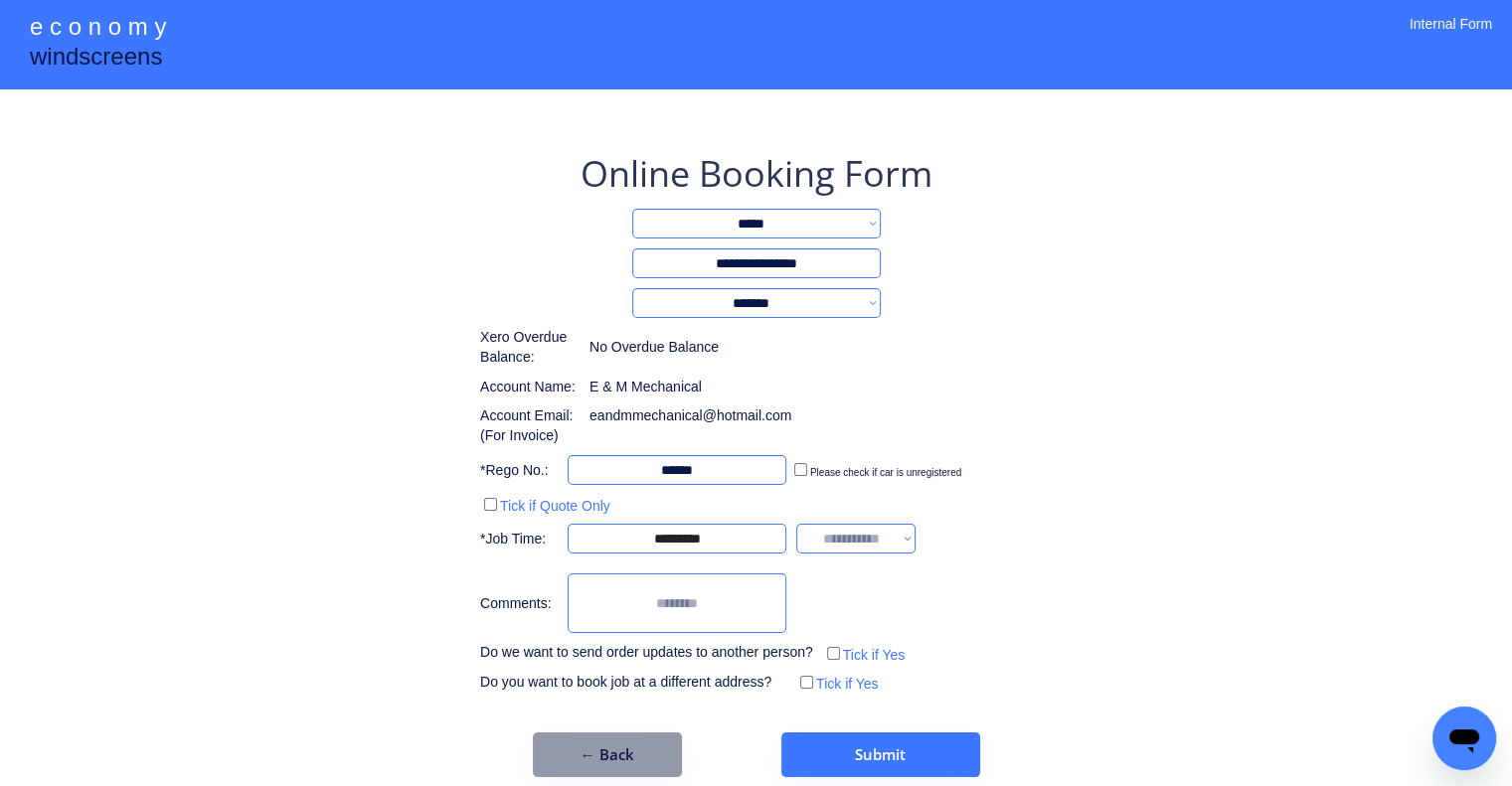 select on "*******" 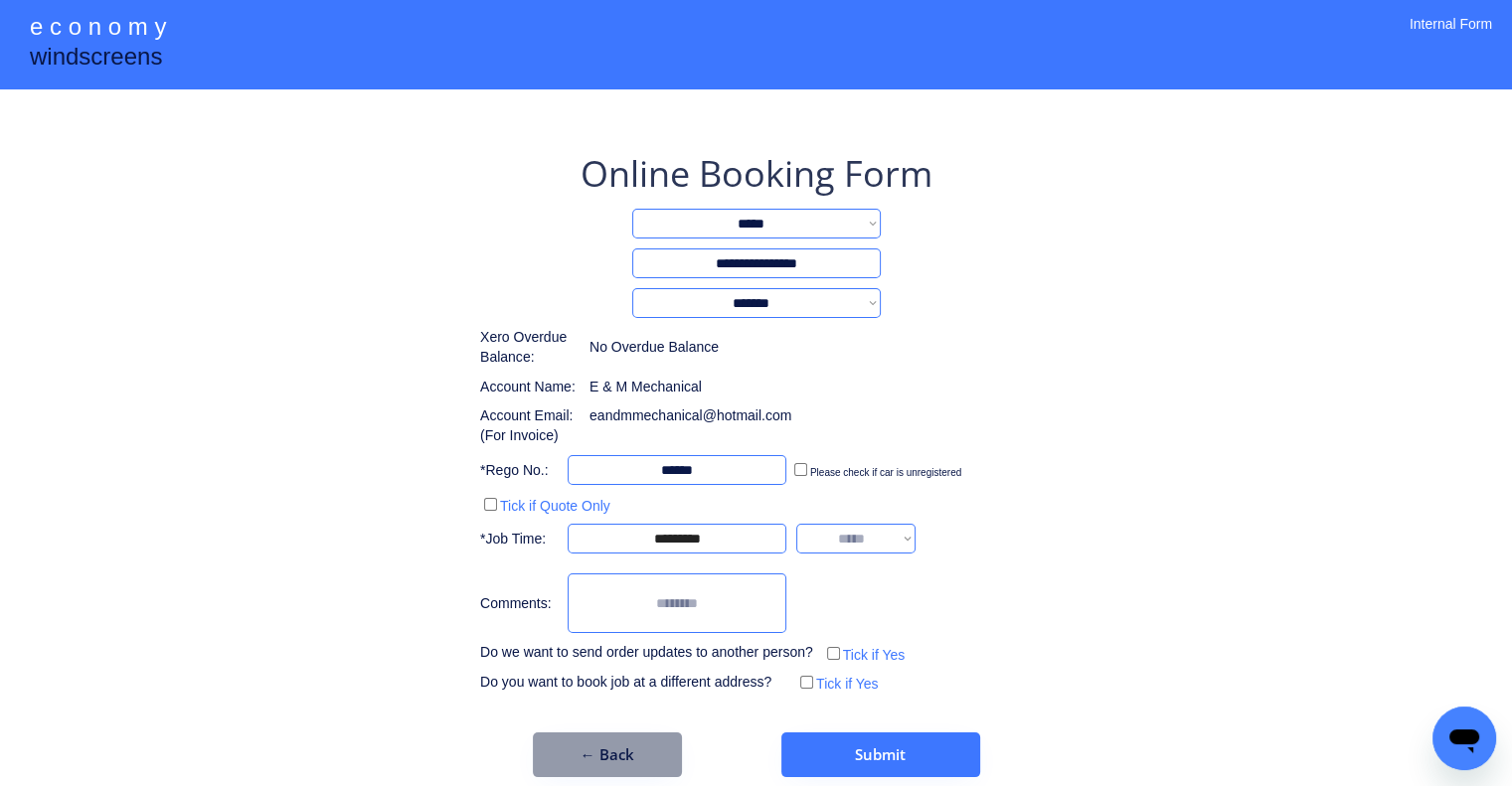 click on "**********" at bounding box center (856, 539) 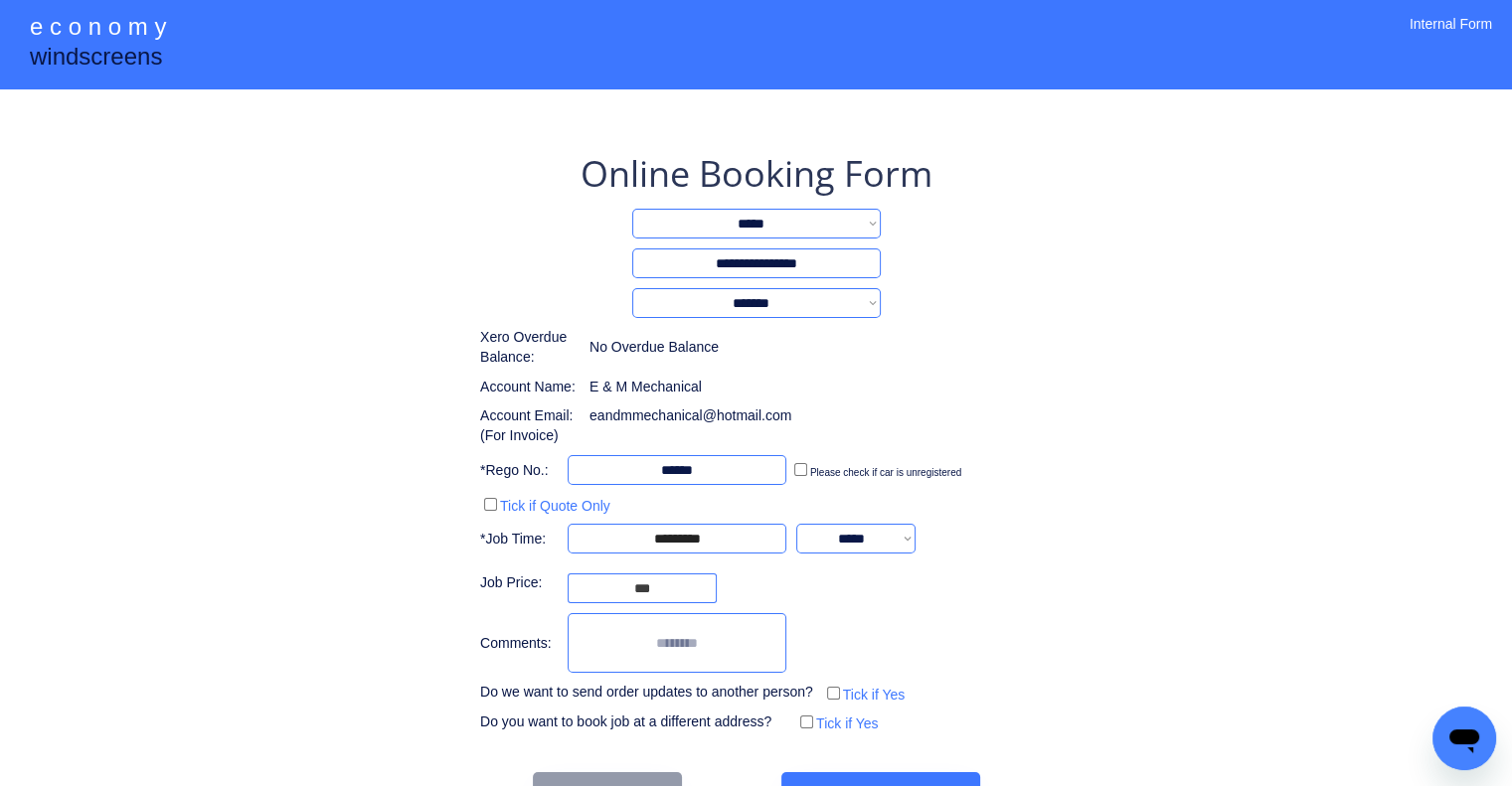 drag, startPoint x: 1121, startPoint y: 563, endPoint x: 1103, endPoint y: 548, distance: 23.430749 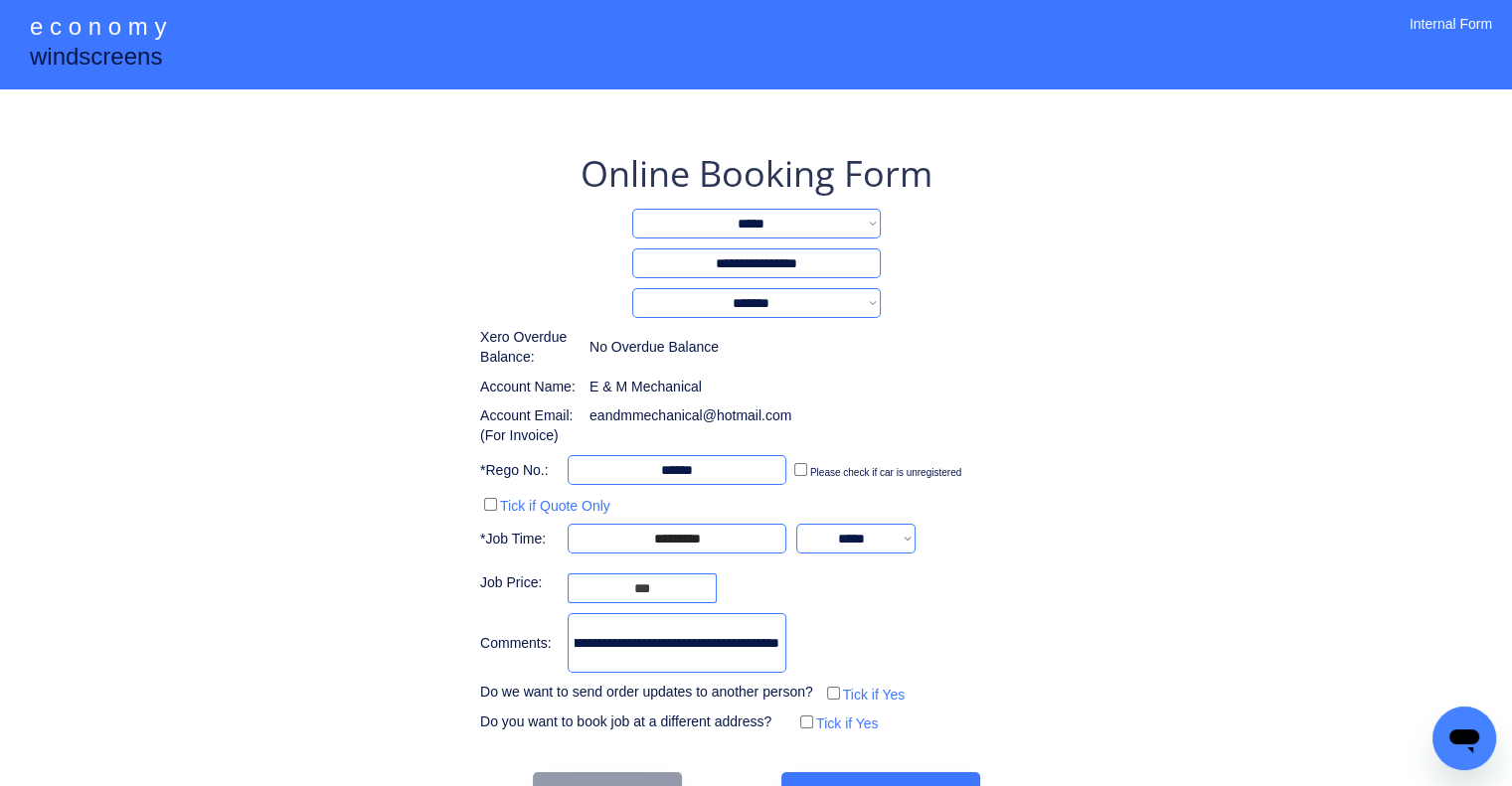 scroll, scrollTop: 0, scrollLeft: 486, axis: horizontal 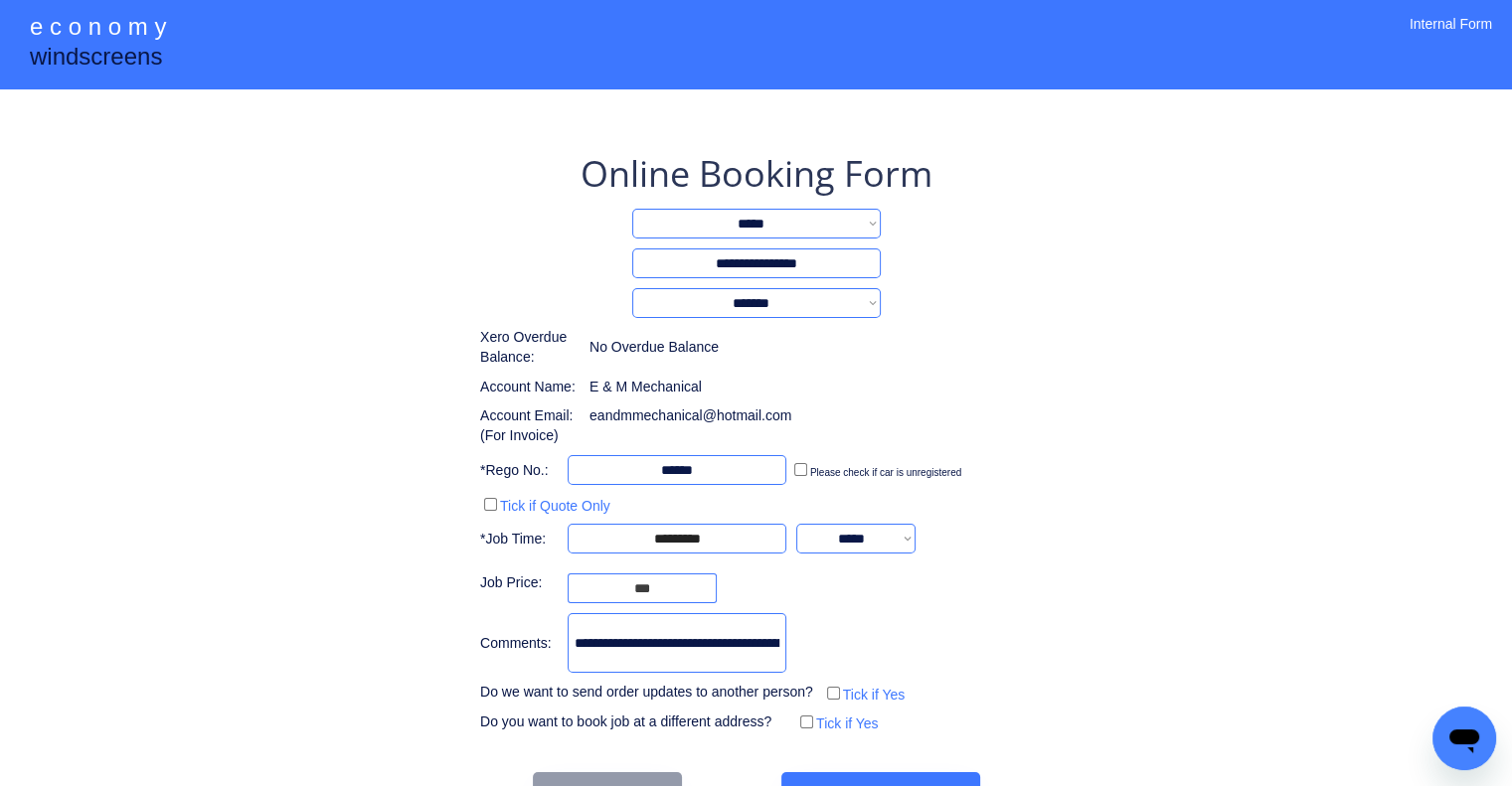 click on "**********" at bounding box center (756, 423) 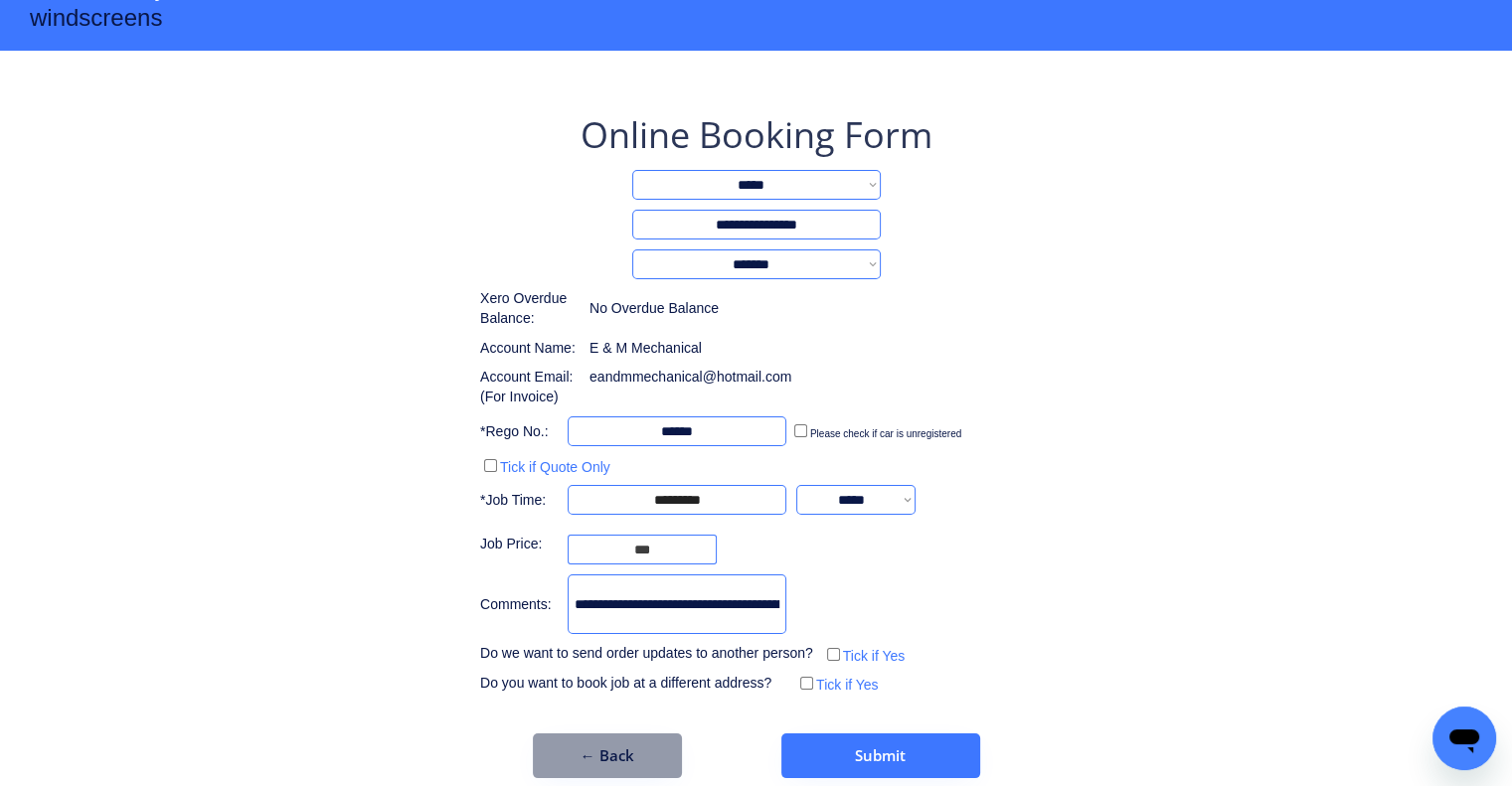 scroll, scrollTop: 60, scrollLeft: 0, axis: vertical 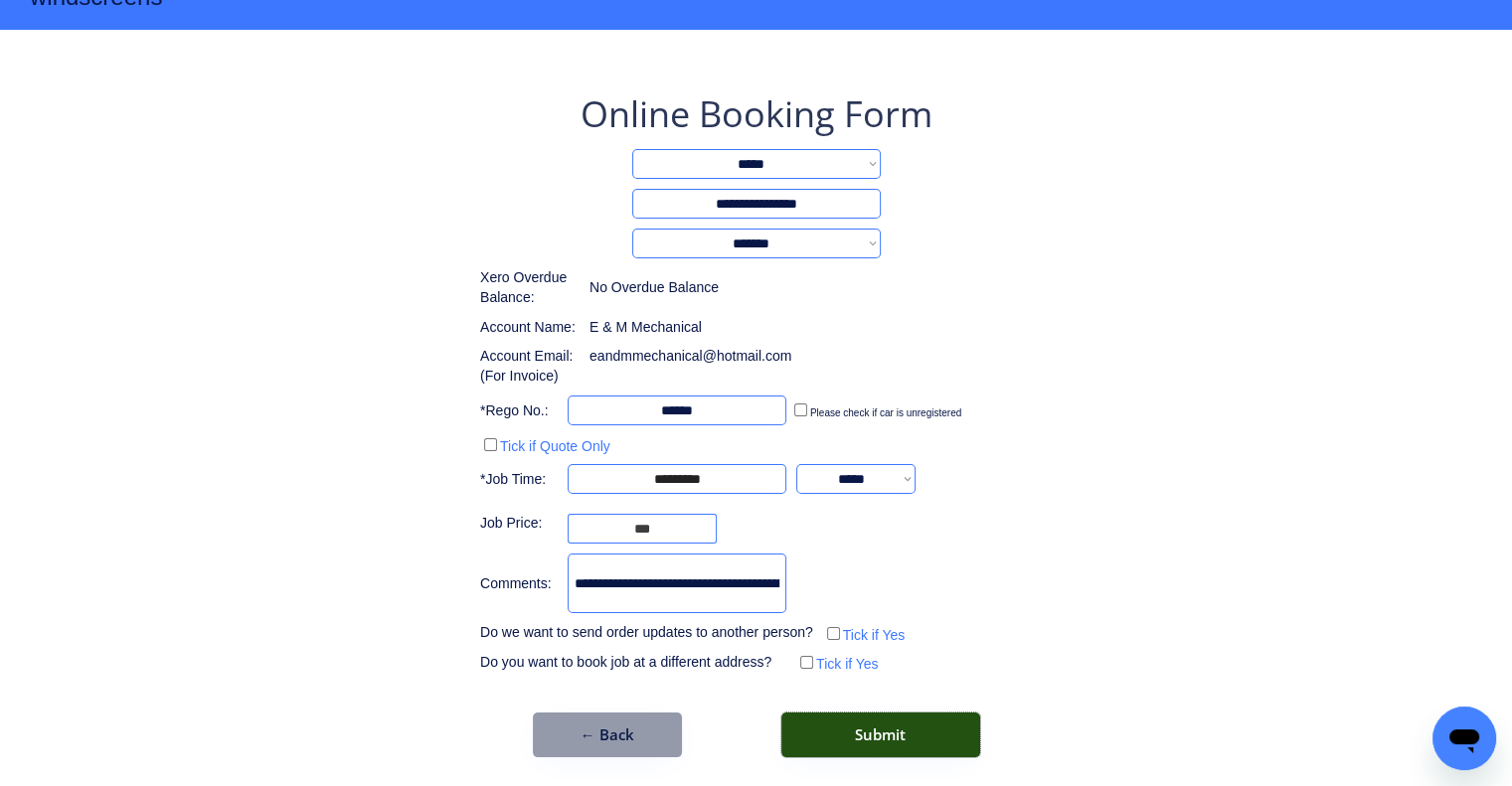 click on "Submit" at bounding box center [881, 734] 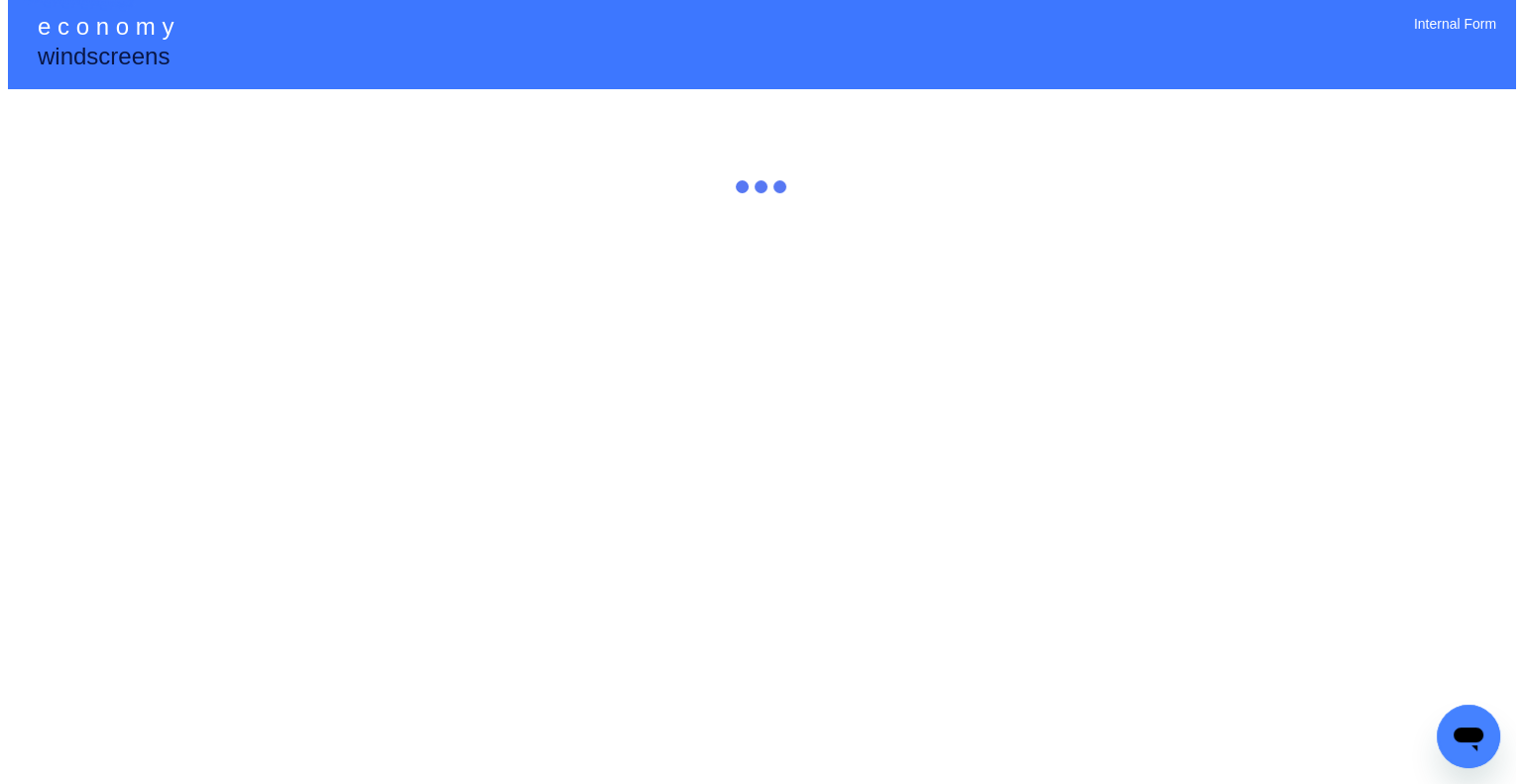 scroll, scrollTop: 0, scrollLeft: 0, axis: both 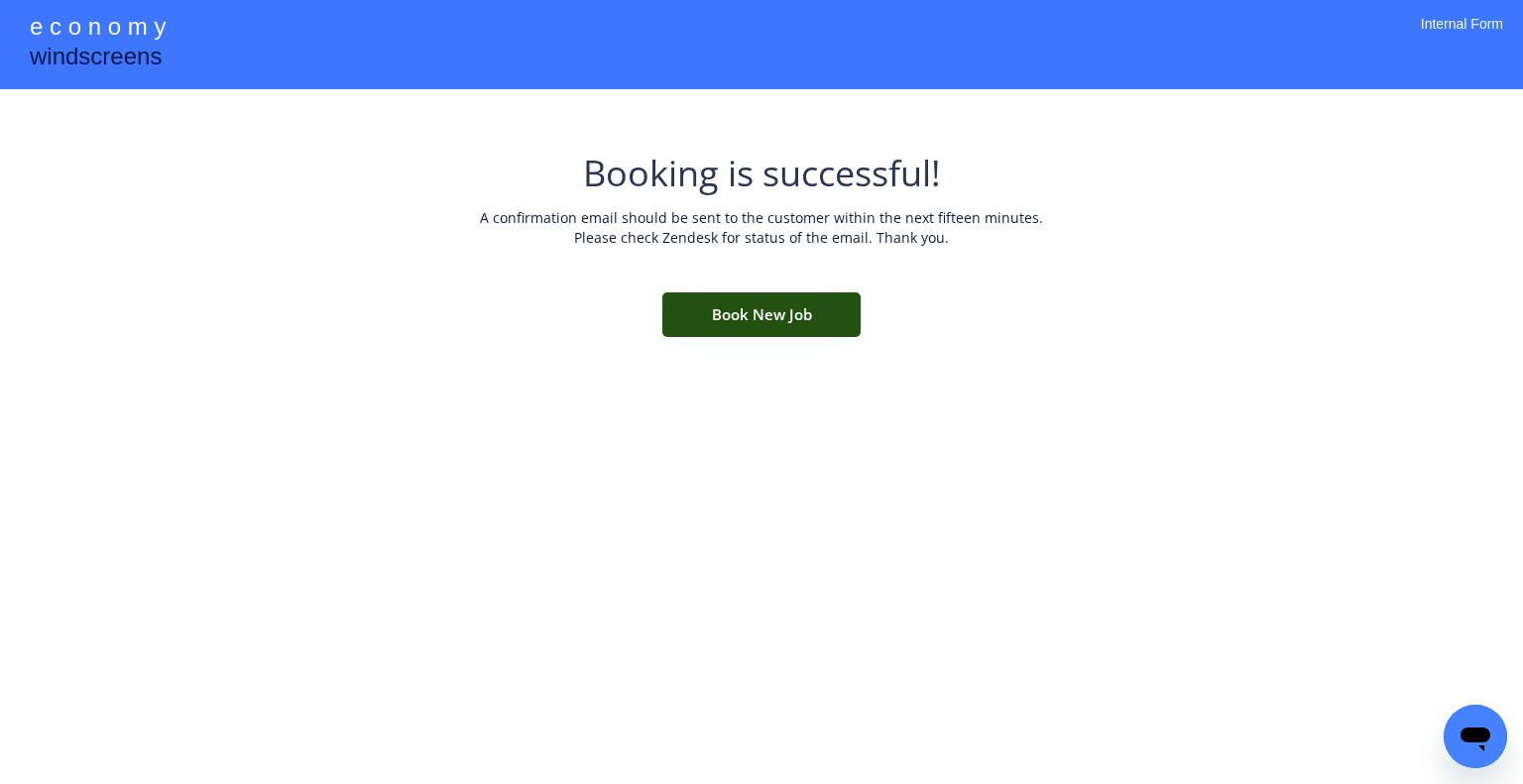 click on "Book New Job" at bounding box center [762, 314] 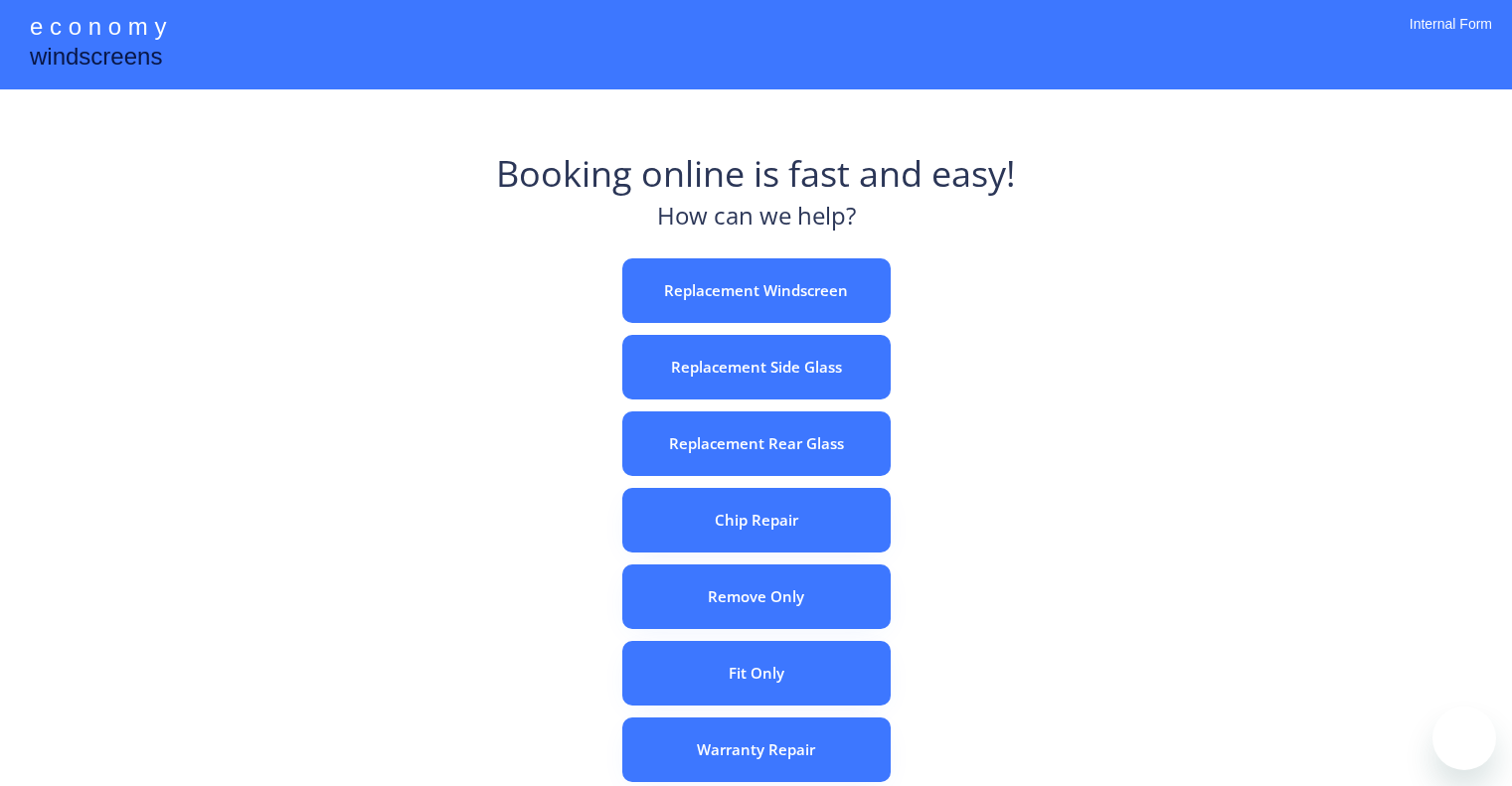 scroll, scrollTop: 0, scrollLeft: 0, axis: both 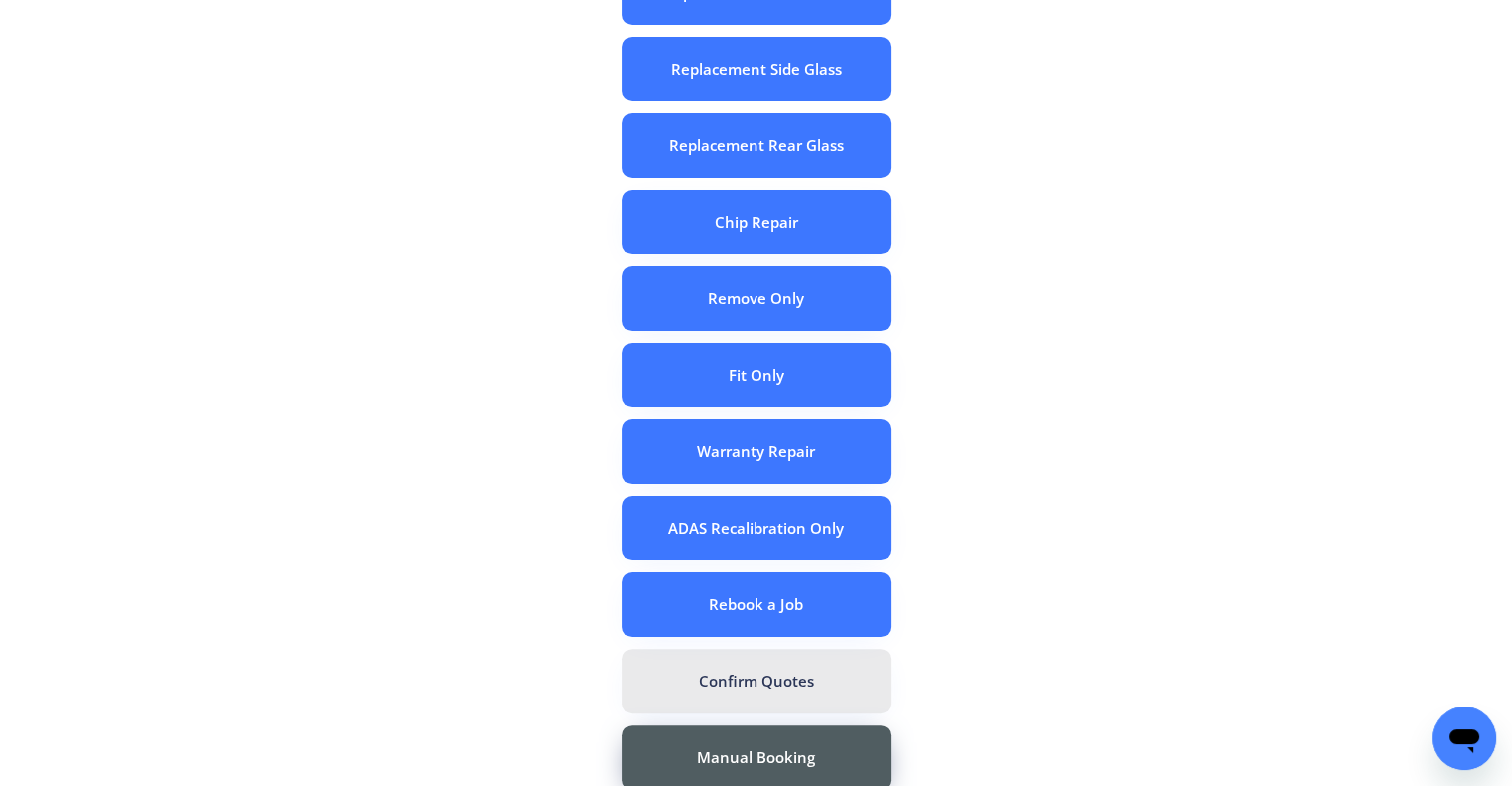 click on "Rebook a Job" at bounding box center [756, 604] 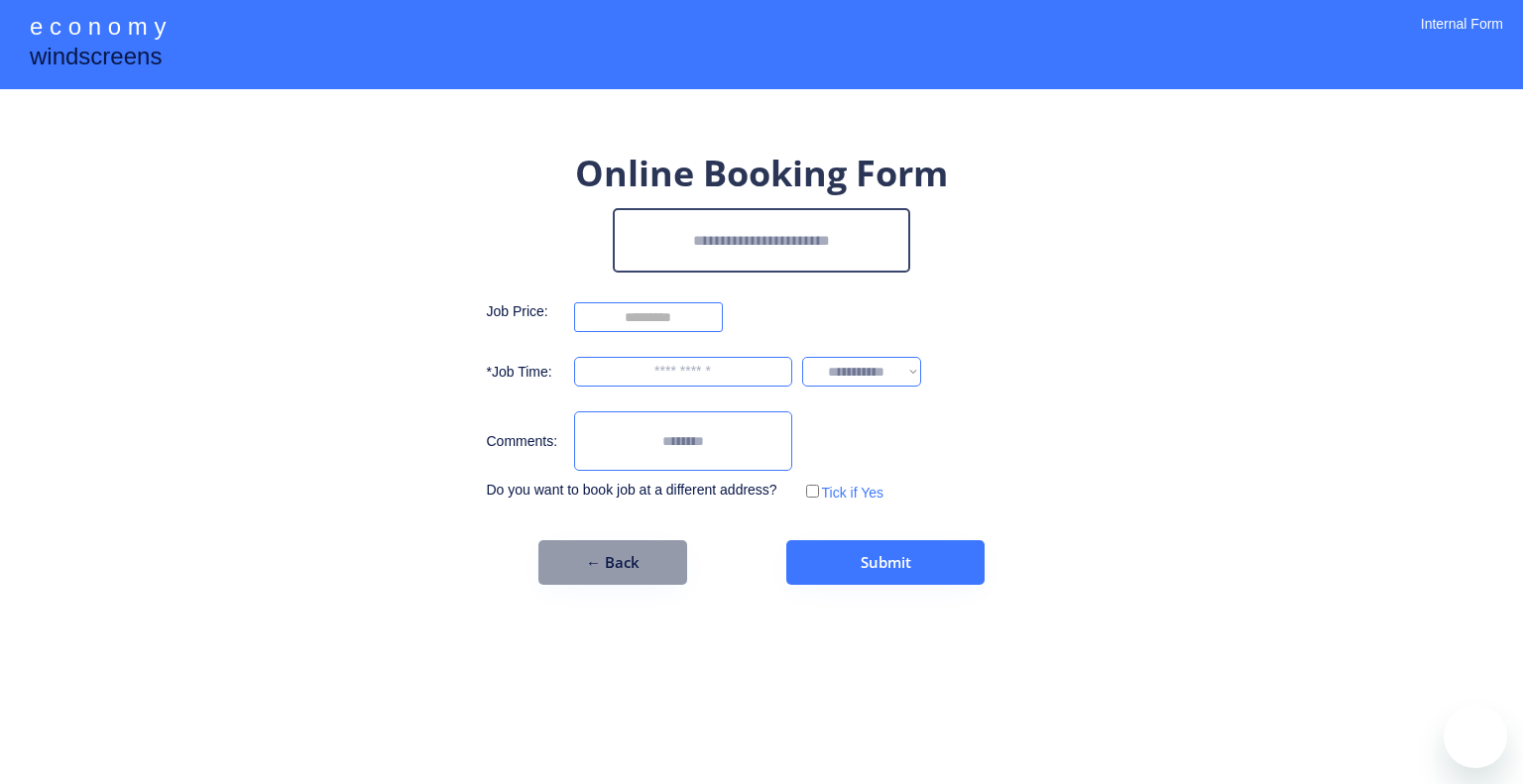 scroll, scrollTop: 0, scrollLeft: 0, axis: both 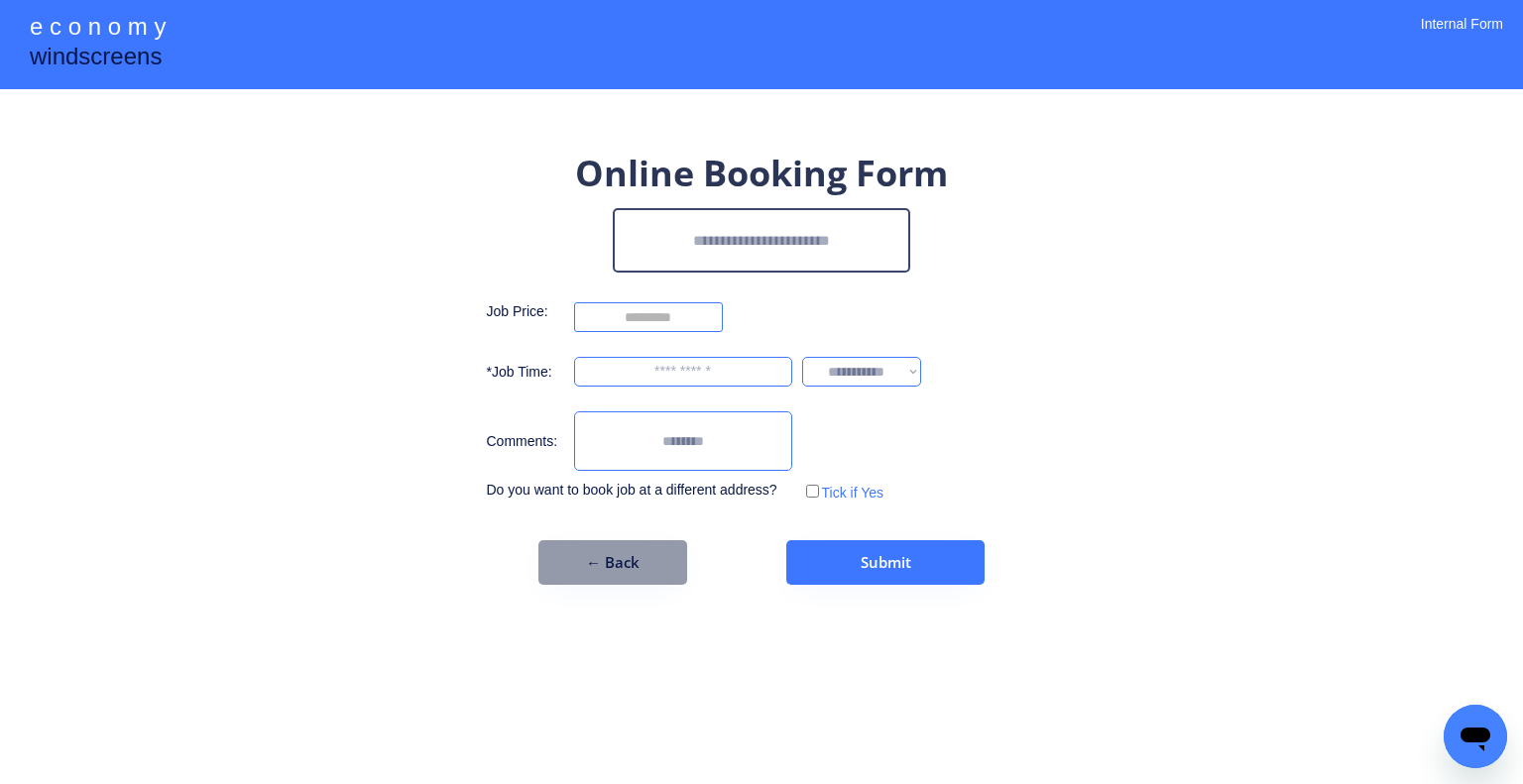 click at bounding box center (762, 240) 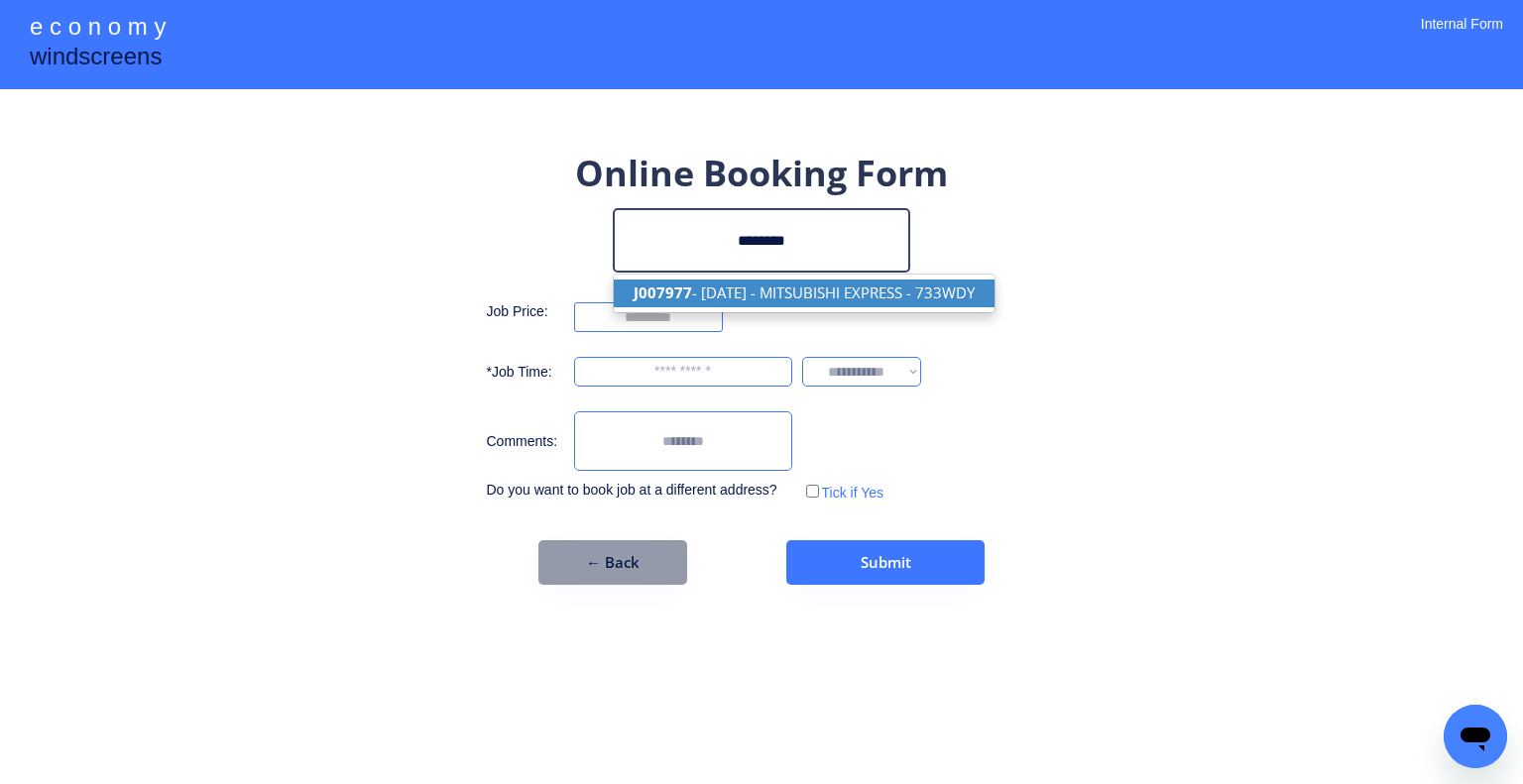click on "J007977  - [DATE] - MITSUBISHI EXPRESS - 733WDY" at bounding box center [804, 292] 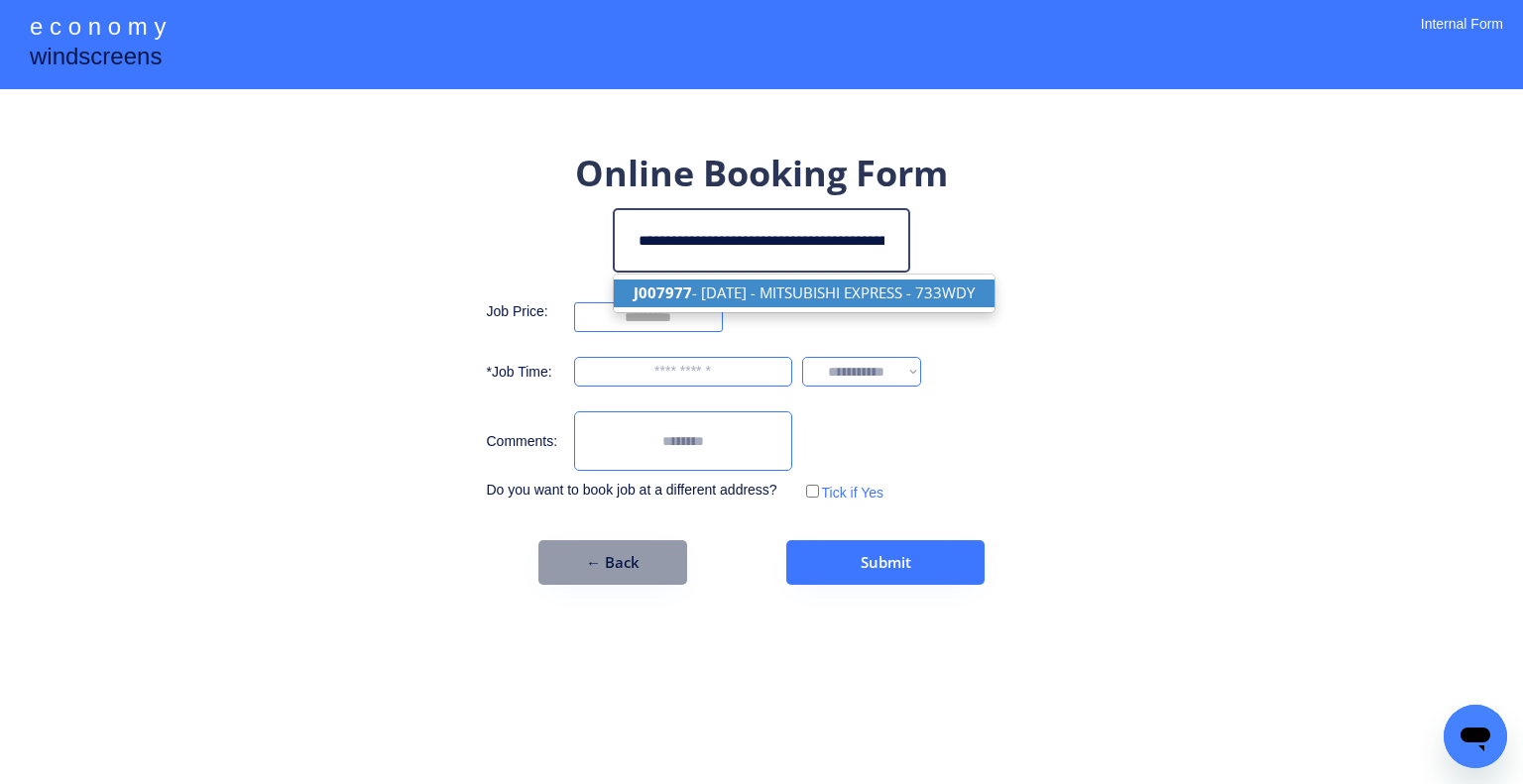 type on "**********" 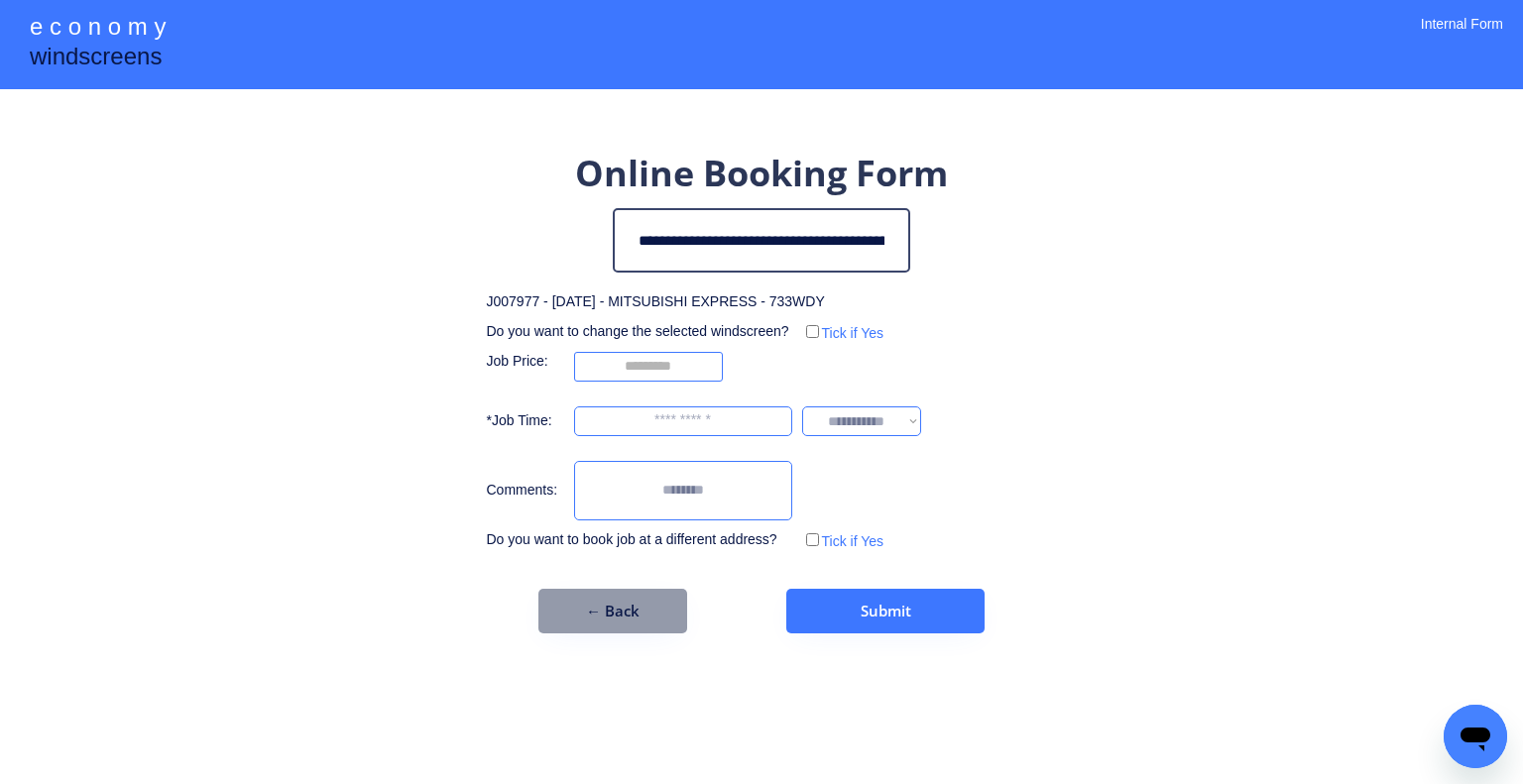 click on "**********" at bounding box center (762, 391) 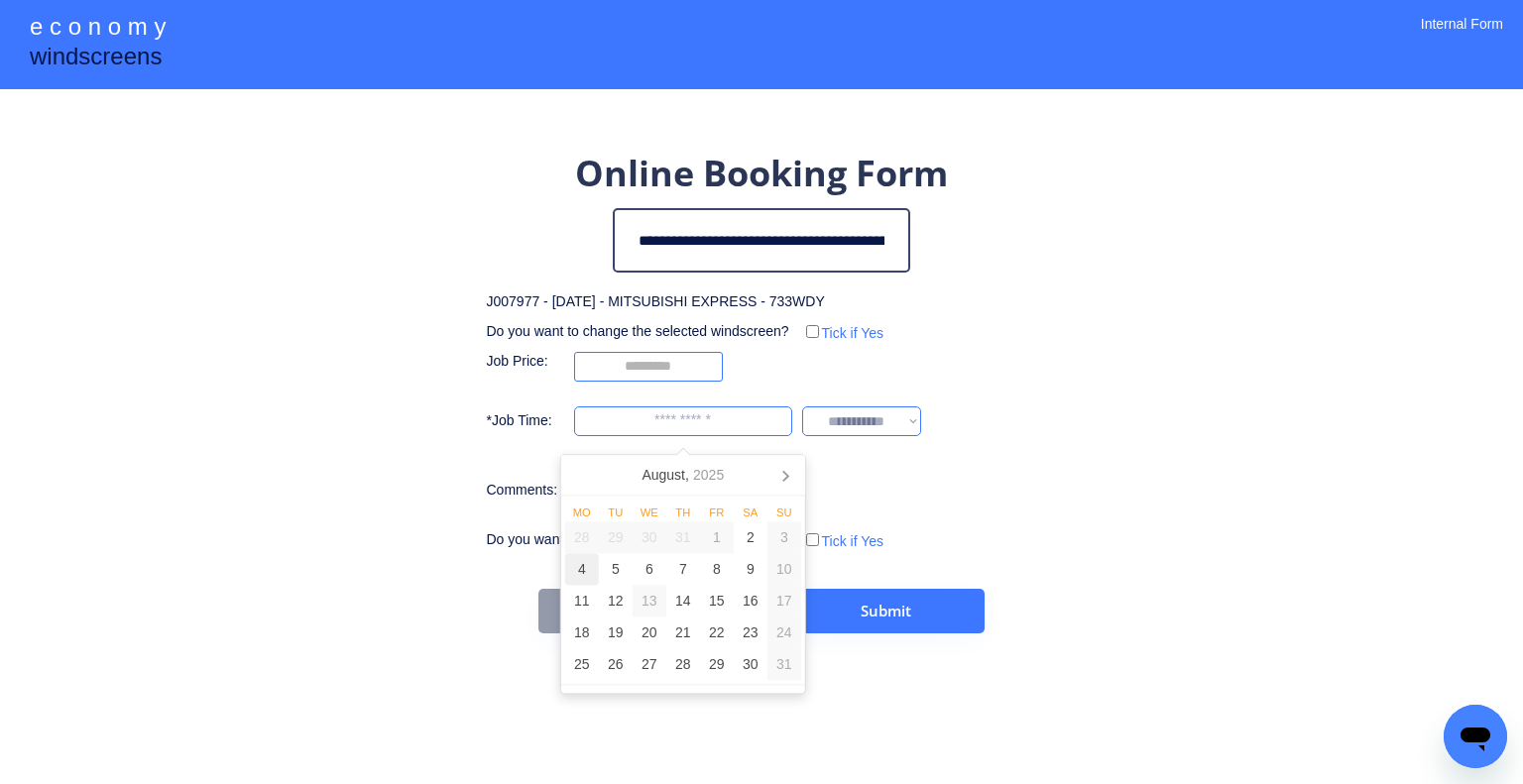 click on "4" at bounding box center (582, 570) 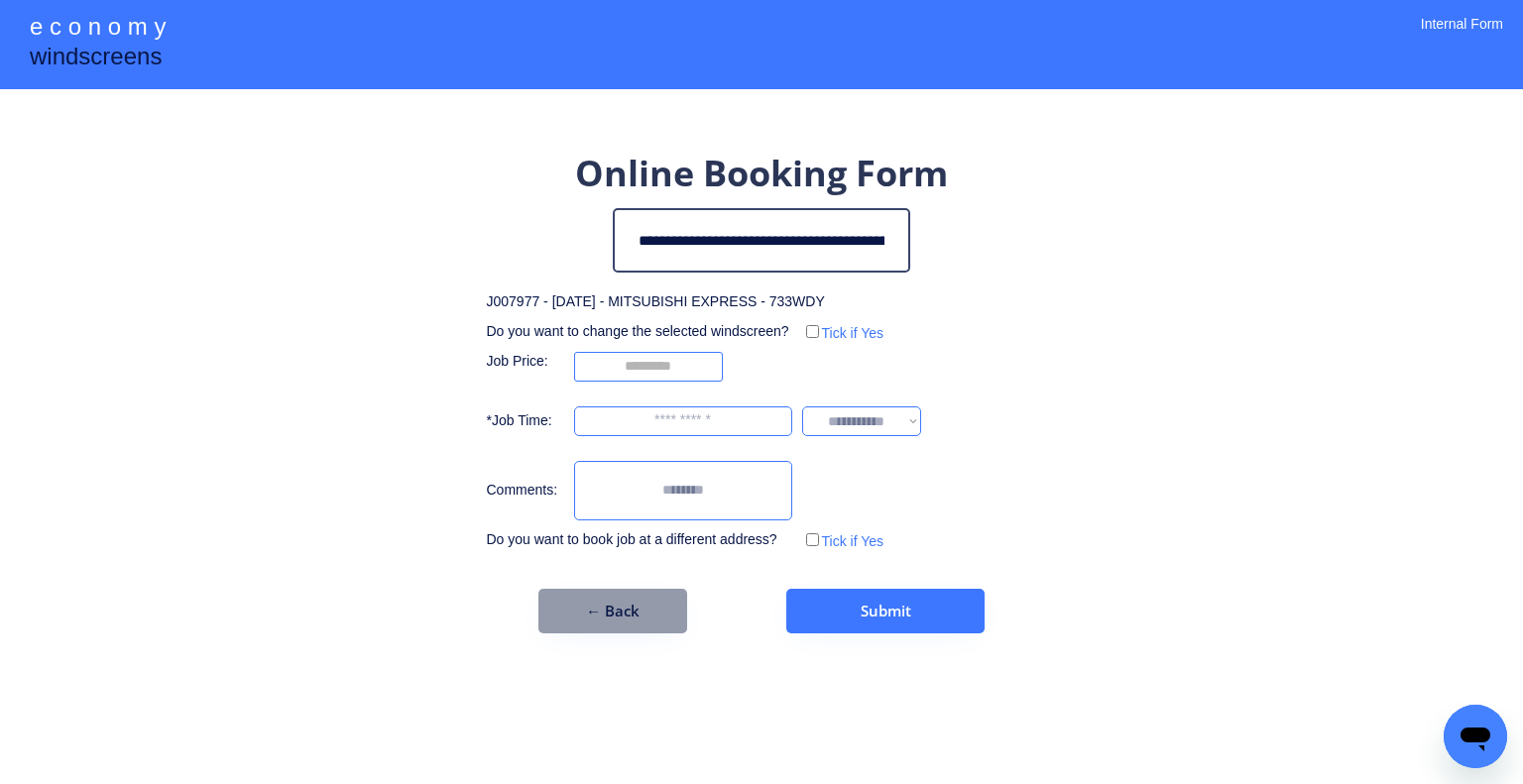 type on "*********" 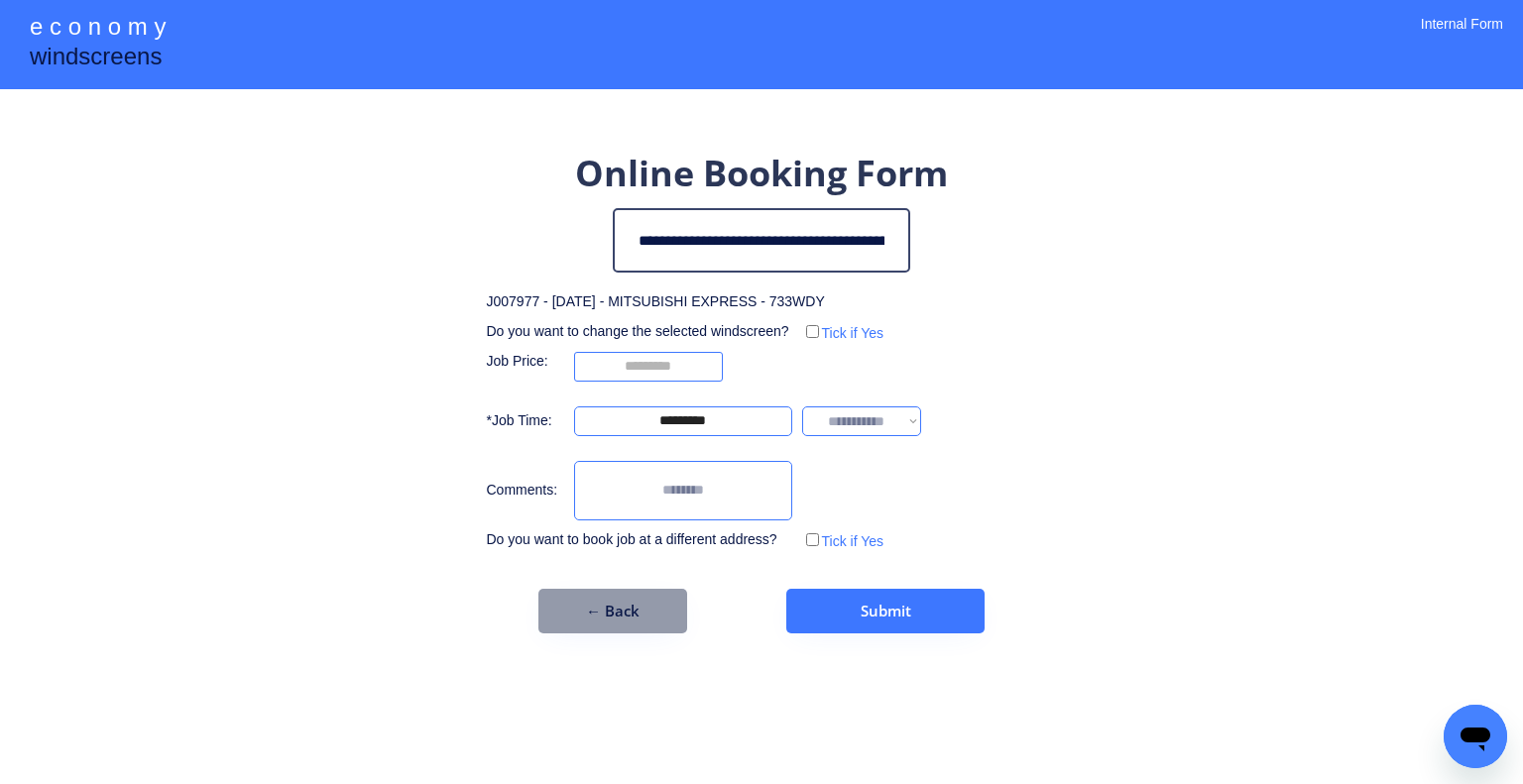 click on "**********" at bounding box center [762, 392] 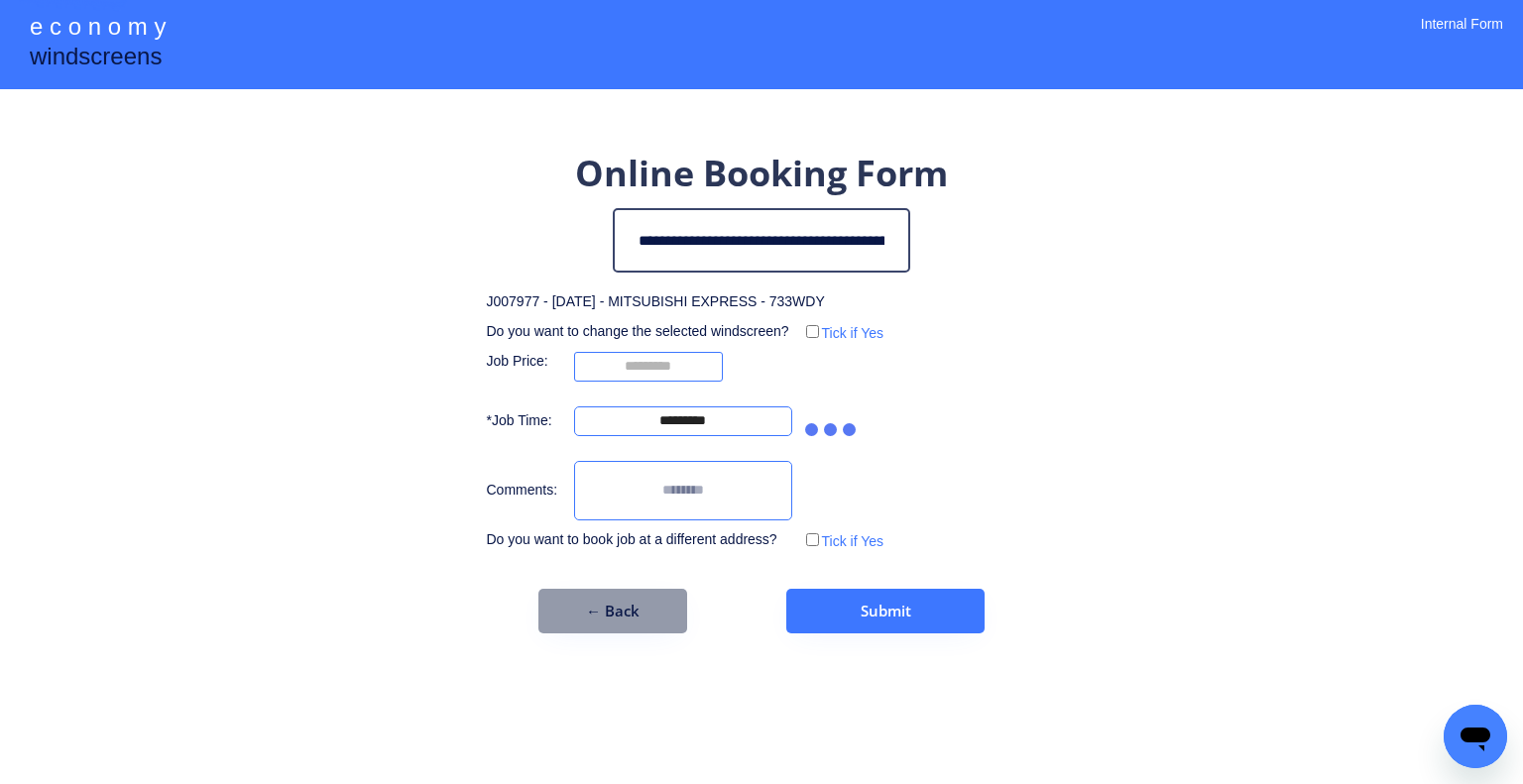 click on "**********" at bounding box center (762, 392) 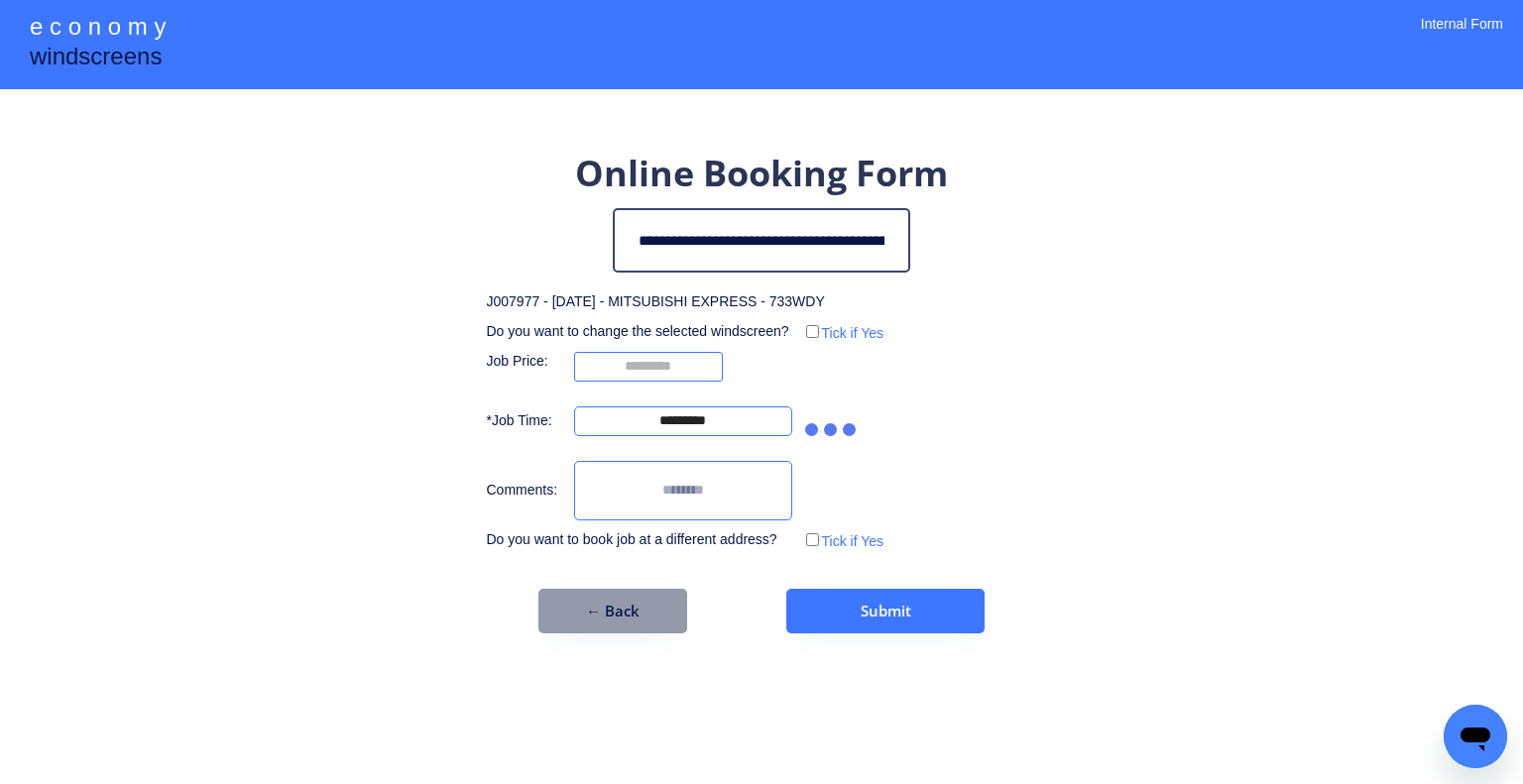 click at bounding box center [832, 421] 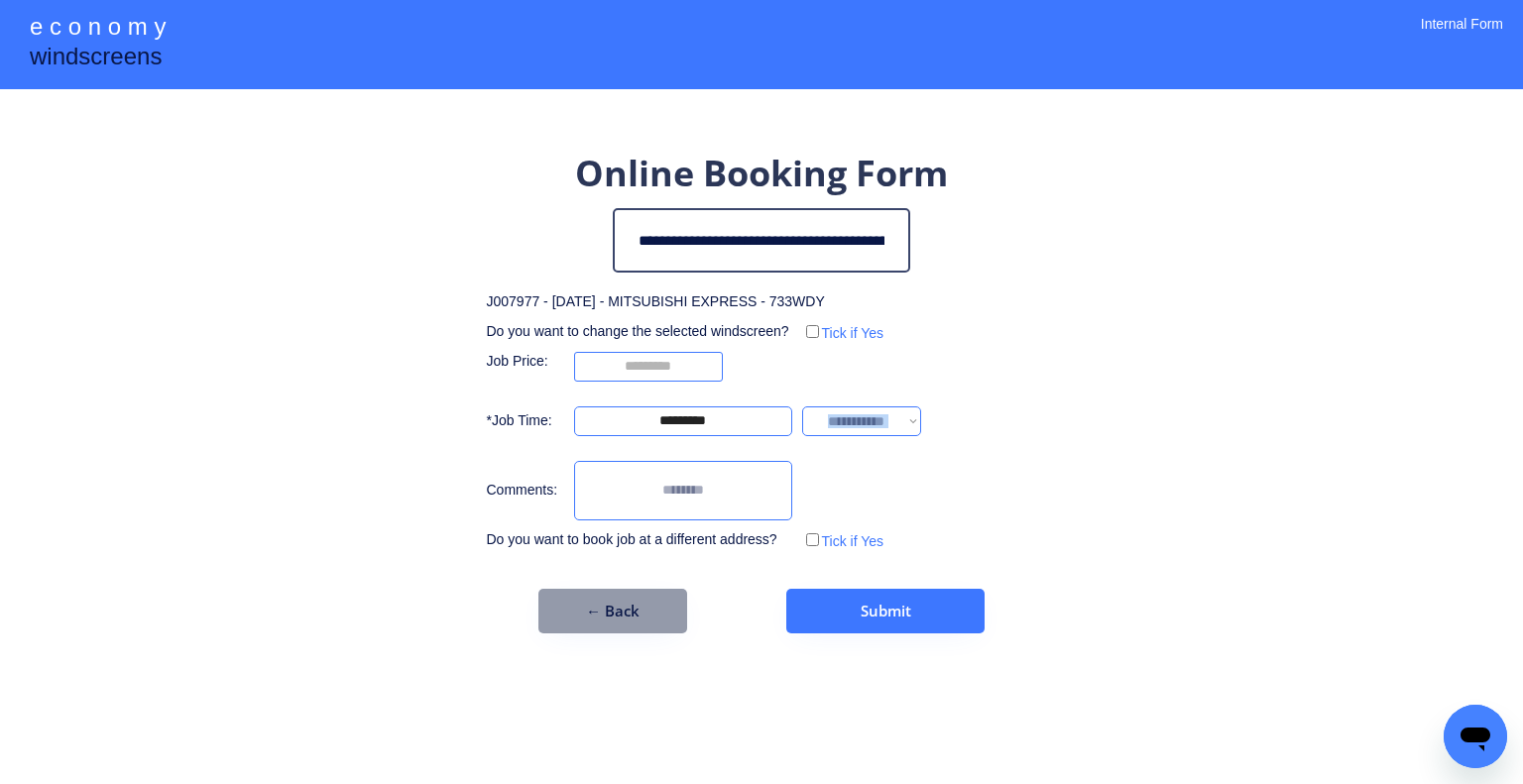 click on "**********" at bounding box center (862, 421) 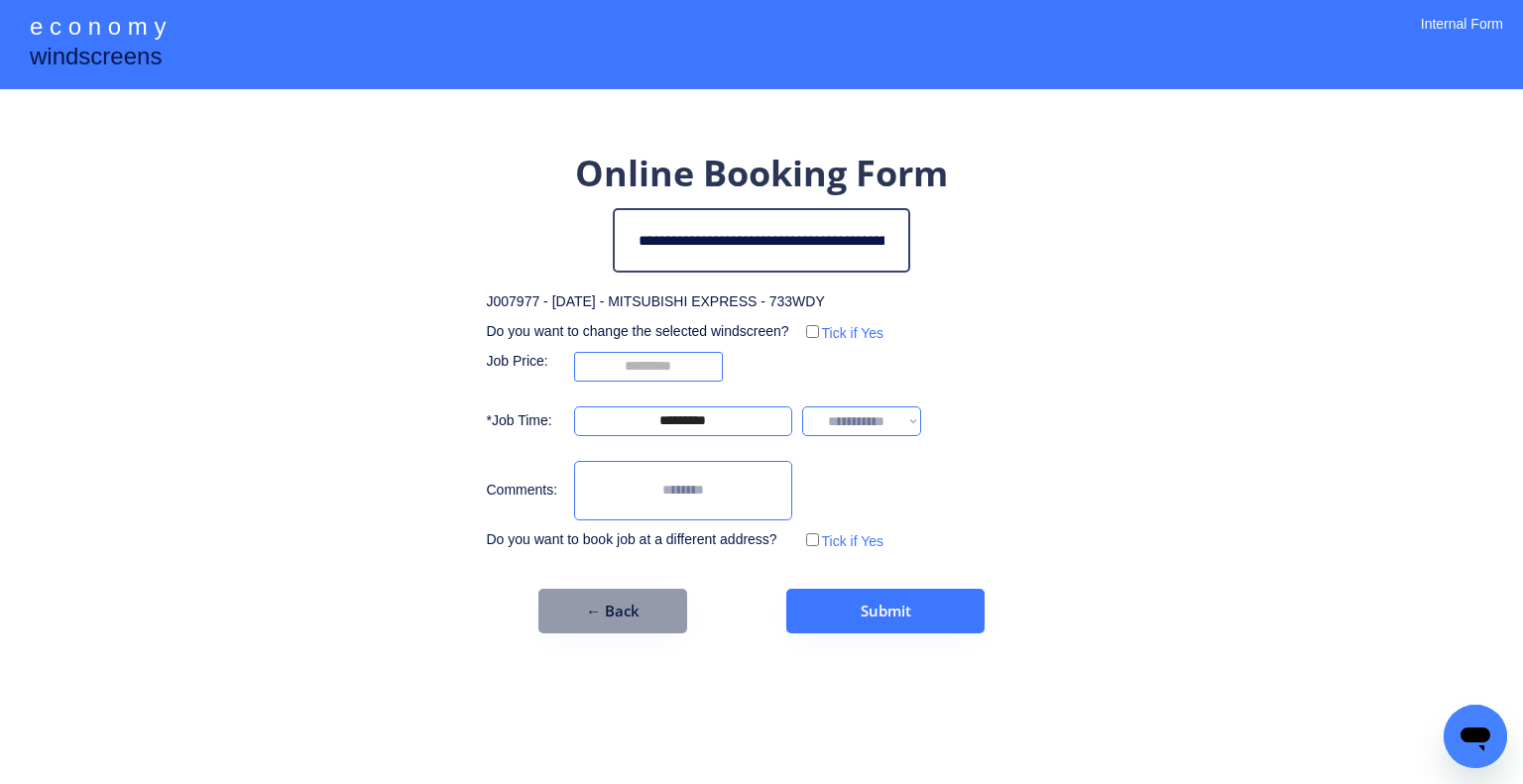 click on "**********" at bounding box center [762, 392] 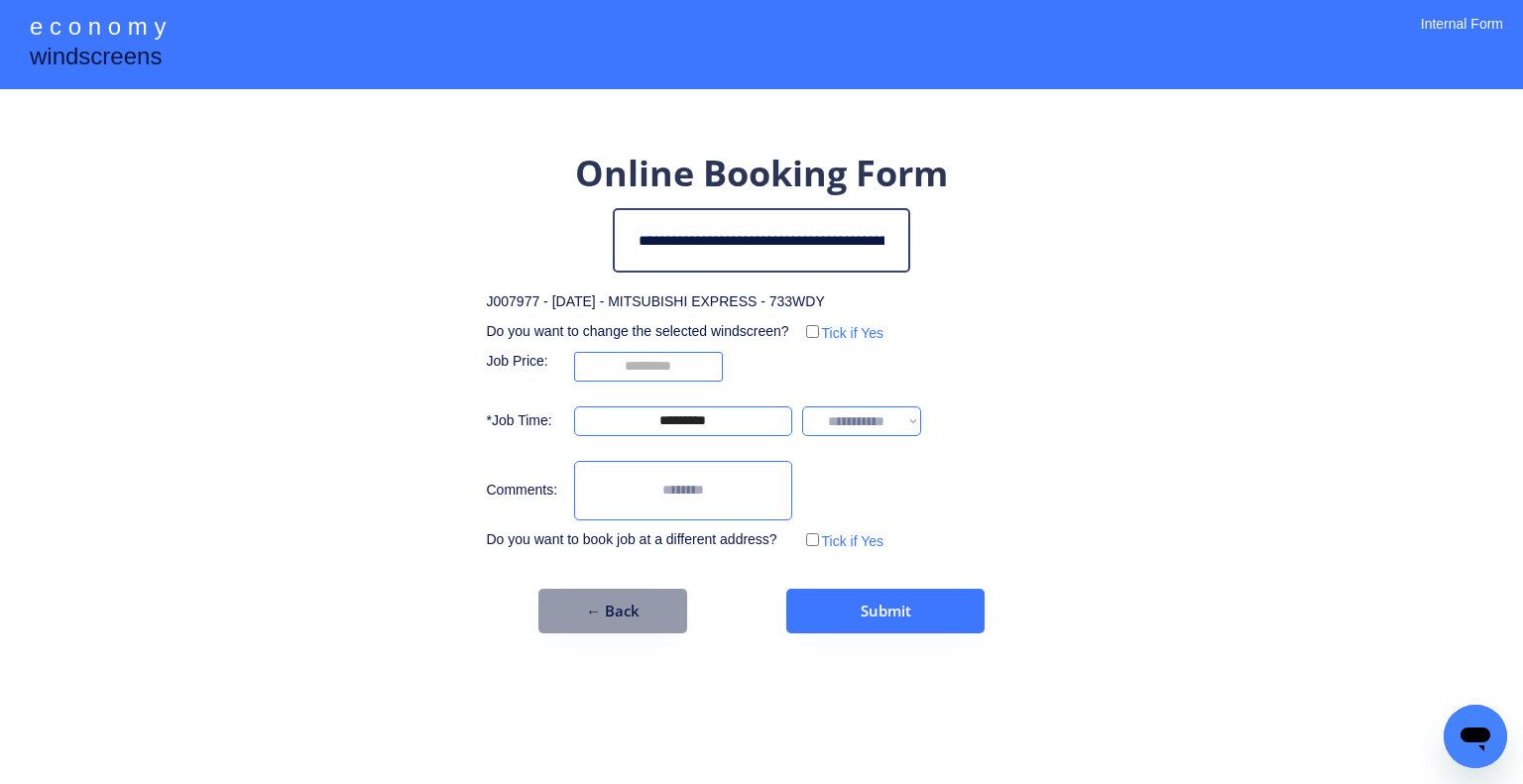 drag, startPoint x: 900, startPoint y: 415, endPoint x: 900, endPoint y: 433, distance: 18 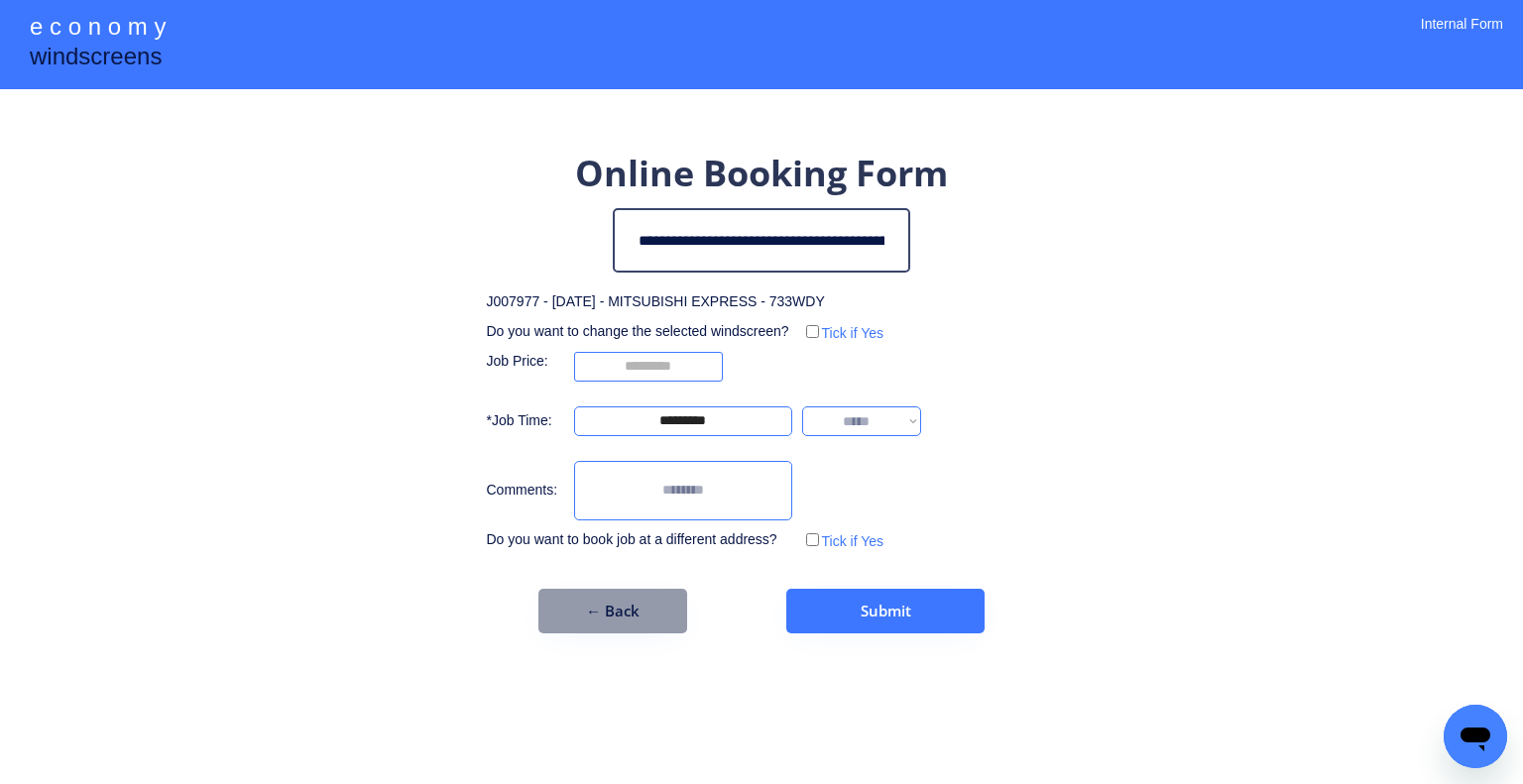click on "**********" at bounding box center [862, 421] 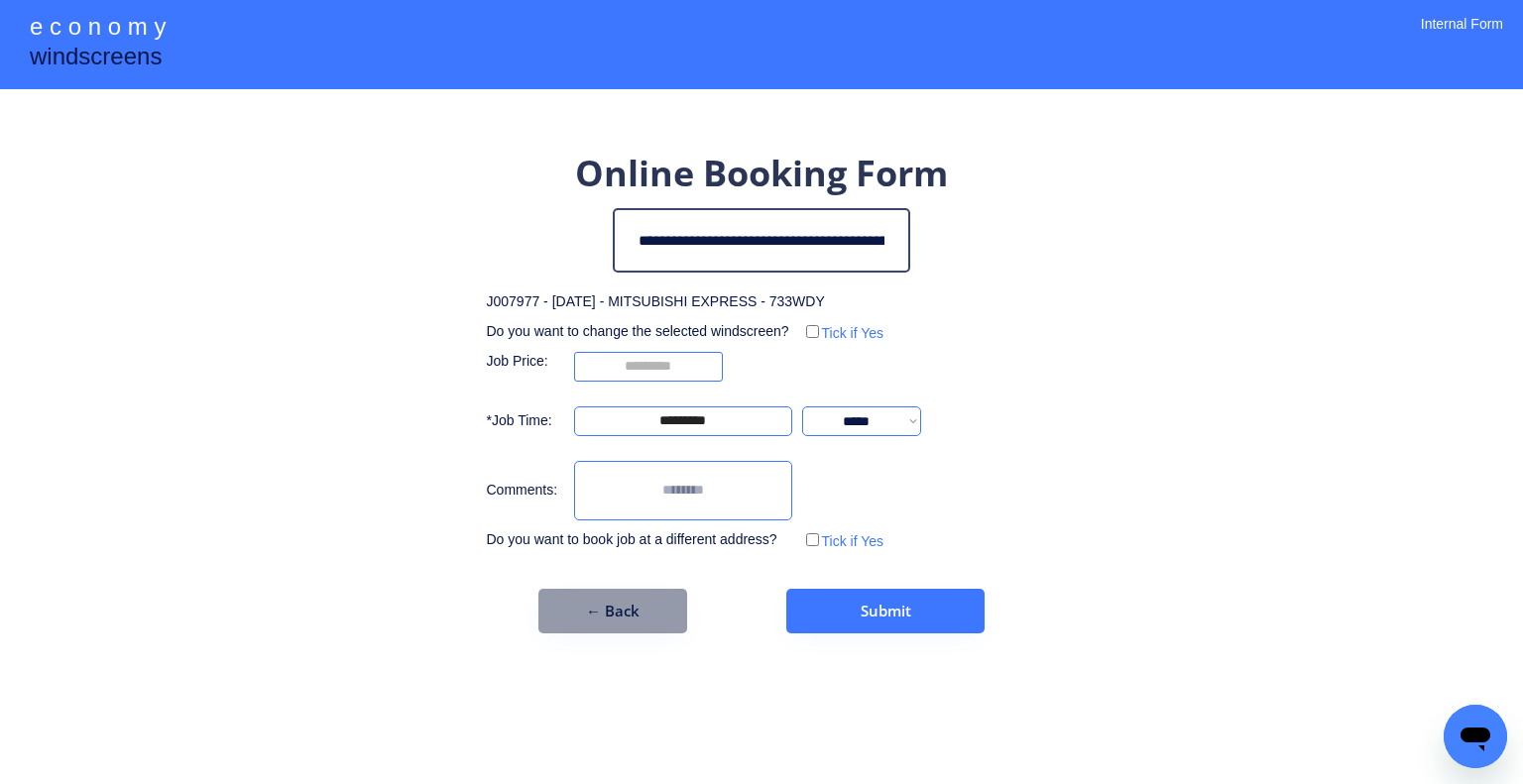 click on "**********" at bounding box center (862, 421) 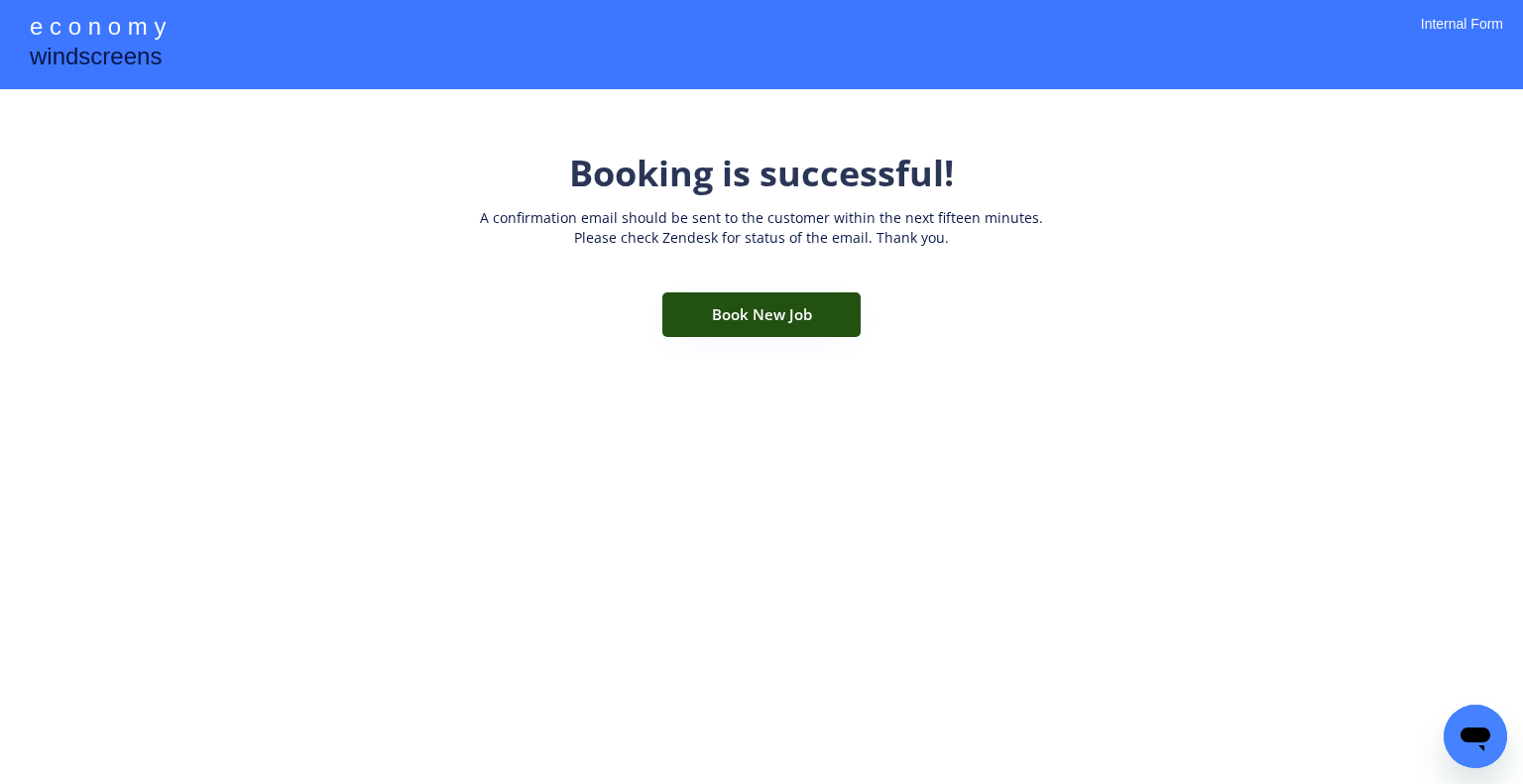 click on "Book New Job" at bounding box center (762, 314) 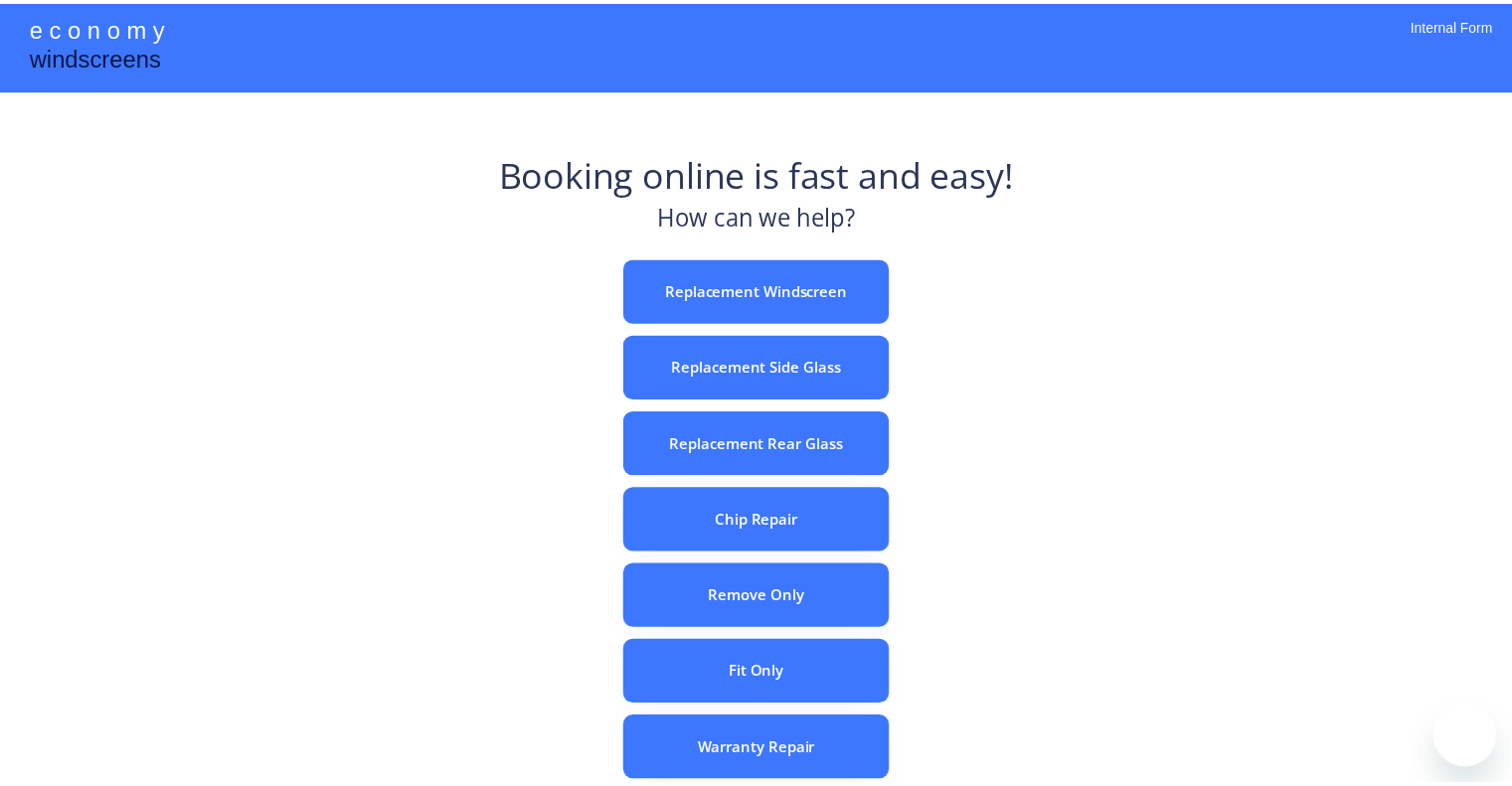 scroll, scrollTop: 0, scrollLeft: 0, axis: both 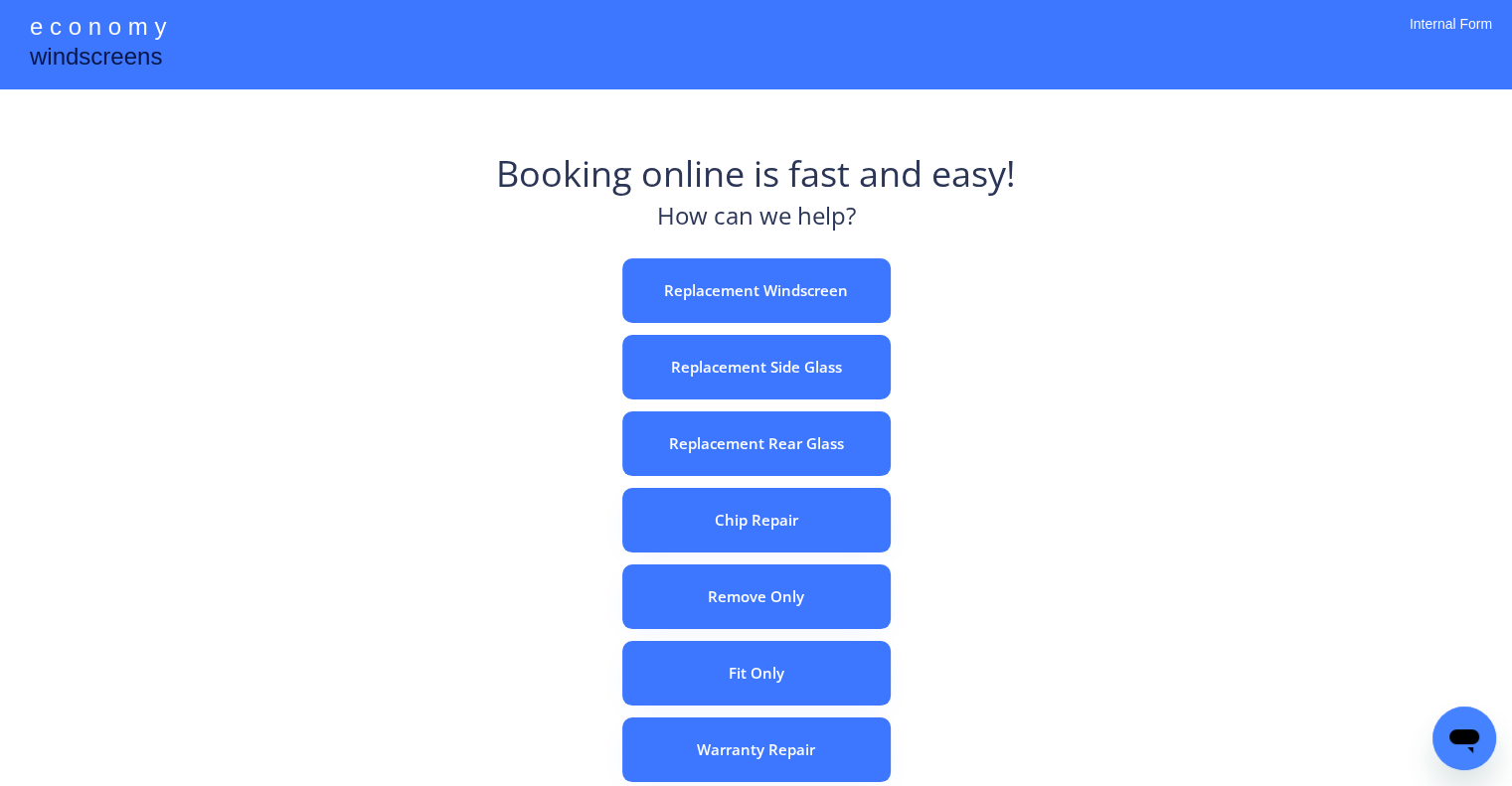 drag, startPoint x: 978, startPoint y: 329, endPoint x: 784, endPoint y: 12, distance: 371.65172 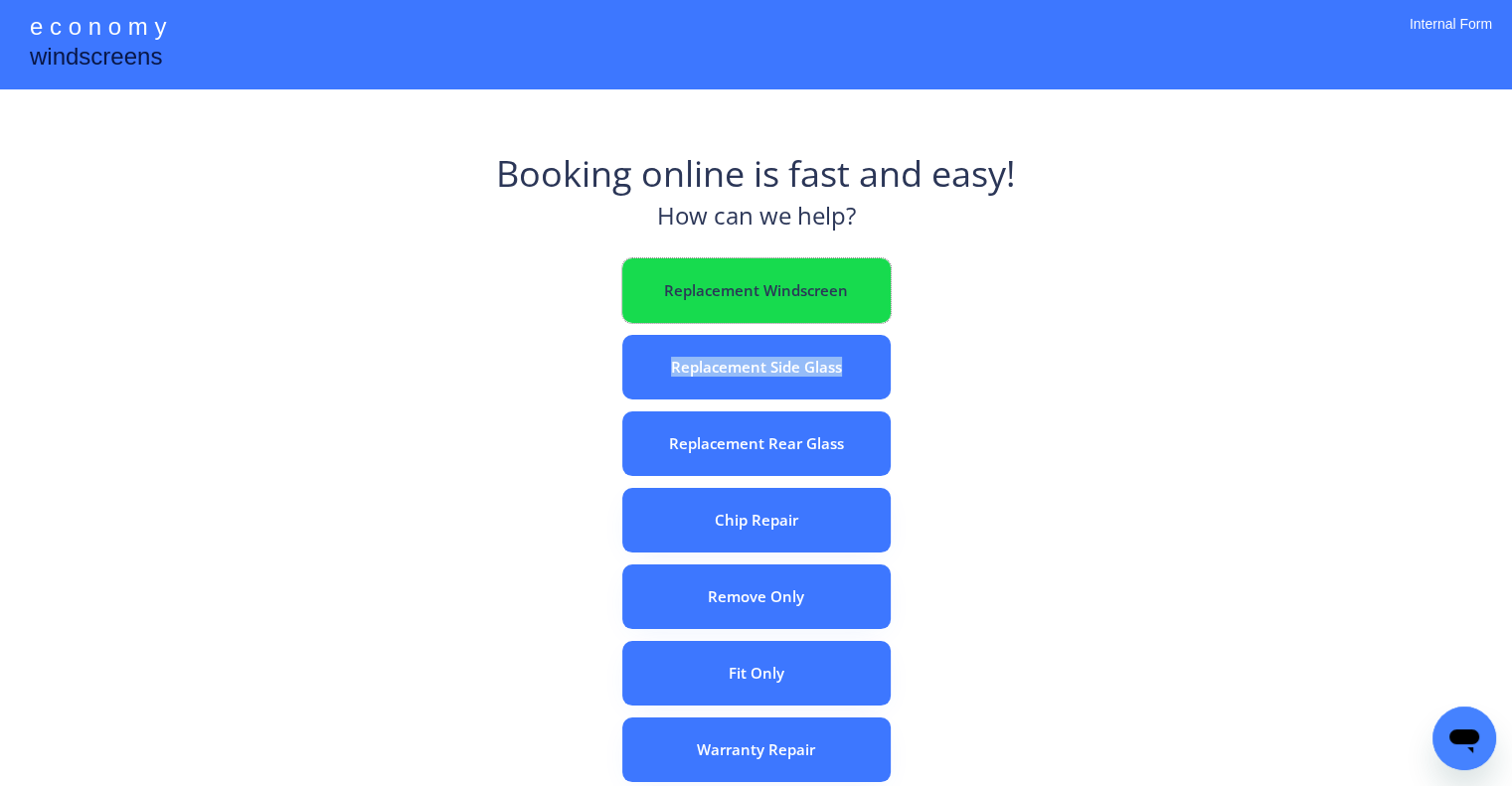 click on "Replacement Windscreen" at bounding box center (756, 290) 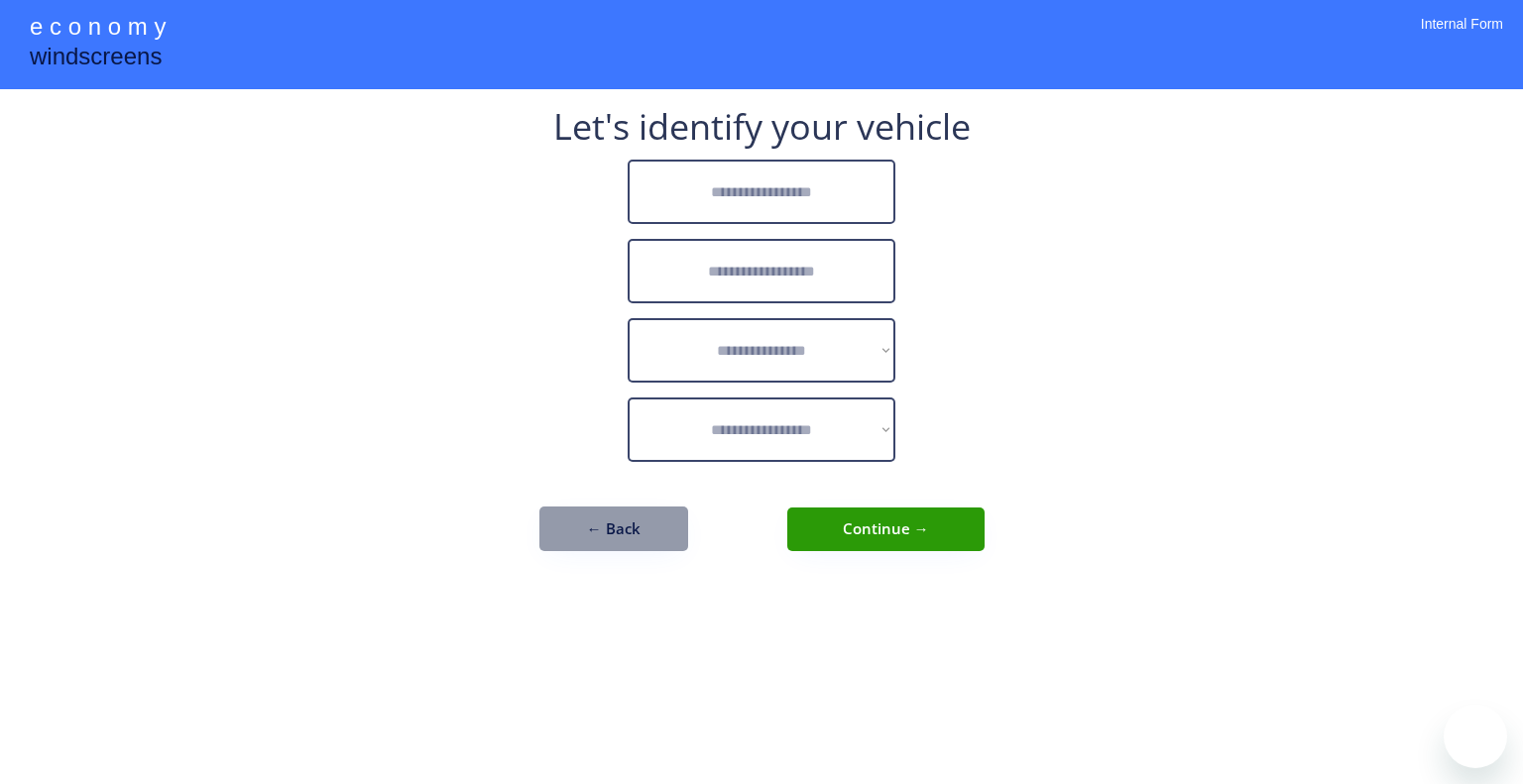 scroll, scrollTop: 0, scrollLeft: 0, axis: both 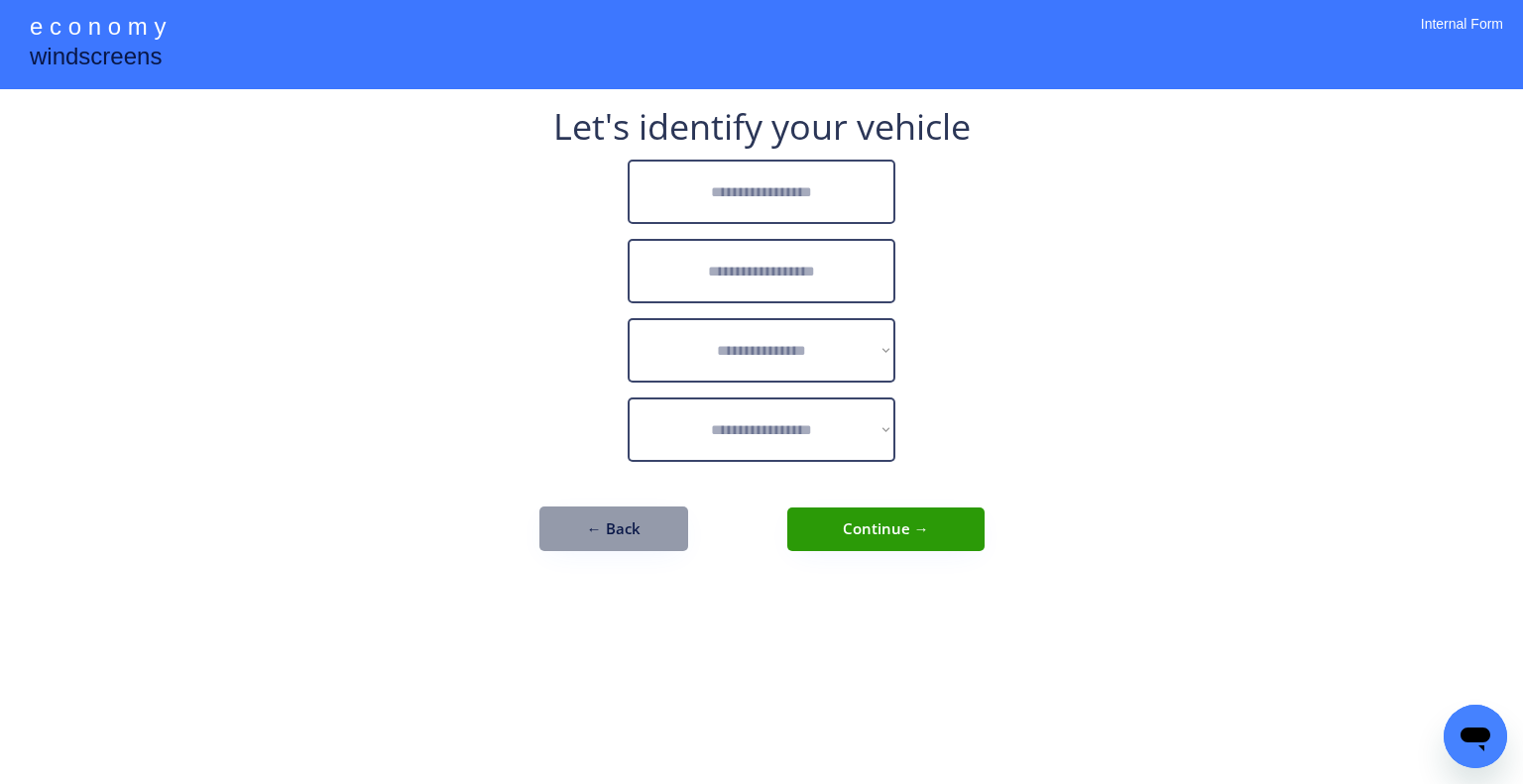 click at bounding box center [762, 191] 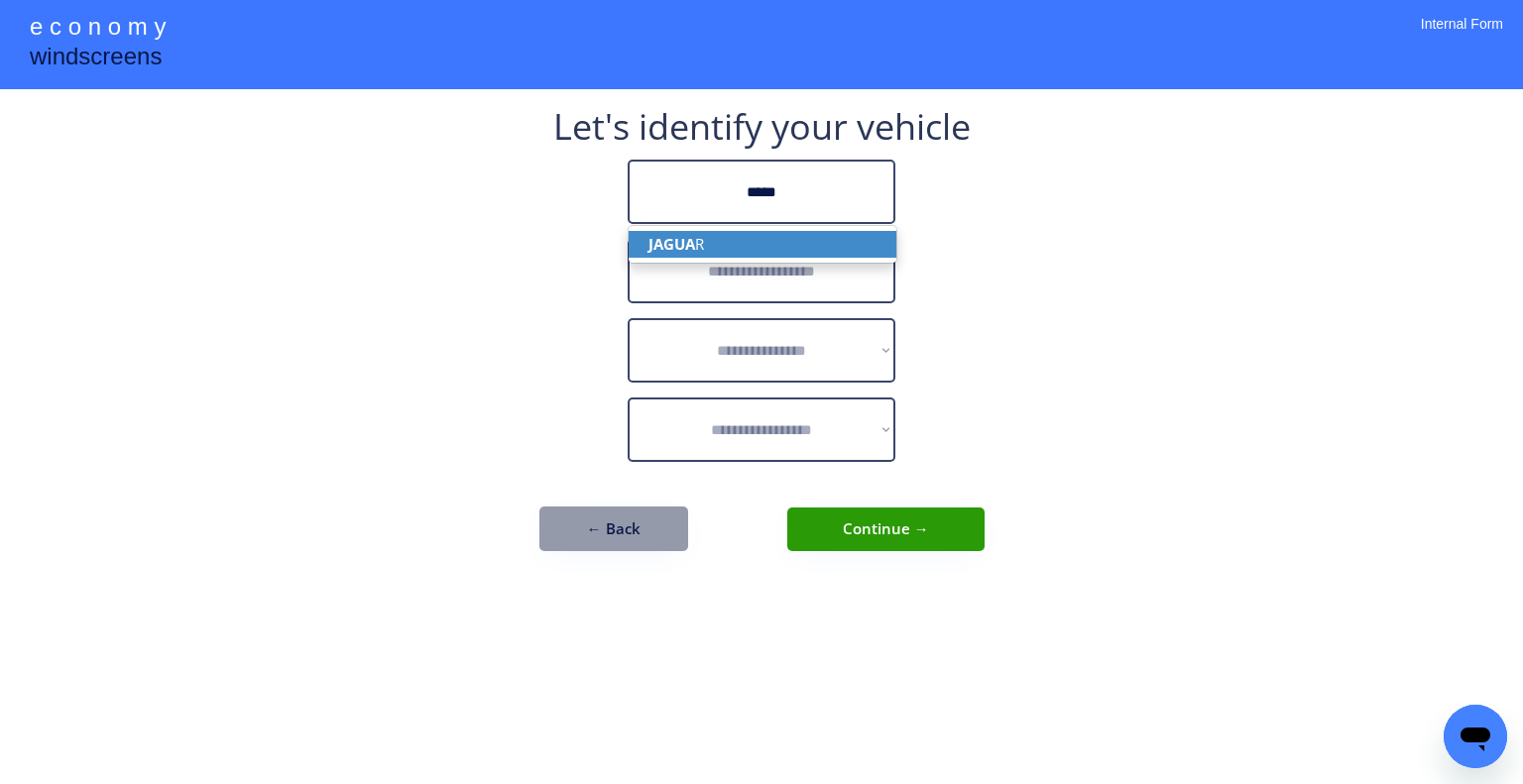click on "JAGUA R" at bounding box center [762, 244] 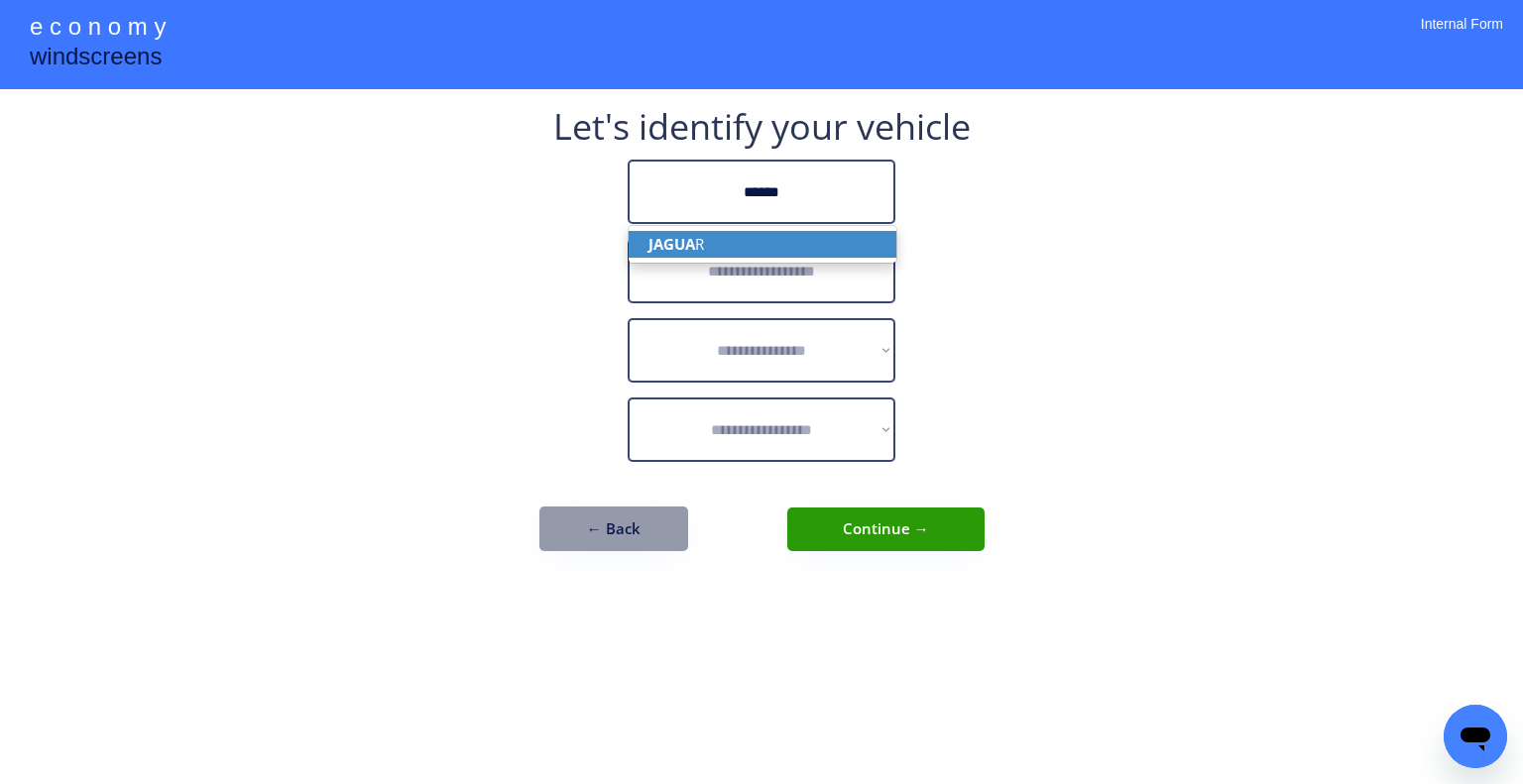 type on "******" 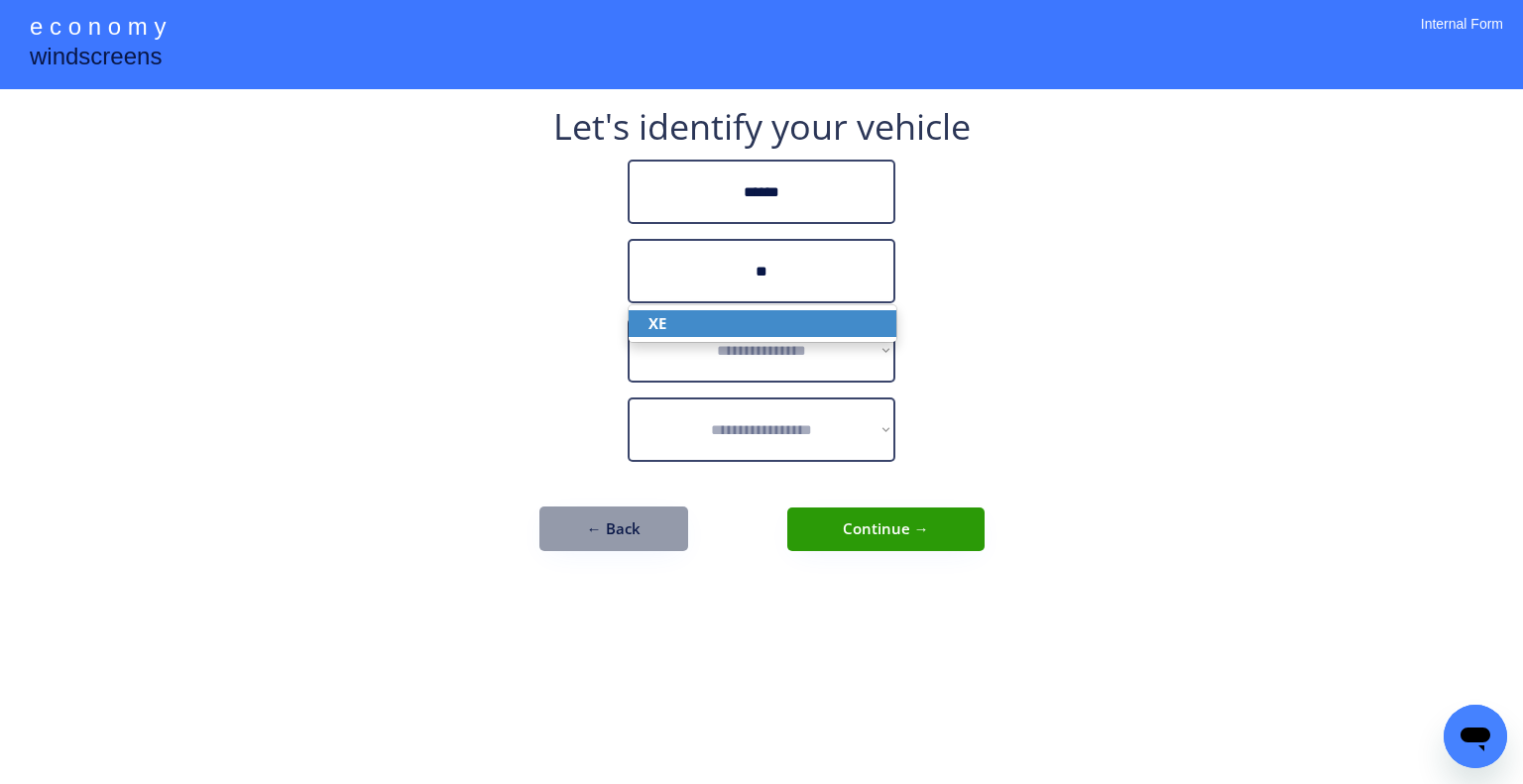 drag, startPoint x: 809, startPoint y: 326, endPoint x: 830, endPoint y: 251, distance: 77.88453 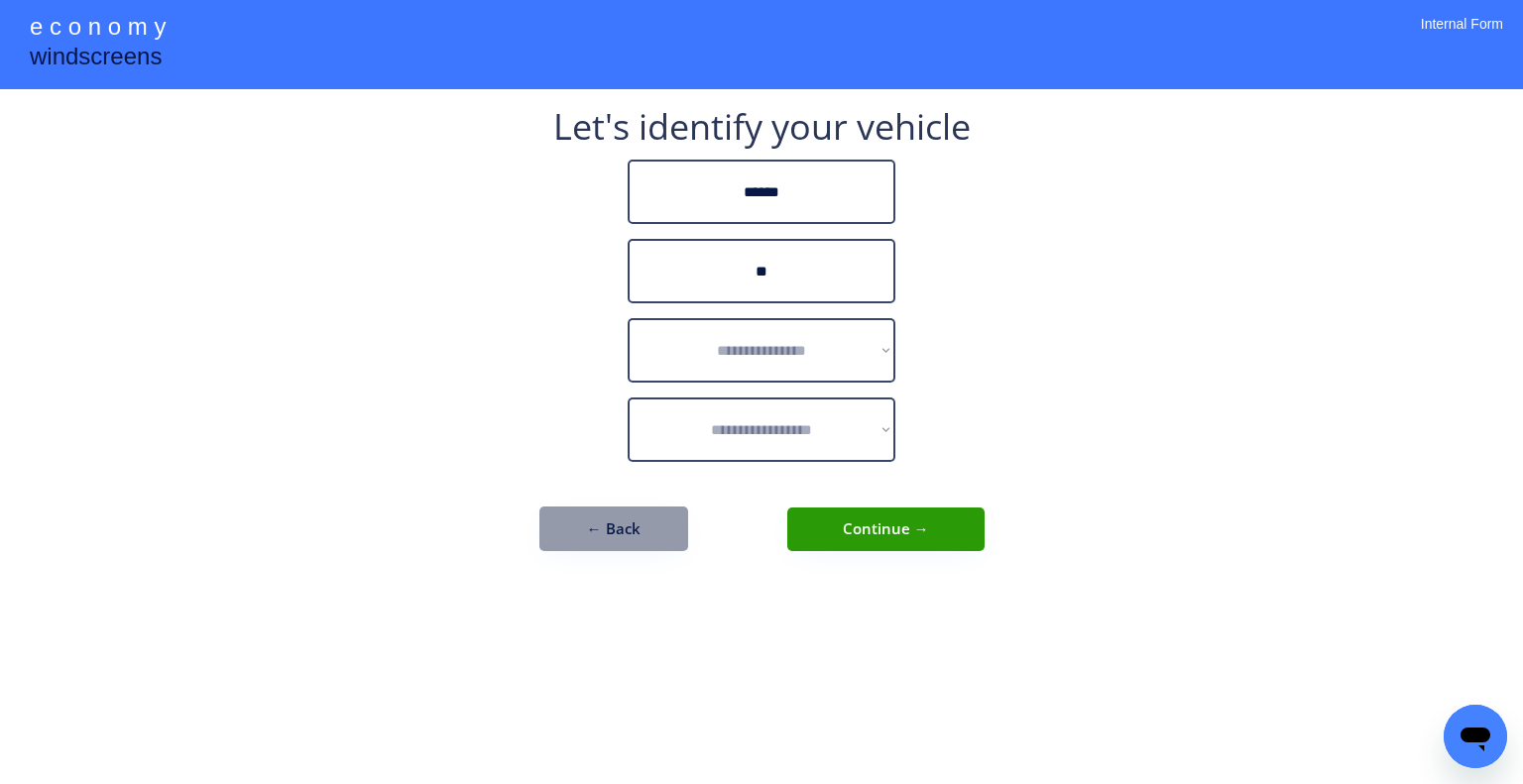 type on "**" 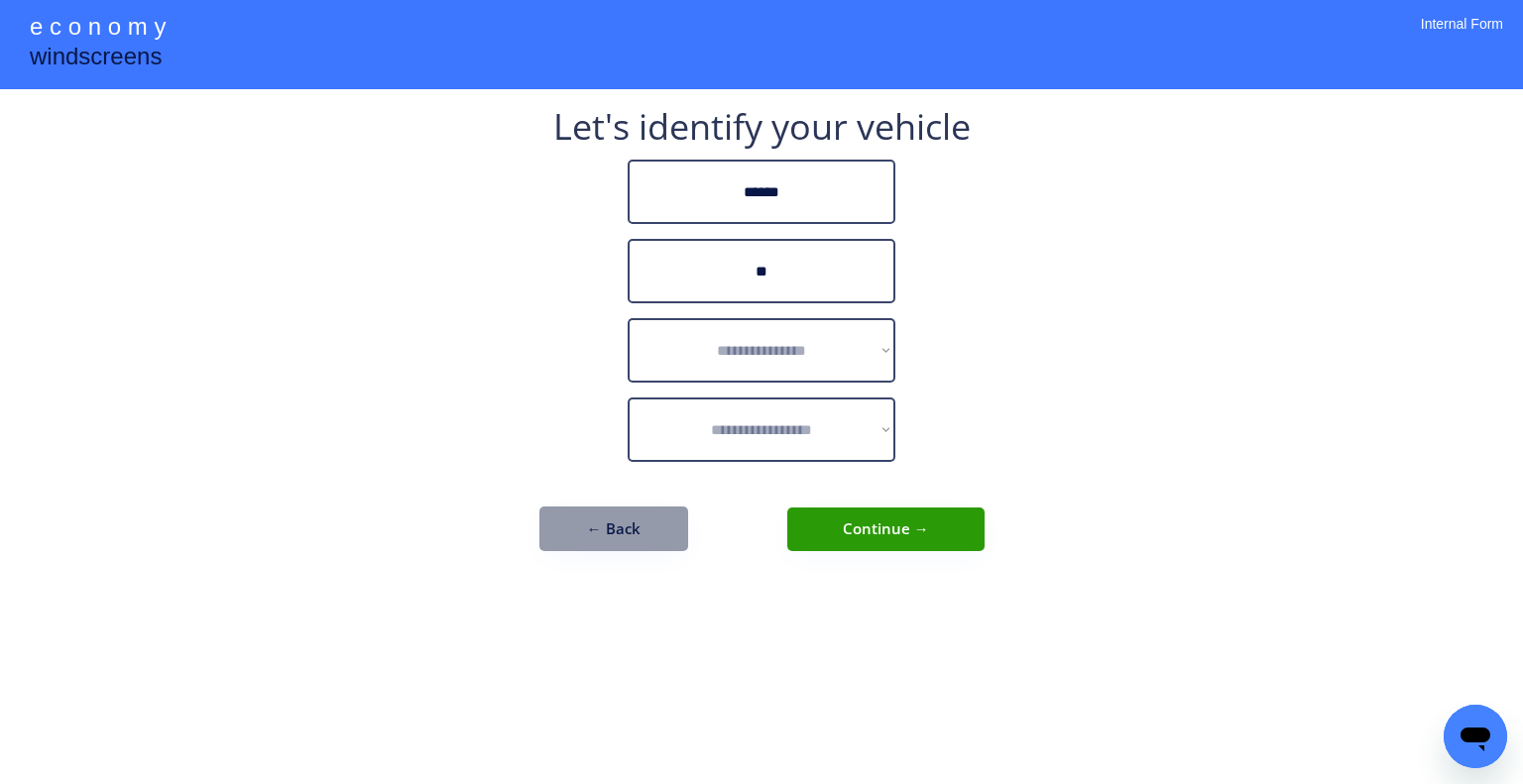 drag, startPoint x: 1284, startPoint y: 427, endPoint x: 1107, endPoint y: 421, distance: 177.10167 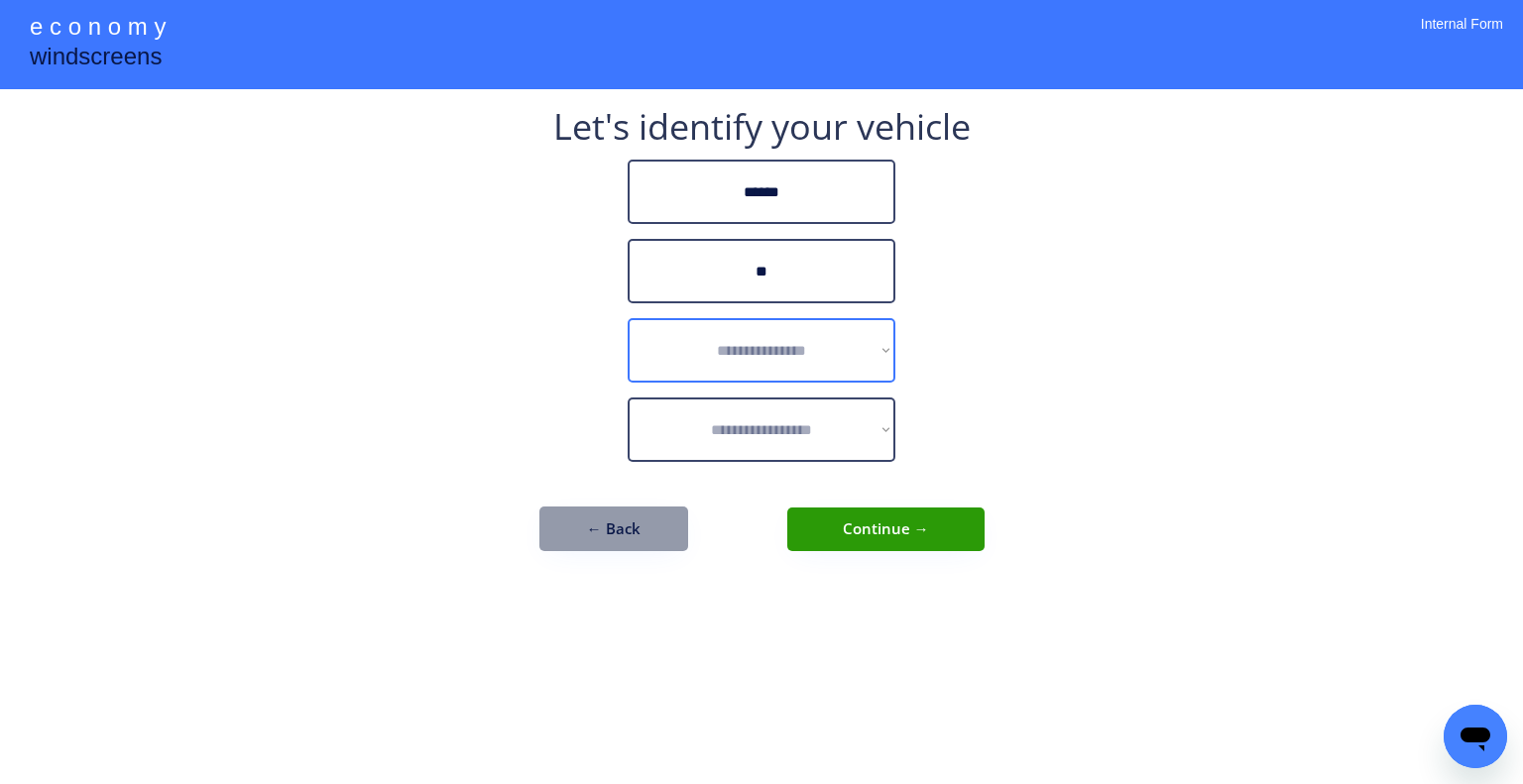 drag, startPoint x: 843, startPoint y: 333, endPoint x: 888, endPoint y: 378, distance: 63.6396 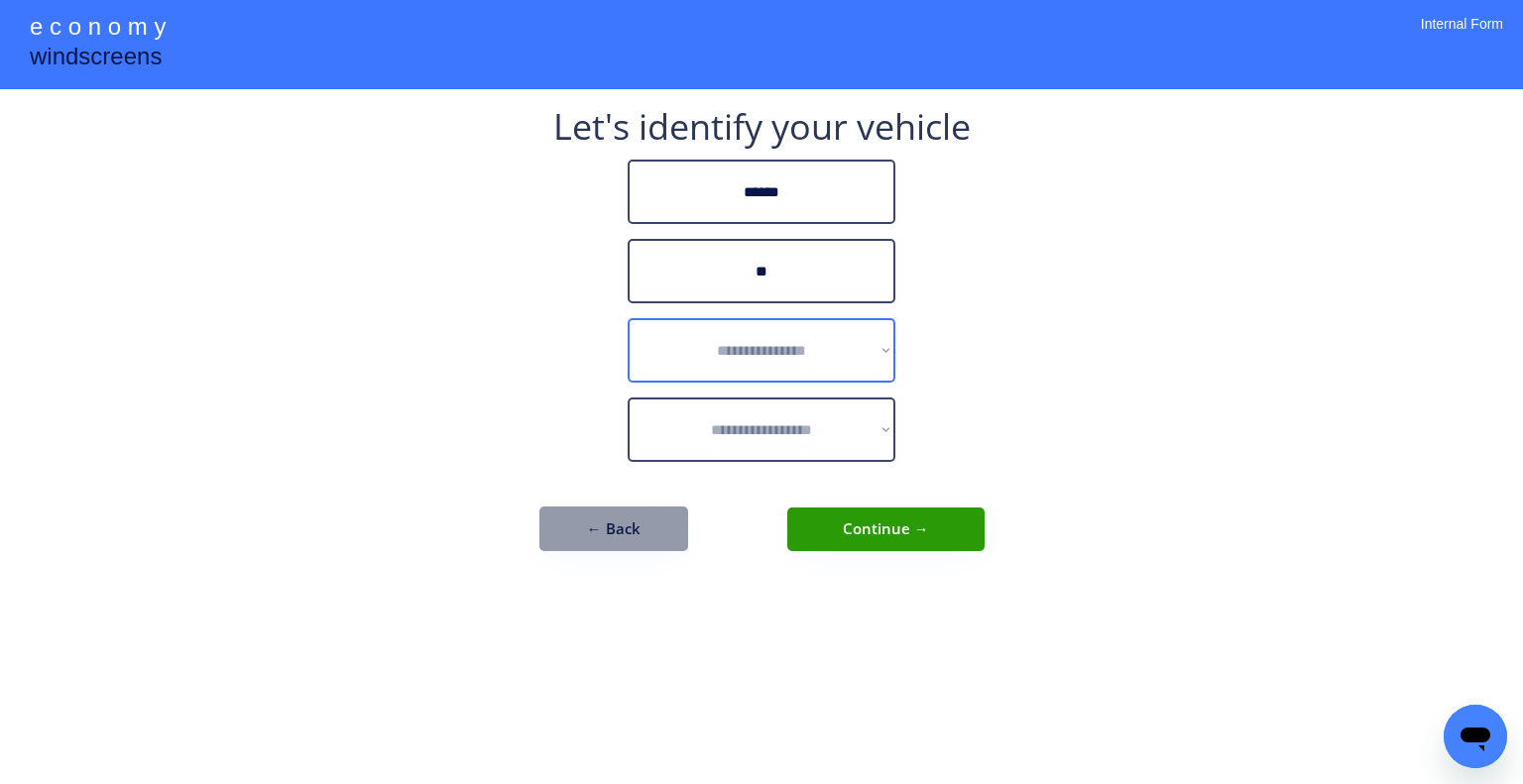 select on "******" 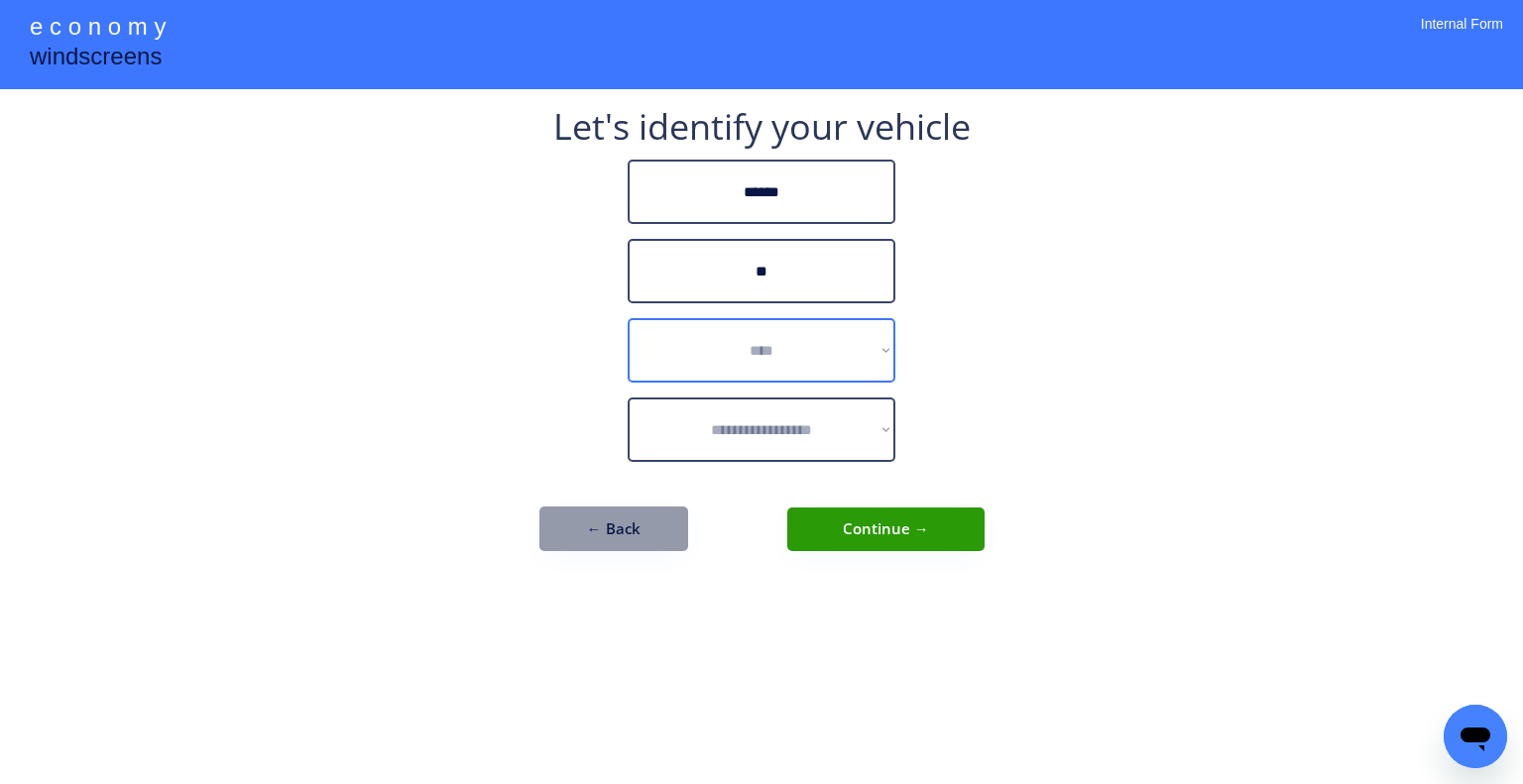 click on "**********" at bounding box center [762, 350] 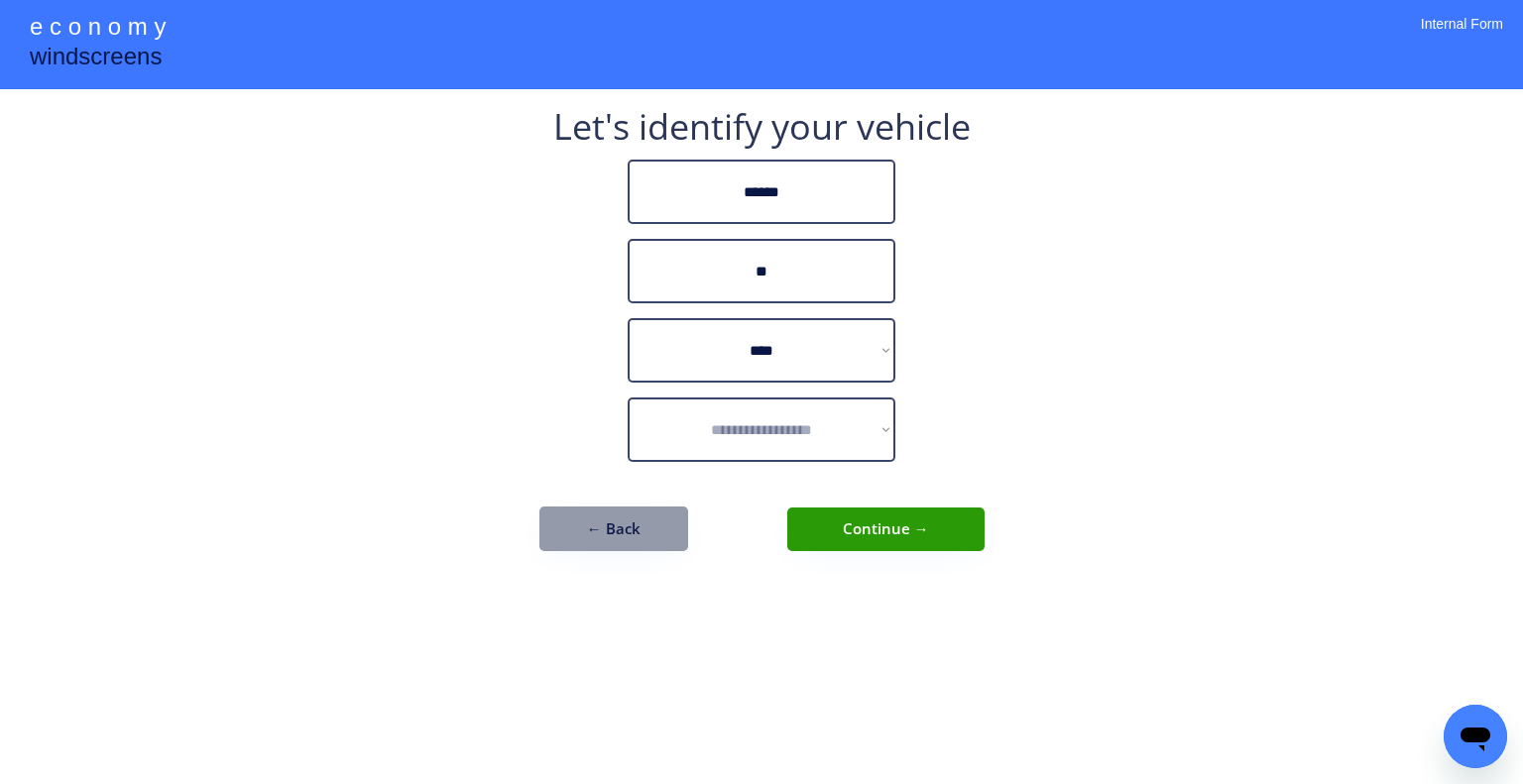 click on "**********" at bounding box center [762, 340] 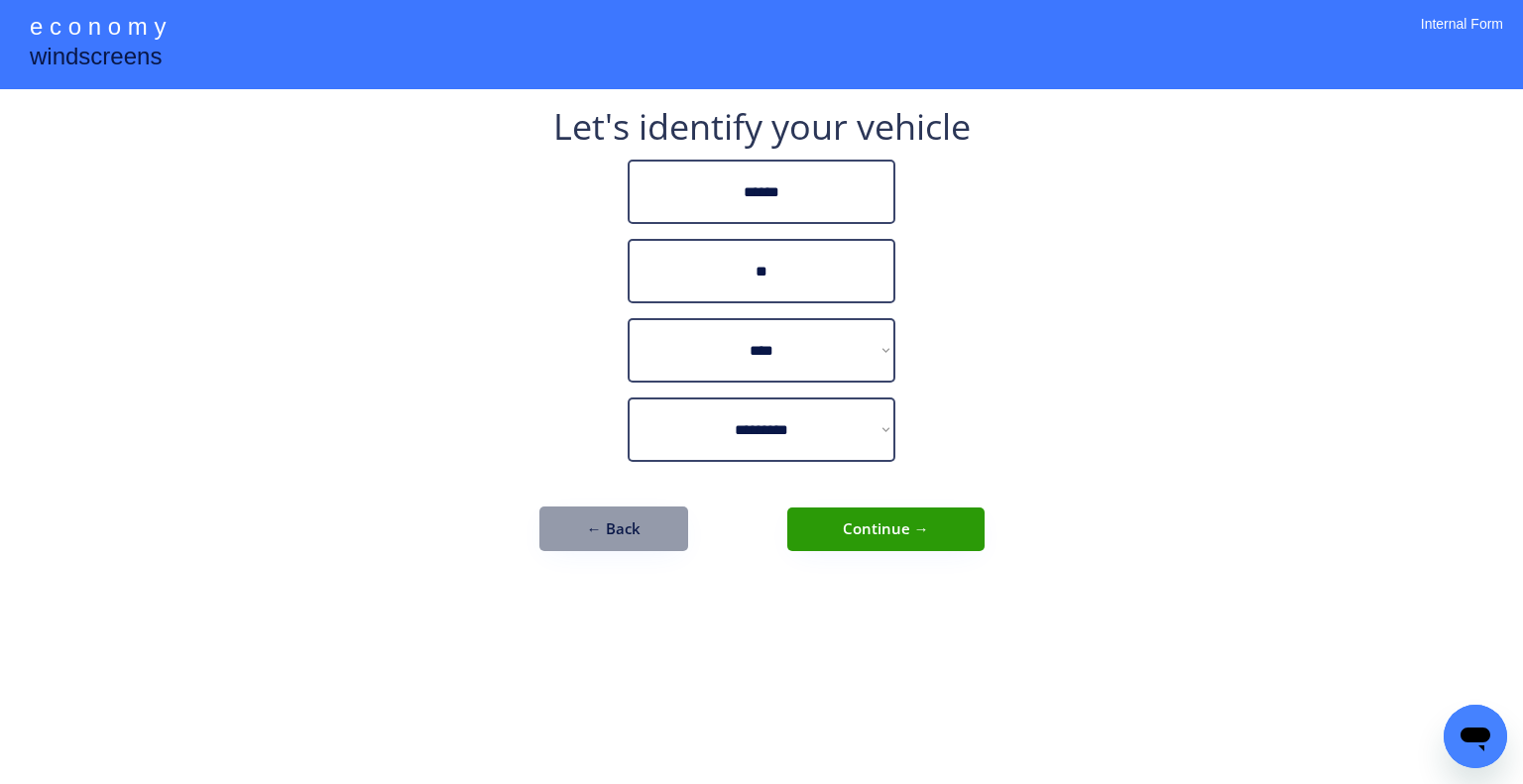 drag, startPoint x: 1083, startPoint y: 330, endPoint x: 873, endPoint y: 35, distance: 362.11186 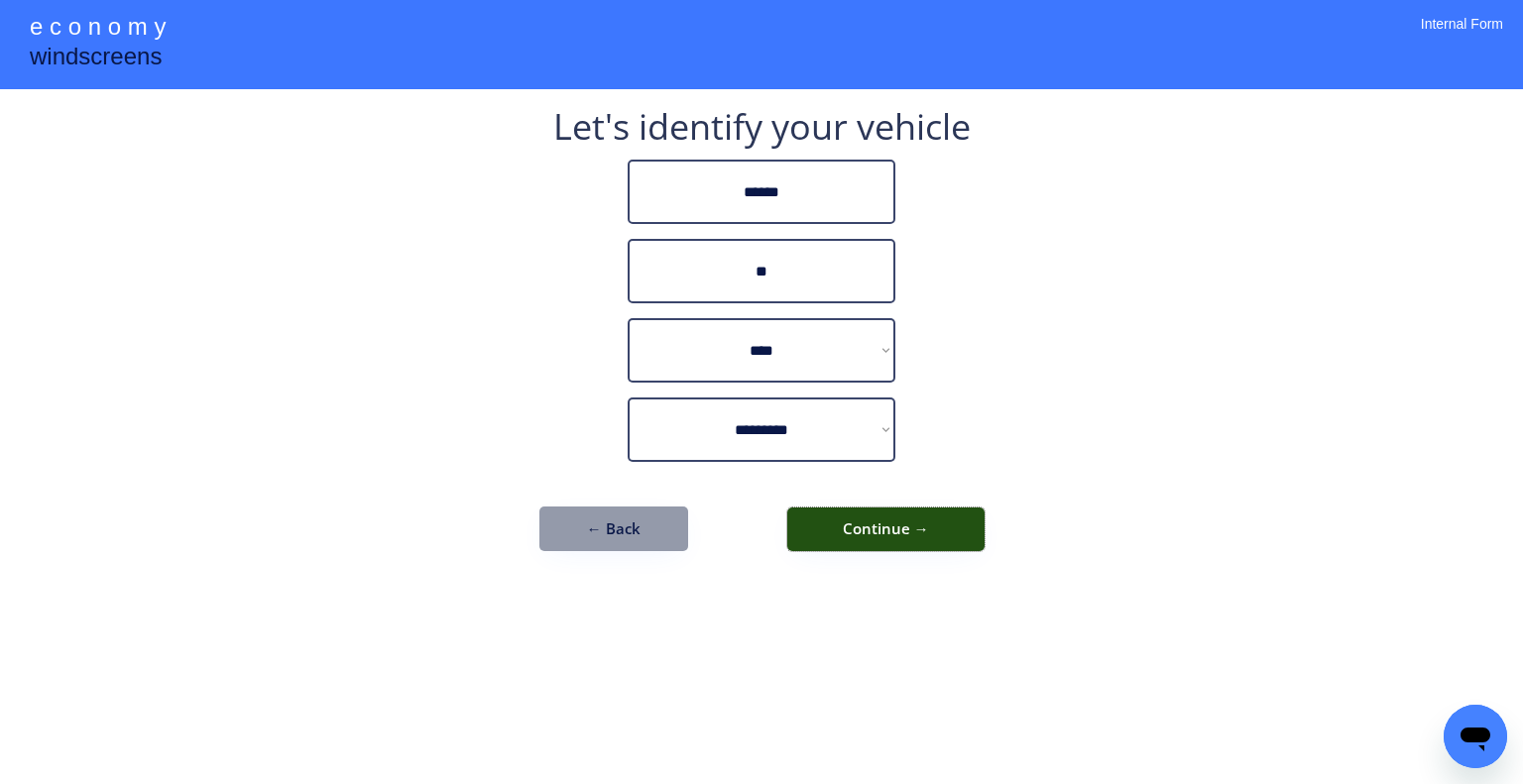 click on "Continue    →" at bounding box center [885, 529] 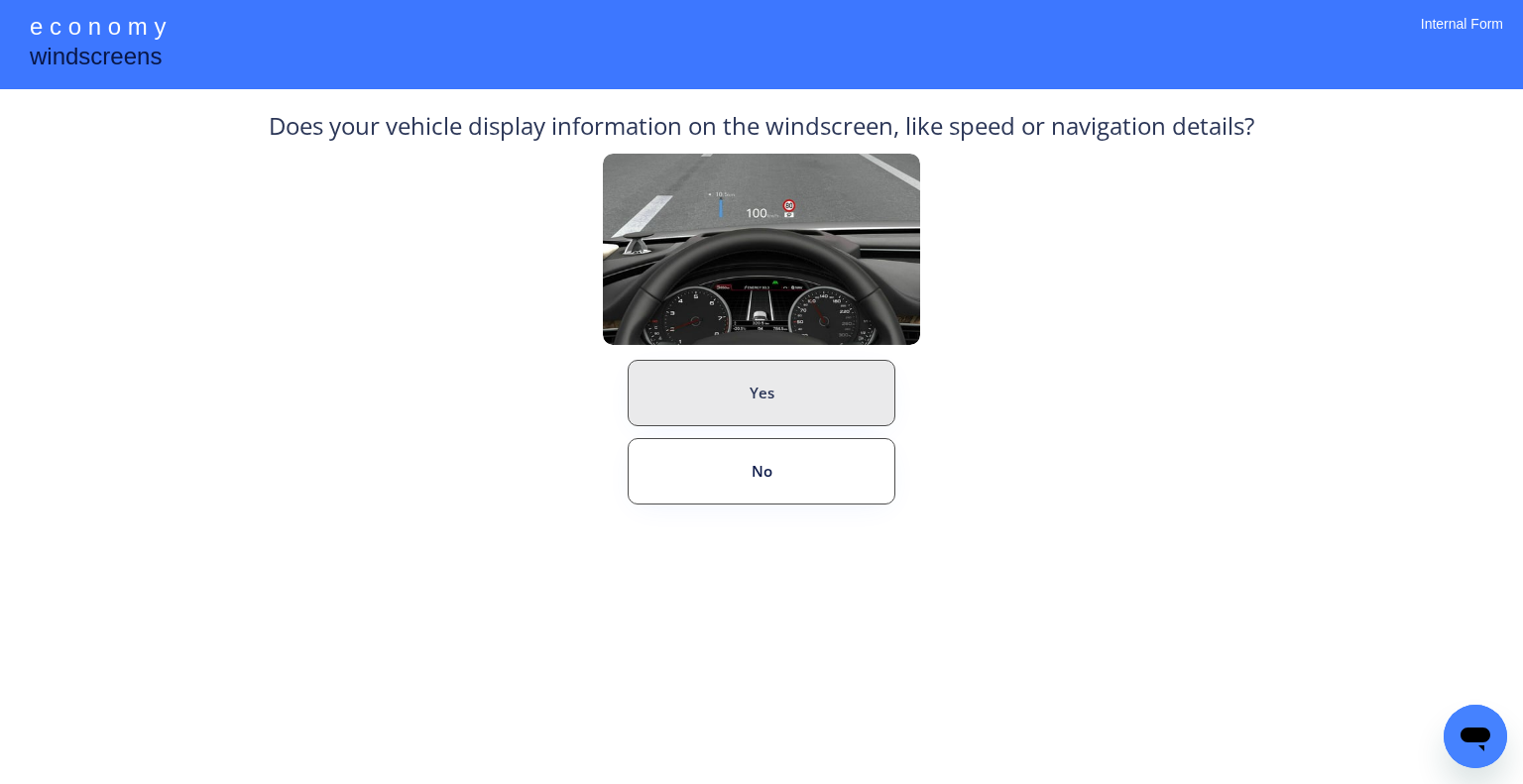 drag, startPoint x: 826, startPoint y: 391, endPoint x: 857, endPoint y: 403, distance: 33.24154 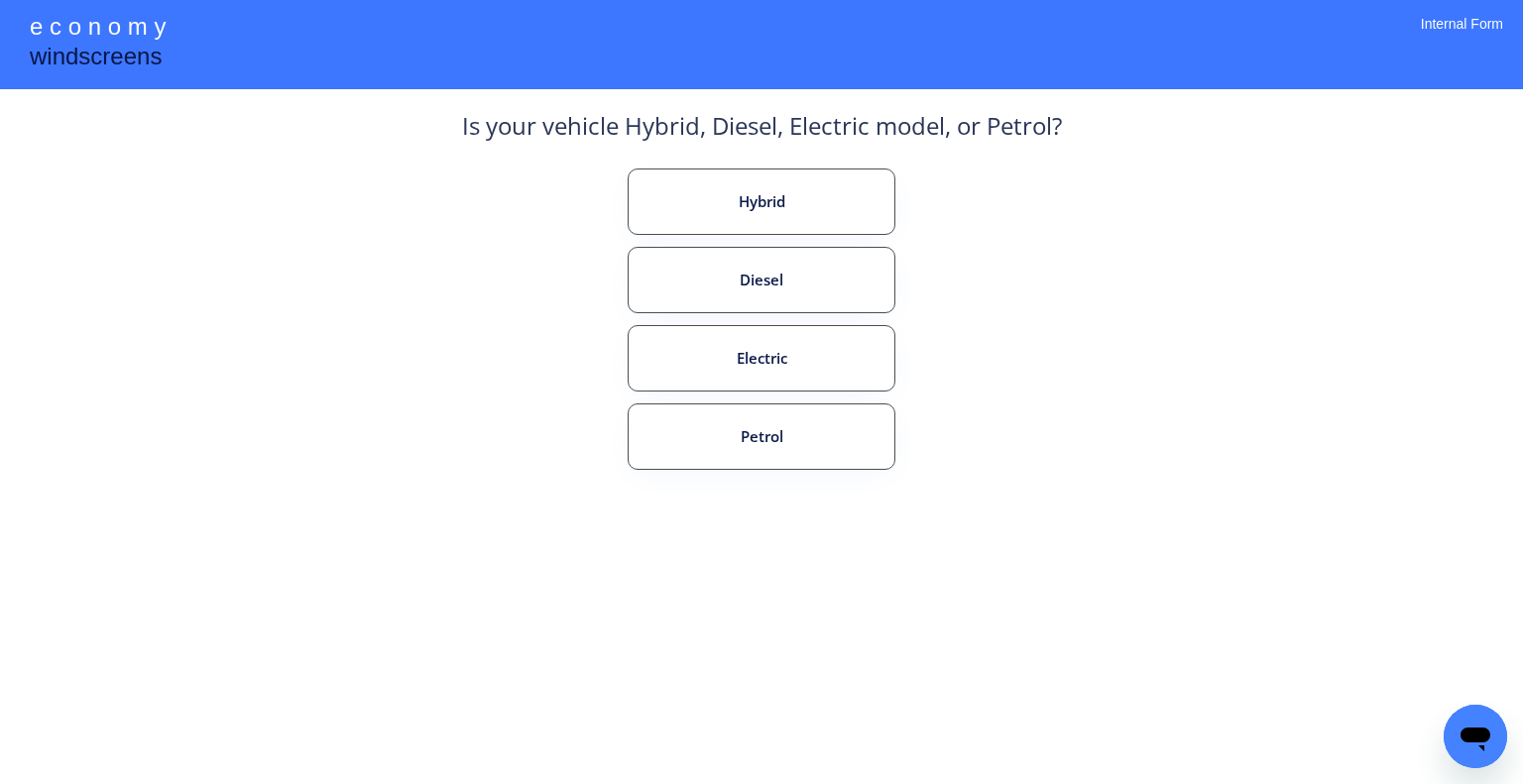 click on "Hybrid Diesel Electric Petrol" at bounding box center (762, 362) 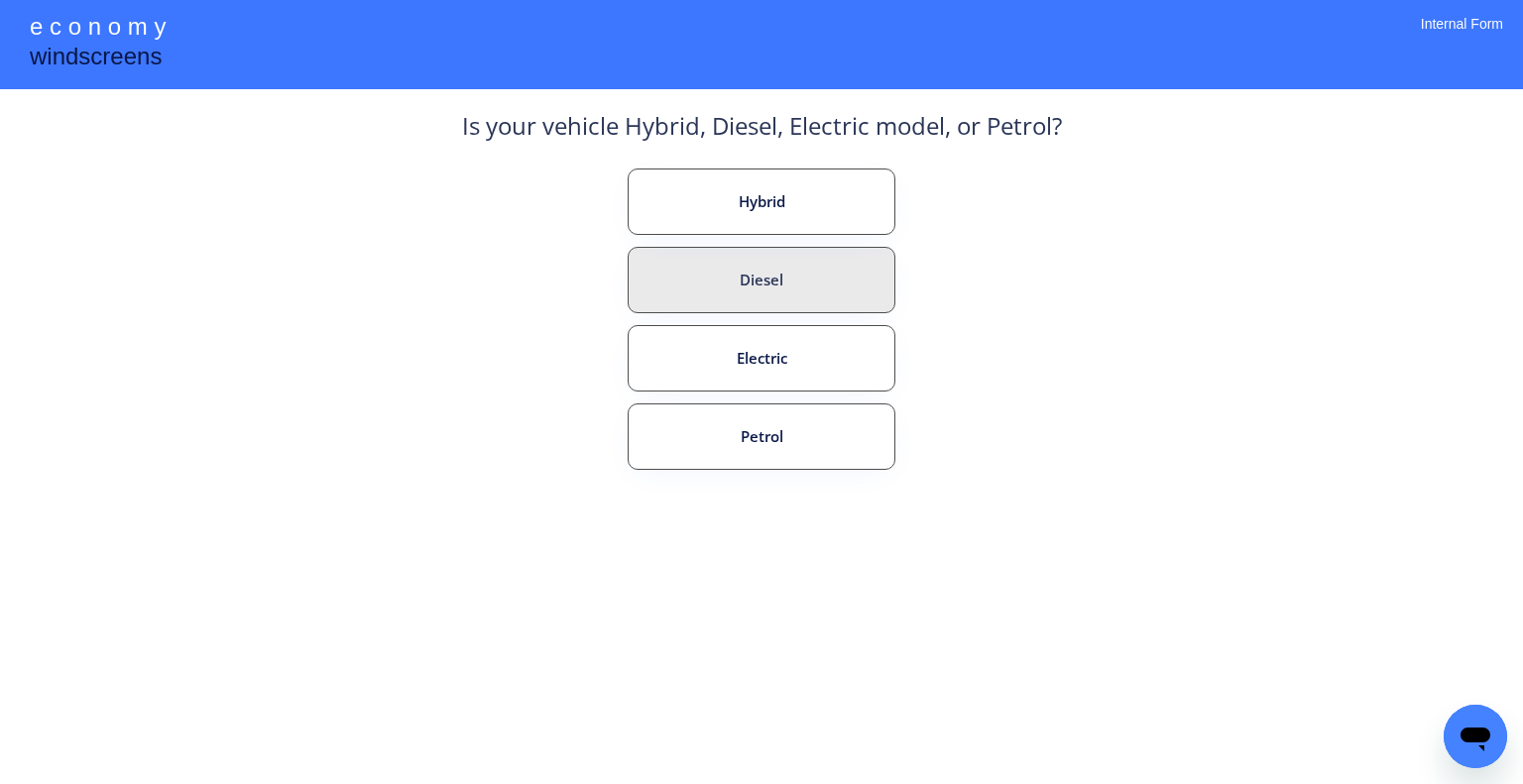 click on "Diesel" at bounding box center [762, 280] 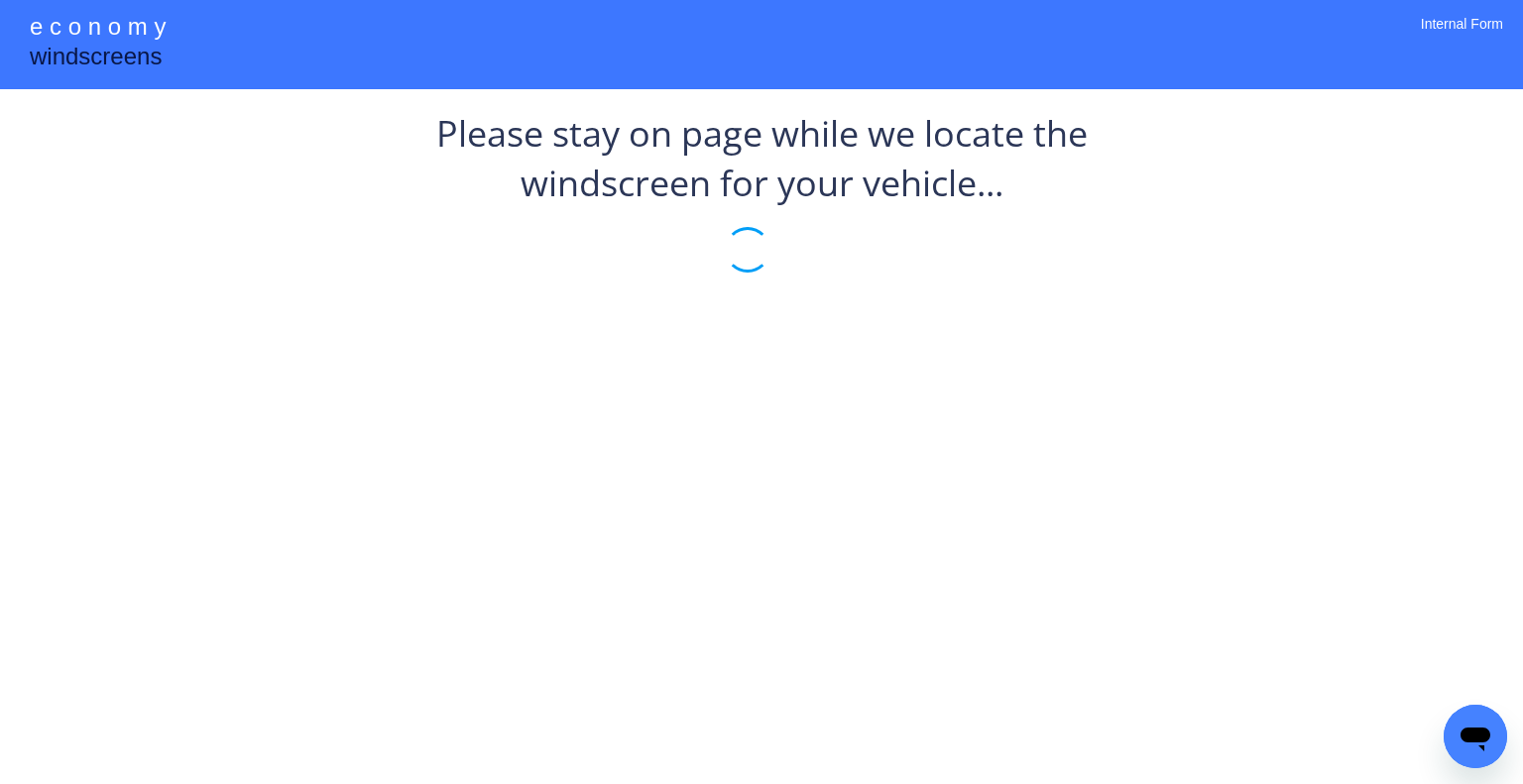 click on "**********" at bounding box center [762, 223] 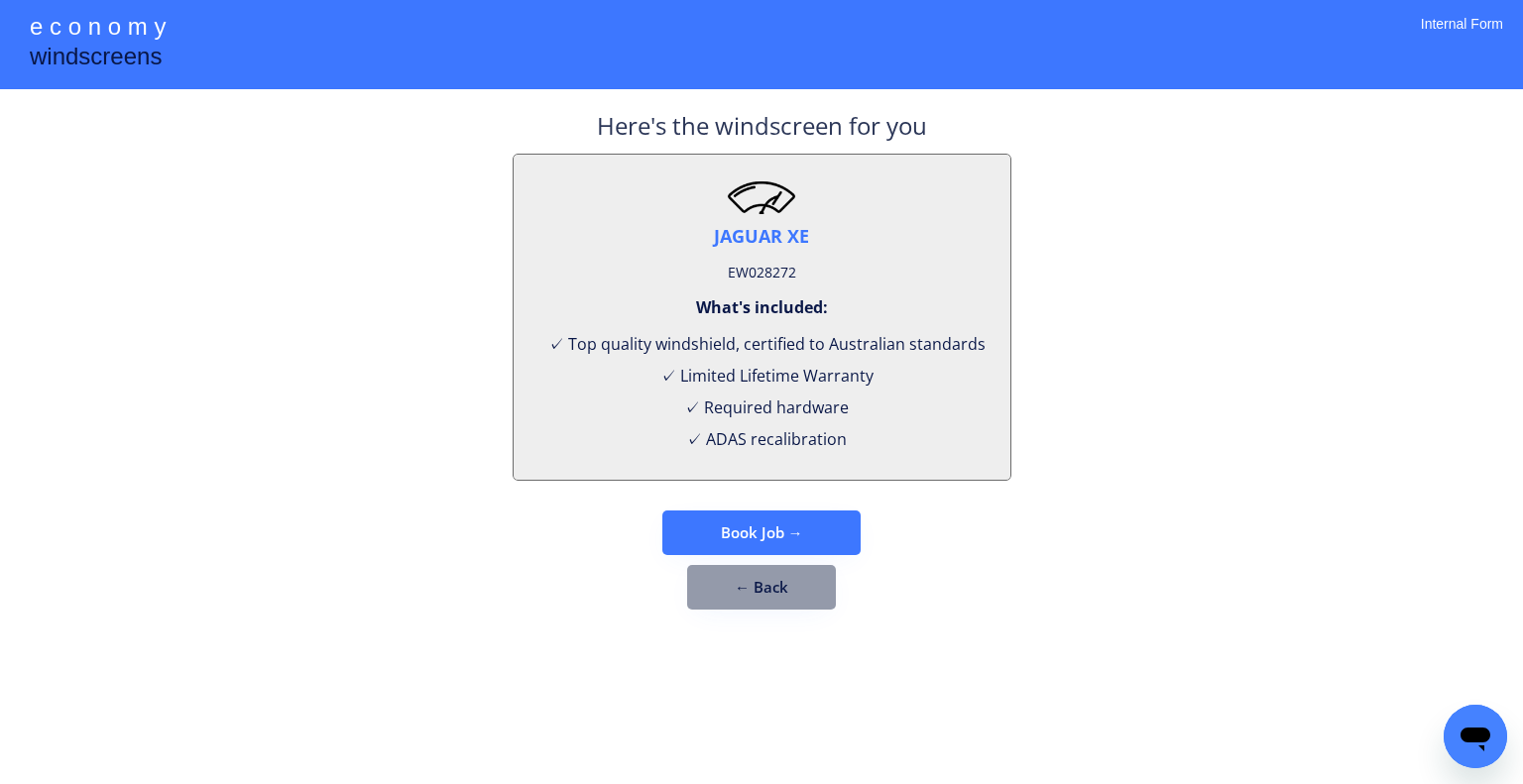 click on "Here's the windscreen for you JAGUAR XE EW028272 What's included: ✓ Top quality windshield, certified to Australian standards
✓ Limited Lifetime Warranty ✓ Required hardware ✓ ADAS recalibration Book Job    →   ←   Back" at bounding box center [762, 359] 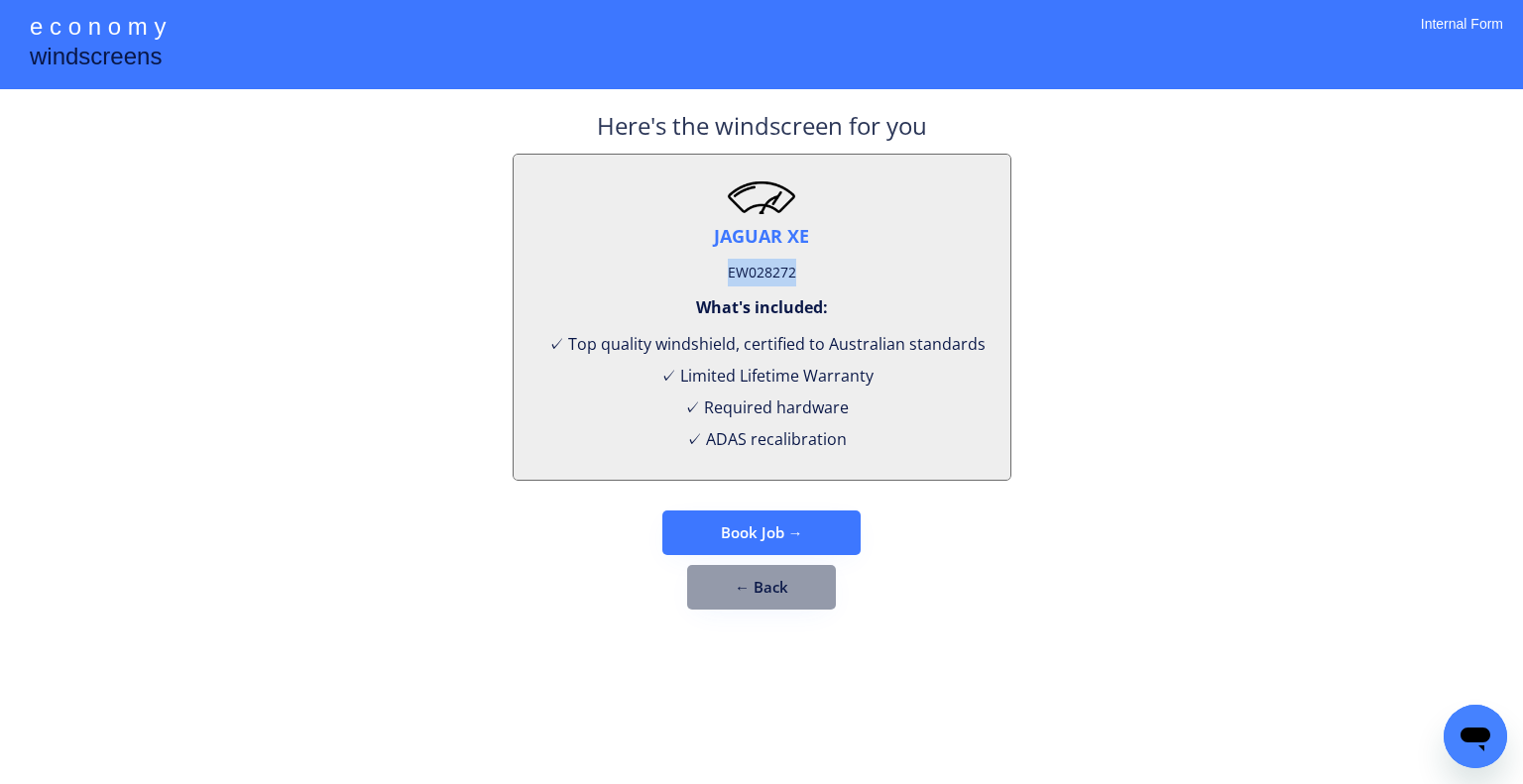 click on "EW028272" at bounding box center (762, 273) 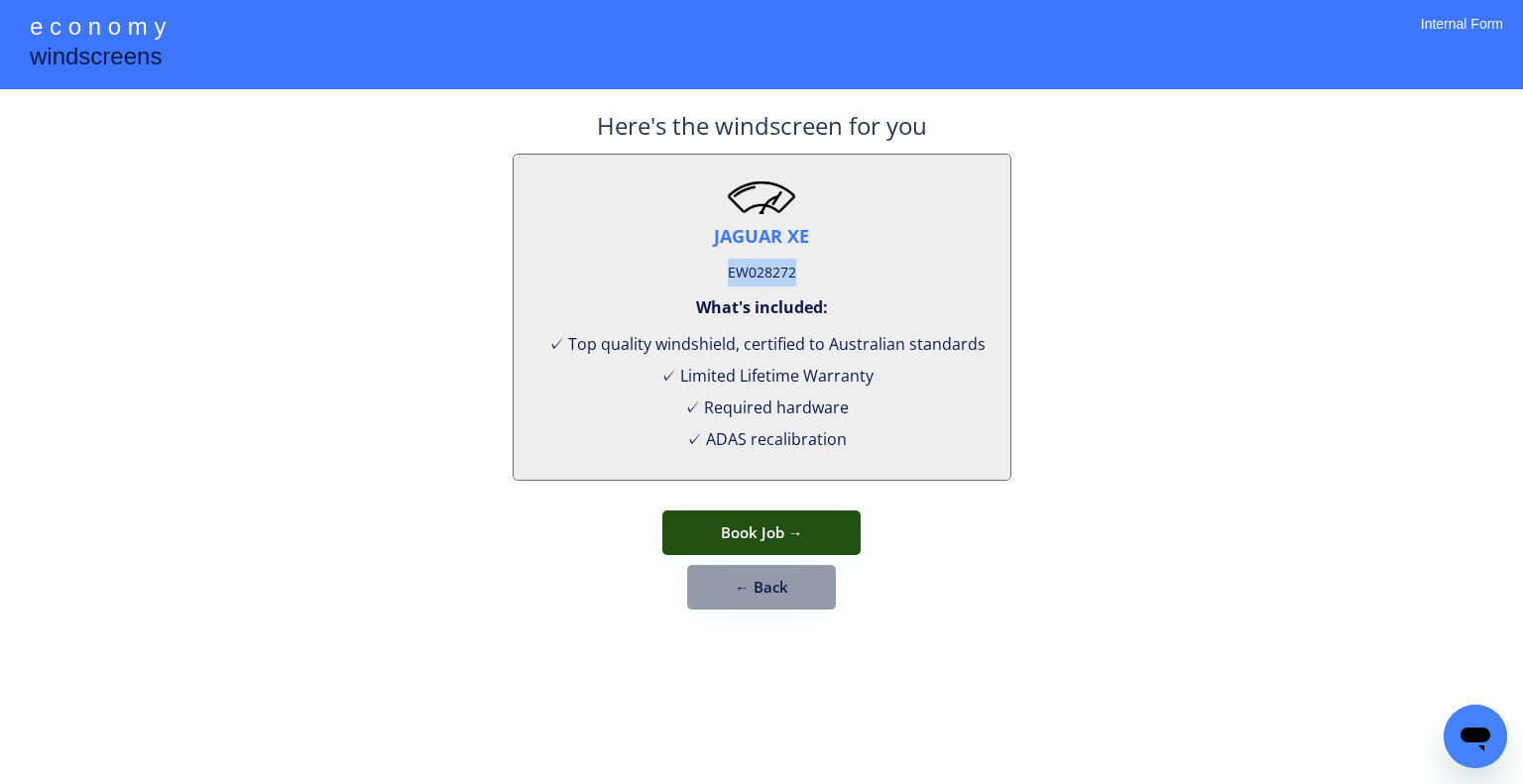 copy on "EW028272" 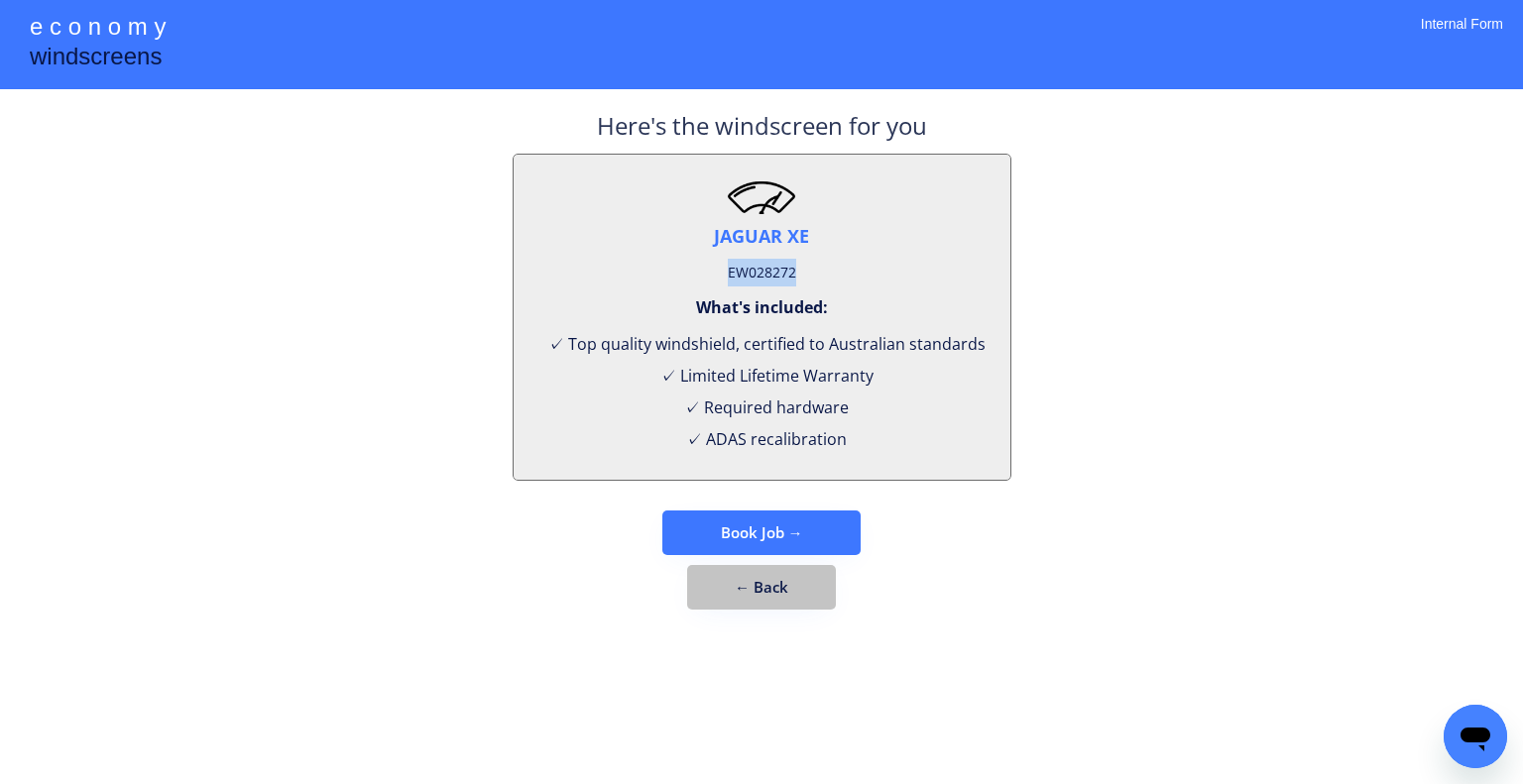 click on "←   Back" at bounding box center (762, 587) 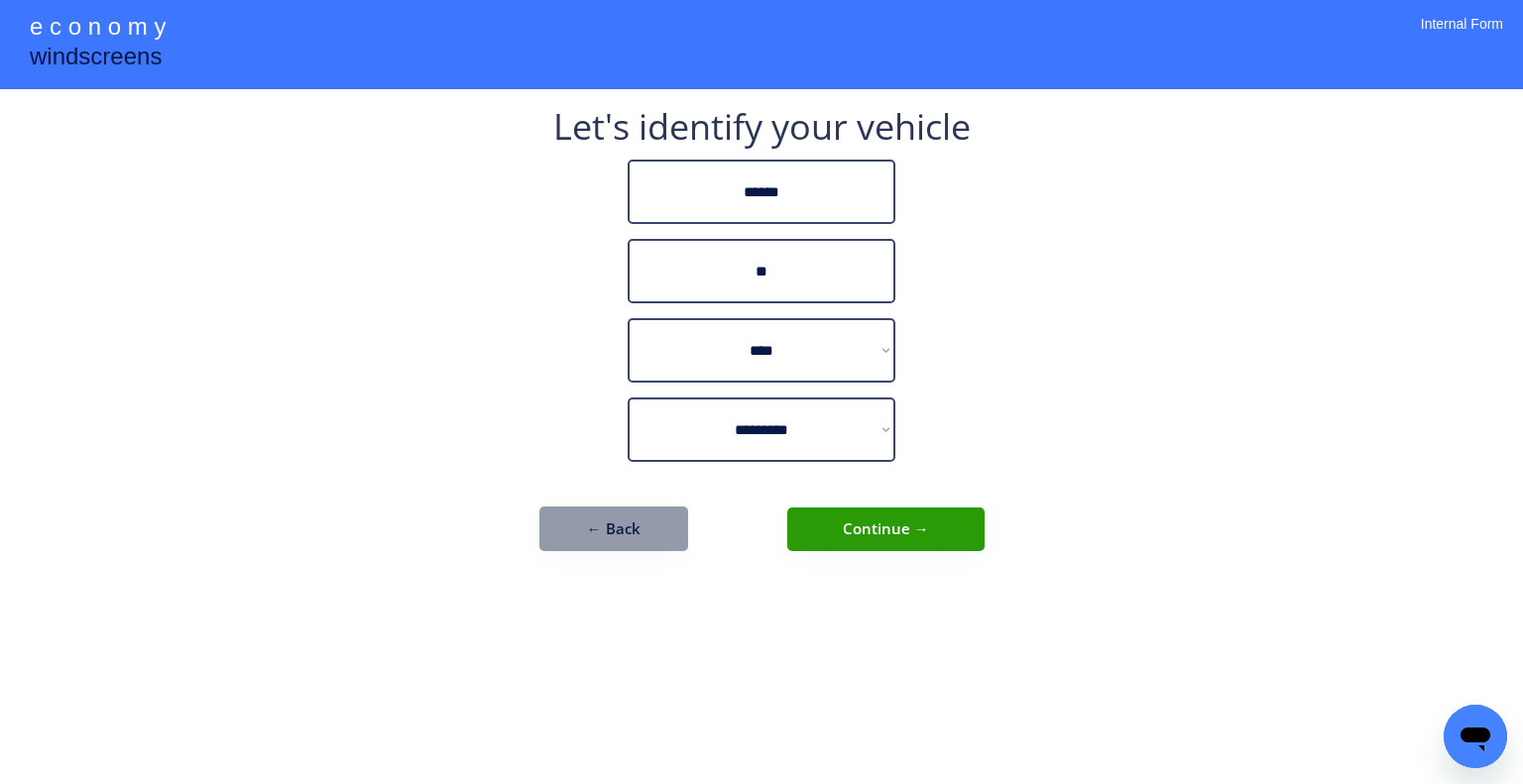 click on "←   Back" at bounding box center (614, 528) 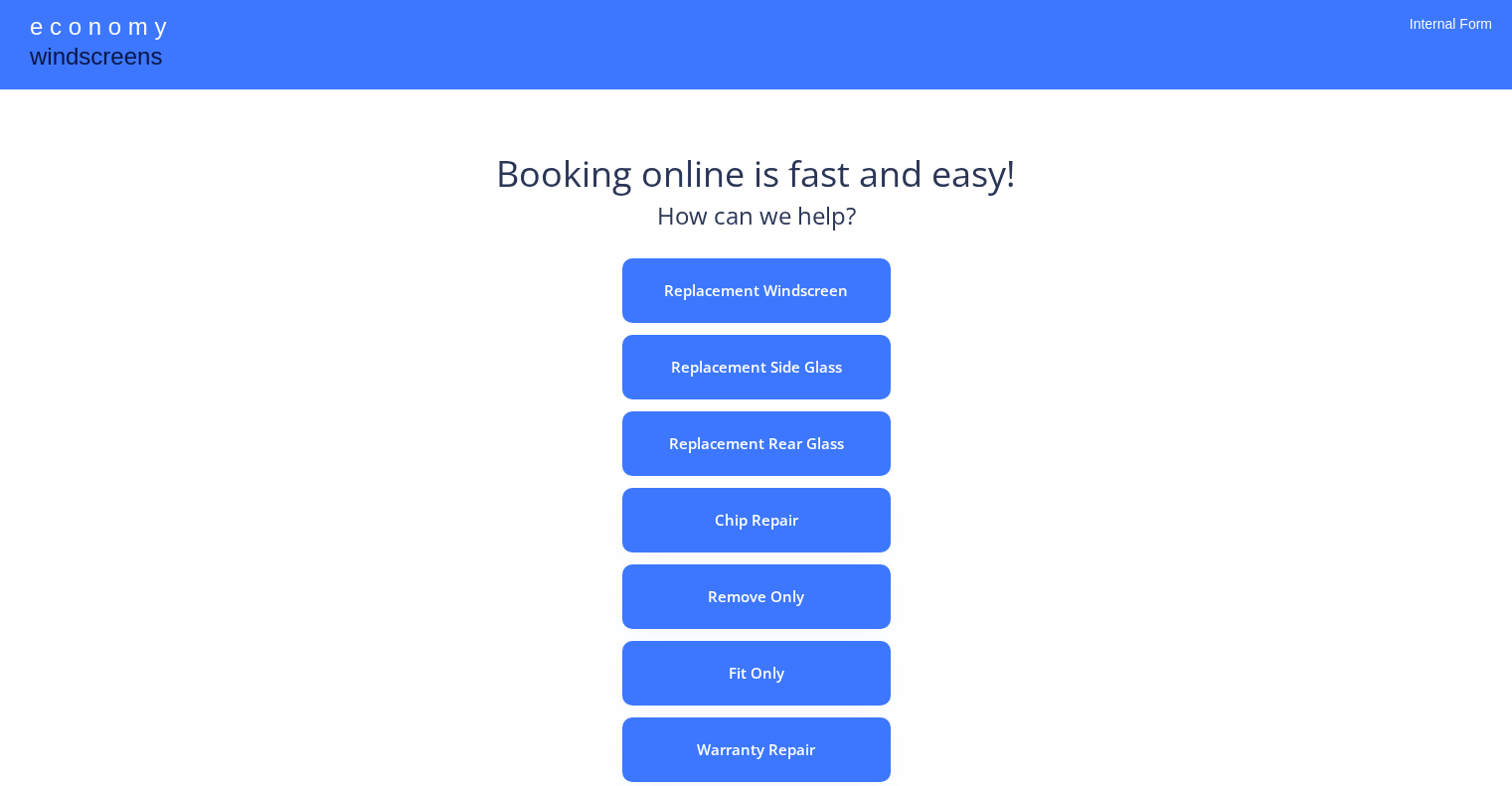 scroll, scrollTop: 0, scrollLeft: 0, axis: both 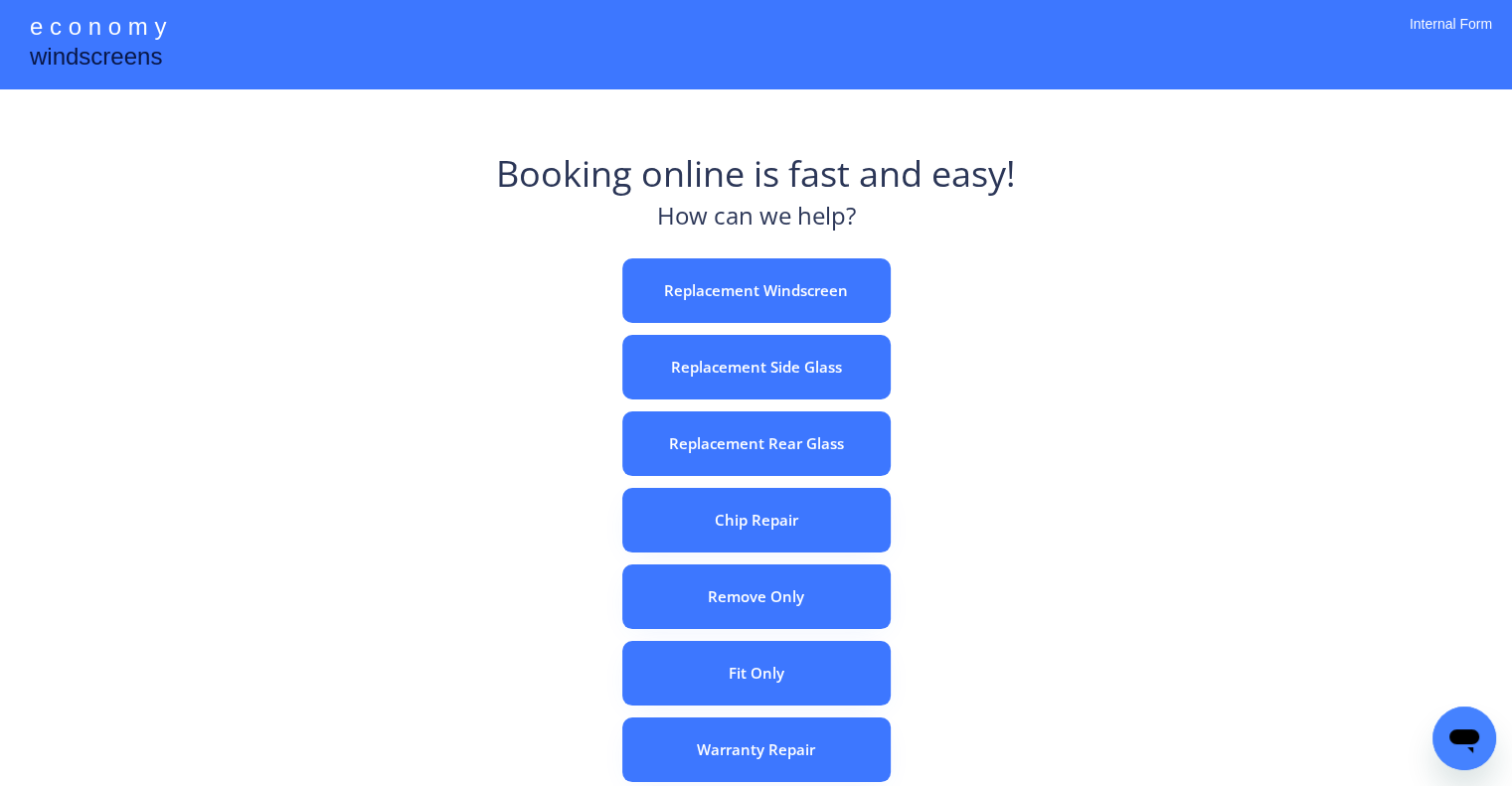 click on "Booking online is fast and easy! How can we help? Replacement Windscreen Replacement Side Glass Replacement Rear Glass Chip Repair Remove Only Fit Only Warranty Repair ADAS Recalibration Only Rebook a Job Confirm Quotes Manual Booking" at bounding box center (756, 618) 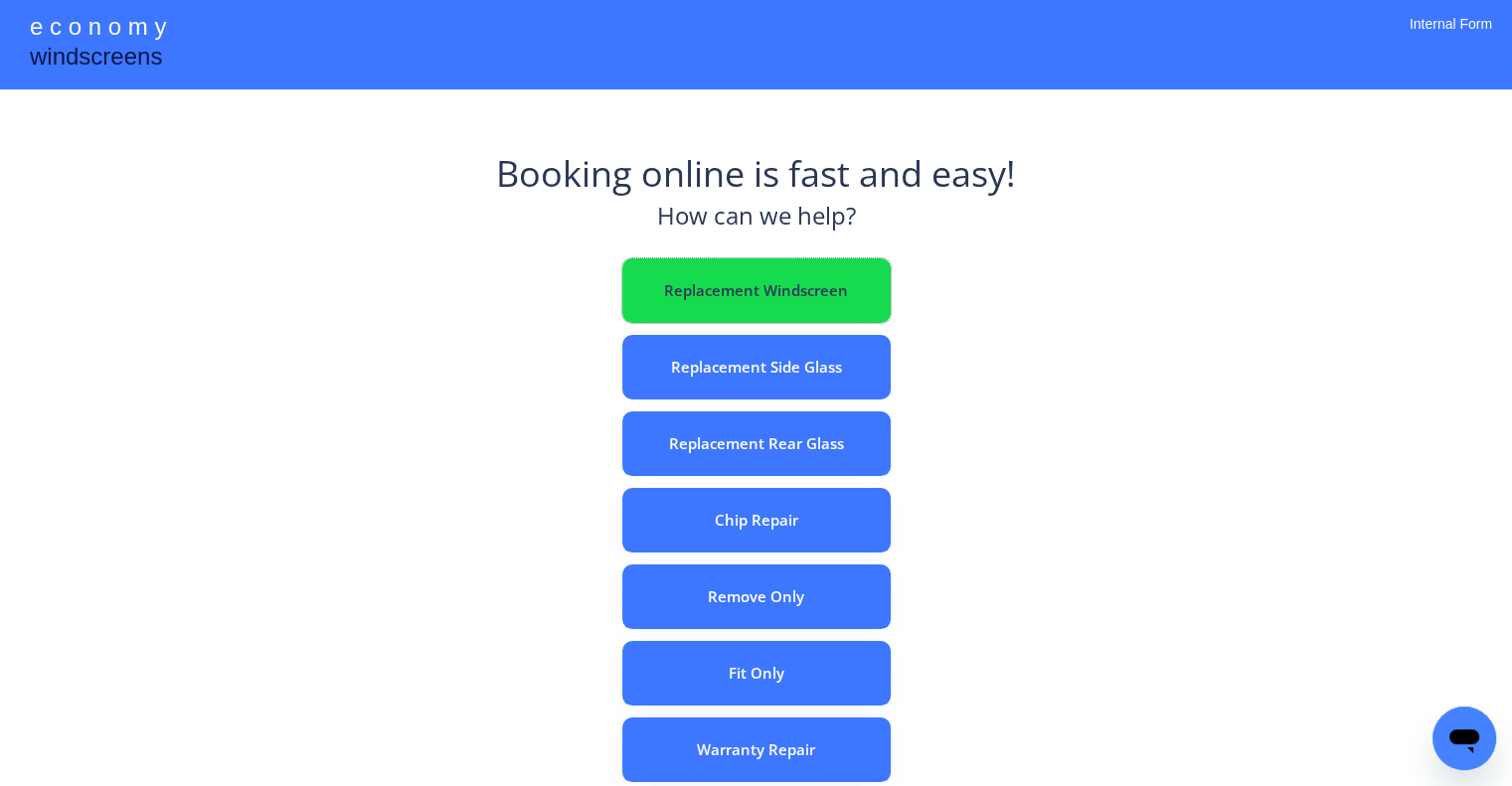 click on "Replacement Windscreen" at bounding box center (756, 290) 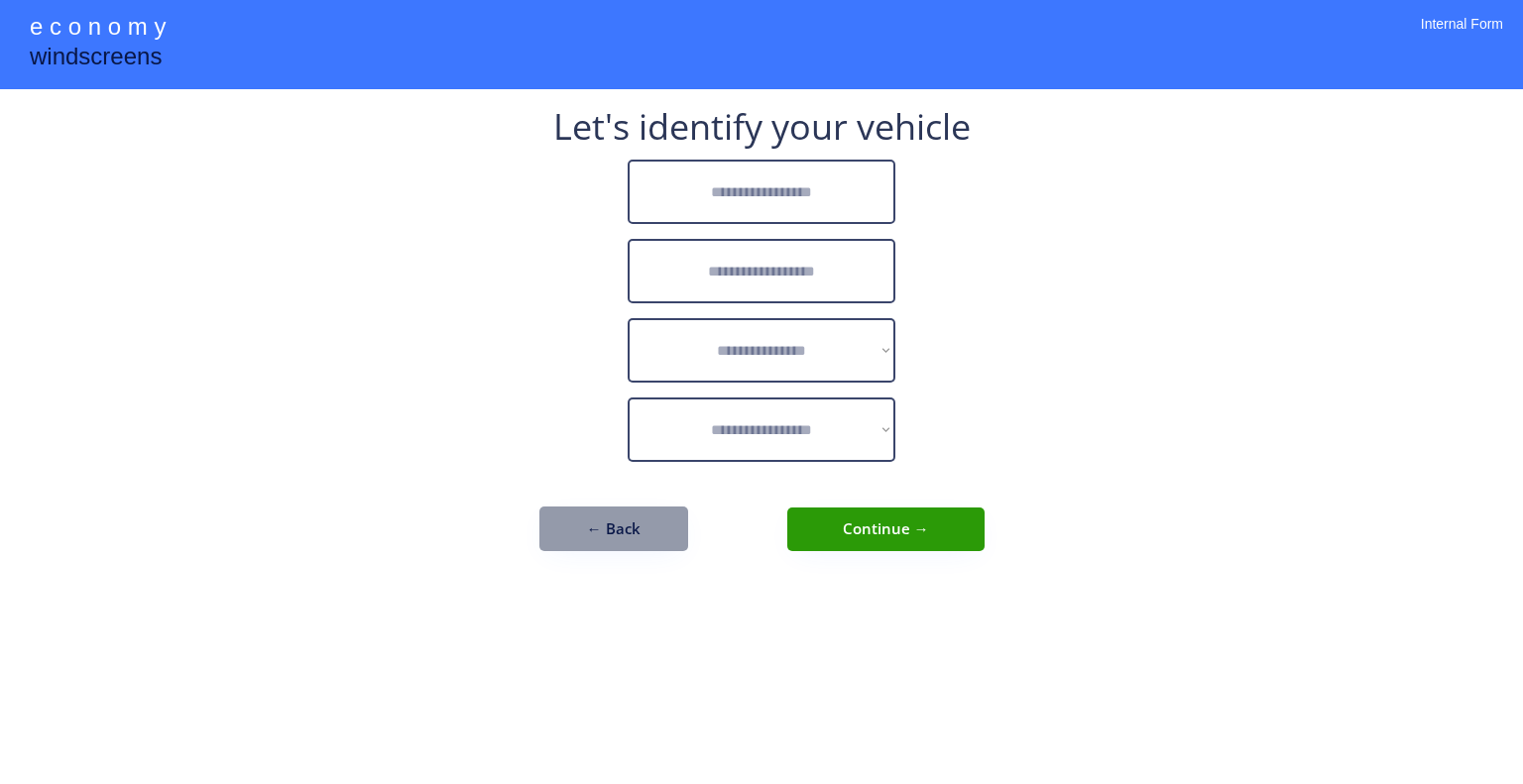 scroll, scrollTop: 0, scrollLeft: 0, axis: both 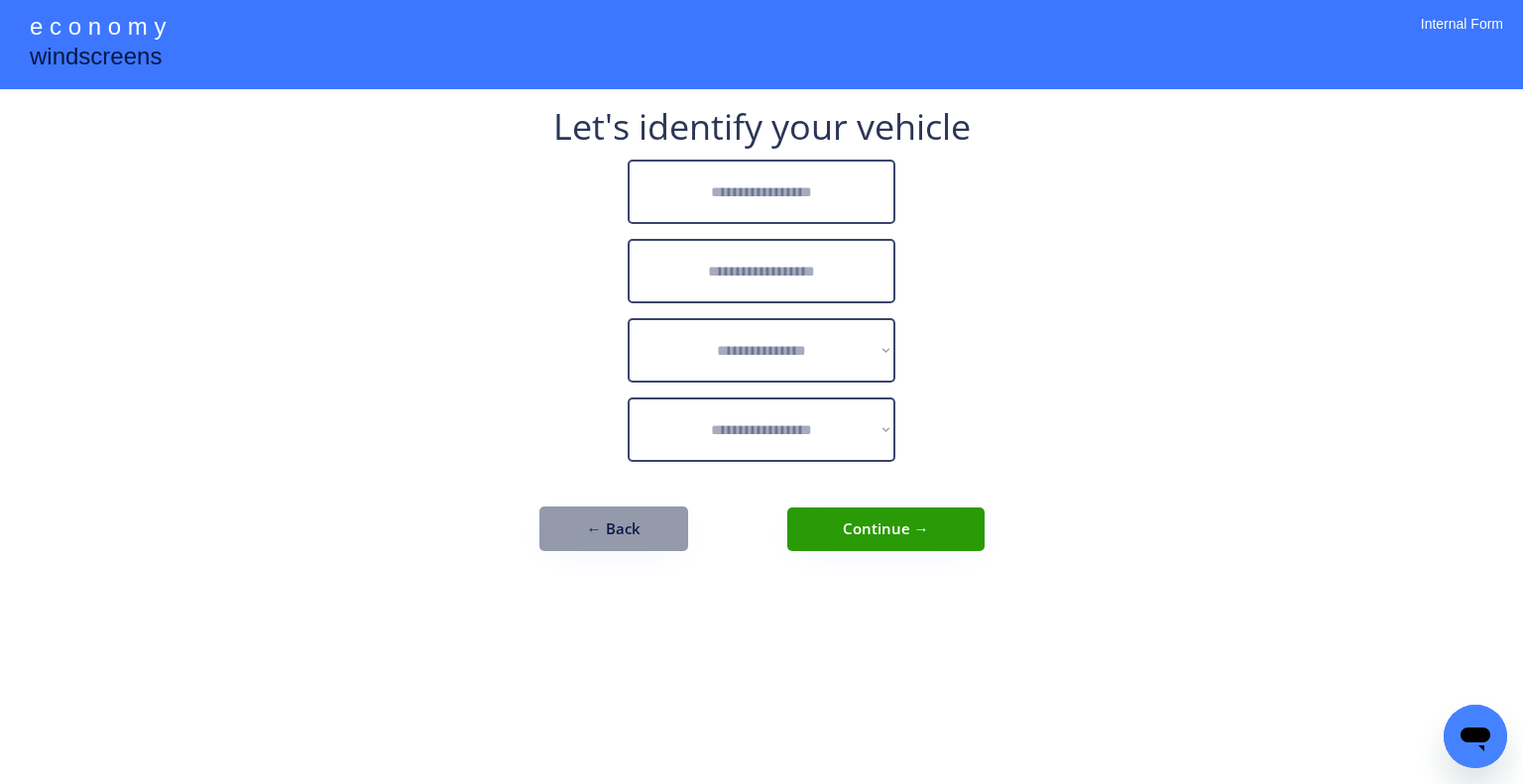 click at bounding box center [762, 191] 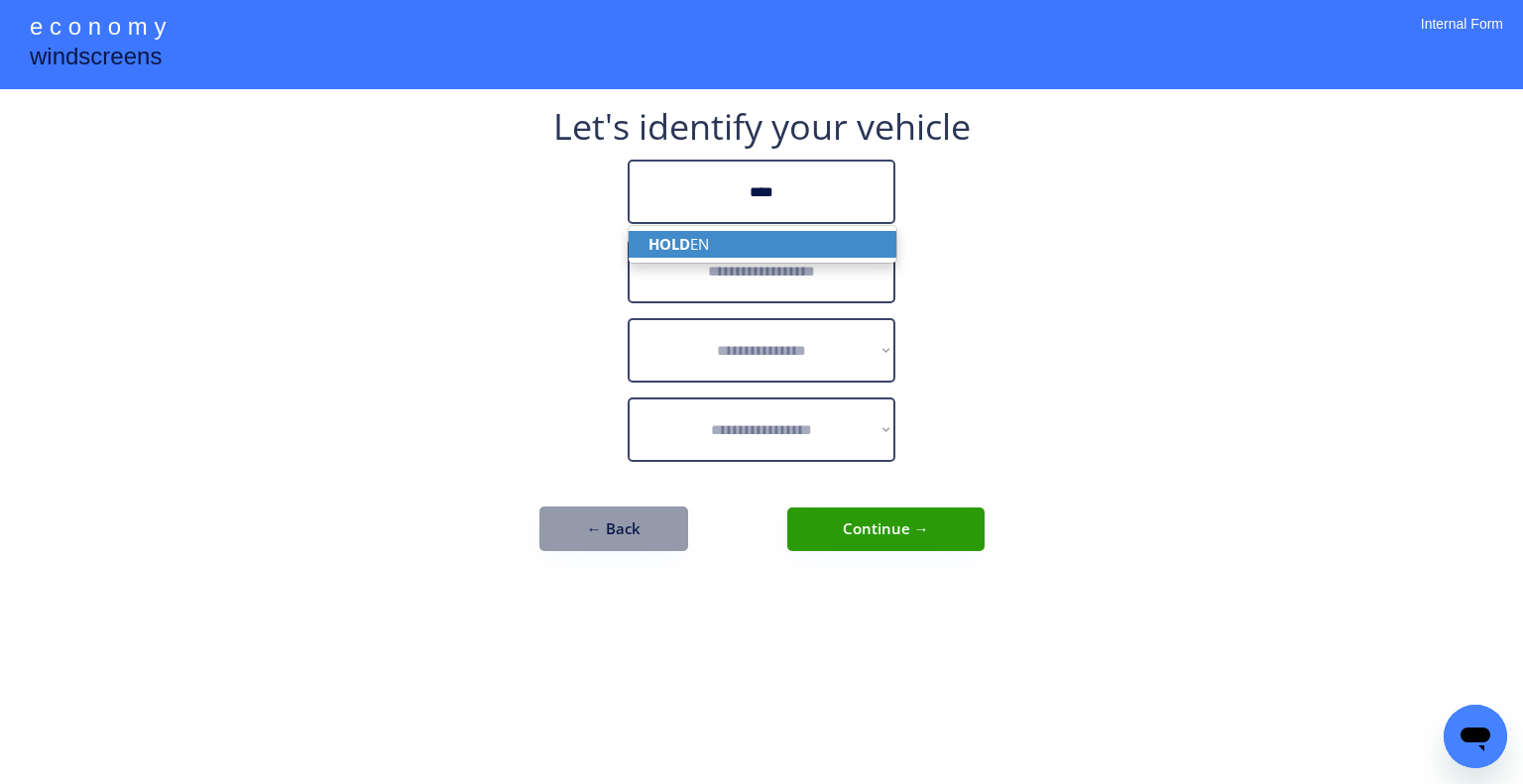 click on "HOLD EN" at bounding box center (762, 244) 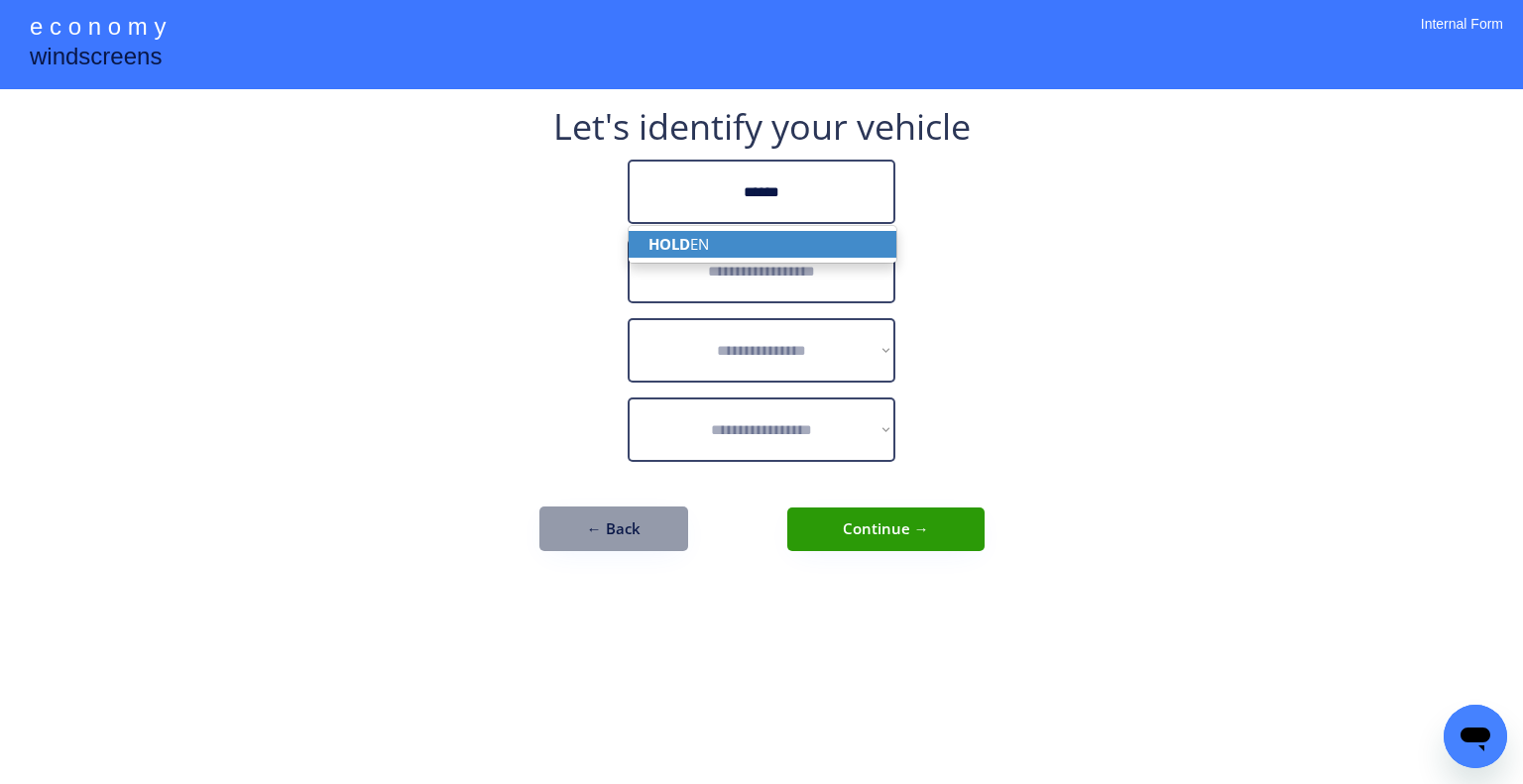 type on "******" 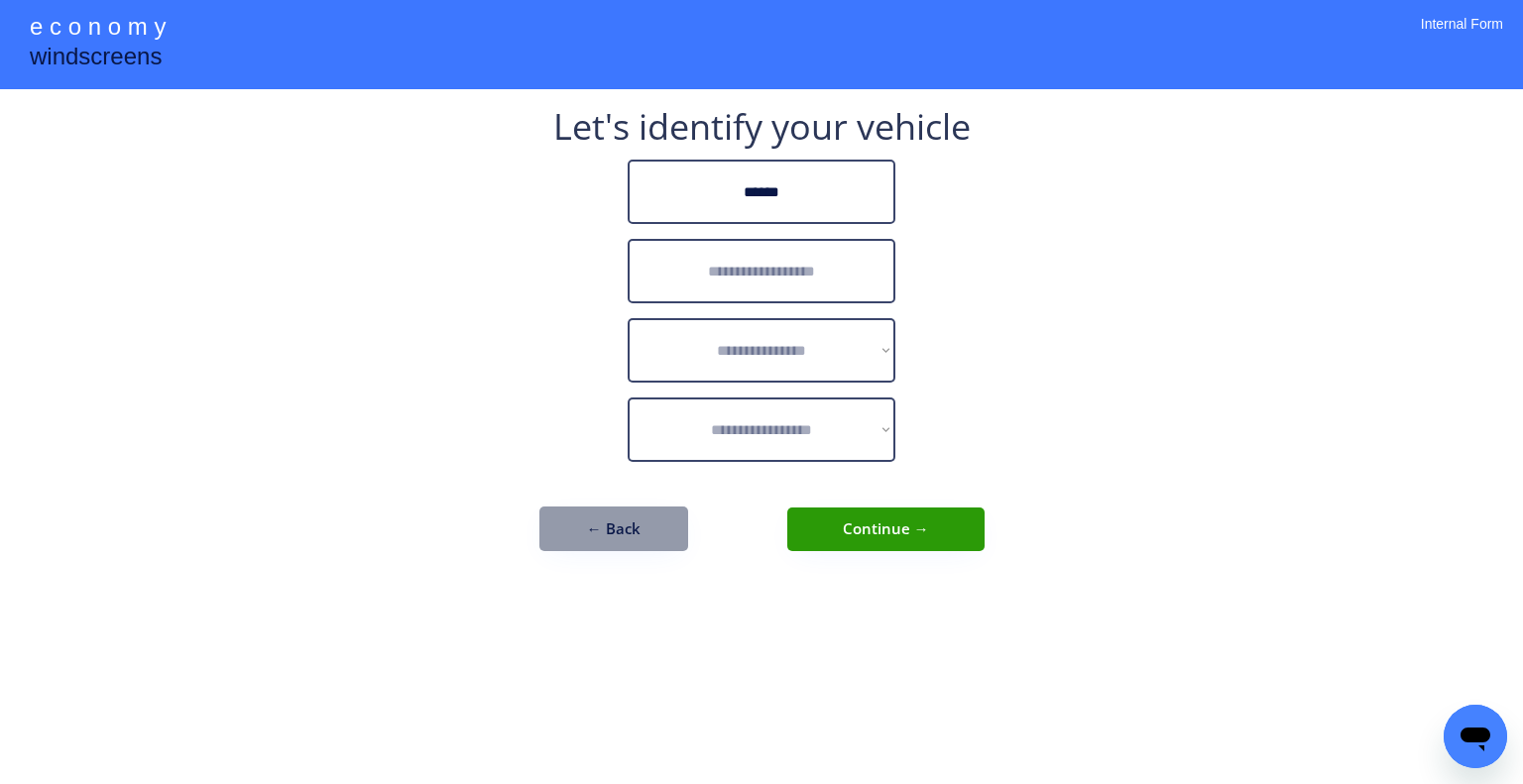click at bounding box center (762, 271) 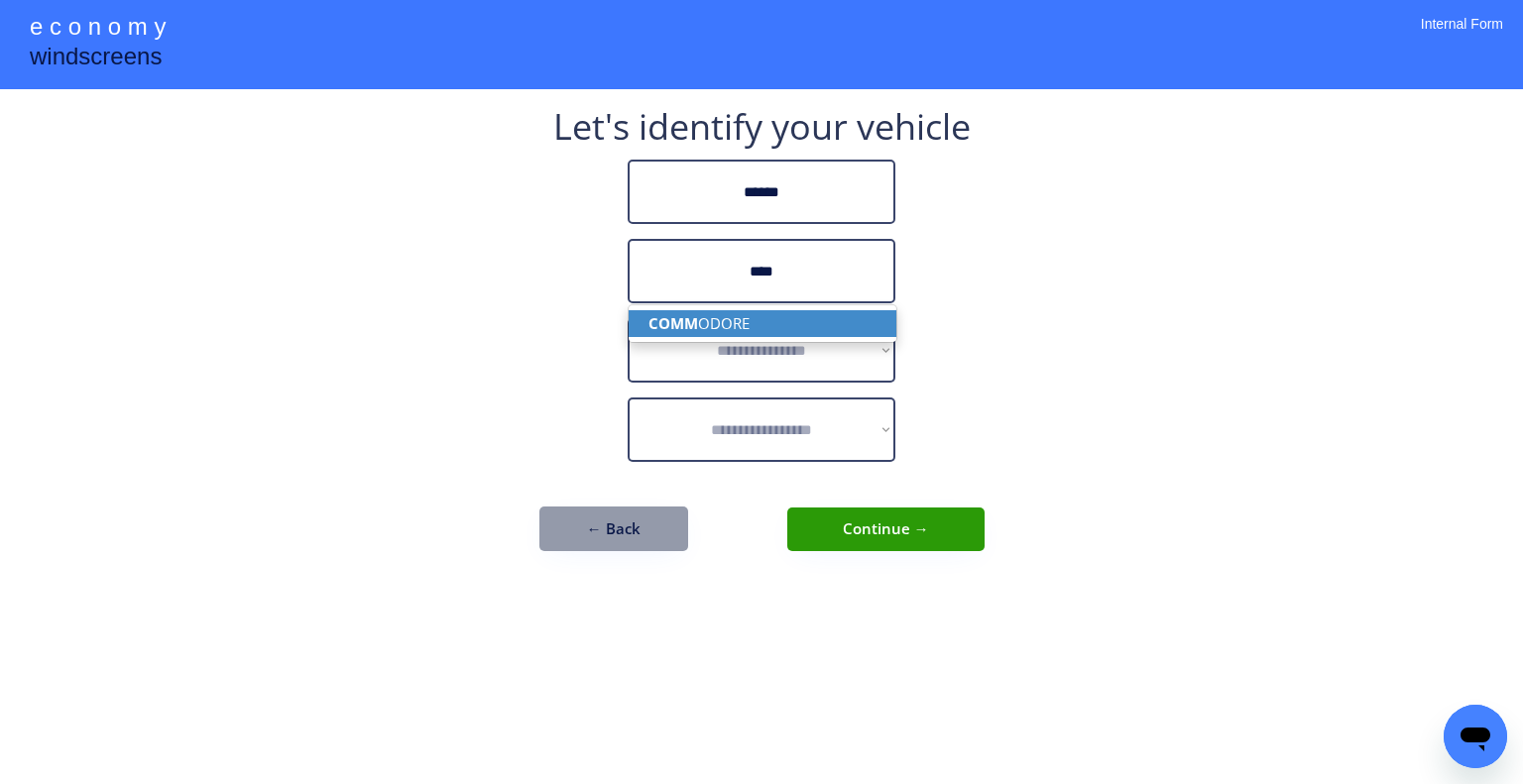 click on "COMM ODORE" at bounding box center (762, 323) 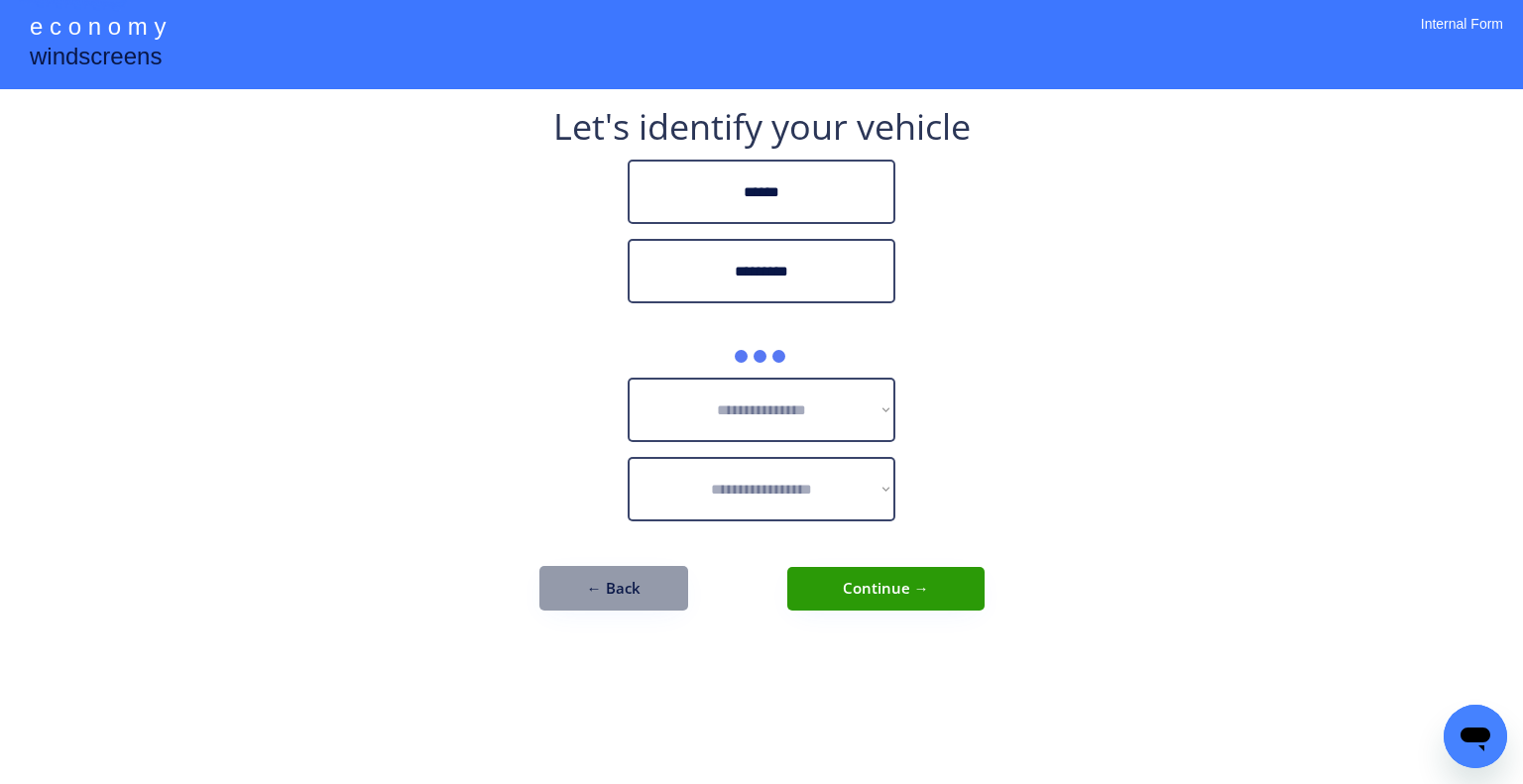 type on "*********" 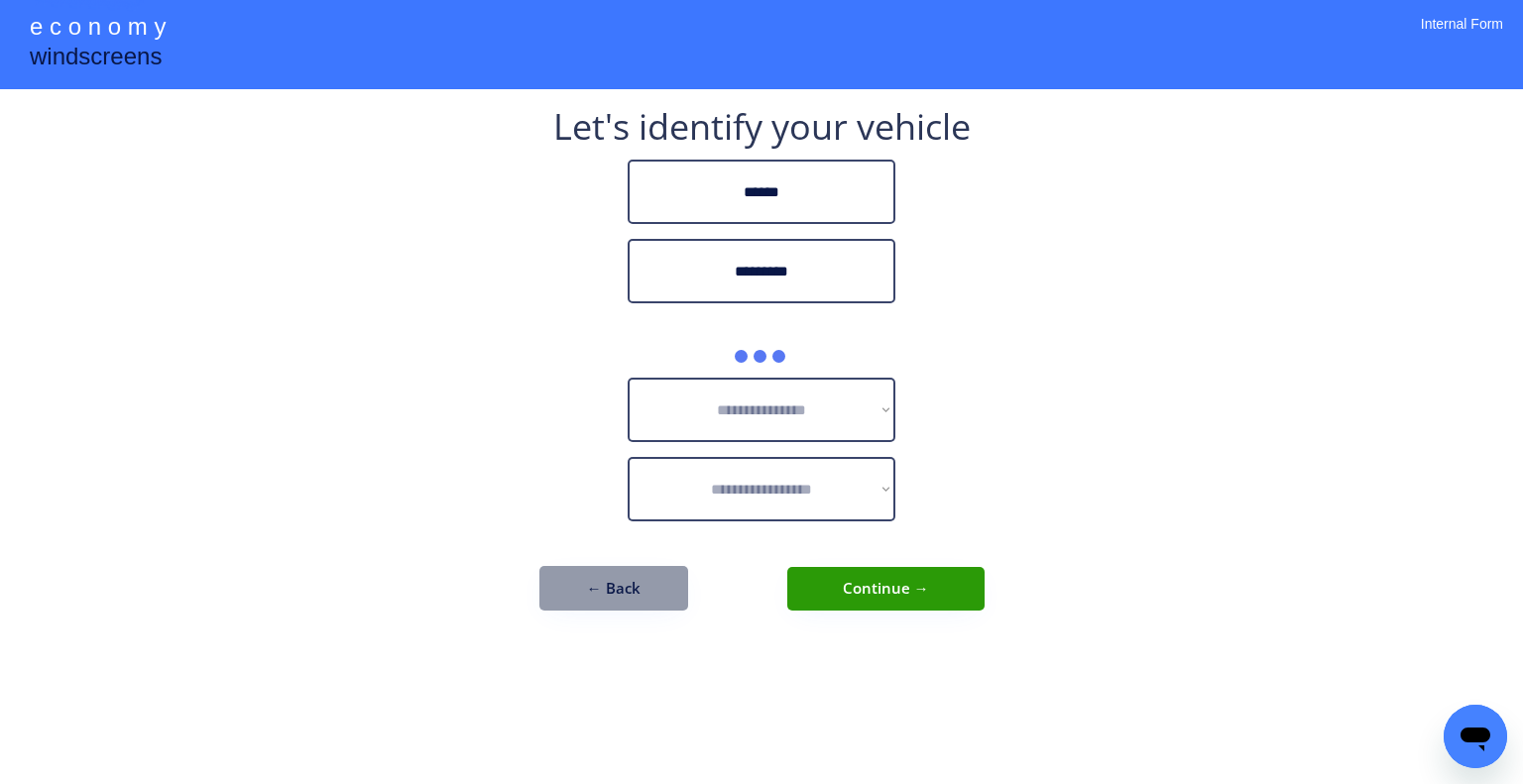 click on "**********" at bounding box center (762, 392) 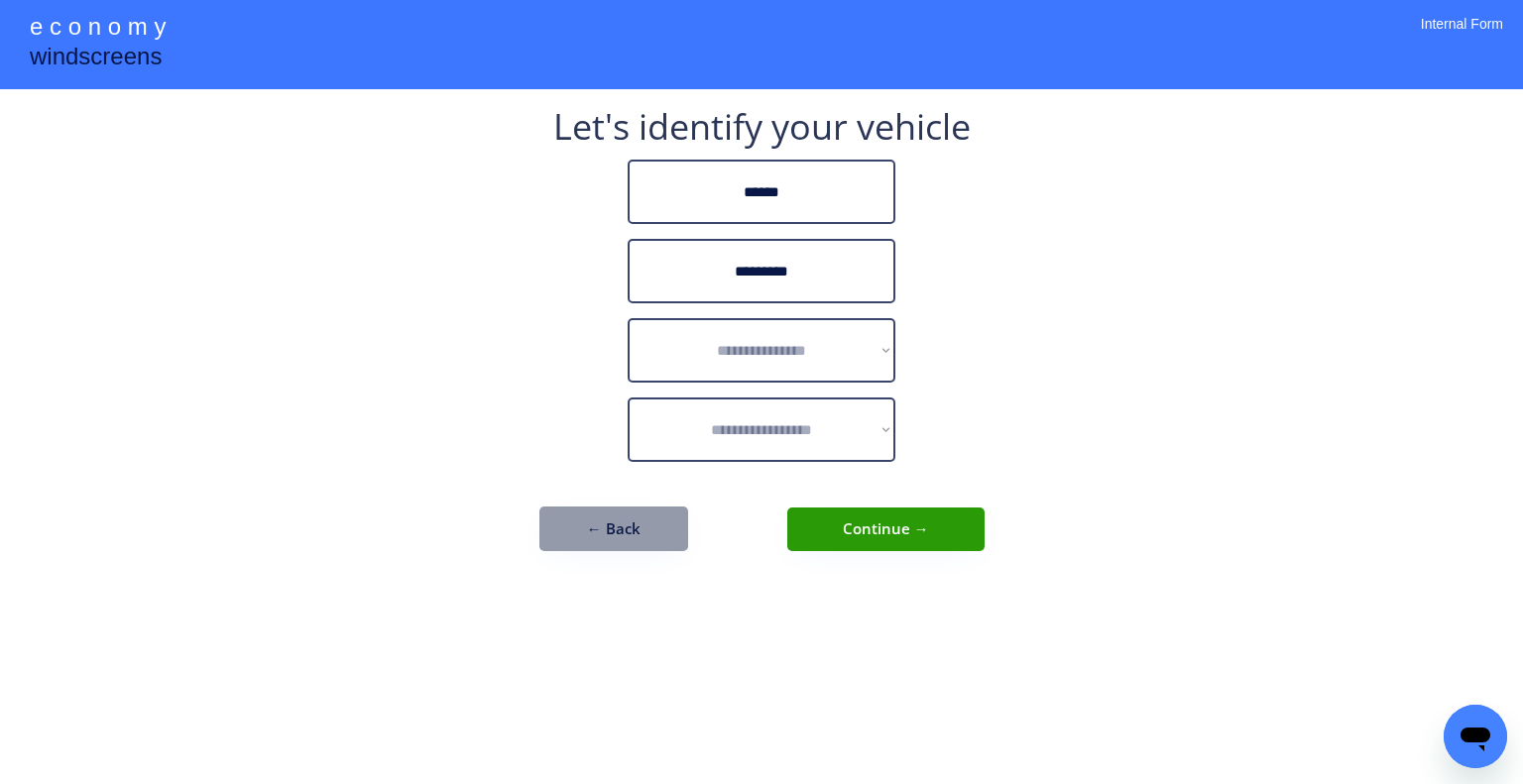 click on "**********" at bounding box center (762, 340) 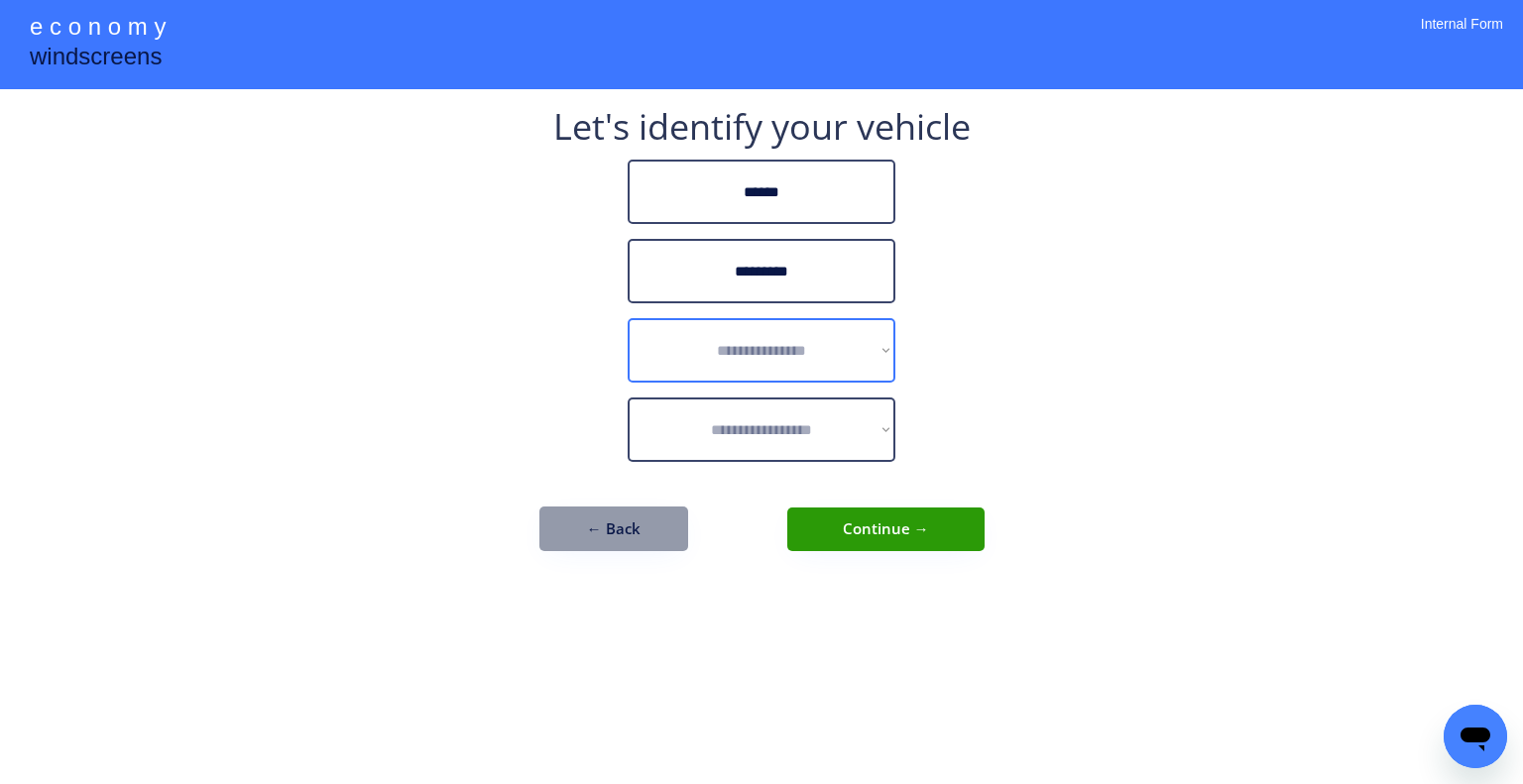 click on "**********" at bounding box center [762, 350] 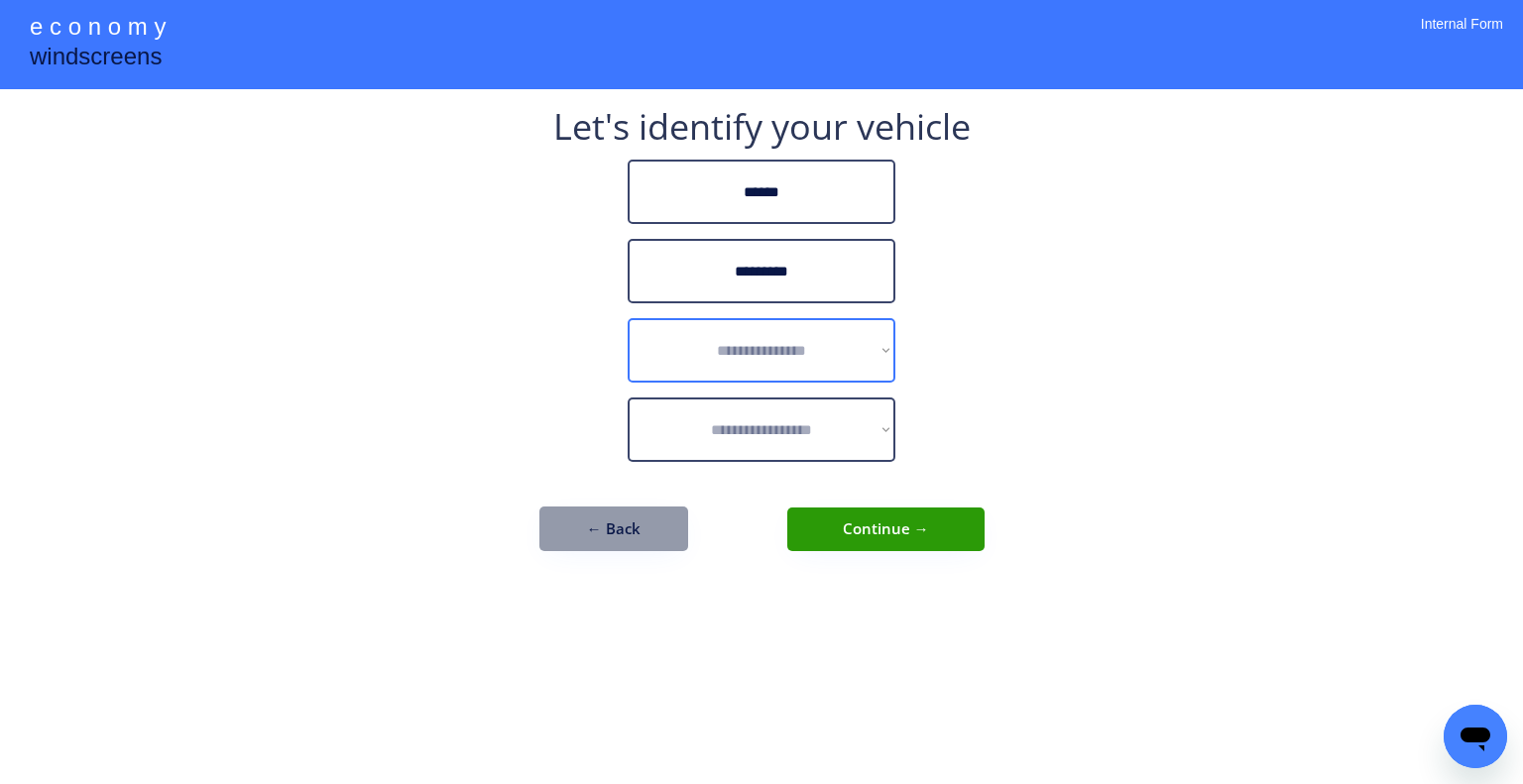 select on "******" 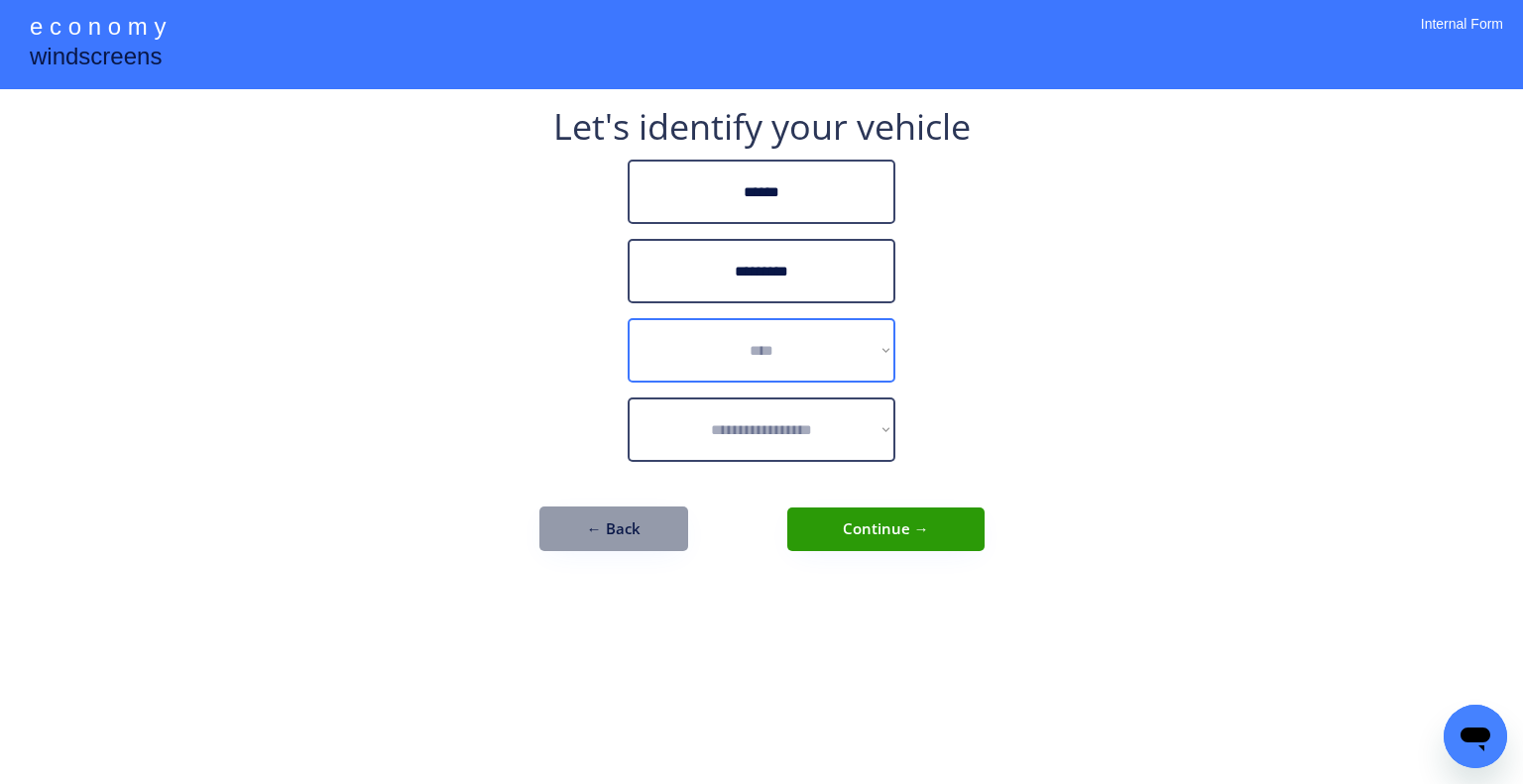 click on "**********" at bounding box center (762, 350) 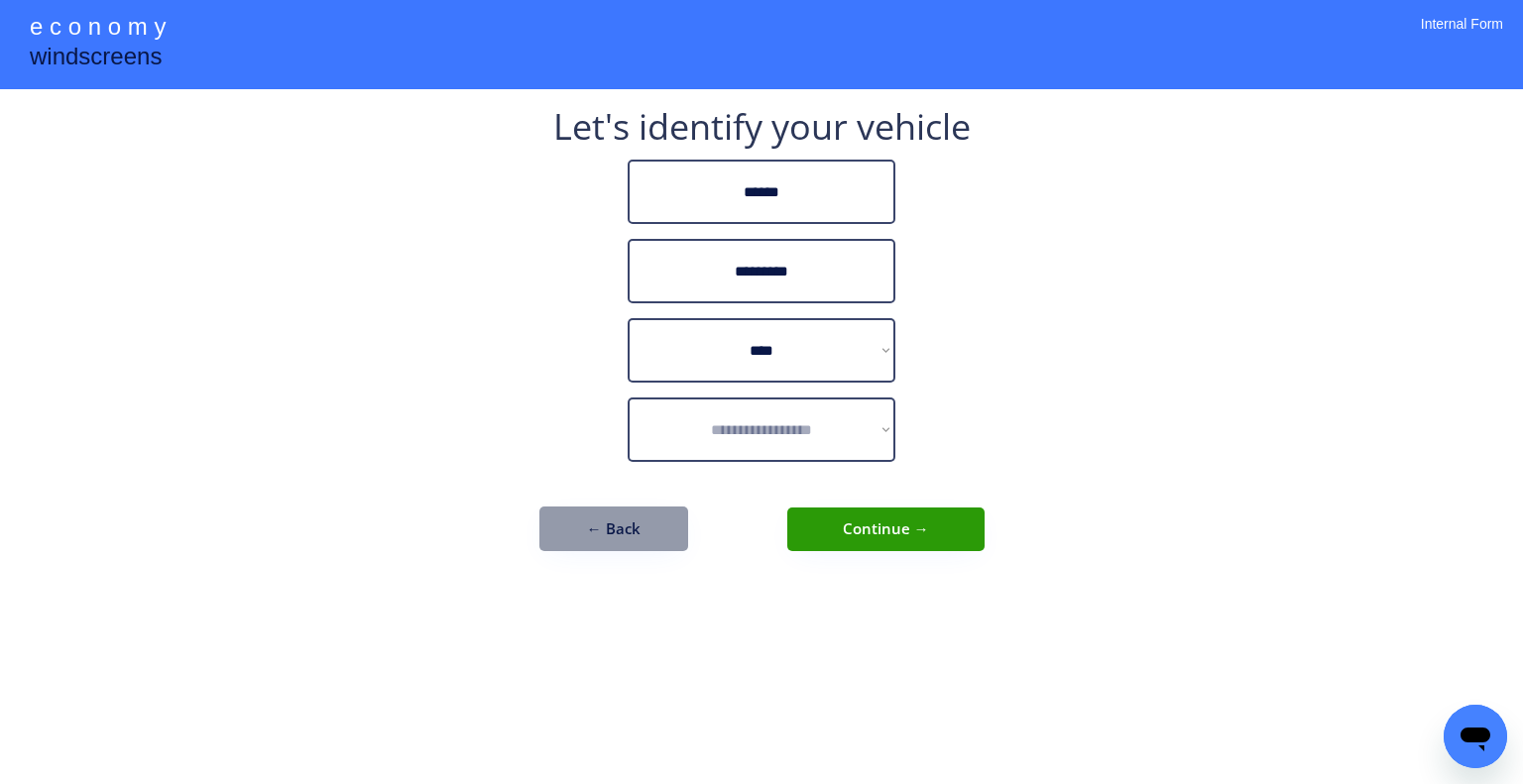 drag, startPoint x: 1163, startPoint y: 265, endPoint x: 858, endPoint y: 372, distance: 323.22438 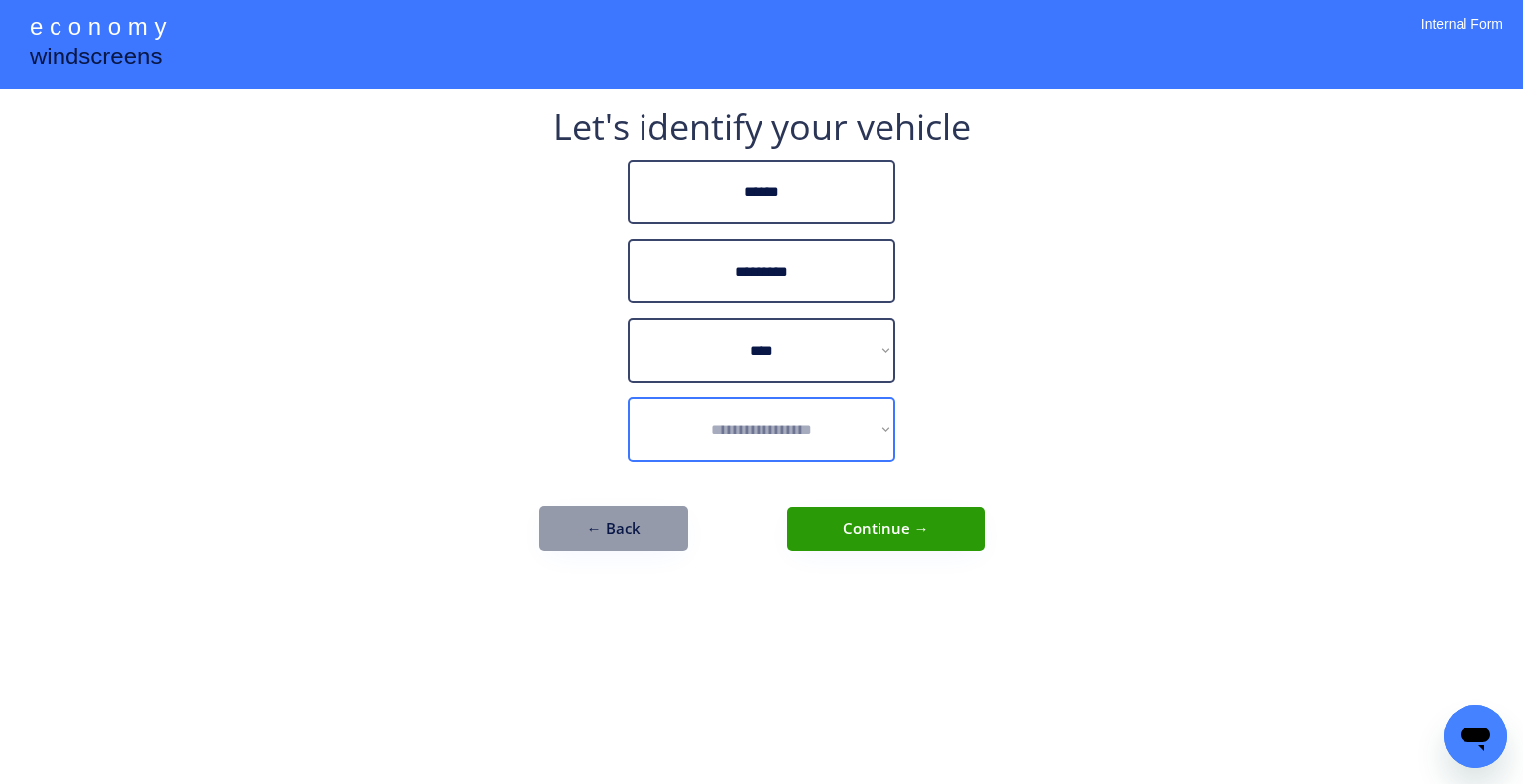 drag, startPoint x: 838, startPoint y: 423, endPoint x: 849, endPoint y: 421, distance: 11.18034 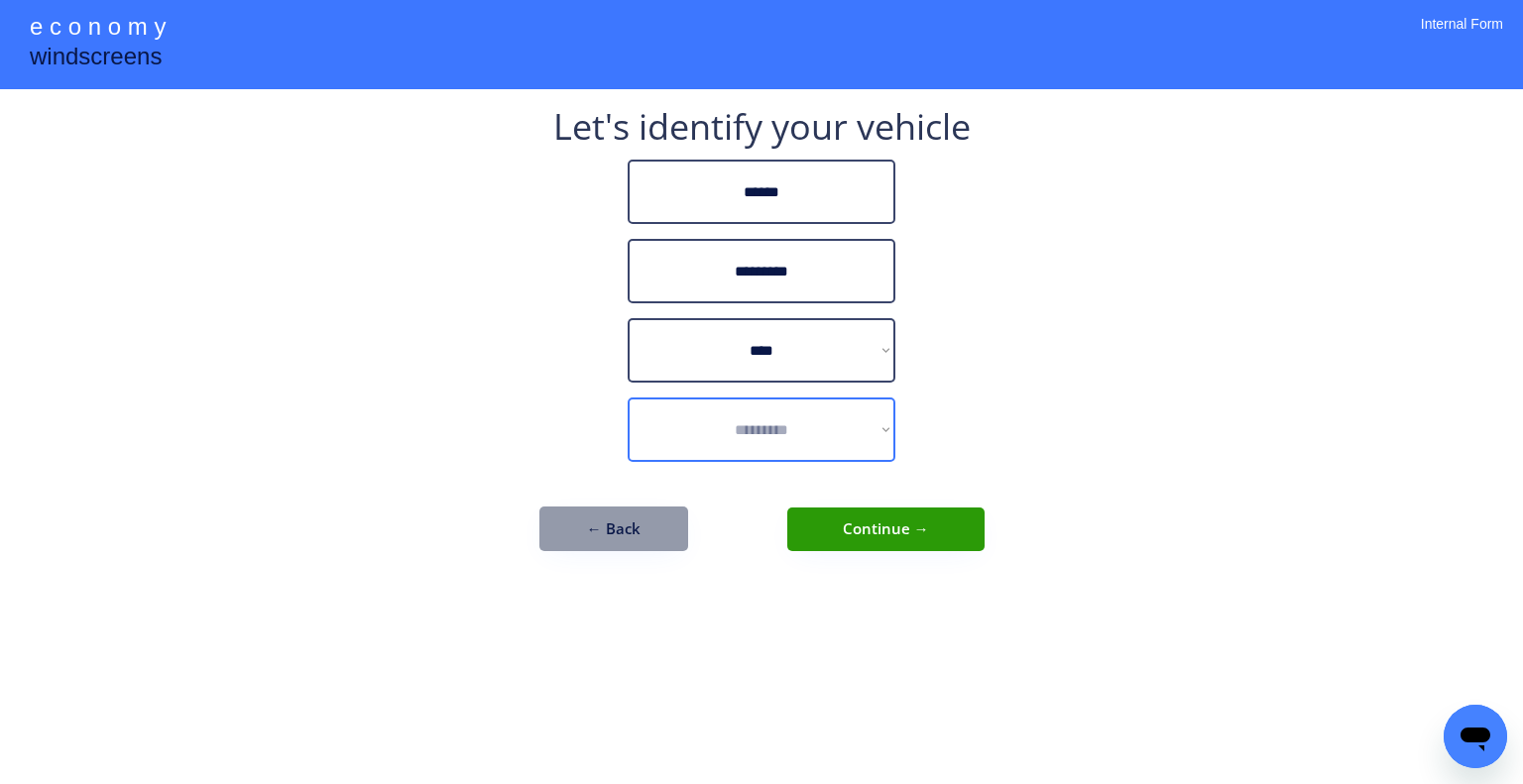 click on "**********" at bounding box center (762, 429) 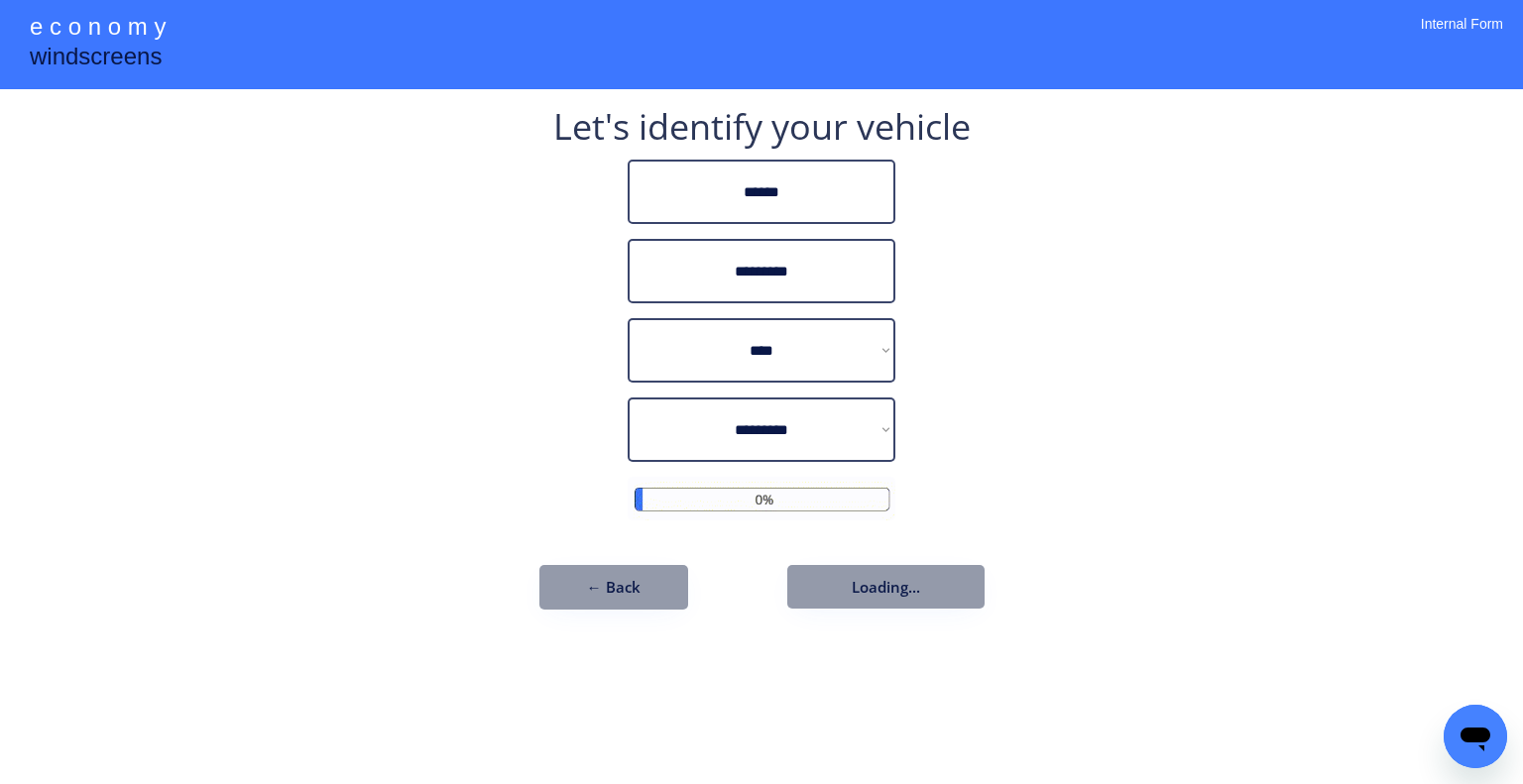 drag, startPoint x: 1222, startPoint y: 265, endPoint x: 1122, endPoint y: 366, distance: 142.13022 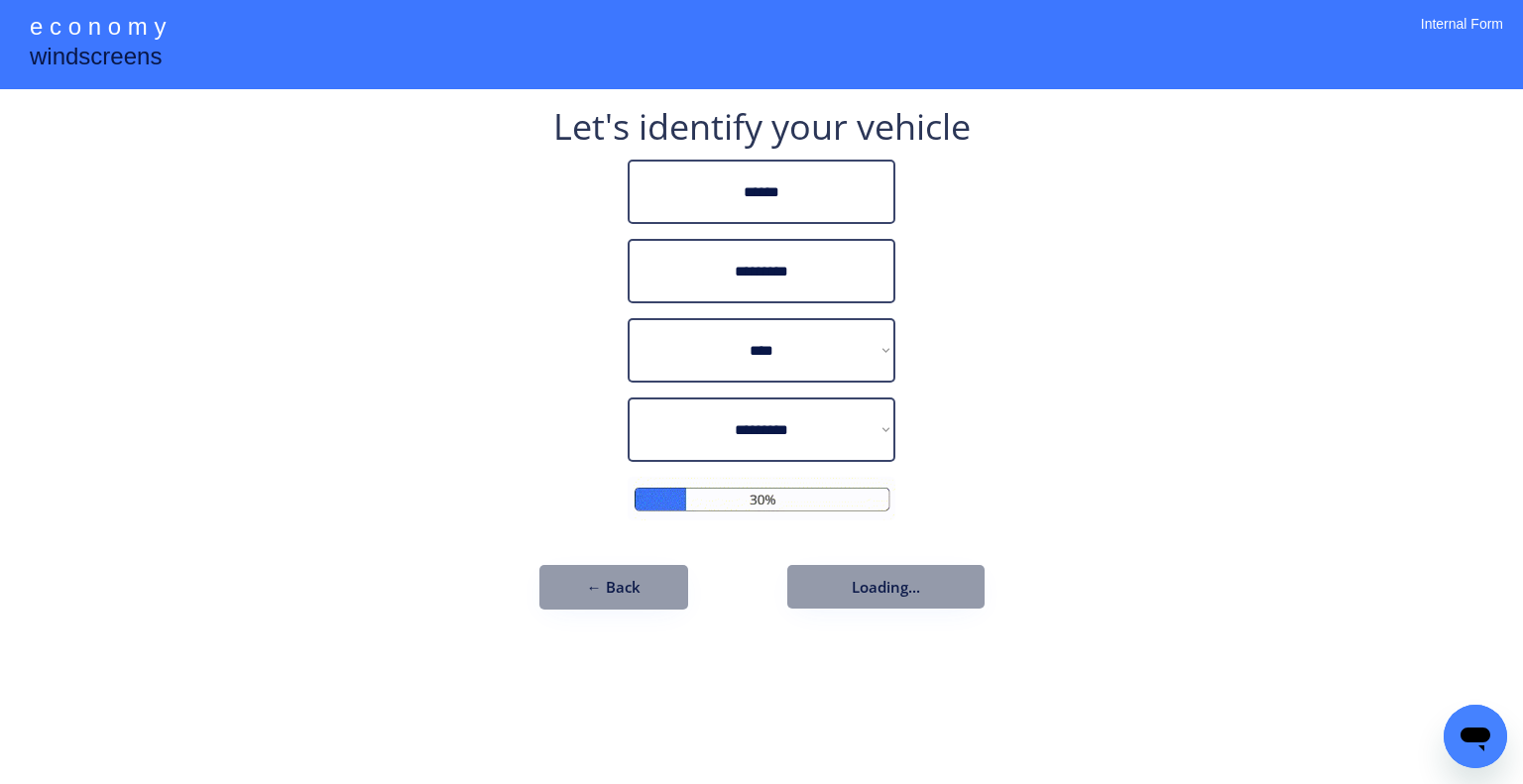 click on "**********" at bounding box center [762, 392] 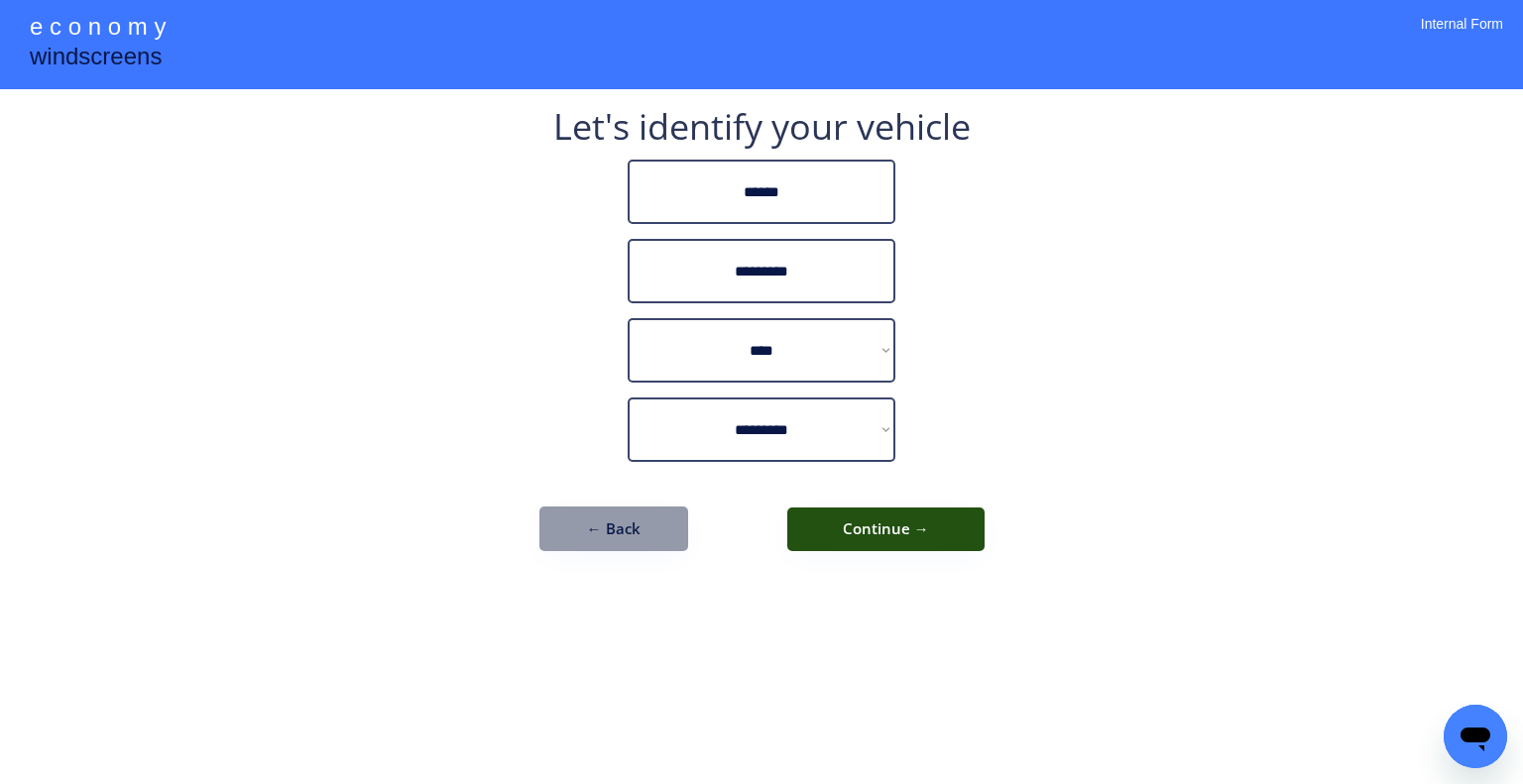 drag, startPoint x: 916, startPoint y: 518, endPoint x: 990, endPoint y: 536, distance: 76.15773 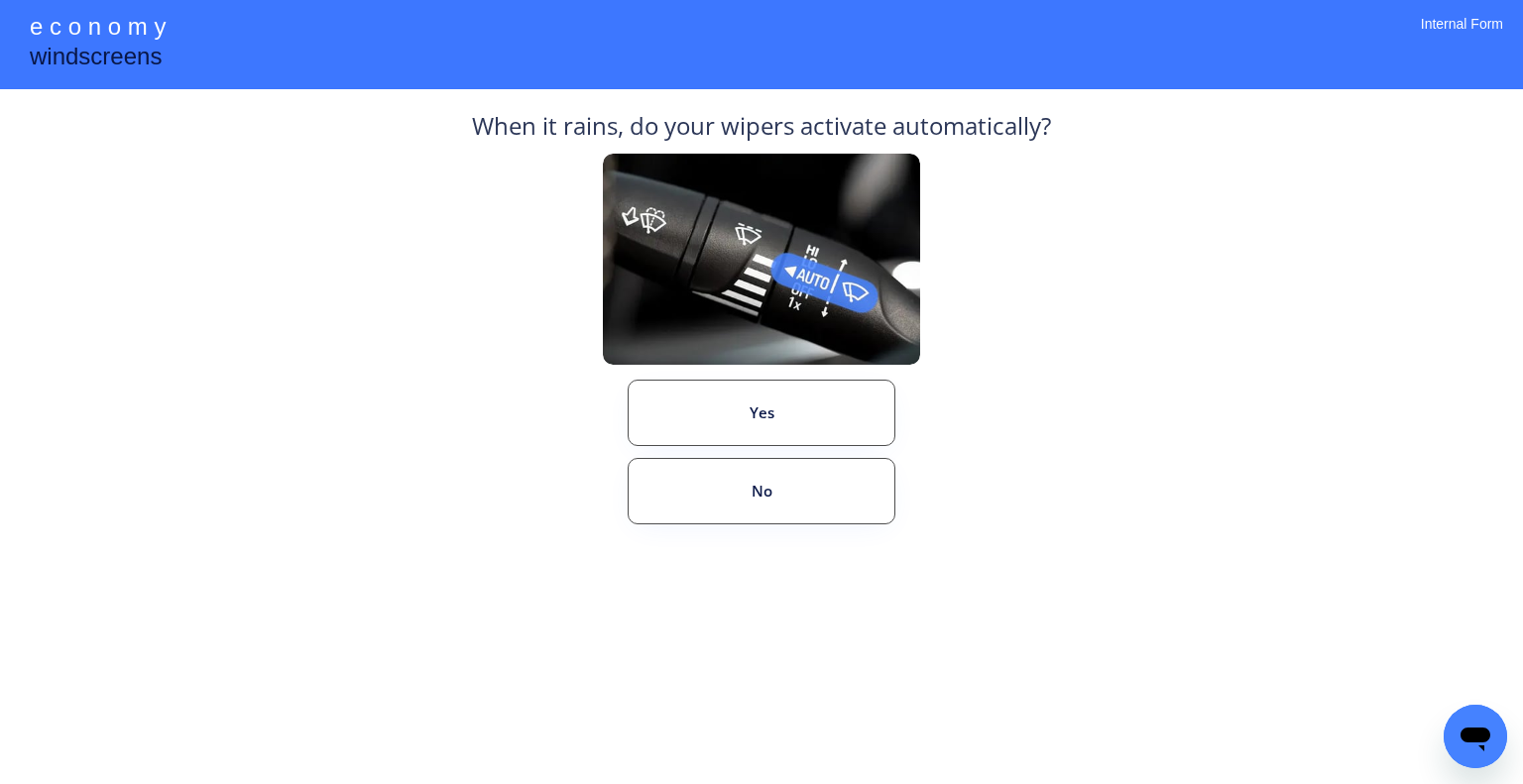 click on "When it rains, do your wipers activate automatically? Yes No" at bounding box center [762, 360] 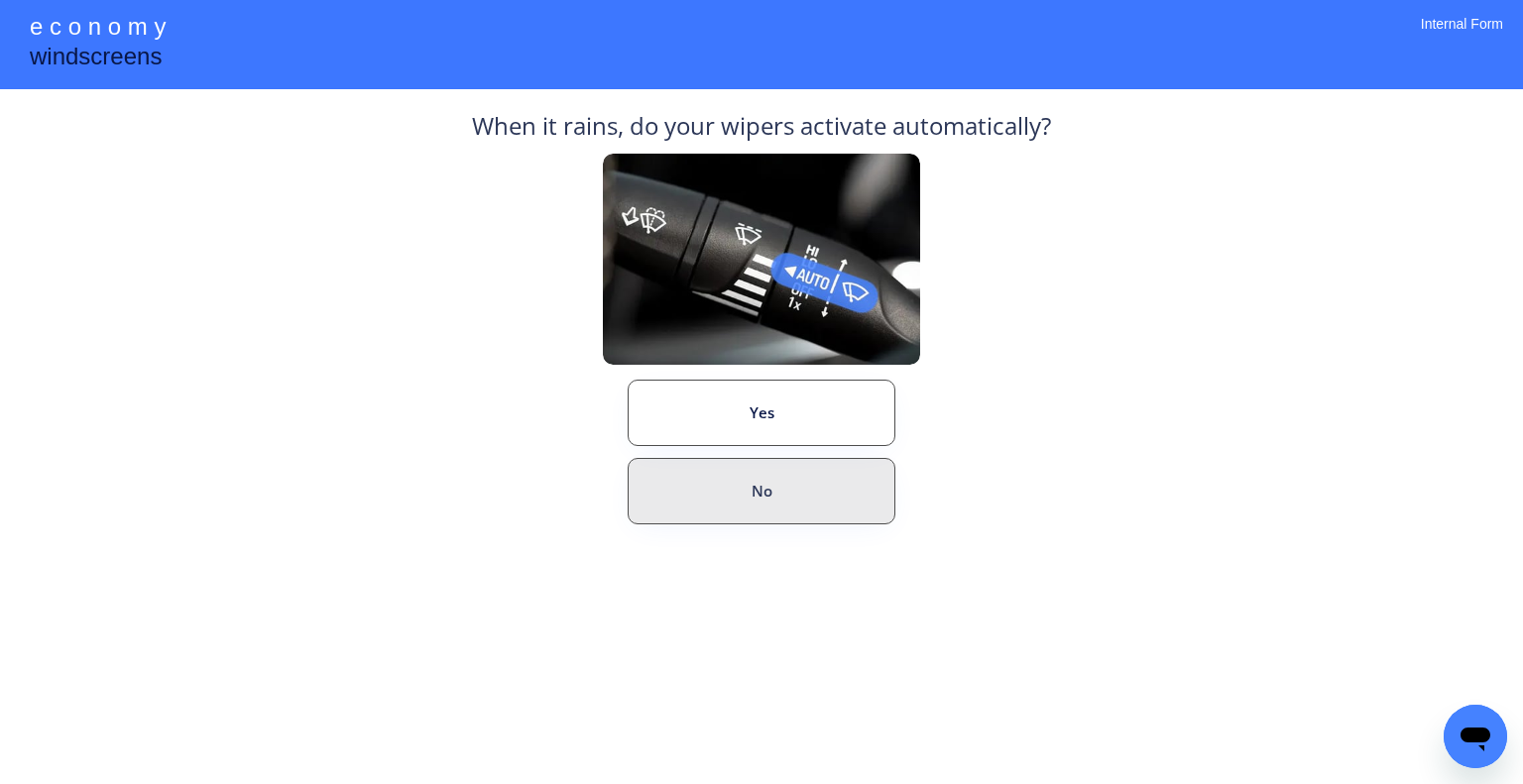 drag, startPoint x: 816, startPoint y: 500, endPoint x: 853, endPoint y: 469, distance: 48.270074 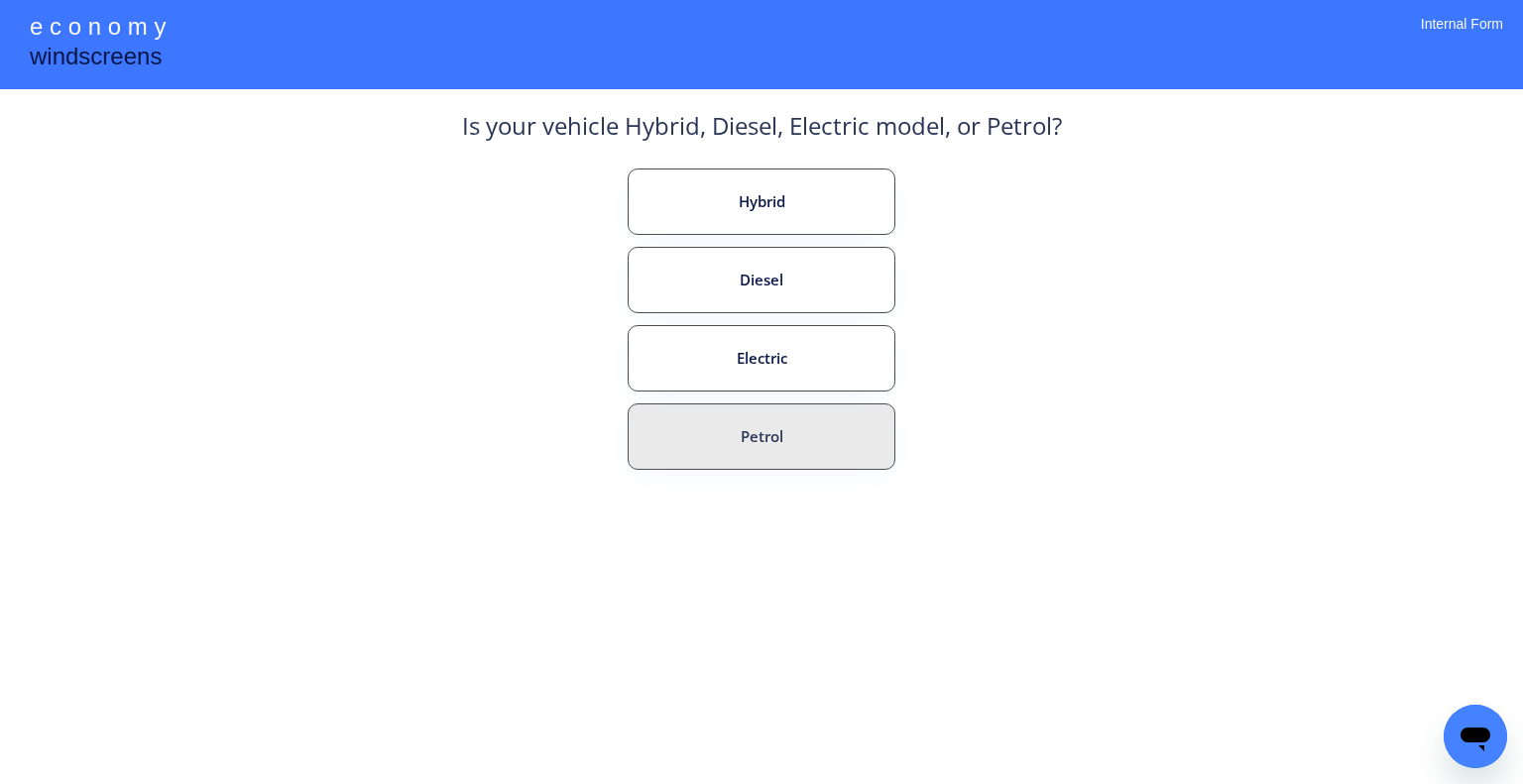 click on "Petrol" at bounding box center [762, 436] 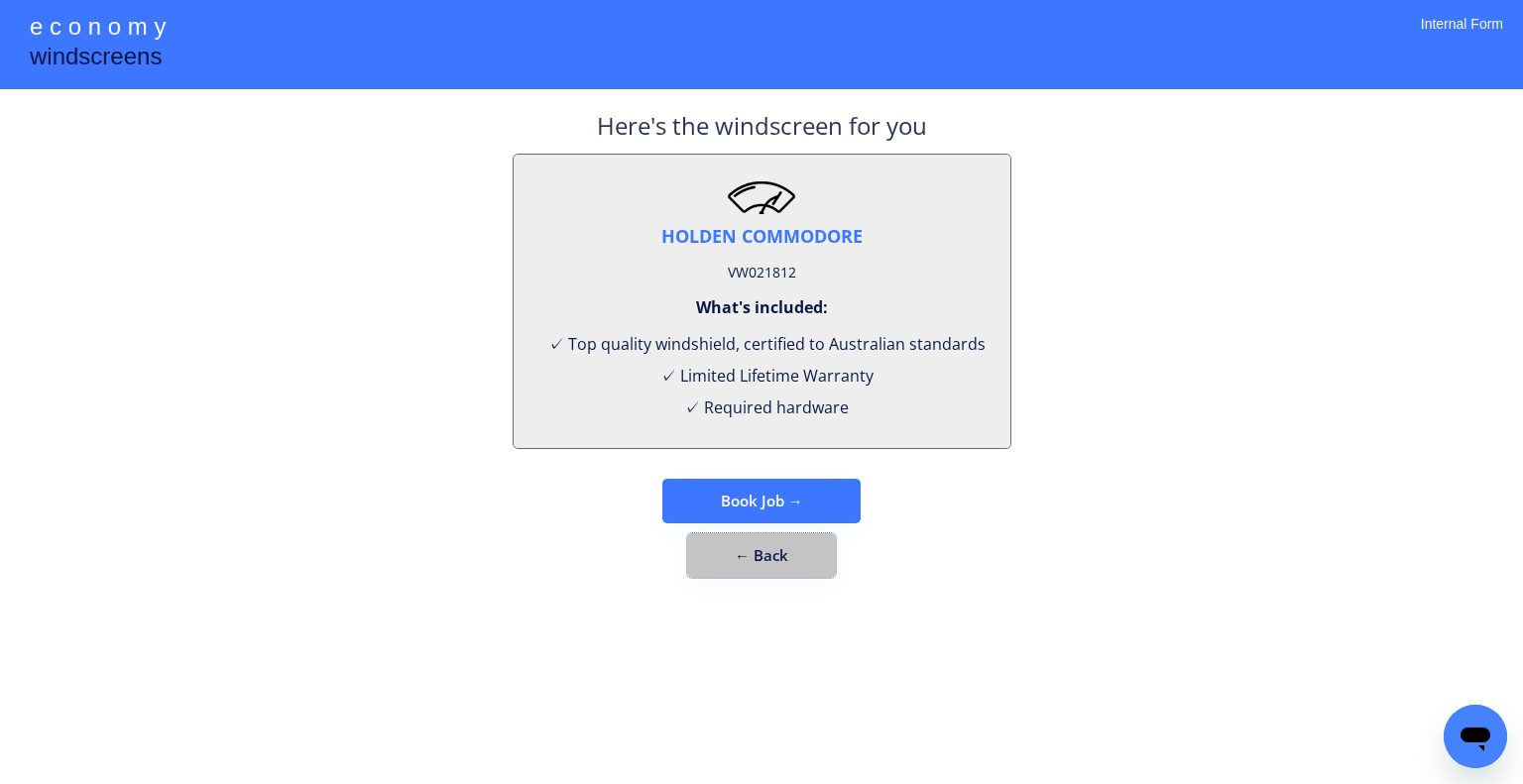 drag, startPoint x: 810, startPoint y: 550, endPoint x: 846, endPoint y: 562, distance: 37.94733 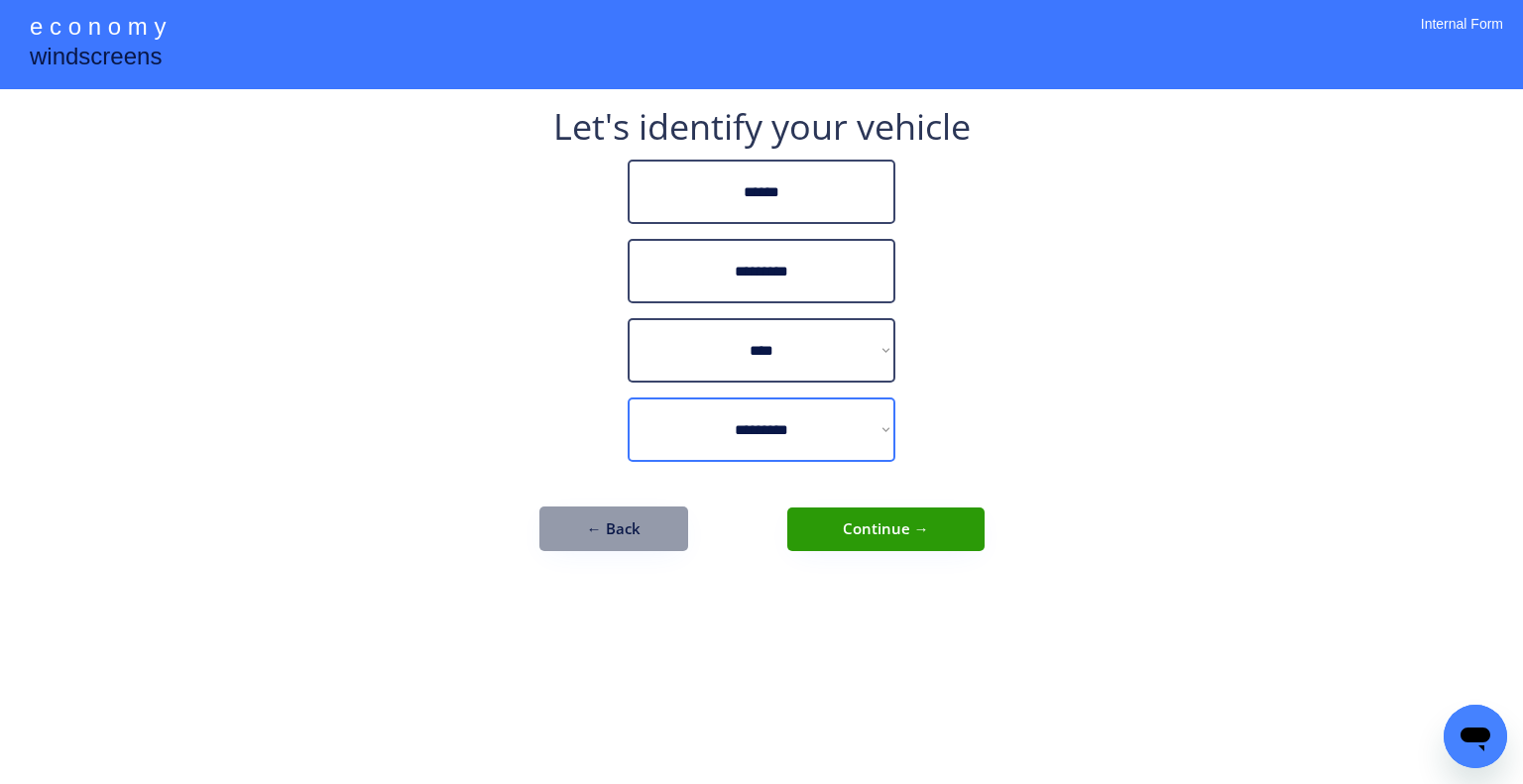 click on "**********" at bounding box center (762, 429) 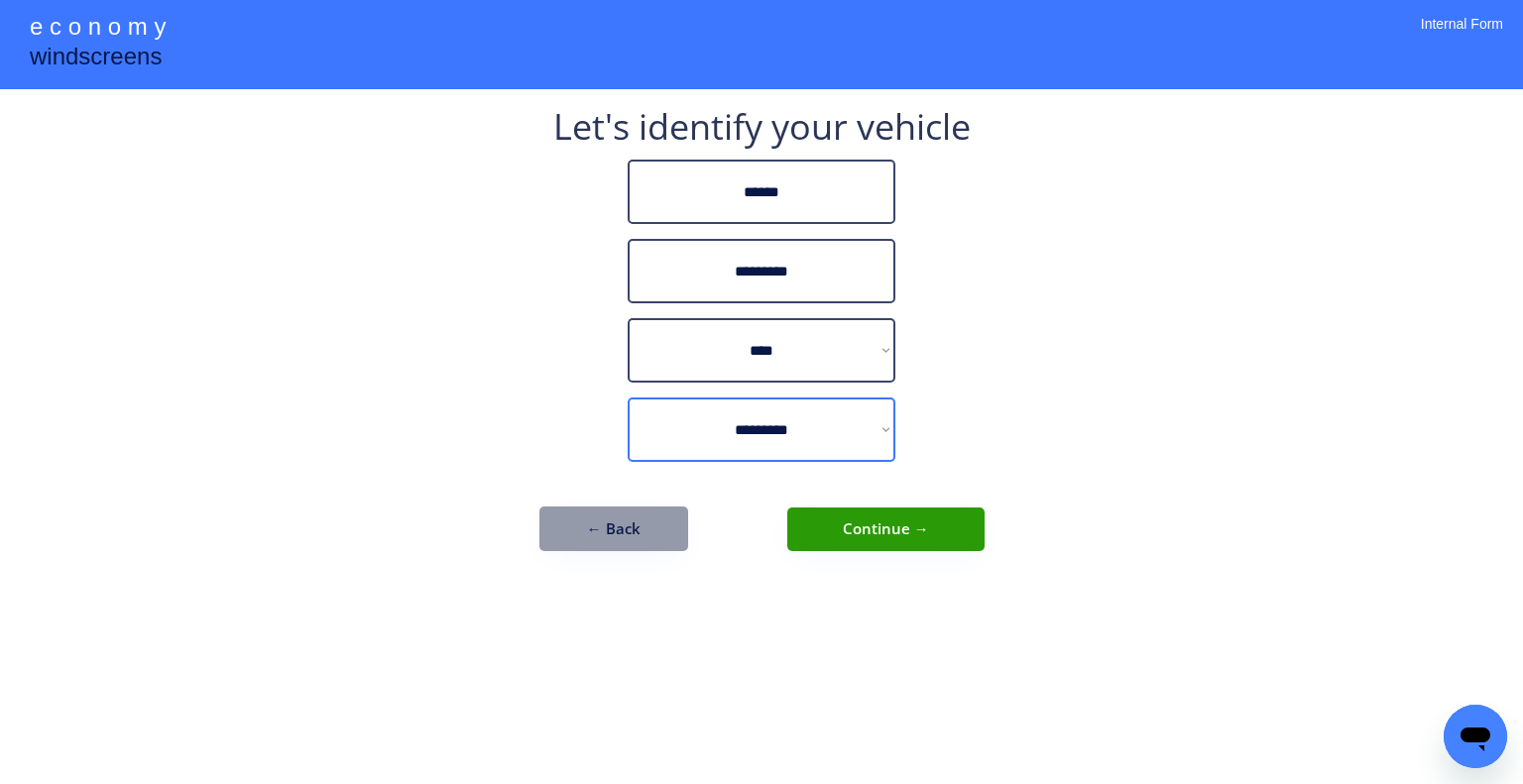 select on "**********" 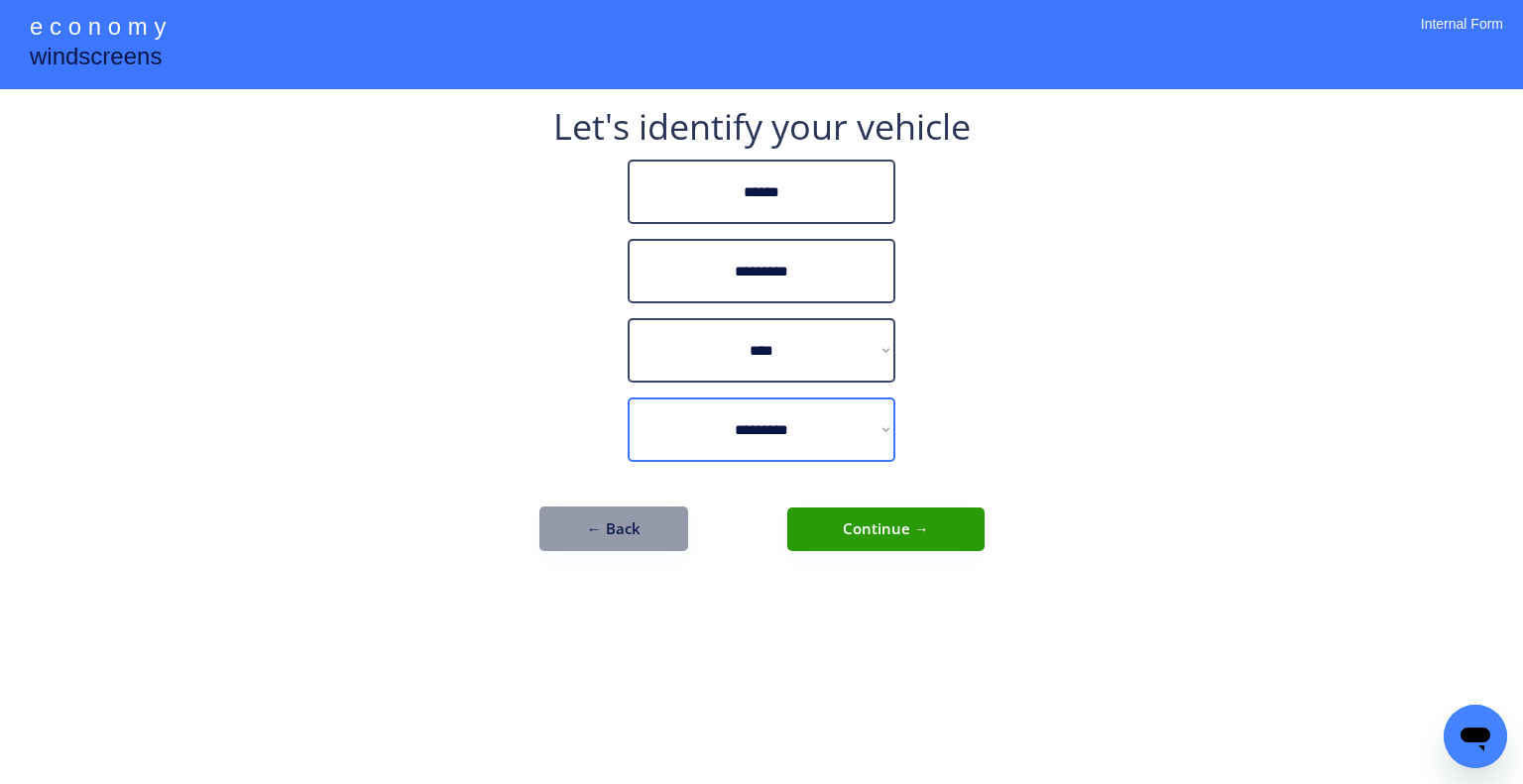 click on "**********" at bounding box center (762, 429) 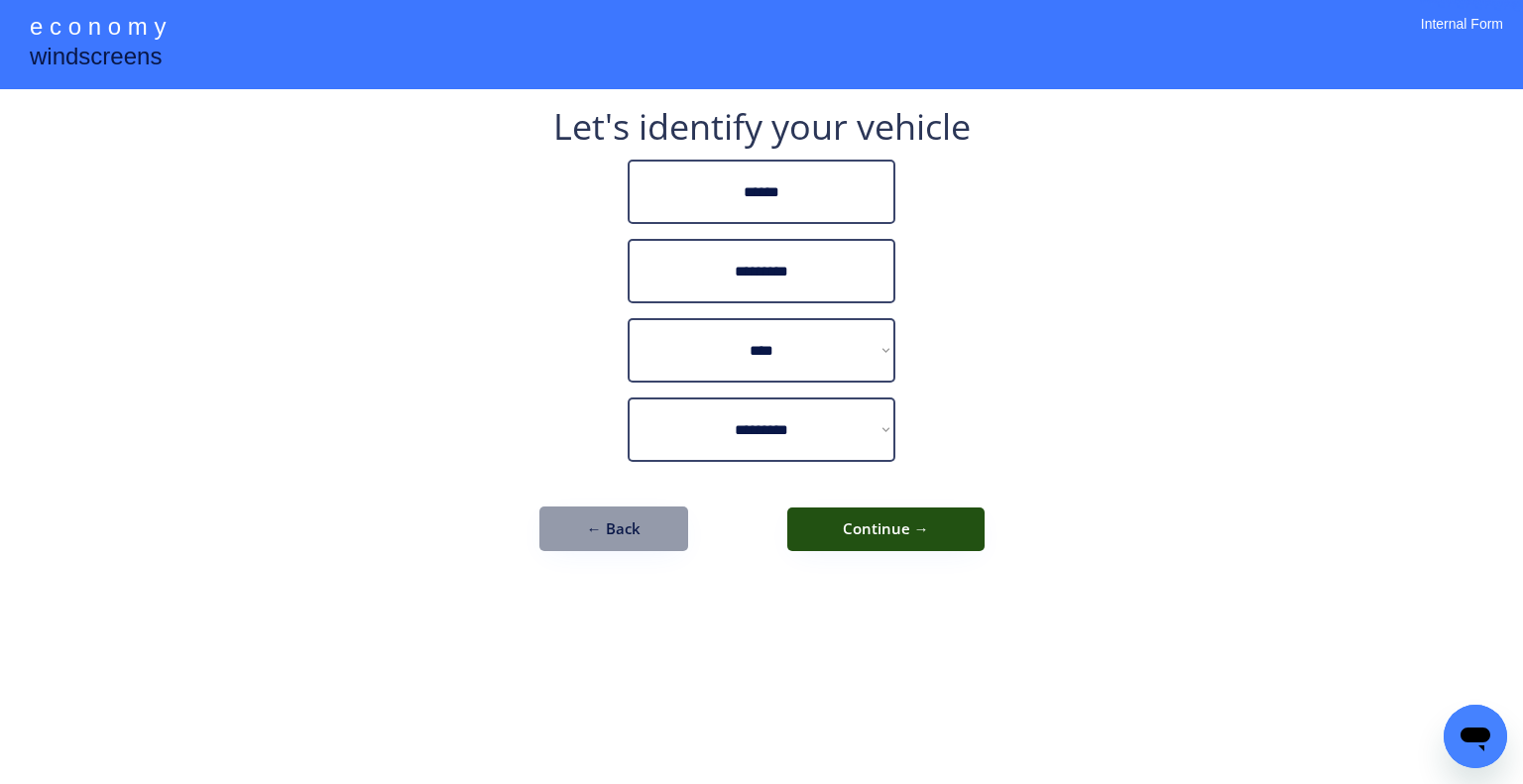 drag, startPoint x: 924, startPoint y: 520, endPoint x: 991, endPoint y: 463, distance: 87.9659 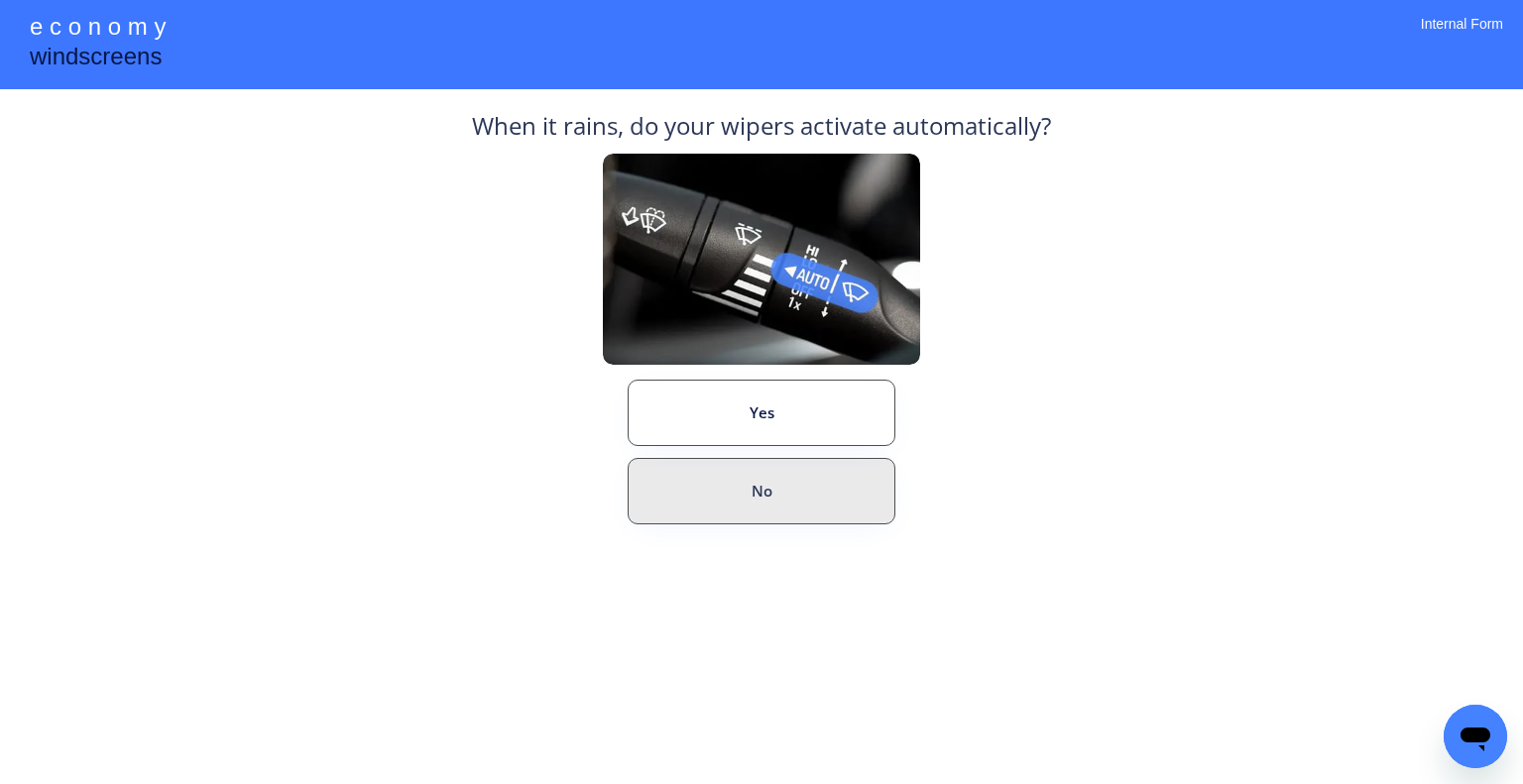 drag, startPoint x: 796, startPoint y: 499, endPoint x: 822, endPoint y: 502, distance: 26.172505 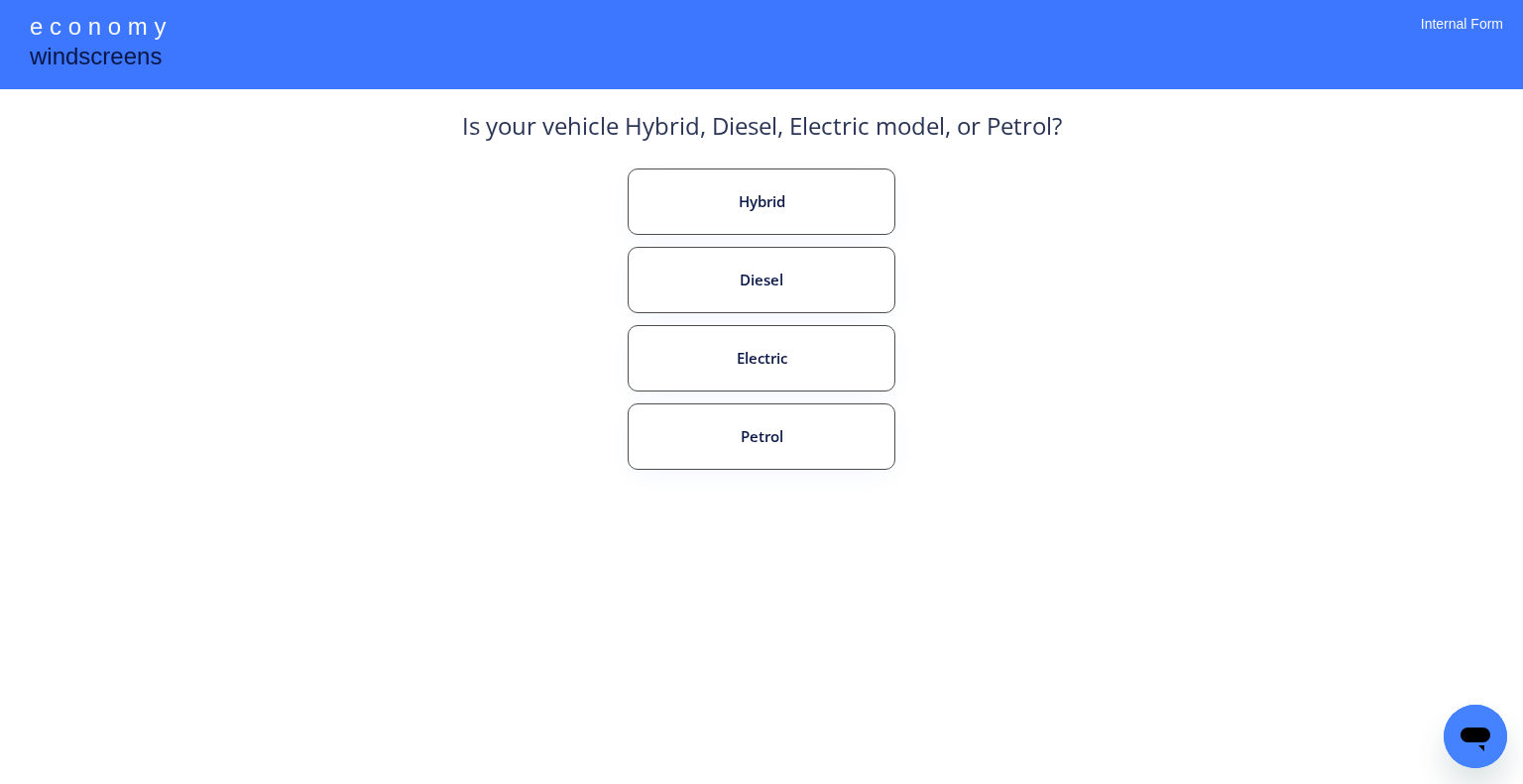 drag, startPoint x: 1270, startPoint y: 308, endPoint x: 1044, endPoint y: 348, distance: 229.51253 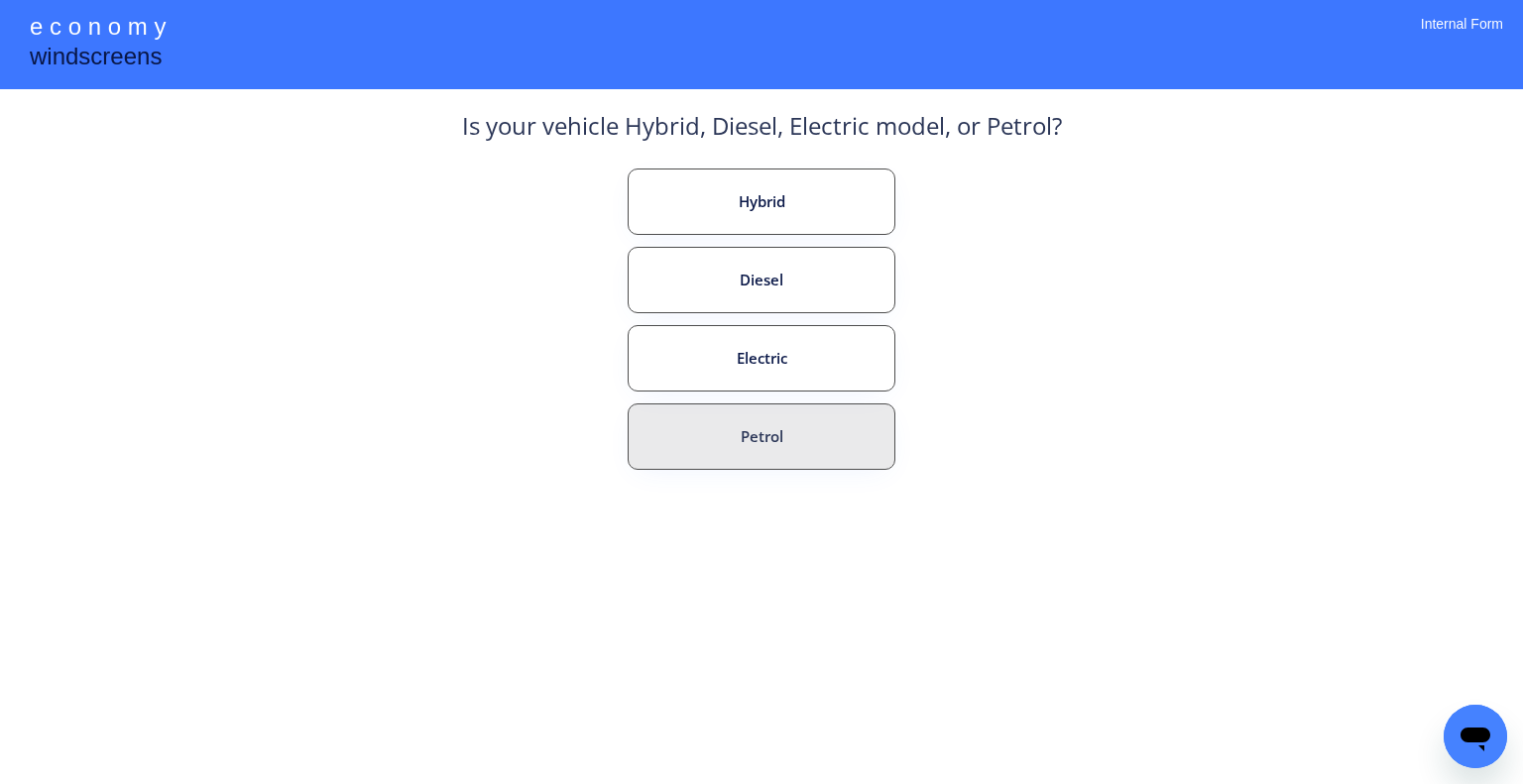 drag, startPoint x: 859, startPoint y: 423, endPoint x: 885, endPoint y: 442, distance: 32.20248 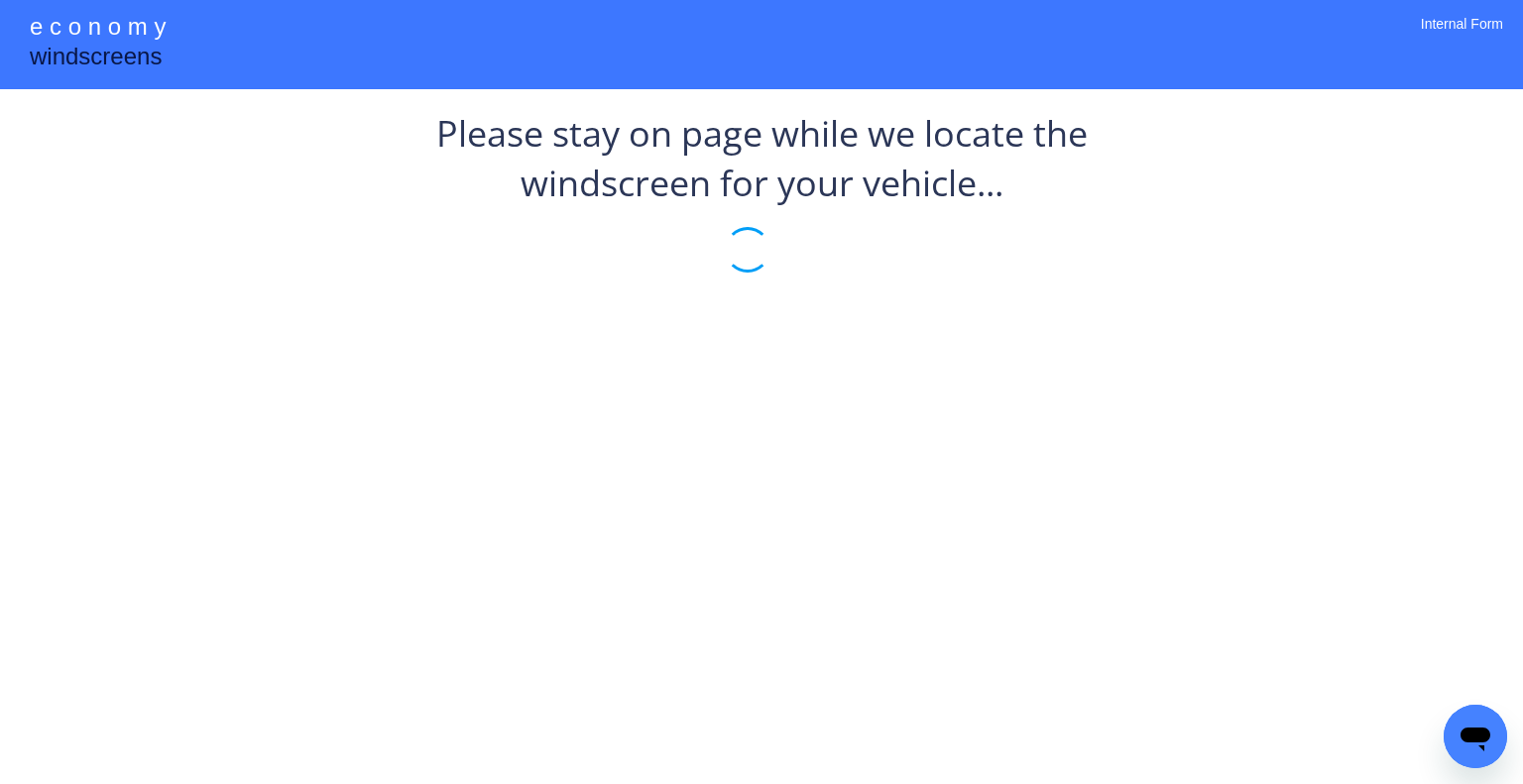 click on "**********" at bounding box center [762, 392] 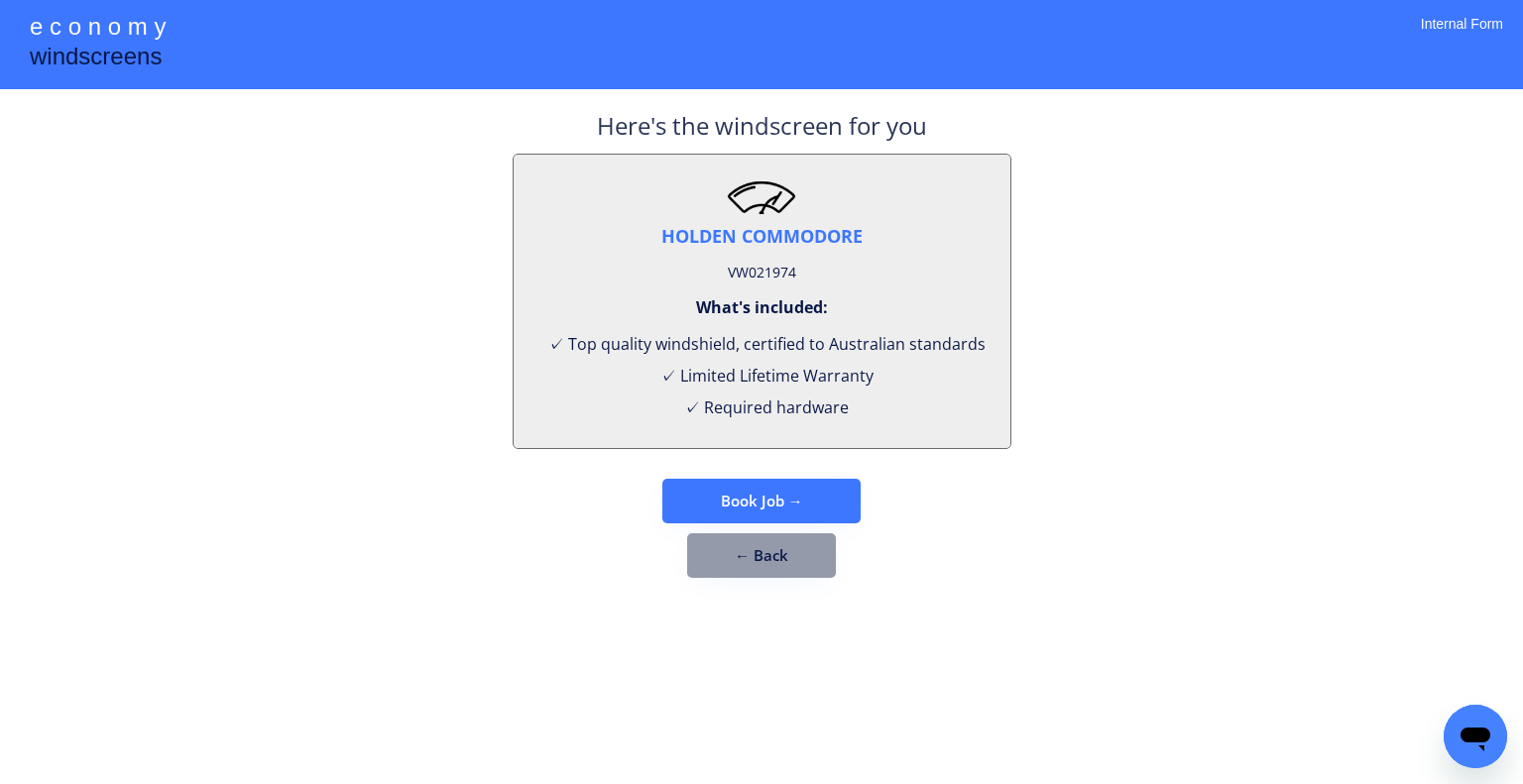 click on "VW021974" at bounding box center [762, 273] 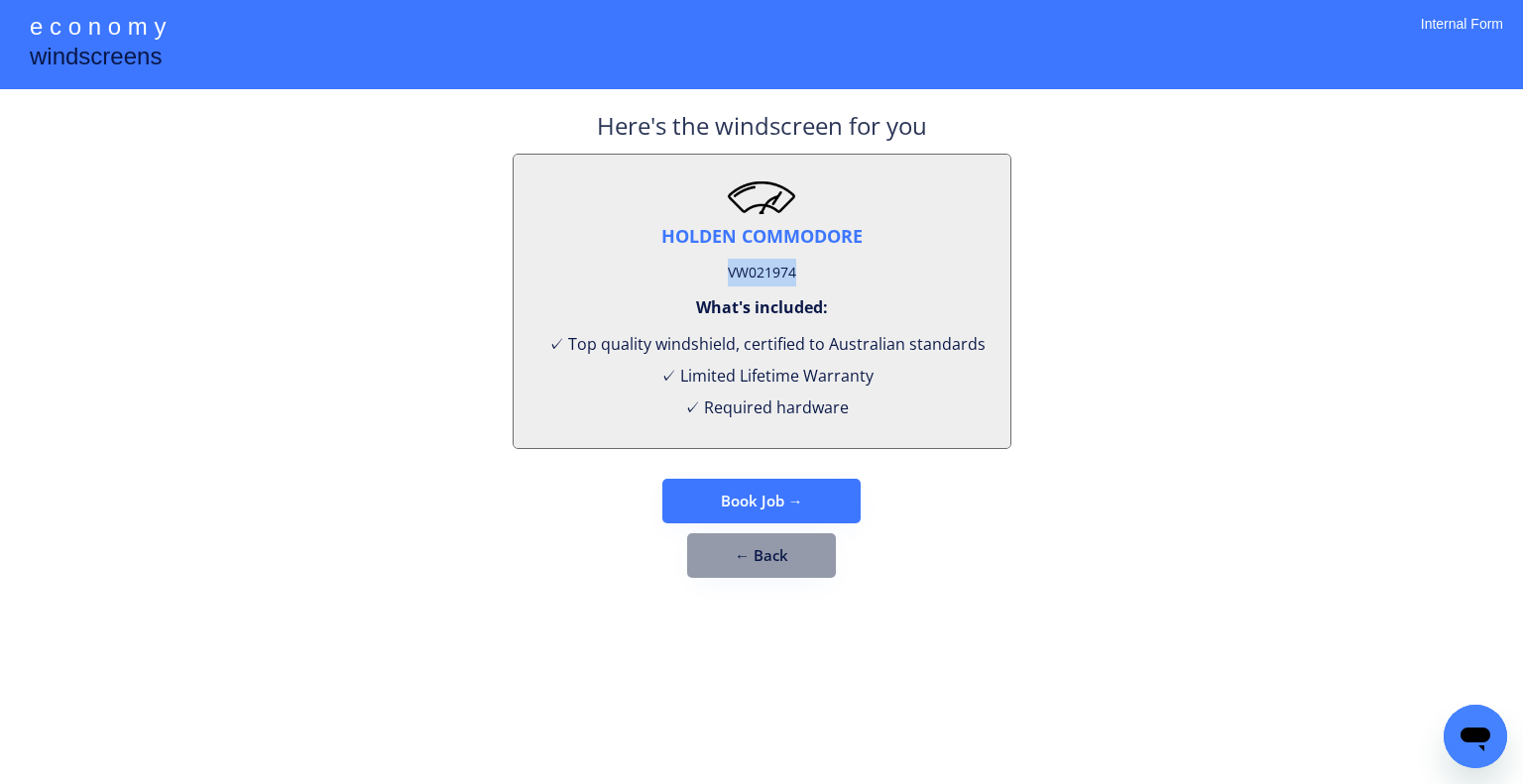 click on "VW021974" at bounding box center [762, 273] 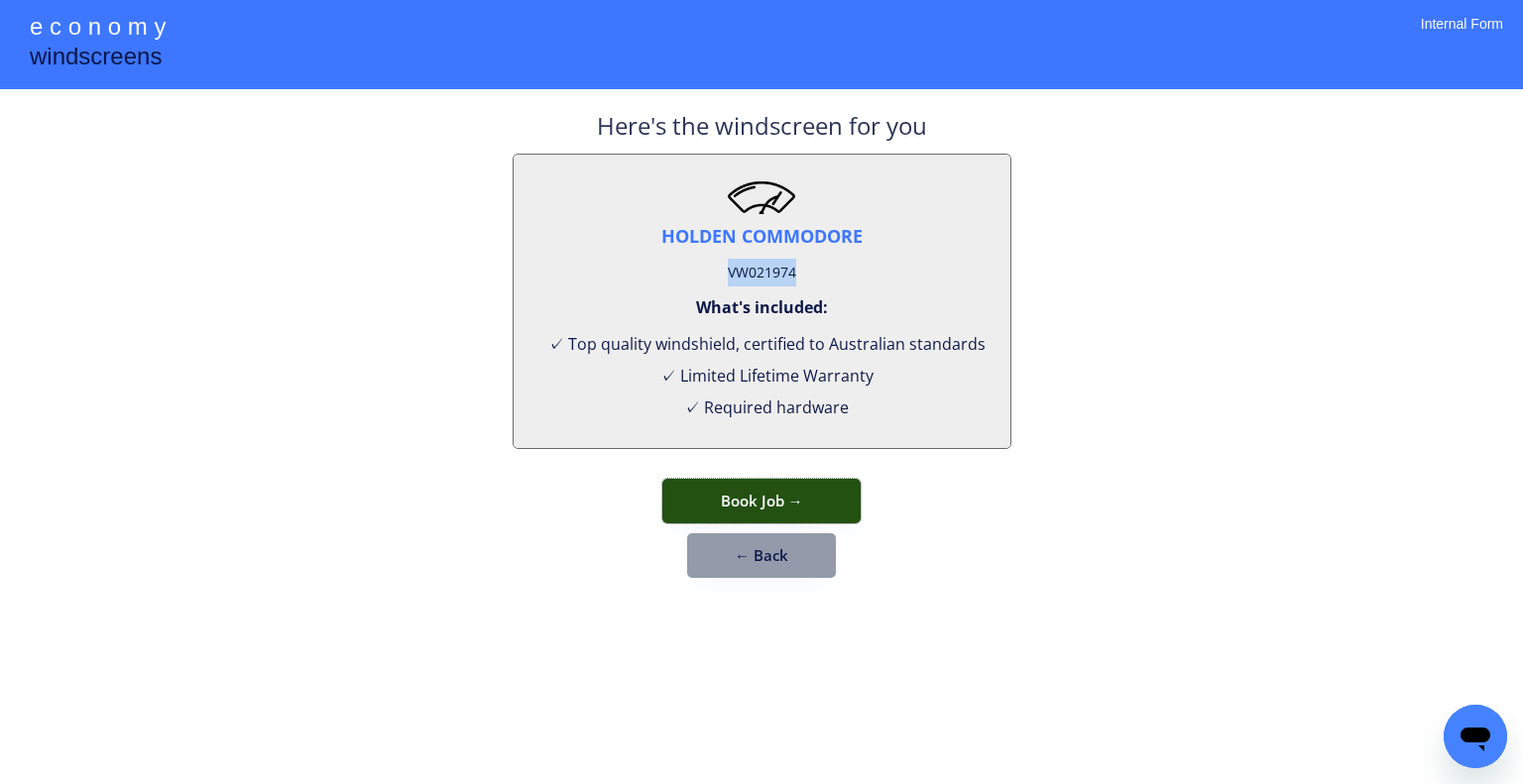 drag, startPoint x: 812, startPoint y: 499, endPoint x: 871, endPoint y: 194, distance: 310.65415 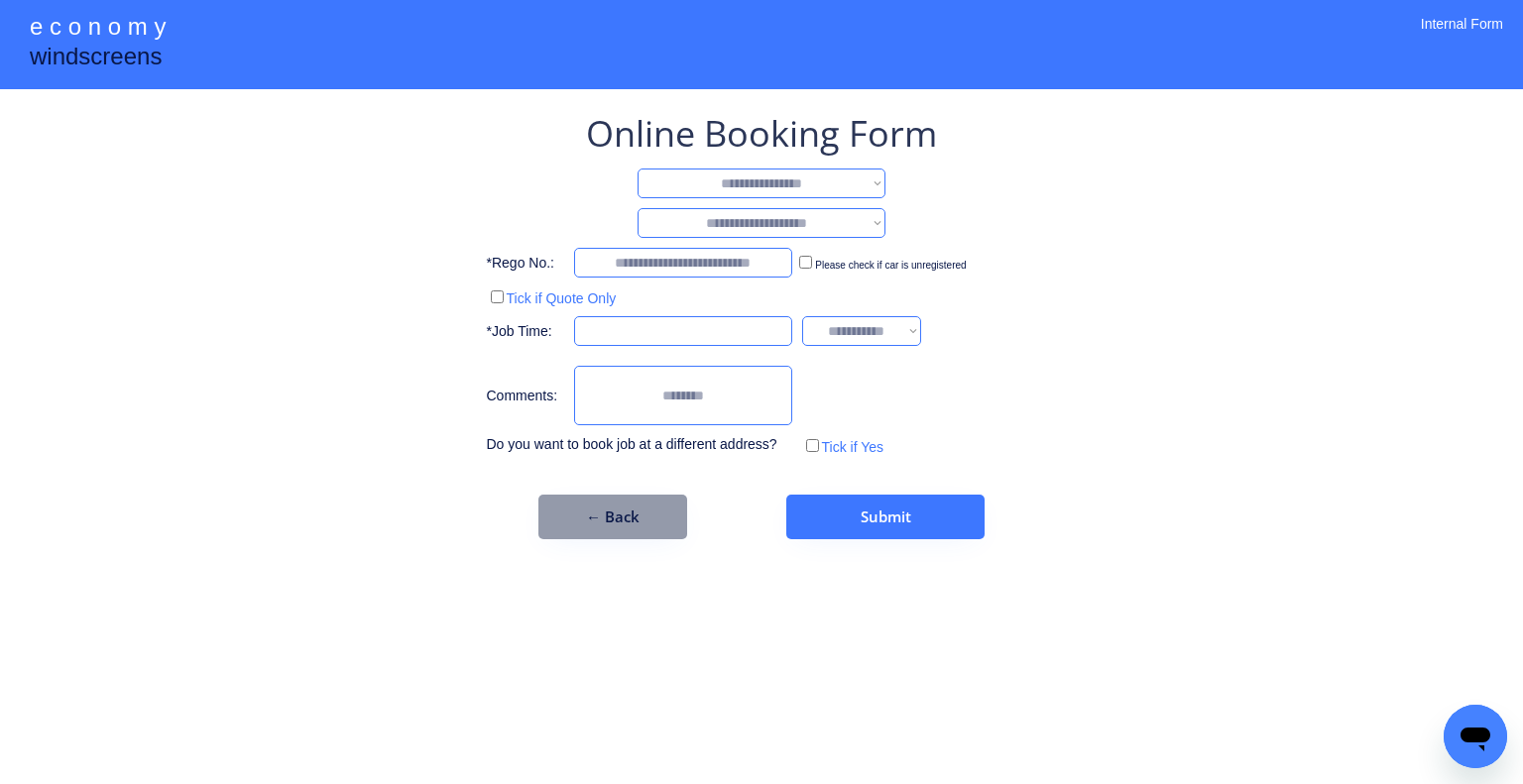 drag, startPoint x: 797, startPoint y: 158, endPoint x: 798, endPoint y: 169, distance: 11.045361 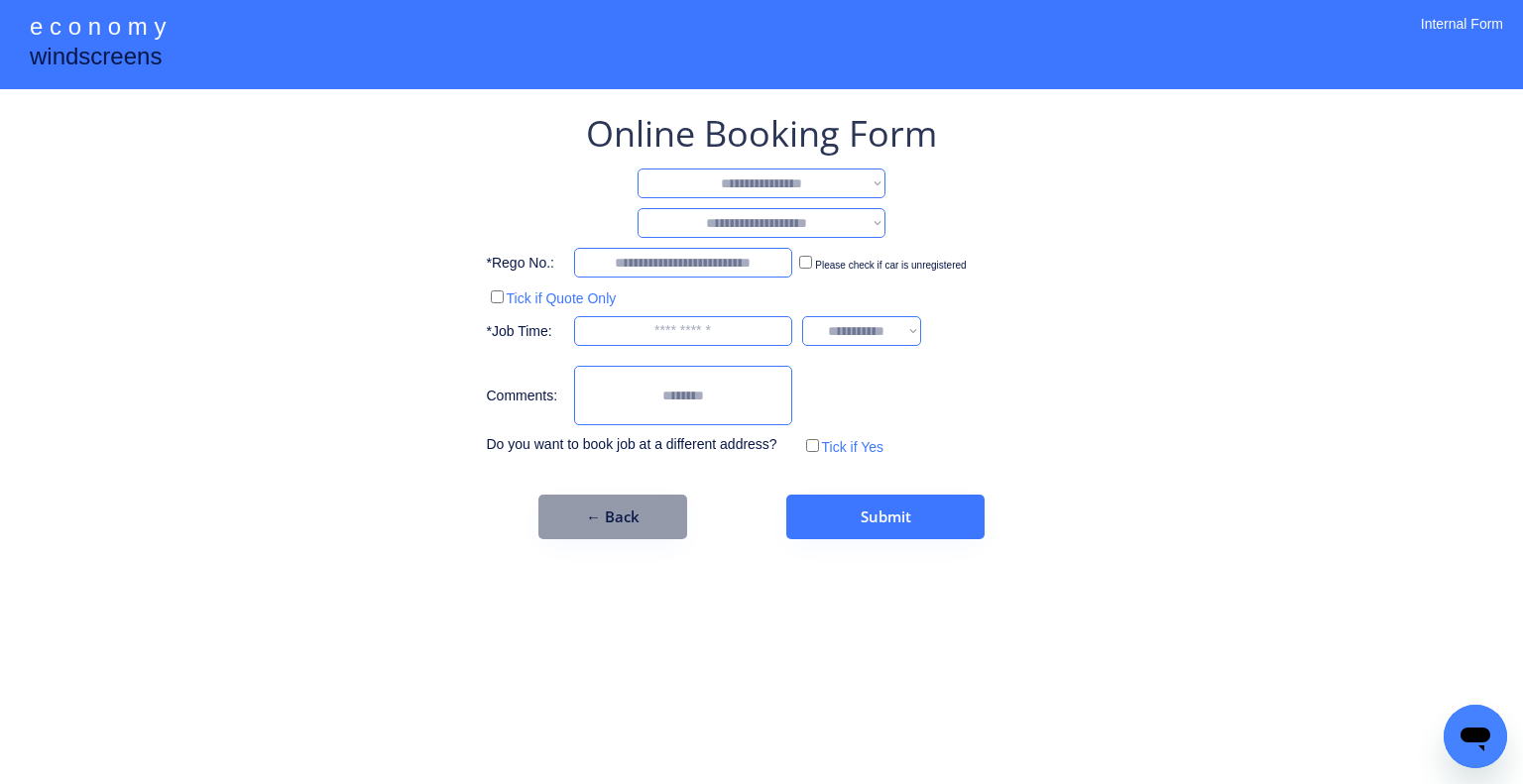 select on "**********" 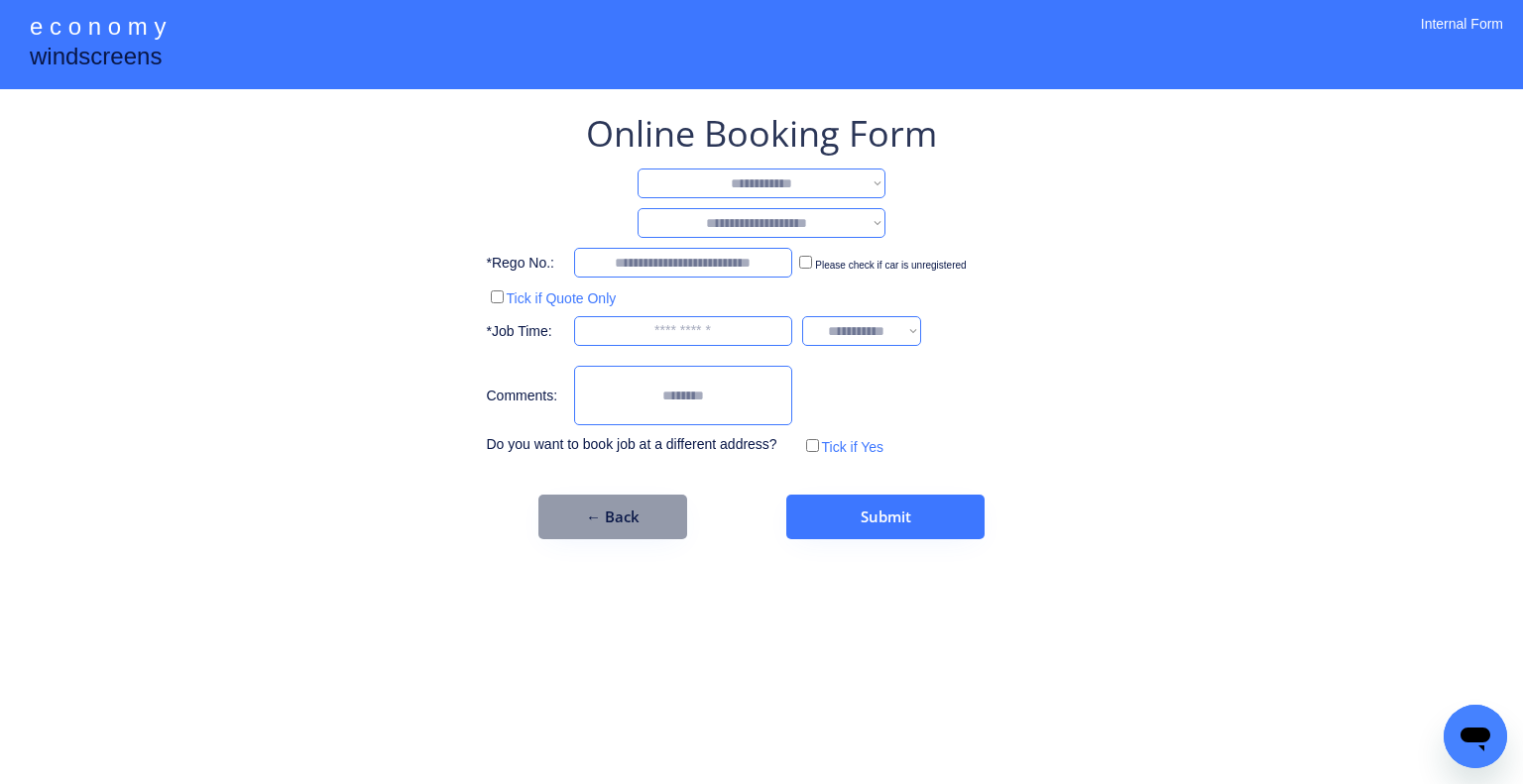 click on "**********" at bounding box center (762, 183) 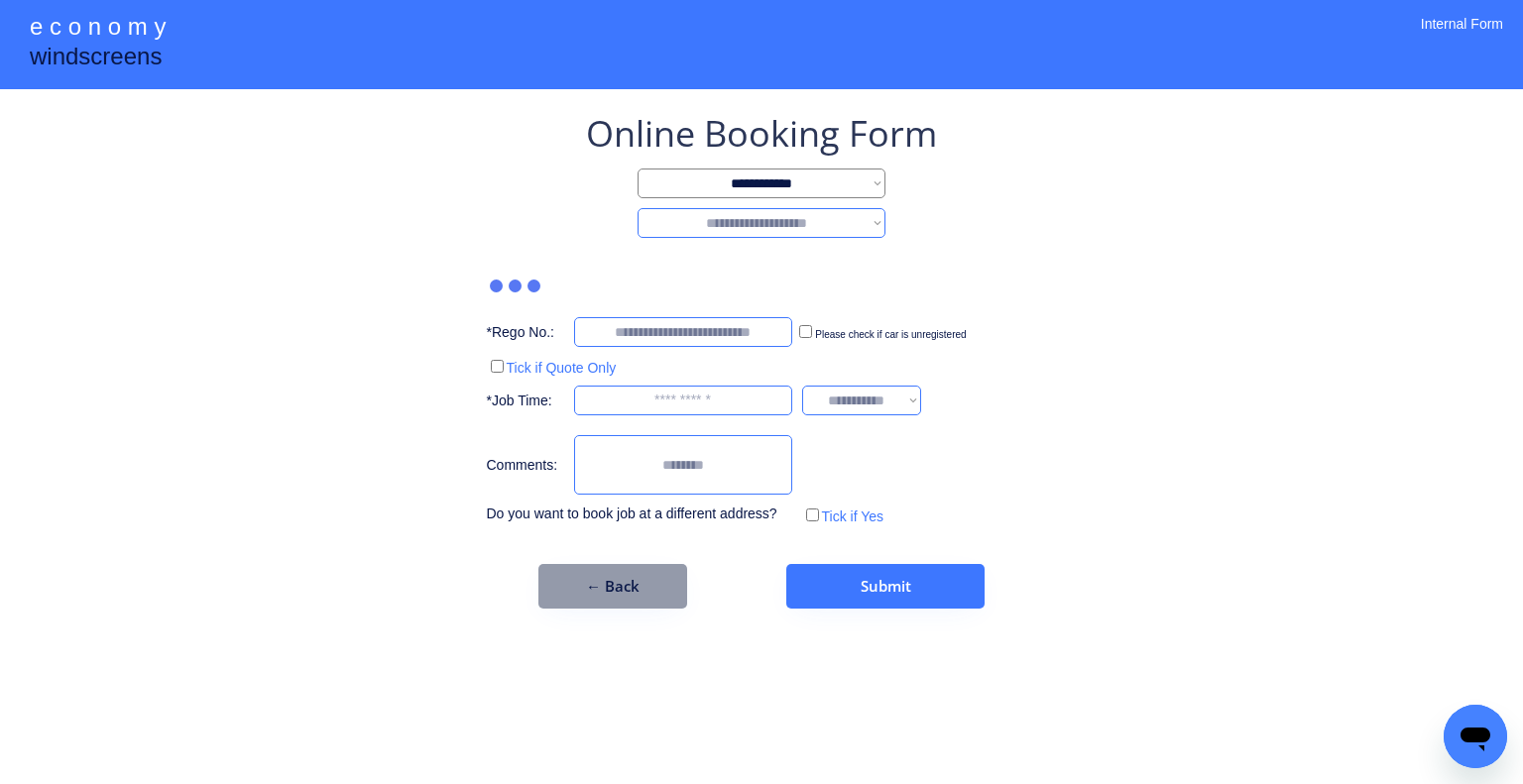 click on "**********" at bounding box center [762, 223] 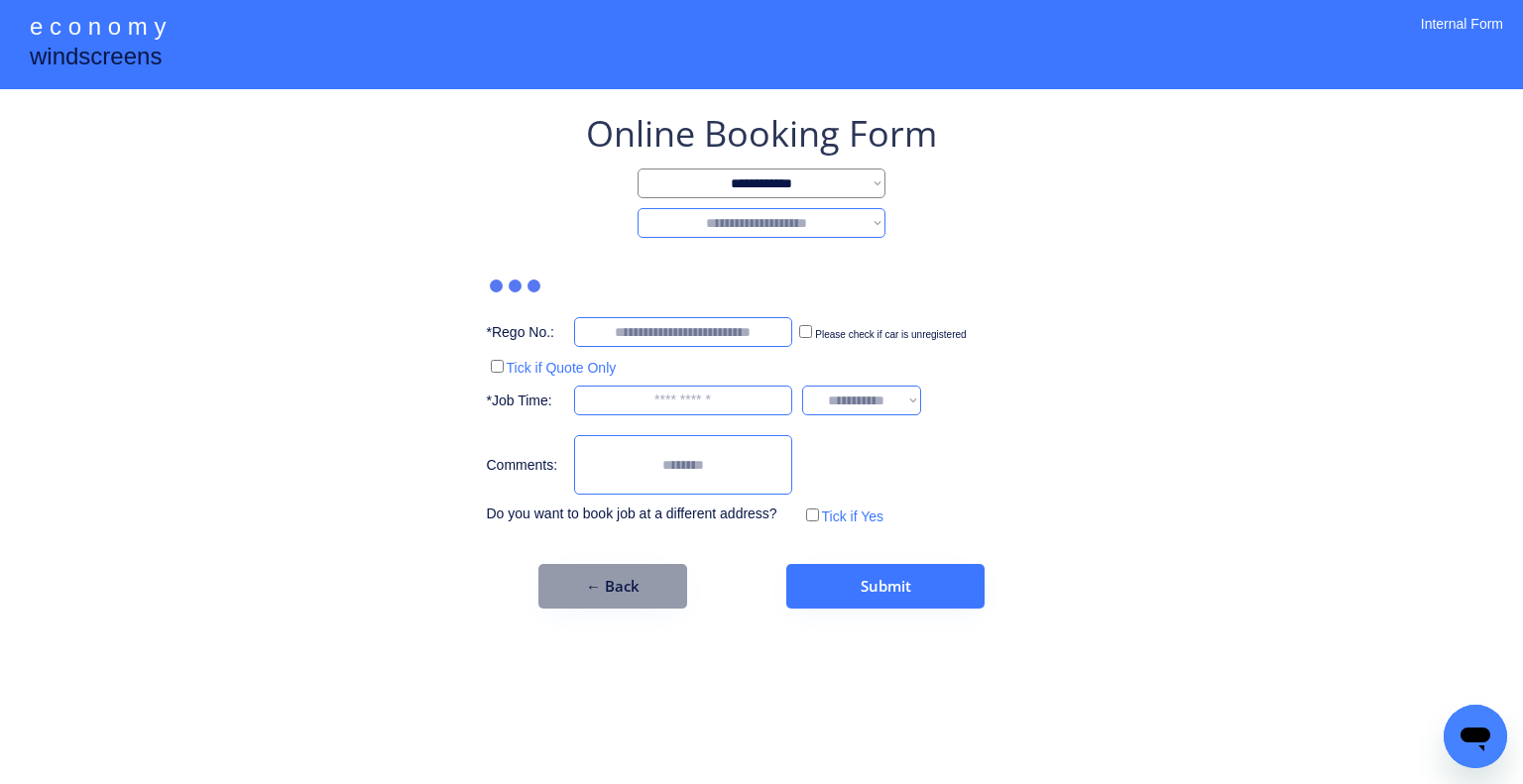 drag, startPoint x: 841, startPoint y: 229, endPoint x: 855, endPoint y: 326, distance: 98.0051 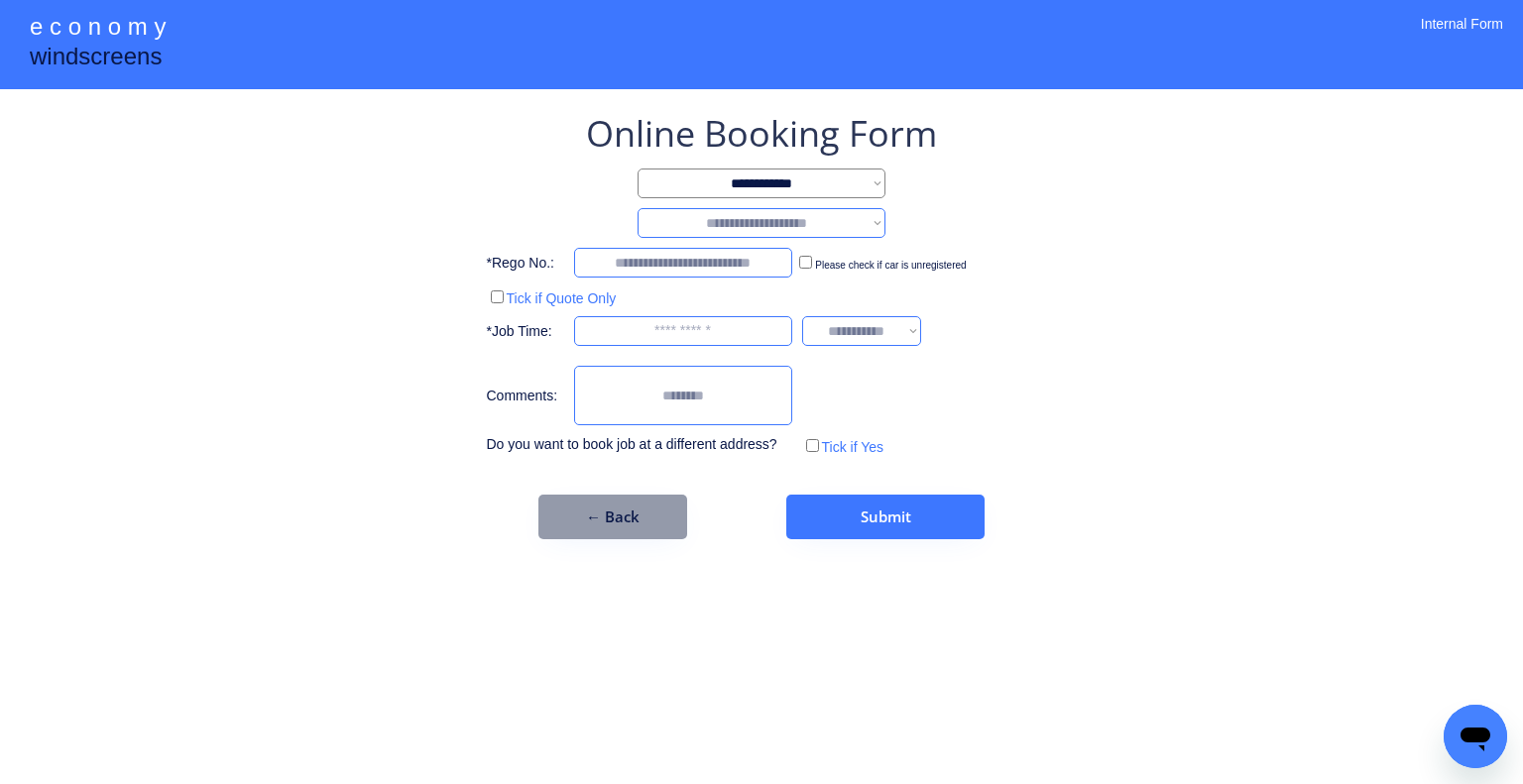 select on "*******" 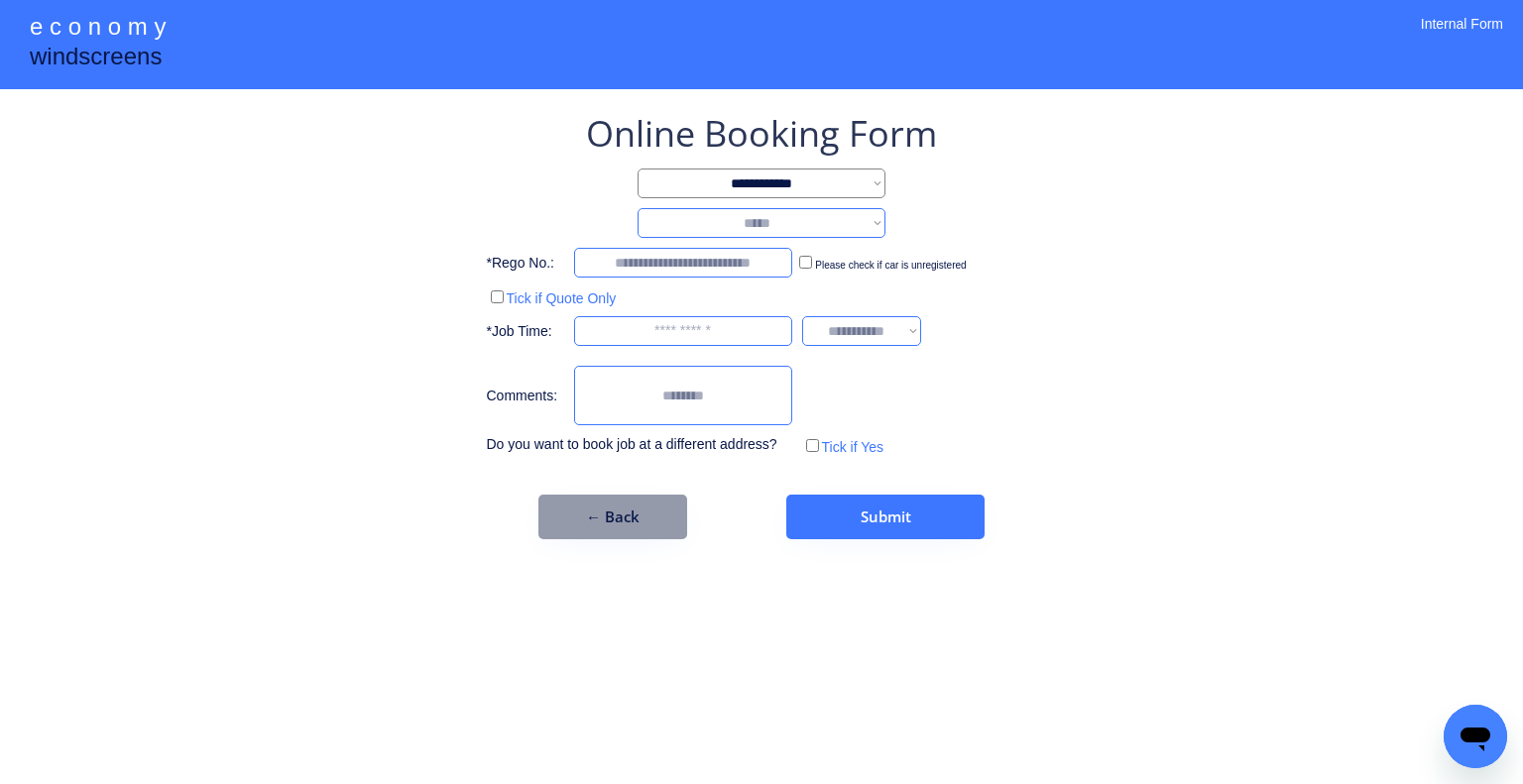 click on "**********" at bounding box center (762, 223) 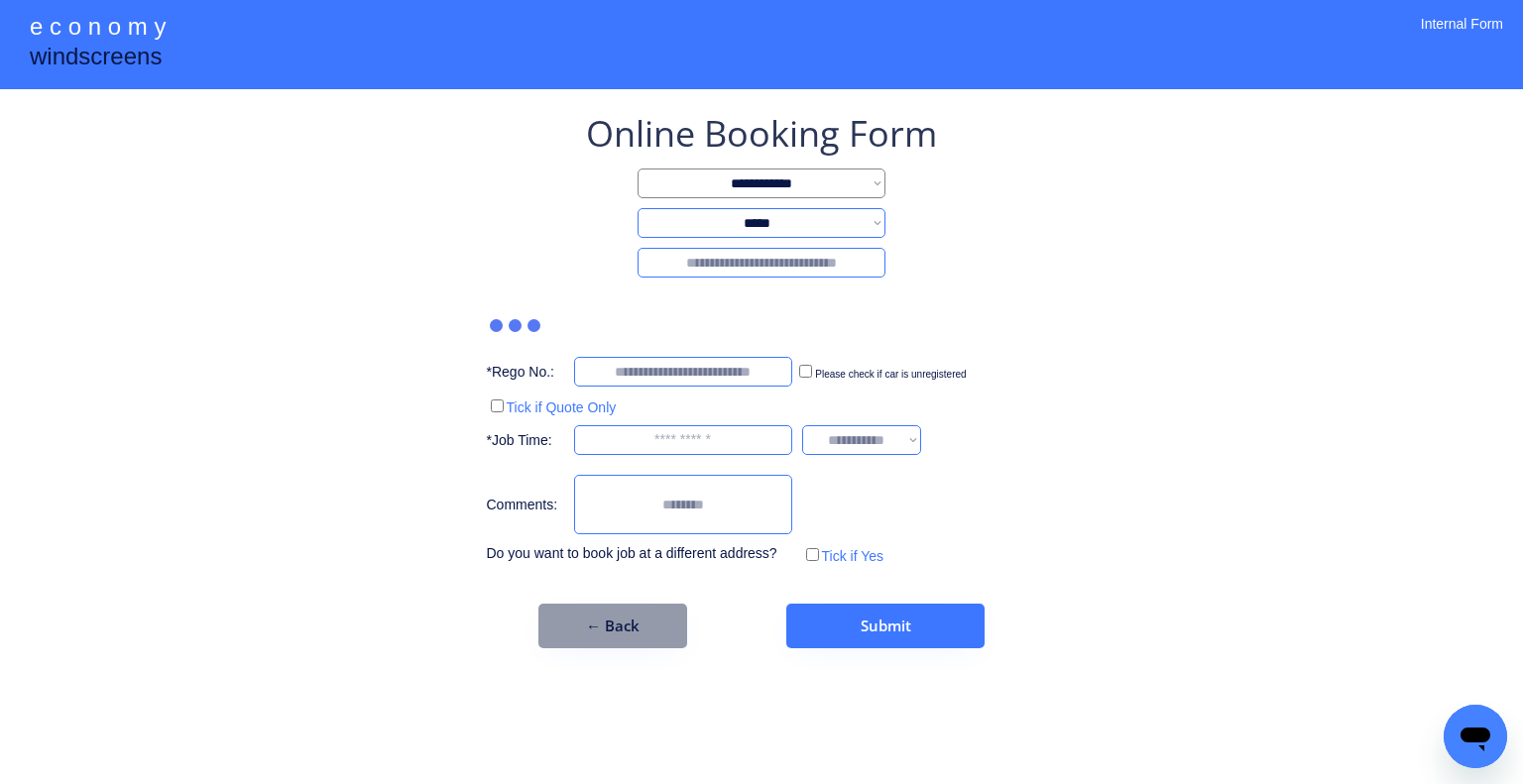click at bounding box center (762, 263) 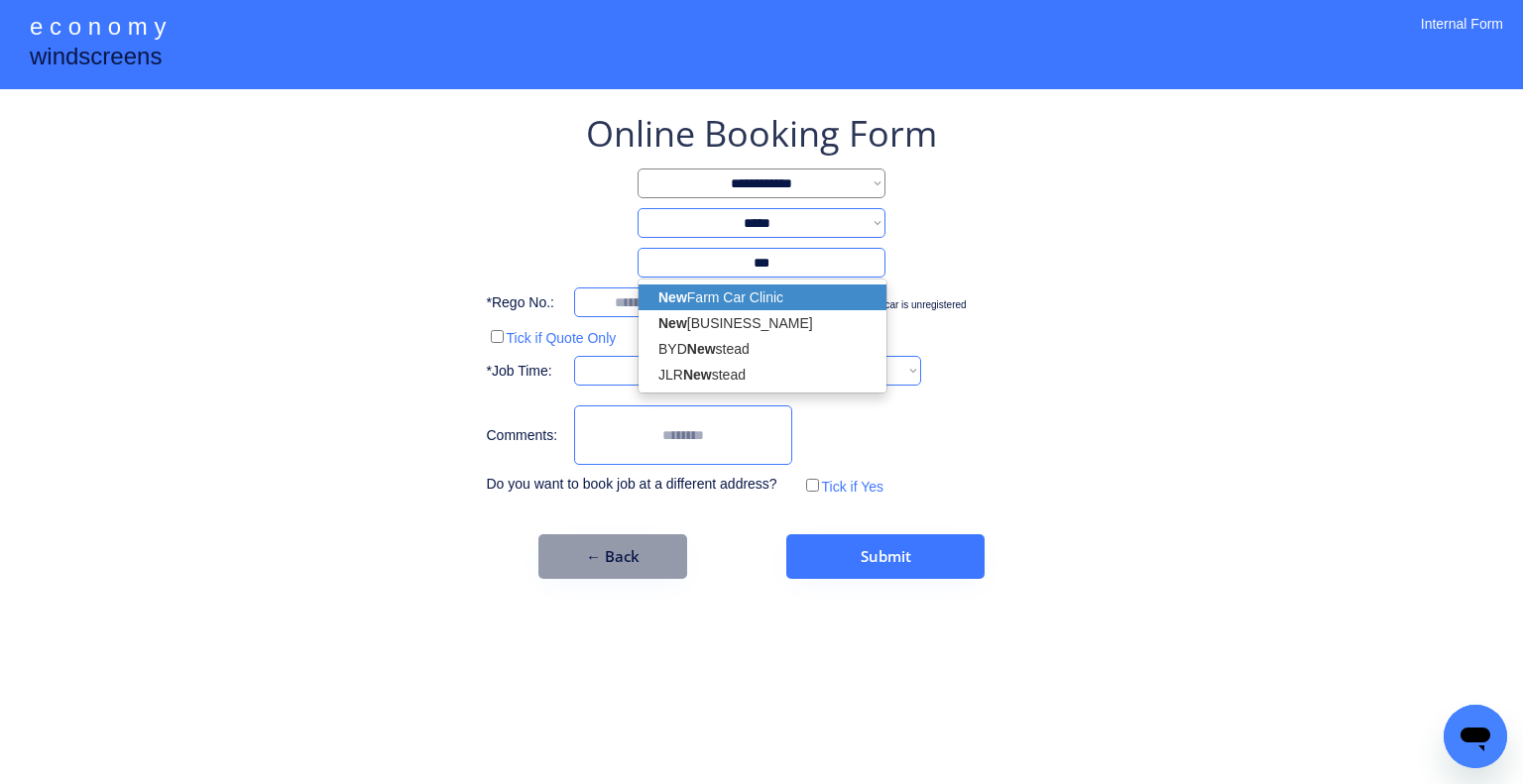 click on "[BUSINESS_NAME]" at bounding box center (762, 297) 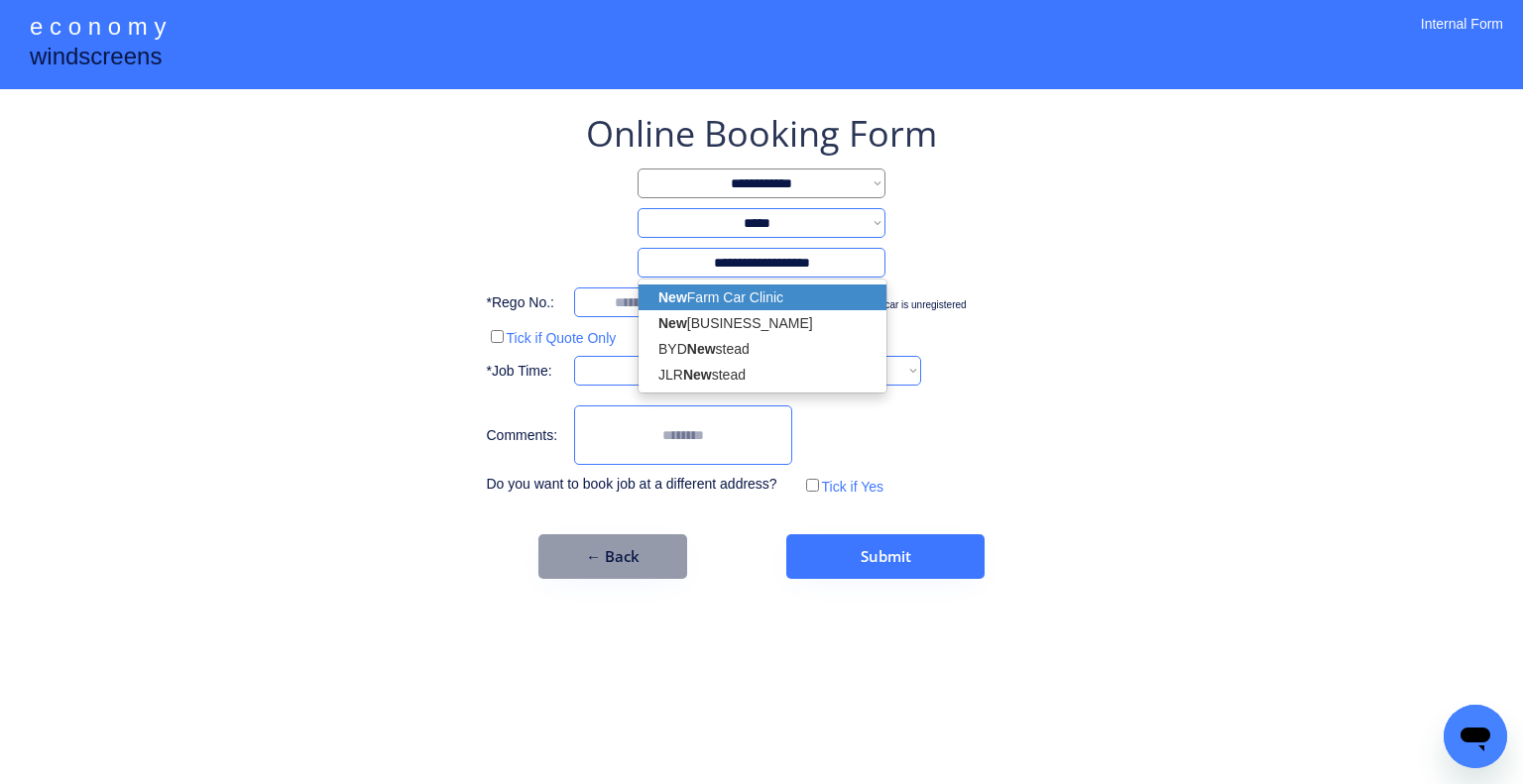 select on "*****" 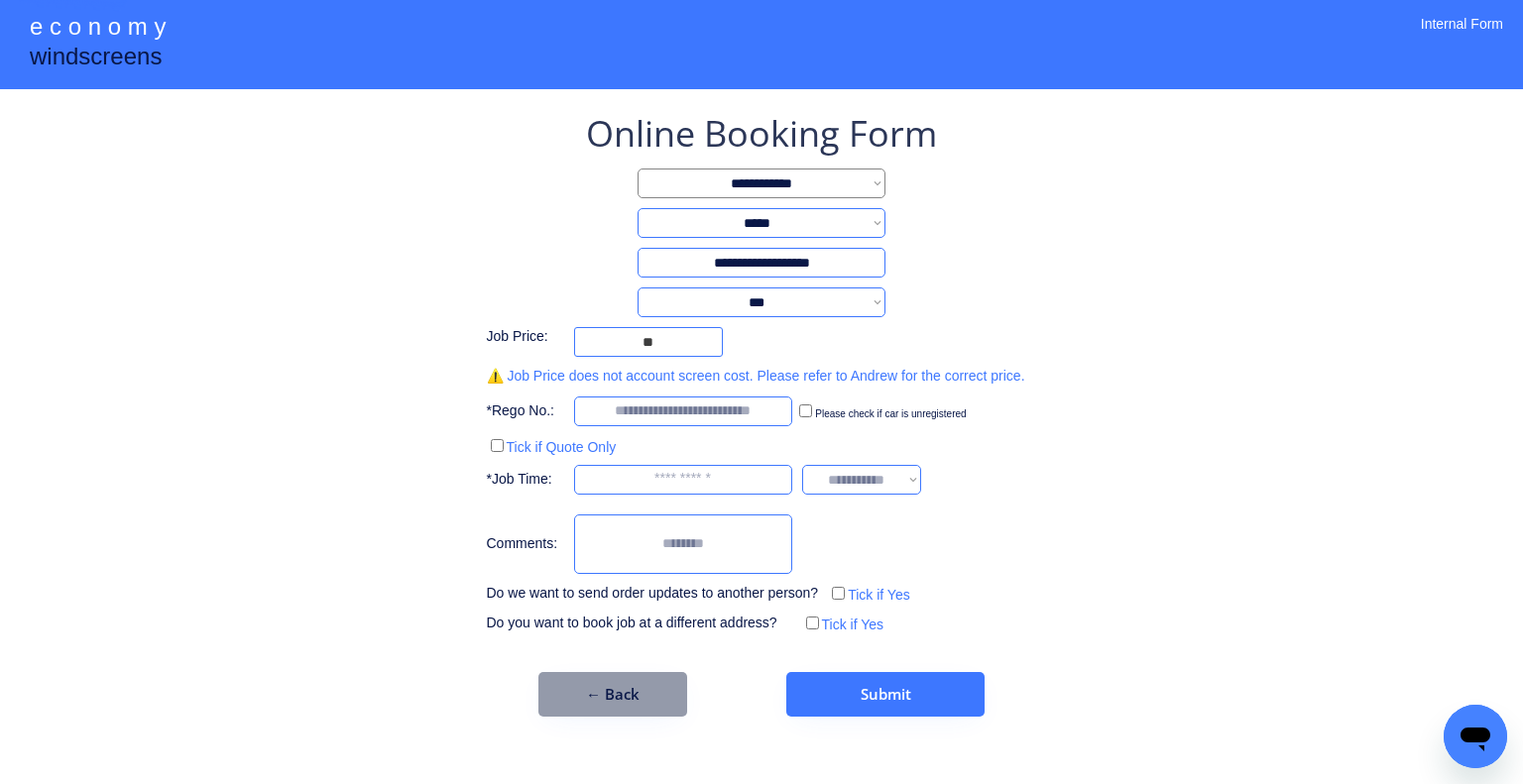 click on "**********" at bounding box center [762, 263] 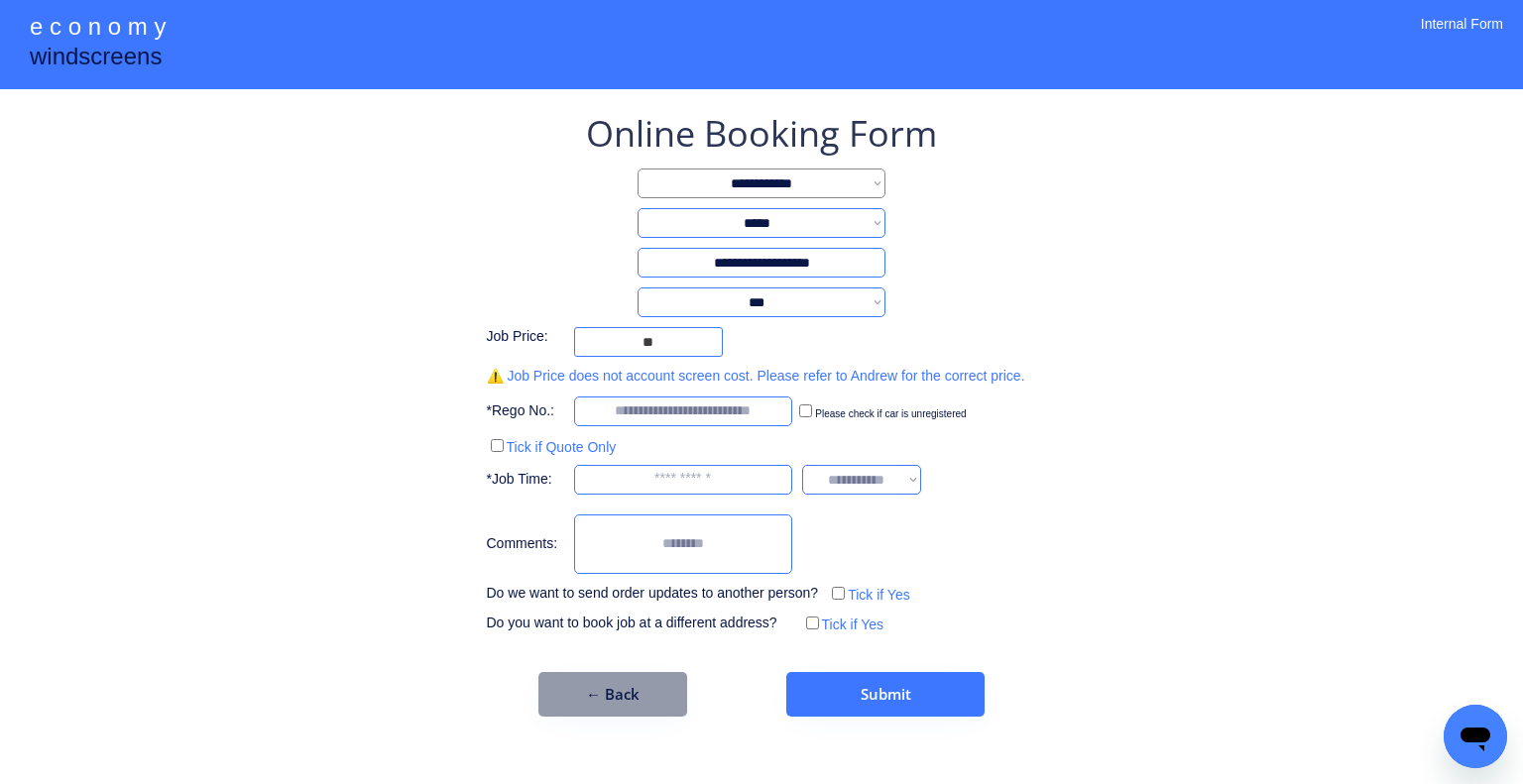 type on "**********" 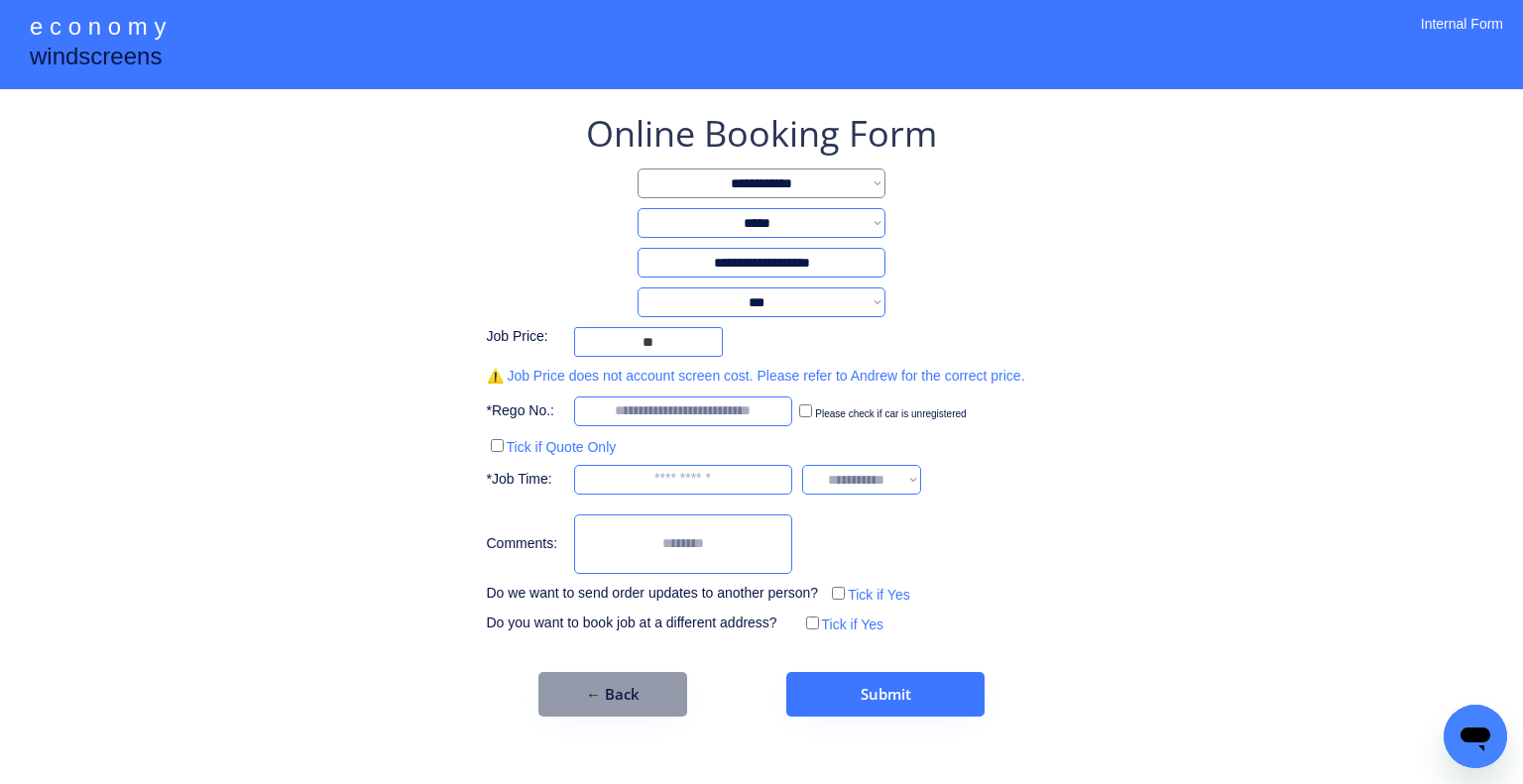 drag, startPoint x: 819, startPoint y: 211, endPoint x: 818, endPoint y: 229, distance: 18.027756 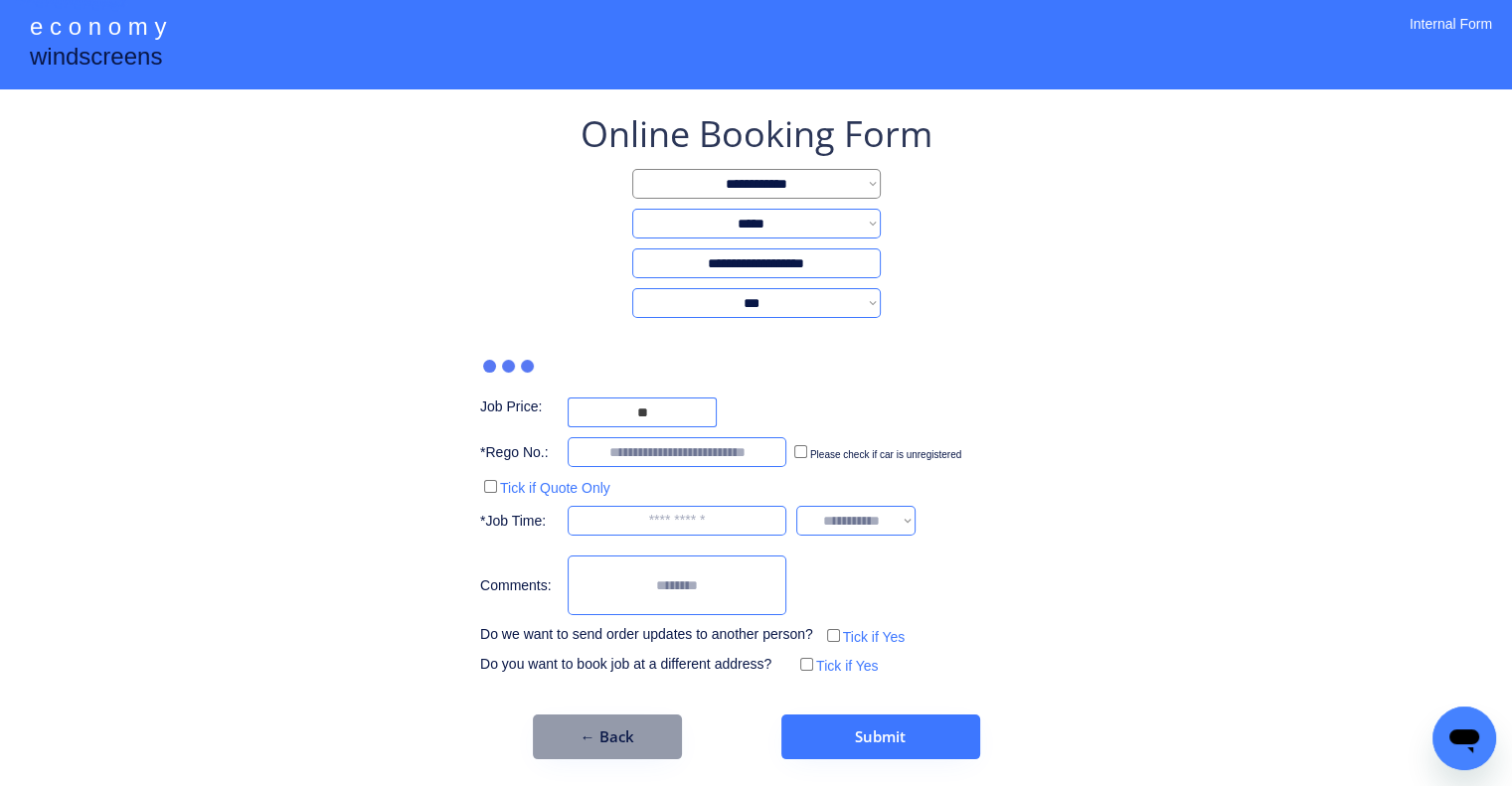 type on "***" 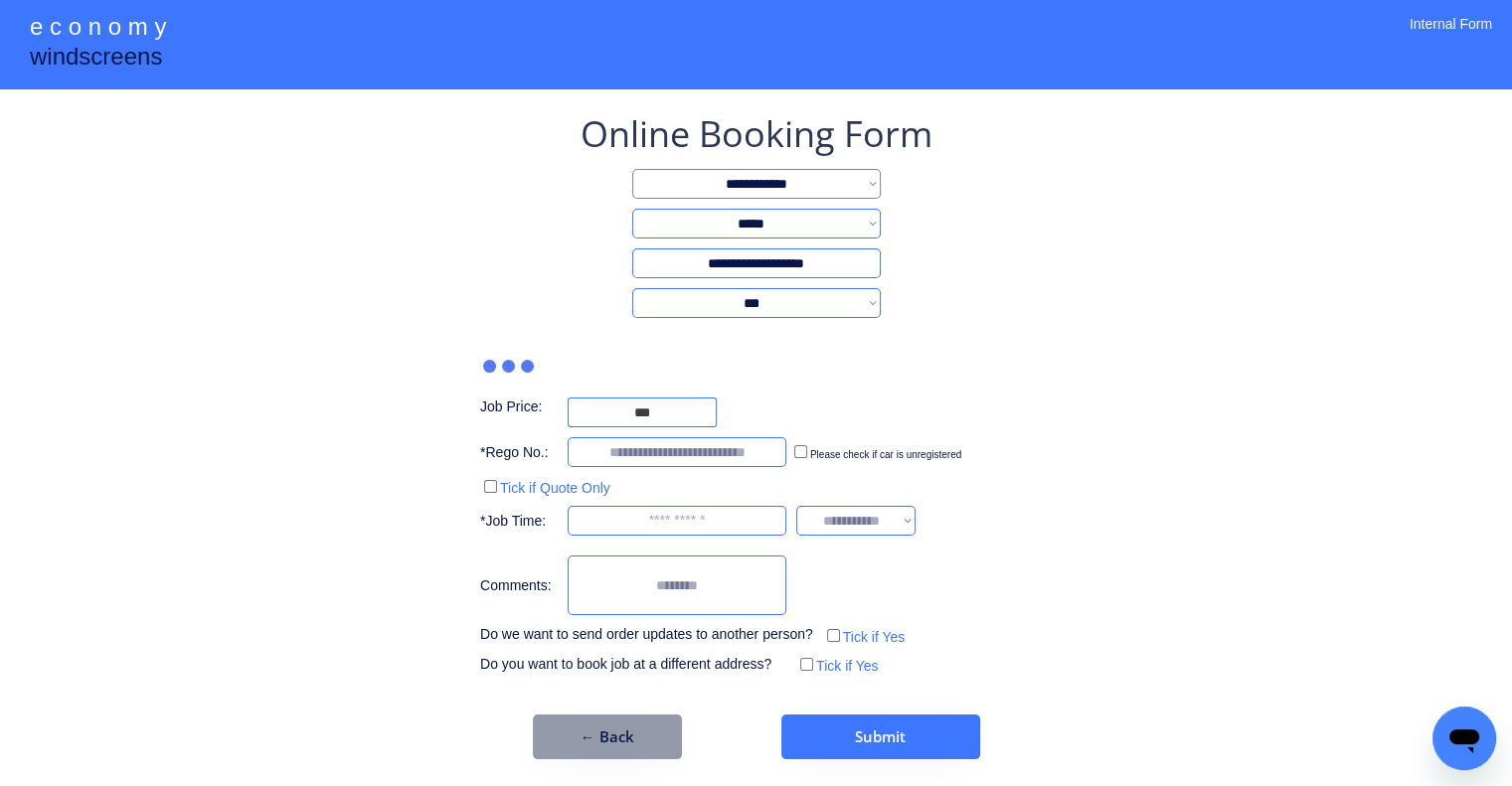 select on "********" 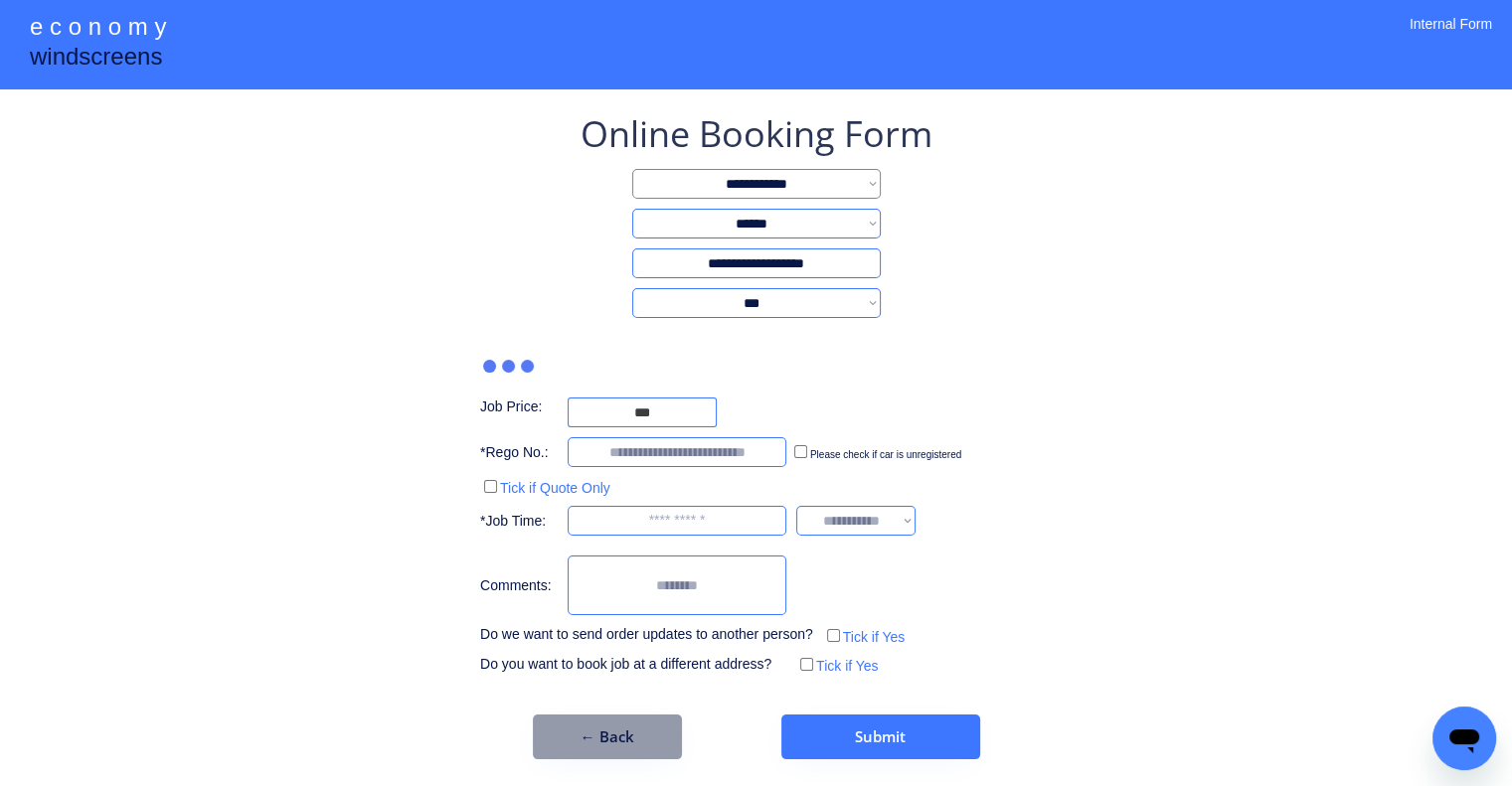 click on "**********" at bounding box center [756, 224] 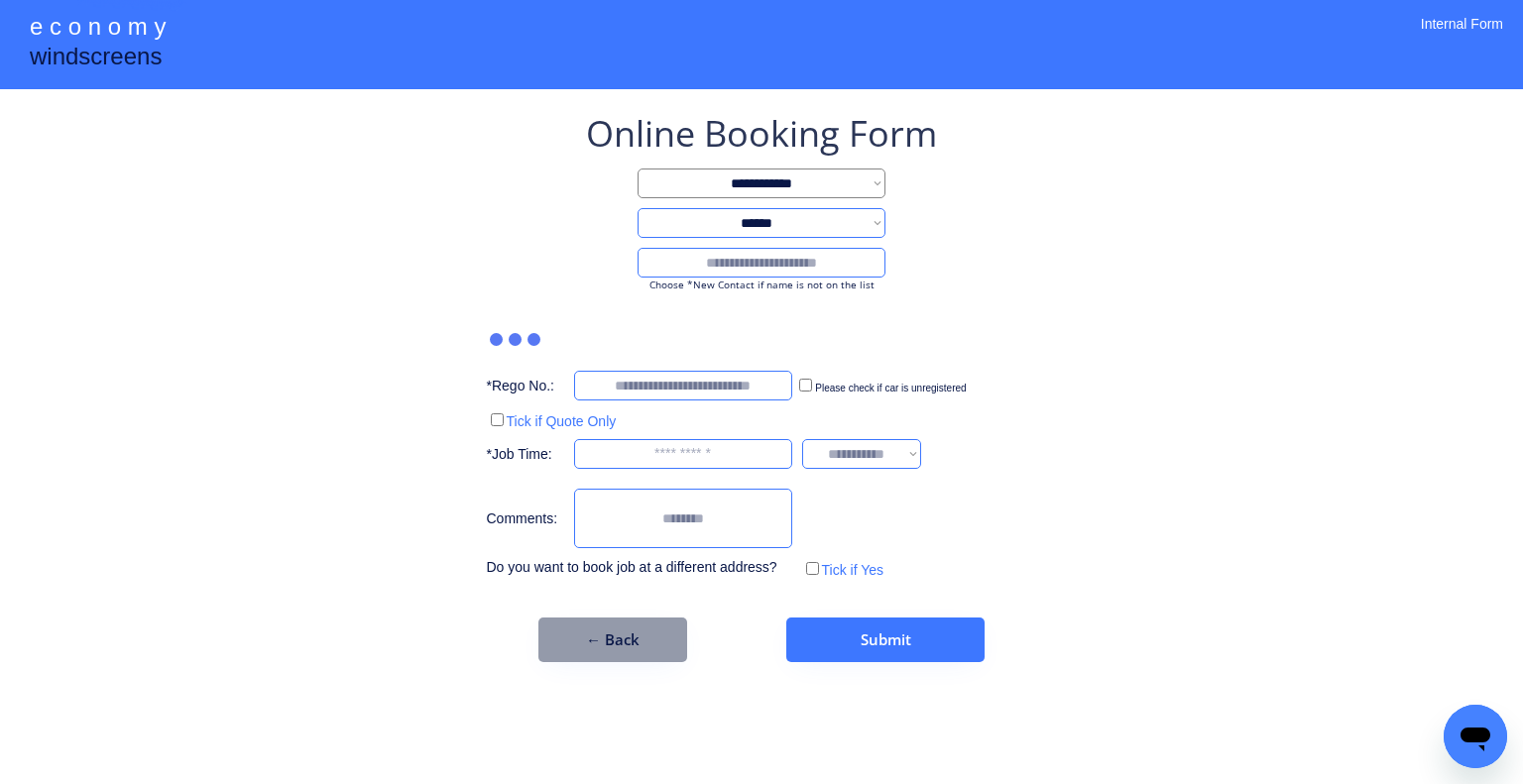 click at bounding box center [762, 263] 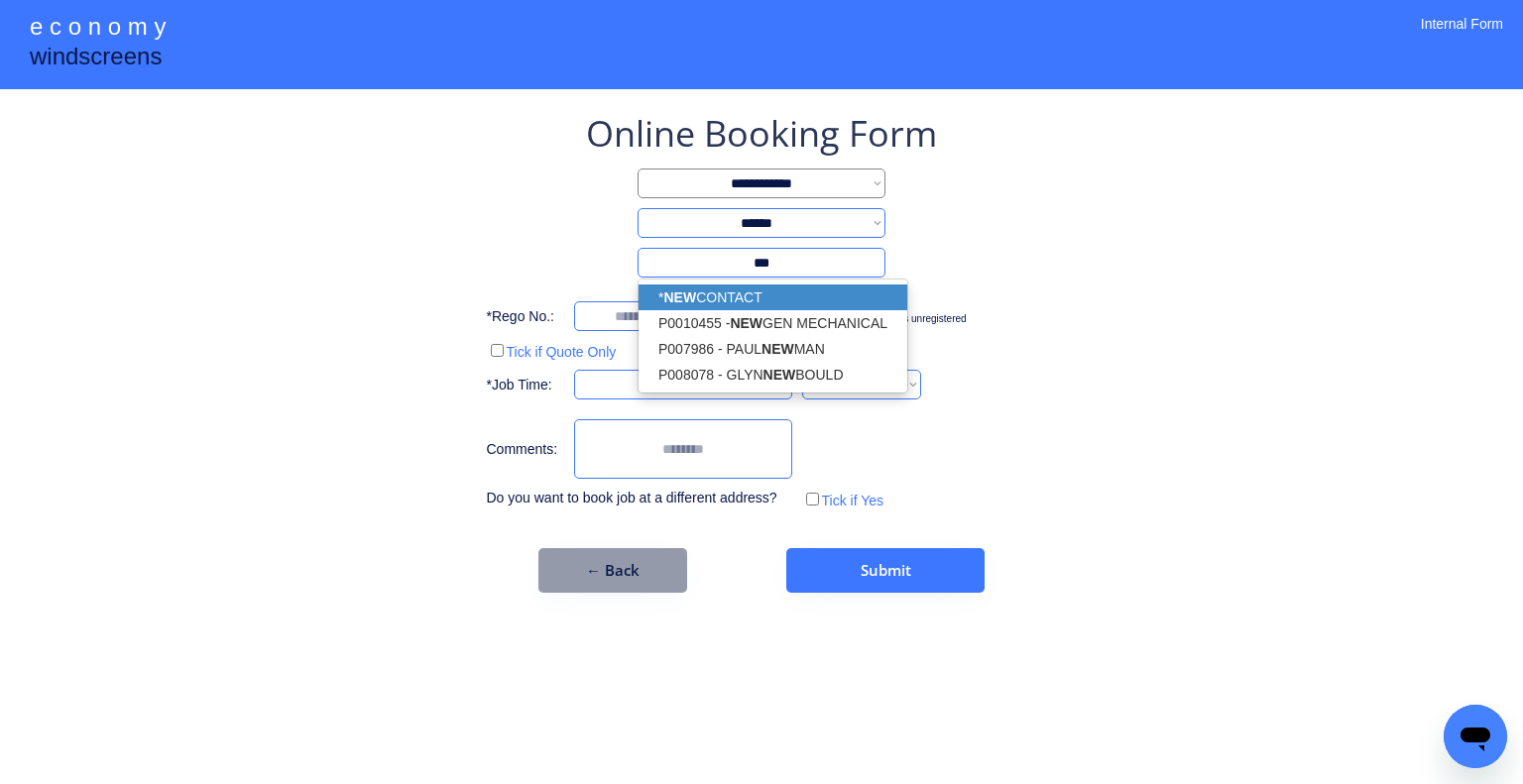 drag, startPoint x: 790, startPoint y: 288, endPoint x: 1257, endPoint y: 302, distance: 467.21 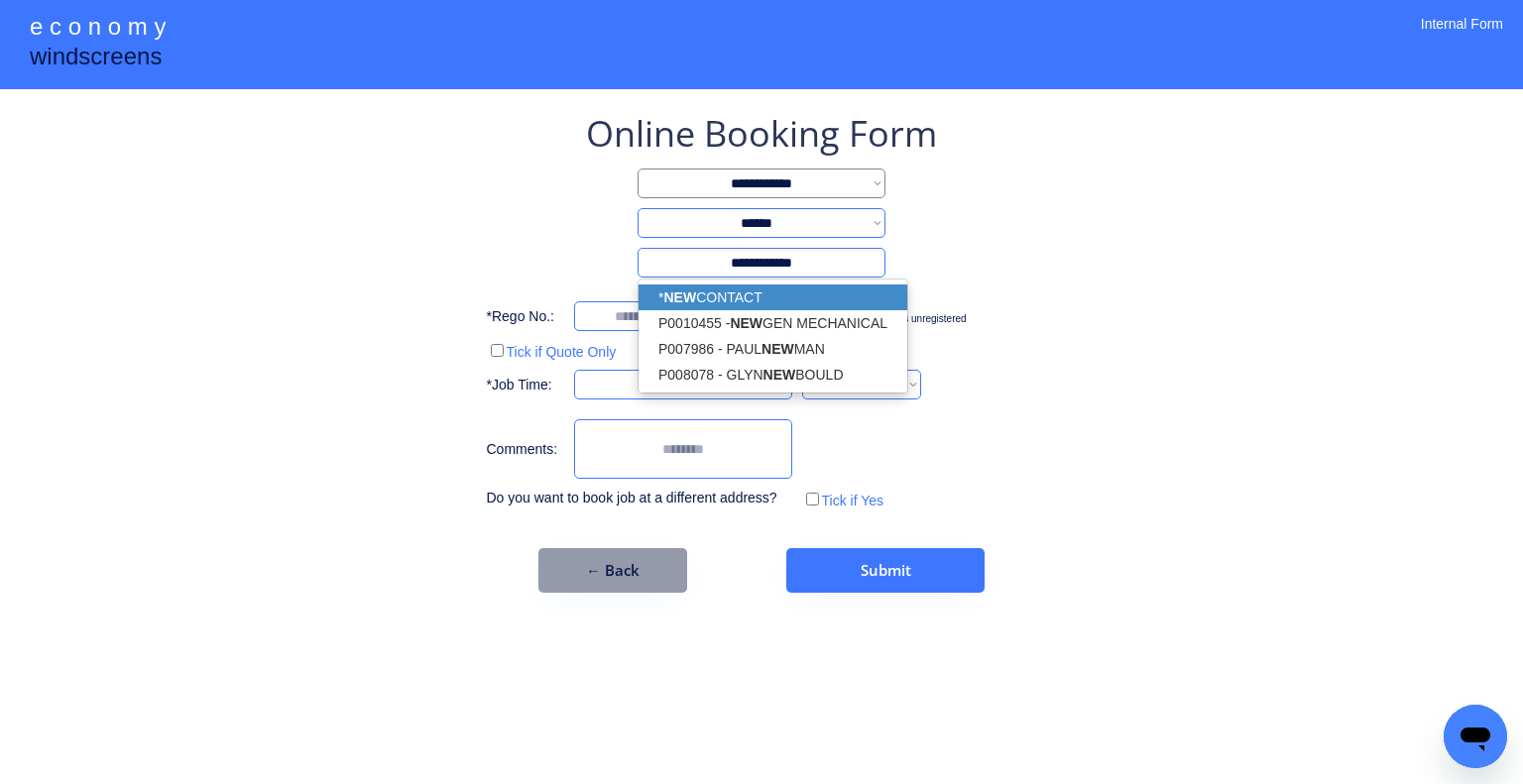 type on "**********" 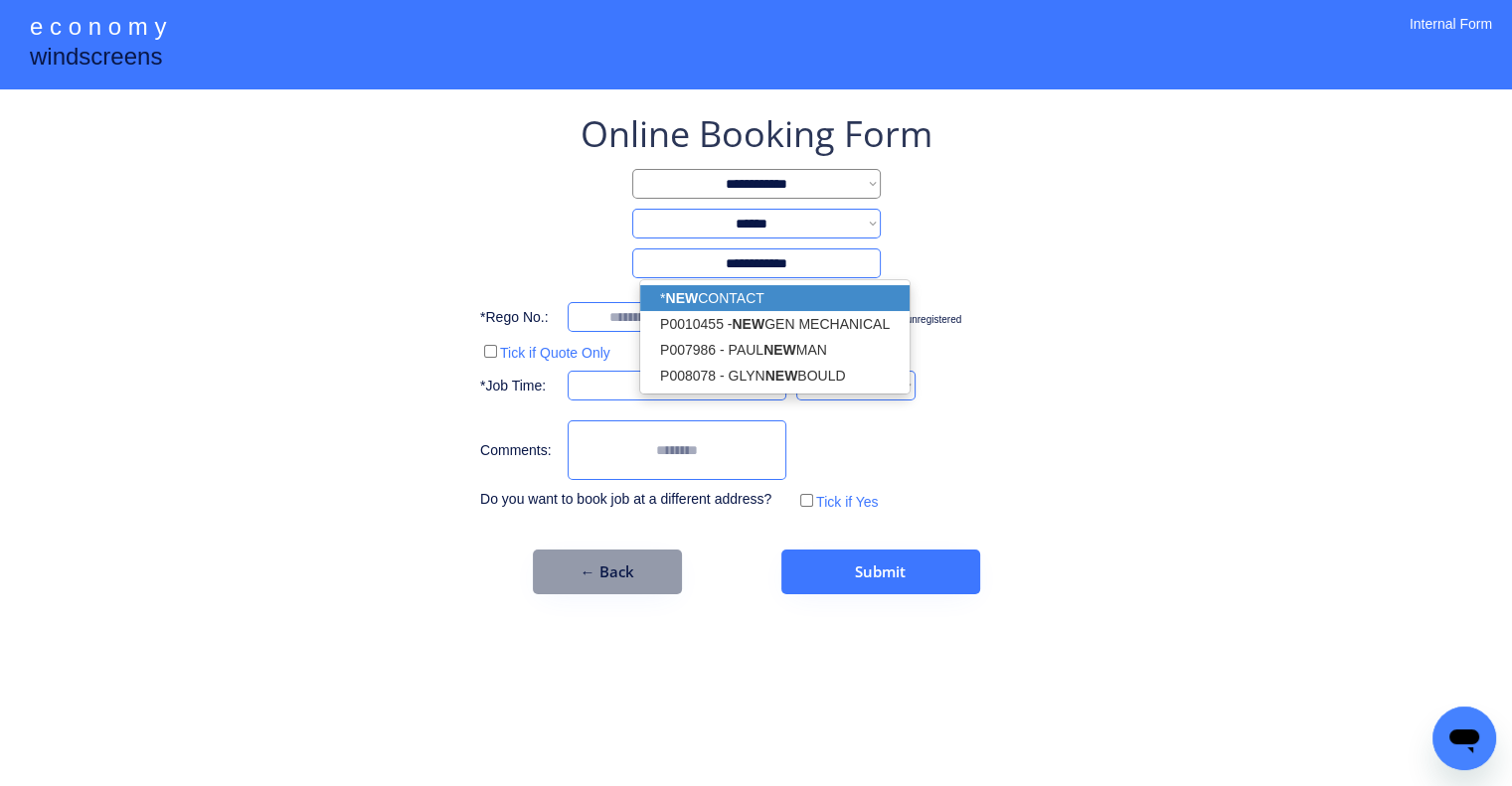 drag, startPoint x: 1260, startPoint y: 303, endPoint x: 1164, endPoint y: 337, distance: 101.84302 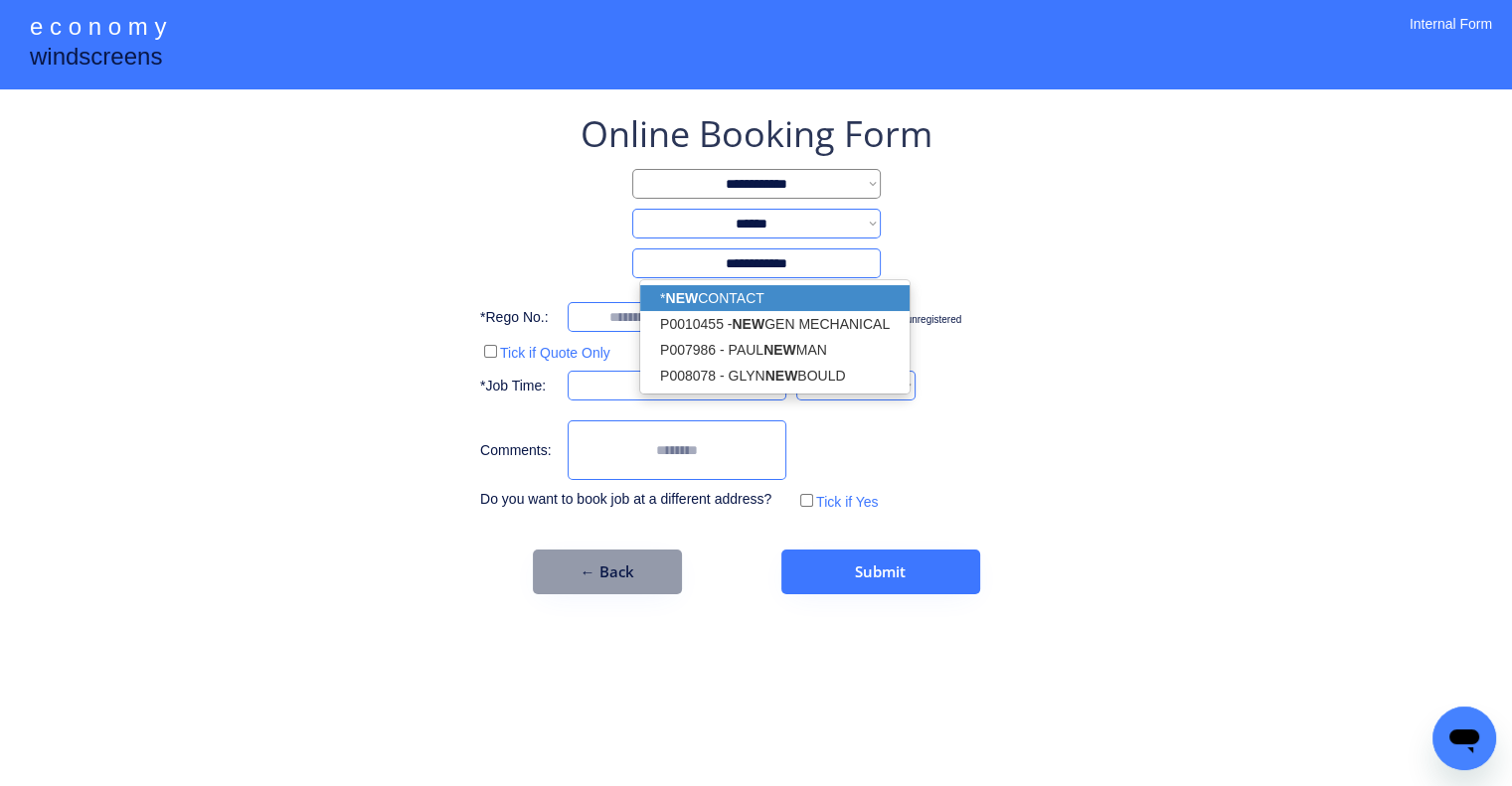 click on "**********" at bounding box center (756, 393) 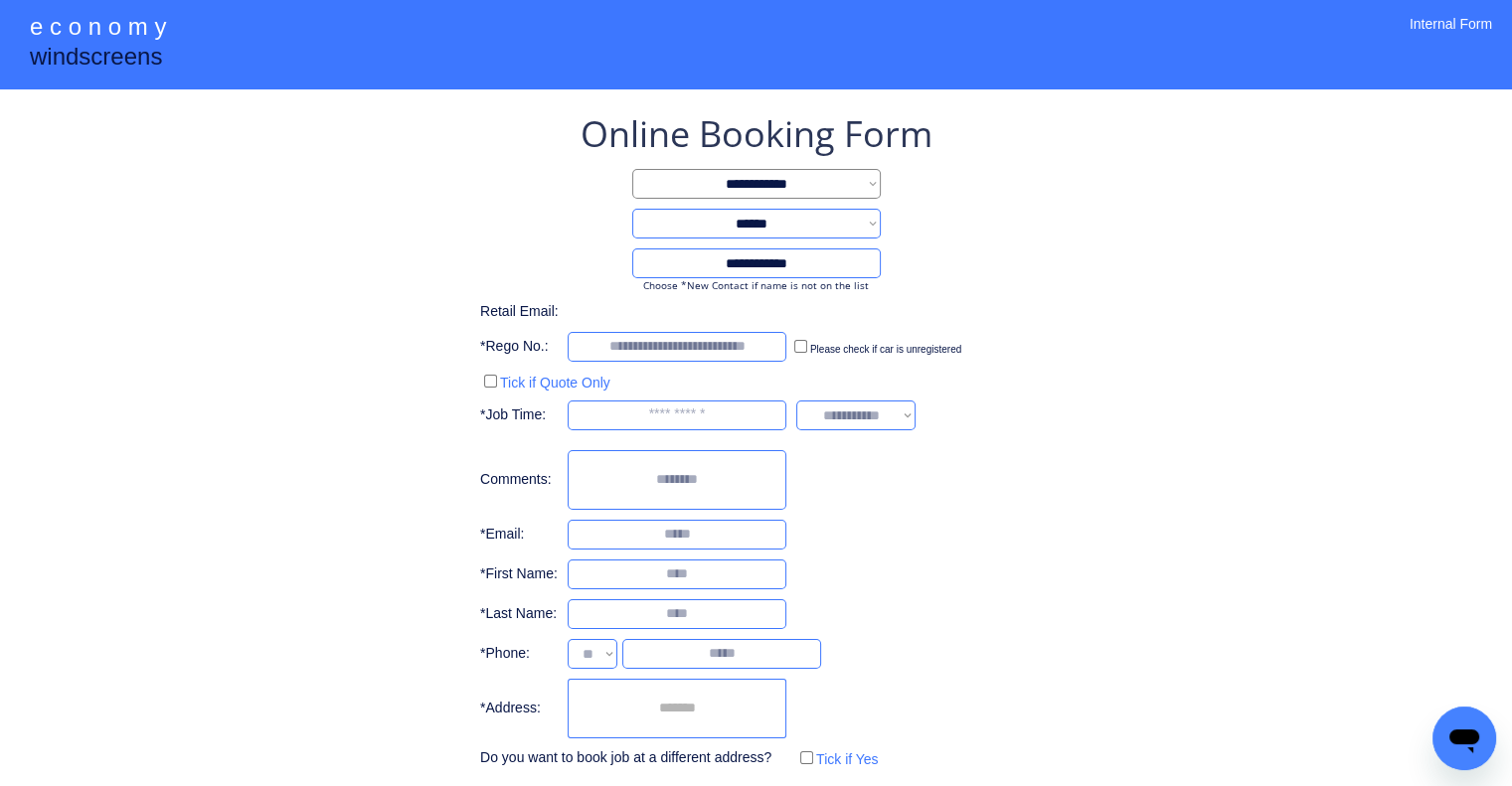 click at bounding box center (677, 708) 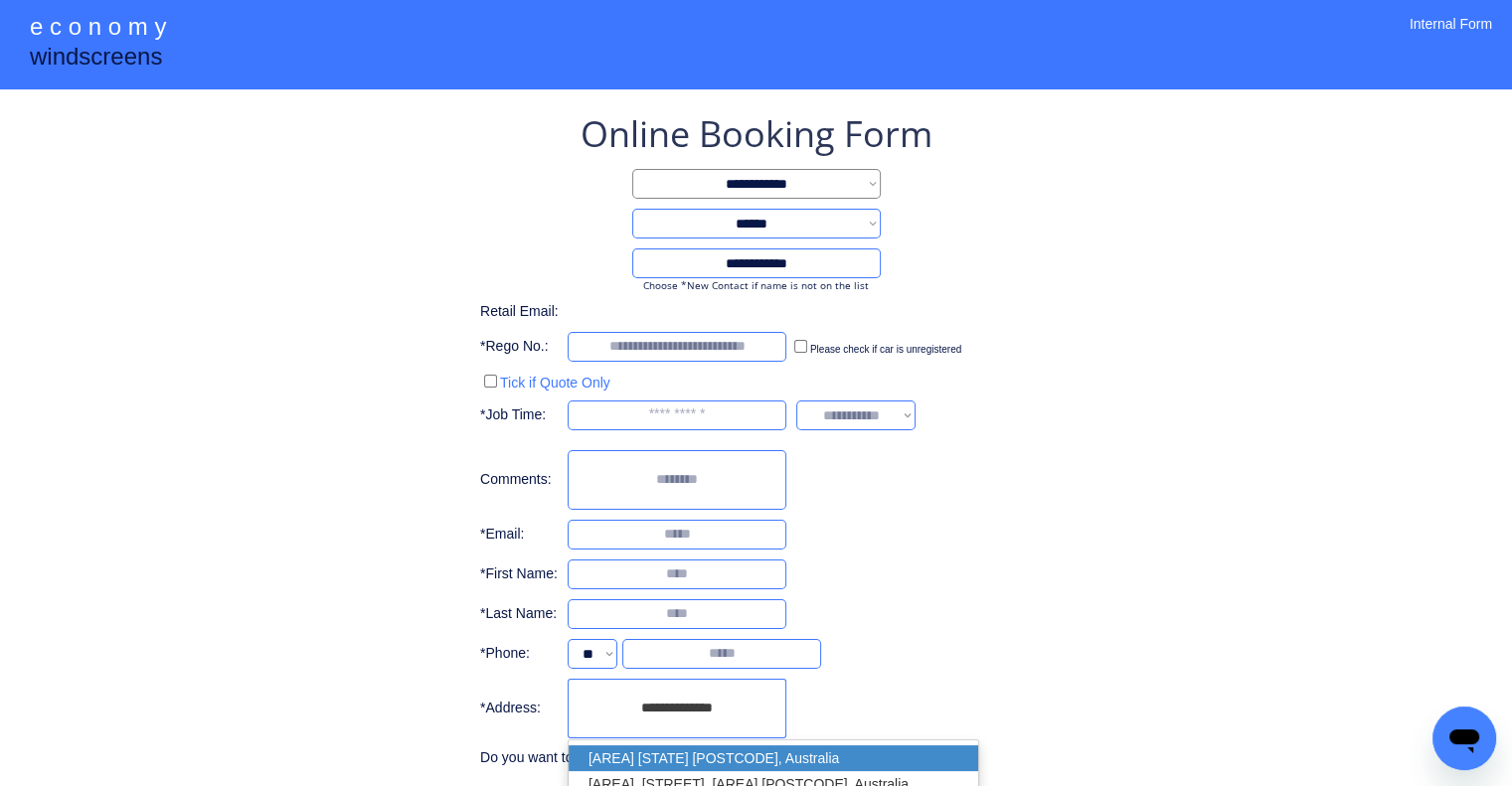 click on "[AREA] [STATE] [POSTCODE], Australia" at bounding box center (773, 758) 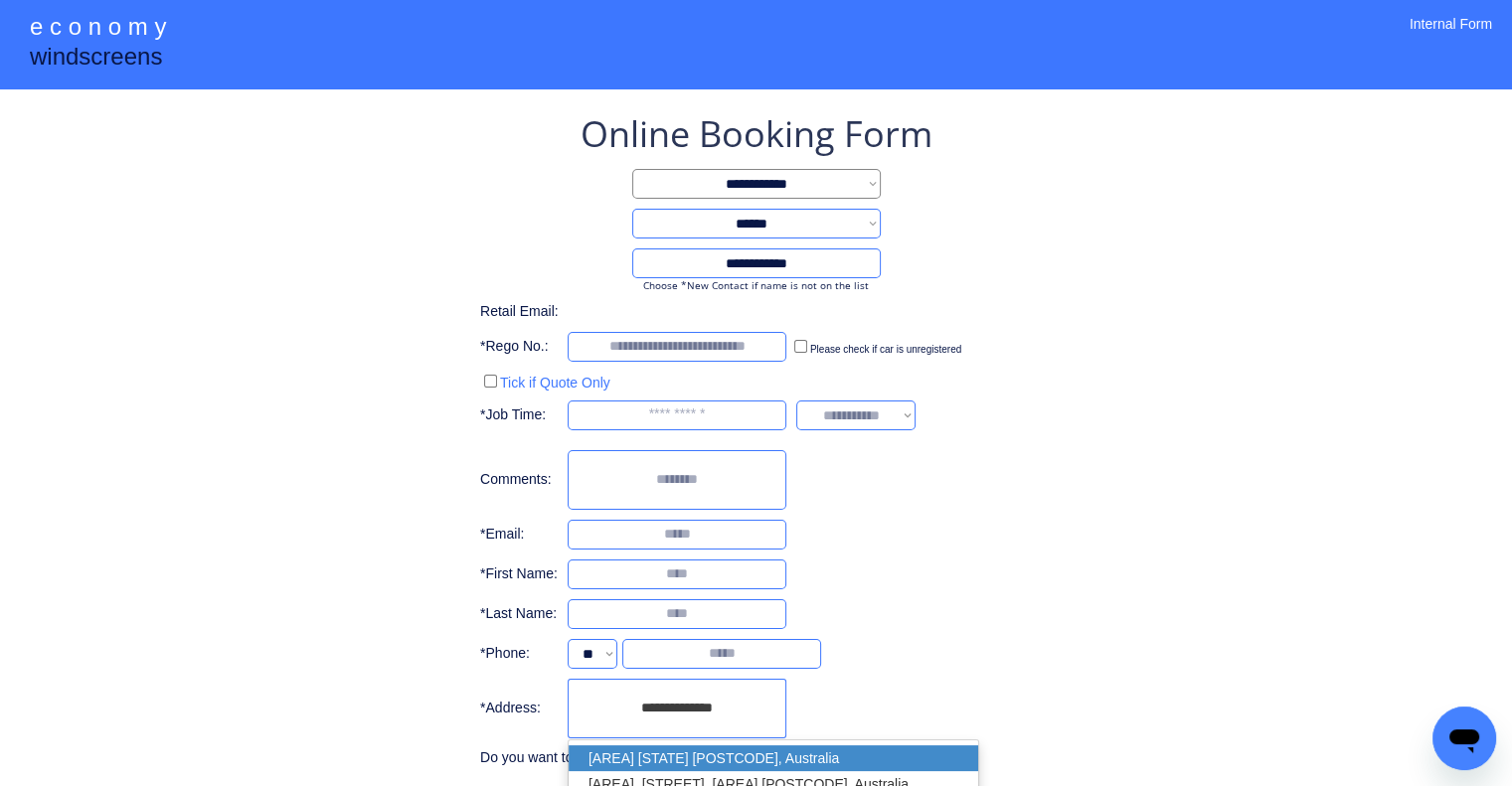 type on "**********" 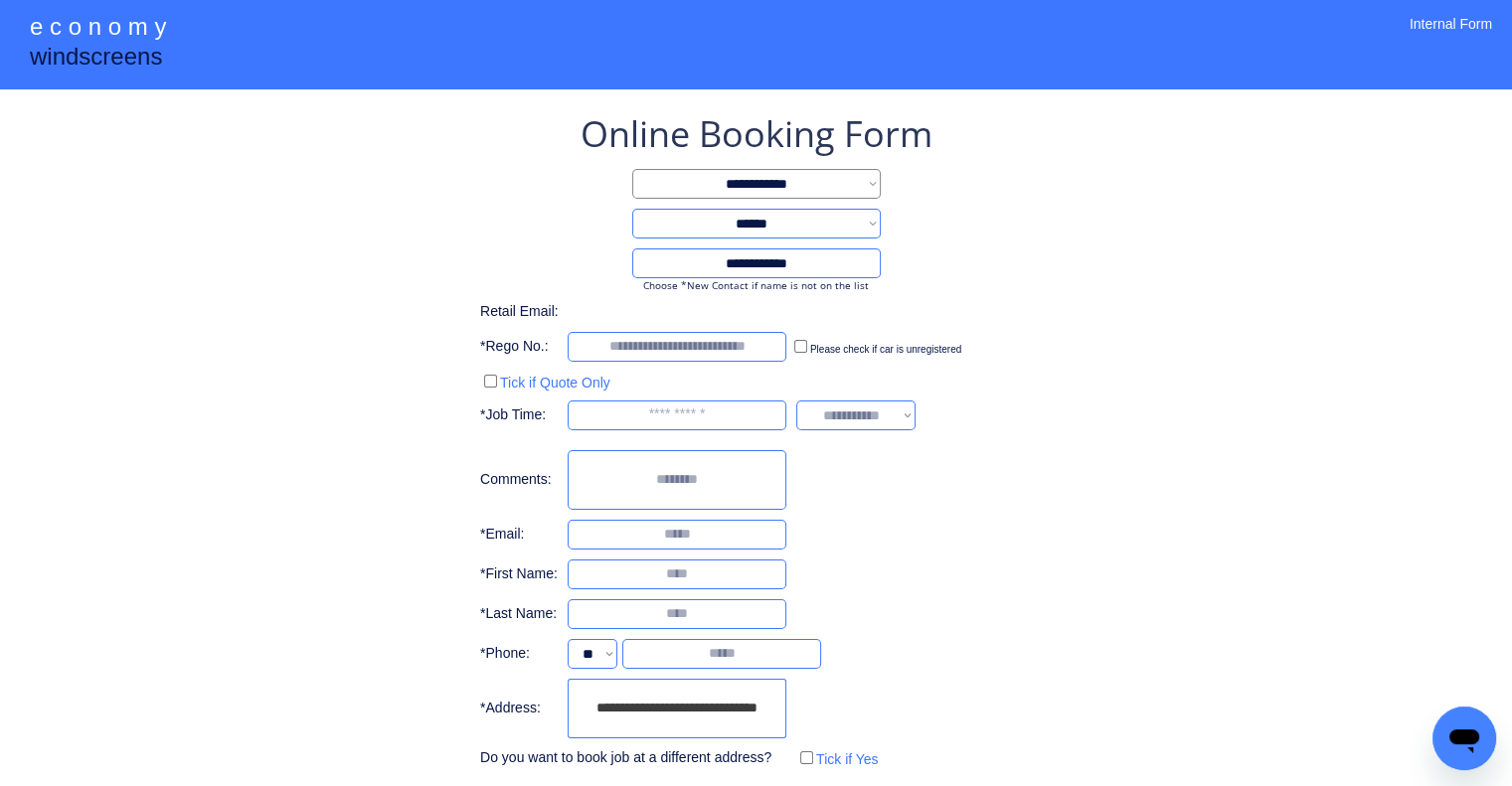 type on "***" 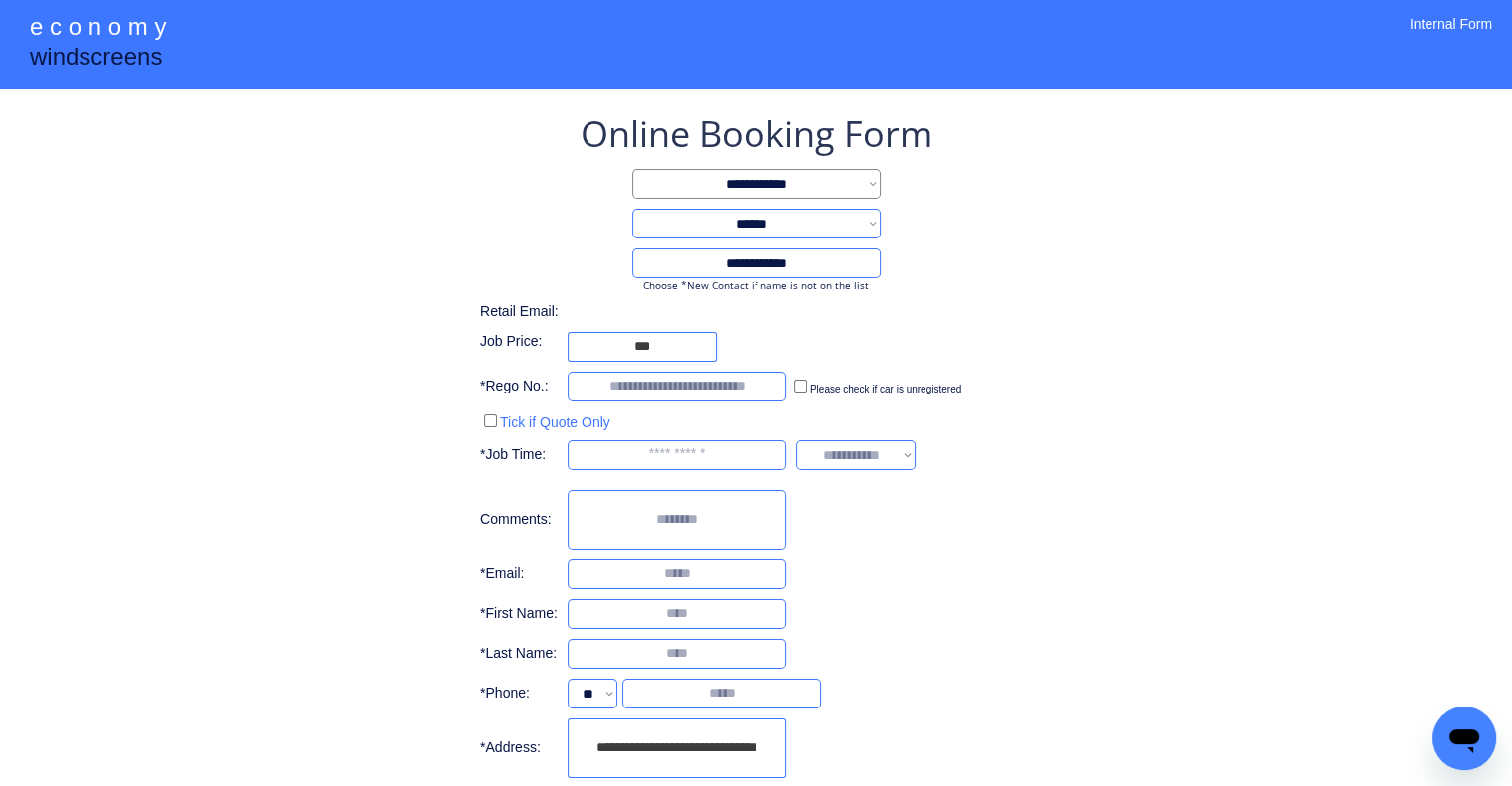 type on "**********" 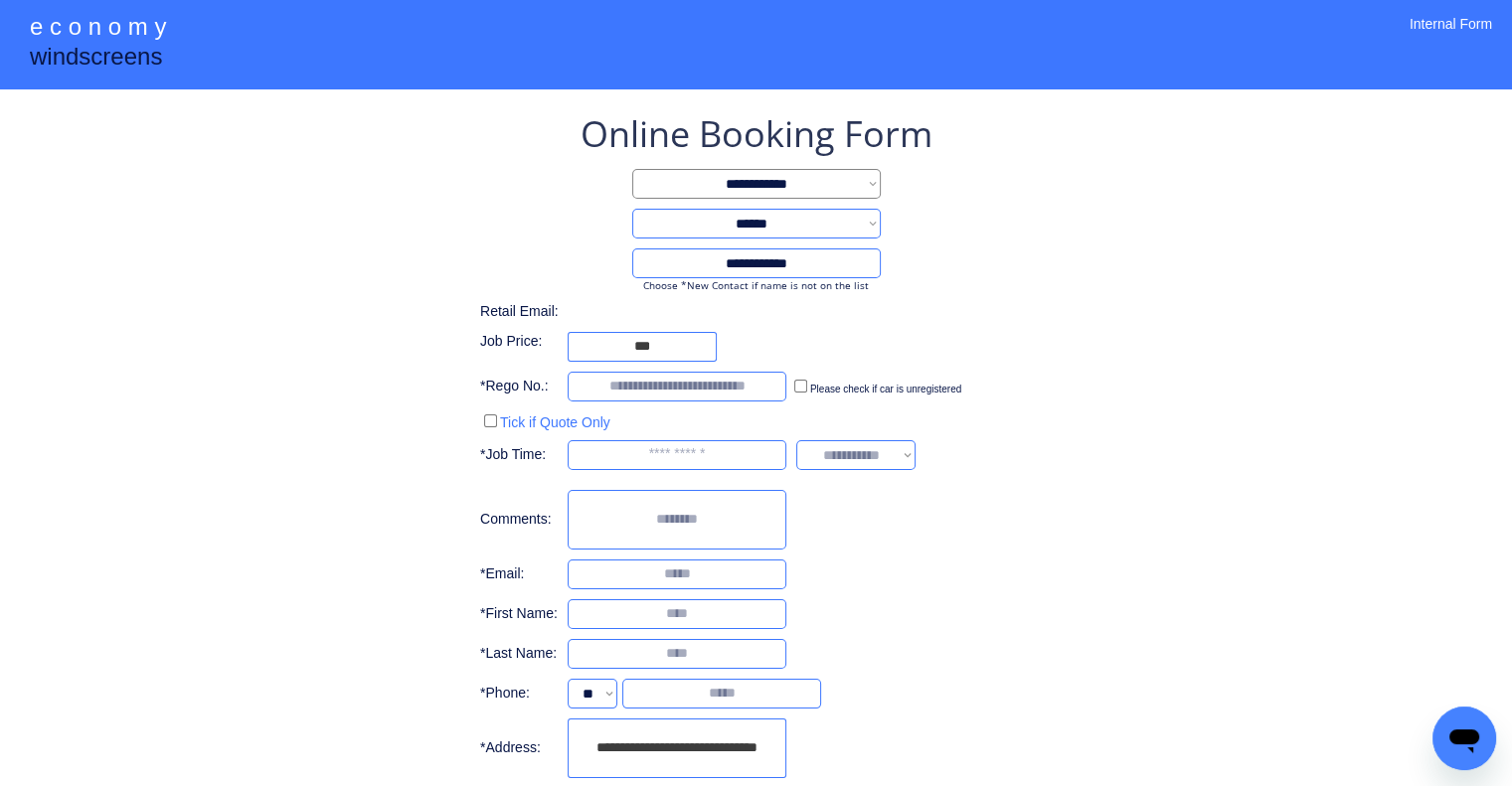 click on "**********" at bounding box center [756, 461] 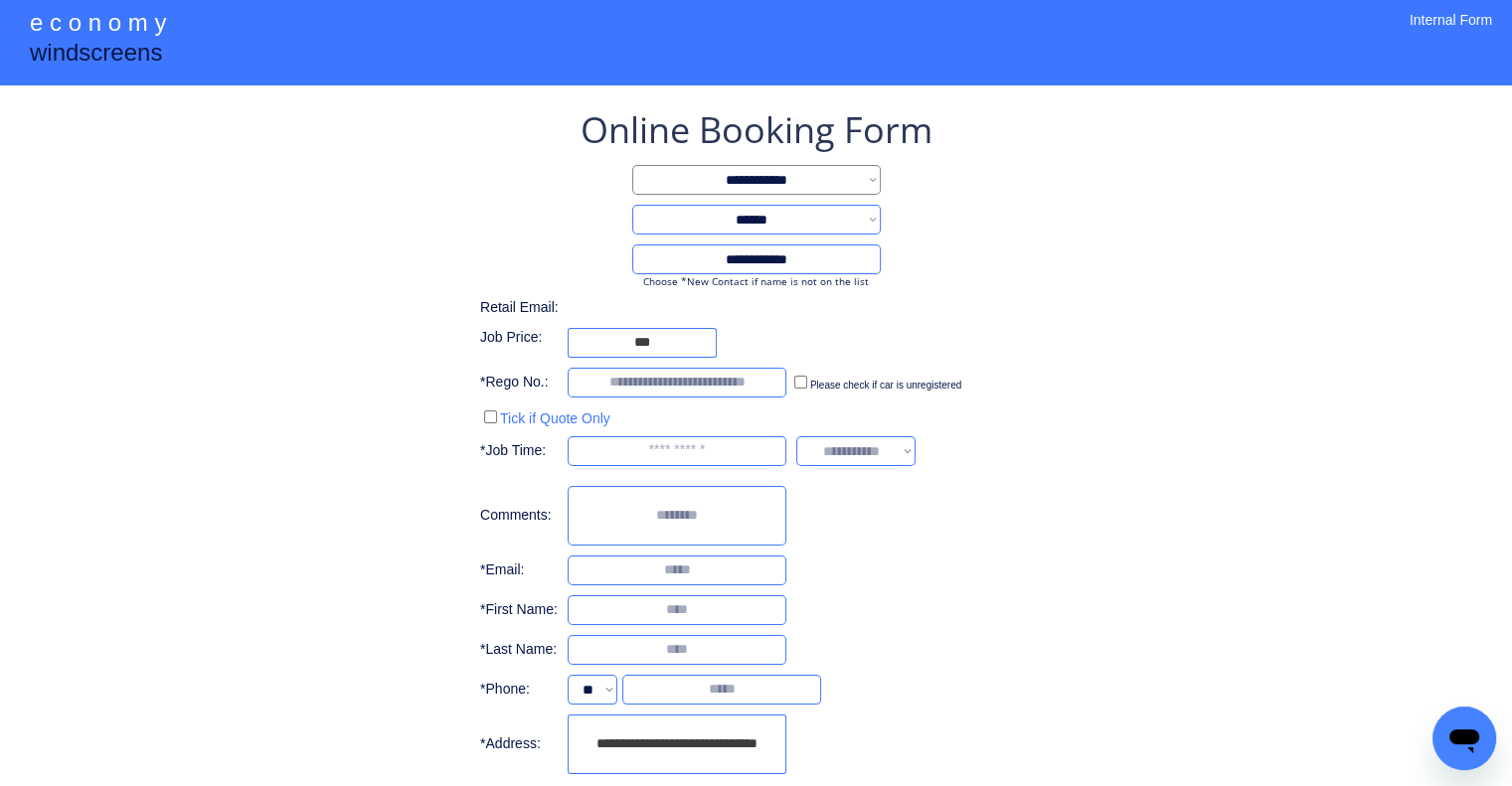 scroll, scrollTop: 0, scrollLeft: 0, axis: both 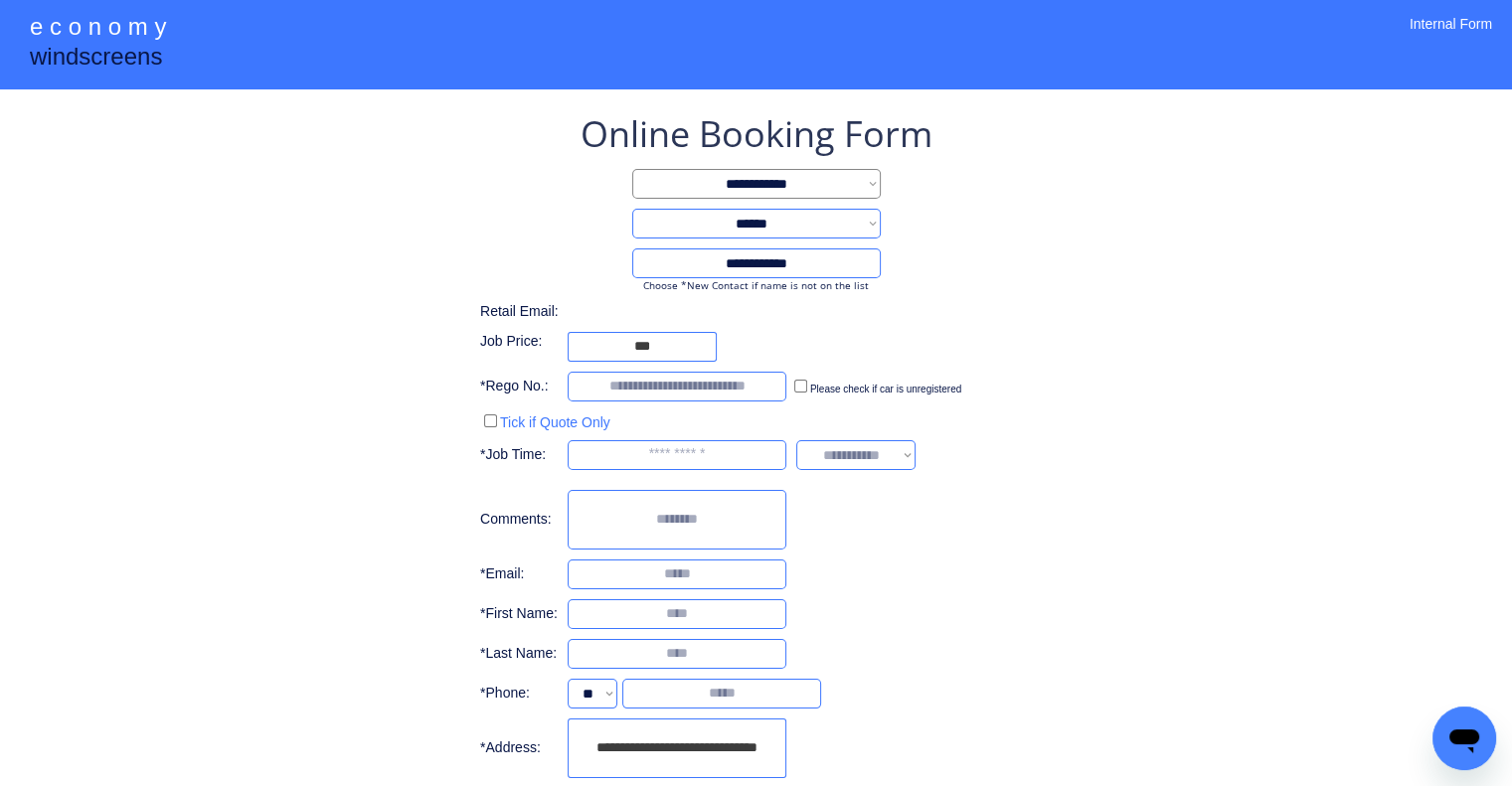 click on "**********" at bounding box center [756, 461] 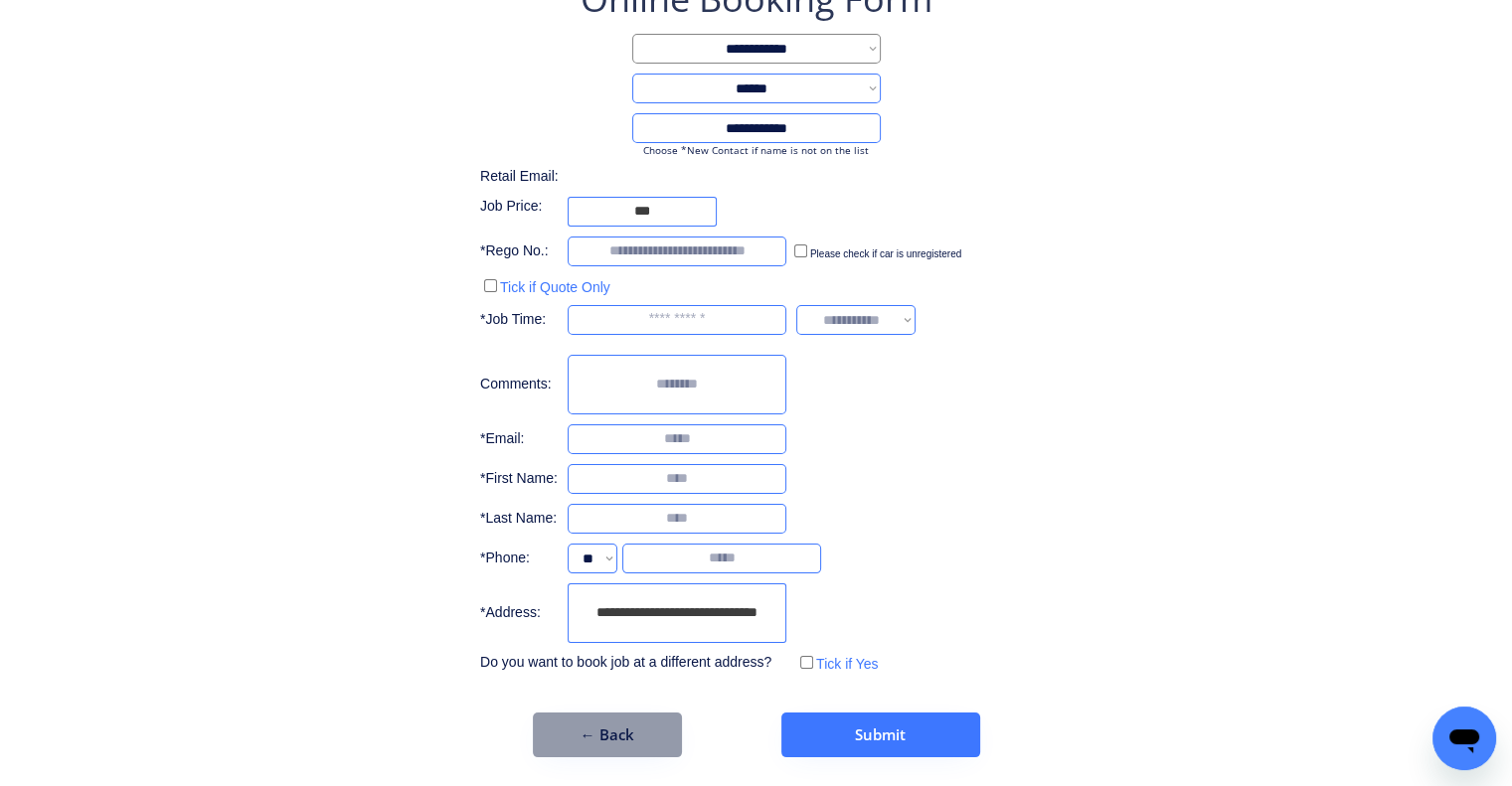 scroll, scrollTop: 135, scrollLeft: 0, axis: vertical 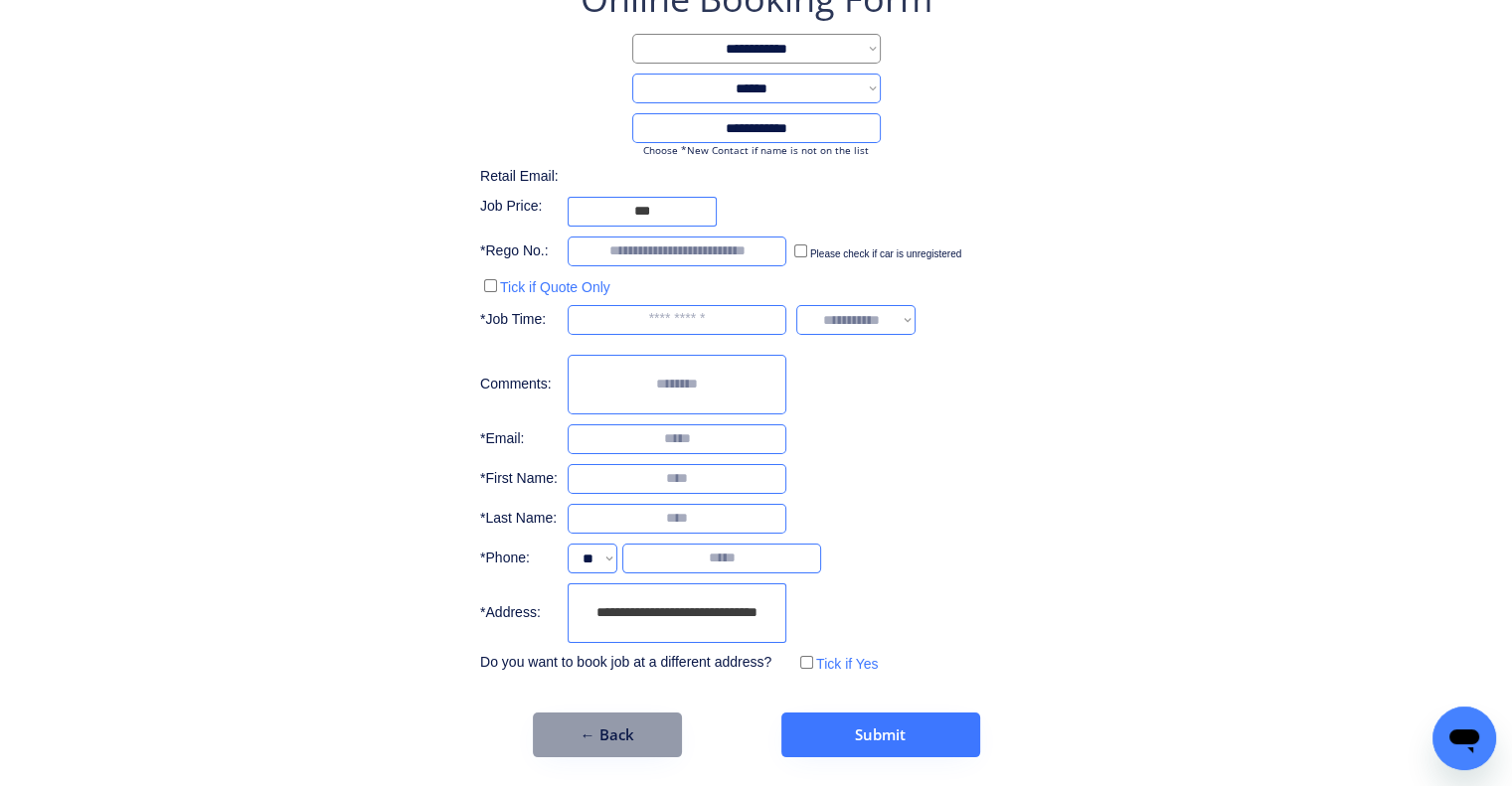drag, startPoint x: 630, startPoint y: 760, endPoint x: 704, endPoint y: 738, distance: 77.201036 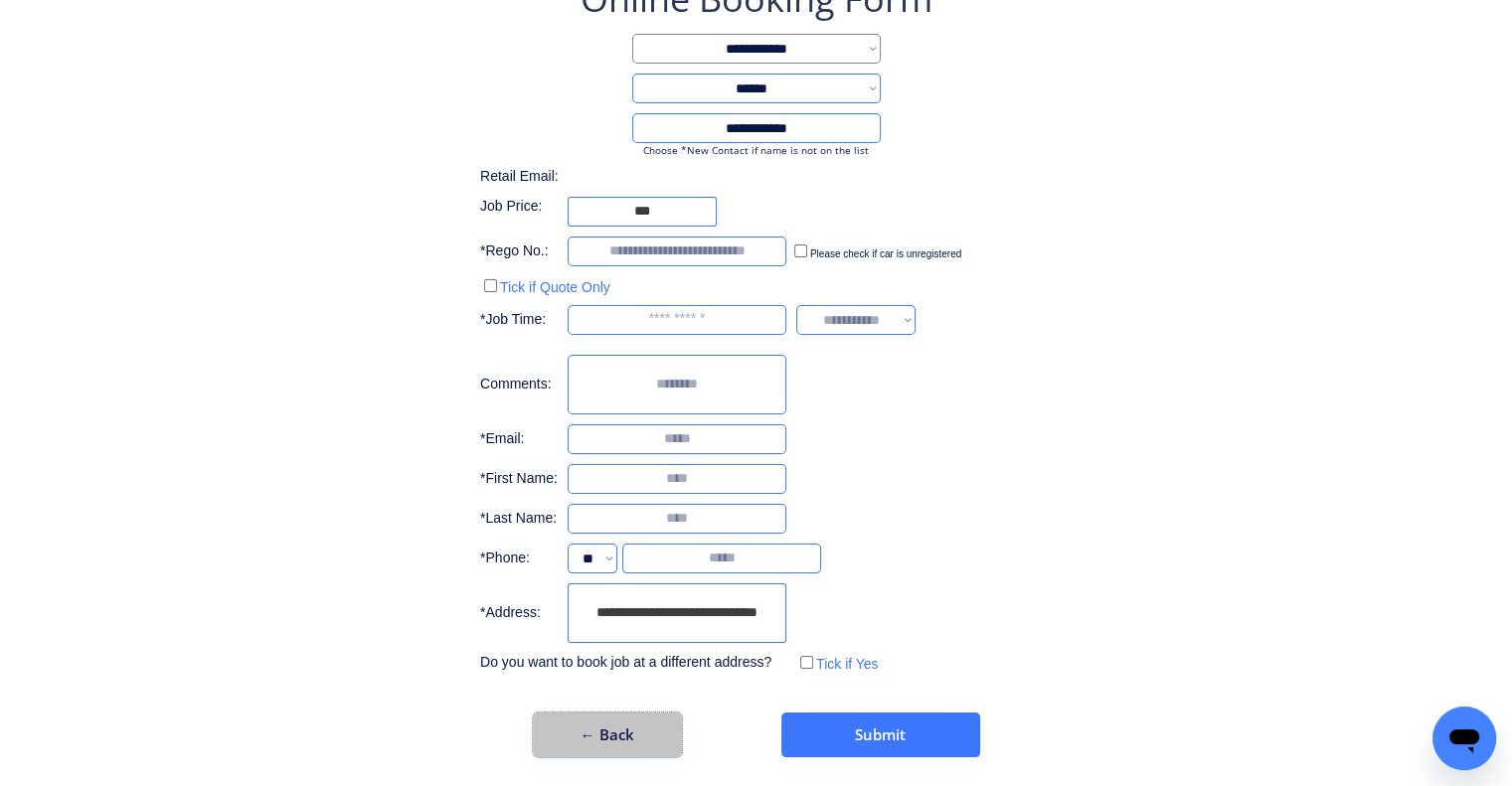 click on "←   Back" at bounding box center (607, 734) 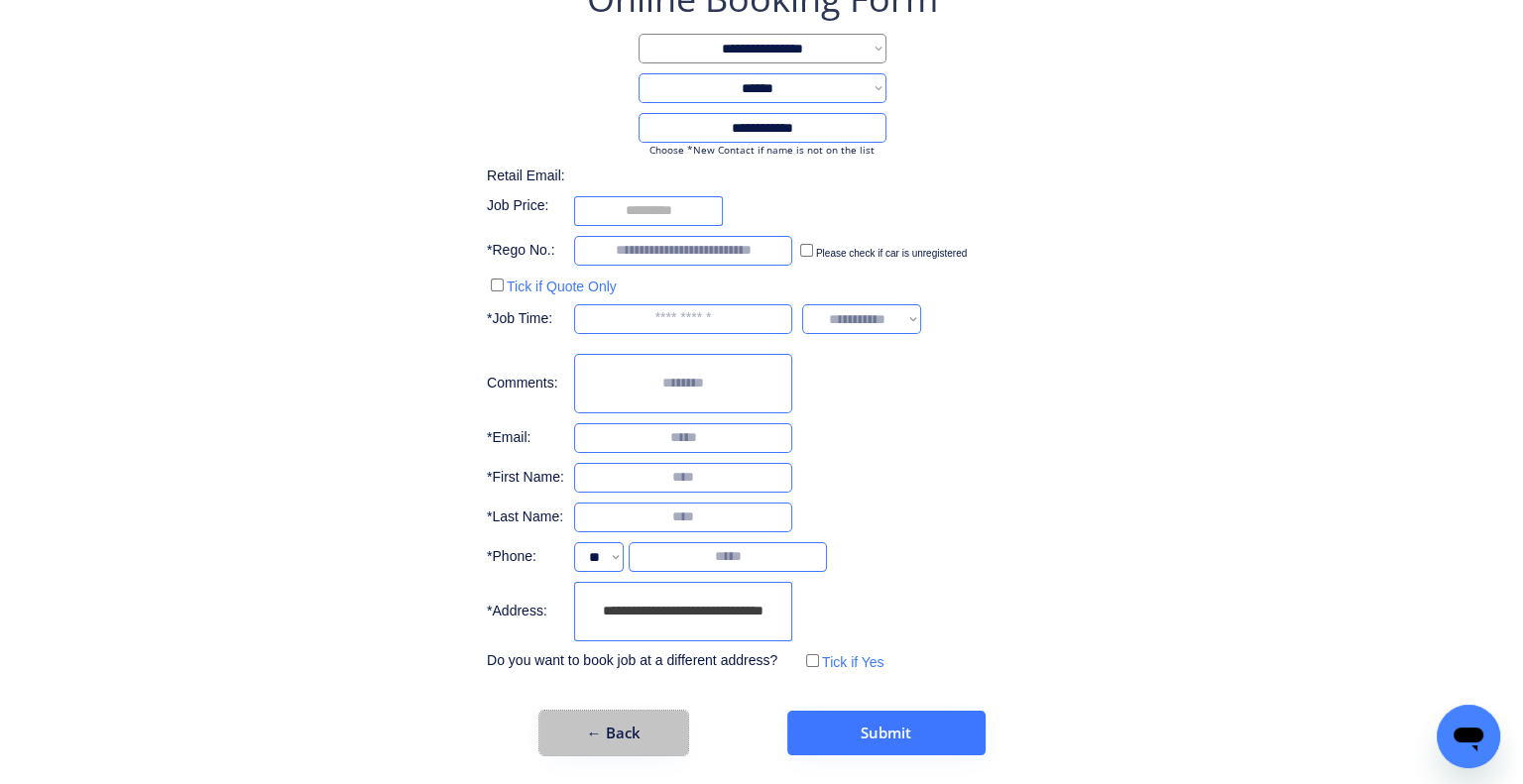 scroll, scrollTop: 0, scrollLeft: 0, axis: both 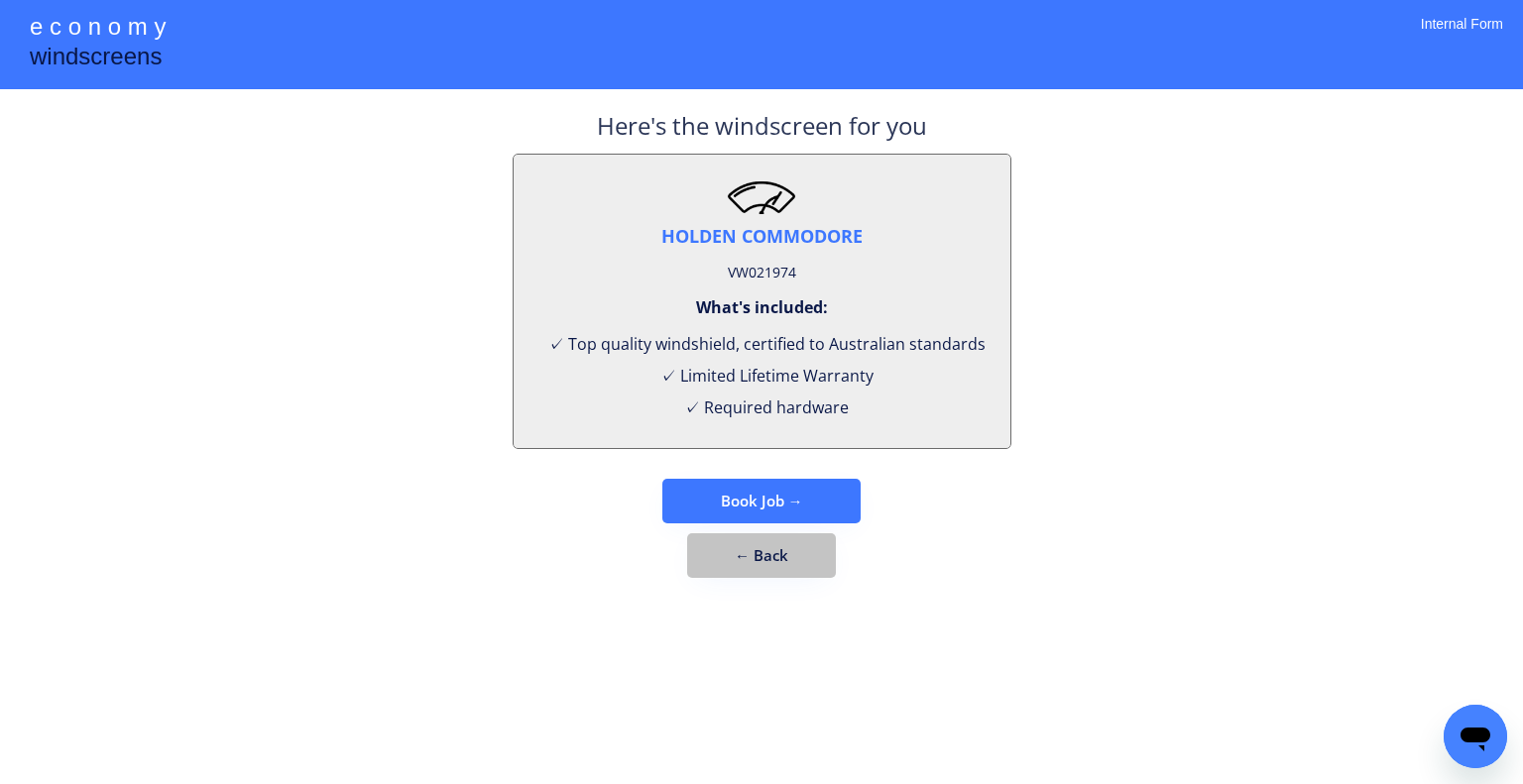 click on "←   Back" at bounding box center (762, 555) 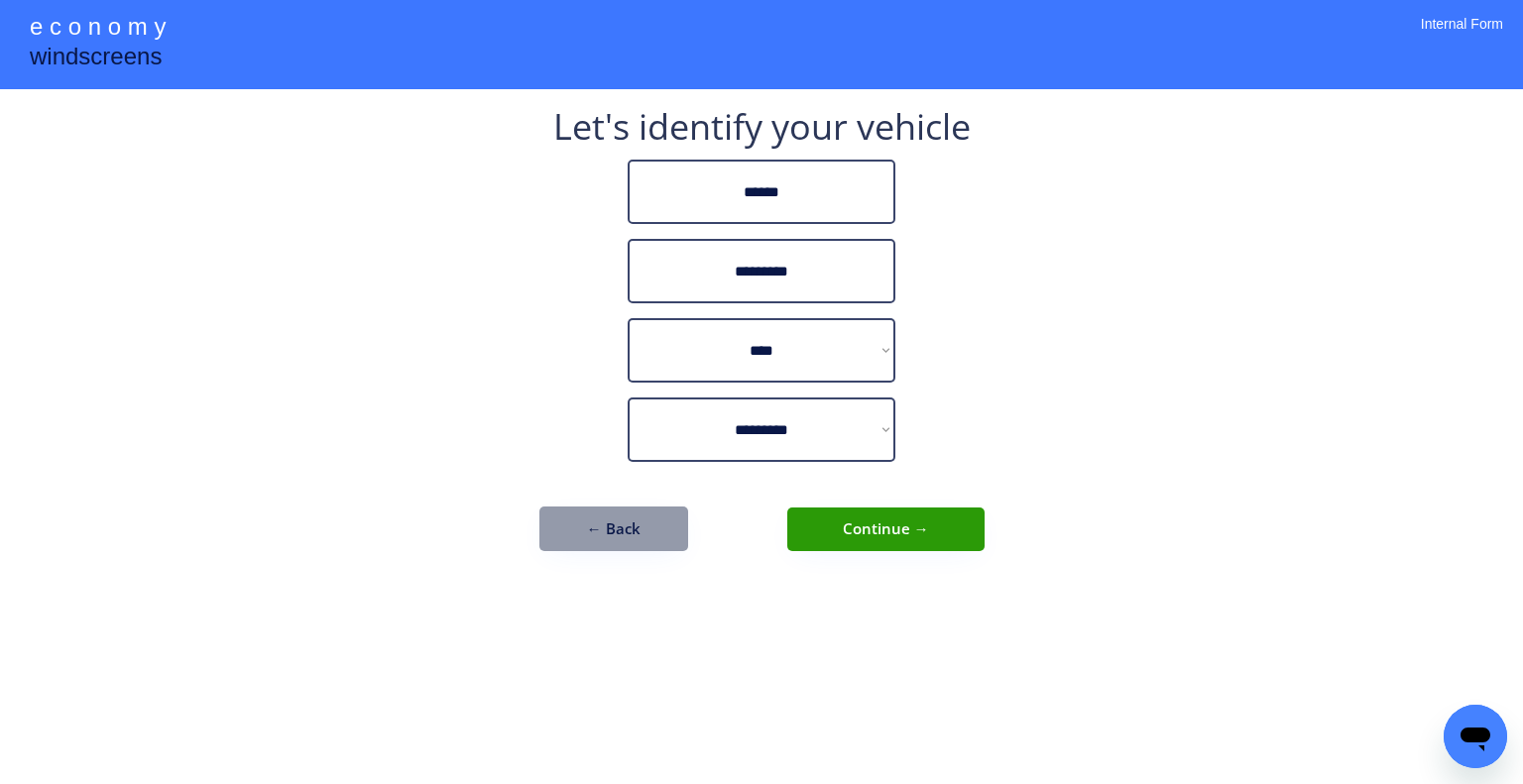 click on "←   Back" at bounding box center (614, 528) 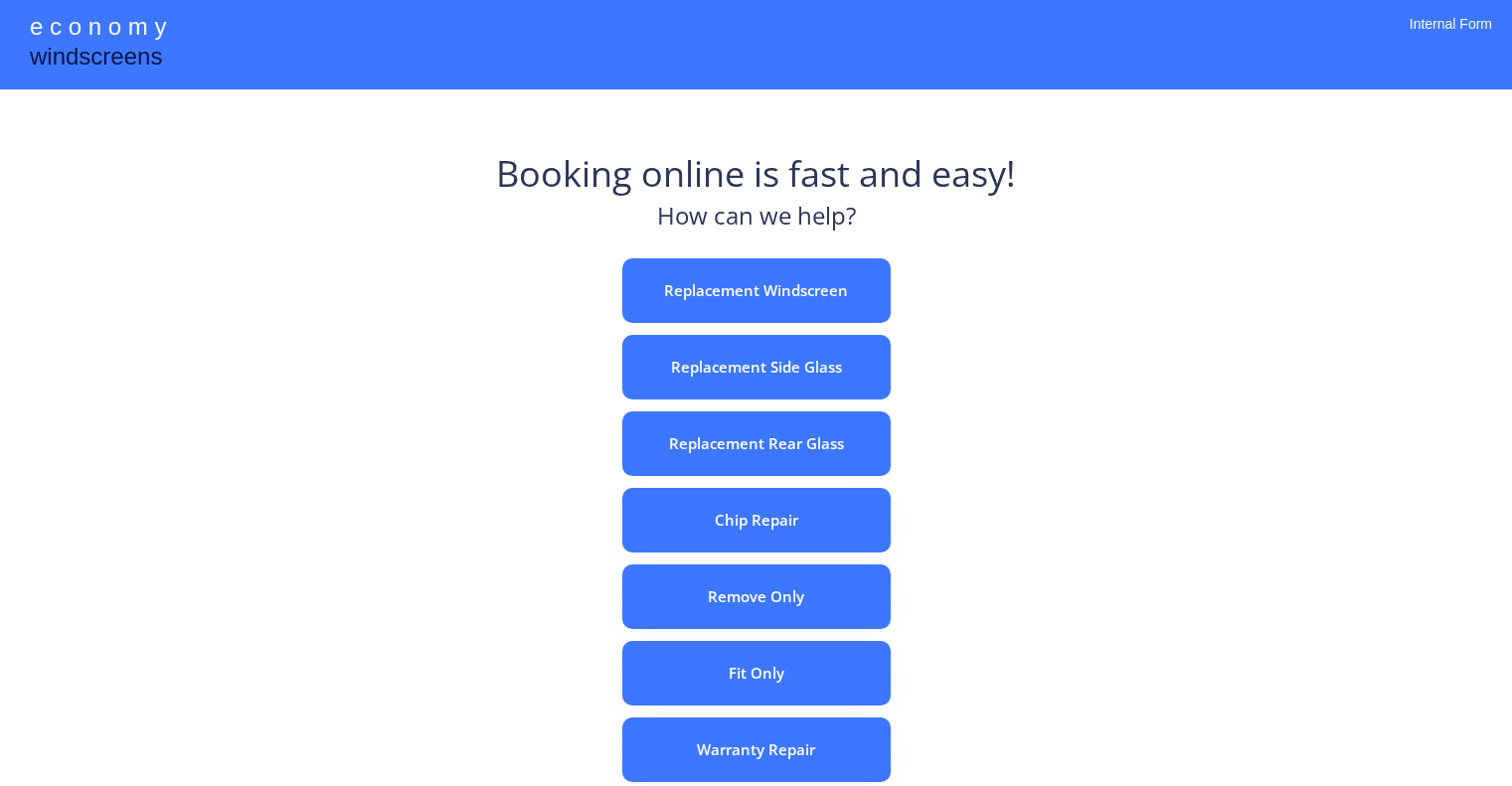 scroll, scrollTop: 0, scrollLeft: 0, axis: both 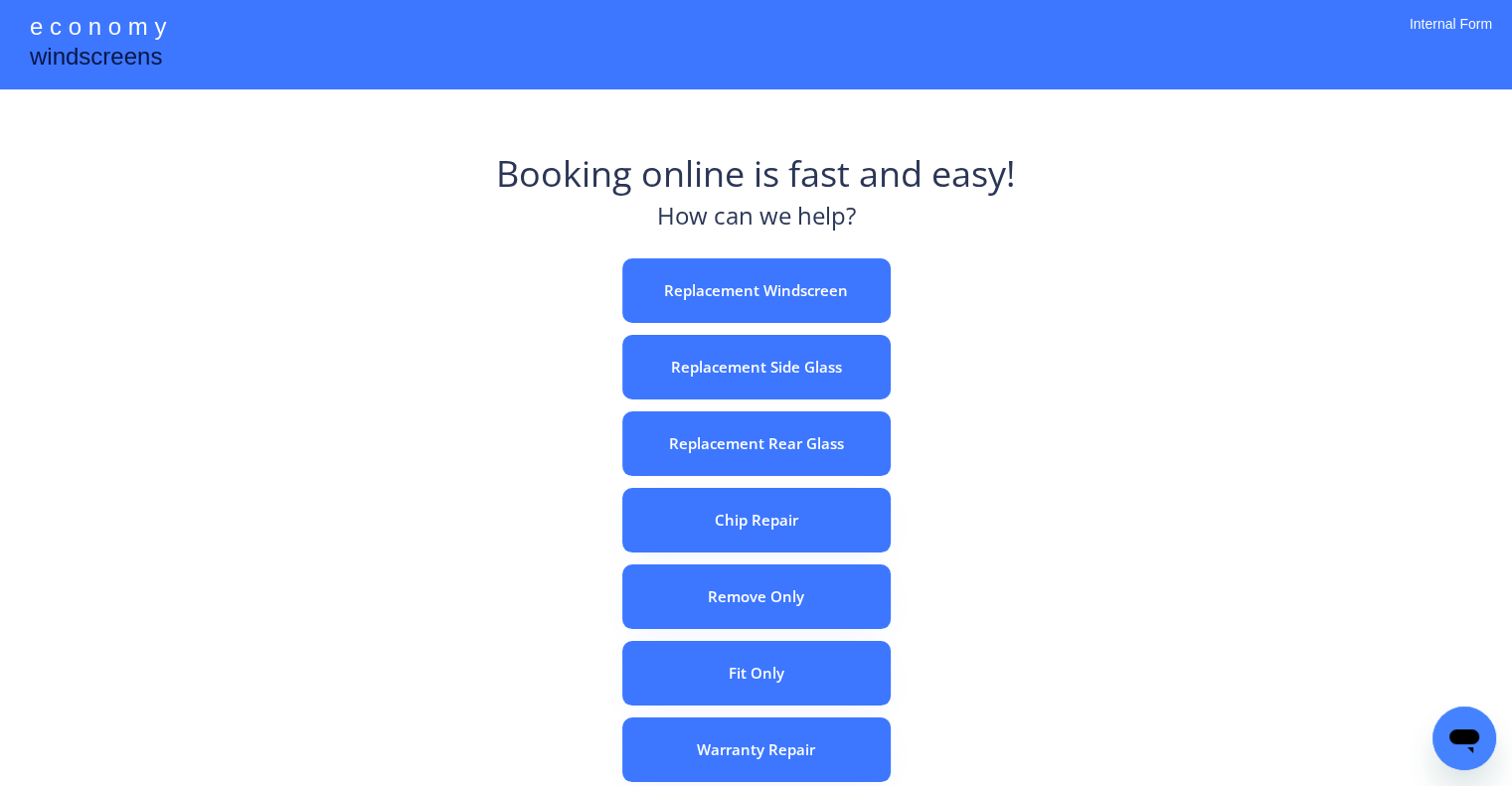 click on "e c o n o m y windscreens Booking online is fast and easy! How can we help? Replacement Windscreen Replacement Side Glass Replacement Rear Glass Chip Repair Remove Only Fit Only Warranty Repair ADAS Recalibration Only Rebook a Job Confirm Quotes Manual Booking Internal Form" at bounding box center [756, 553] 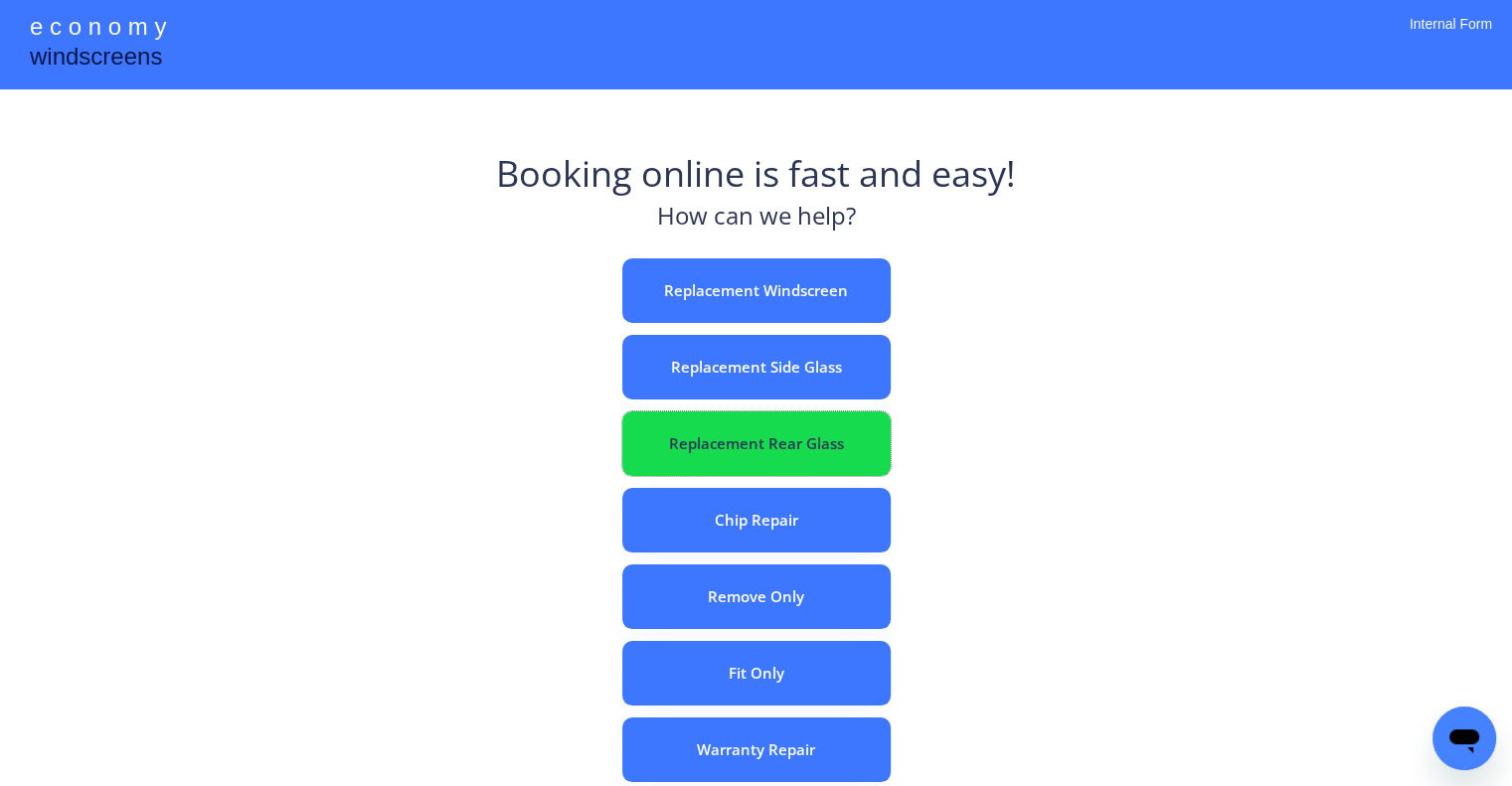 drag, startPoint x: 788, startPoint y: 456, endPoint x: 695, endPoint y: 15, distance: 450.69946 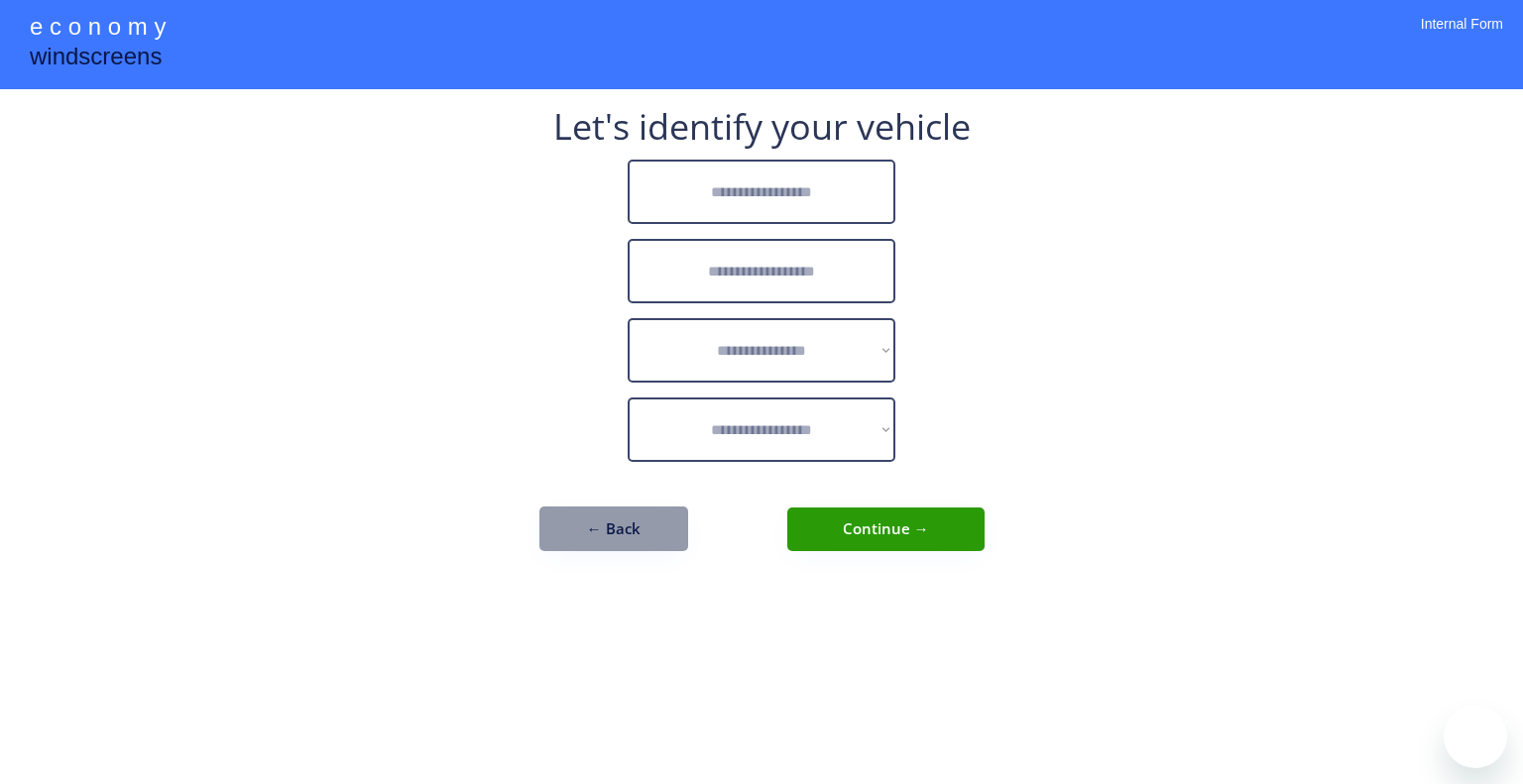 scroll, scrollTop: 0, scrollLeft: 0, axis: both 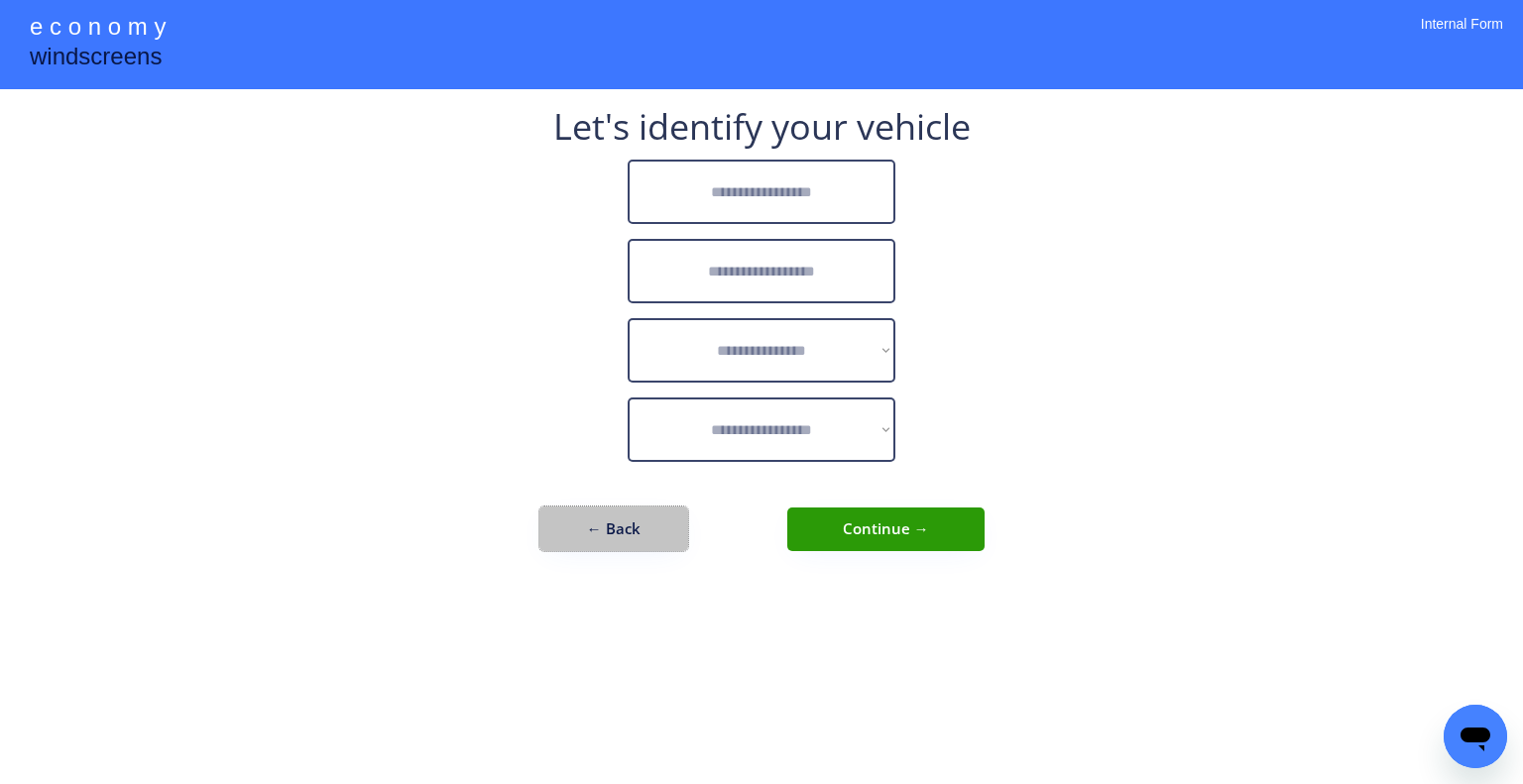 click on "←   Back" at bounding box center (614, 528) 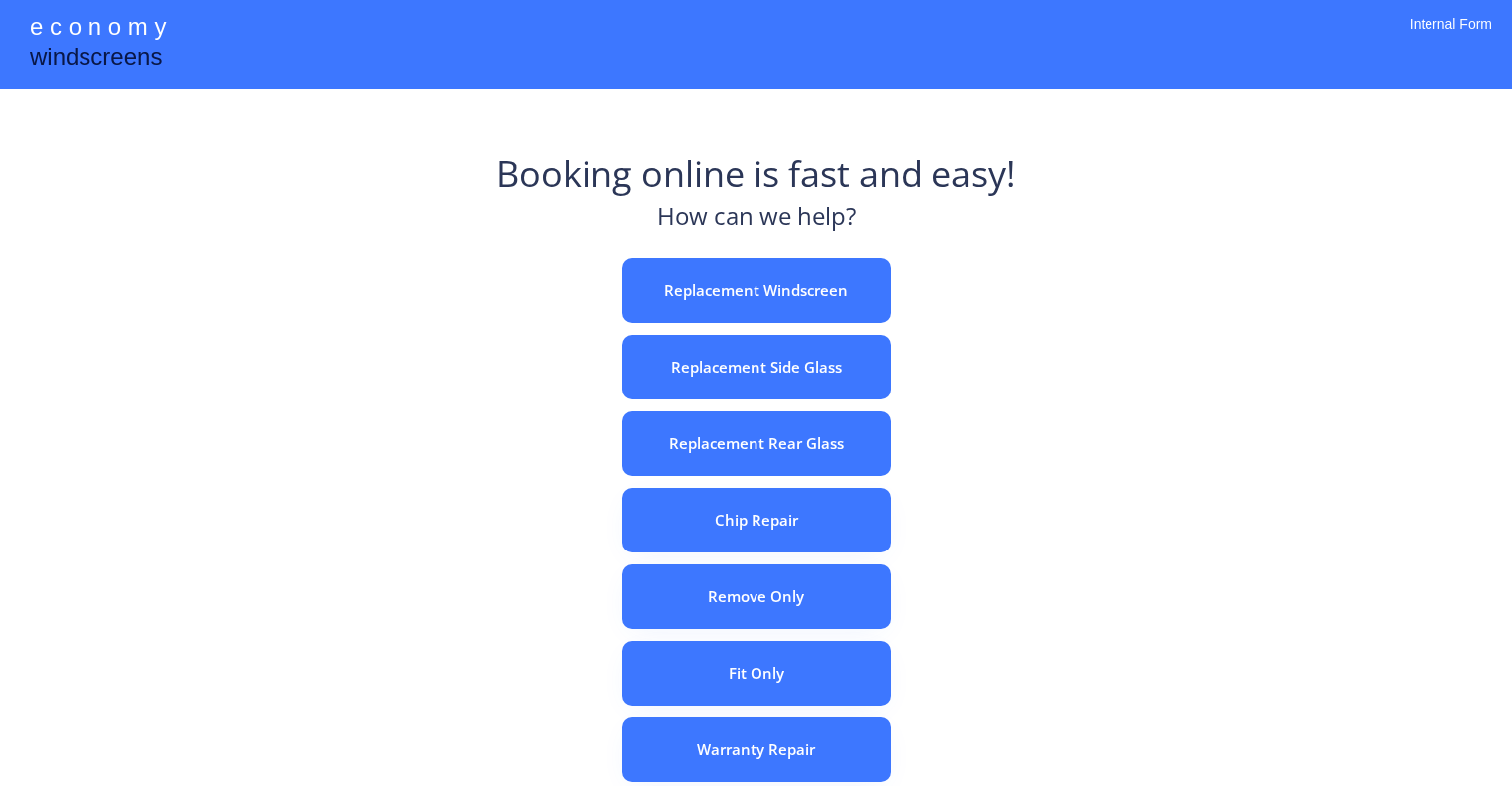 scroll, scrollTop: 0, scrollLeft: 0, axis: both 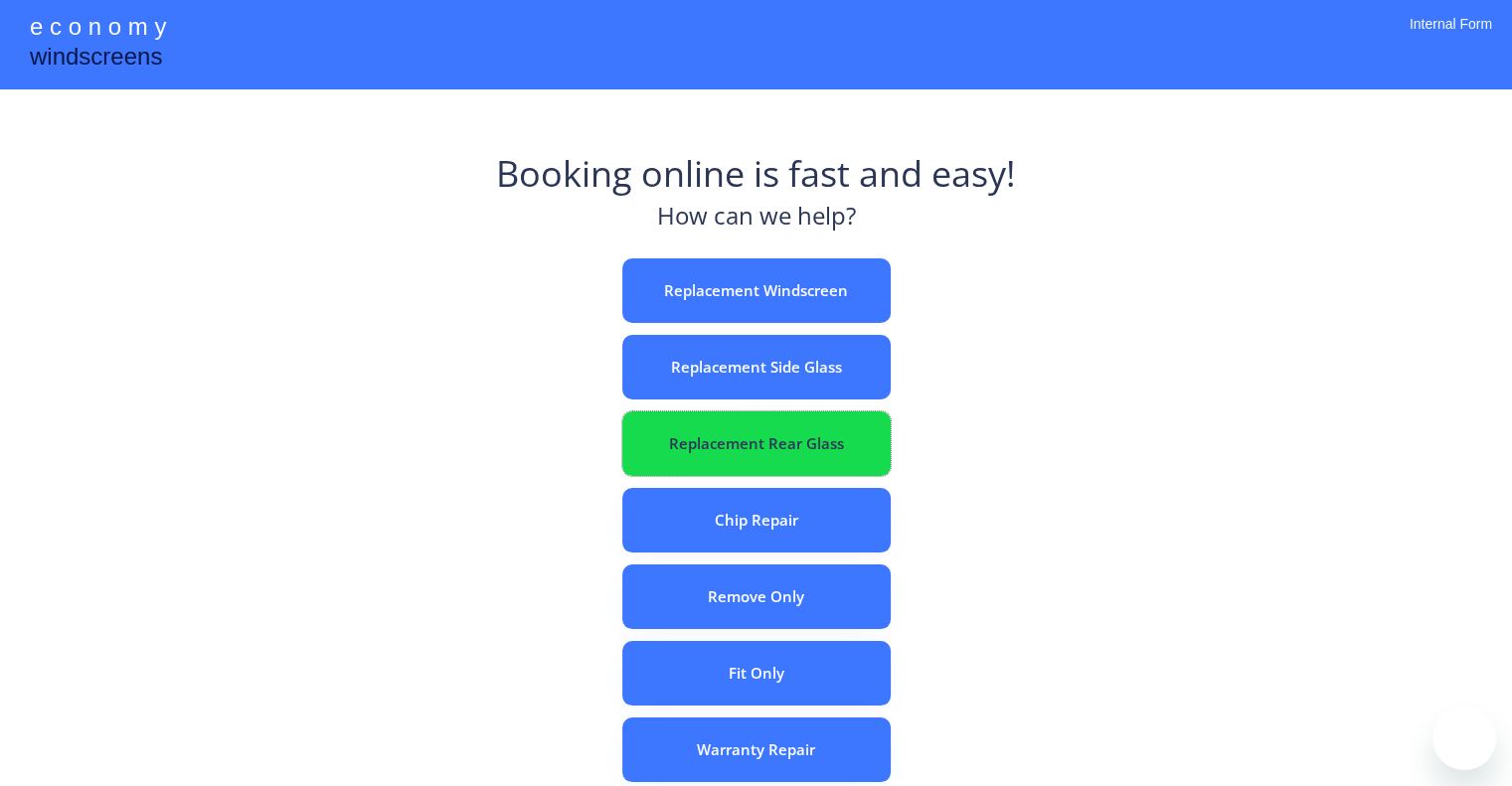 click on "Replacement Rear Glass" at bounding box center (756, 443) 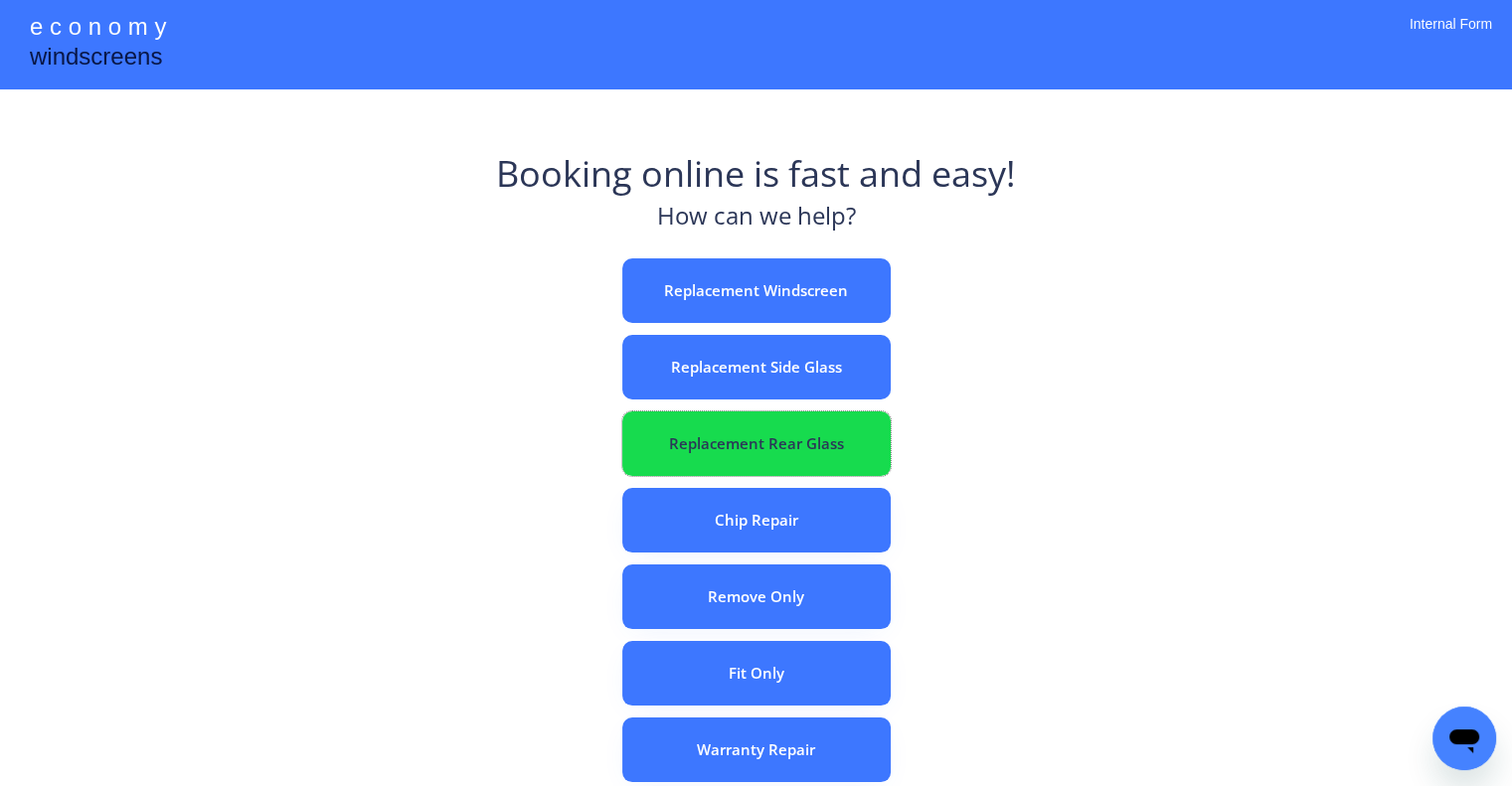 scroll, scrollTop: 0, scrollLeft: 0, axis: both 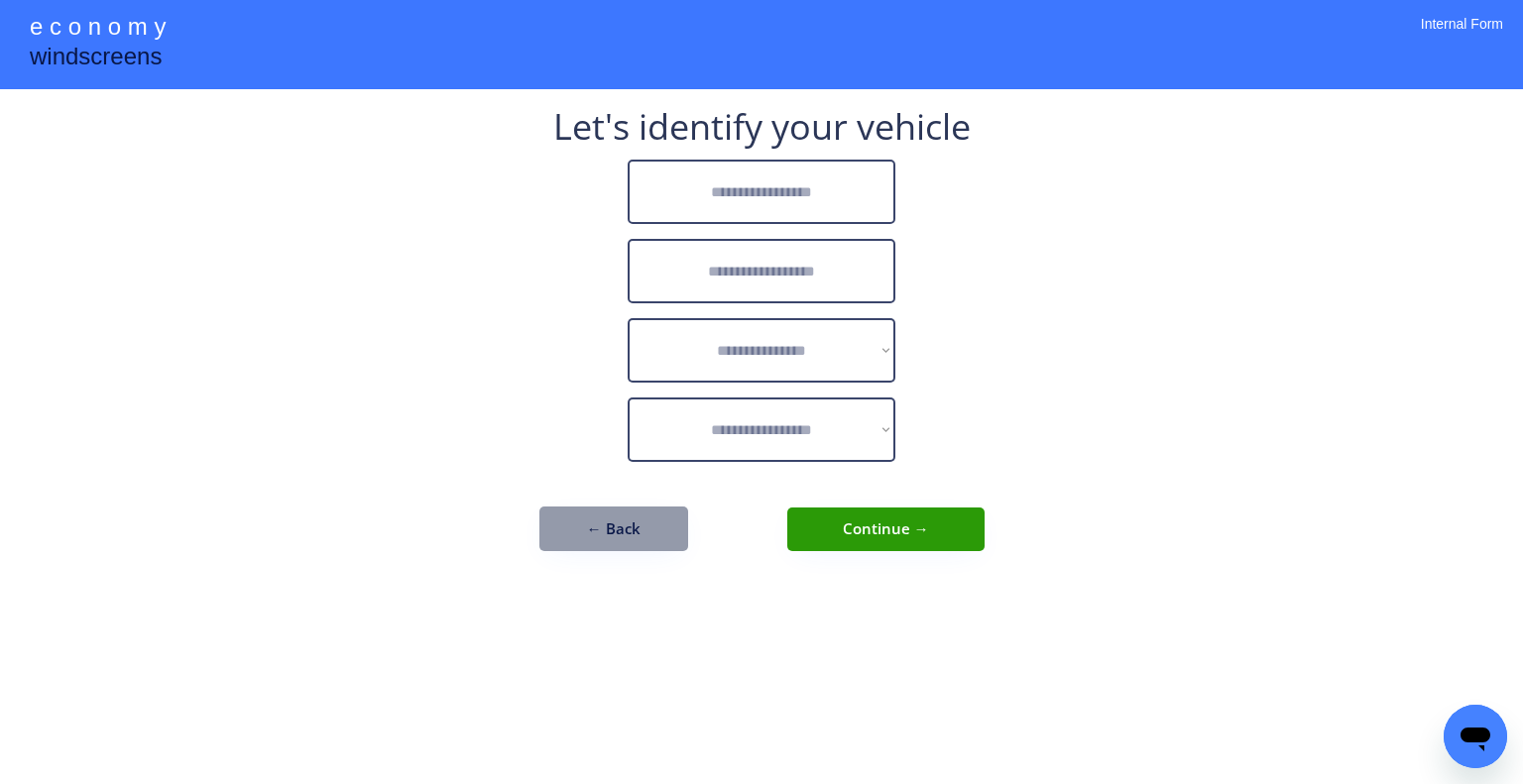 click at bounding box center [762, 191] 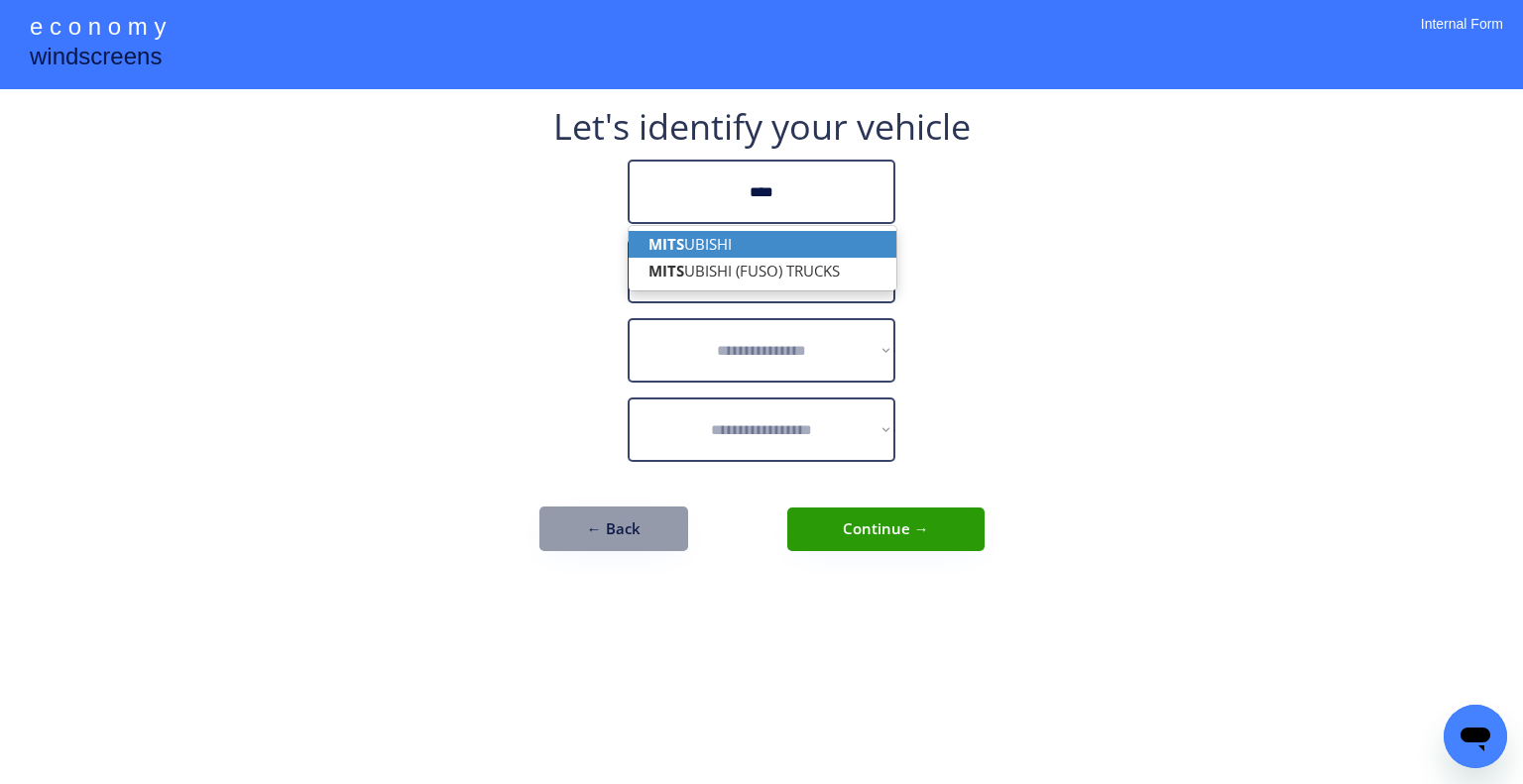 click on "MITS UBISHI" at bounding box center (762, 244) 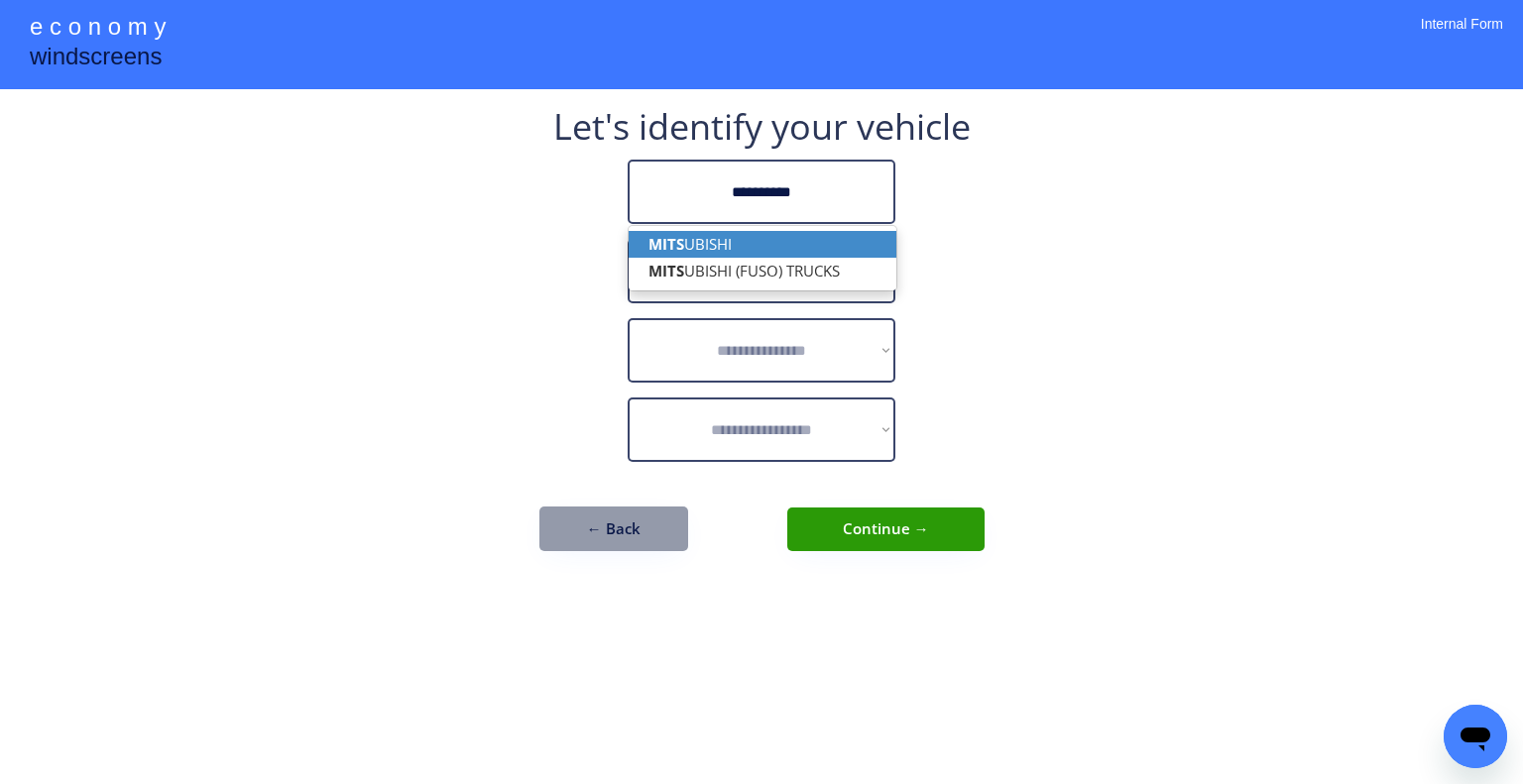 type on "**********" 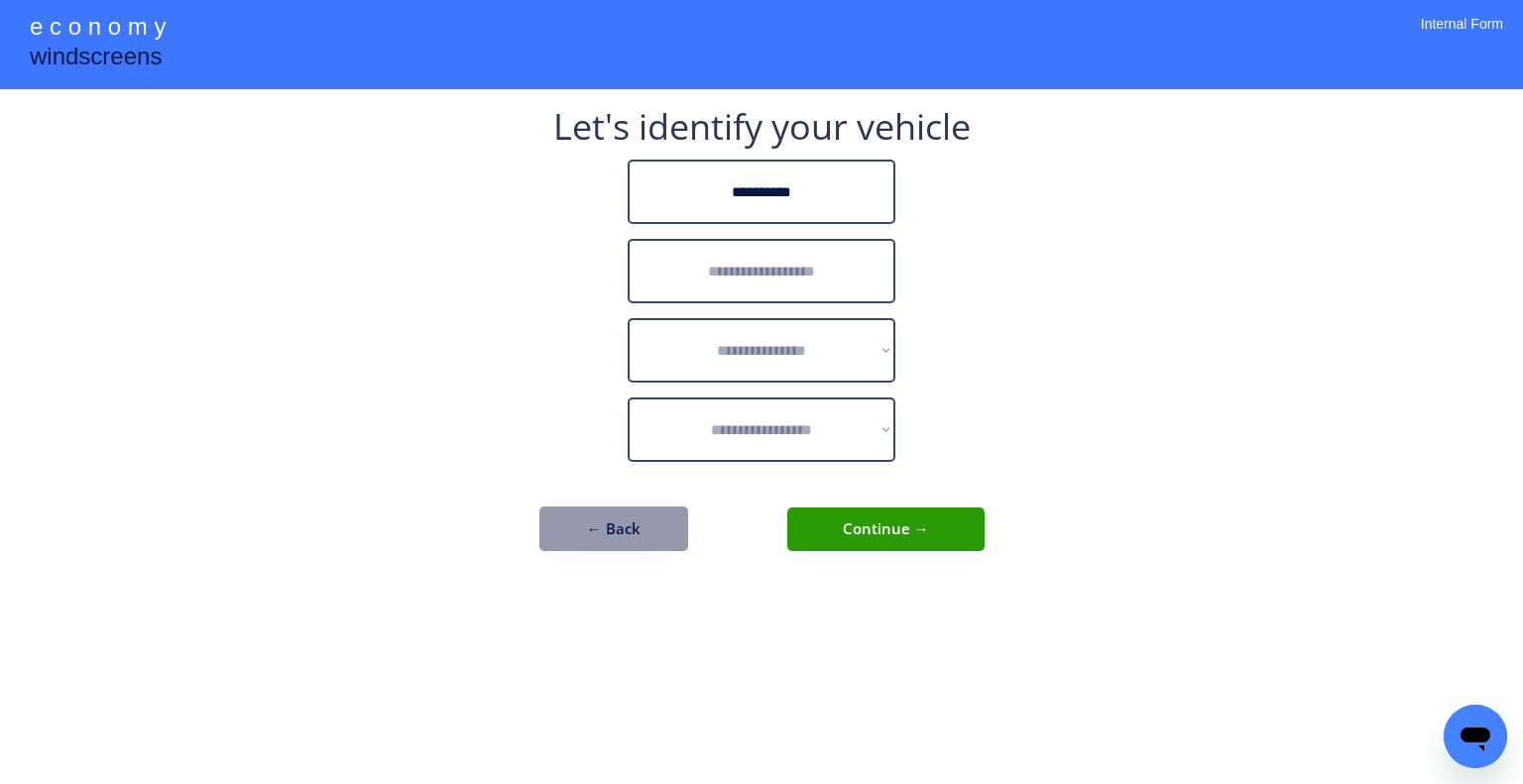 click at bounding box center (762, 271) 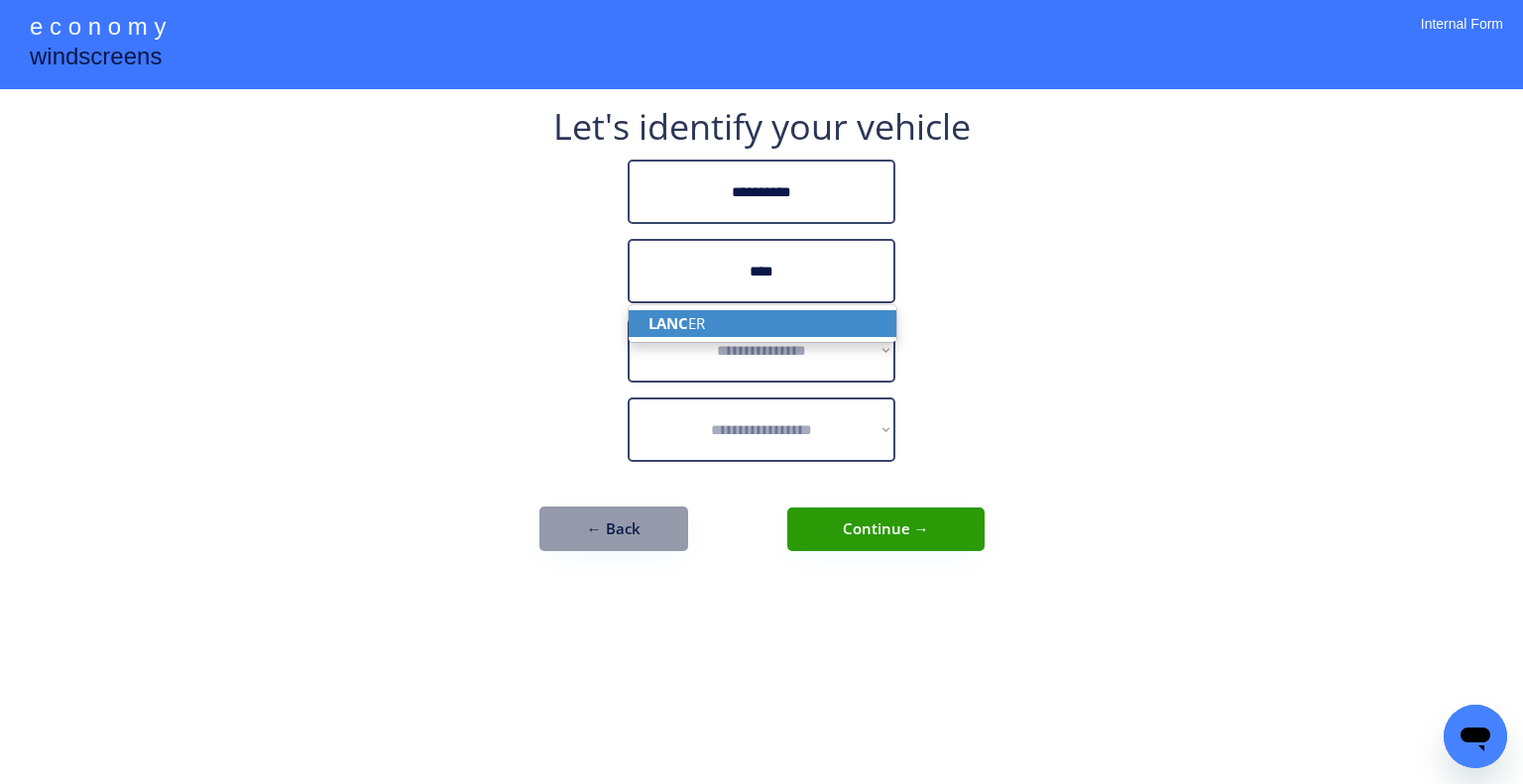 click on "LANC ER" at bounding box center (762, 323) 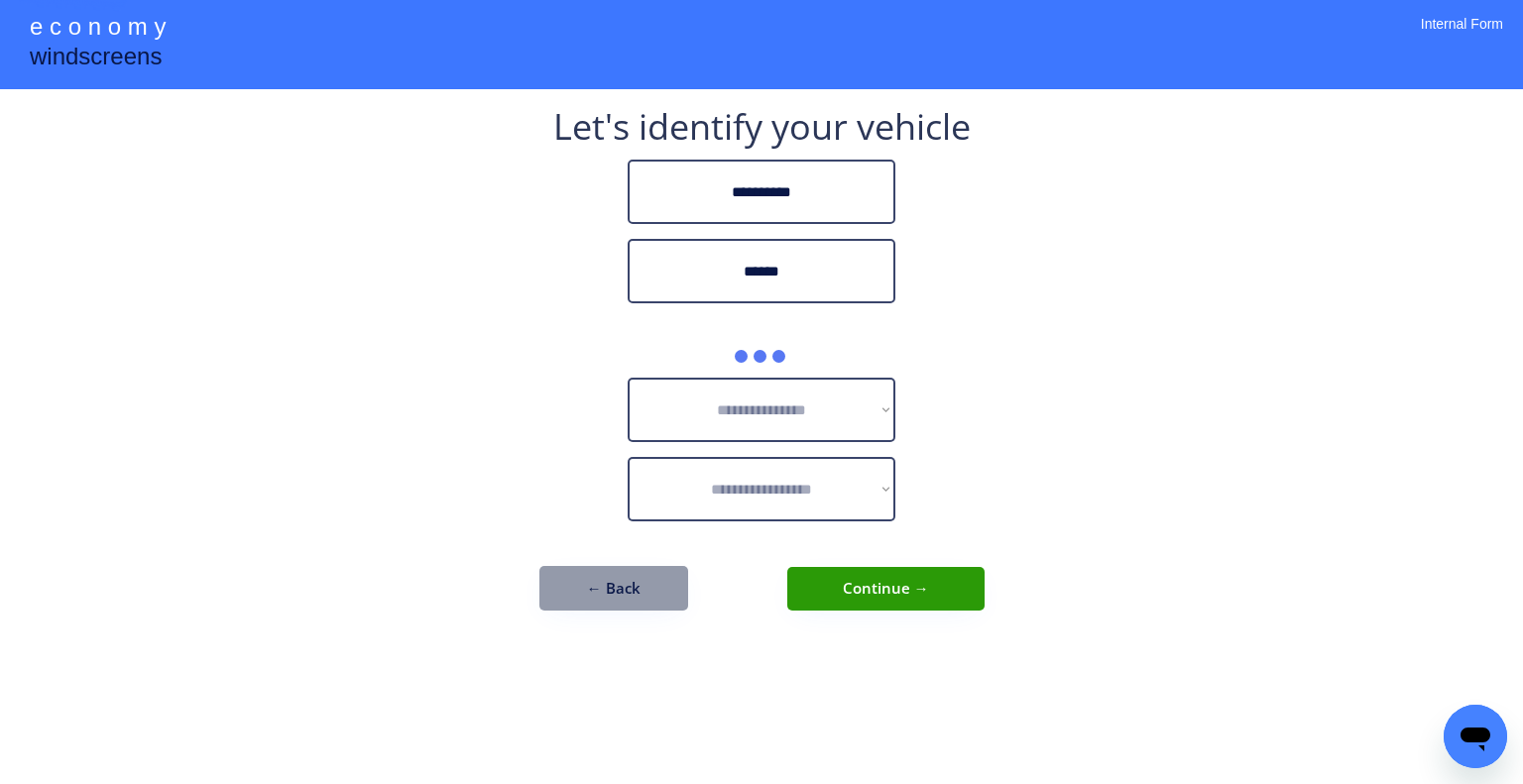 type on "******" 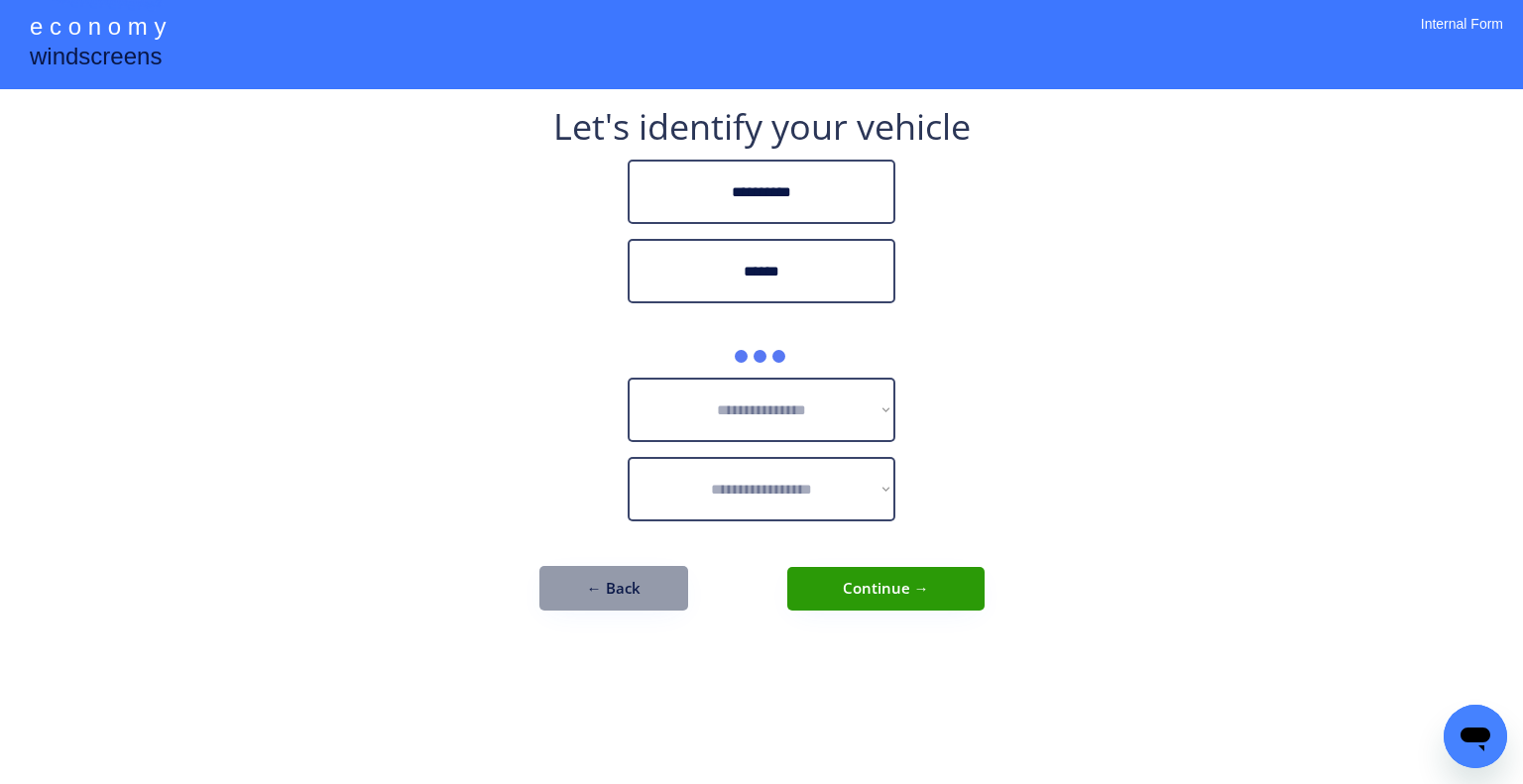 click on "**********" at bounding box center (762, 392) 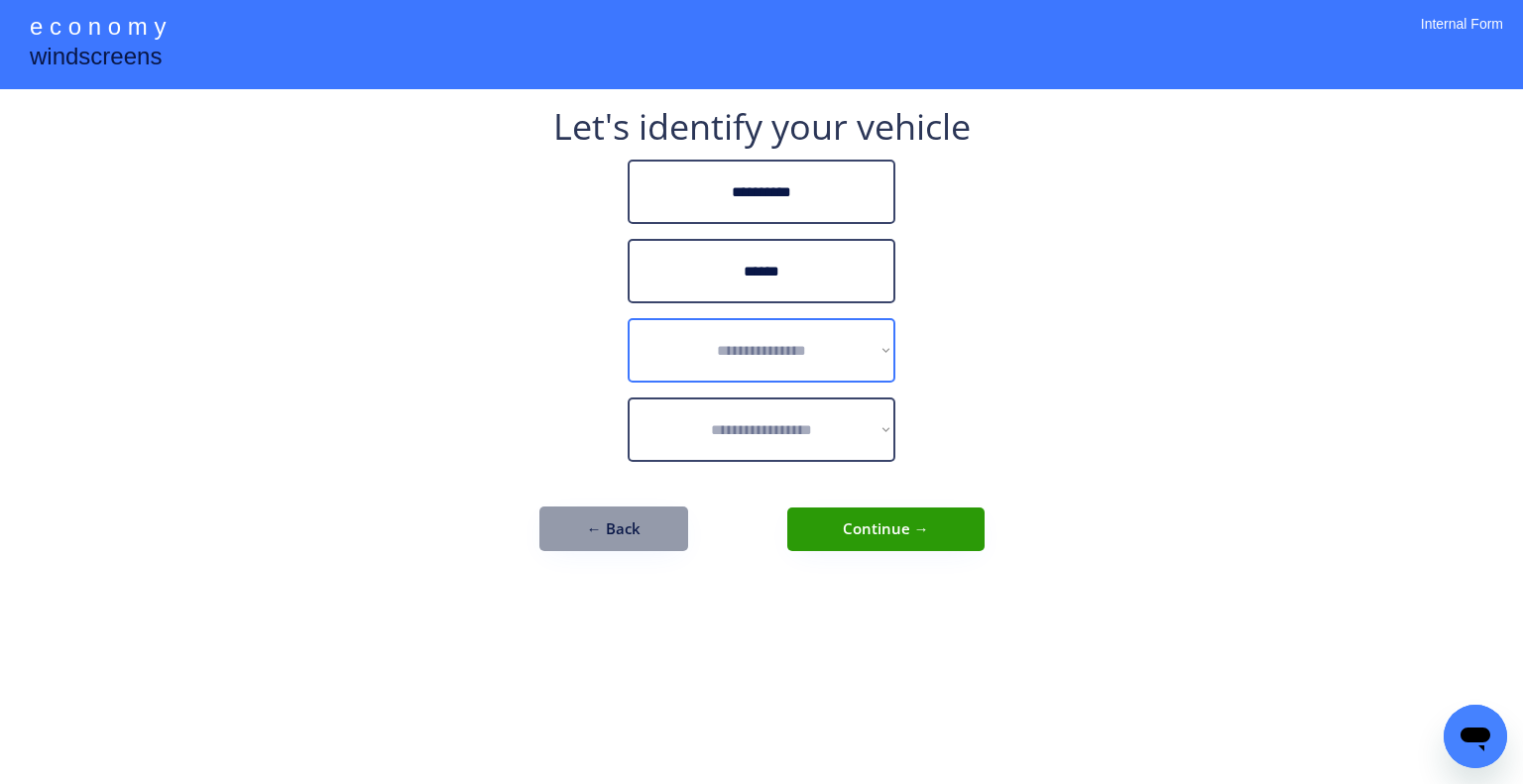 drag, startPoint x: 826, startPoint y: 344, endPoint x: 849, endPoint y: 339, distance: 23.537205 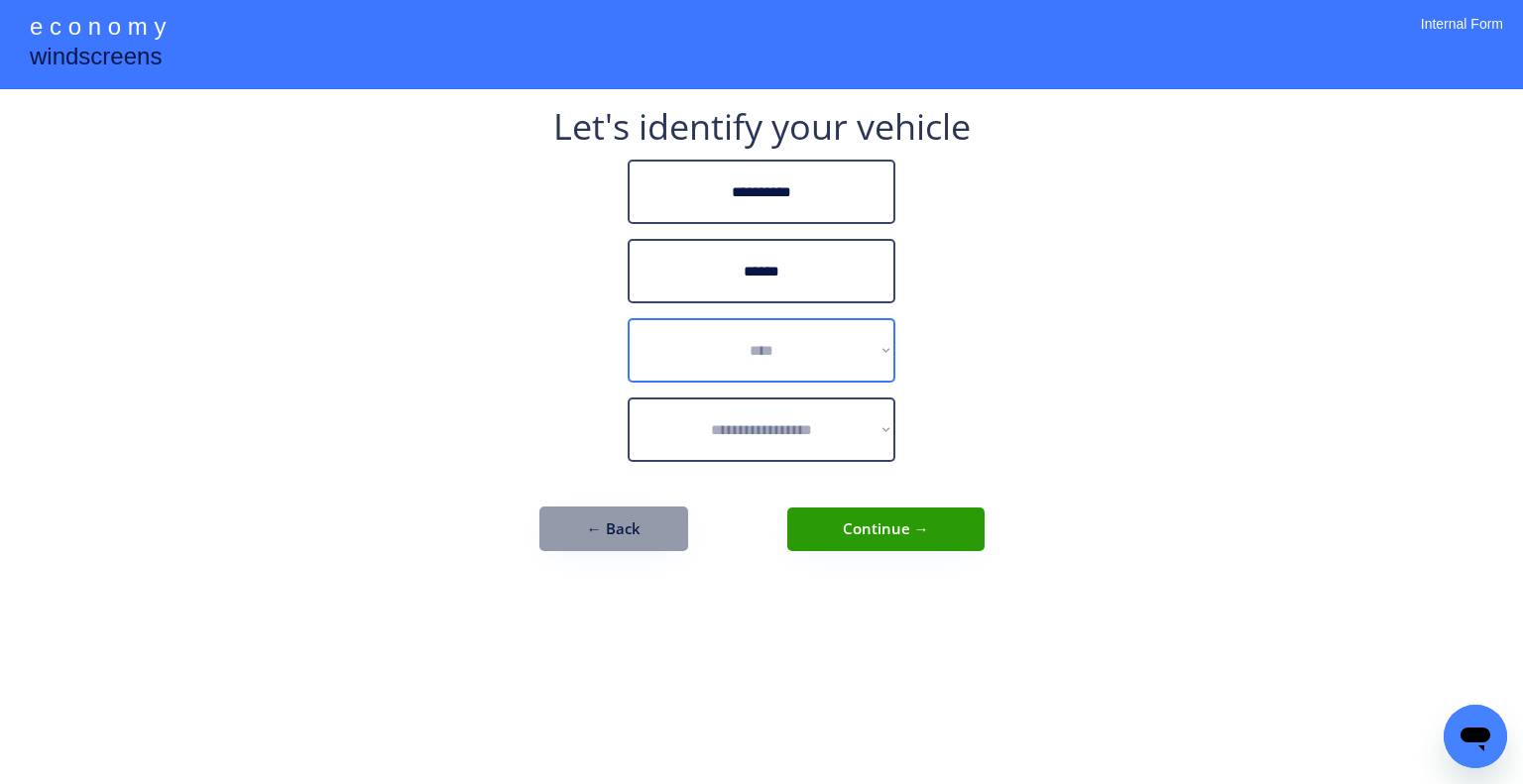 click on "**********" at bounding box center [762, 350] 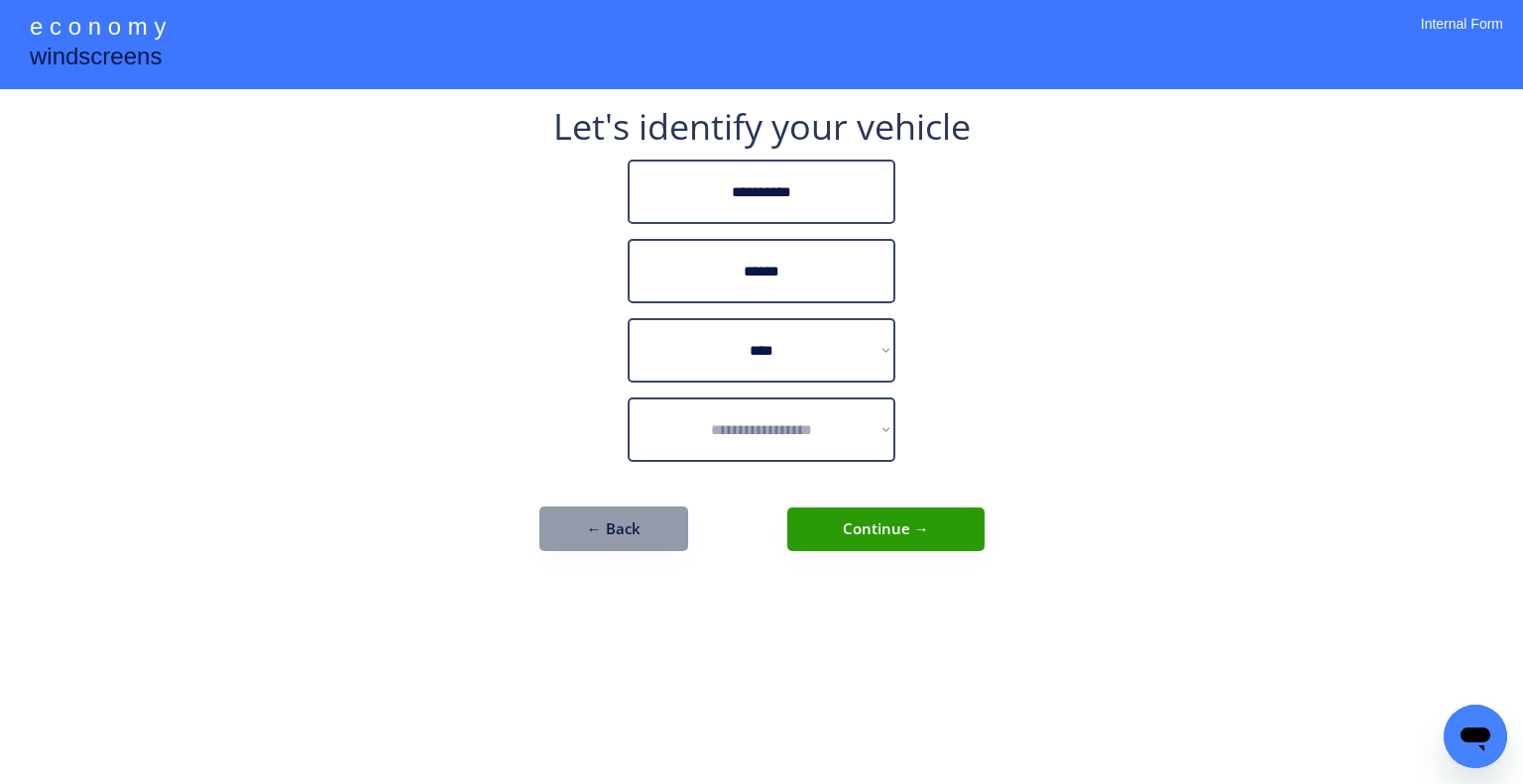 click on "**********" at bounding box center (762, 392) 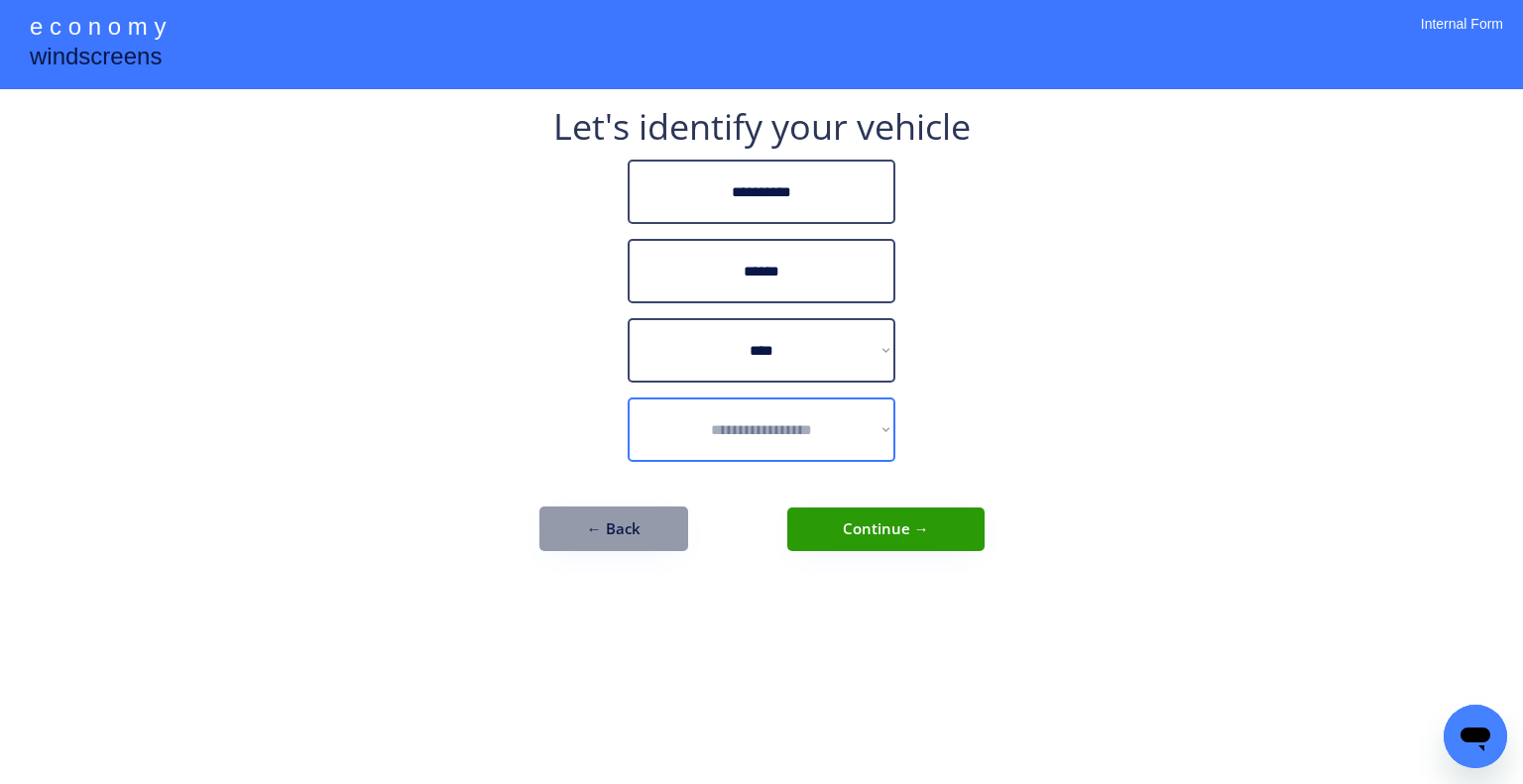 click on "**********" at bounding box center [762, 429] 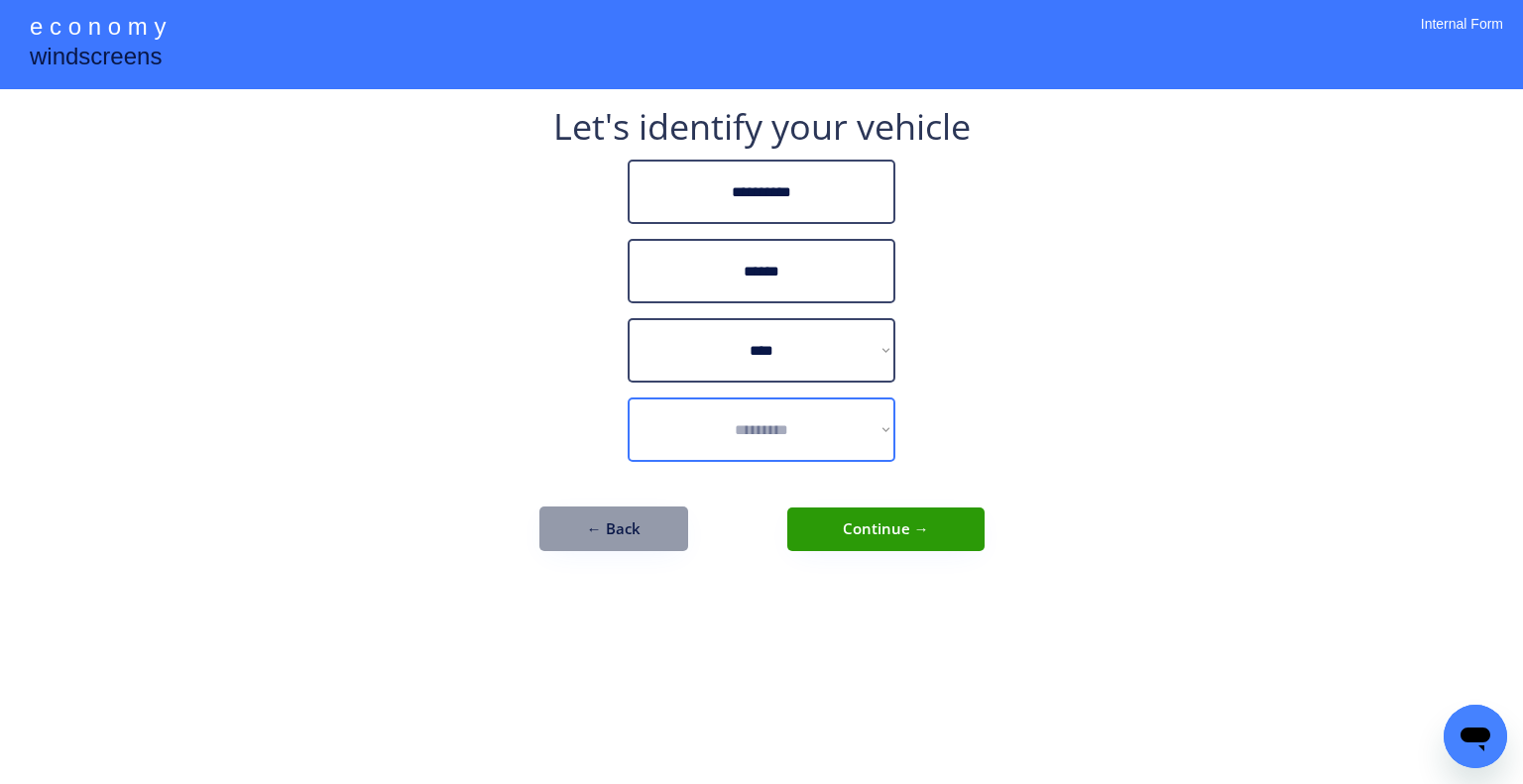 click on "**********" at bounding box center (762, 429) 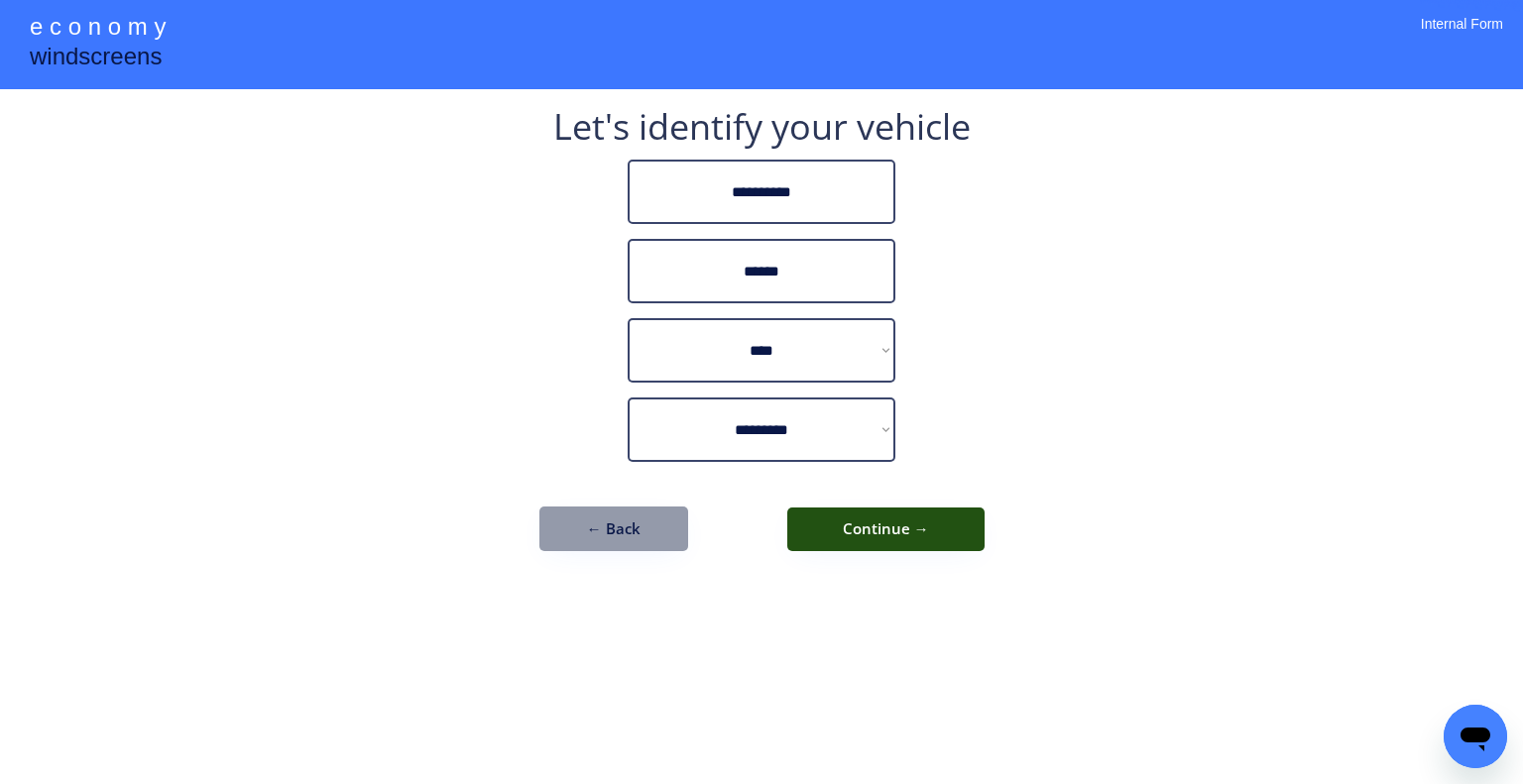 click on "Continue    →" at bounding box center (885, 529) 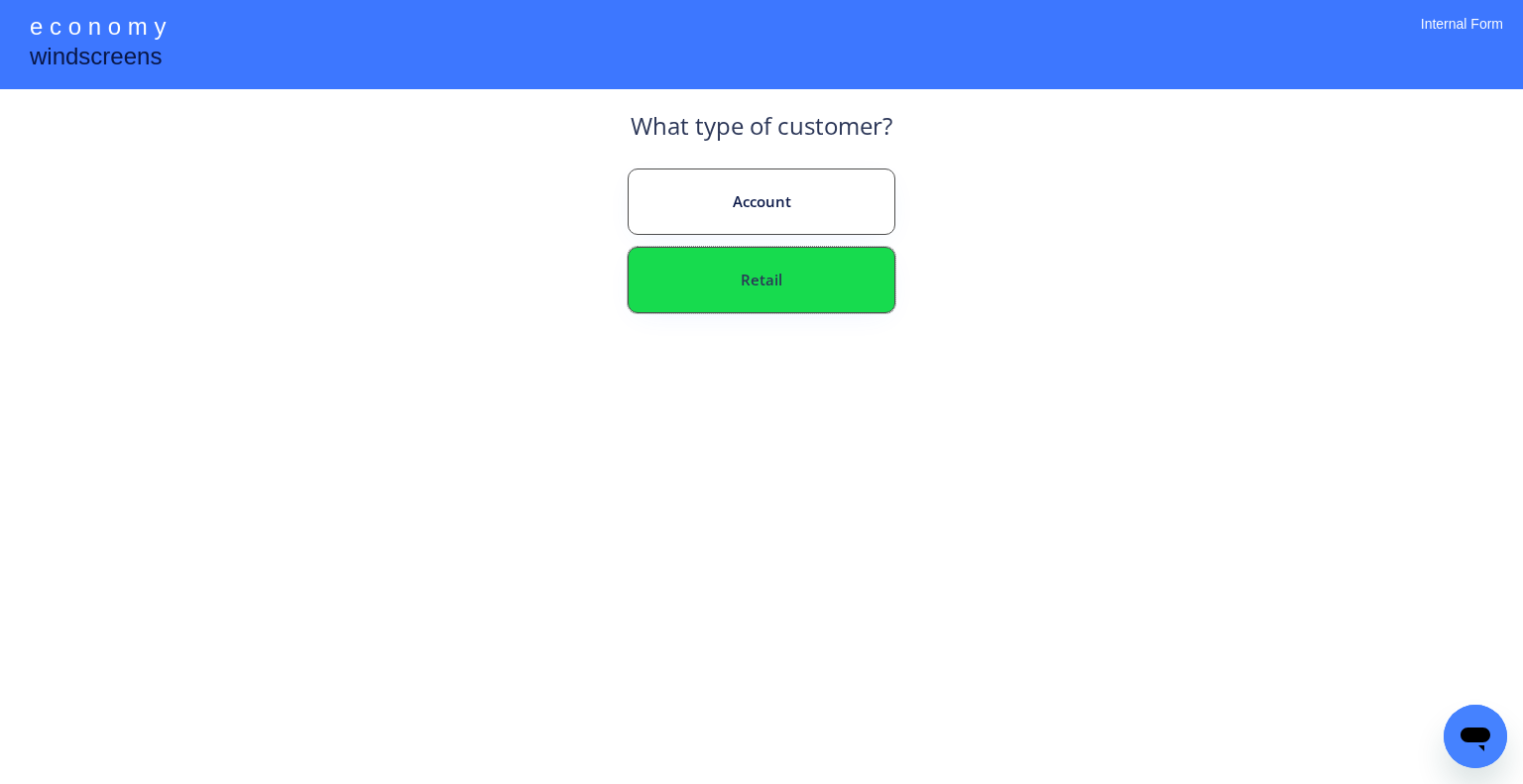 drag, startPoint x: 851, startPoint y: 284, endPoint x: 854, endPoint y: 348, distance: 64.070274 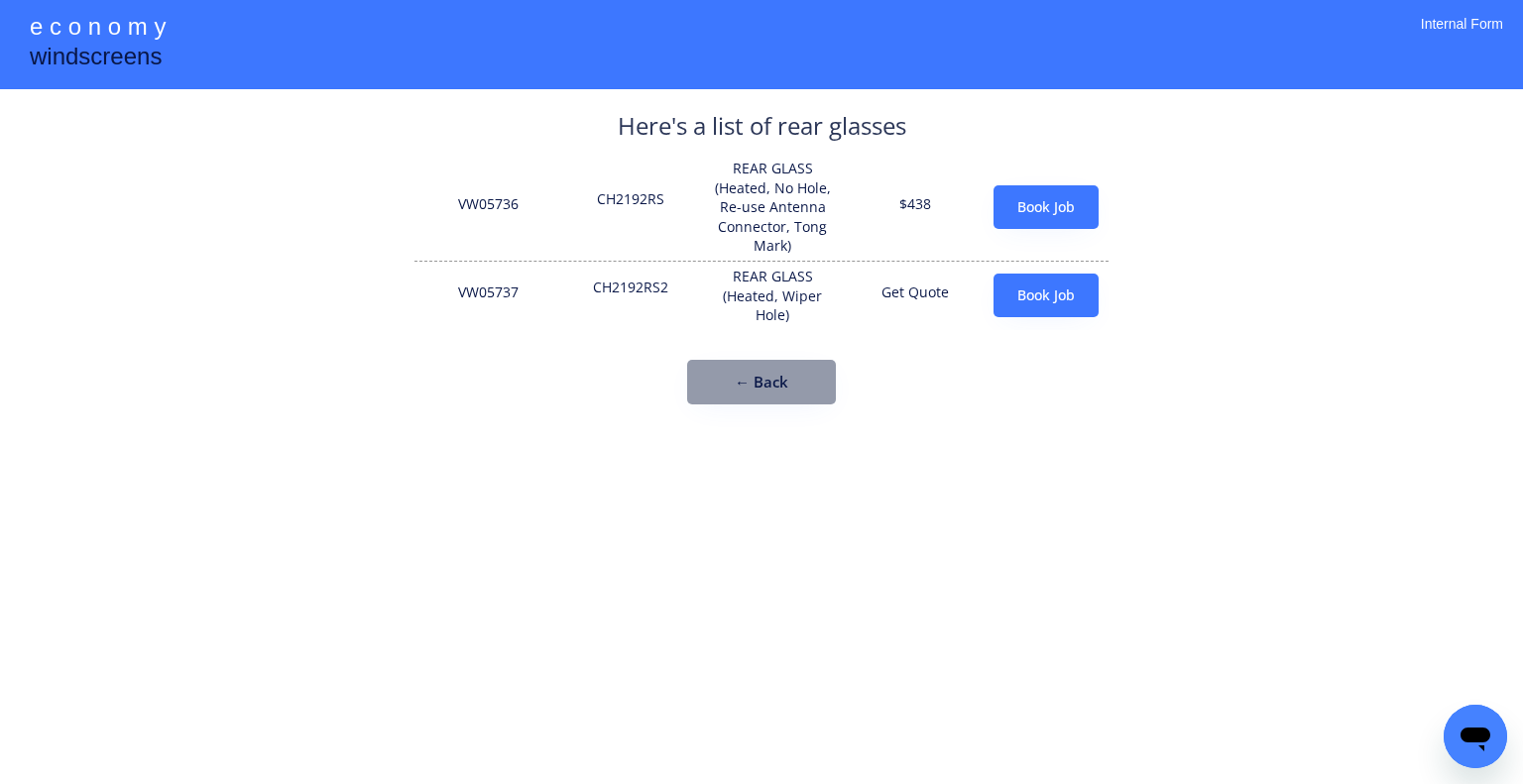 click on "**********" at bounding box center [762, 392] 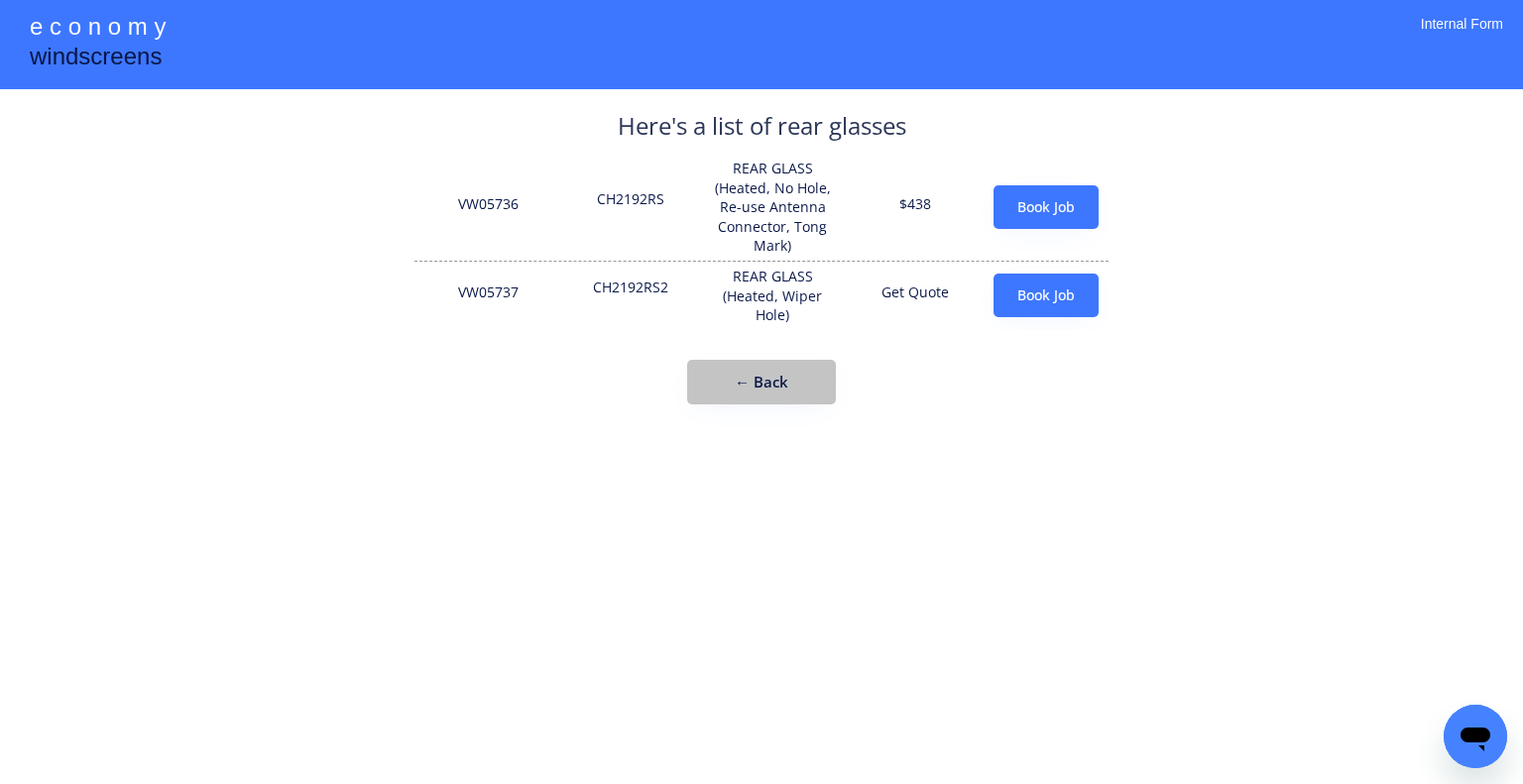 click on "←   Back" at bounding box center [762, 382] 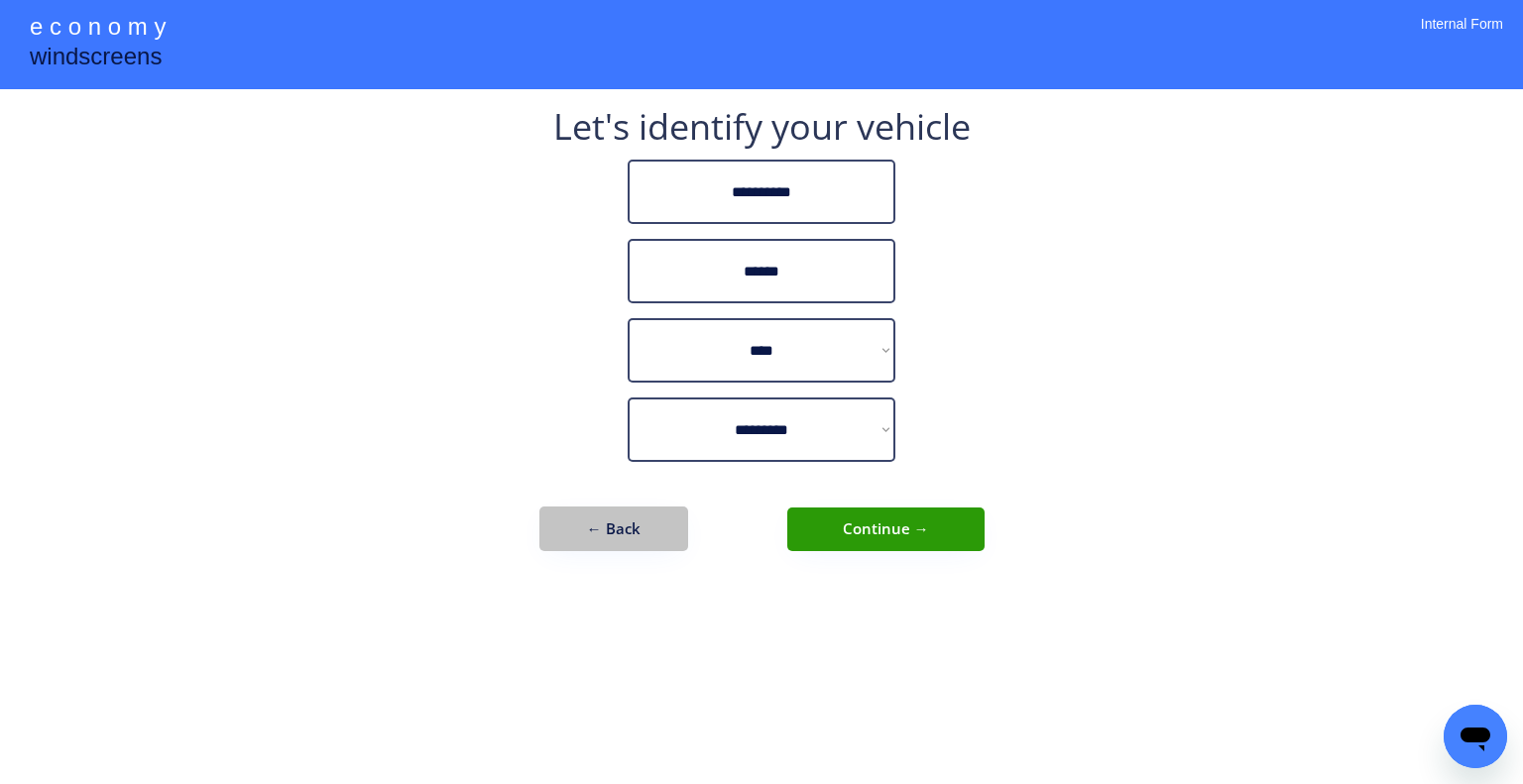 click on "←   Back" at bounding box center [614, 528] 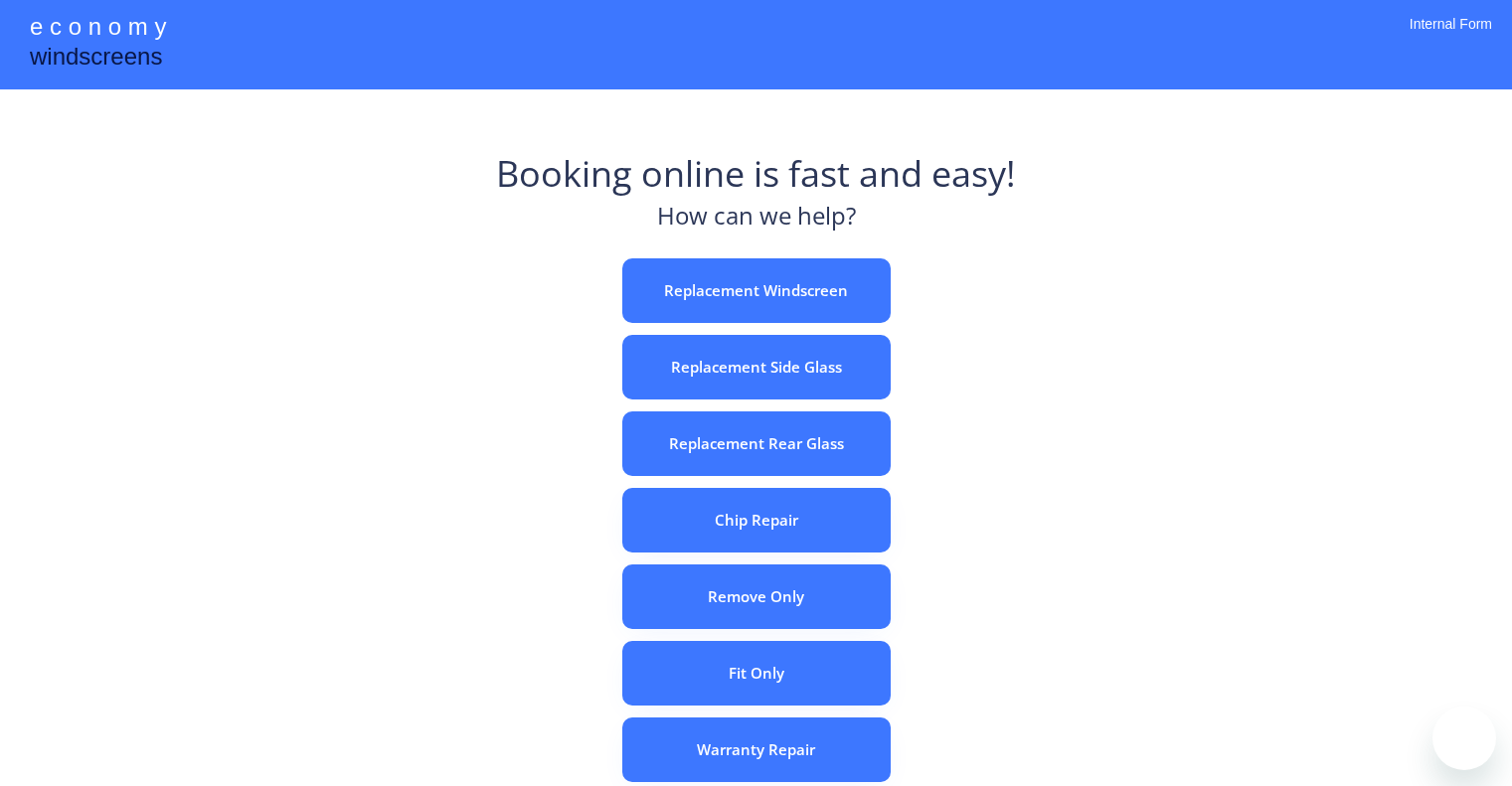 scroll, scrollTop: 0, scrollLeft: 0, axis: both 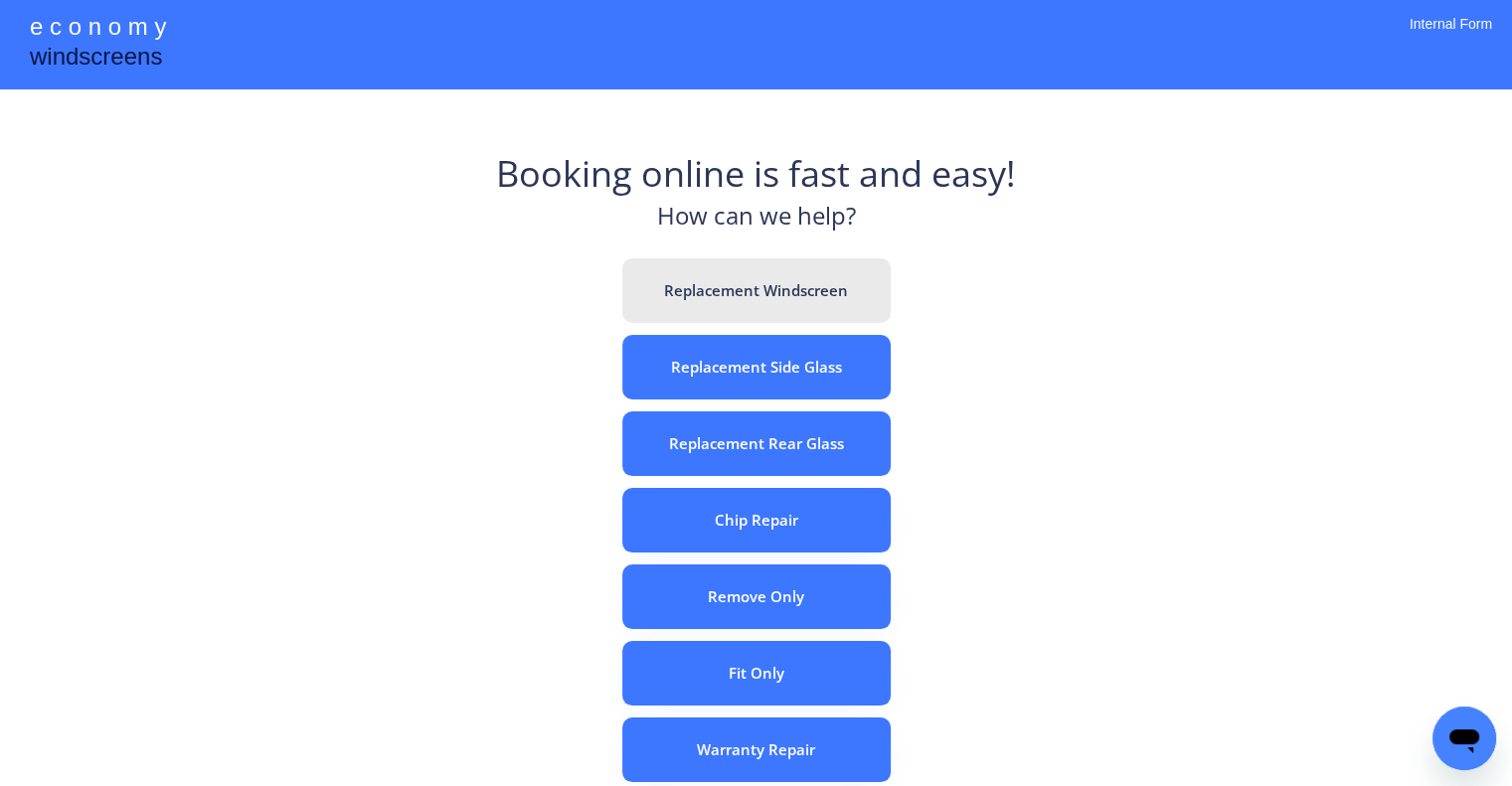 click on "Replacement Windscreen" at bounding box center (756, 290) 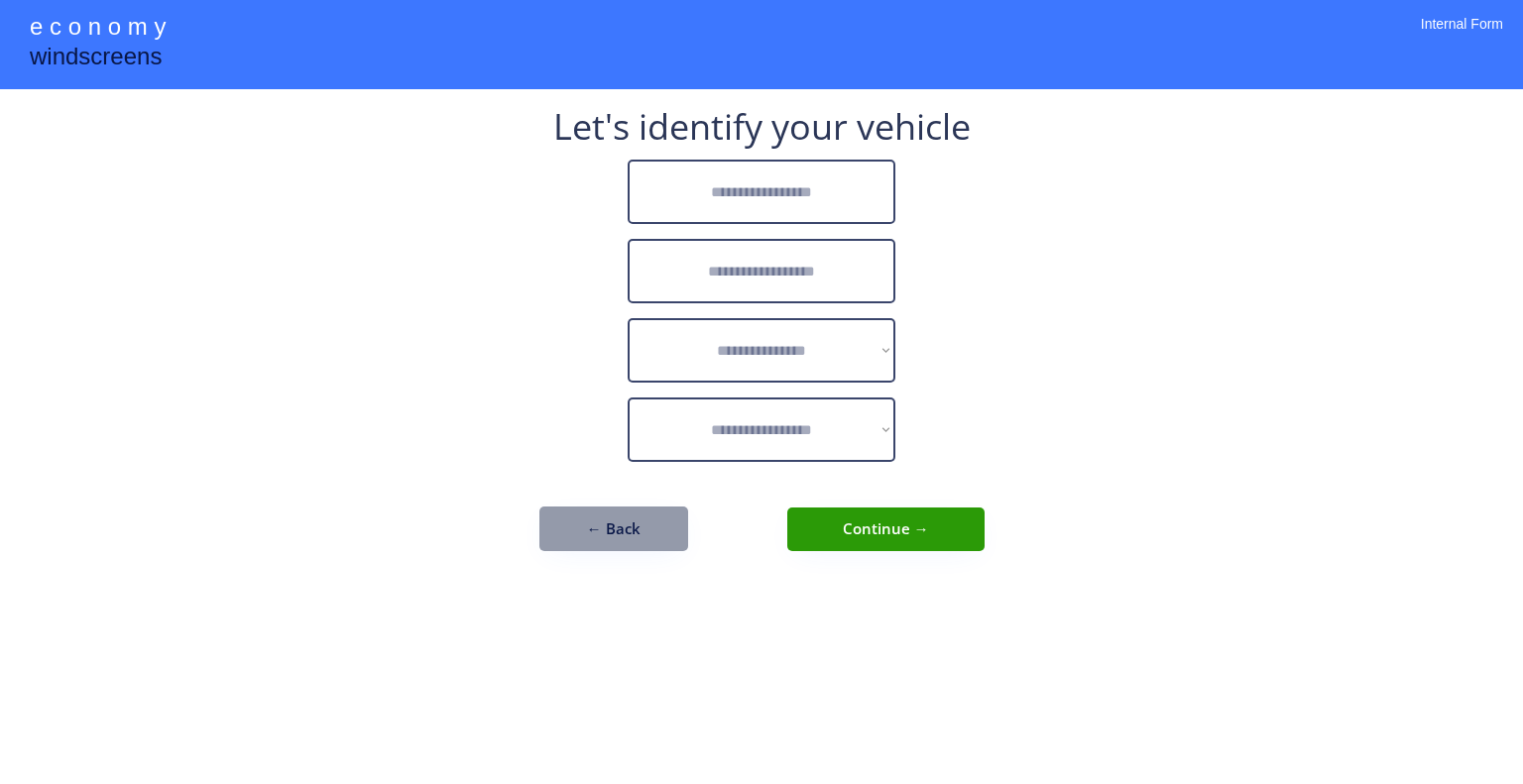 scroll, scrollTop: 0, scrollLeft: 0, axis: both 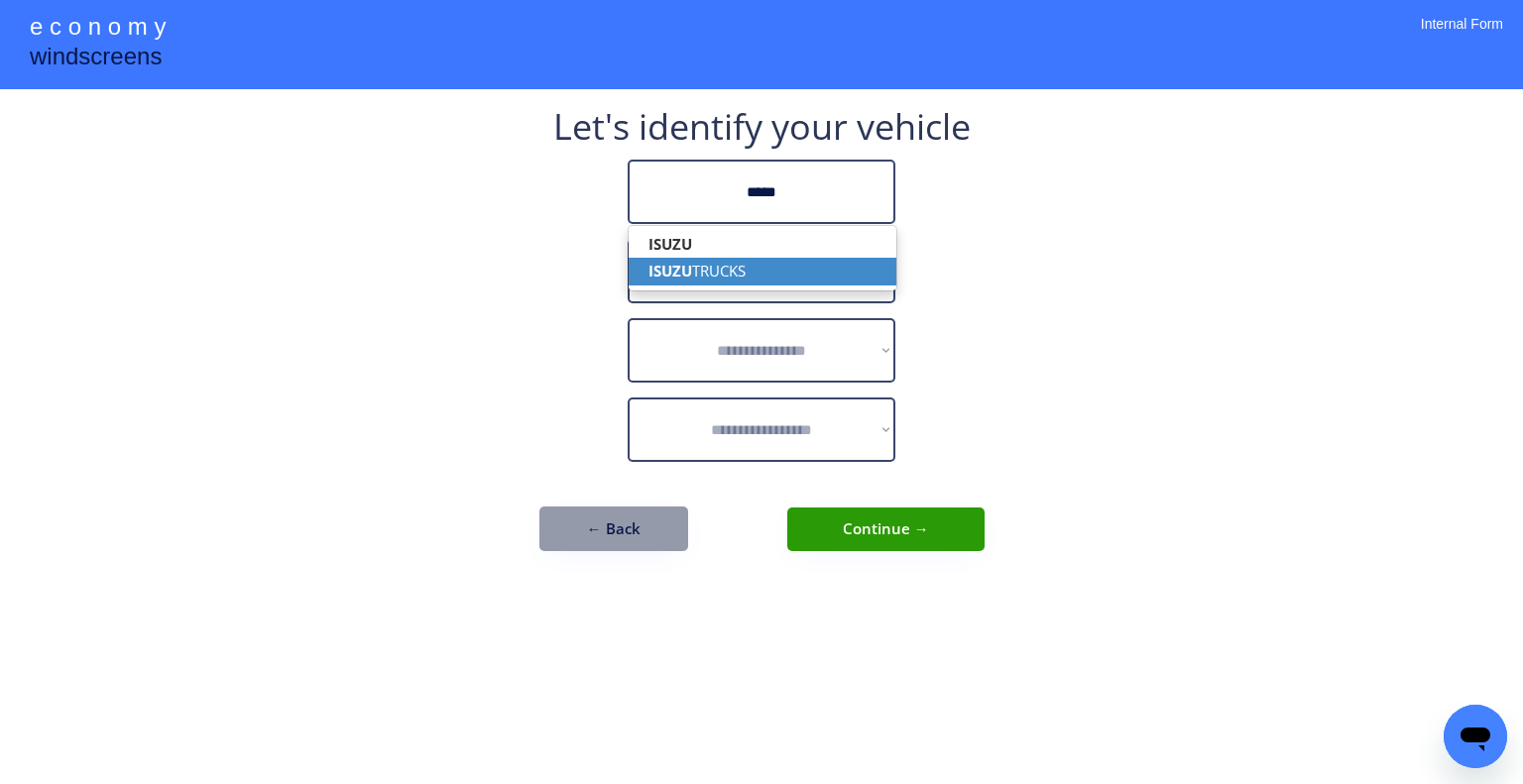 click on "ISUZU  TRUCKS" at bounding box center [762, 271] 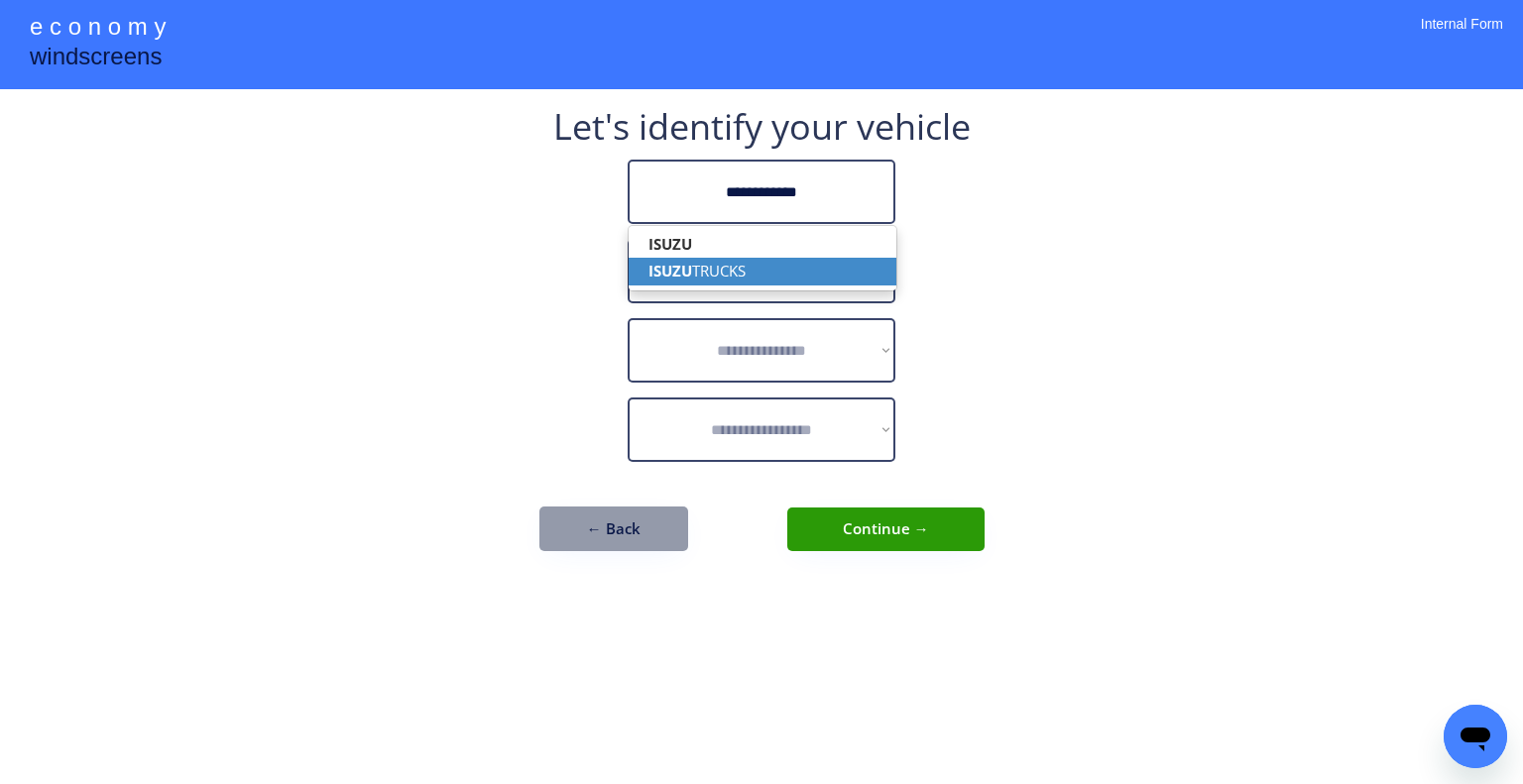 type on "**********" 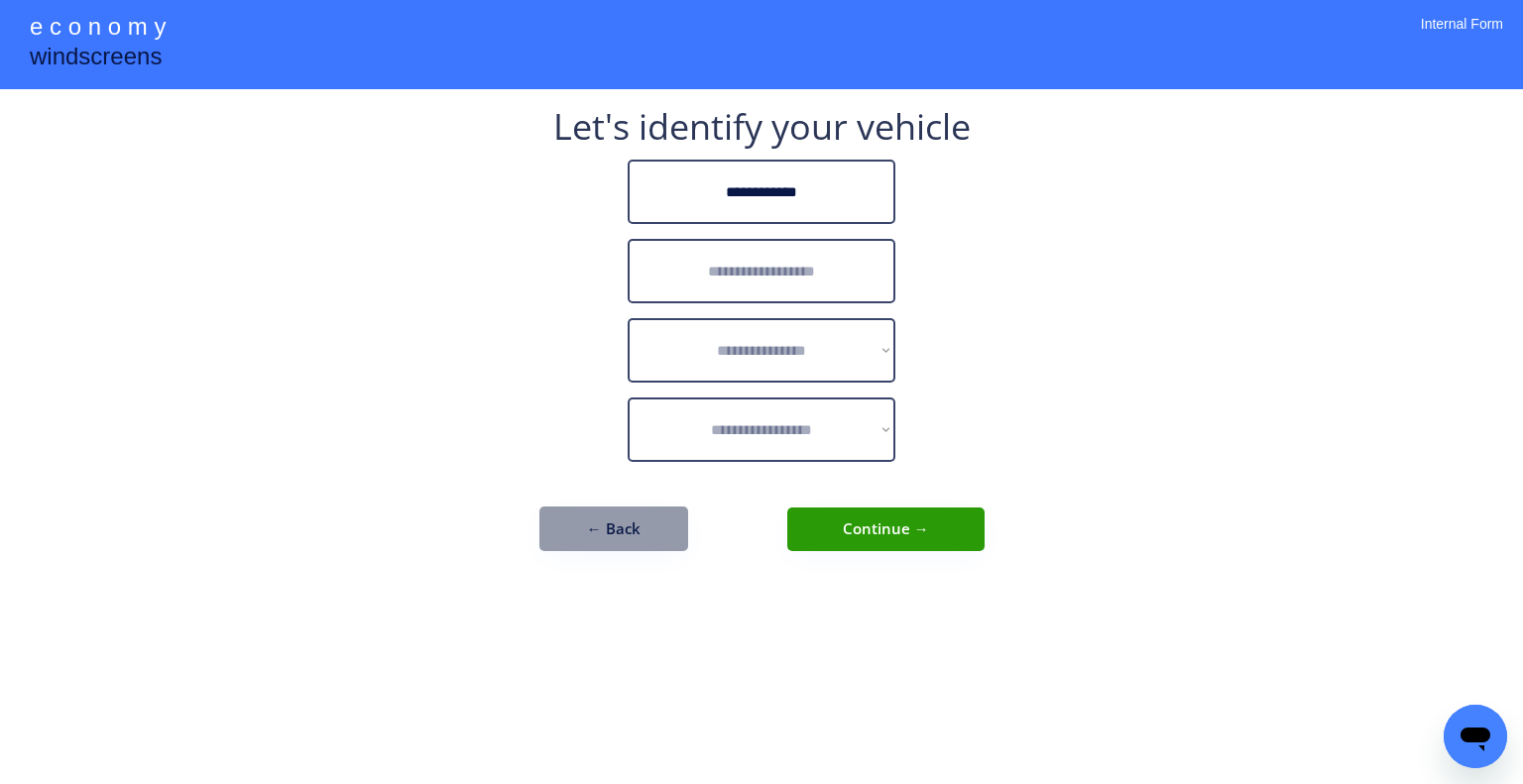 click at bounding box center (762, 271) 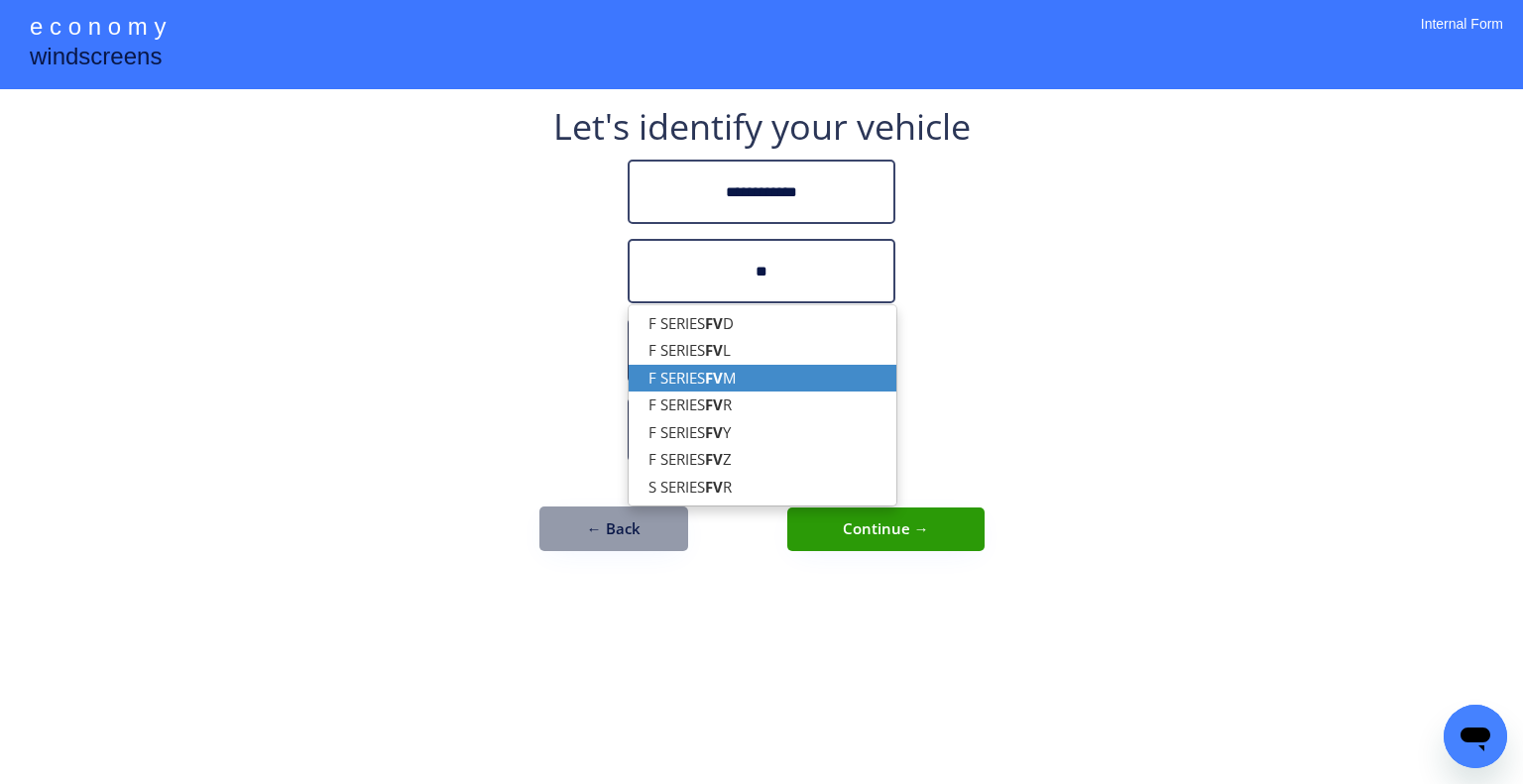 click on "F SERIES  FV M" at bounding box center (762, 378) 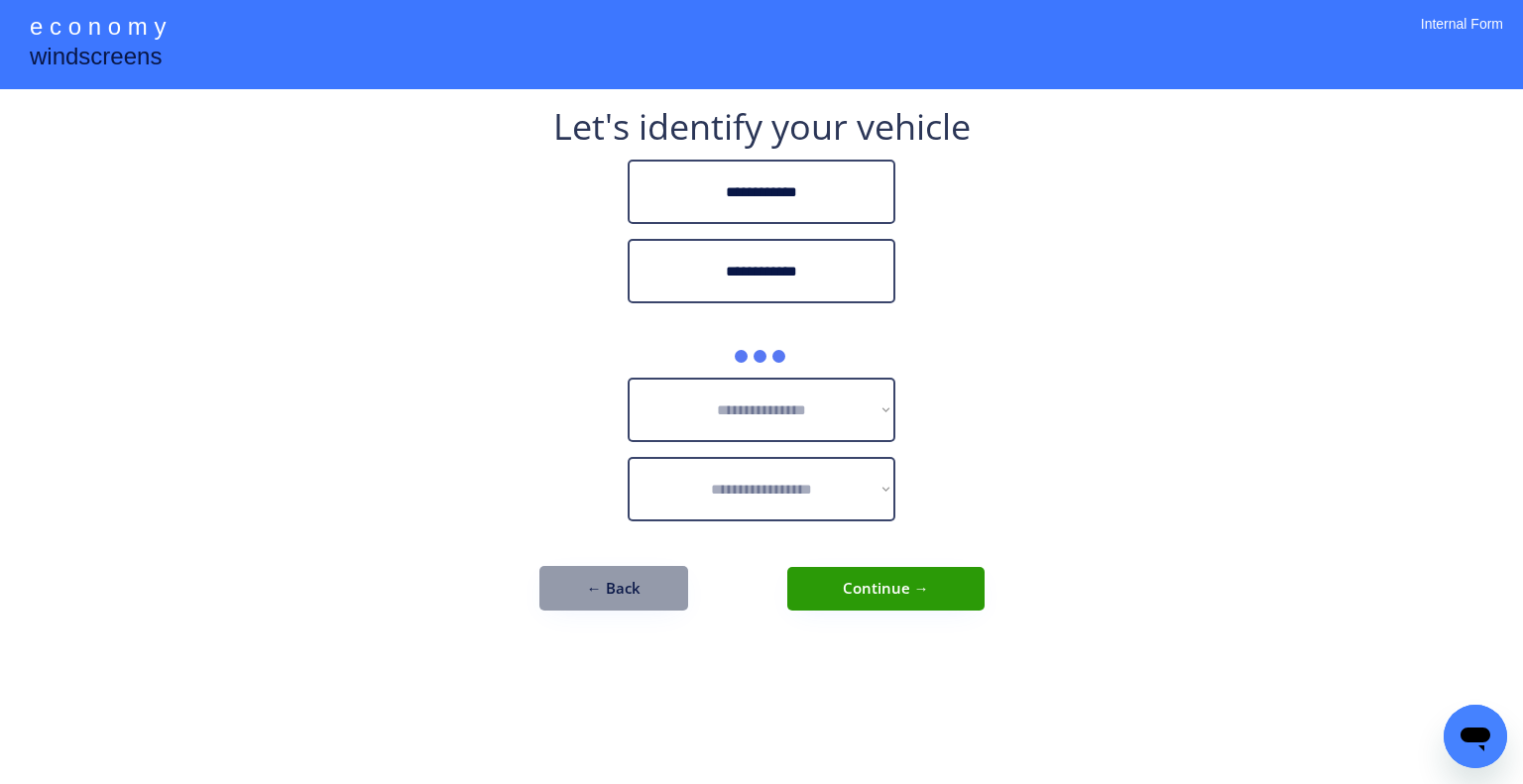 type on "**********" 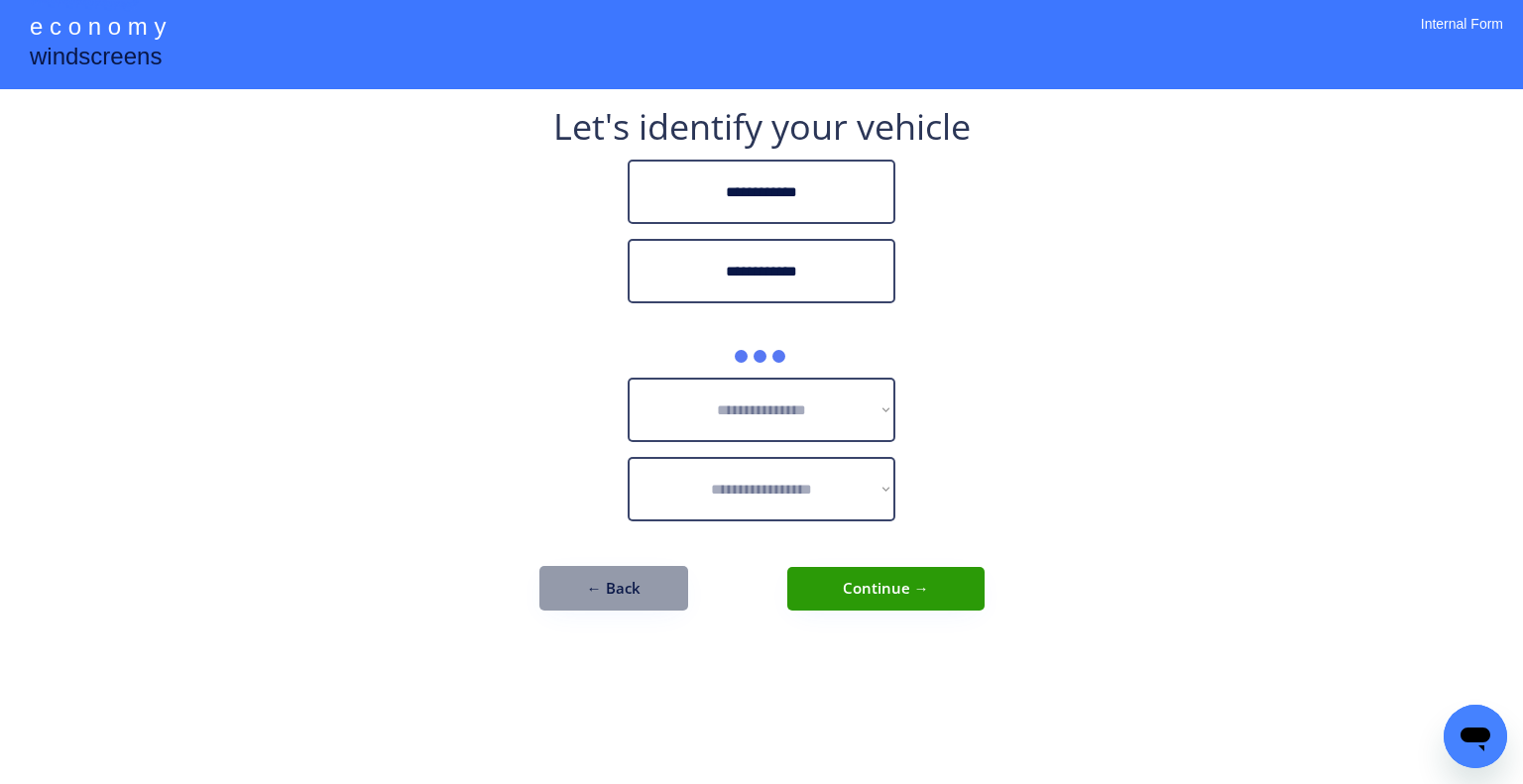 drag, startPoint x: 1032, startPoint y: 249, endPoint x: 1004, endPoint y: 273, distance: 36.878178 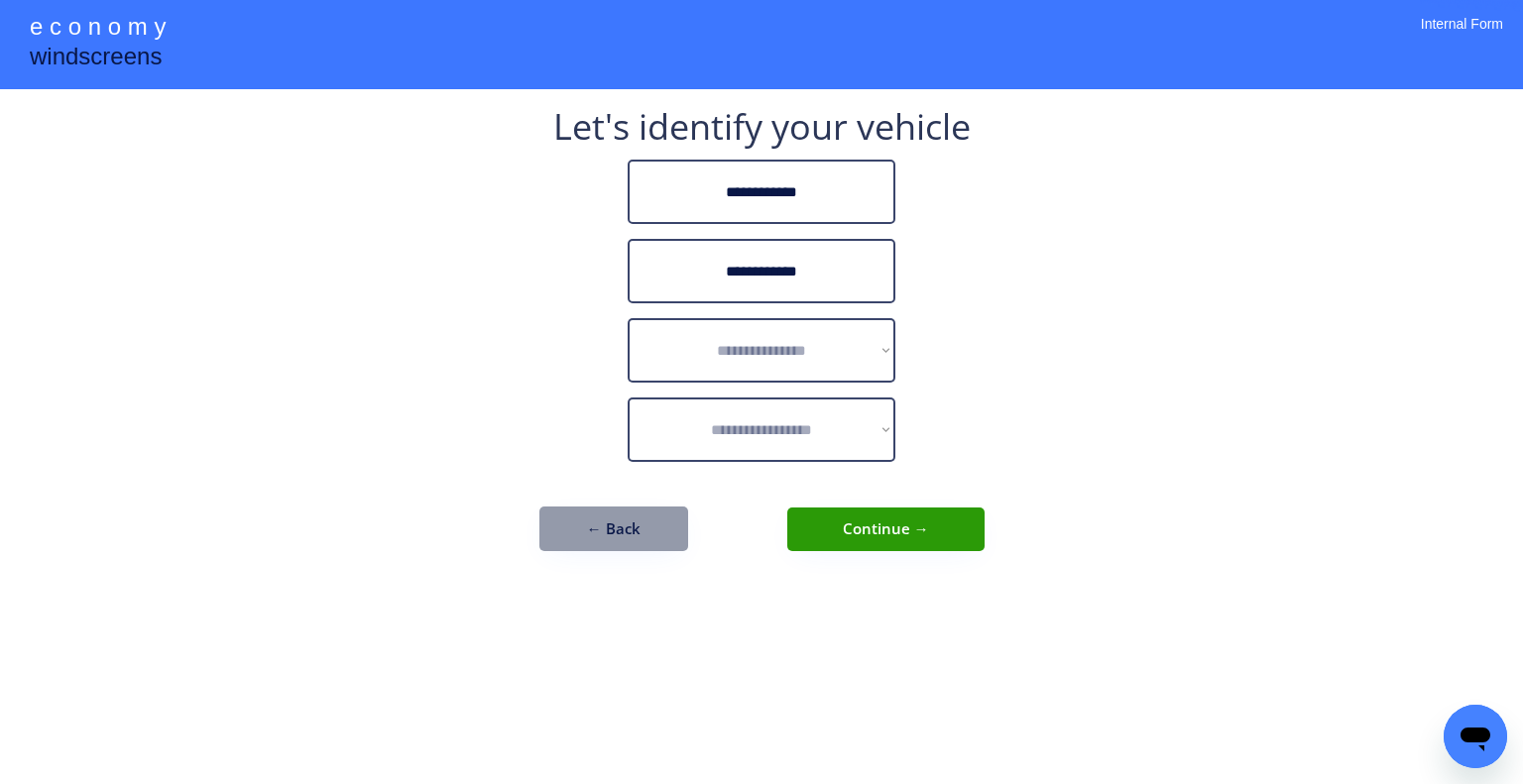 click on "**********" at bounding box center (762, 392) 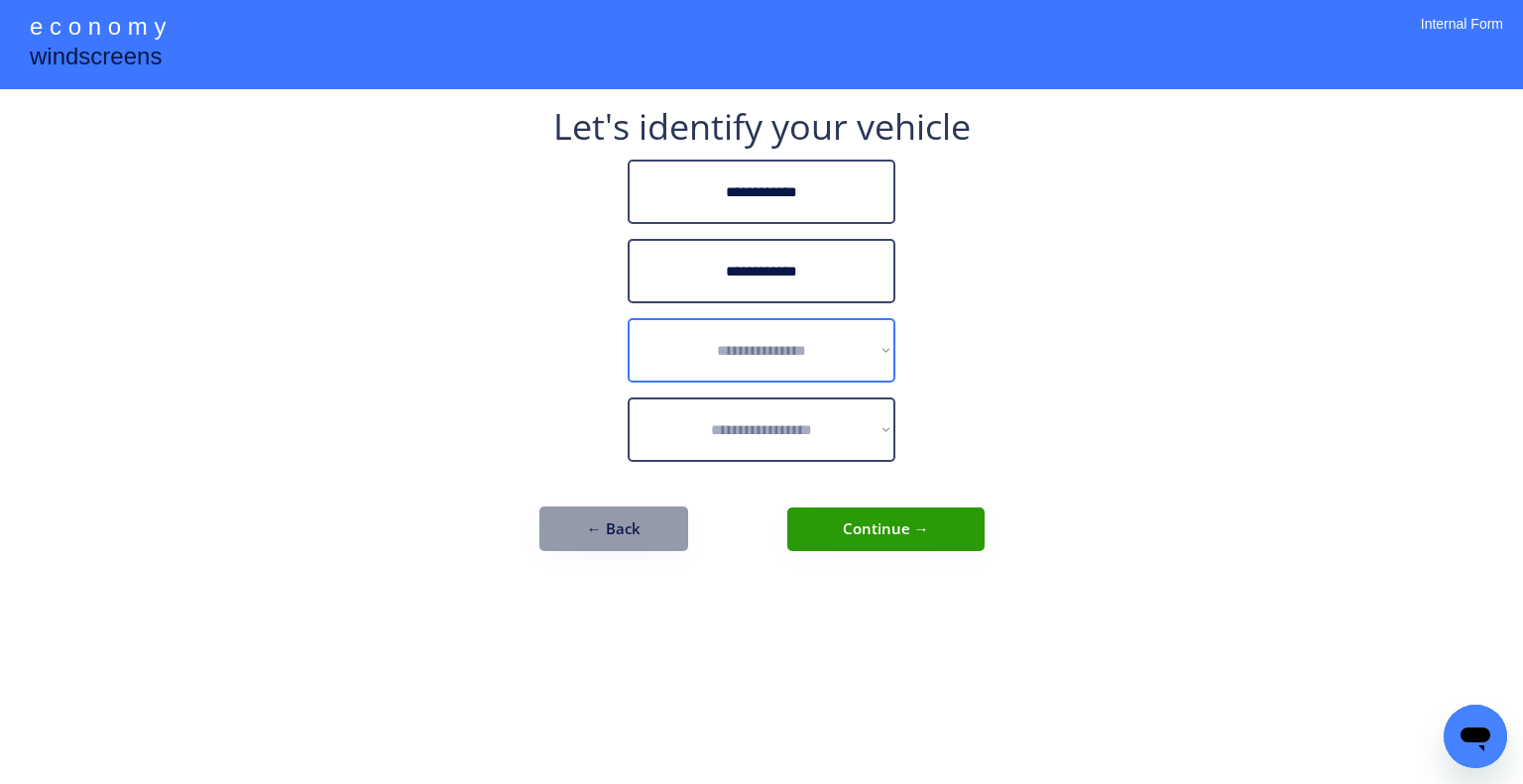 click on "**********" at bounding box center [762, 350] 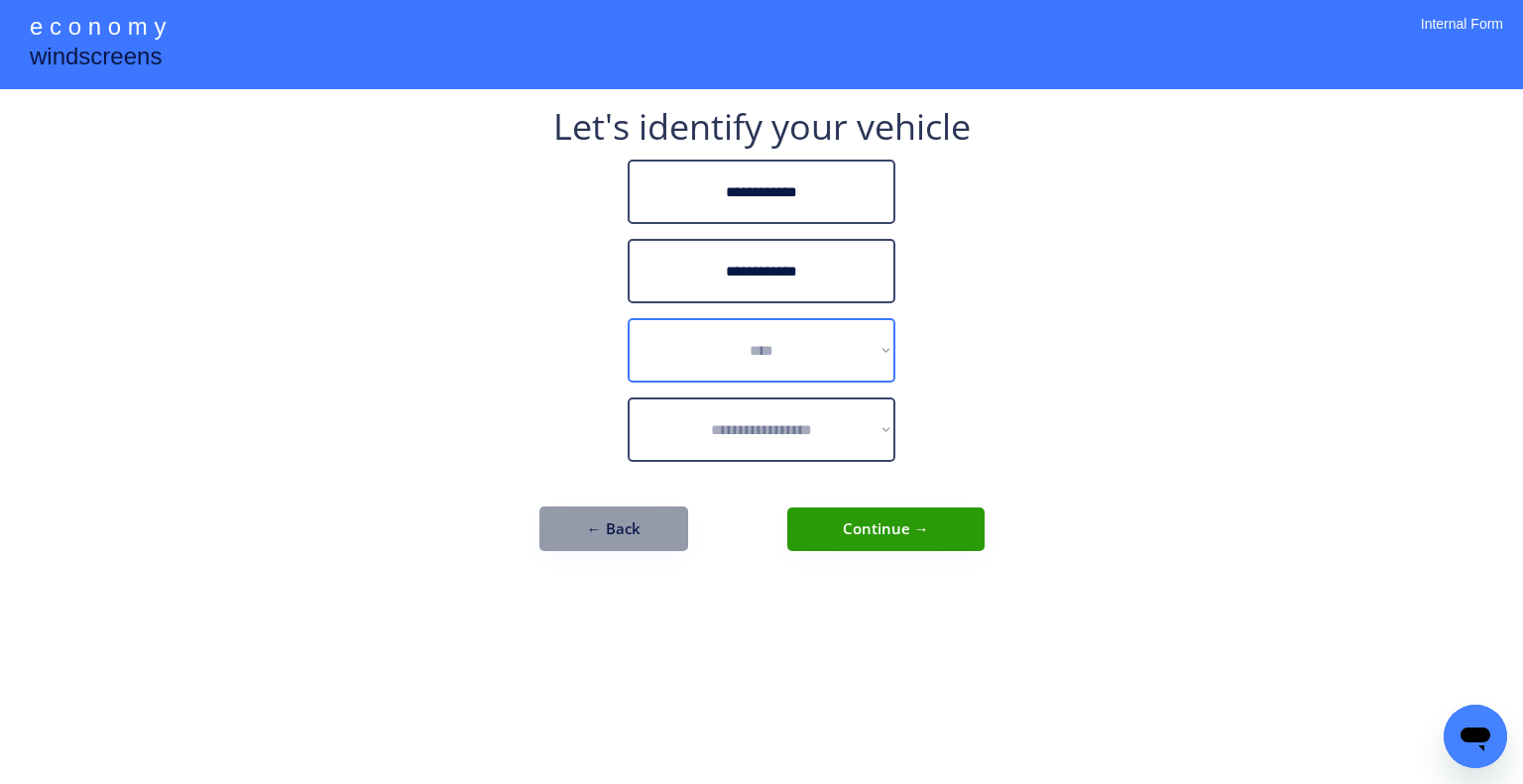 click on "**********" at bounding box center [762, 350] 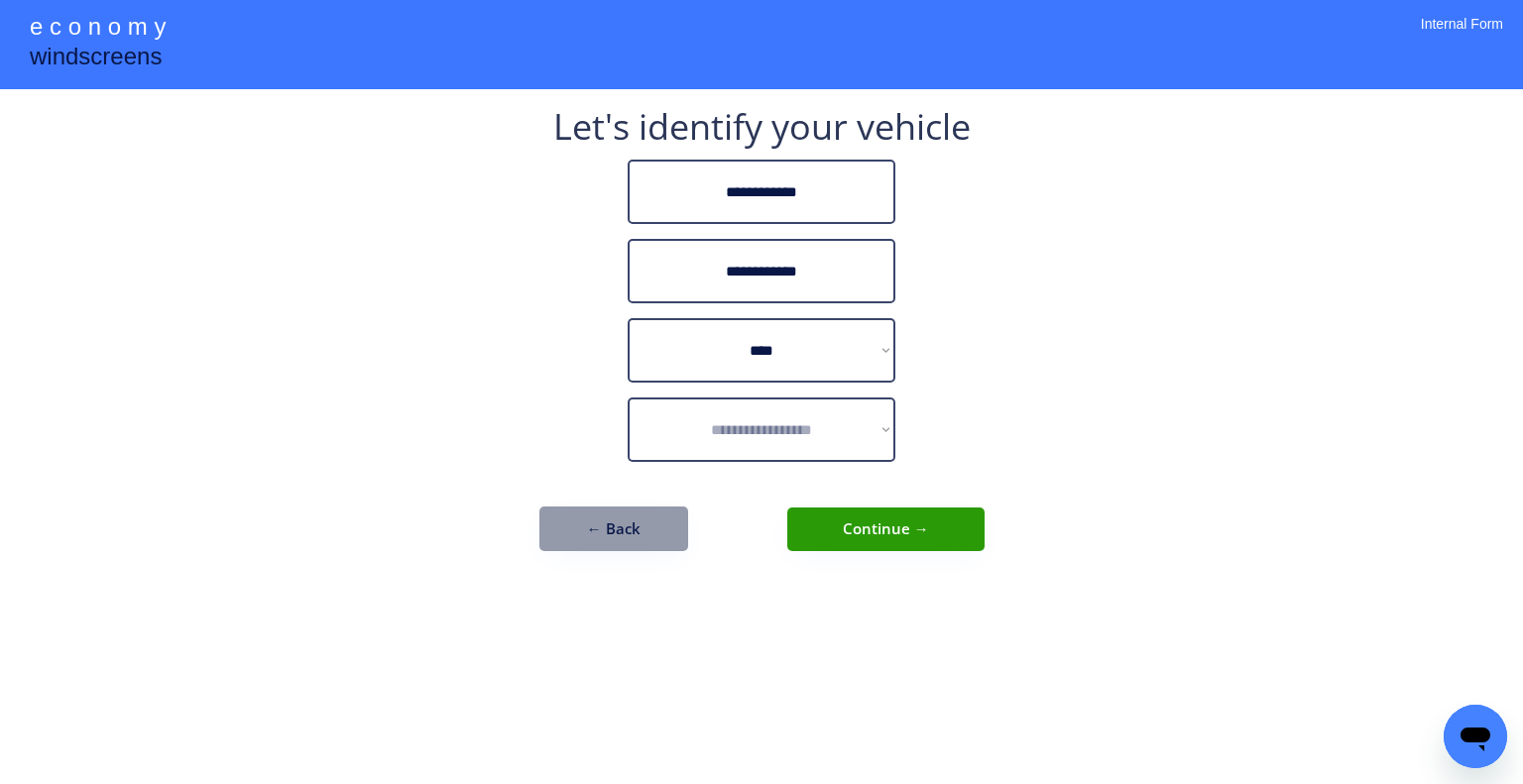 drag, startPoint x: 1150, startPoint y: 275, endPoint x: 906, endPoint y: 402, distance: 275.07272 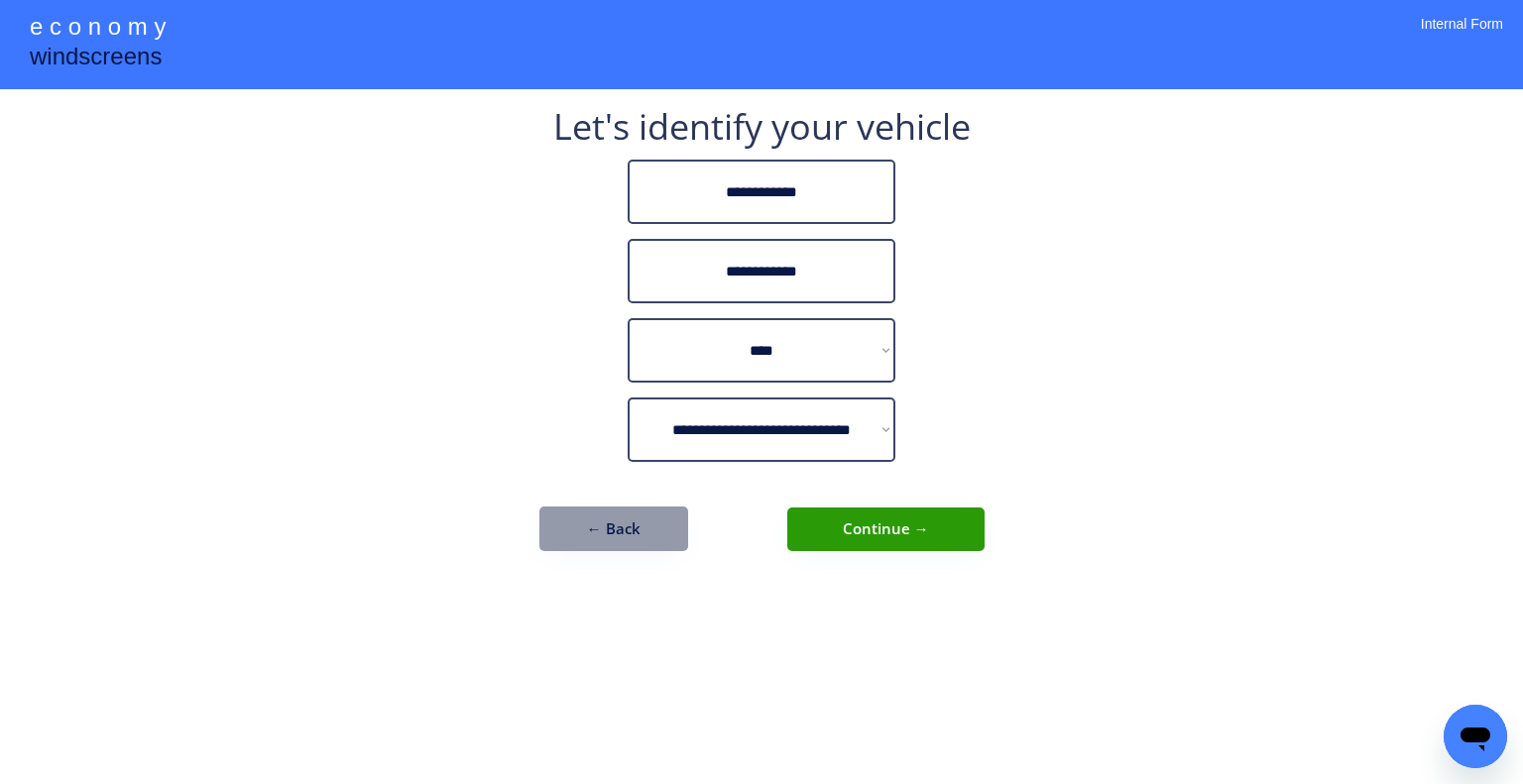 click on "**********" at bounding box center [762, 392] 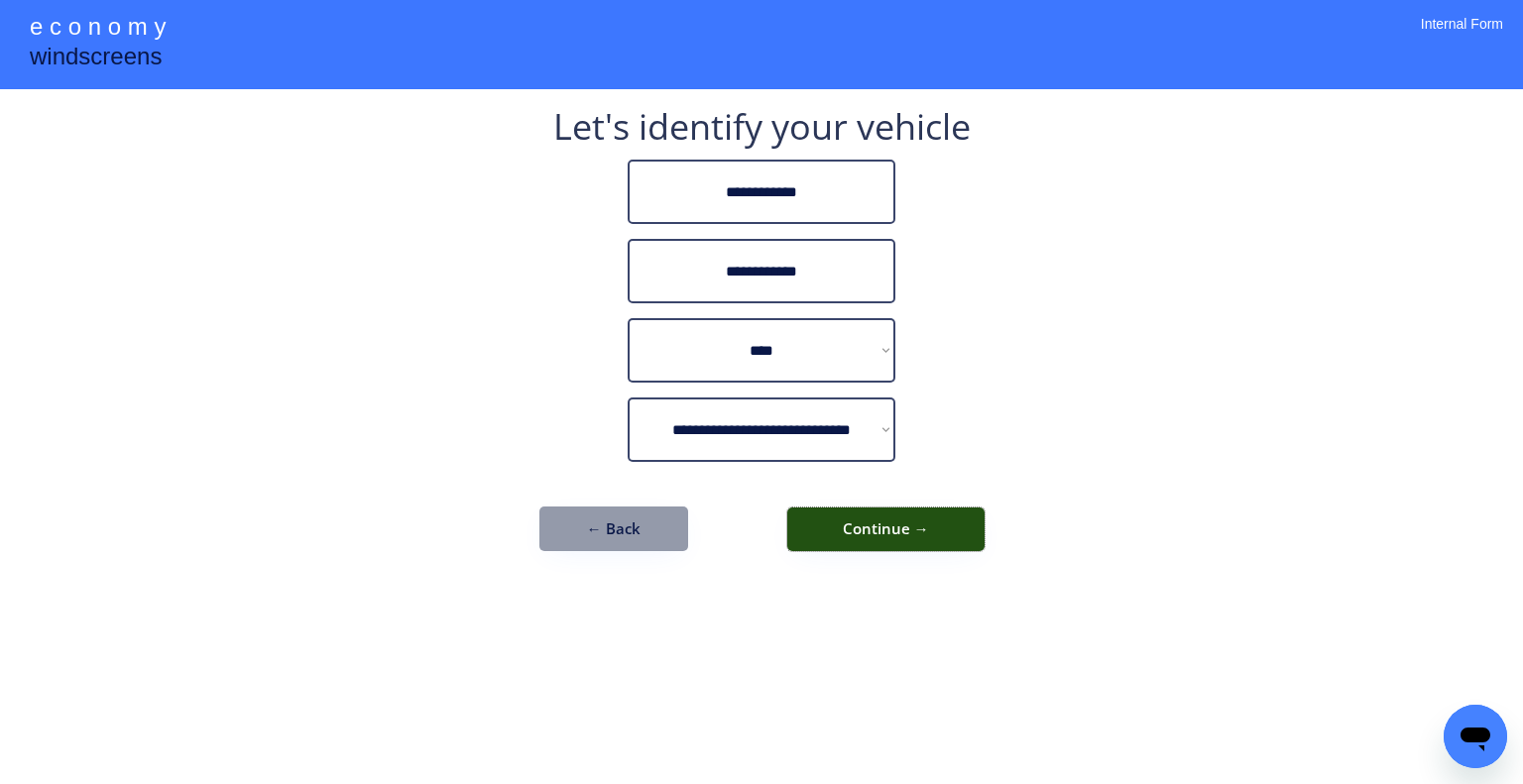 drag, startPoint x: 927, startPoint y: 531, endPoint x: 1001, endPoint y: 559, distance: 79.12016 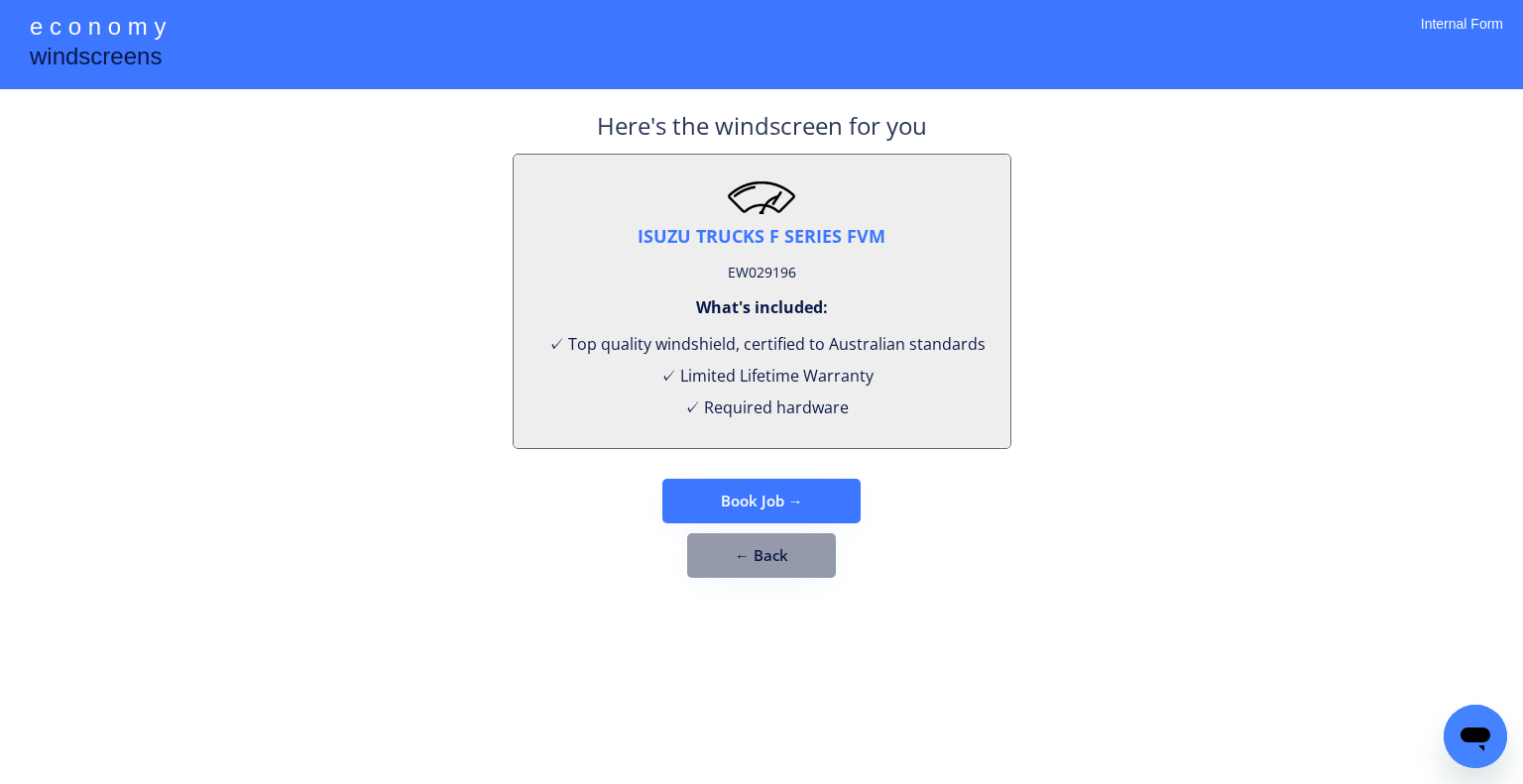 click on "EW029196" at bounding box center (762, 273) 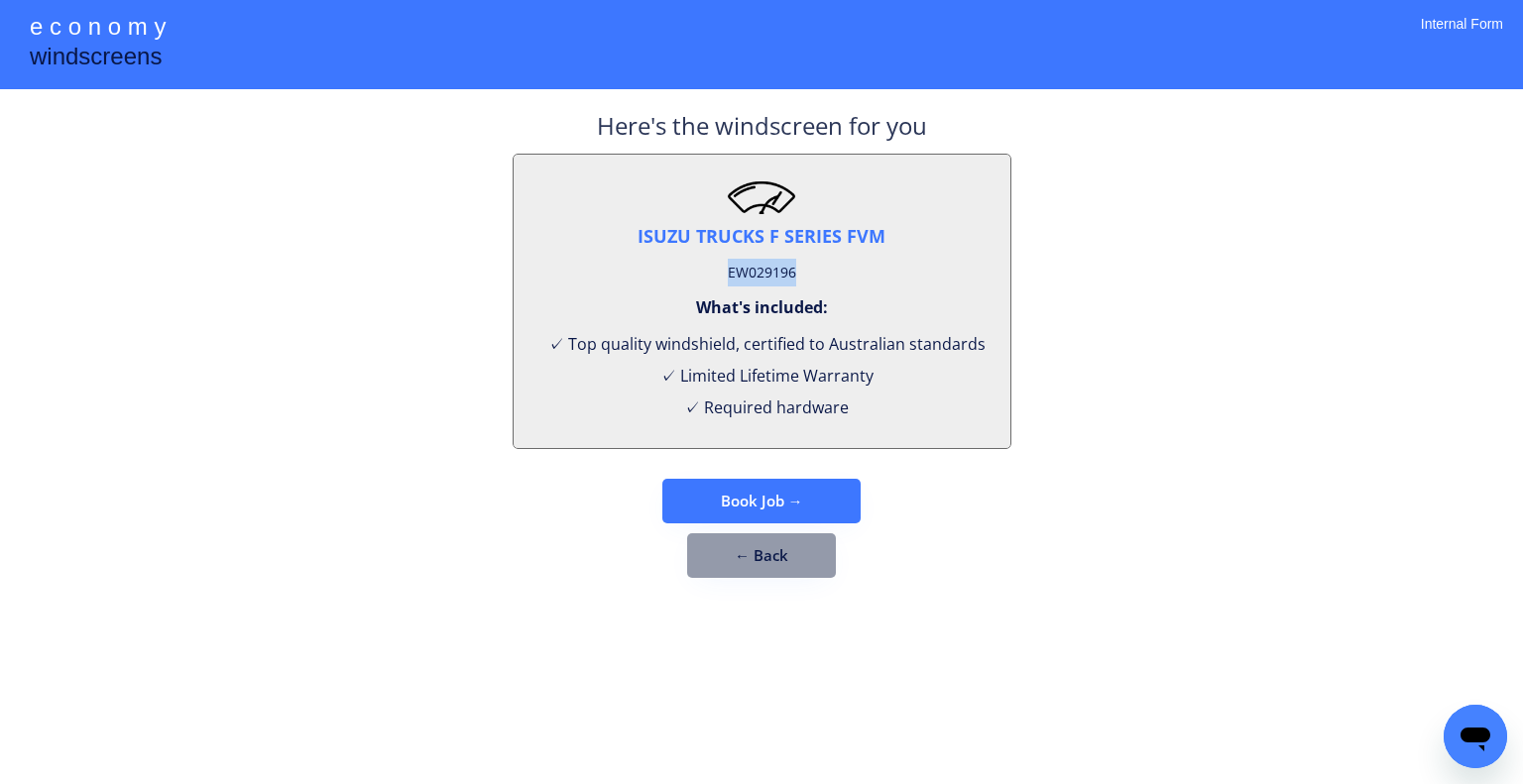 click on "EW029196" at bounding box center (762, 273) 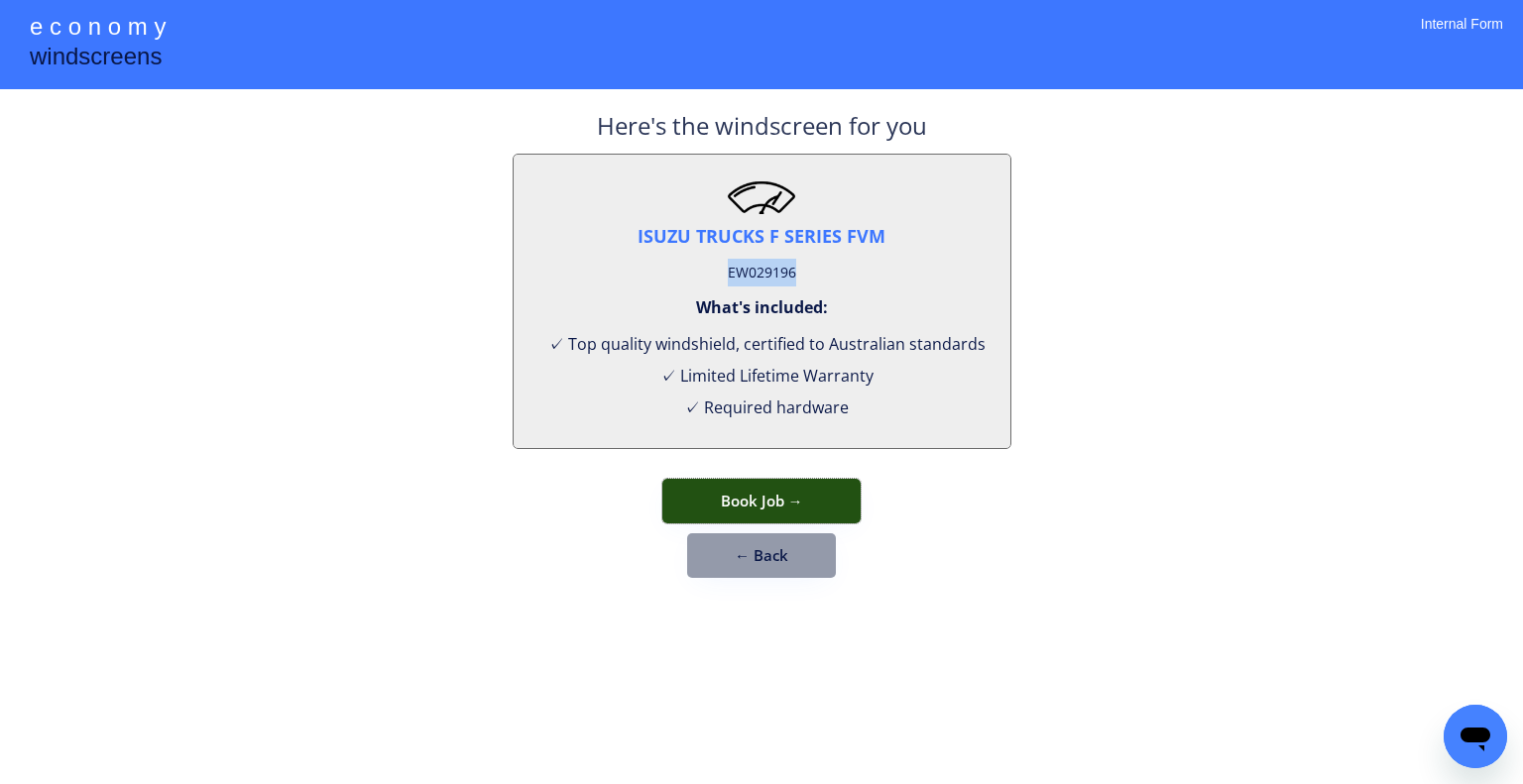 drag, startPoint x: 811, startPoint y: 495, endPoint x: 1176, endPoint y: 358, distance: 389.86408 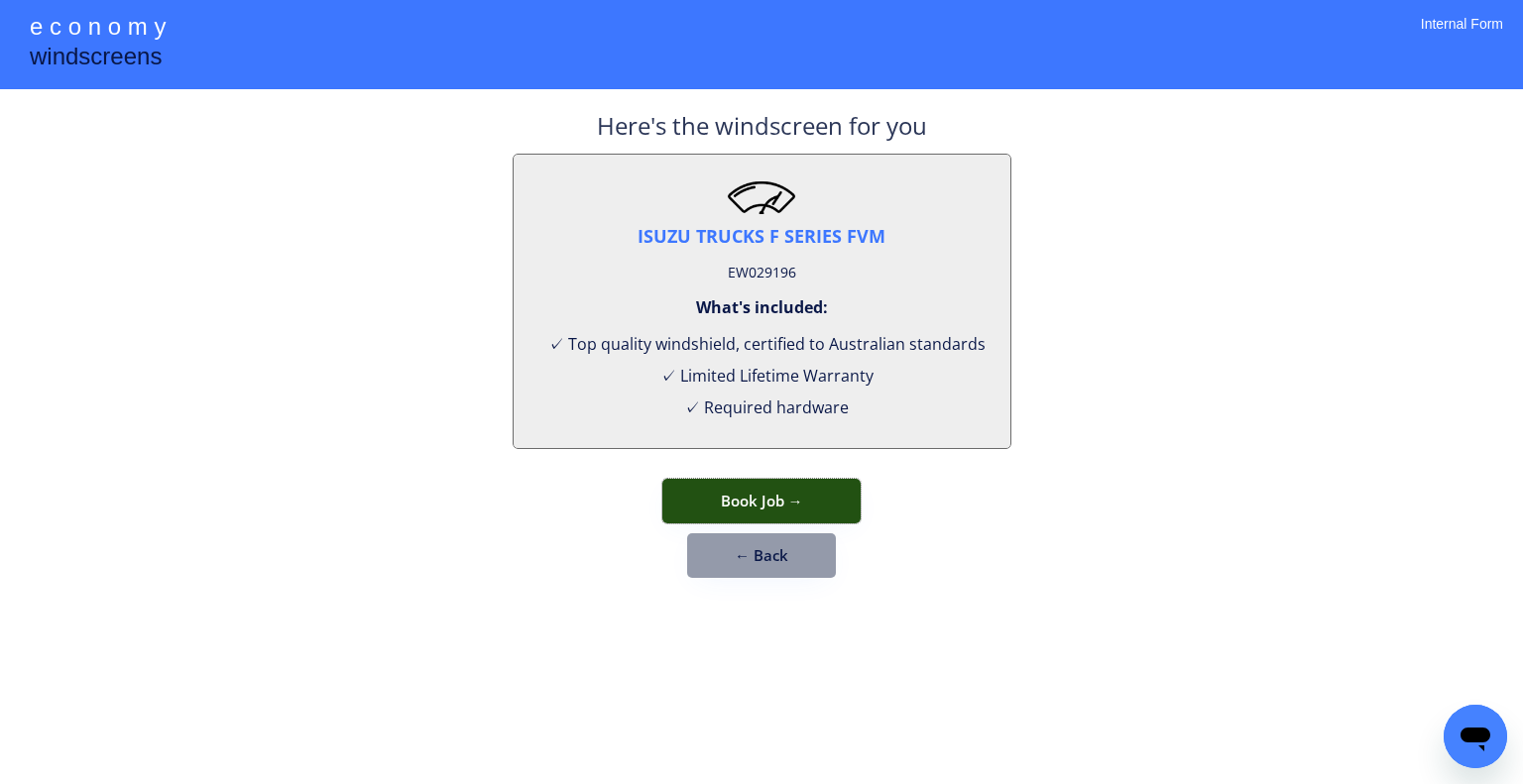 click on "**********" at bounding box center (762, 392) 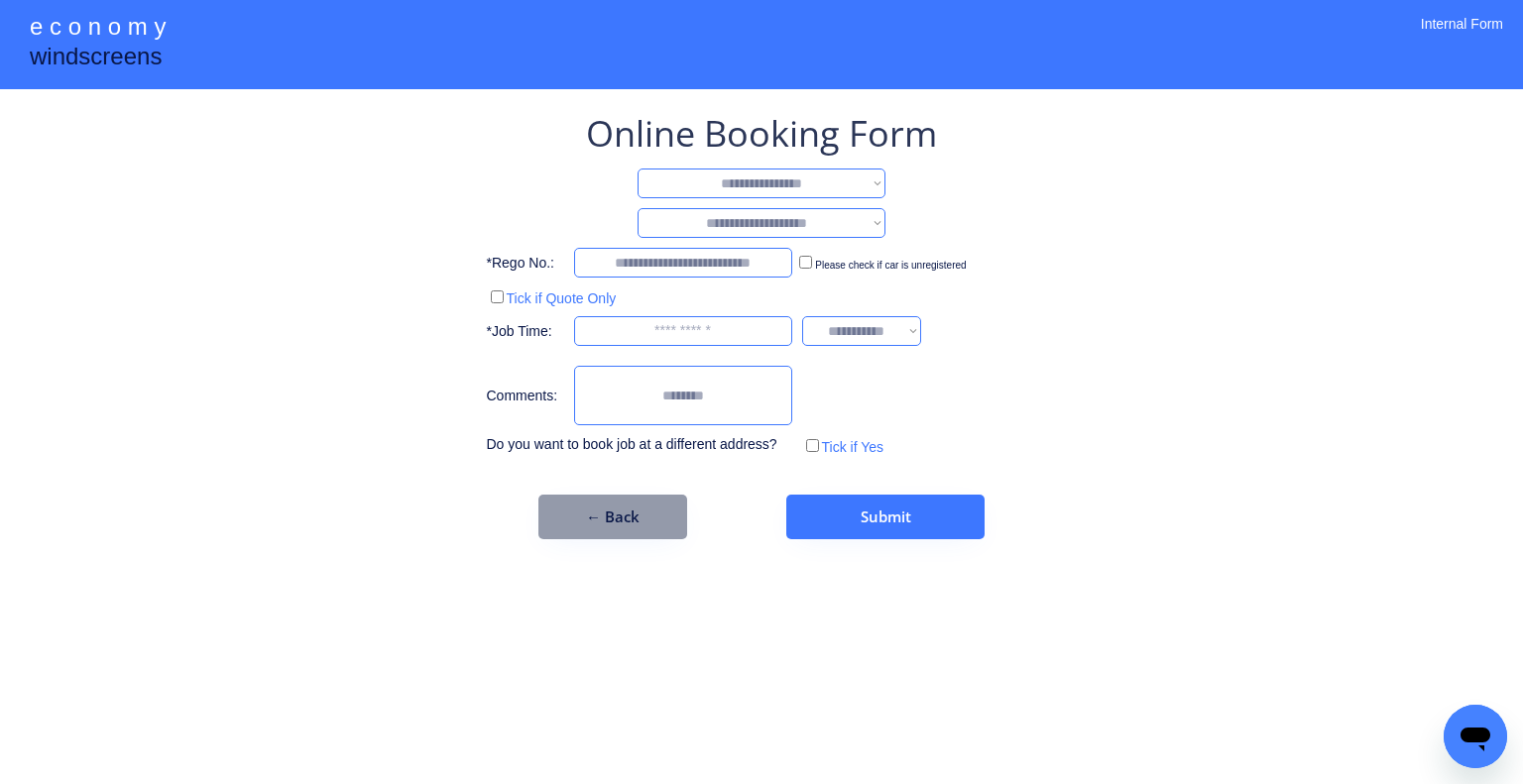 click on "**********" at bounding box center (762, 183) 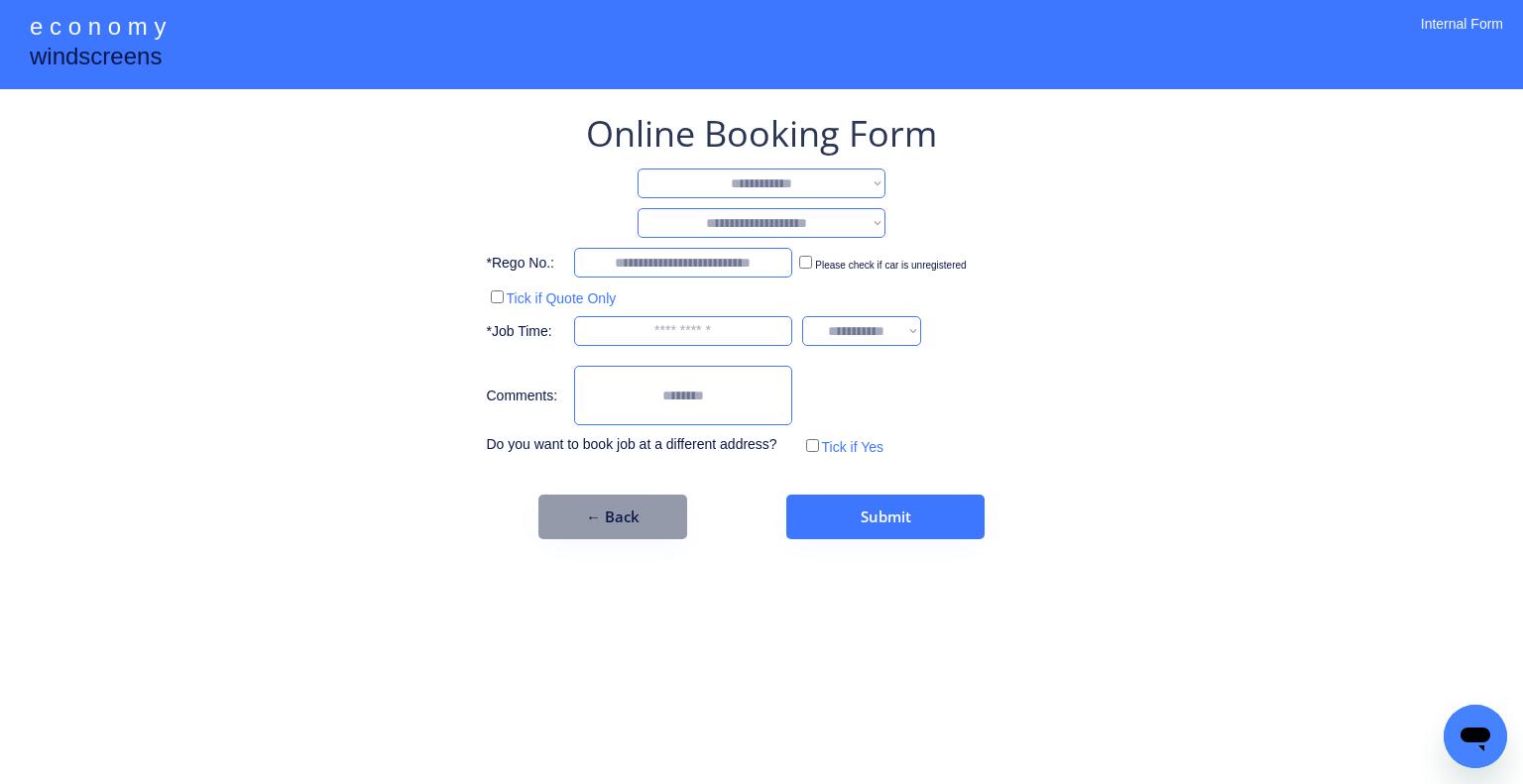 click on "**********" at bounding box center [762, 183] 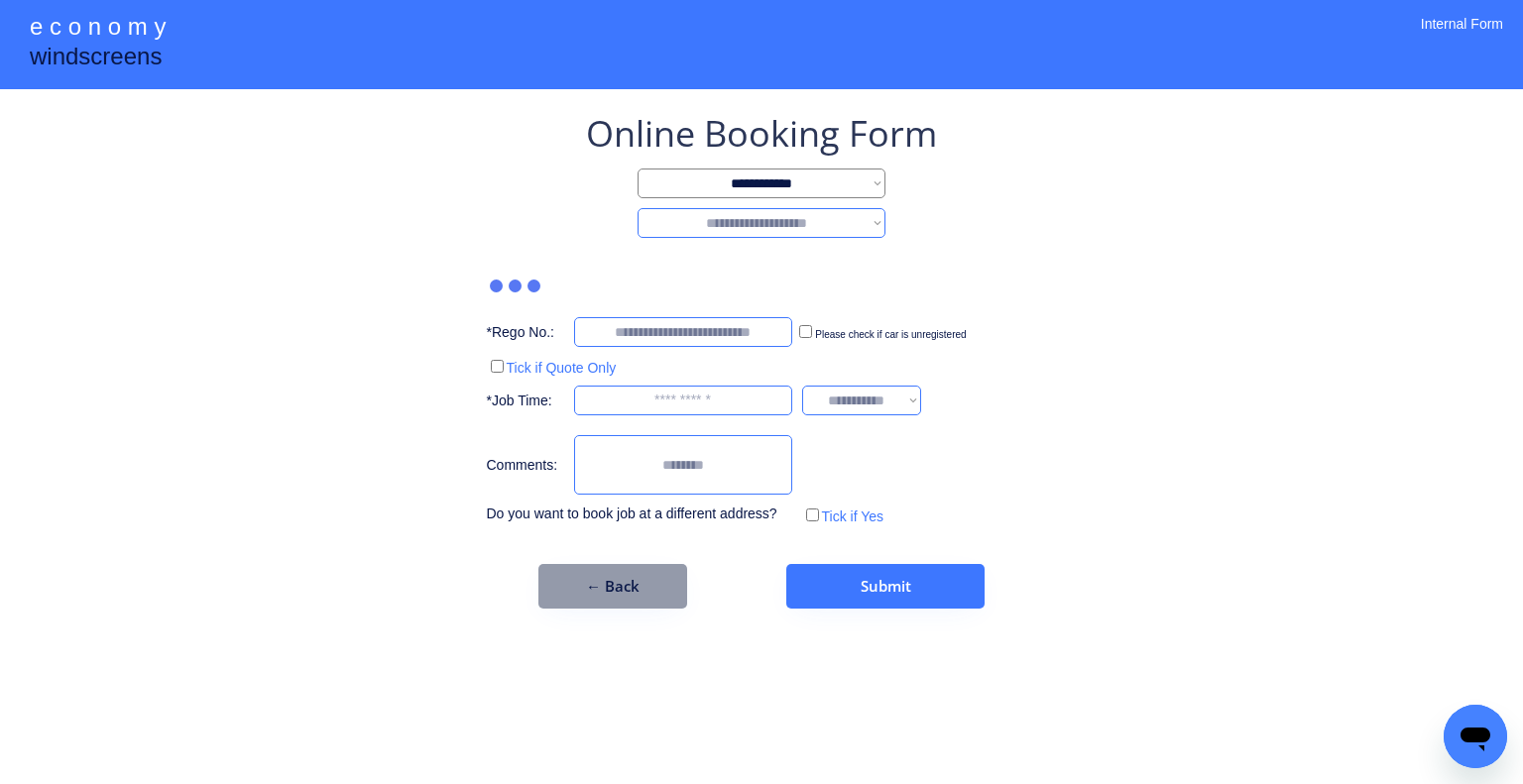 click on "**********" at bounding box center [762, 223] 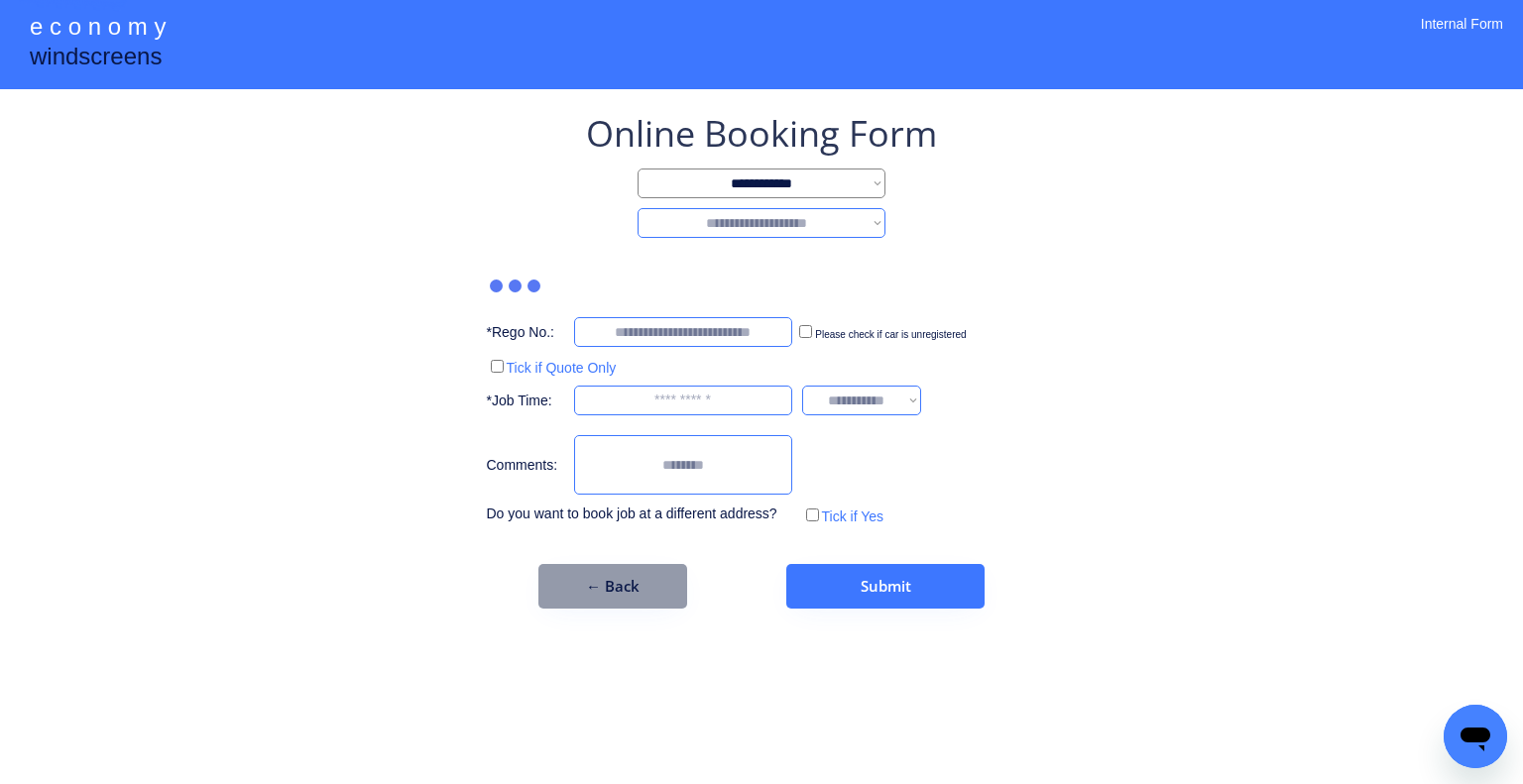select on "********" 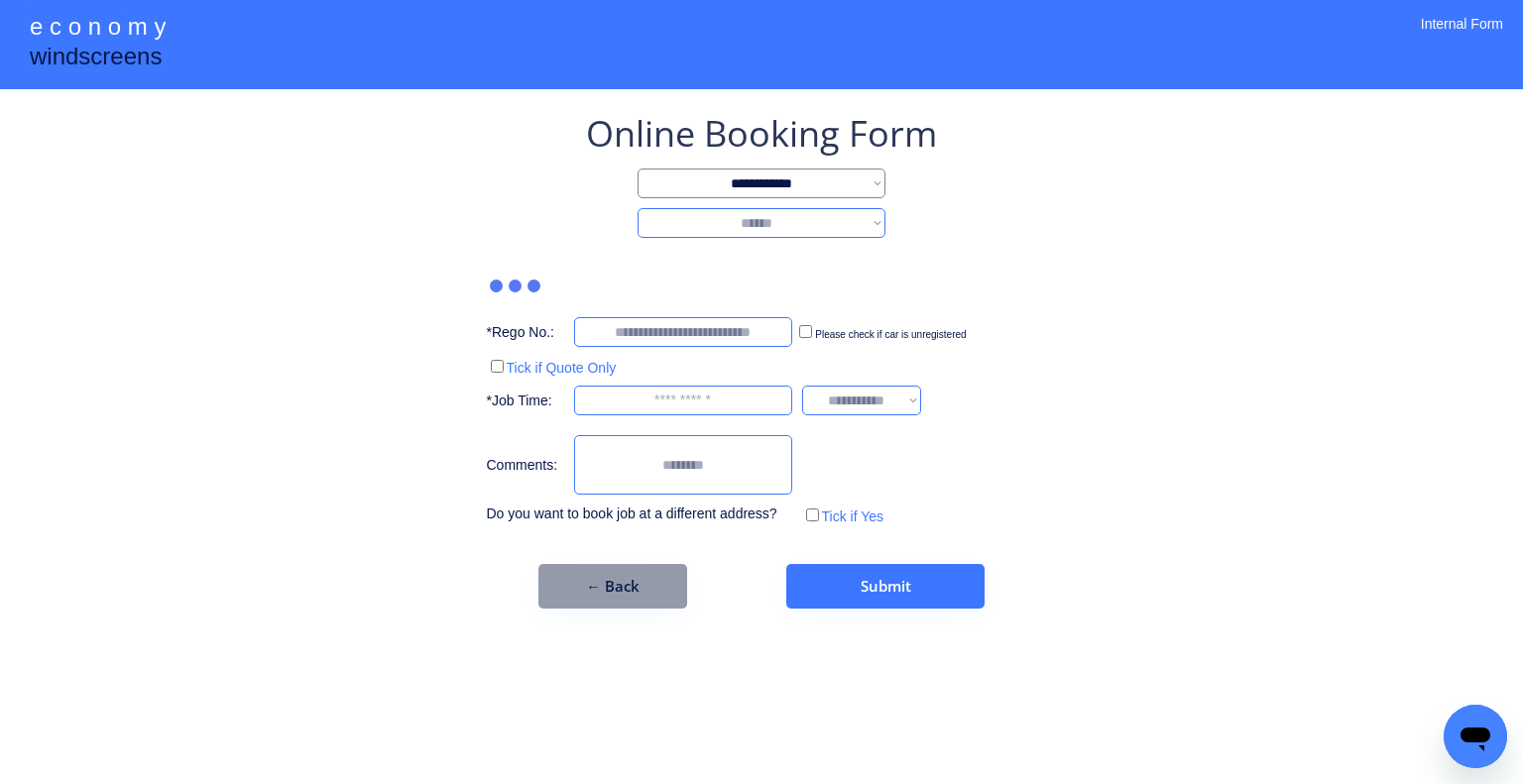 click on "**********" at bounding box center (762, 223) 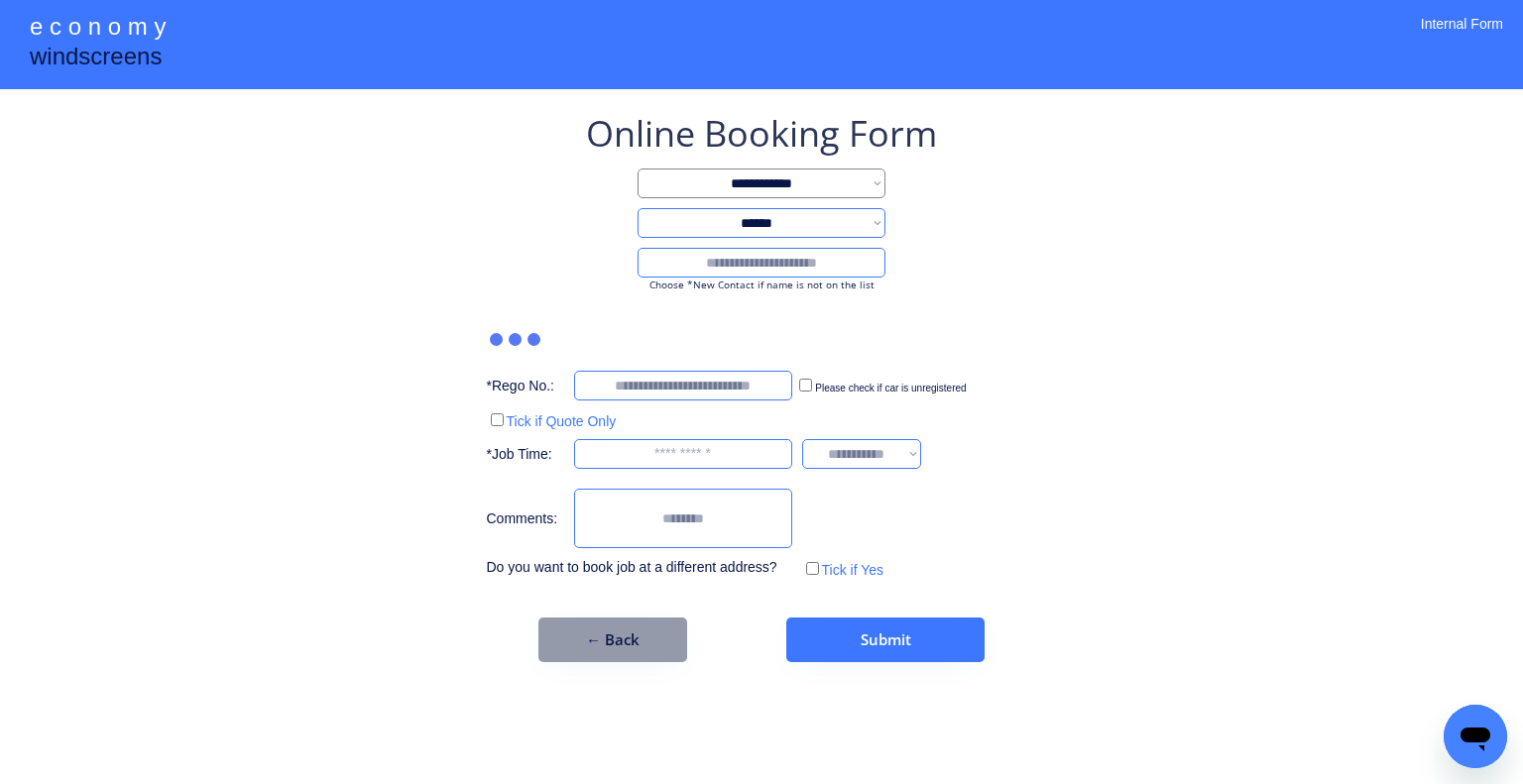 click at bounding box center [762, 263] 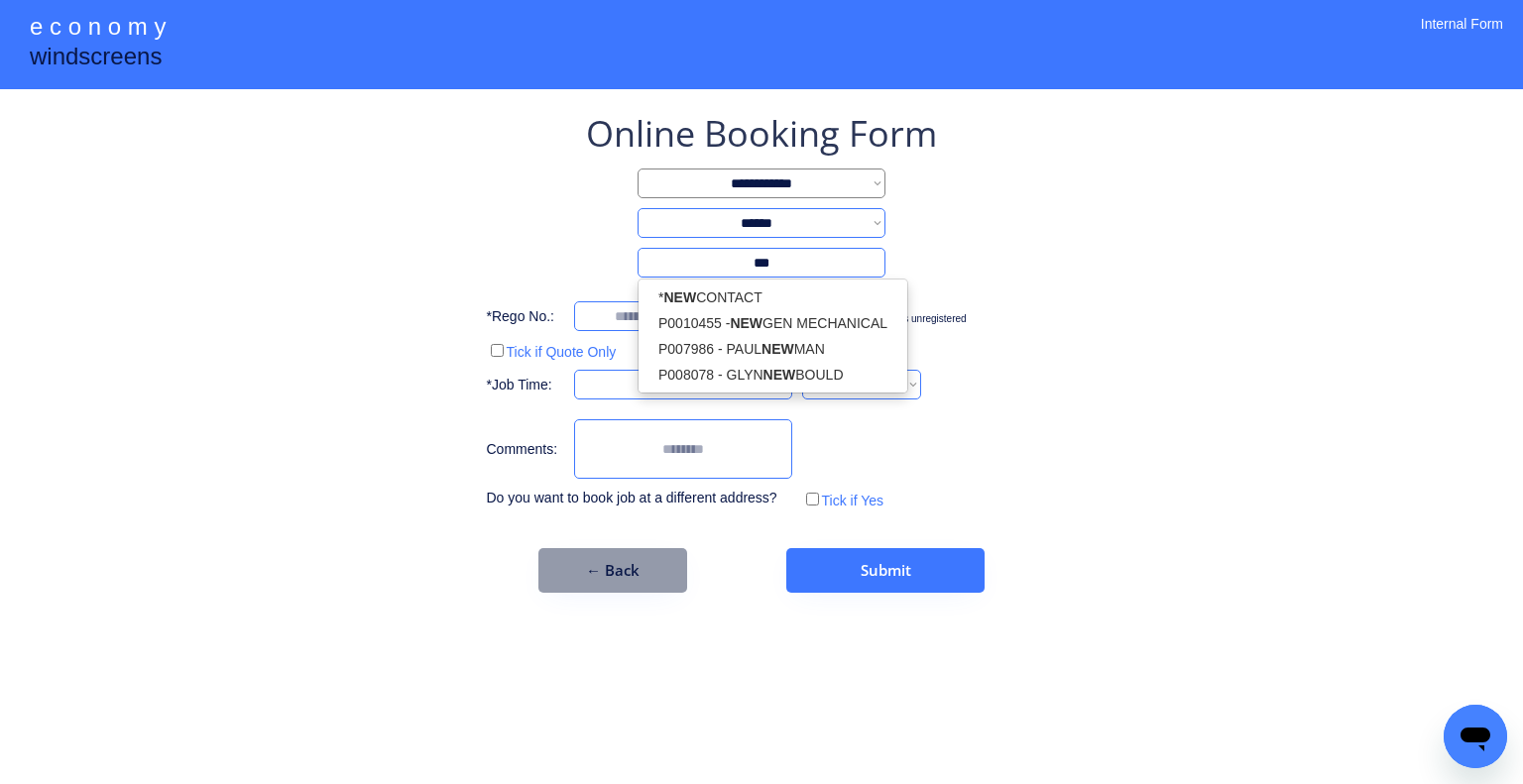click on "* NEW  CONTACT P0010455 -  NEW  GEN MECHANICAL P007986 - PAUL  NEW MAN P008078 - GLYN  NEW BOULD" at bounding box center (772, 336) 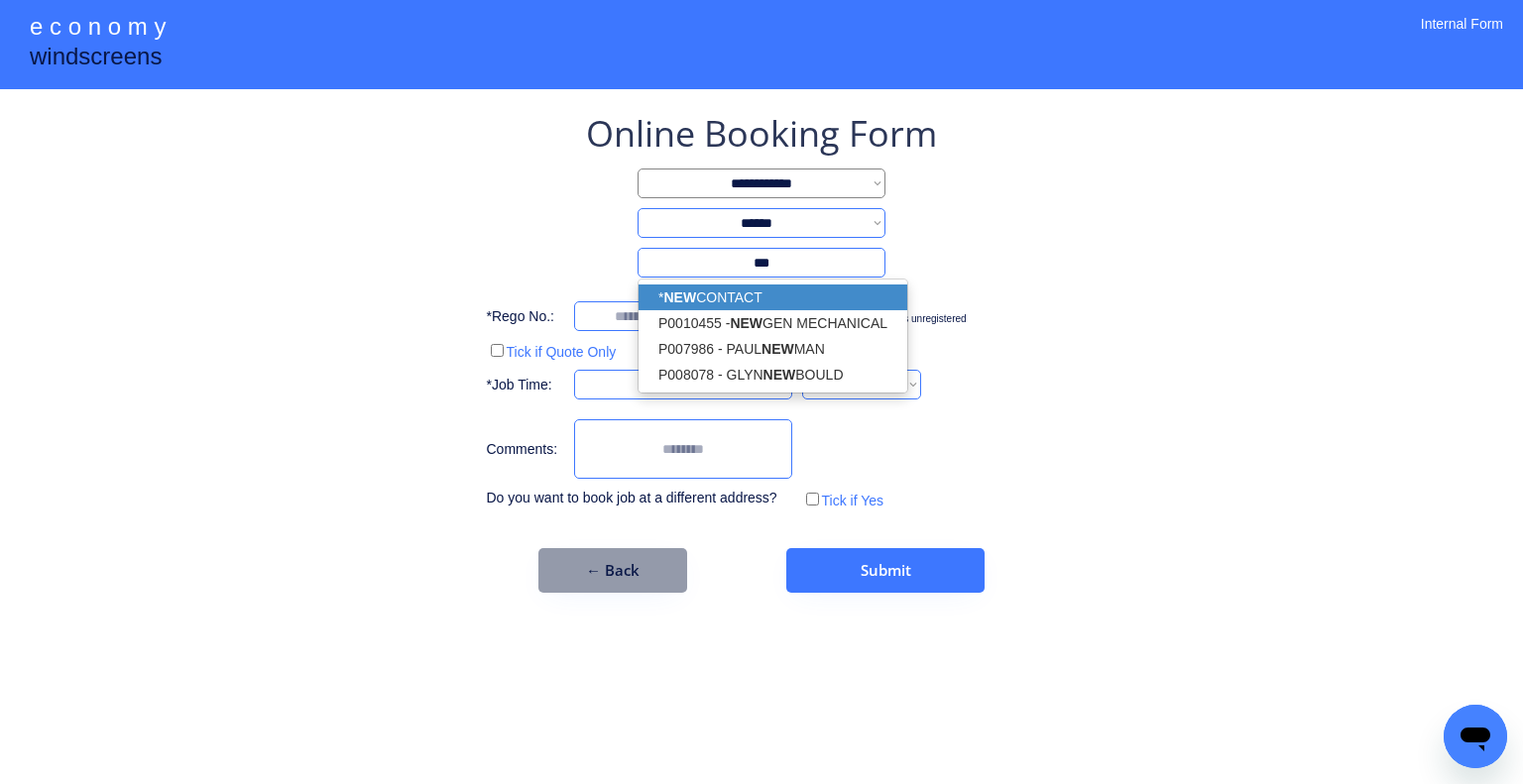 click on "* NEW  CONTACT" at bounding box center (772, 297) 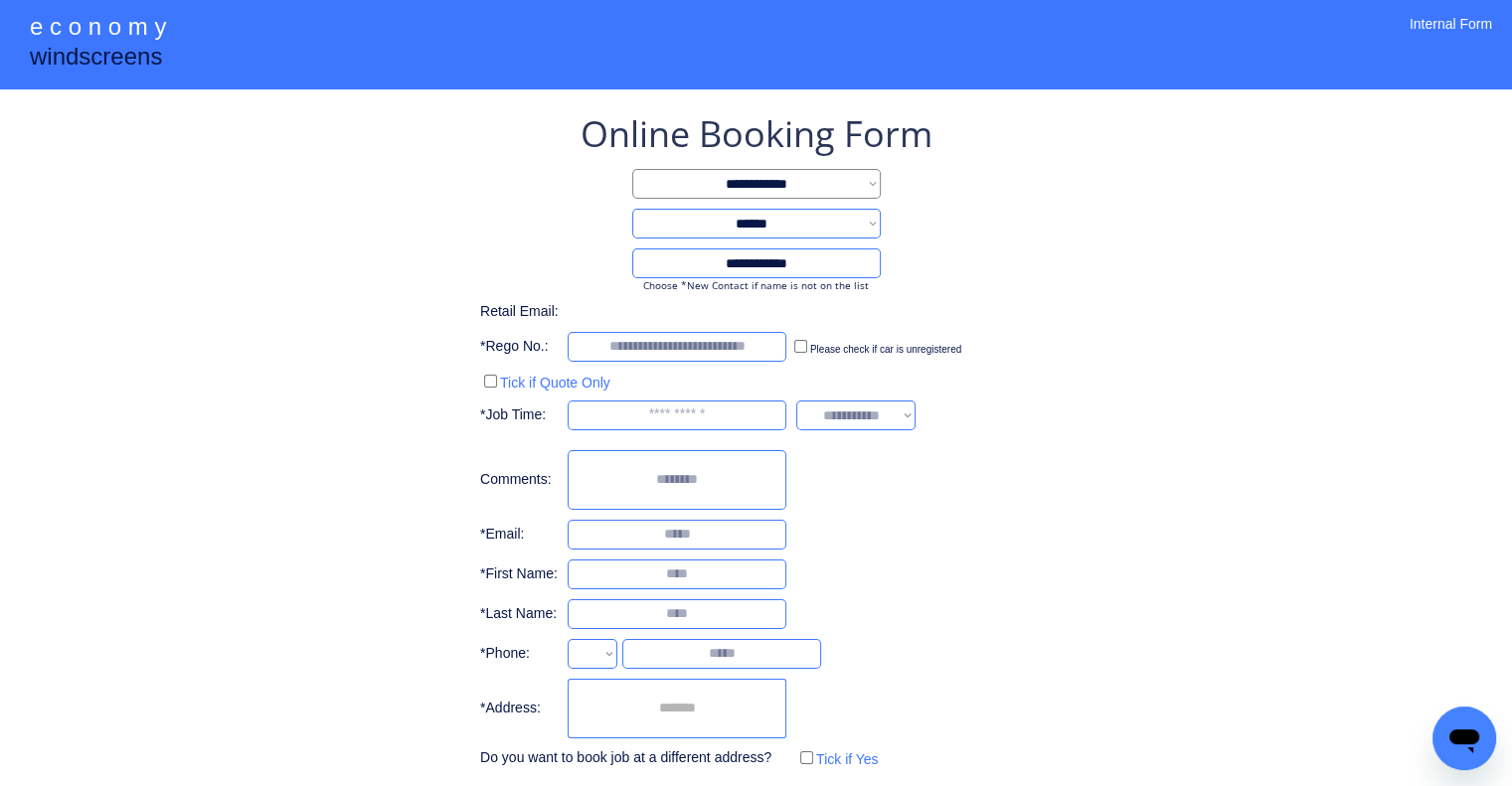 select on "**********" 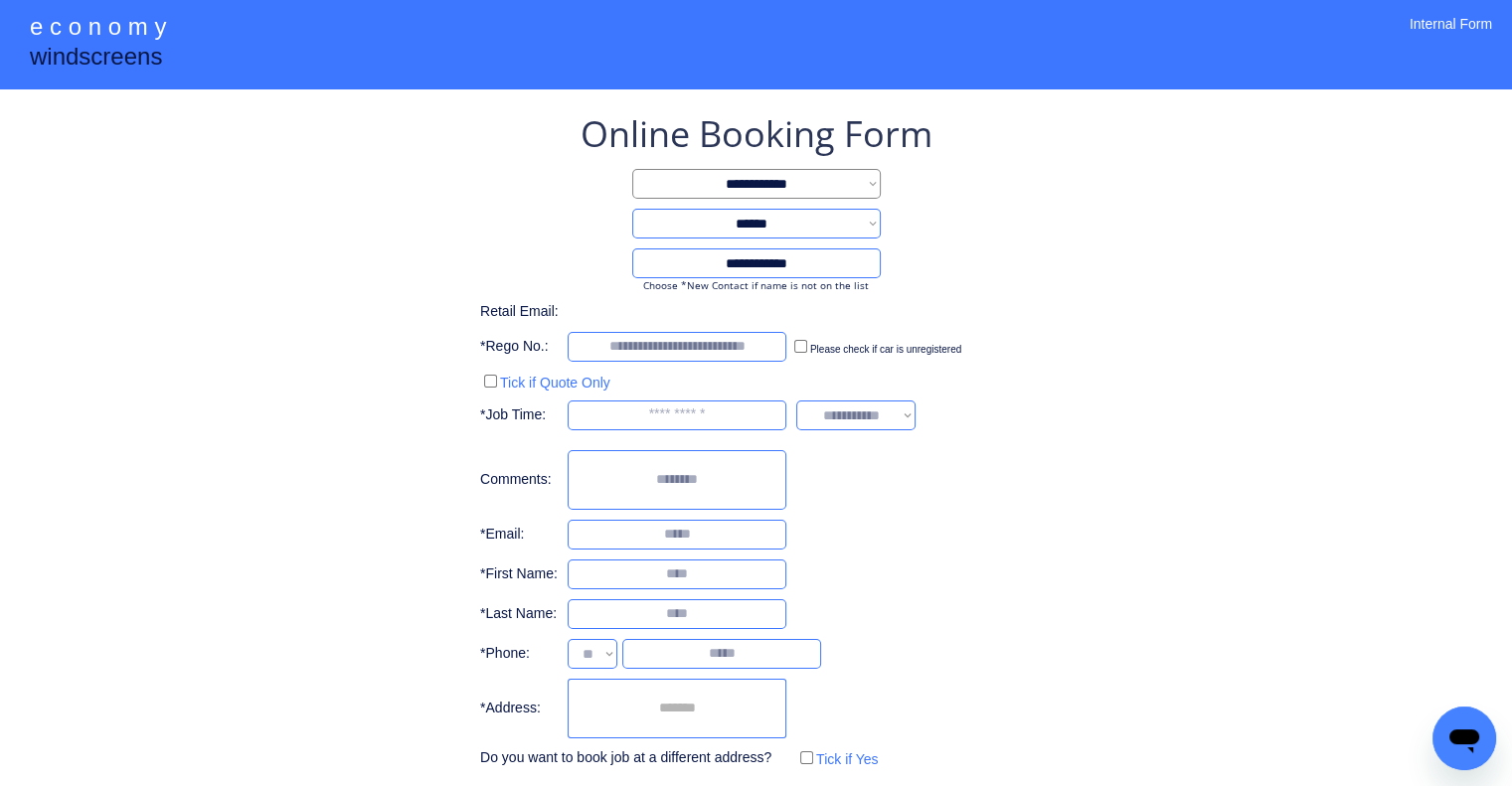 type on "**********" 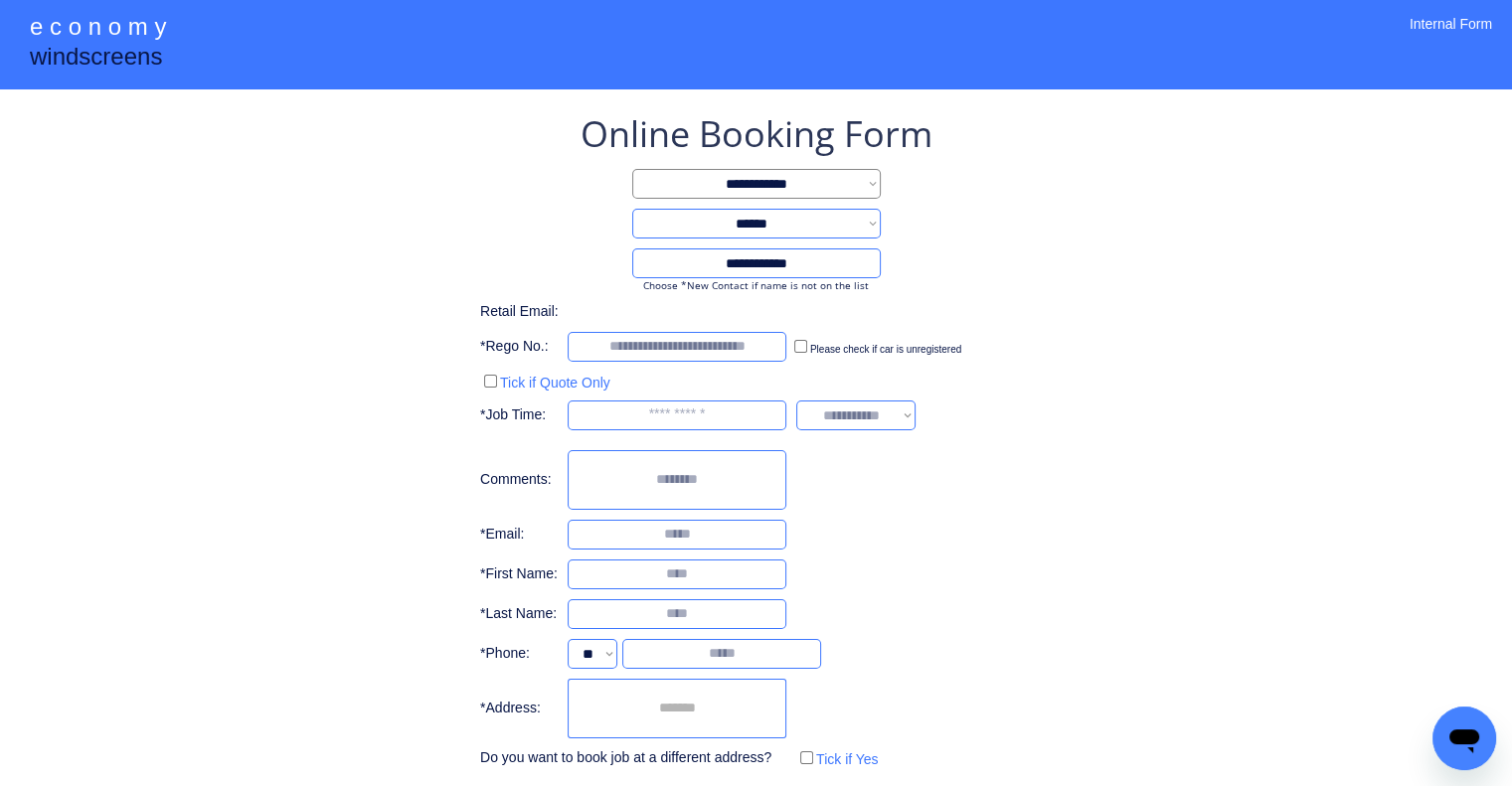click at bounding box center (677, 708) 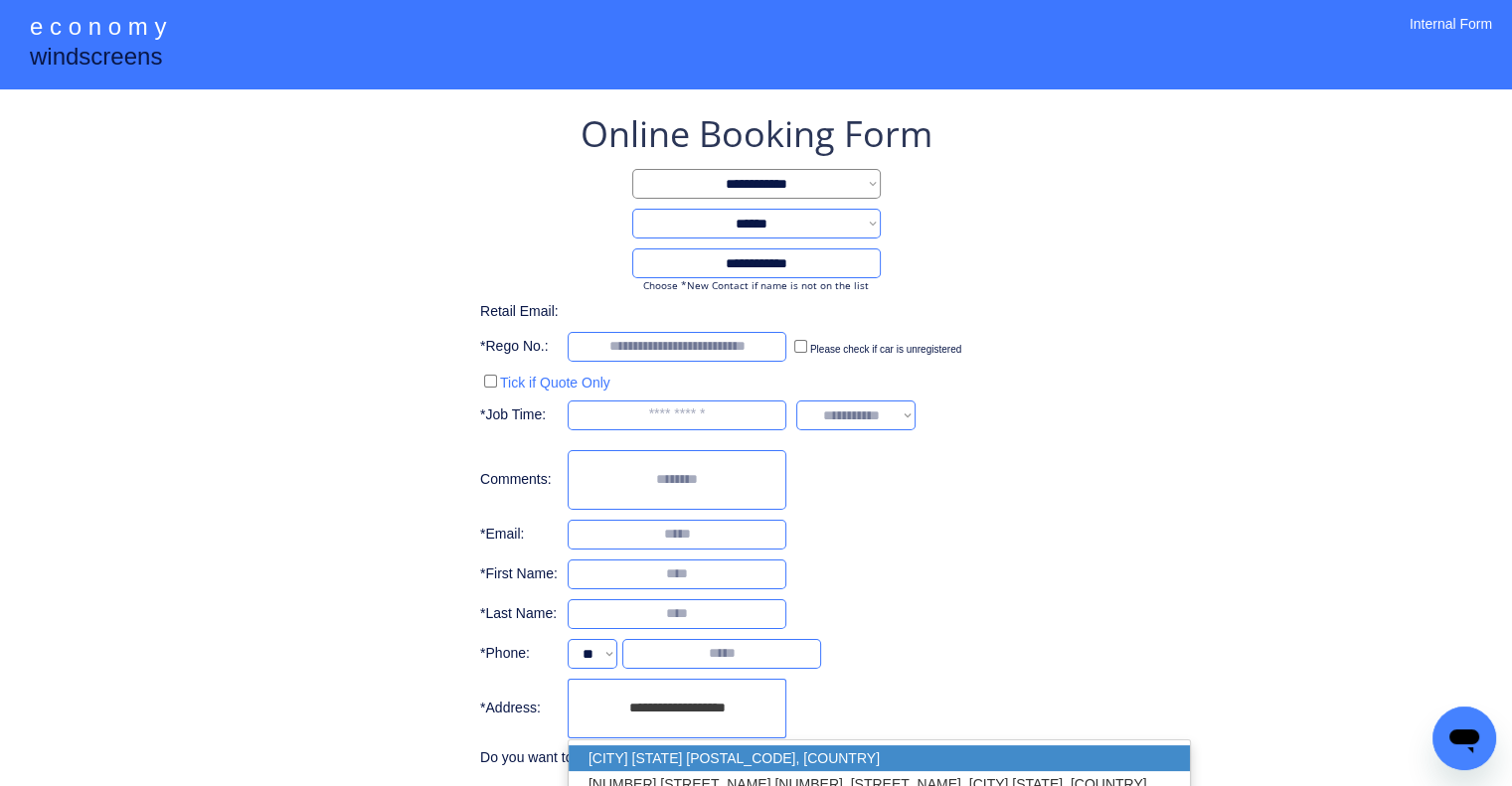 click on "Eight Mile Plains QLD 4113, Australia" at bounding box center (879, 758) 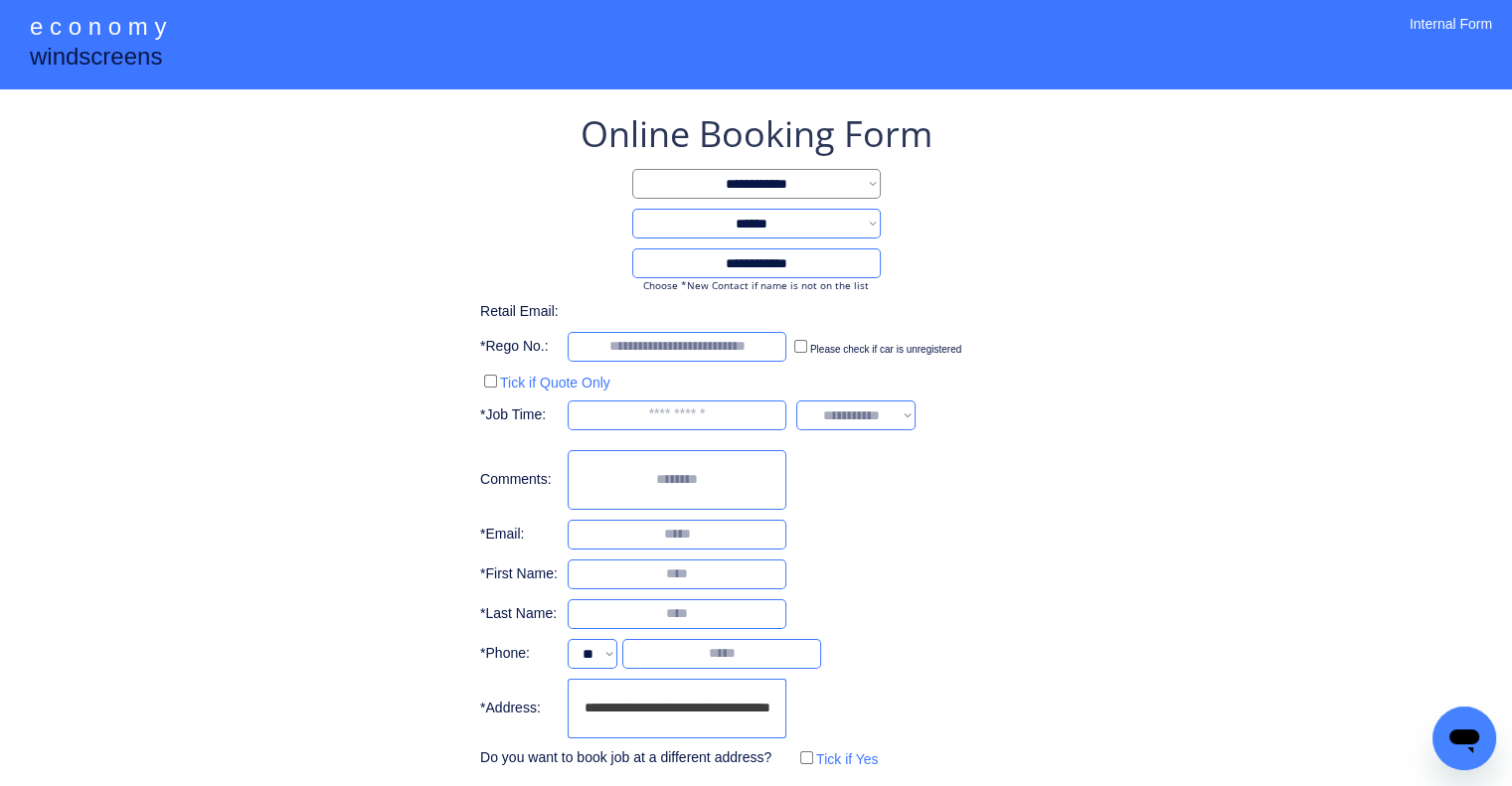 type on "**********" 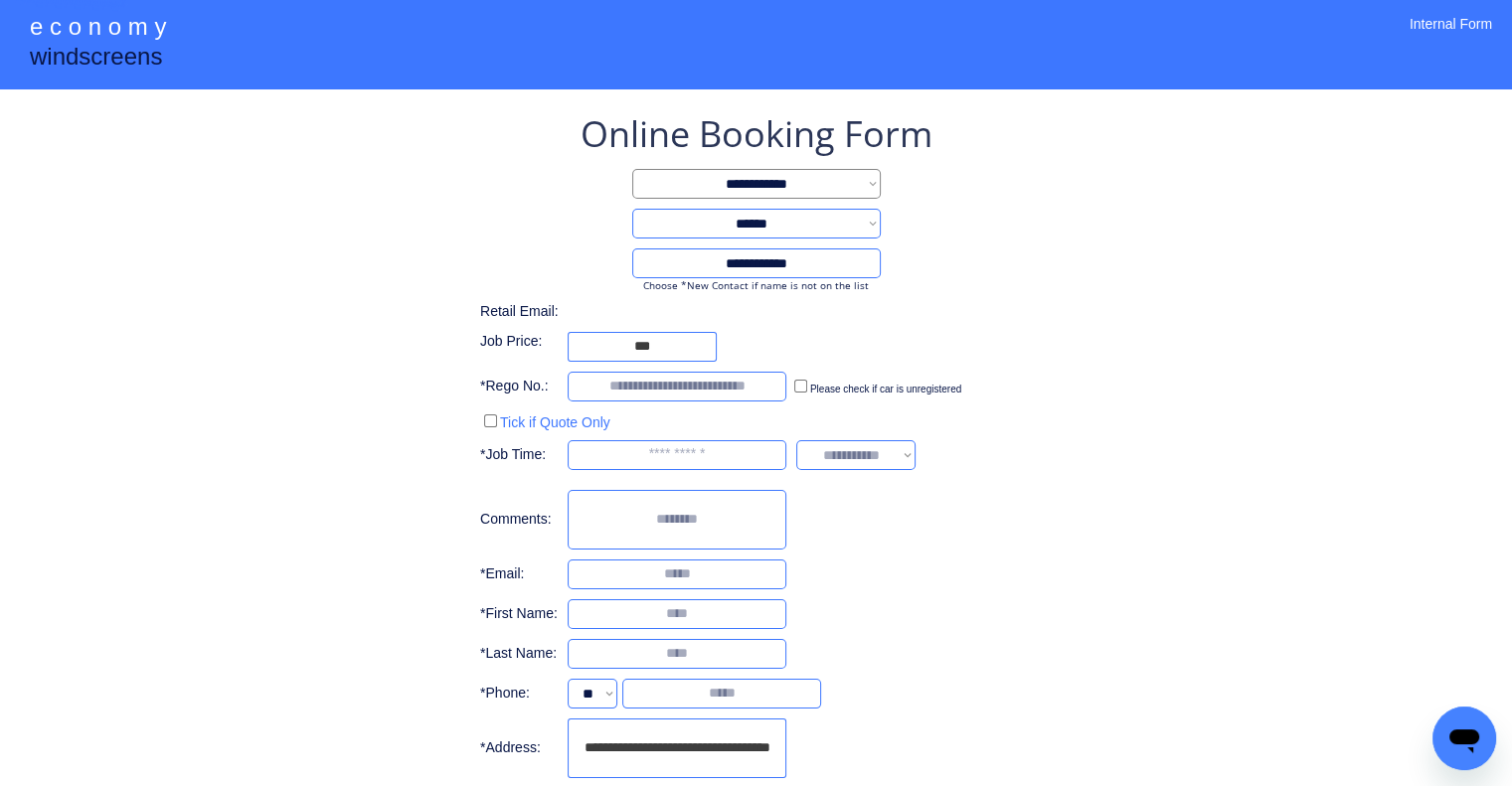 click on "**********" at bounding box center (756, 461) 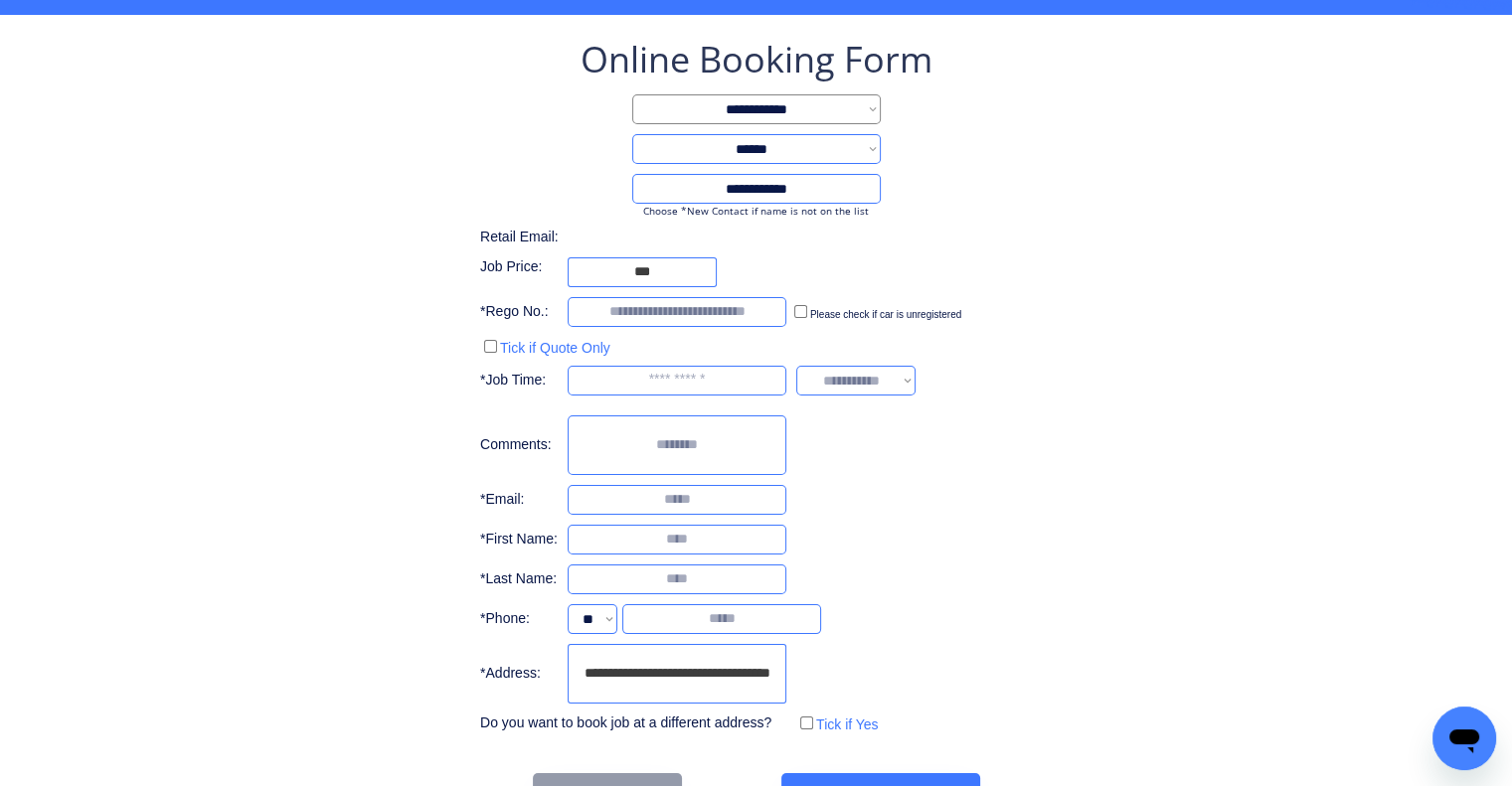 scroll, scrollTop: 135, scrollLeft: 0, axis: vertical 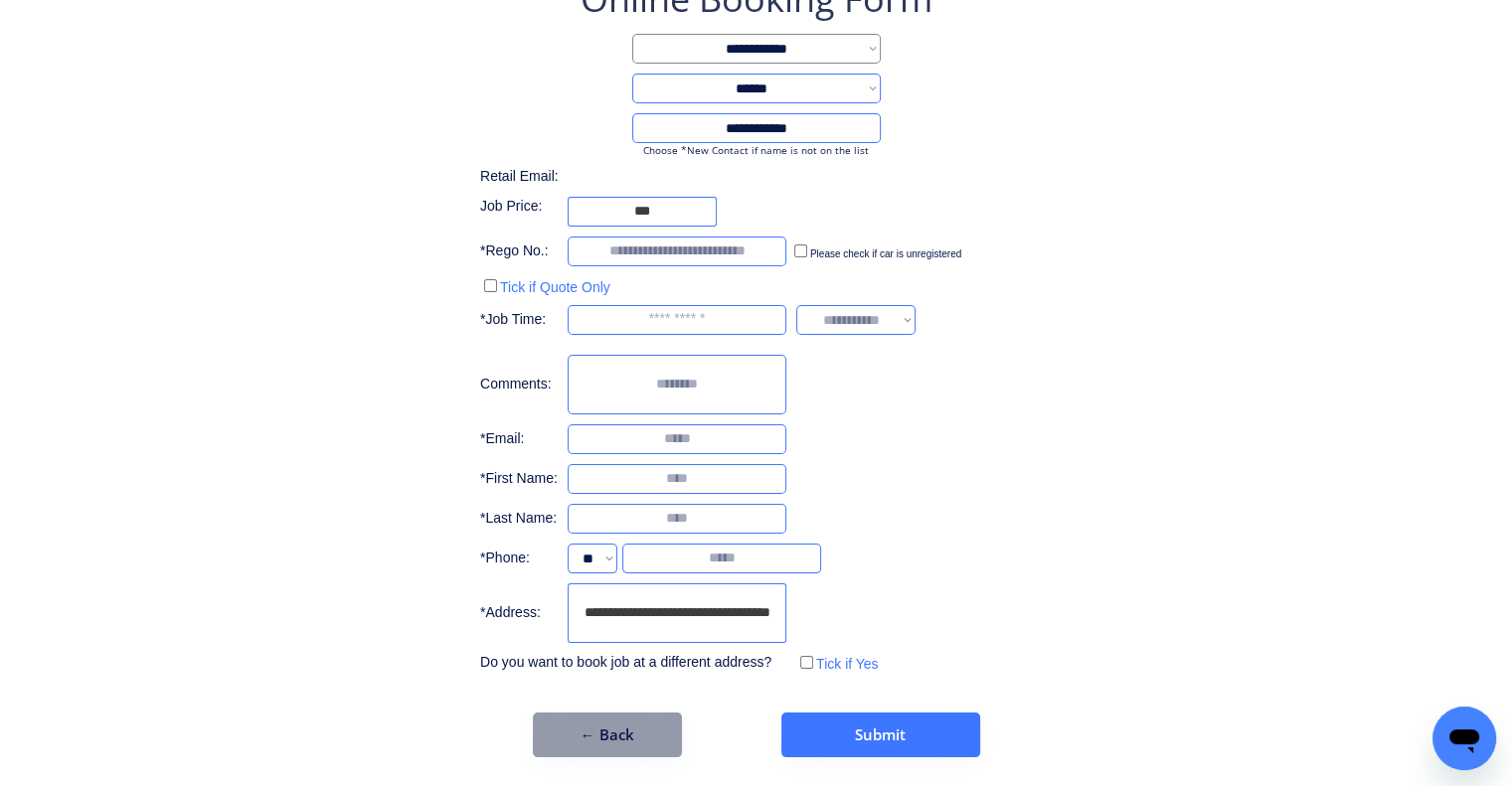 drag, startPoint x: 1195, startPoint y: 228, endPoint x: 1124, endPoint y: 206, distance: 74.330344 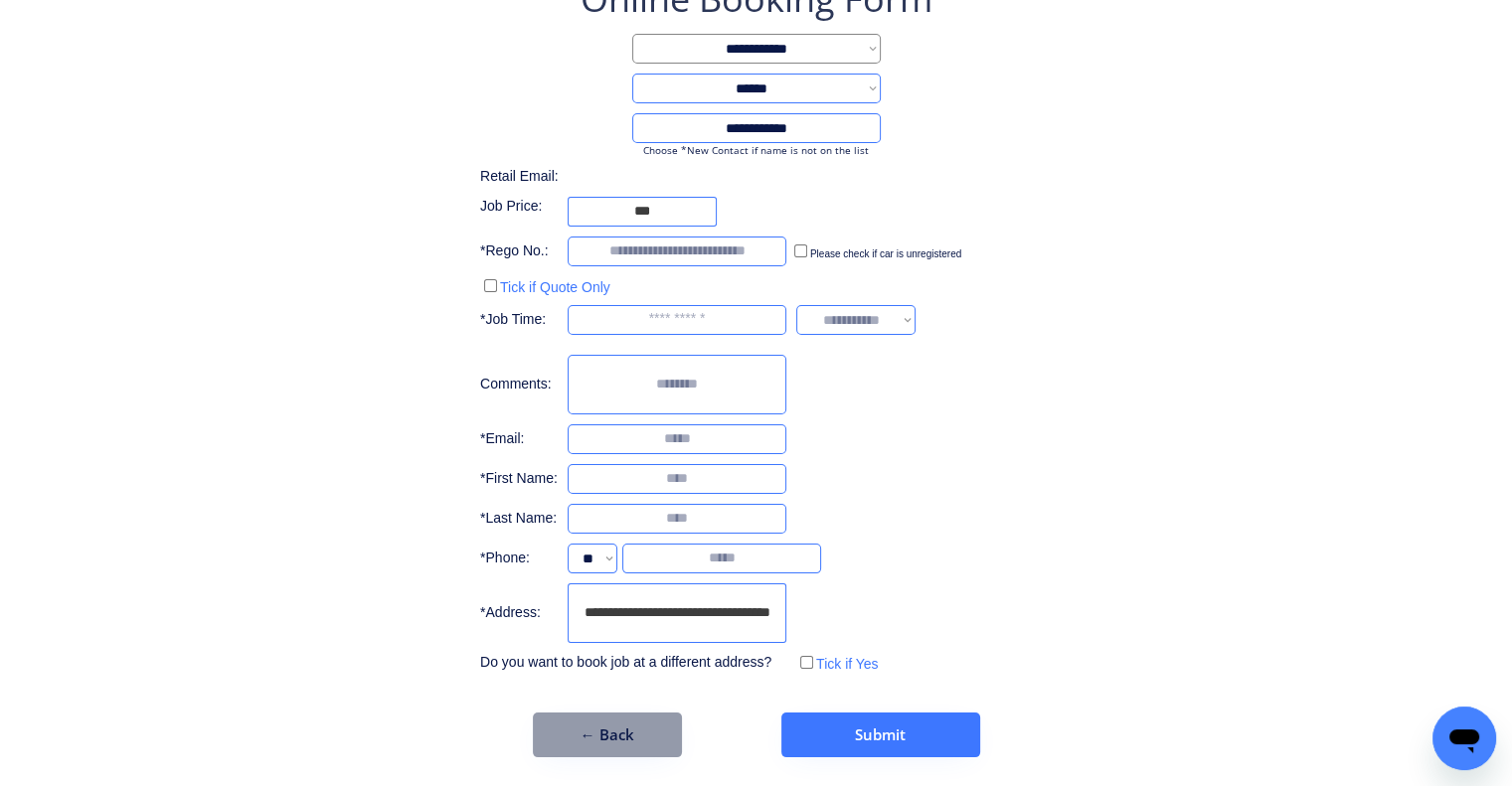 click on "**********" at bounding box center [756, 326] 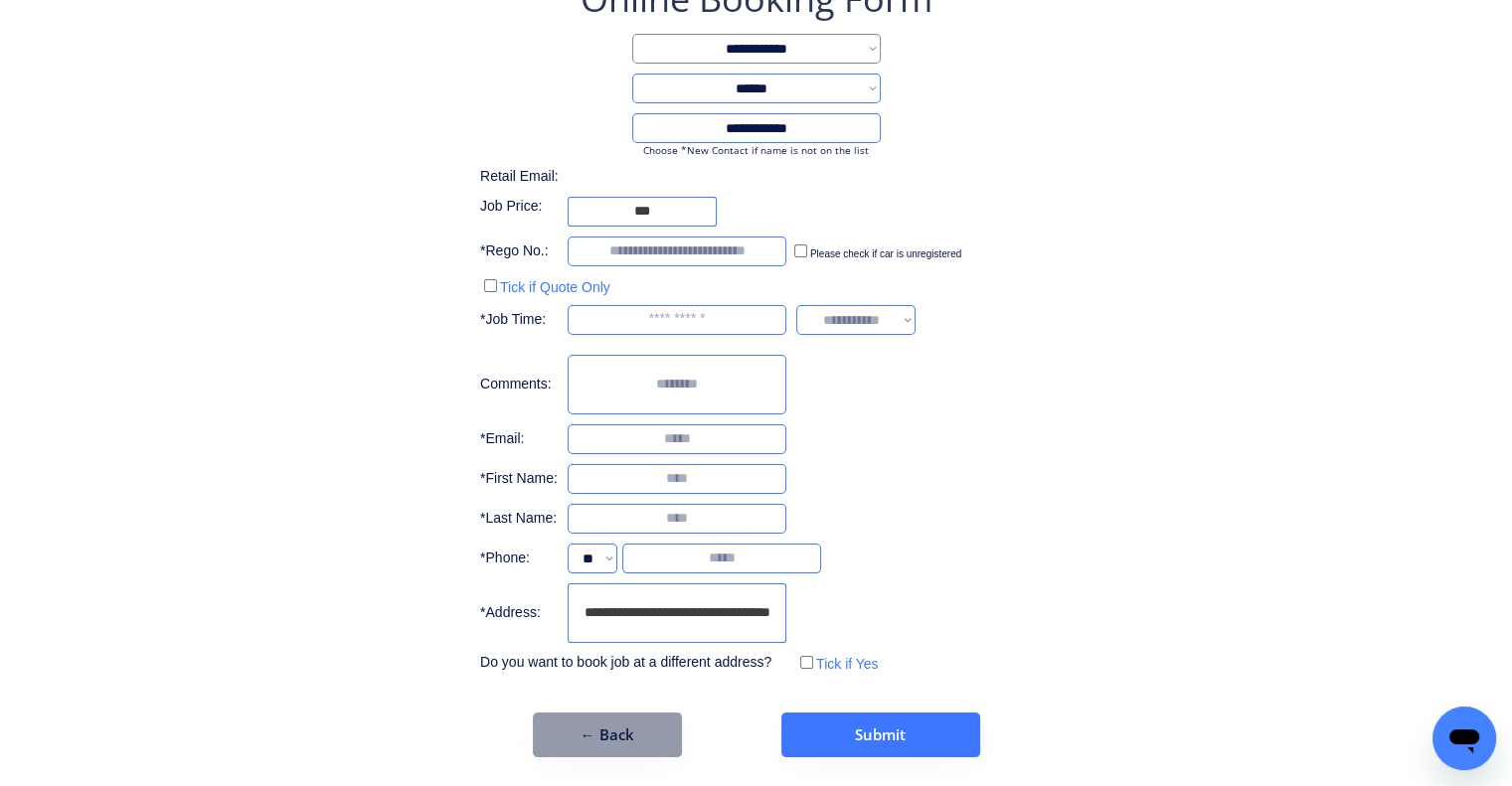 click on "**********" at bounding box center (677, 613) 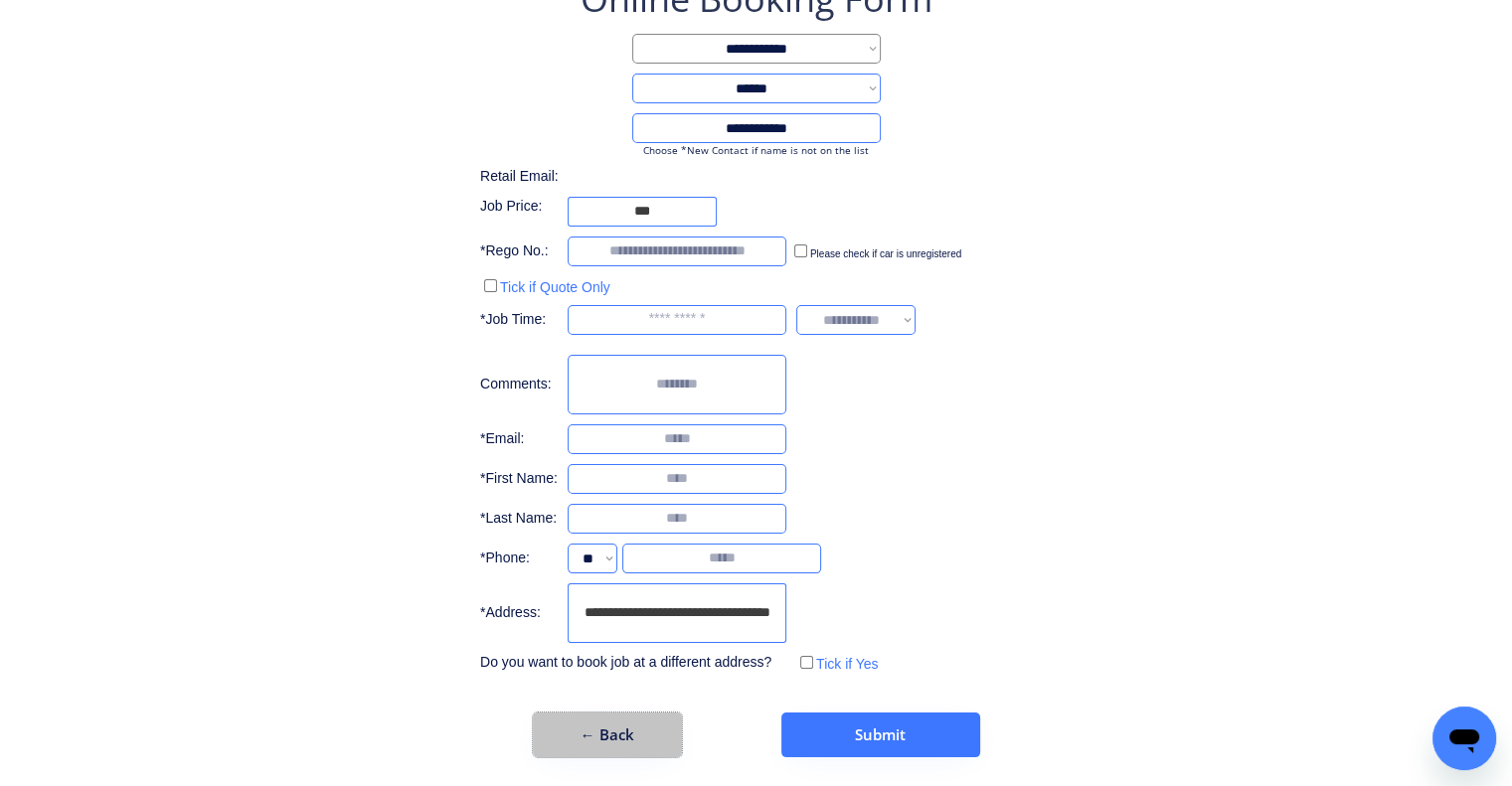 click on "←   Back" at bounding box center [607, 734] 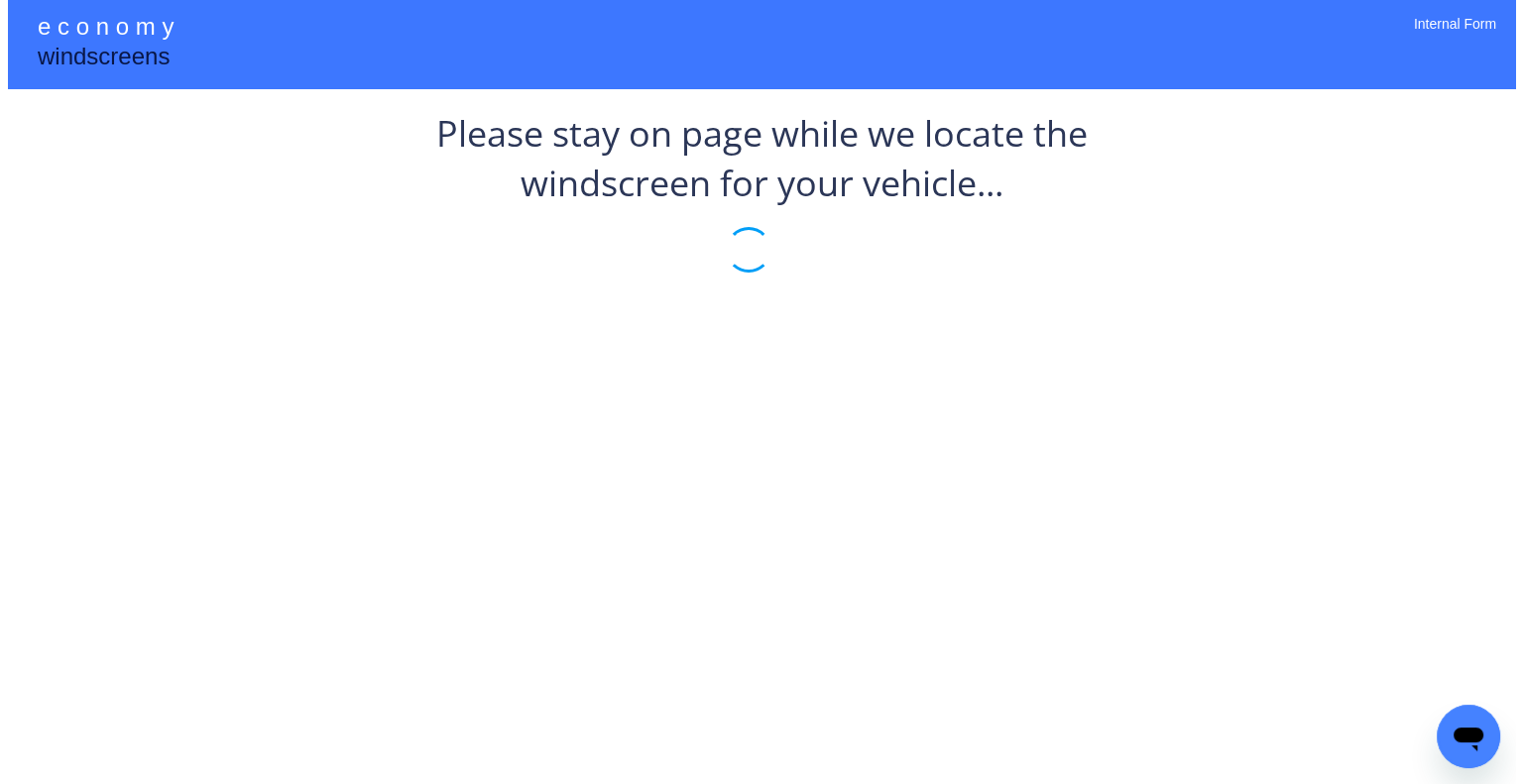 scroll, scrollTop: 0, scrollLeft: 0, axis: both 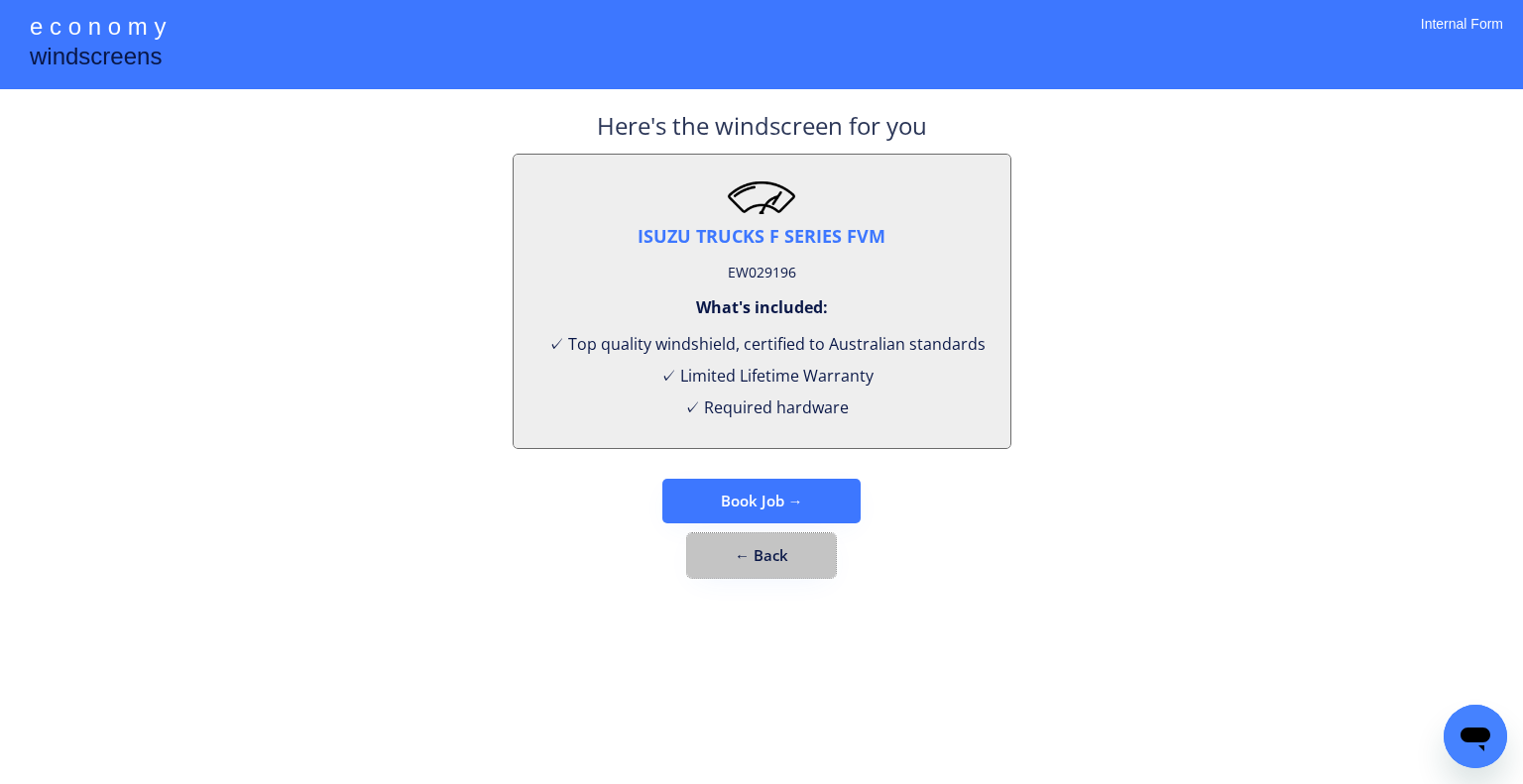 click on "←   Back" at bounding box center (762, 555) 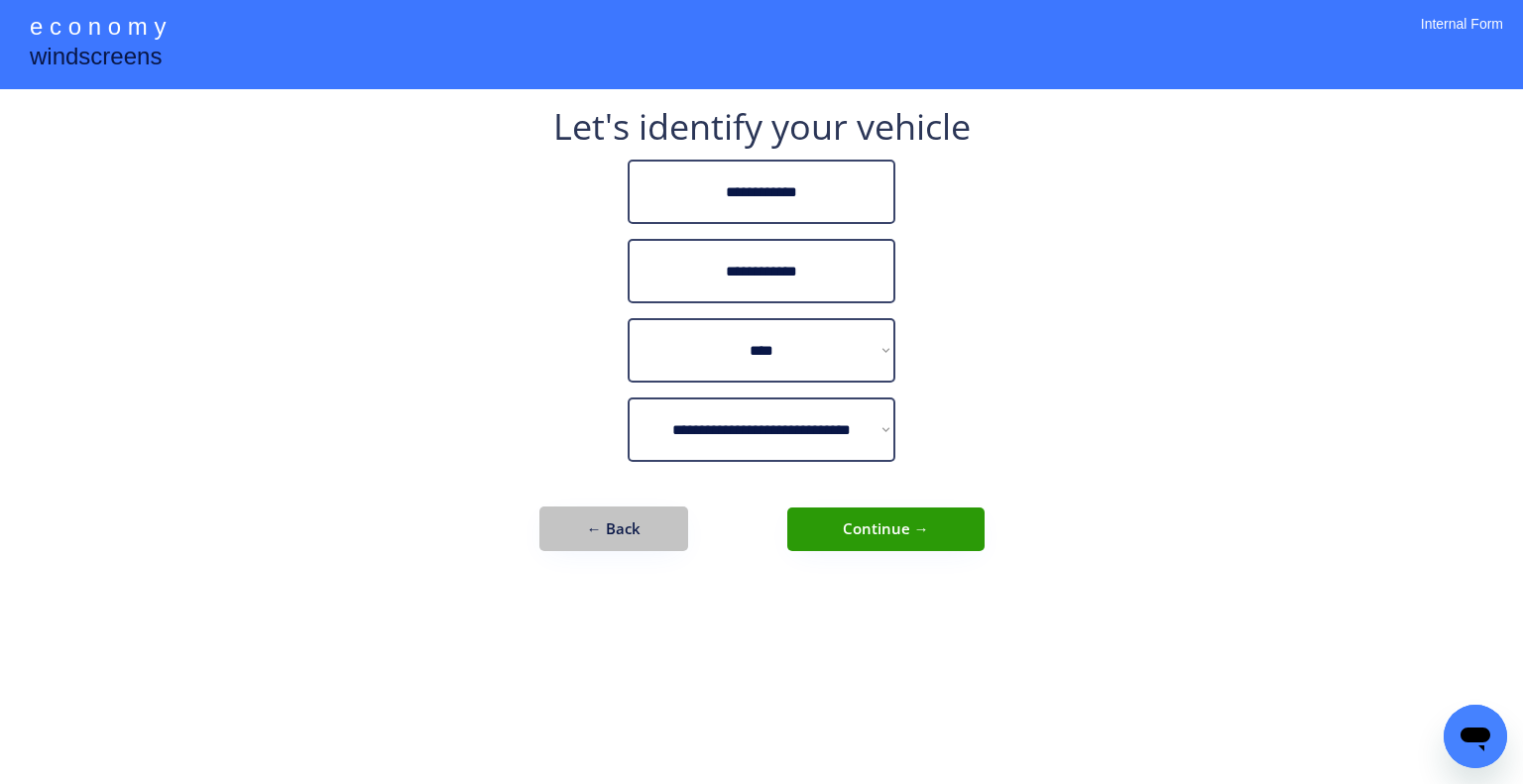 click on "←   Back" at bounding box center (614, 528) 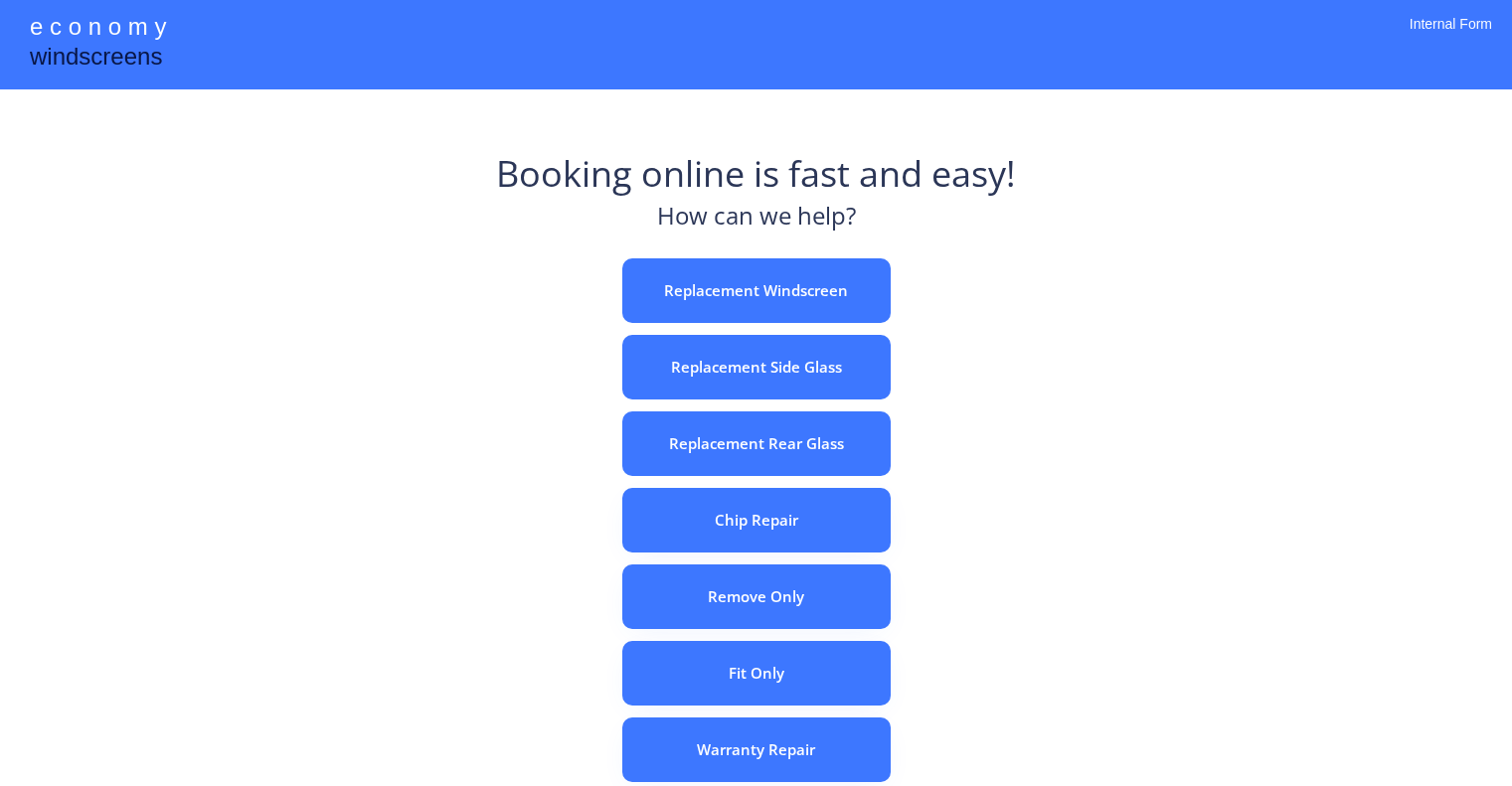 scroll, scrollTop: 0, scrollLeft: 0, axis: both 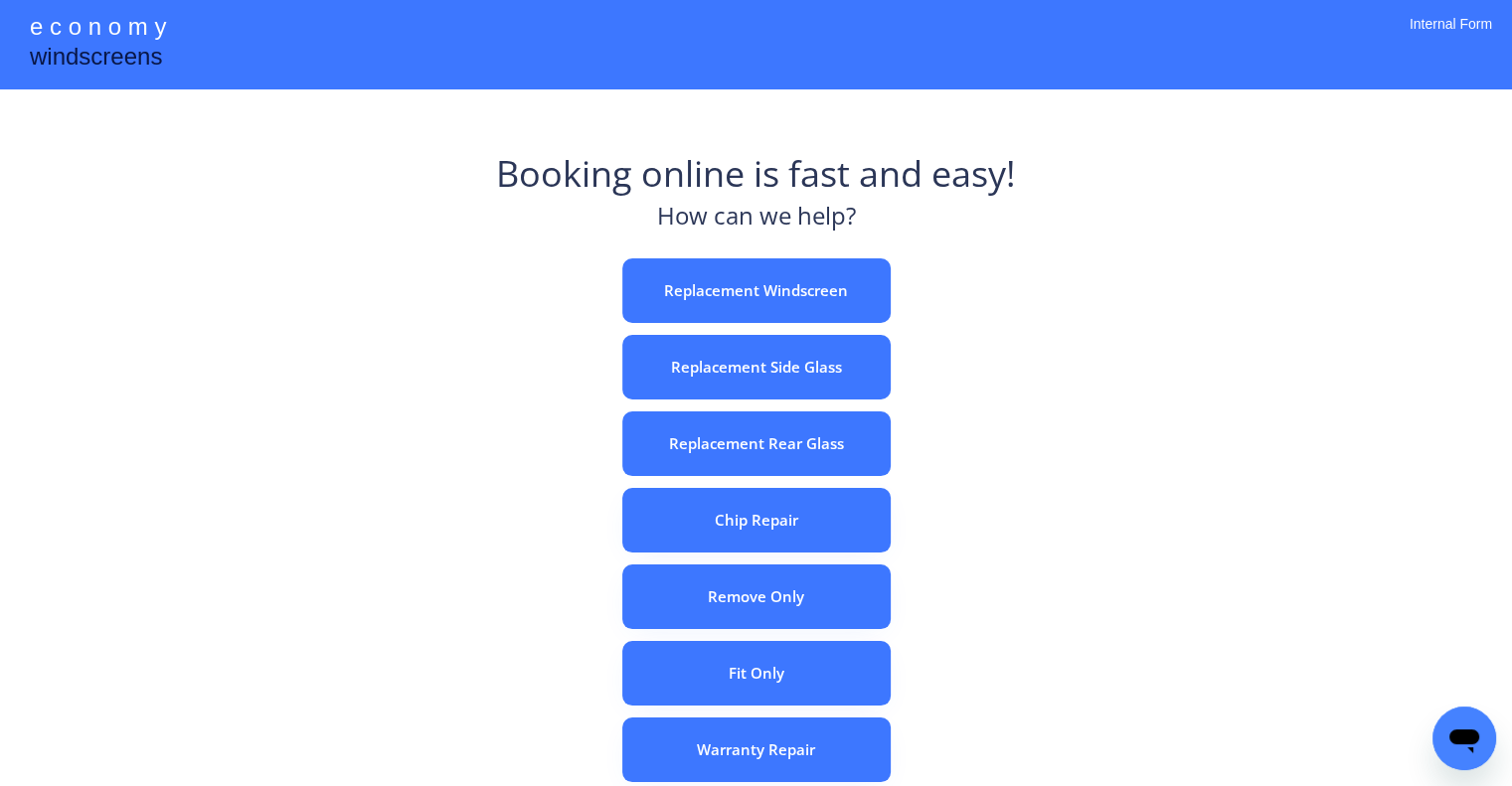 drag, startPoint x: 1104, startPoint y: 337, endPoint x: 923, endPoint y: 59, distance: 331.73031 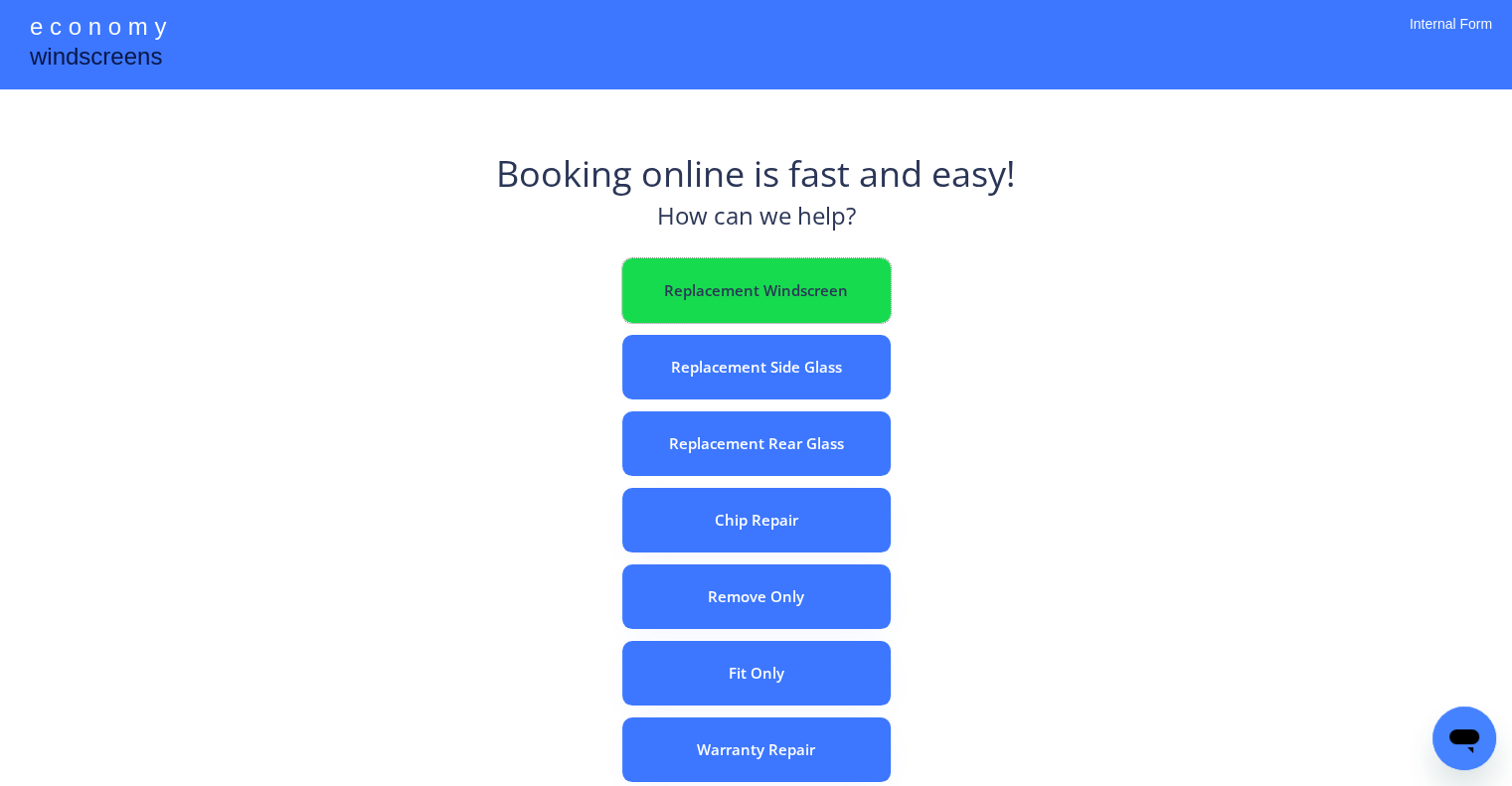 click on "Replacement Windscreen" at bounding box center (756, 290) 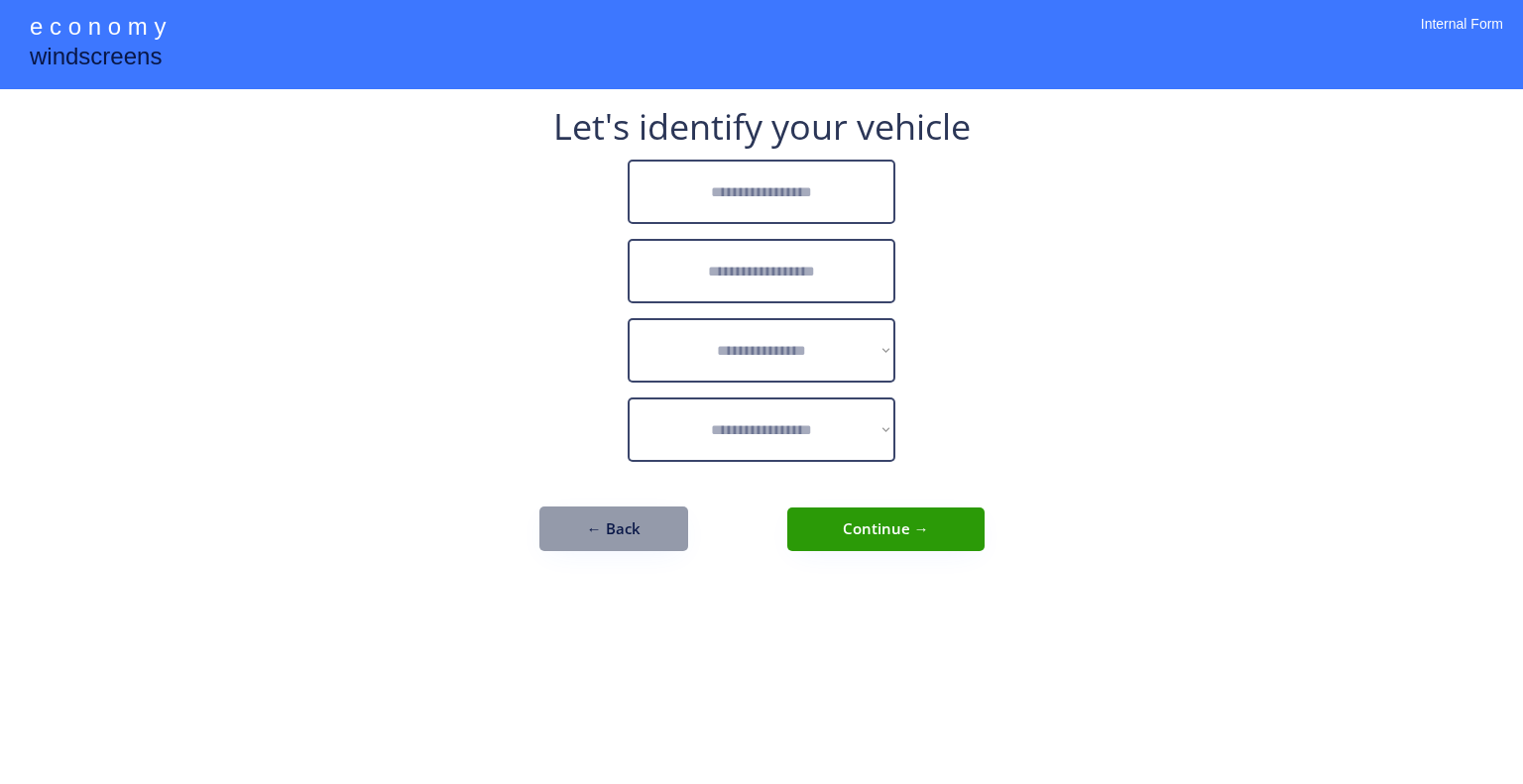 scroll, scrollTop: 0, scrollLeft: 0, axis: both 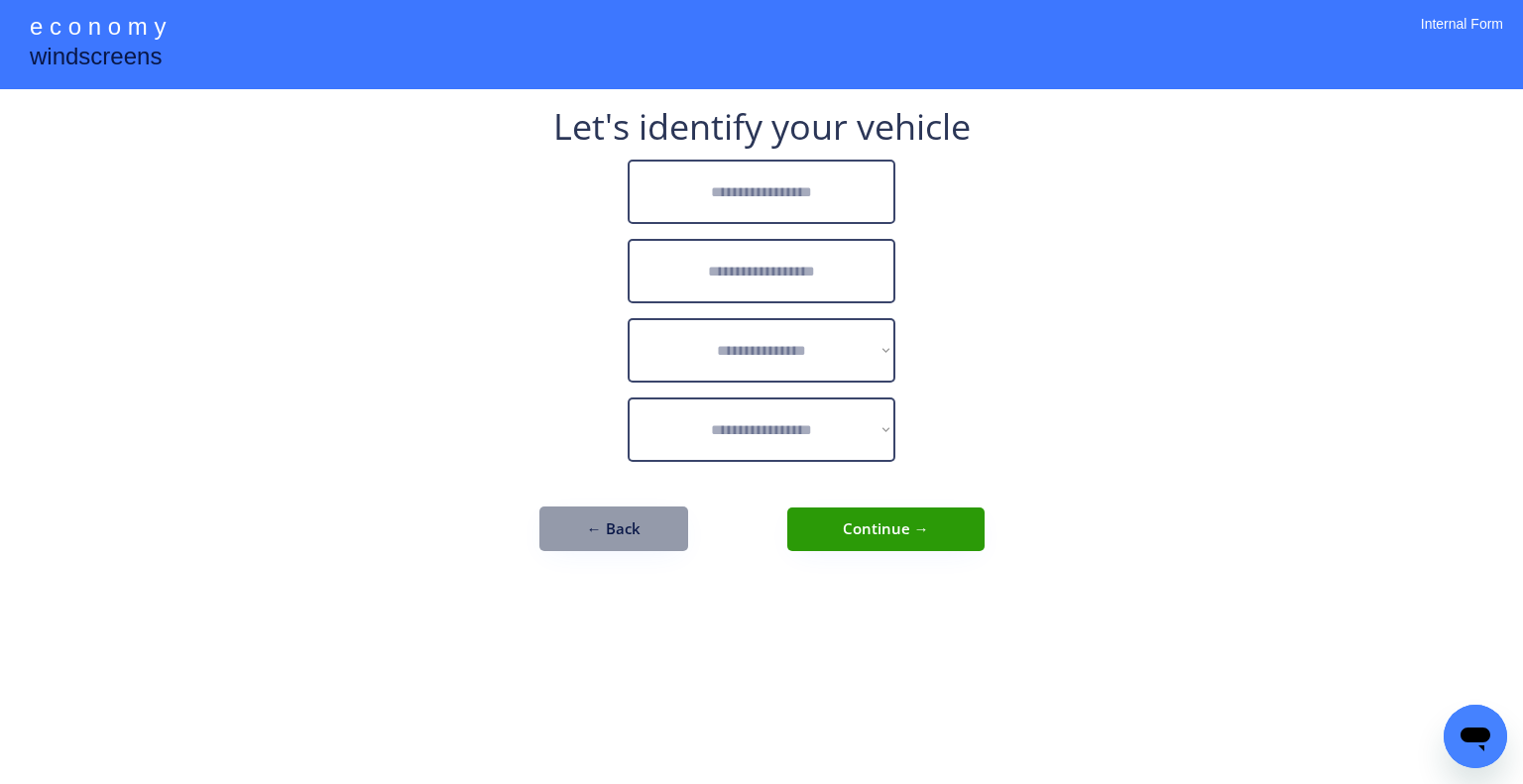 click on "**********" at bounding box center [762, 340] 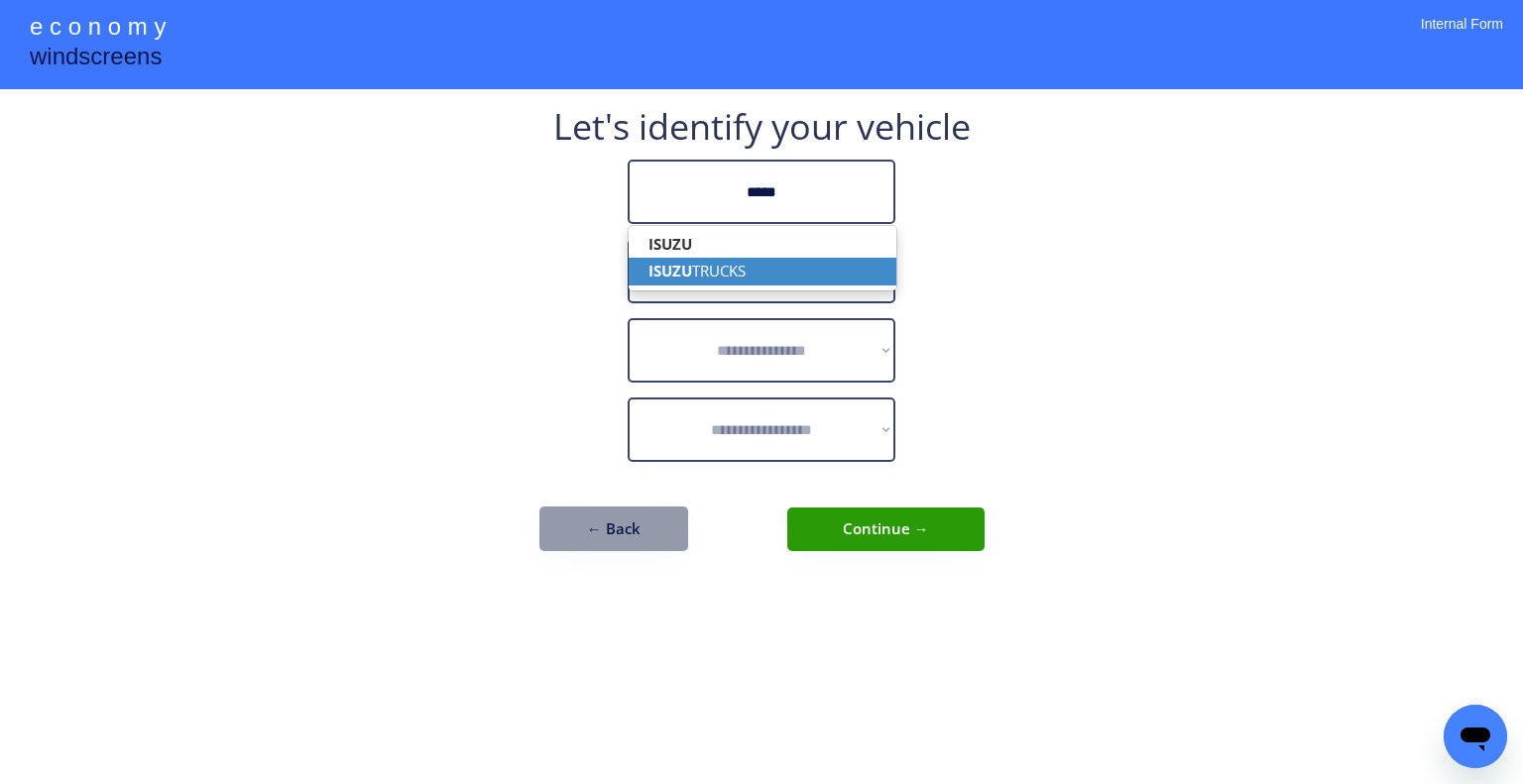 click on "ISUZU  TRUCKS" at bounding box center [762, 271] 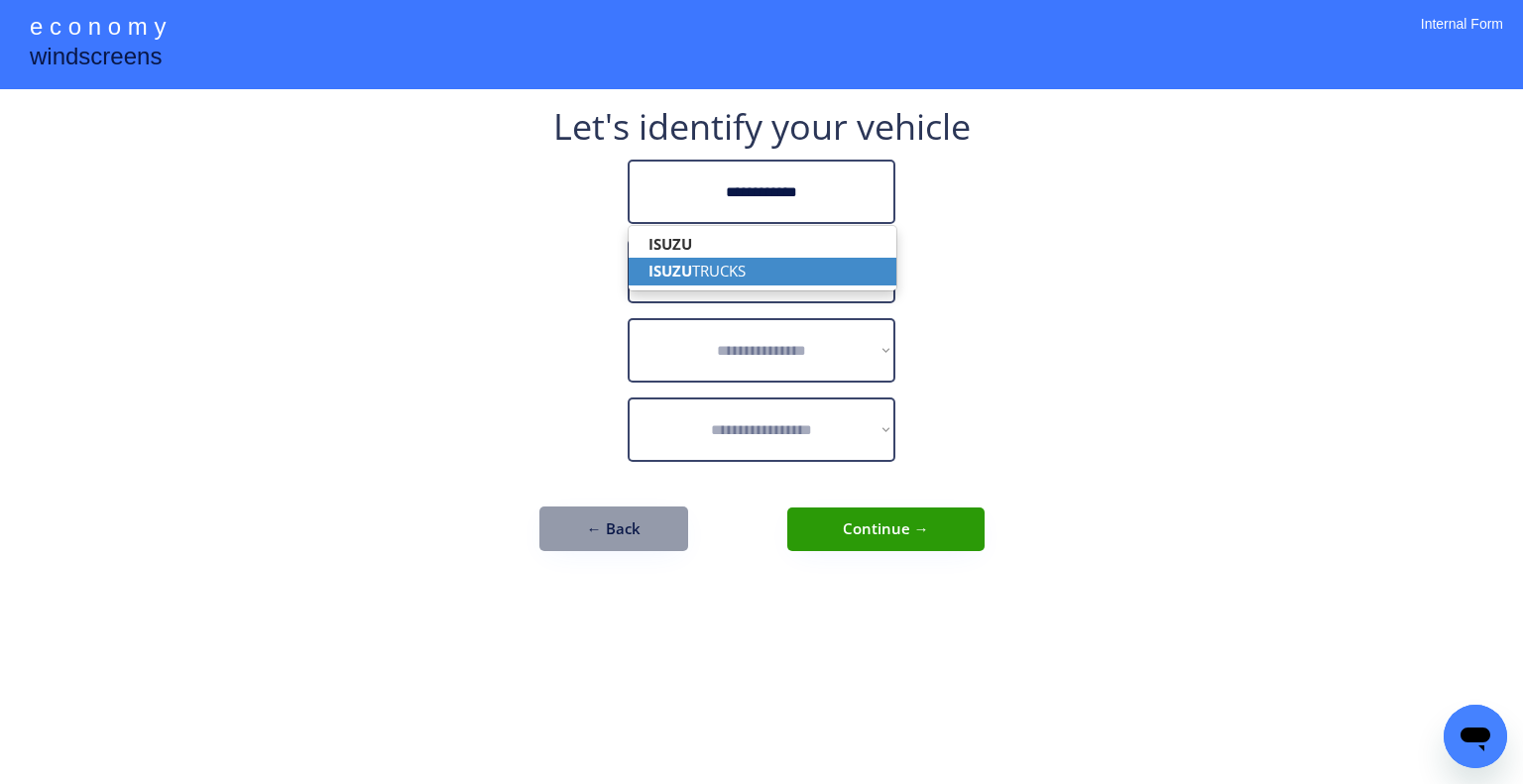 type on "**********" 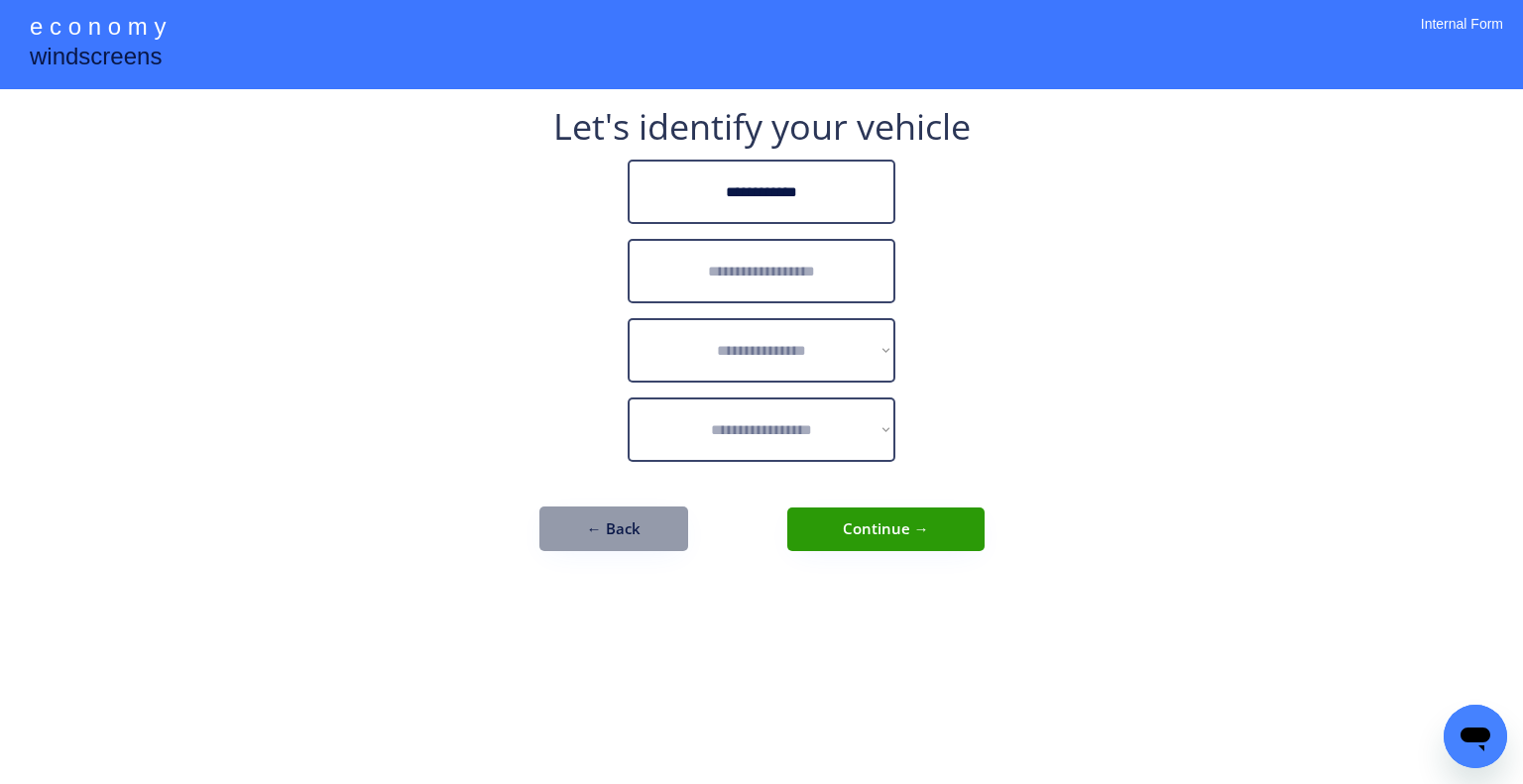 click at bounding box center (762, 271) 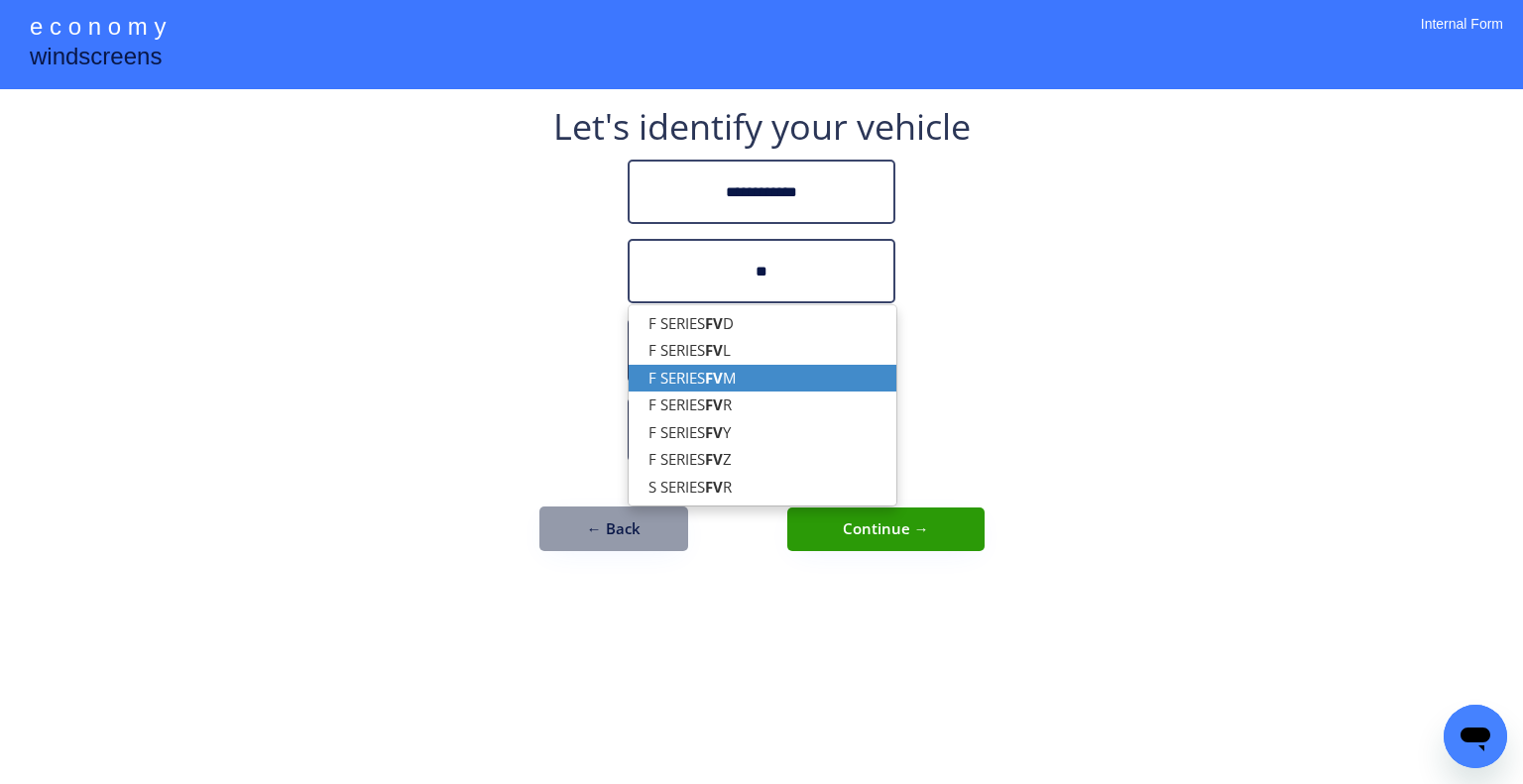 click on "F SERIES  FV M" at bounding box center [762, 378] 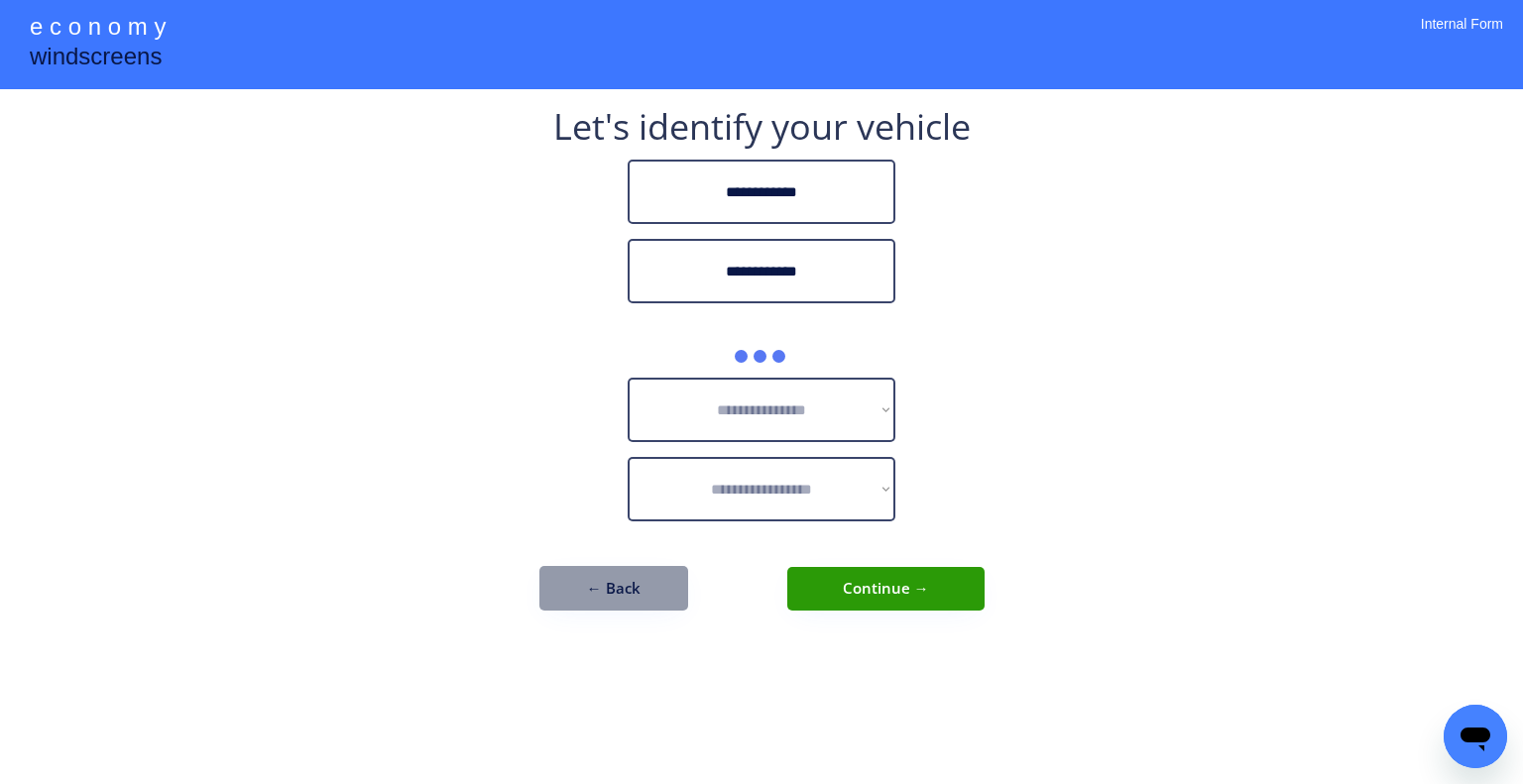 type on "**********" 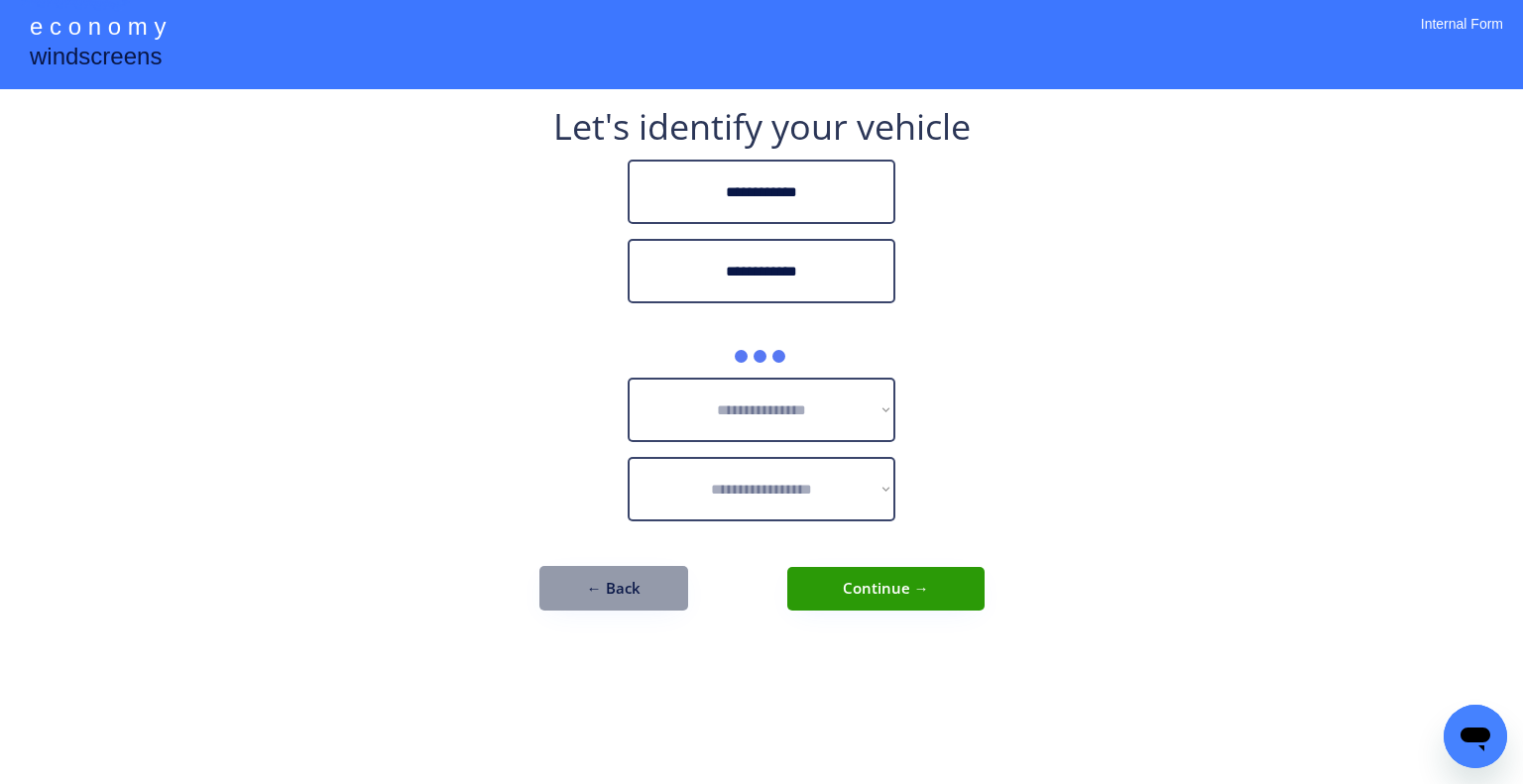 click on "**********" at bounding box center [762, 392] 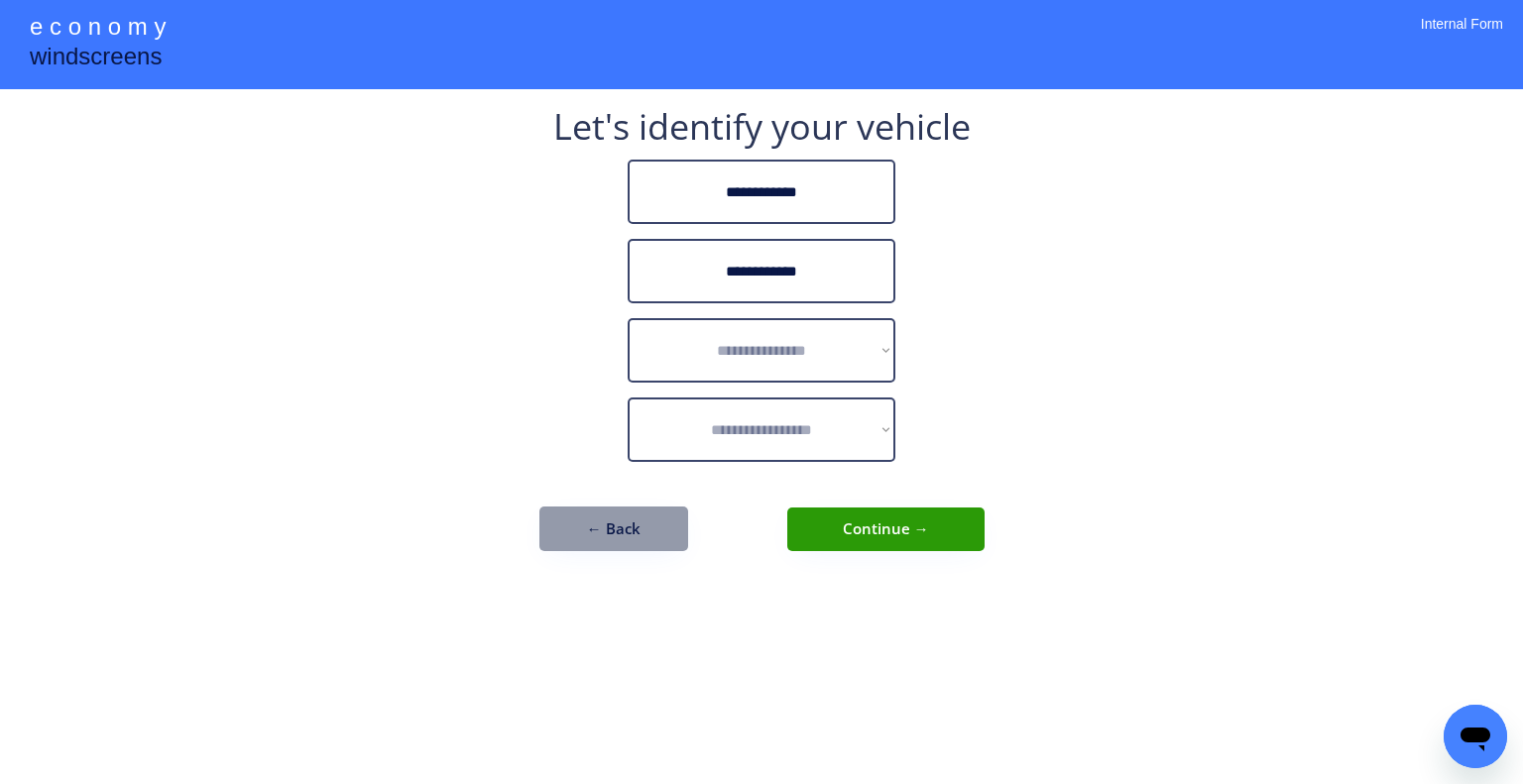 click on "**********" at bounding box center (762, 271) 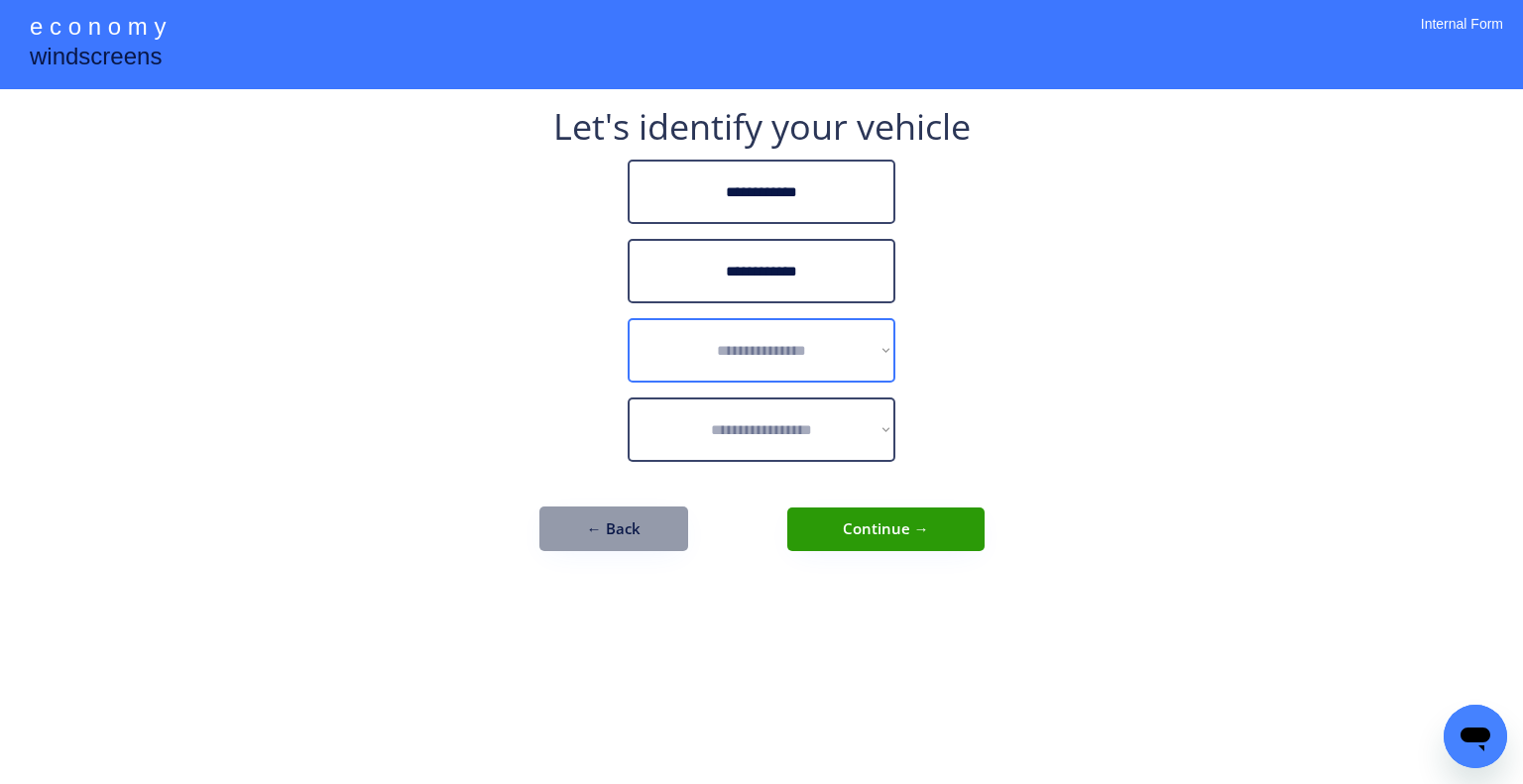 drag, startPoint x: 852, startPoint y: 347, endPoint x: 948, endPoint y: 371, distance: 98.95454 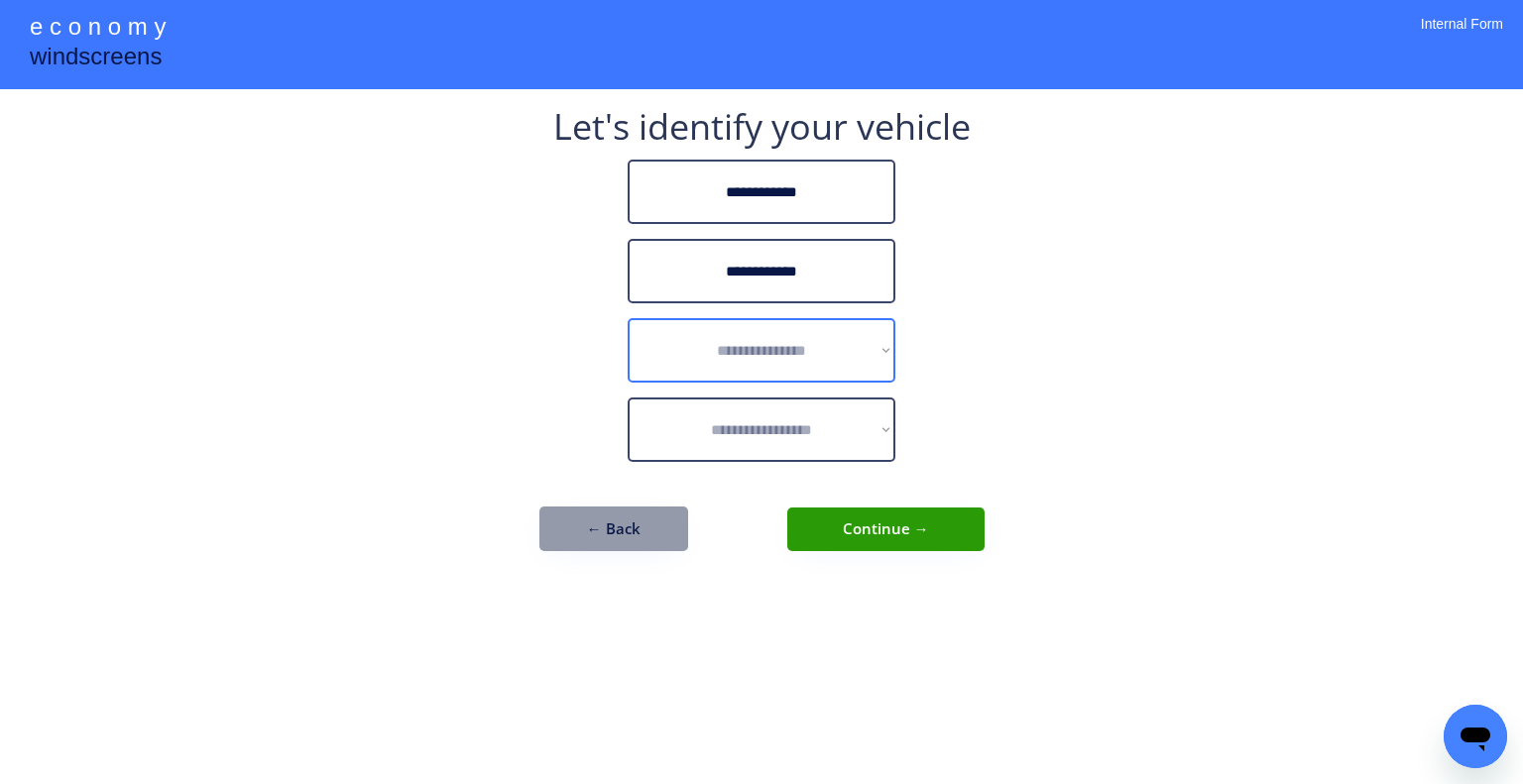 select on "******" 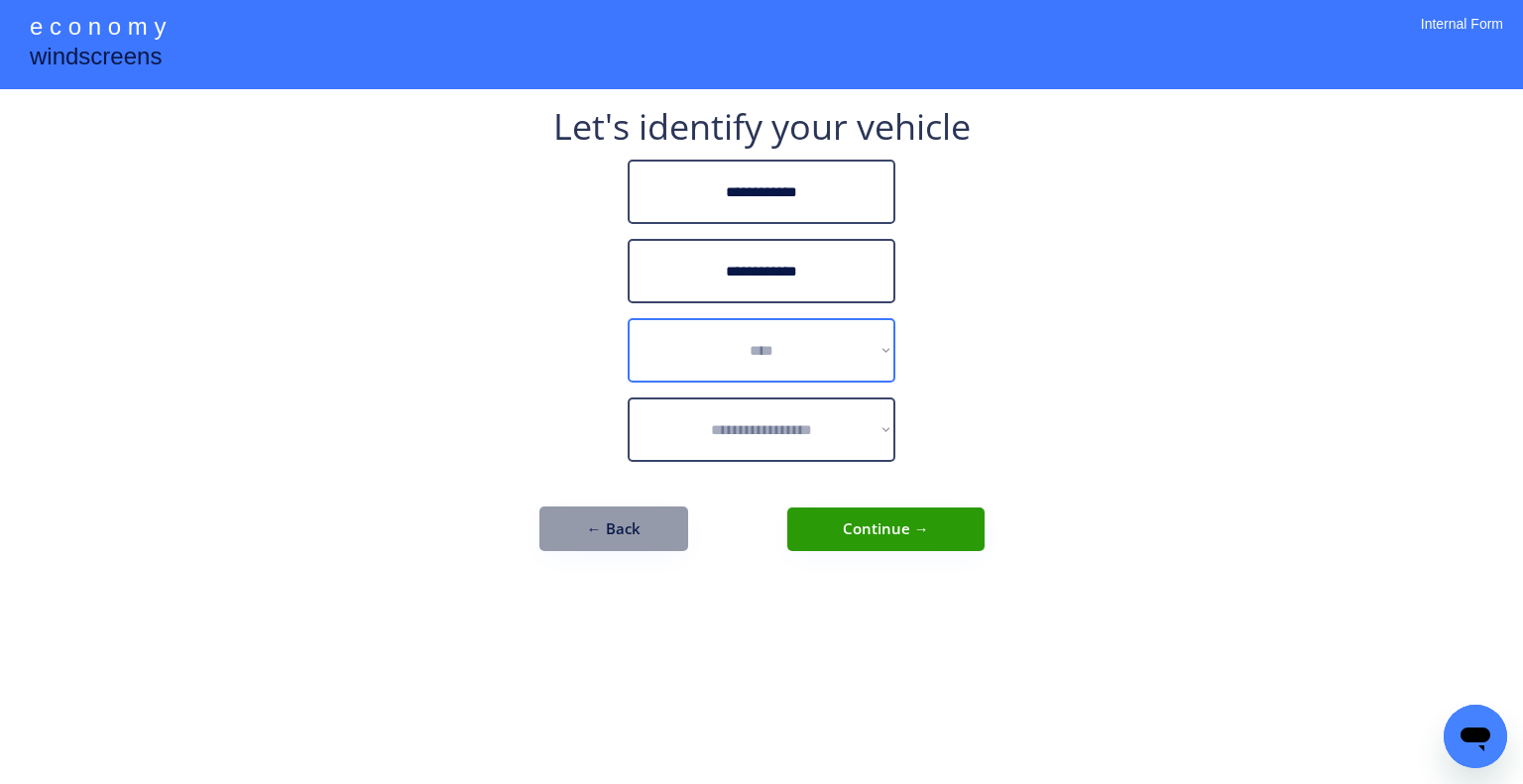 click on "**********" at bounding box center (762, 350) 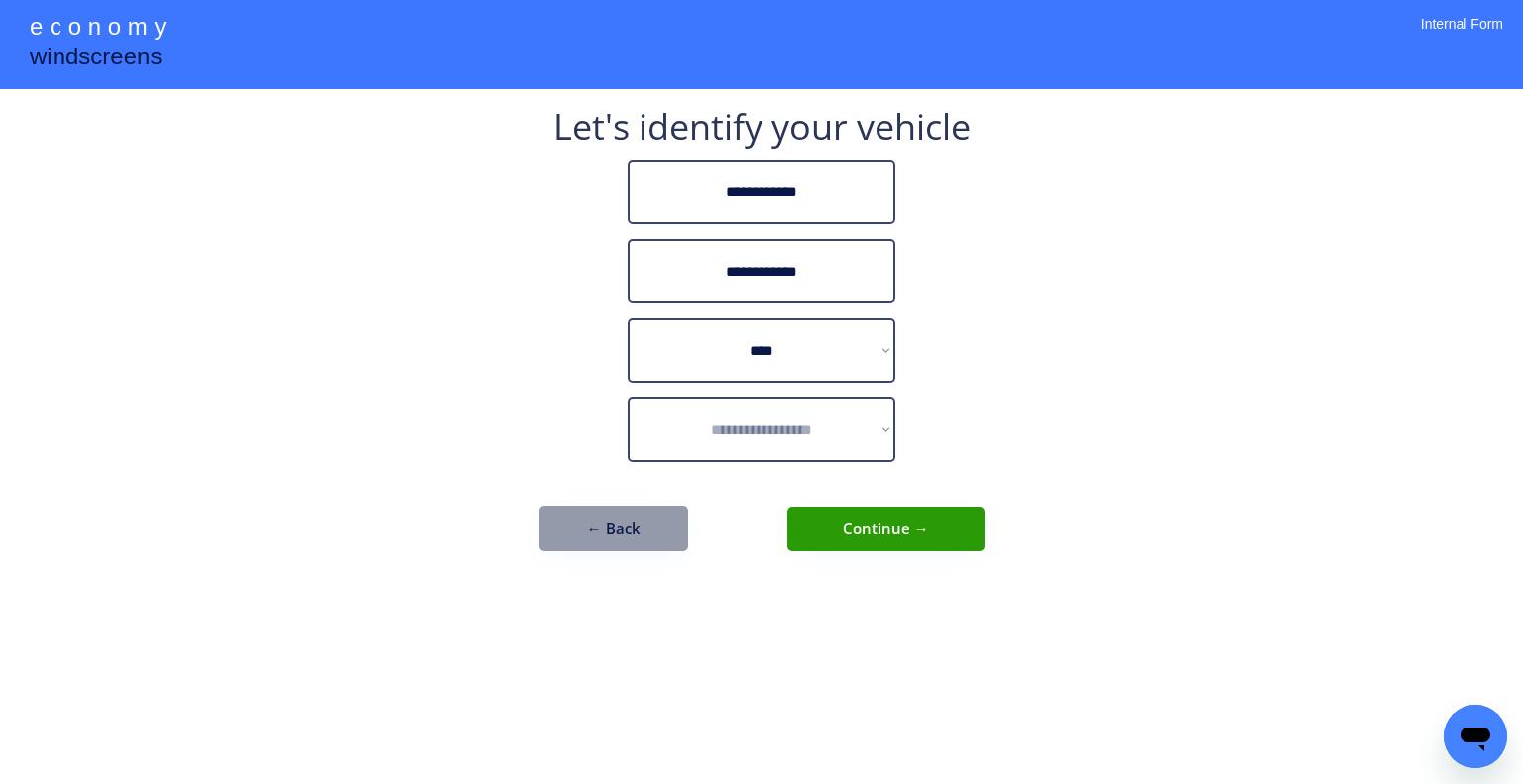 select on "**********" 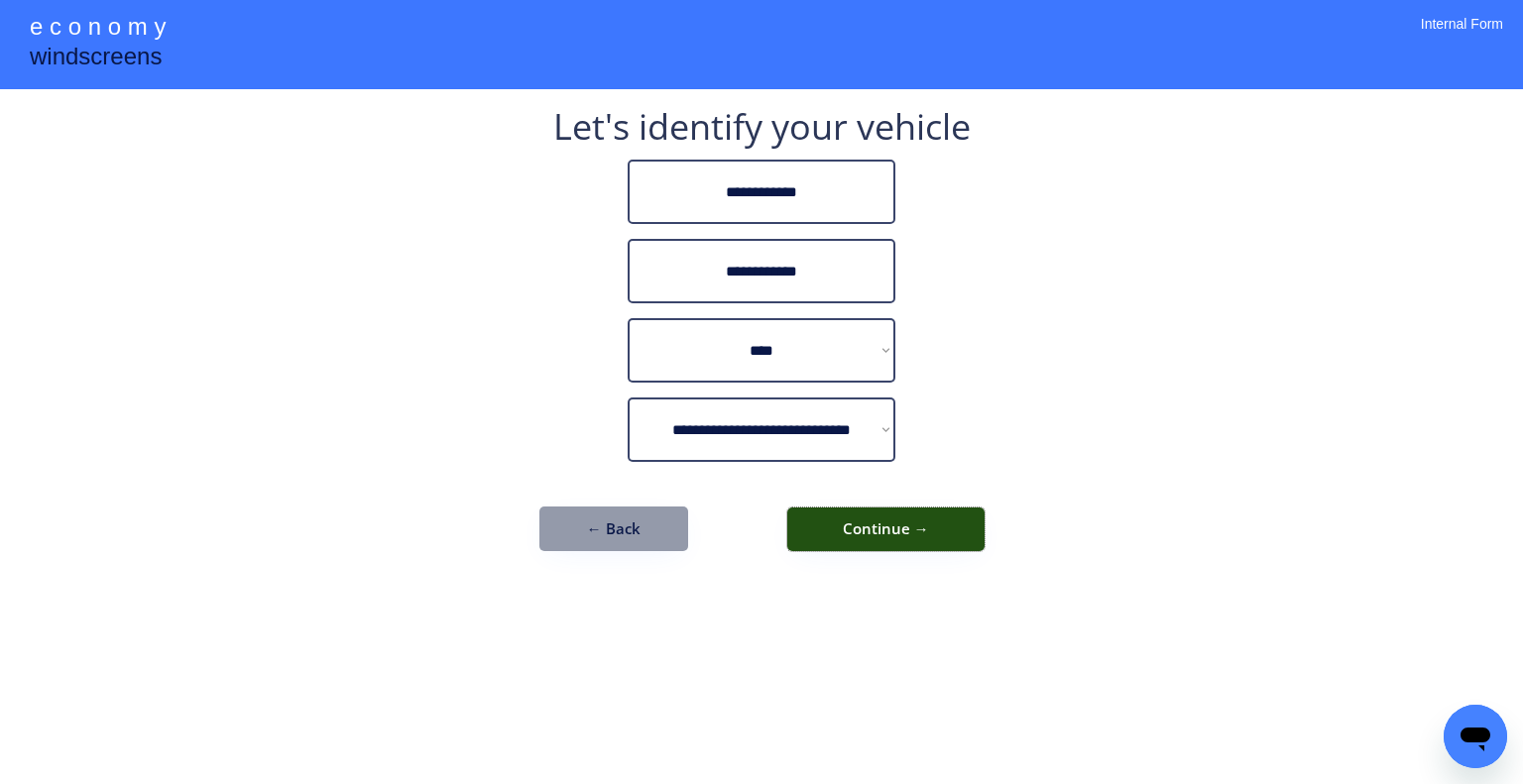 click on "Continue    →" at bounding box center (885, 529) 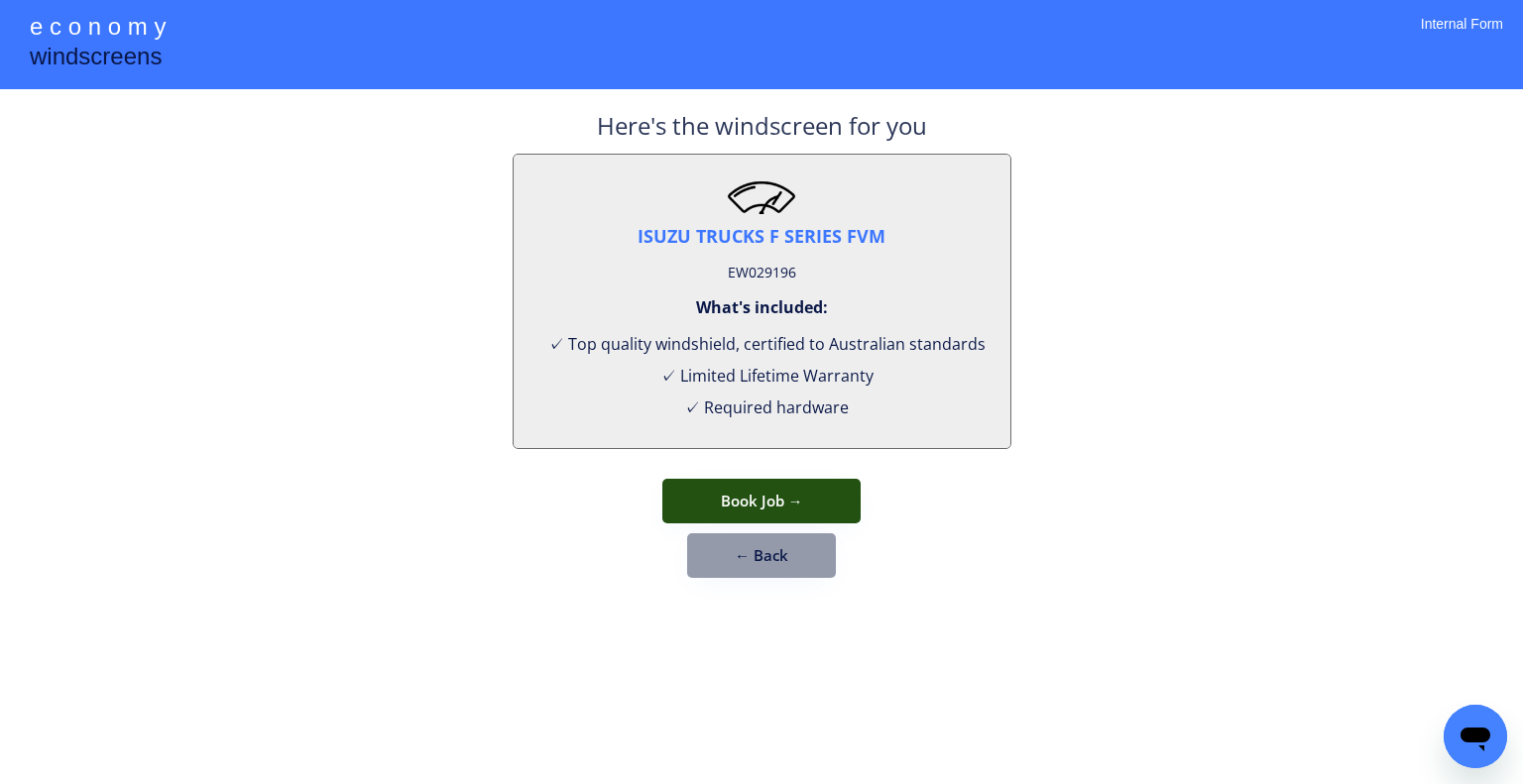 click on "Book Job    →" at bounding box center (762, 501) 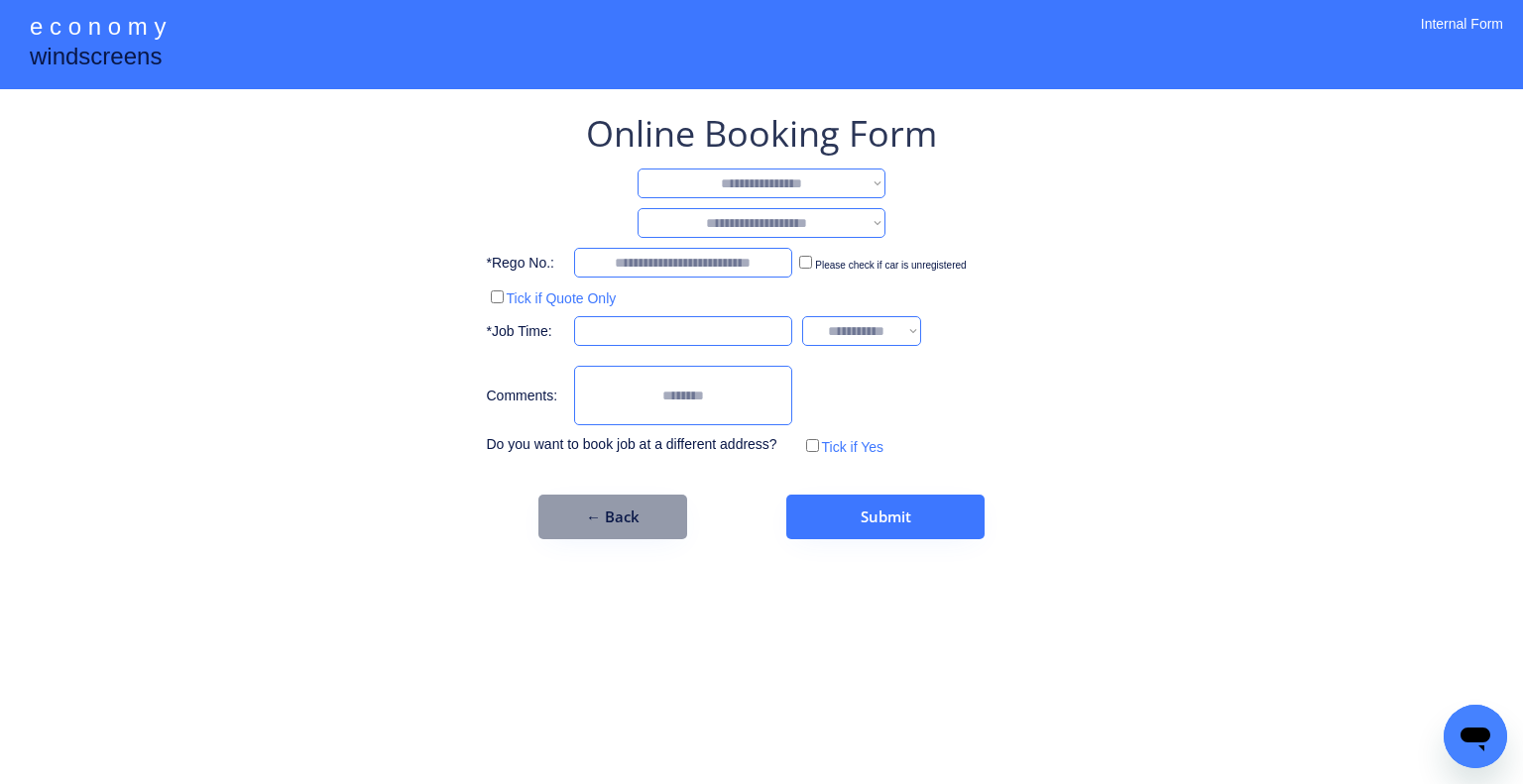 click on "**********" at bounding box center (762, 183) 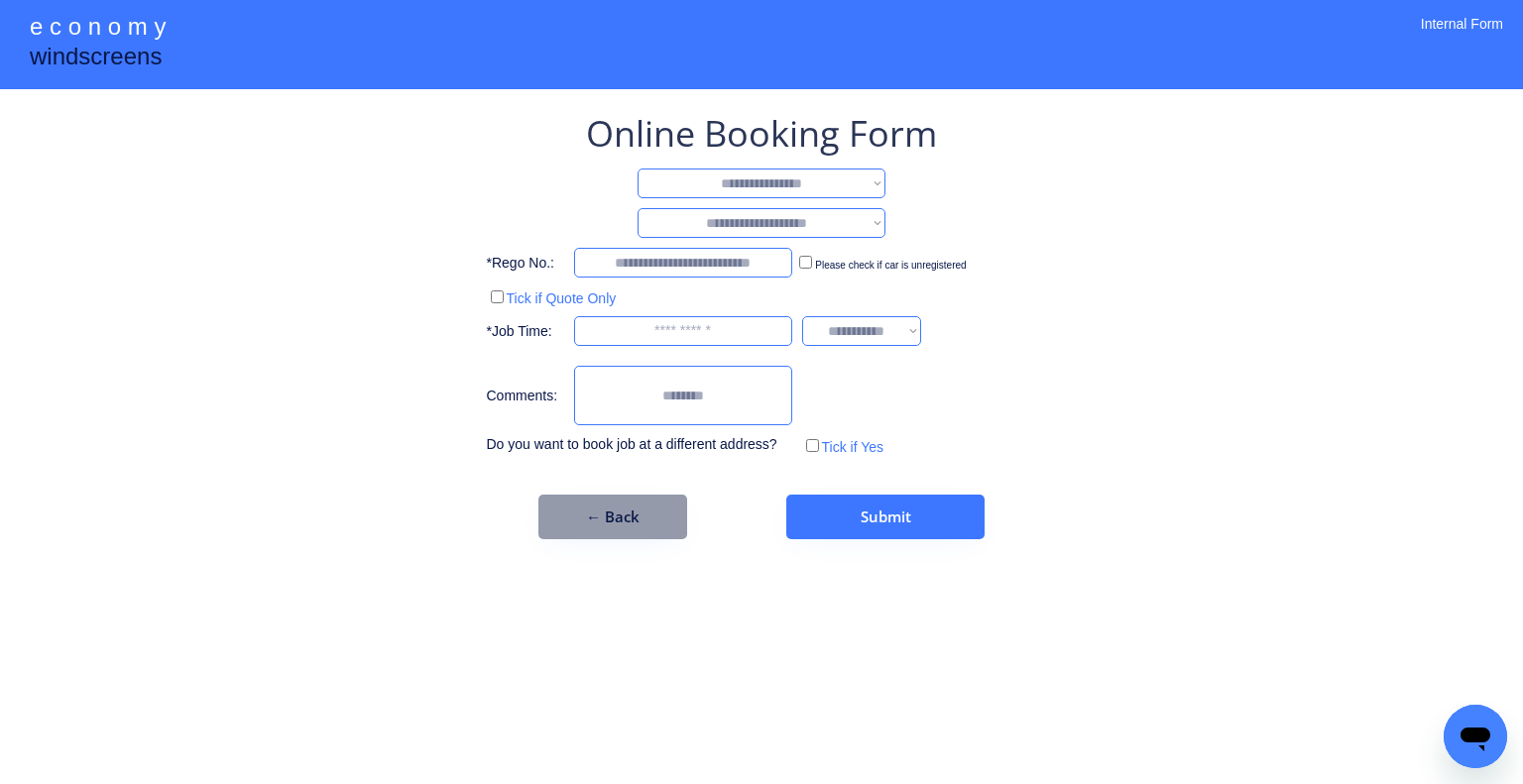 select on "**********" 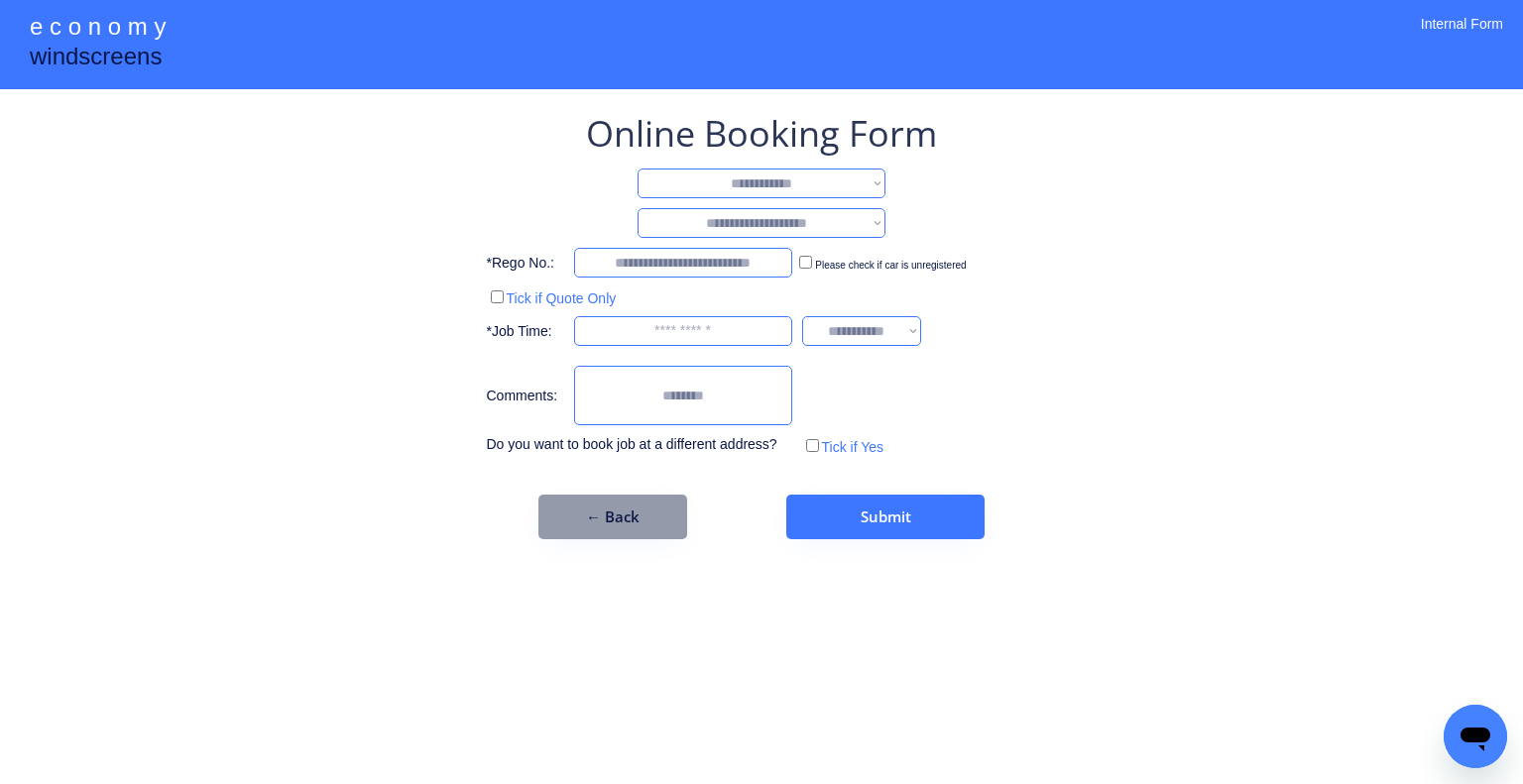 click on "**********" at bounding box center (762, 183) 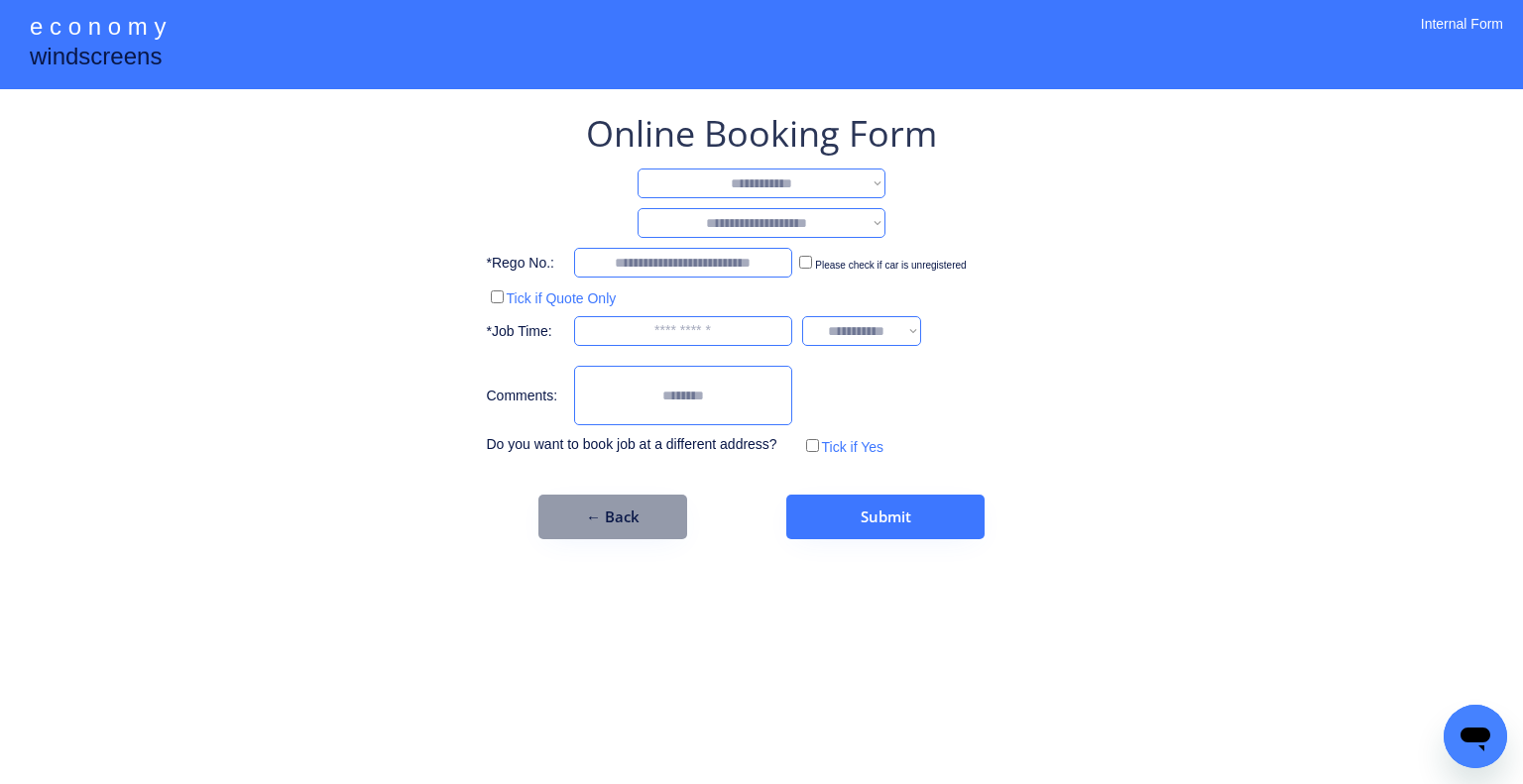 click on "**********" at bounding box center (762, 223) 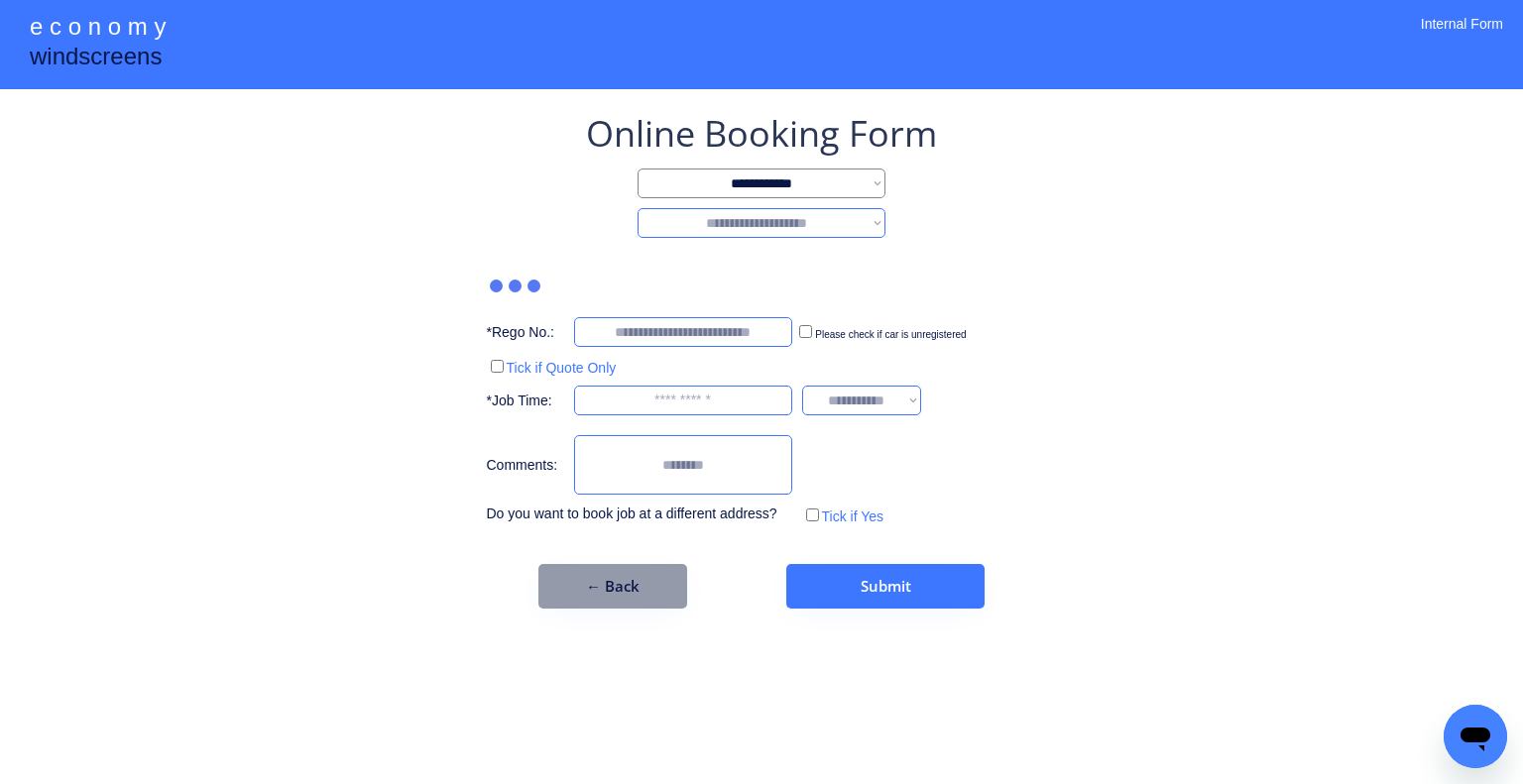 select on "********" 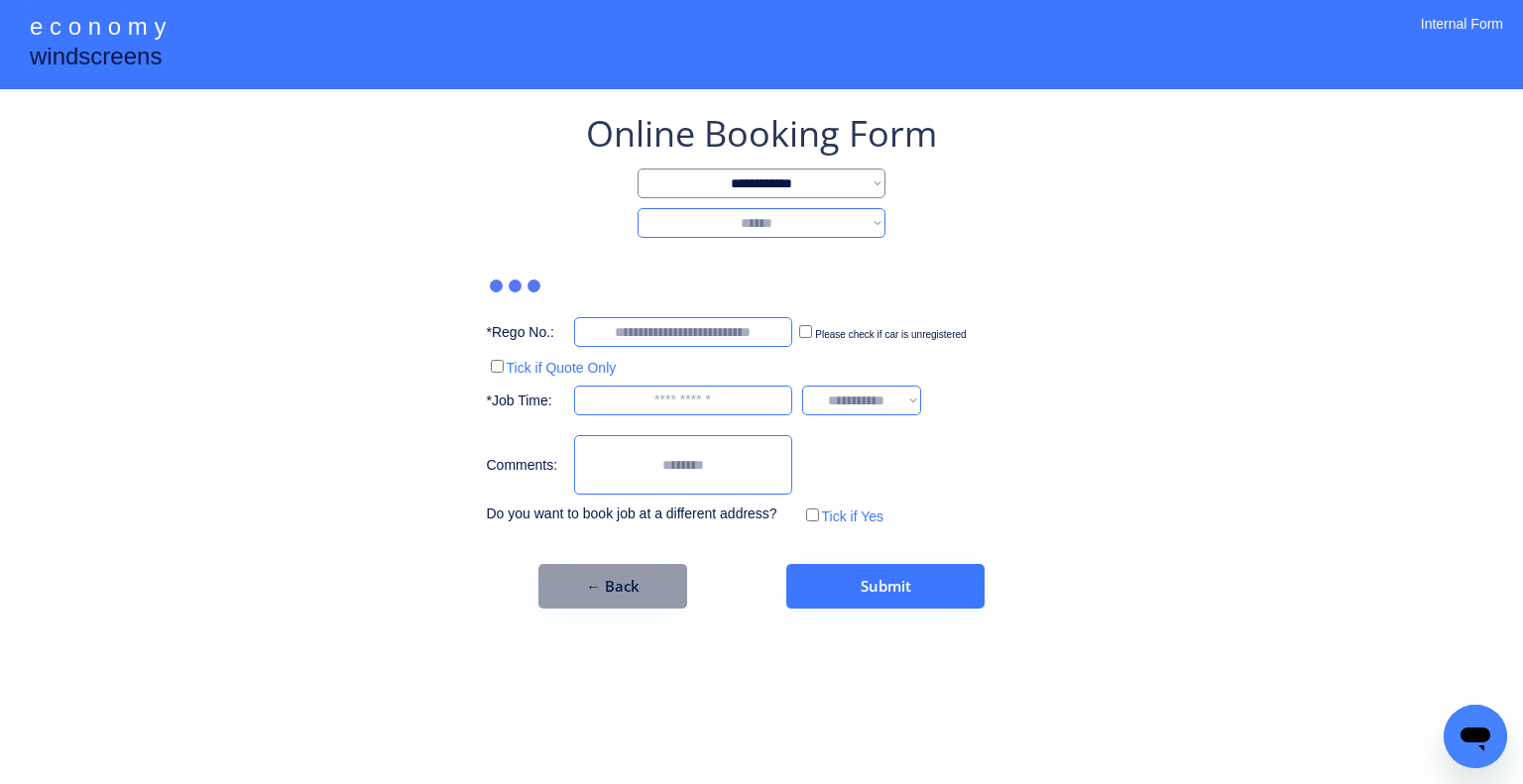 click on "**********" at bounding box center [762, 223] 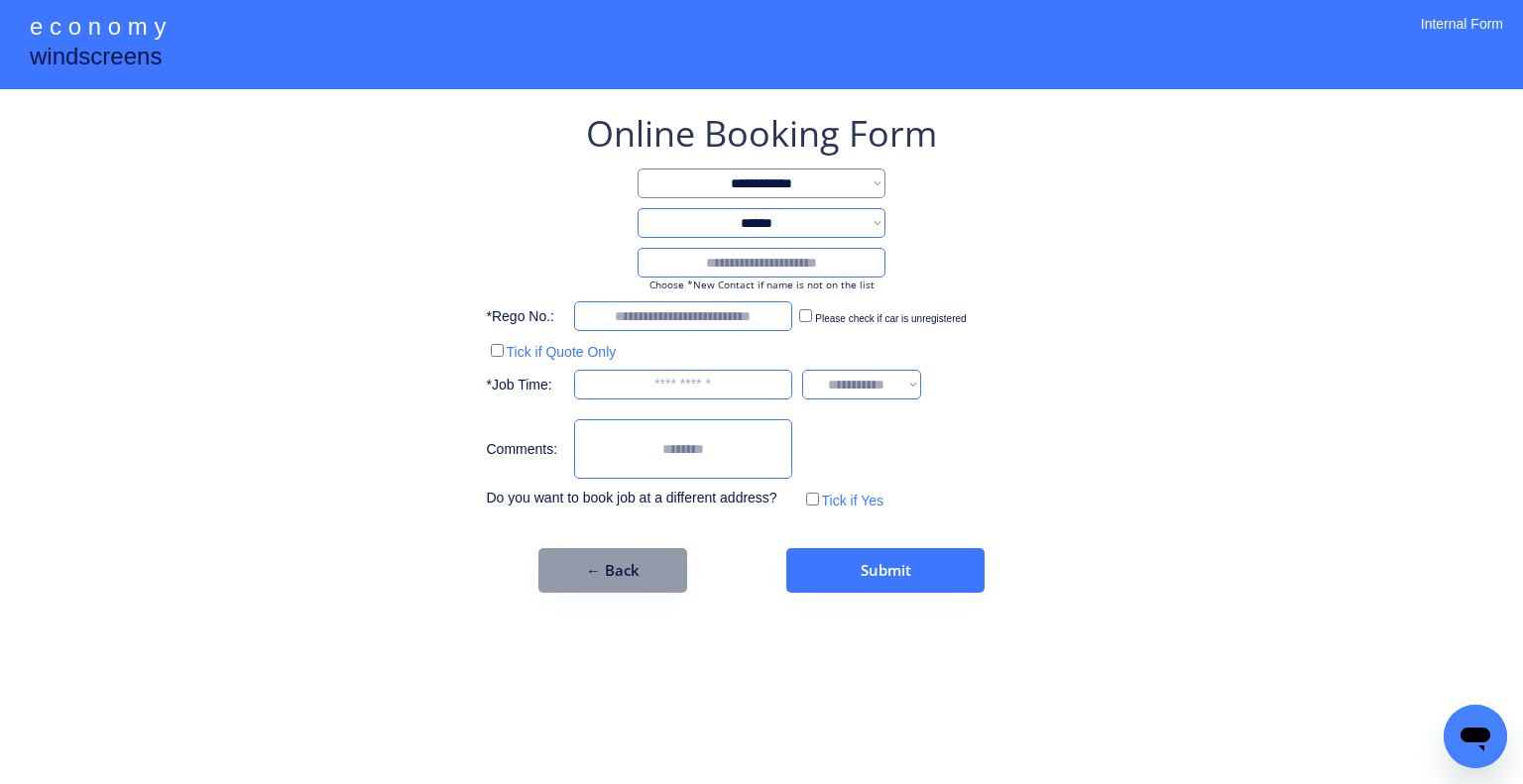 click at bounding box center (762, 263) 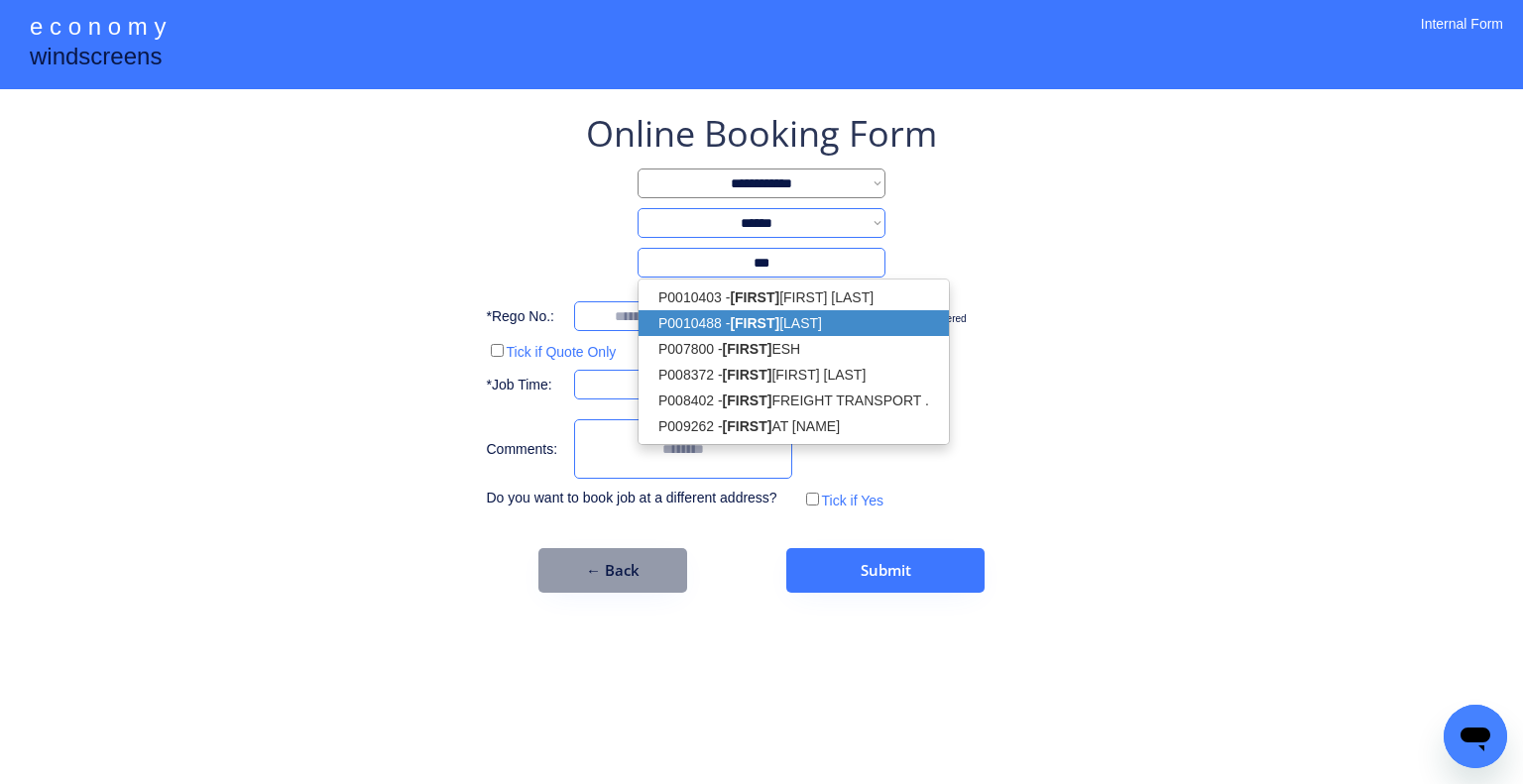 click on "P0010488 -  RAJ  SINGH" at bounding box center [793, 323] 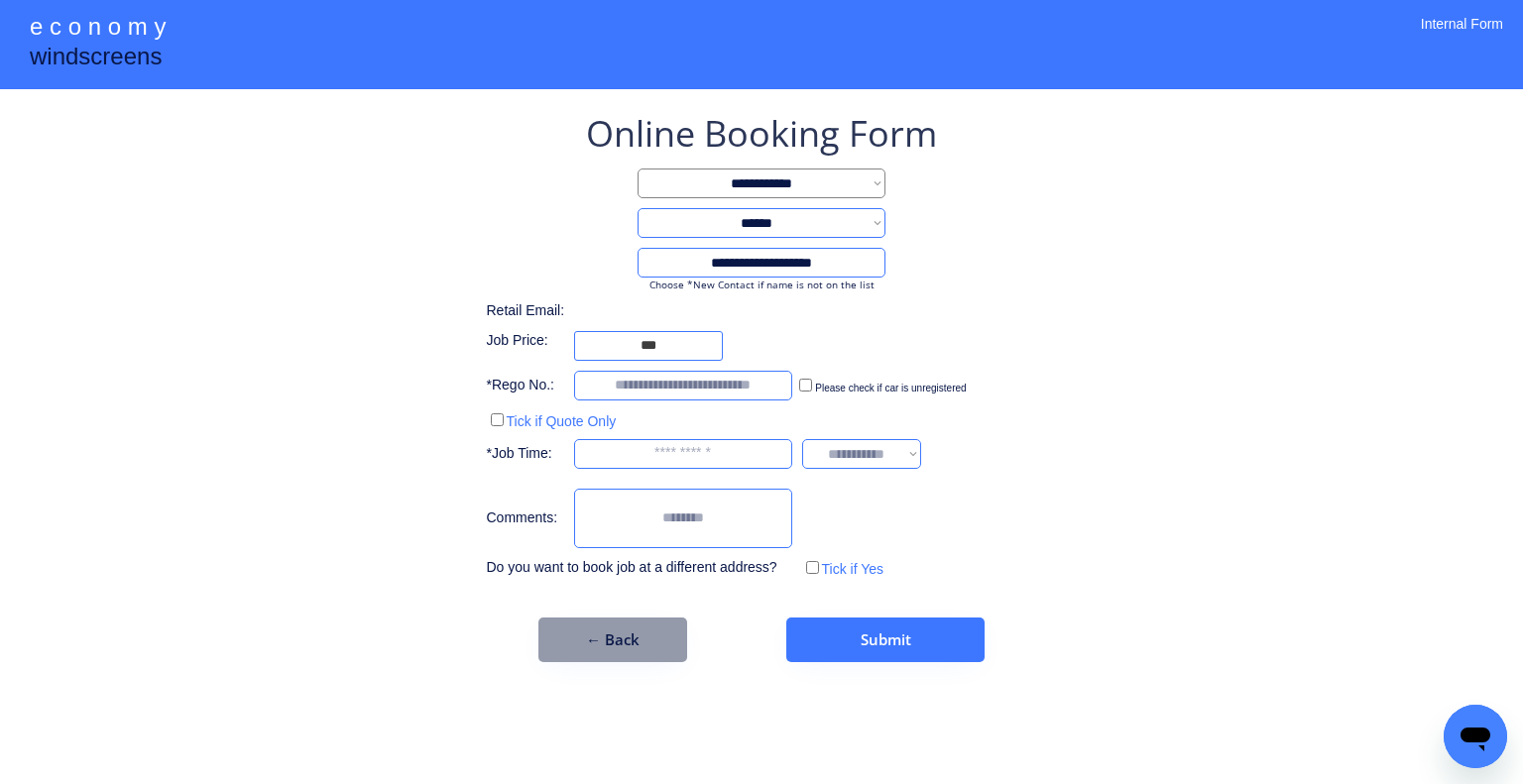 type on "**********" 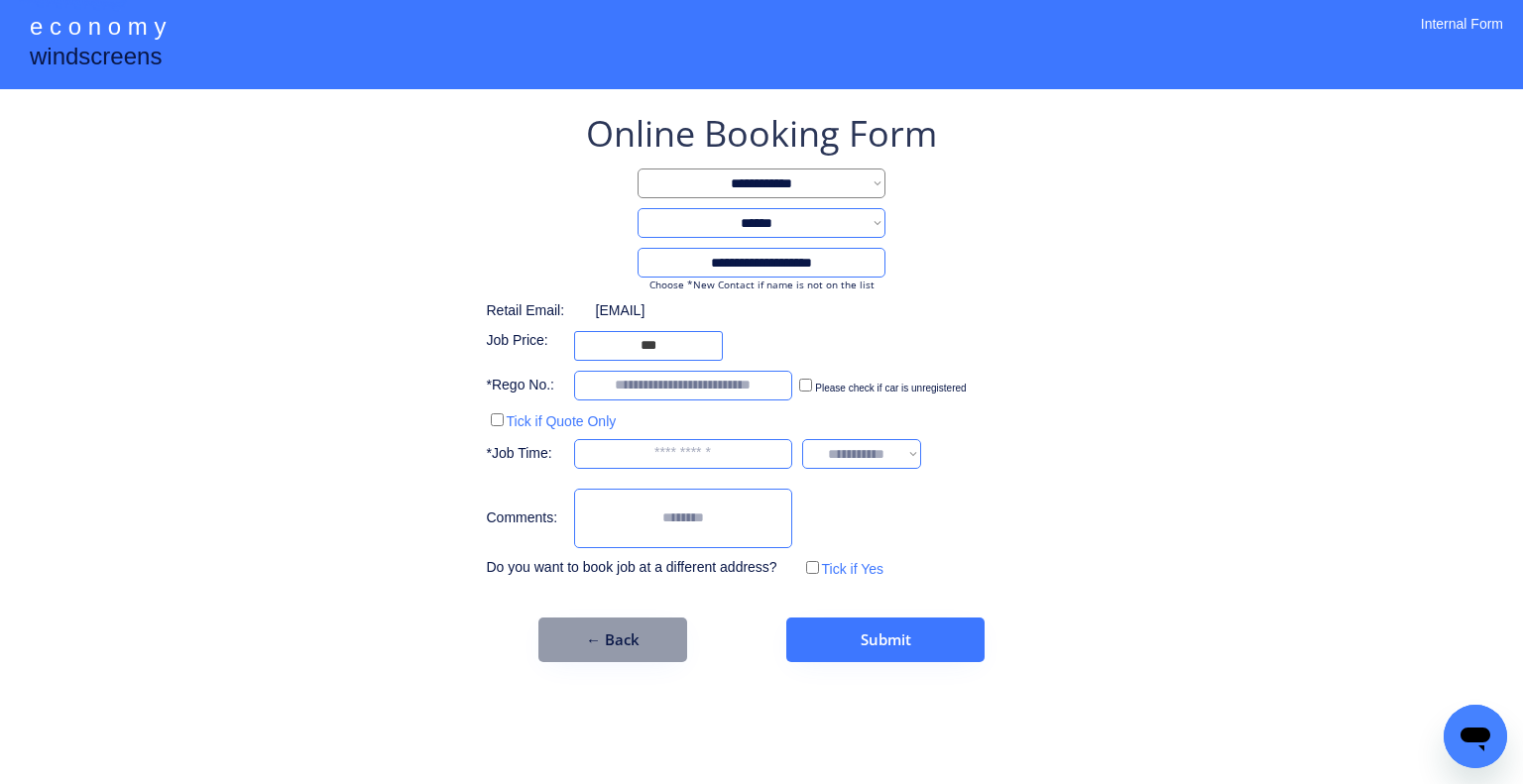 click on "**********" at bounding box center [762, 392] 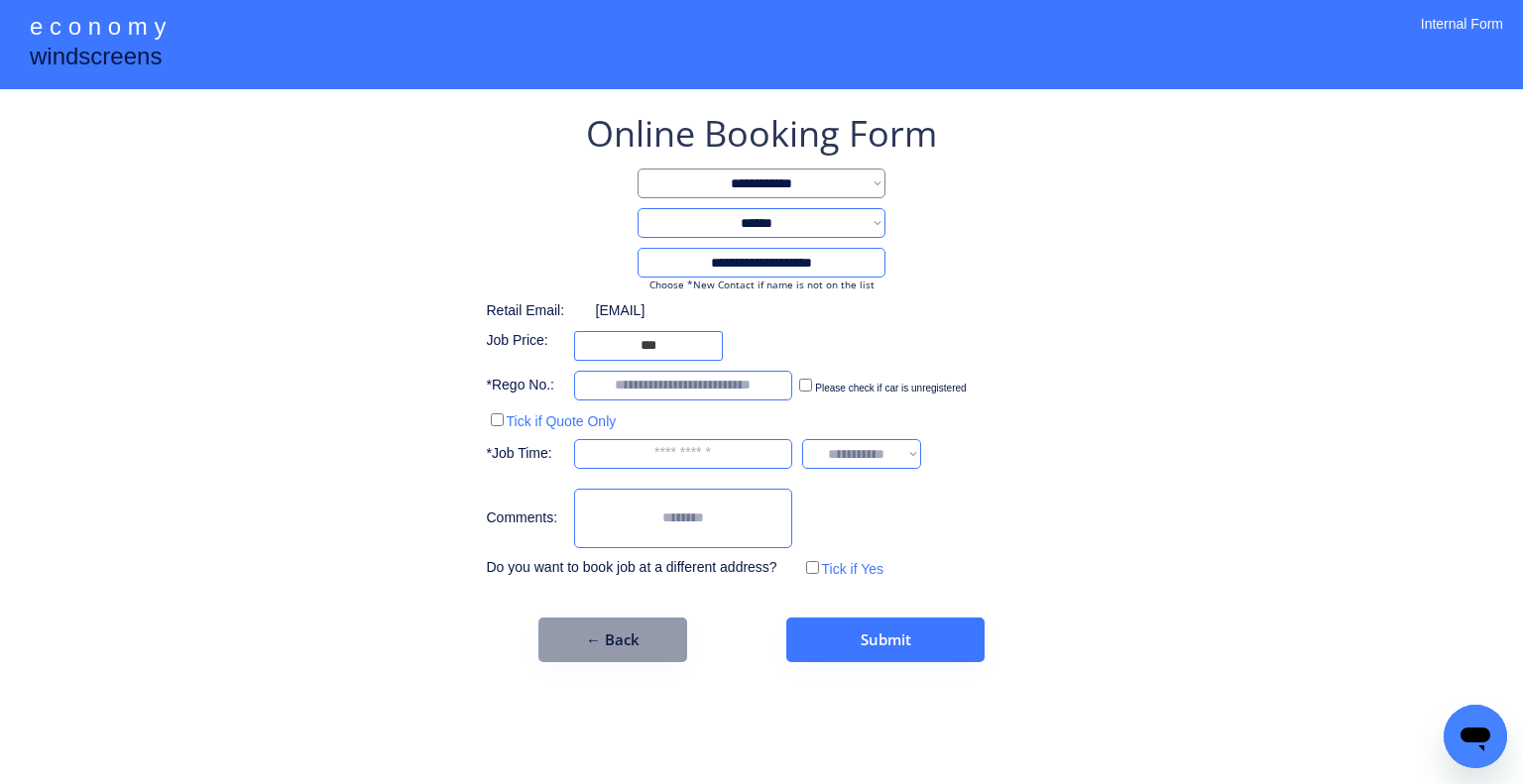 click at bounding box center (683, 386) 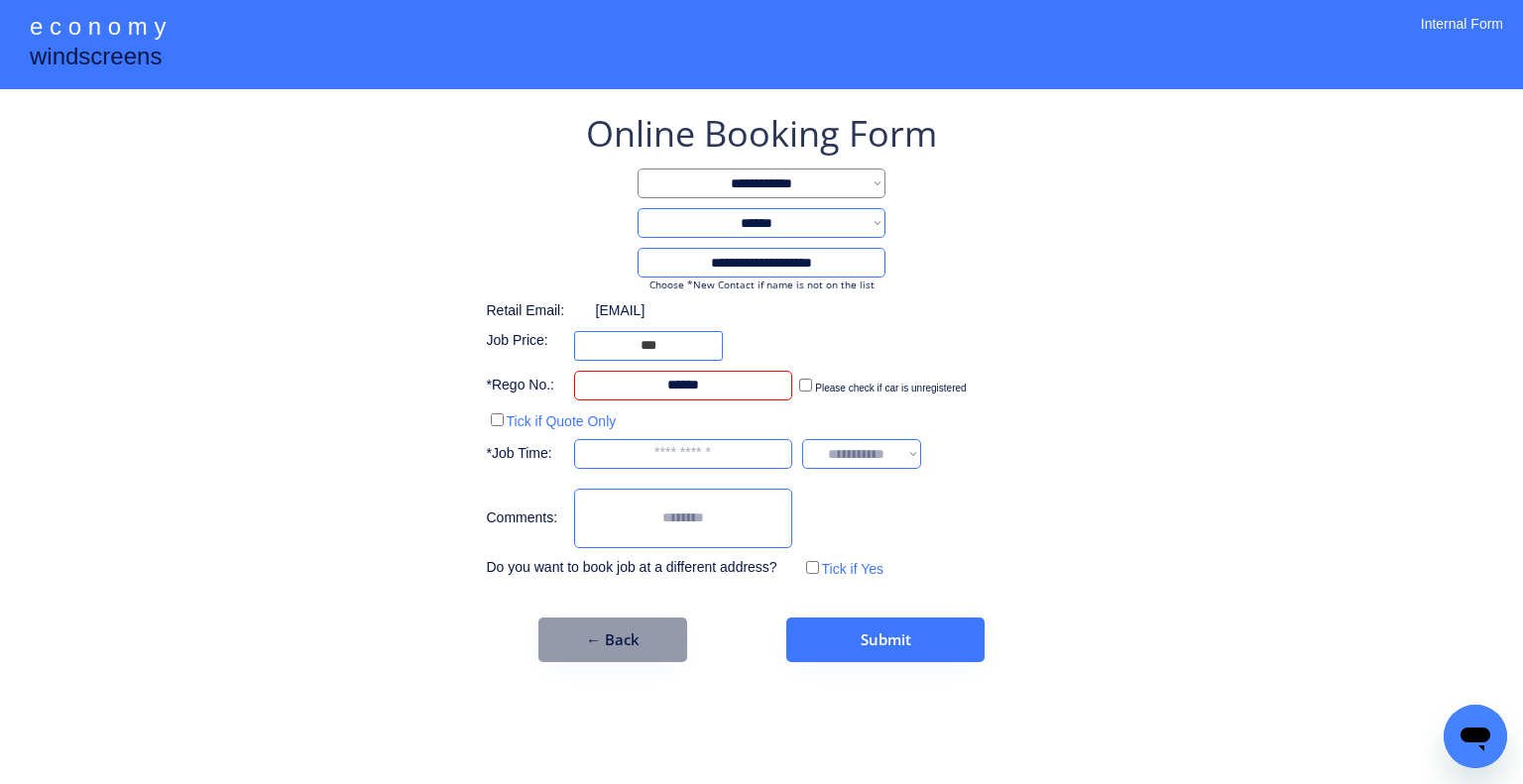 type on "******" 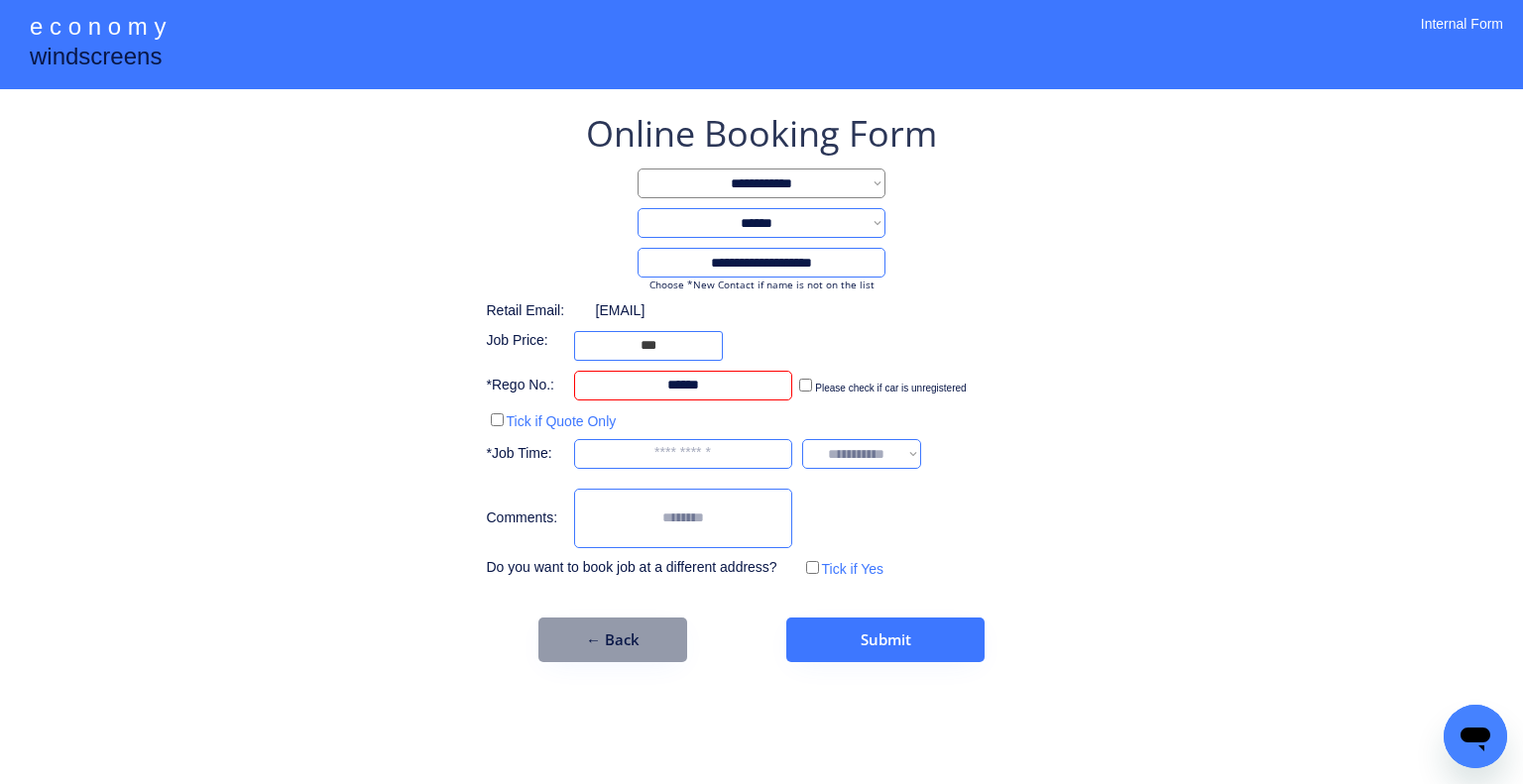 click on "**********" at bounding box center (762, 392) 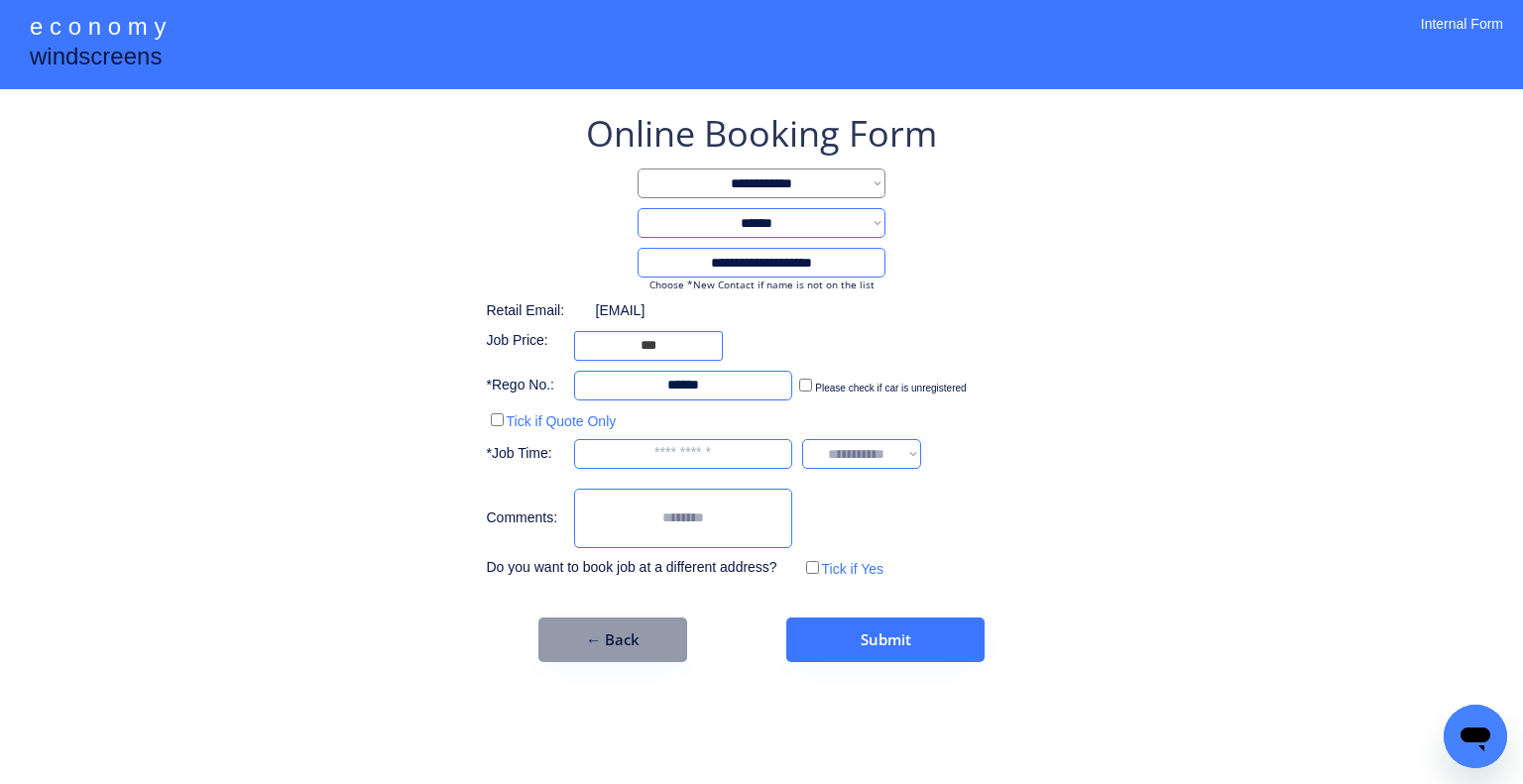 click at bounding box center [683, 454] 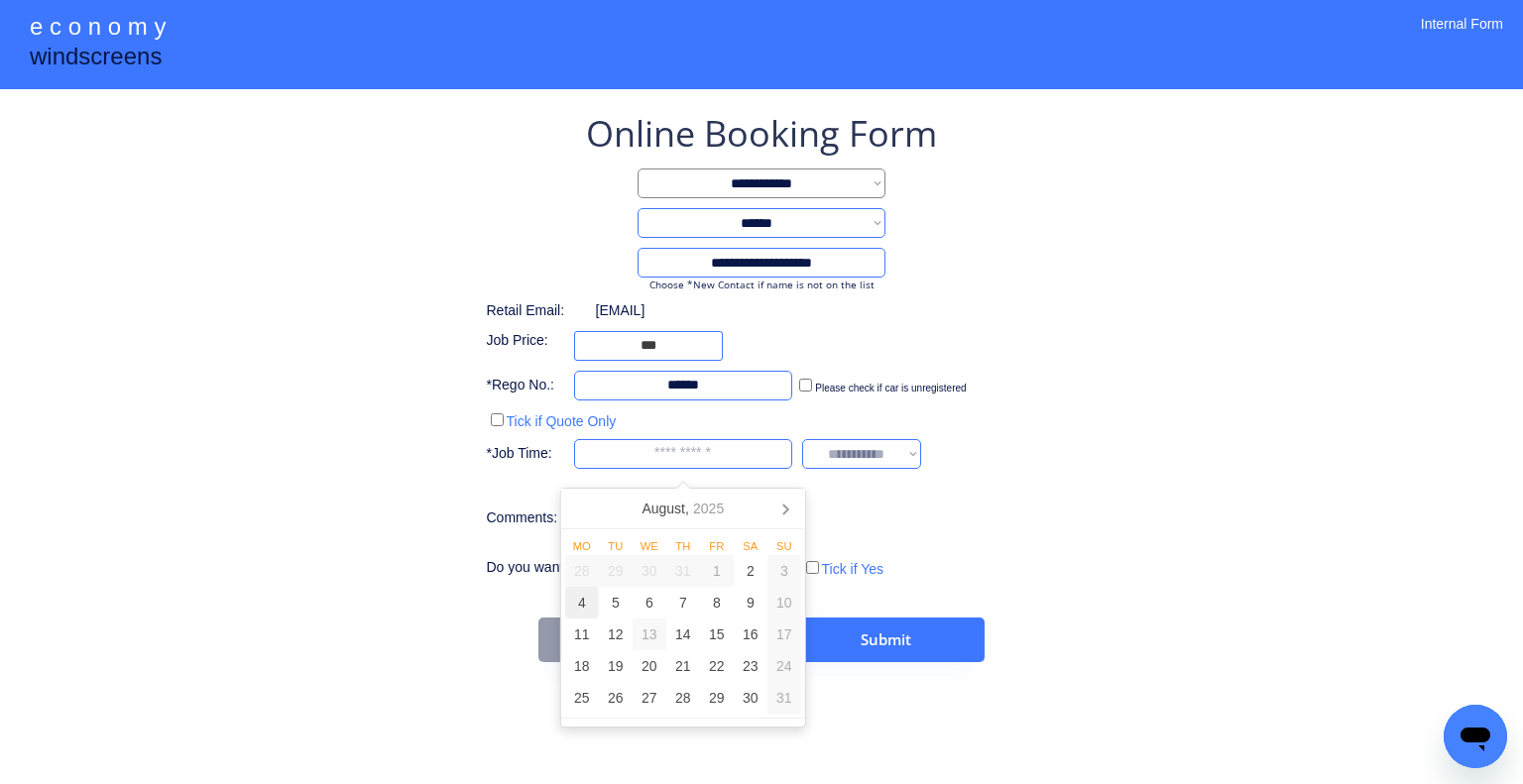click on "4" at bounding box center (582, 603) 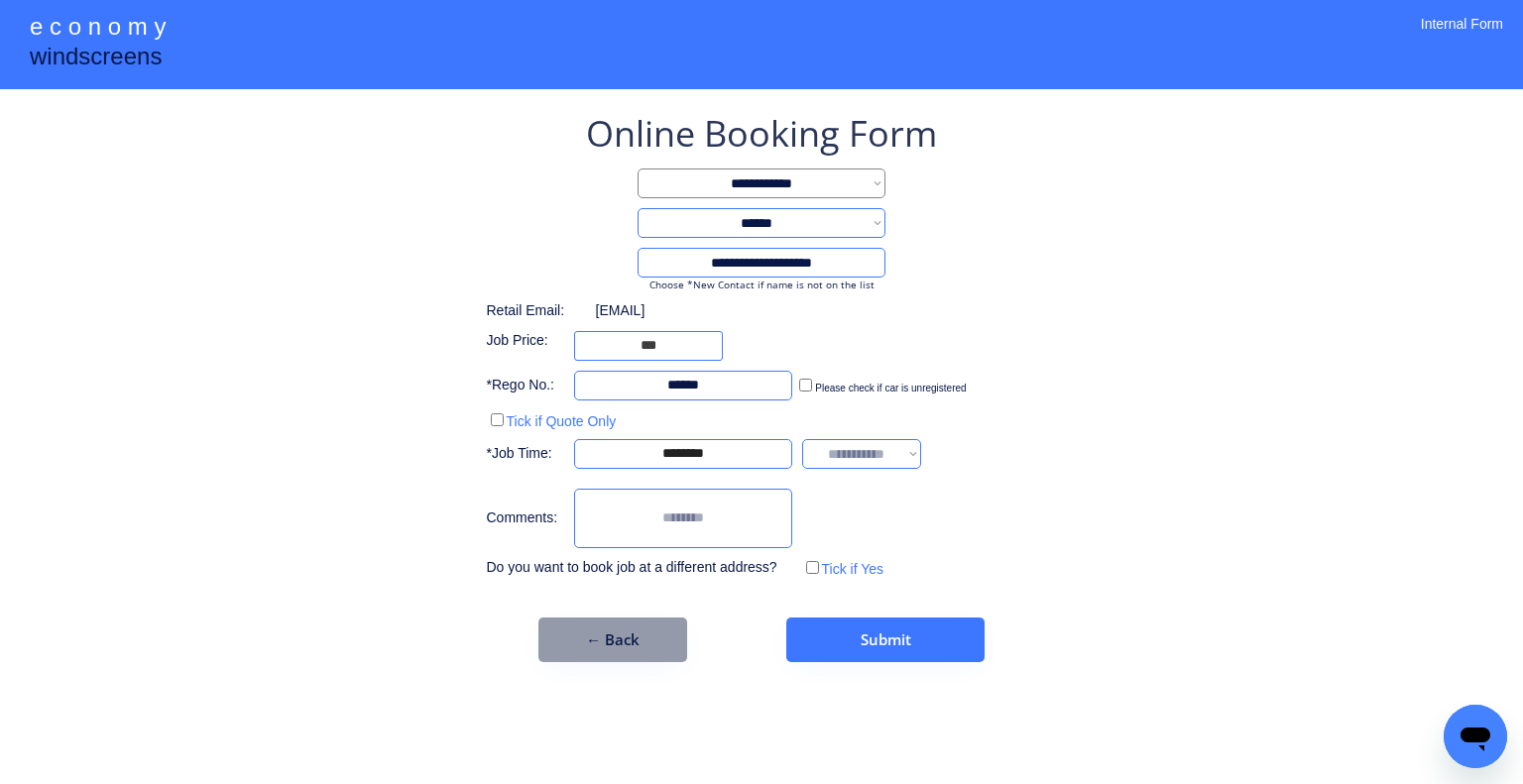 click on "**********" at bounding box center [762, 392] 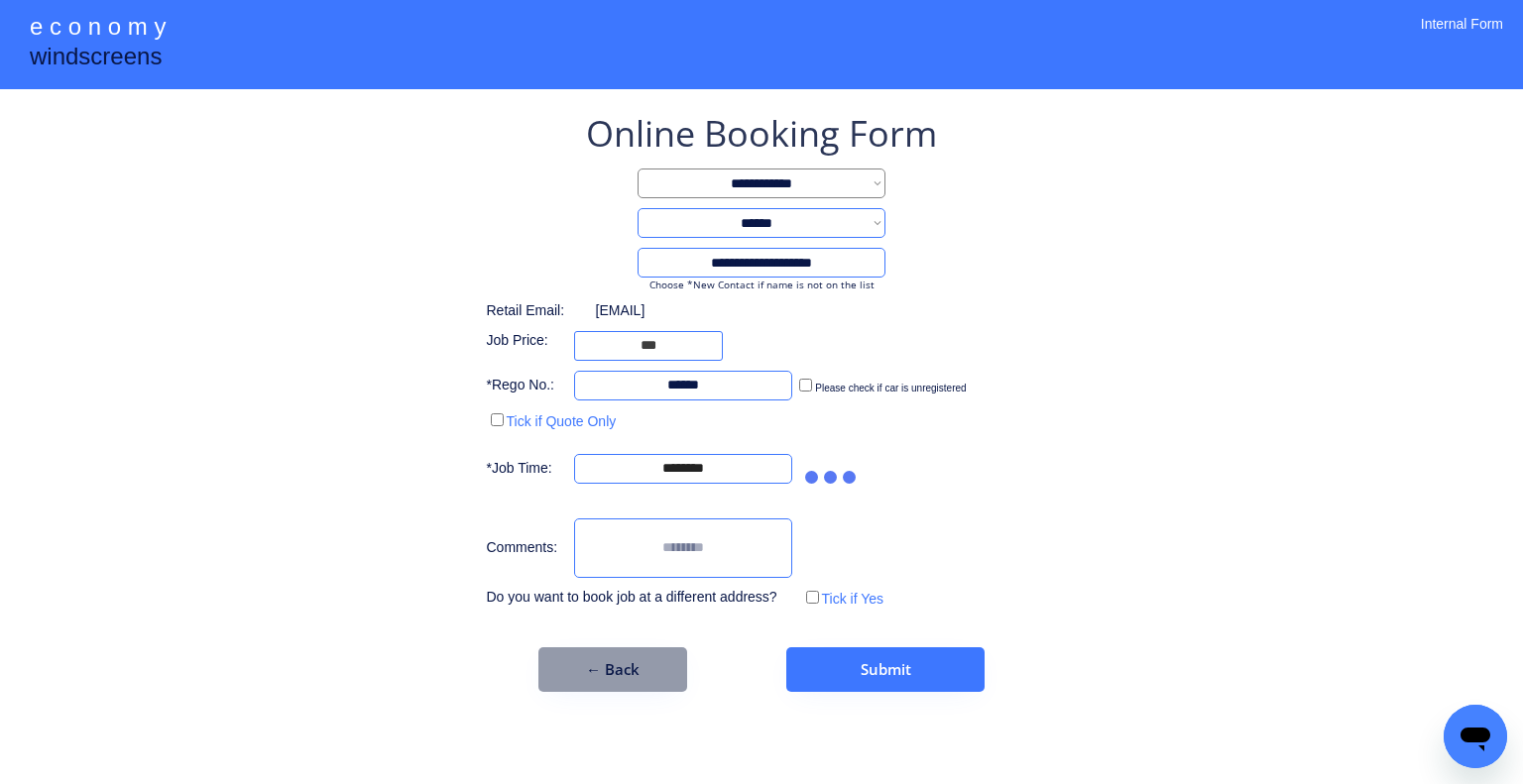 click on "**********" at bounding box center [762, 392] 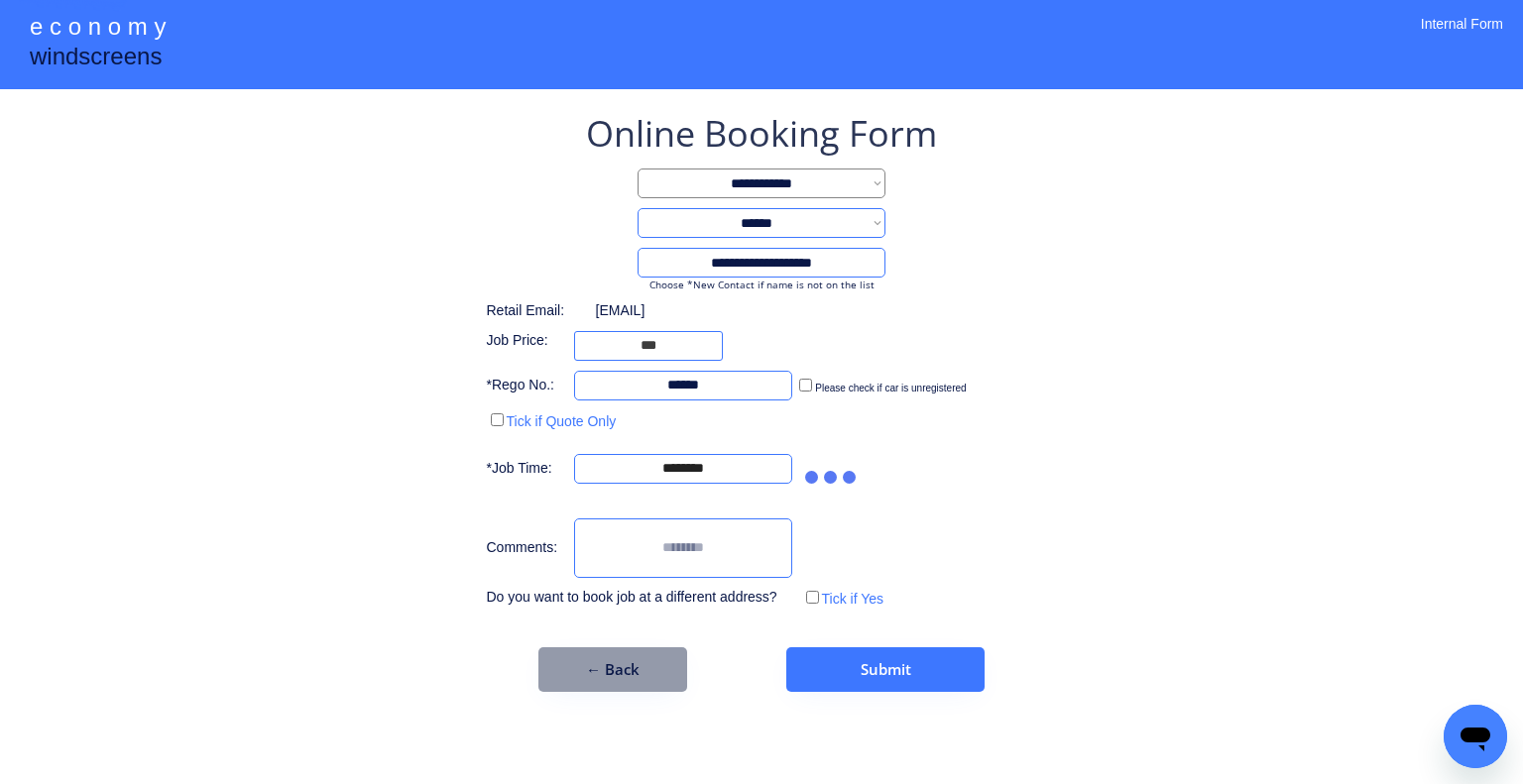 click on "**********" at bounding box center (762, 392) 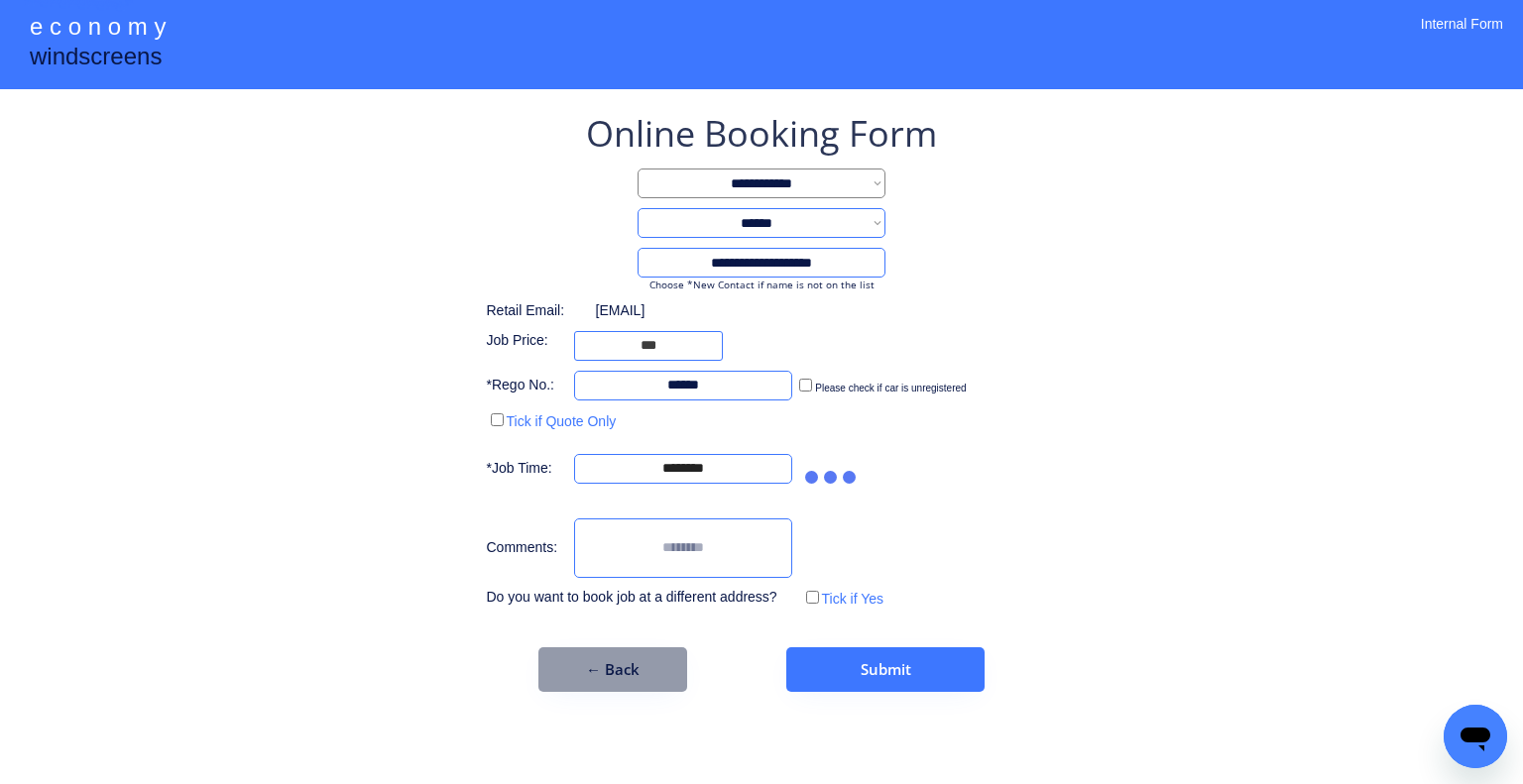click on "**********" at bounding box center [762, 392] 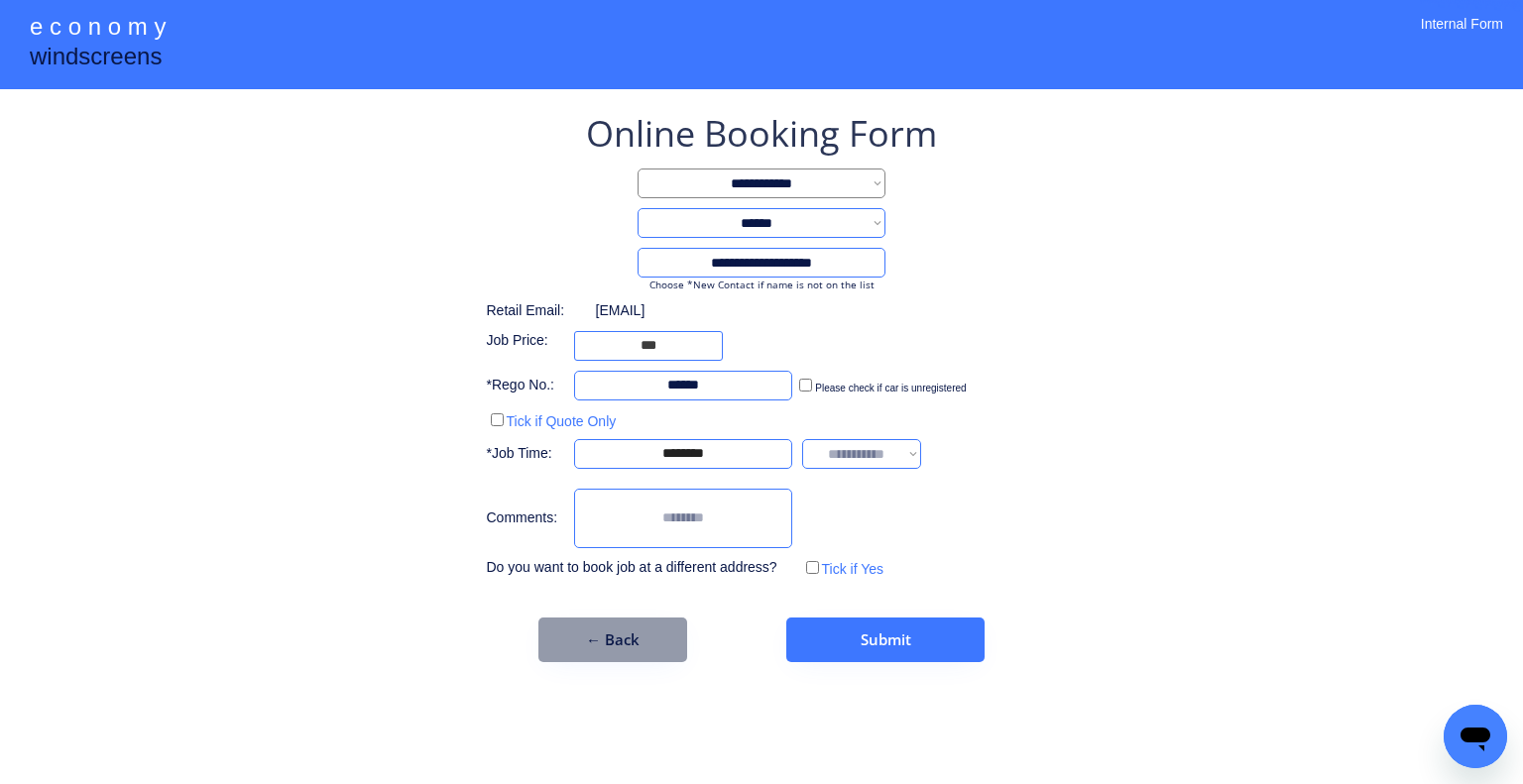 click on "**********" at bounding box center (762, 392) 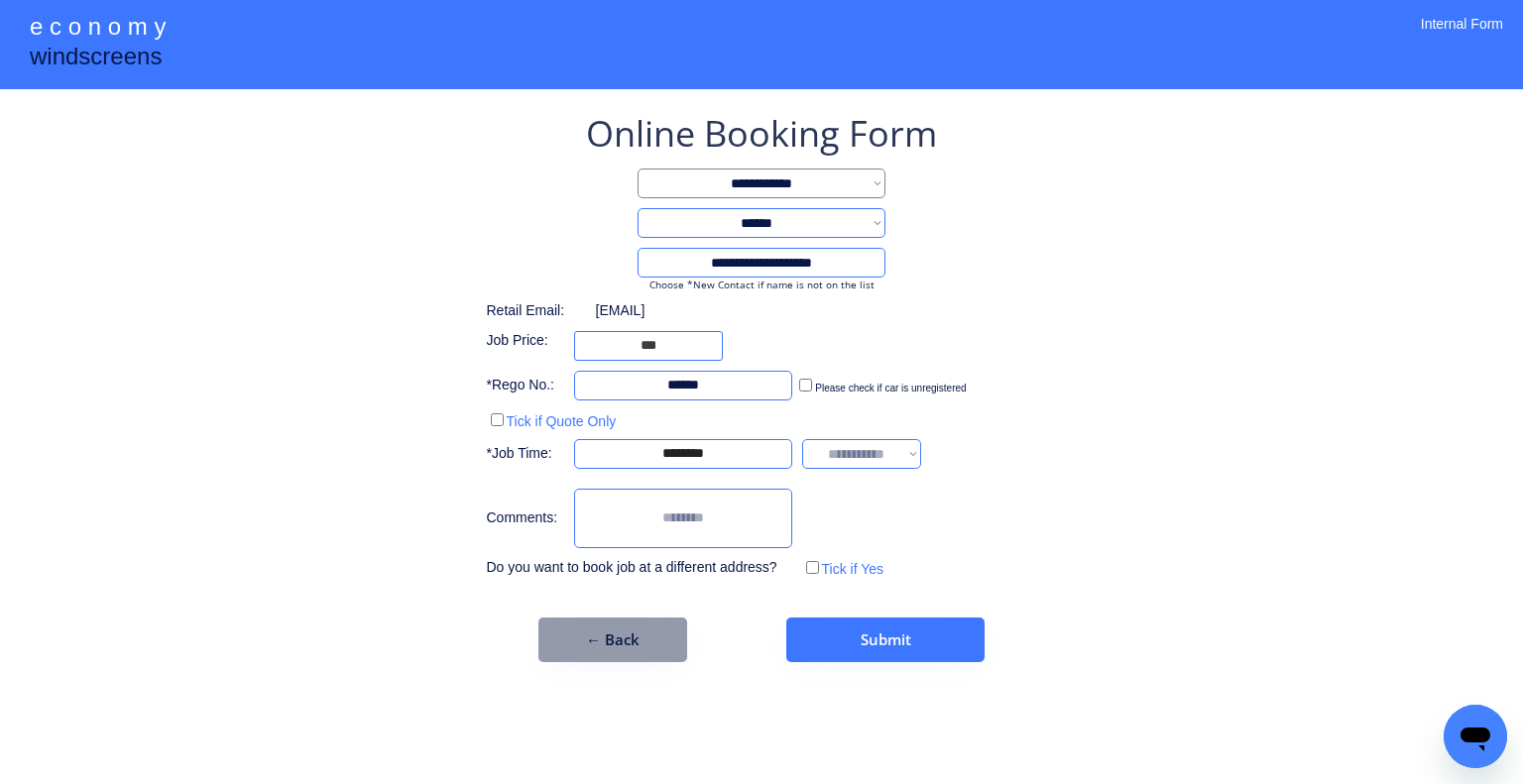 click on "**********" at bounding box center [862, 454] 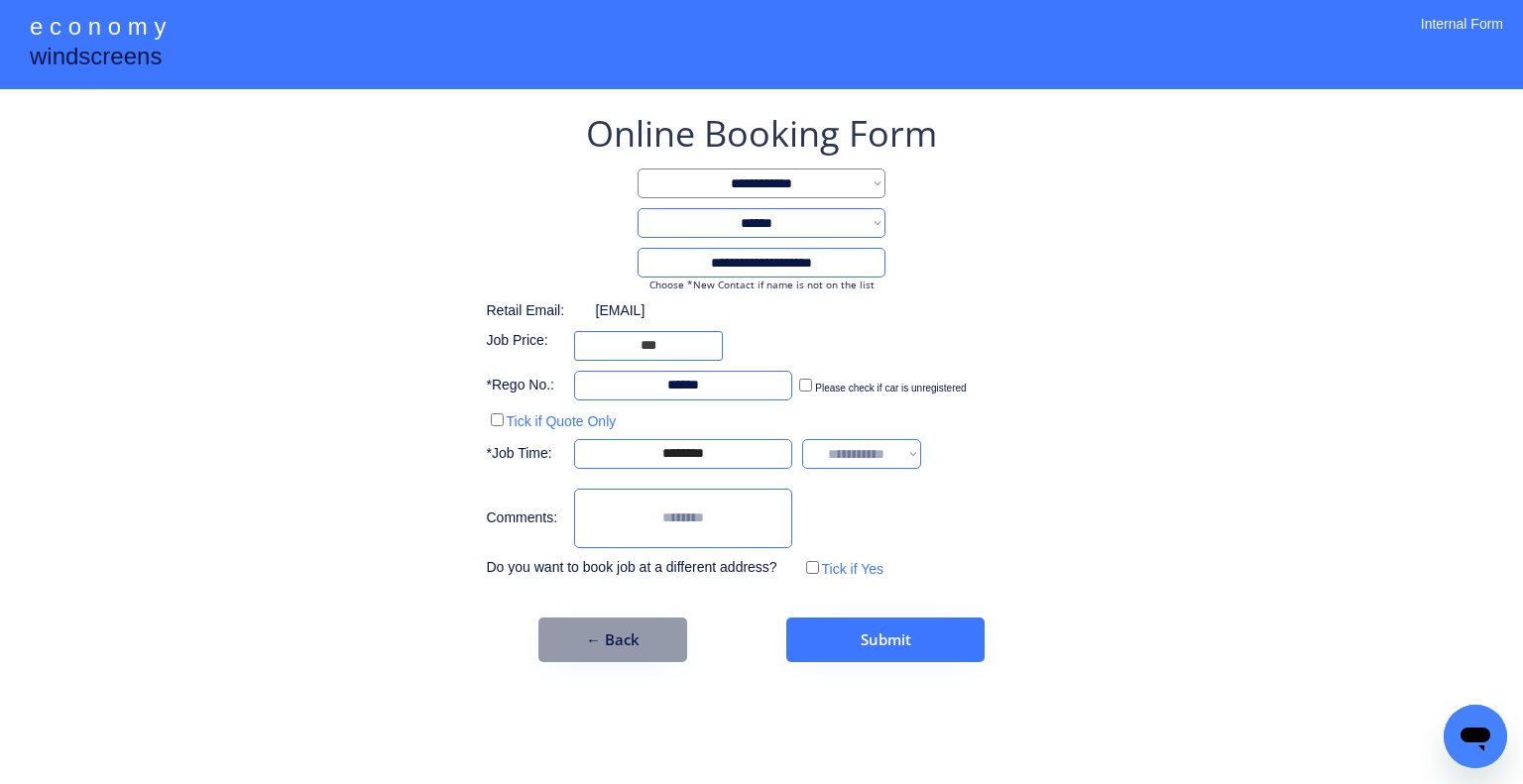 select on "*******" 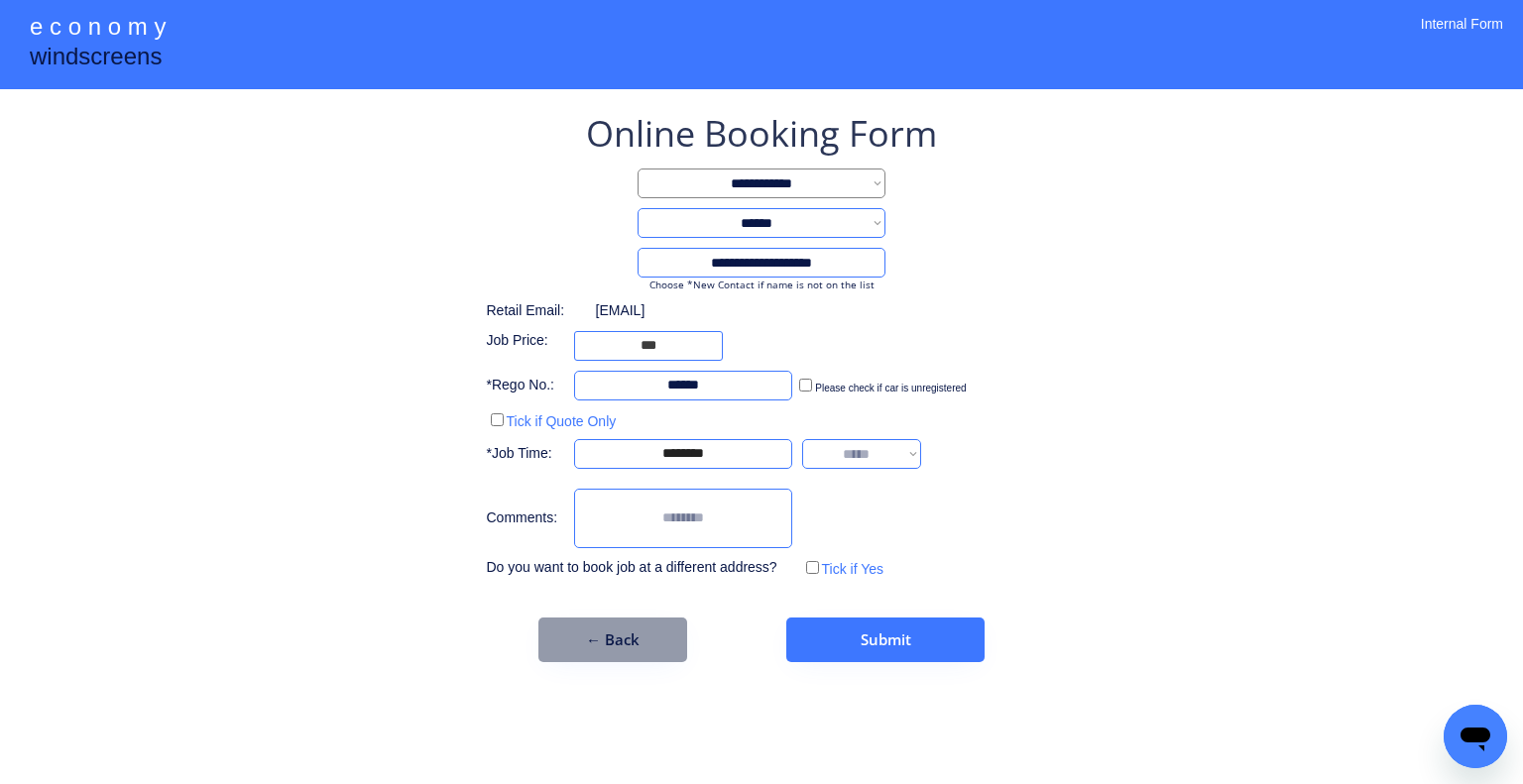 click on "**********" at bounding box center [862, 454] 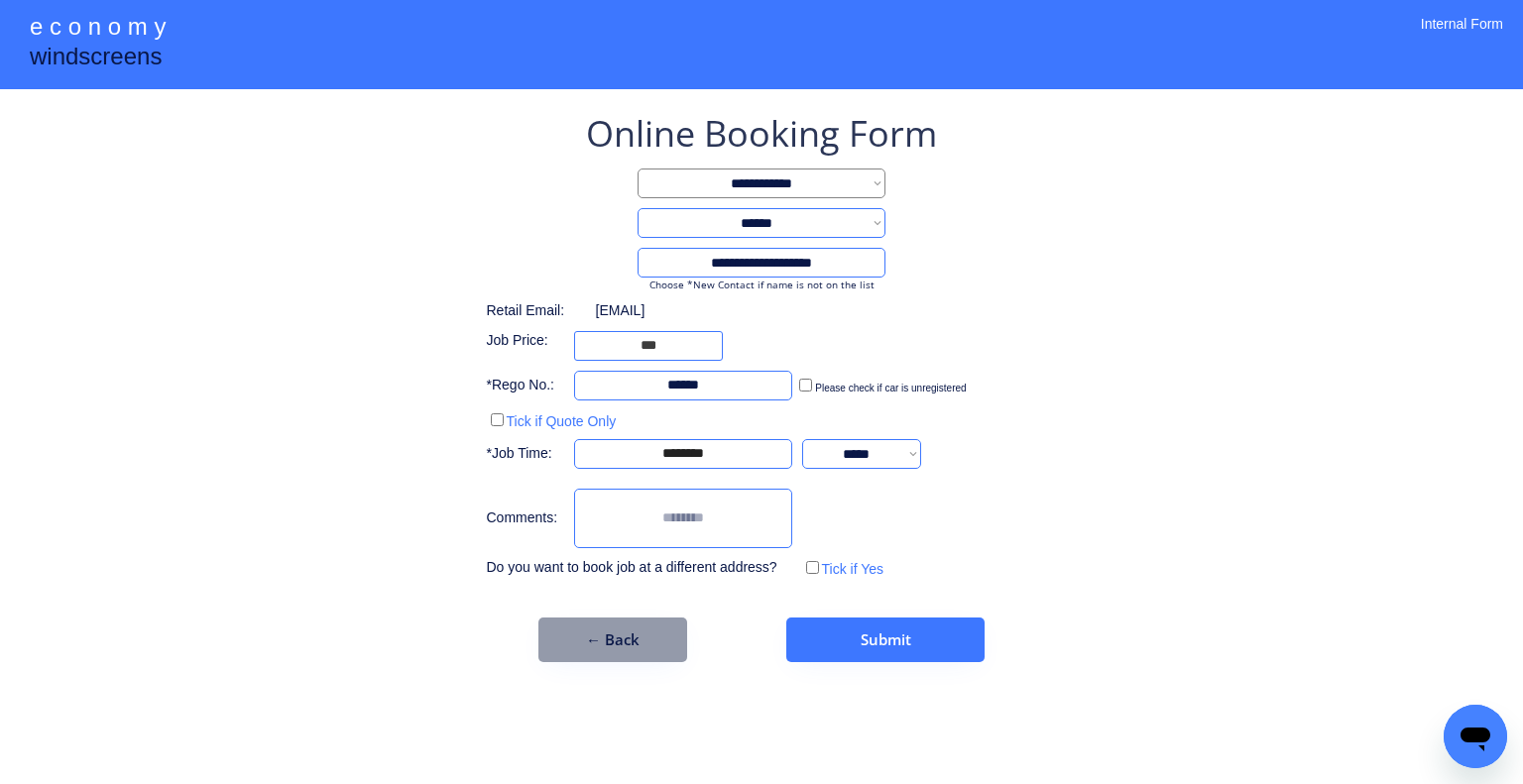 click on "**********" at bounding box center [762, 392] 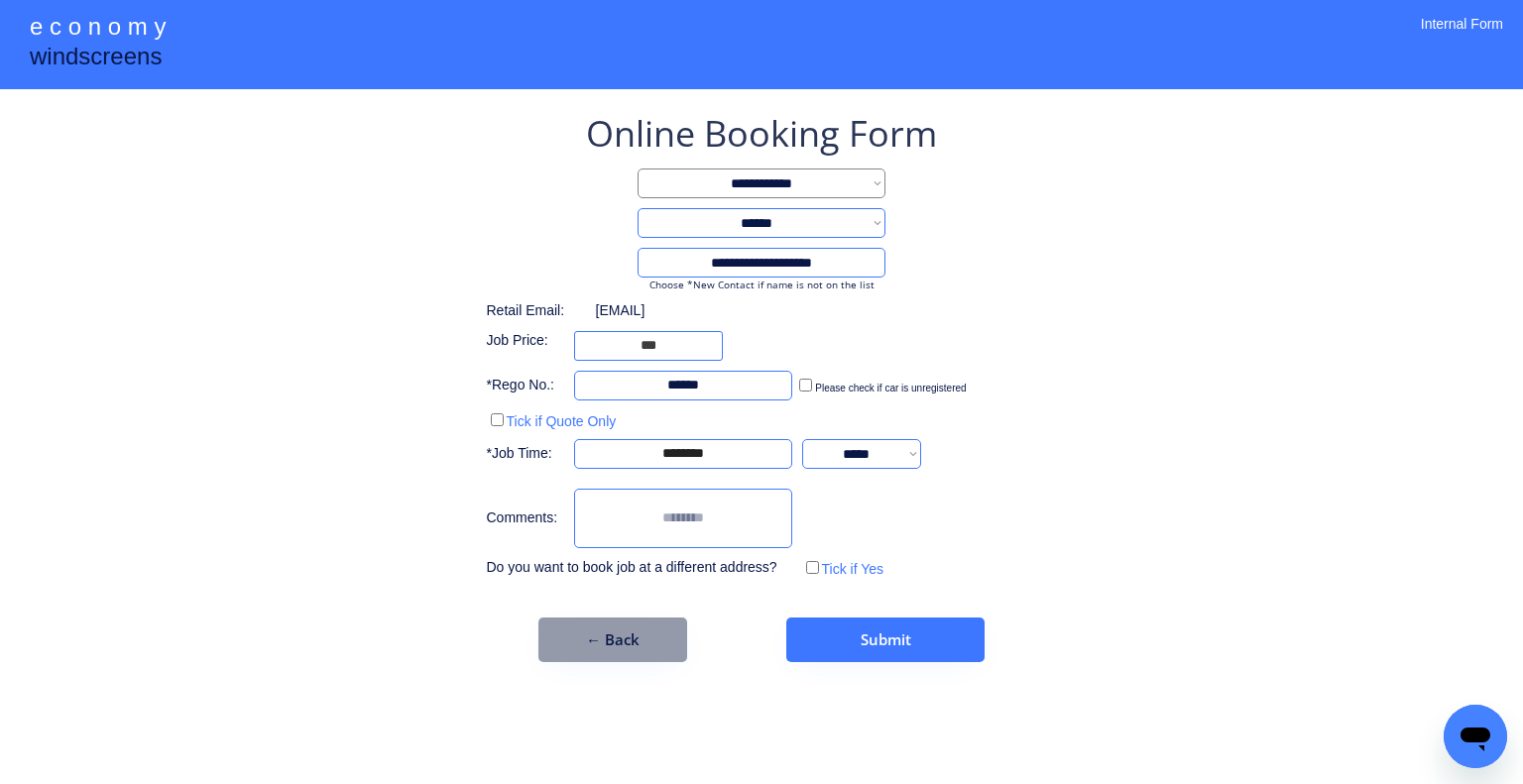 click at bounding box center (683, 518) 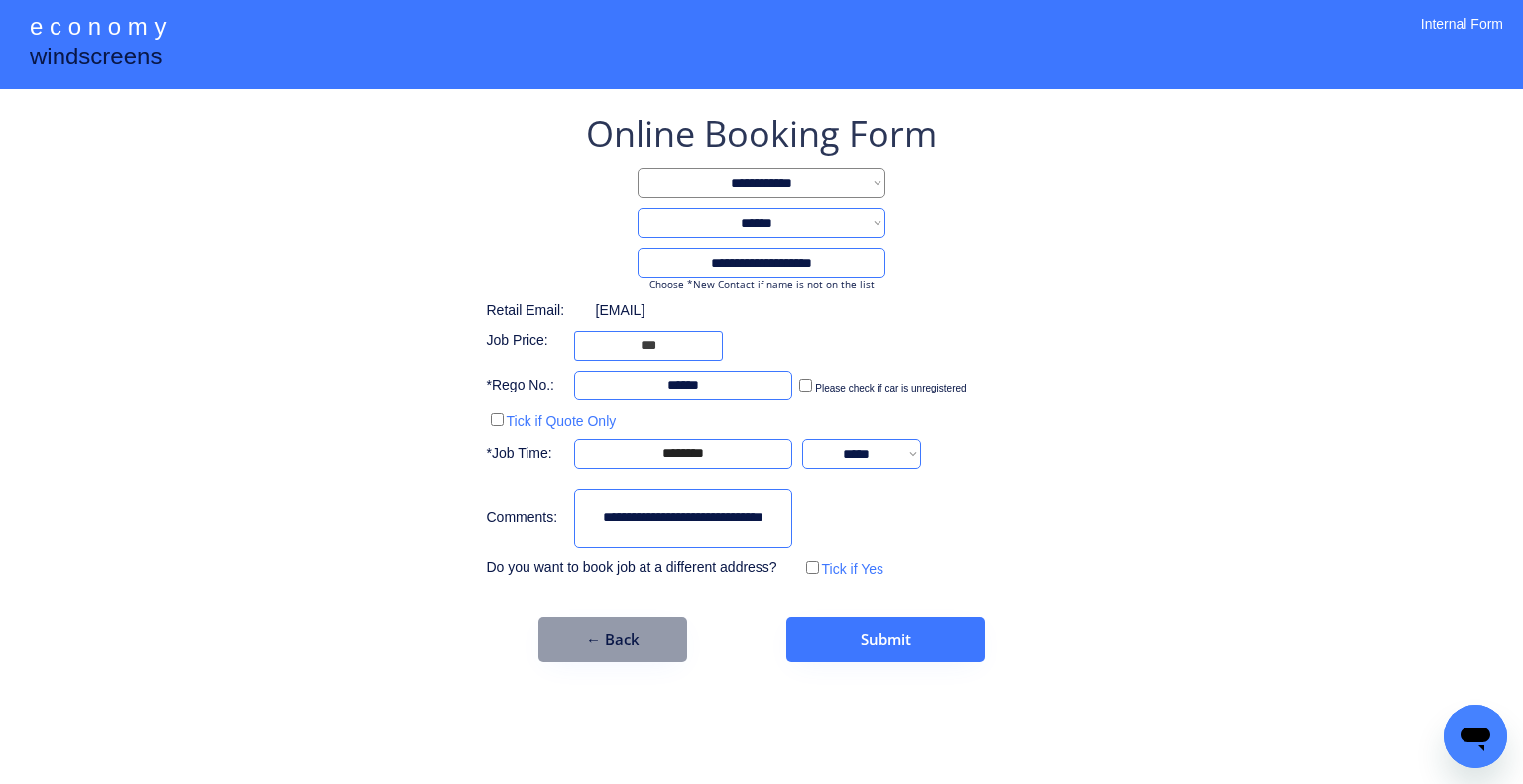 type on "**********" 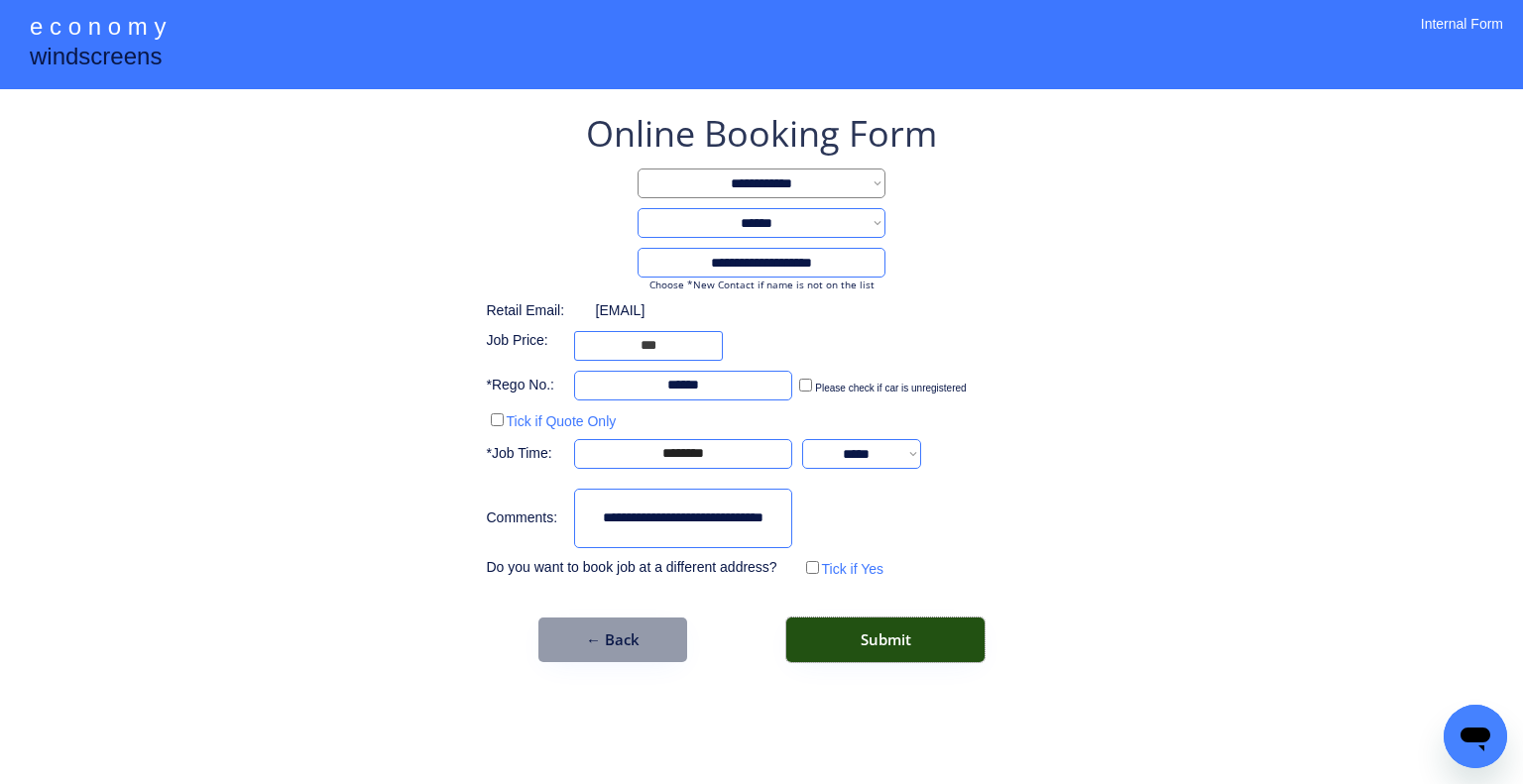click on "Submit" at bounding box center [885, 639] 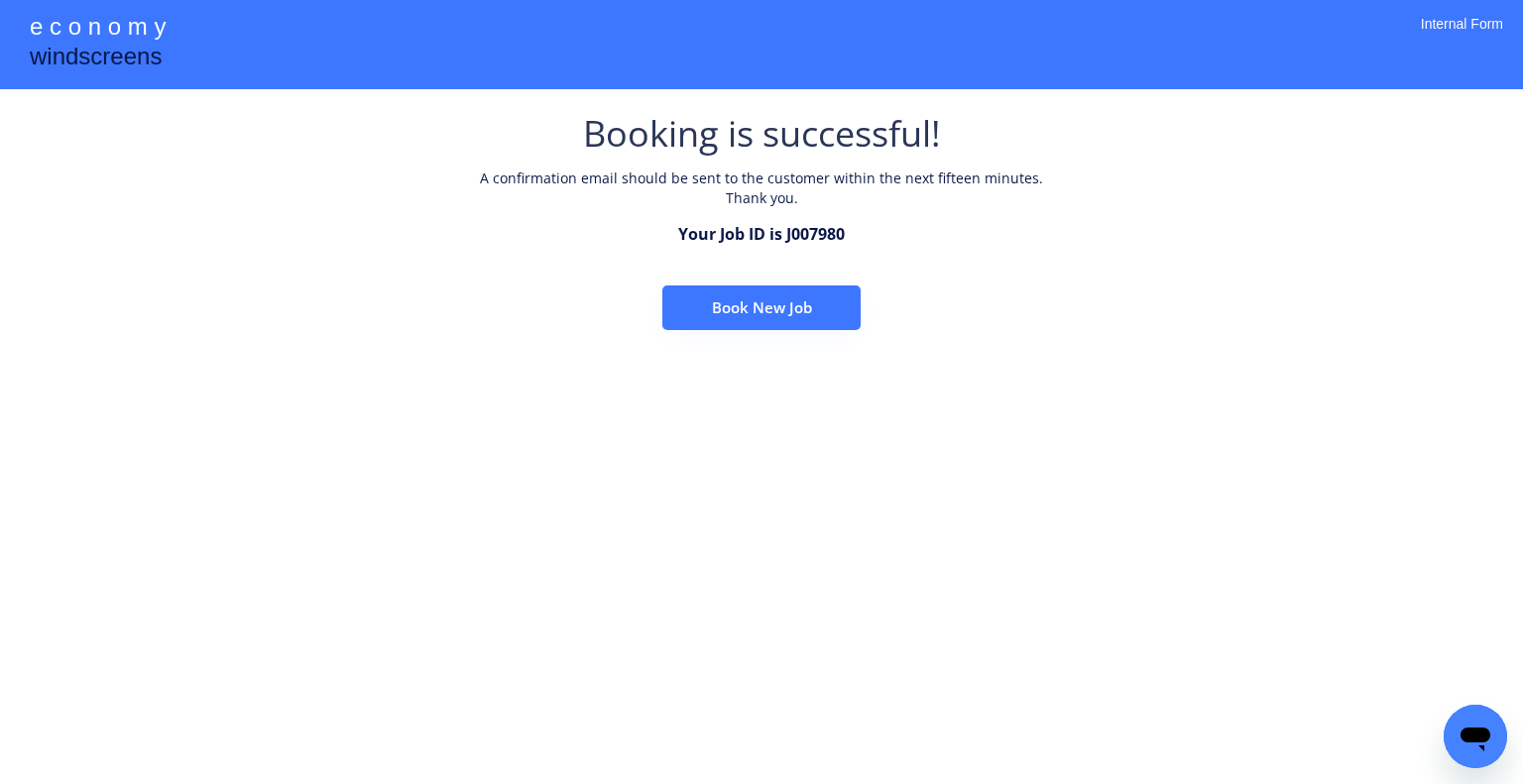 click on "Book New Job" at bounding box center (762, 307) 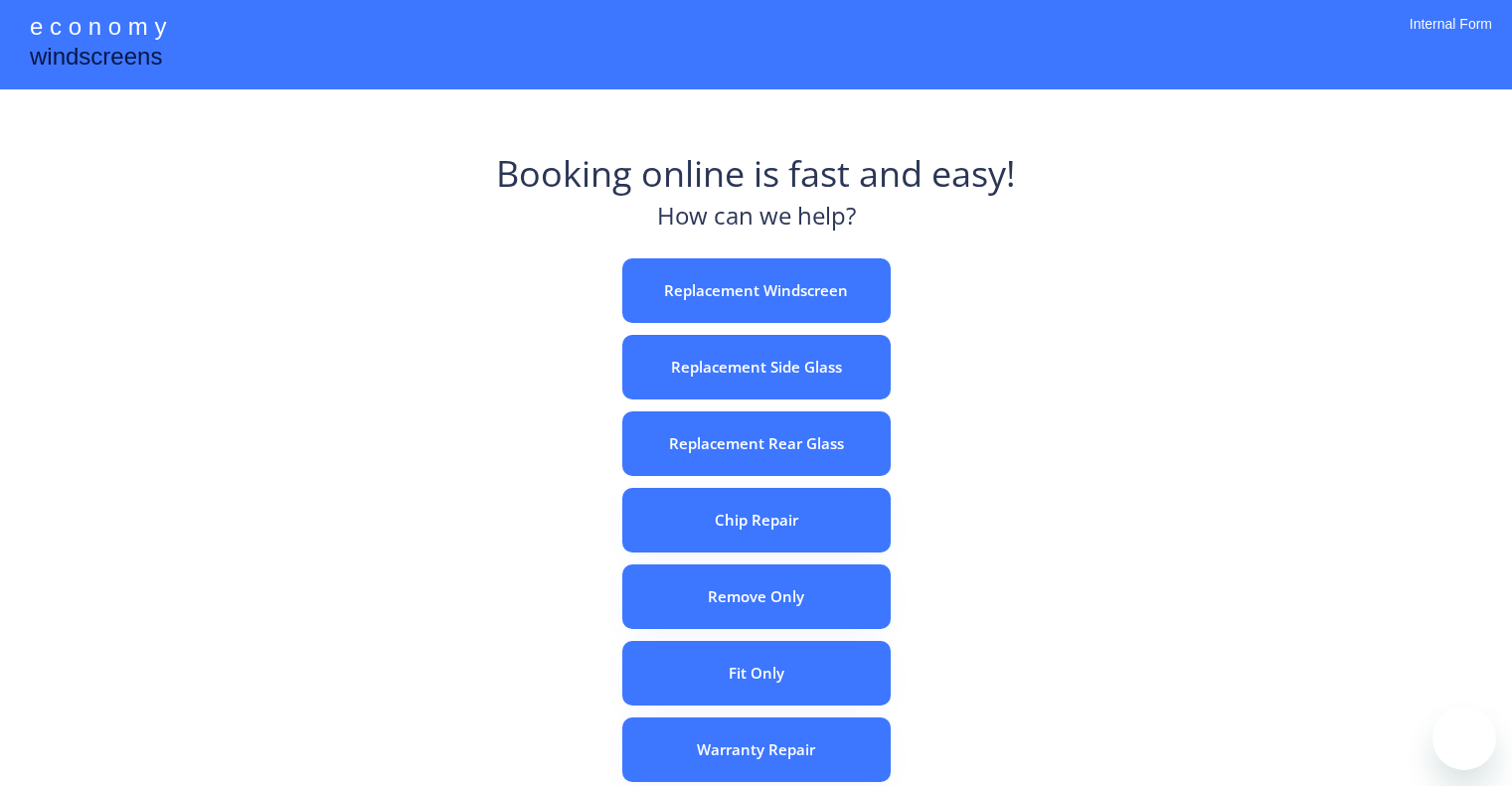 scroll, scrollTop: 0, scrollLeft: 0, axis: both 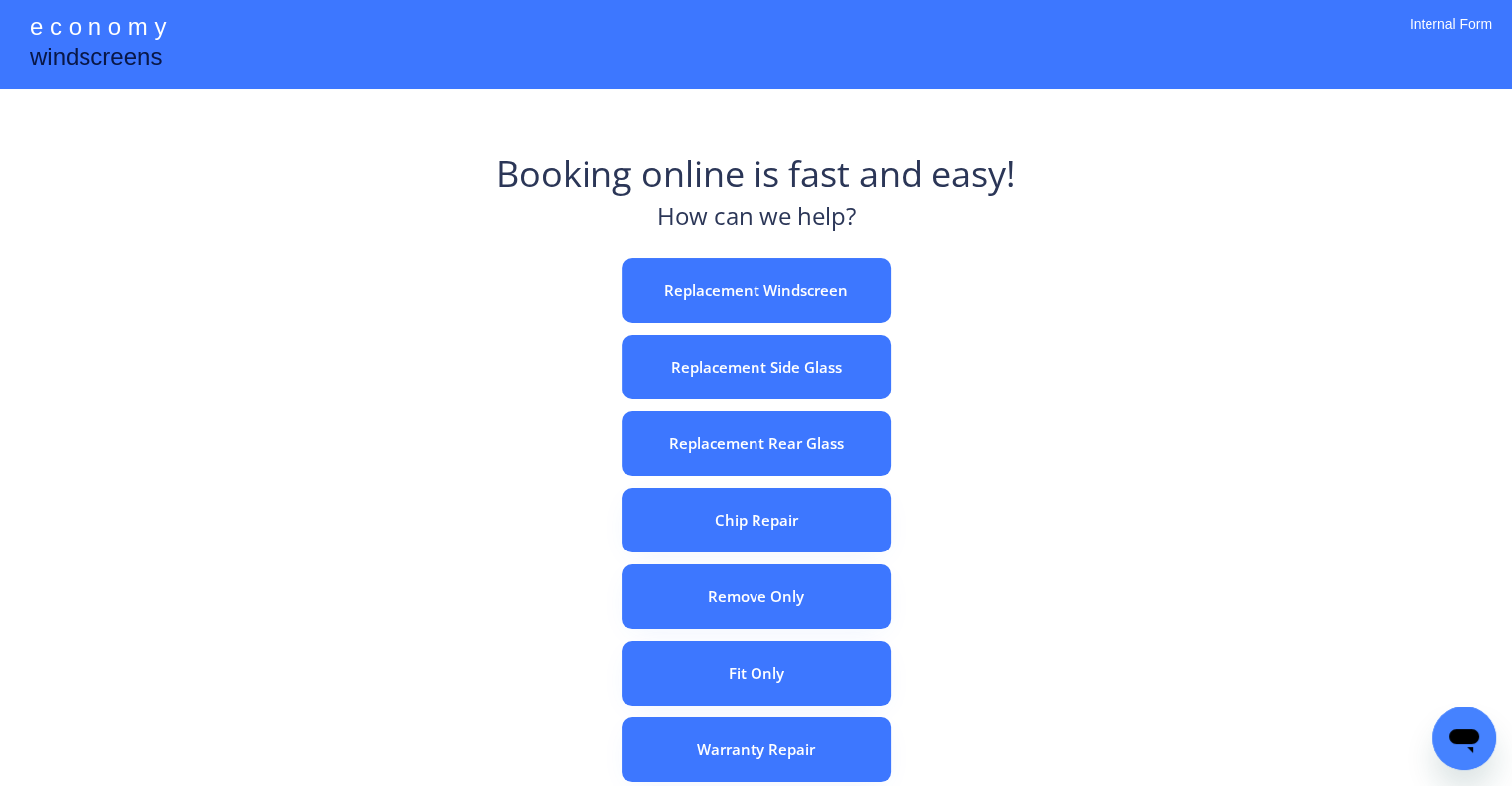 click on "Booking online is fast and easy! How can we help? Replacement Windscreen Replacement Side Glass Replacement Rear Glass Chip Repair Remove Only Fit Only Warranty Repair ADAS Recalibration Only Rebook a Job Confirm Quotes Manual Booking" at bounding box center [756, 618] 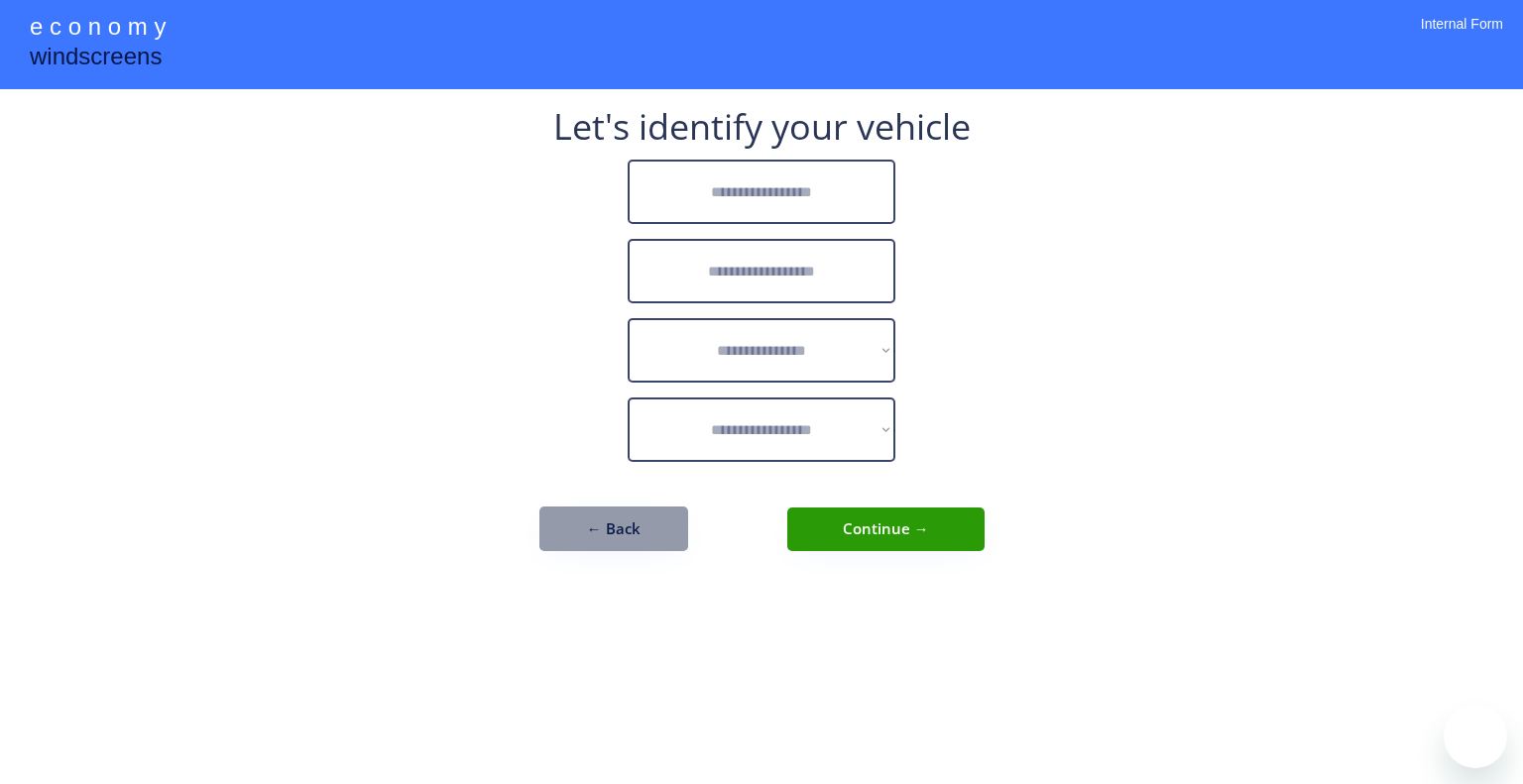 scroll, scrollTop: 0, scrollLeft: 0, axis: both 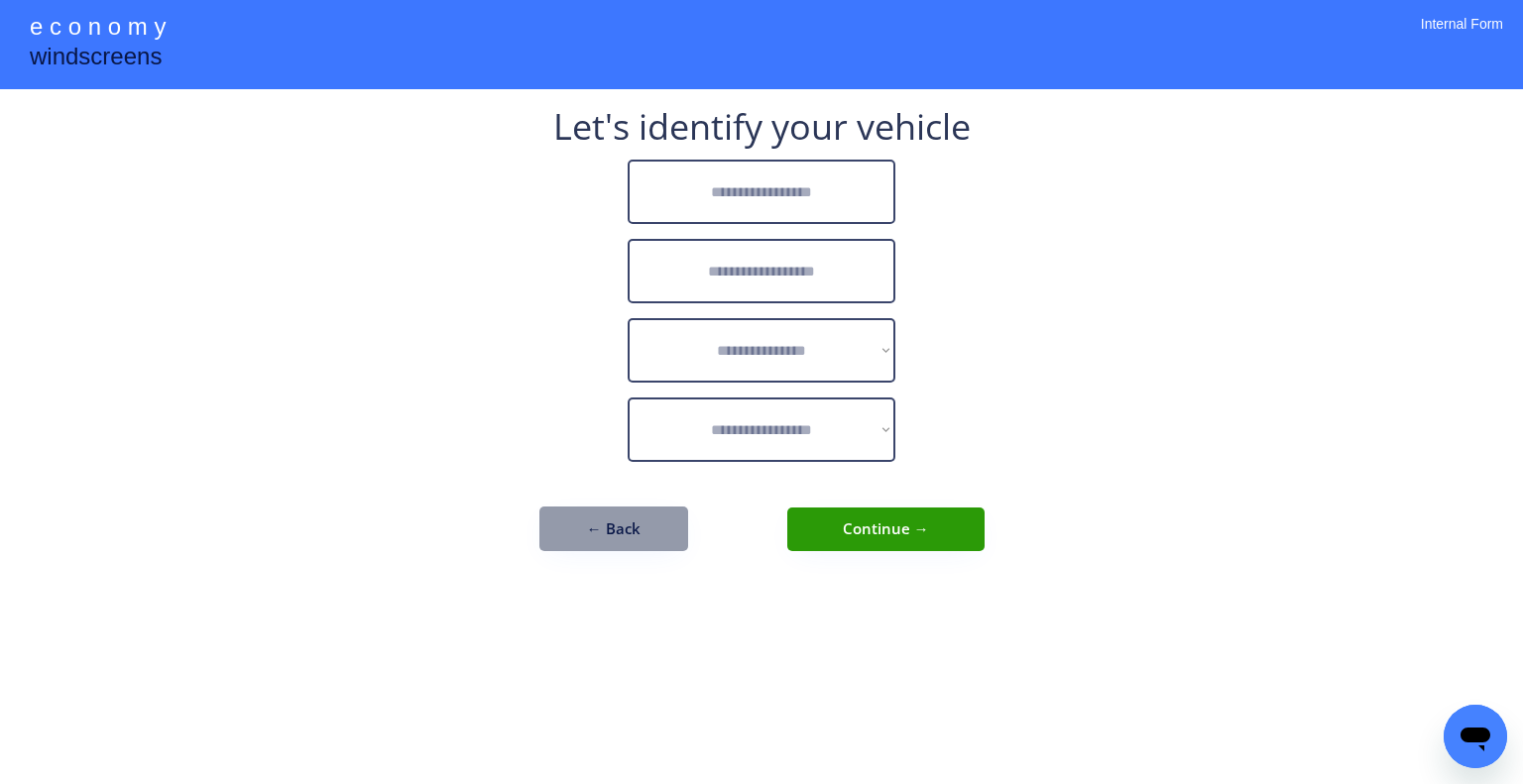 click at bounding box center [762, 191] 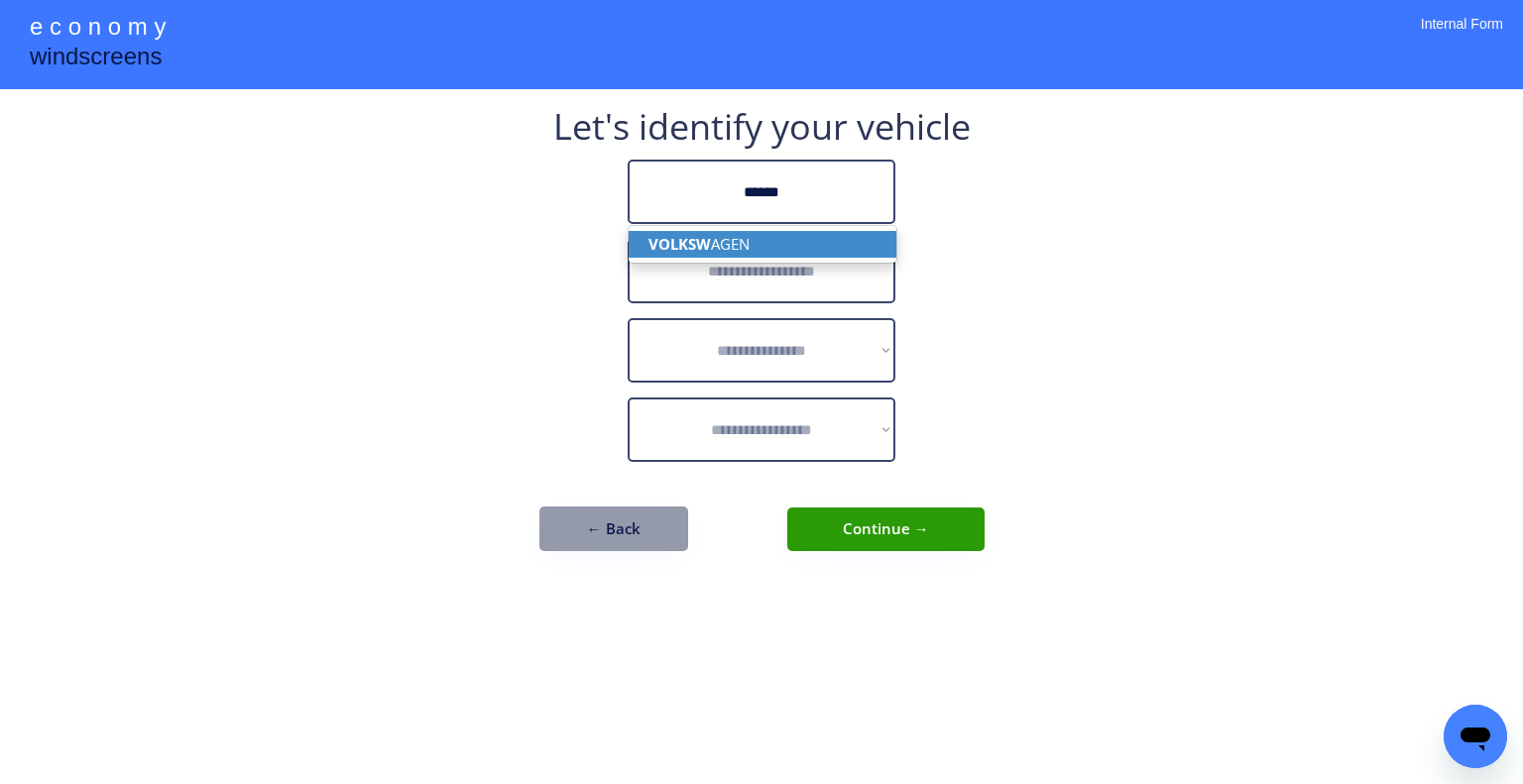 click on "VOLKSW AGEN" at bounding box center (762, 244) 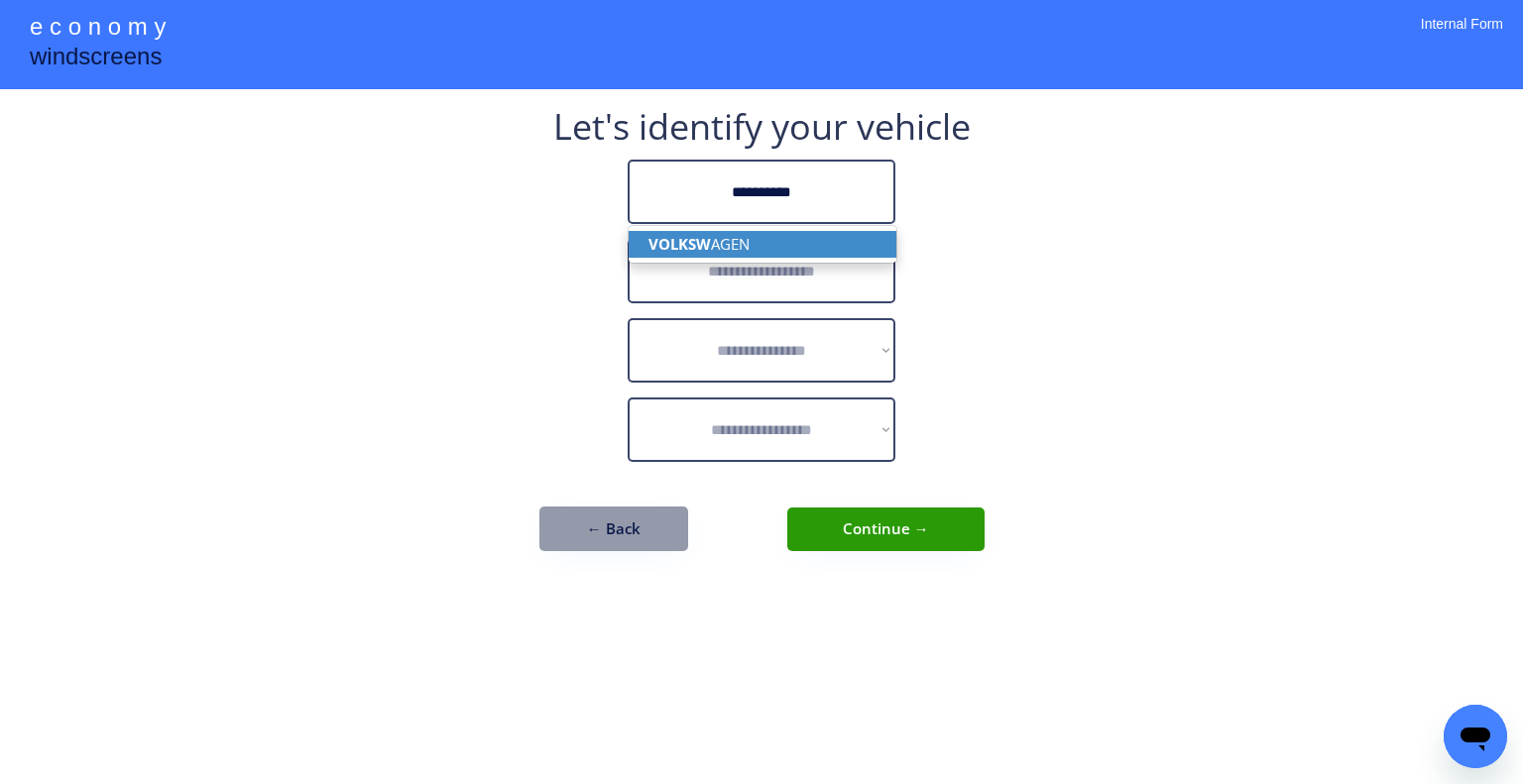 type on "**********" 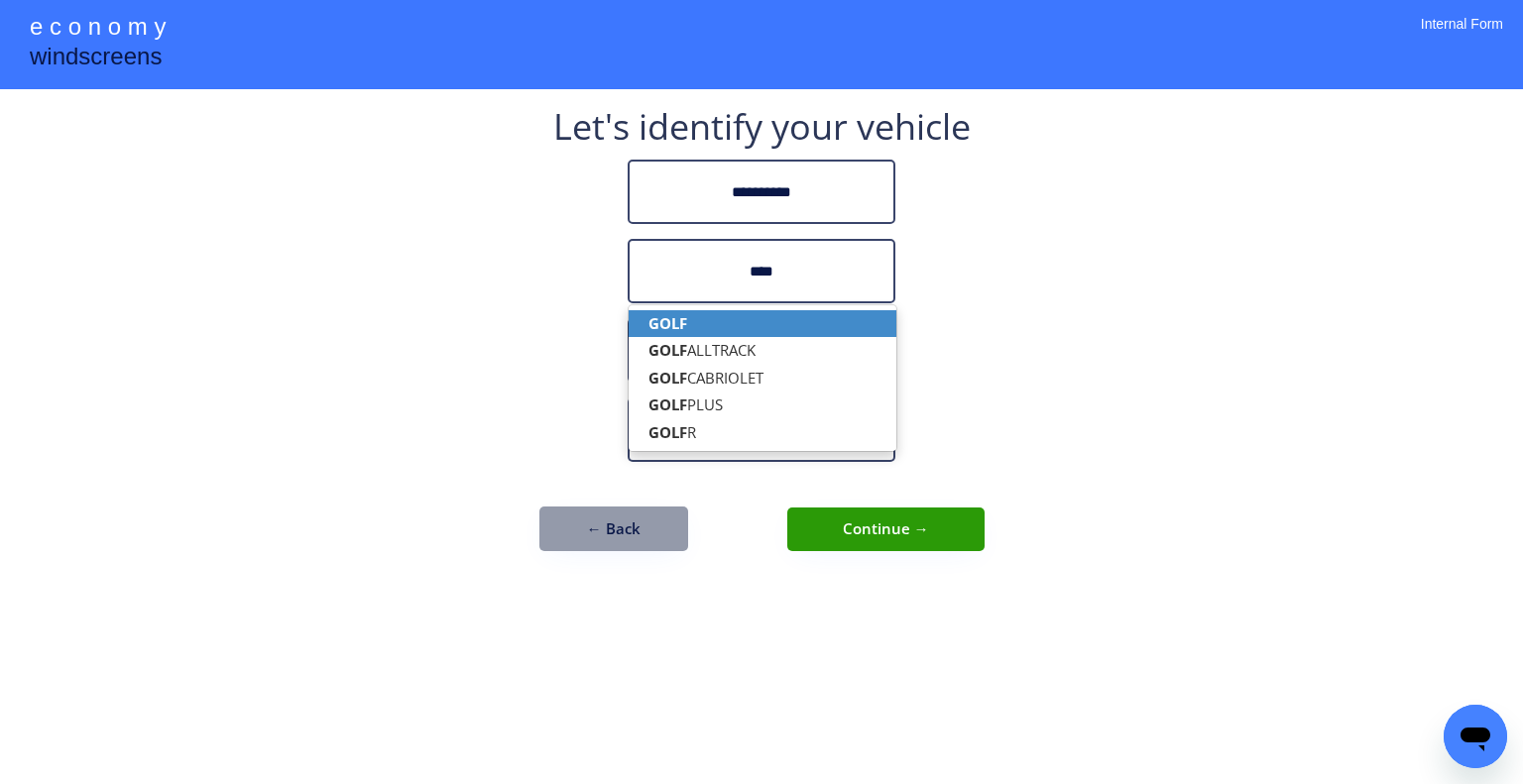 drag, startPoint x: 793, startPoint y: 312, endPoint x: 1321, endPoint y: 313, distance: 528.0009 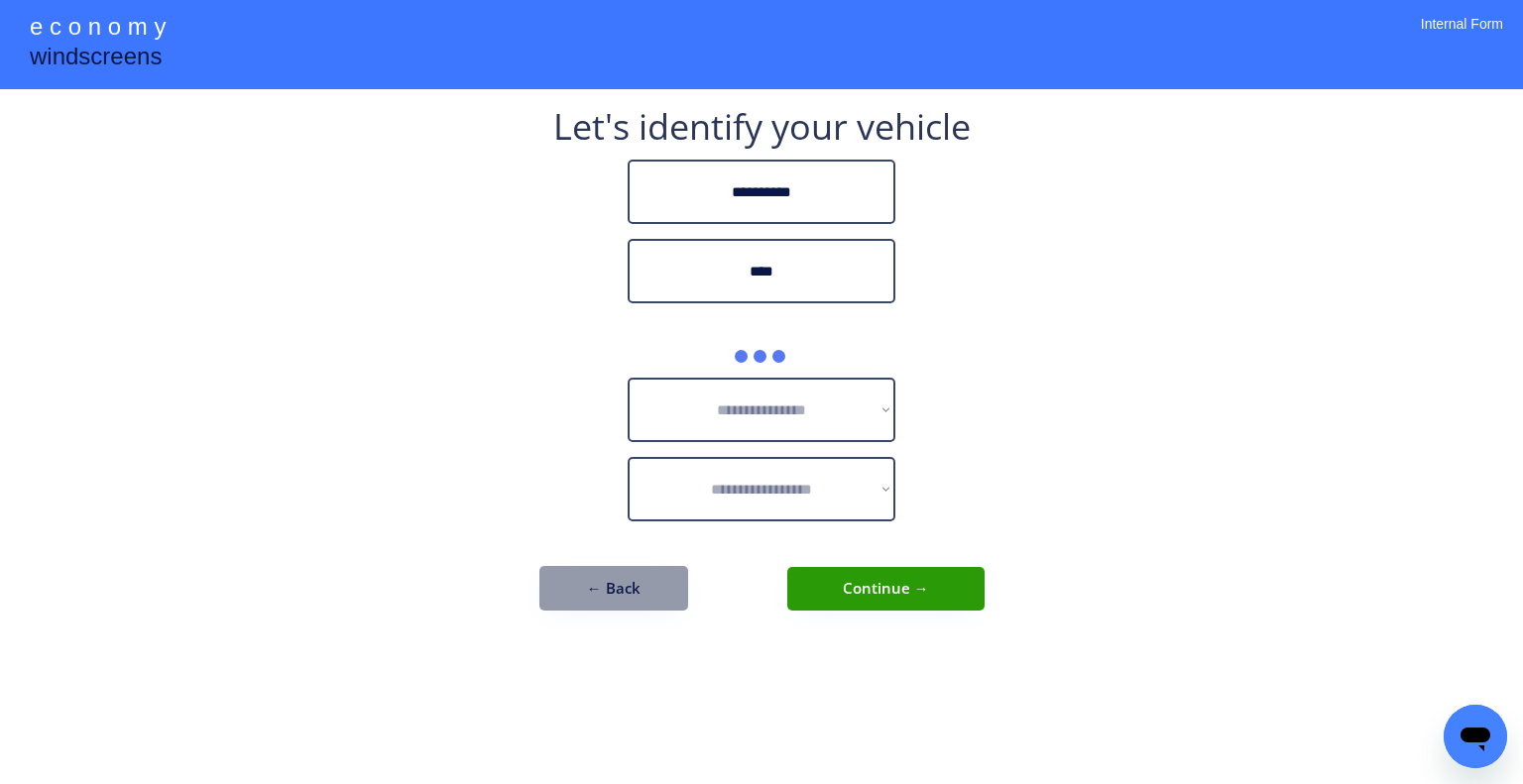 click on "**********" at bounding box center [762, 392] 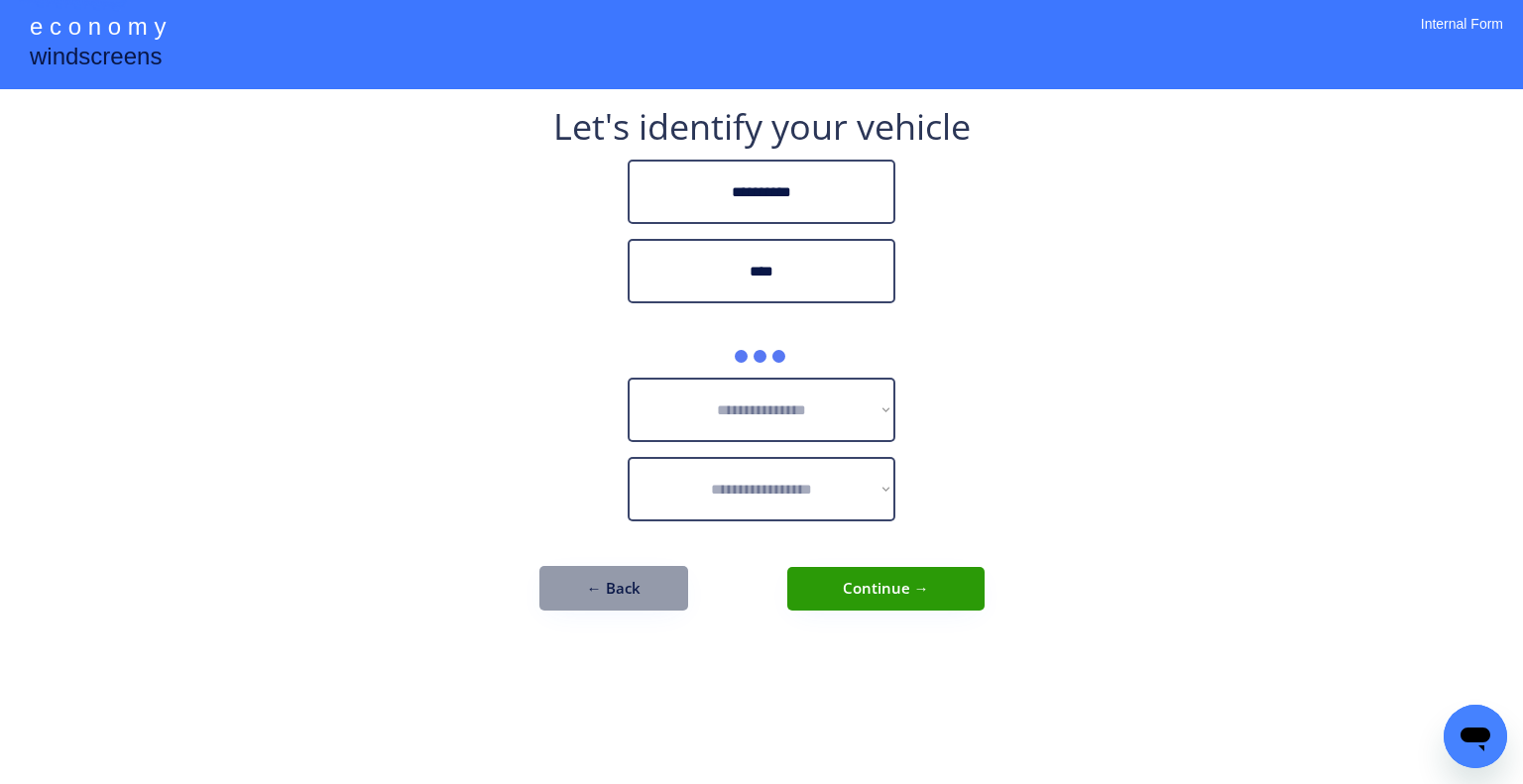 click on "**********" at bounding box center [762, 392] 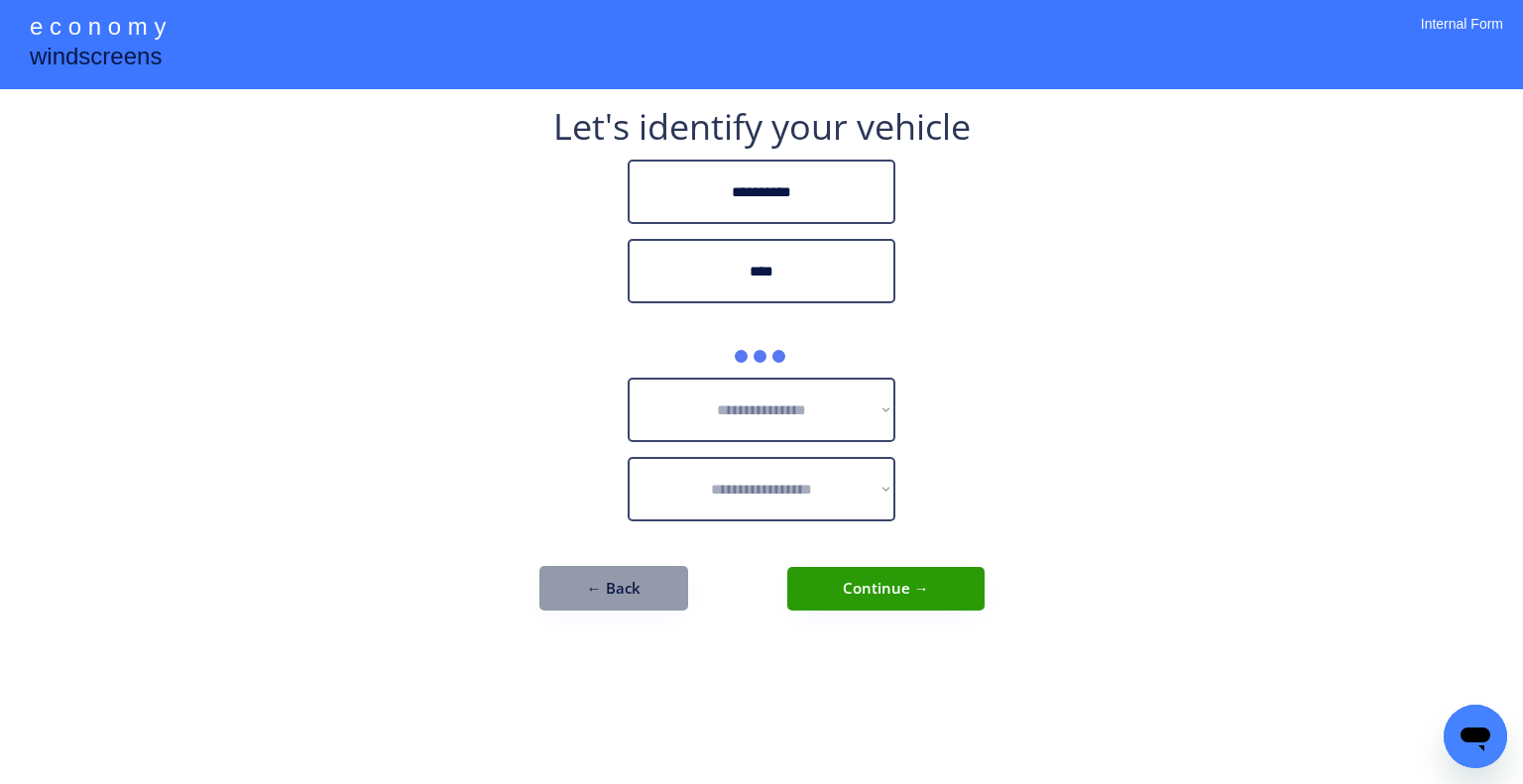 drag, startPoint x: 1321, startPoint y: 294, endPoint x: 1123, endPoint y: 295, distance: 198.00253 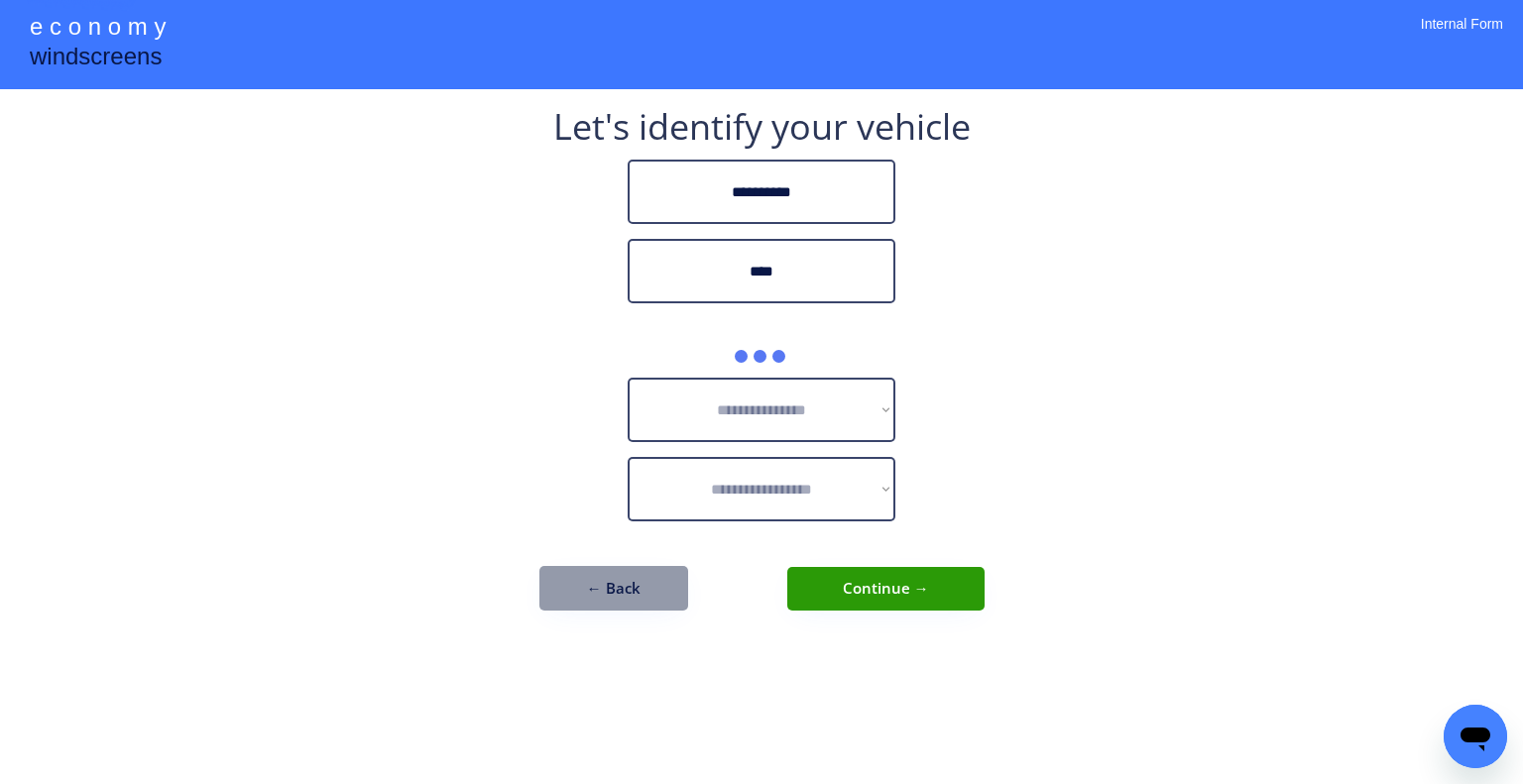 click on "**********" at bounding box center (762, 392) 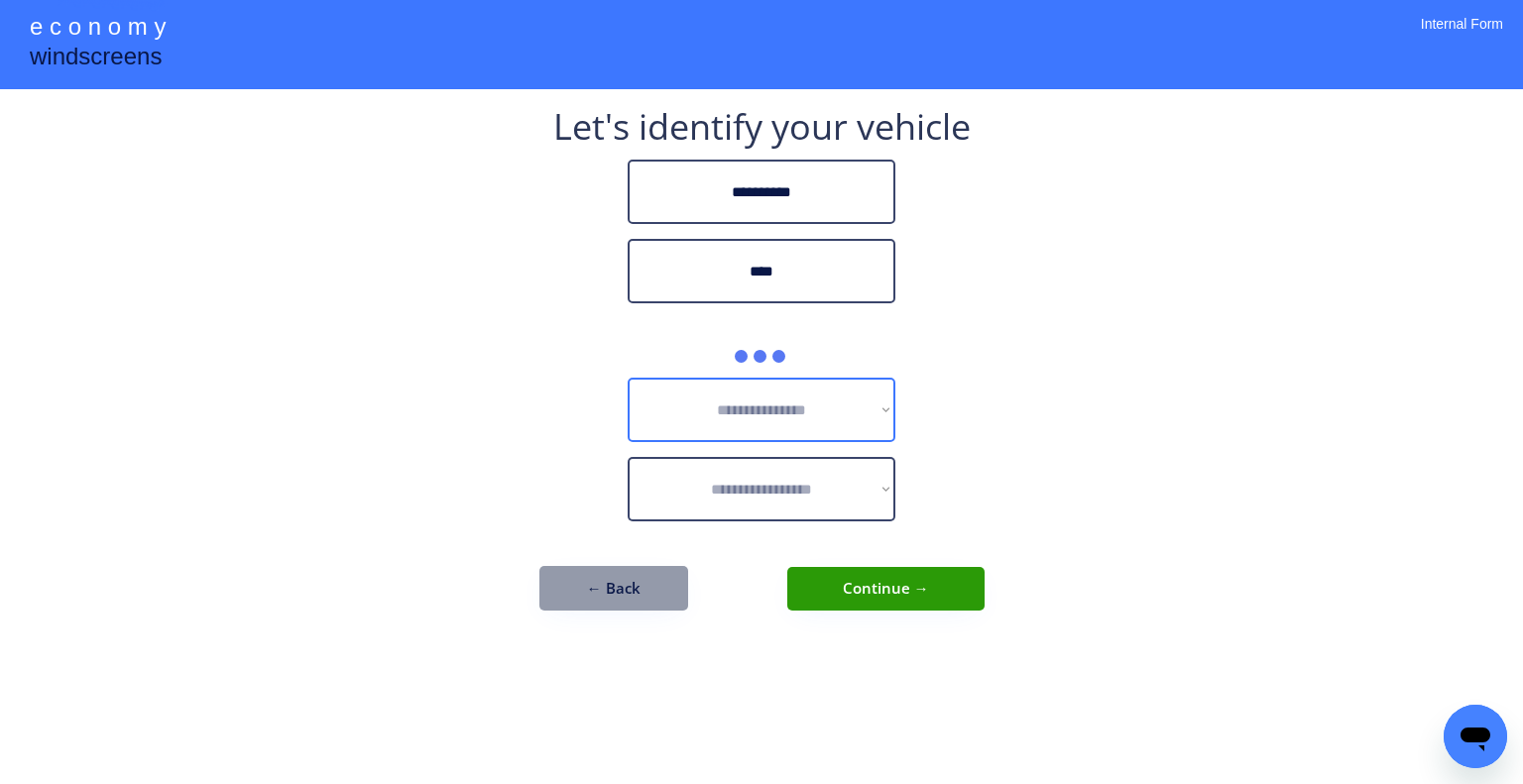 click on "**********" at bounding box center (762, 392) 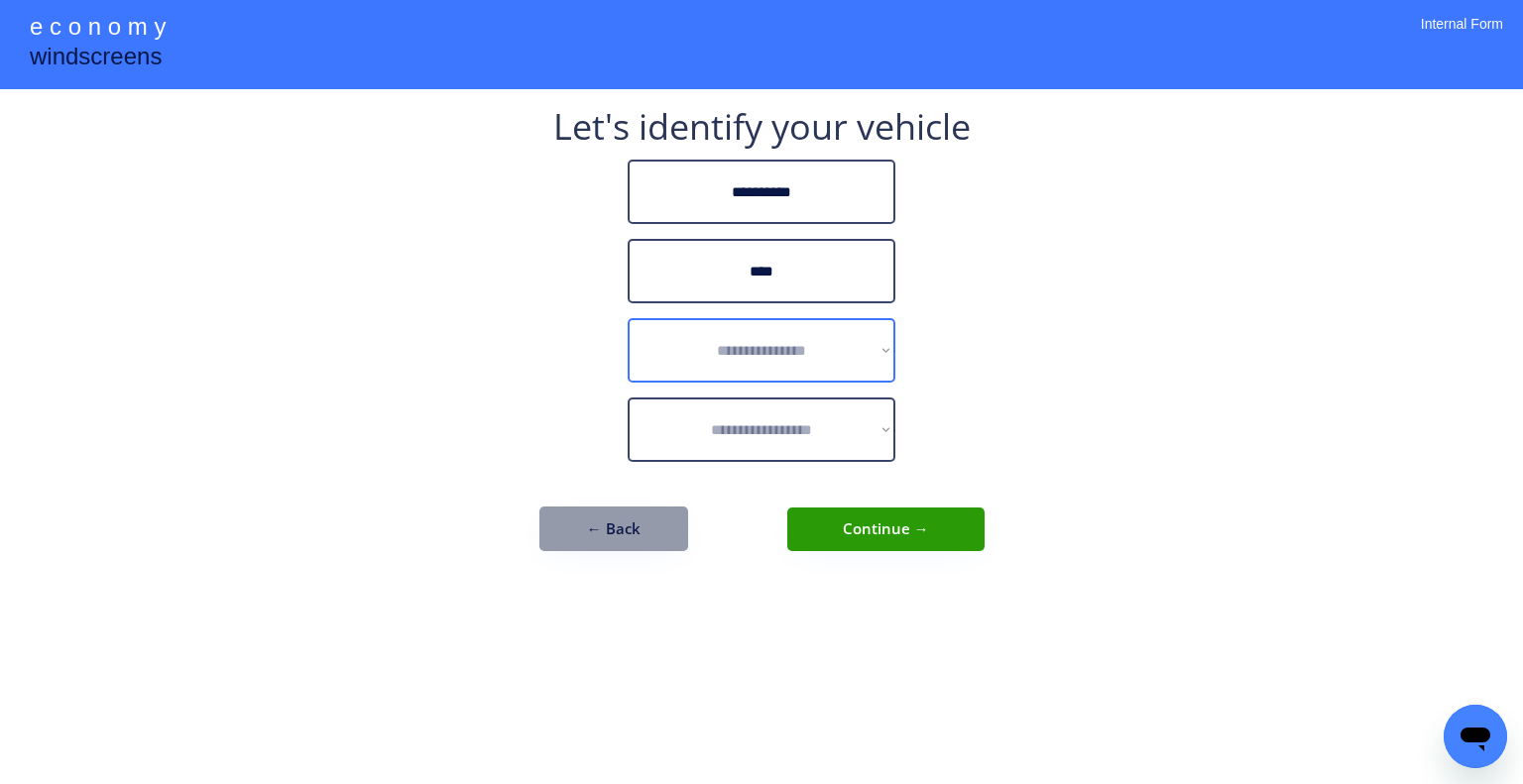 click on "**********" at bounding box center [762, 350] 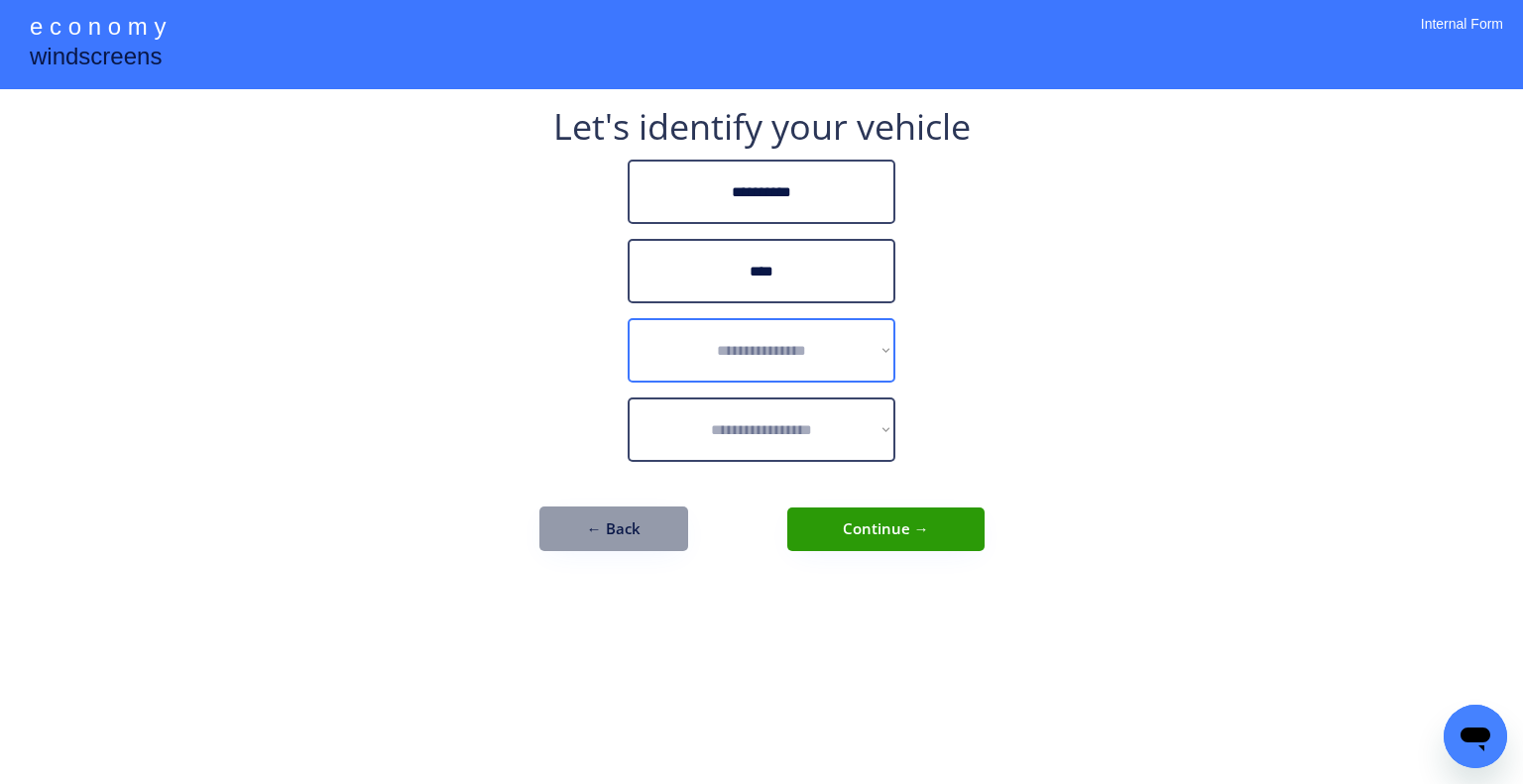 select on "******" 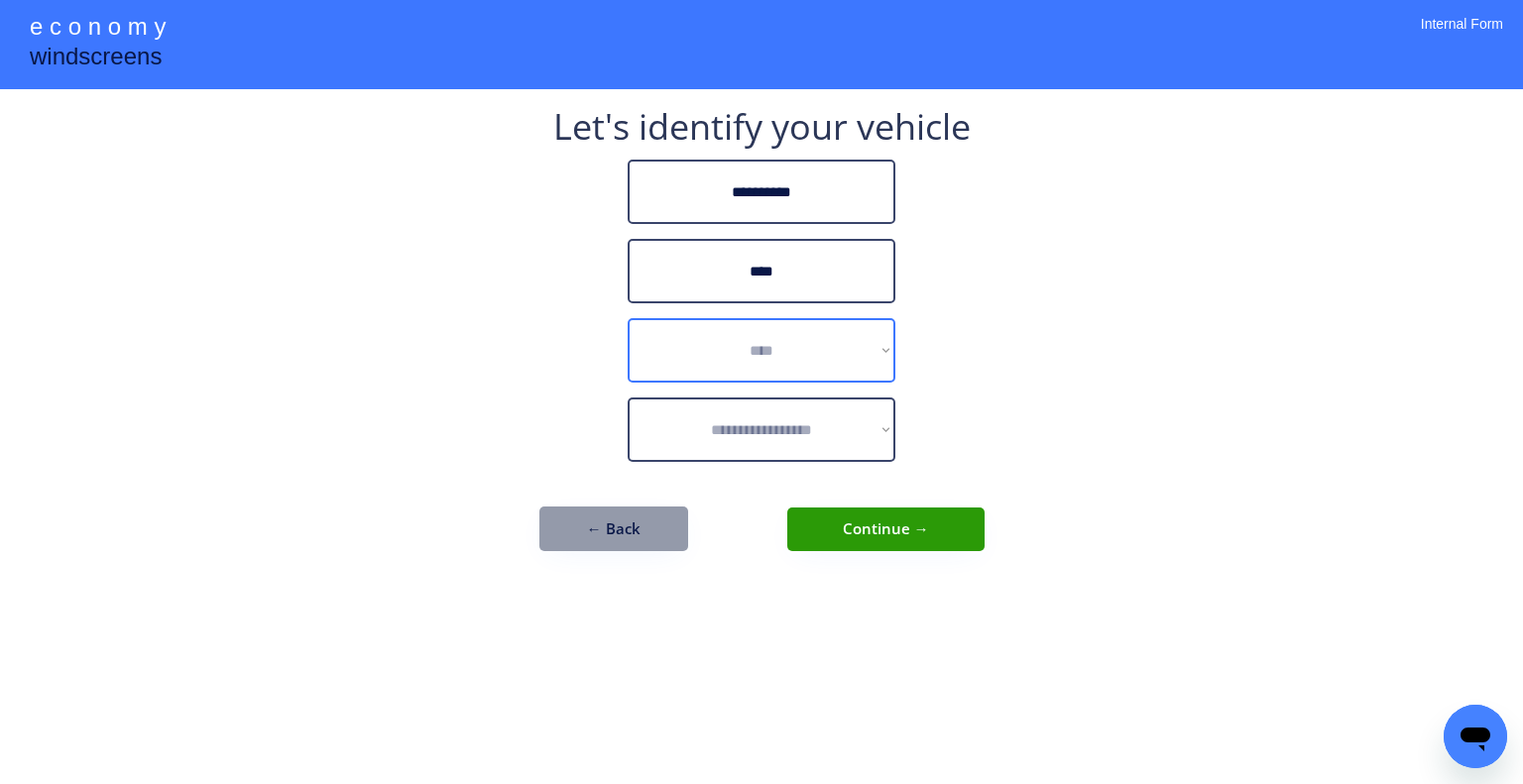 click on "**********" at bounding box center (762, 350) 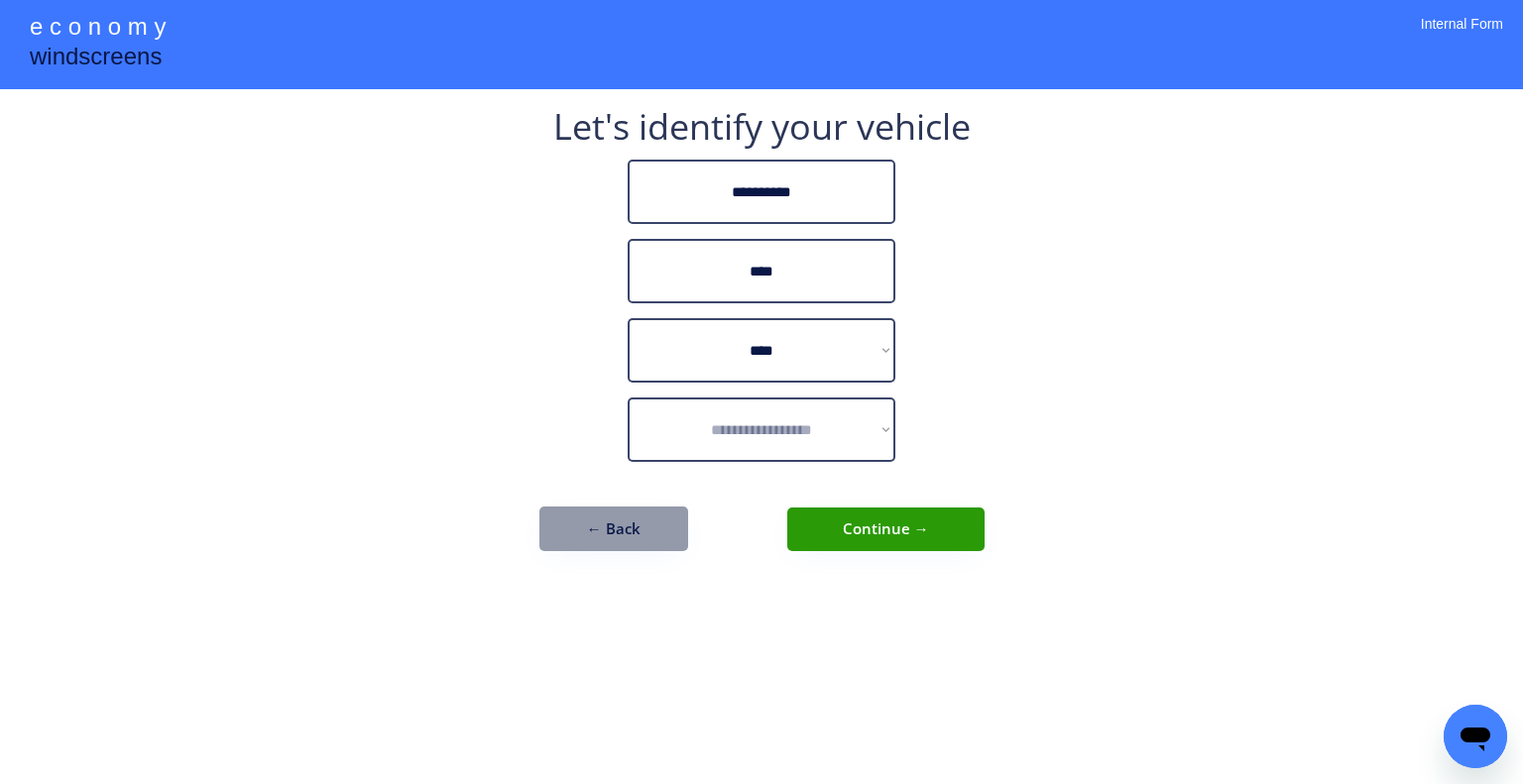 click on "**********" at bounding box center [762, 392] 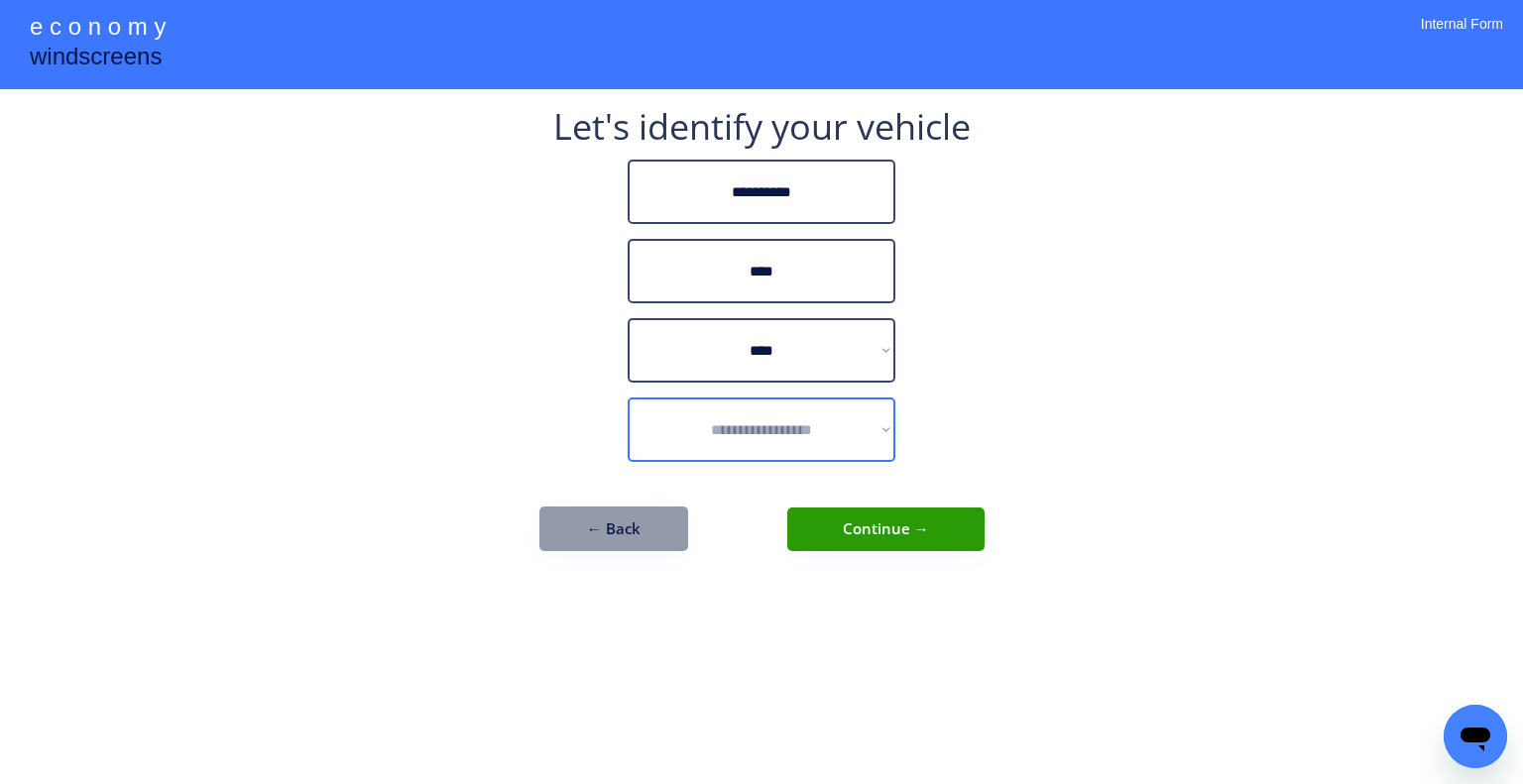 click on "**********" at bounding box center [762, 429] 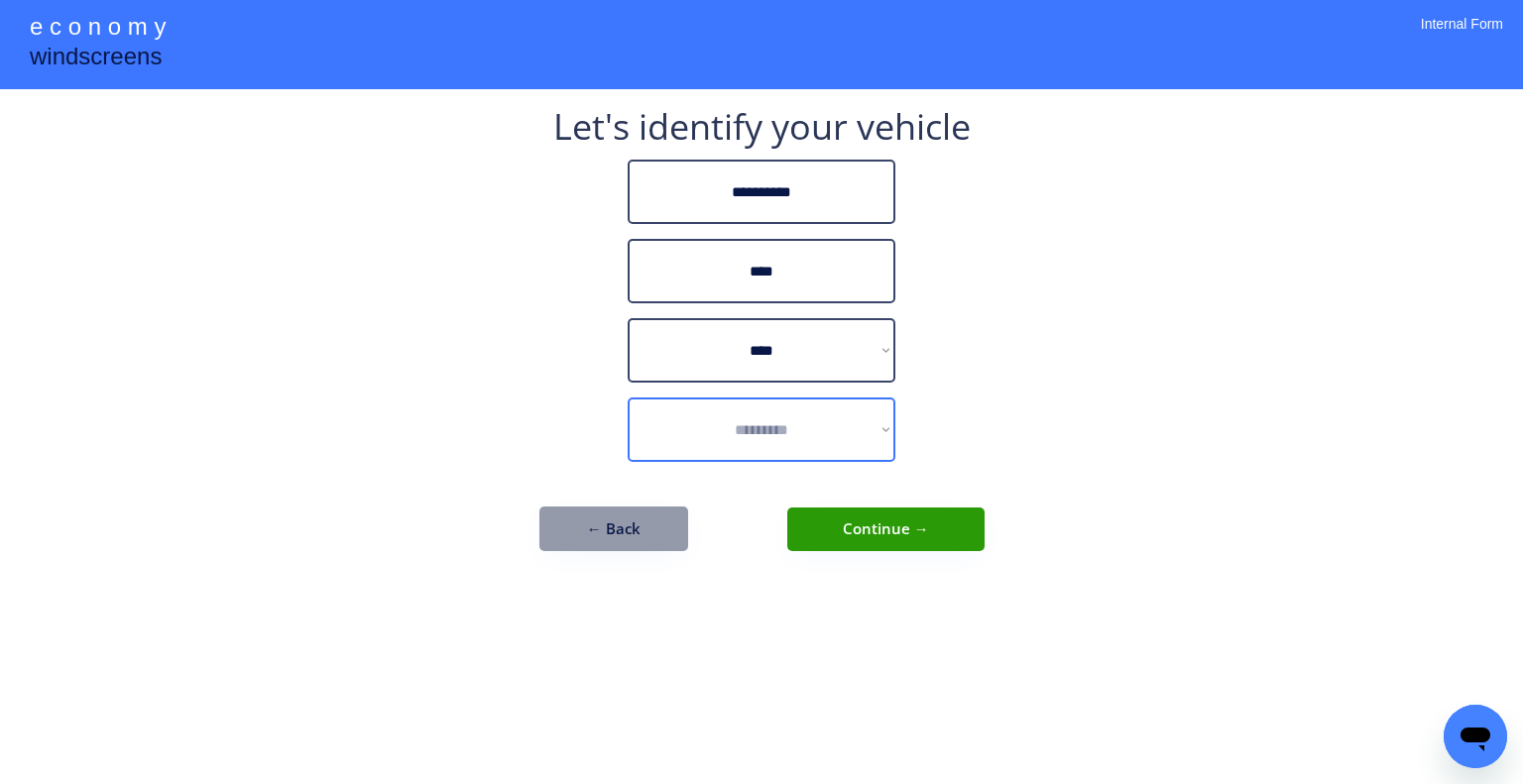 click on "**********" at bounding box center [762, 429] 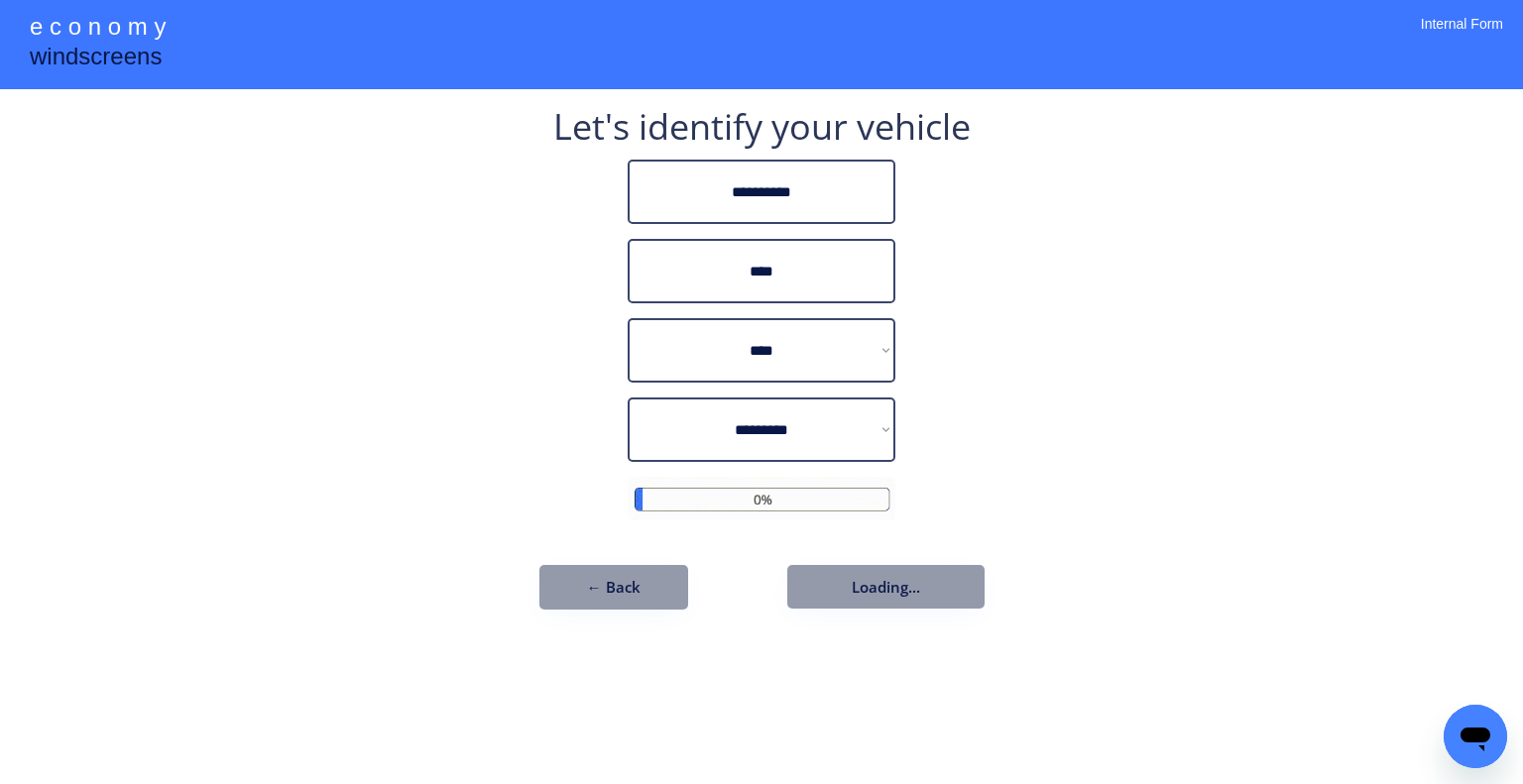click on "**********" at bounding box center [762, 392] 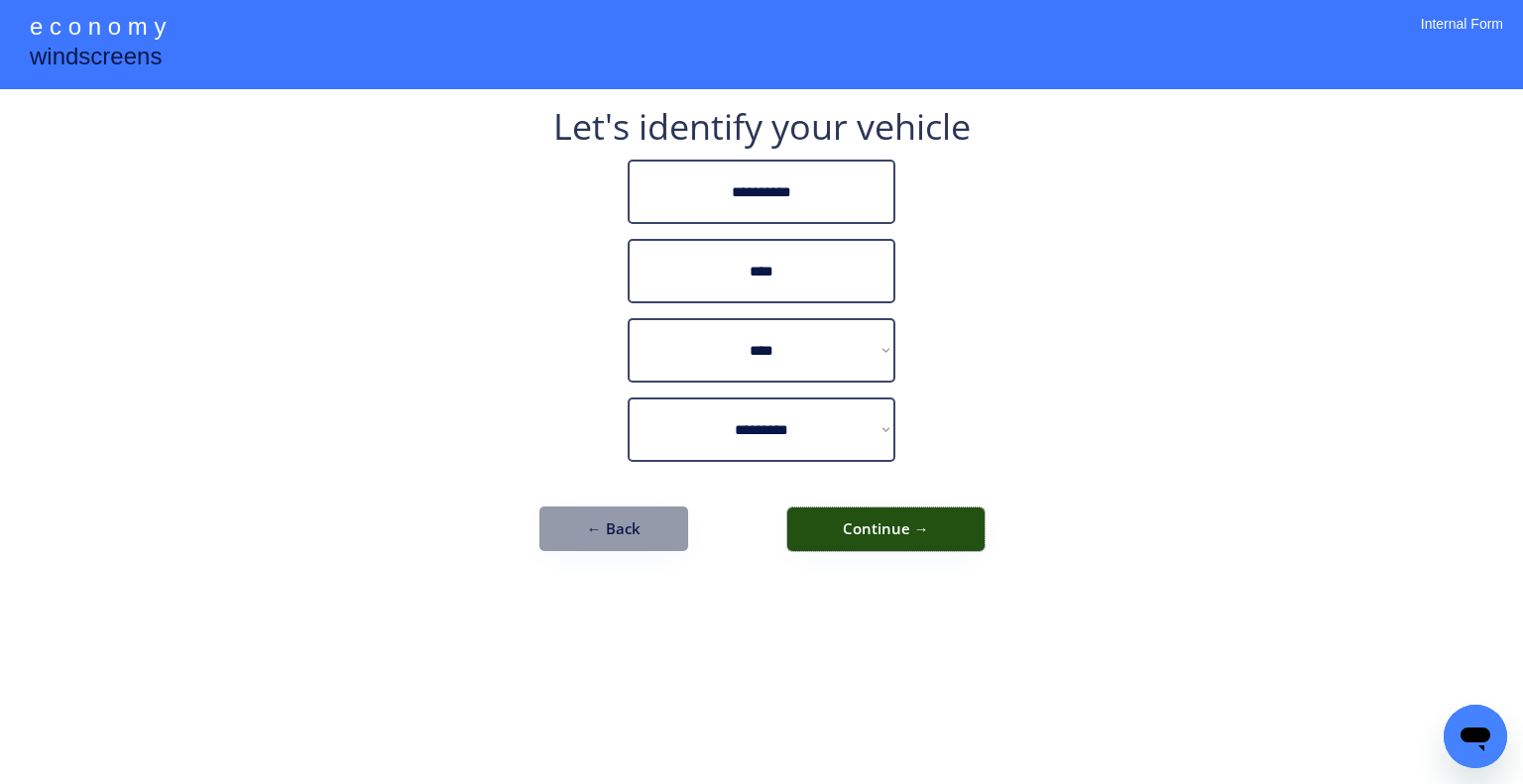 click on "Continue    →" at bounding box center [885, 529] 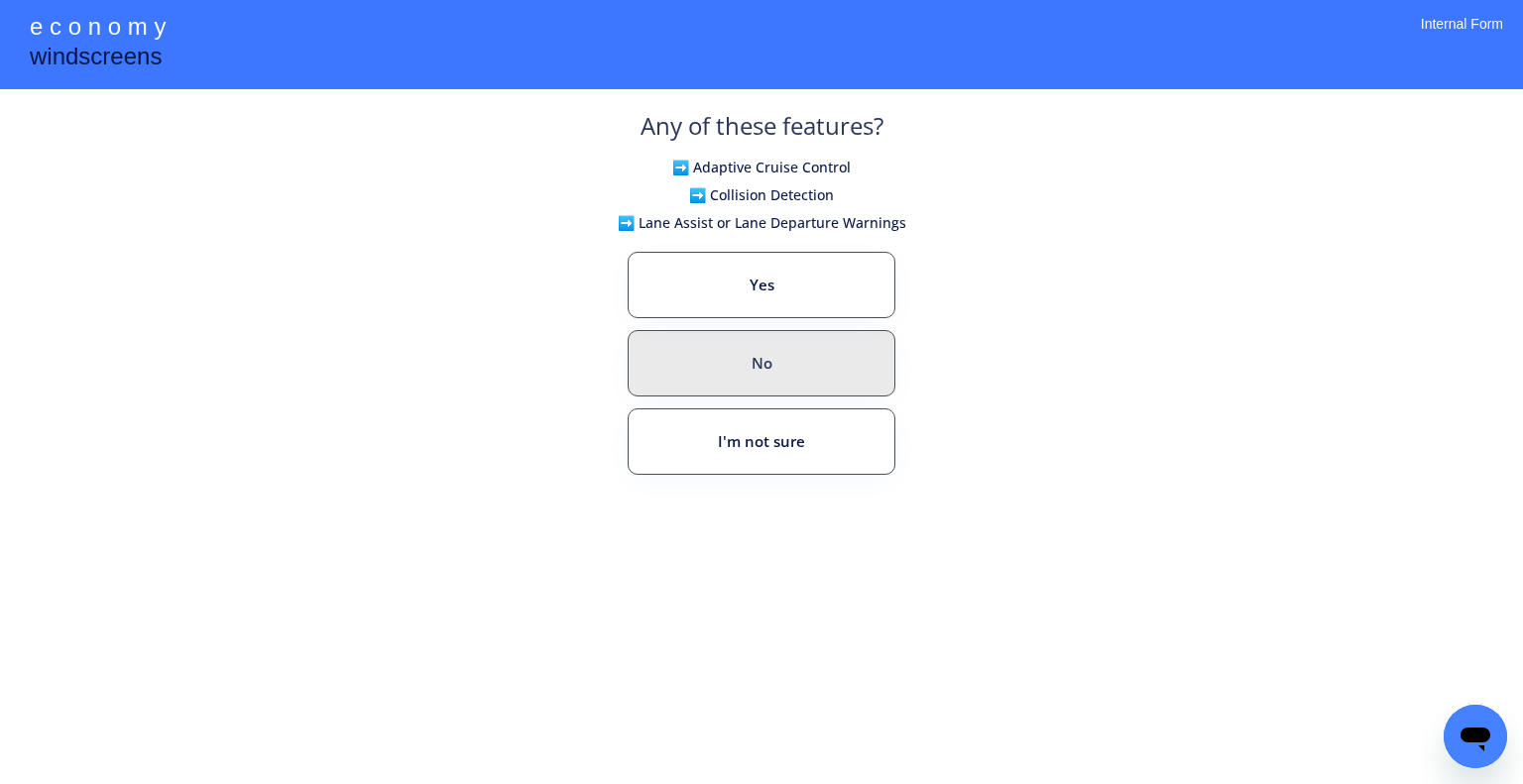 click on "No" at bounding box center (762, 363) 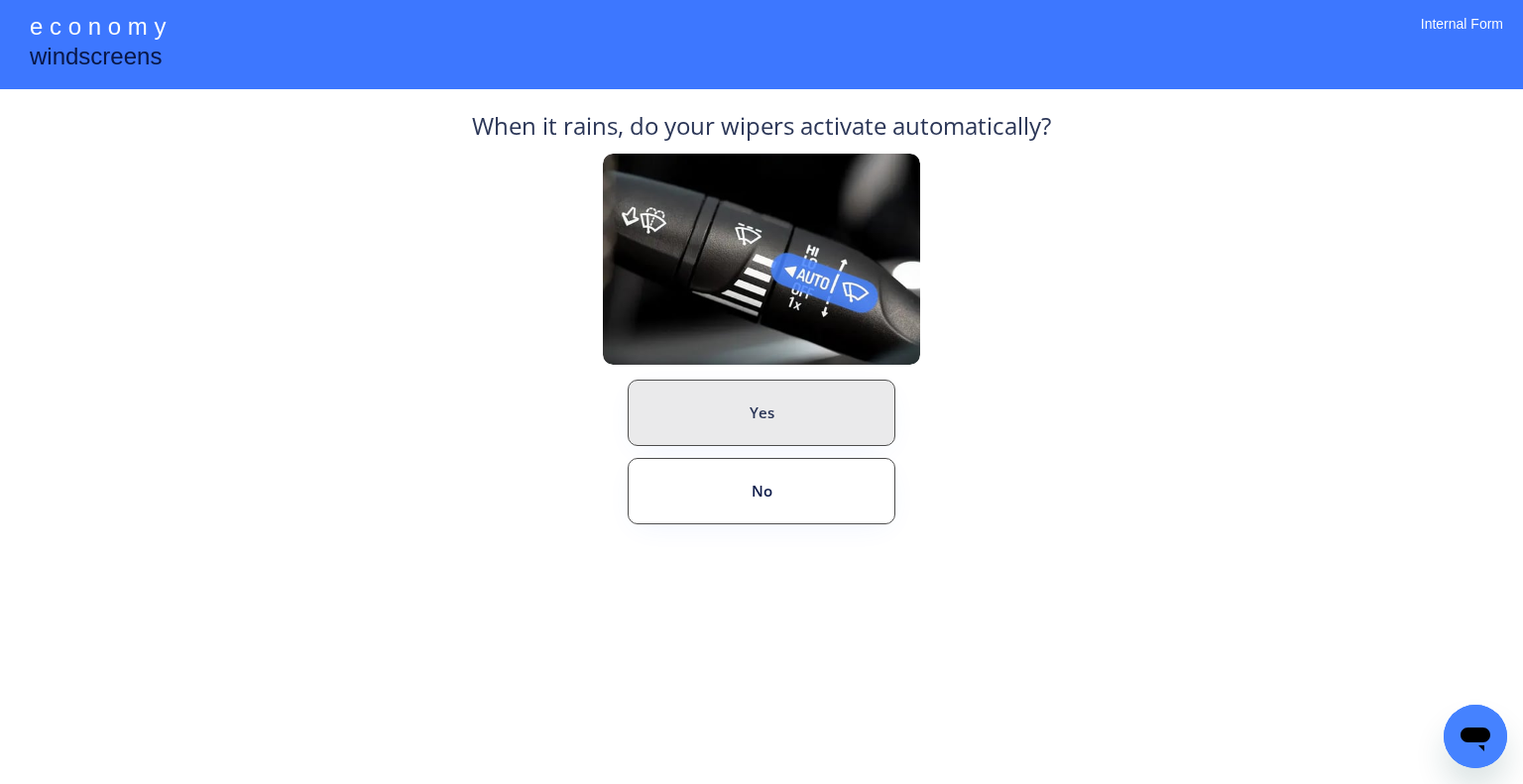 click on "Yes" at bounding box center [762, 412] 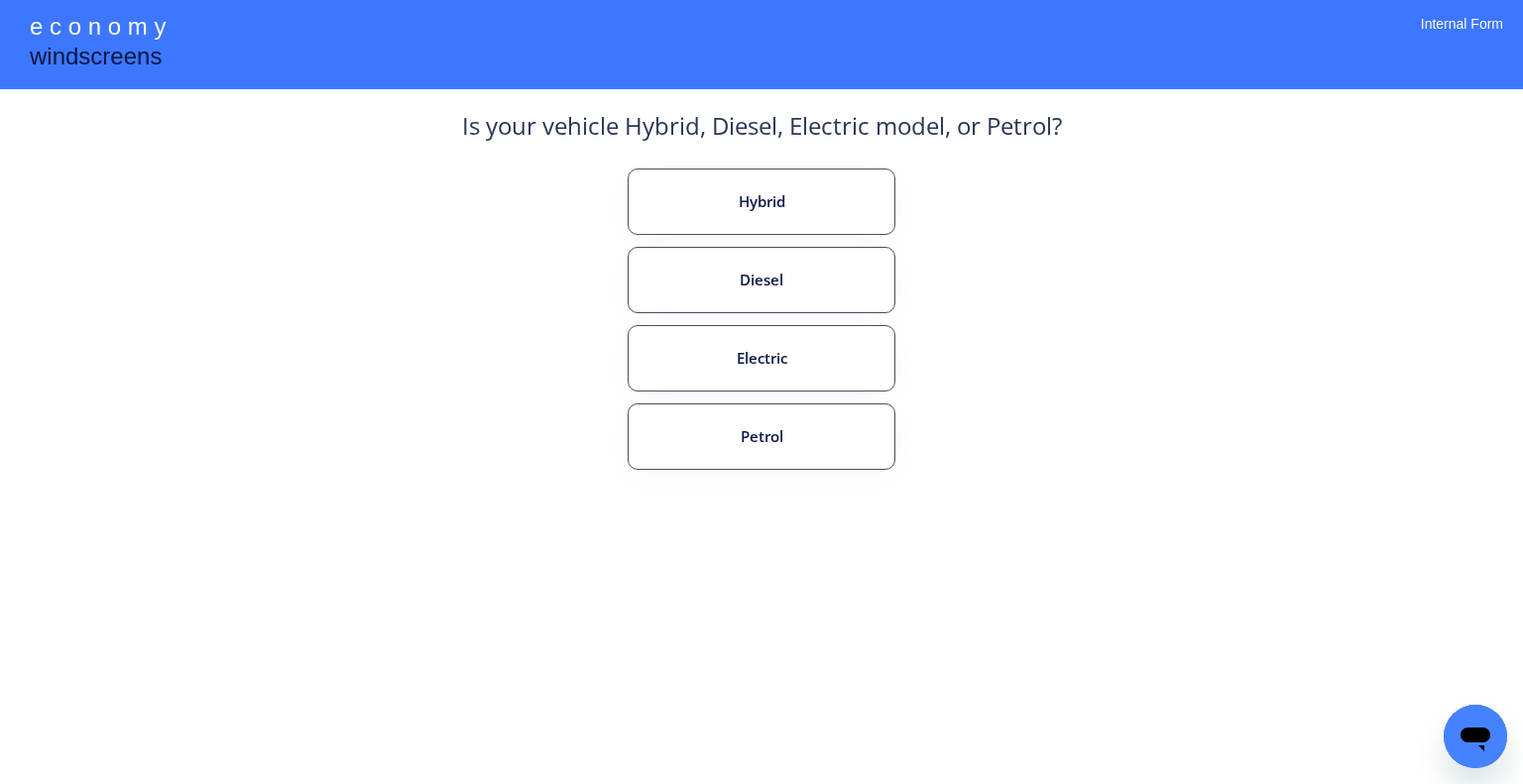click on "Is your vehicle Hybrid, Diesel, Electric model, or Petrol? Hybrid Diesel Electric Petrol" at bounding box center (762, 332) 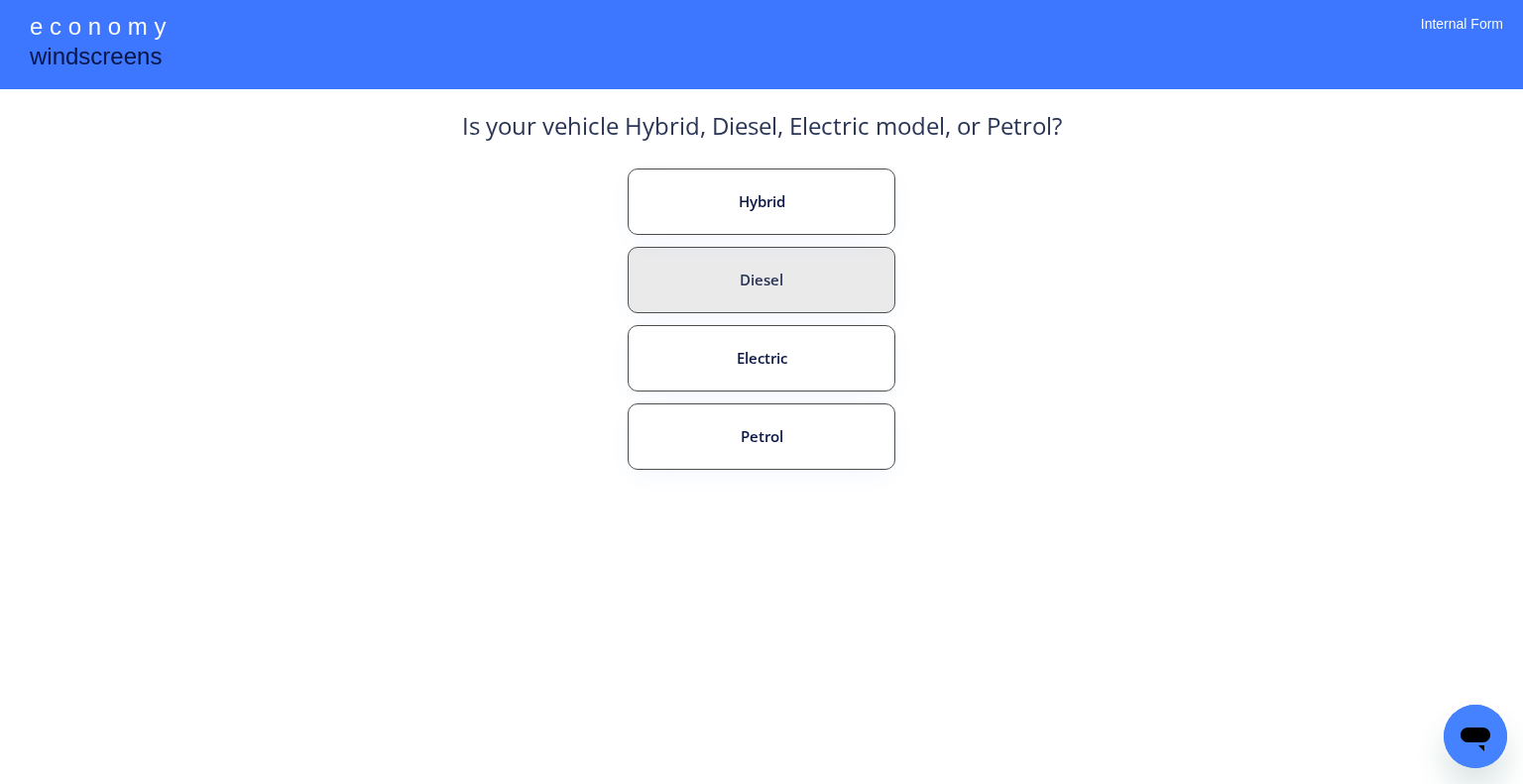 click on "Diesel" at bounding box center [762, 280] 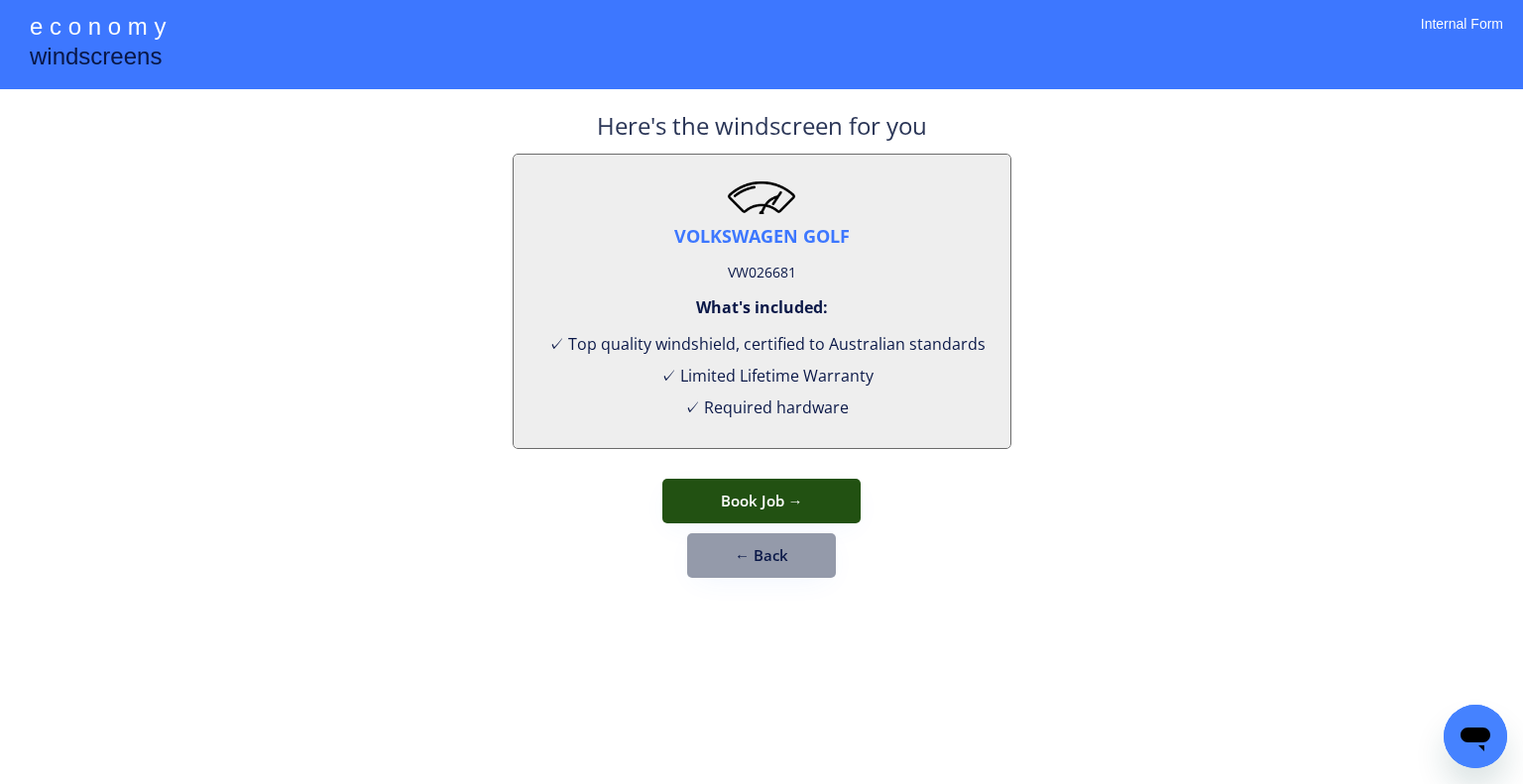 click on "Book Job    →" at bounding box center [762, 501] 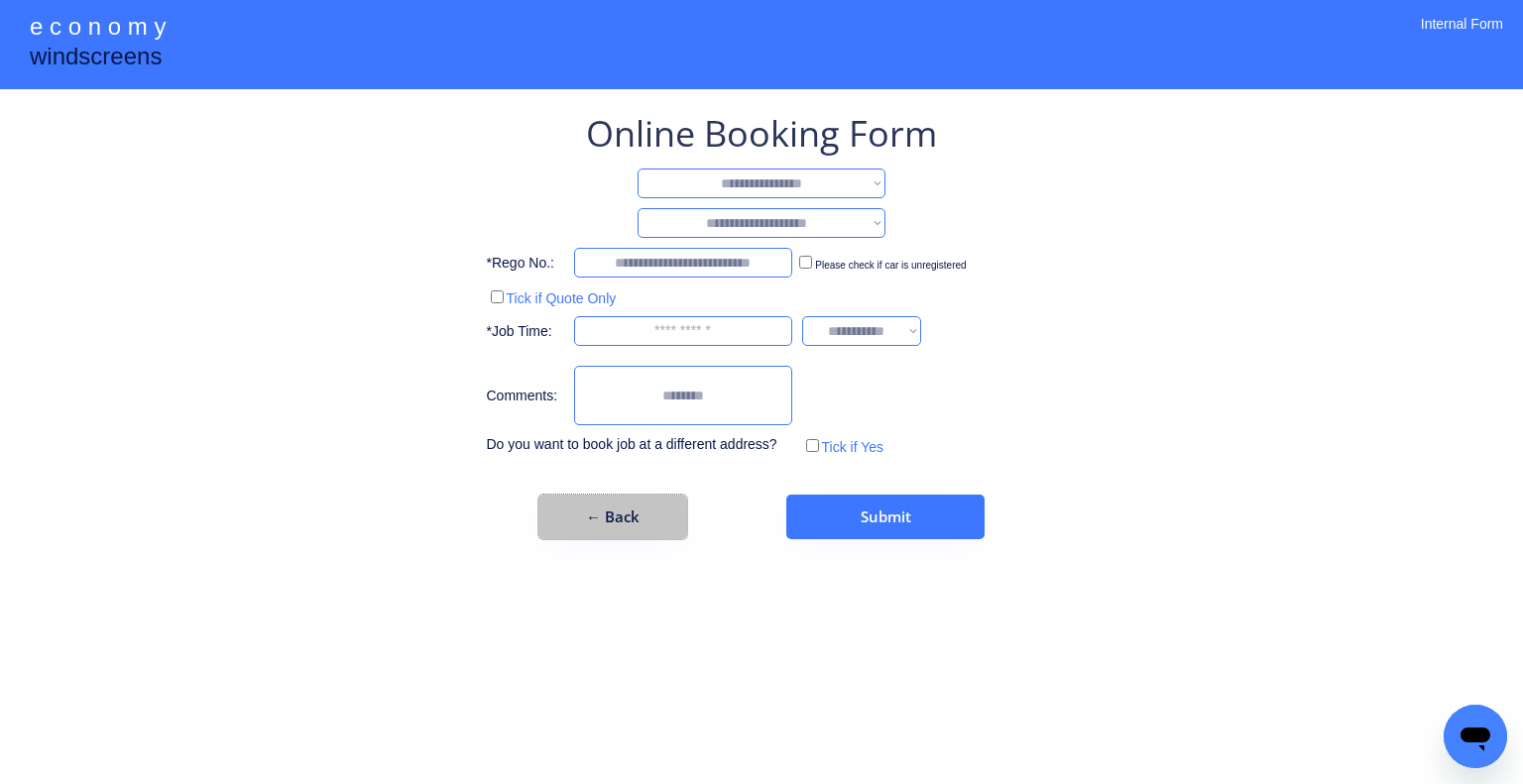 drag, startPoint x: 656, startPoint y: 520, endPoint x: 864, endPoint y: 343, distance: 273.1172 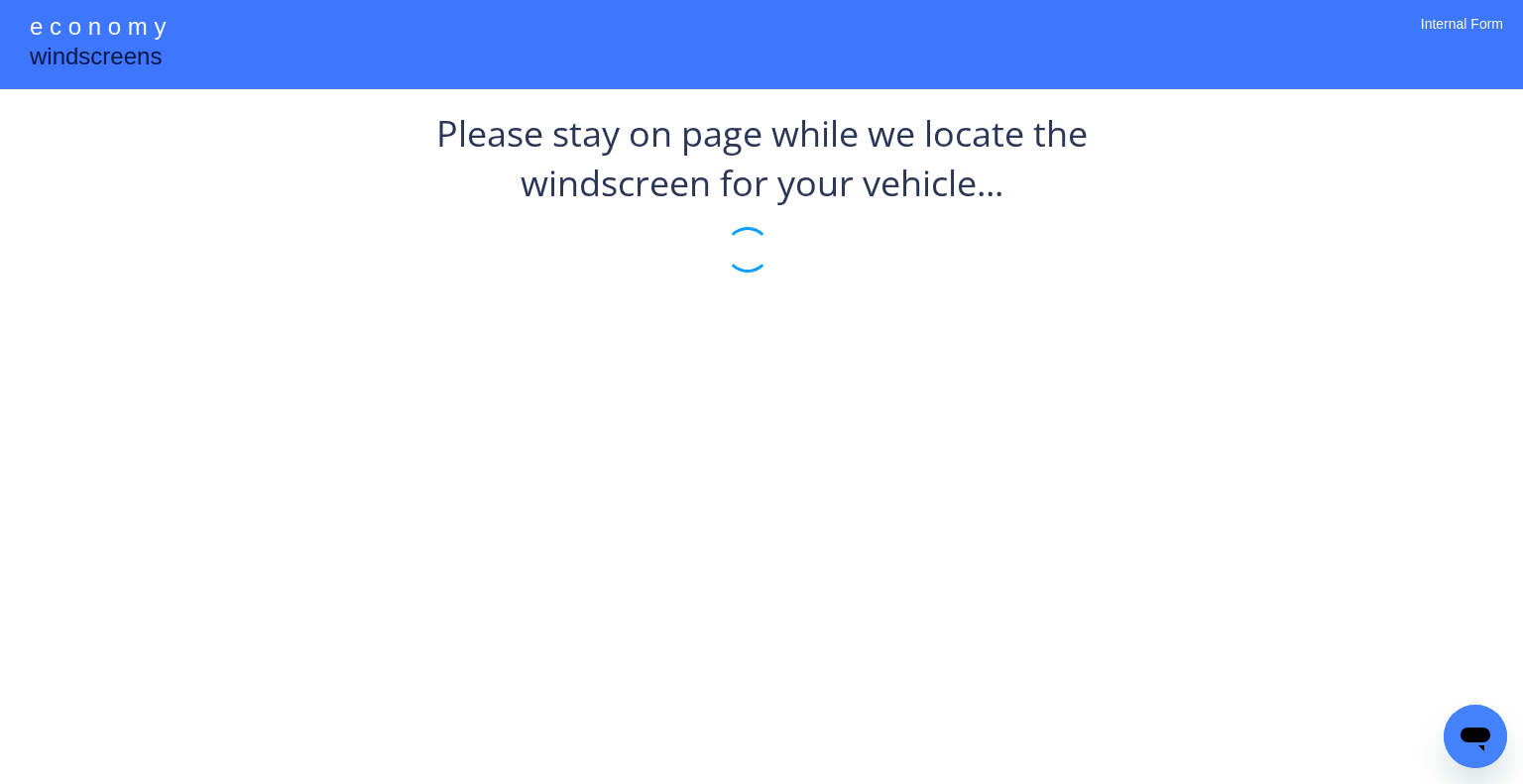 click on "Please stay on page while we locate the windscreen for your vehicle..." at bounding box center (762, 208) 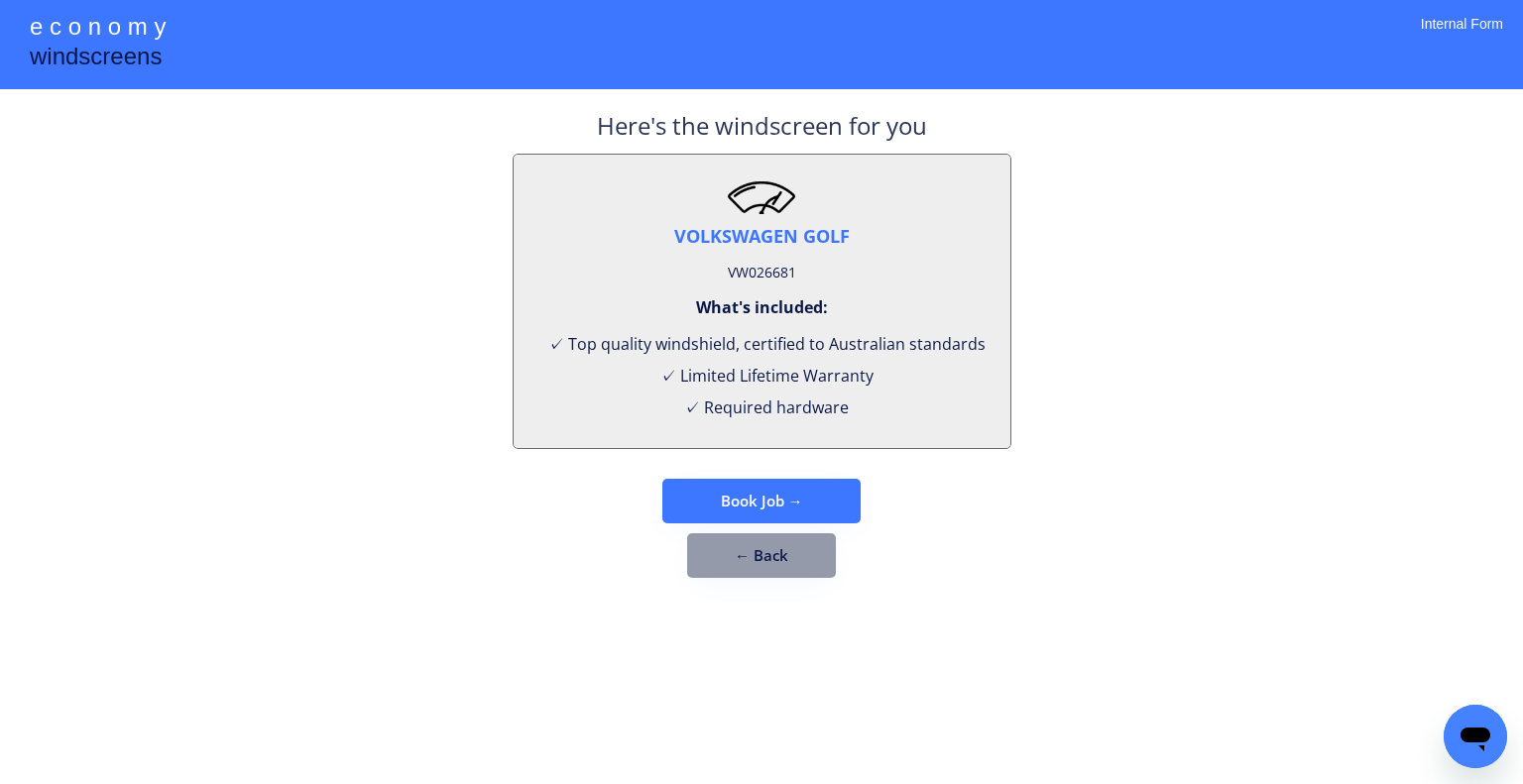 click on "VW026681" at bounding box center (762, 273) 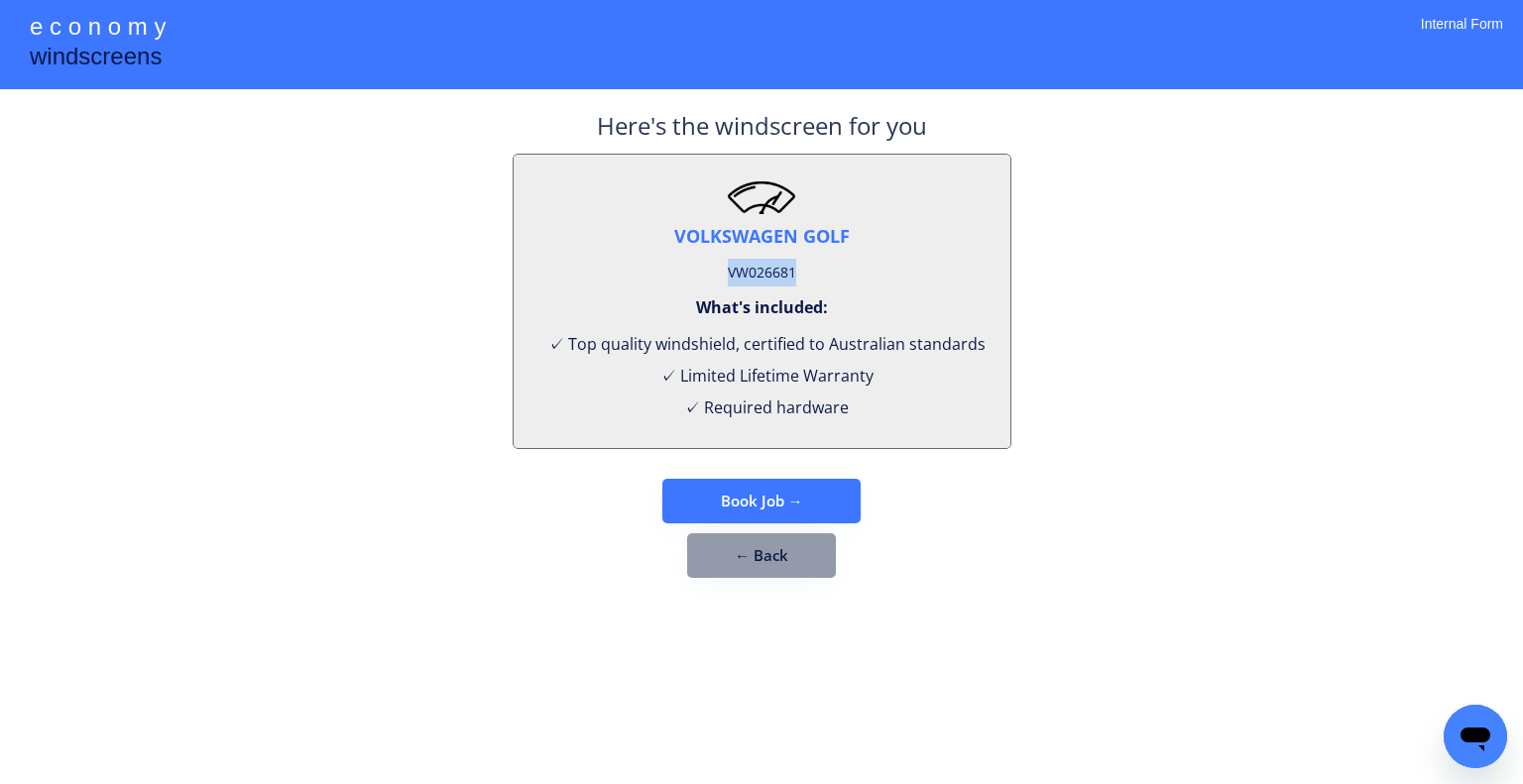 click on "VW026681" at bounding box center (762, 273) 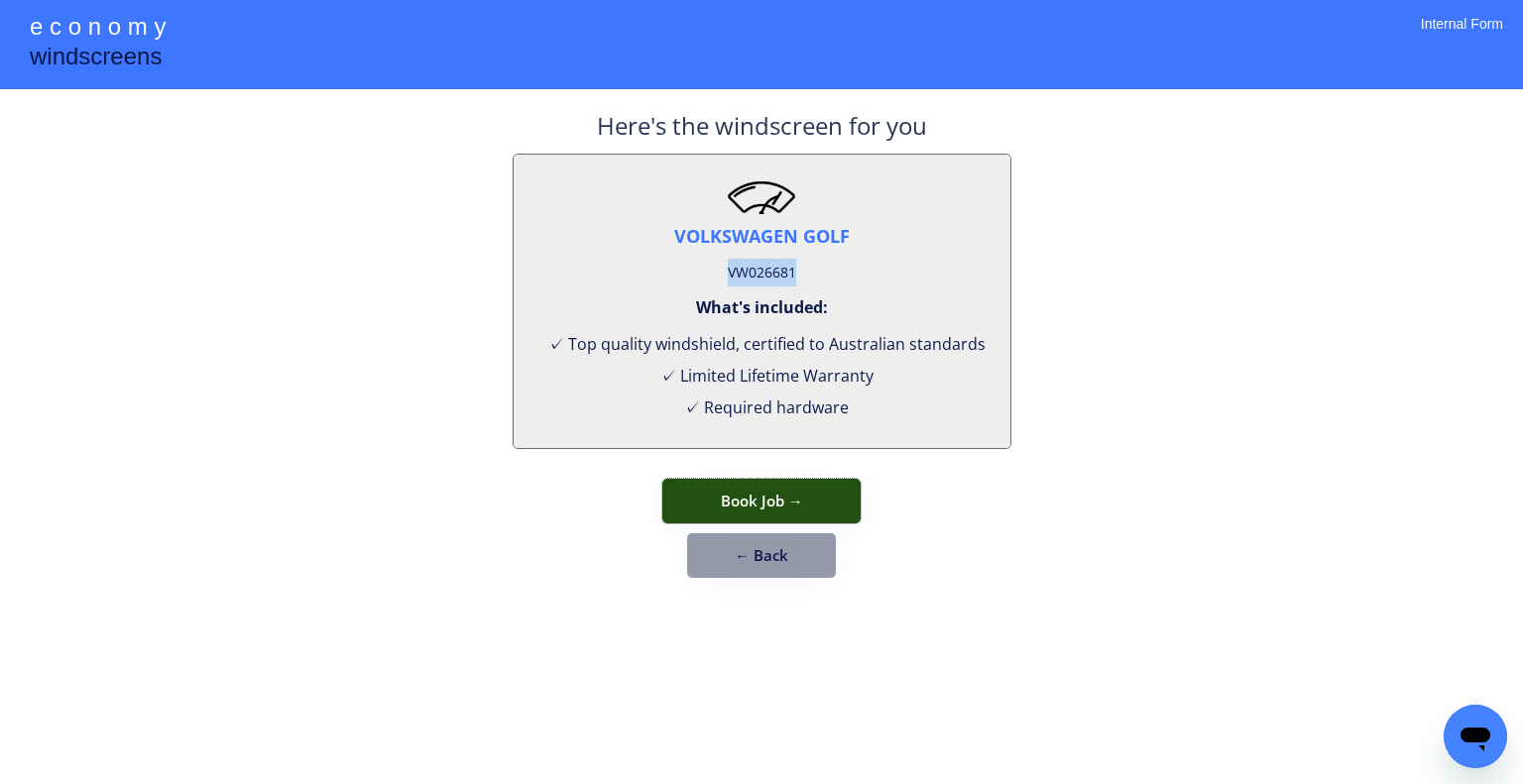 click on "Book Job    →" at bounding box center (762, 501) 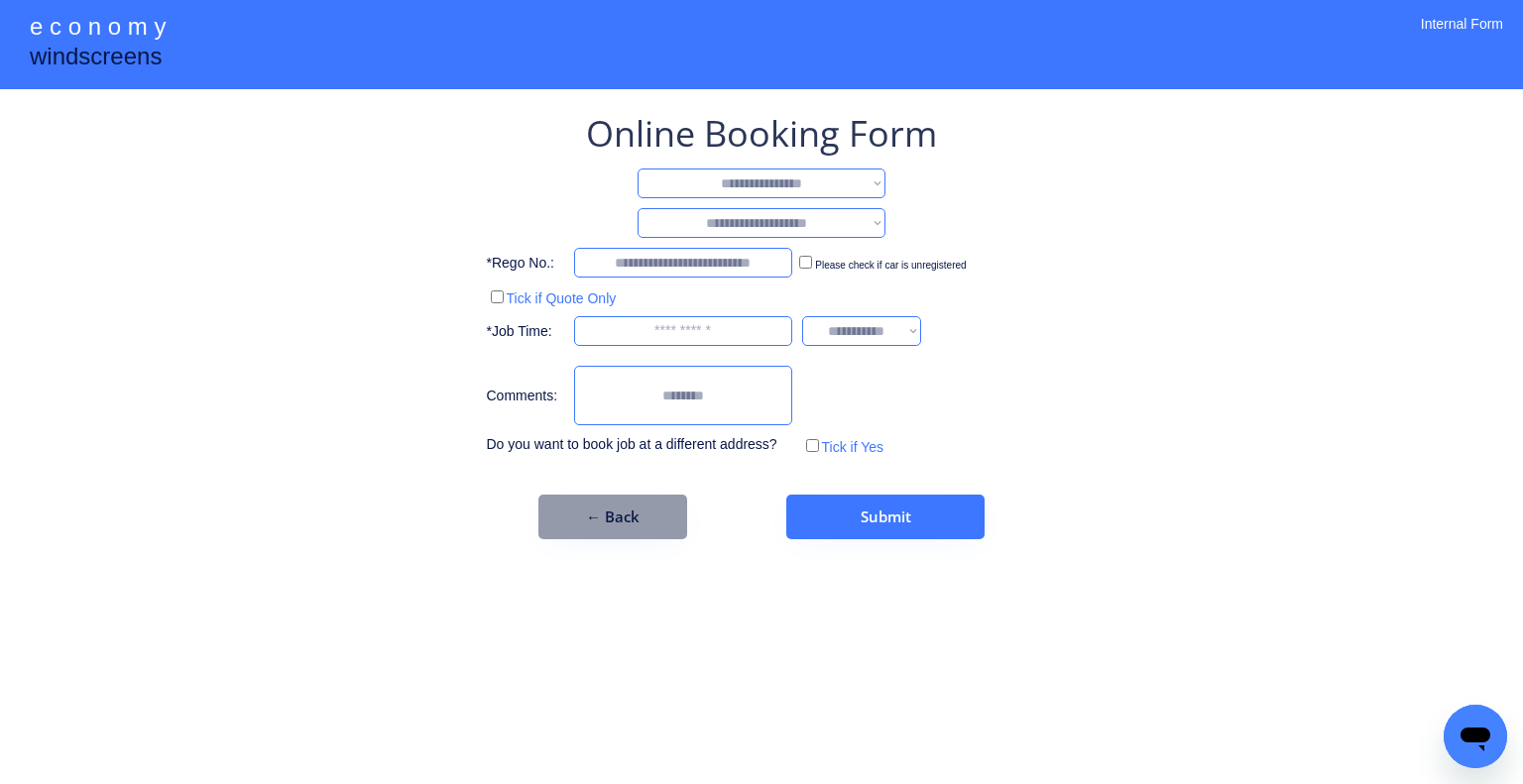click on "**********" at bounding box center [762, 183] 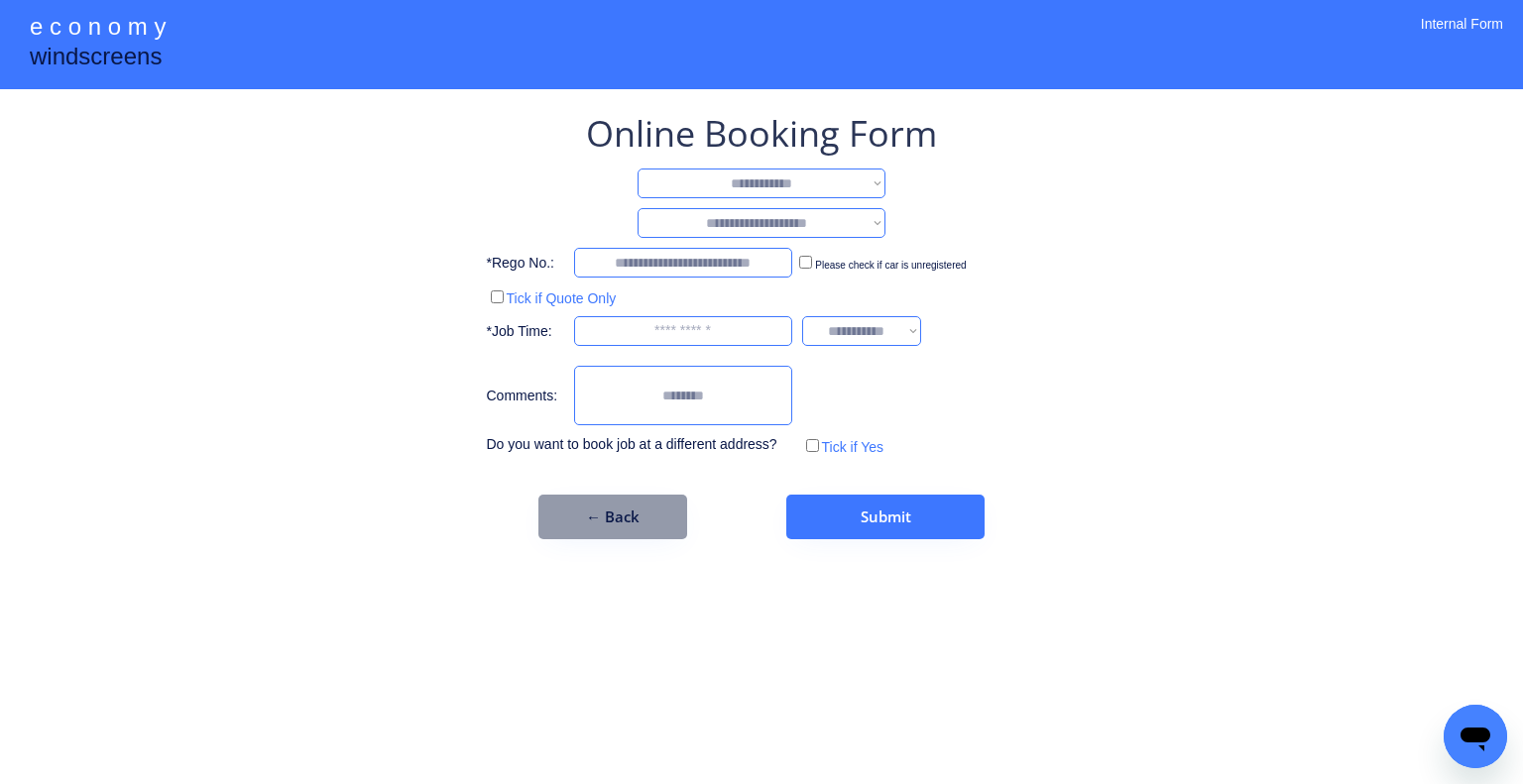 click on "**********" at bounding box center [762, 183] 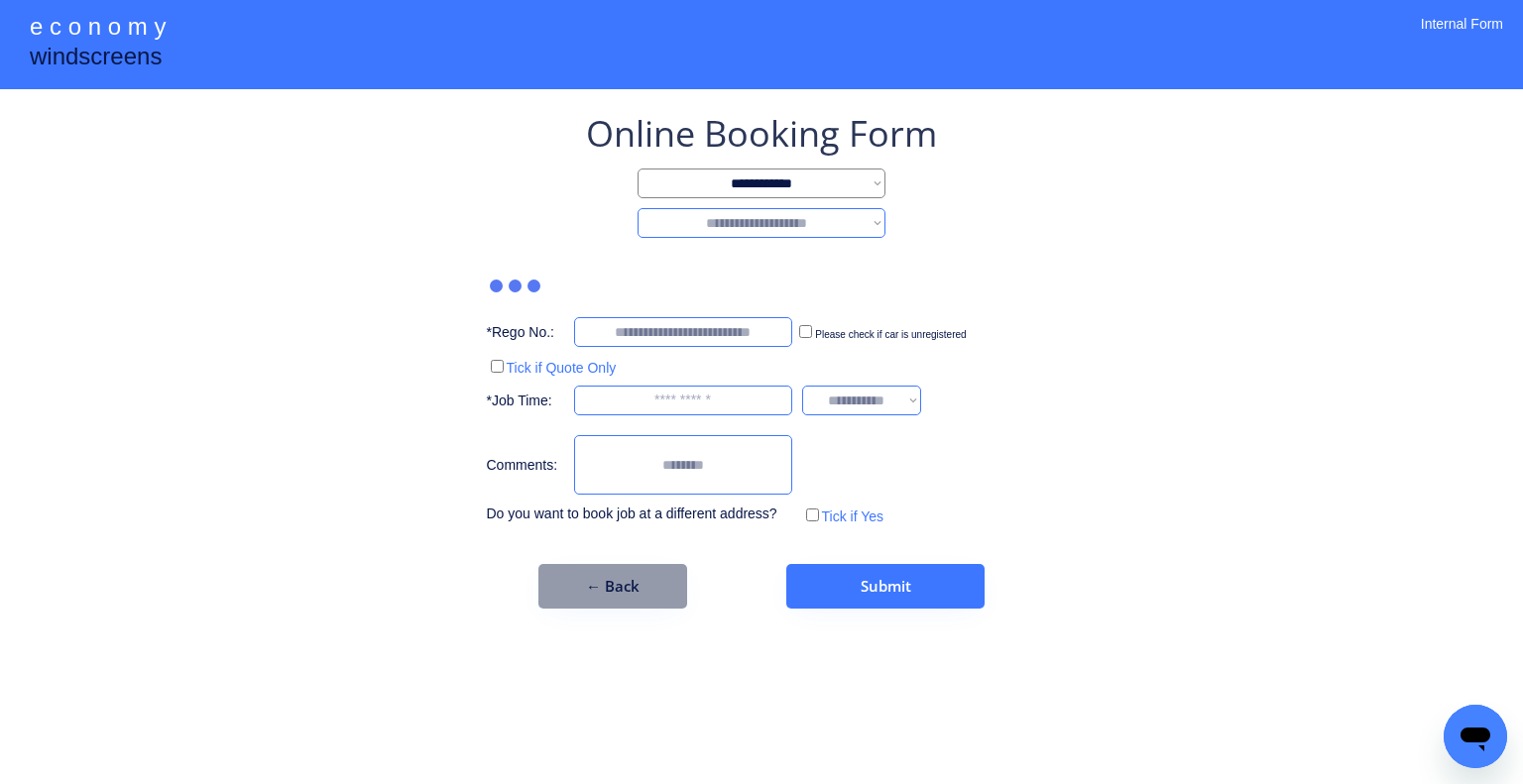 click on "**********" at bounding box center [762, 223] 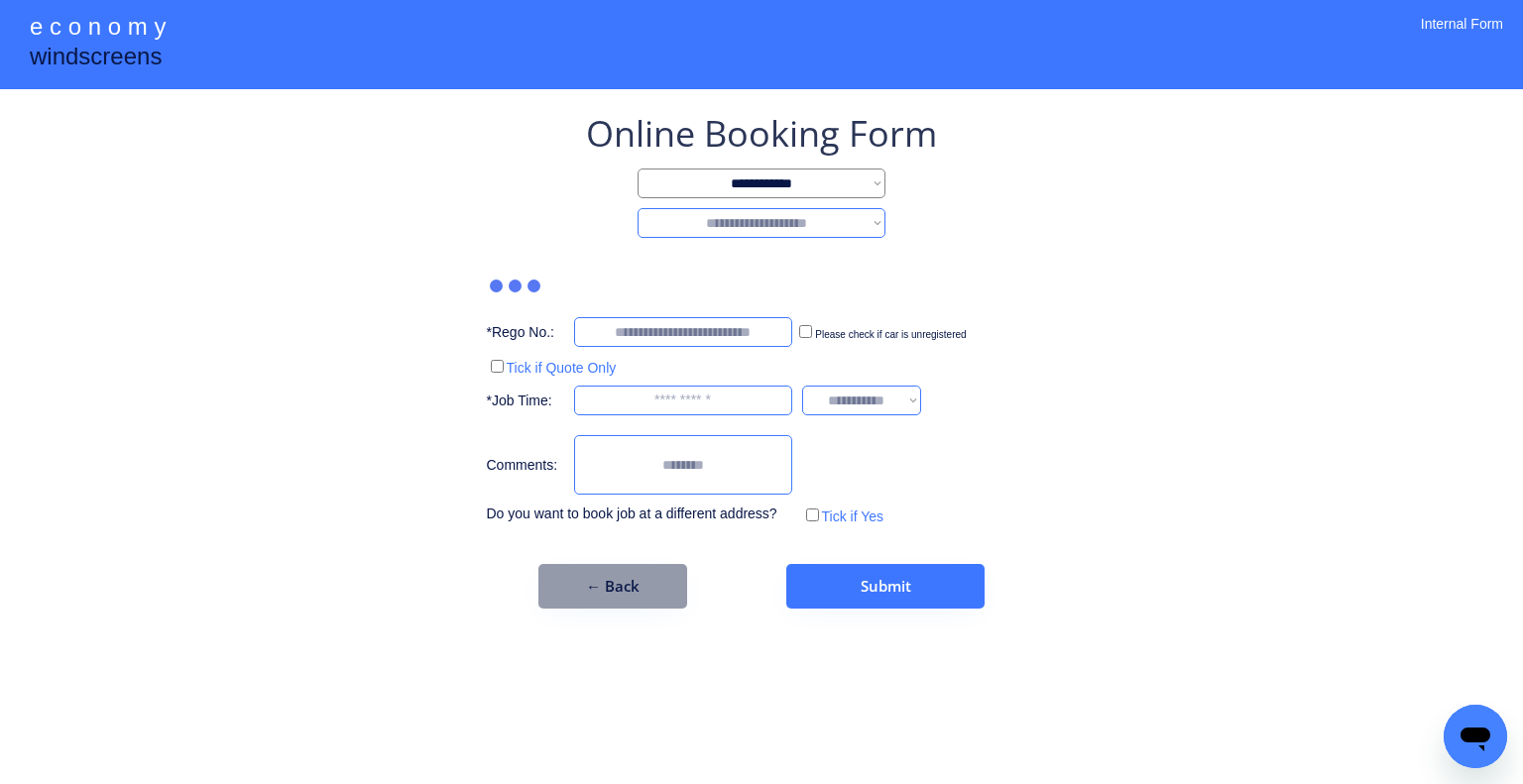 select on "********" 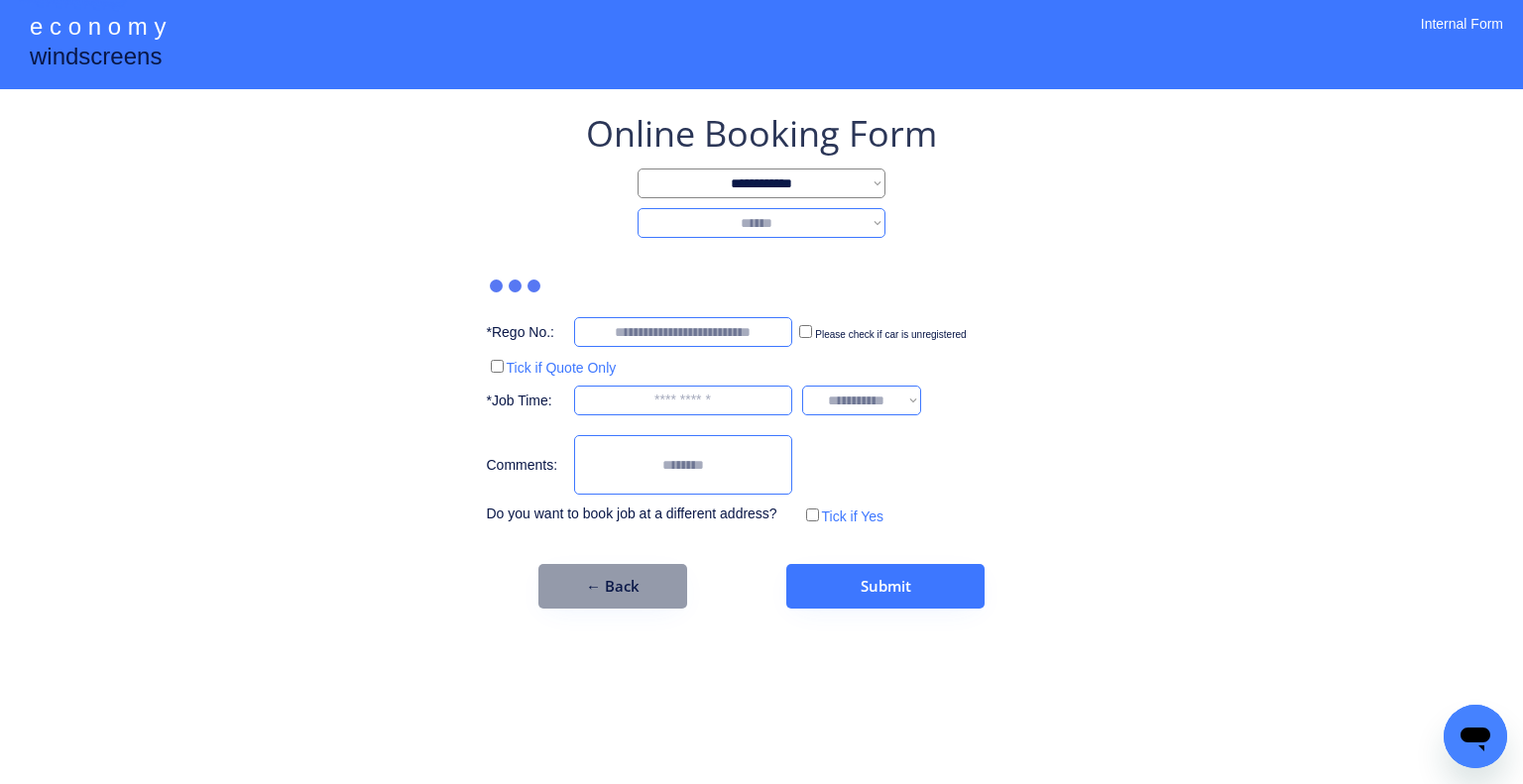 click on "**********" at bounding box center (762, 223) 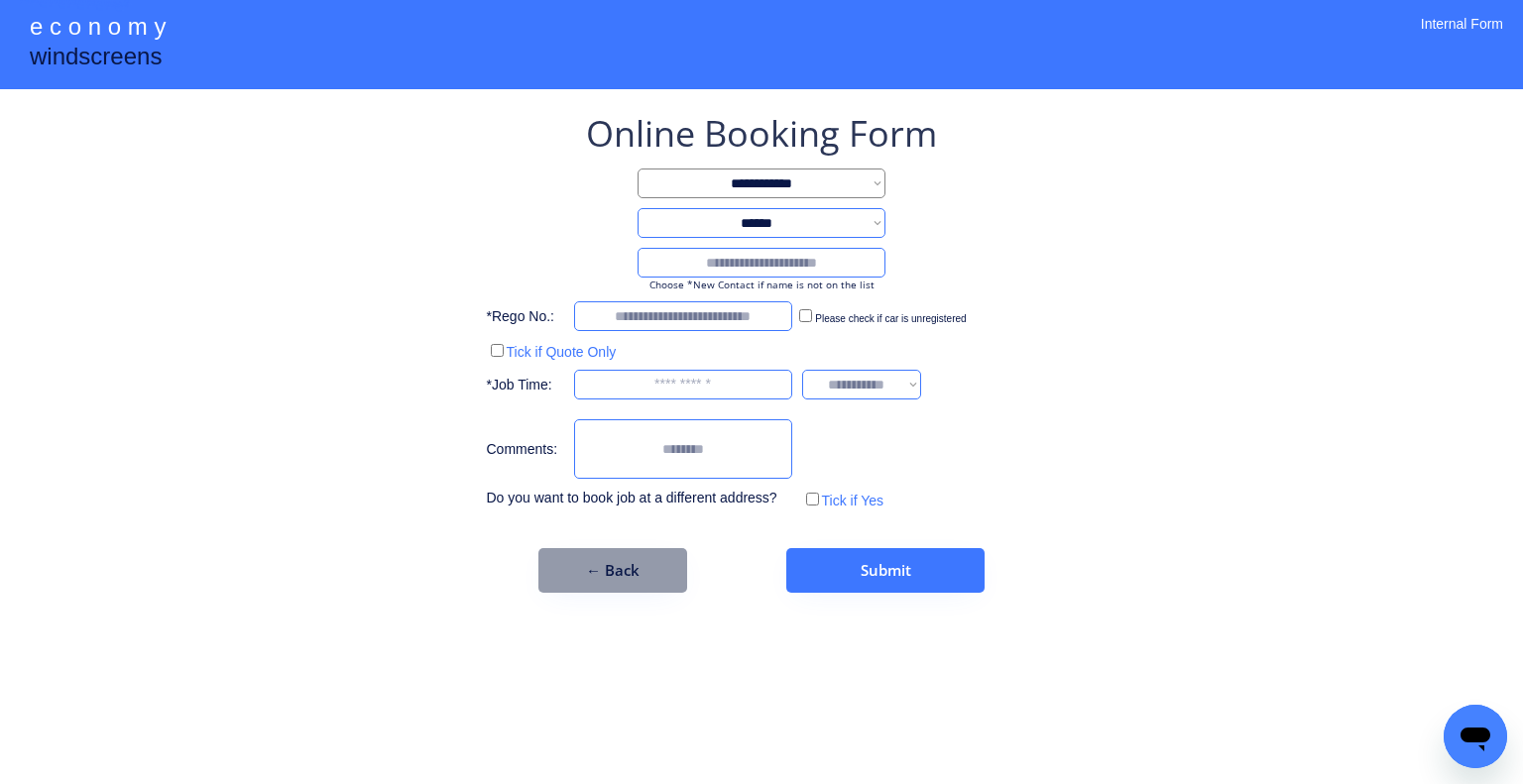 click at bounding box center (762, 263) 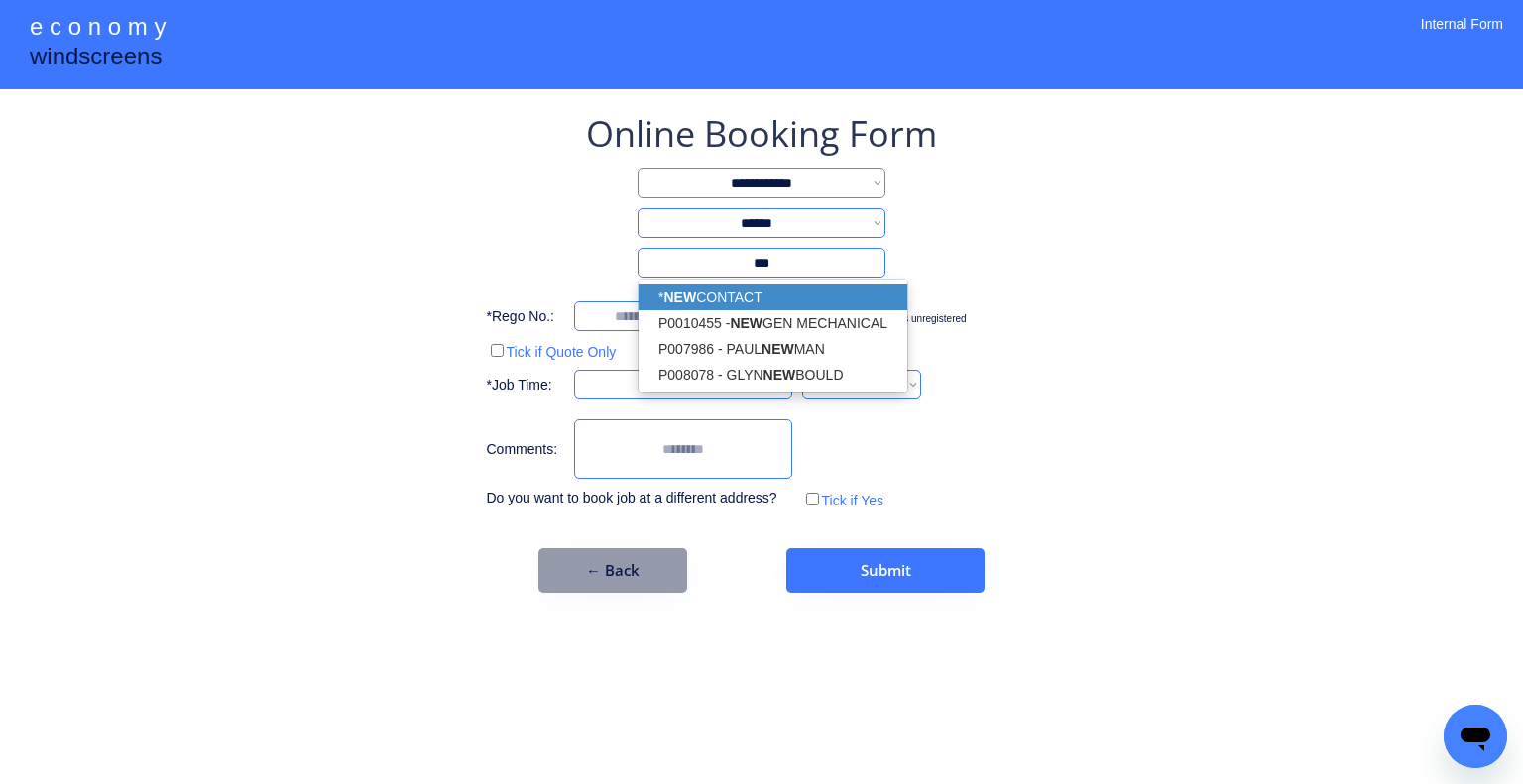 click on "* NEW  CONTACT" at bounding box center [772, 297] 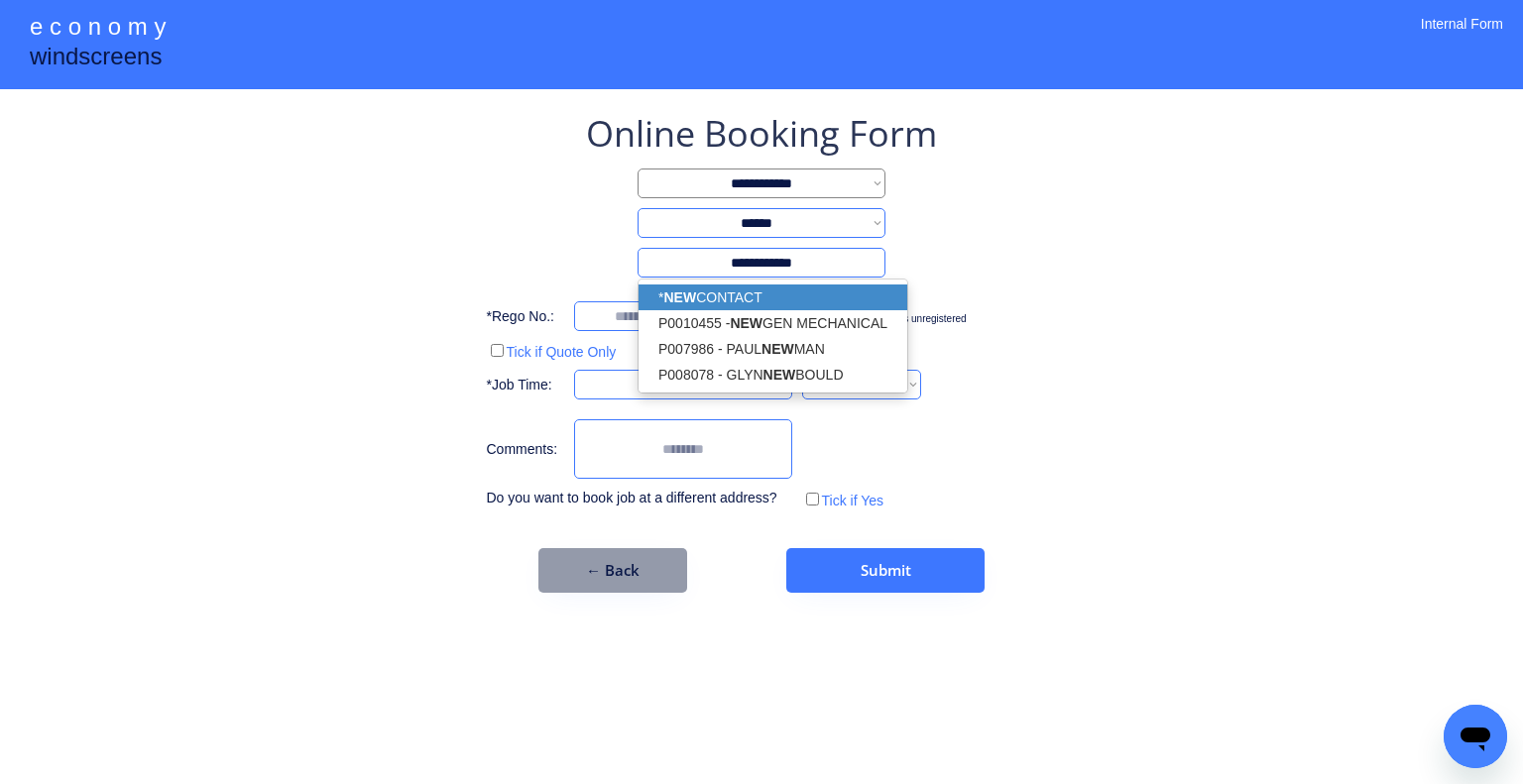type on "**********" 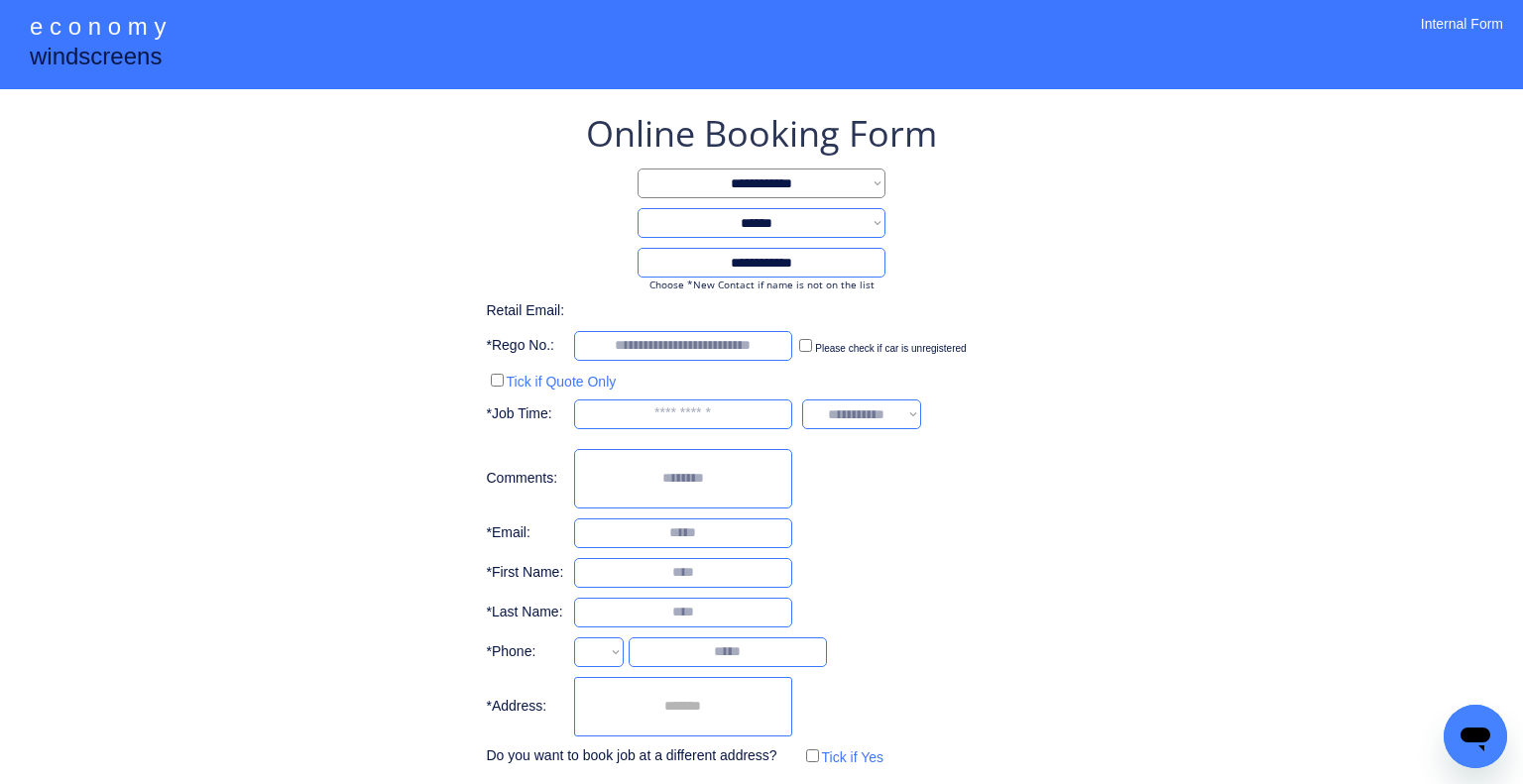 click on "**********" at bounding box center [762, 440] 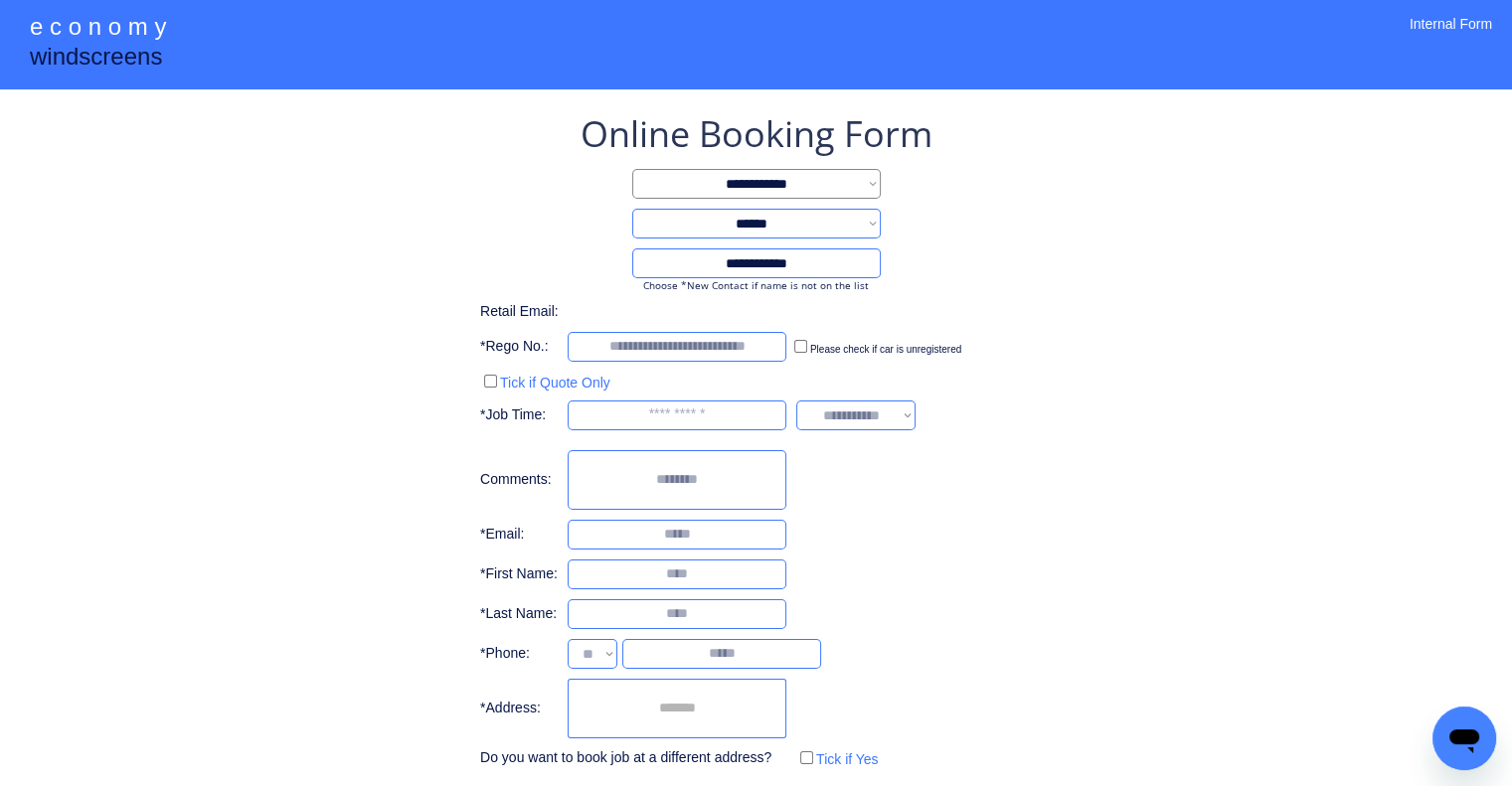 select on "**********" 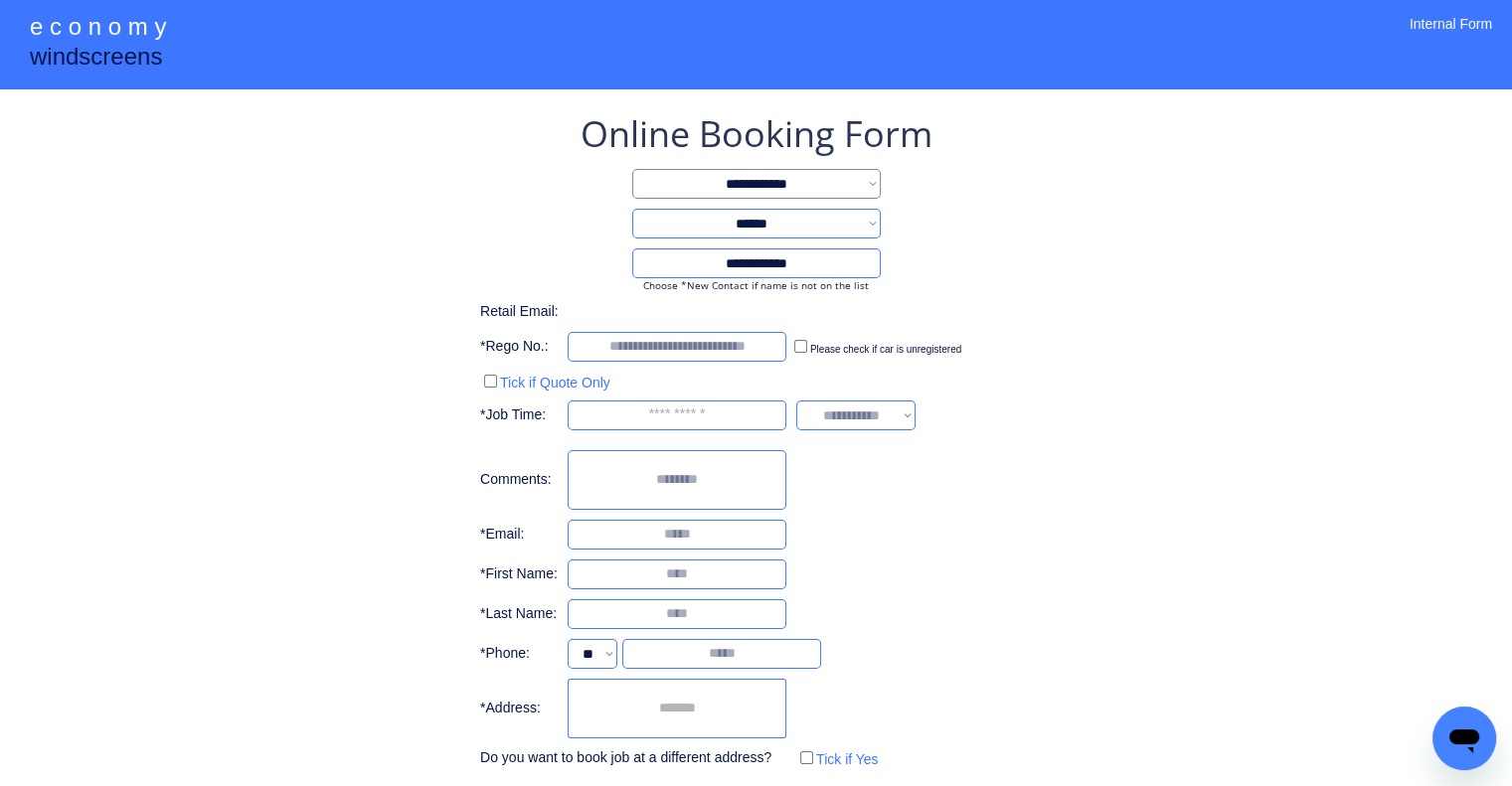 click on "**********" at bounding box center (756, 441) 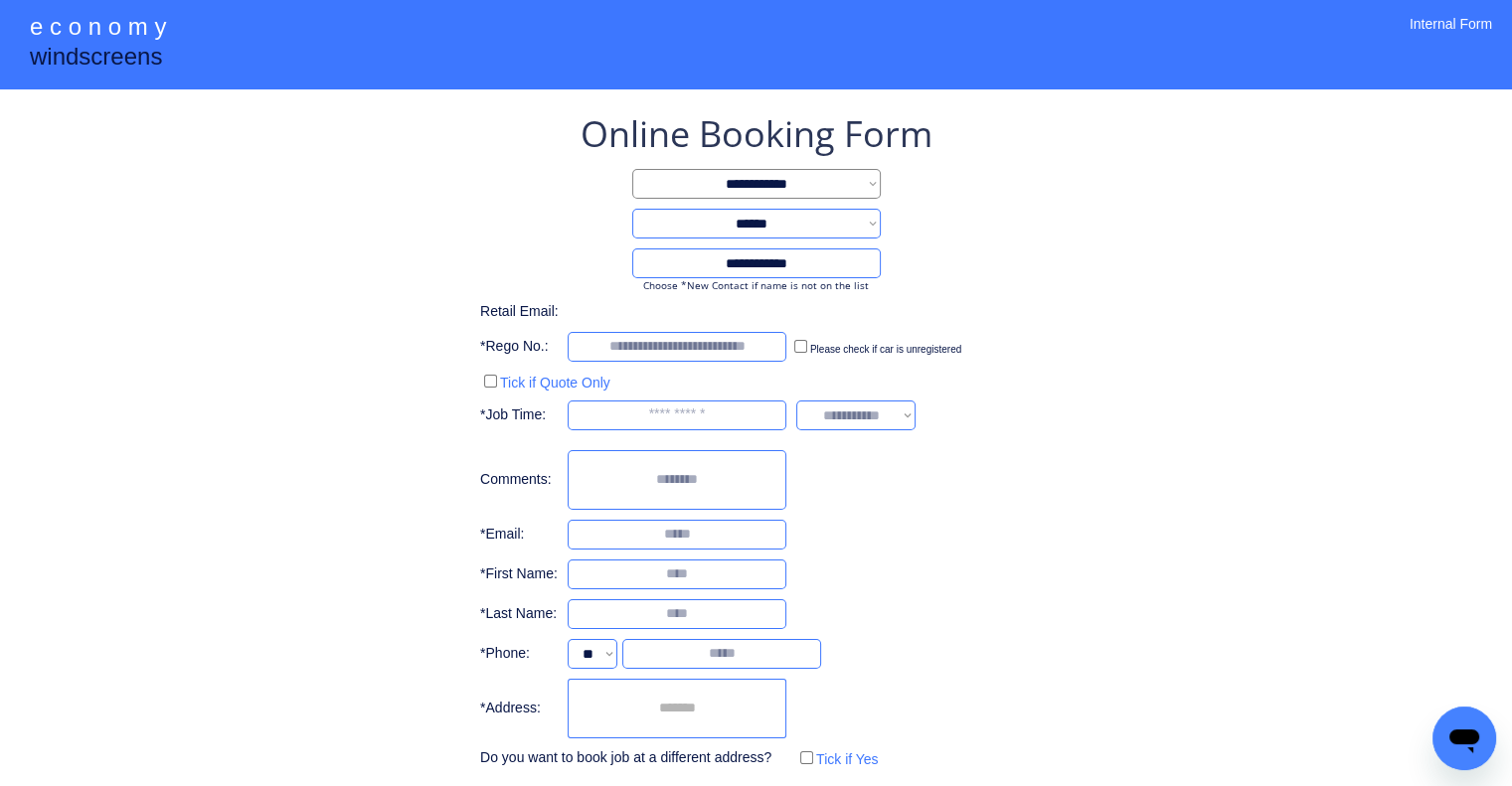 click at bounding box center (677, 347) 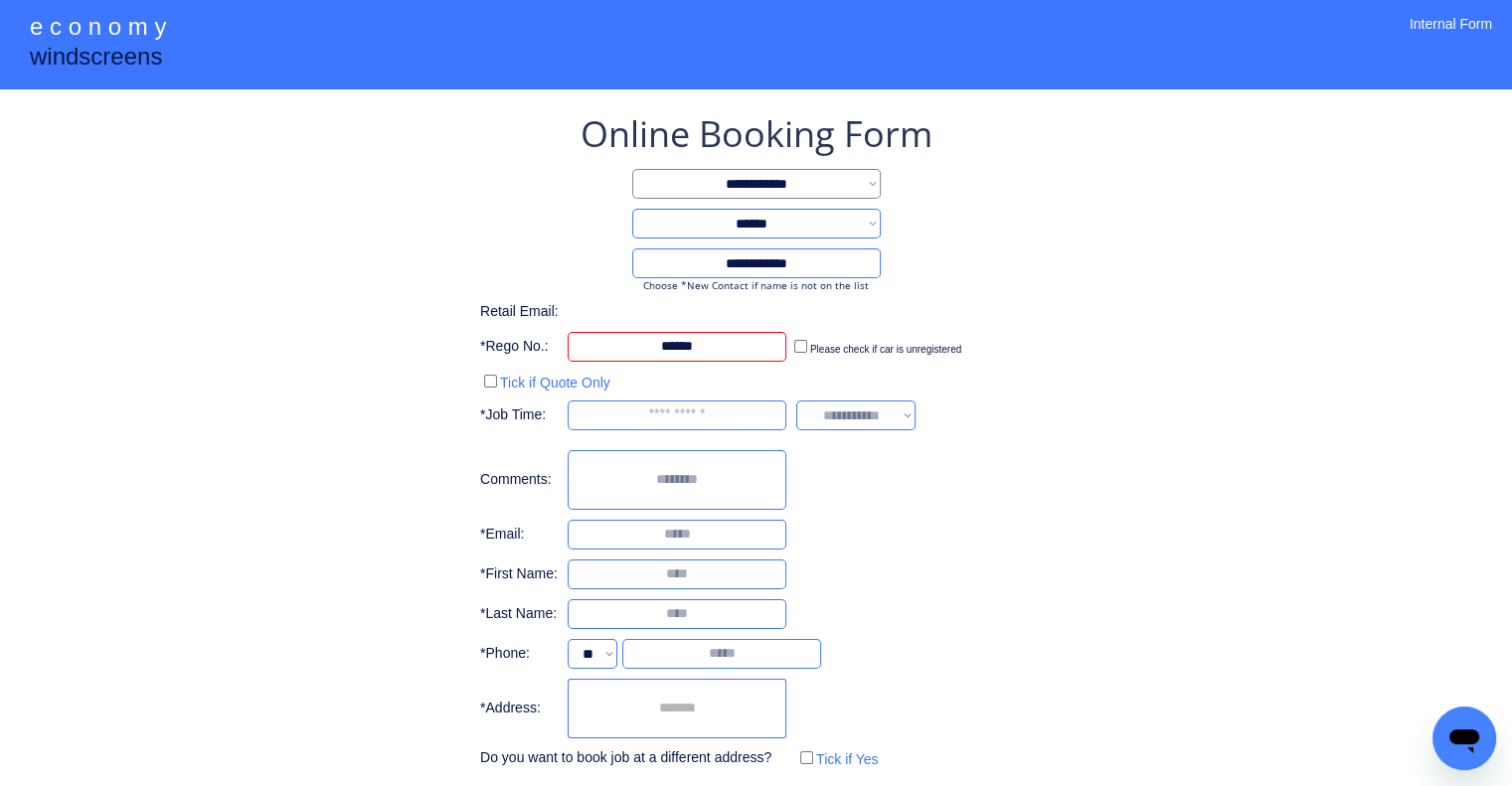 type on "******" 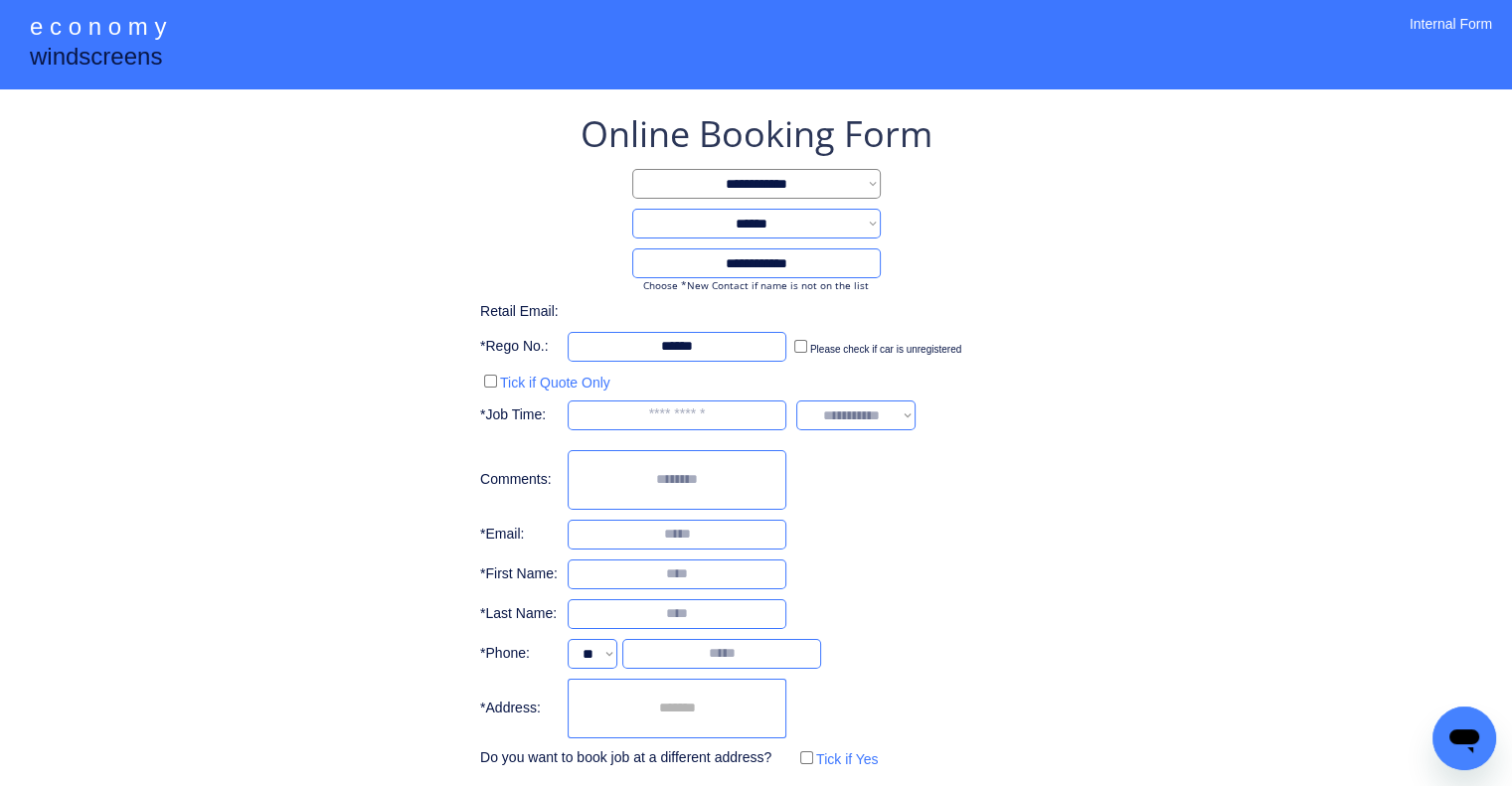 scroll, scrollTop: 95, scrollLeft: 0, axis: vertical 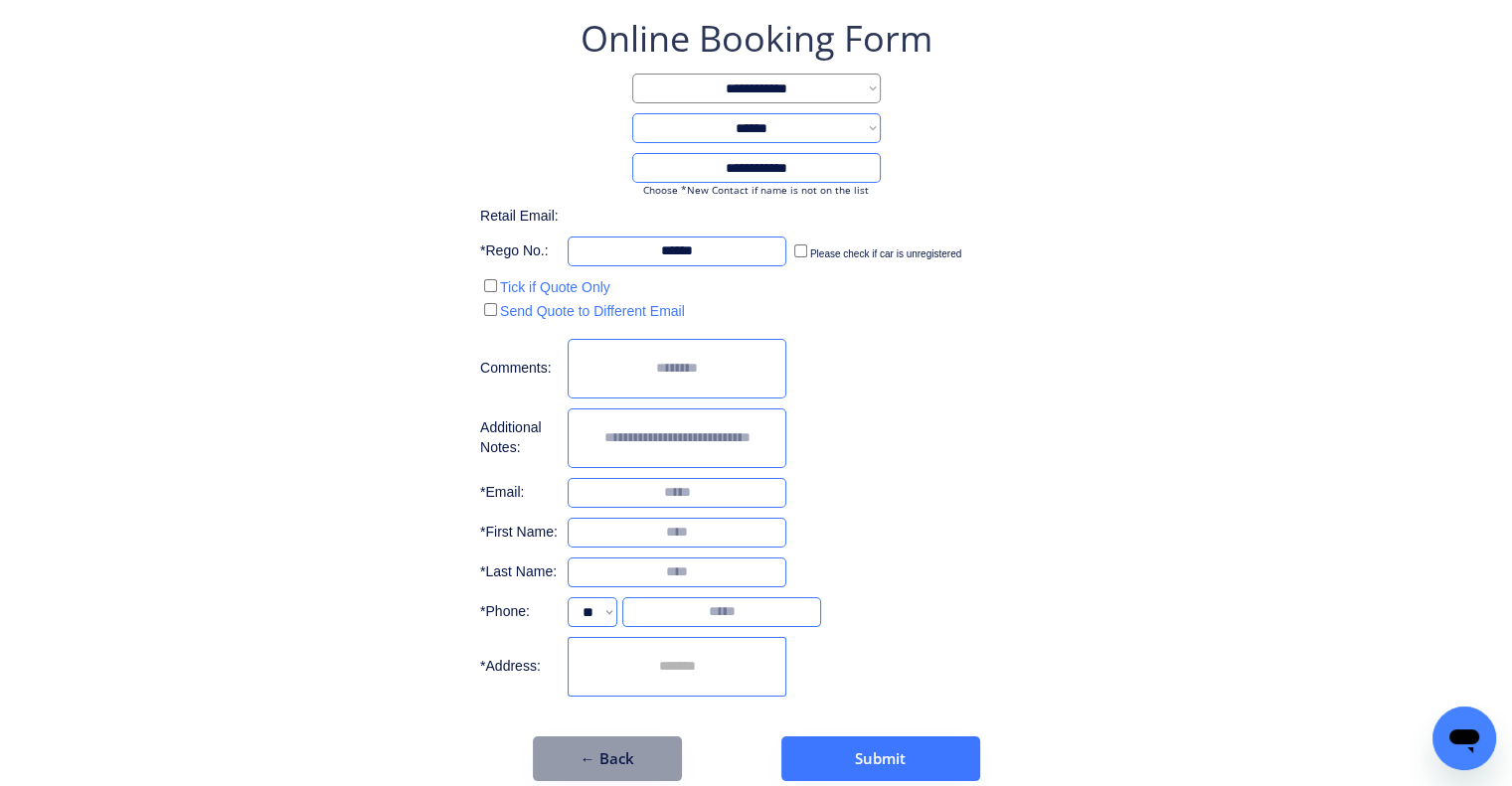 click on "**********" at bounding box center (756, 358) 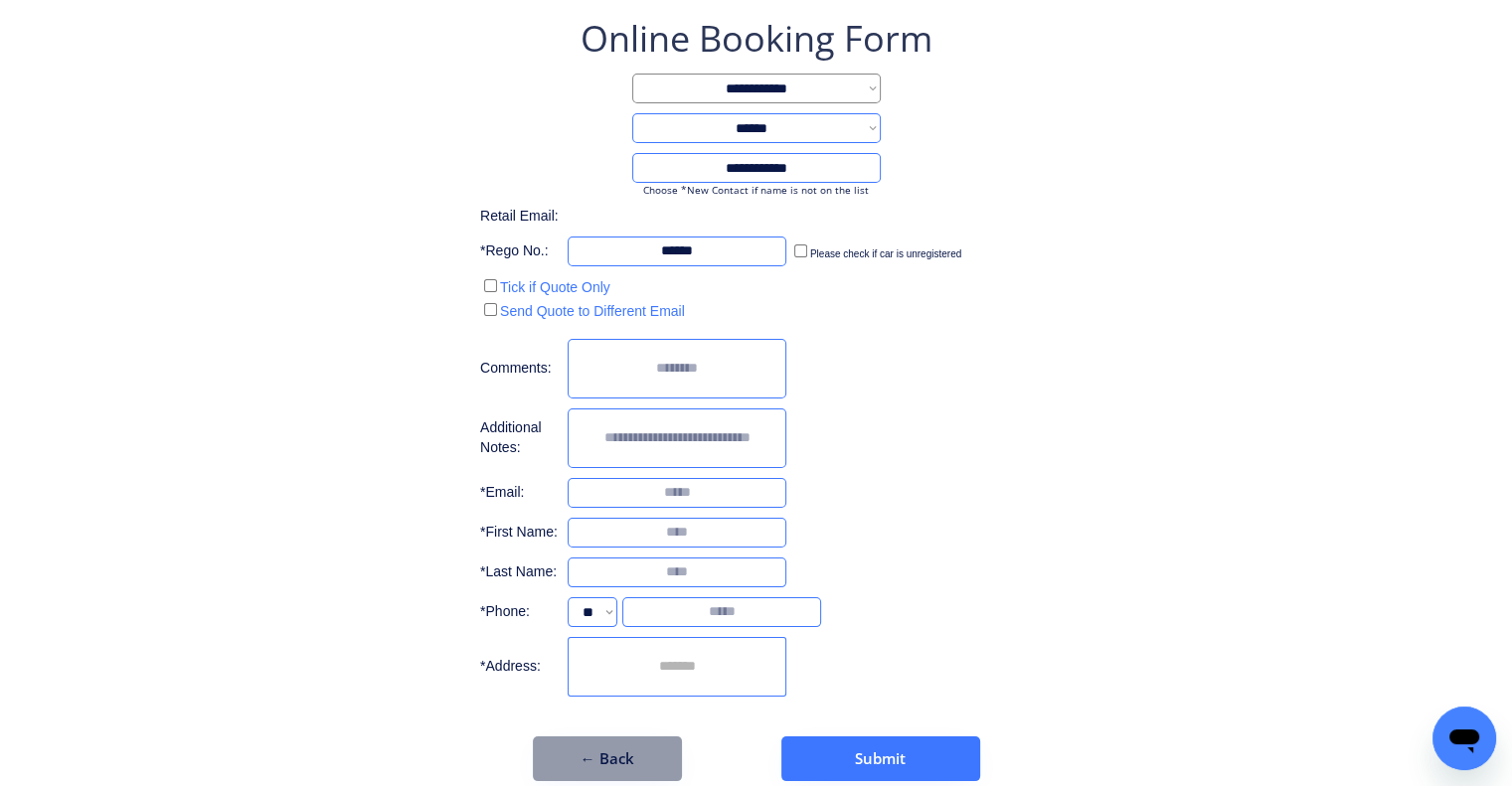 click at bounding box center (677, 493) 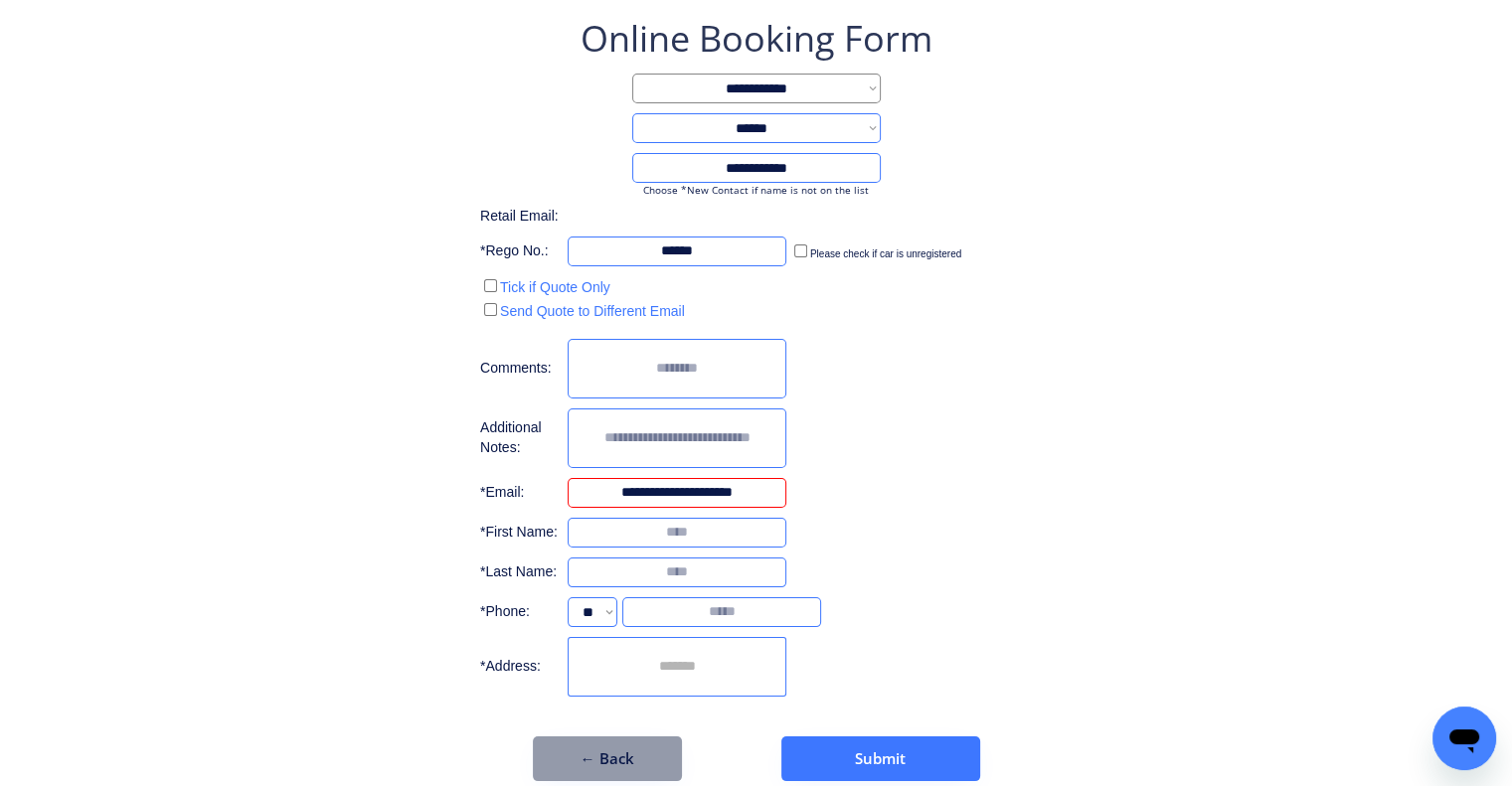 type on "**********" 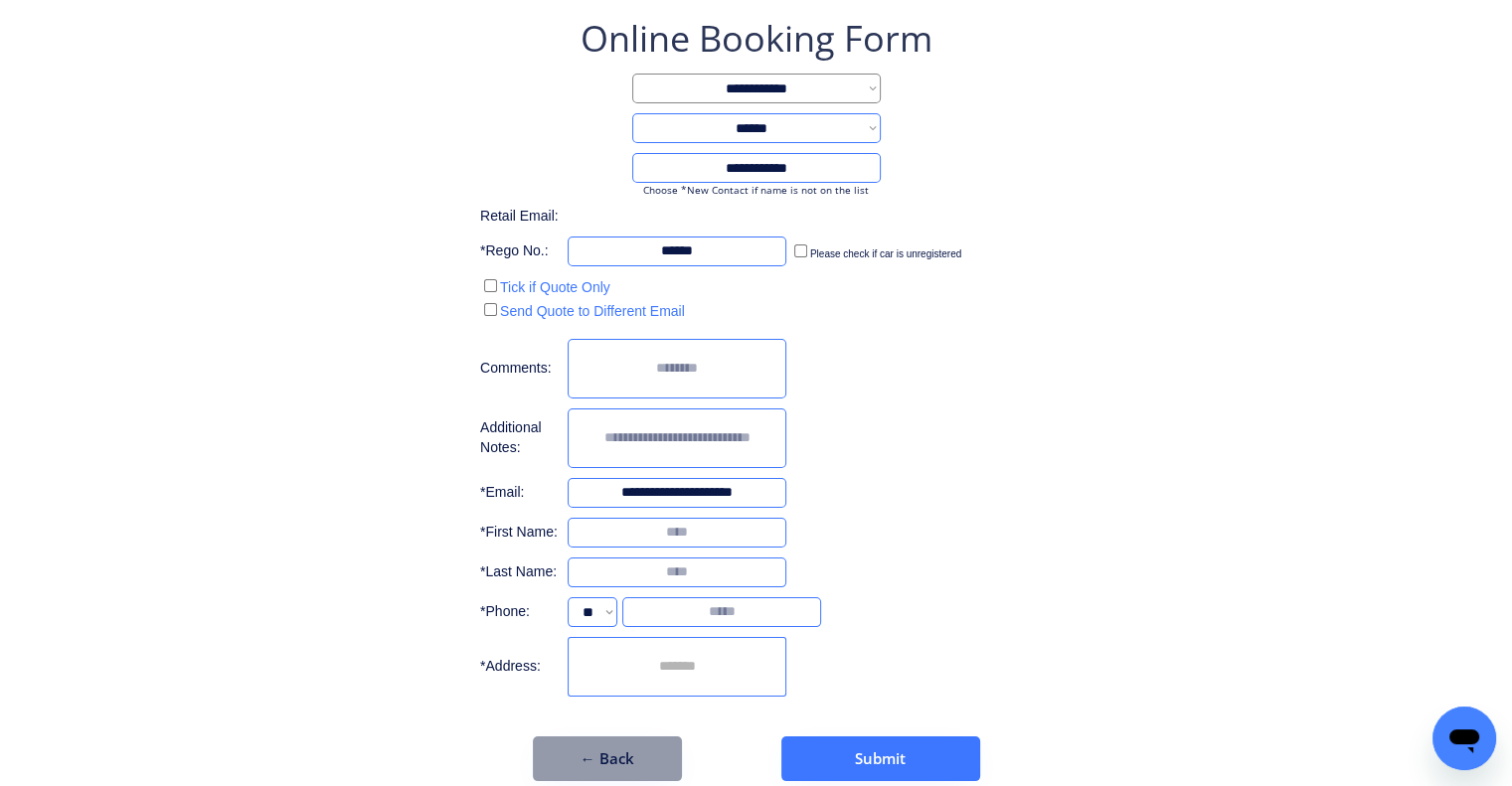 click on "**********" at bounding box center [756, 397] 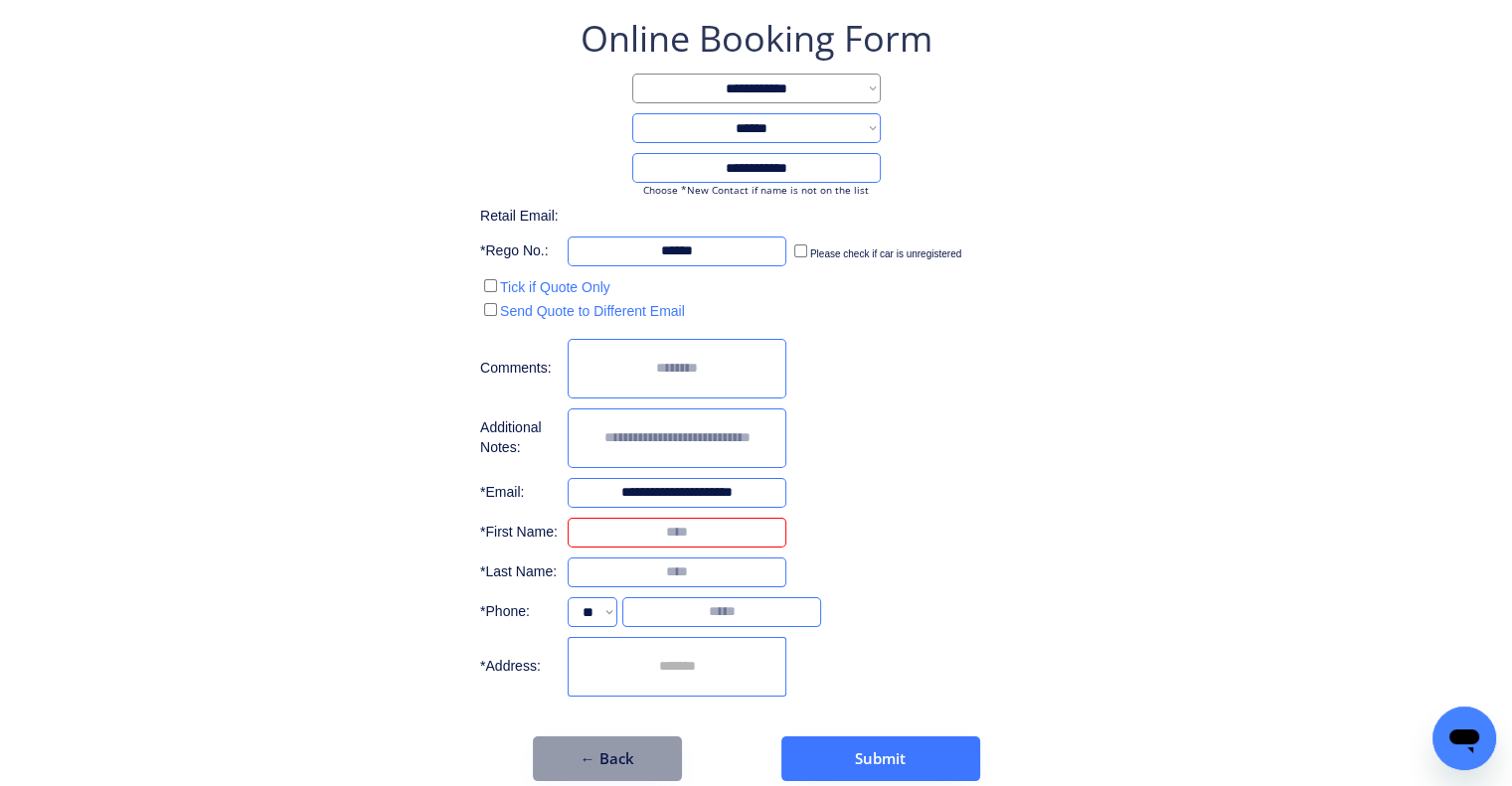 type on "*" 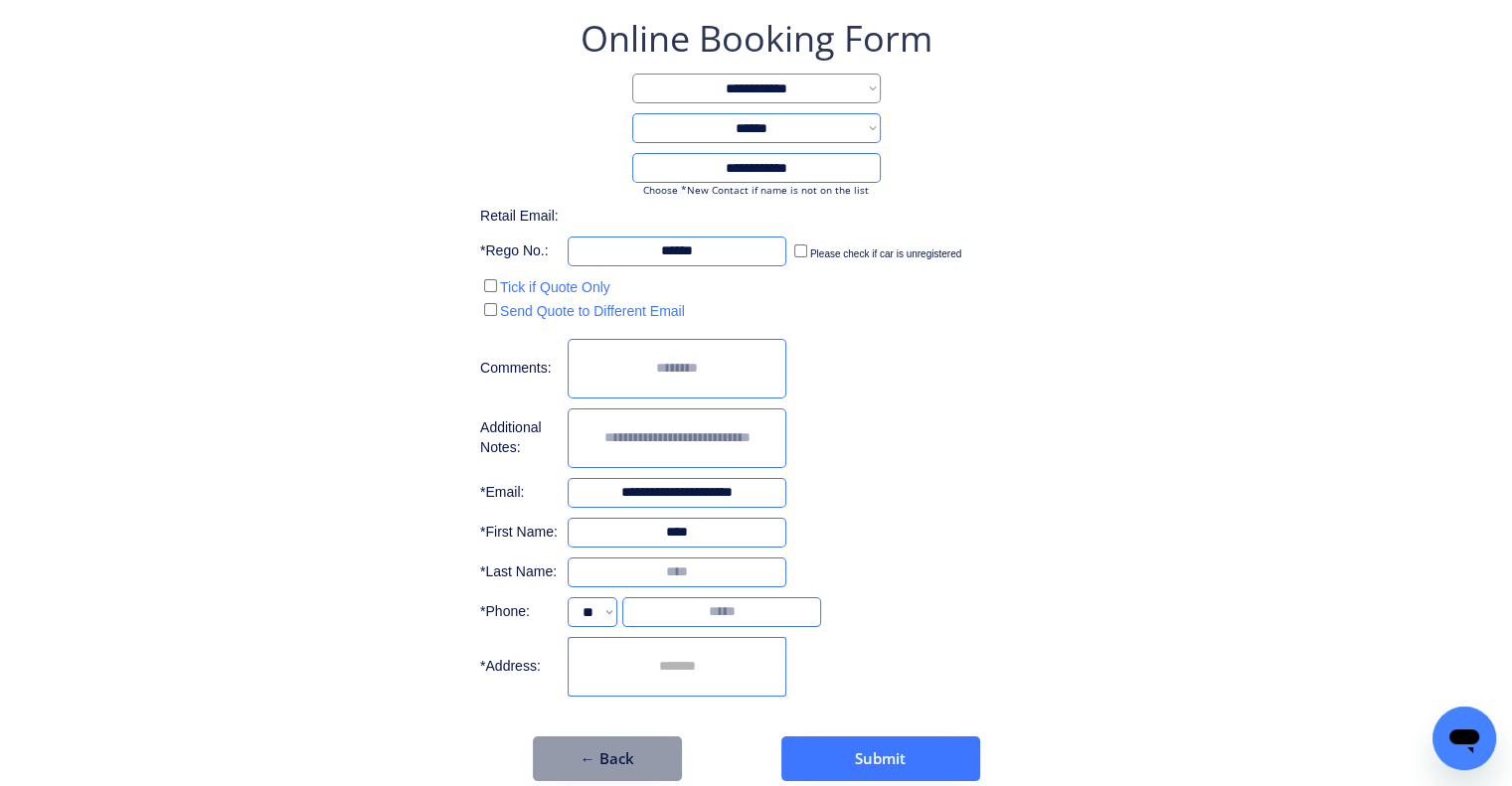 type on "****" 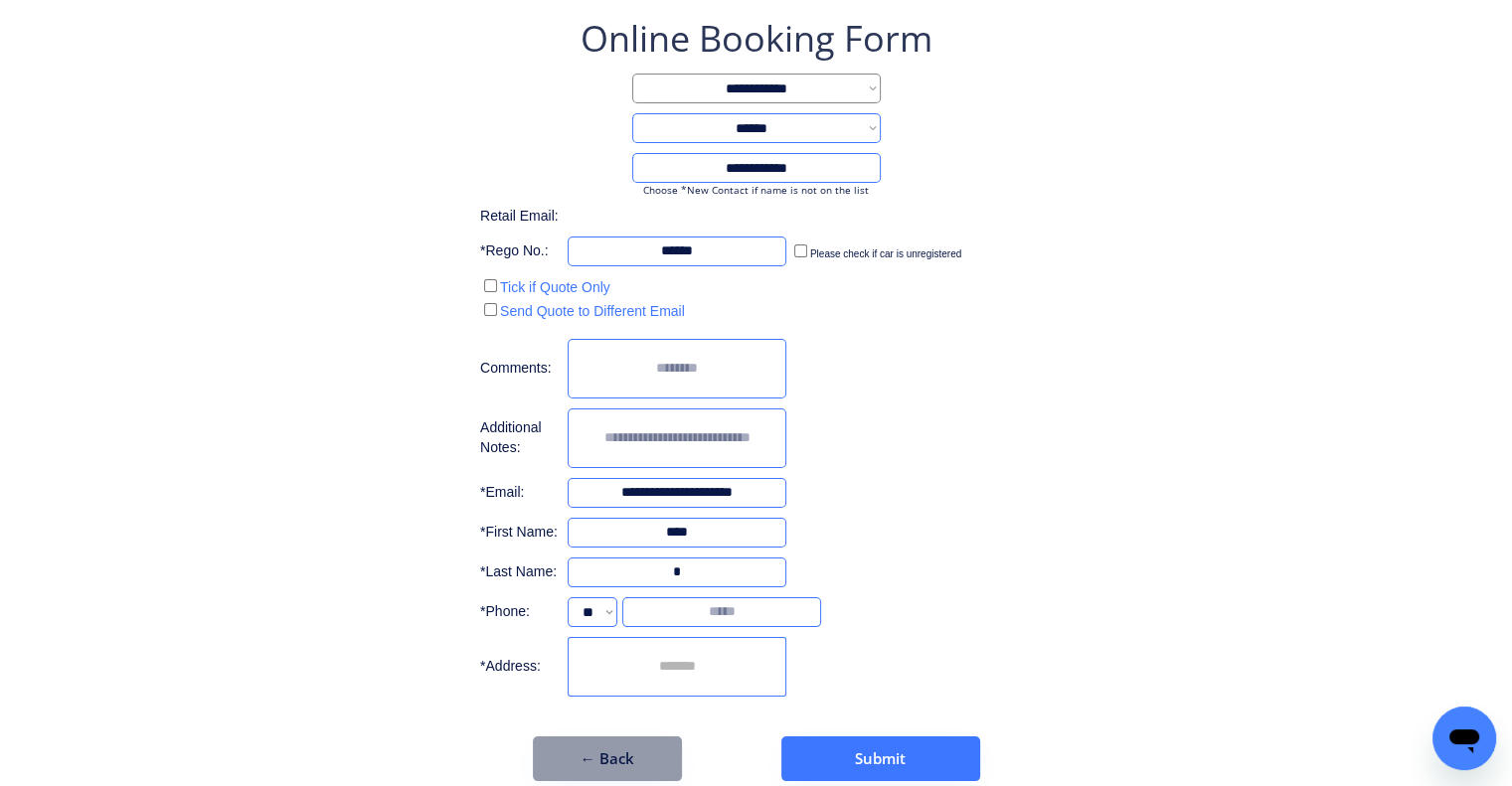 type on "*" 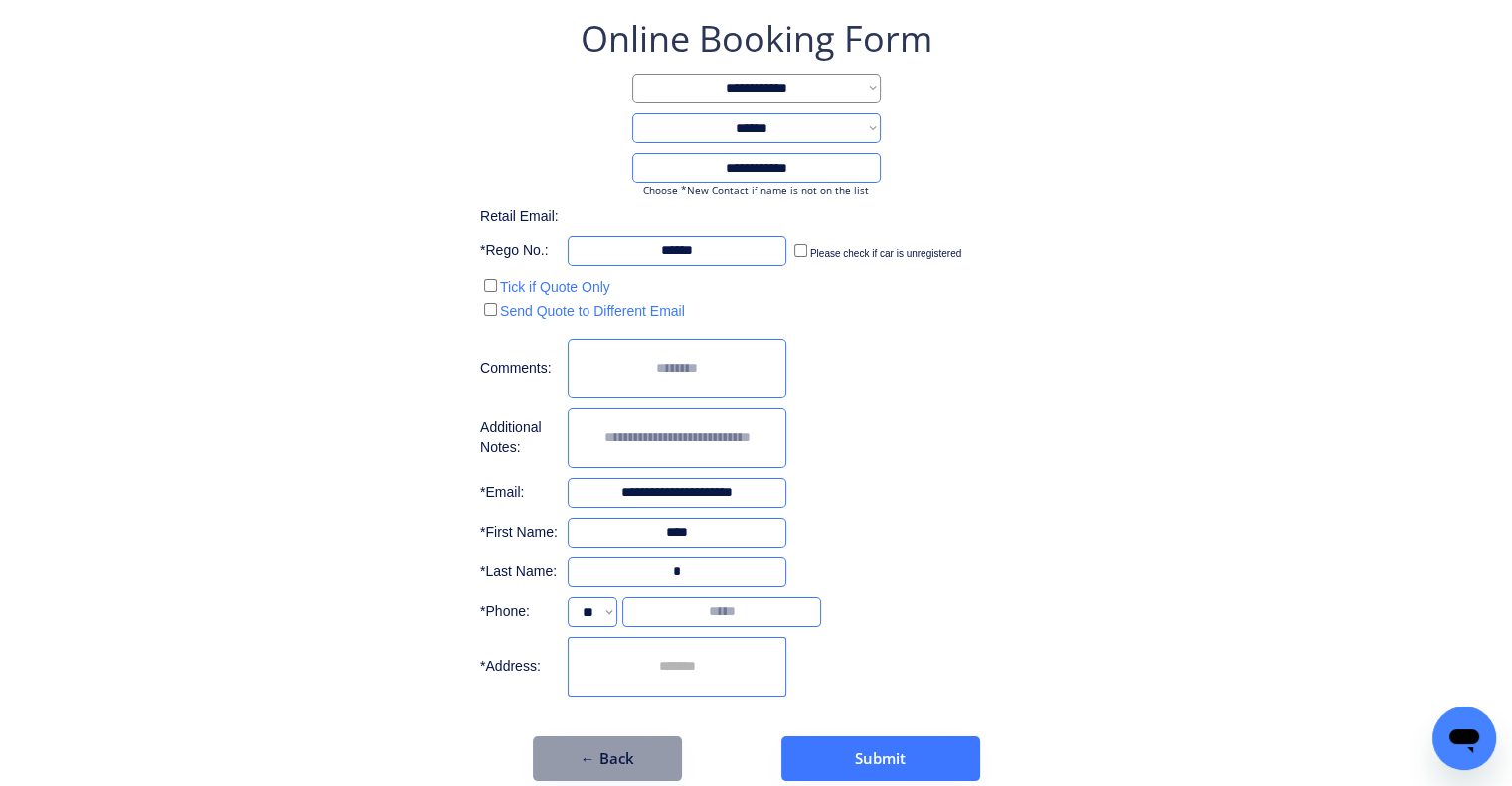 click at bounding box center (722, 612) 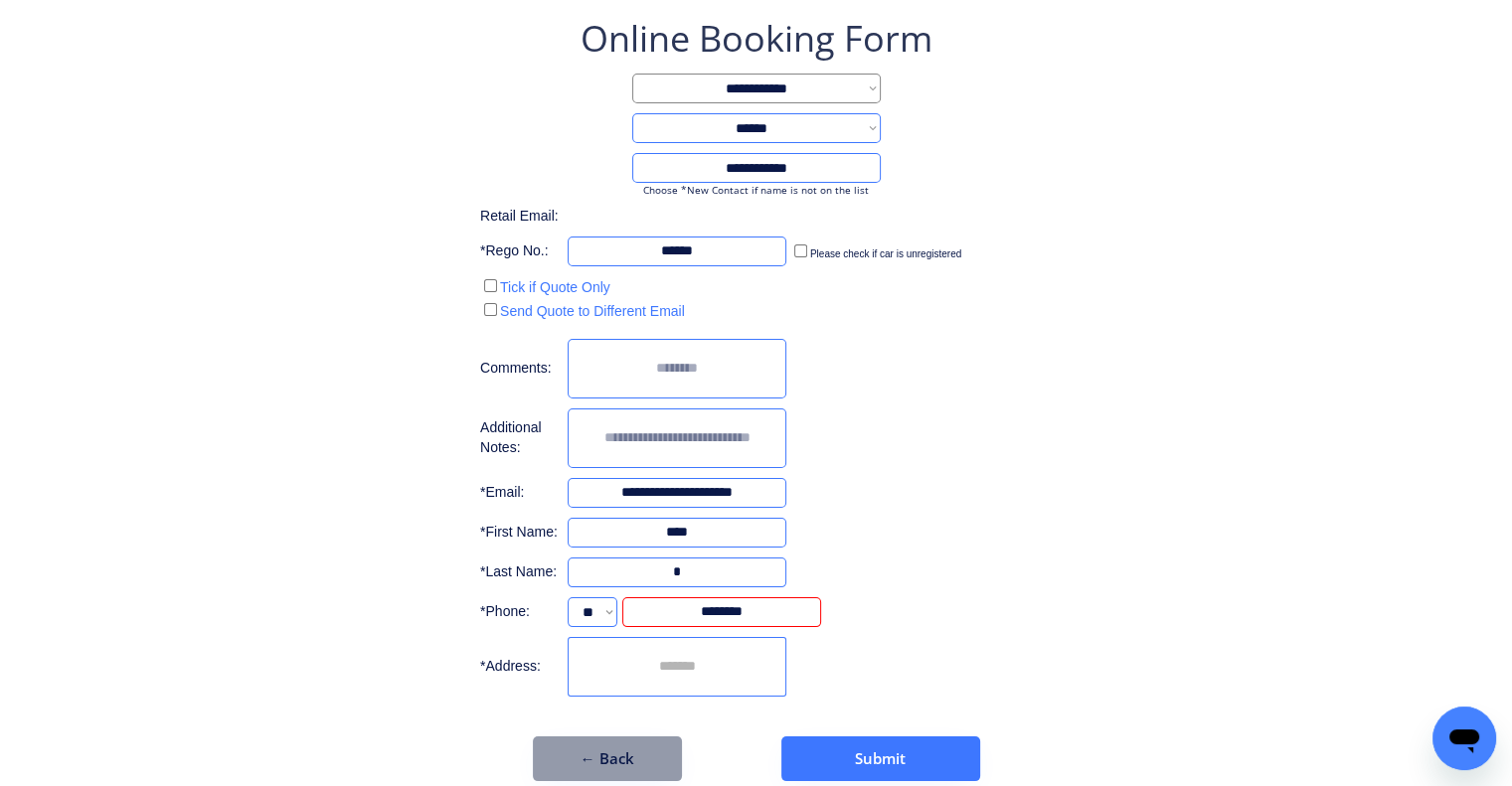 click on "**********" at bounding box center (756, 397) 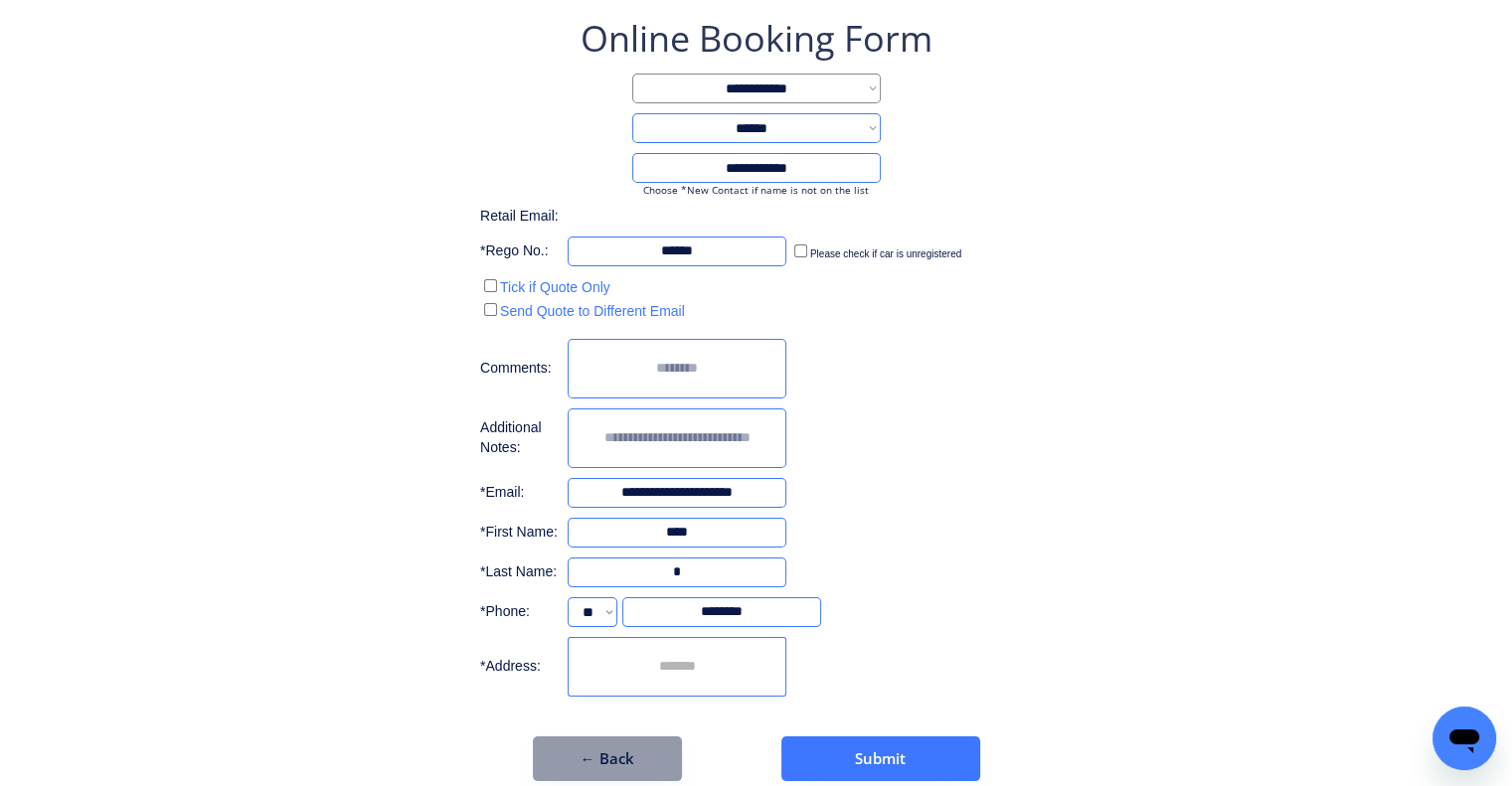 click at bounding box center (677, 369) 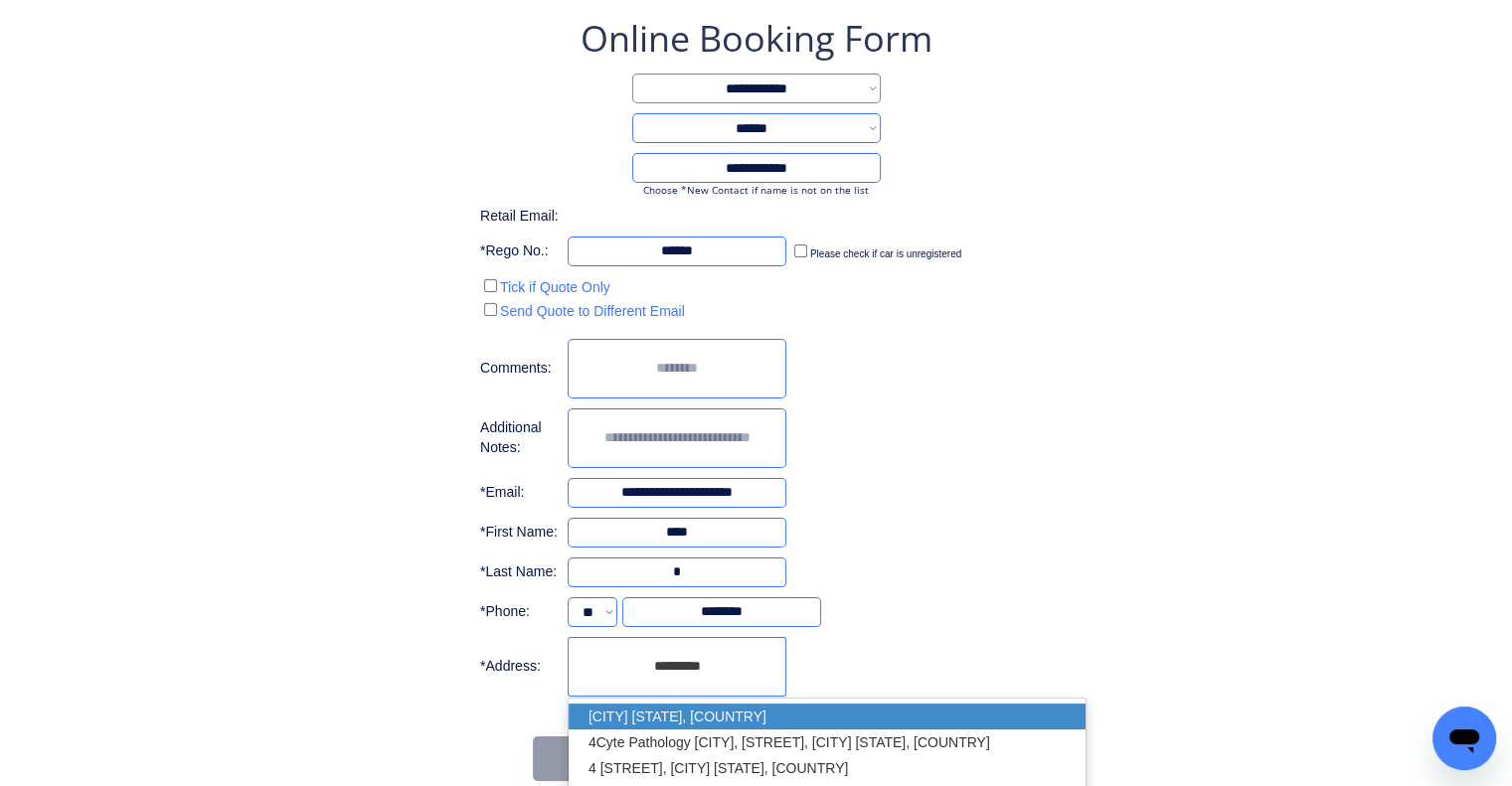 click on "Kenmore QLD 4069, Australia" at bounding box center [827, 716] 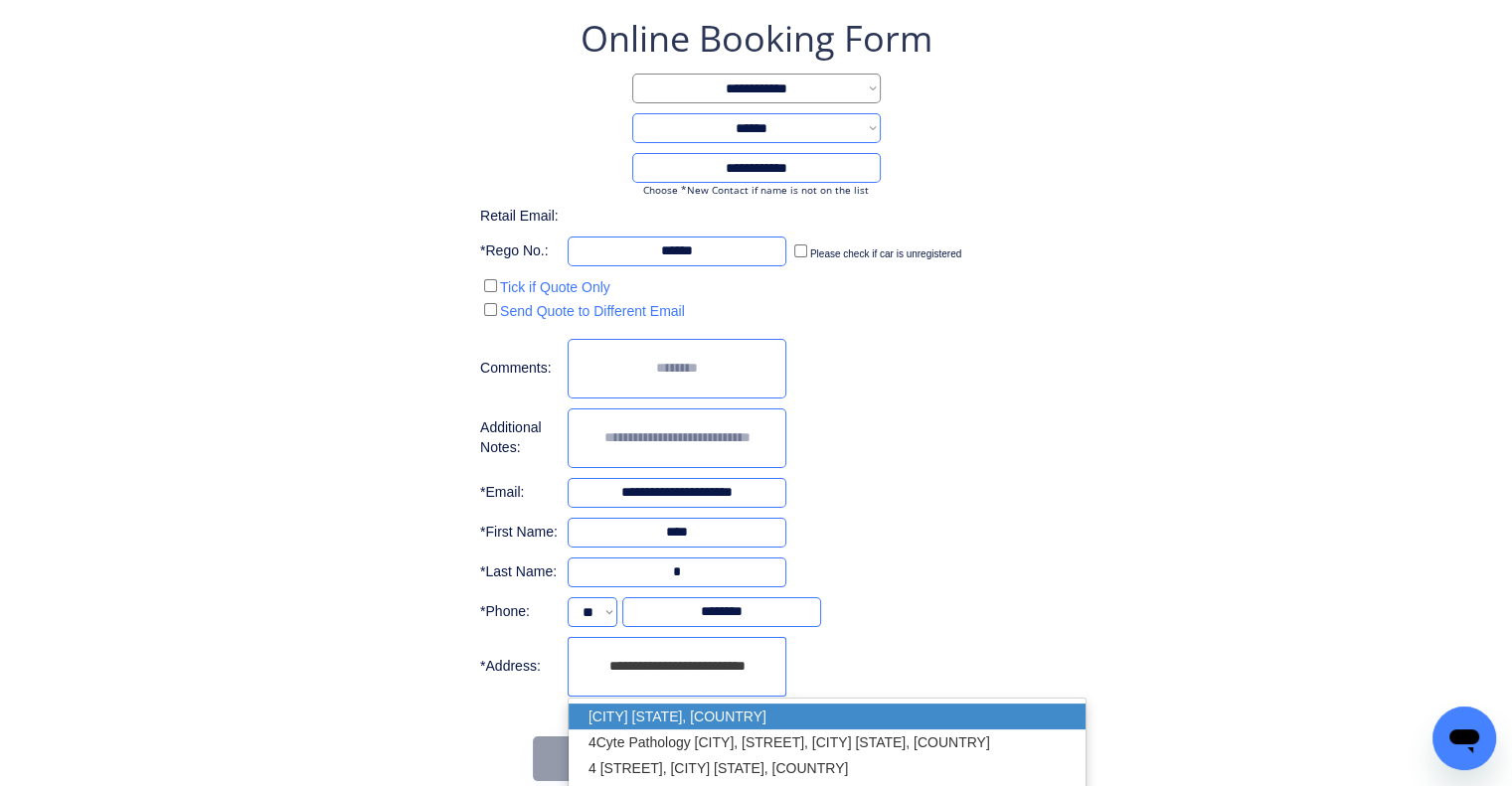 type on "**********" 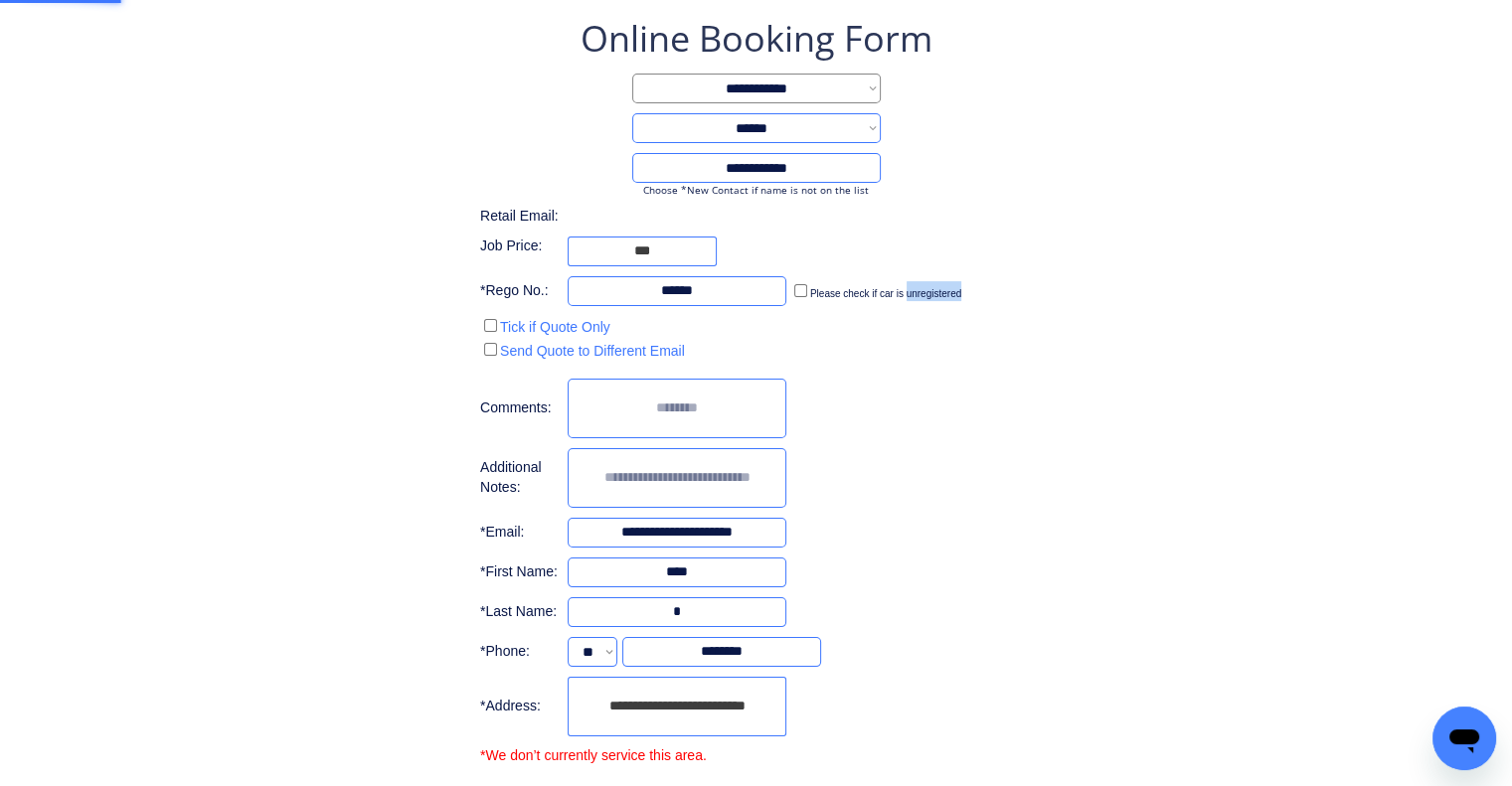 click on "**********" at bounding box center (756, 432) 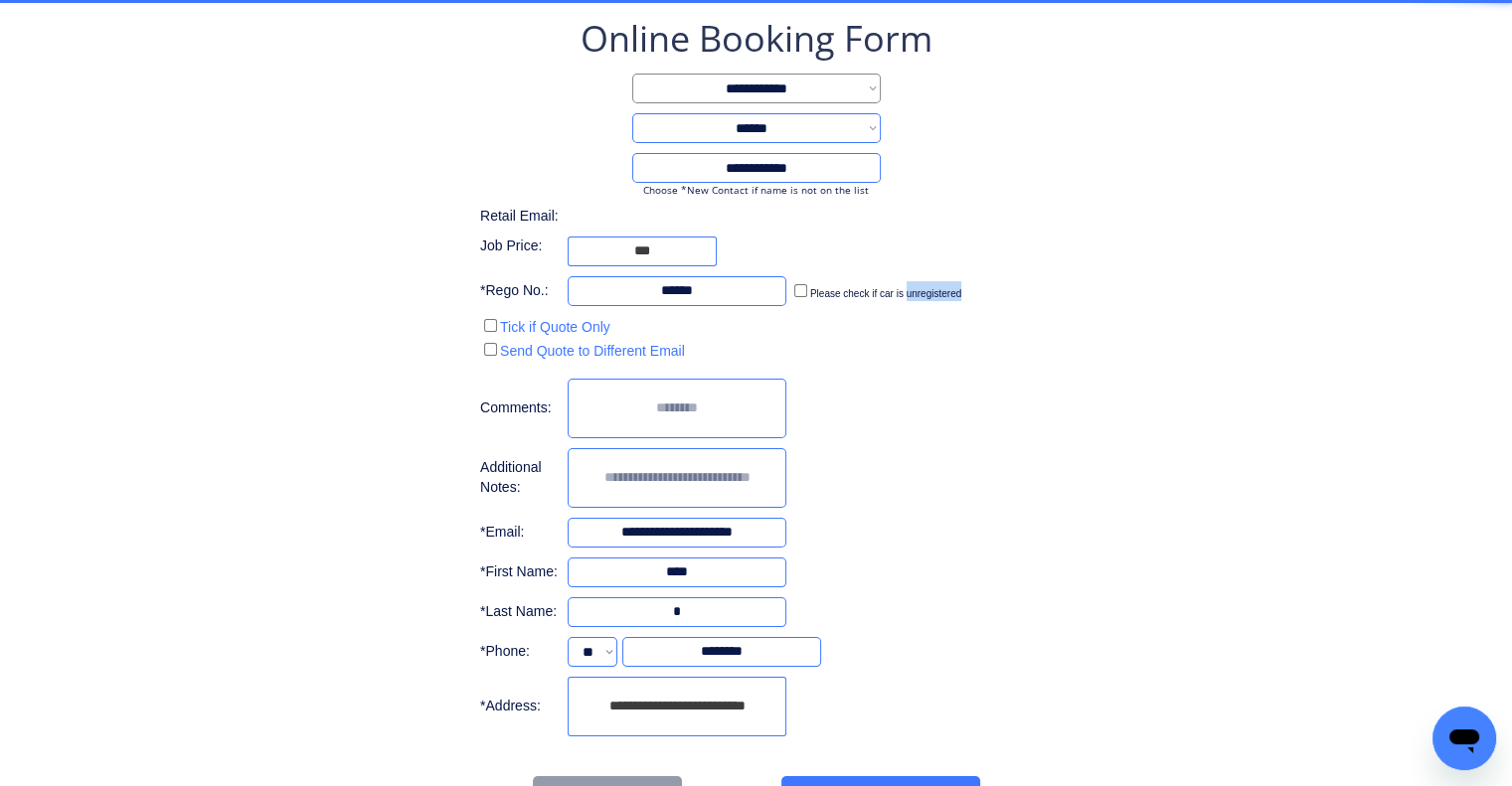 click on "**********" at bounding box center [756, 417] 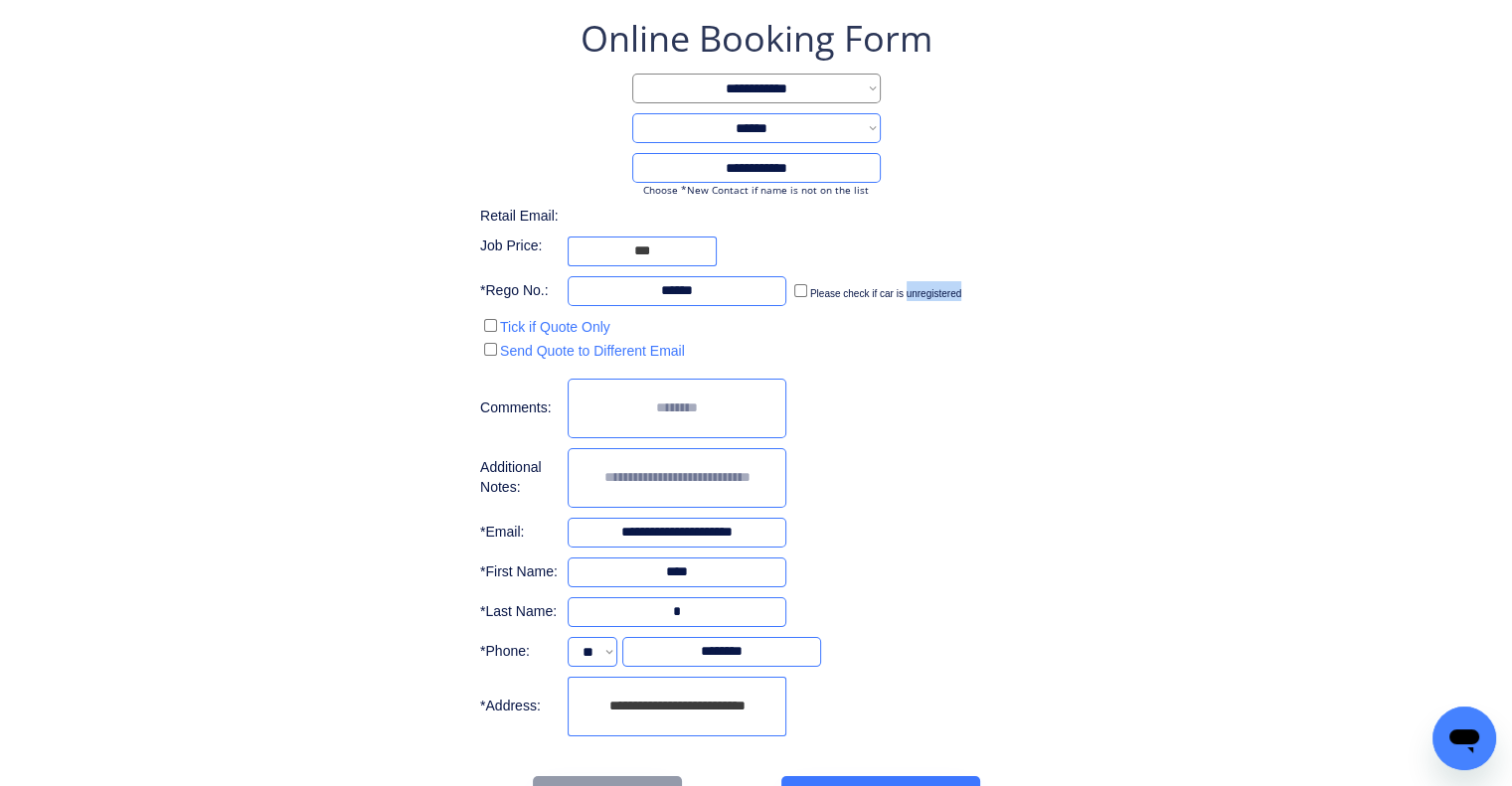 click on "**********" at bounding box center [756, 417] 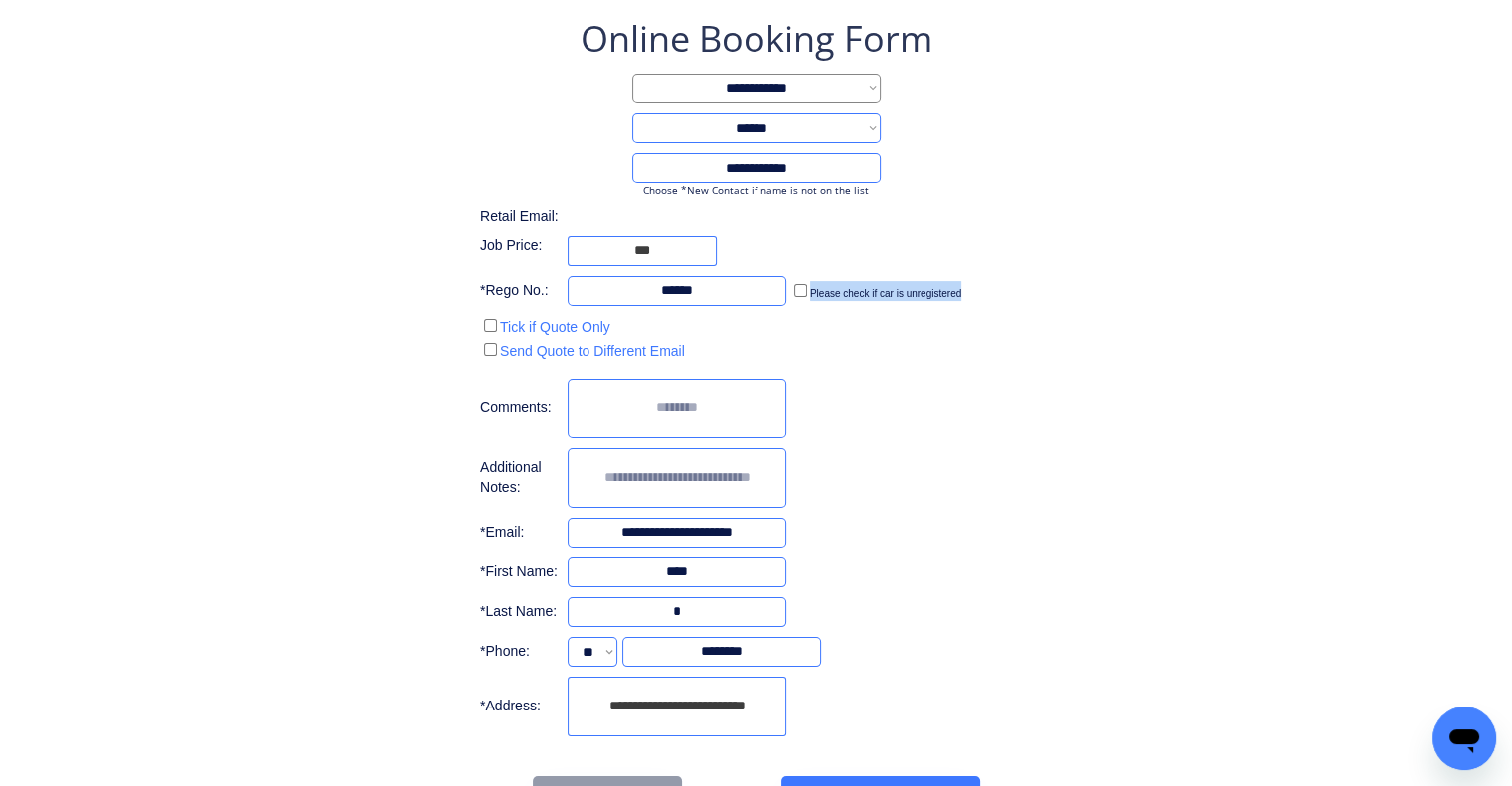 click on "**********" at bounding box center [756, 417] 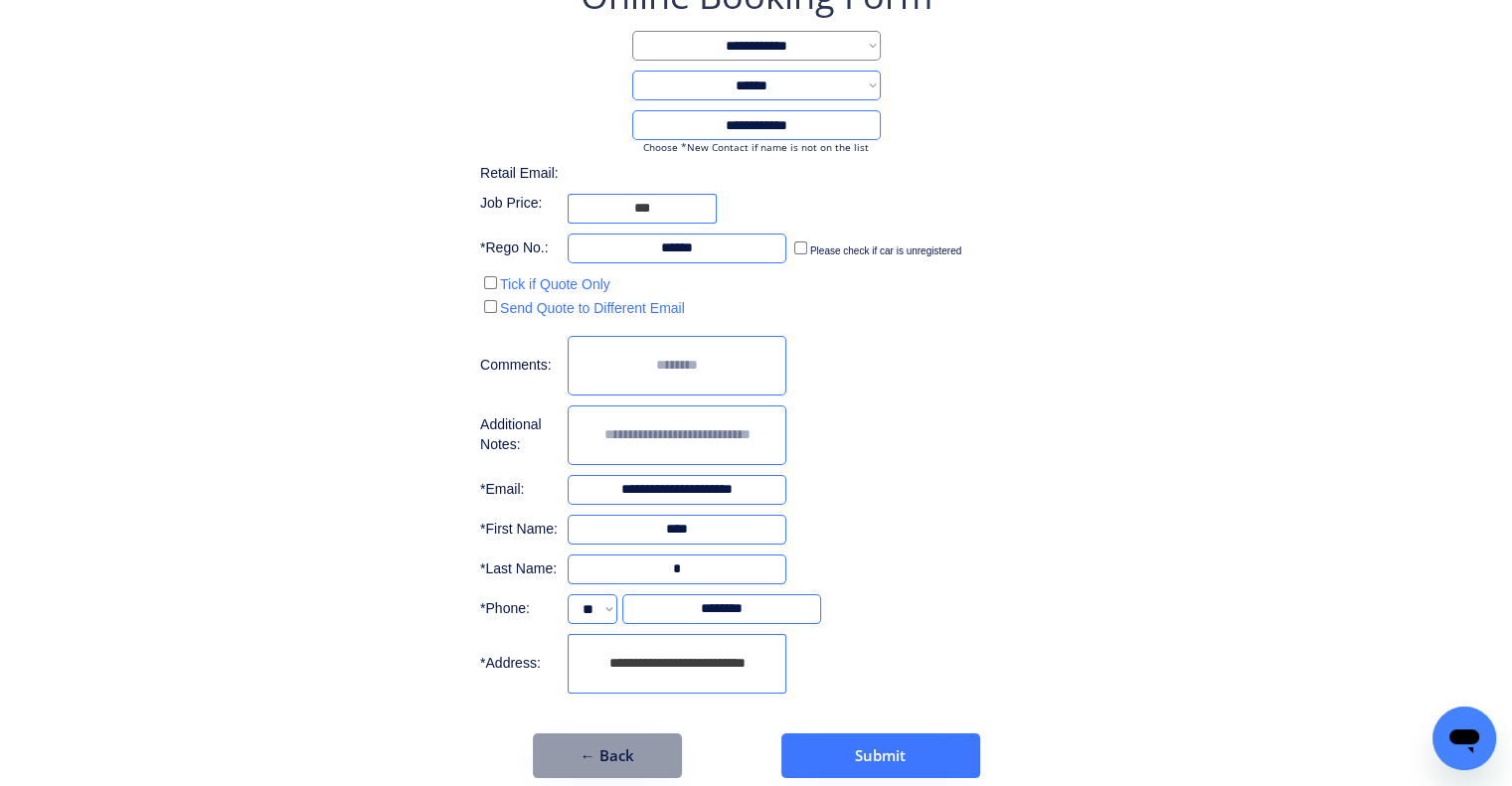 scroll, scrollTop: 159, scrollLeft: 0, axis: vertical 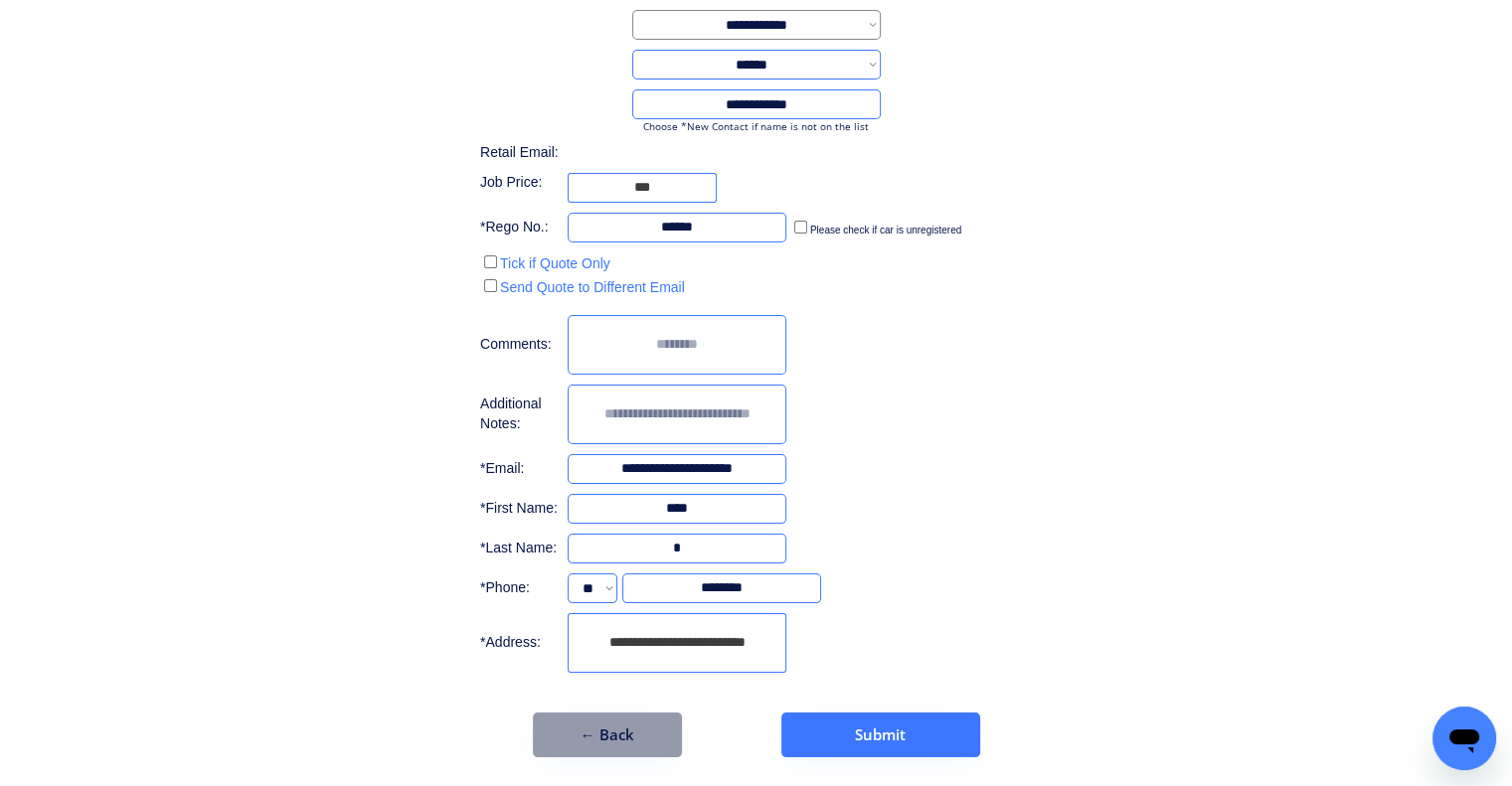 click at bounding box center [677, 345] 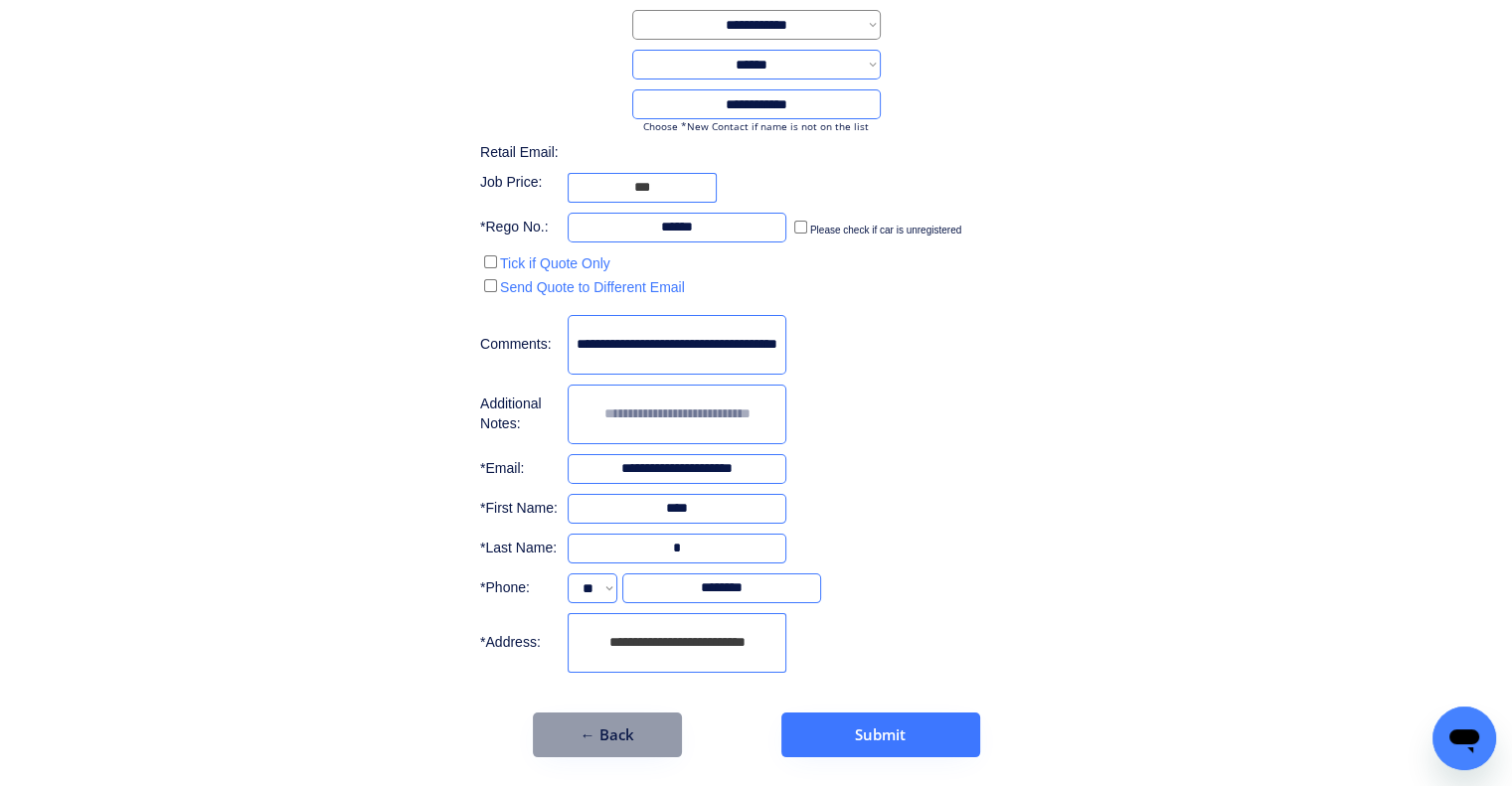 scroll, scrollTop: 0, scrollLeft: 37, axis: horizontal 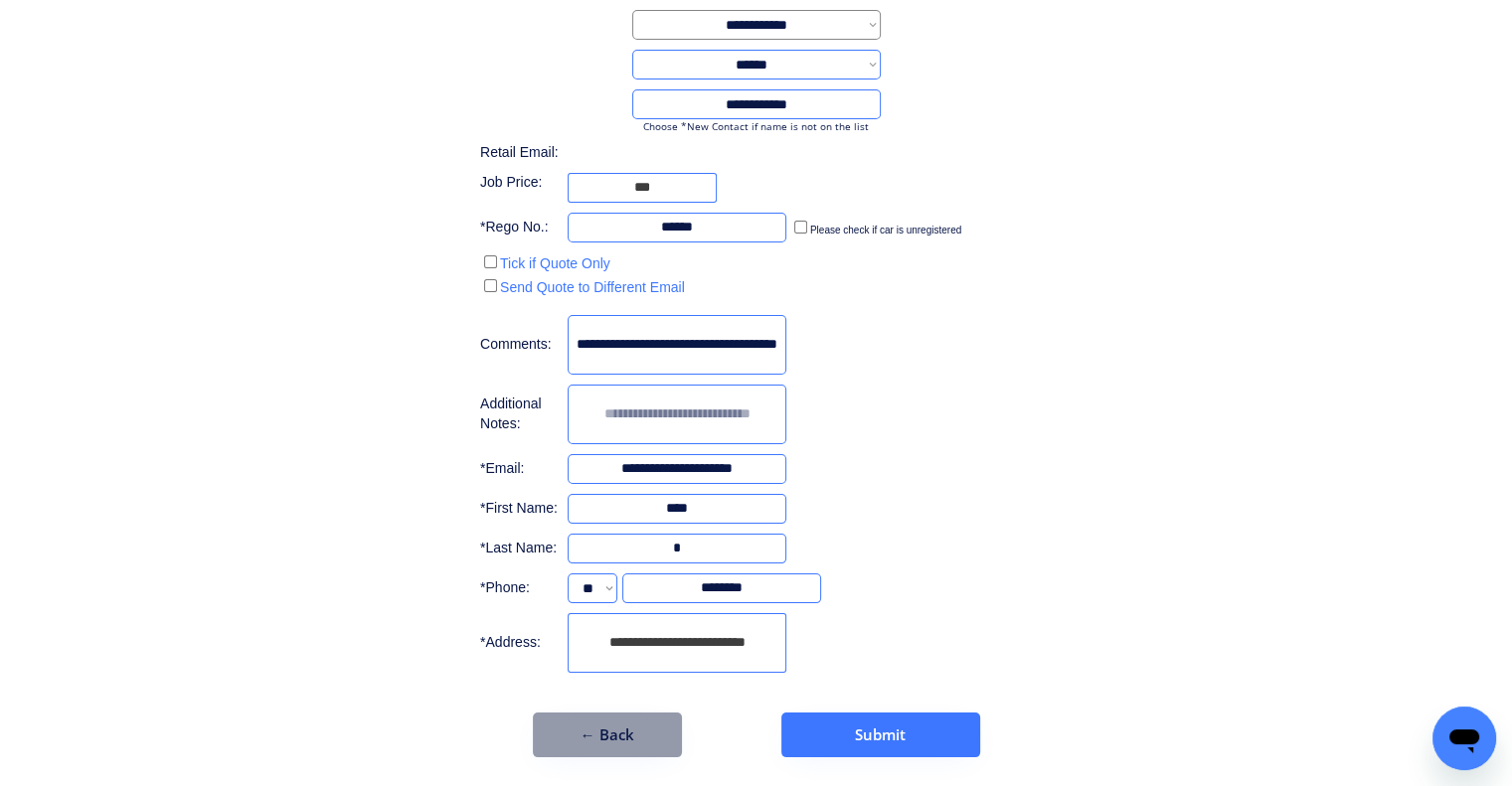 type on "**********" 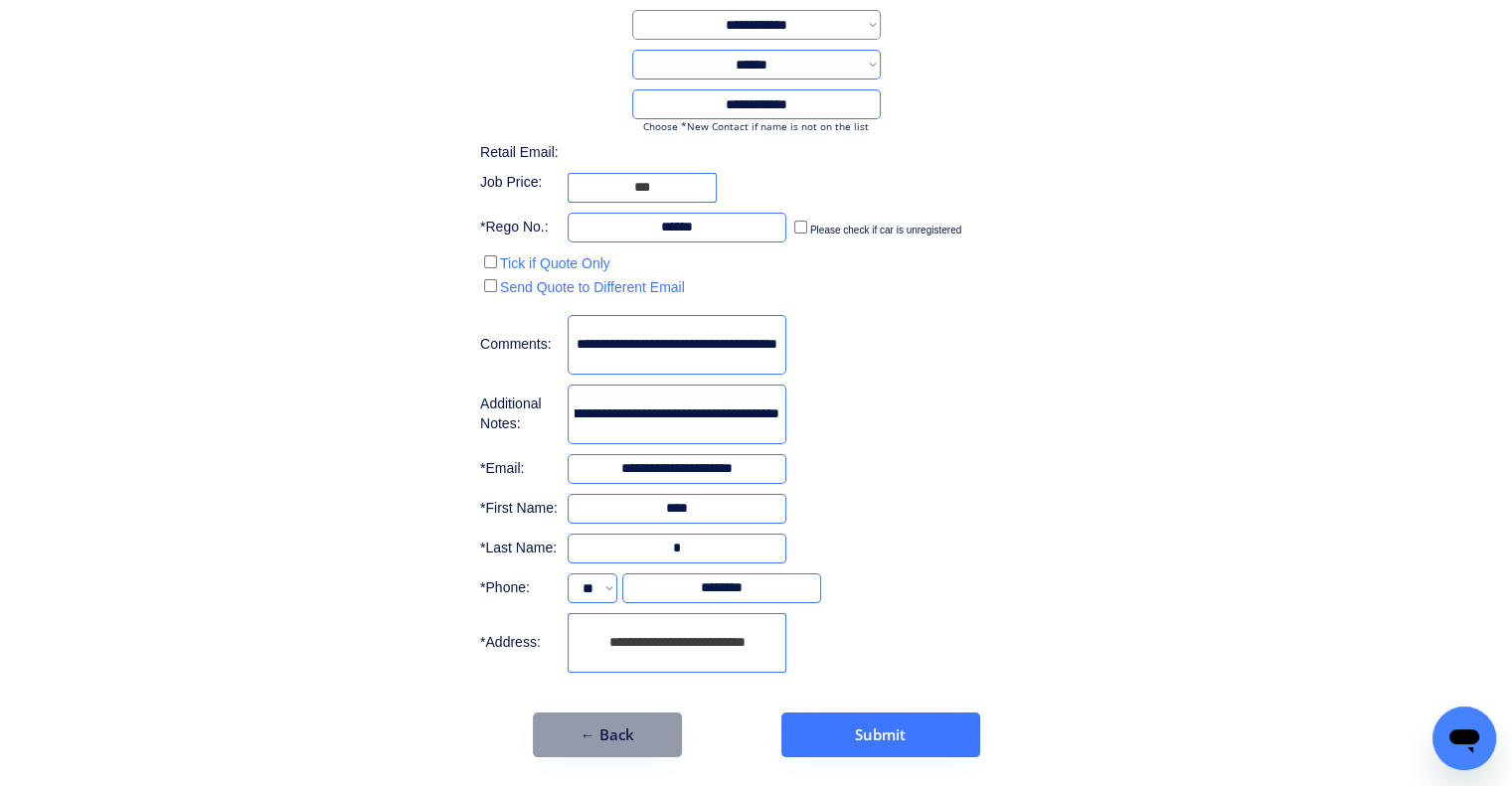 scroll, scrollTop: 0, scrollLeft: 269, axis: horizontal 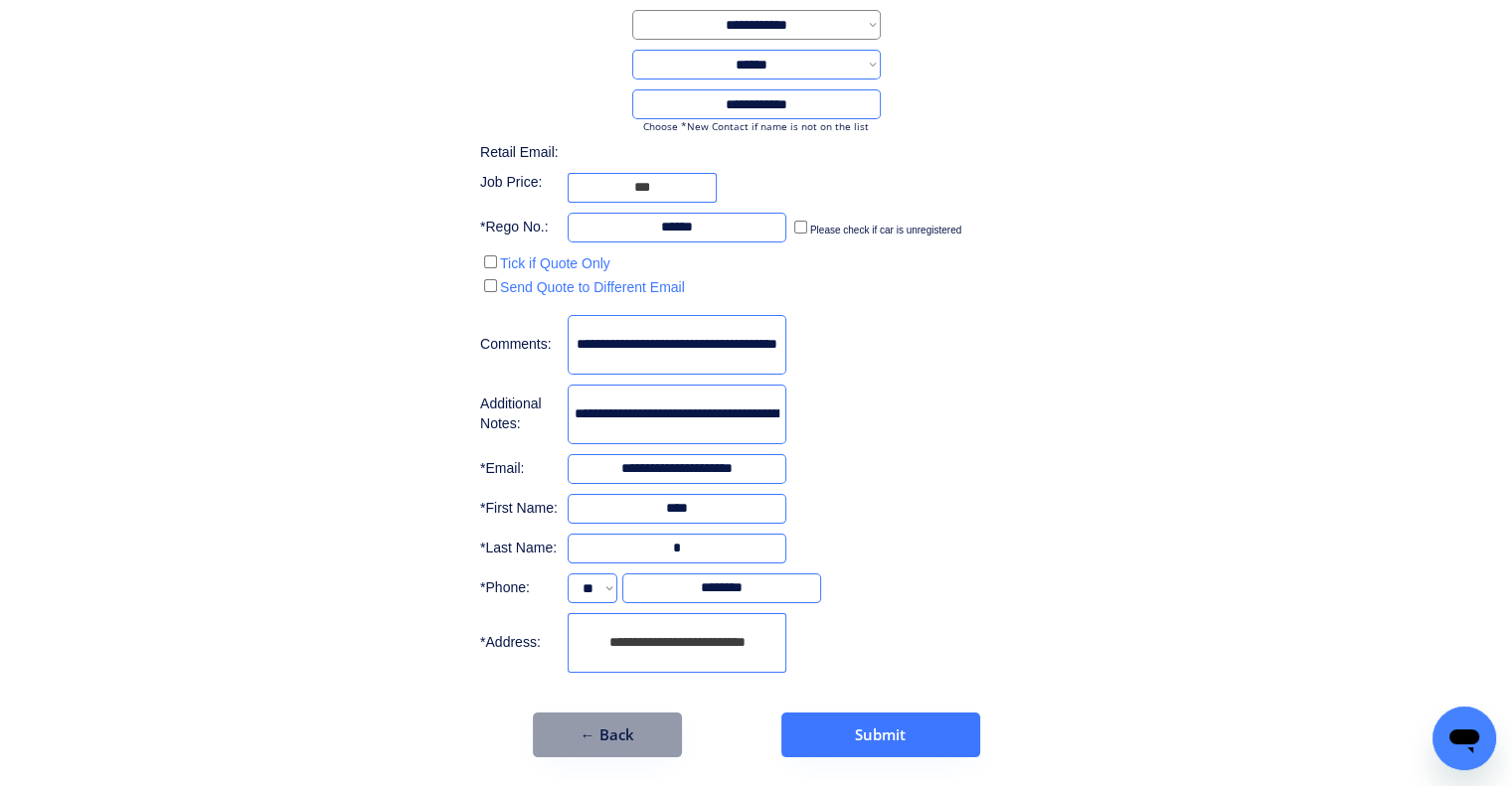 drag, startPoint x: 680, startPoint y: 431, endPoint x: 284, endPoint y: 393, distance: 397.81905 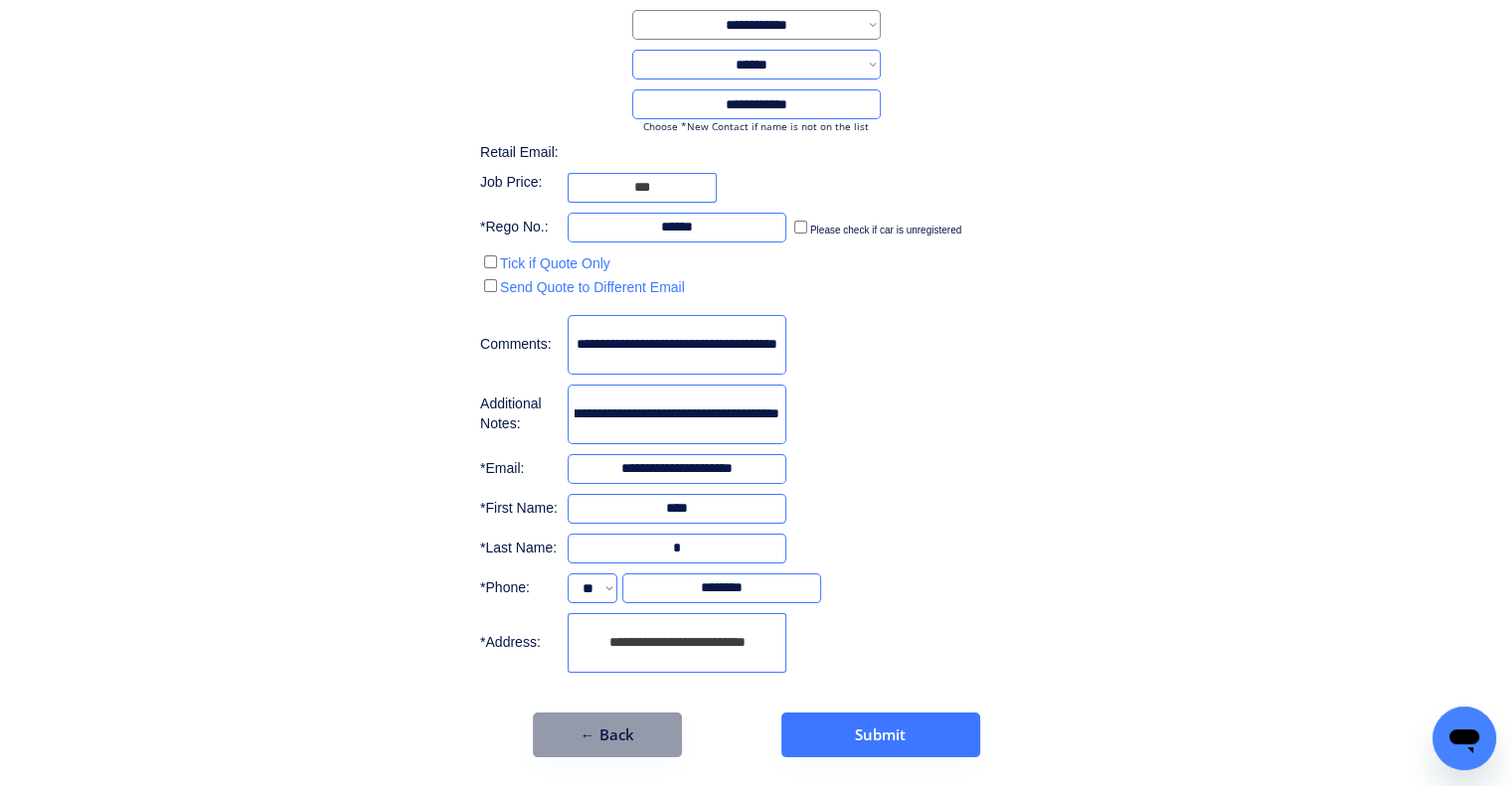 drag, startPoint x: 752, startPoint y: 407, endPoint x: 901, endPoint y: 421, distance: 149.65627 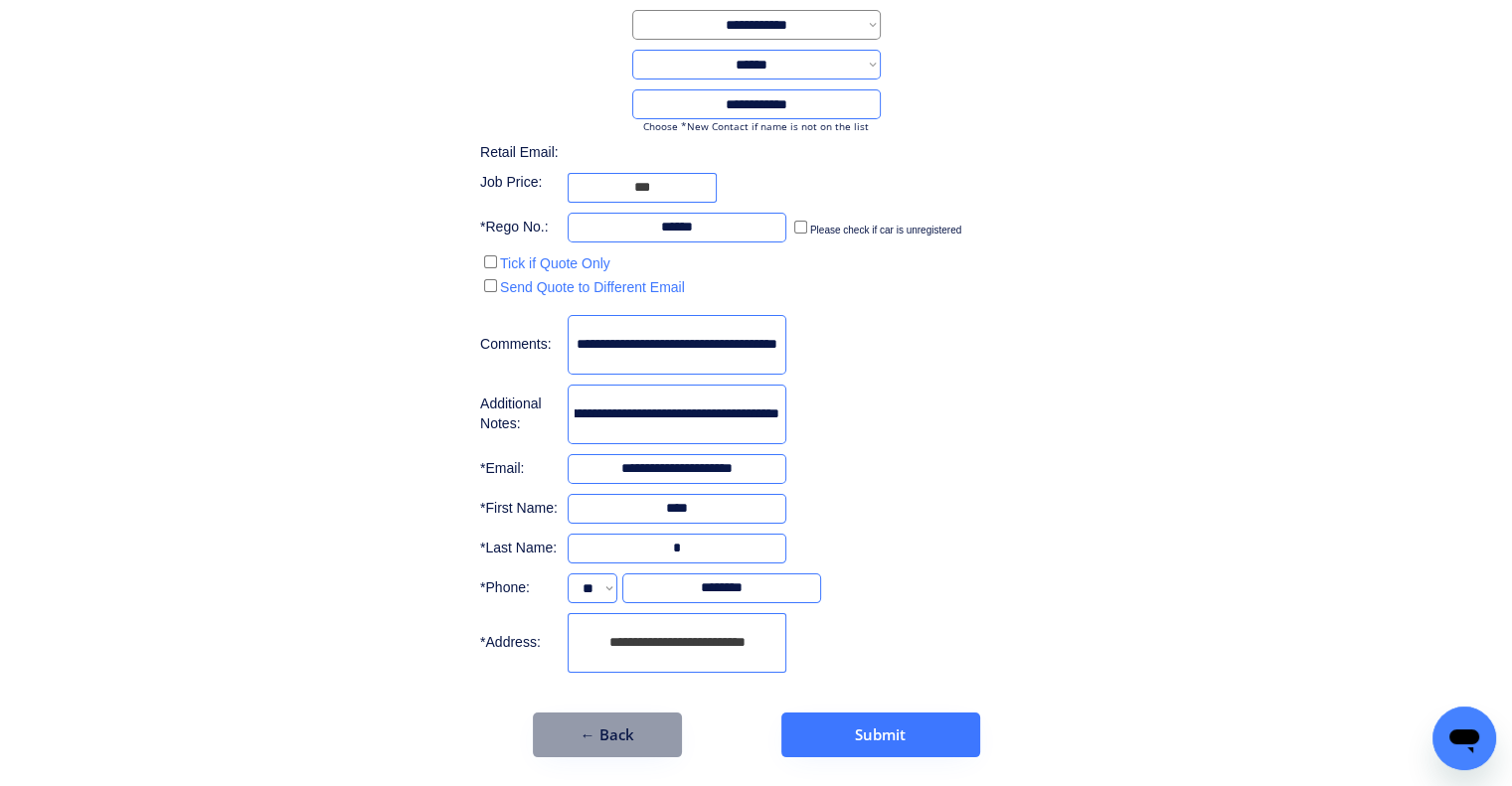 type on "**********" 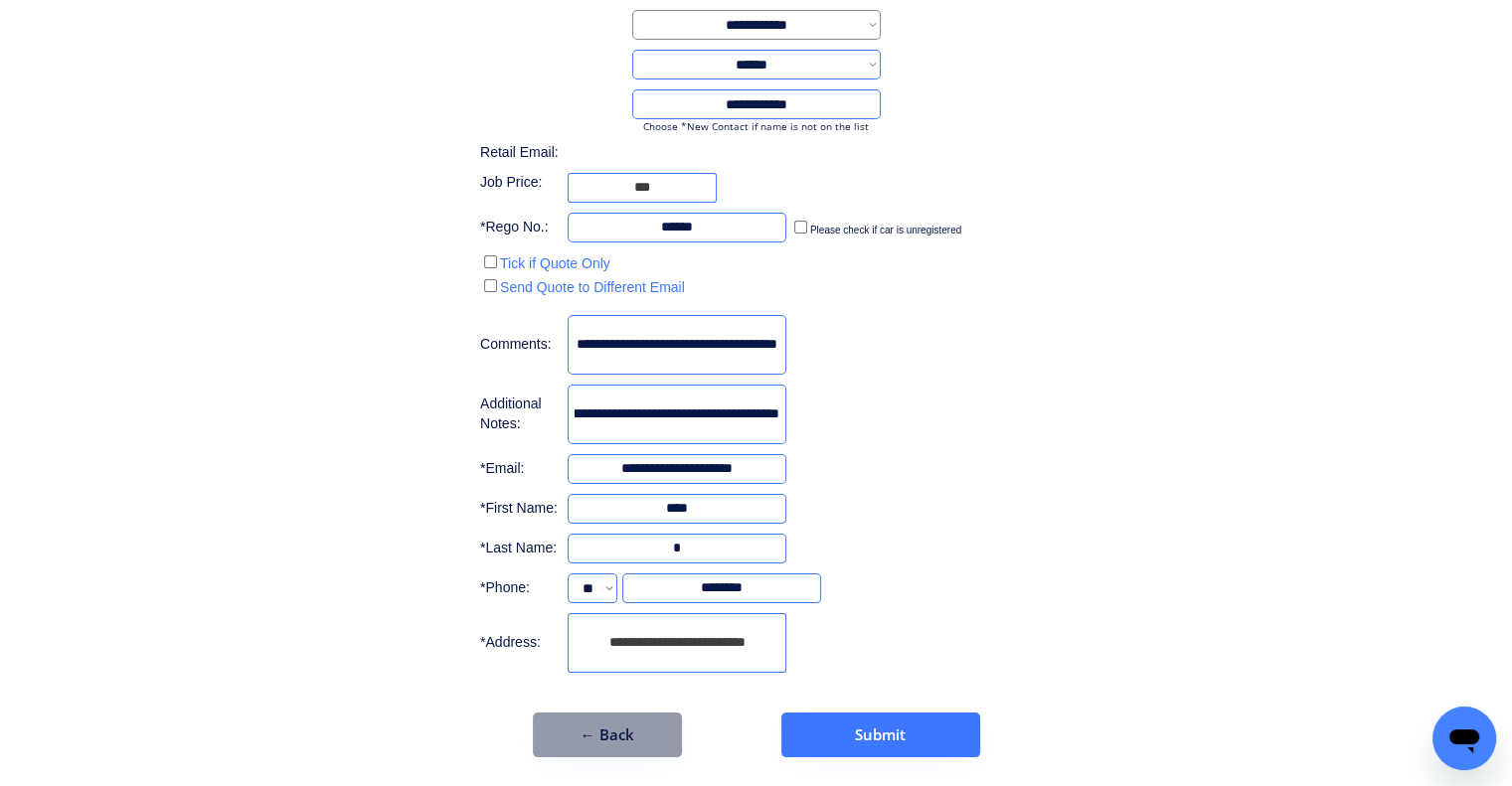 click on "**********" at bounding box center (756, 354) 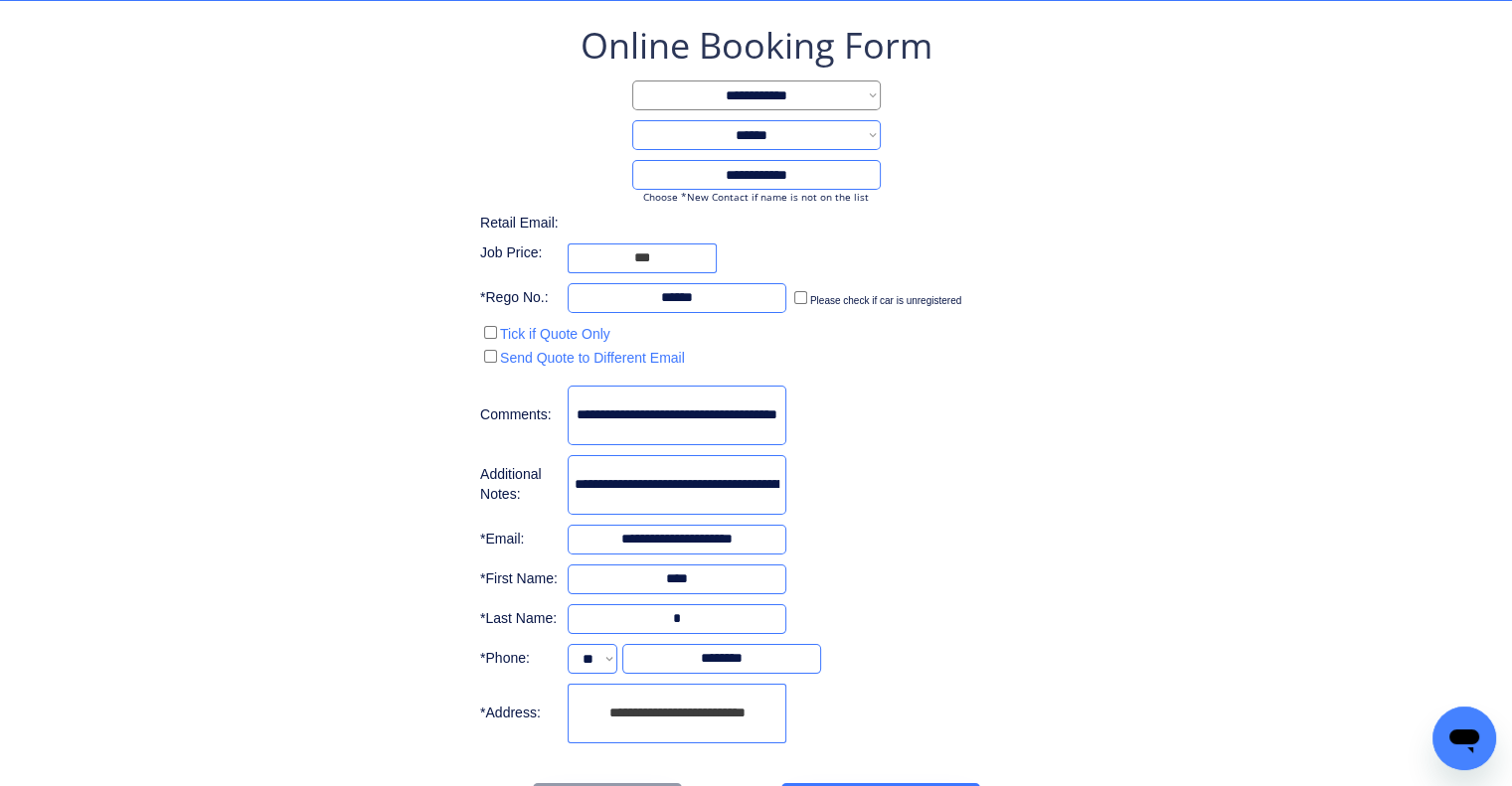 scroll, scrollTop: 159, scrollLeft: 0, axis: vertical 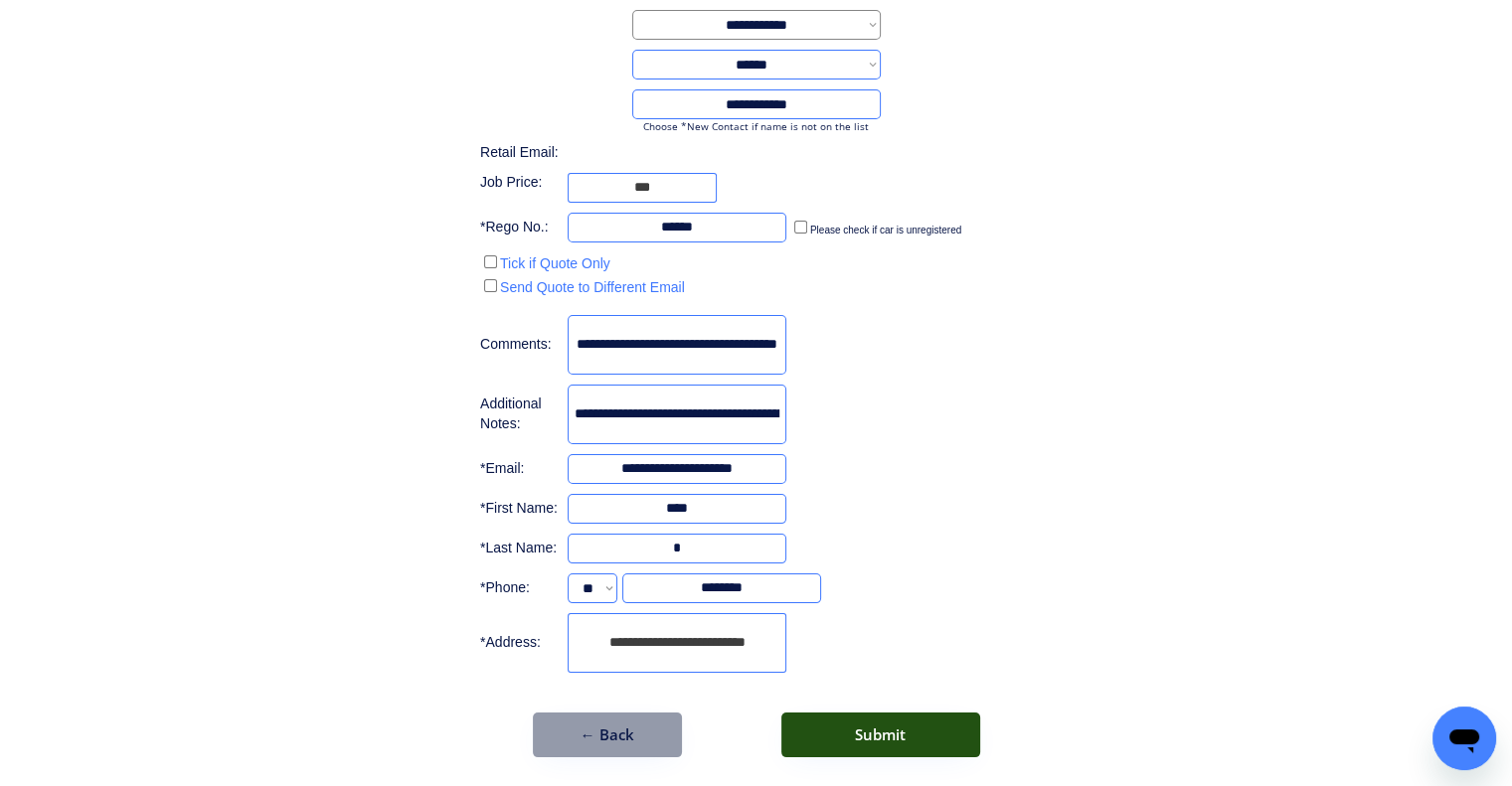 click on "Submit" at bounding box center (881, 734) 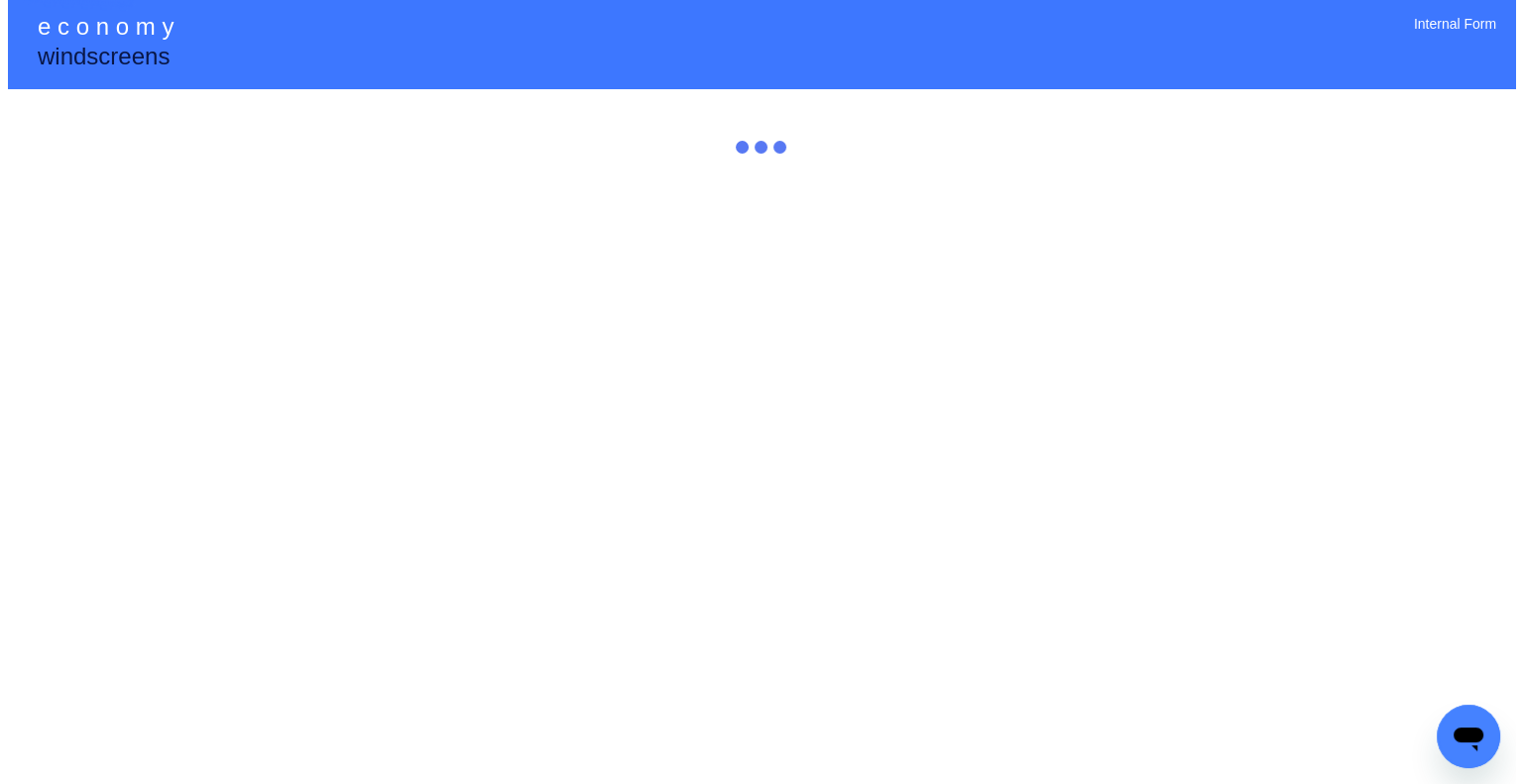 scroll, scrollTop: 0, scrollLeft: 0, axis: both 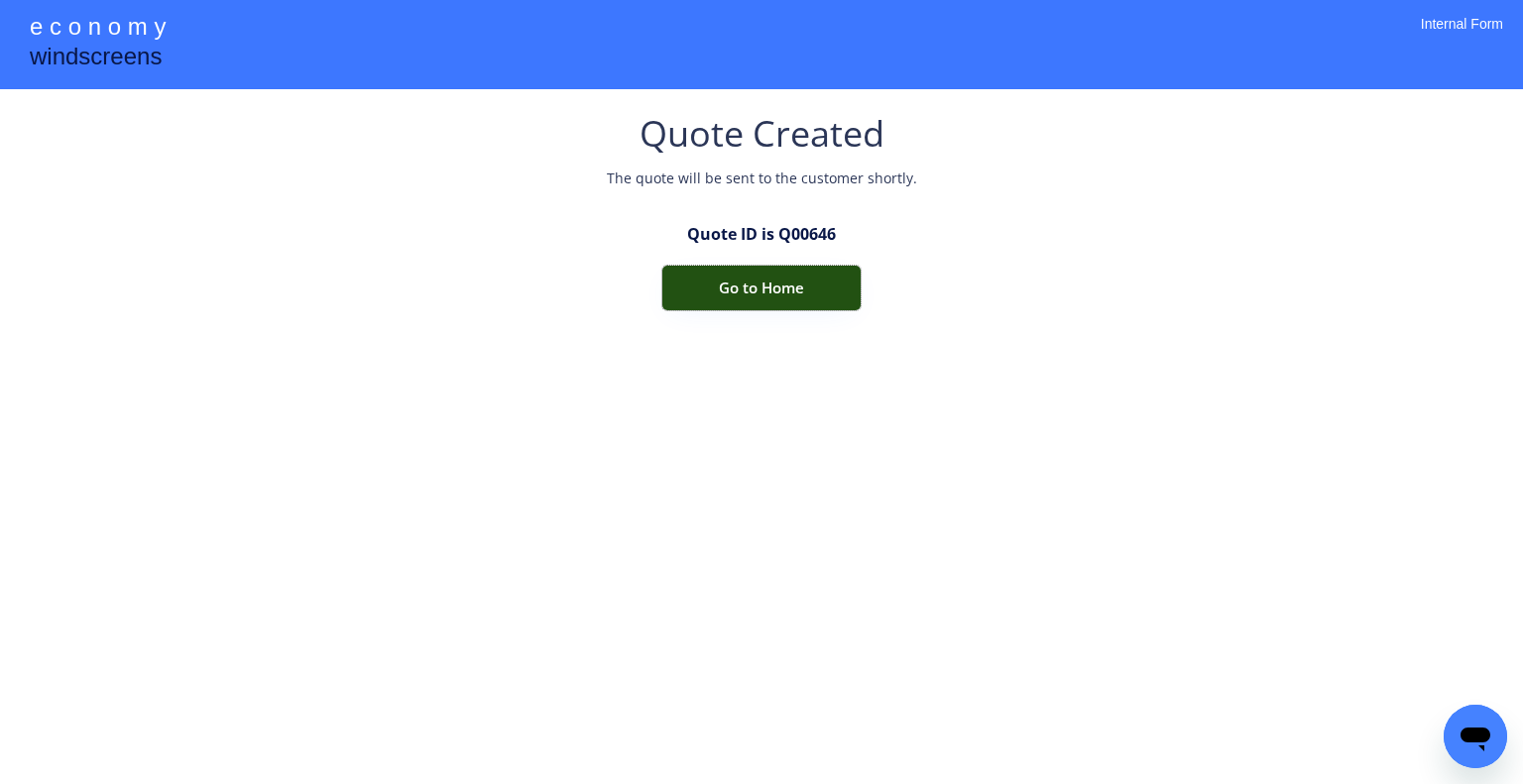 click on "Go to Home" at bounding box center (762, 287) 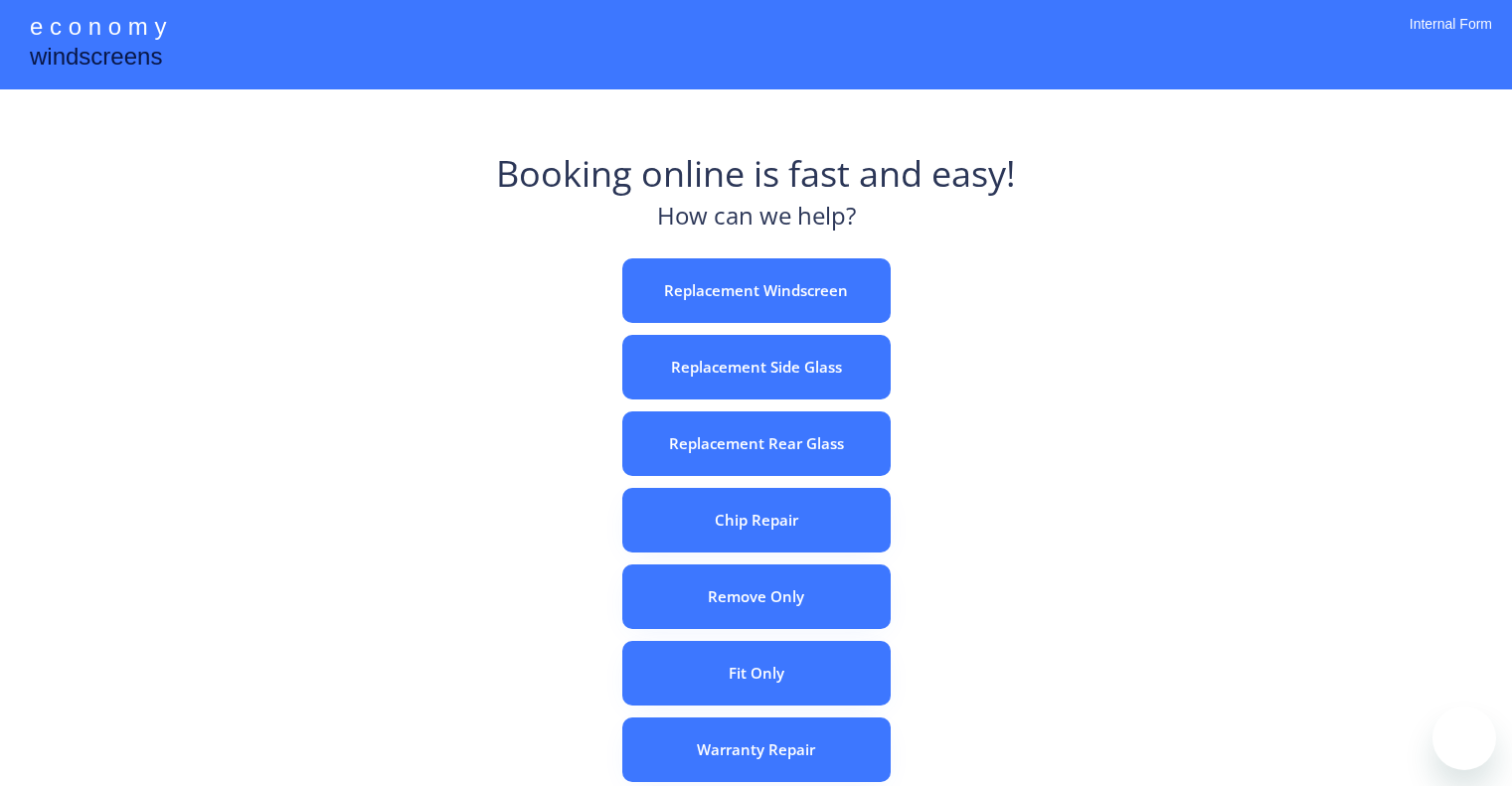 scroll, scrollTop: 0, scrollLeft: 0, axis: both 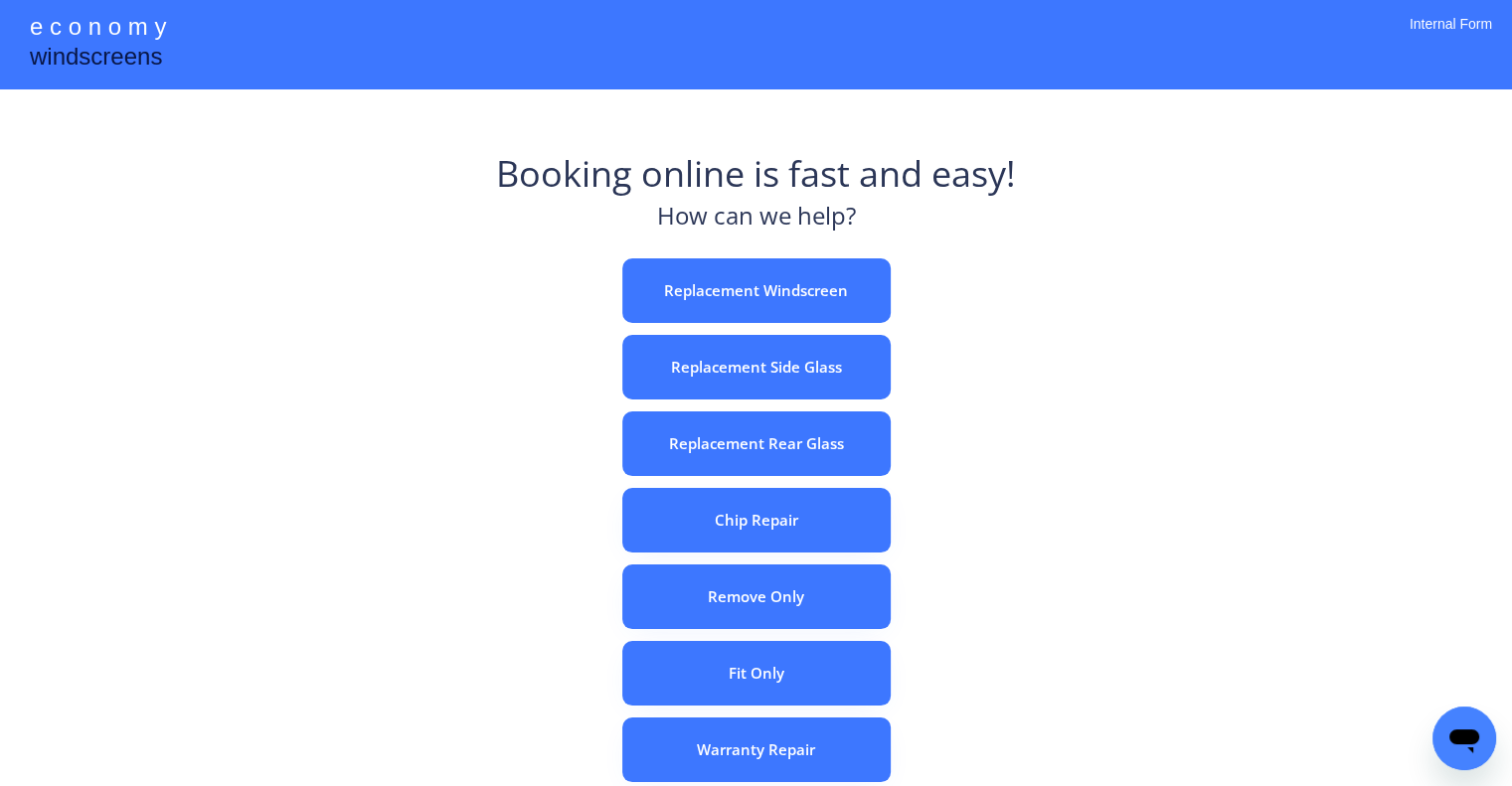 click on "e c o n o m y windscreens Booking online is fast and easy! How can we help? Replacement Windscreen Replacement Side Glass Replacement Rear Glass Chip Repair Remove Only Fit Only Warranty Repair ADAS Recalibration Only Rebook a Job Confirm Quotes Manual Booking Internal Form" at bounding box center (756, 553) 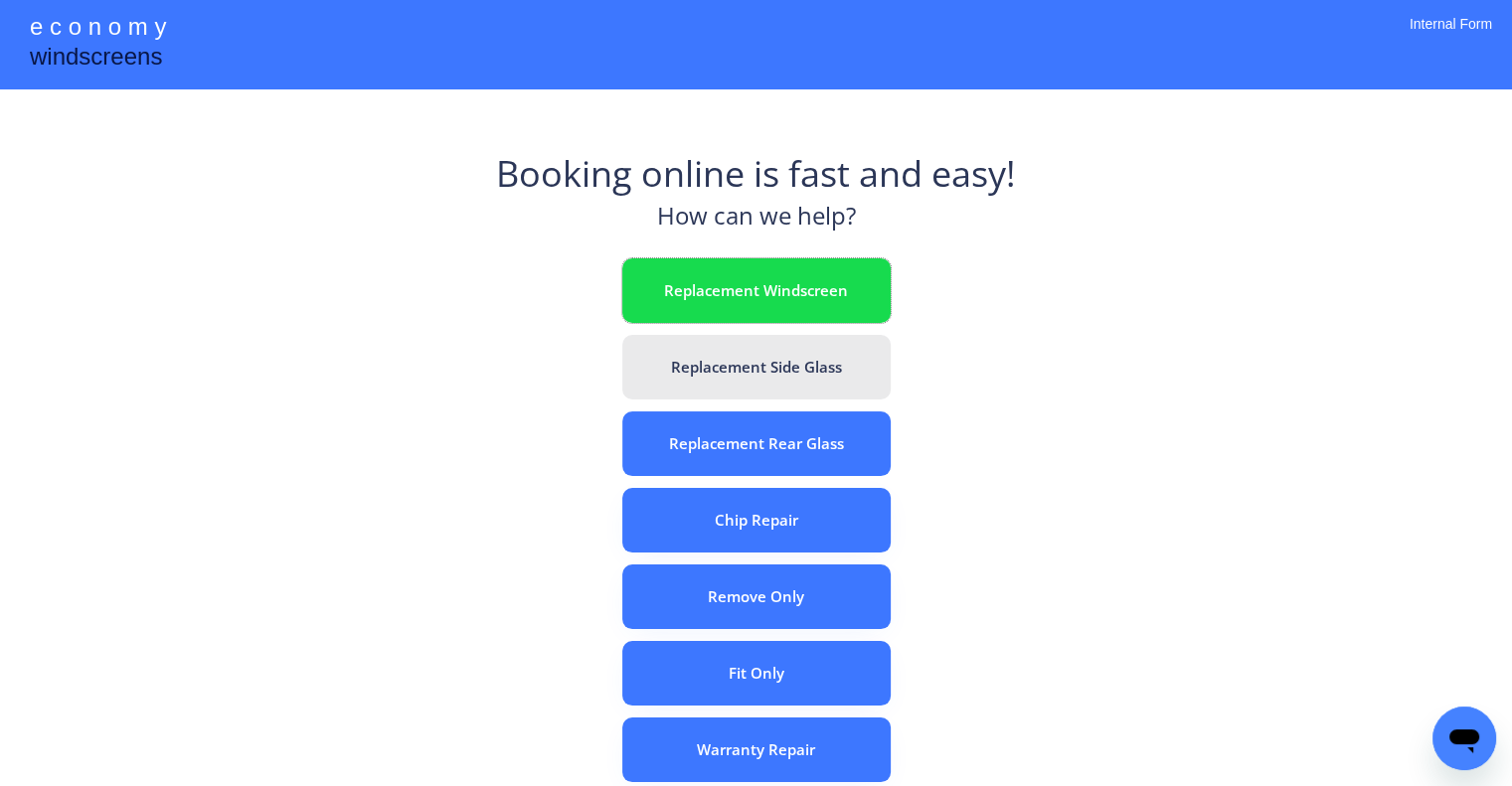 drag, startPoint x: 820, startPoint y: 308, endPoint x: 803, endPoint y: 424, distance: 117.23907 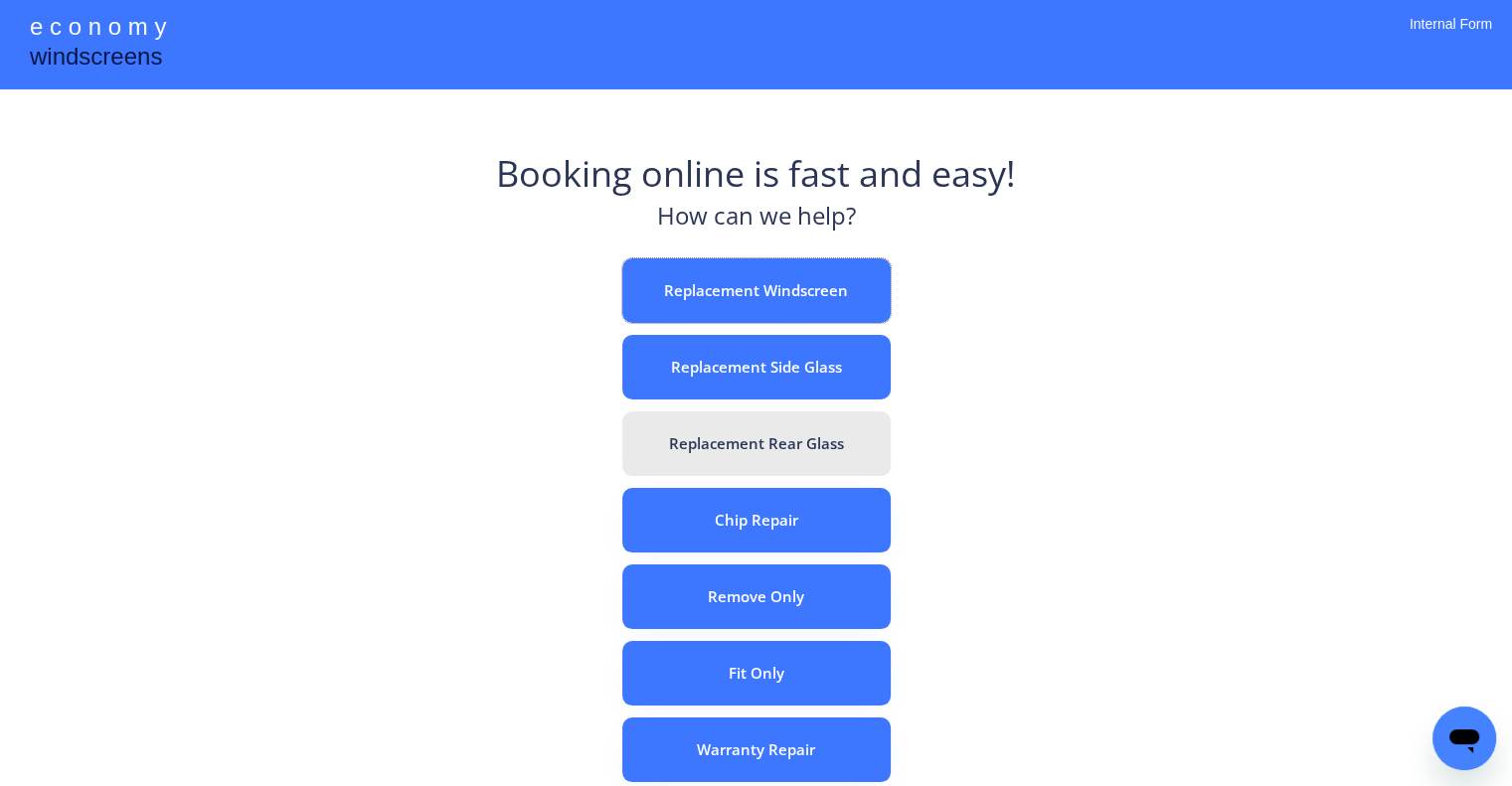 click on "Replacement Rear Glass" at bounding box center [756, 443] 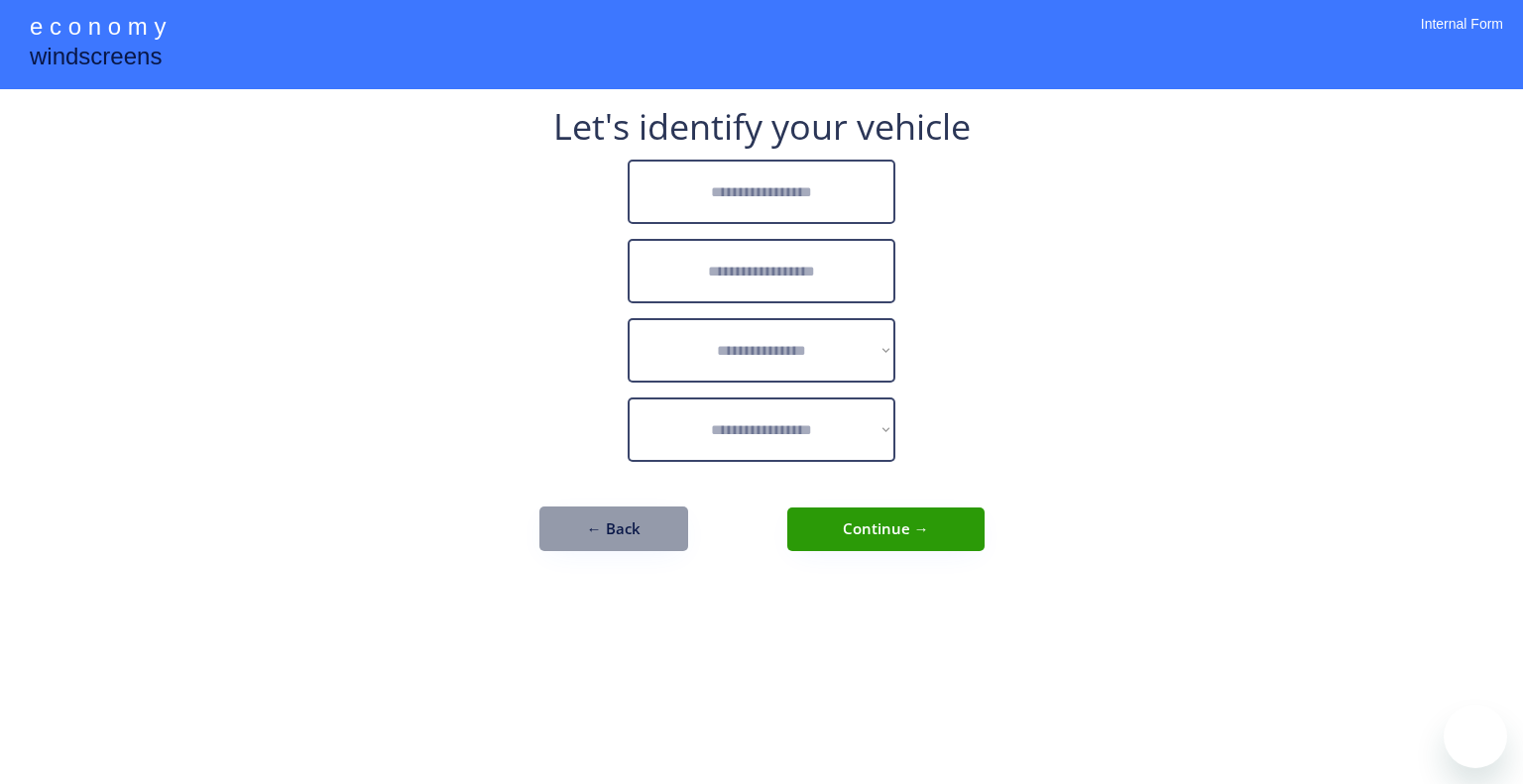 scroll, scrollTop: 0, scrollLeft: 0, axis: both 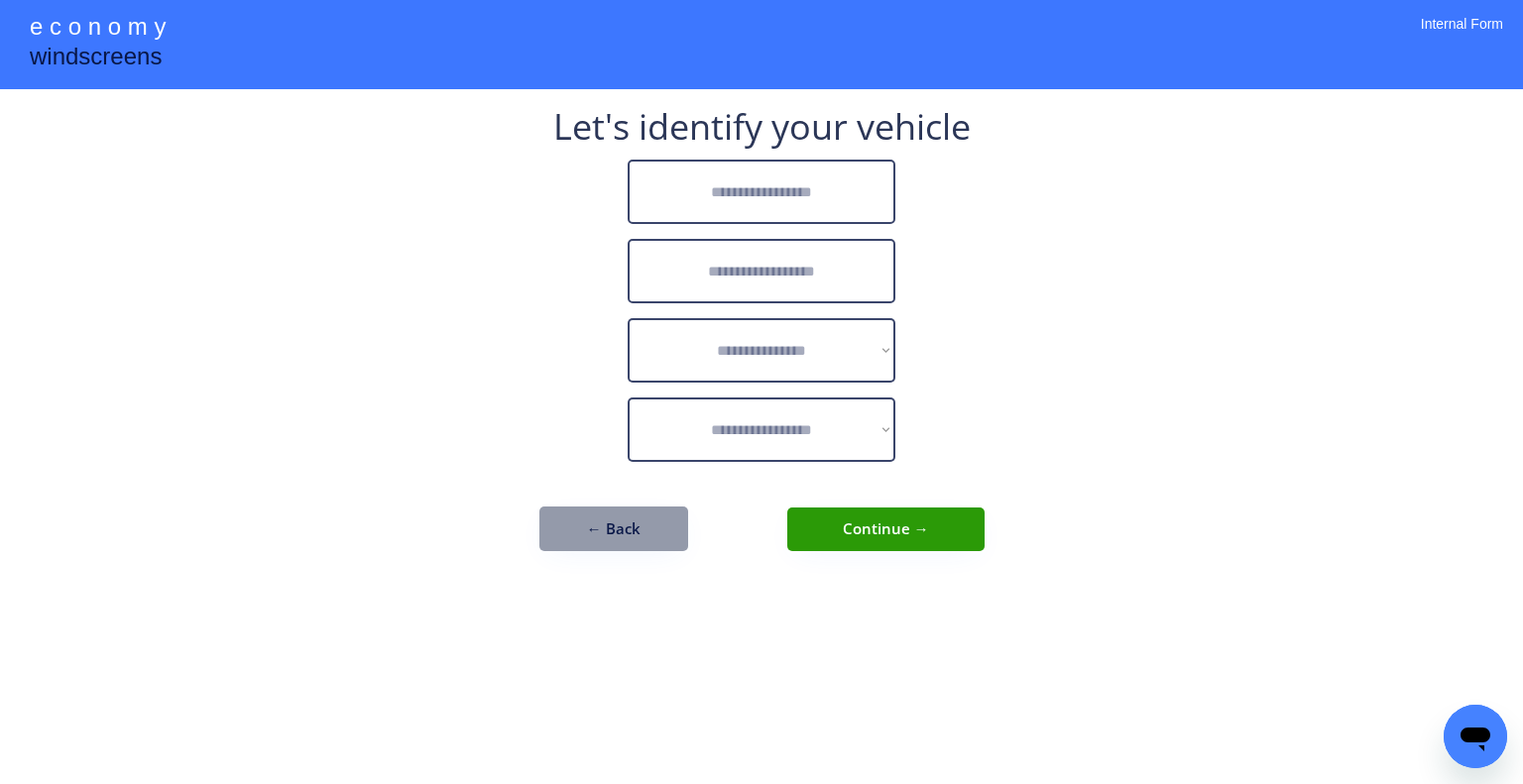click at bounding box center [762, 191] 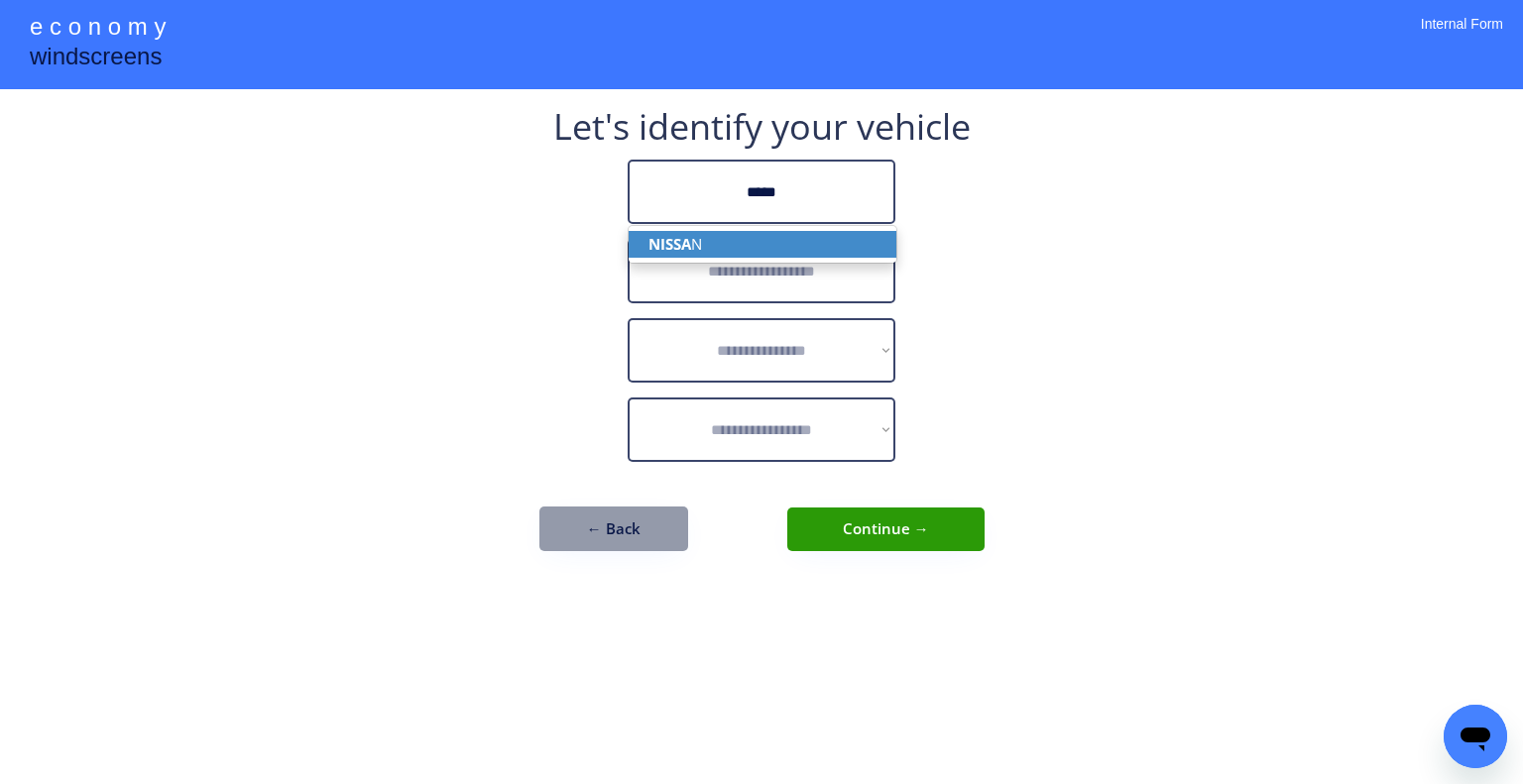 click on "NISSA N" at bounding box center [762, 244] 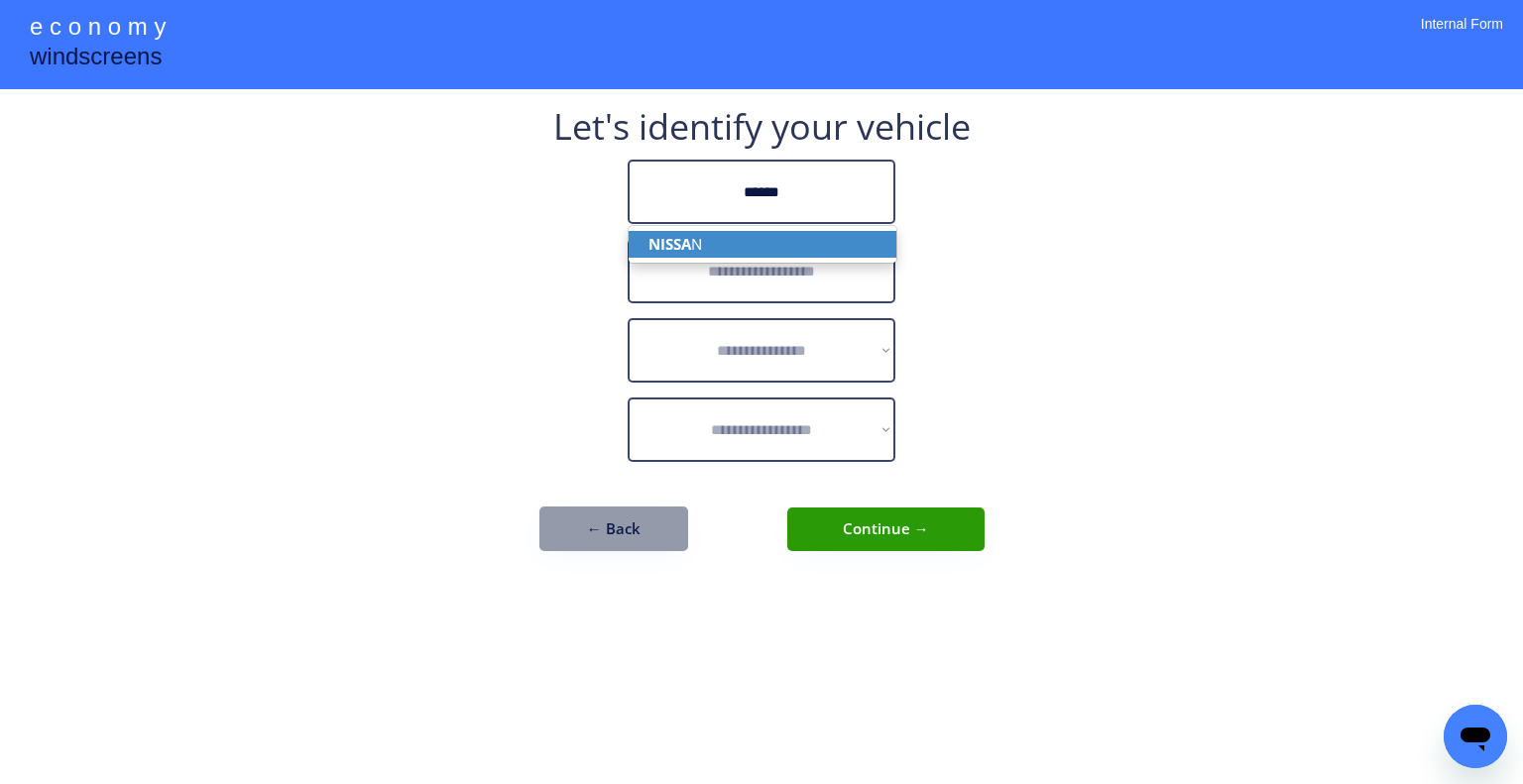 type on "******" 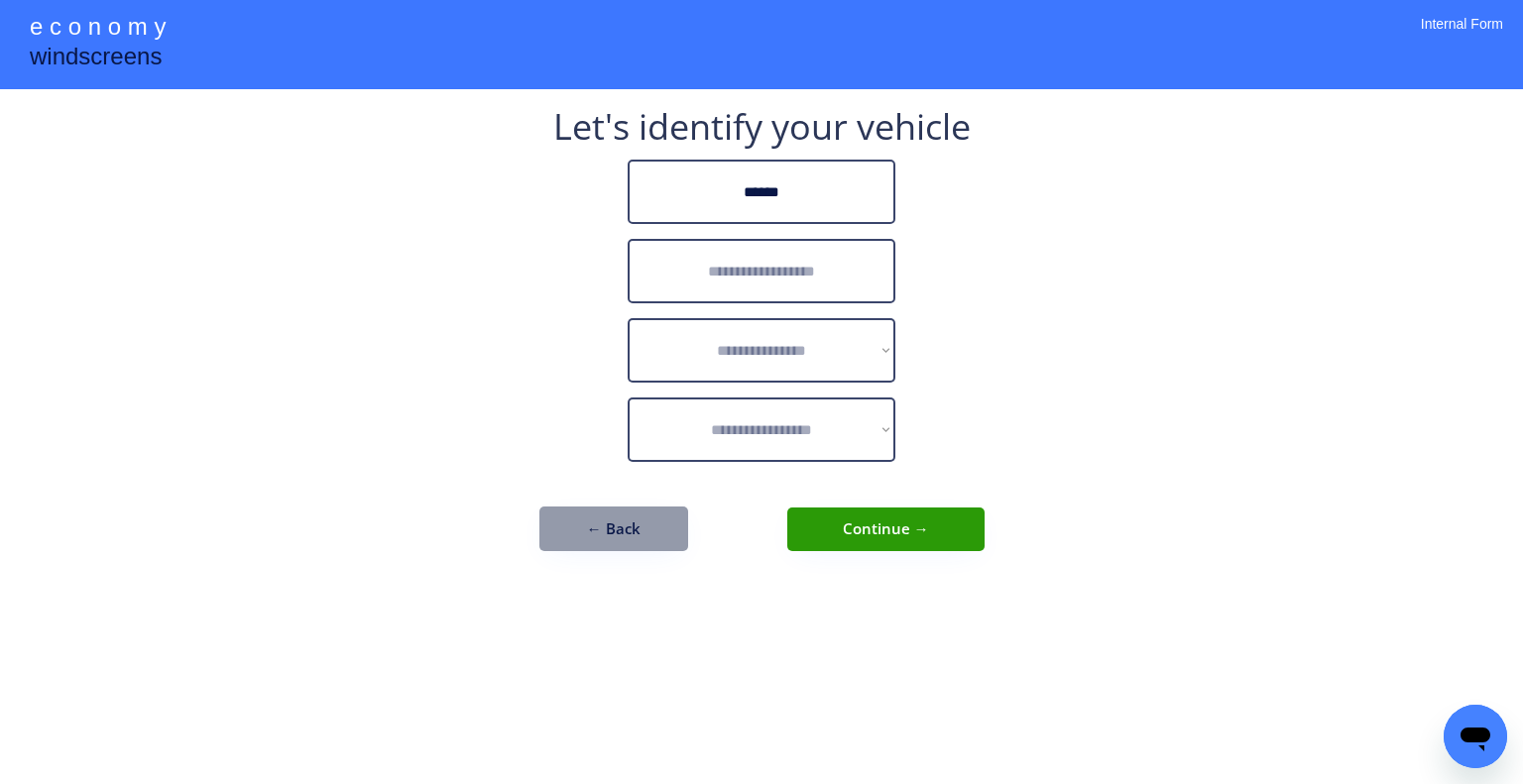click on "**********" at bounding box center (762, 340) 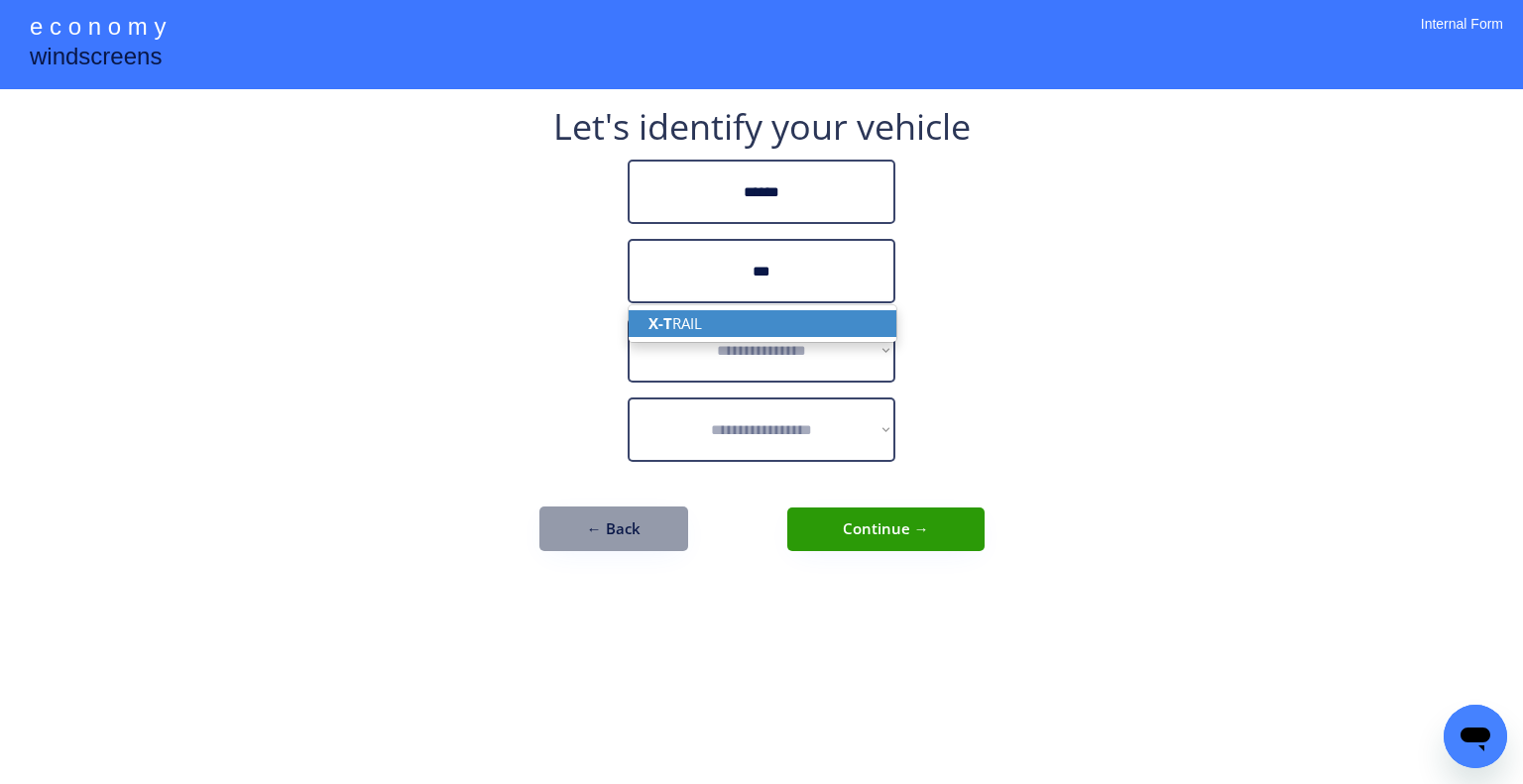 click on "X-T RAIL" at bounding box center [762, 323] 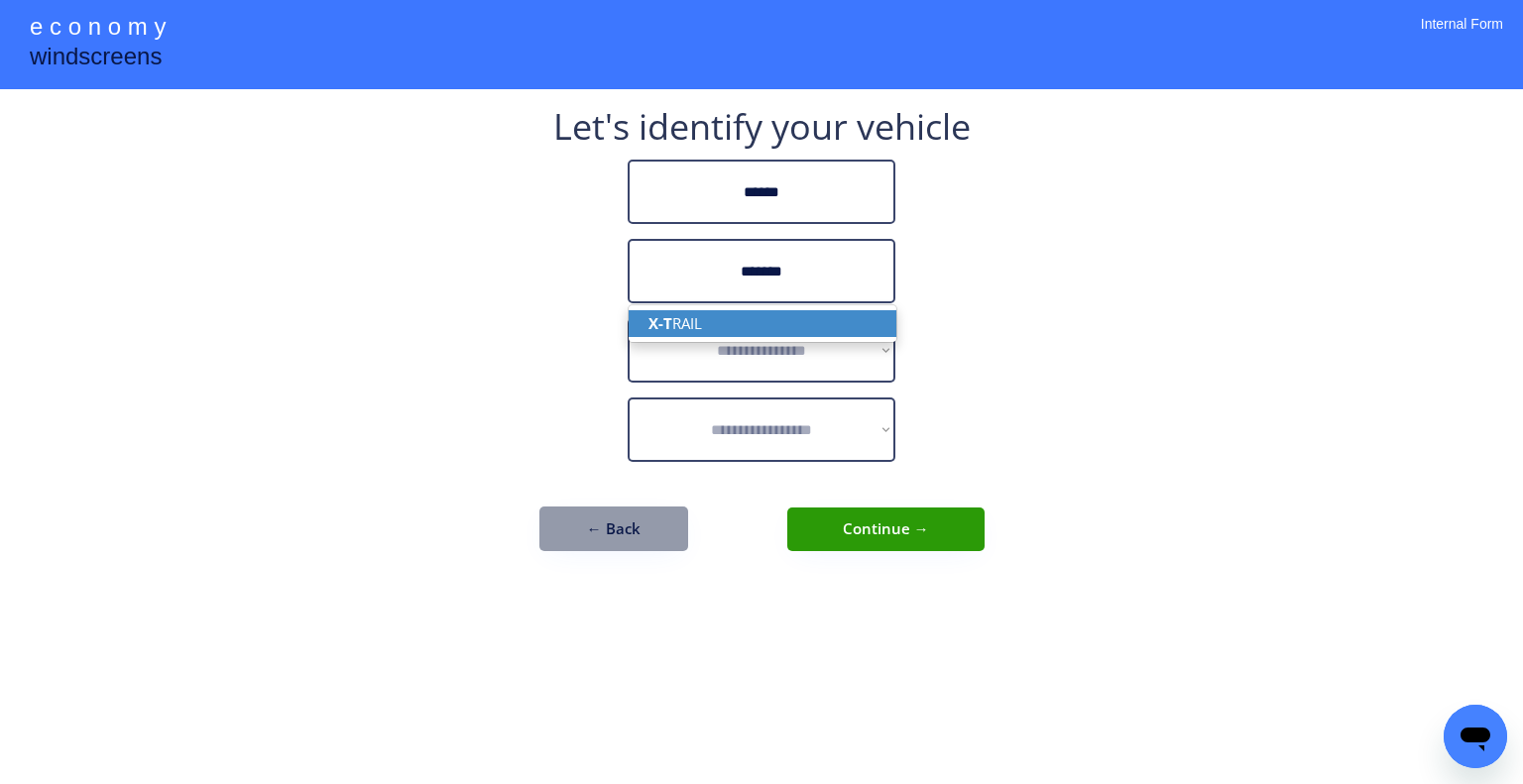 type on "*******" 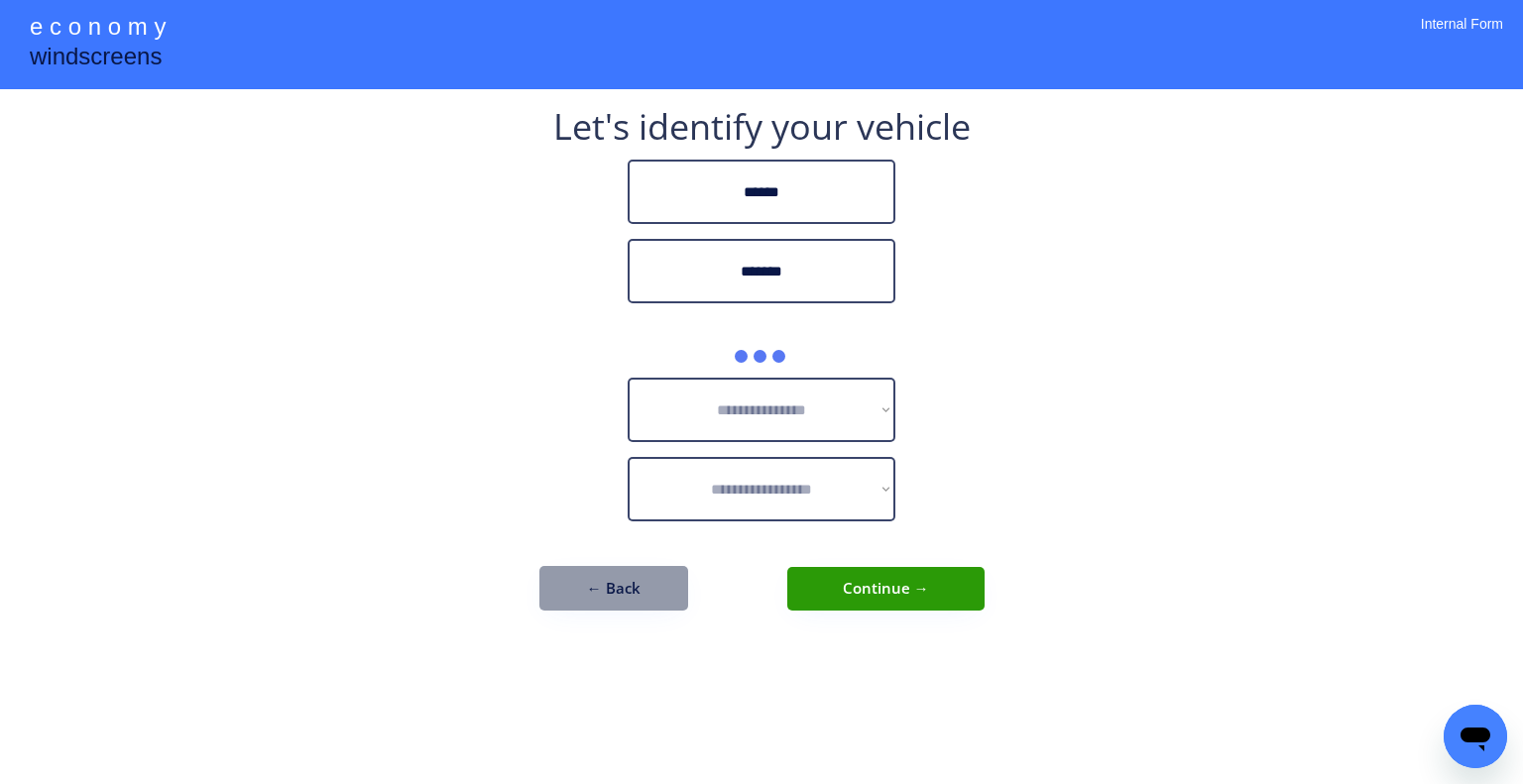 click on "**********" at bounding box center [762, 370] 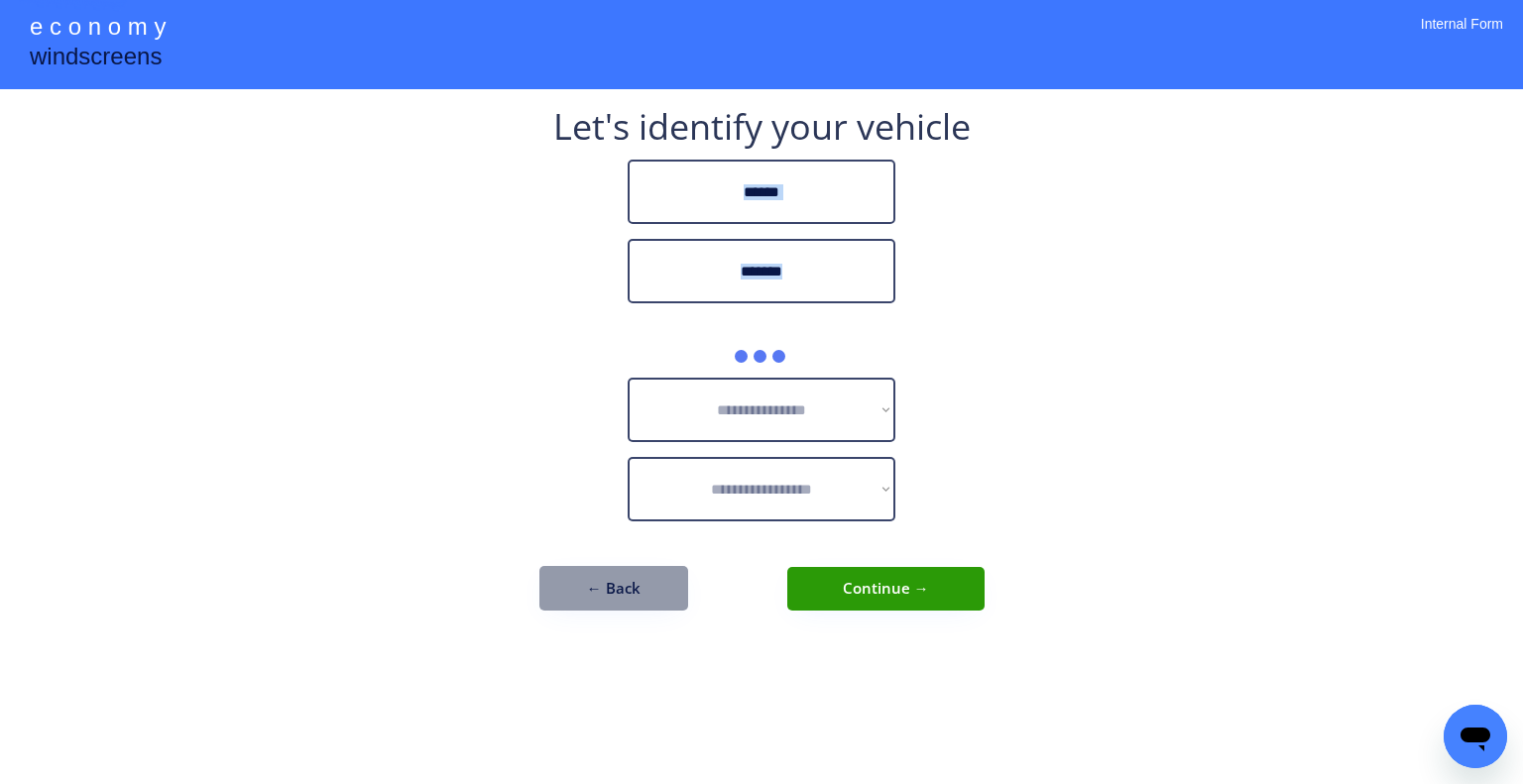 click on "**********" at bounding box center (762, 370) 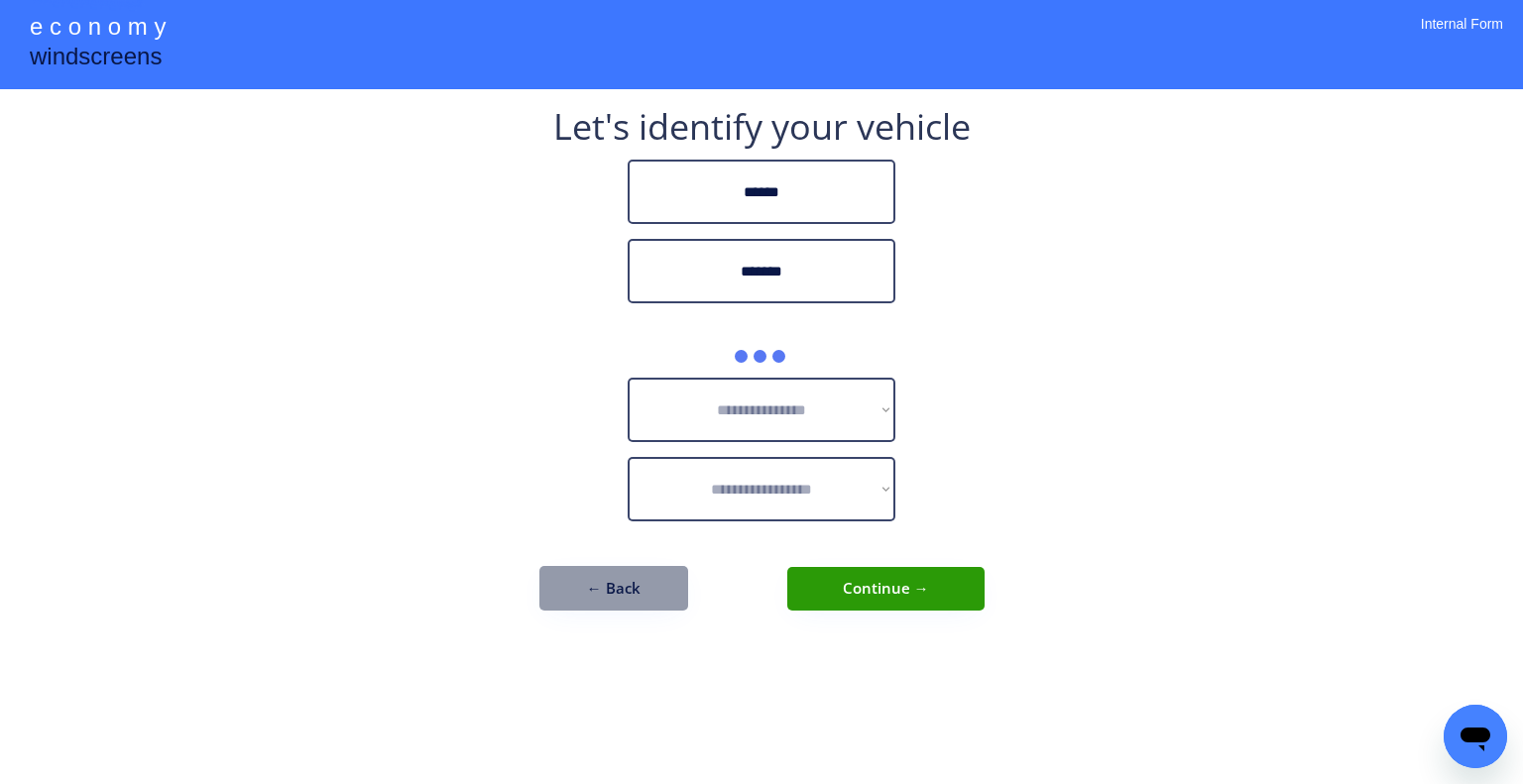 drag, startPoint x: 1187, startPoint y: 518, endPoint x: 1021, endPoint y: 414, distance: 195.88772 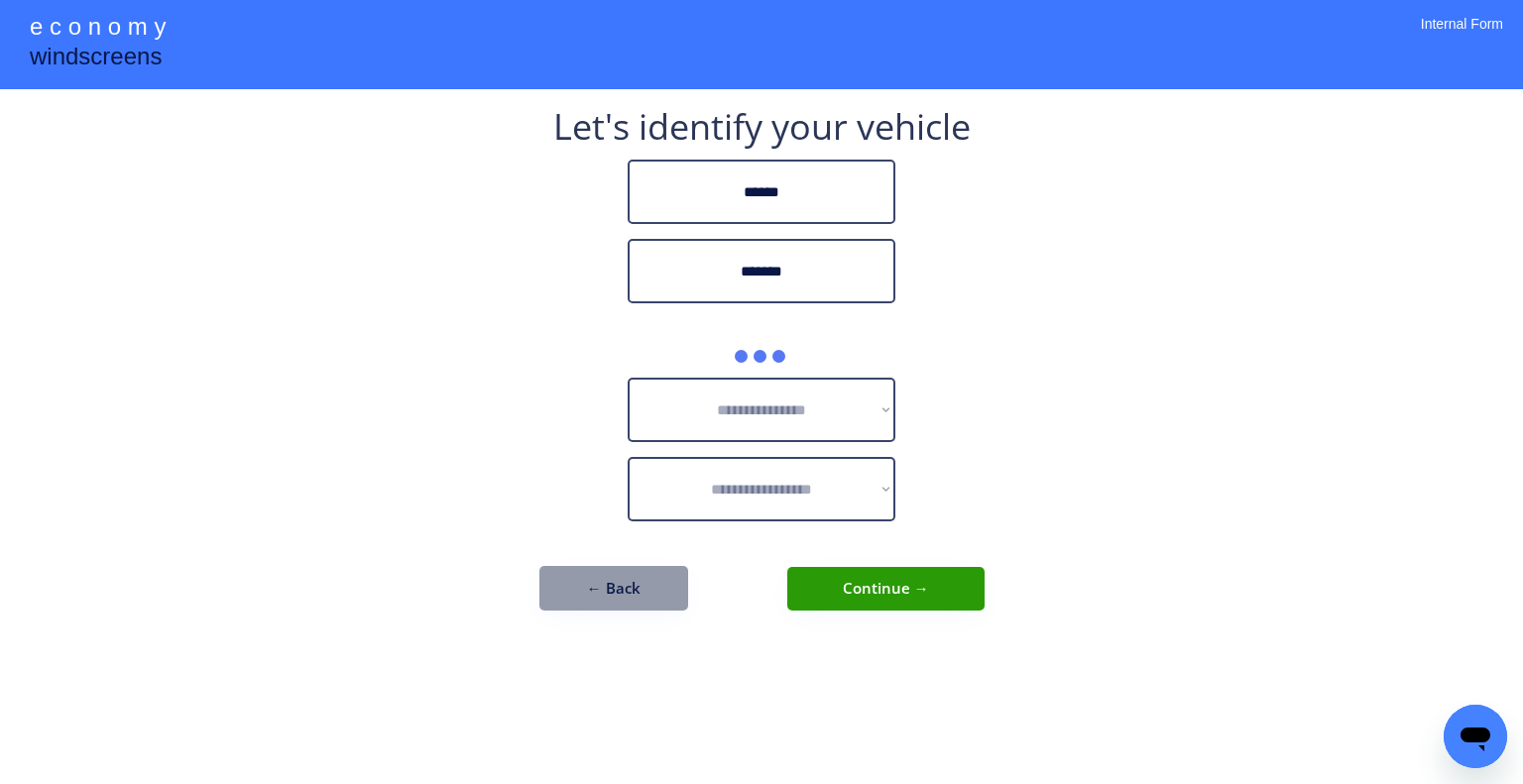 click on "**********" at bounding box center (762, 380) 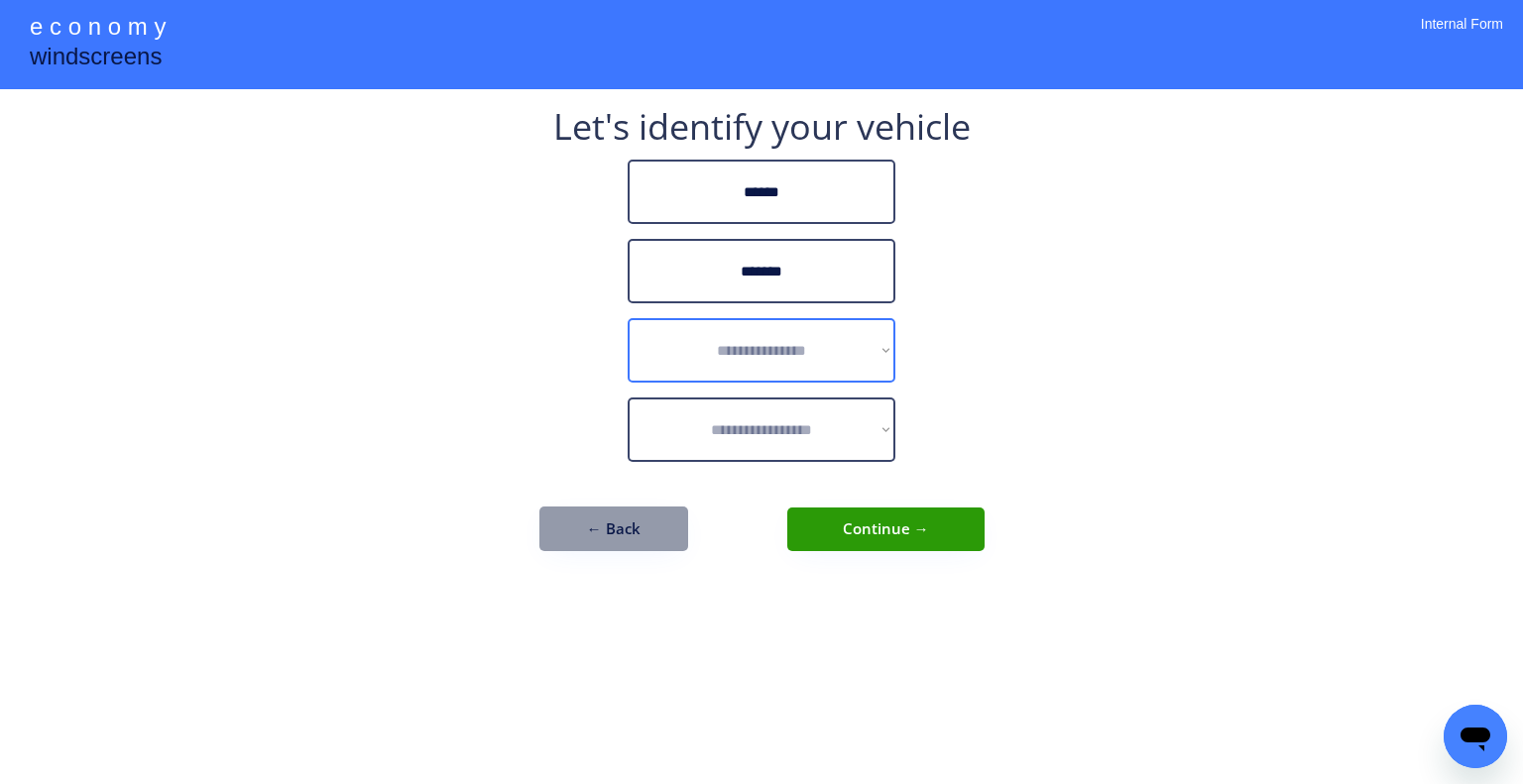drag, startPoint x: 789, startPoint y: 344, endPoint x: 865, endPoint y: 325, distance: 78.339007 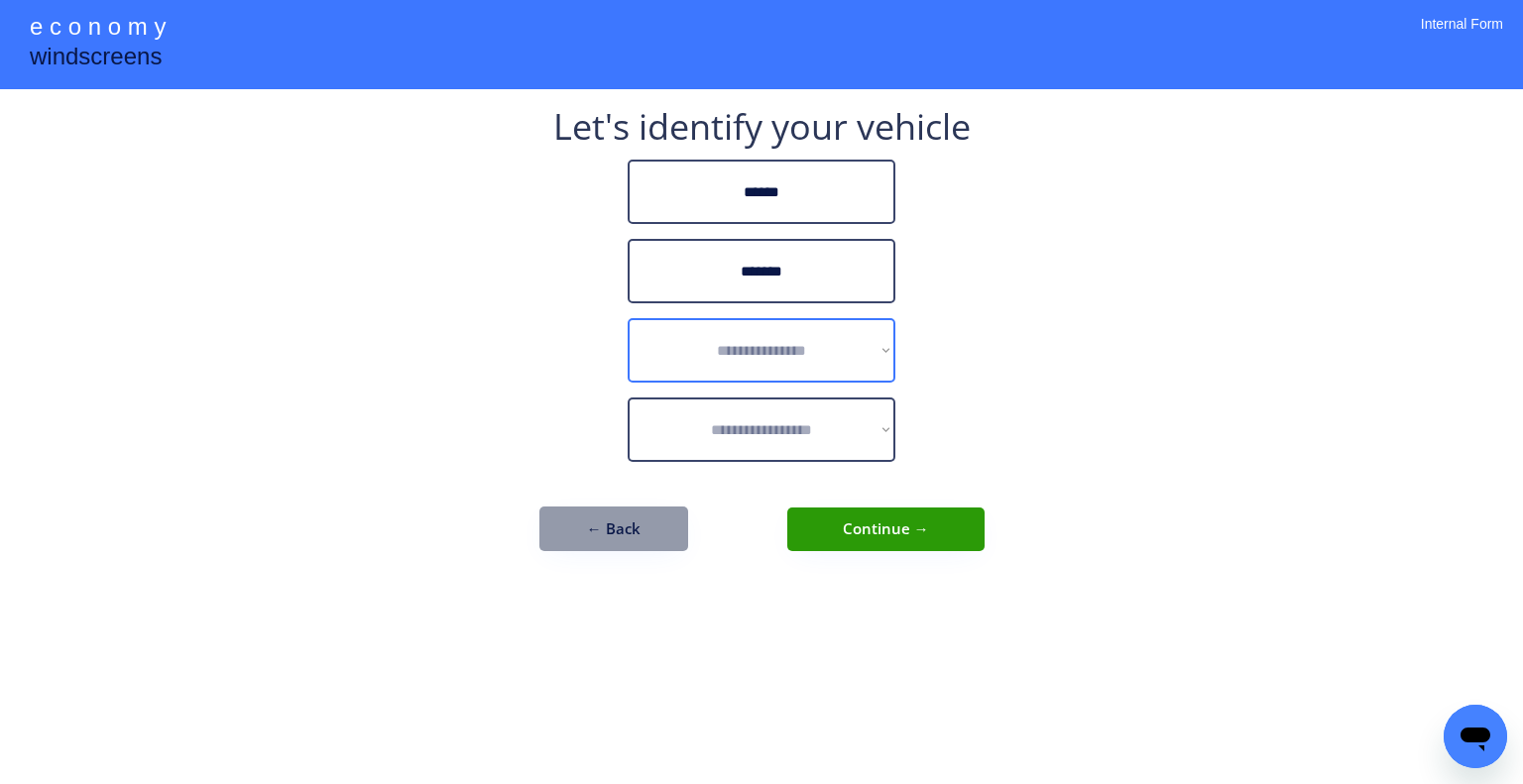select on "******" 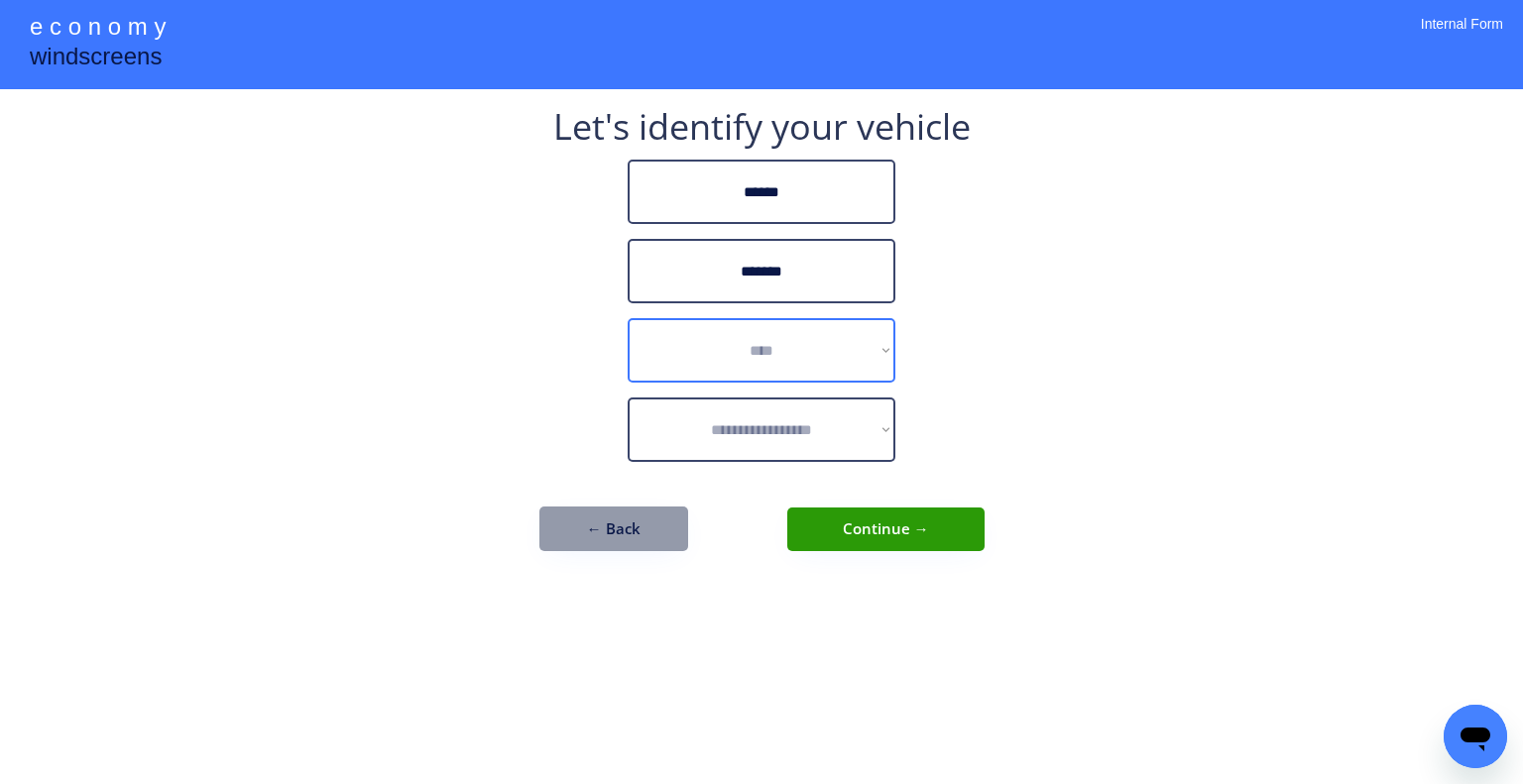 click on "**********" at bounding box center (762, 350) 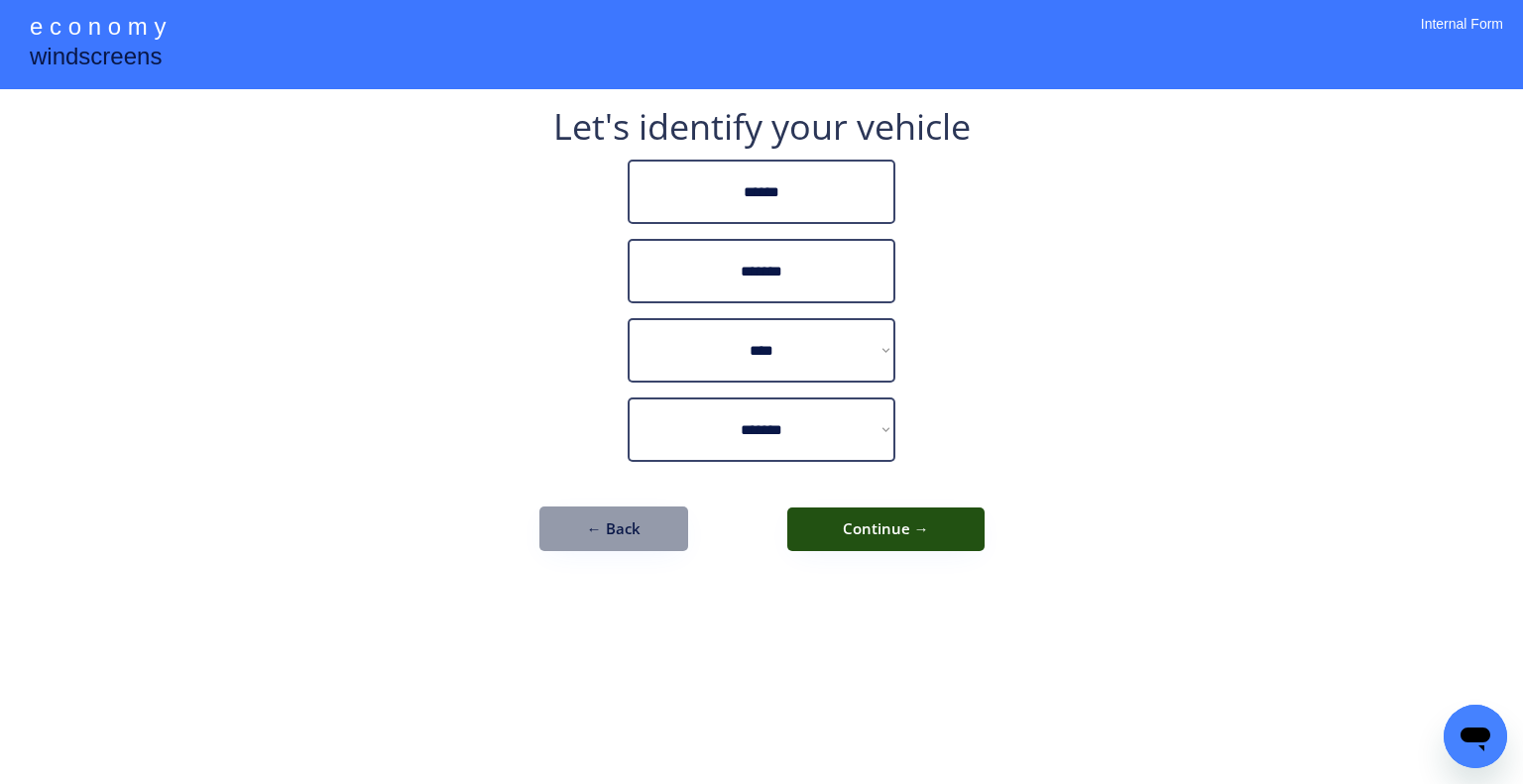 click on "Continue    →" at bounding box center (885, 529) 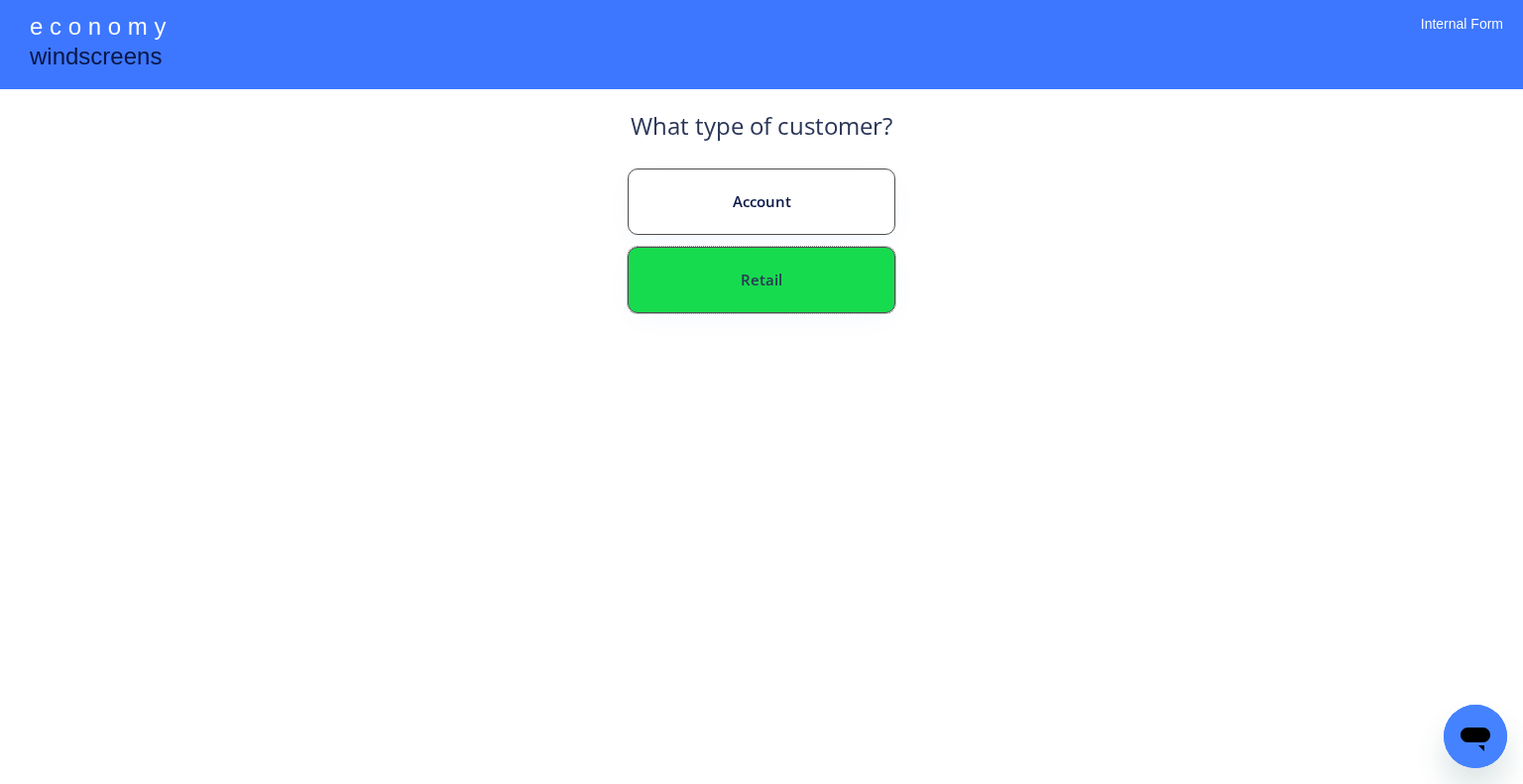 drag, startPoint x: 798, startPoint y: 282, endPoint x: 858, endPoint y: 358, distance: 96.82975 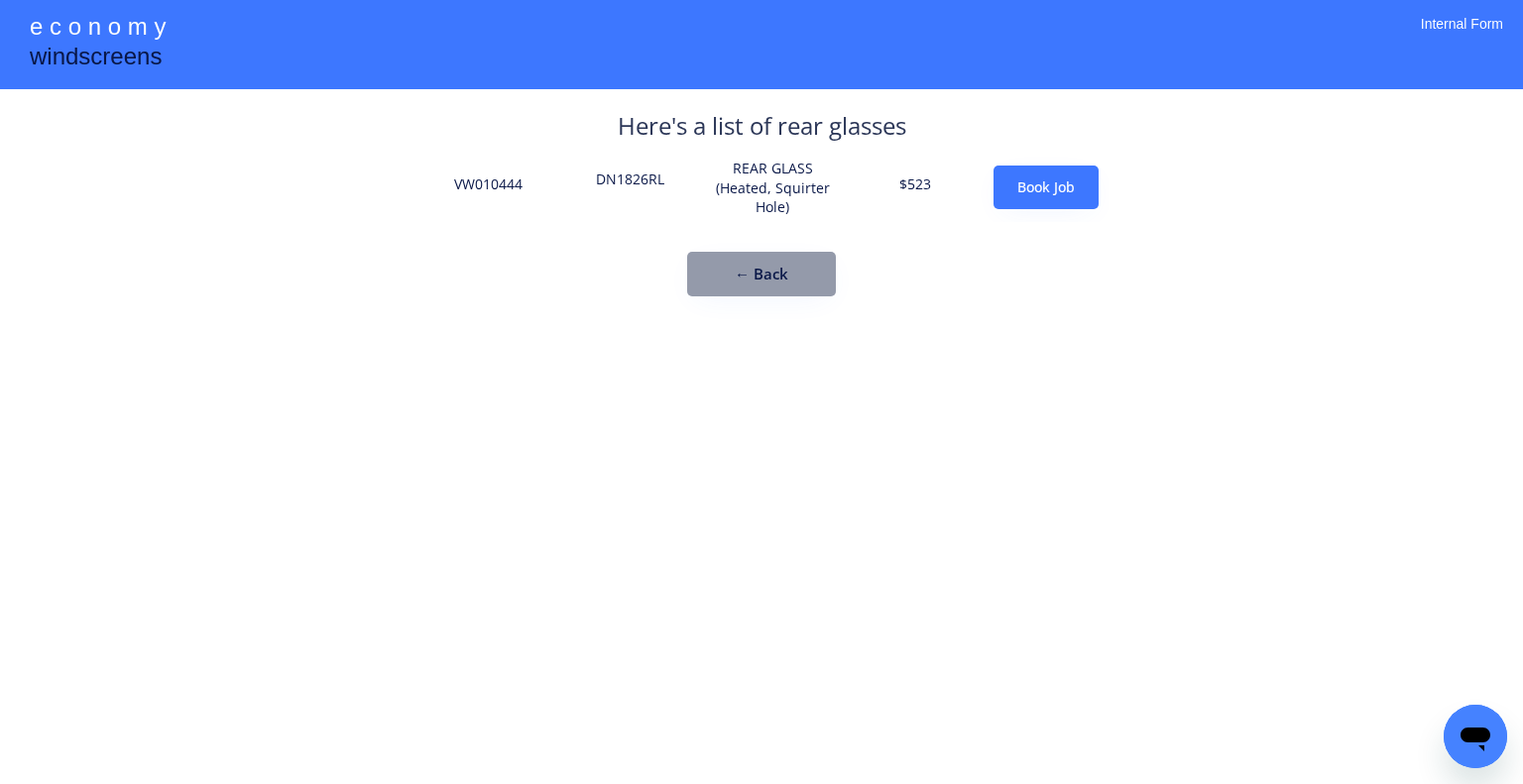 click on "VW010444 DN1826RL REAR GLASS (Heated, Squirter Hole) $523 Book Job" at bounding box center [762, 187] 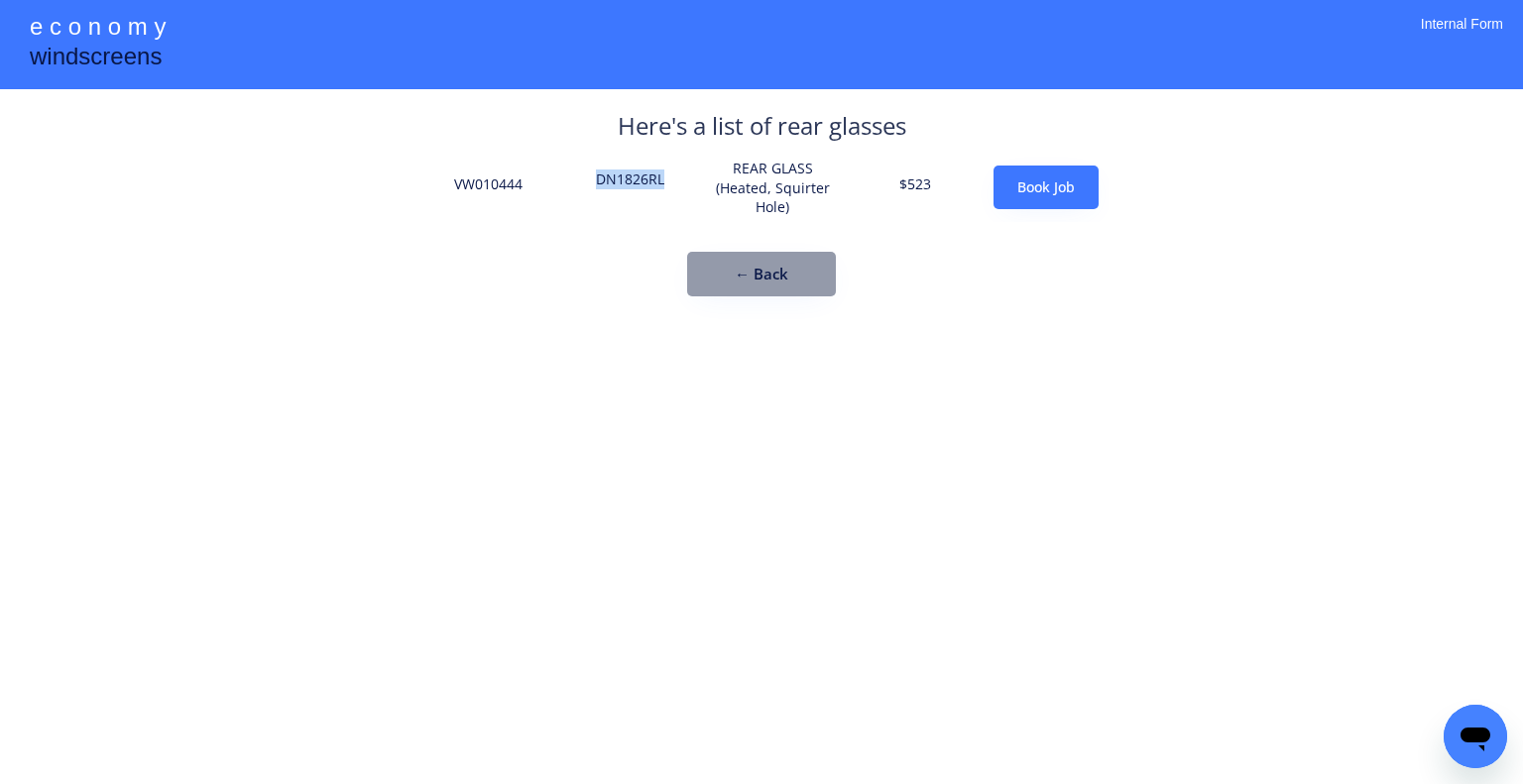 click on "DN1826RL" at bounding box center [631, 187] 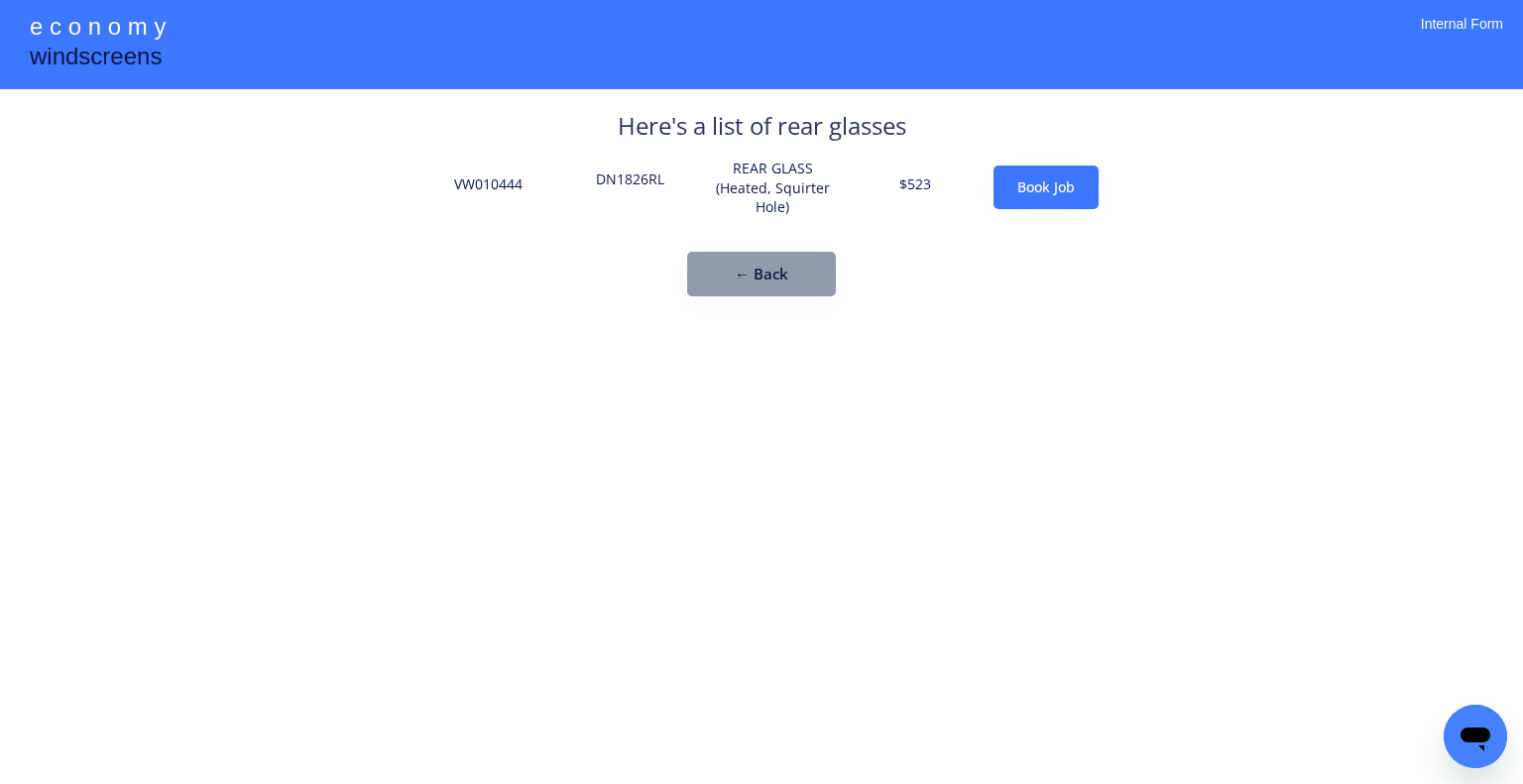 click on "**********" at bounding box center [762, 392] 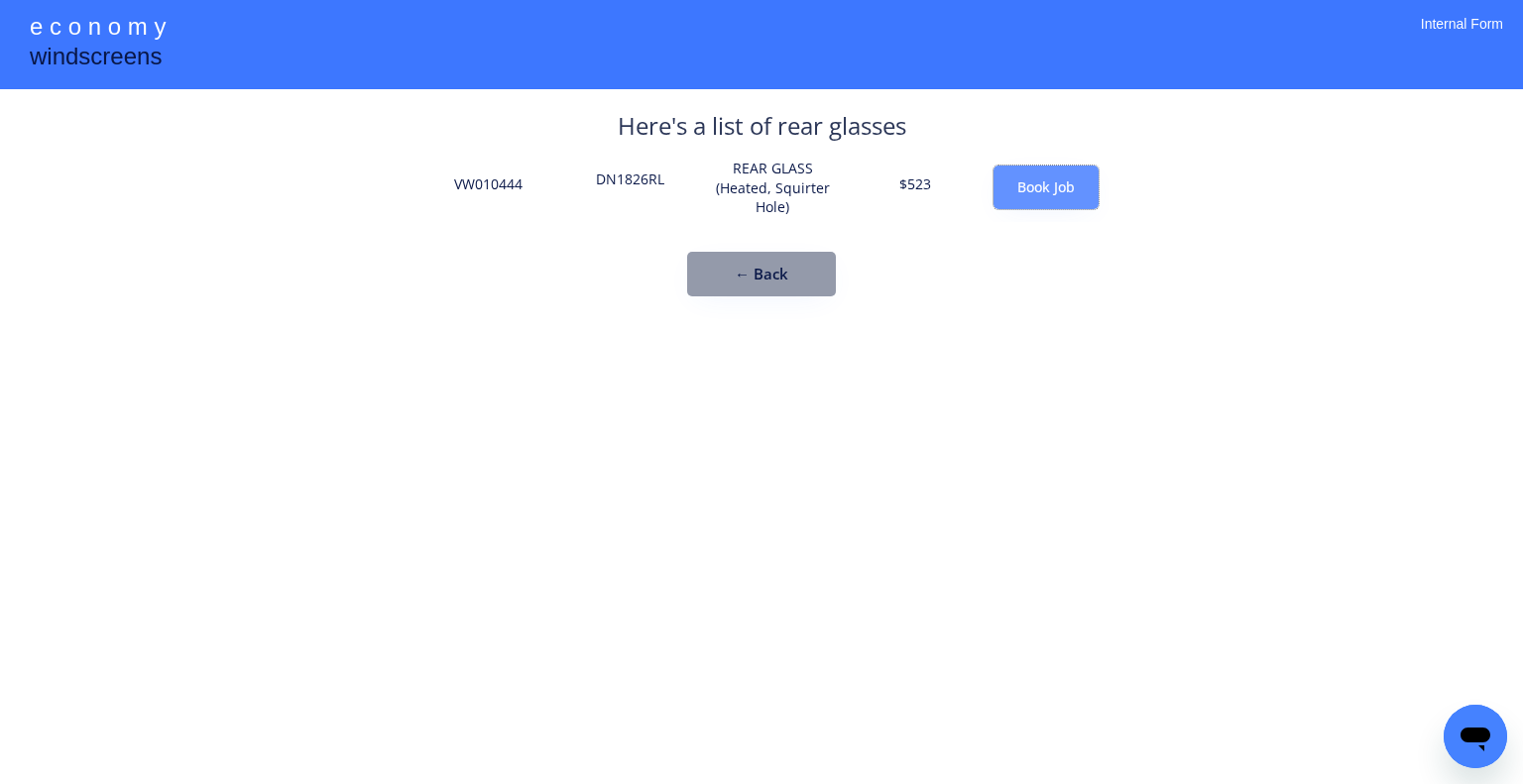 click on "Book Job" at bounding box center (1046, 187) 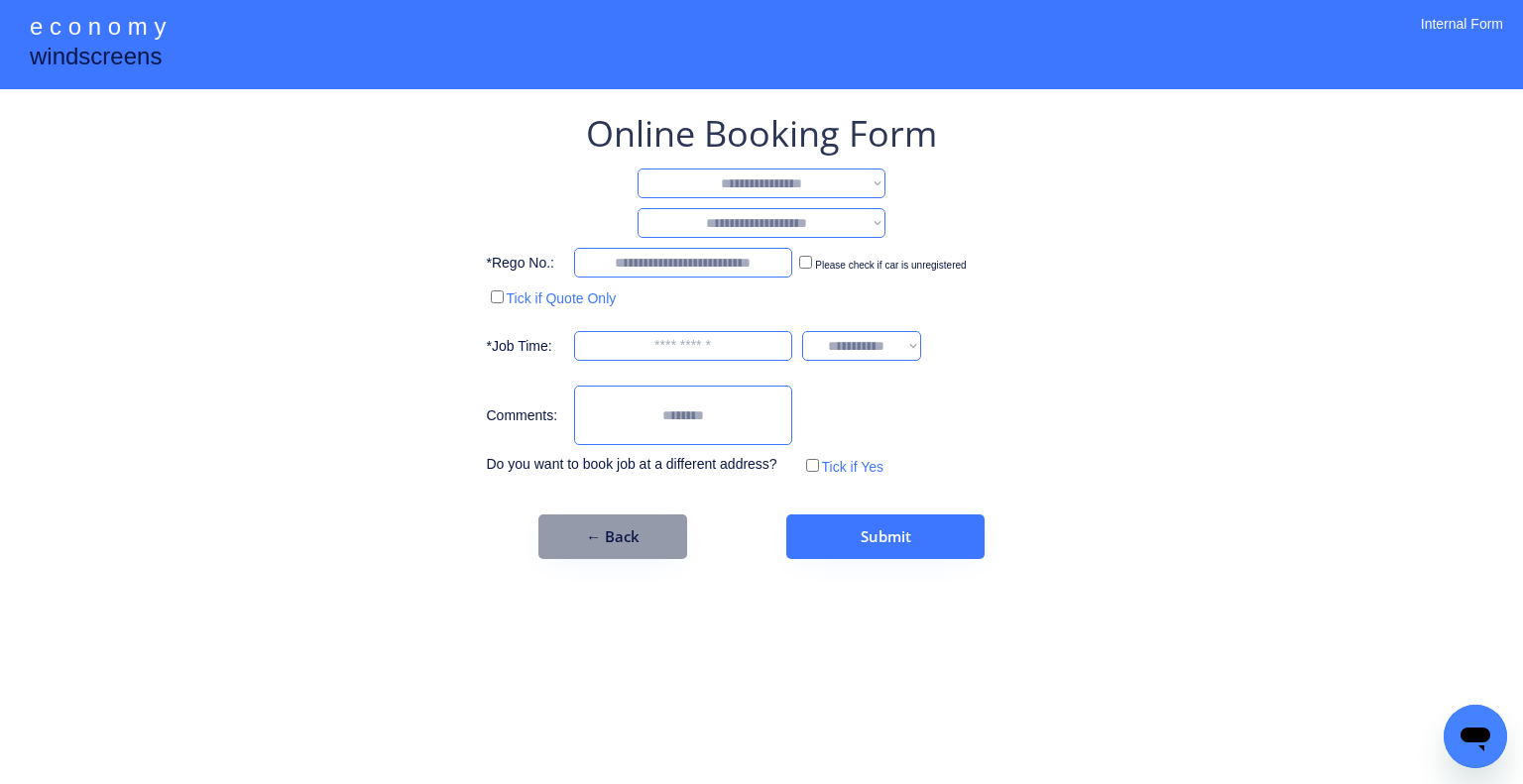 click on "**********" at bounding box center (762, 183) 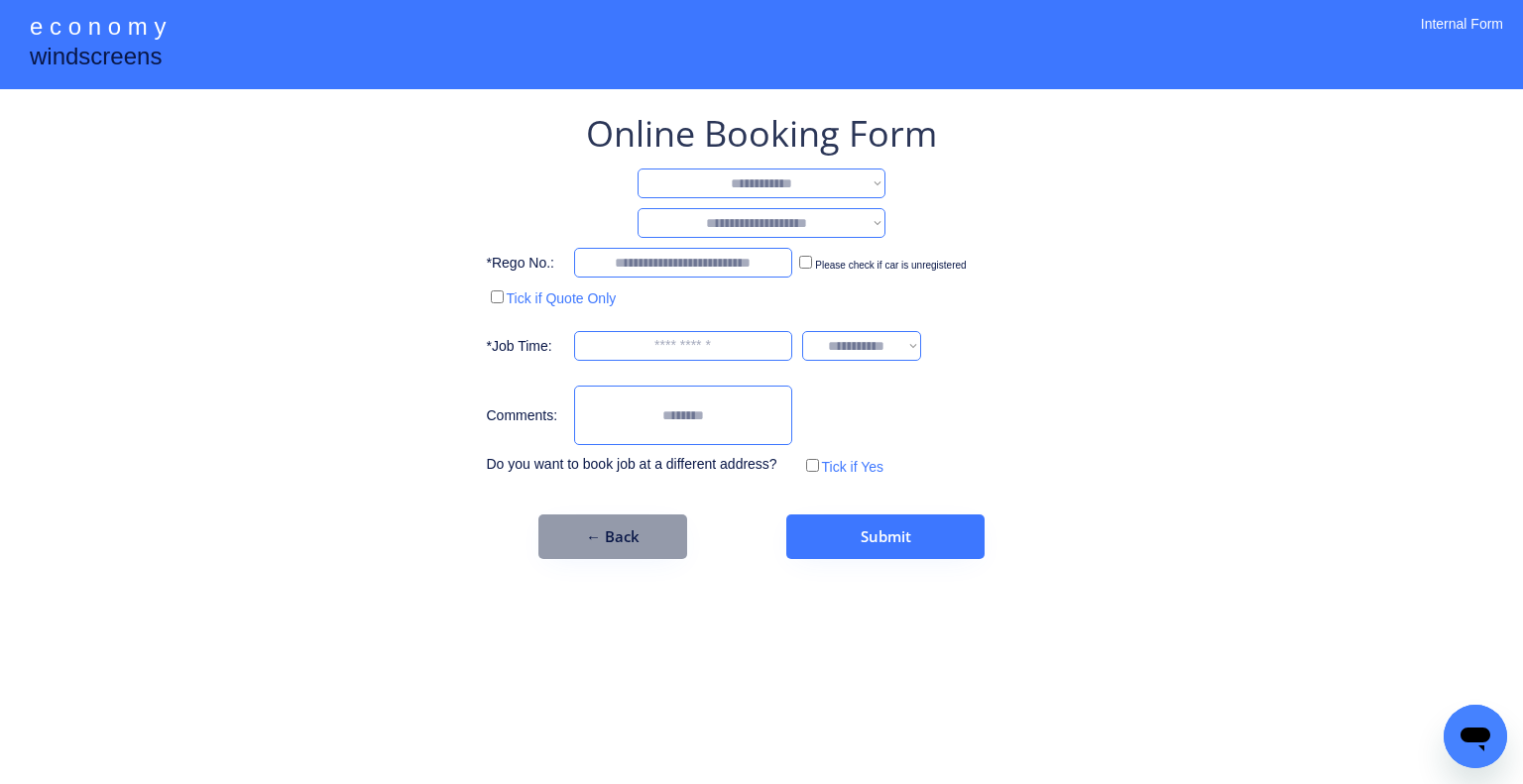 click on "**********" at bounding box center [762, 183] 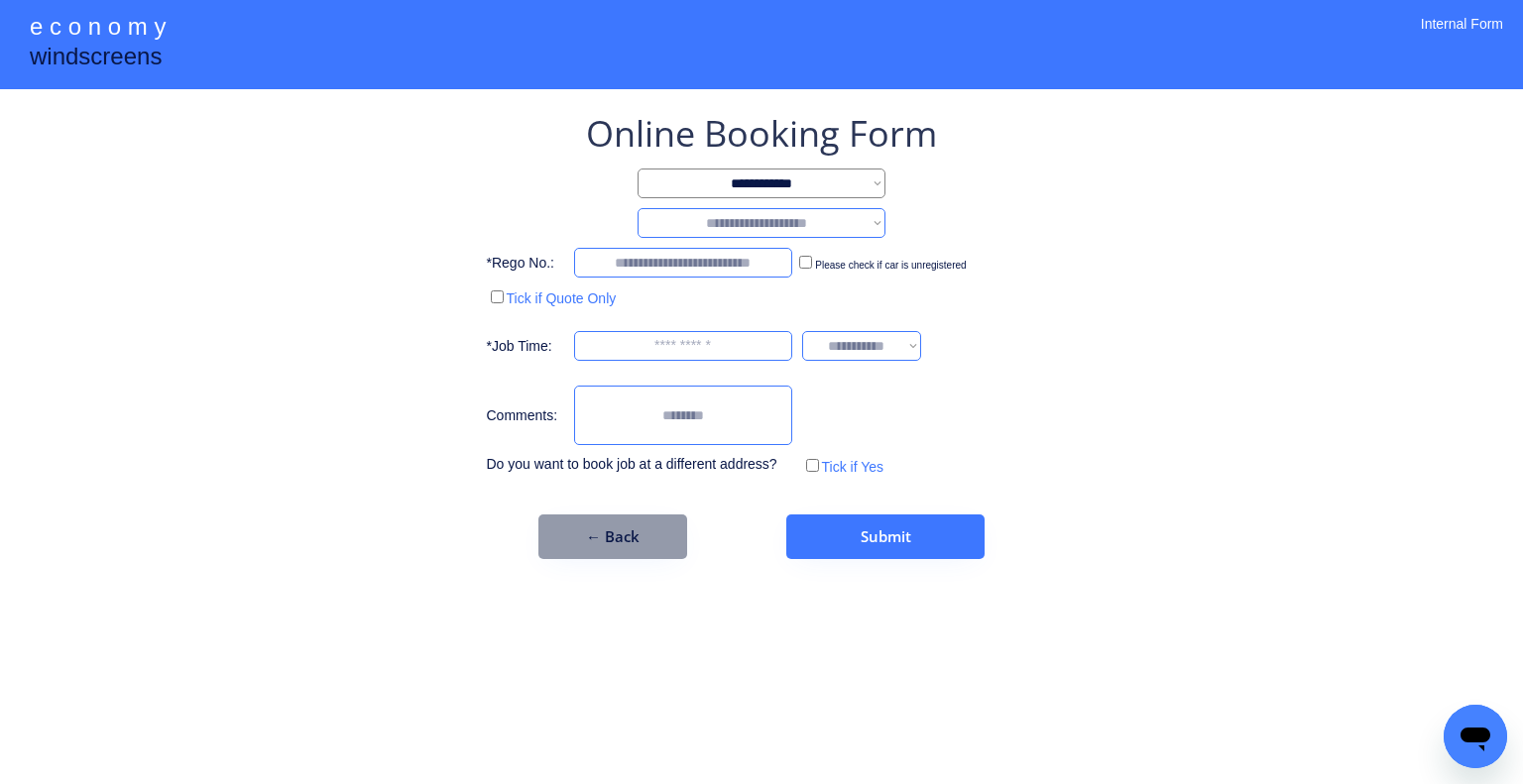 click on "**********" at bounding box center [762, 223] 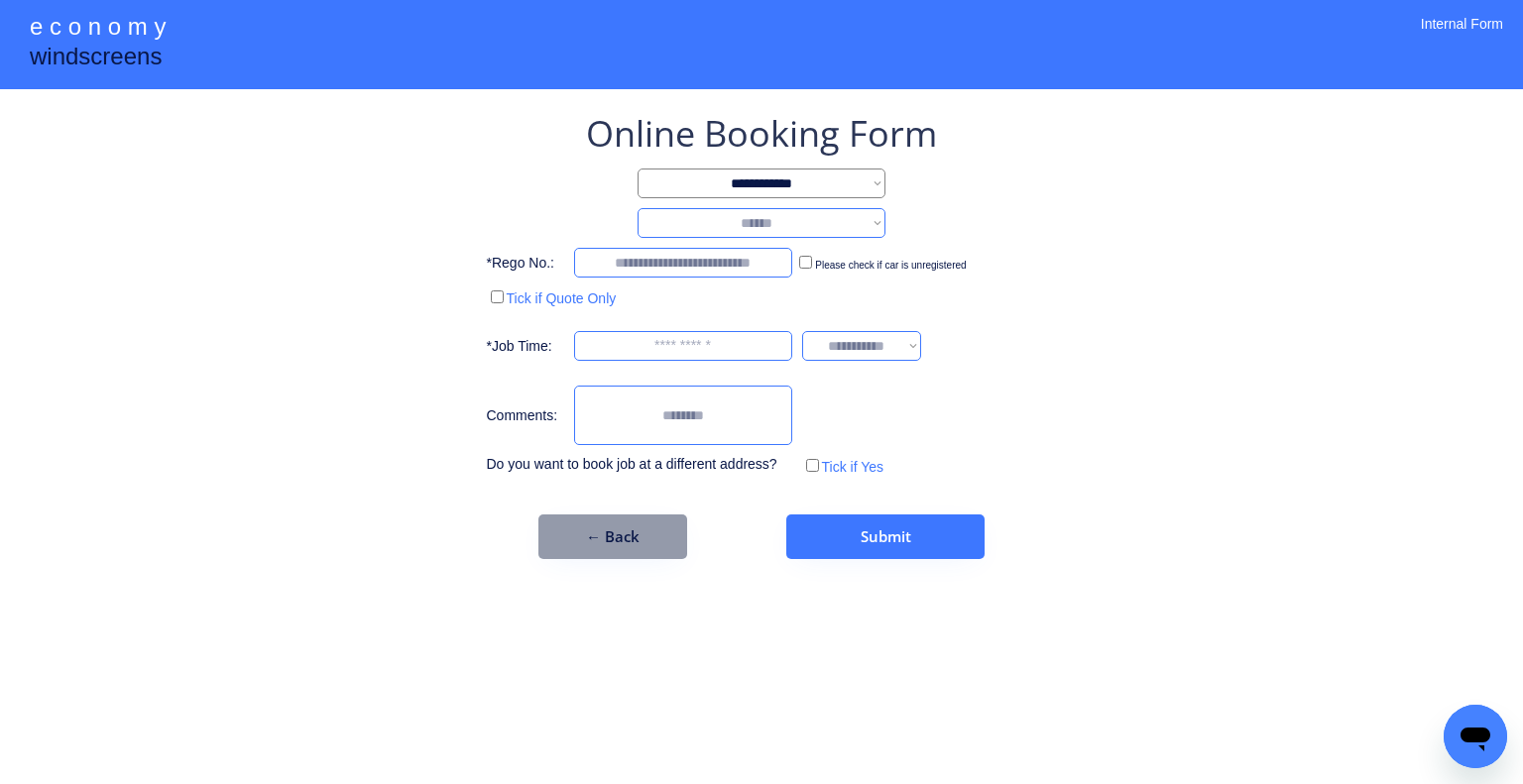 click on "**********" at bounding box center [762, 223] 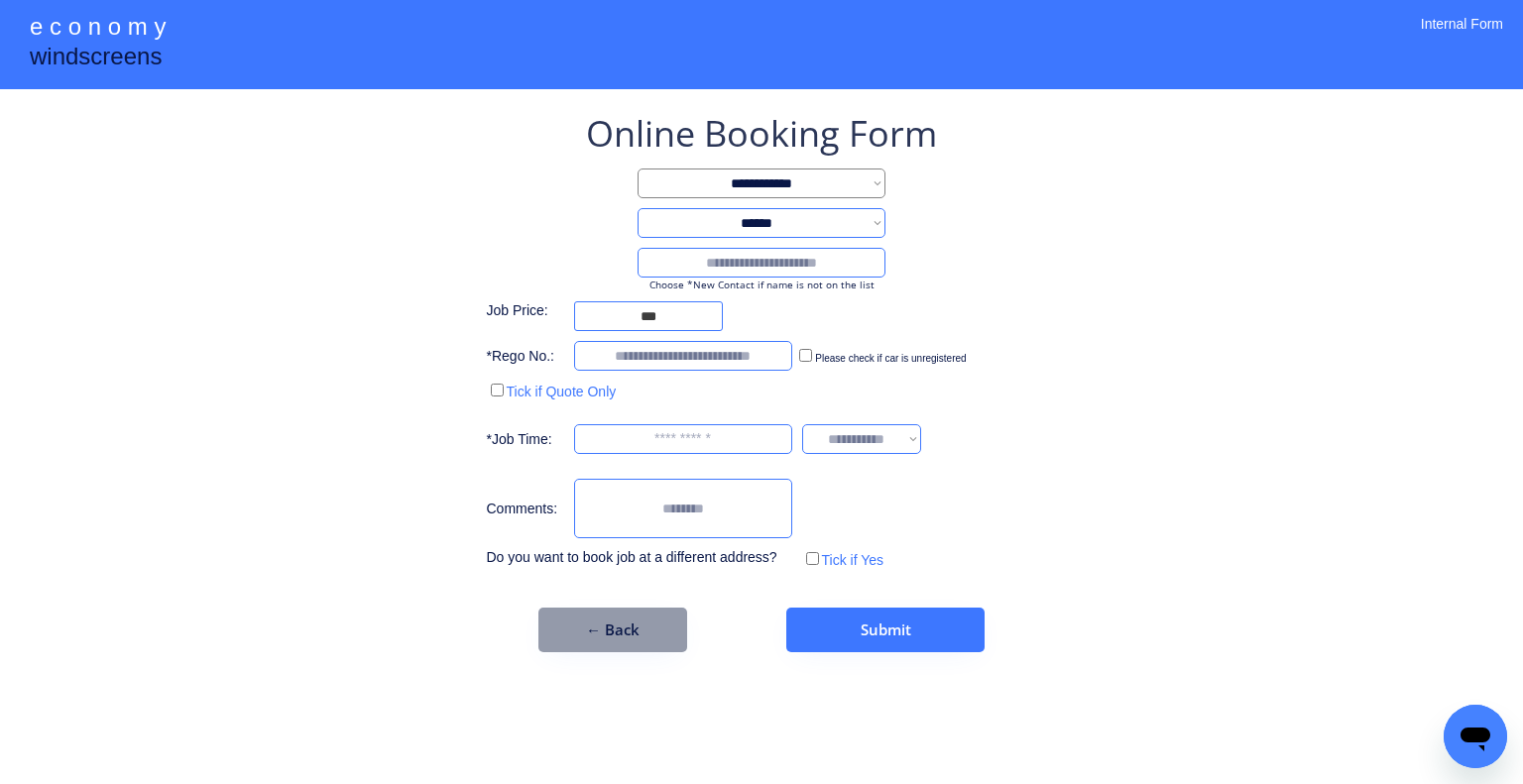 click at bounding box center [762, 263] 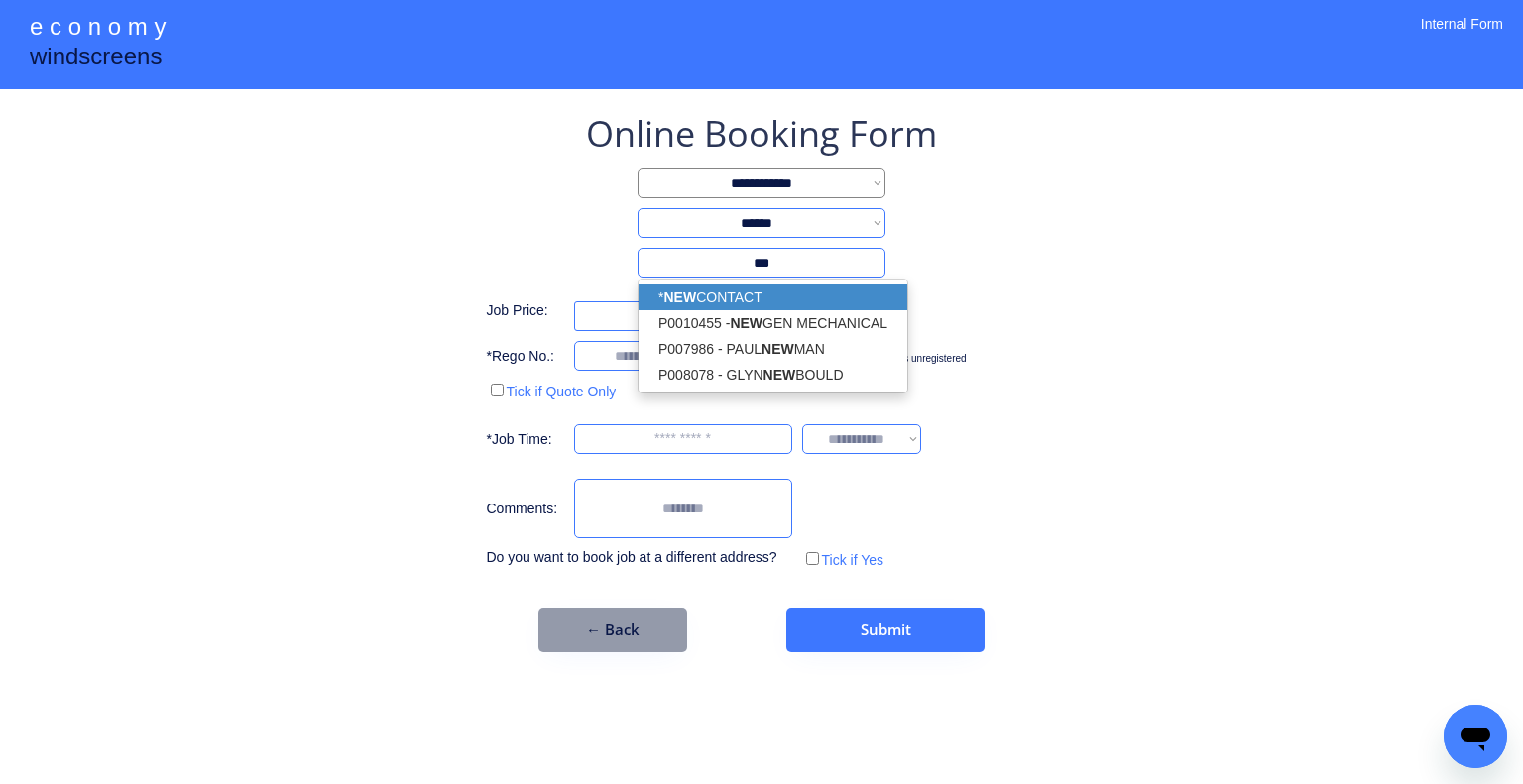 click on "* NEW  CONTACT" at bounding box center (772, 297) 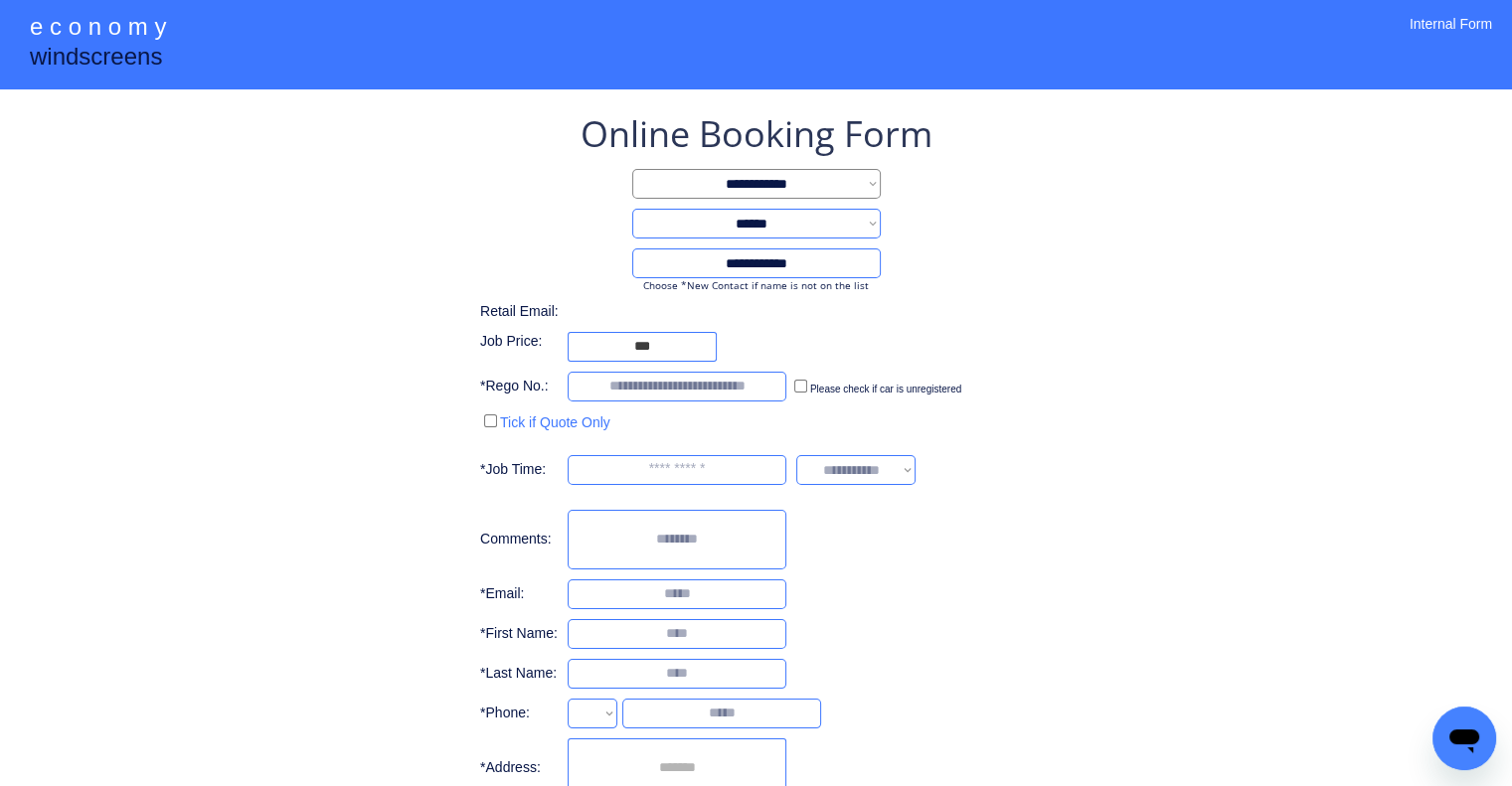 type on "**********" 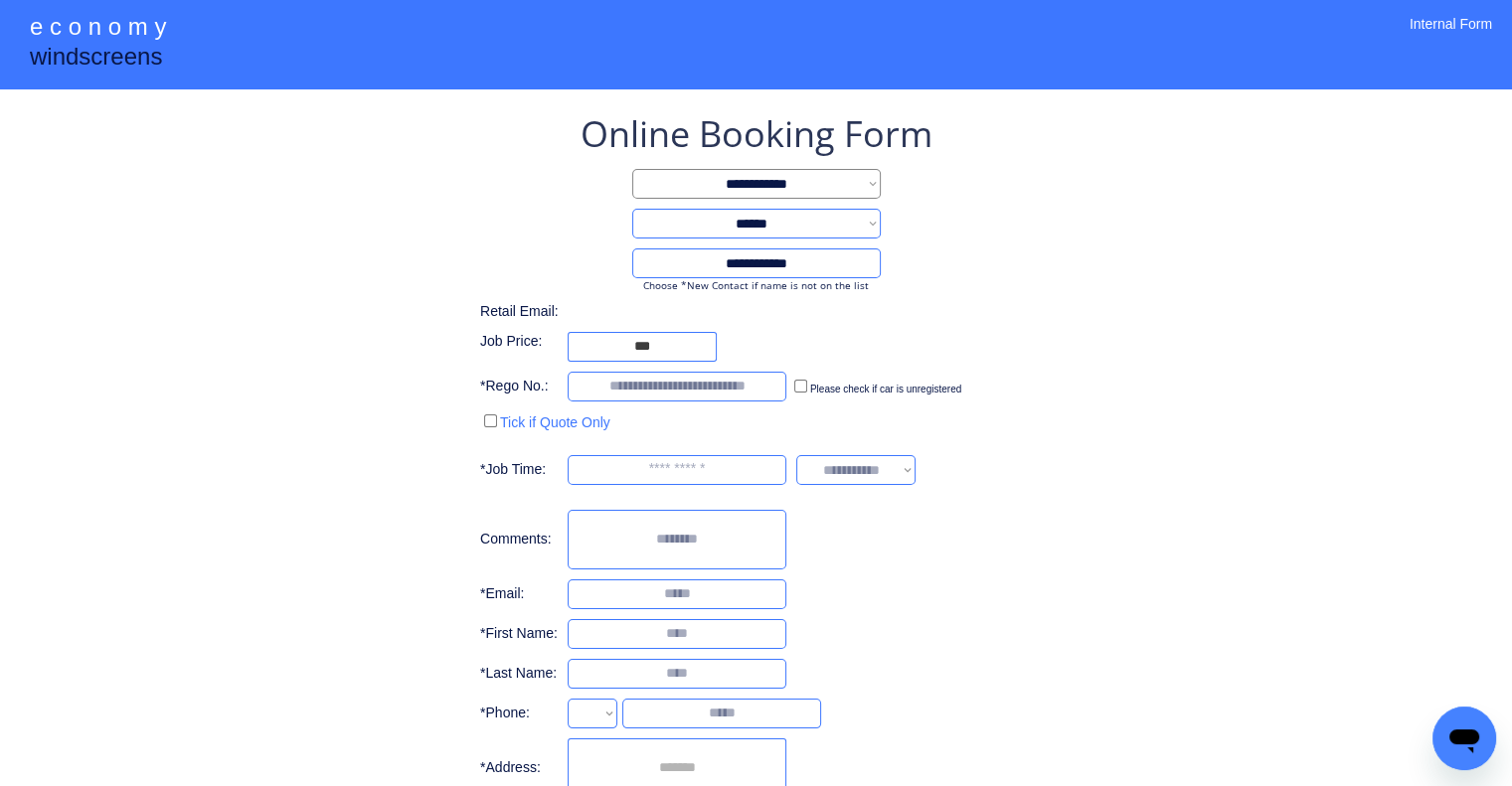 click on "**********" at bounding box center [756, 471] 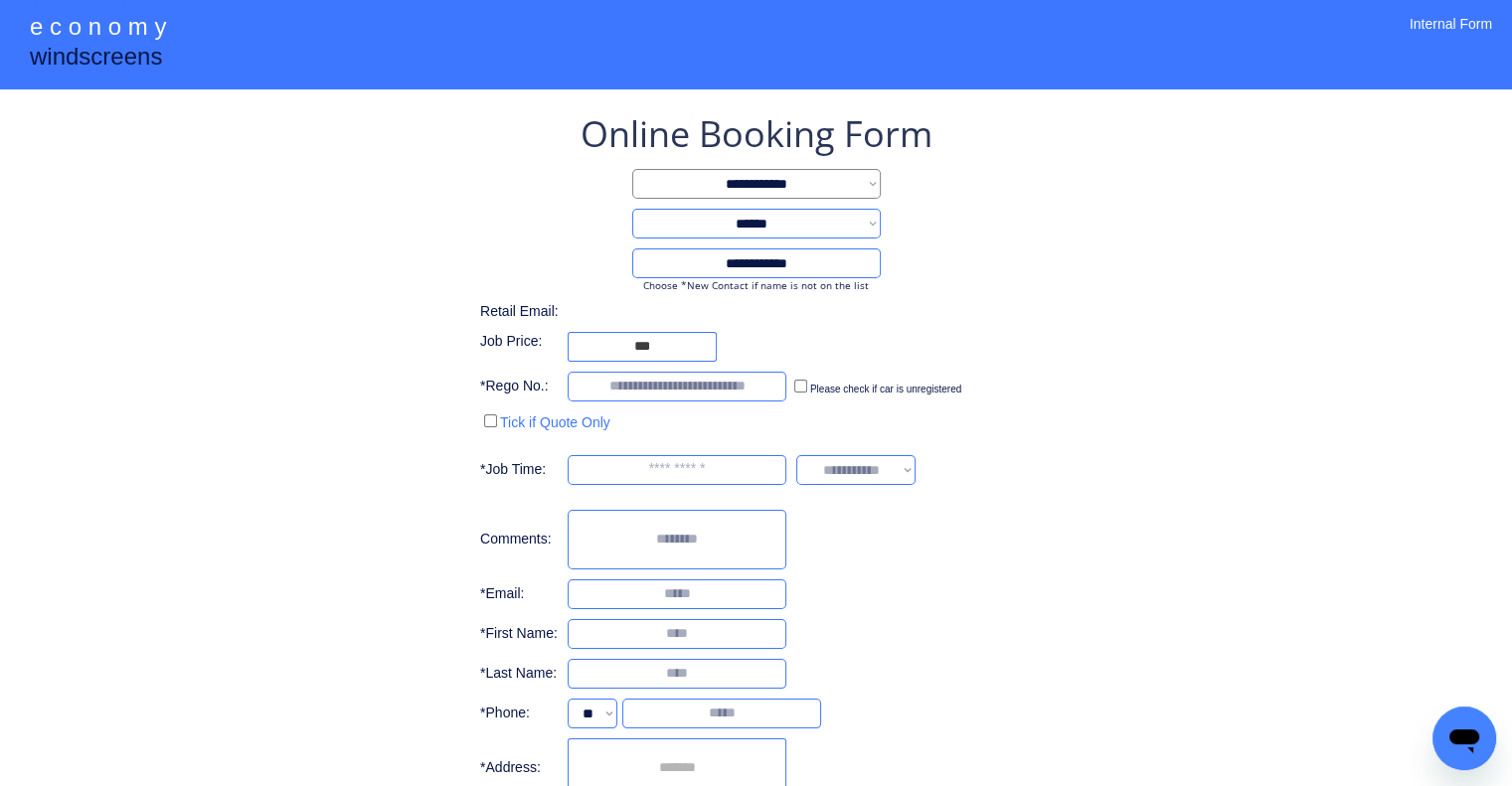 select on "**********" 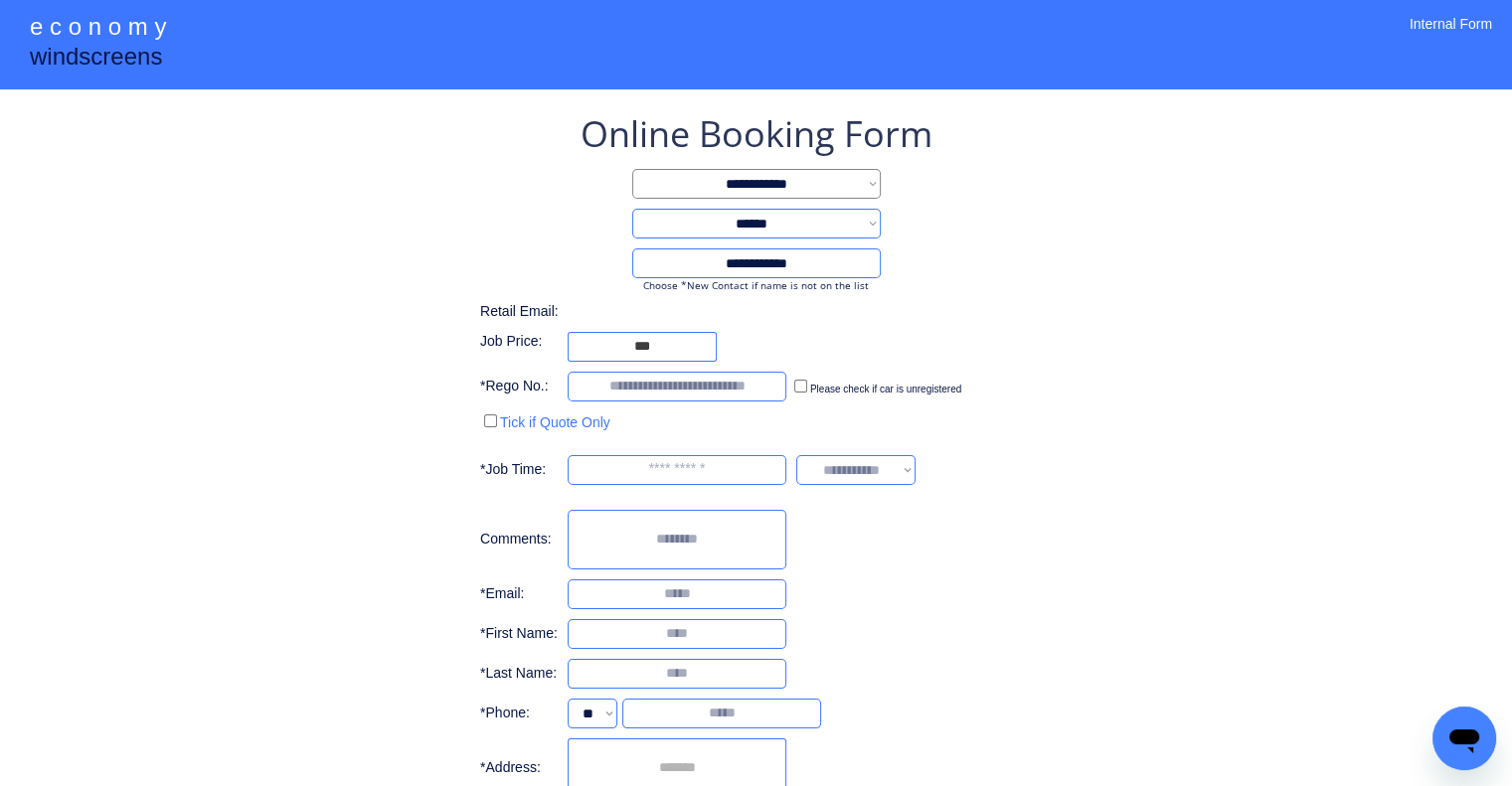 click on "**********" at bounding box center (756, 471) 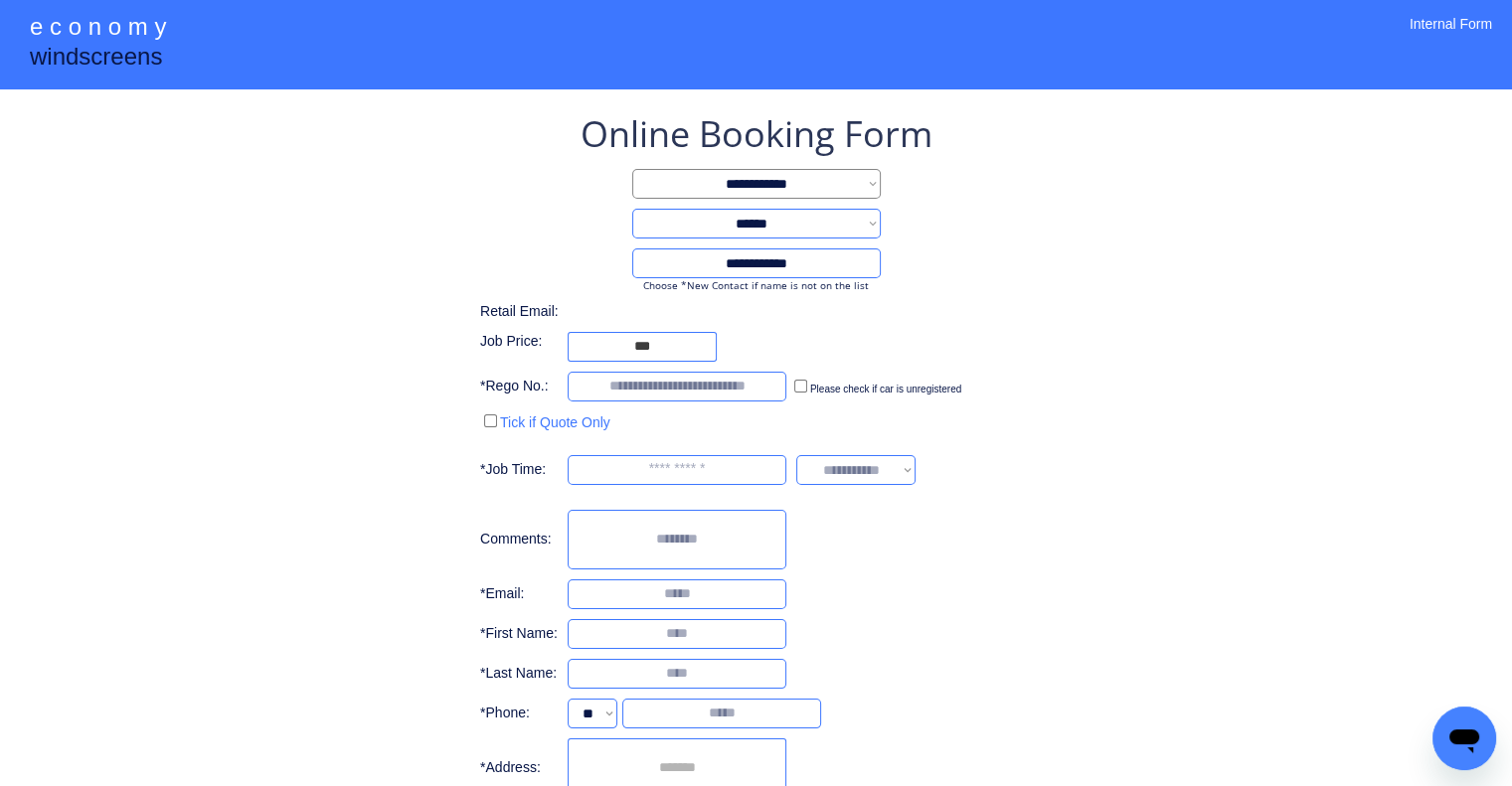 scroll, scrollTop: 155, scrollLeft: 0, axis: vertical 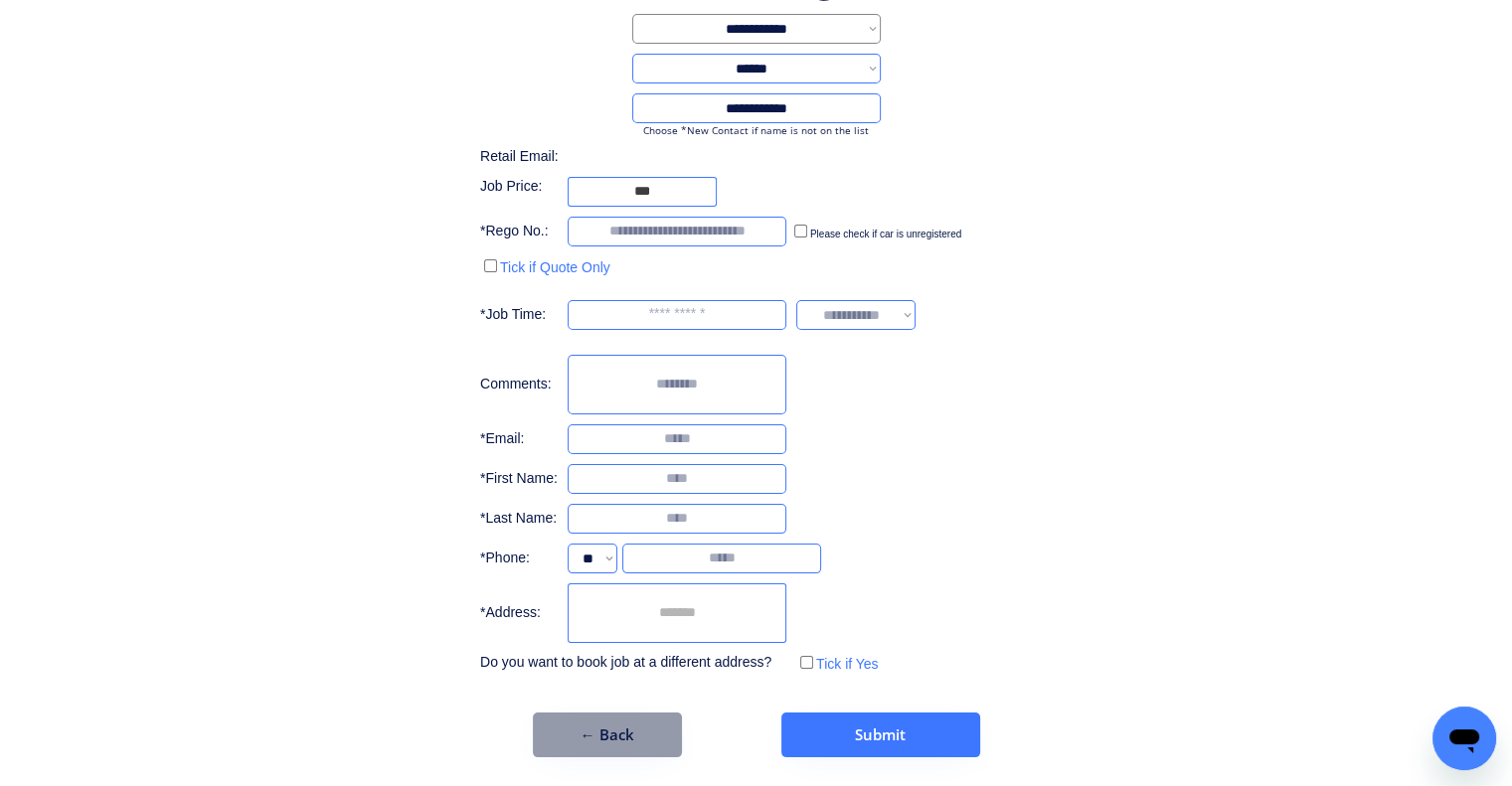 click at bounding box center [677, 613] 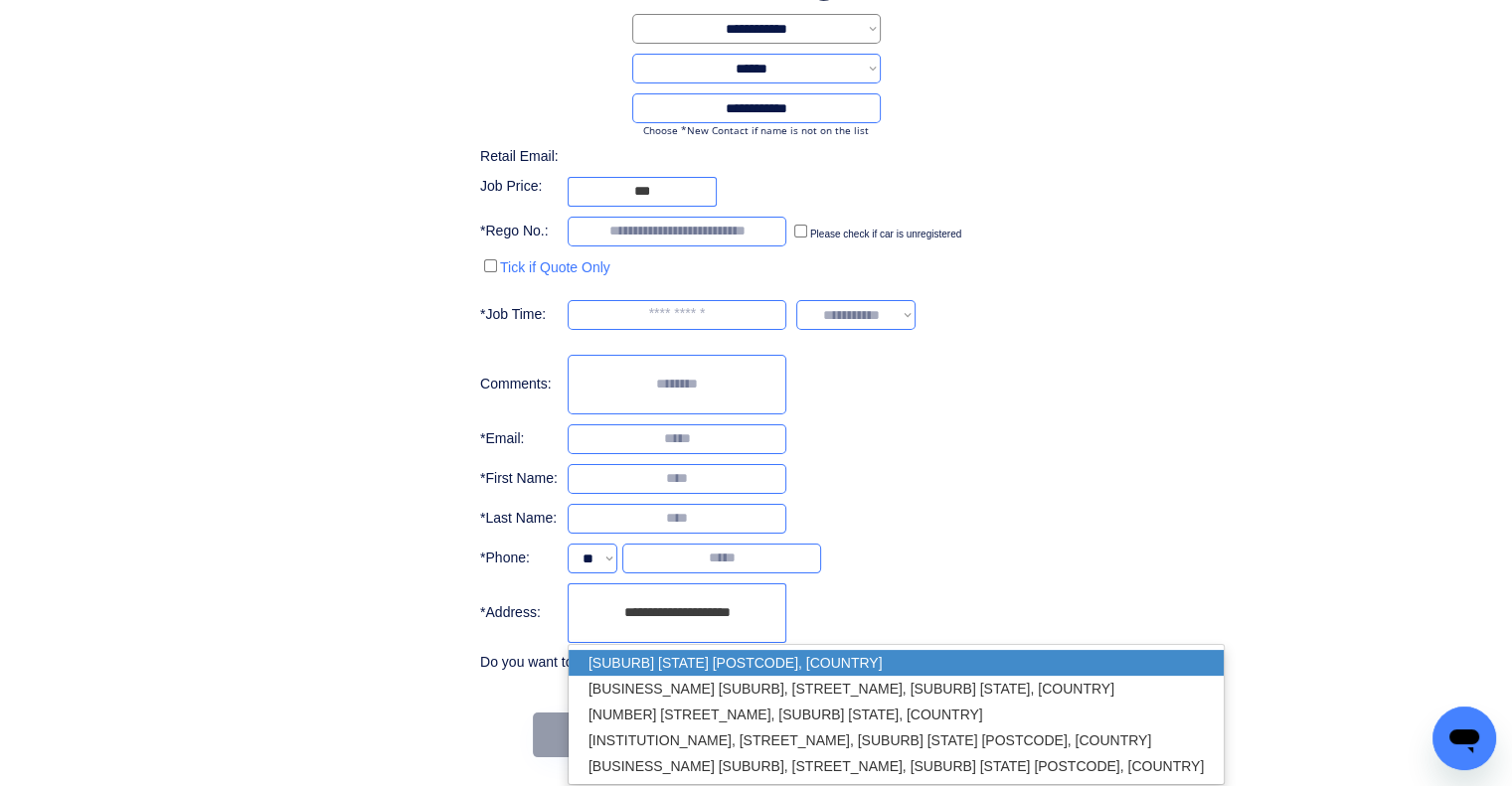 click on "[SUBURB] [STATE] [POSTCODE], [COUNTRY]" at bounding box center [896, 663] 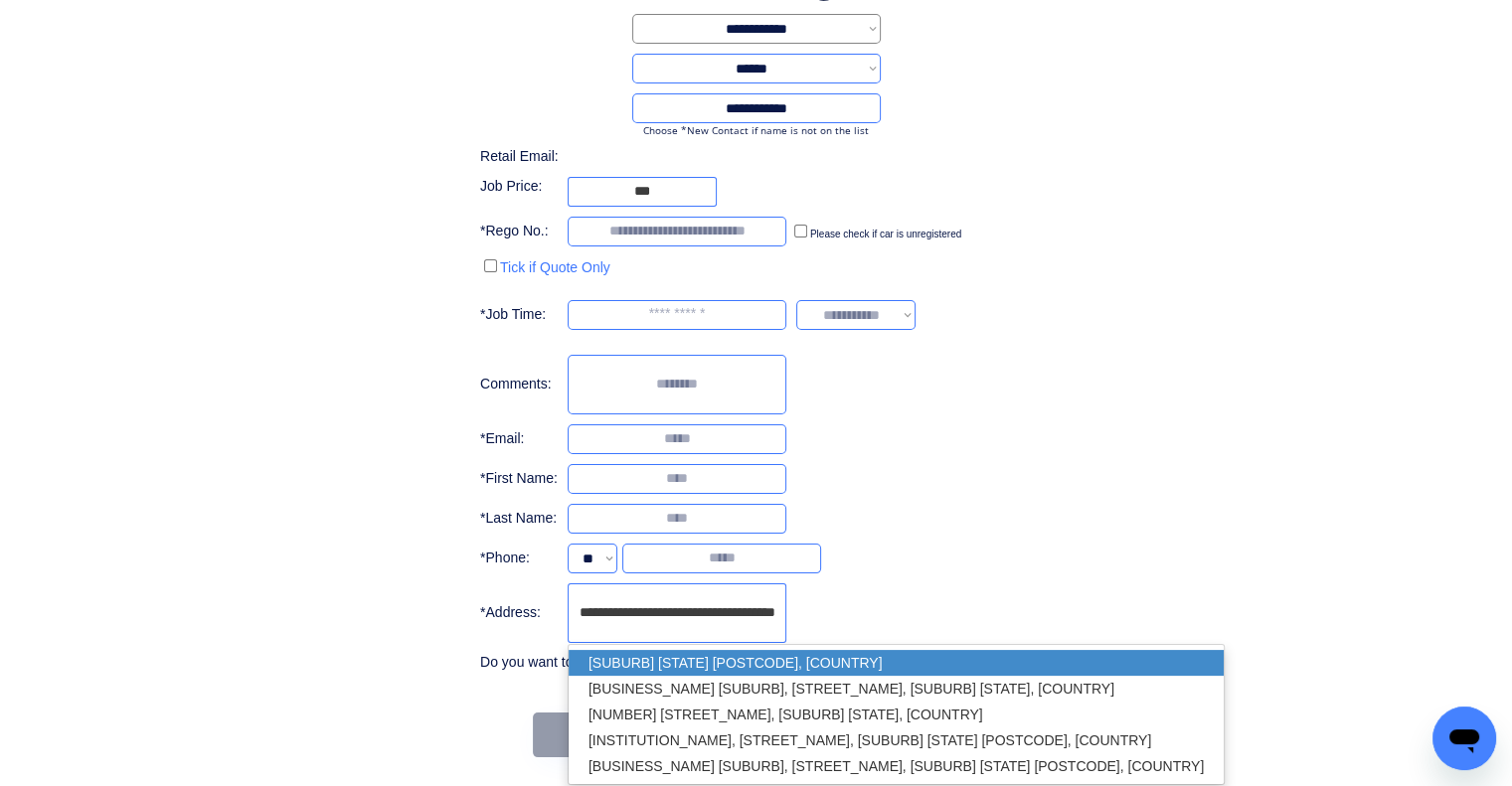 type on "**********" 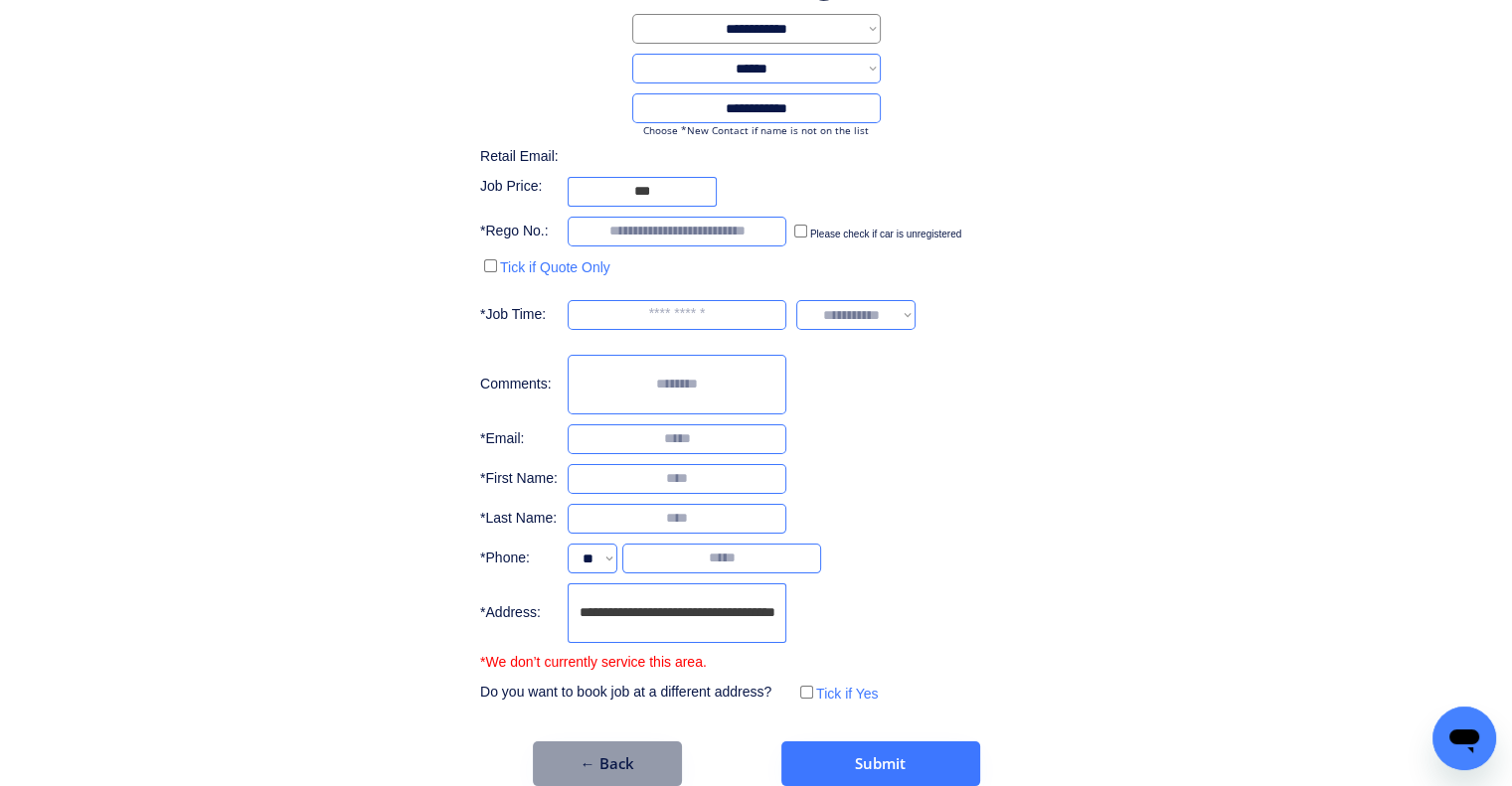 click on "**********" at bounding box center (756, 370) 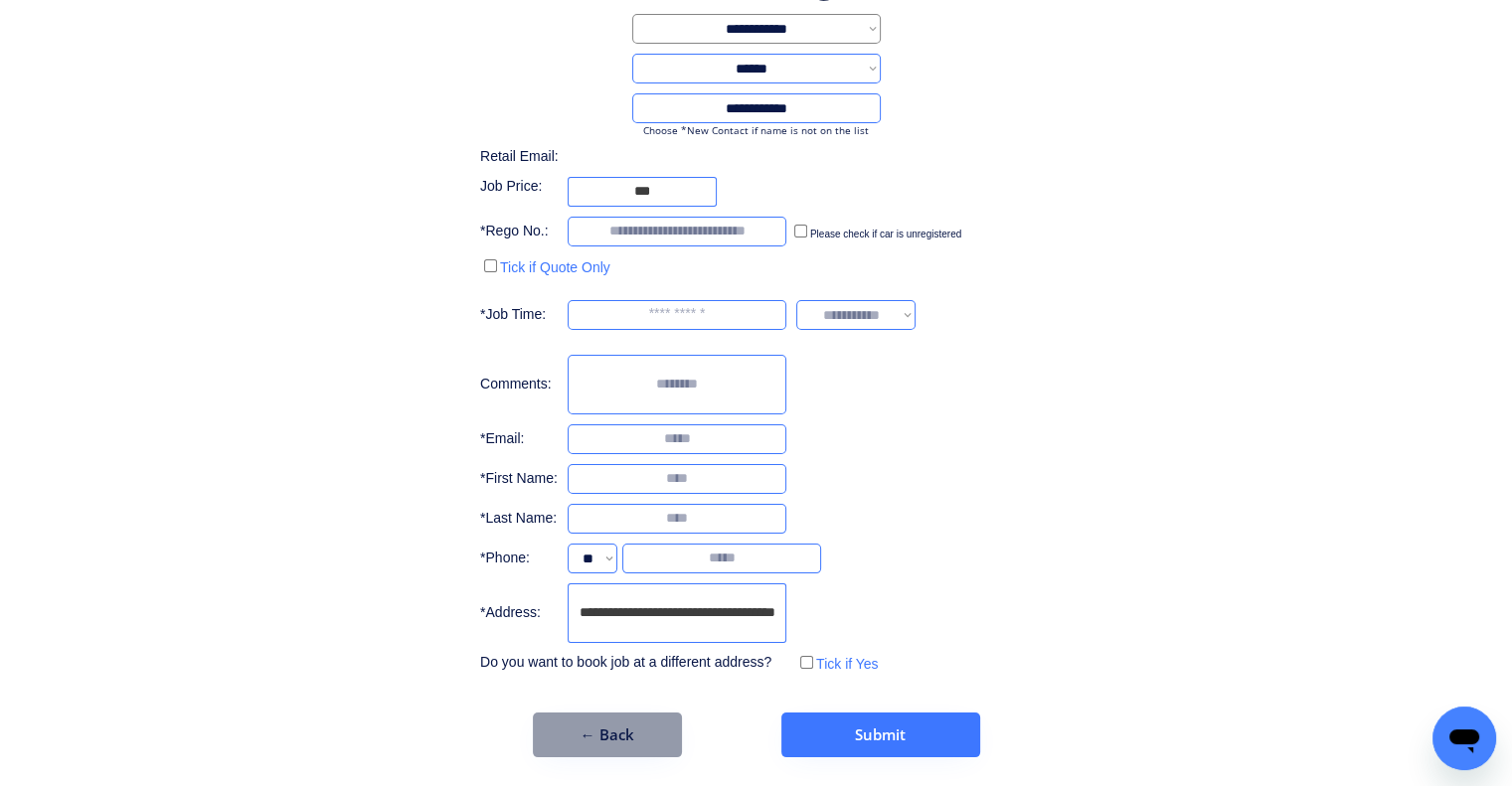 click on "**********" at bounding box center (756, 356) 